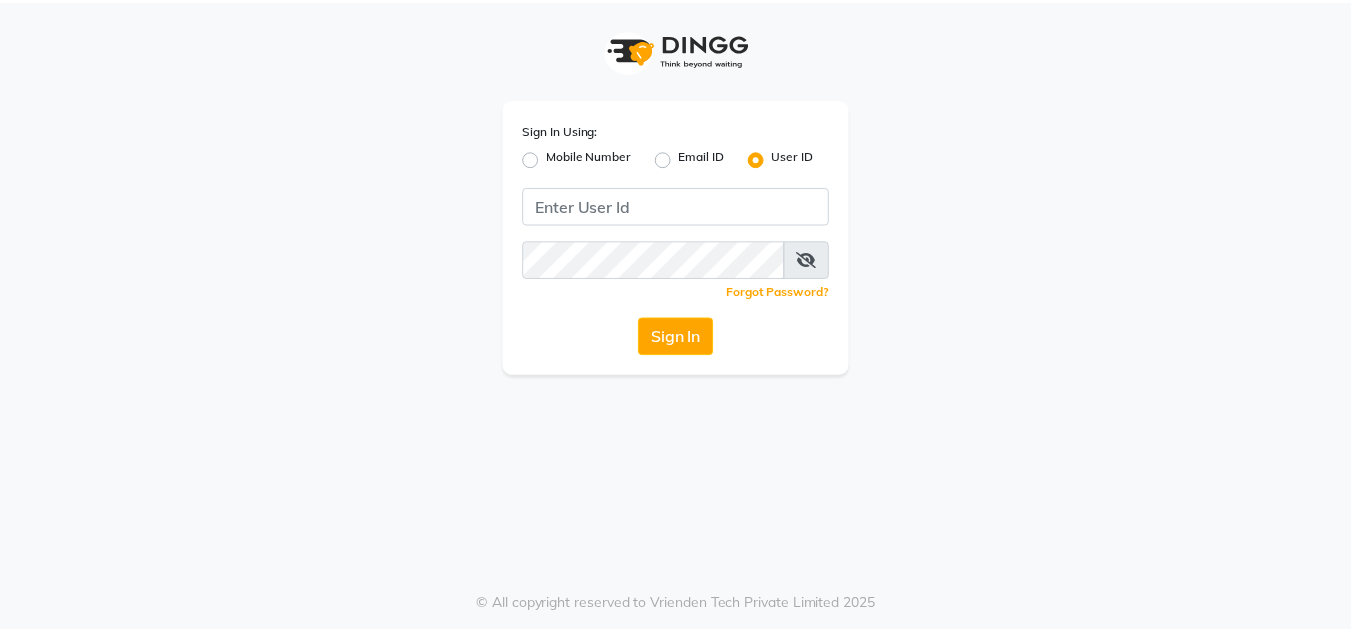 scroll, scrollTop: 0, scrollLeft: 0, axis: both 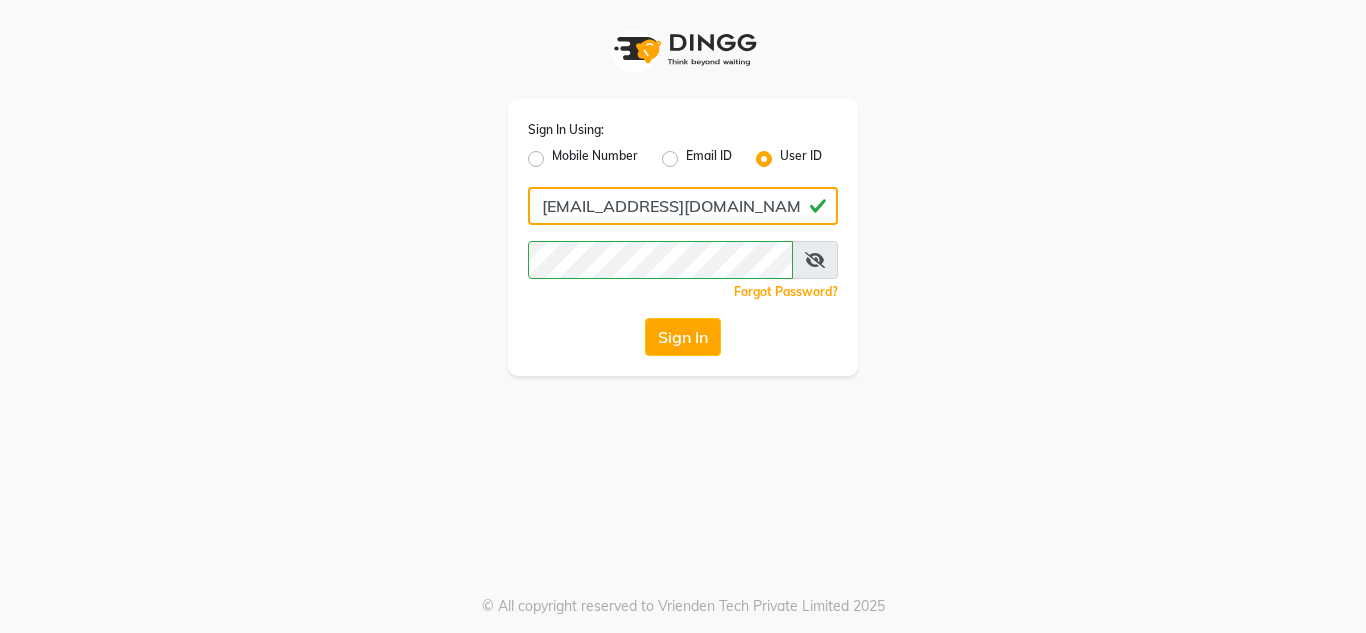 click on "[EMAIL_ADDRESS][DOMAIN_NAME]" 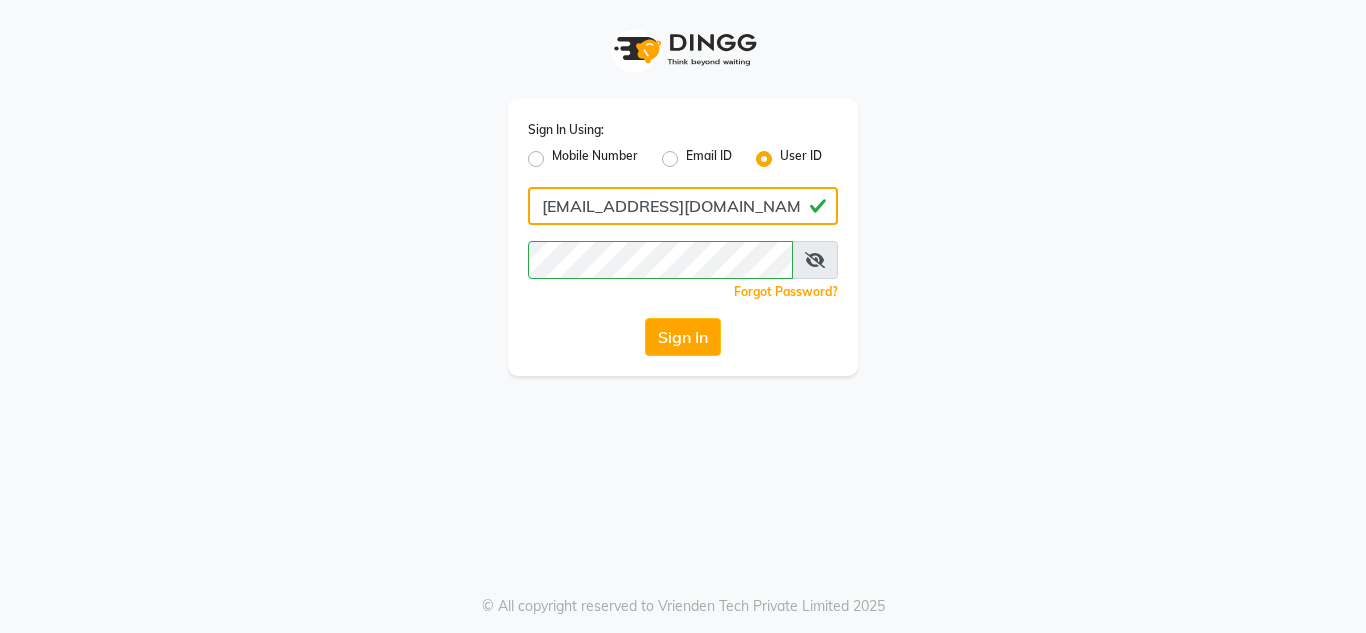 type on "[DEMOGRAPHIC_DATA]" 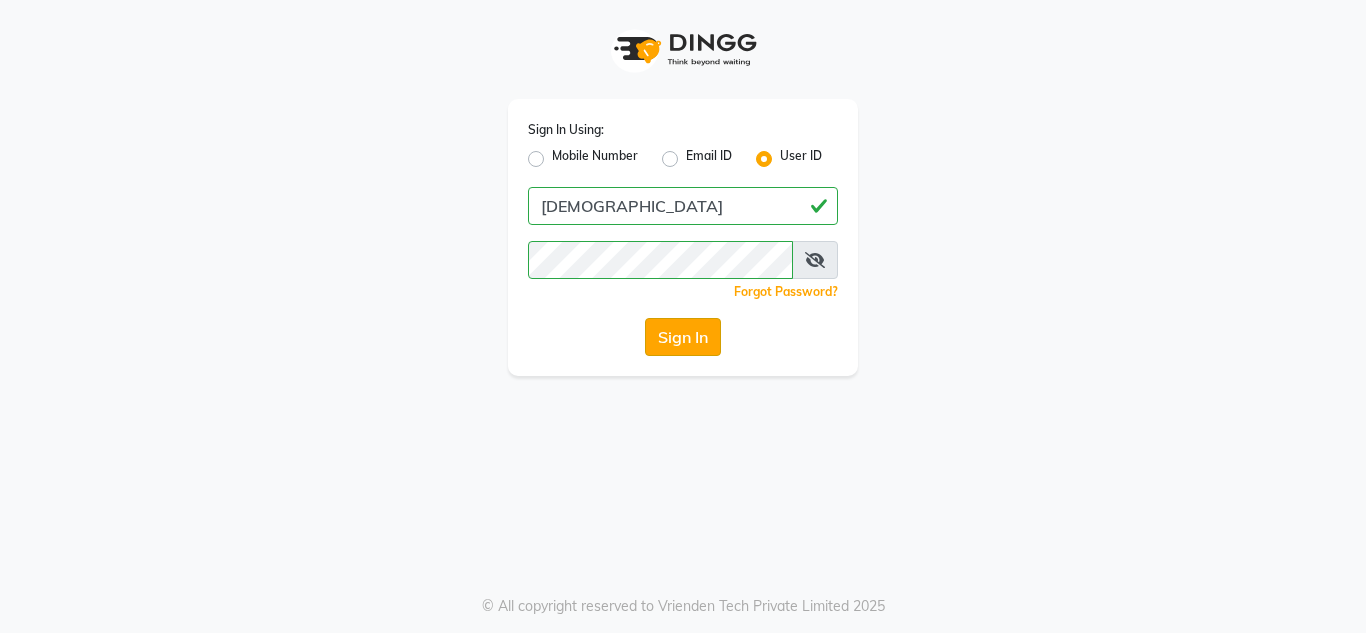 click on "Sign In" 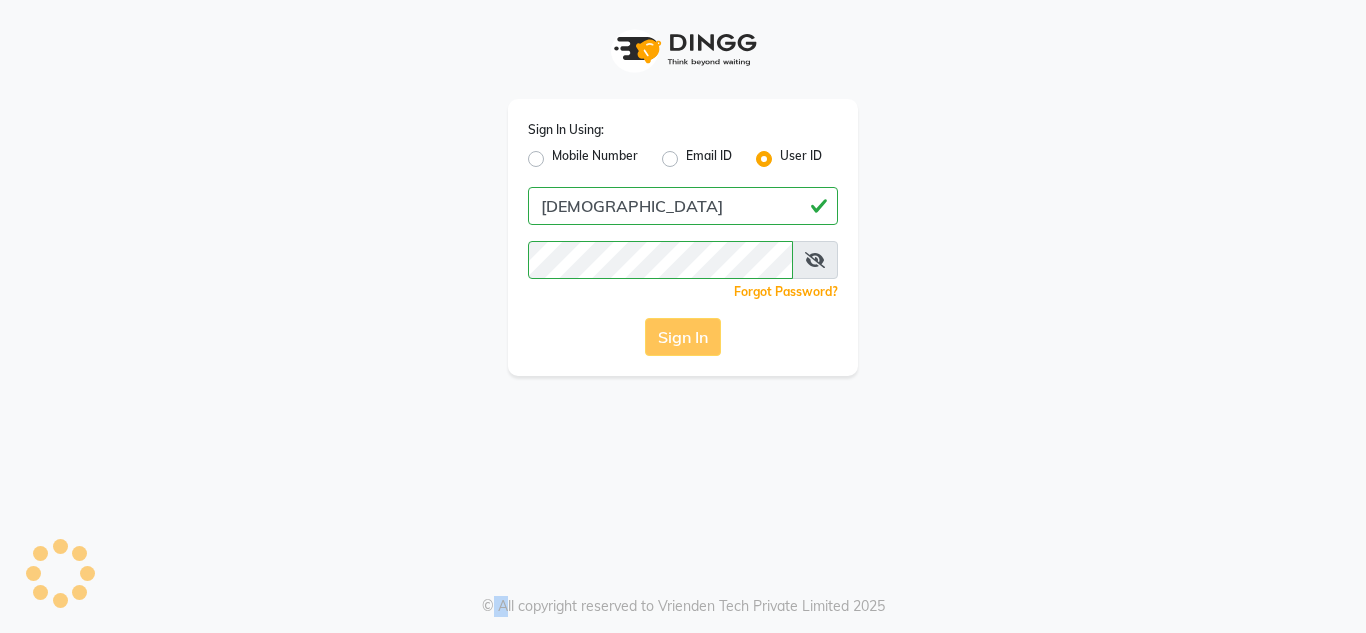 click on "Sign In" 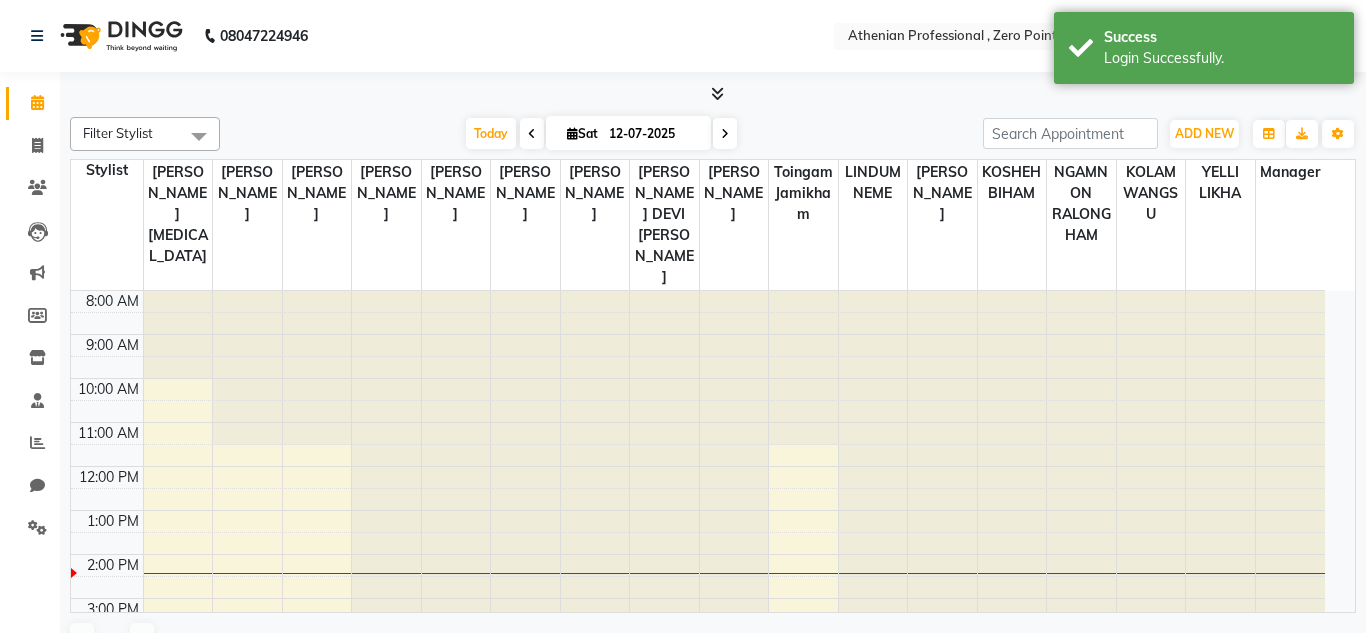 select on "en" 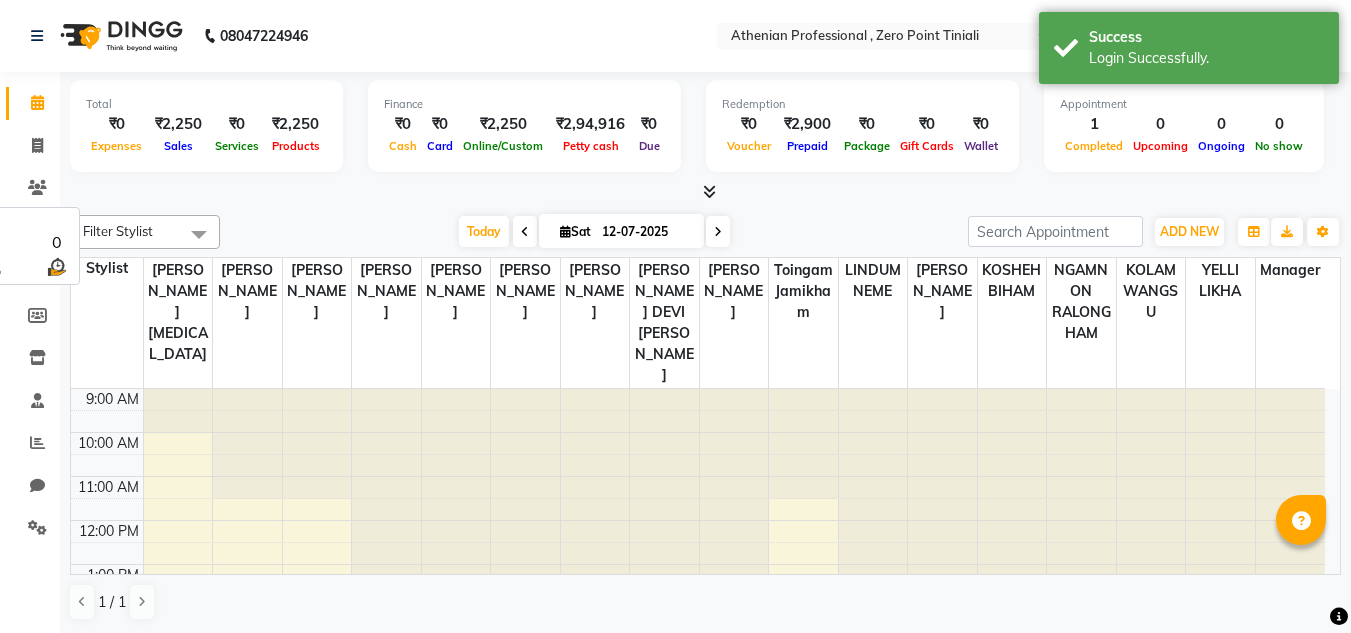 scroll, scrollTop: 0, scrollLeft: 0, axis: both 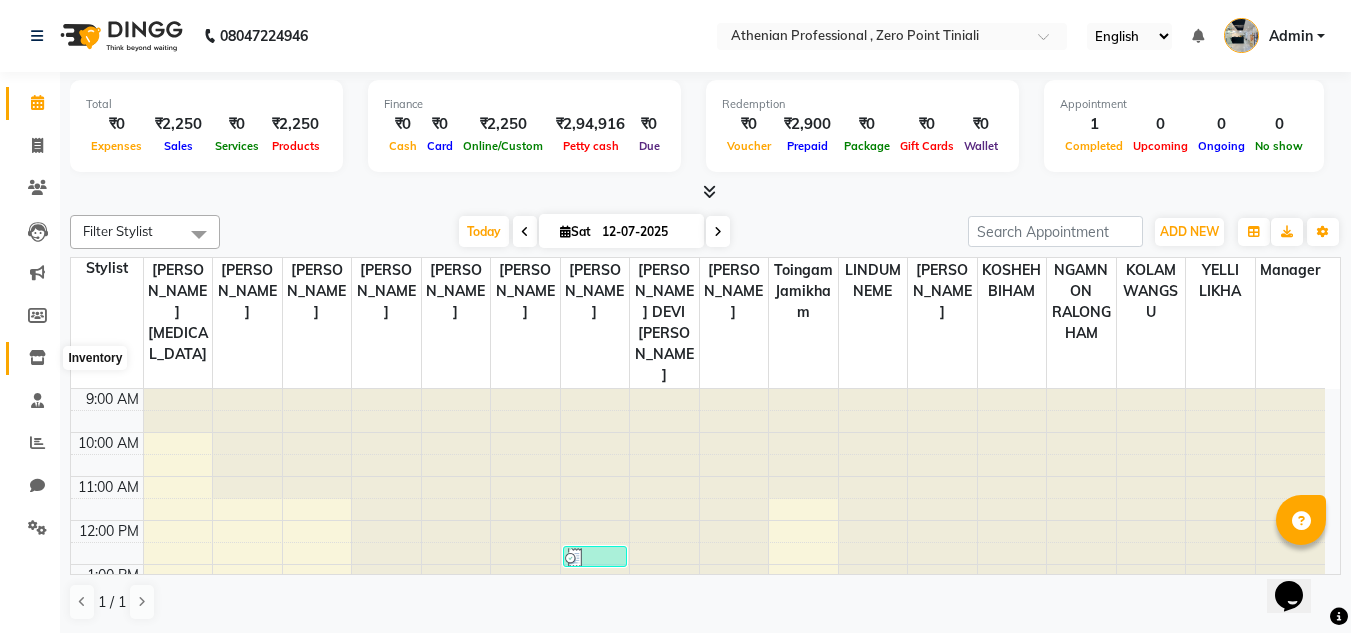click 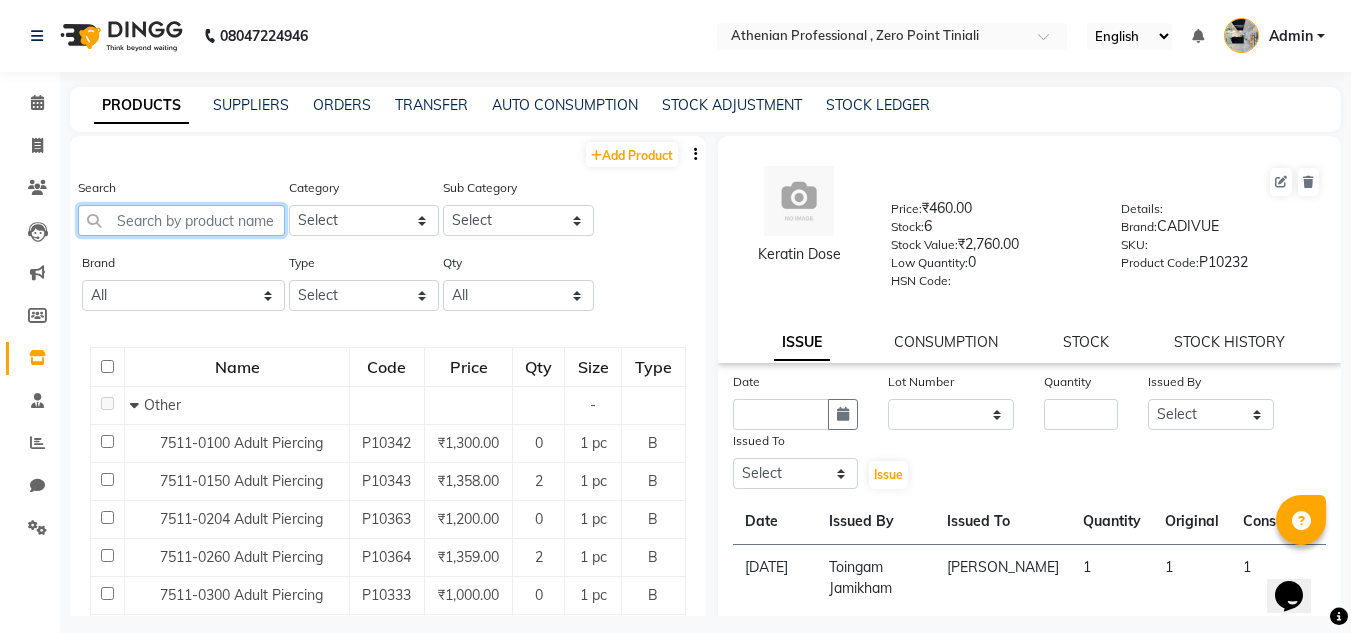 click 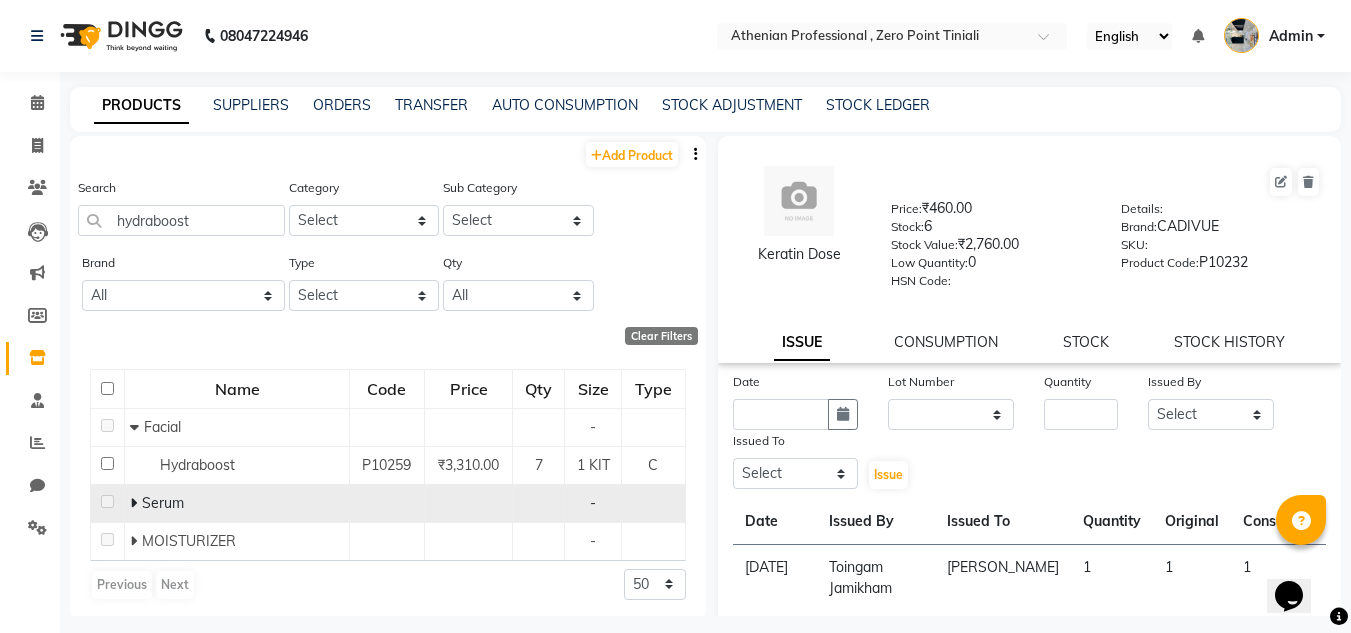 click on "Serum" 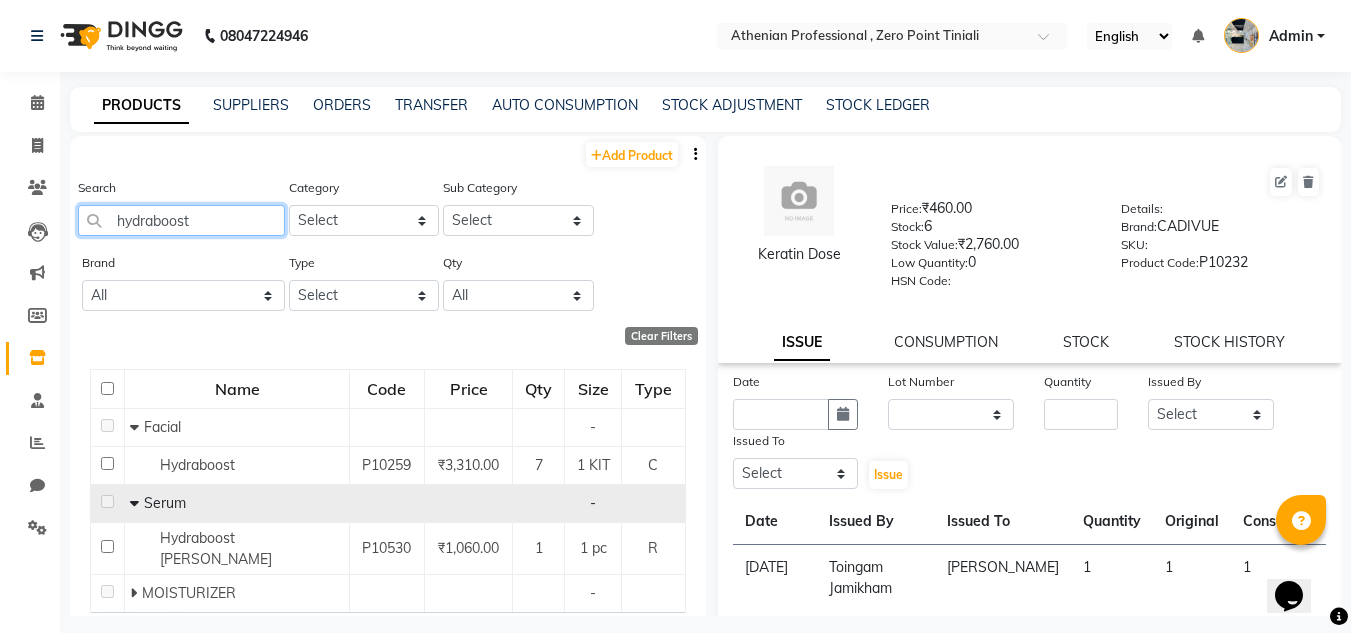 click on "hydraboost" 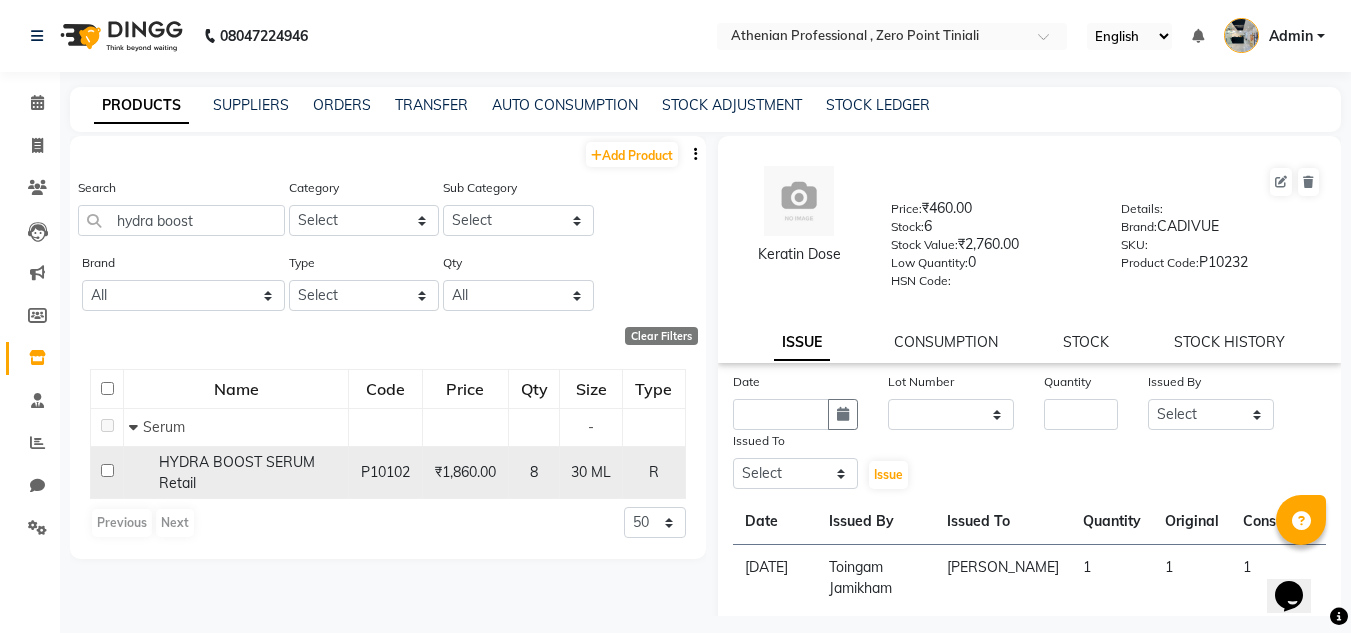 click on "HYDRA BOOST SERUM Retail" 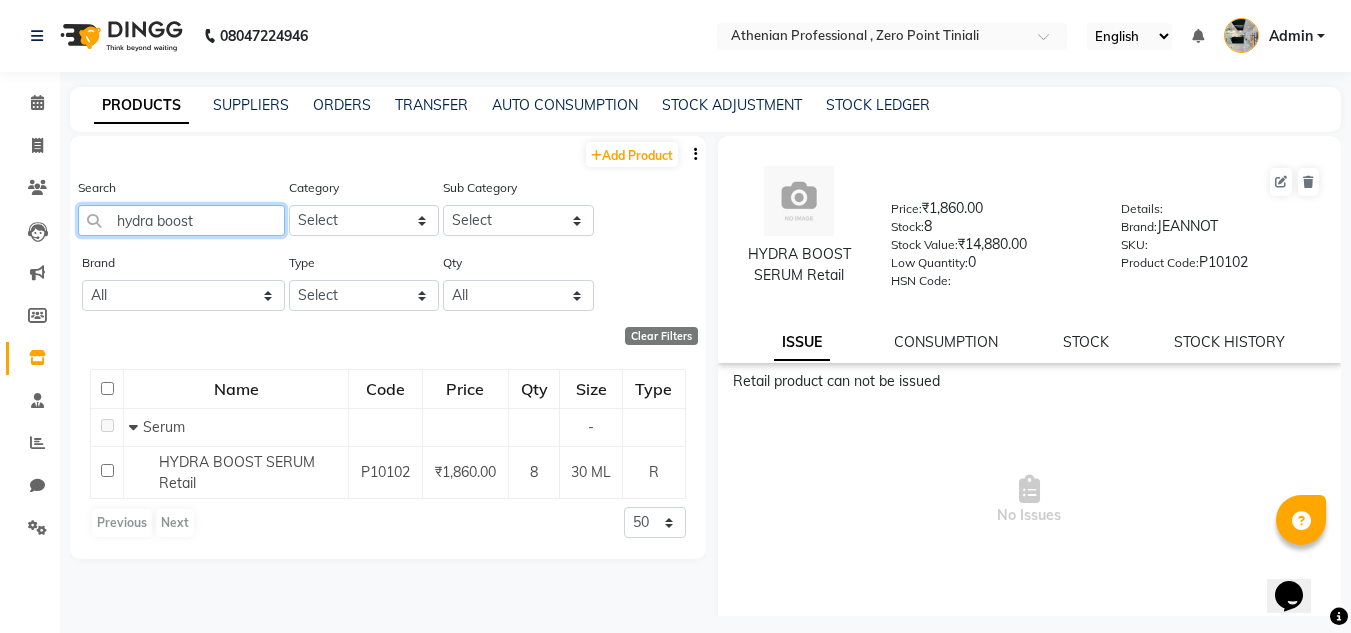 click on "hydra boost" 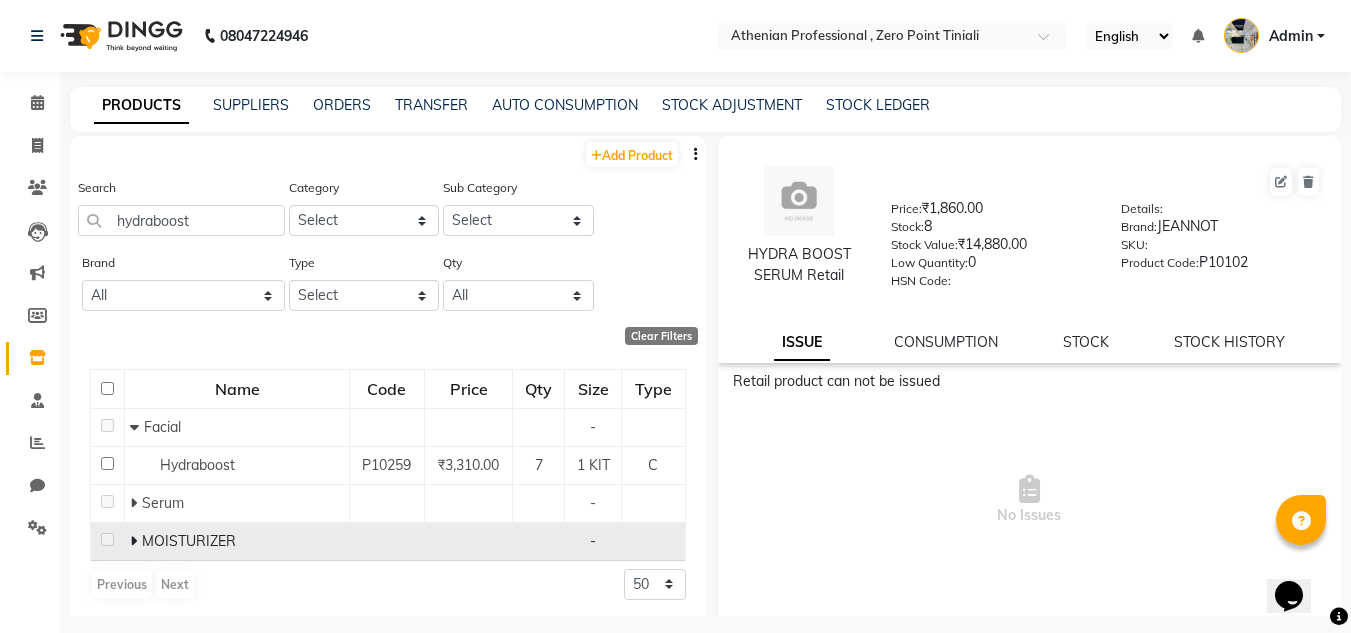 click 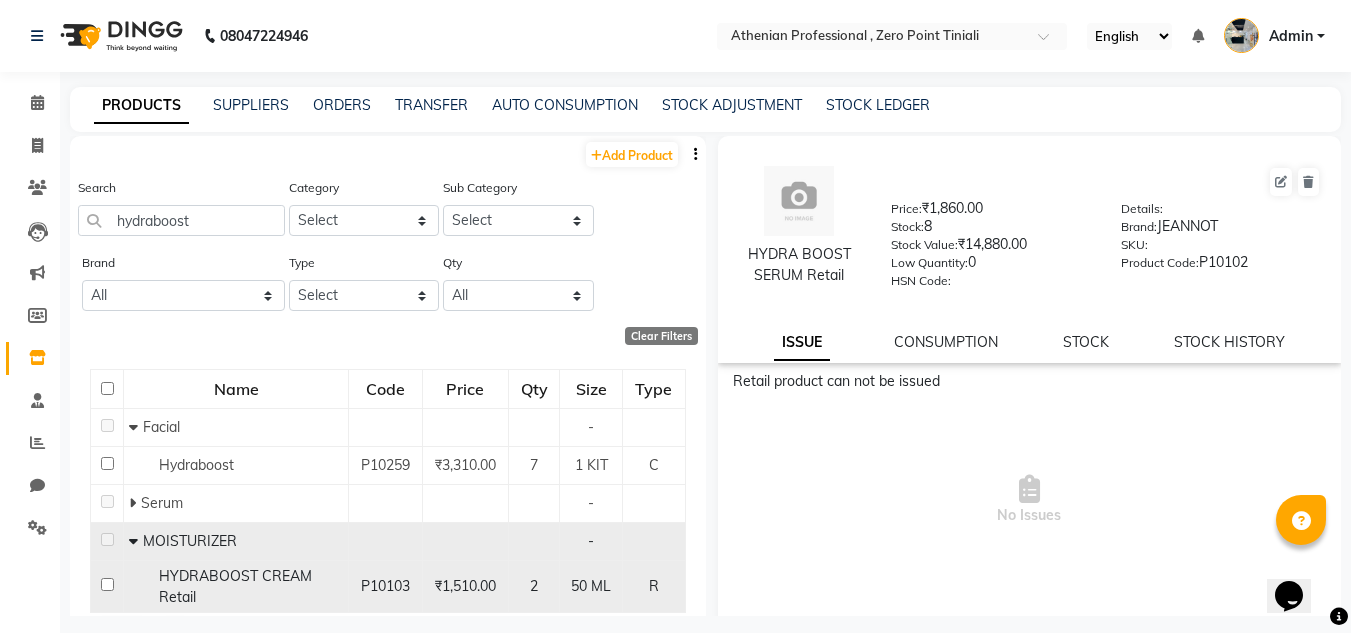 click on "HYDRABOOST CREAM Retail" 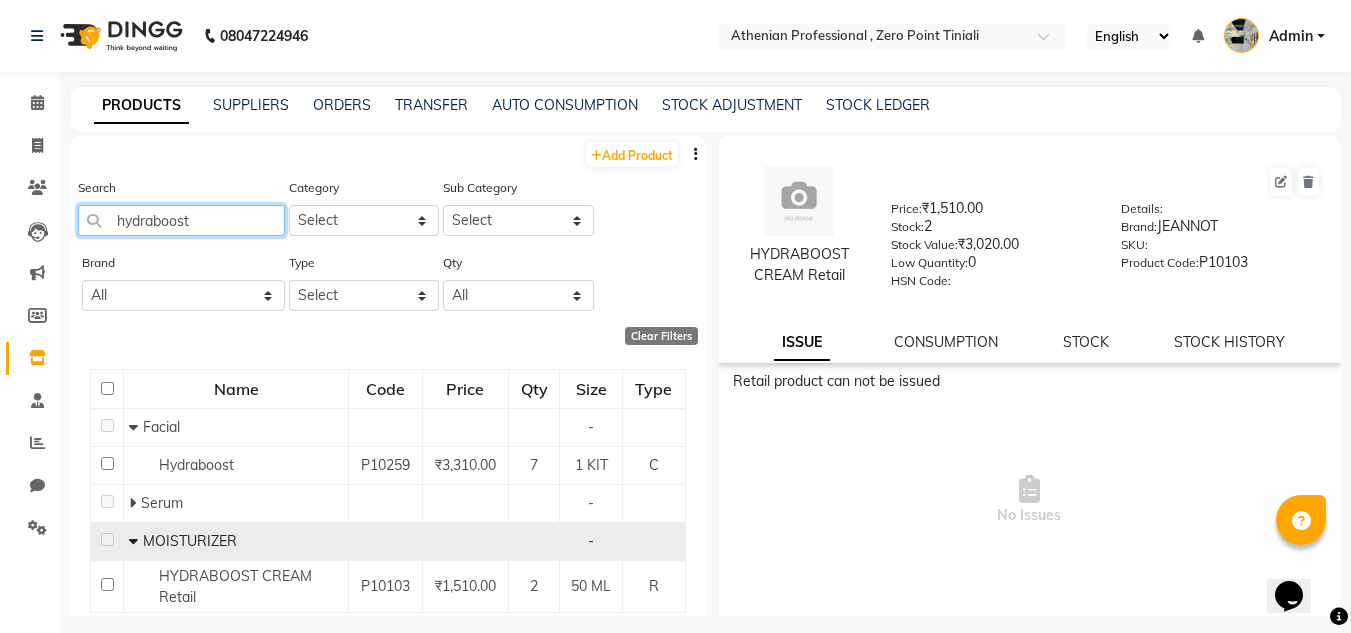 drag, startPoint x: 232, startPoint y: 211, endPoint x: 98, endPoint y: 227, distance: 134.95184 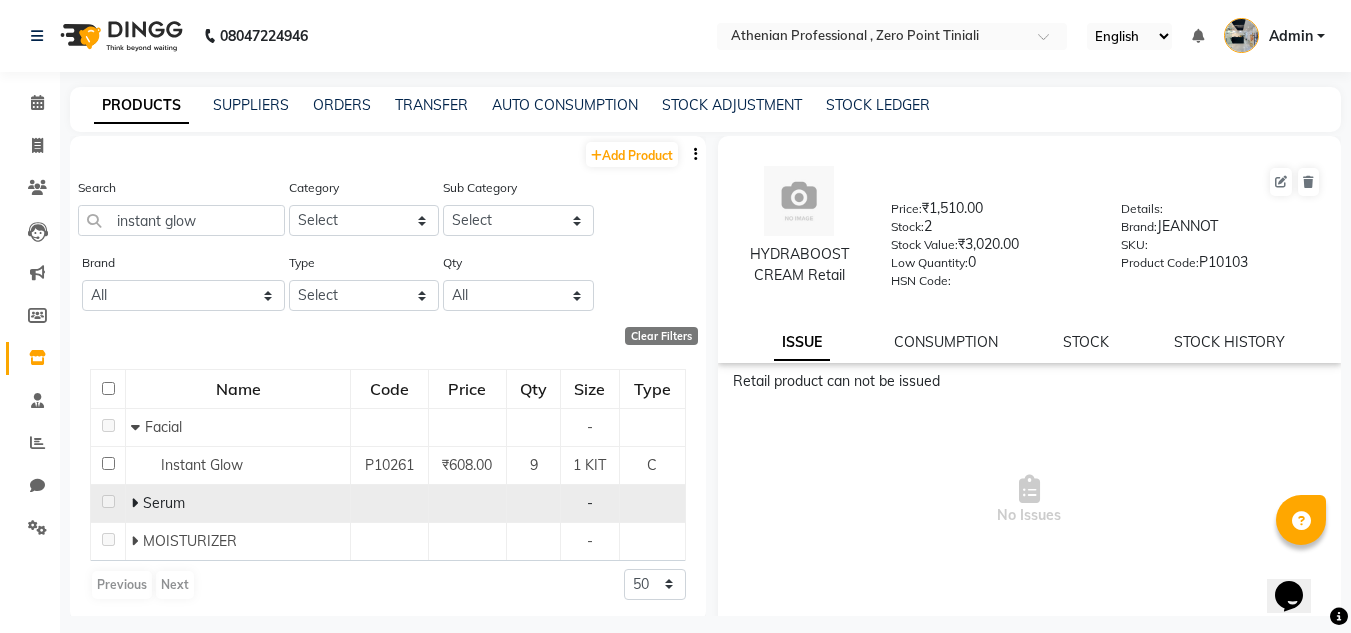 click 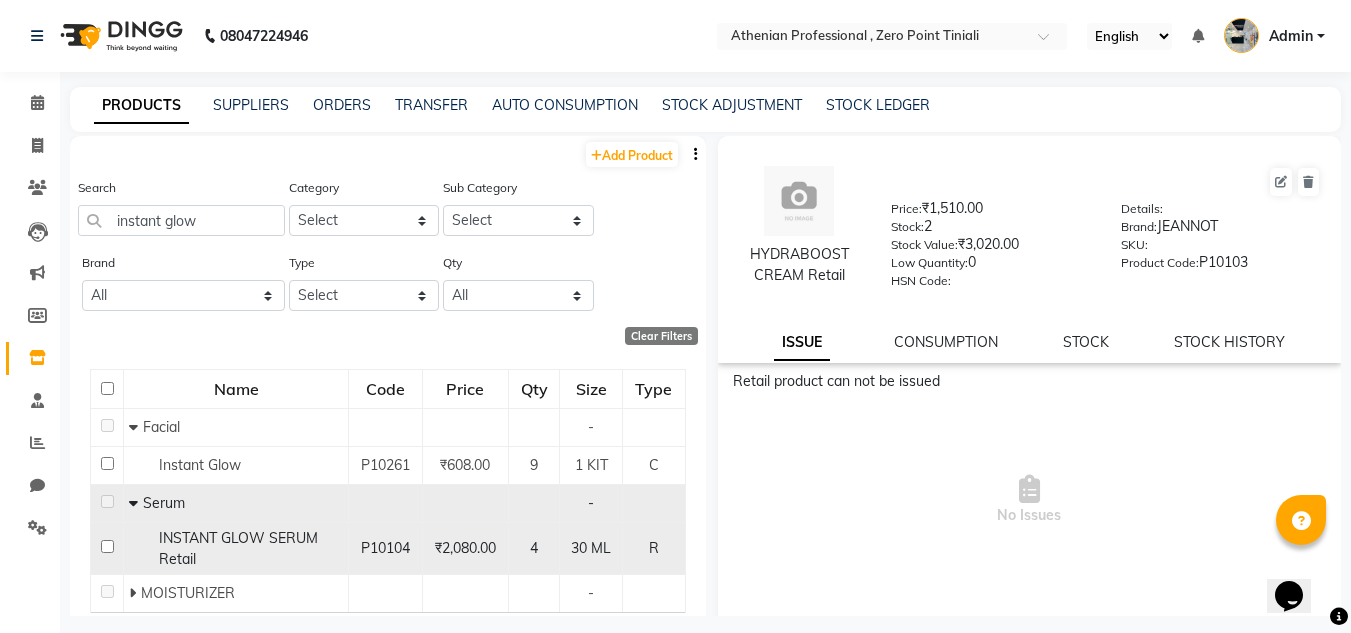 click on "INSTANT GLOW SERUM Retail" 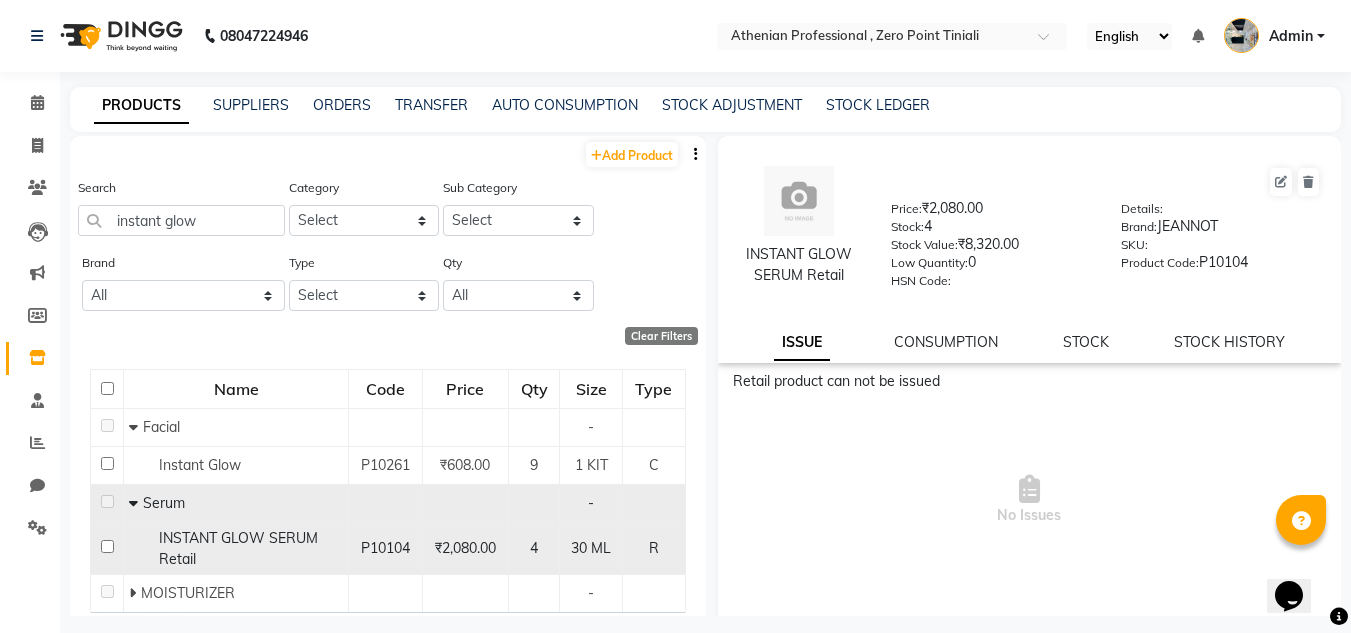 click on "INSTANT GLOW SERUM Retail" 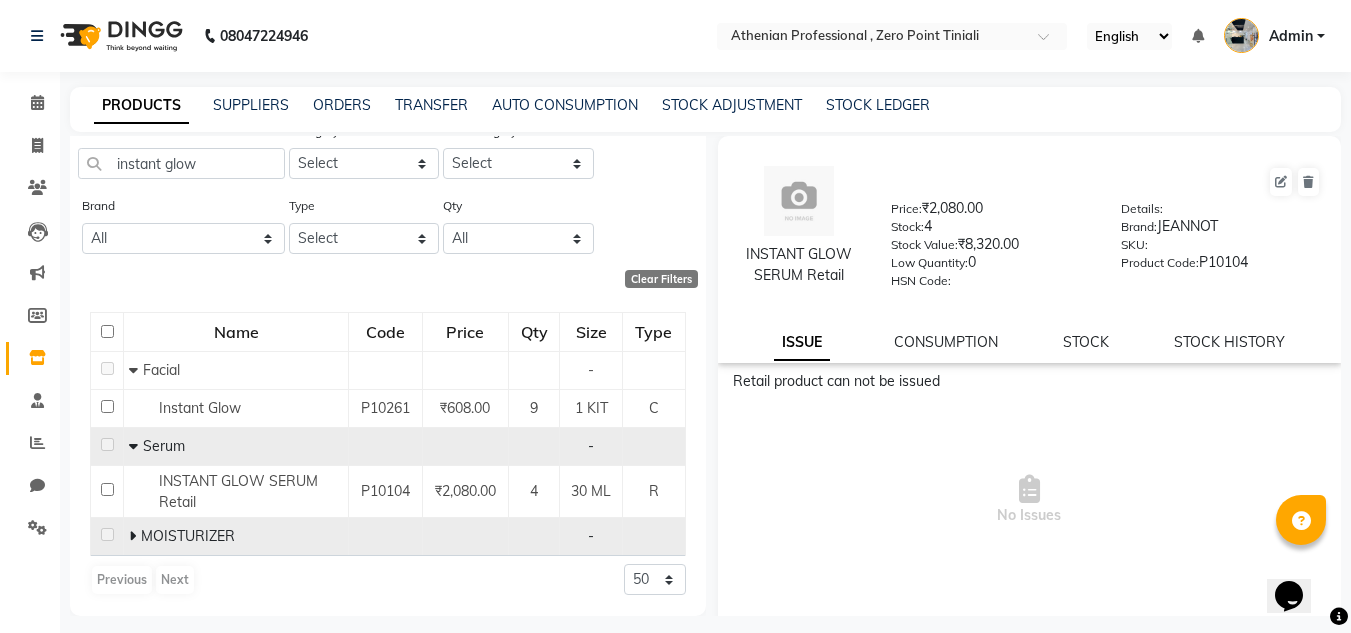 click on "MOISTURIZER" 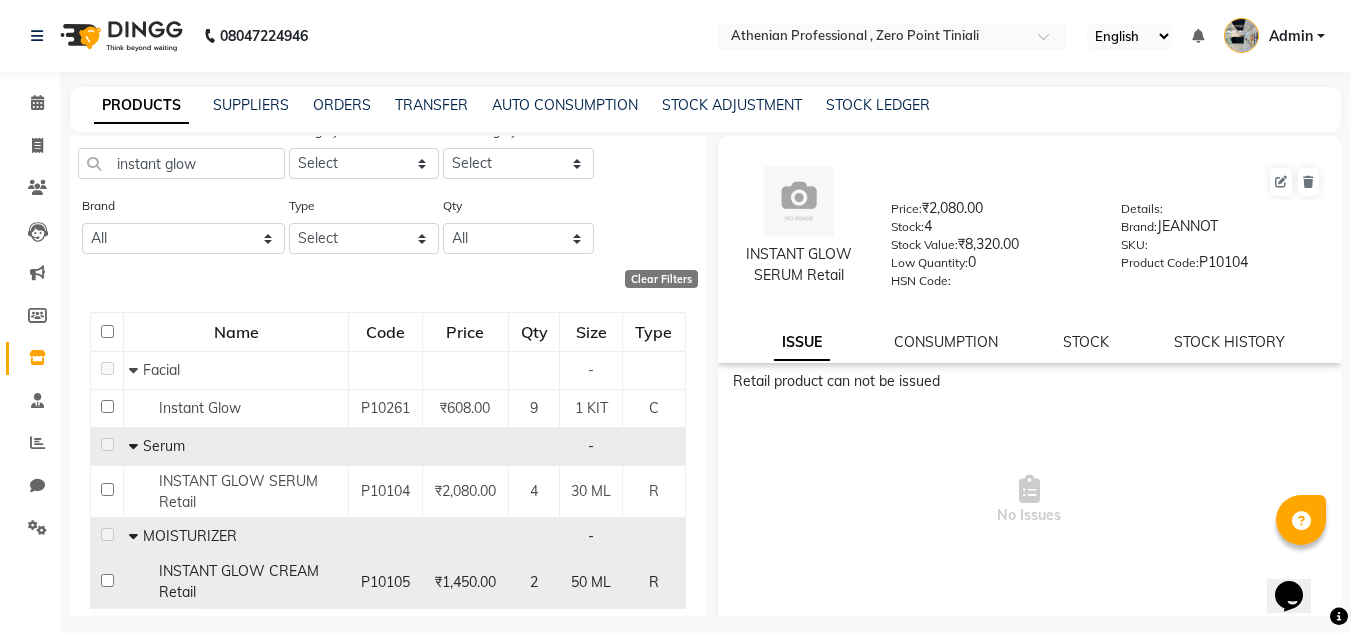 click on "₹1,450.00" 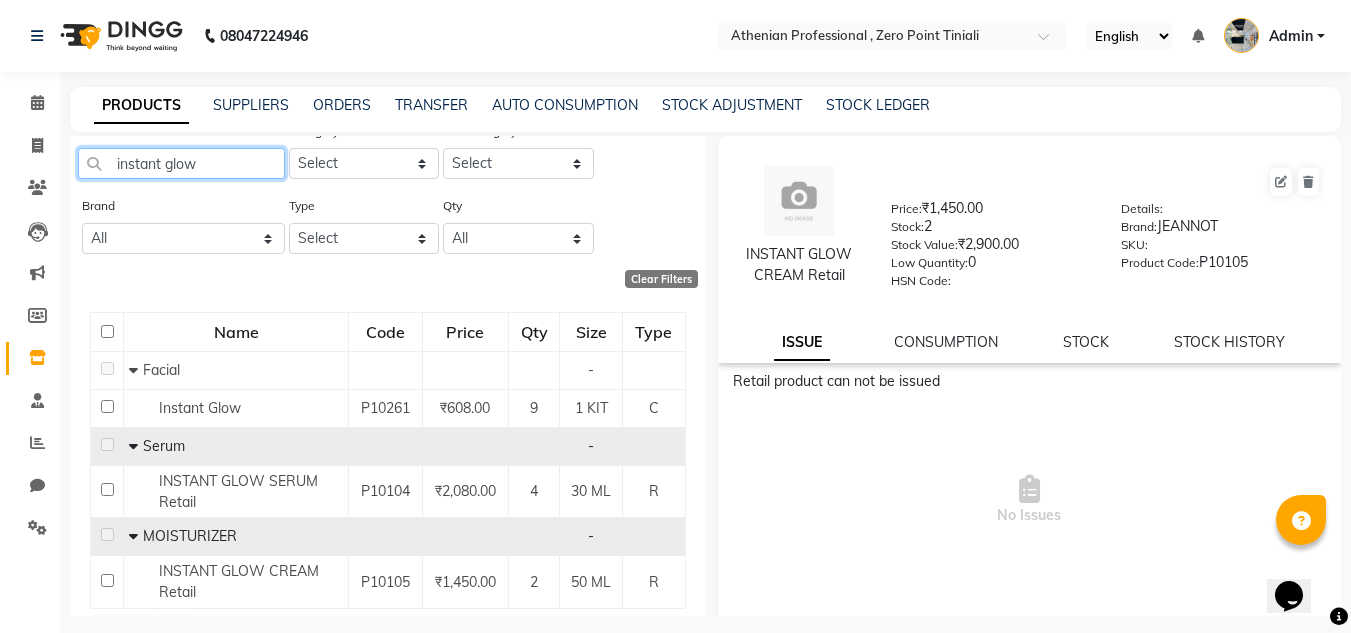 drag, startPoint x: 242, startPoint y: 165, endPoint x: 120, endPoint y: 186, distance: 123.79418 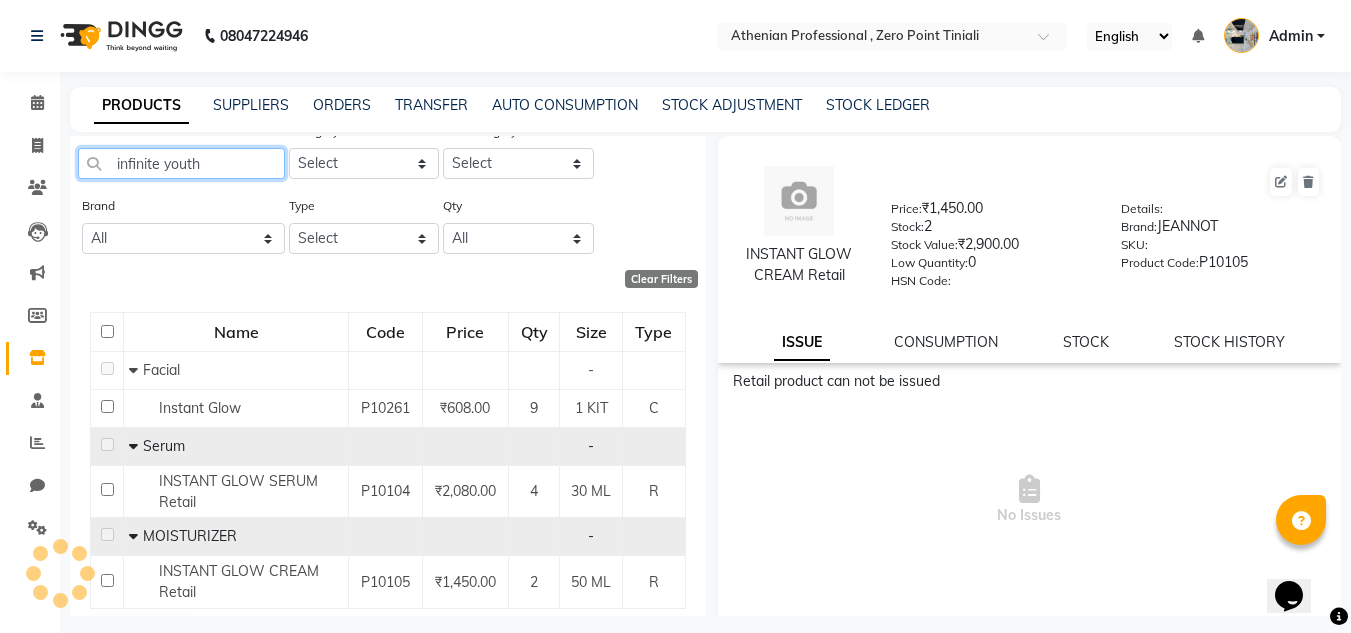 scroll, scrollTop: 0, scrollLeft: 0, axis: both 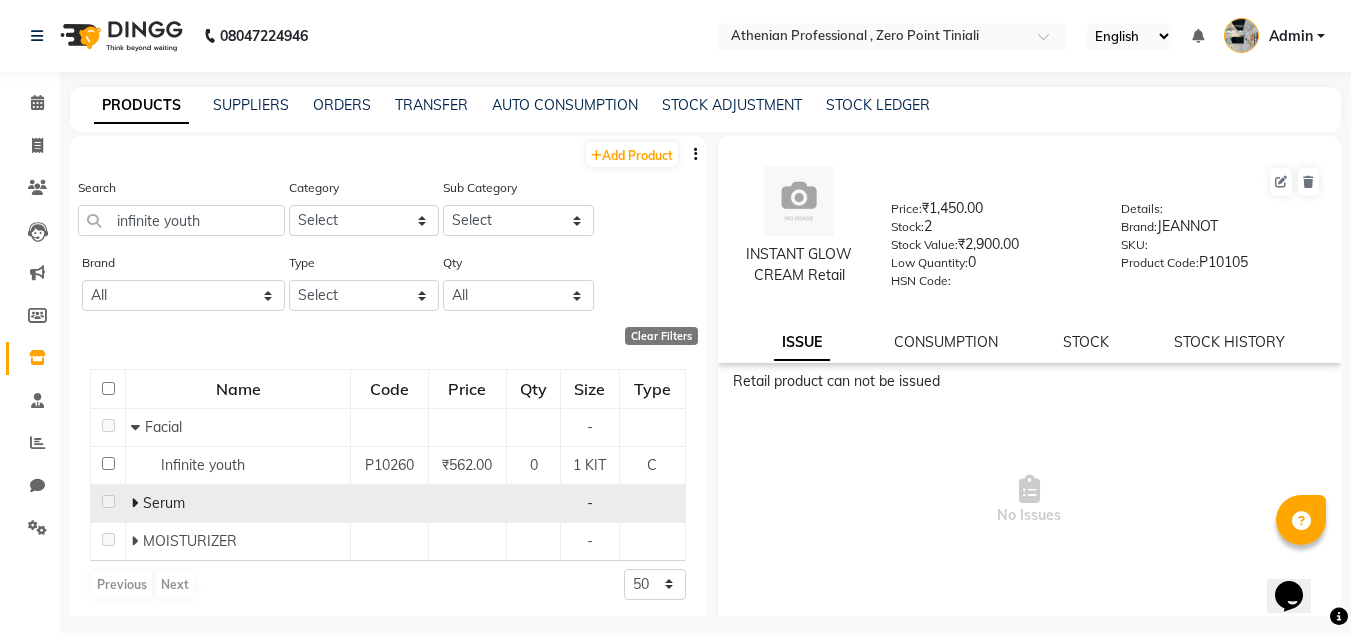 click on "Serum" 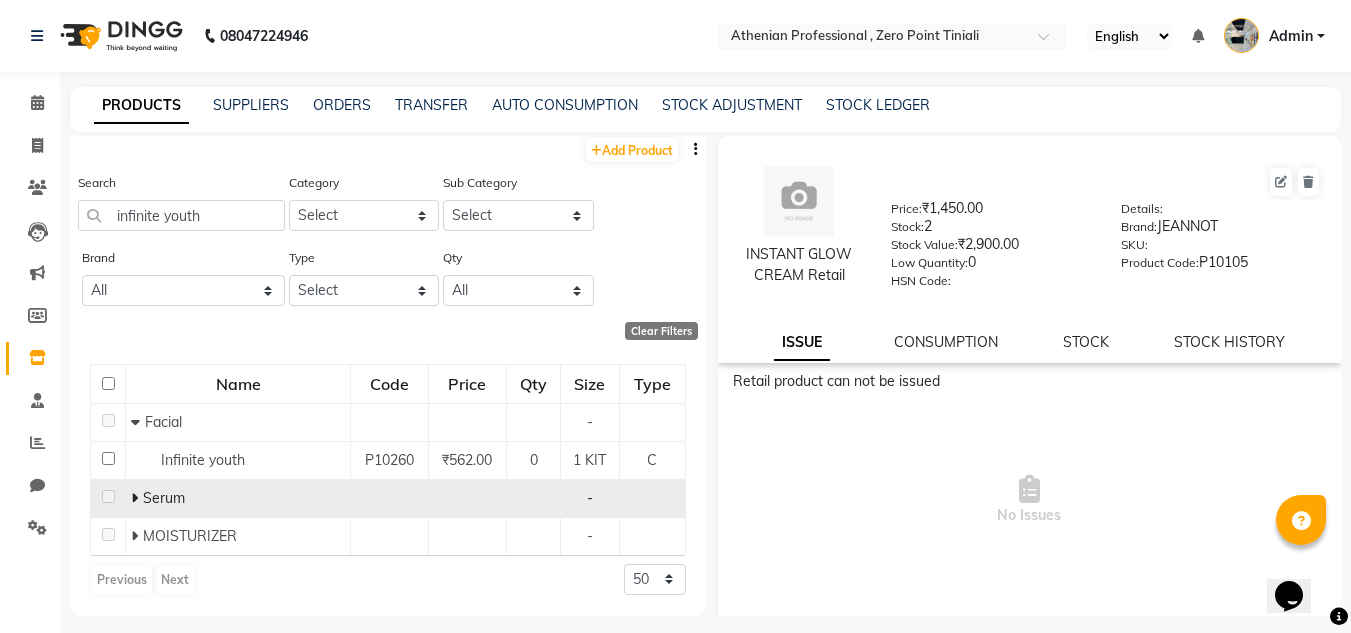 click 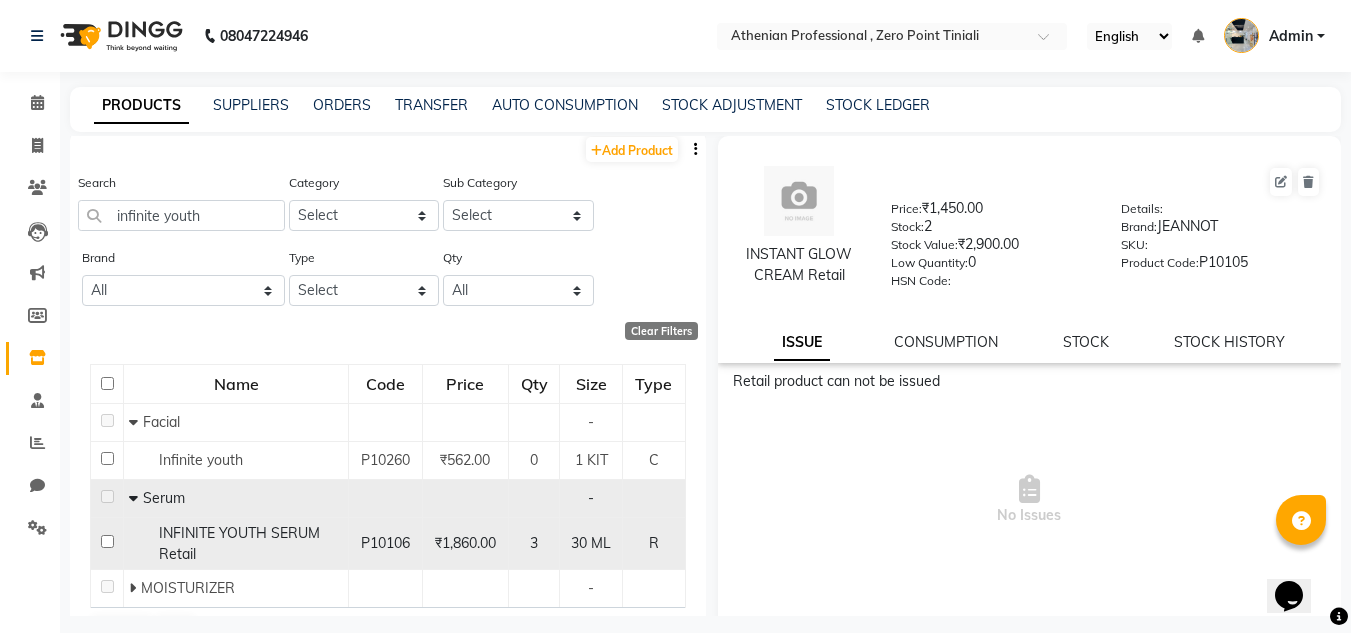 click on "INFINITE YOUTH SERUM Retail" 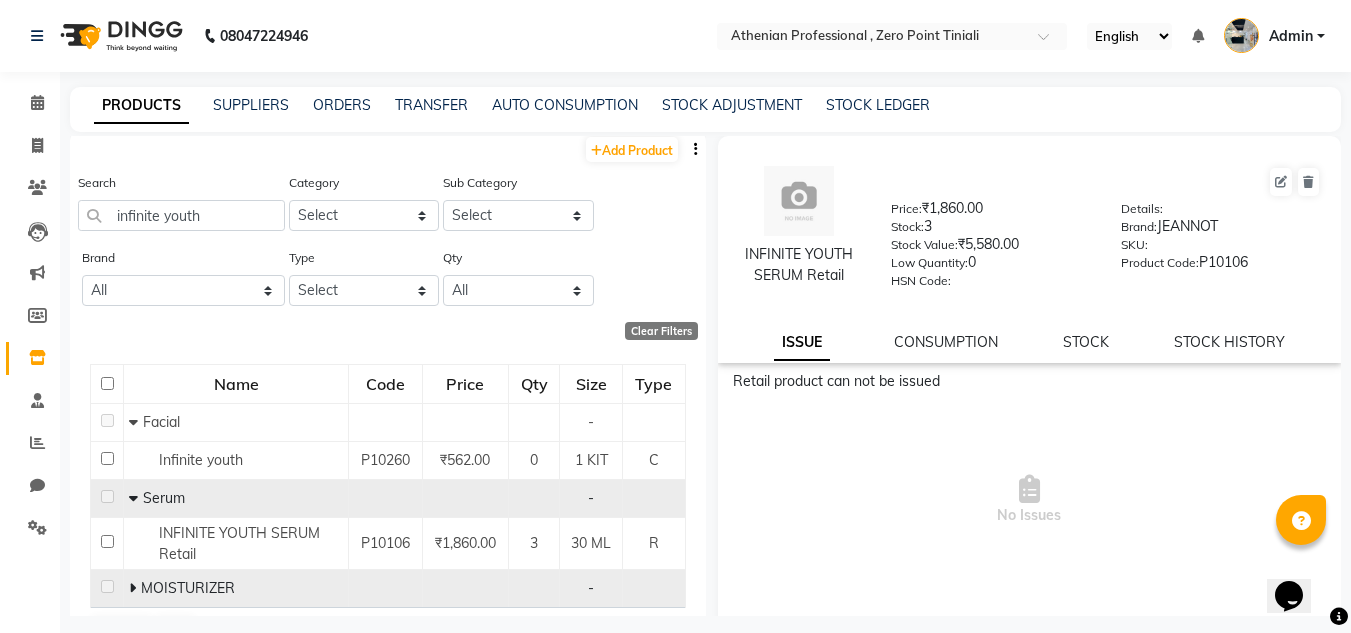 click on "MOISTURIZER" 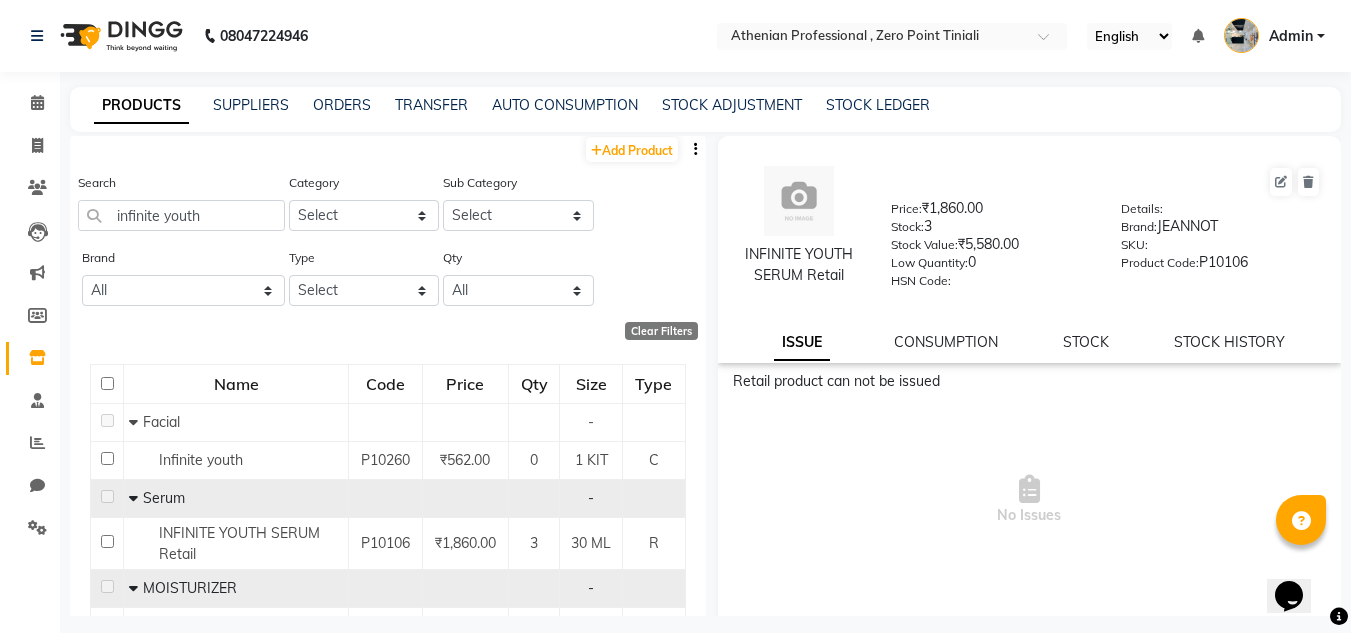 scroll, scrollTop: 163, scrollLeft: 0, axis: vertical 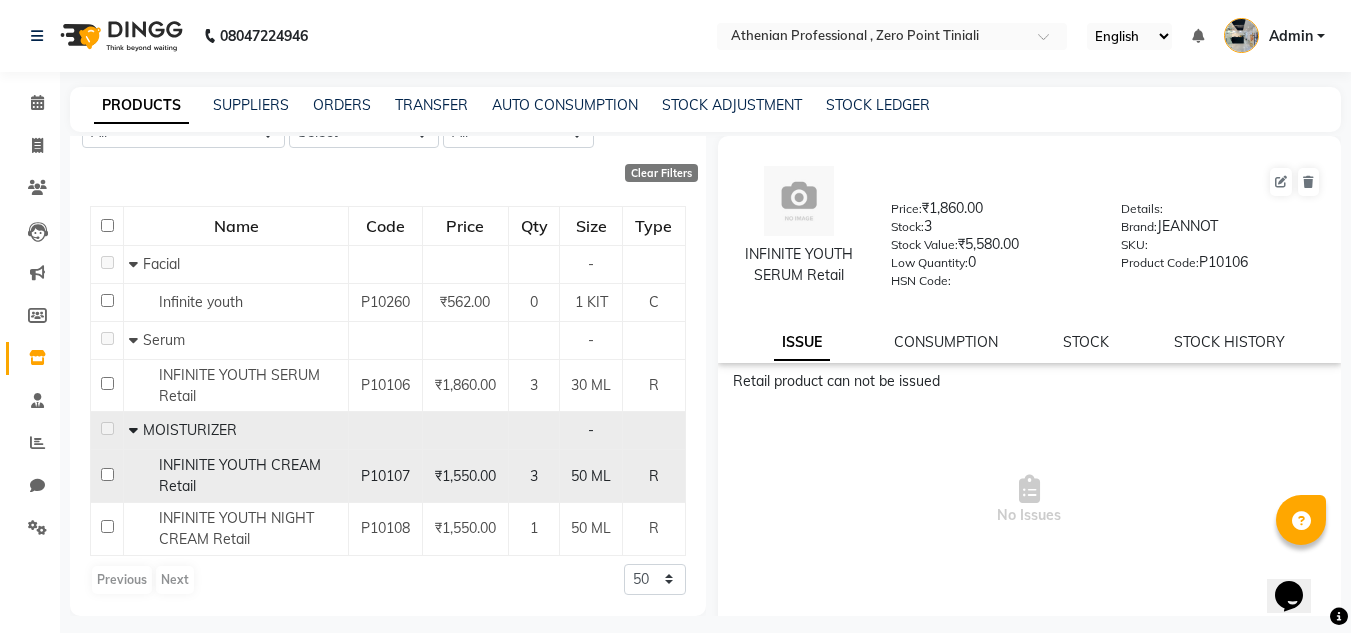 click on "INFINITE YOUTH CREAM Retail" 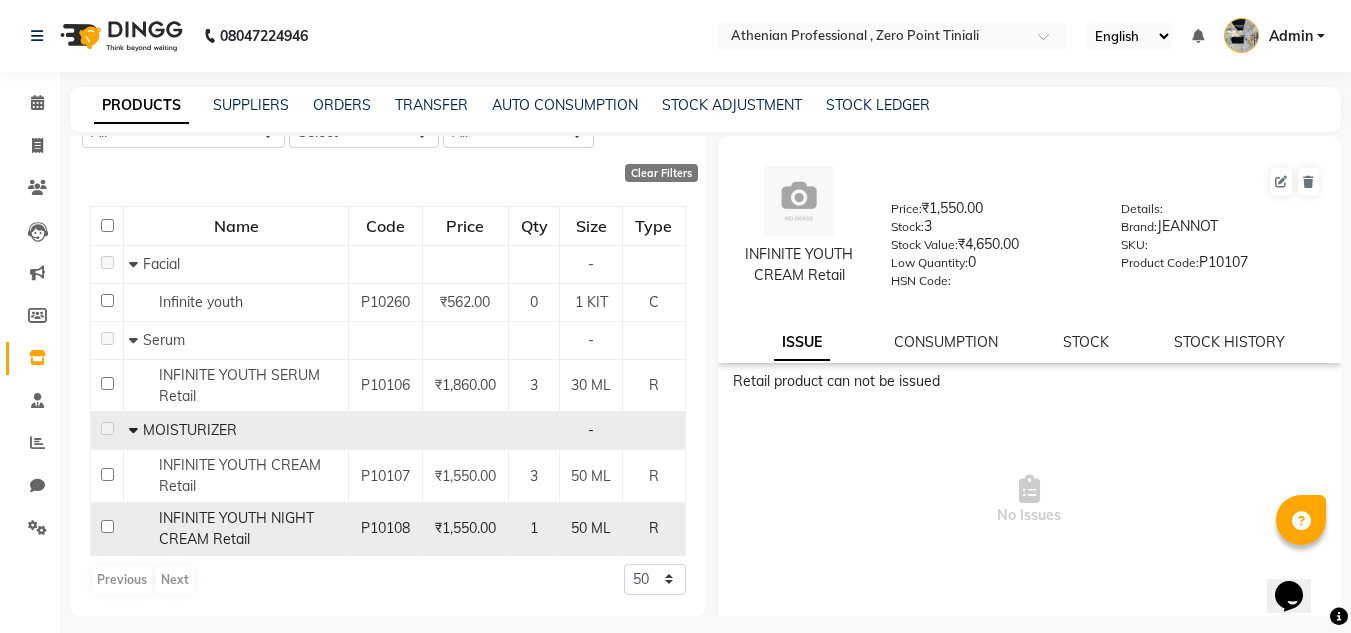 click on "INFINITE YOUTH NIGHT CREAM Retail" 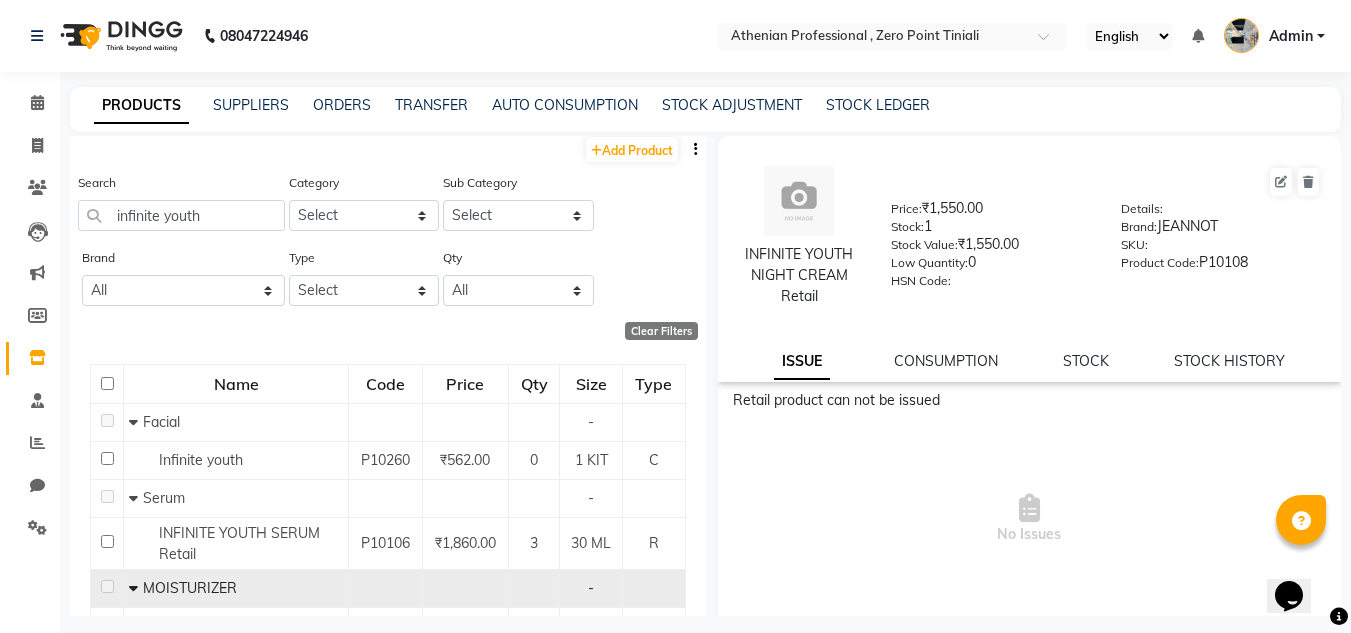 scroll, scrollTop: 0, scrollLeft: 0, axis: both 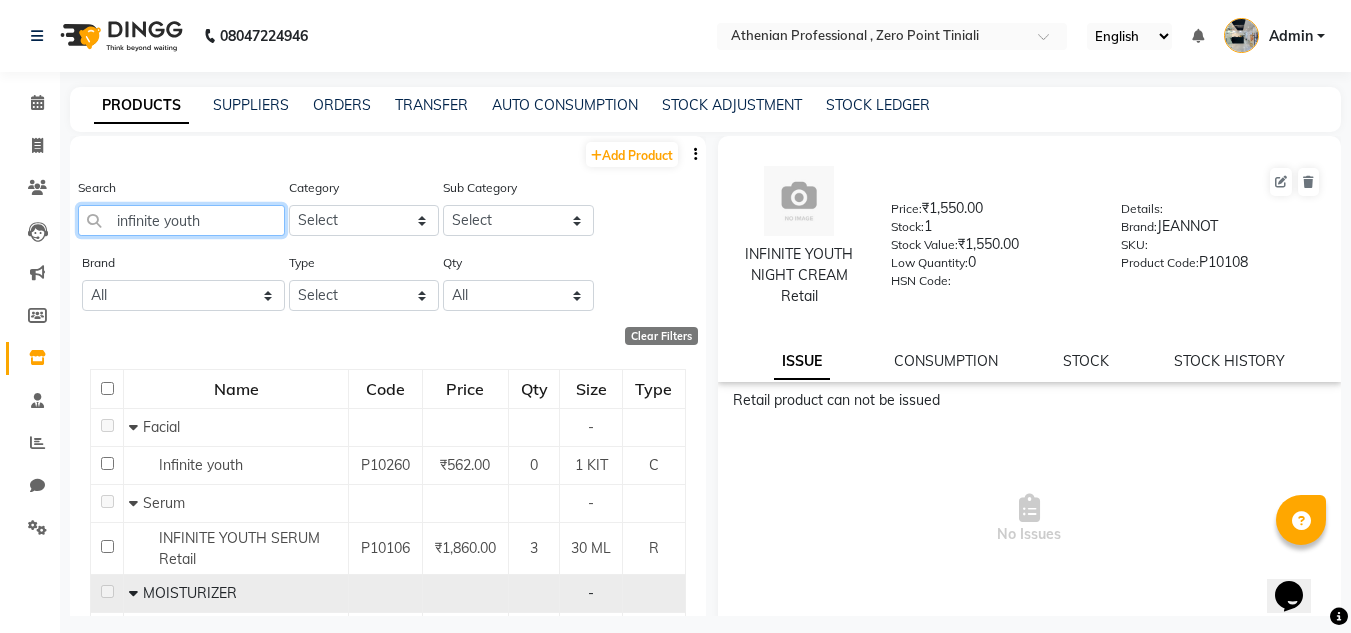 drag, startPoint x: 208, startPoint y: 227, endPoint x: 115, endPoint y: 216, distance: 93.64828 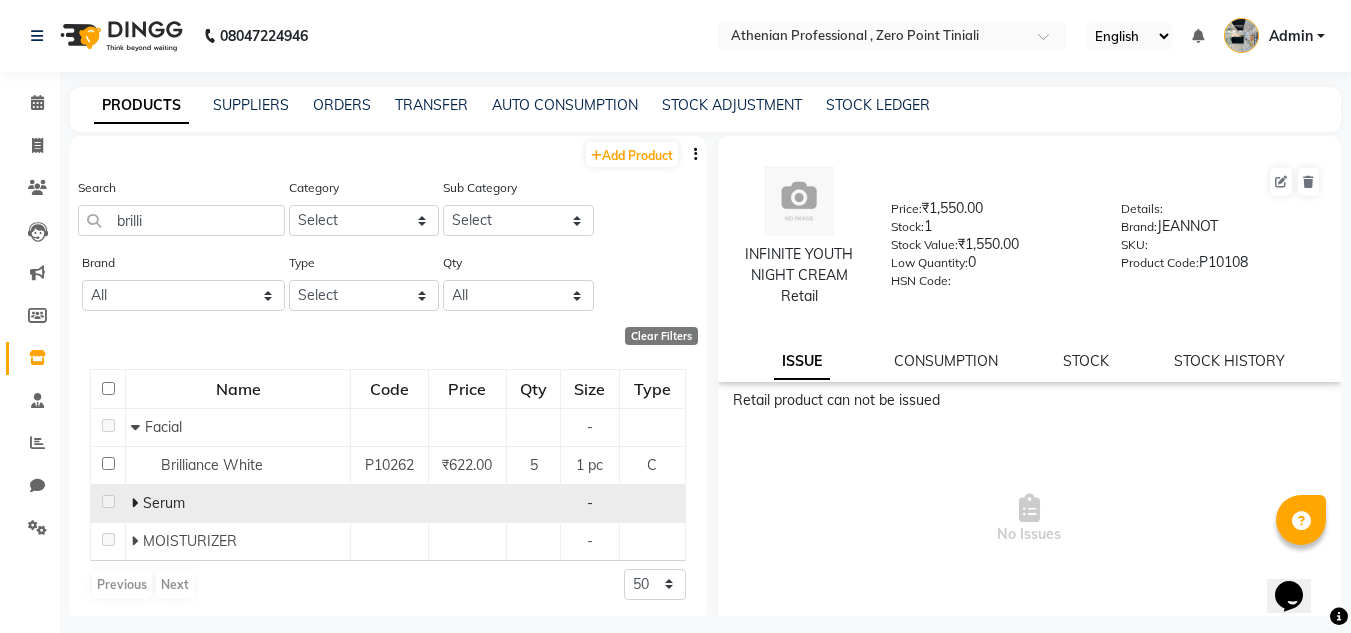 click 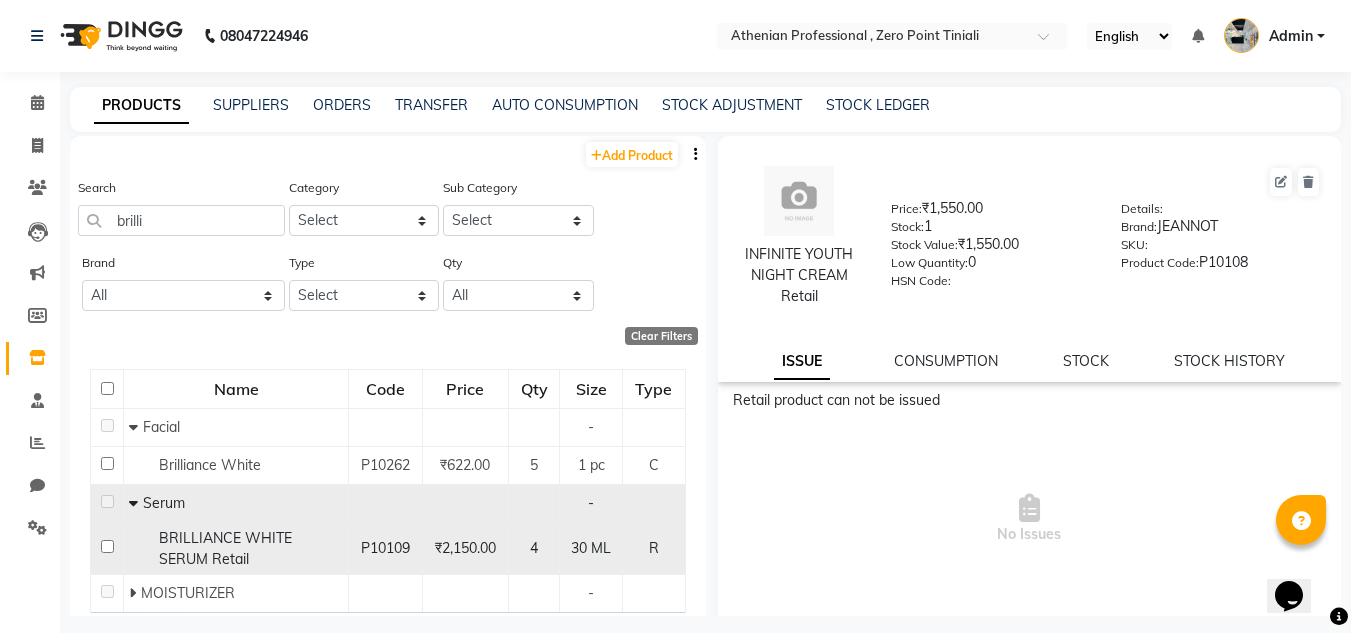 click on "BRILLIANCE WHITE SERUM Retail" 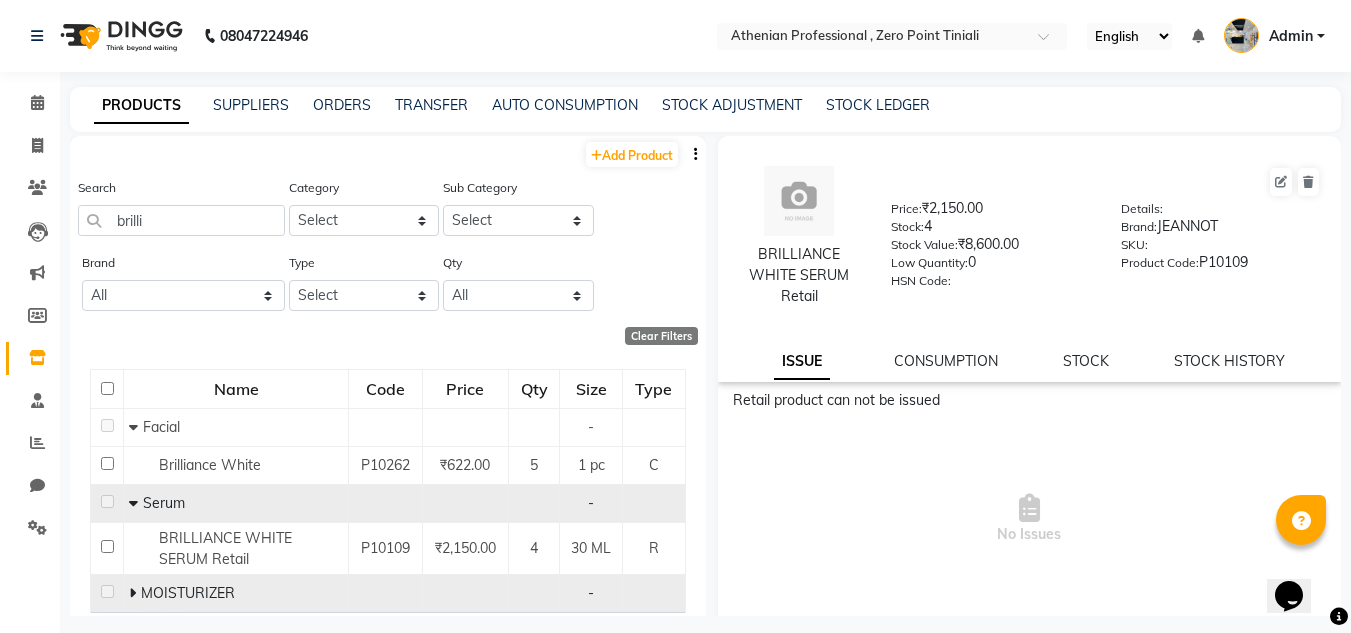 click on "MOISTURIZER" 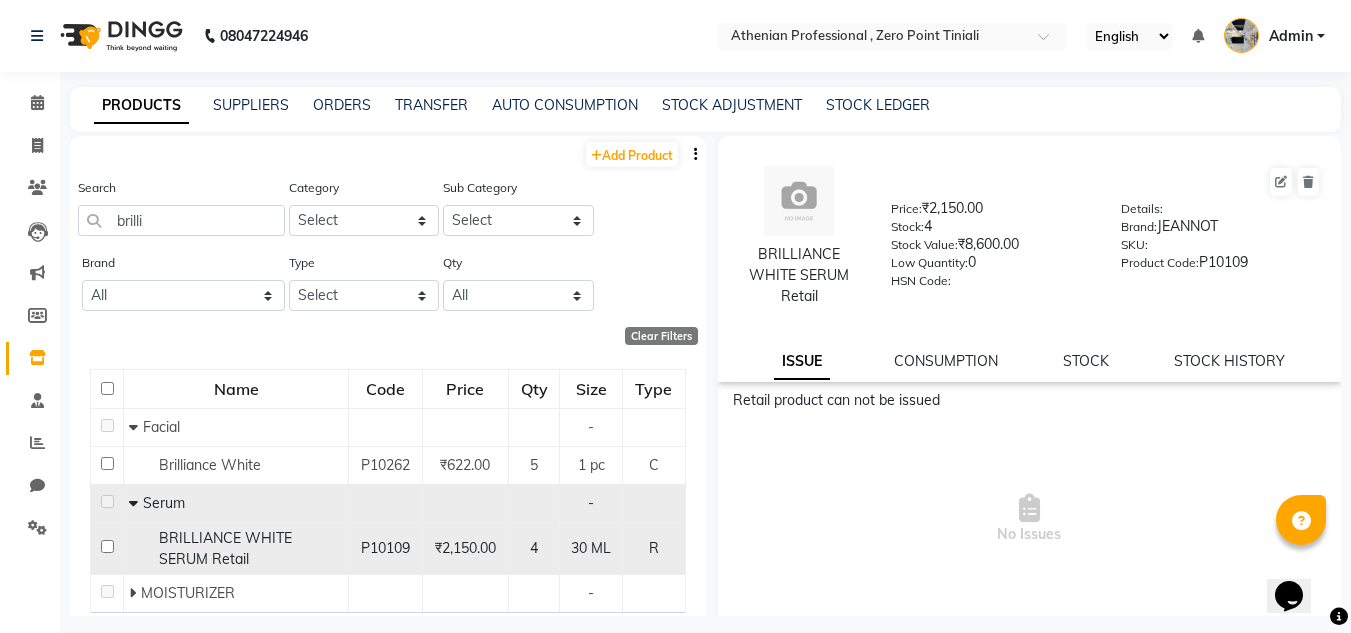 scroll, scrollTop: 57, scrollLeft: 0, axis: vertical 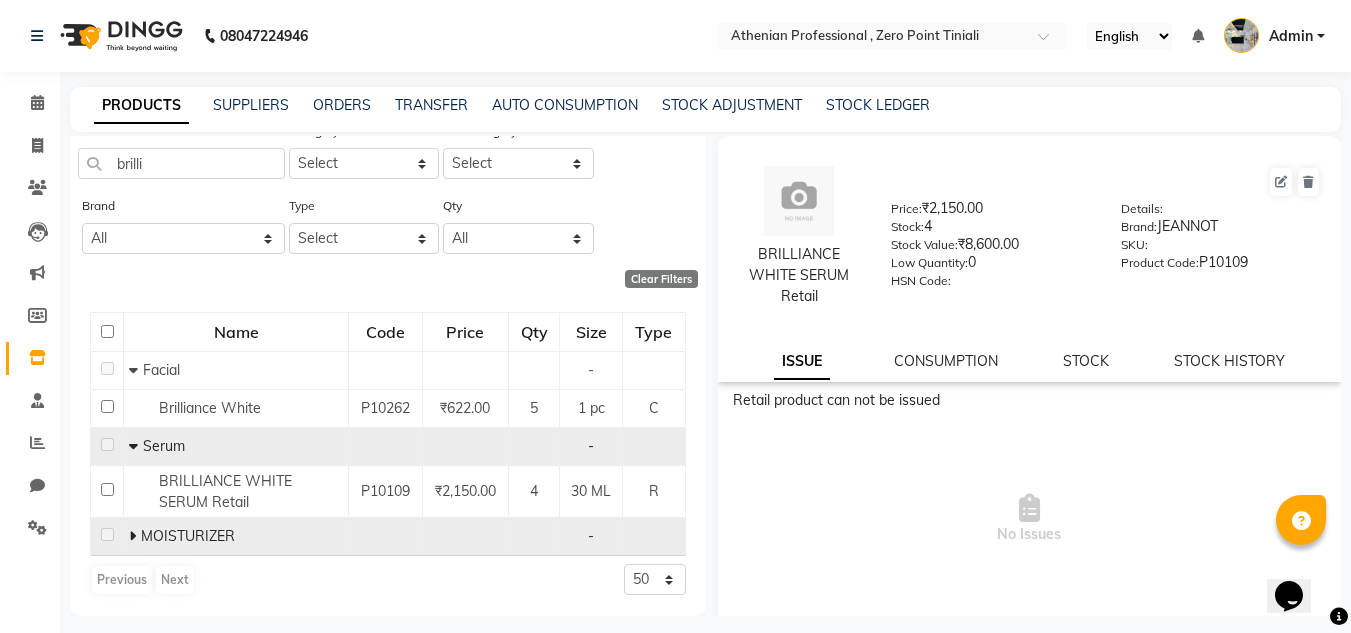 click 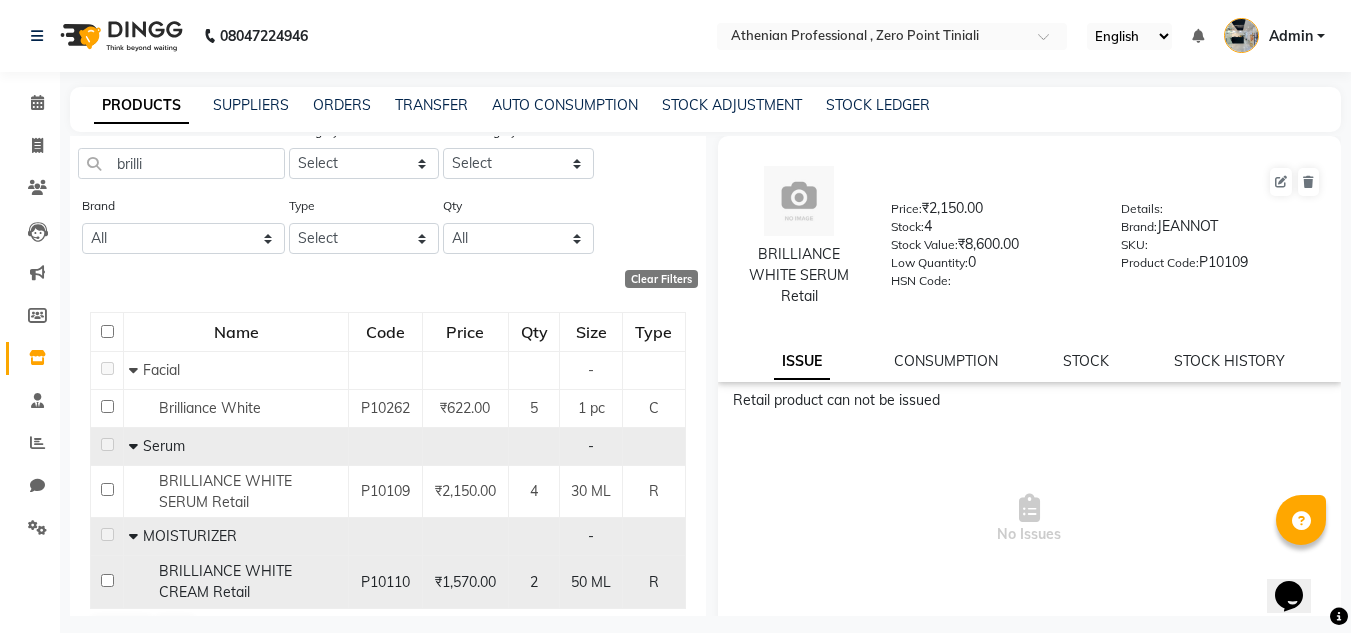 click on "BRILLIANCE WHITE CREAM Retail" 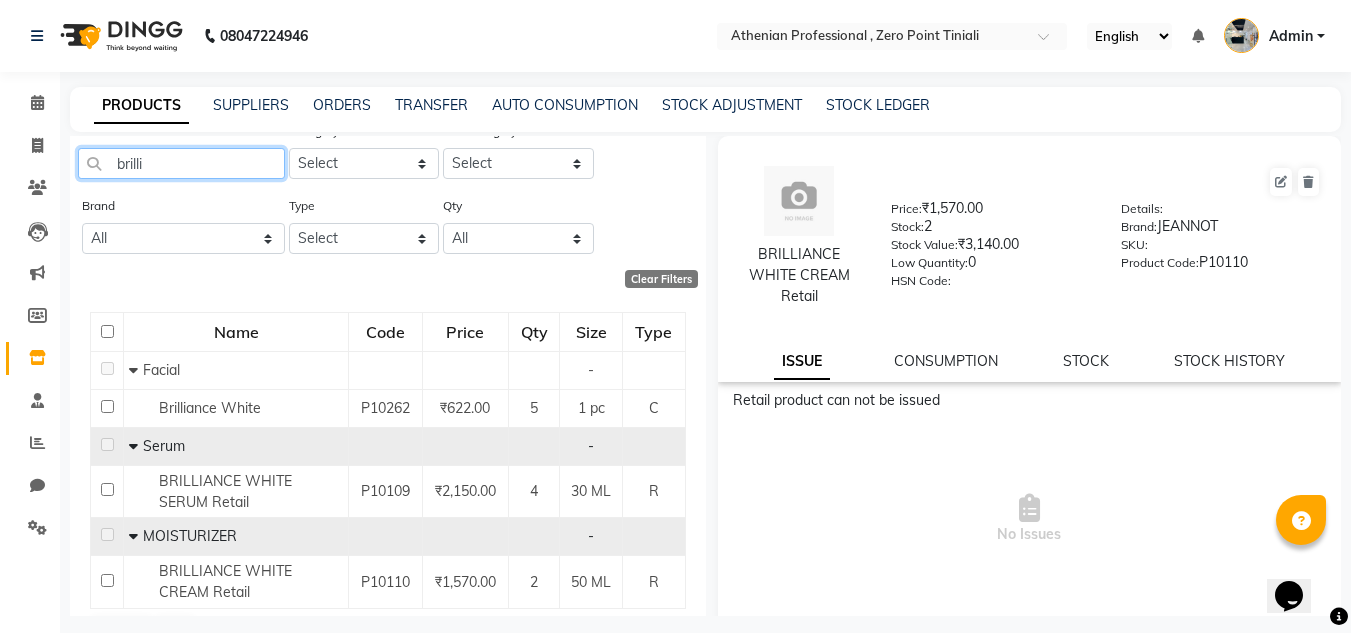 drag, startPoint x: 169, startPoint y: 164, endPoint x: 91, endPoint y: 157, distance: 78.31347 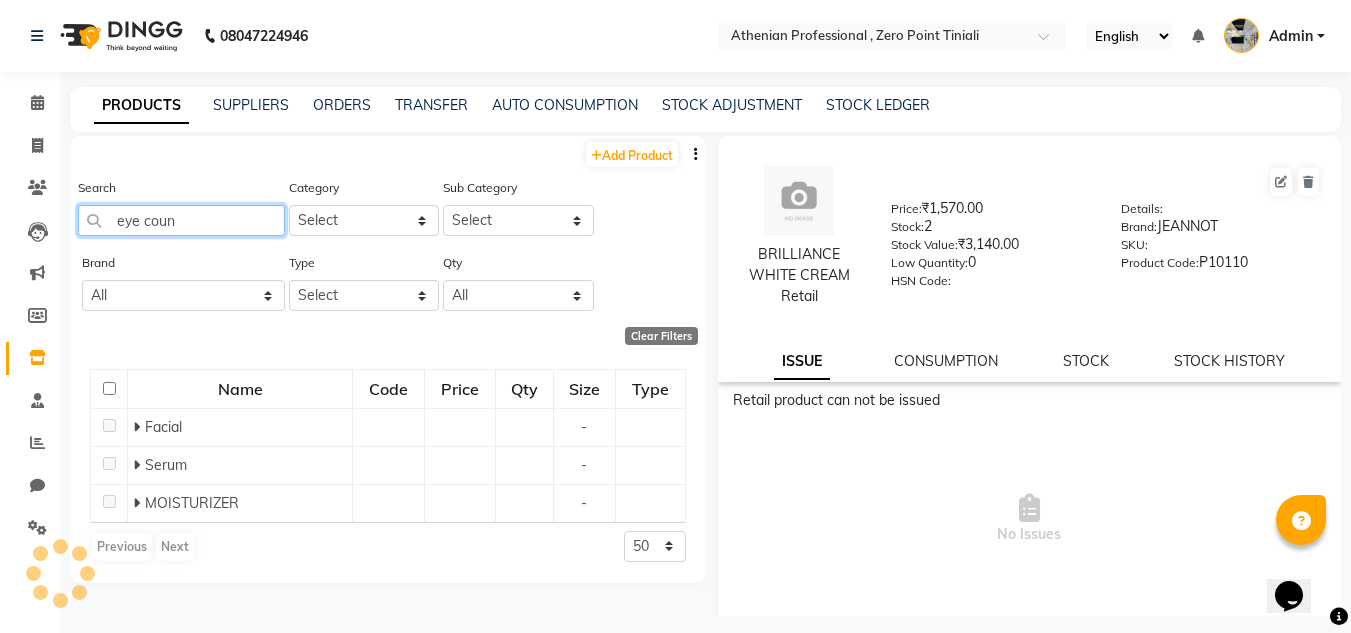 scroll, scrollTop: 0, scrollLeft: 0, axis: both 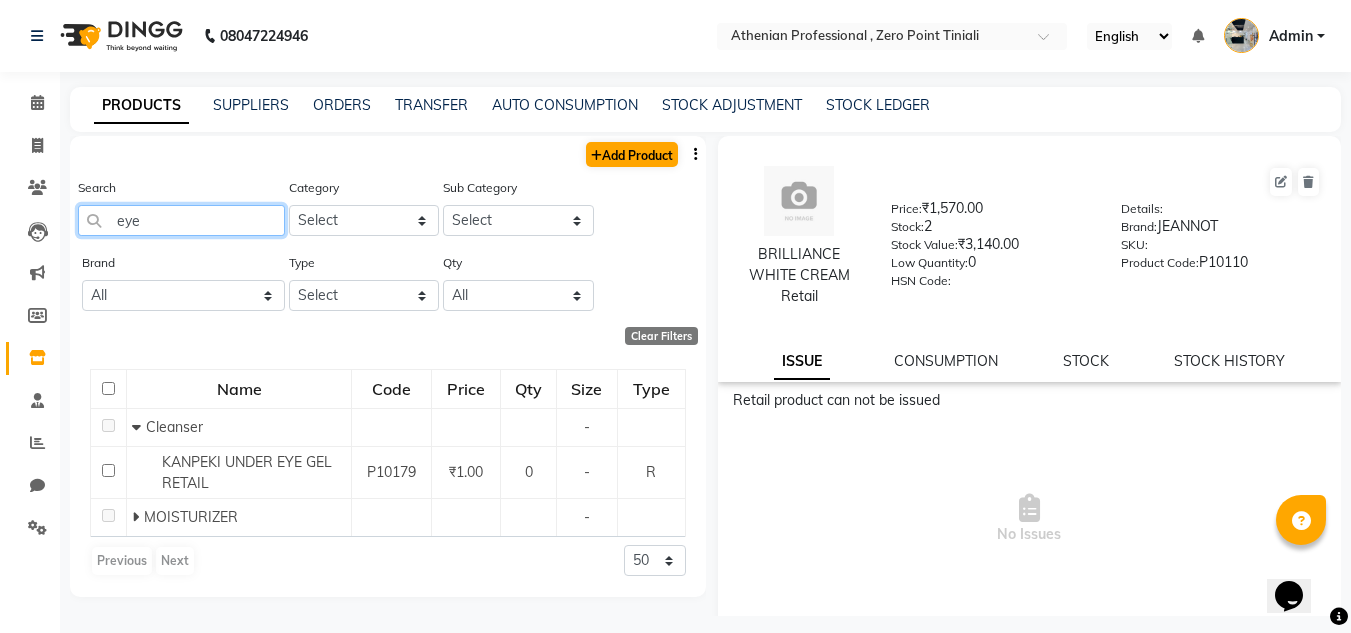 type on "eye" 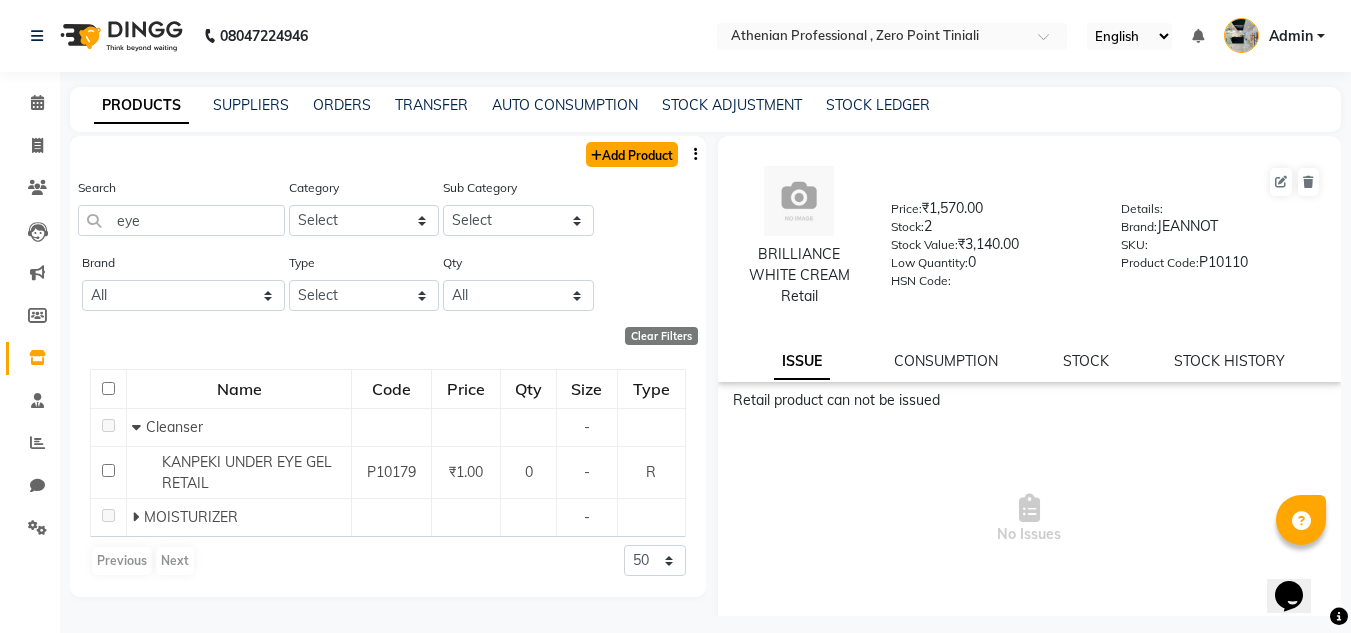 click on "Add Product" 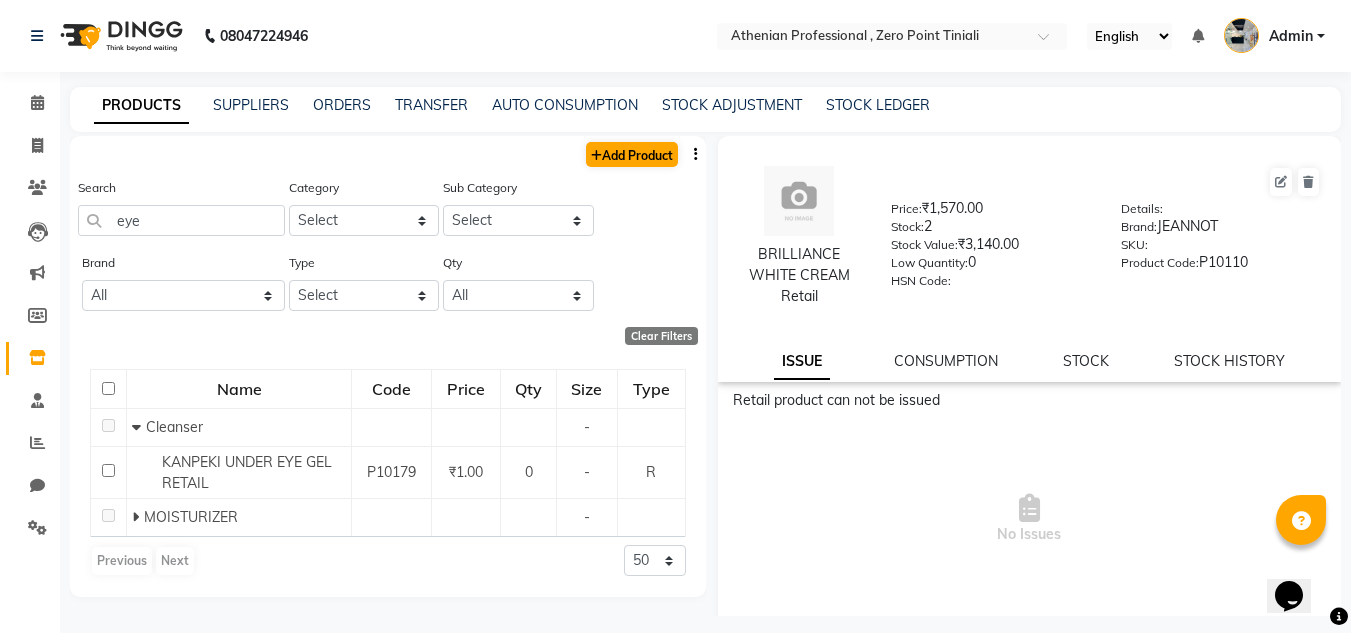 select on "true" 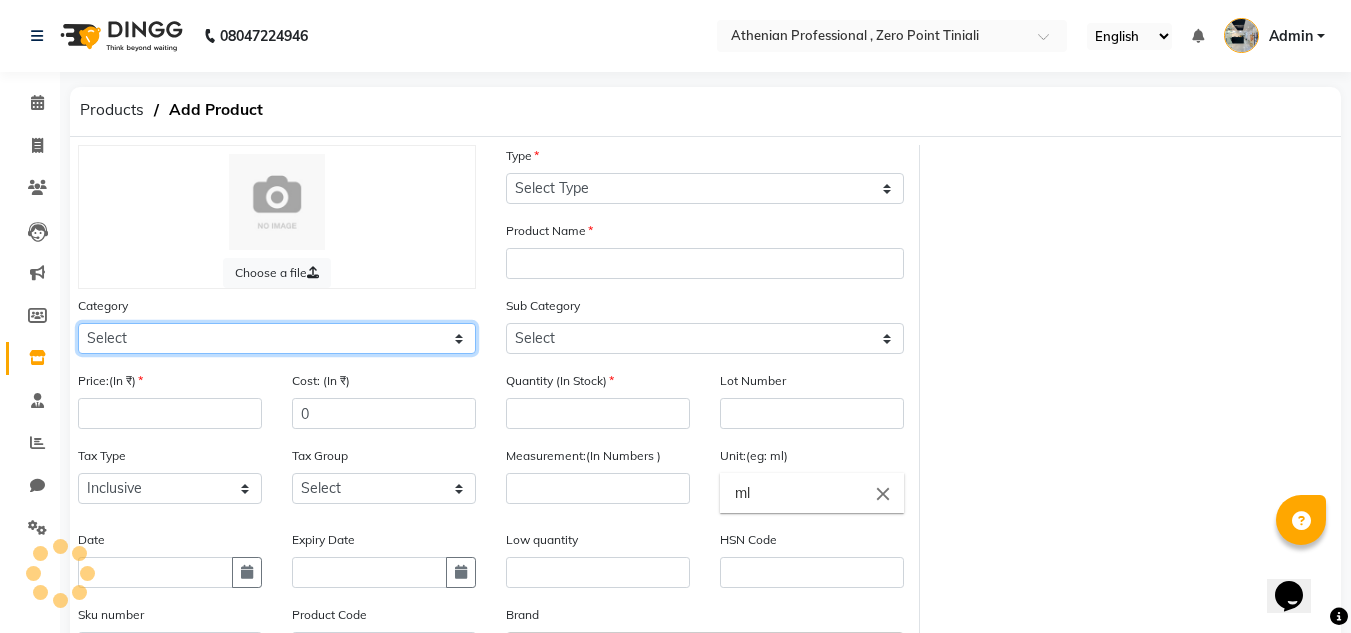 click on "Select Hair Skin Makeup Personal Care Appliances [PERSON_NAME] Waxing Disposable Threading Hands and Feet Beauty Planet [MEDICAL_DATA] Cadiveu Casmara Cheryls Loreal Olaplex Old Products Other" 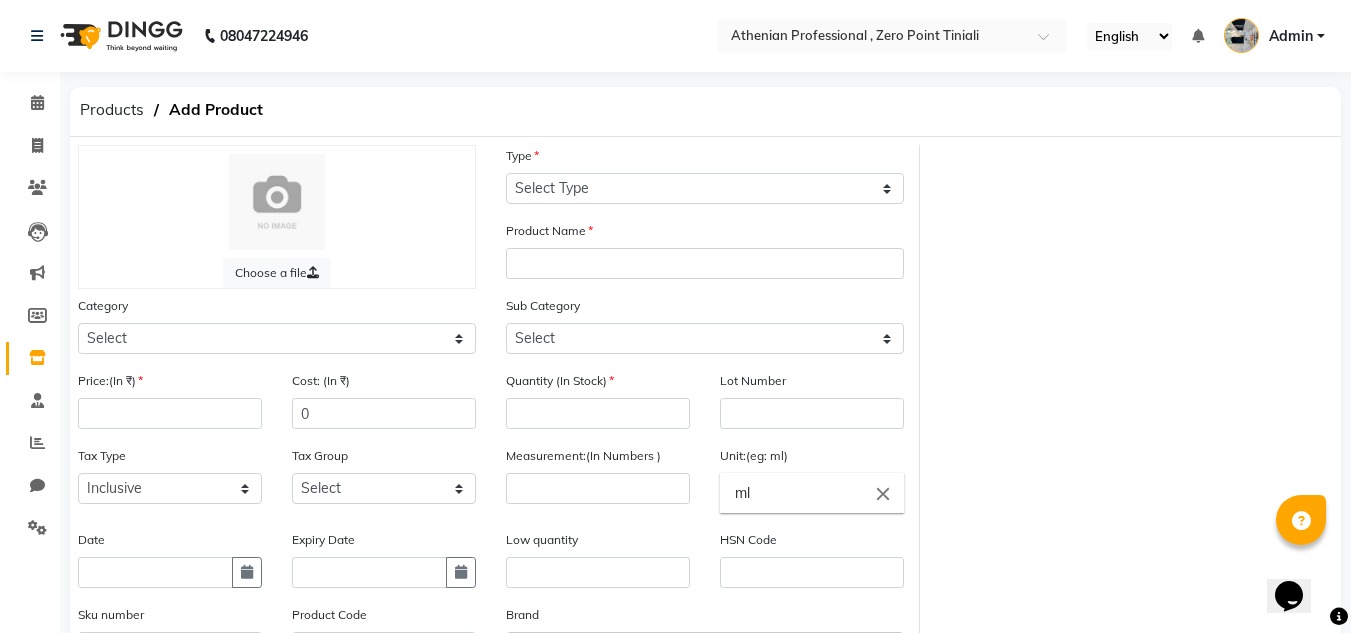 click on "08047224946 Select Location × Athenian Professional , Zero Point Tiniali English ENGLISH Español العربية मराठी हिंदी ગુજરાતી தமிழ் 中文 Notifications nothing to show Admin Manage Profile Change Password Sign out  Version:3.15.4" 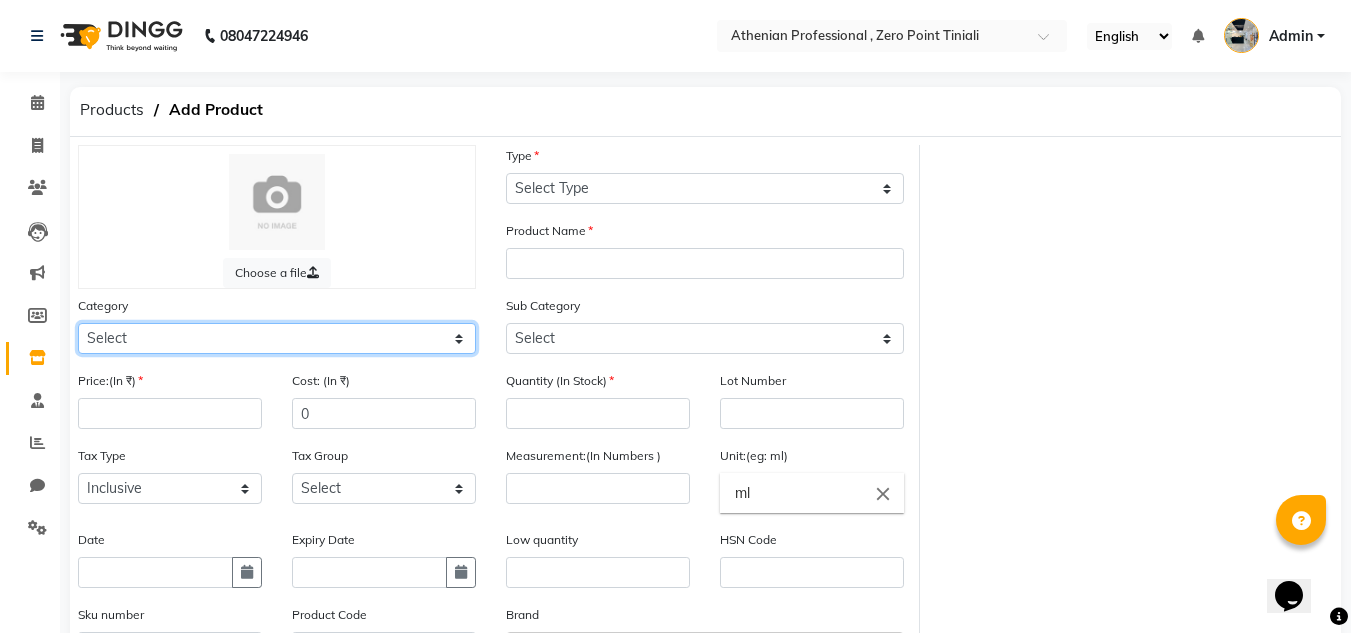 click on "Select Hair Skin Makeup Personal Care Appliances [PERSON_NAME] Waxing Disposable Threading Hands and Feet Beauty Planet [MEDICAL_DATA] Cadiveu Casmara Cheryls Loreal Olaplex Old Products Other" 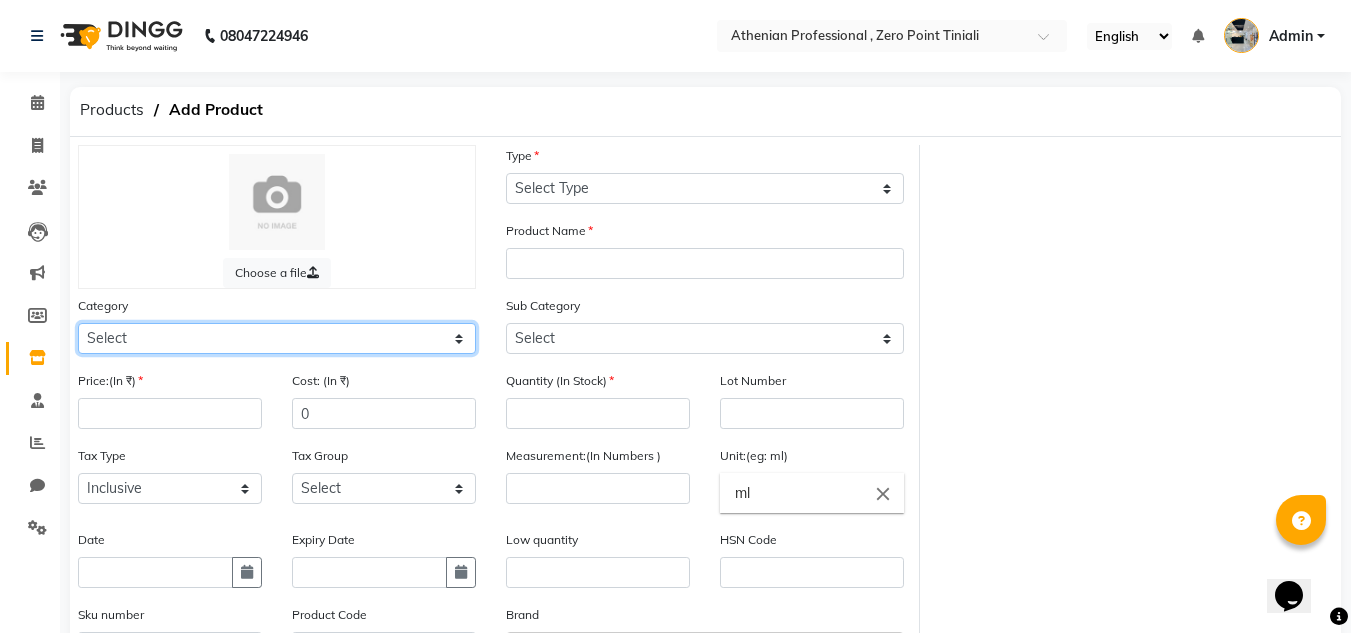 select on "1593901150" 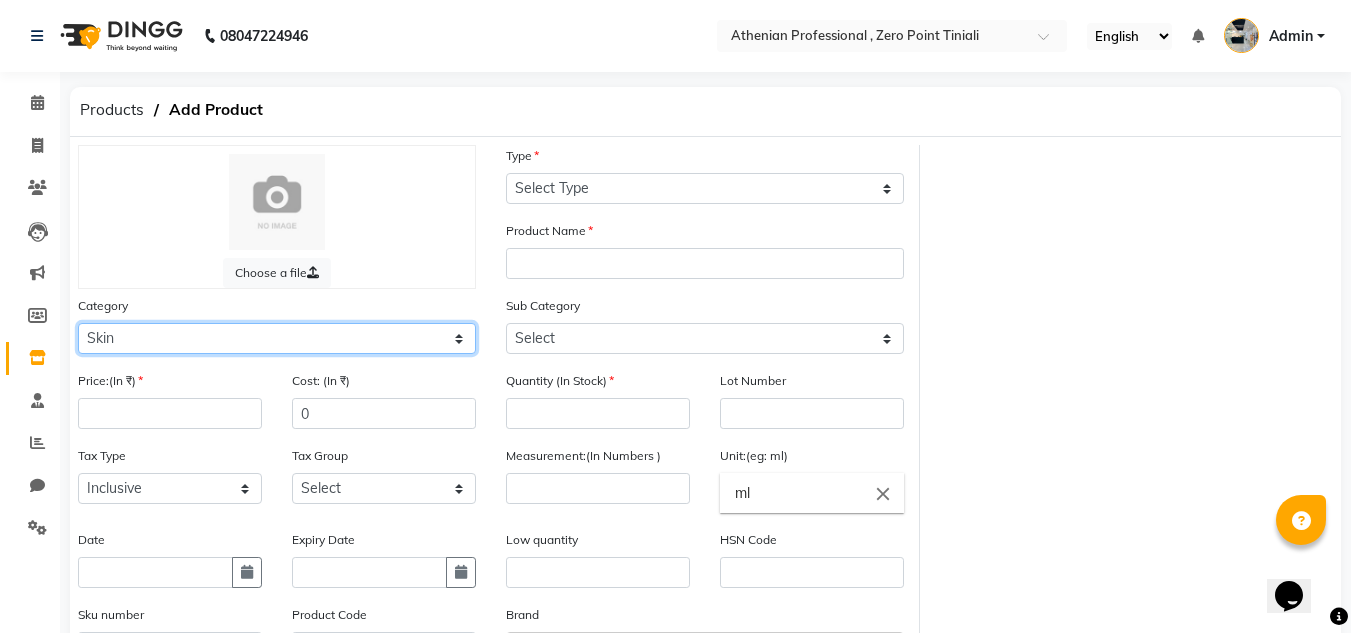 click on "Select Hair Skin Makeup Personal Care Appliances [PERSON_NAME] Waxing Disposable Threading Hands and Feet Beauty Planet [MEDICAL_DATA] Cadiveu Casmara Cheryls Loreal Olaplex Old Products Other" 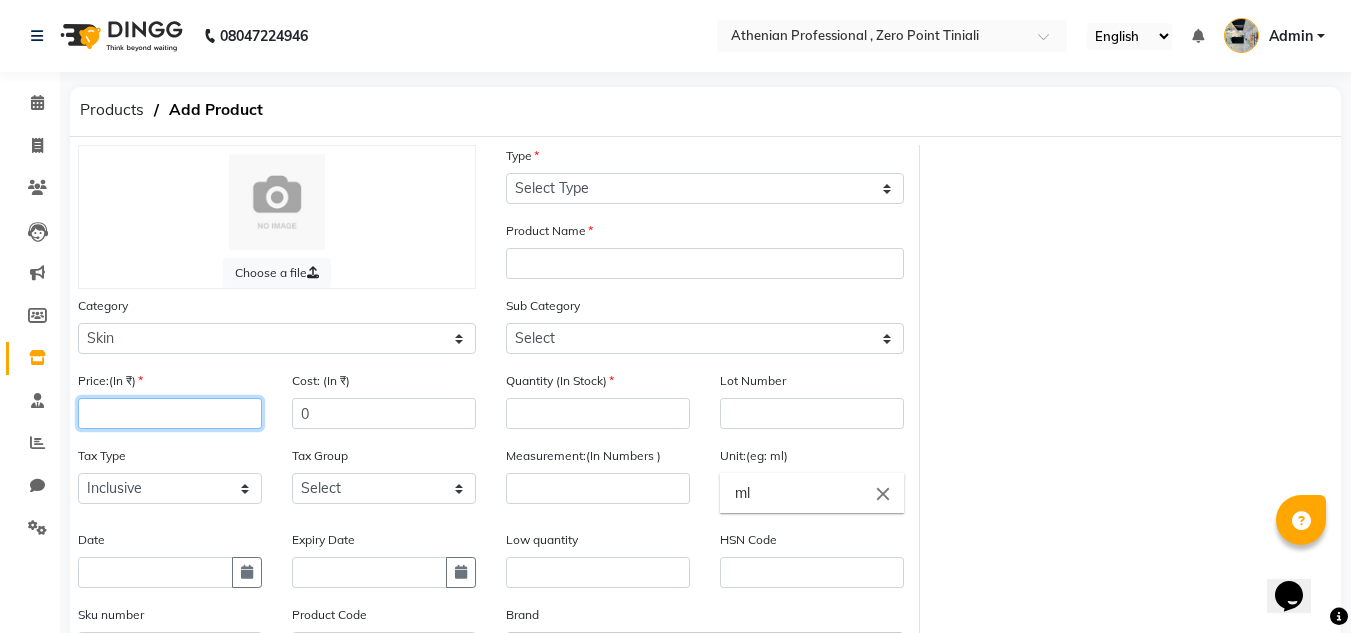 click 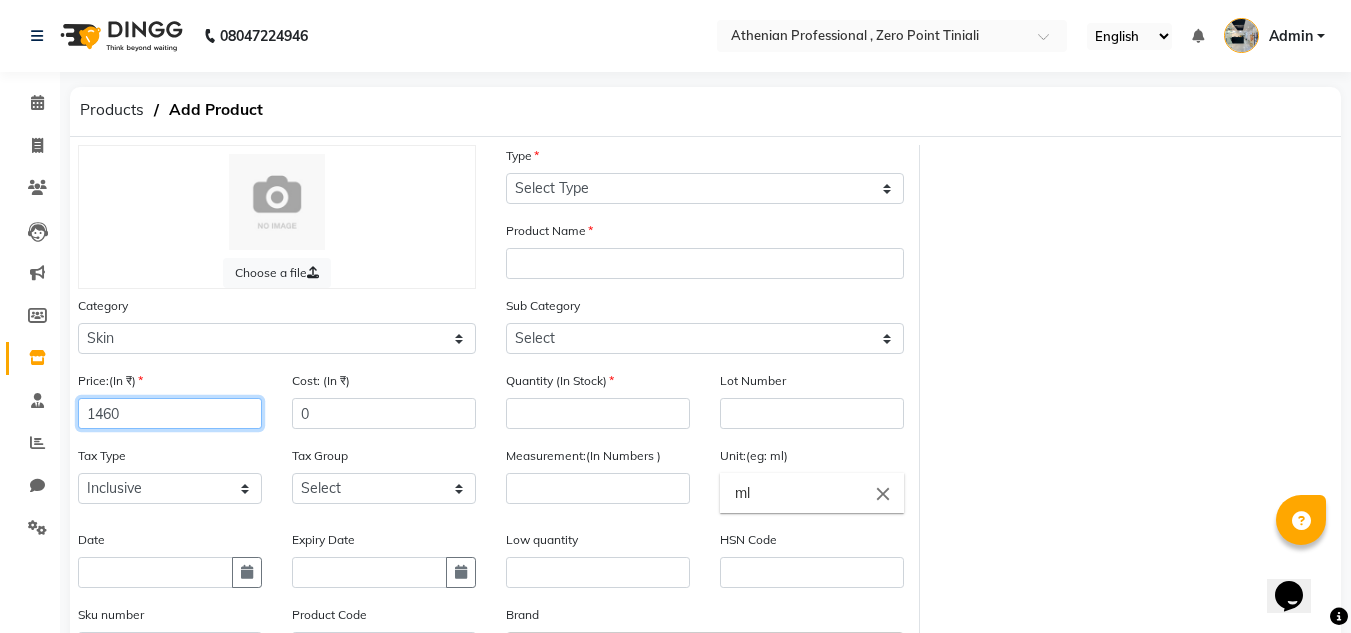 type on "1460" 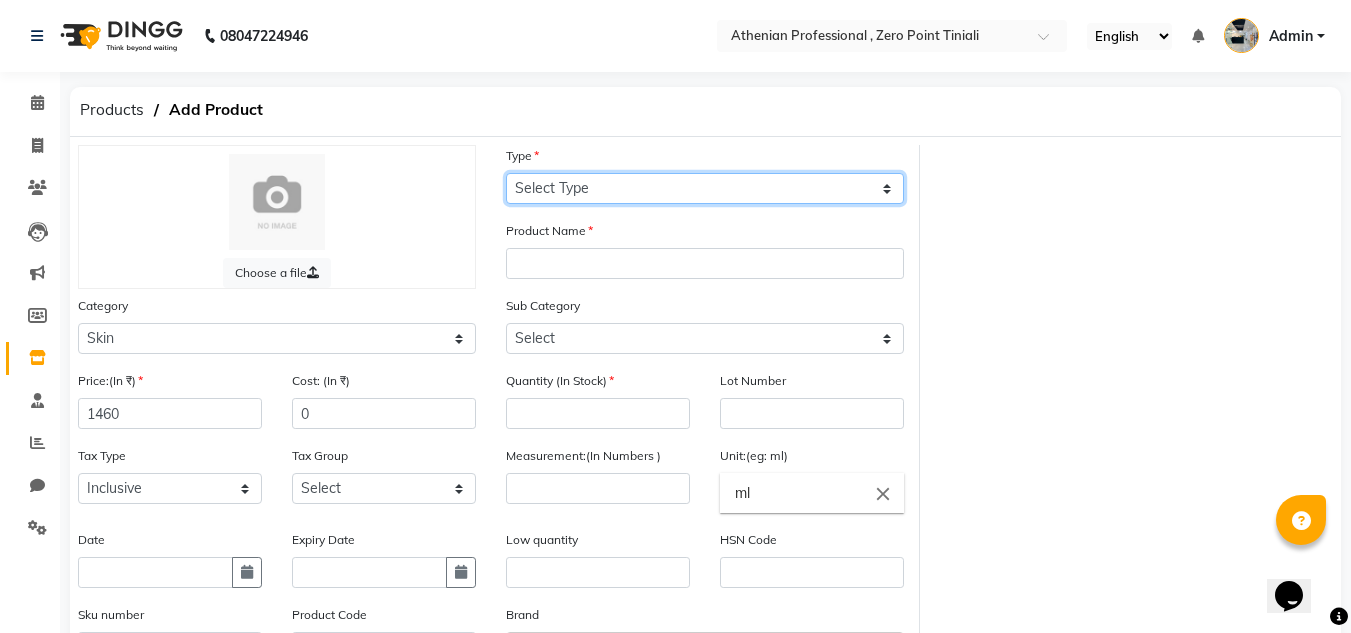 click on "Select Type Both Retail Consumable" 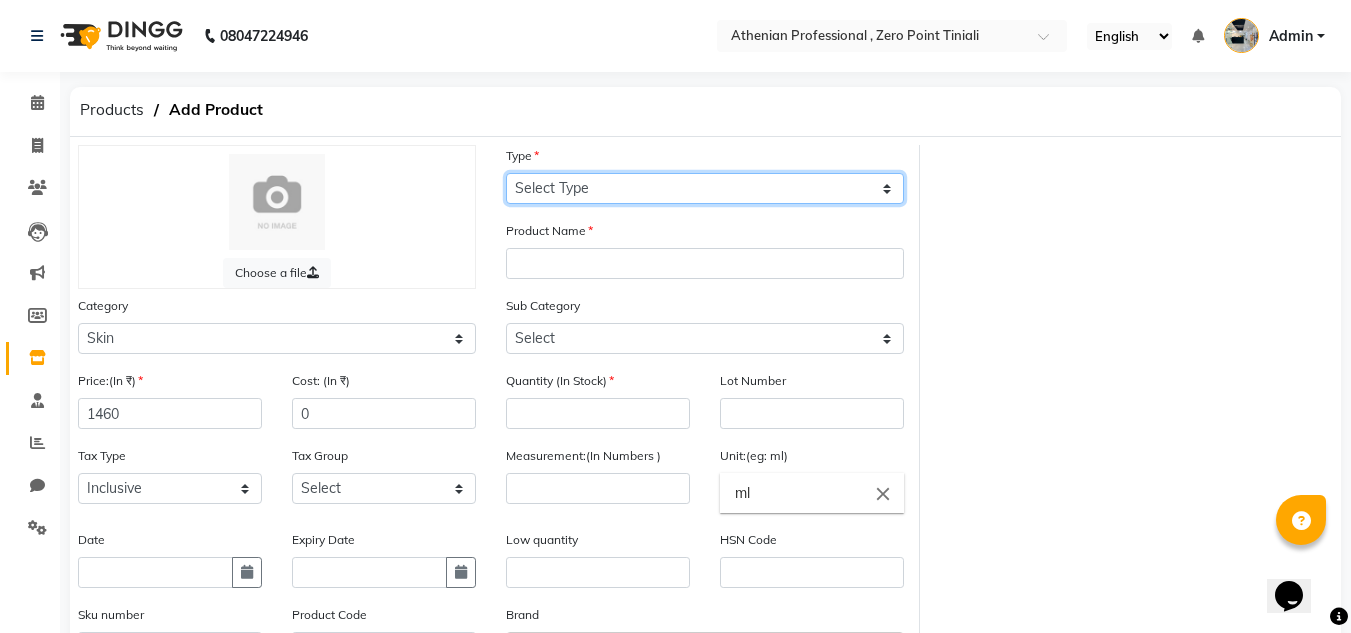 select on "R" 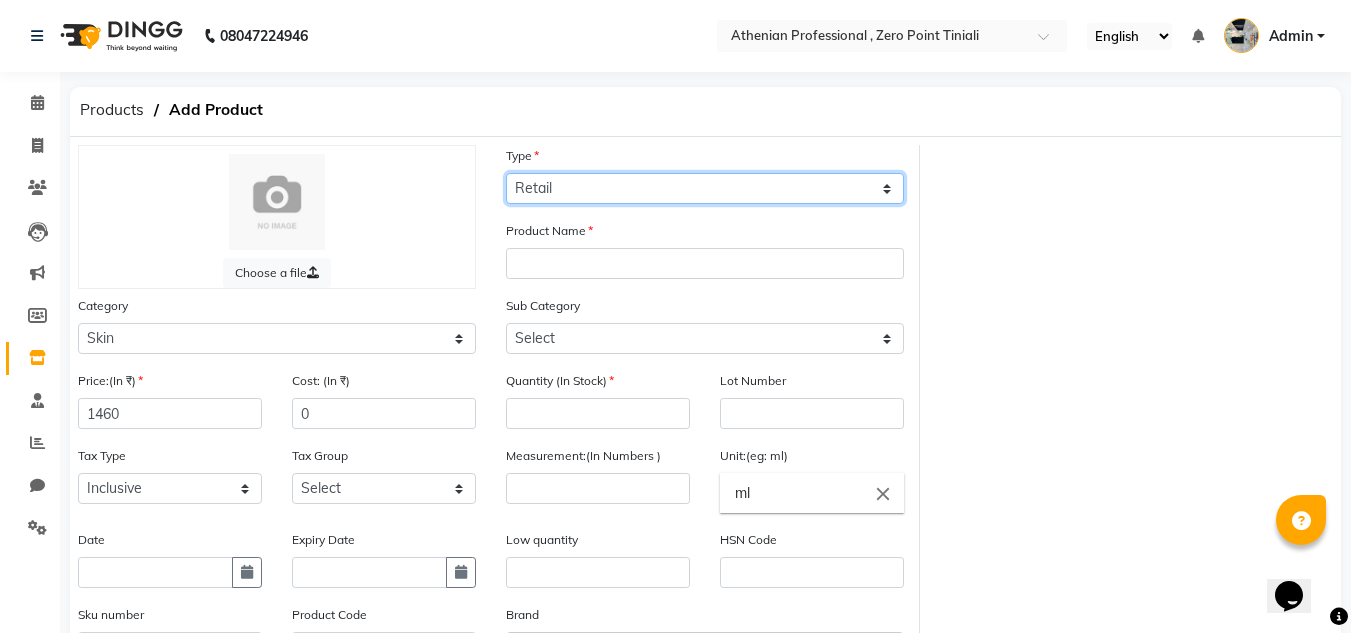 click on "Select Type Both Retail Consumable" 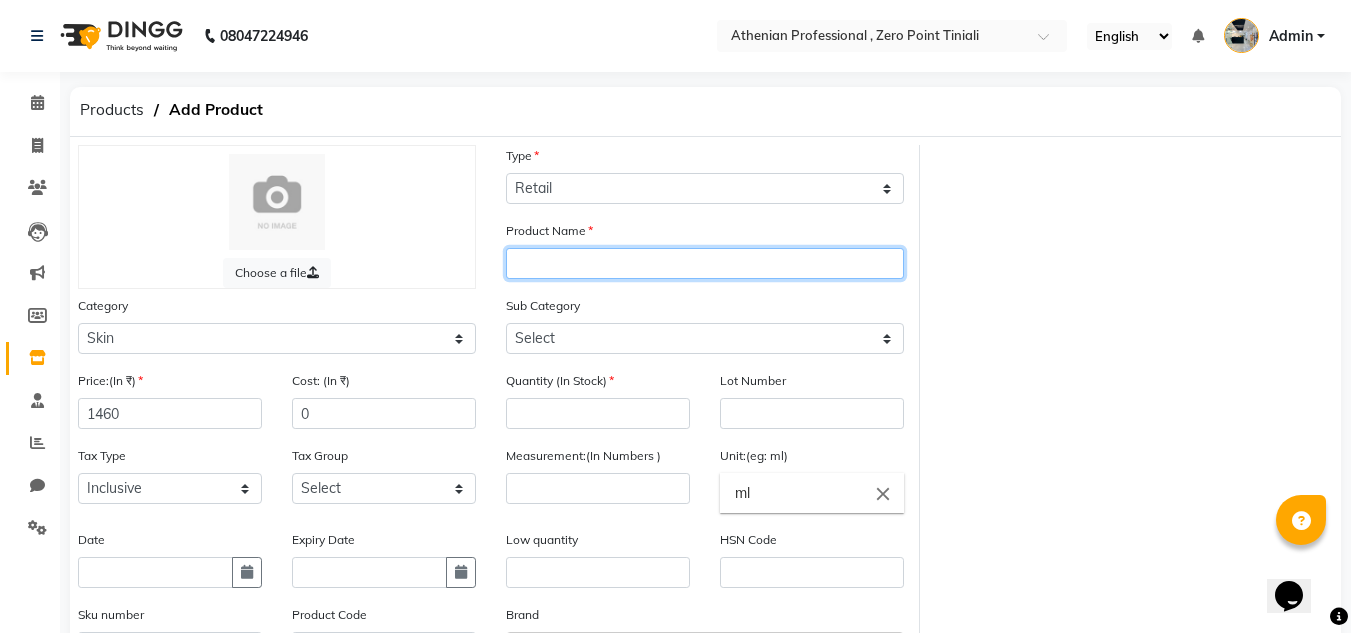 click 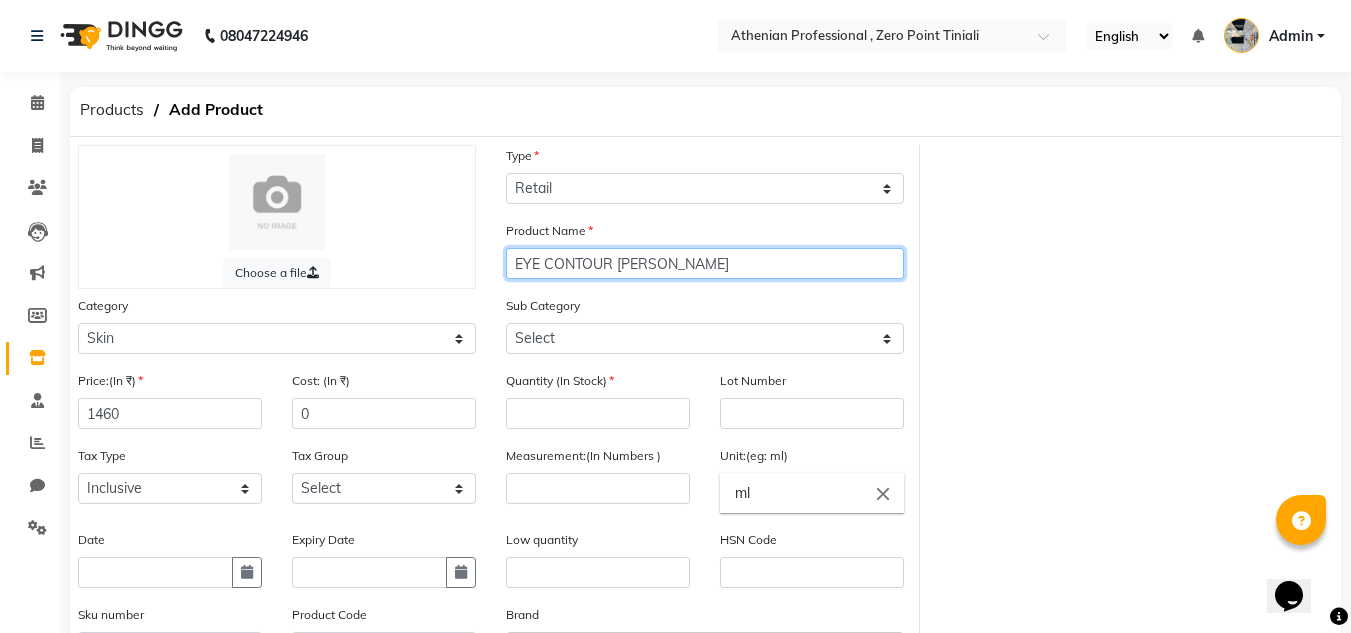 type on "EYE CONTOUR [PERSON_NAME]" 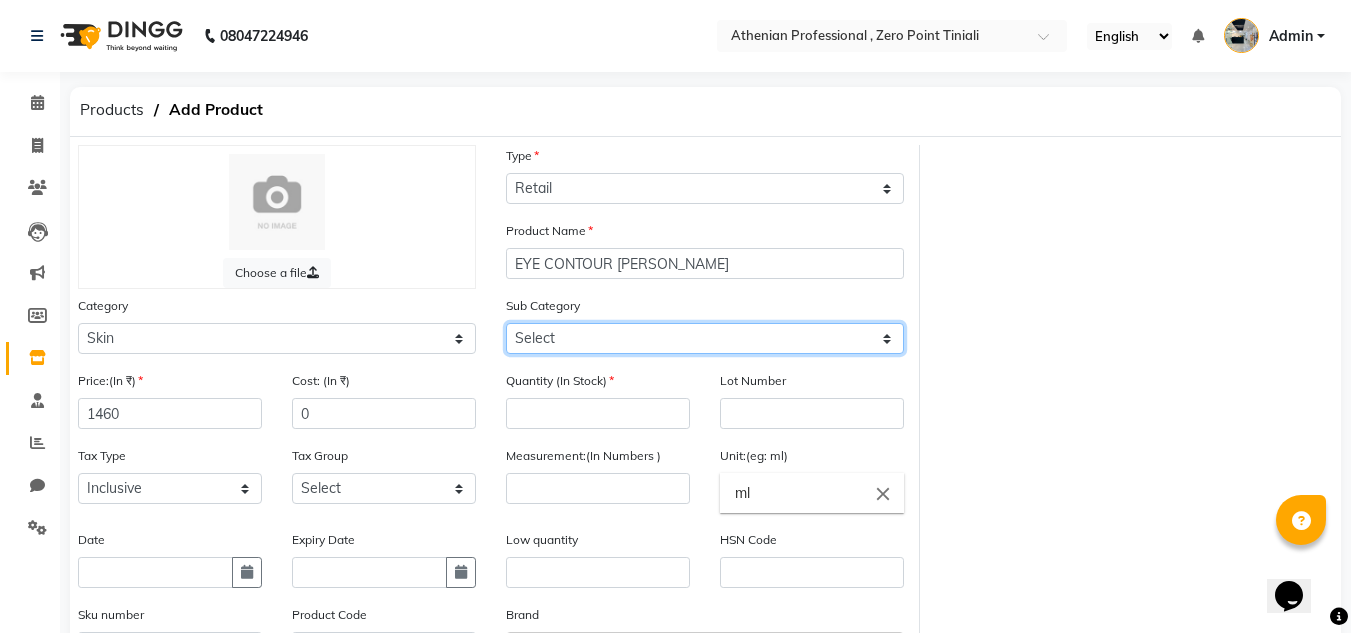 click on "Select Cleanser Facial Moisturiser Serum Toner Sun Care Masks Lip Care Eye Care Body Care Hand & Feet Kit & Combo Treatment Appliances Other Skin SERUM MOISTURIZER TONER CLEANSER MISCELLER WATER MIST SUNSHIELD Cream TONE WASH DROPS SUNSCREEN GEL FACE WASH Body Polishing WAX MASSAGE CREAM SCRUB MASK PACK SALT PEDICURE AND MANICURE PEEL FACIAL Foam Hydrafacial Glue Bonder Primer Miceller water Lashes LASH REMOVER Numbing Cartridge" 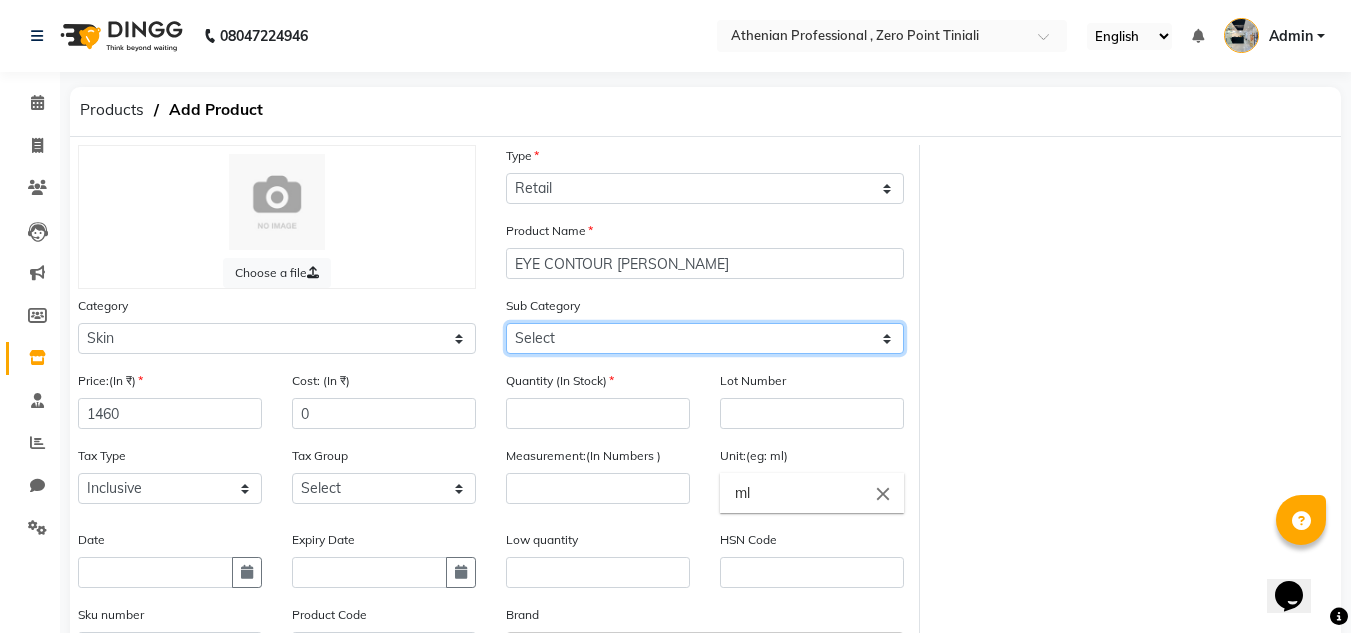 select on "1593901159" 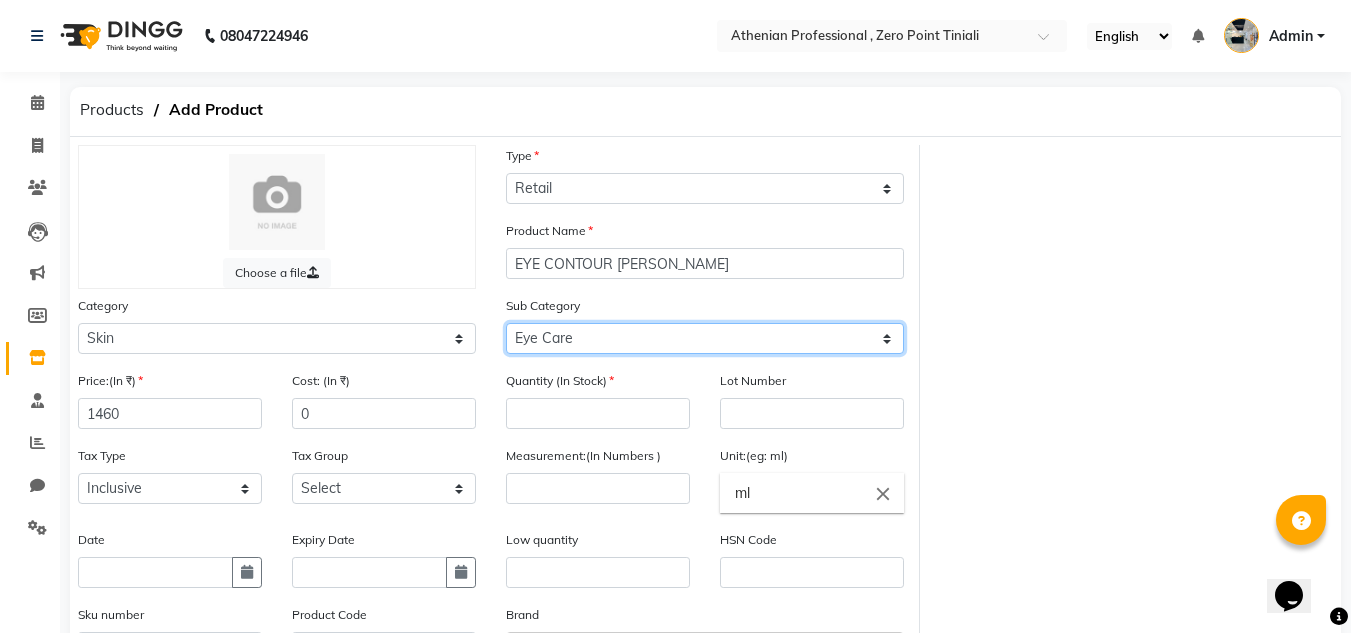 click on "Select Cleanser Facial Moisturiser Serum Toner Sun Care Masks Lip Care Eye Care Body Care Hand & Feet Kit & Combo Treatment Appliances Other Skin SERUM MOISTURIZER TONER CLEANSER MISCELLER WATER MIST SUNSHIELD Cream TONE WASH DROPS SUNSCREEN GEL FACE WASH Body Polishing WAX MASSAGE CREAM SCRUB MASK PACK SALT PEDICURE AND MANICURE PEEL FACIAL Foam Hydrafacial Glue Bonder Primer Miceller water Lashes LASH REMOVER Numbing Cartridge" 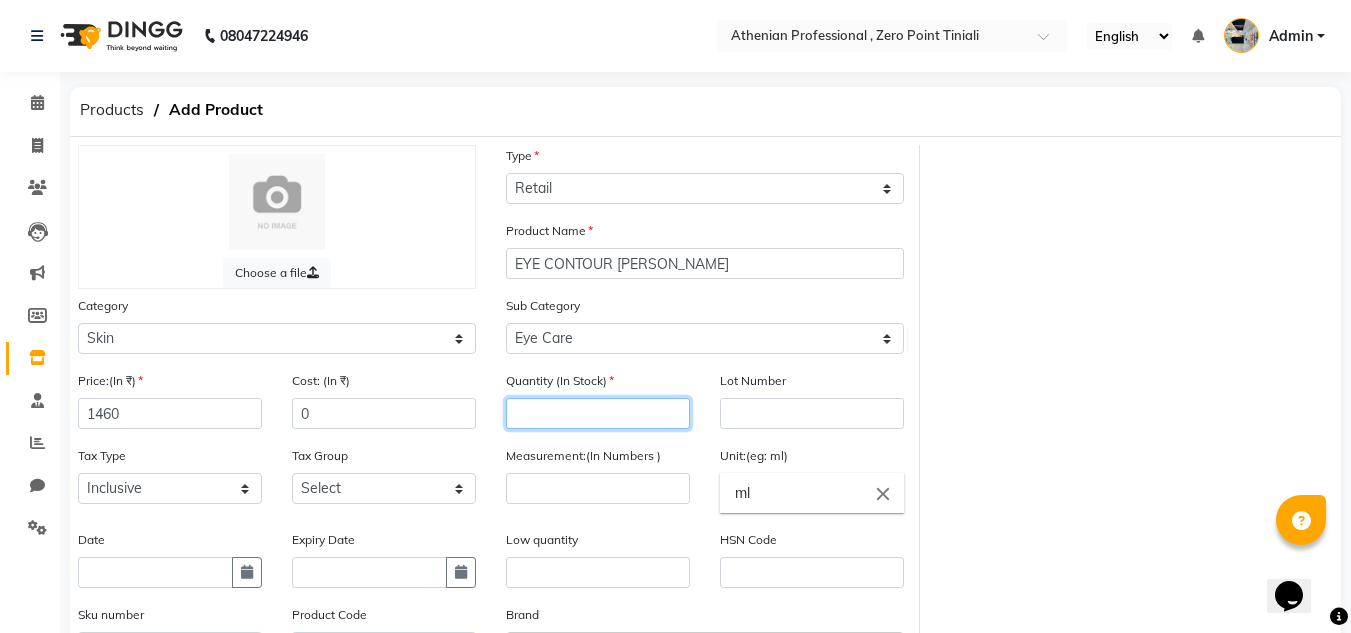 click 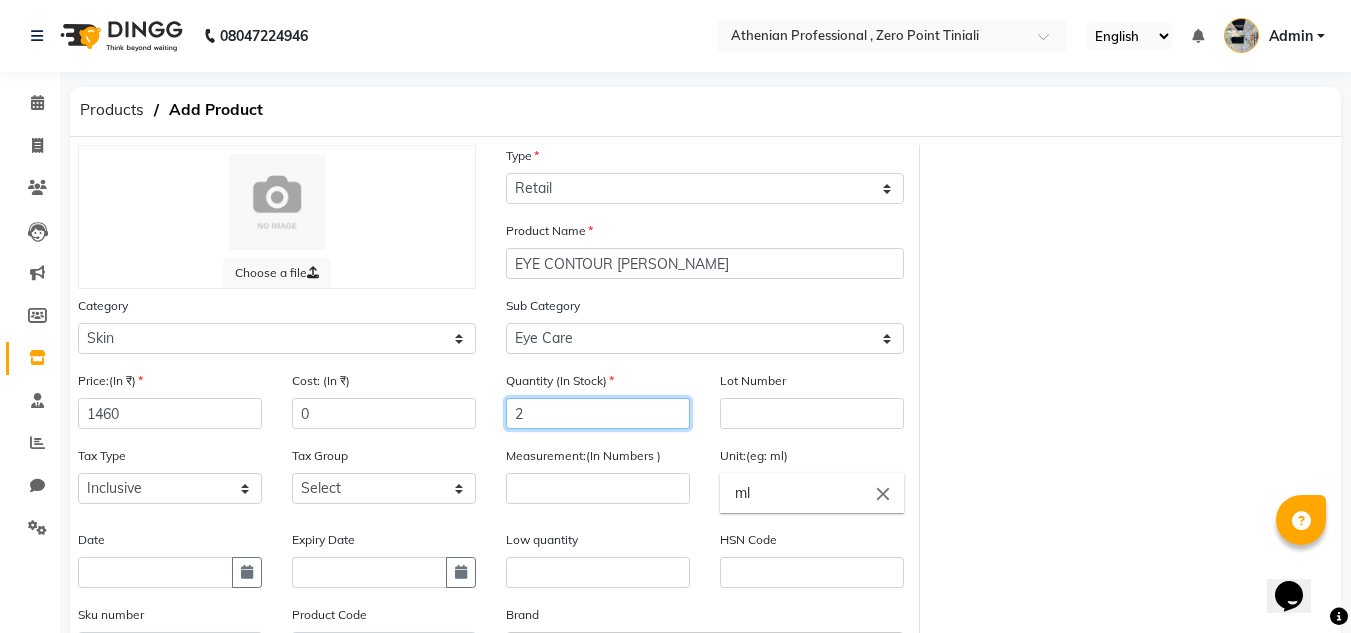 type on "2" 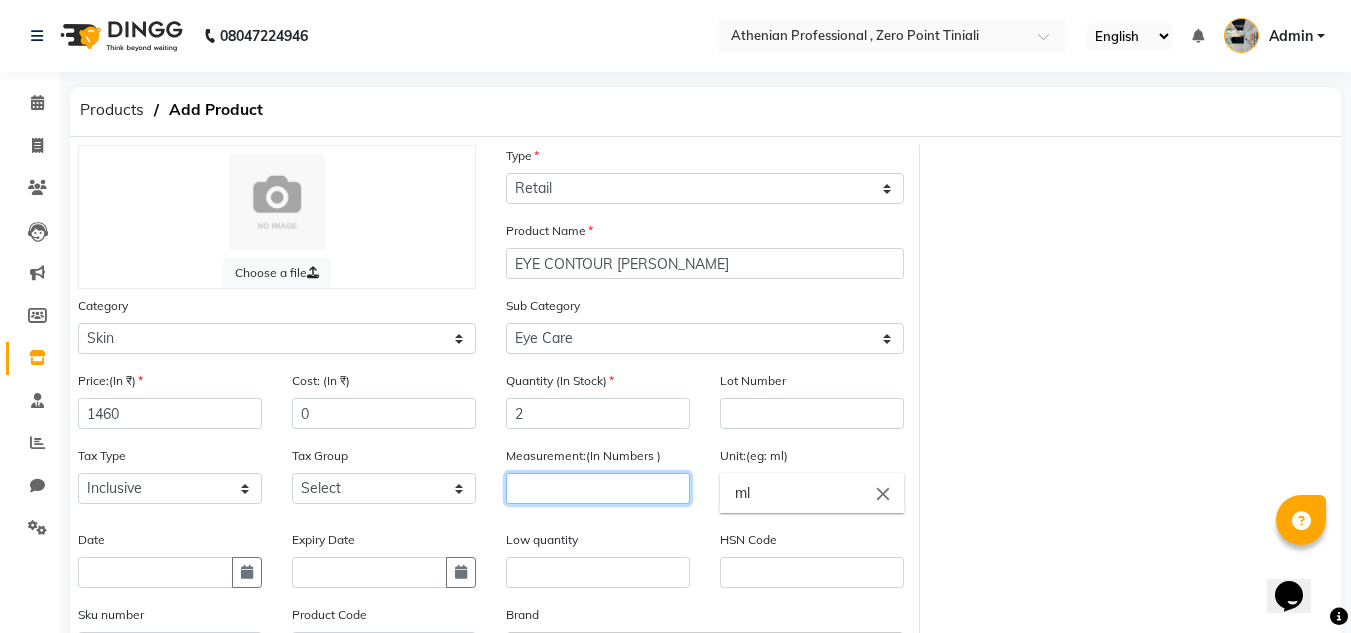 click 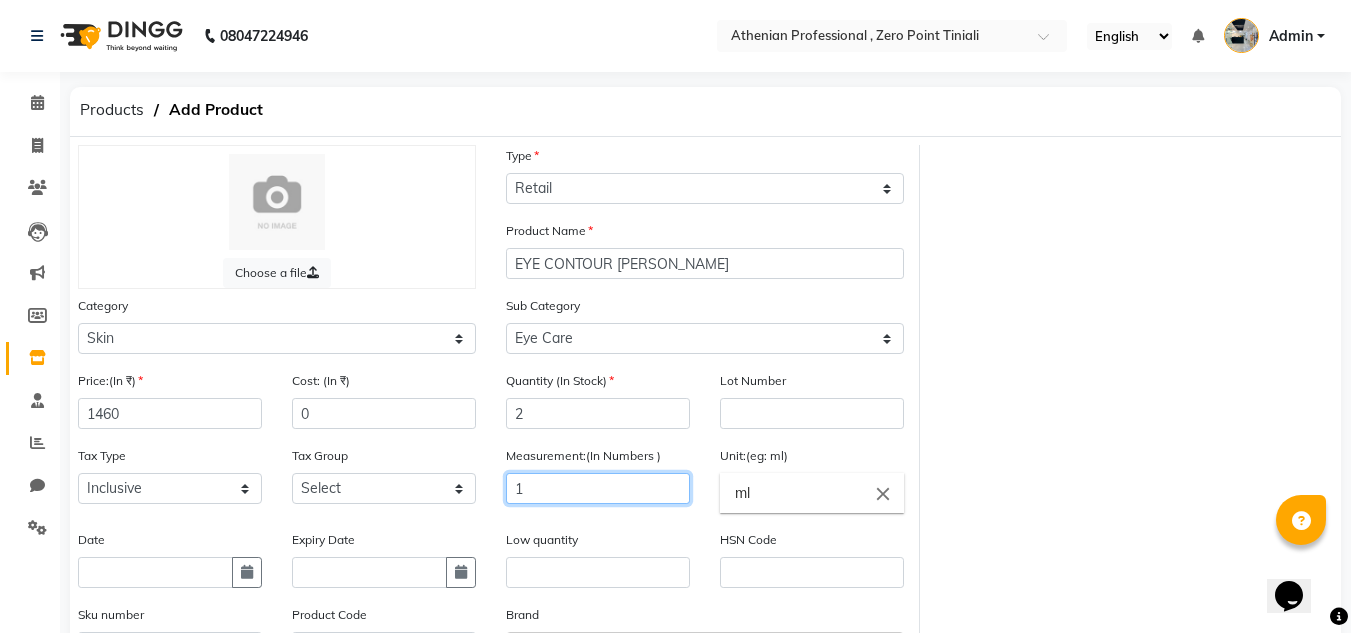 type on "1" 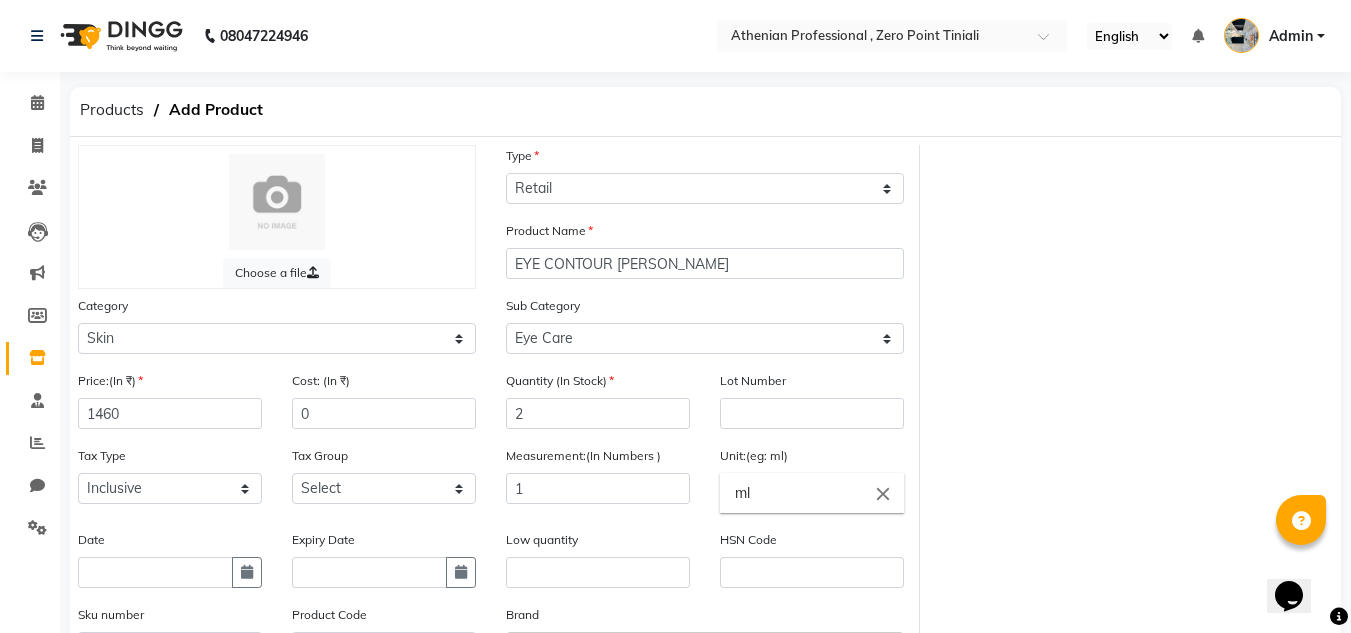 click on "close" 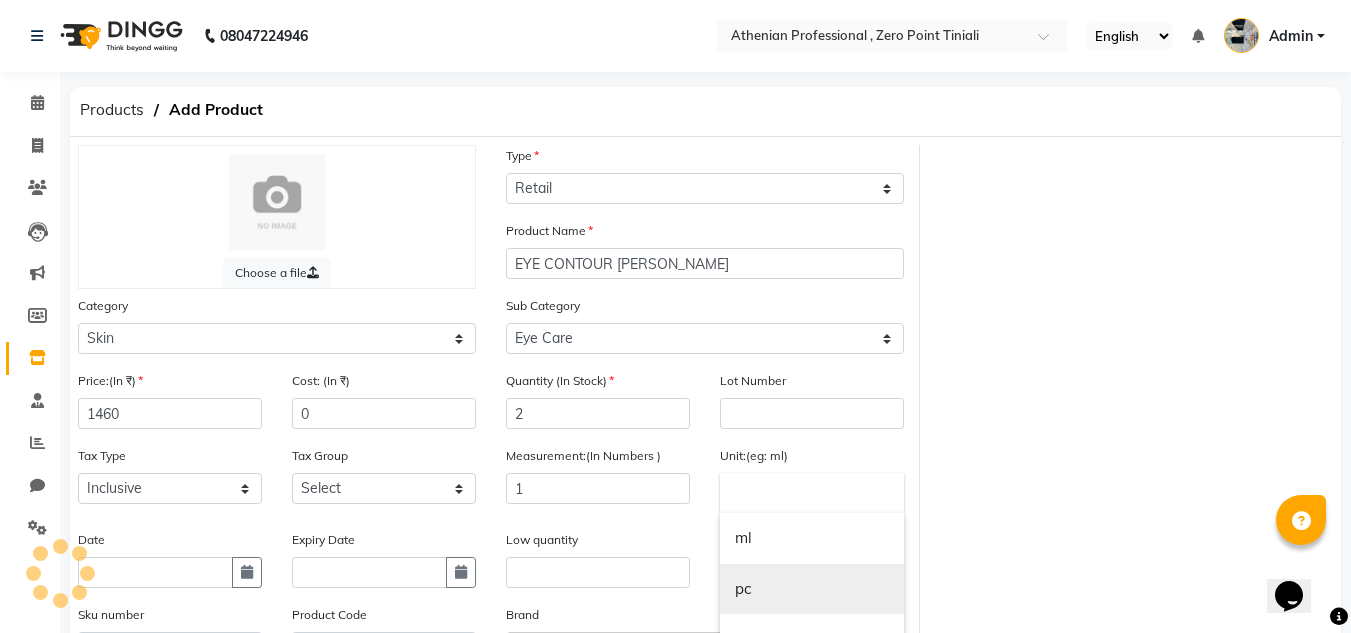 click on "pc" at bounding box center (812, 589) 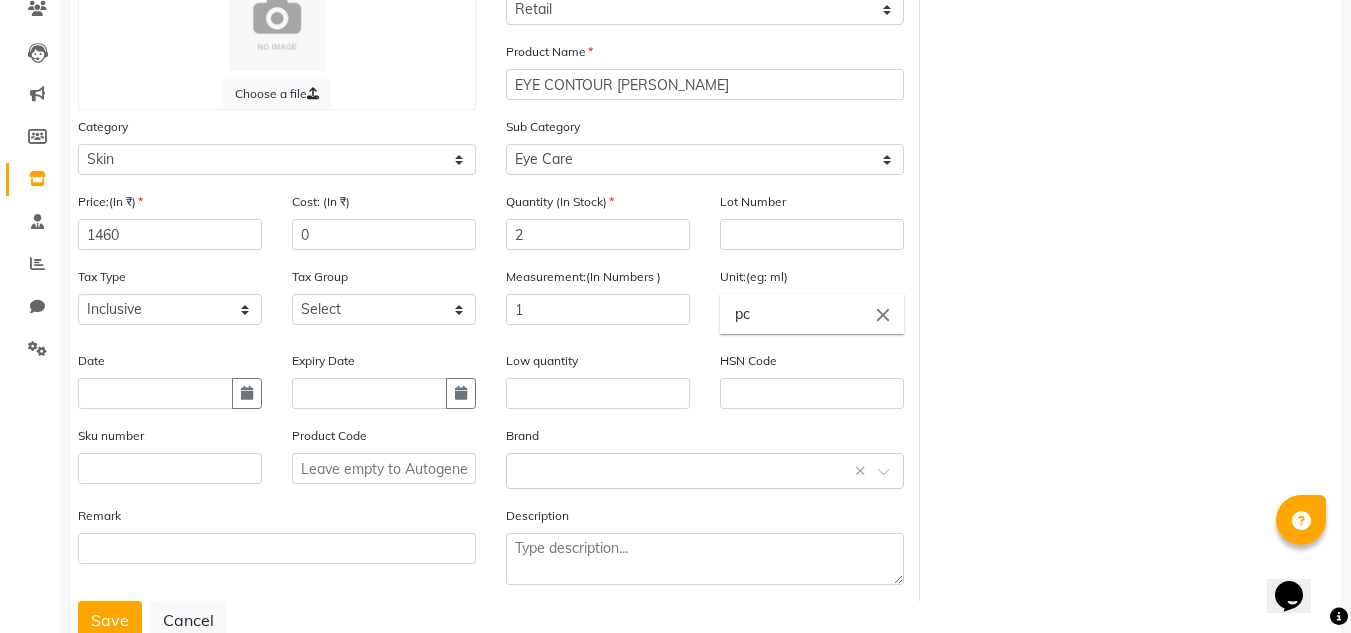 scroll, scrollTop: 180, scrollLeft: 0, axis: vertical 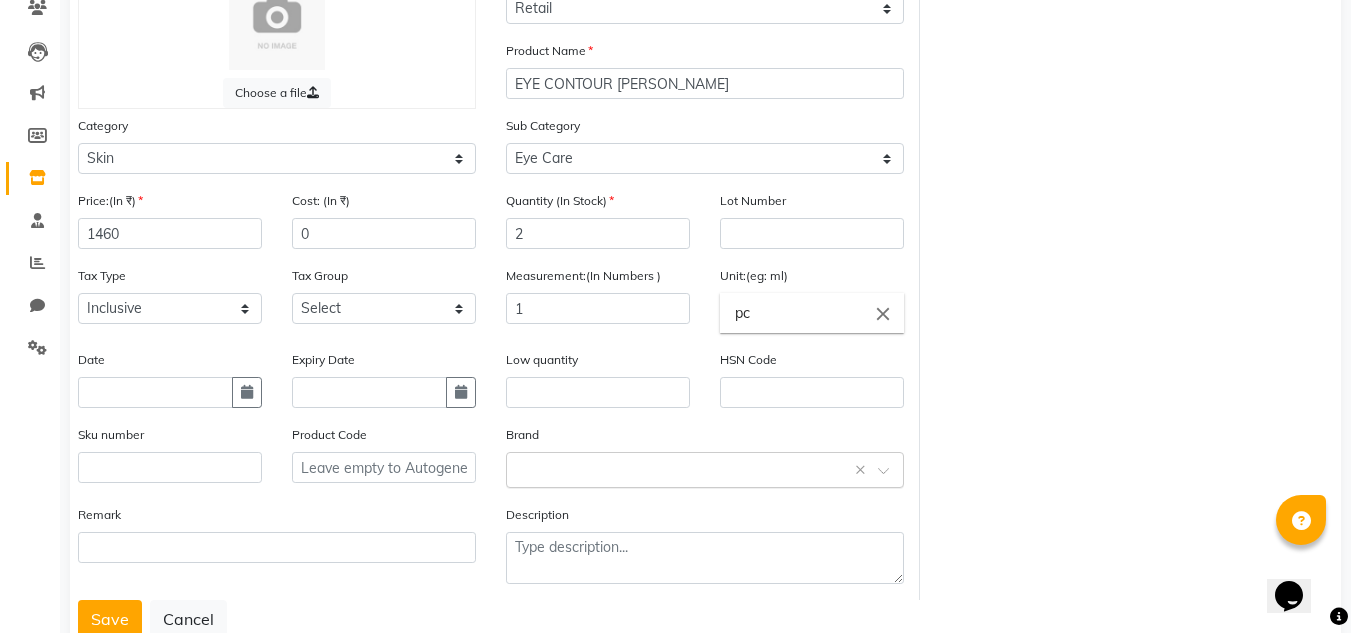 click 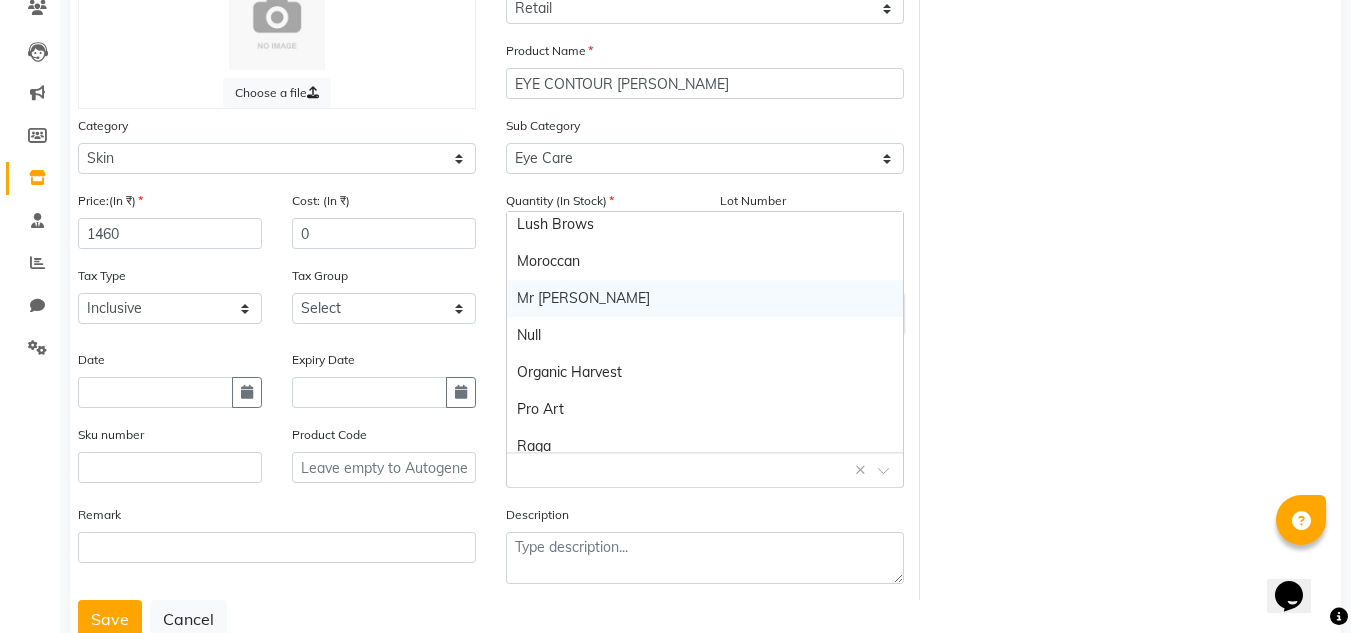 scroll, scrollTop: 759, scrollLeft: 0, axis: vertical 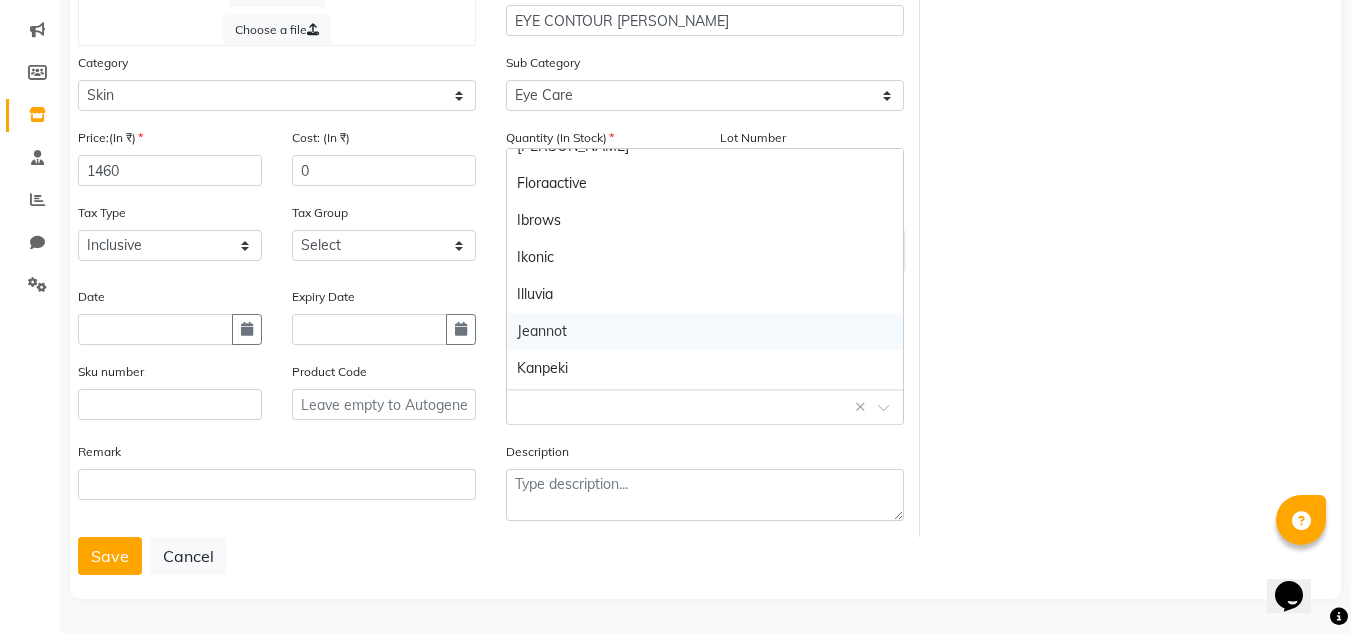 click on "Jeannot" at bounding box center (705, 331) 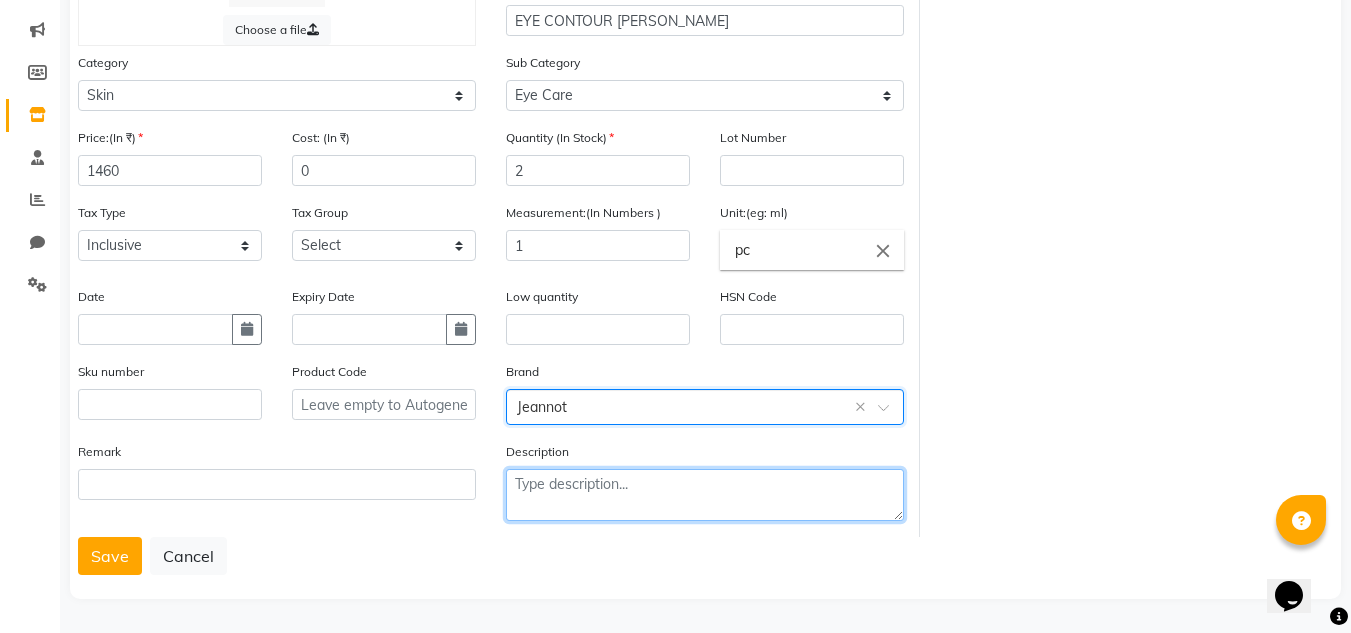 click 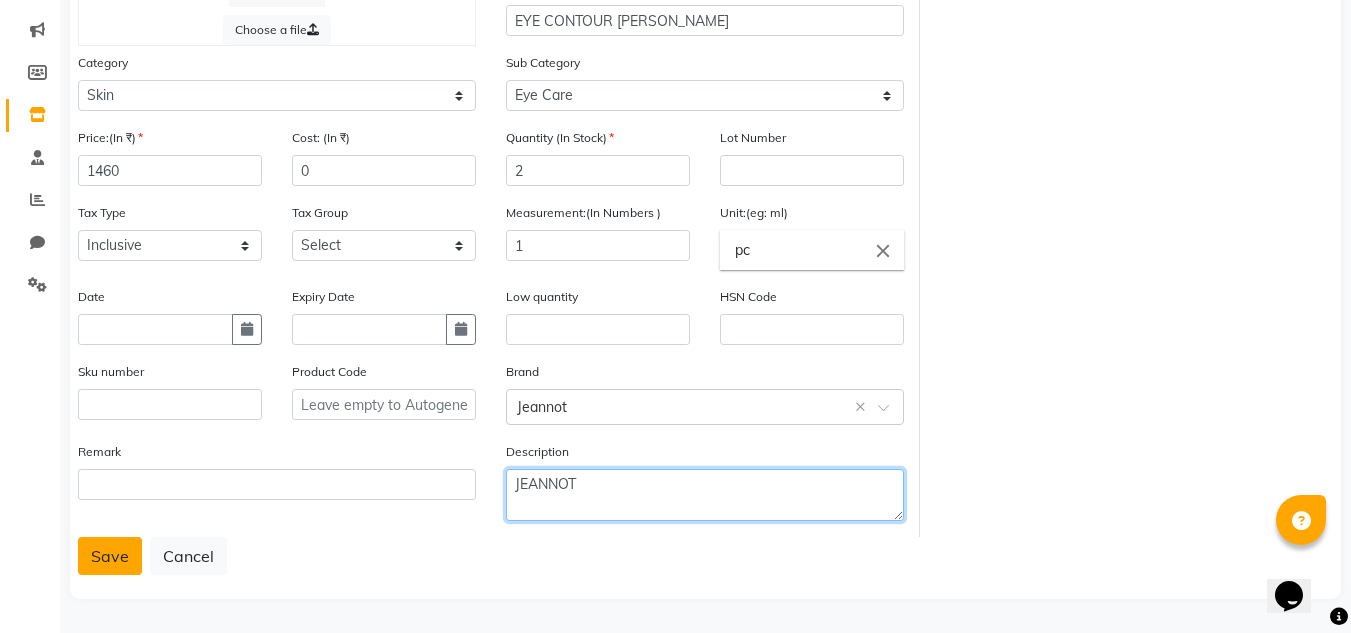 type on "JEANNOT" 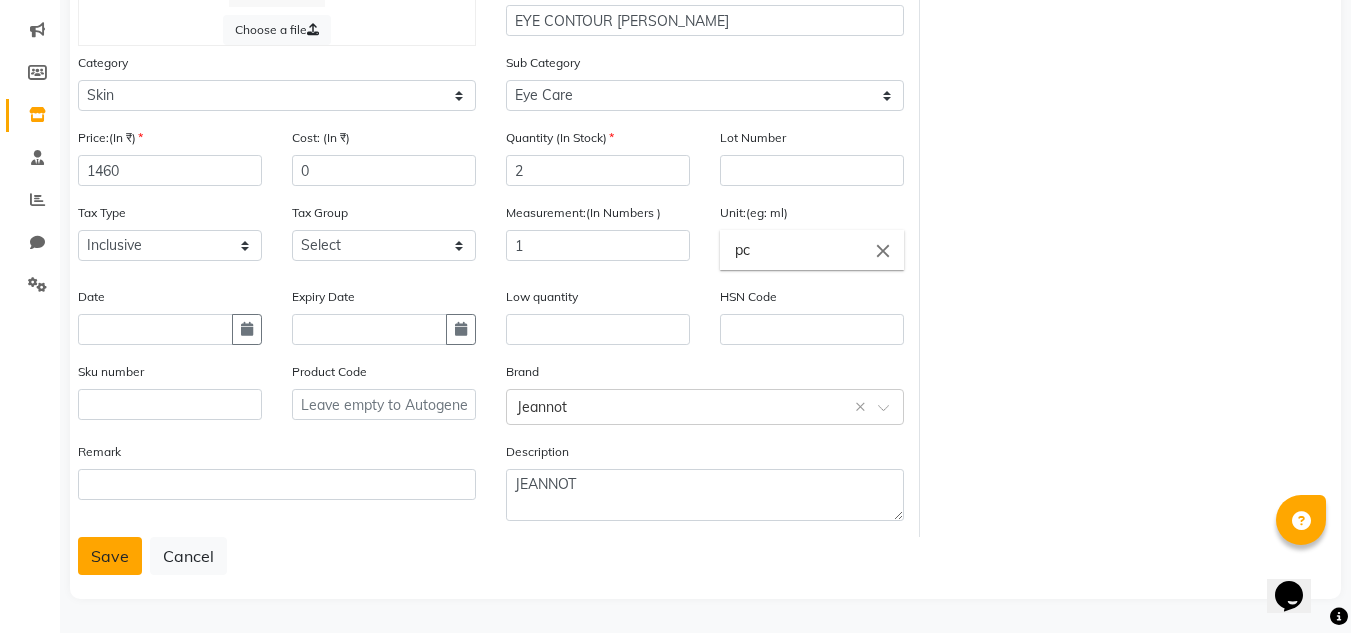 click on "Save" 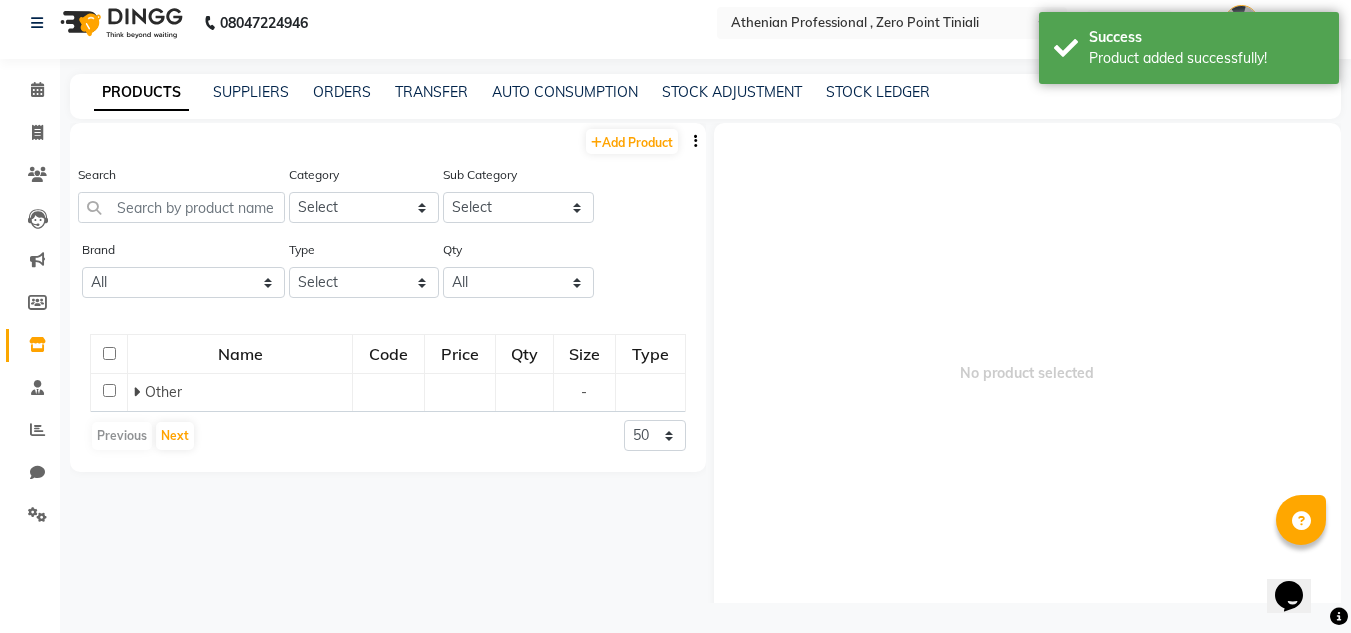 scroll, scrollTop: 13, scrollLeft: 0, axis: vertical 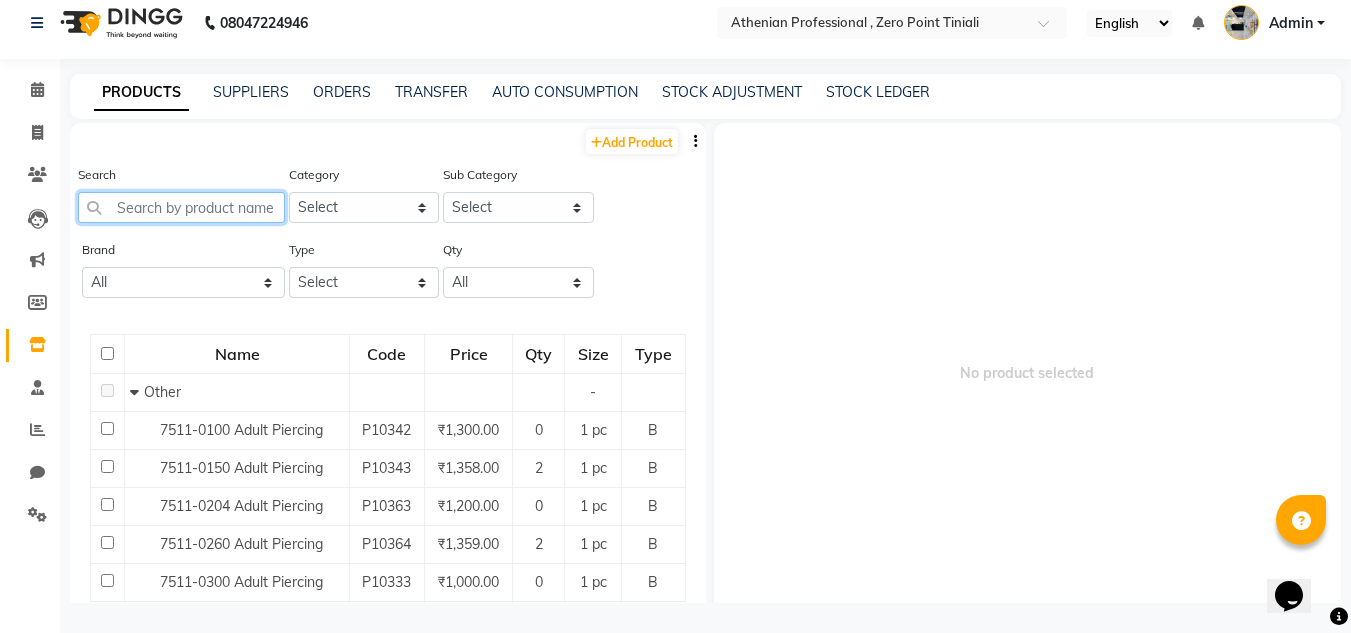 click 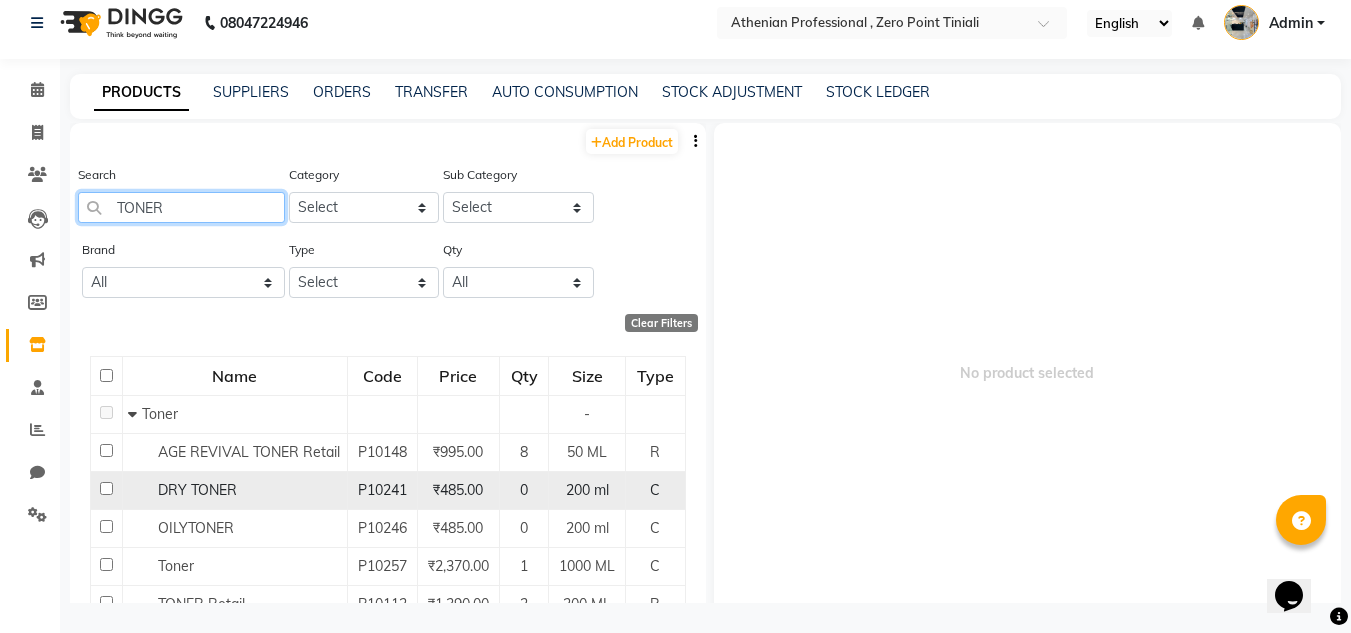 type on "TONER" 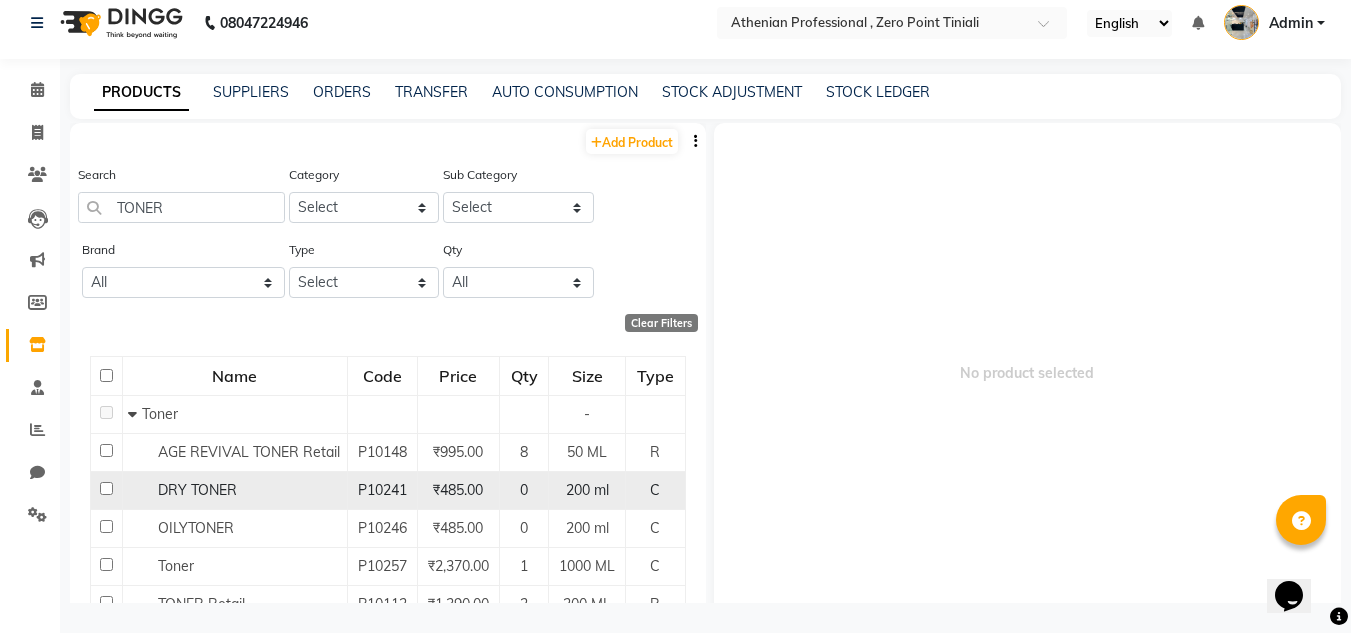 click on "DRY TONER" 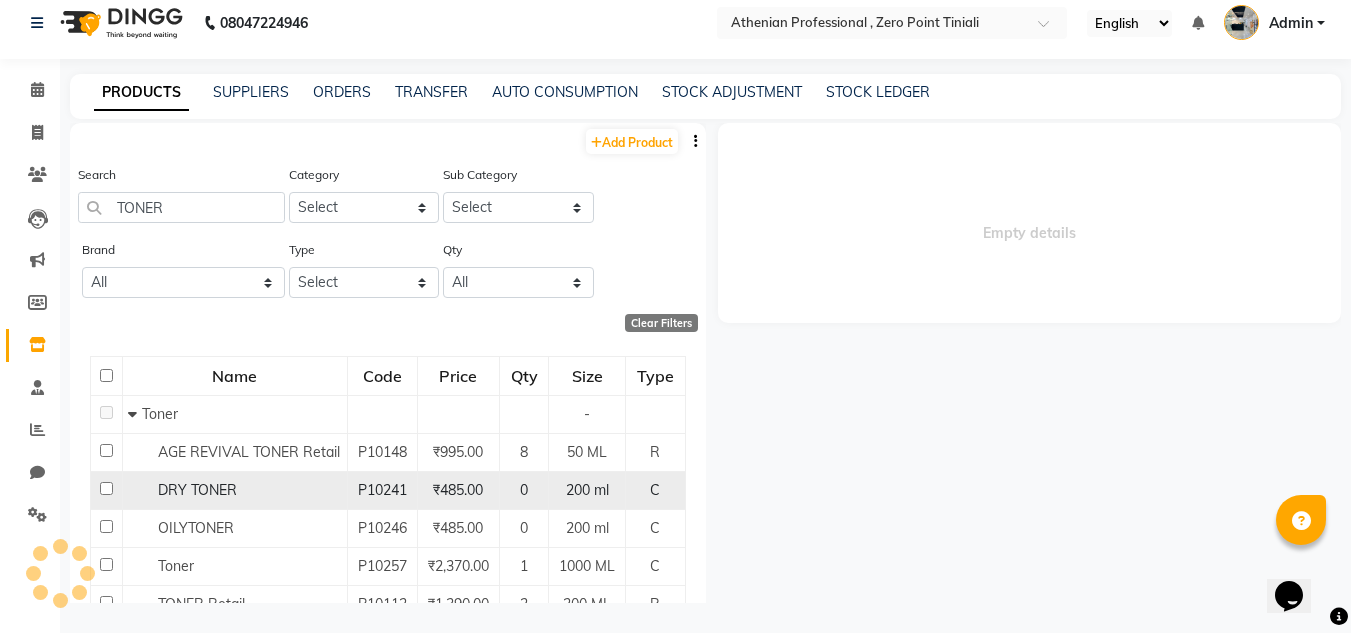 select 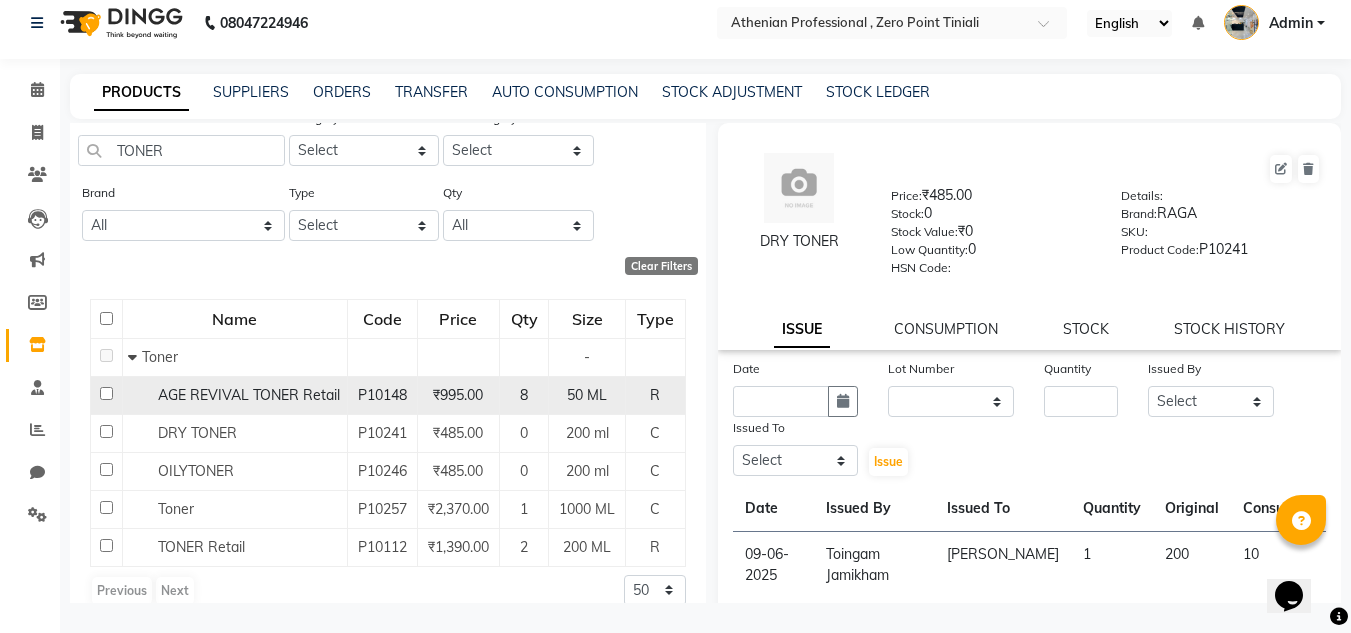 scroll, scrollTop: 58, scrollLeft: 0, axis: vertical 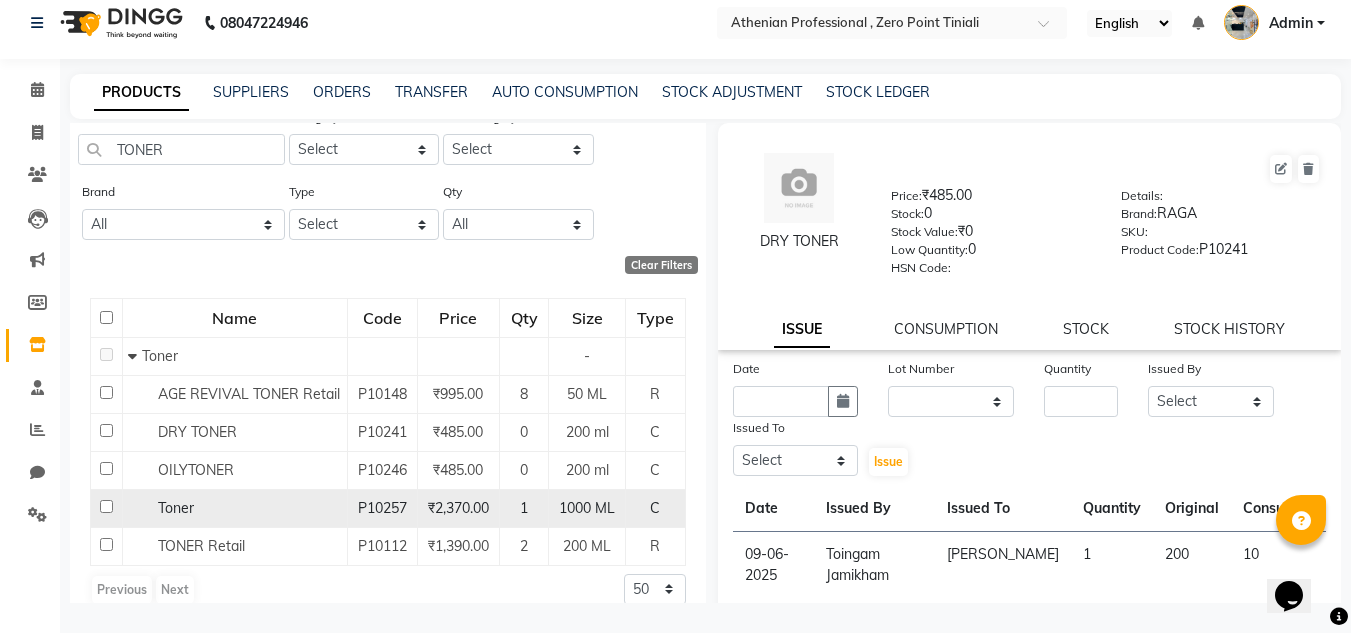 click on "Toner" 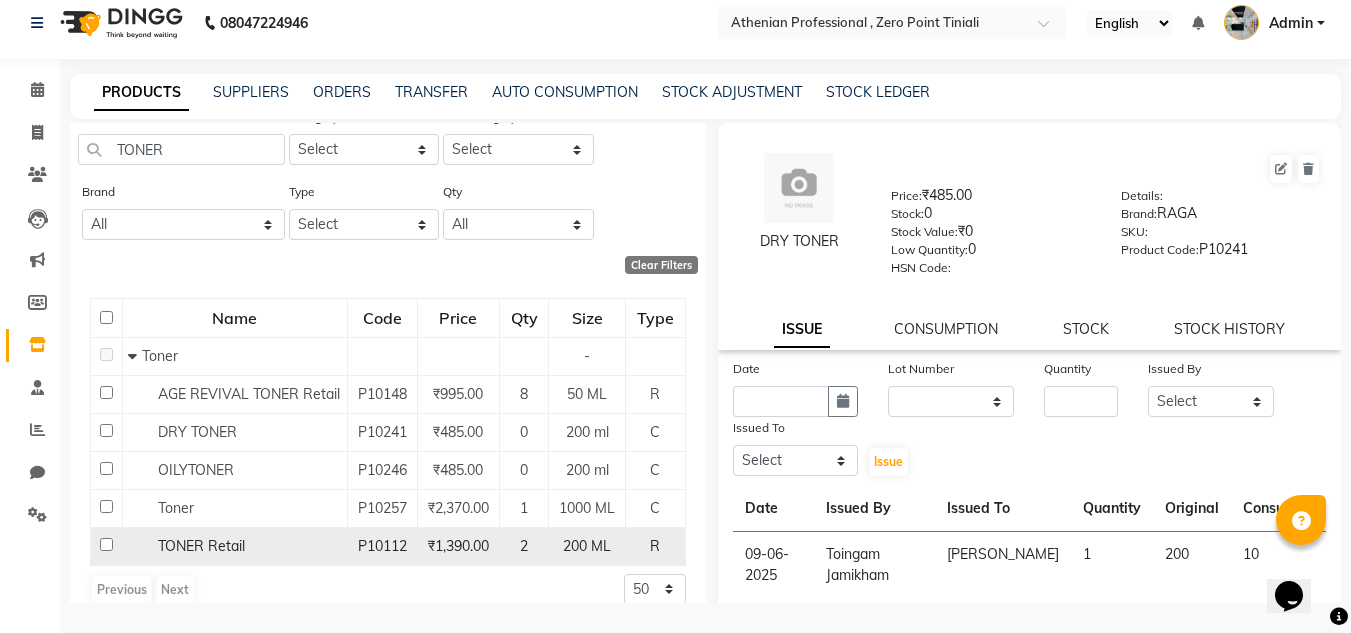 click 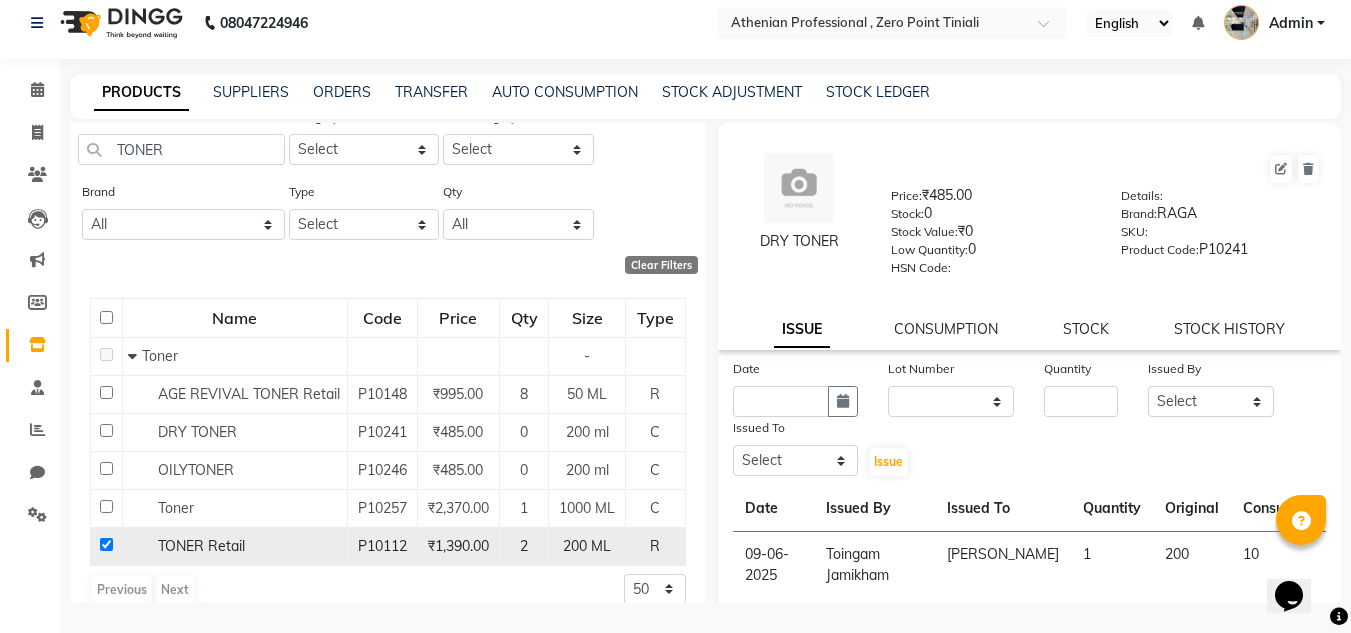 checkbox on "true" 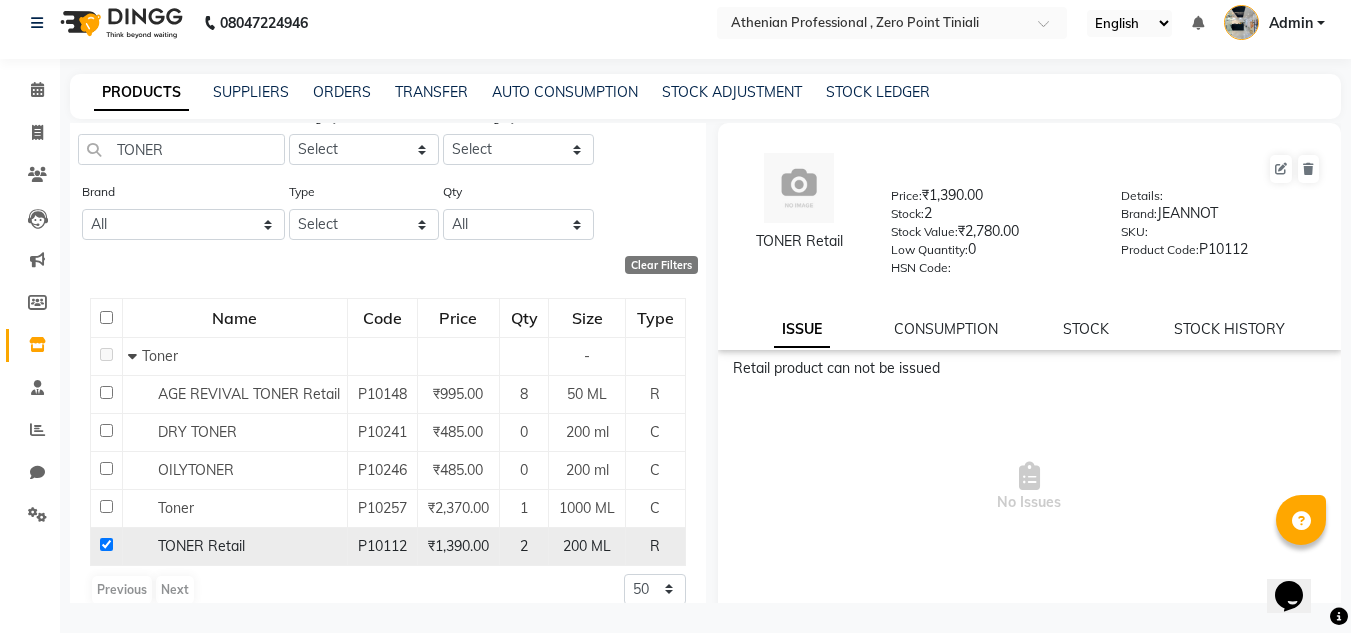 click on "TONER Retail" 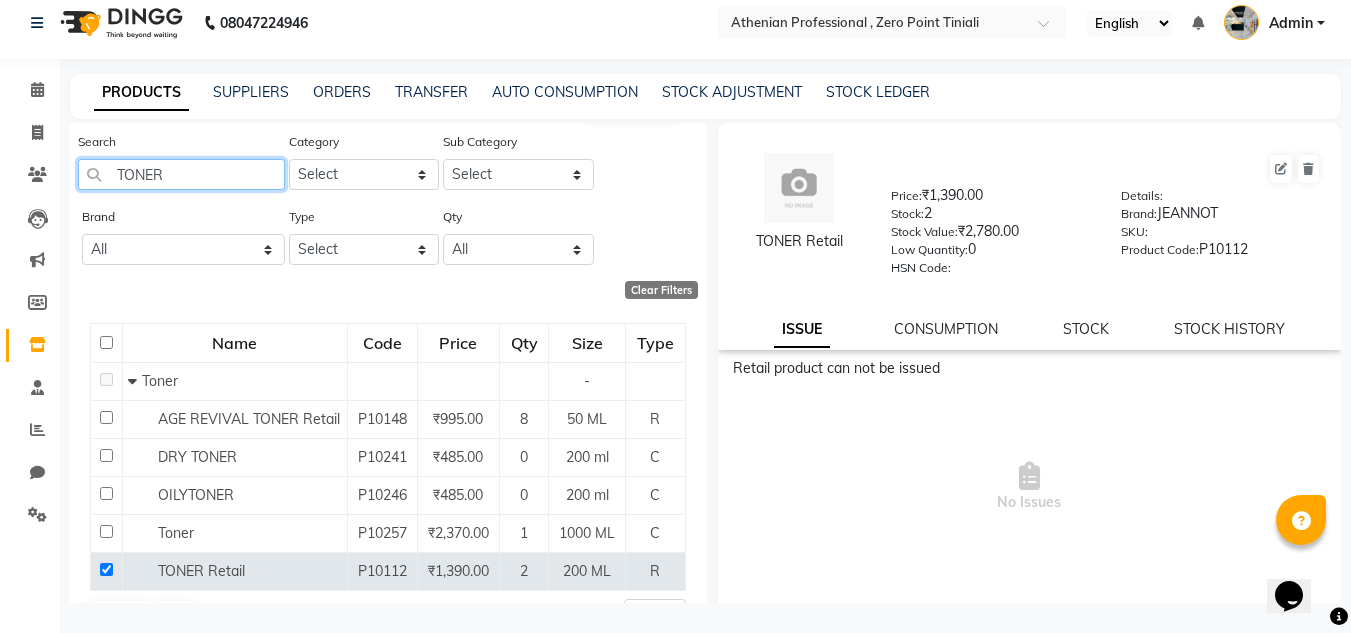 scroll, scrollTop: 0, scrollLeft: 0, axis: both 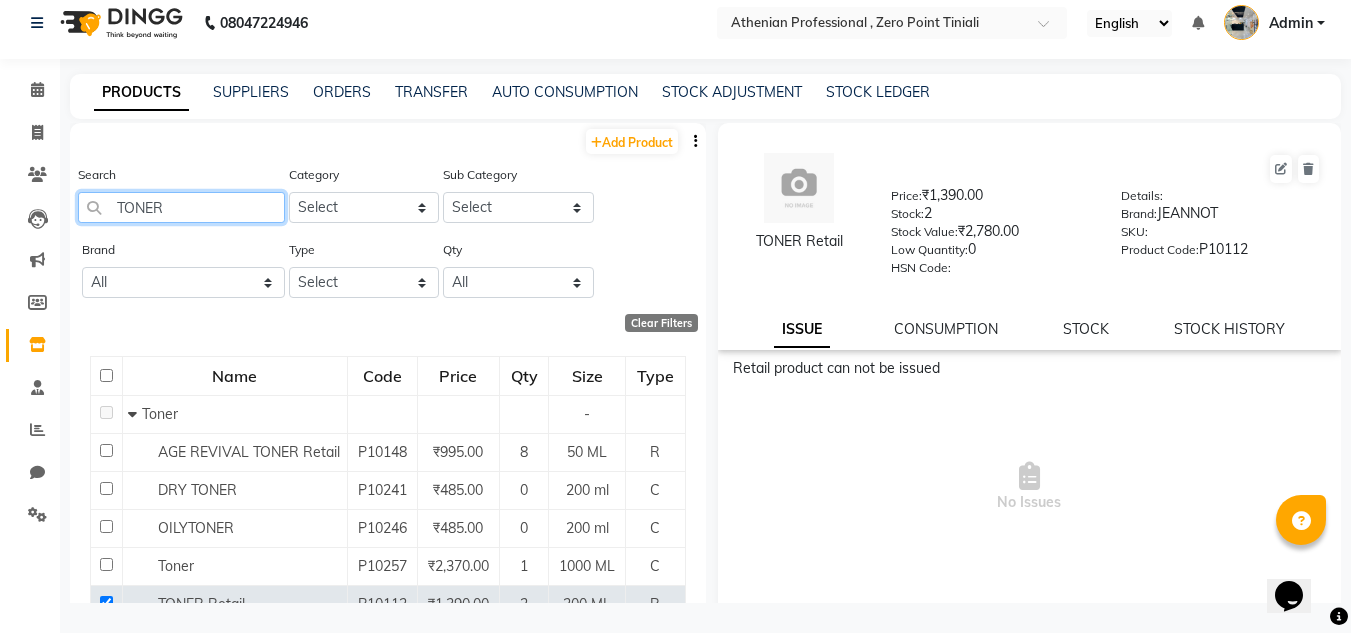 drag, startPoint x: 223, startPoint y: 142, endPoint x: 128, endPoint y: 135, distance: 95.257545 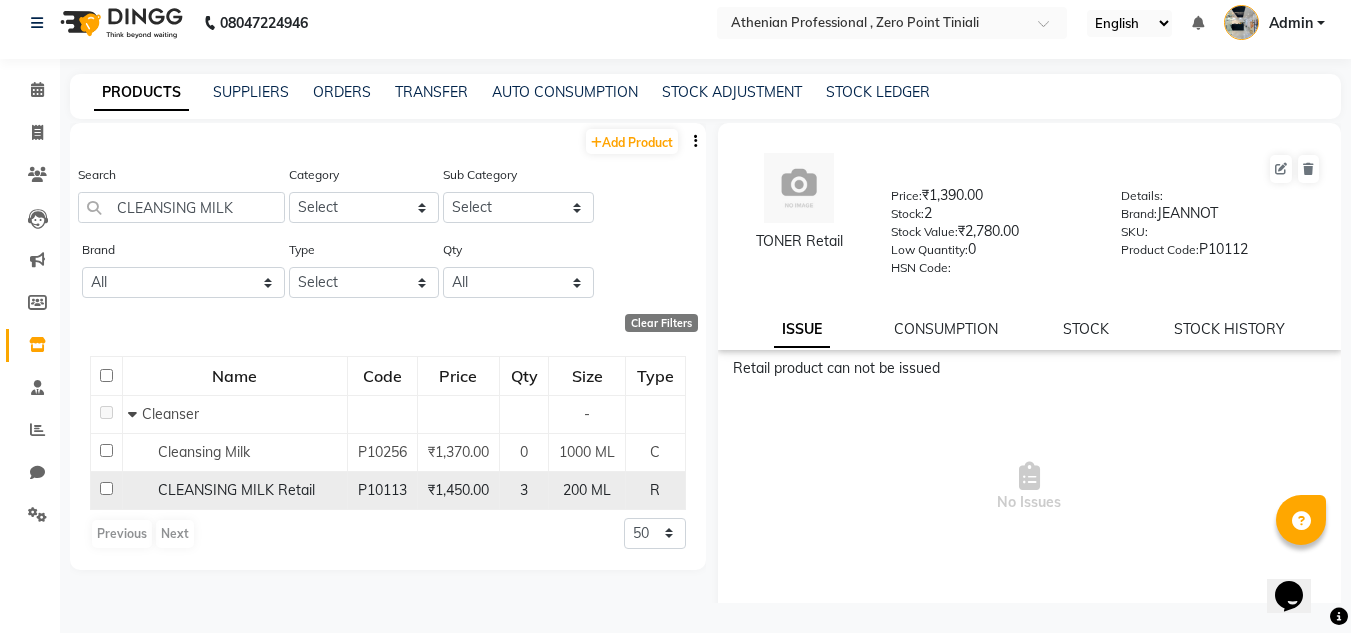 click on "CLEANSING MILK Retail" 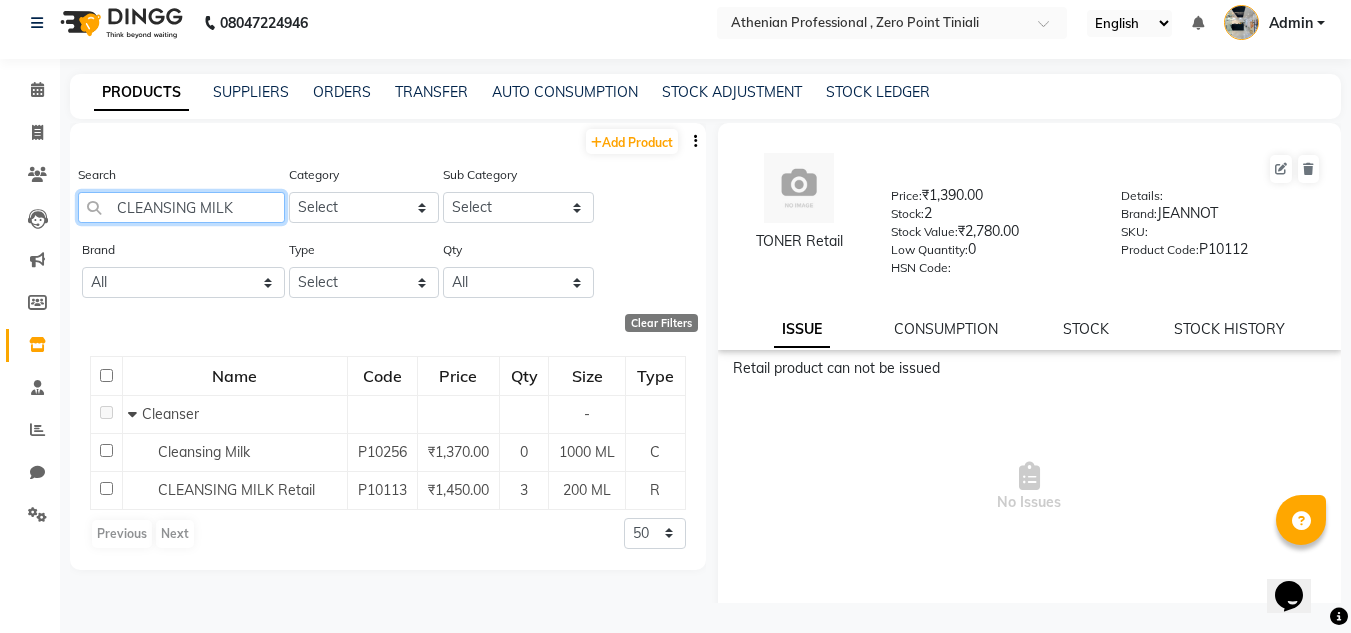 click on "CLEANSING MILK" 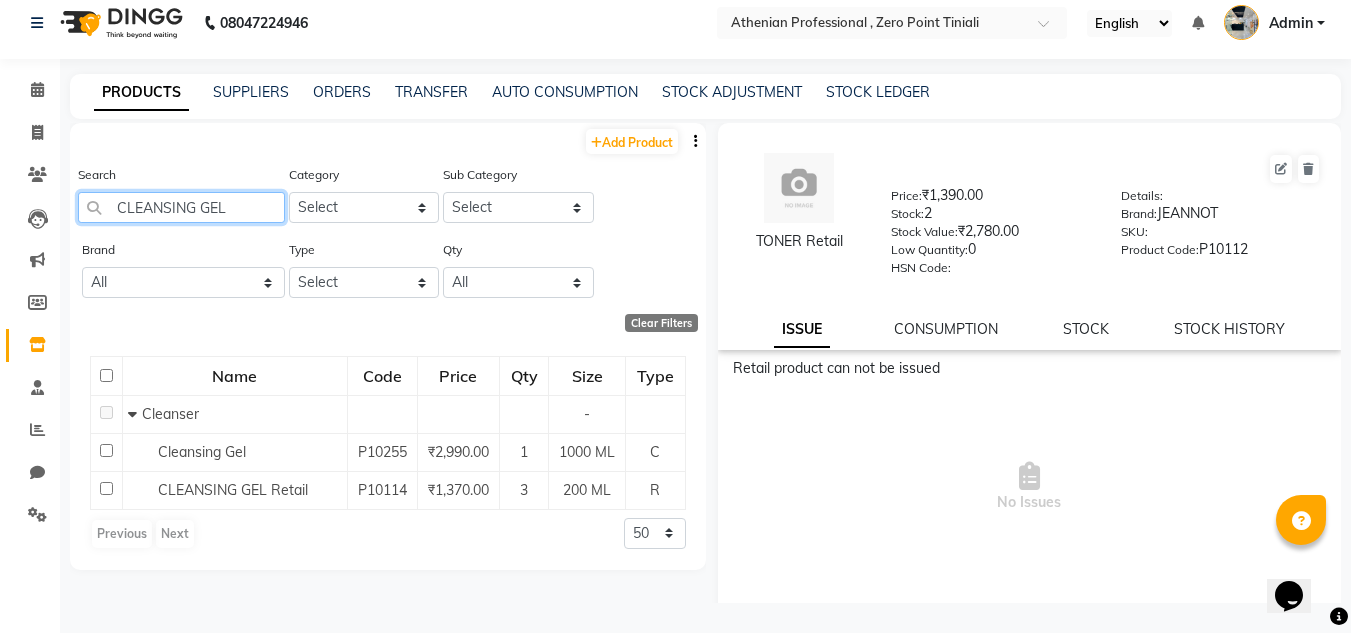 drag, startPoint x: 234, startPoint y: 212, endPoint x: 77, endPoint y: 212, distance: 157 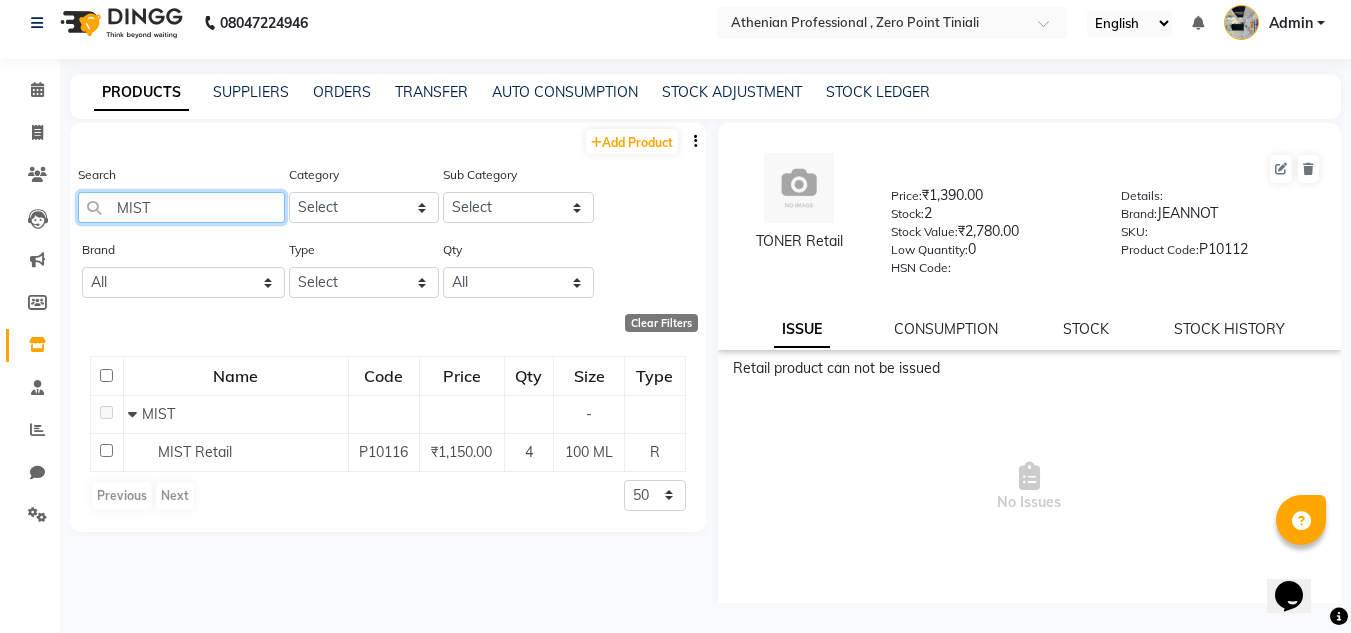 drag, startPoint x: 167, startPoint y: 200, endPoint x: 41, endPoint y: 198, distance: 126.01587 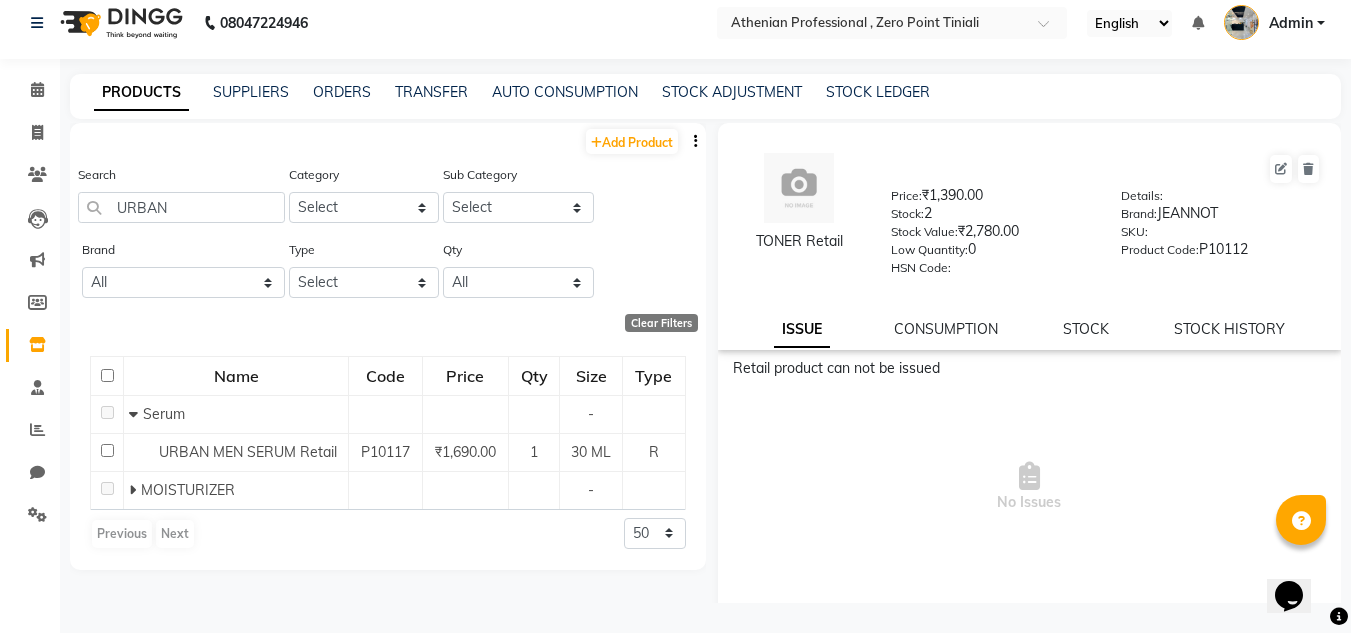 drag, startPoint x: 188, startPoint y: 189, endPoint x: 99, endPoint y: 209, distance: 91.21951 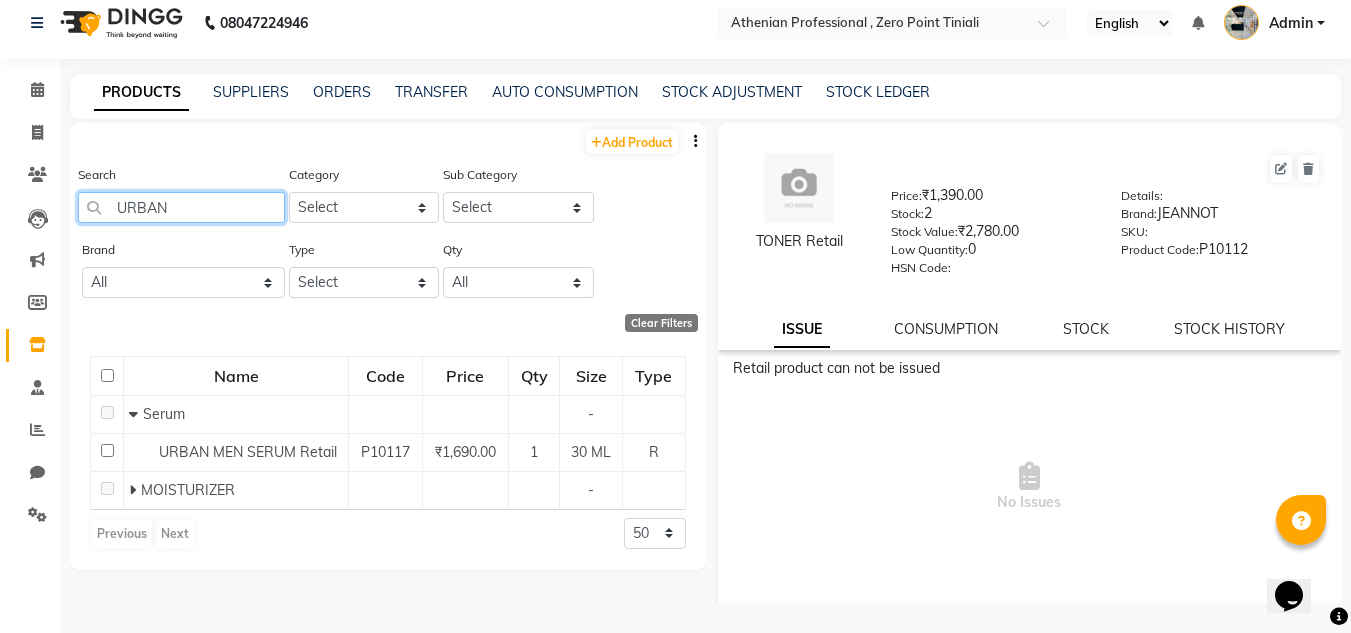 drag, startPoint x: 179, startPoint y: 210, endPoint x: 74, endPoint y: 208, distance: 105.01904 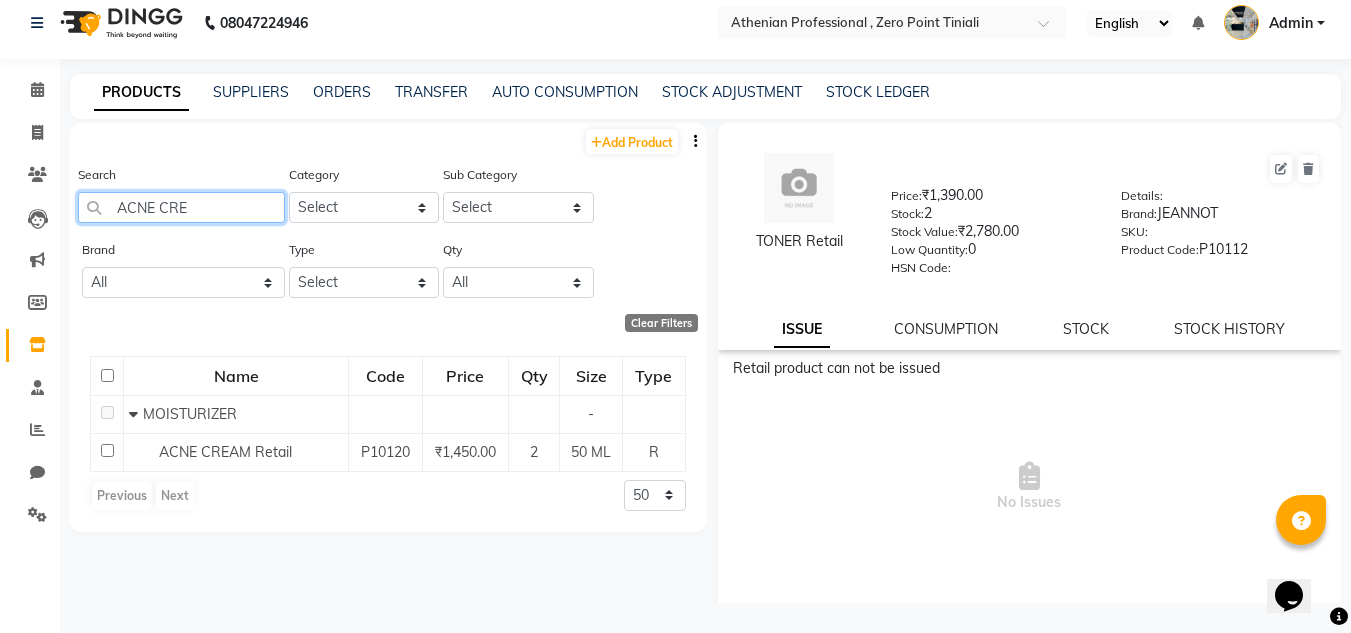 drag, startPoint x: 211, startPoint y: 209, endPoint x: 93, endPoint y: 197, distance: 118.6086 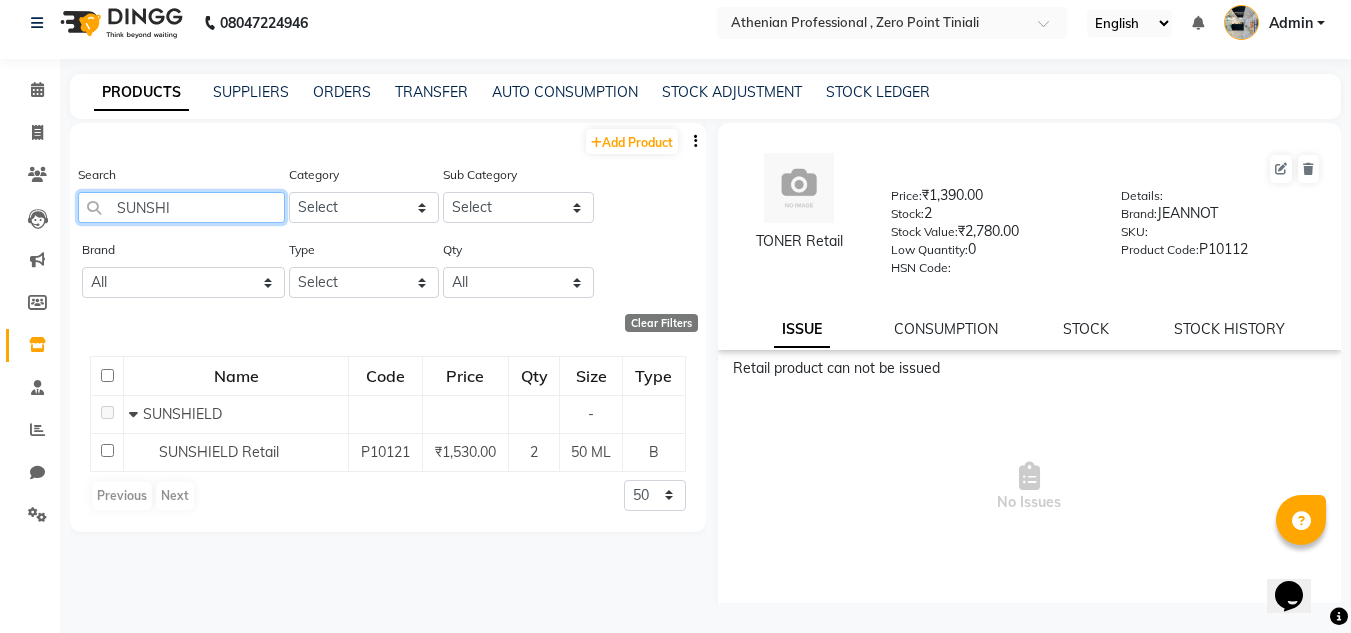 drag, startPoint x: 175, startPoint y: 208, endPoint x: 70, endPoint y: 211, distance: 105.04285 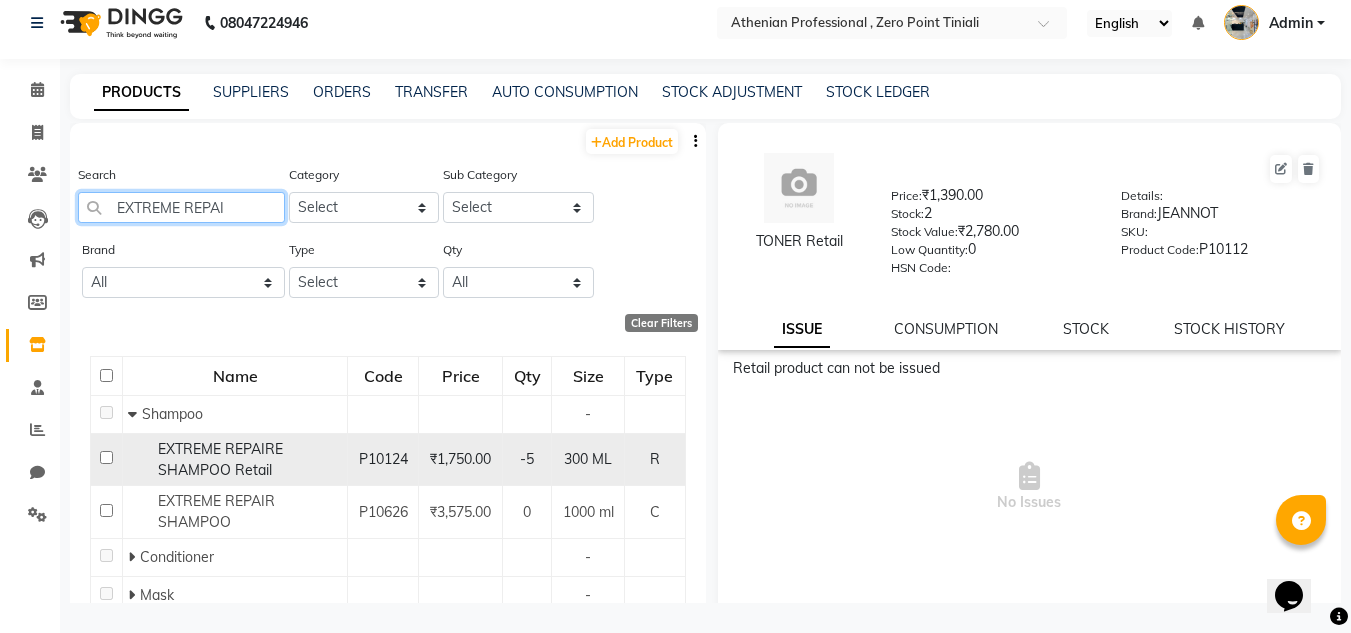 type on "EXTREME REPAI" 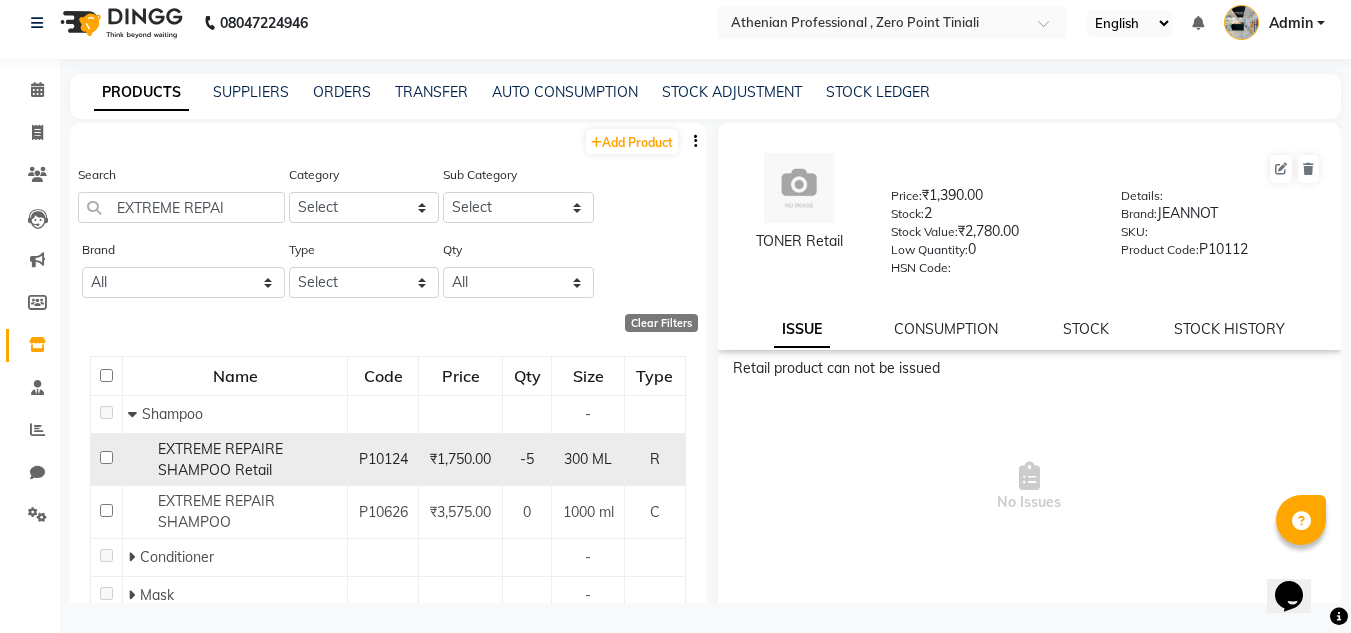 click 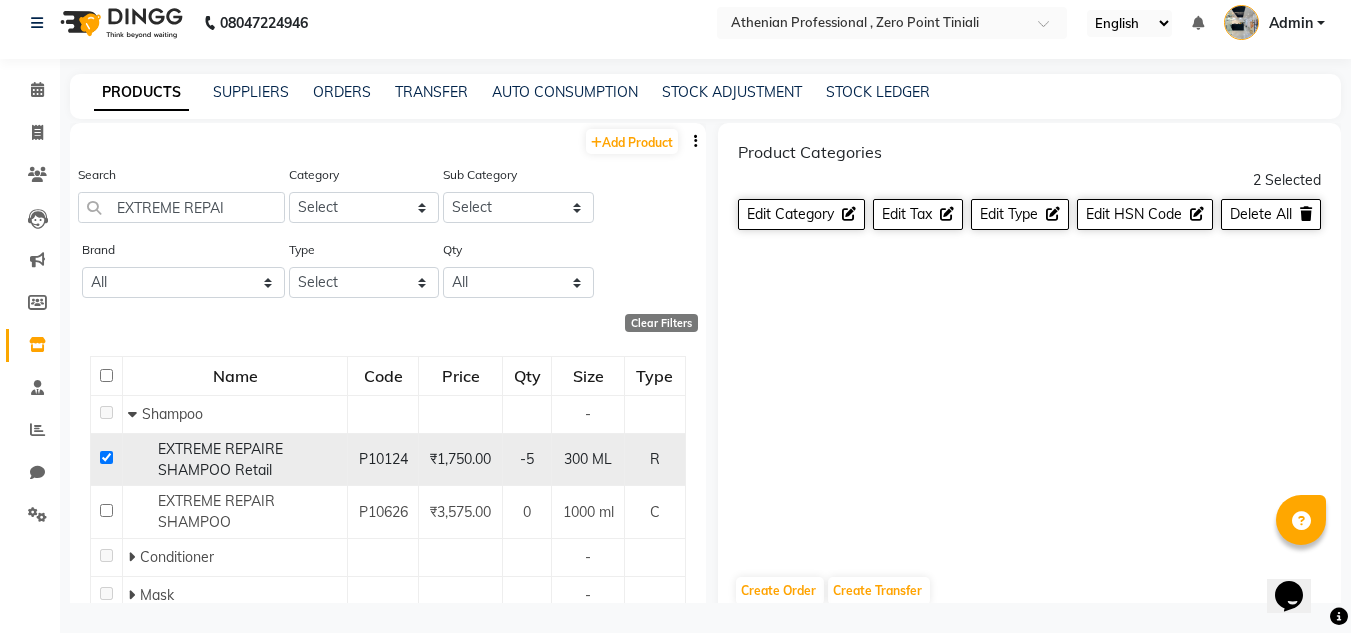 click on "EXTREME REPAIRE SHAMPOO Retail" 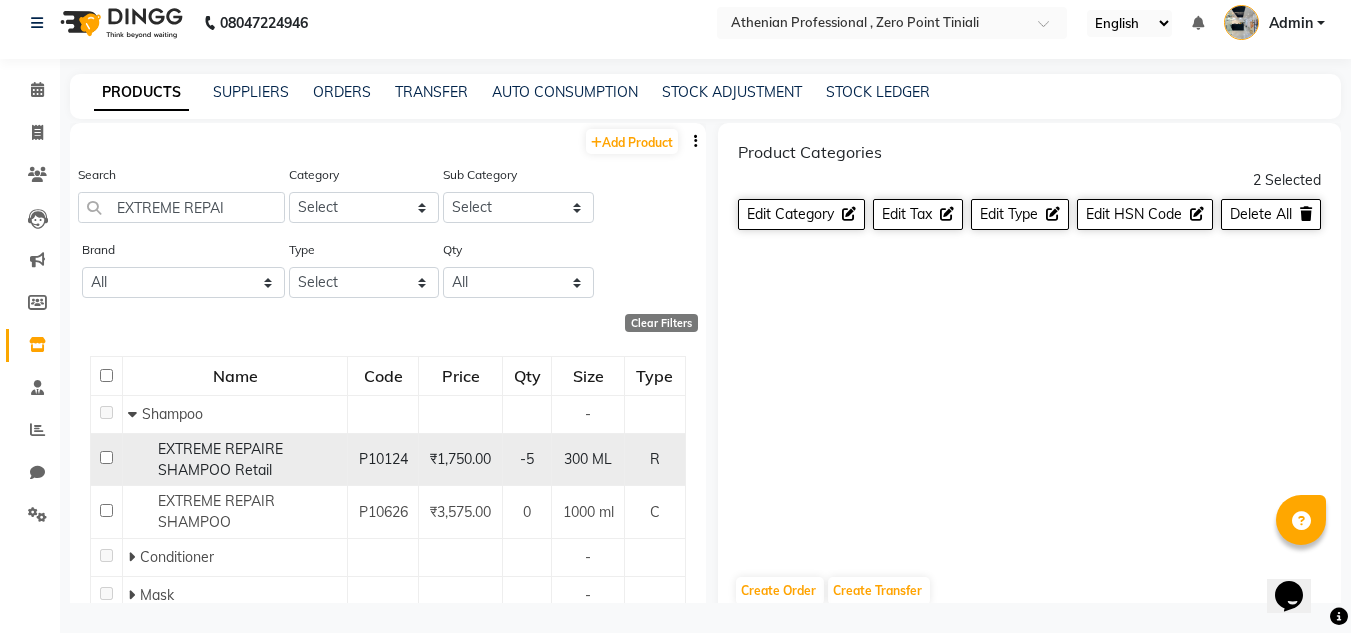 checkbox on "false" 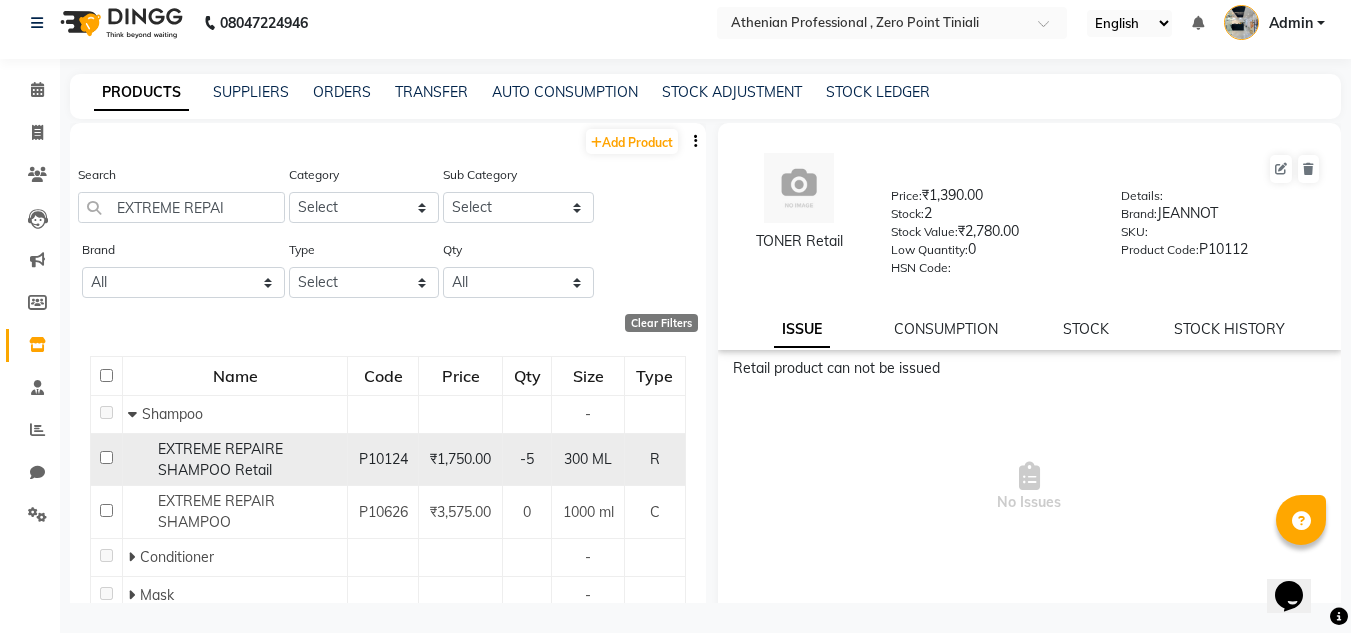 click on "EXTREME REPAIRE SHAMPOO Retail" 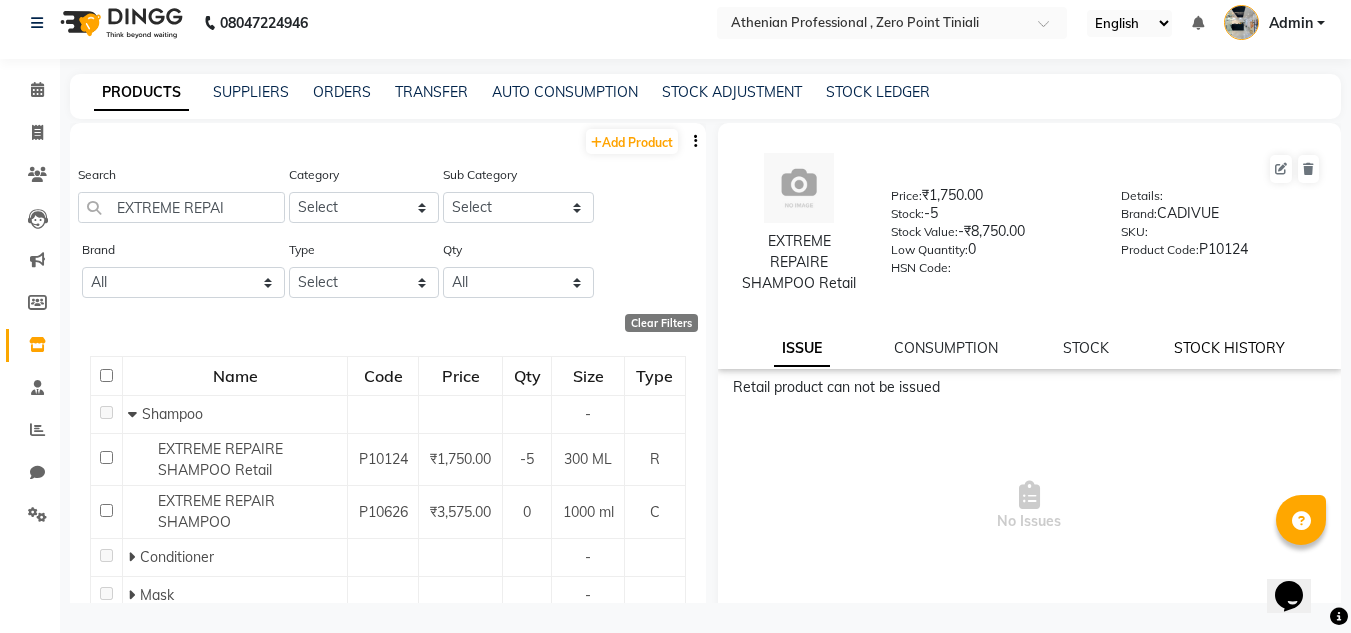 click on "STOCK HISTORY" 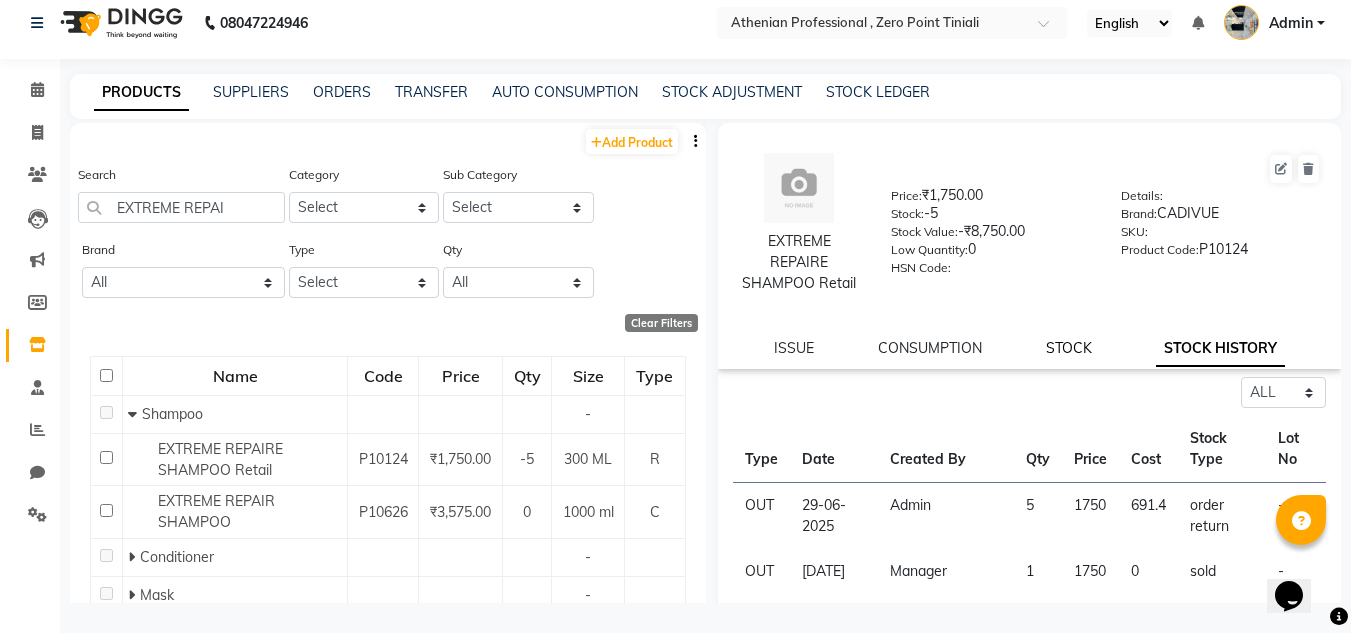 click on "STOCK" 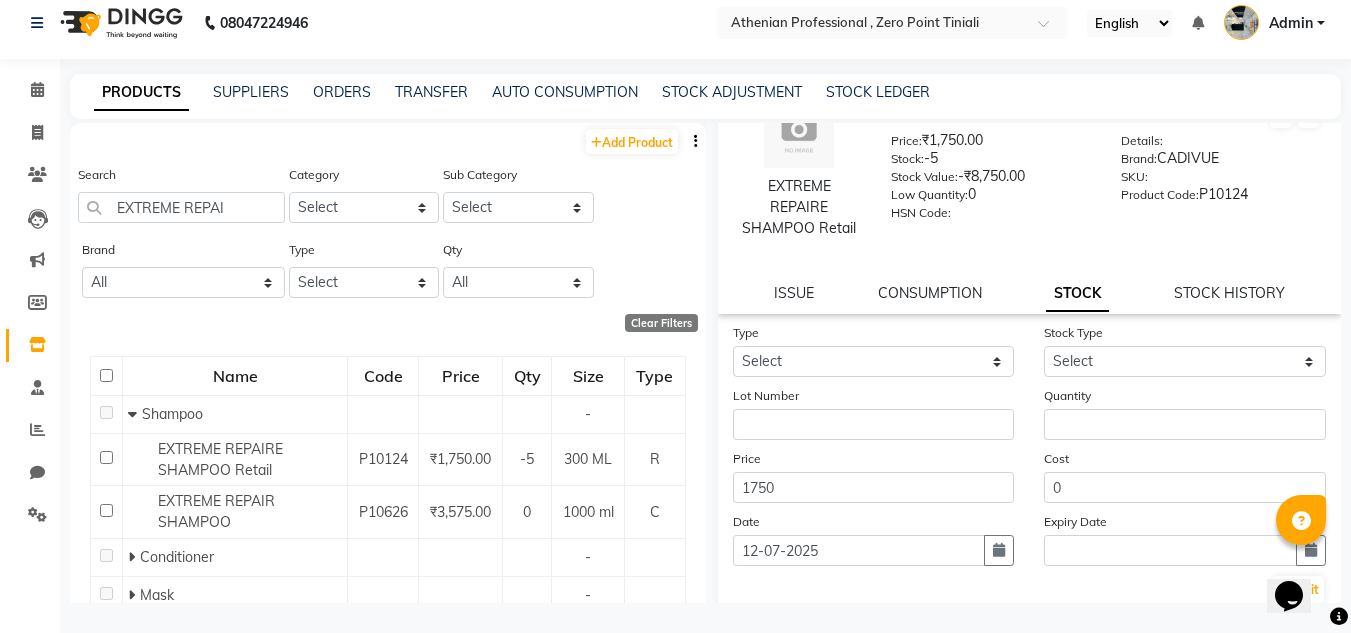 scroll, scrollTop: 56, scrollLeft: 0, axis: vertical 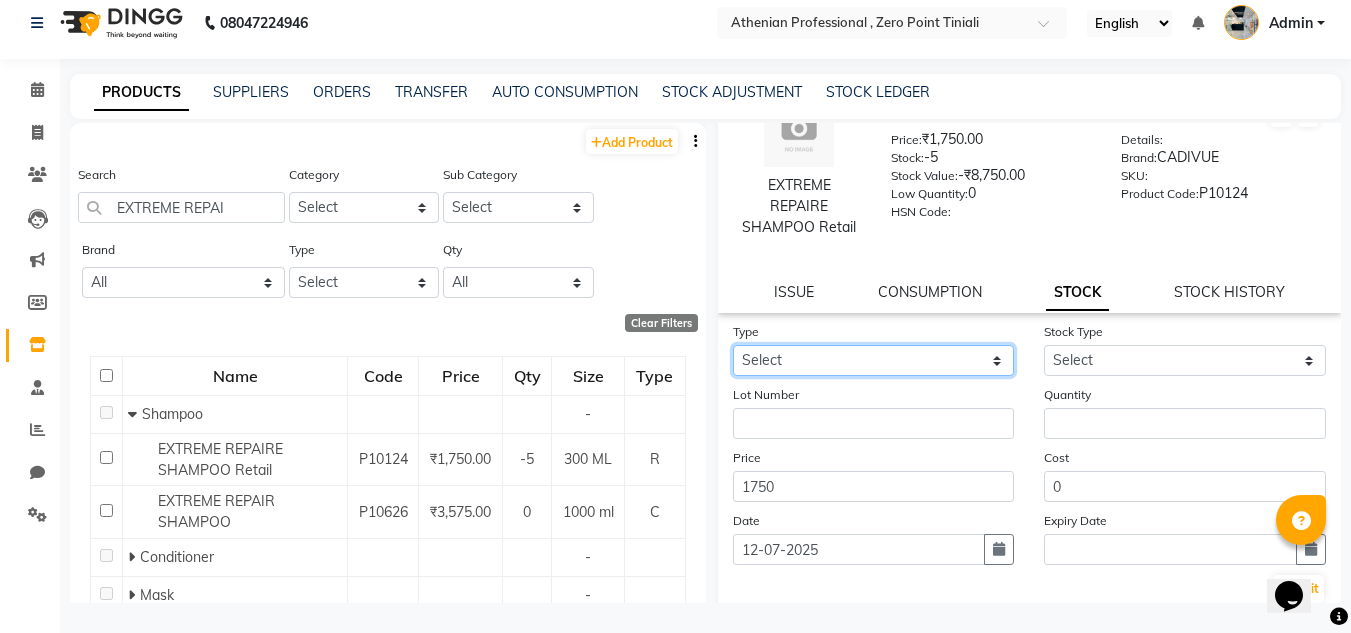 click on "Select In Out" 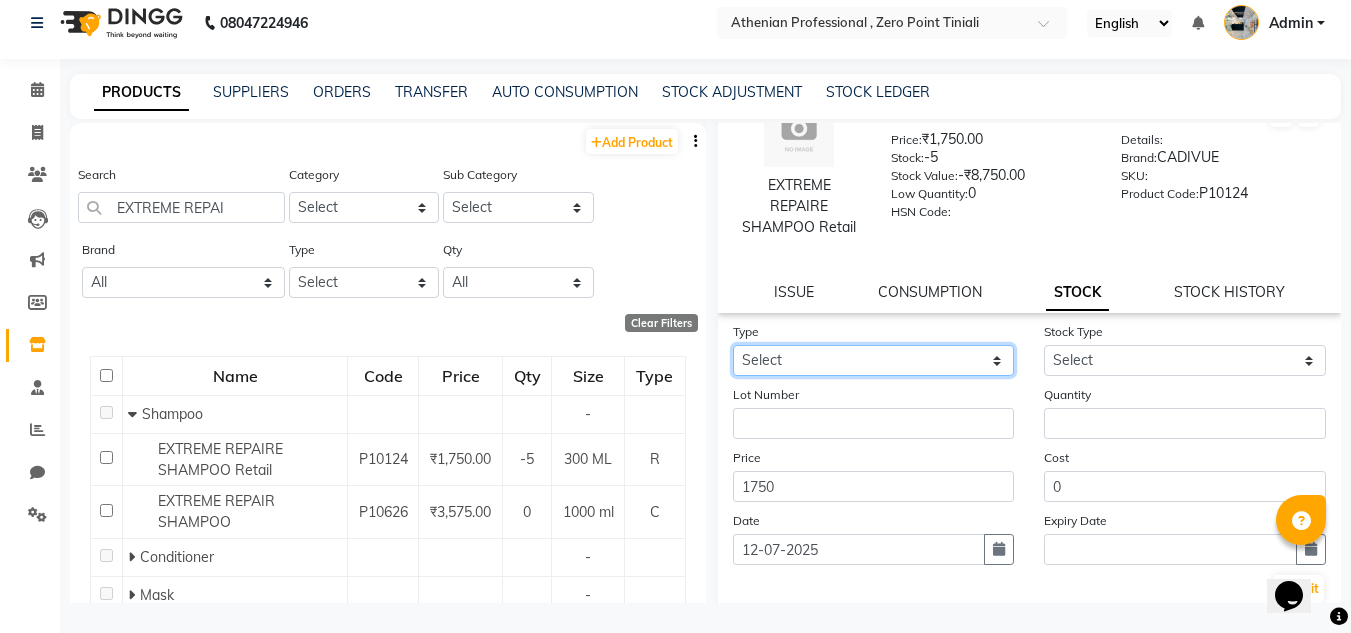 select on "in" 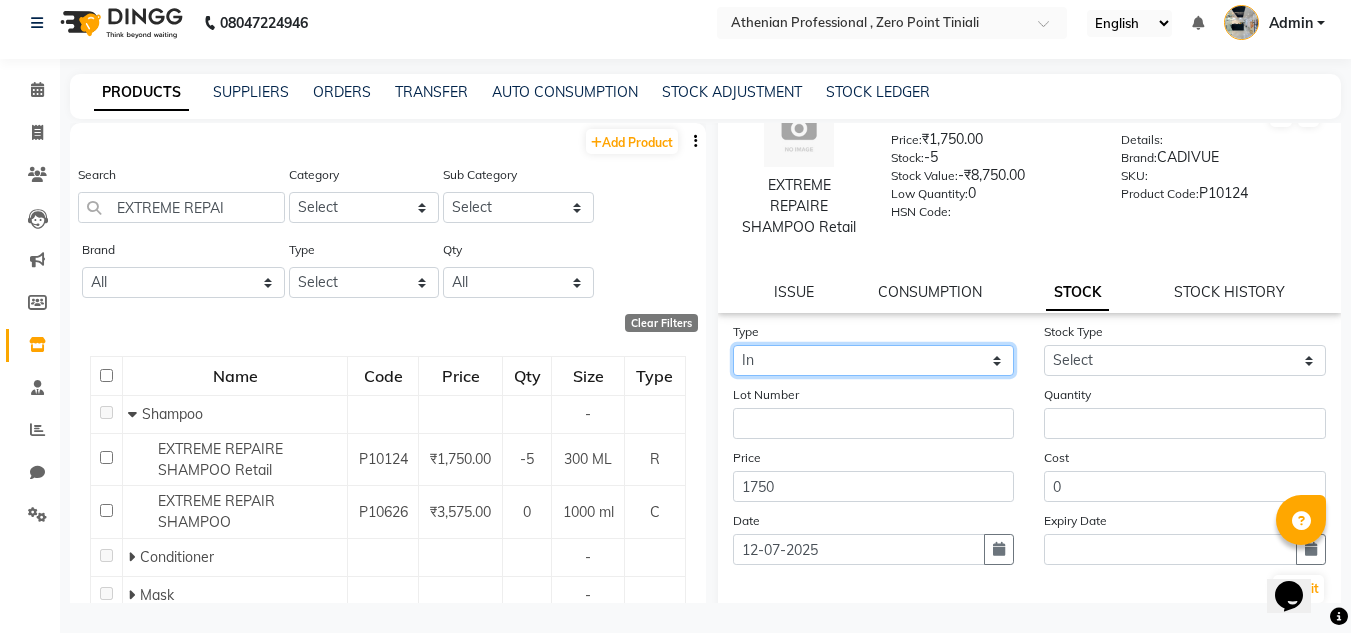 click on "Select In Out" 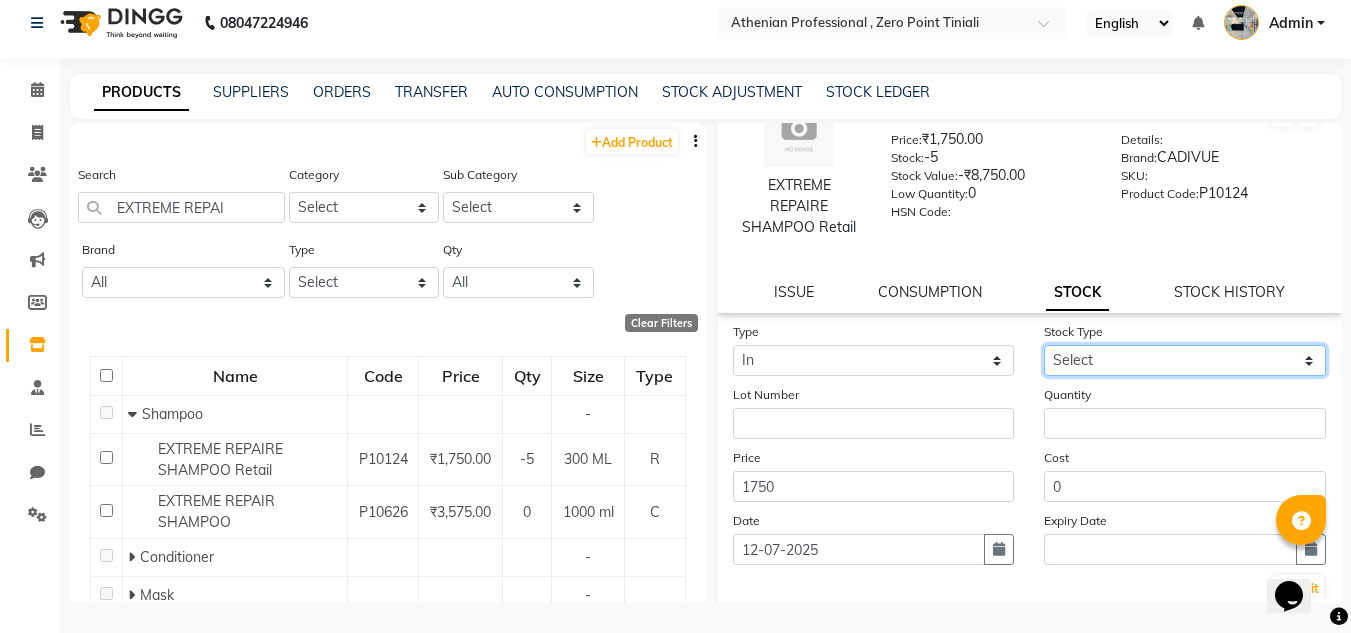 click on "Select New Stock Adjustment Return Other" 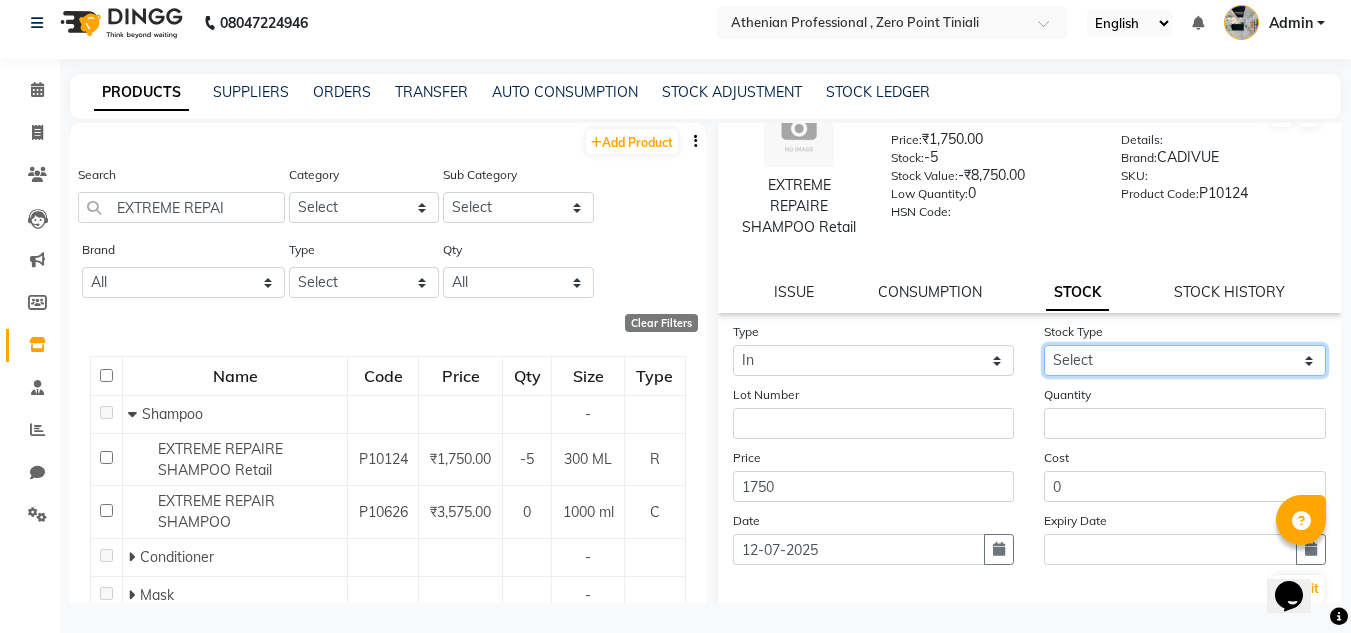 select on "new stock" 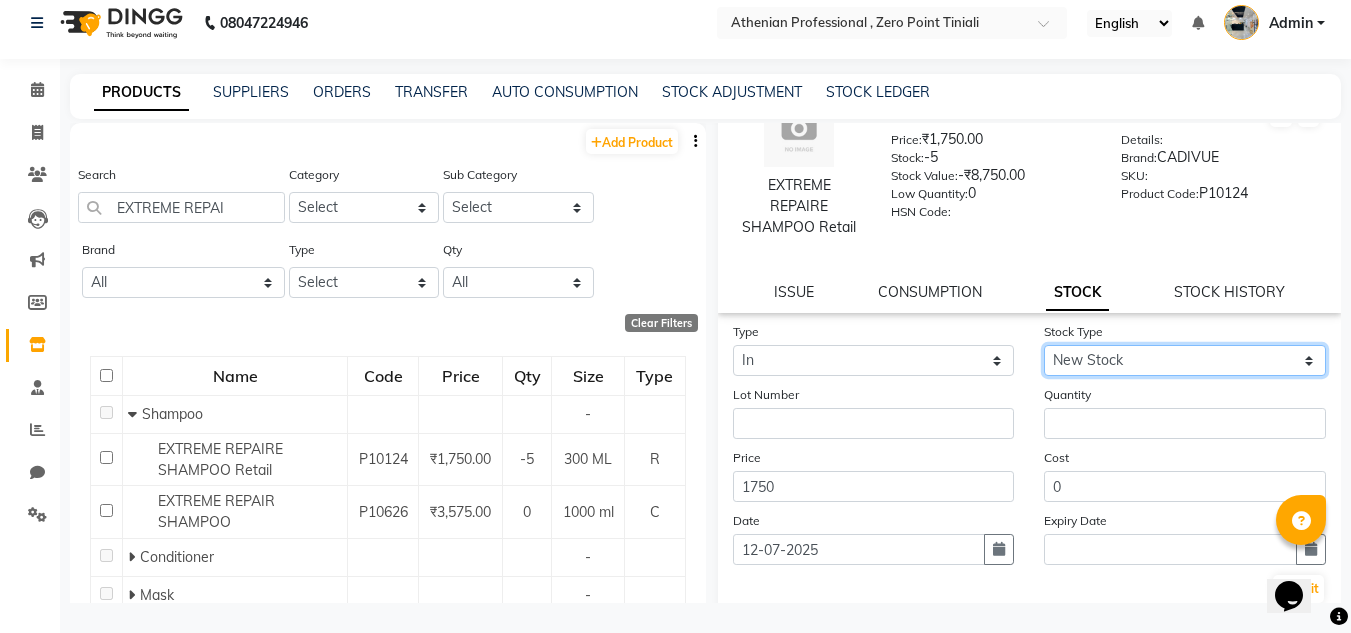 click on "Select New Stock Adjustment Return Other" 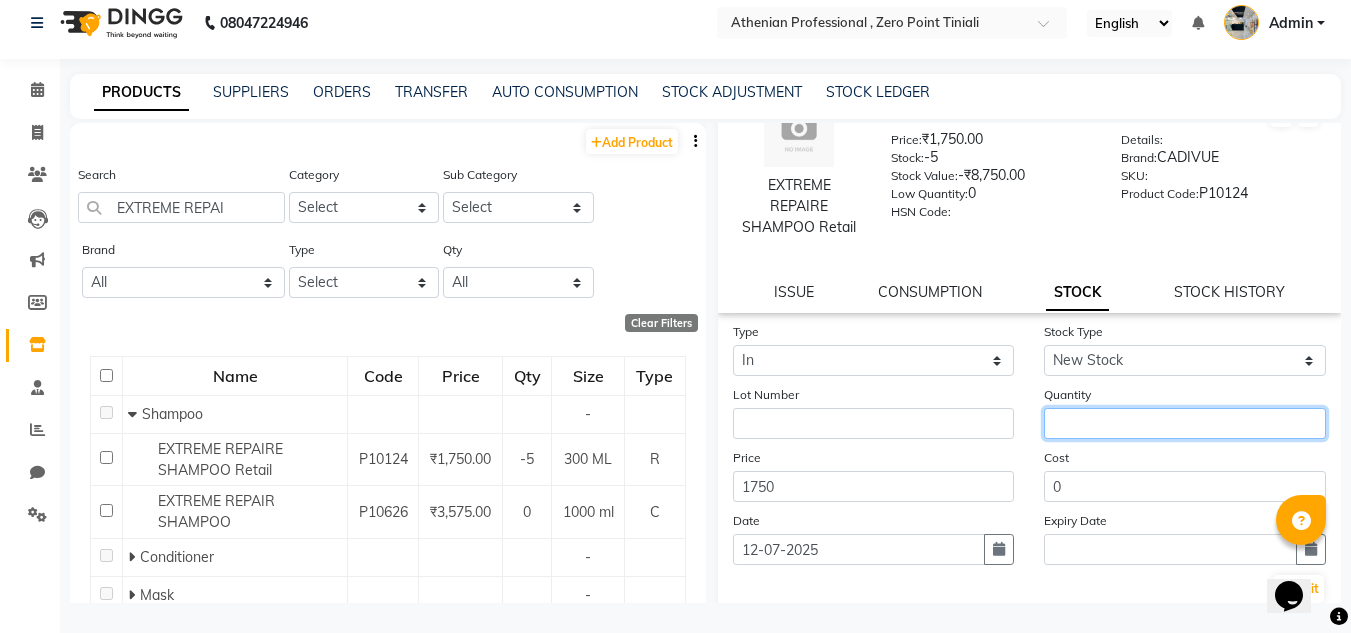 click 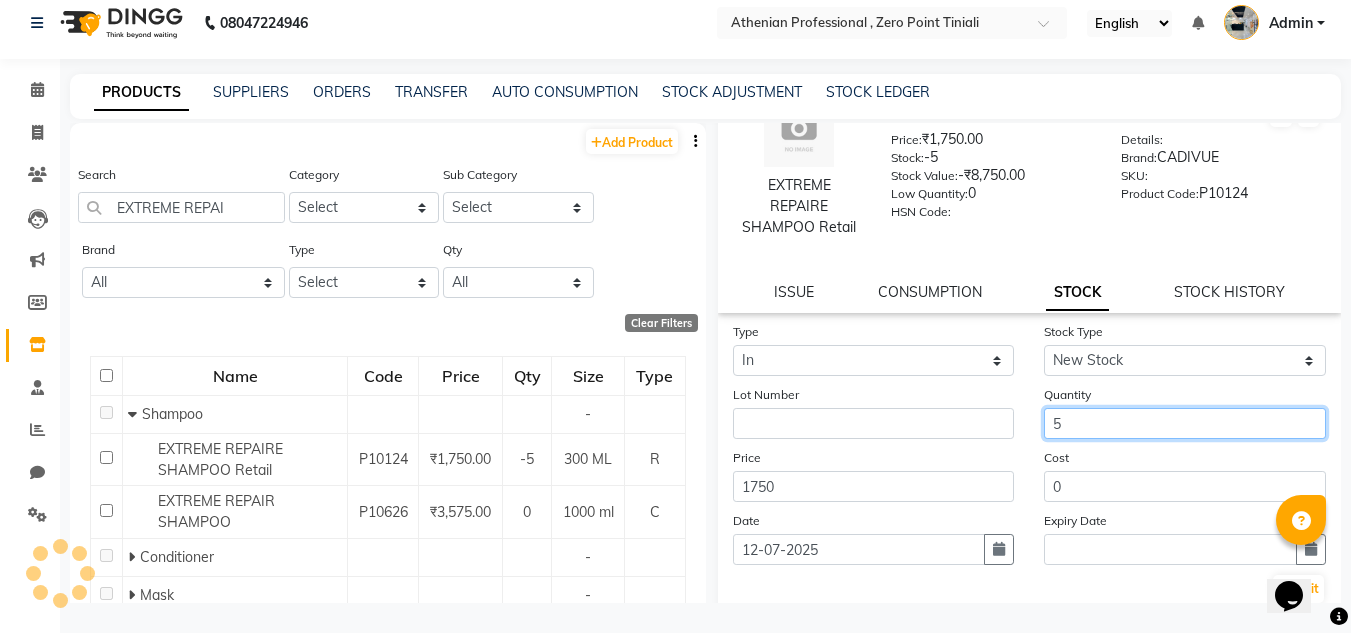 scroll, scrollTop: 88, scrollLeft: 0, axis: vertical 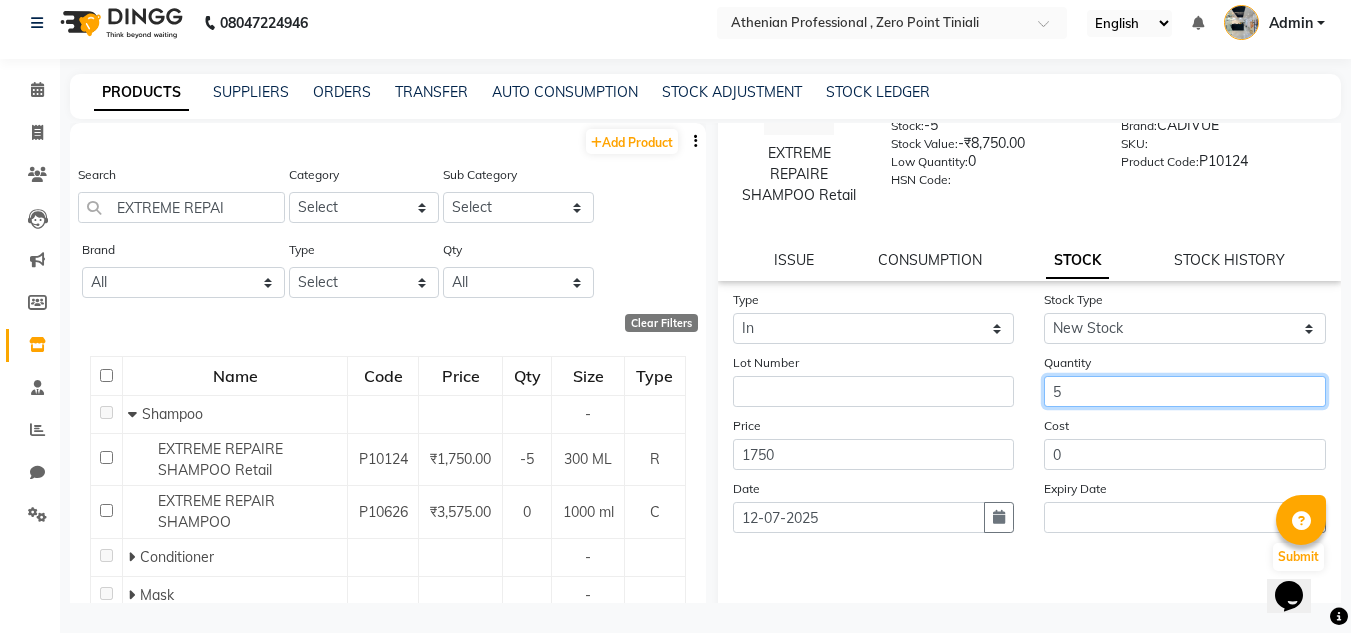 type on "5" 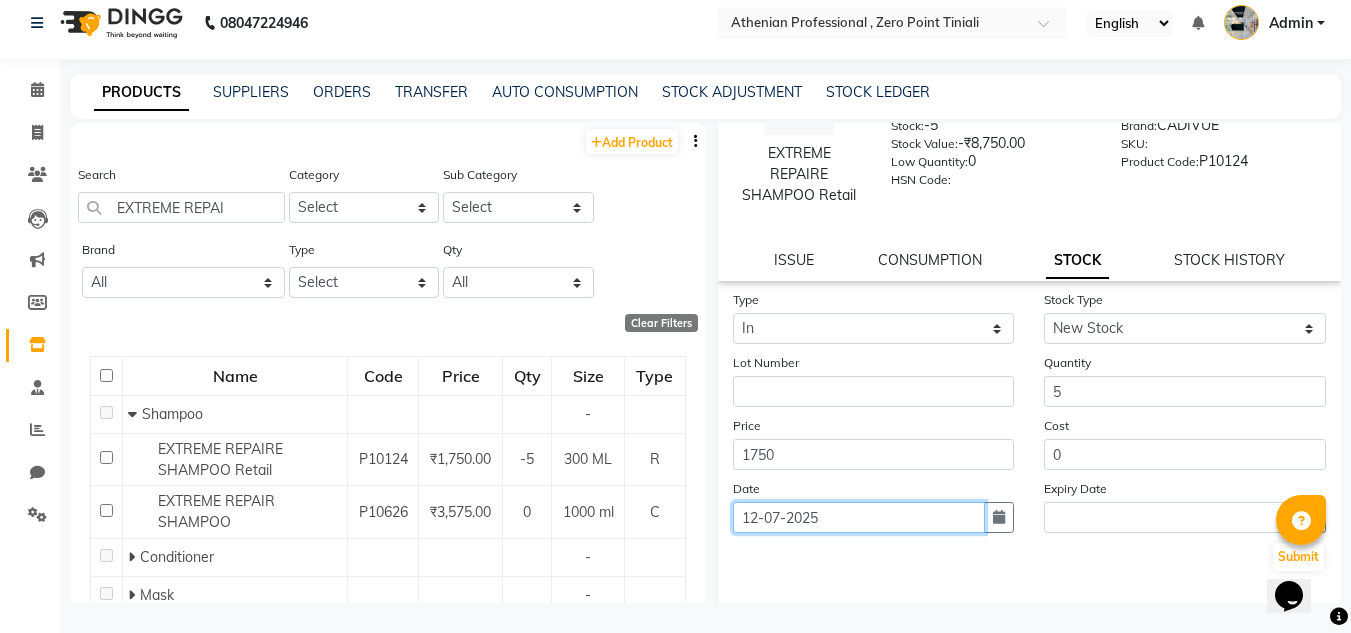 click on "12-07-2025" 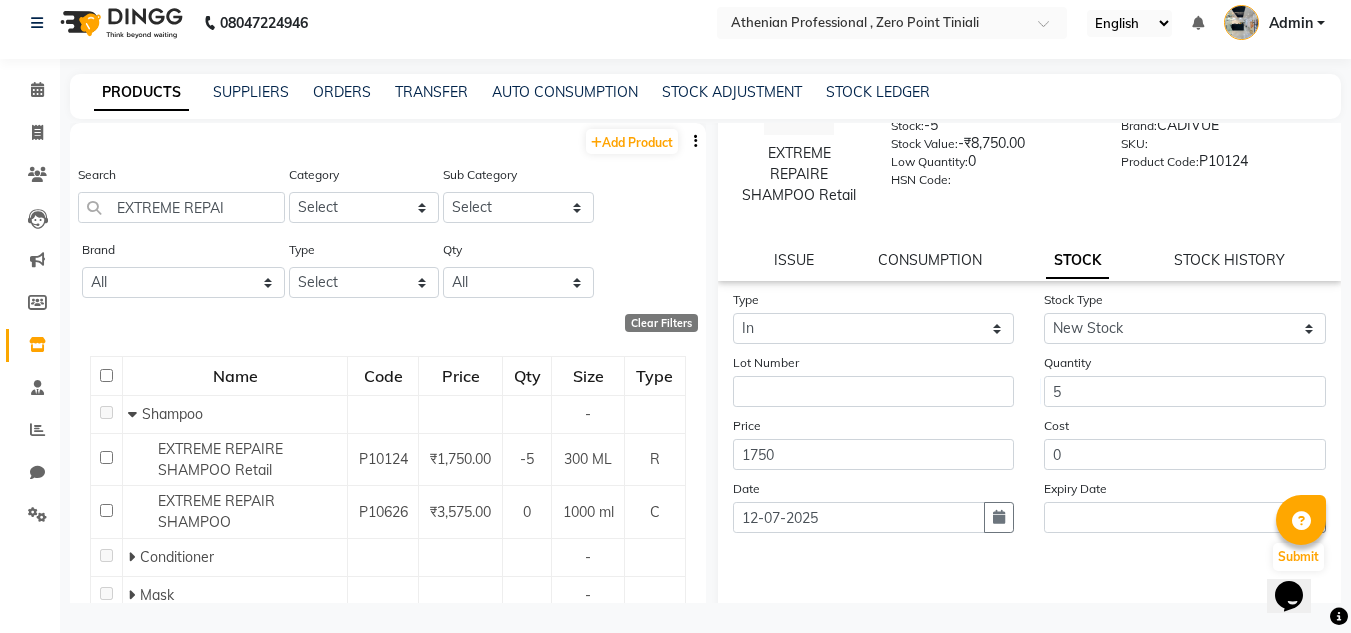 select on "7" 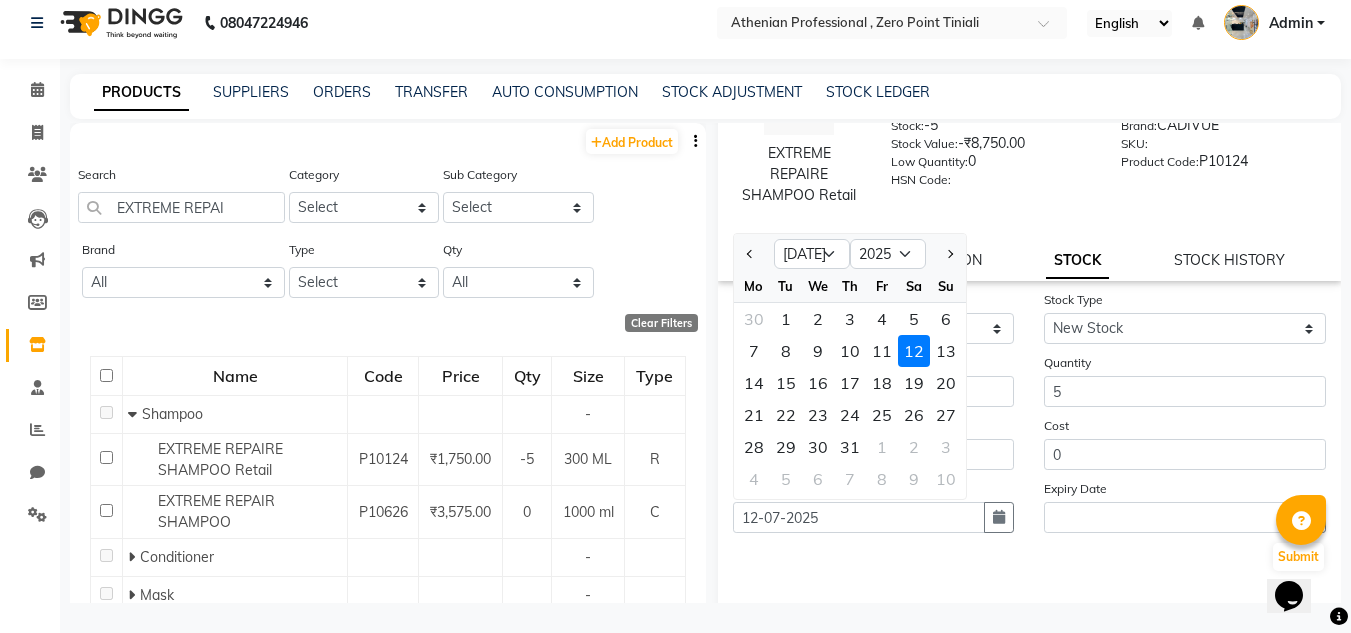 click on "12" 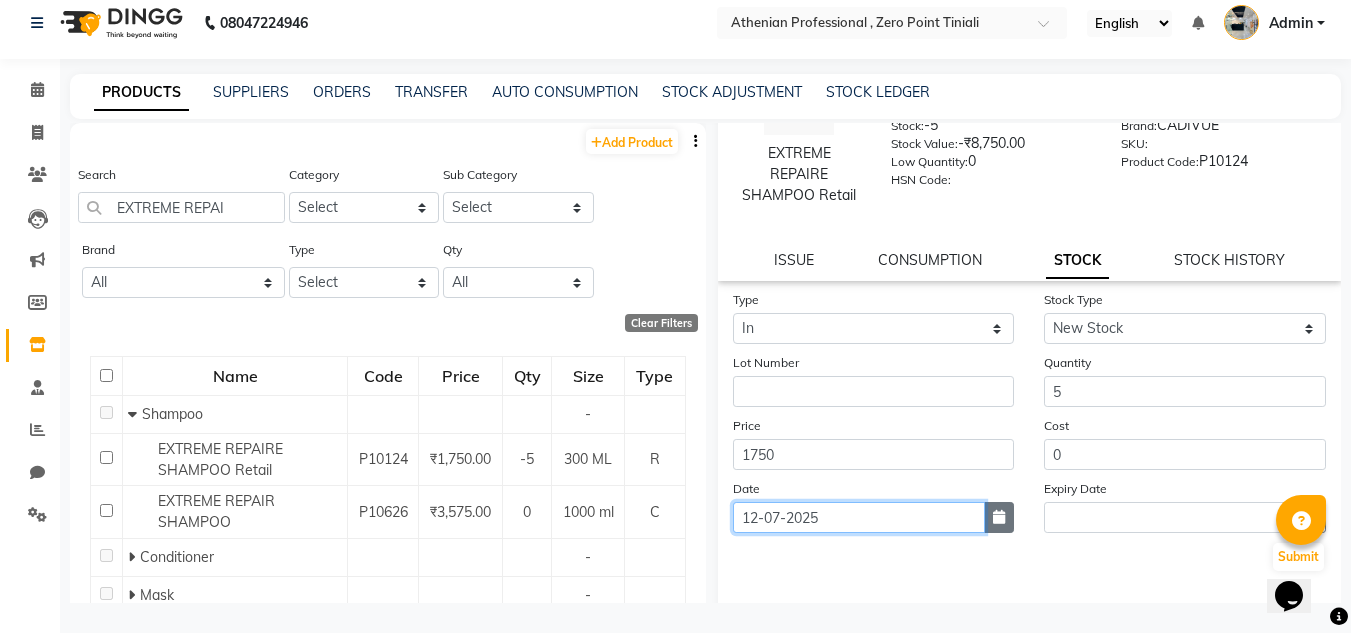 scroll, scrollTop: 174, scrollLeft: 0, axis: vertical 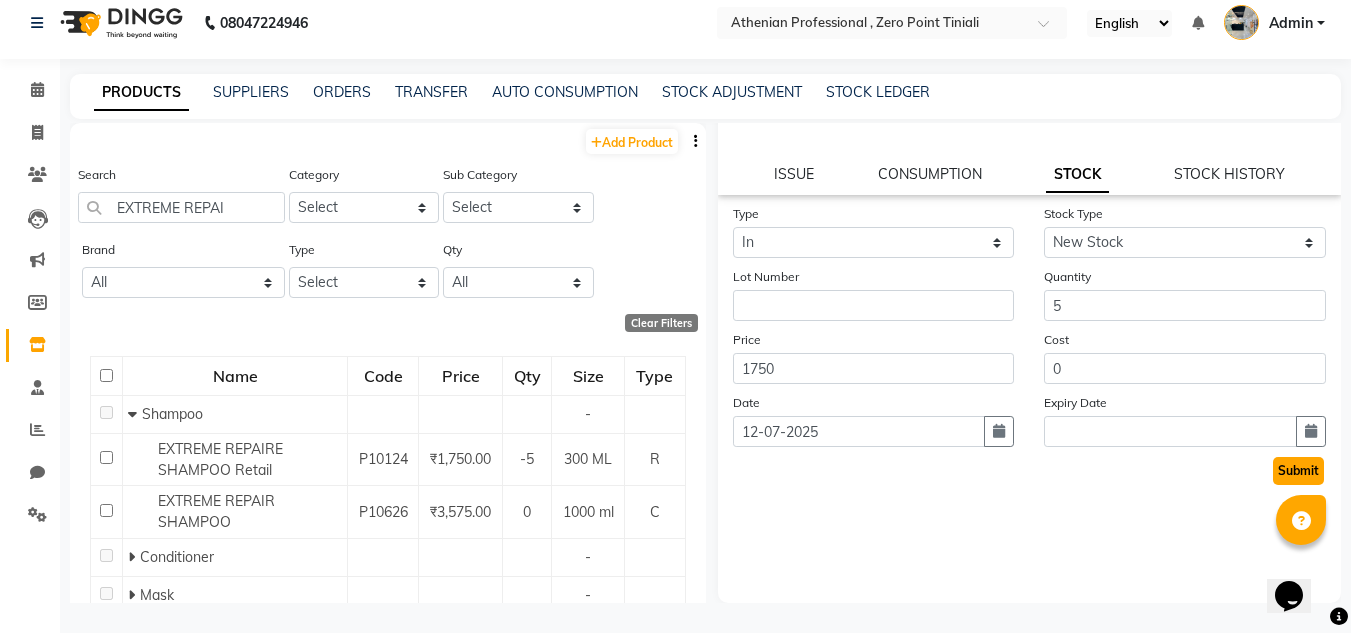 click on "Submit" 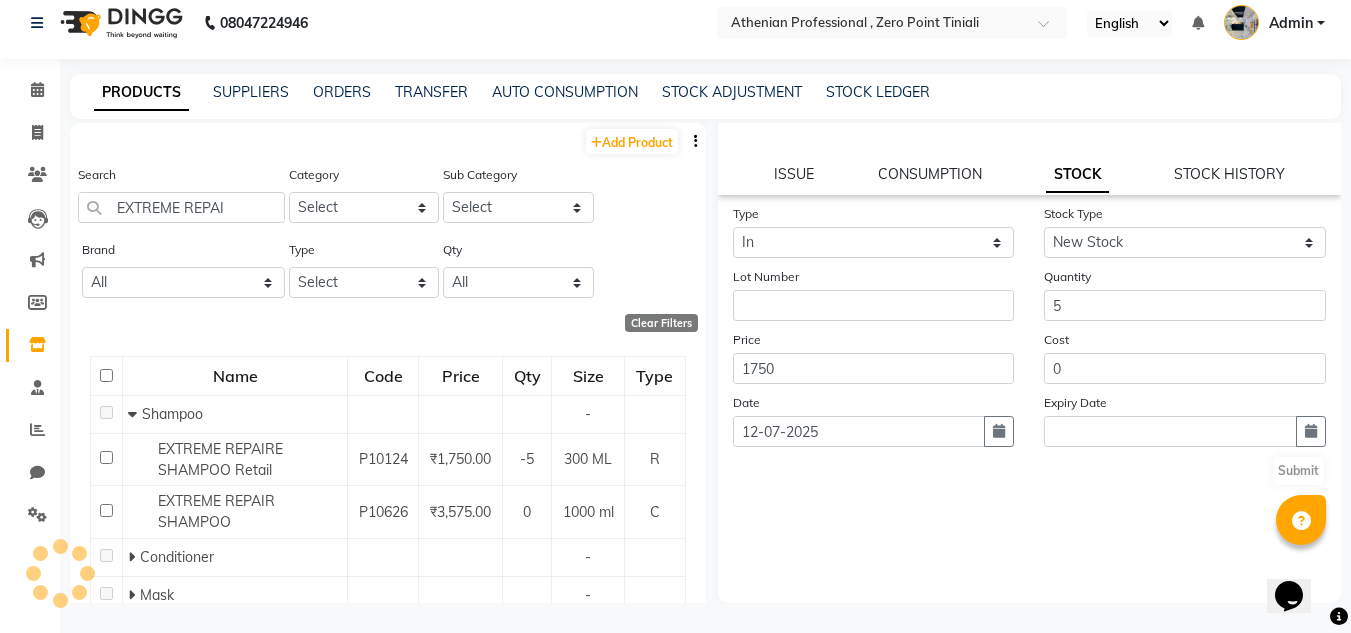 scroll, scrollTop: 0, scrollLeft: 0, axis: both 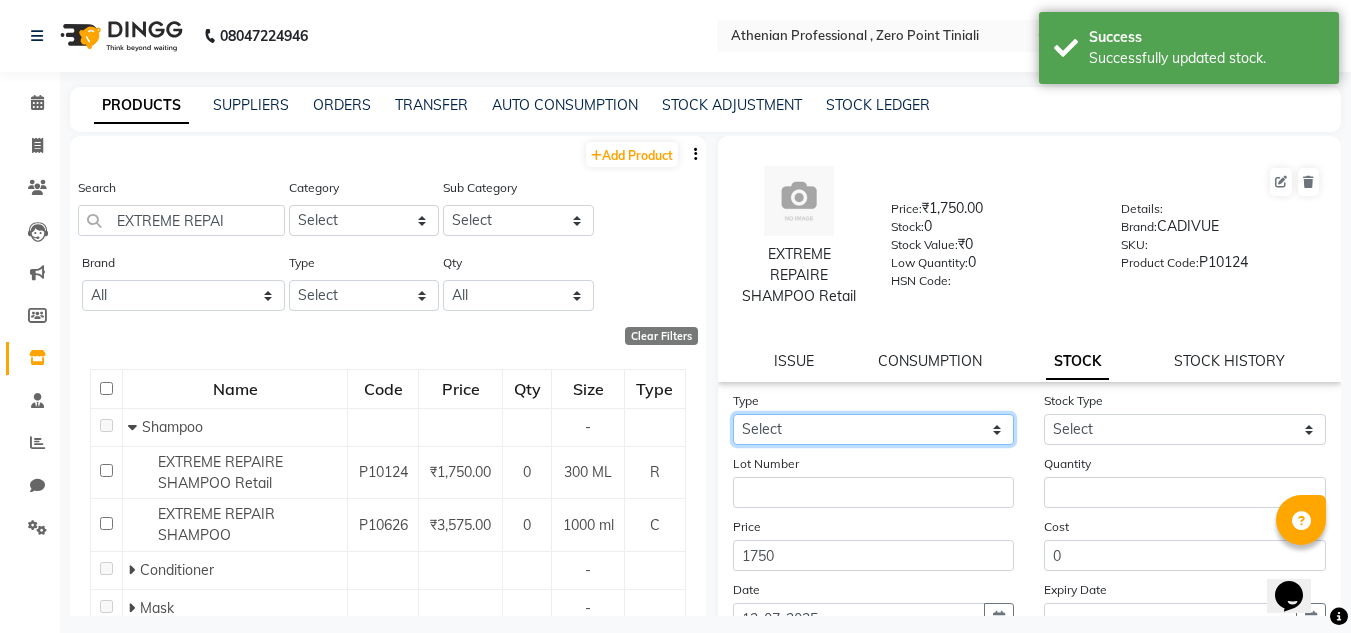 click on "Select In Out" 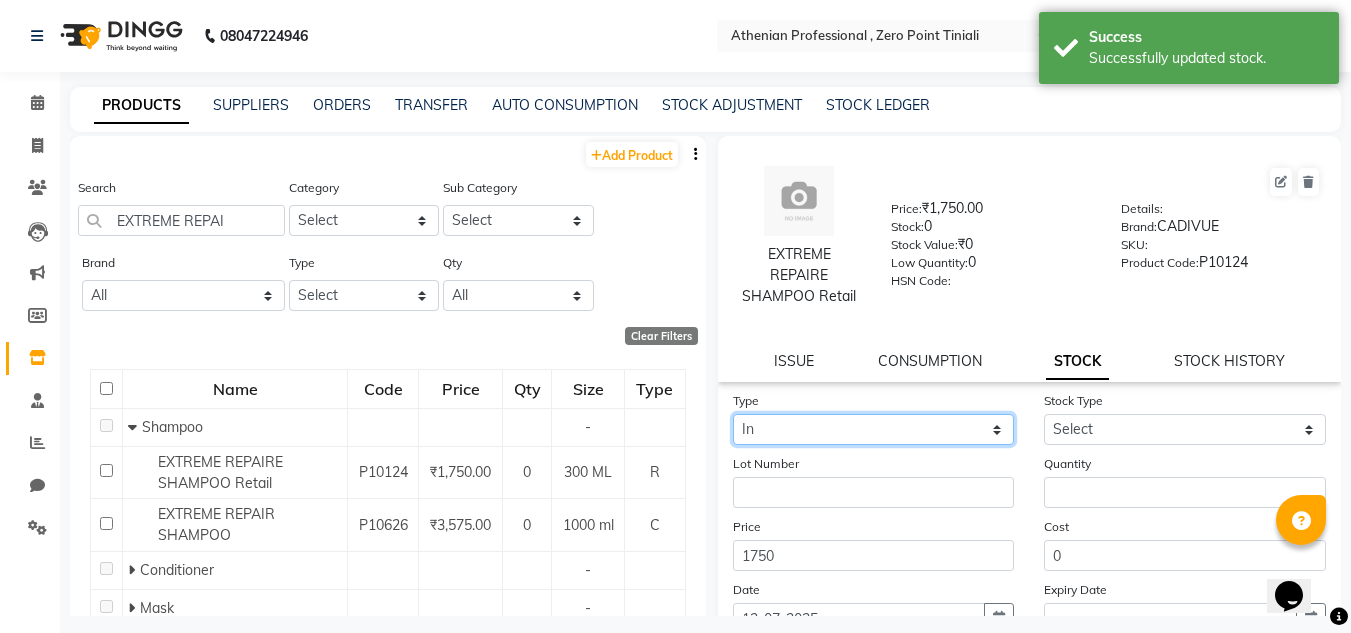 click on "Select In Out" 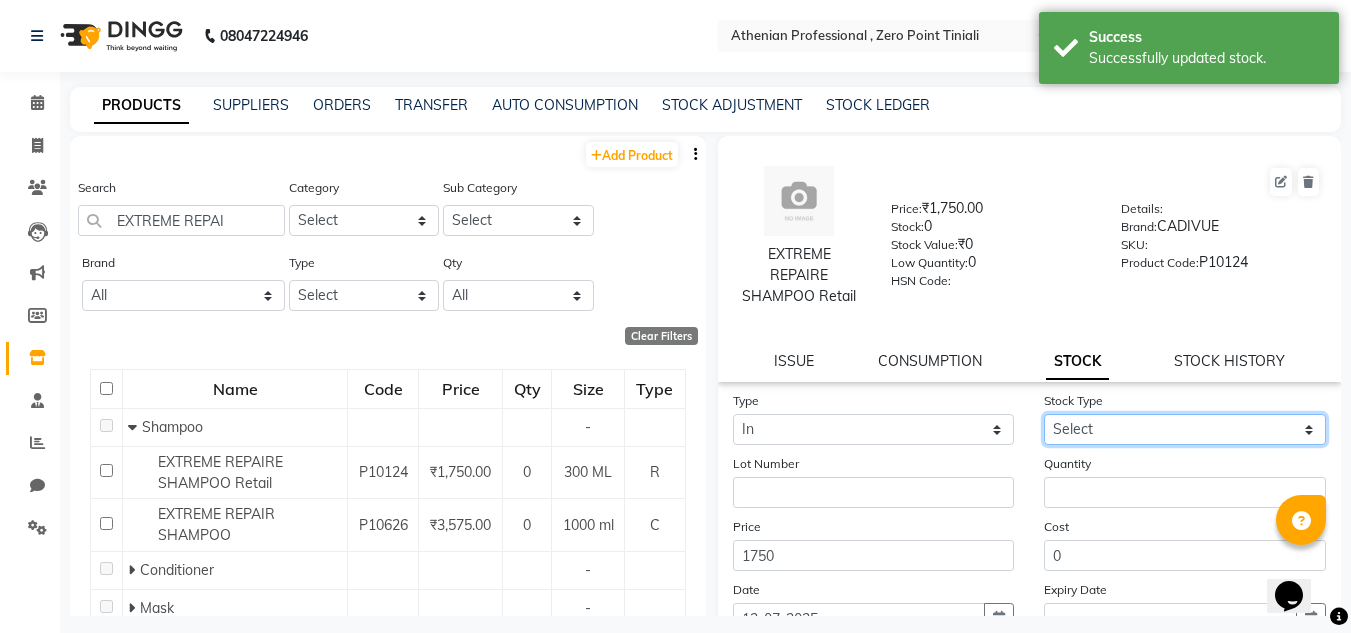 click on "Select New Stock Adjustment Return Other" 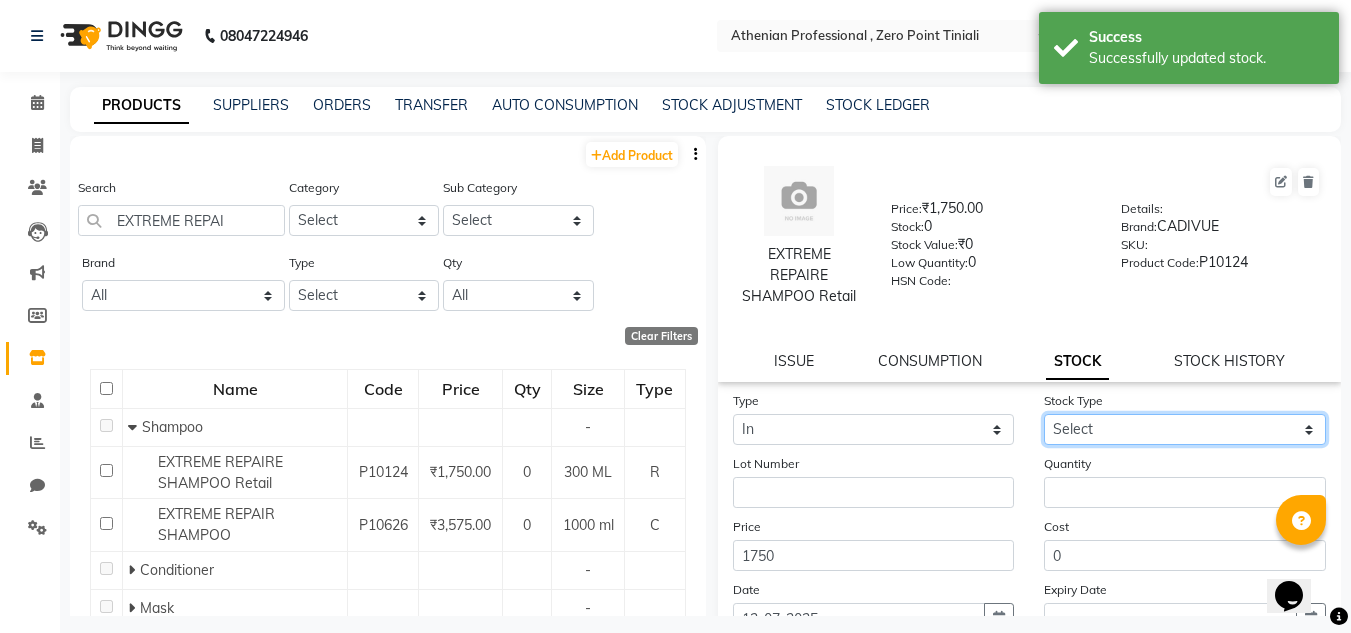 select on "adjustment" 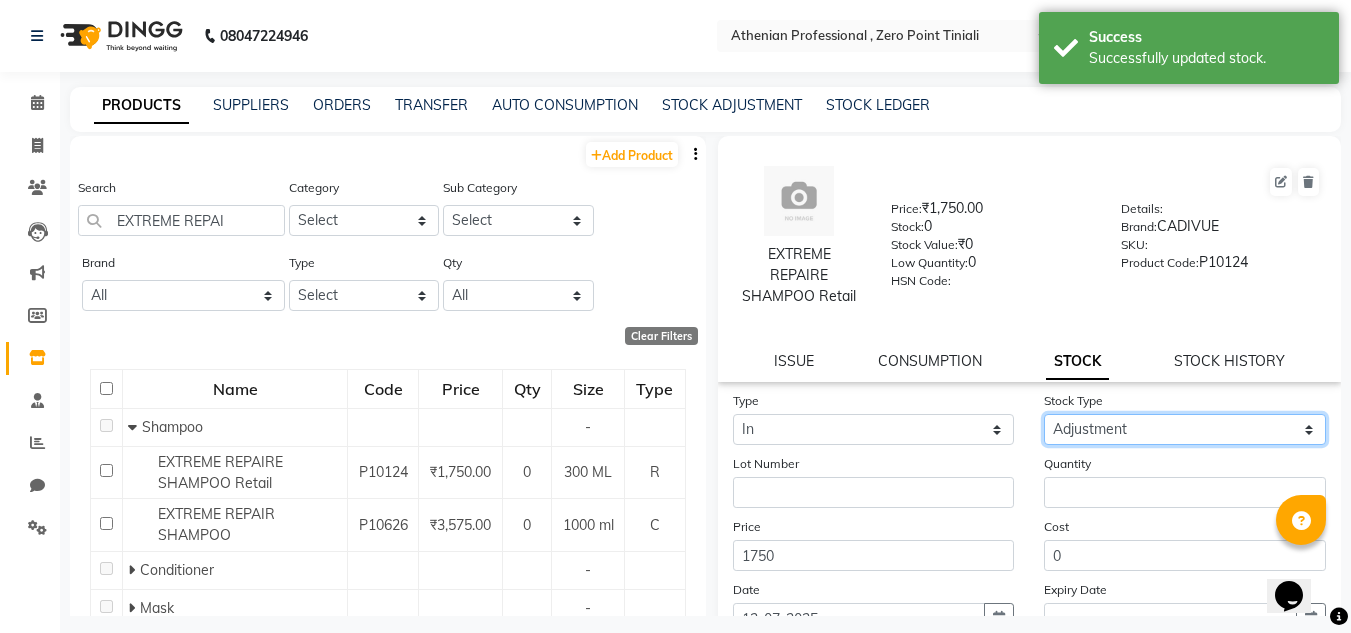 click on "Select New Stock Adjustment Return Other" 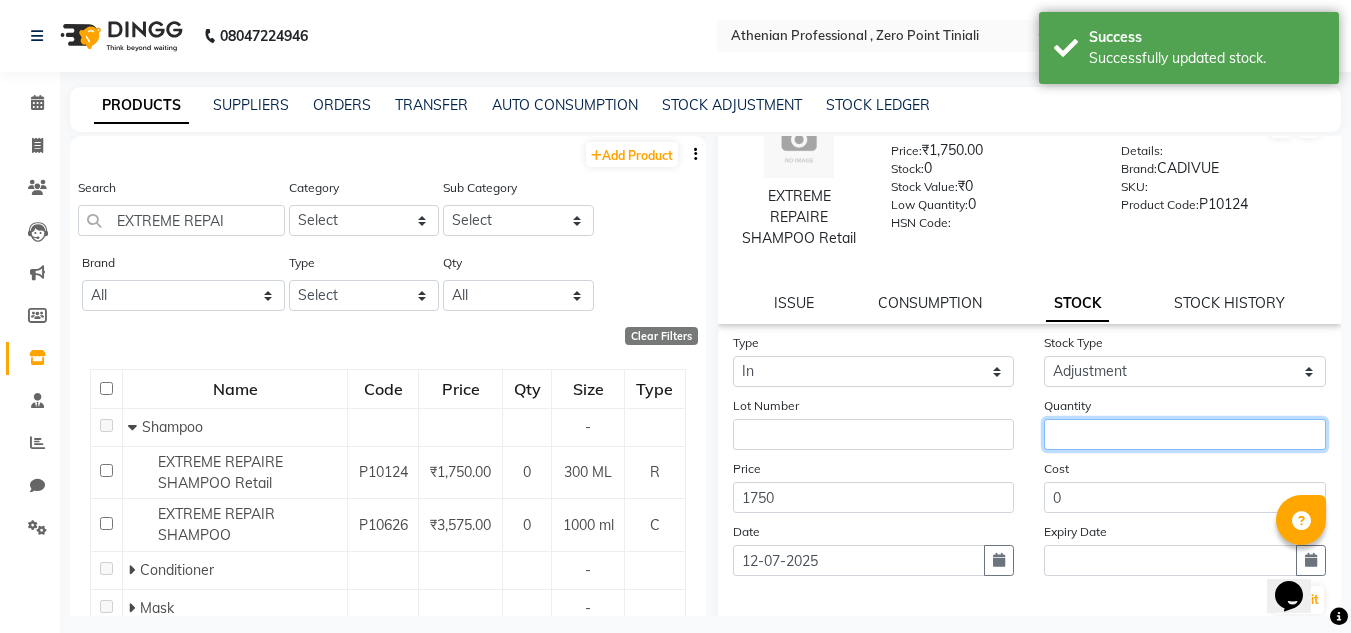 click 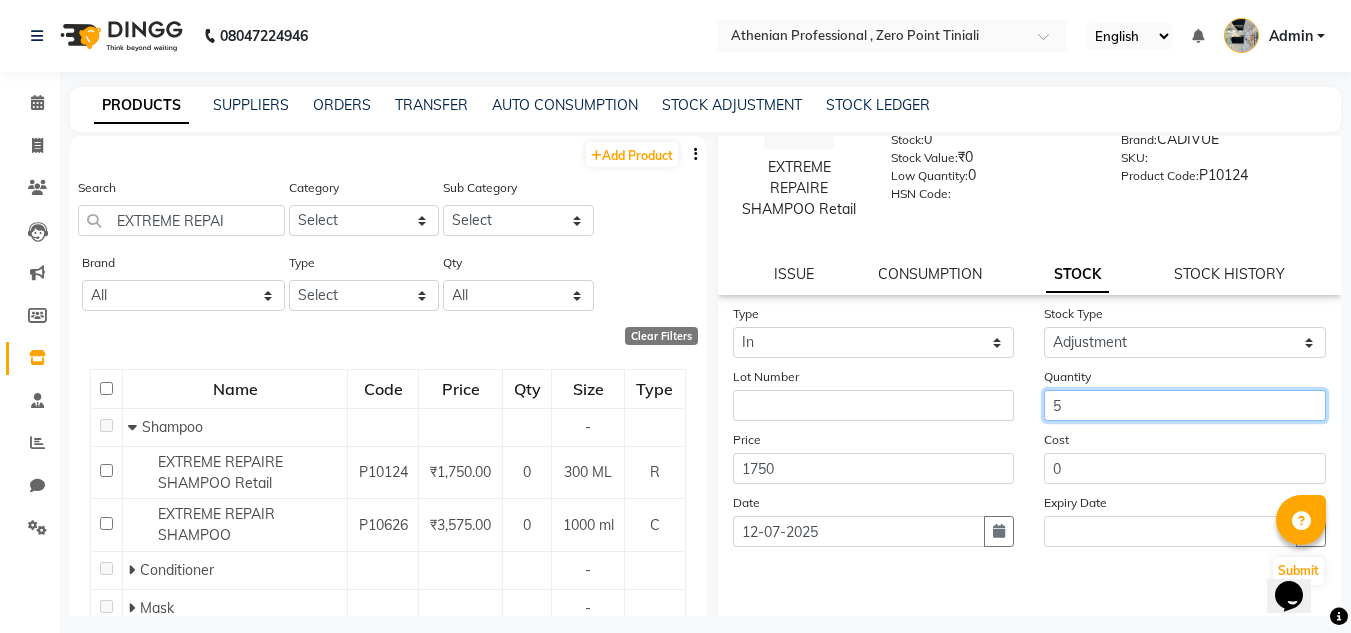 scroll, scrollTop: 88, scrollLeft: 0, axis: vertical 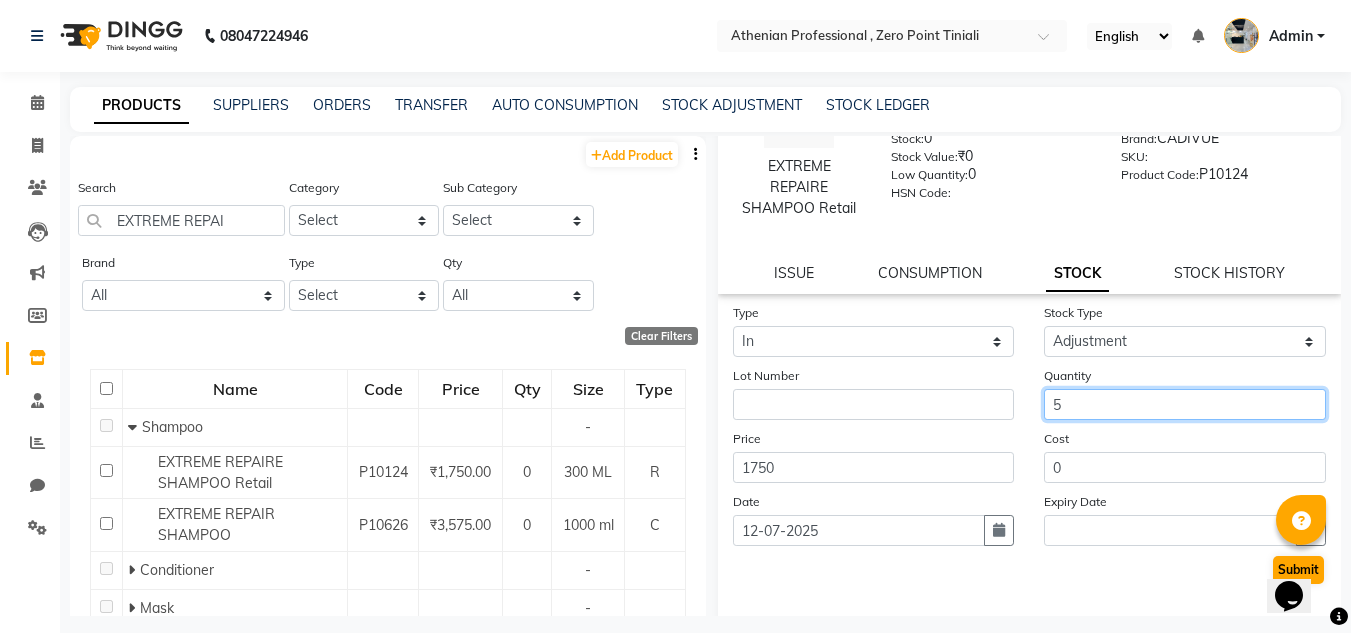 type on "5" 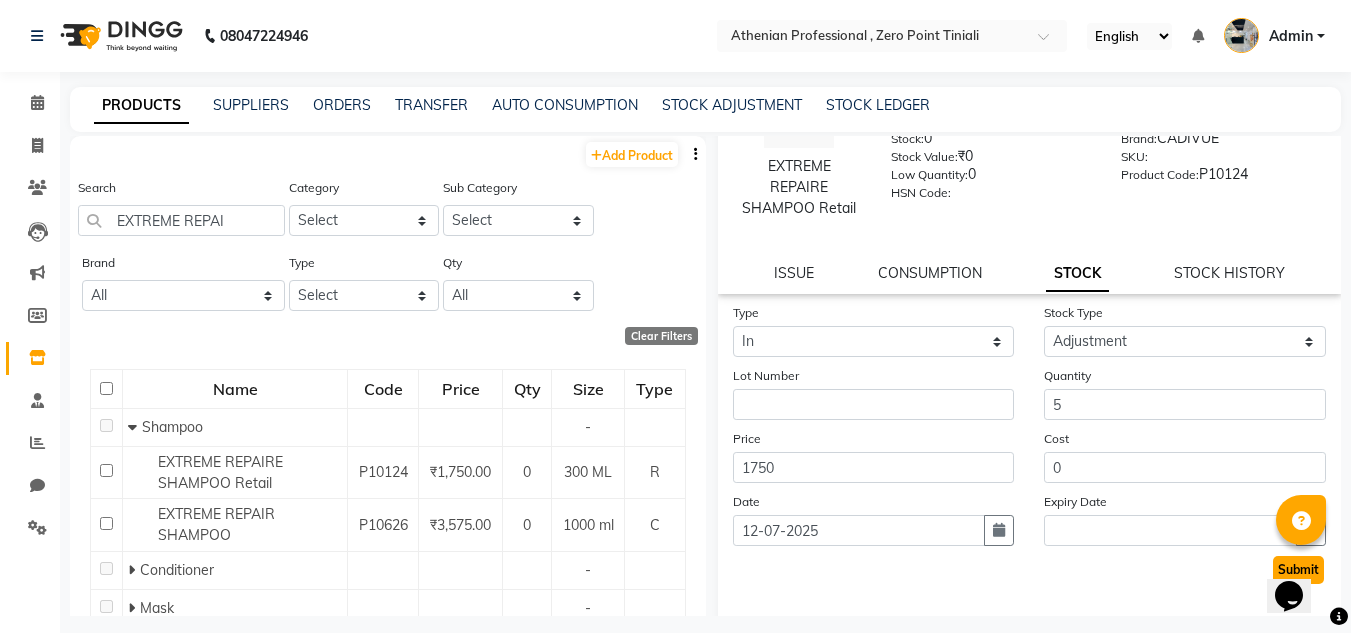 click on "Submit" 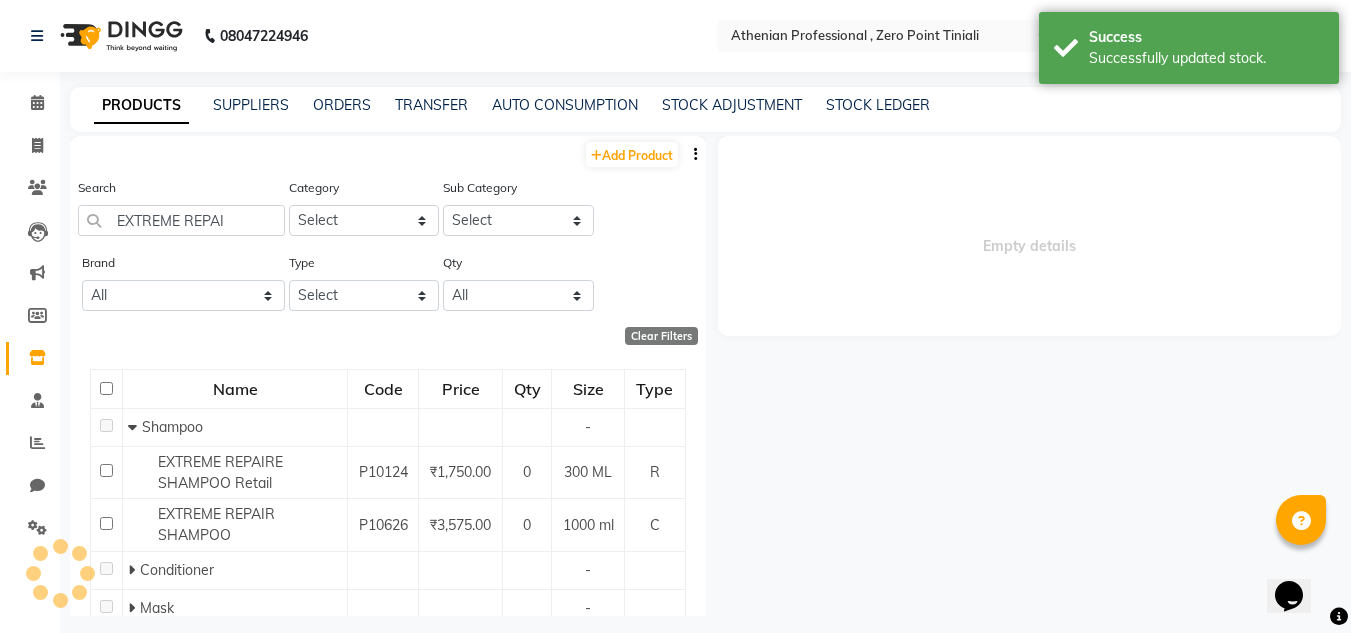 scroll, scrollTop: 0, scrollLeft: 0, axis: both 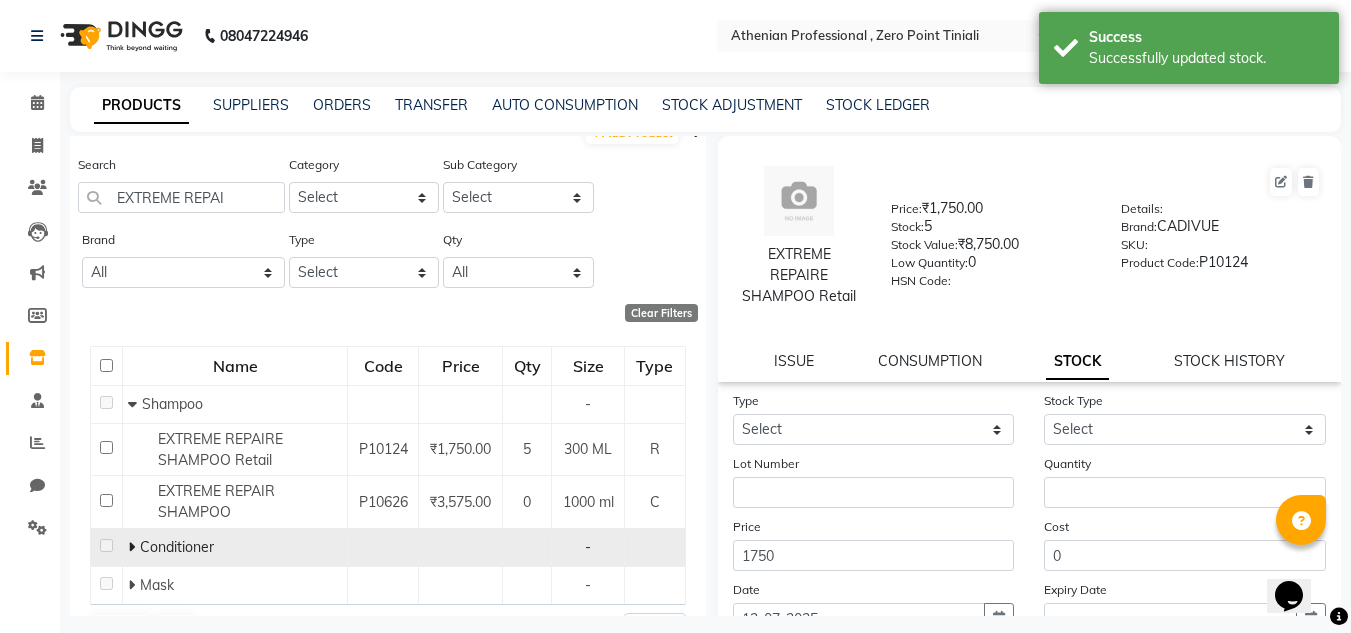 click on "Conditioner" 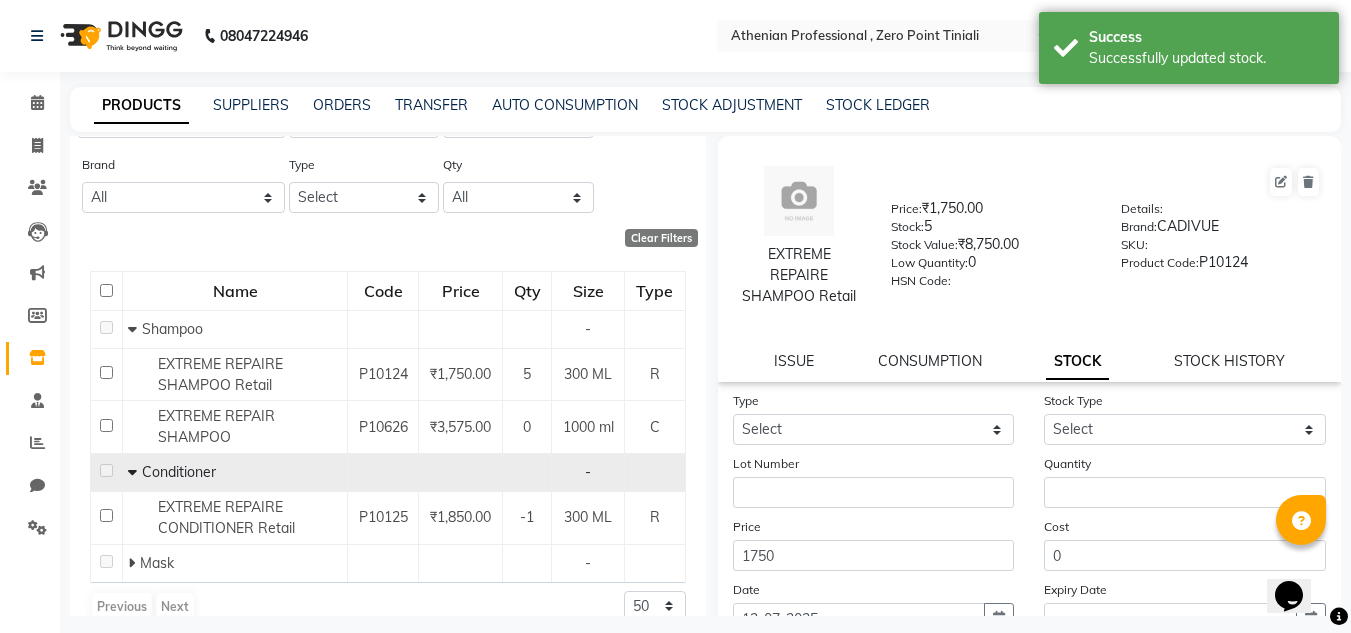 scroll, scrollTop: 99, scrollLeft: 0, axis: vertical 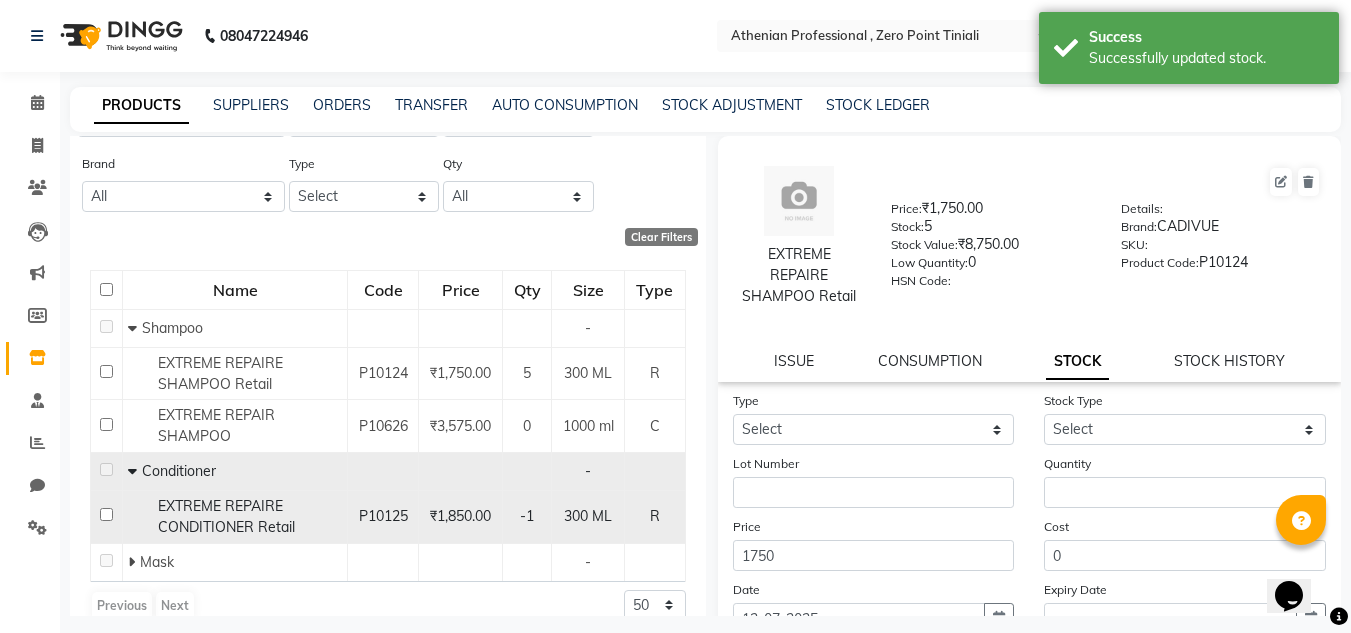 click on "EXTREME REPAIRE CONDITIONER Retail" 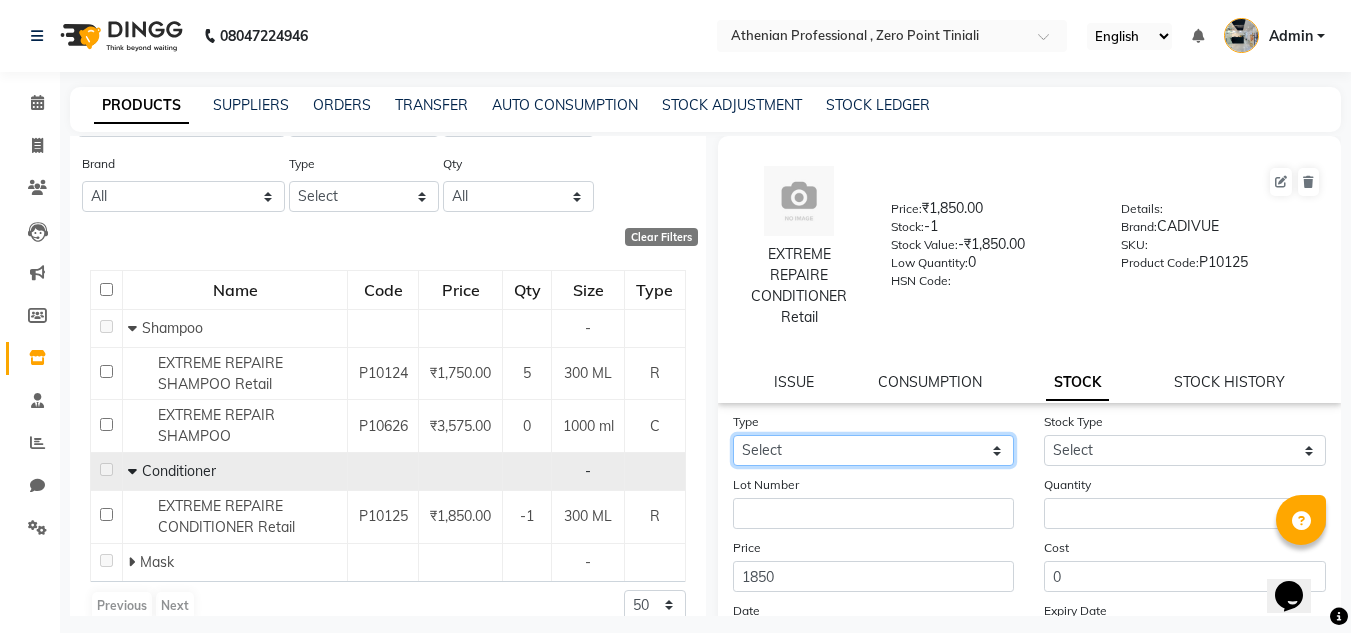 click on "Select In Out" 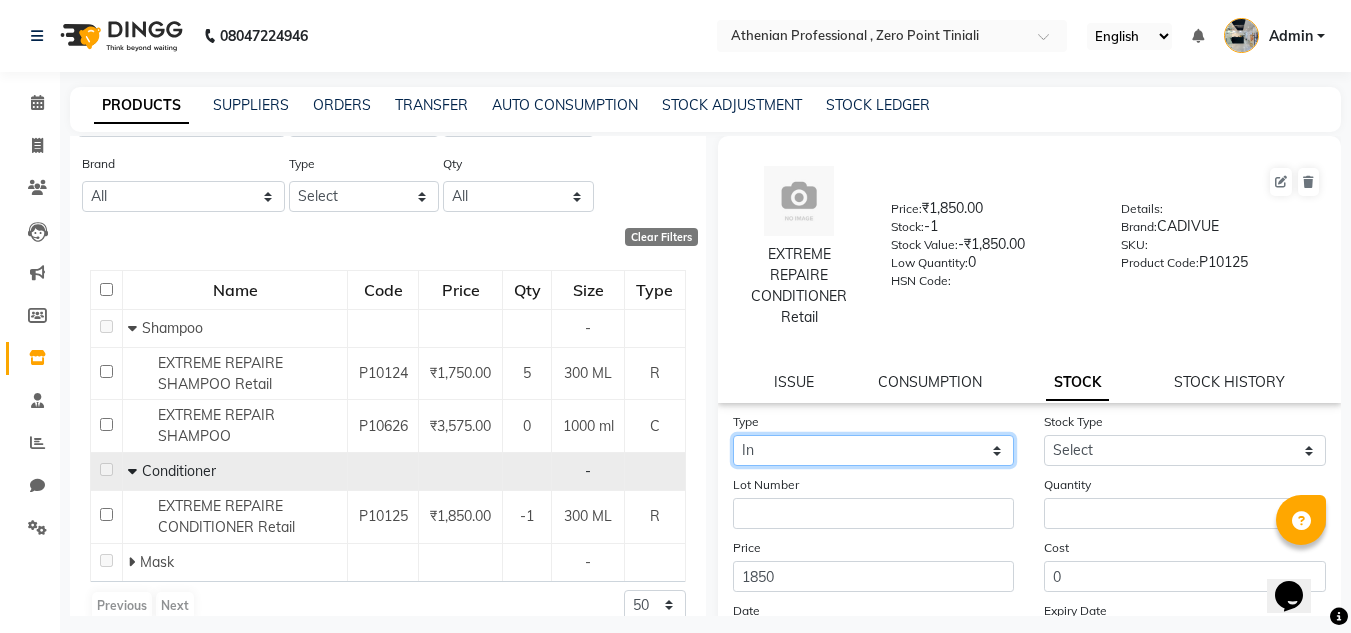 click on "Select In Out" 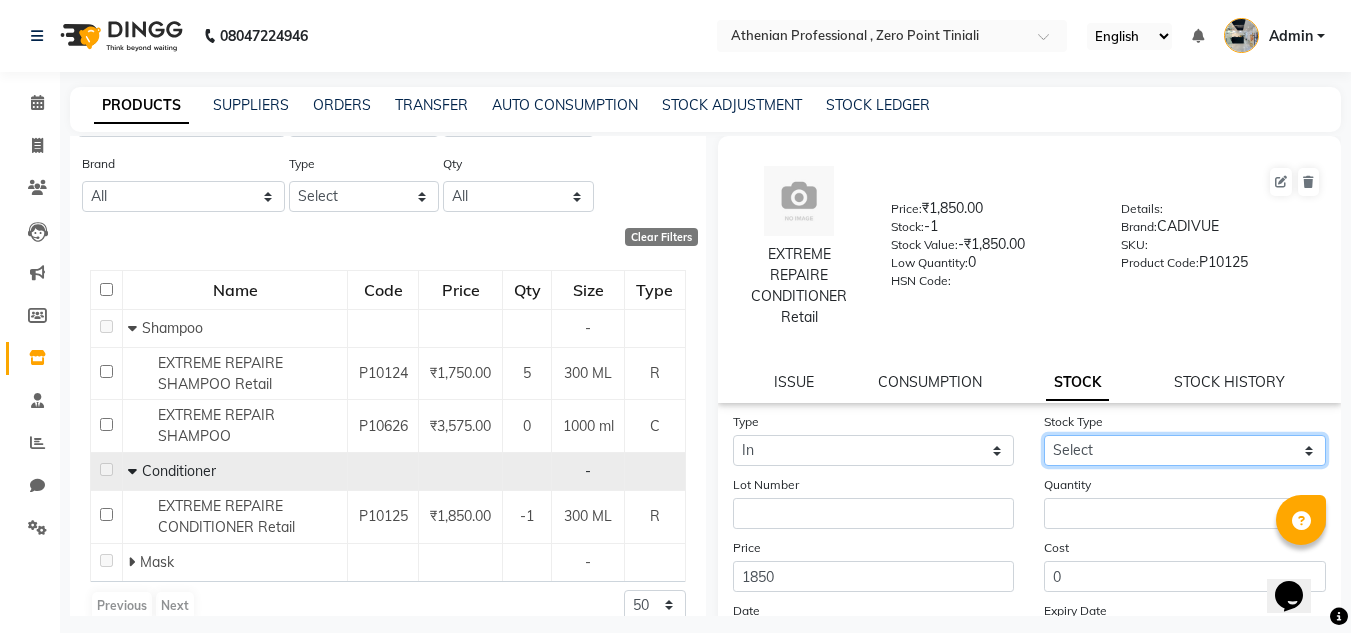 click on "Select New Stock Adjustment Return Other" 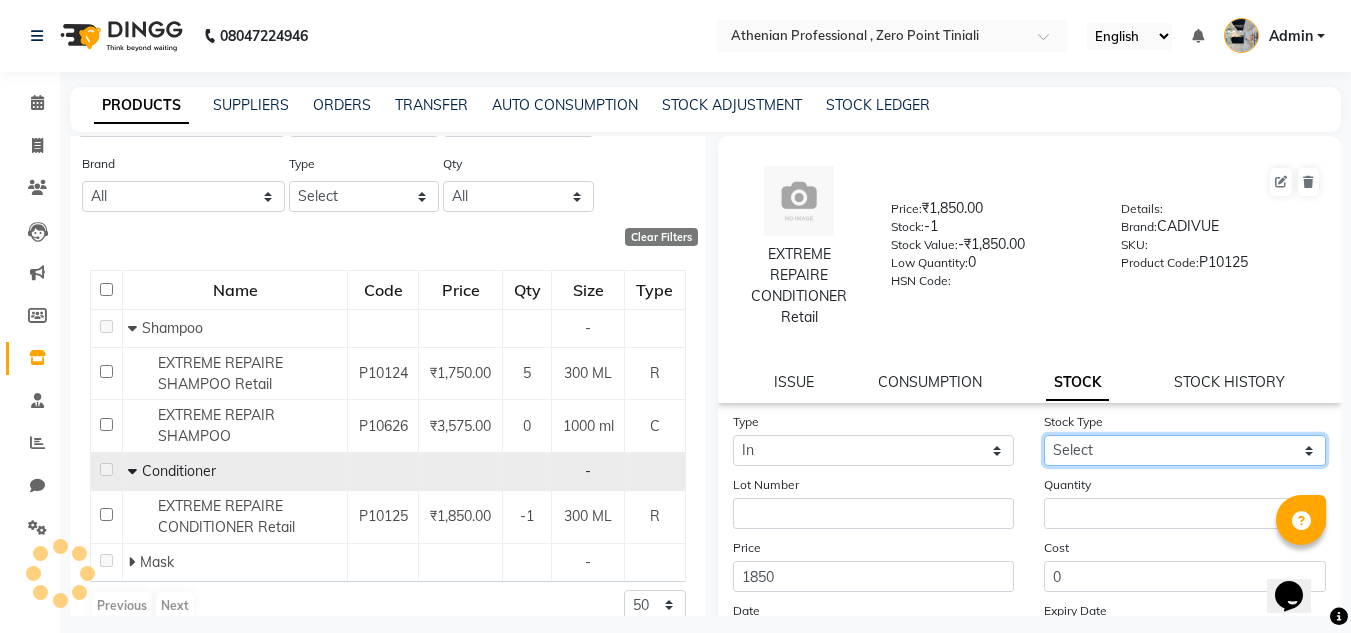 select on "adjustment" 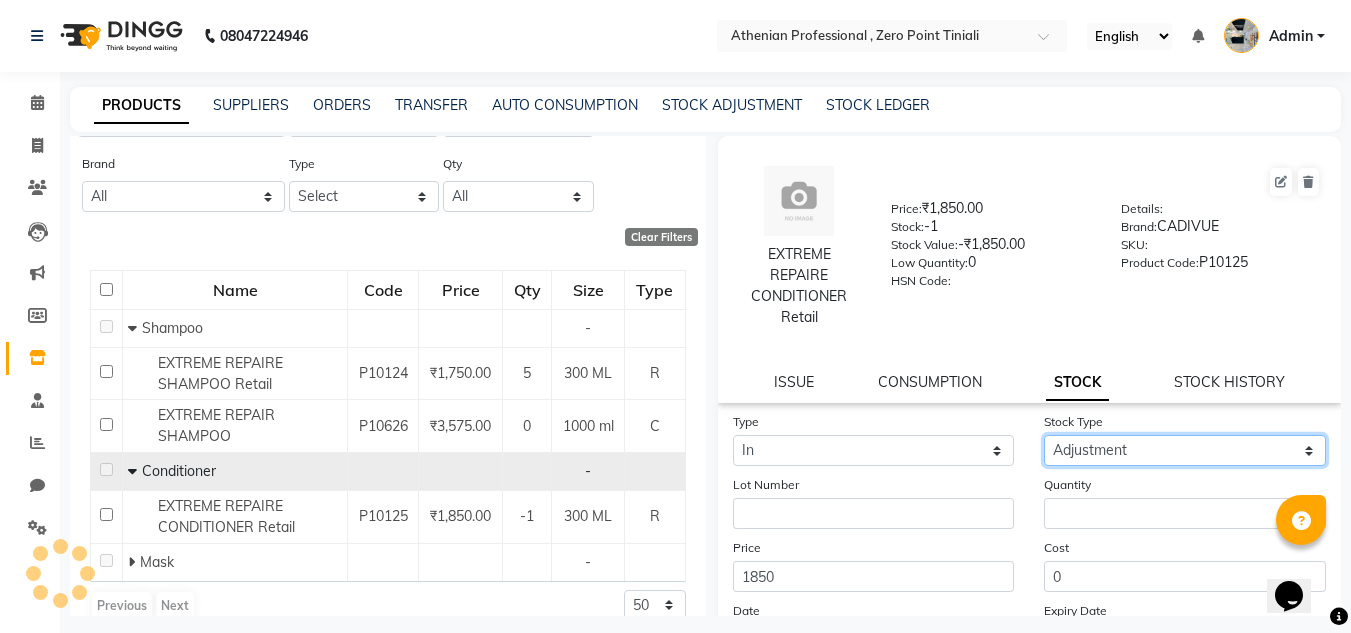 click on "Select New Stock Adjustment Return Other" 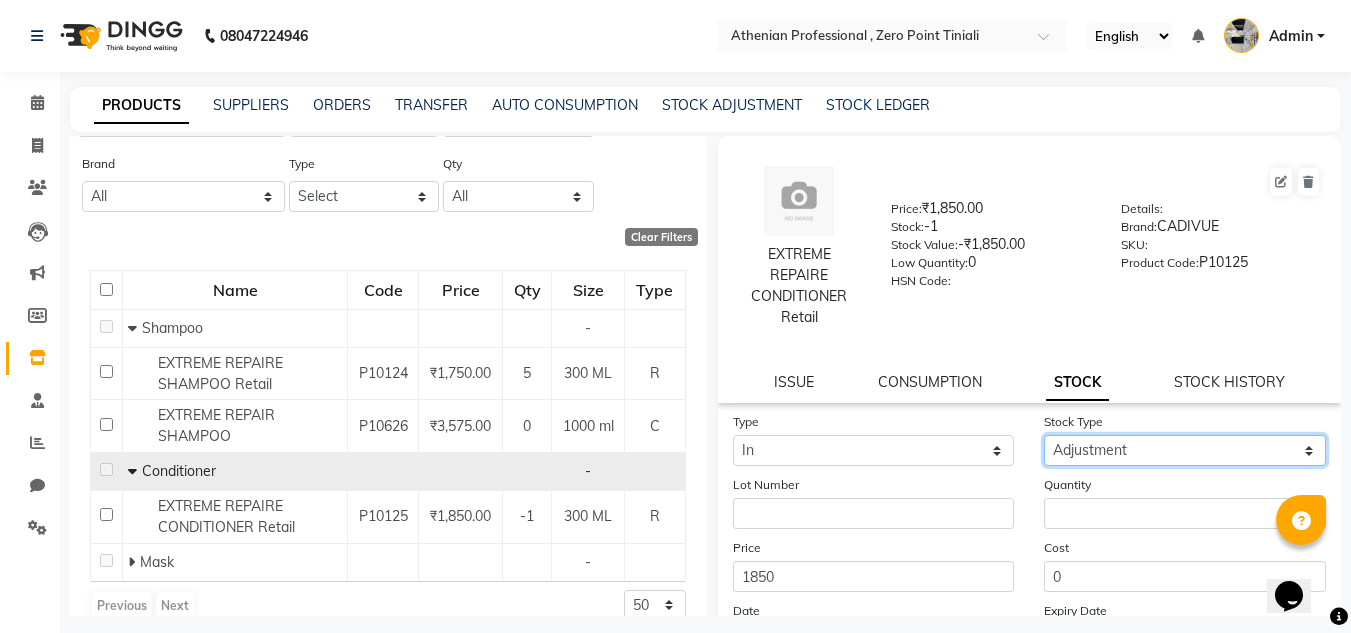 scroll, scrollTop: 68, scrollLeft: 0, axis: vertical 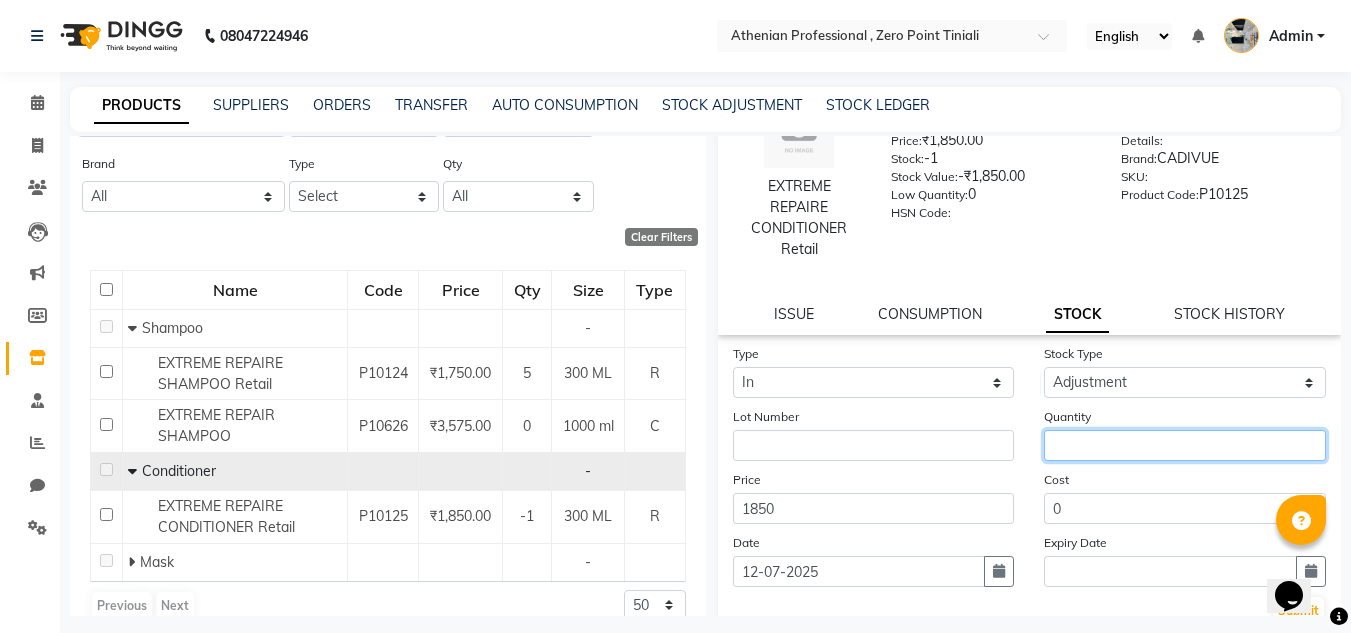 click 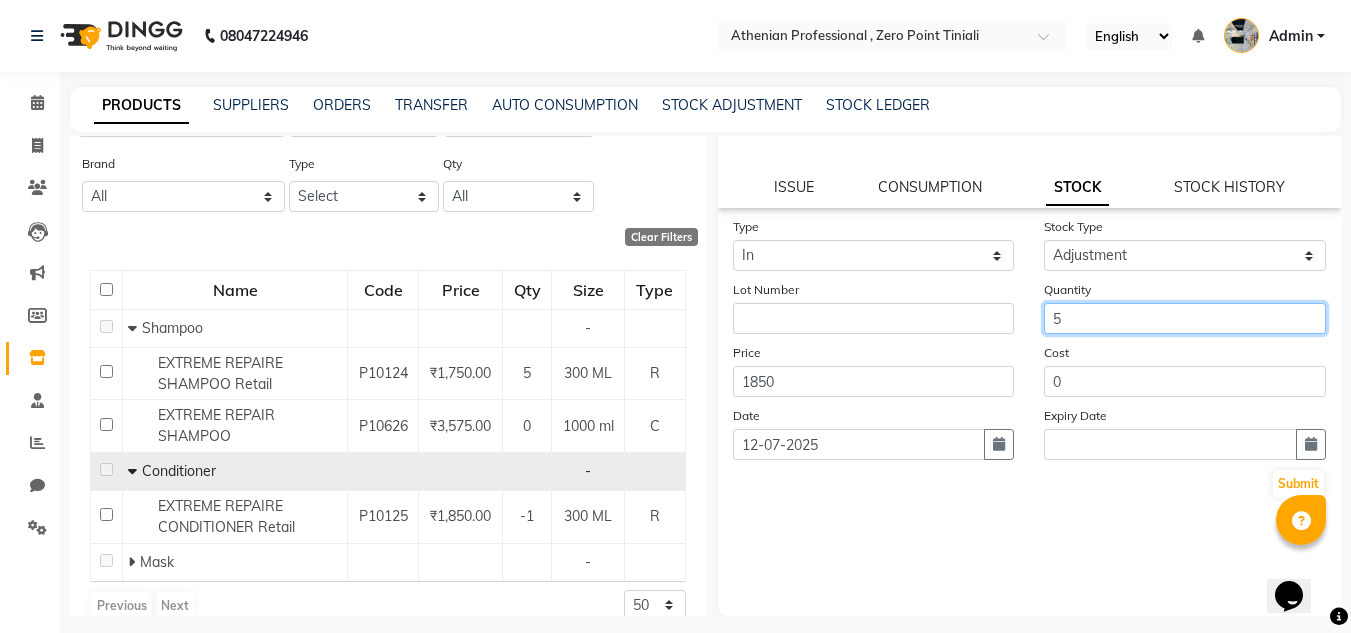 scroll, scrollTop: 195, scrollLeft: 0, axis: vertical 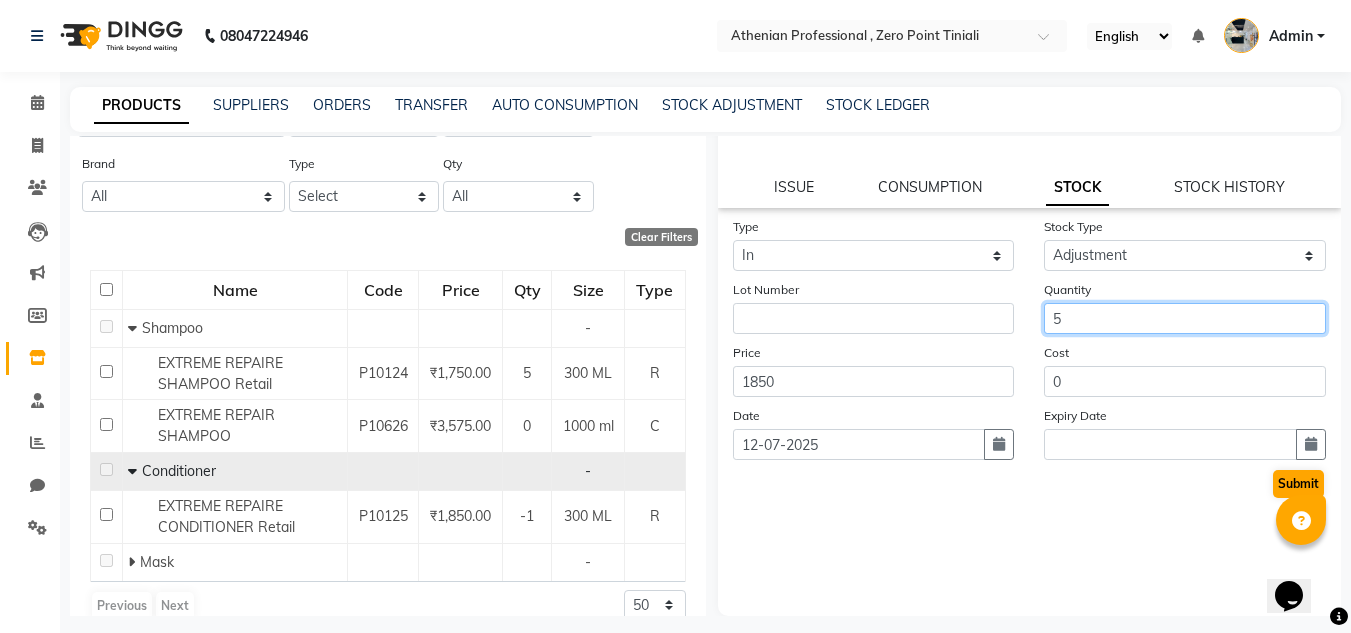 type on "5" 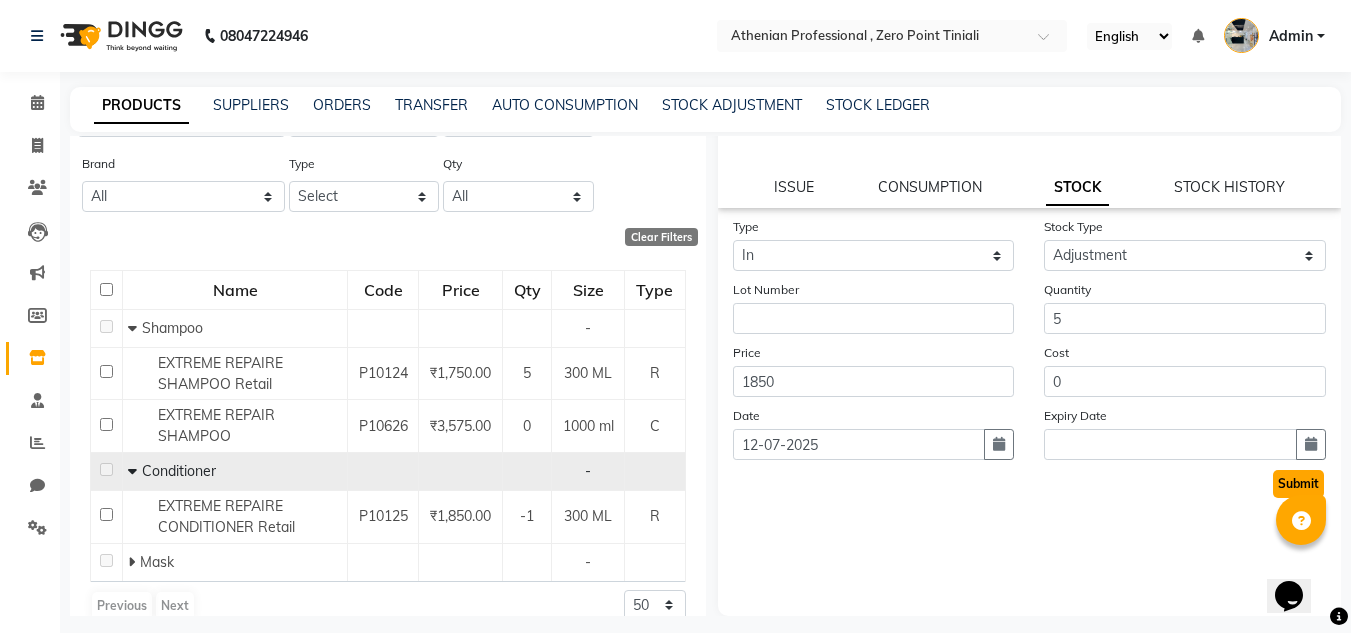 click on "Submit" 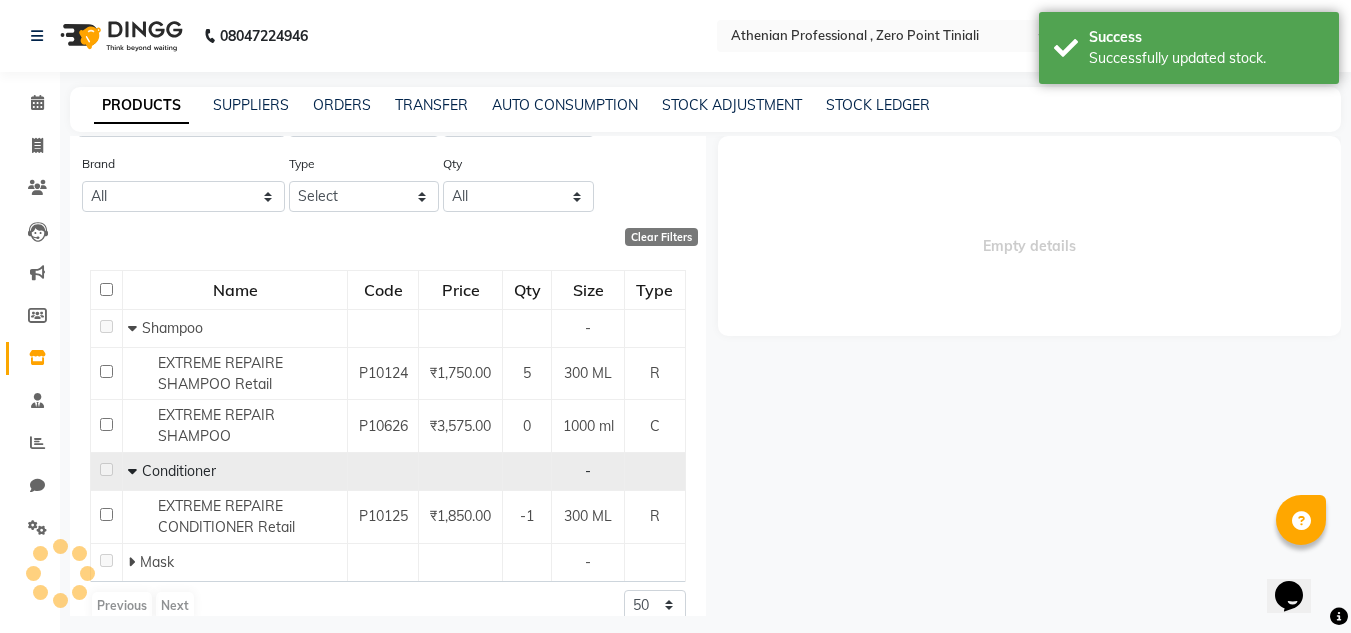 scroll, scrollTop: 0, scrollLeft: 0, axis: both 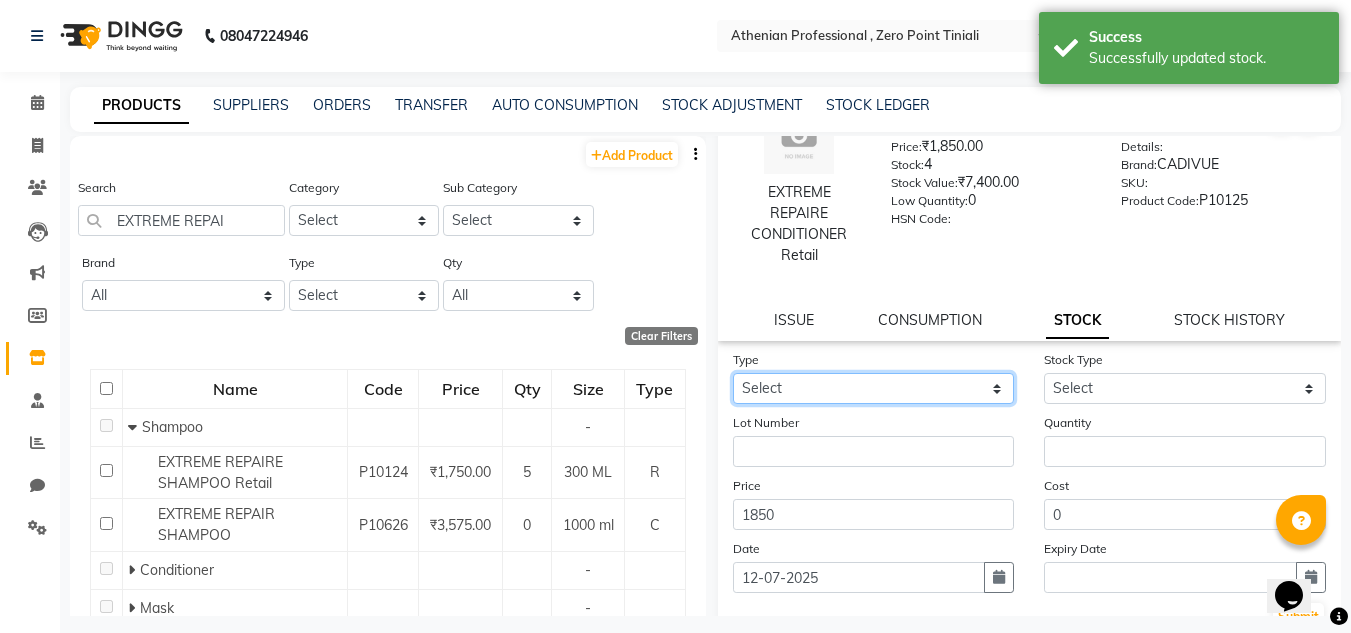click on "Select In Out" 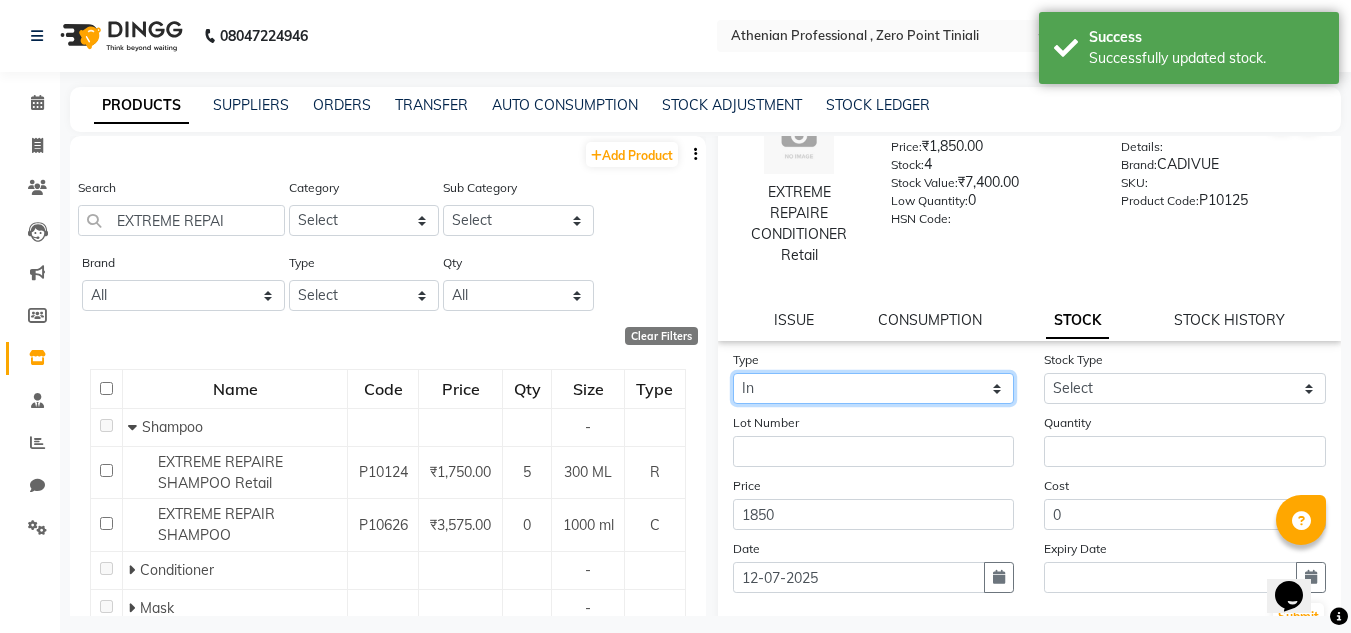 click on "Select In Out" 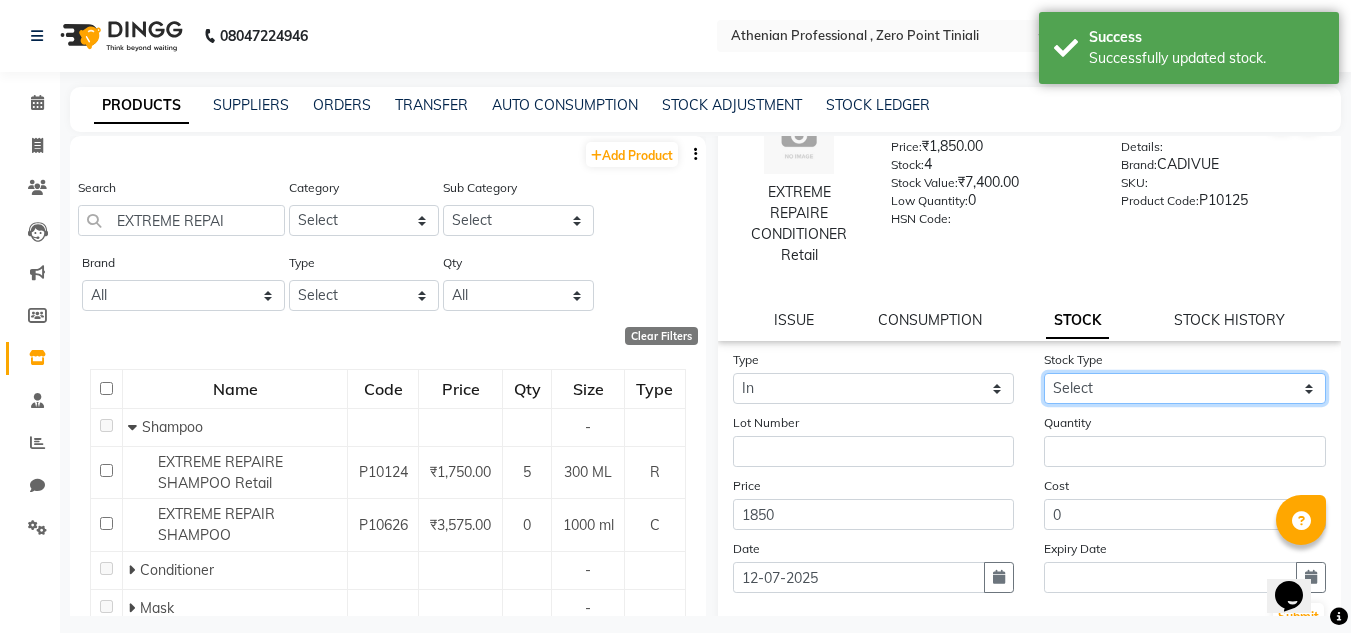 click on "Select New Stock Adjustment Return Other" 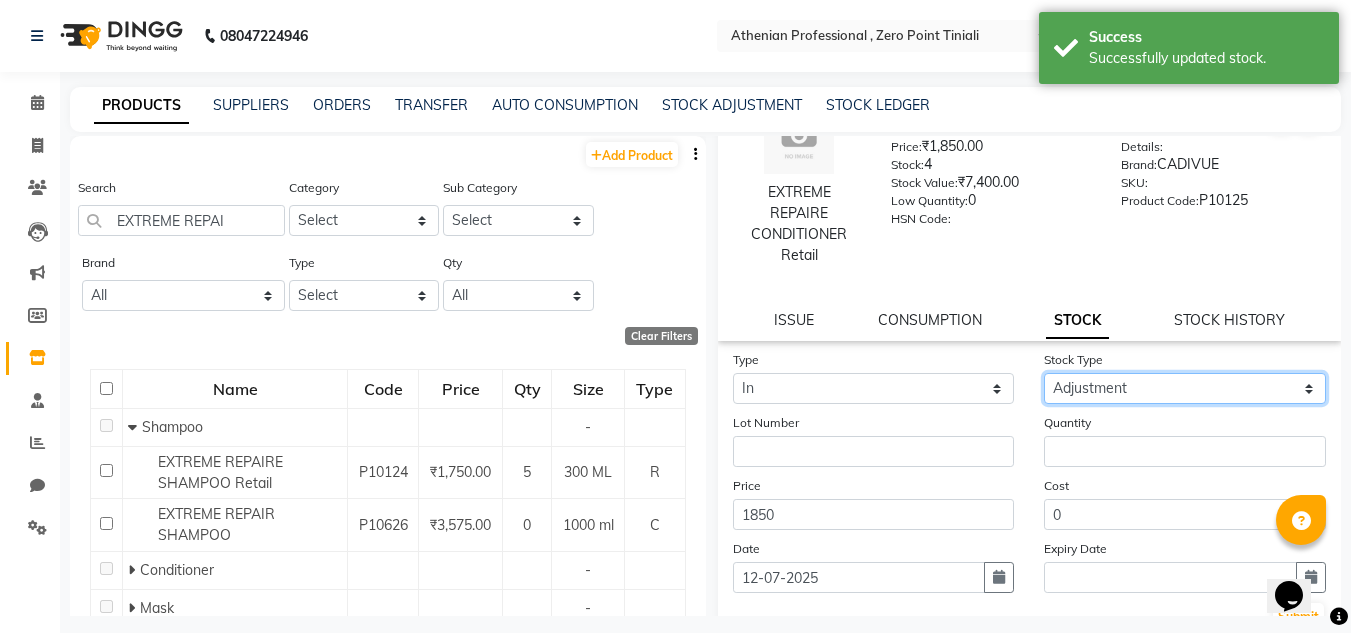 click on "Select New Stock Adjustment Return Other" 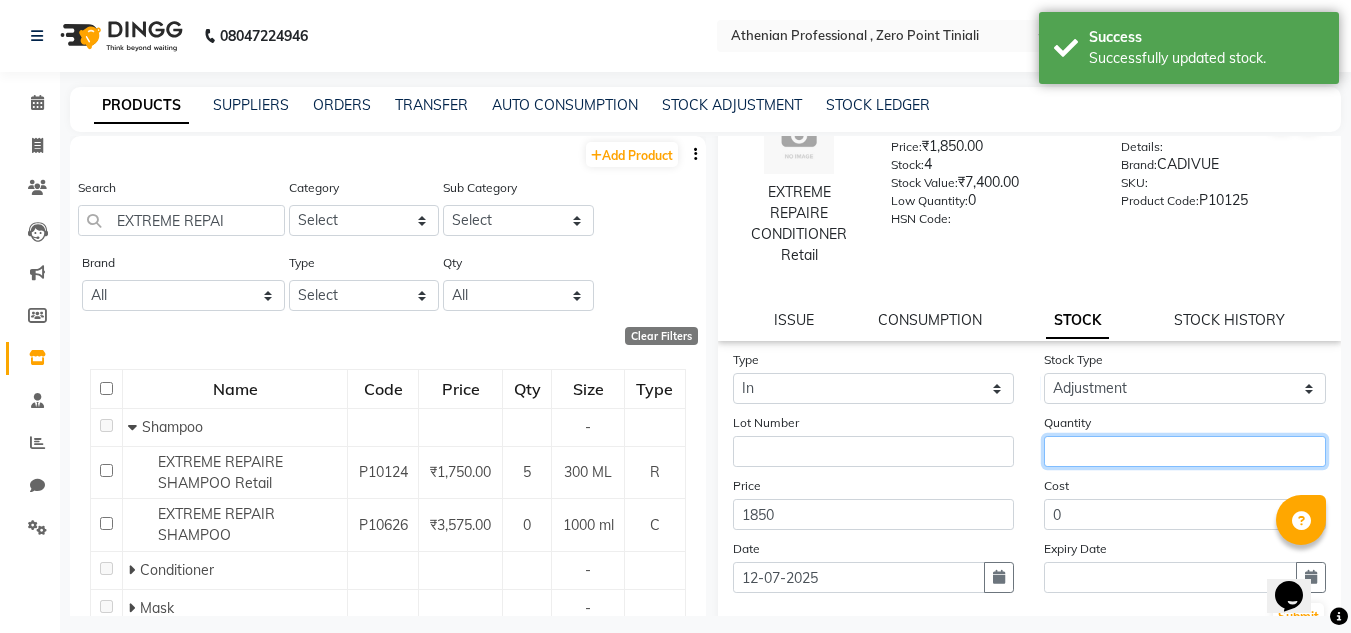 click 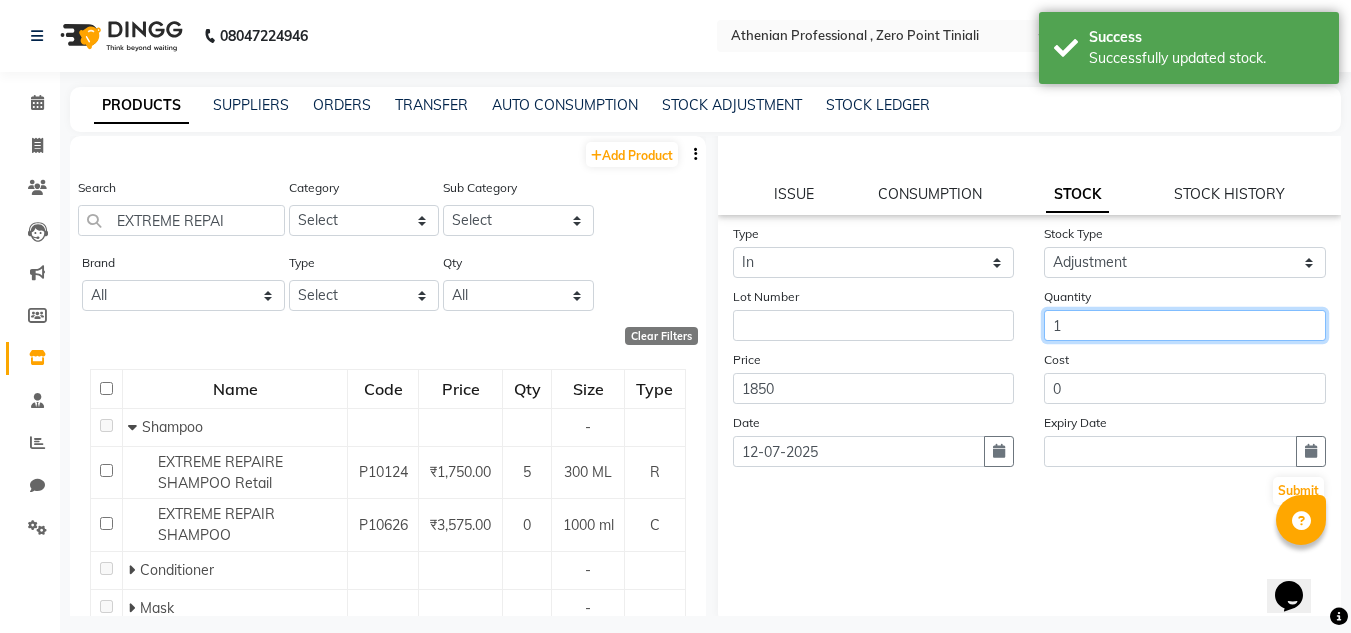 scroll, scrollTop: 189, scrollLeft: 0, axis: vertical 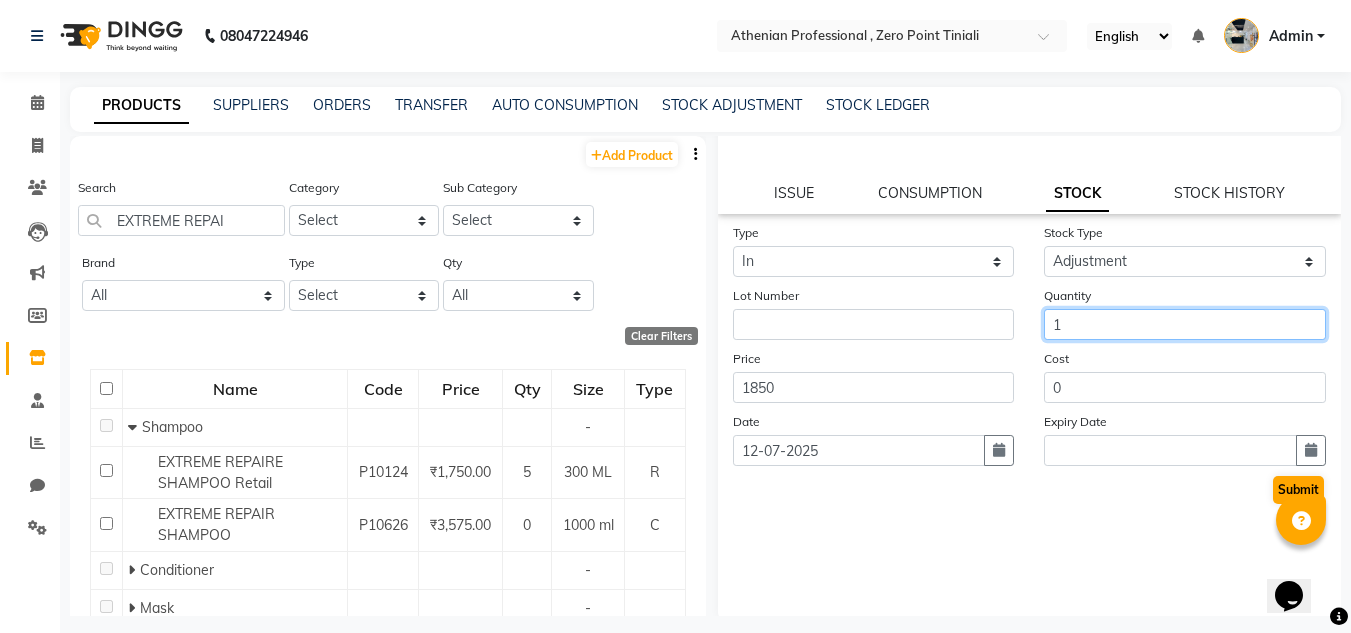 type on "1" 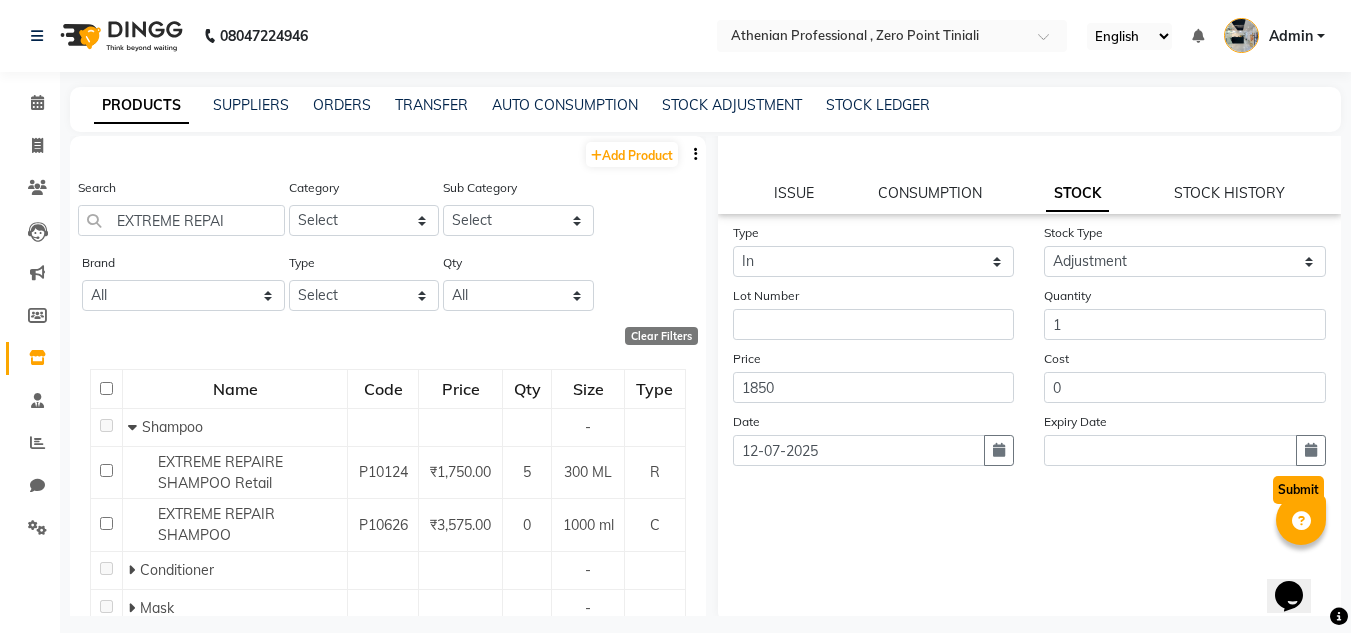 click on "Submit" 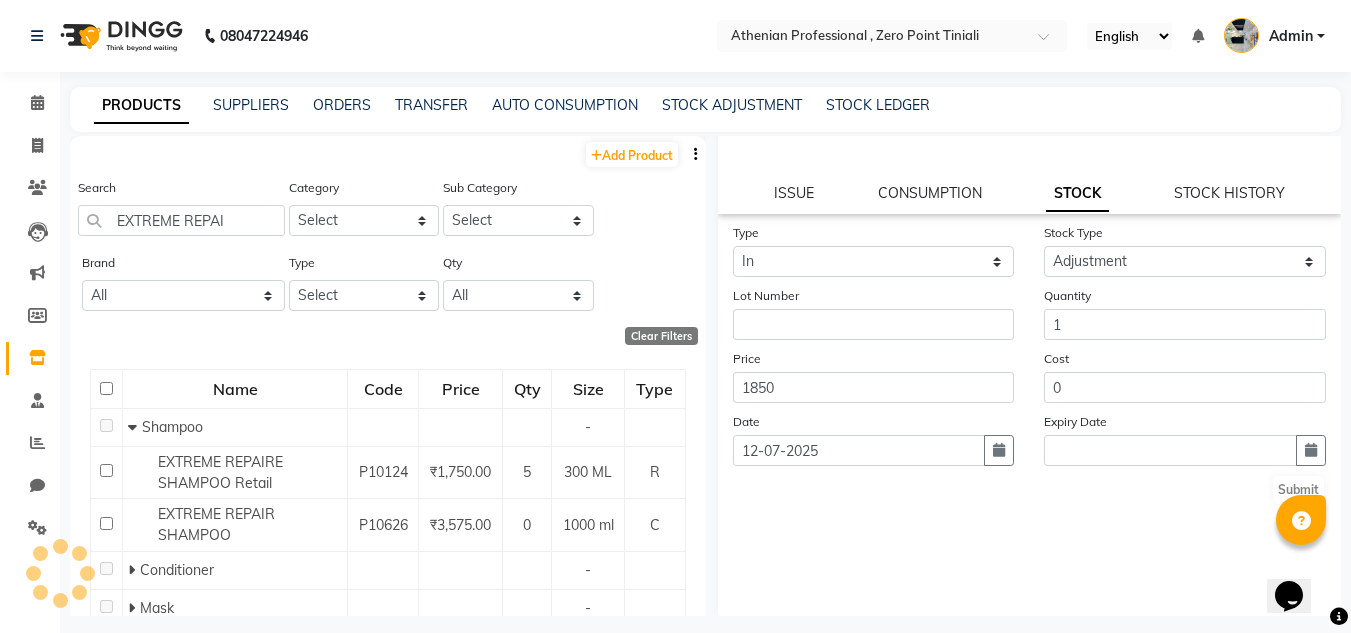 scroll, scrollTop: 0, scrollLeft: 0, axis: both 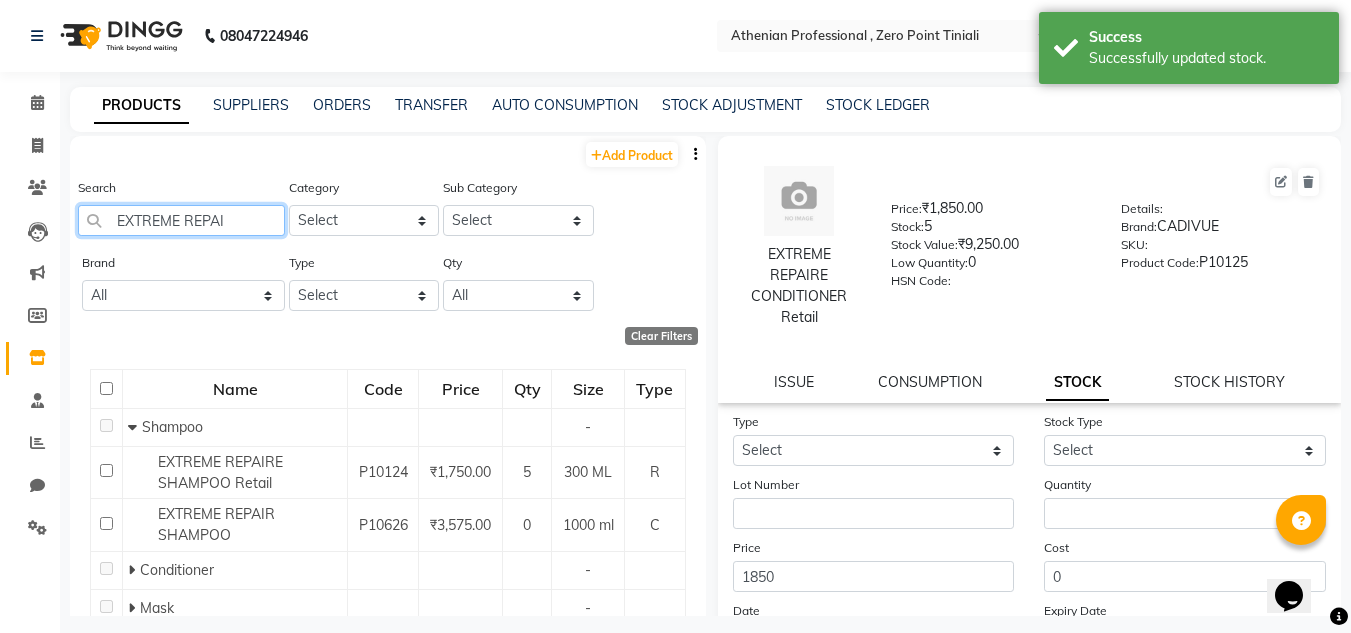 drag, startPoint x: 243, startPoint y: 221, endPoint x: 118, endPoint y: 220, distance: 125.004 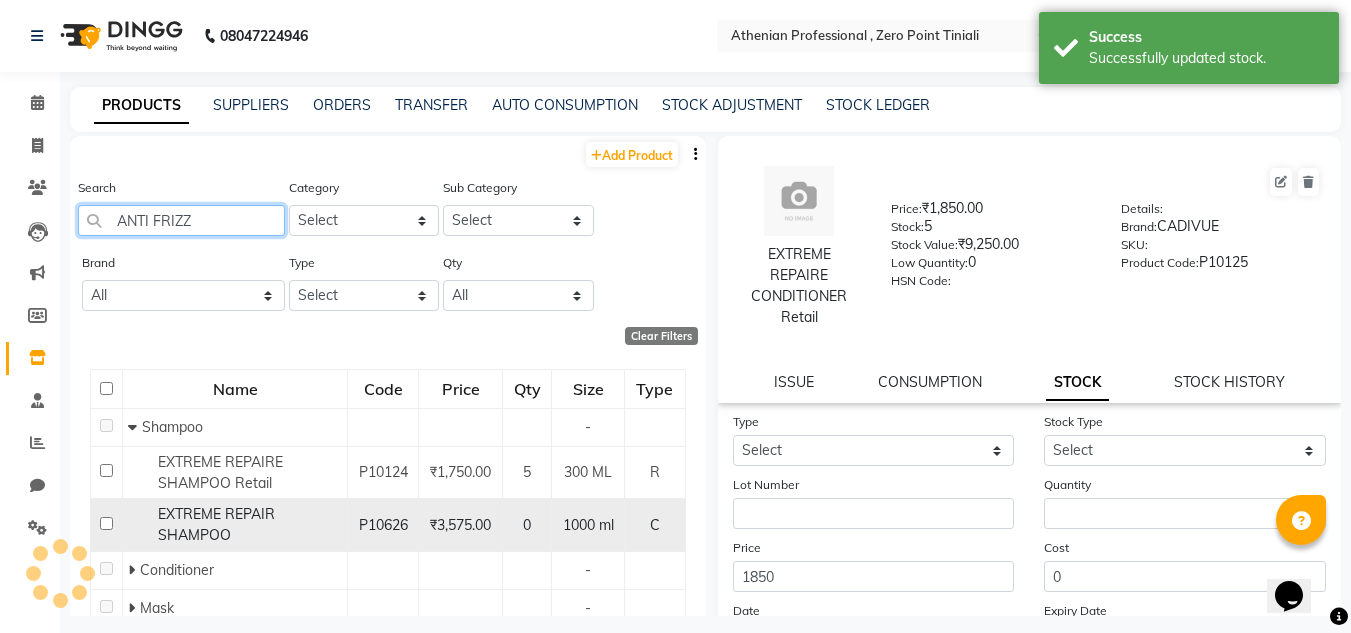 scroll, scrollTop: 72, scrollLeft: 0, axis: vertical 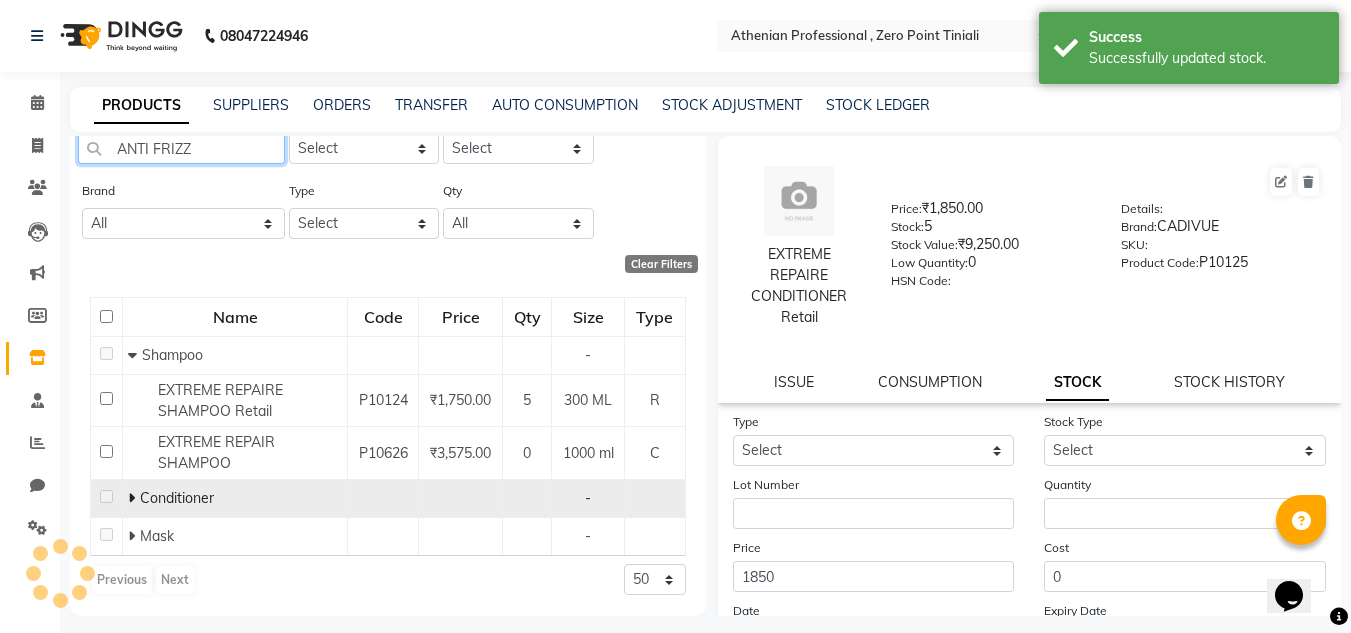 type on "ANTI FRIZZ" 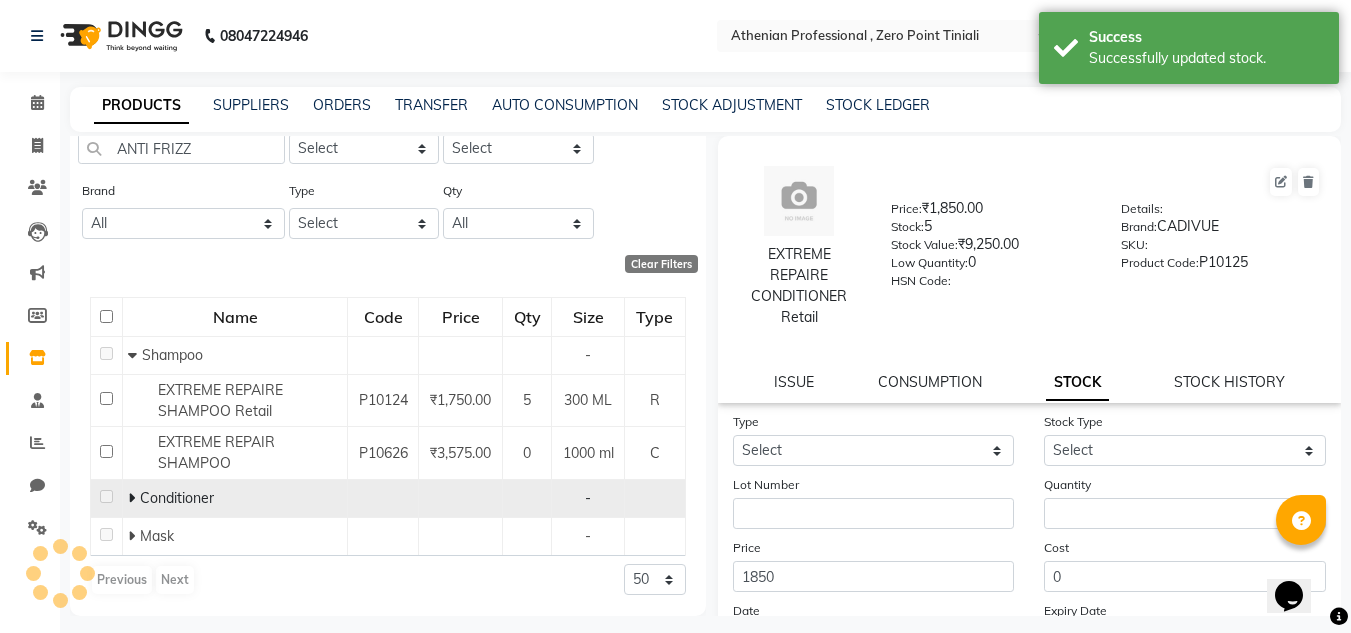 click on "Conditioner" 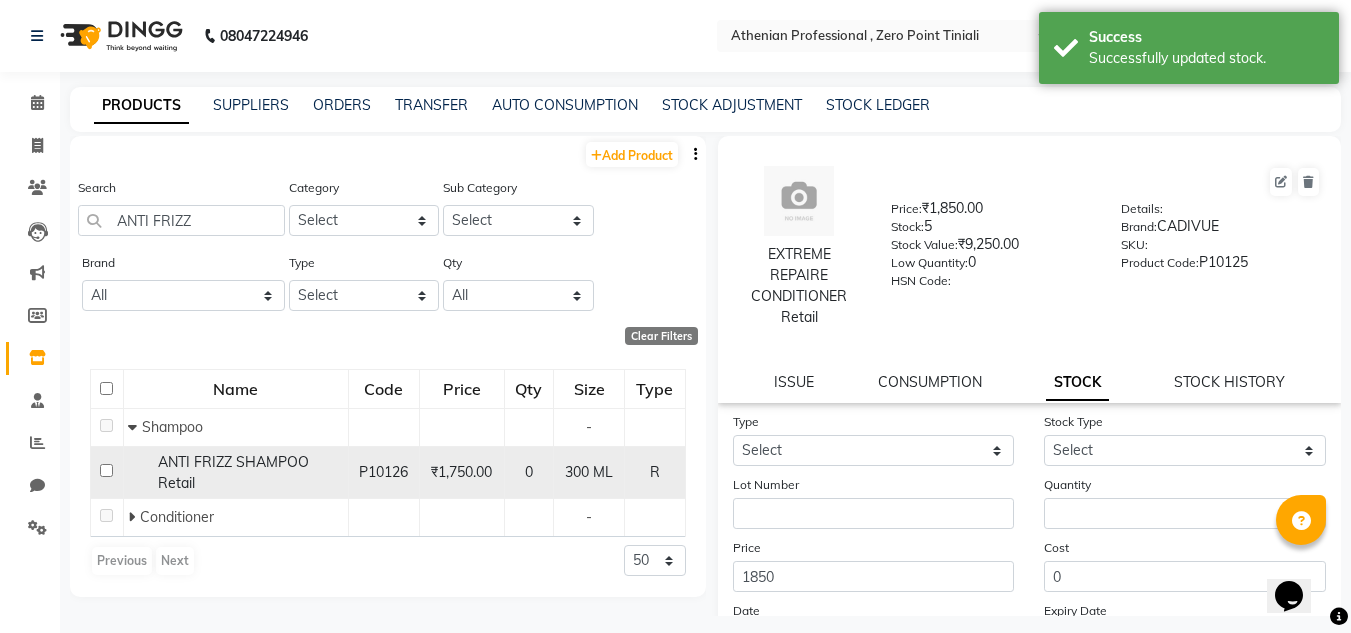 click 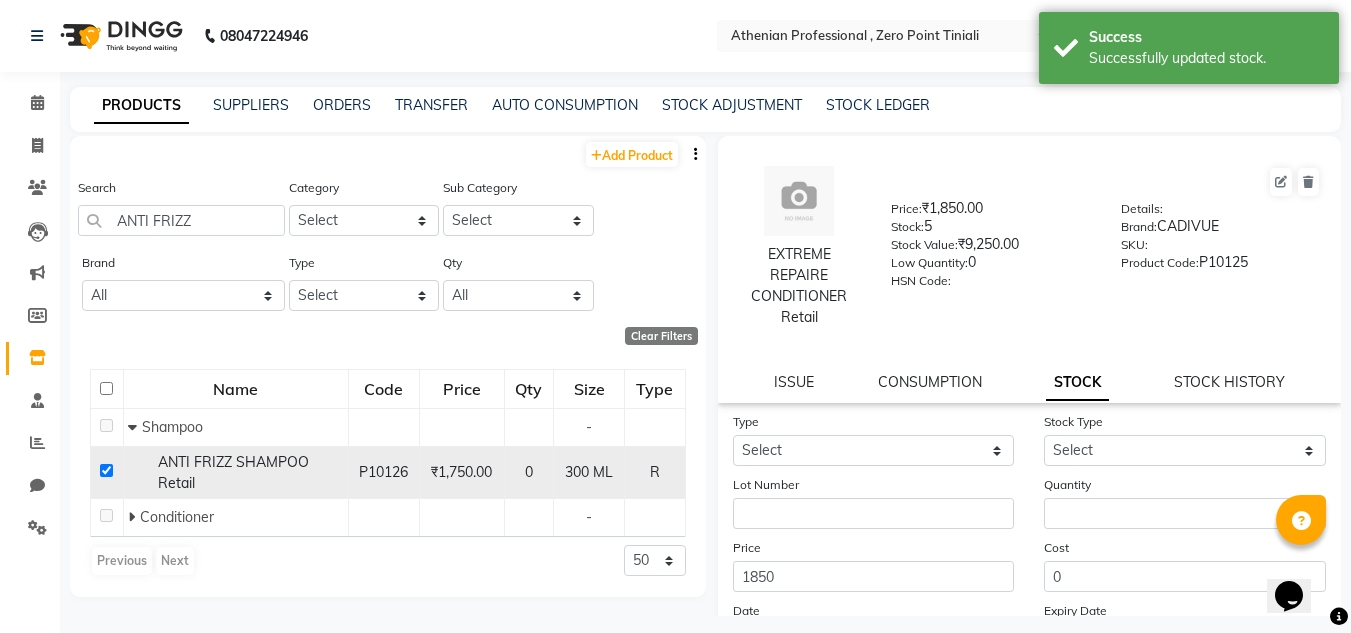checkbox on "true" 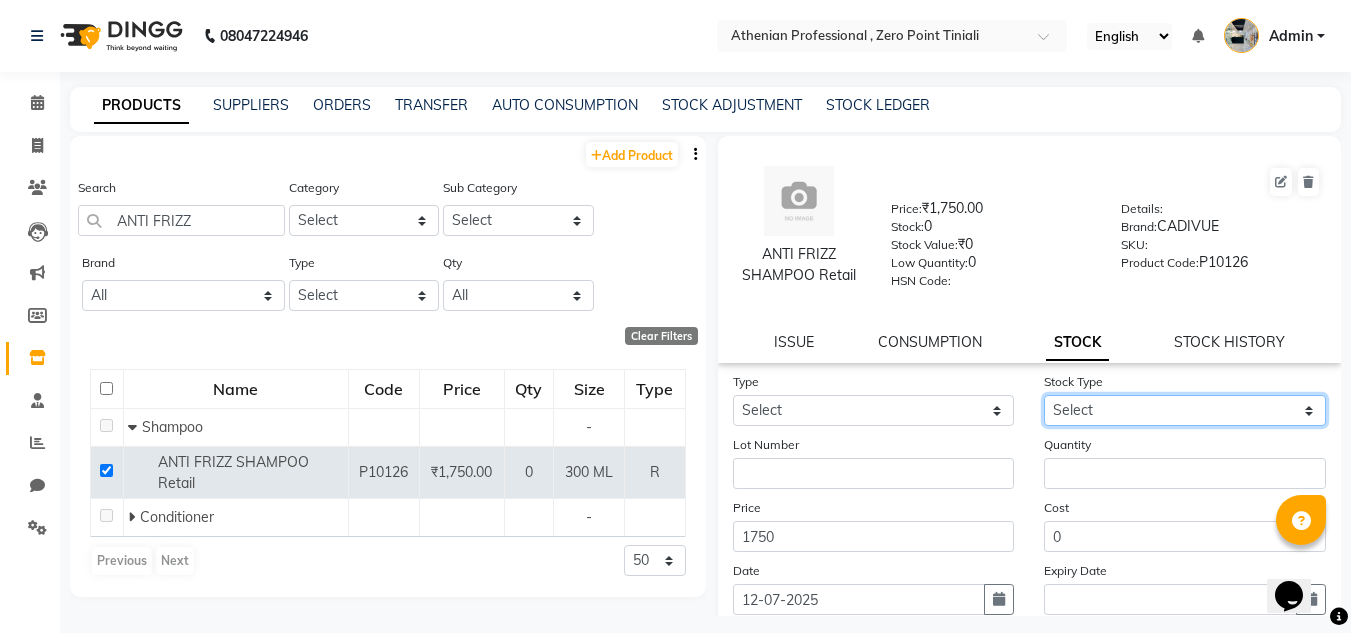 click on "Select New Stock Adjustment Return Other" 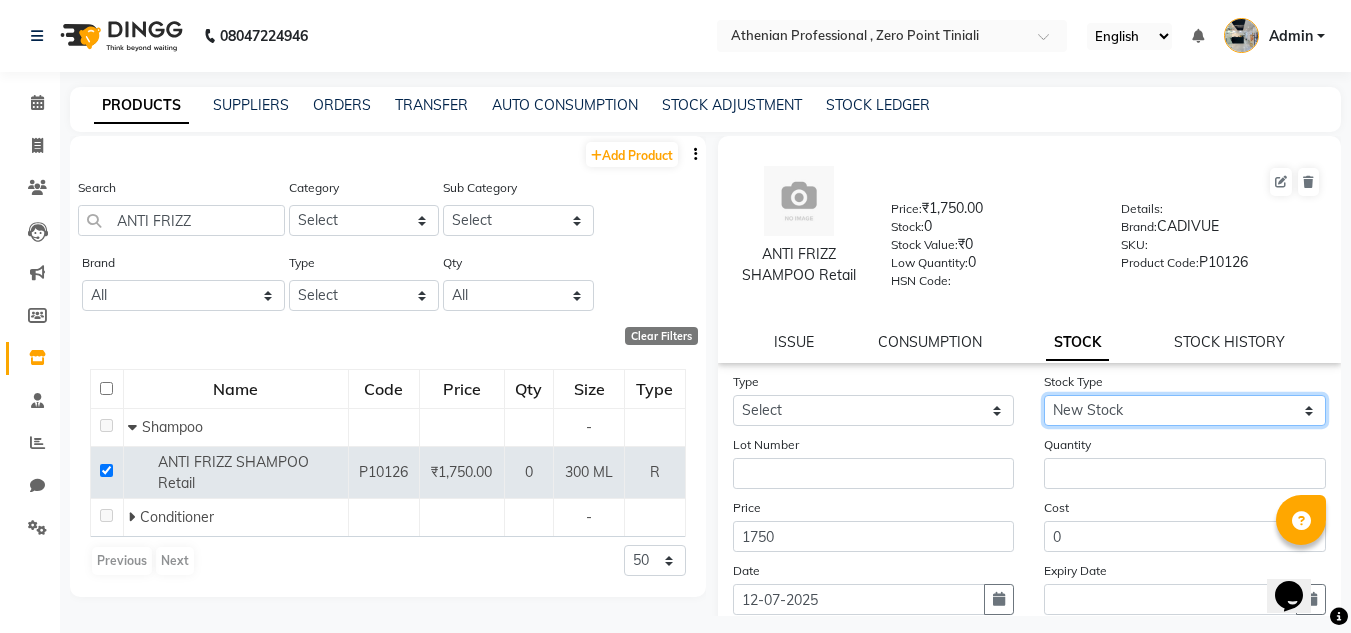 click on "Select New Stock Adjustment Return Other" 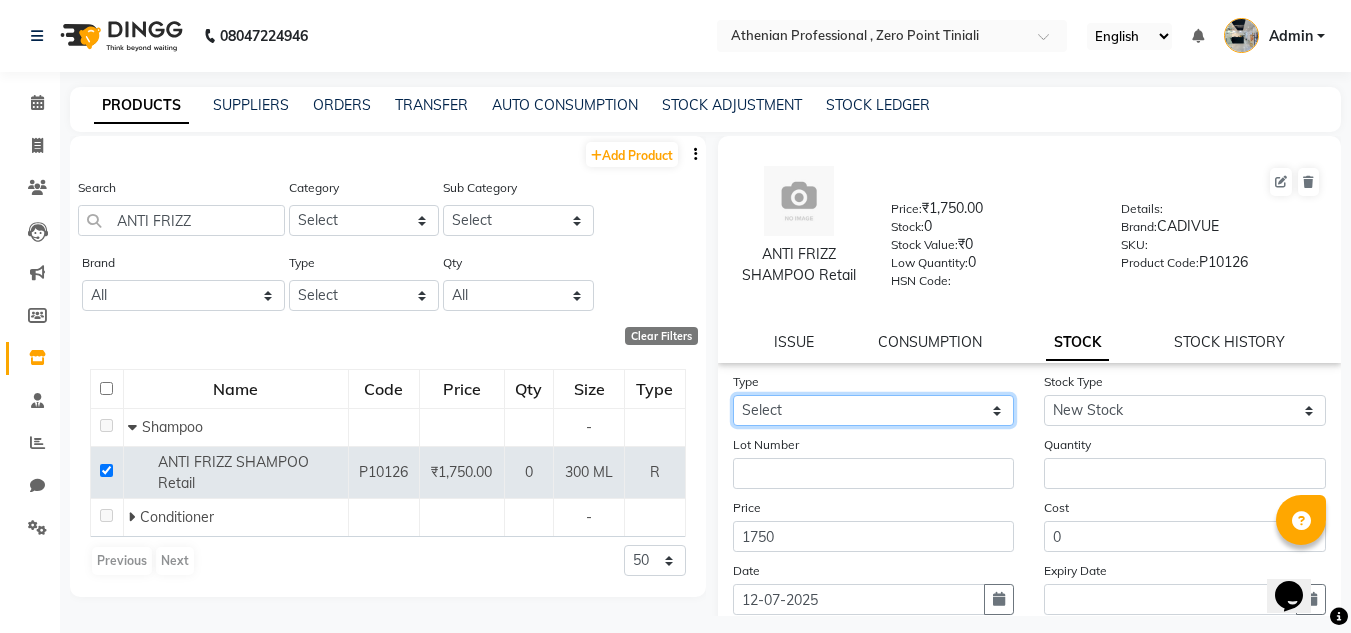 click on "Select In Out" 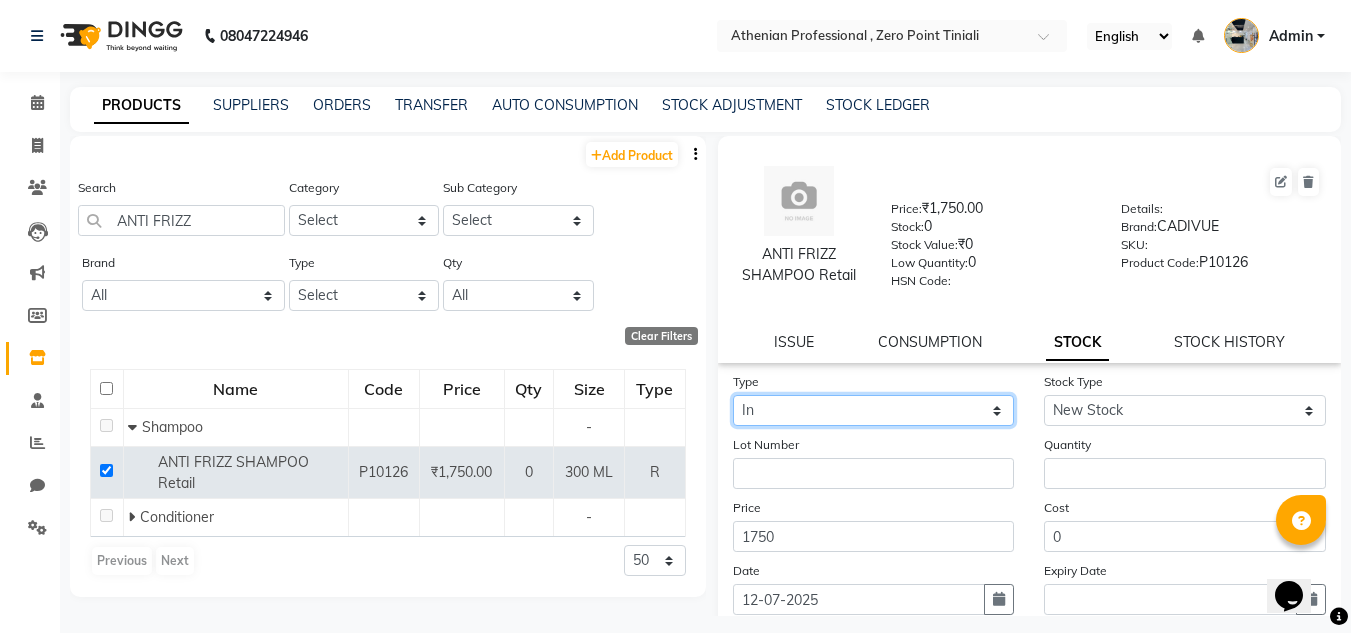 click on "Select In Out" 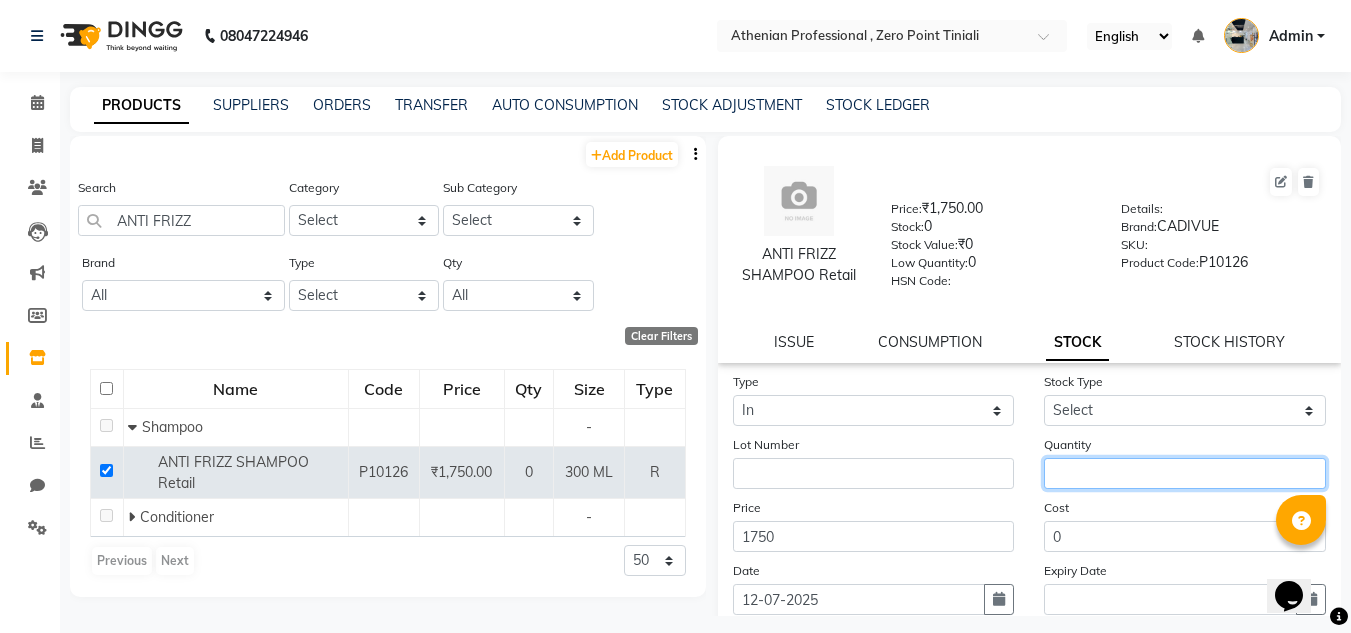 click 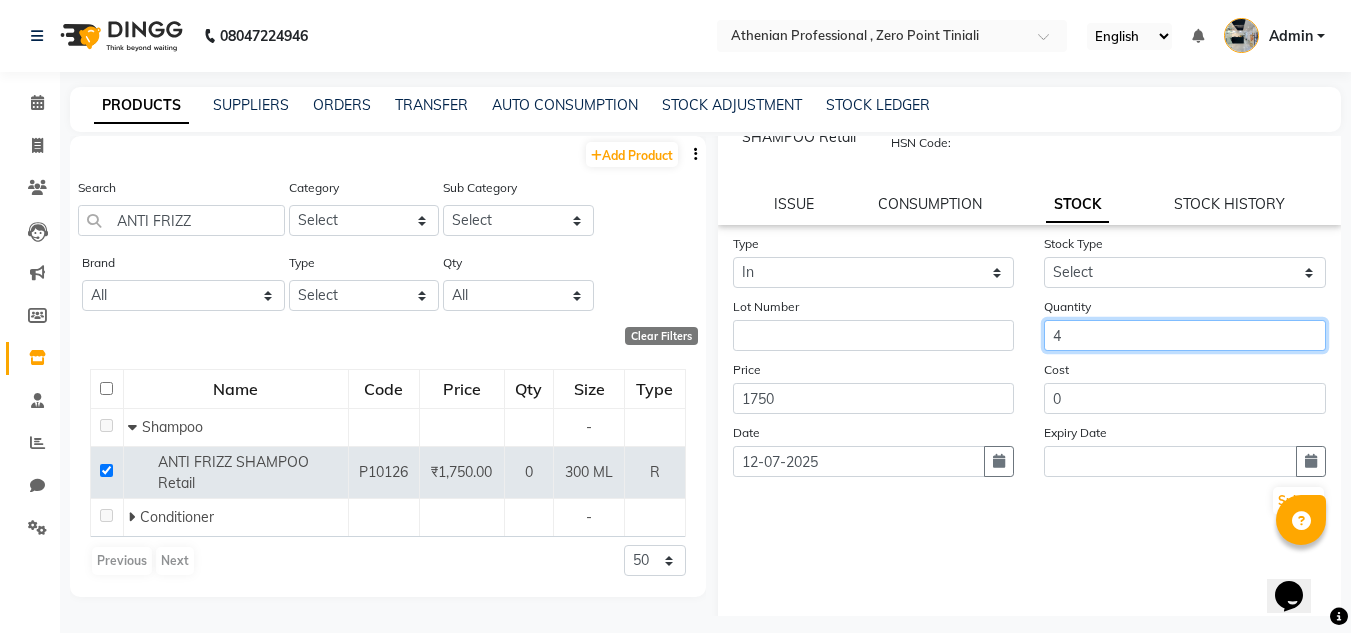 scroll, scrollTop: 151, scrollLeft: 0, axis: vertical 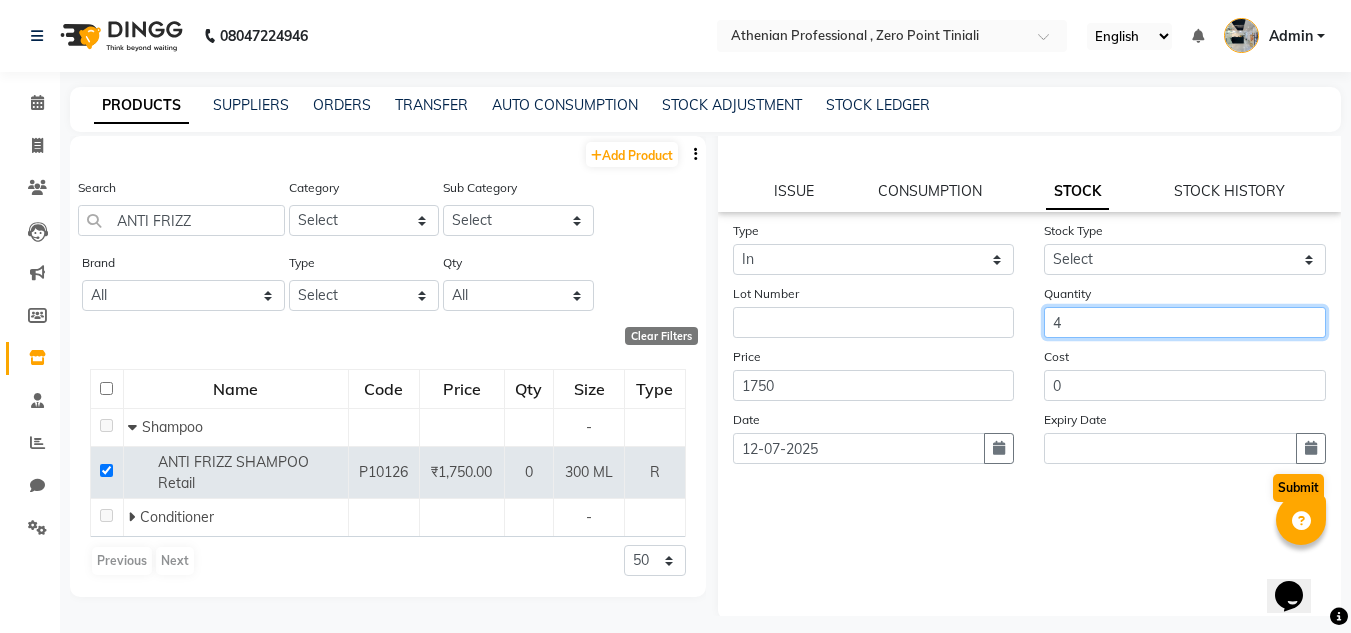 type on "4" 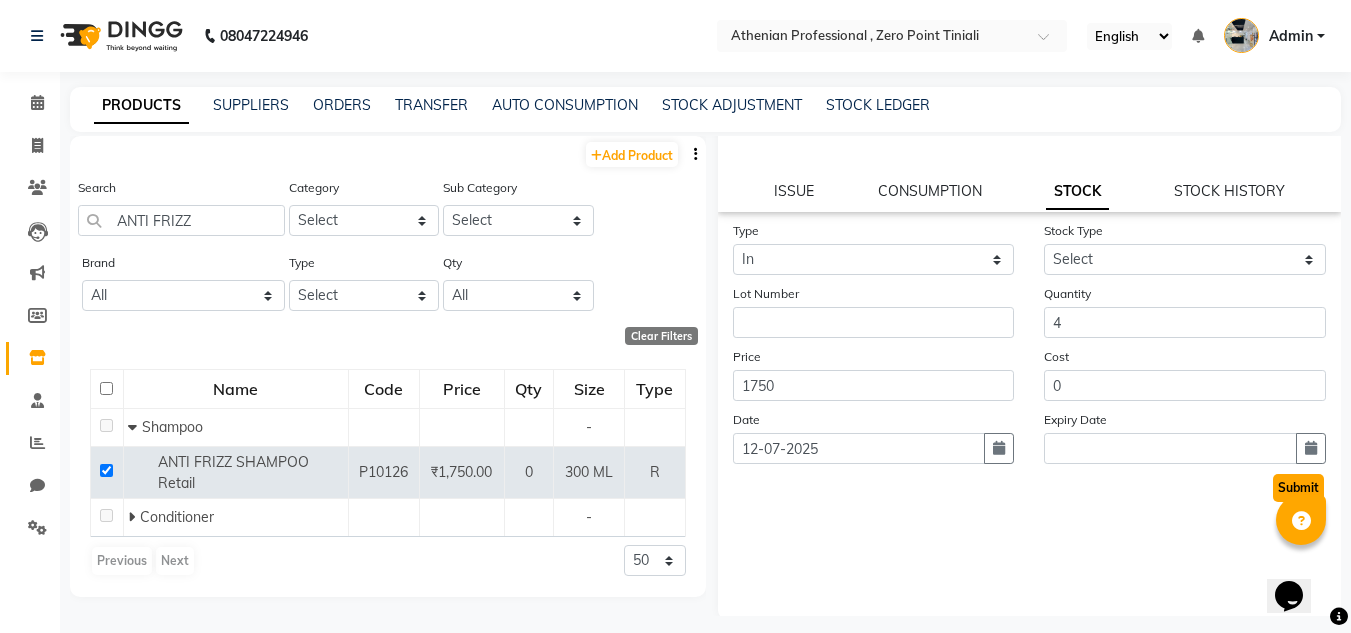 click on "Submit" 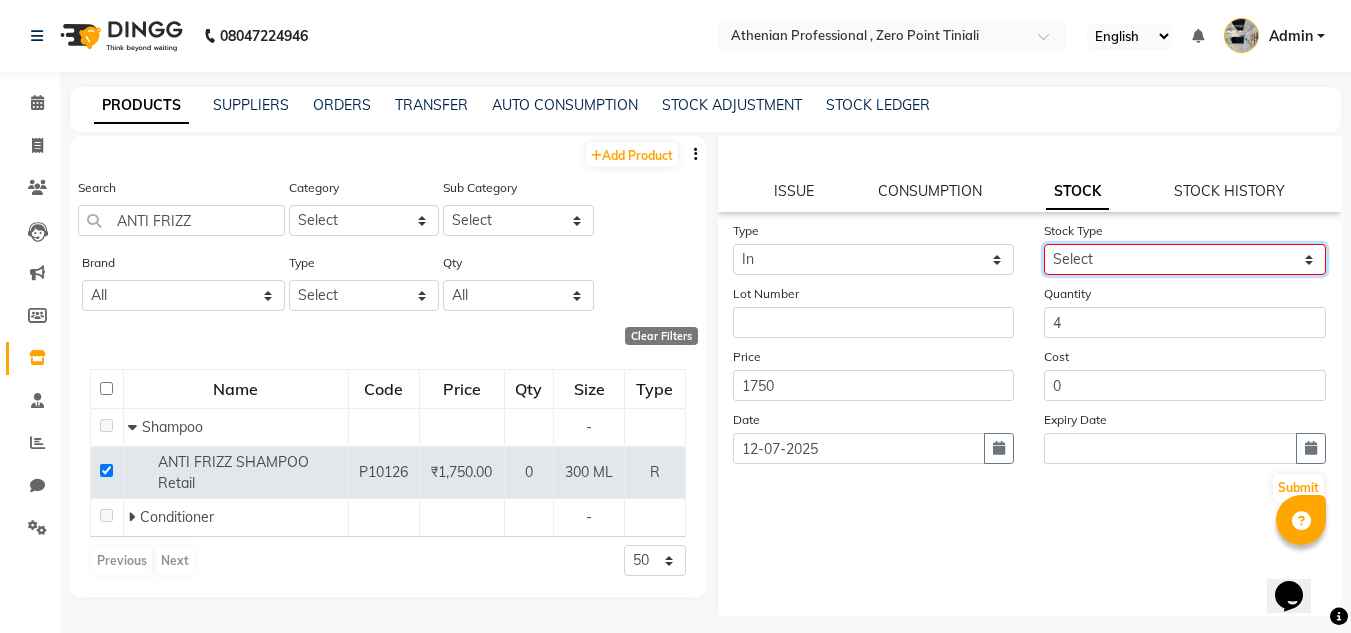 click on "Select New Stock Adjustment Return Other" 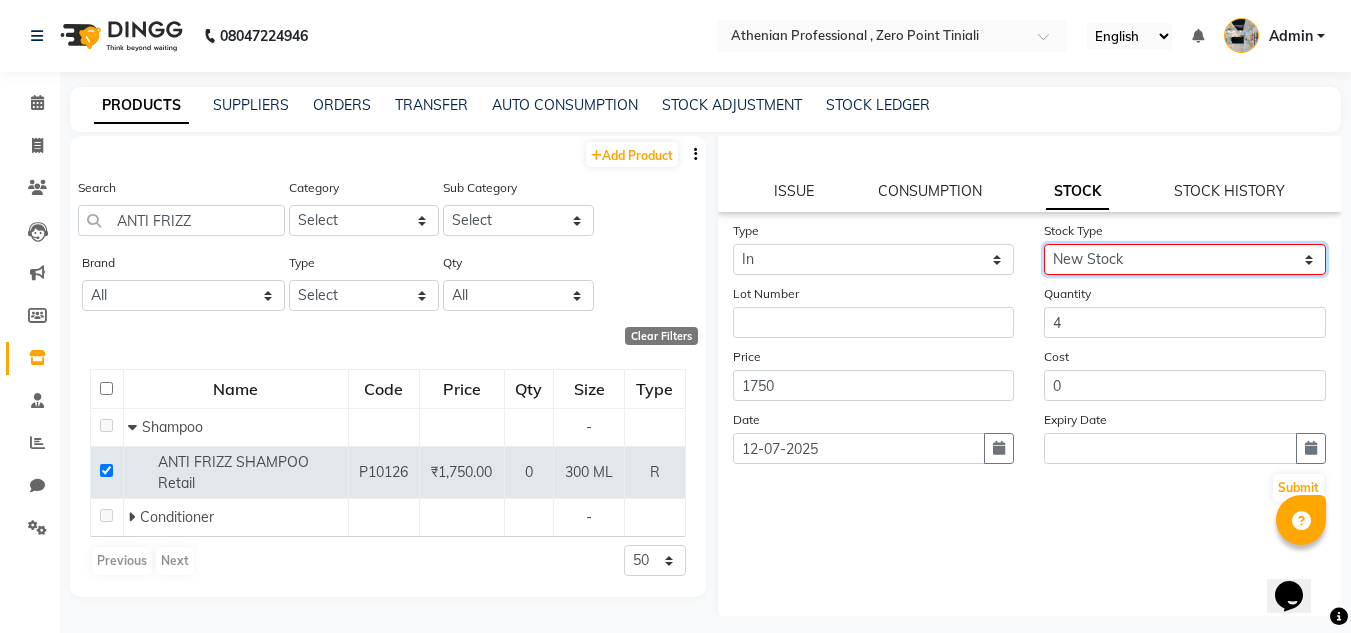 click on "Select New Stock Adjustment Return Other" 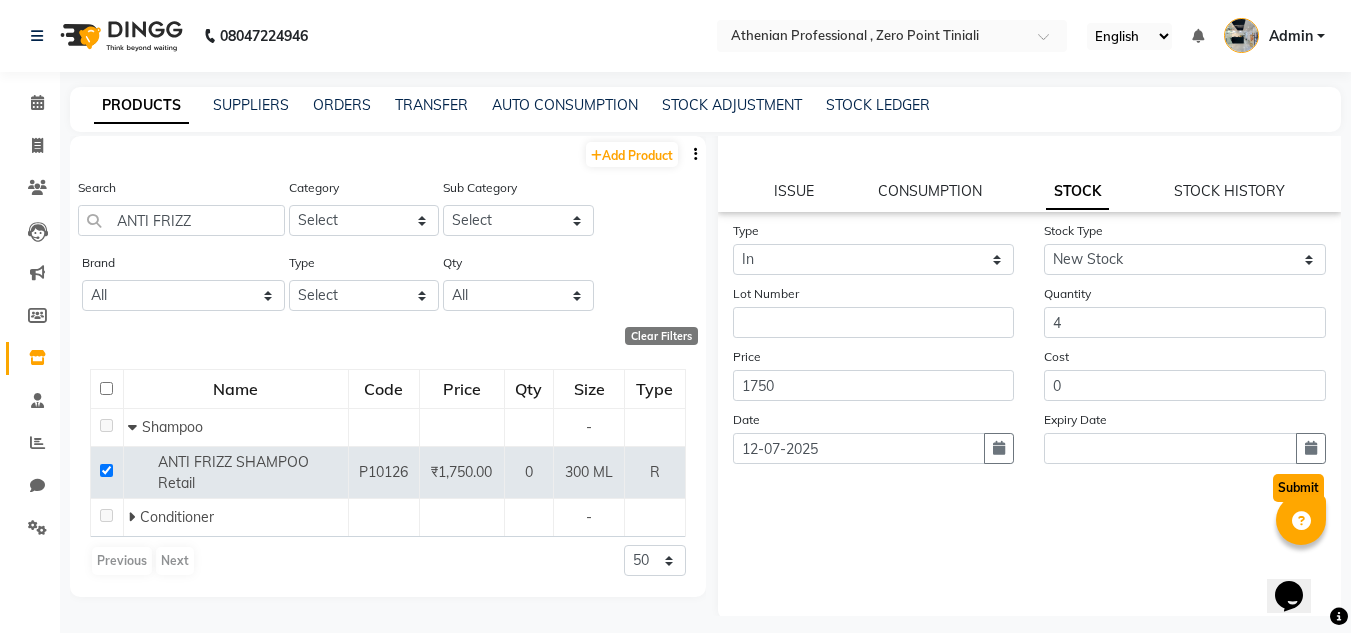 click on "Submit" 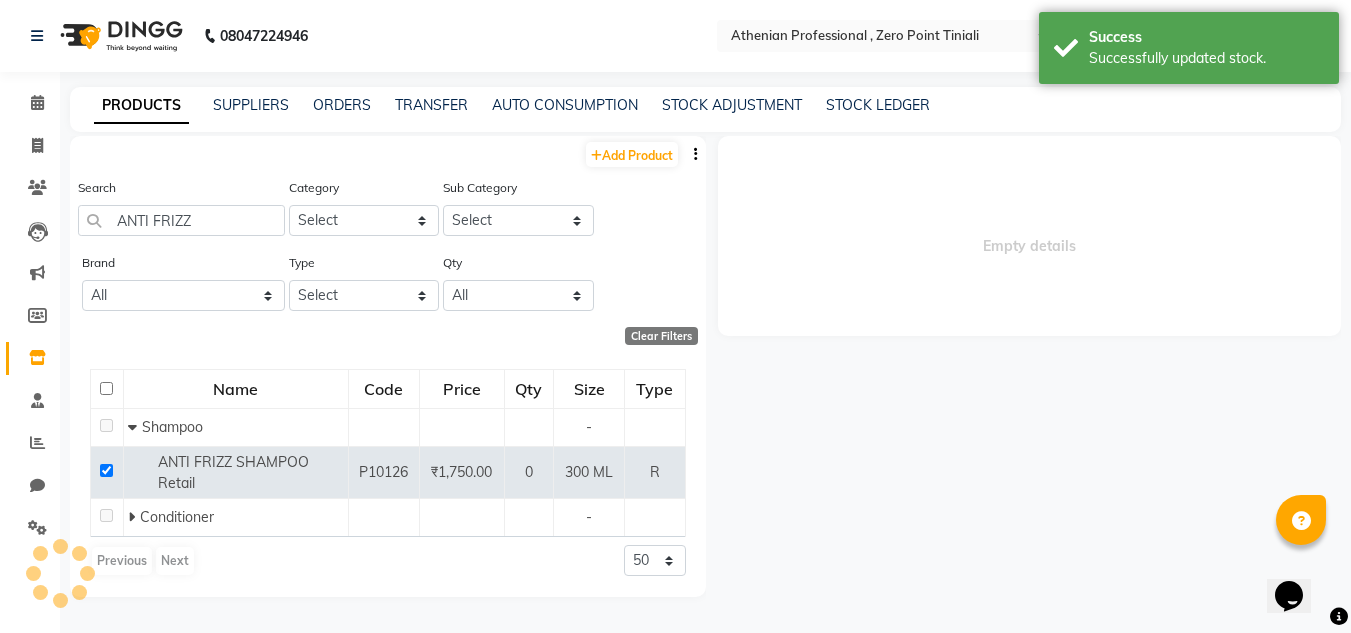 scroll, scrollTop: 0, scrollLeft: 0, axis: both 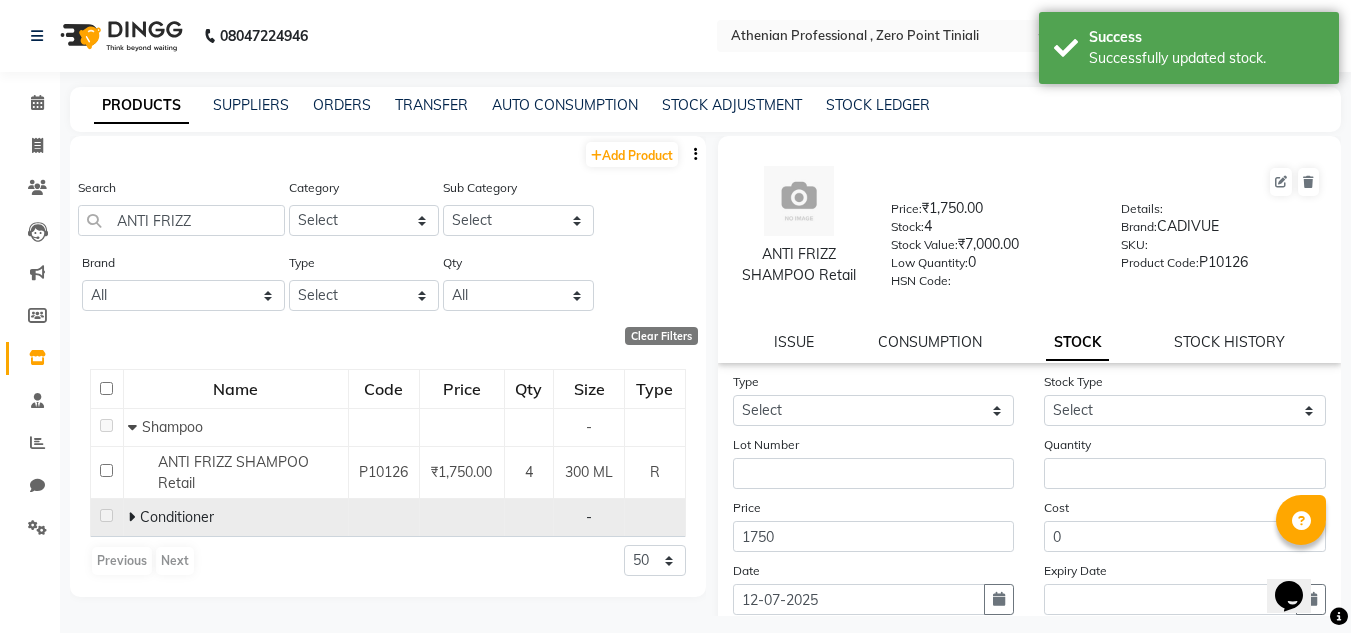 click 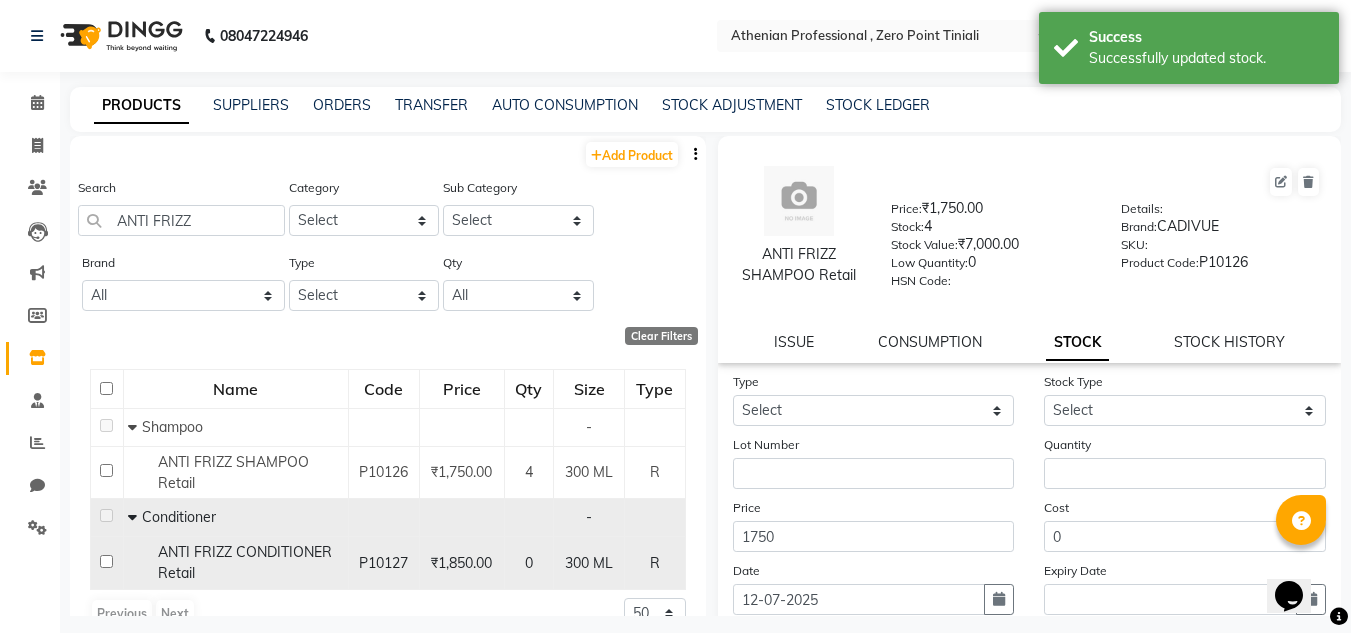 click on "ANTI FRIZZ CONDITIONER Retail" 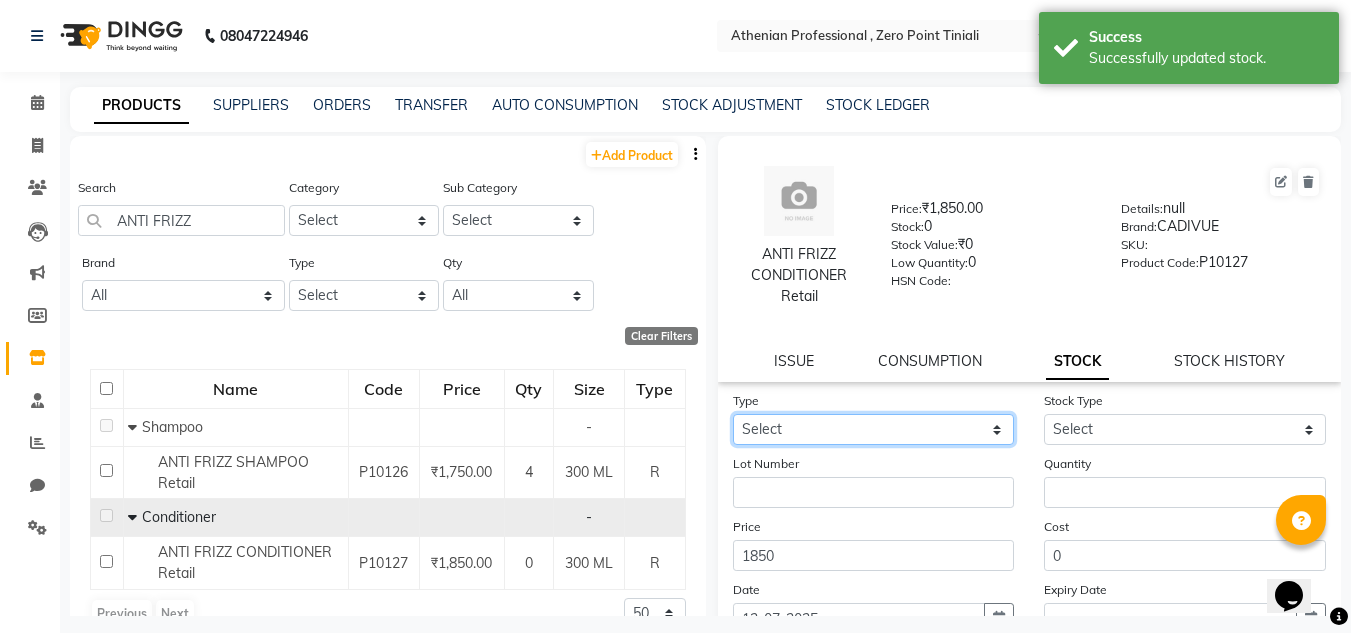click on "Select In Out" 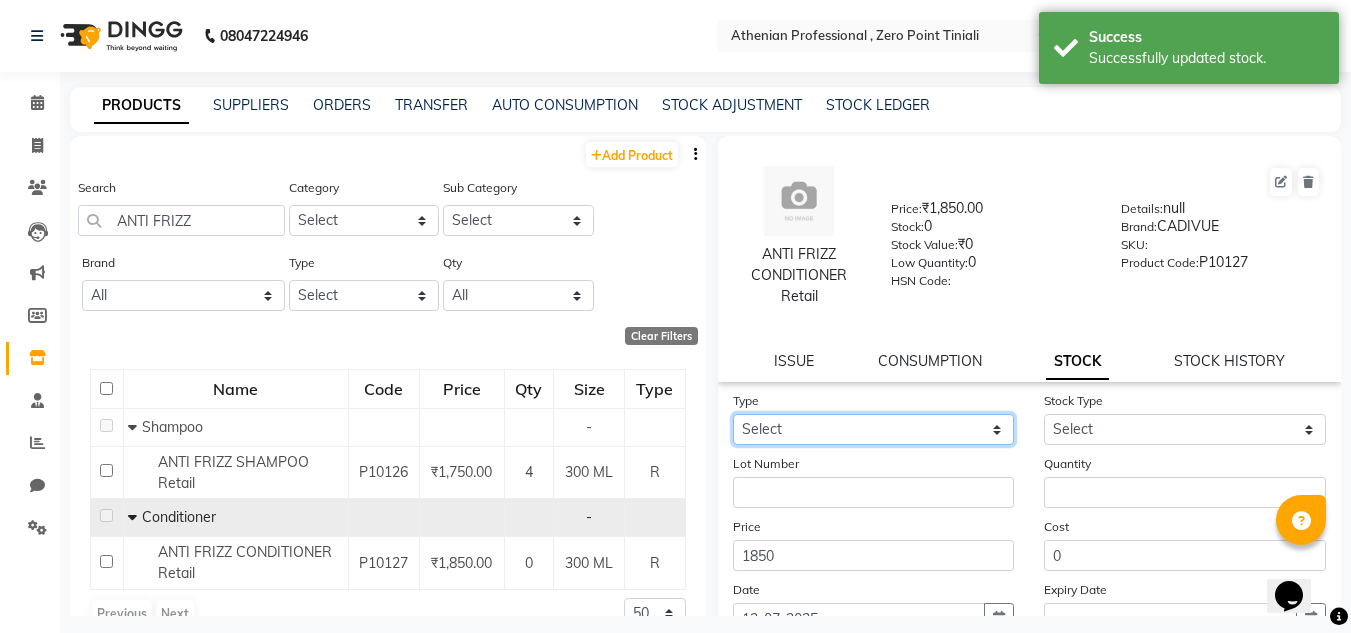select on "in" 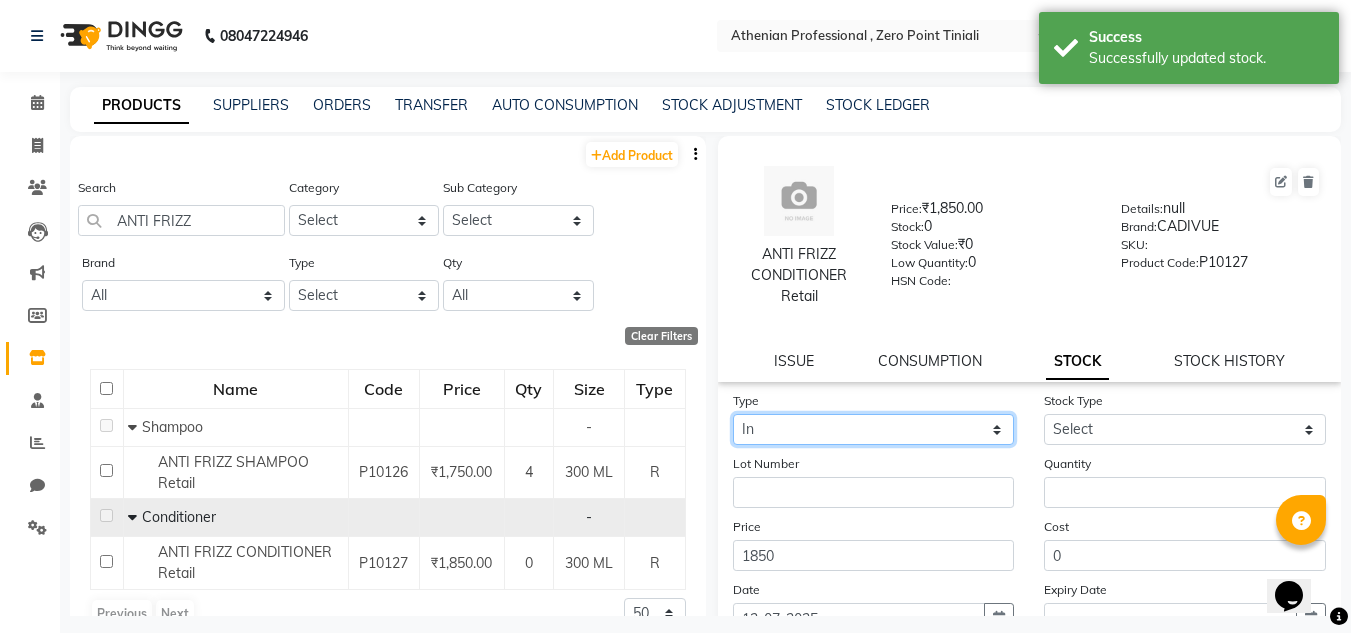 click on "Select In Out" 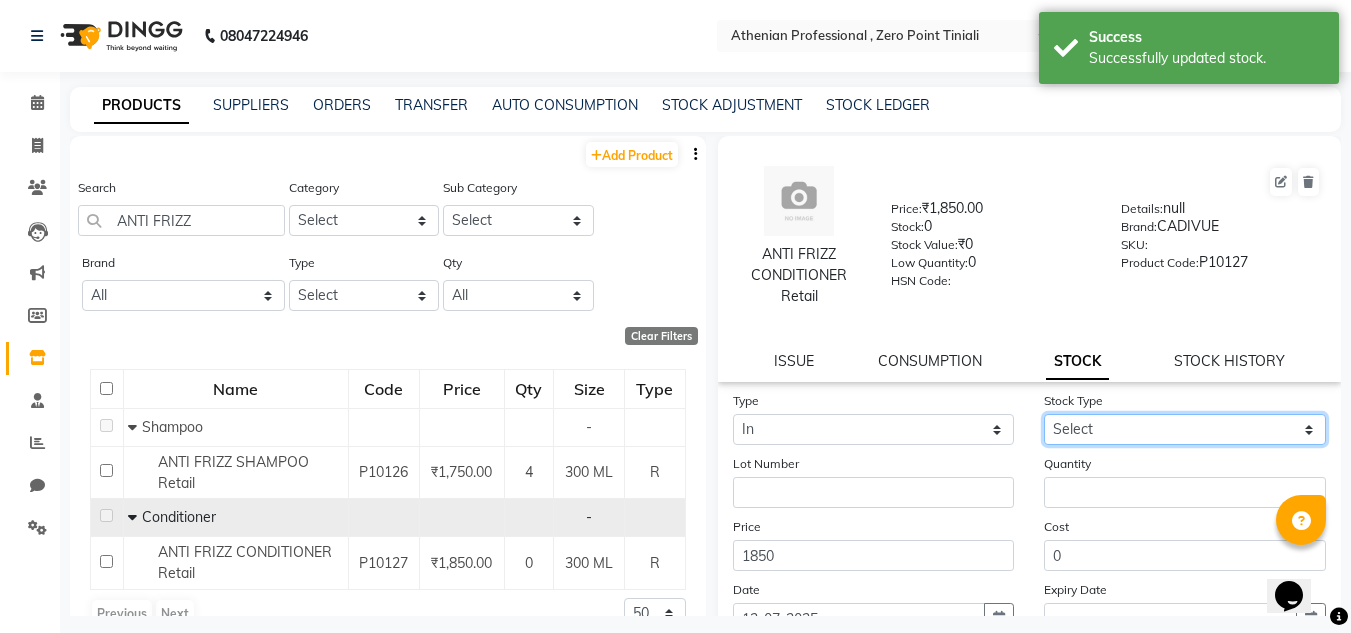 click on "Select New Stock Adjustment Return Other" 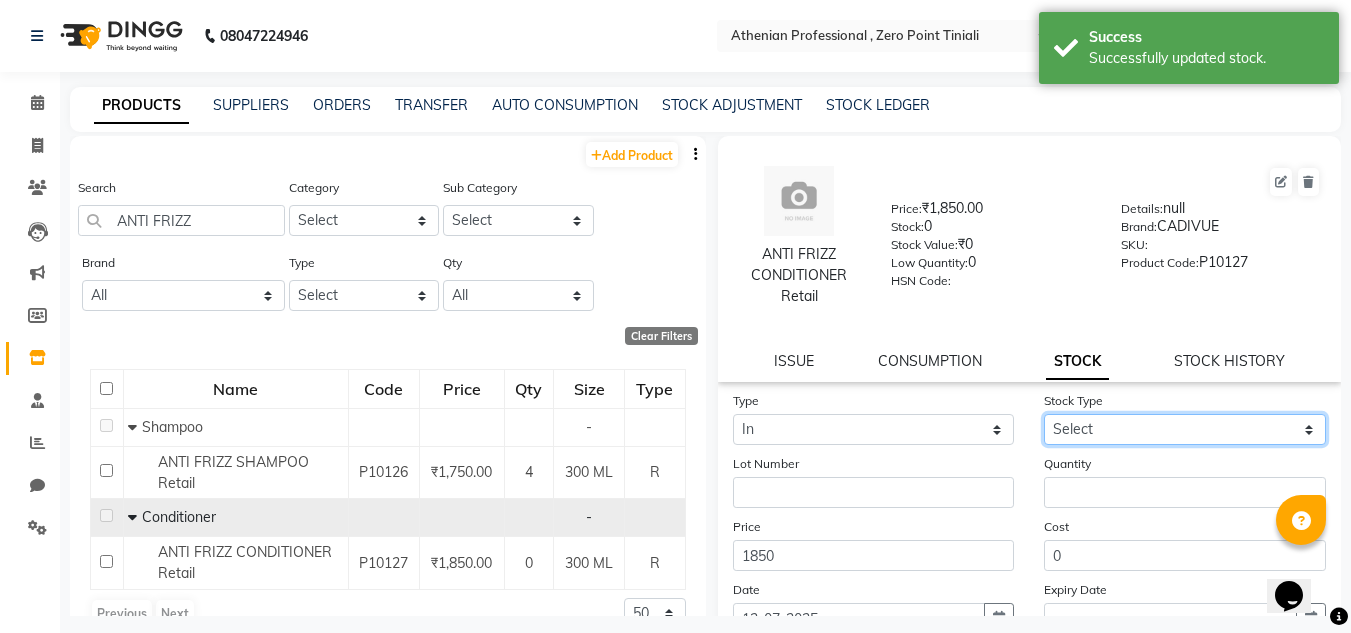 select on "new stock" 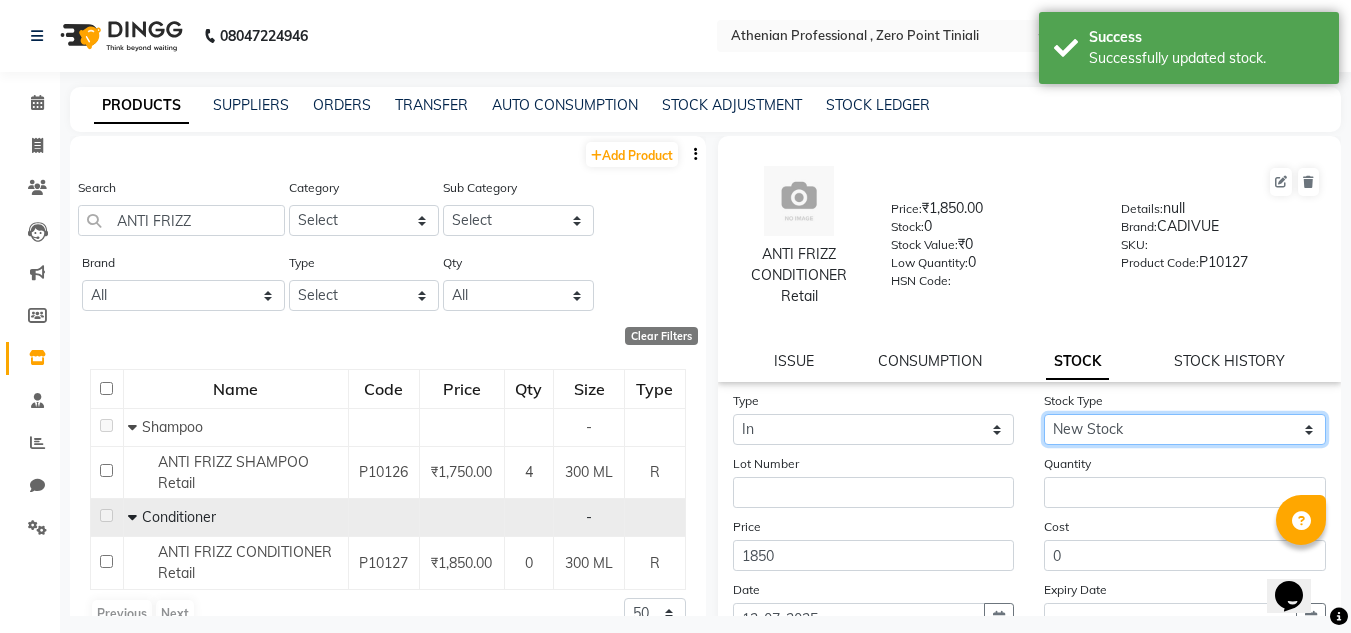 click on "Select New Stock Adjustment Return Other" 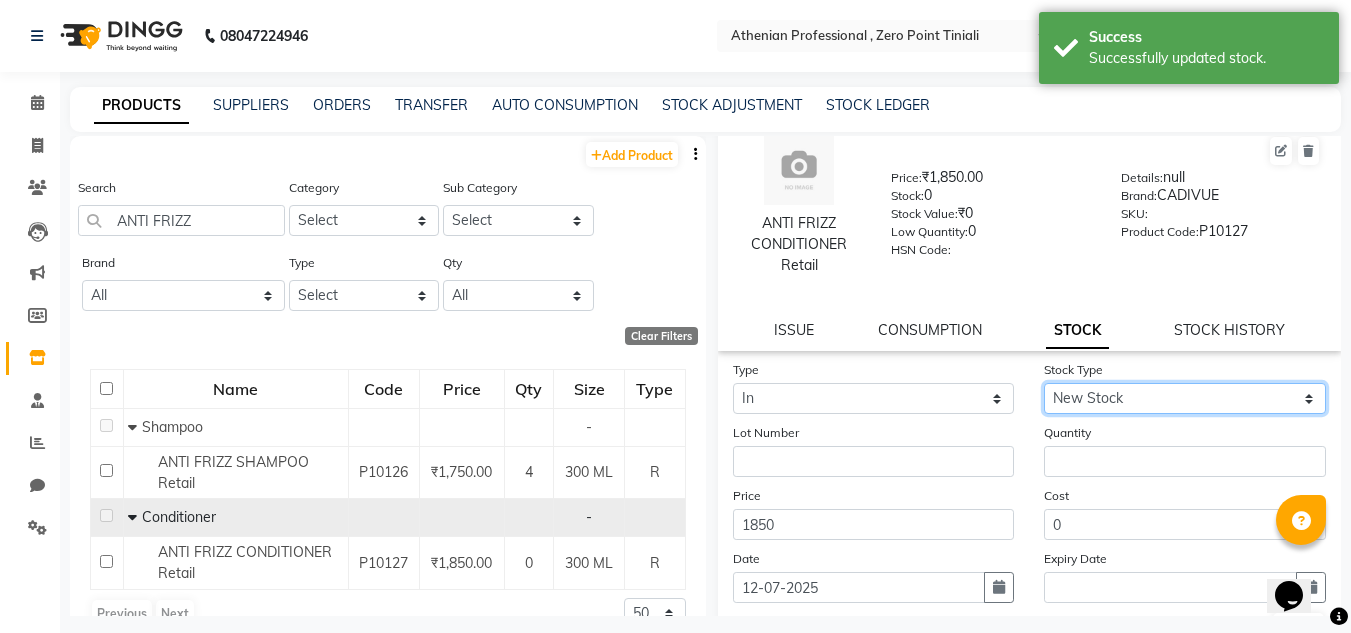 scroll, scrollTop: 32, scrollLeft: 0, axis: vertical 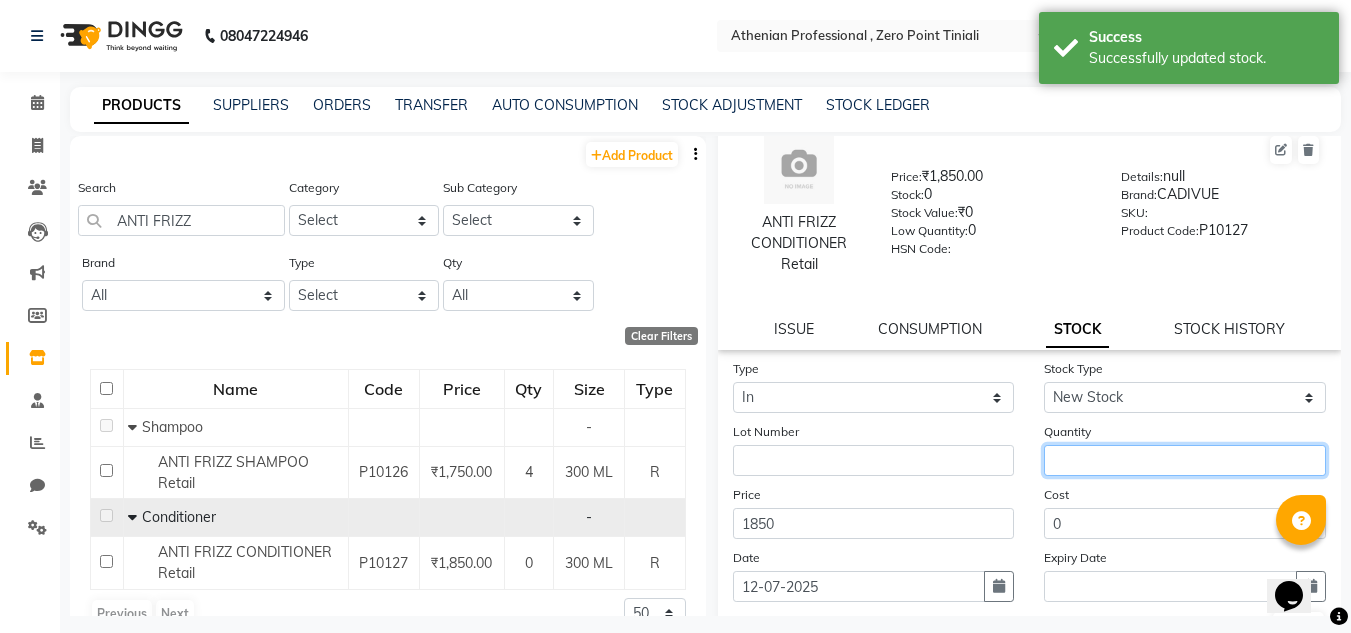 click 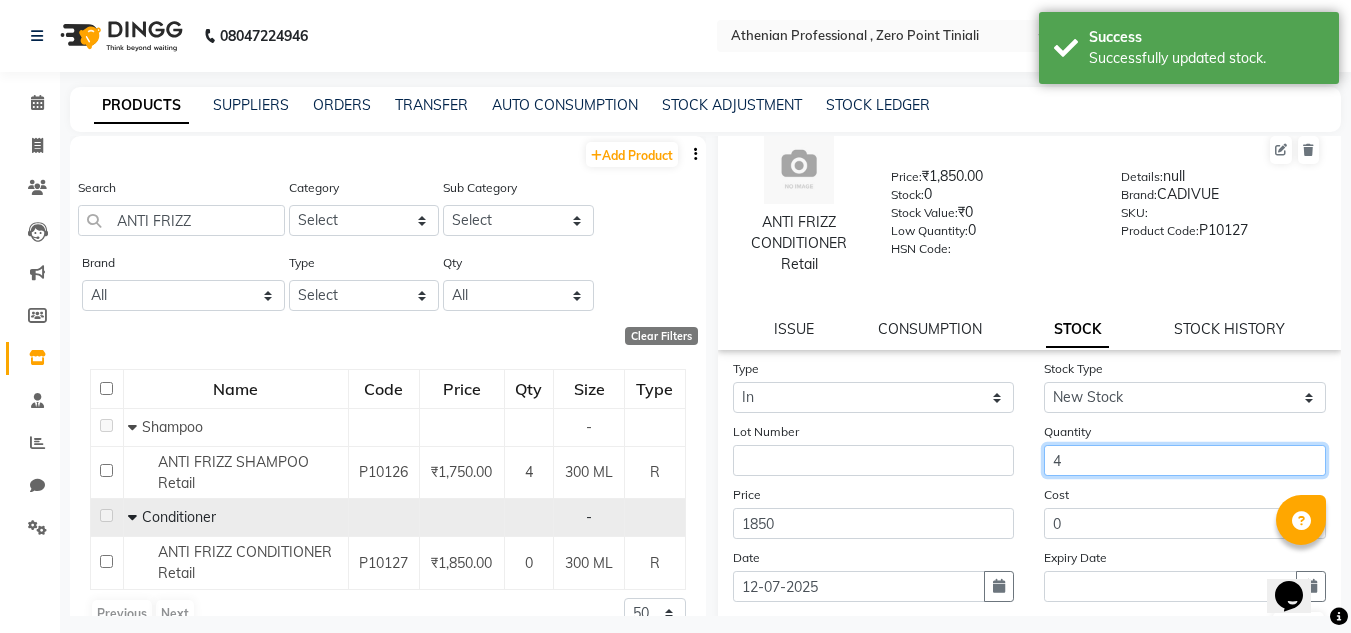 scroll, scrollTop: 174, scrollLeft: 0, axis: vertical 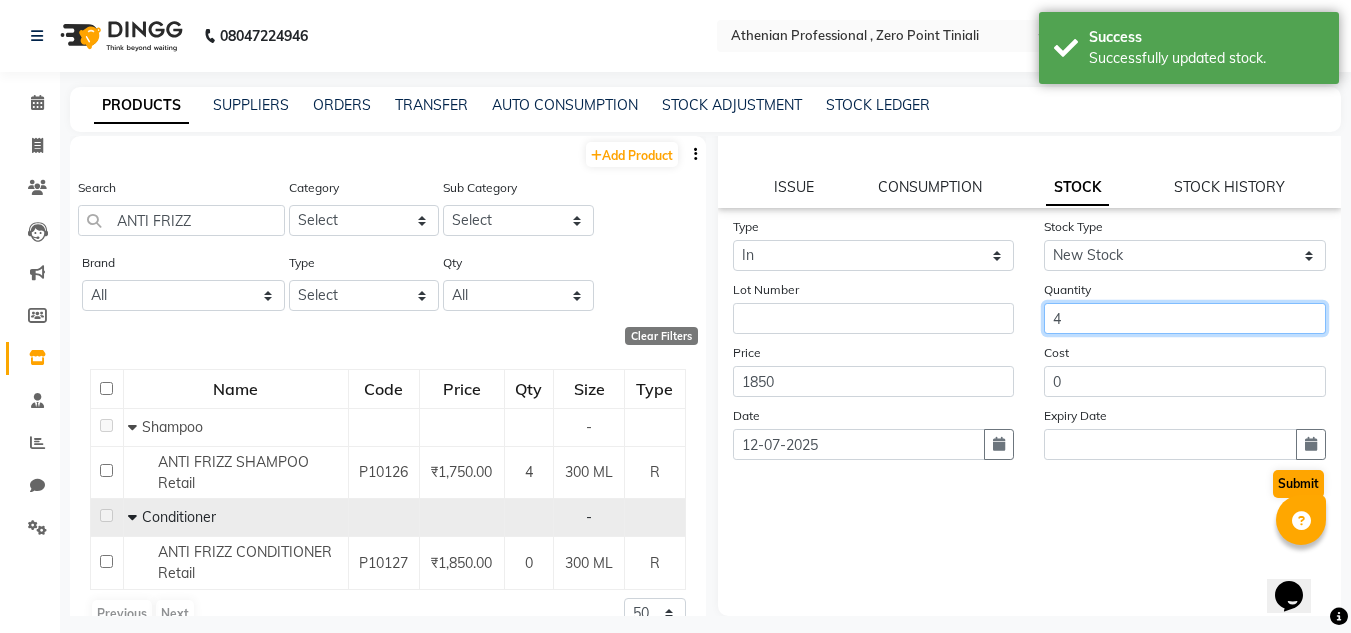 type on "4" 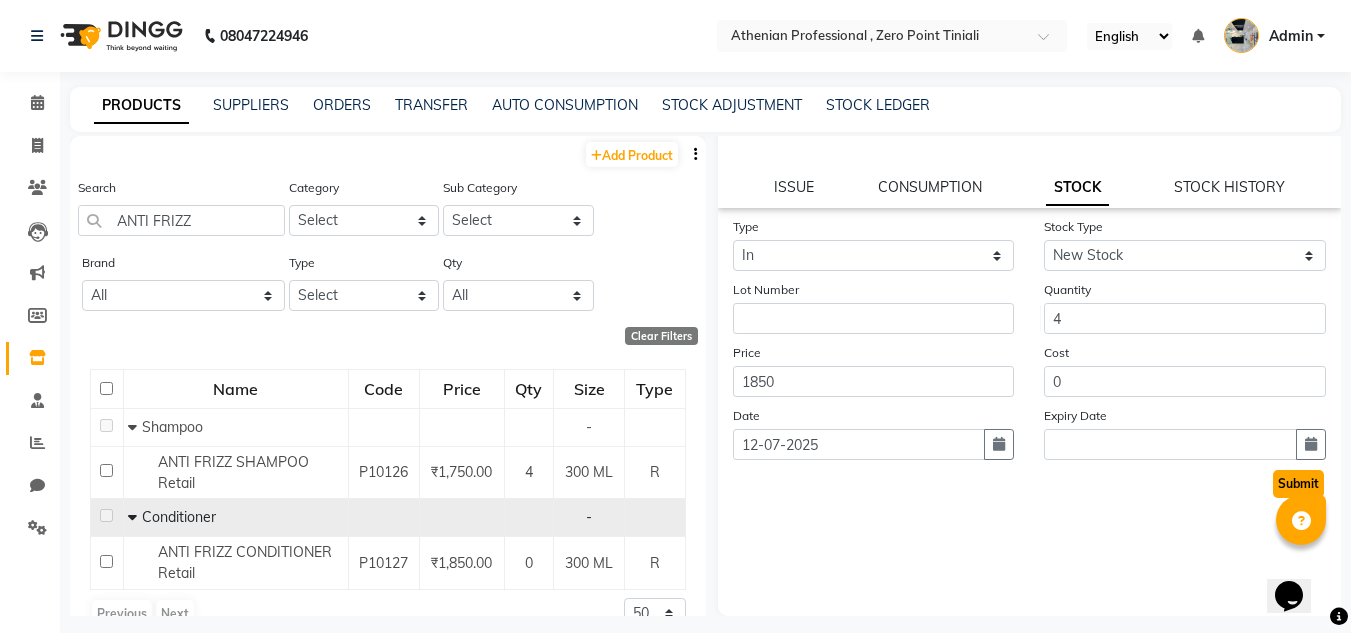 click on "Submit" 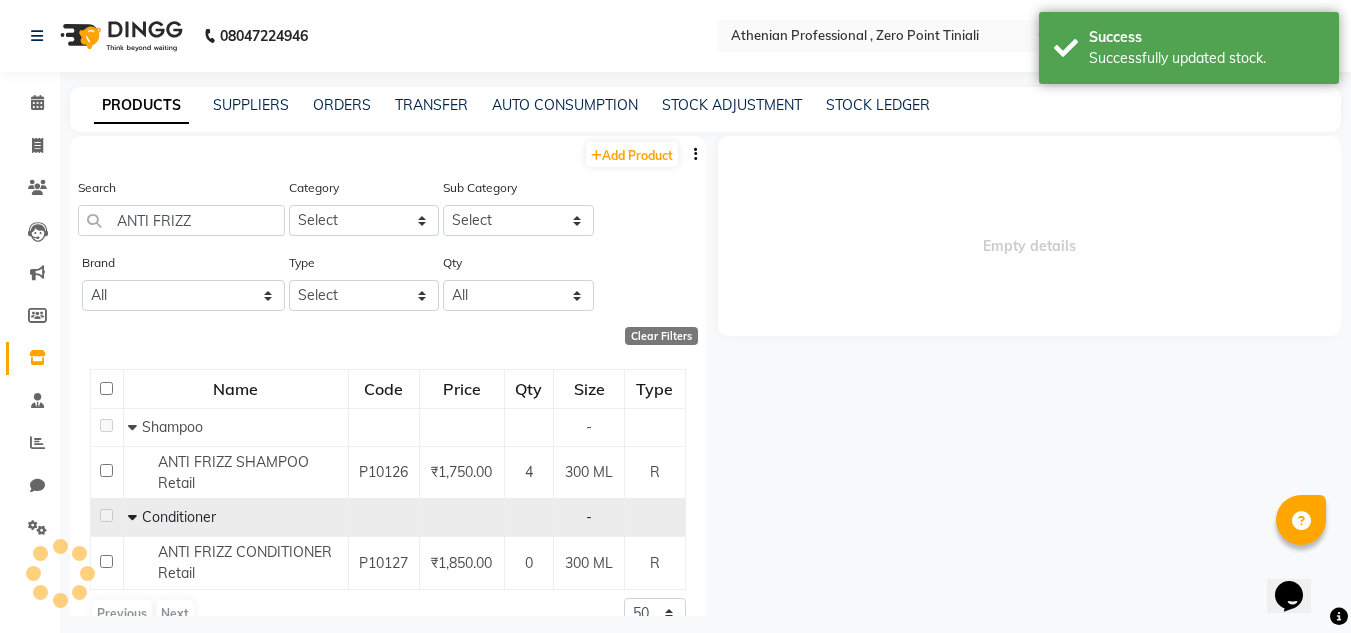 scroll, scrollTop: 0, scrollLeft: 0, axis: both 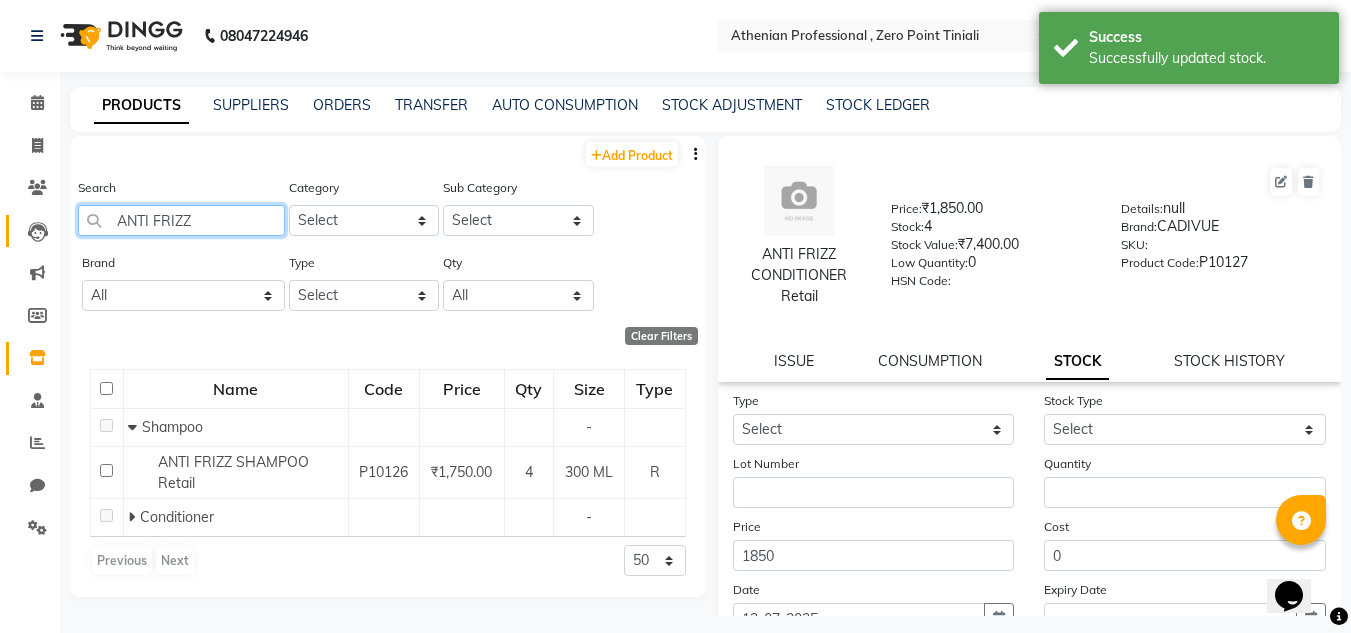 drag, startPoint x: 219, startPoint y: 214, endPoint x: 43, endPoint y: 227, distance: 176.47946 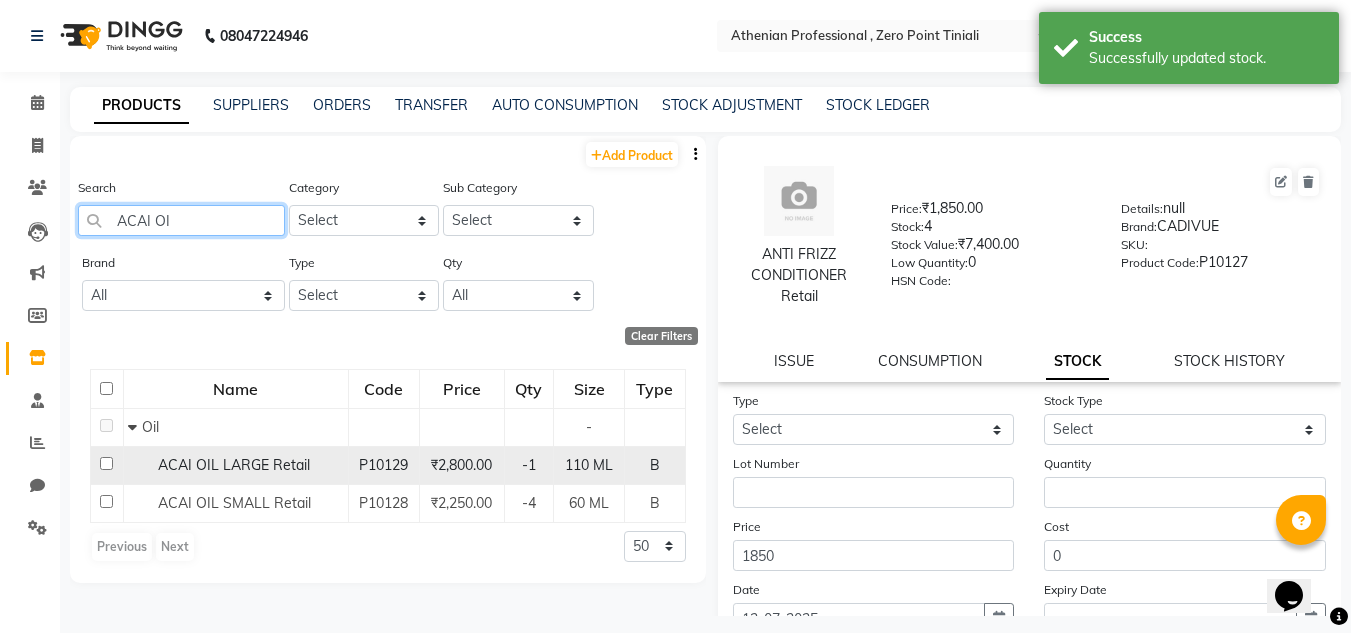 type on "ACAI OI" 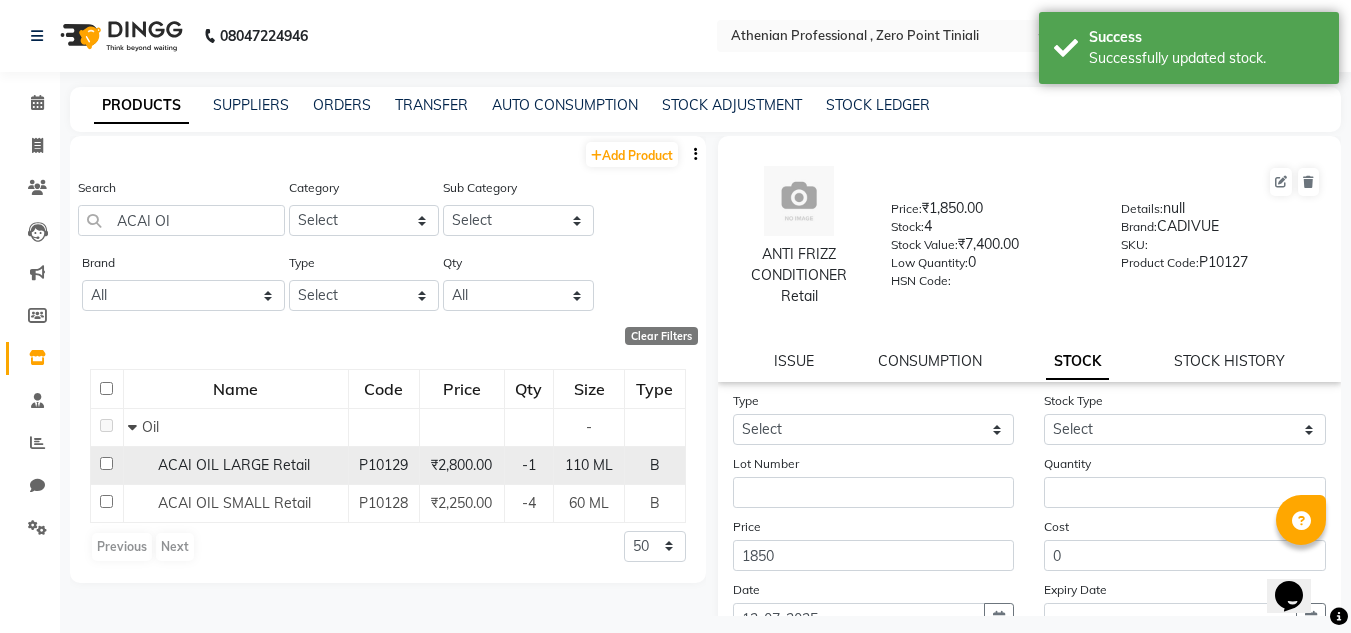 click on "ACAI OIL LARGE Retail" 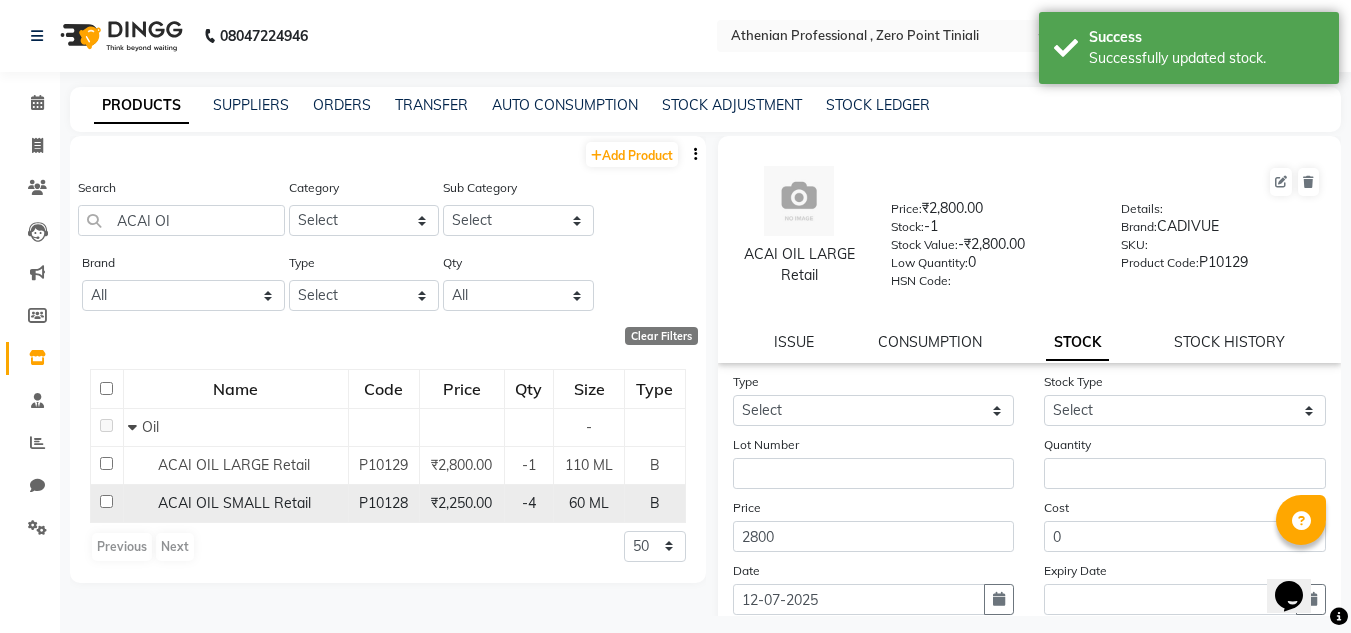 click on "ACAI OIL SMALL Retail" 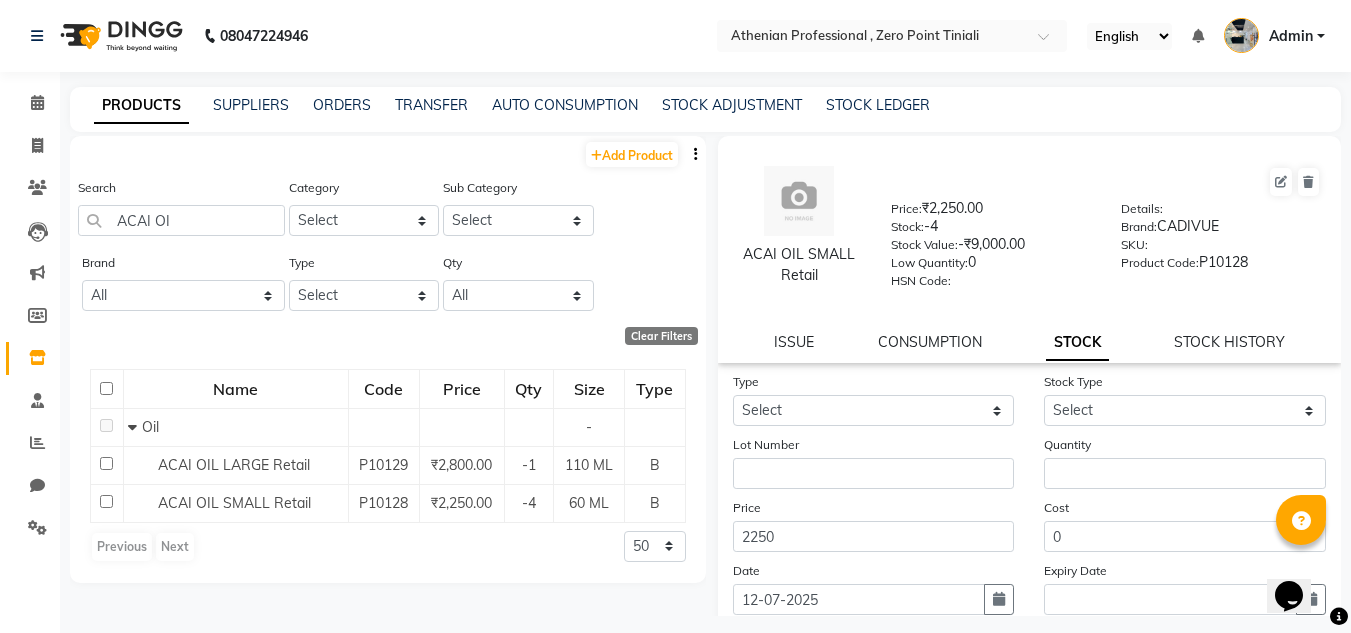click on "Type Select In Out" 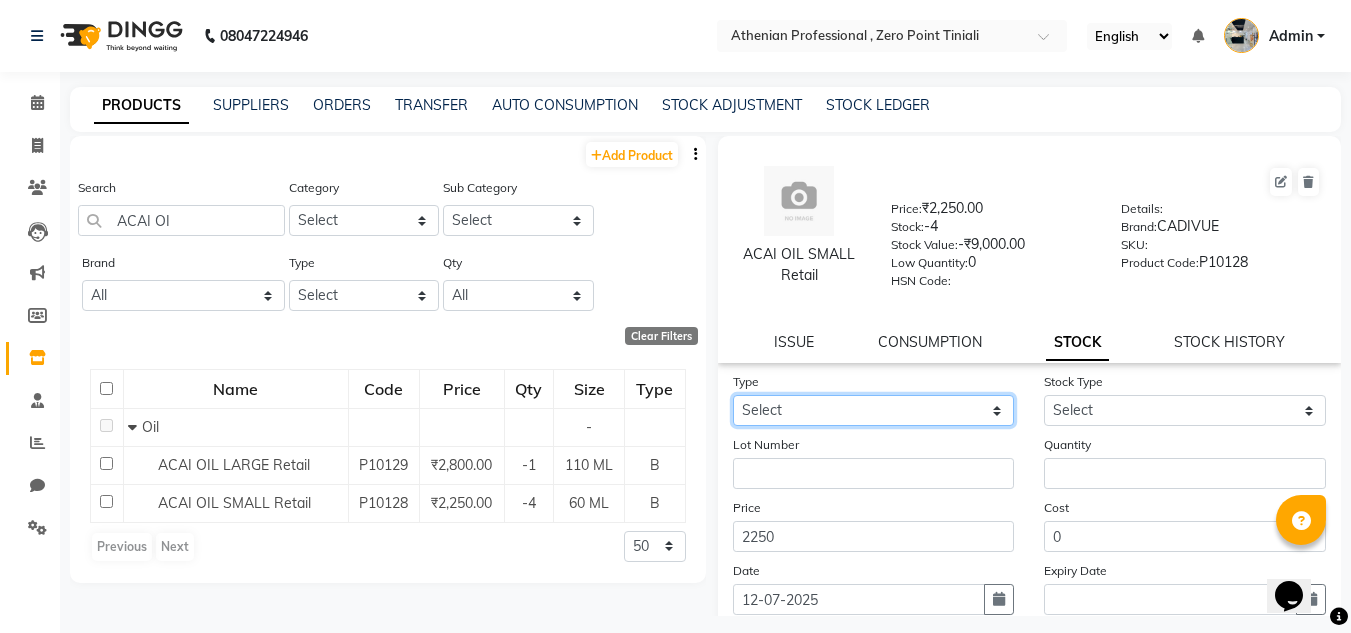 click on "Select In Out" 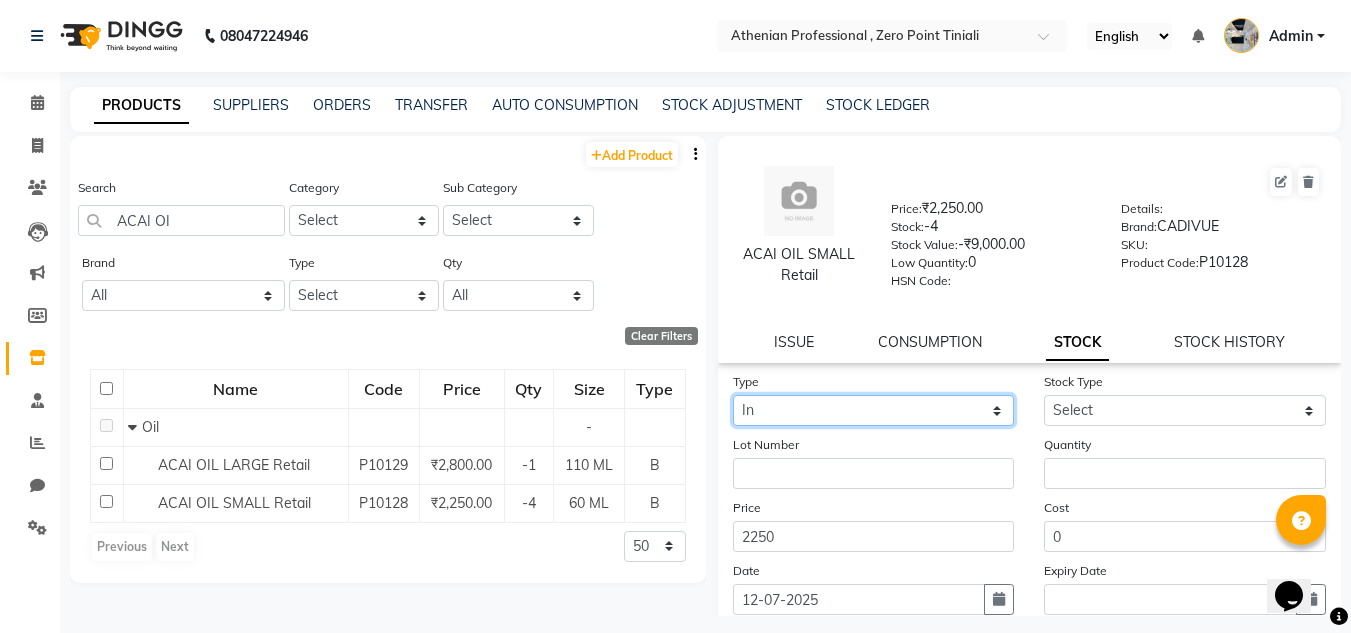 click on "Select In Out" 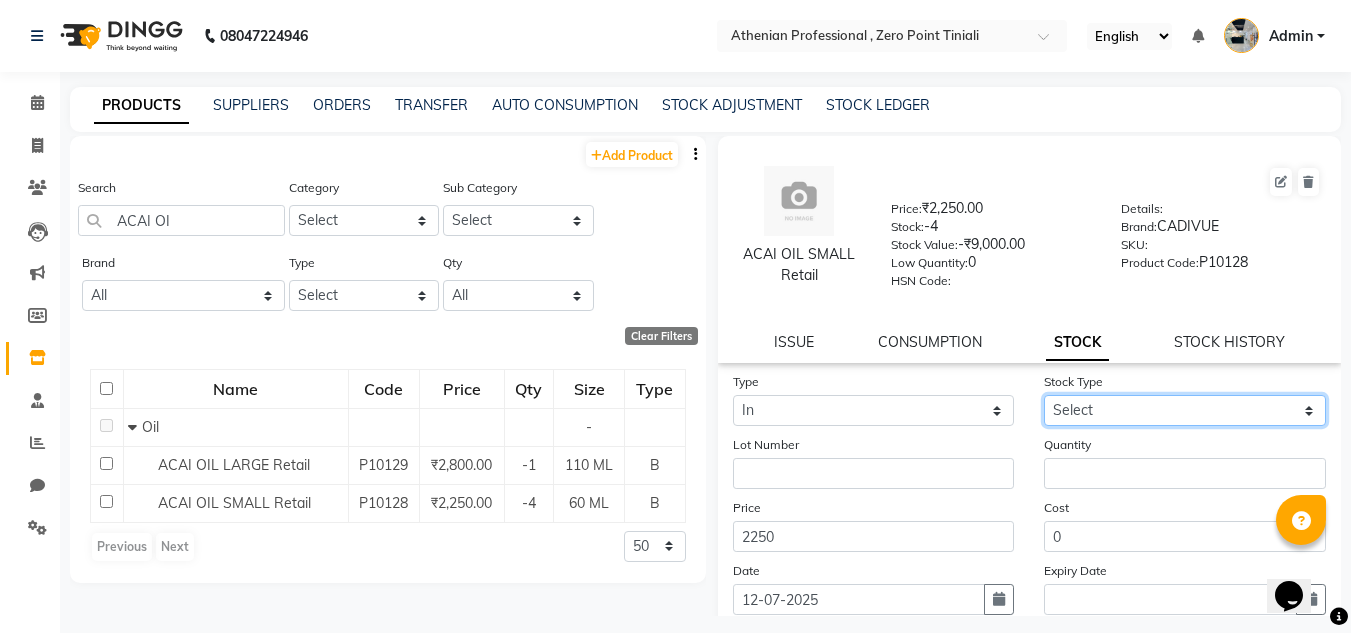 click on "Select New Stock Adjustment Return Other" 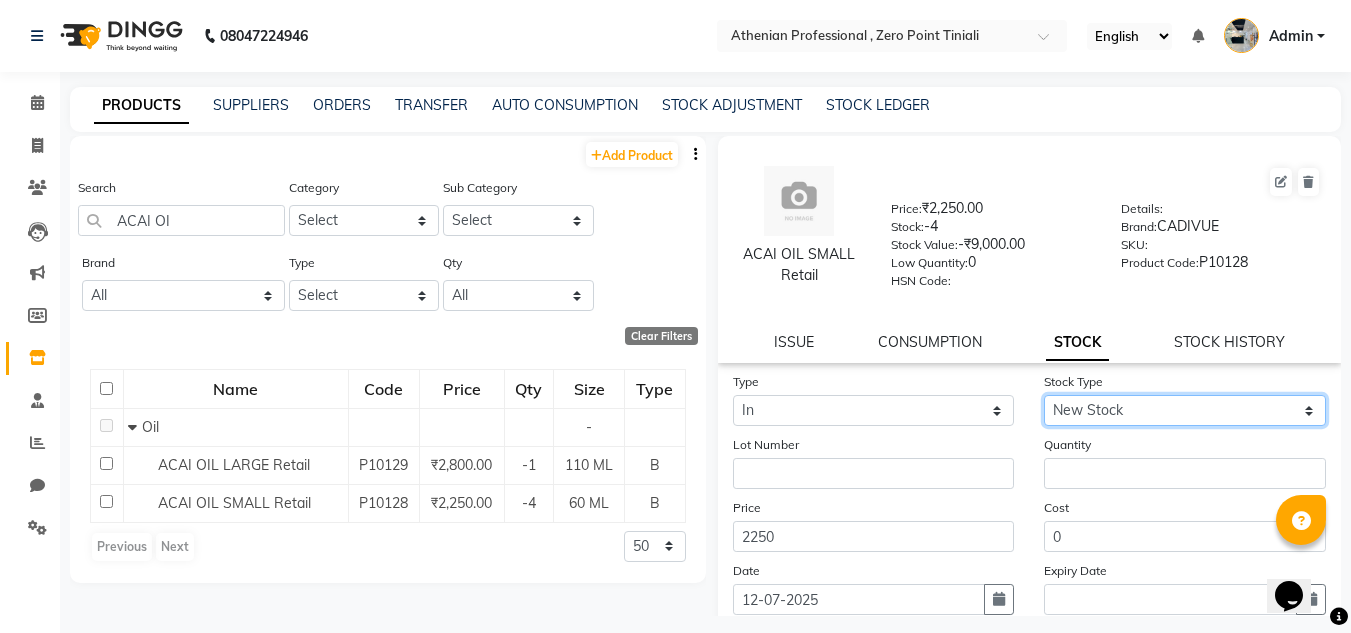 click on "Select New Stock Adjustment Return Other" 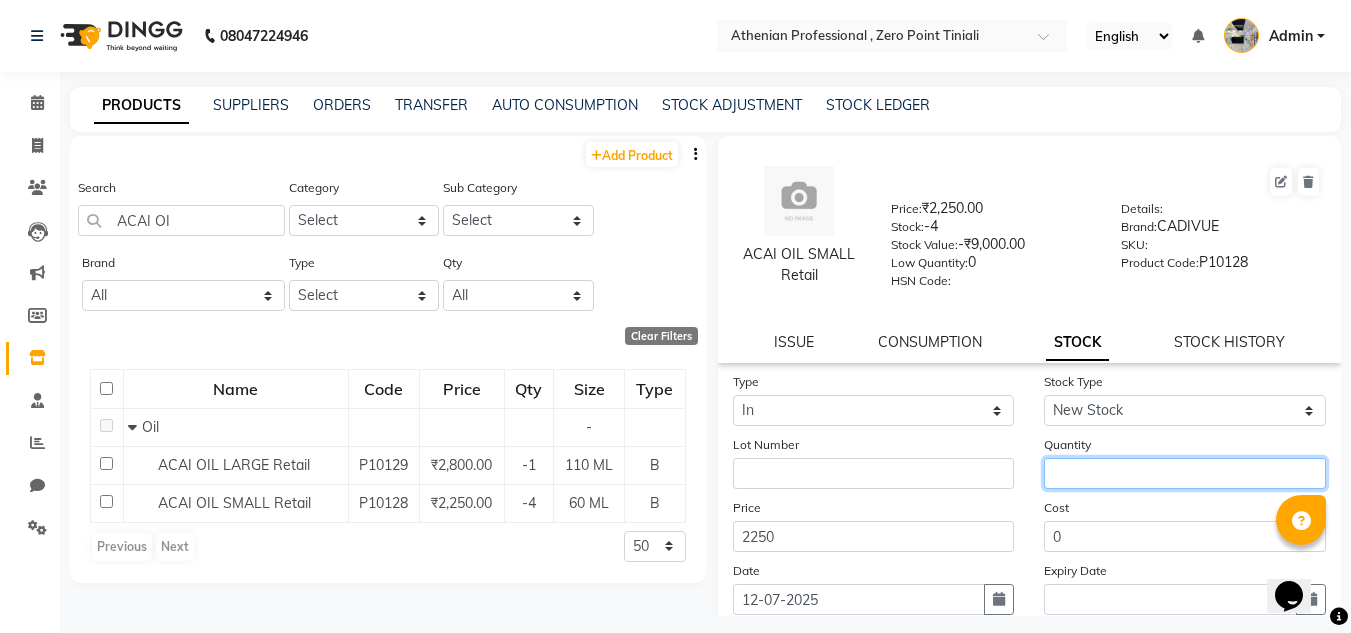 click 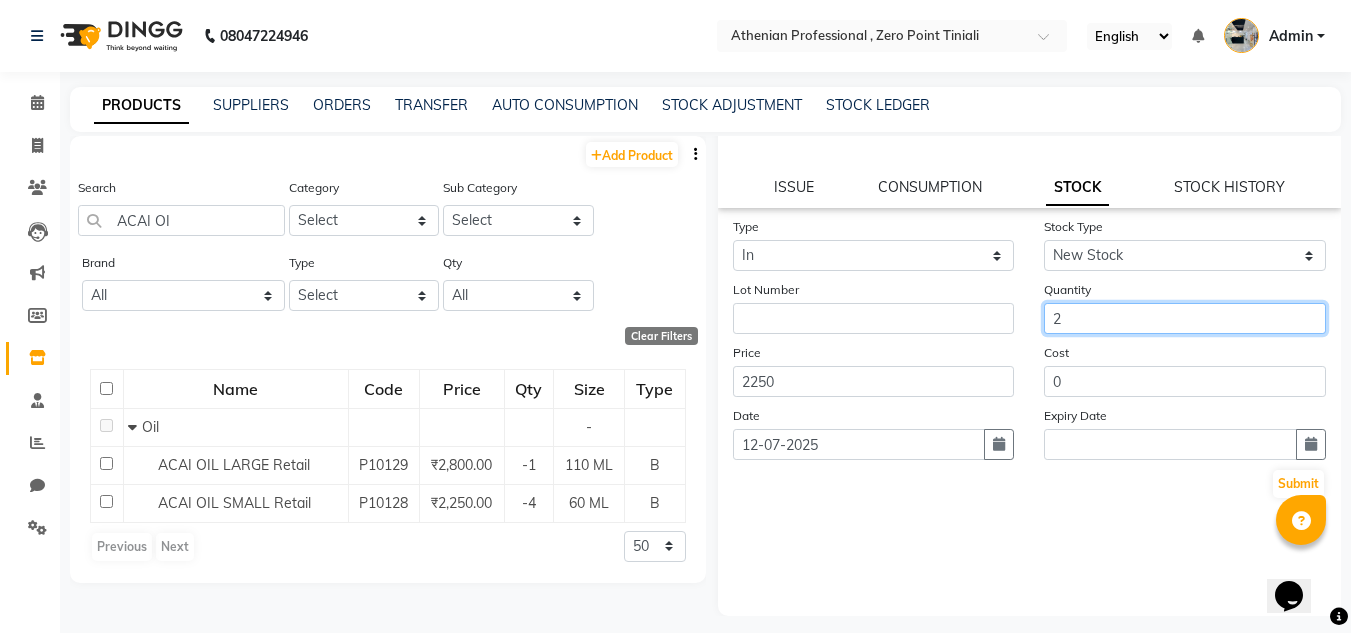 scroll, scrollTop: 0, scrollLeft: 0, axis: both 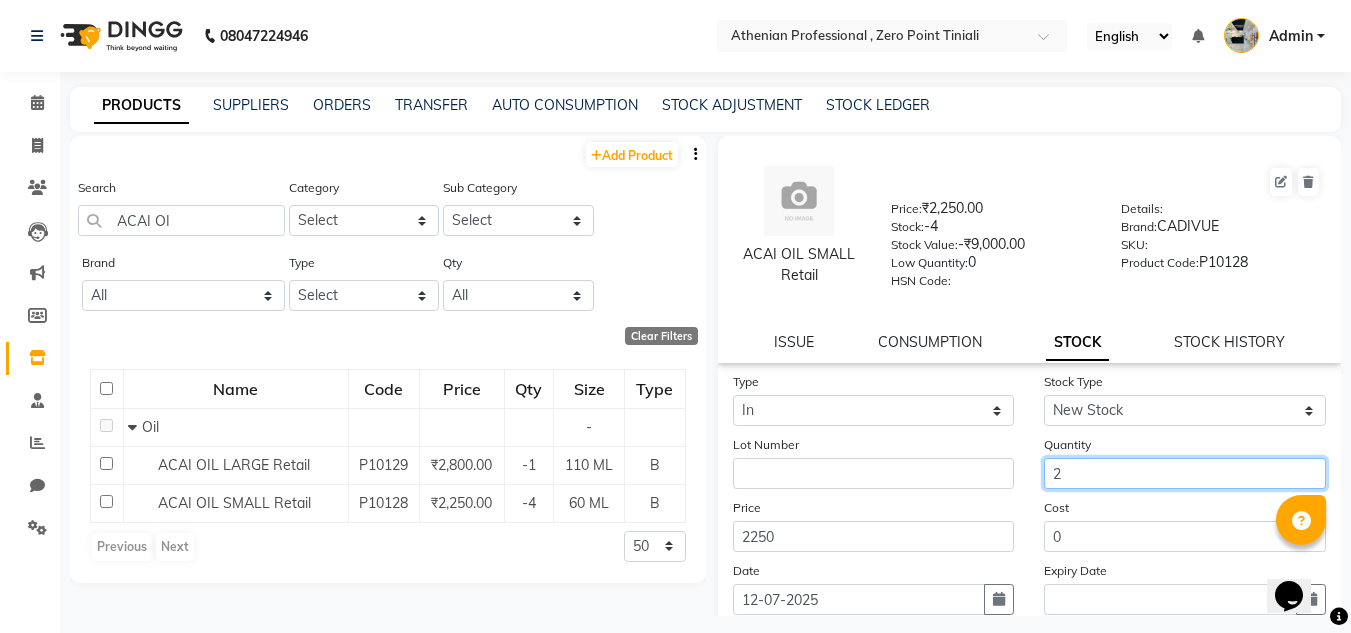drag, startPoint x: 1088, startPoint y: 470, endPoint x: 1052, endPoint y: 469, distance: 36.013885 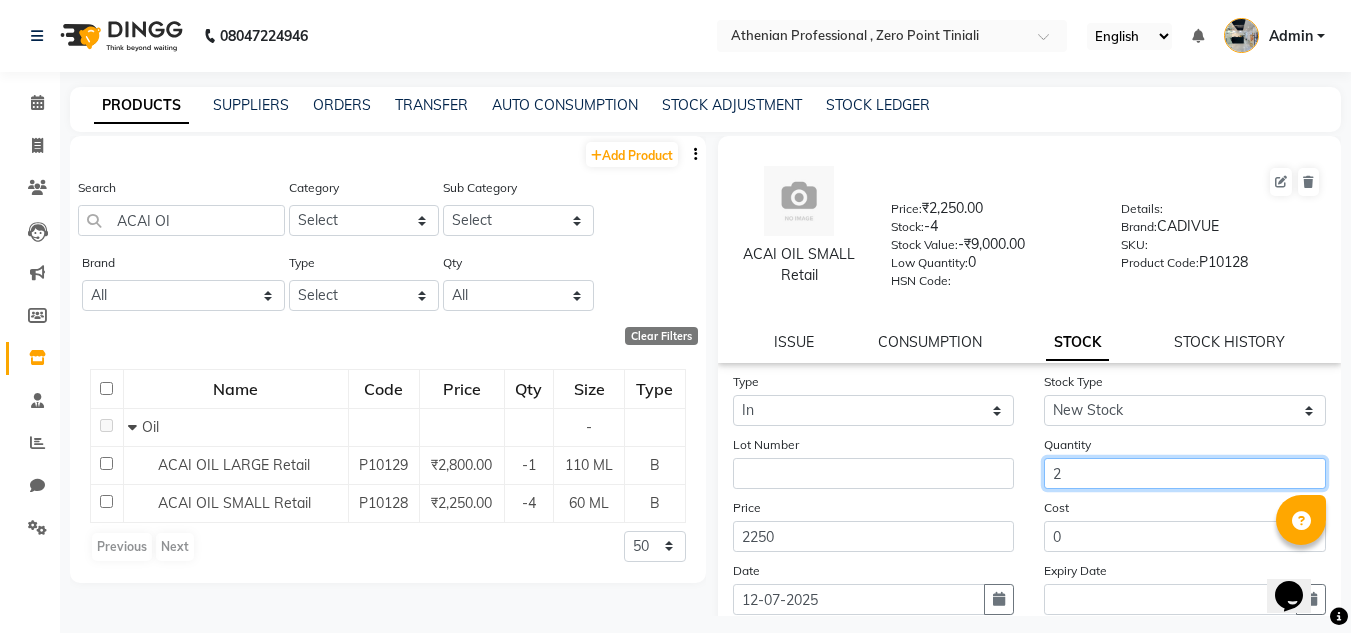 type on "2" 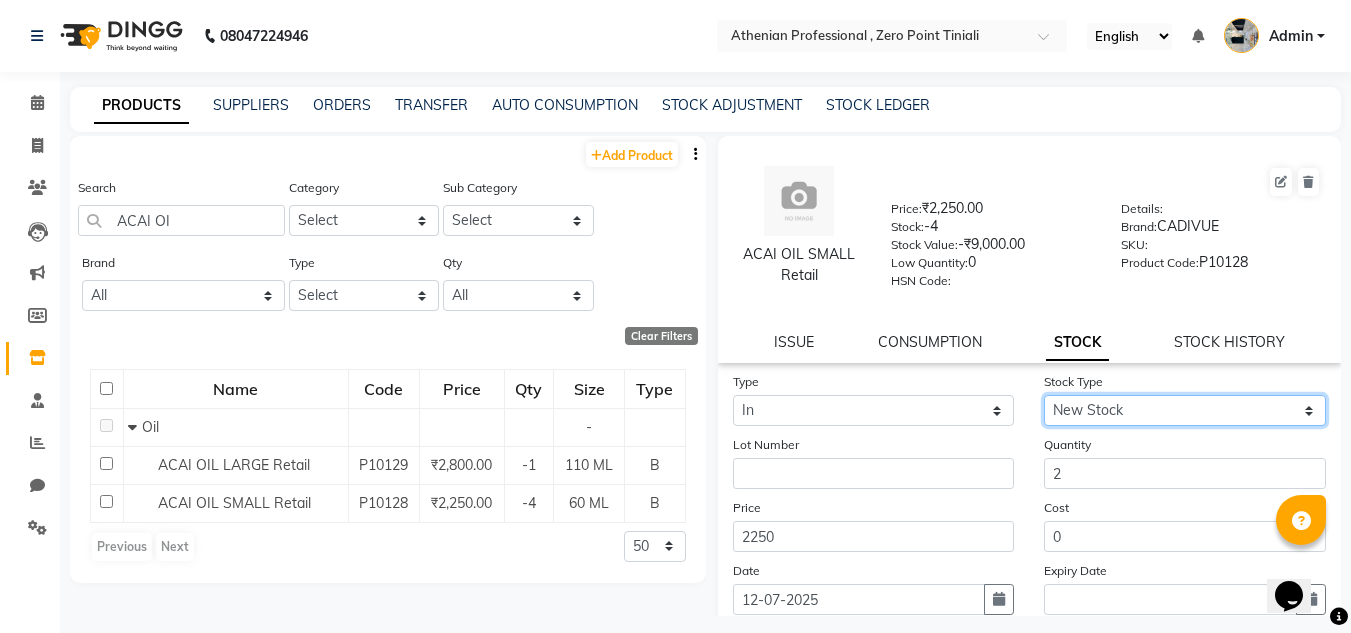 click on "Select New Stock Adjustment Return Other" 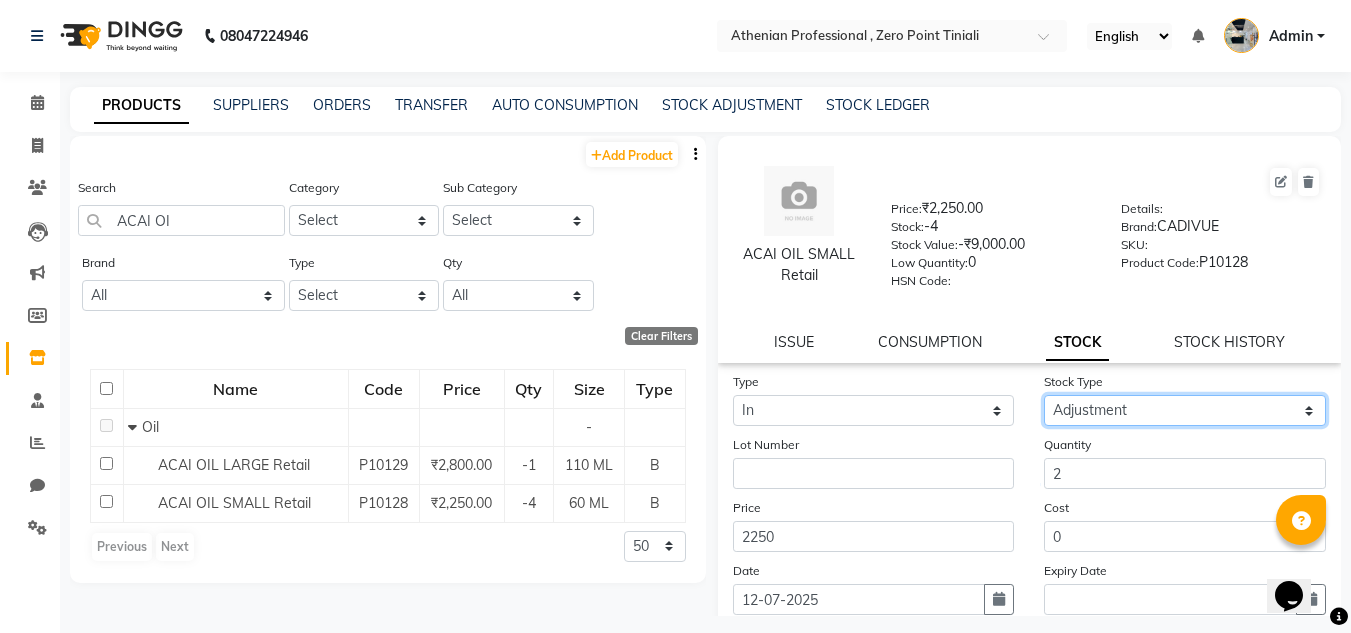 click on "Select New Stock Adjustment Return Other" 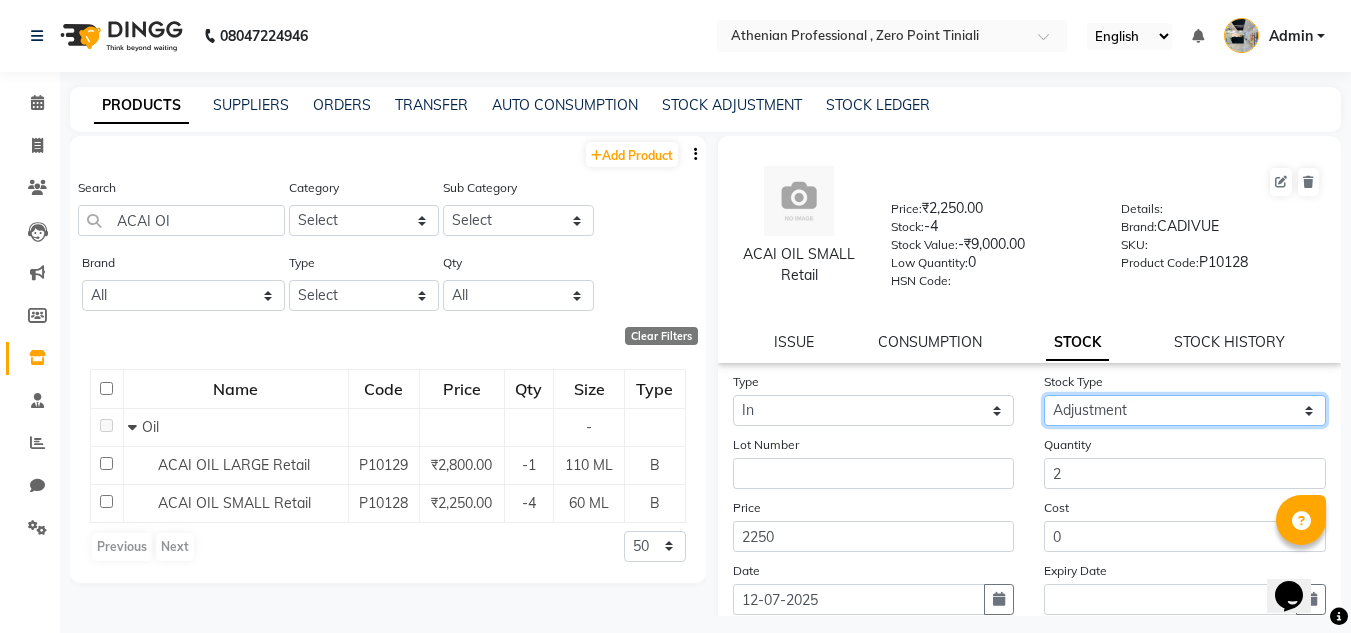 scroll, scrollTop: 155, scrollLeft: 0, axis: vertical 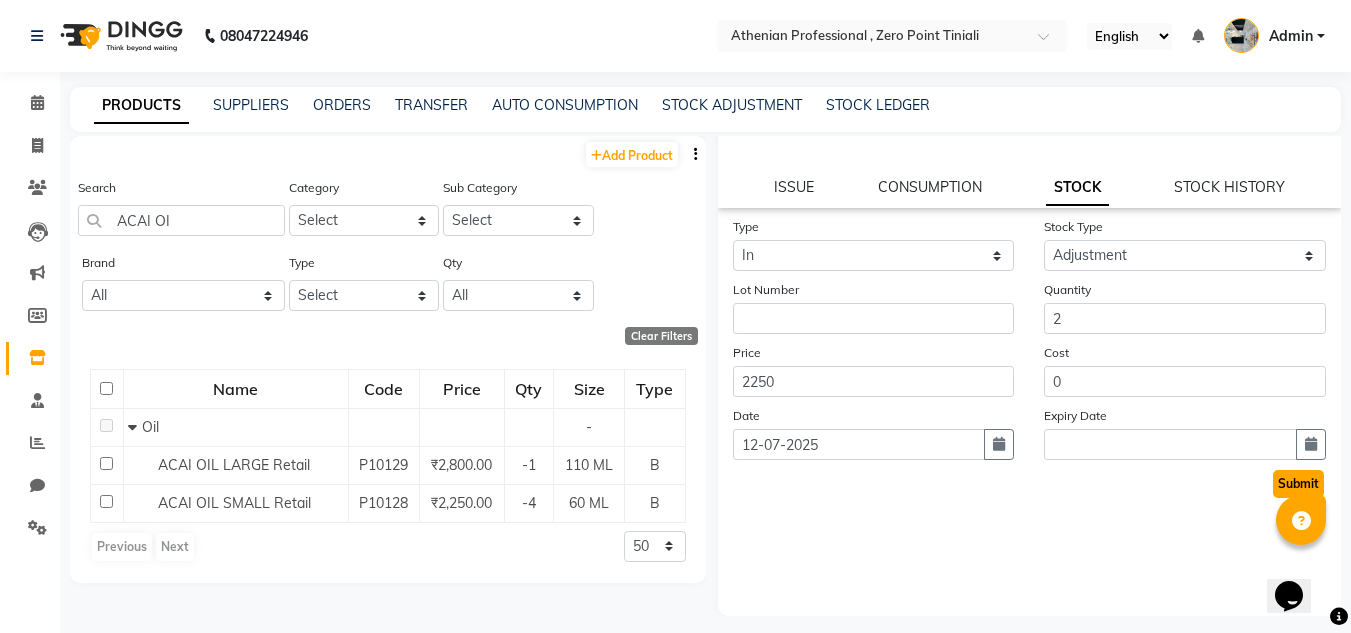 click on "Submit" 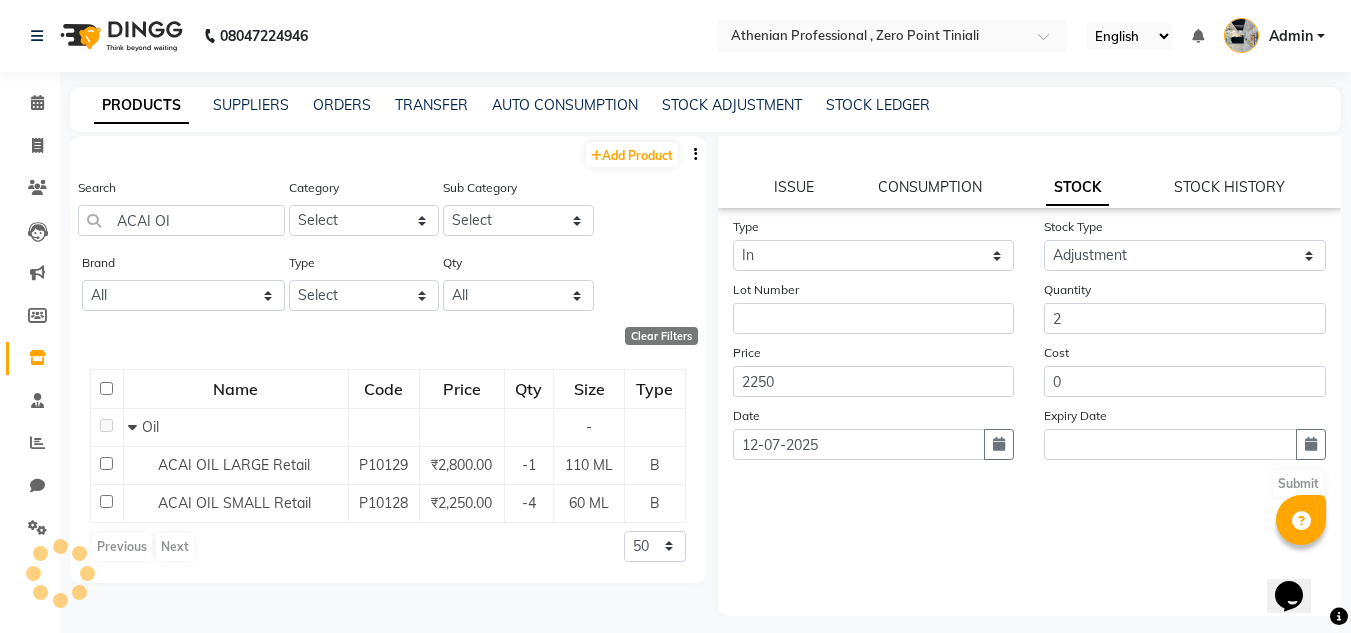 scroll, scrollTop: 0, scrollLeft: 0, axis: both 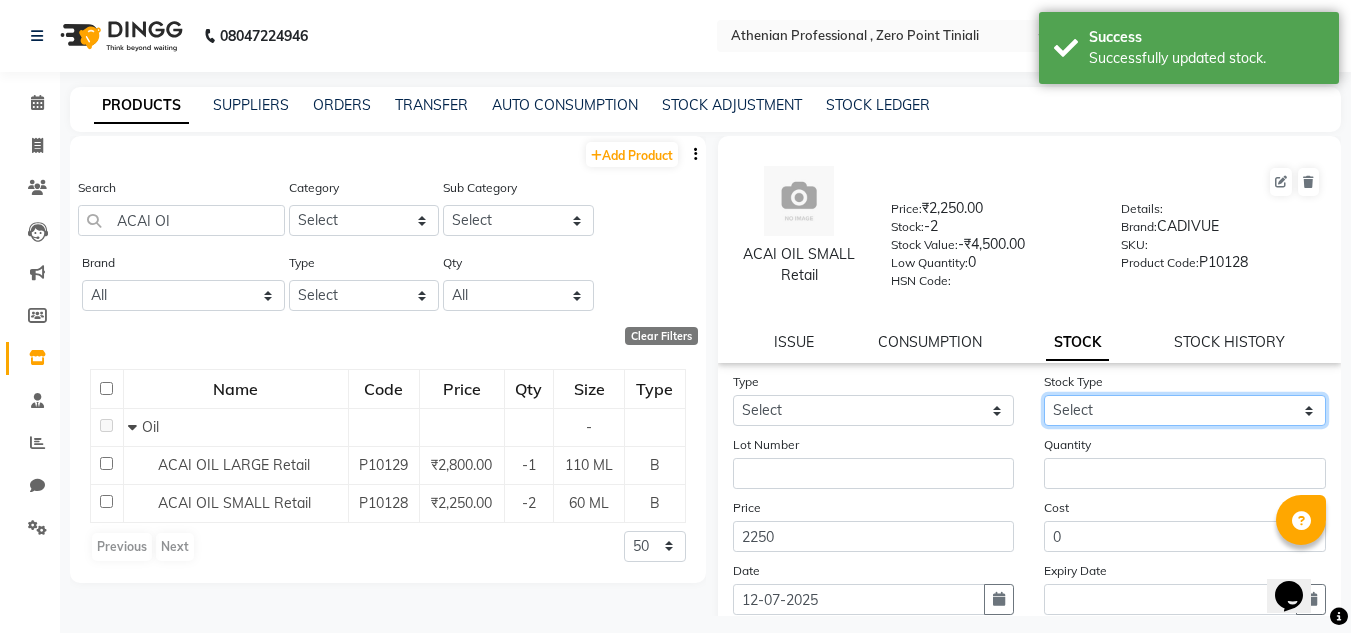 click on "Select New Stock Adjustment Return Other" 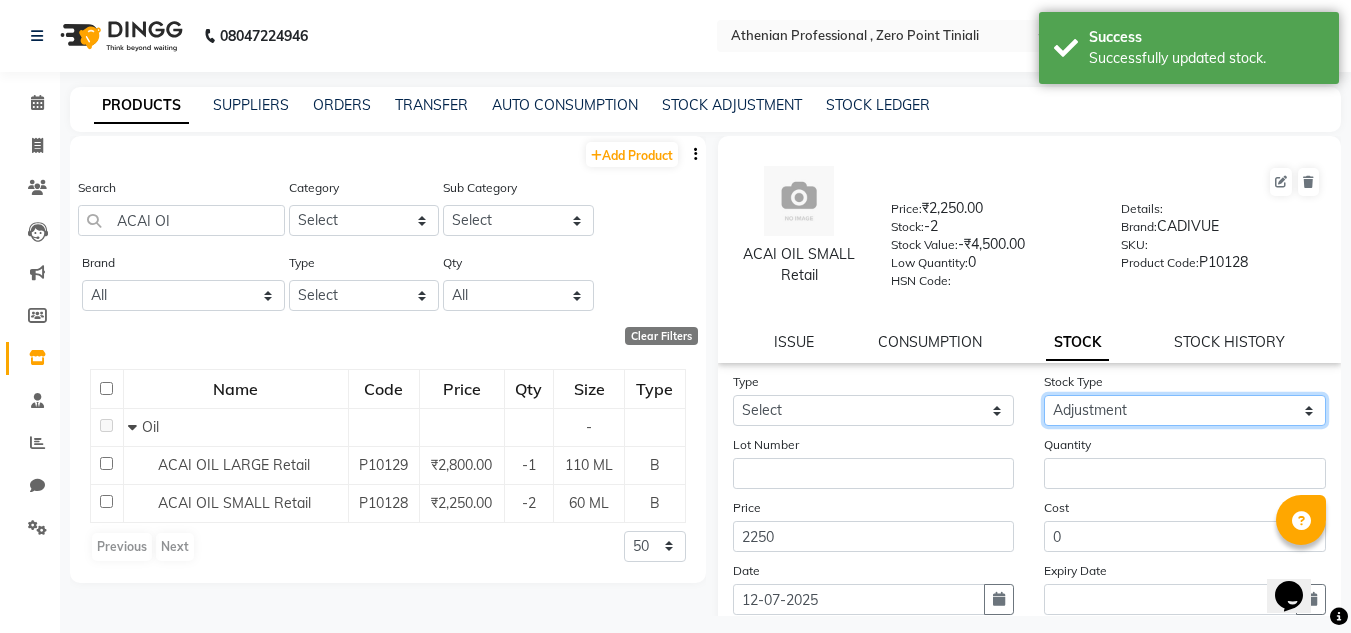 click on "Select New Stock Adjustment Return Other" 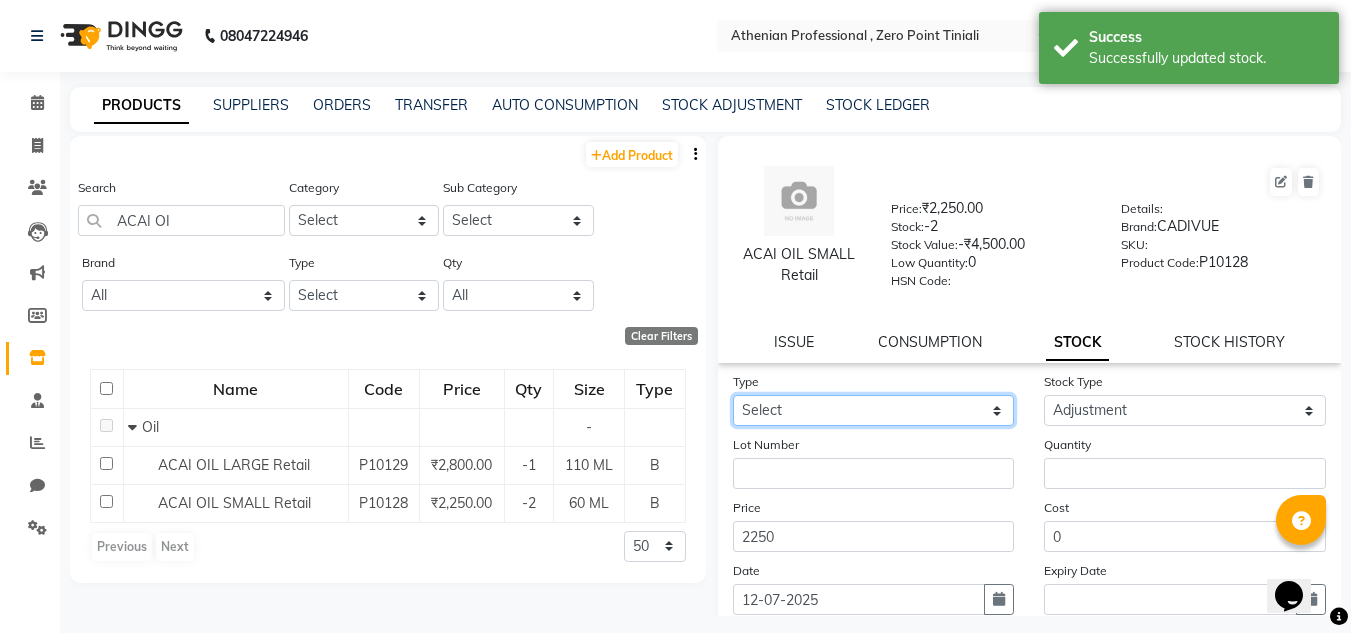 click on "Select In Out" 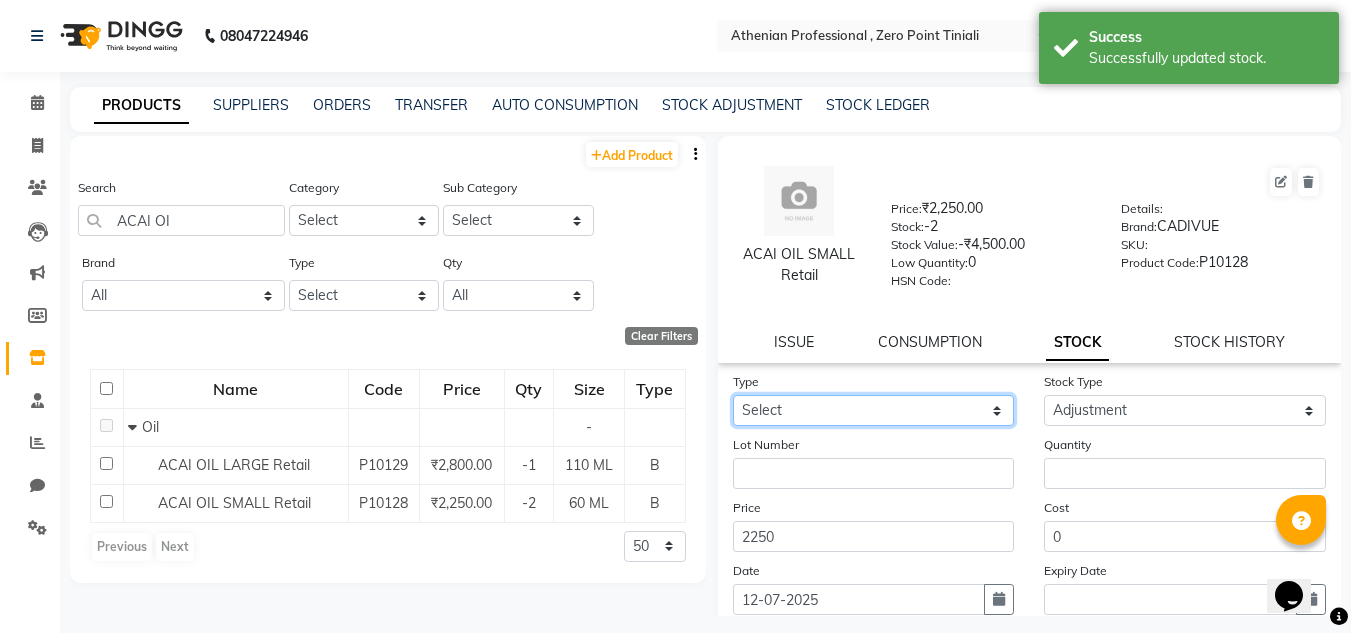select on "in" 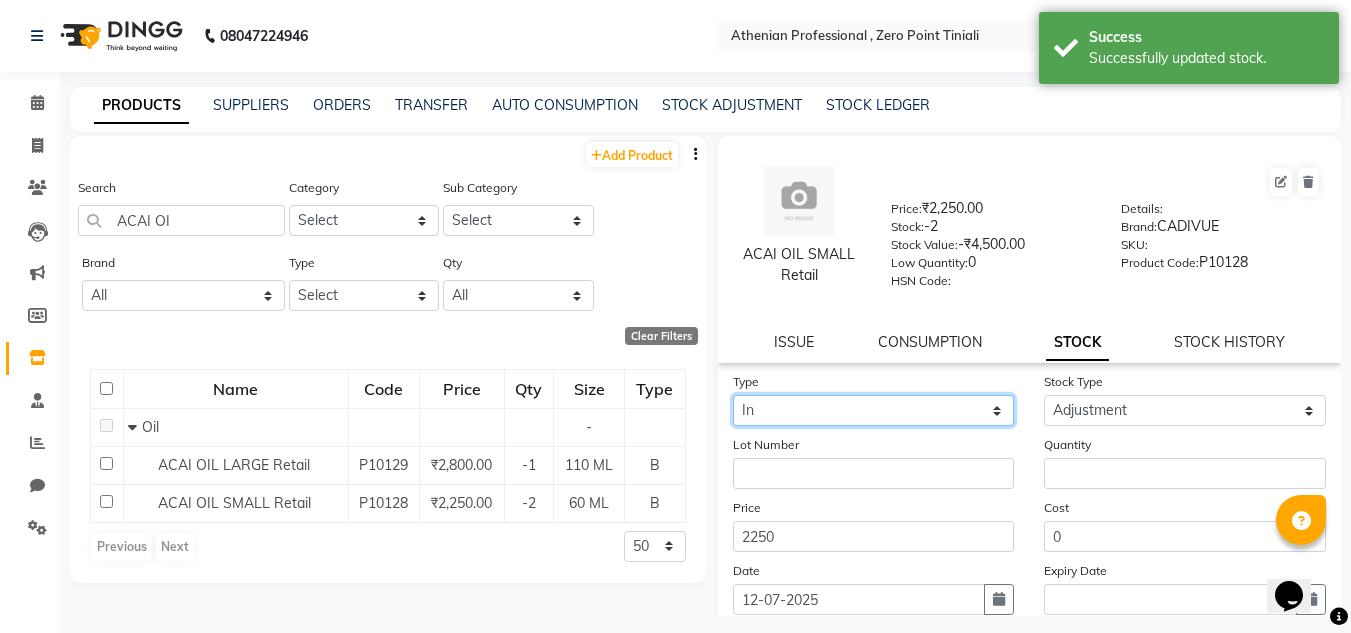 click on "Select In Out" 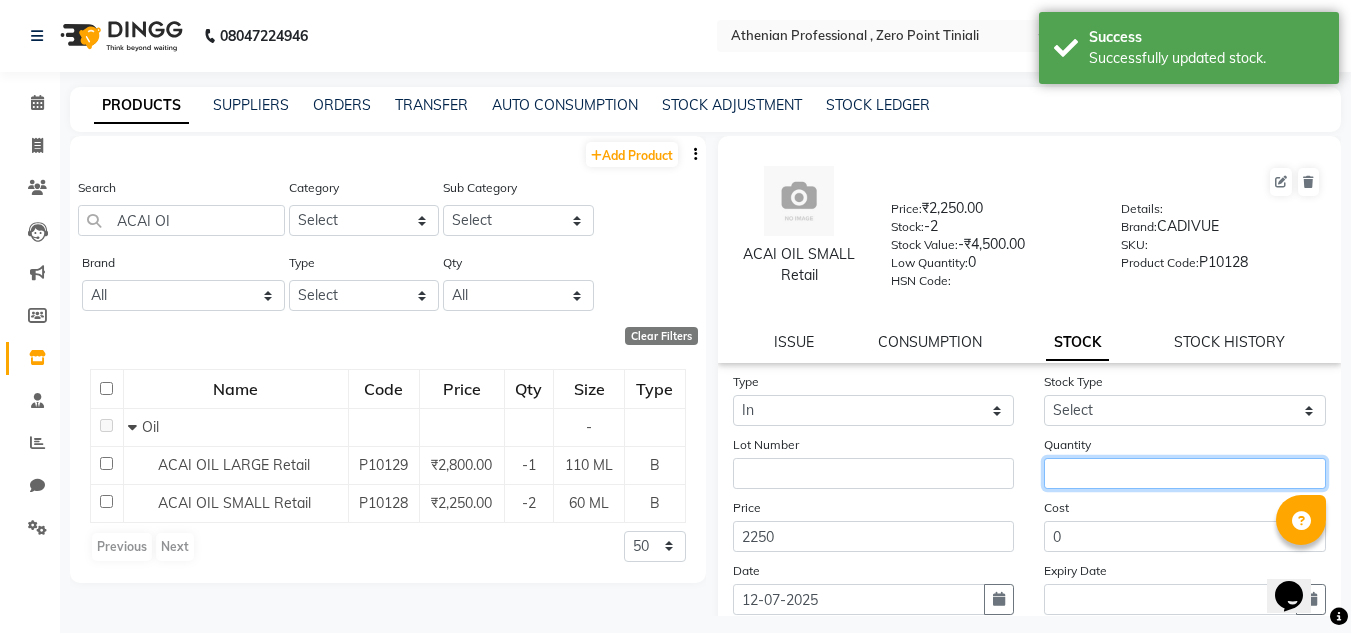 click 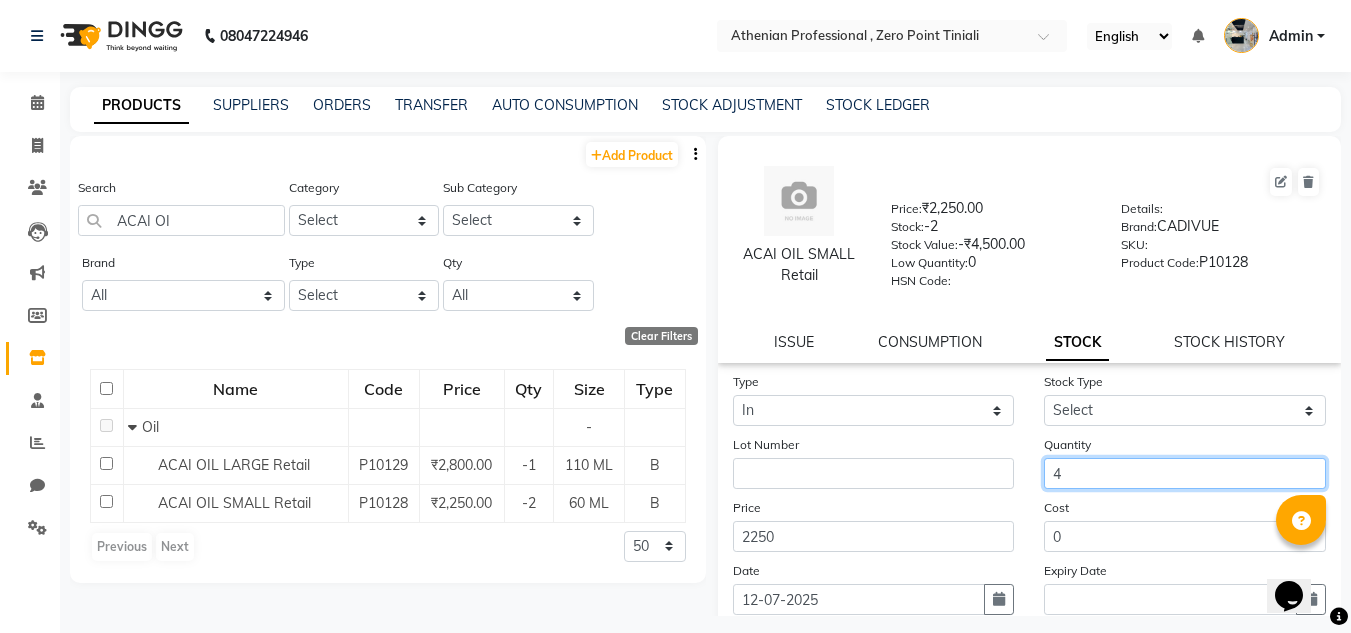 scroll, scrollTop: 155, scrollLeft: 0, axis: vertical 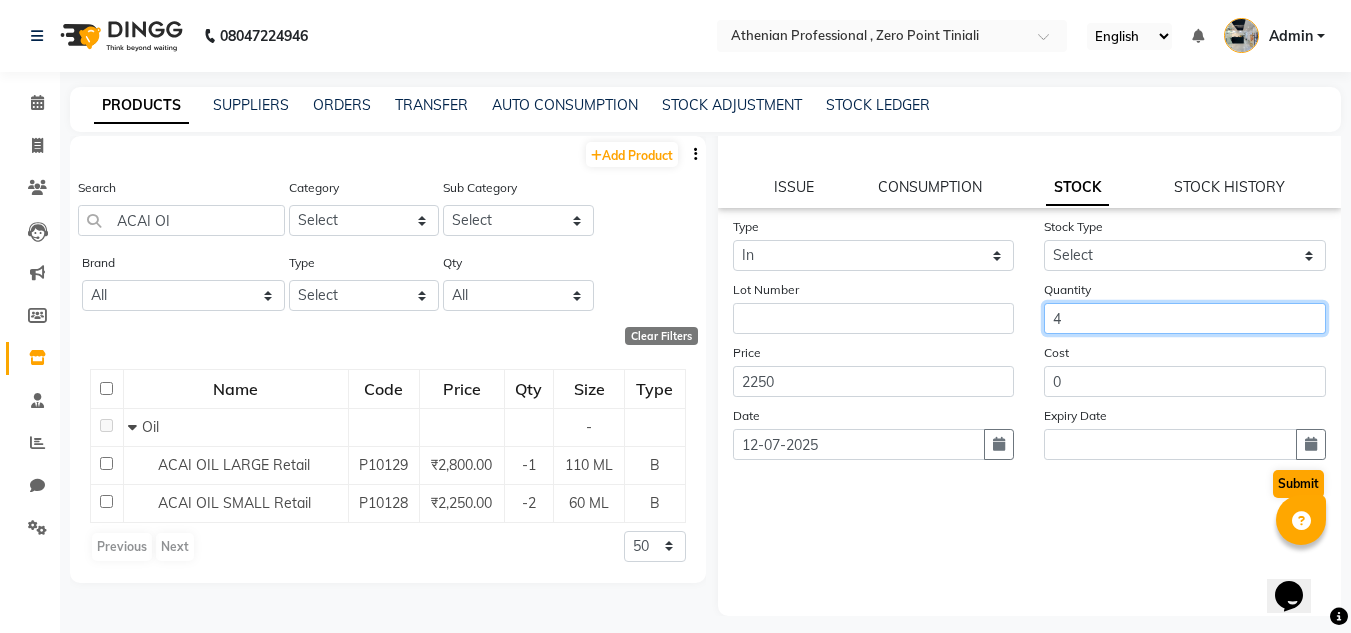type on "4" 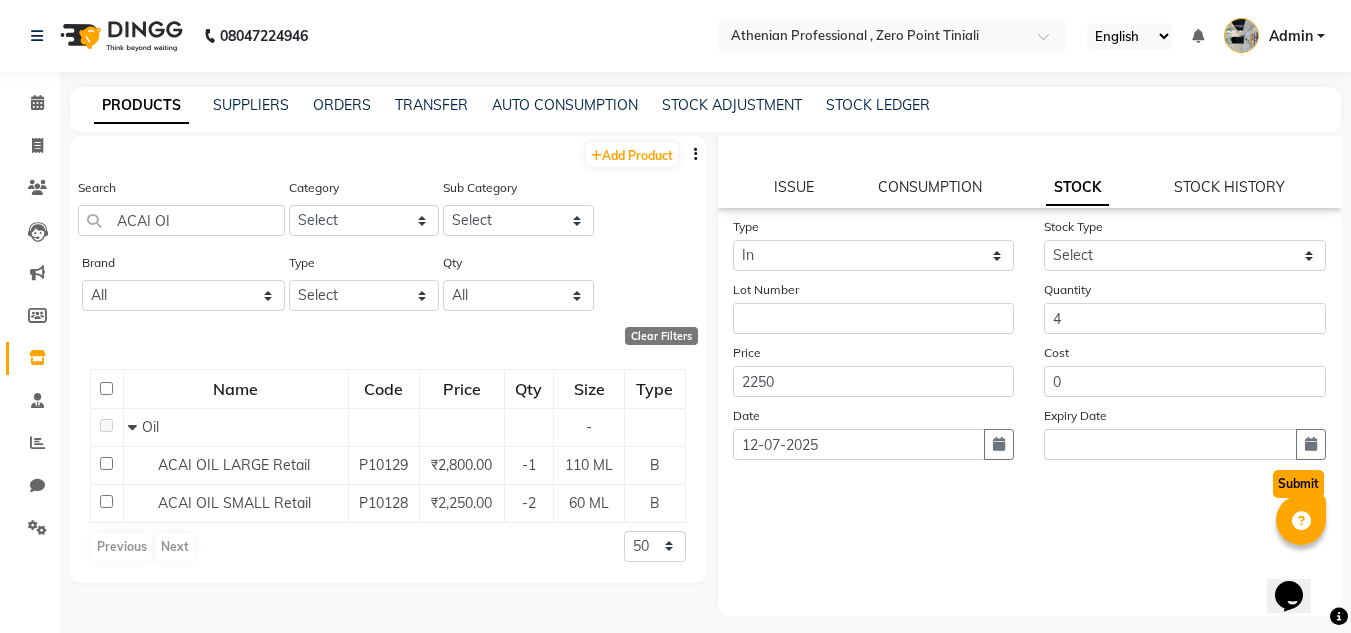 click on "Submit" 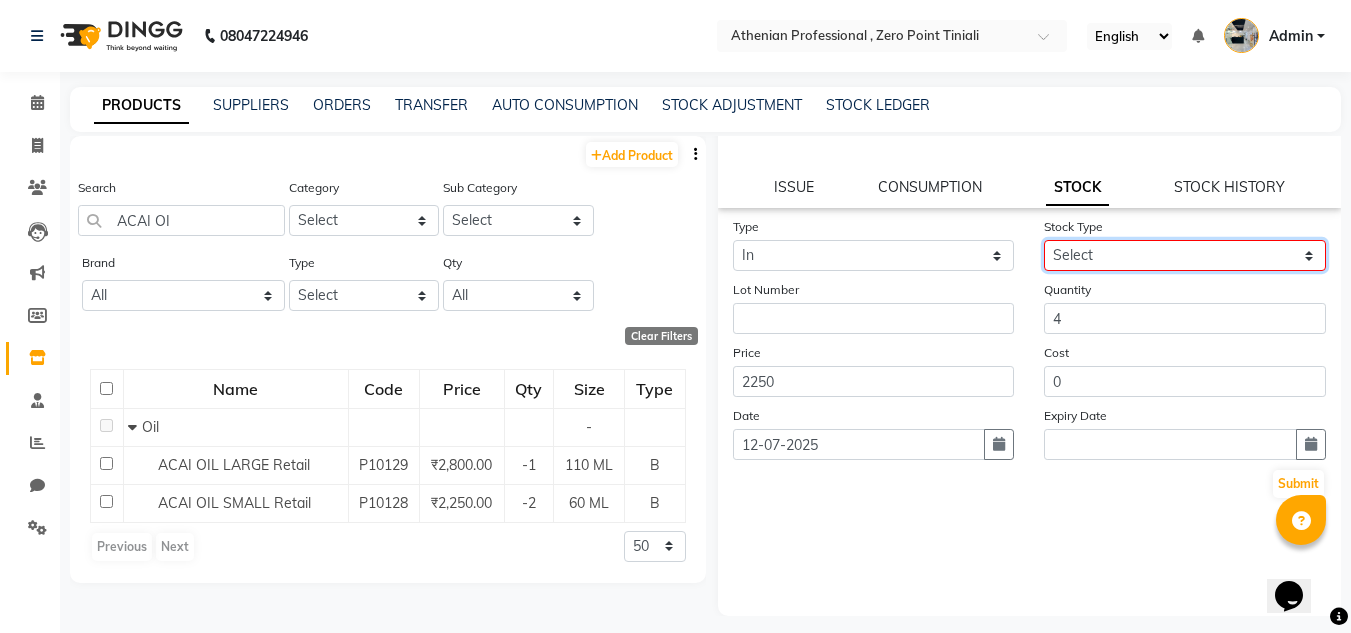 drag, startPoint x: 1235, startPoint y: 247, endPoint x: 1158, endPoint y: 330, distance: 113.216606 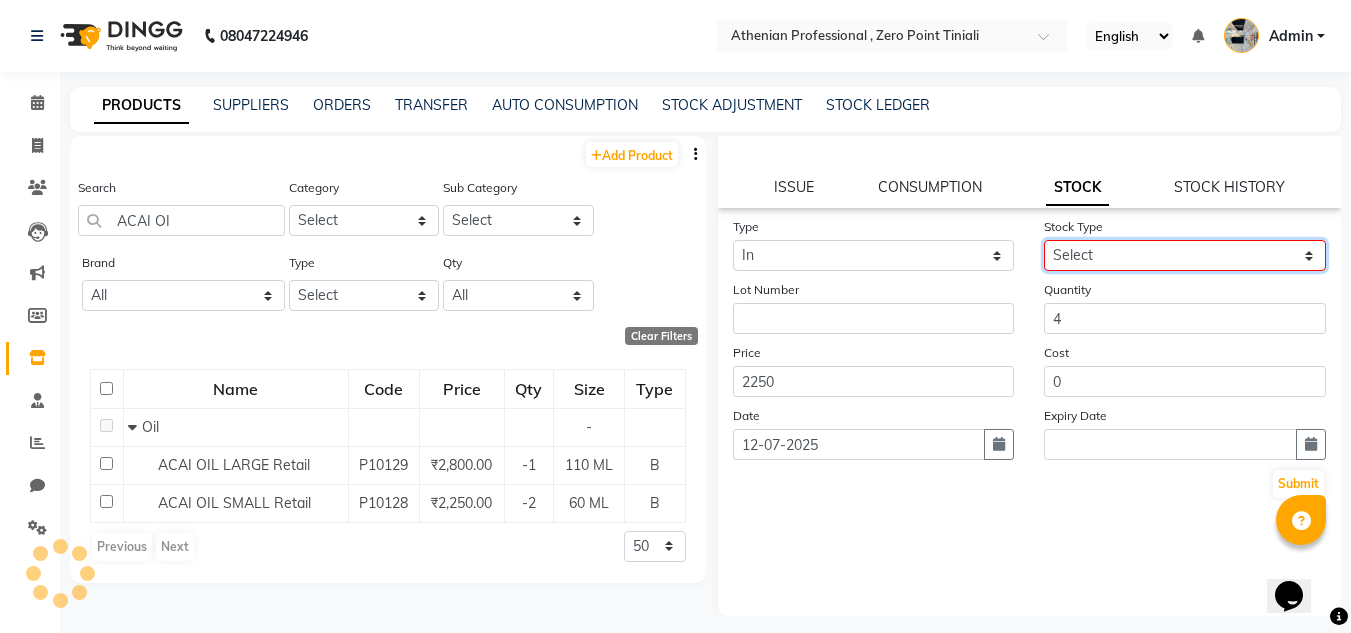 select on "adjustment" 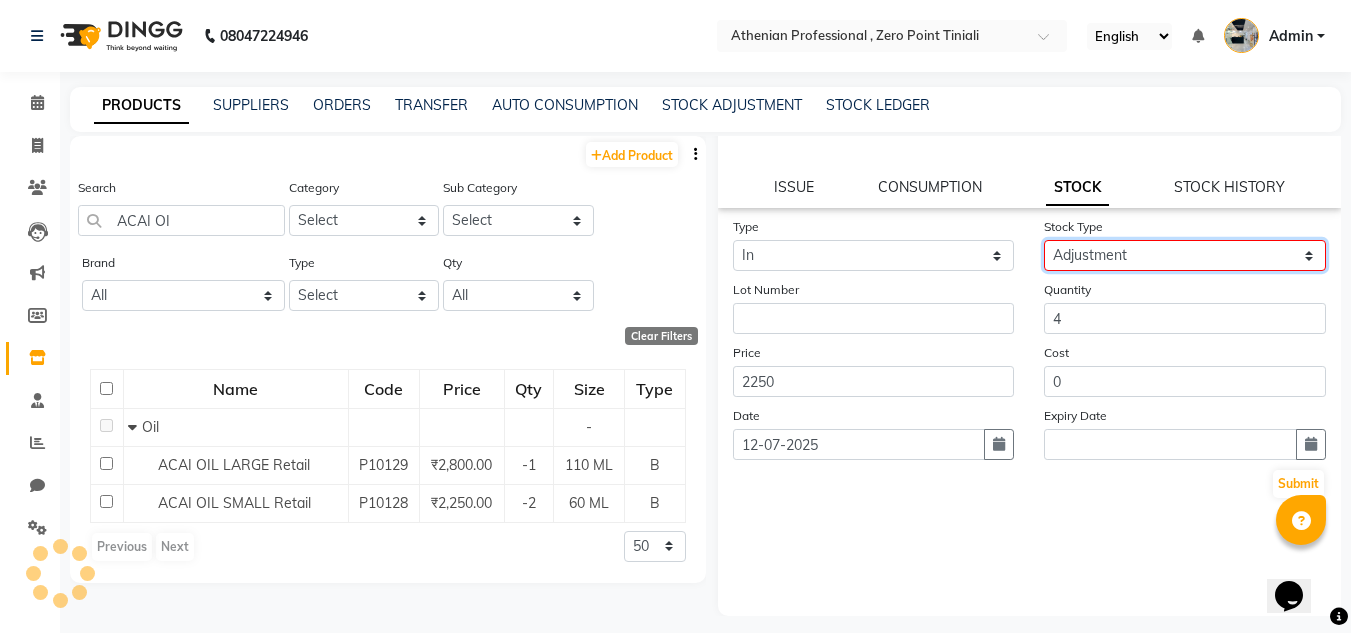 click on "Select New Stock Adjustment Return Other" 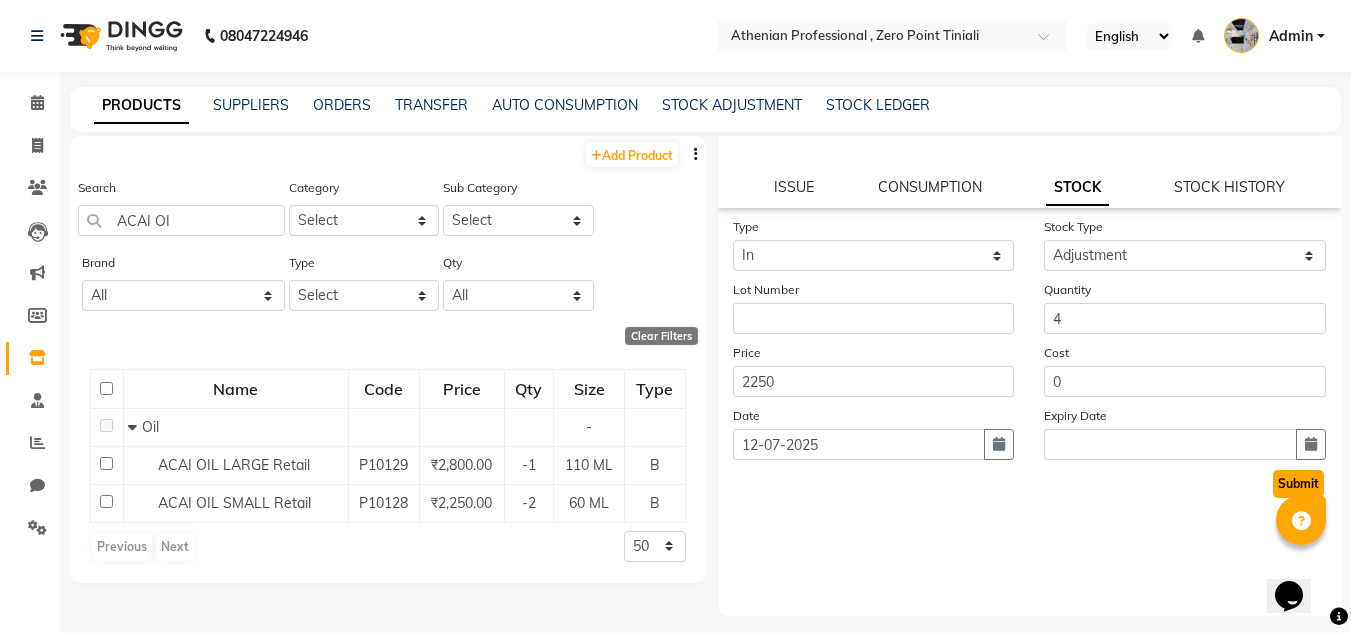 click on "Submit" 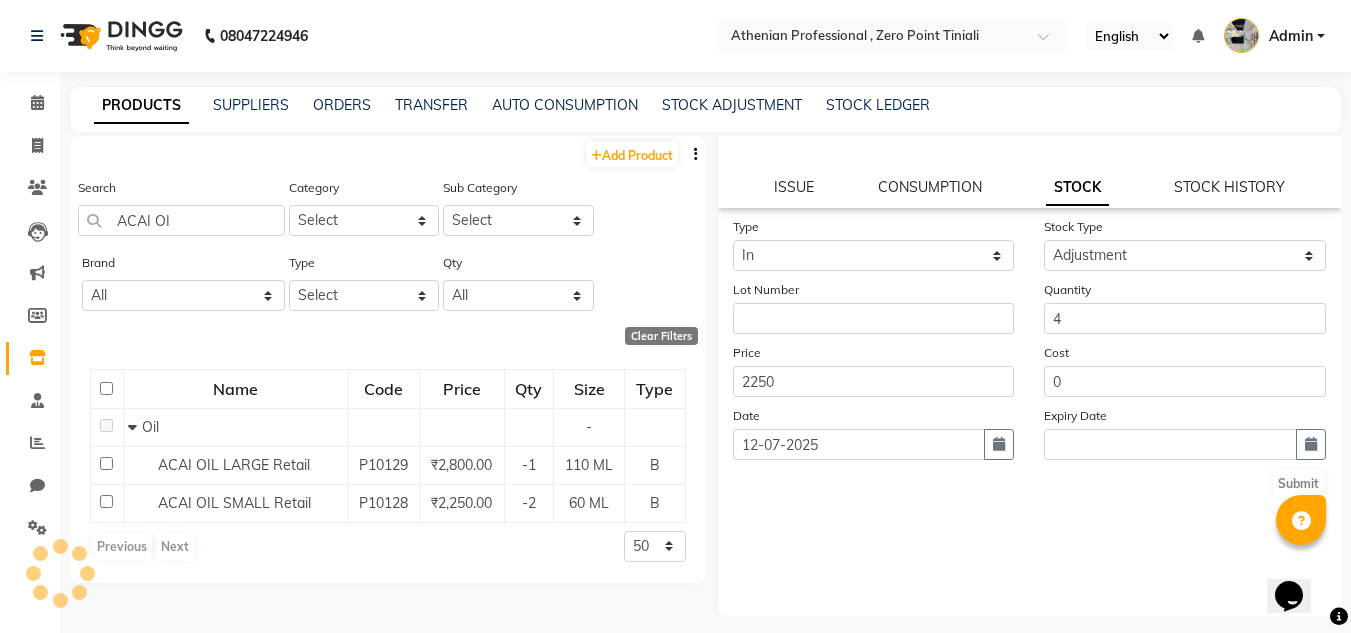 scroll, scrollTop: 0, scrollLeft: 0, axis: both 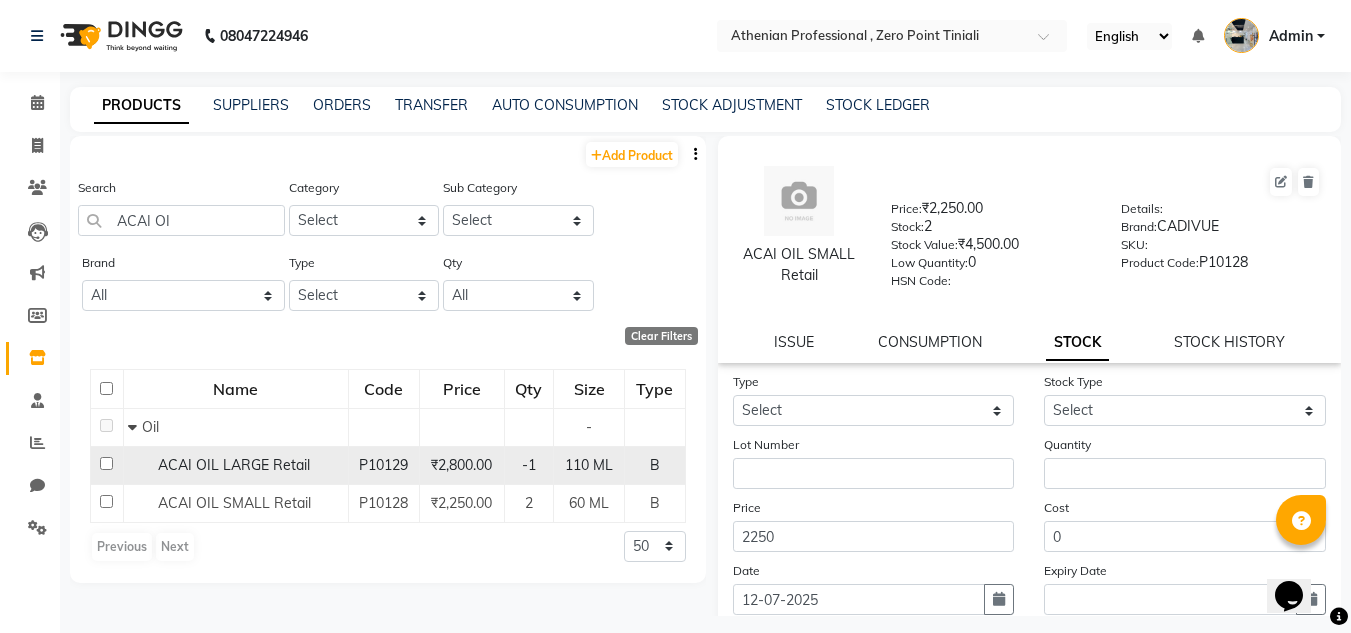 click on "ACAI OIL LARGE Retail" 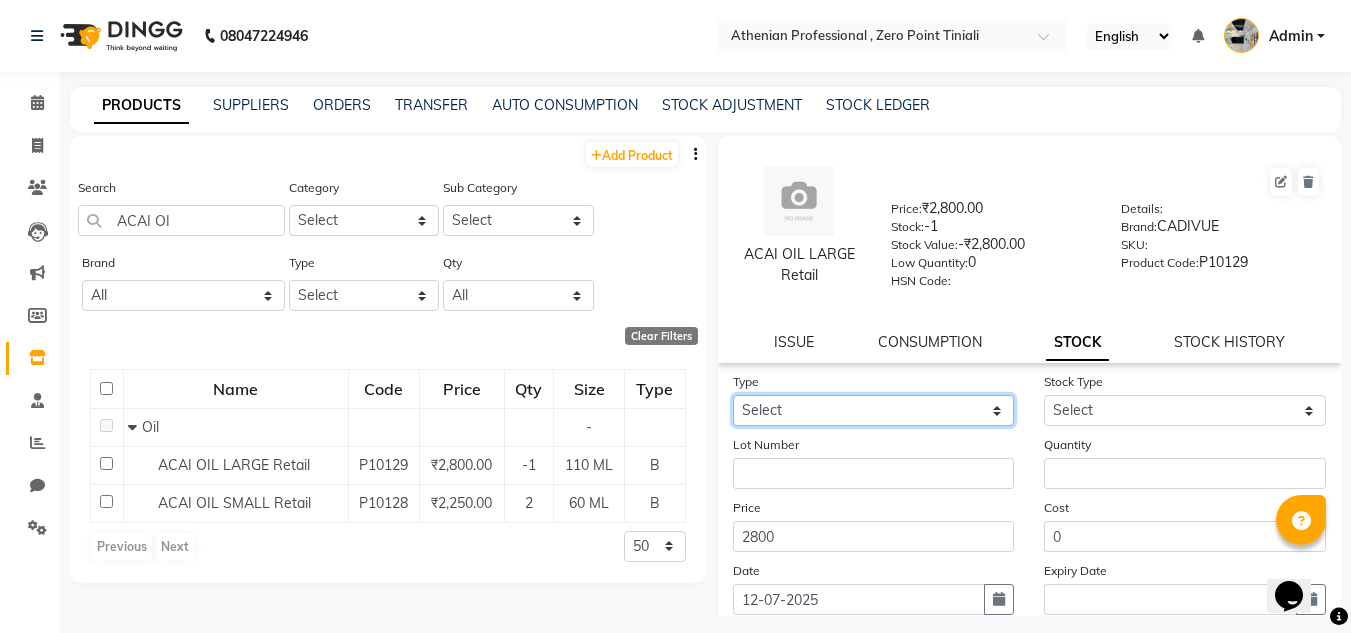 click on "Select In Out" 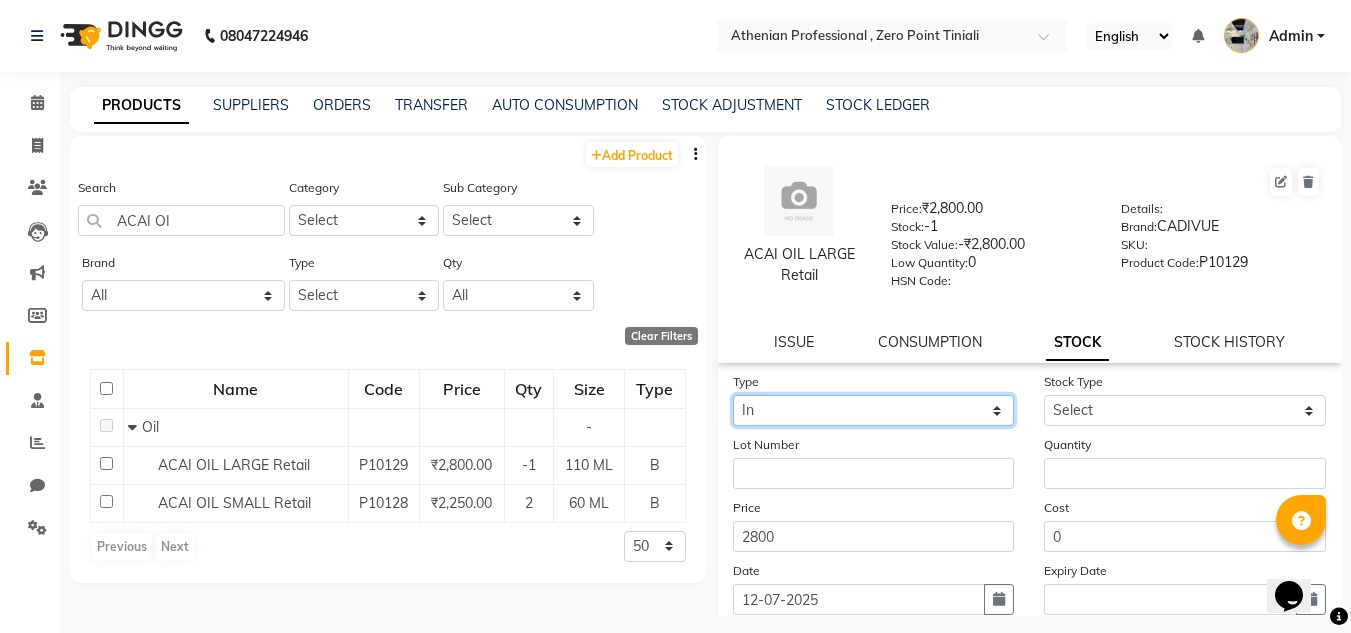 click on "Select In Out" 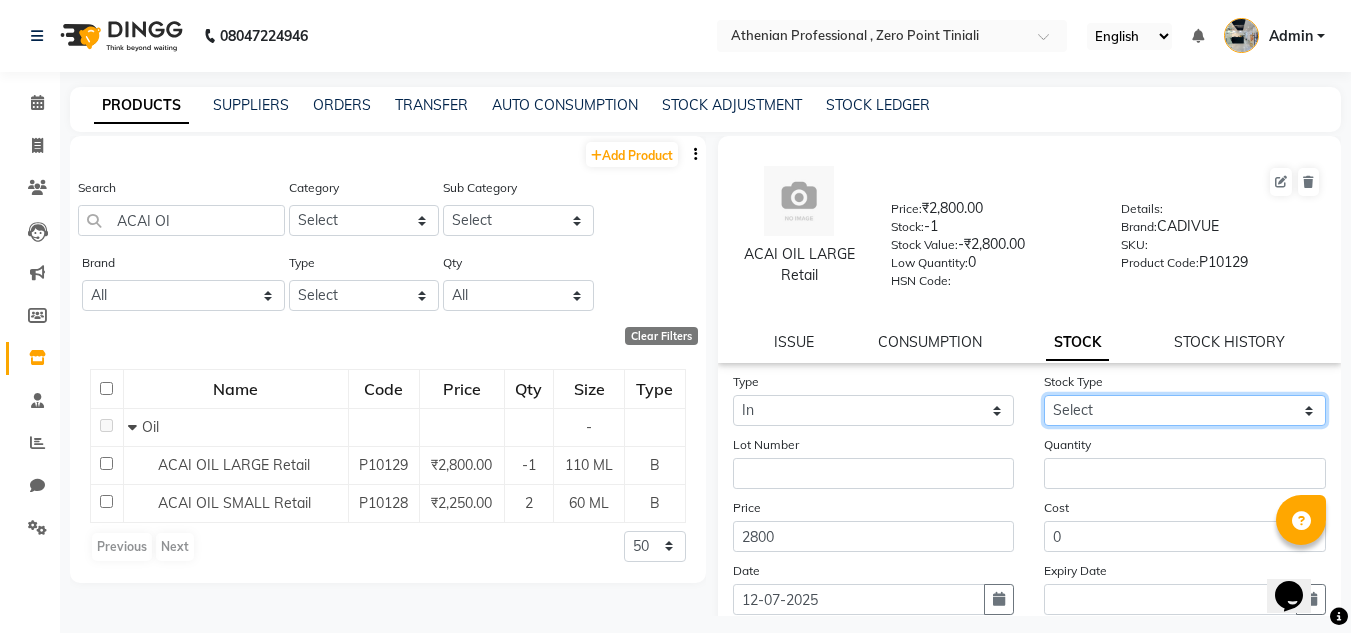 click on "Select New Stock Adjustment Return Other" 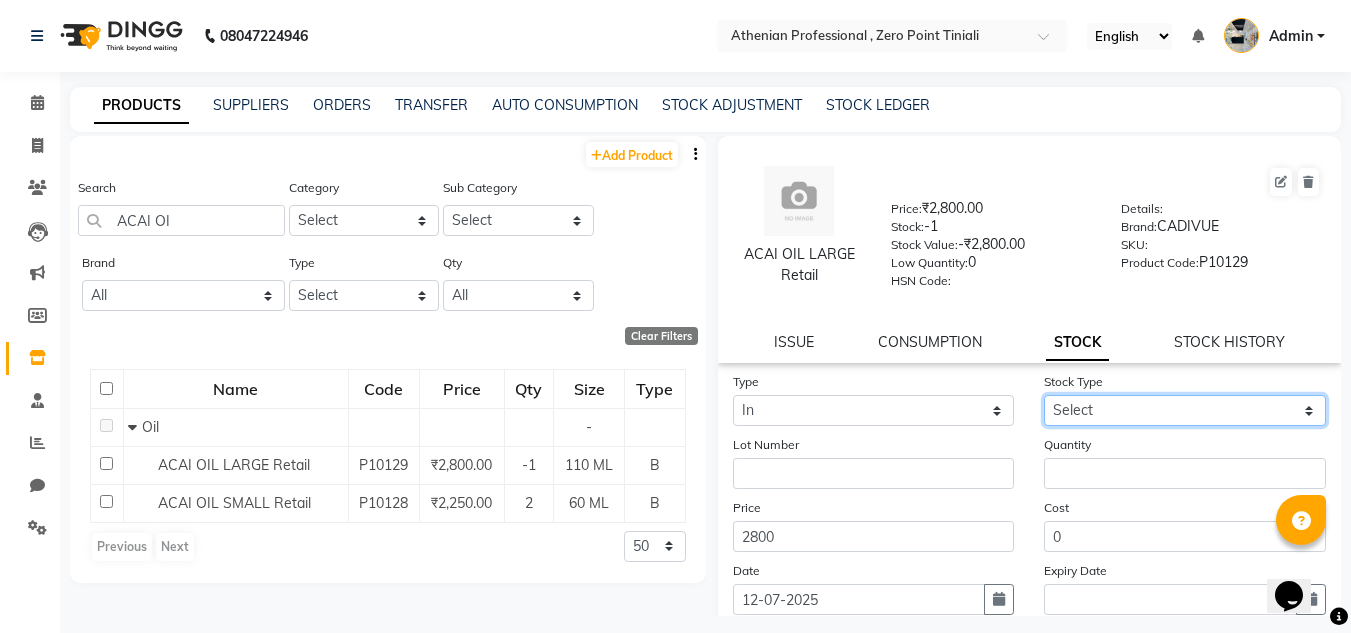select on "adjustment" 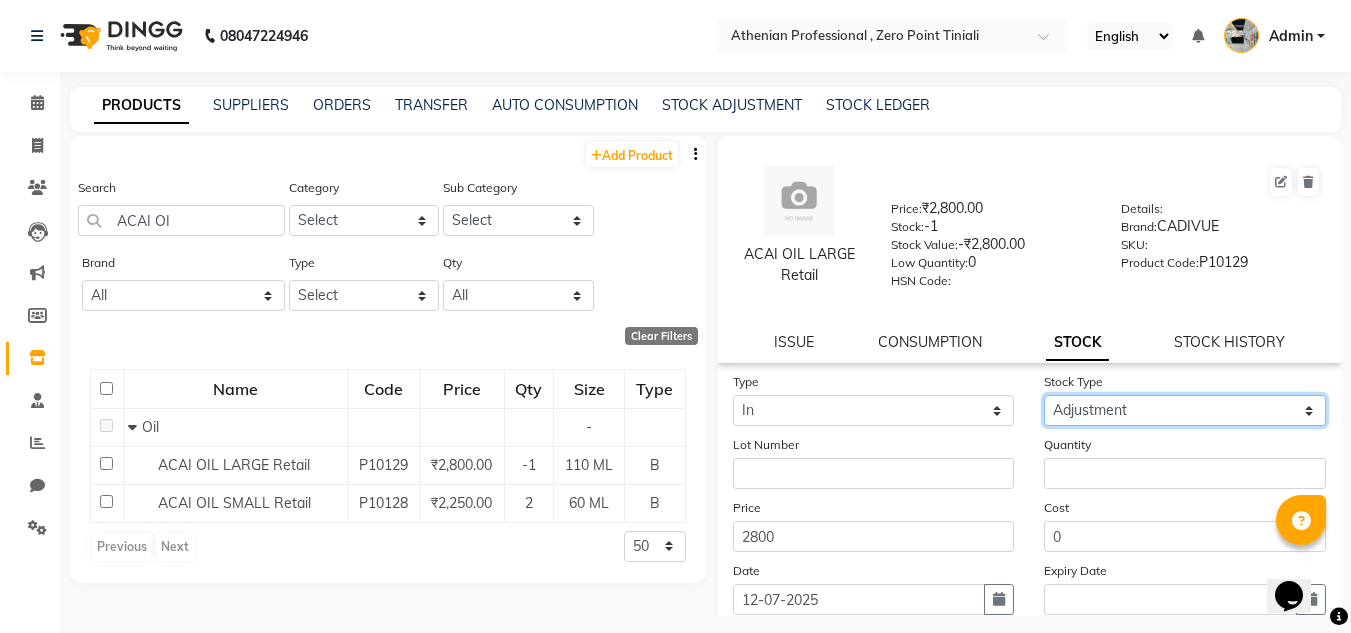 click on "Select New Stock Adjustment Return Other" 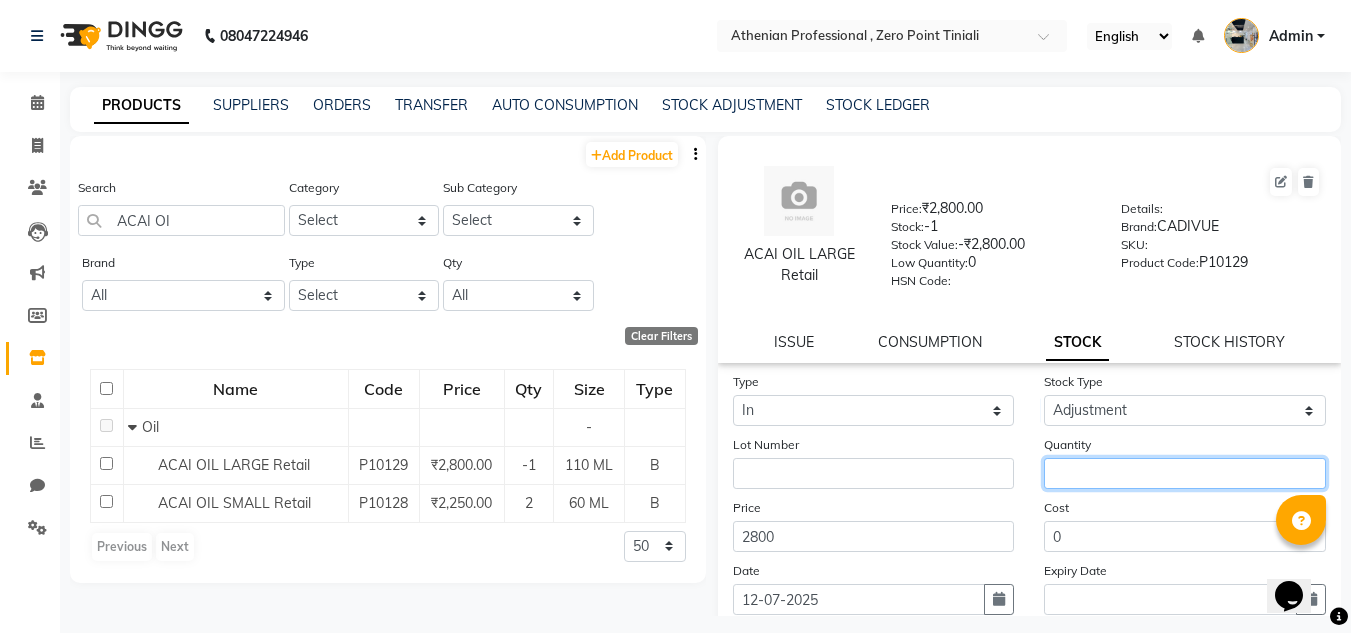 click 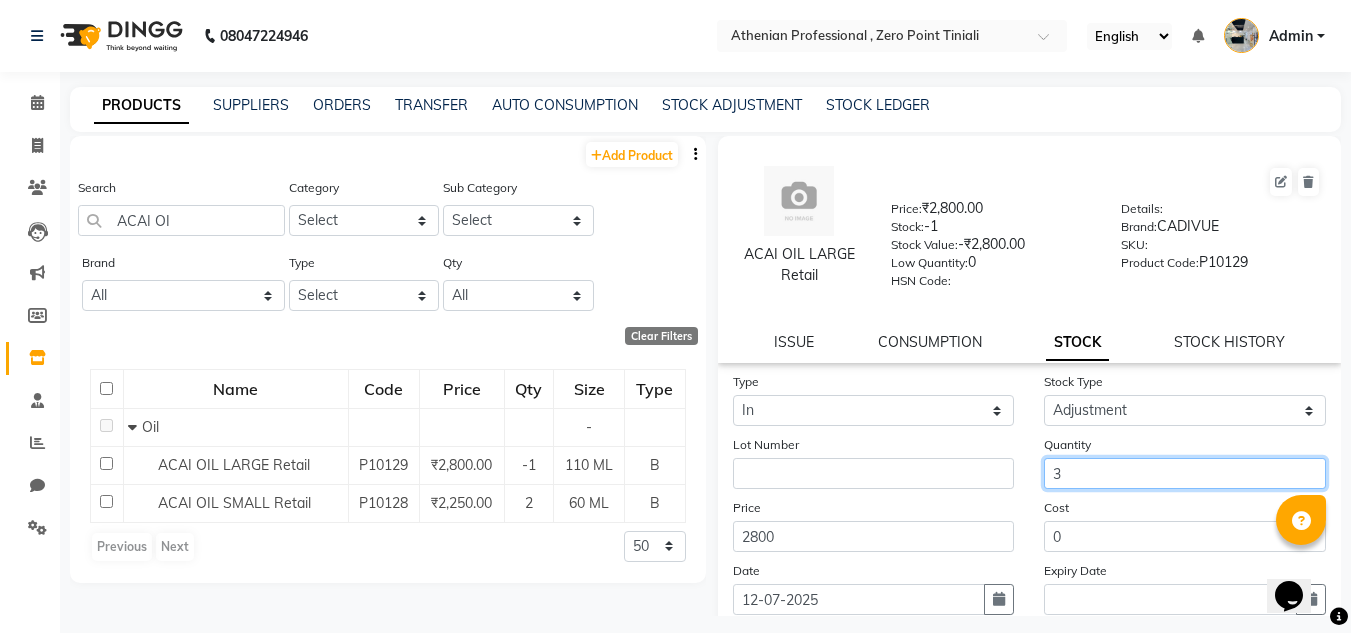 scroll, scrollTop: 155, scrollLeft: 0, axis: vertical 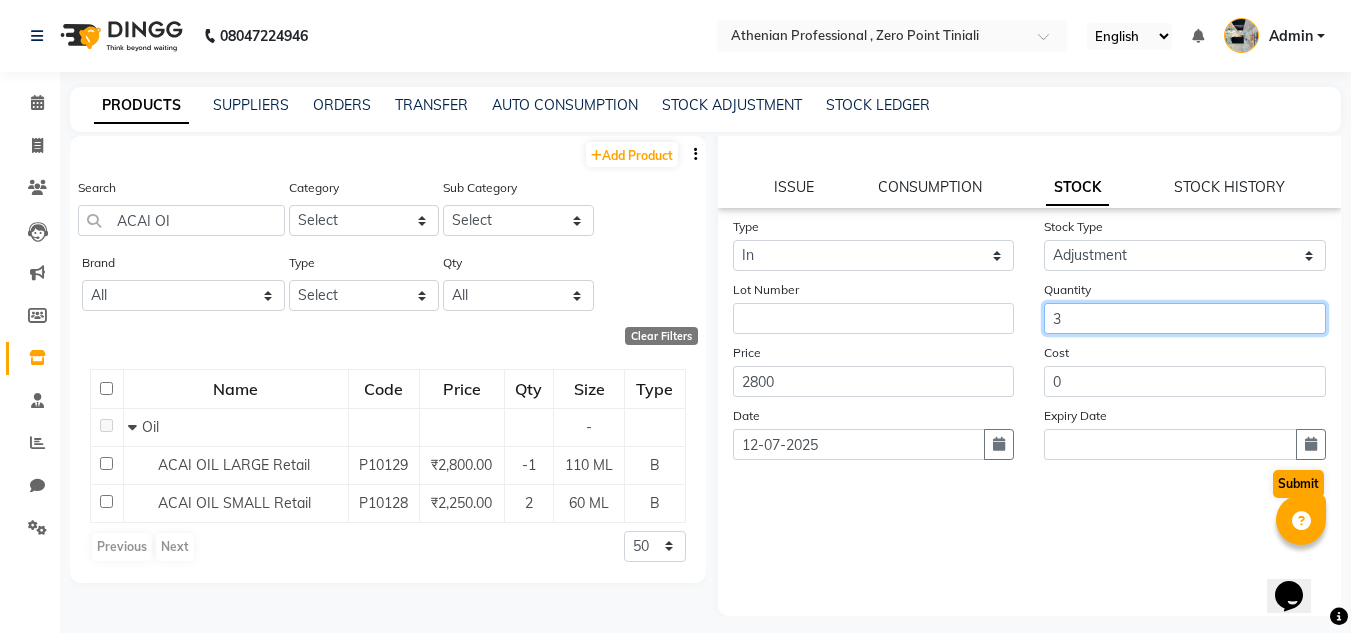 type on "3" 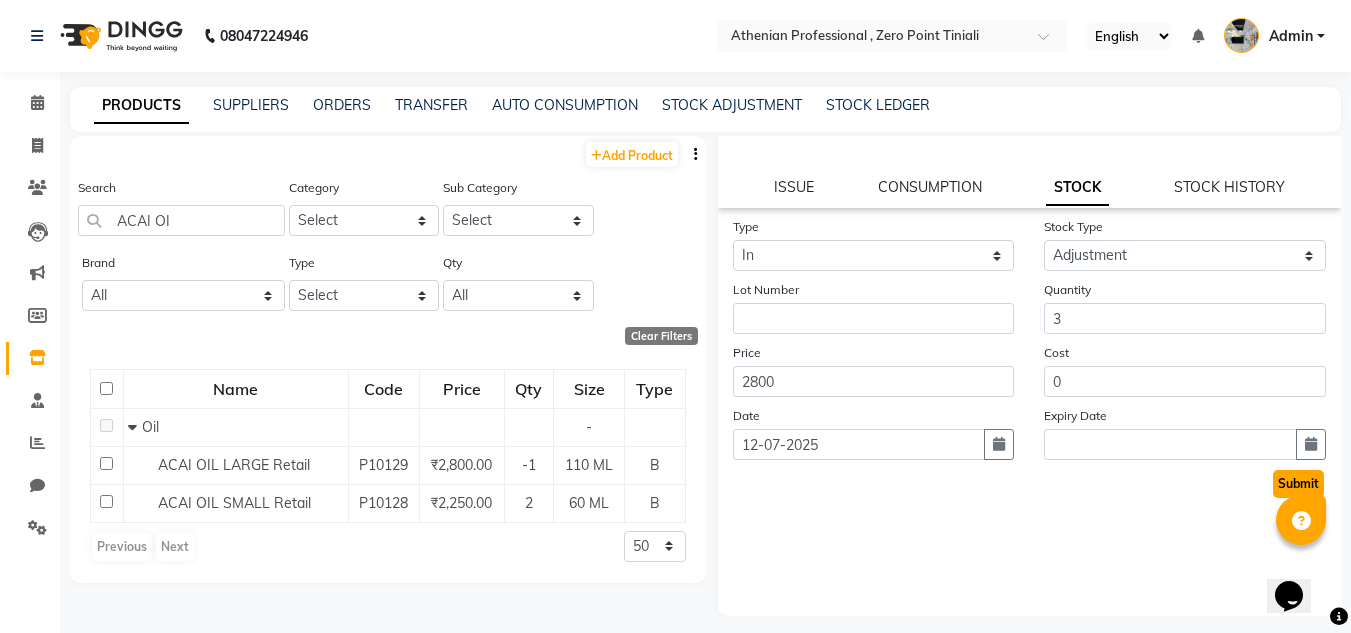 click on "Submit" 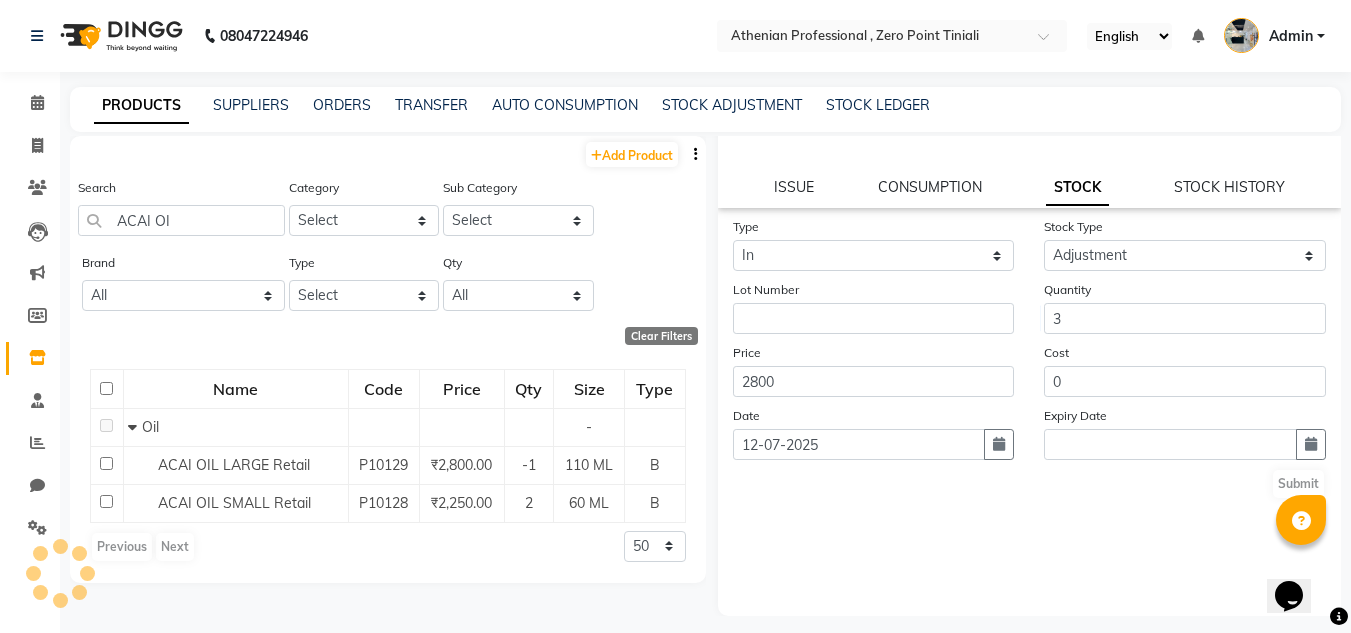 scroll, scrollTop: 0, scrollLeft: 0, axis: both 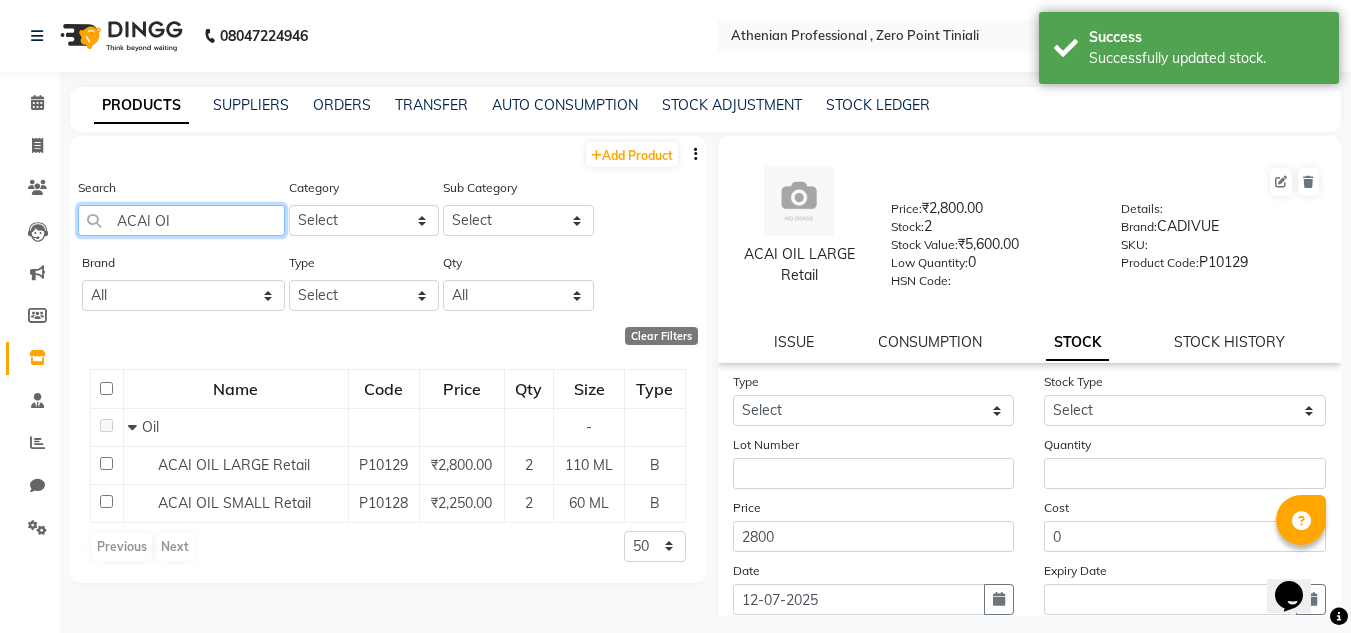 drag, startPoint x: 181, startPoint y: 223, endPoint x: 81, endPoint y: 214, distance: 100.40418 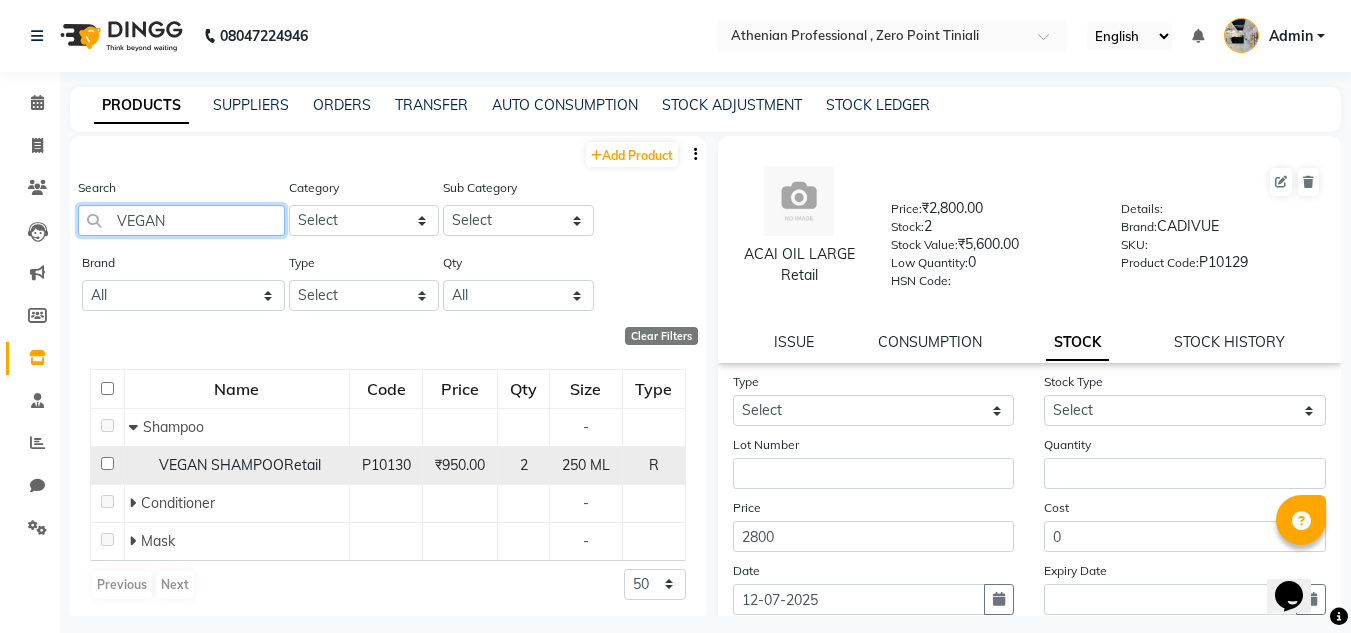 type on "VEGAN" 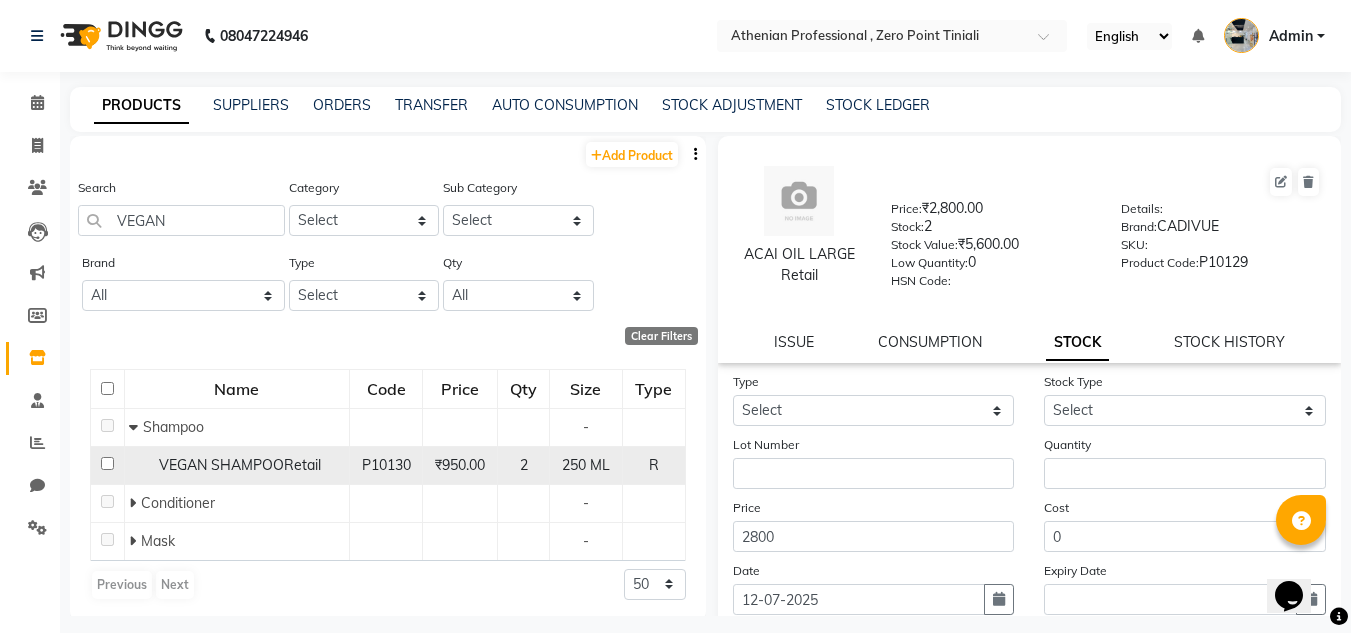 click on "VEGAN SHAMPOORetail" 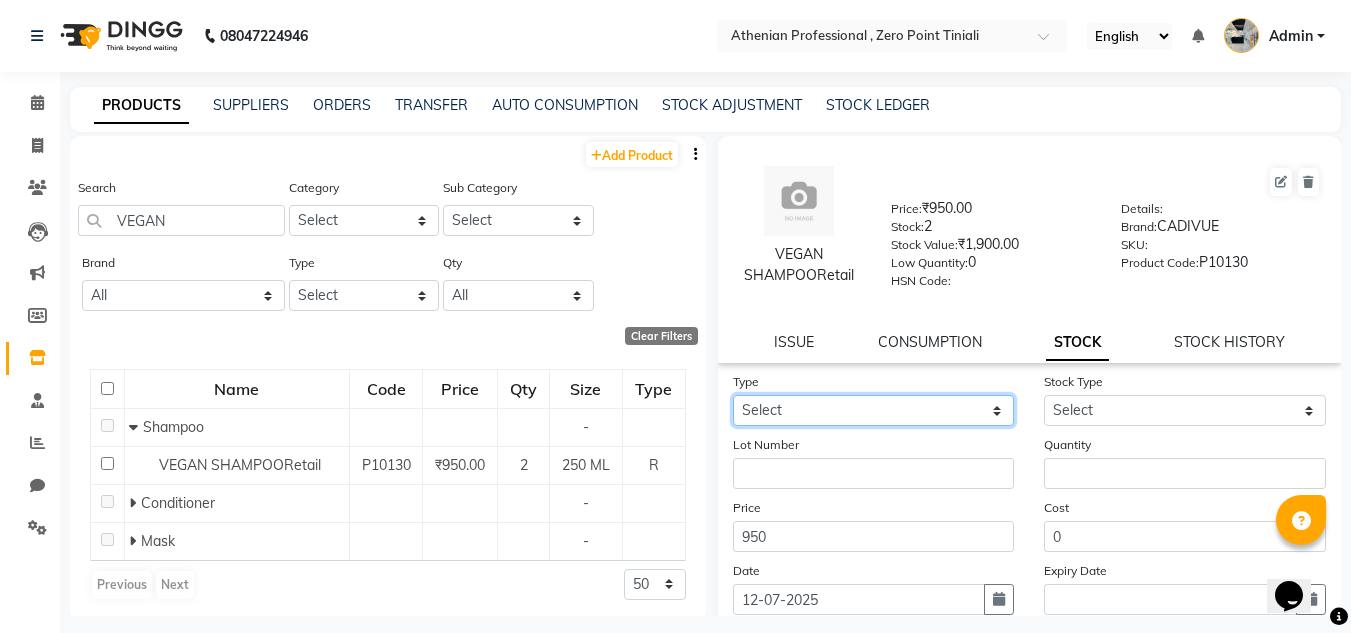 click on "Select In Out" 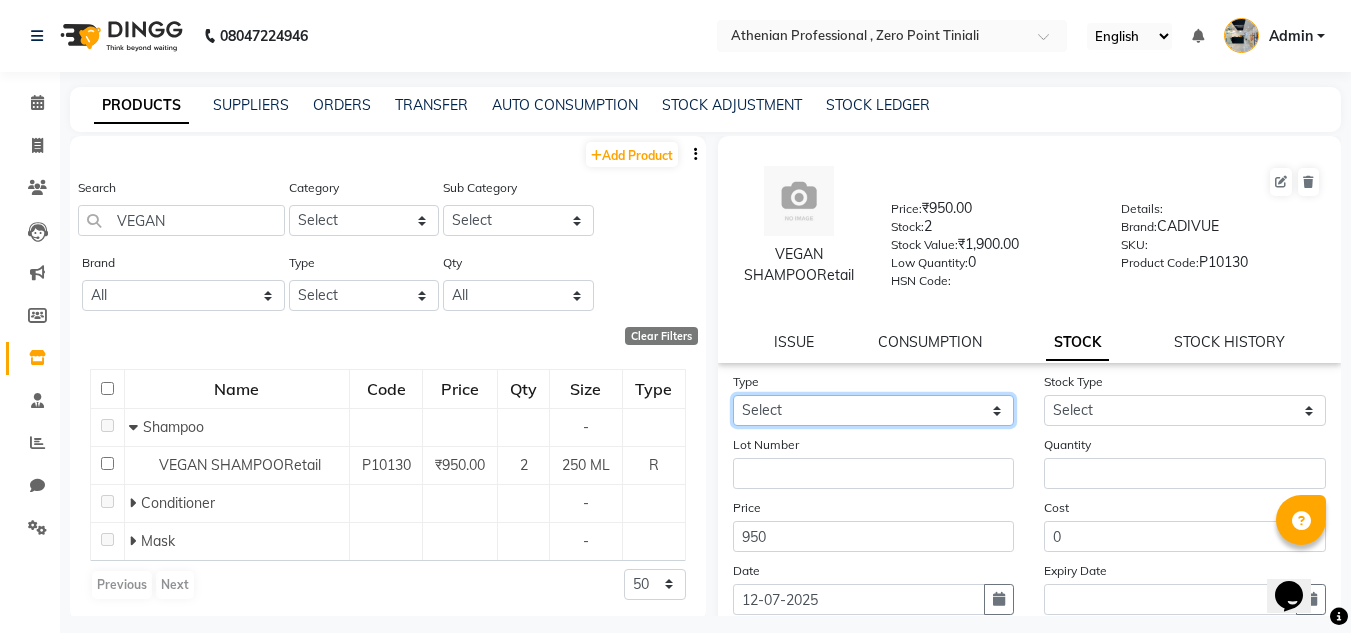 select on "in" 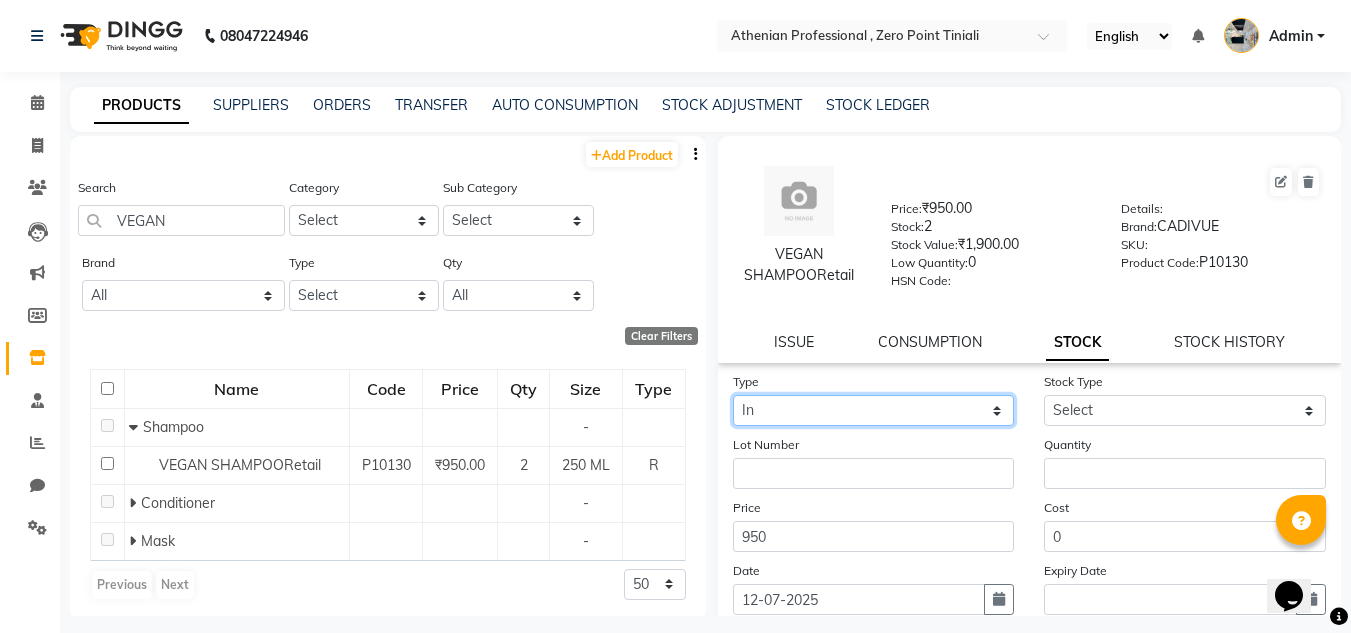 click on "Select In Out" 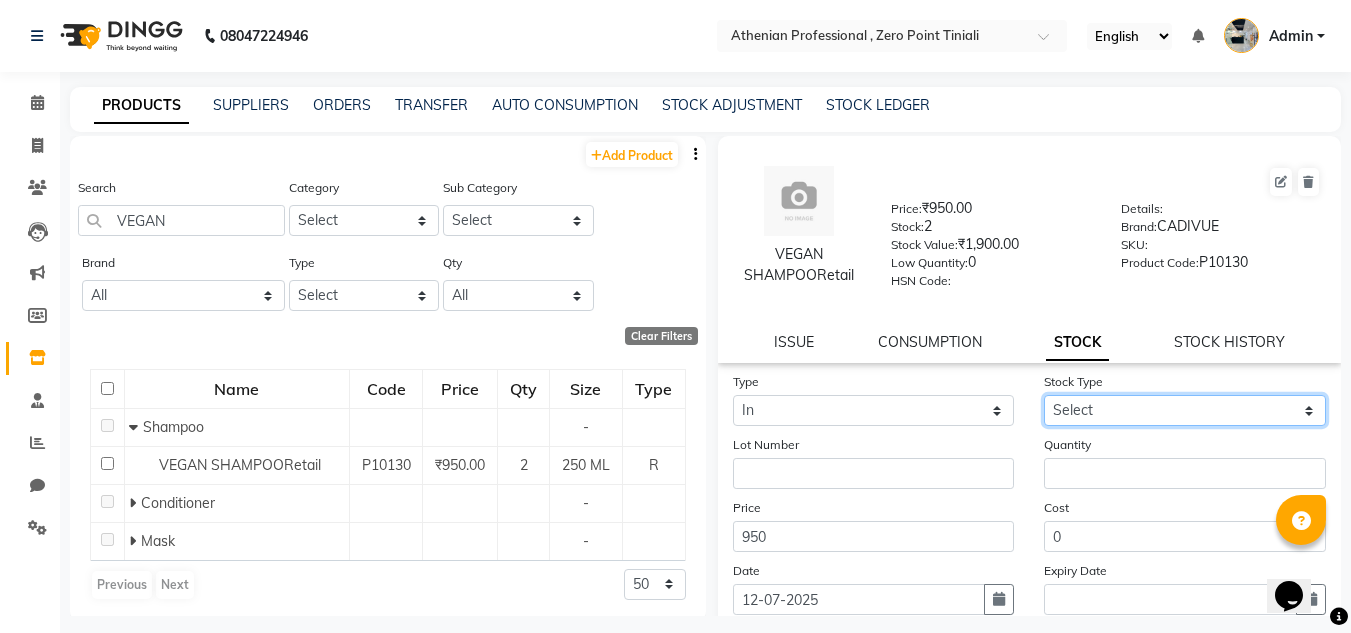 click on "Select New Stock Adjustment Return Other" 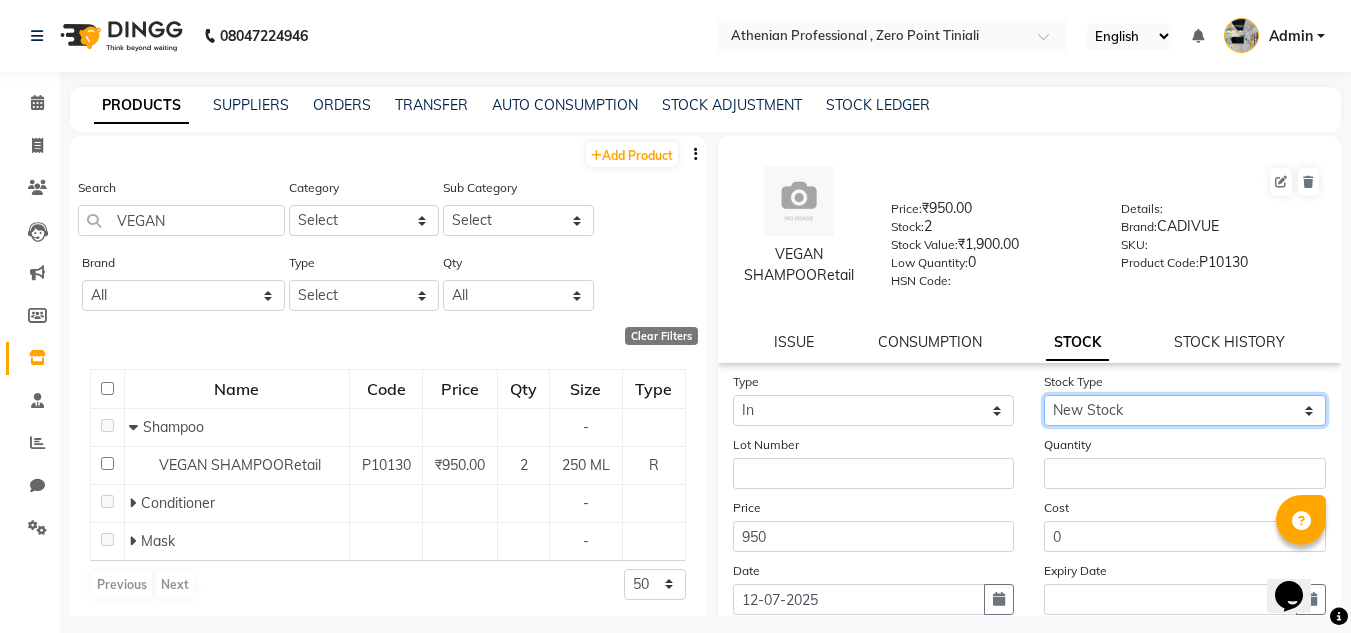 click on "Select New Stock Adjustment Return Other" 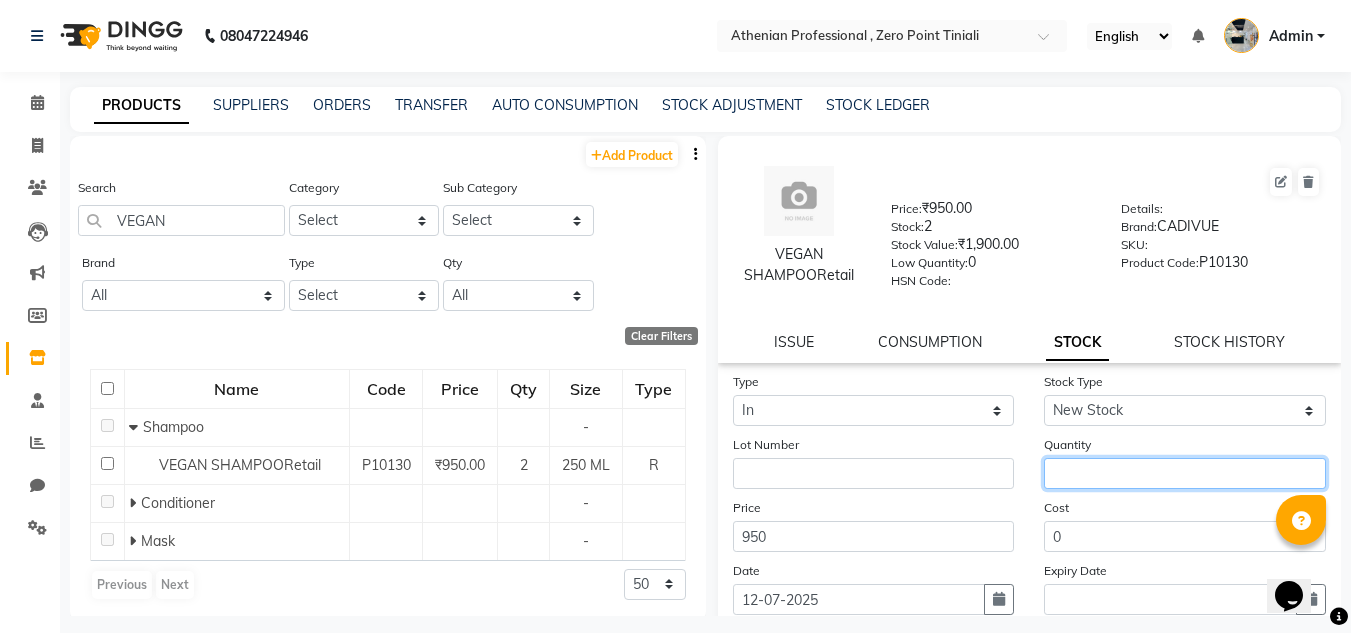 click 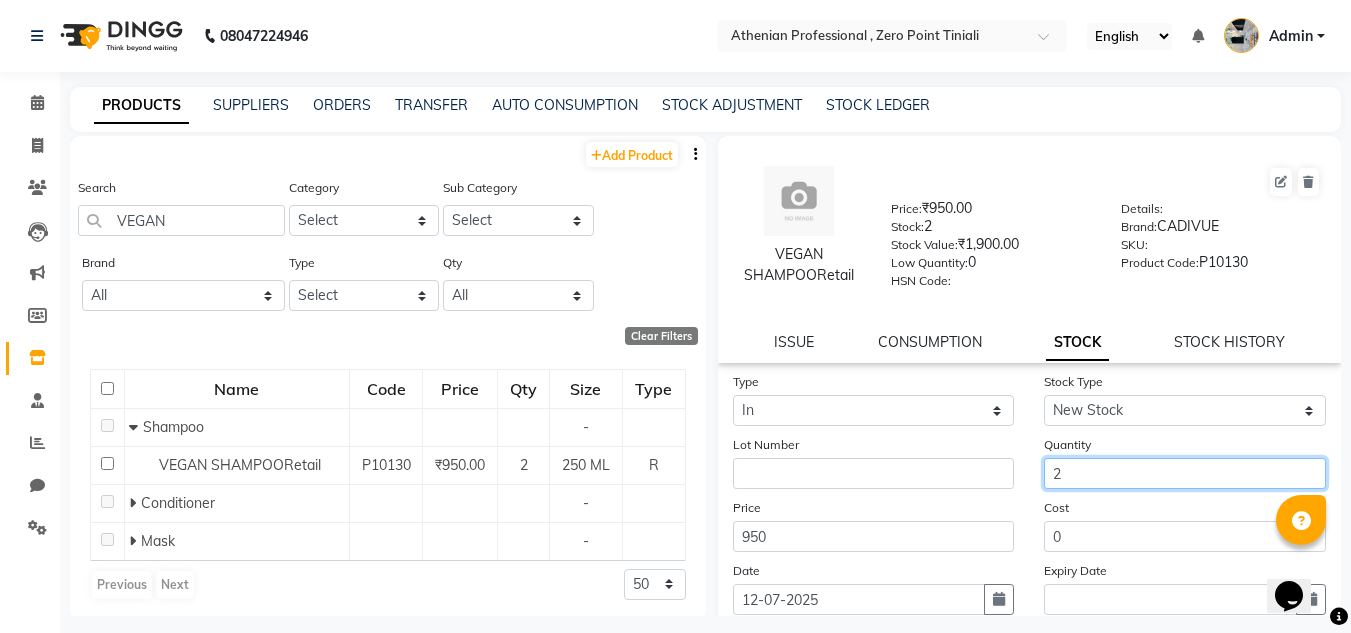 scroll, scrollTop: 155, scrollLeft: 0, axis: vertical 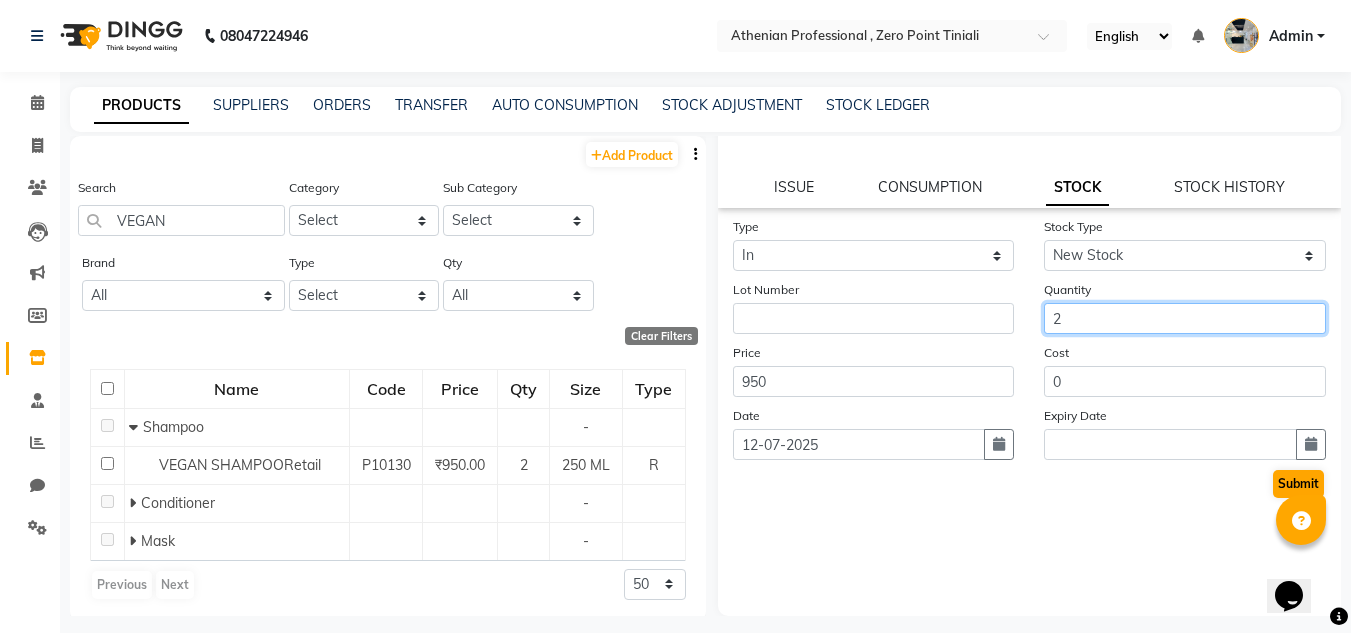 type on "2" 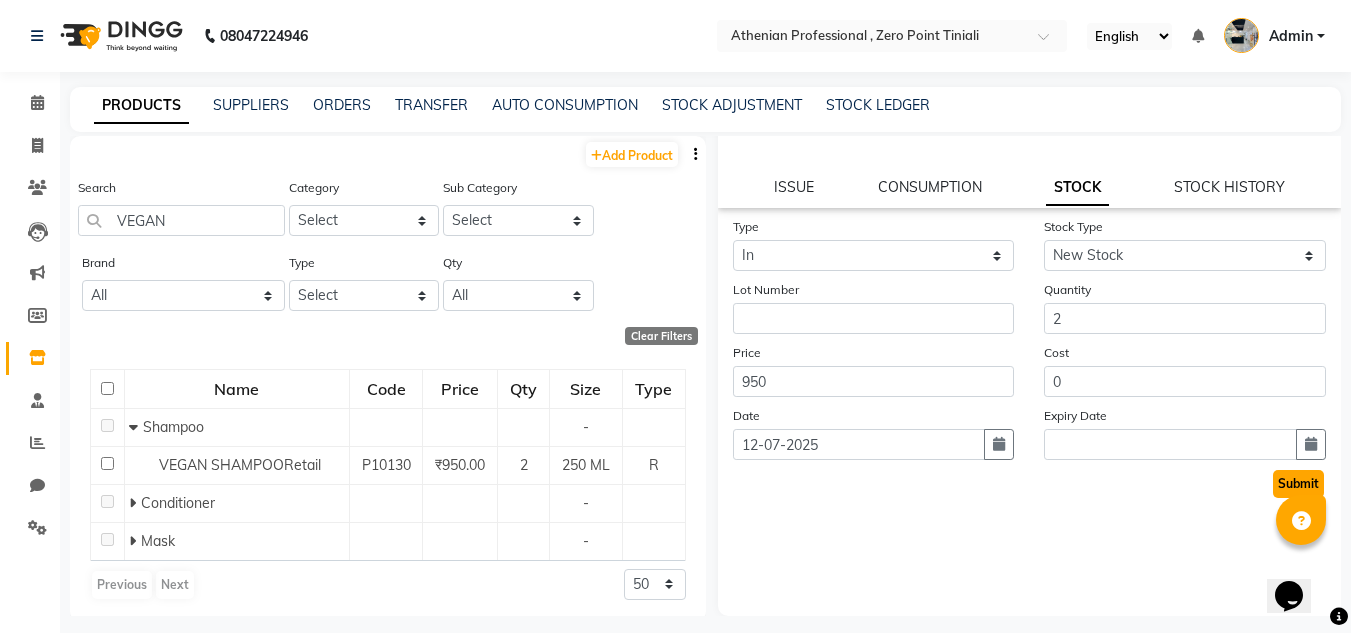 click on "Submit" 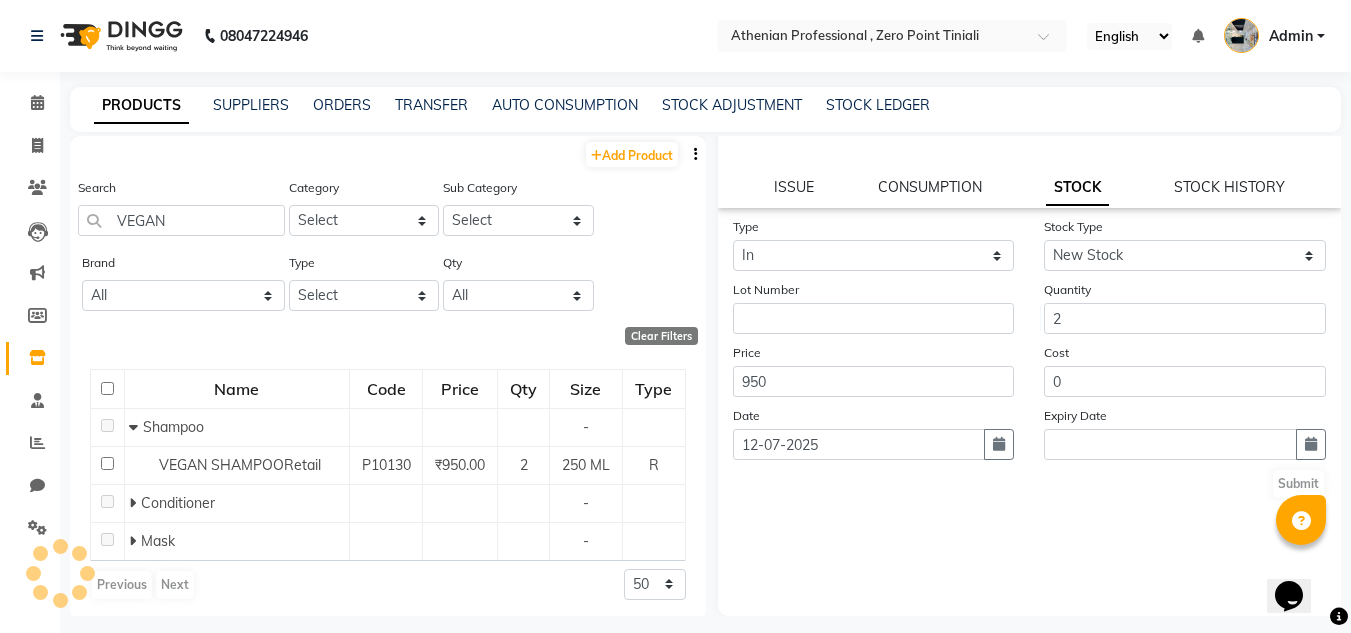 scroll, scrollTop: 0, scrollLeft: 0, axis: both 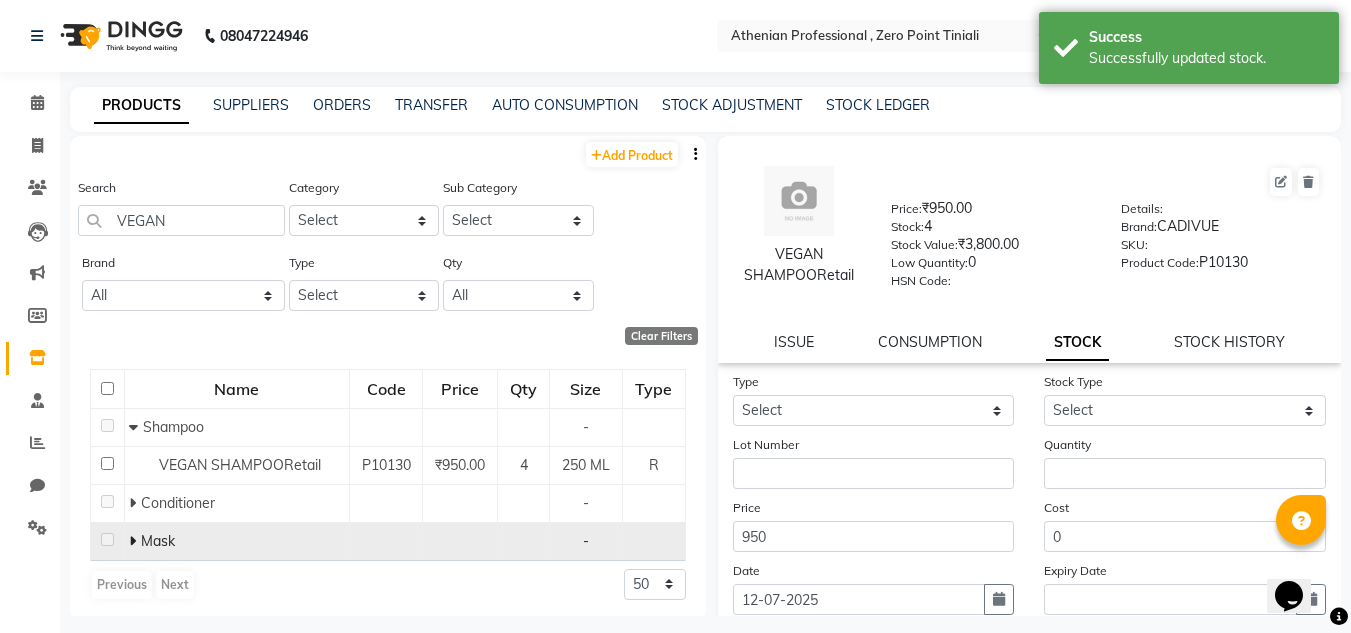 click 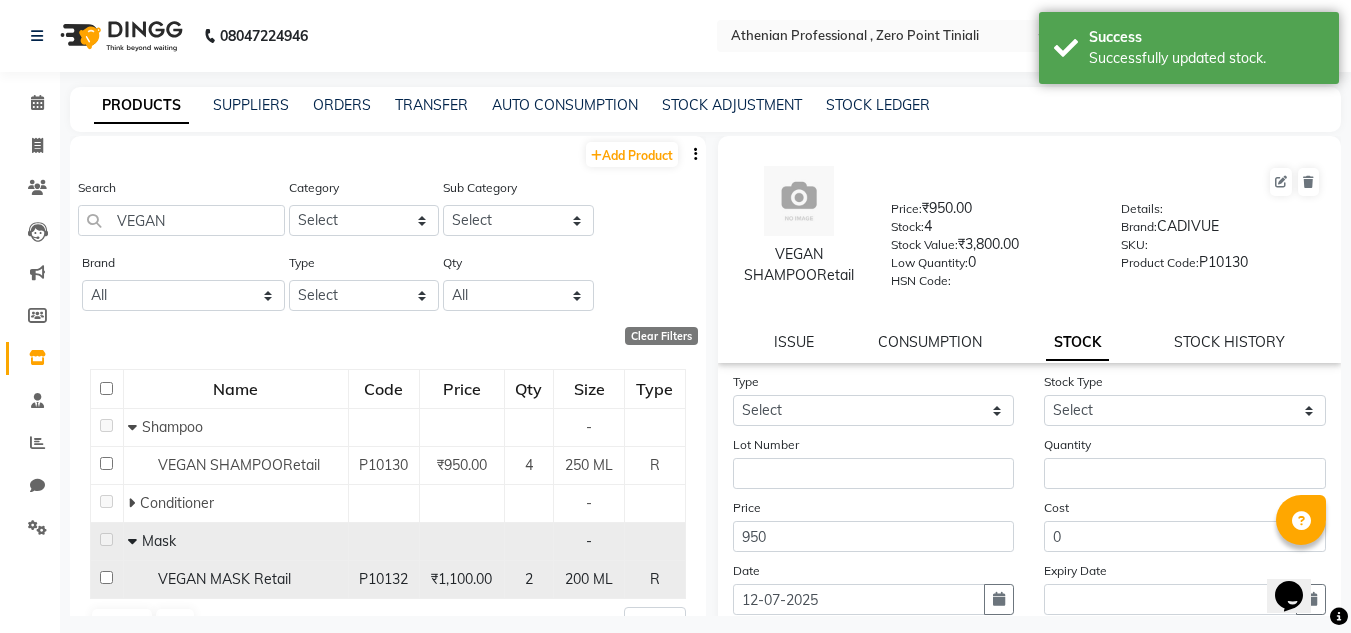 click on "VEGAN MASK Retail" 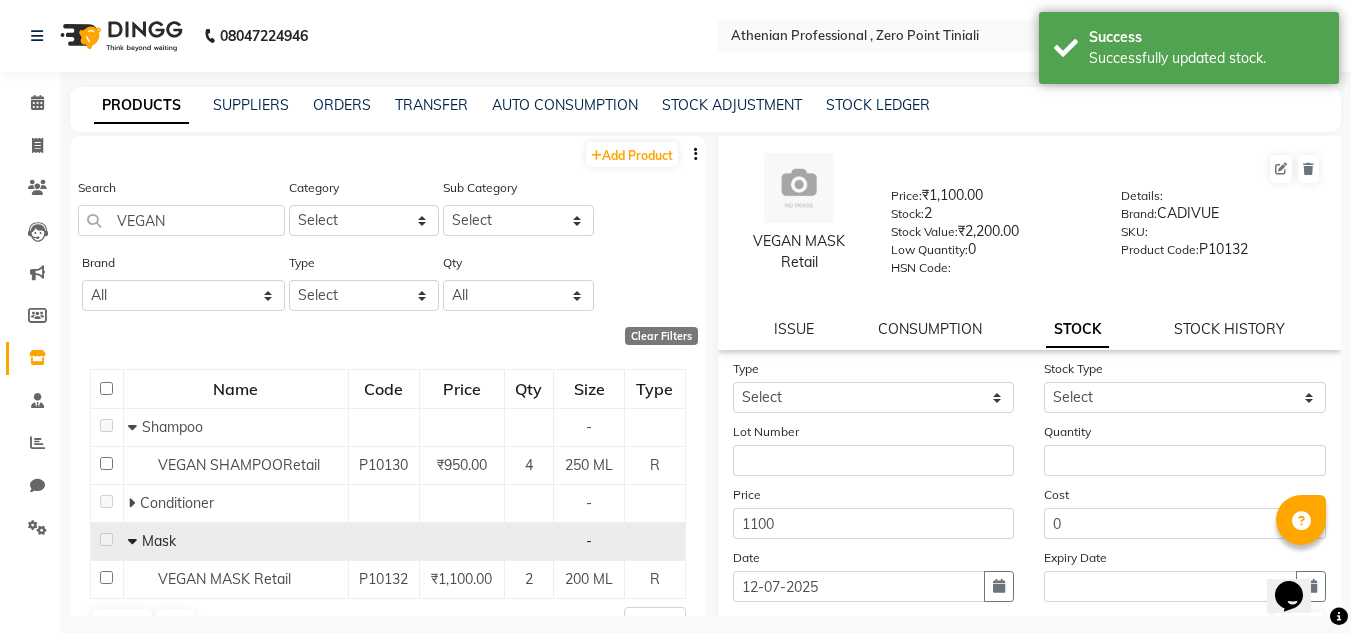 scroll, scrollTop: 19, scrollLeft: 0, axis: vertical 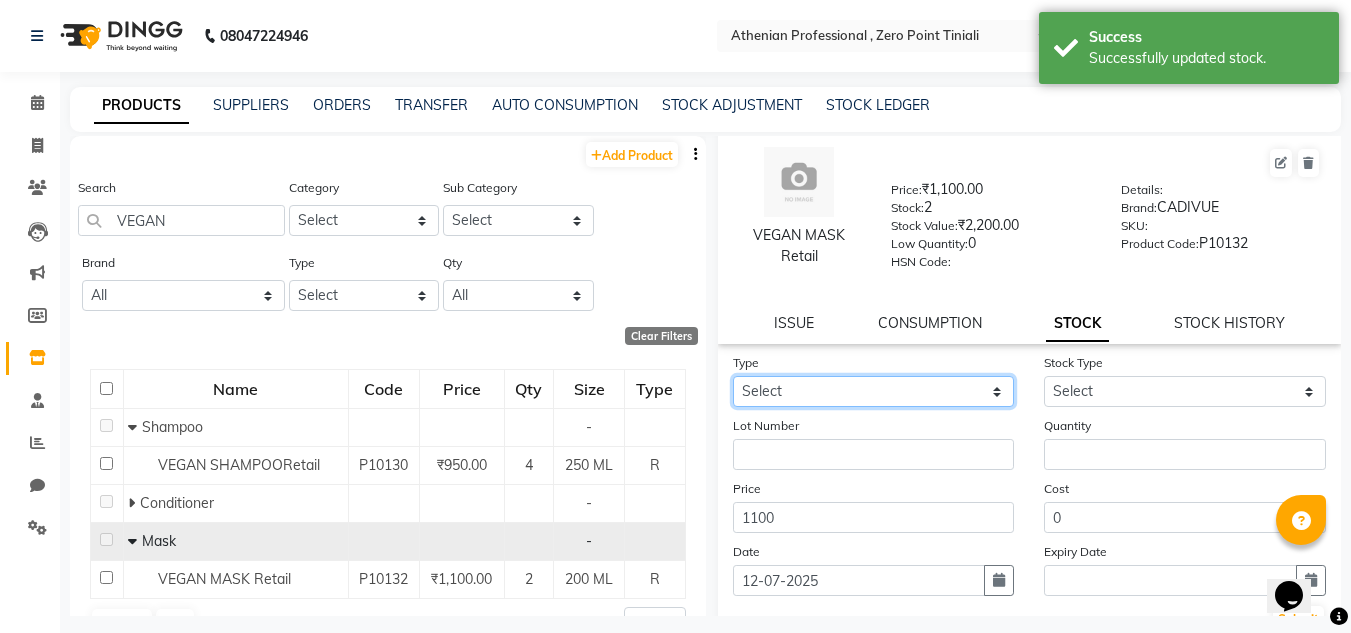 click on "Select In Out" 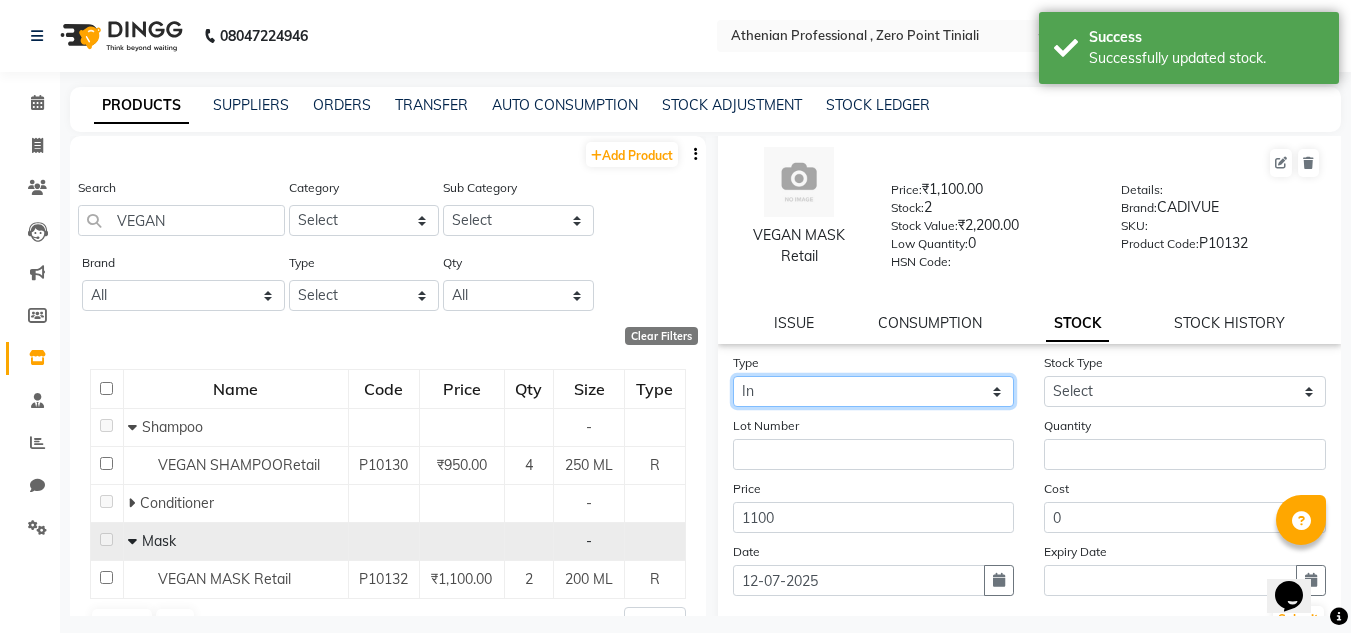 click on "Select In Out" 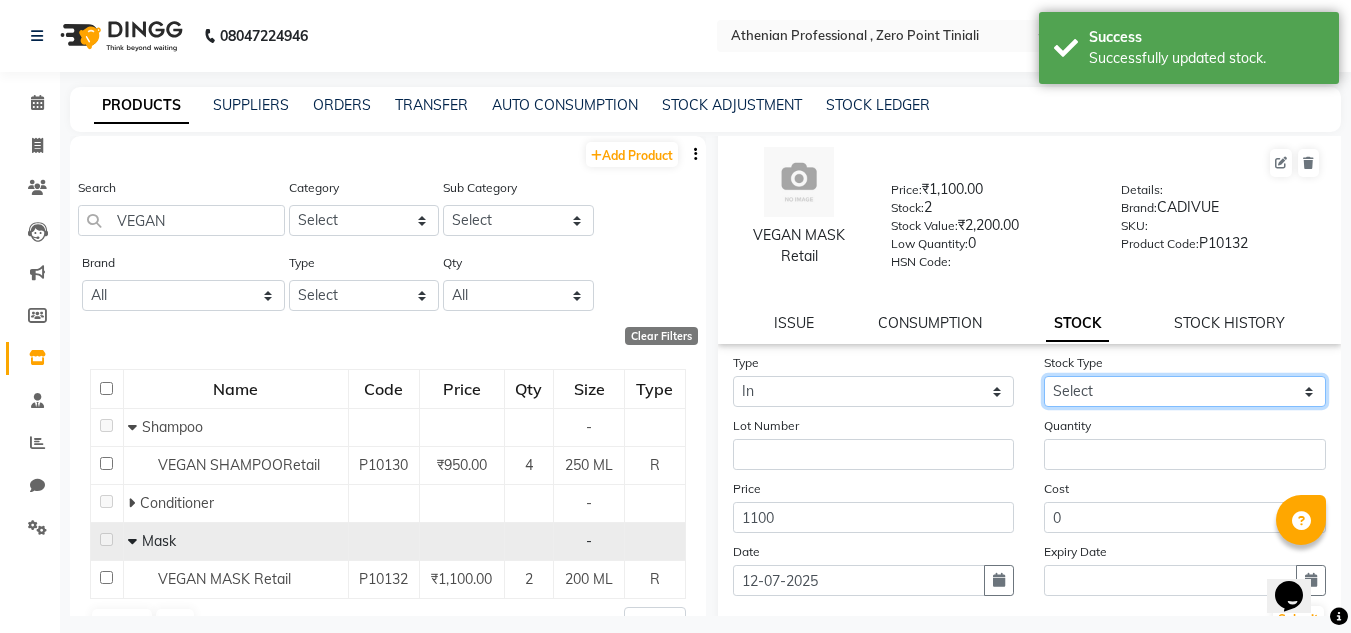 click on "Select New Stock Adjustment Return Other" 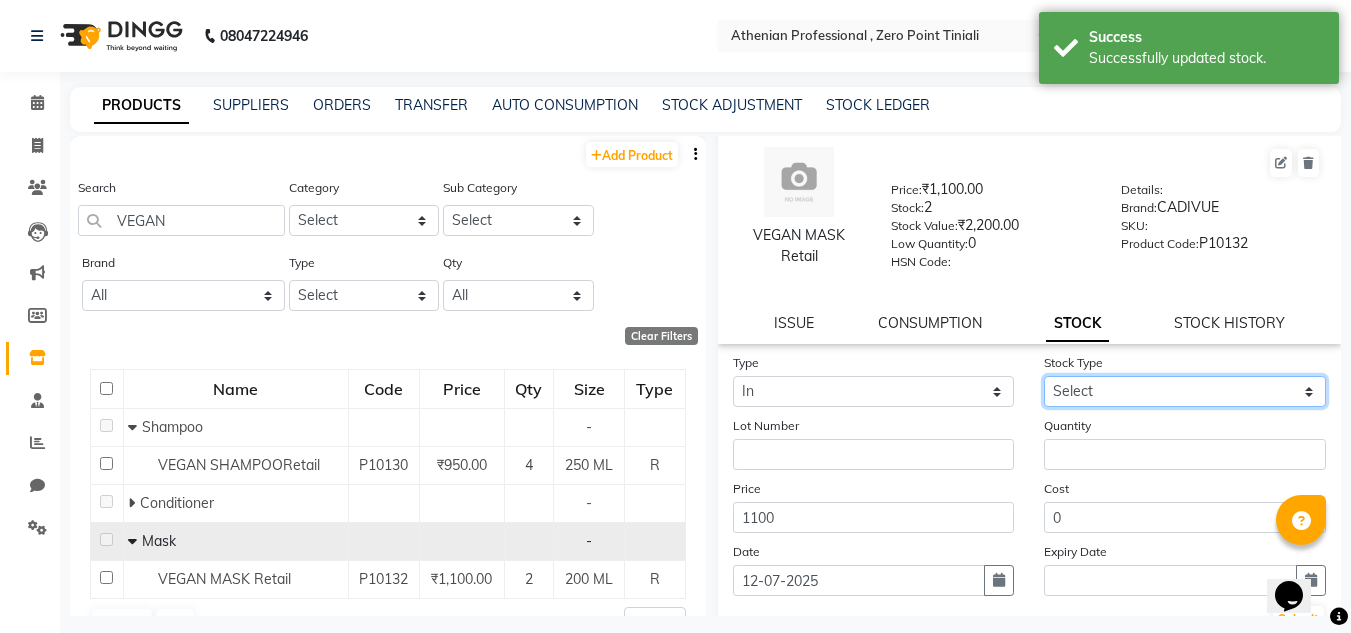 select on "new stock" 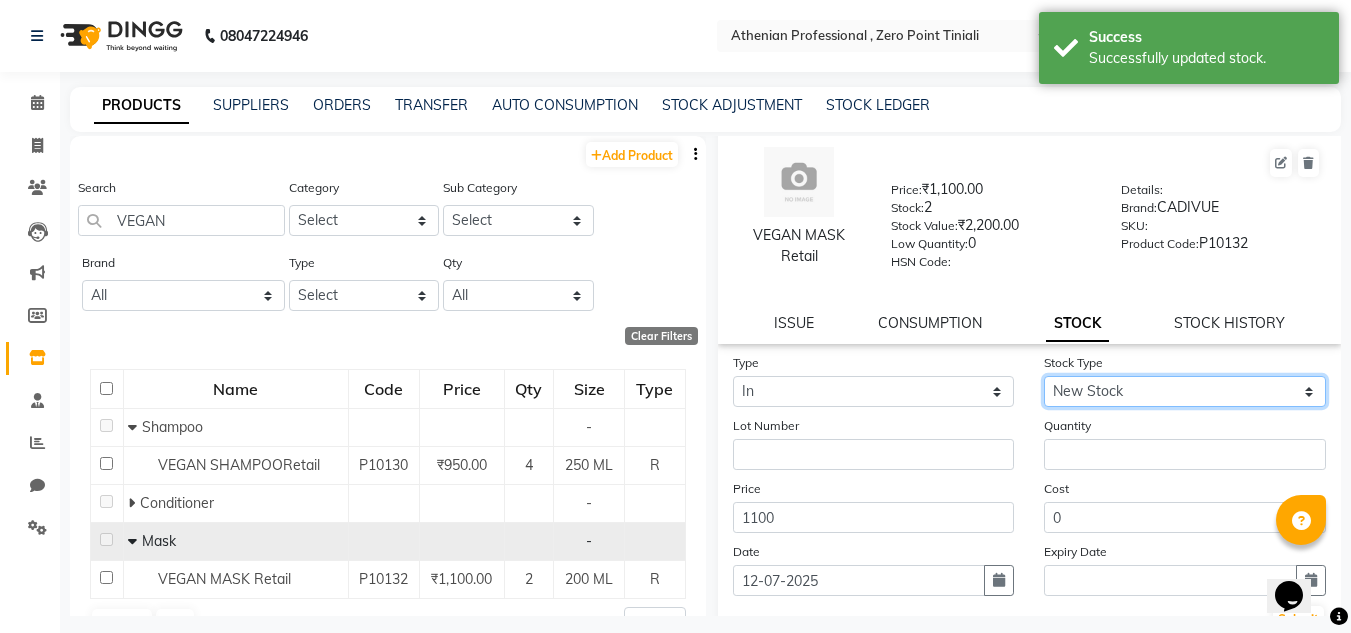click on "Select New Stock Adjustment Return Other" 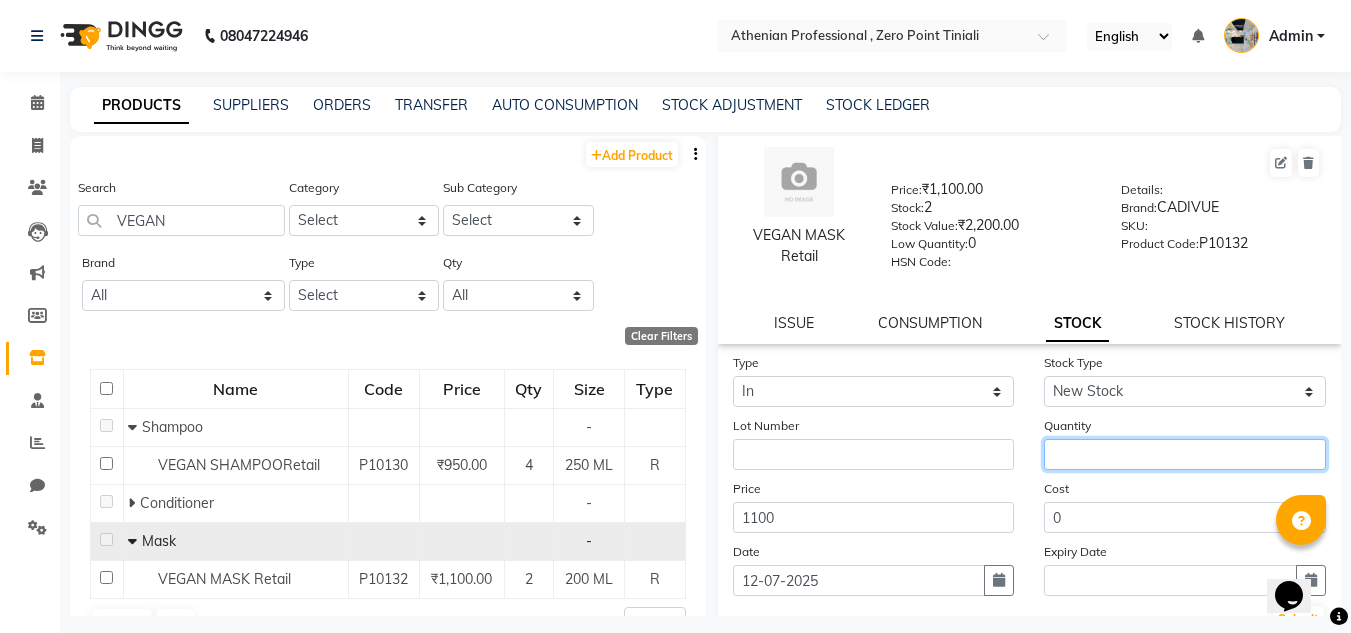 click 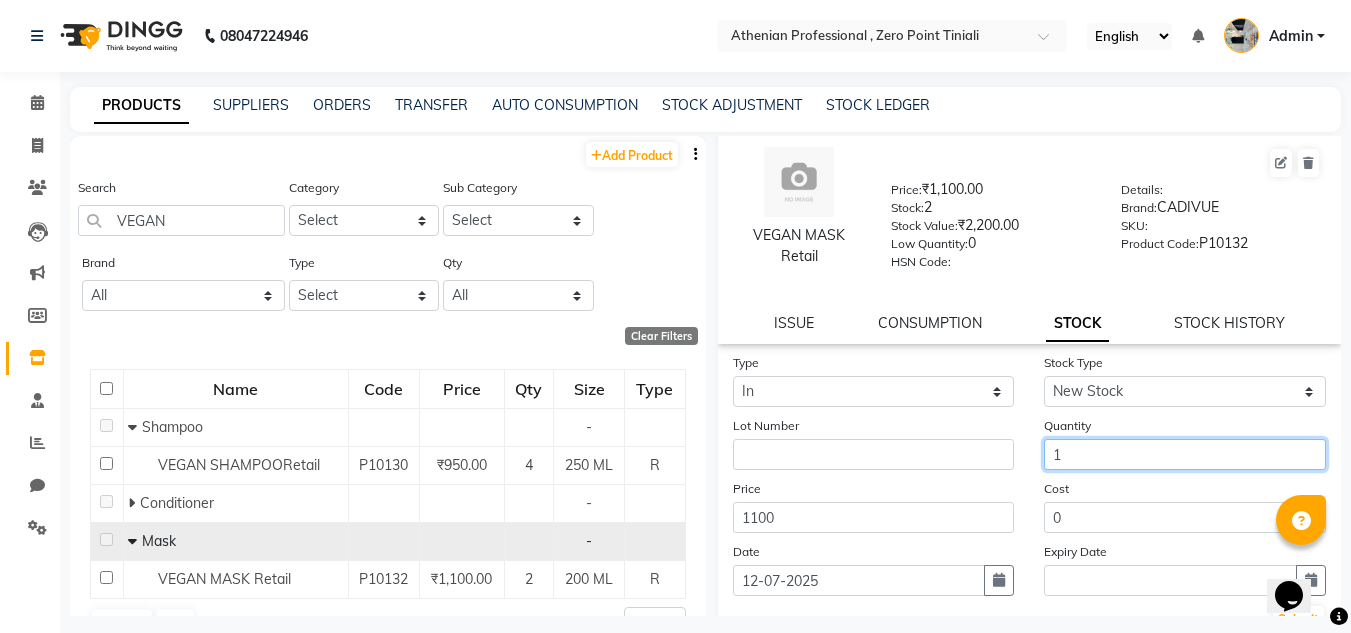 scroll, scrollTop: 155, scrollLeft: 0, axis: vertical 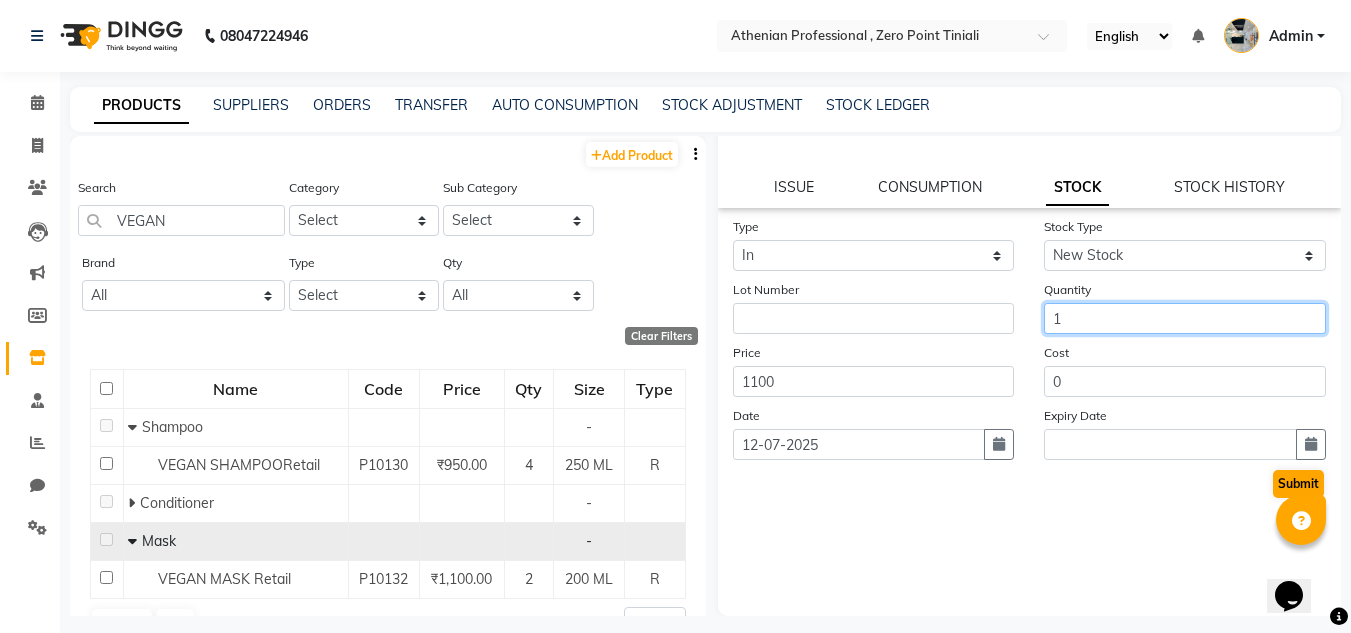 type on "1" 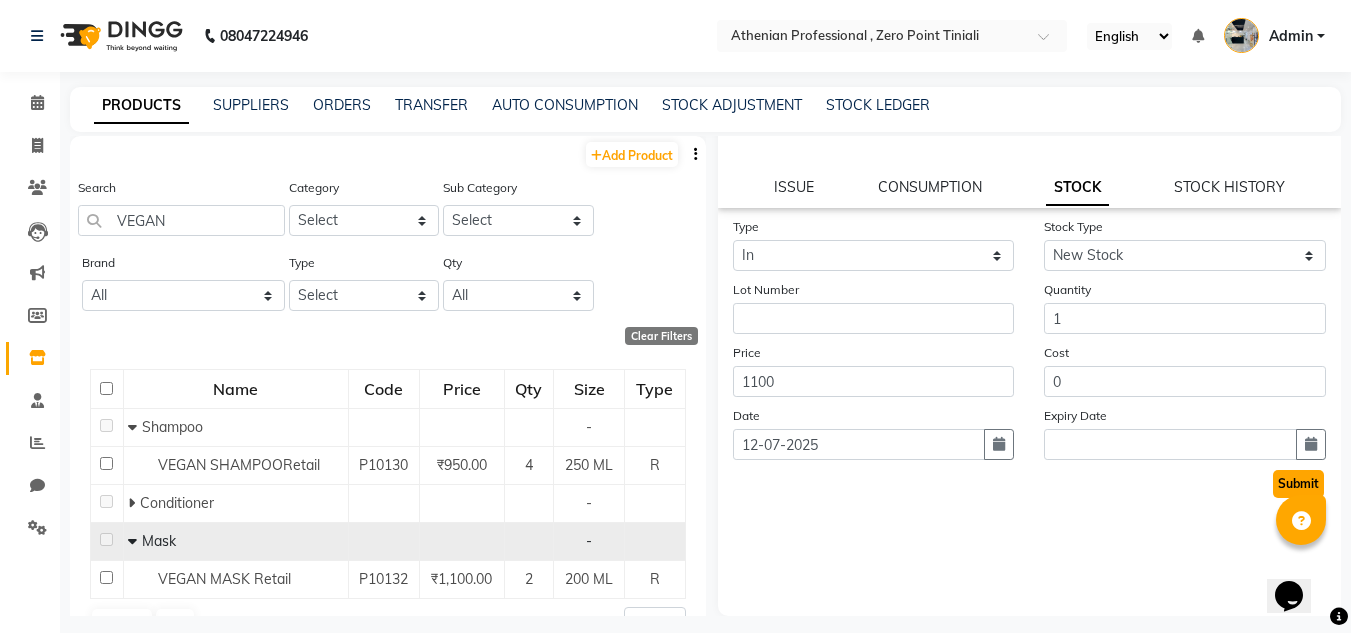 click on "Submit" 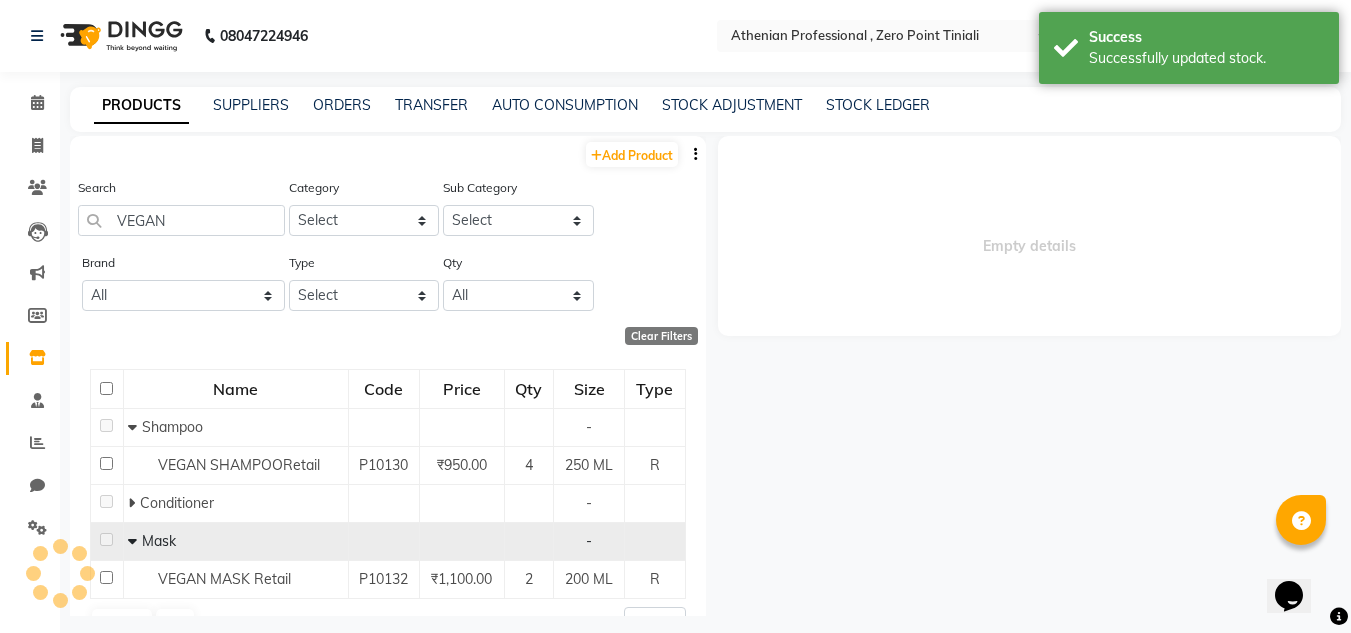 scroll, scrollTop: 0, scrollLeft: 0, axis: both 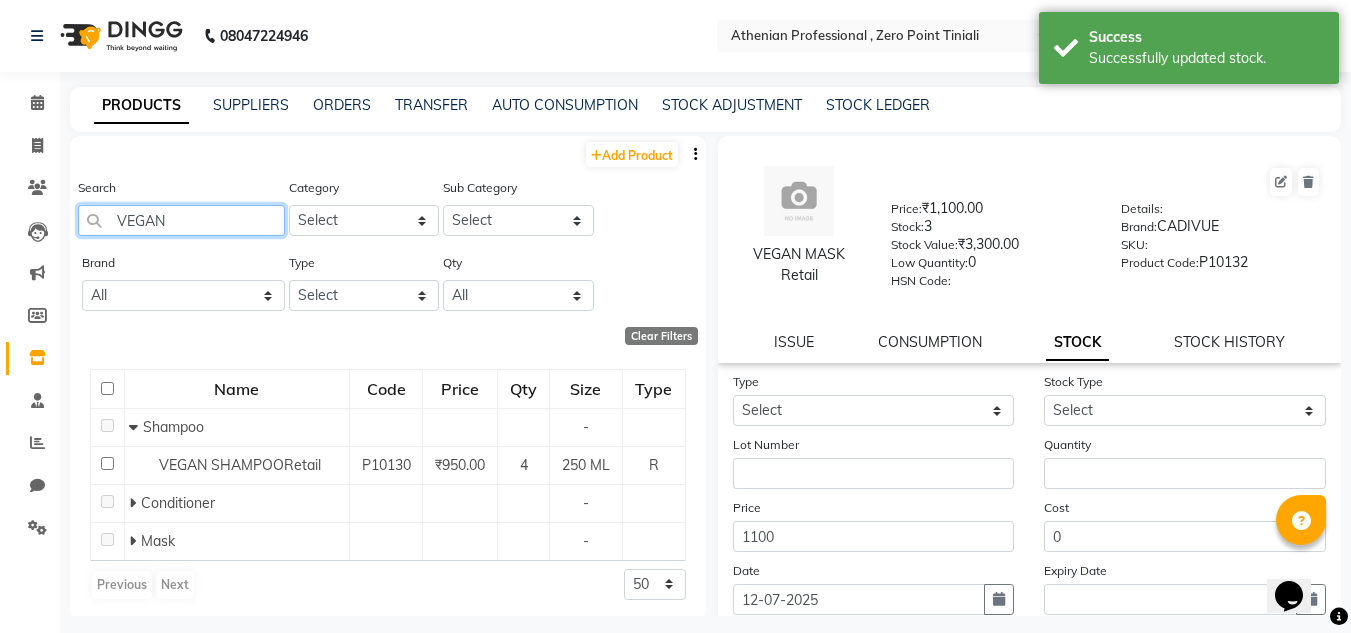 drag, startPoint x: 223, startPoint y: 217, endPoint x: 107, endPoint y: 223, distance: 116.15507 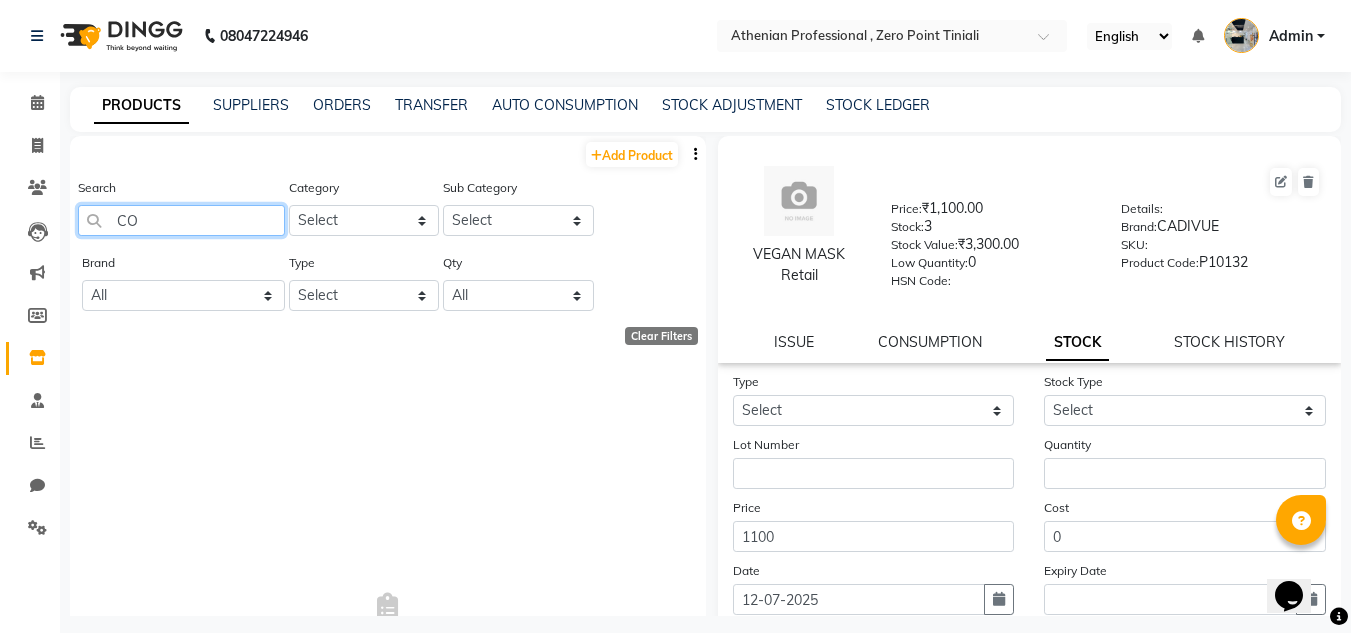 type on "C" 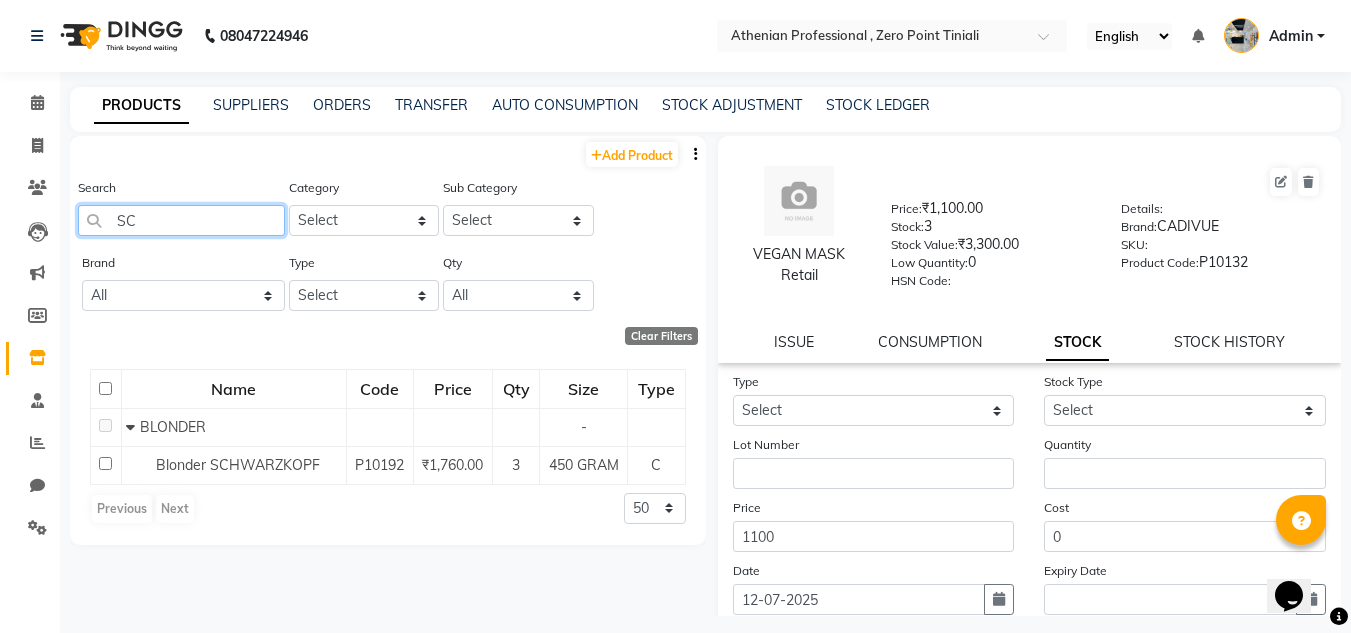 type on "S" 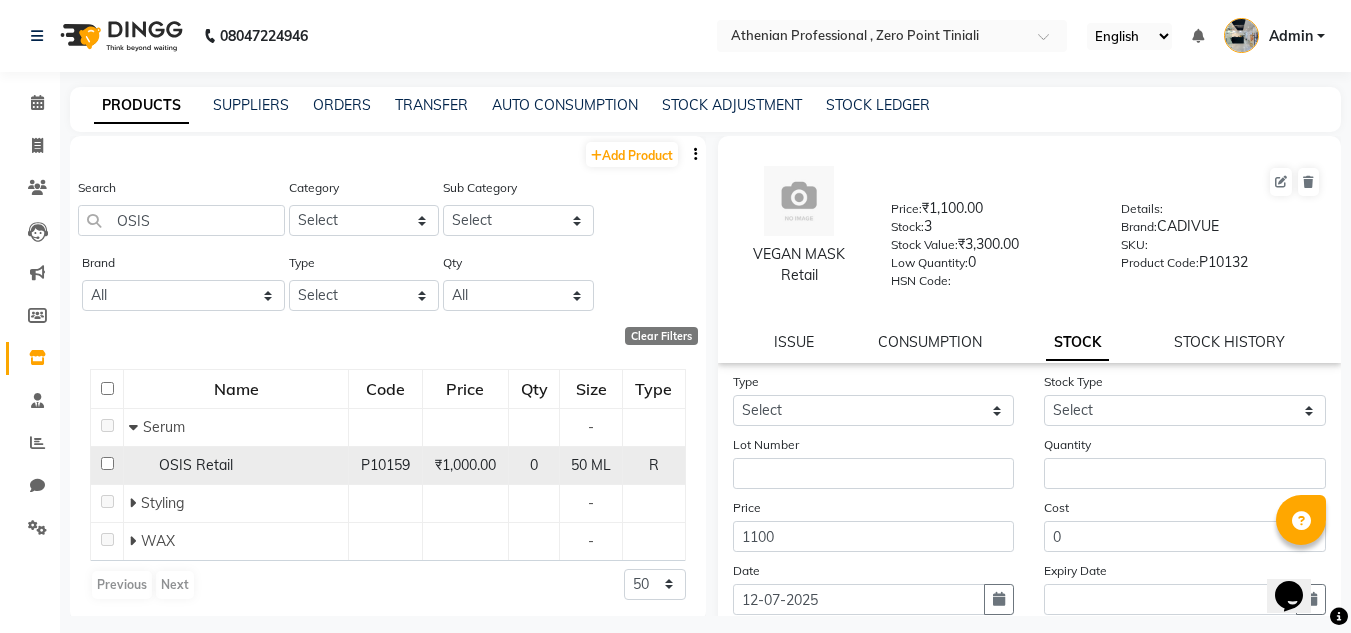 click on "OSIS Retail" 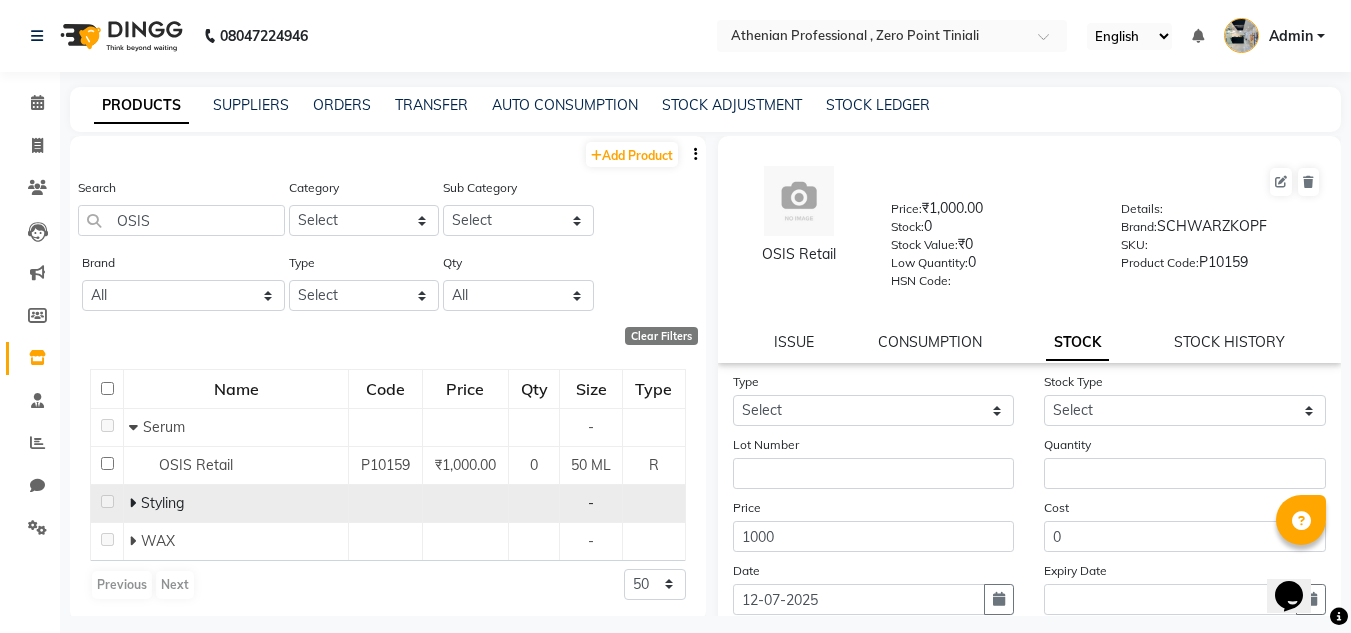 click on "Styling" 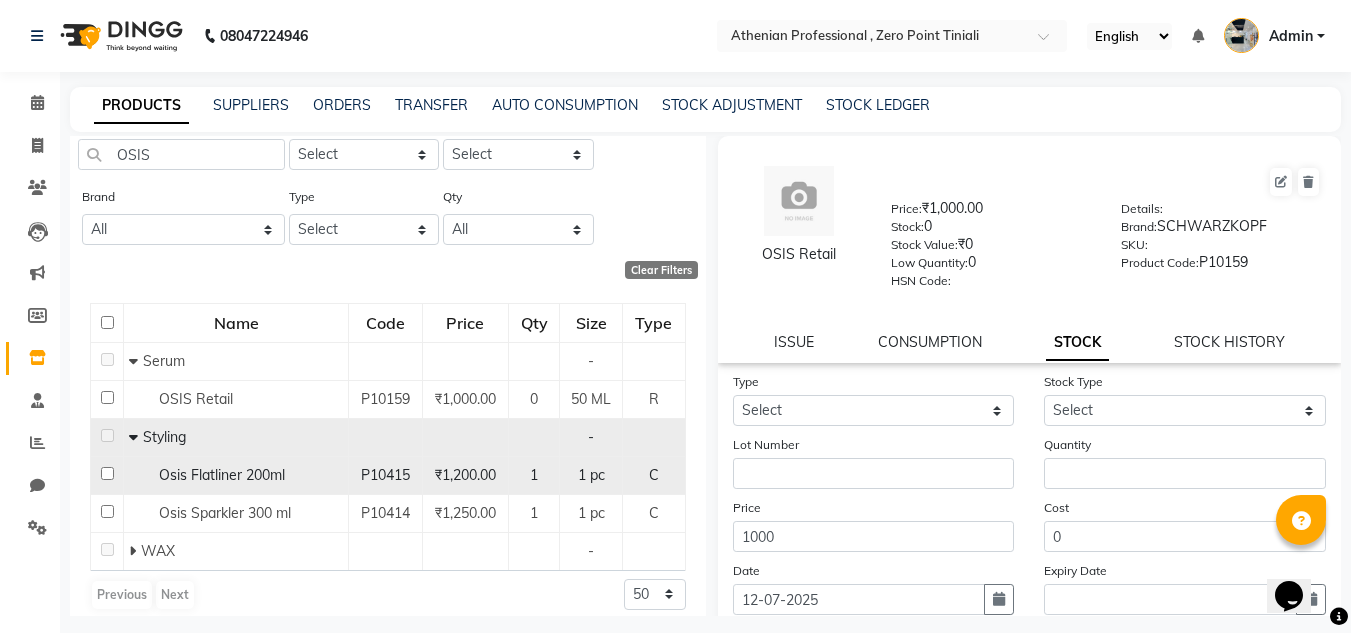 scroll, scrollTop: 80, scrollLeft: 0, axis: vertical 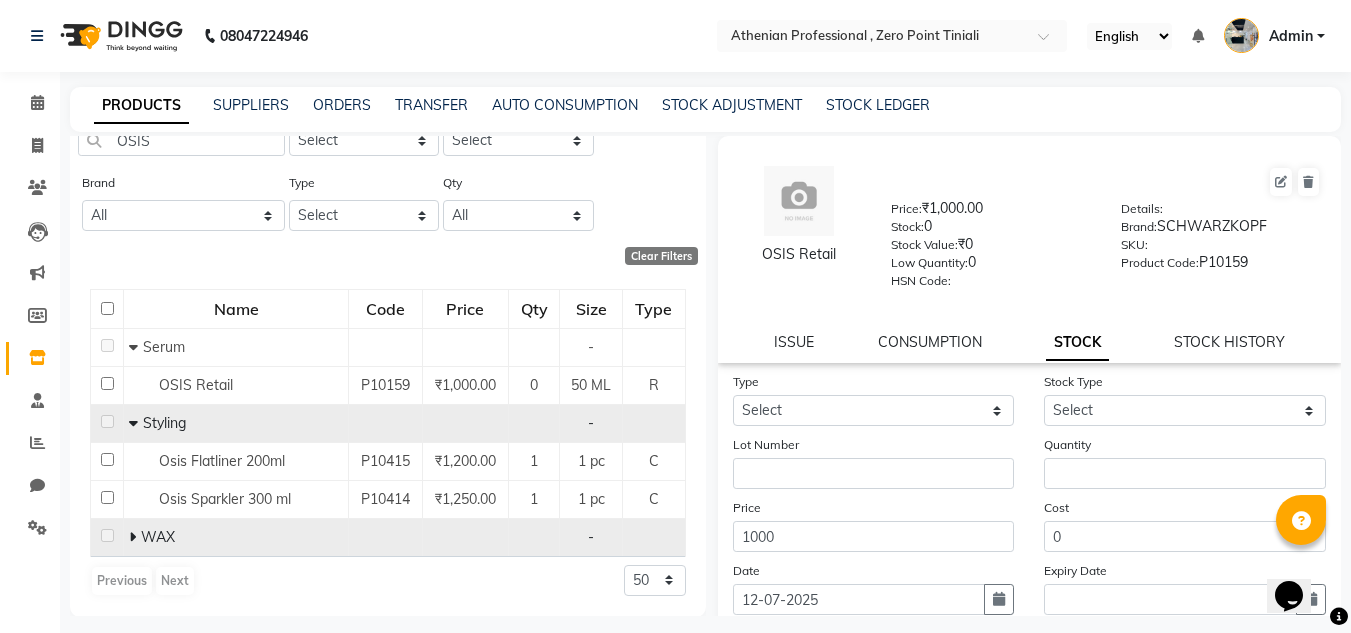 click 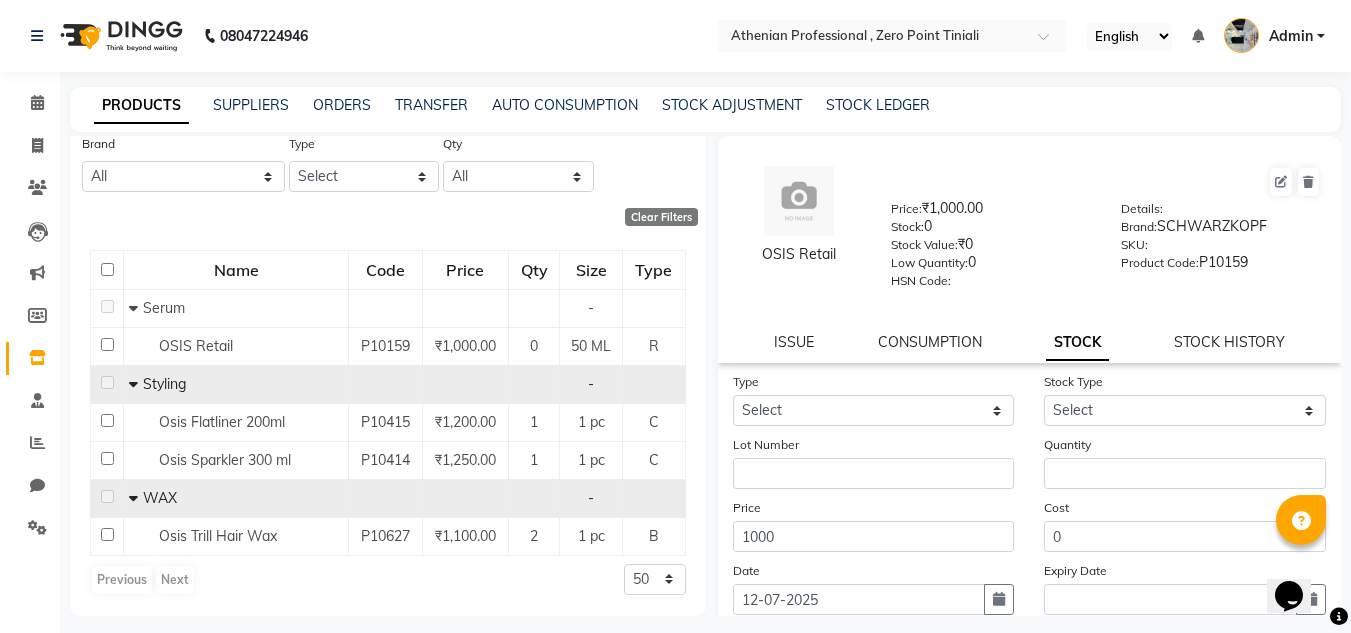 scroll, scrollTop: 0, scrollLeft: 0, axis: both 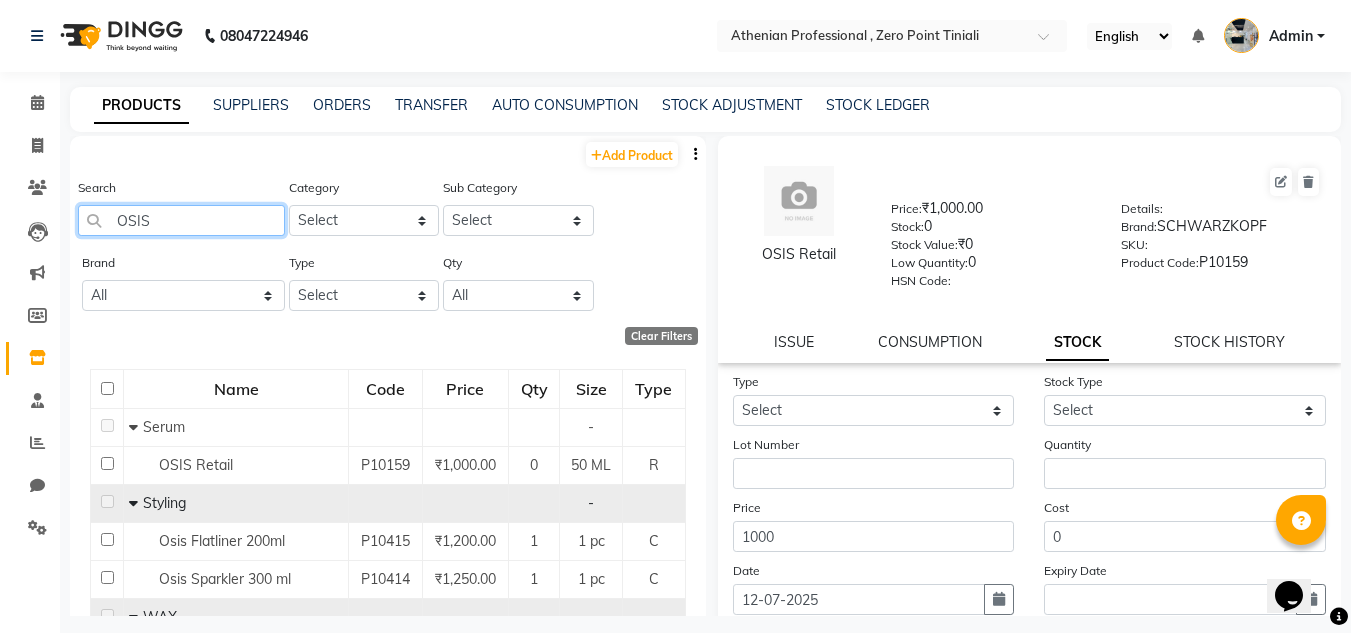 drag, startPoint x: 161, startPoint y: 213, endPoint x: 80, endPoint y: 224, distance: 81.7435 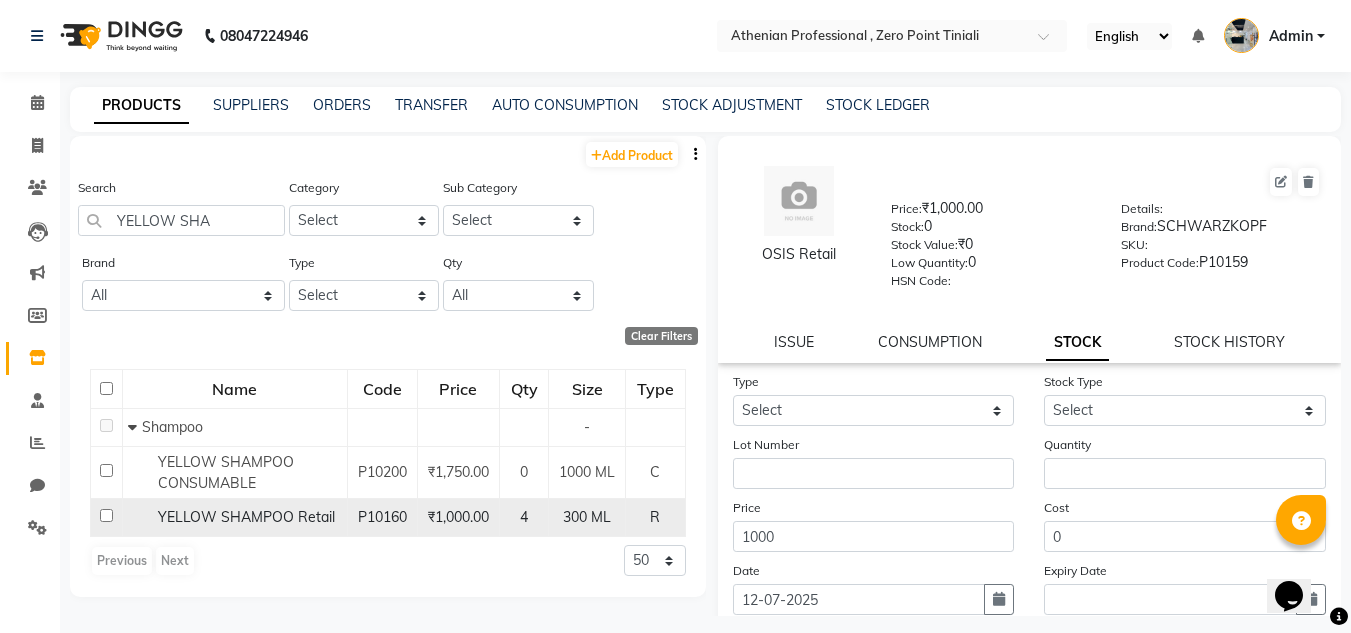 click on "YELLOW SHAMPOO Retail" 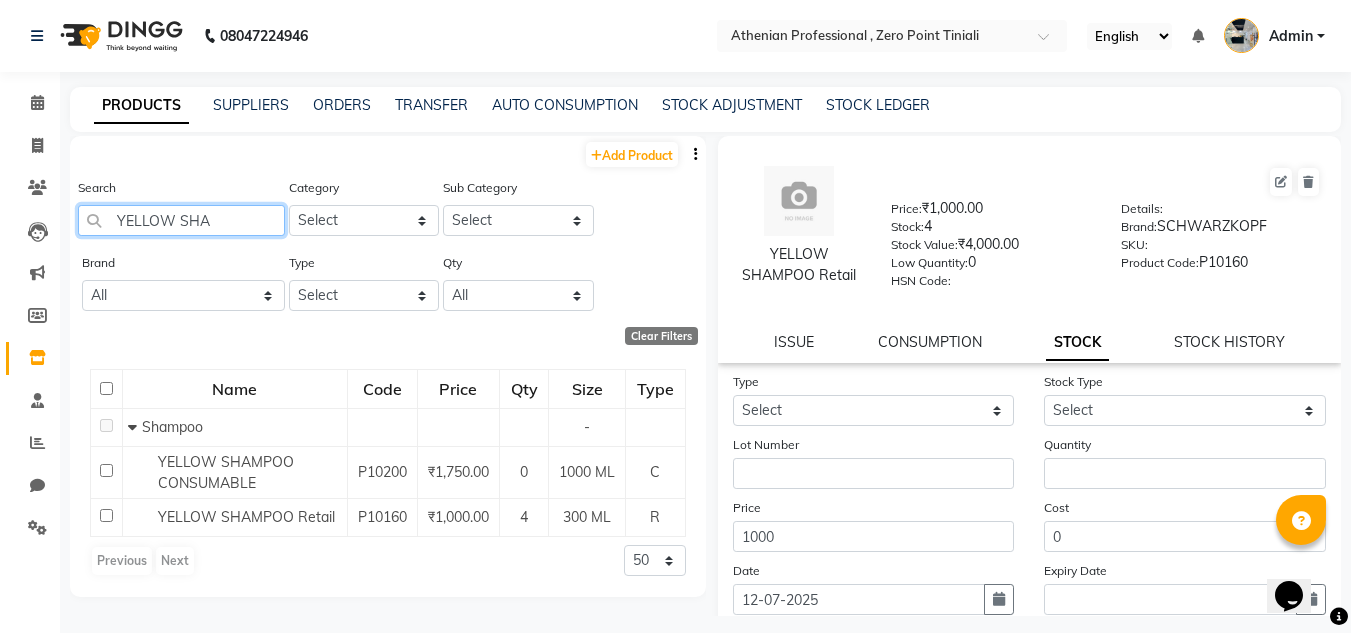 drag, startPoint x: 242, startPoint y: 209, endPoint x: 82, endPoint y: 232, distance: 161.64467 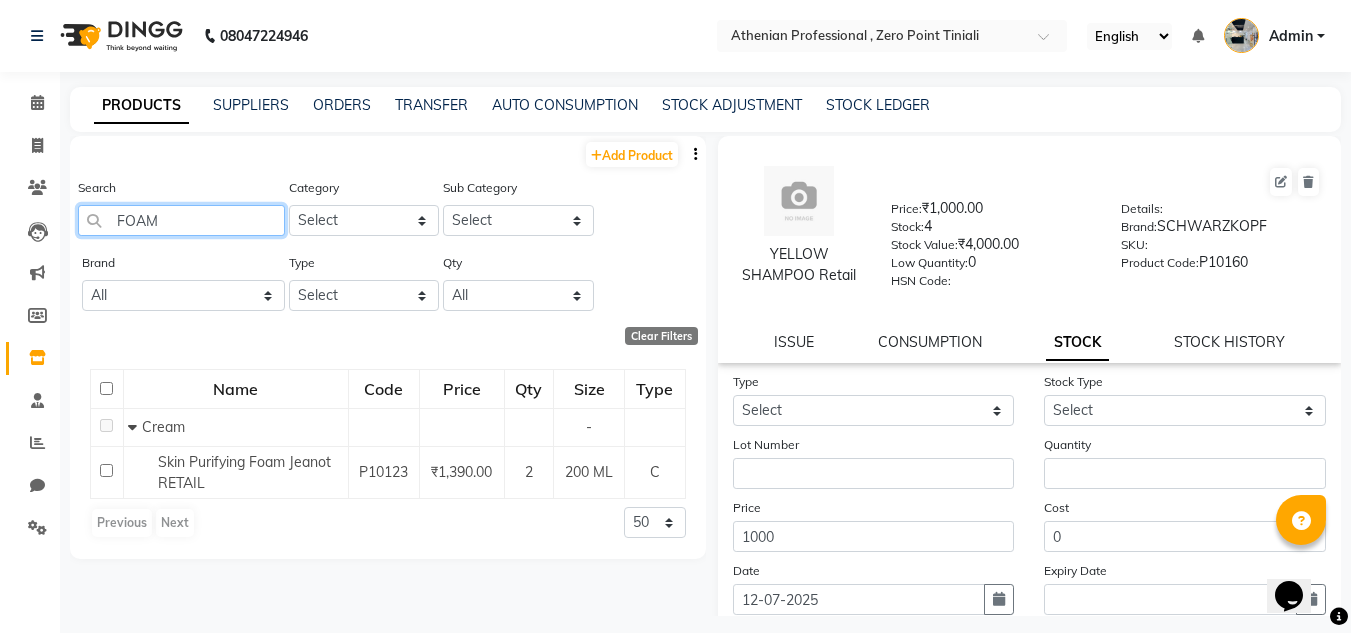 drag, startPoint x: 191, startPoint y: 228, endPoint x: 98, endPoint y: 215, distance: 93.904205 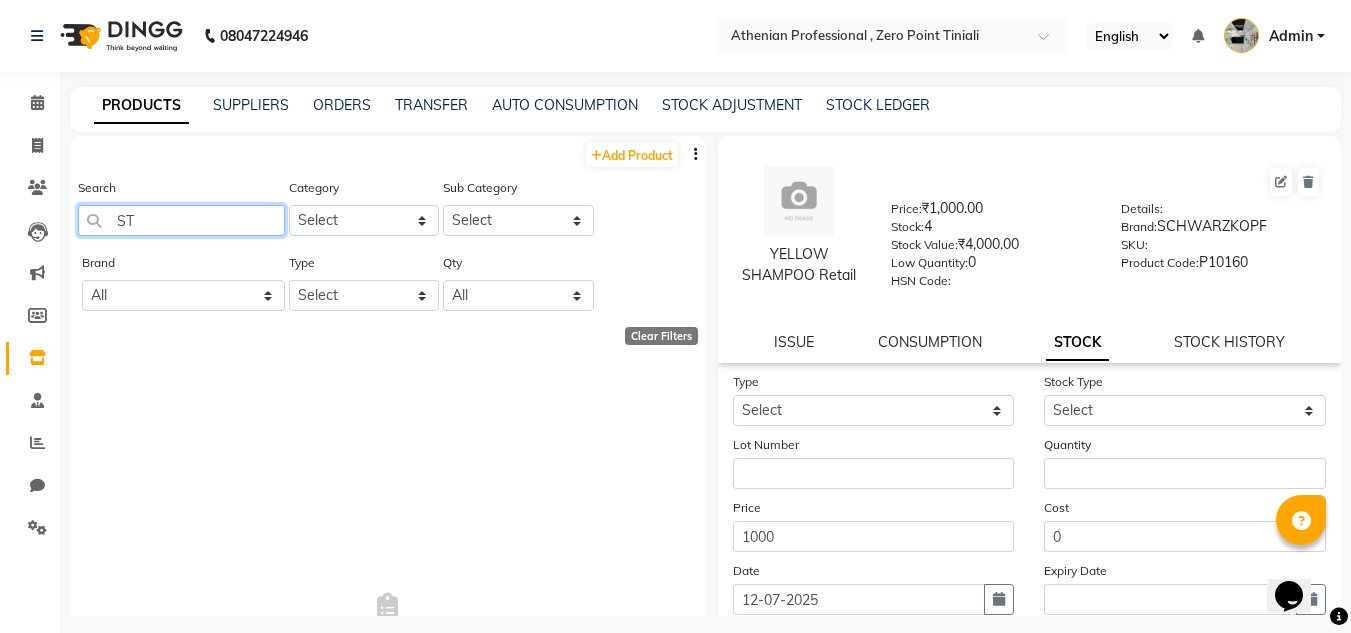type on "S" 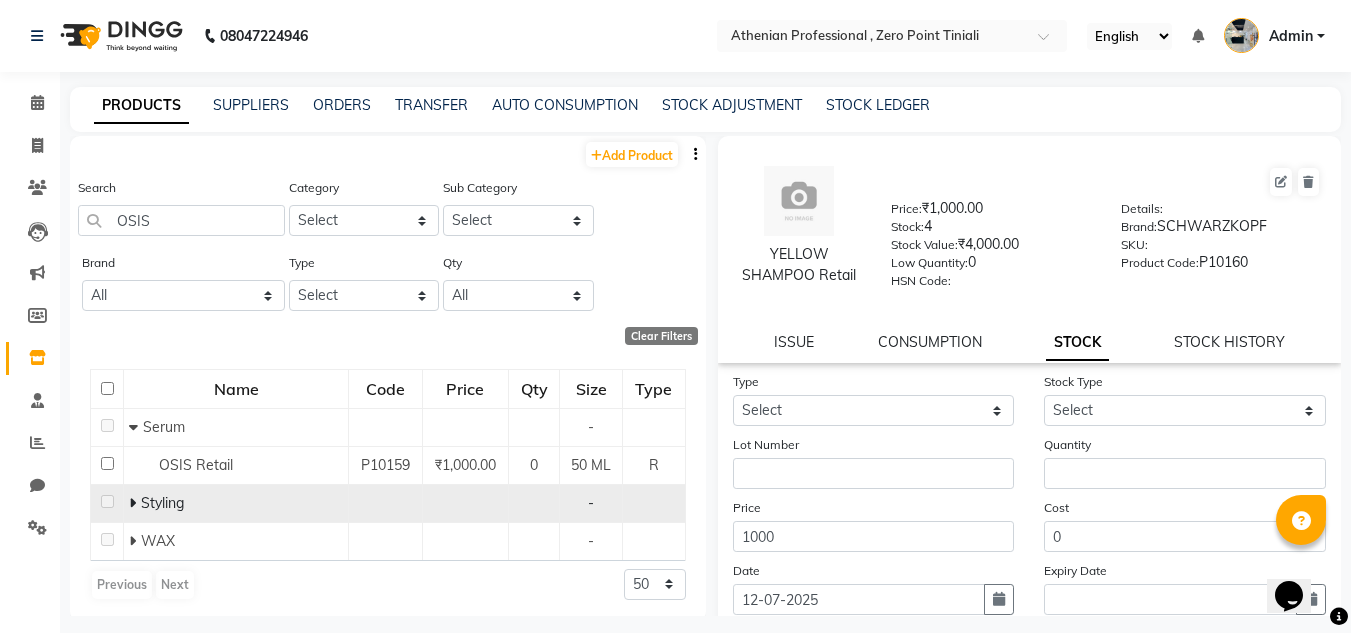 click 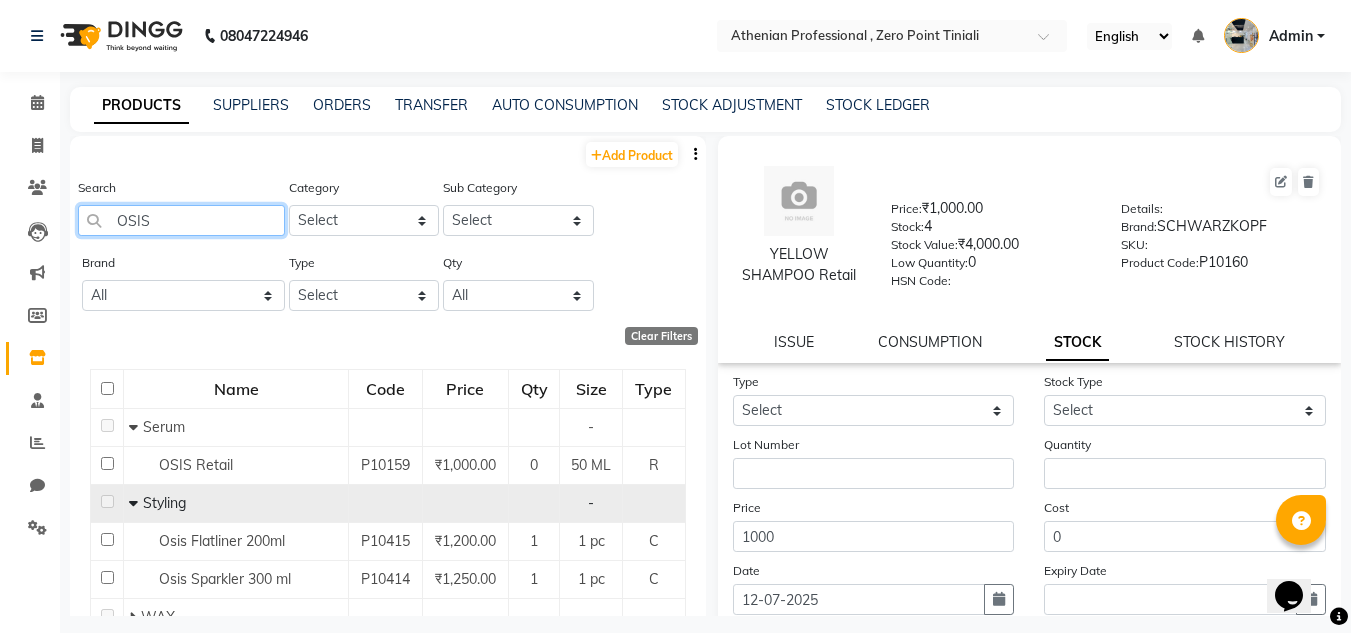 drag, startPoint x: 158, startPoint y: 213, endPoint x: 95, endPoint y: 211, distance: 63.03174 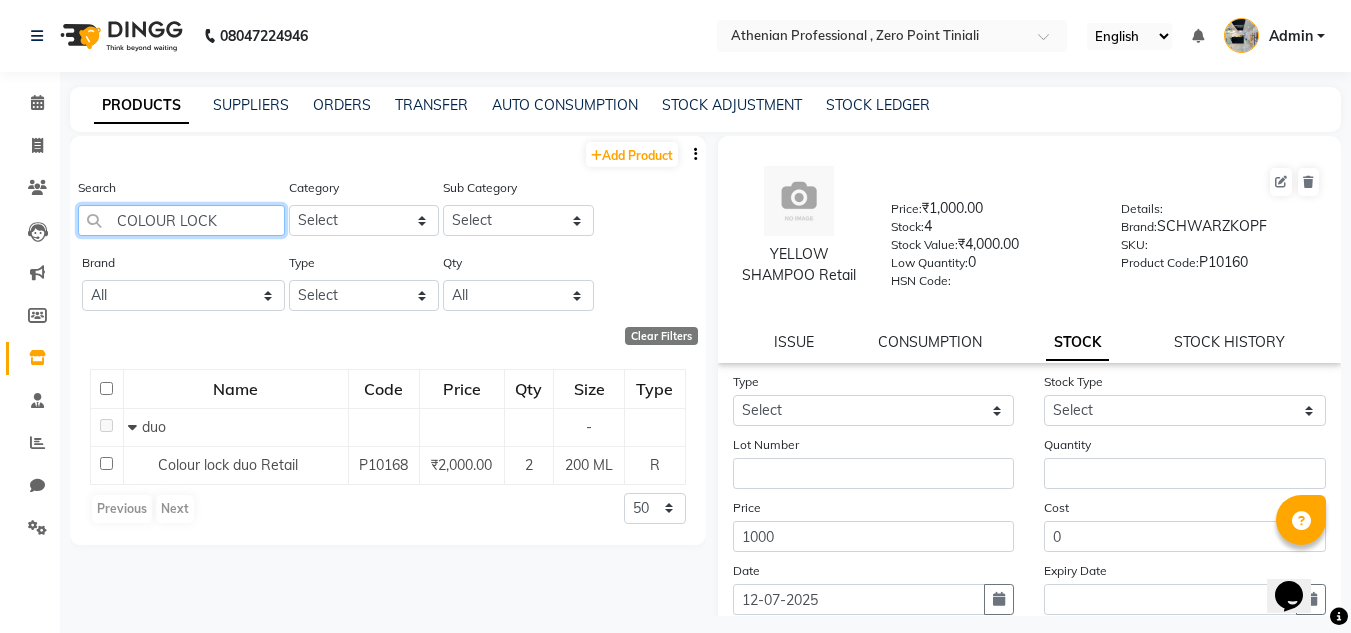 drag, startPoint x: 240, startPoint y: 224, endPoint x: 113, endPoint y: 222, distance: 127.01575 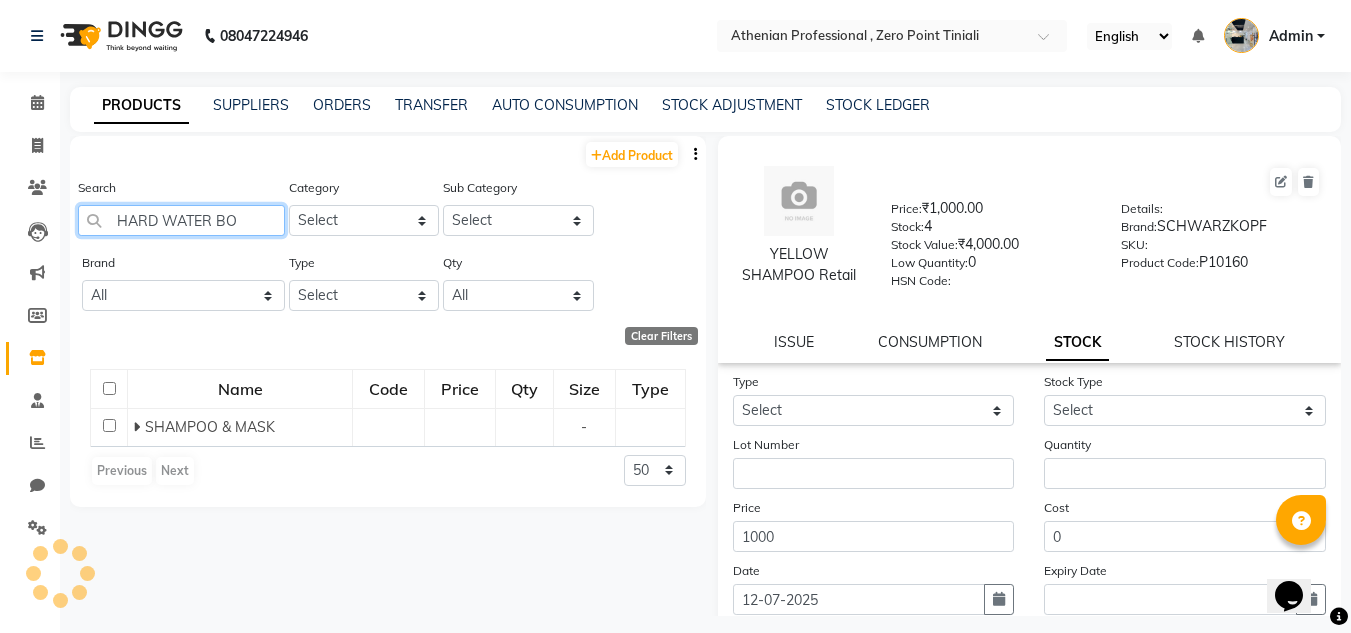 scroll, scrollTop: 0, scrollLeft: 0, axis: both 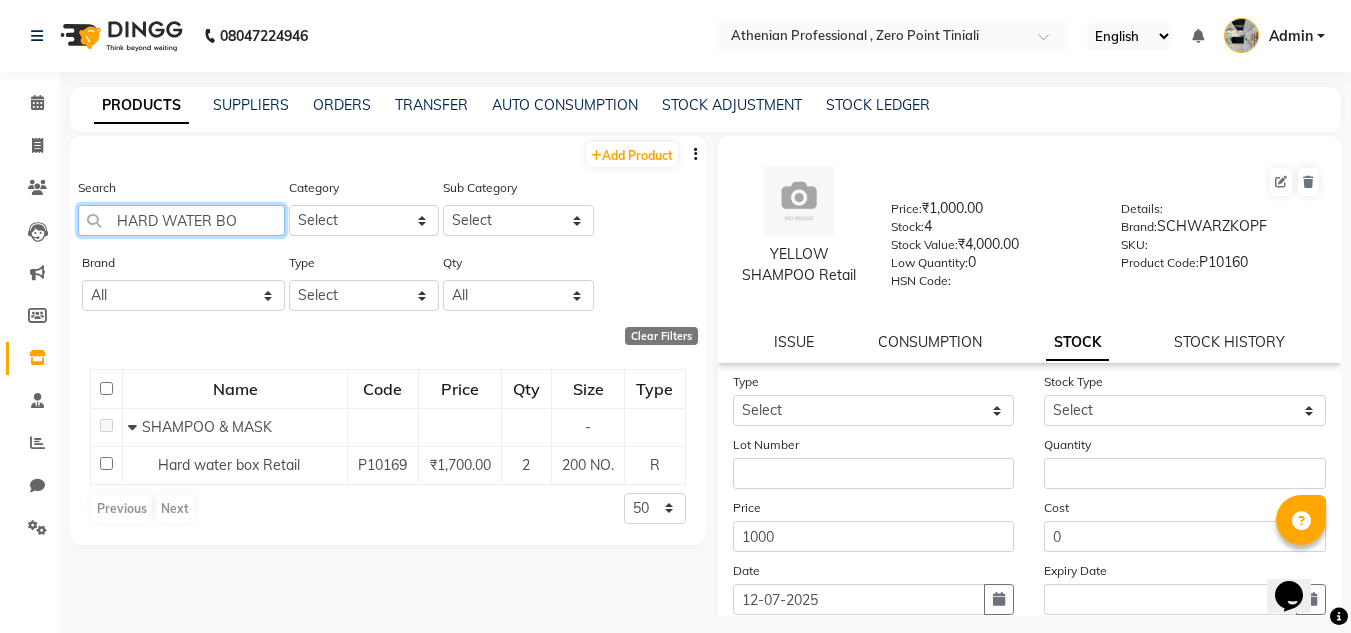 drag, startPoint x: 271, startPoint y: 231, endPoint x: 58, endPoint y: 212, distance: 213.84573 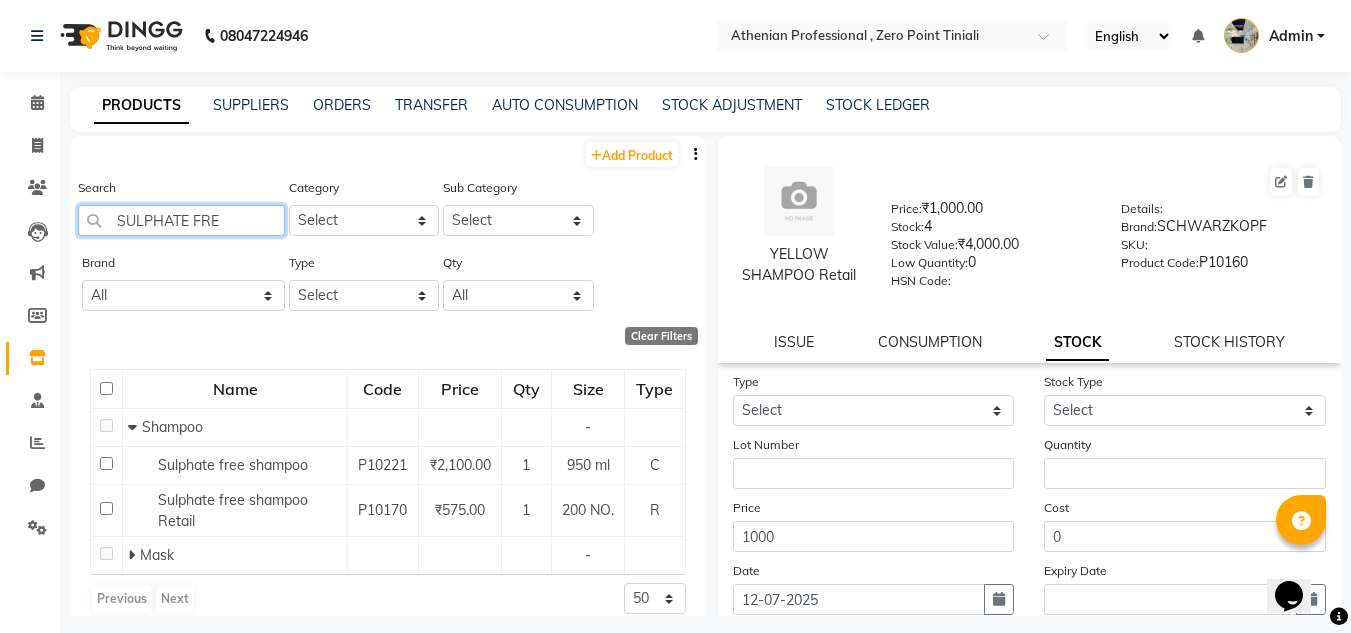 drag, startPoint x: 248, startPoint y: 222, endPoint x: 102, endPoint y: 196, distance: 148.297 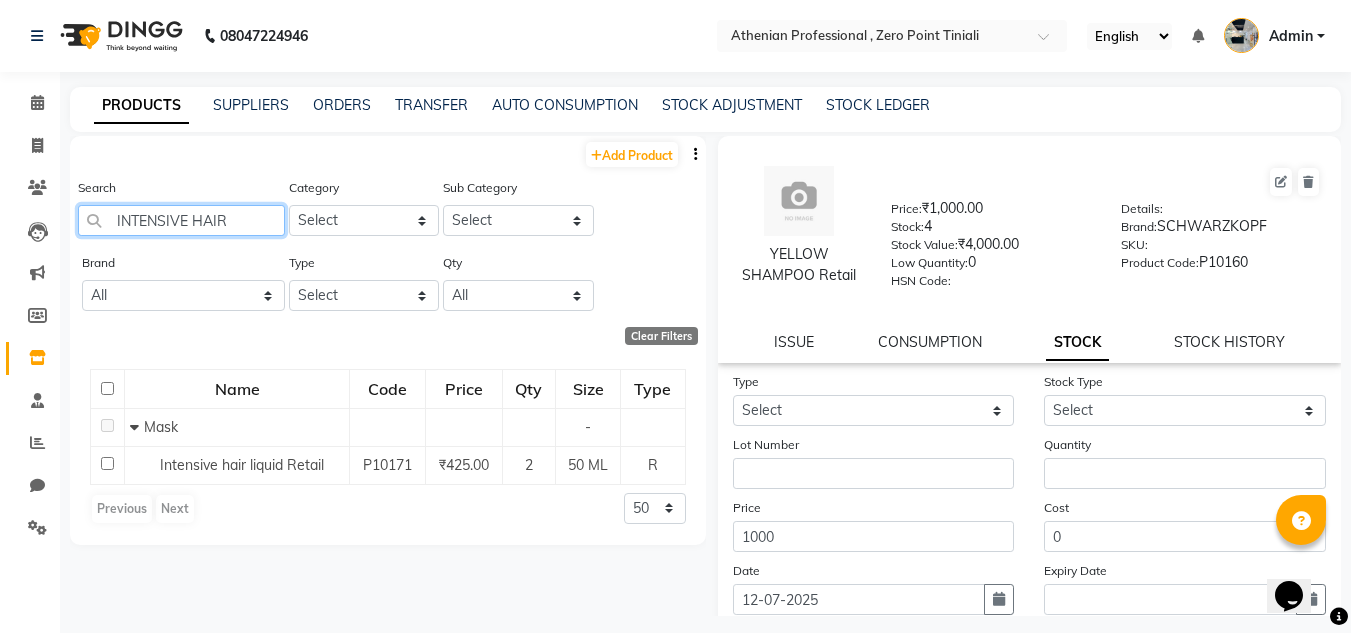 drag, startPoint x: 253, startPoint y: 227, endPoint x: 111, endPoint y: 226, distance: 142.00352 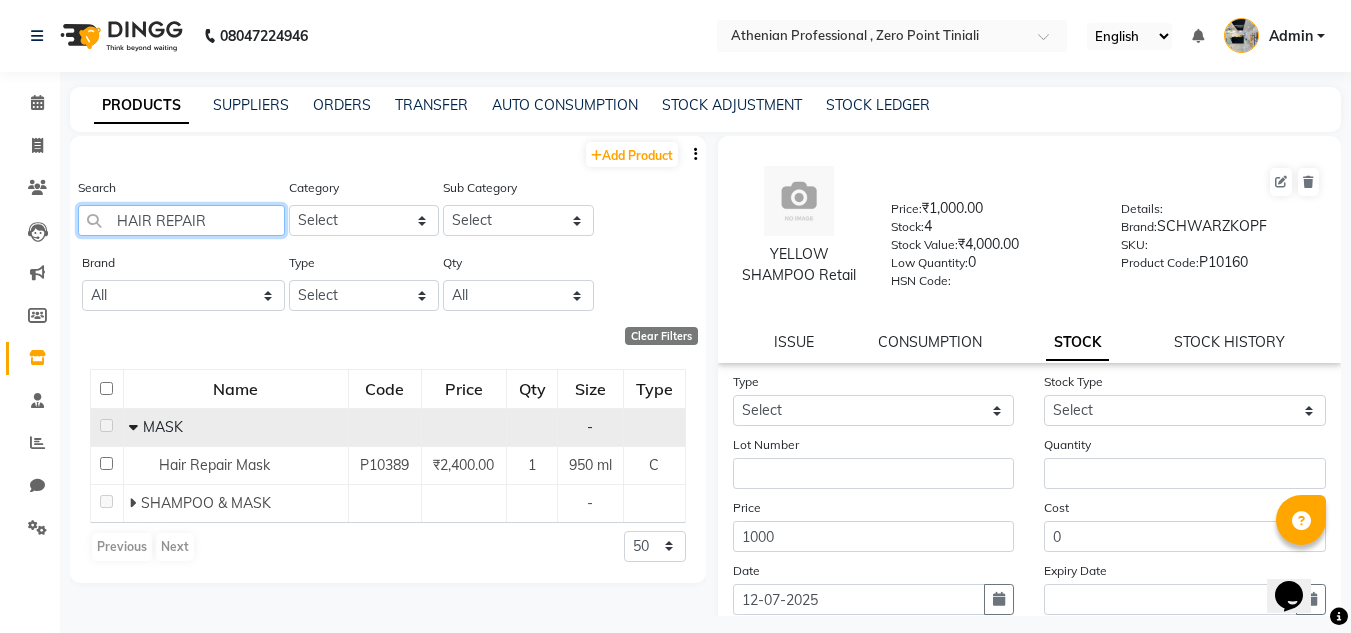 type on "HAIR REPAIR" 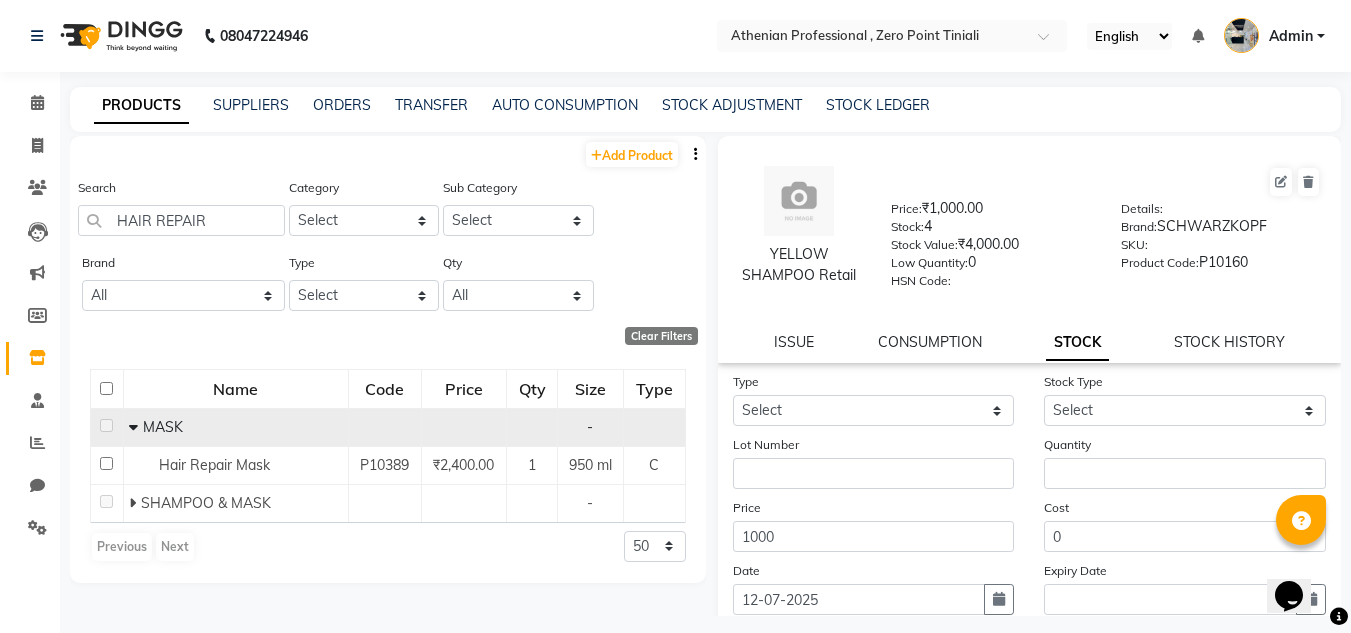 click 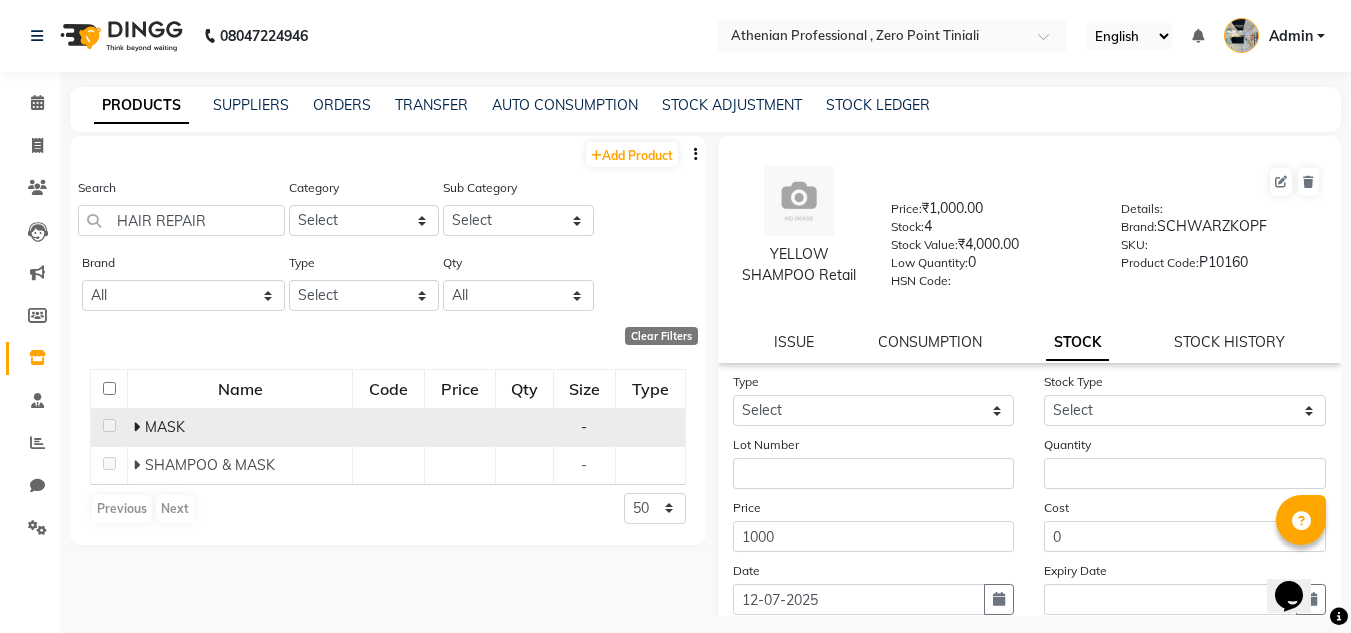 click on "MASK" 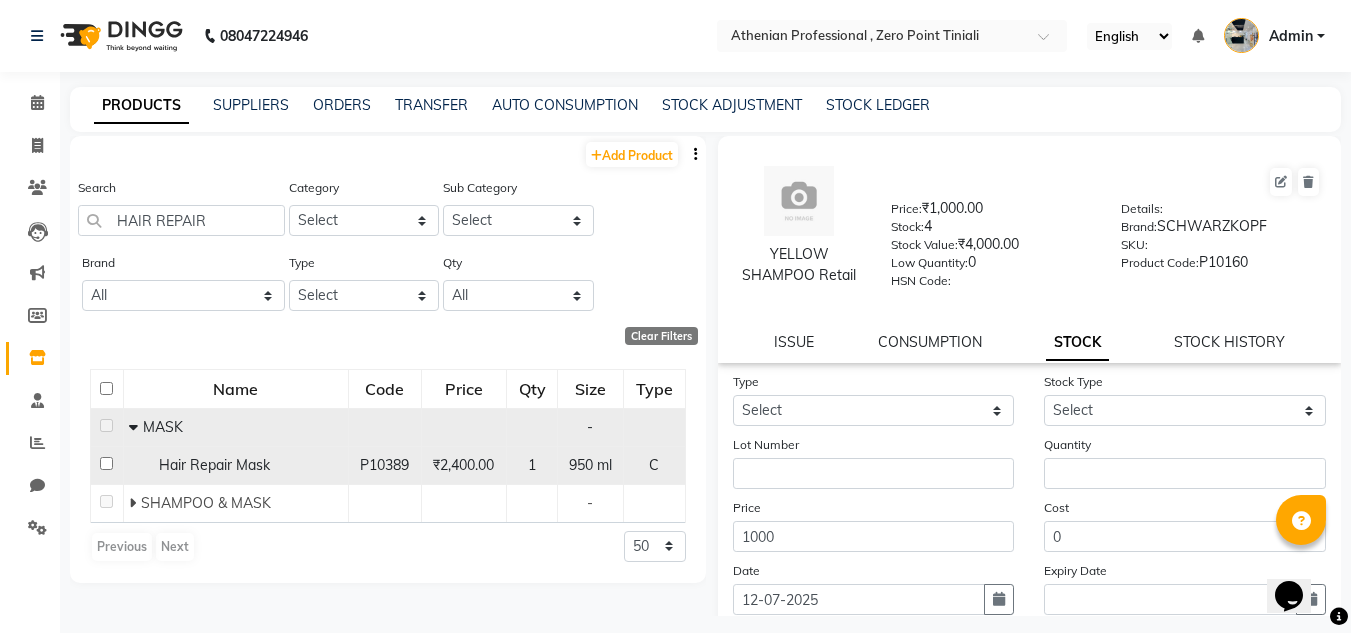 click on "Hair Repair Mask" 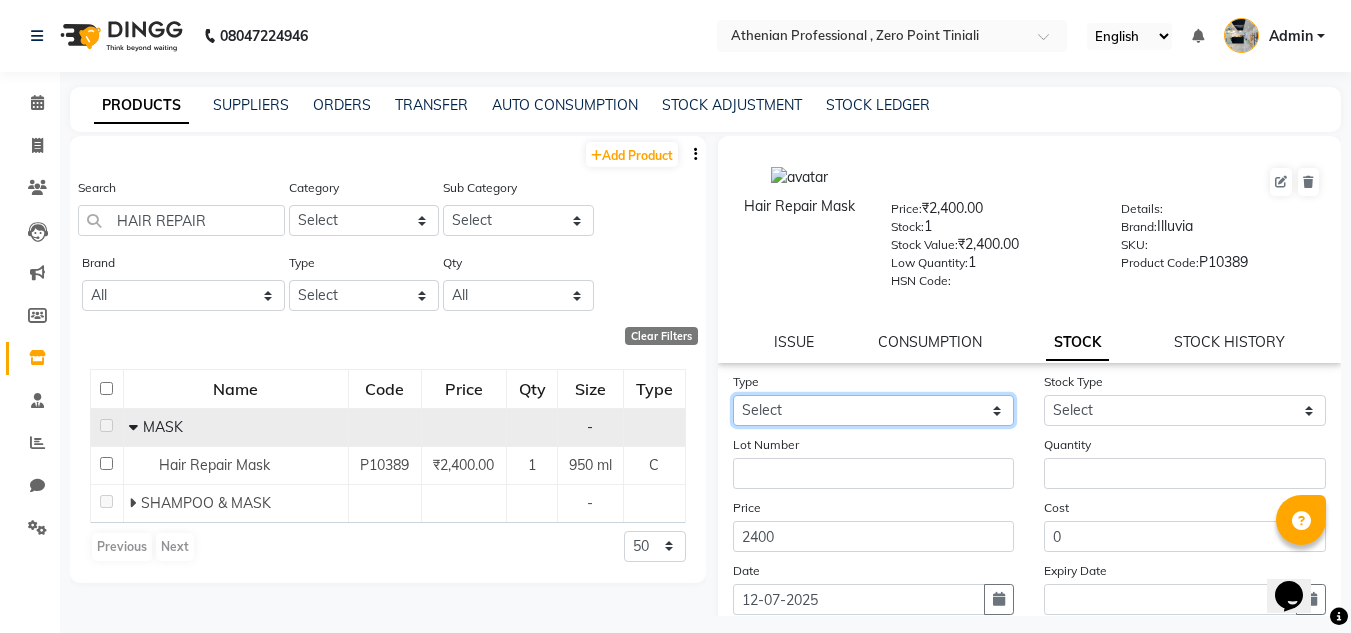 click on "Select In Out" 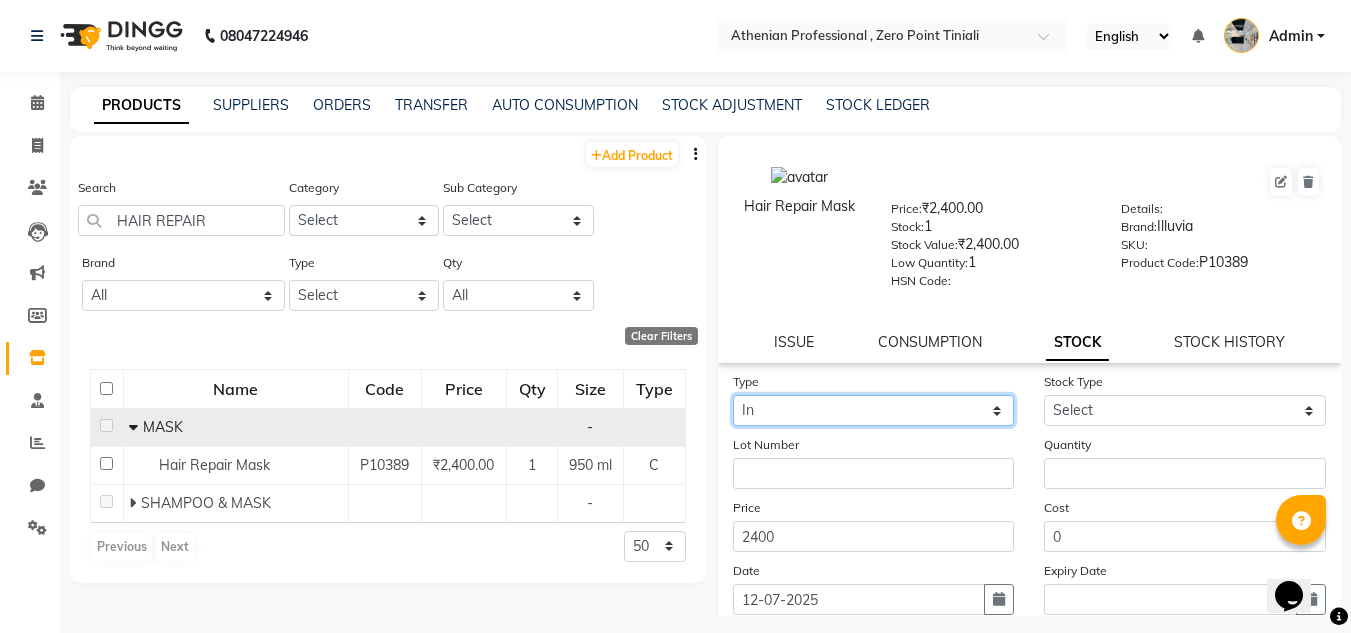 click on "Select In Out" 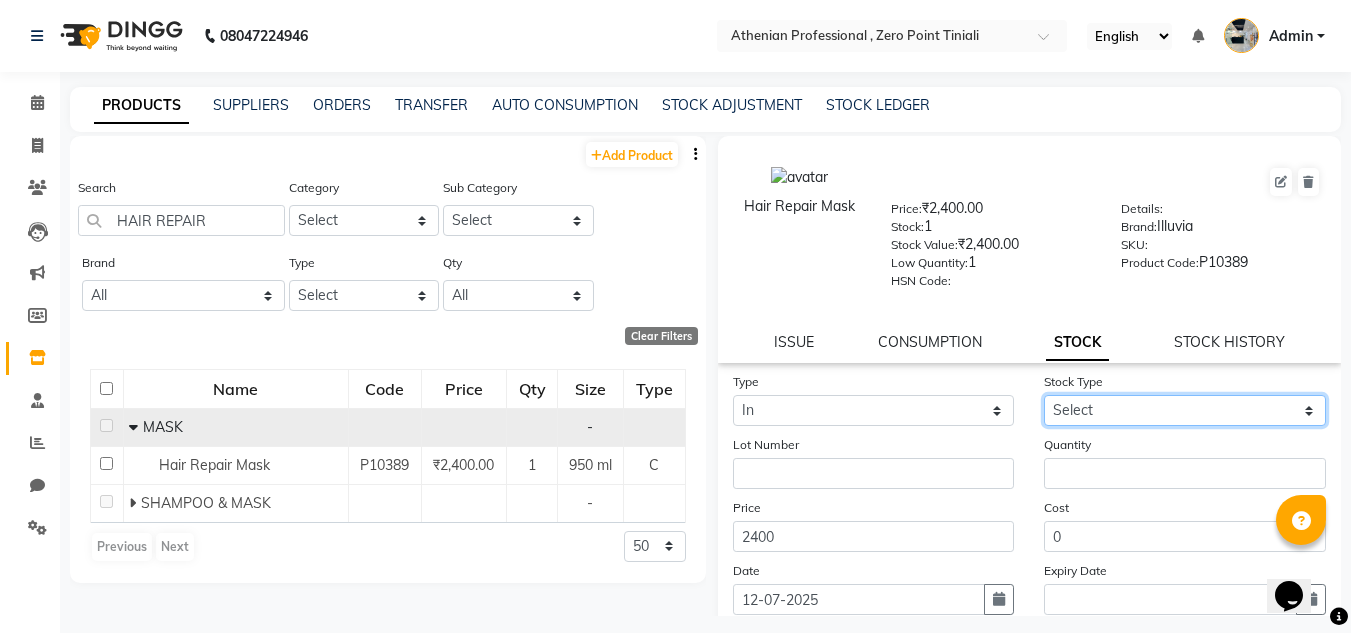click on "Select New Stock Adjustment Return Other" 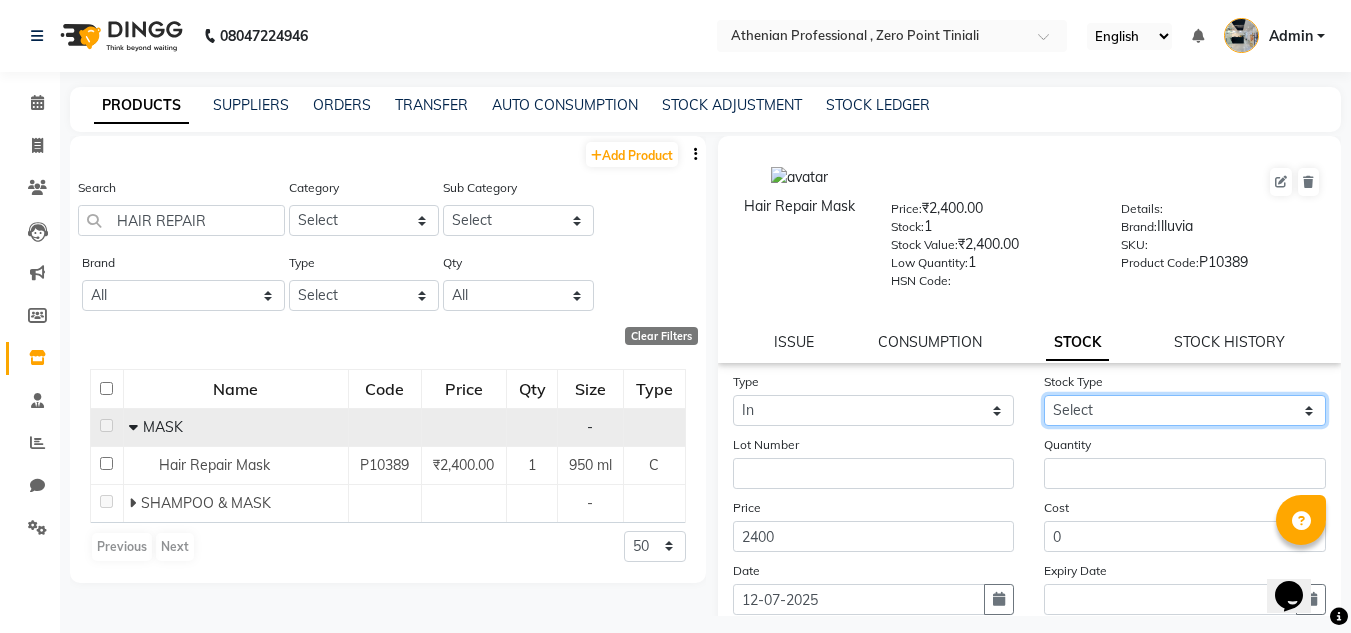 select on "adjustment" 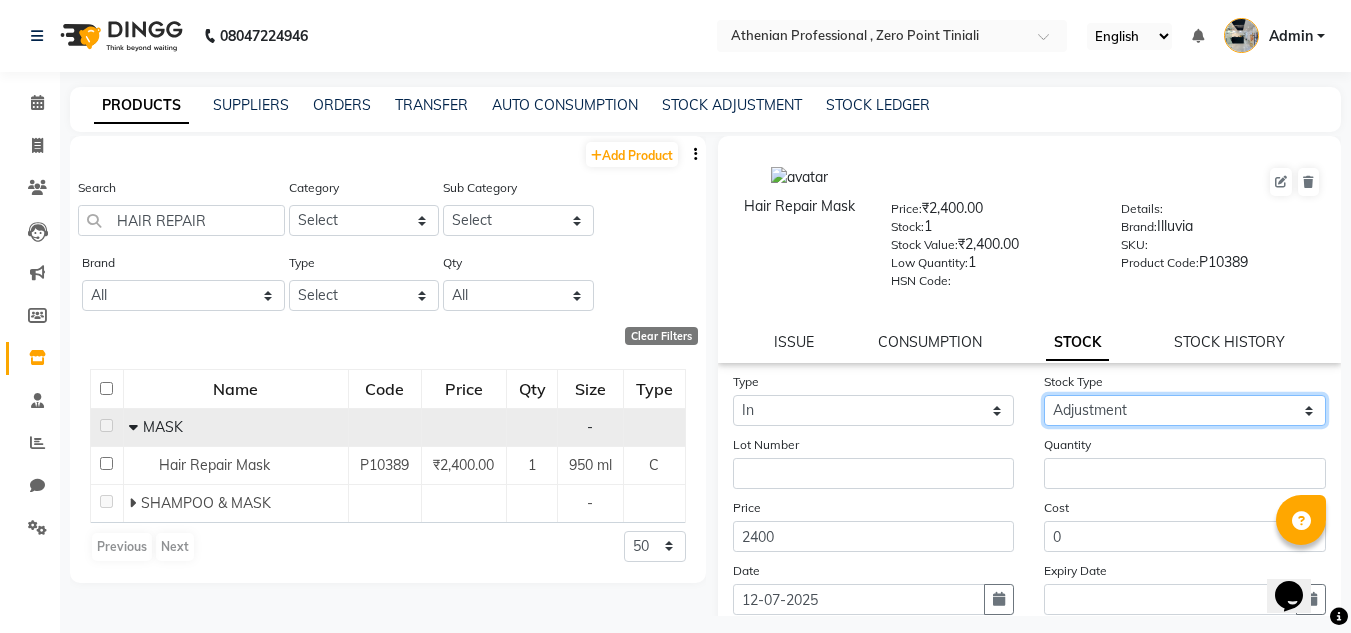 click on "Select New Stock Adjustment Return Other" 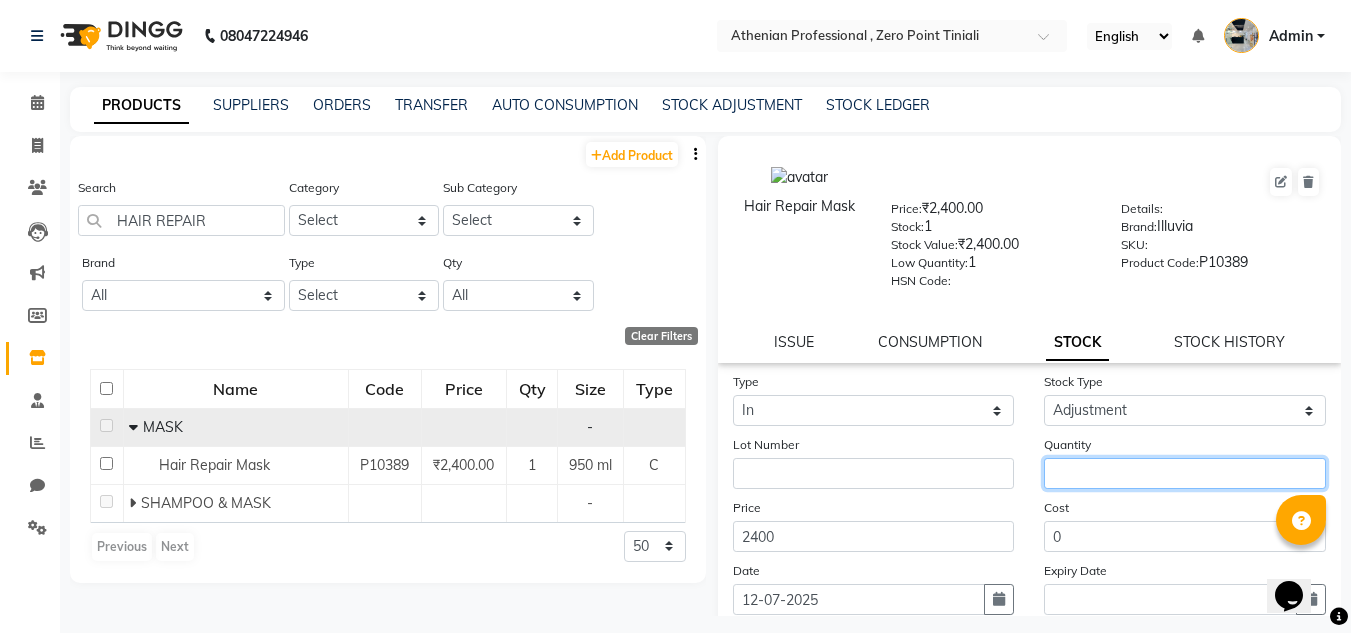 click 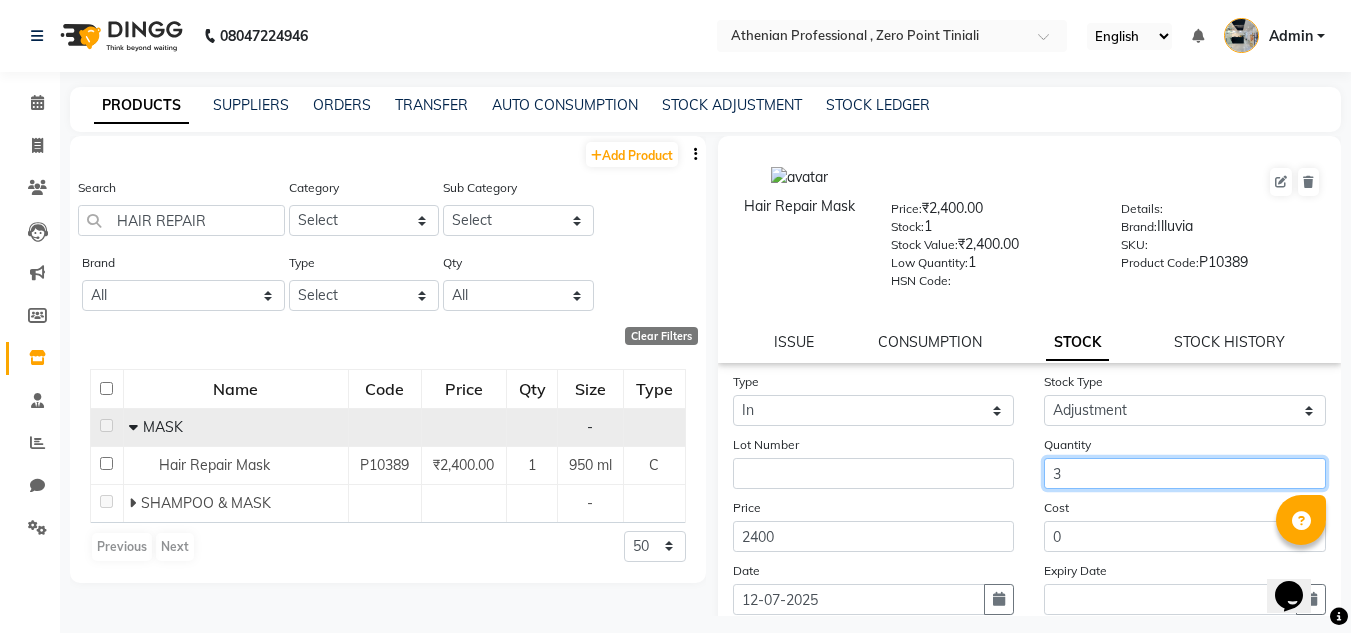 scroll, scrollTop: 147, scrollLeft: 0, axis: vertical 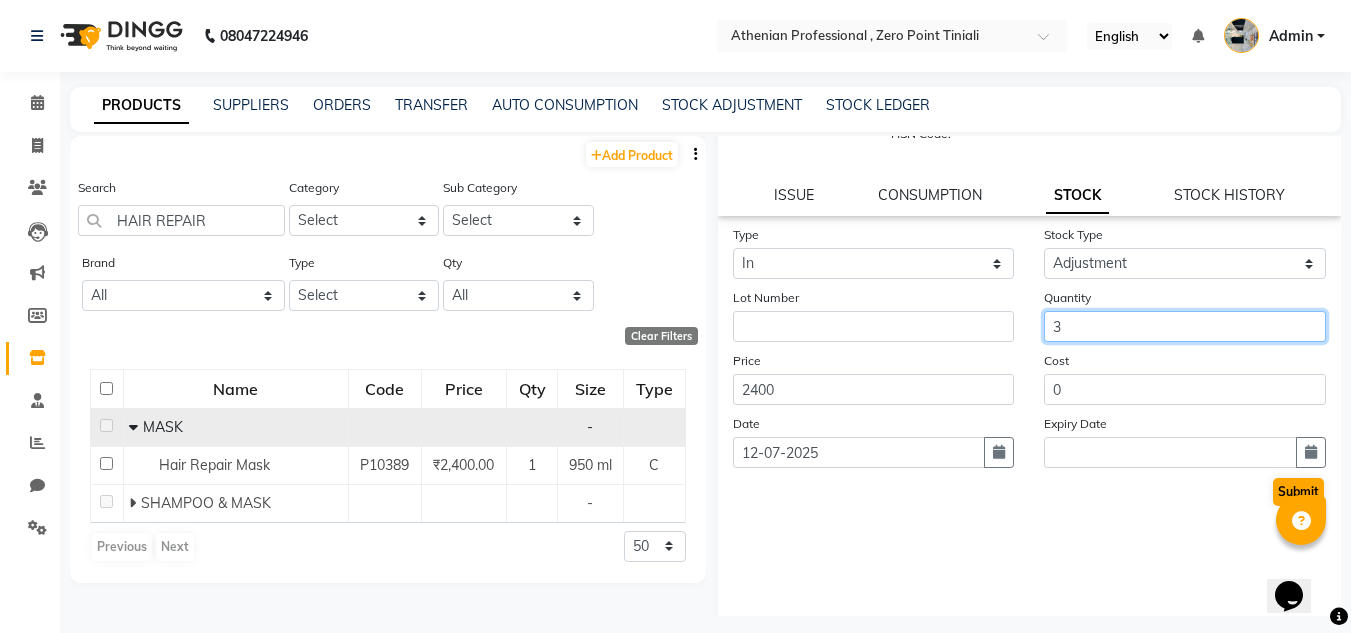 type on "3" 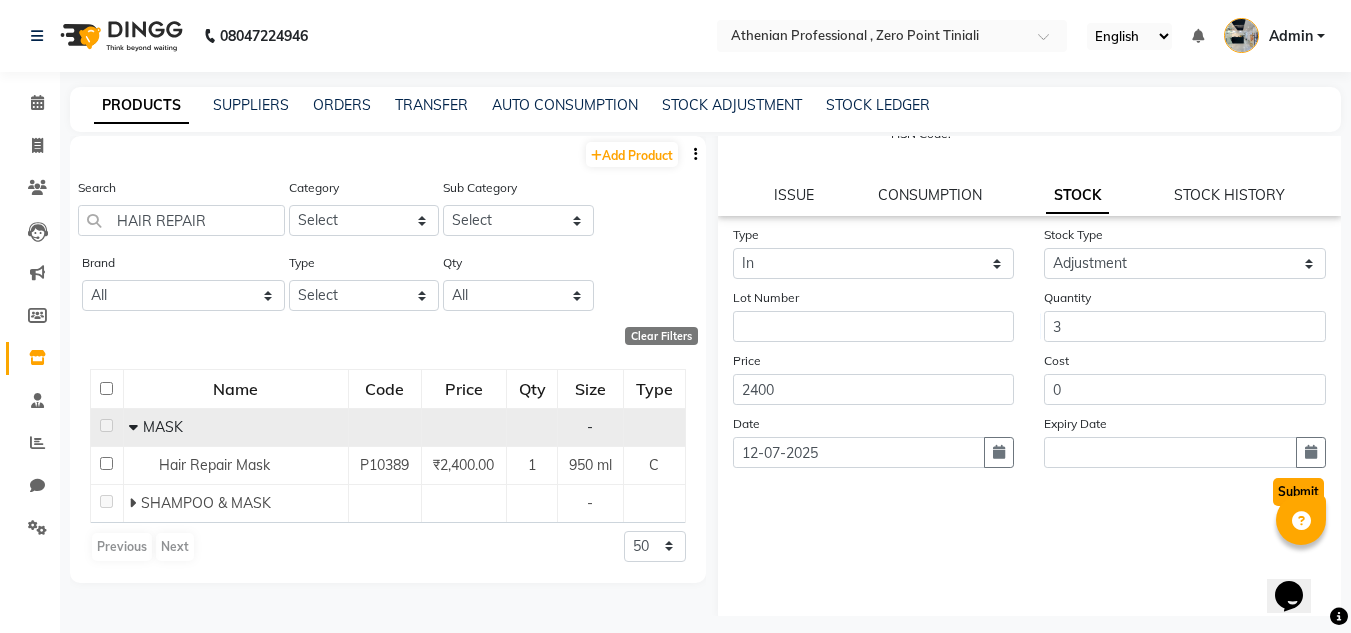 click on "Submit" 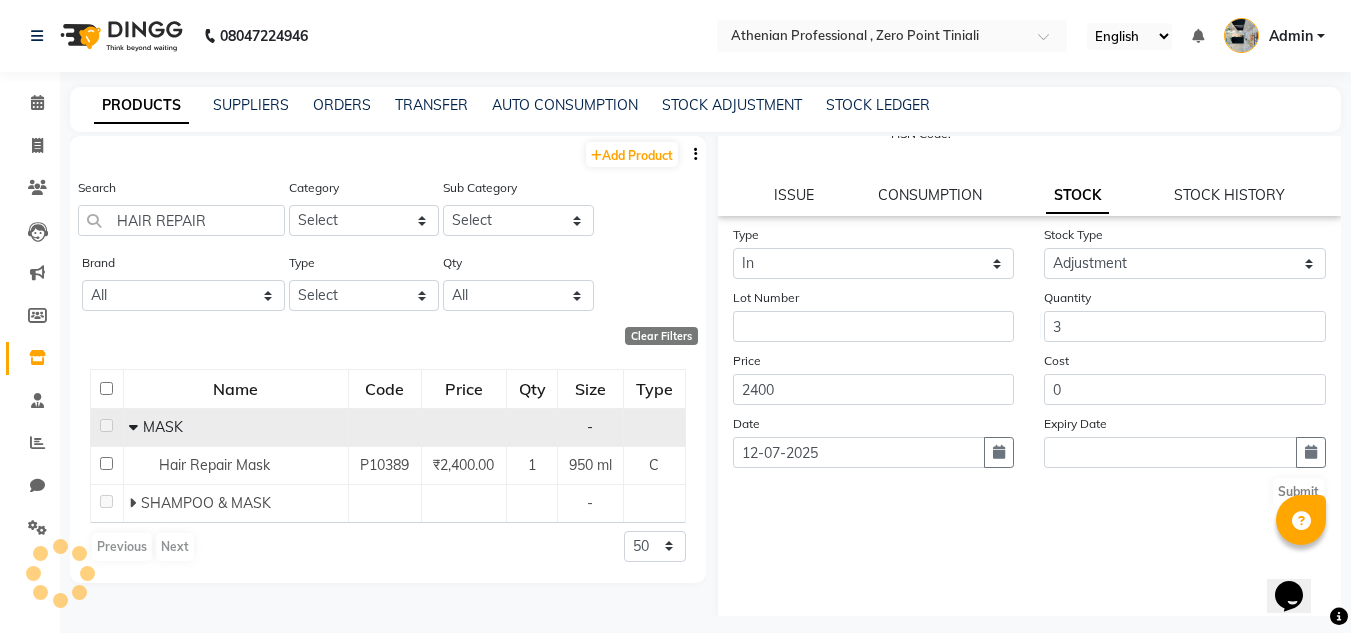scroll, scrollTop: 0, scrollLeft: 0, axis: both 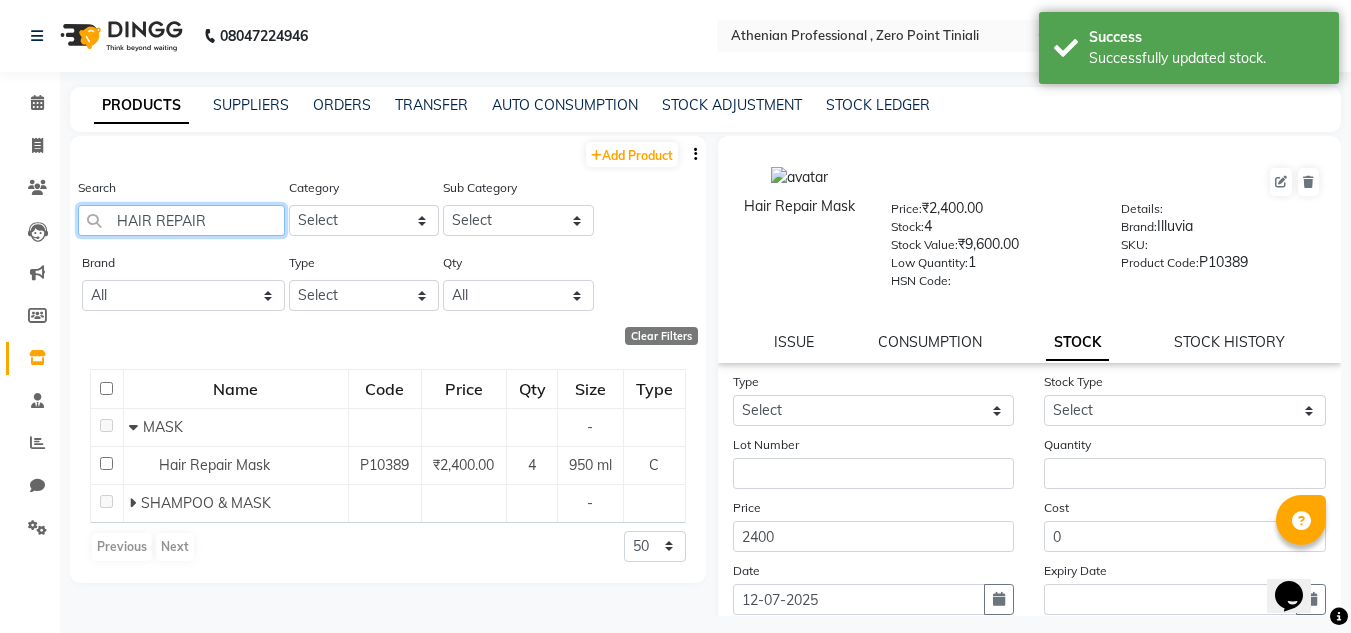 drag, startPoint x: 224, startPoint y: 215, endPoint x: 65, endPoint y: 222, distance: 159.154 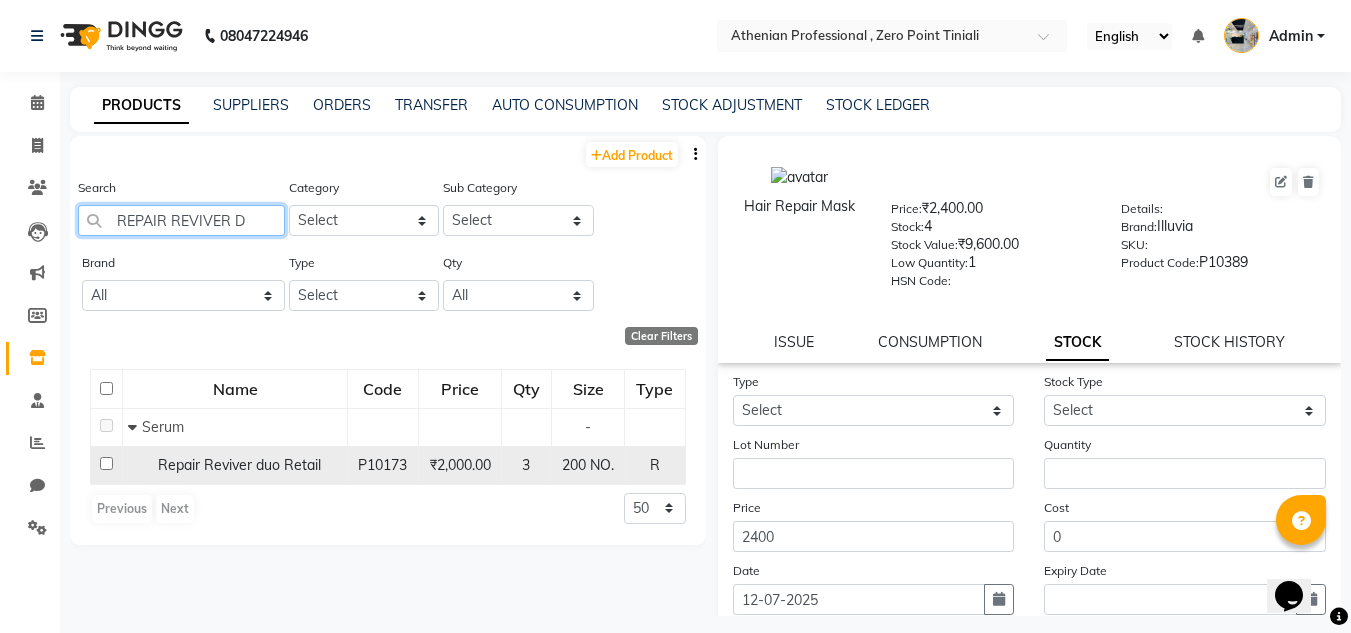 type on "REPAIR REVIVER D" 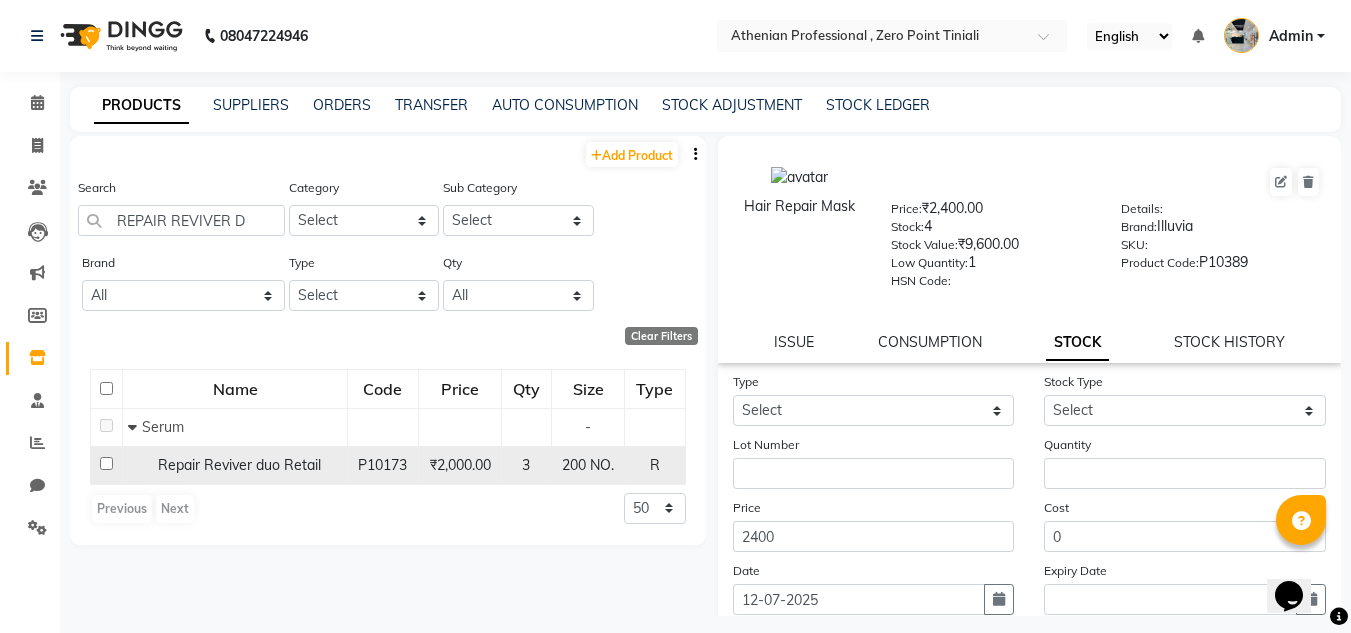 click on "P10173" 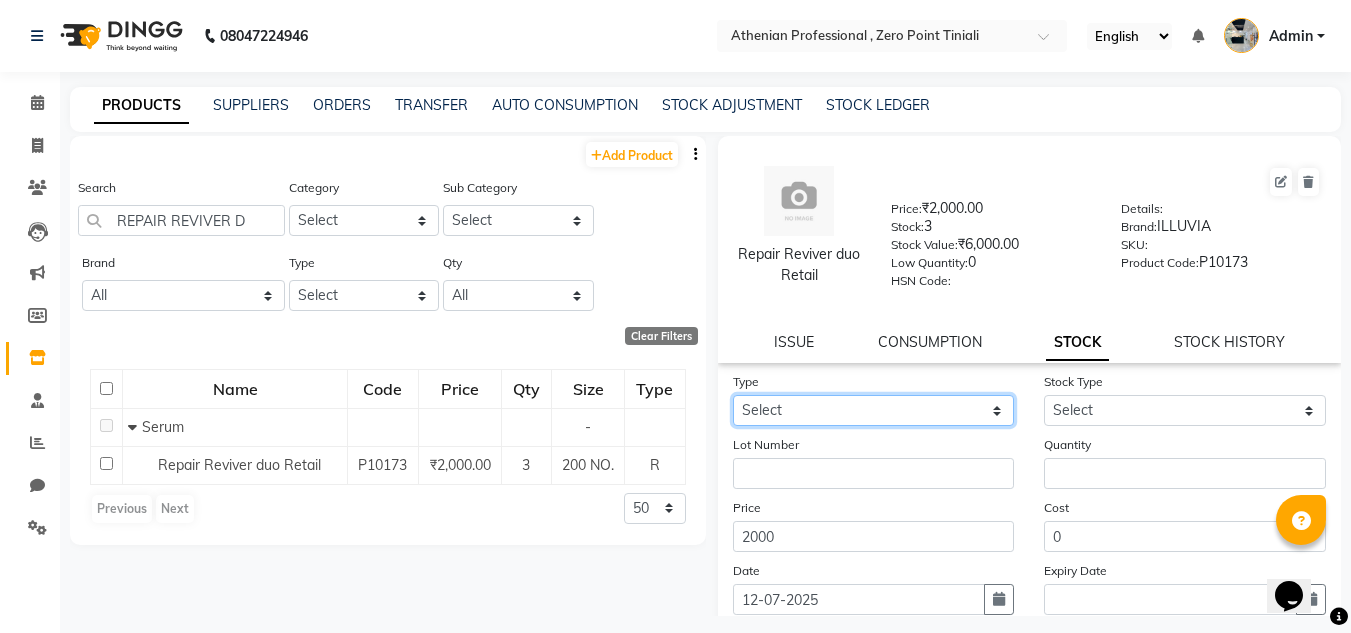 click on "Select In Out" 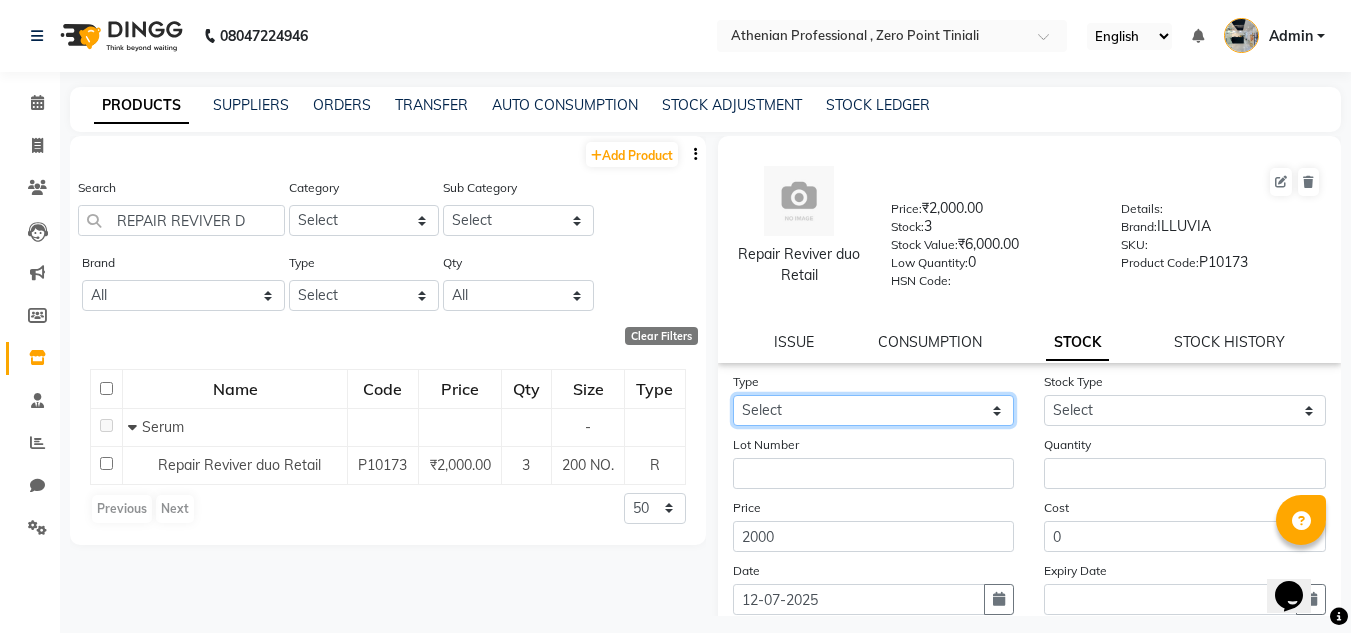 select on "in" 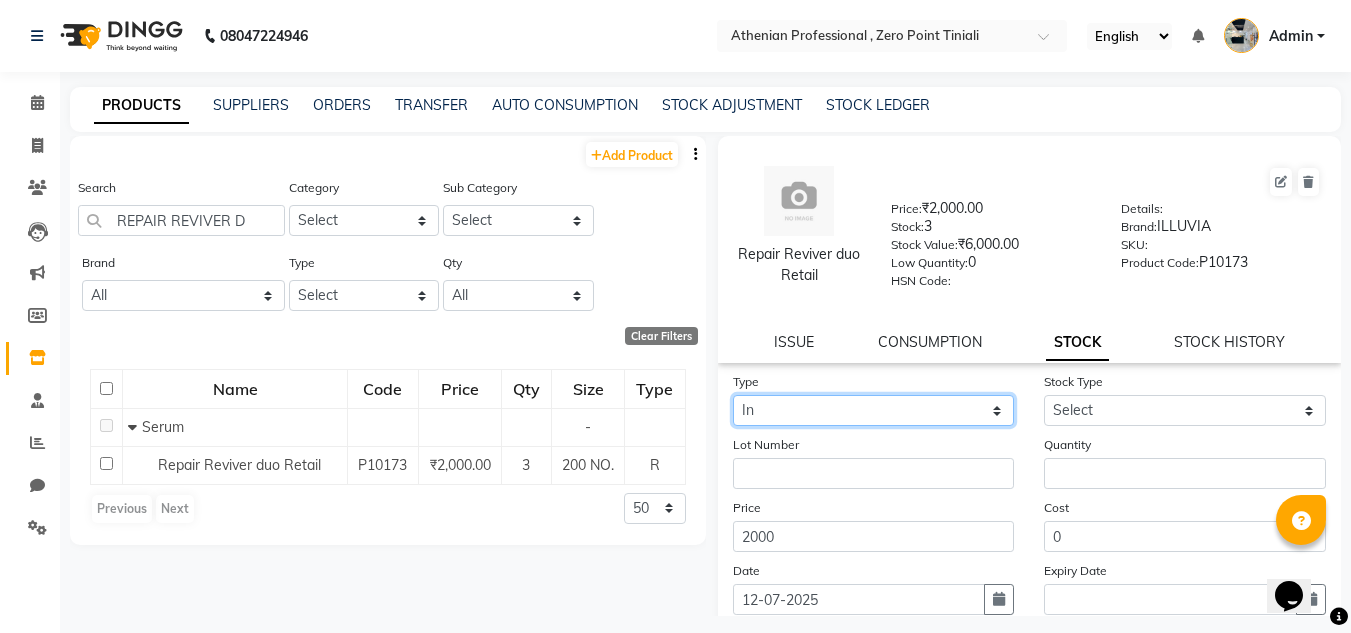 click on "Select In Out" 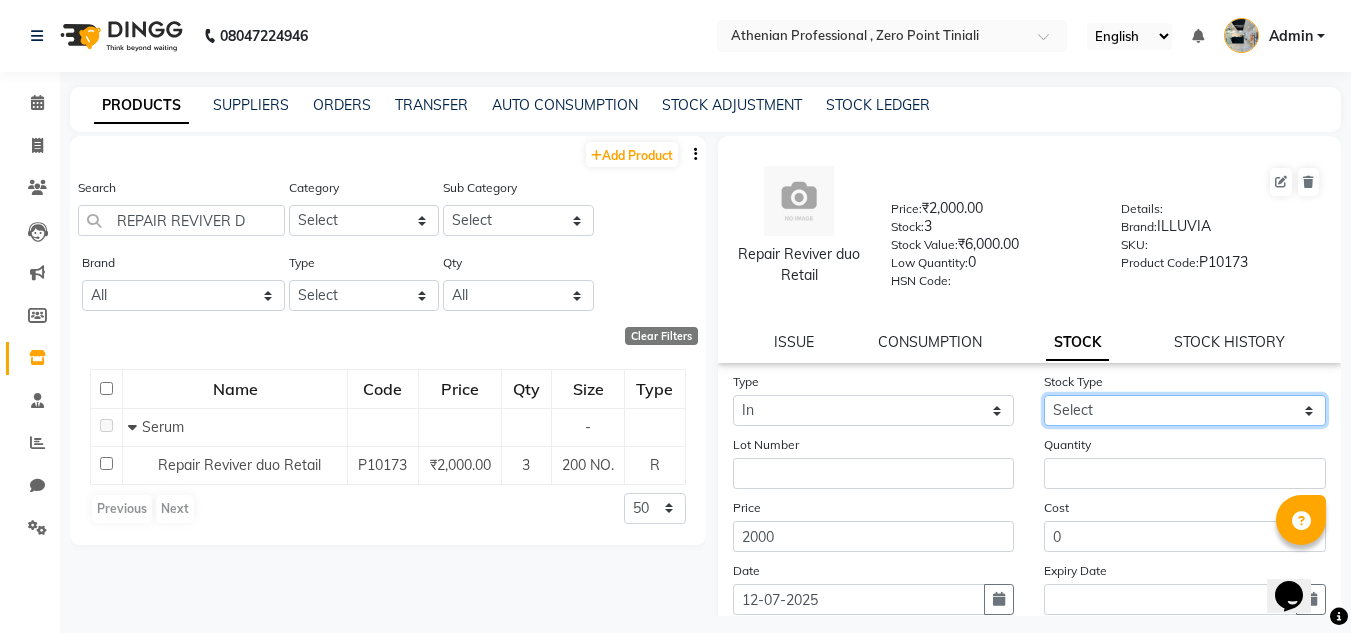 click on "Select New Stock Adjustment Return Other" 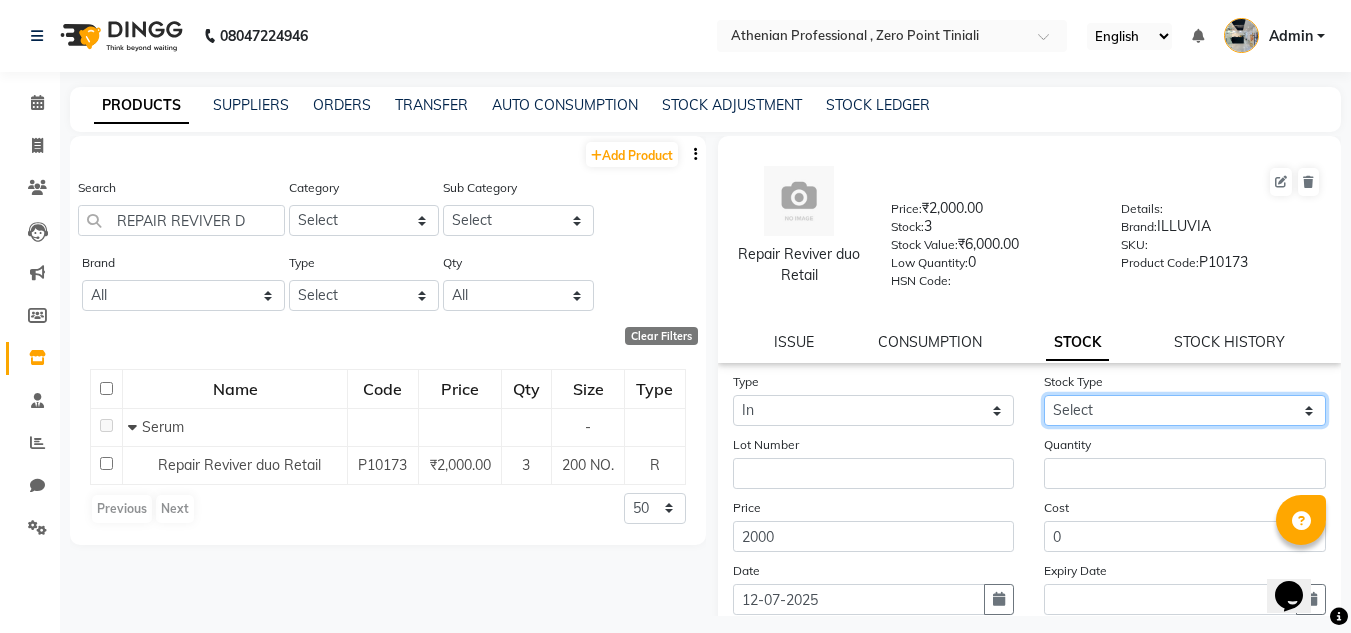 select on "adjustment" 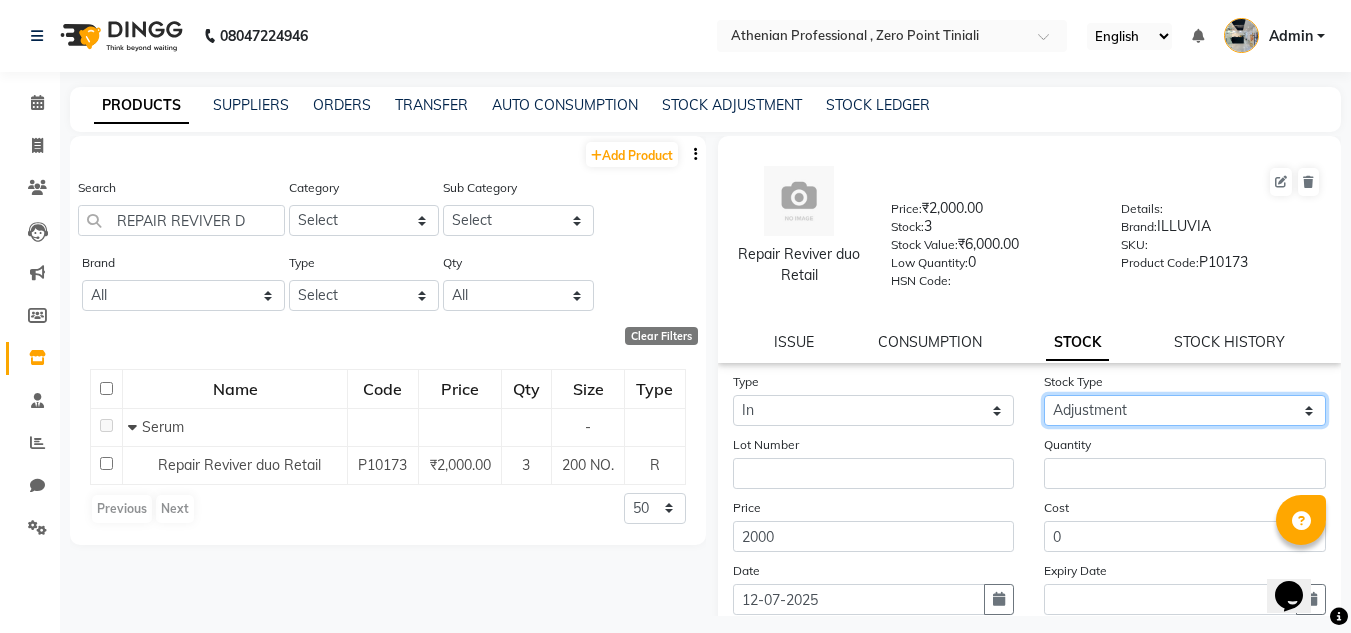 click on "Select New Stock Adjustment Return Other" 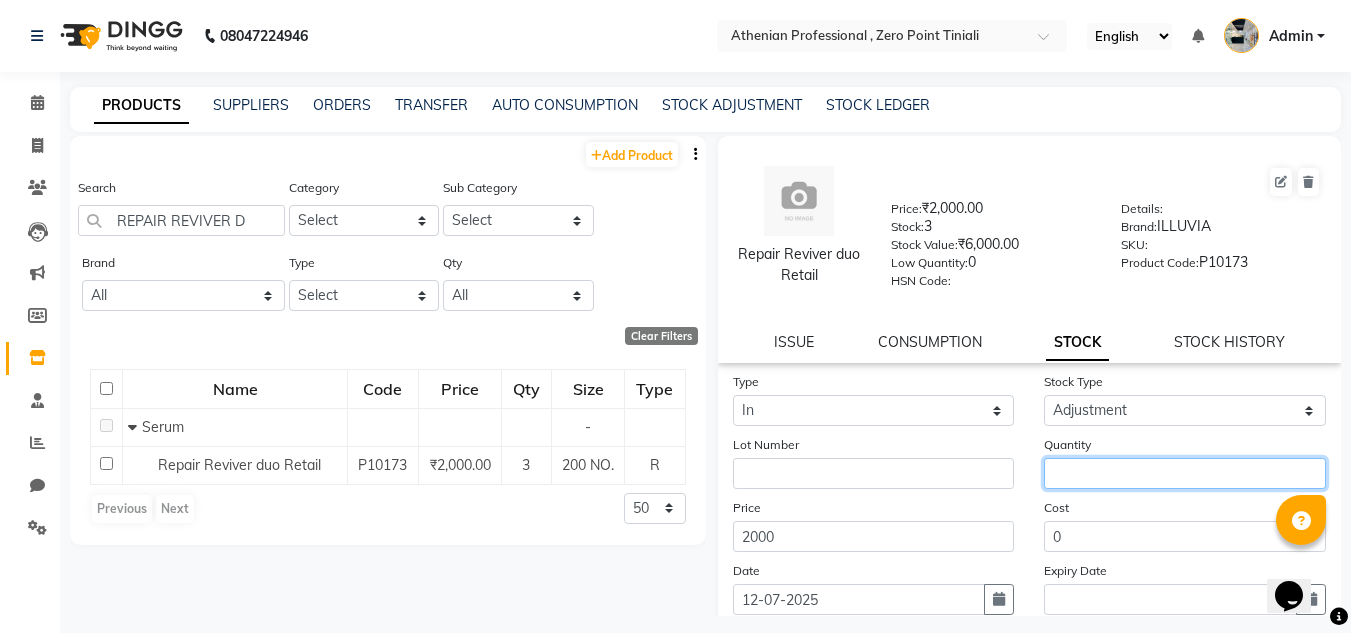 click 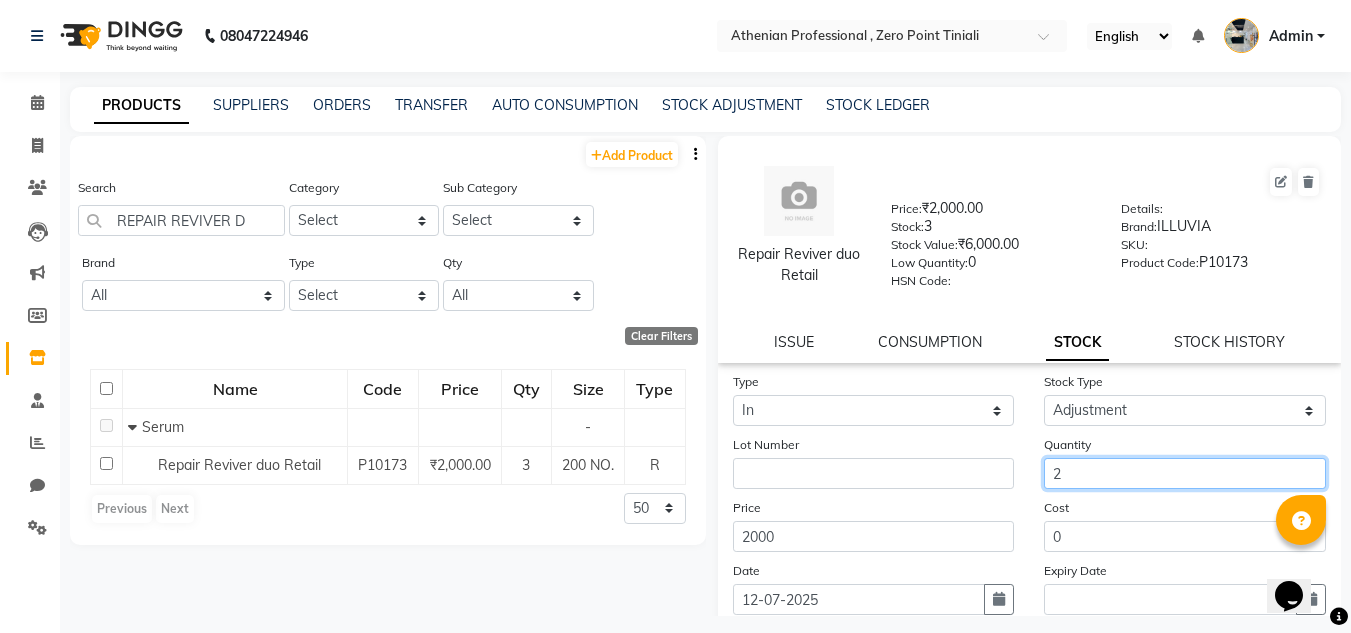 scroll, scrollTop: 155, scrollLeft: 0, axis: vertical 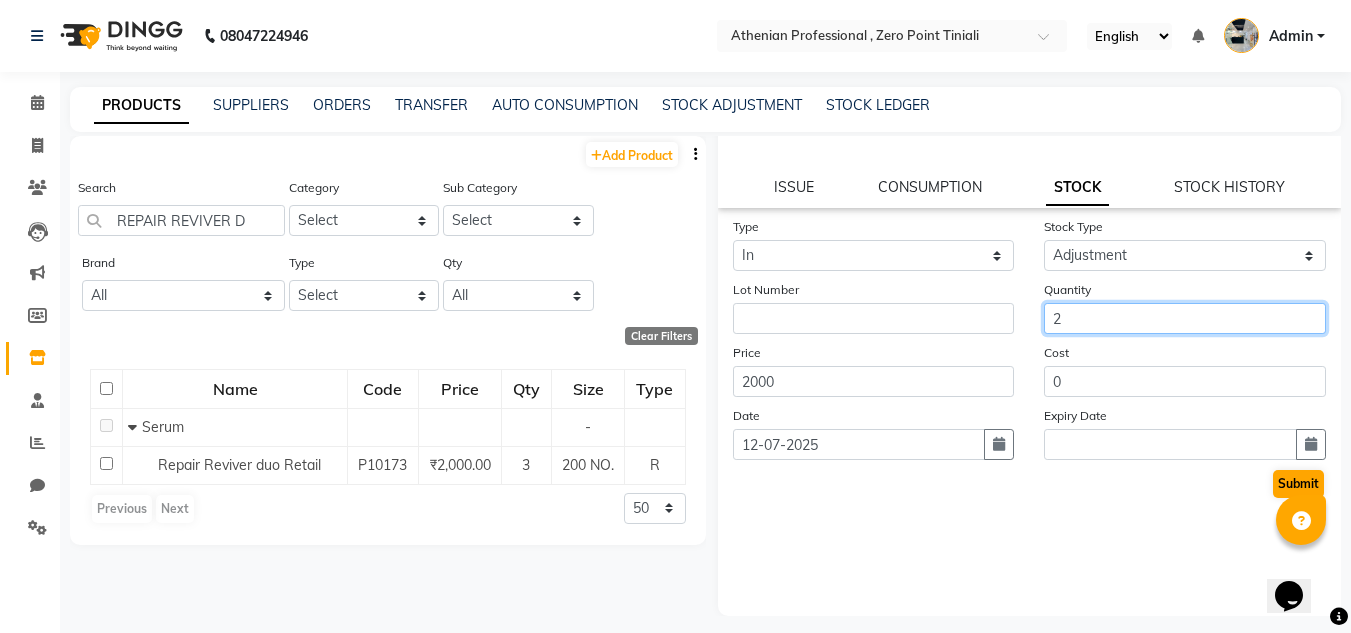 type on "2" 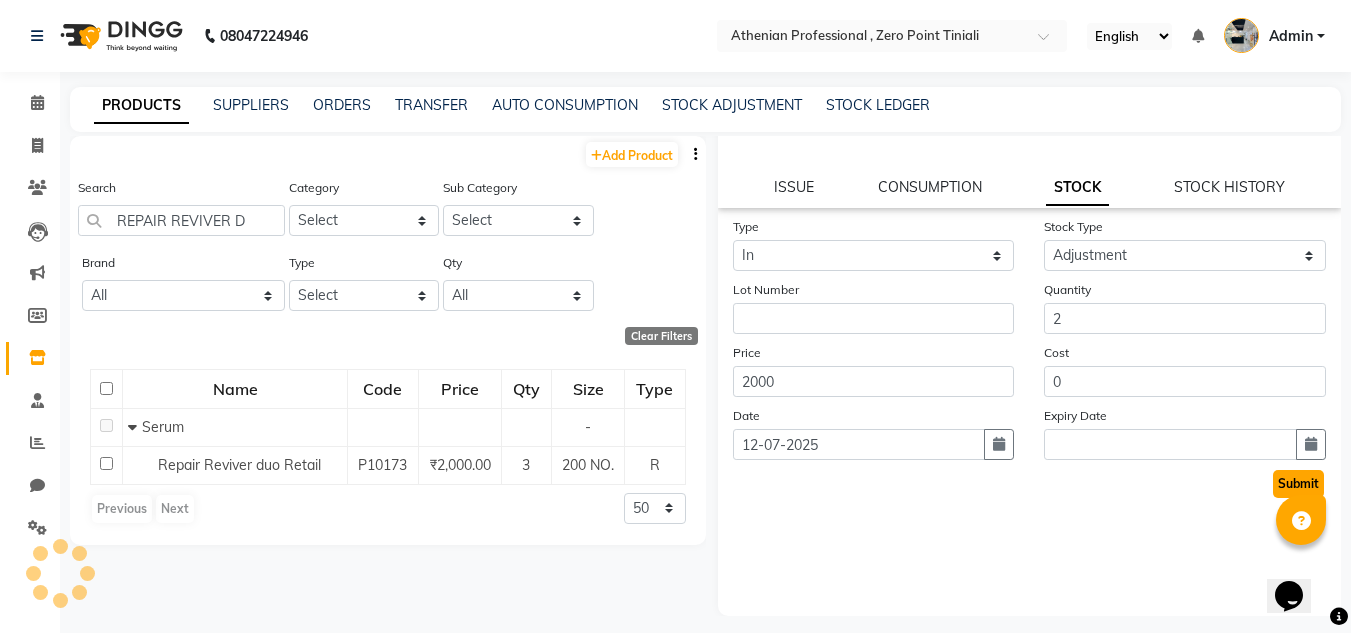 click on "Submit" 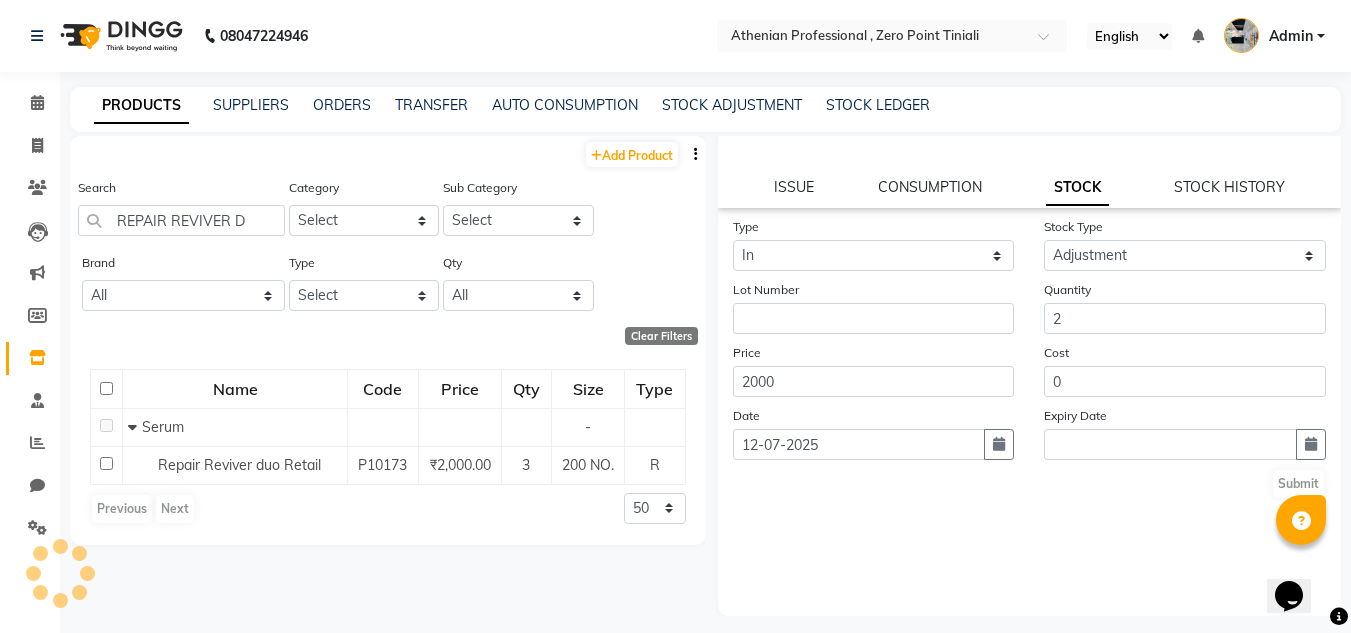 scroll, scrollTop: 0, scrollLeft: 0, axis: both 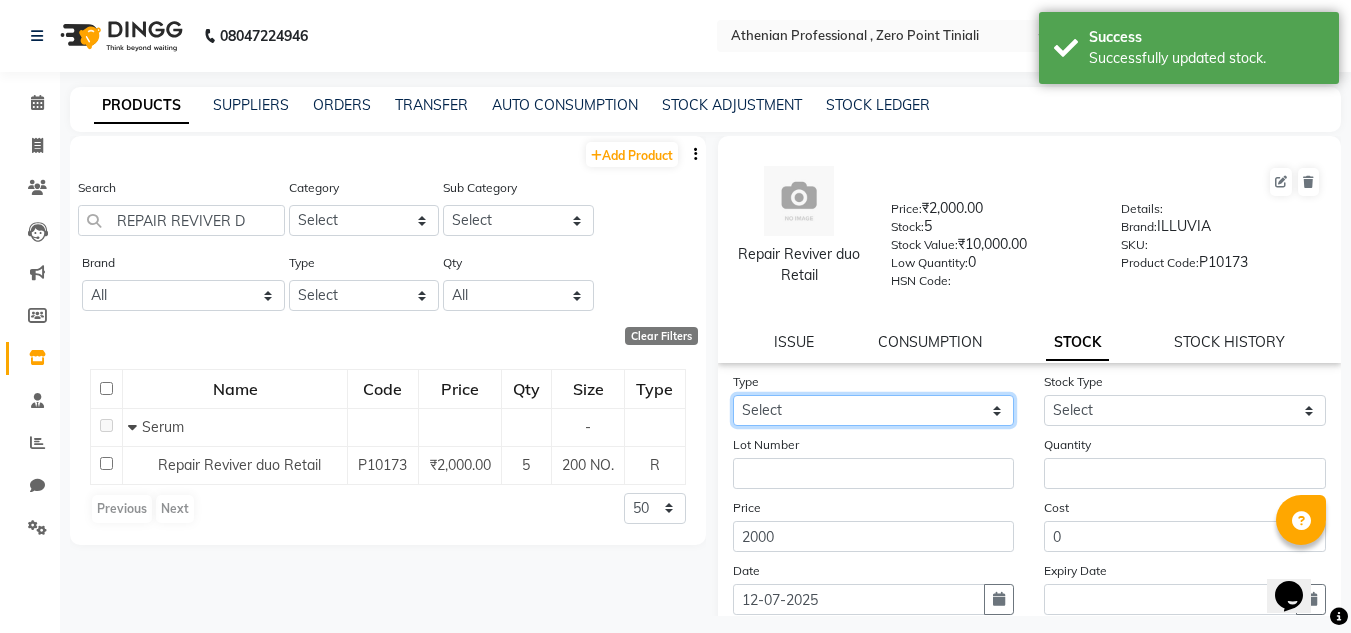 click on "Select In Out" 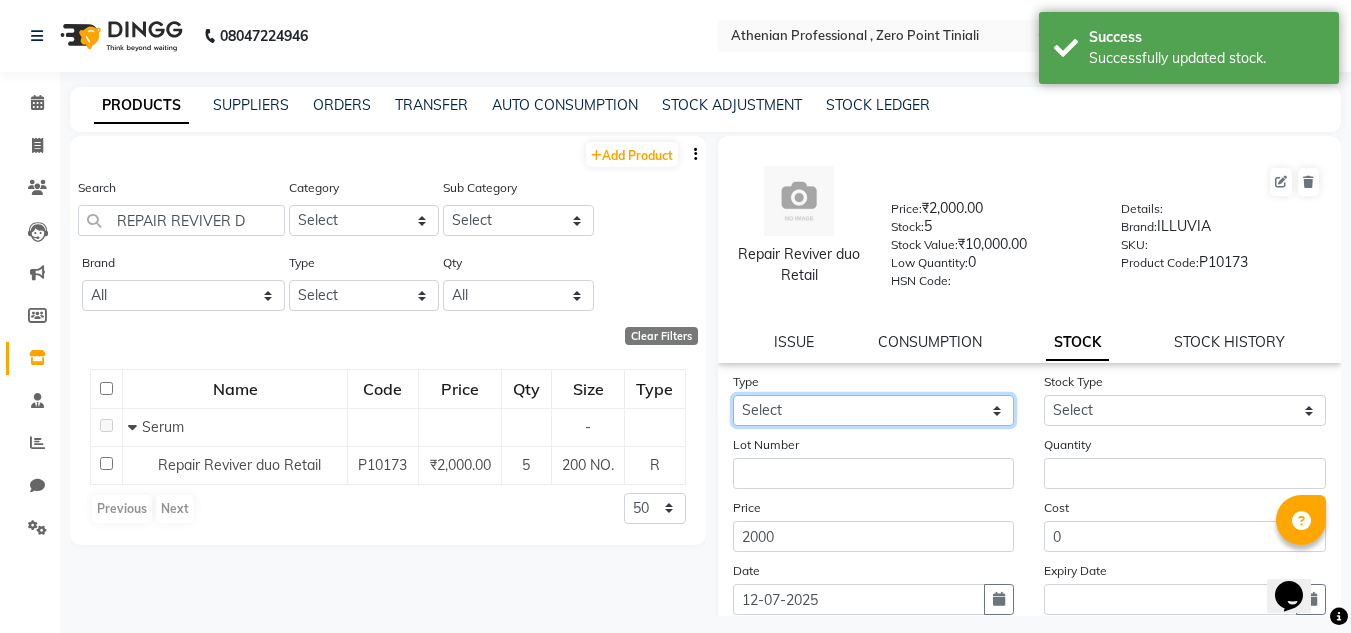 select on "out" 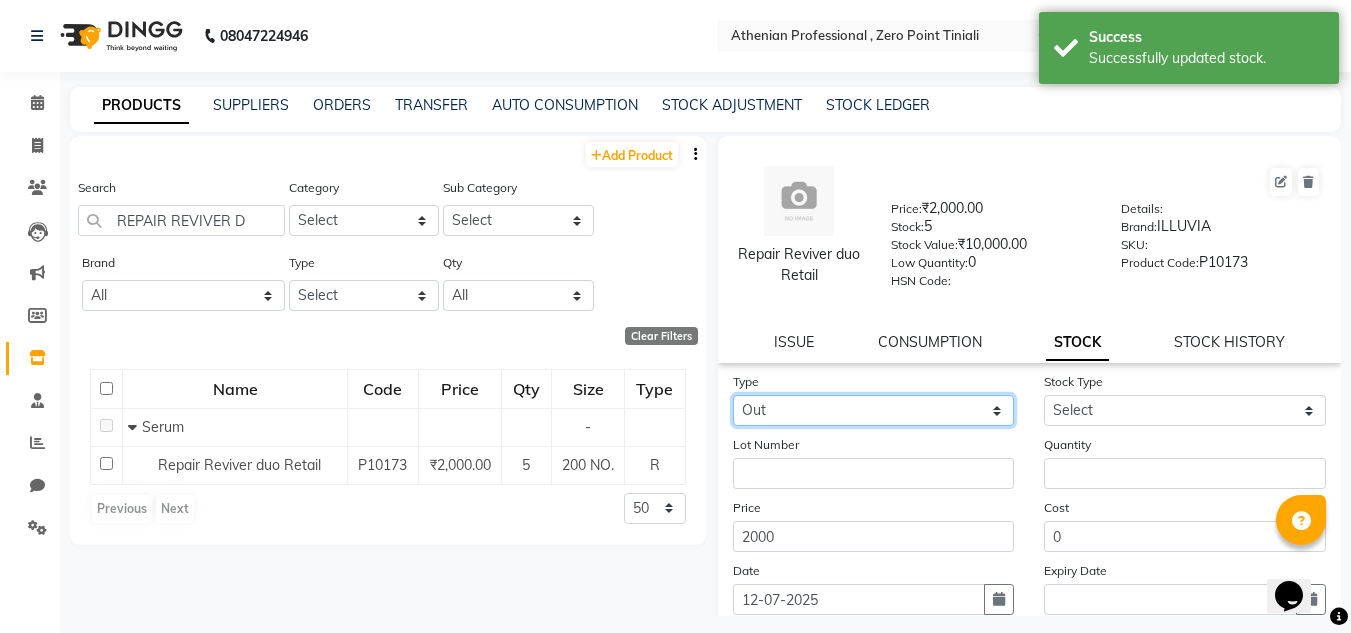 click on "Select In Out" 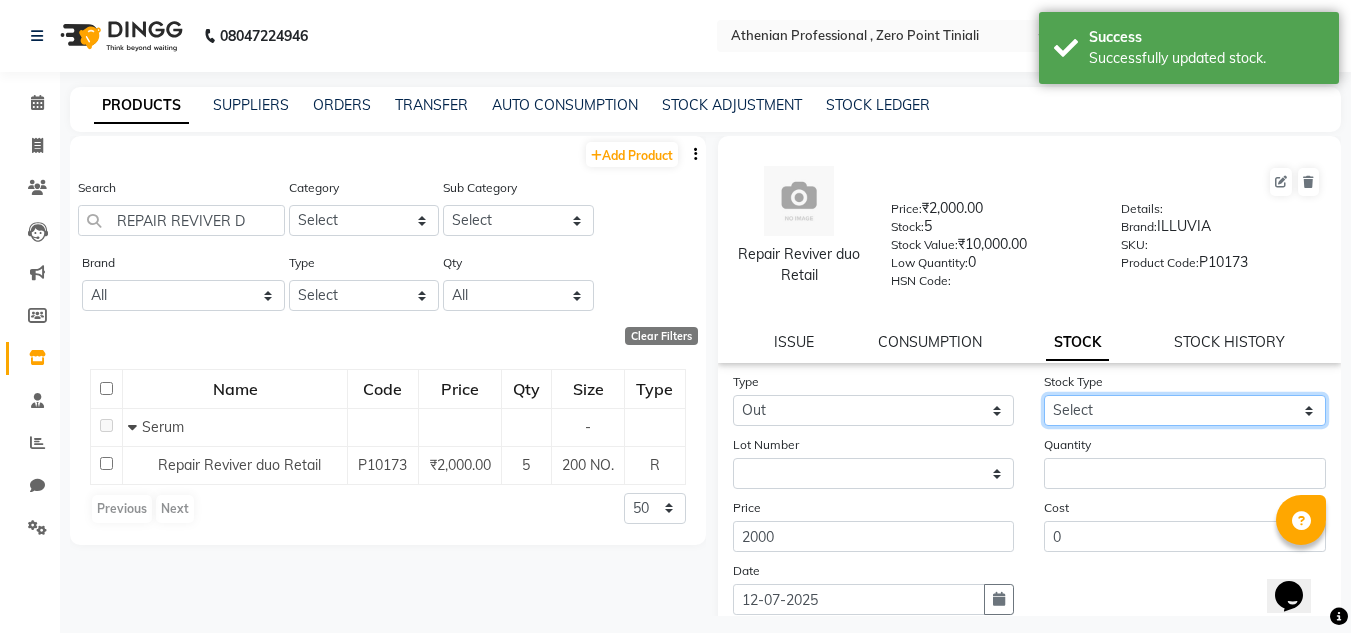 click on "Select Internal Use Damaged Expired Adjustment Return Other" 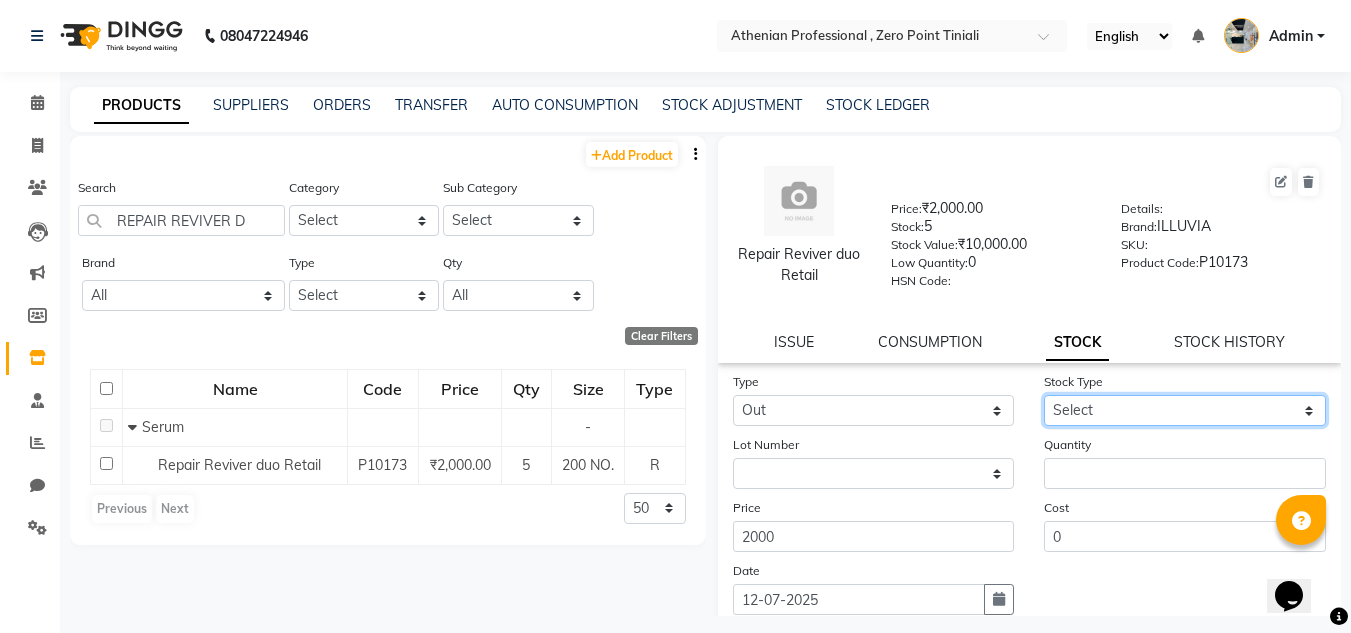 select on "adjustment" 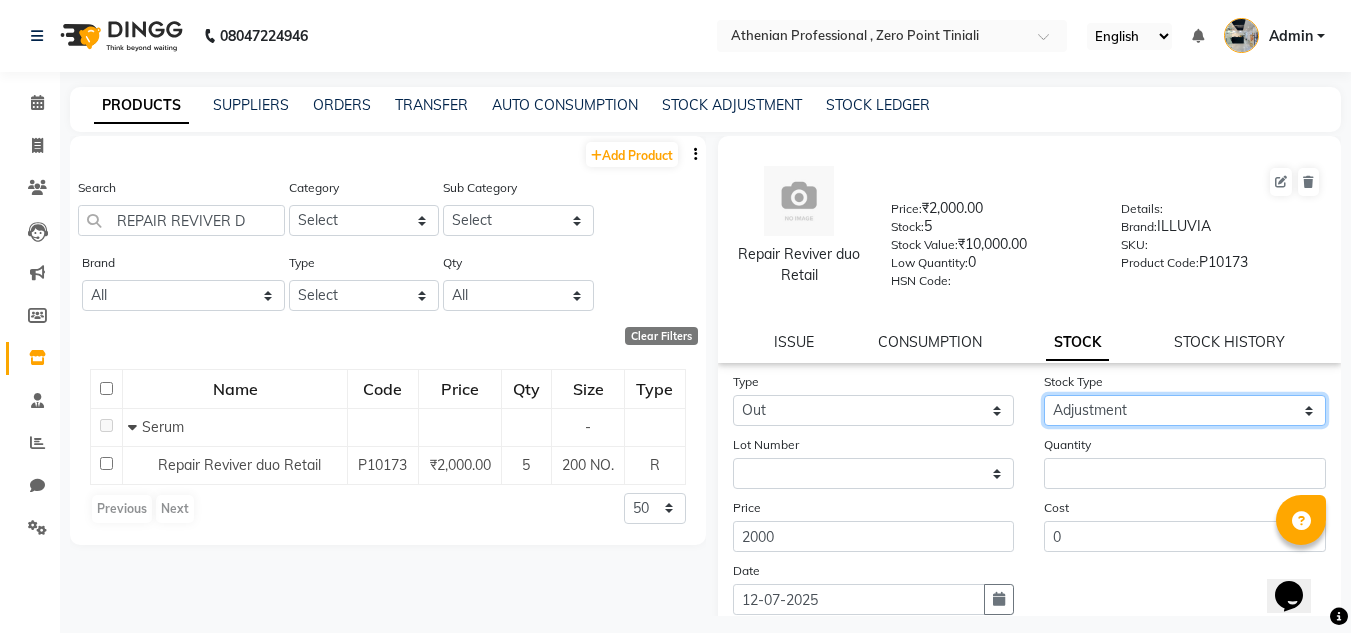 click on "Select Internal Use Damaged Expired Adjustment Return Other" 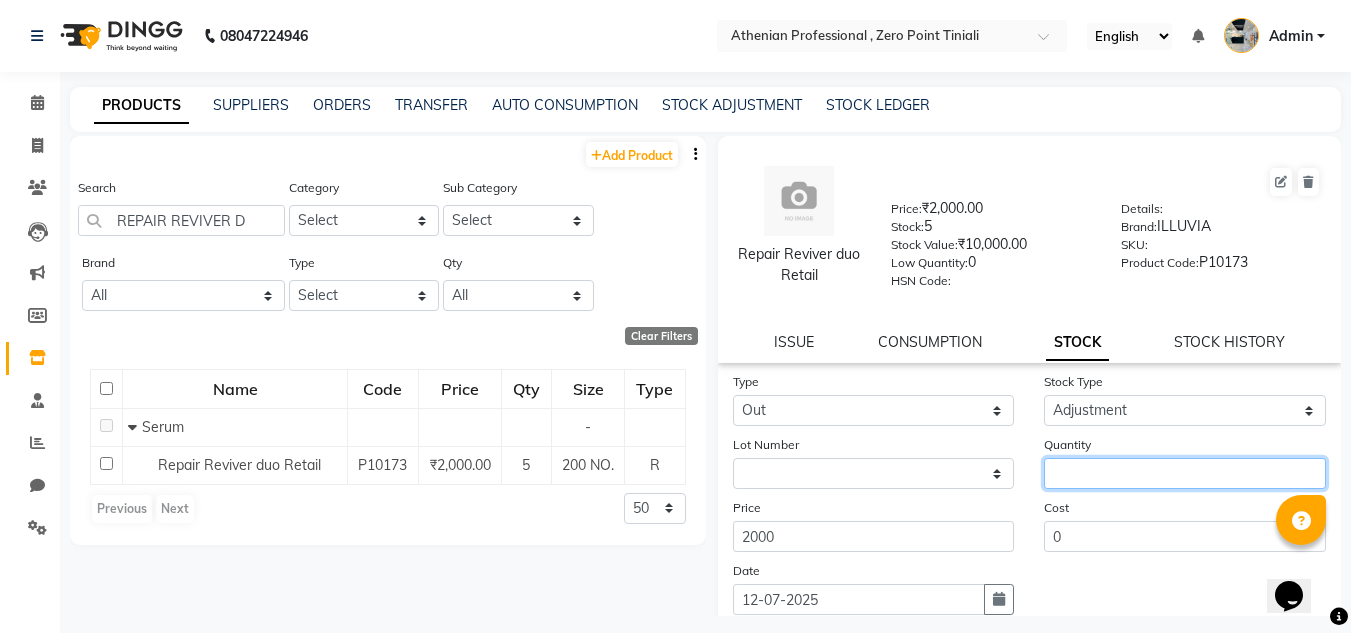 click 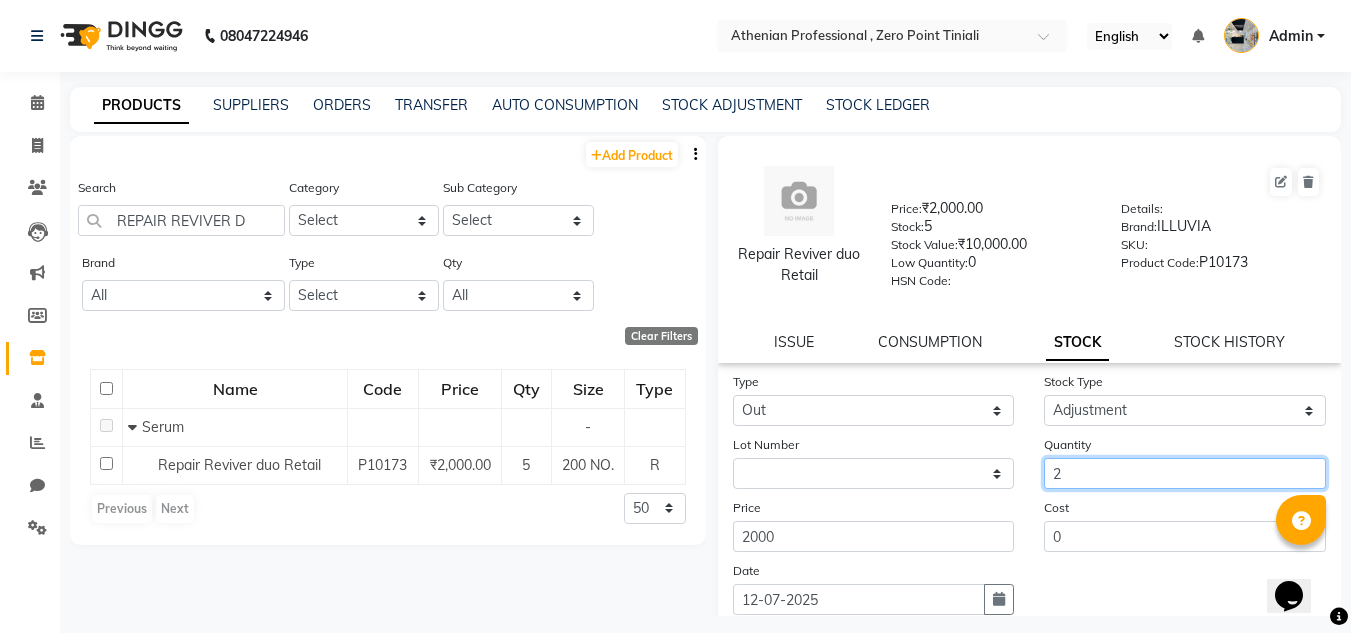 scroll, scrollTop: 155, scrollLeft: 0, axis: vertical 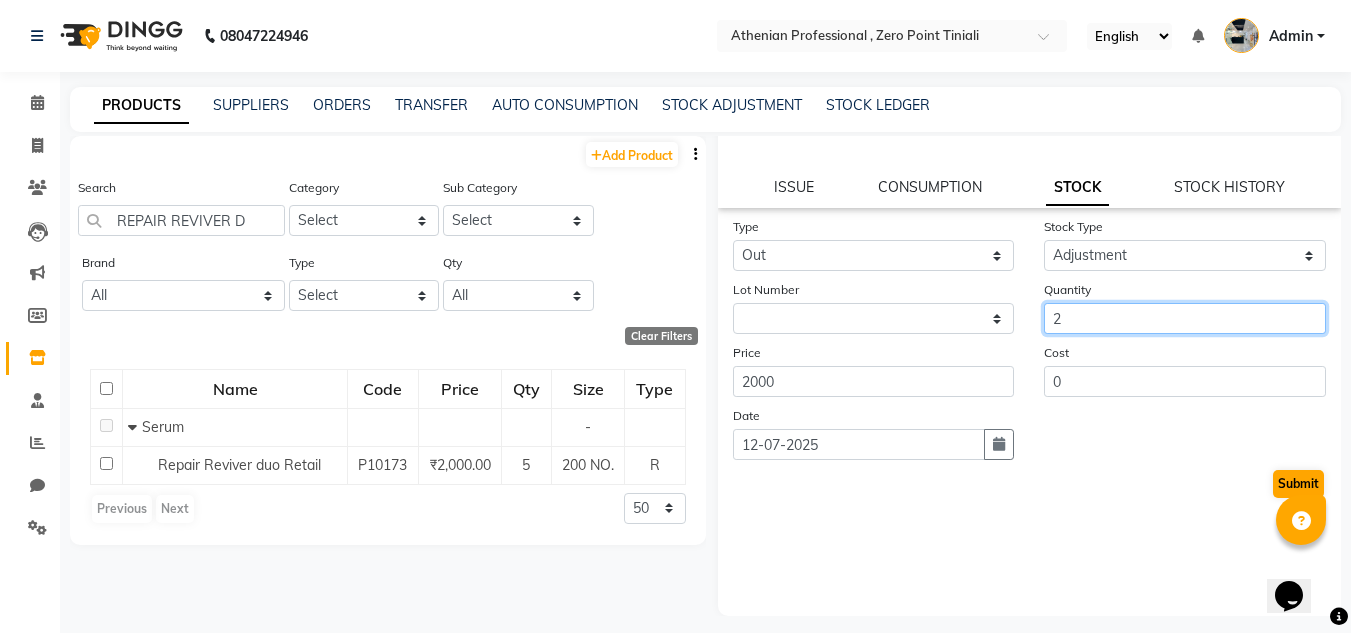 type on "2" 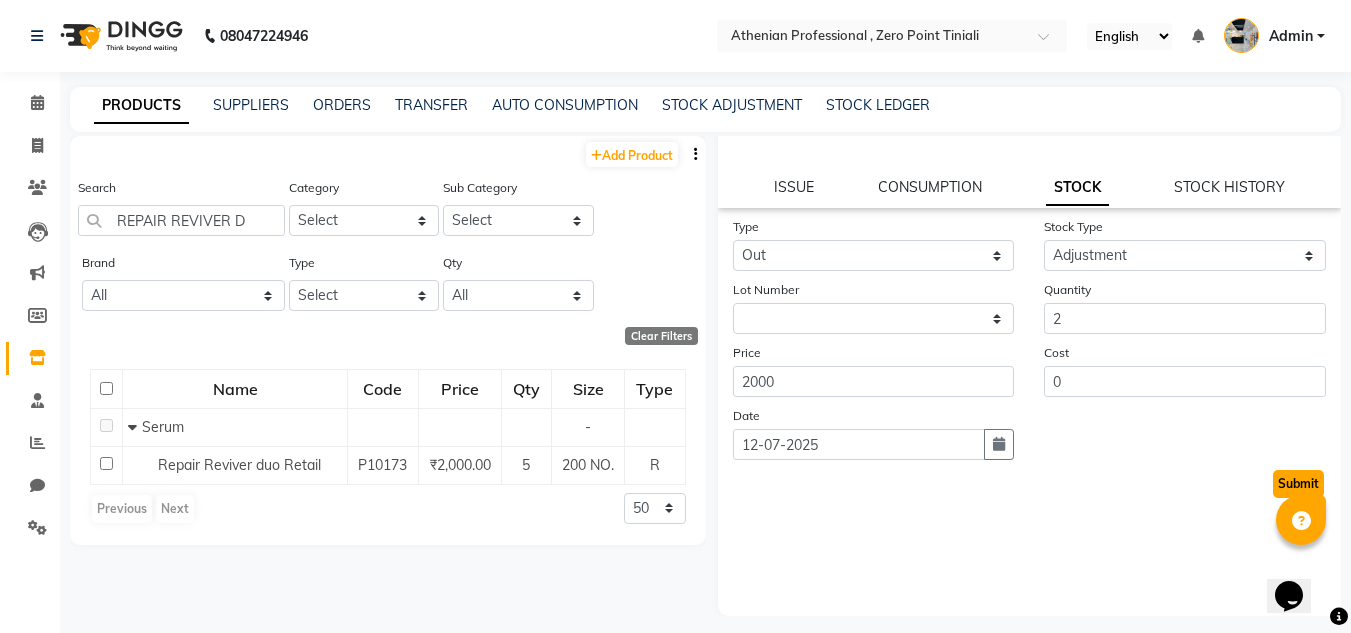 click on "Submit" 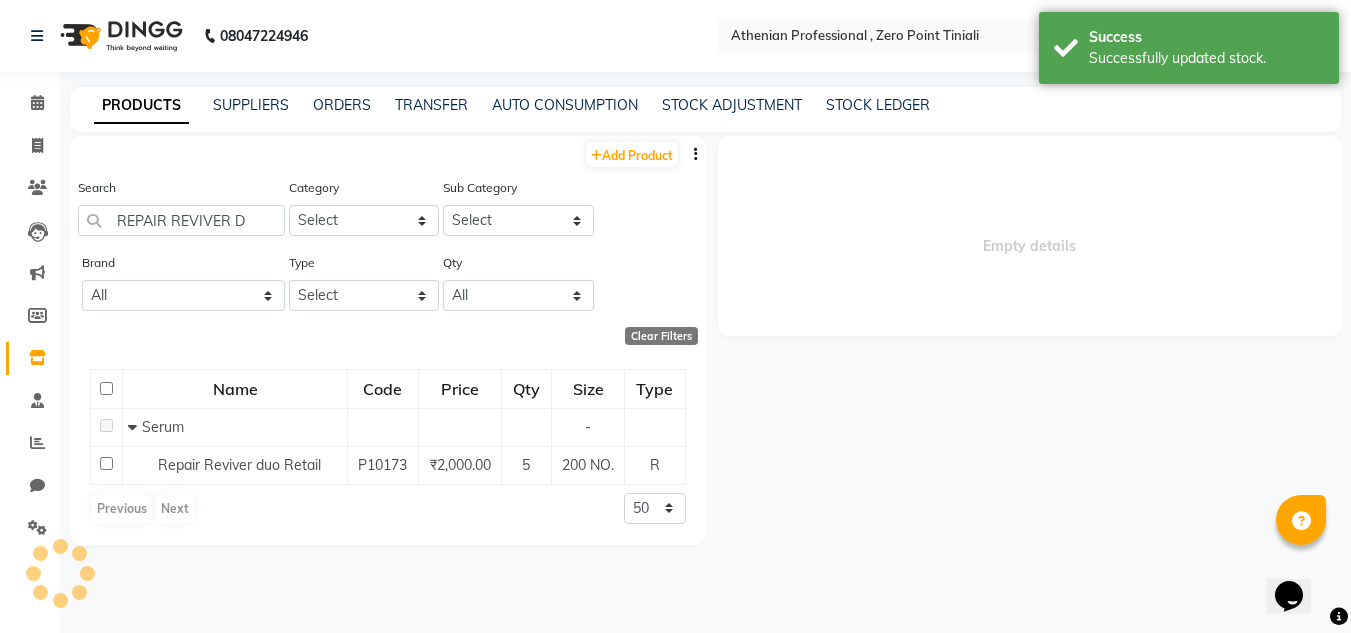 scroll, scrollTop: 0, scrollLeft: 0, axis: both 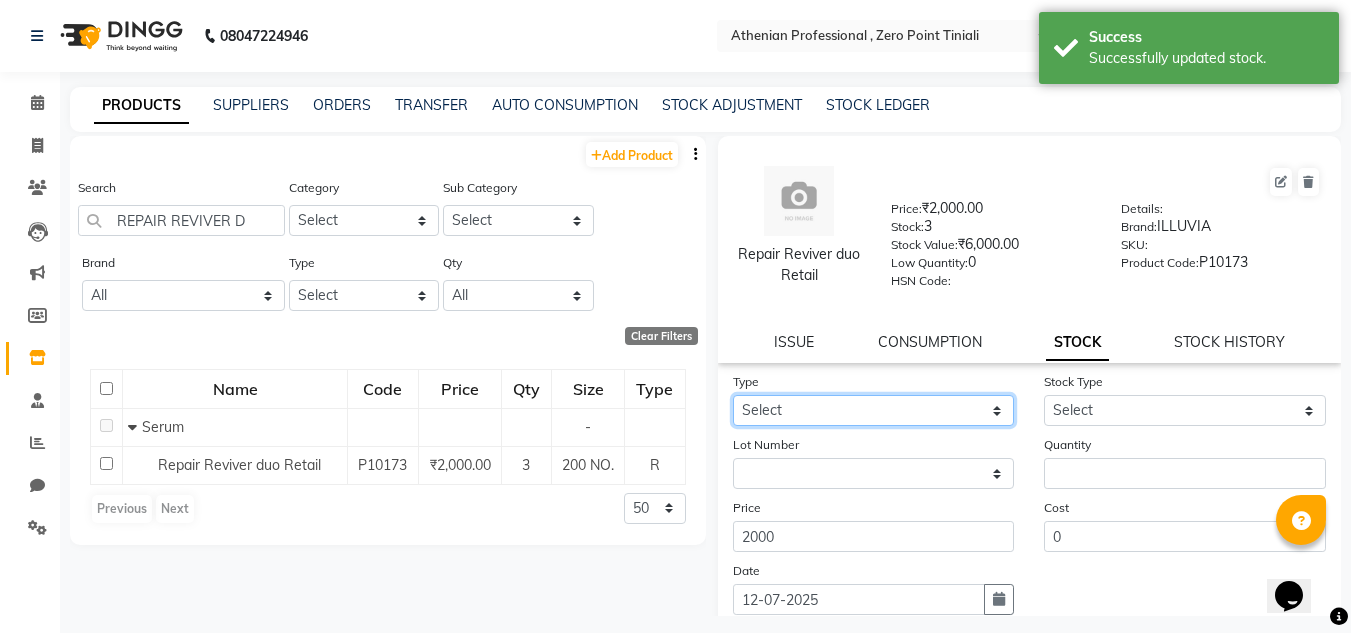 click on "Select In Out" 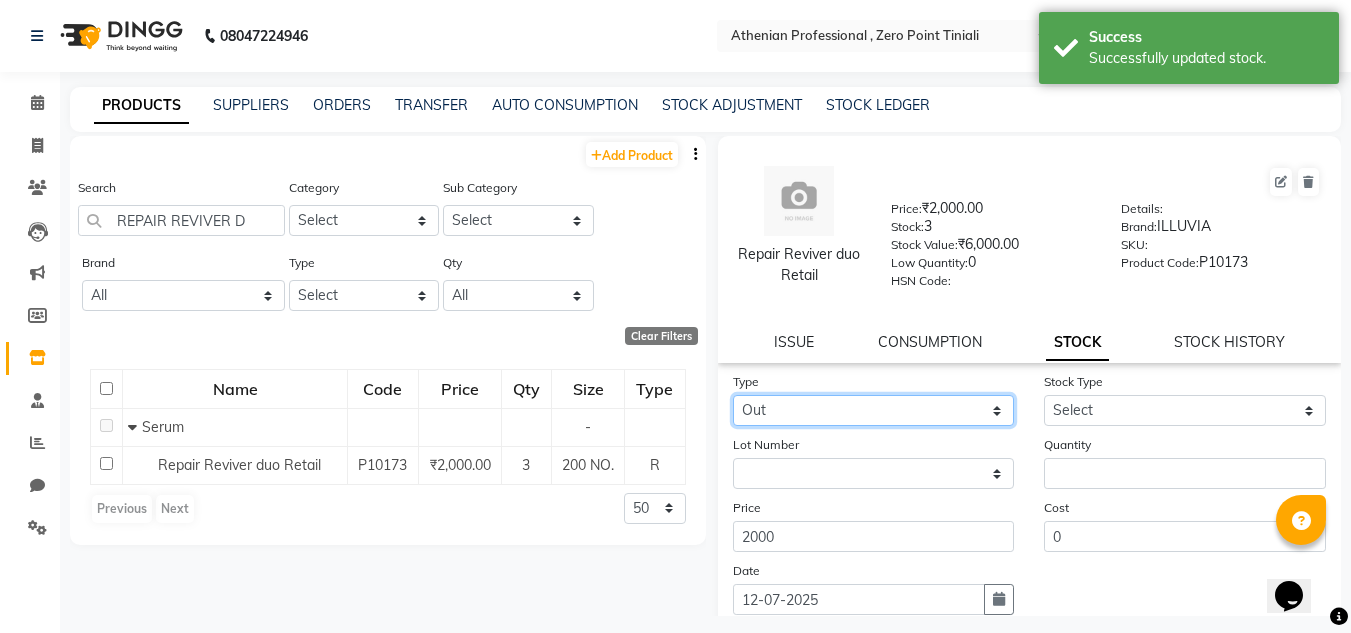 click on "Select In Out" 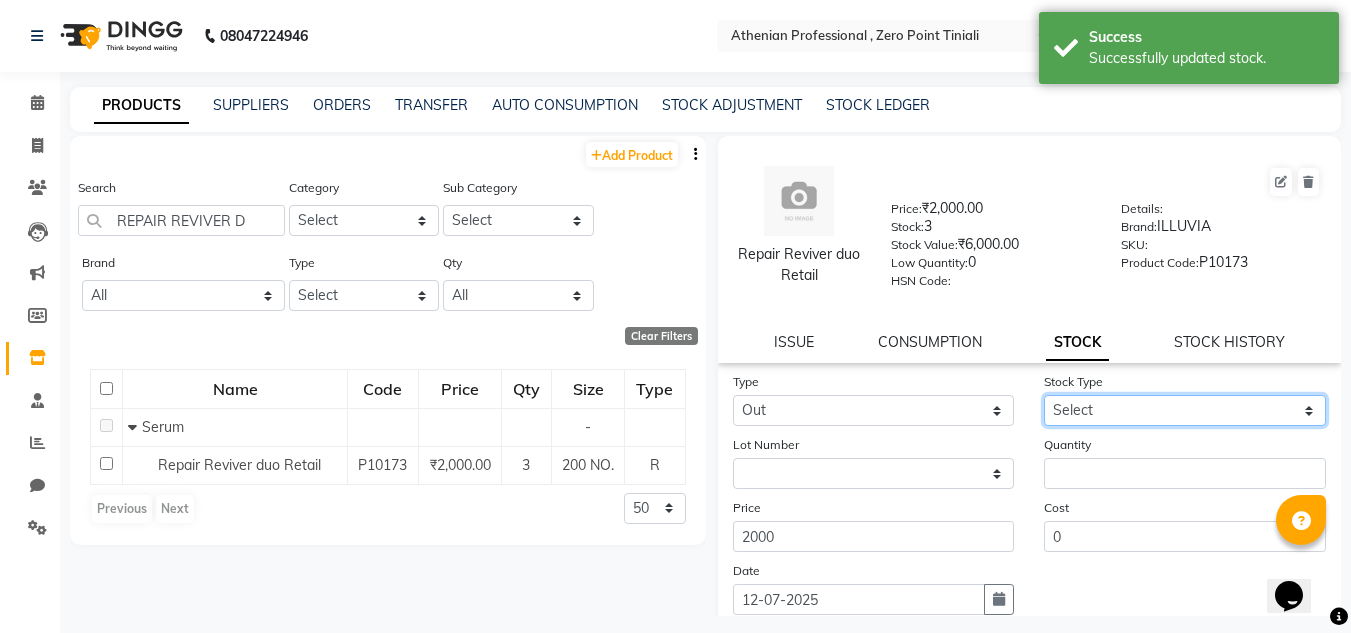 click on "Select Internal Use Damaged Expired Adjustment Return Other" 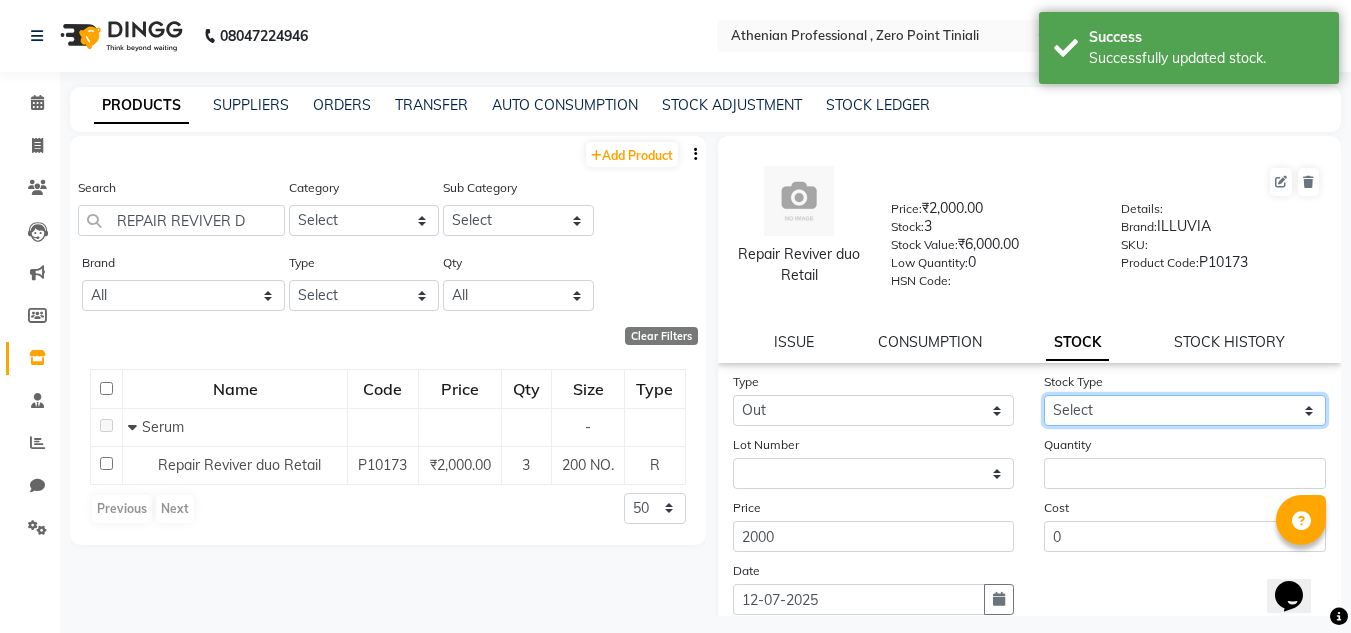 select on "adjustment" 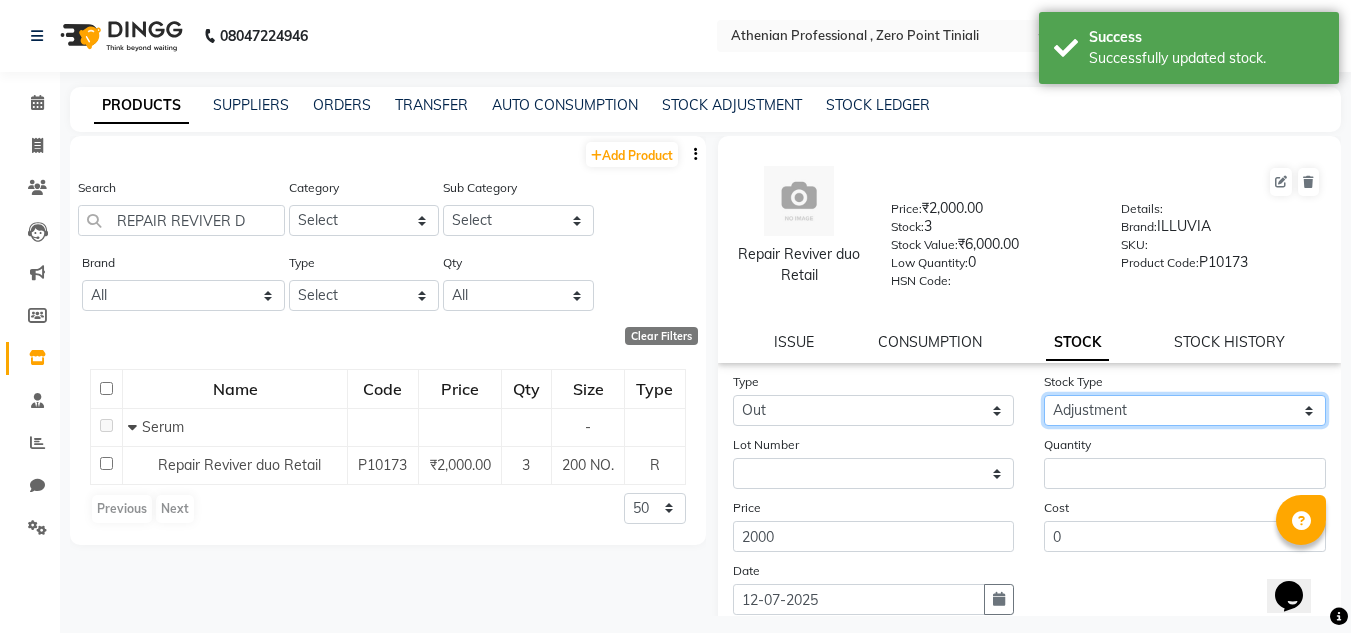 click on "Select Internal Use Damaged Expired Adjustment Return Other" 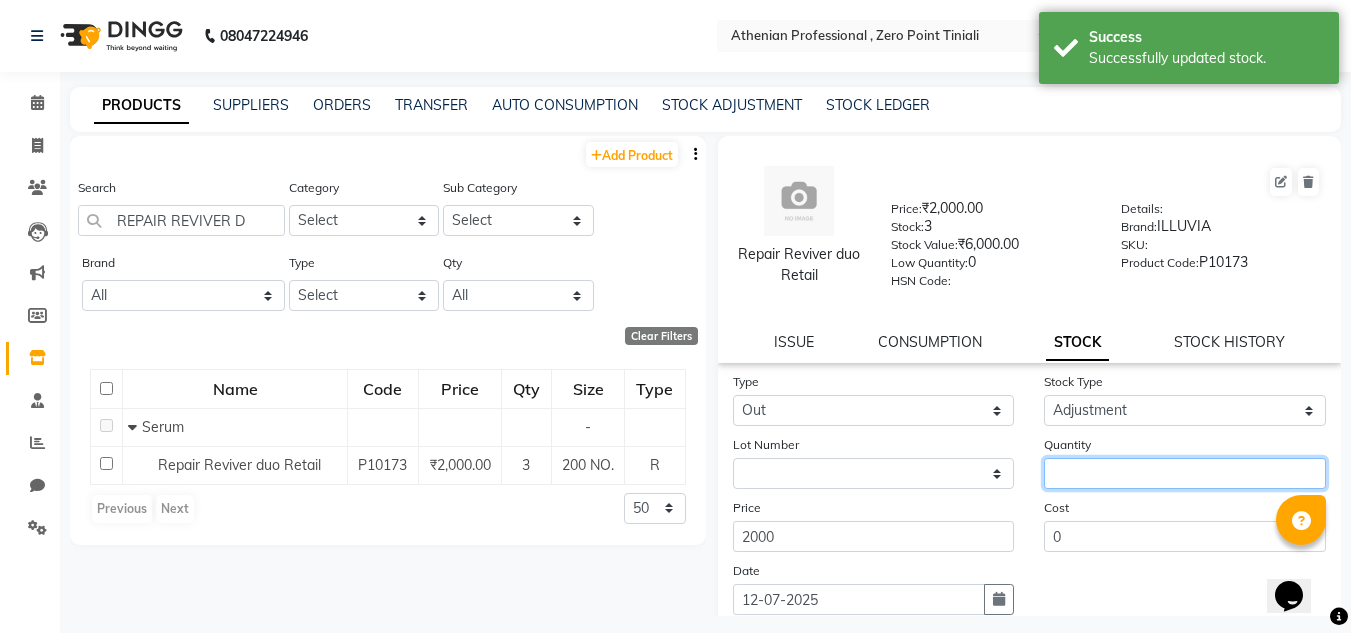 click 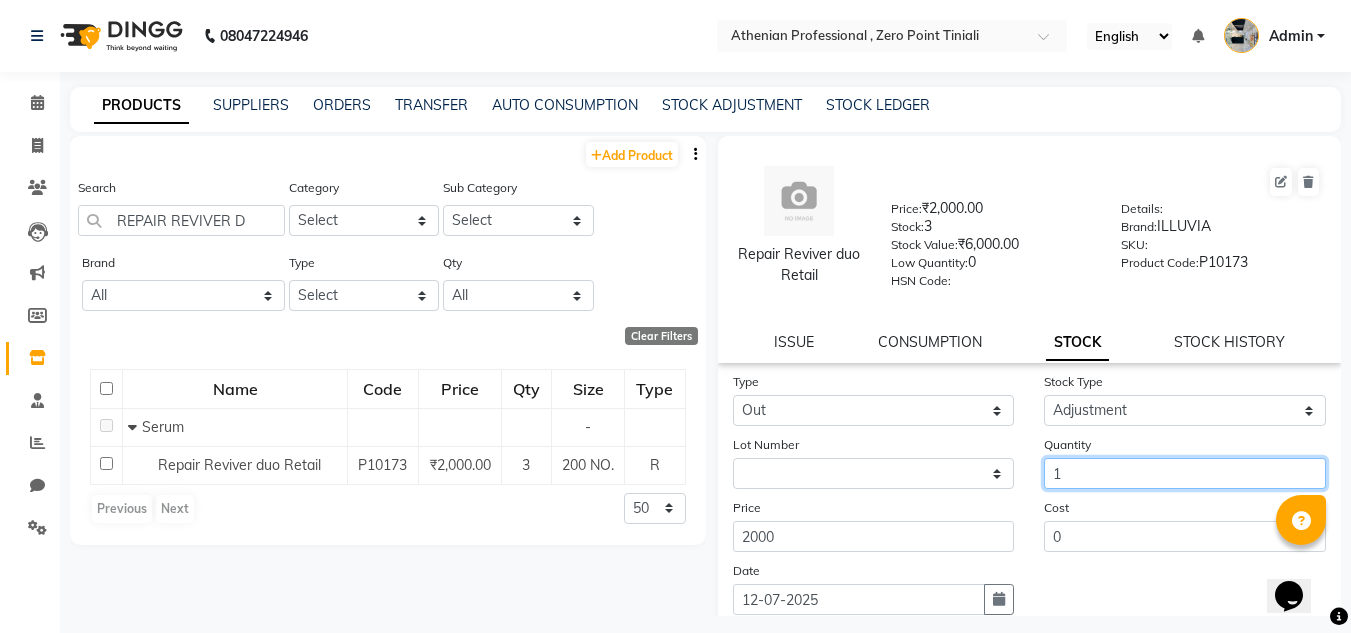 scroll, scrollTop: 155, scrollLeft: 0, axis: vertical 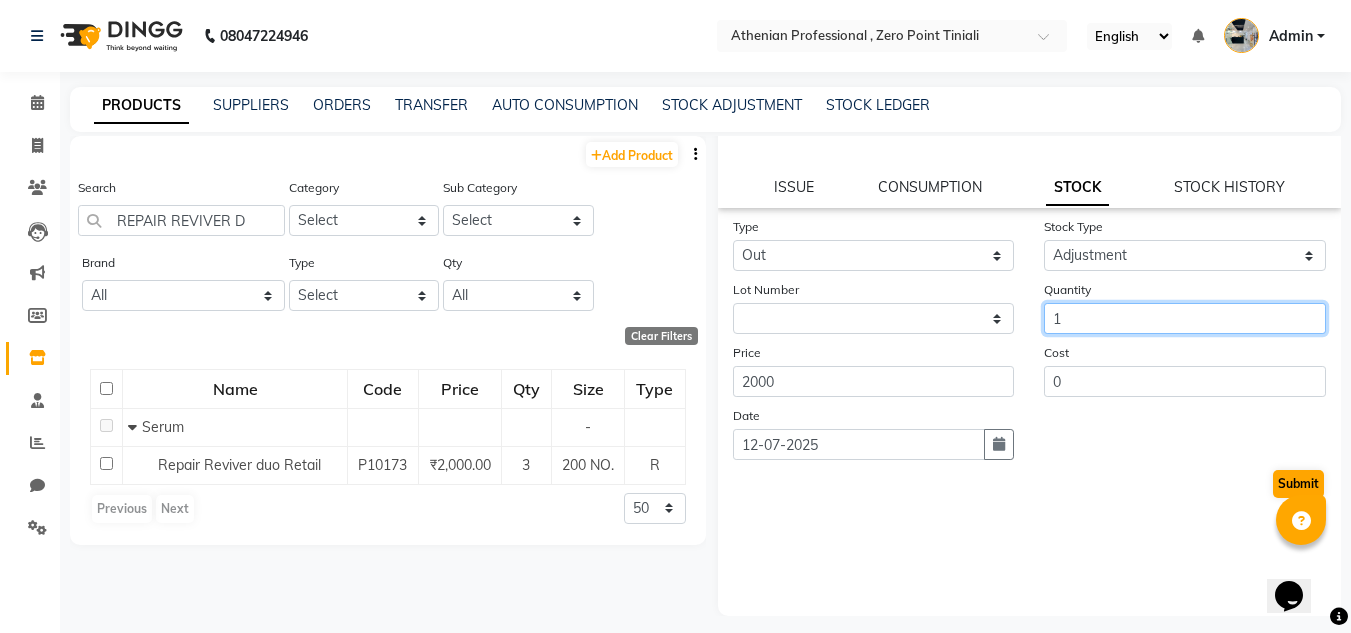 type on "1" 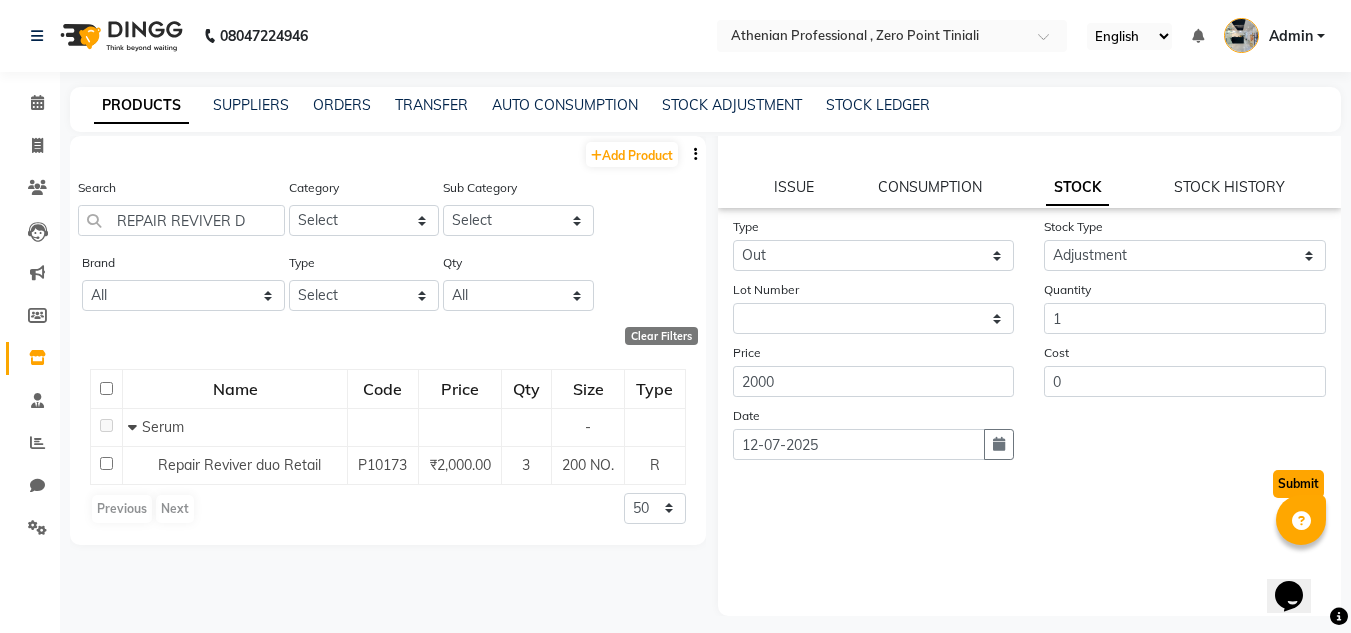 click on "Submit" 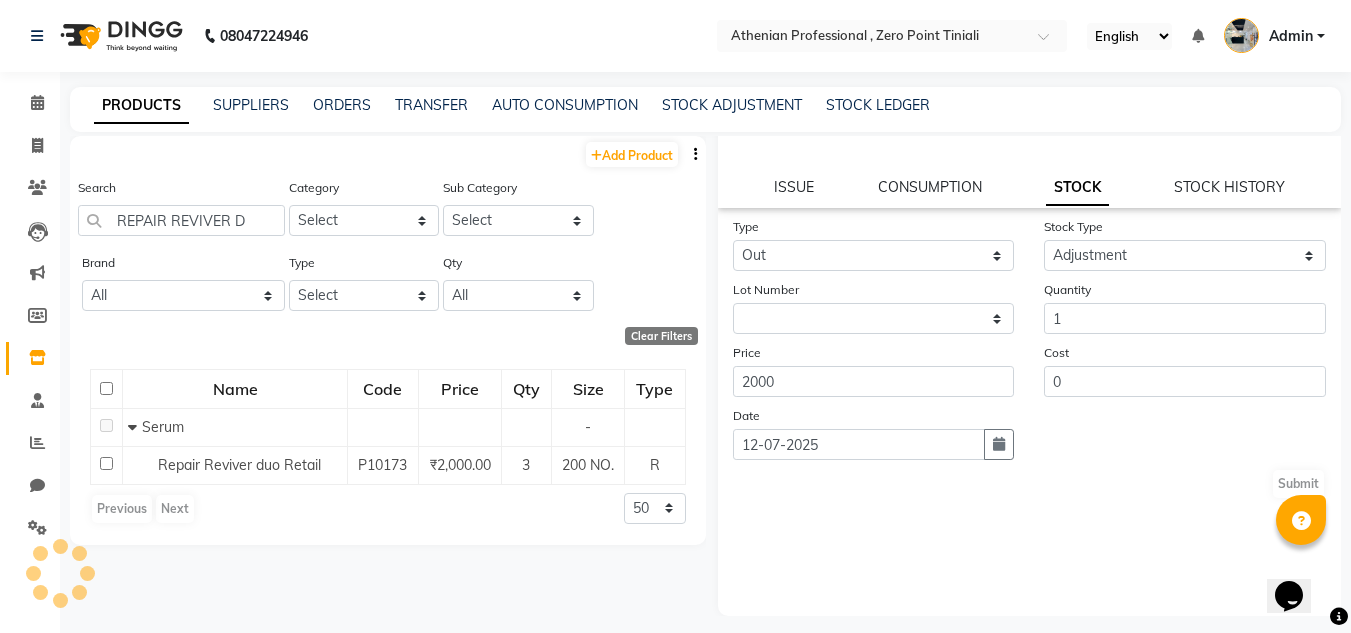 scroll, scrollTop: 0, scrollLeft: 0, axis: both 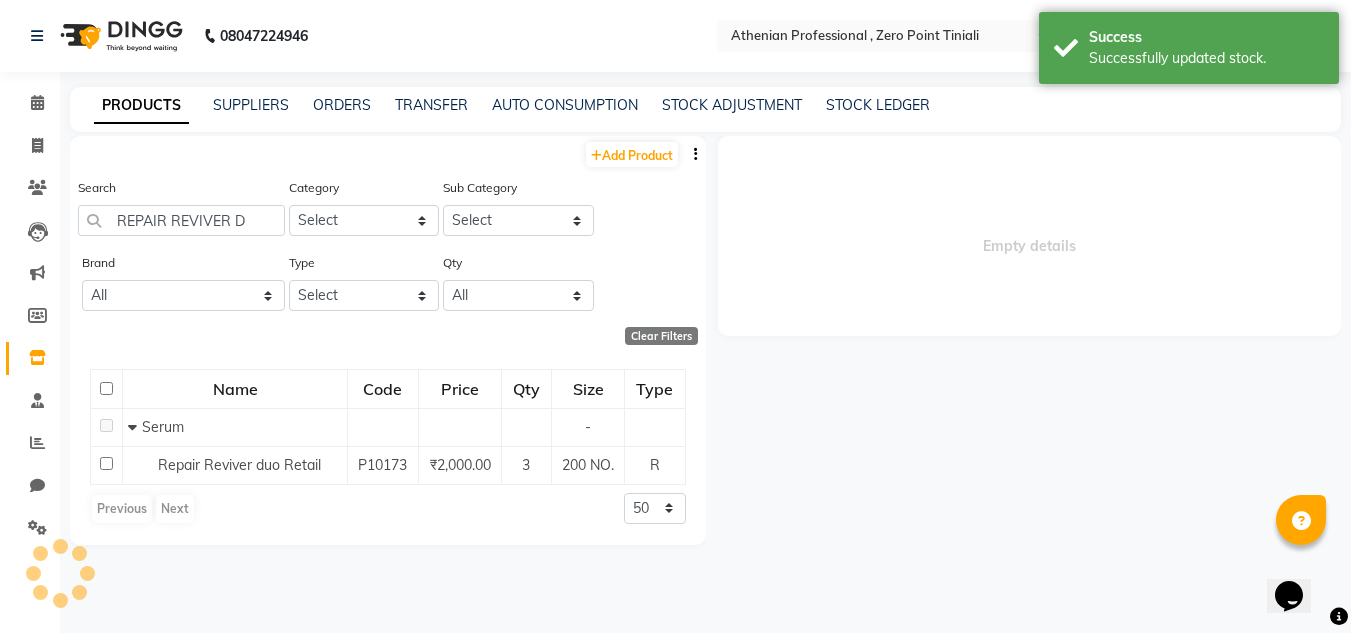 select 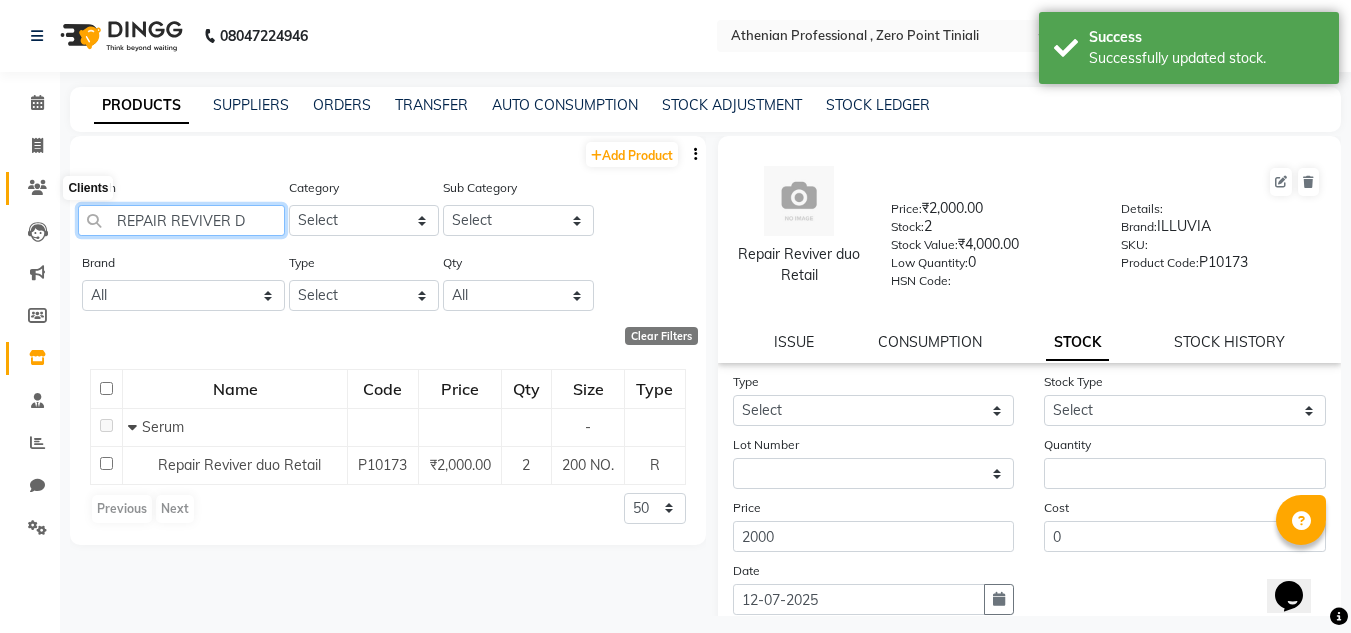 drag, startPoint x: 256, startPoint y: 223, endPoint x: 37, endPoint y: 197, distance: 220.53798 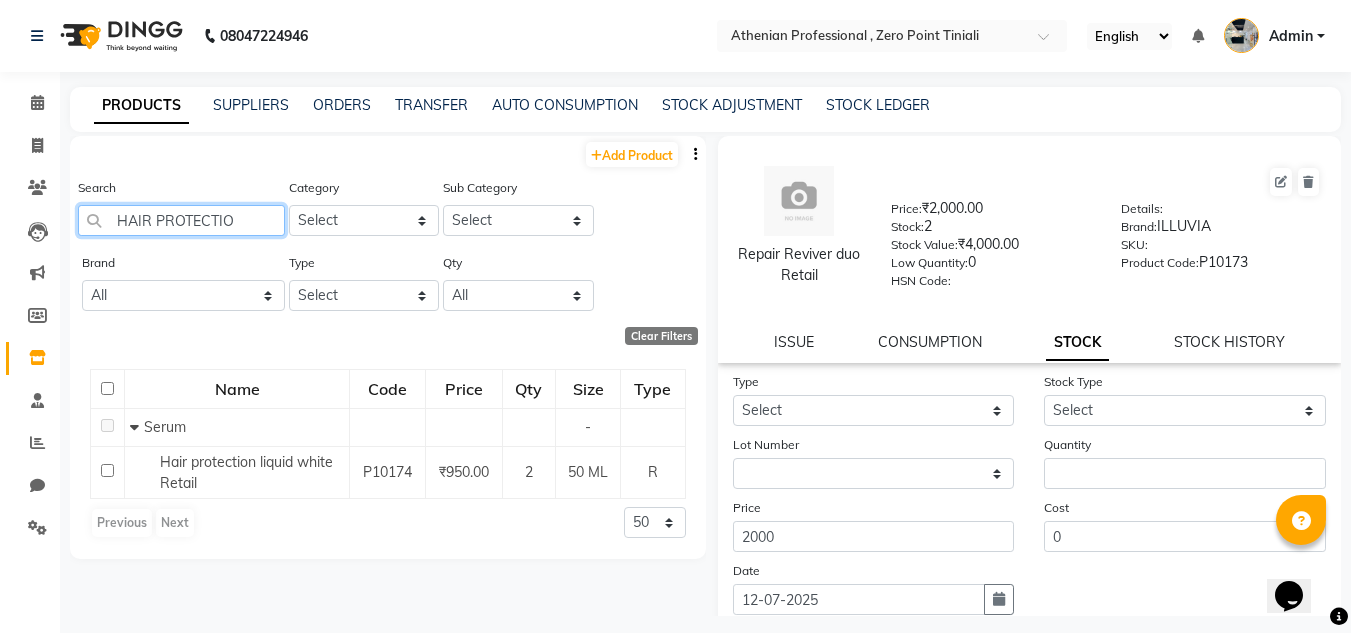 drag, startPoint x: 244, startPoint y: 206, endPoint x: 60, endPoint y: 196, distance: 184.27155 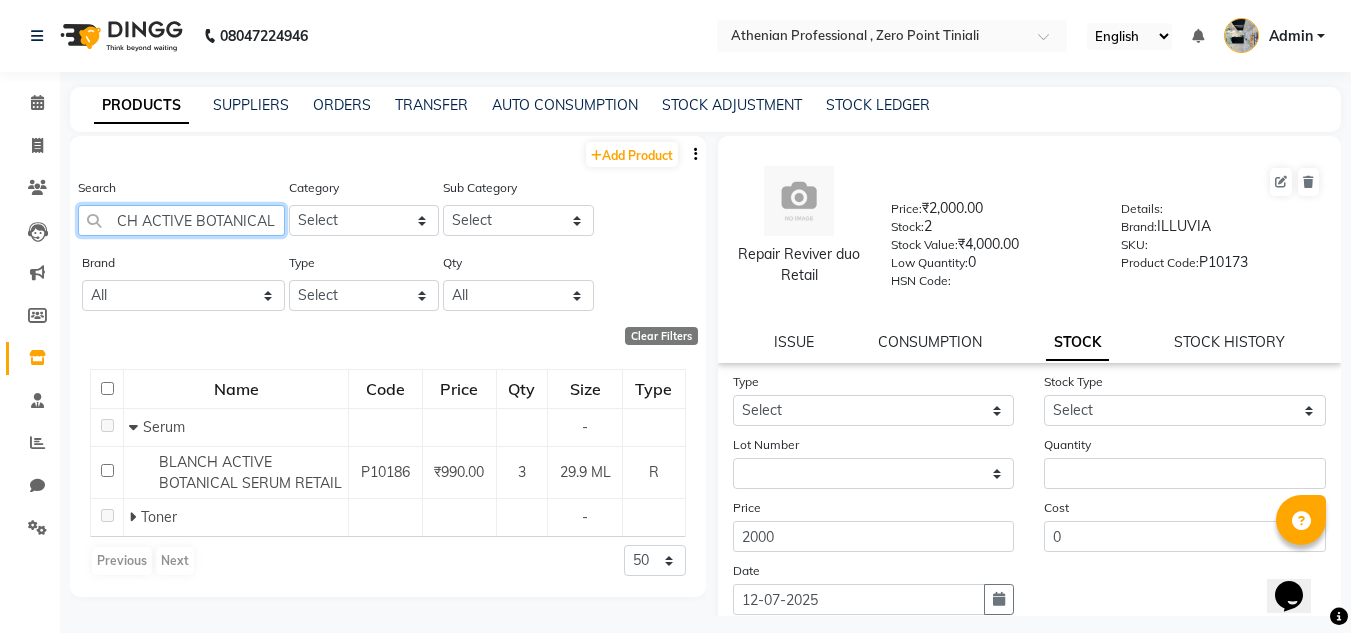 scroll, scrollTop: 0, scrollLeft: 46, axis: horizontal 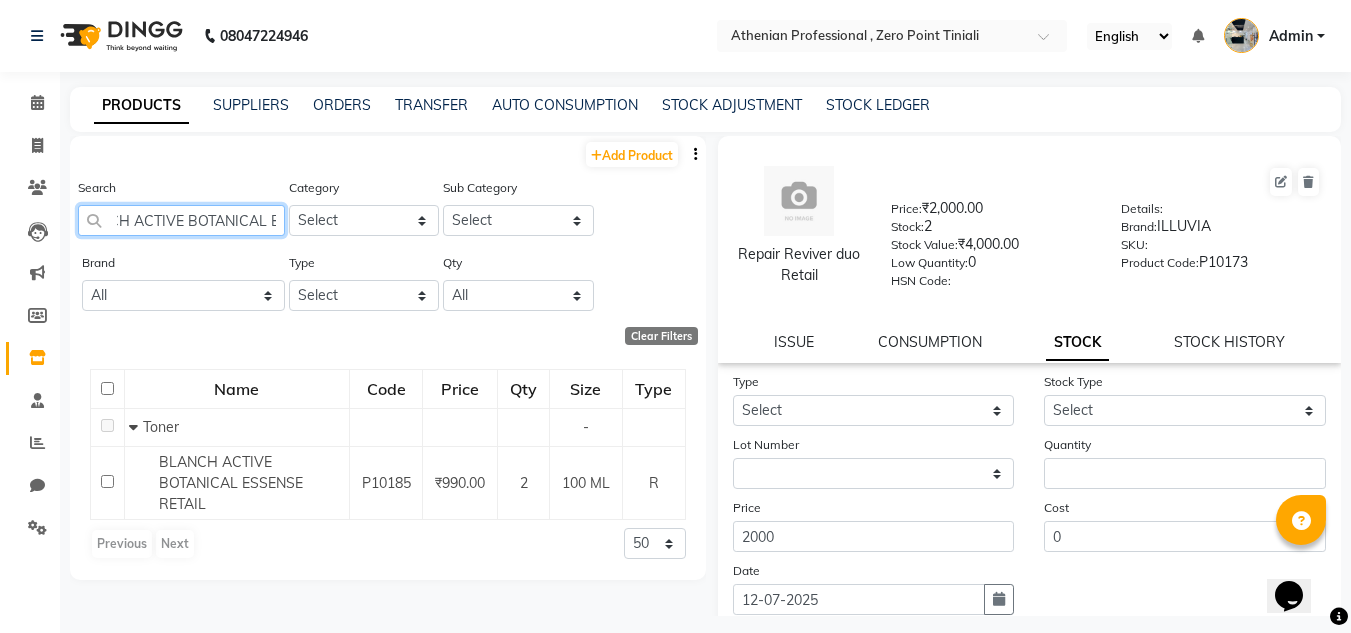 drag, startPoint x: 278, startPoint y: 220, endPoint x: 267, endPoint y: 218, distance: 11.18034 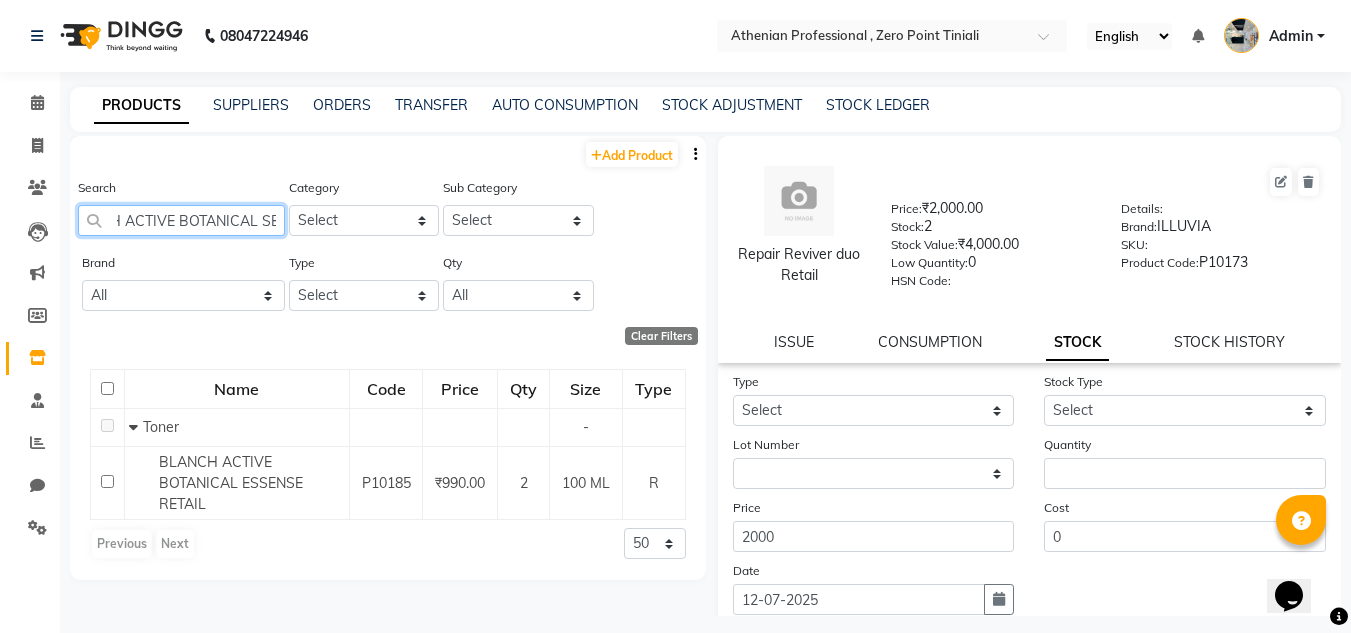 scroll, scrollTop: 0, scrollLeft: 65, axis: horizontal 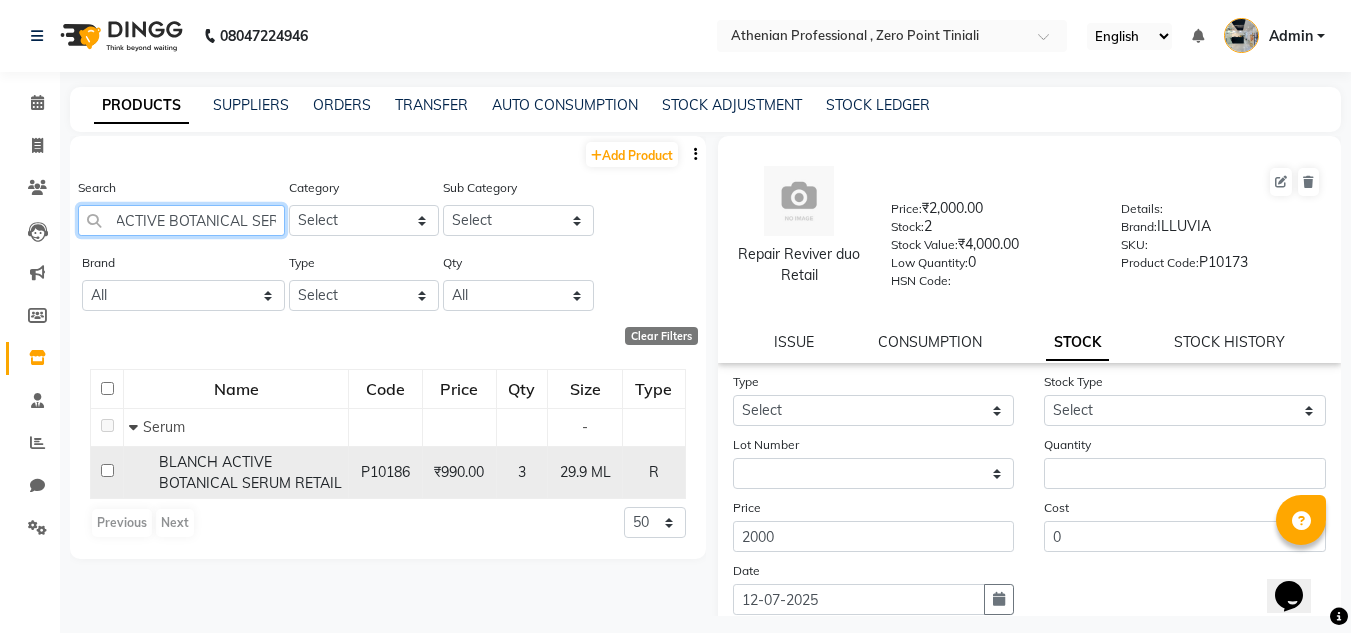 type on "BLANCH ACTIVE BOTANICAL SER" 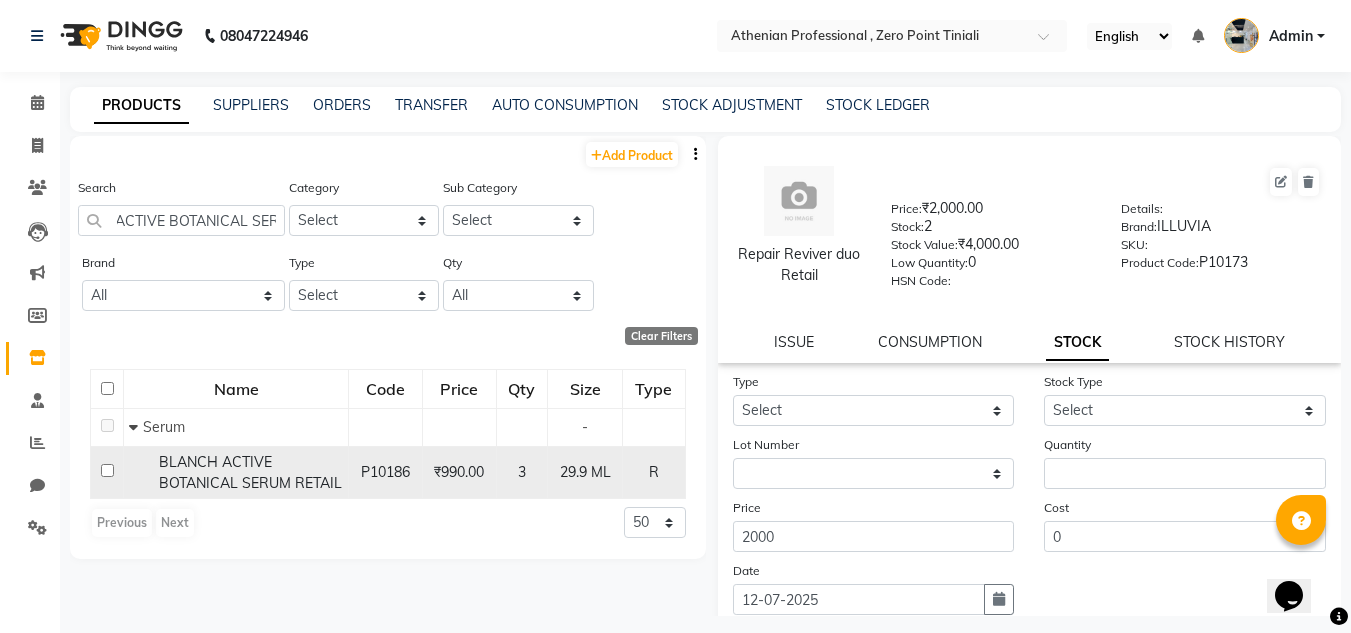 scroll, scrollTop: 0, scrollLeft: 0, axis: both 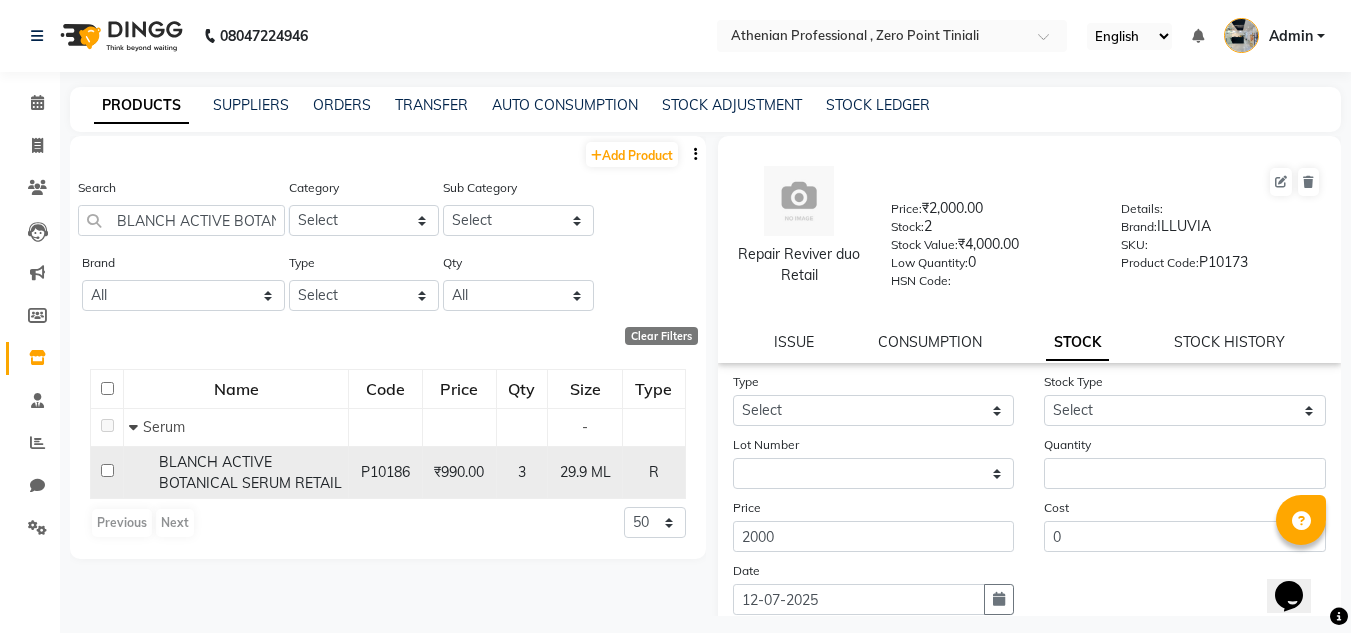 click on "BLANCH ACTIVE BOTANICAL SERUM RETAIL" 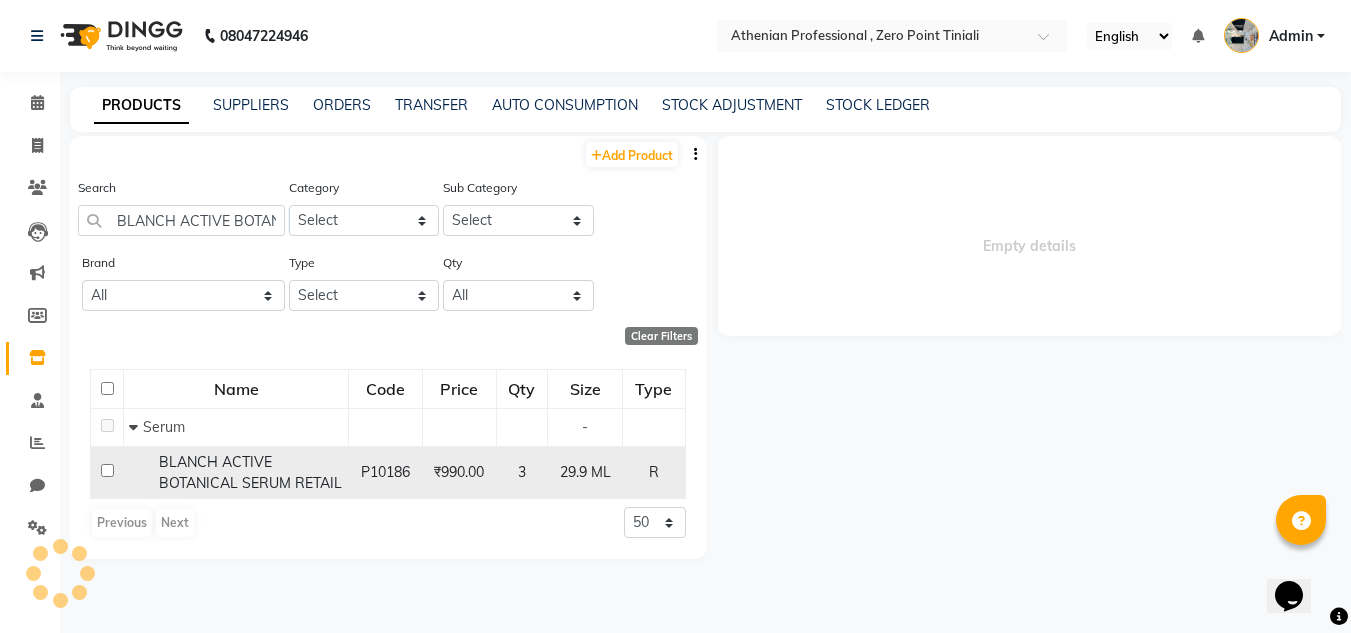select 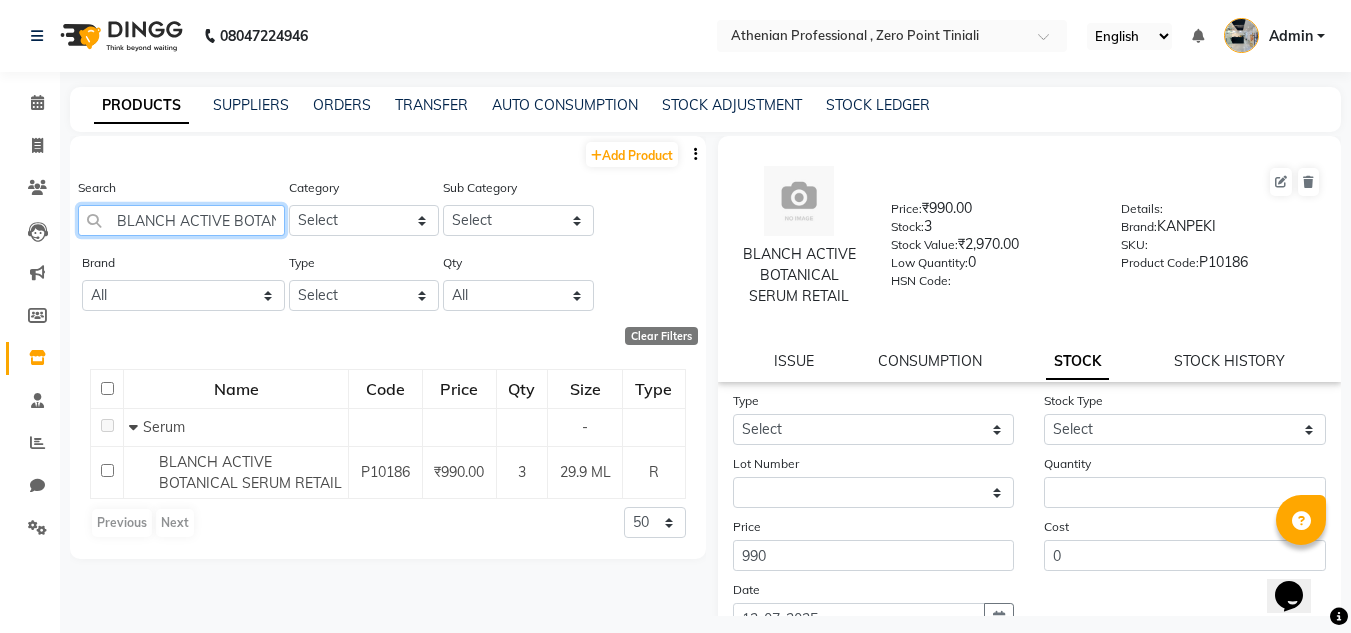 scroll, scrollTop: 0, scrollLeft: 65, axis: horizontal 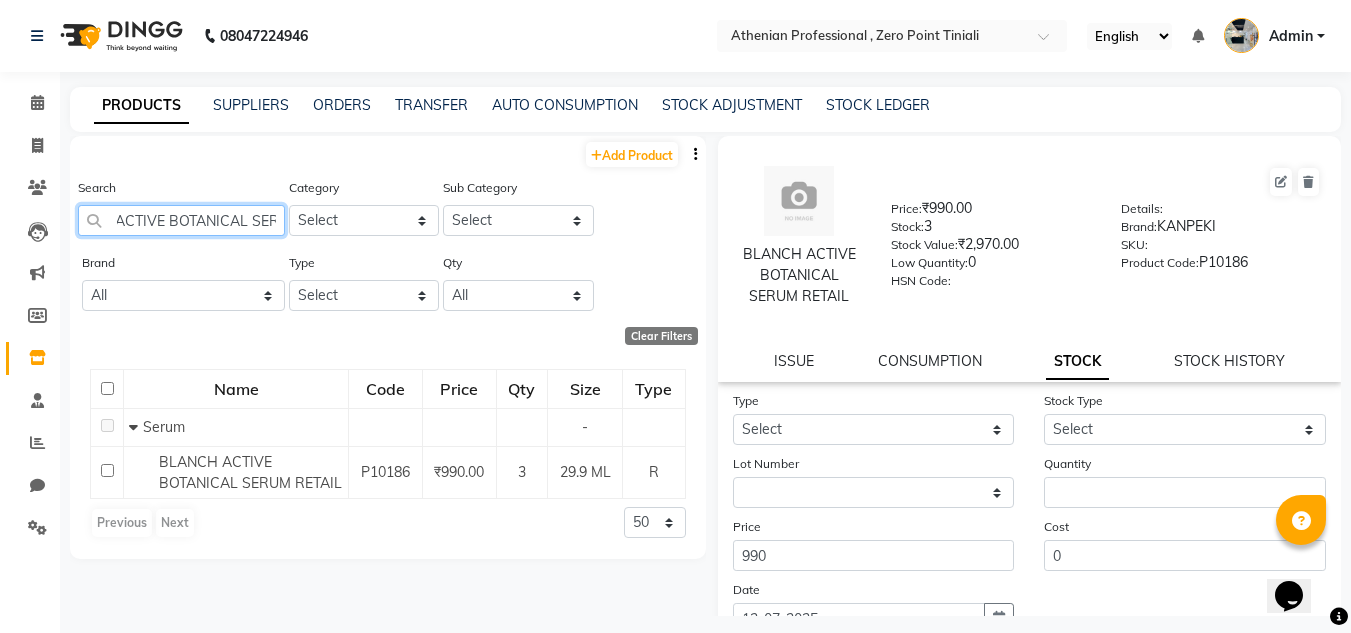 drag, startPoint x: 114, startPoint y: 215, endPoint x: 558, endPoint y: 217, distance: 444.00452 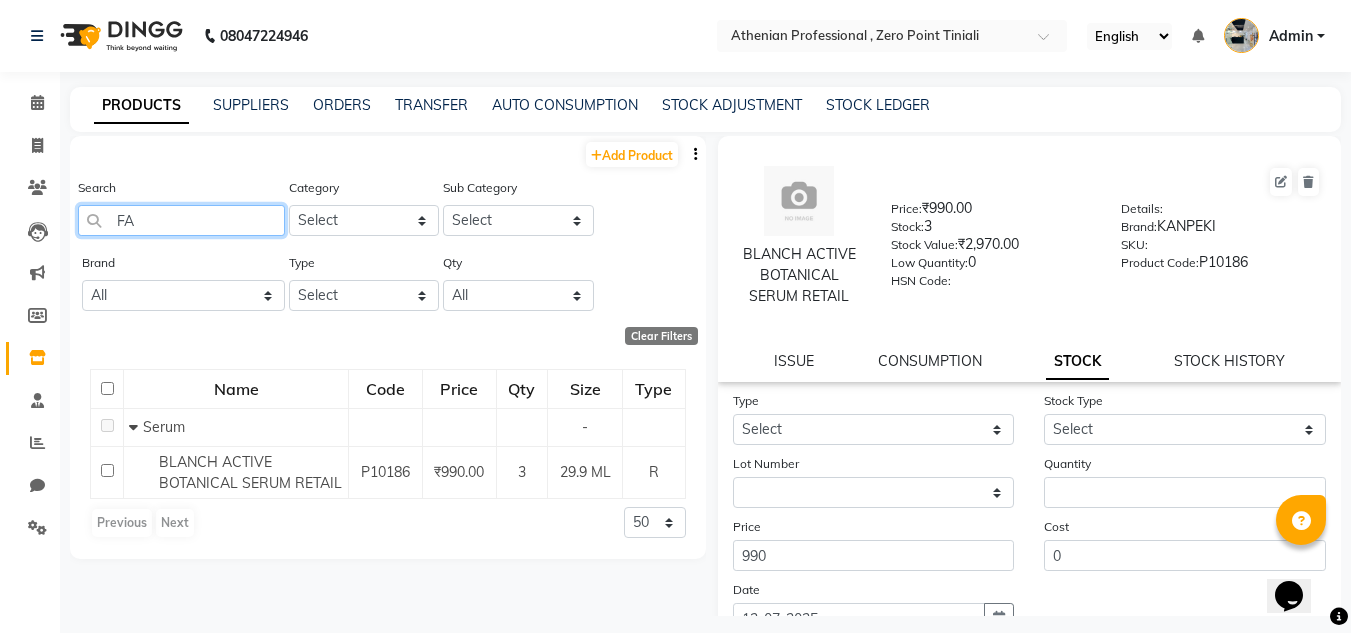 scroll, scrollTop: 0, scrollLeft: 0, axis: both 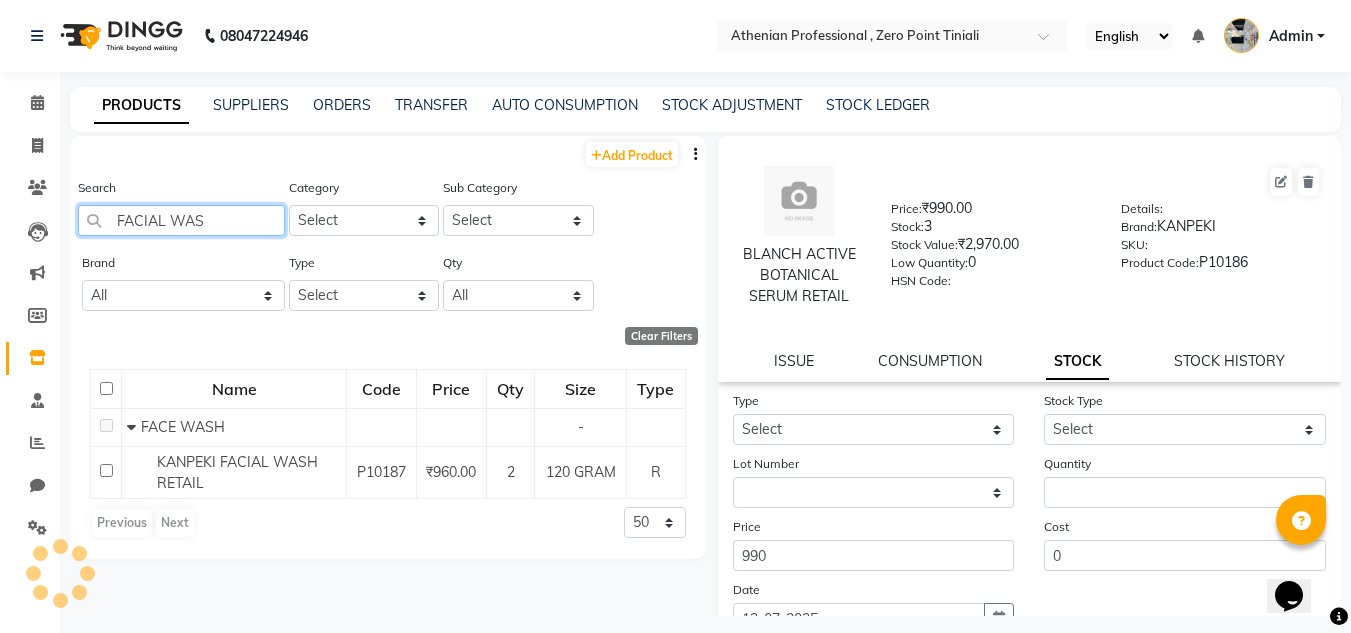 drag, startPoint x: 236, startPoint y: 224, endPoint x: 113, endPoint y: 209, distance: 123.911255 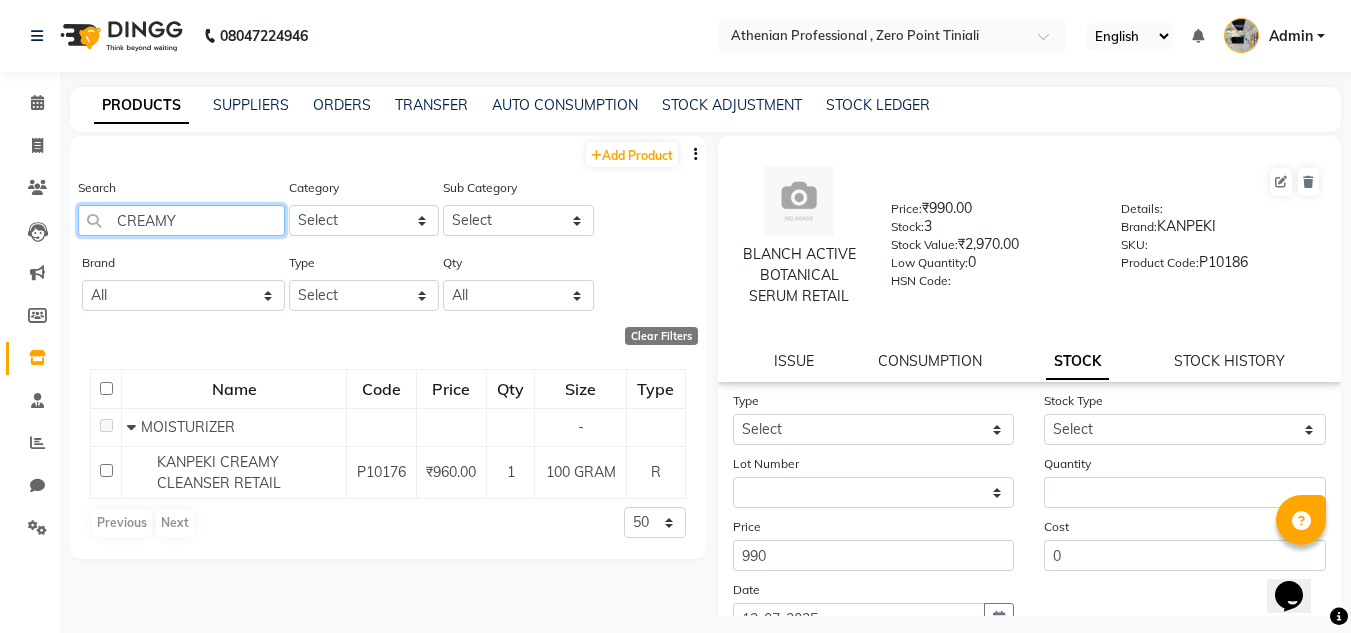 drag, startPoint x: 187, startPoint y: 219, endPoint x: 61, endPoint y: 226, distance: 126.1943 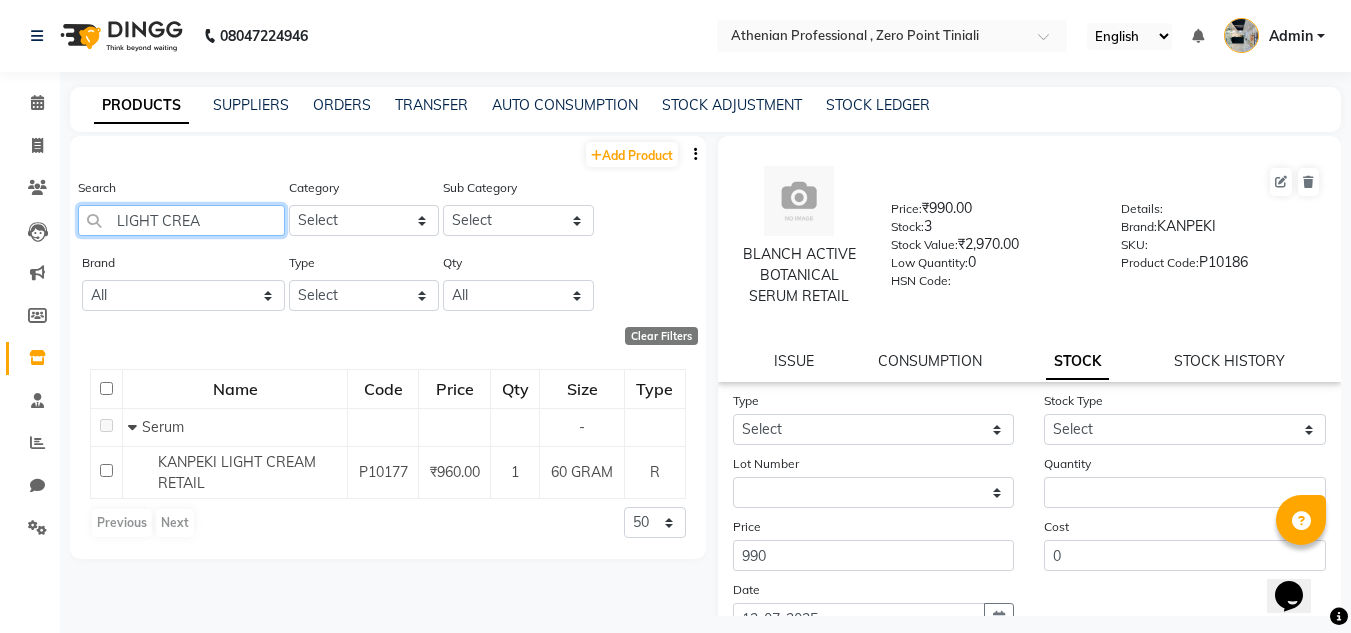 drag, startPoint x: 230, startPoint y: 210, endPoint x: 105, endPoint y: 215, distance: 125.09996 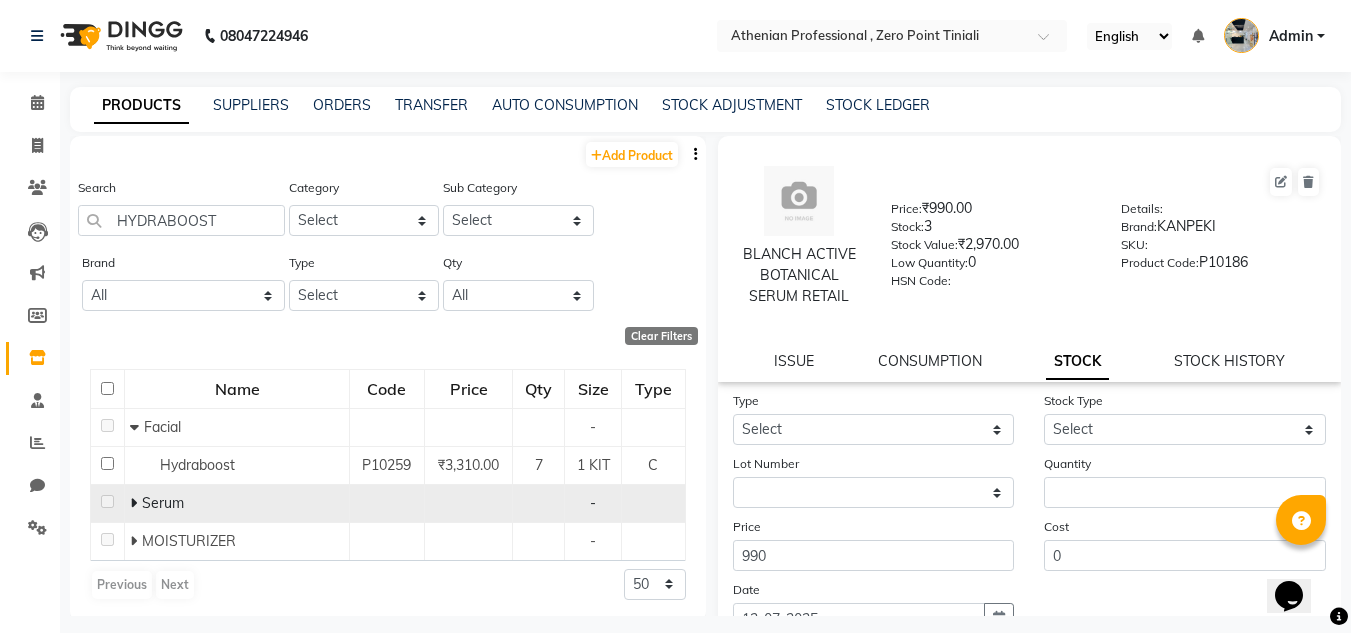 click 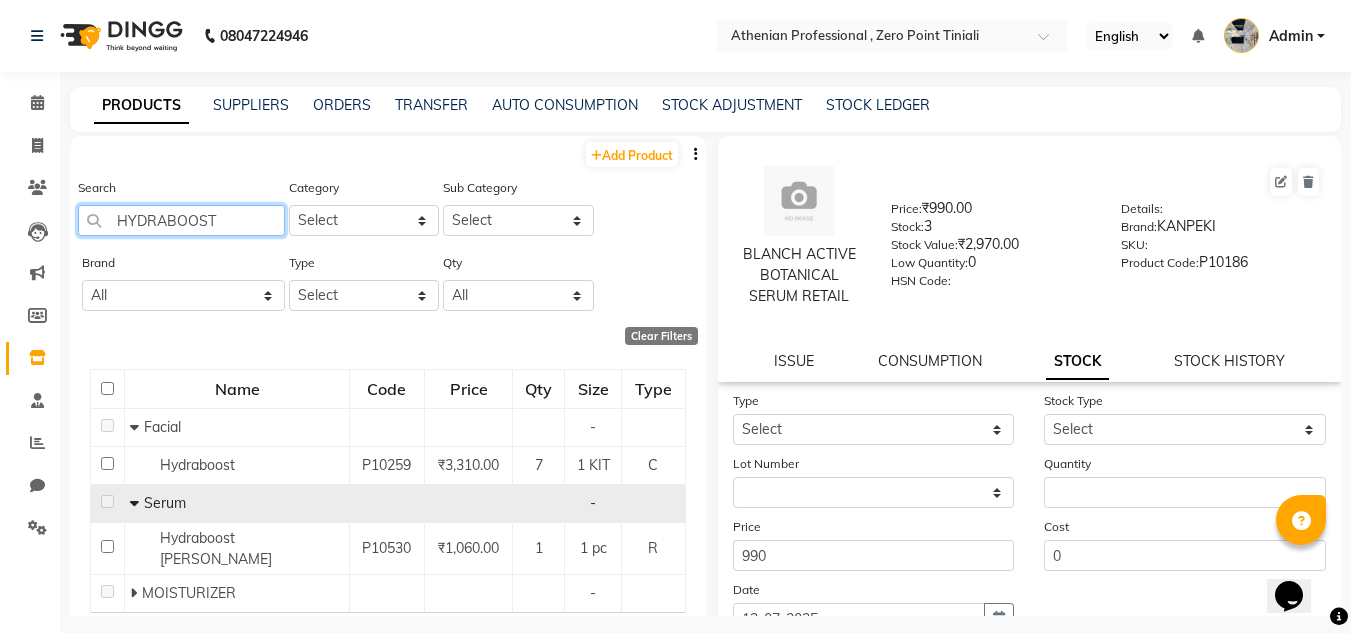 drag, startPoint x: 220, startPoint y: 214, endPoint x: 115, endPoint y: 214, distance: 105 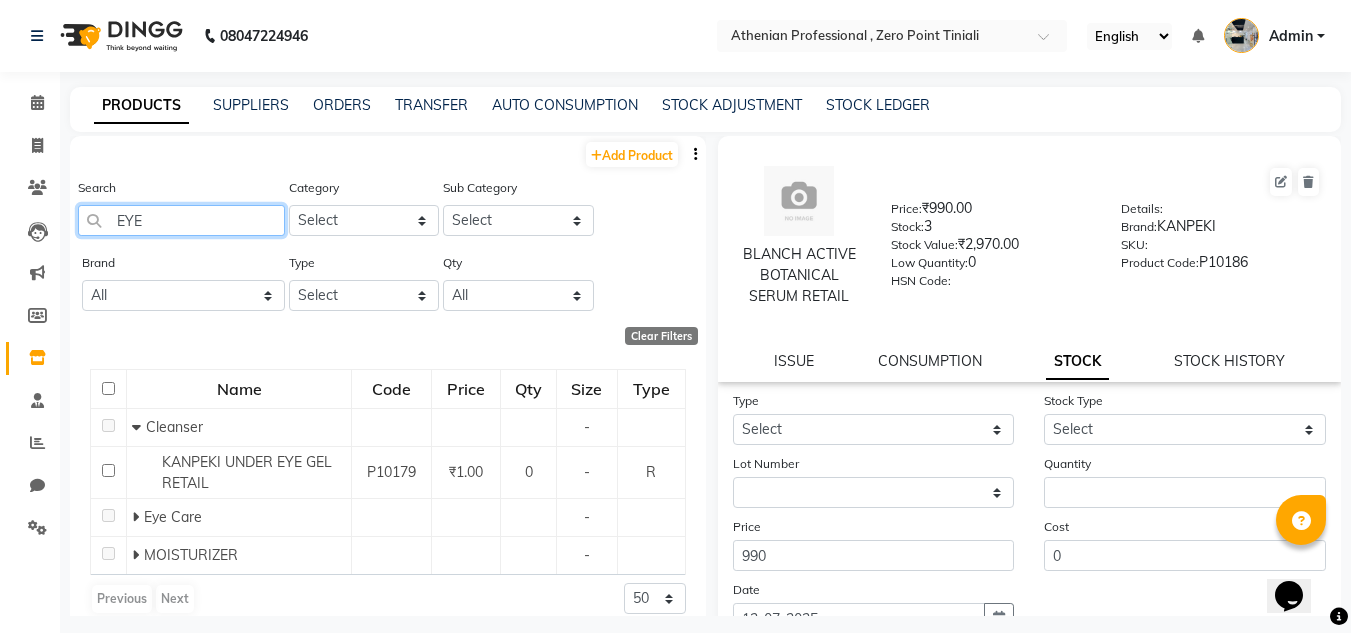 drag, startPoint x: 163, startPoint y: 228, endPoint x: 107, endPoint y: 229, distance: 56.008926 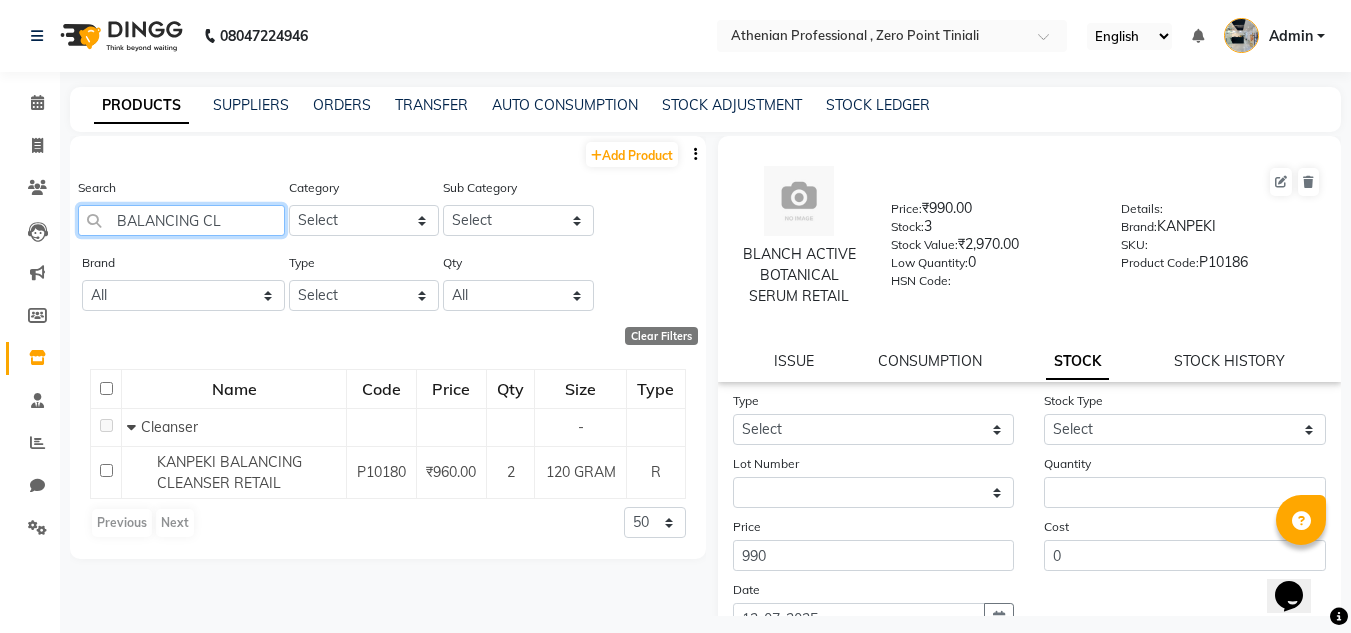 drag, startPoint x: 253, startPoint y: 216, endPoint x: 113, endPoint y: 208, distance: 140.22838 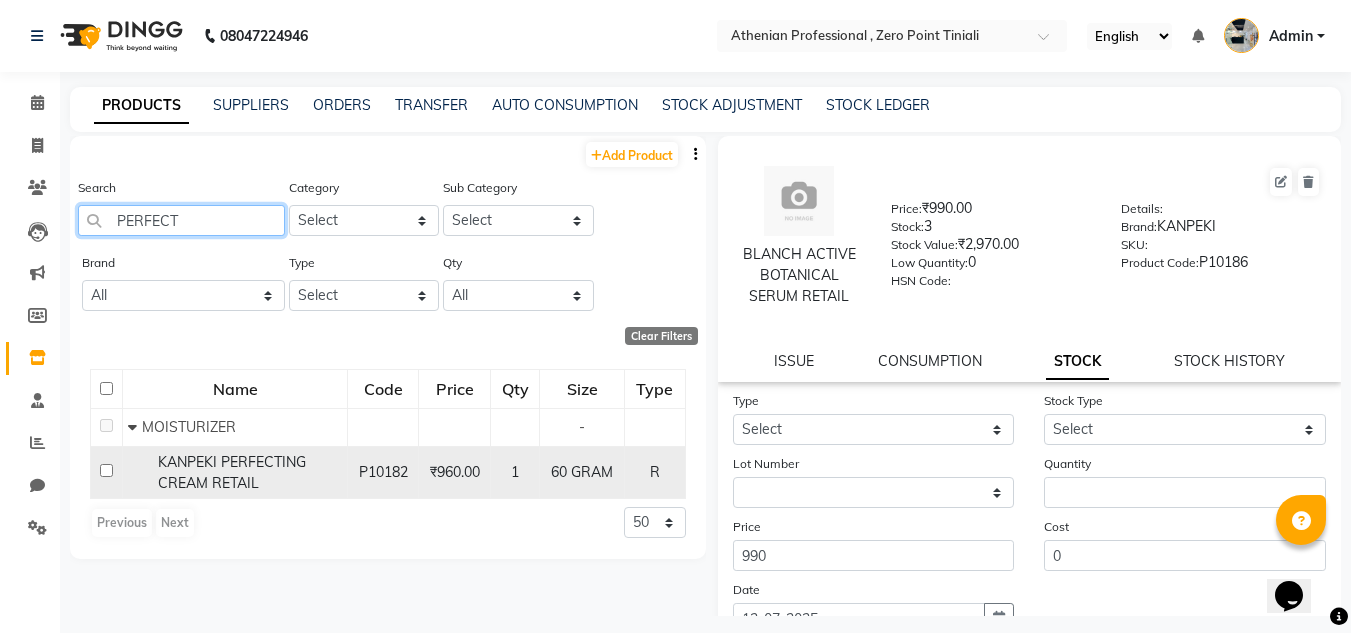 type on "PERFECT" 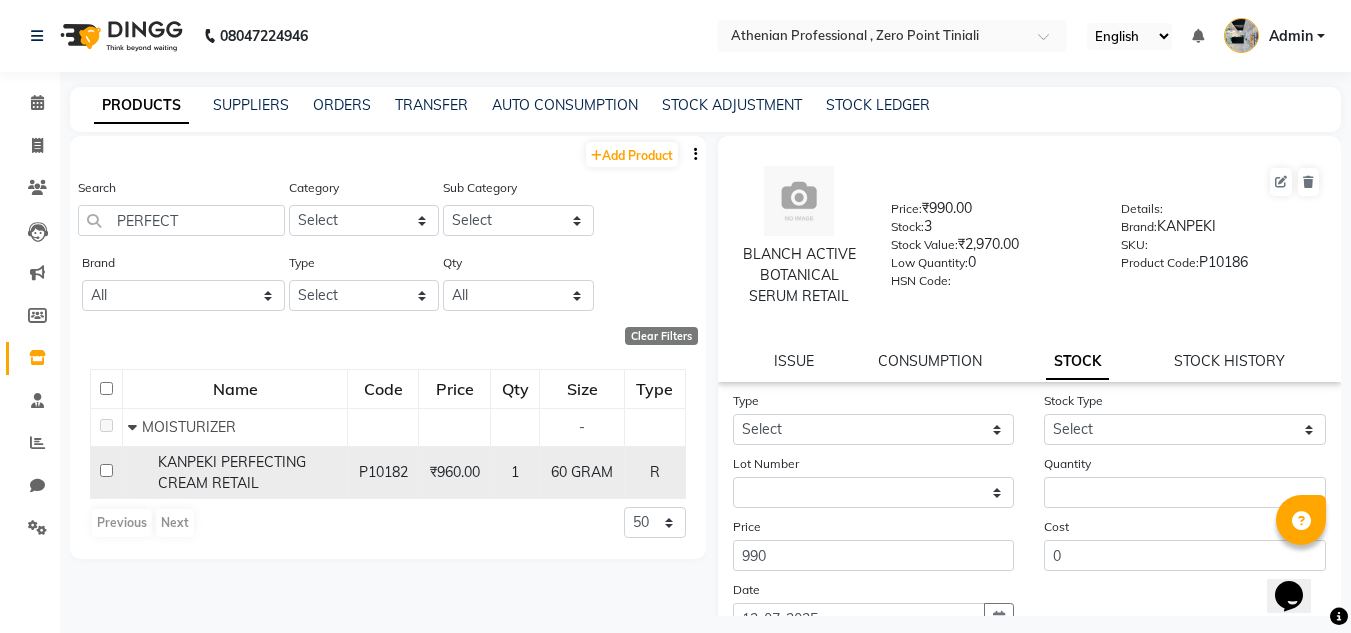 click on "KANPEKI PERFECTING CREAM RETAIL" 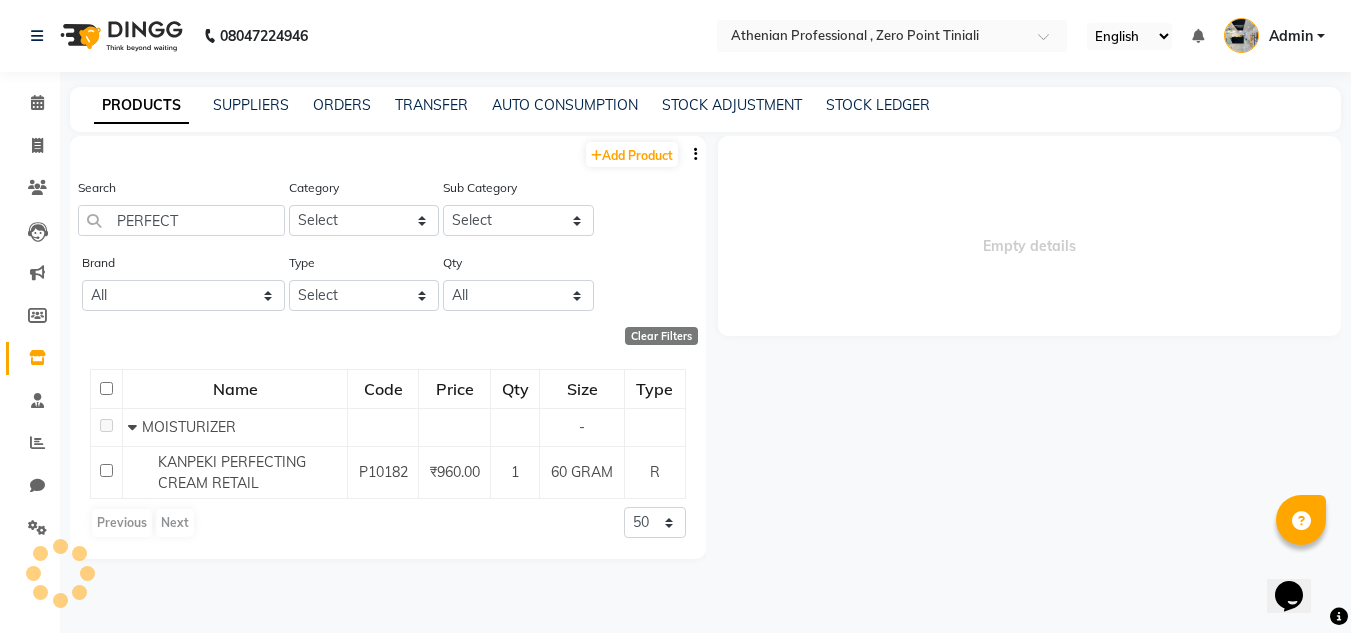 select 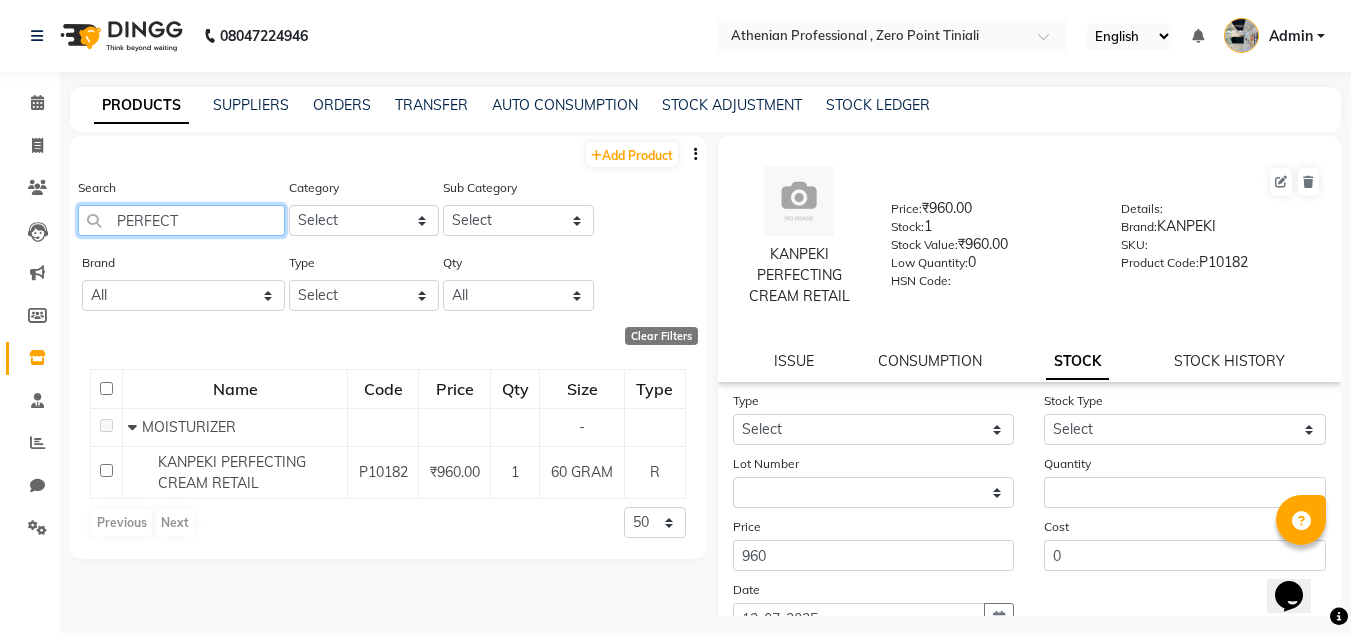 drag, startPoint x: 187, startPoint y: 227, endPoint x: 91, endPoint y: 220, distance: 96.25487 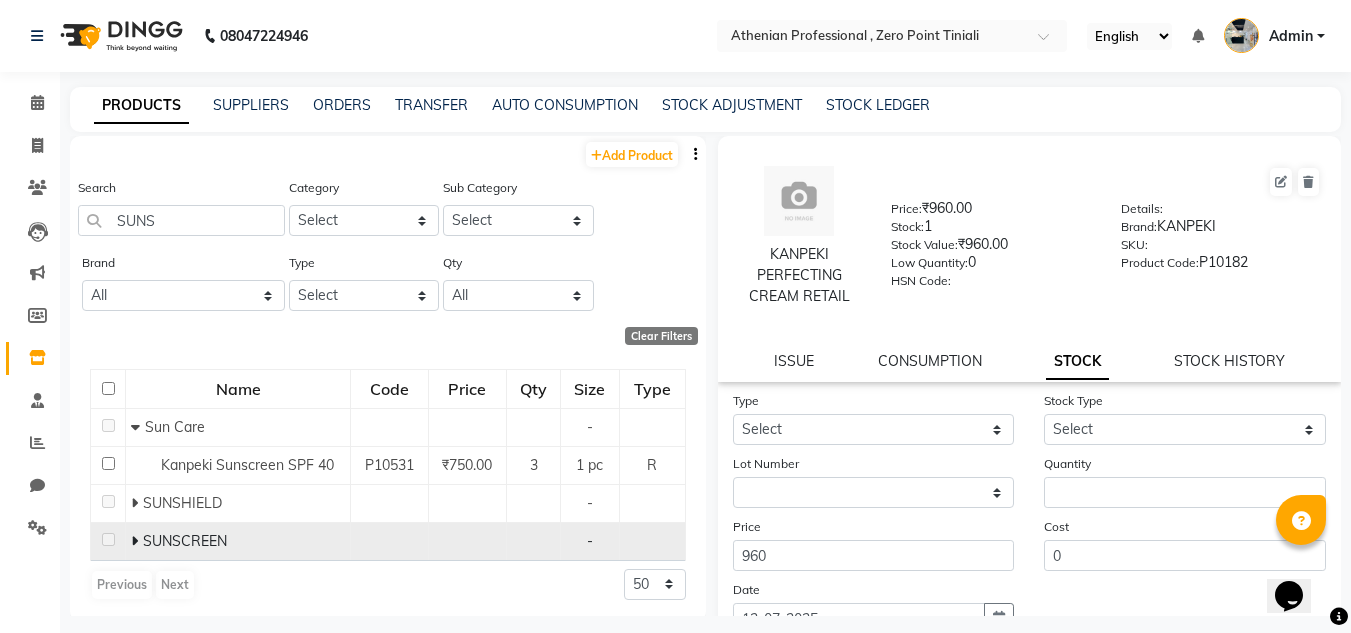 click 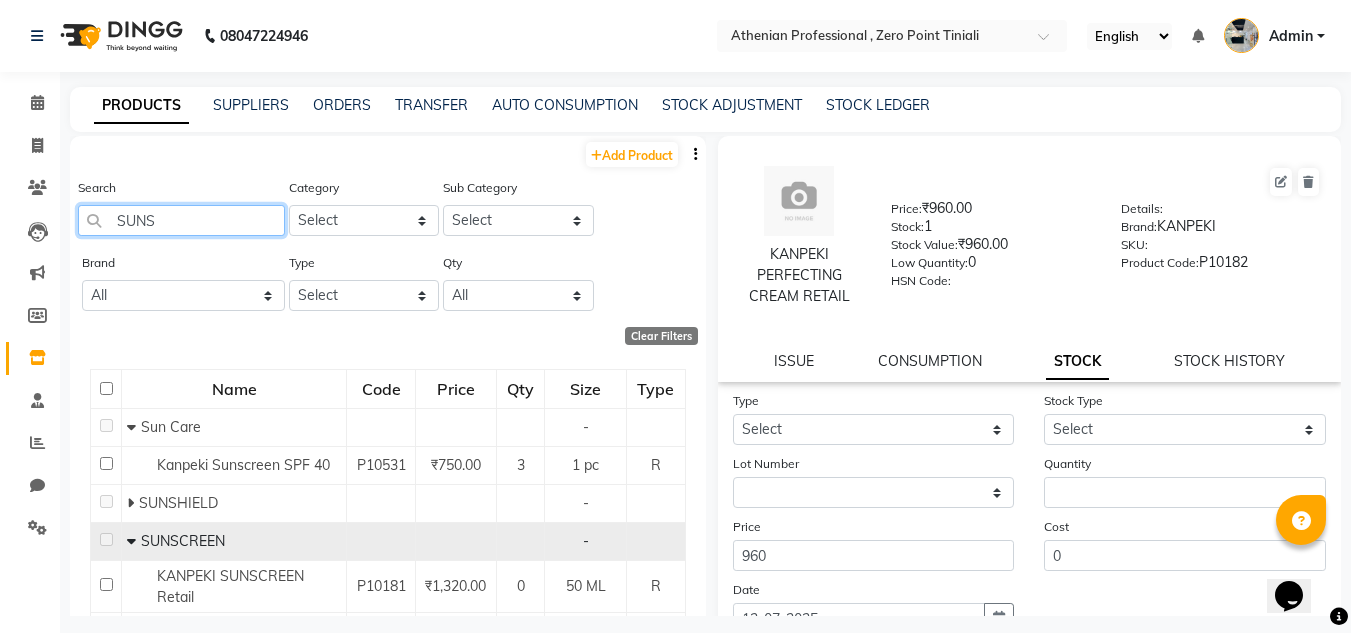 drag, startPoint x: 202, startPoint y: 223, endPoint x: 107, endPoint y: 217, distance: 95.189285 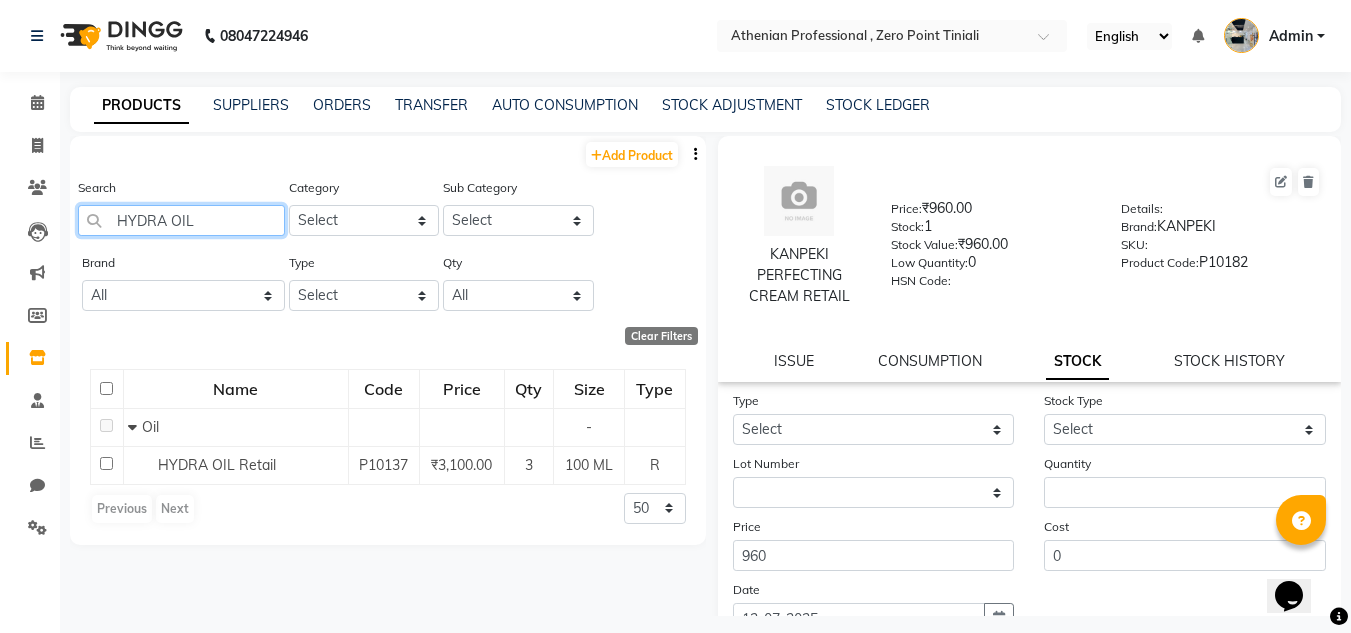 click on "HYDRA OIL" 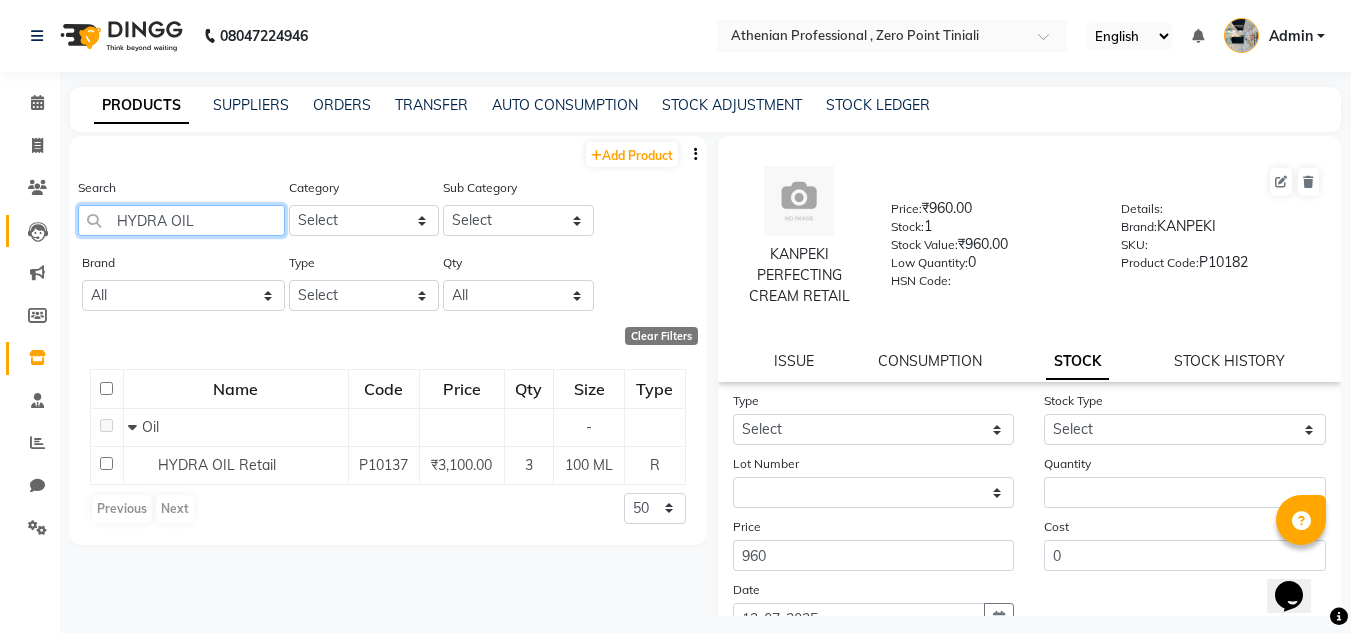 drag, startPoint x: 193, startPoint y: 222, endPoint x: 44, endPoint y: 221, distance: 149.00336 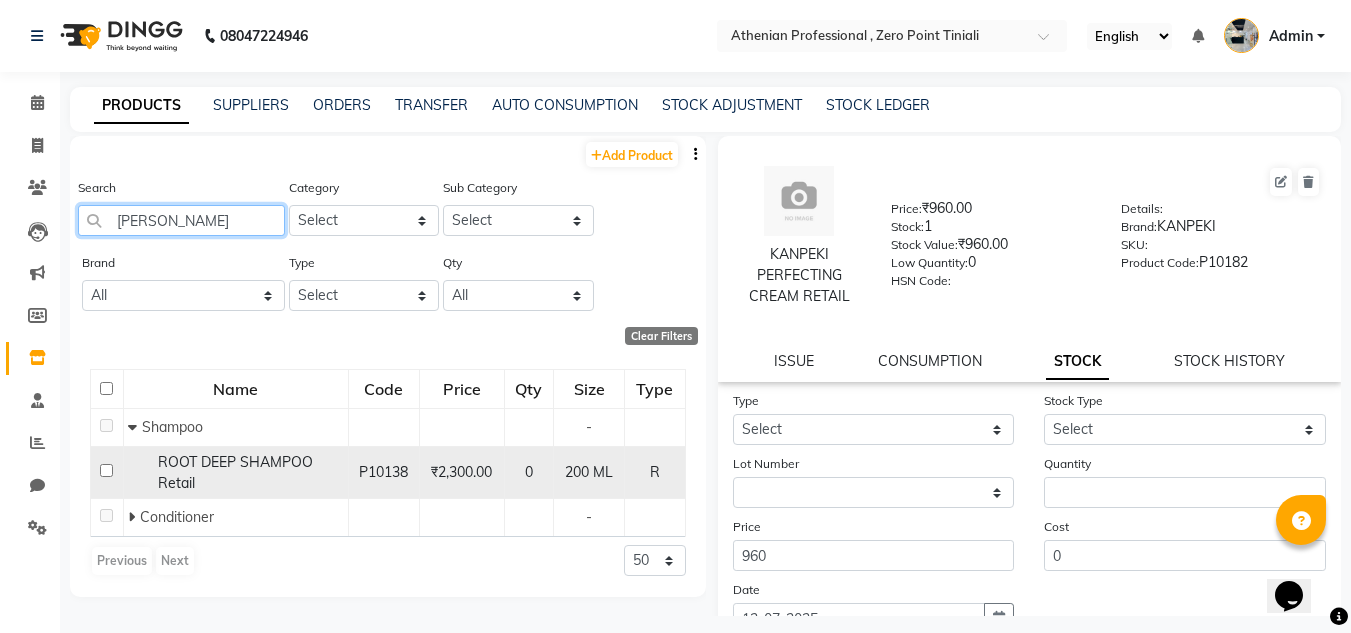 type on "[PERSON_NAME]" 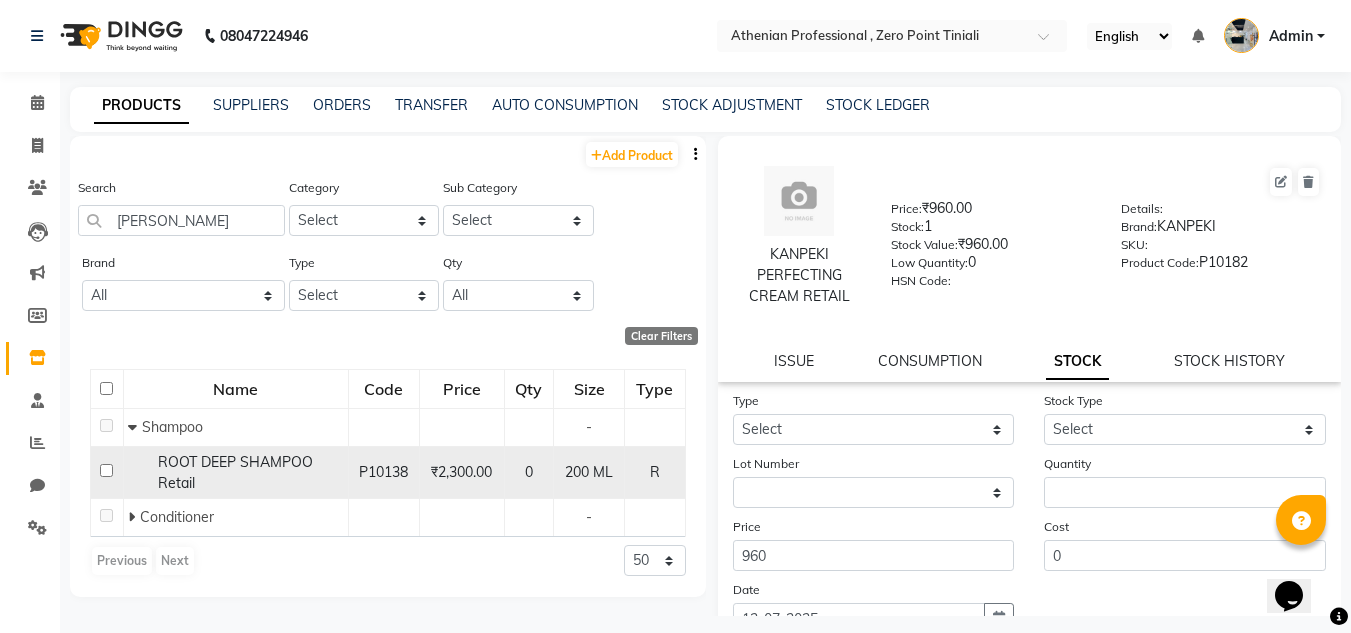 click on "ROOT DEEP SHAMPOO Retail" 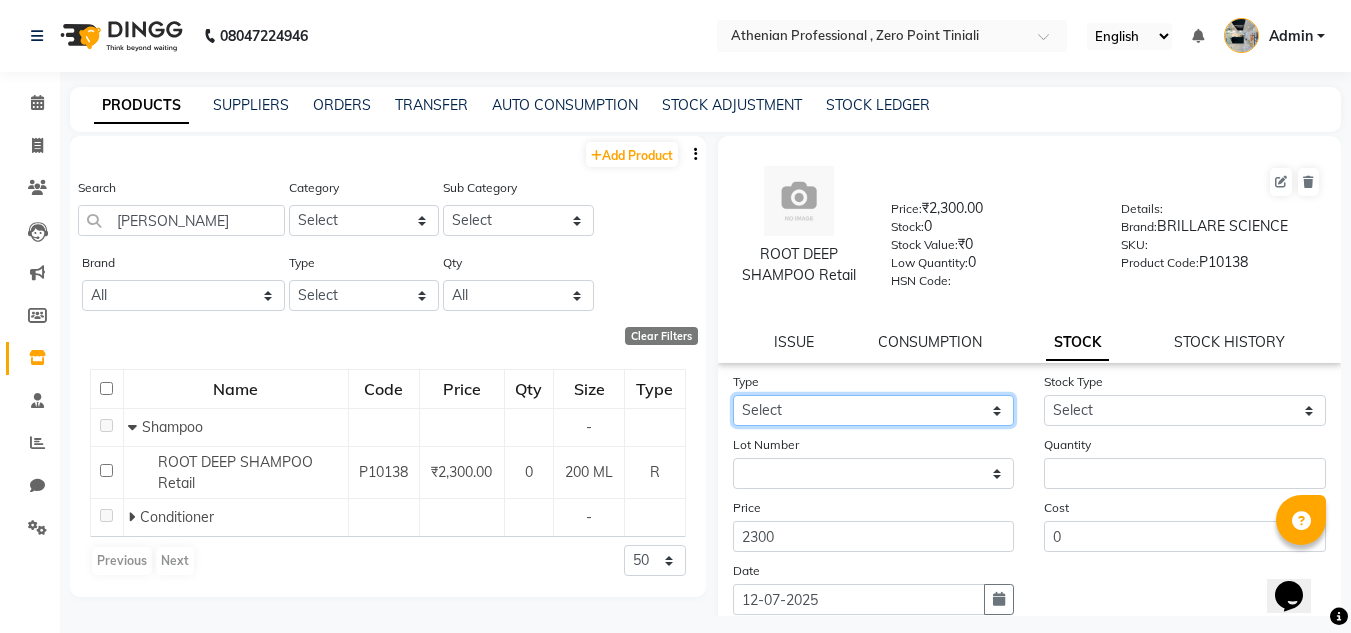 click on "Select In Out" 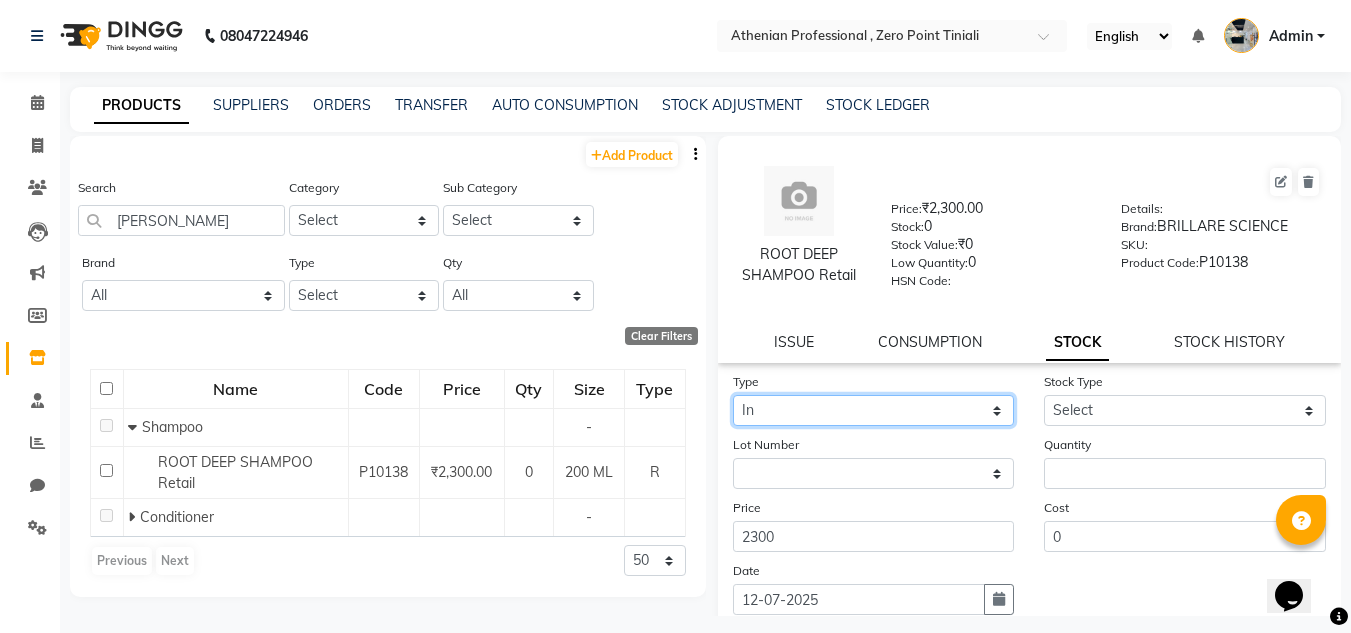 click on "Select In Out" 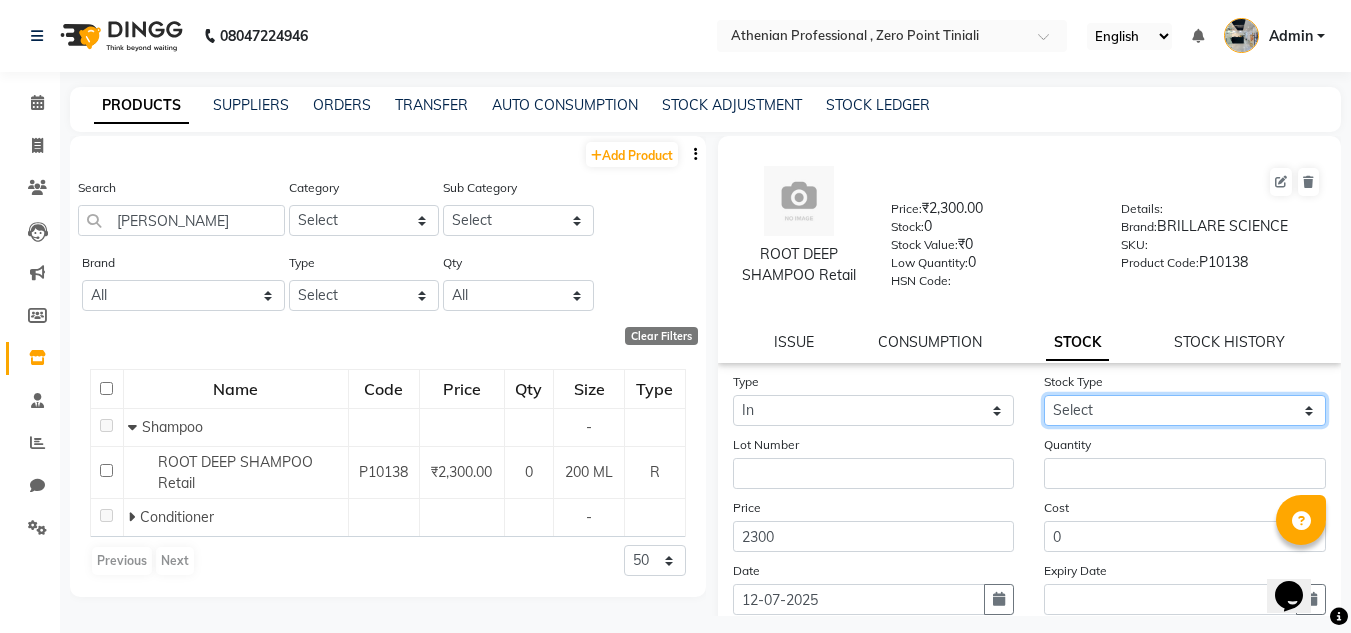 click on "Select New Stock Adjustment Return Other" 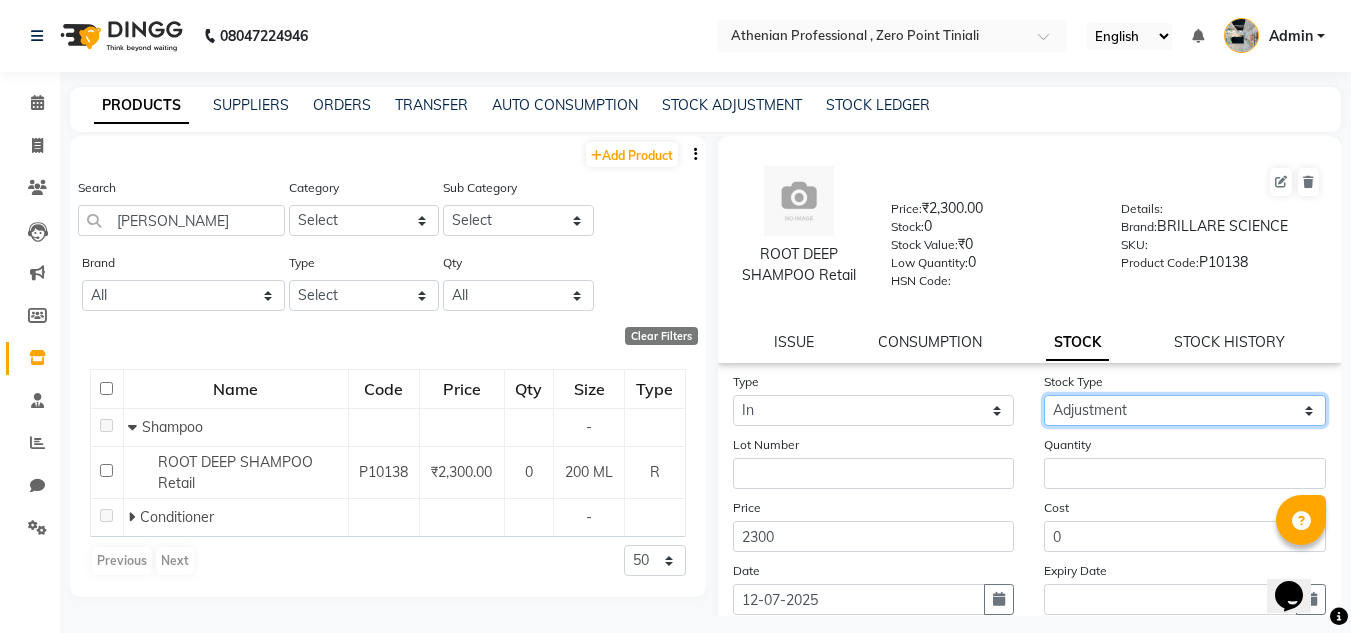 click on "Select New Stock Adjustment Return Other" 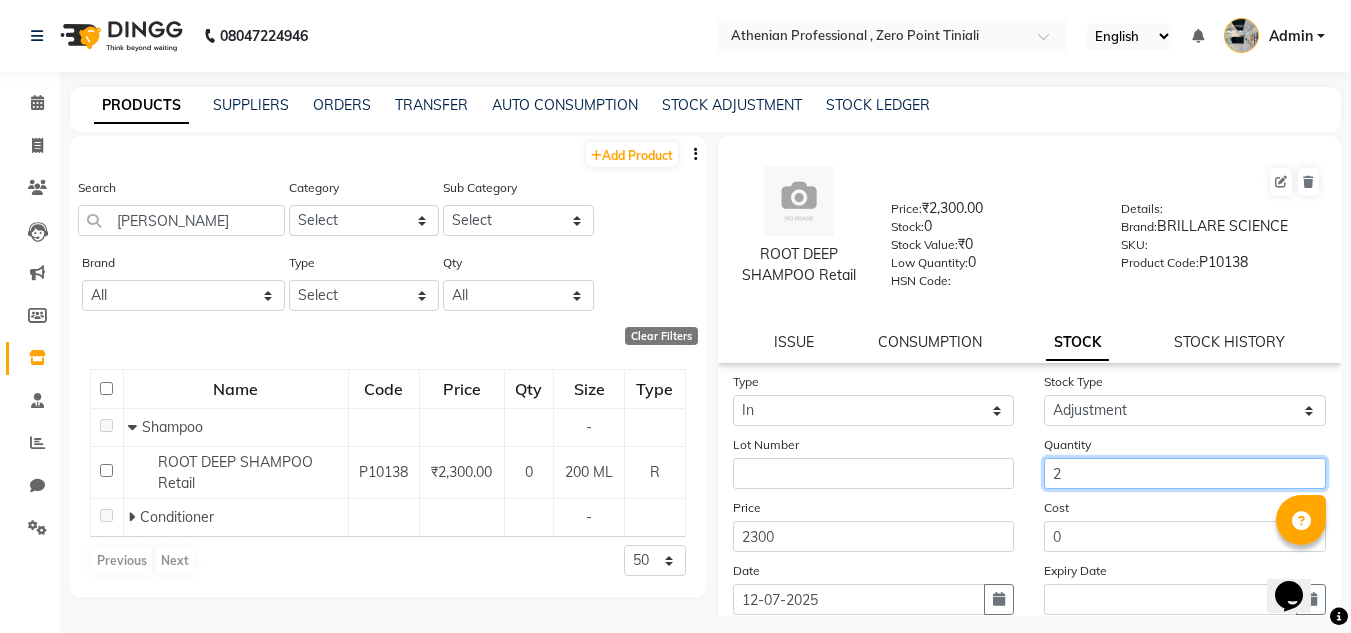 click on "2" 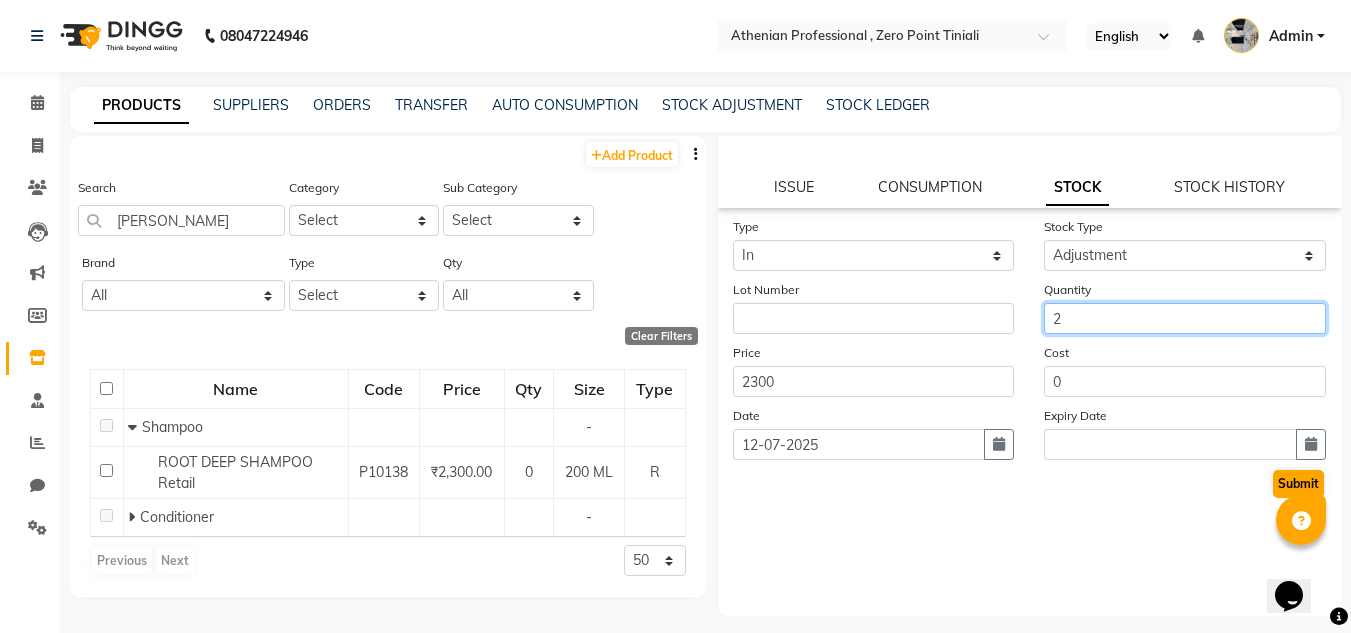 type on "2" 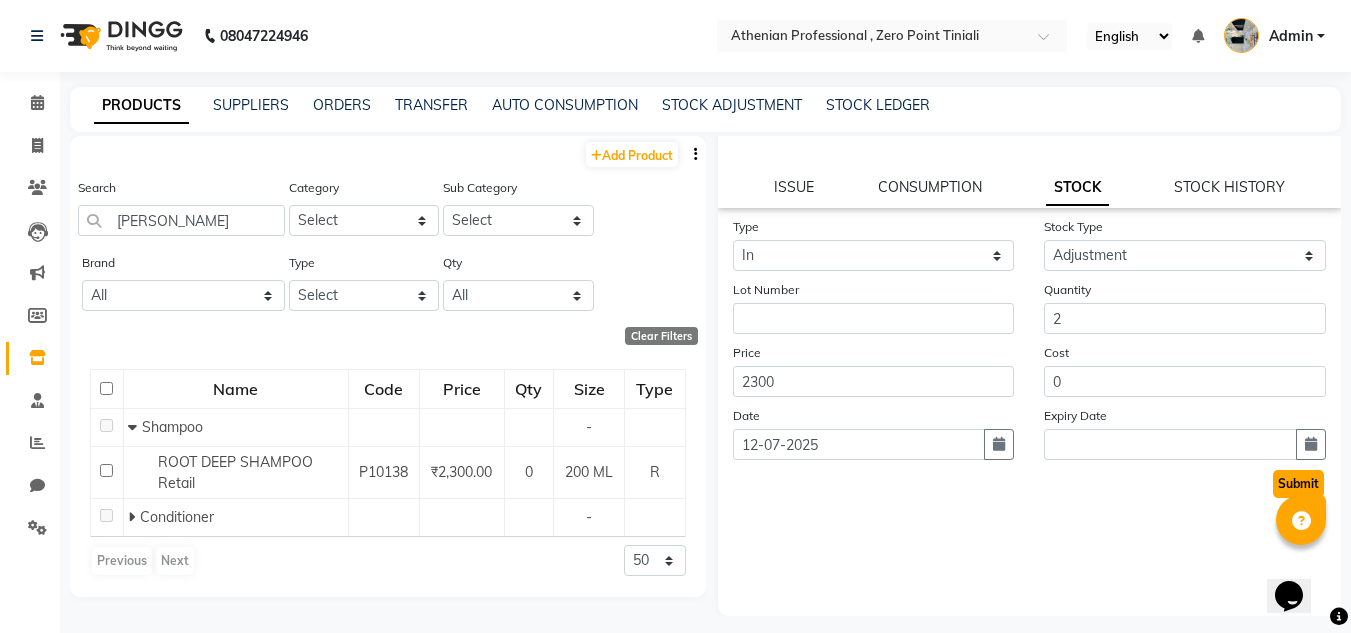 click on "Submit" 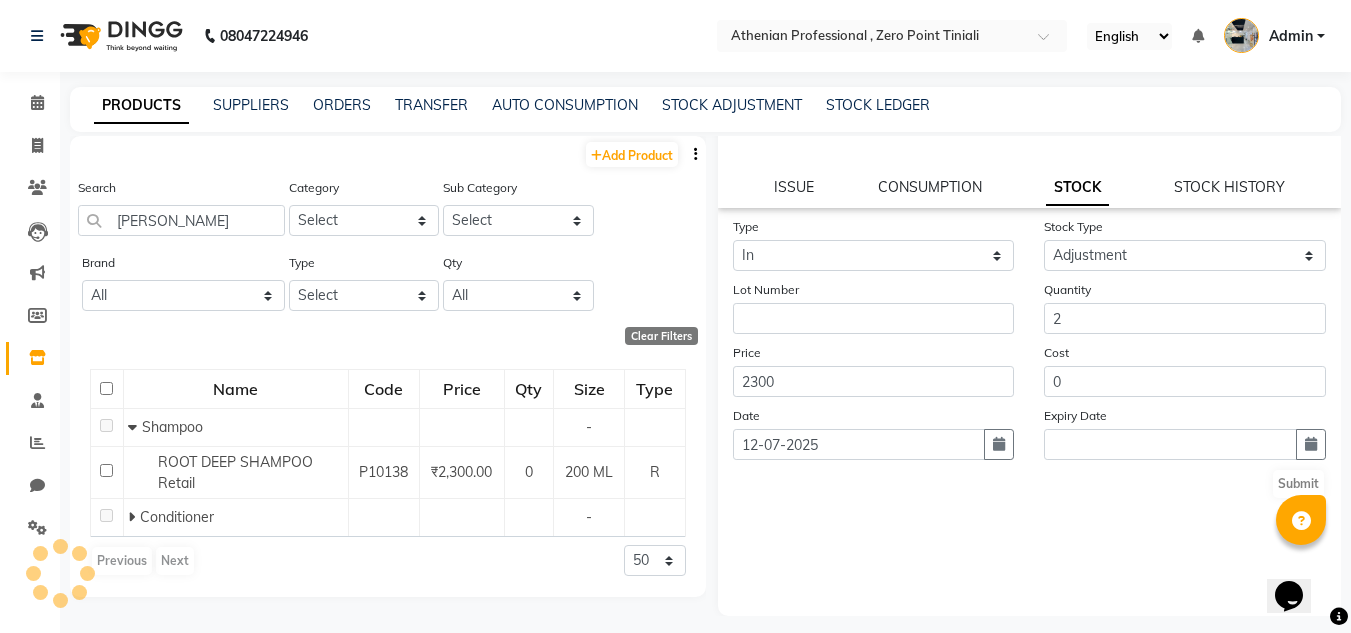 scroll, scrollTop: 0, scrollLeft: 0, axis: both 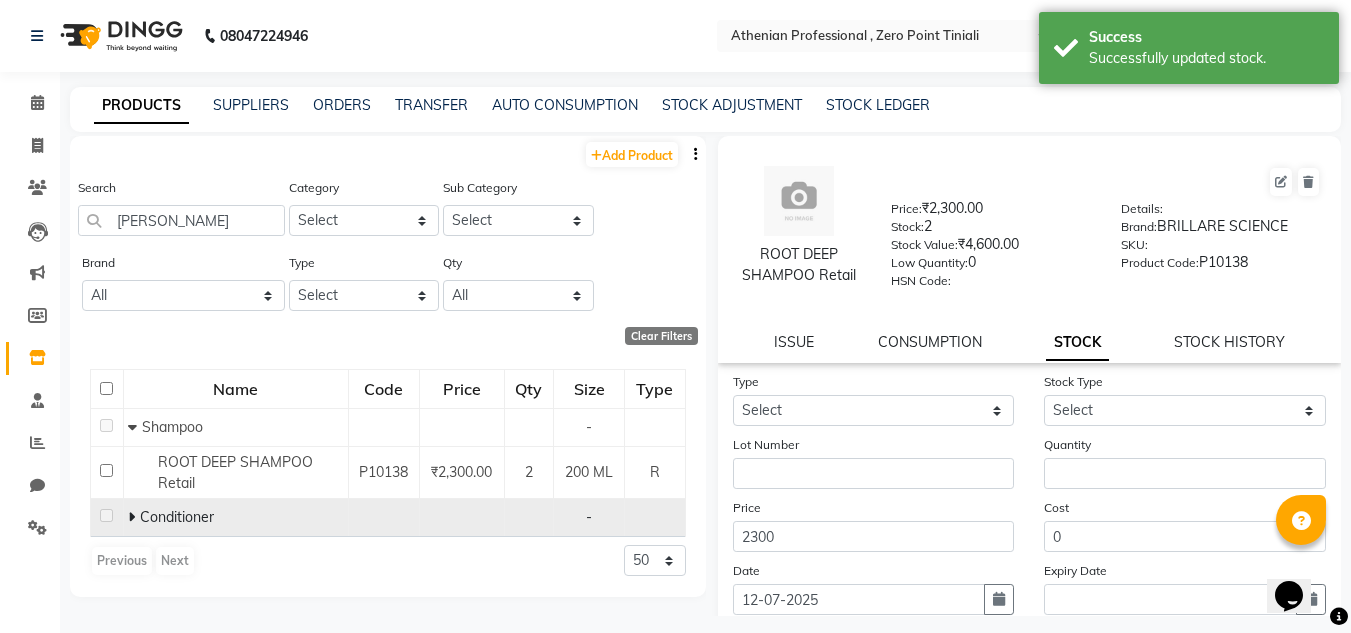 click 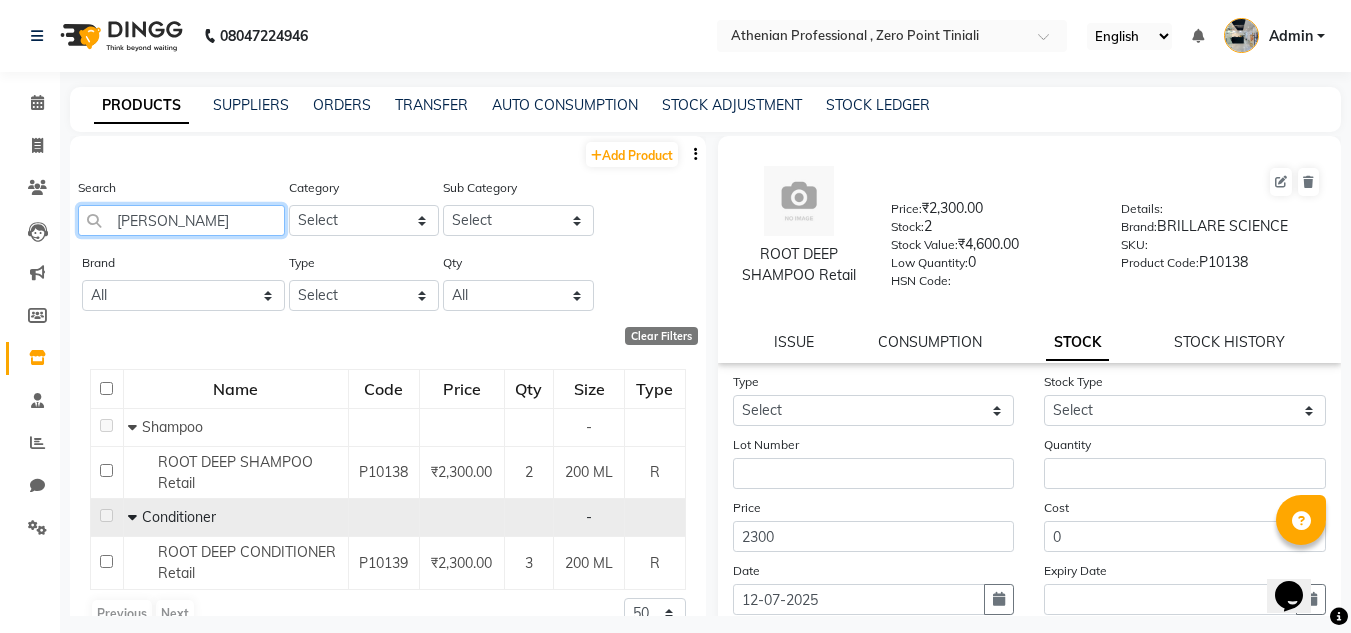 drag, startPoint x: 216, startPoint y: 216, endPoint x: 82, endPoint y: 211, distance: 134.09325 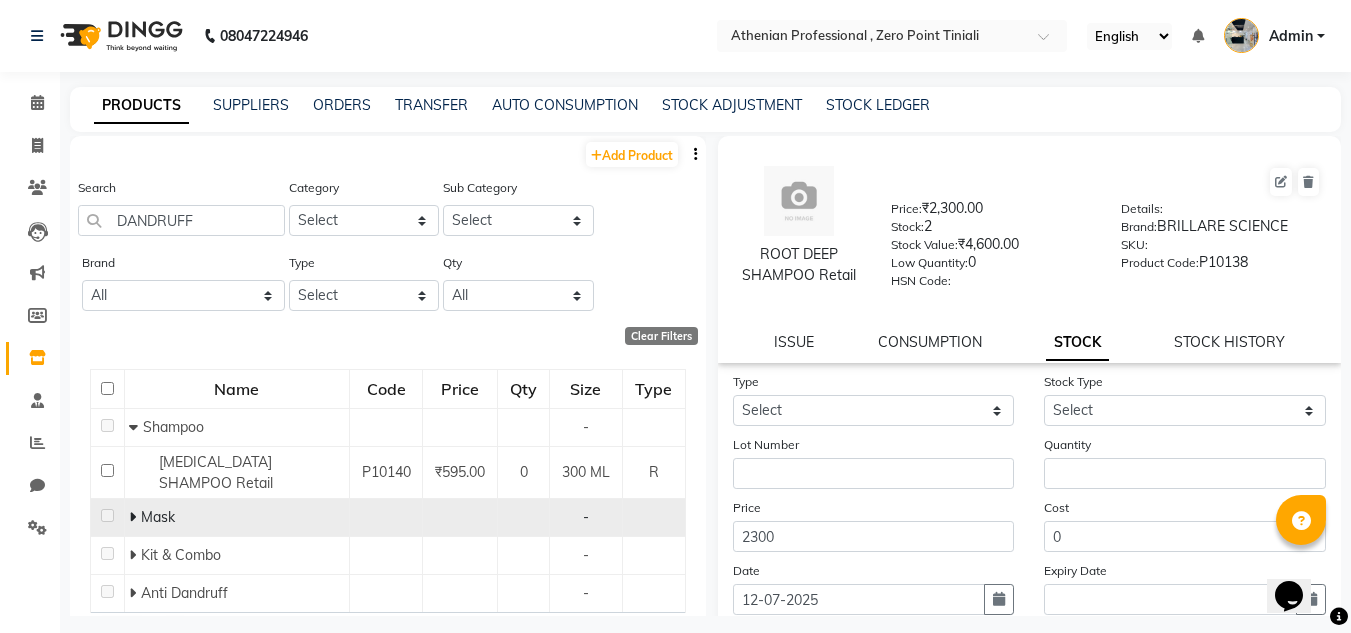 click on "Mask" 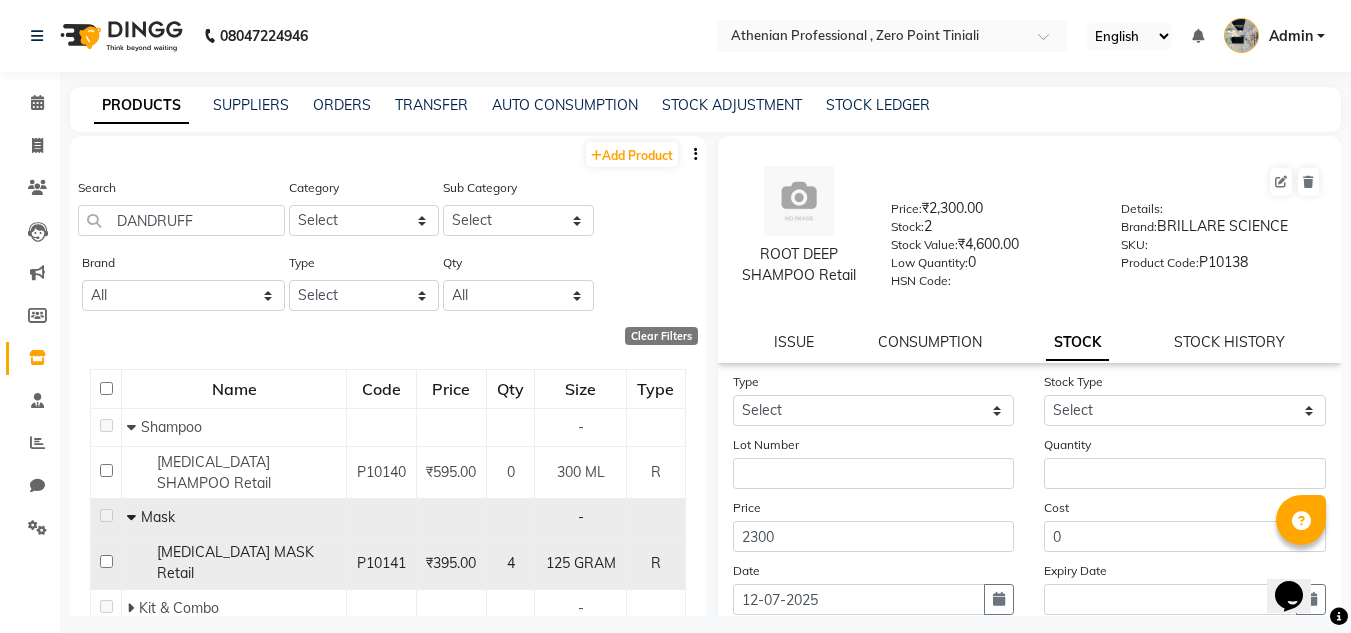 click on "[MEDICAL_DATA] MASK Retail" 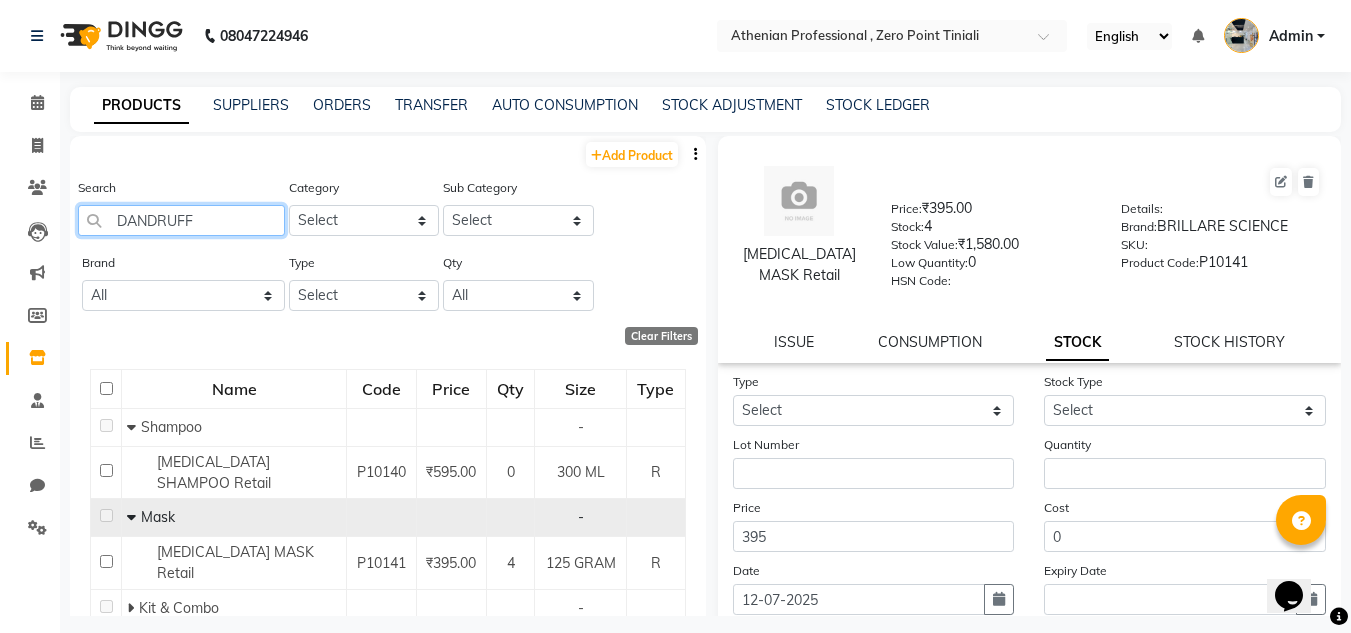 drag, startPoint x: 205, startPoint y: 213, endPoint x: 115, endPoint y: 211, distance: 90.02222 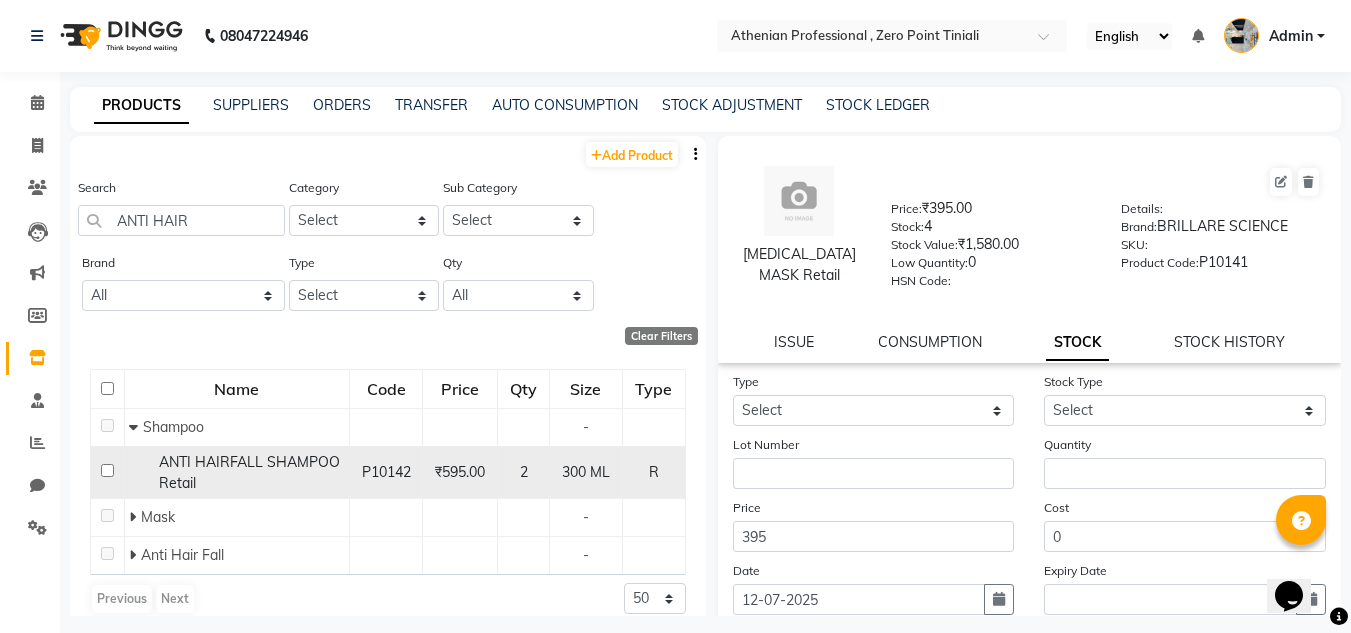 click on "ANTI HAIRFALL SHAMPOO Retail" 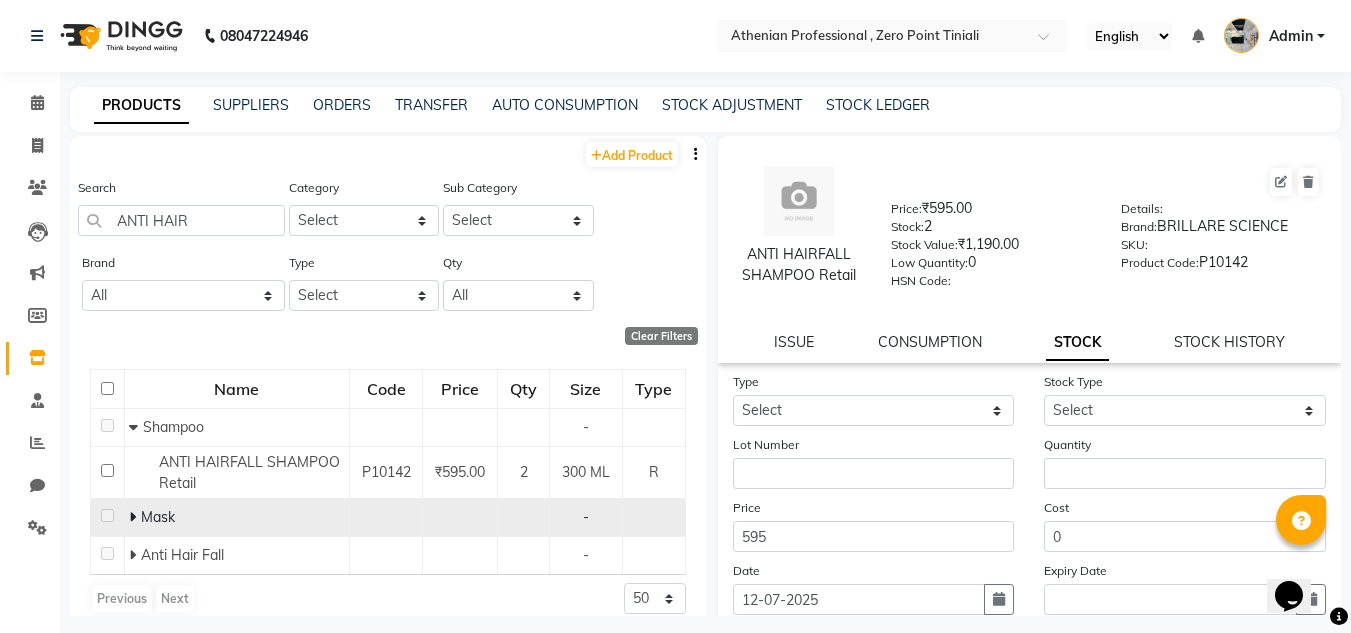 click on "Mask" 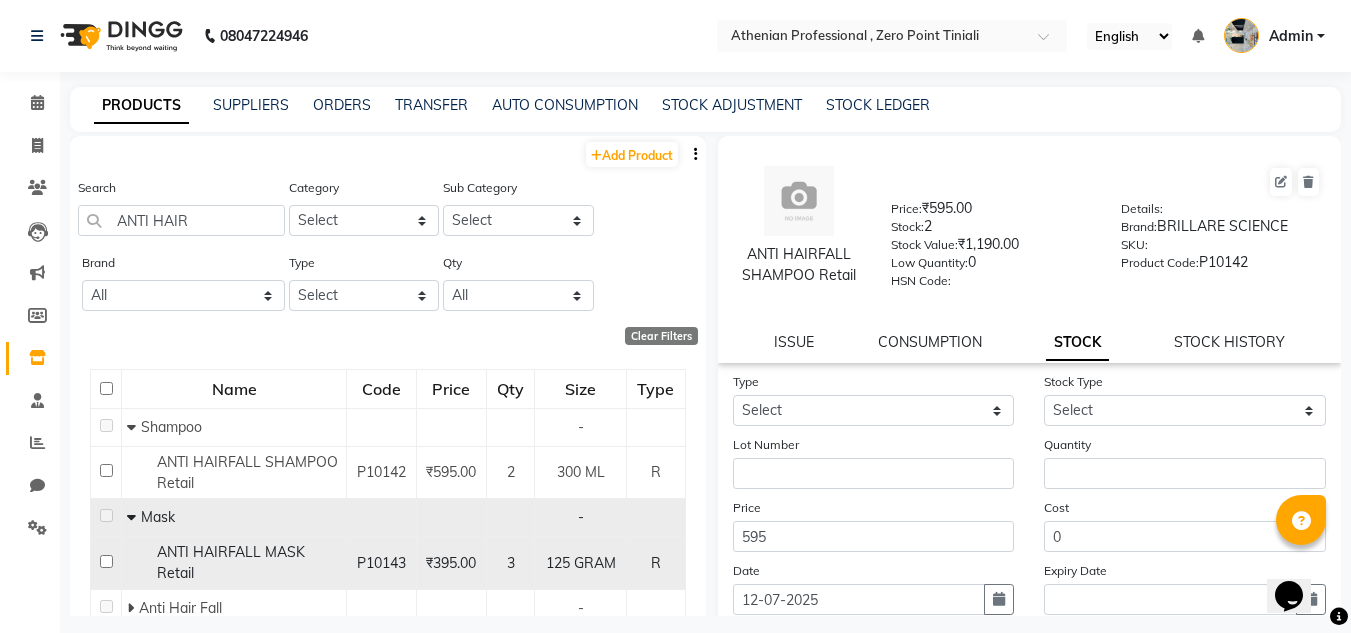 click on "ANTI HAIRFALL MASK Retail" 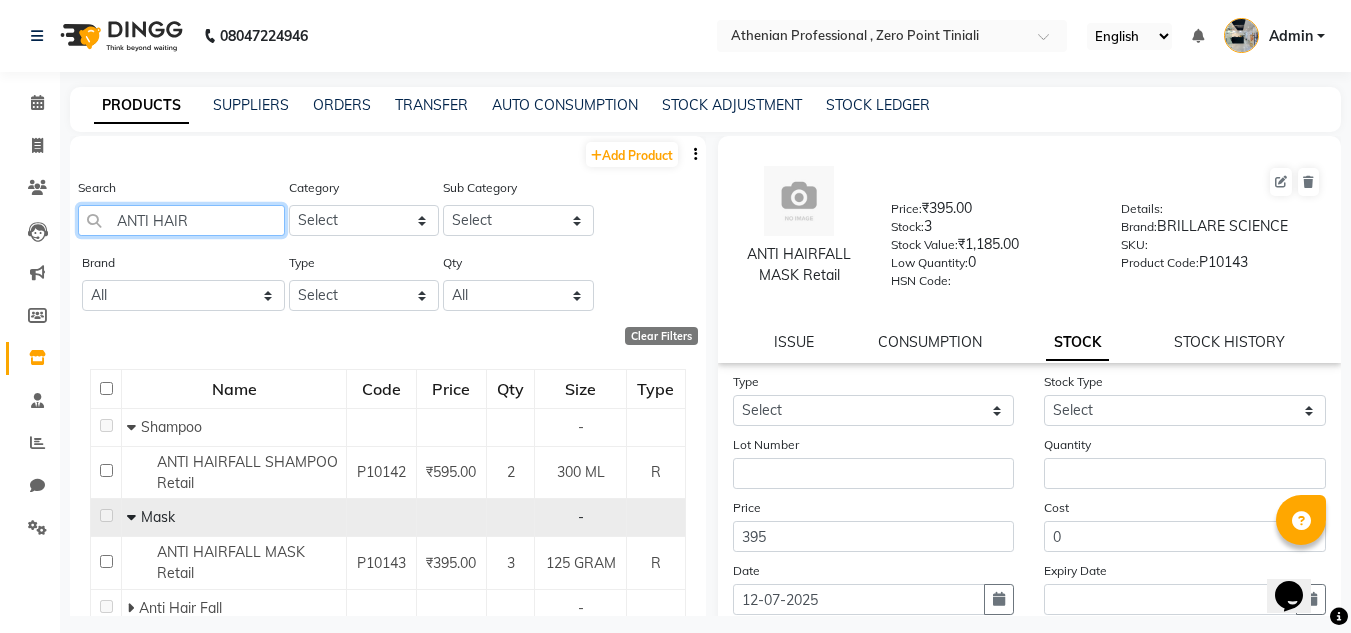 drag, startPoint x: 205, startPoint y: 227, endPoint x: 88, endPoint y: 187, distance: 123.6487 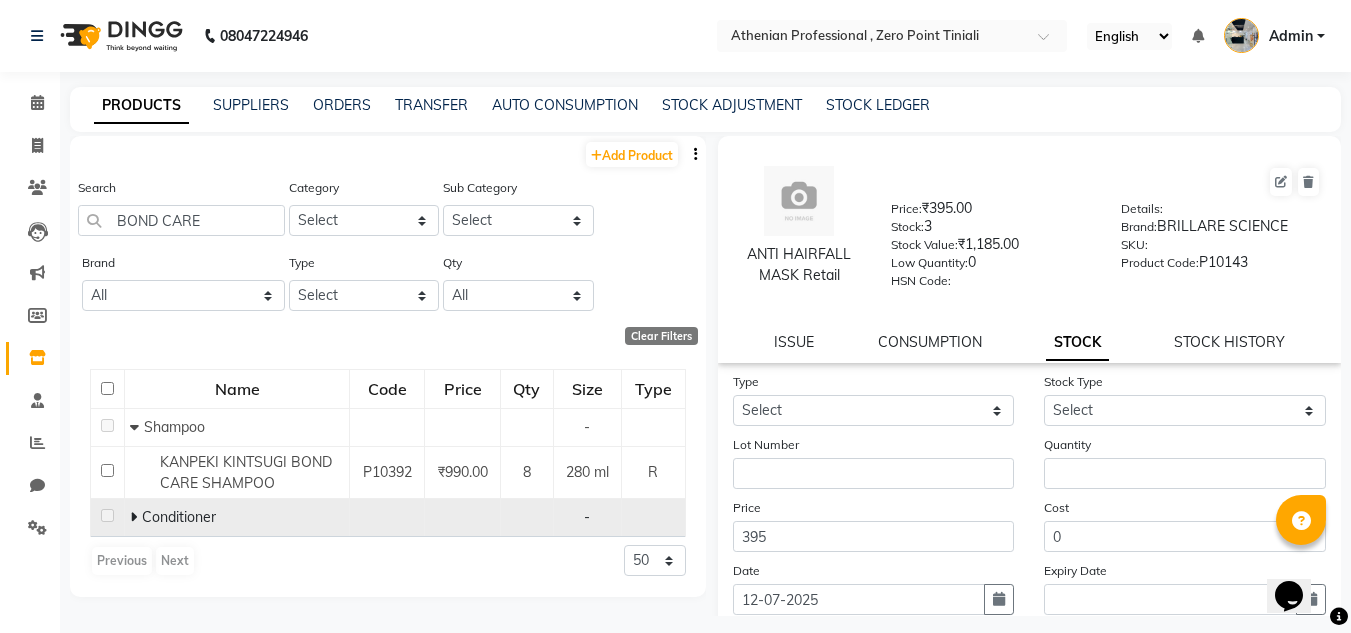 click 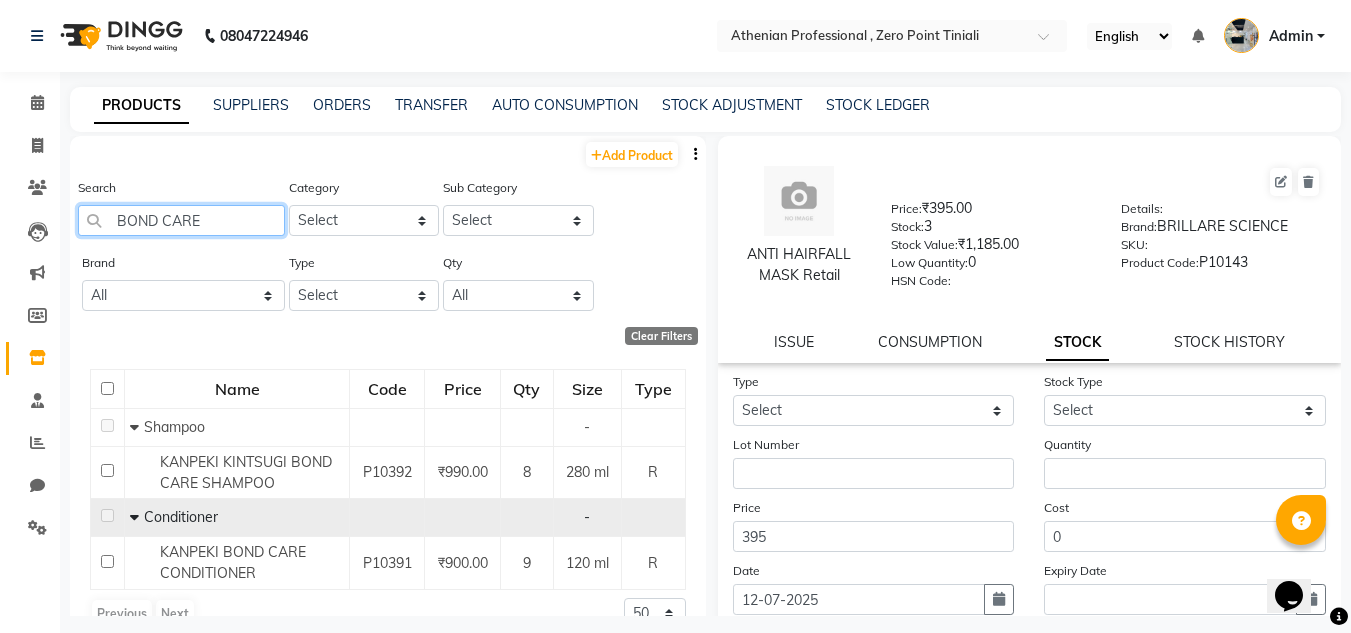 drag, startPoint x: 217, startPoint y: 211, endPoint x: 119, endPoint y: 222, distance: 98.61542 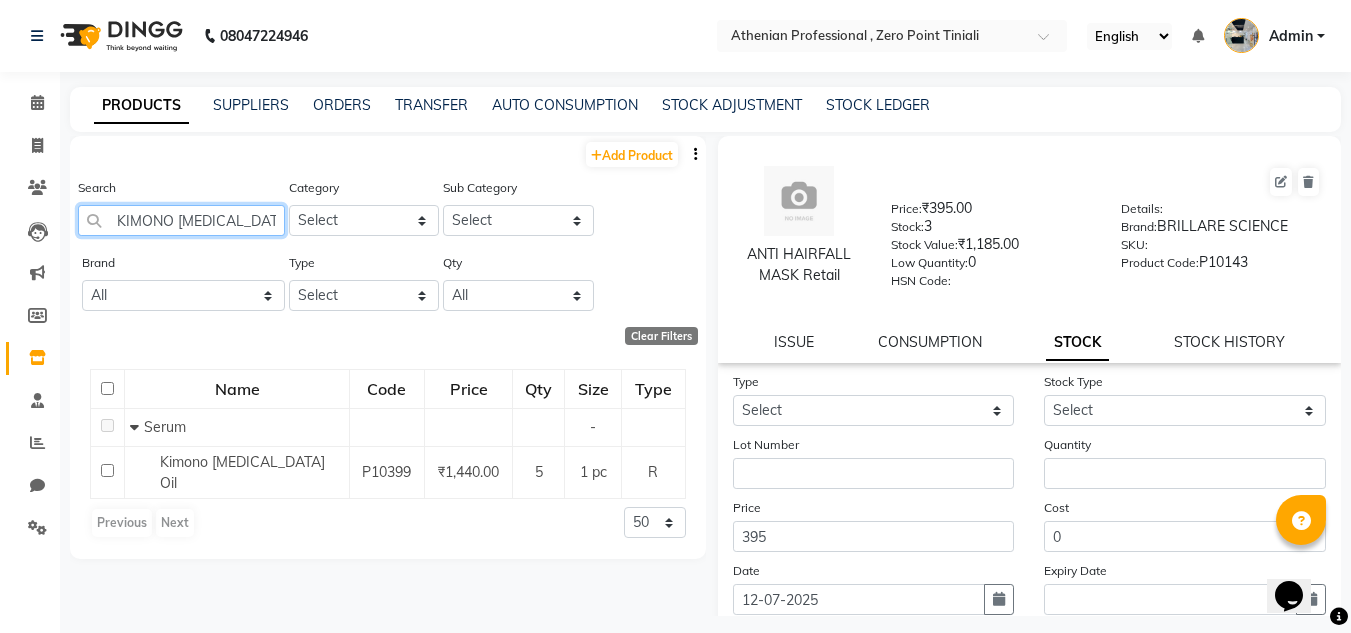 drag, startPoint x: 274, startPoint y: 221, endPoint x: 0, endPoint y: 220, distance: 274.00183 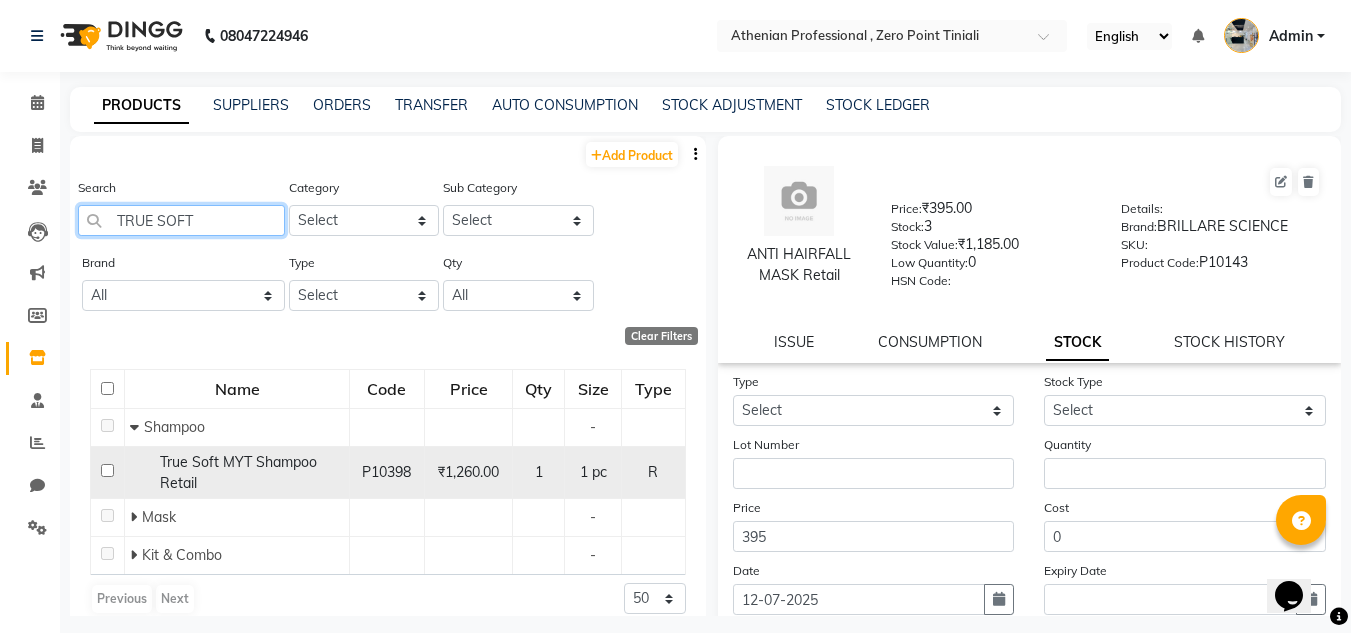 type on "TRUE SOFT" 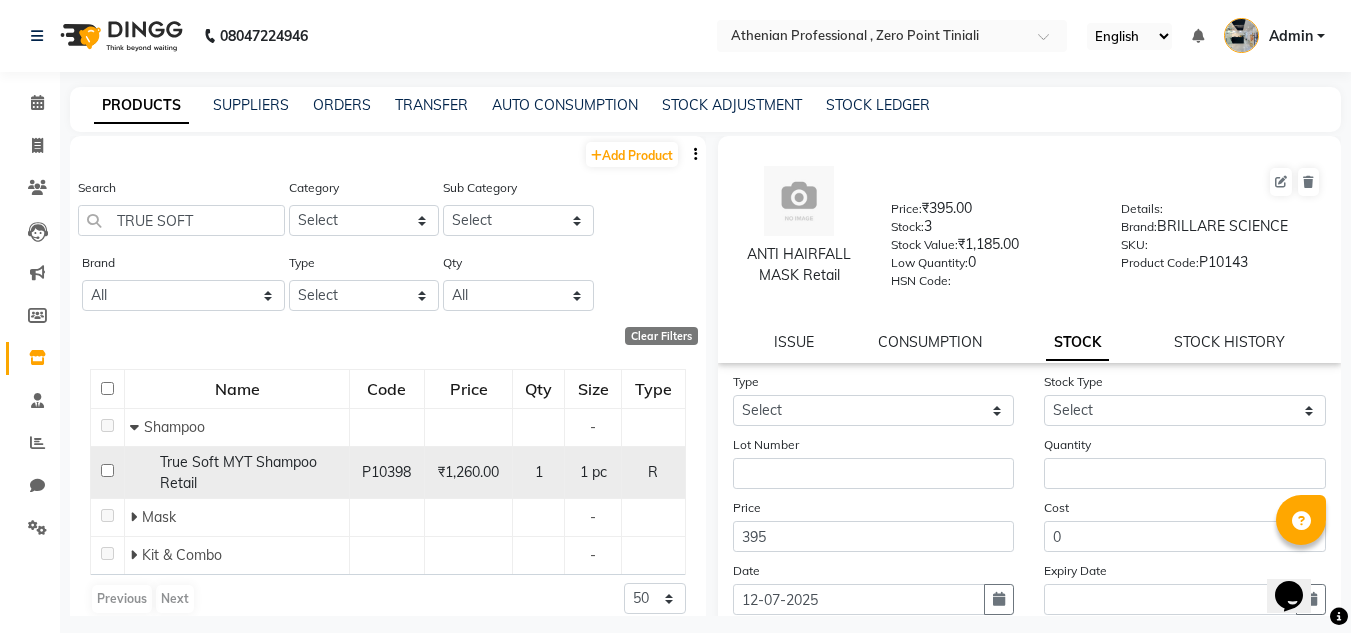 click on "True Soft MYT Shampoo Retail" 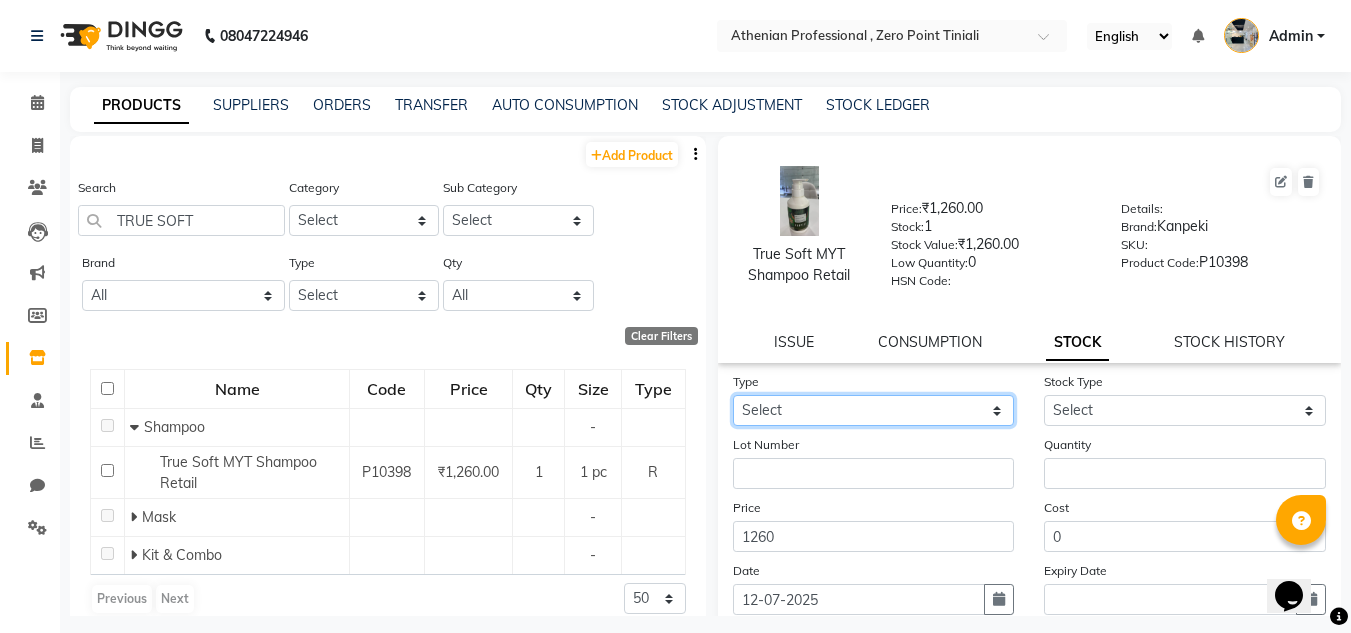 click on "Select In Out" 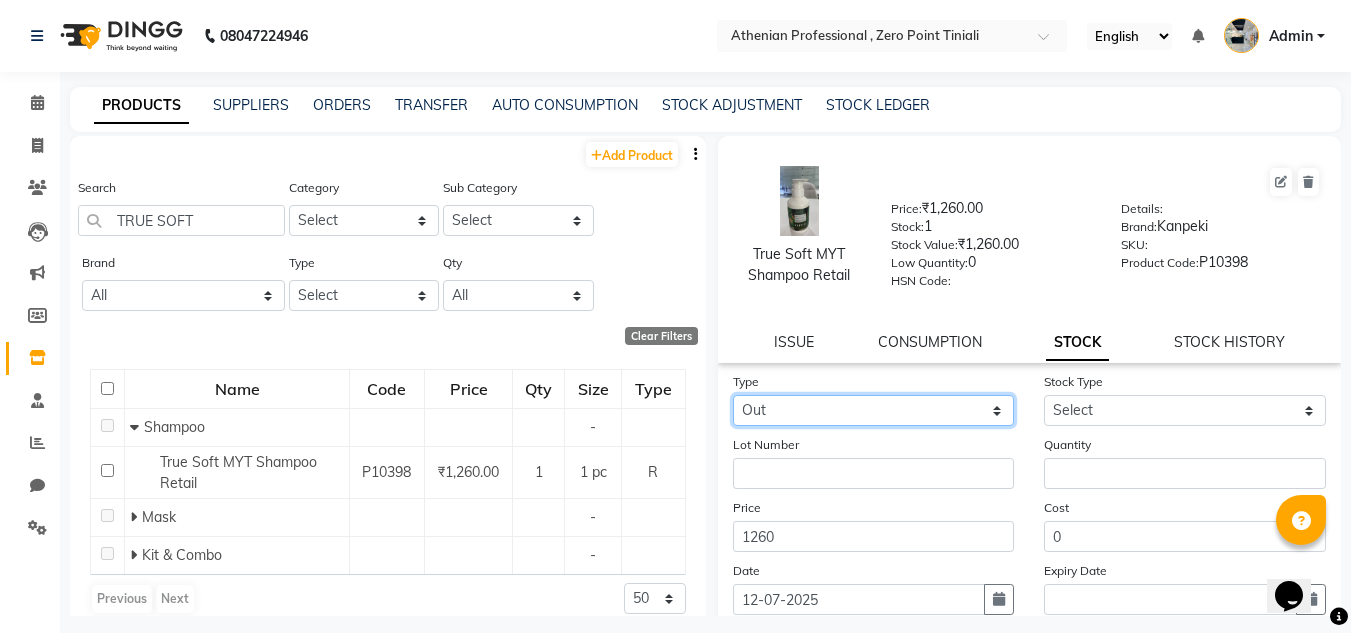 click on "Select In Out" 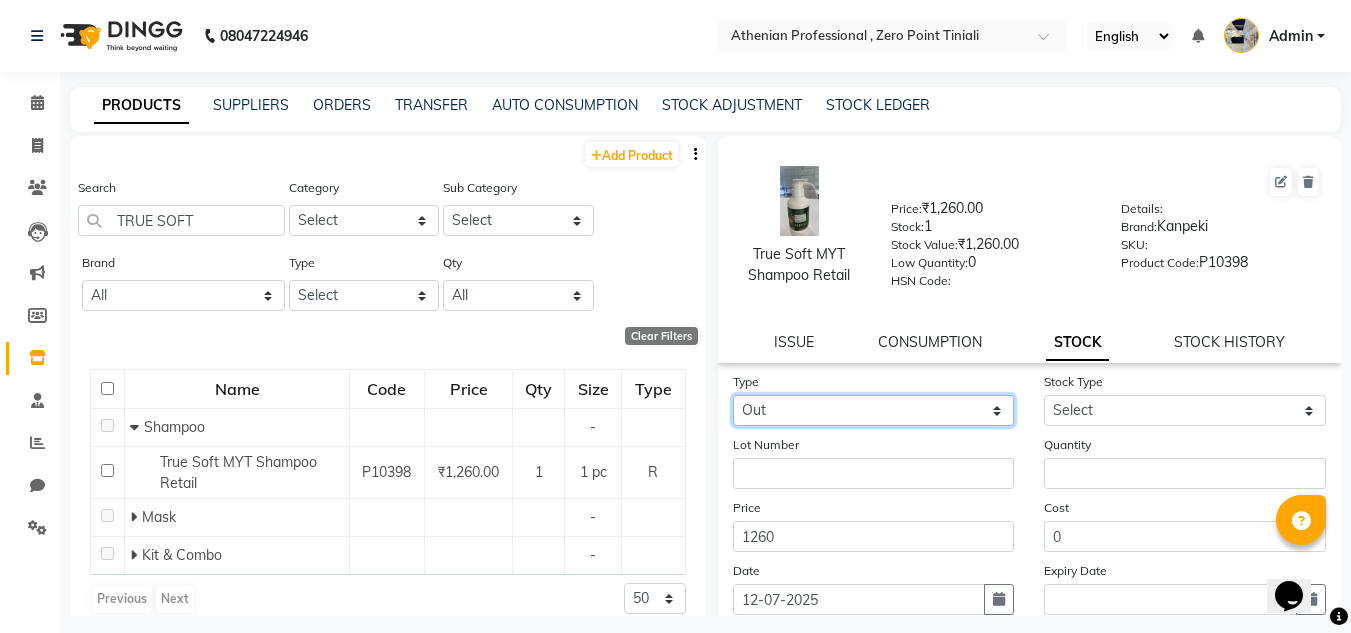 select 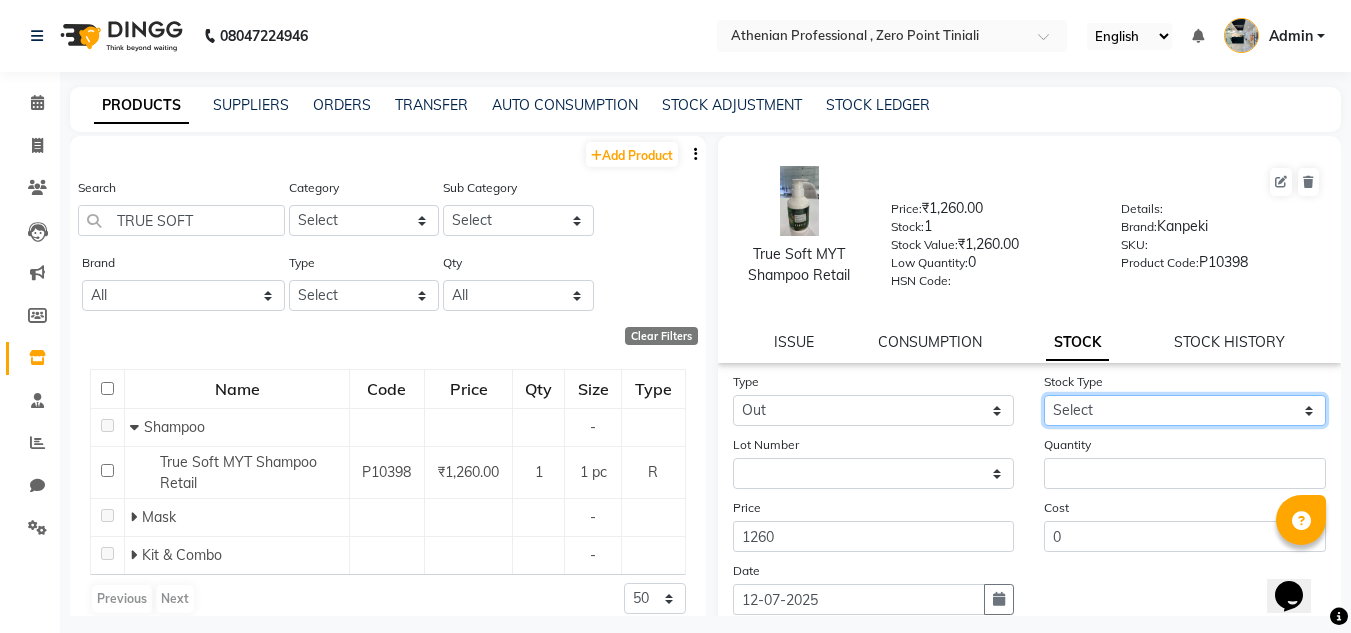 click on "Select Internal Use Damaged Expired Adjustment Return Other" 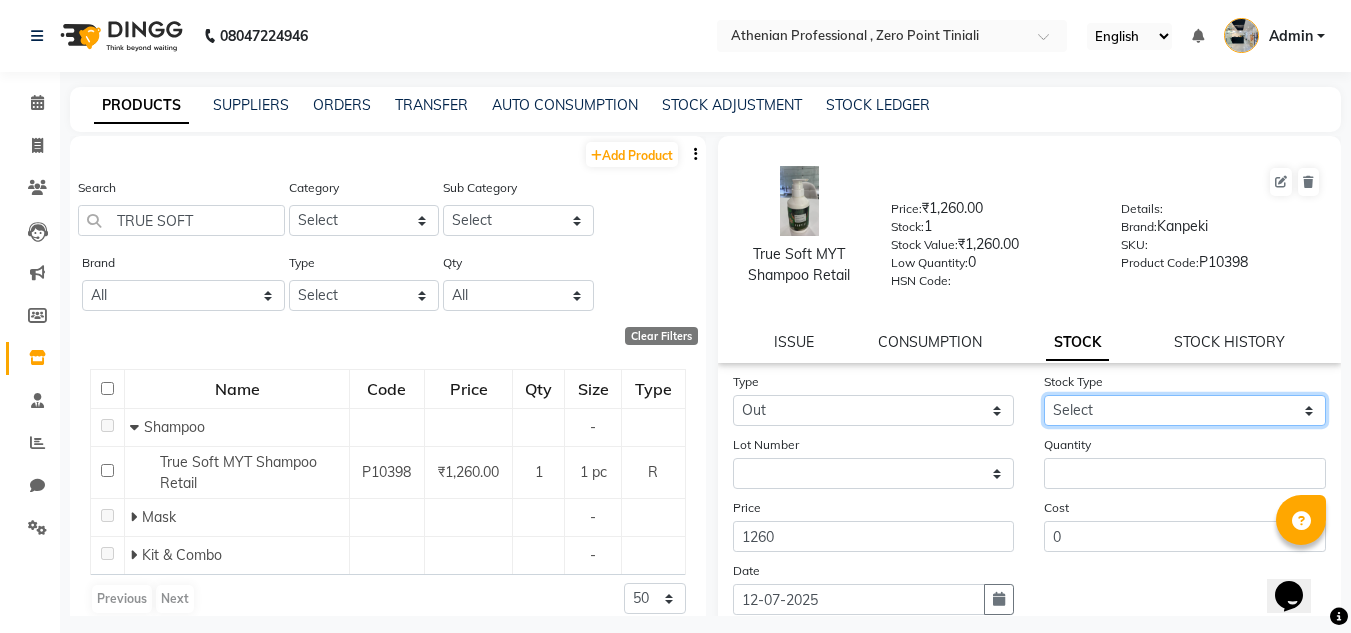 select on "adjustment" 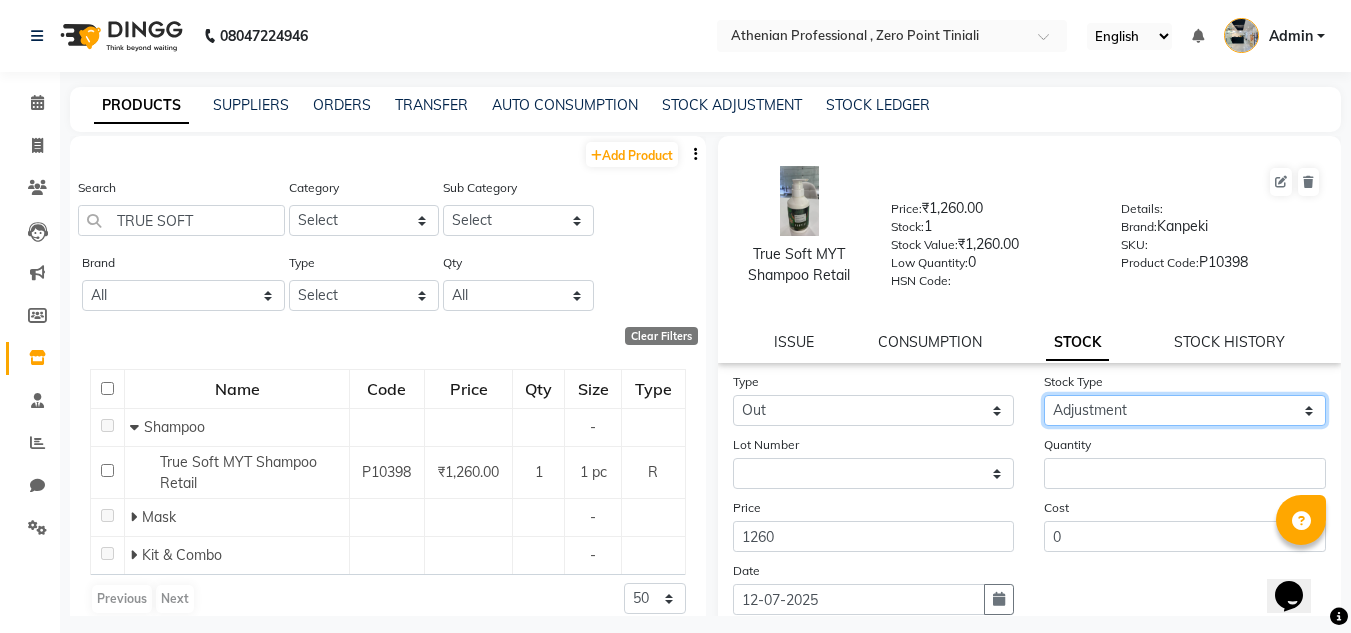 click on "Select Internal Use Damaged Expired Adjustment Return Other" 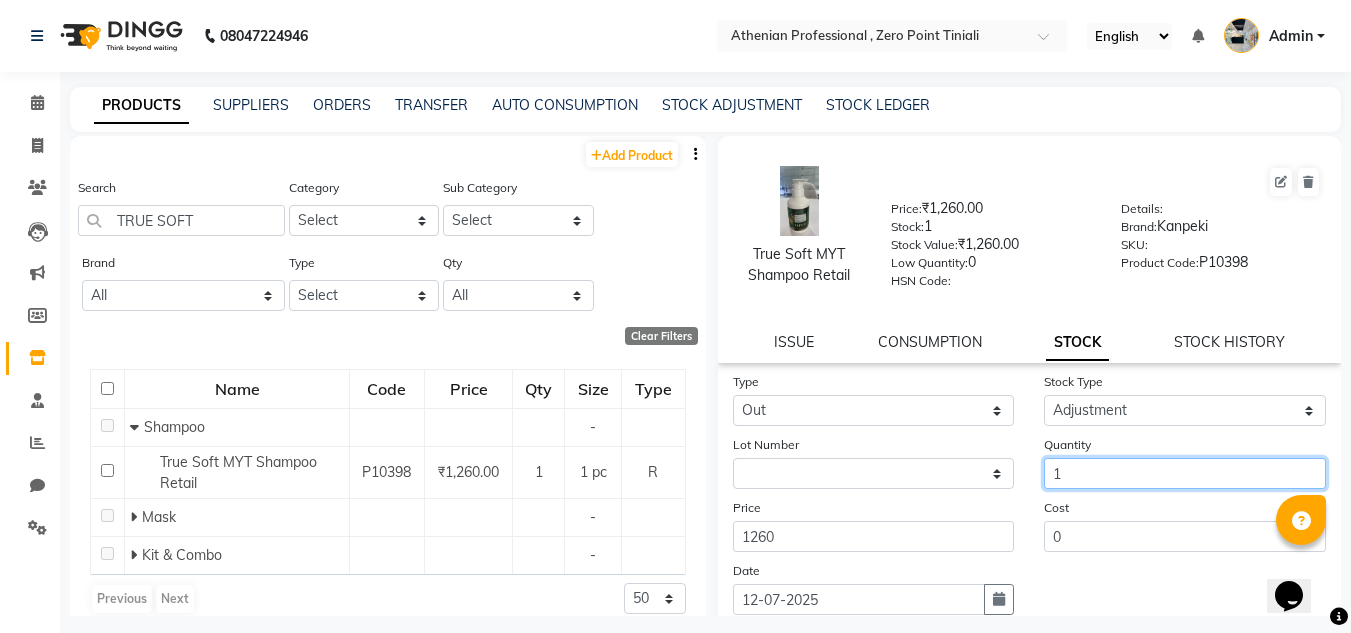 click on "1" 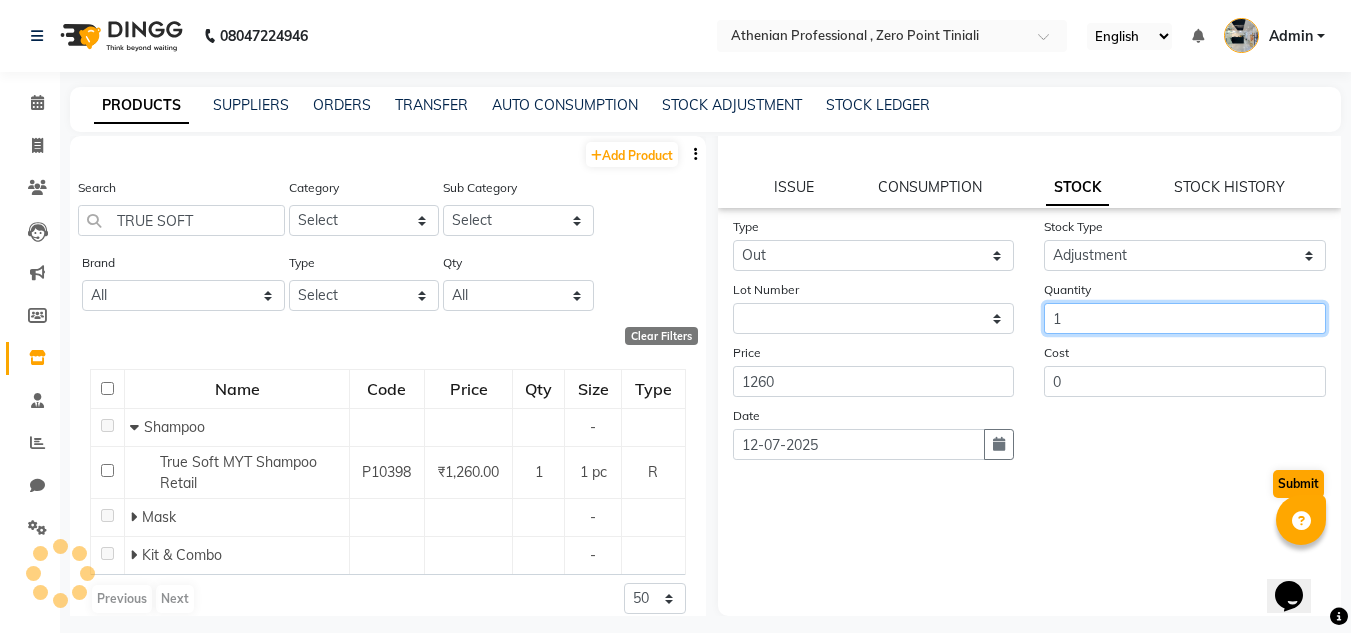 type on "1" 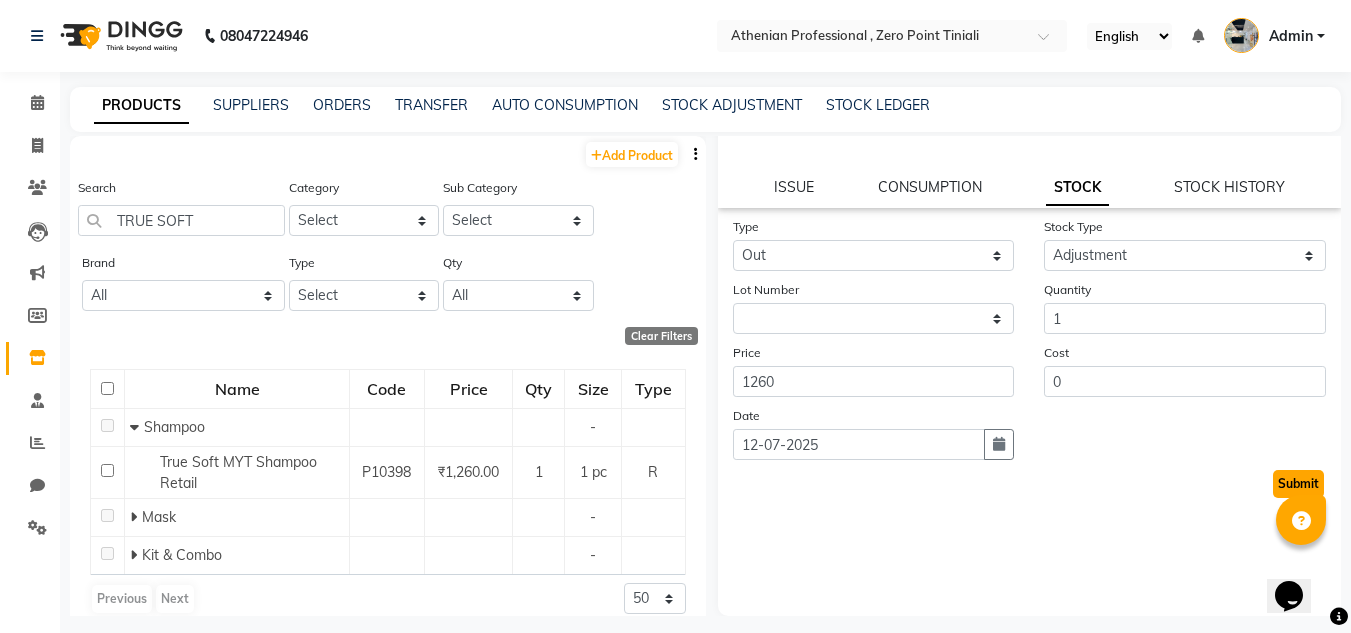 click on "Submit" 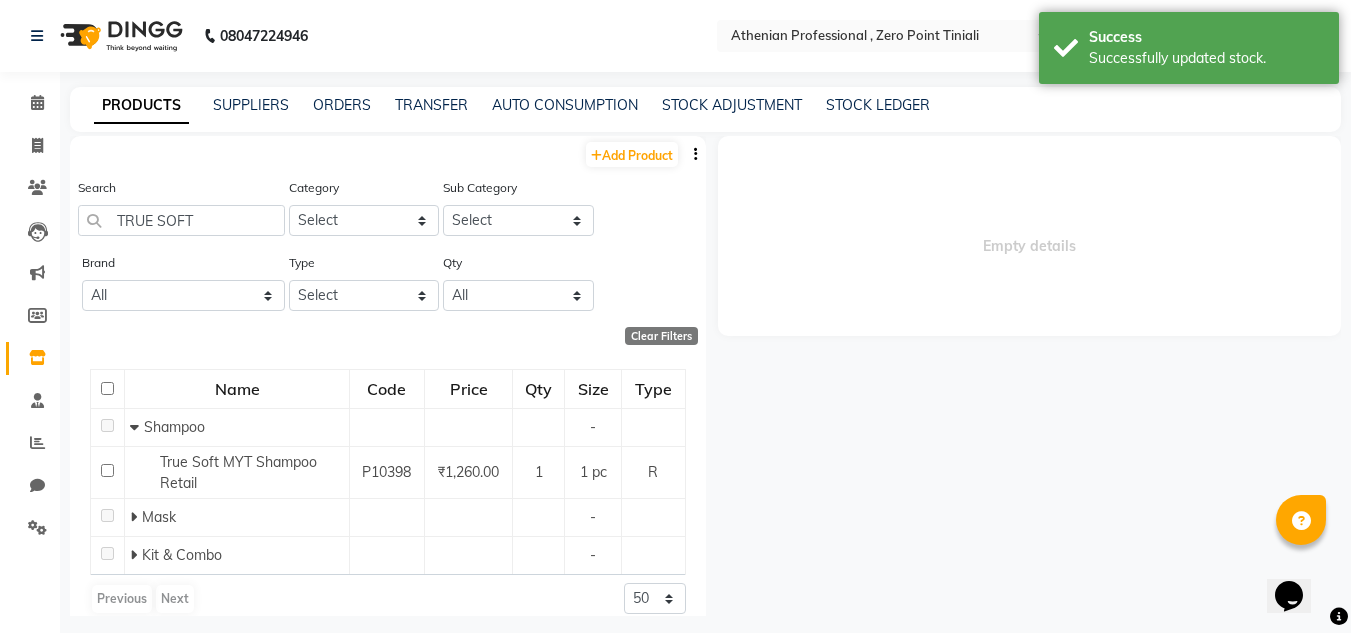 scroll, scrollTop: 0, scrollLeft: 0, axis: both 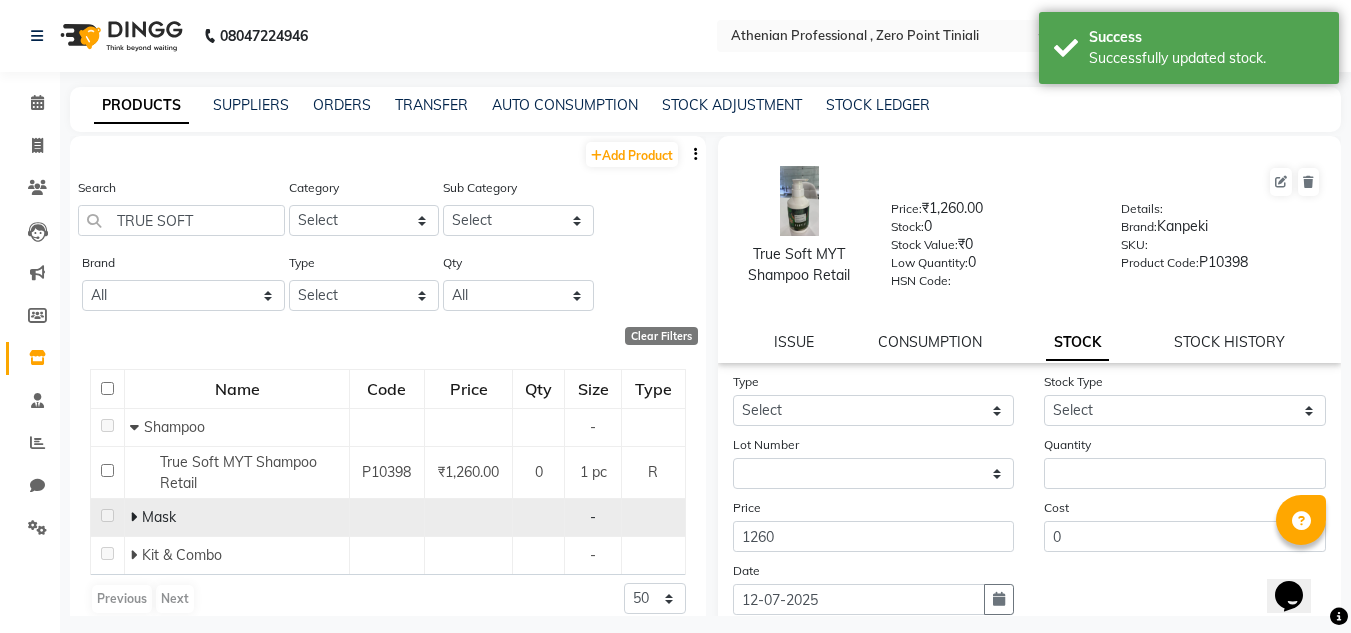 click on "Mask" 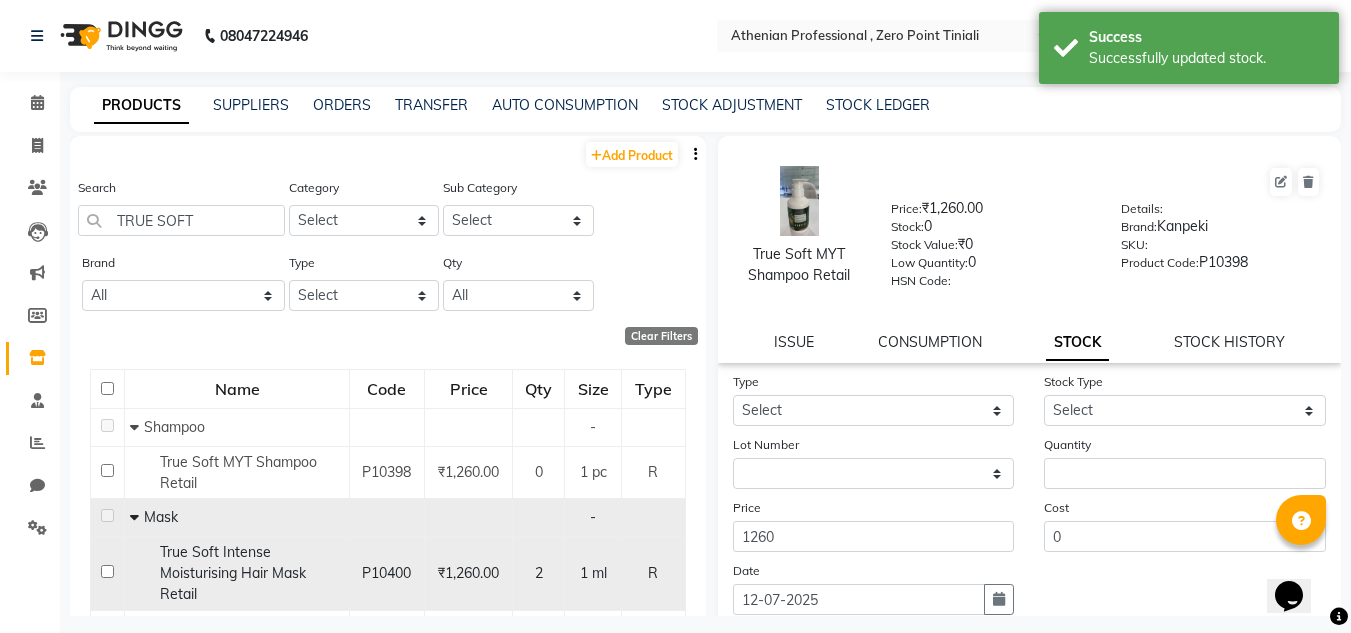 click on "True Soft Intense Moisturising Hair Mask Retail" 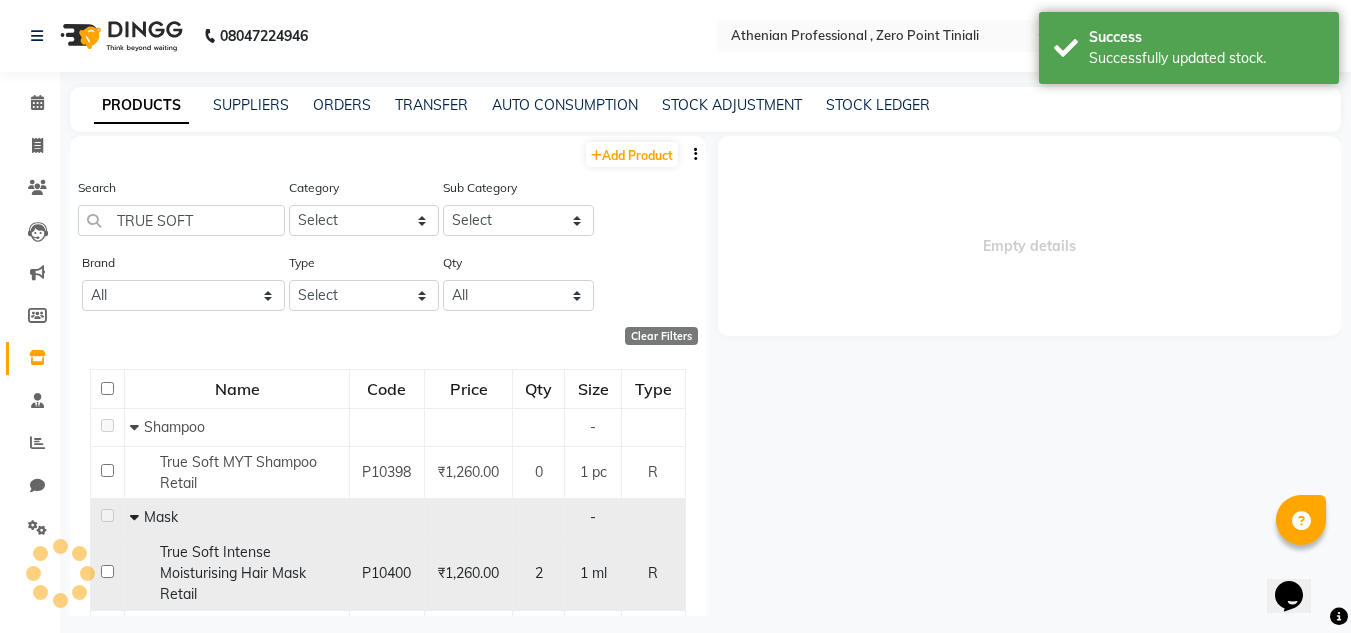 select 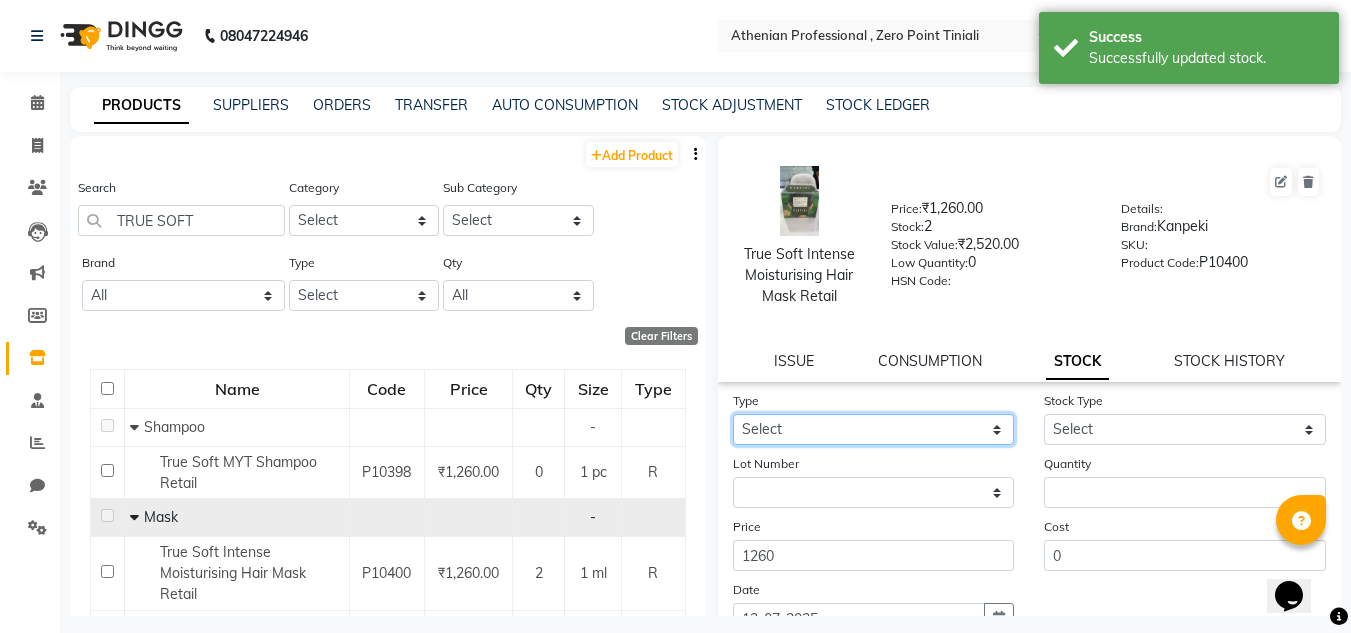 click on "Select In Out" 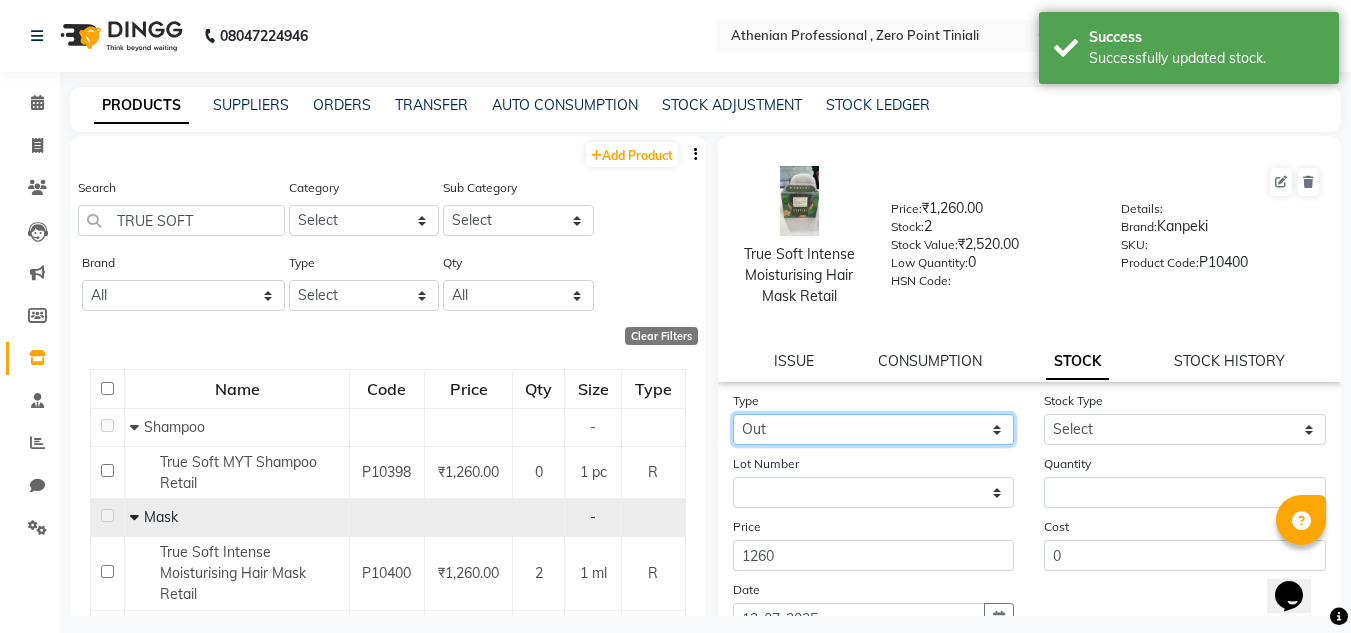 click on "Select In Out" 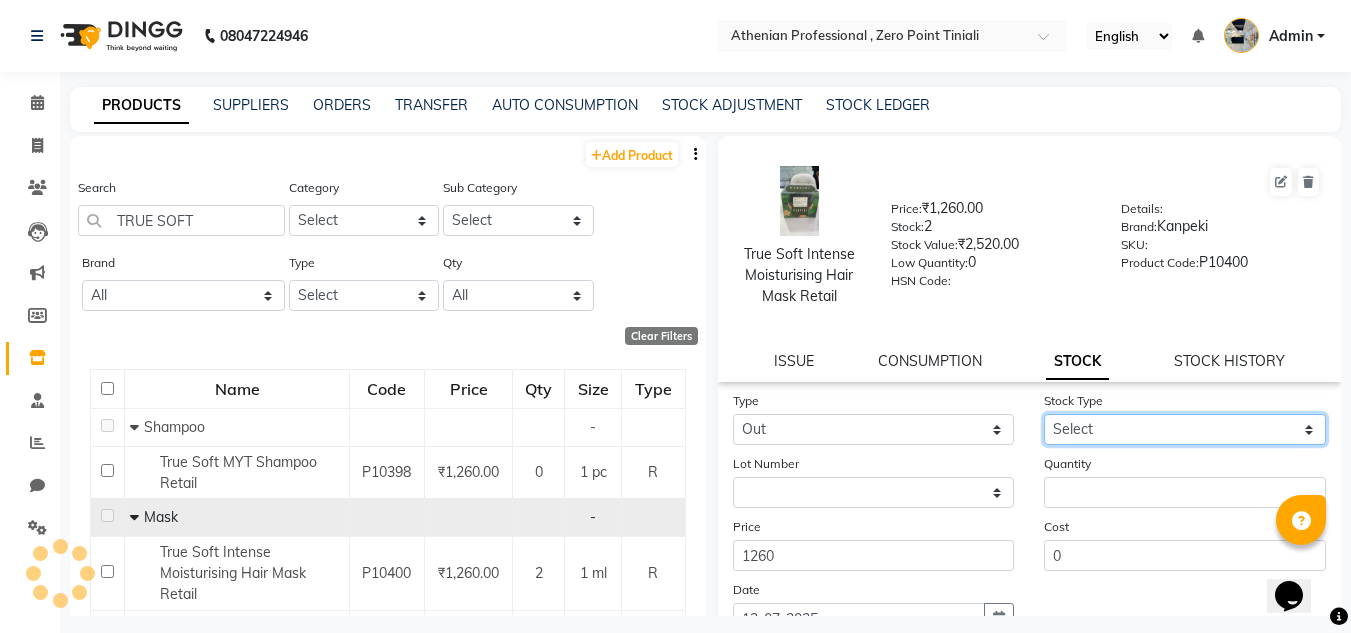 drag, startPoint x: 1117, startPoint y: 433, endPoint x: 1084, endPoint y: 556, distance: 127.349915 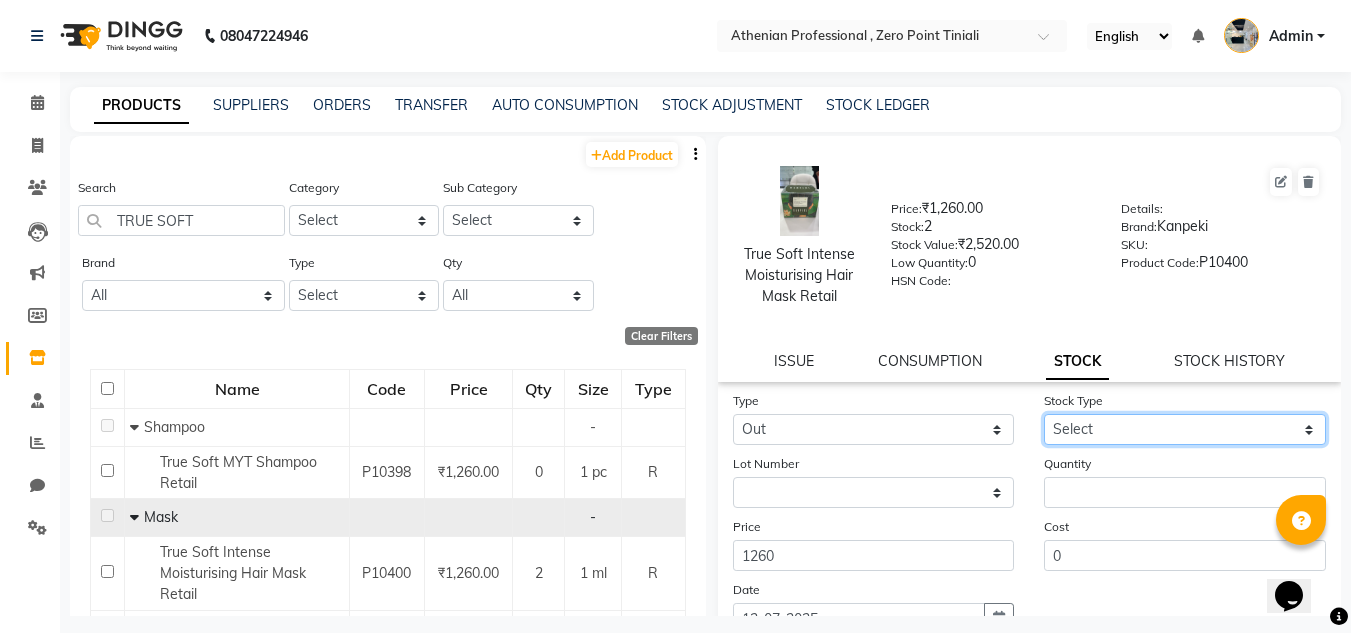 select on "adjustment" 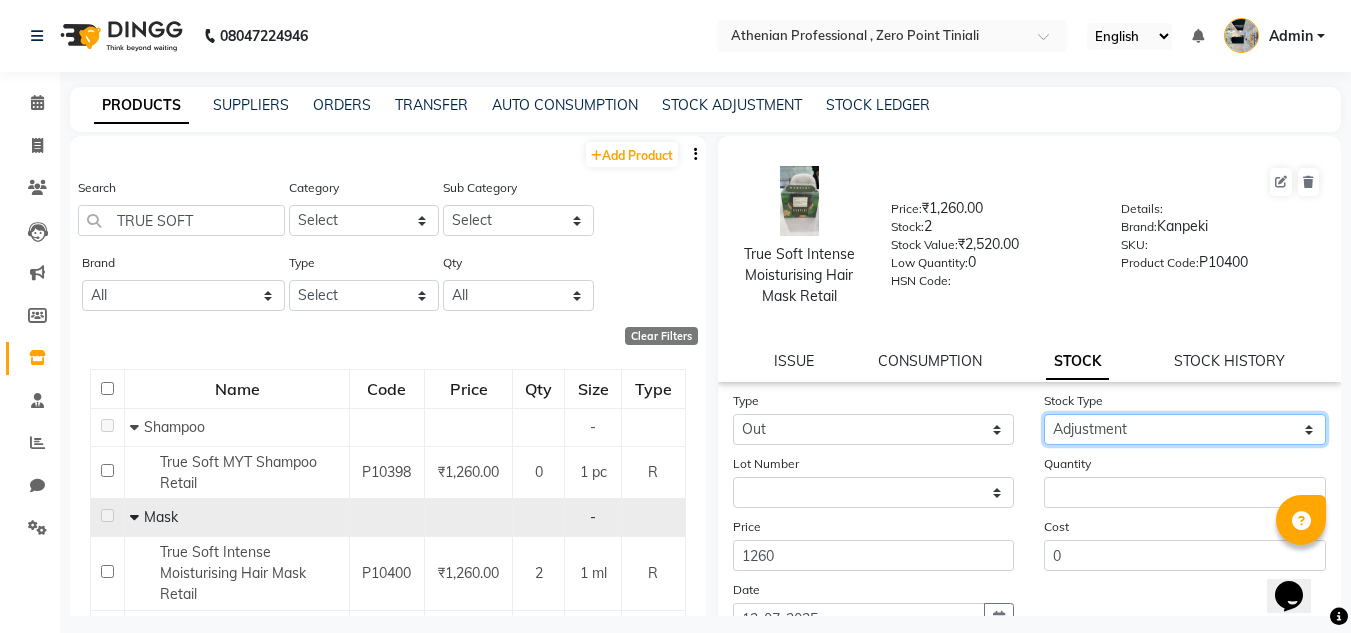 click on "Select Internal Use Damaged Expired Adjustment Return Other" 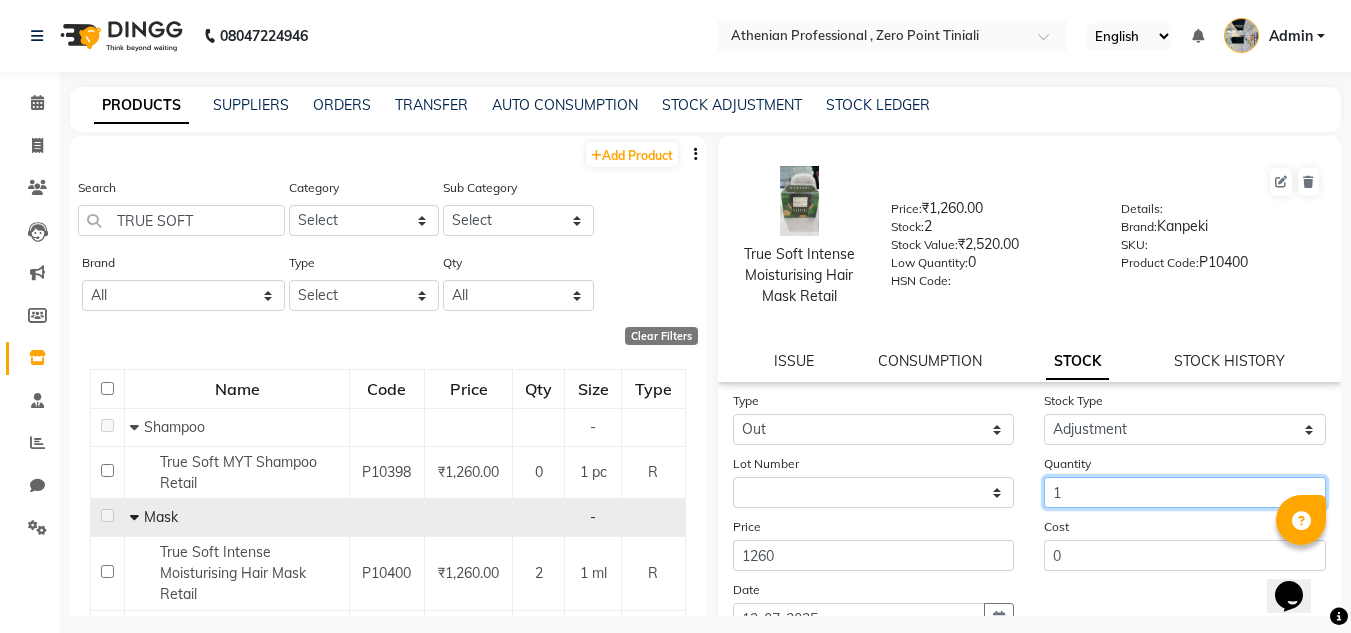 click on "1" 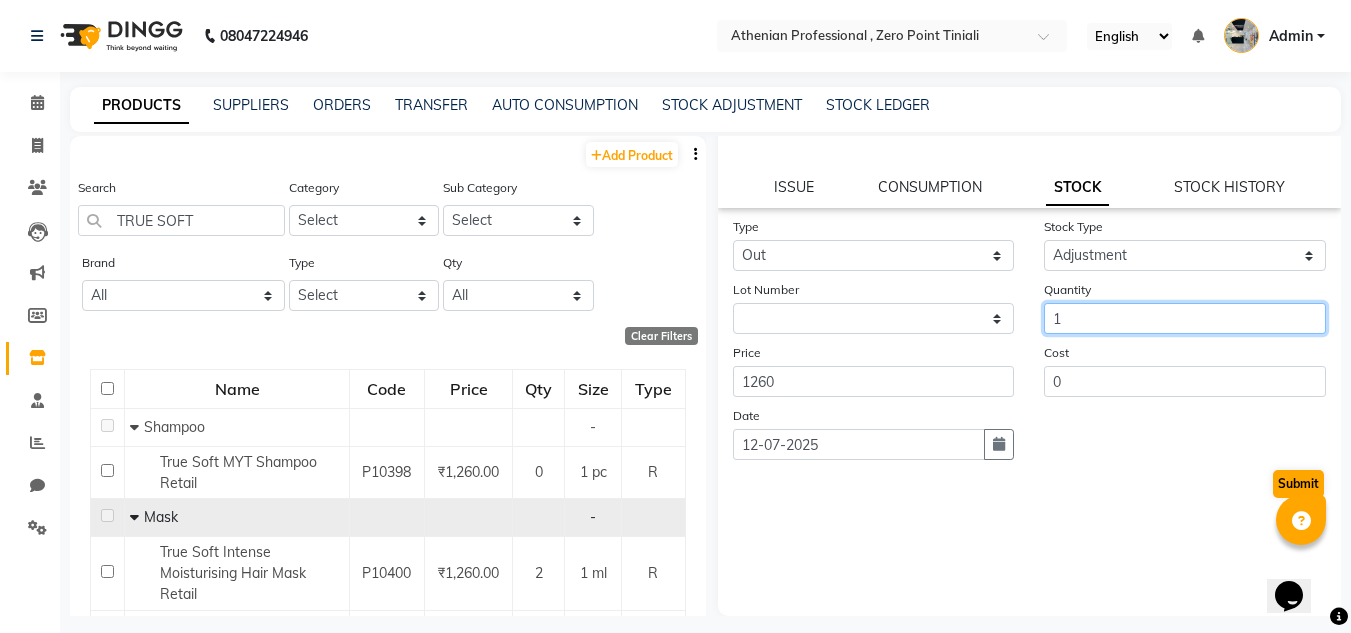 type on "1" 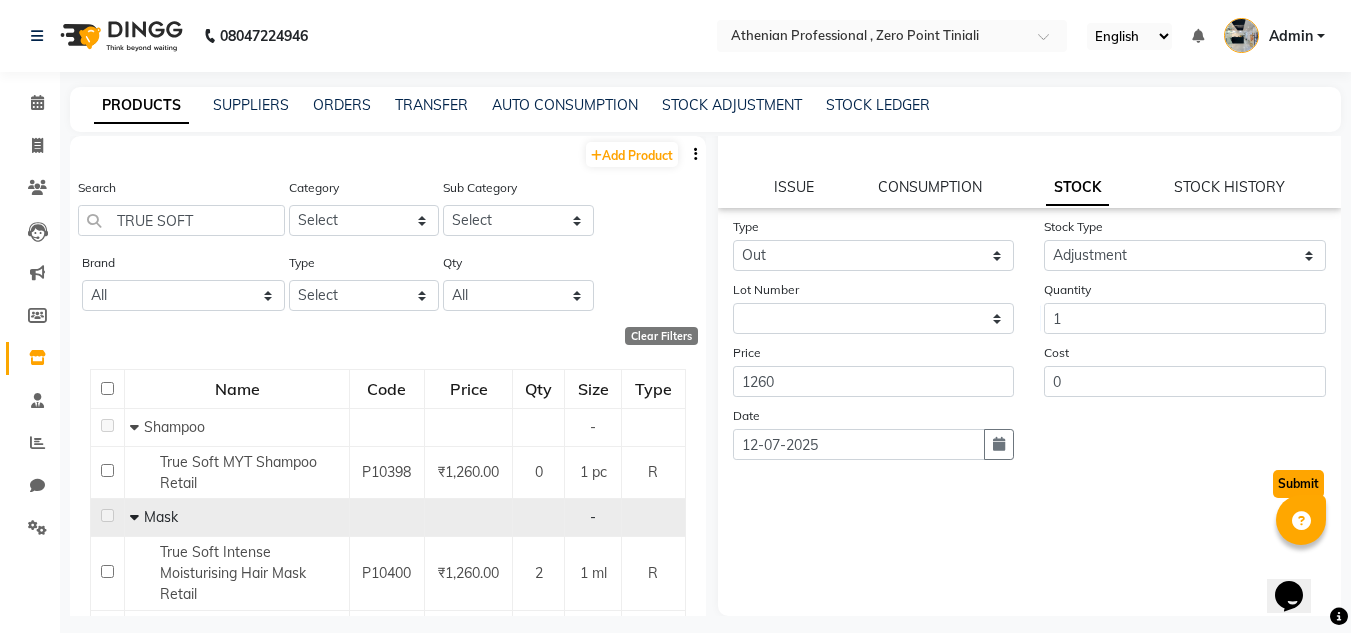 click on "Submit" 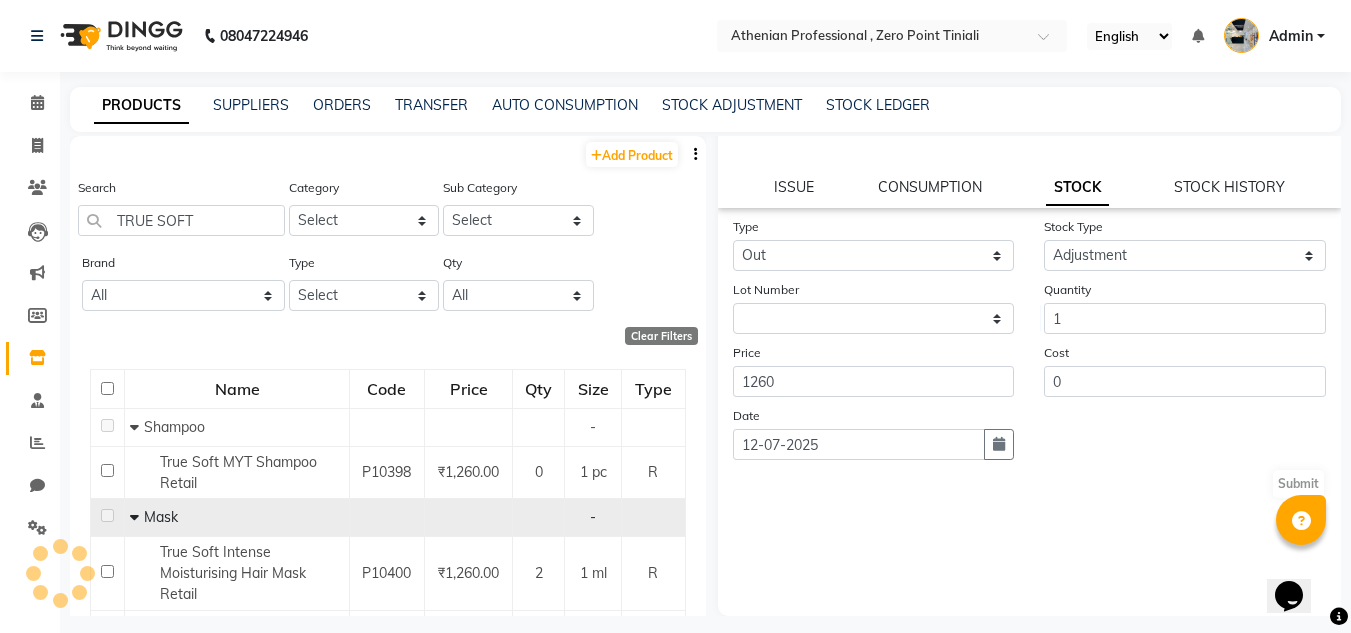 scroll, scrollTop: 0, scrollLeft: 0, axis: both 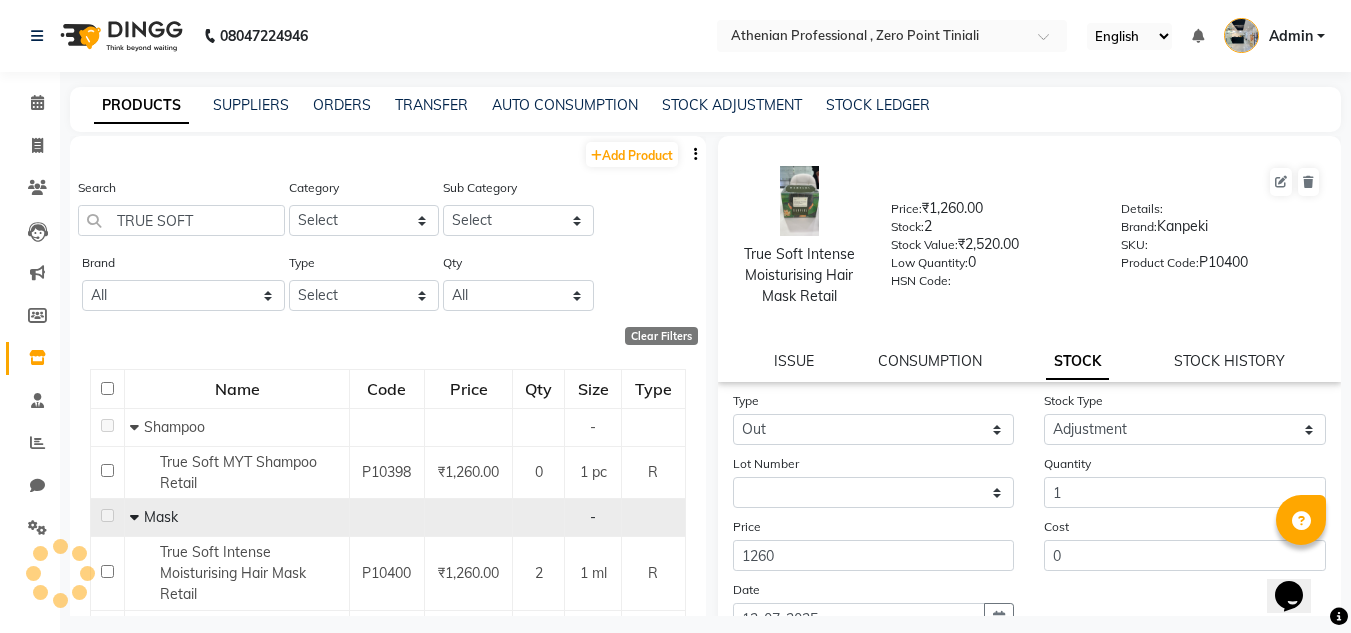 select 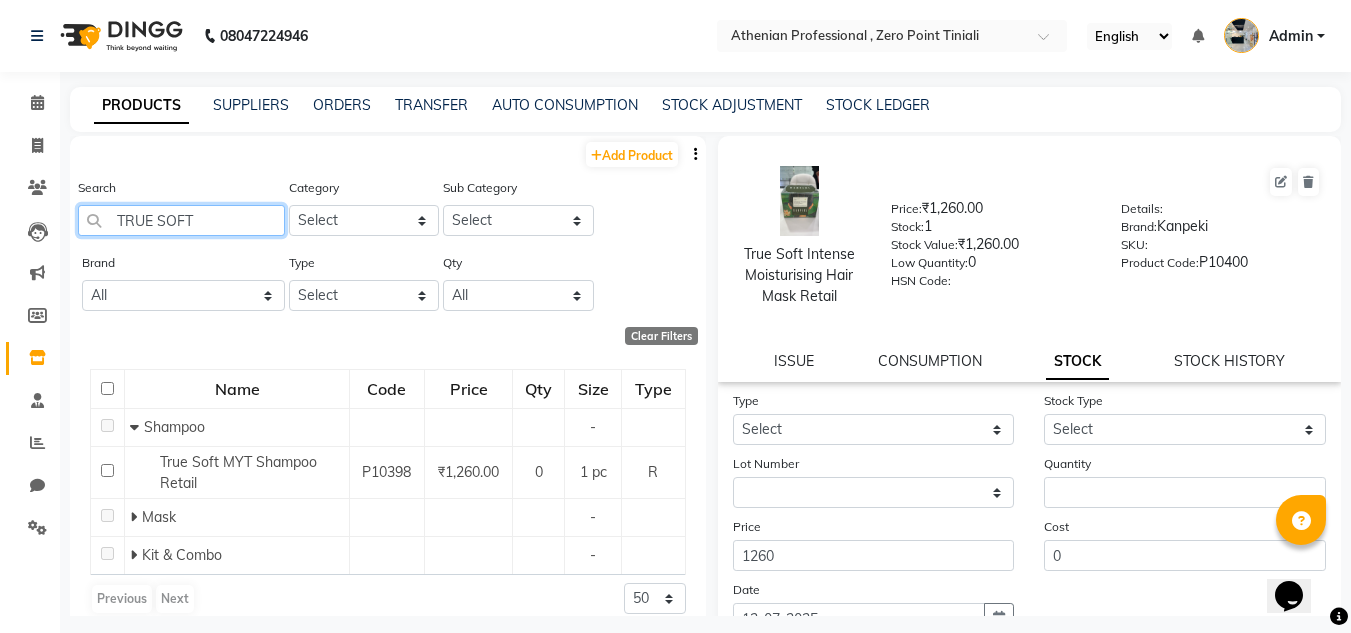 drag, startPoint x: 219, startPoint y: 218, endPoint x: 119, endPoint y: 228, distance: 100.49876 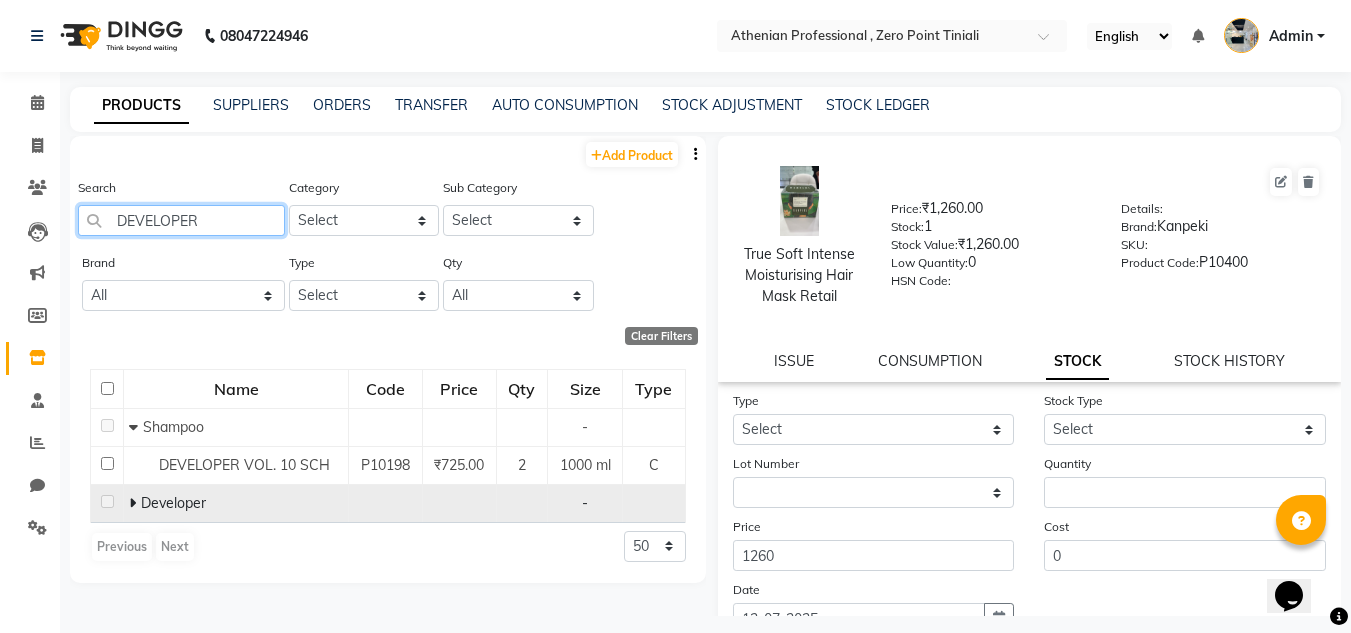 type on "DEVELOPER" 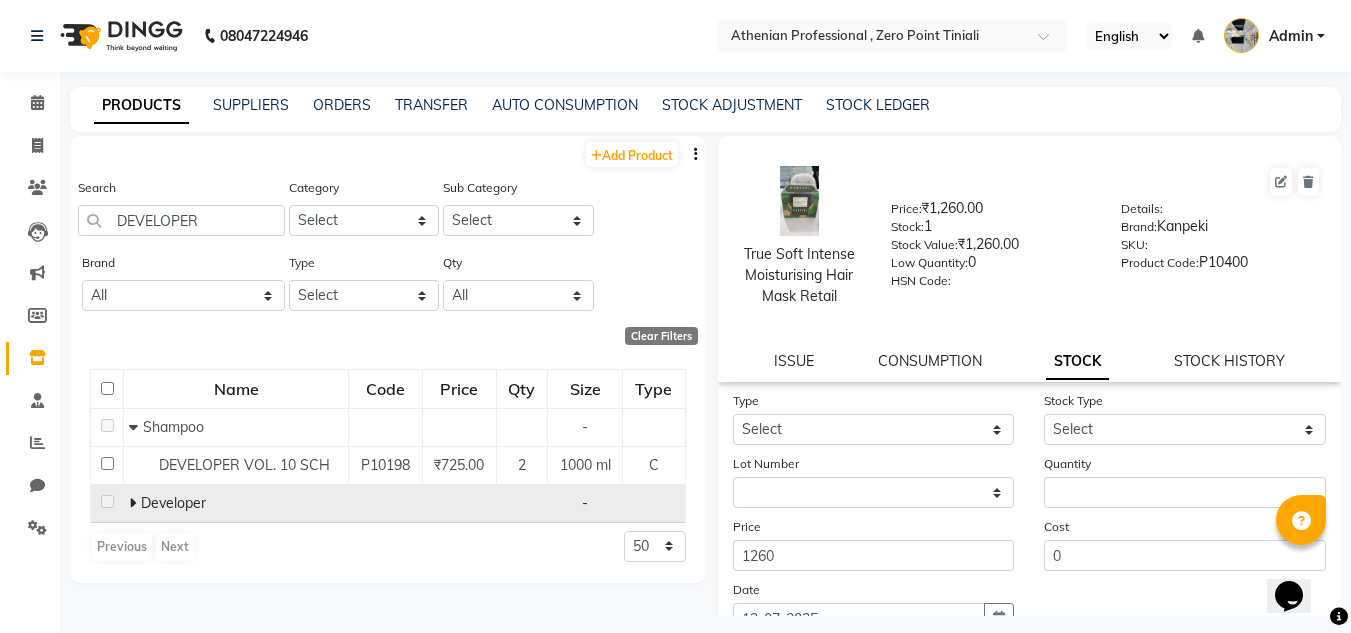 click 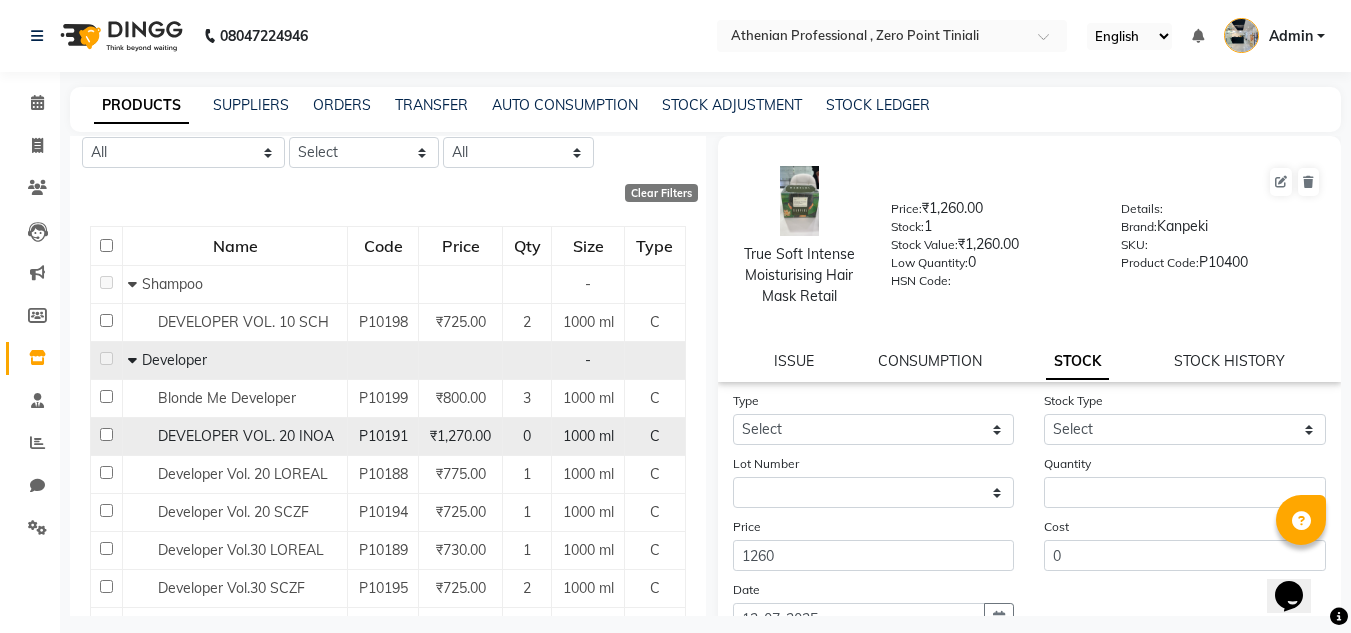 scroll, scrollTop: 145, scrollLeft: 0, axis: vertical 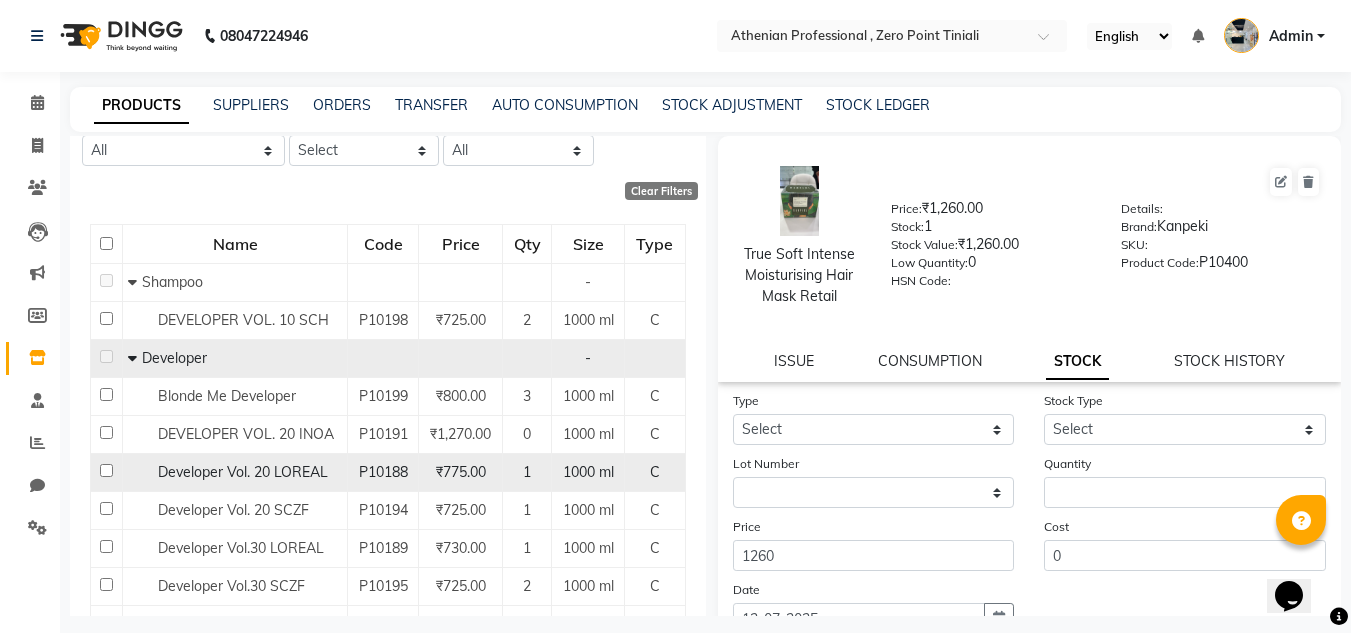 click on "Developer Vol. 20 LOREAL" 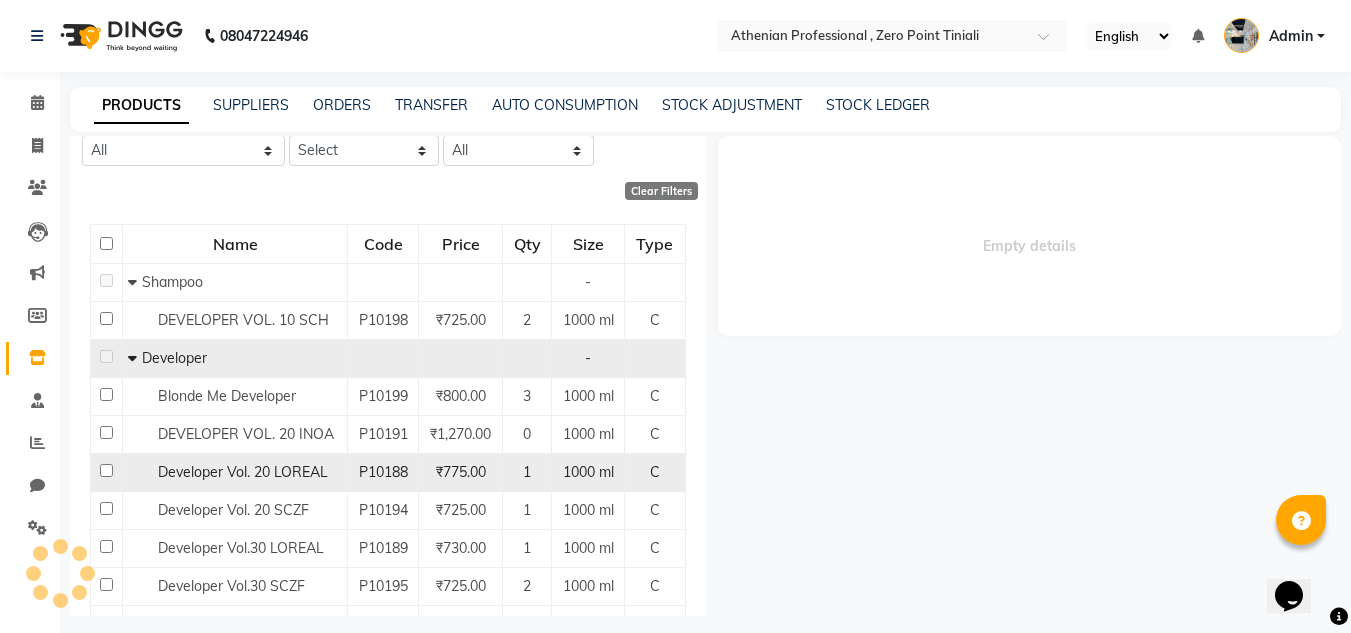 select 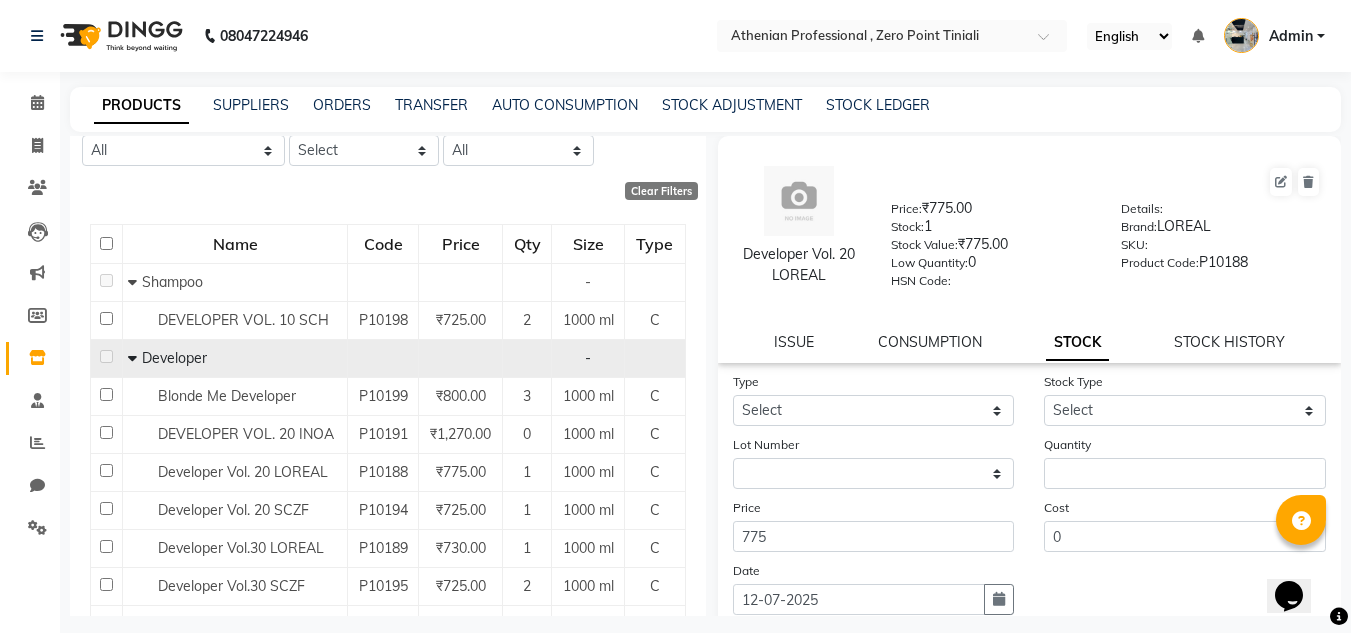 click on "STOCK" 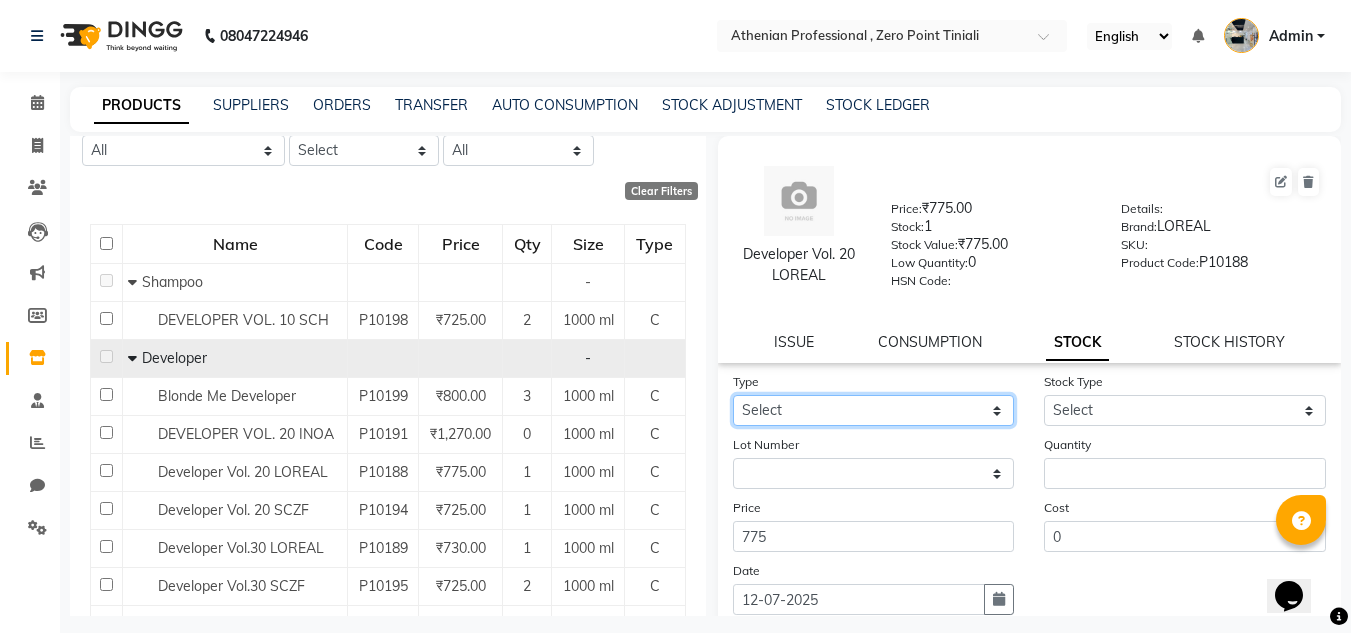 click on "Select In Out" 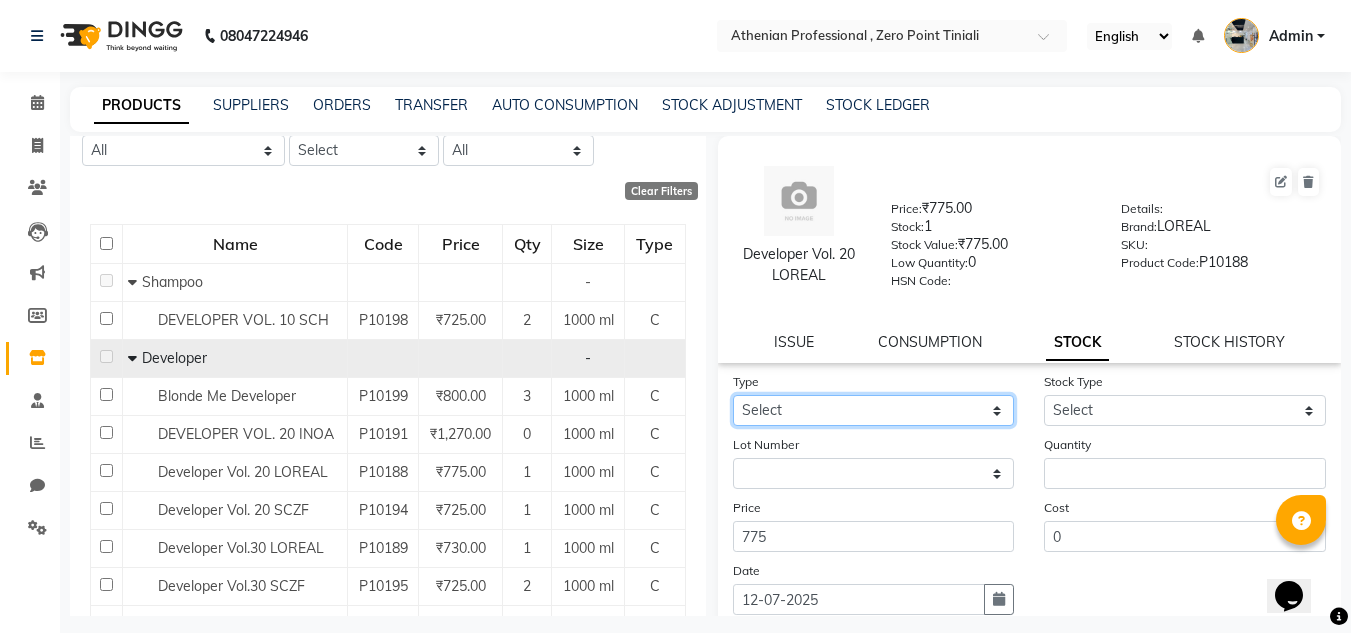 select on "in" 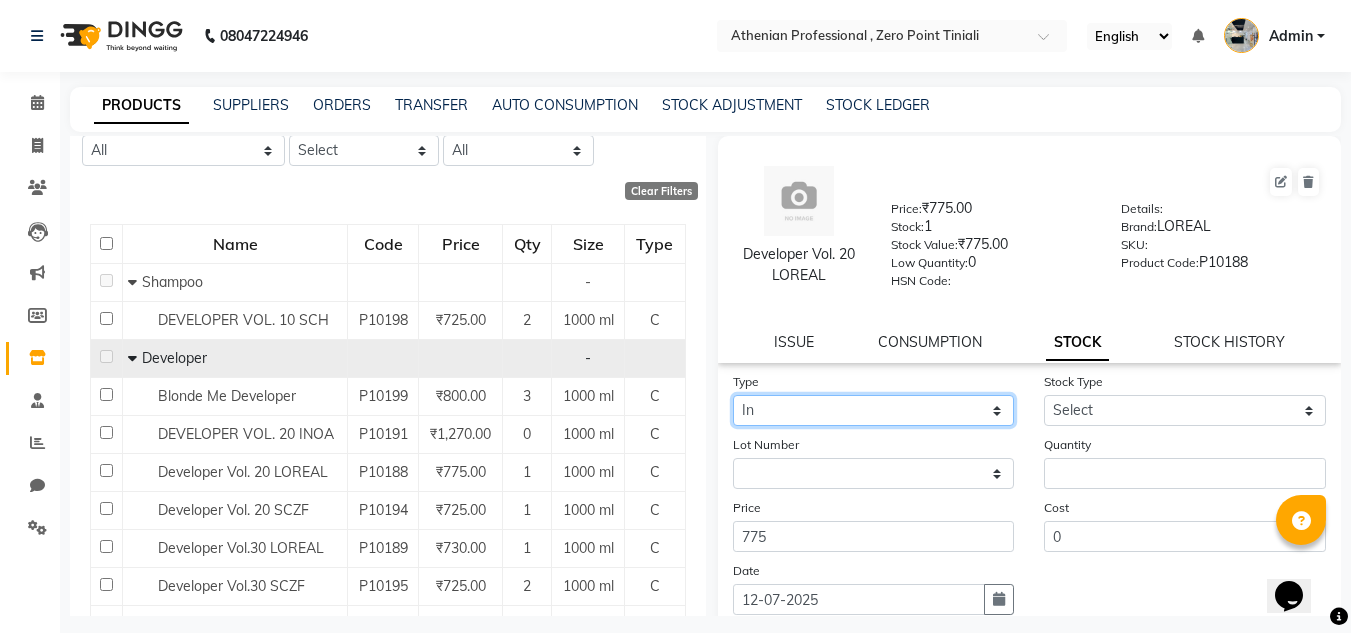 click on "Select In Out" 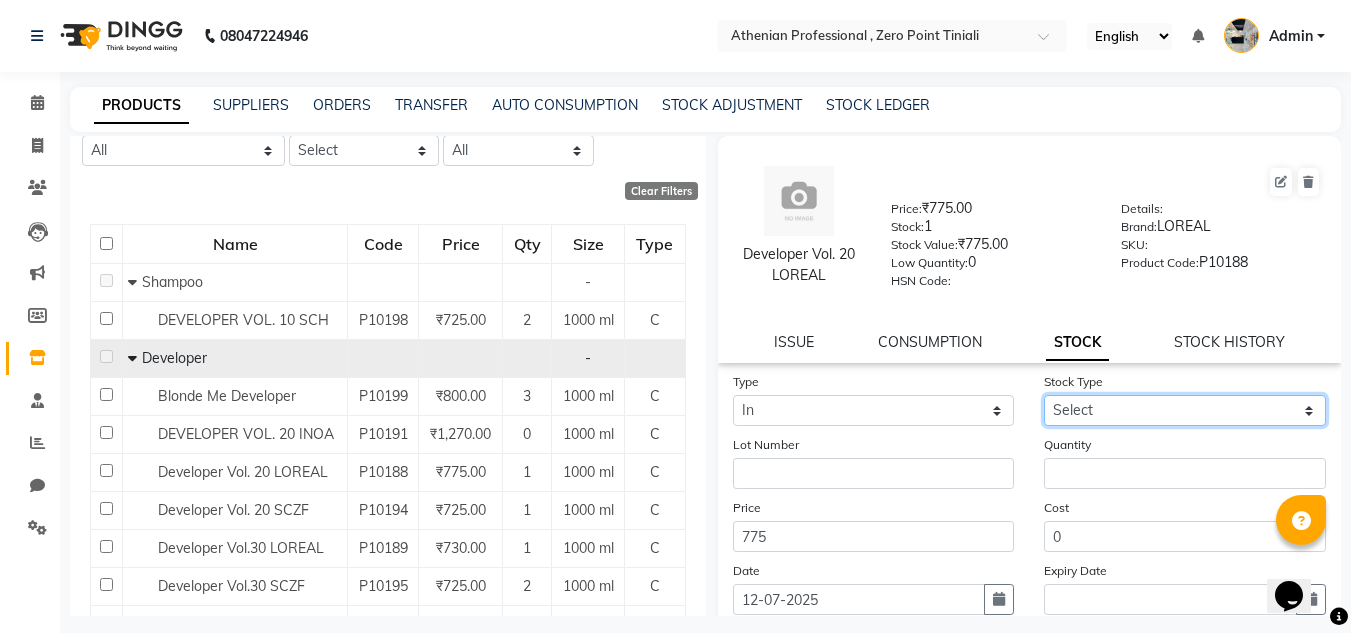 click on "Select New Stock Adjustment Return Other" 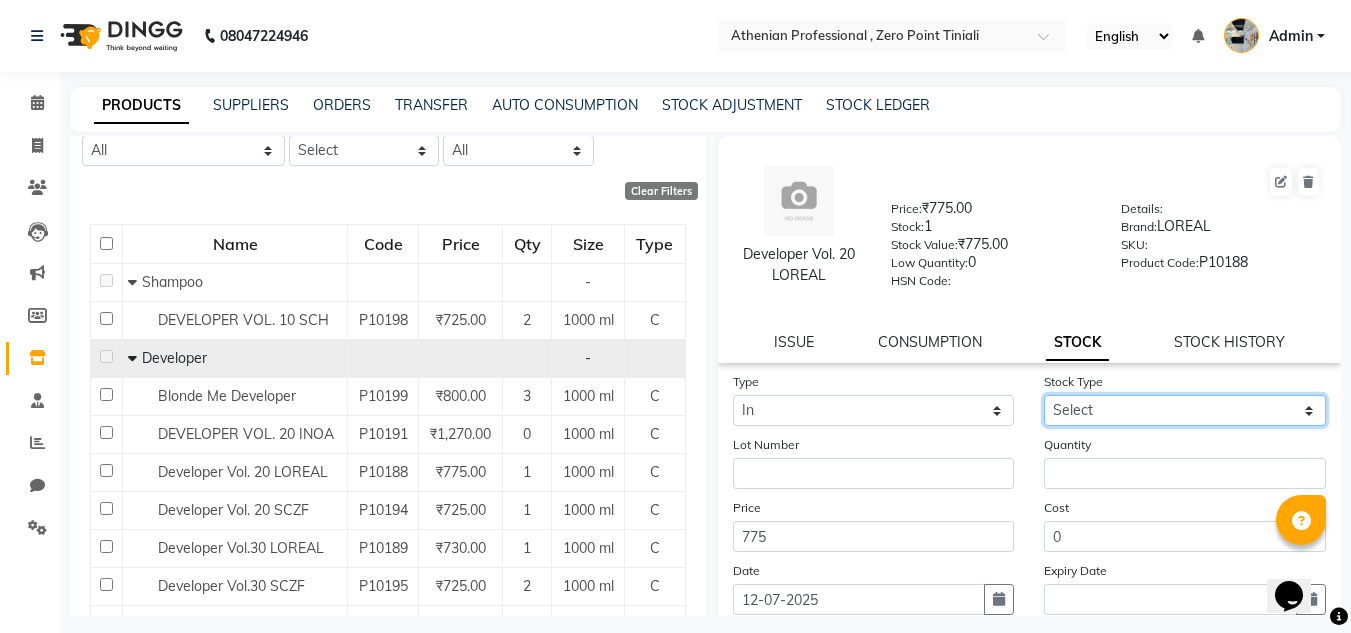 select on "new stock" 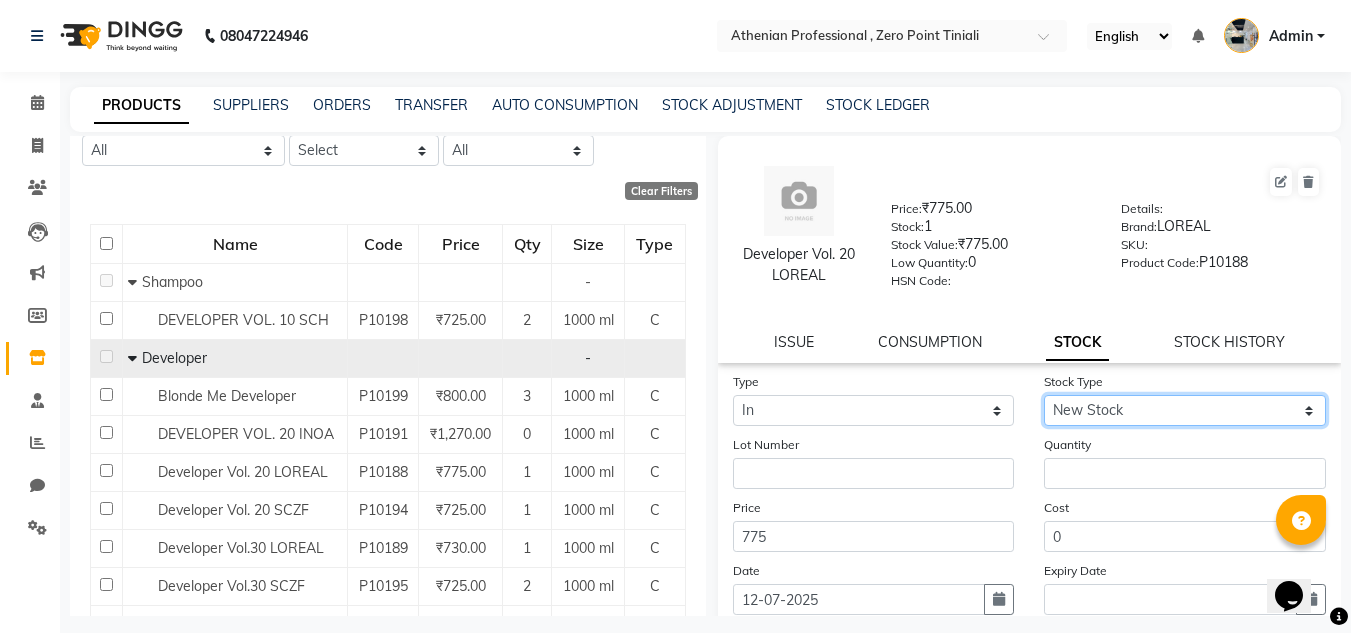click on "Select New Stock Adjustment Return Other" 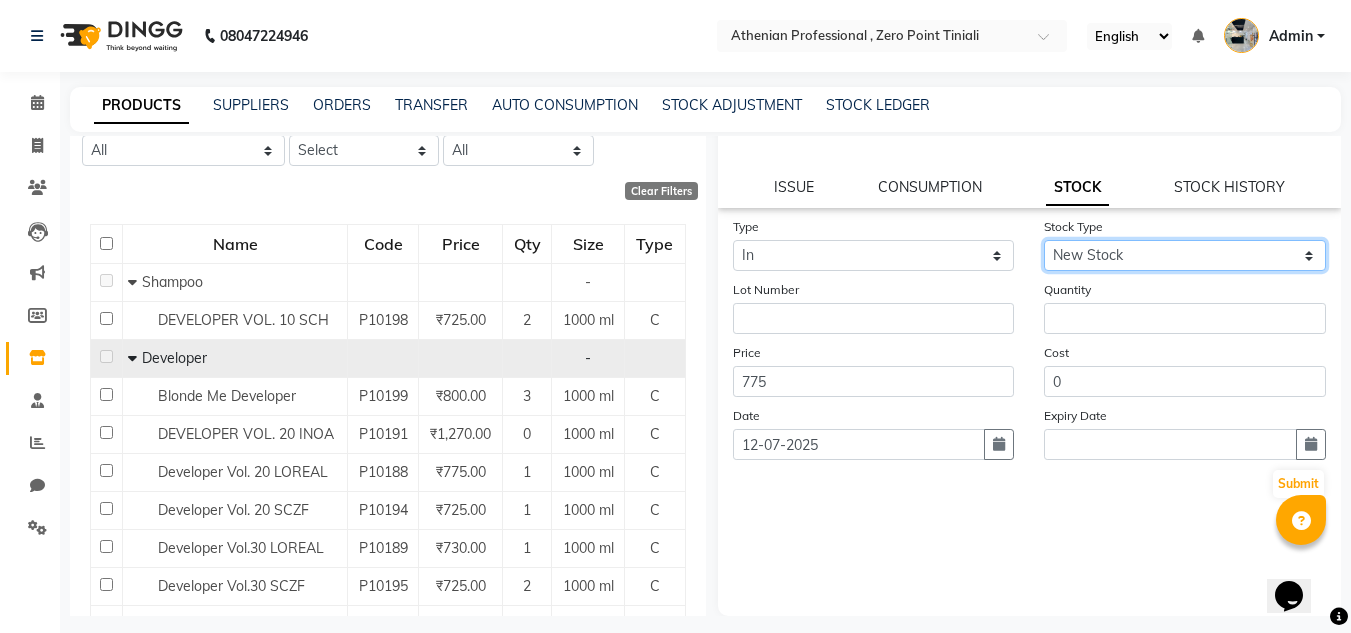 scroll, scrollTop: 0, scrollLeft: 0, axis: both 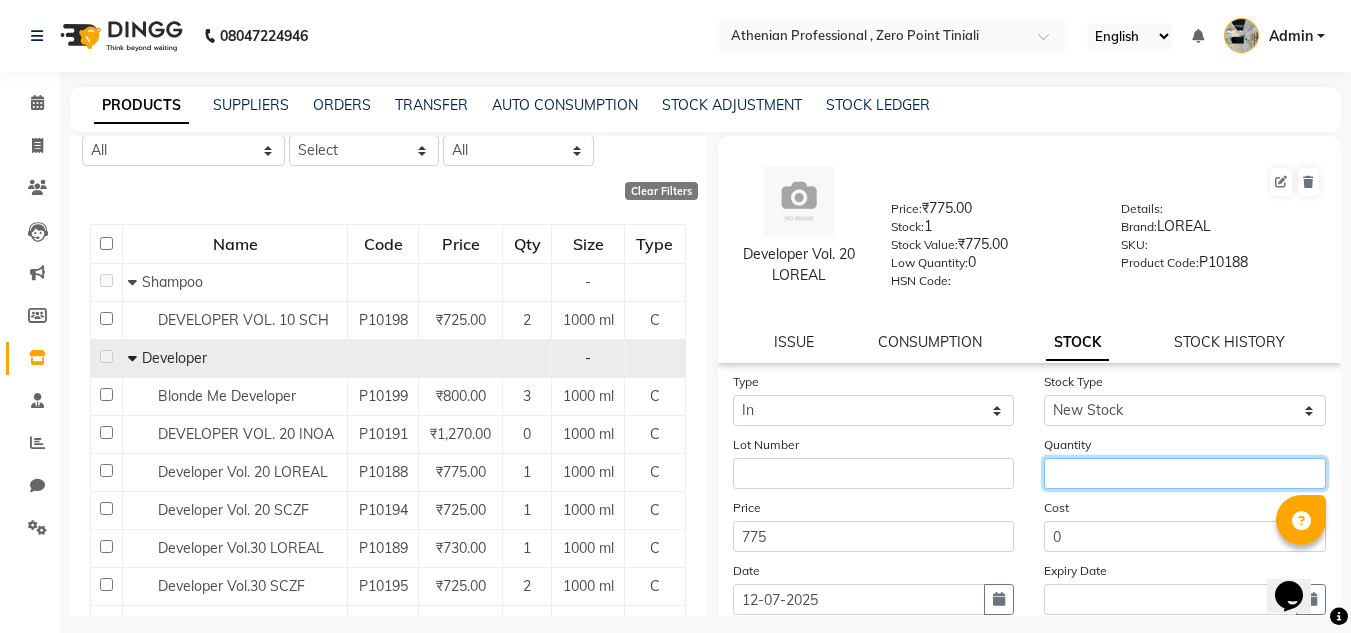 click 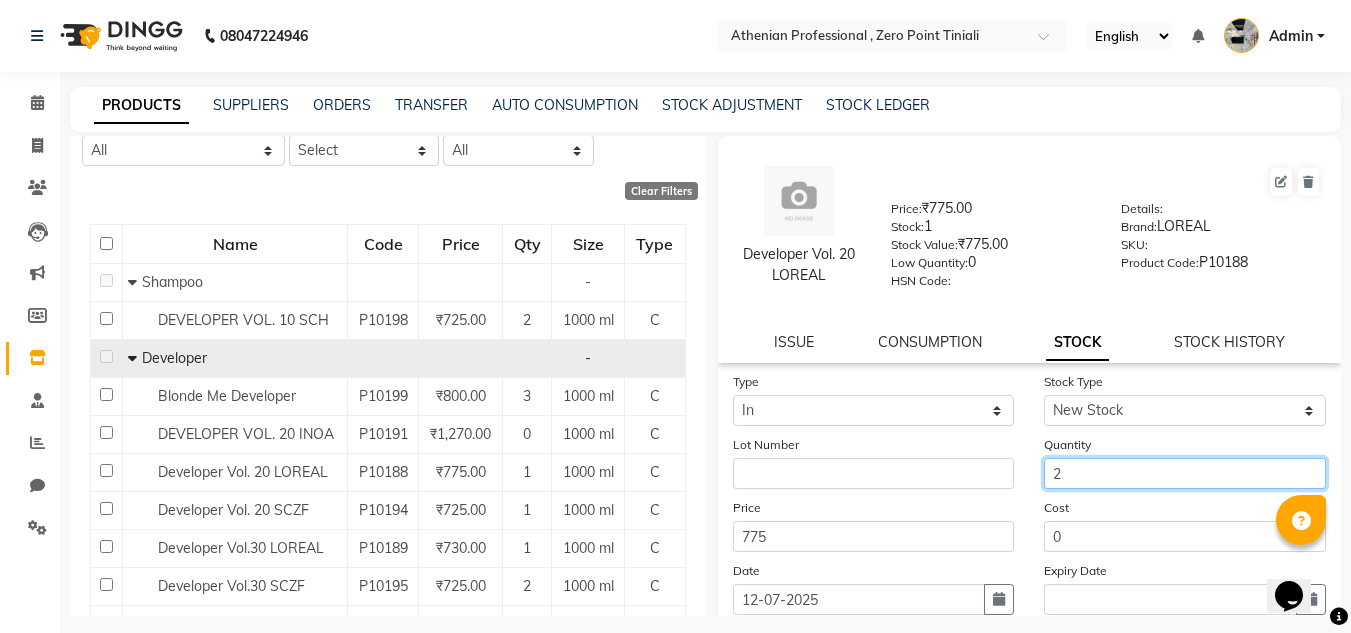 scroll, scrollTop: 155, scrollLeft: 0, axis: vertical 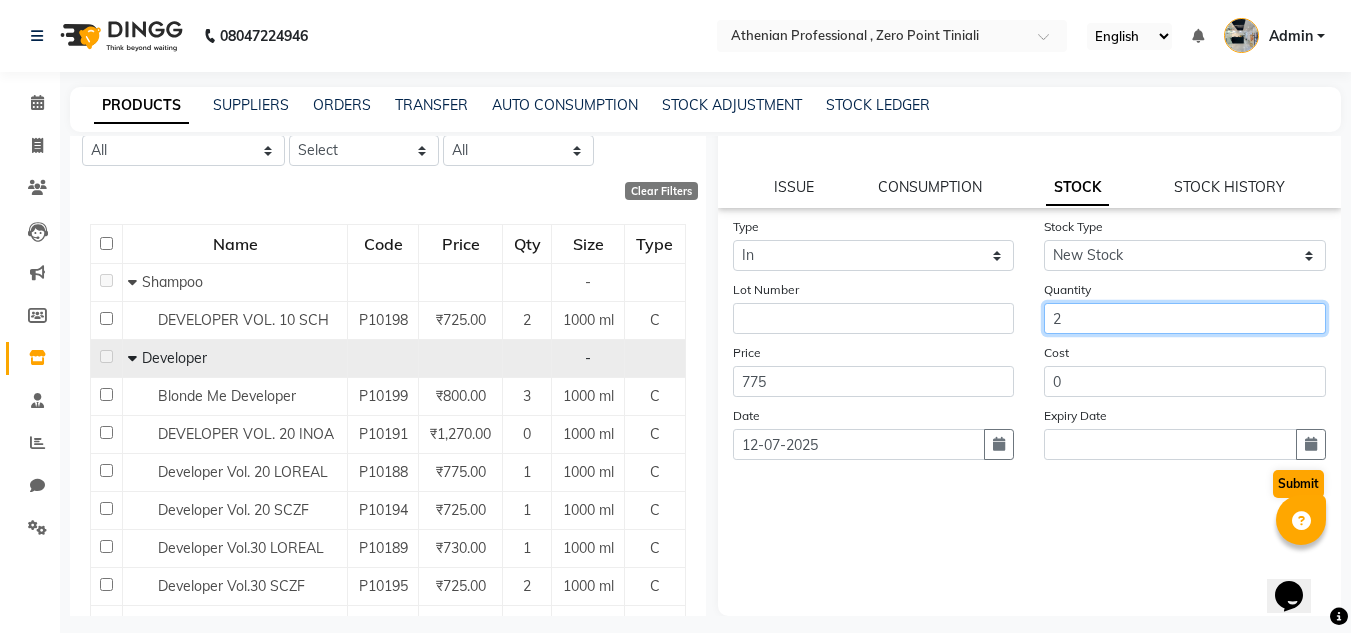 type on "2" 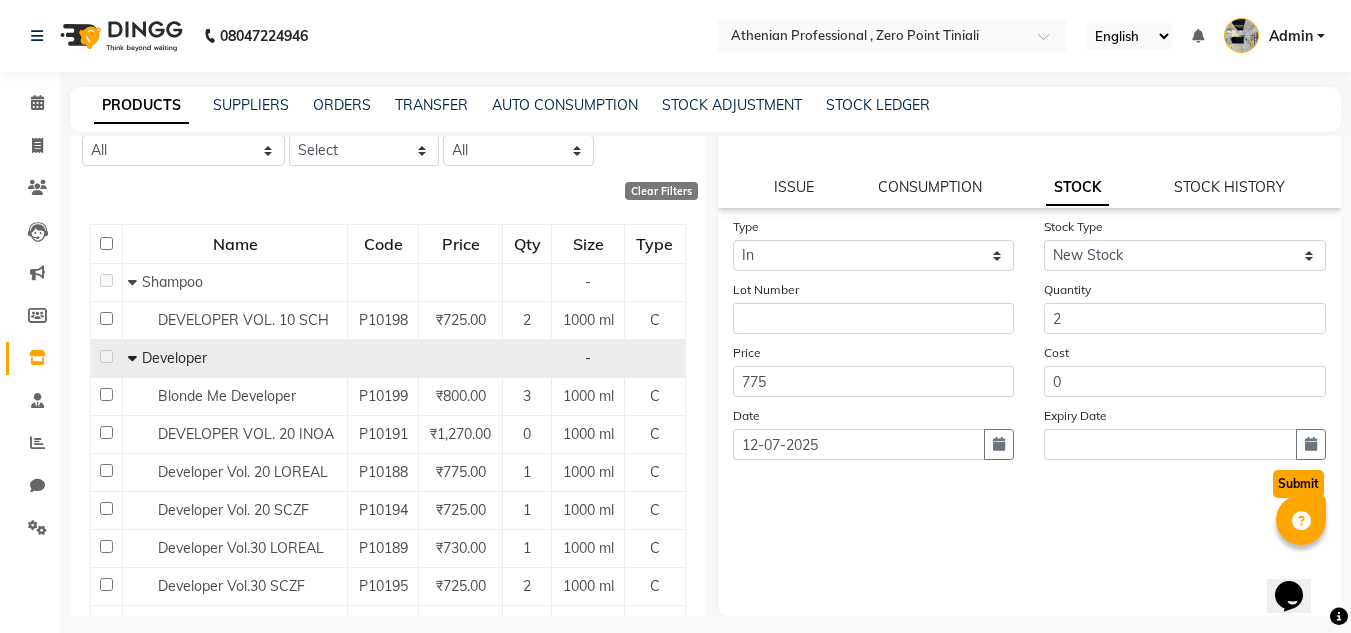 click on "Submit" 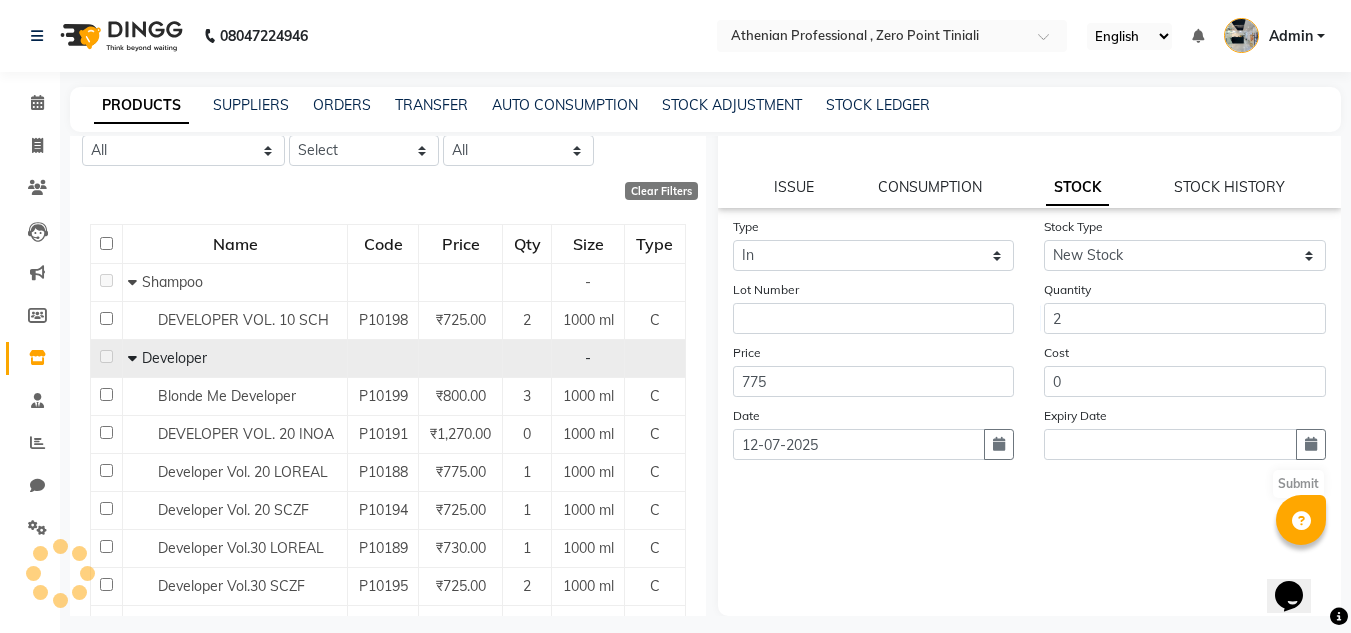 scroll, scrollTop: 0, scrollLeft: 0, axis: both 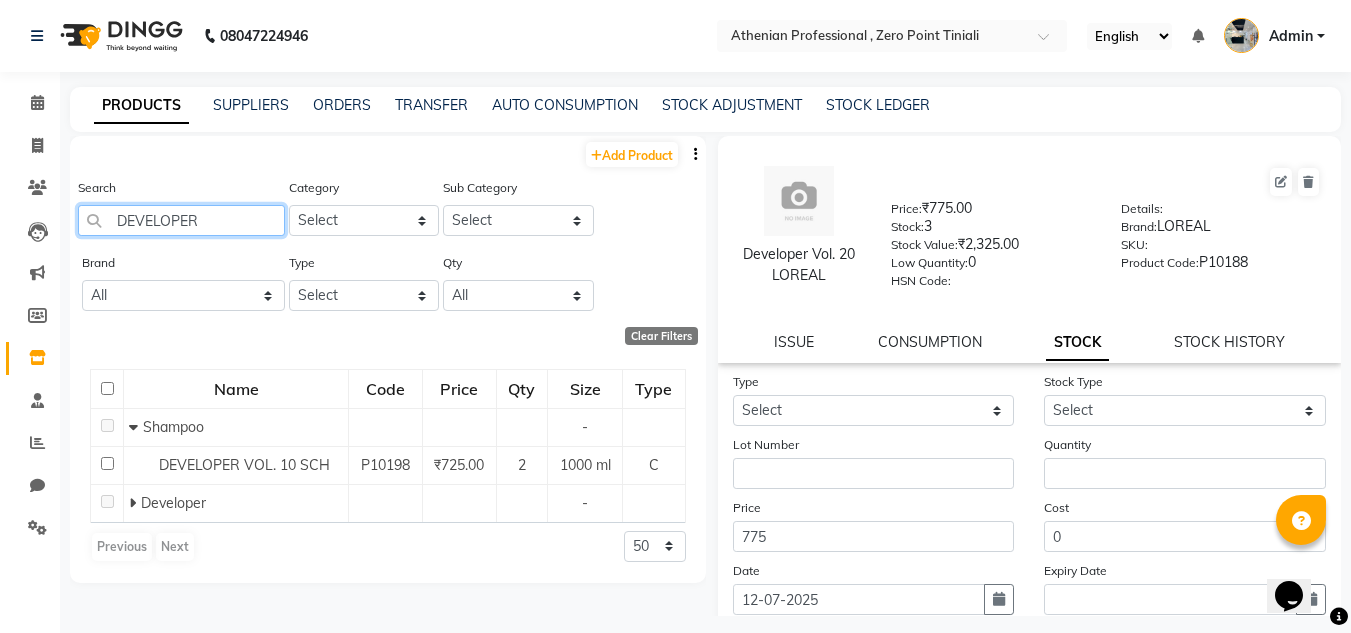 drag, startPoint x: 218, startPoint y: 221, endPoint x: 0, endPoint y: 223, distance: 218.00917 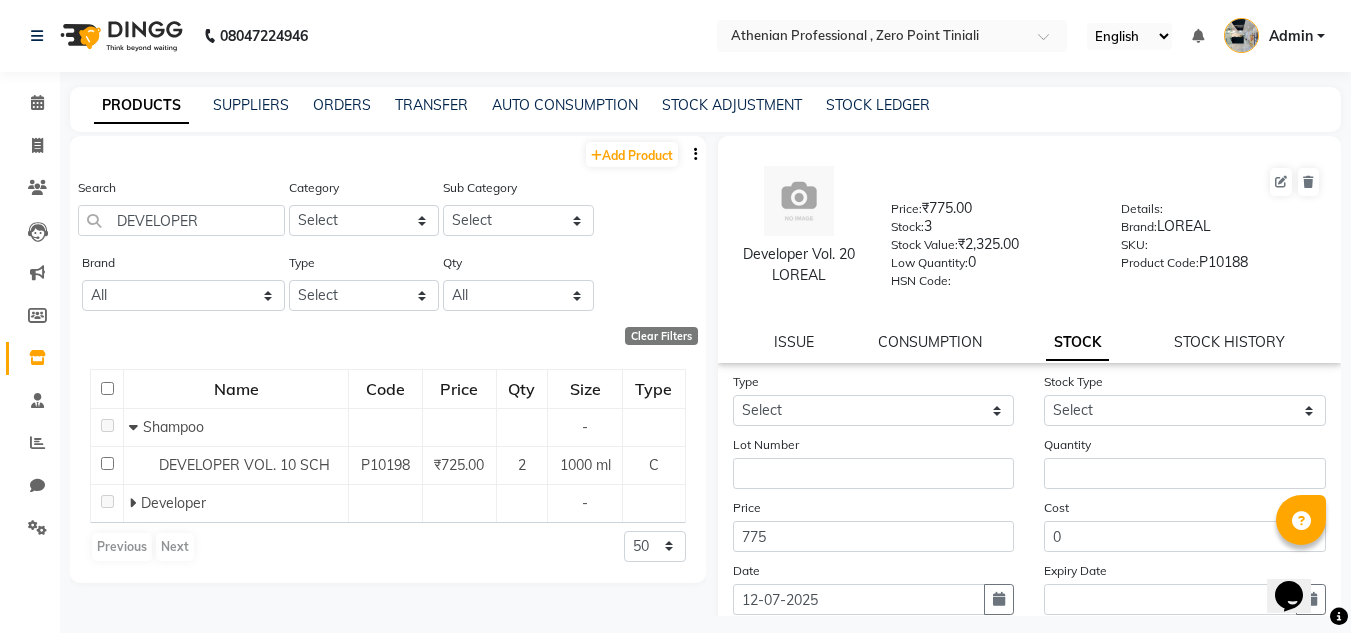 click on "Leads" 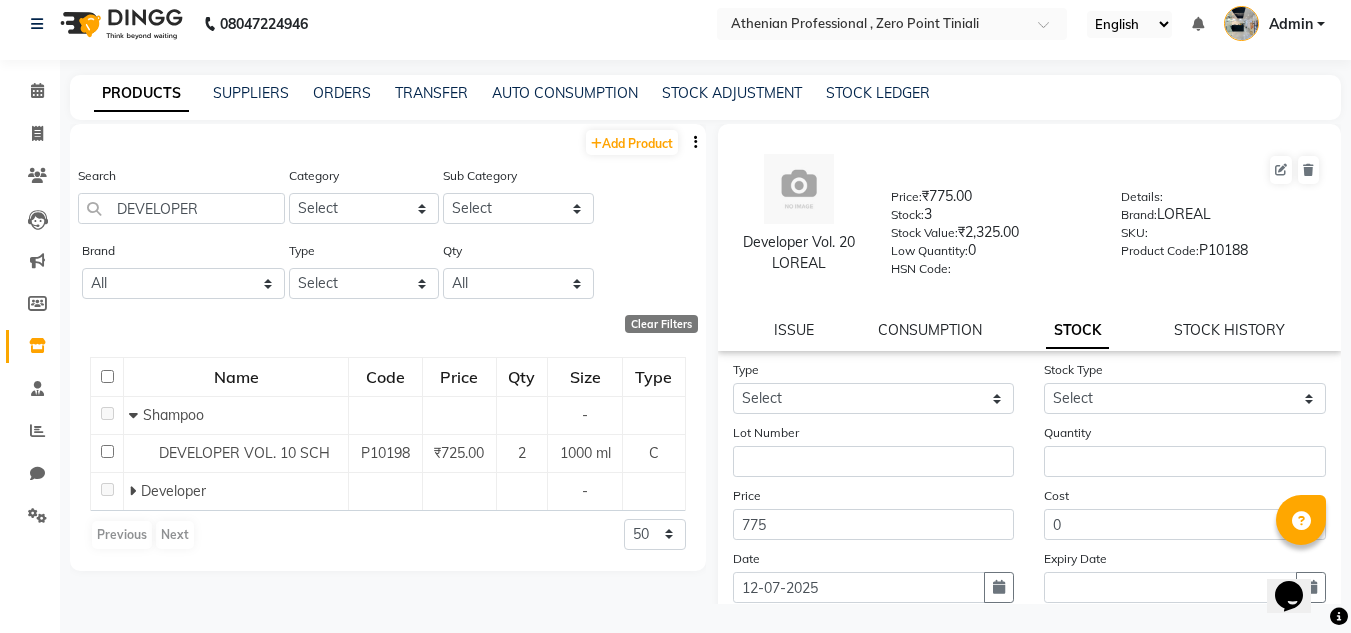 scroll, scrollTop: 13, scrollLeft: 0, axis: vertical 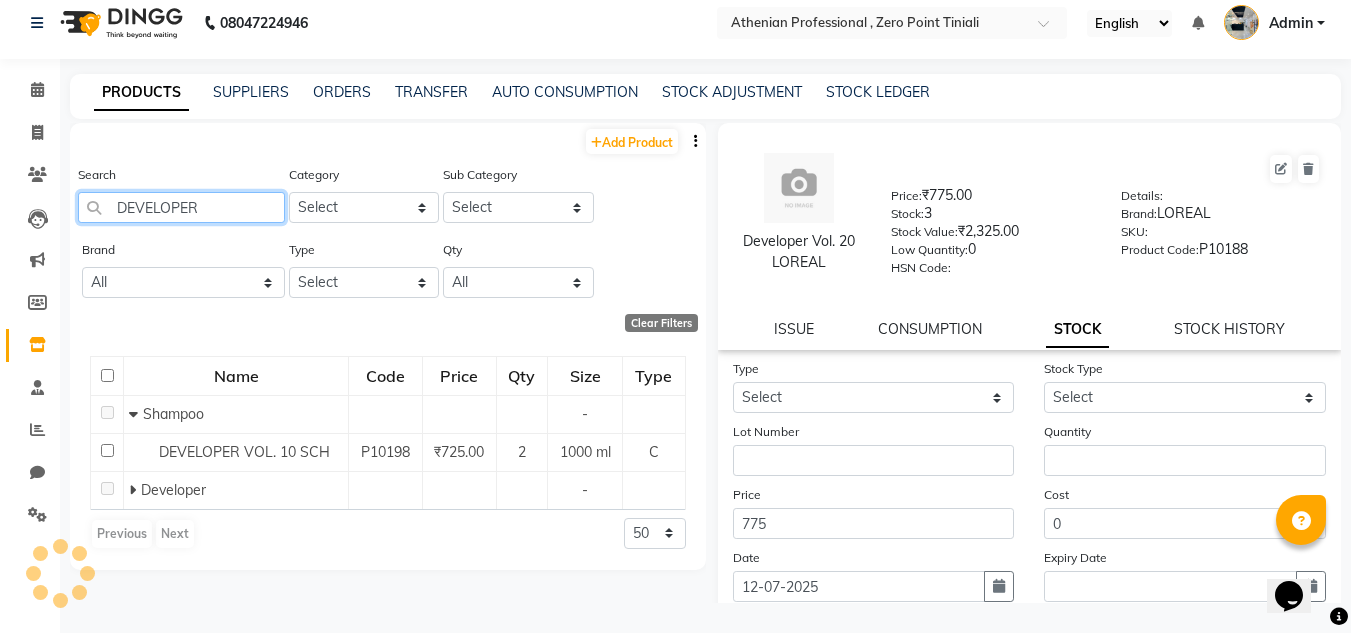 drag, startPoint x: 214, startPoint y: 207, endPoint x: 65, endPoint y: 183, distance: 150.9205 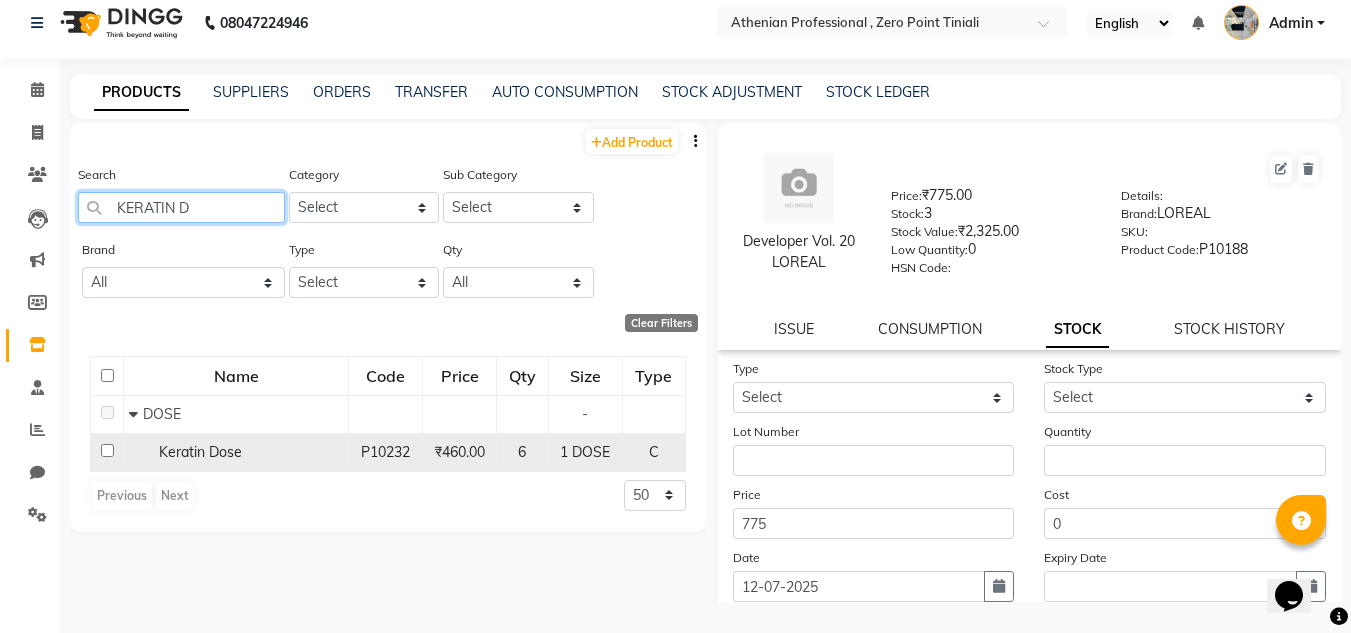 type on "KERATIN D" 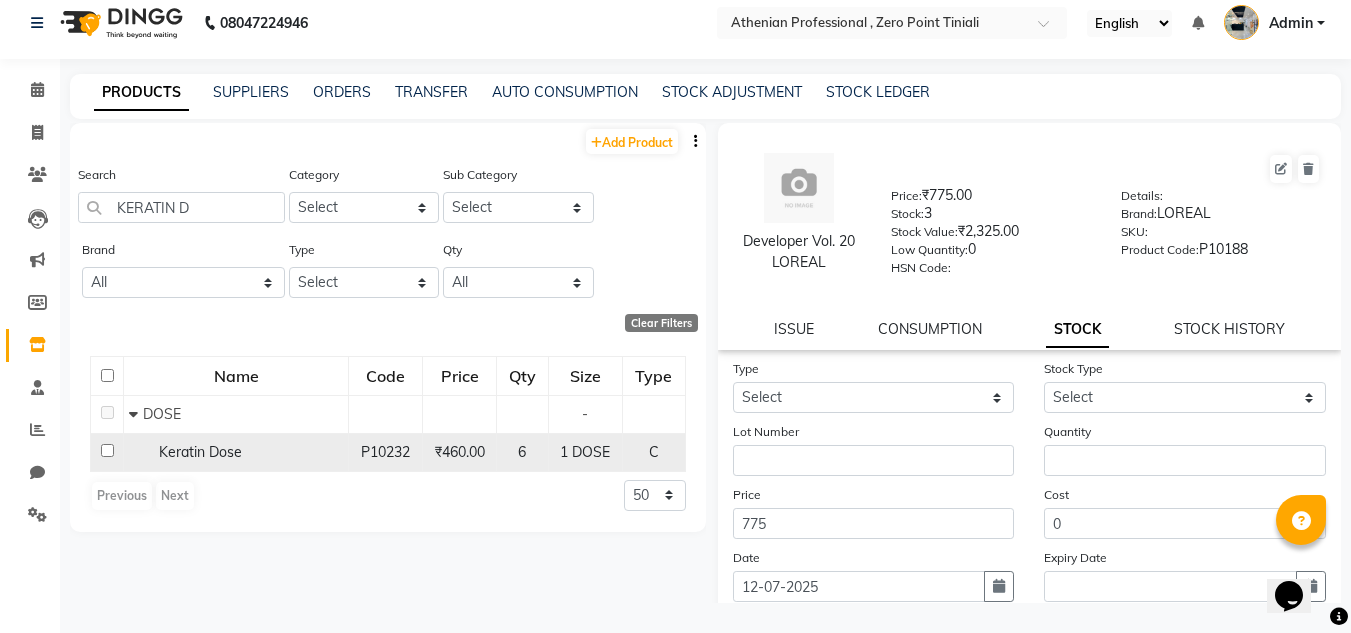 click on "Keratin Dose" 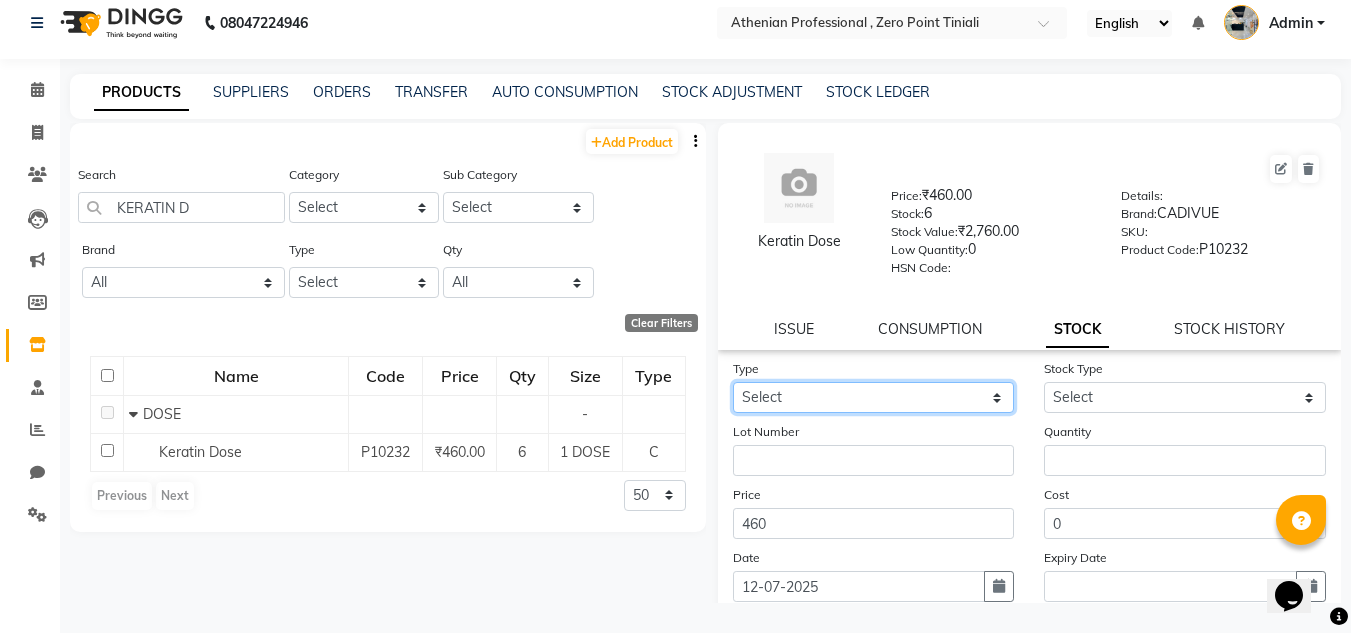 click on "Select In Out" 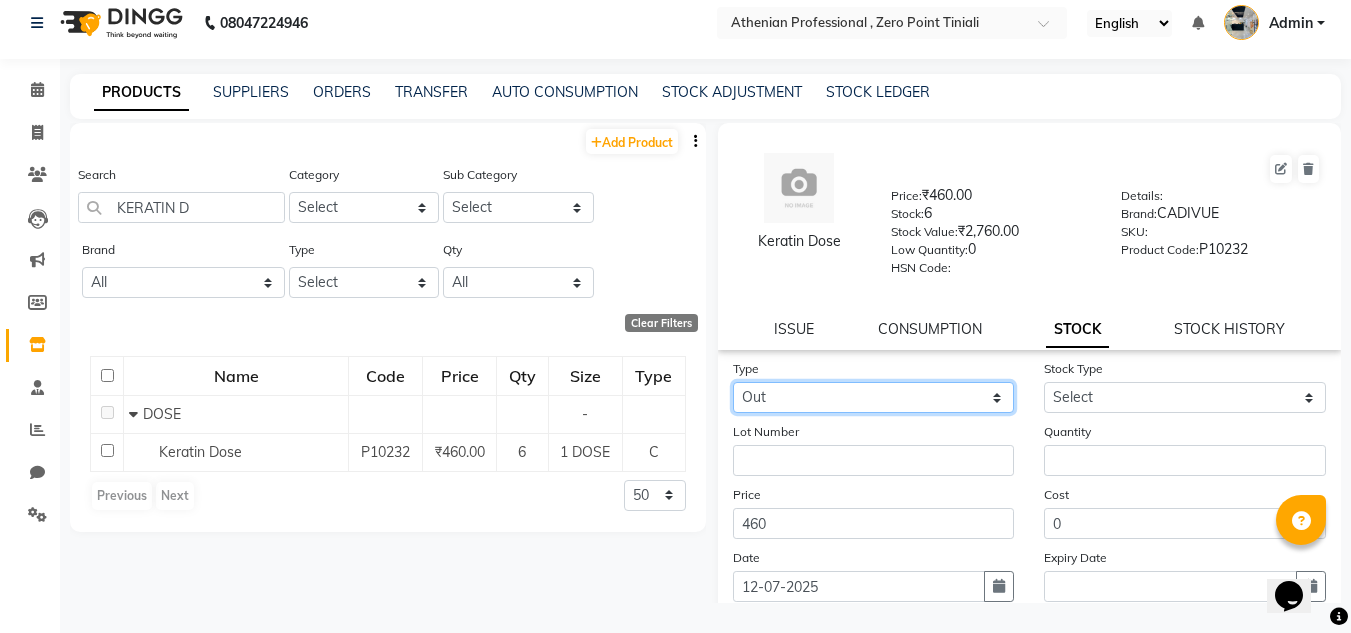 click on "Select In Out" 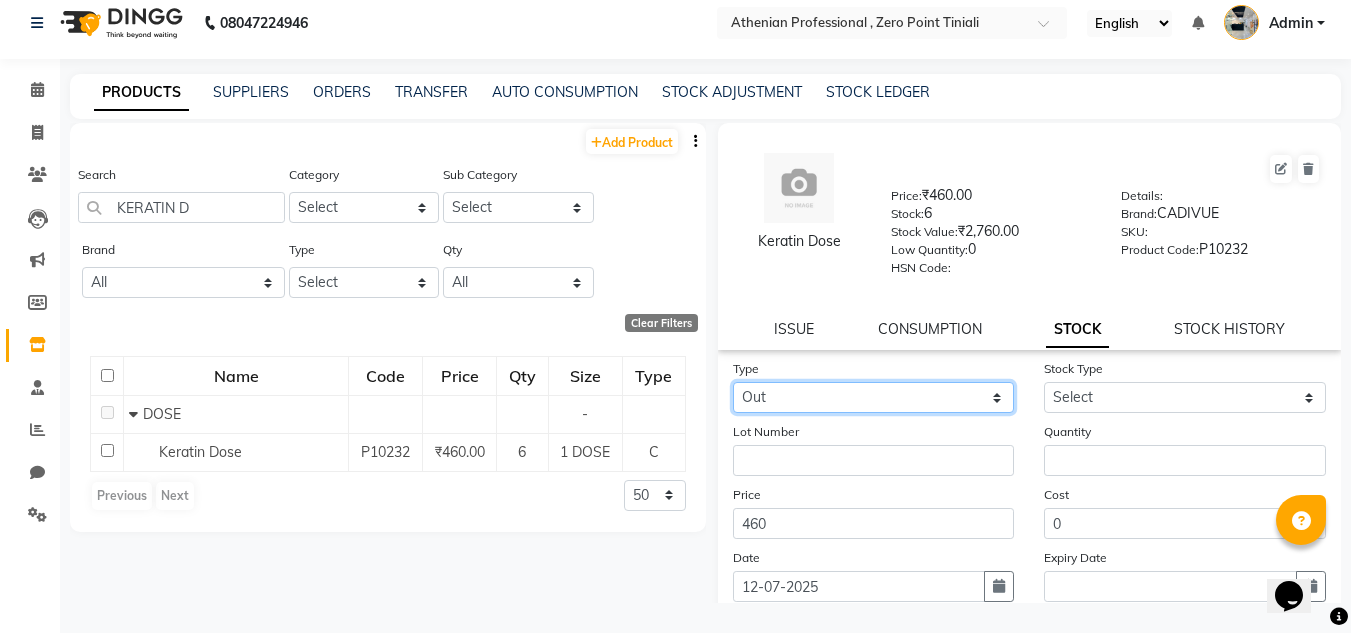 select 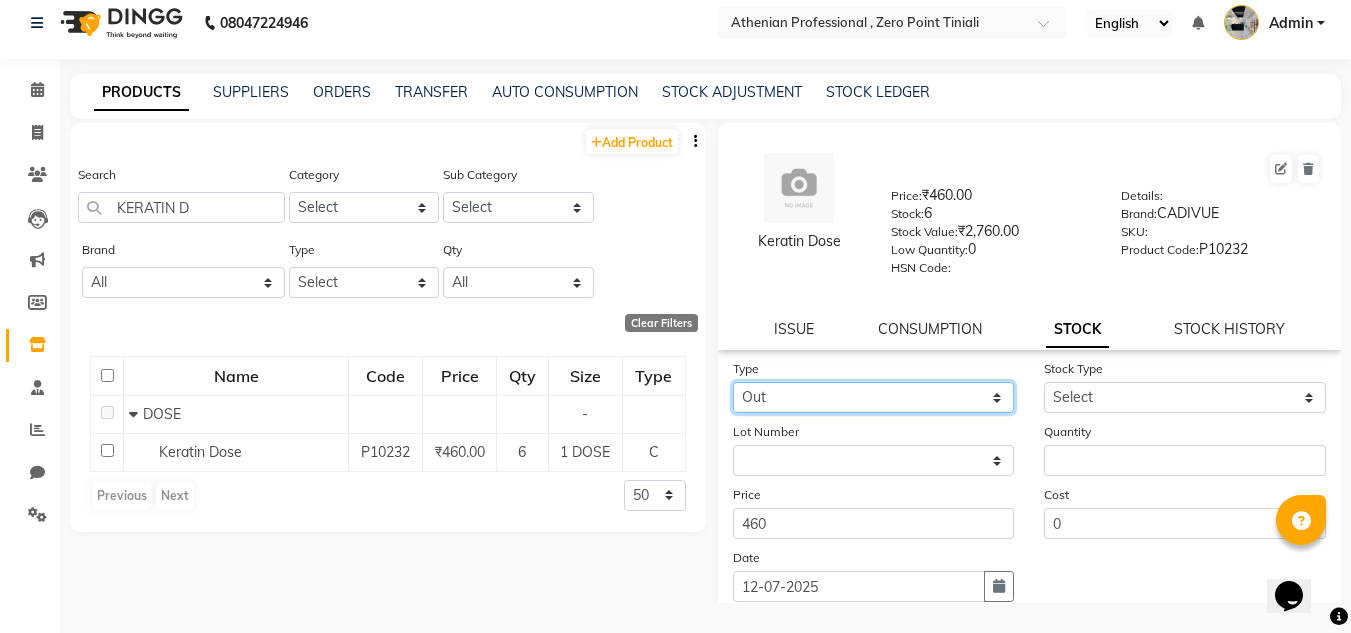 click on "Select In Out" 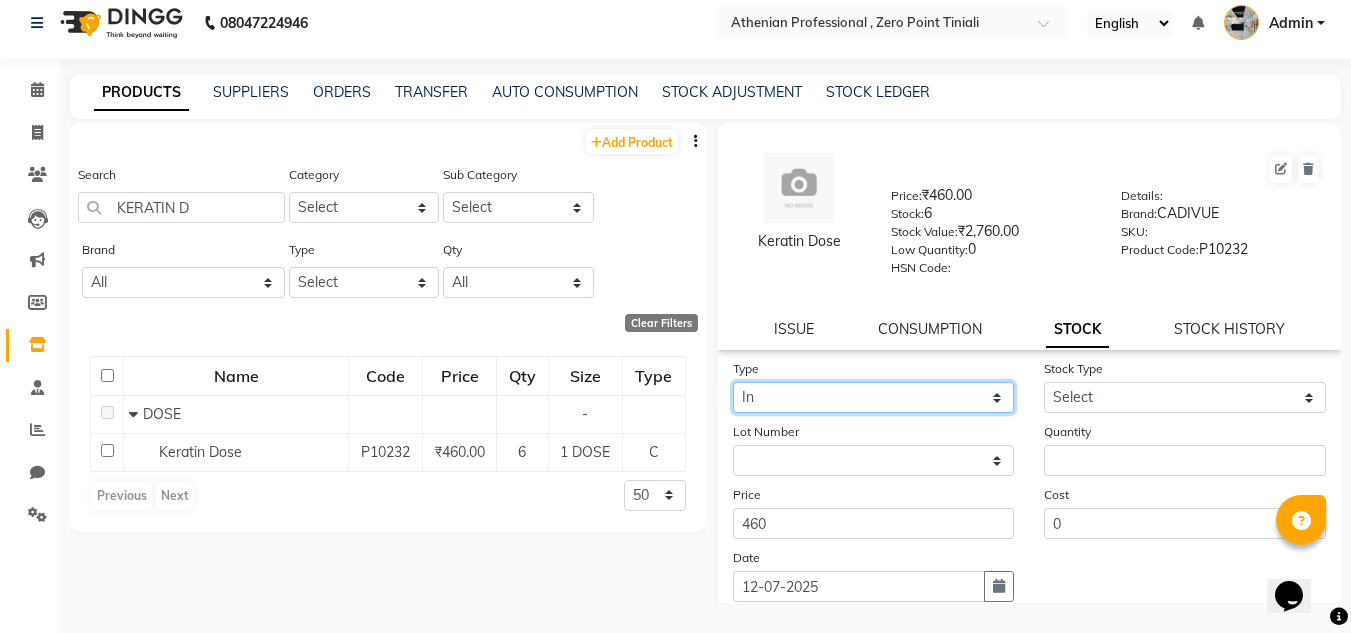 click on "Select In Out" 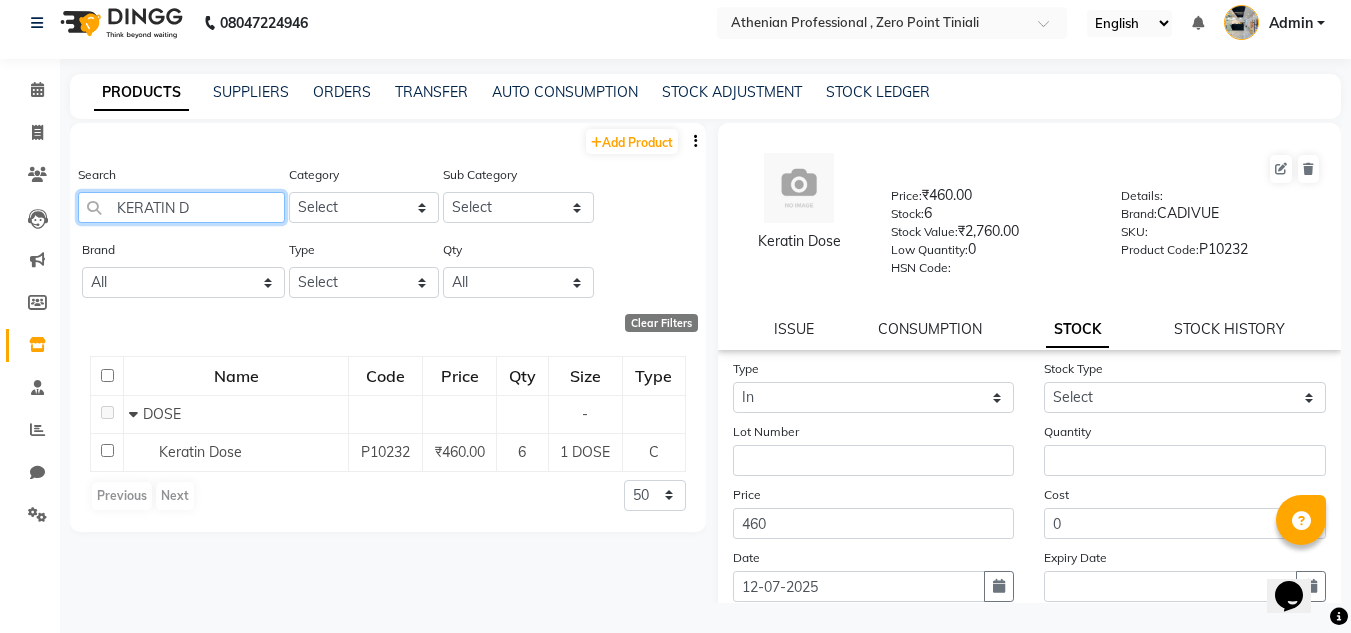 drag, startPoint x: 231, startPoint y: 209, endPoint x: 76, endPoint y: 209, distance: 155 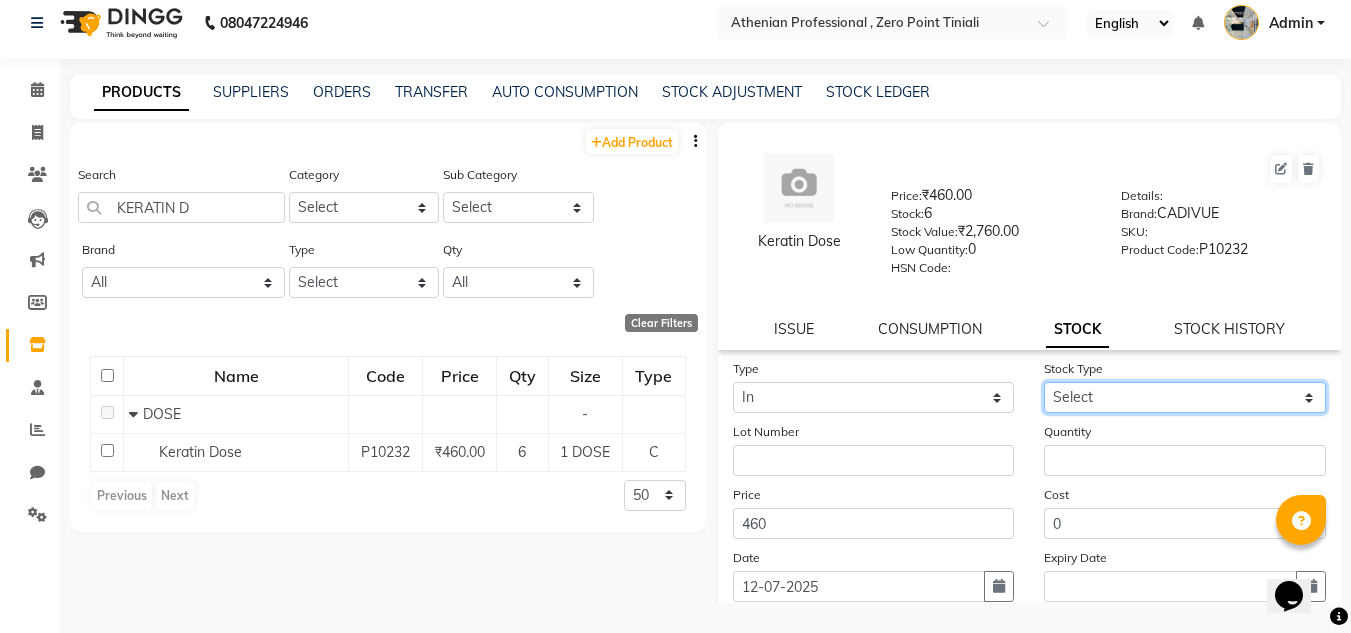 click on "Select New Stock Adjustment Return Other" 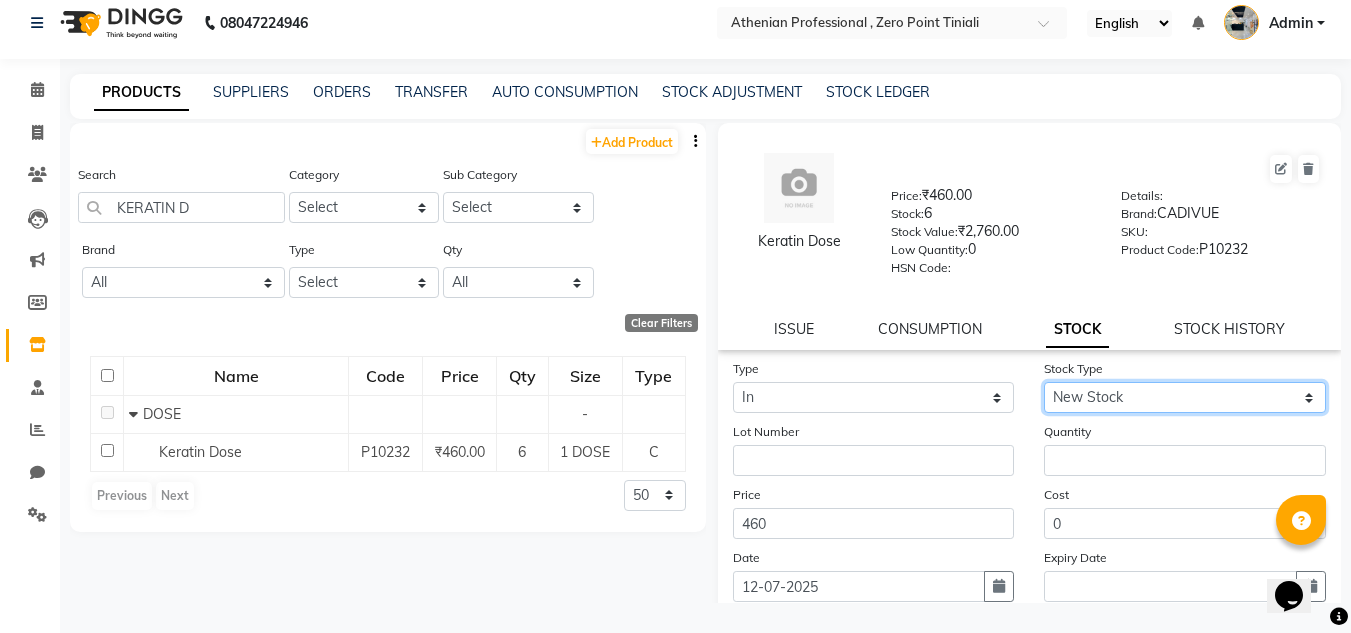 click on "Select New Stock Adjustment Return Other" 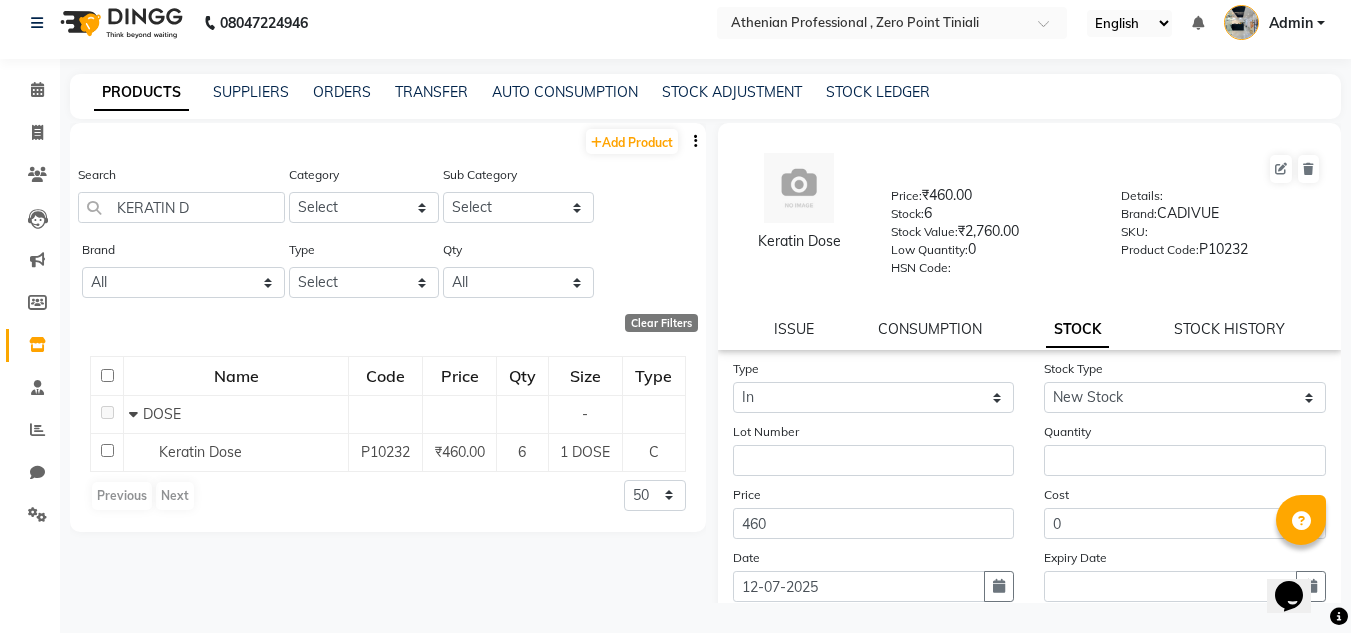click on "Keratin Dose  Price:   ₹460.00  Stock:   6  Stock Value:   ₹2,760.00  Low Quantity:  0  HSN Code:    Details:     Brand:   CADIVUE  SKU:     Product Code:   P10232" 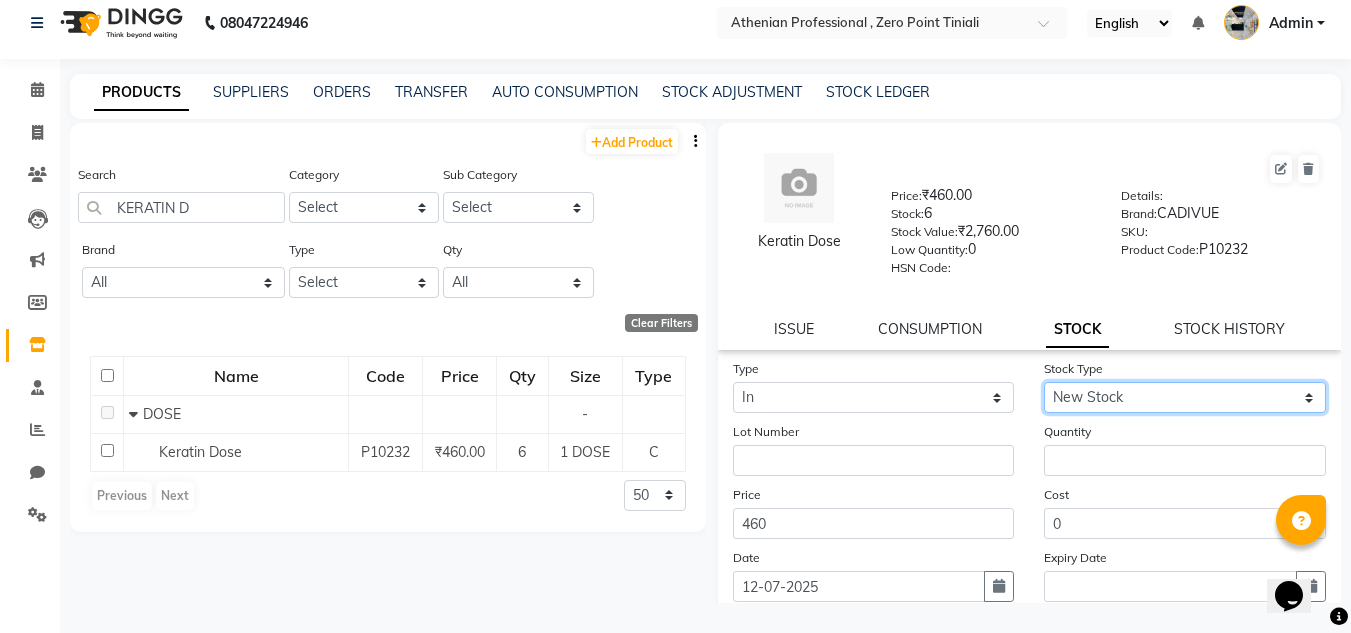 click on "Select New Stock Adjustment Return Other" 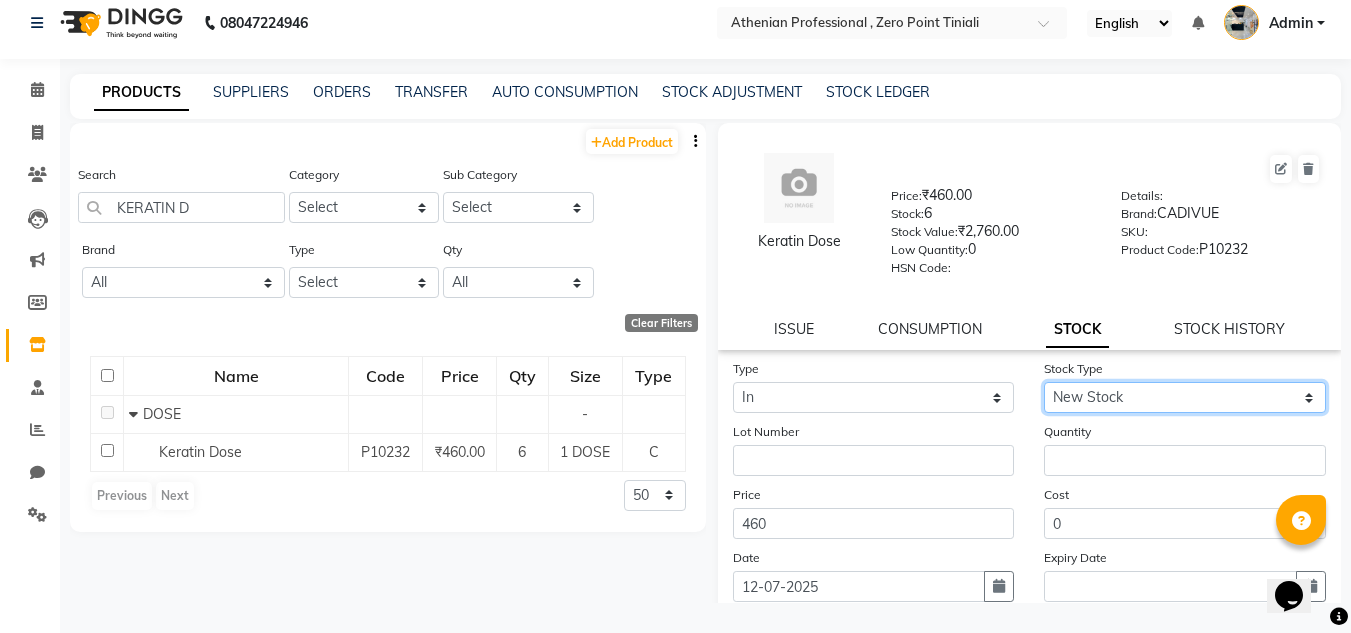 click on "Select New Stock Adjustment Return Other" 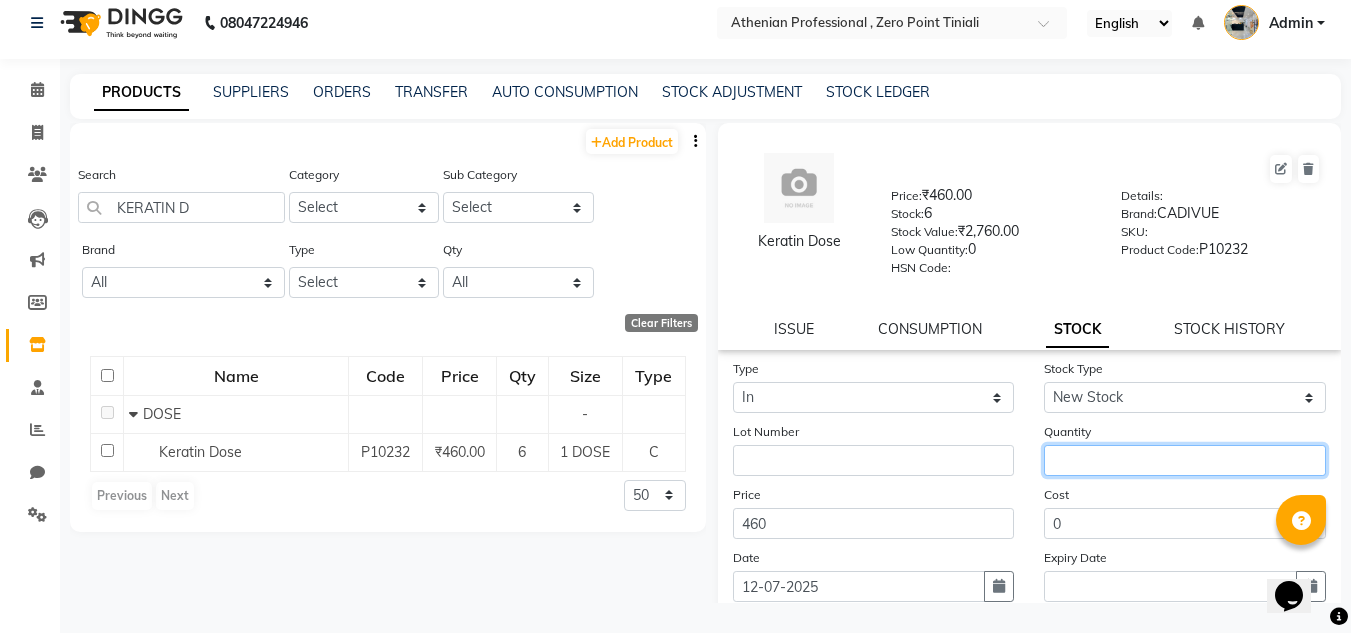 click 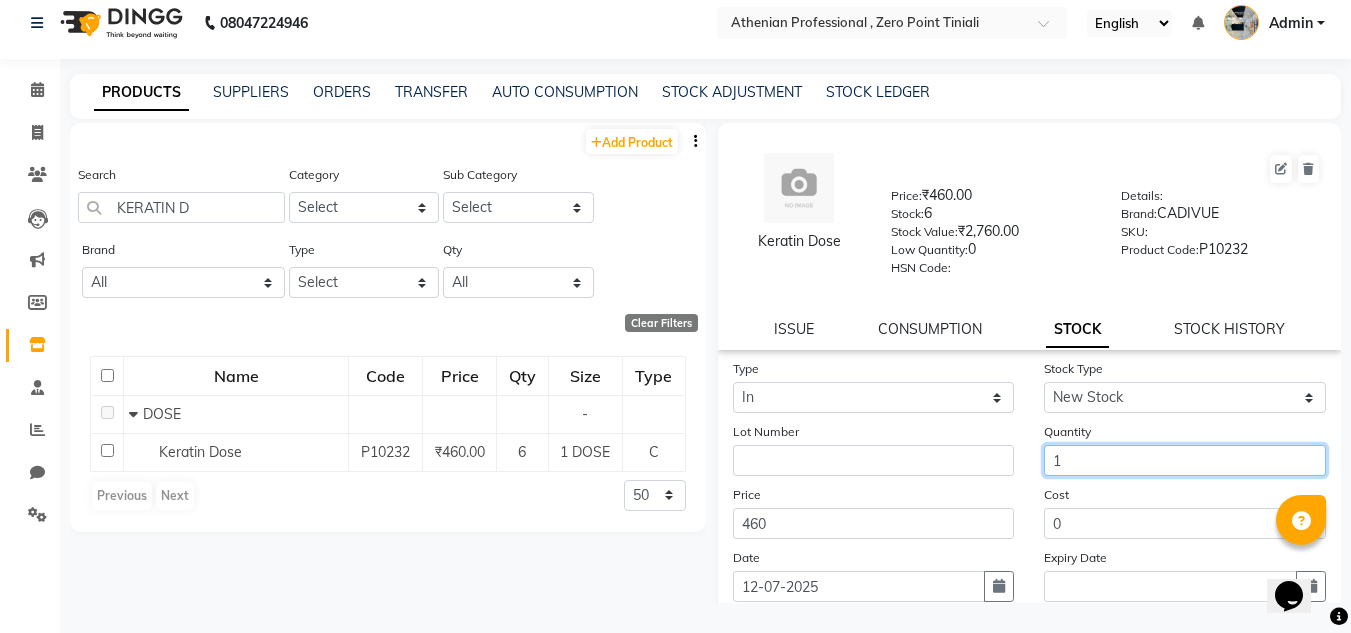 scroll, scrollTop: 155, scrollLeft: 0, axis: vertical 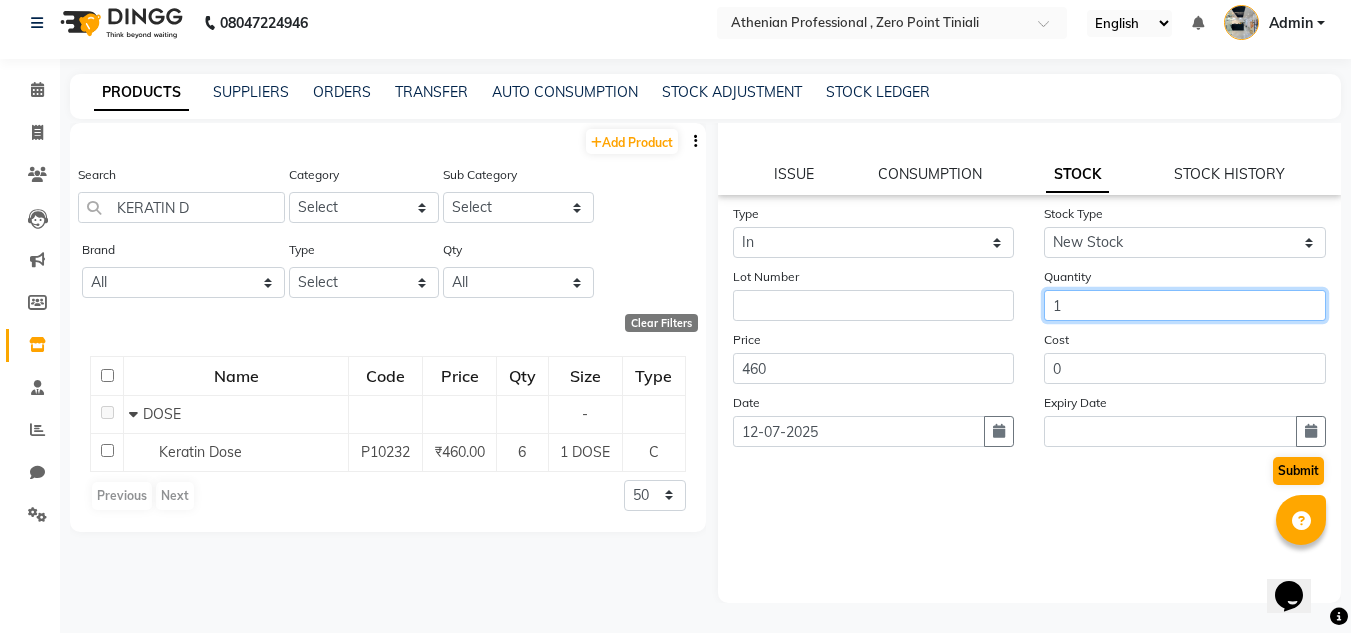 type on "1" 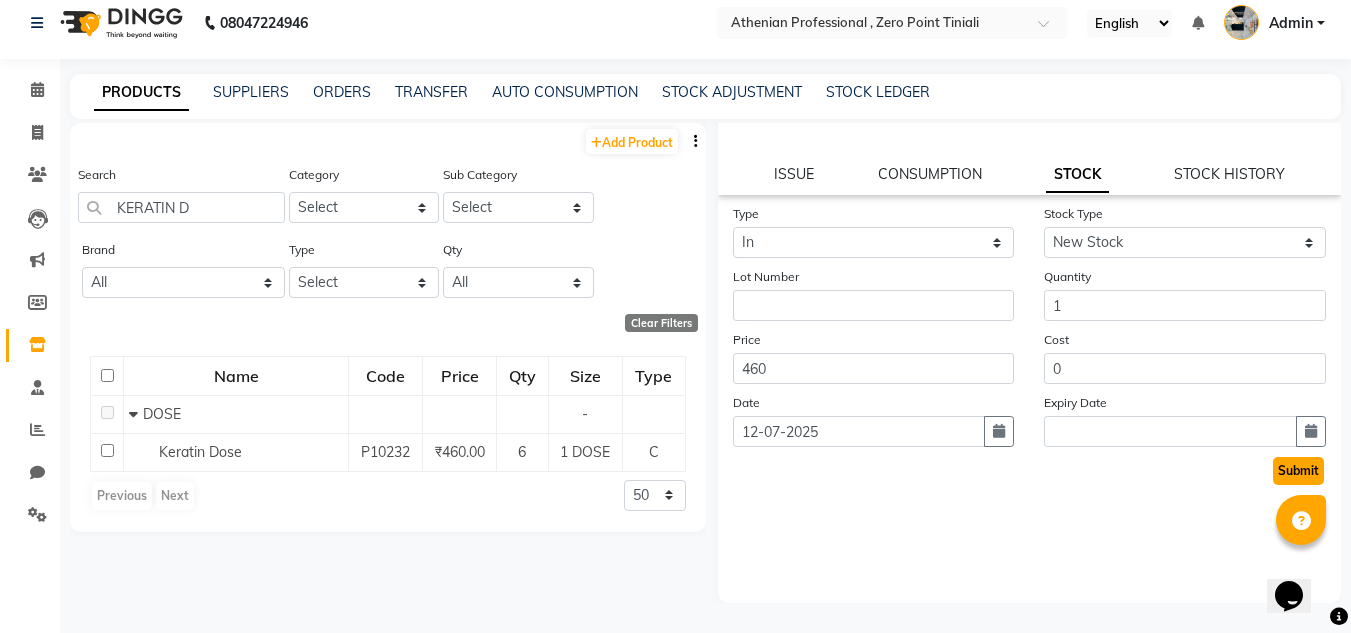 click on "Submit" 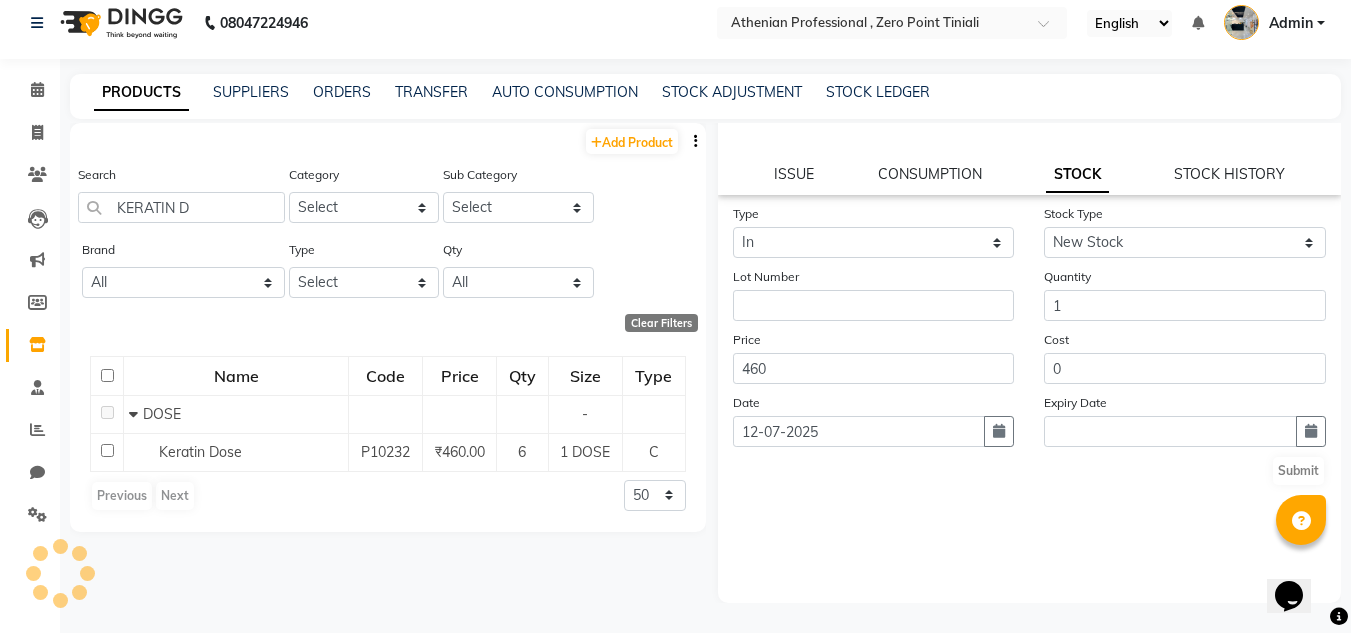 scroll, scrollTop: 0, scrollLeft: 0, axis: both 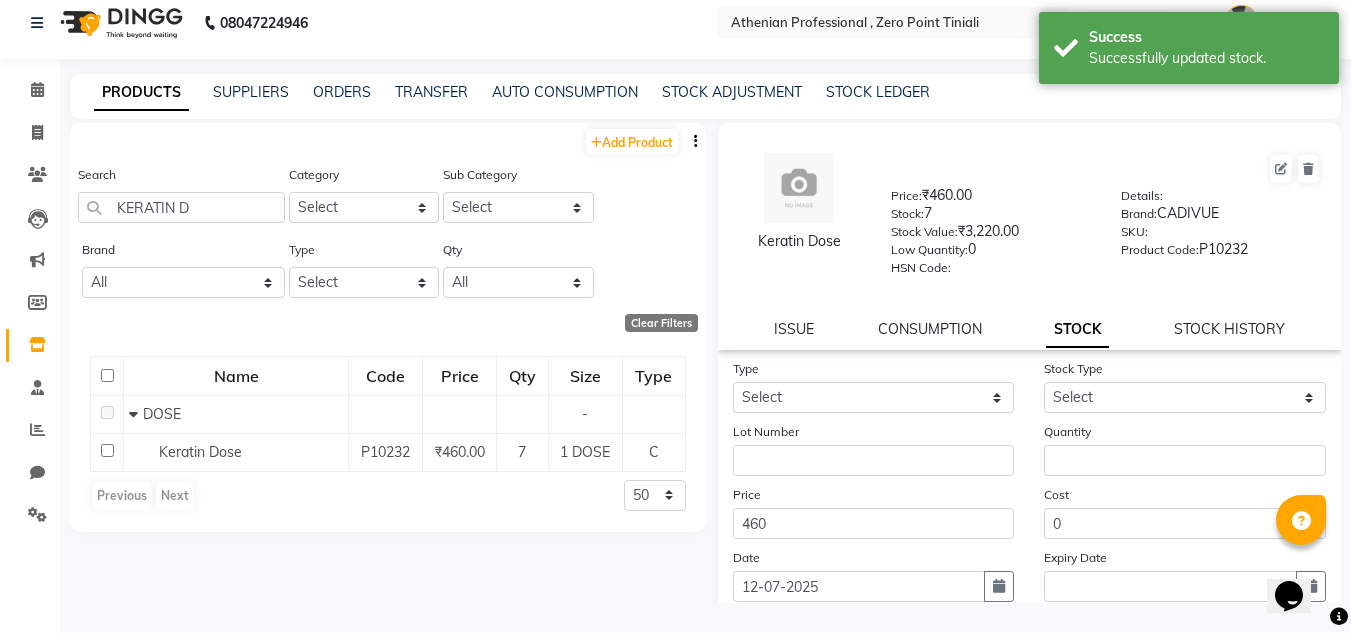 click on "Search KERATIN D" 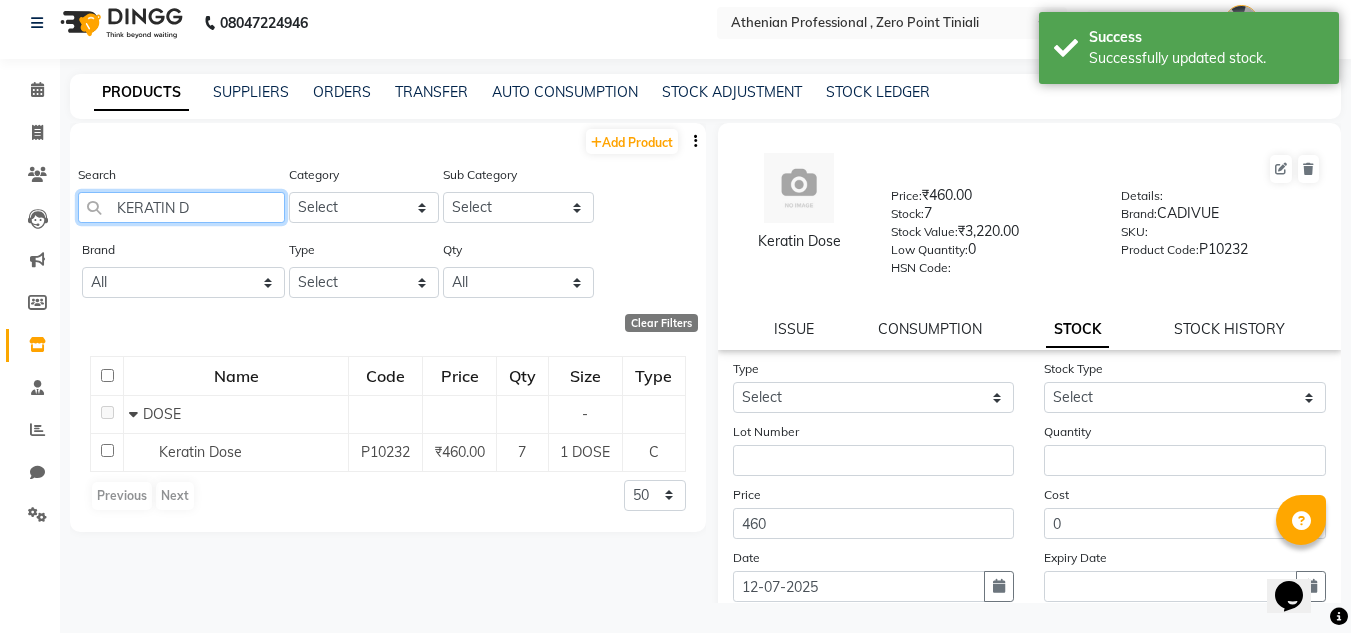 click on "KERATIN D" 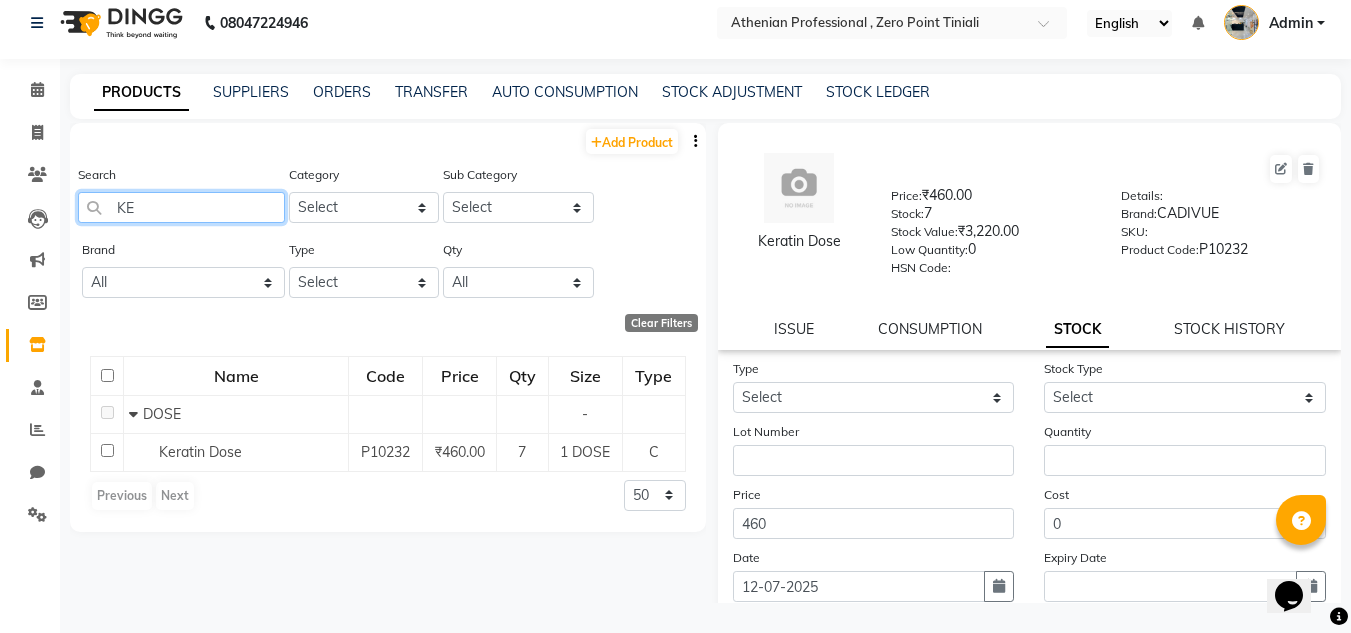 type on "K" 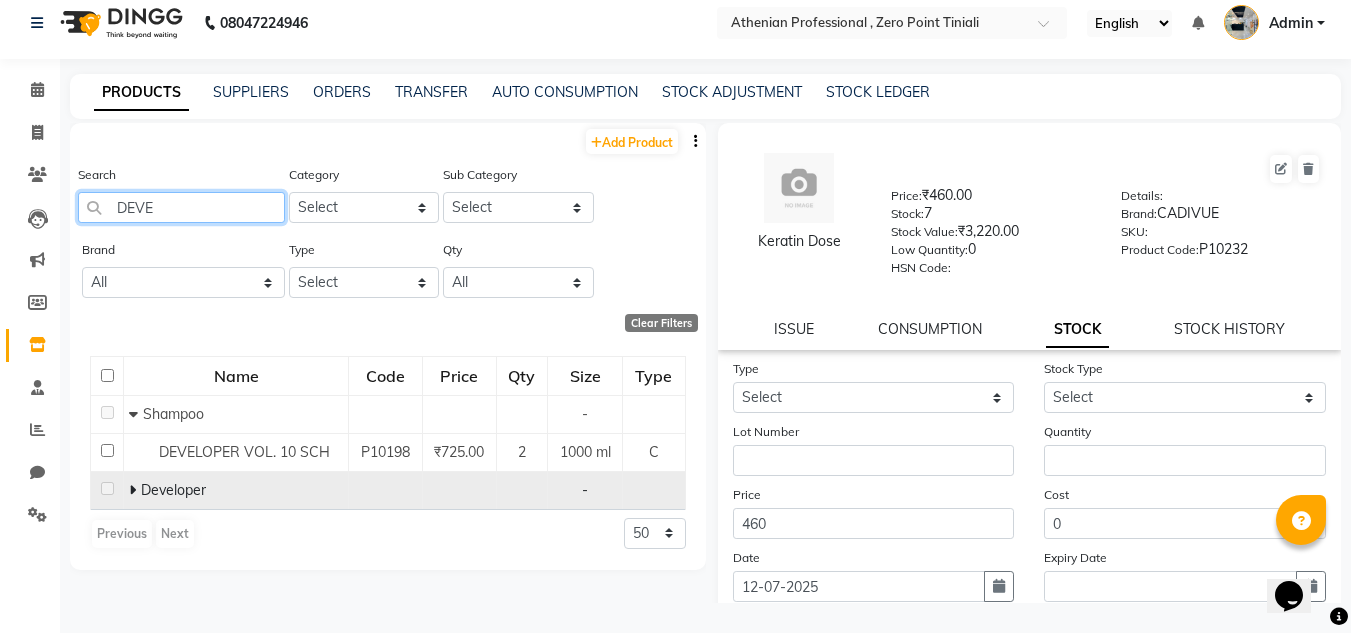type on "DEVE" 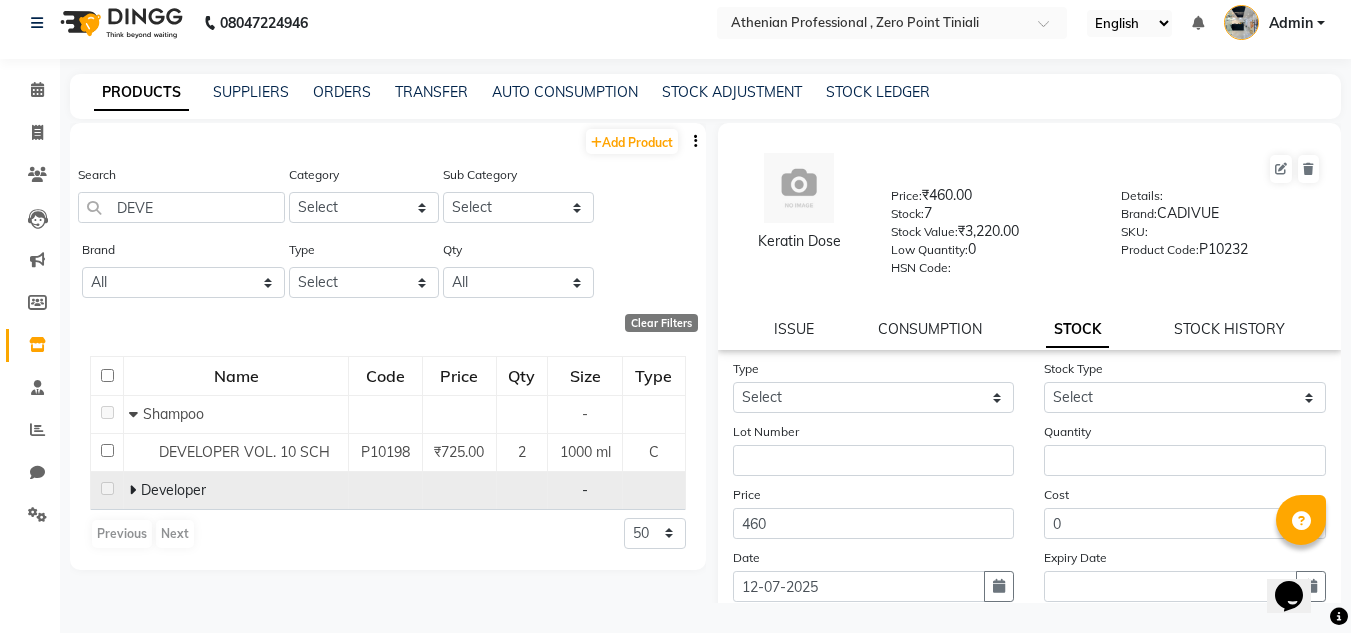 click on "Developer" 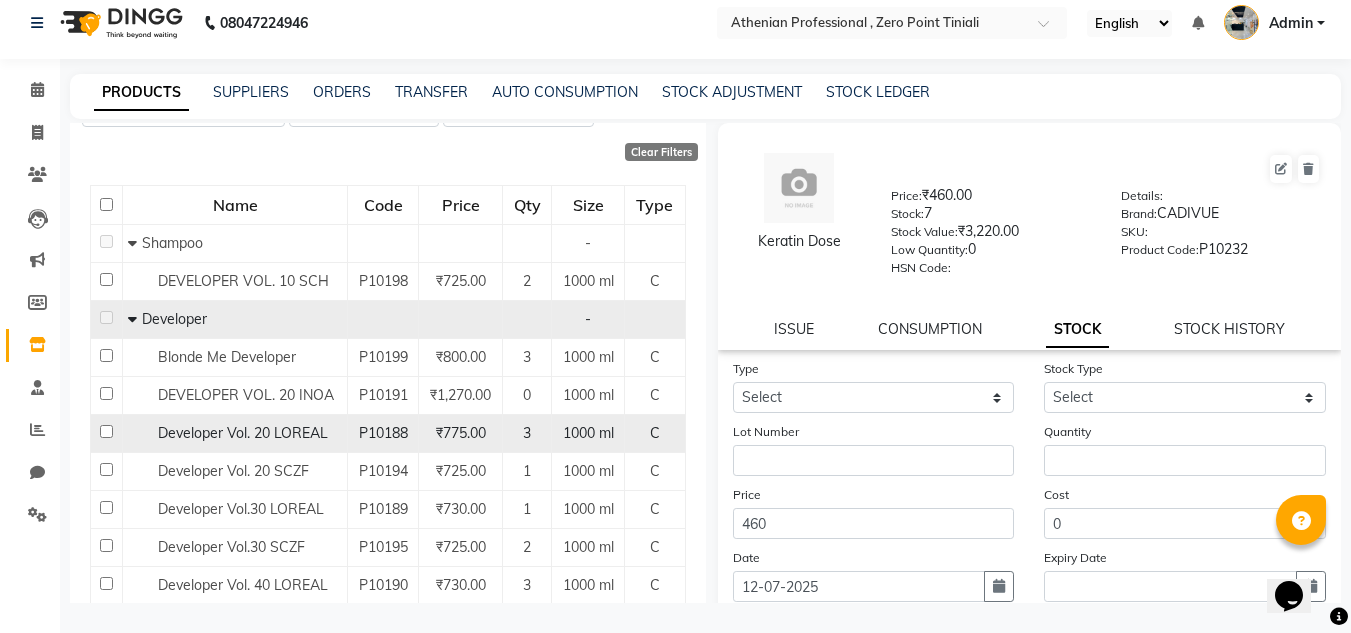 scroll, scrollTop: 172, scrollLeft: 0, axis: vertical 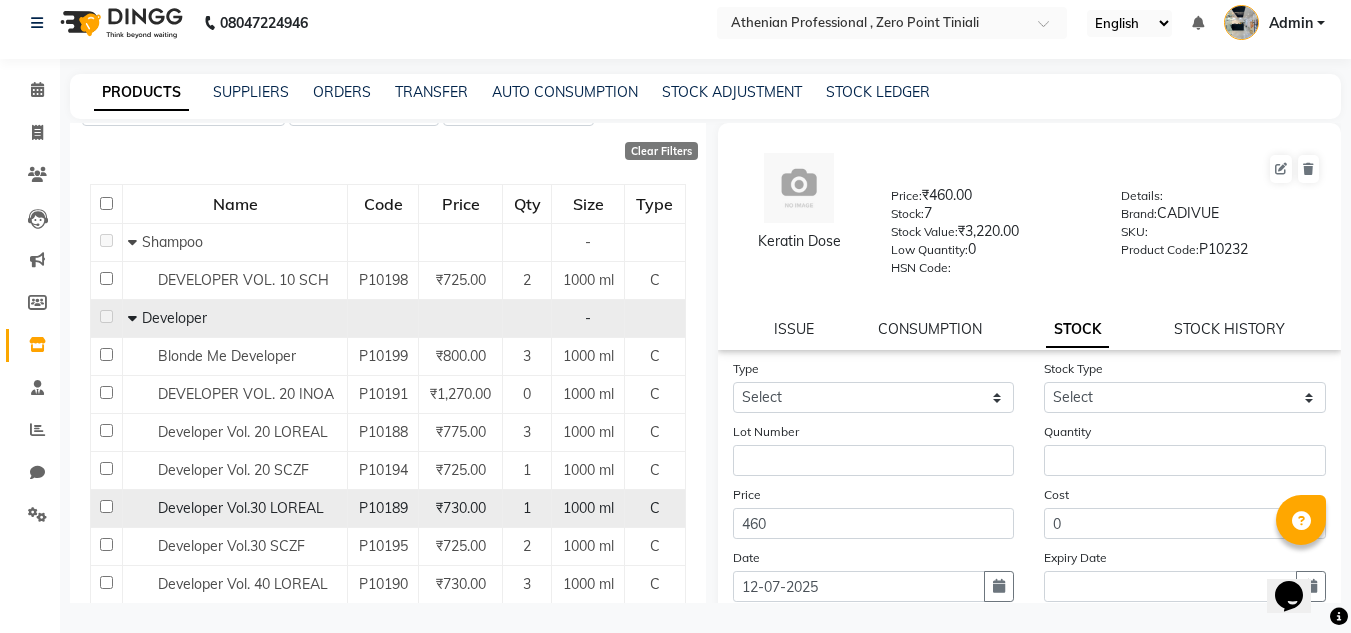 click on "Developer Vol.30 LOREAL" 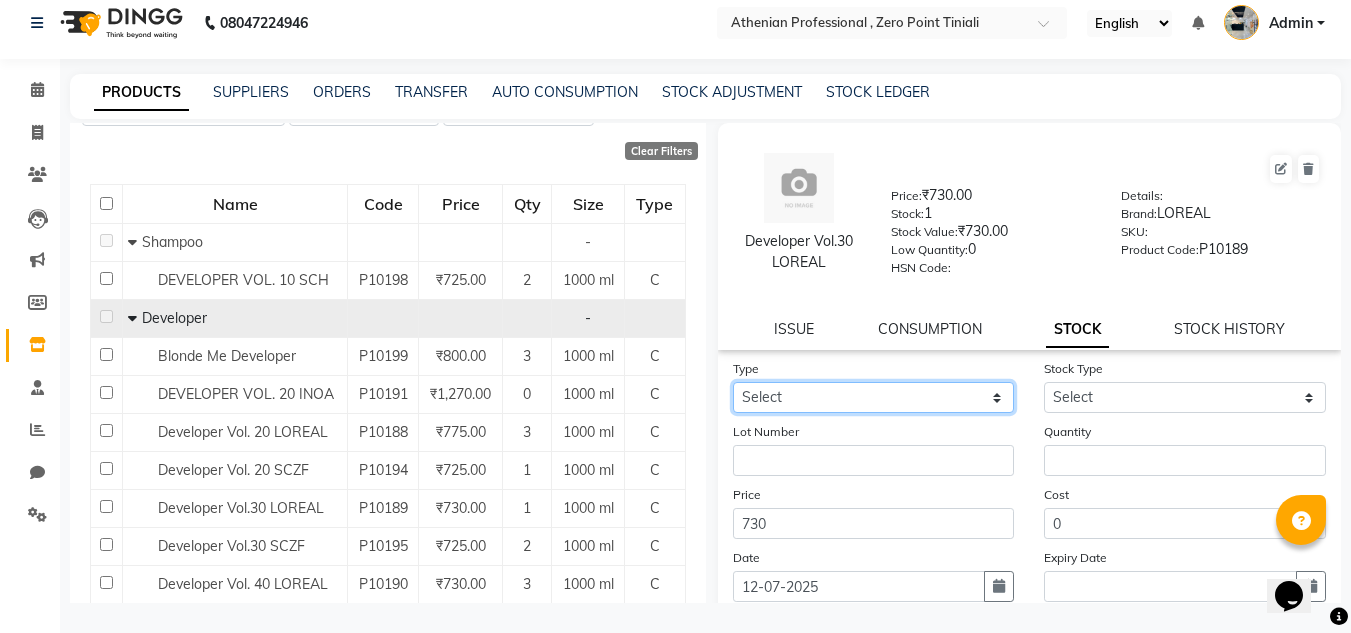 click on "Select In Out" 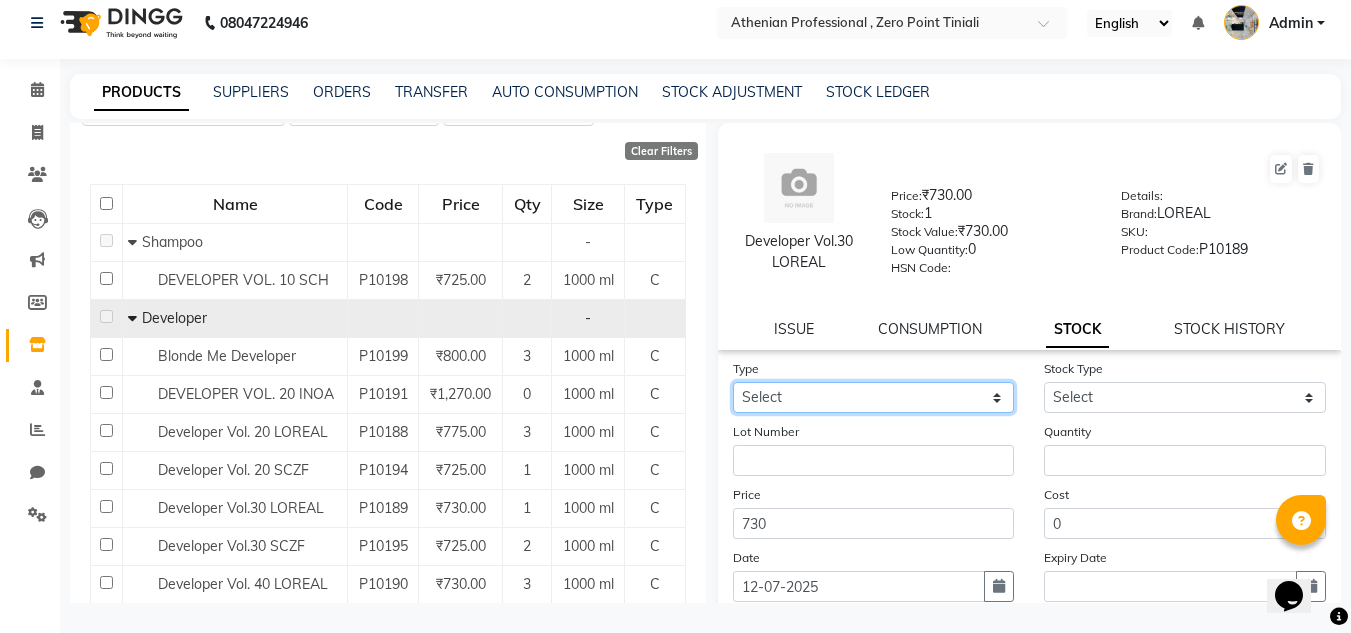 select on "in" 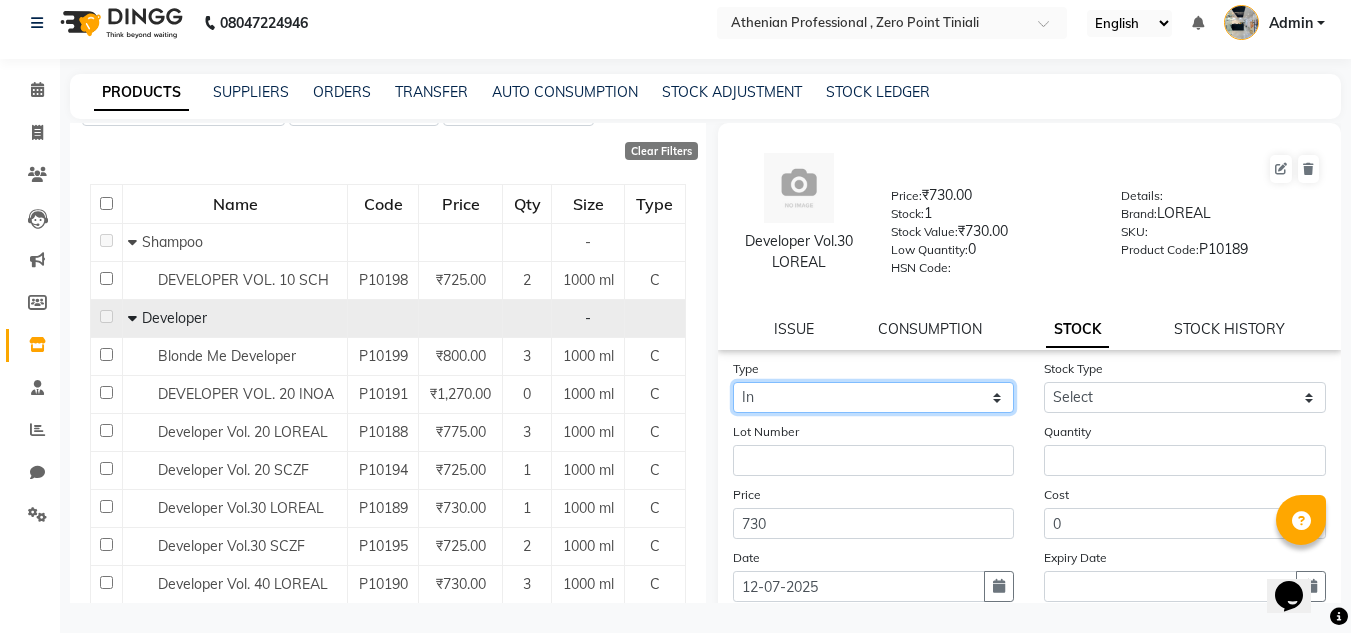 click on "Select In Out" 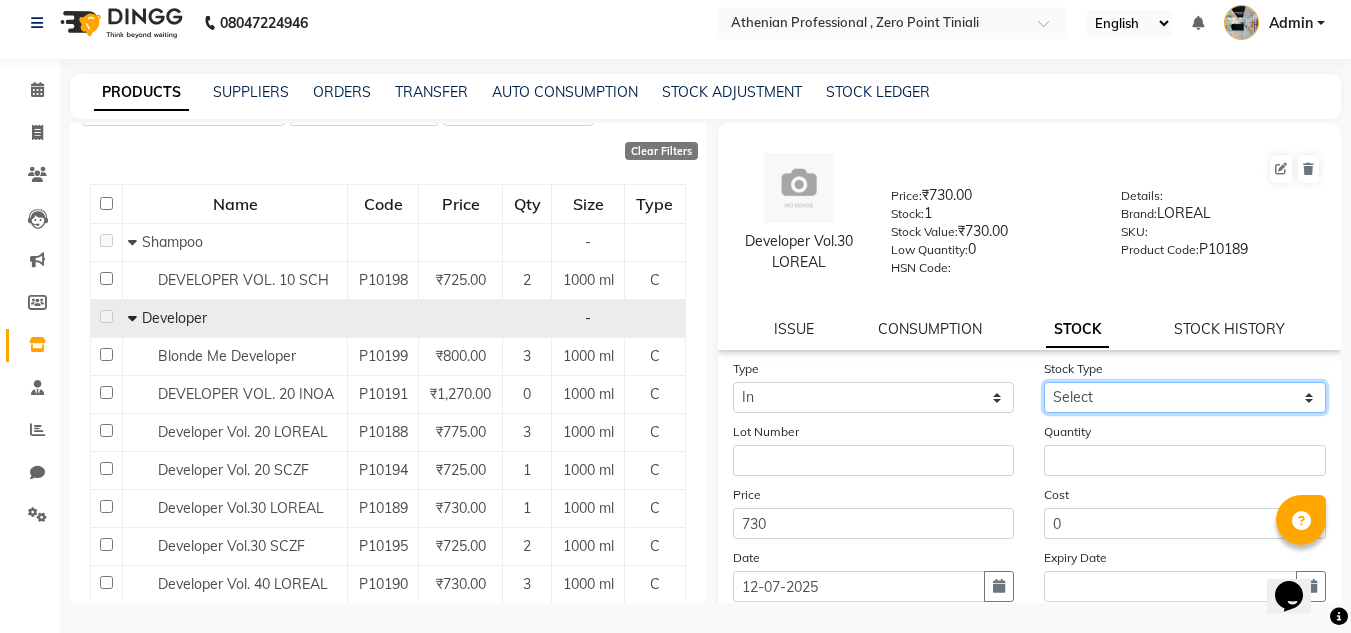 click on "Select New Stock Adjustment Return Other" 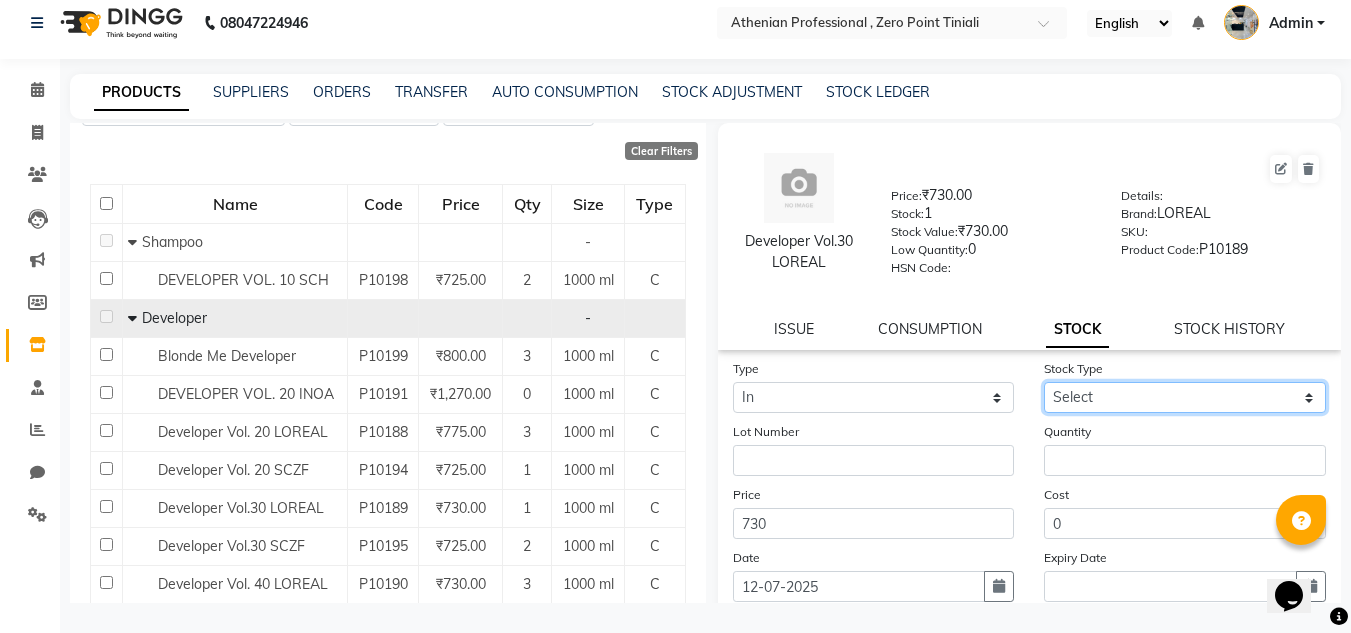 select on "new stock" 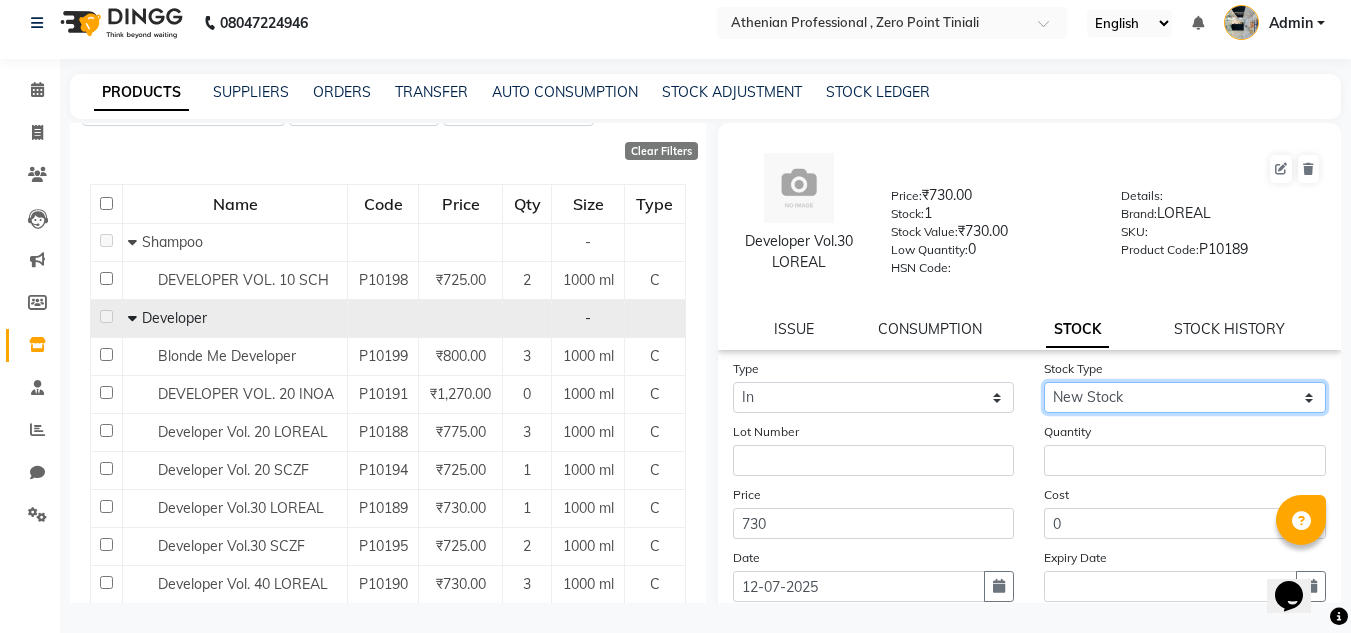 click on "Select New Stock Adjustment Return Other" 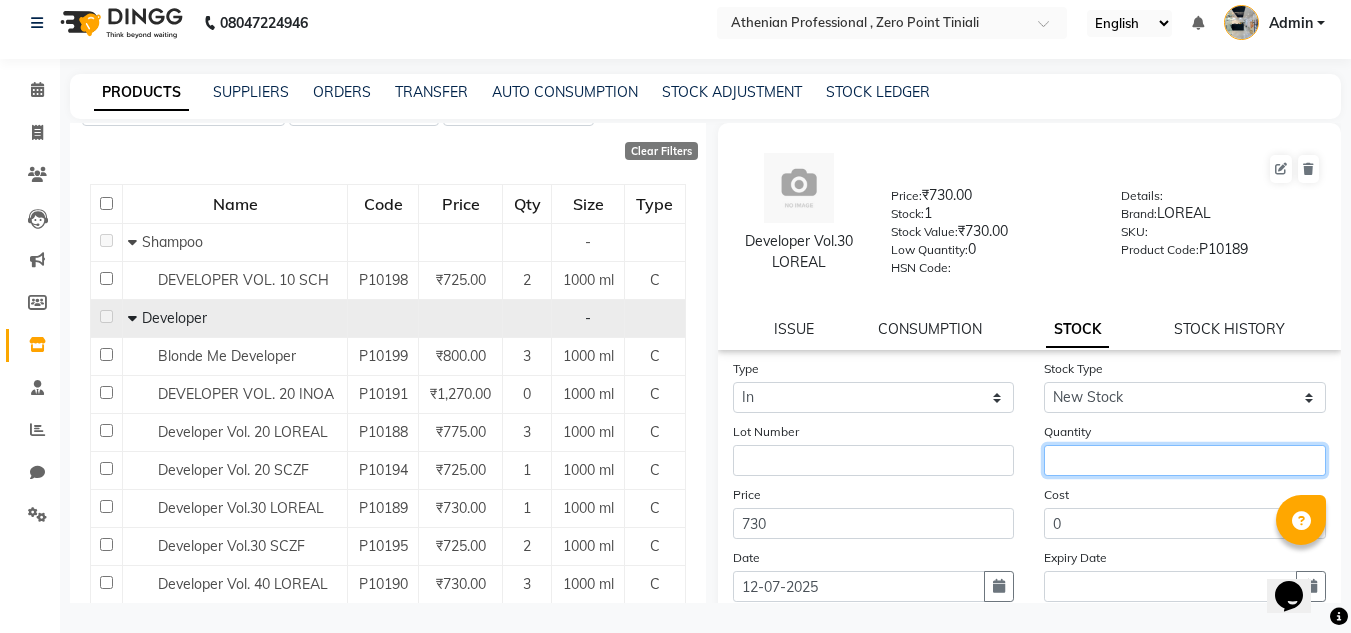 click 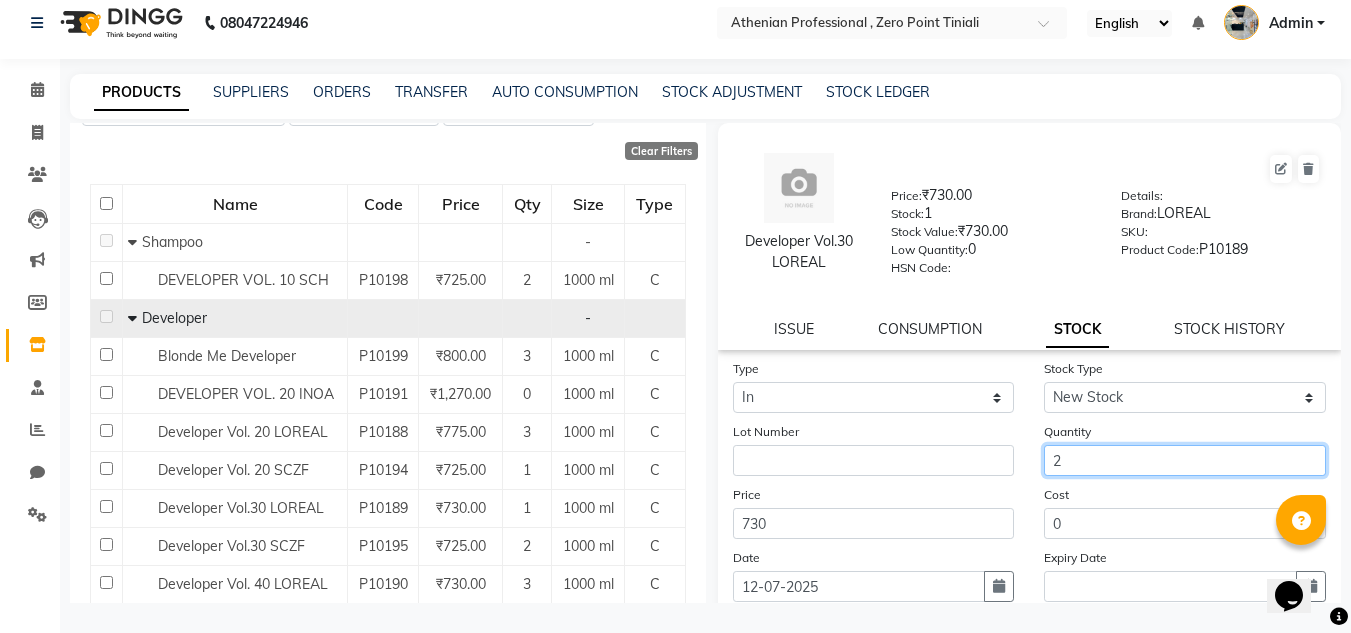 scroll, scrollTop: 155, scrollLeft: 0, axis: vertical 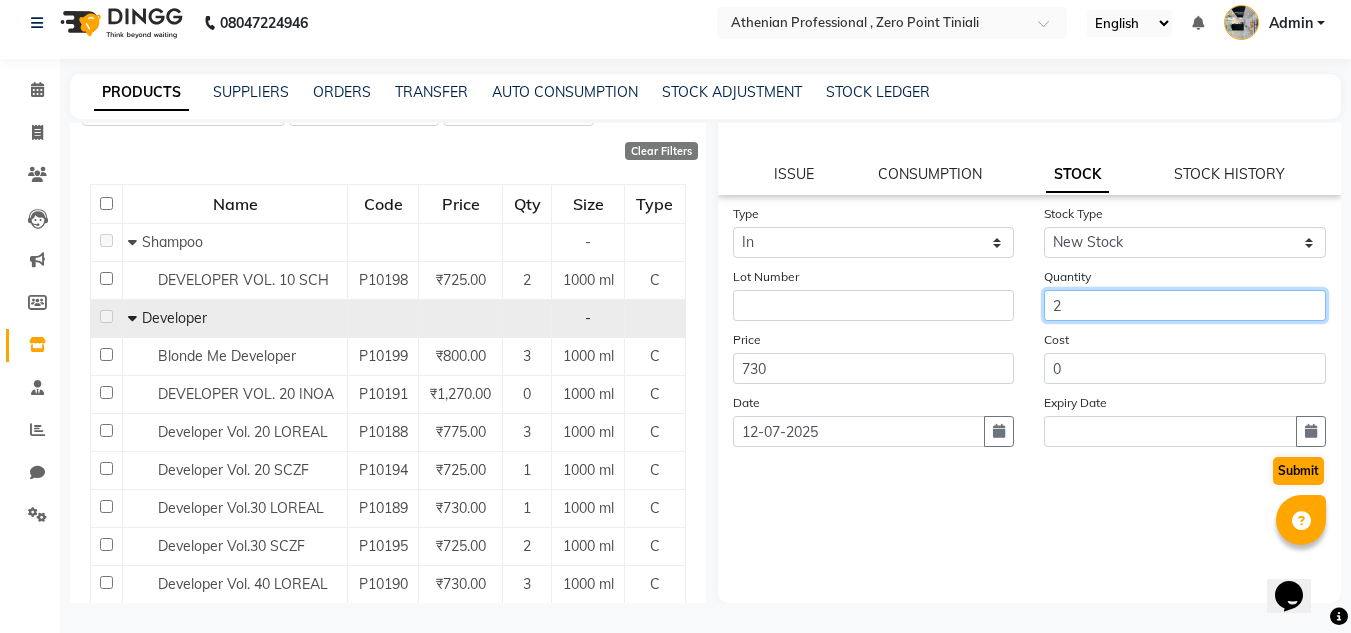 type on "2" 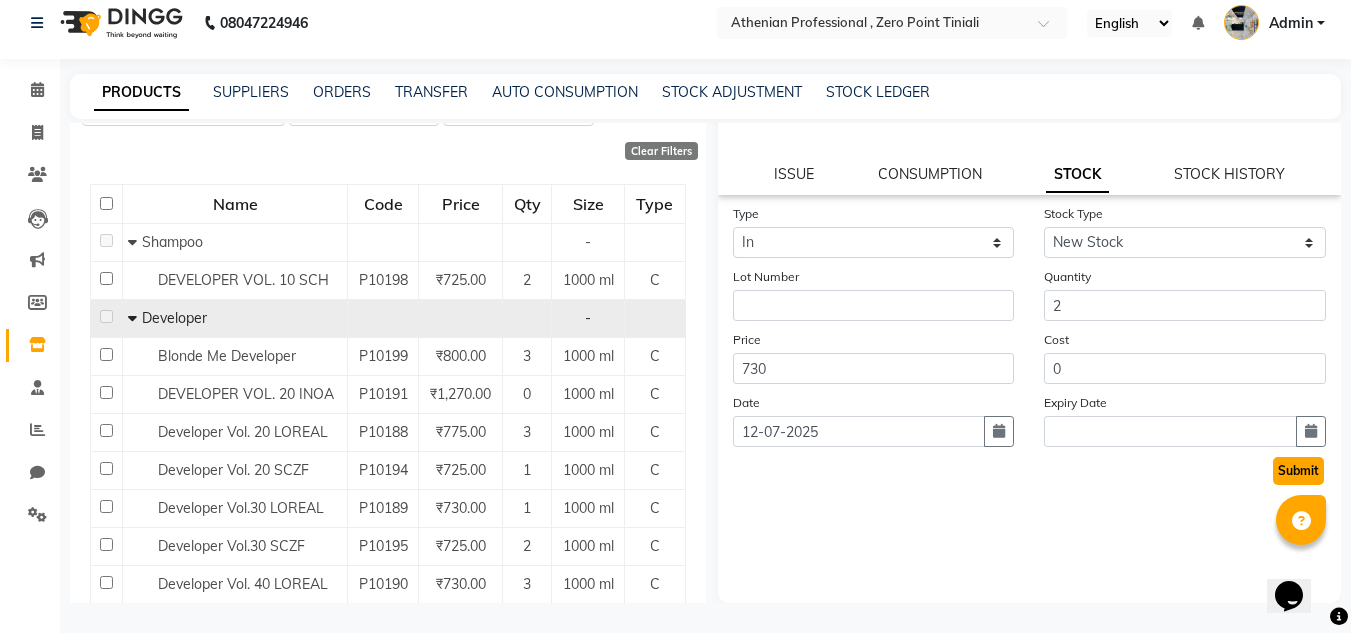 click on "Submit" 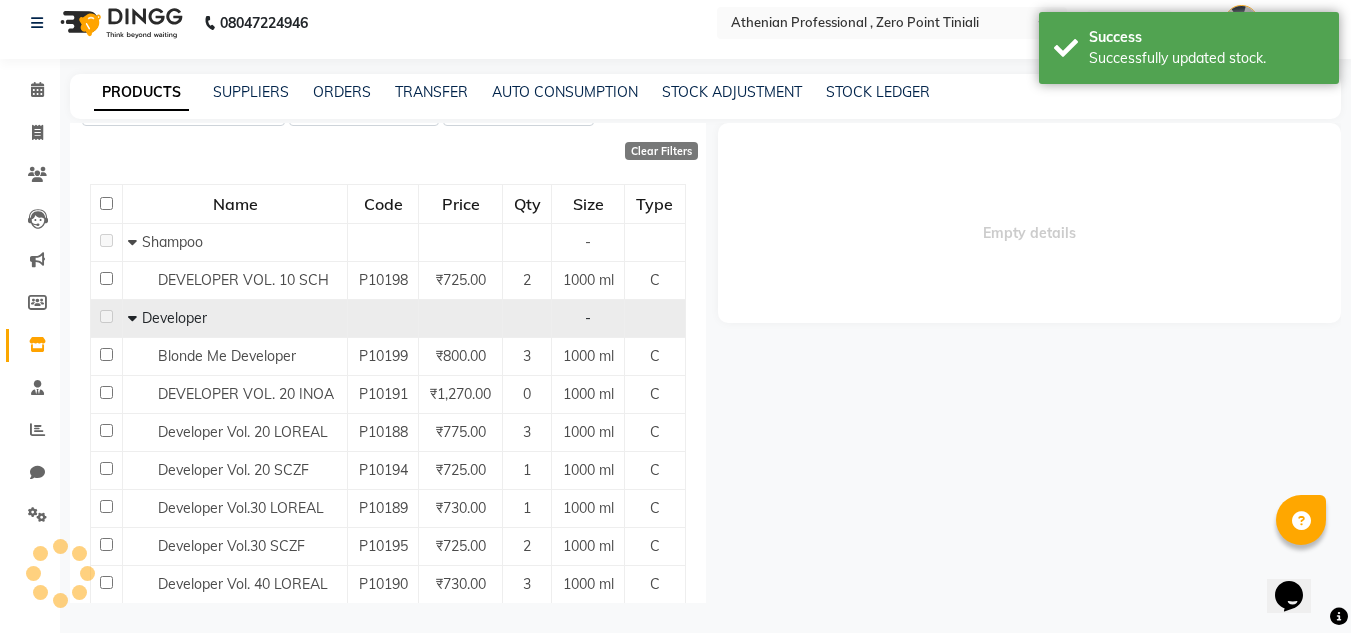 scroll, scrollTop: 0, scrollLeft: 0, axis: both 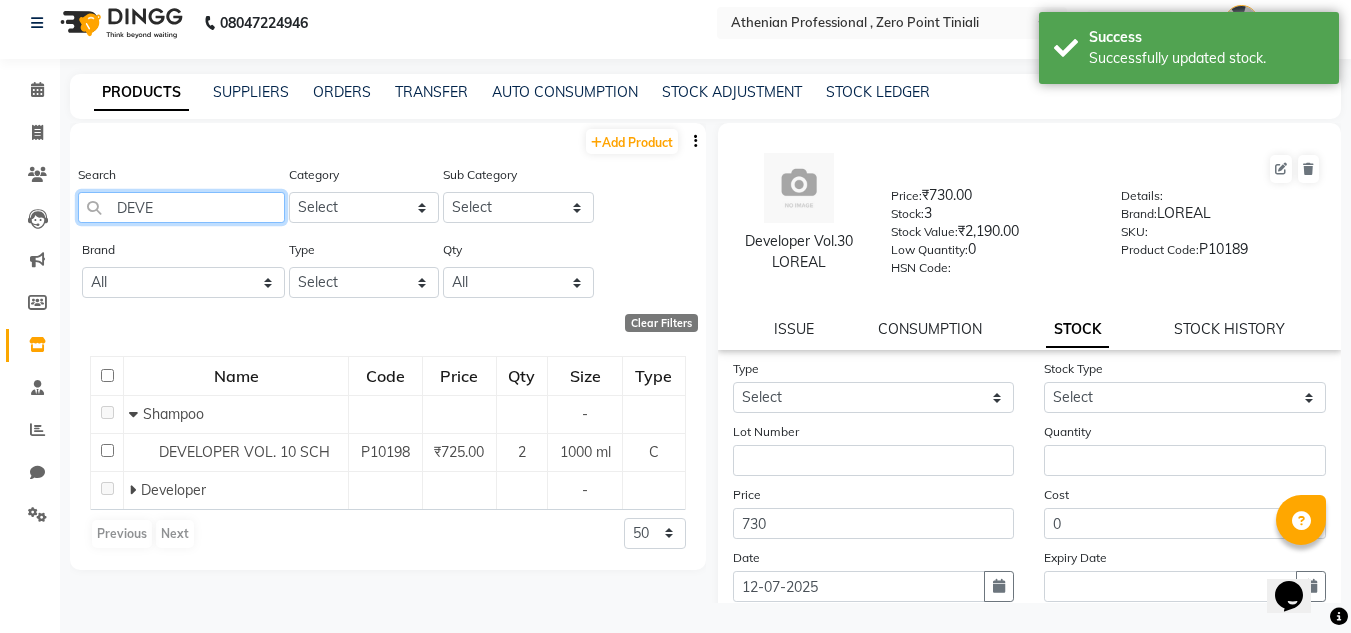 click on "DEVE" 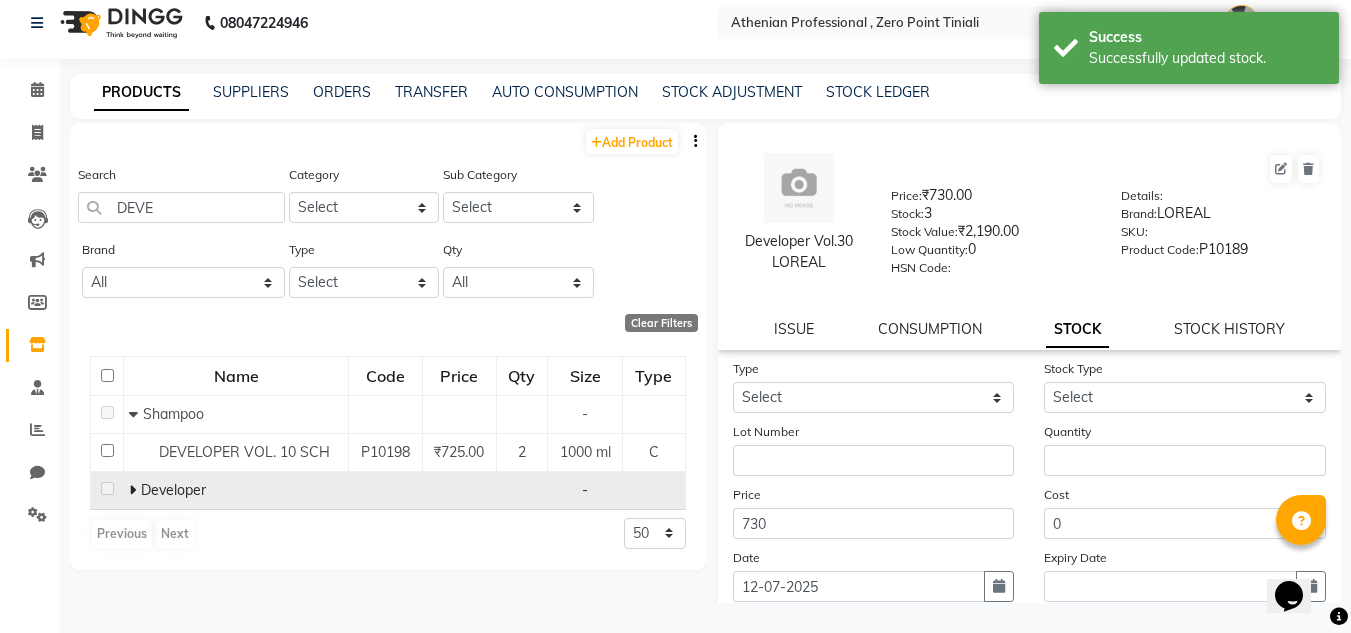 click 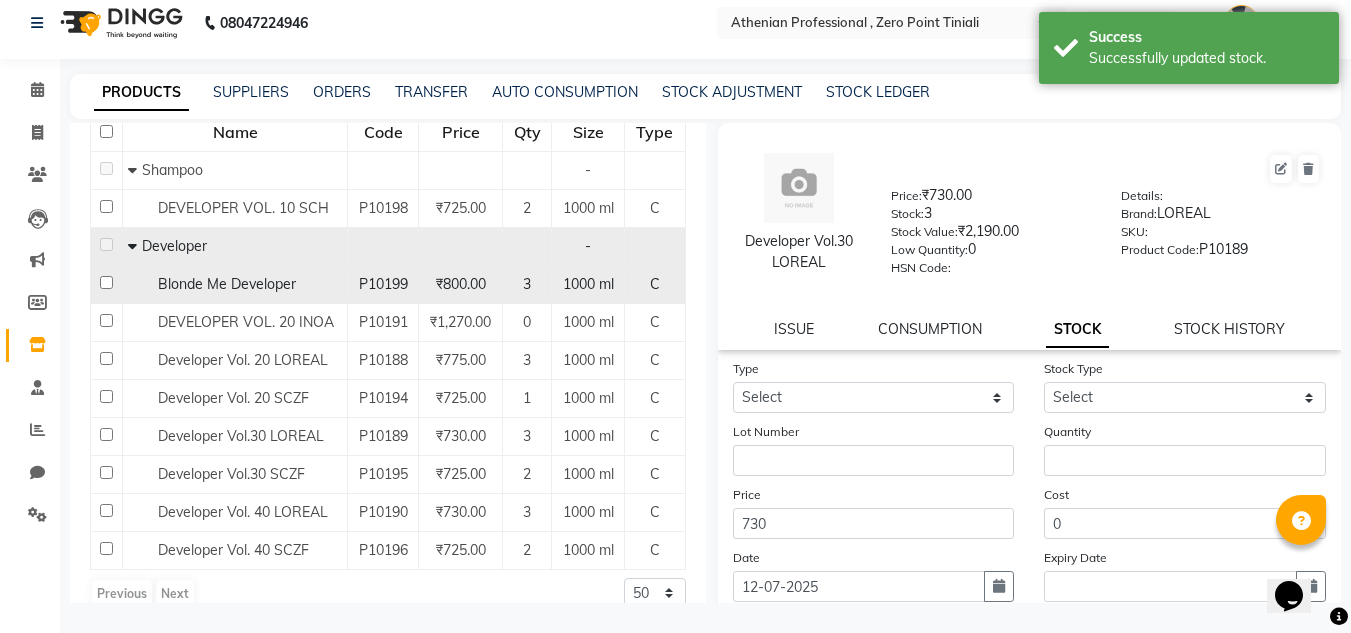 scroll, scrollTop: 251, scrollLeft: 0, axis: vertical 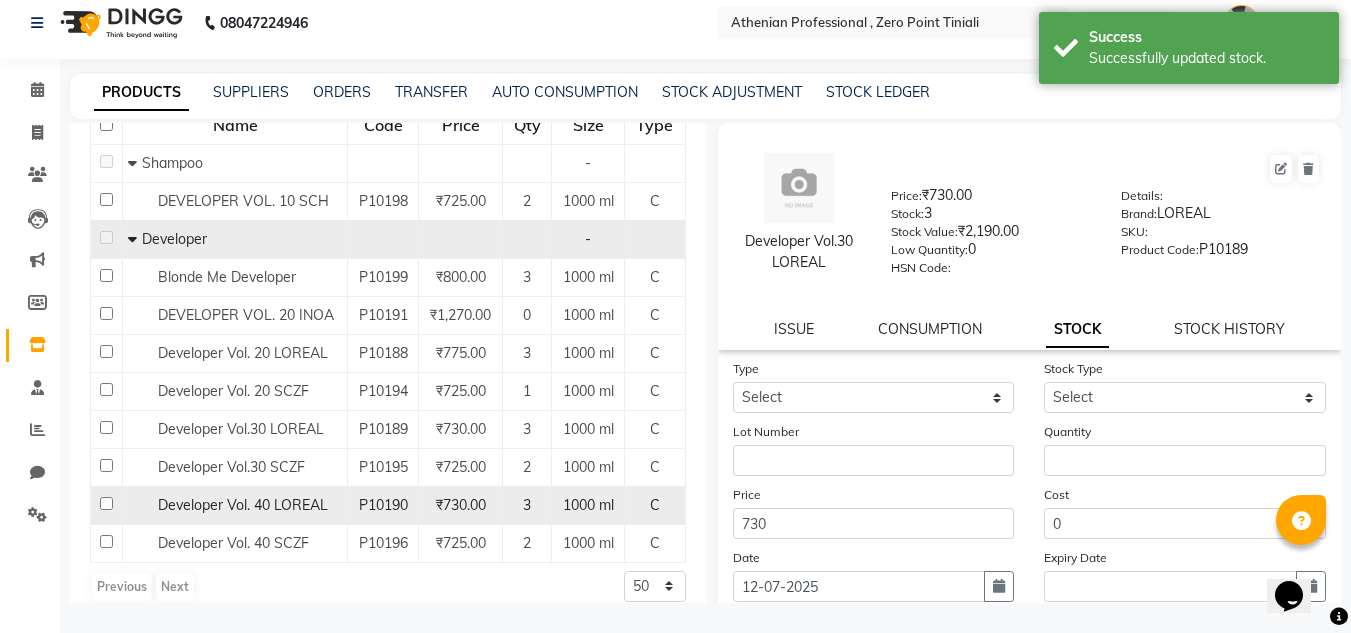click on "Developer Vol. 40 LOREAL" 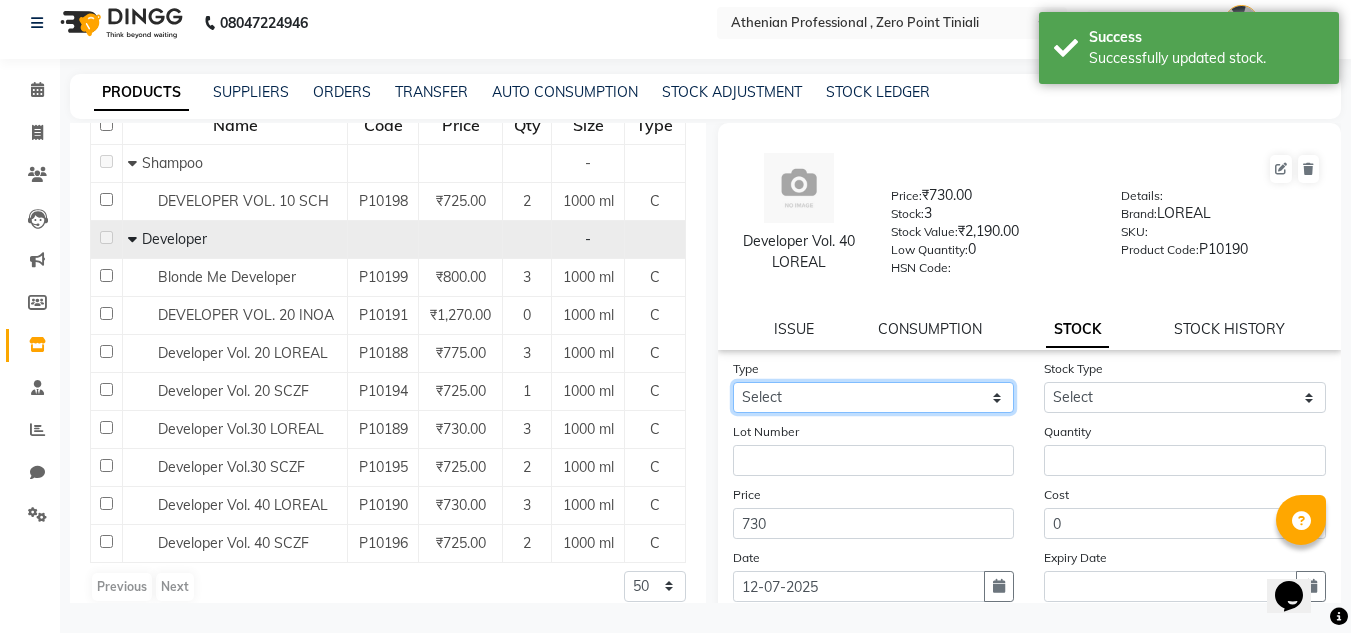 click on "Select In Out" 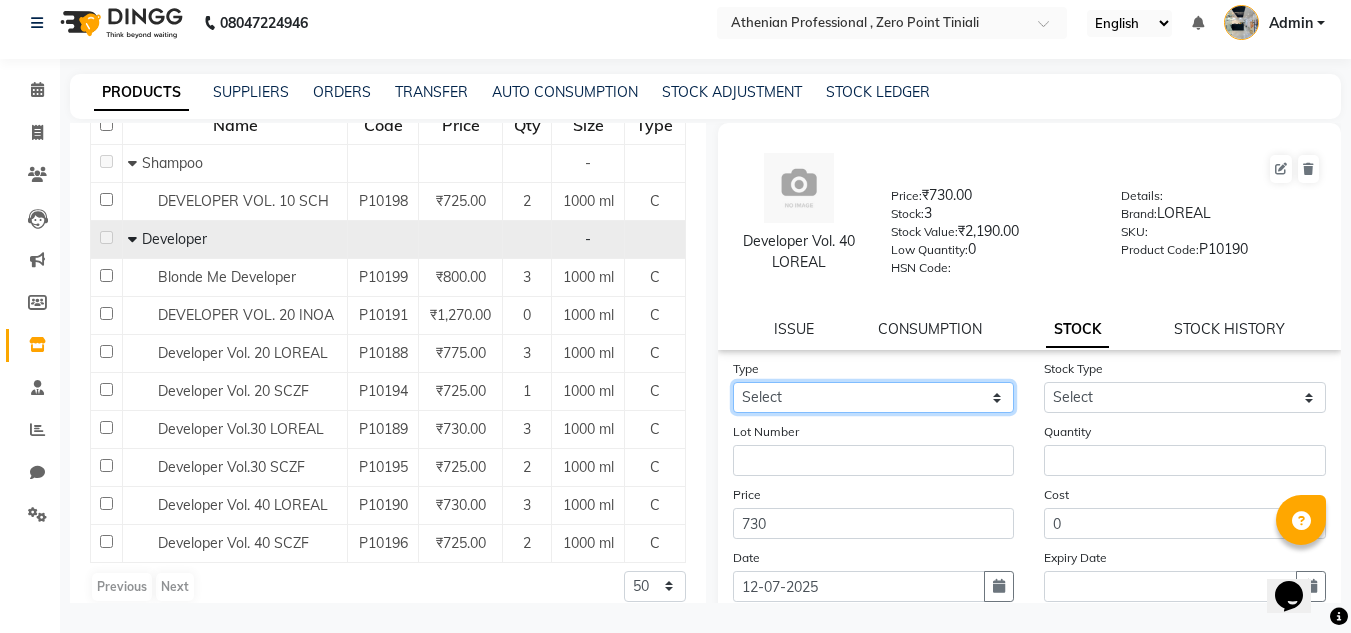 select on "out" 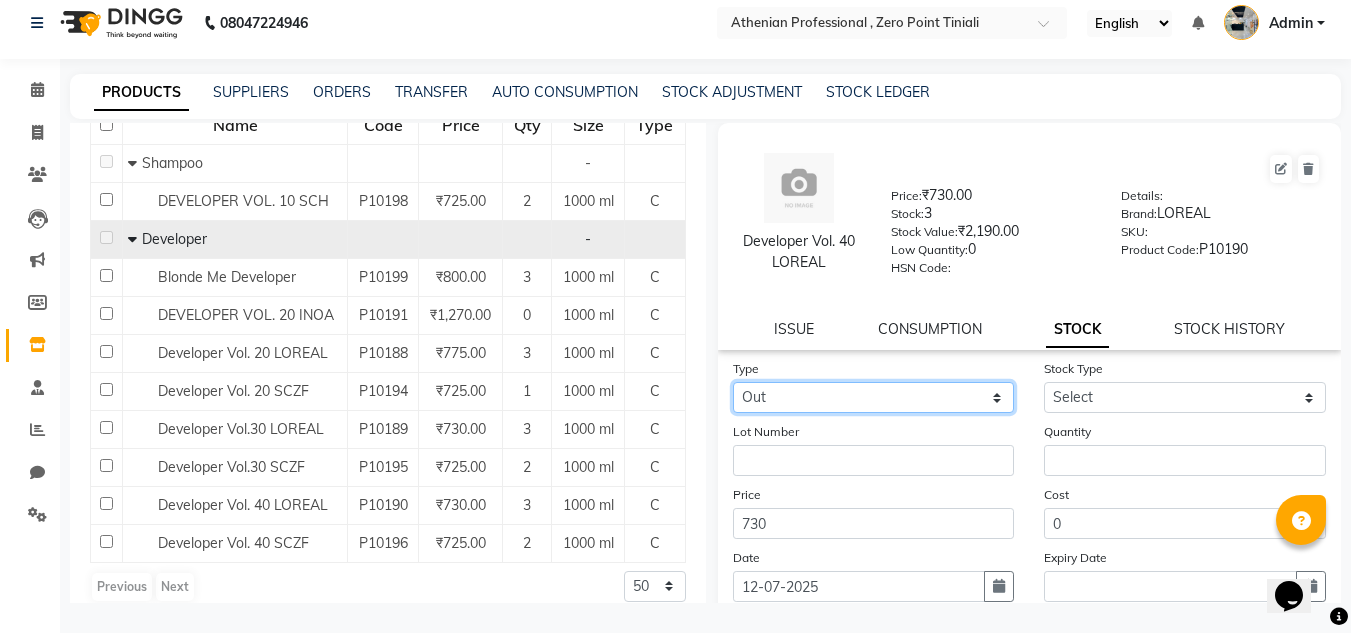 click on "Select In Out" 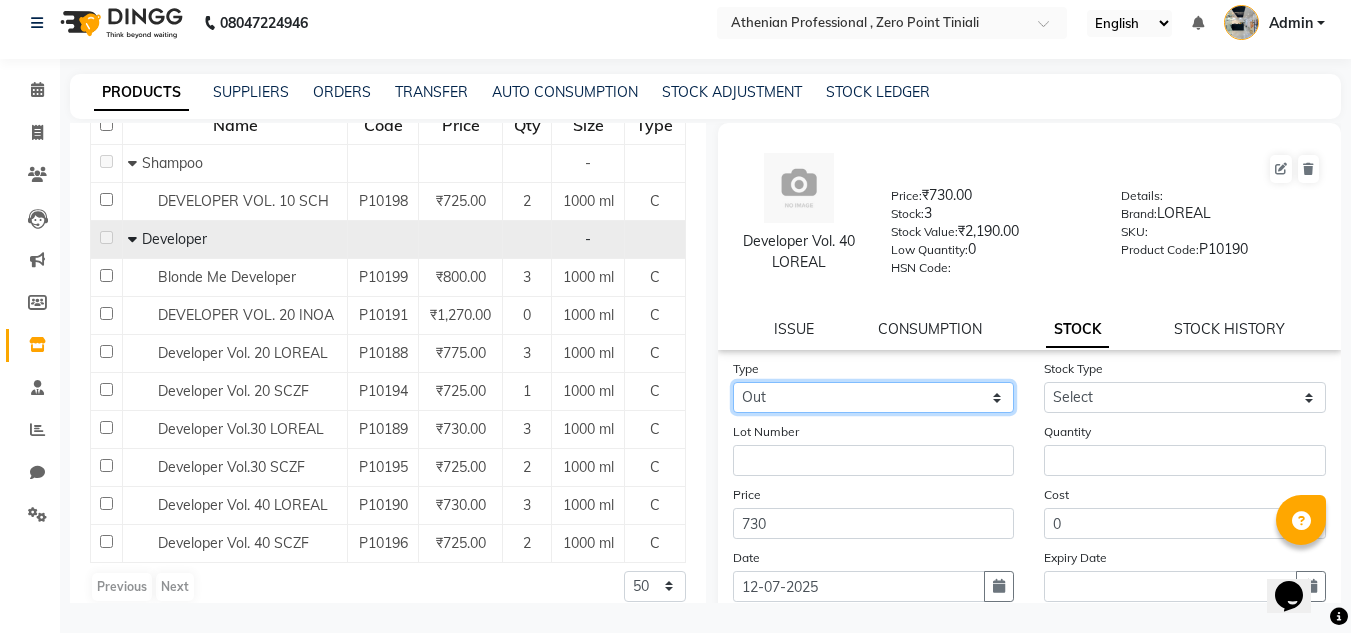 select 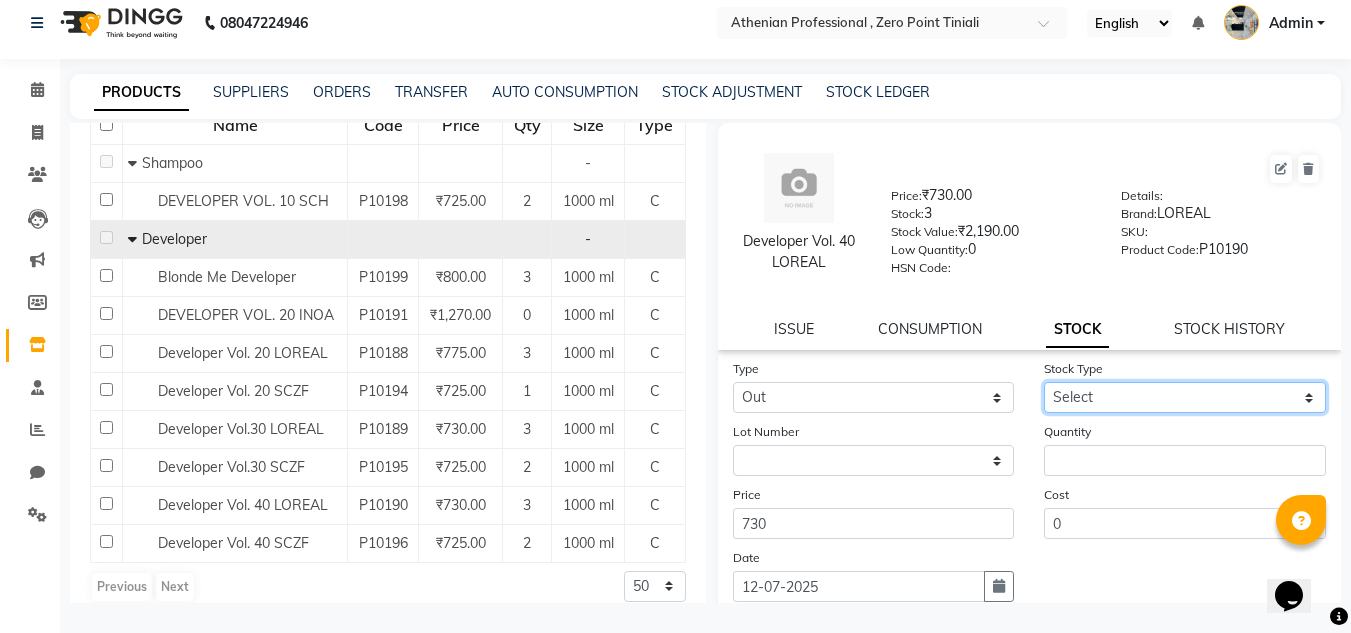 click on "Select Internal Use Damaged Expired Adjustment Return Other" 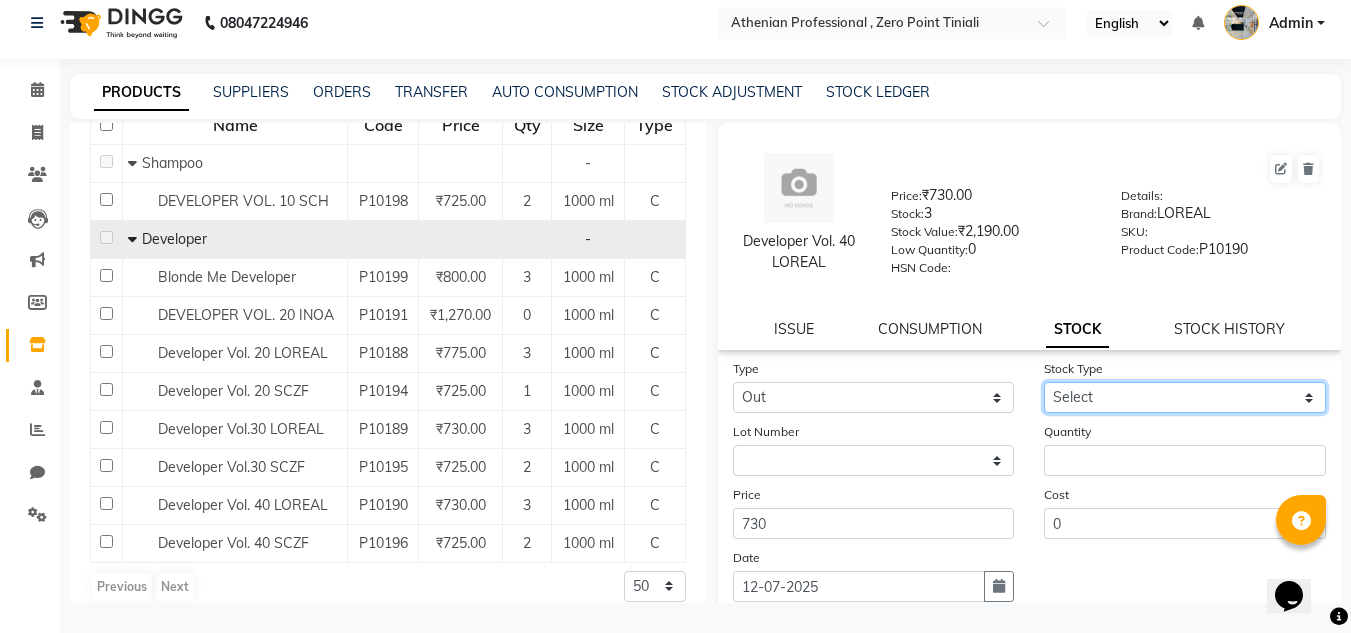 click on "Select Internal Use Damaged Expired Adjustment Return Other" 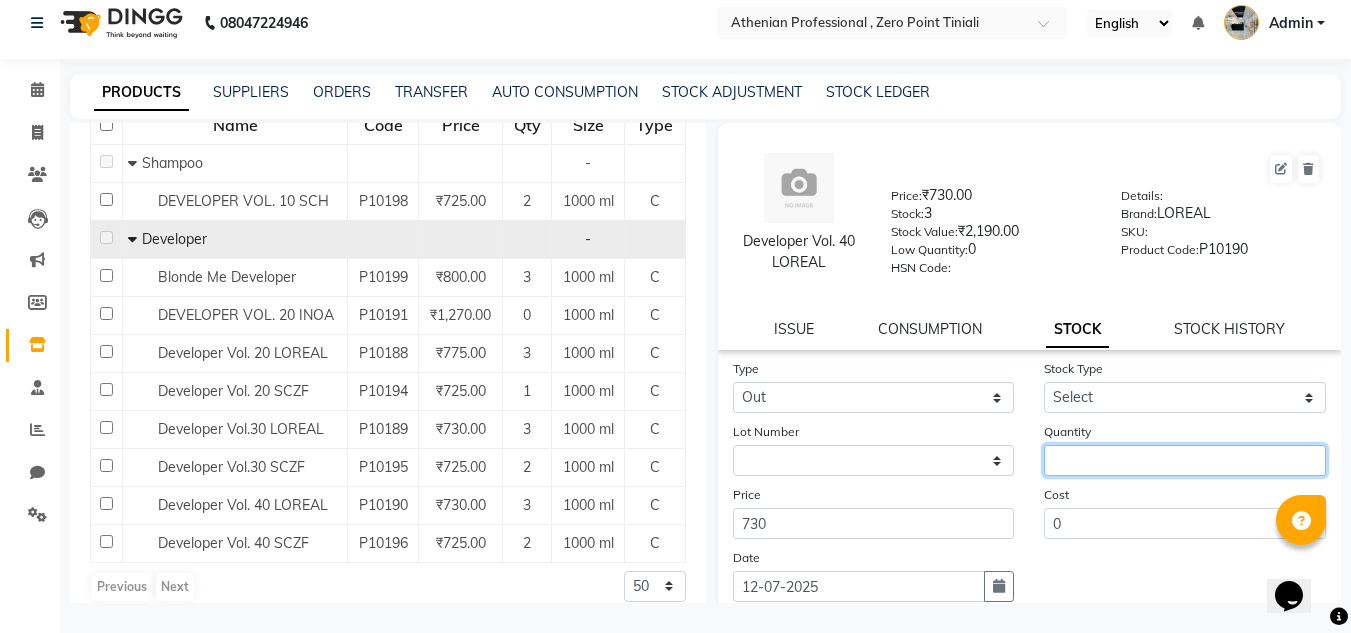 click 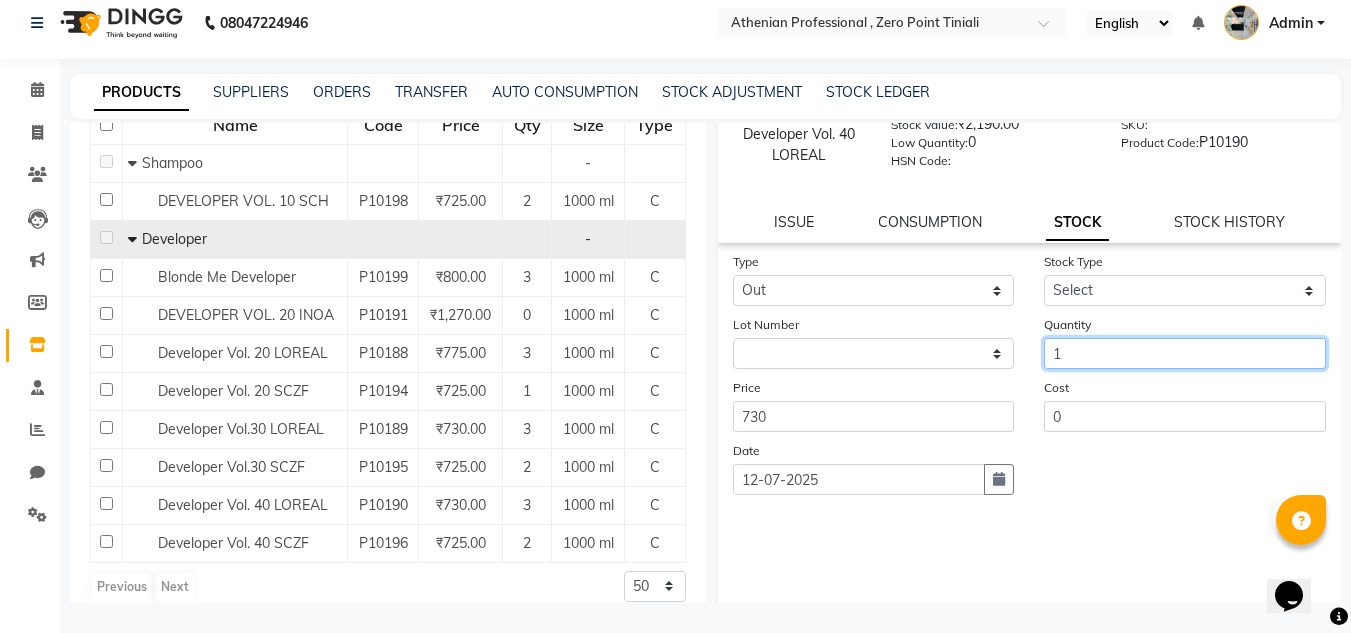 scroll, scrollTop: 155, scrollLeft: 0, axis: vertical 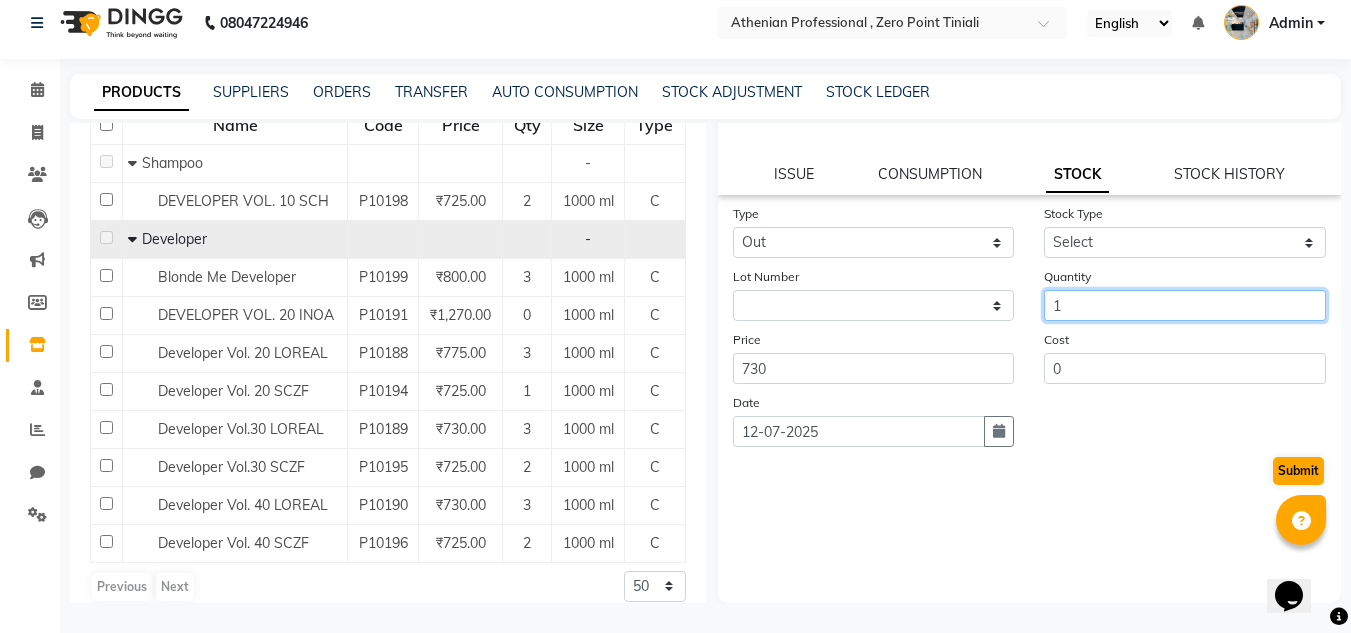 type on "1" 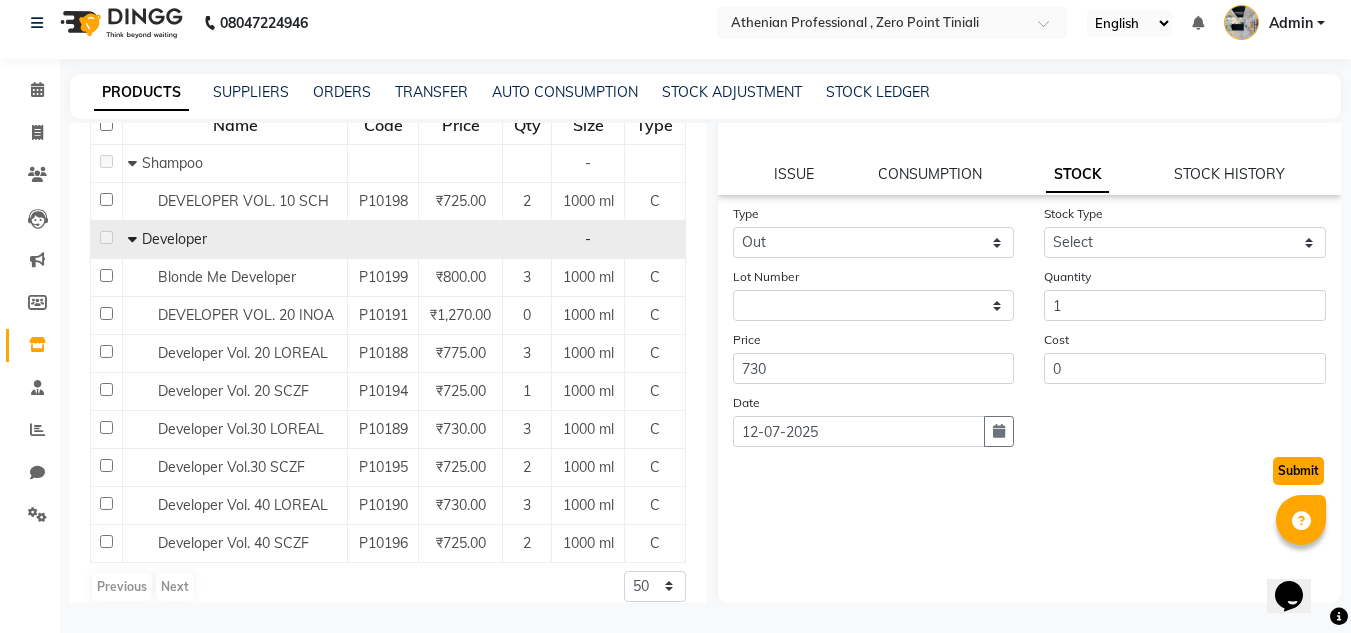 click on "Submit" 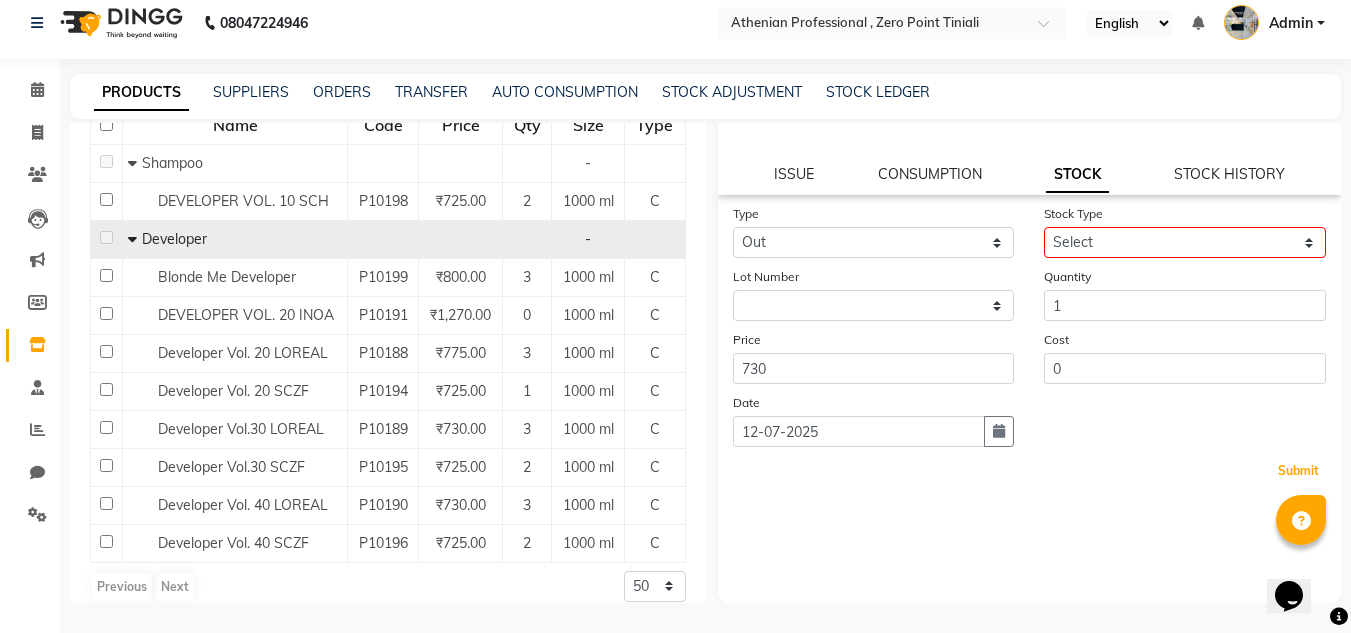 scroll, scrollTop: 0, scrollLeft: 0, axis: both 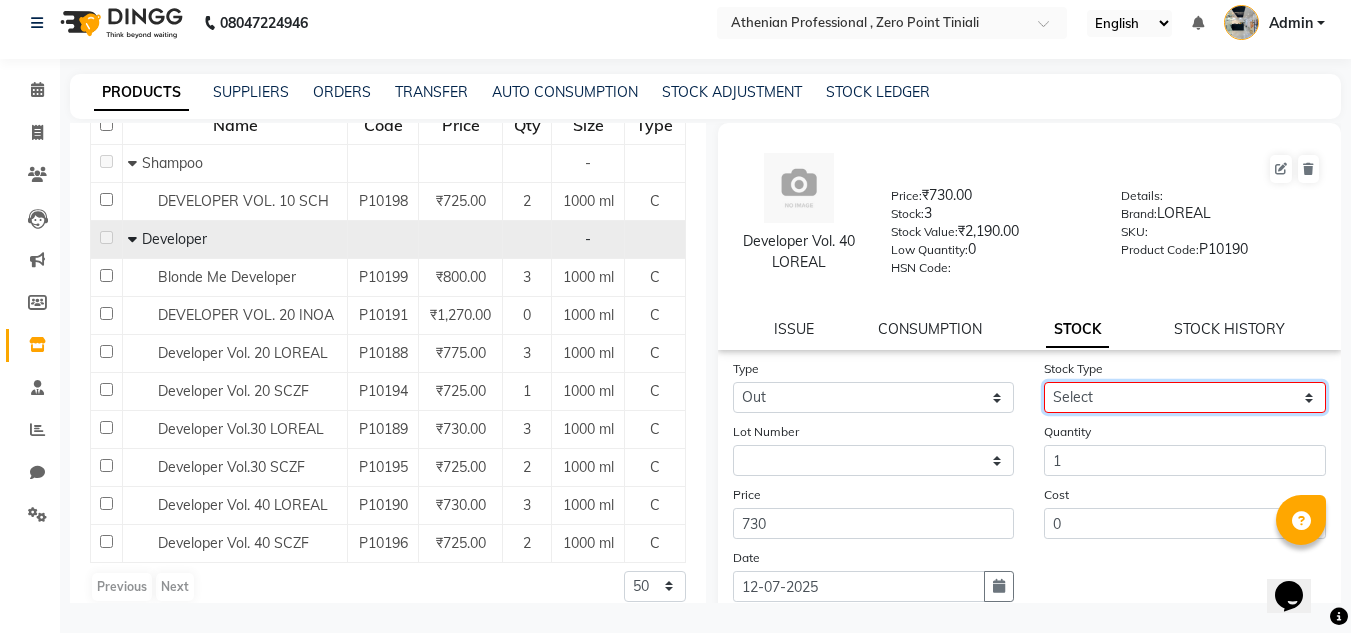 click on "Select Internal Use Damaged Expired Adjustment Return Other" 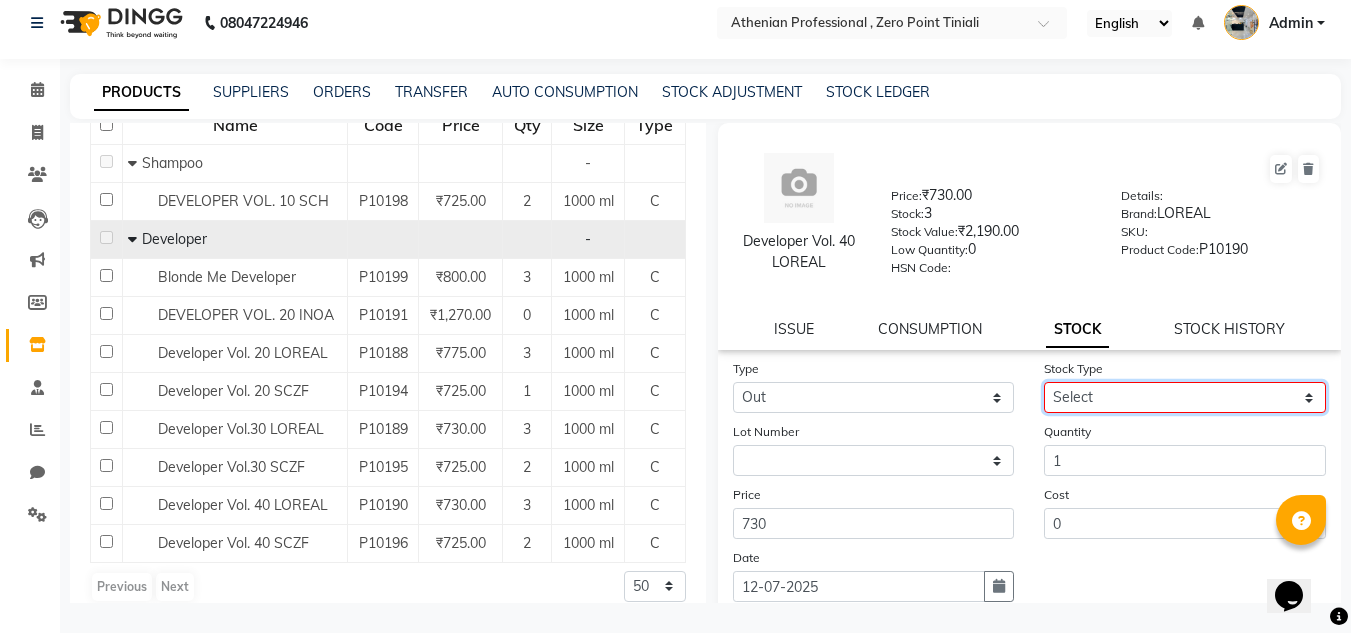 select on "internal use" 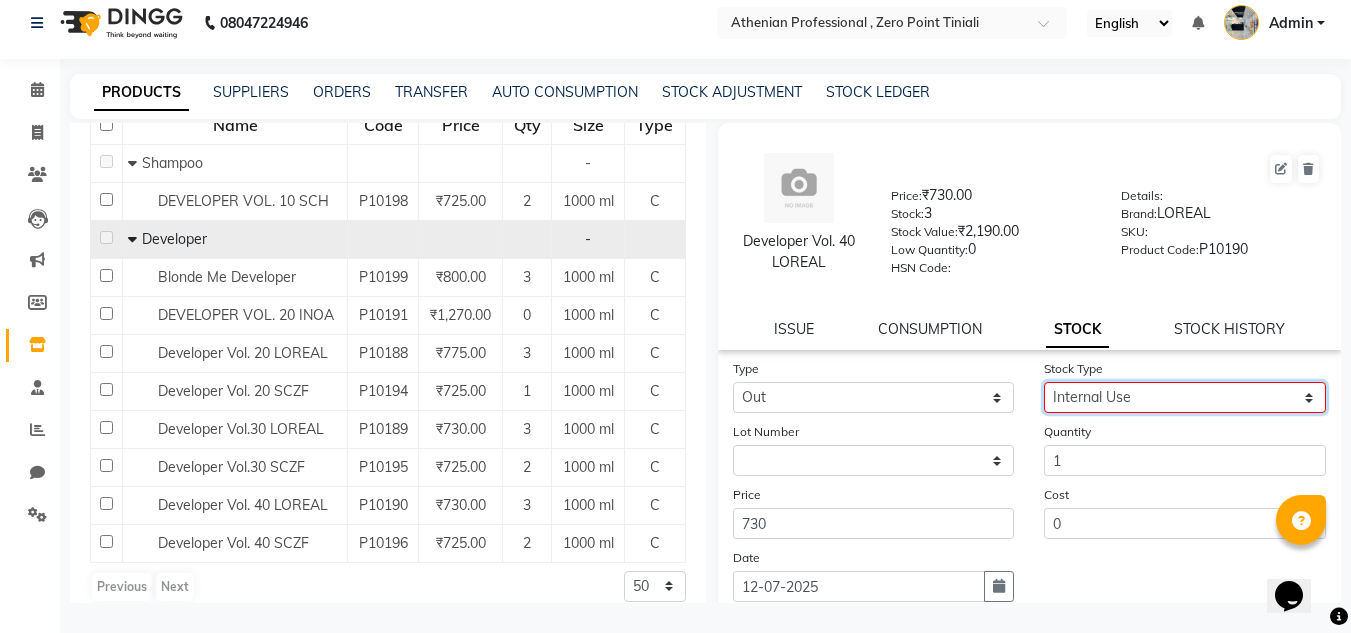 click on "Select Internal Use Damaged Expired Adjustment Return Other" 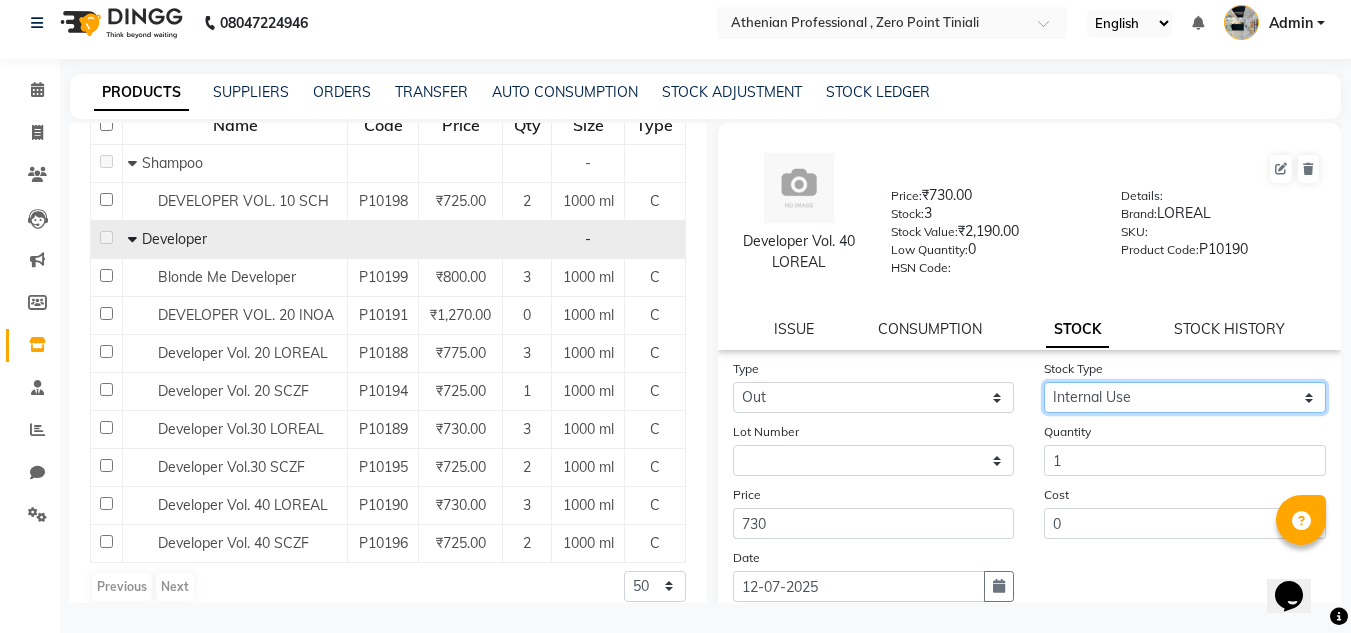 scroll, scrollTop: 155, scrollLeft: 0, axis: vertical 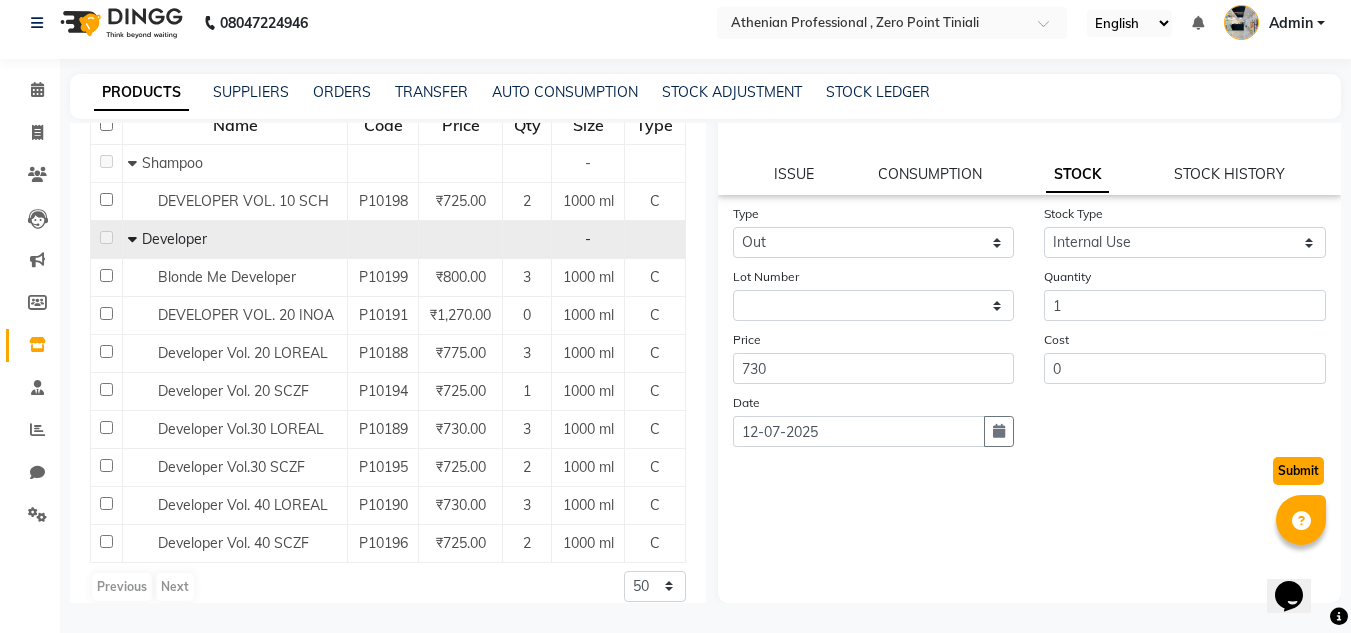 click on "Submit" 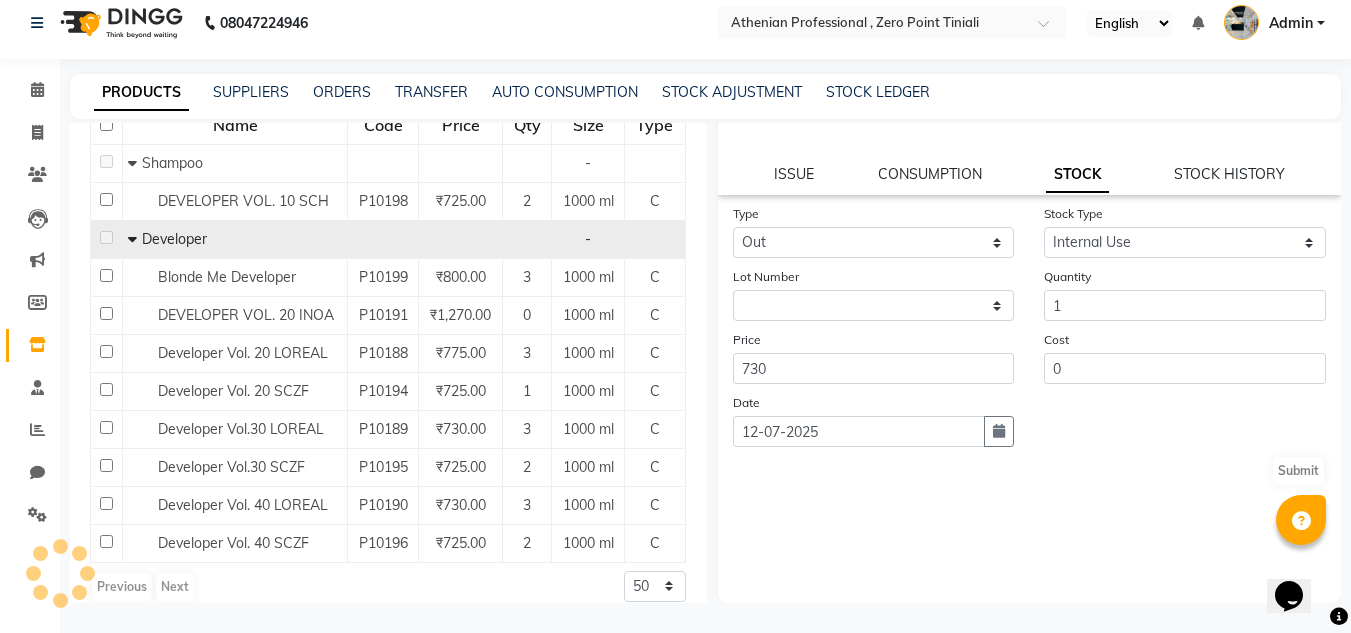 scroll, scrollTop: 0, scrollLeft: 0, axis: both 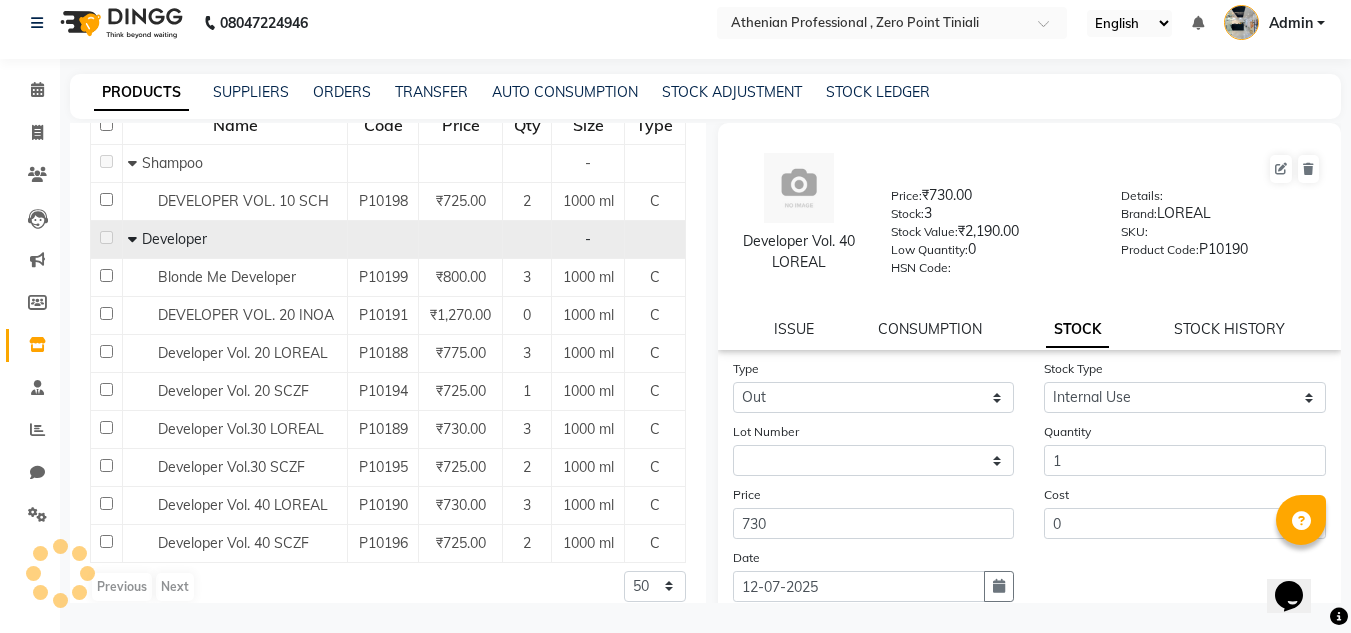 select 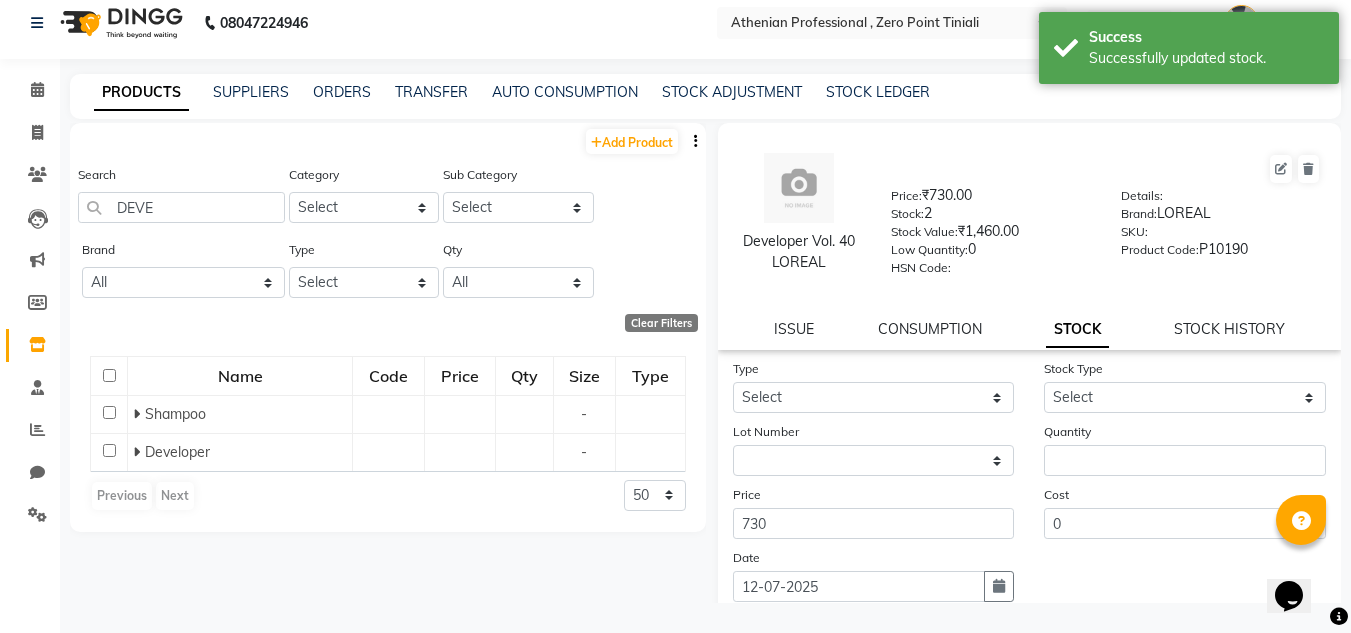 scroll, scrollTop: 0, scrollLeft: 0, axis: both 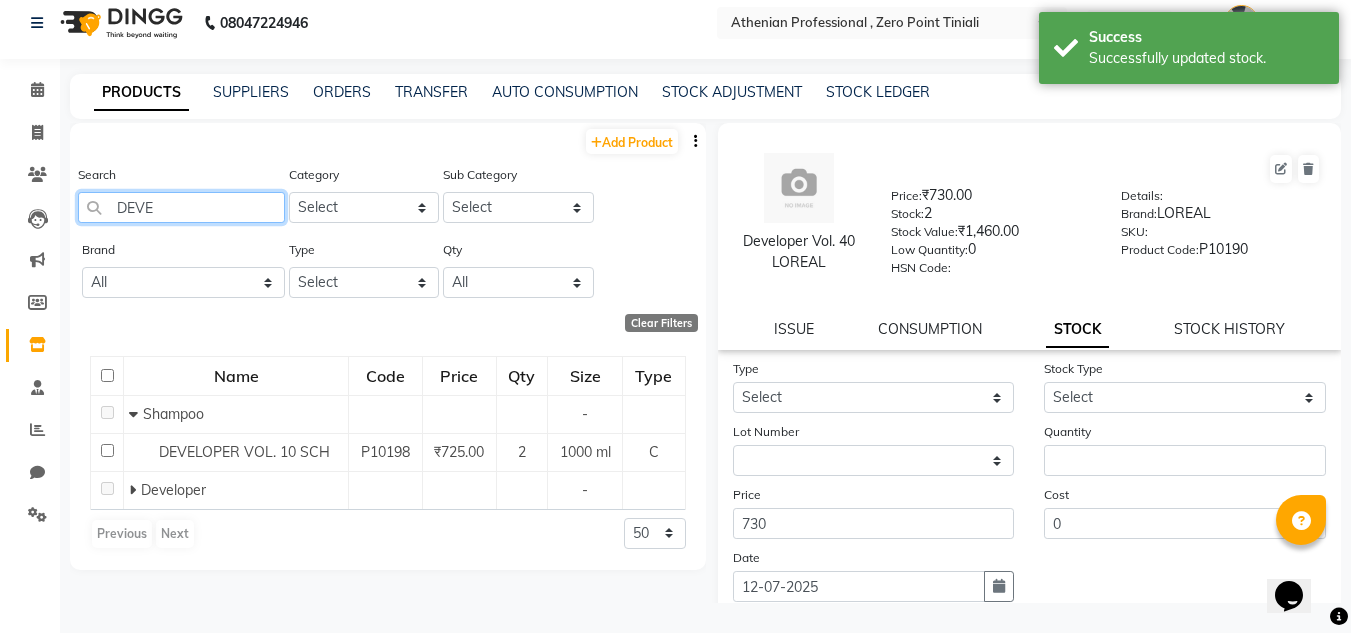 click on "DEVE" 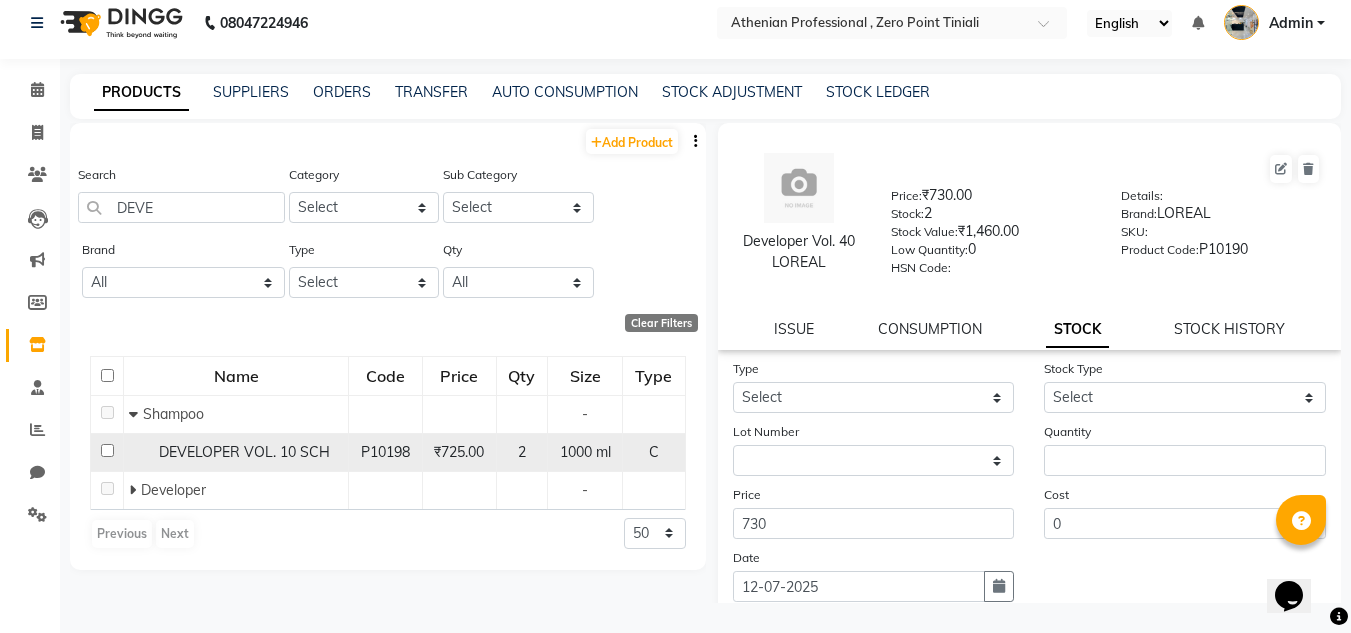 click on "DEVELOPER VOL. 10 SCH" 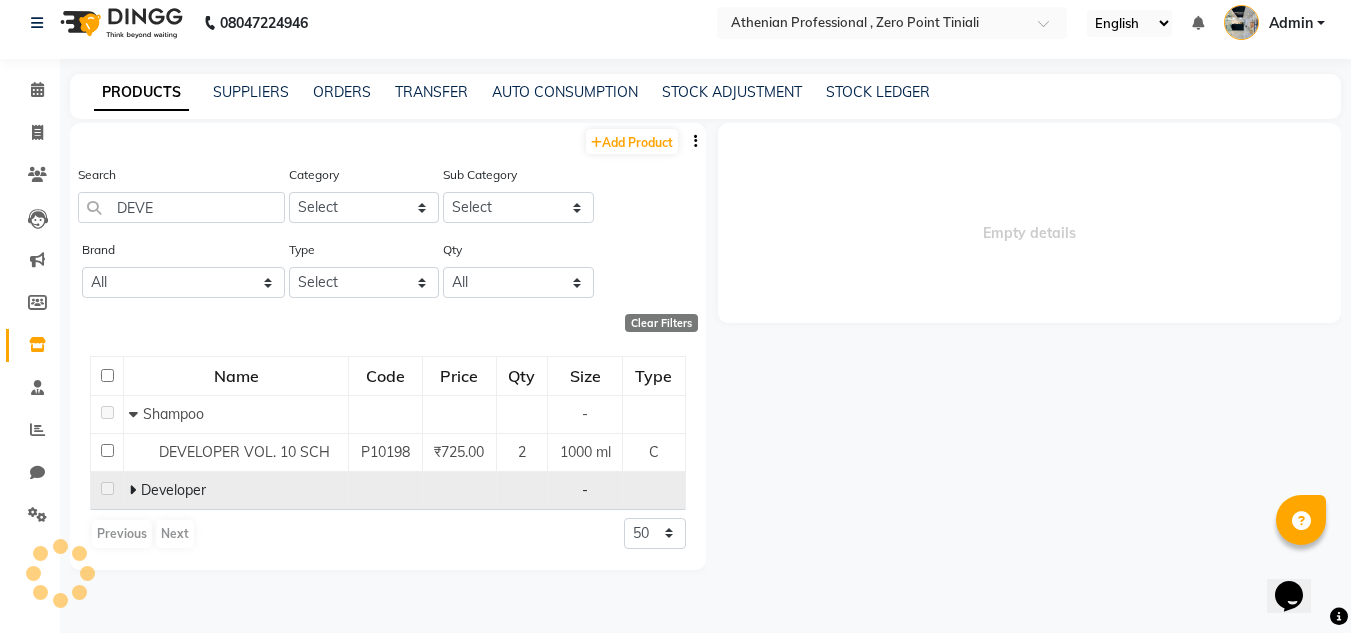 select 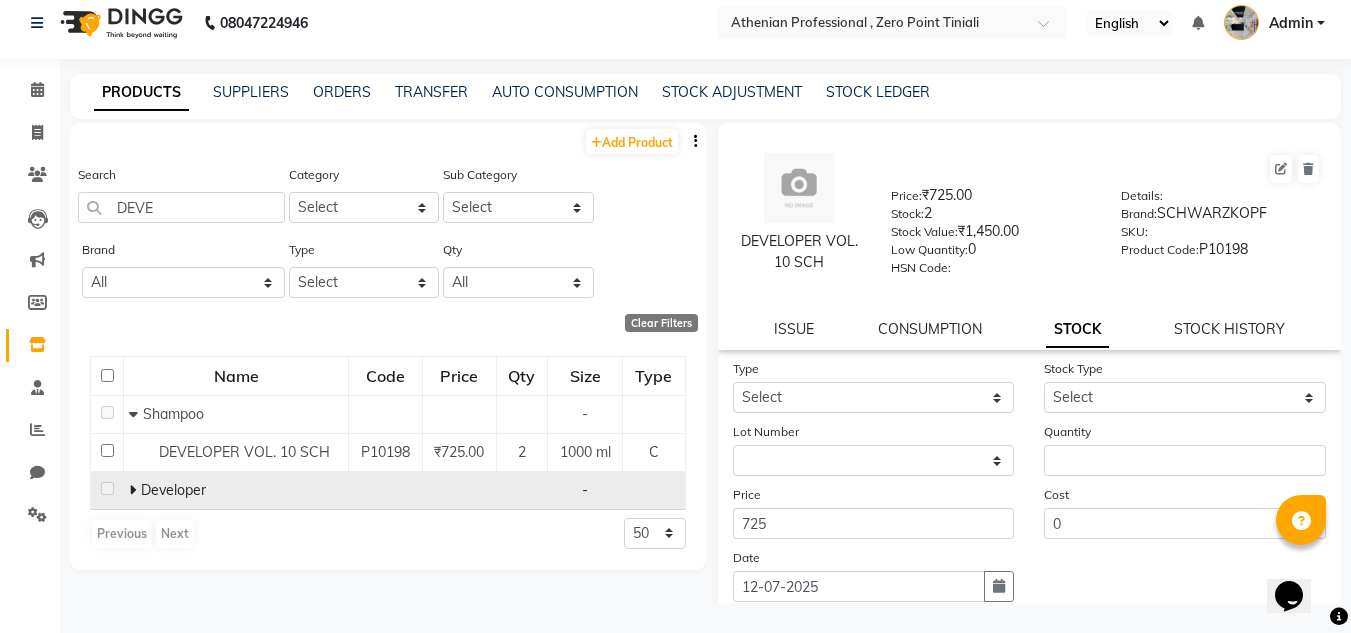 click on "Developer" 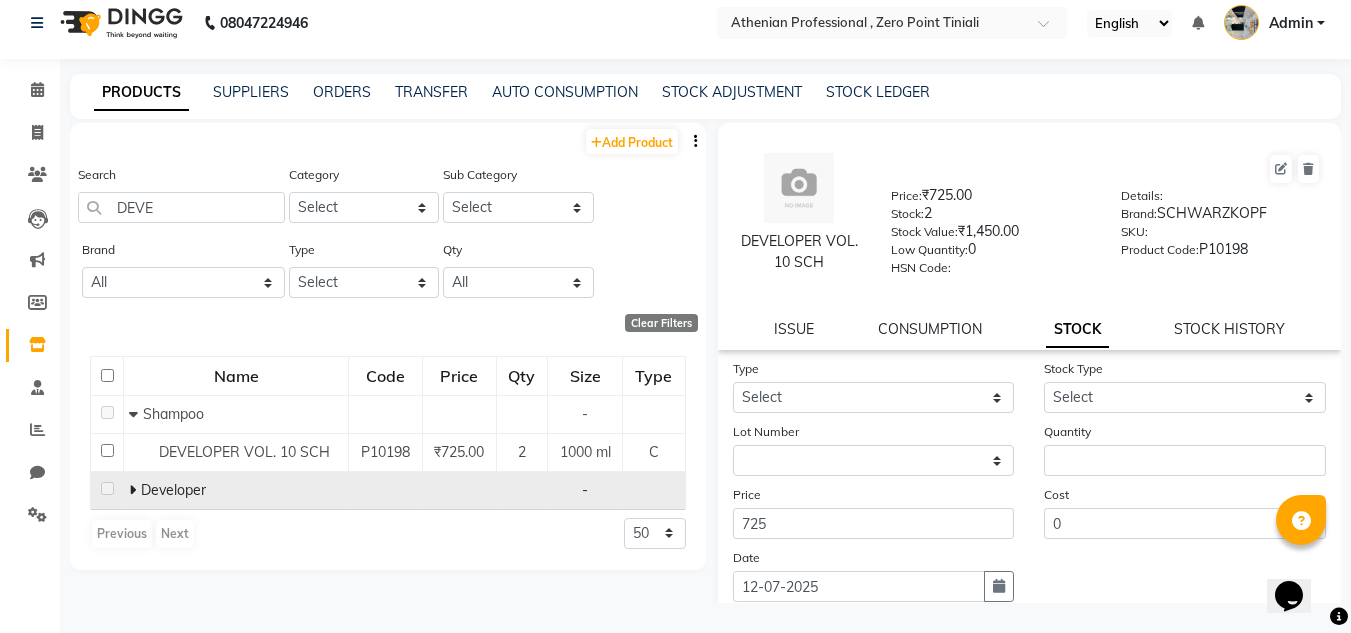 click 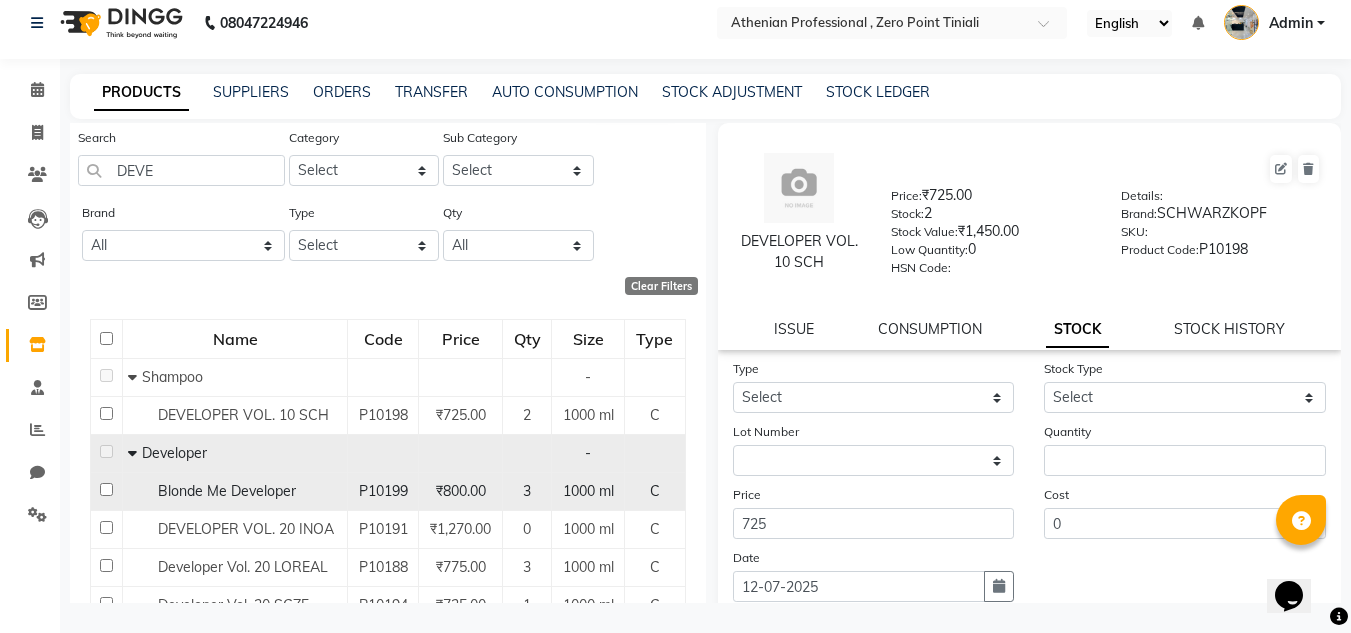 scroll, scrollTop: 31, scrollLeft: 0, axis: vertical 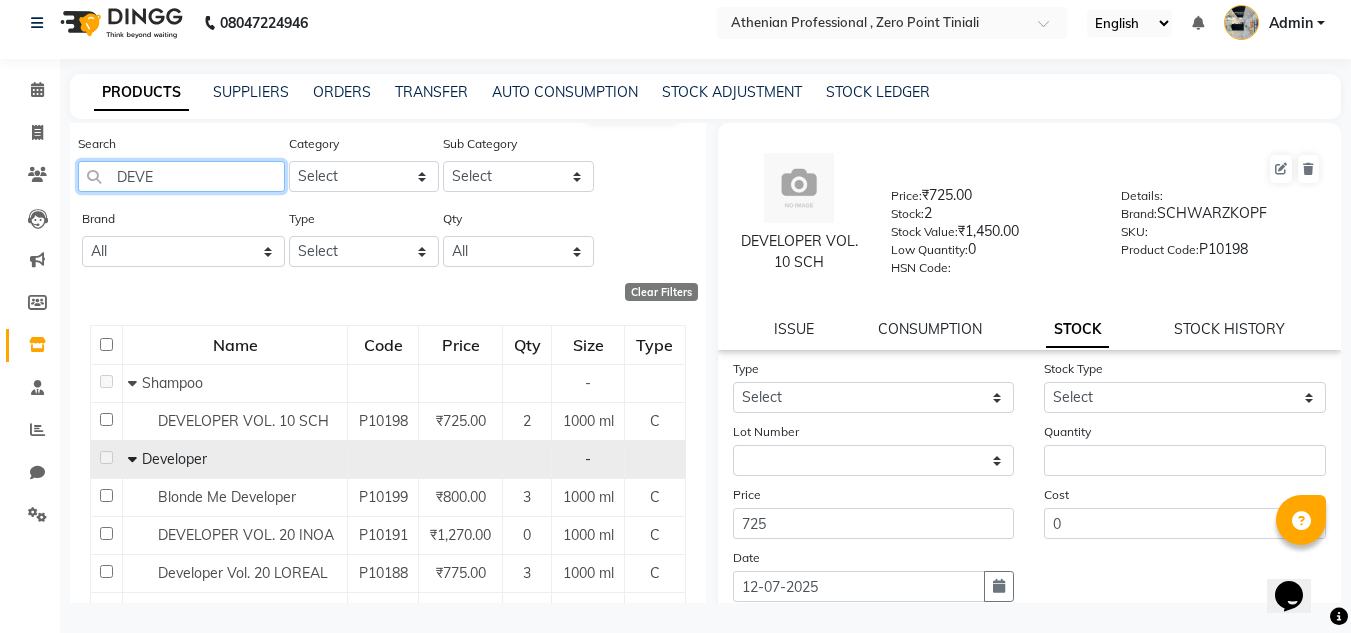 click on "DEVE" 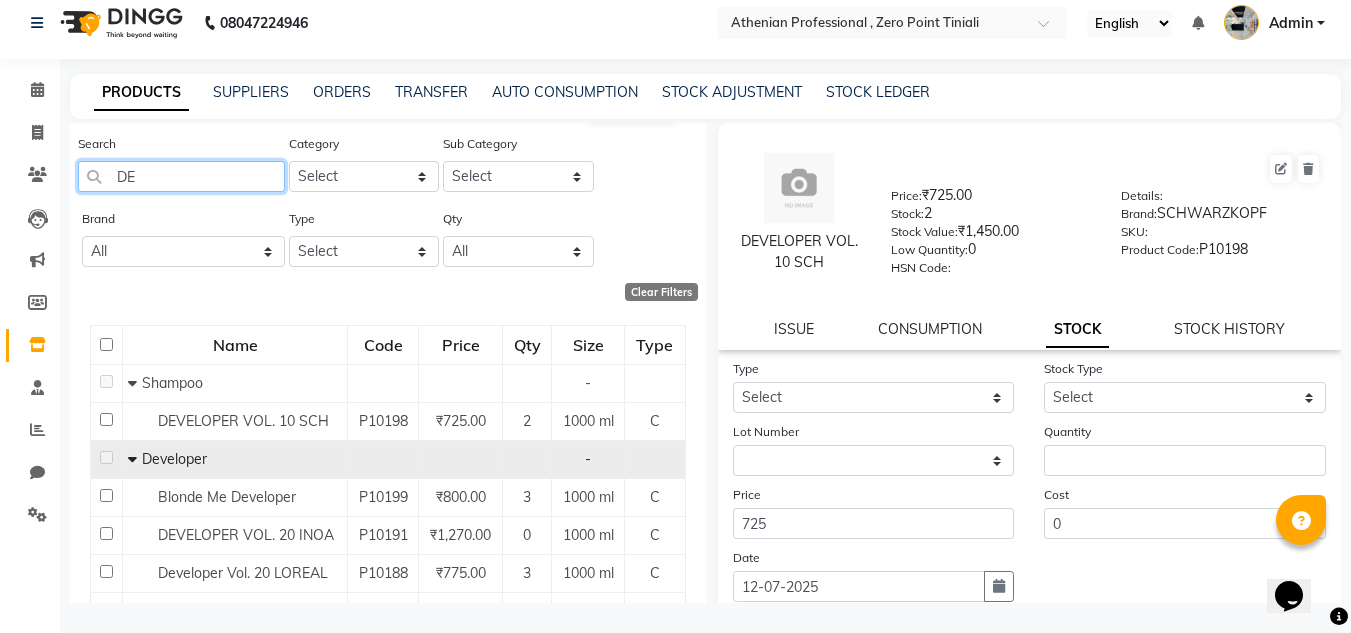 type on "D" 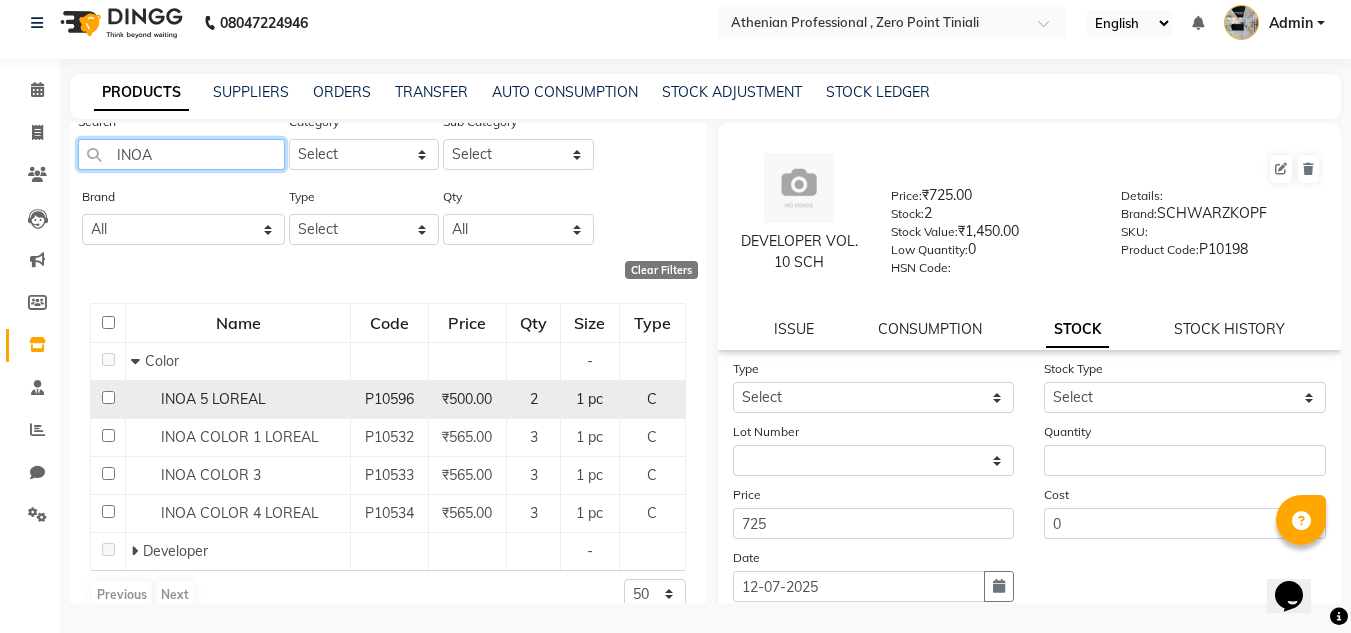 scroll, scrollTop: 61, scrollLeft: 0, axis: vertical 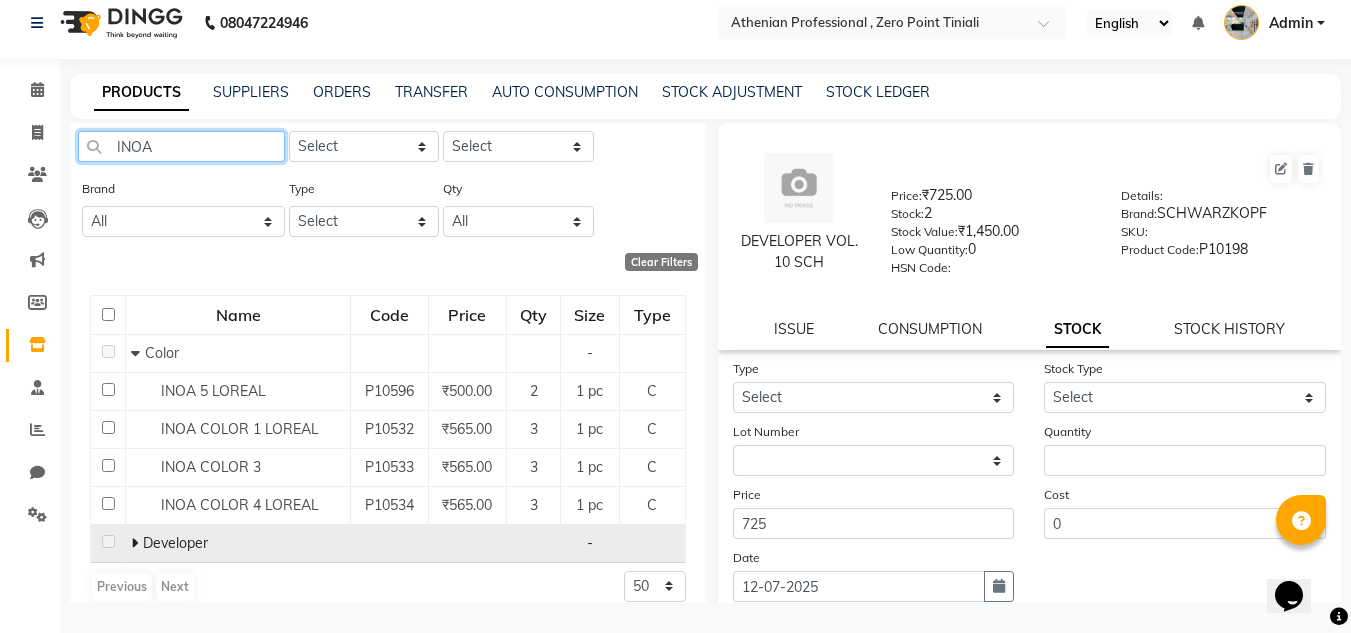 type on "INOA" 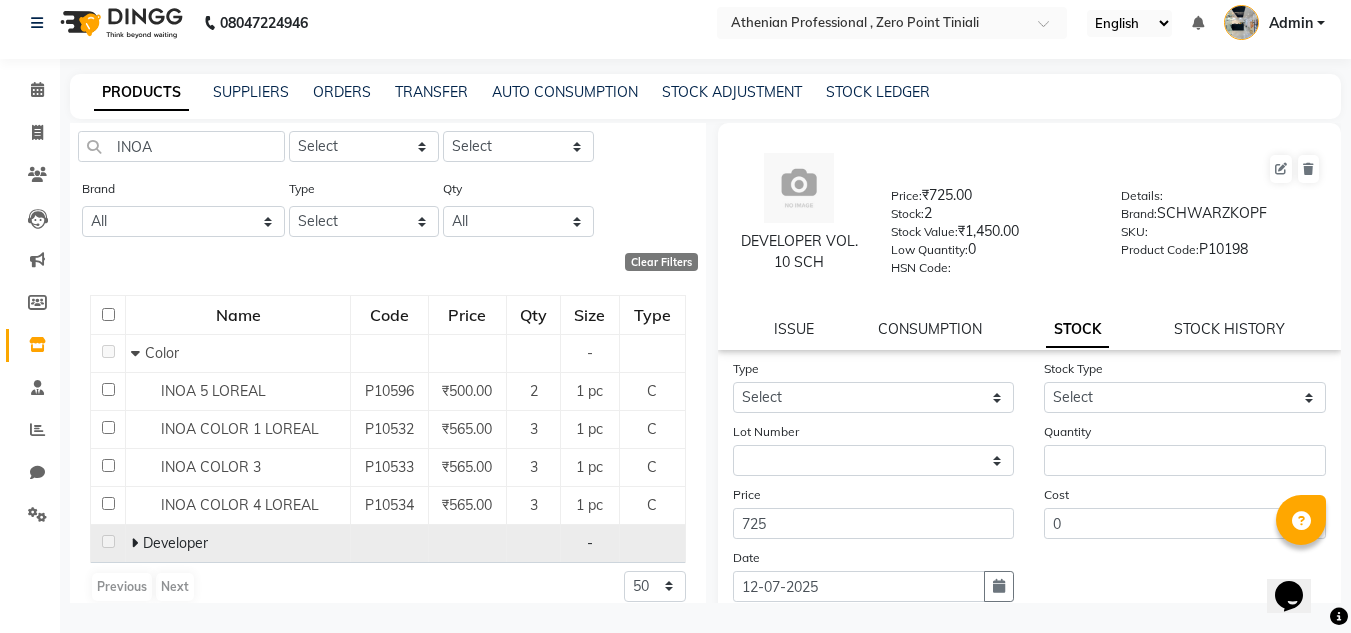 click on "Developer" 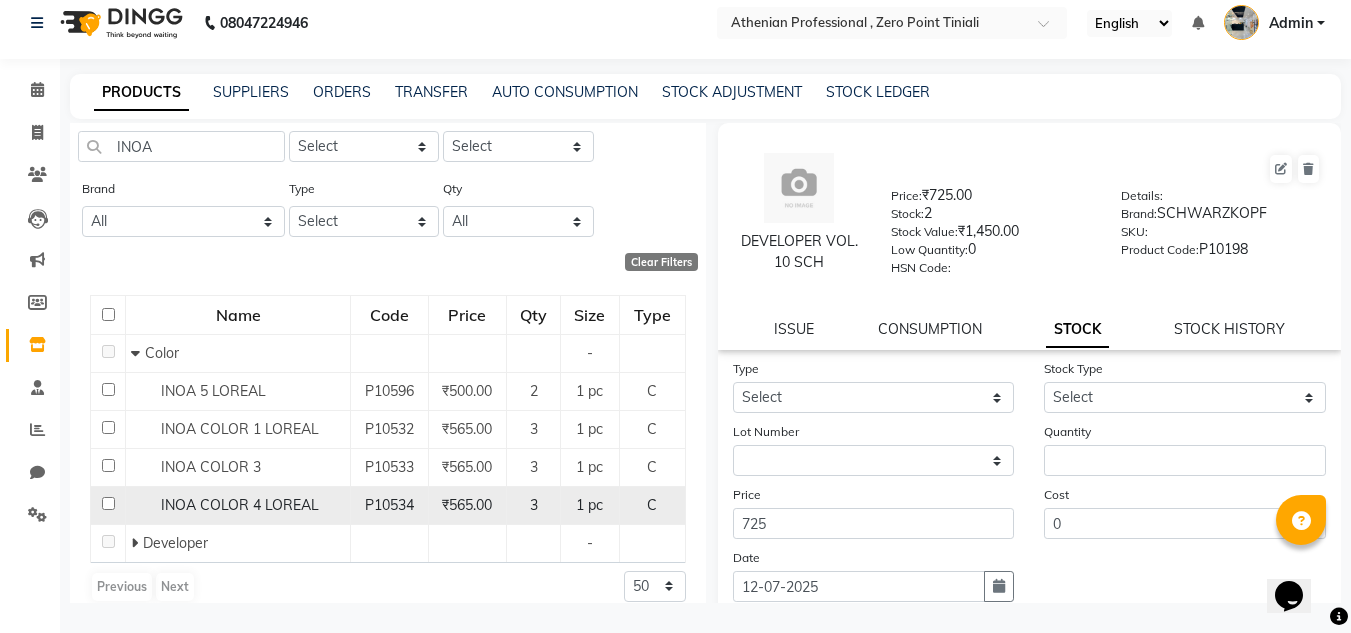 scroll, scrollTop: 81, scrollLeft: 0, axis: vertical 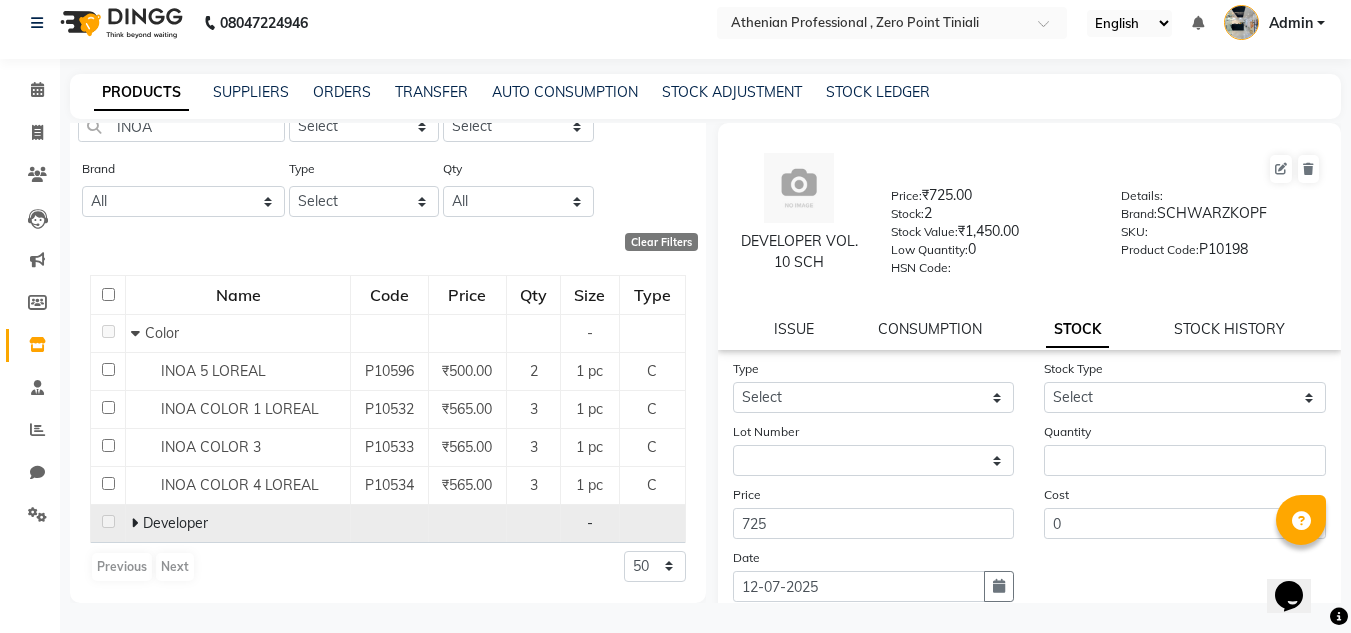 click on "Developer" 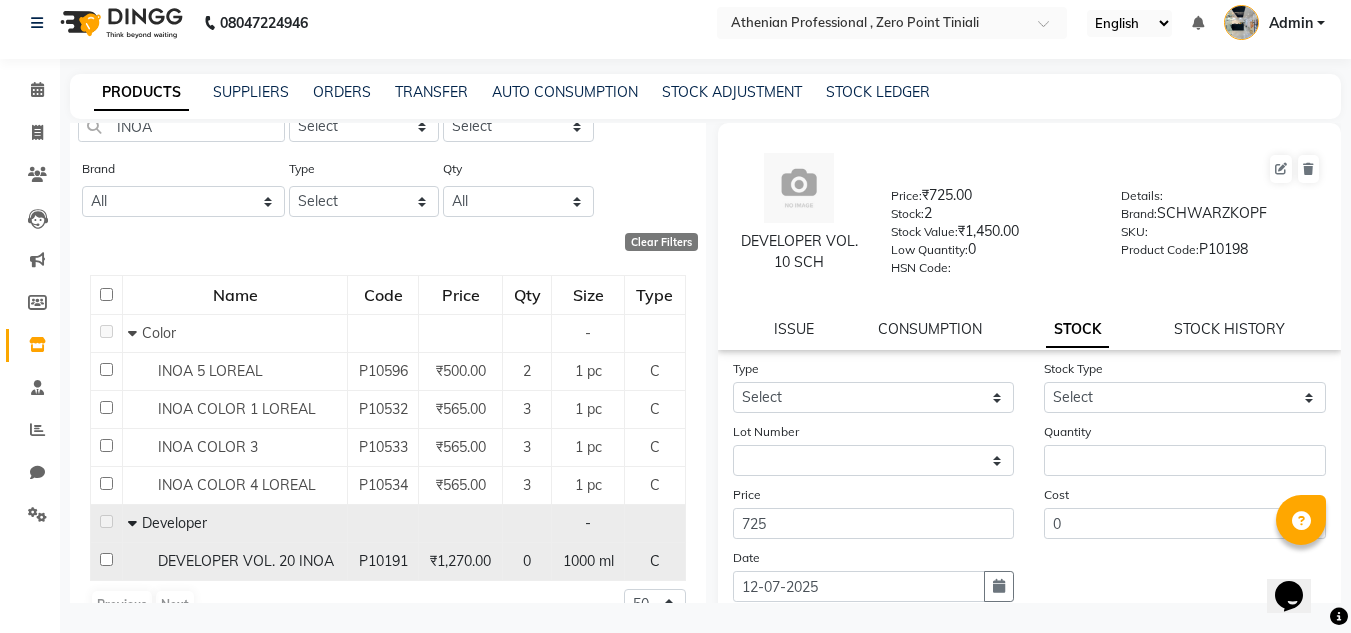scroll, scrollTop: 119, scrollLeft: 0, axis: vertical 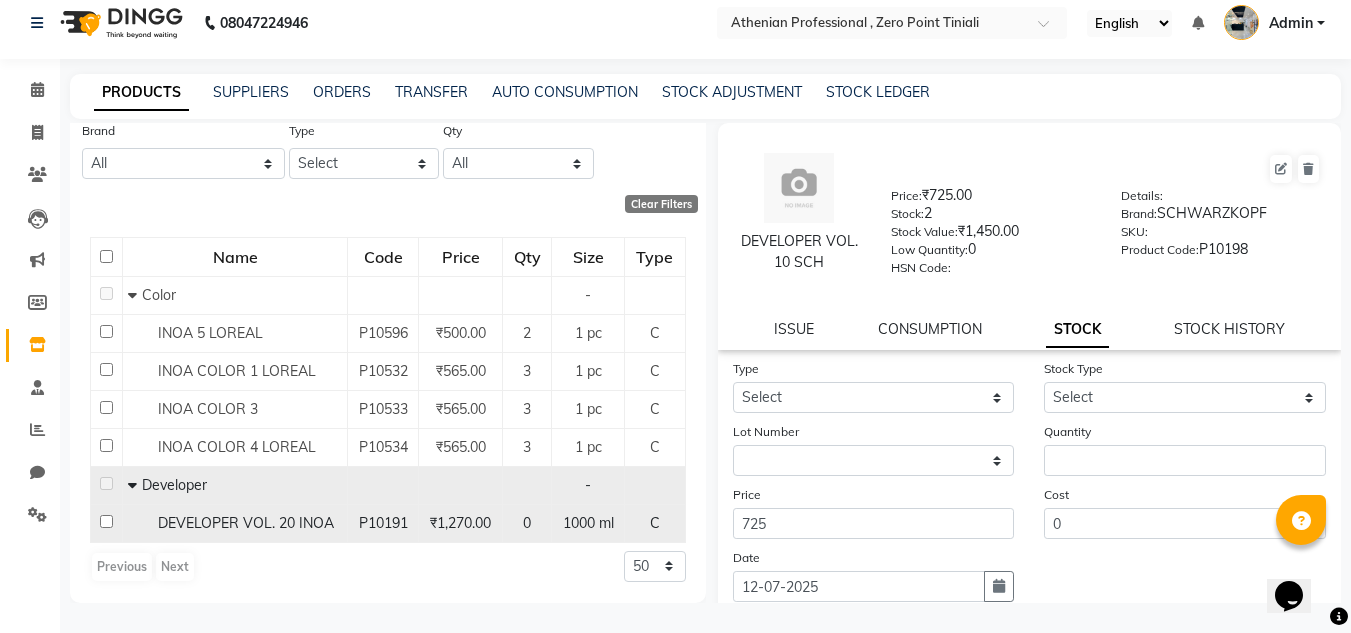 click on "DEVELOPER VOL. 20 INOA" 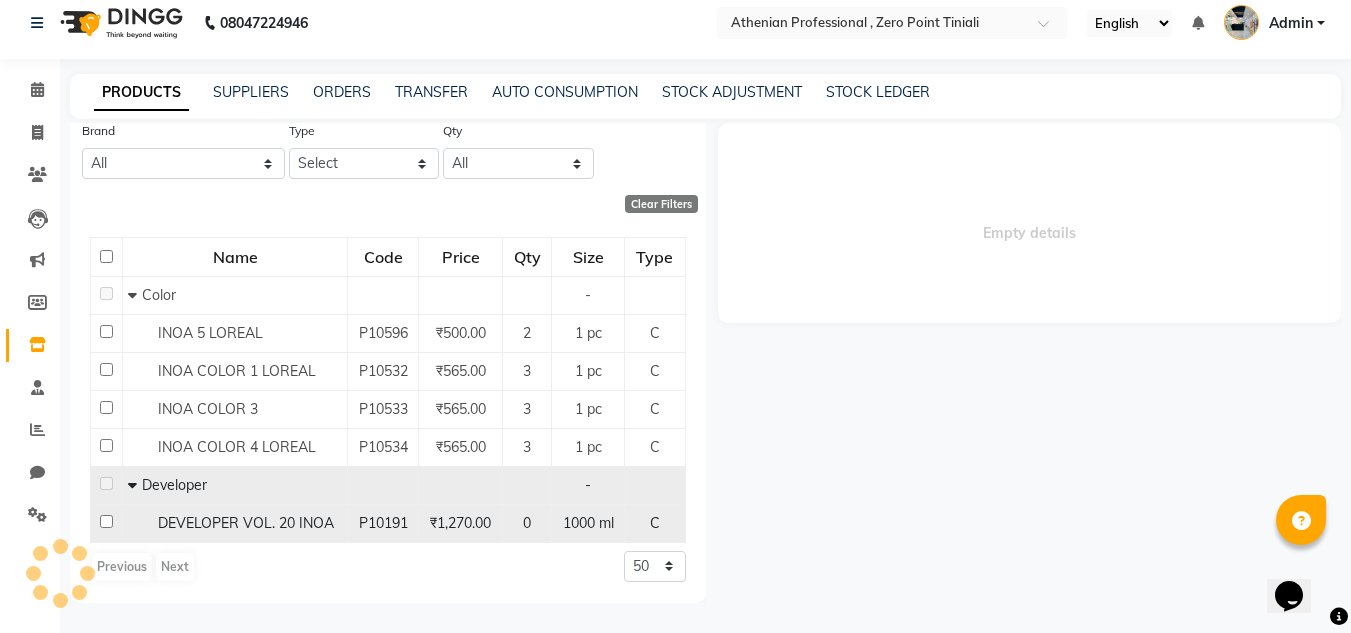 select 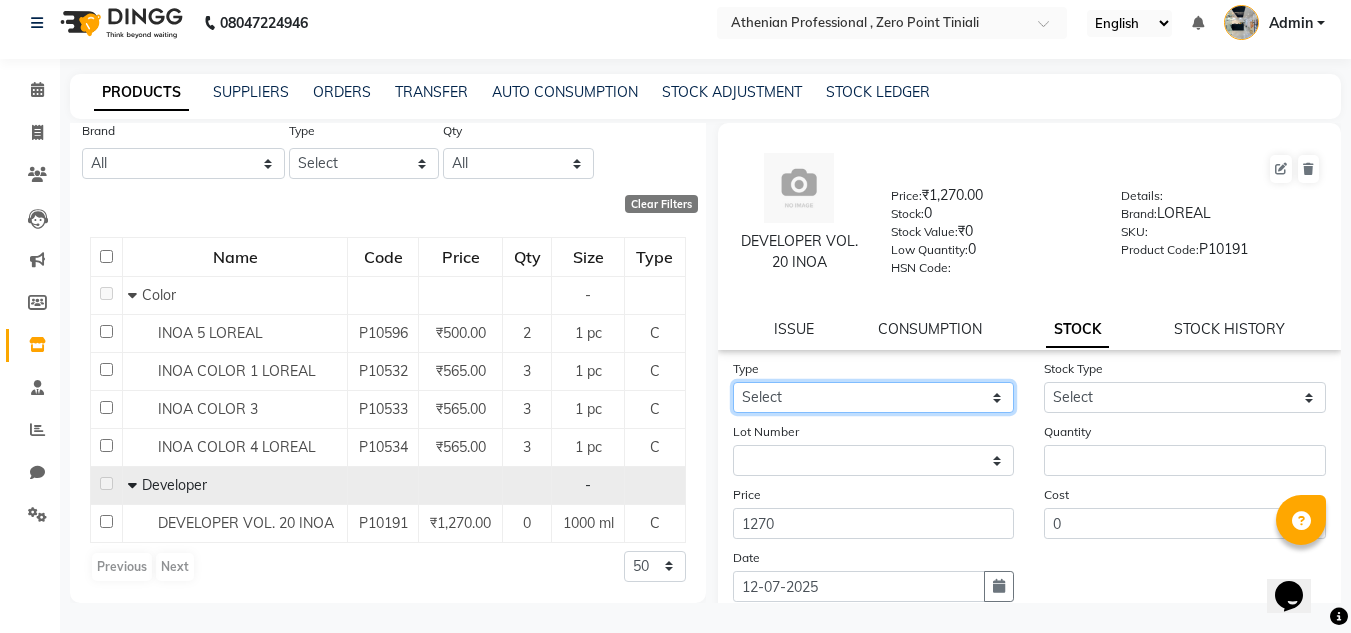 click on "Select In Out" 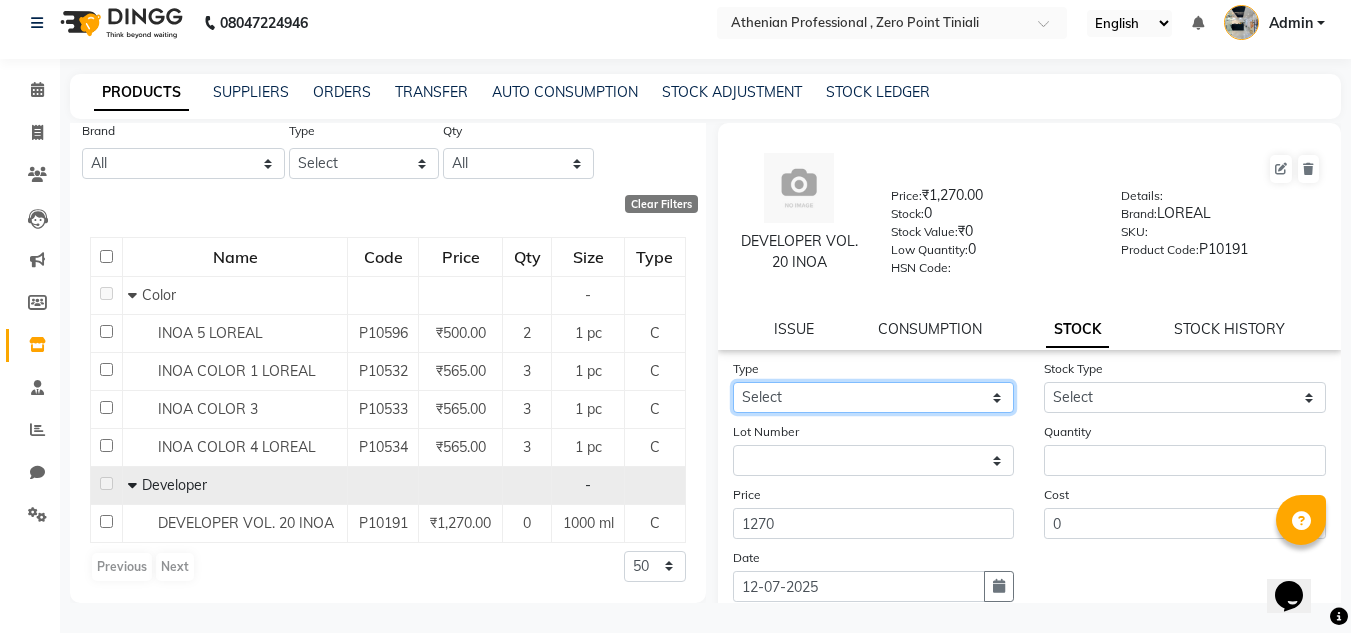 select on "in" 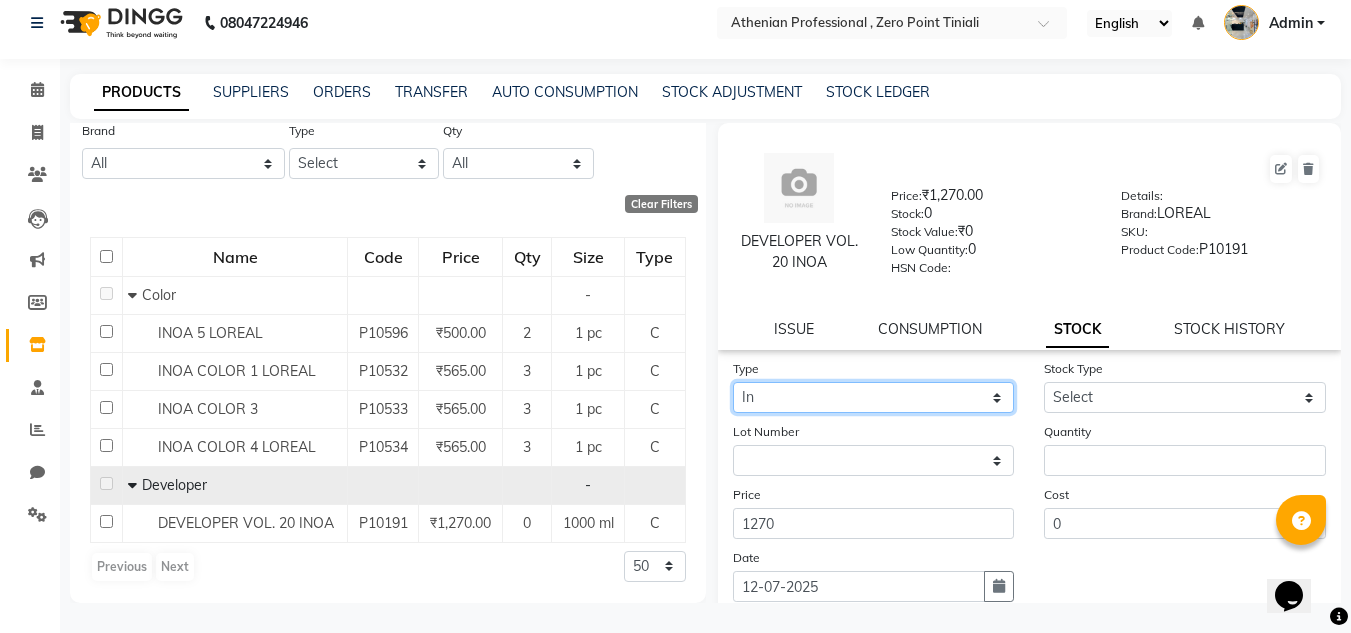 click on "Select In Out" 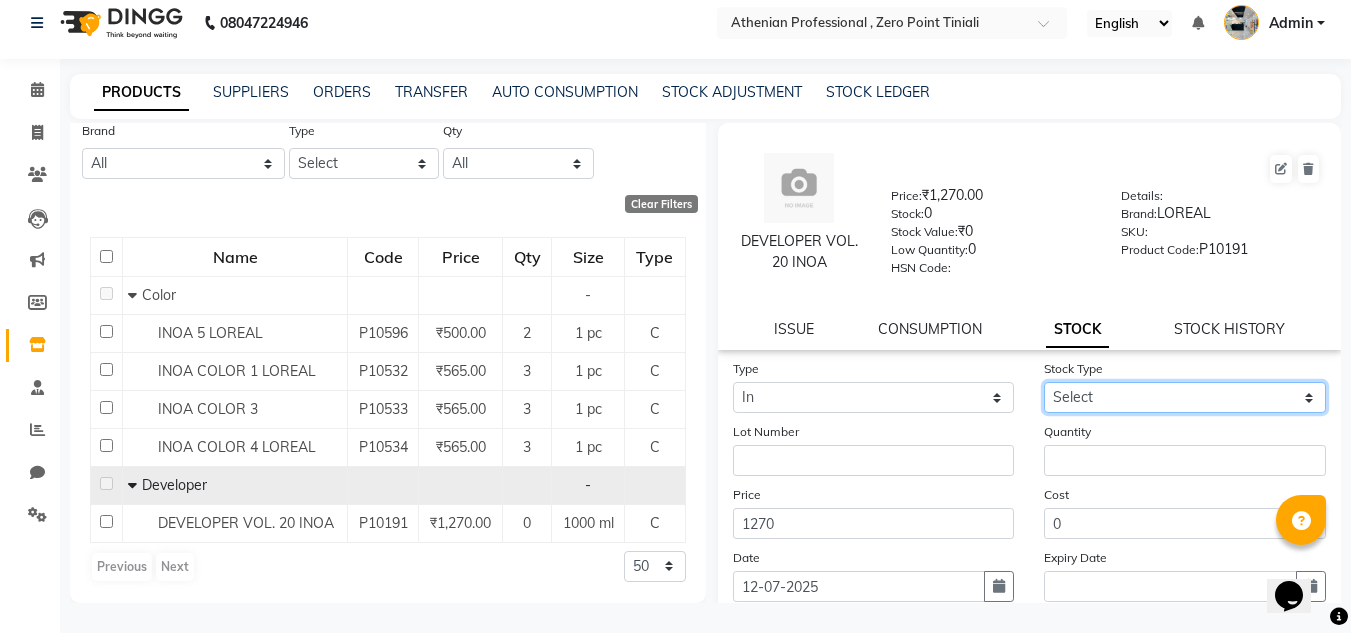 click on "Select New Stock Adjustment Return Other" 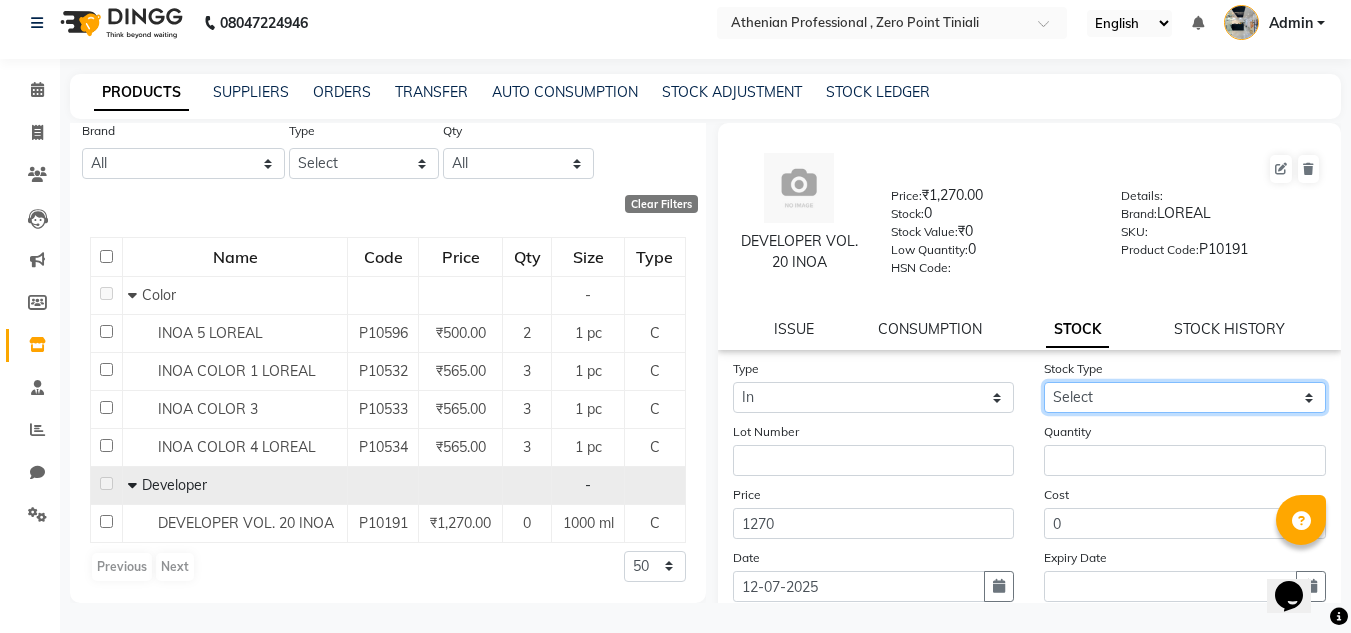 select on "new stock" 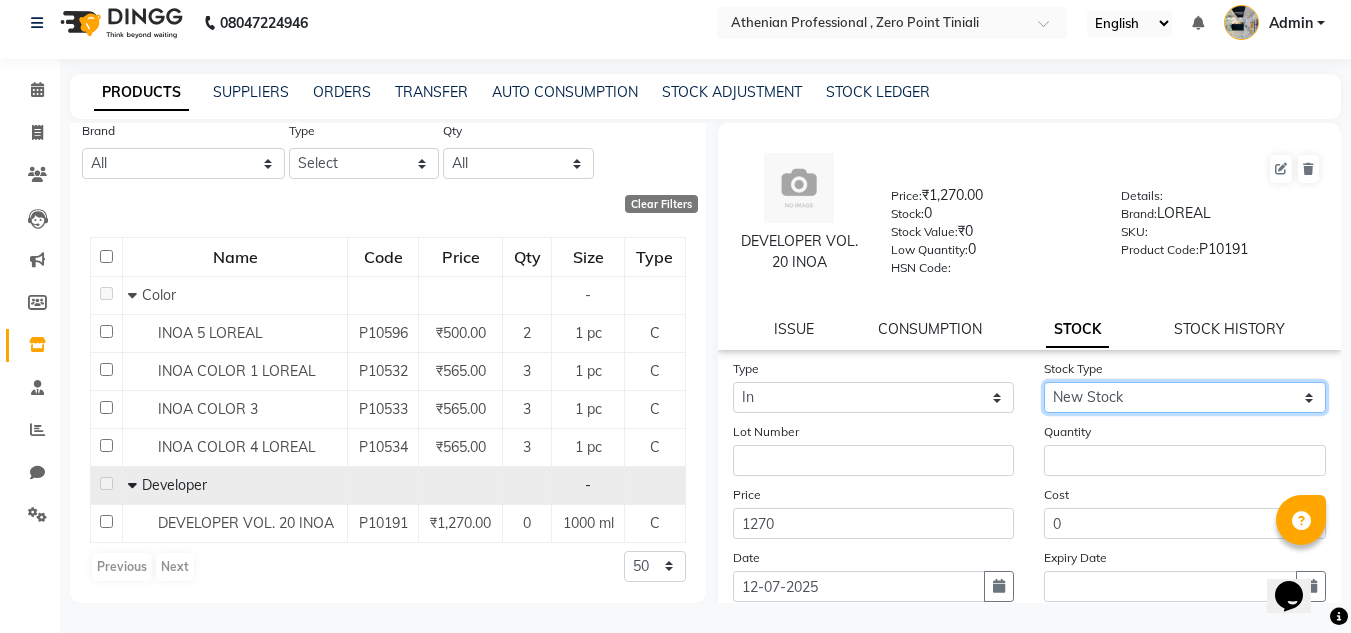 click on "Select New Stock Adjustment Return Other" 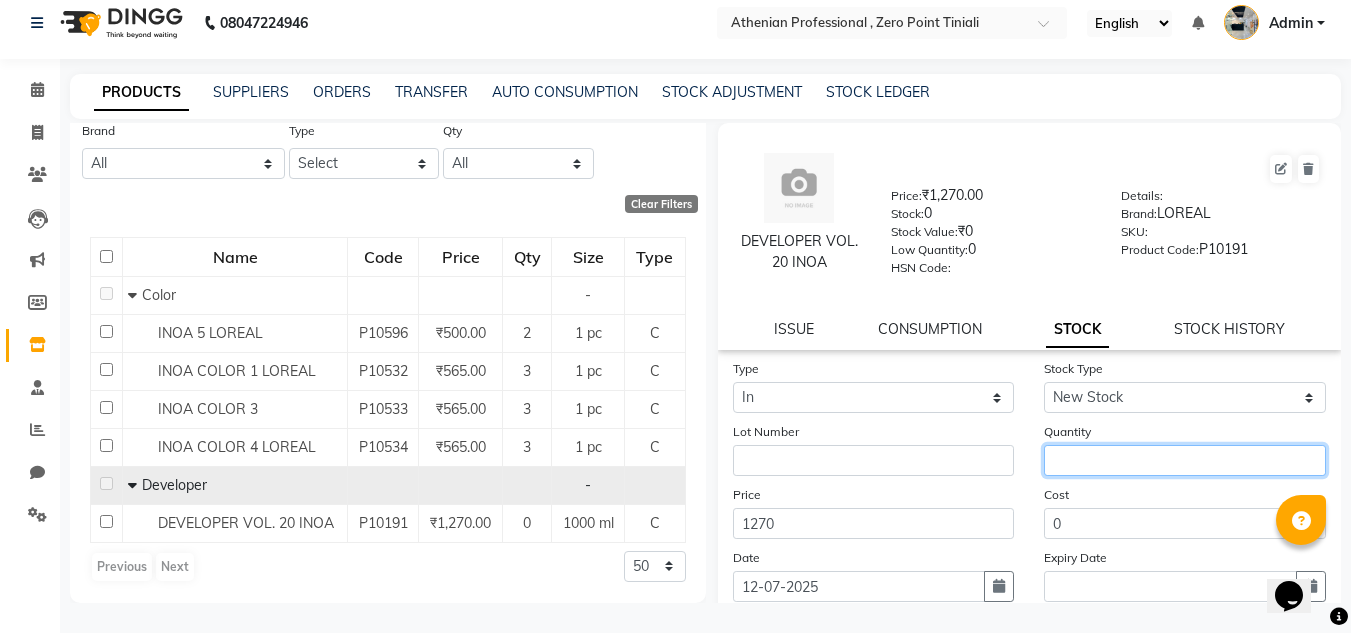 click 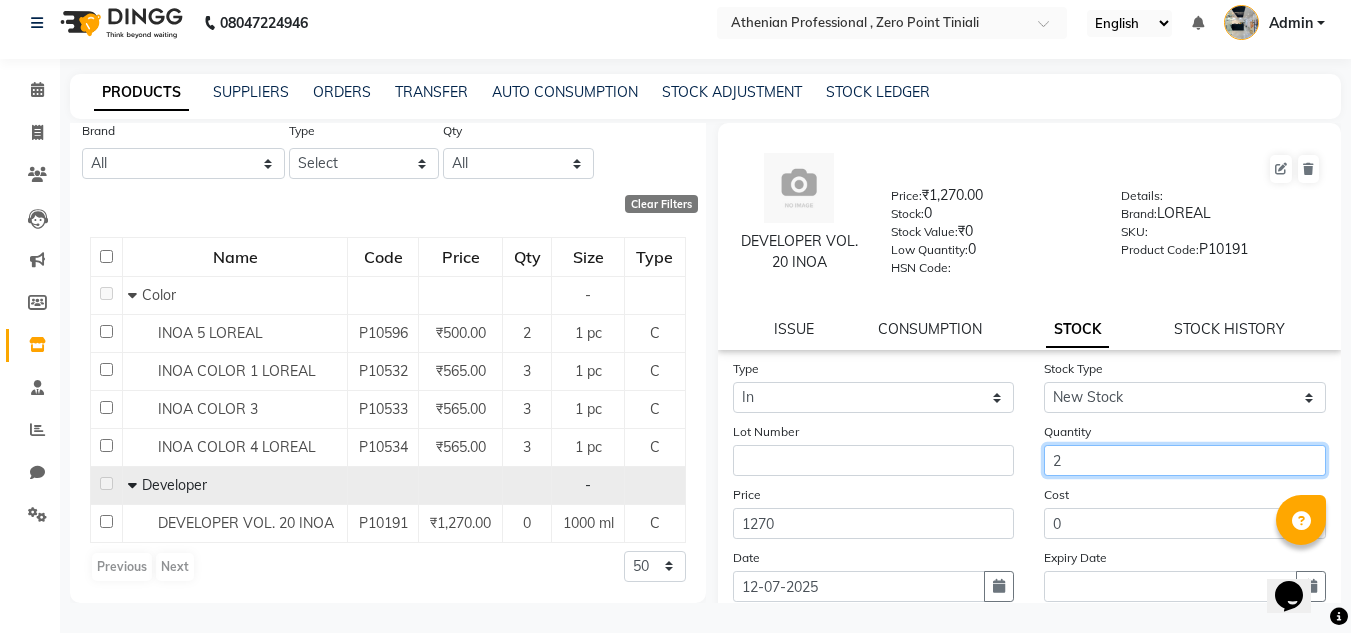 scroll, scrollTop: 155, scrollLeft: 0, axis: vertical 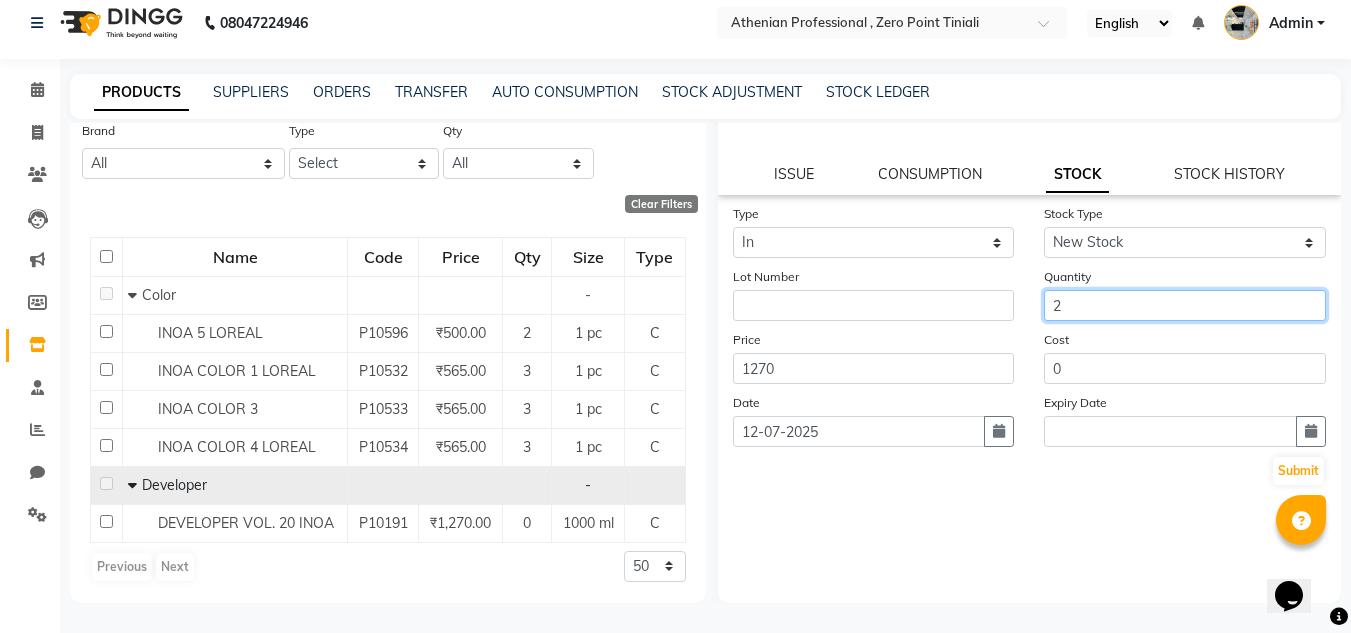 type on "2" 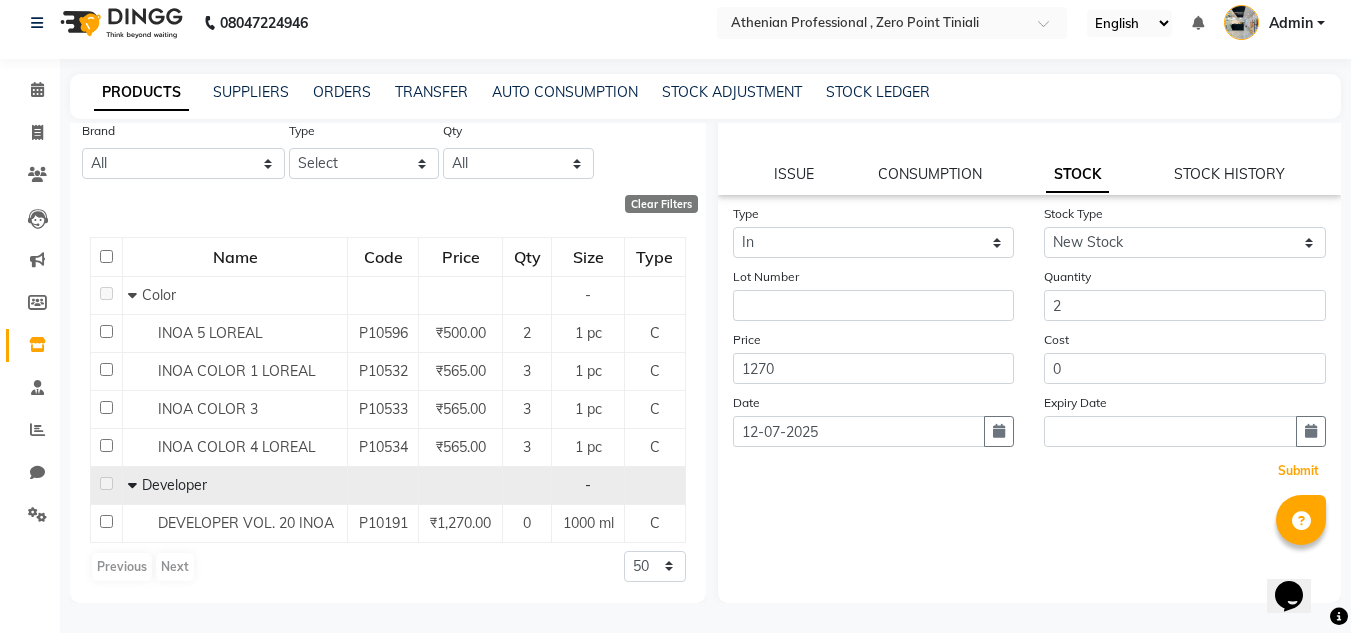 click on "Submit" 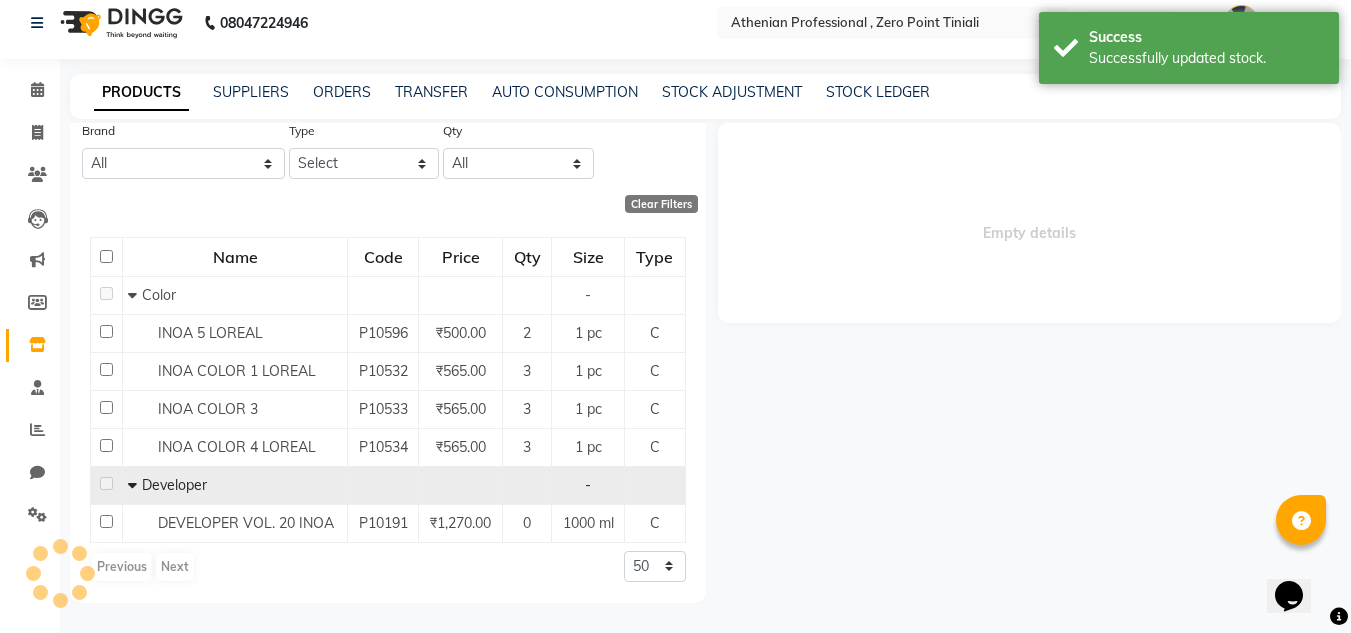 scroll, scrollTop: 0, scrollLeft: 0, axis: both 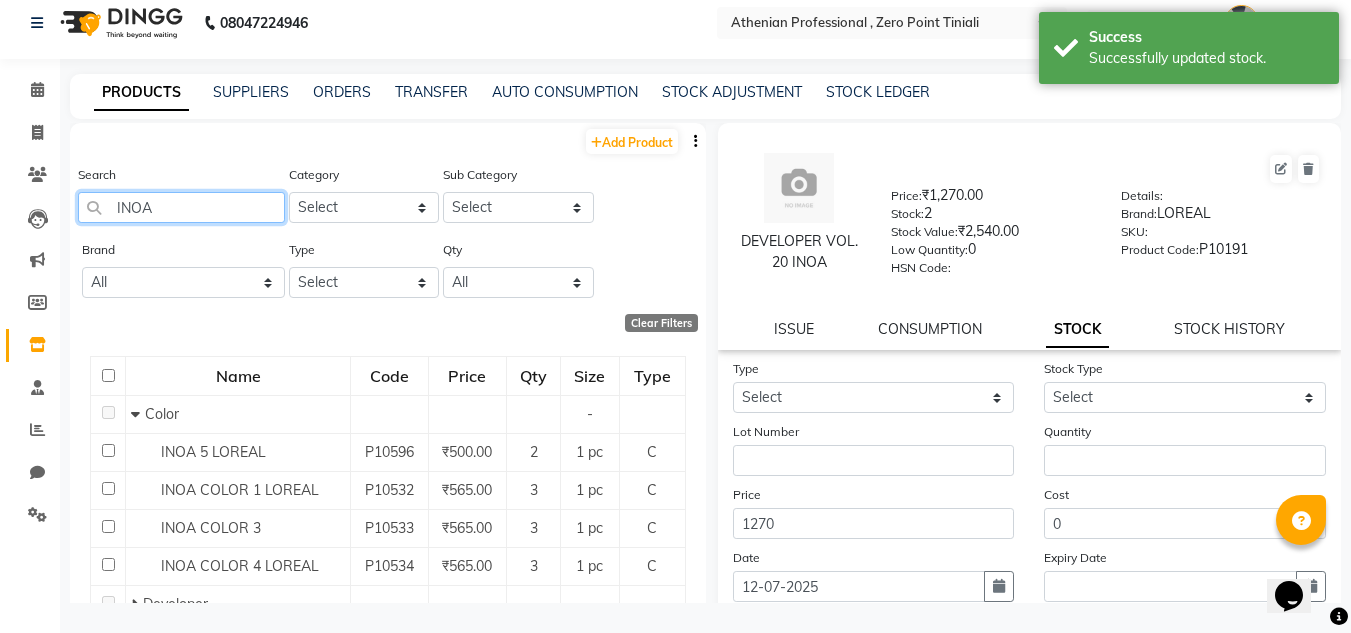 click on "INOA" 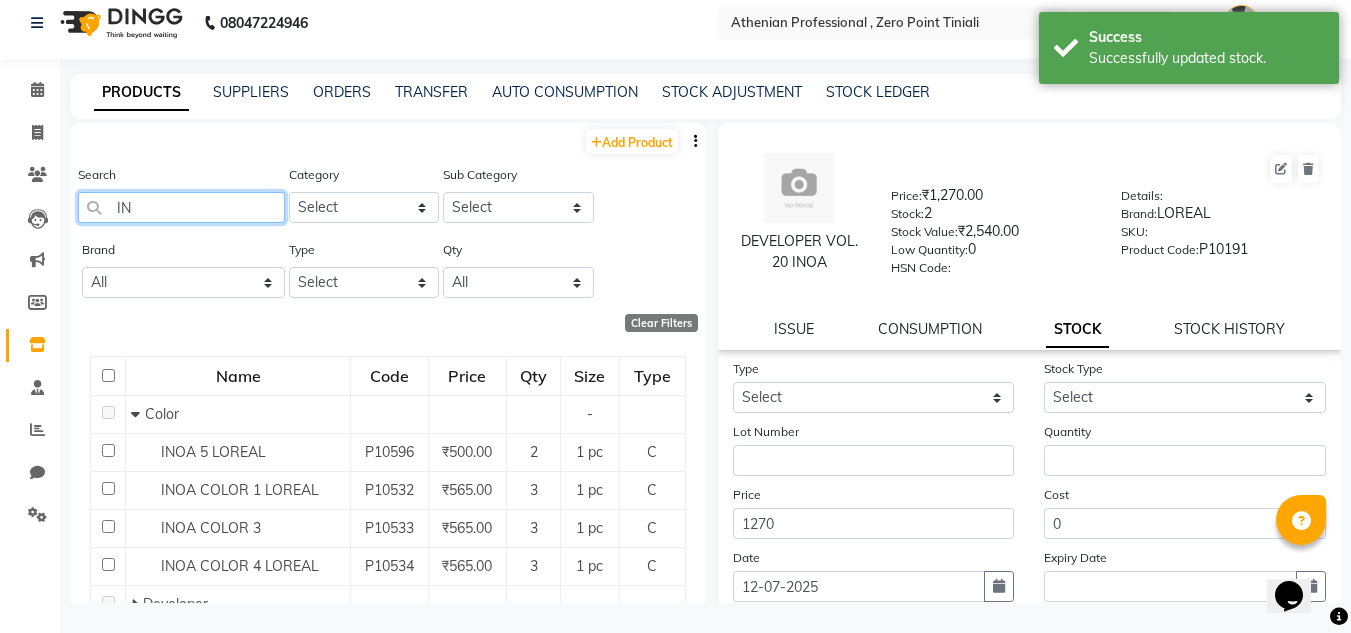 type on "I" 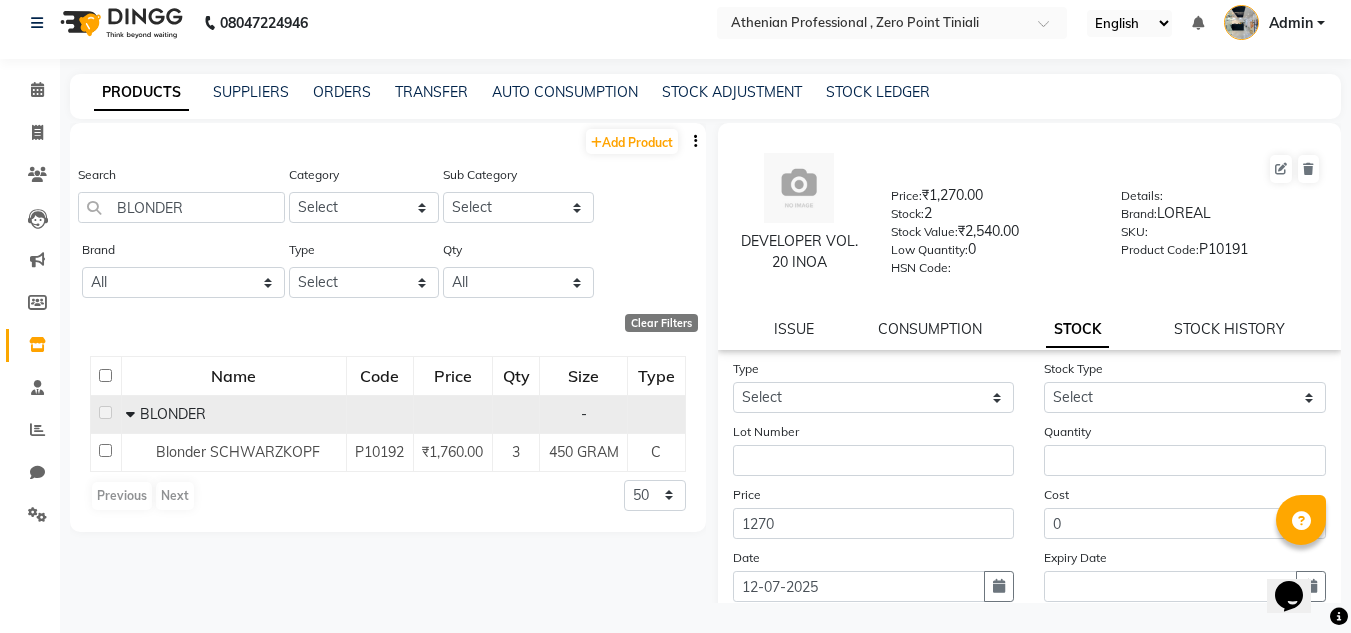 click on "BLONDER" 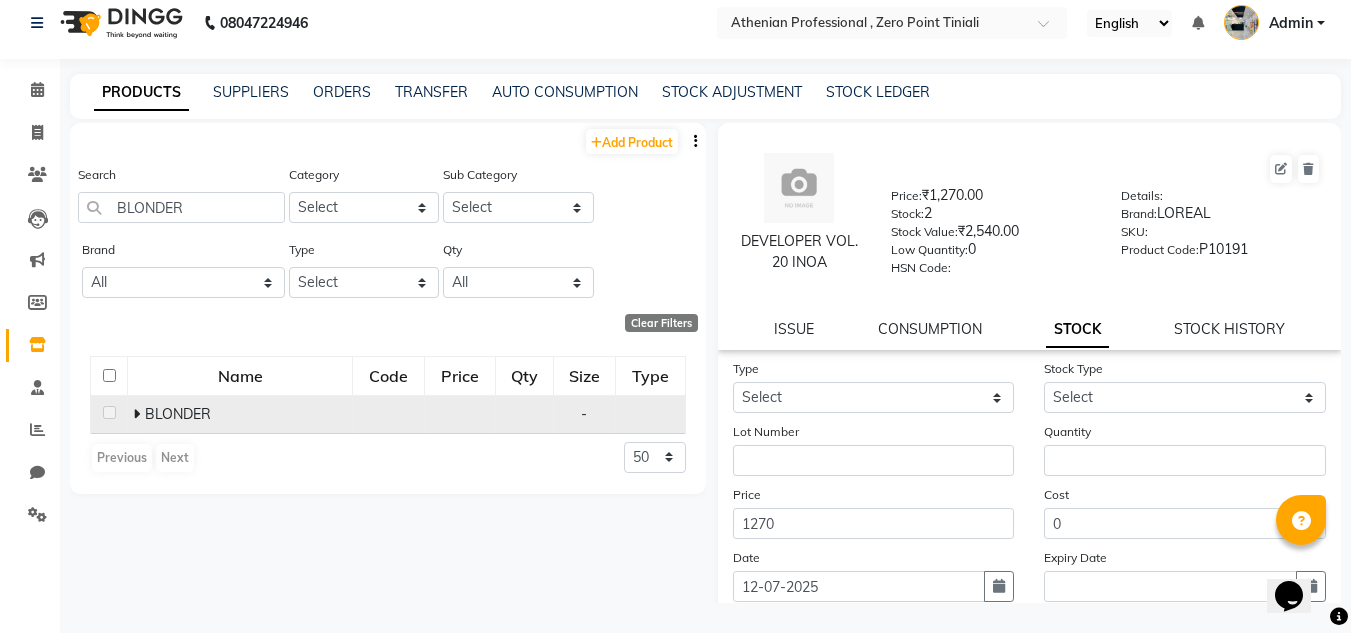 click on "BLONDER" 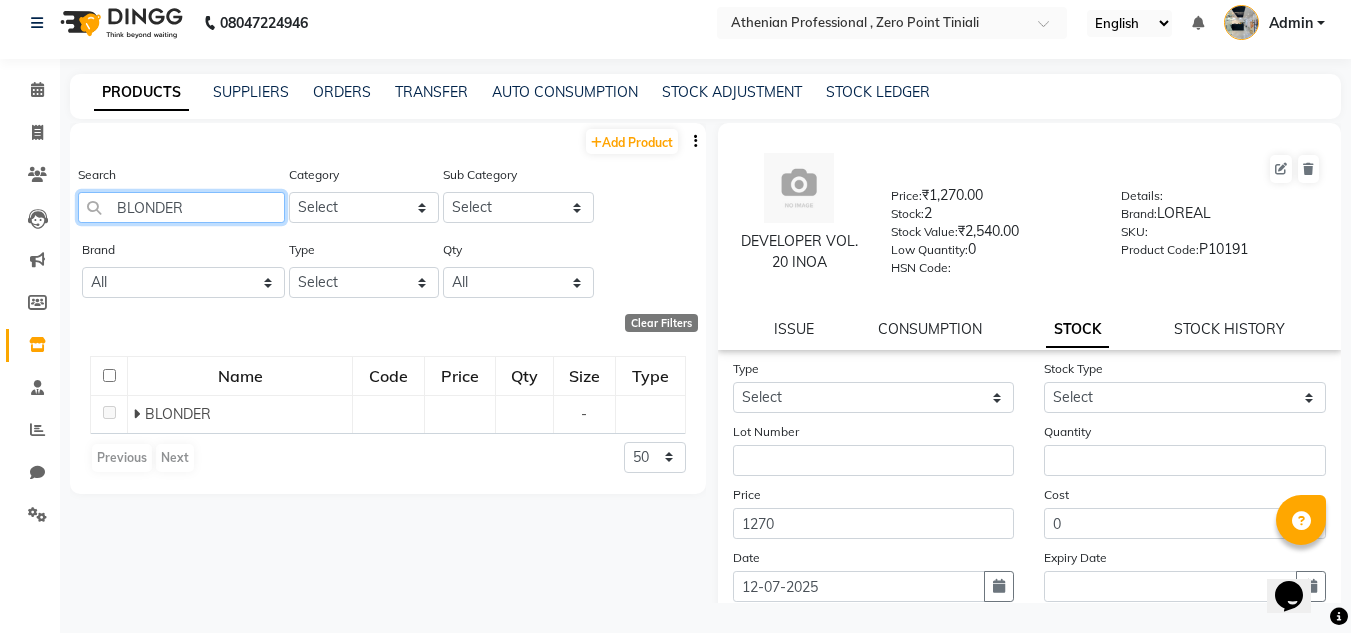 click on "BLONDER" 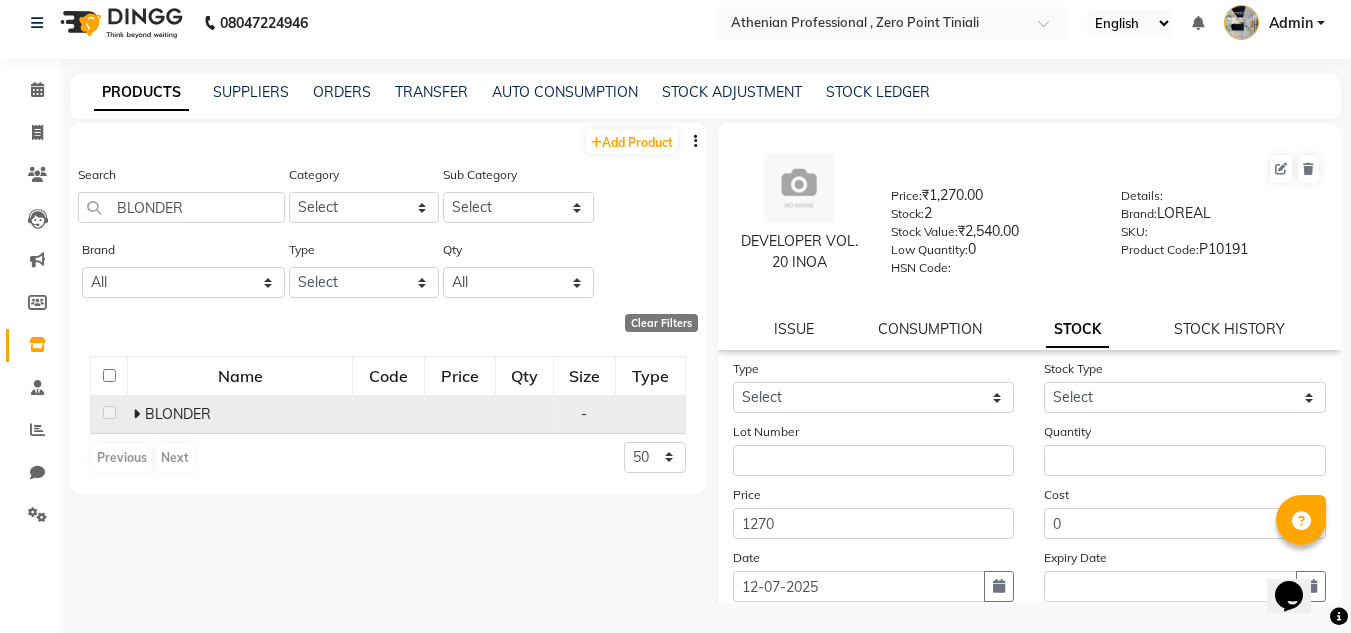click 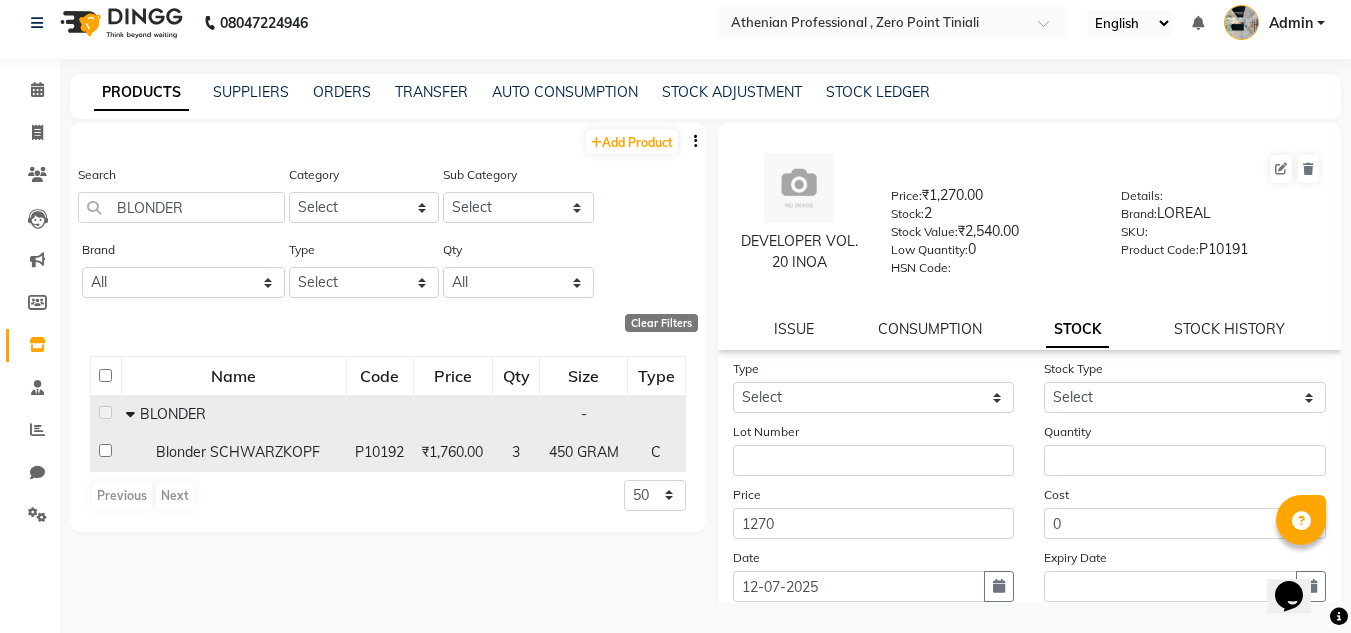 click on "Blonder SCHWARZKOPF" 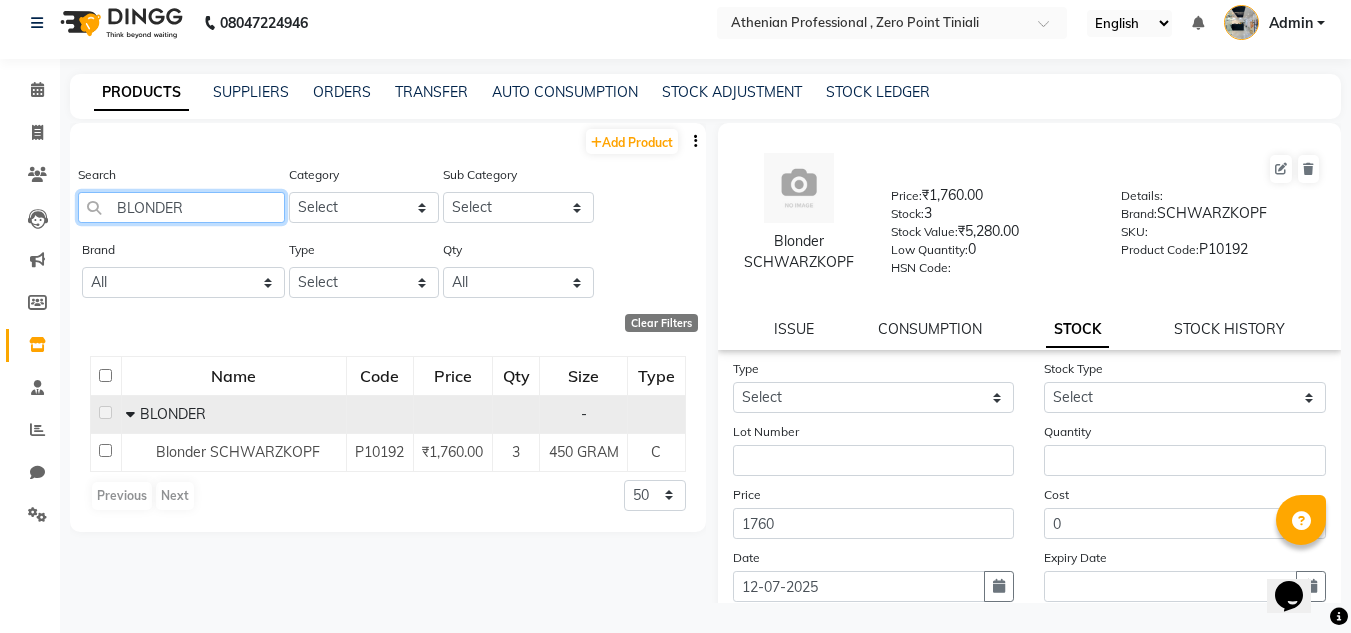 click on "BLONDER" 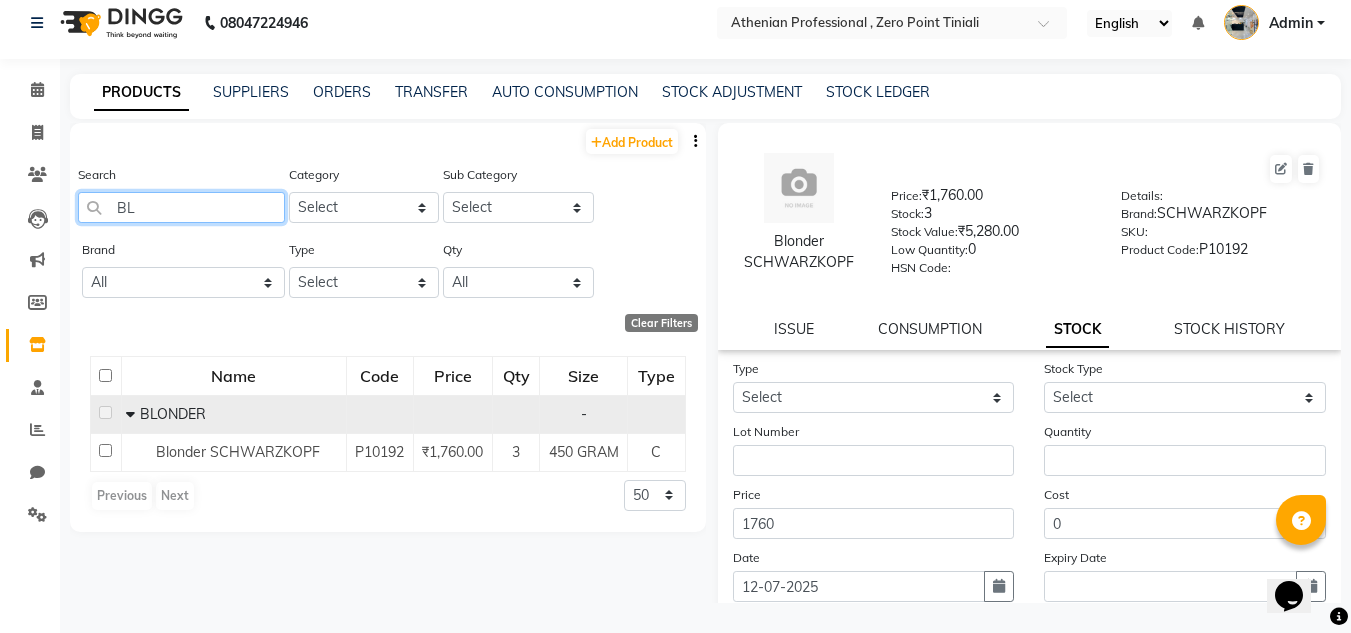 type on "B" 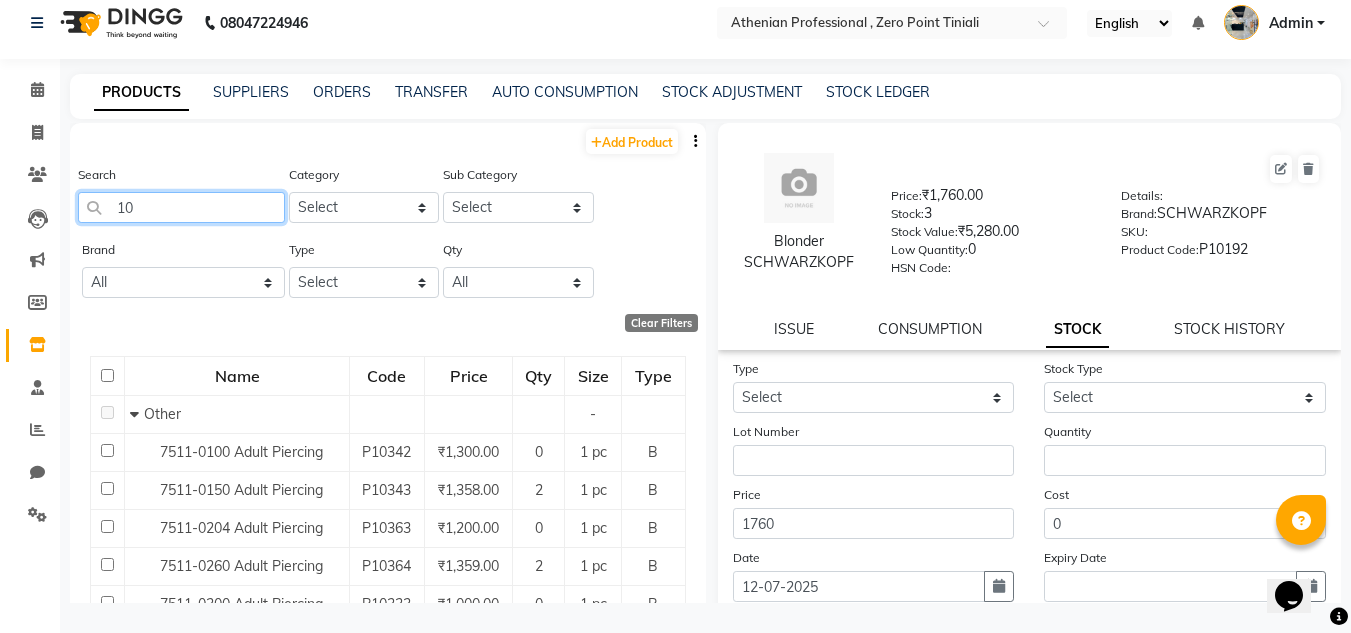 type on "1" 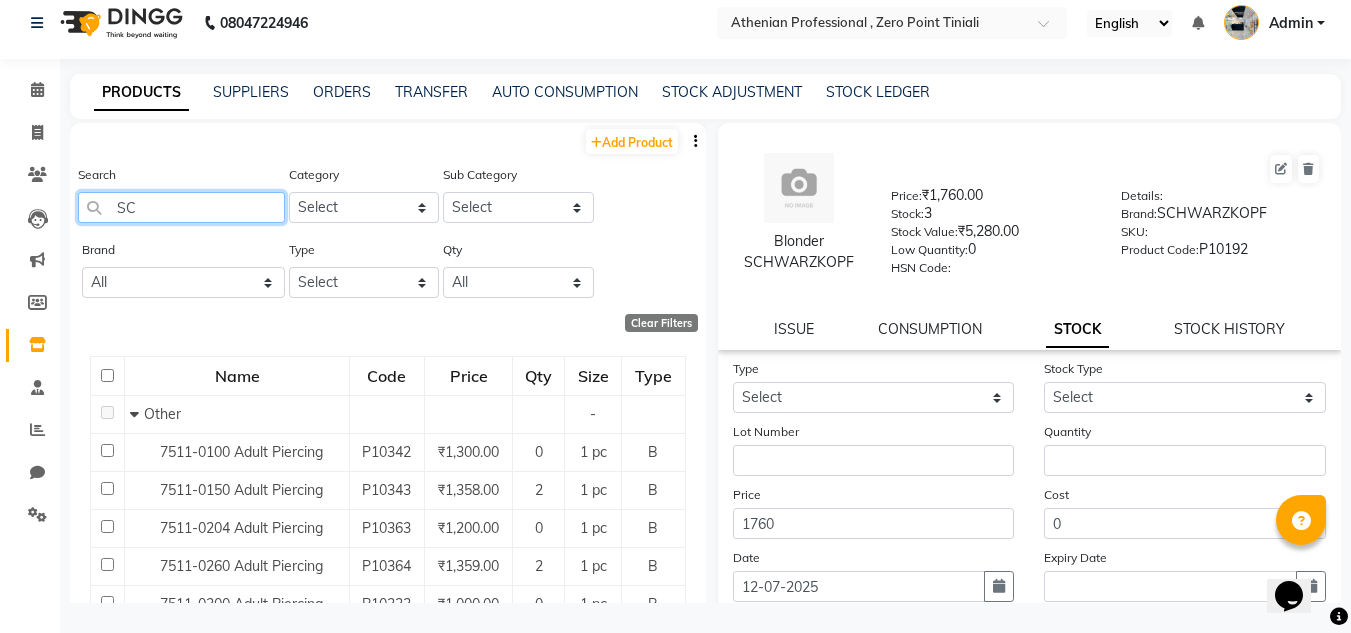 type on "S" 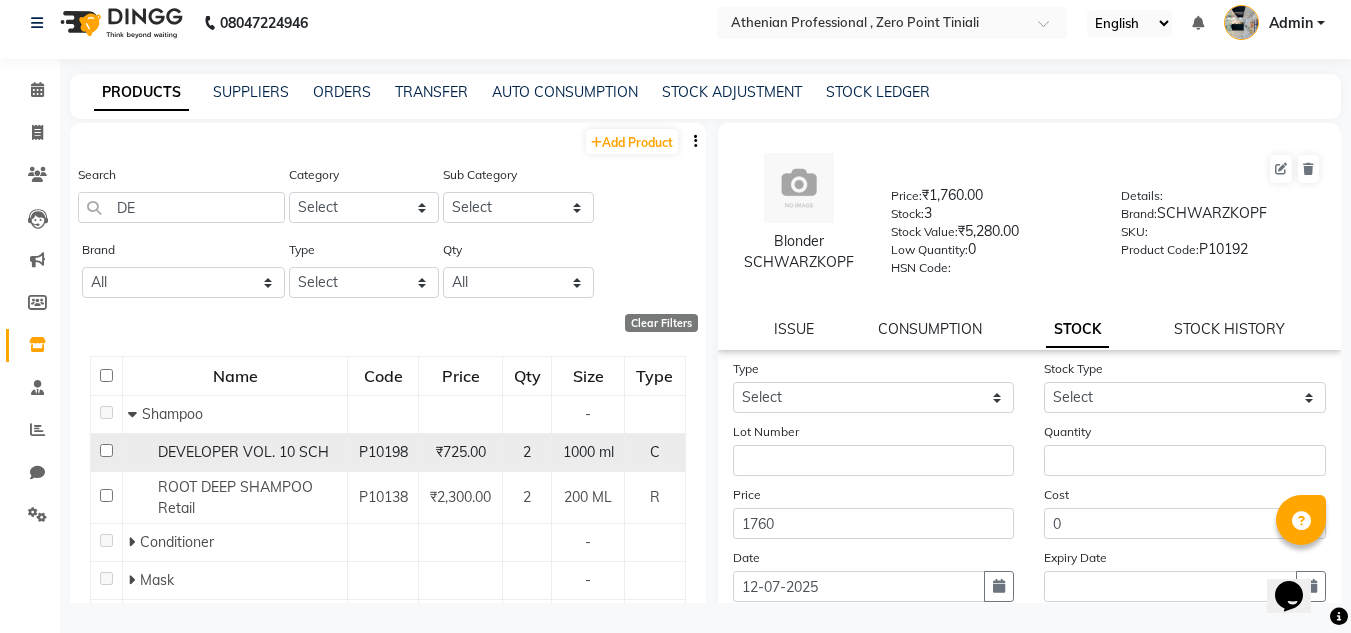 click on "DEVELOPER VOL. 10 SCH" 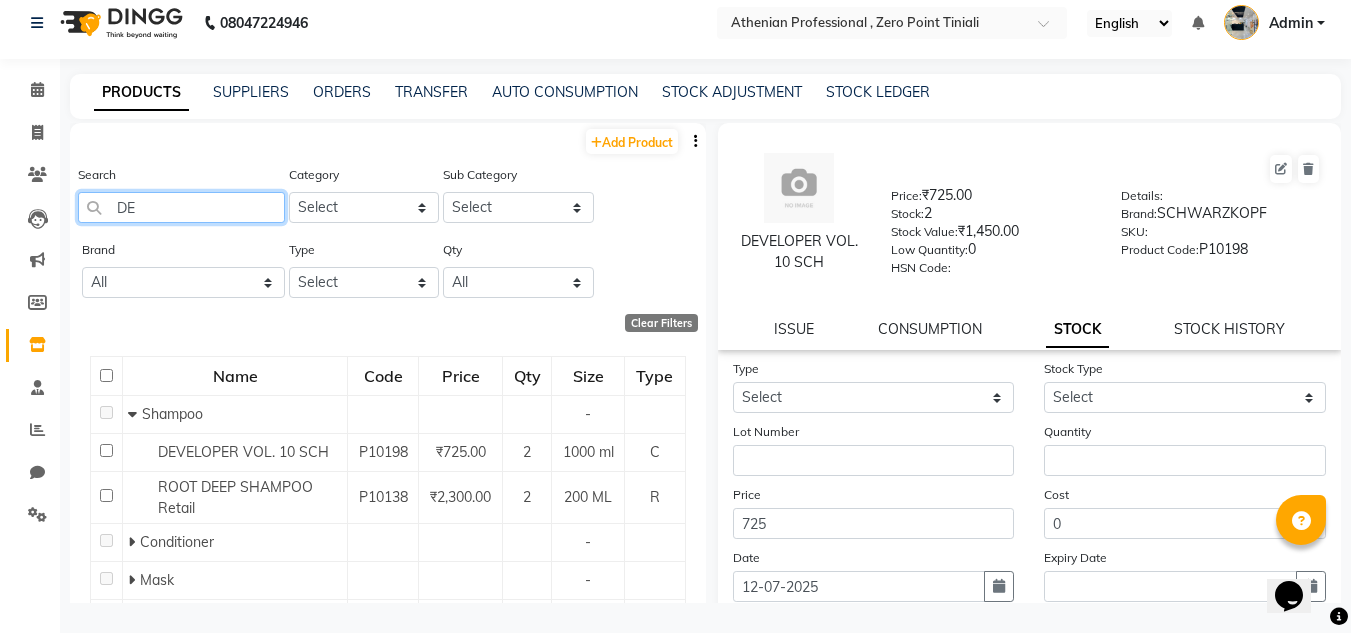 click on "DE" 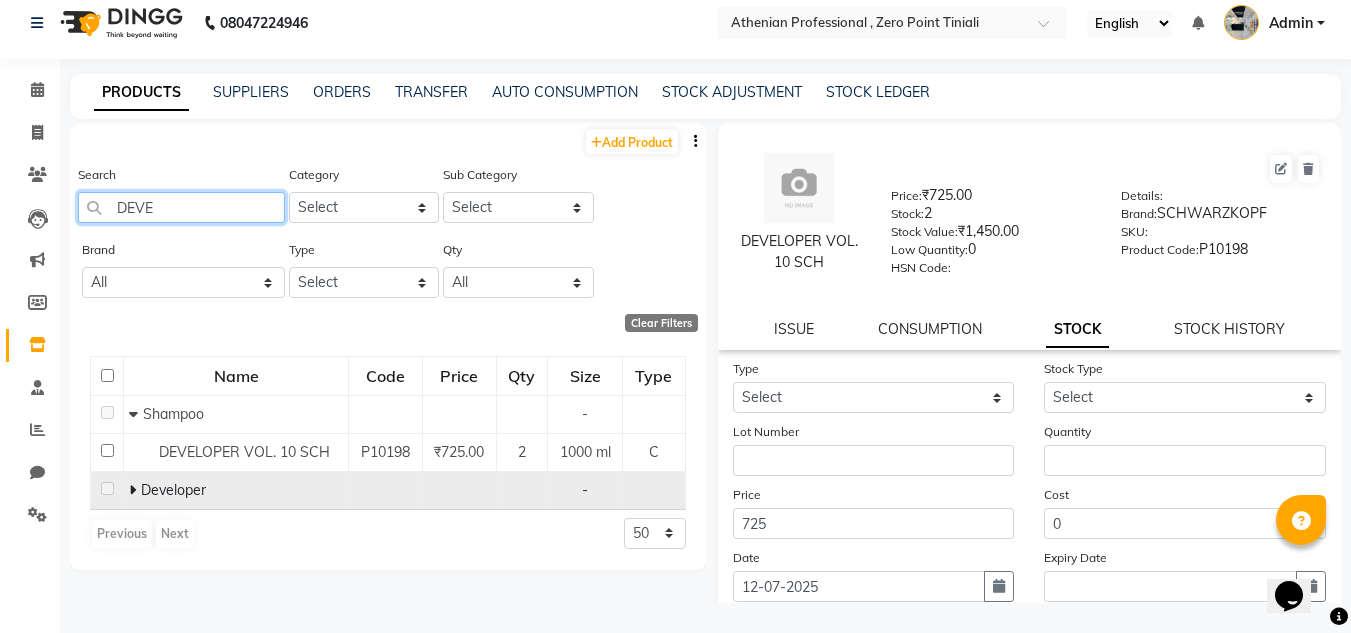 type on "DEVE" 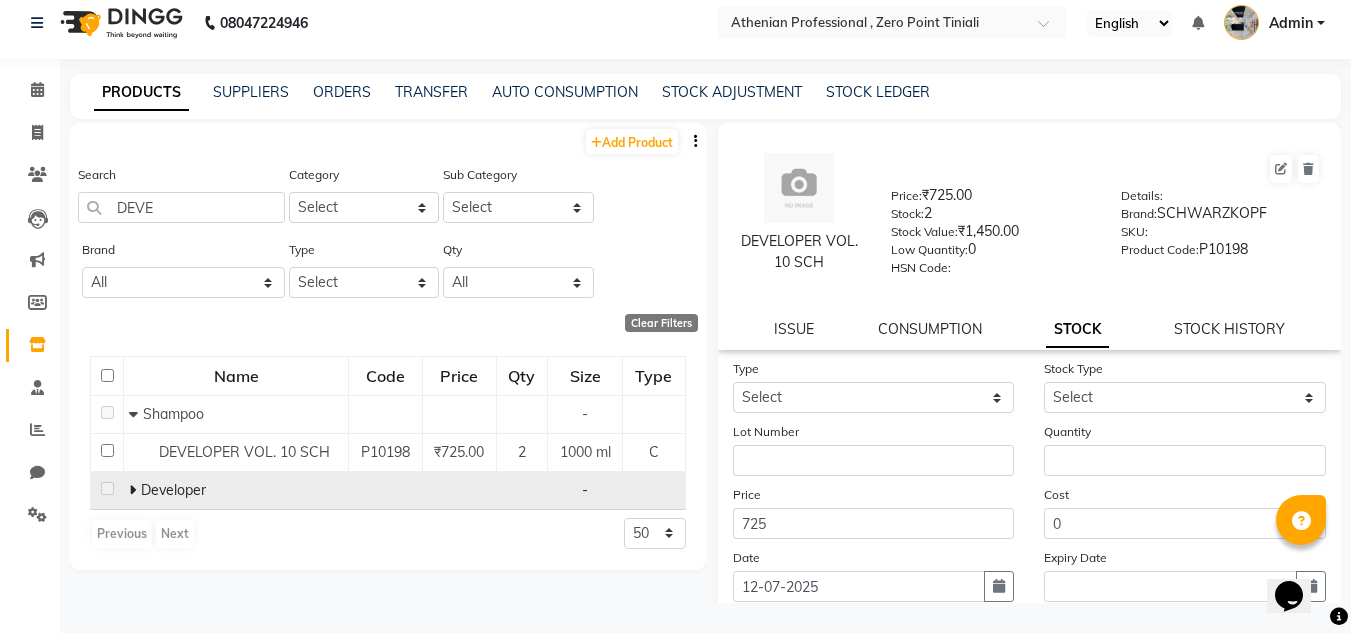 click 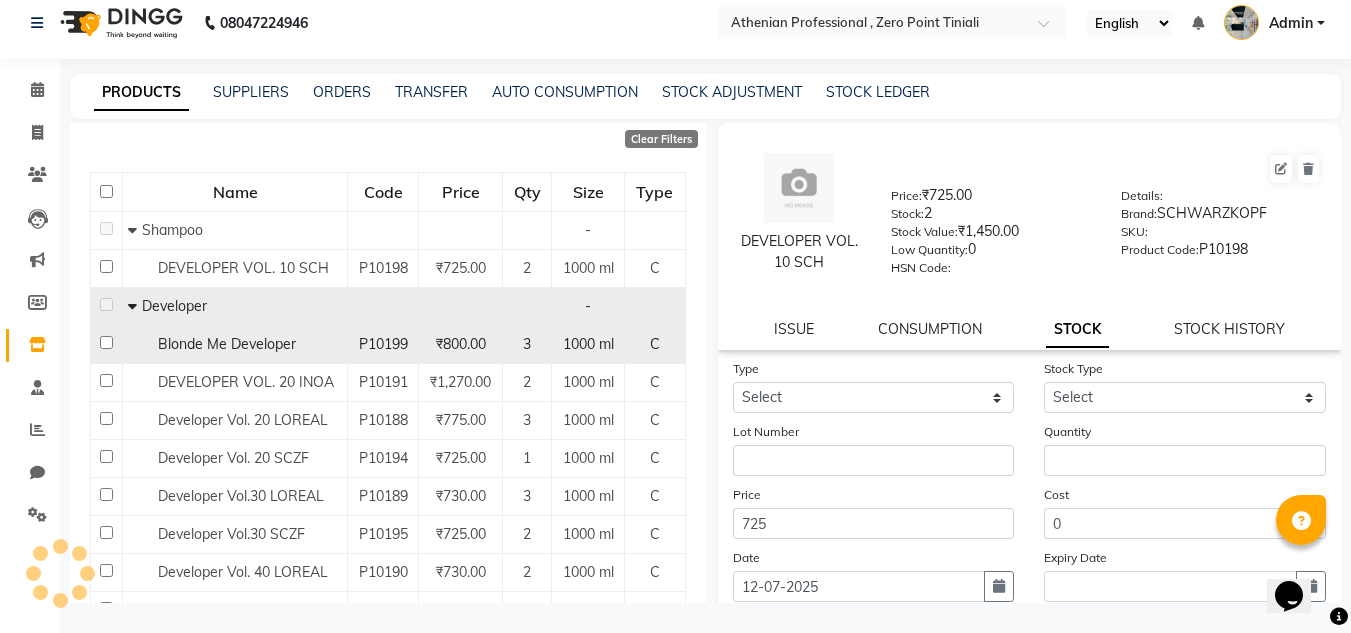 scroll, scrollTop: 185, scrollLeft: 0, axis: vertical 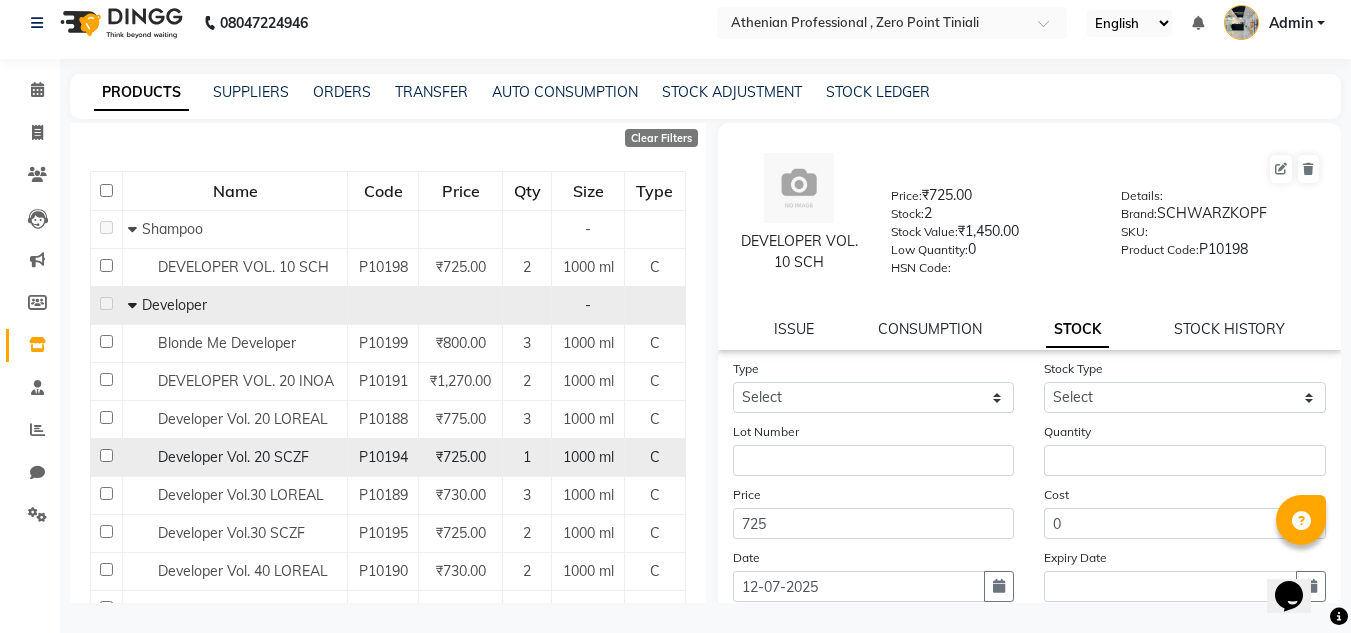click on "Developer Vol. 20 SCZF" 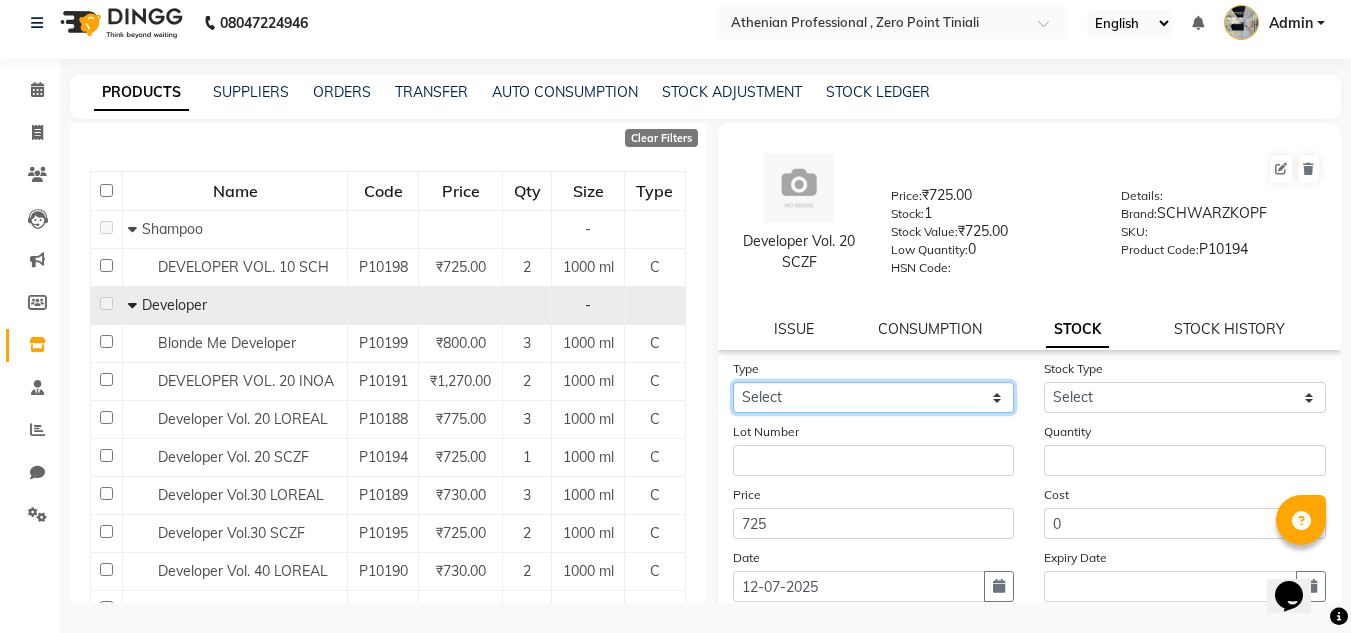 click on "Select In Out" 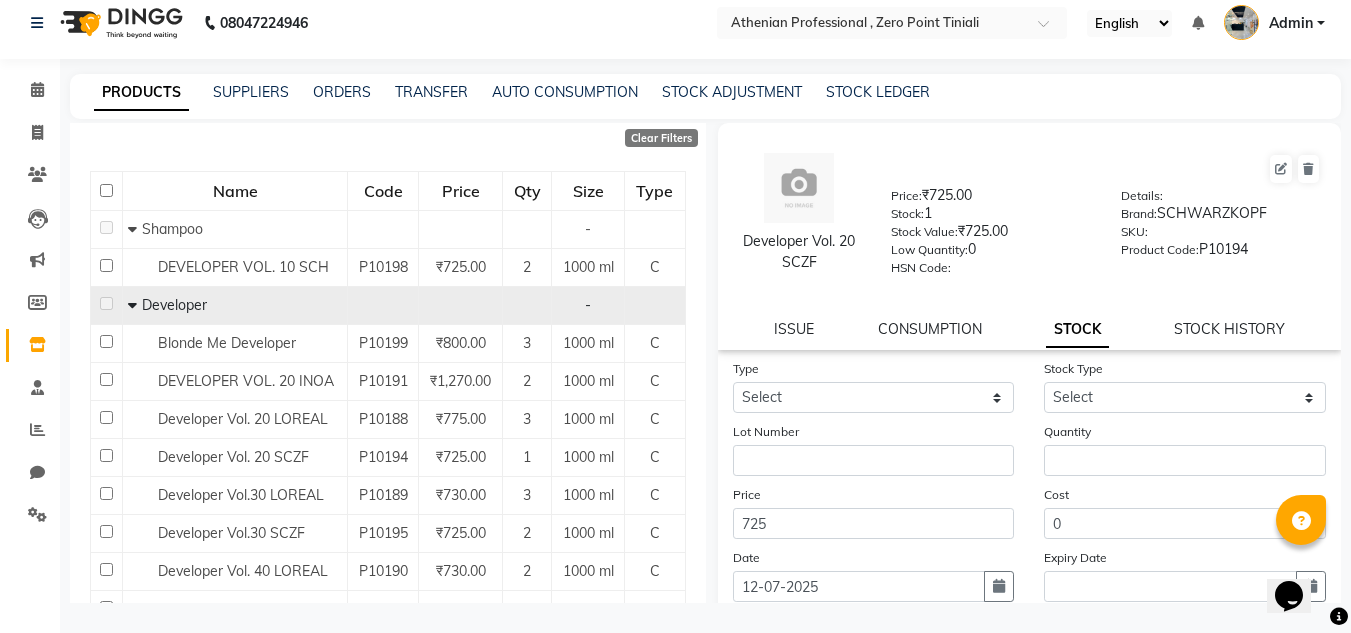 click on "Price 725" 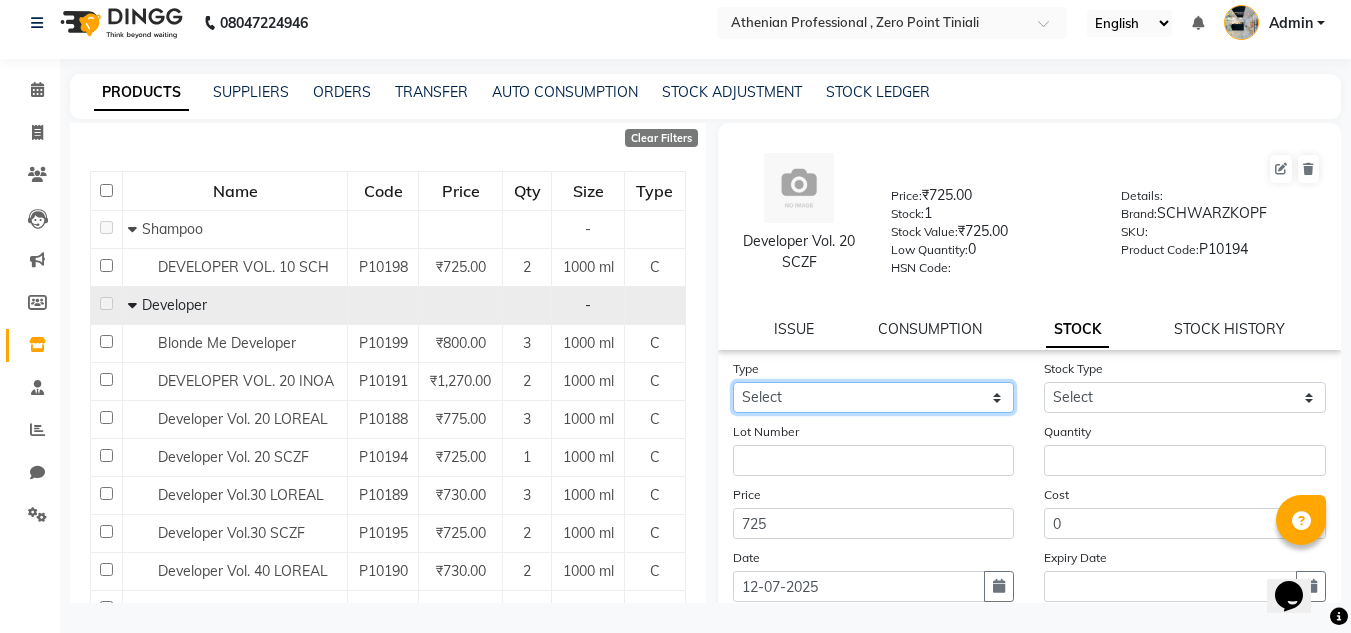 click on "Select In Out" 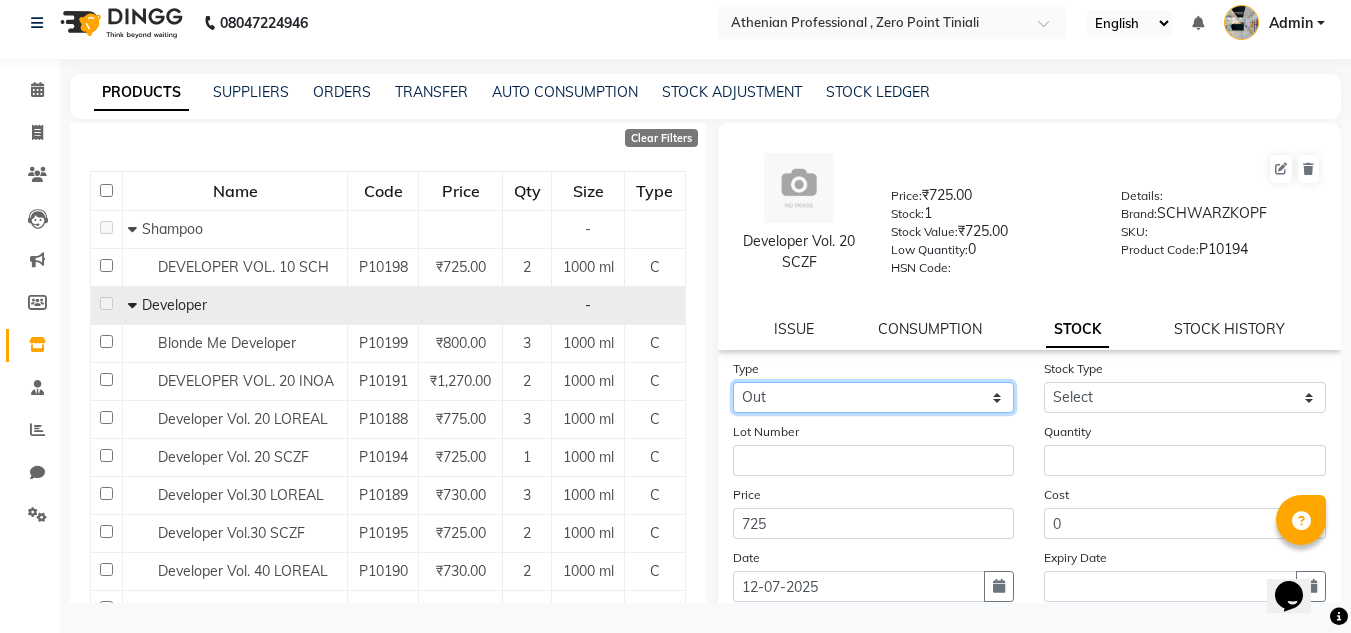 click on "Select In Out" 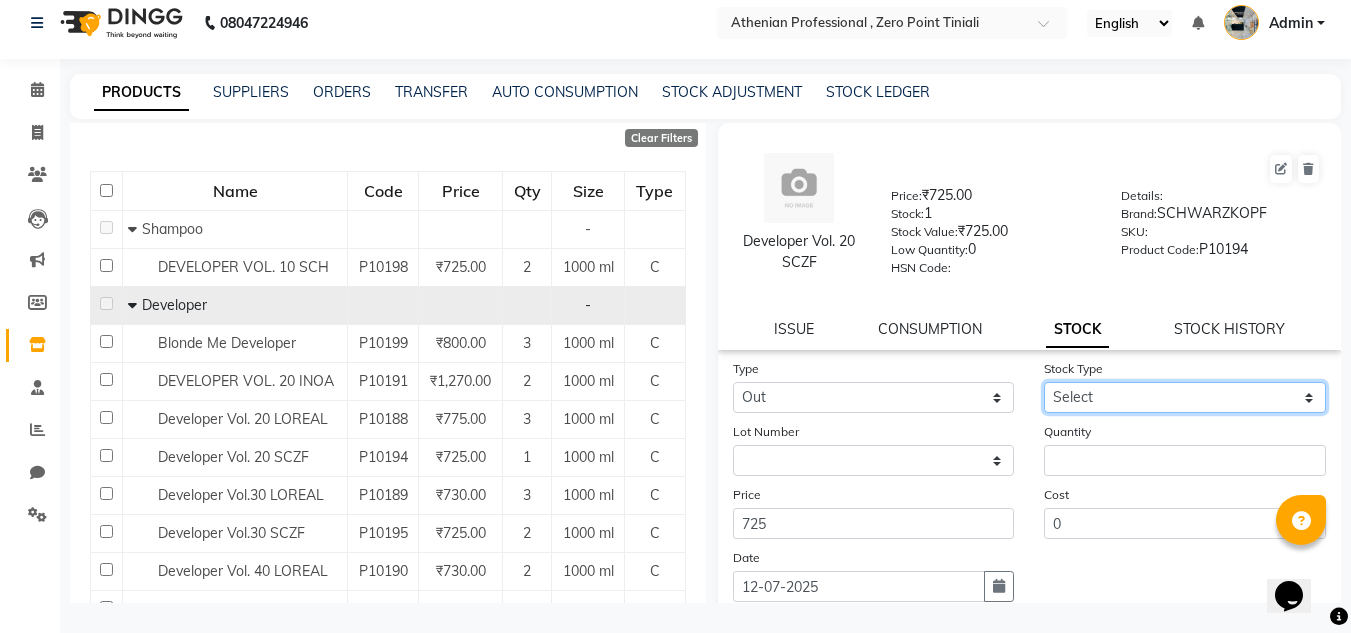 click on "Select Internal Use Damaged Expired Adjustment Return Other" 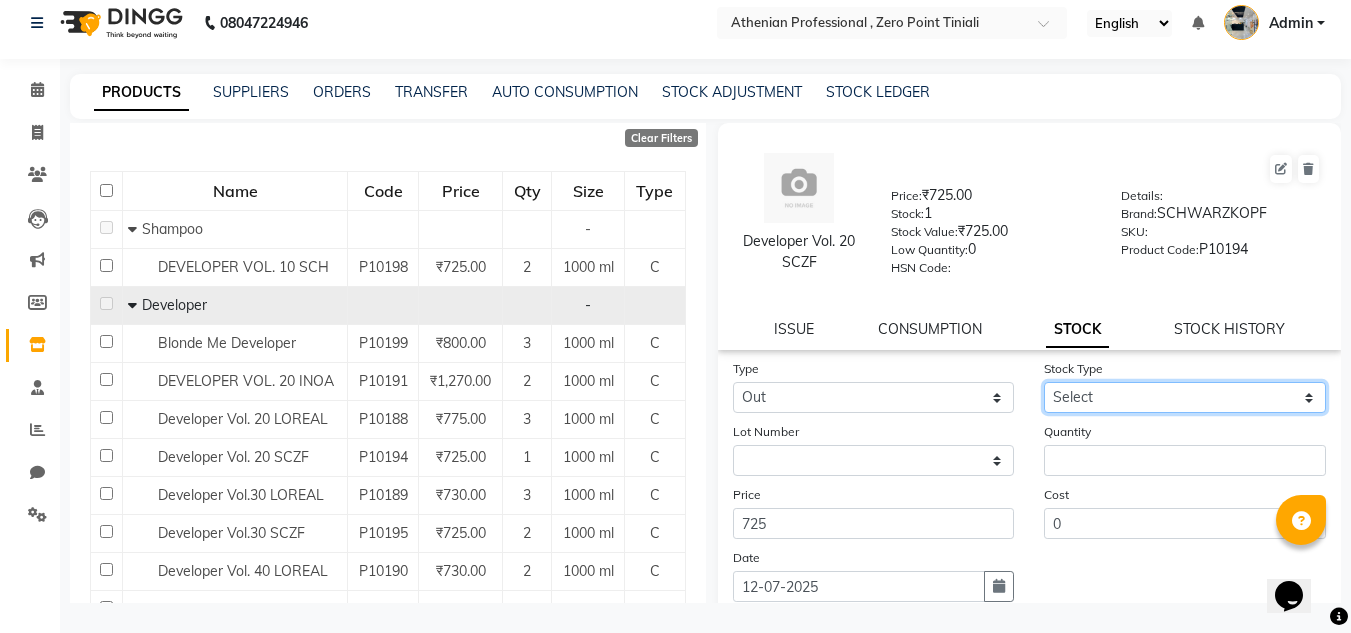 select on "internal use" 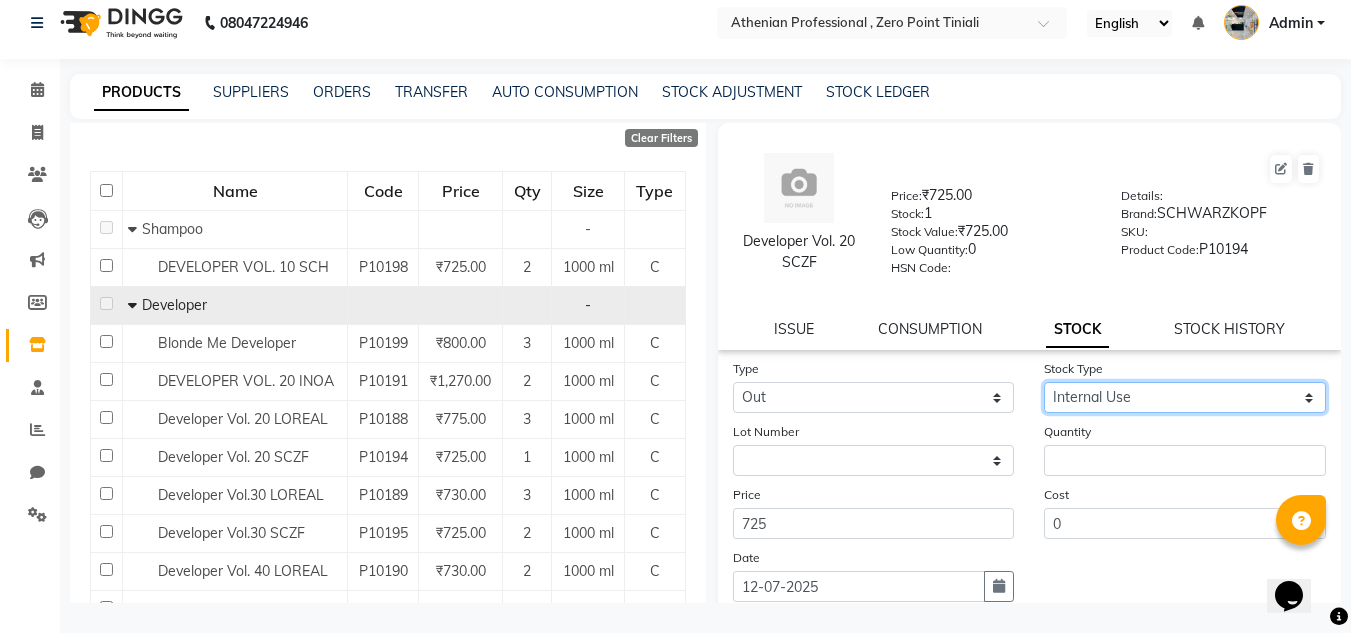 click on "Select Internal Use Damaged Expired Adjustment Return Other" 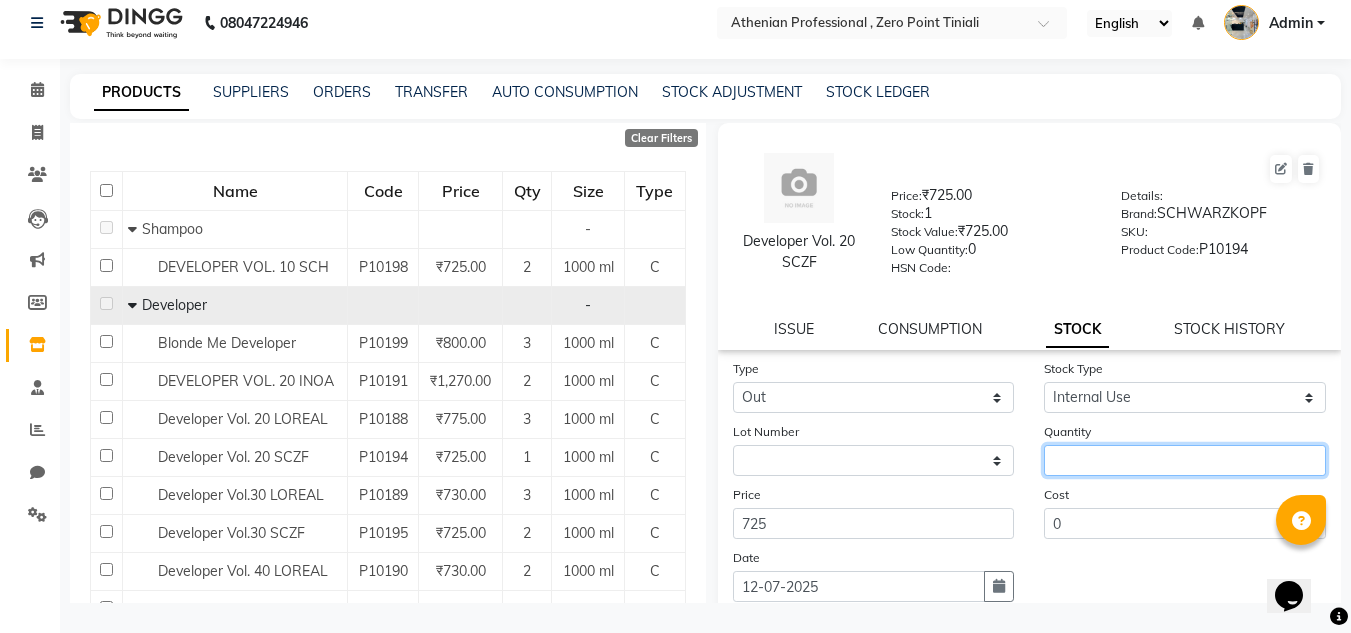click 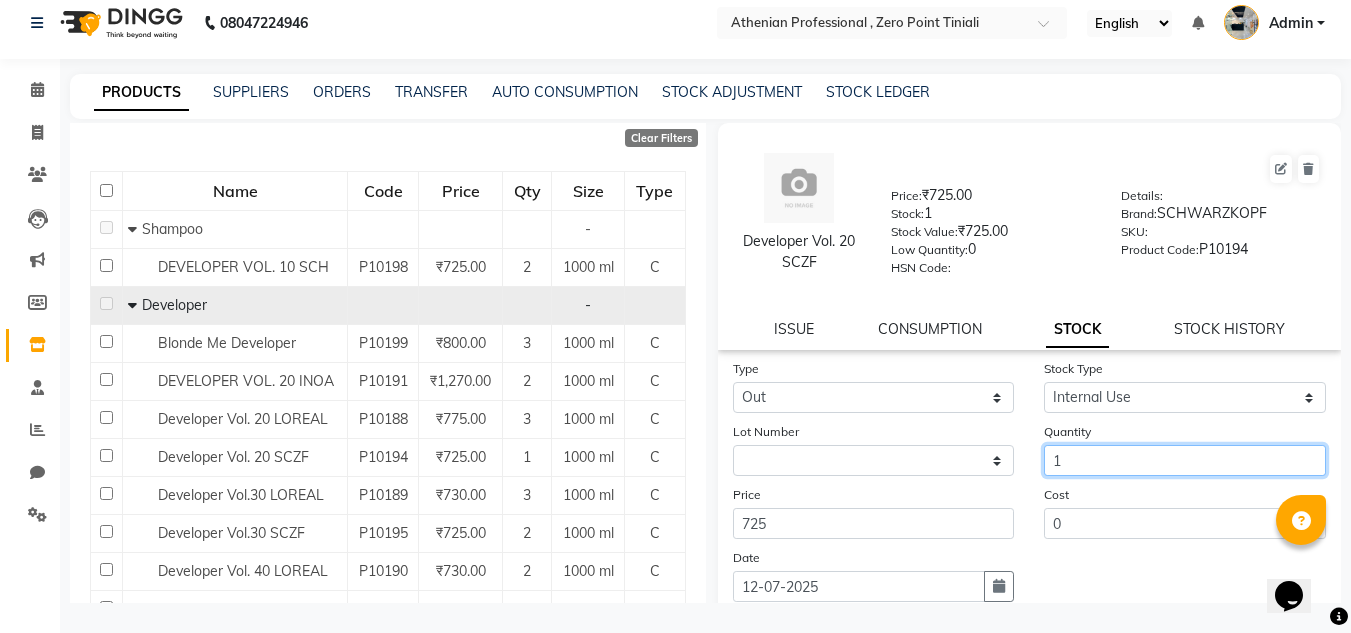 scroll, scrollTop: 155, scrollLeft: 0, axis: vertical 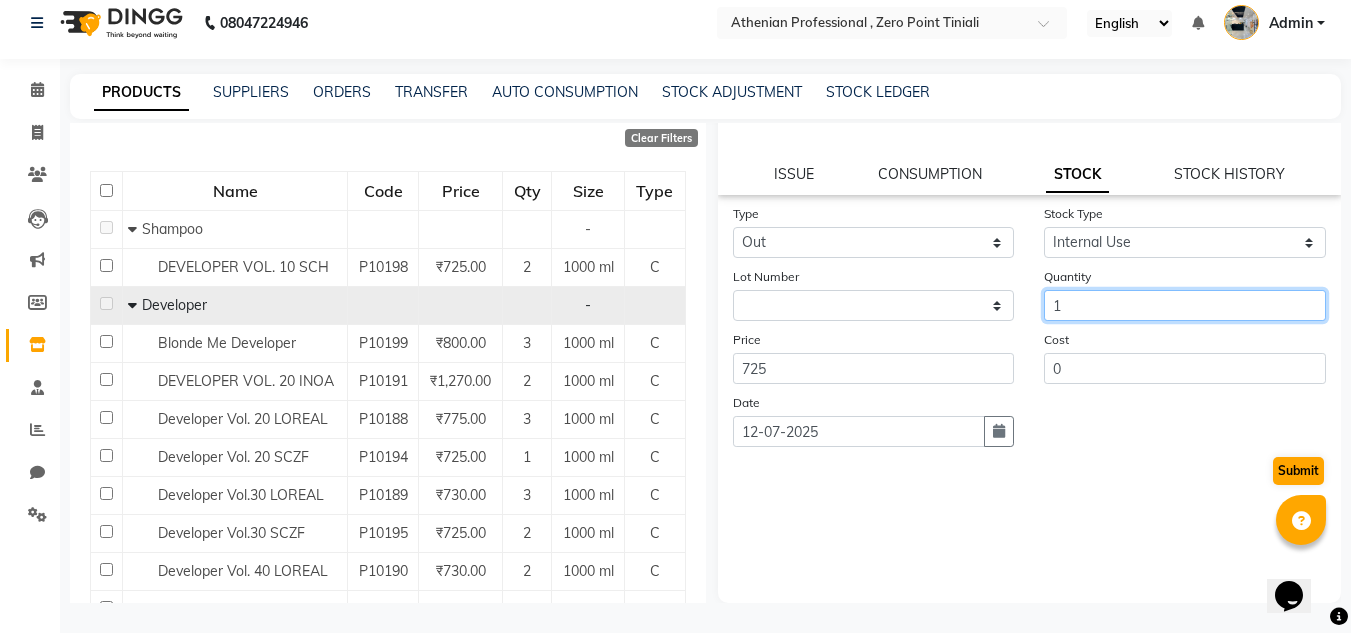 type on "1" 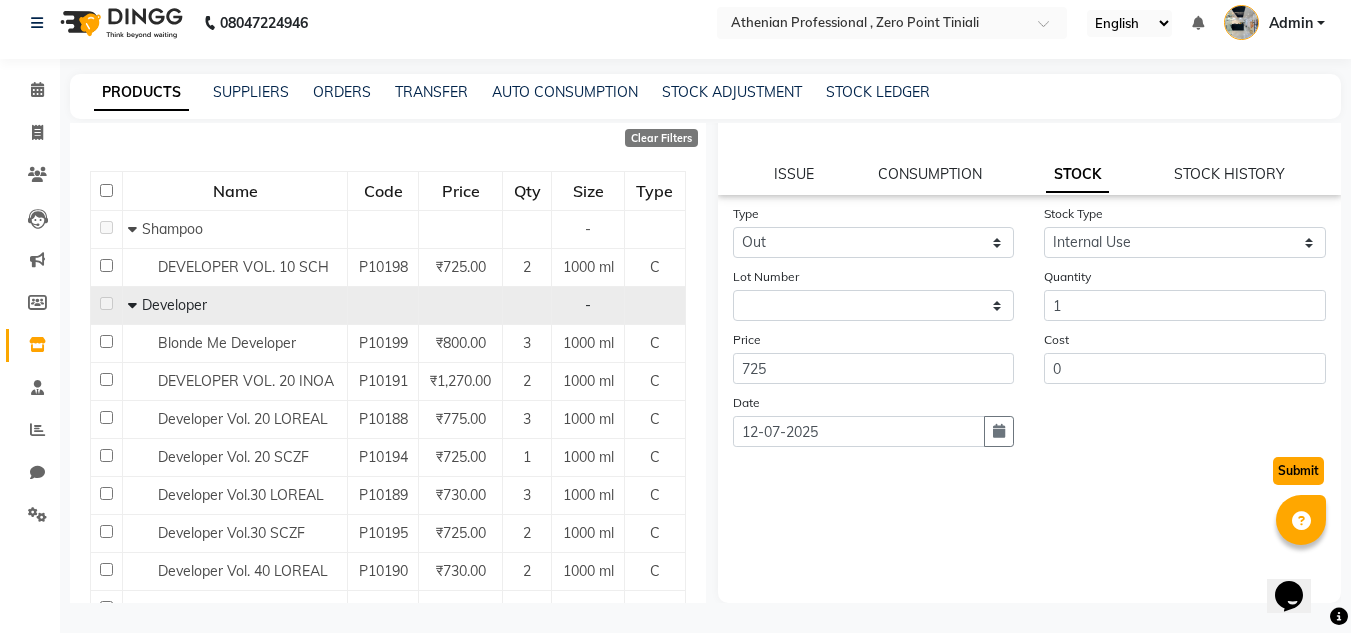 click on "Submit" 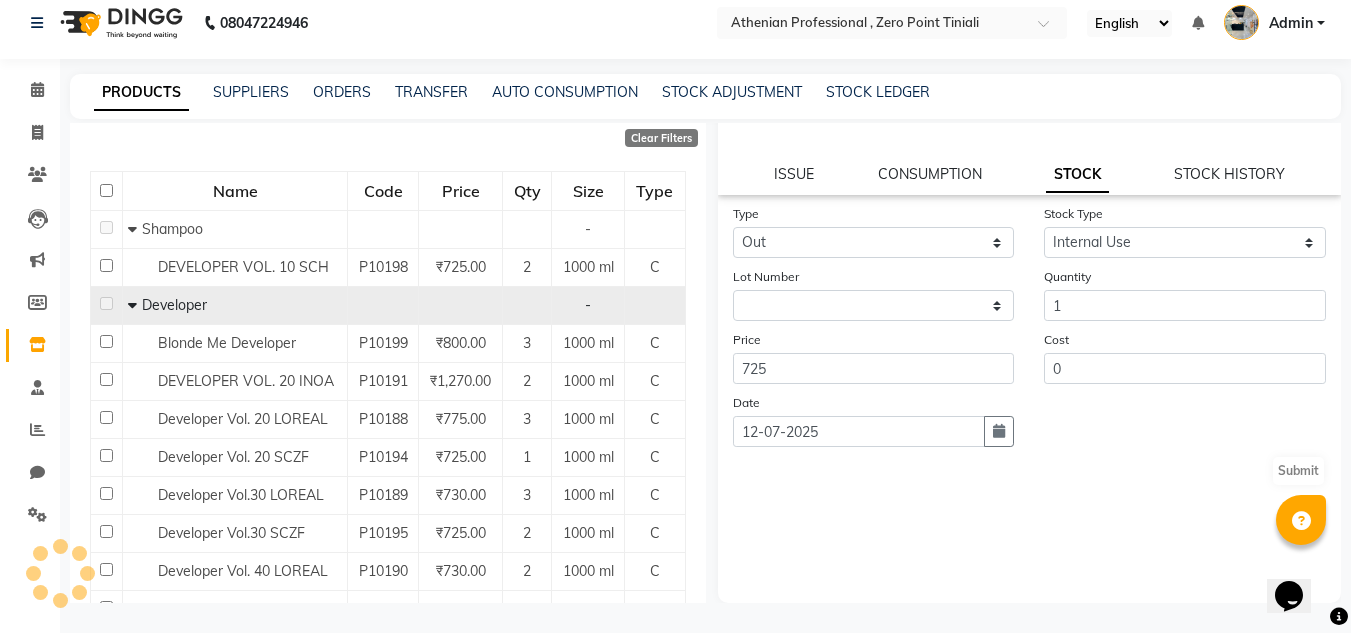 scroll, scrollTop: 0, scrollLeft: 0, axis: both 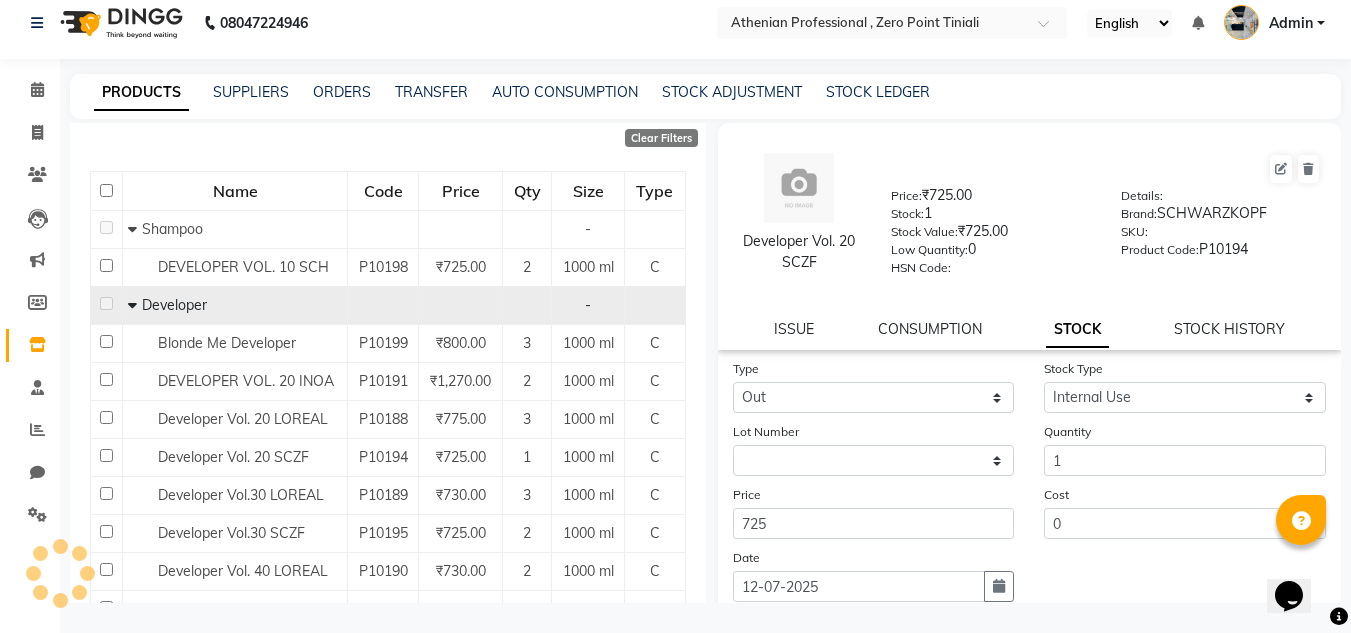 select 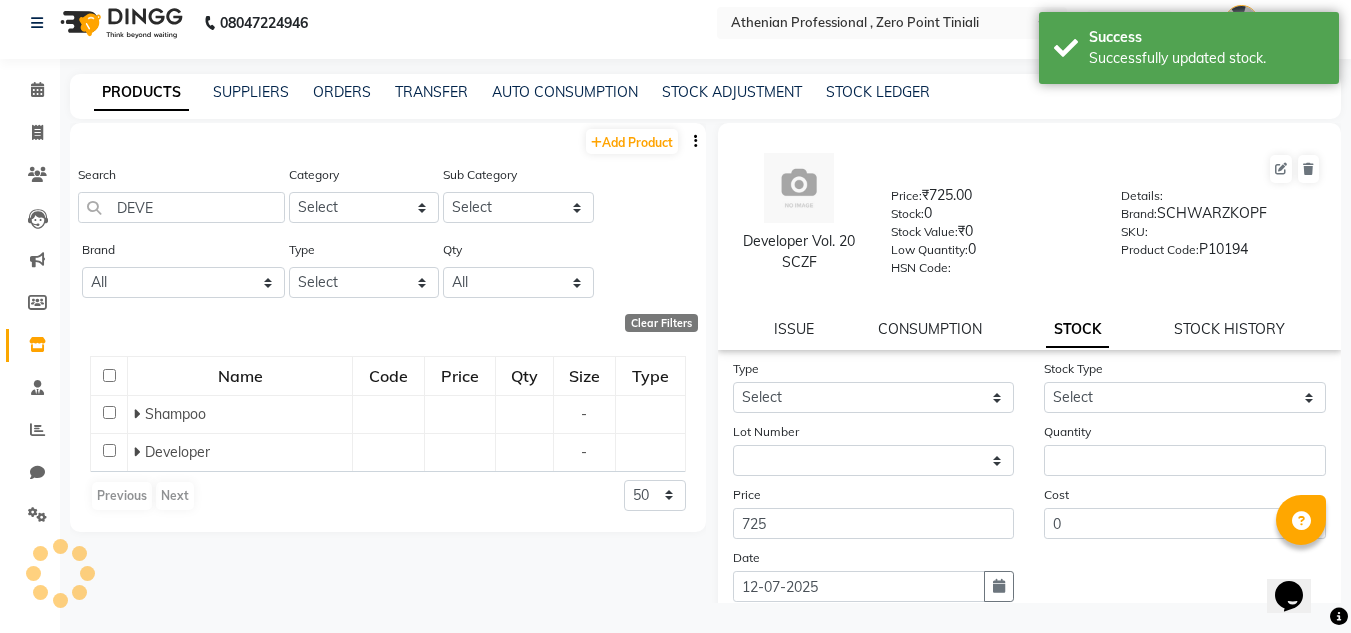 scroll, scrollTop: 0, scrollLeft: 0, axis: both 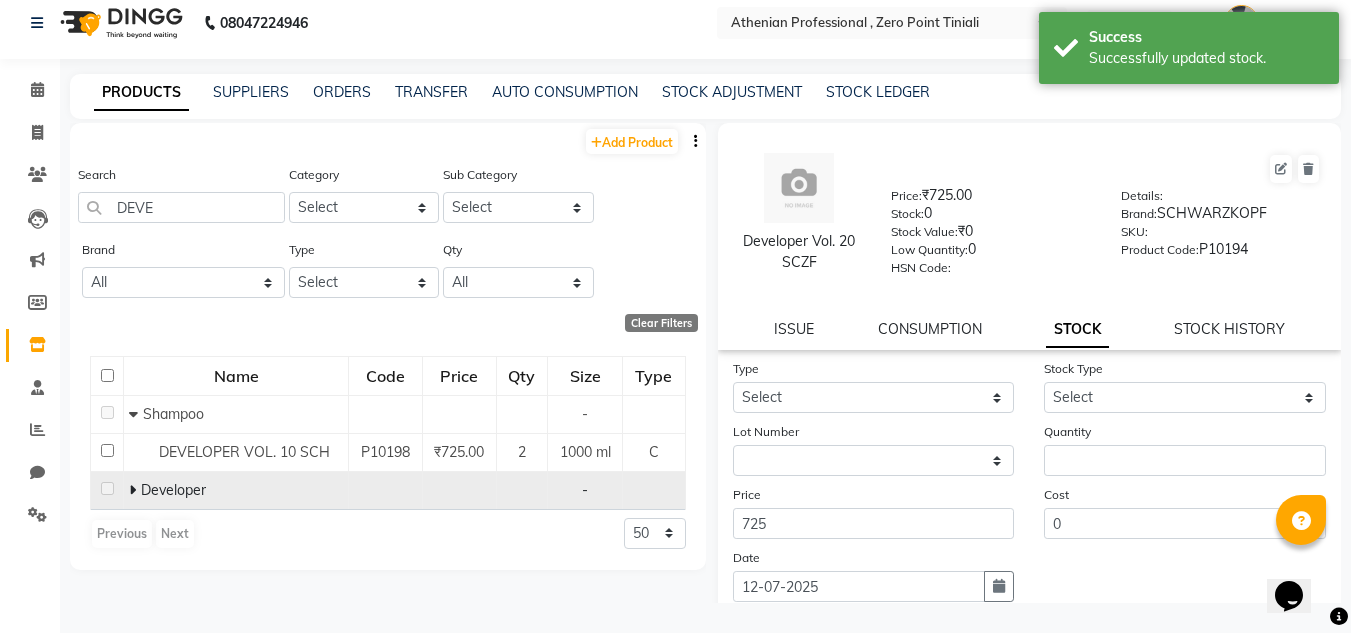click 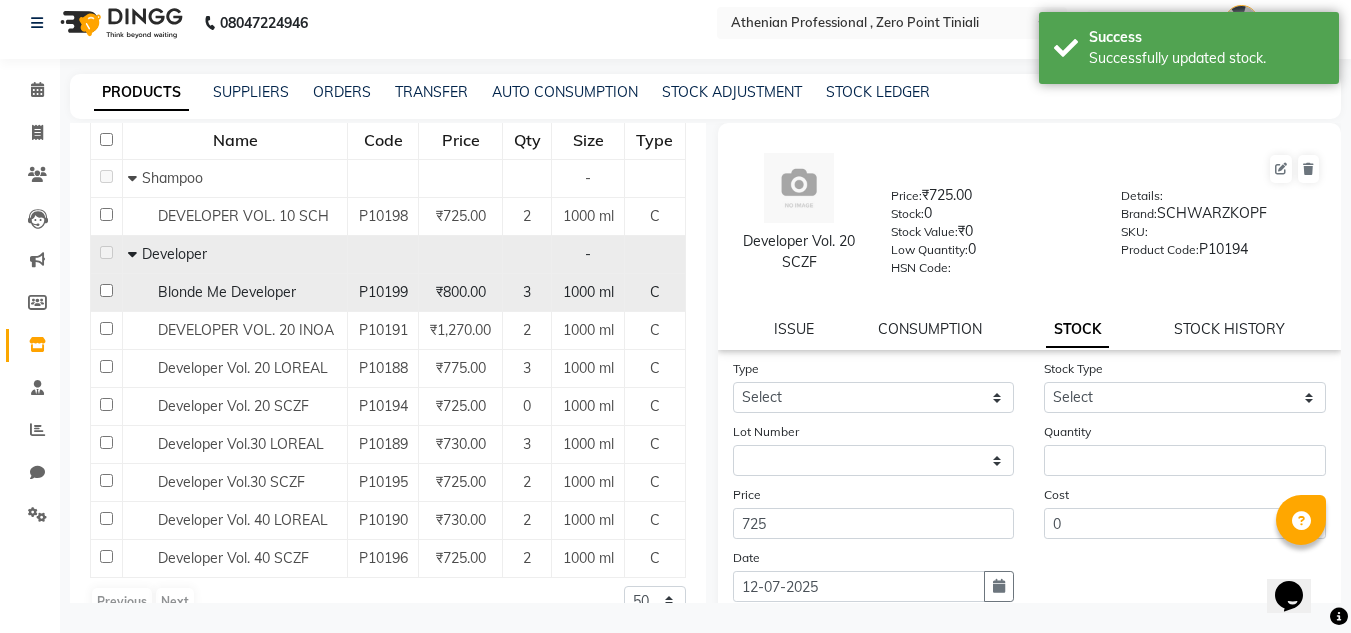scroll, scrollTop: 257, scrollLeft: 0, axis: vertical 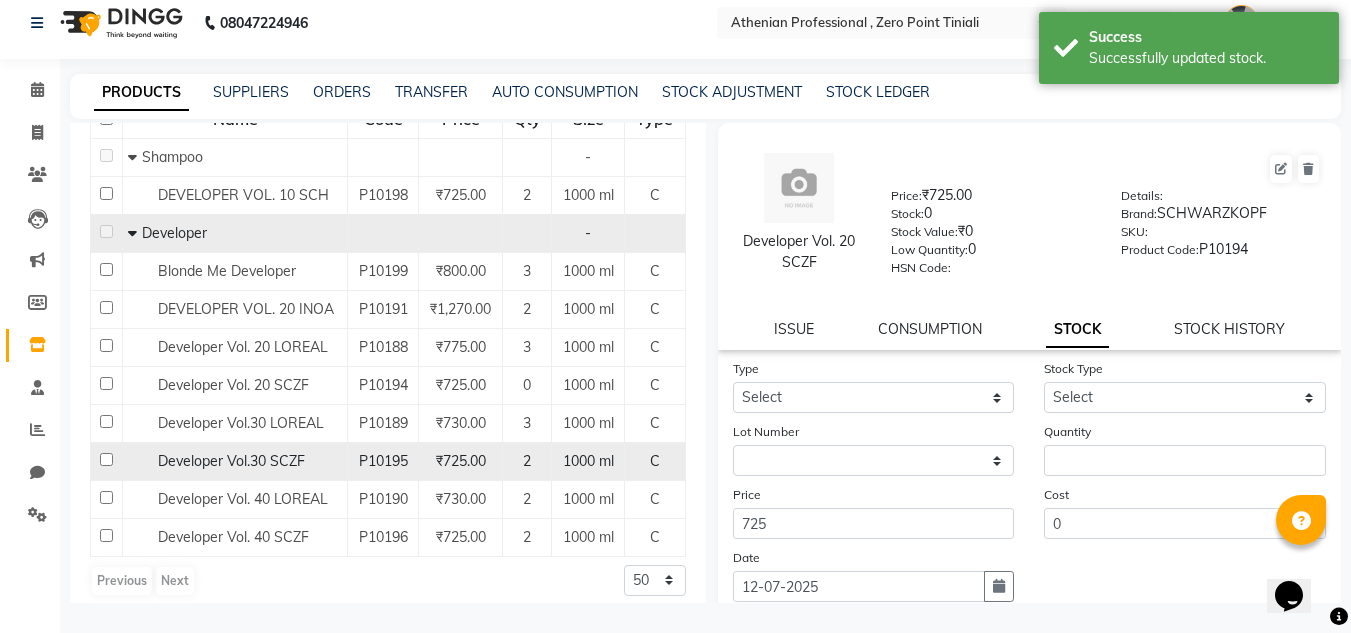 click on "Developer Vol.30  SCZF" 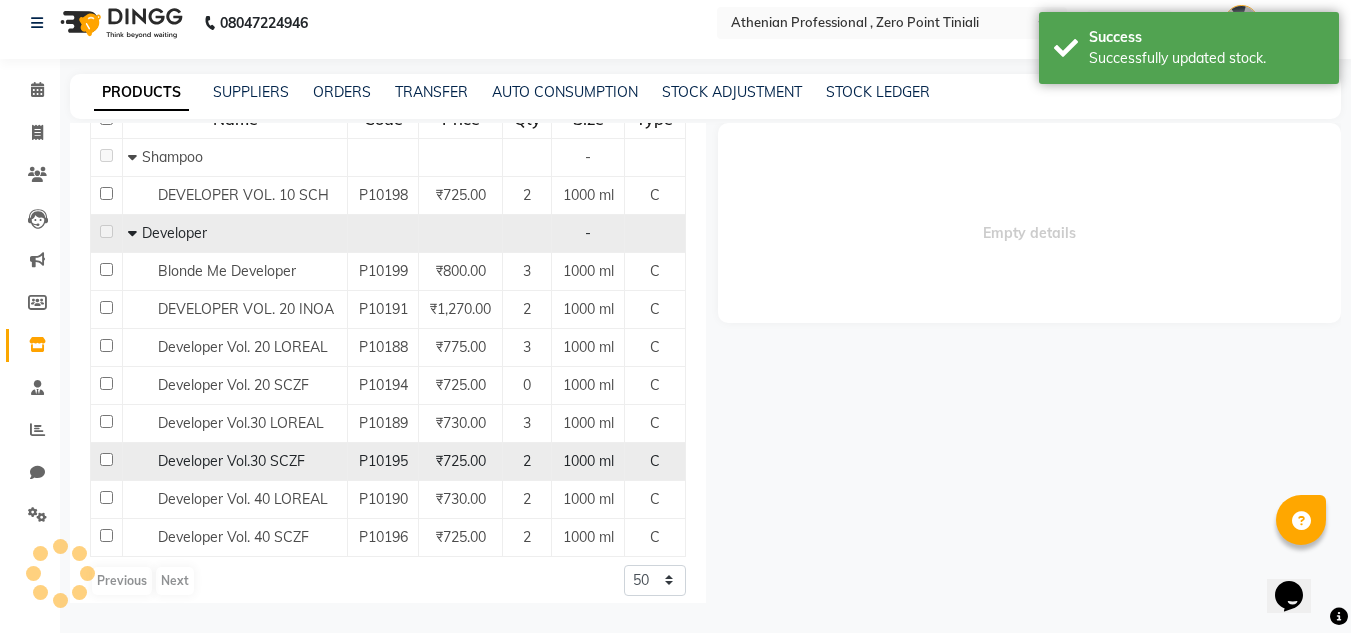 select 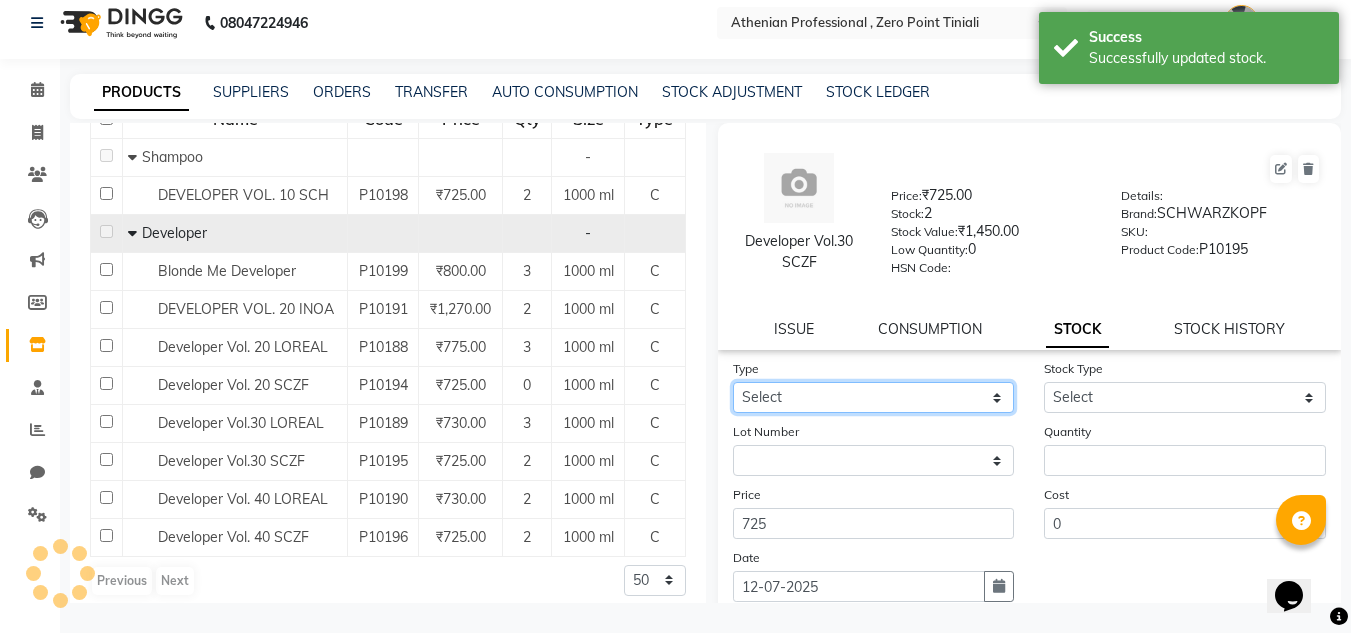click on "Select In Out" 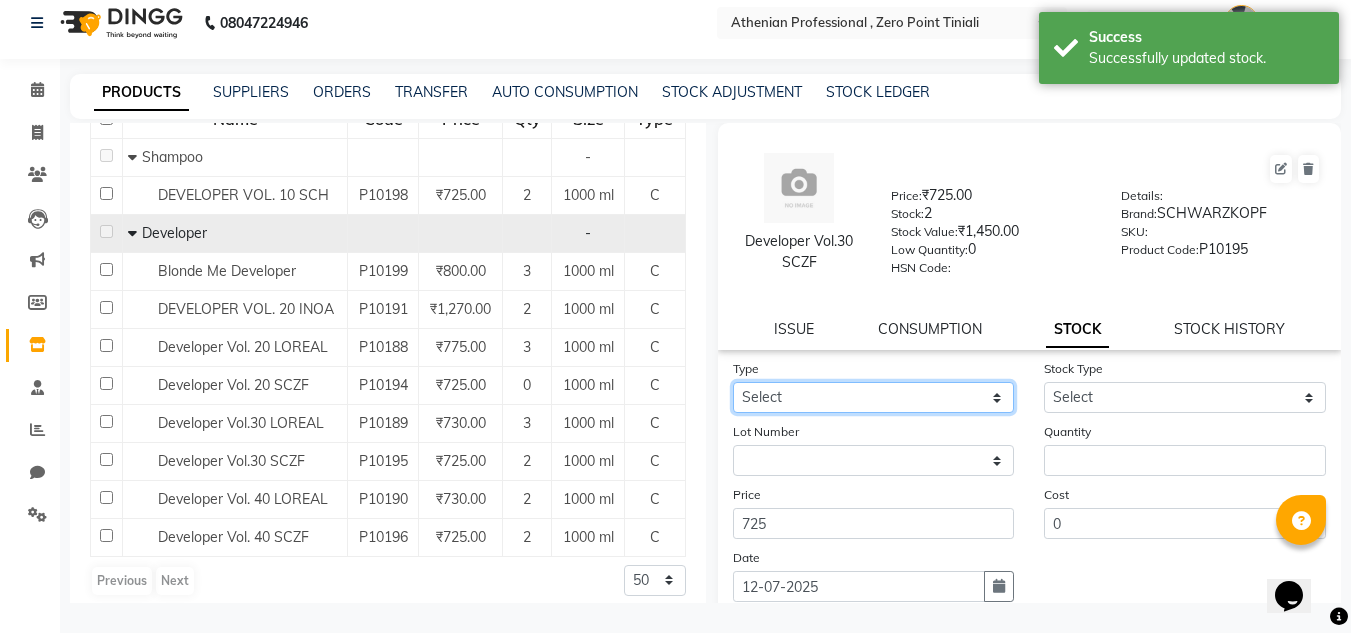 select on "out" 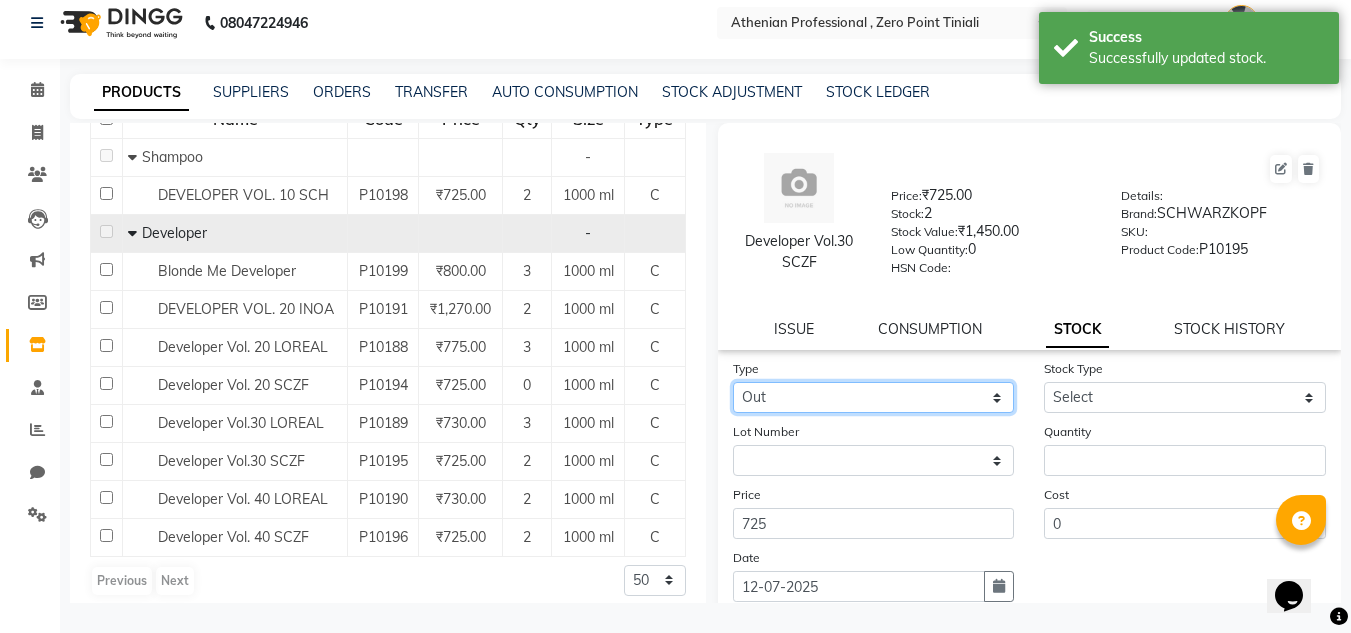 click on "Select In Out" 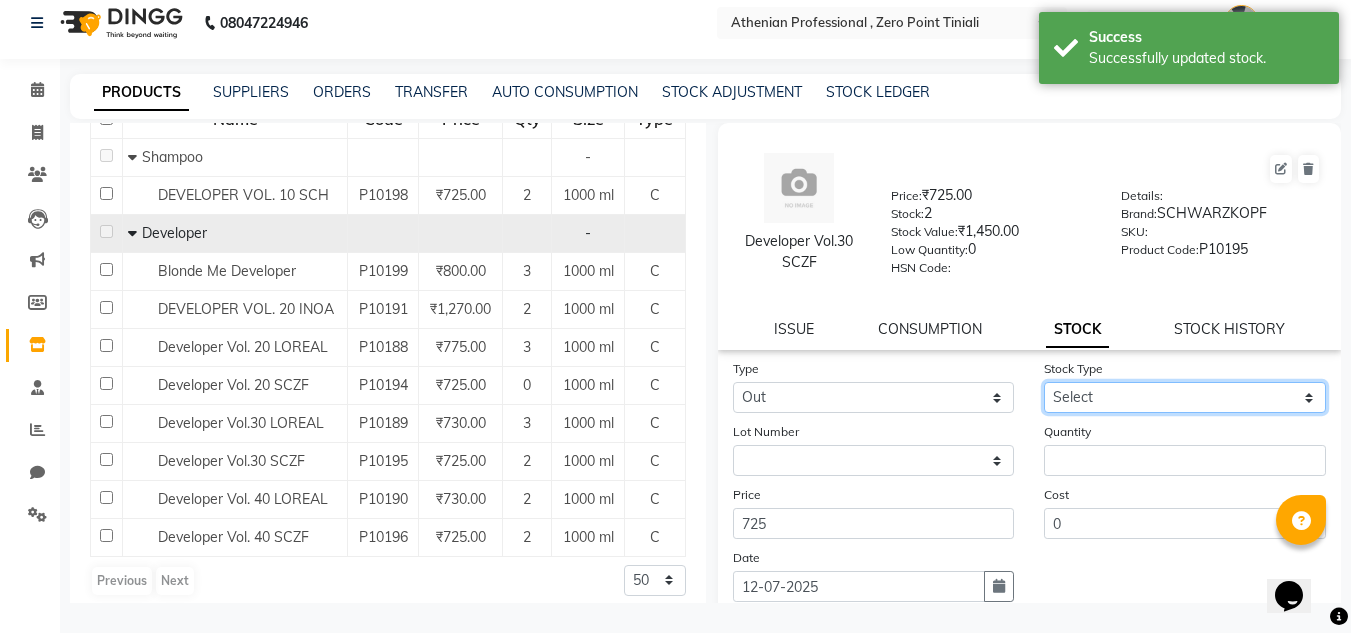 click on "Select Internal Use Damaged Expired Adjustment Return Other" 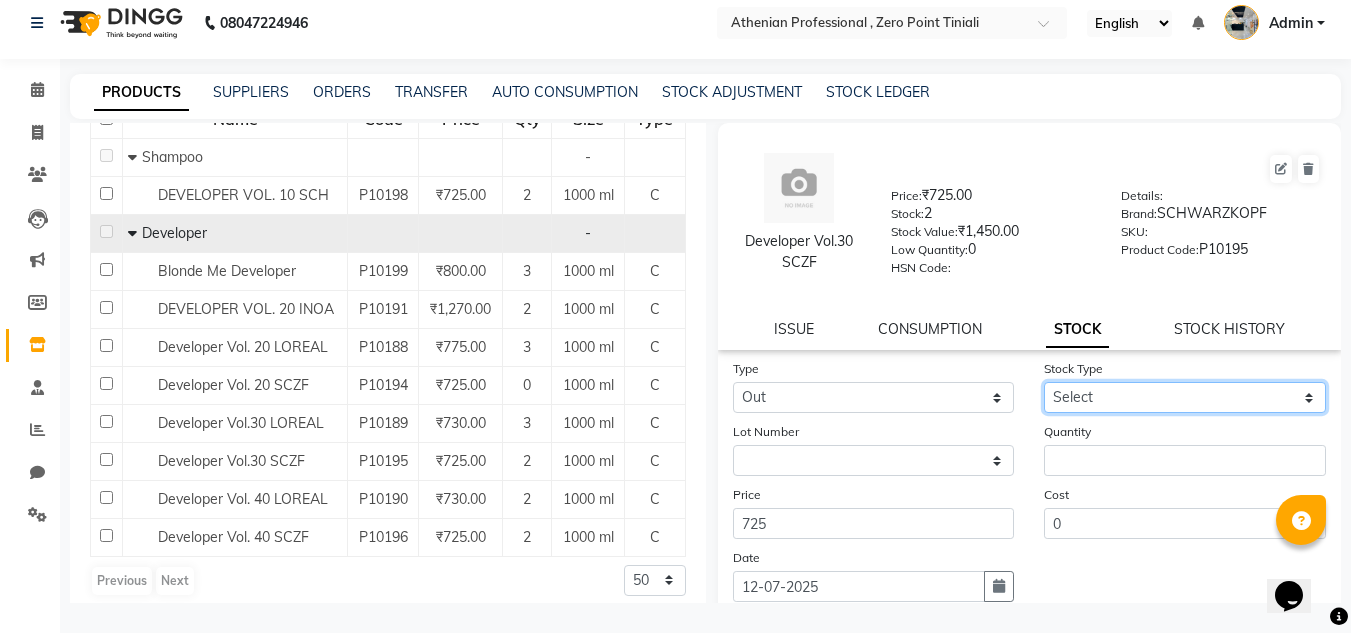 select on "internal use" 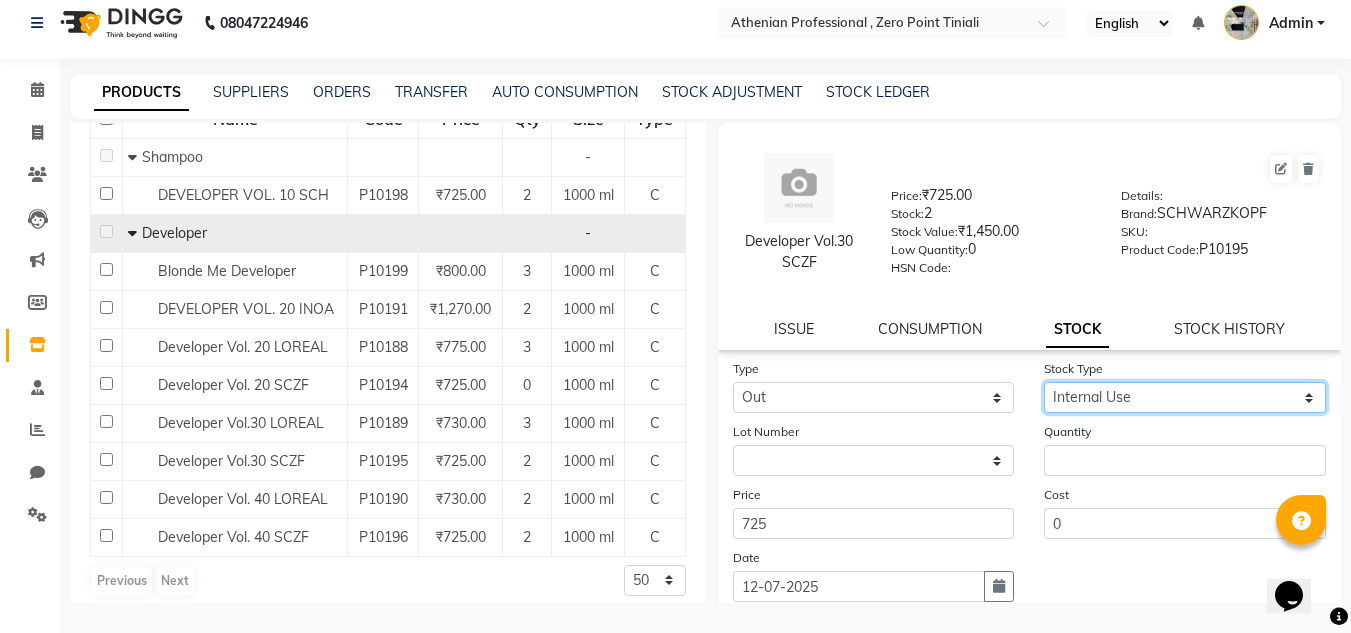 click on "Select Internal Use Damaged Expired Adjustment Return Other" 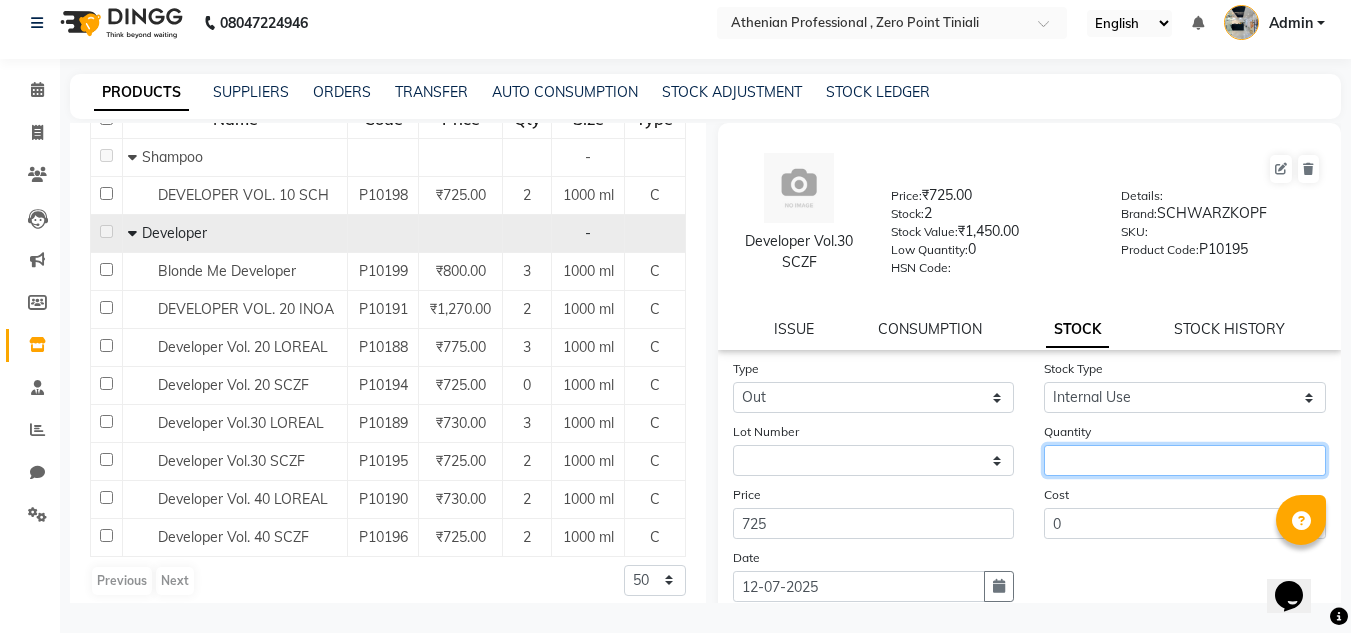 click 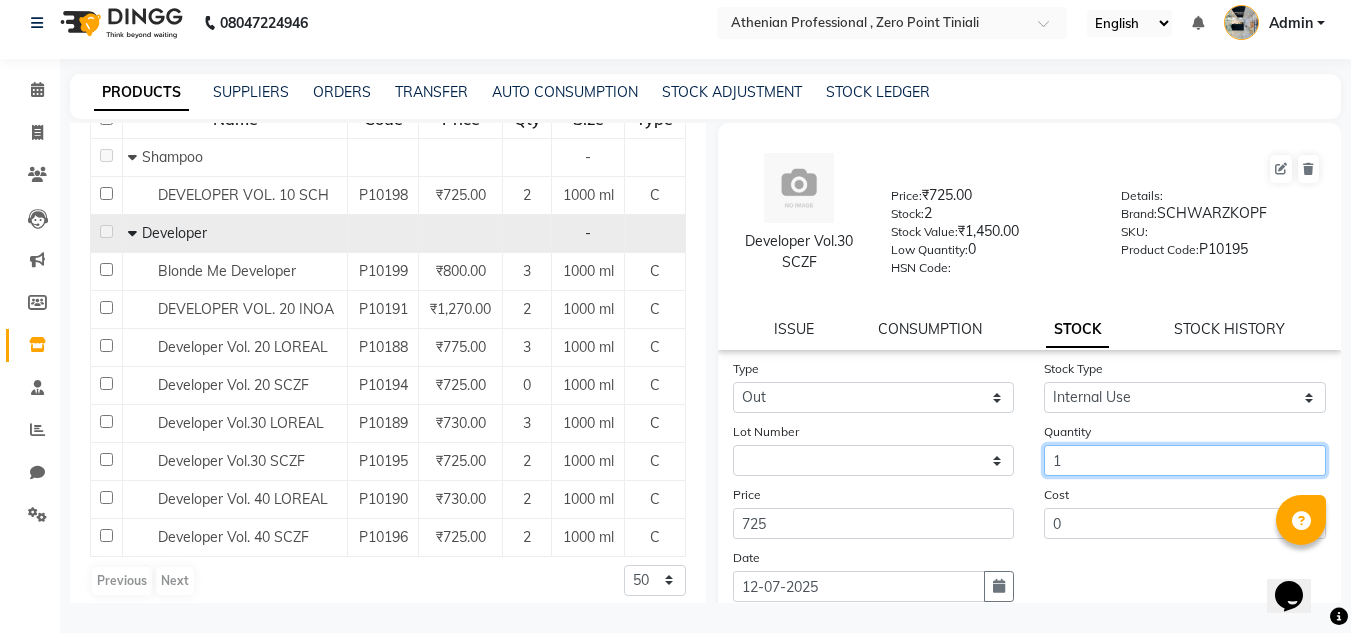 scroll, scrollTop: 155, scrollLeft: 0, axis: vertical 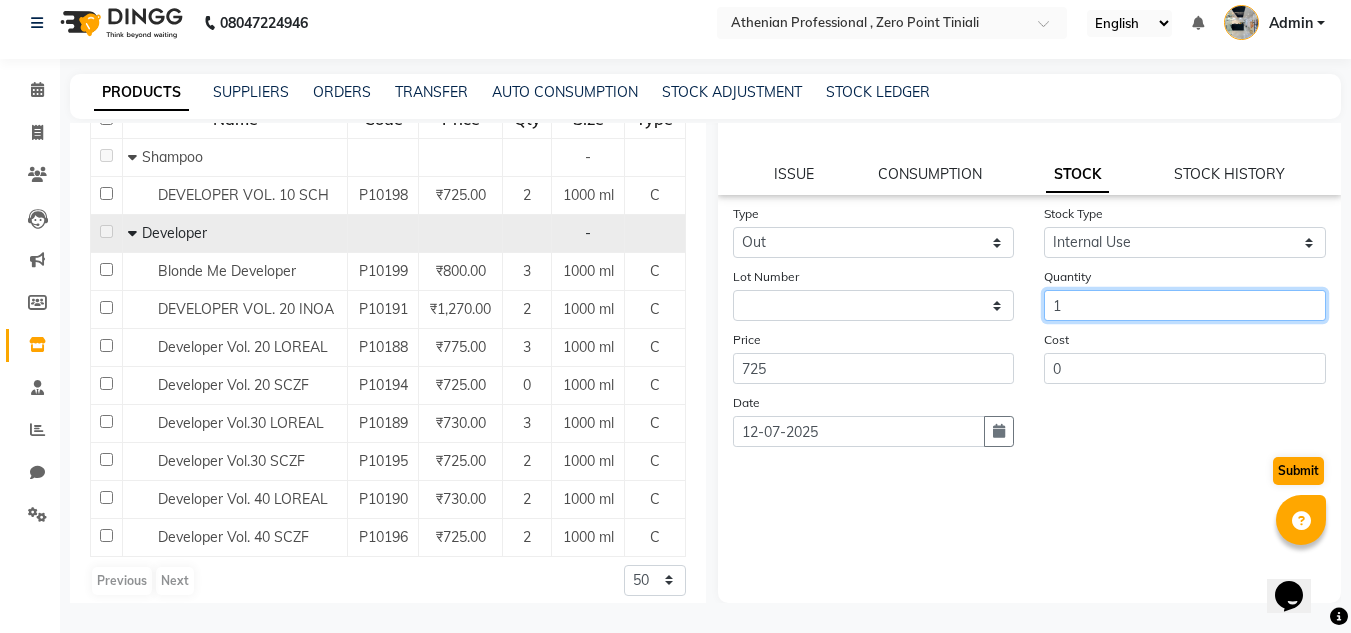 type on "1" 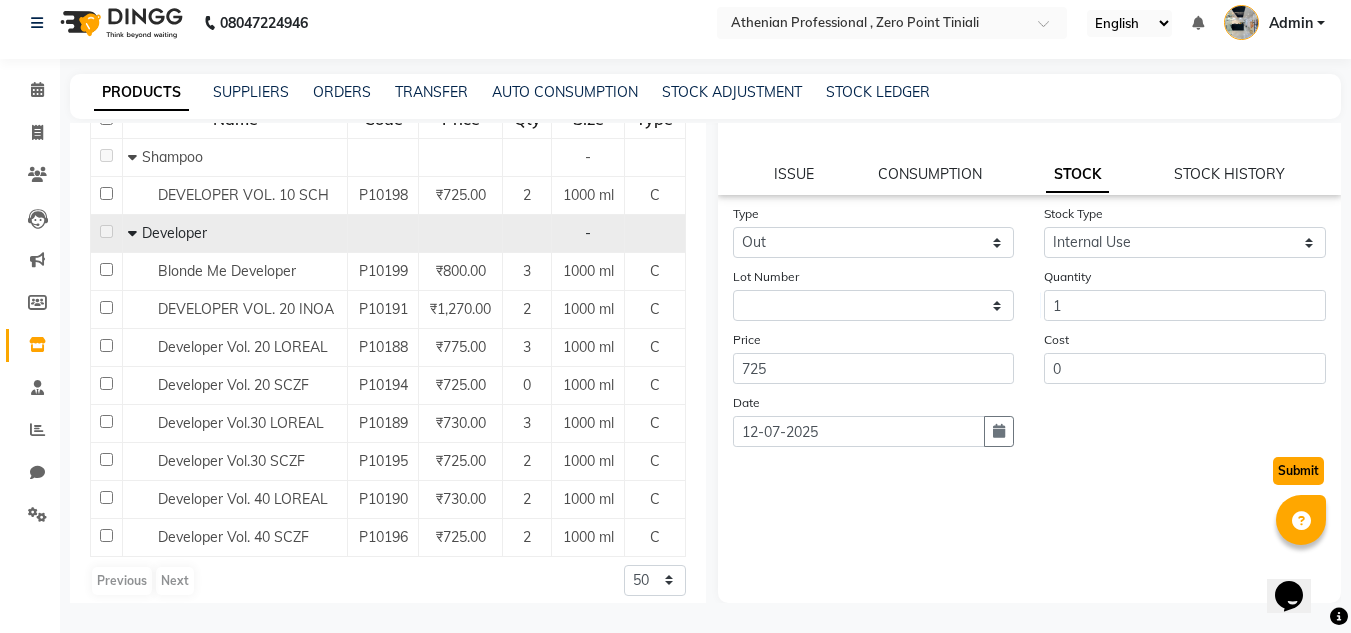 click on "Submit" 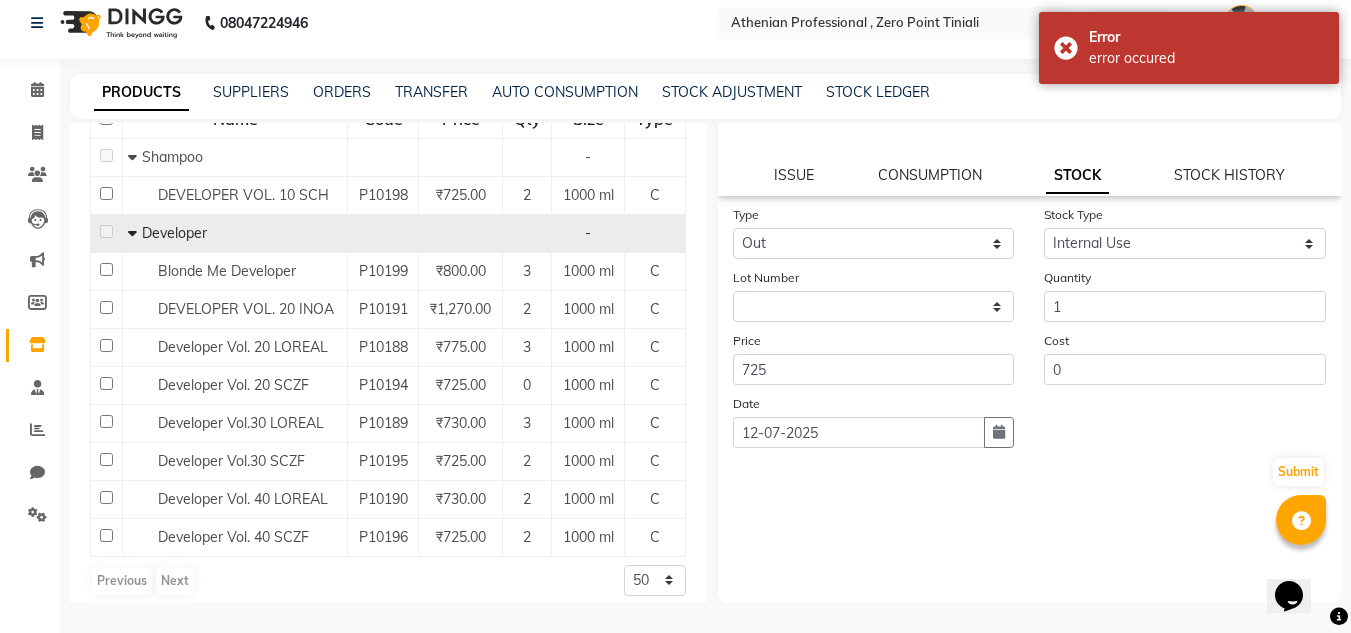 scroll, scrollTop: 155, scrollLeft: 0, axis: vertical 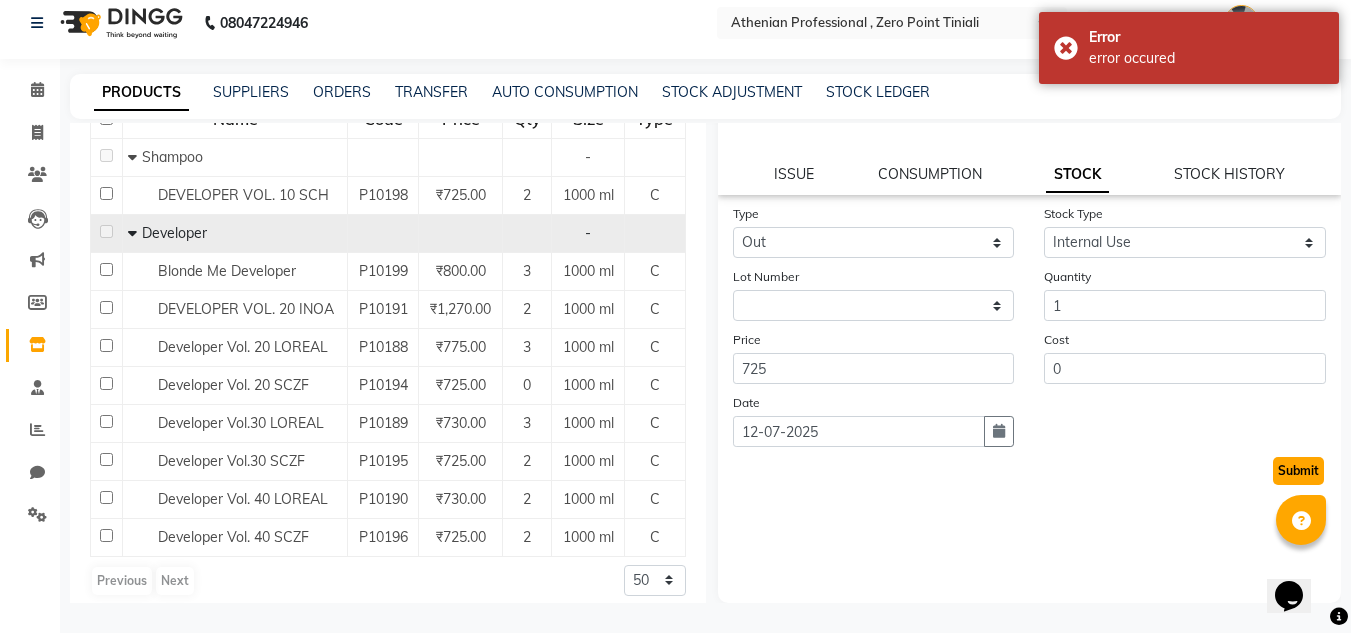 click on "Submit" 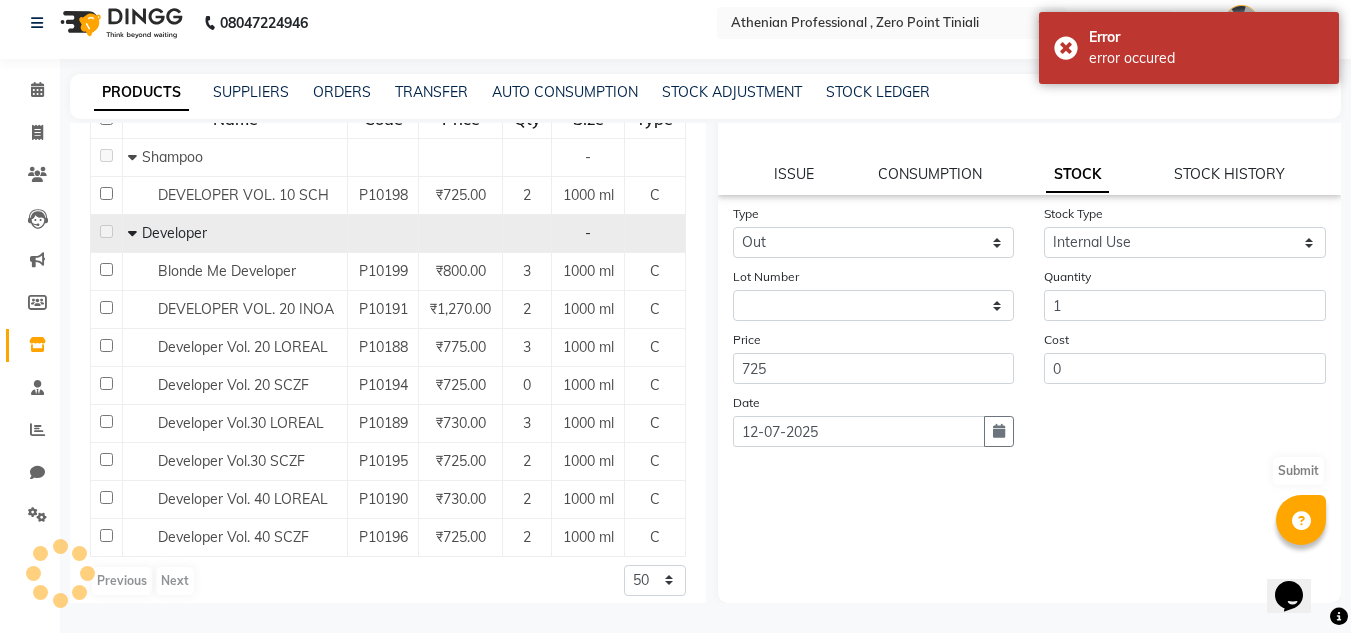 scroll, scrollTop: 0, scrollLeft: 0, axis: both 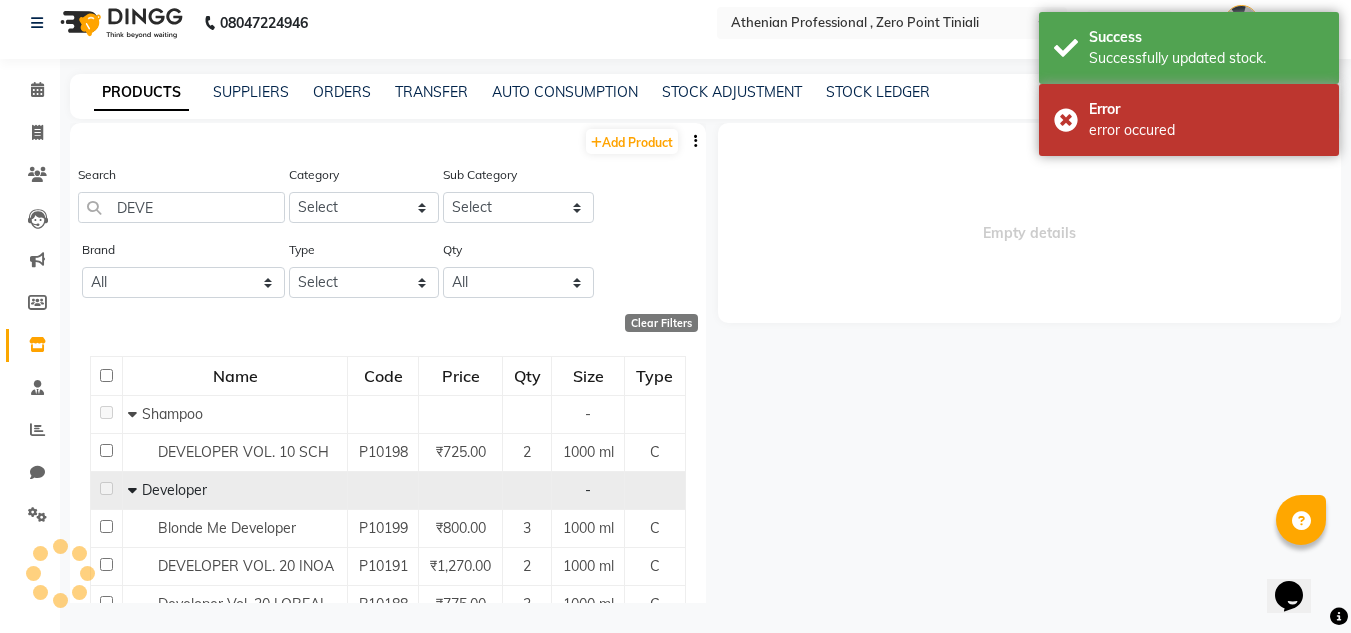 select 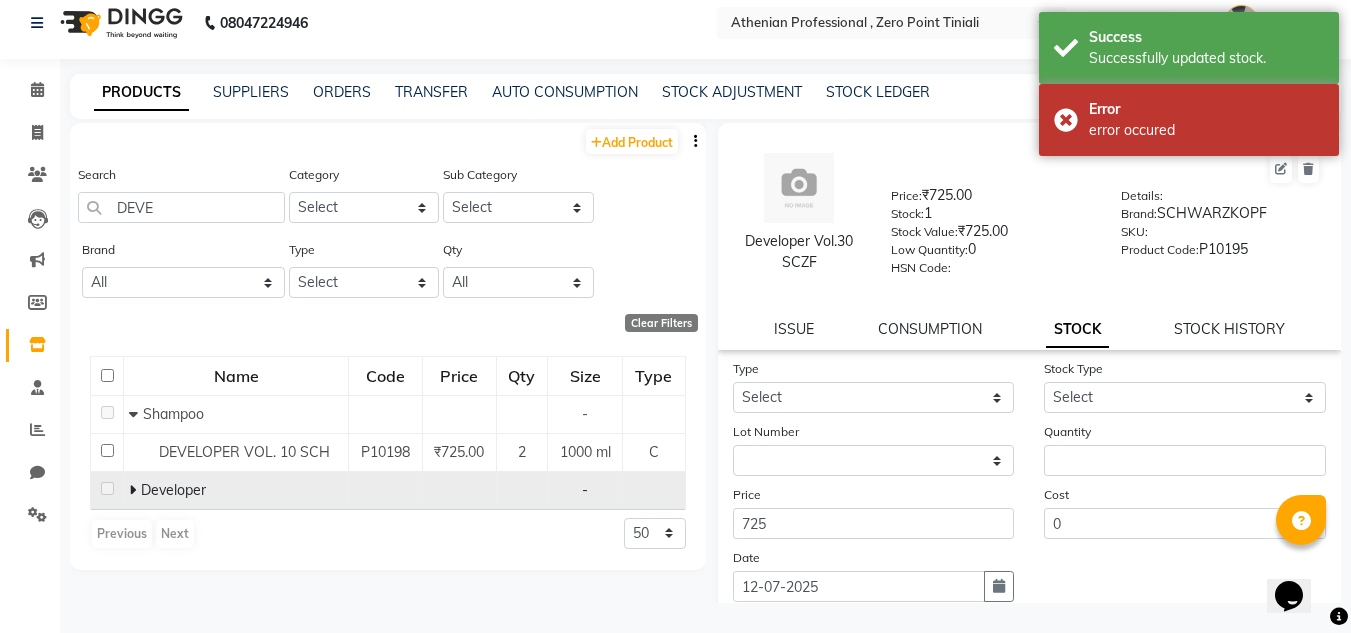 click 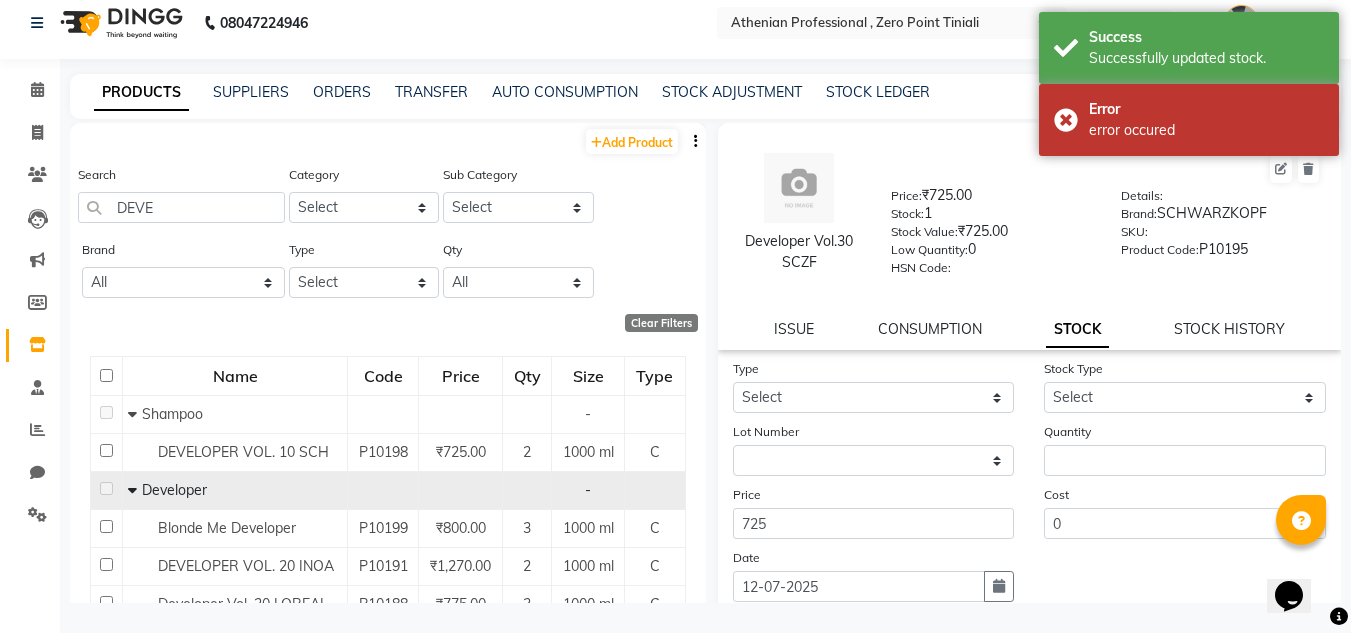 scroll, scrollTop: 271, scrollLeft: 0, axis: vertical 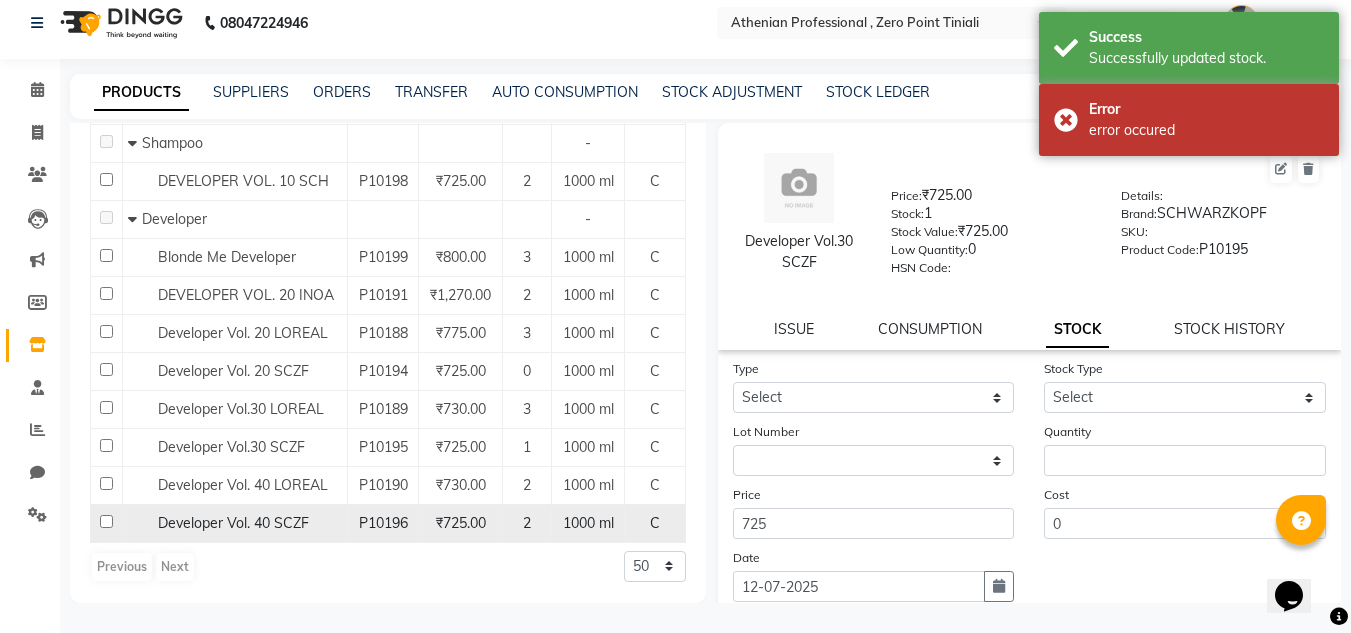 click on "Developer Vol. 40 SCZF" 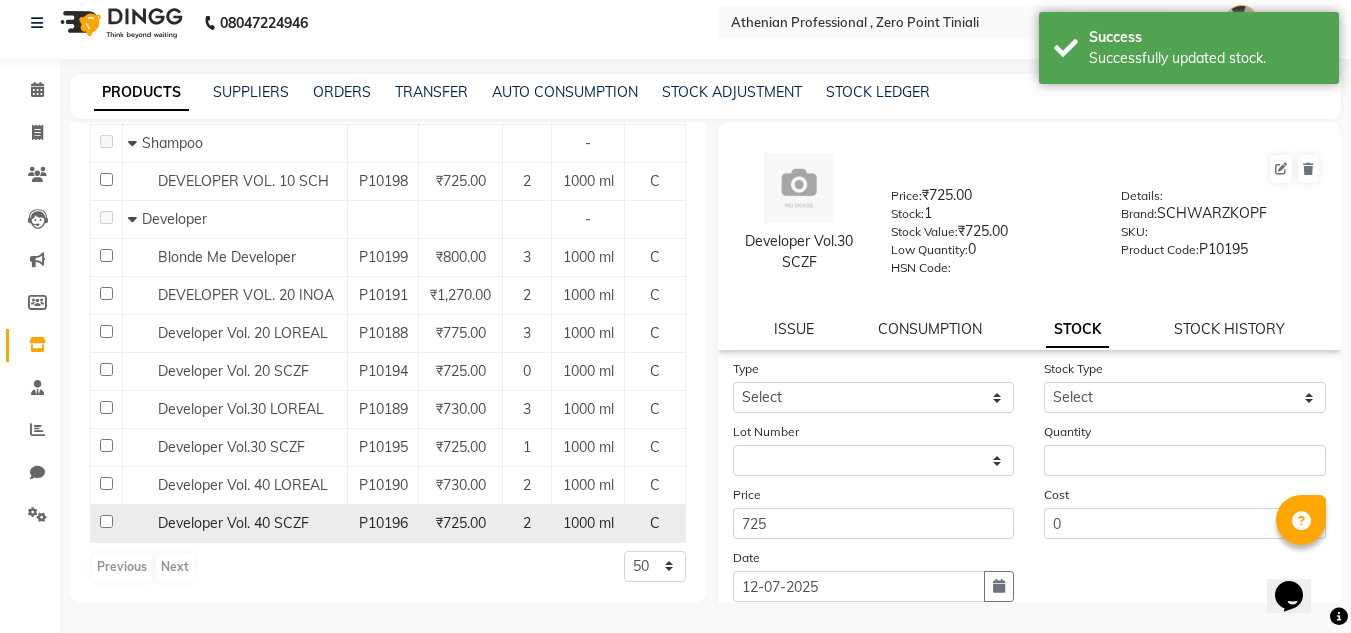 select 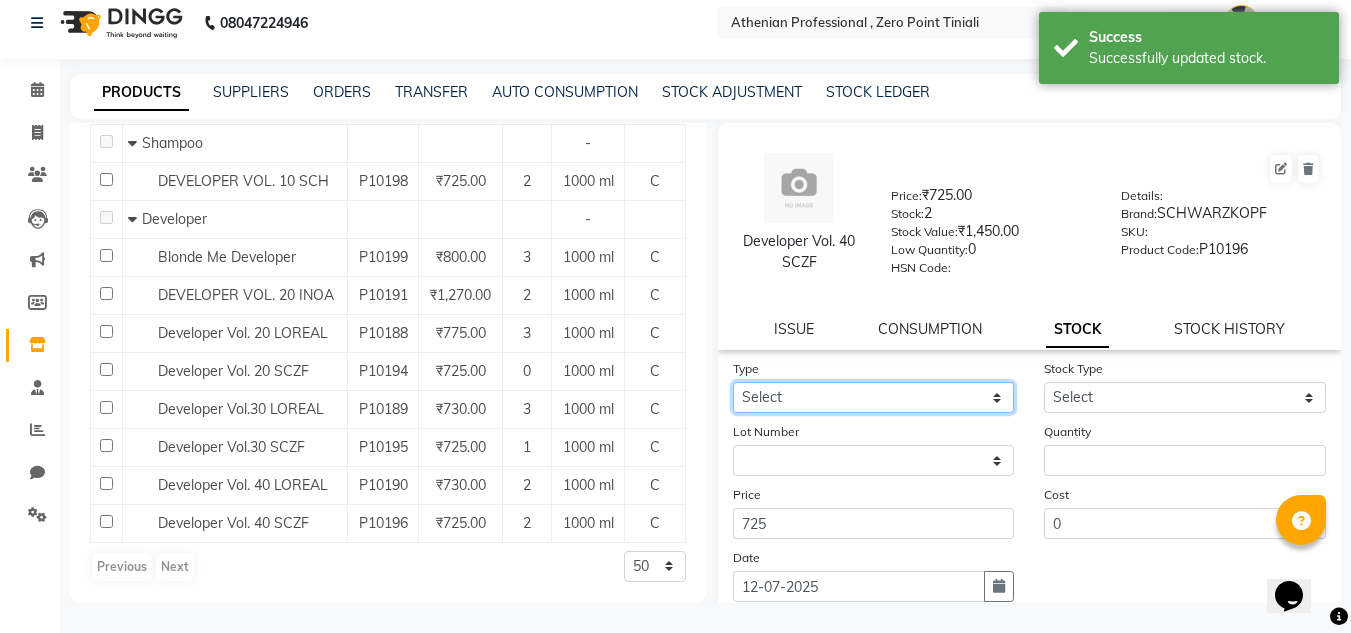 click on "Select In Out" 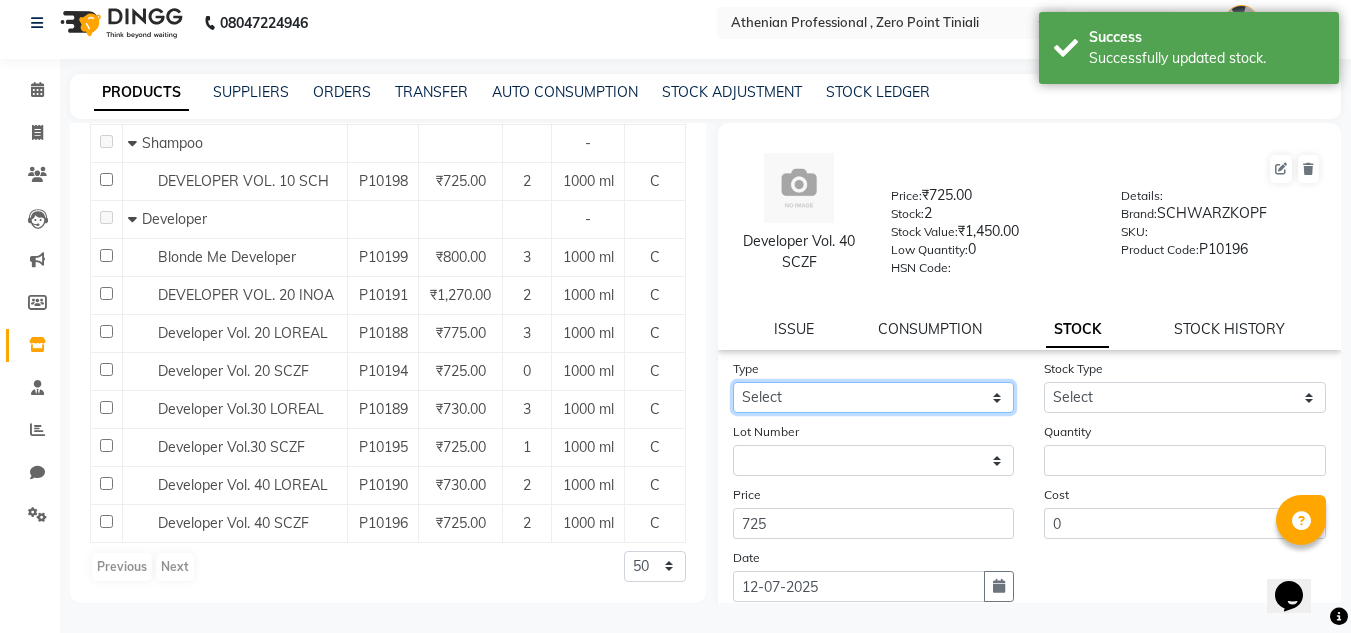 select on "in" 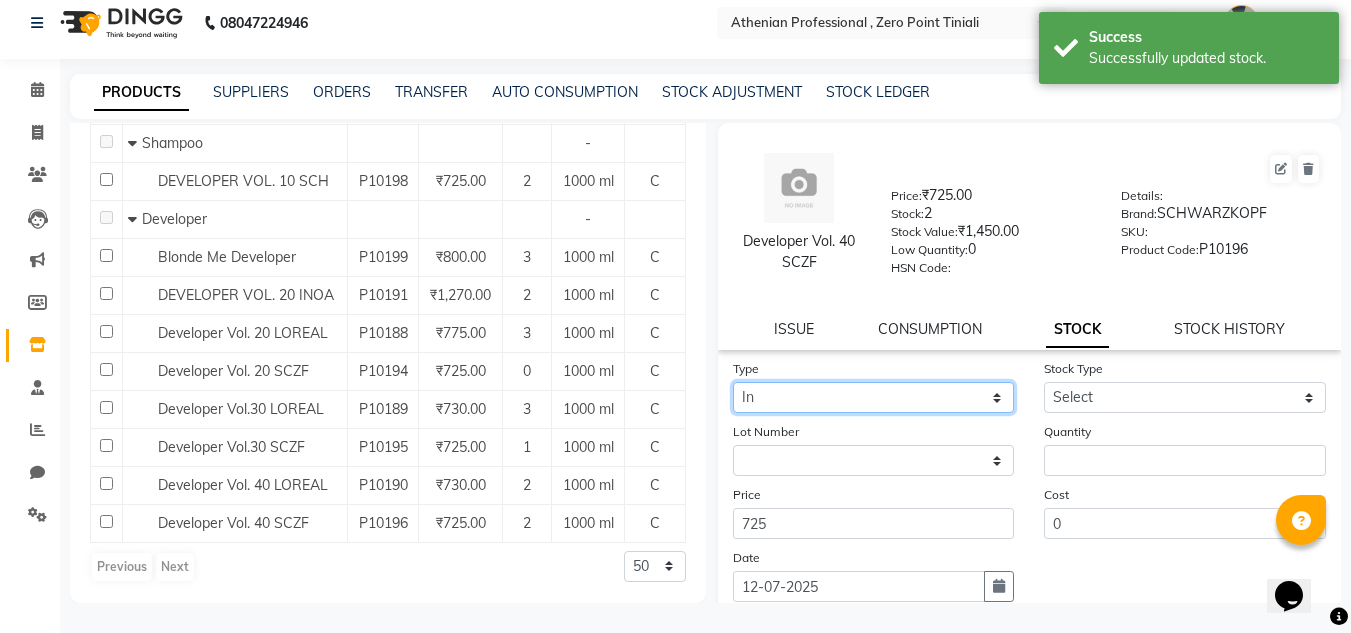 click on "Select In Out" 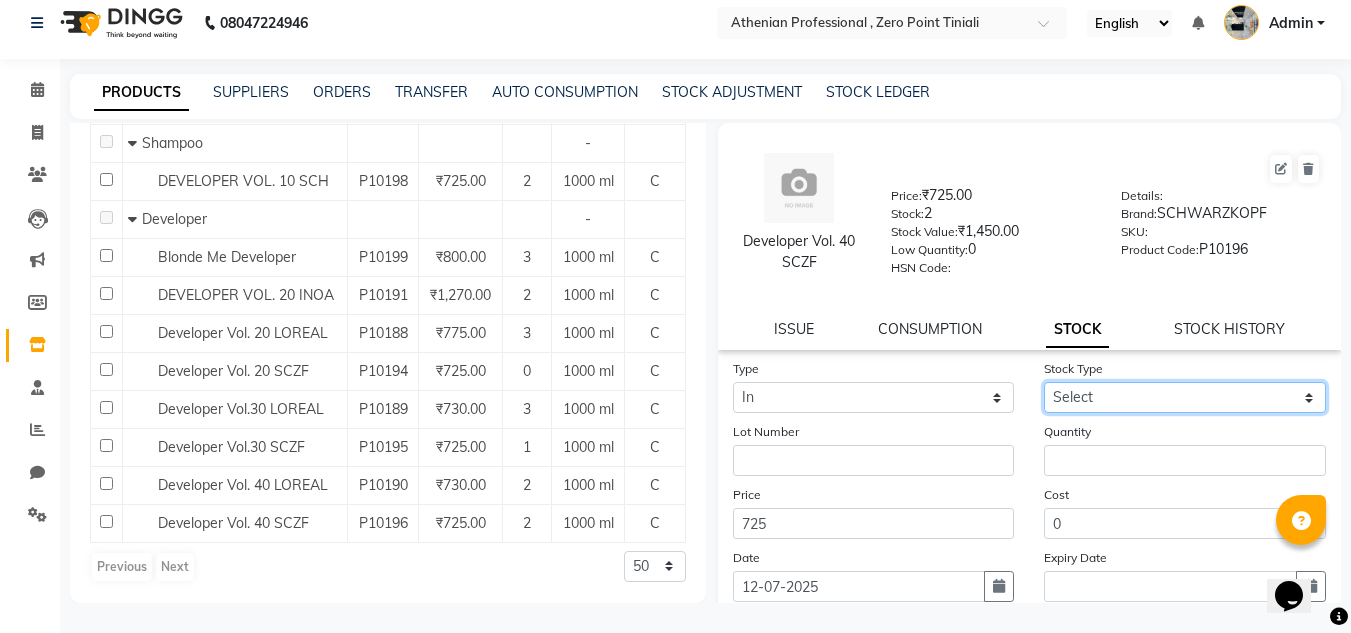 click on "Select New Stock Adjustment Return Other" 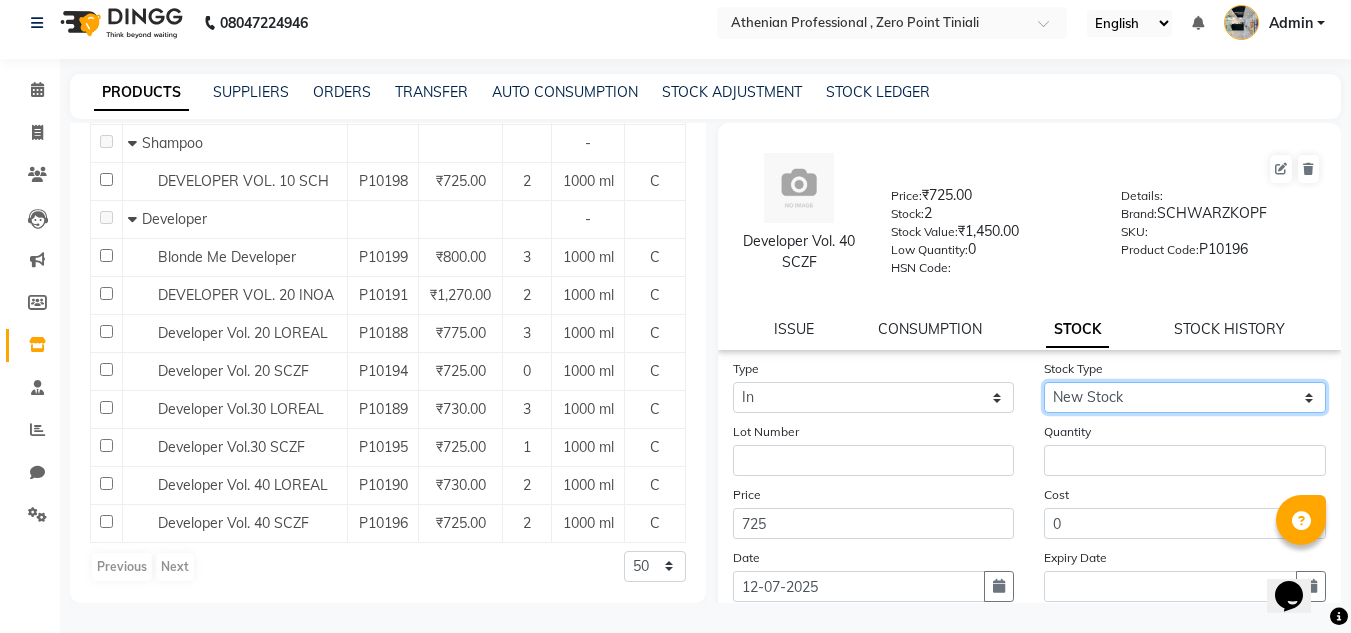 click on "Select New Stock Adjustment Return Other" 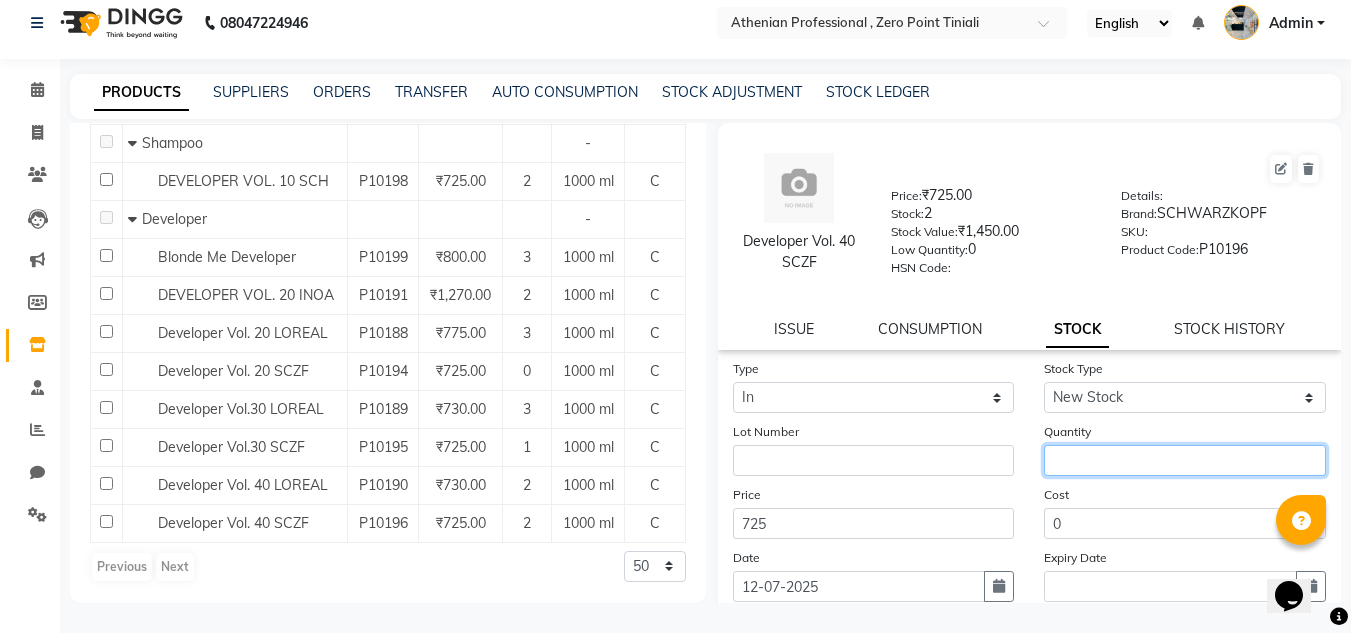 click 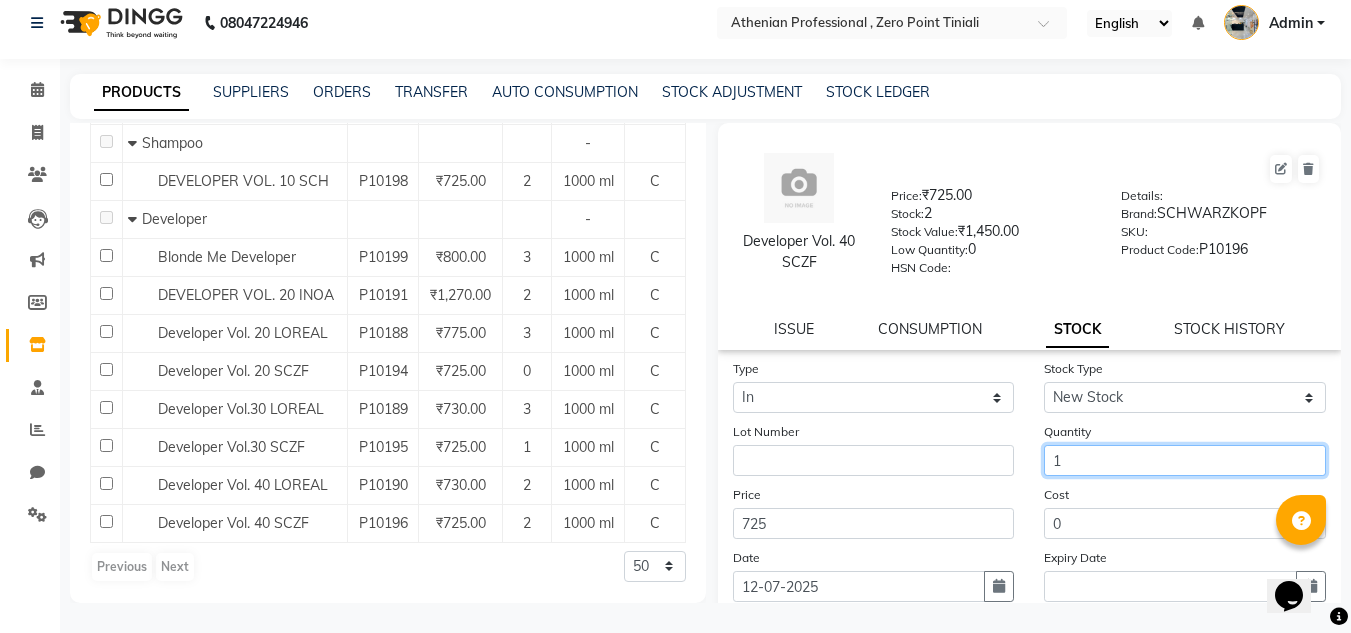 scroll, scrollTop: 155, scrollLeft: 0, axis: vertical 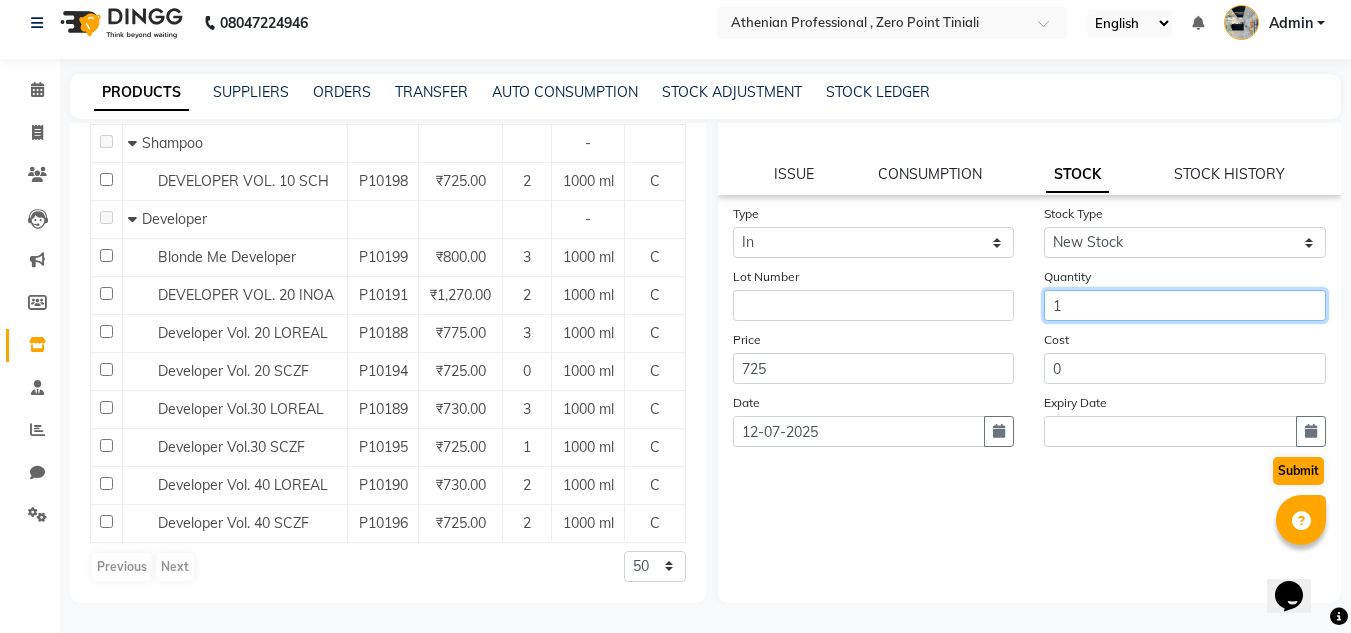type on "1" 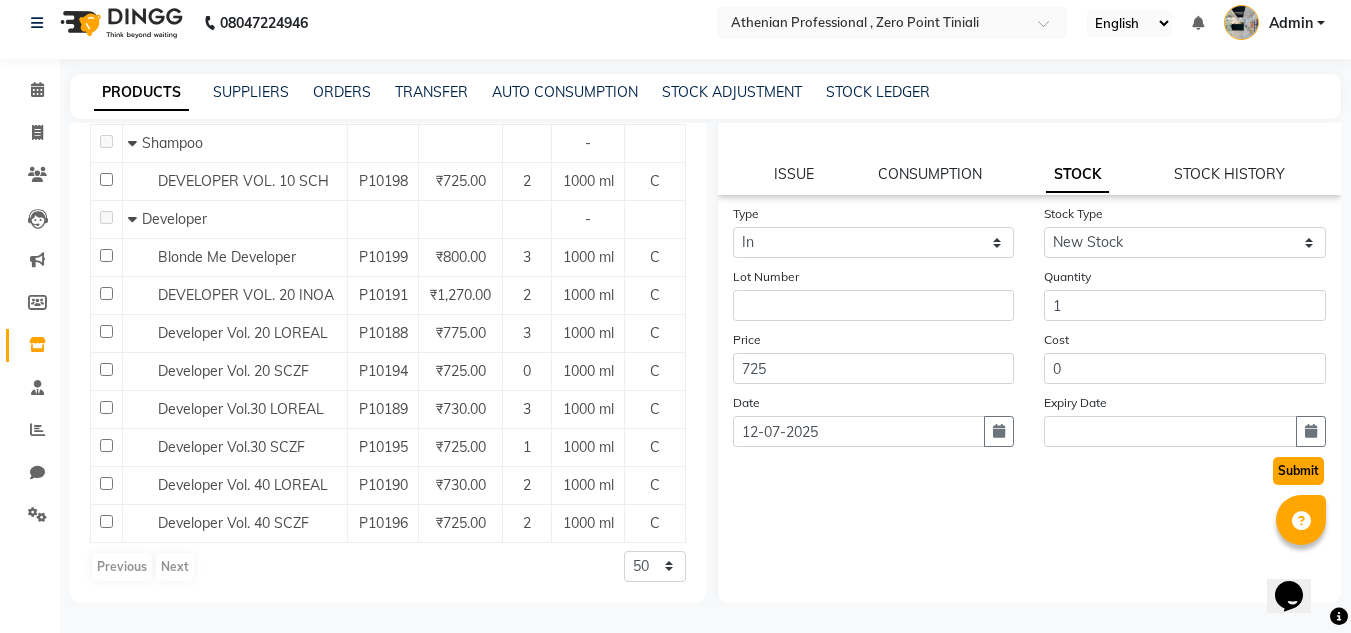 click on "Submit" 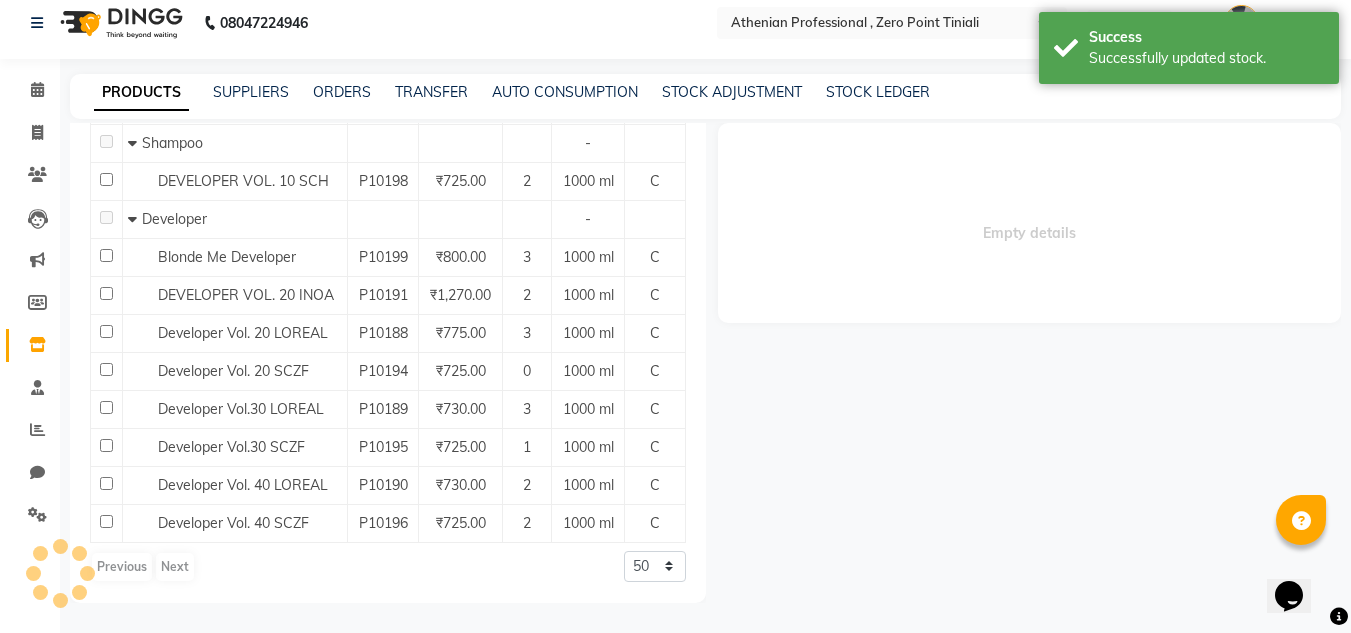 scroll, scrollTop: 0, scrollLeft: 0, axis: both 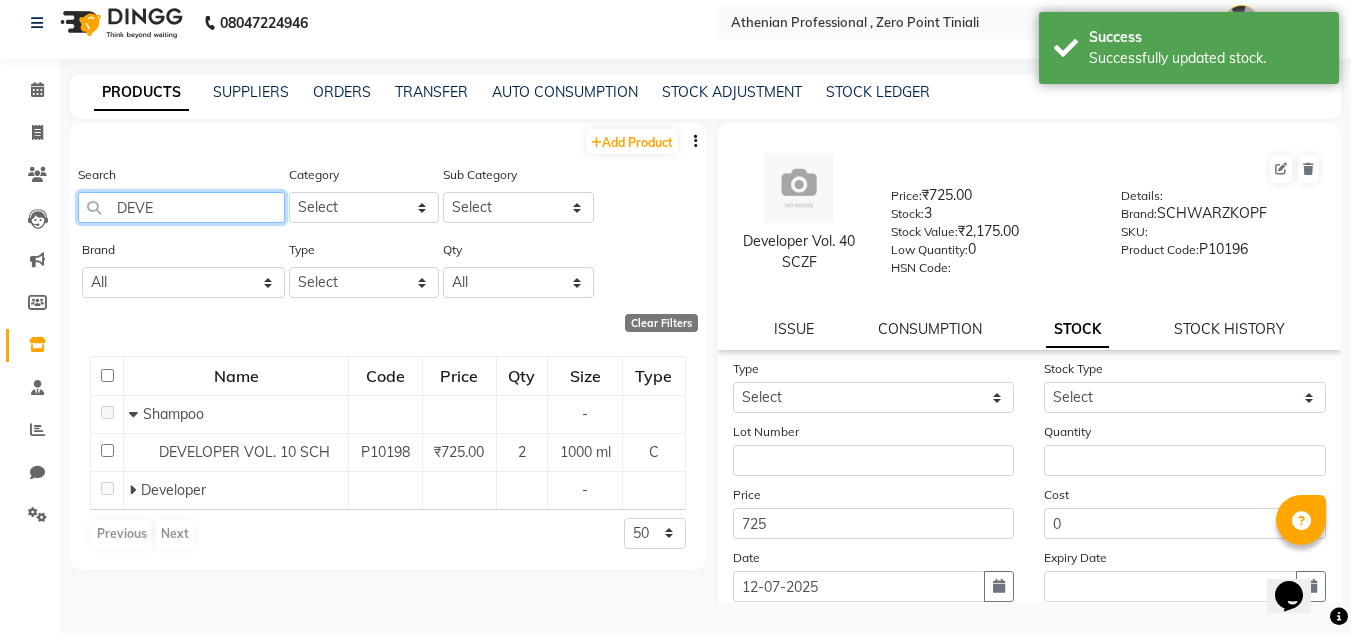 click on "DEVE" 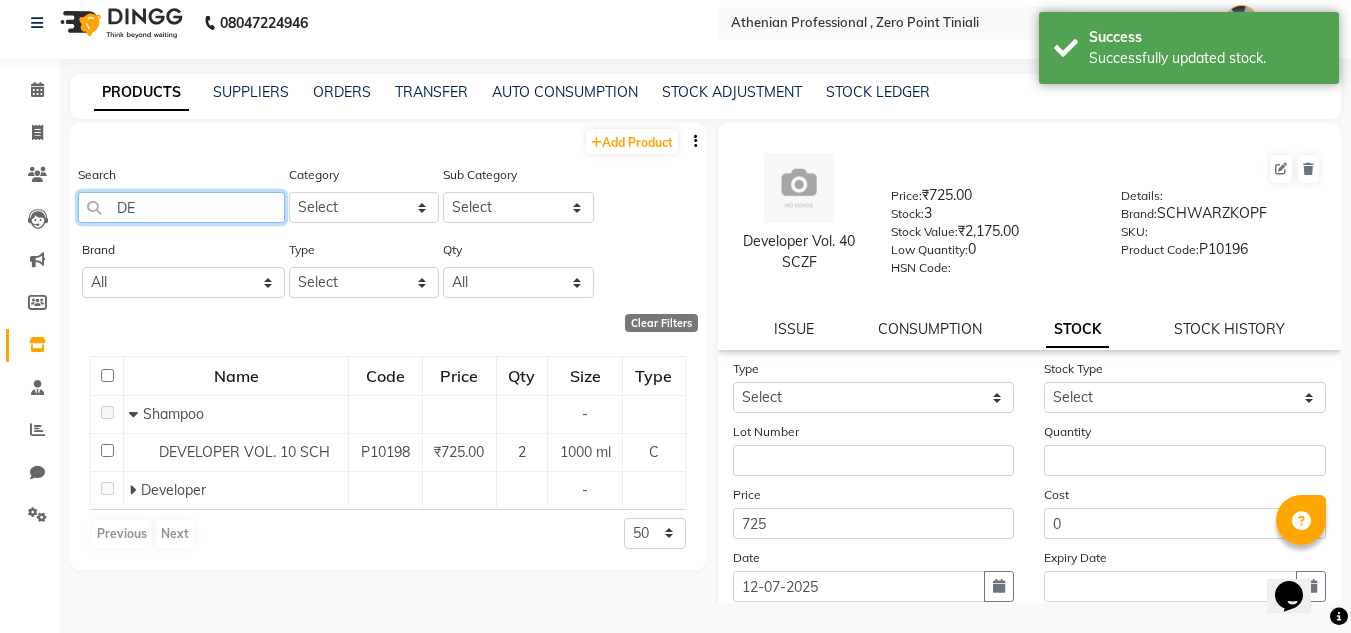 type on "D" 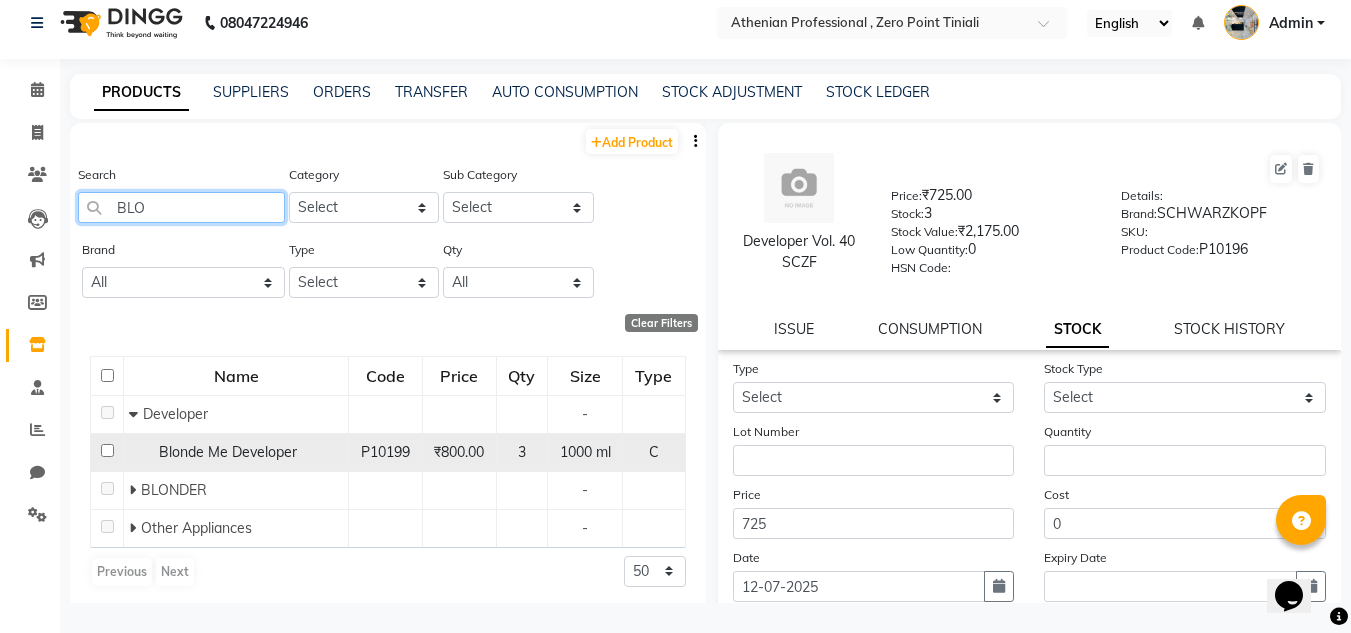 type on "BLO" 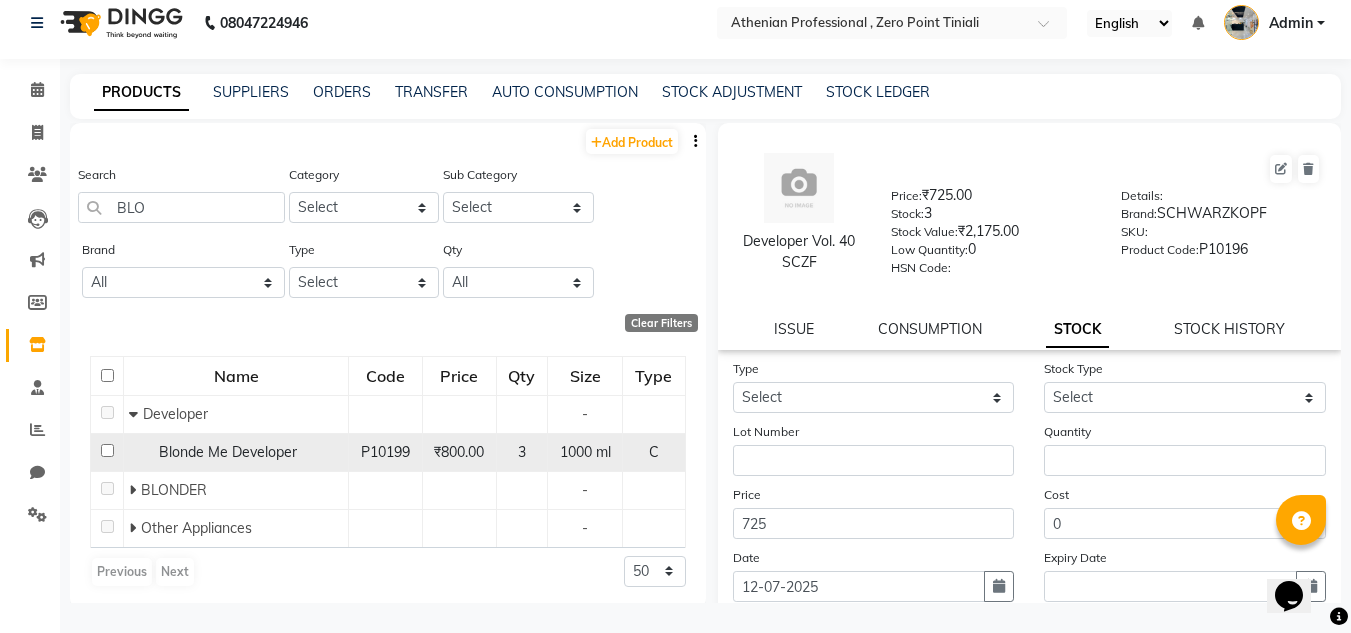 click on "Blonde Me Developer" 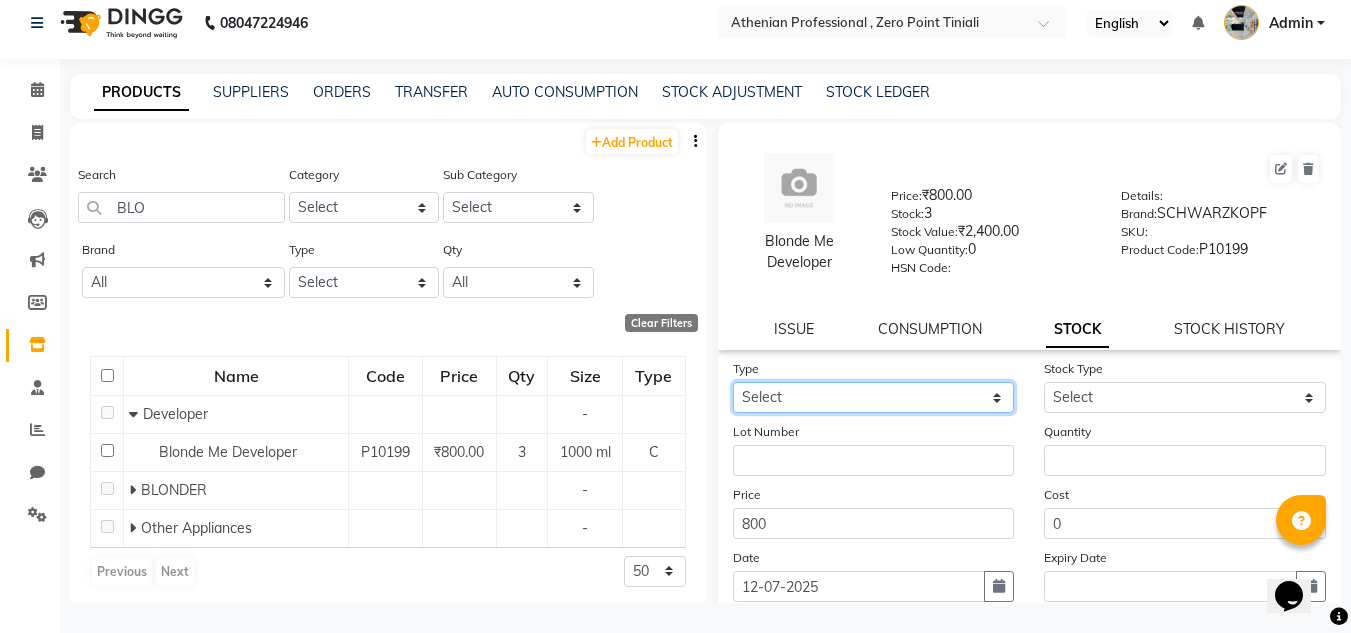 click on "Select In Out" 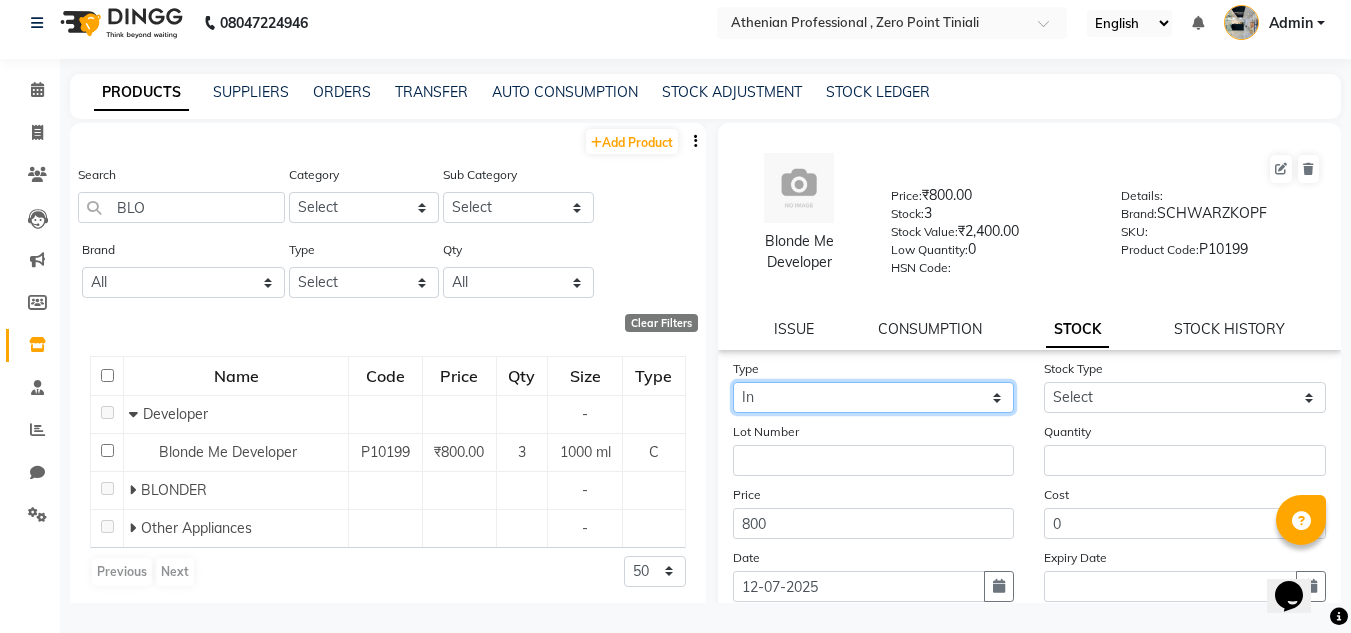 click on "Select In Out" 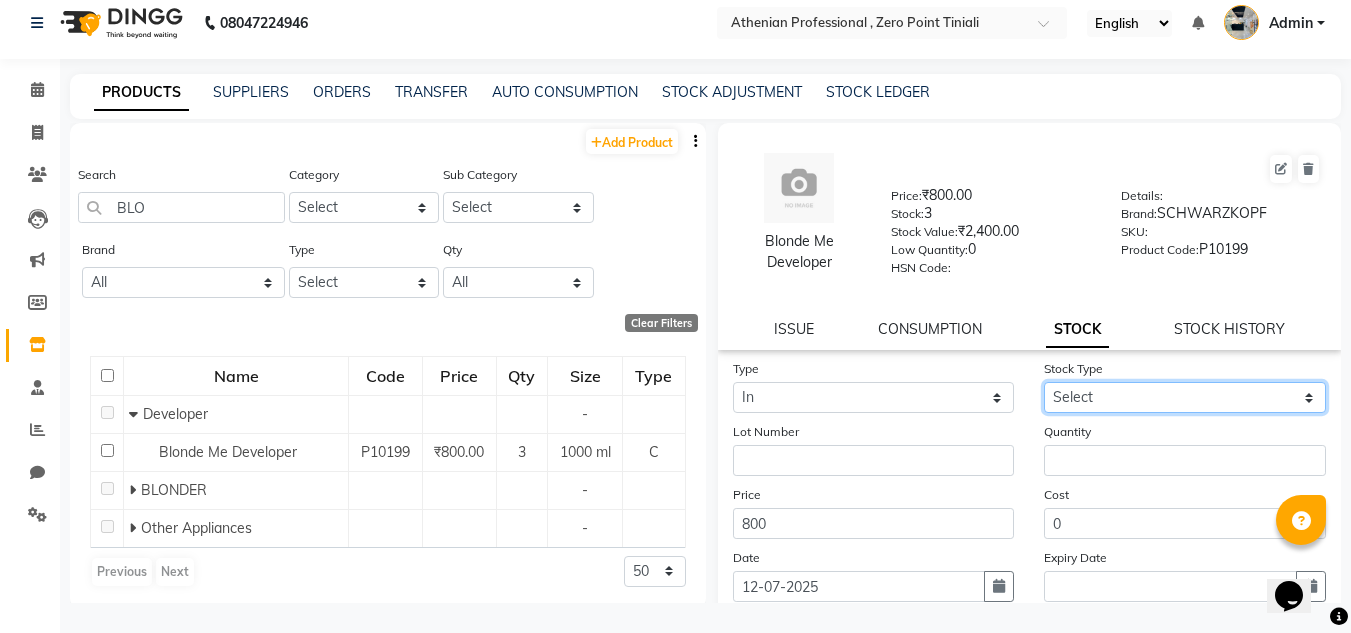 click on "Select New Stock Adjustment Return Other" 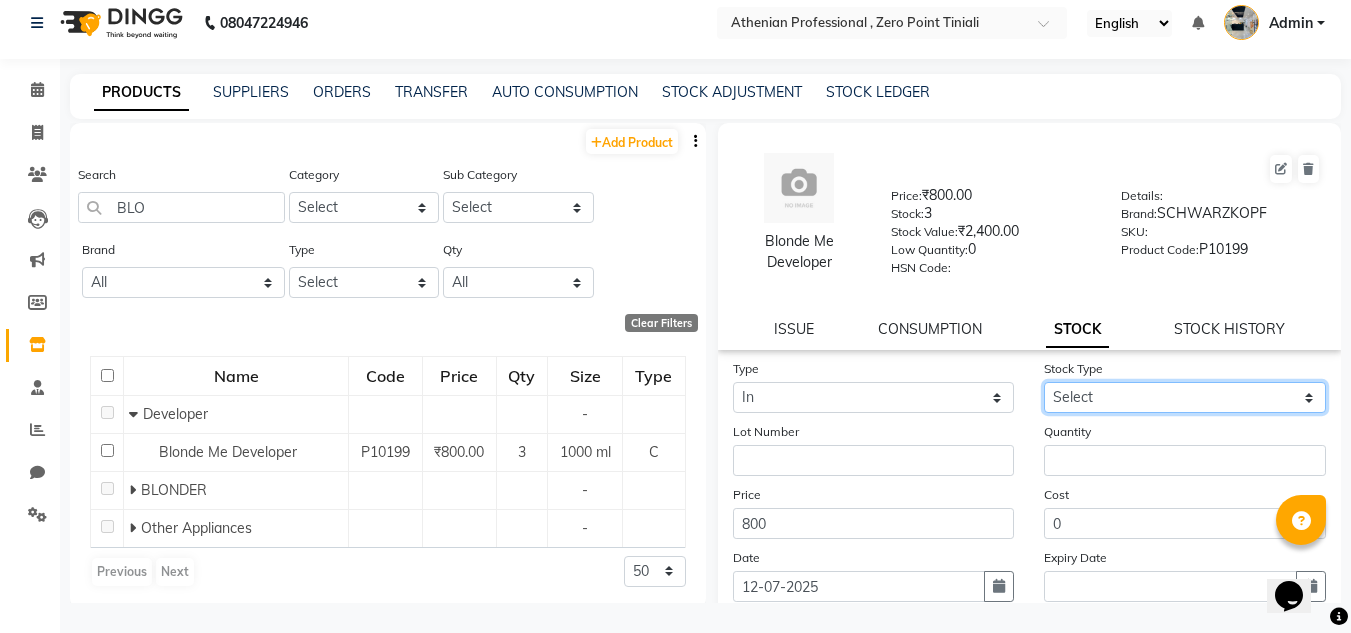 select on "other" 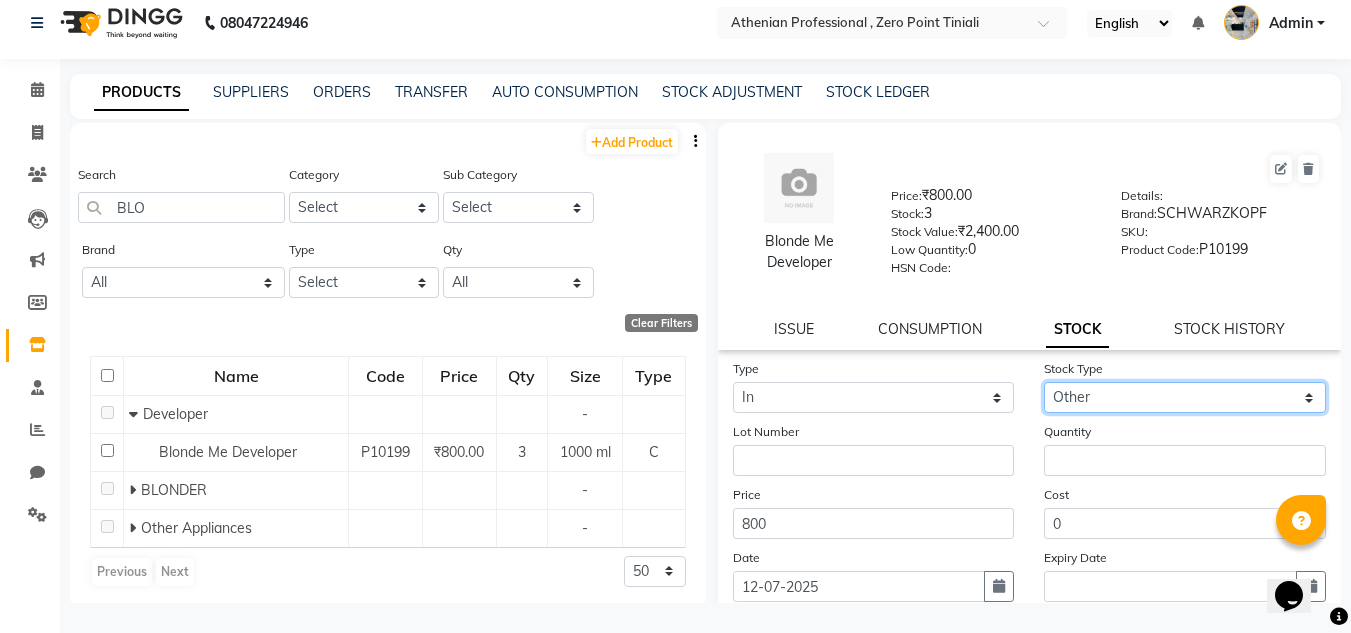 click on "Select New Stock Adjustment Return Other" 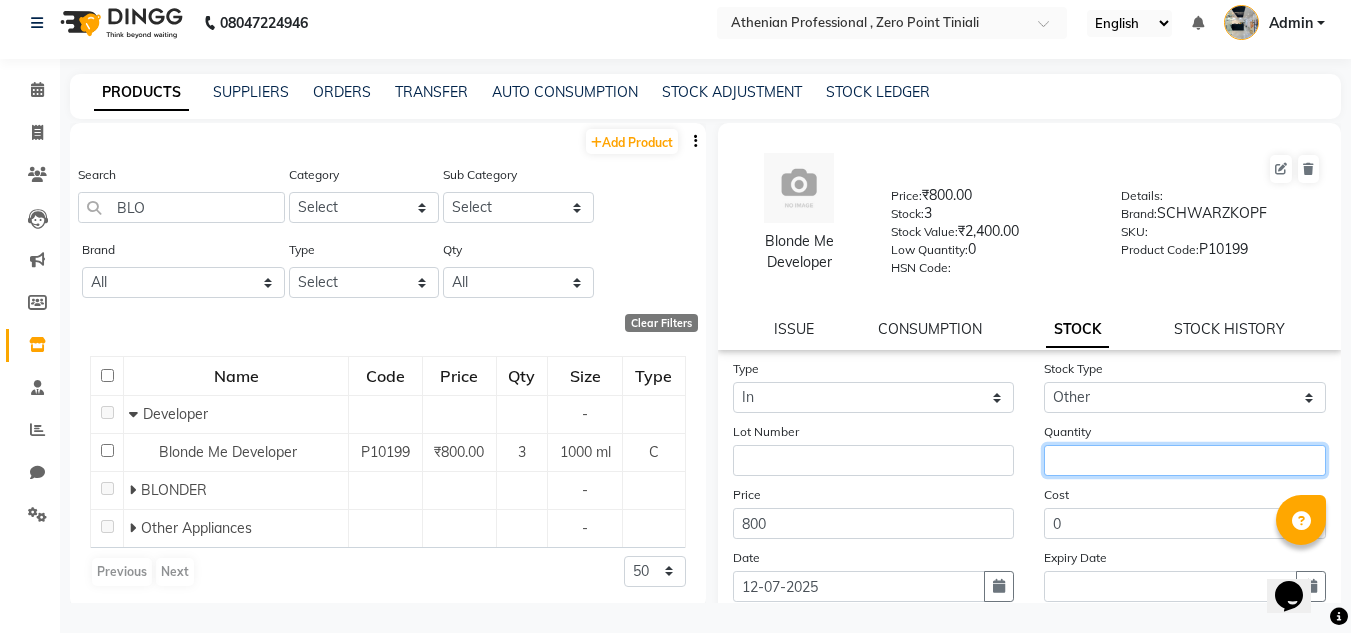 click 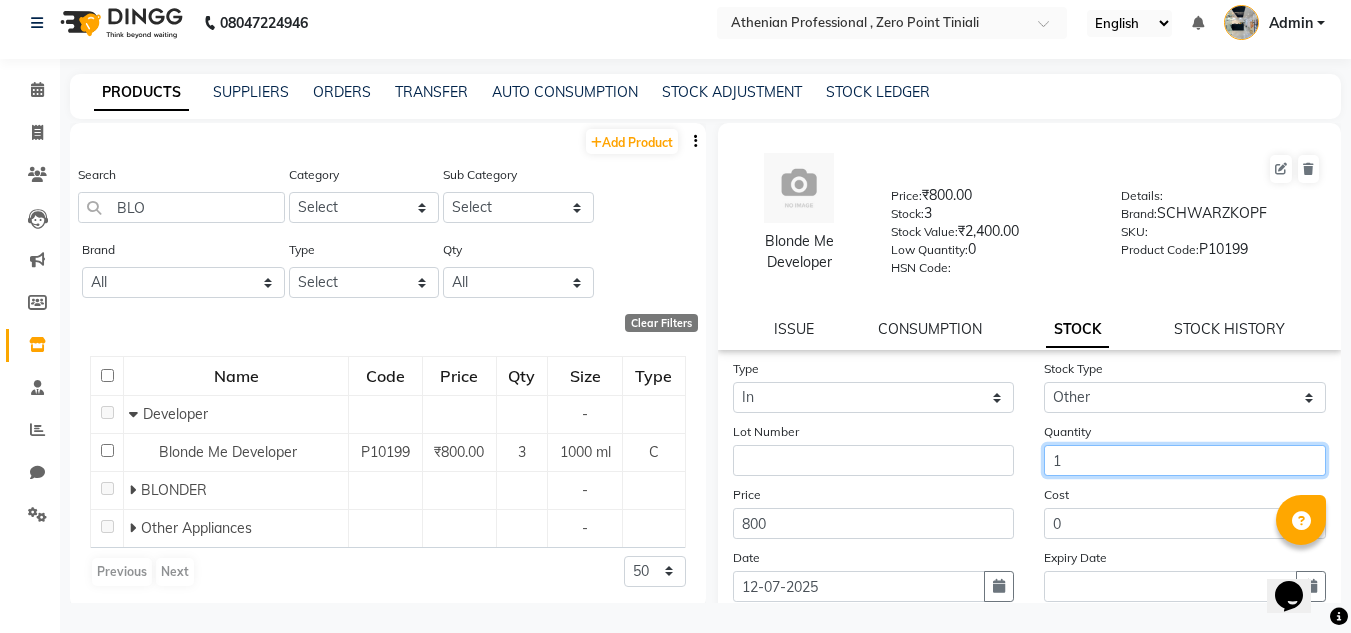scroll, scrollTop: 155, scrollLeft: 0, axis: vertical 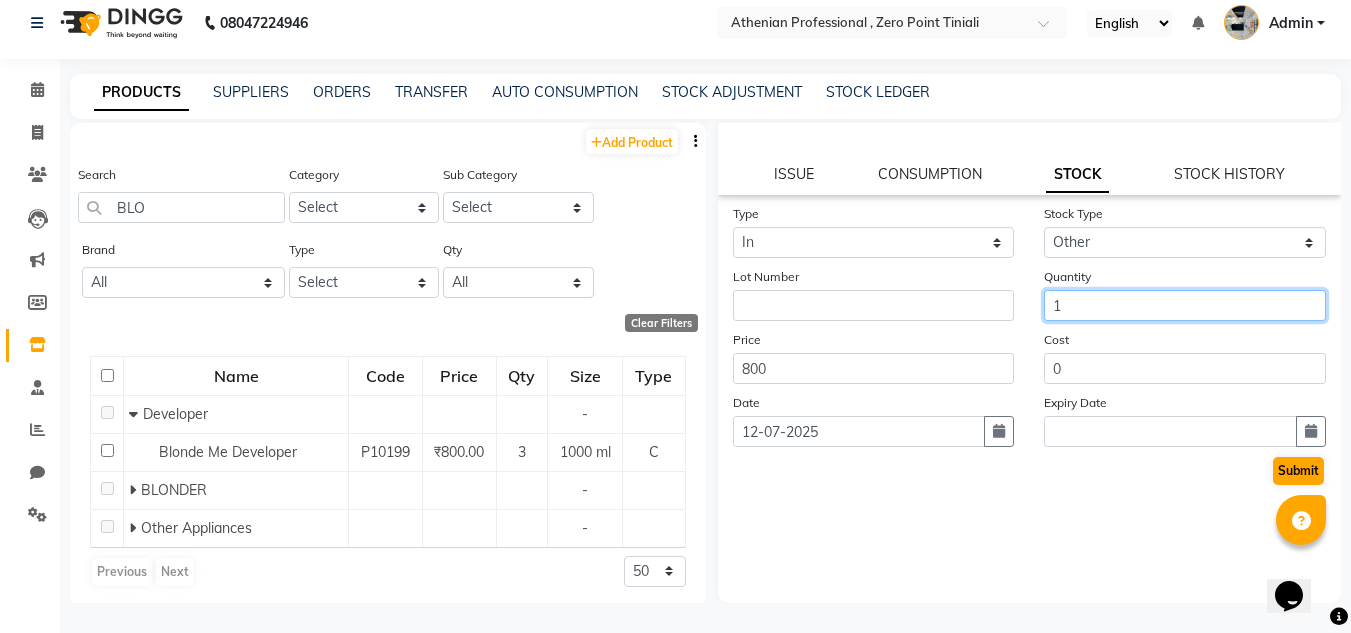 type on "1" 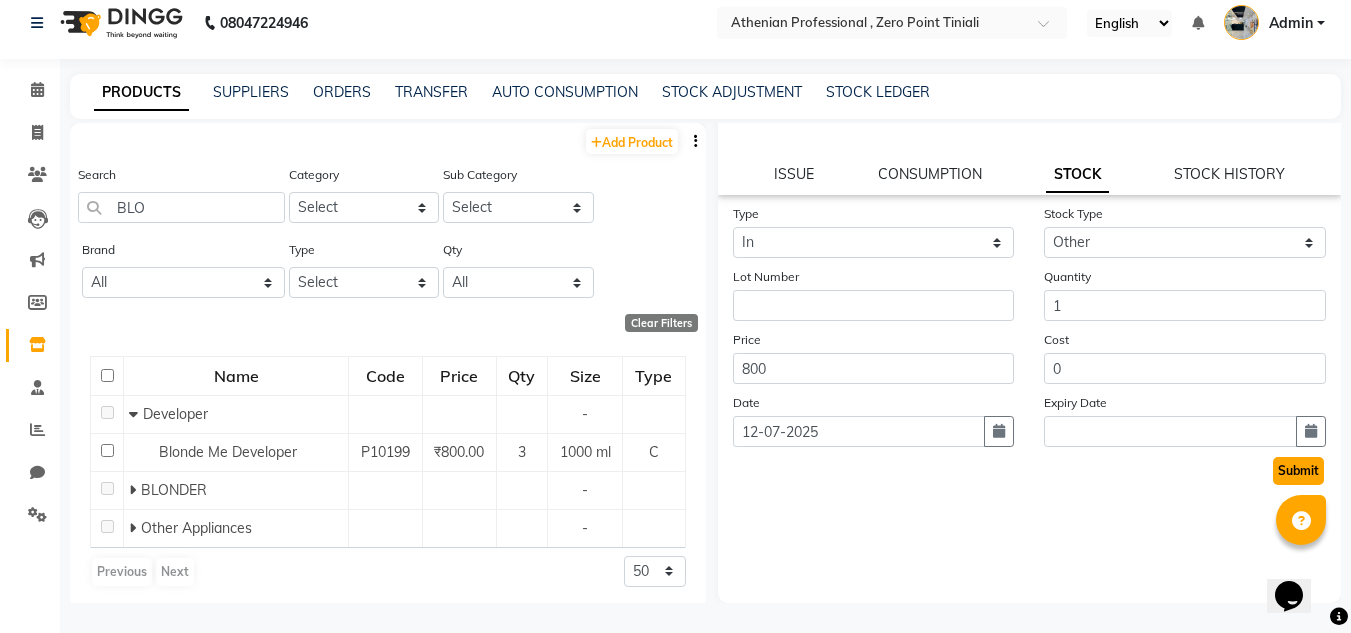 click on "Submit" 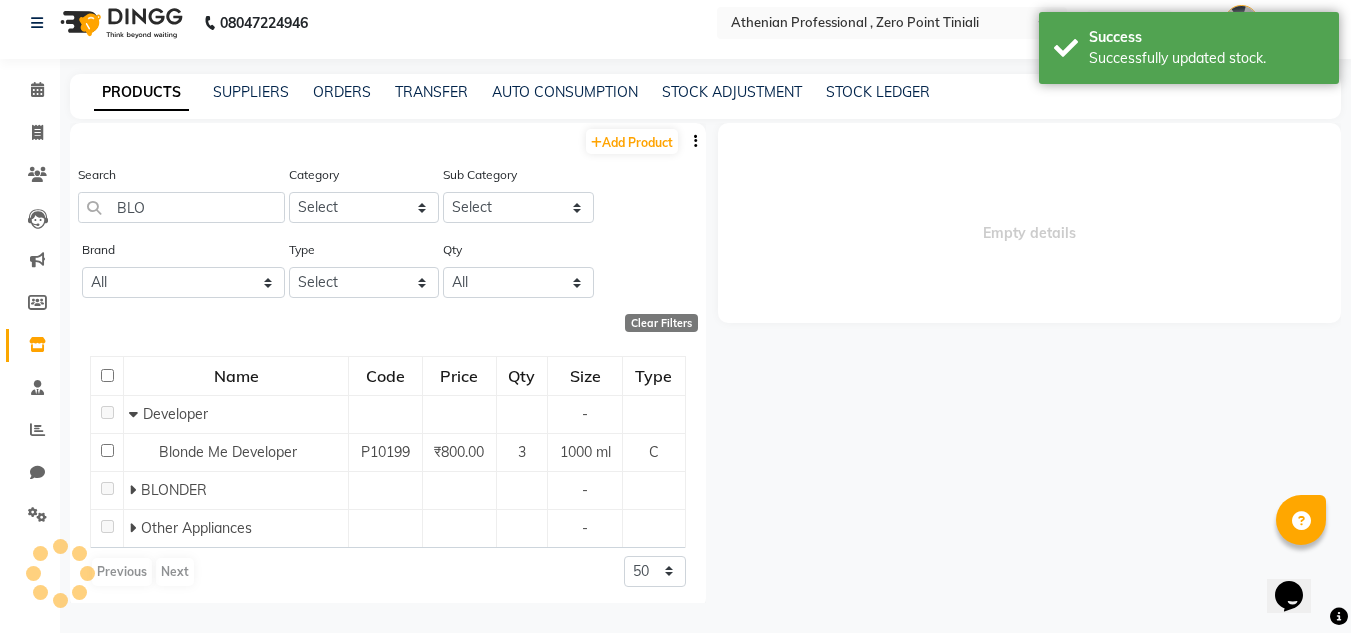 scroll, scrollTop: 0, scrollLeft: 0, axis: both 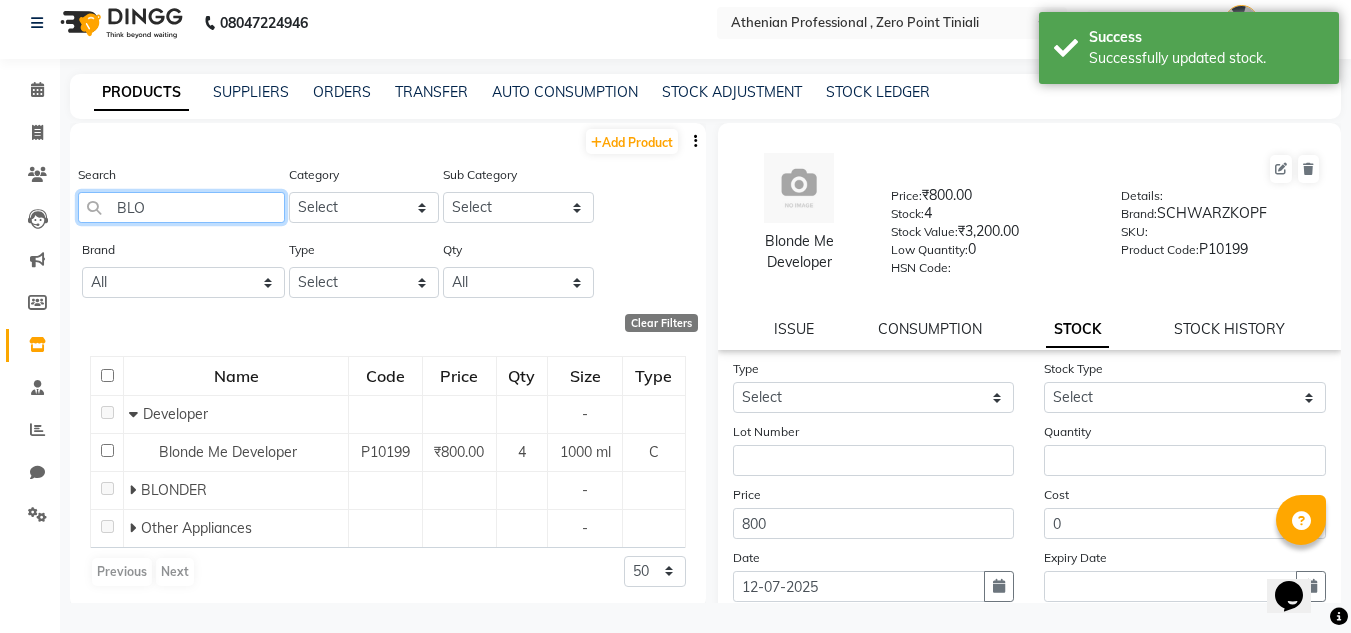 click on "BLO" 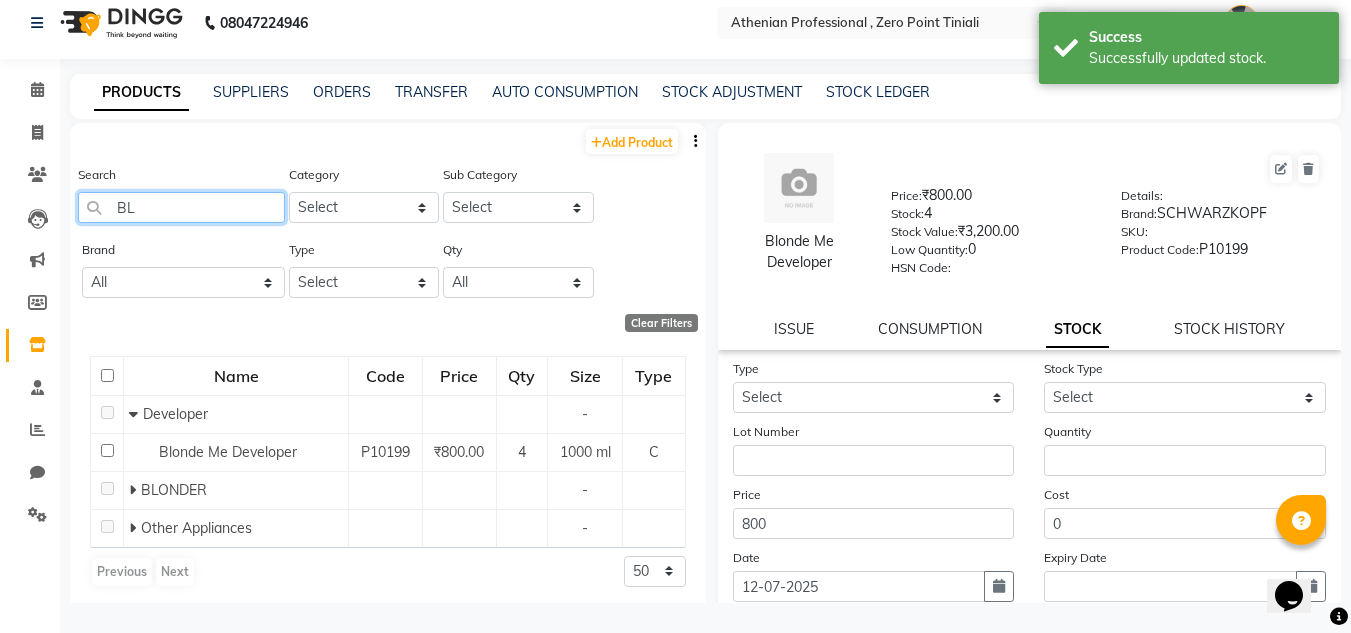 type on "B" 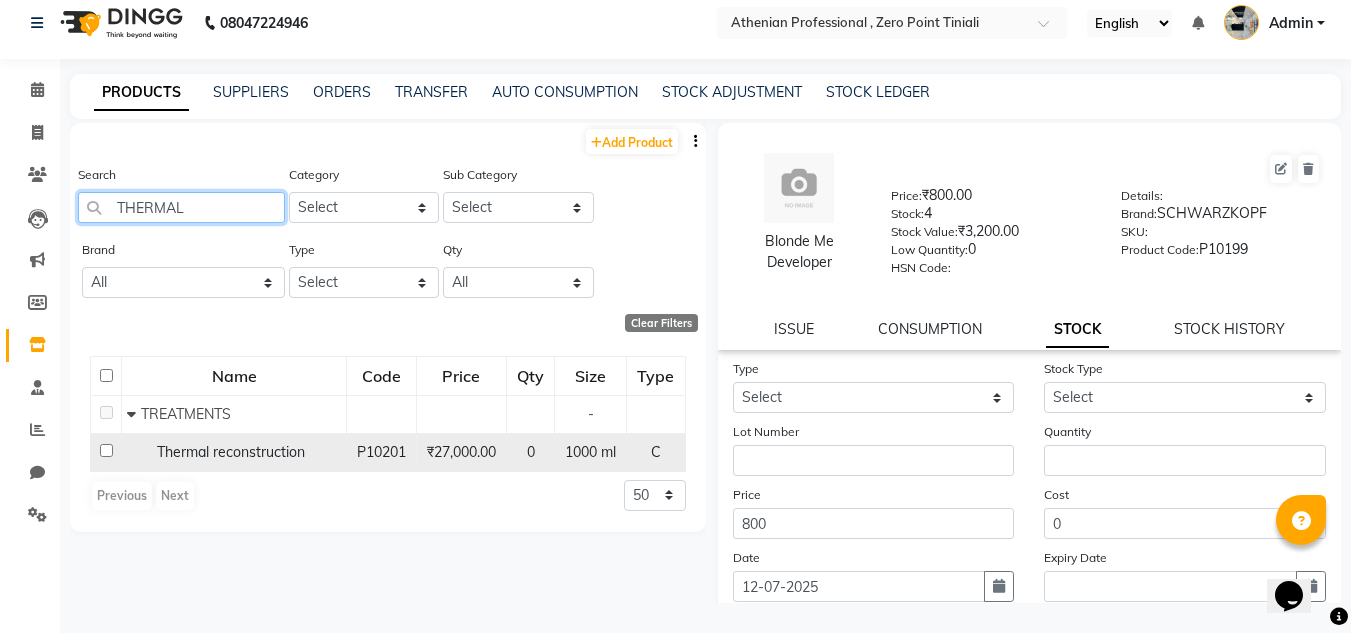 type on "THERMAL" 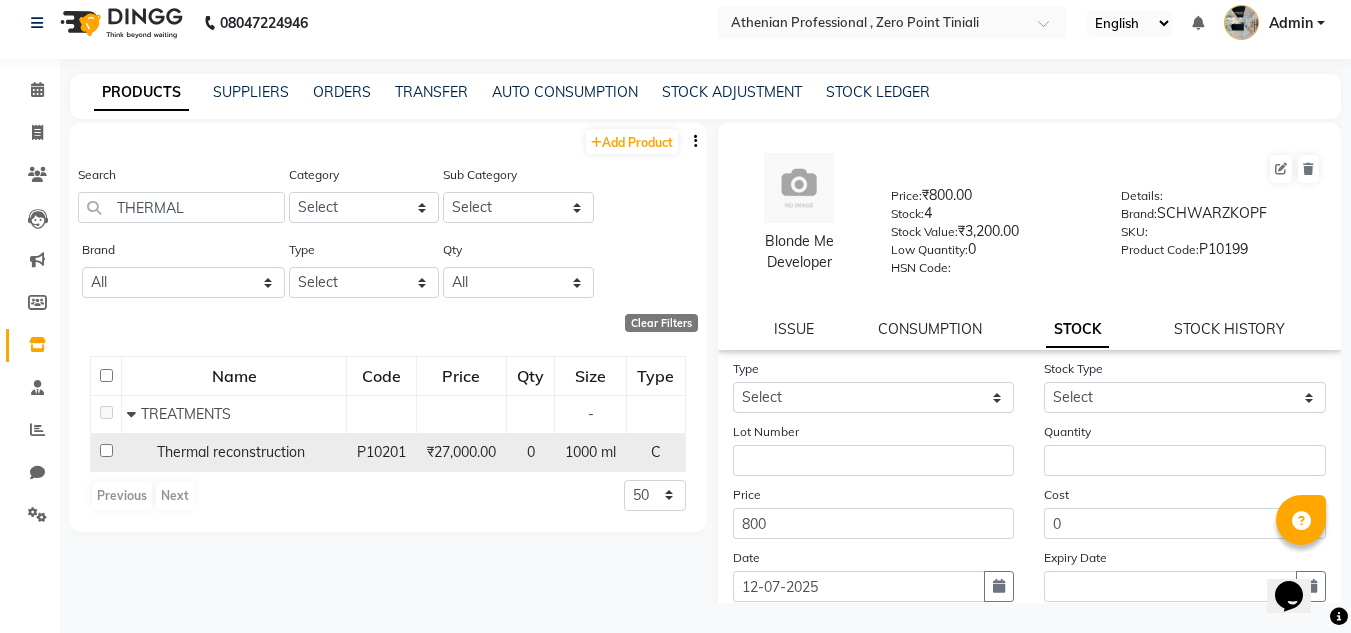click on "Thermal reconstruction" 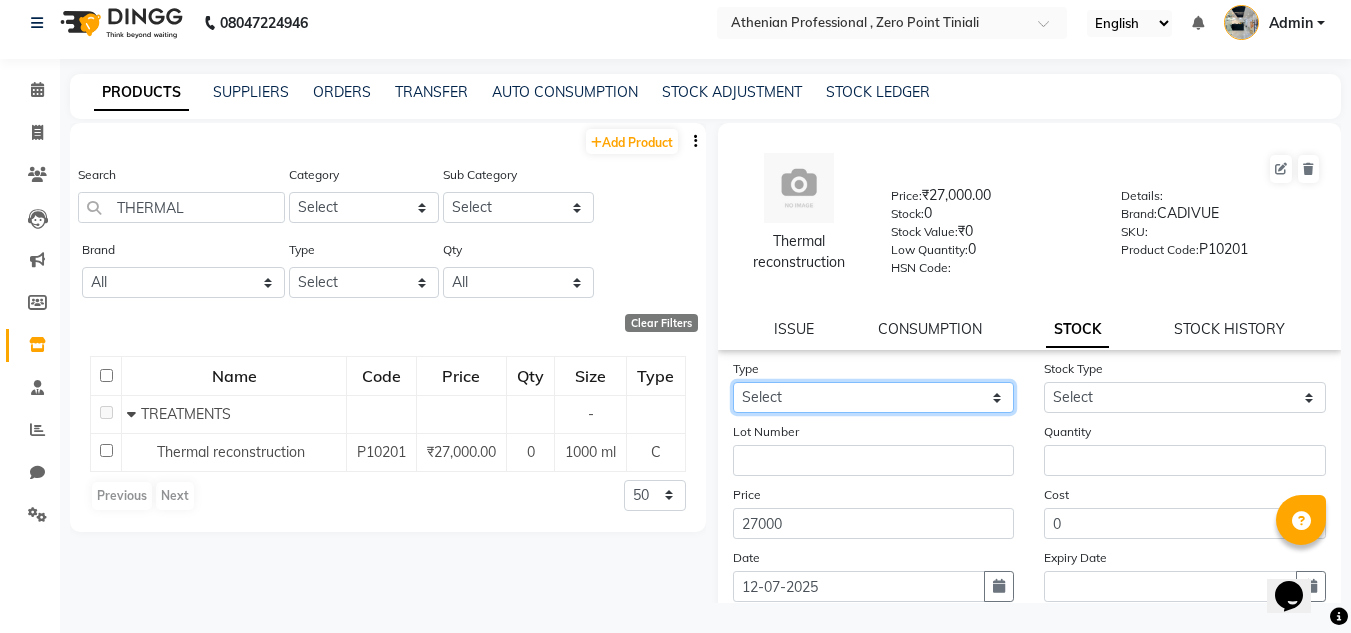 click on "Select In Out" 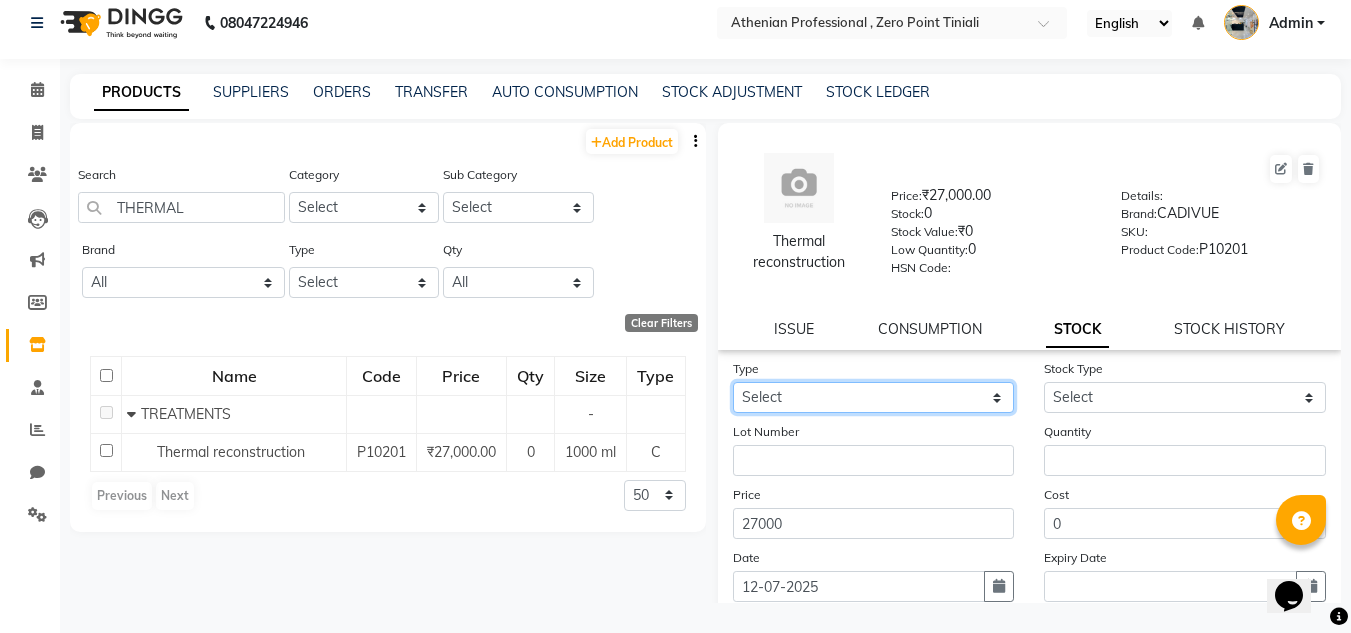 select on "in" 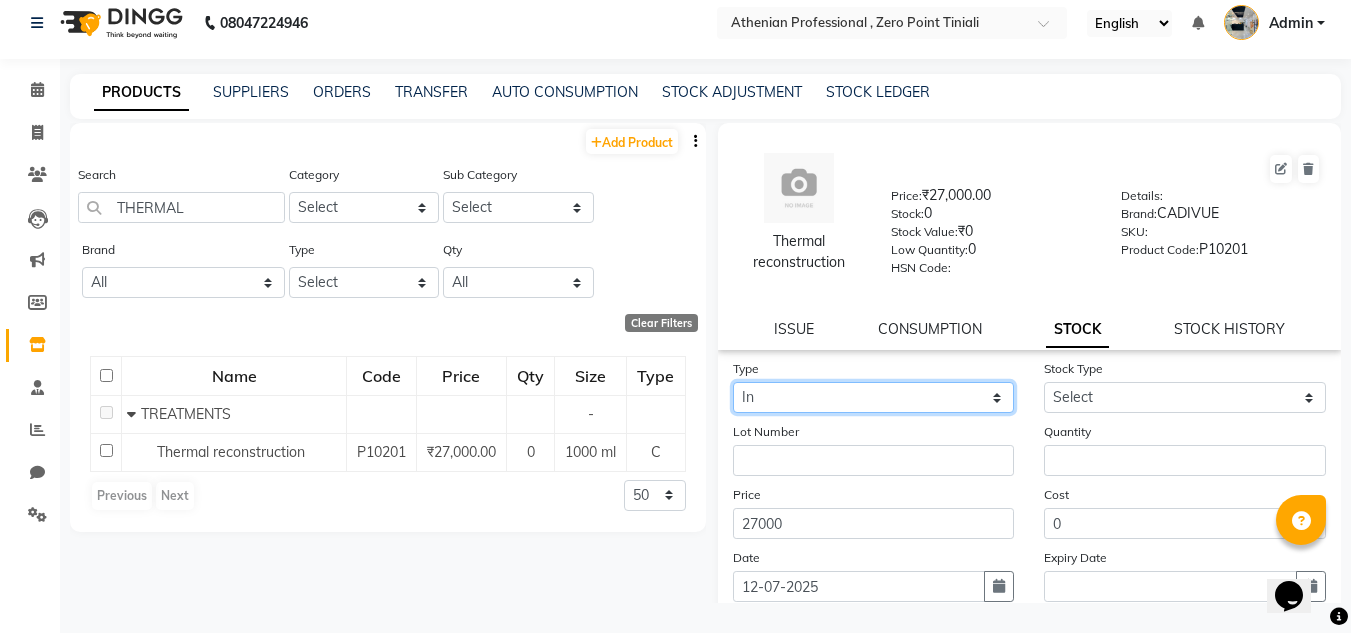 click on "Select In Out" 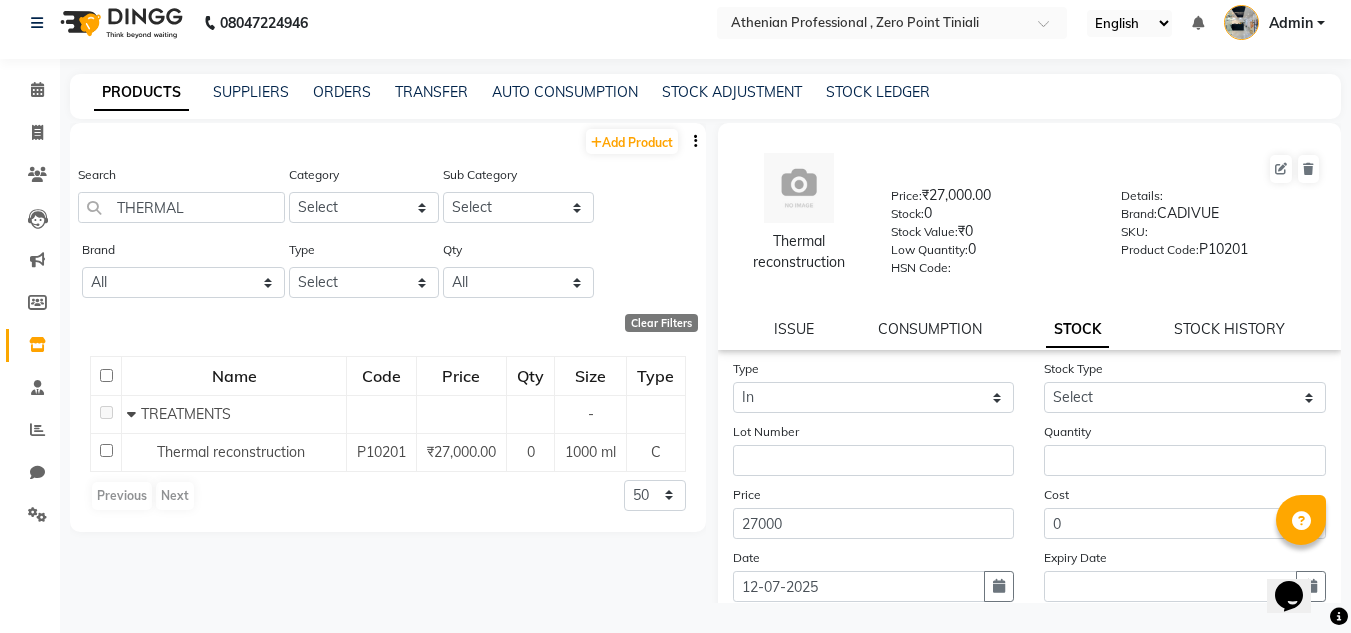 click on "Stock Type Select New Stock Adjustment Return Other" 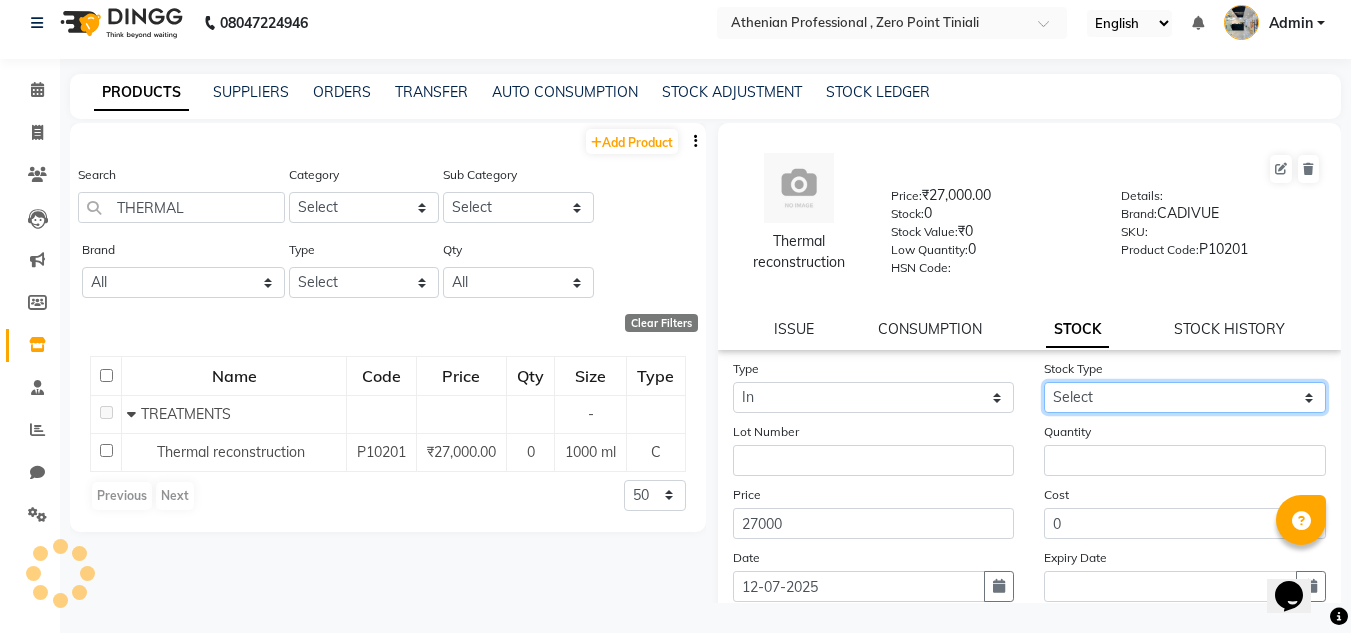 click on "Select New Stock Adjustment Return Other" 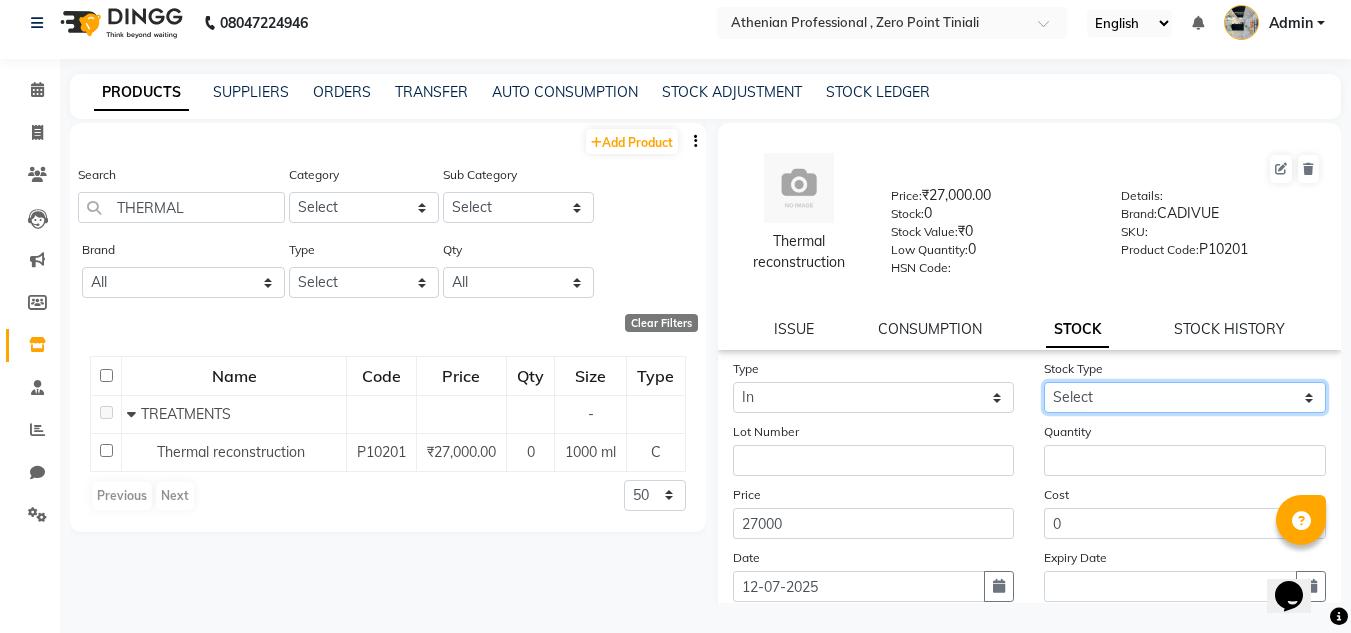 select on "new stock" 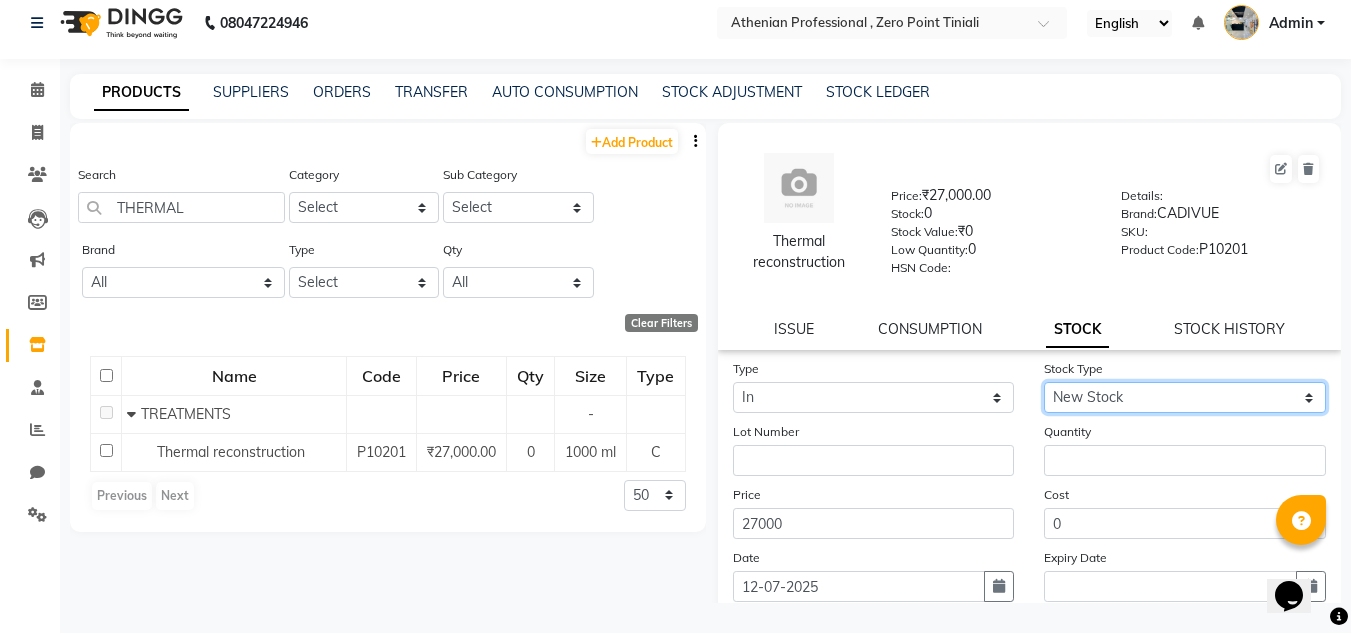 click on "Select New Stock Adjustment Return Other" 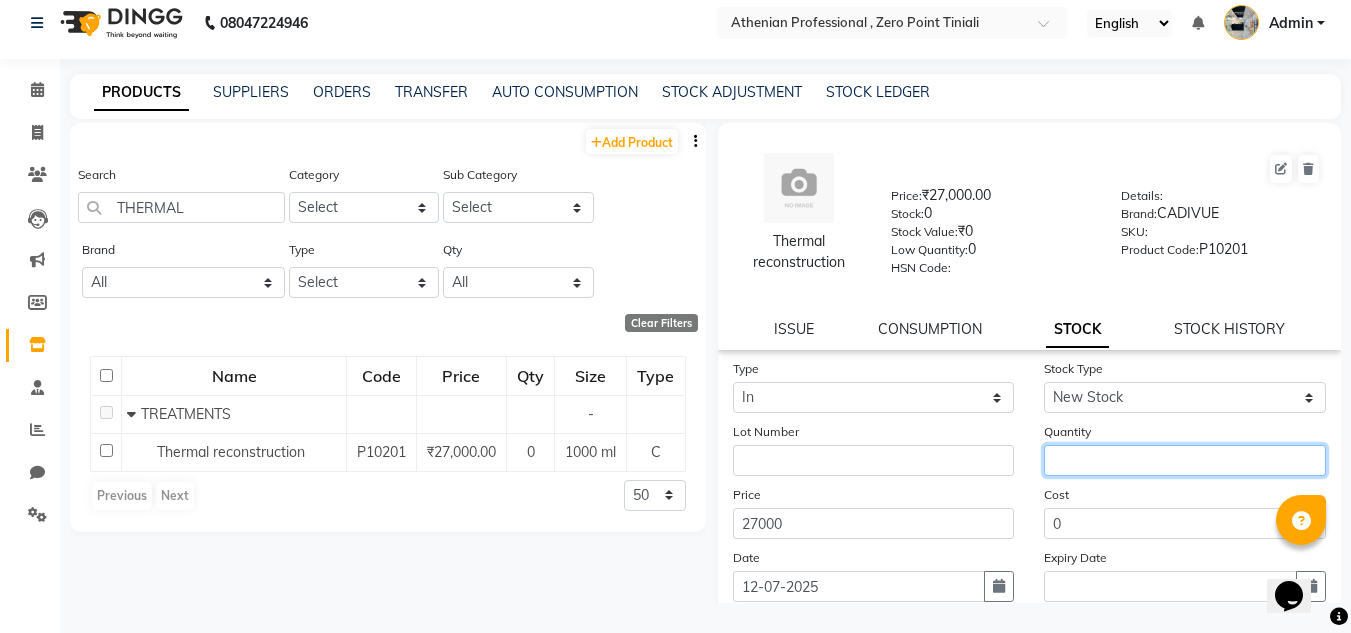 click 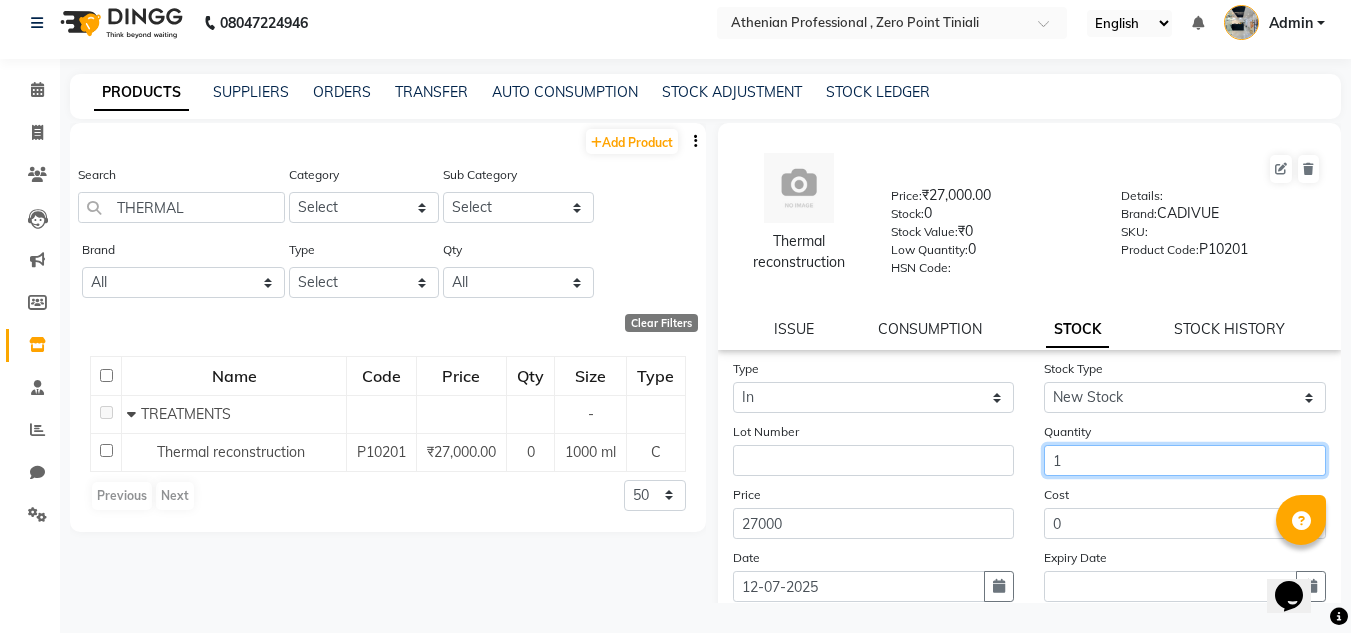 scroll, scrollTop: 155, scrollLeft: 0, axis: vertical 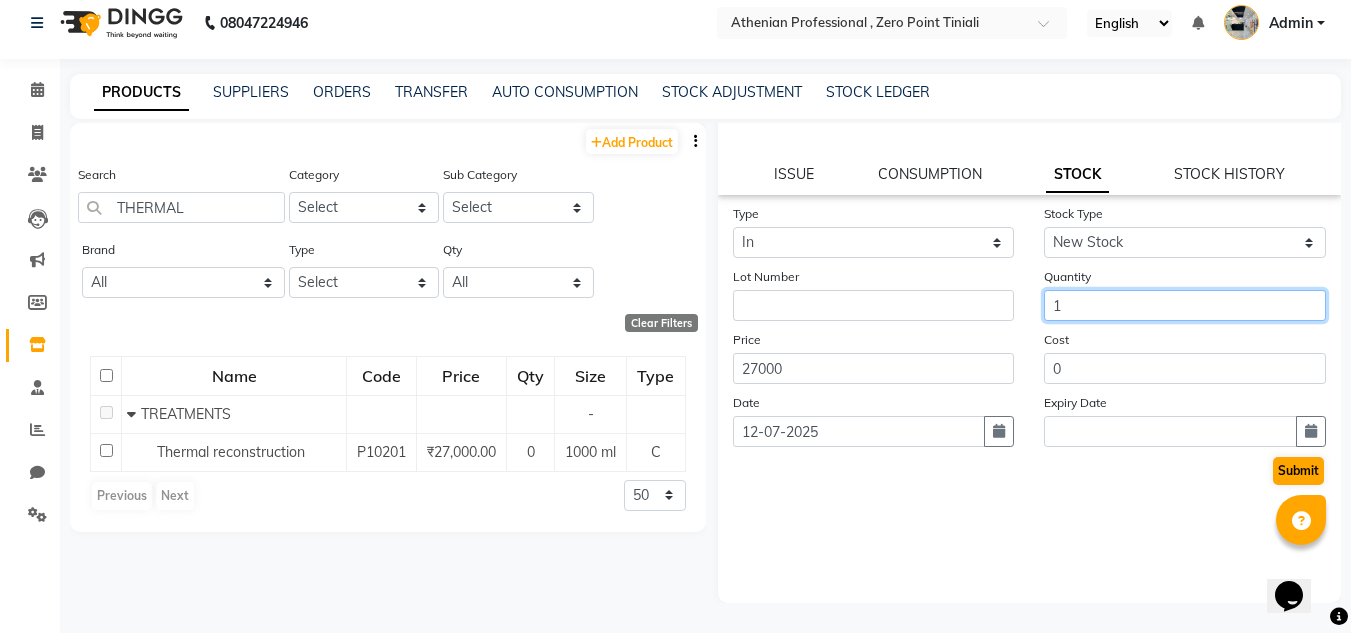 type on "1" 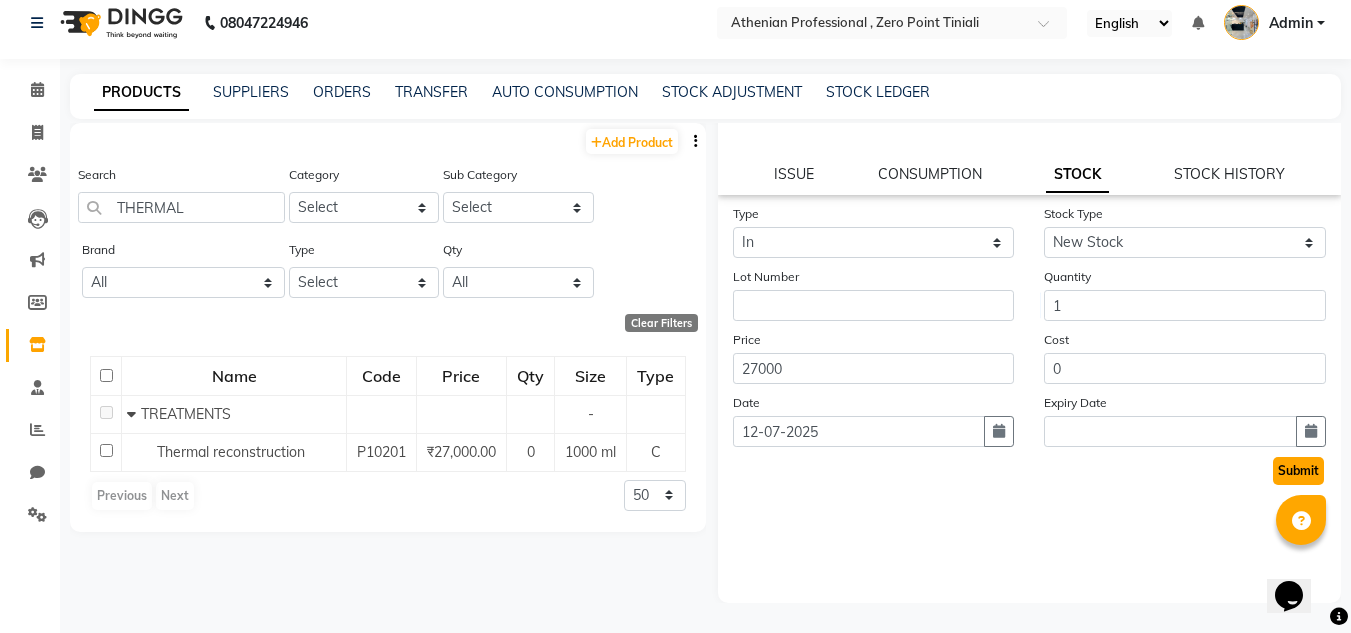 click on "Submit" 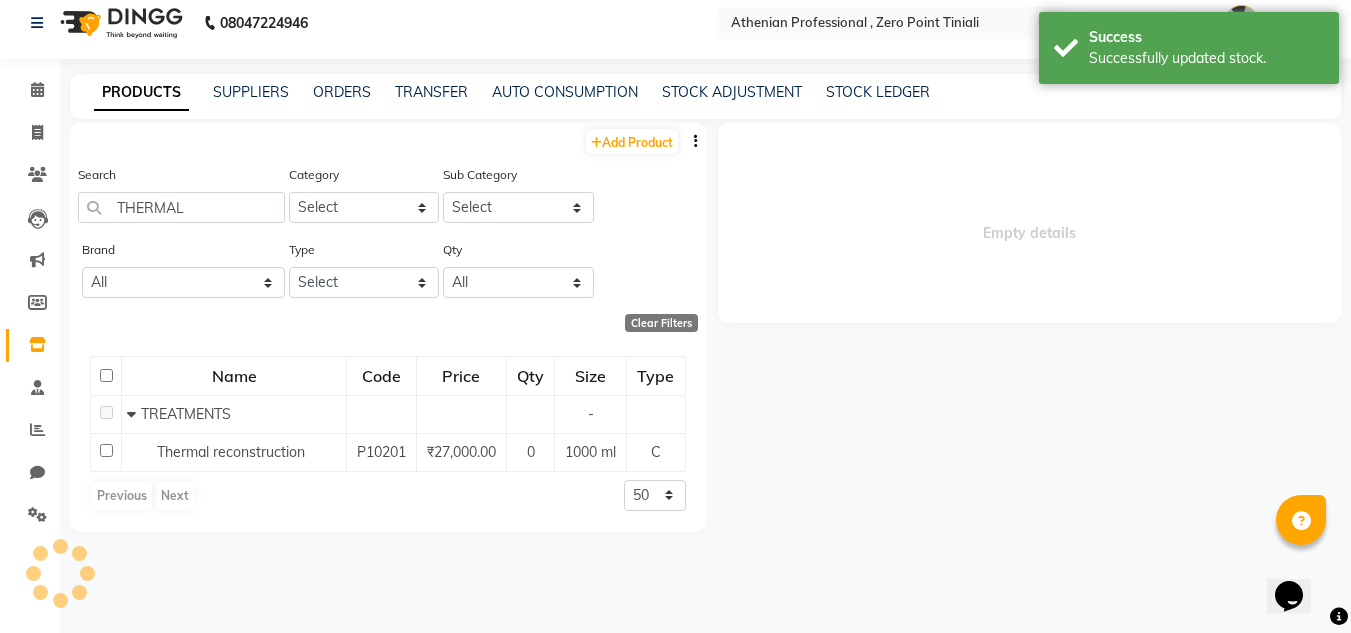 scroll, scrollTop: 0, scrollLeft: 0, axis: both 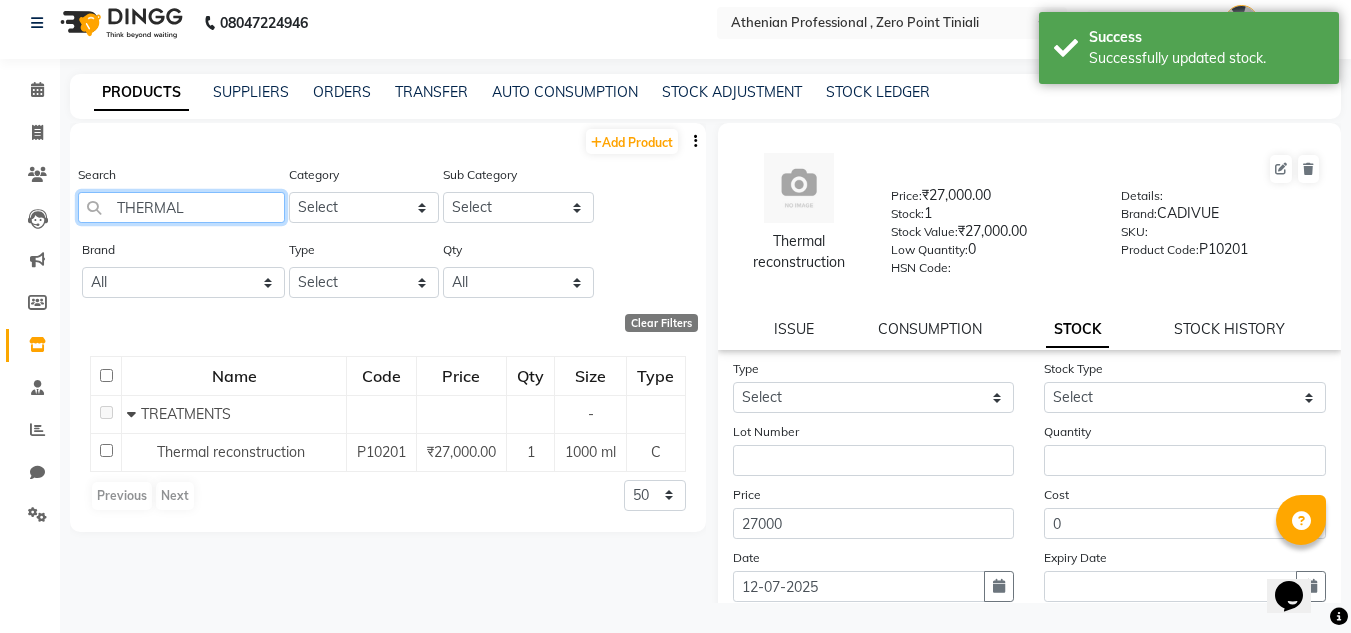 click on "THERMAL" 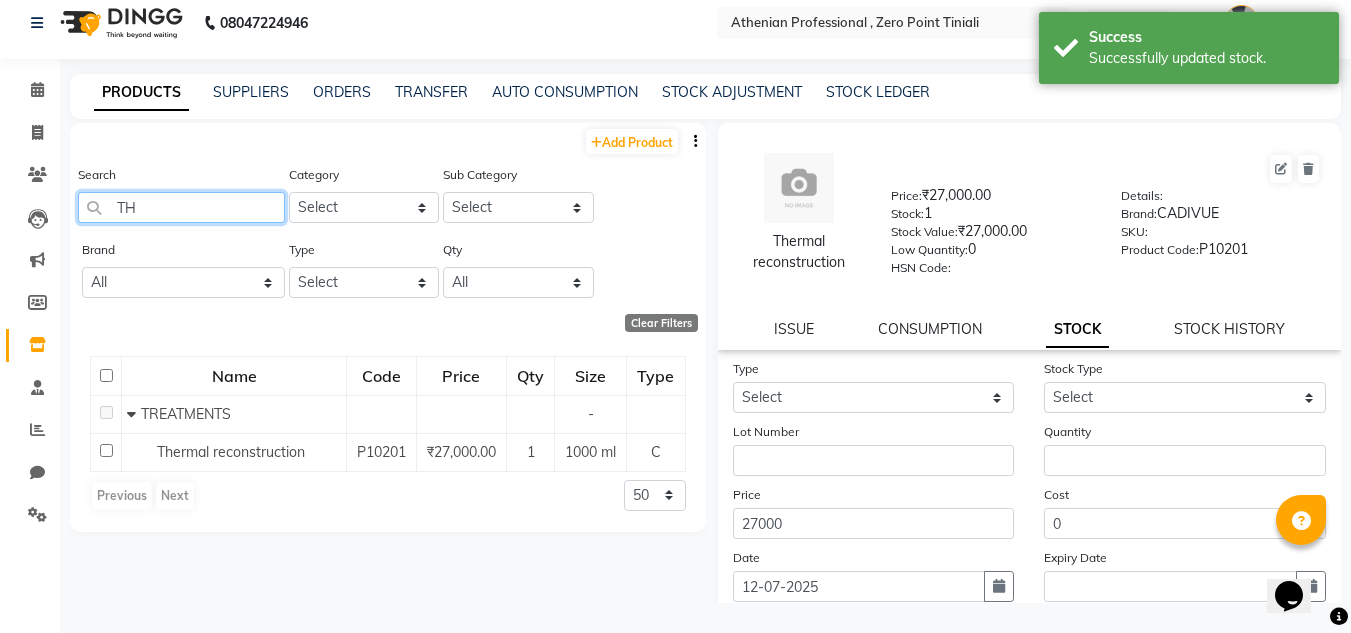 type on "T" 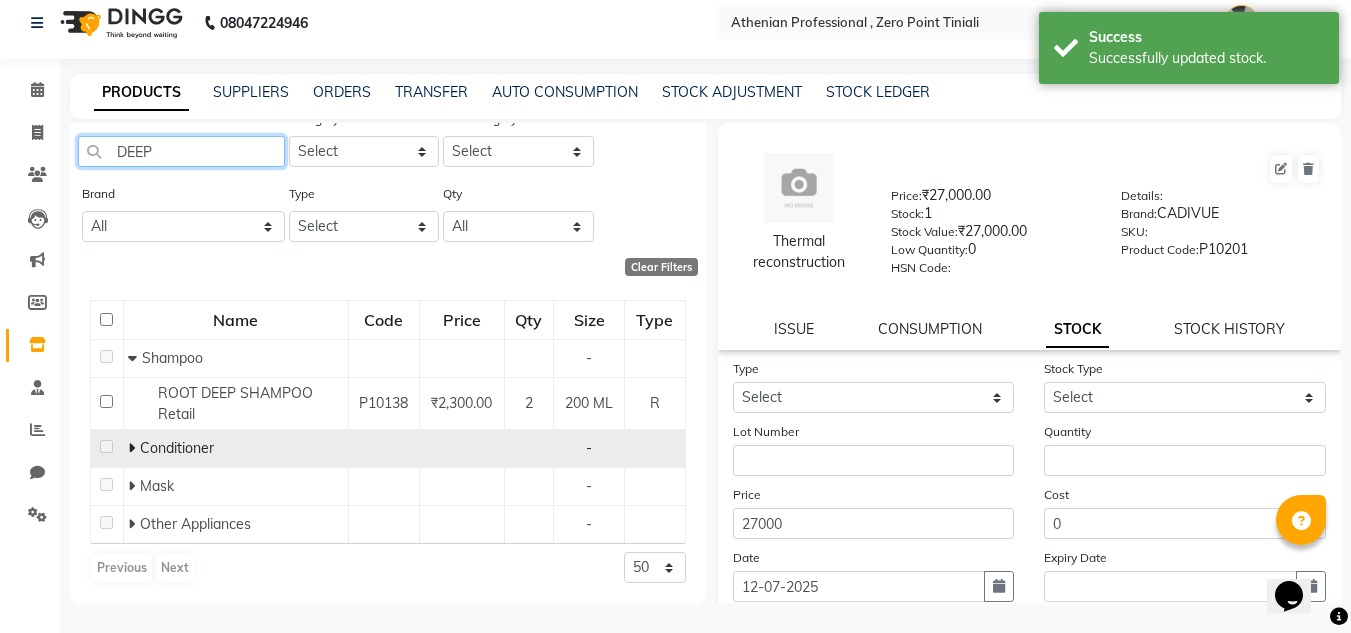 scroll, scrollTop: 57, scrollLeft: 0, axis: vertical 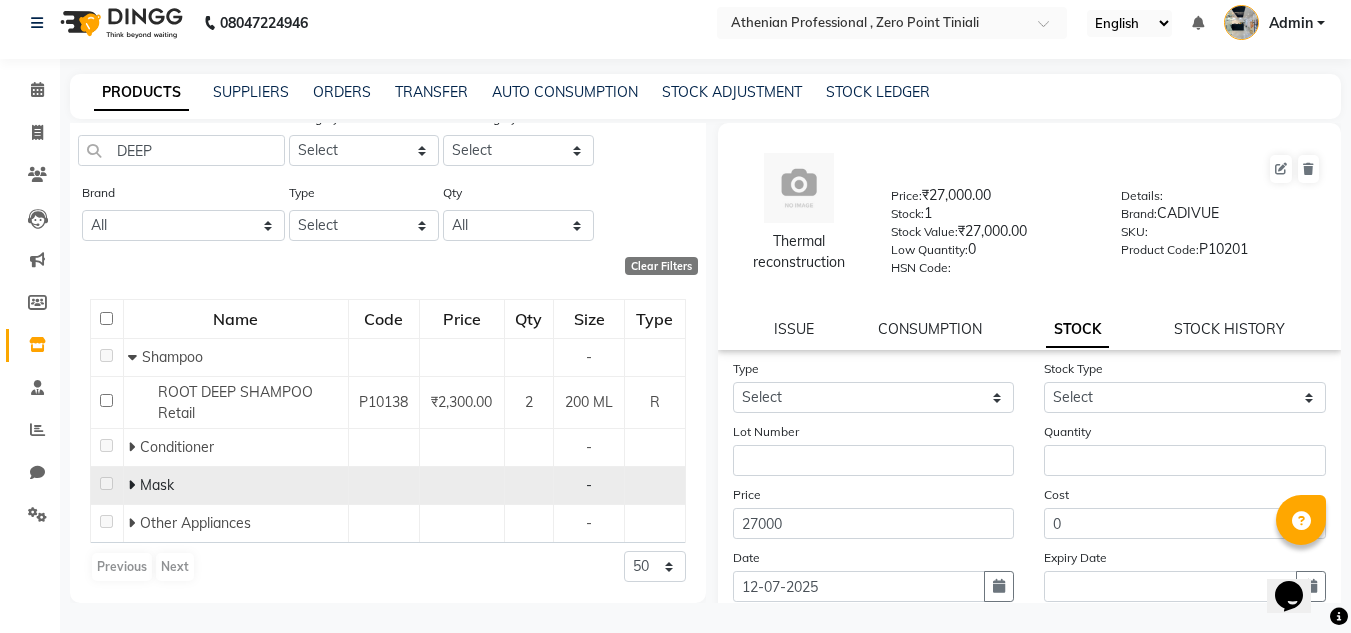 click on "Mask" 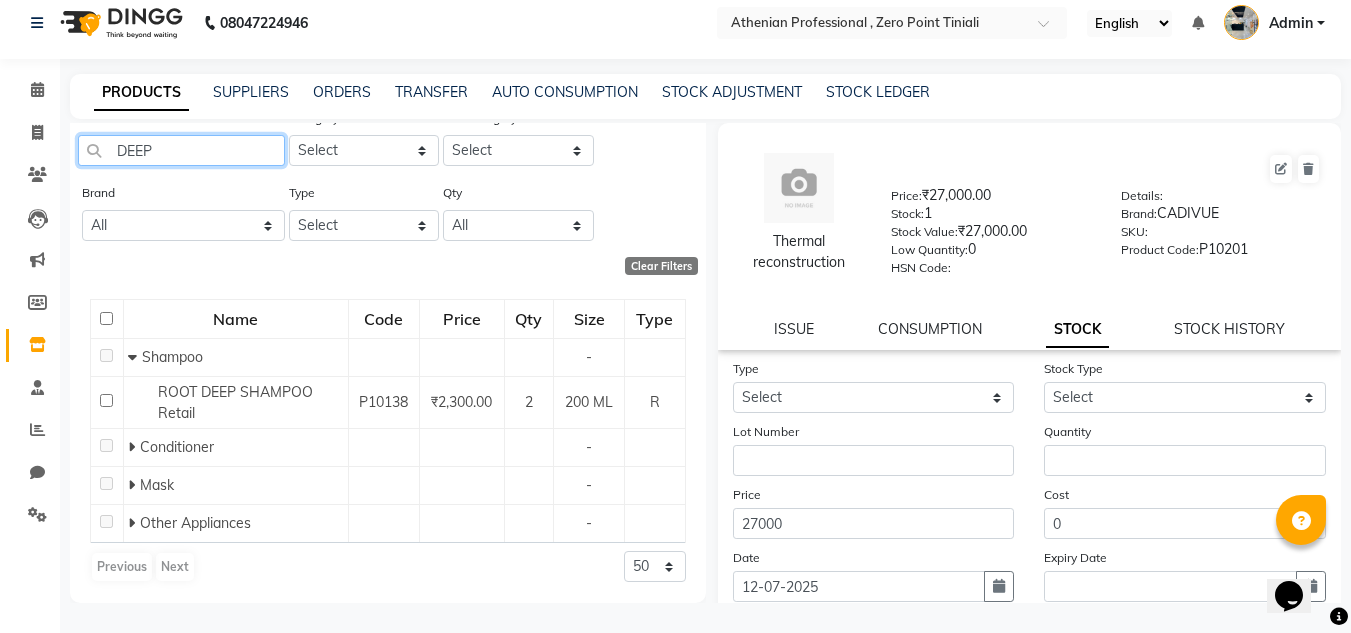 click on "DEEP" 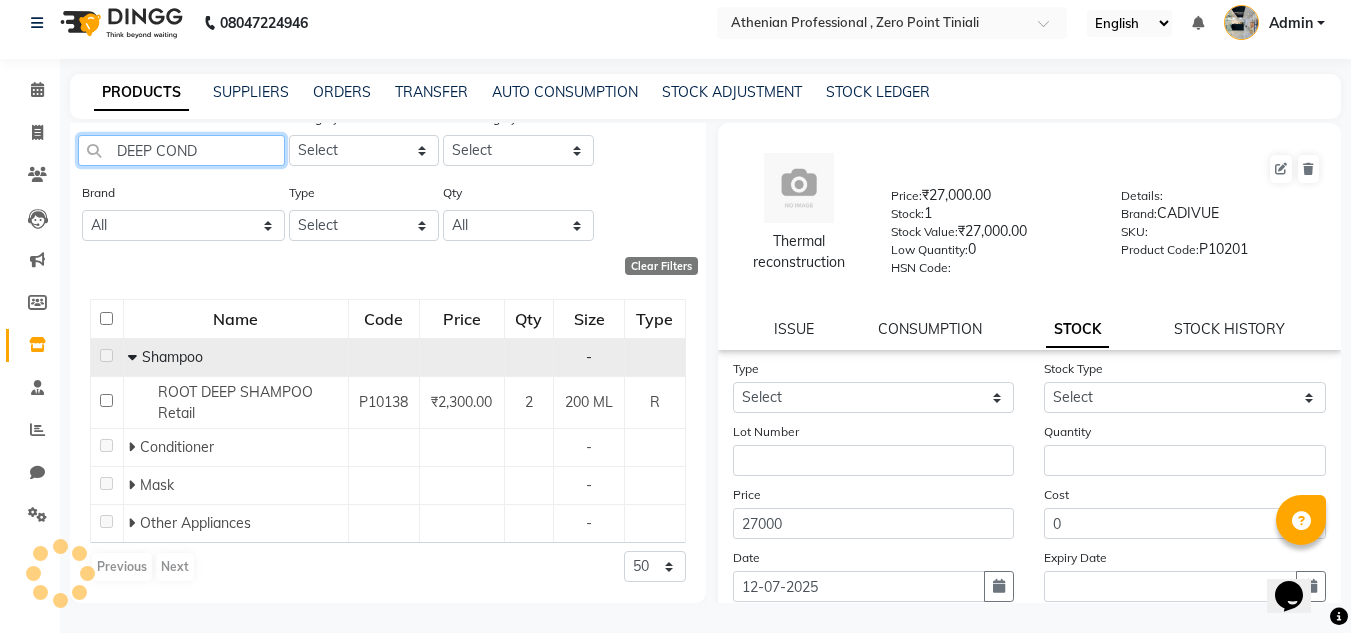 scroll, scrollTop: 0, scrollLeft: 0, axis: both 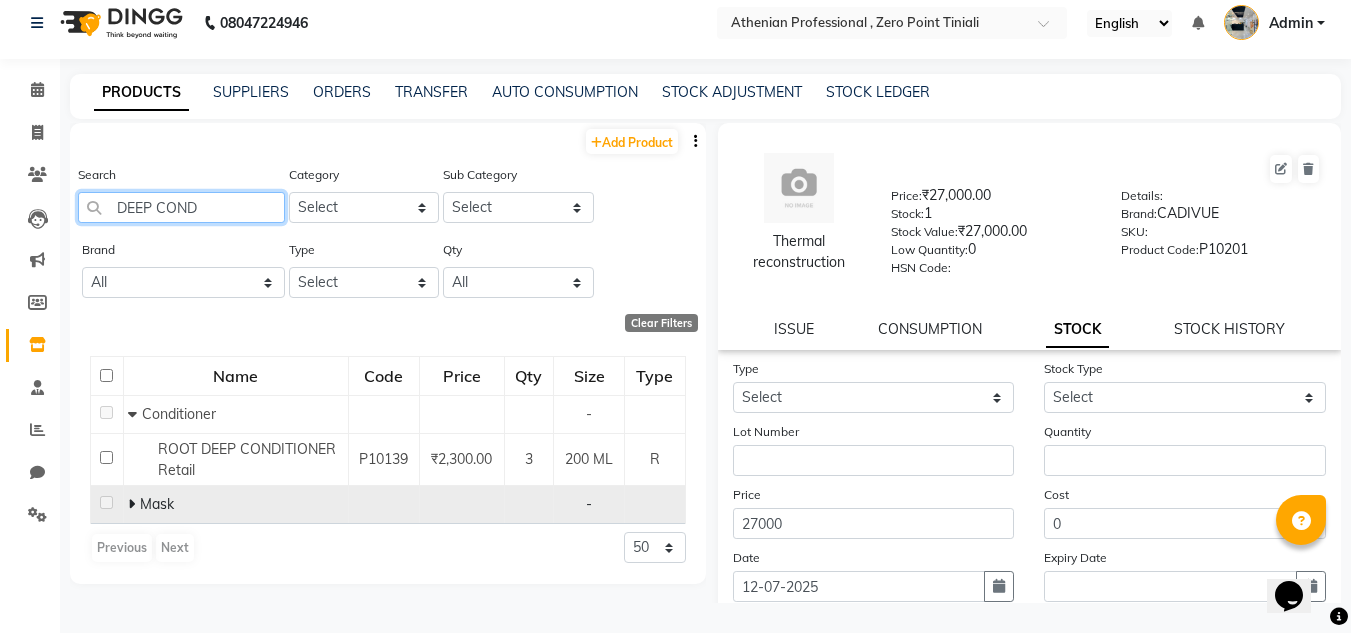 type on "DEEP COND" 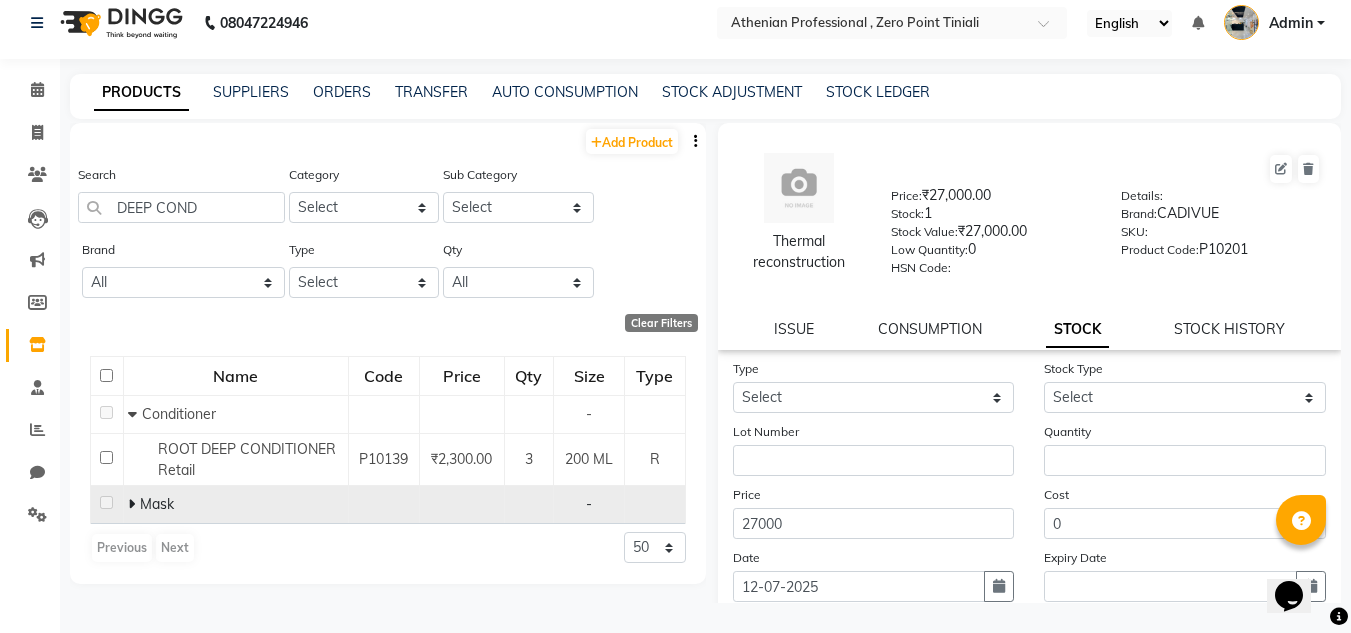click on "Mask" 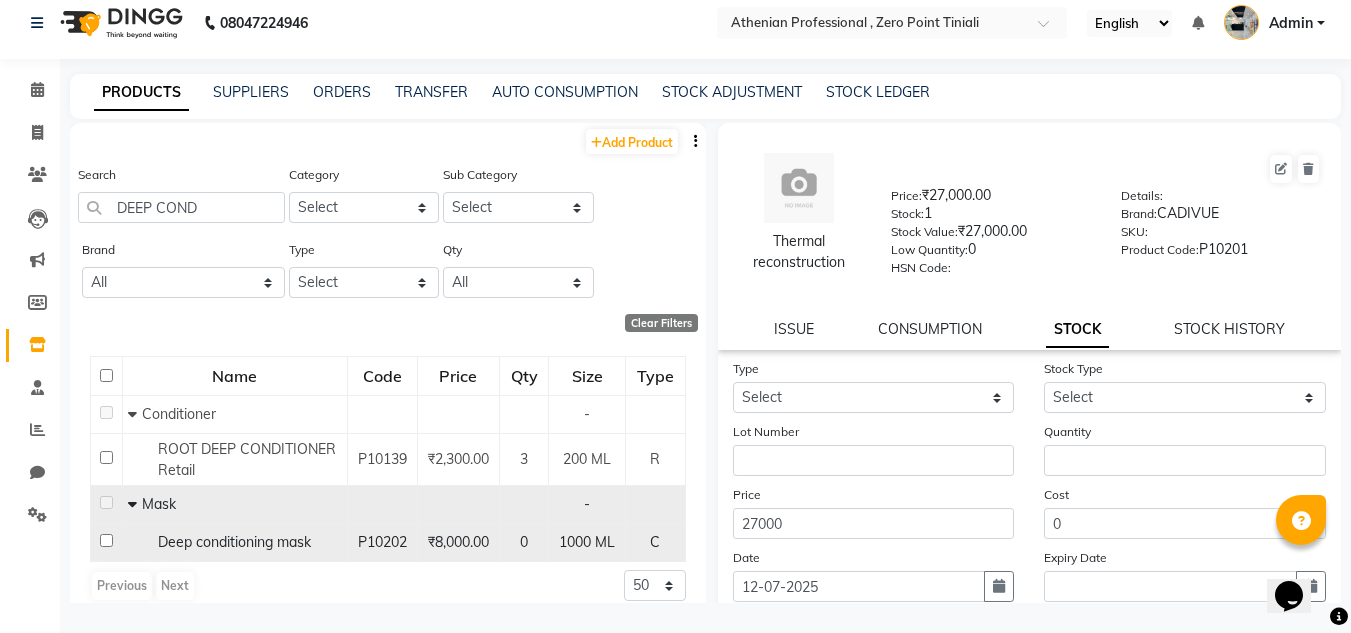 click on "Deep conditioning mask" 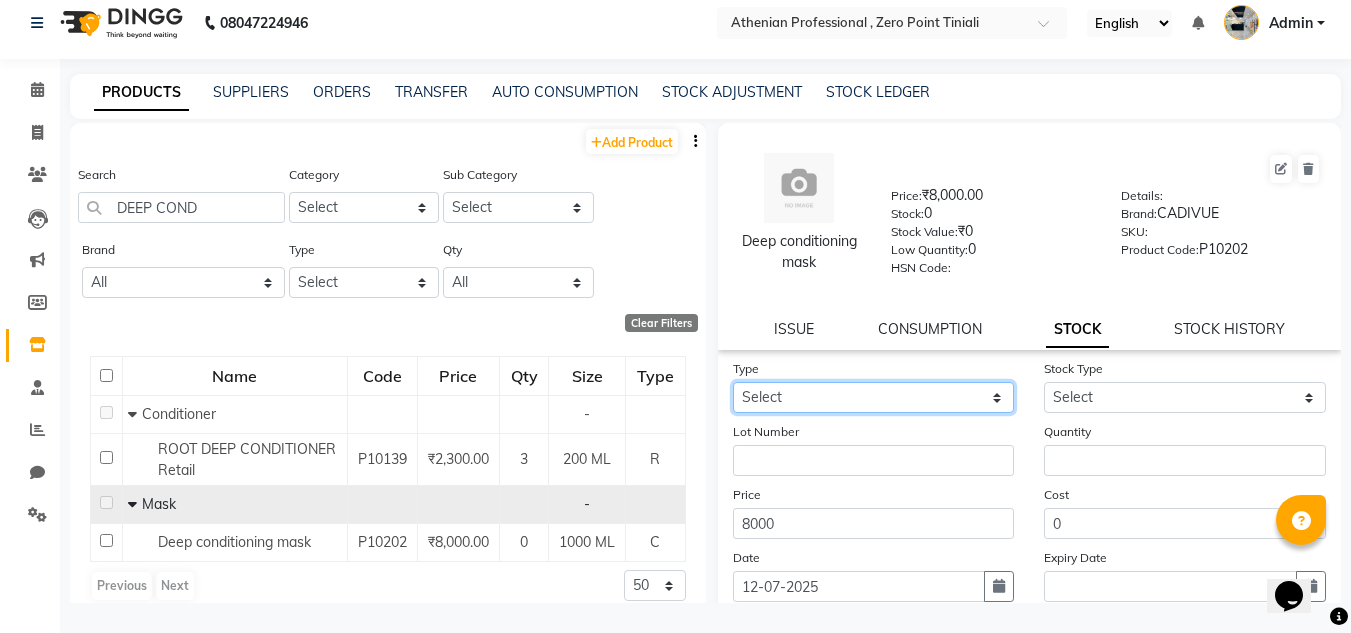 click on "Select In Out" 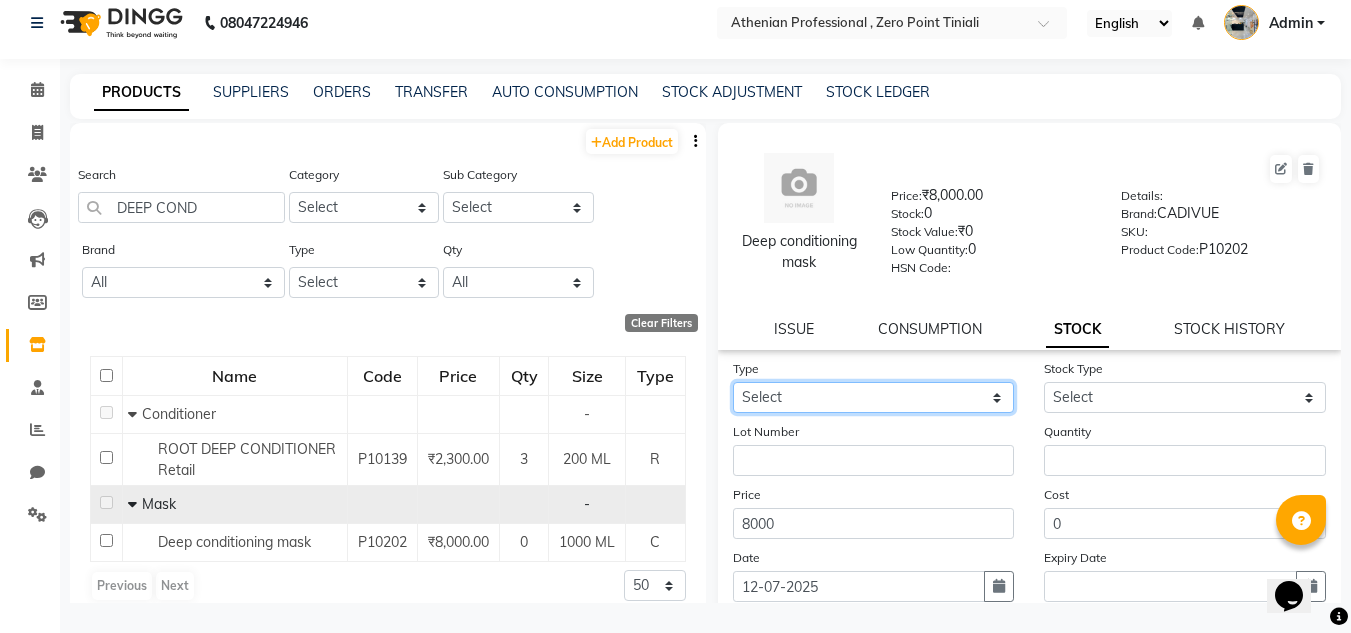 select on "in" 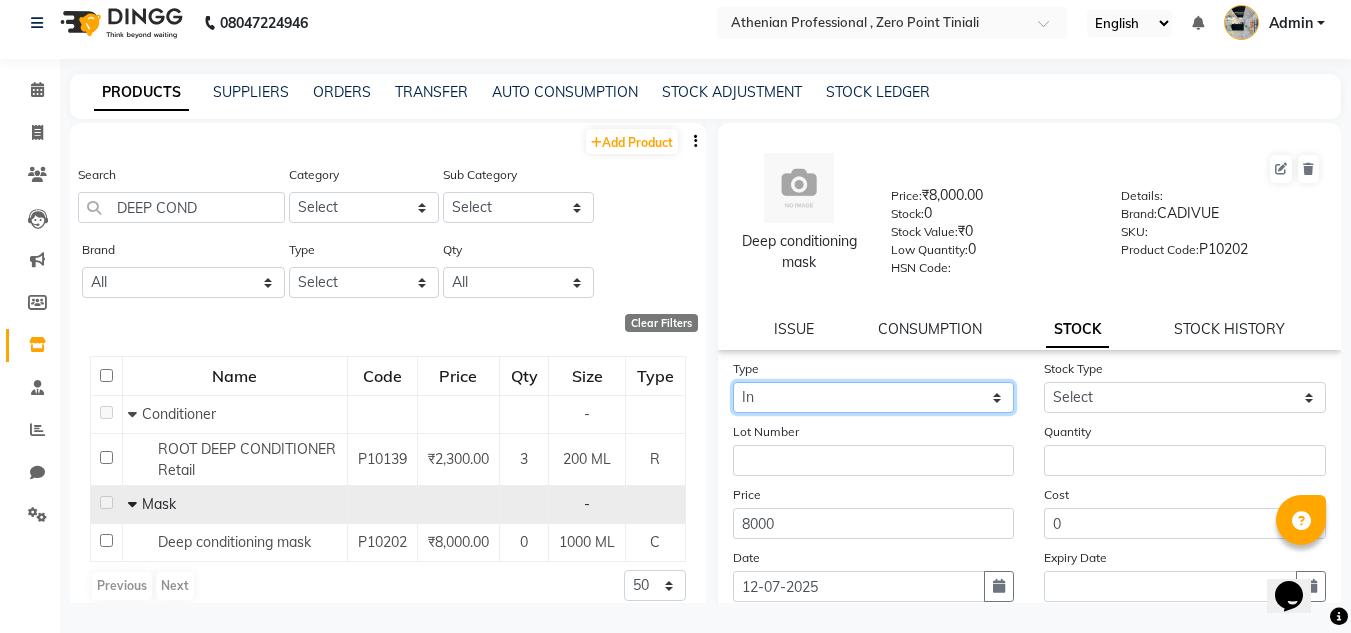 click on "Select In Out" 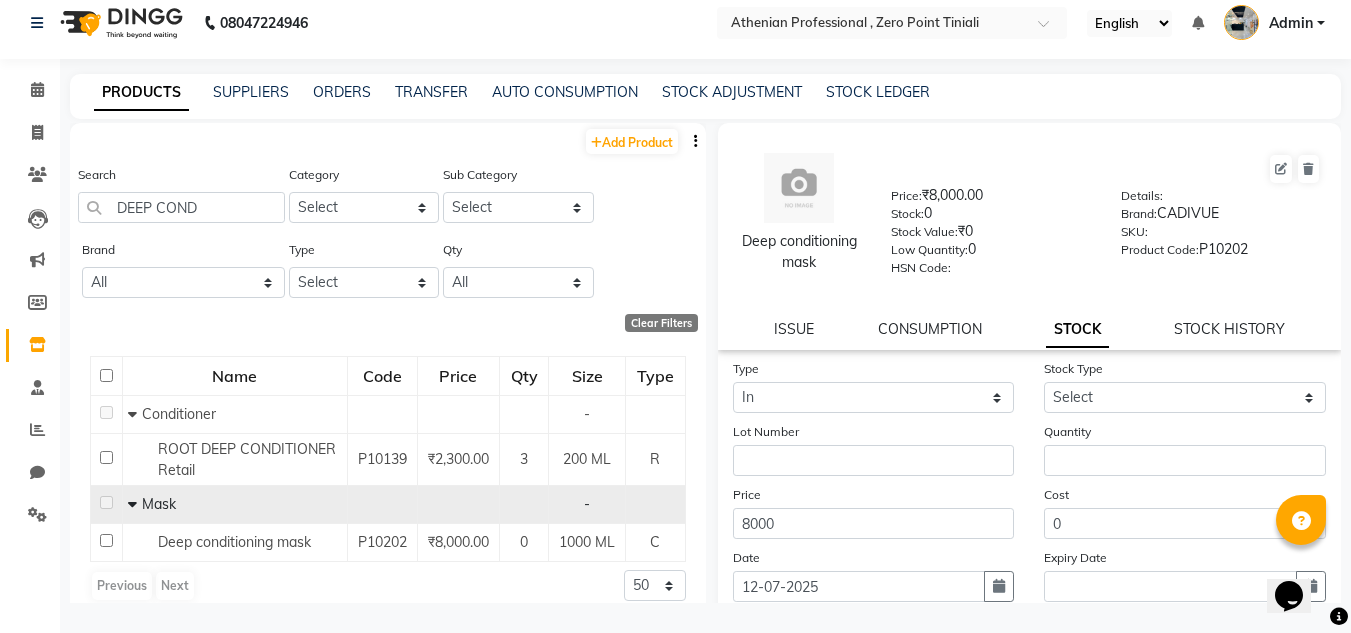 click on "Stock Type Select New Stock Adjustment Return Other" 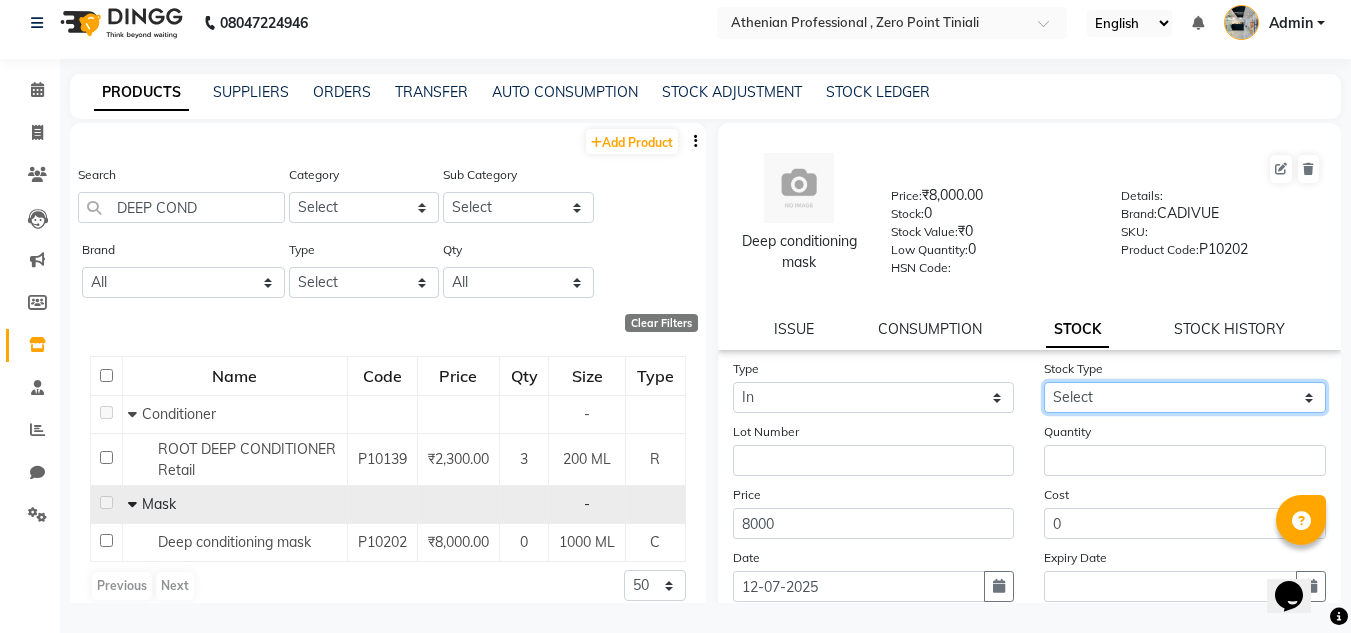 click on "Select New Stock Adjustment Return Other" 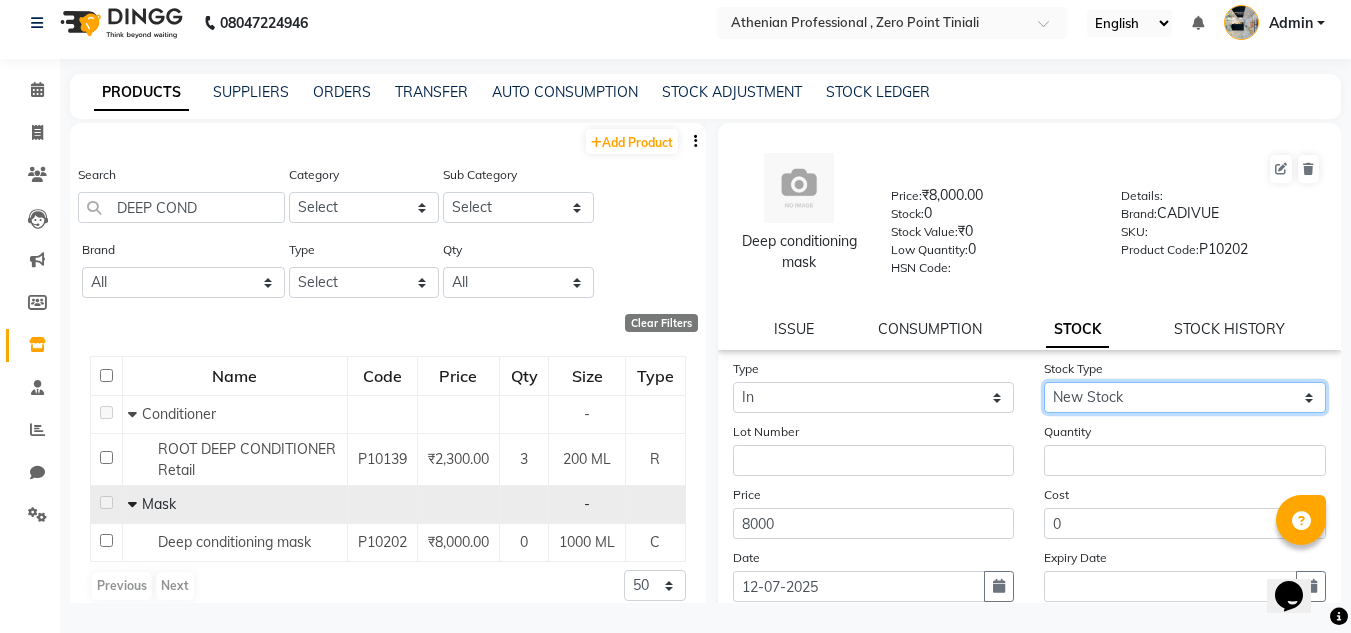click on "Select New Stock Adjustment Return Other" 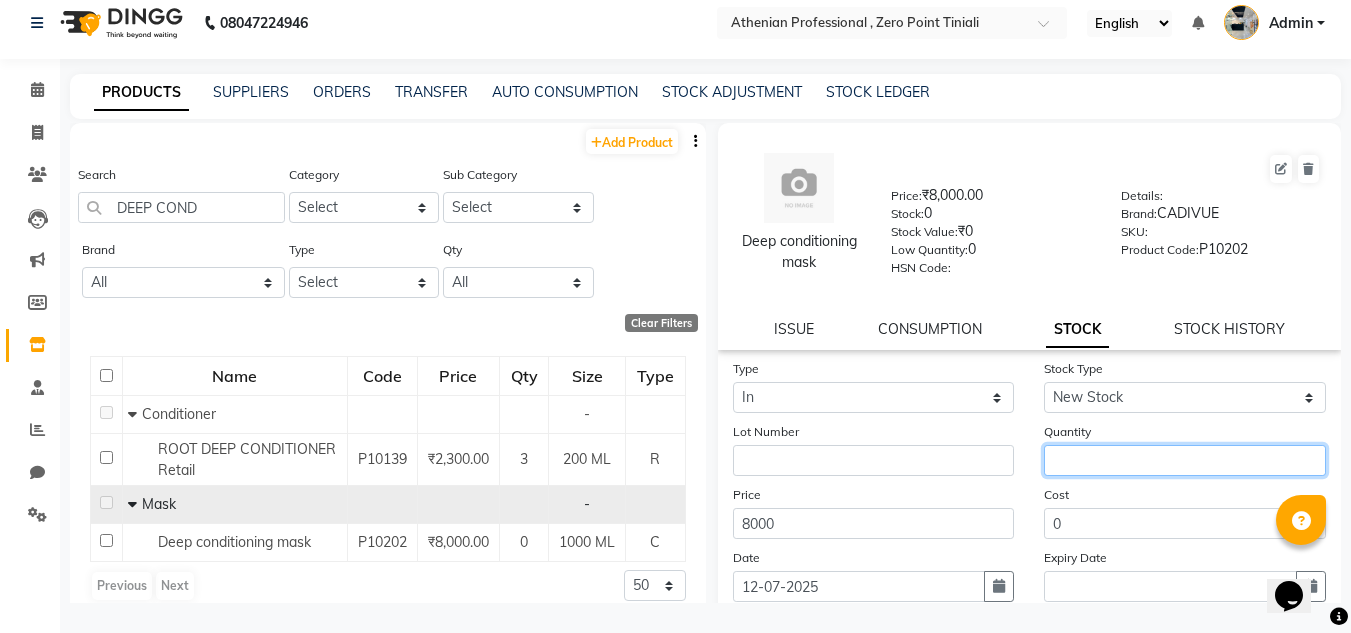 click 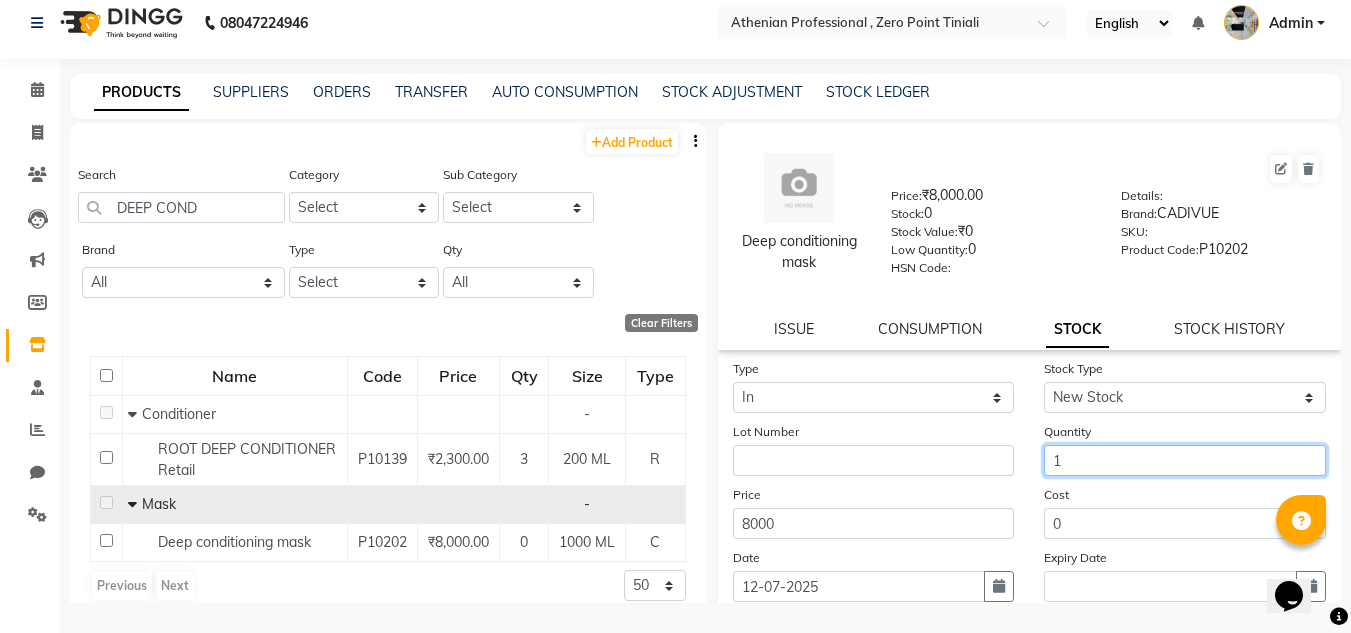 scroll, scrollTop: 155, scrollLeft: 0, axis: vertical 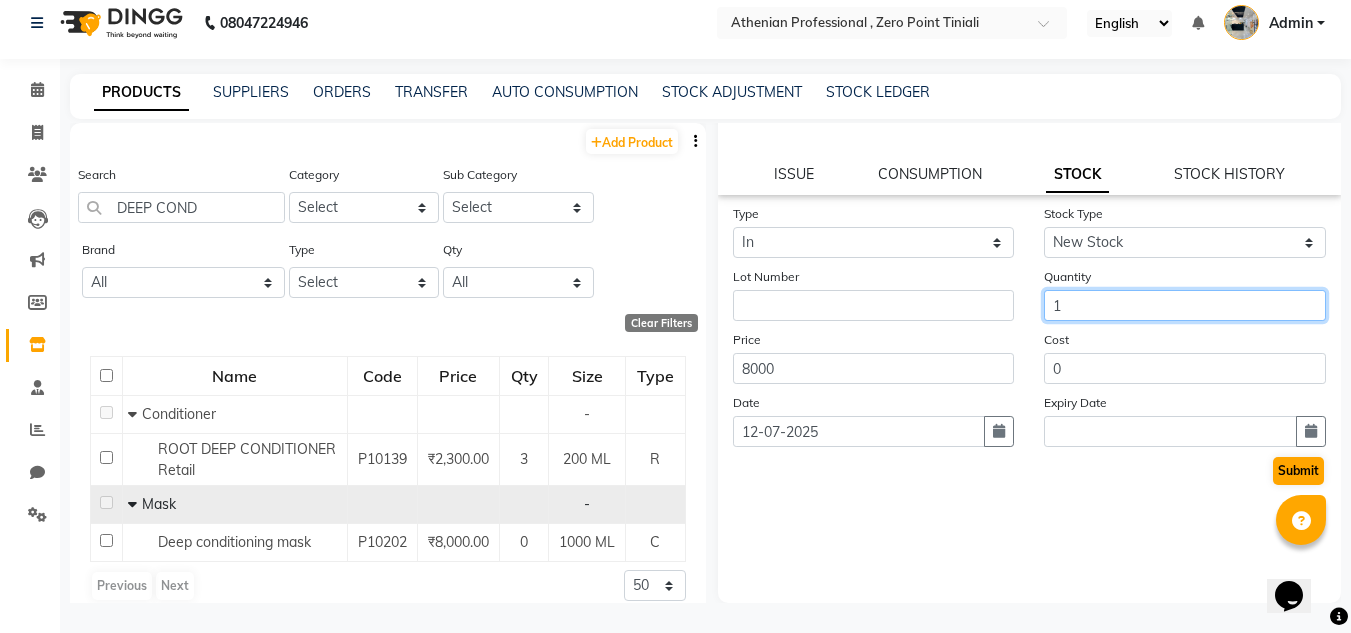 type on "1" 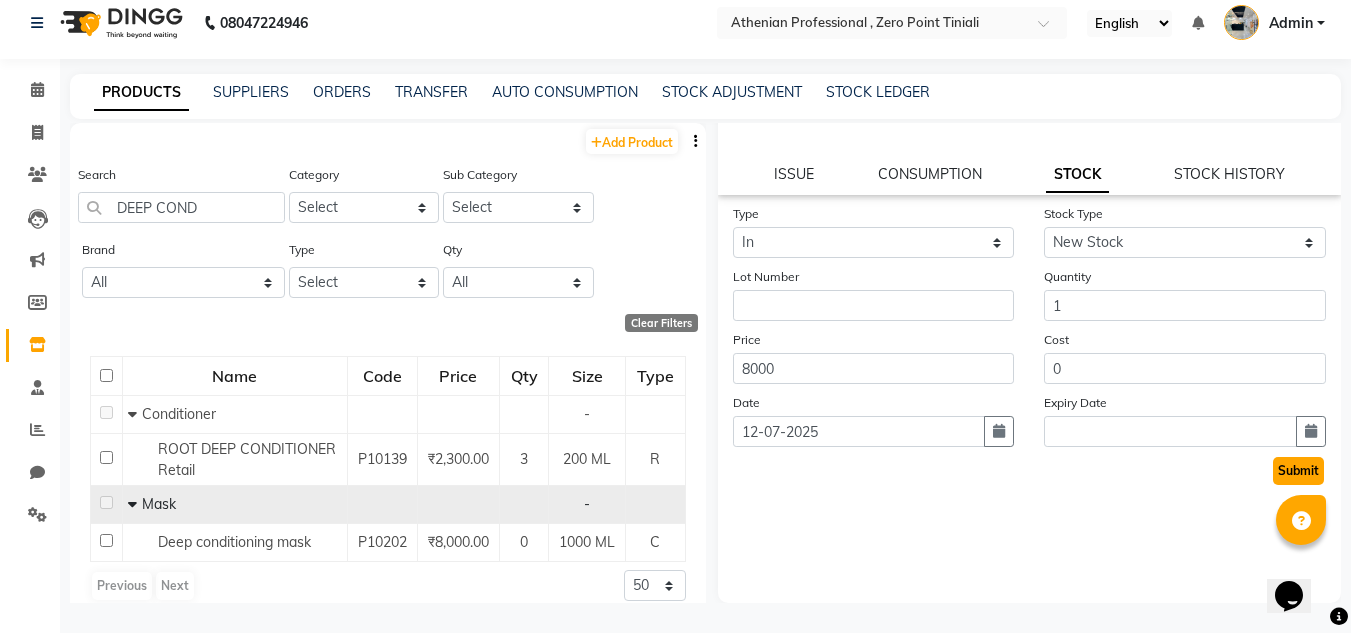 click on "Submit" 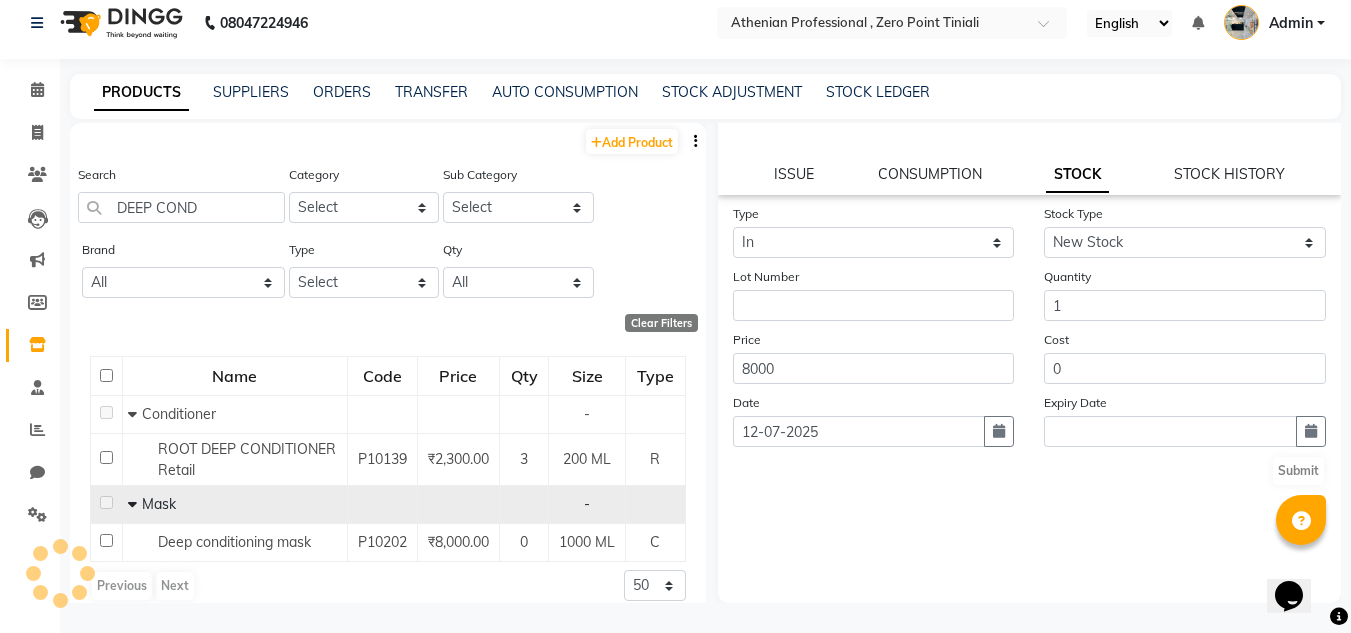scroll, scrollTop: 0, scrollLeft: 0, axis: both 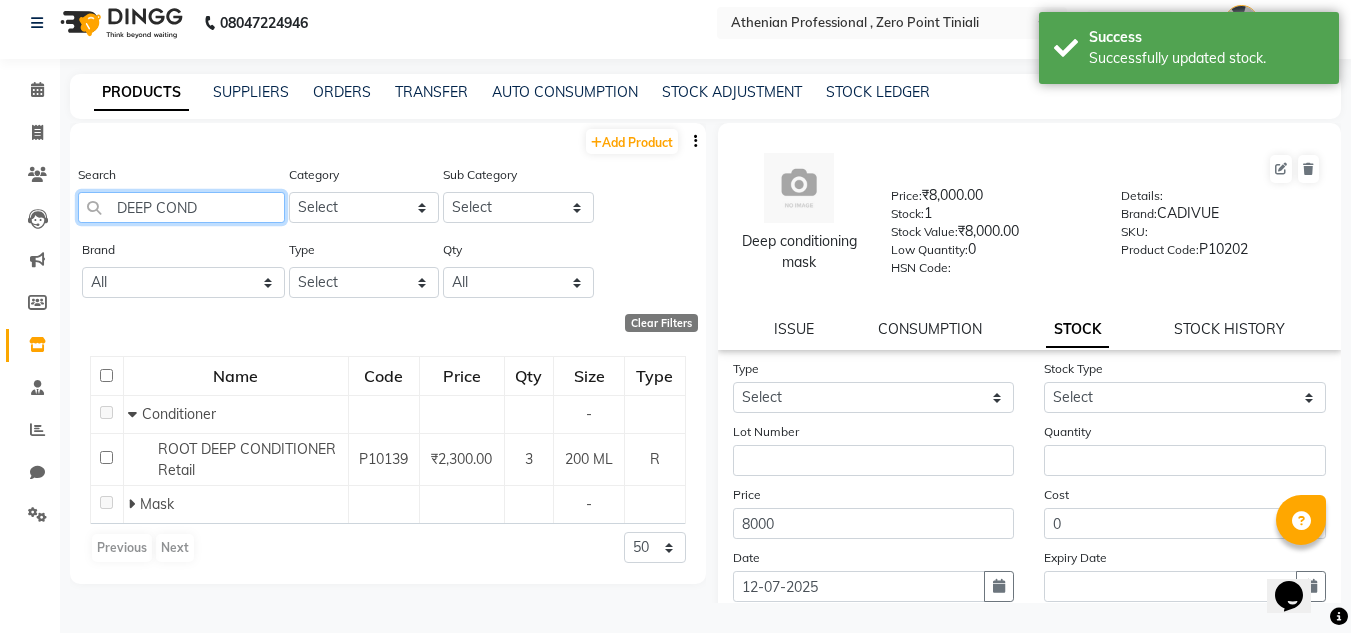 click on "DEEP COND" 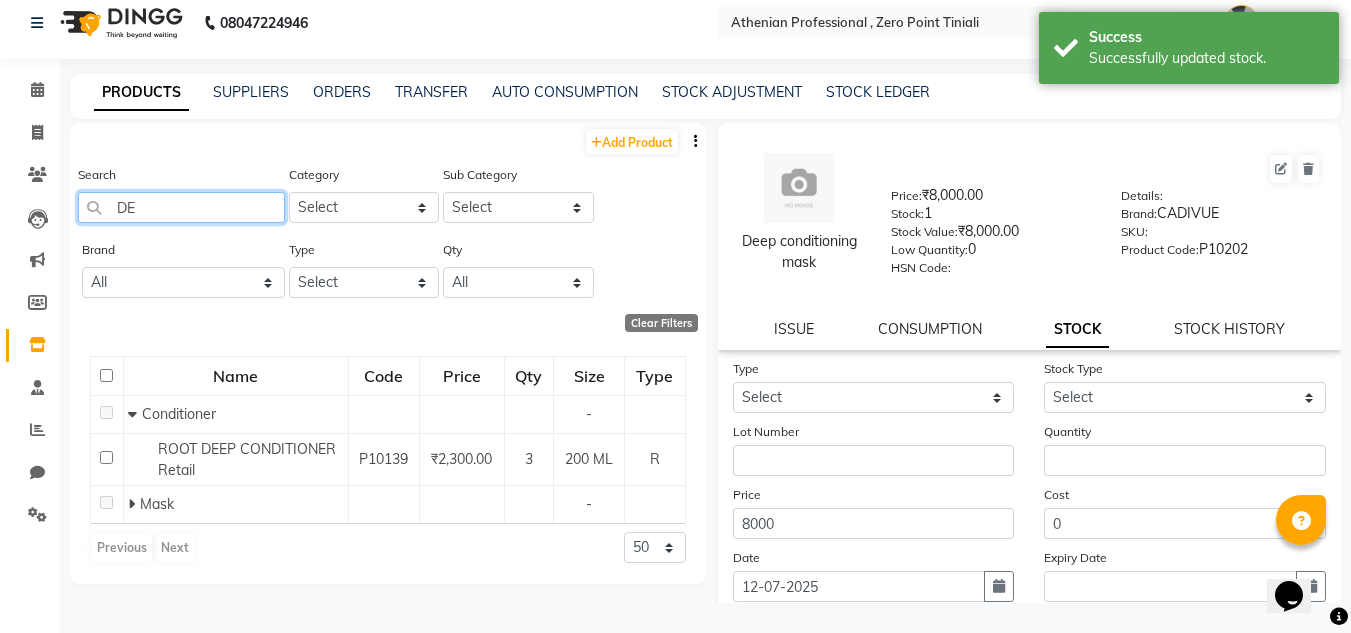 type on "D" 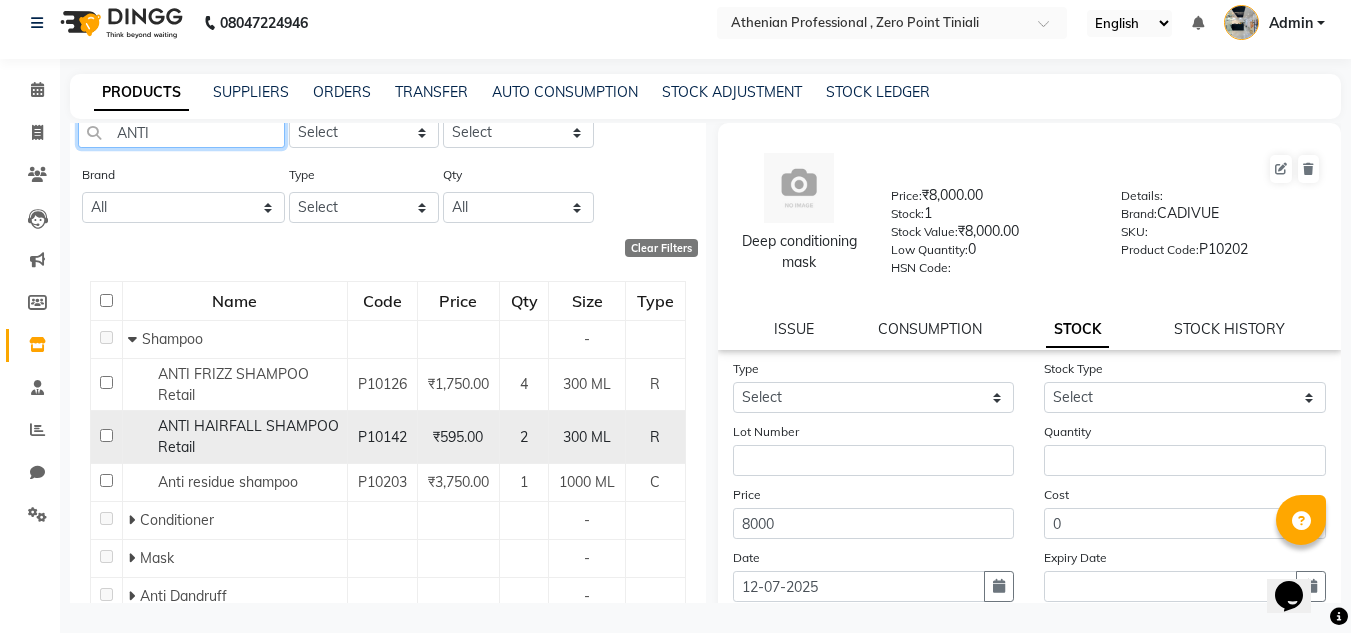 scroll, scrollTop: 76, scrollLeft: 0, axis: vertical 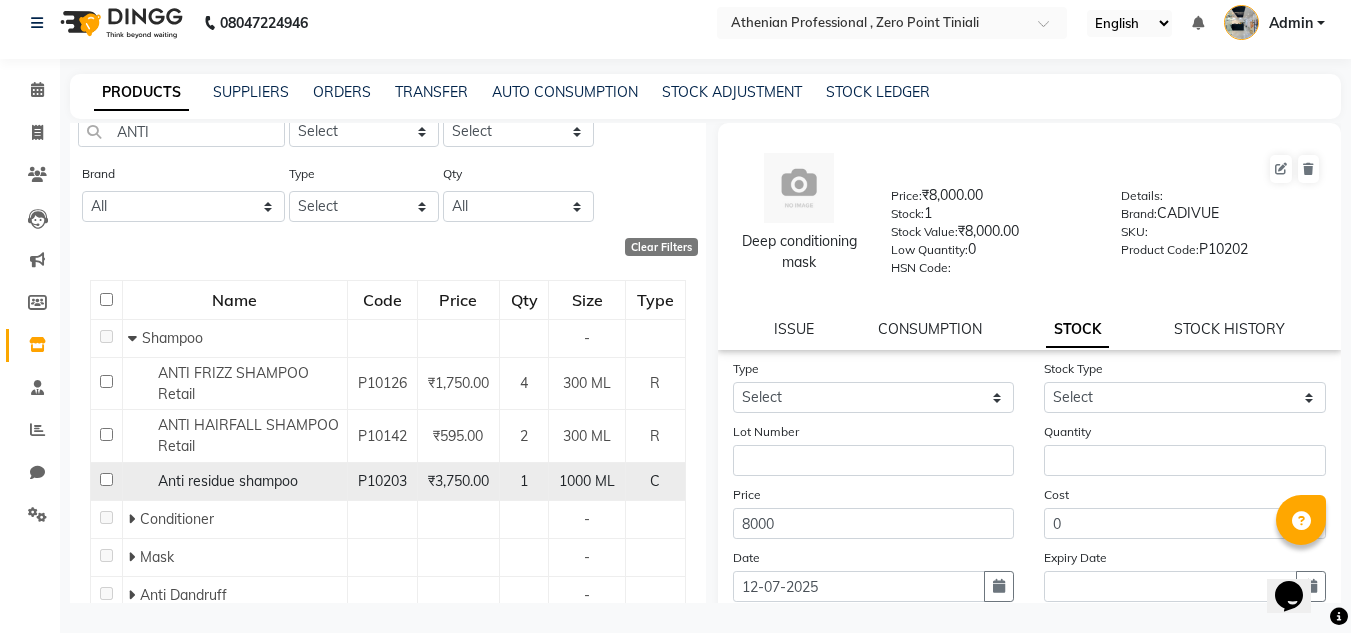 click on "Anti residue shampoo" 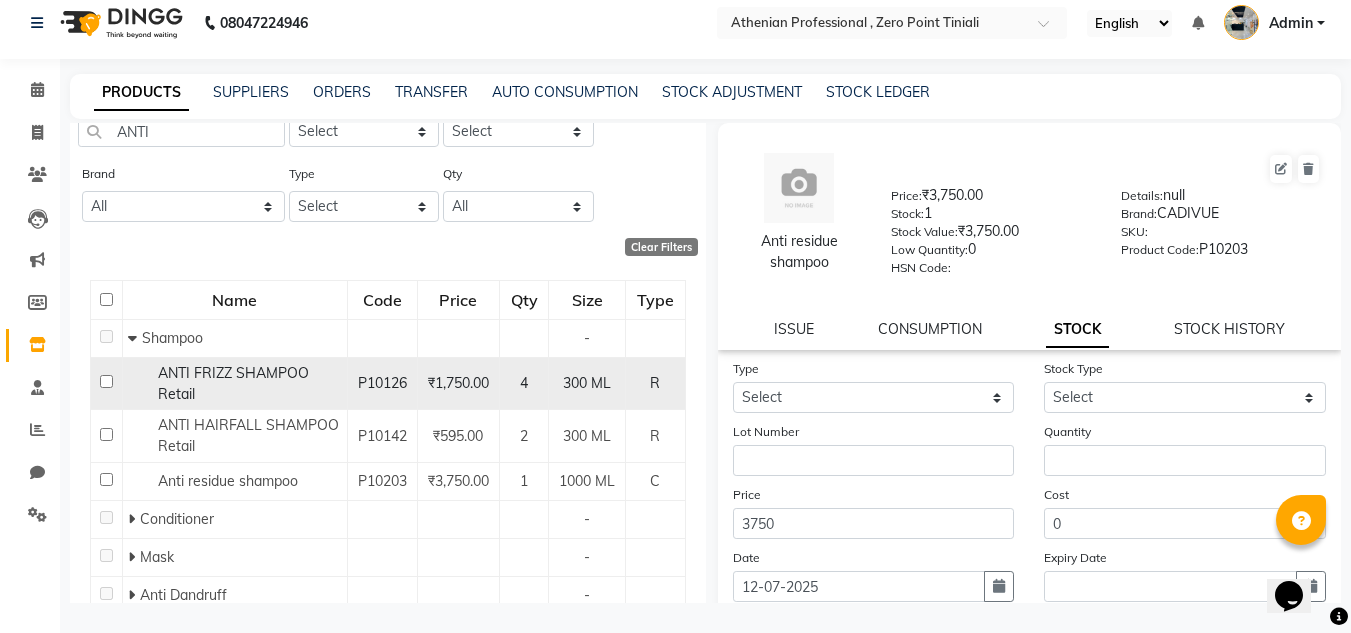 scroll, scrollTop: 0, scrollLeft: 0, axis: both 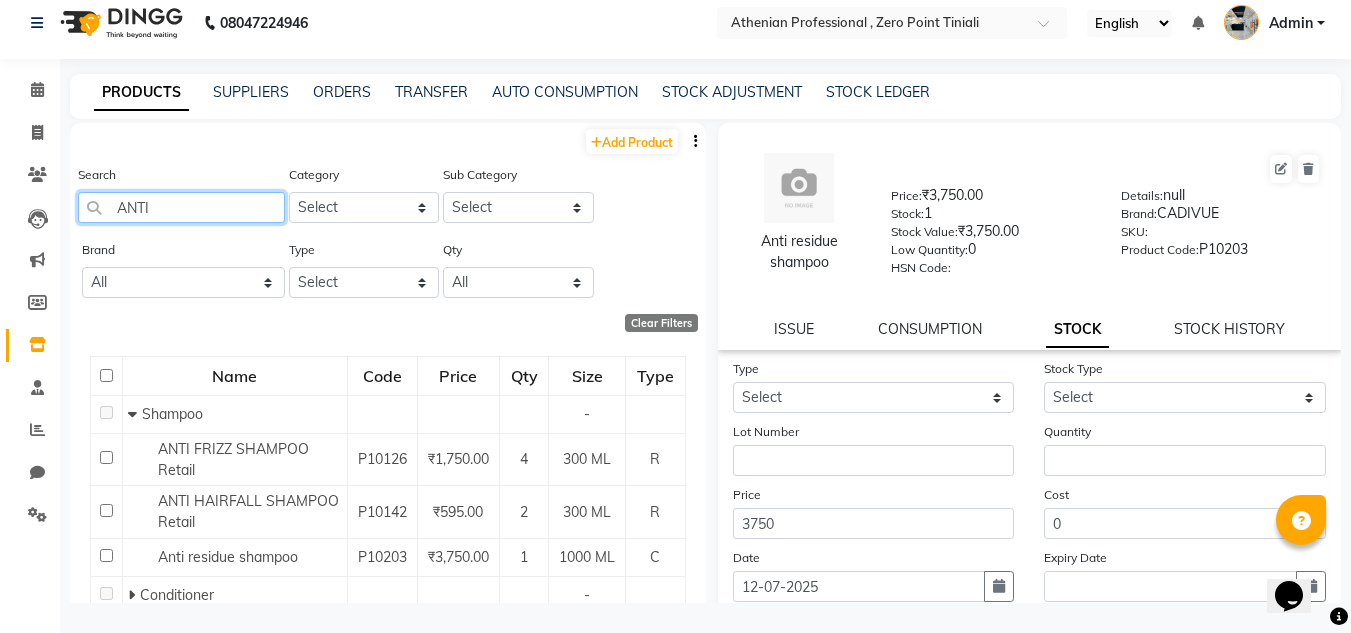 click on "ANTI" 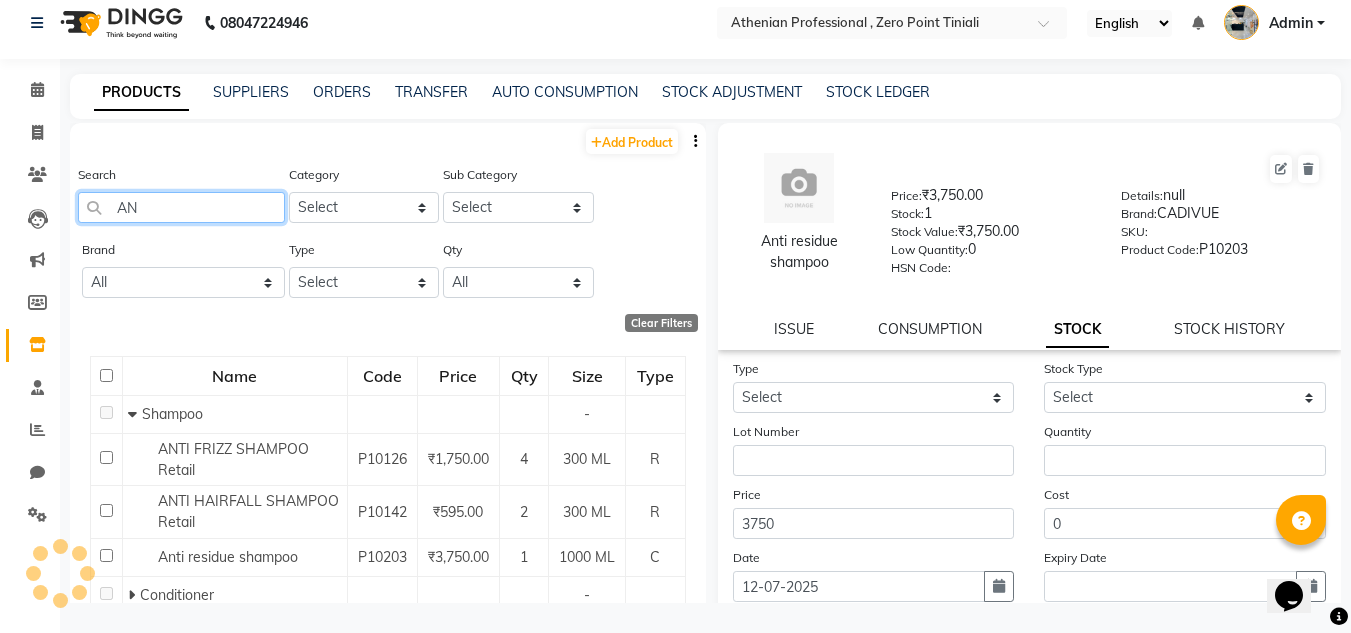 type on "A" 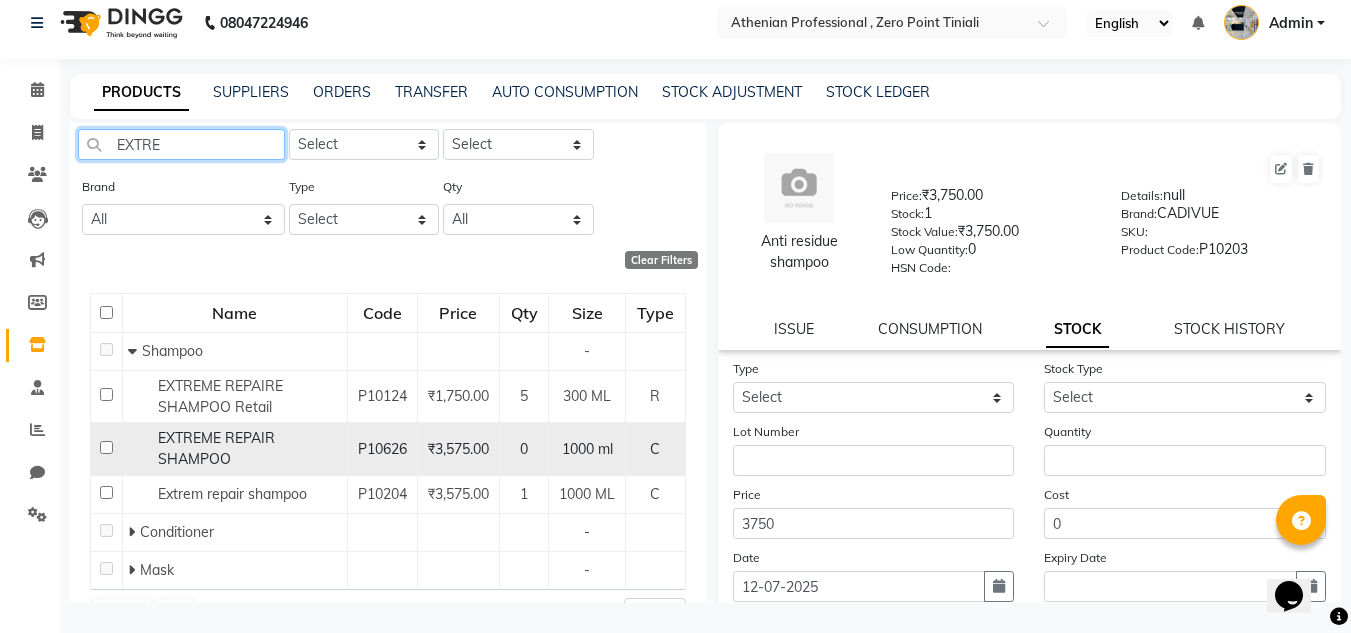 scroll, scrollTop: 64, scrollLeft: 0, axis: vertical 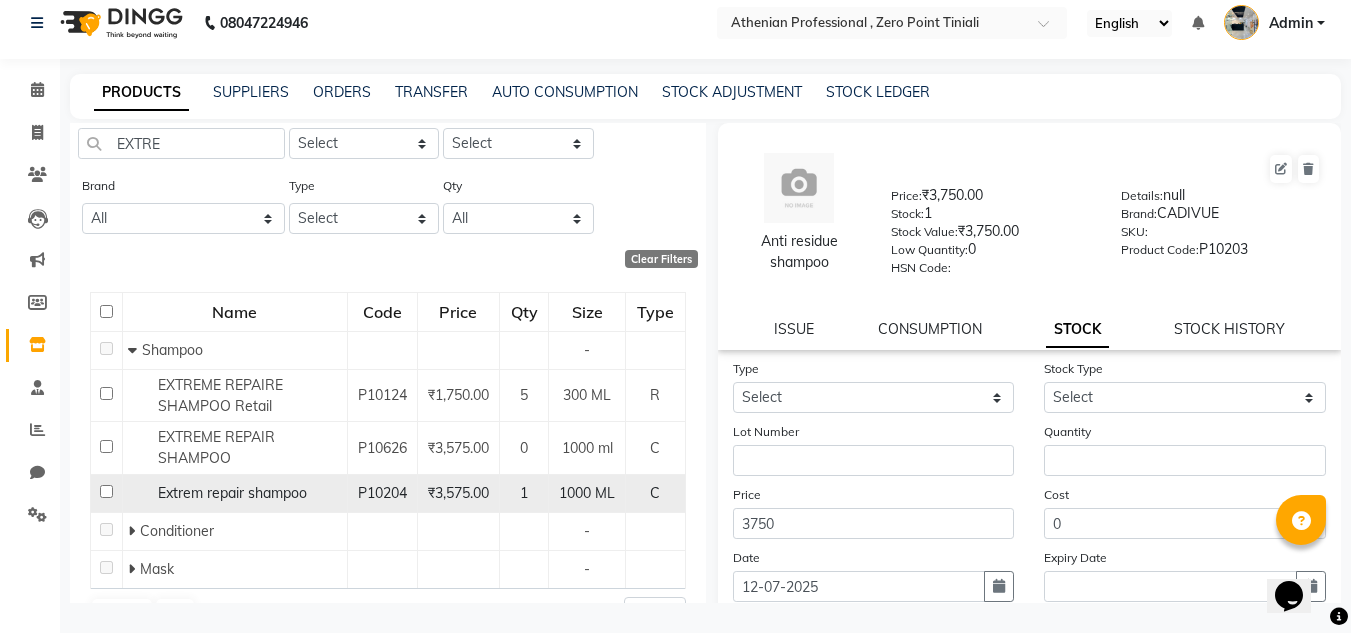 click on "Extrem repair shampoo" 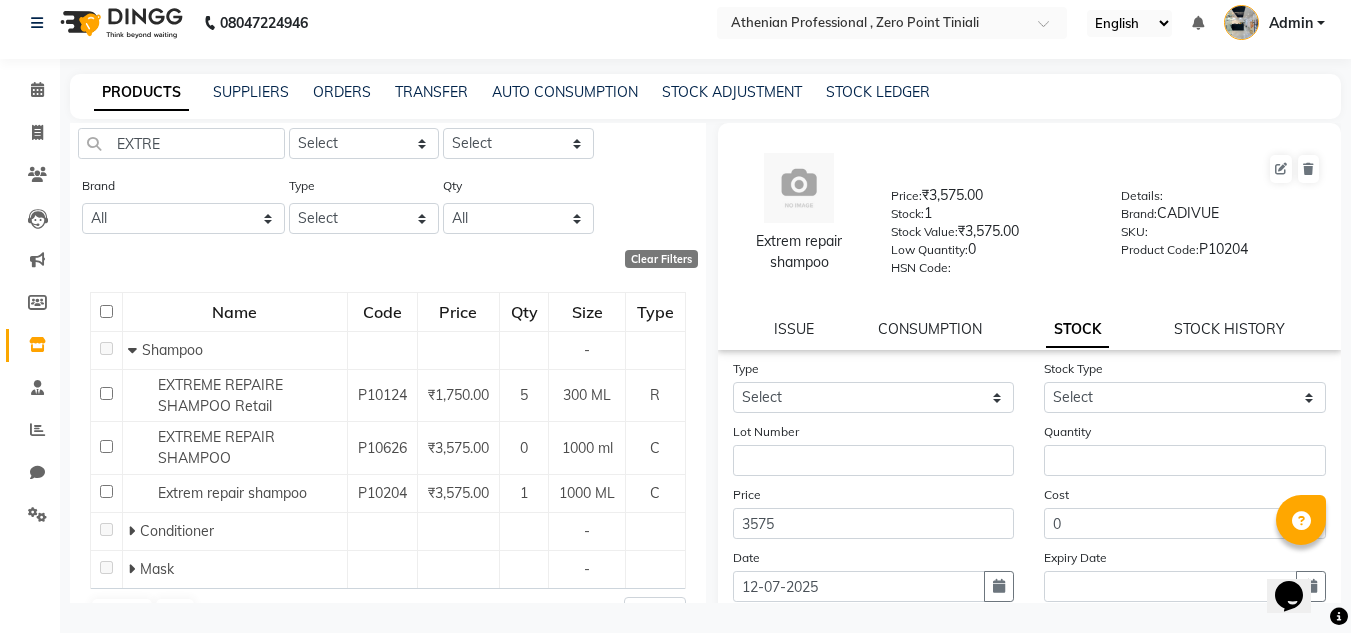 click on "Search EXTRE" 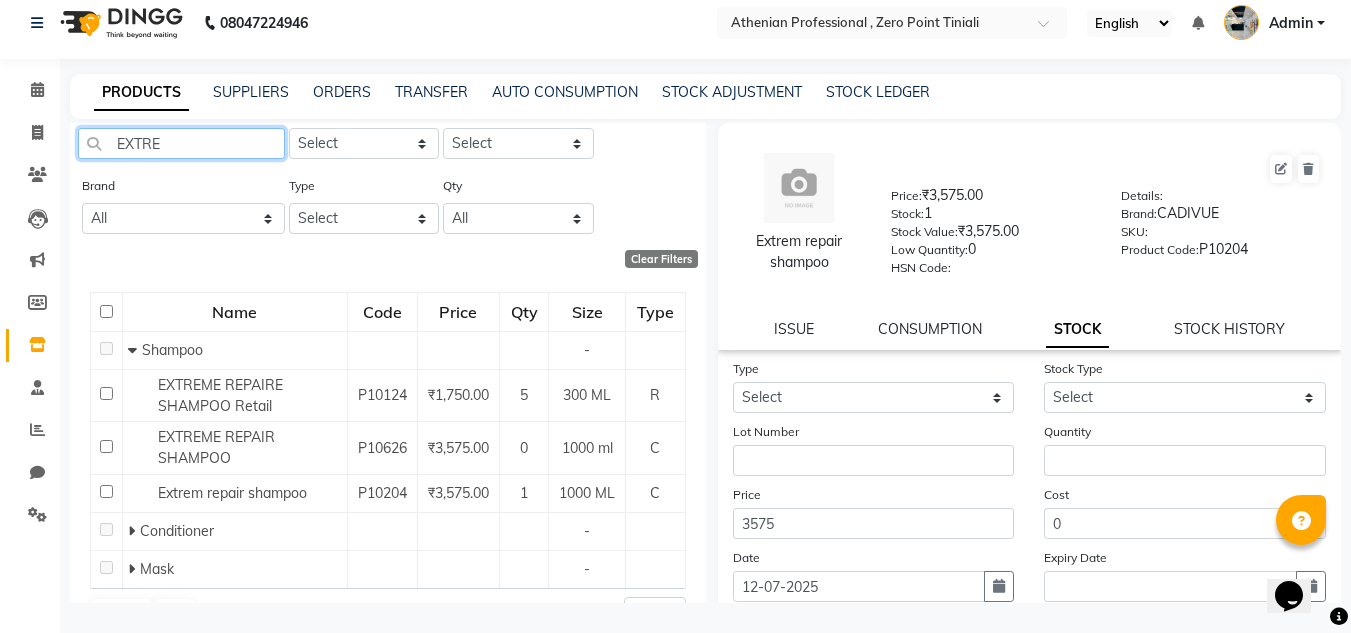 click on "EXTRE" 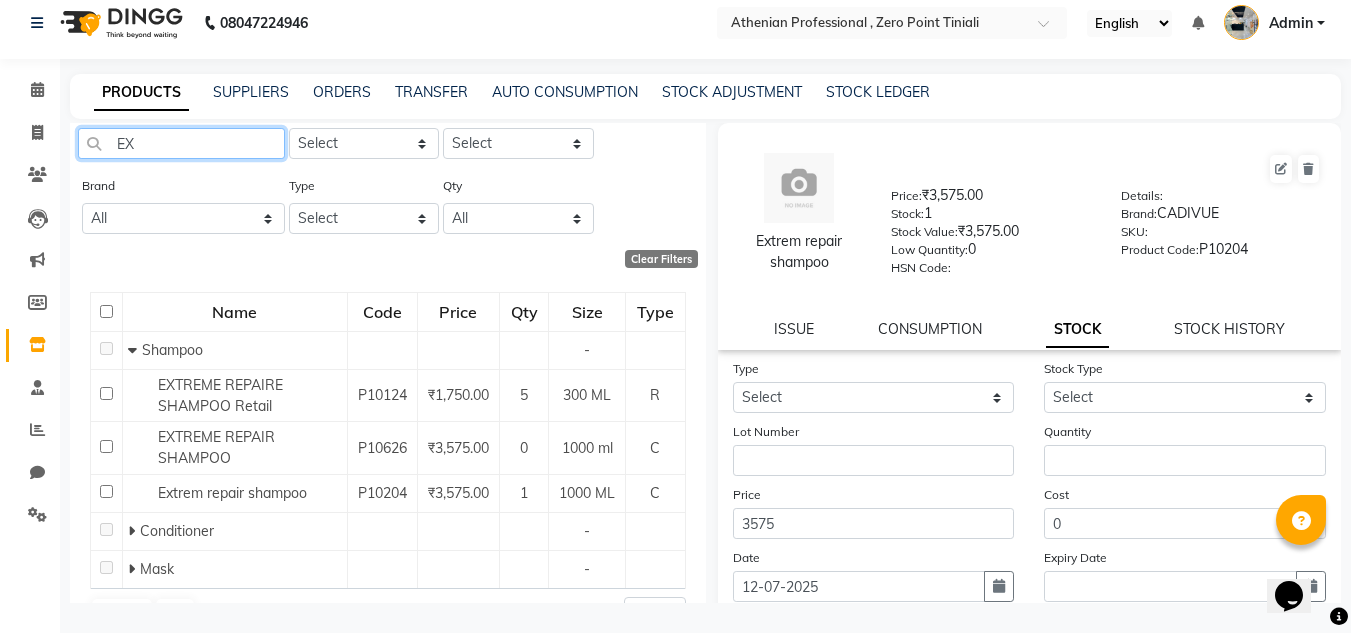 type on "E" 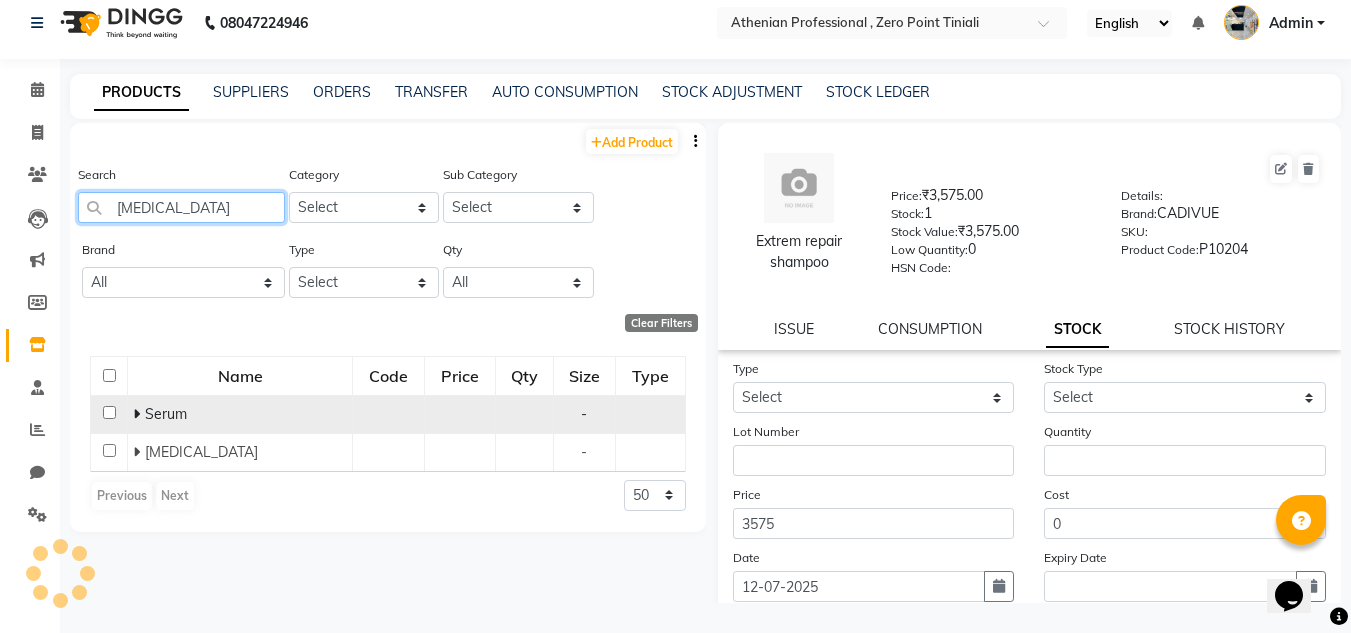 scroll, scrollTop: 0, scrollLeft: 0, axis: both 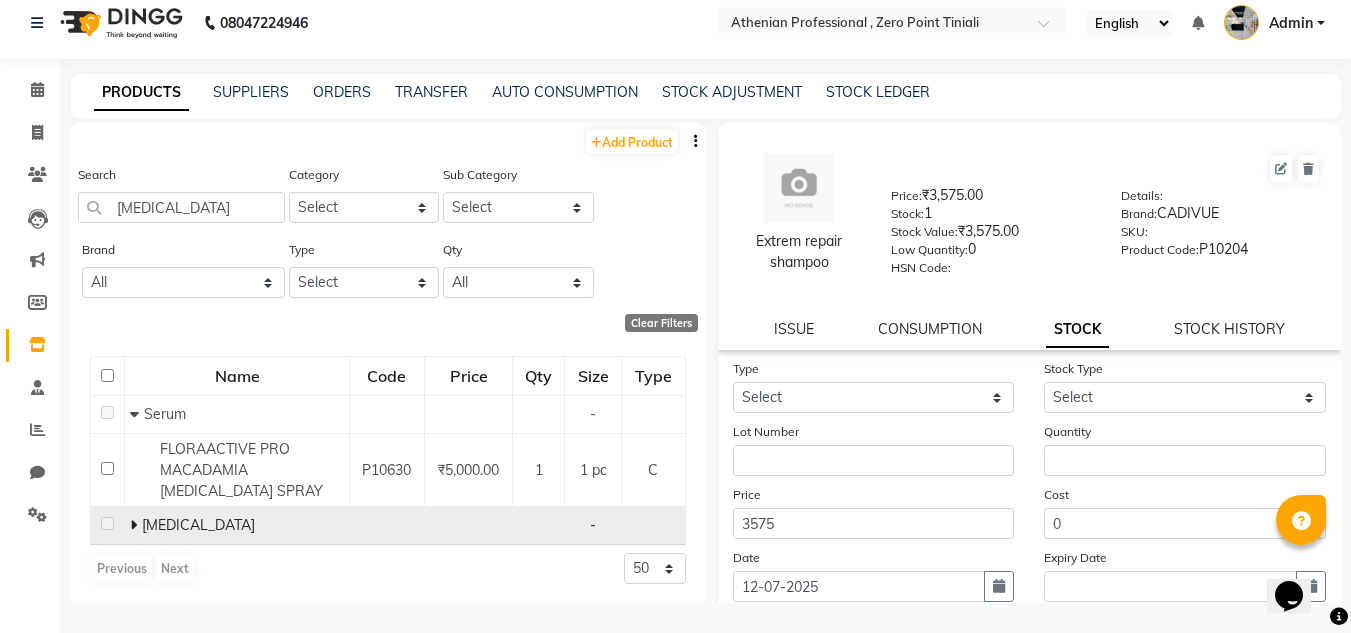 click 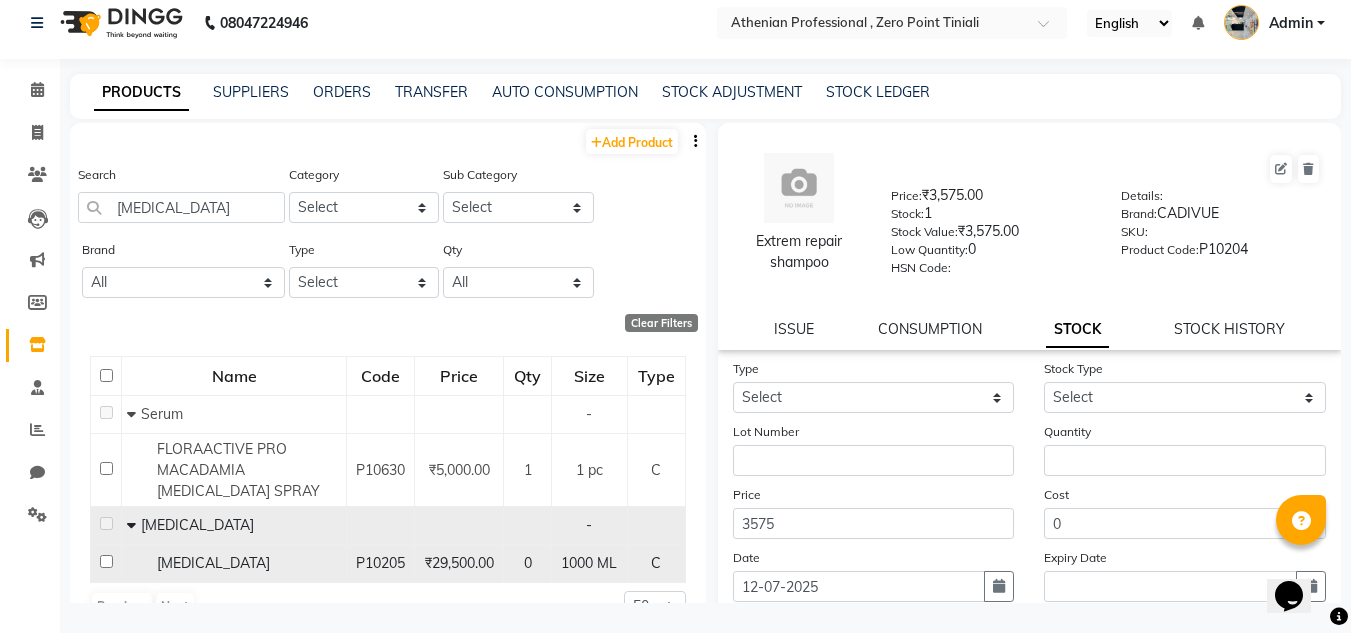 click on "[MEDICAL_DATA]" 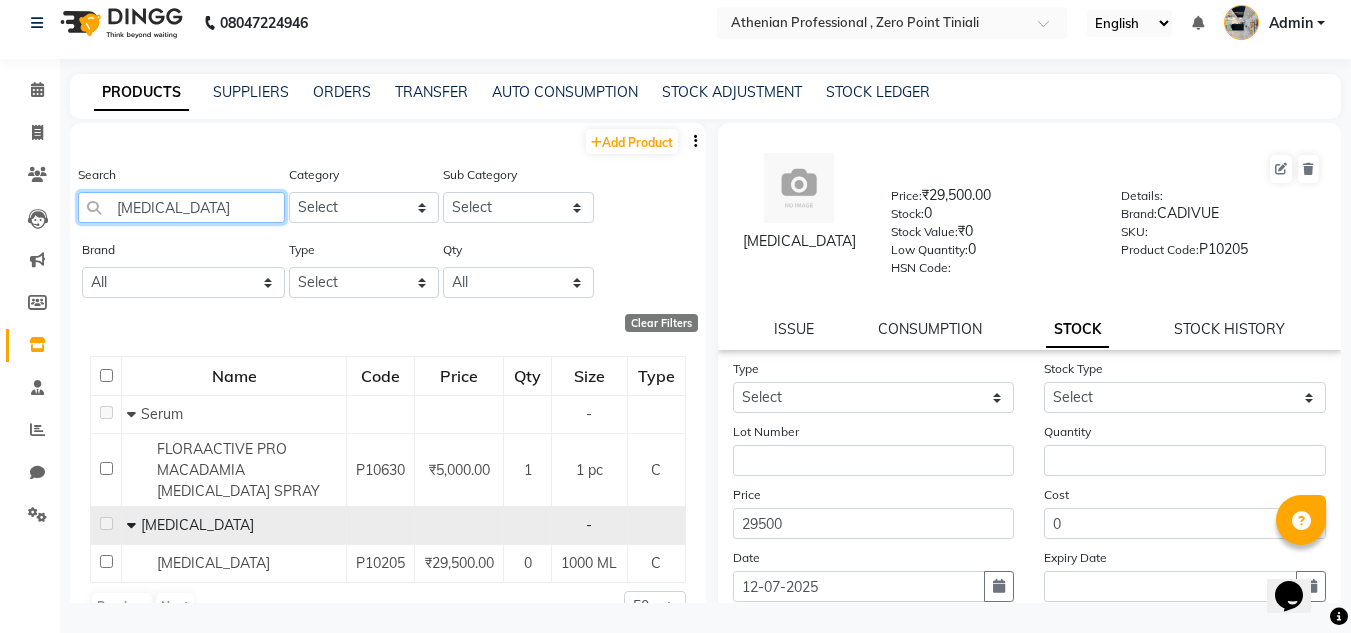 click on "[MEDICAL_DATA]" 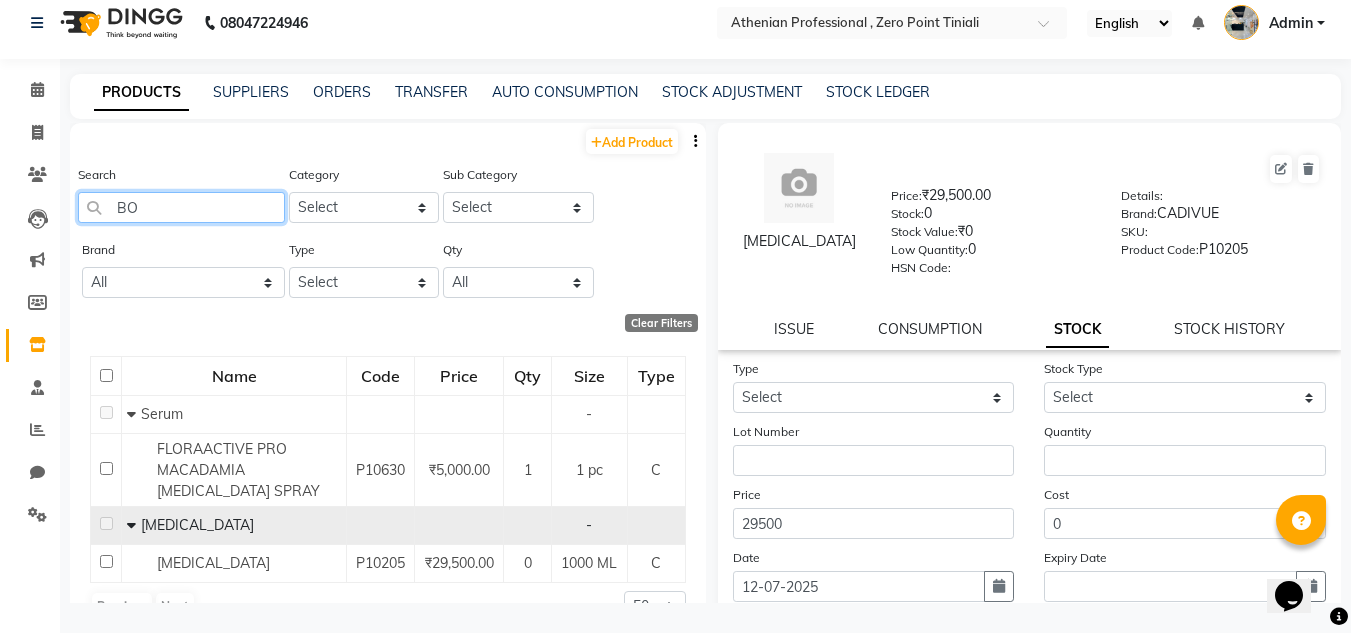 type on "B" 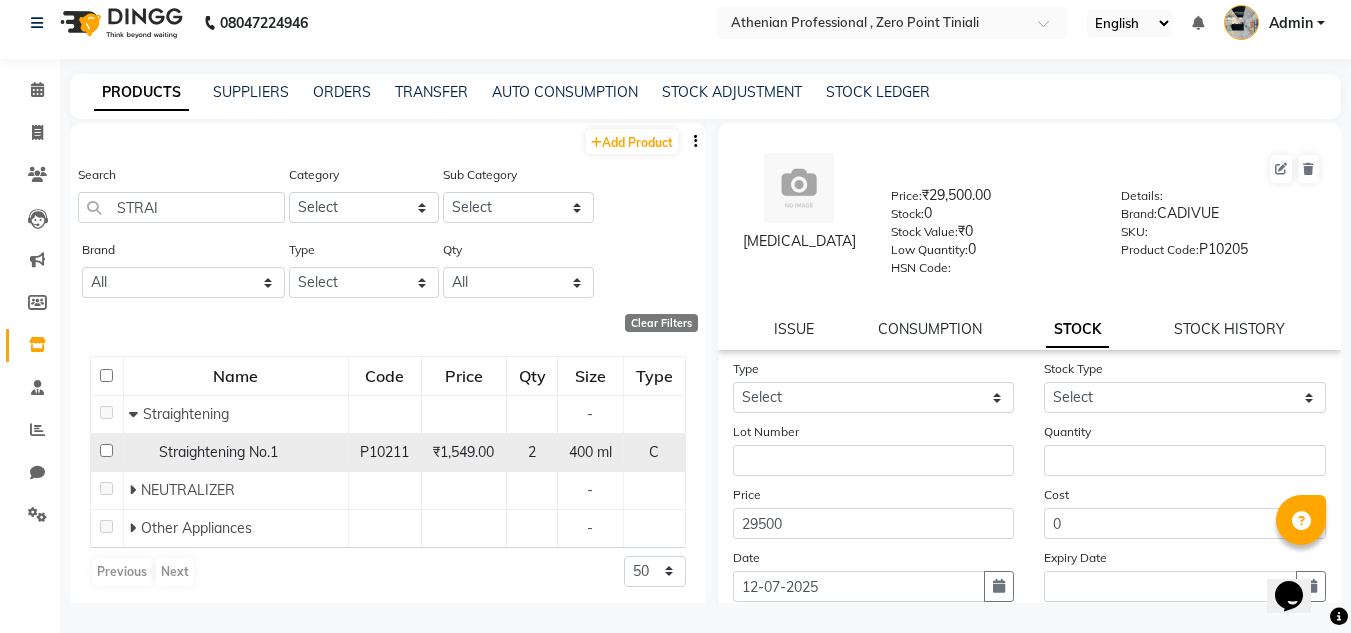 click on "Straightening No.1" 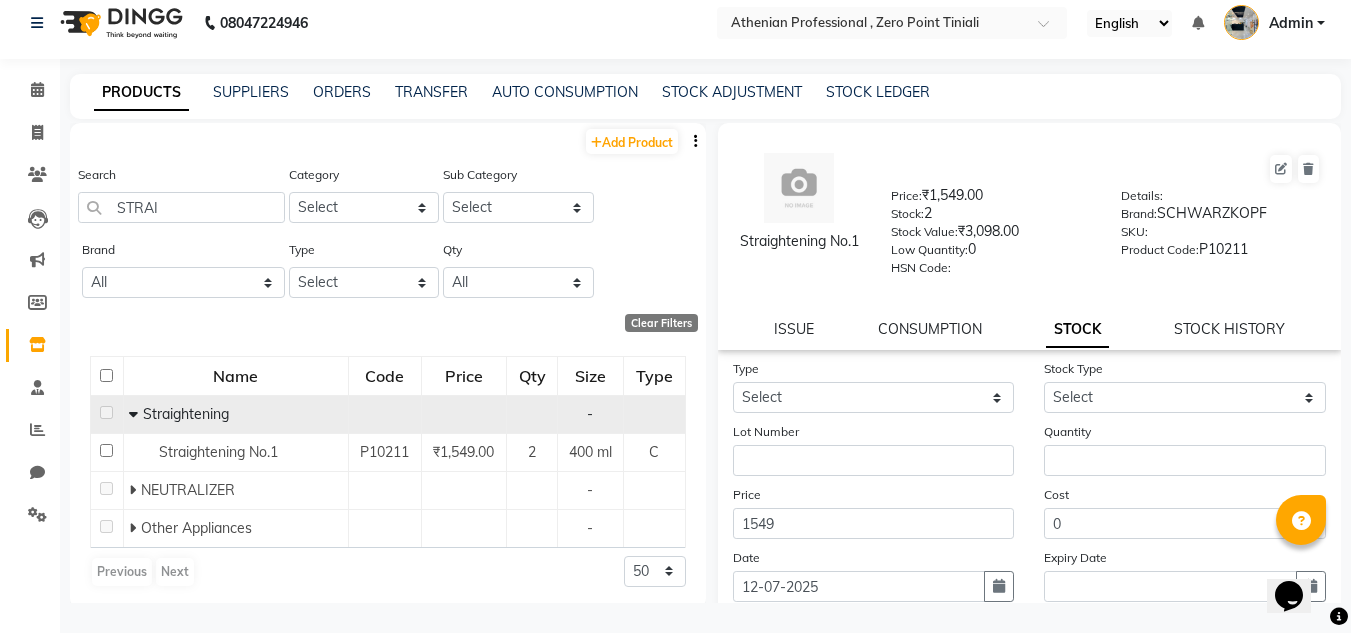click 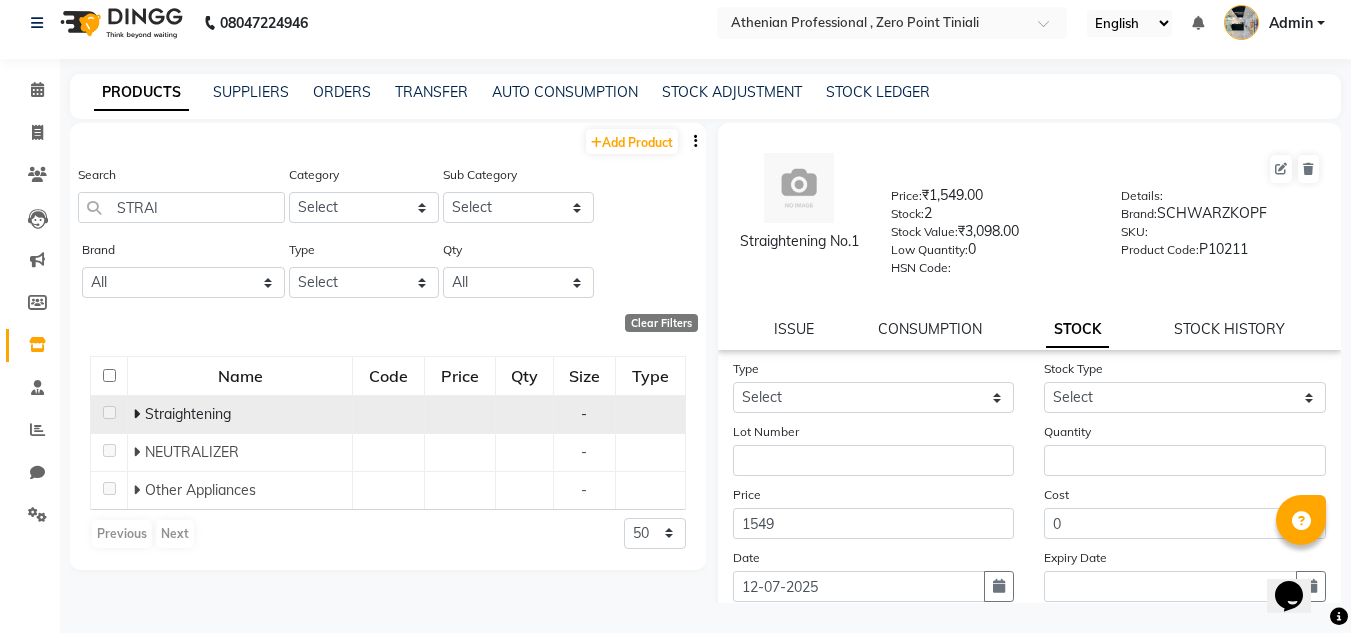 click on "Straightening" 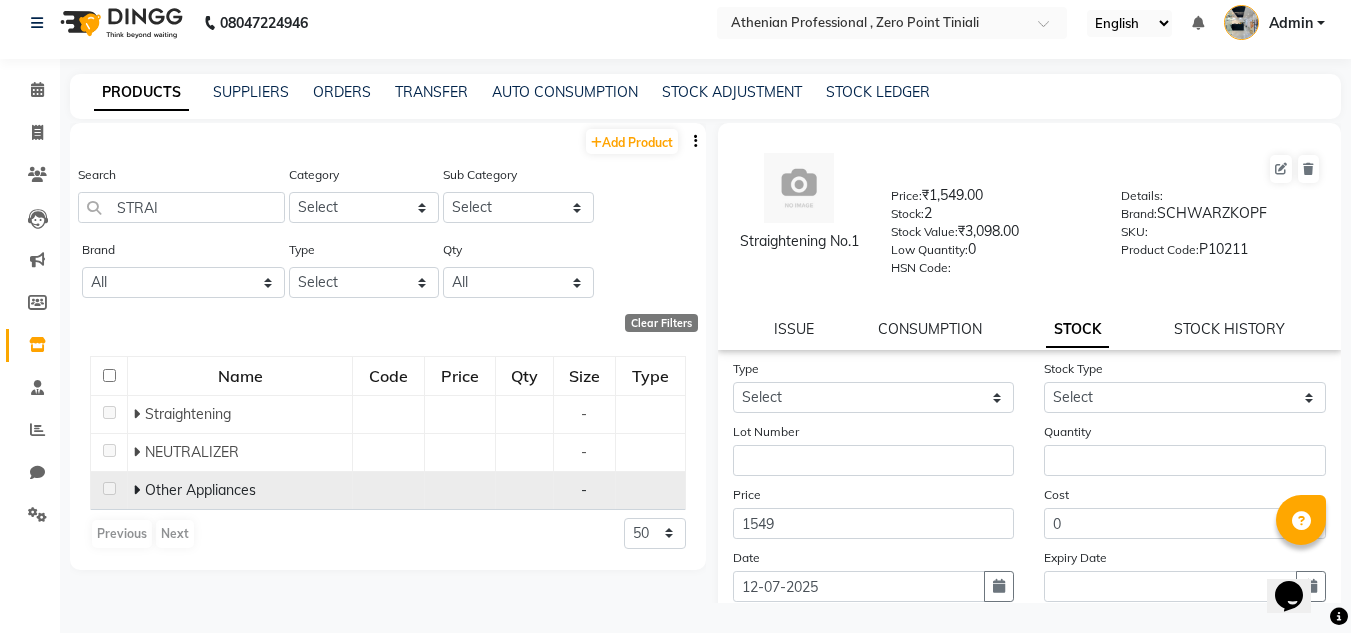 click on "Other Appliances" 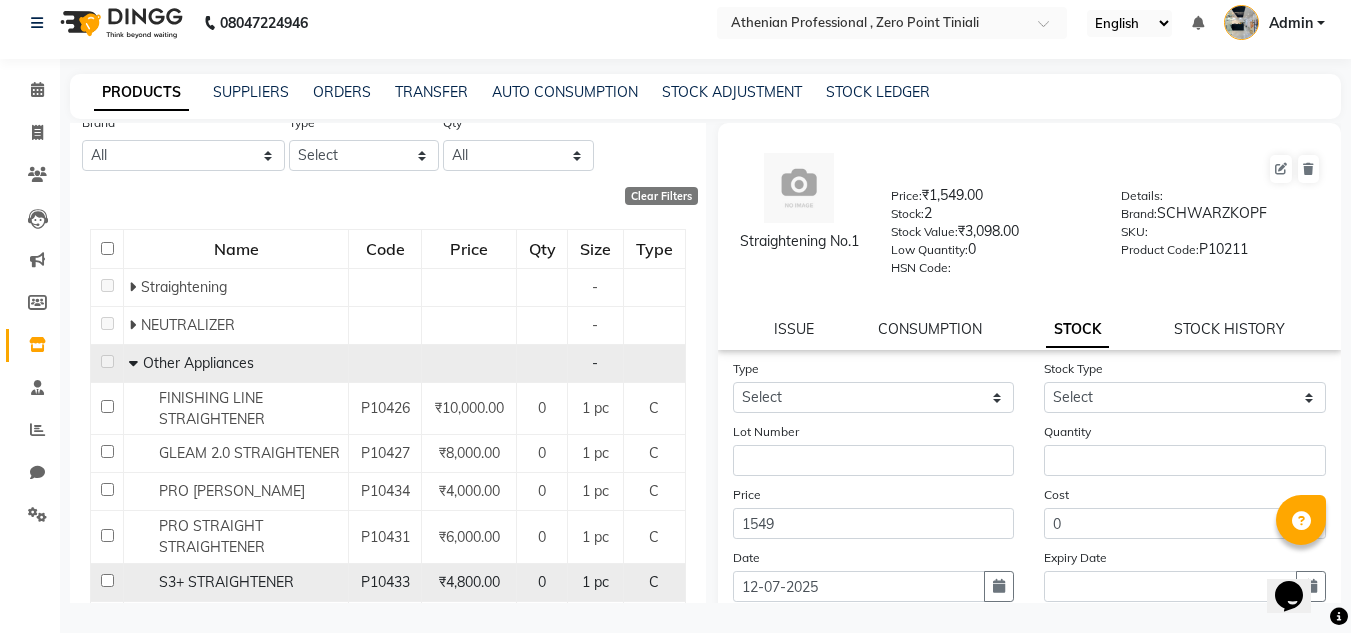 scroll, scrollTop: 55, scrollLeft: 0, axis: vertical 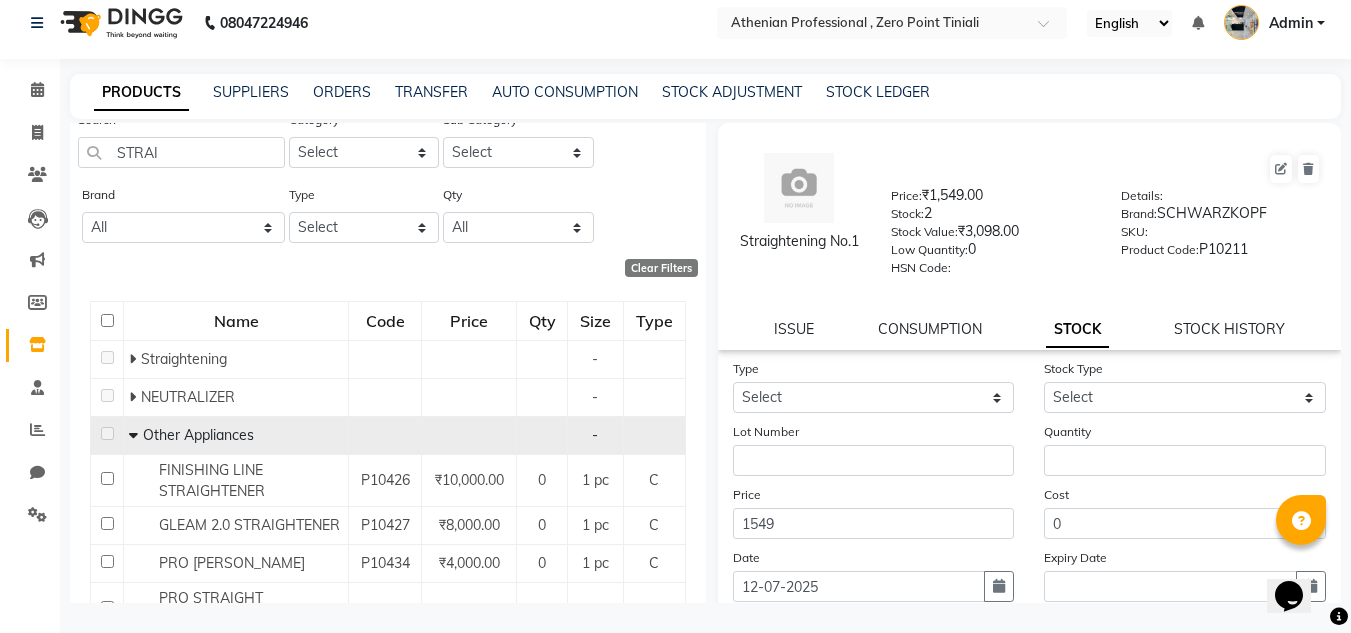 click on "Straightening" 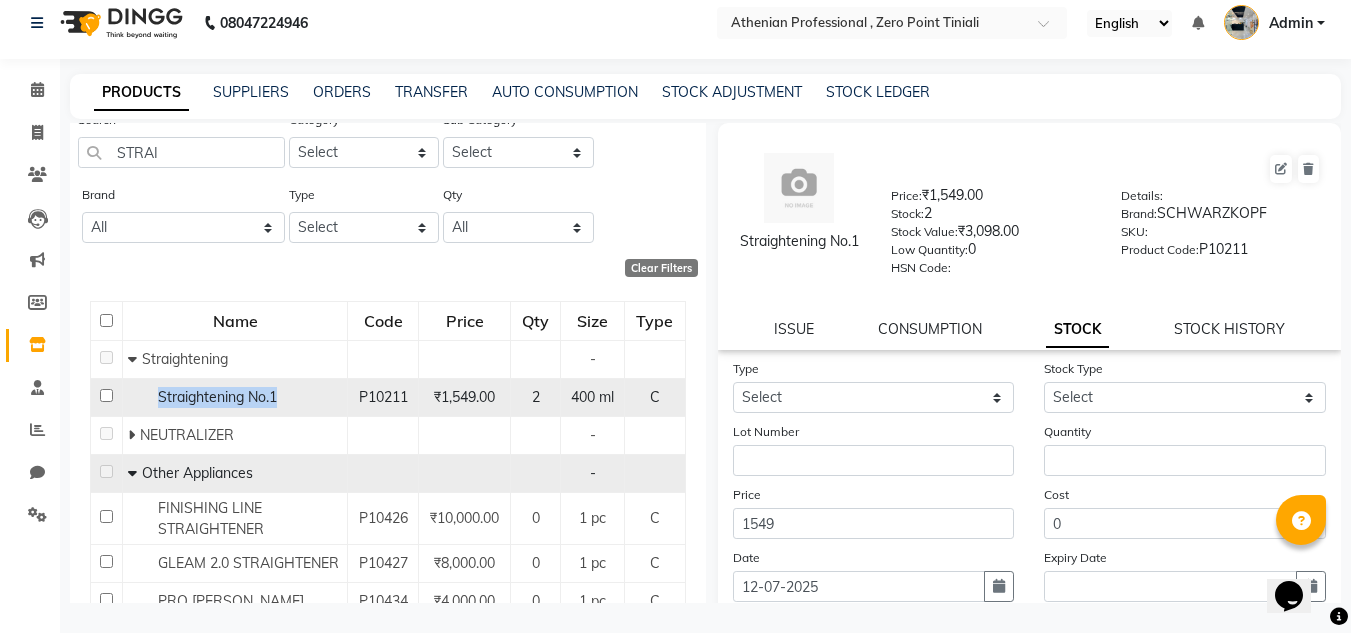 drag, startPoint x: 296, startPoint y: 391, endPoint x: 138, endPoint y: 385, distance: 158.11388 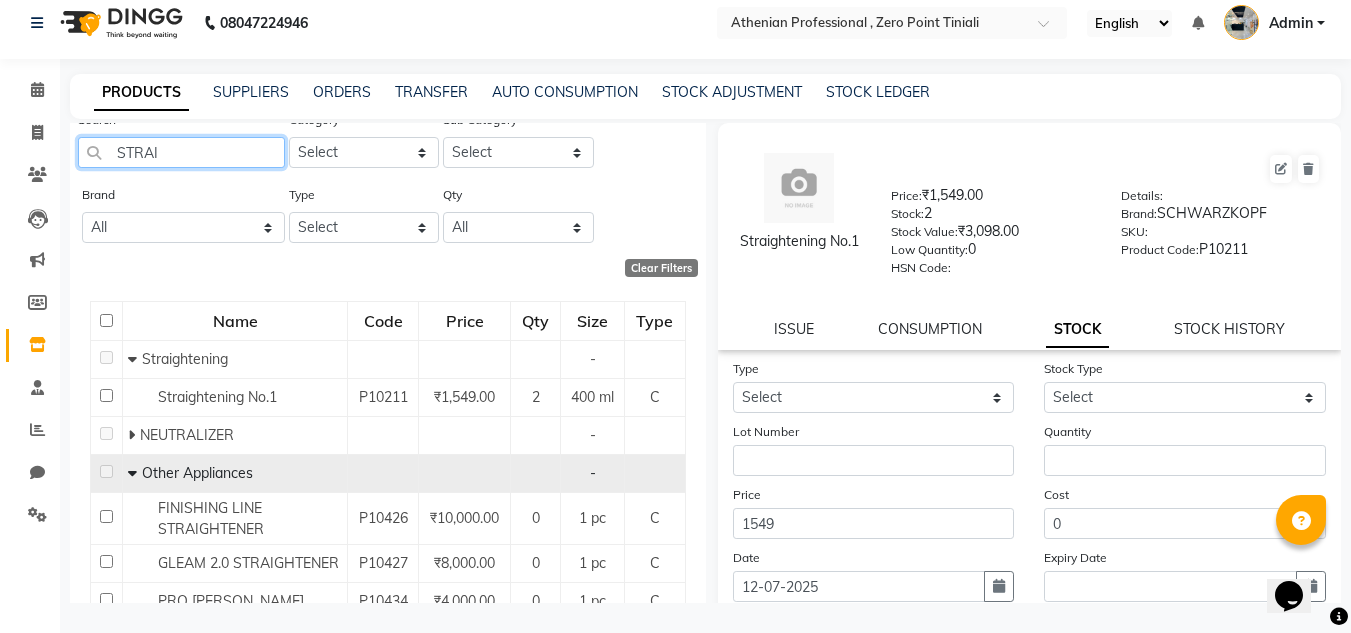 click on "STRAI" 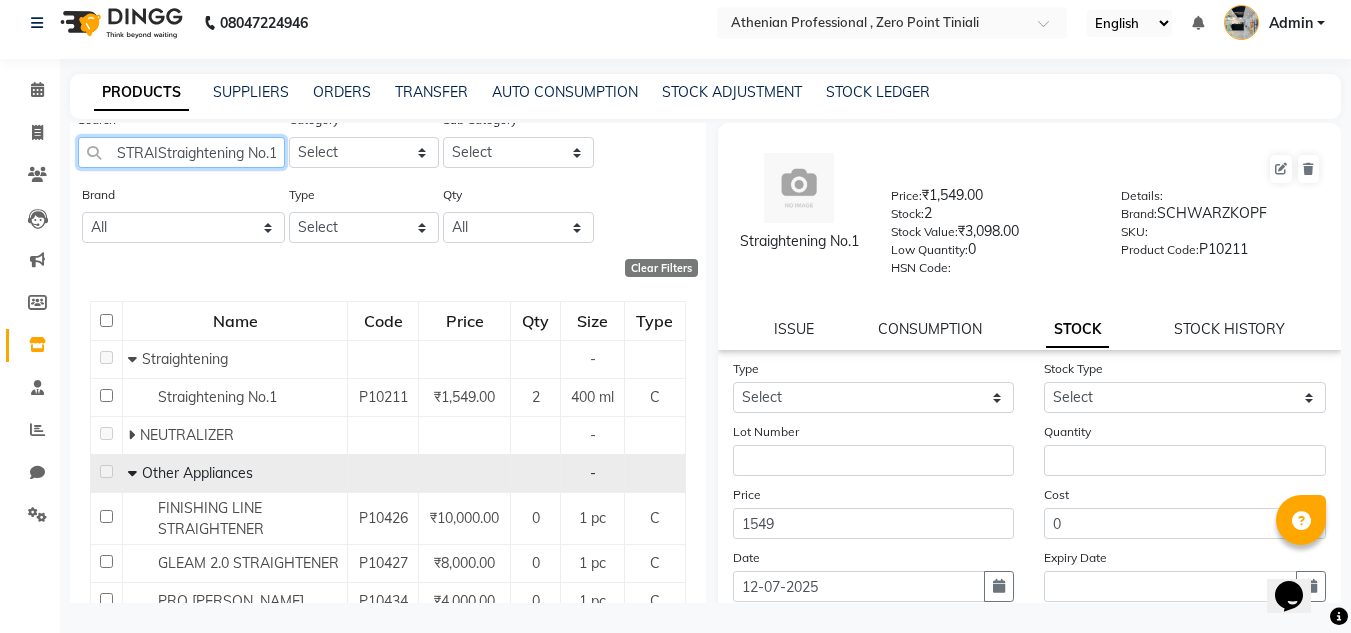 scroll, scrollTop: 0, scrollLeft: 8, axis: horizontal 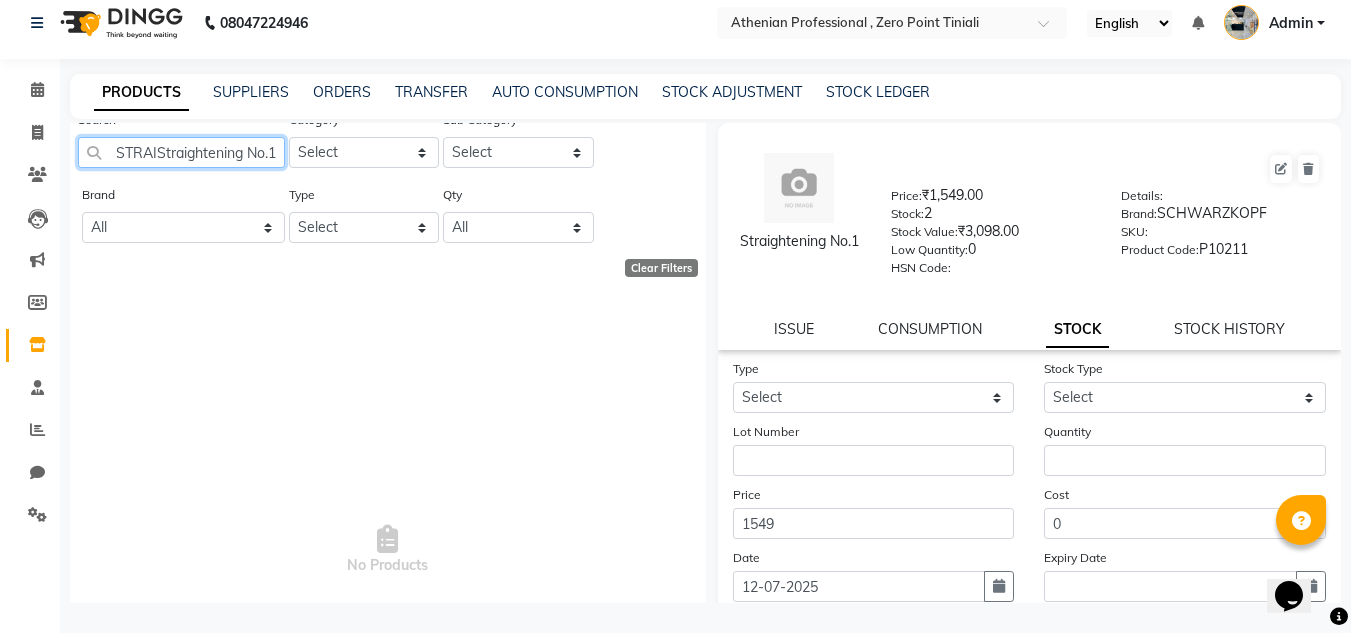 click on "STRAIStraightening No.1" 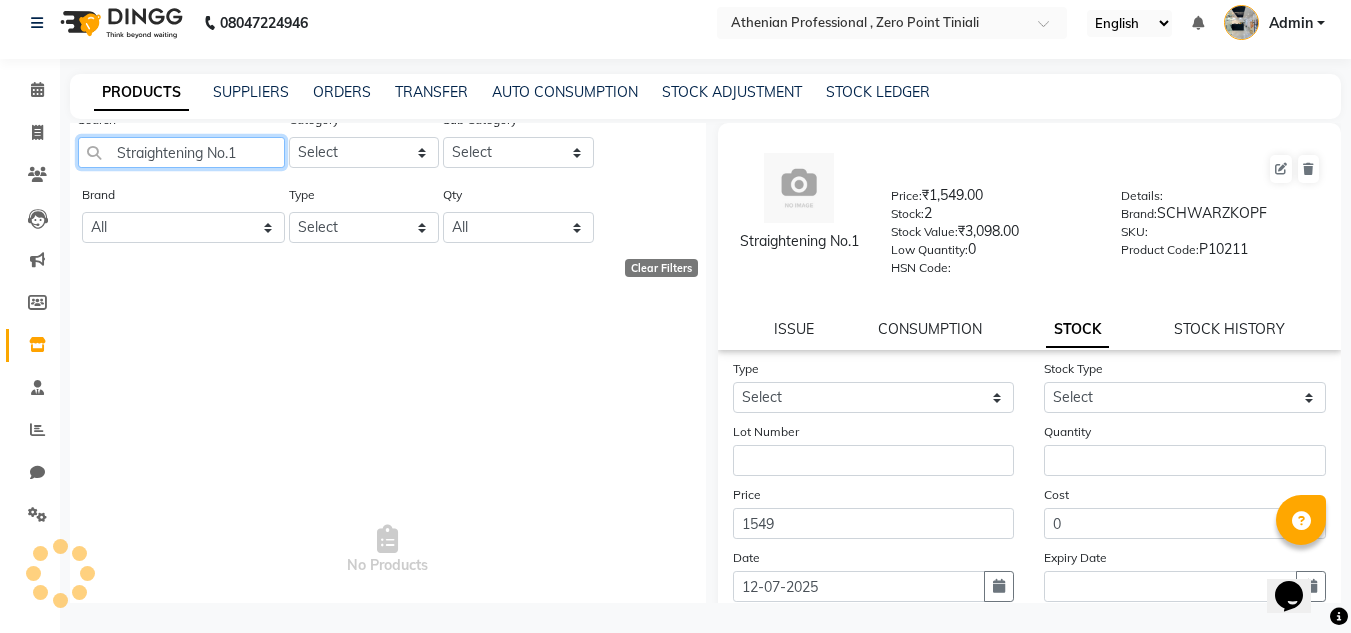 scroll, scrollTop: 0, scrollLeft: 0, axis: both 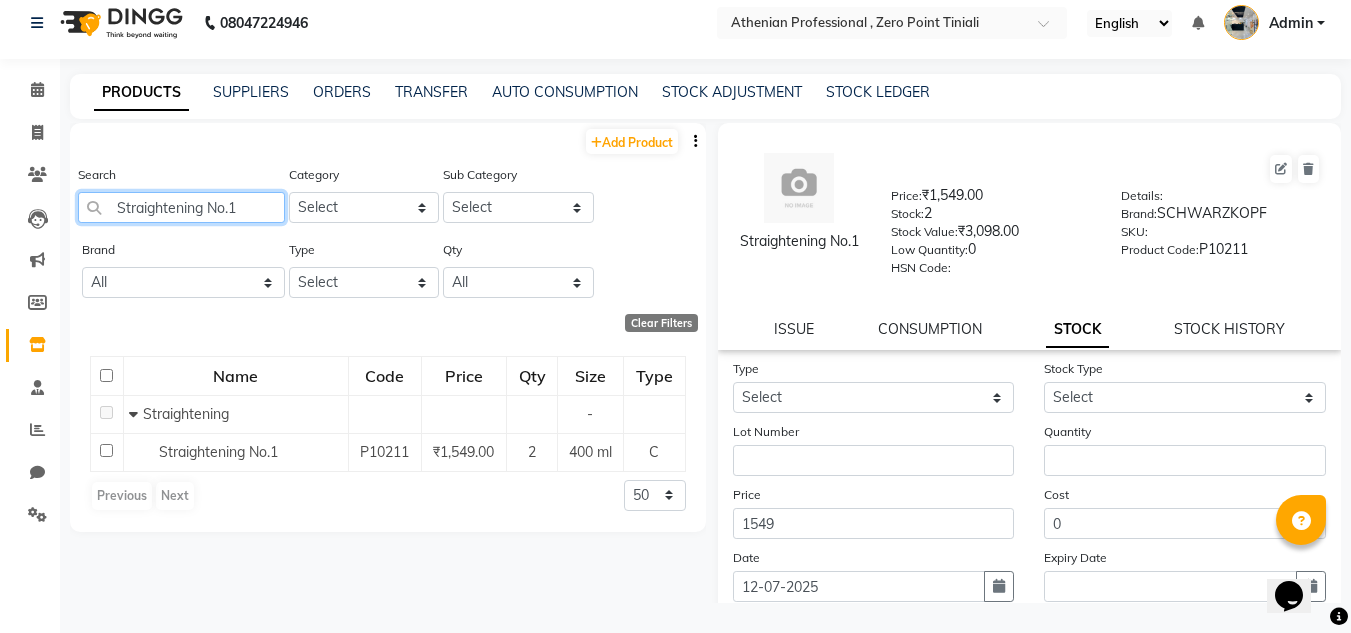 click on "Straightening No.1" 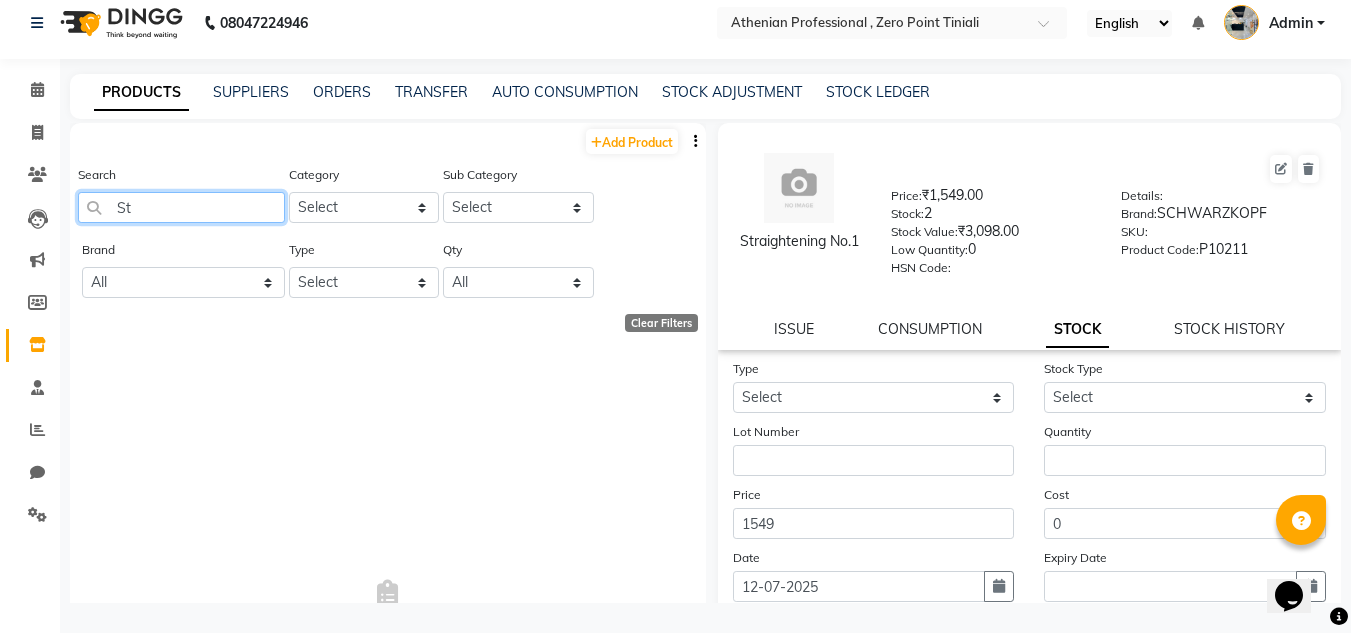 type on "S" 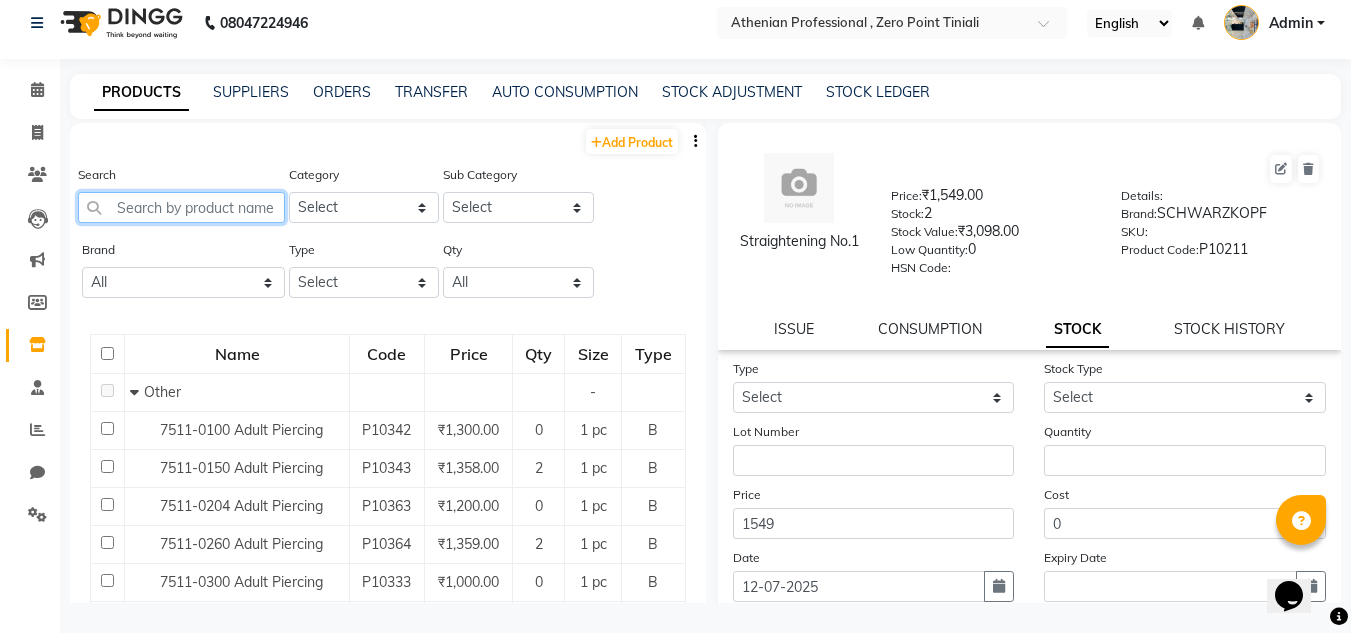 click 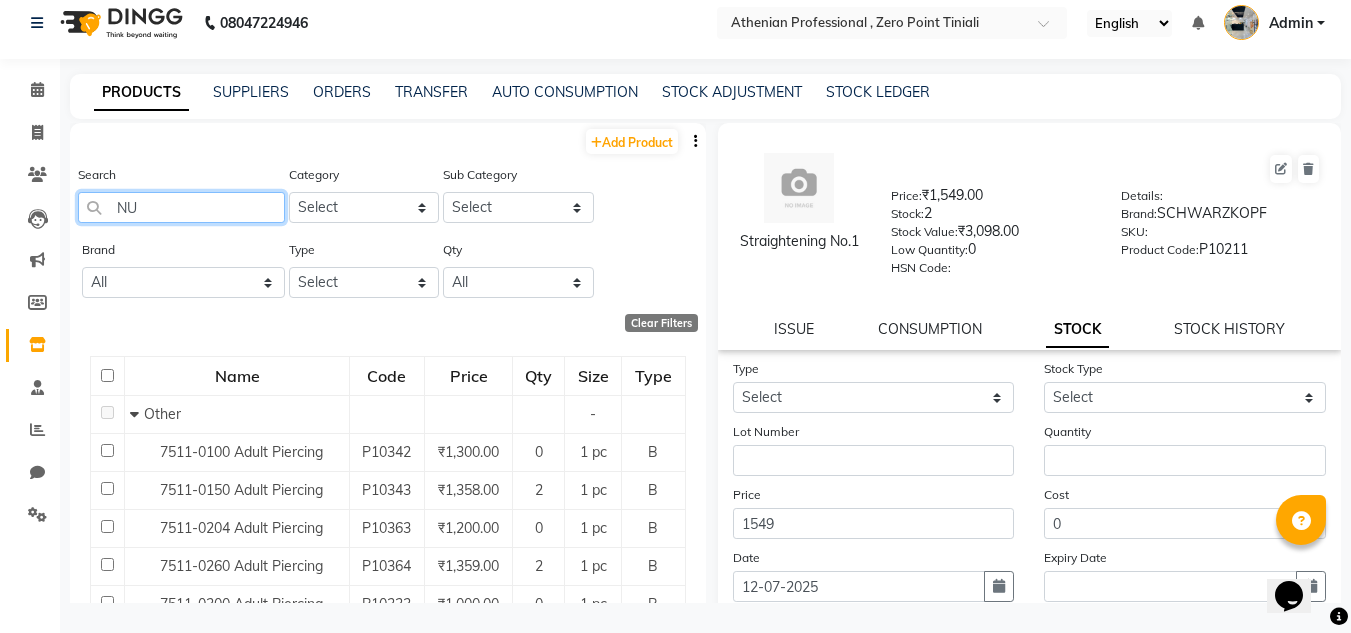 click on "NU" 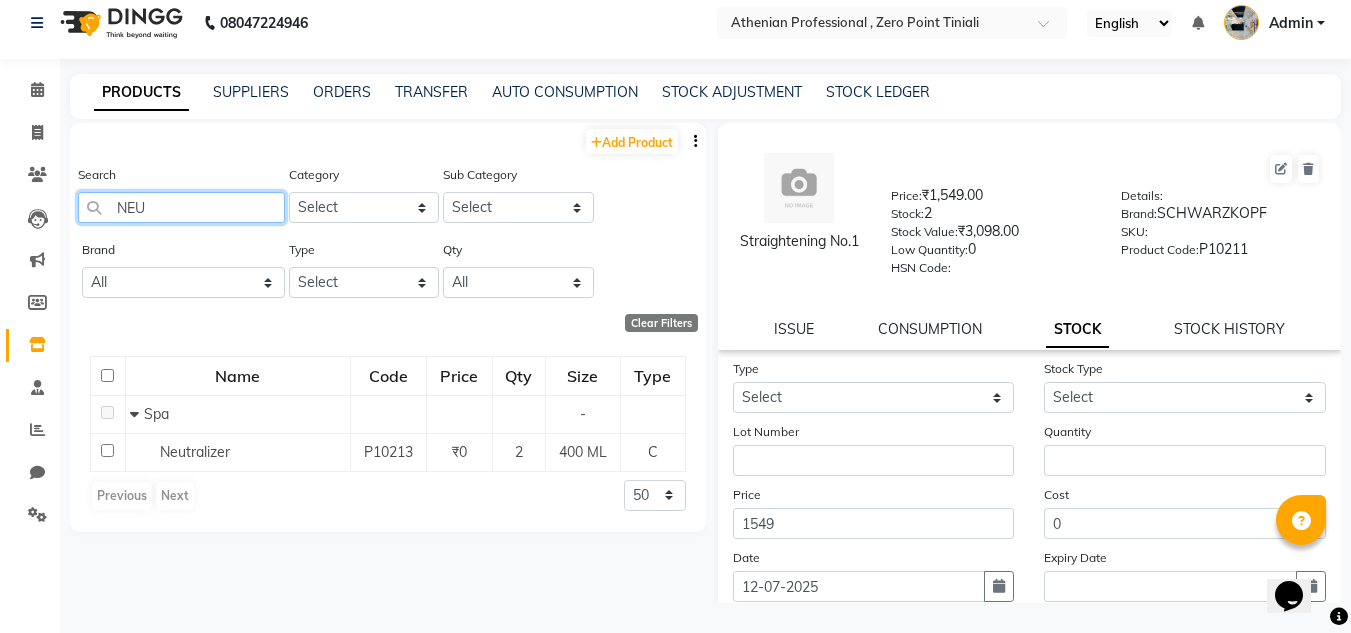 type on "NEU" 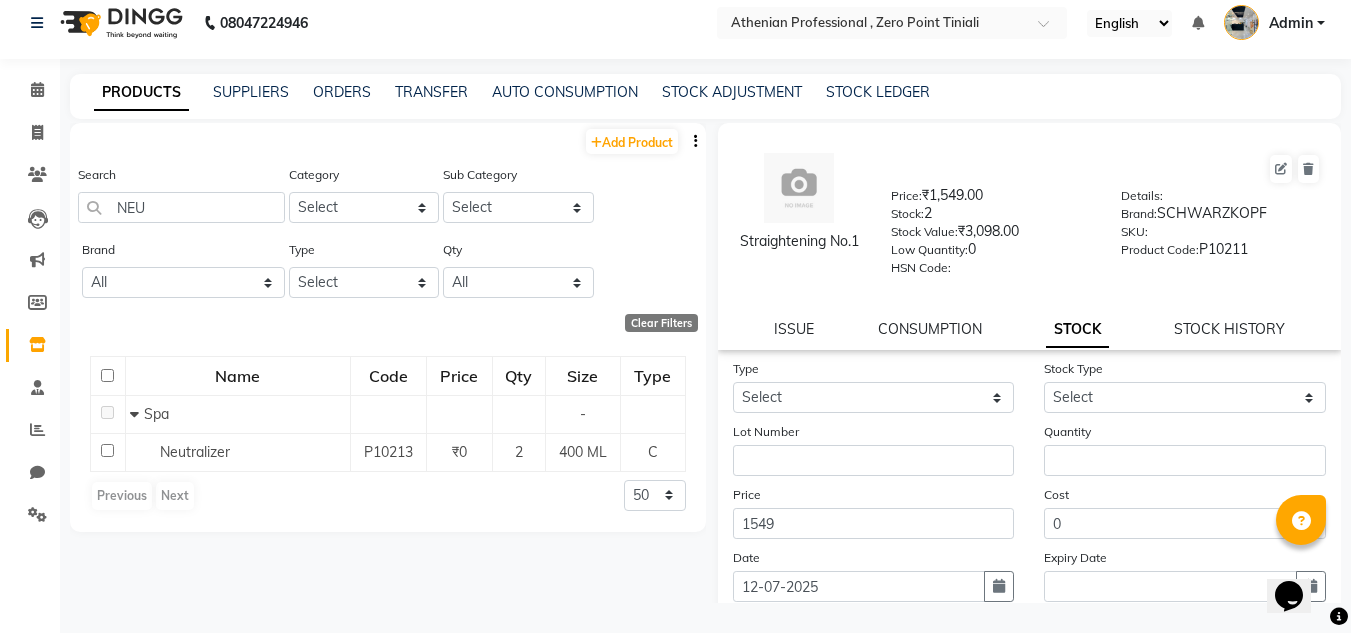 click on "Name Code Price Qty Size Type   Spa - Neutralizer P10213 ₹0 2 400 ML C  Previous   Next  50 100 500" 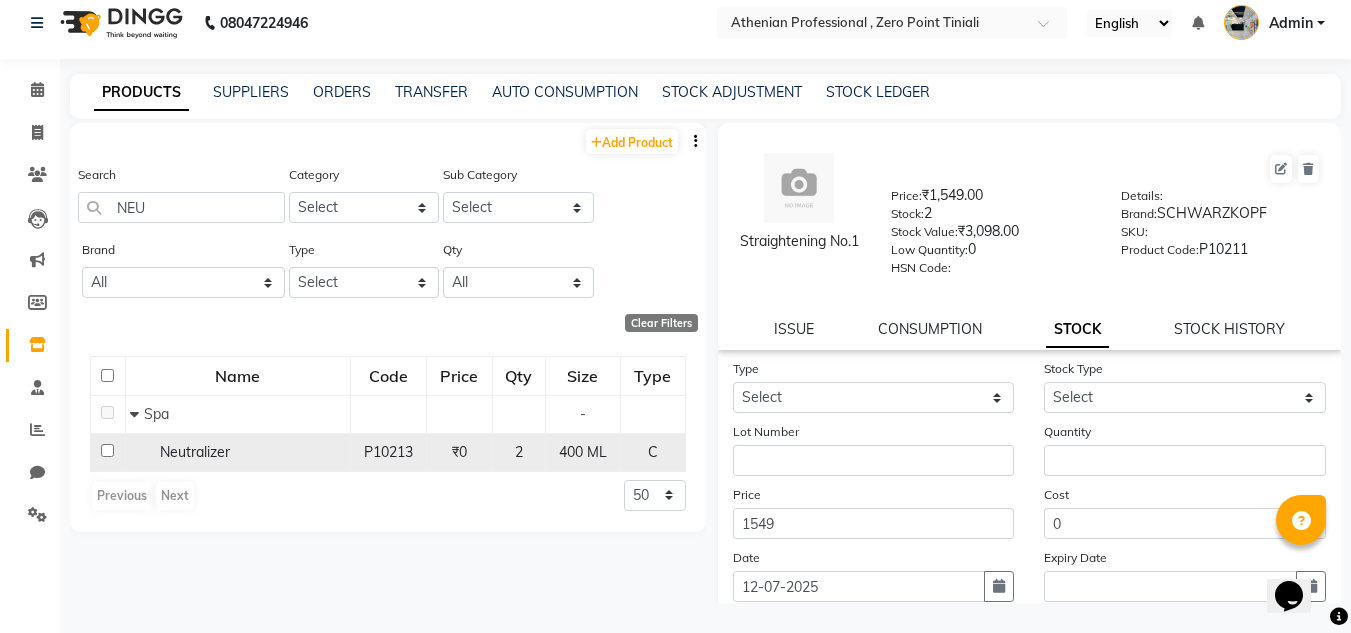 click on "Neutralizer" 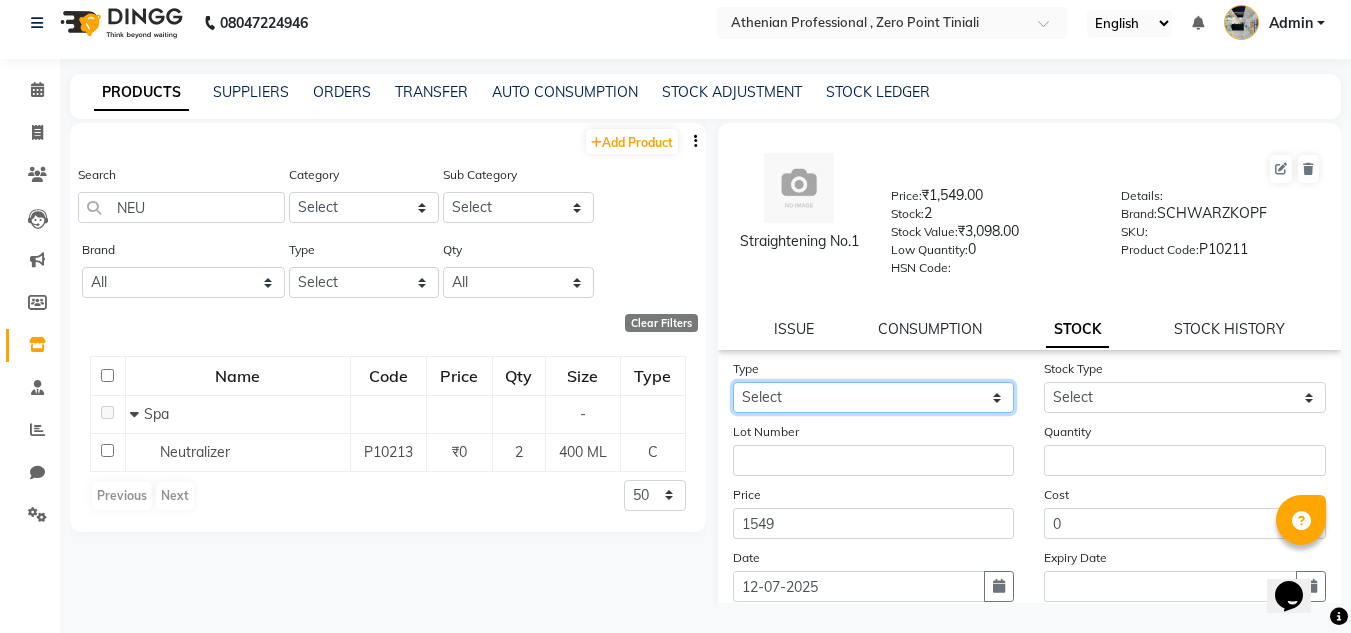 click on "Select In Out" 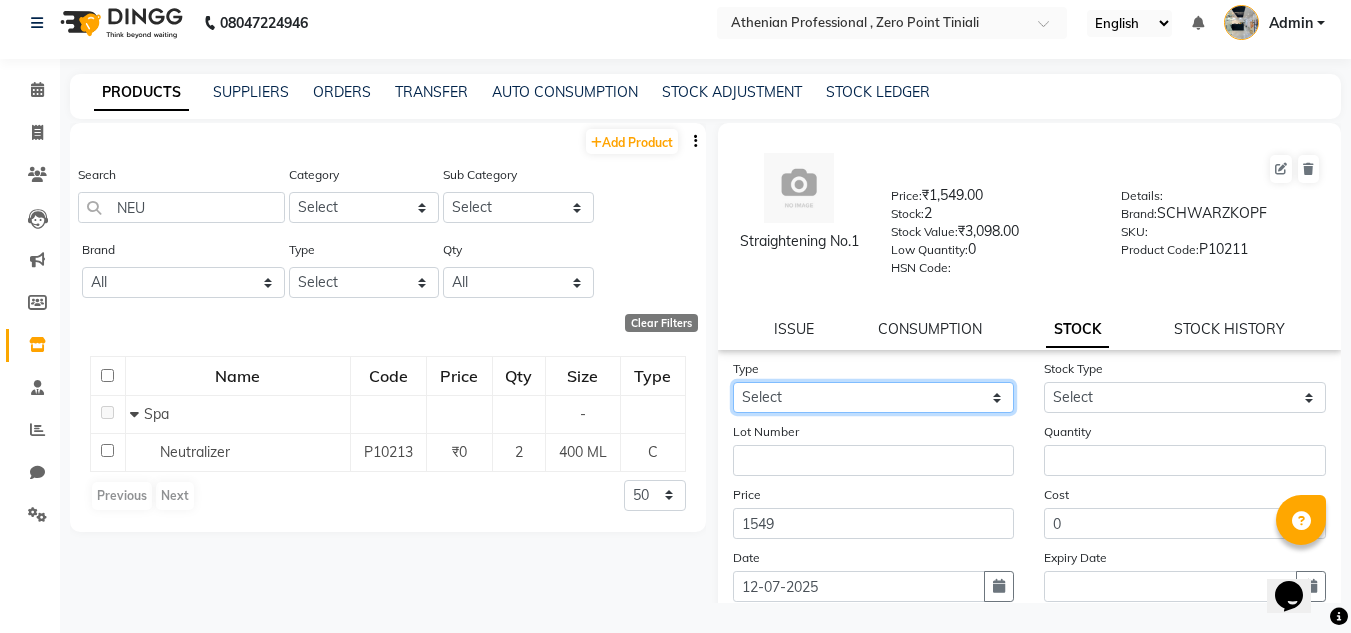select on "in" 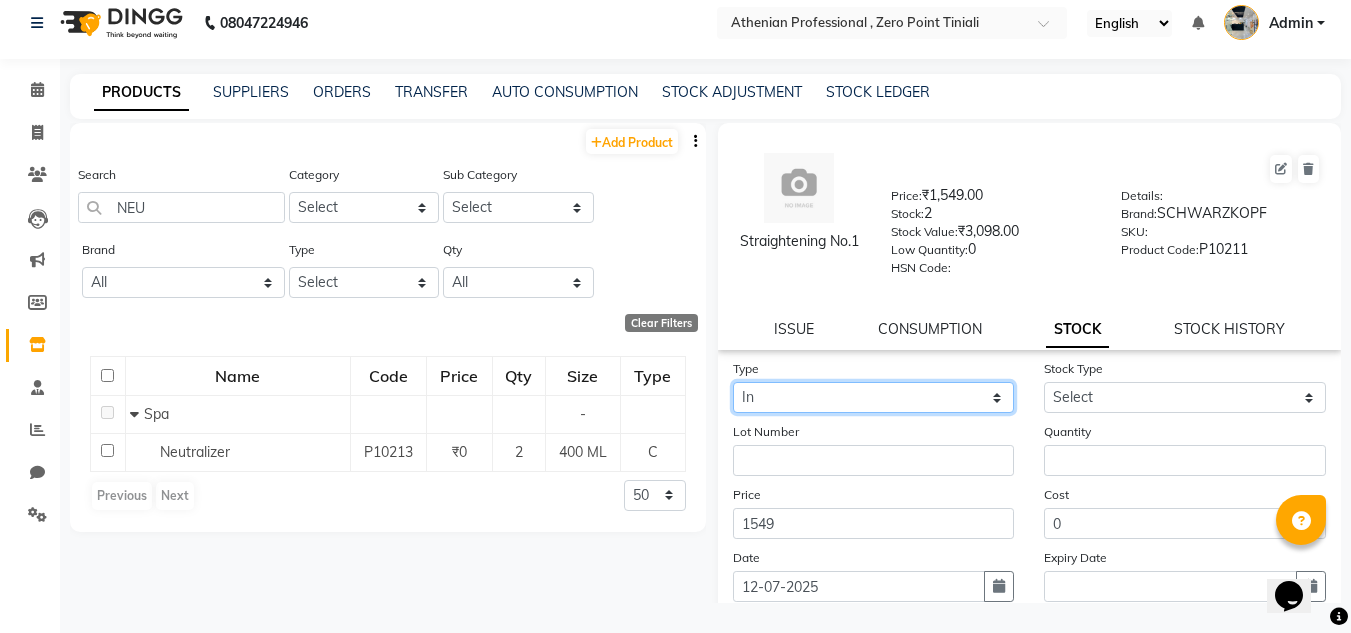 click on "Select In Out" 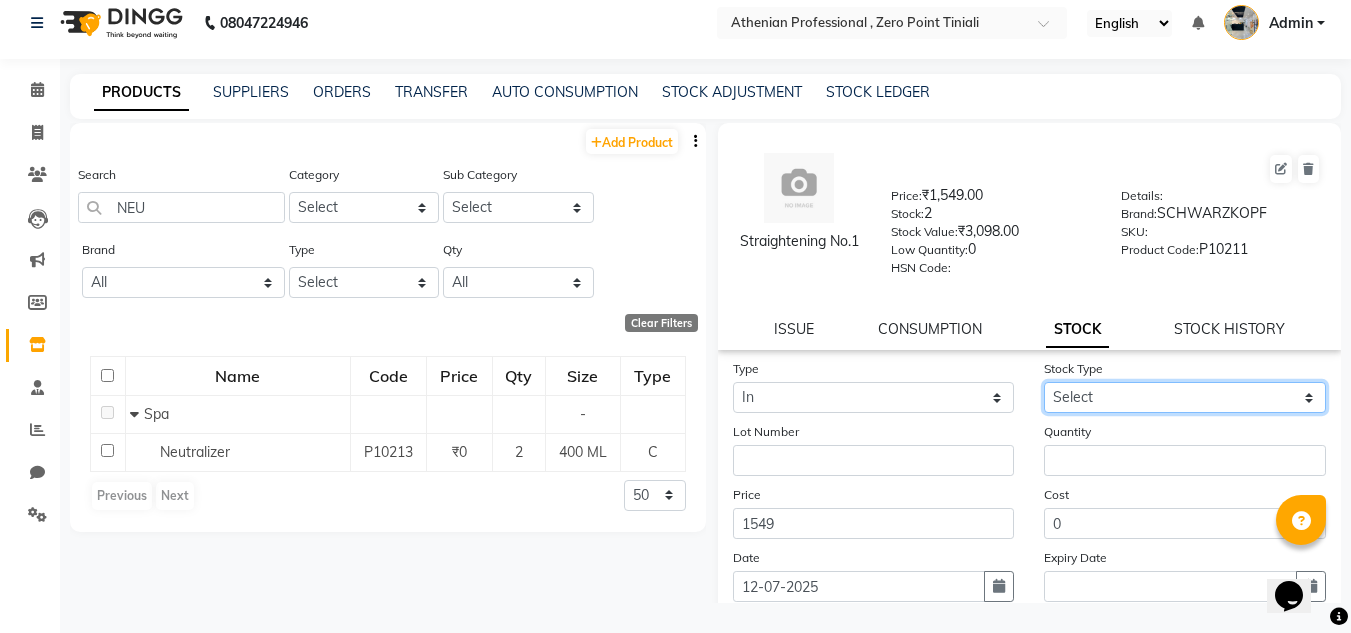 click on "Select New Stock Adjustment Return Other" 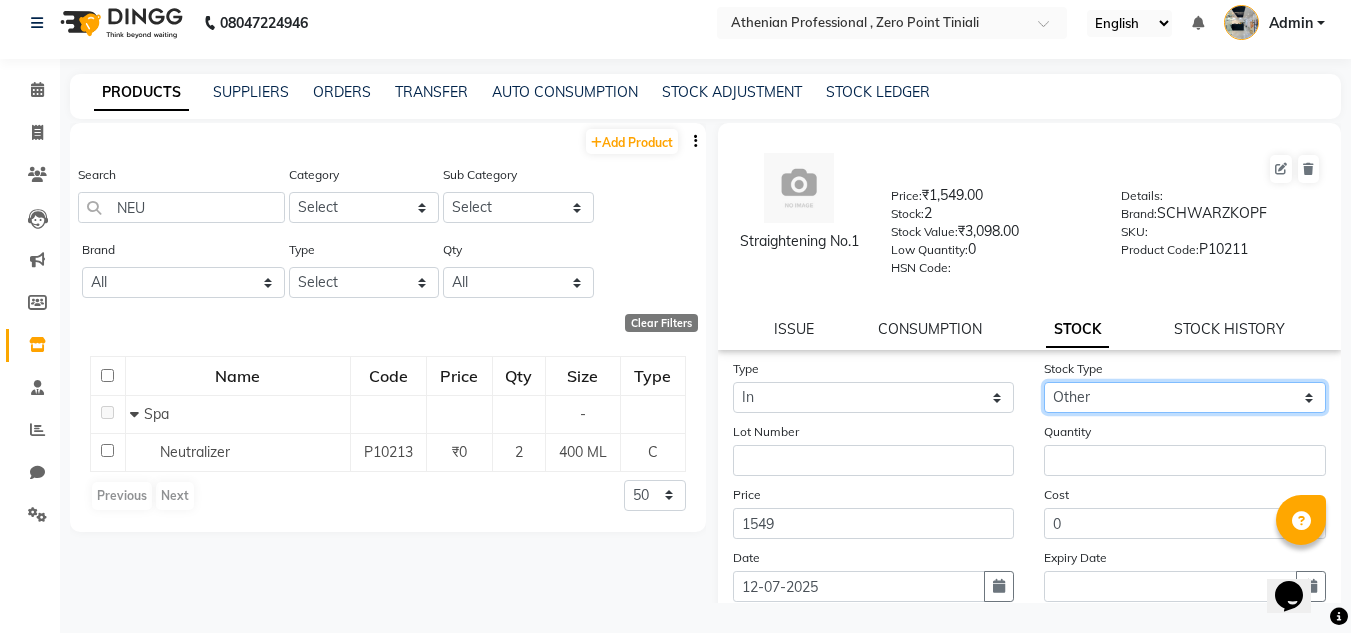 click on "Select New Stock Adjustment Return Other" 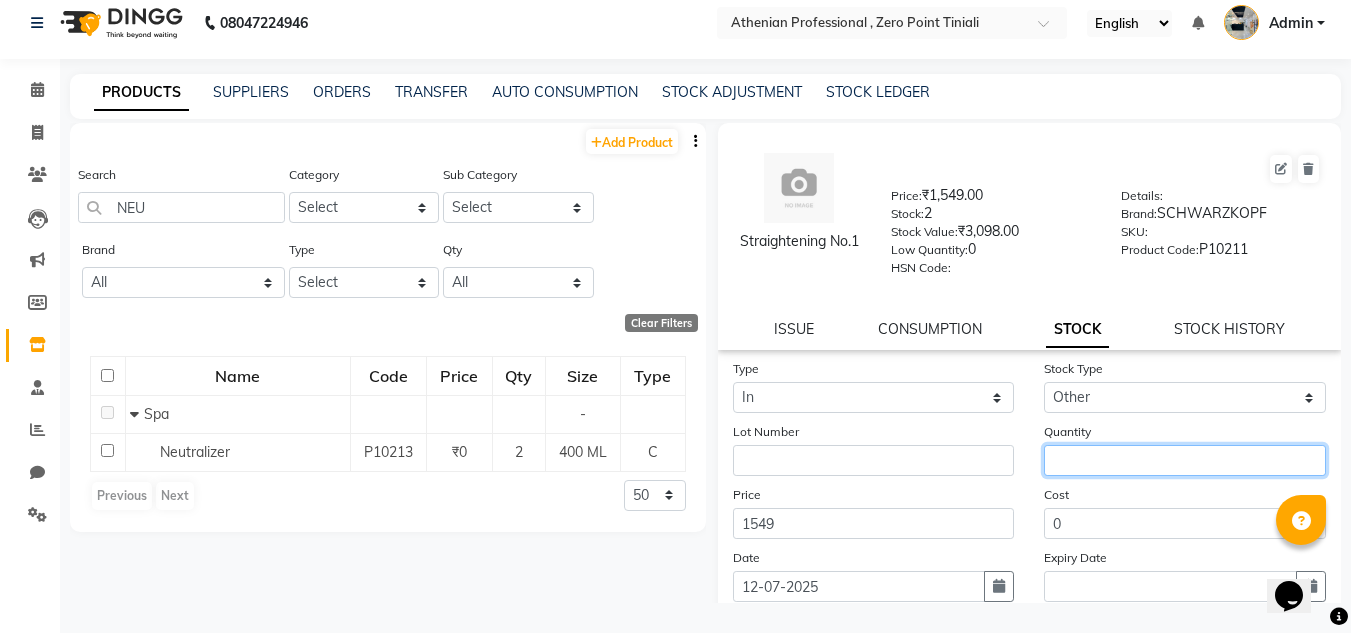 click 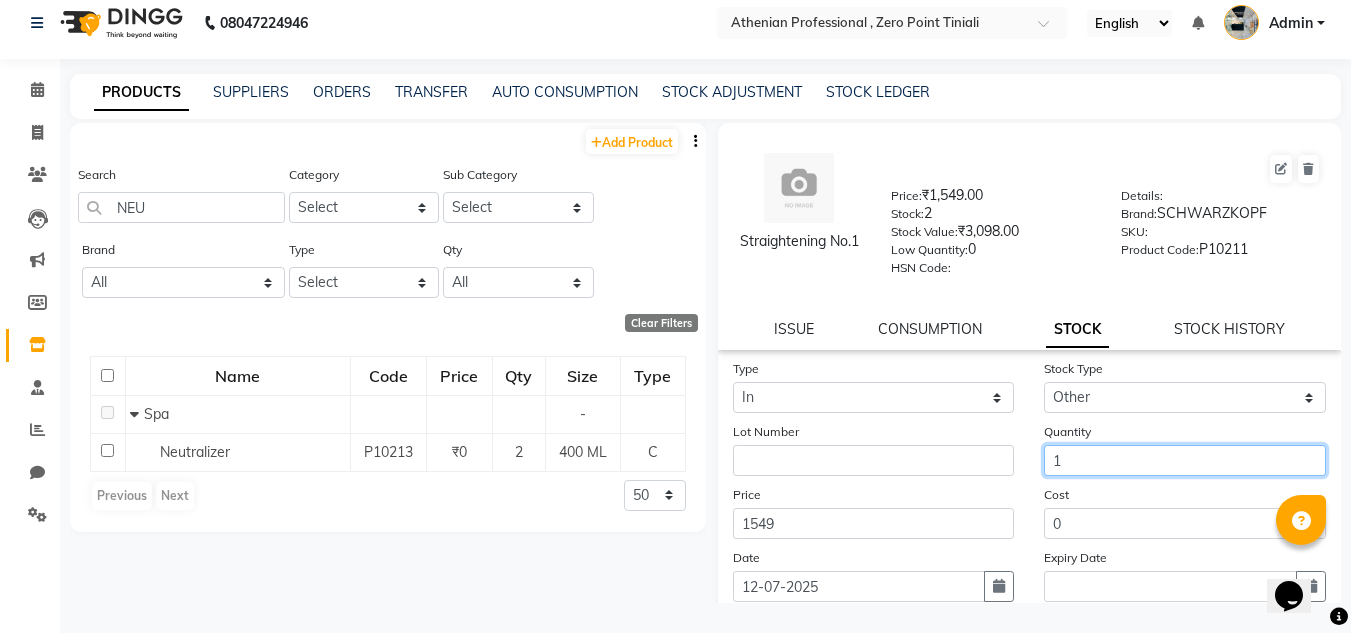 scroll, scrollTop: 155, scrollLeft: 0, axis: vertical 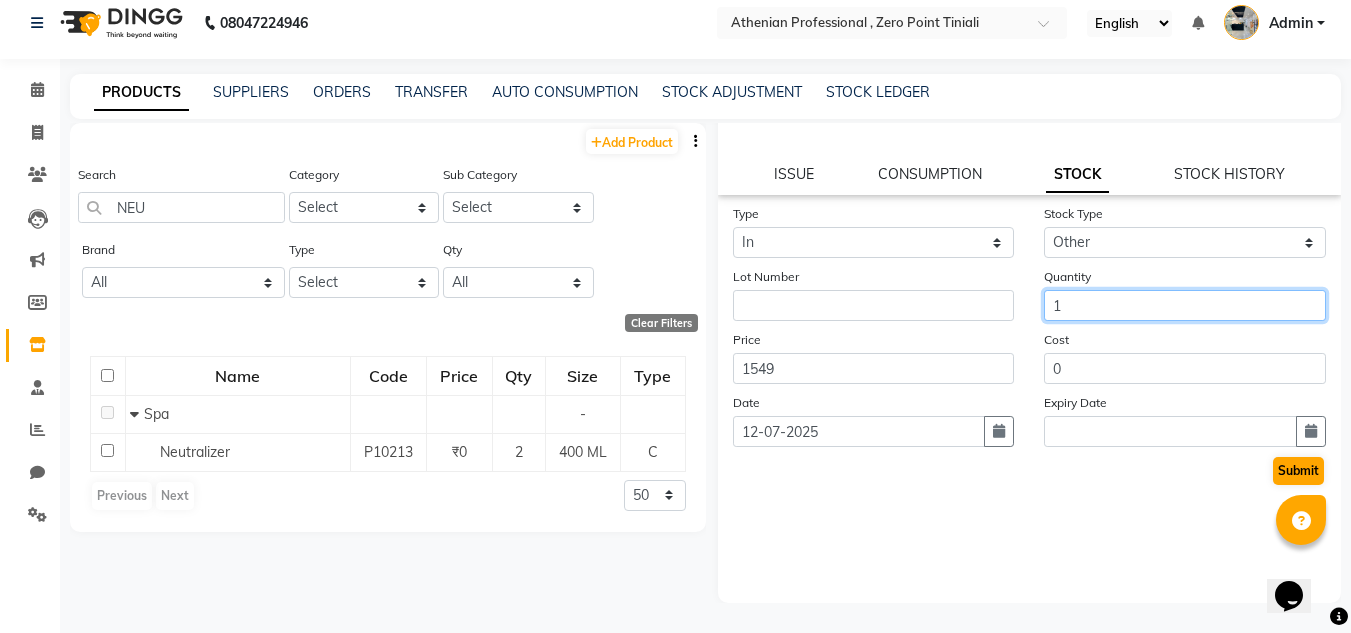 type on "1" 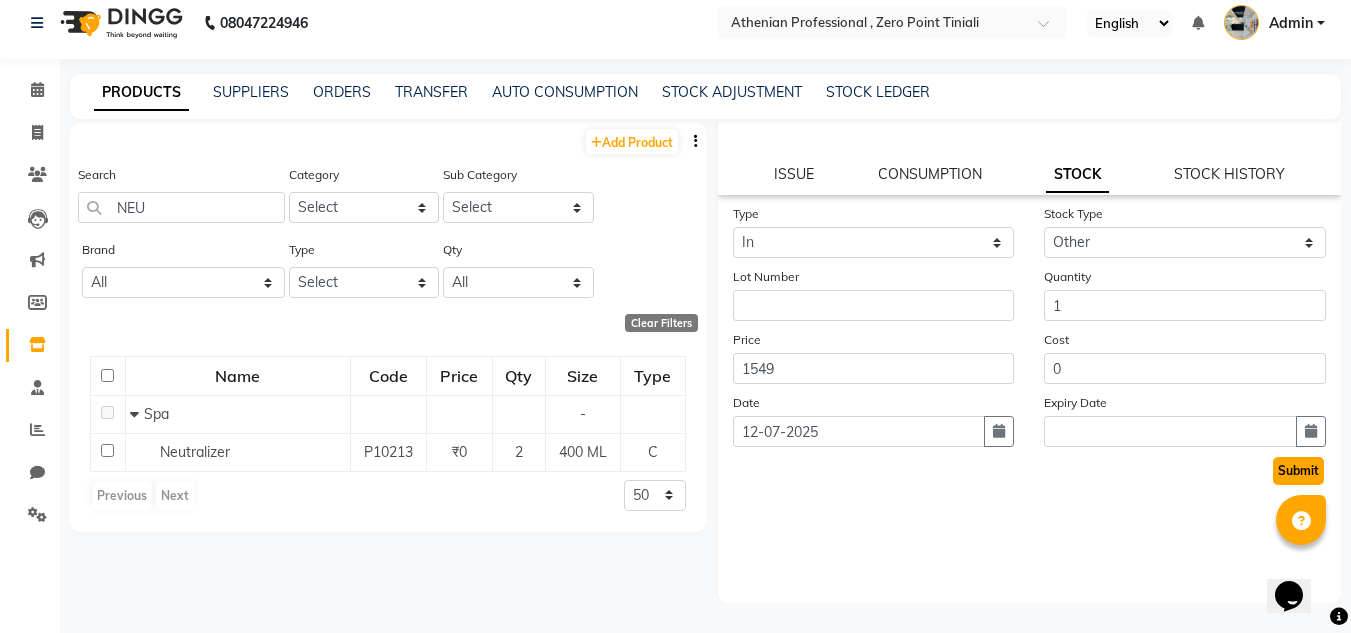 click on "Submit" 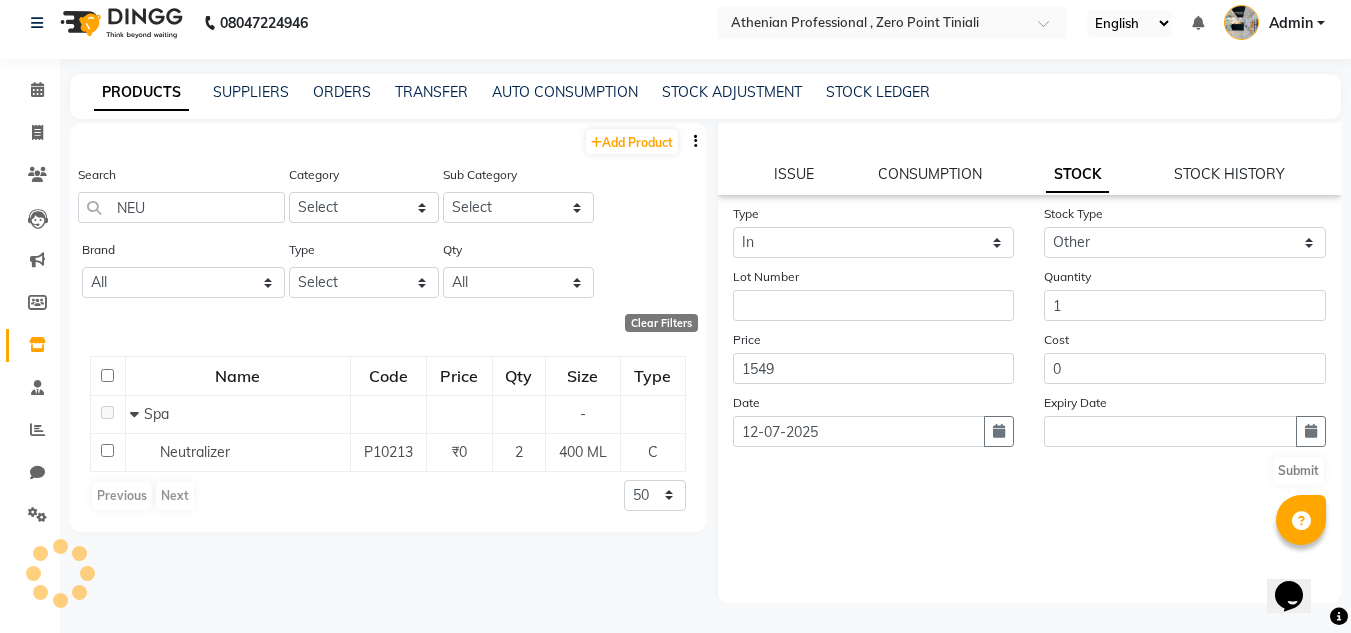 scroll, scrollTop: 0, scrollLeft: 0, axis: both 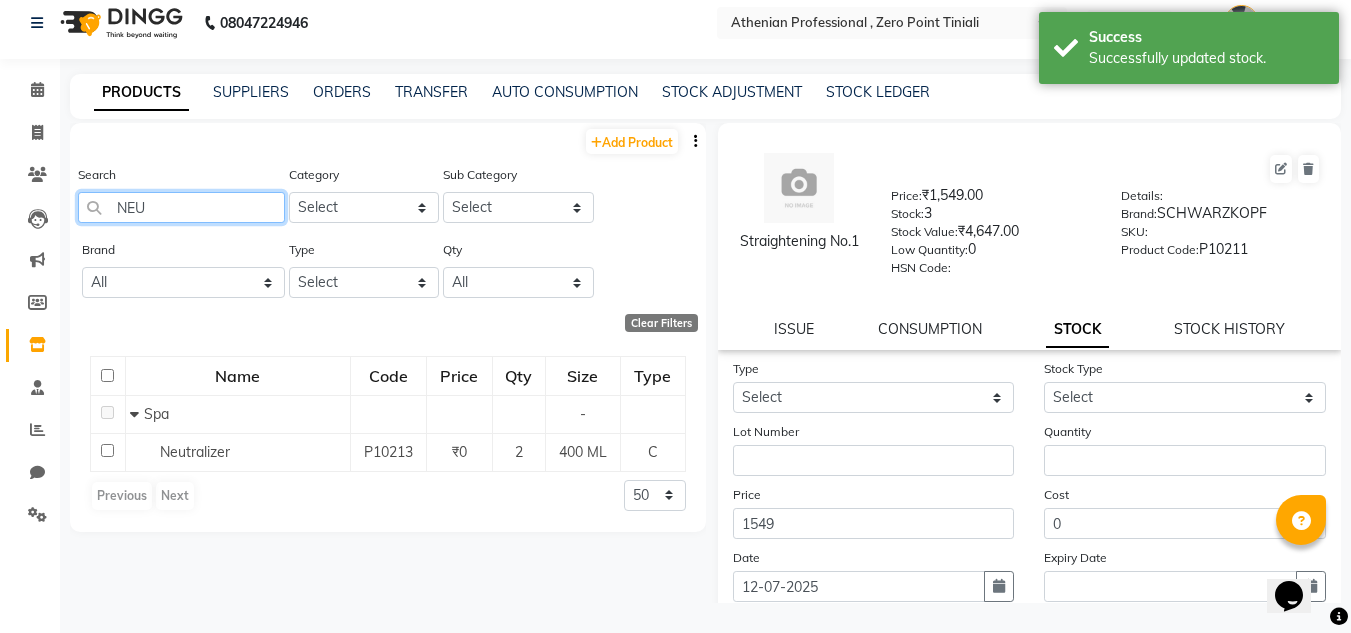 click on "NEU" 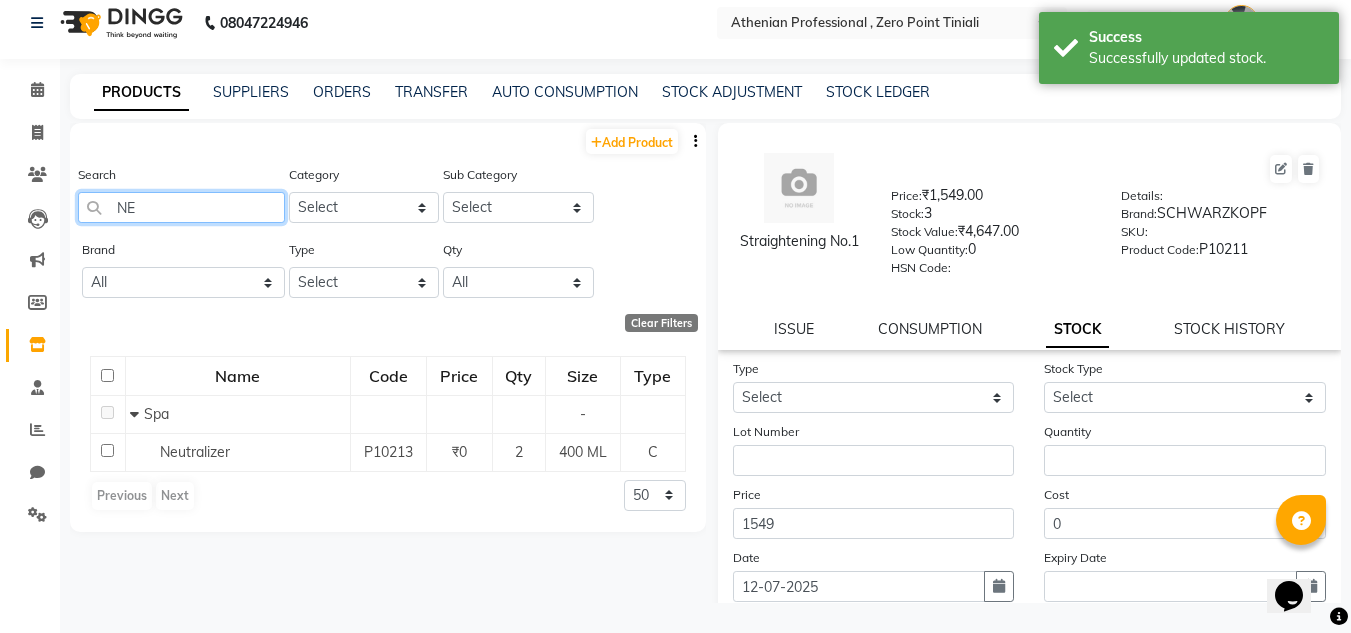 type on "N" 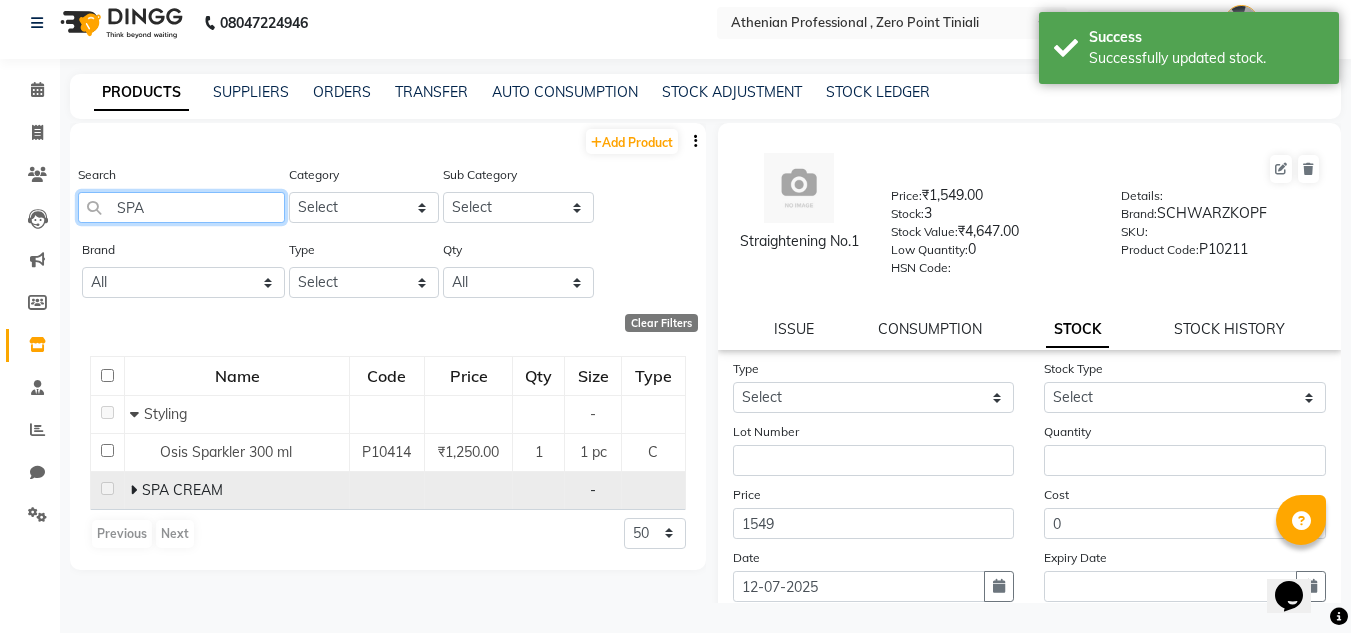 type on "SPA" 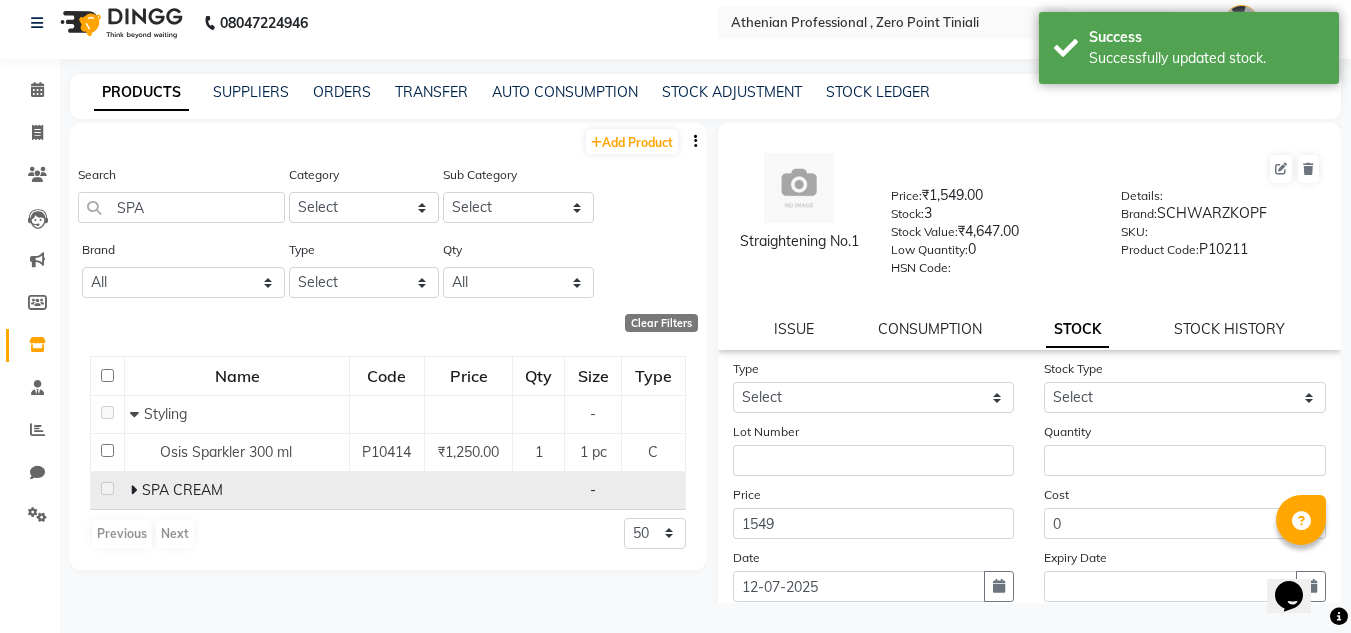 click 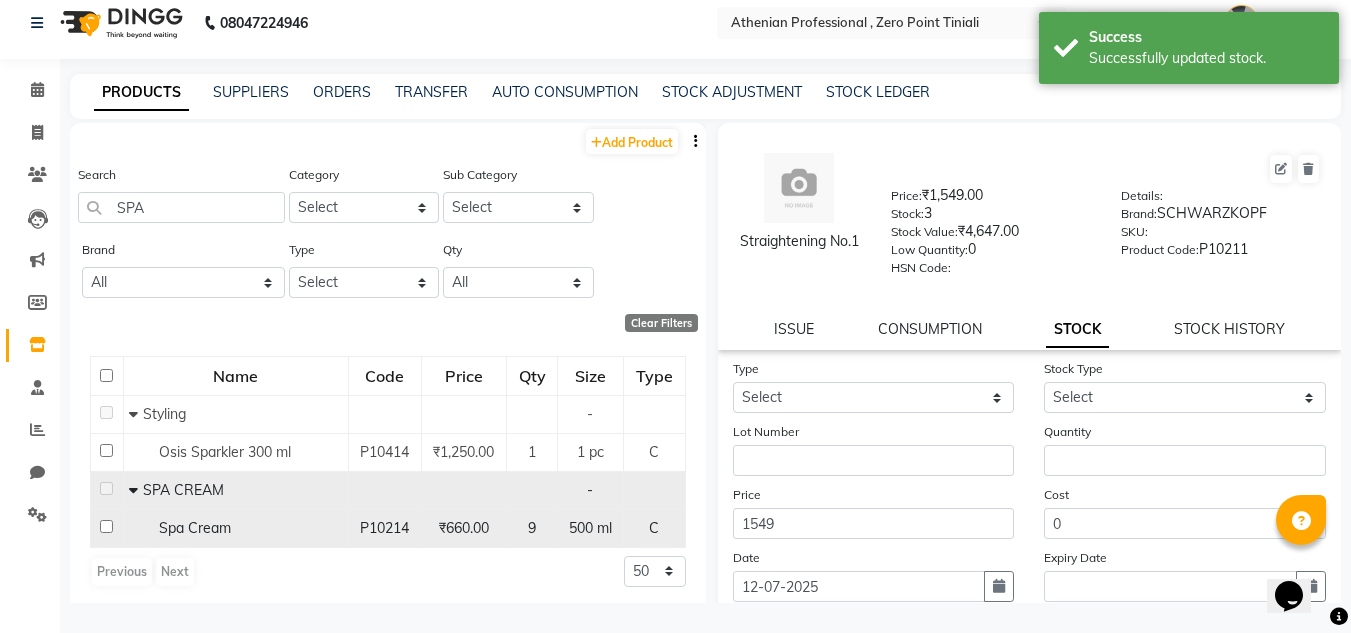 scroll, scrollTop: 5, scrollLeft: 0, axis: vertical 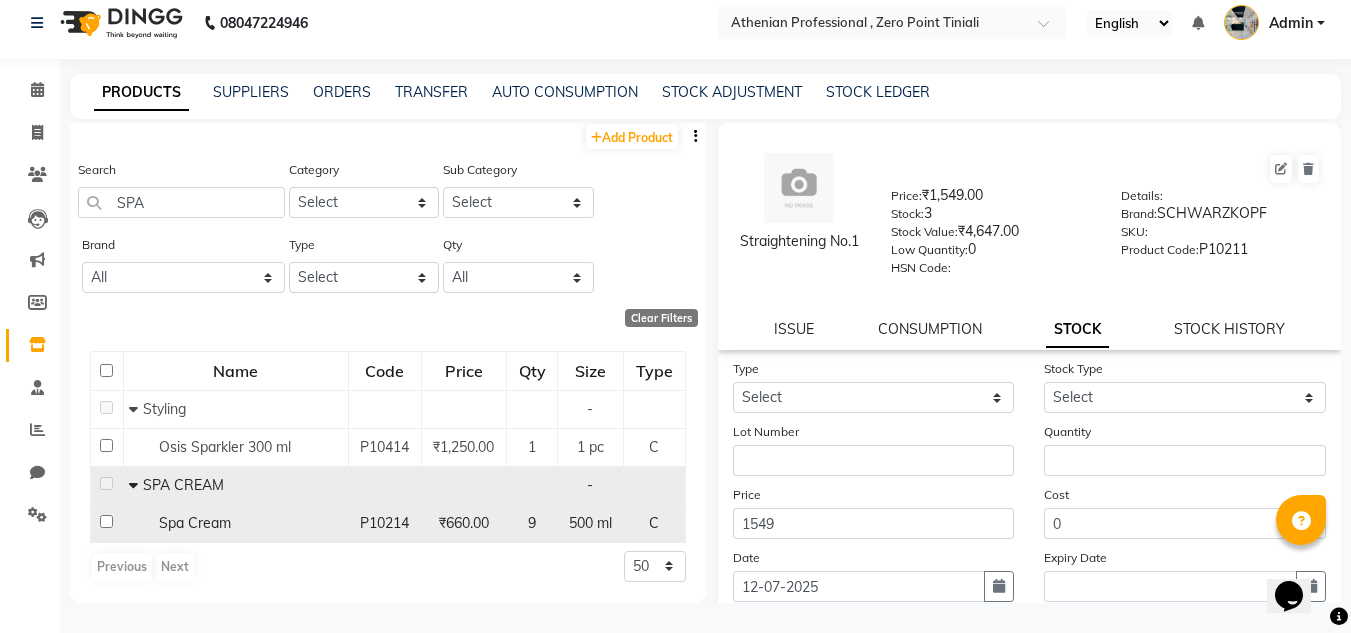 click on "Spa Cream" 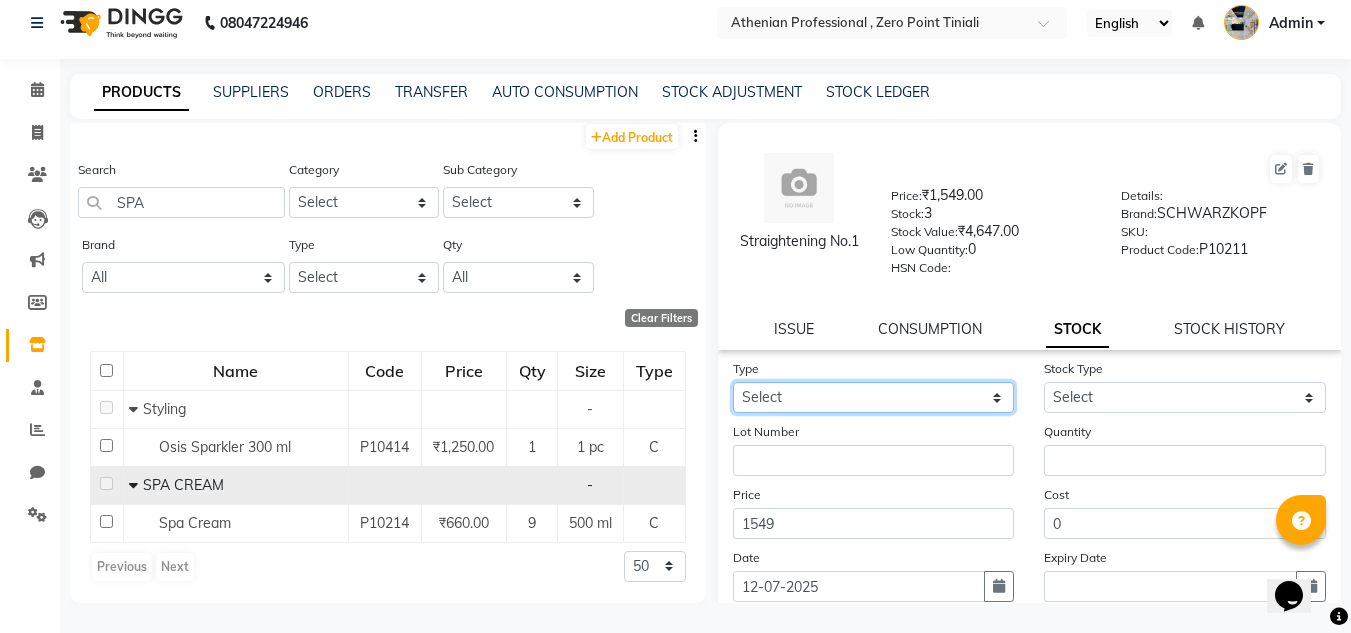 click on "Select In Out" 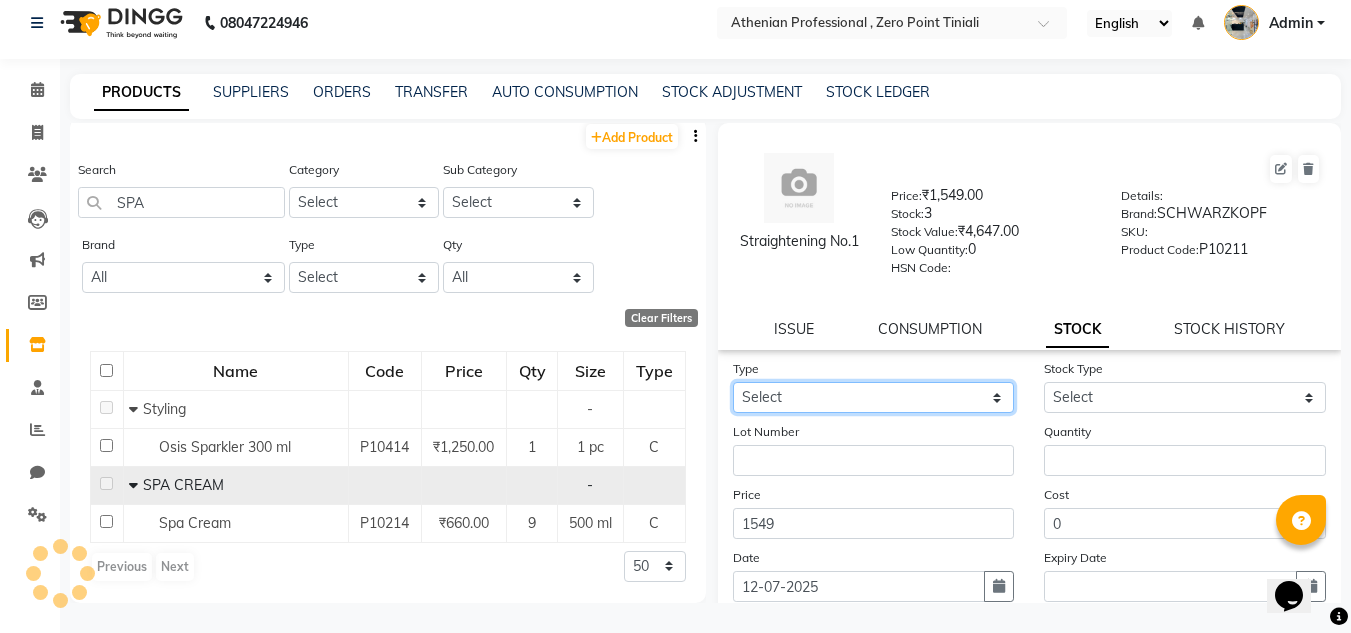 select on "out" 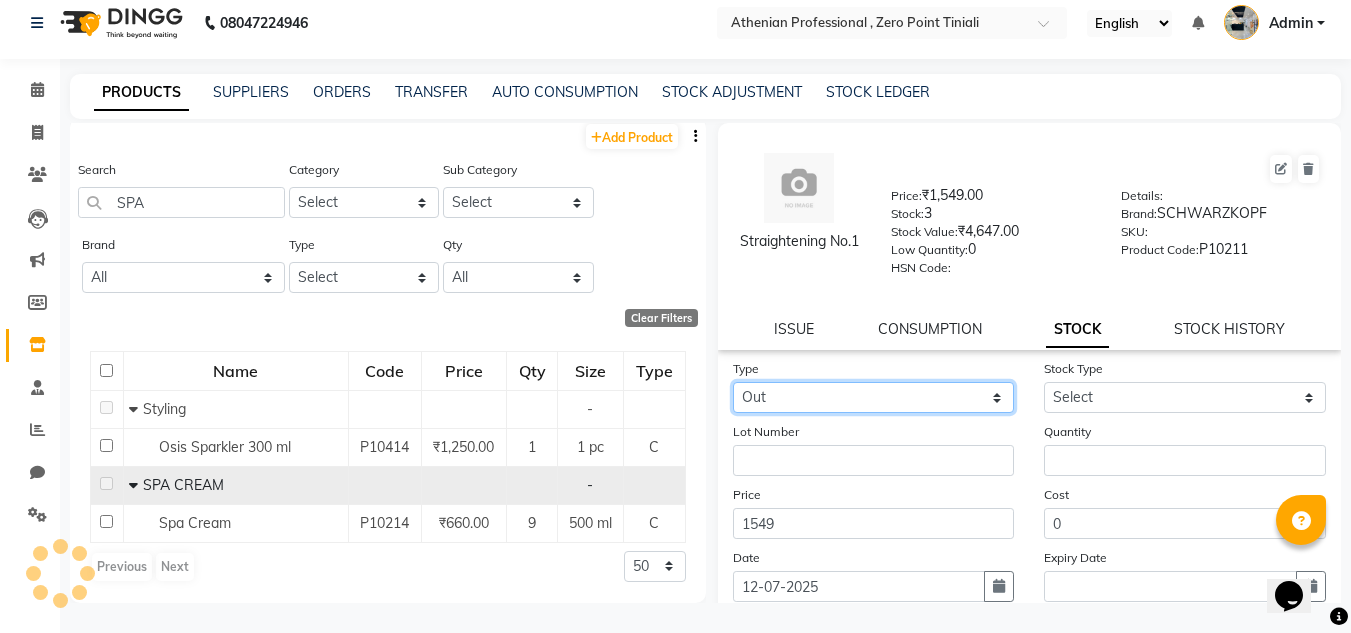 click on "Select In Out" 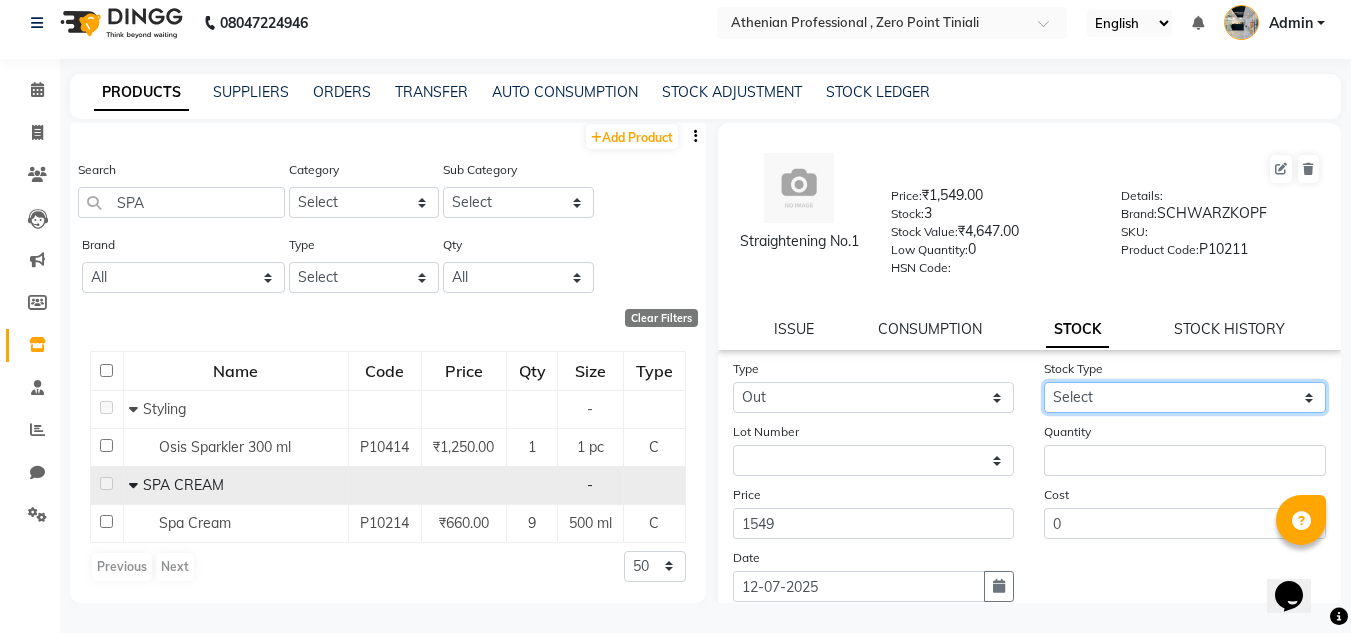 click on "Select Internal Use Damaged Expired Adjustment Return Other" 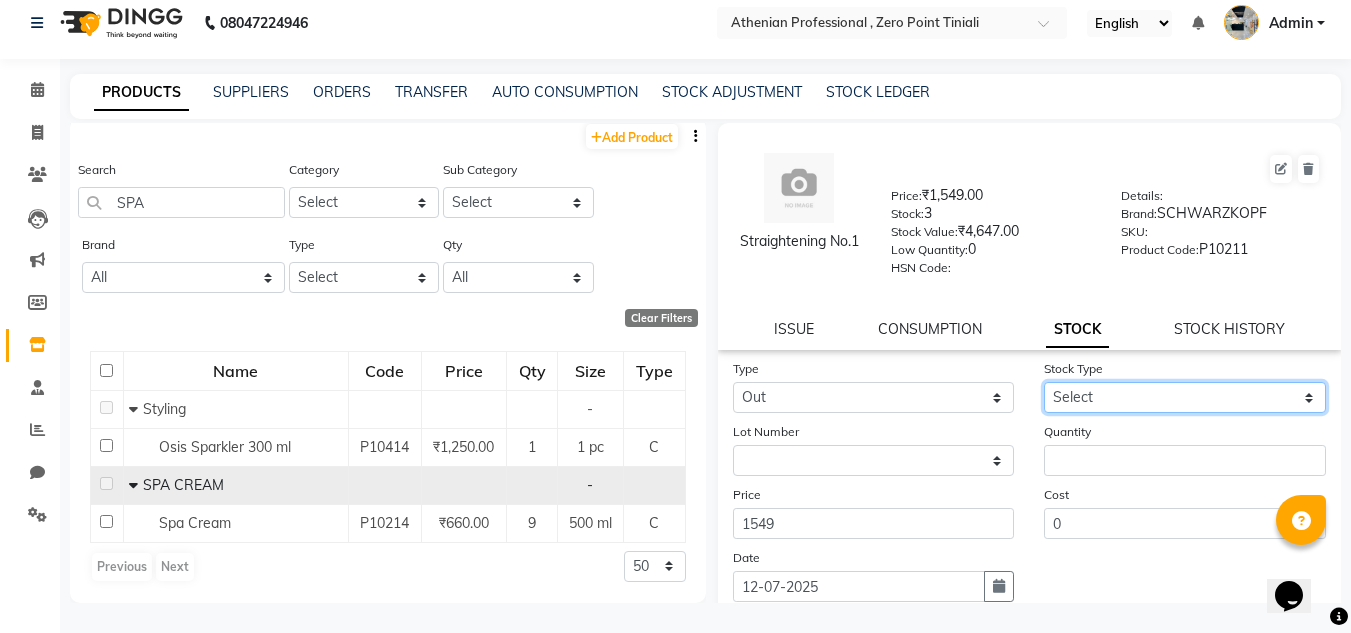 select on "internal use" 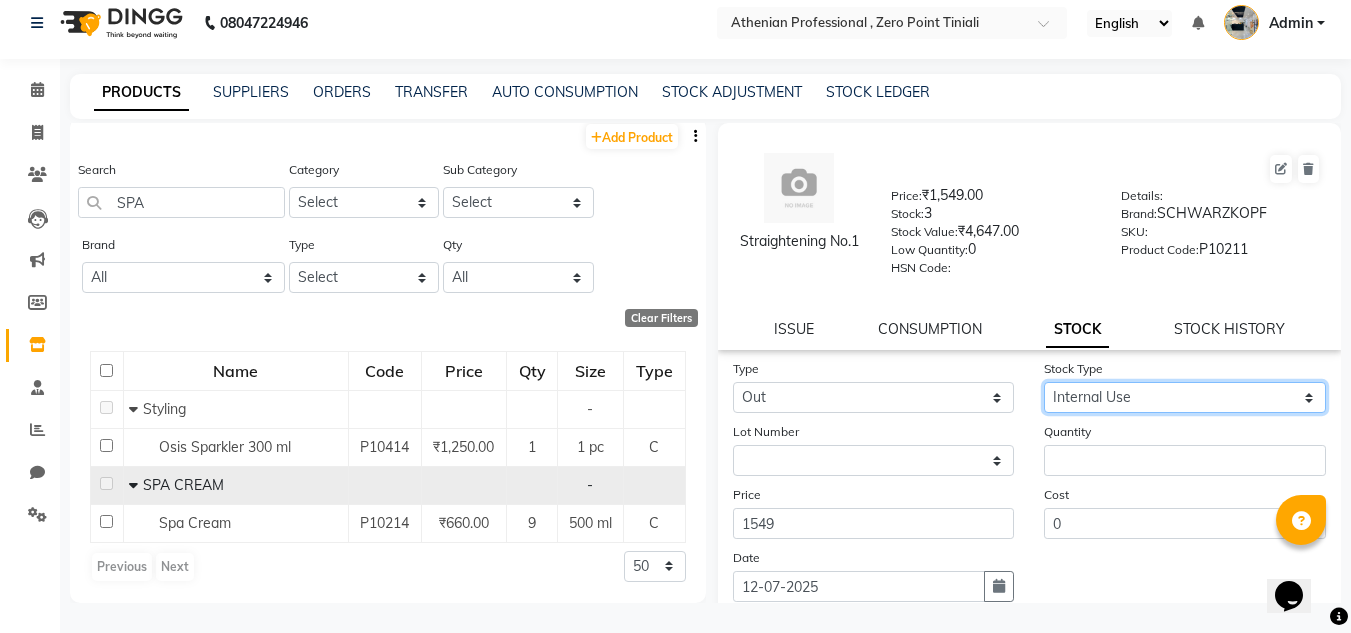 click on "Select Internal Use Damaged Expired Adjustment Return Other" 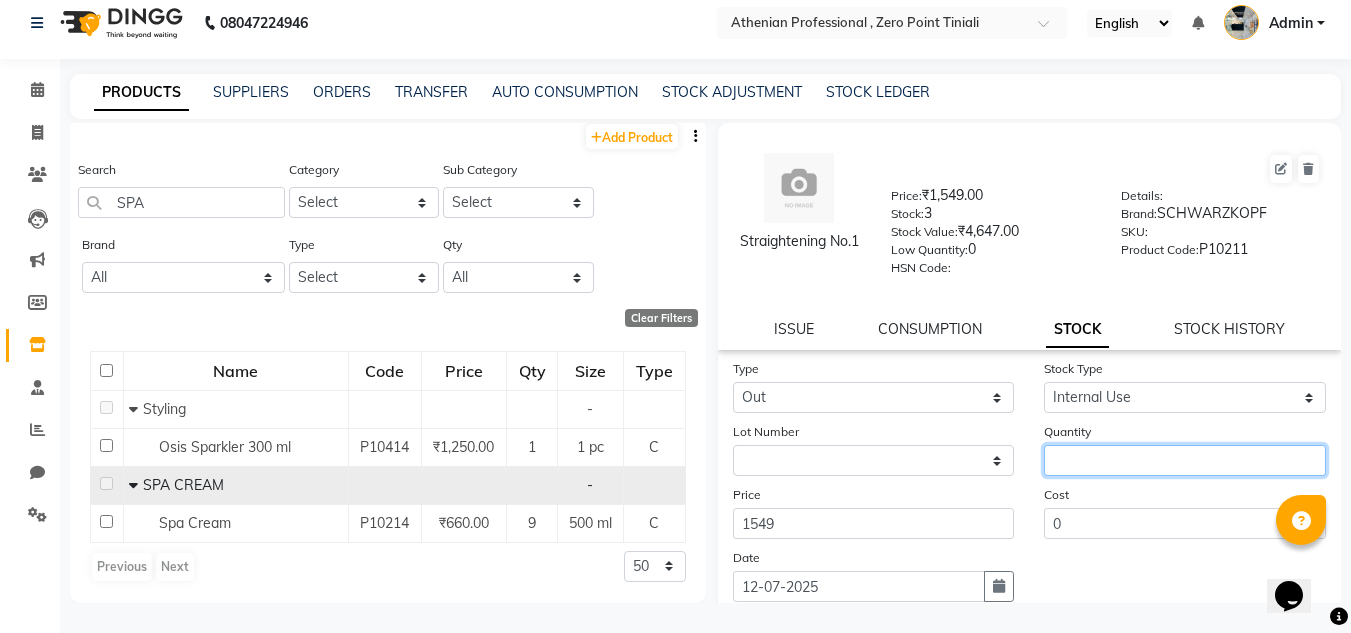 click 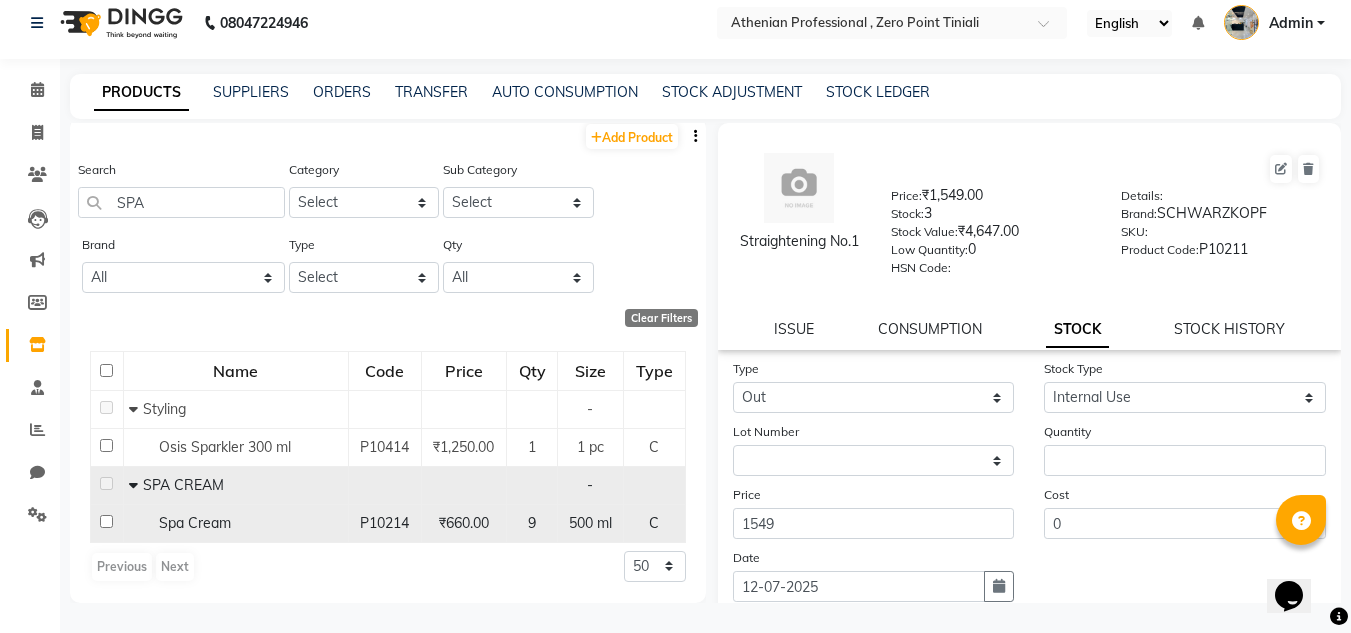 click on "₹660.00" 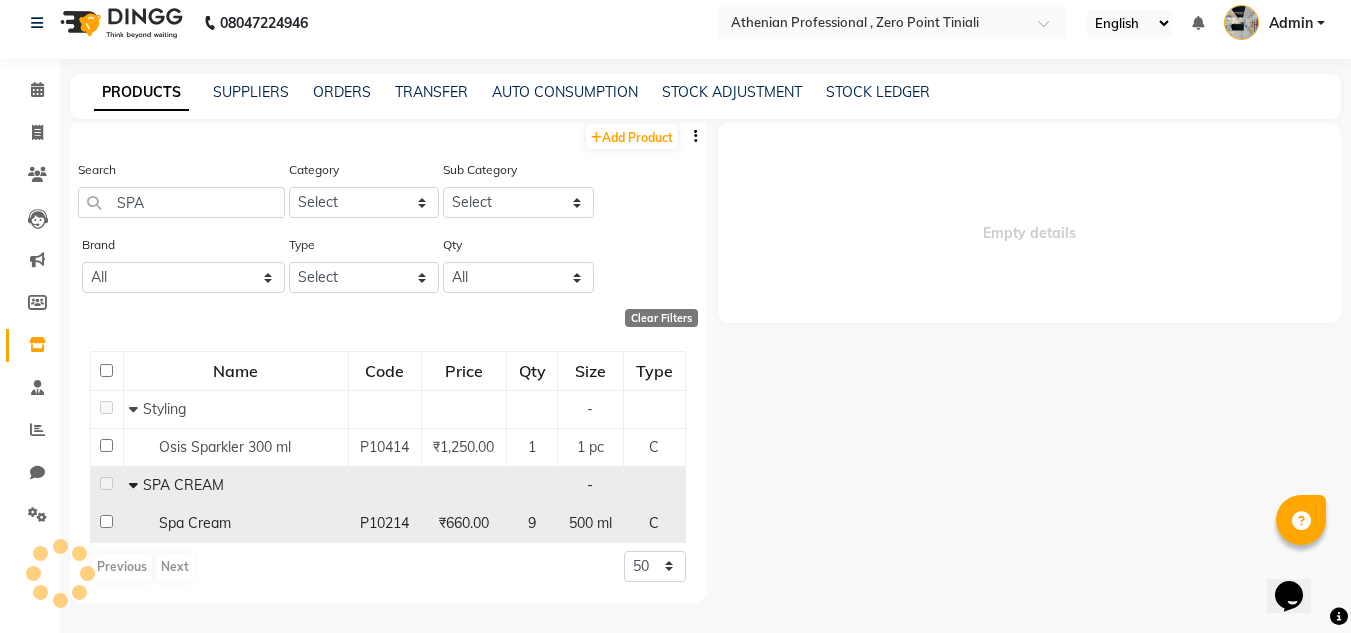 select 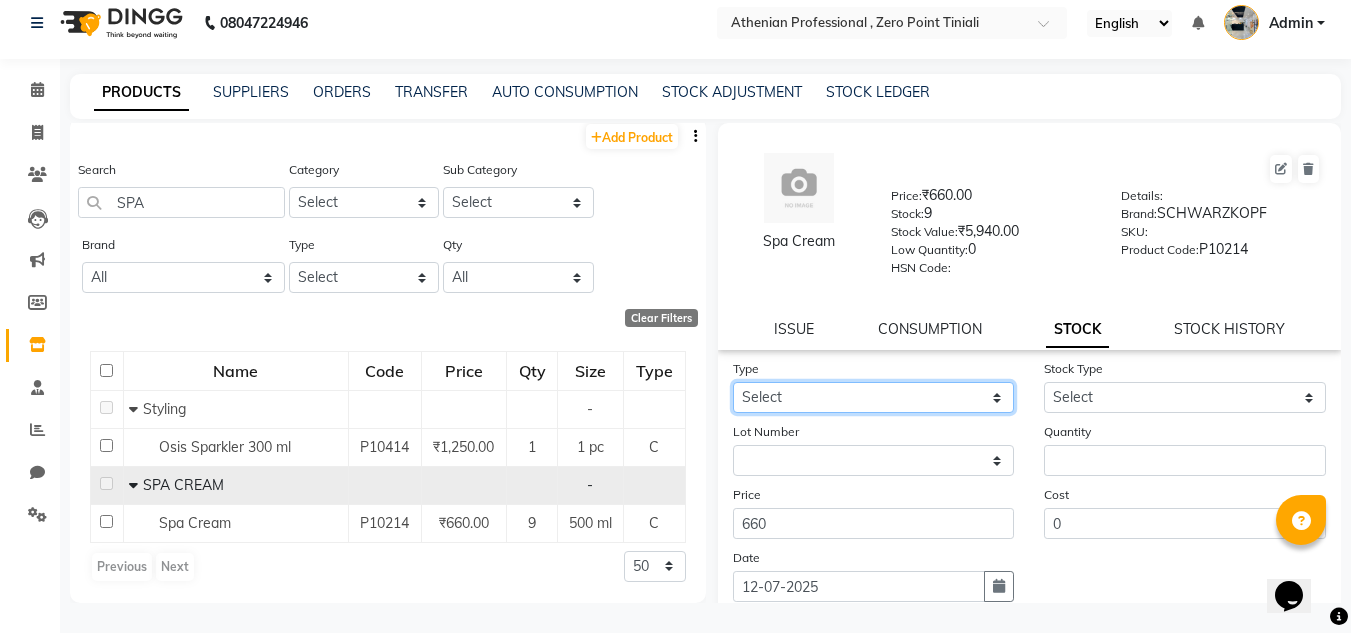 click on "Select In Out" 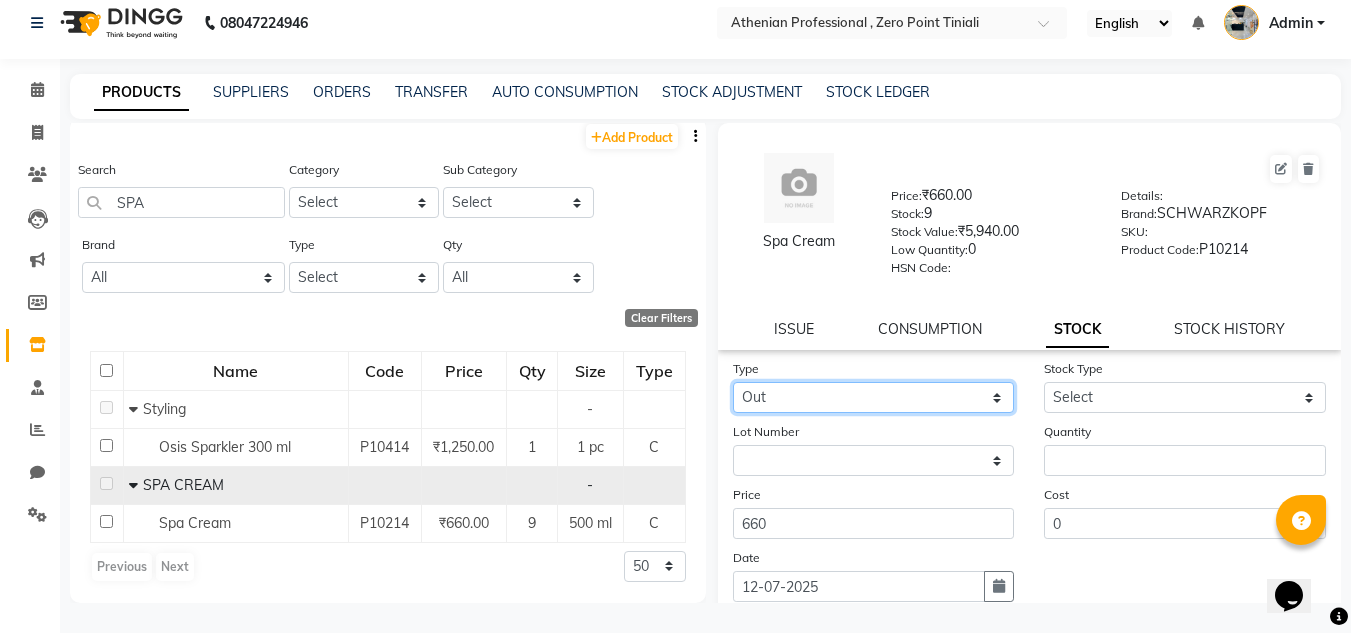 click on "Select In Out" 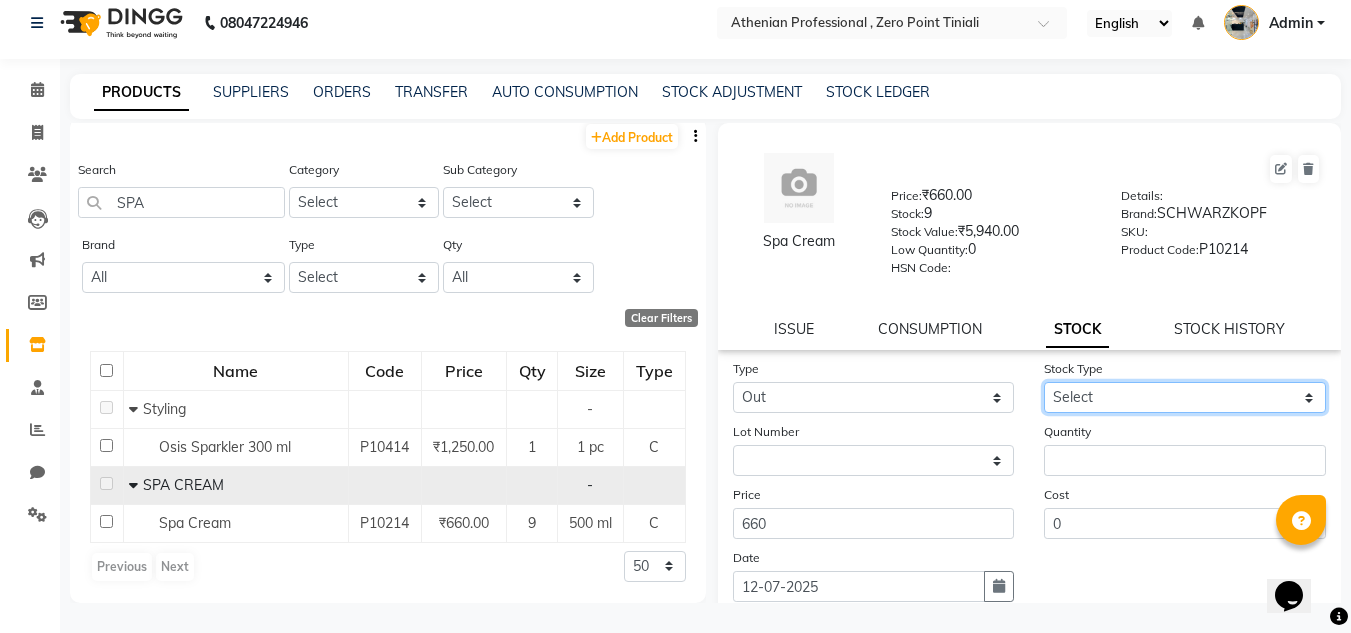 click on "Select Internal Use Damaged Expired Adjustment Return Other" 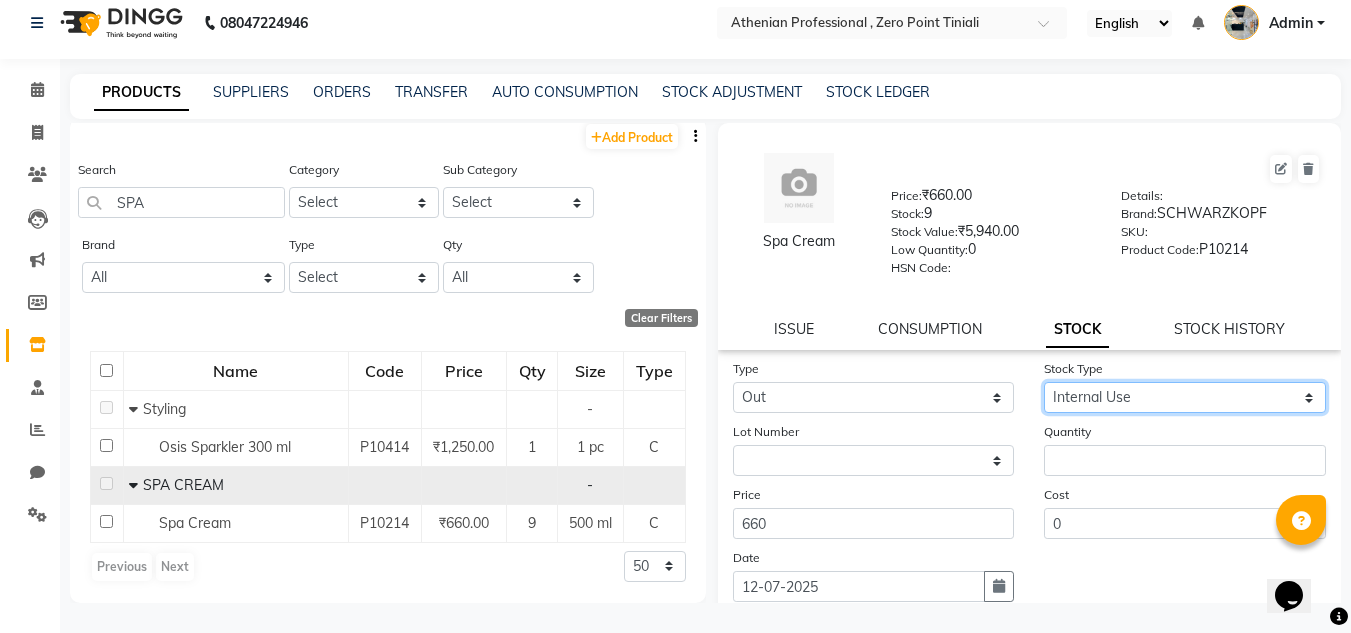 click on "Select Internal Use Damaged Expired Adjustment Return Other" 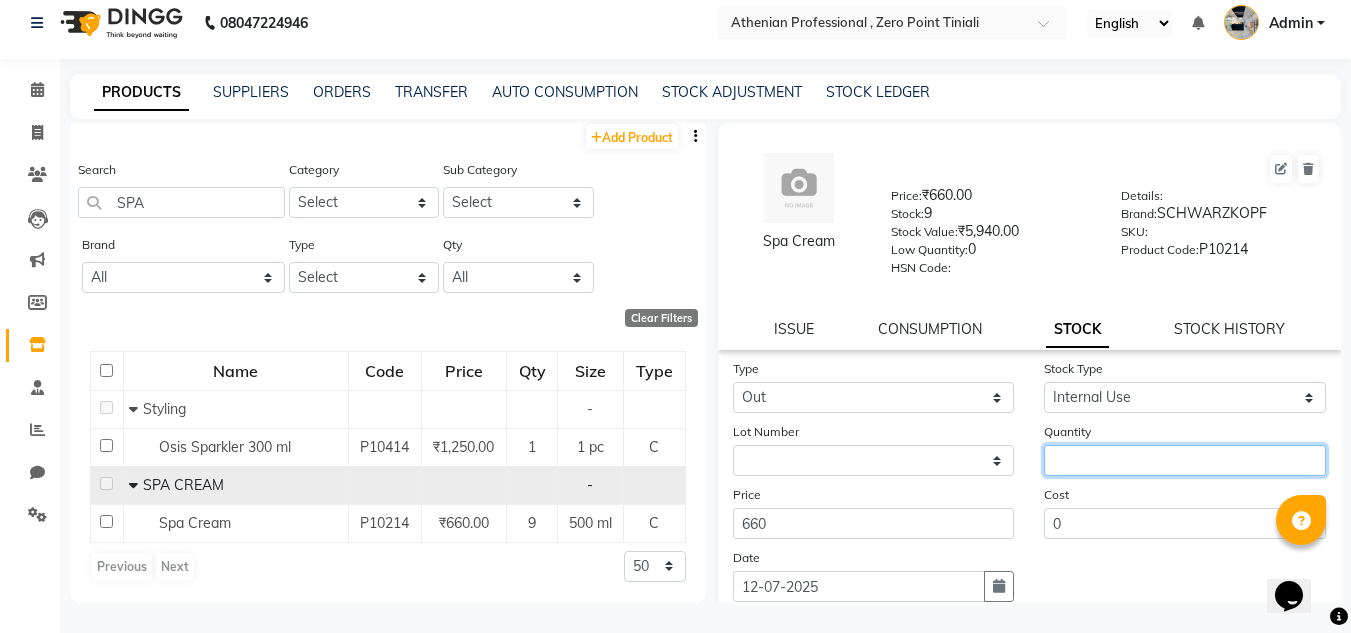 click 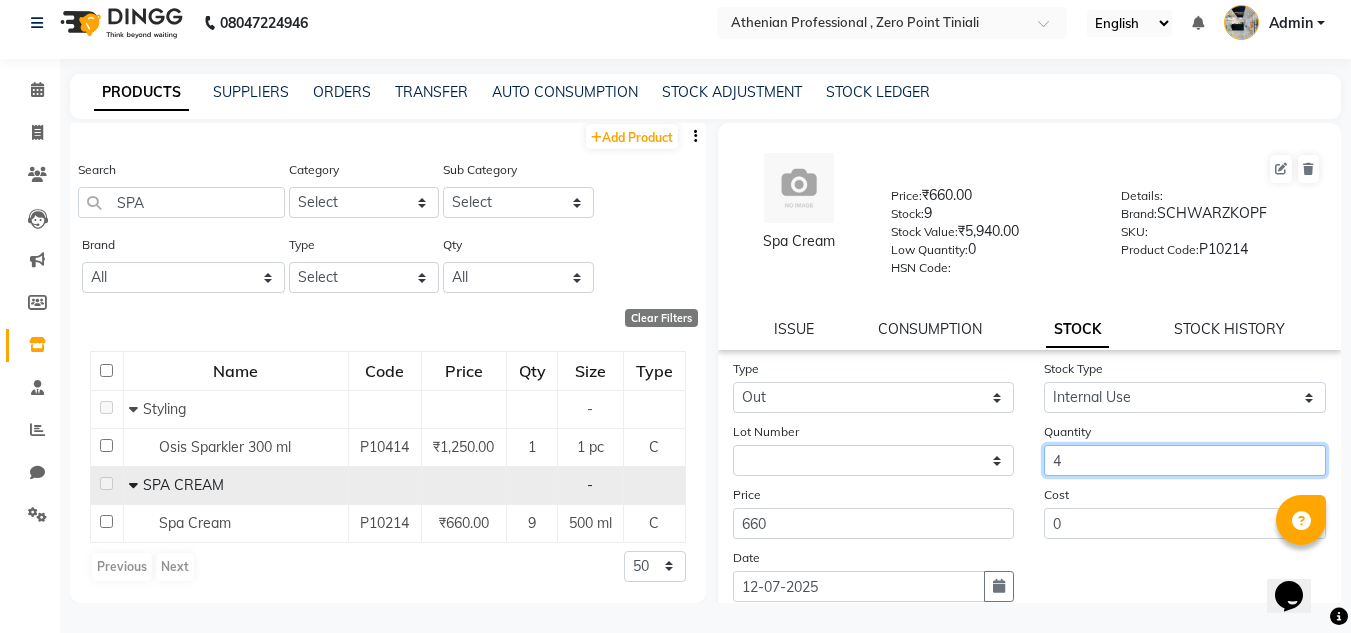 scroll, scrollTop: 155, scrollLeft: 0, axis: vertical 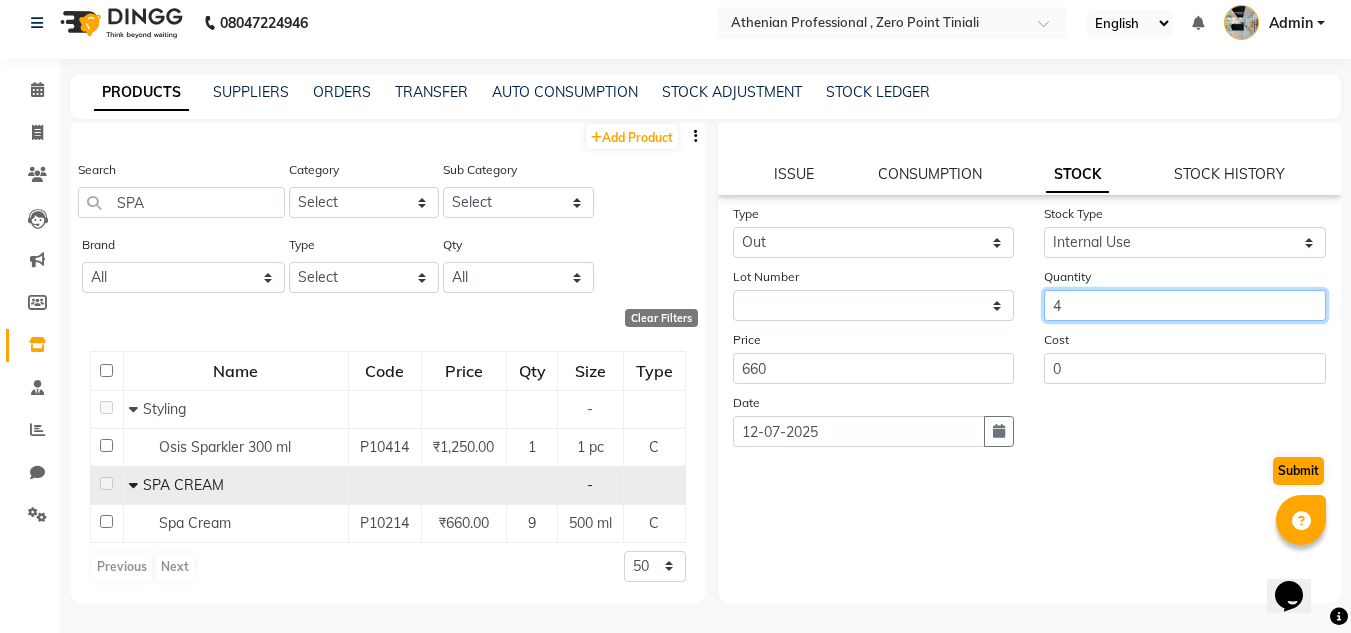 type on "4" 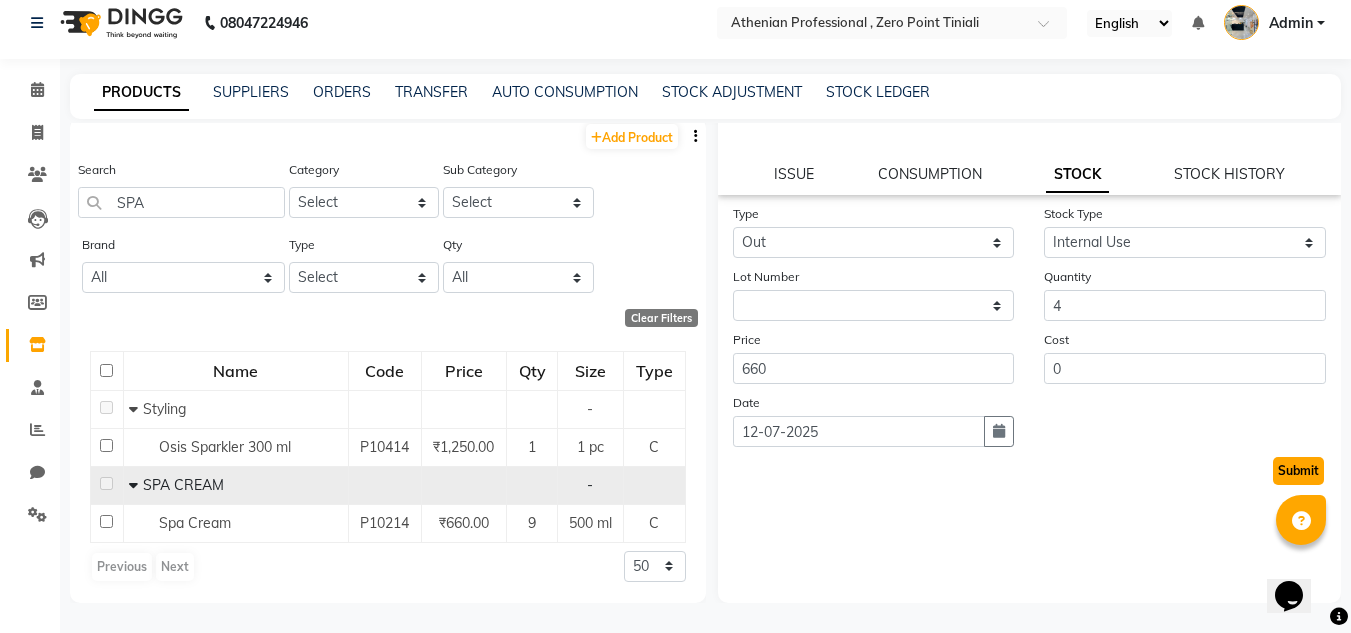 click on "Submit" 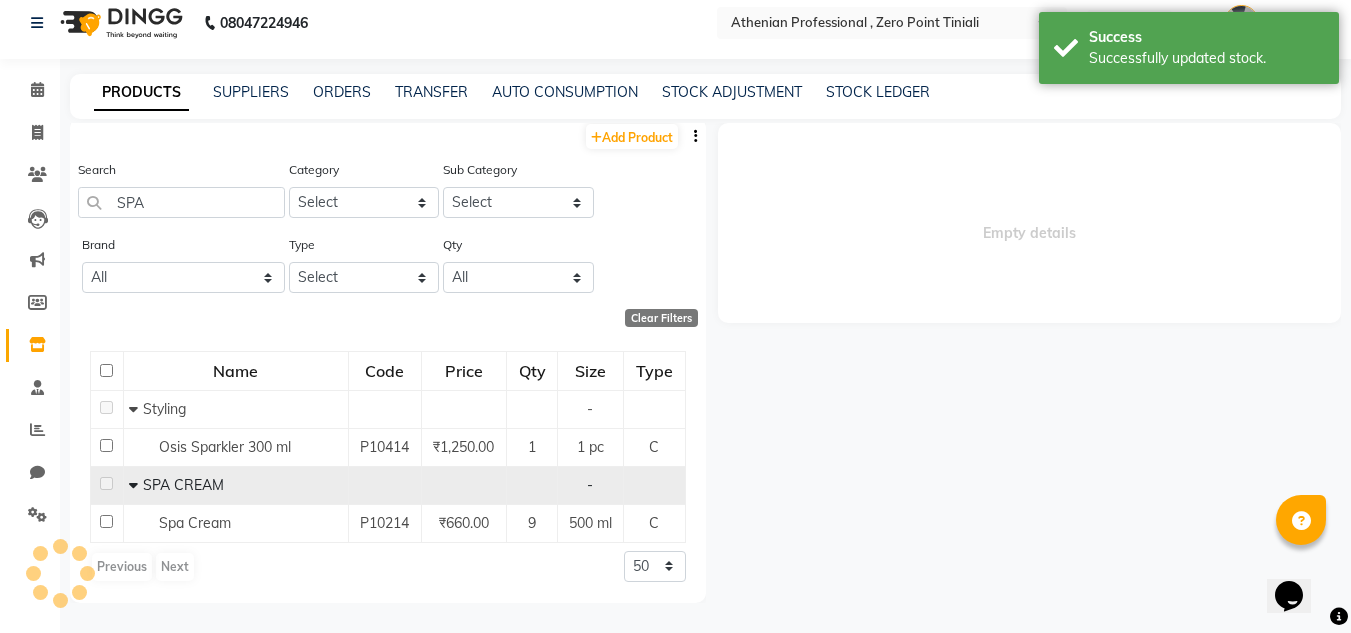 scroll, scrollTop: 0, scrollLeft: 0, axis: both 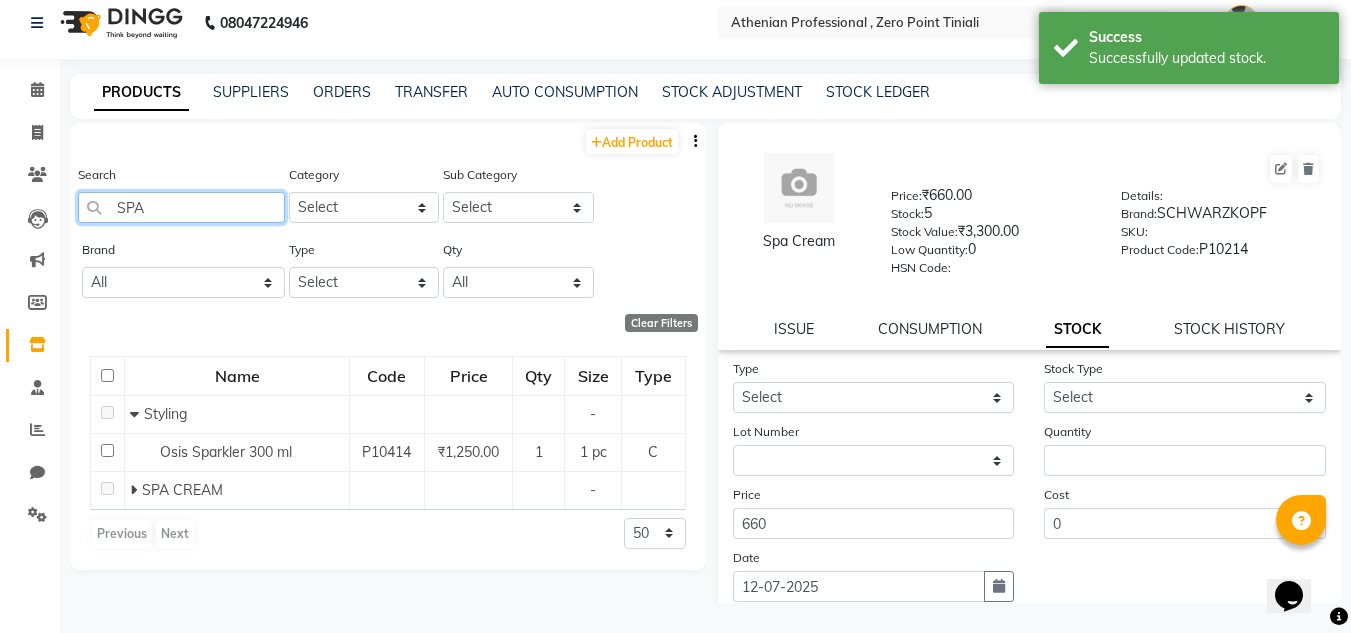 click on "SPA" 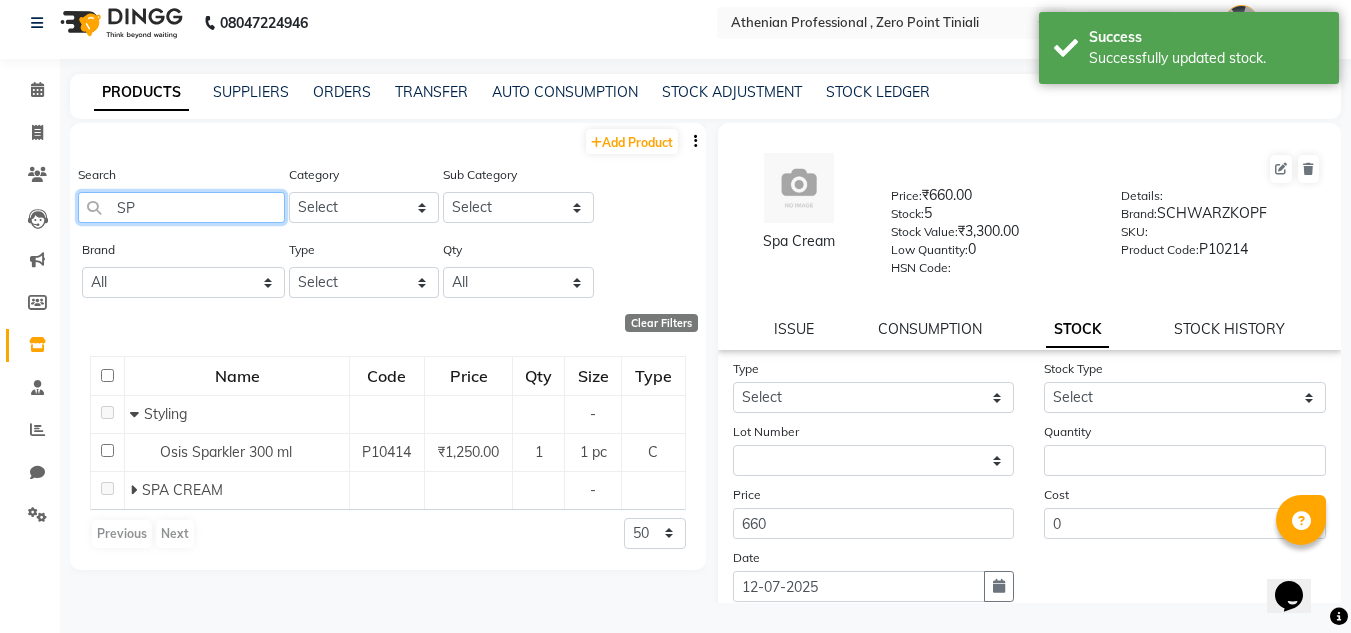 type on "S" 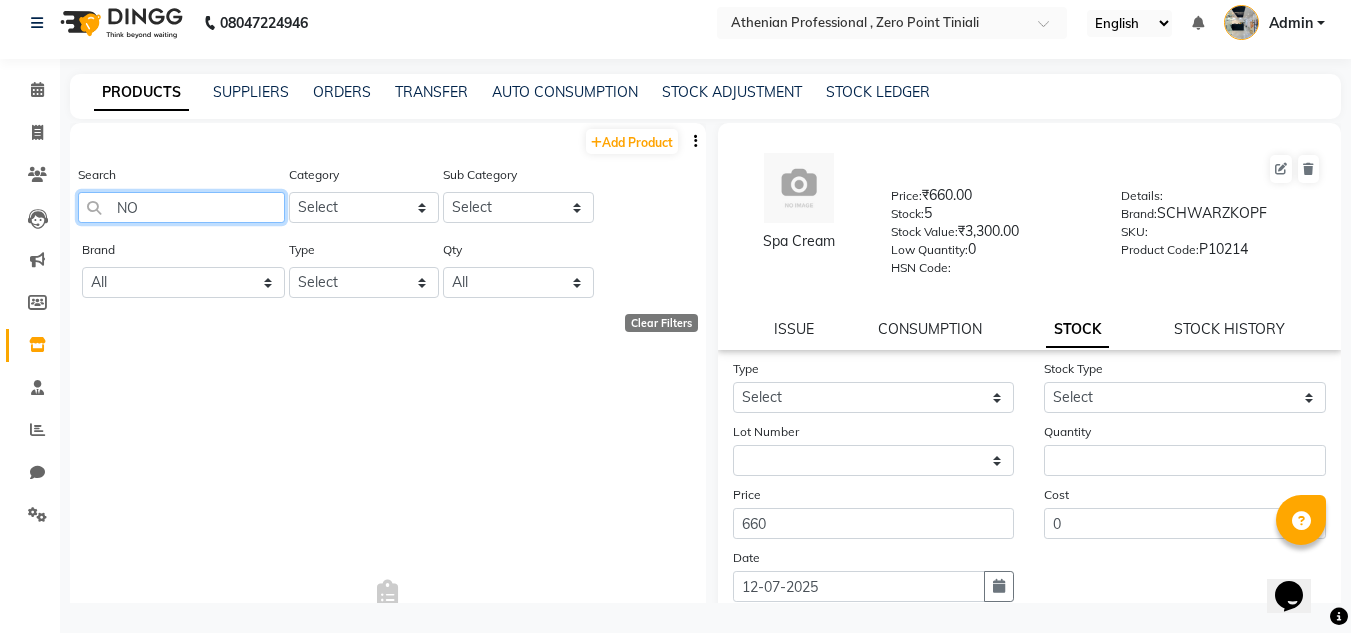 type on "N" 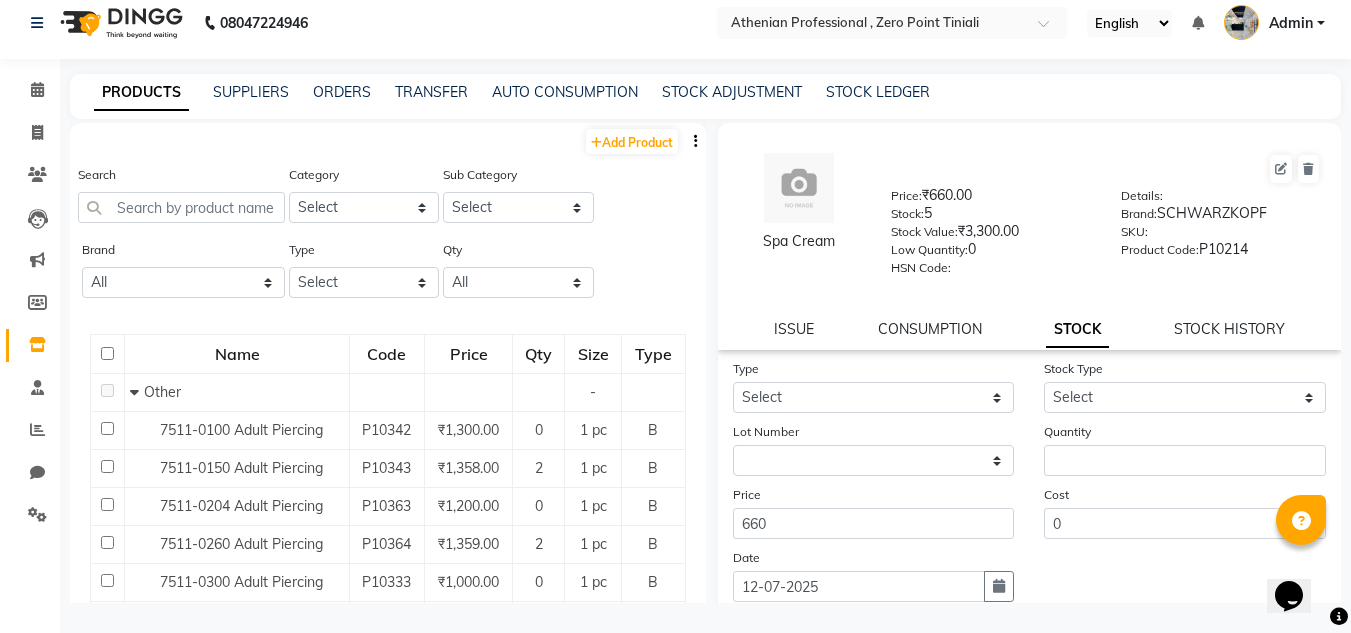 click on "Brand All [PERSON_NAME] Beauty Zone Biolege Biosoft Bombay Shaving Brillare Science Cadivue Cheryls Floraactive Ibrows Ikonic Illuvia [PERSON_NAME] Lilium Loreal Lush Brows Moroccan Mr Blues Null Organic Harvest Pro Art Raga Sch Schwarzkopf Wax" 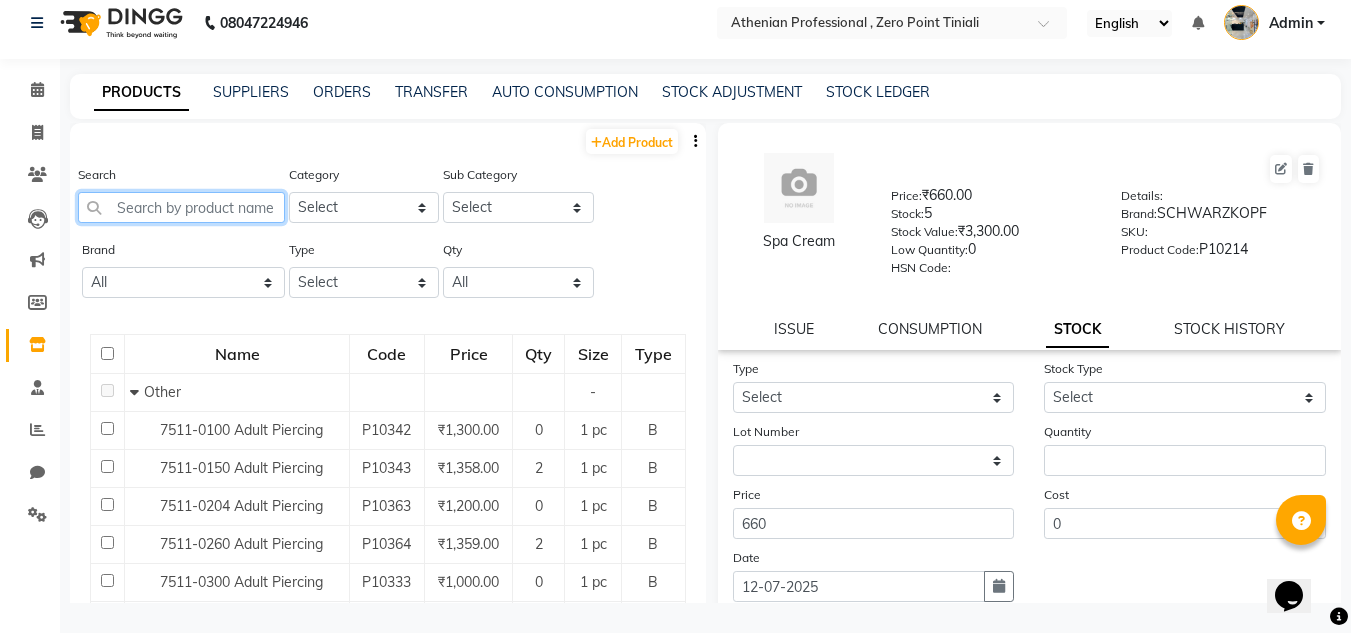click 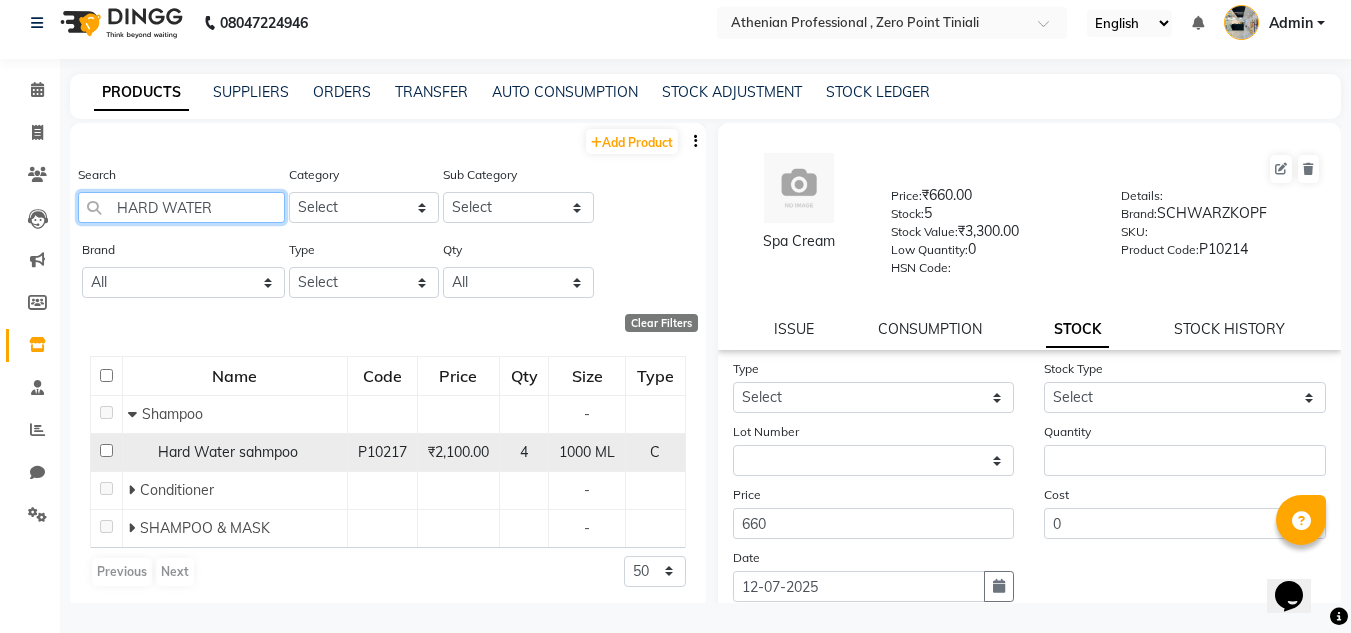 type on "HARD WATER" 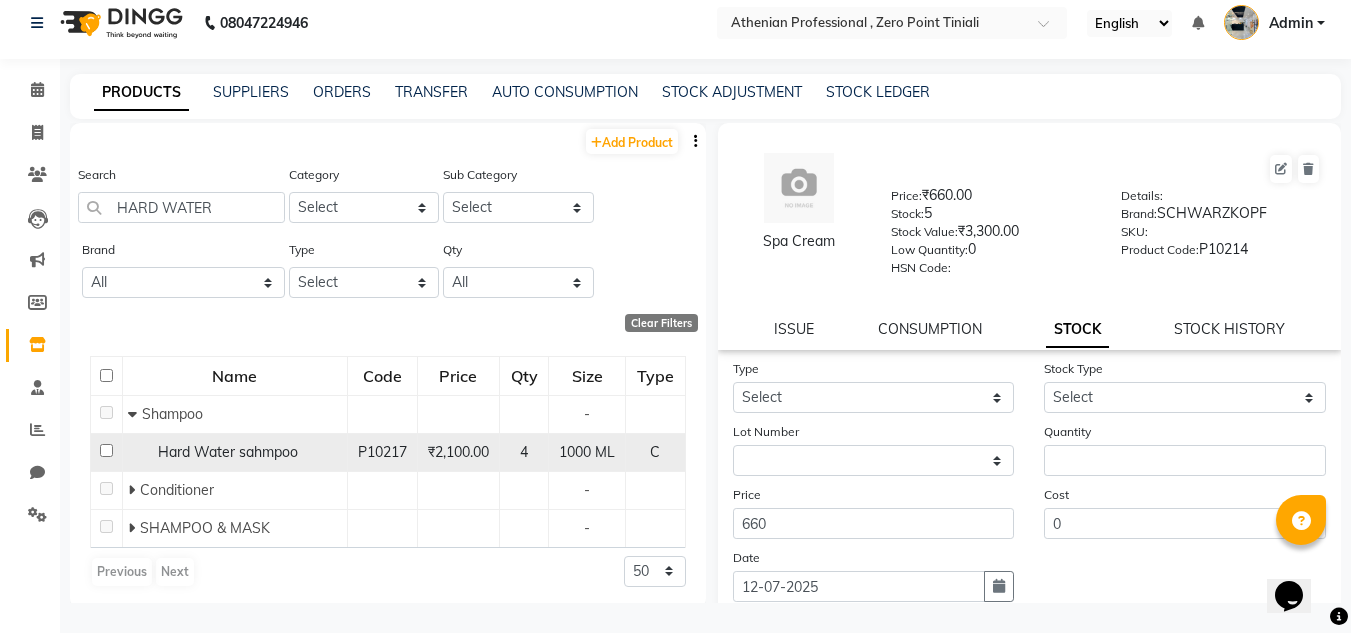click on "Hard Water sahmpoo" 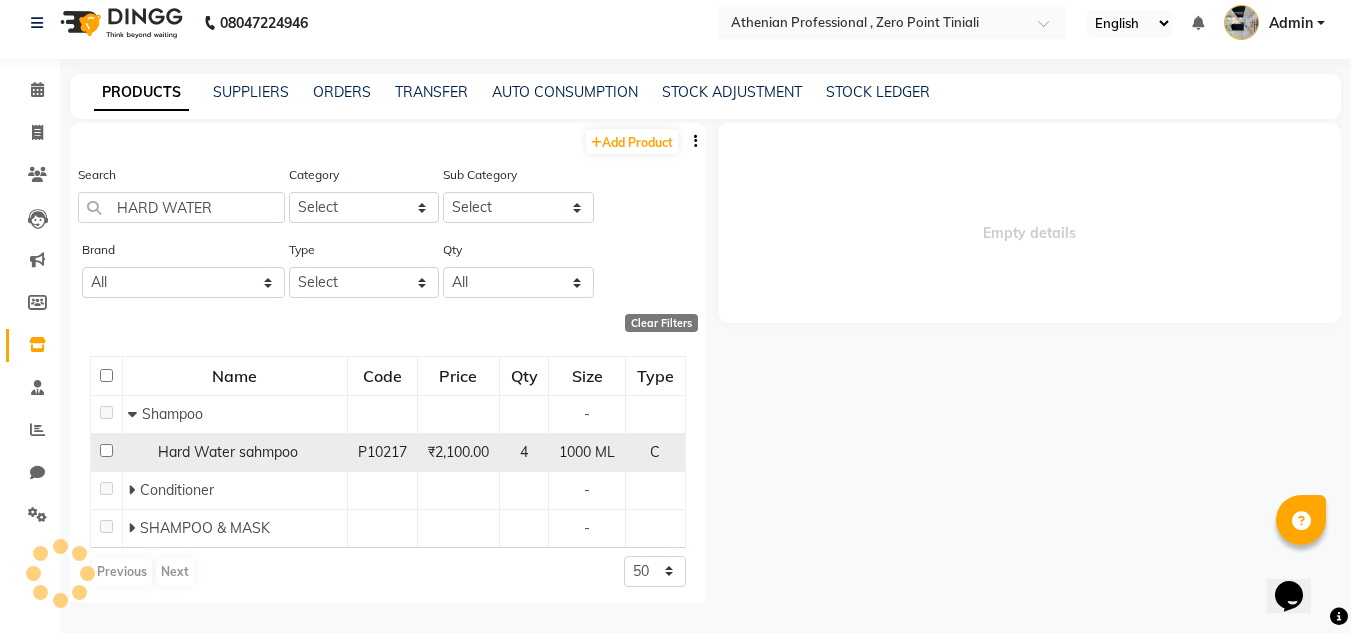 select 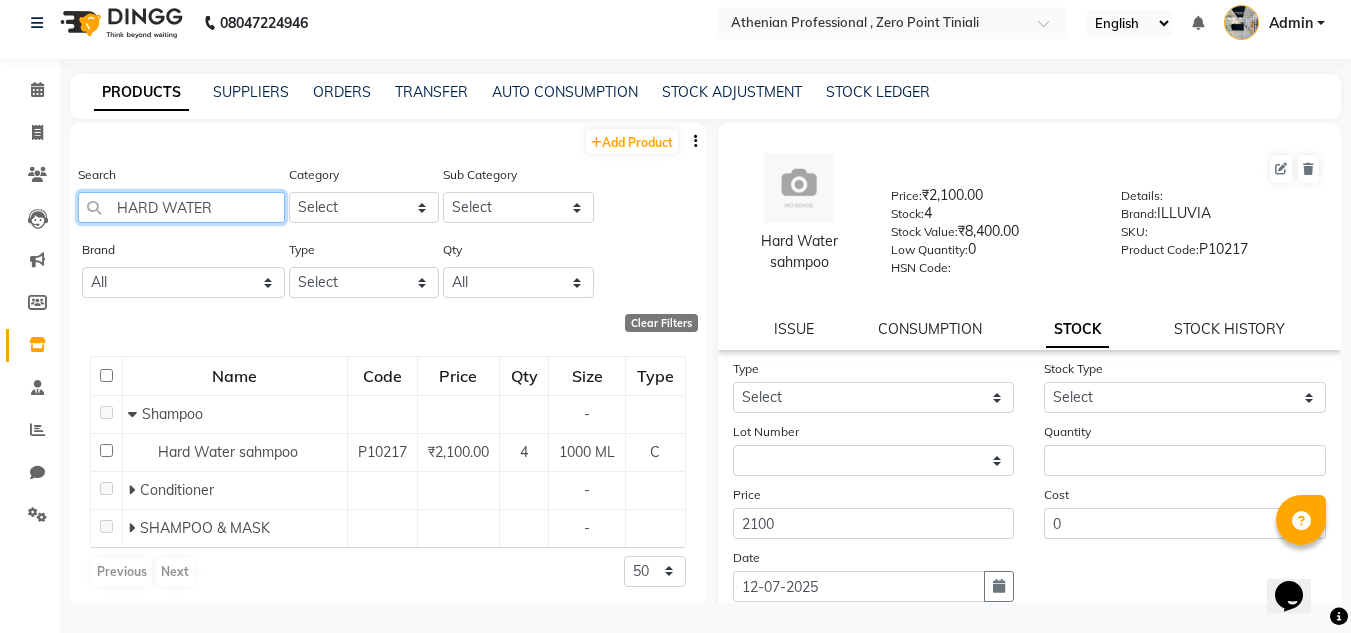 click on "HARD WATER" 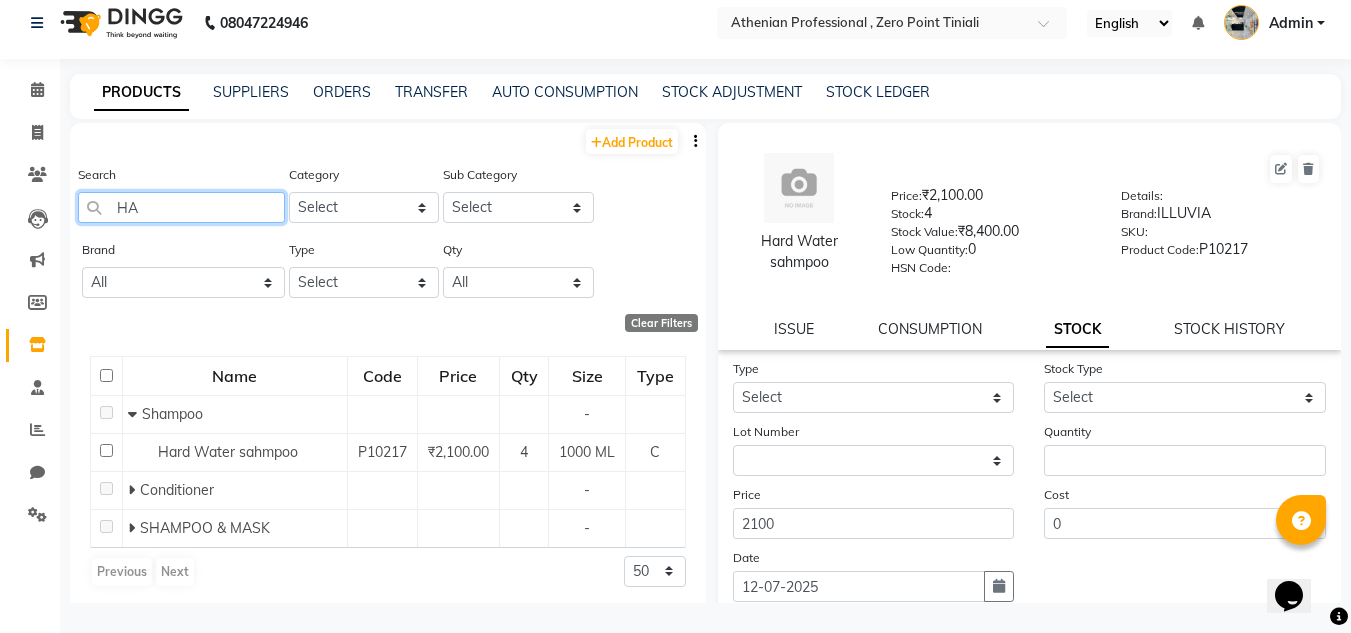type on "H" 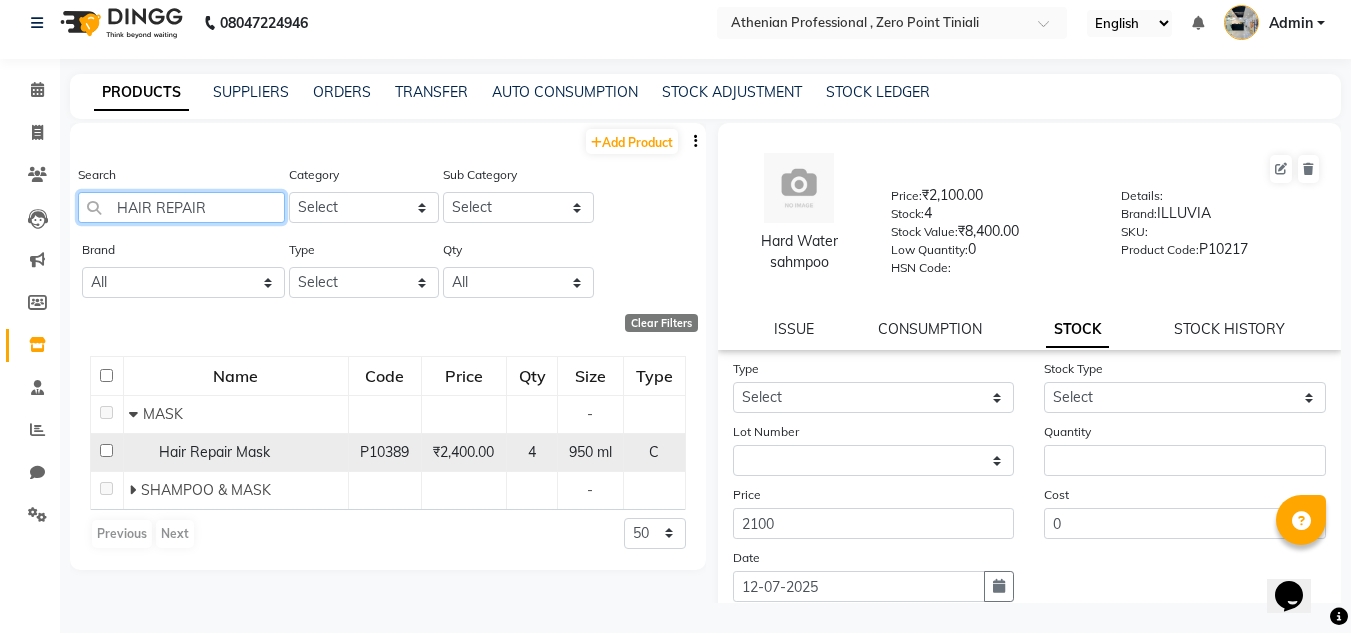 type on "HAIR REPAIR" 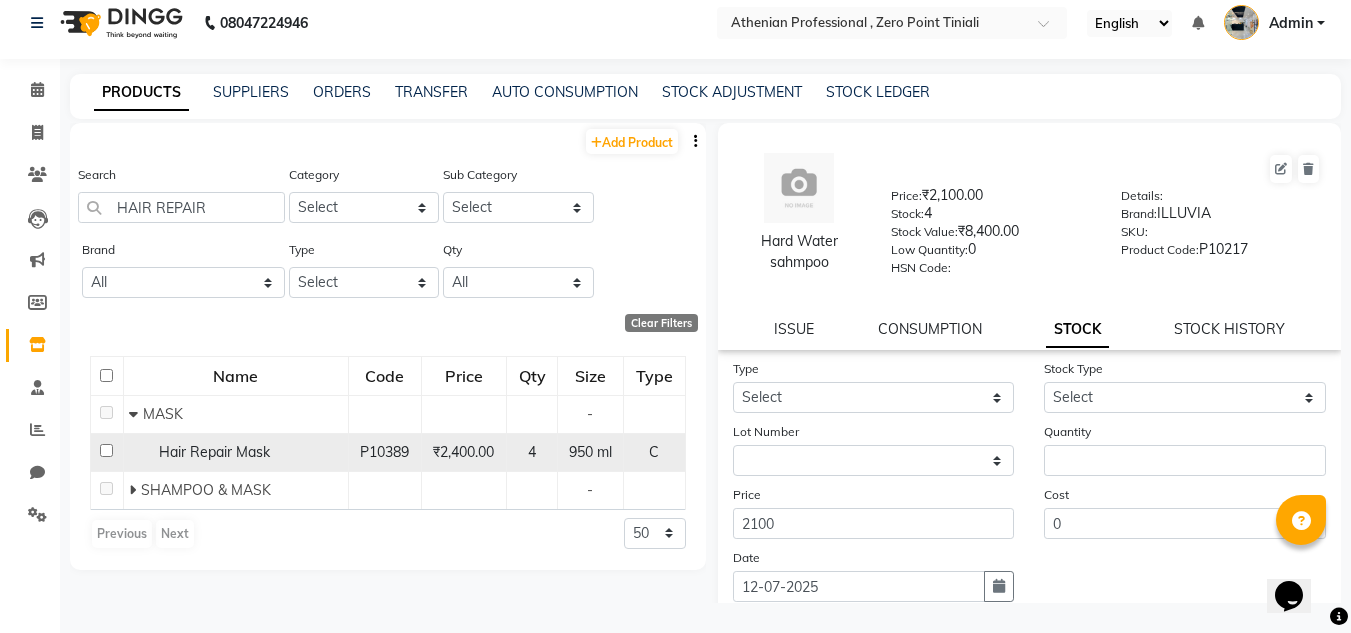 click on "Hair Repair Mask" 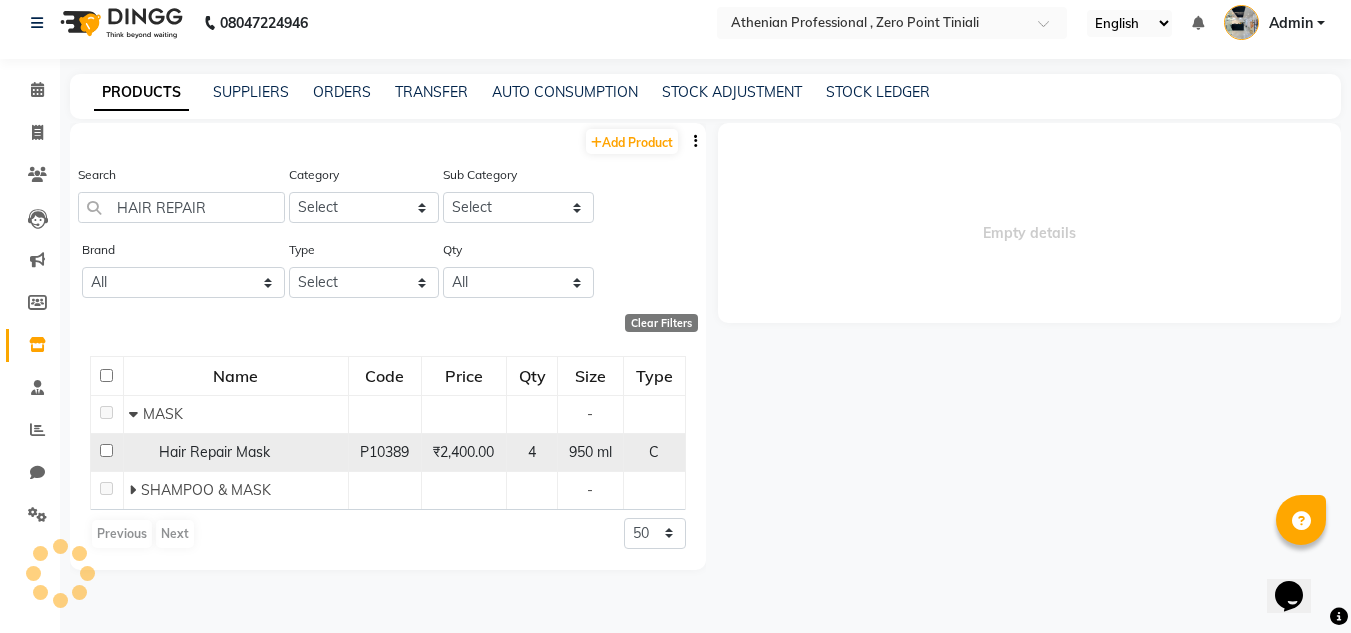 select 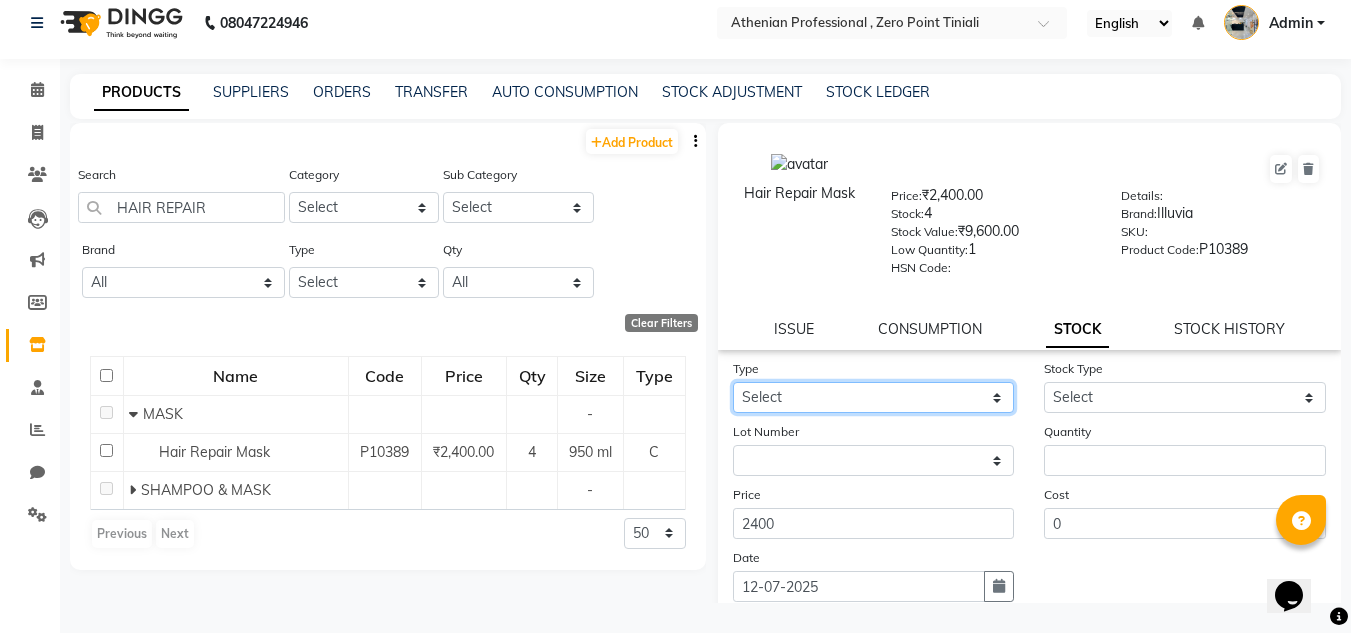 click on "Select In Out" 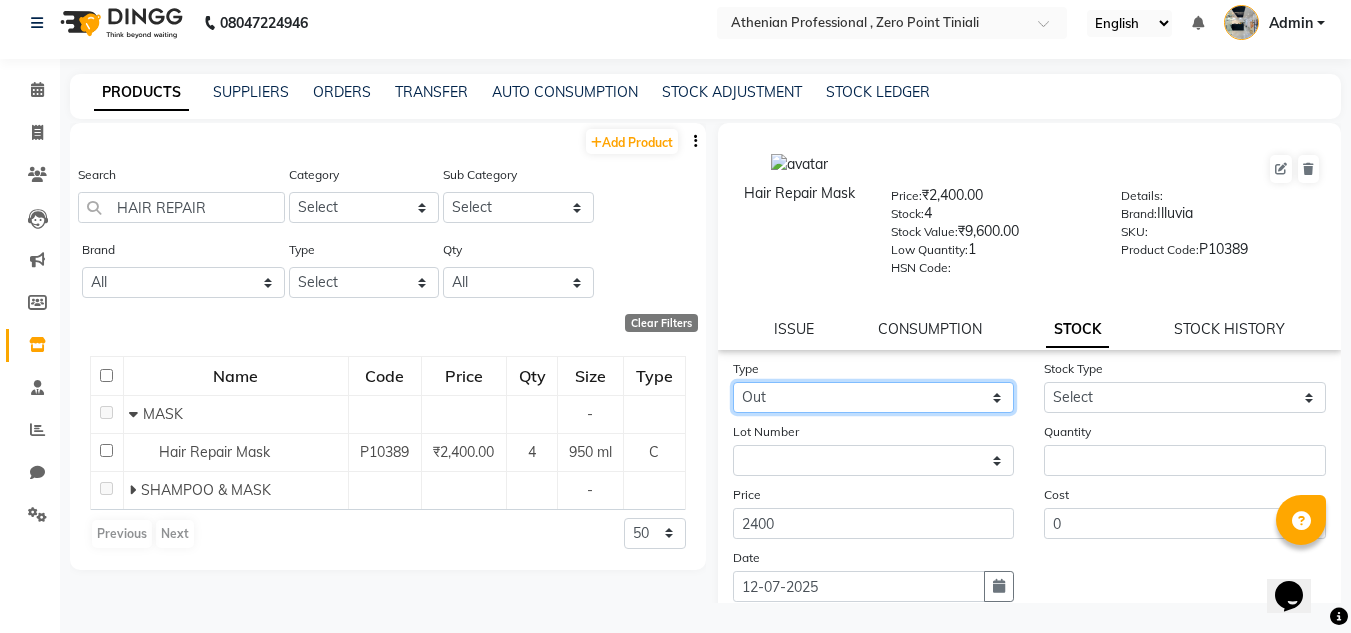 click on "Select In Out" 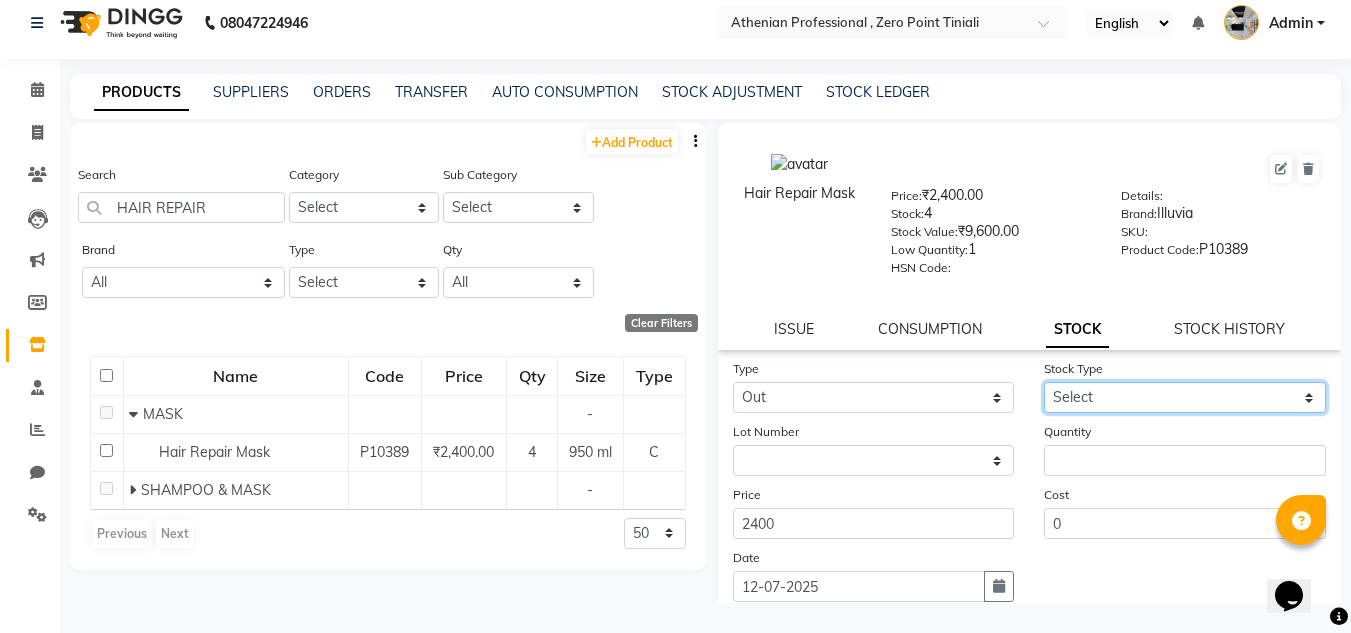 click on "Select Internal Use Damaged Expired Adjustment Return Other" 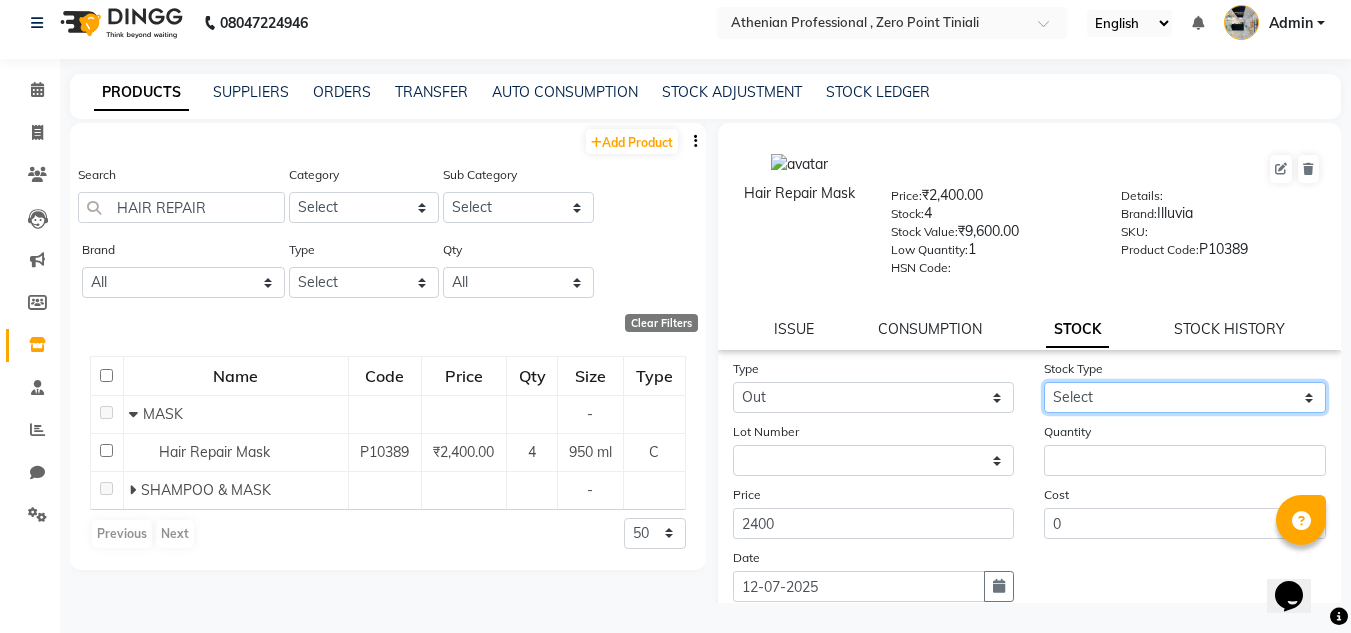 select on "internal use" 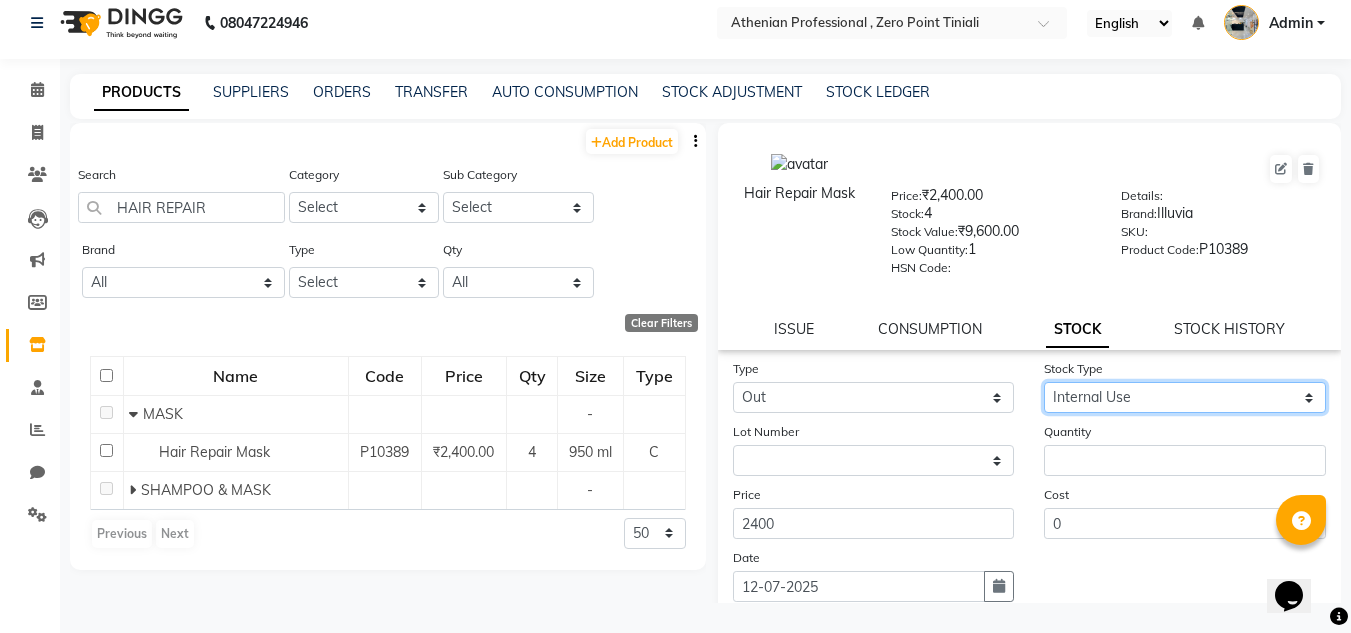 click on "Select Internal Use Damaged Expired Adjustment Return Other" 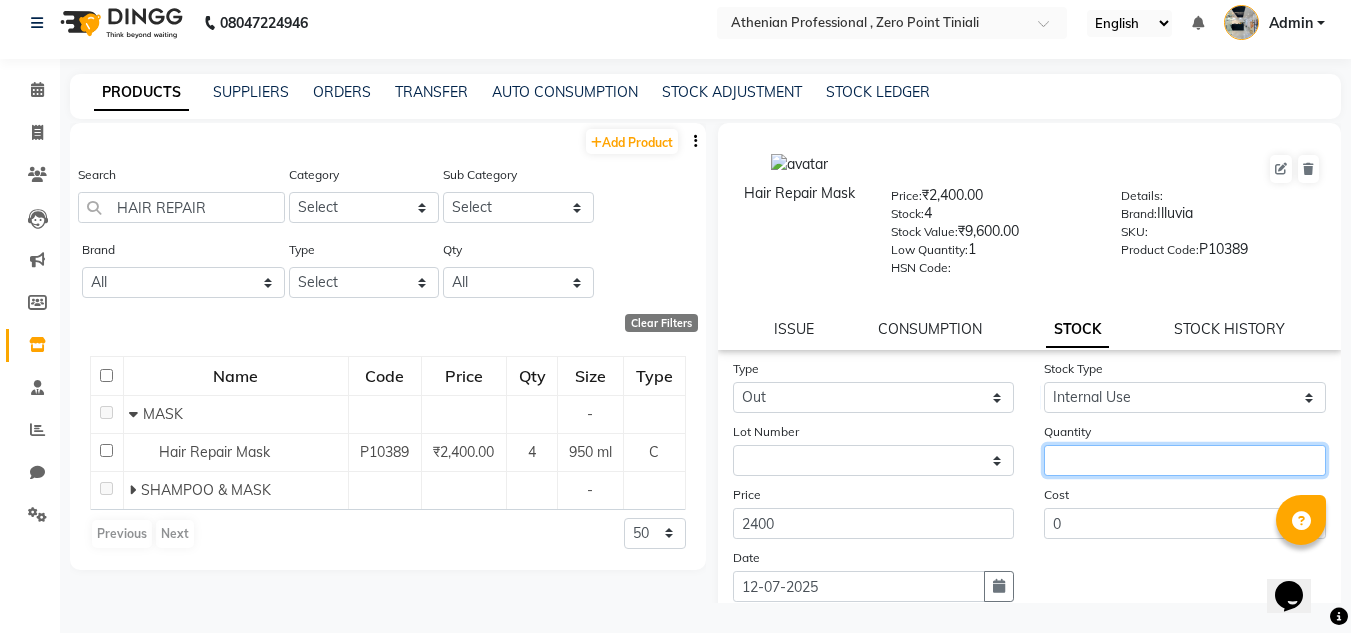 click 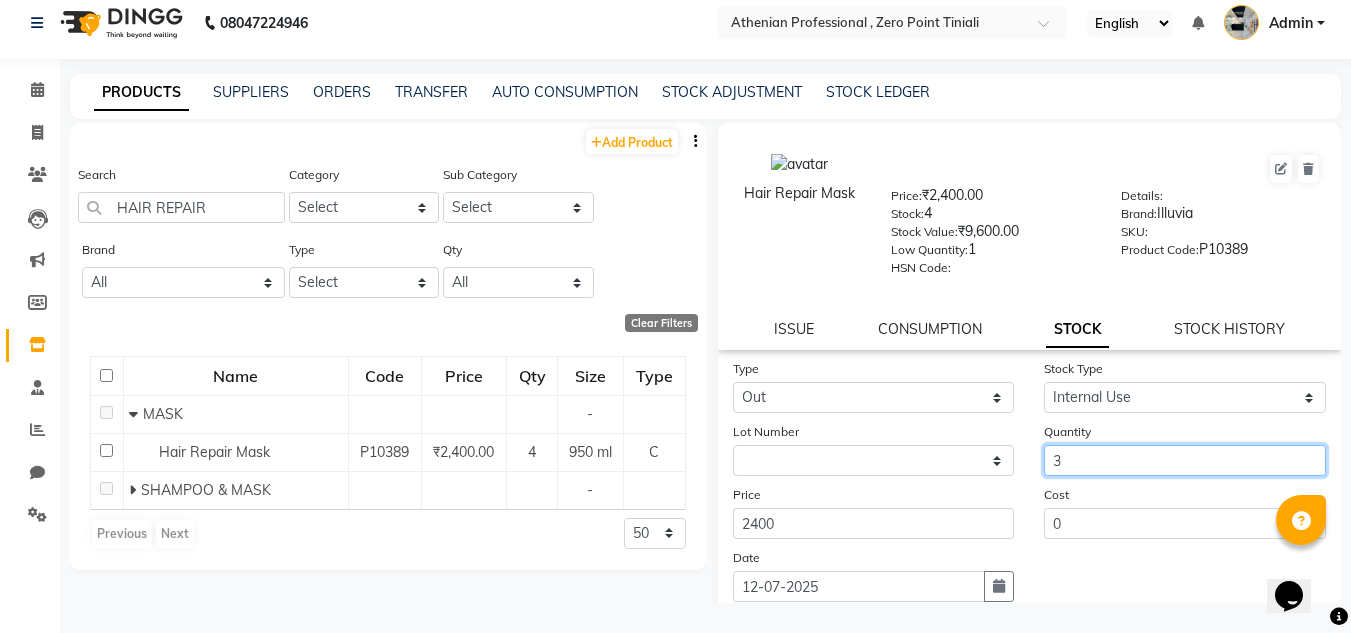 scroll, scrollTop: 155, scrollLeft: 0, axis: vertical 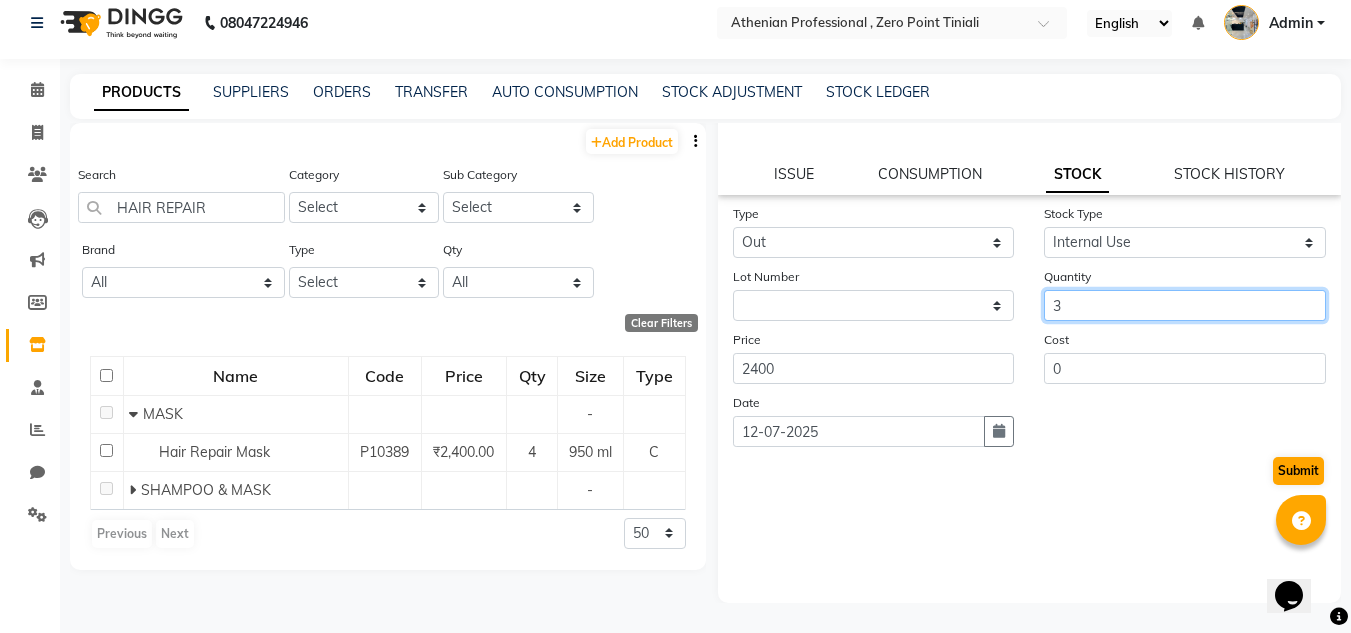 type on "3" 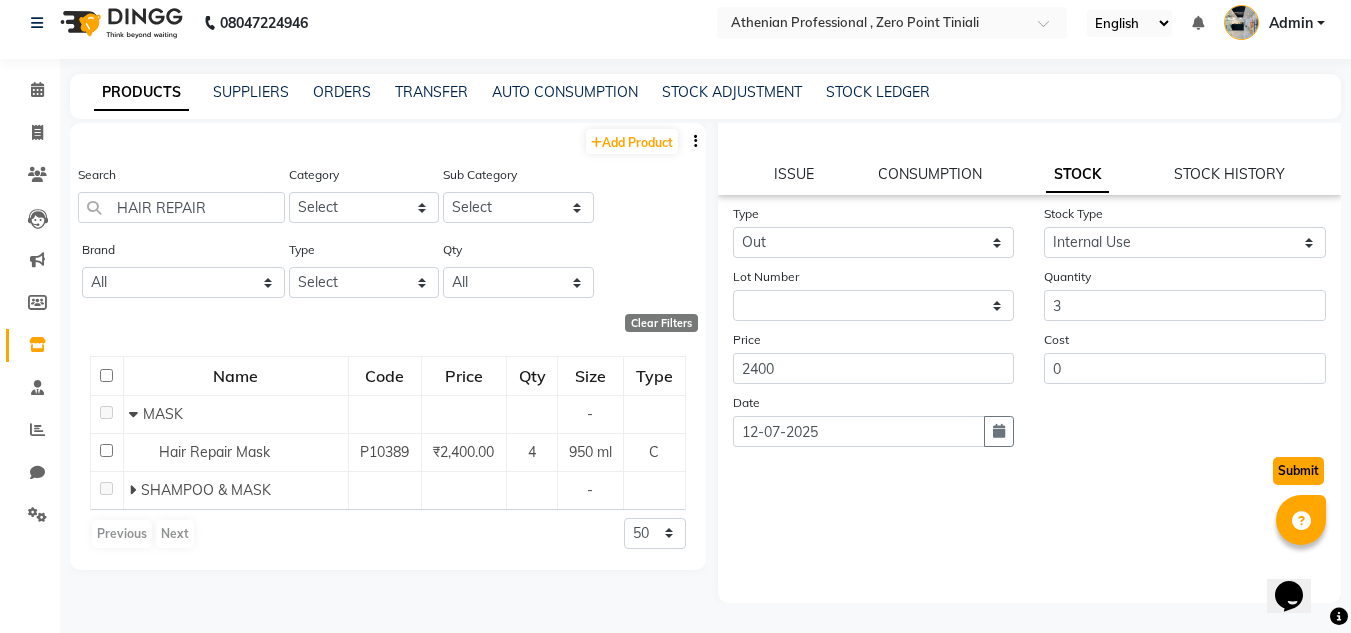 click on "Submit" 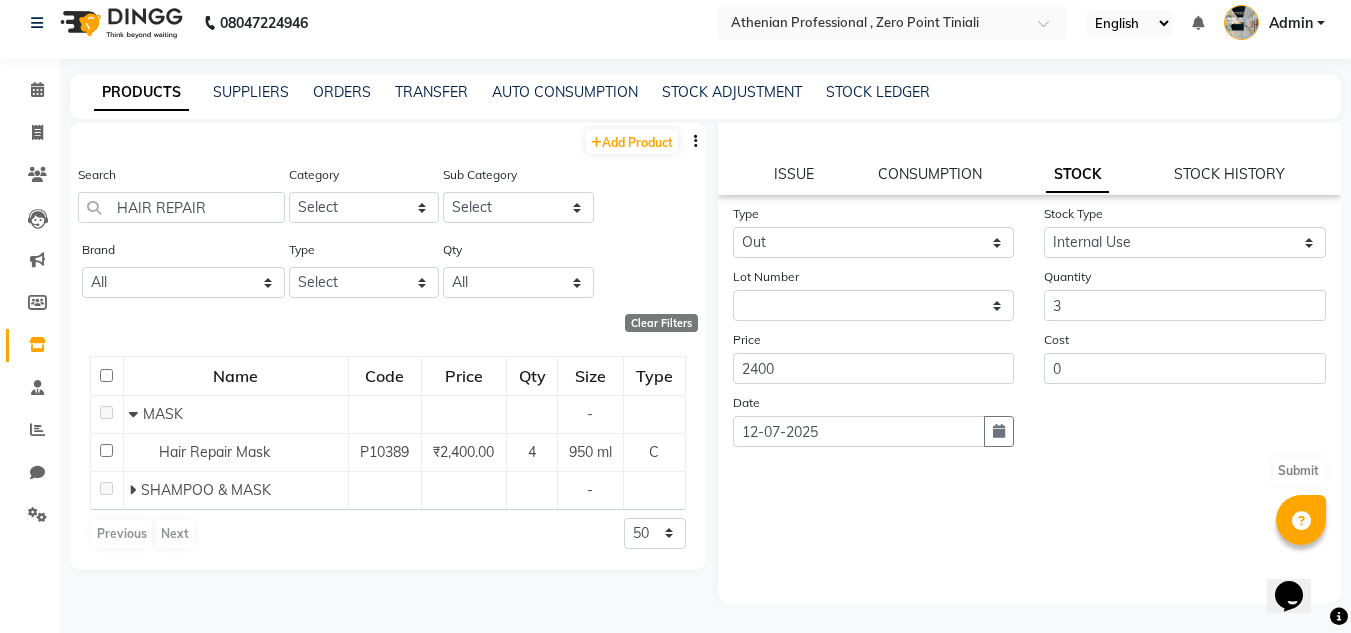 scroll, scrollTop: 0, scrollLeft: 0, axis: both 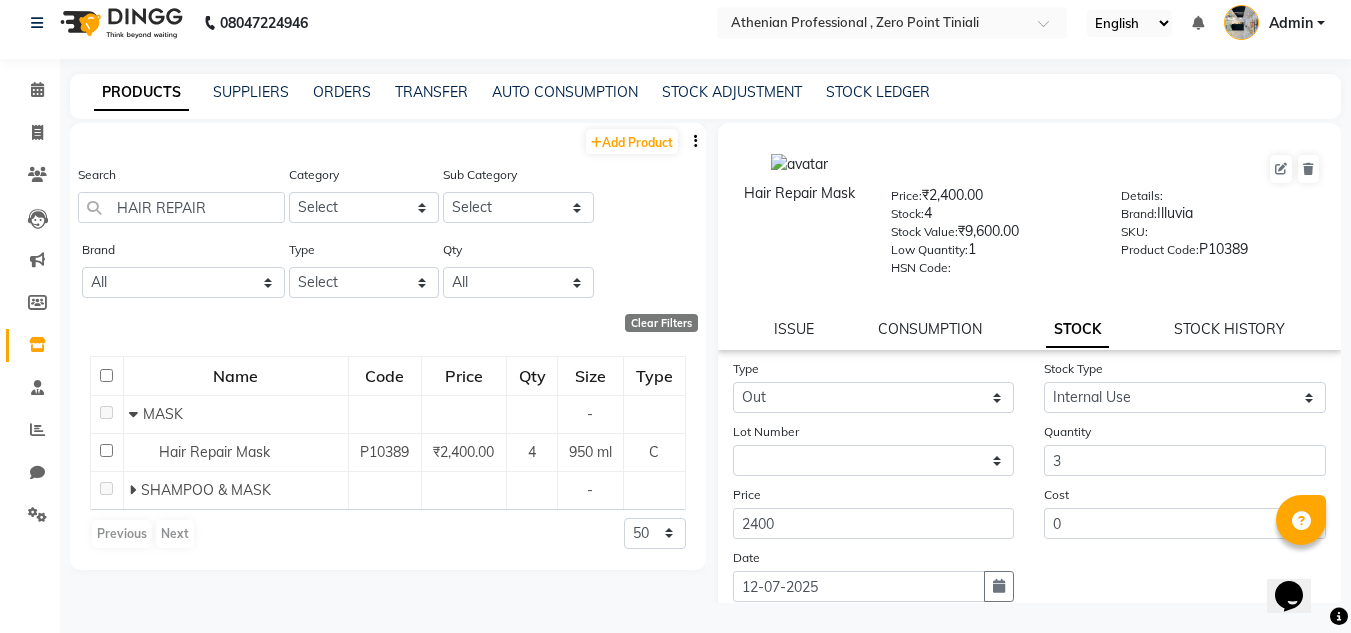select 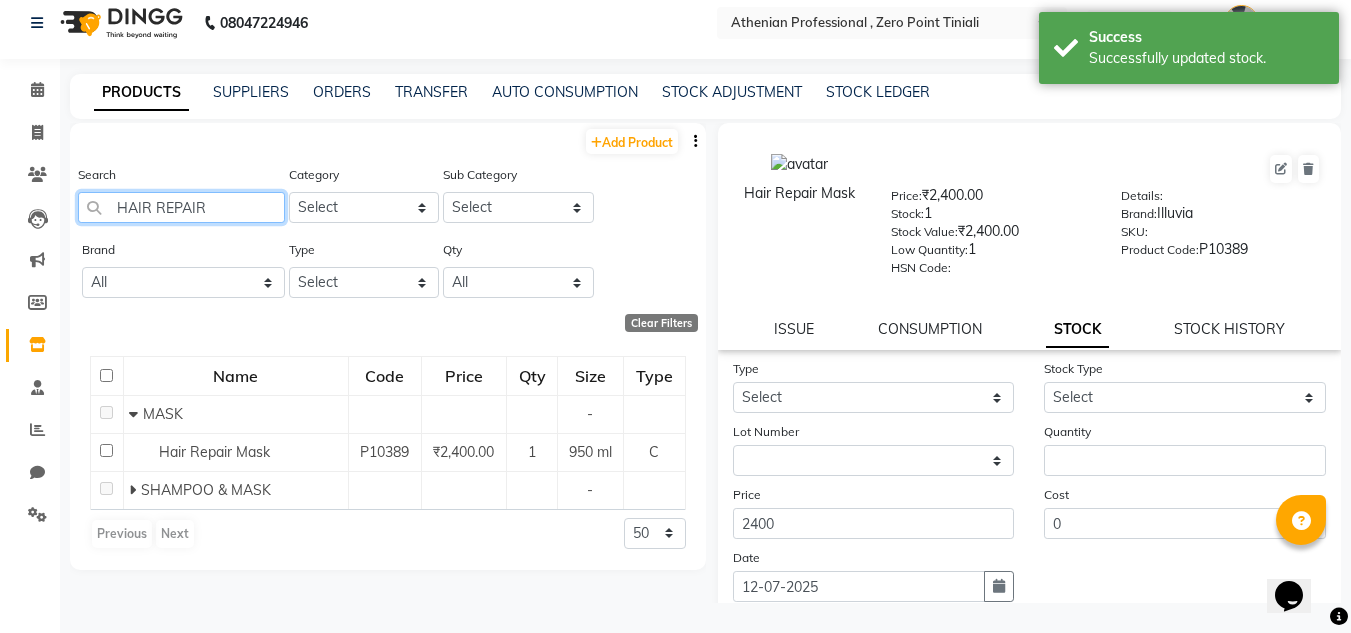 click on "HAIR REPAIR" 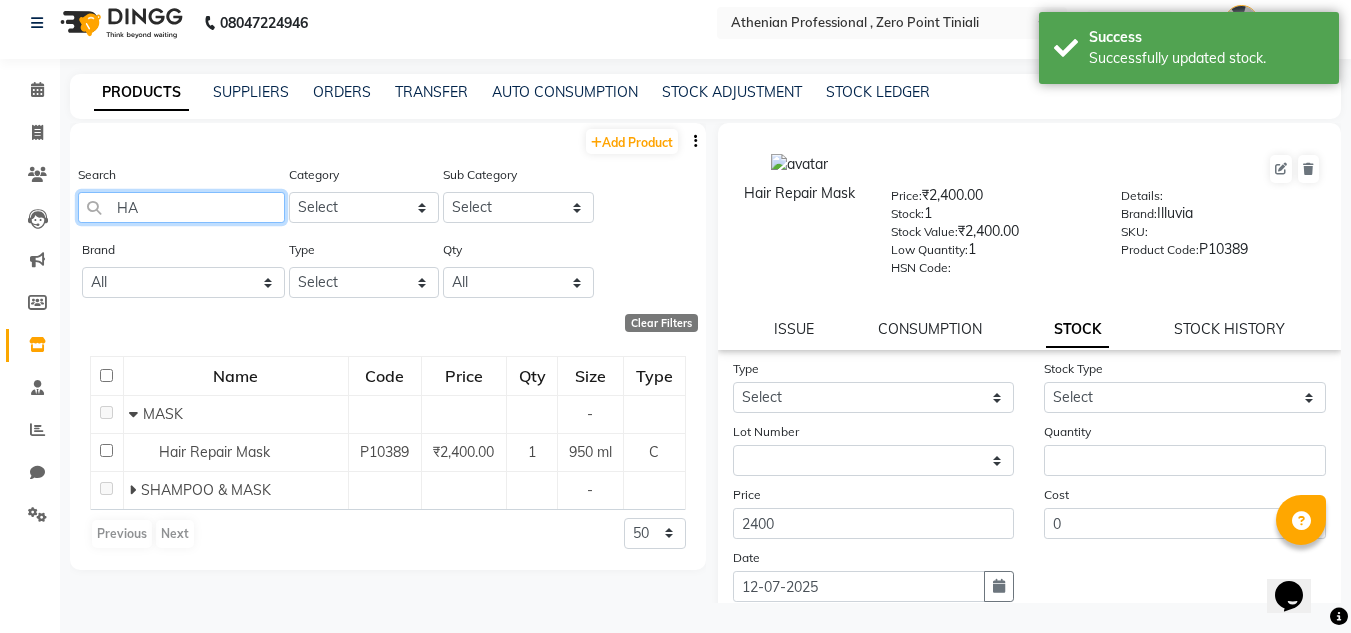 type on "H" 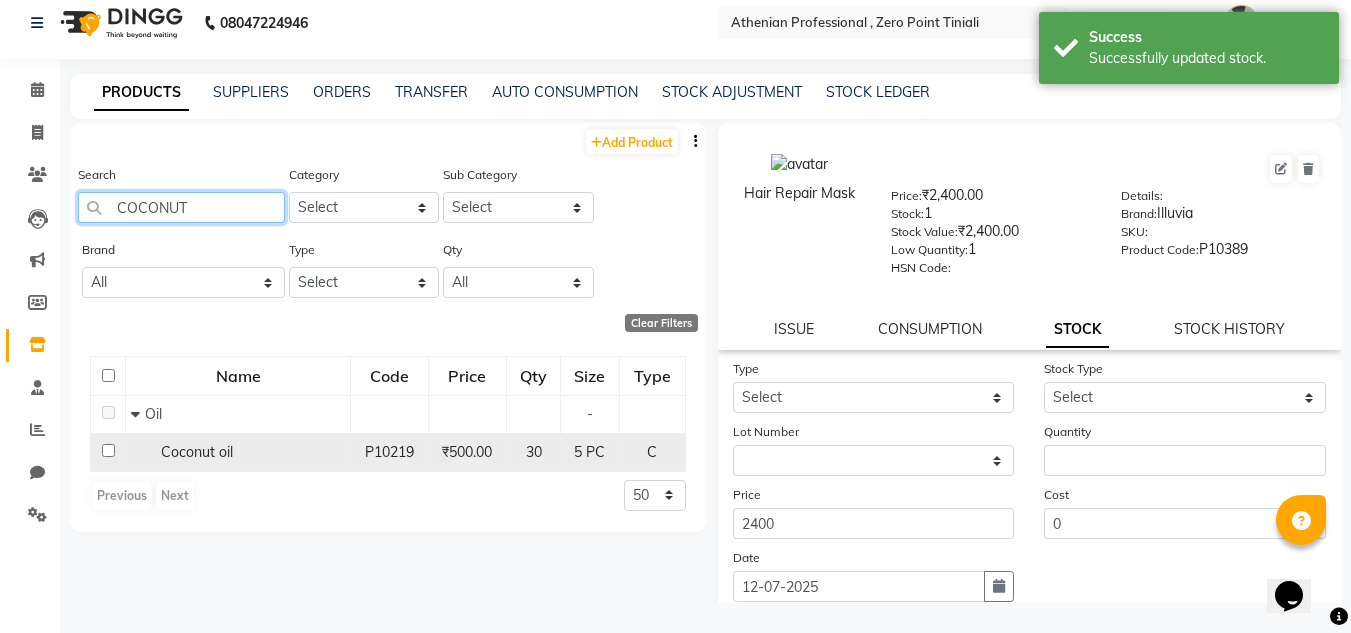 type 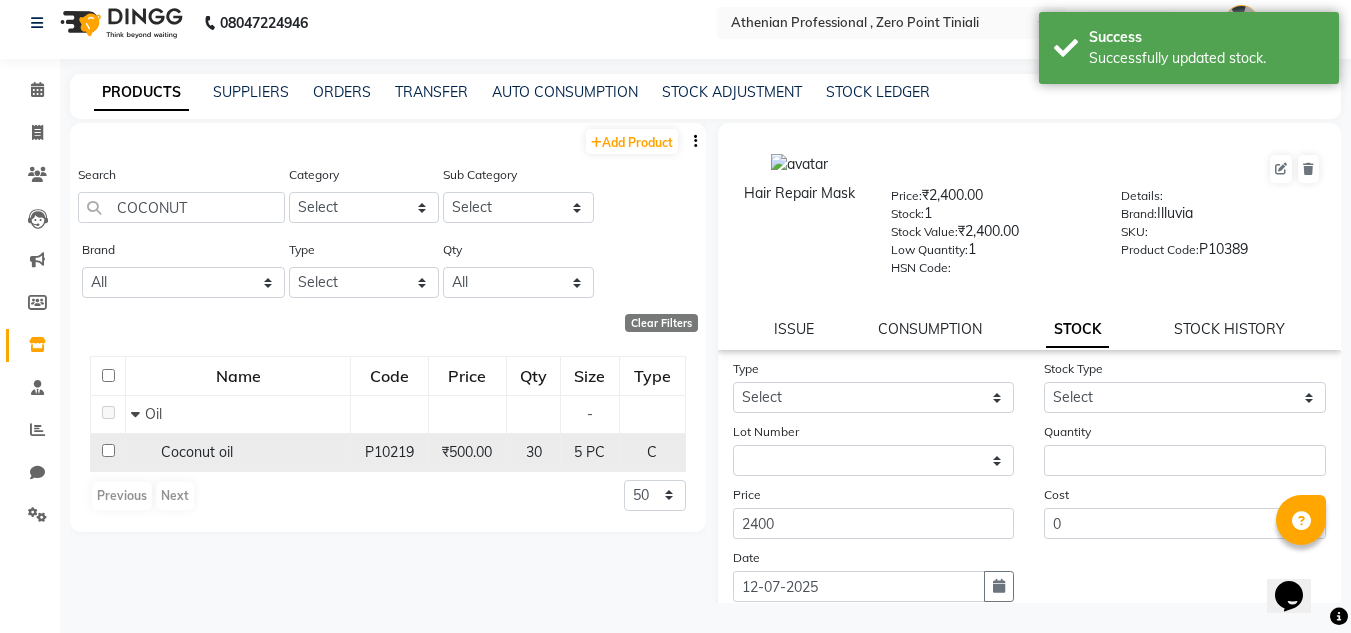 click on "Coconut oil" 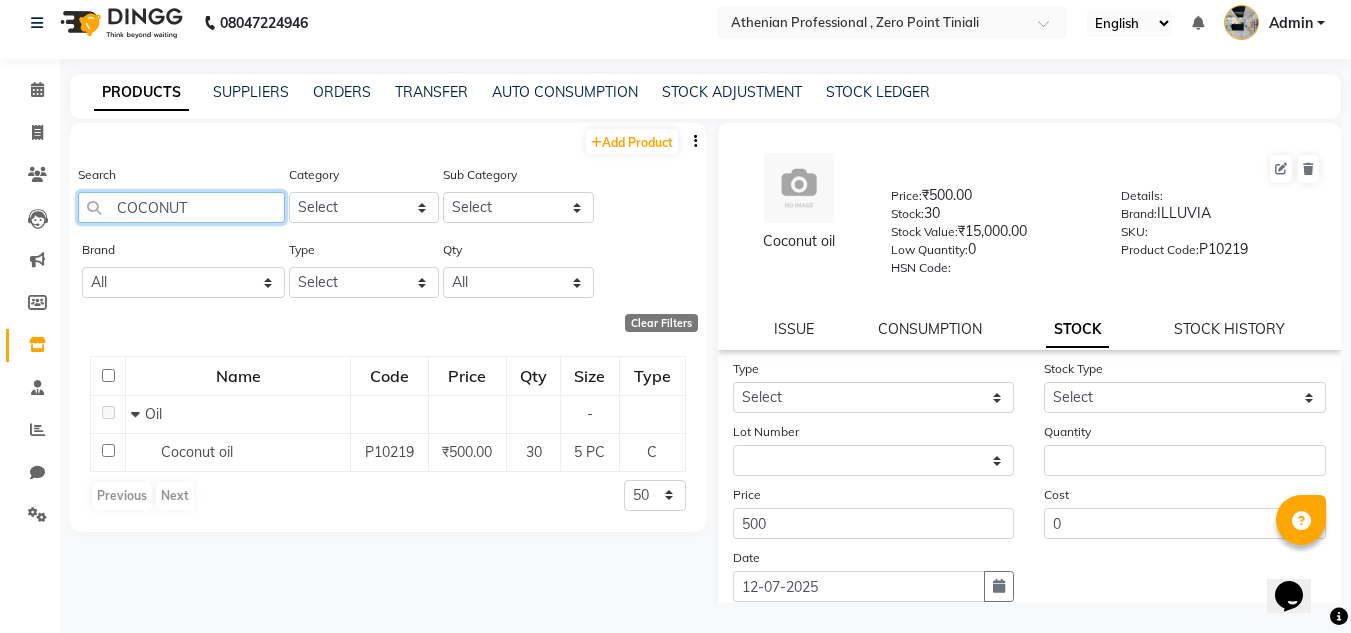 click on "COCONUT" 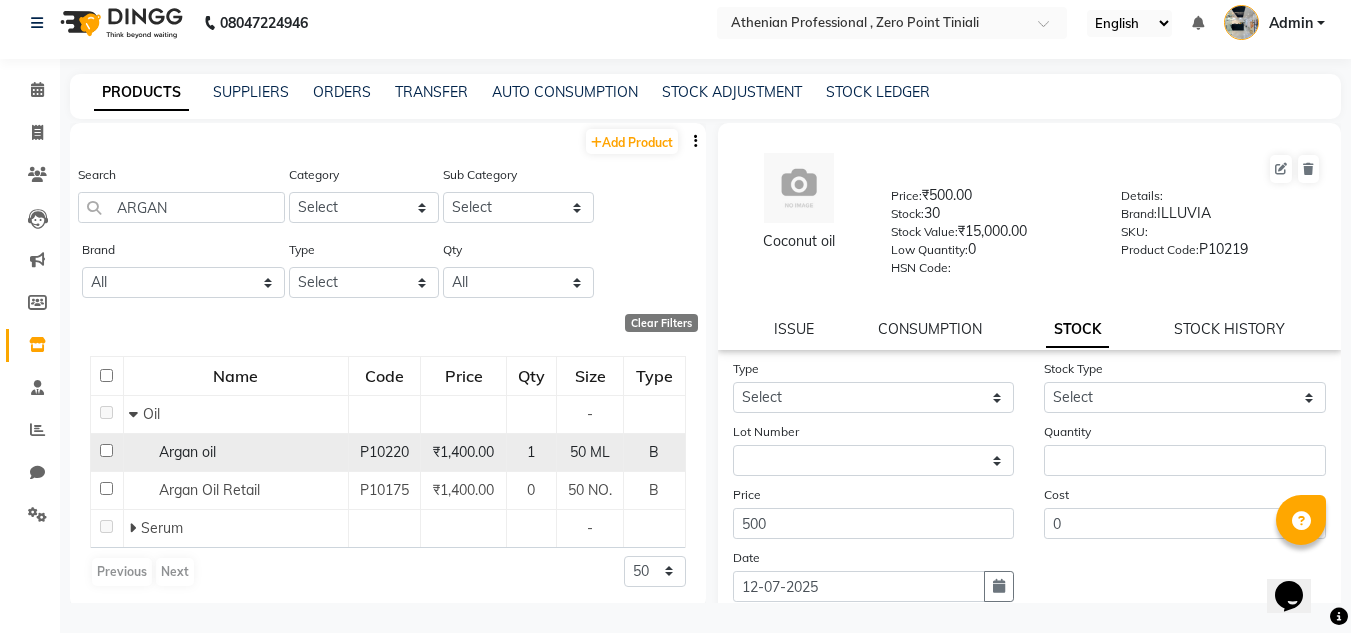 click on "Argan oil" 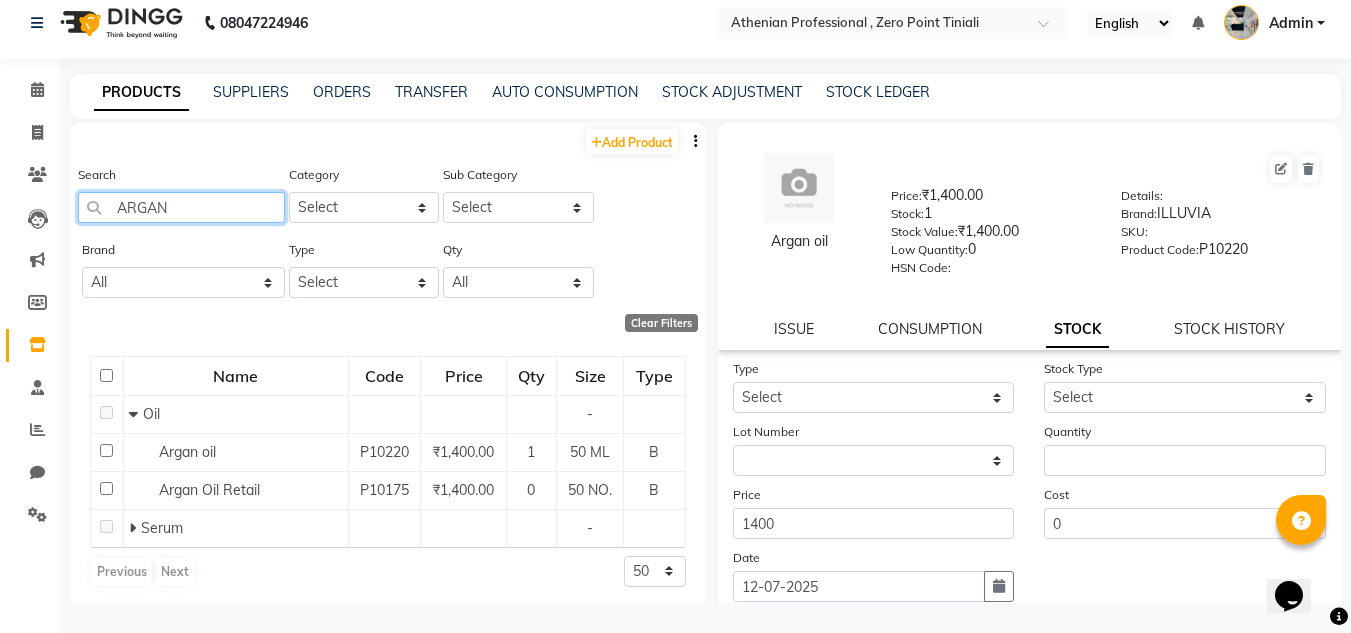 click on "ARGAN" 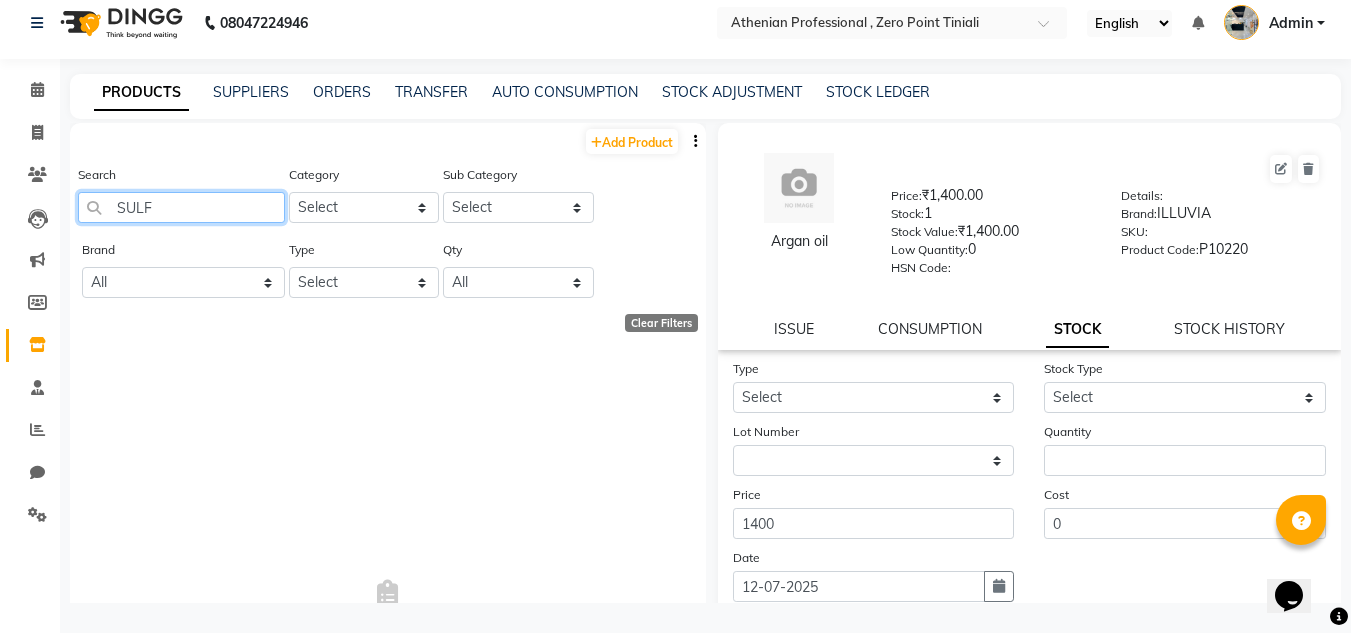 click on "SULF" 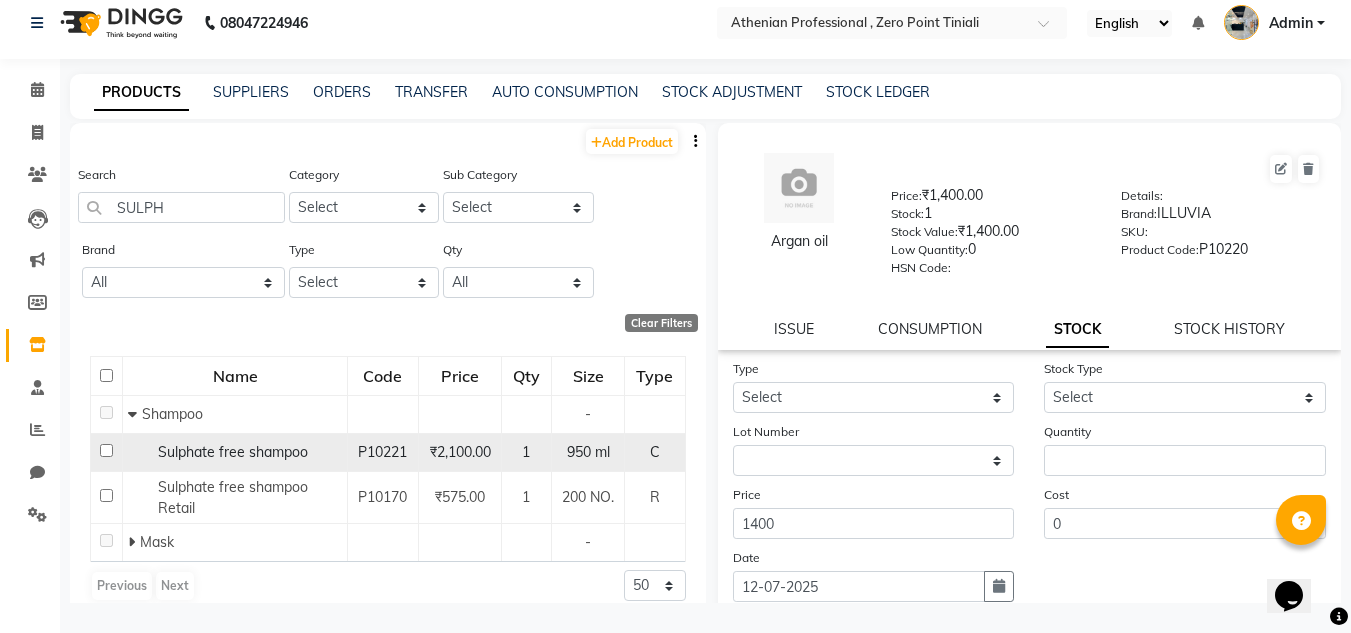 click on "Sulphate free shampoo" 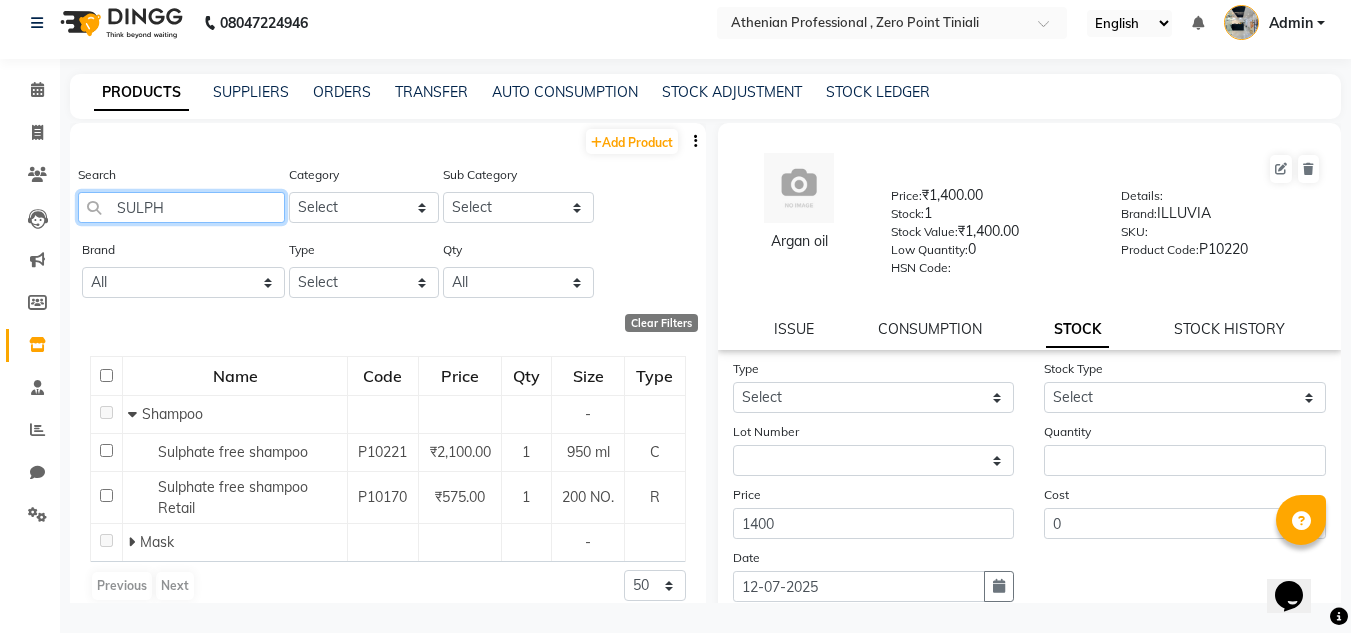 click on "SULPH" 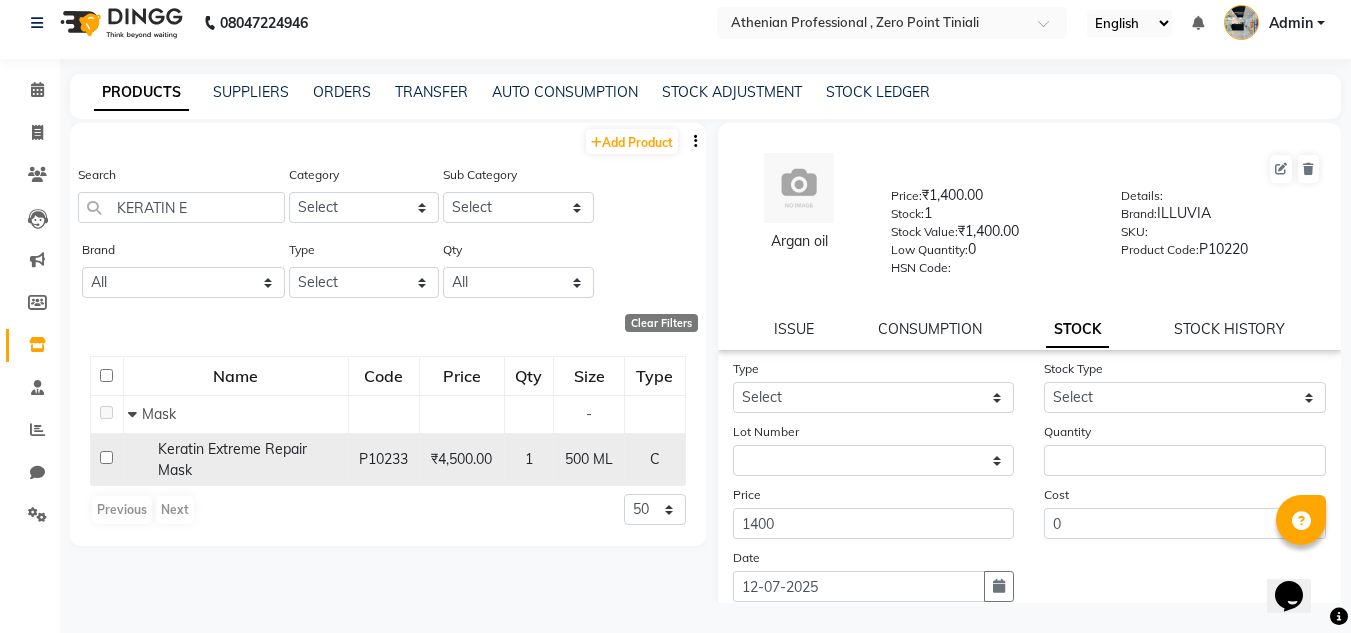 click on "Keratin Extreme Repair Mask" 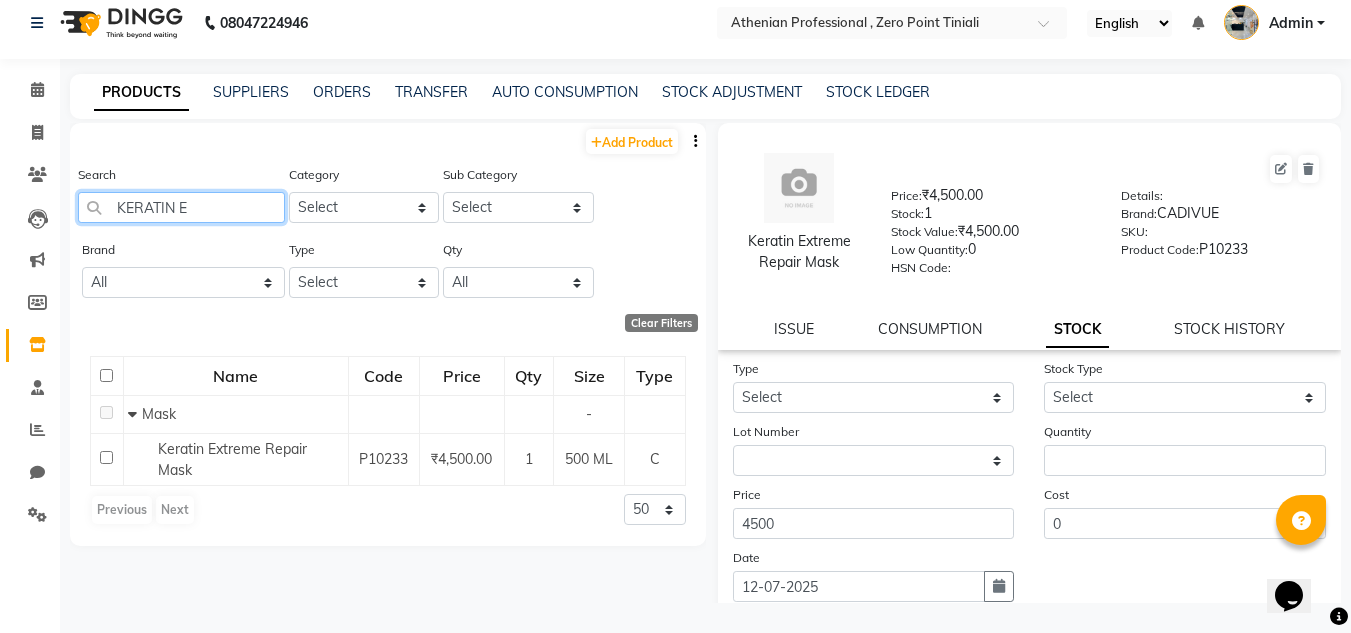 click on "KERATIN E" 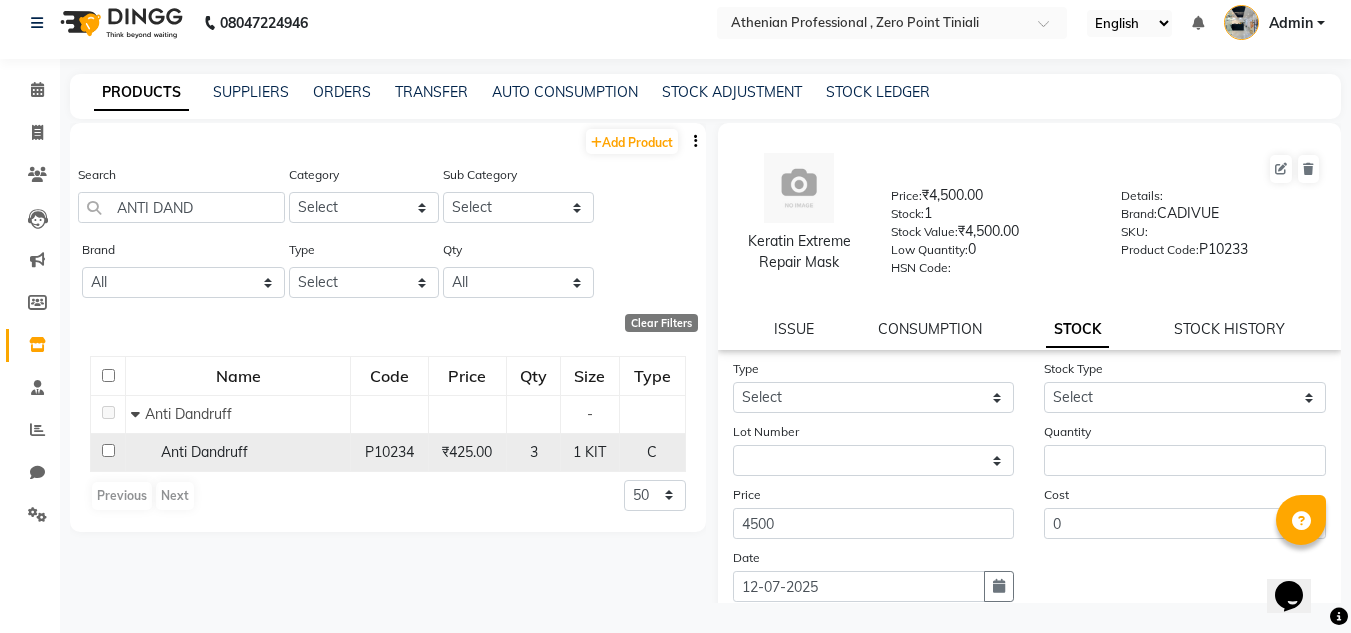 click on "Anti Dandruff" 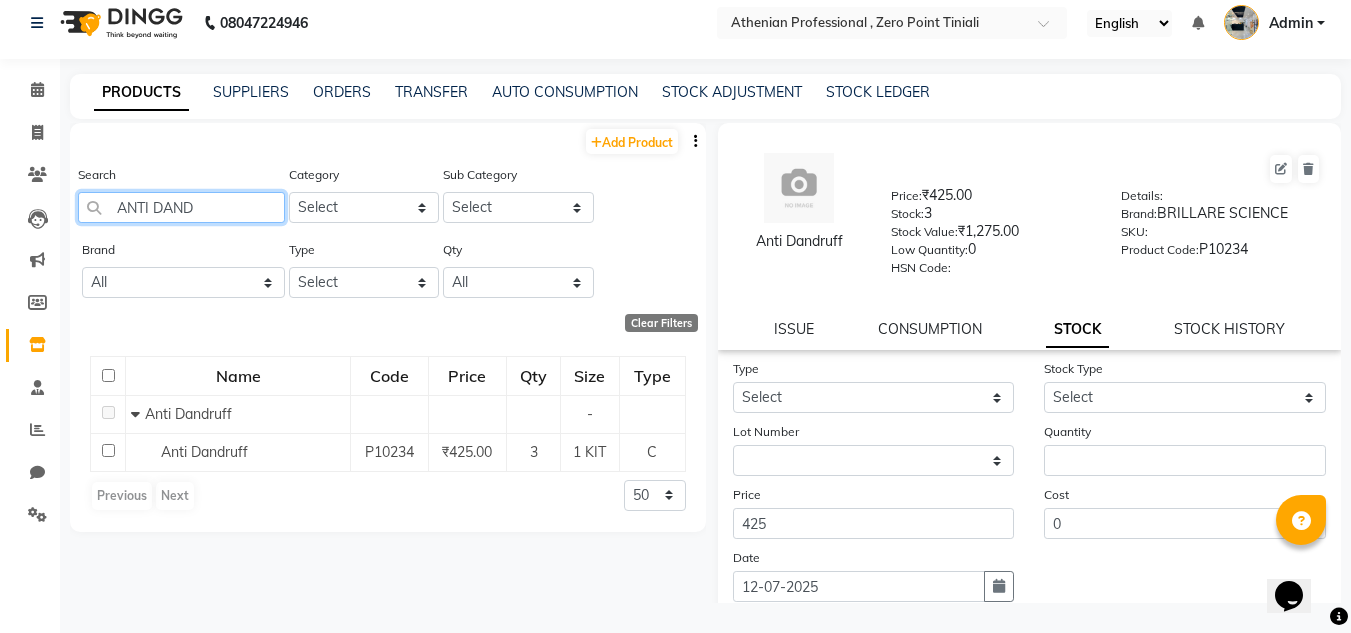 click on "ANTI DAND" 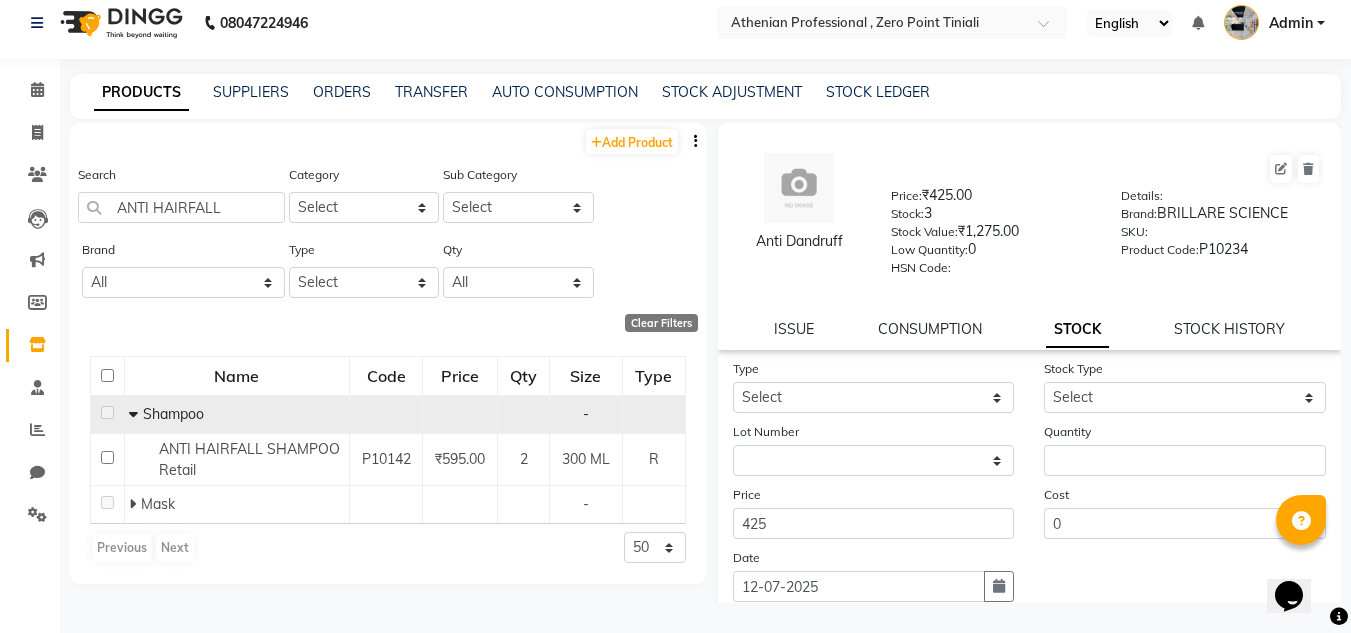 click on "Shampoo" 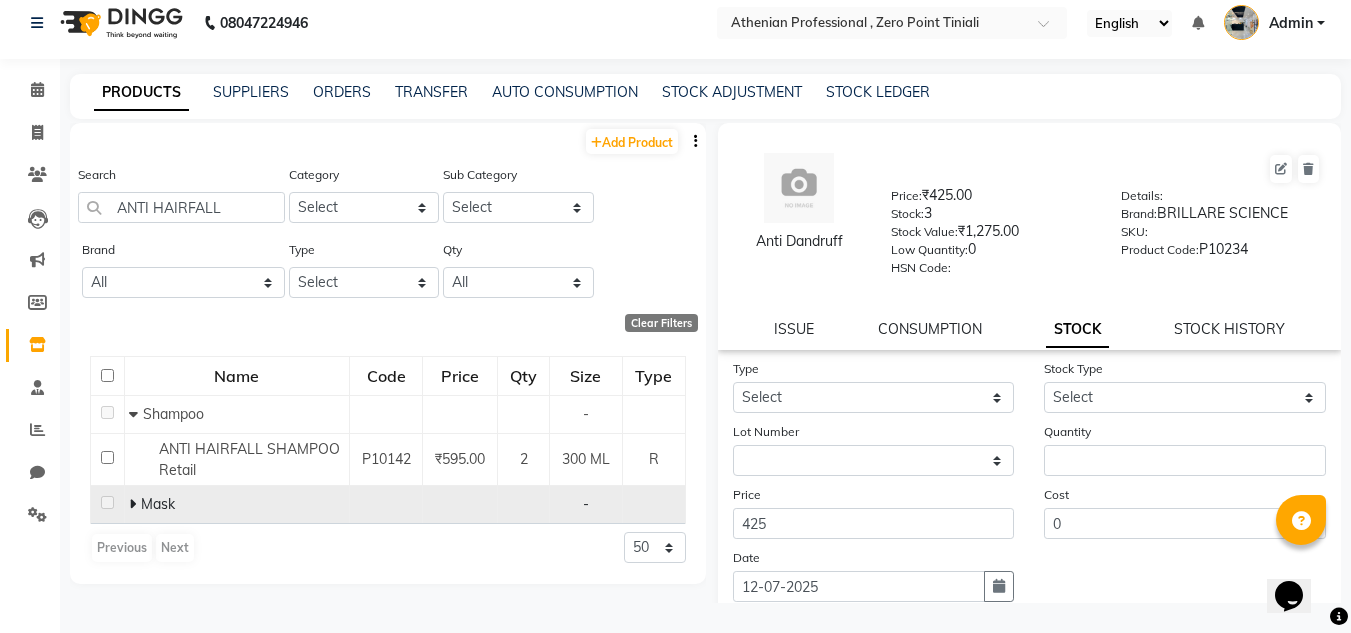 click on "Mask" 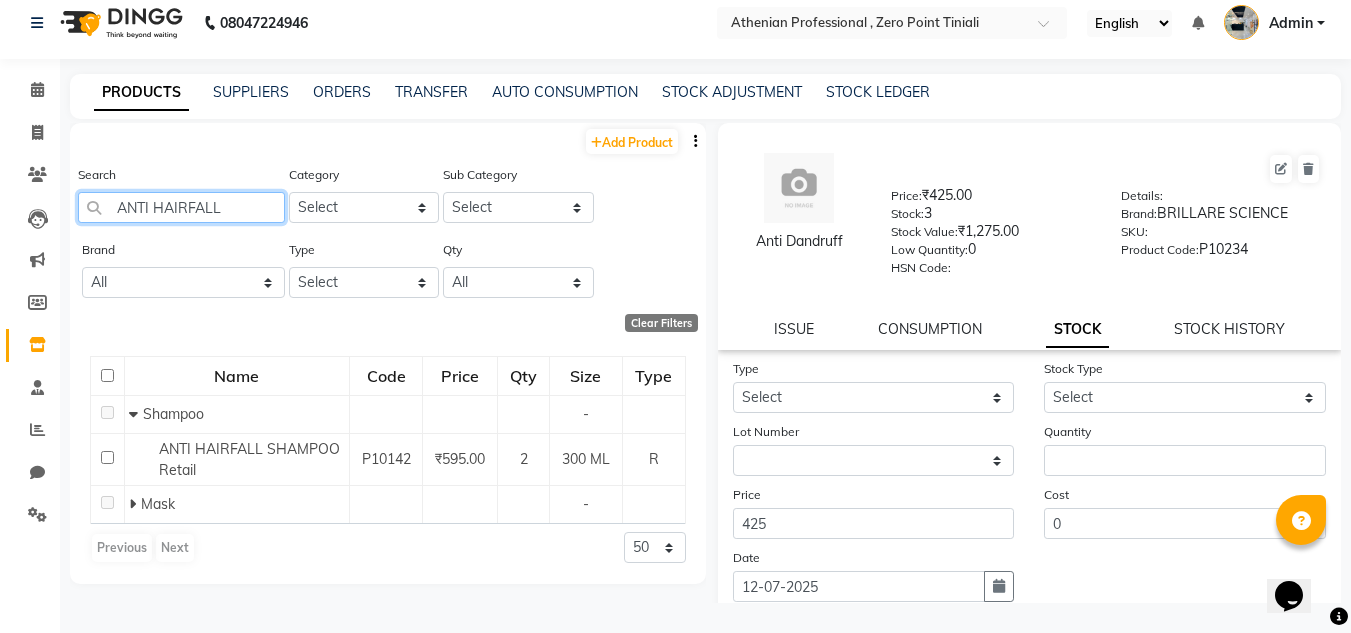 click on "ANTI HAIRFALL" 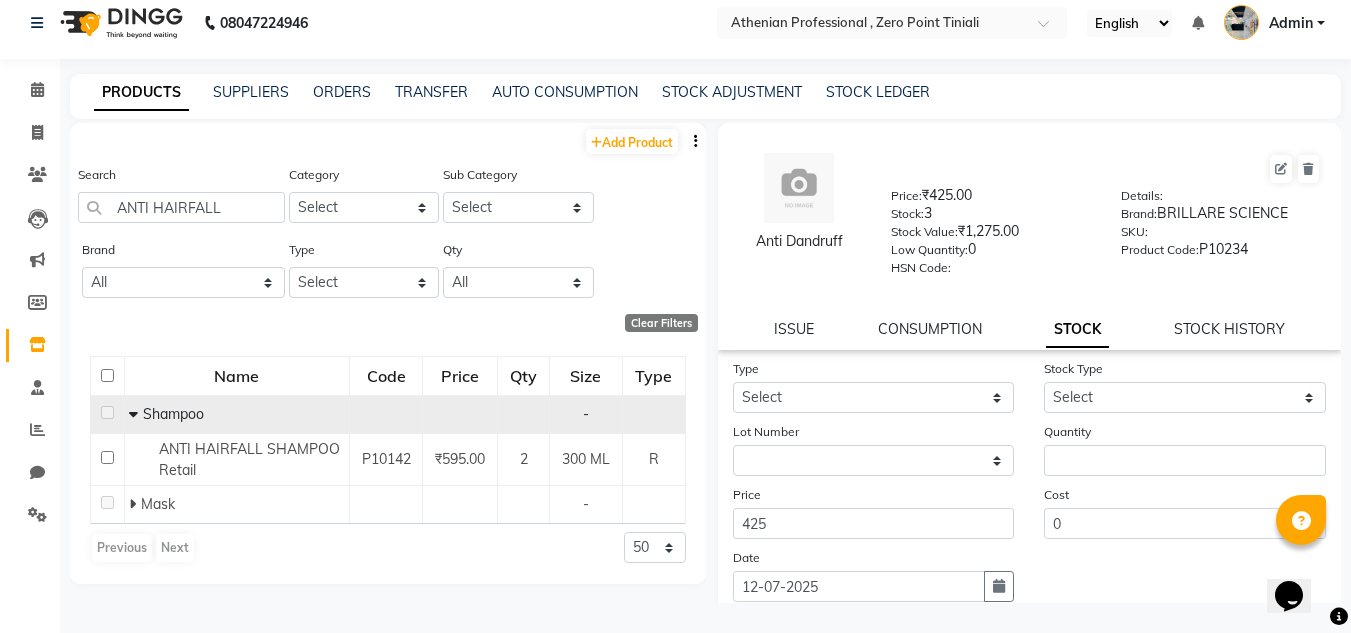 click 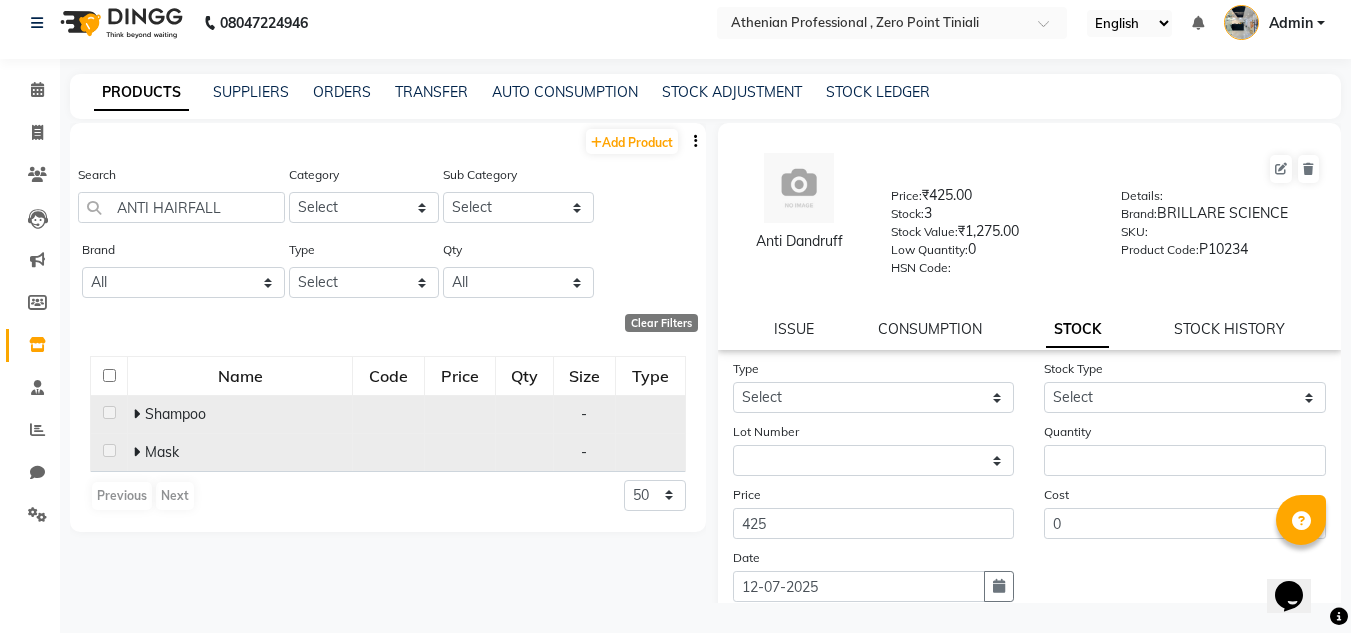 click on "Mask" 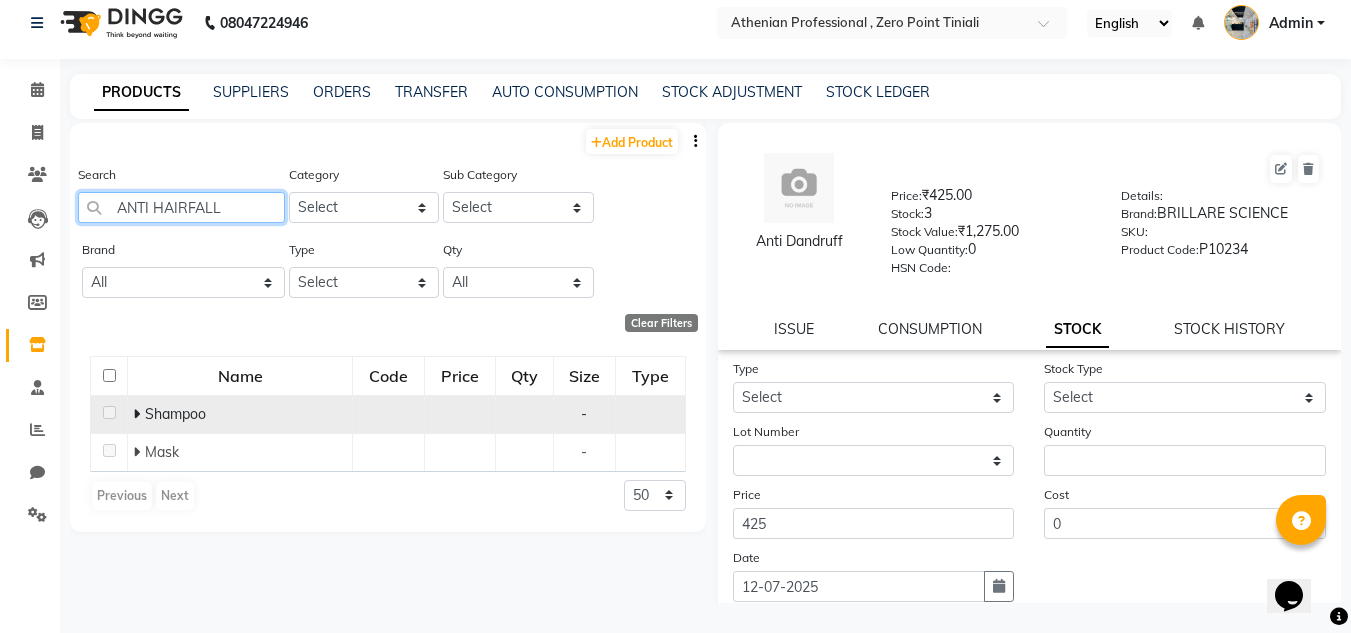 click on "ANTI HAIRFALL" 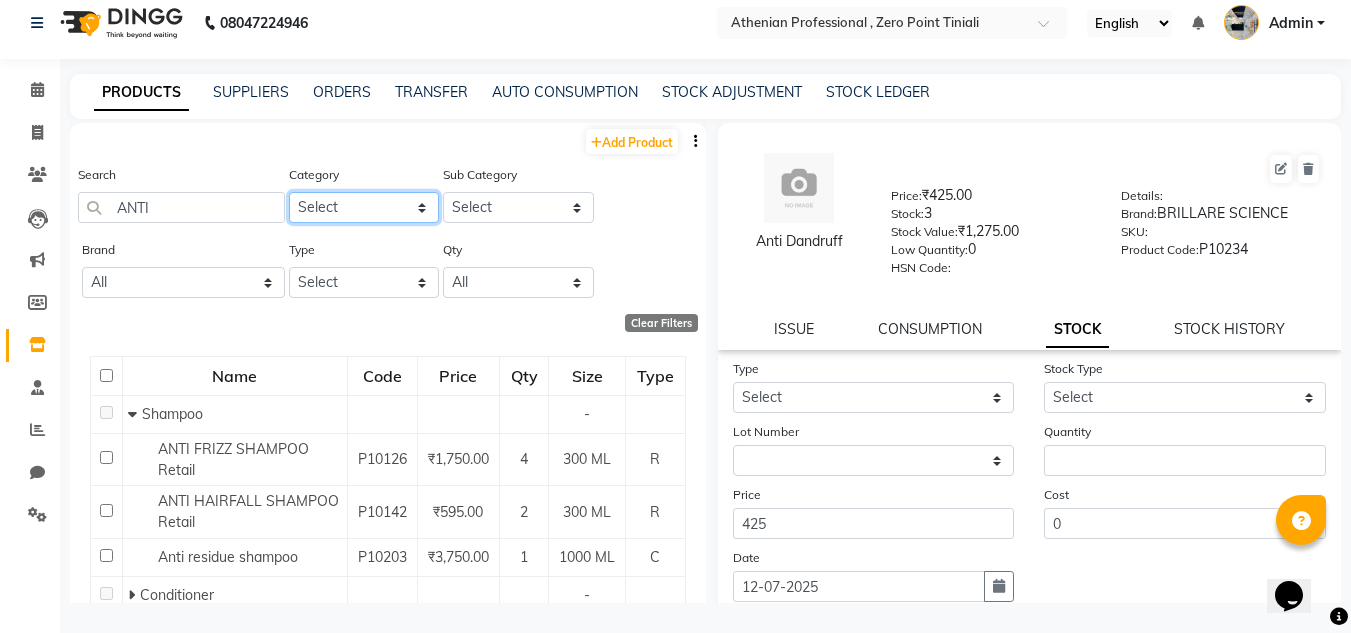 click on "Select Hair Skin Makeup Personal Care Appliances [PERSON_NAME] Waxing Disposable Threading Hands and Feet Beauty Planet [MEDICAL_DATA] Cadiveu Casmara Cheryls Loreal Olaplex Old Products Other" 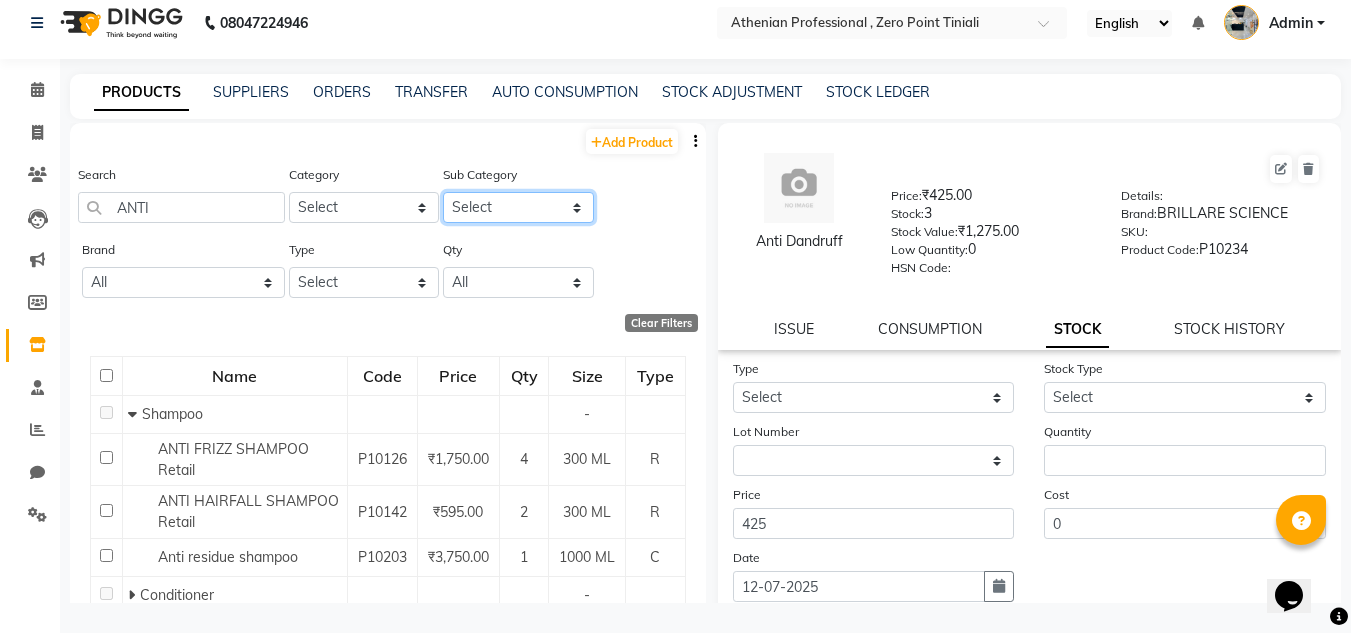 click on "Select" 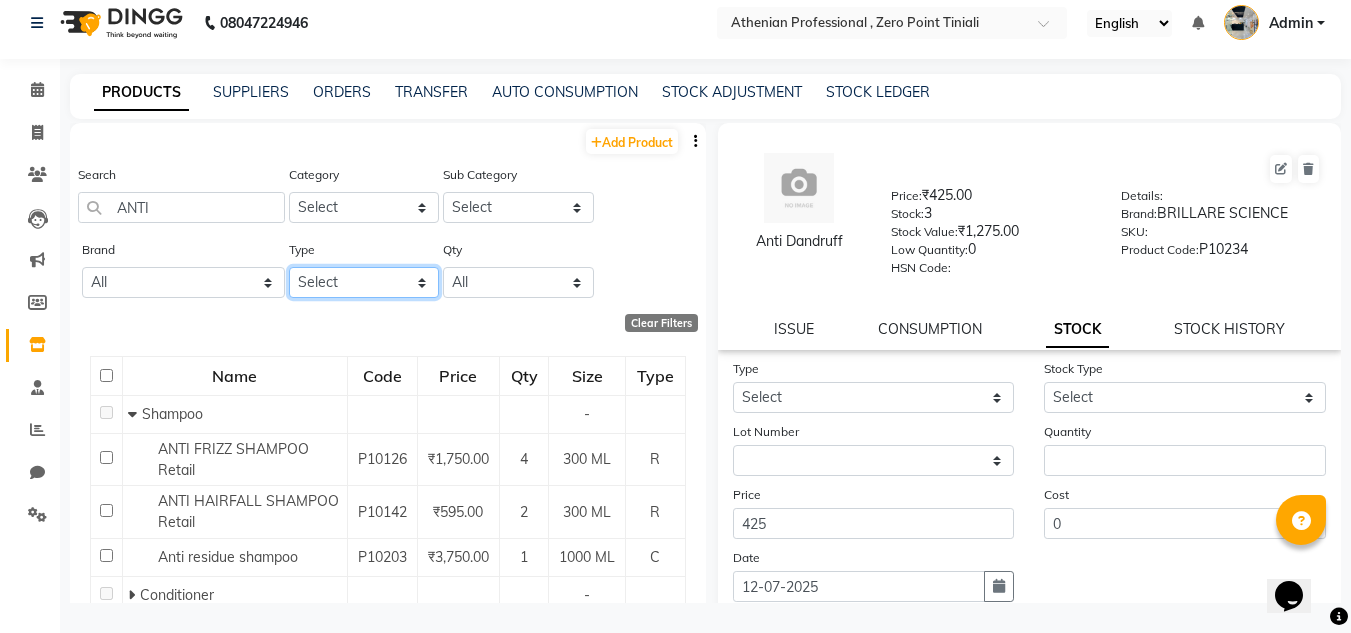 click on "Select Both Retail Consumable" 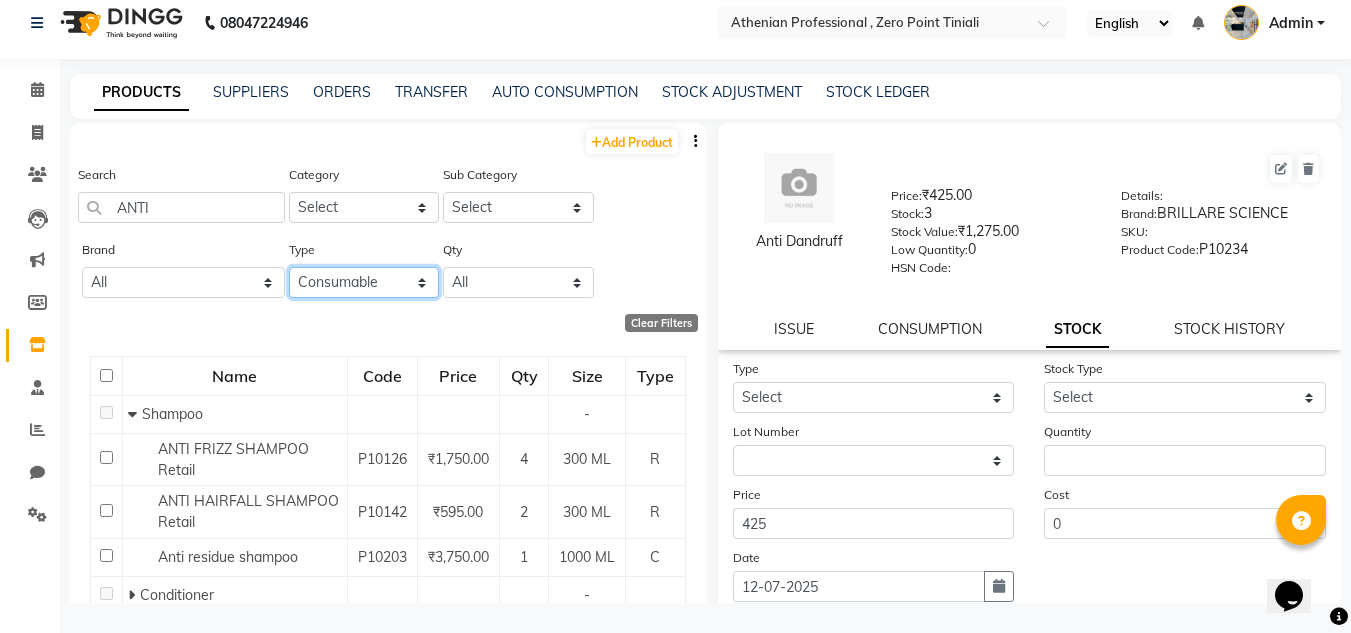click on "Select Both Retail Consumable" 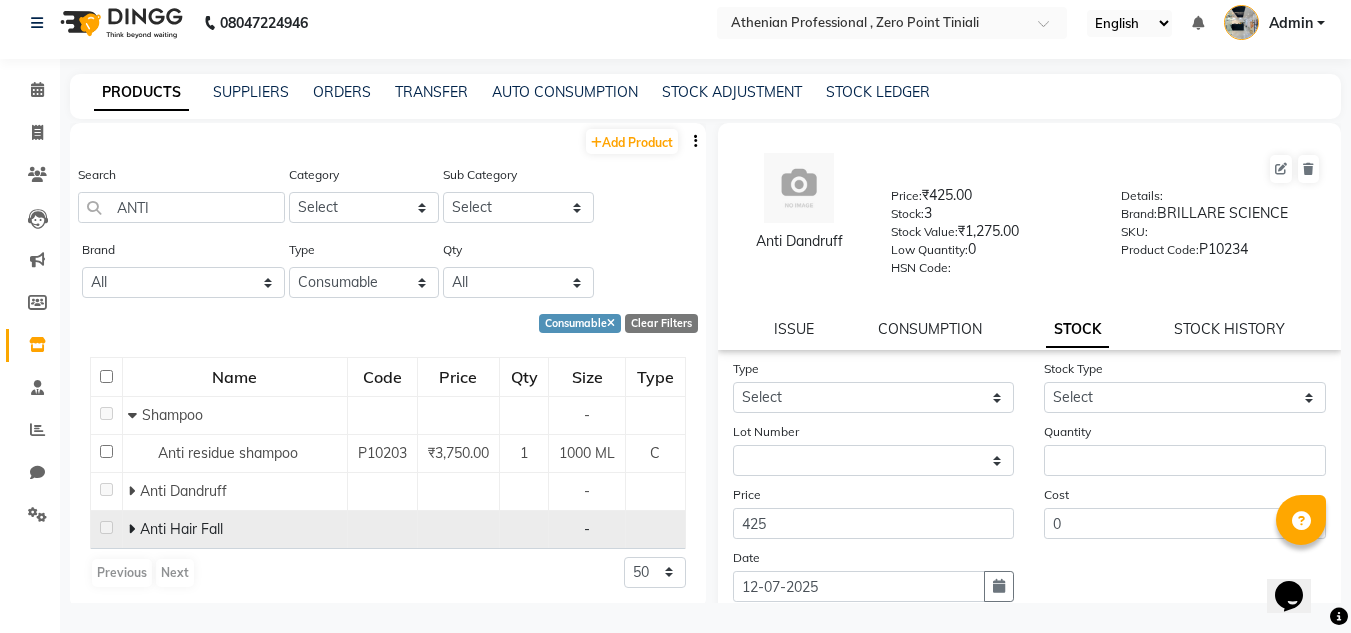 click on "Anti Hair Fall" 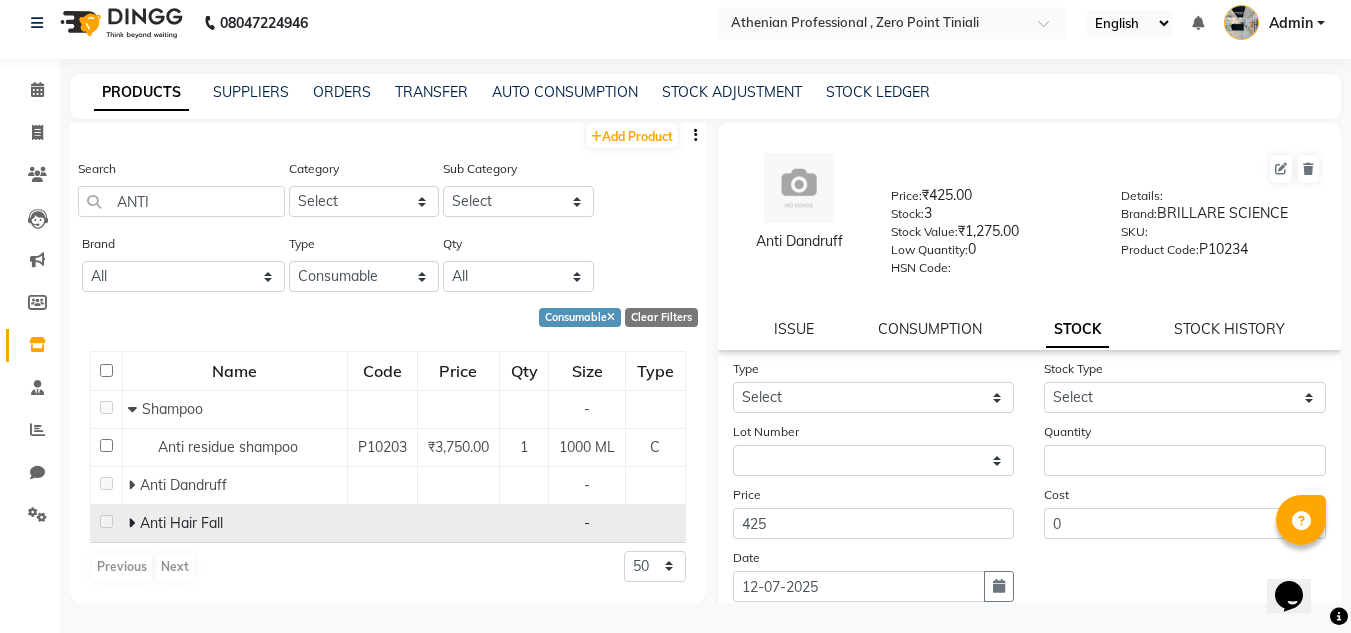 click 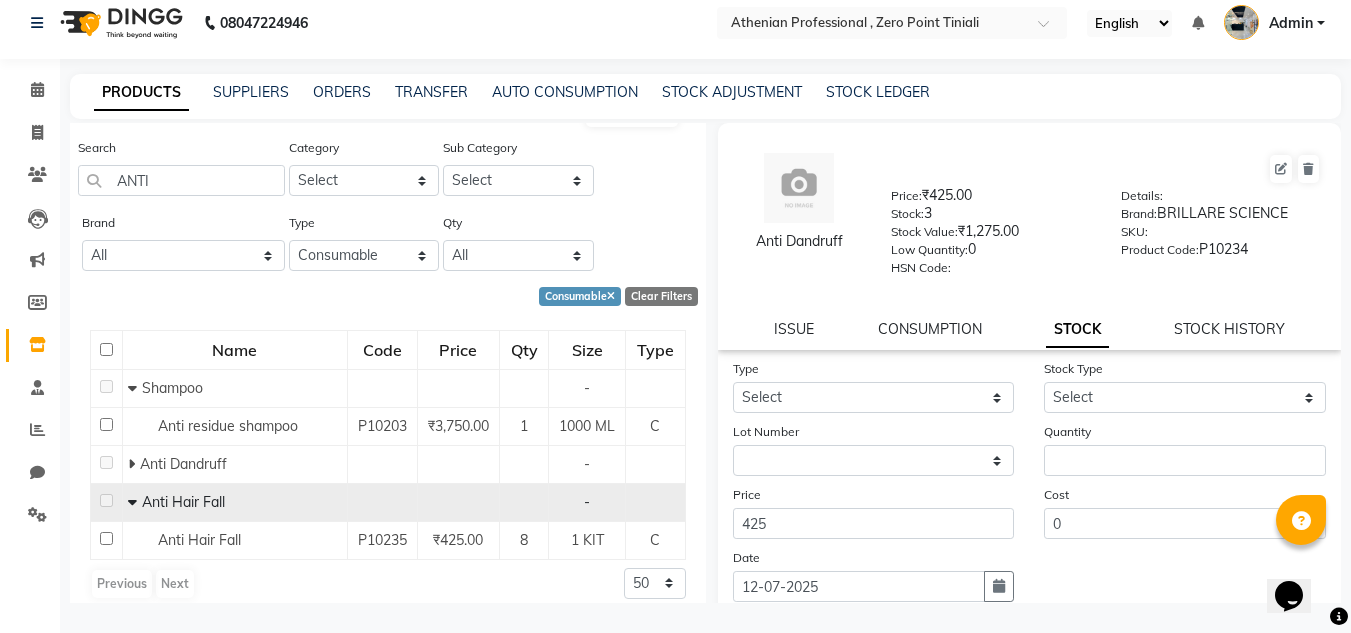 scroll, scrollTop: 65, scrollLeft: 0, axis: vertical 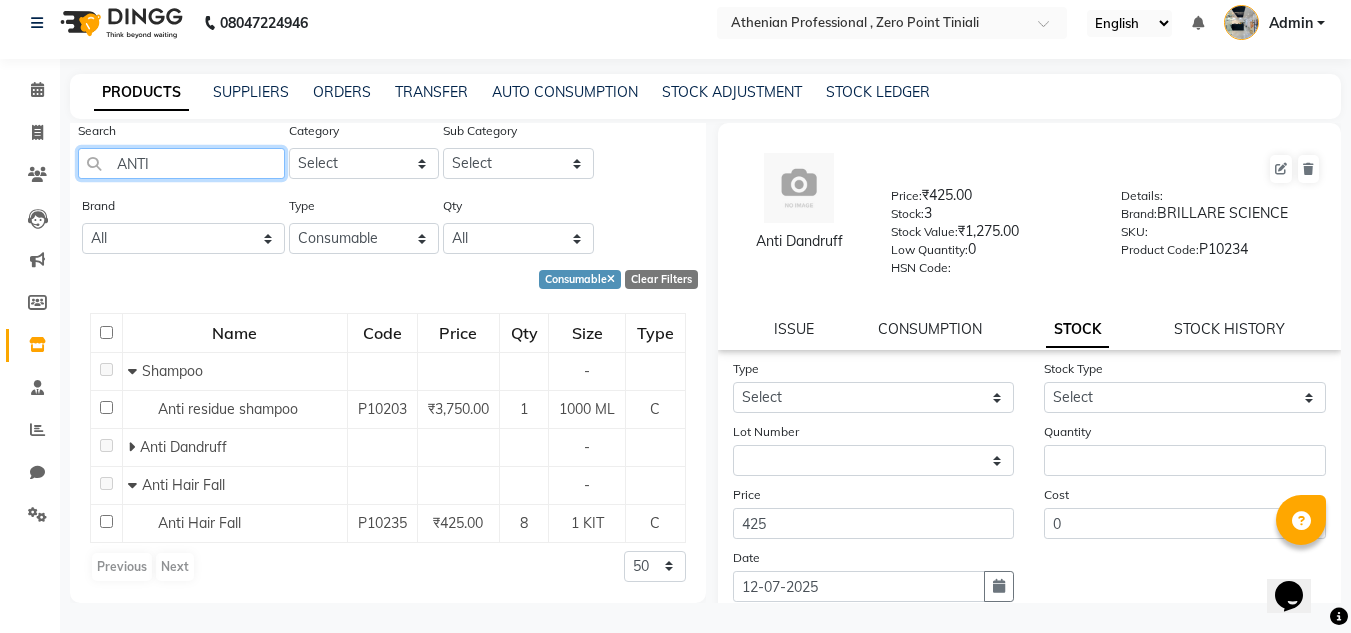 click on "ANTI" 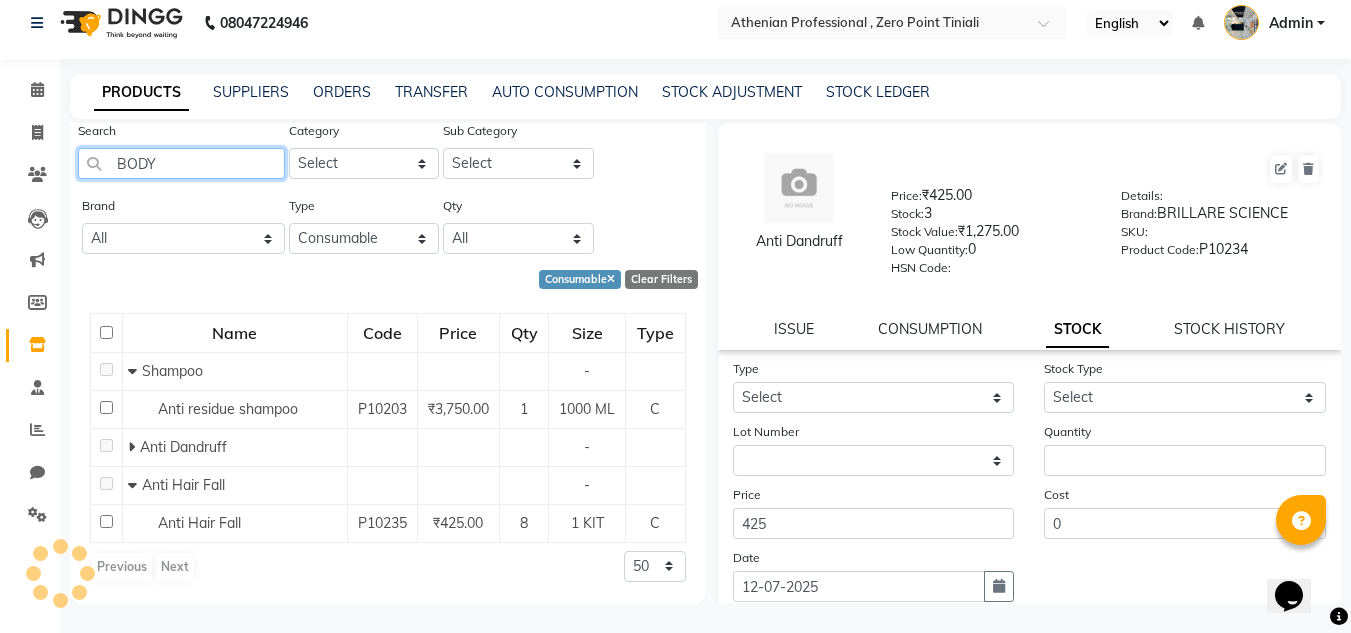 scroll, scrollTop: 0, scrollLeft: 0, axis: both 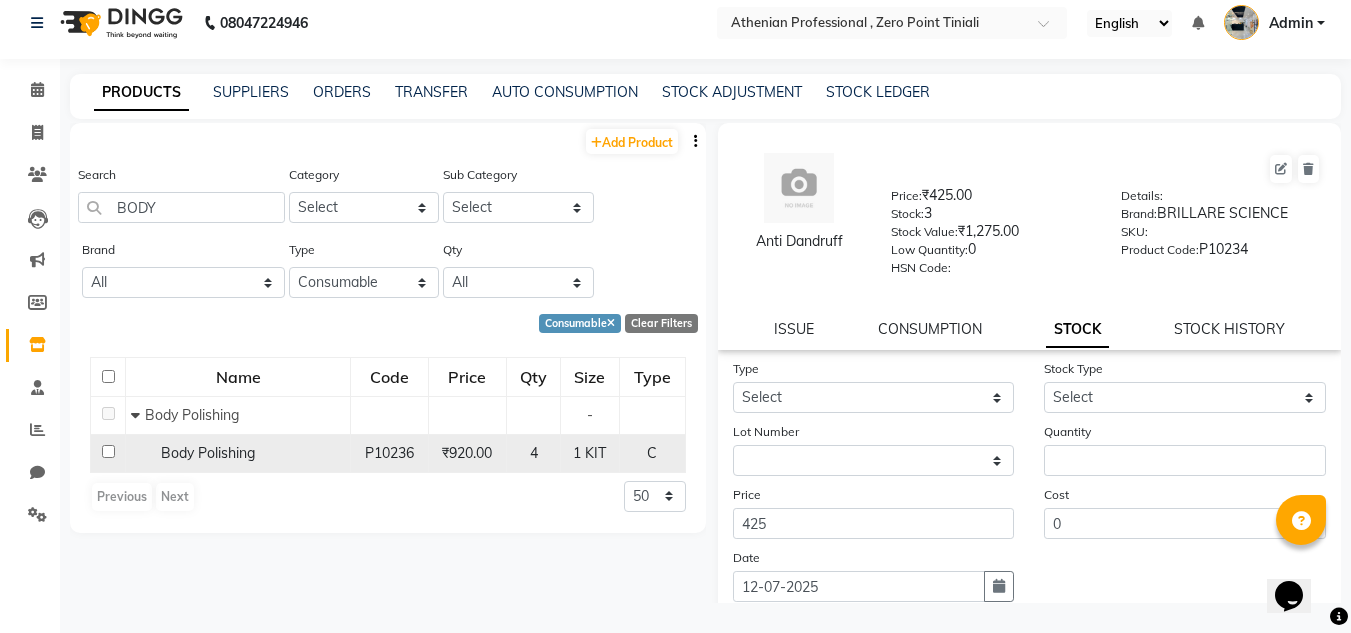 click on "Body Polishing" 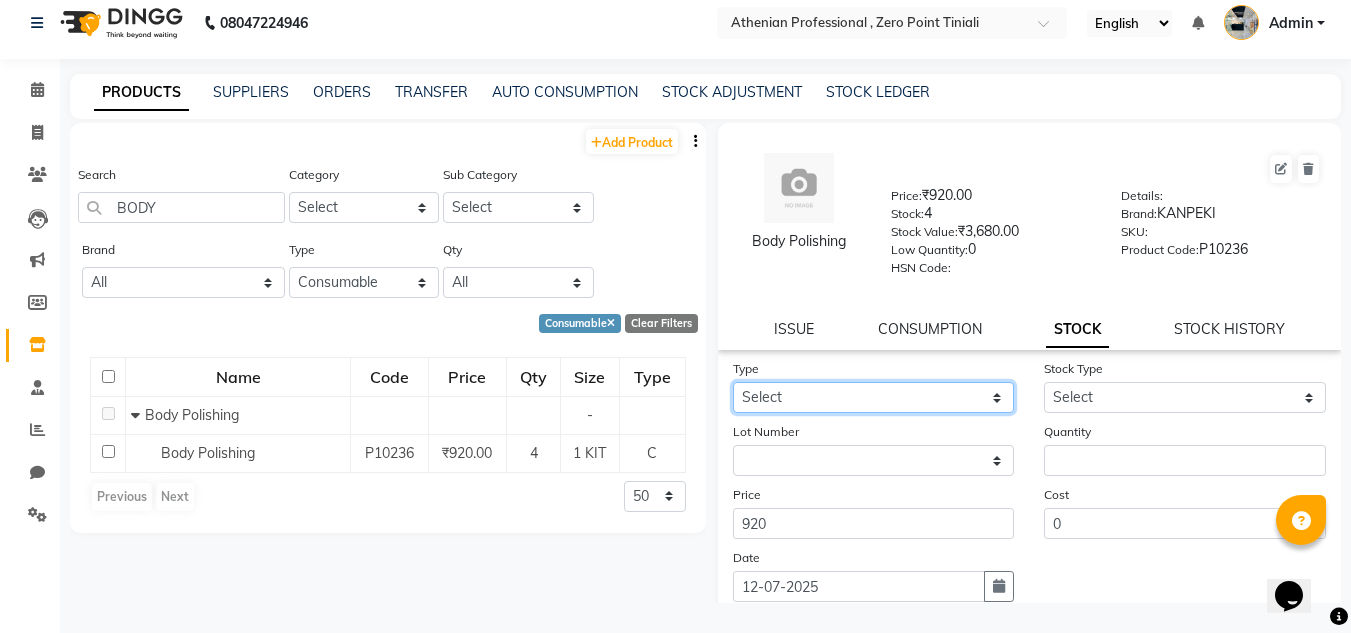 click on "Select In Out" 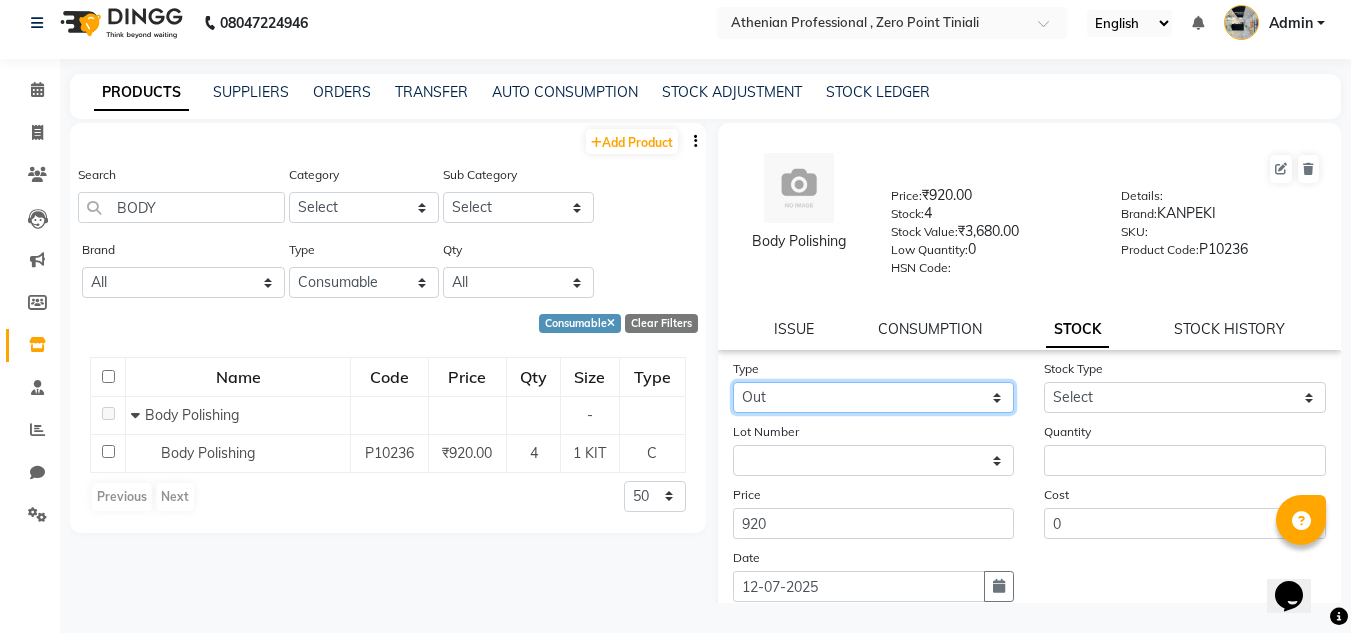 click on "Select In Out" 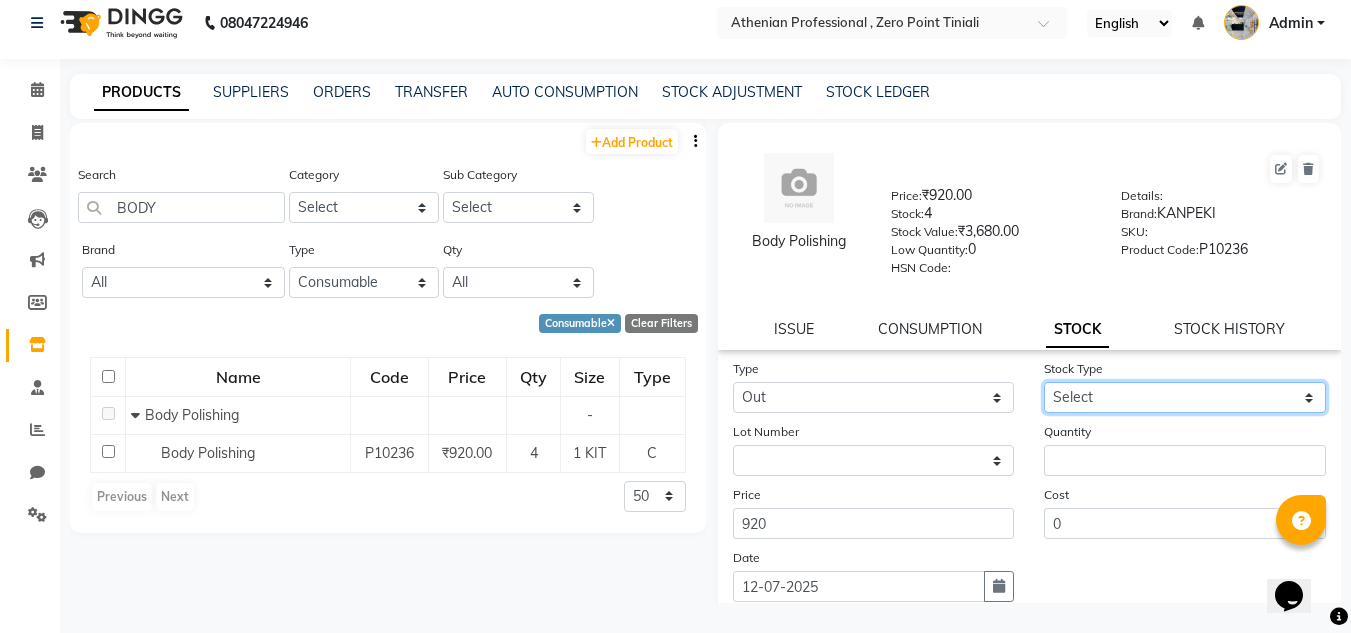 click on "Select Internal Use Damaged Expired Adjustment Return Other" 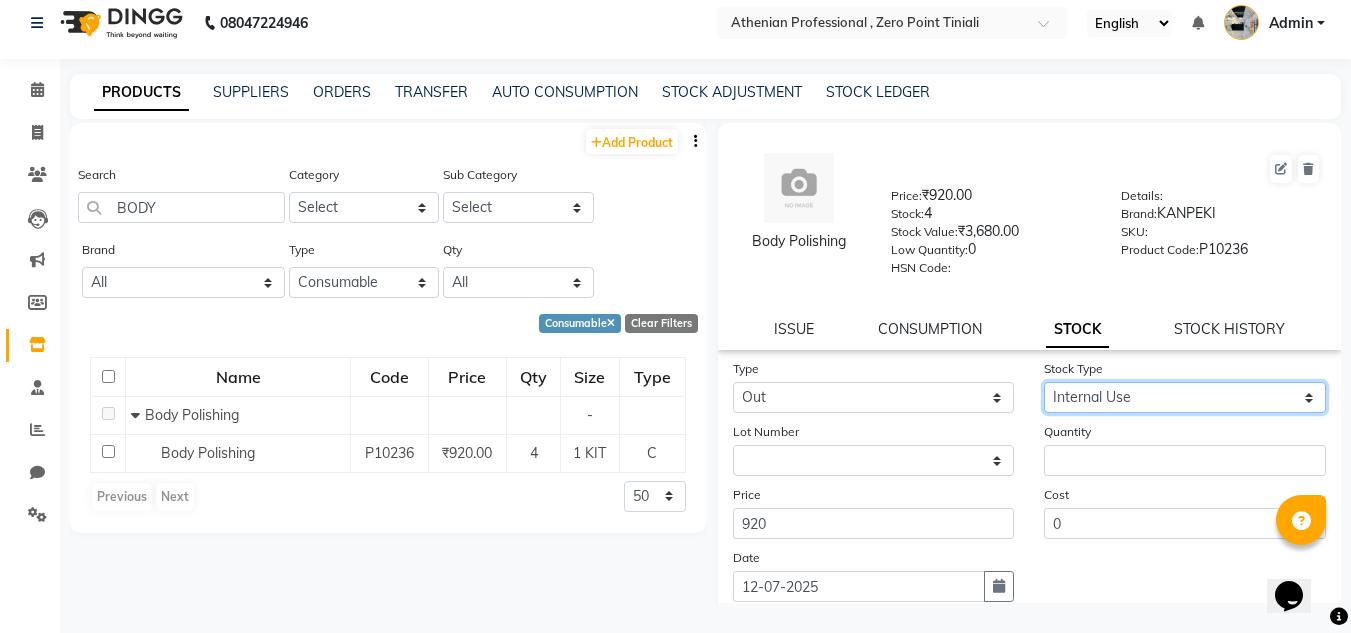 click on "Select Internal Use Damaged Expired Adjustment Return Other" 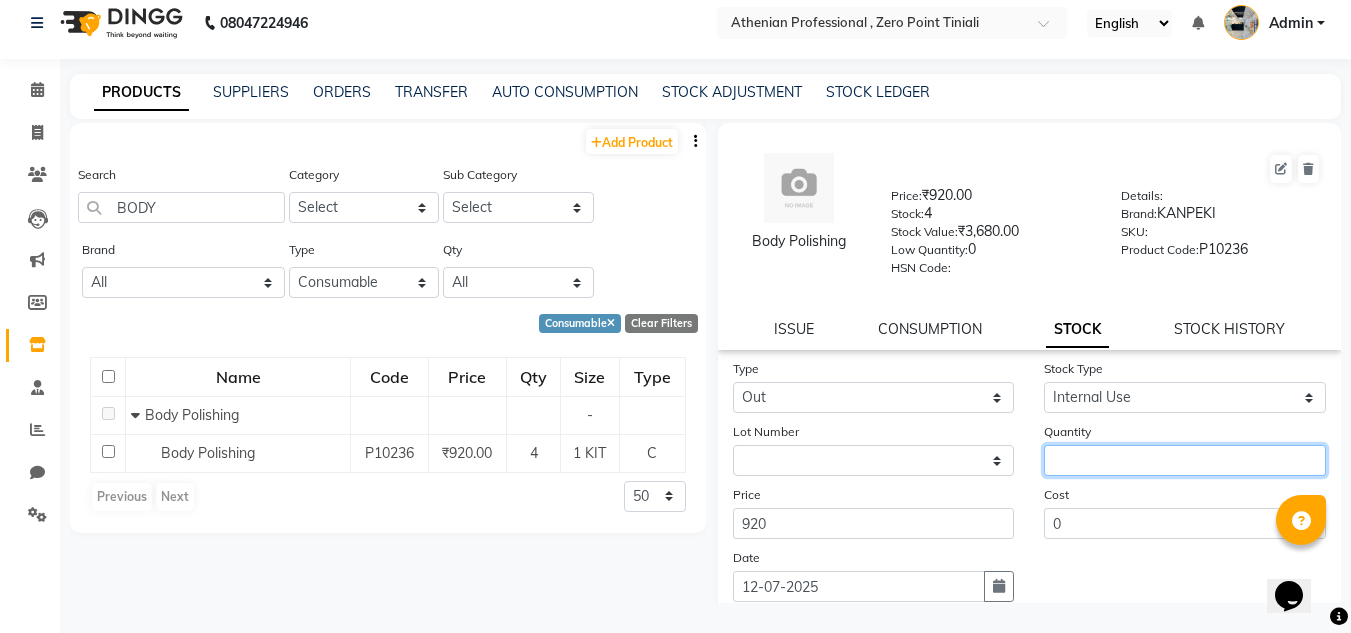 click 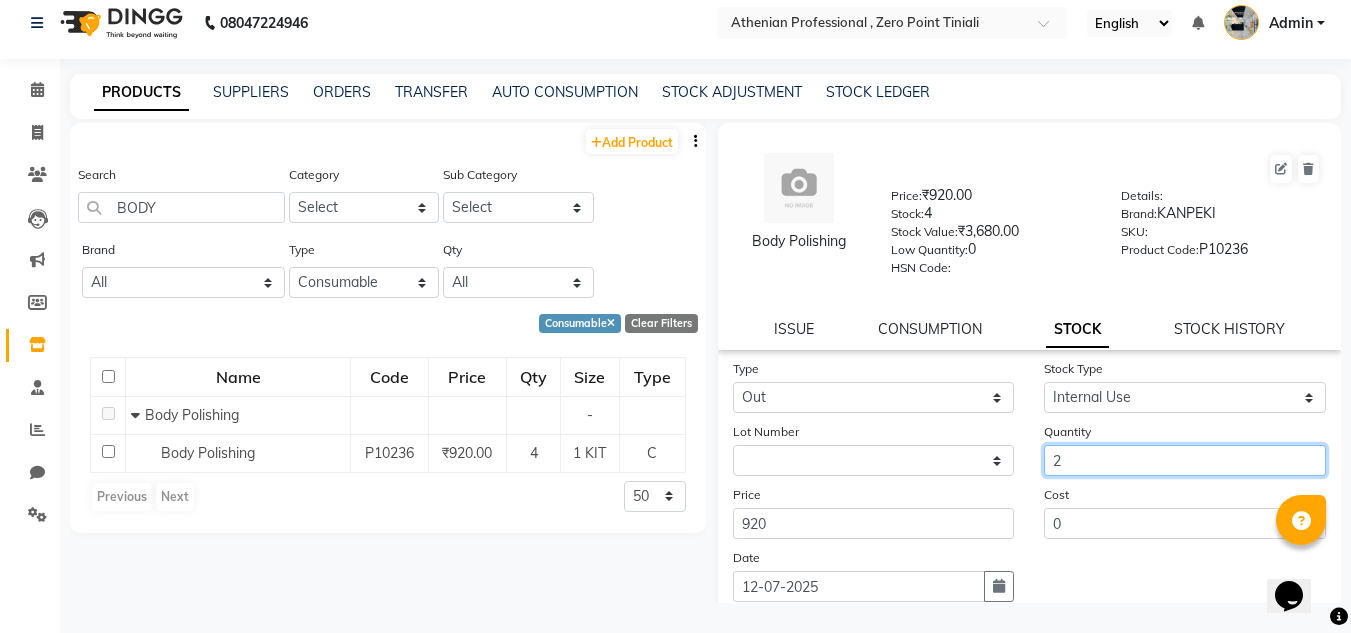 scroll, scrollTop: 155, scrollLeft: 0, axis: vertical 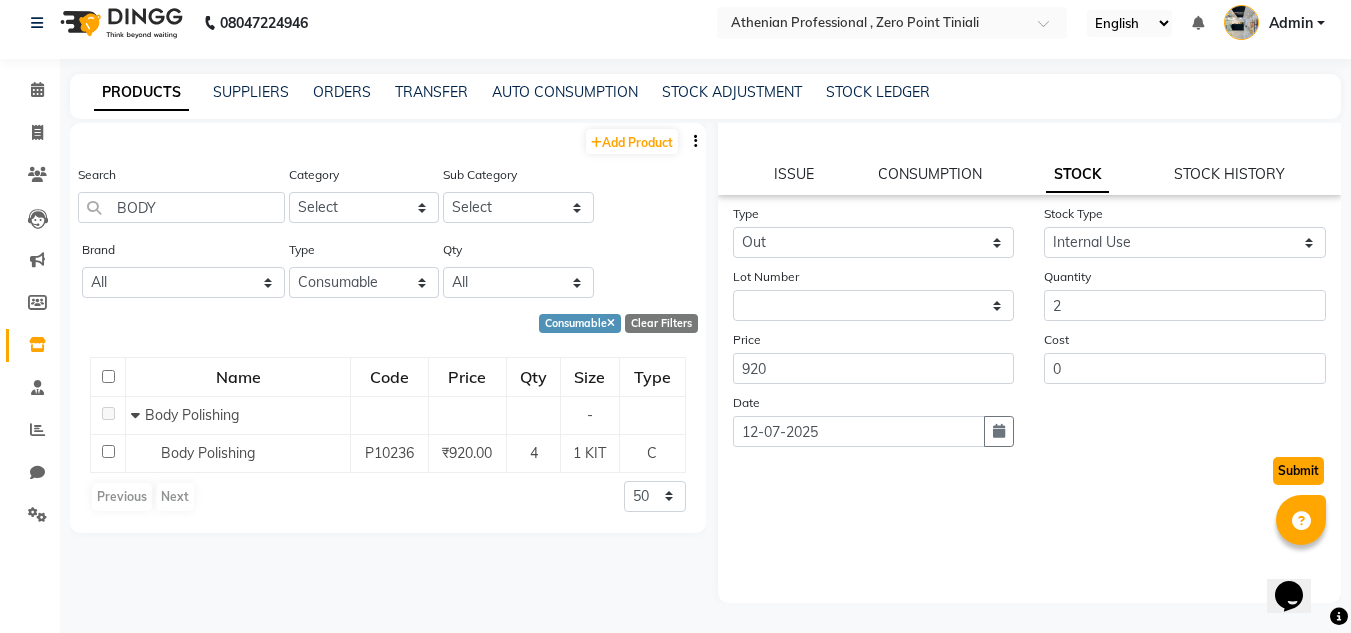 click on "Submit" 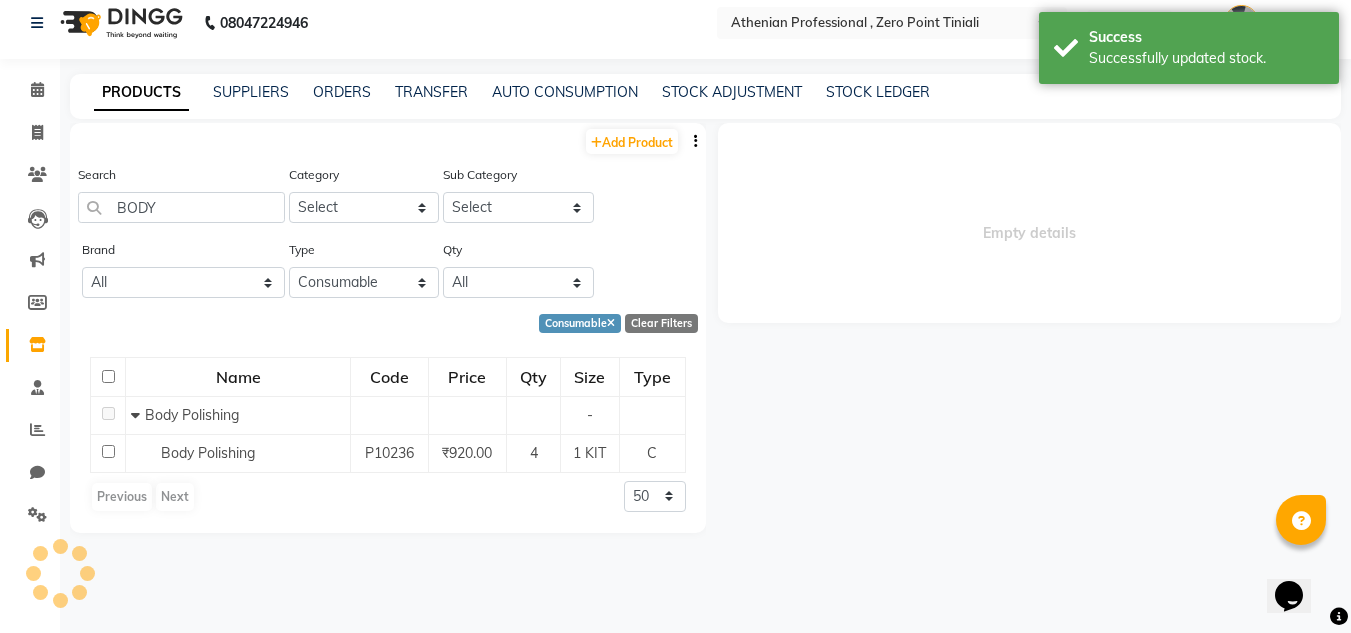 scroll, scrollTop: 0, scrollLeft: 0, axis: both 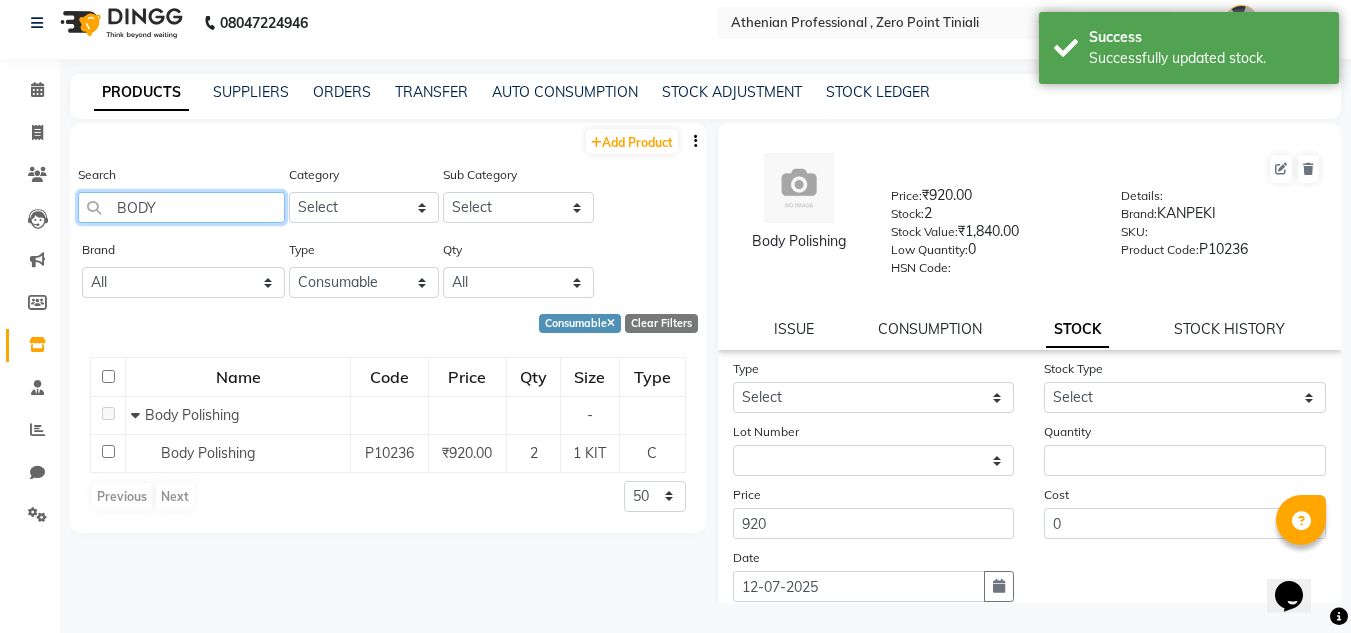 click on "BODY" 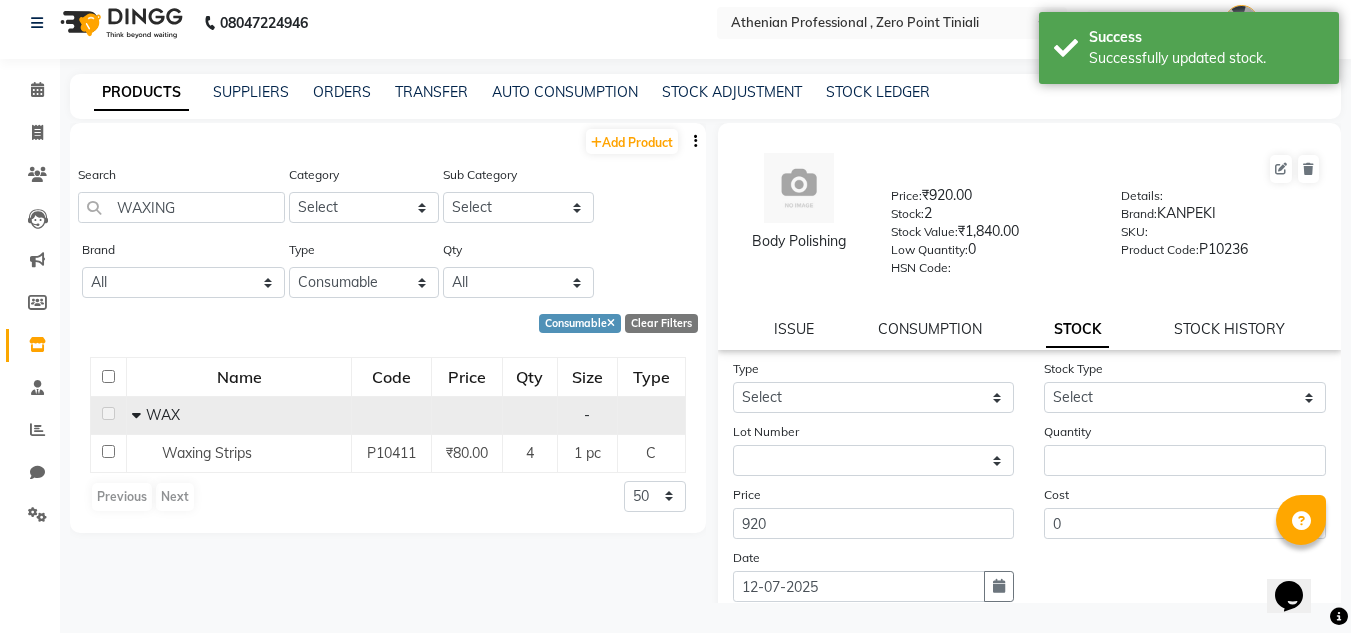 click 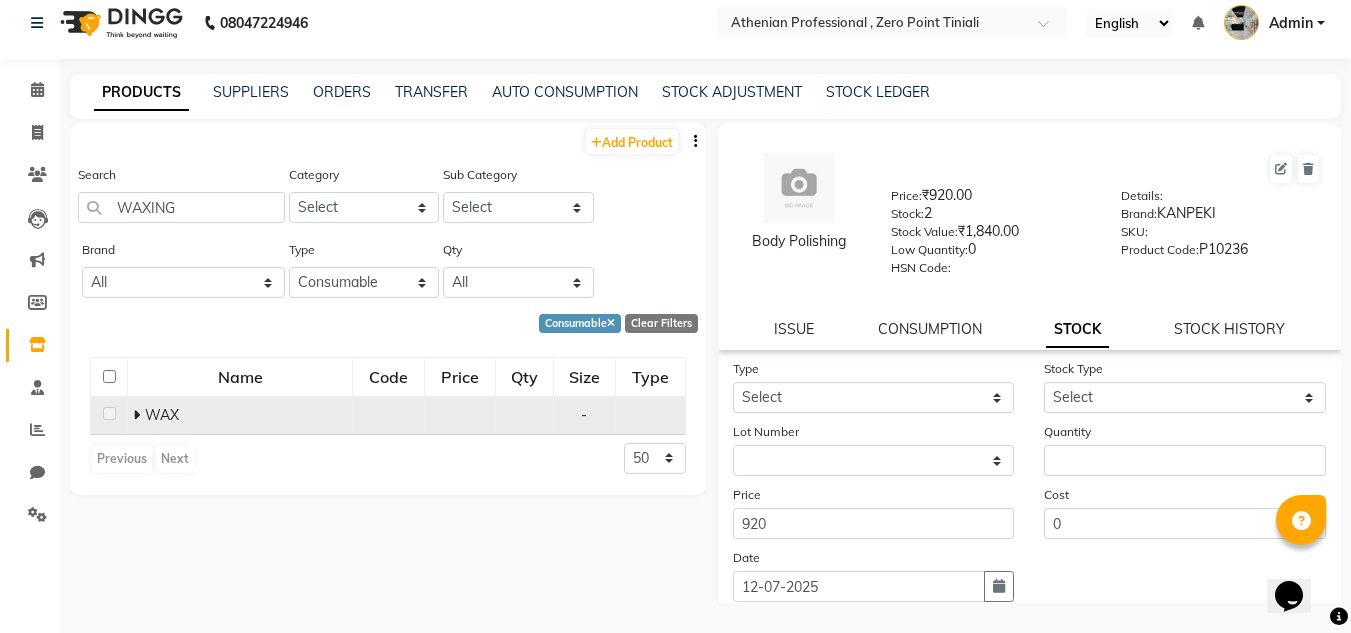 click 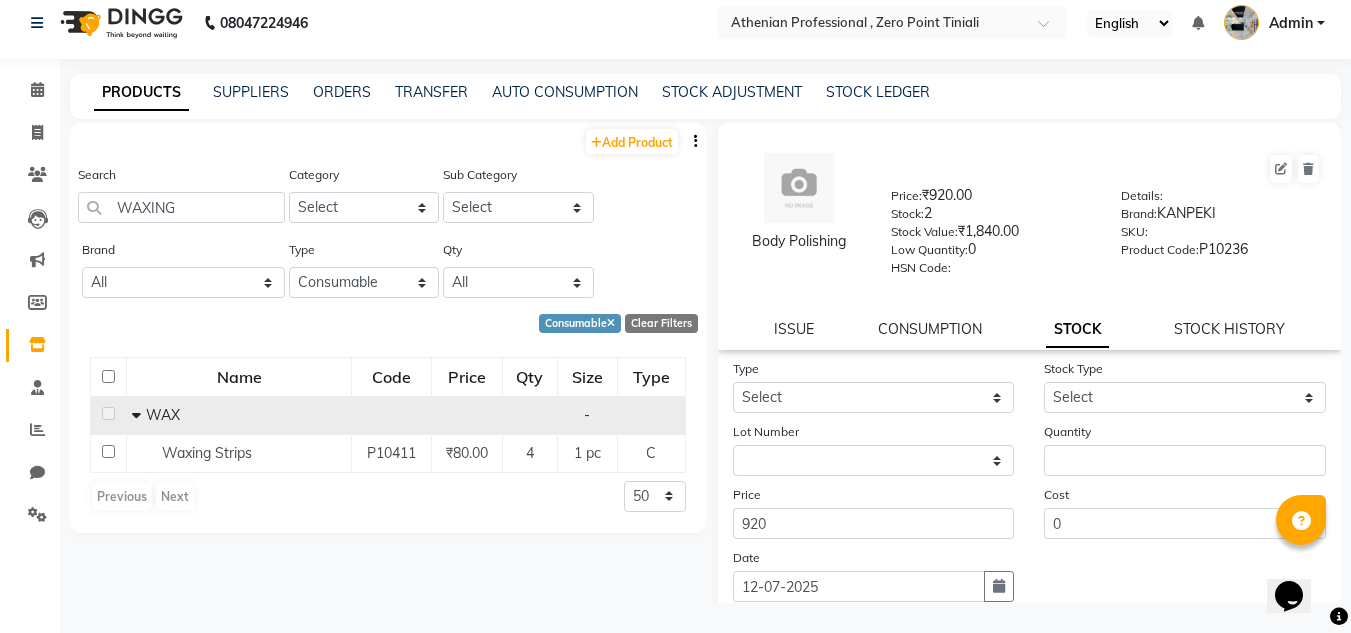 click on "Name Code Price Qty Size Type   WAX - Waxing Strips P10411 ₹80.00 4 1 pc C  Previous   Next  50 100 500" 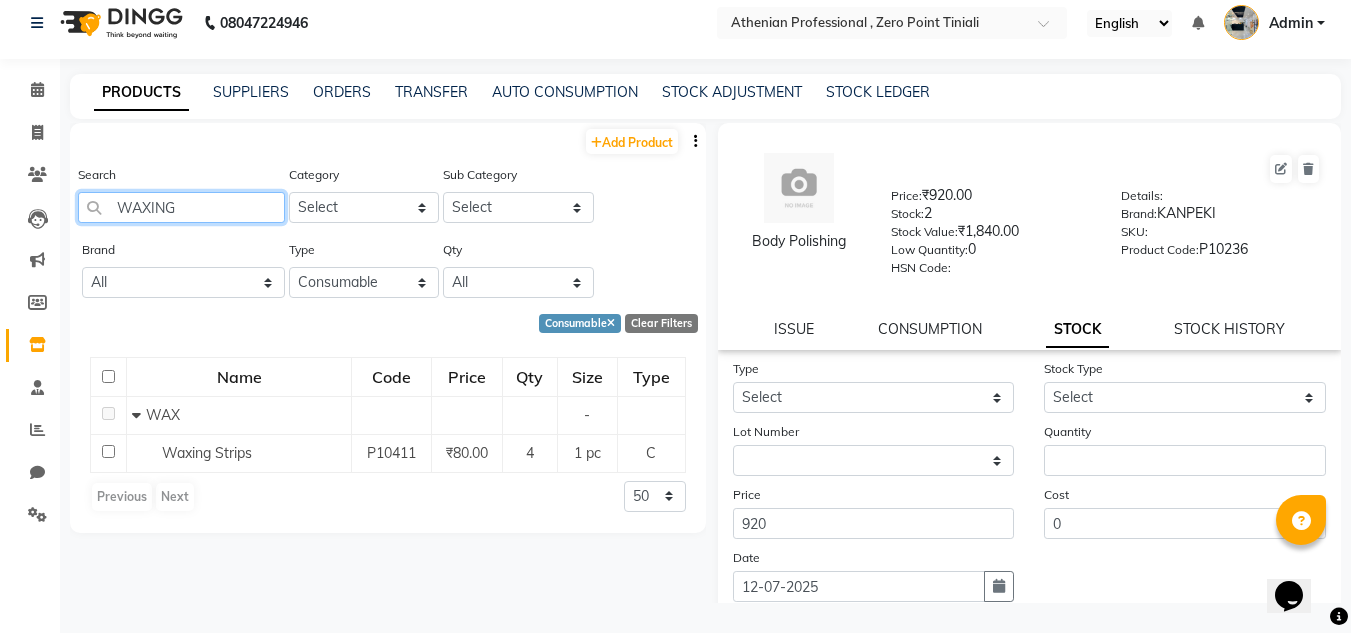 click on "WAXING" 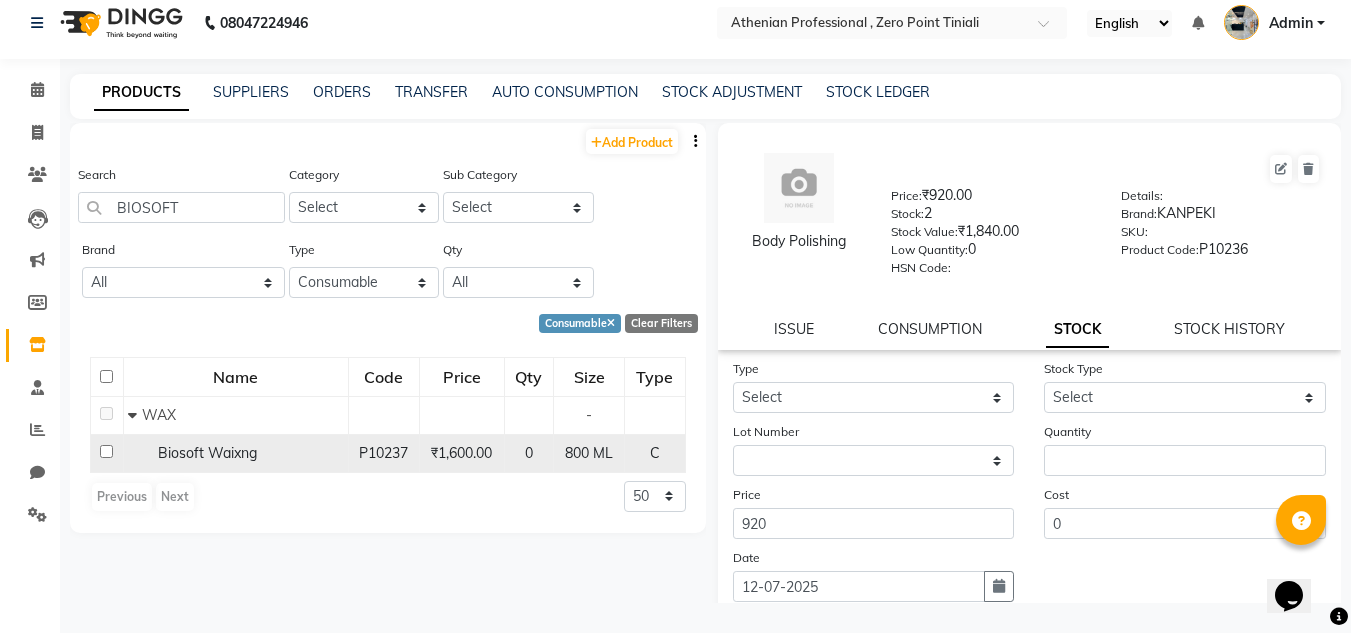 click on "Biosoft Waixng" 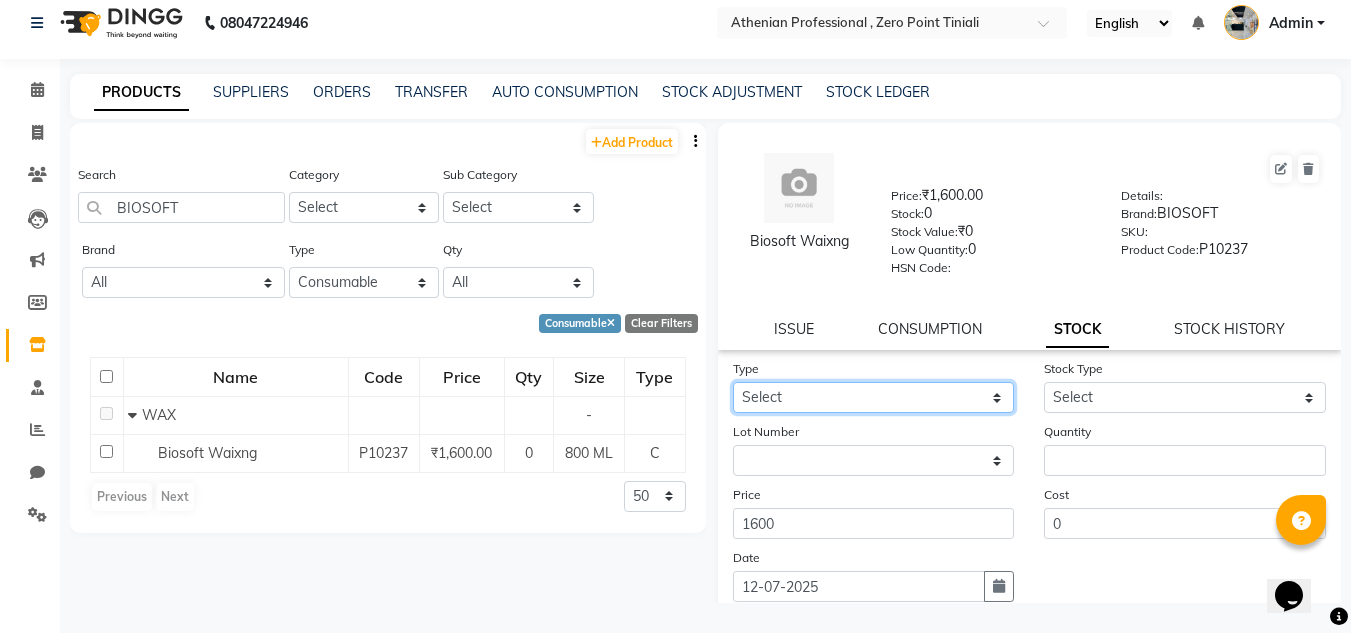 click on "Select In Out" 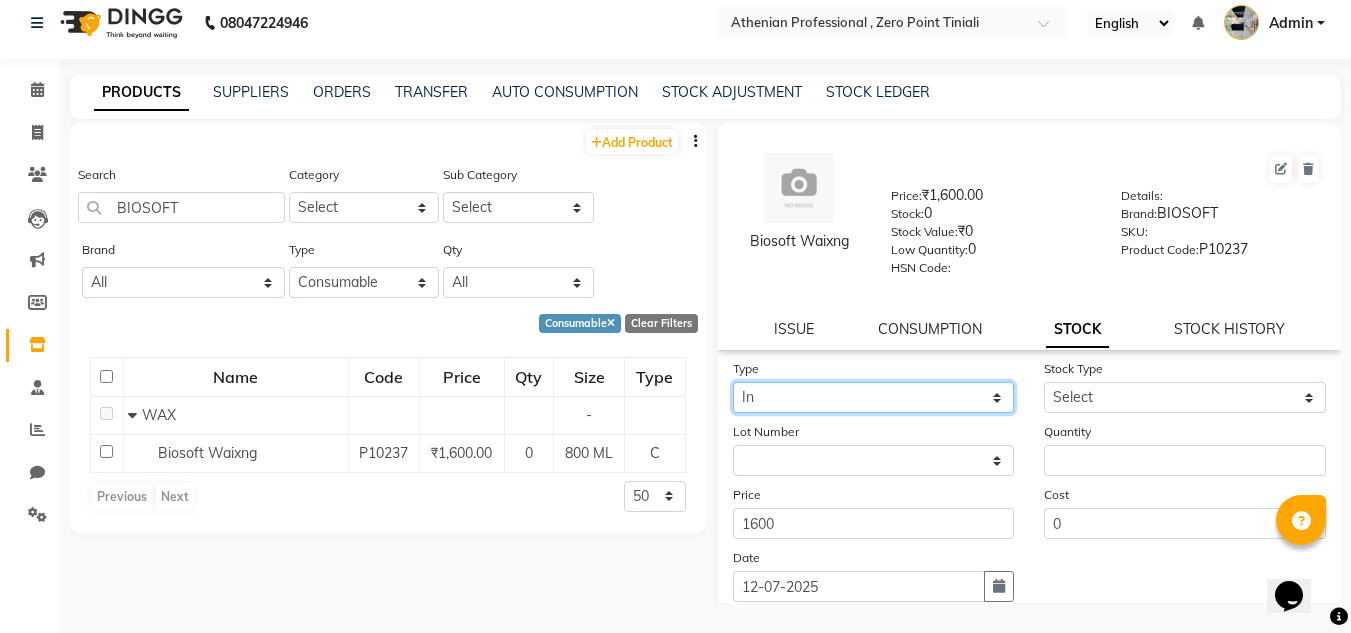 click on "Select In Out" 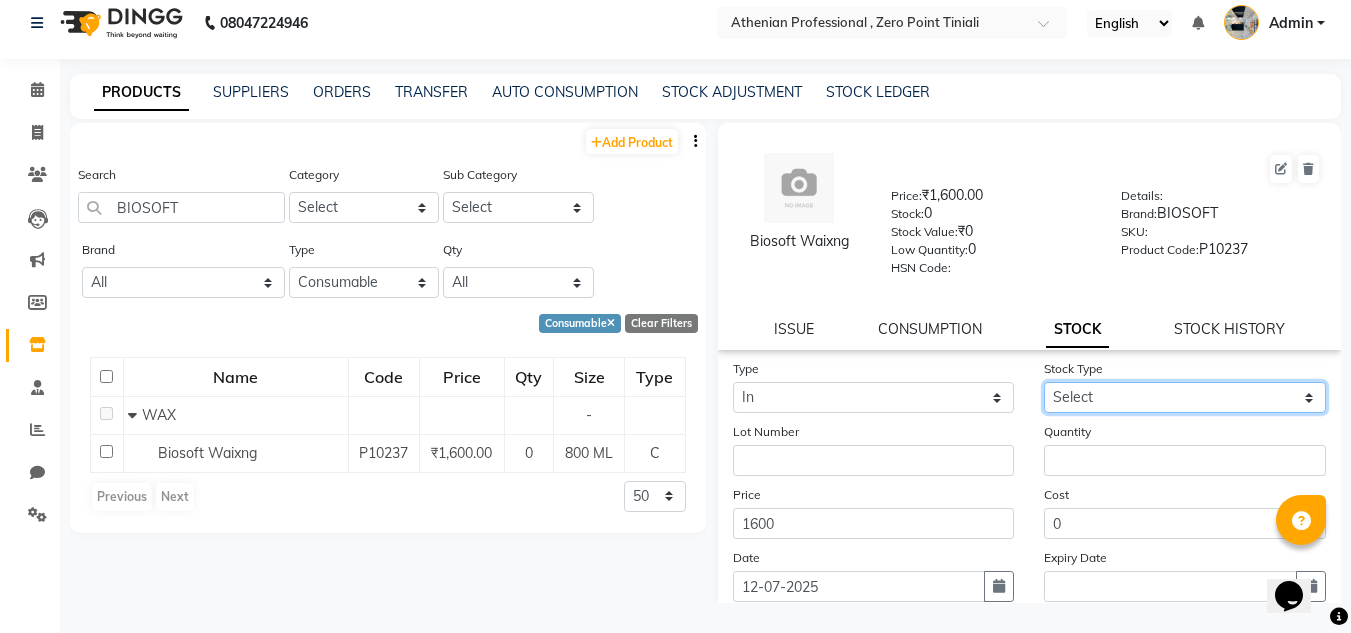 click on "Select New Stock Adjustment Return Other" 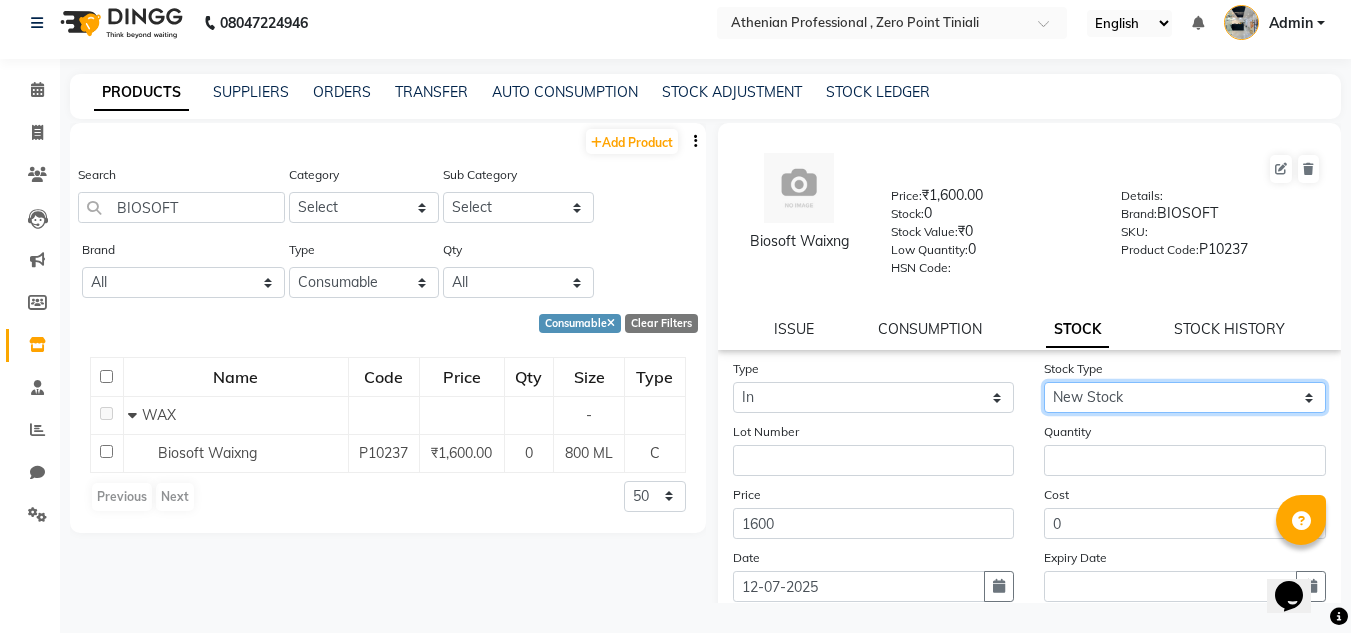 click on "Select New Stock Adjustment Return Other" 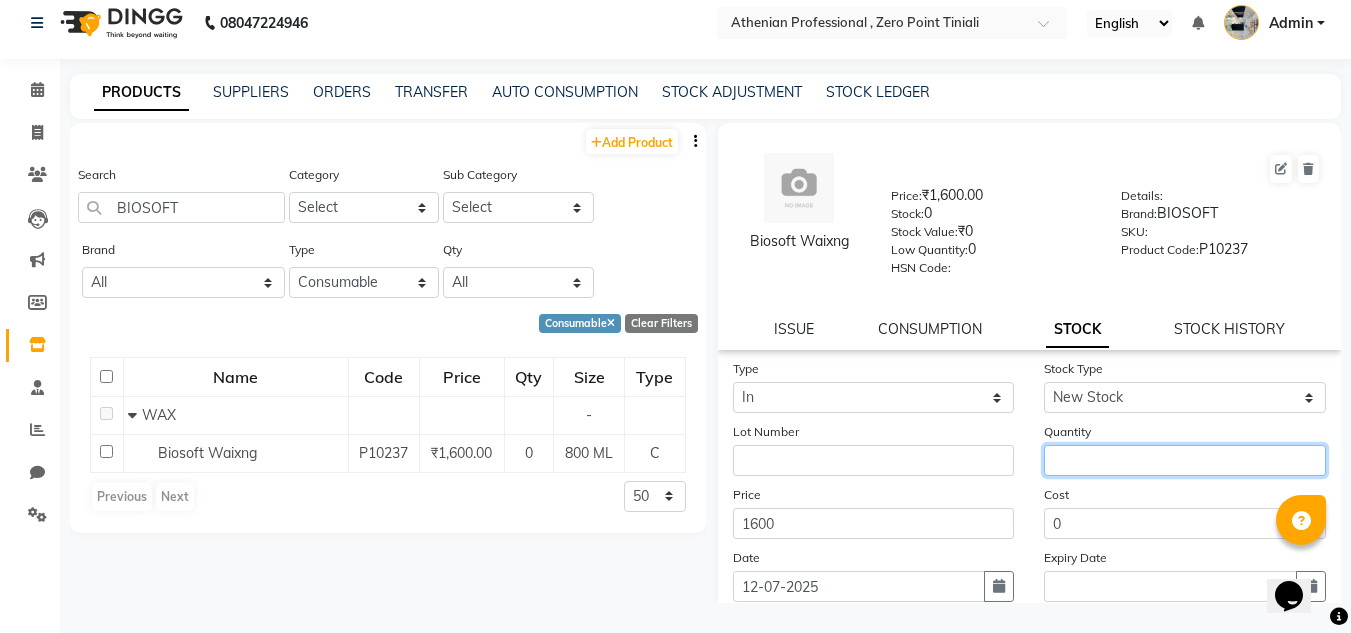 click 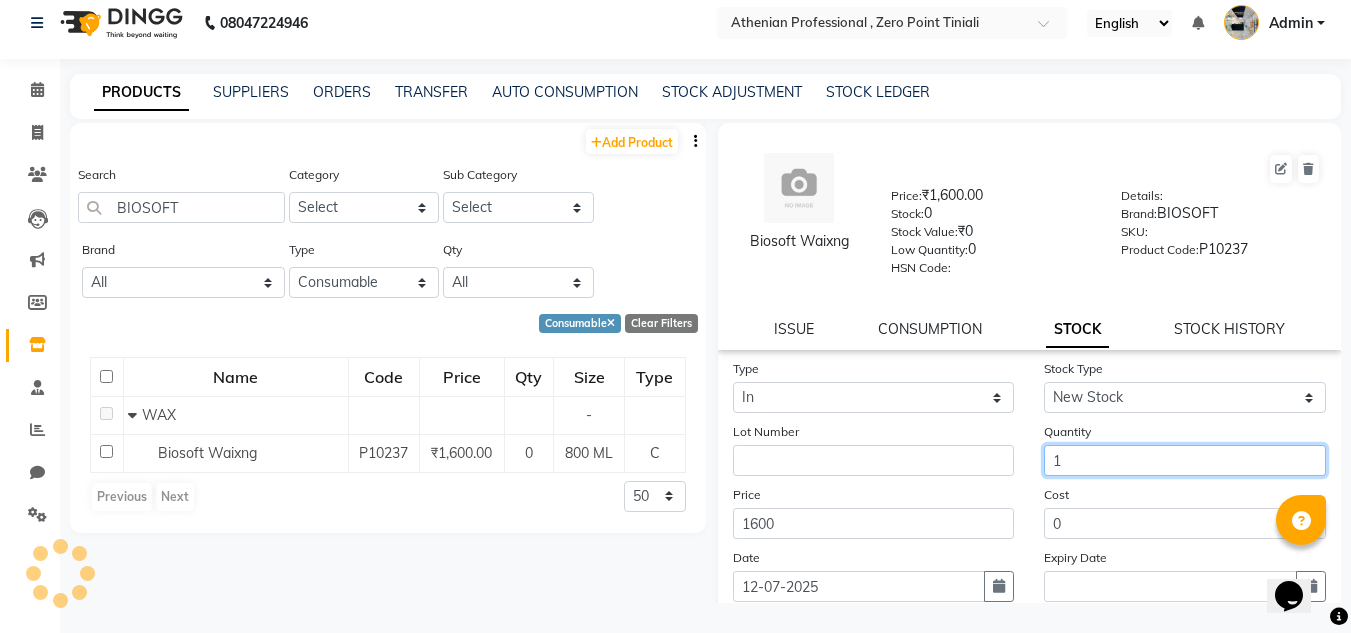 scroll, scrollTop: 155, scrollLeft: 0, axis: vertical 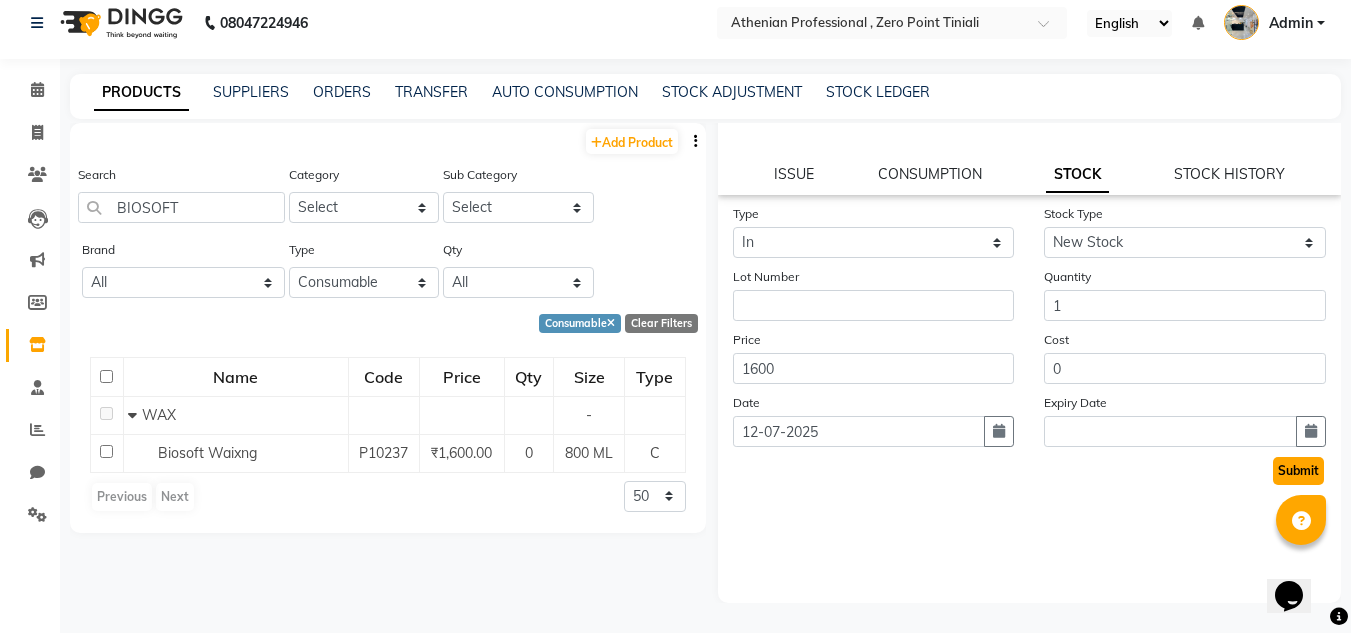 click on "Submit" 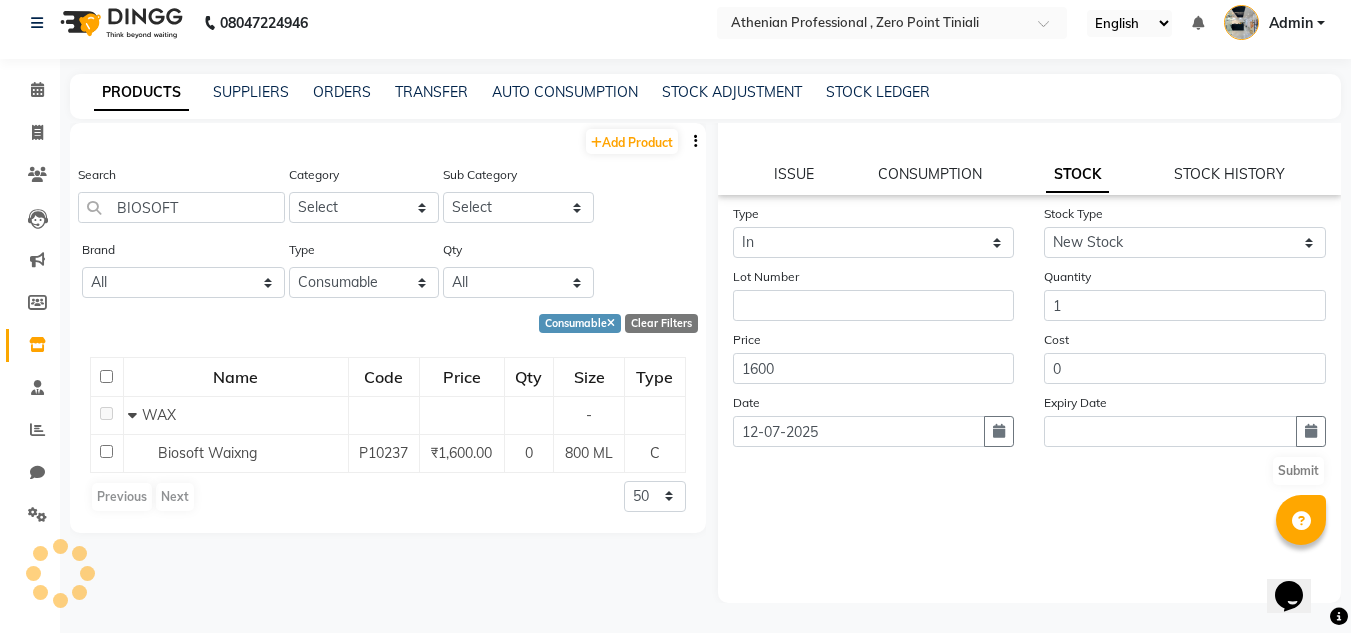 scroll, scrollTop: 0, scrollLeft: 0, axis: both 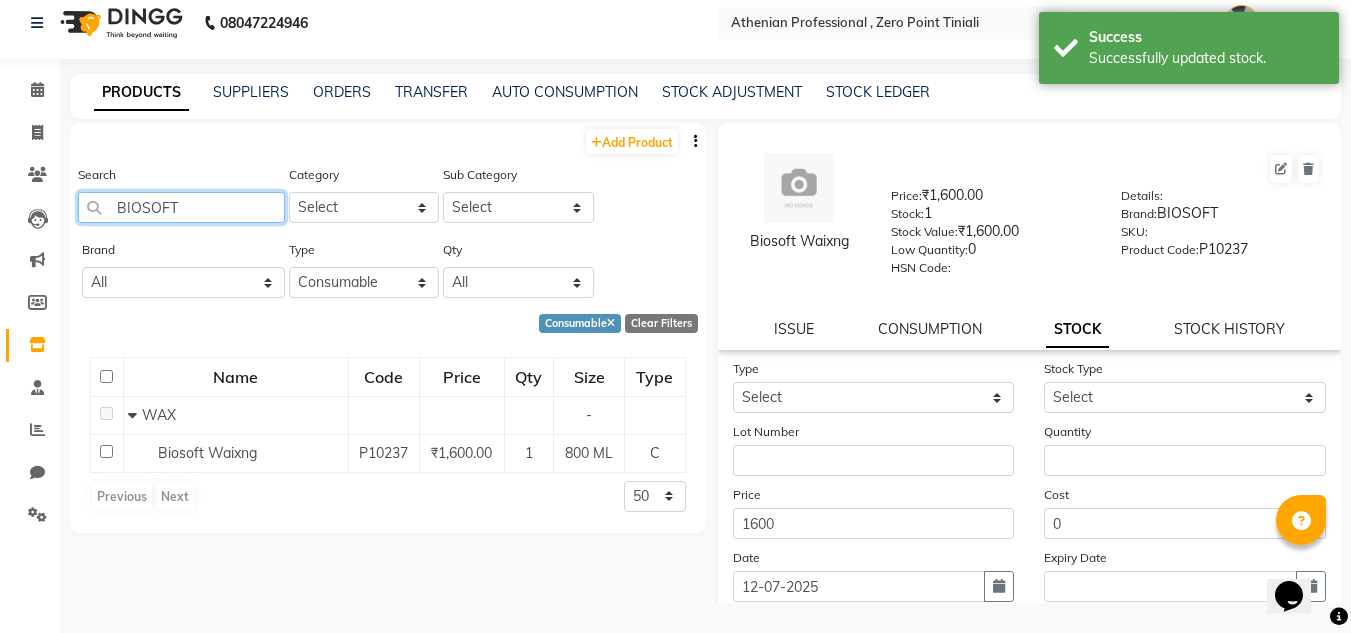 click on "BIOSOFT" 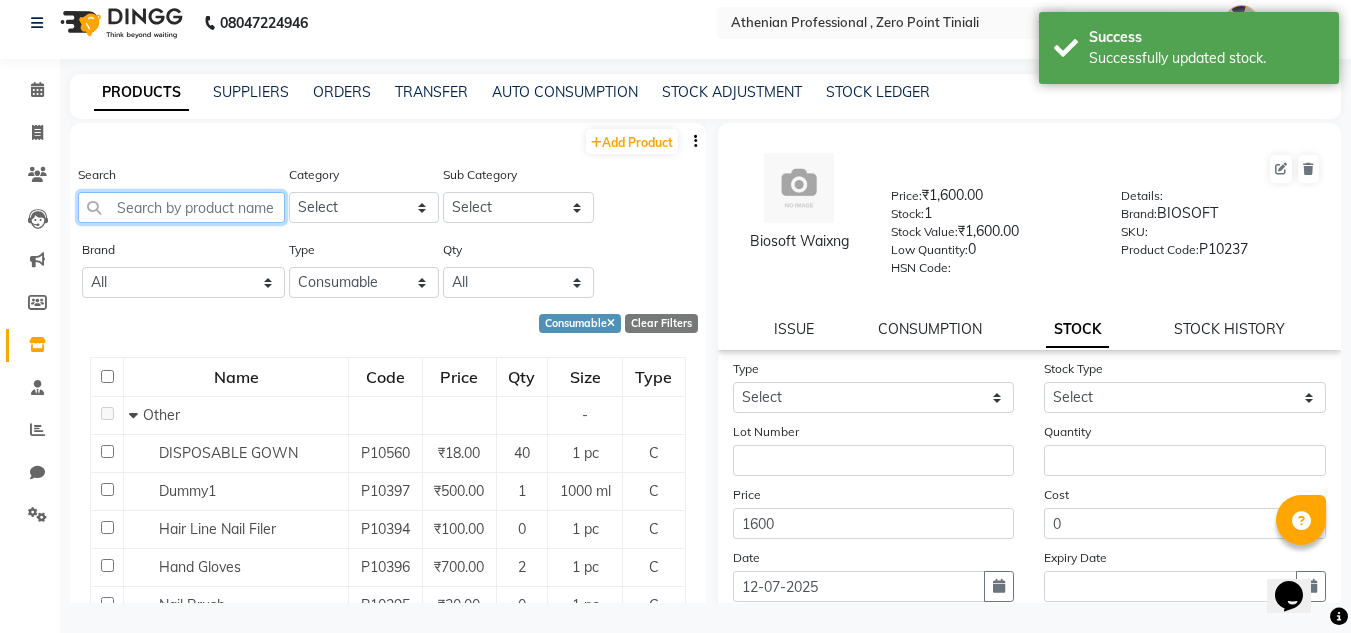 click 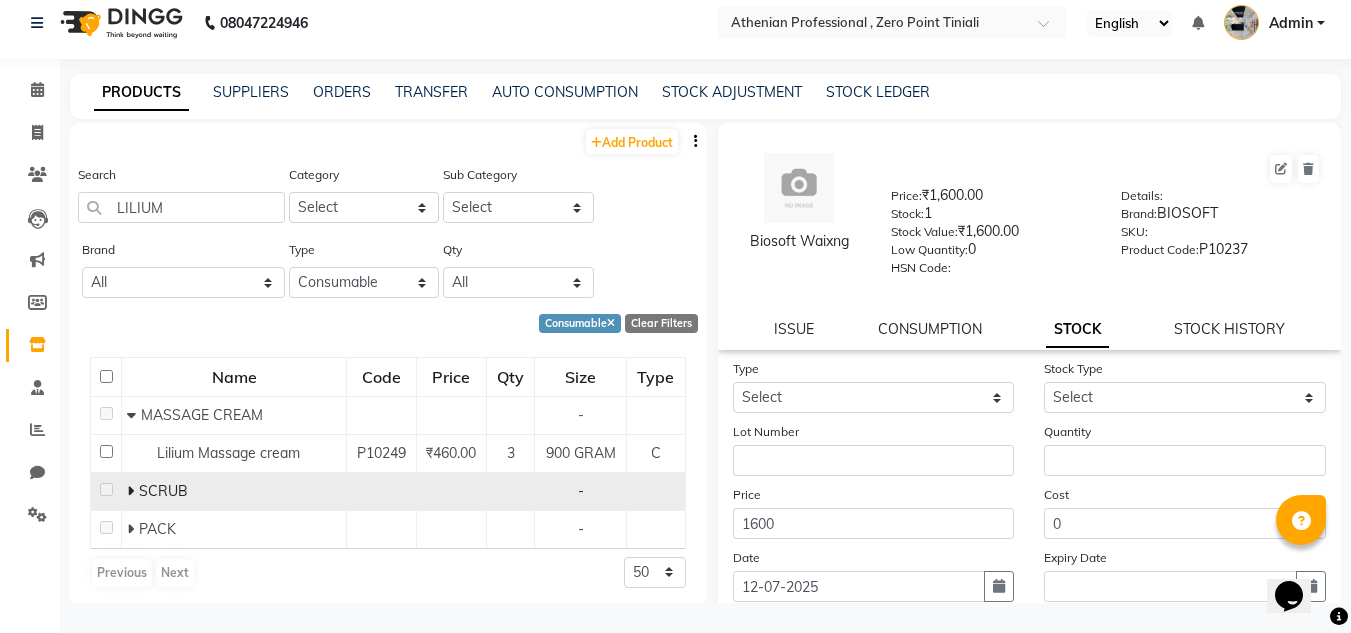 click on "SCRUB" 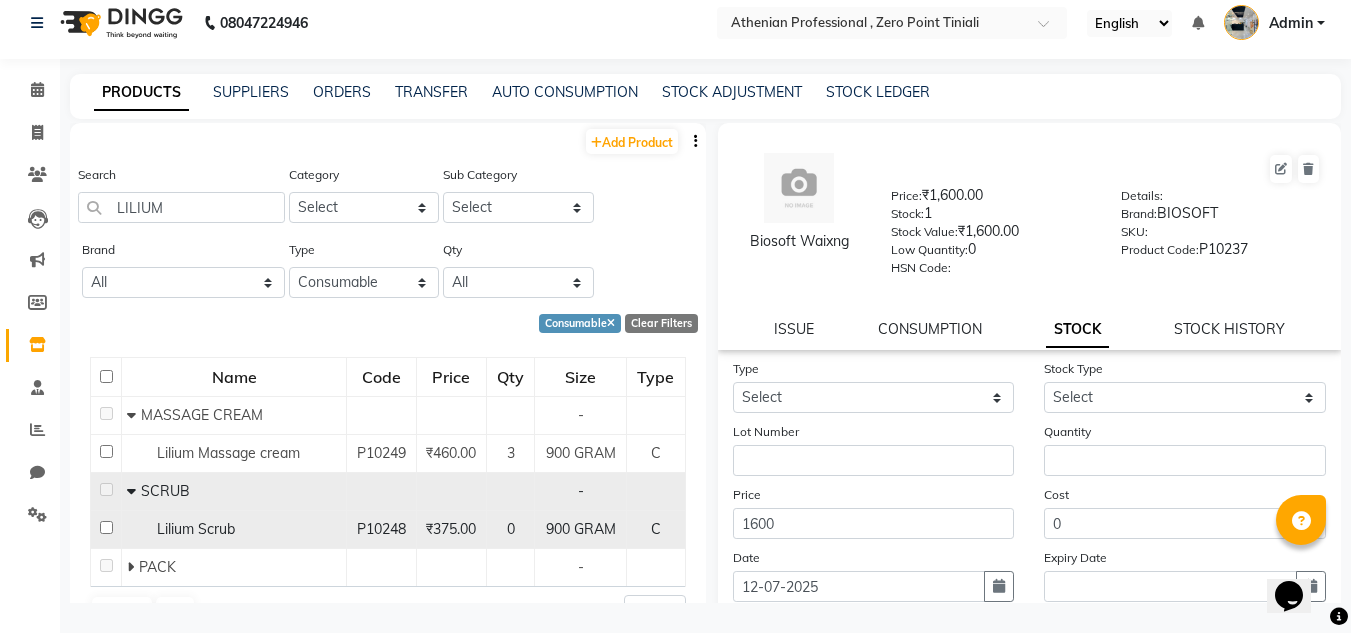 scroll, scrollTop: 86, scrollLeft: 0, axis: vertical 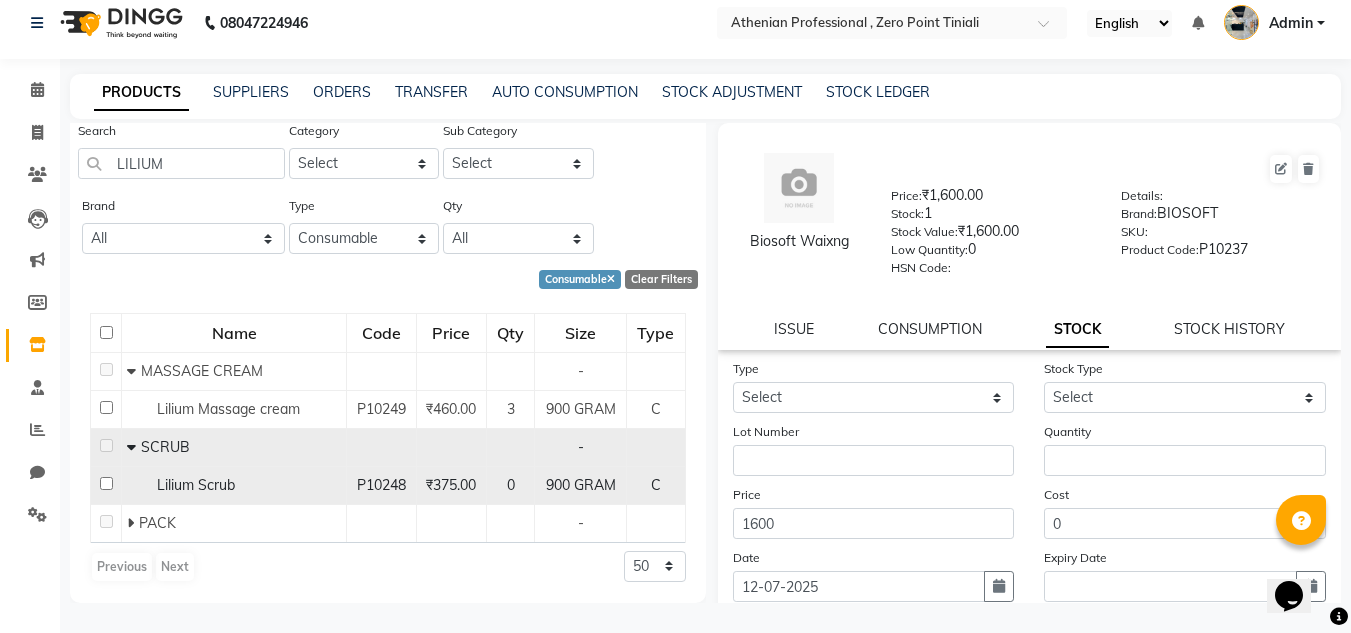 click on "Lilium Scrub" 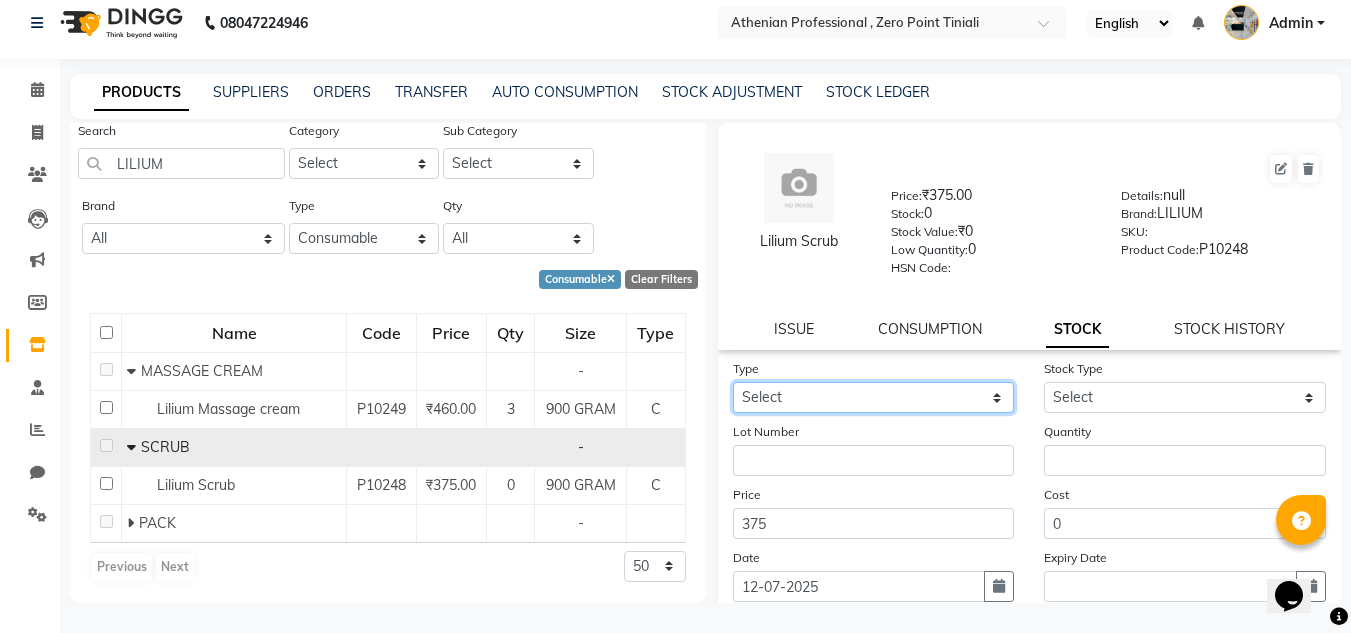 click on "Select In Out" 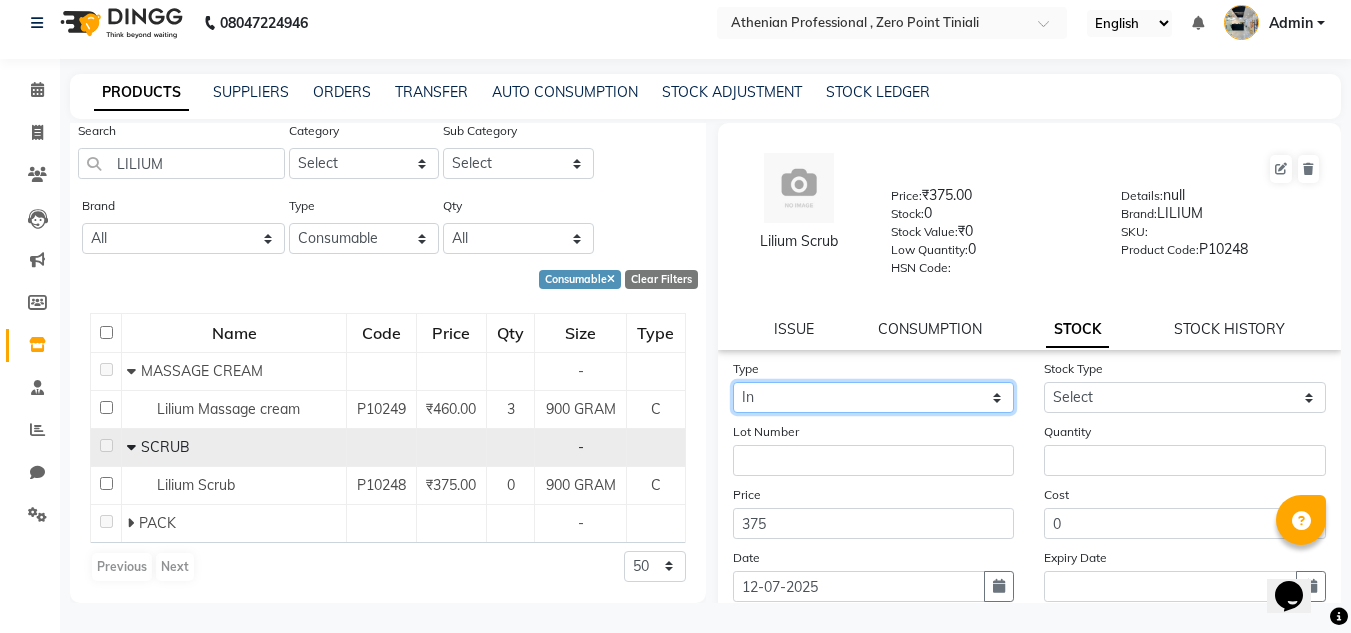click on "Select In Out" 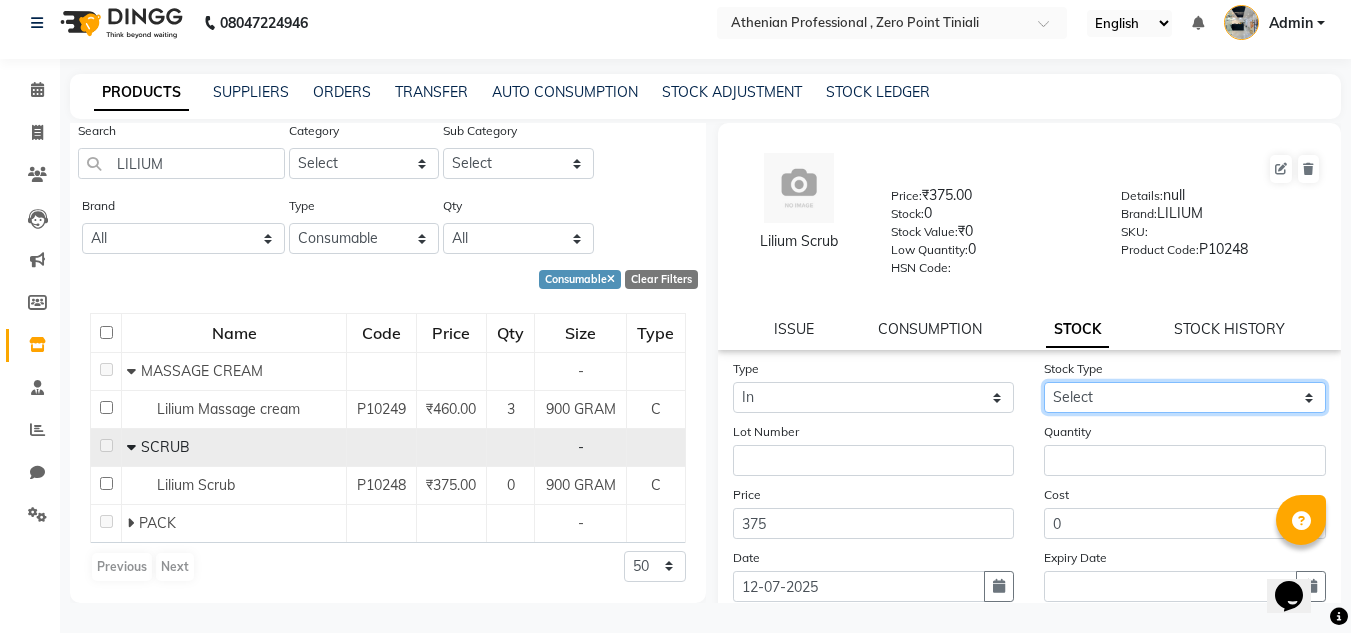 click on "Select New Stock Adjustment Return Other" 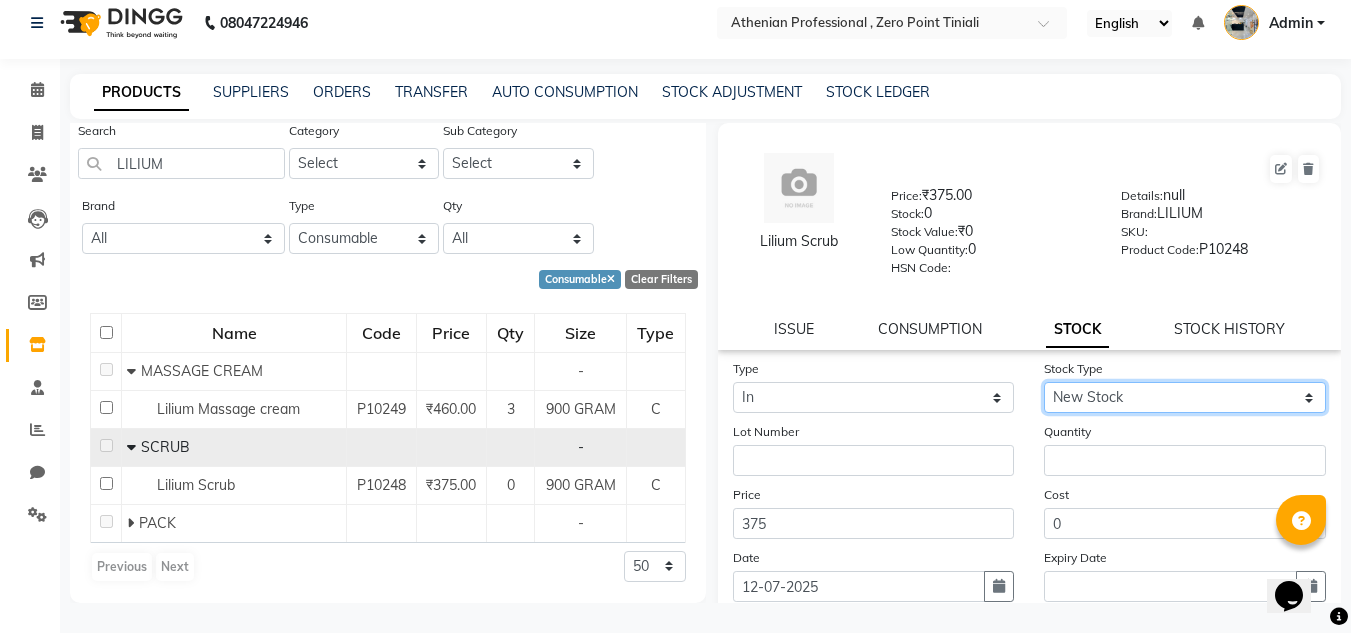 click on "Select New Stock Adjustment Return Other" 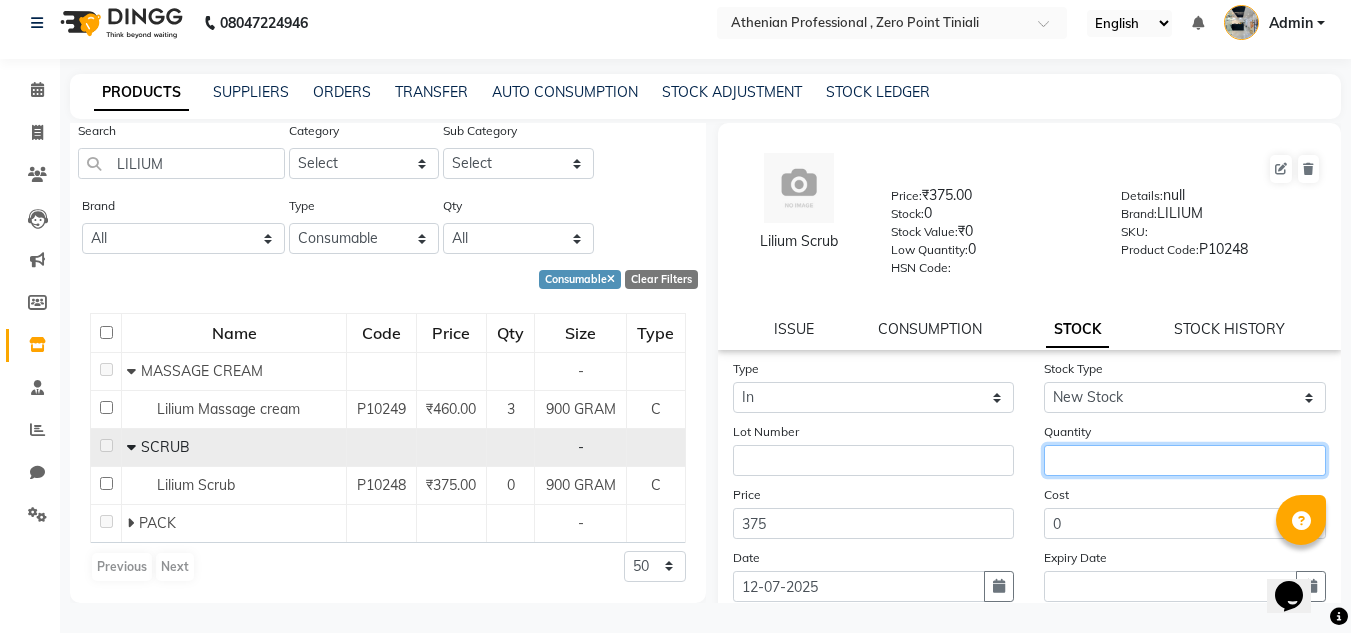 click 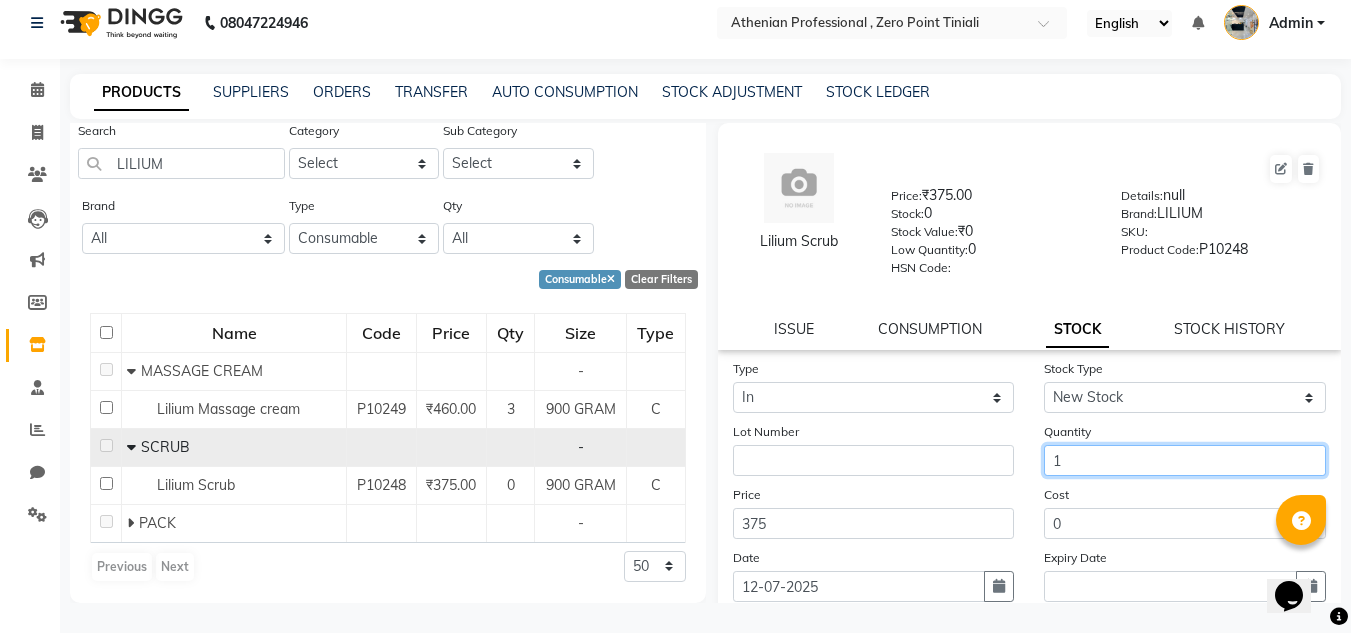 scroll, scrollTop: 155, scrollLeft: 0, axis: vertical 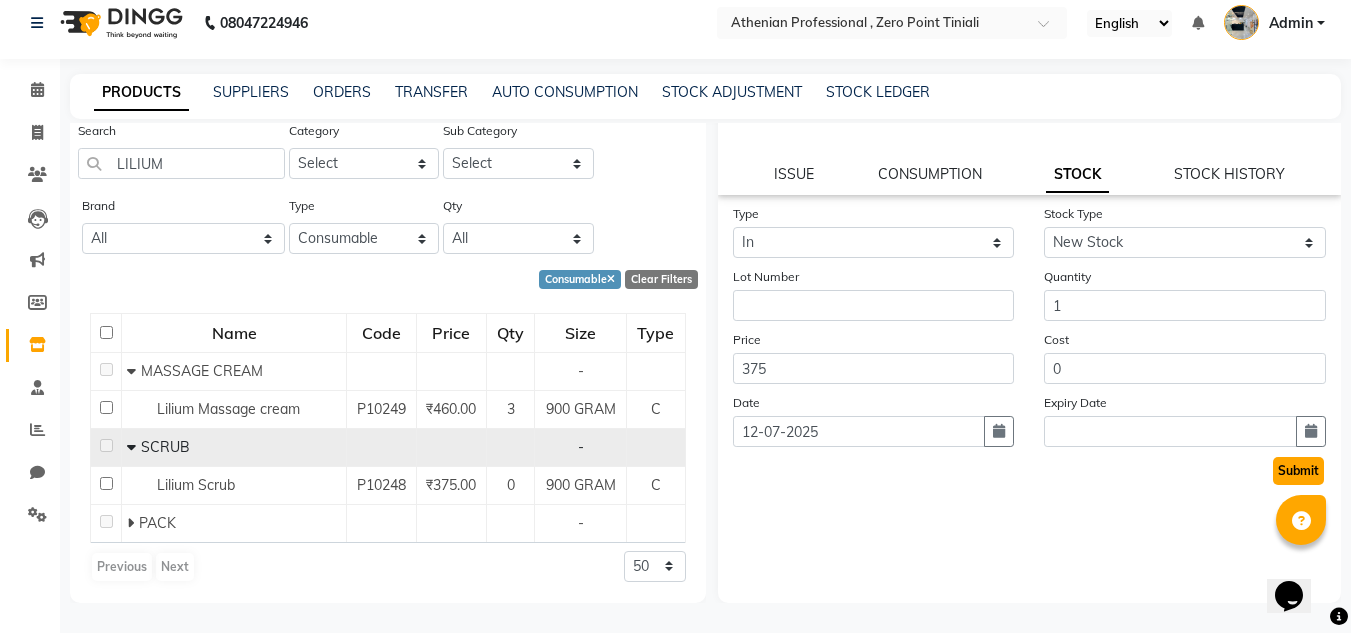 click on "Submit" 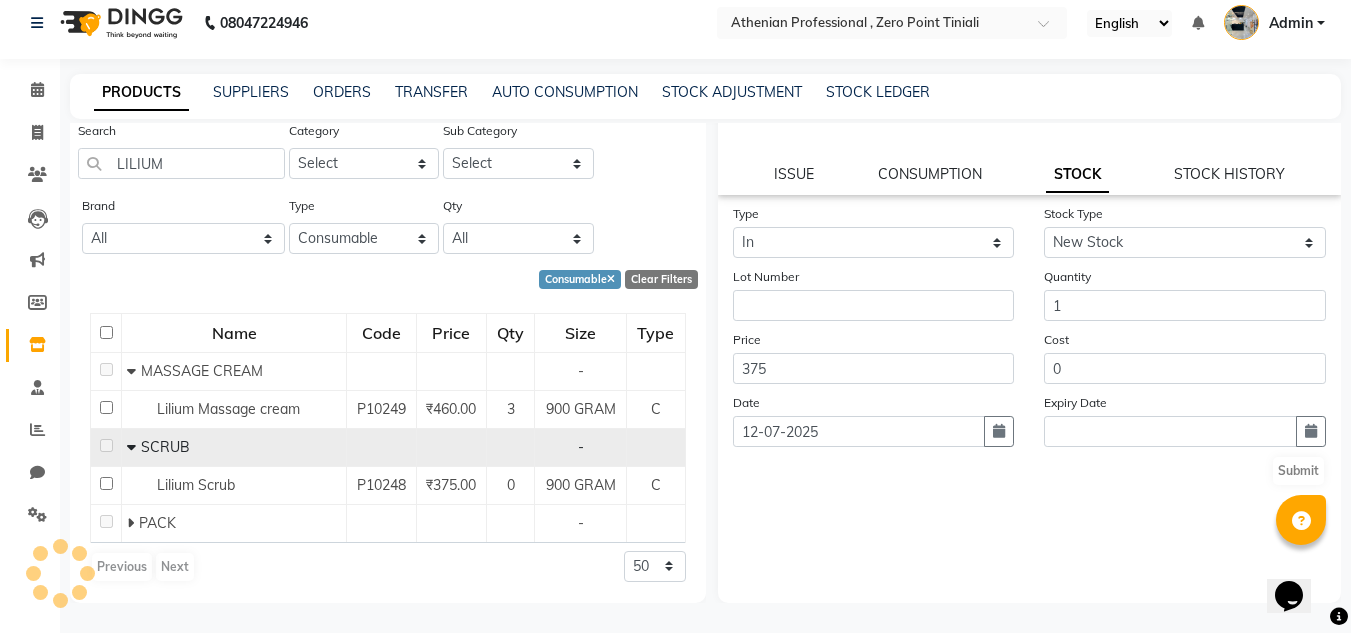 scroll, scrollTop: 0, scrollLeft: 0, axis: both 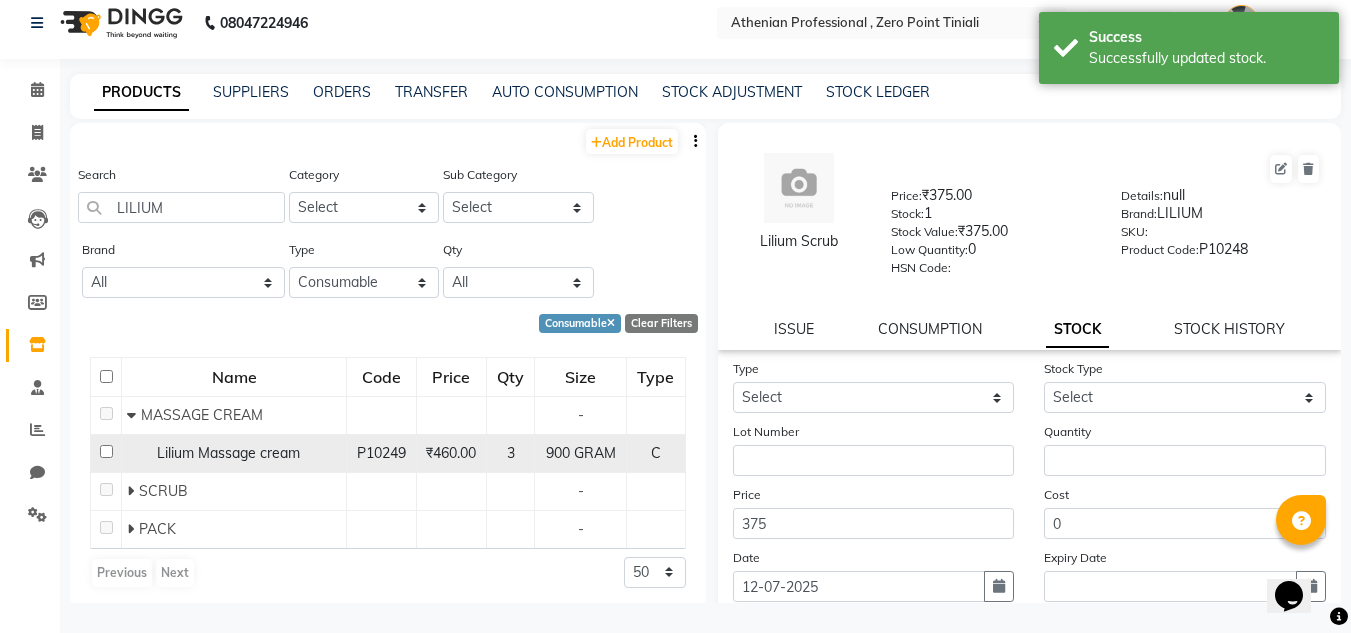 click on "Lilium Massage cream" 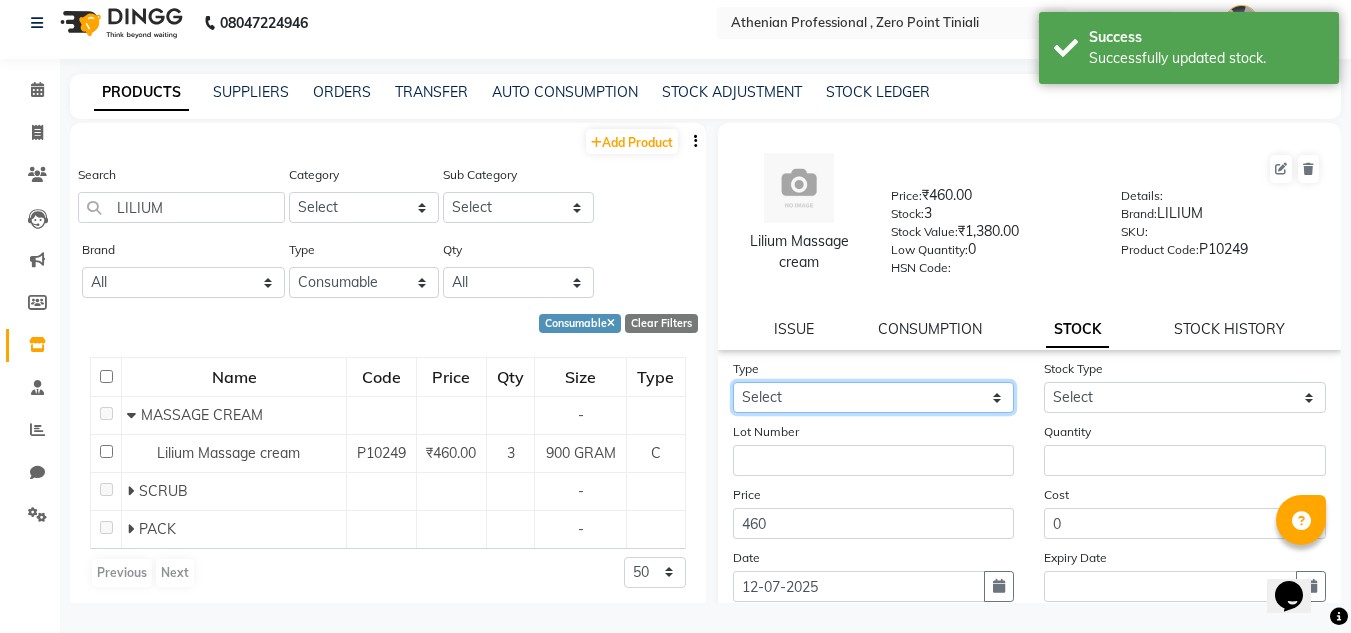 click on "Select In Out" 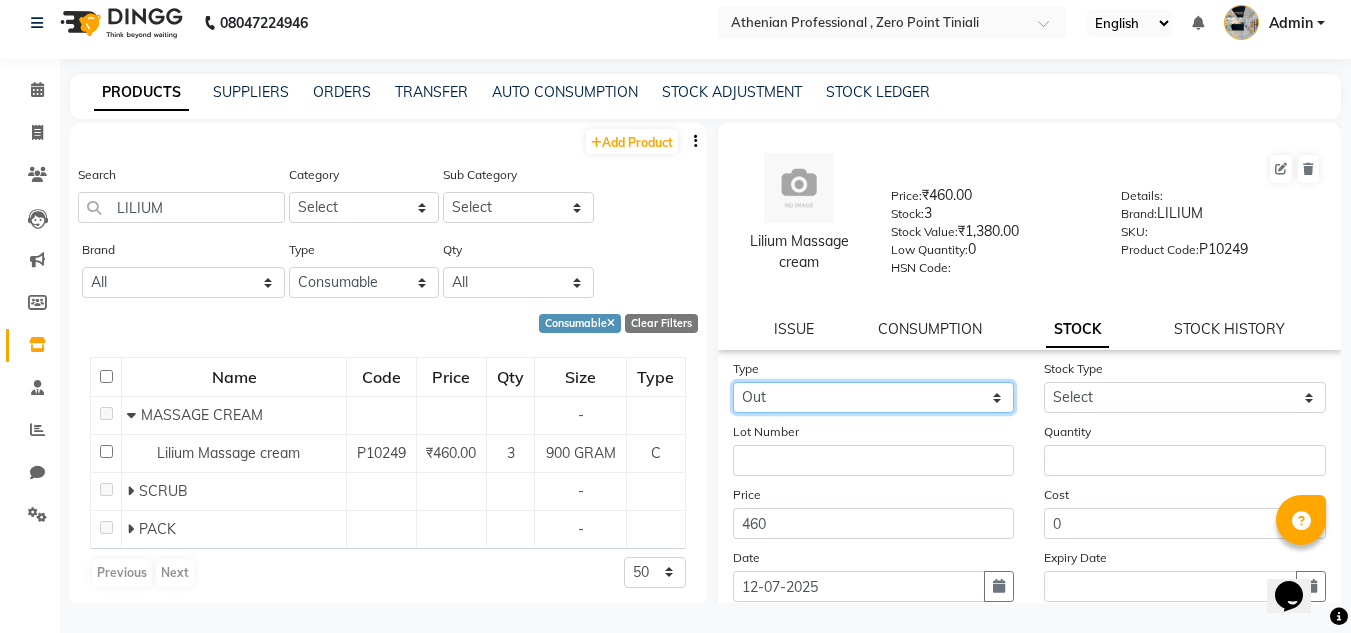 click on "Select In Out" 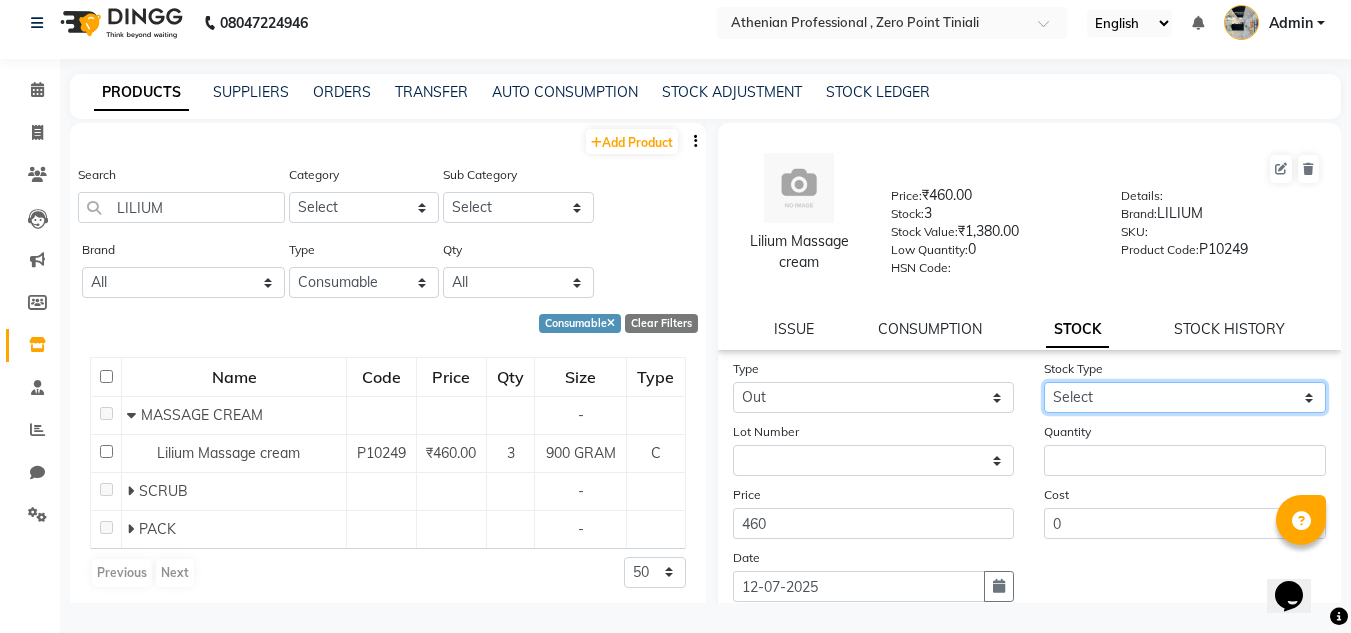 click on "Select Internal Use Damaged Expired Adjustment Return Other" 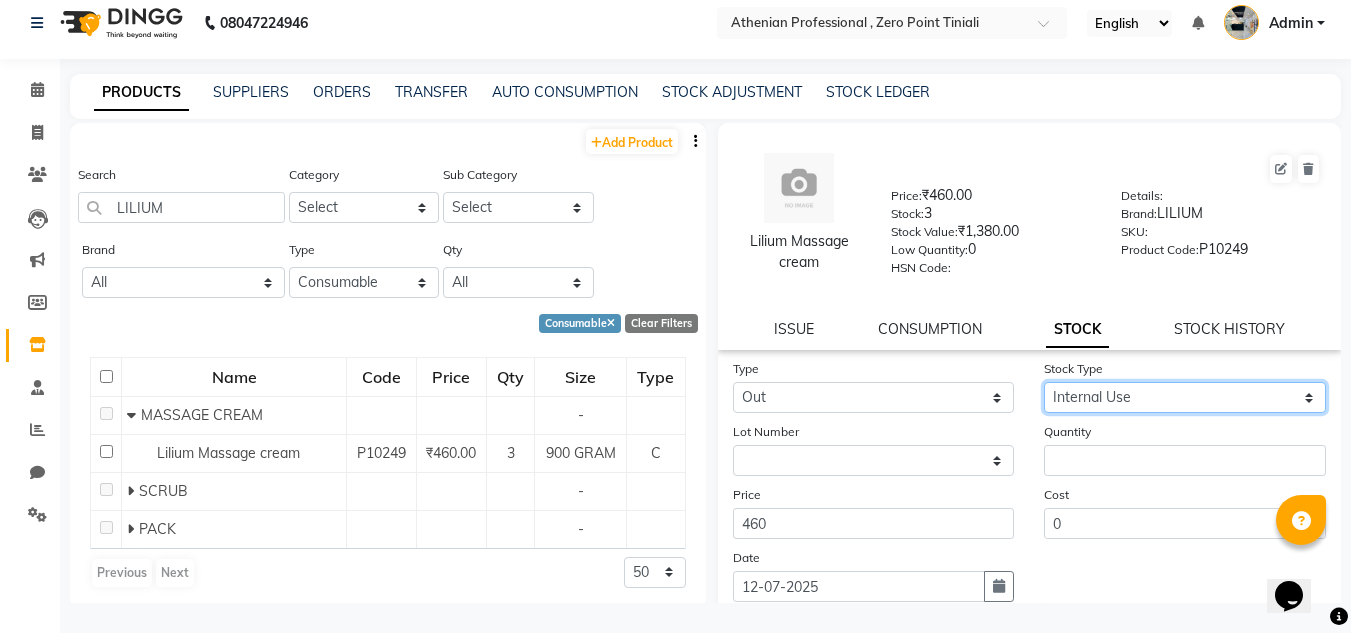 click on "Select Internal Use Damaged Expired Adjustment Return Other" 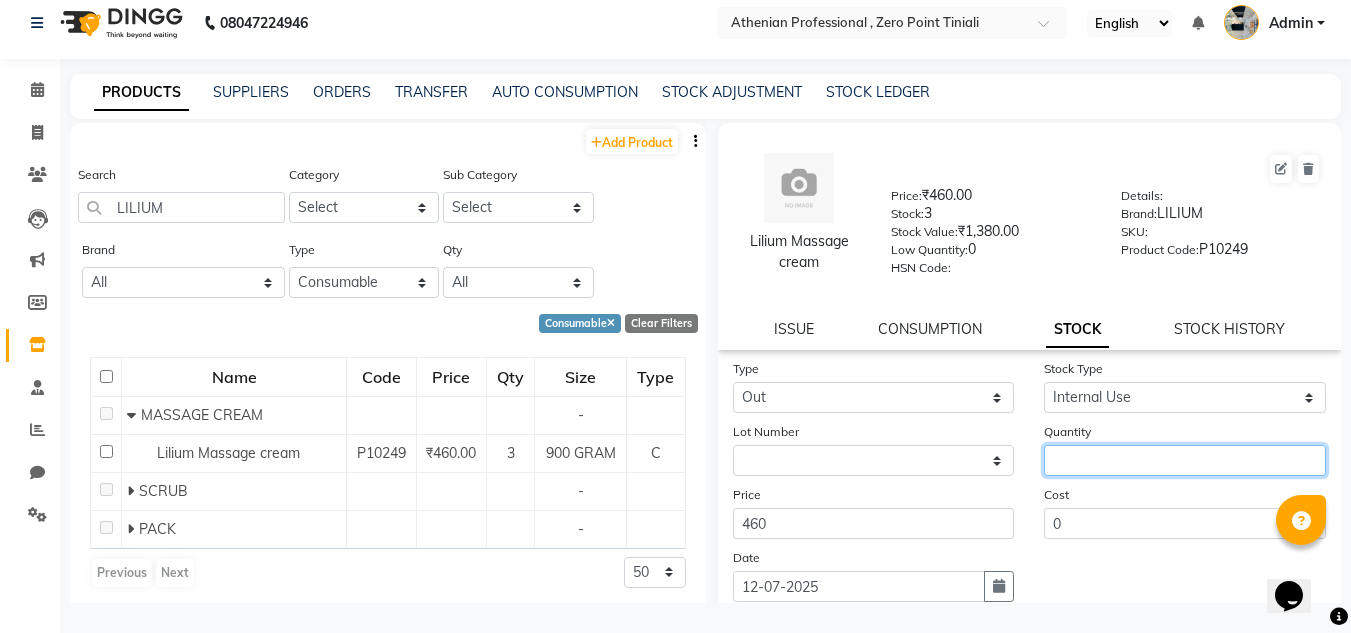 click 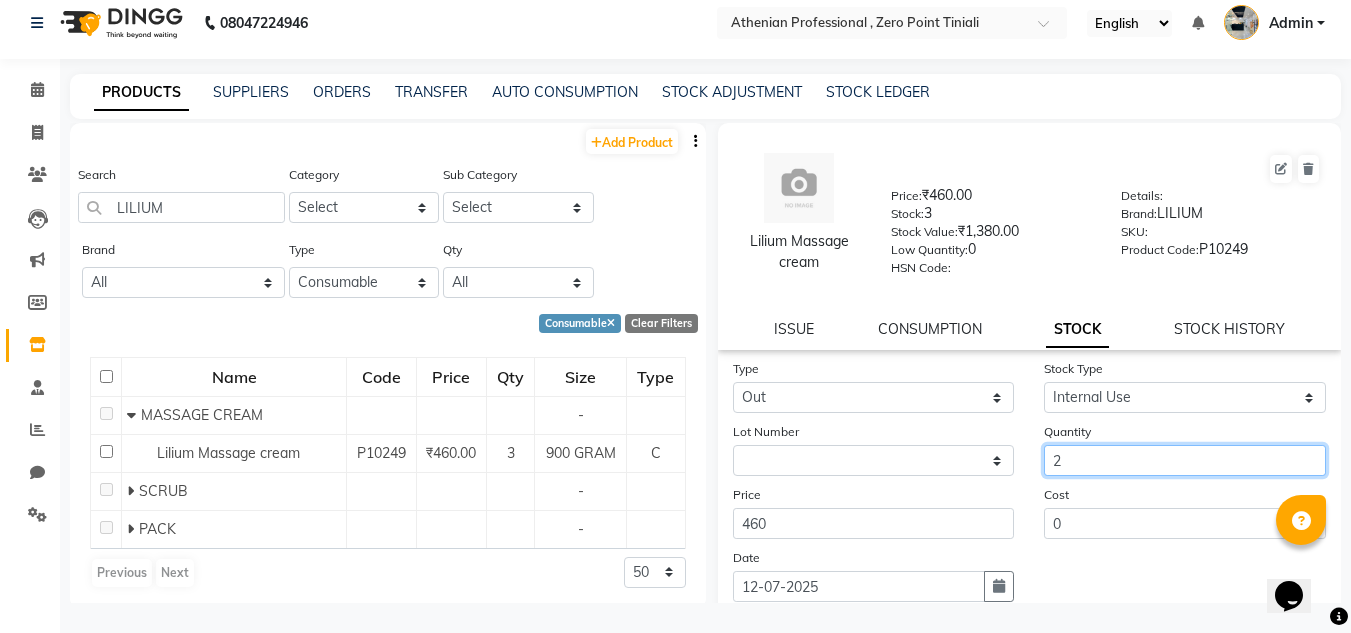 scroll, scrollTop: 155, scrollLeft: 0, axis: vertical 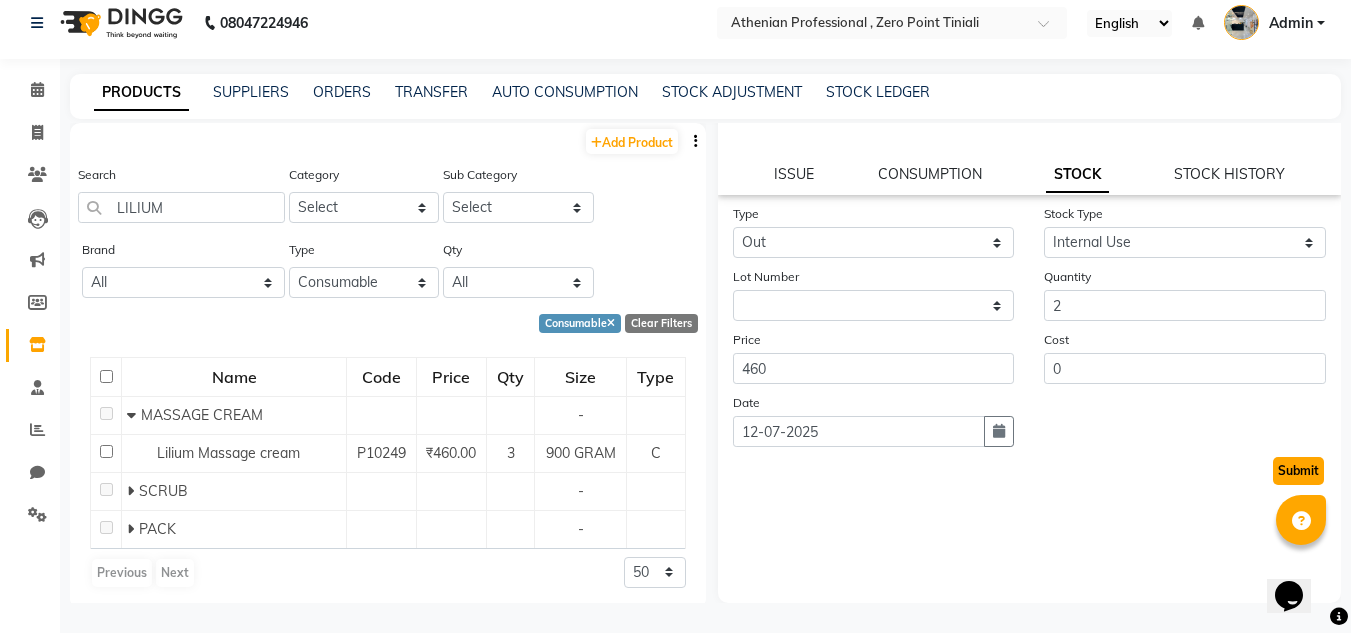 click on "Submit" 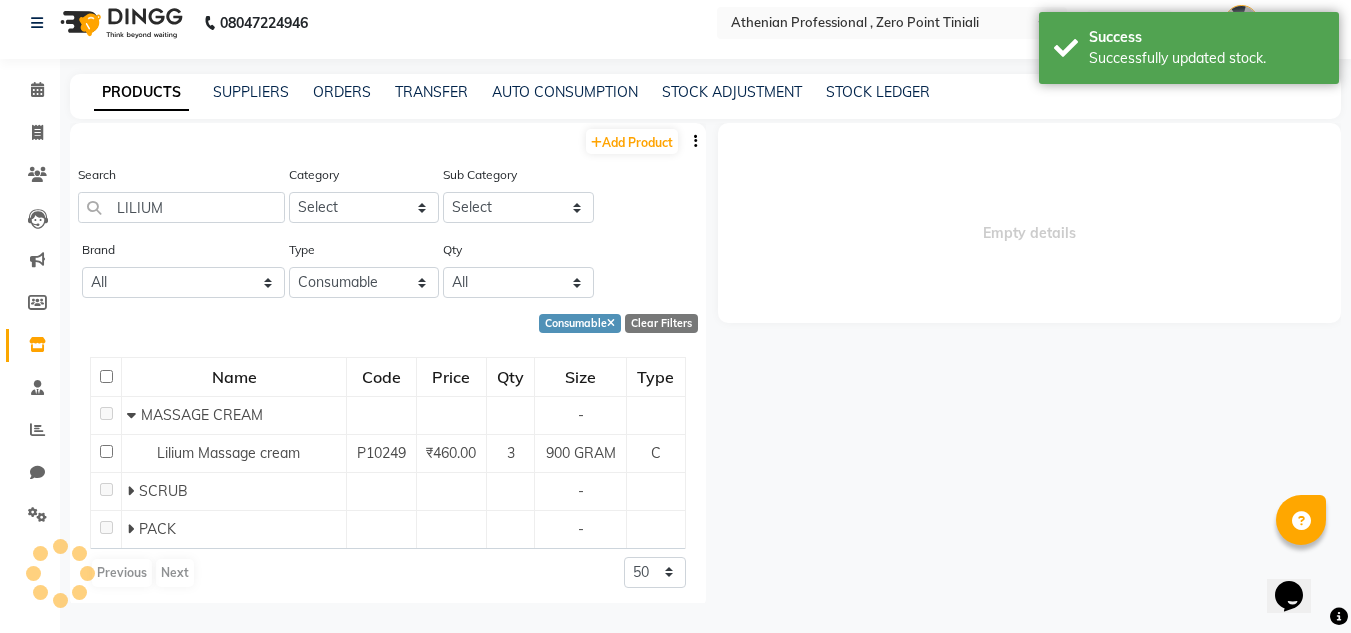 scroll, scrollTop: 0, scrollLeft: 0, axis: both 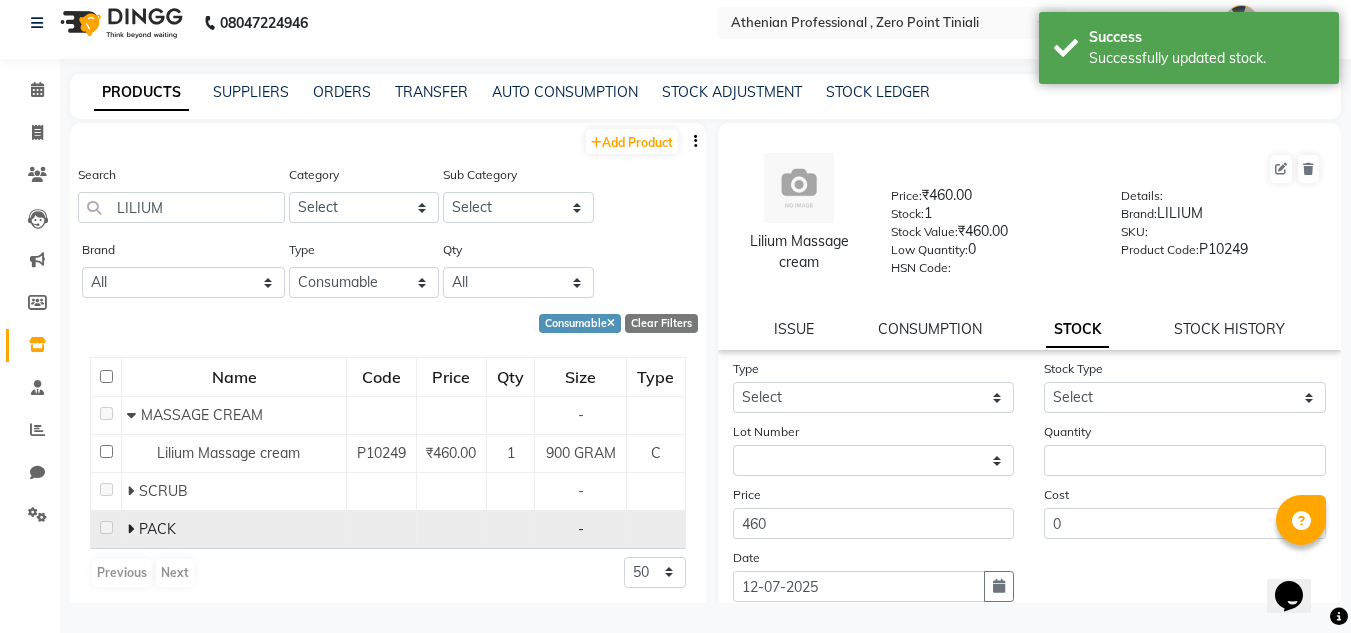 click 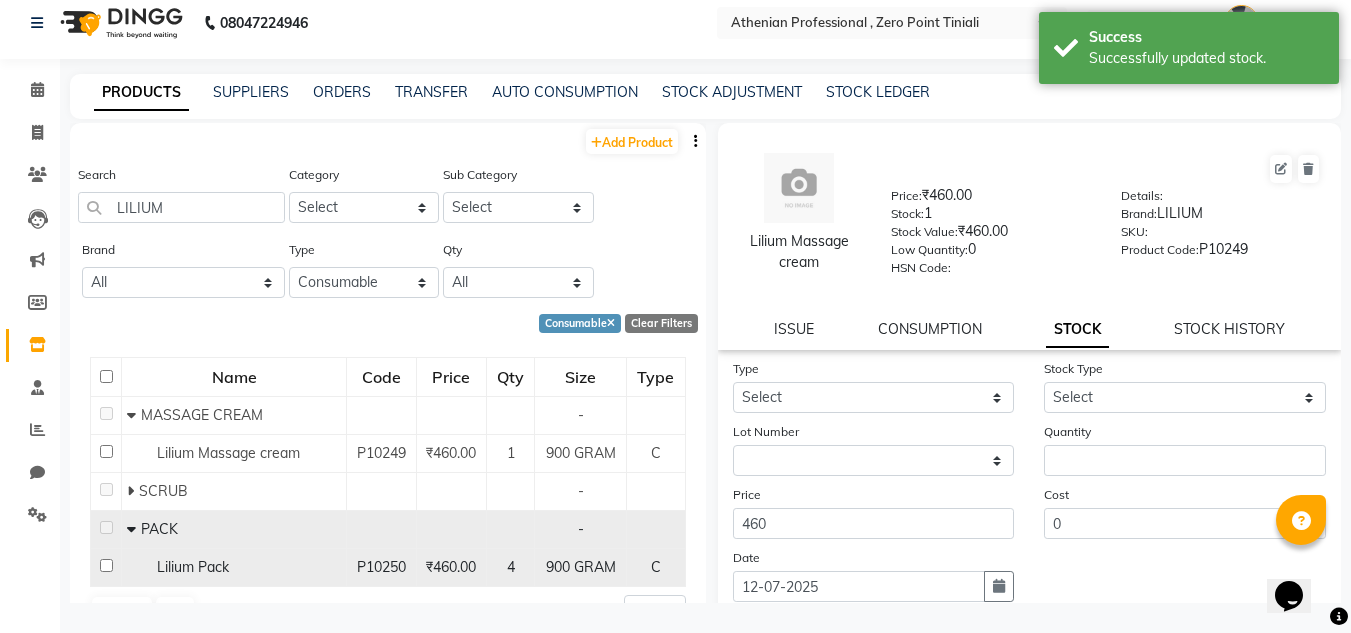 scroll, scrollTop: 86, scrollLeft: 0, axis: vertical 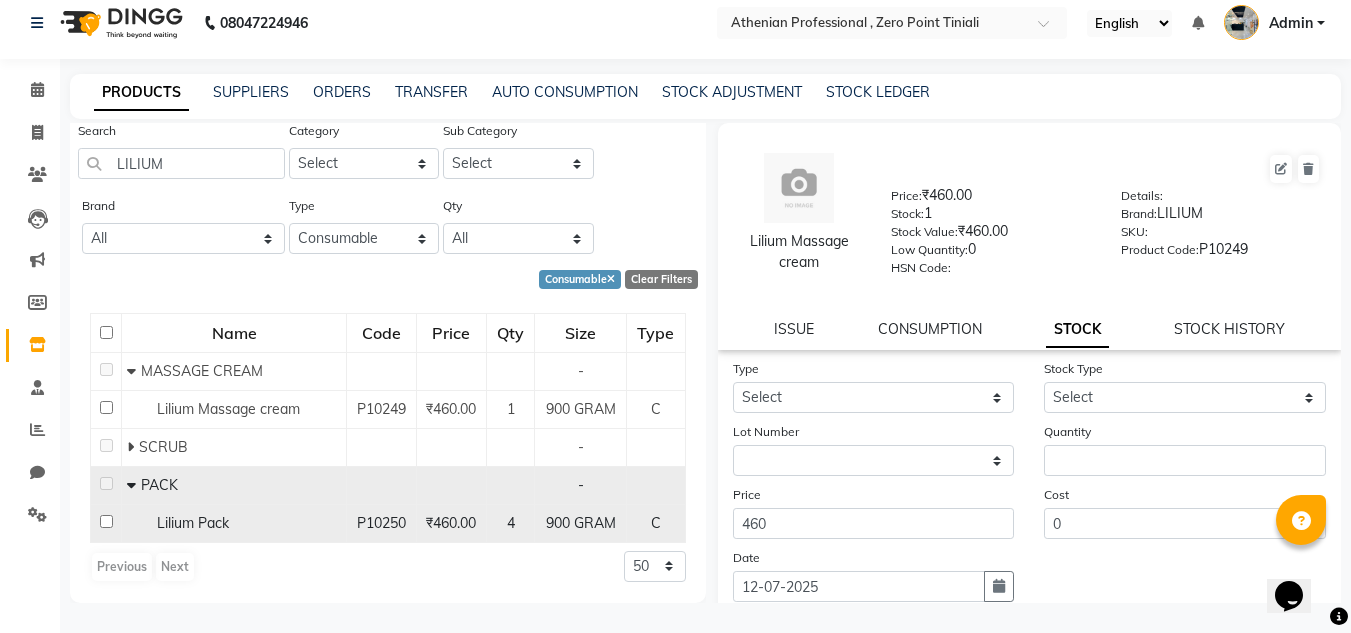 click on "Lilium Pack" 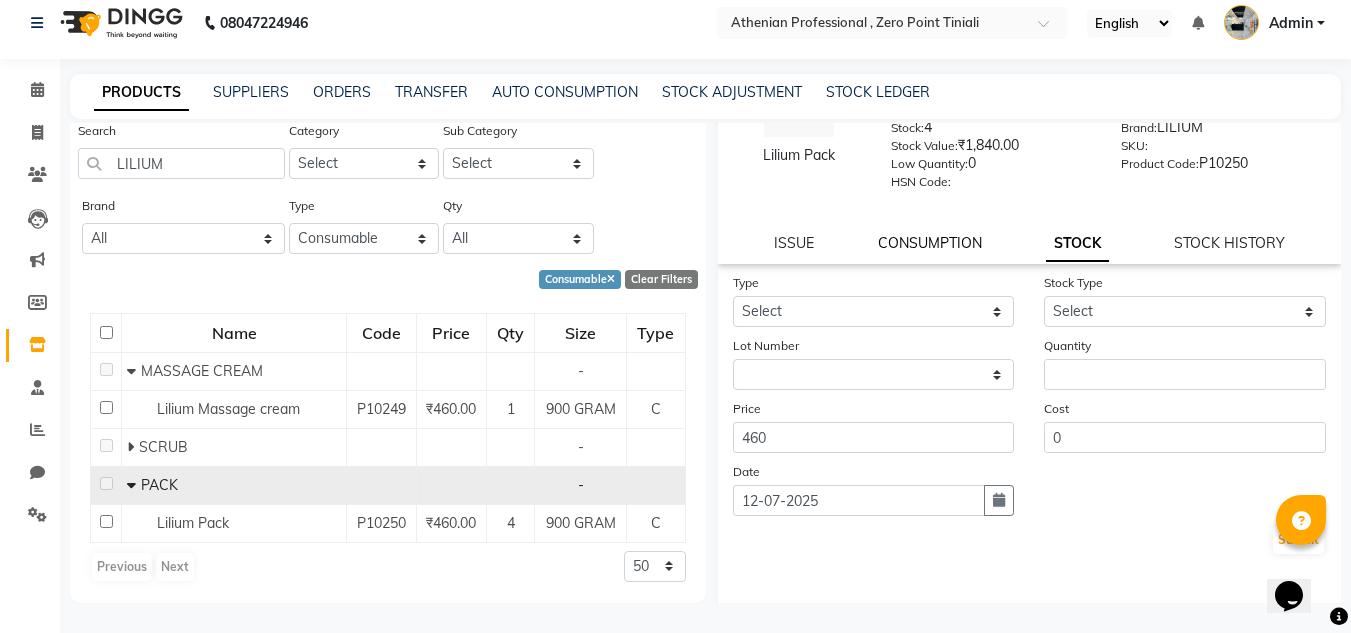 scroll, scrollTop: 90, scrollLeft: 0, axis: vertical 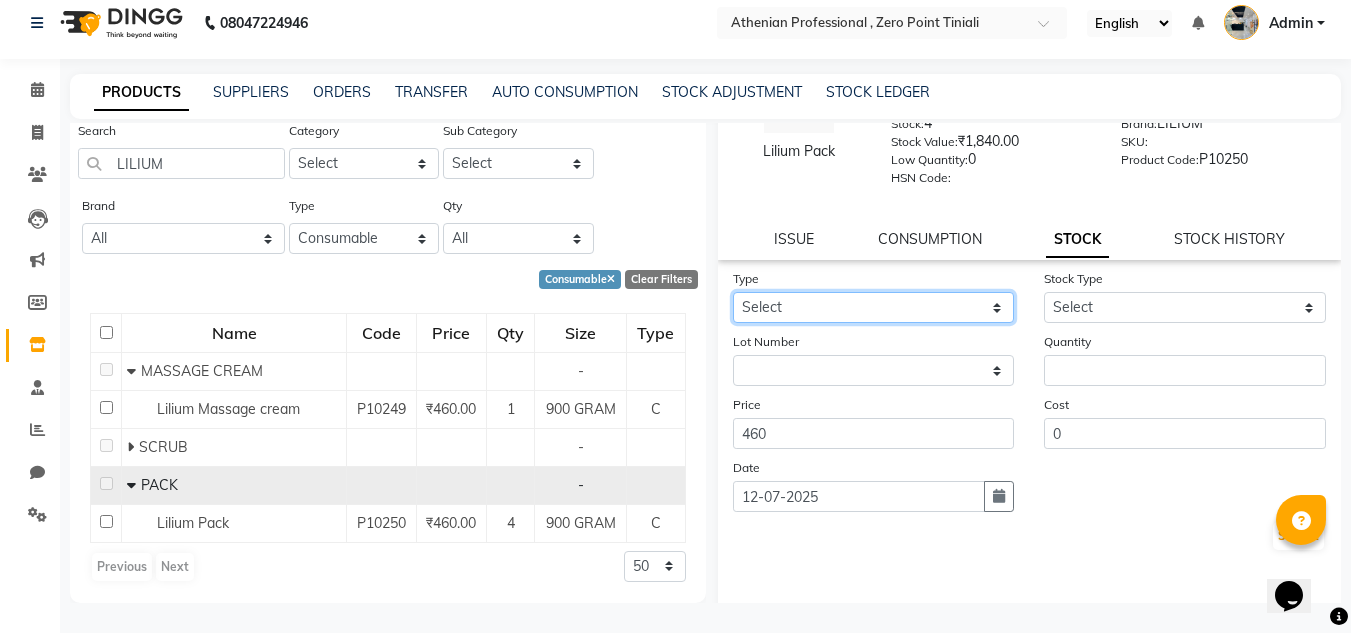 click on "Select In Out" 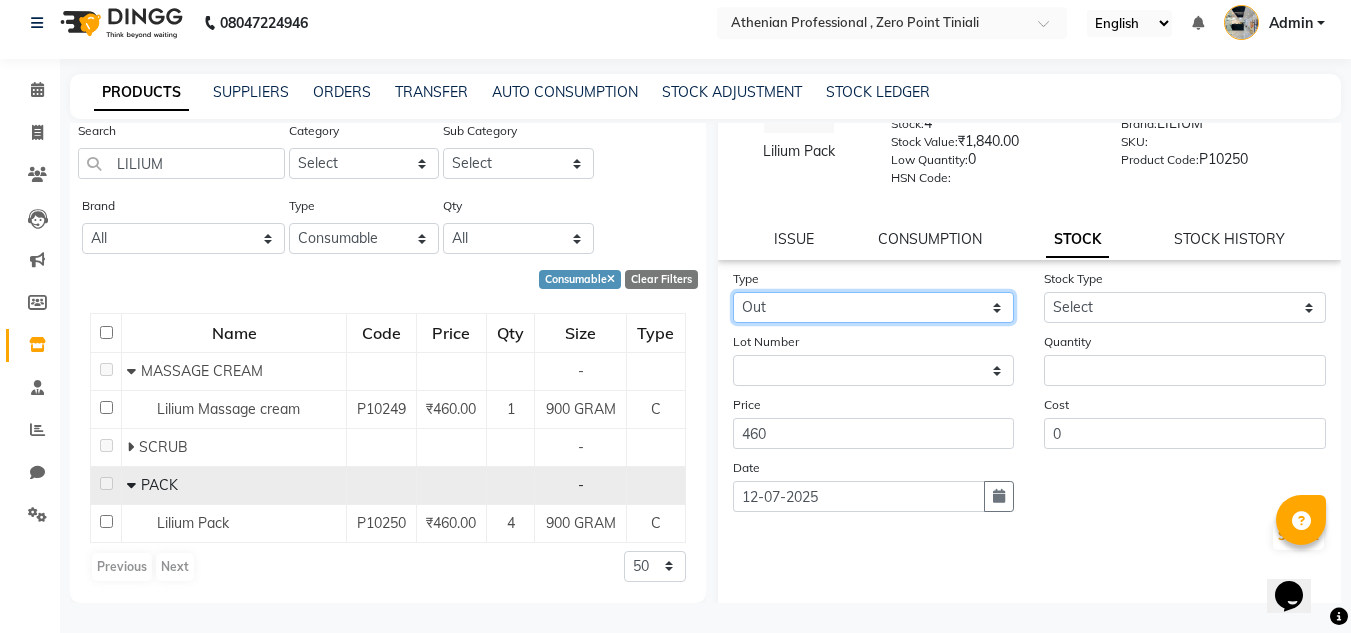 click on "Select In Out" 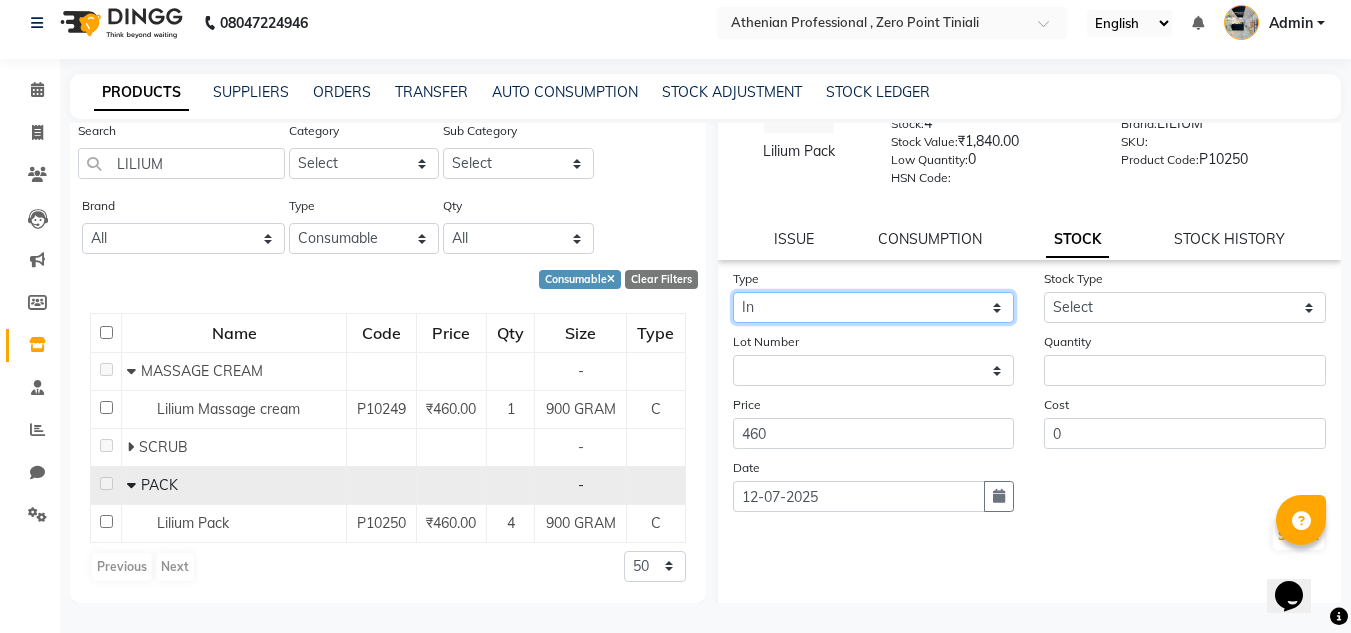 click on "Select In Out" 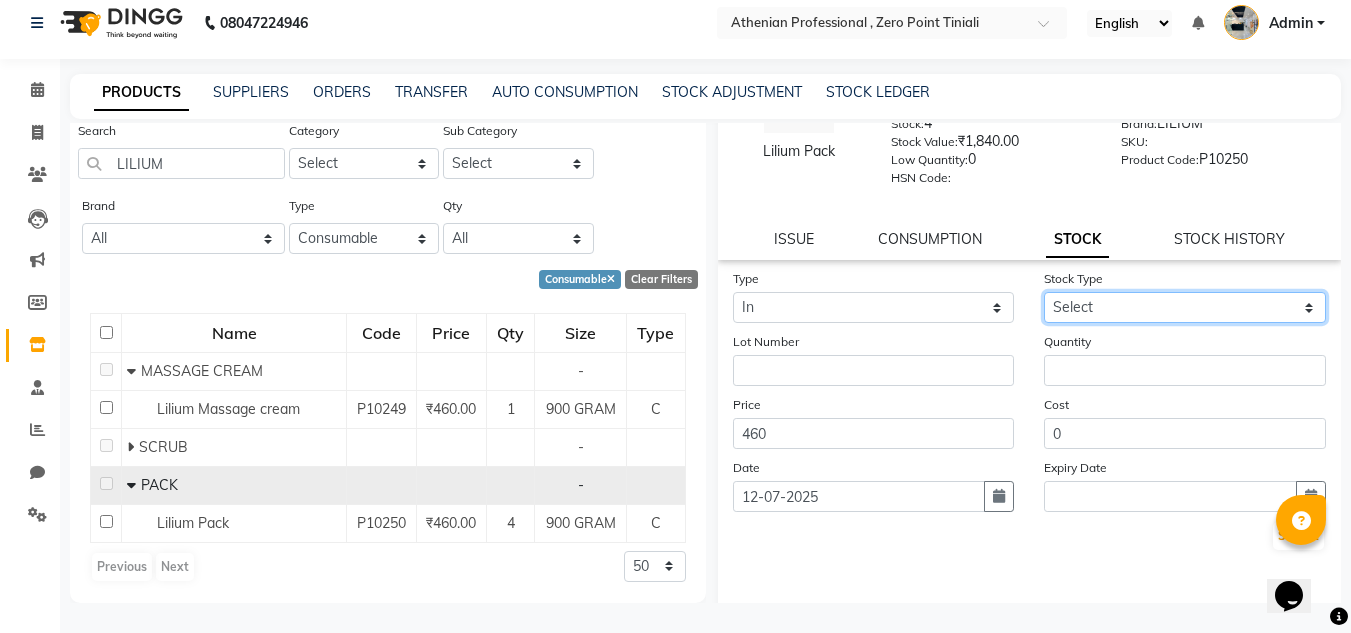 click on "Select New Stock Adjustment Return Other" 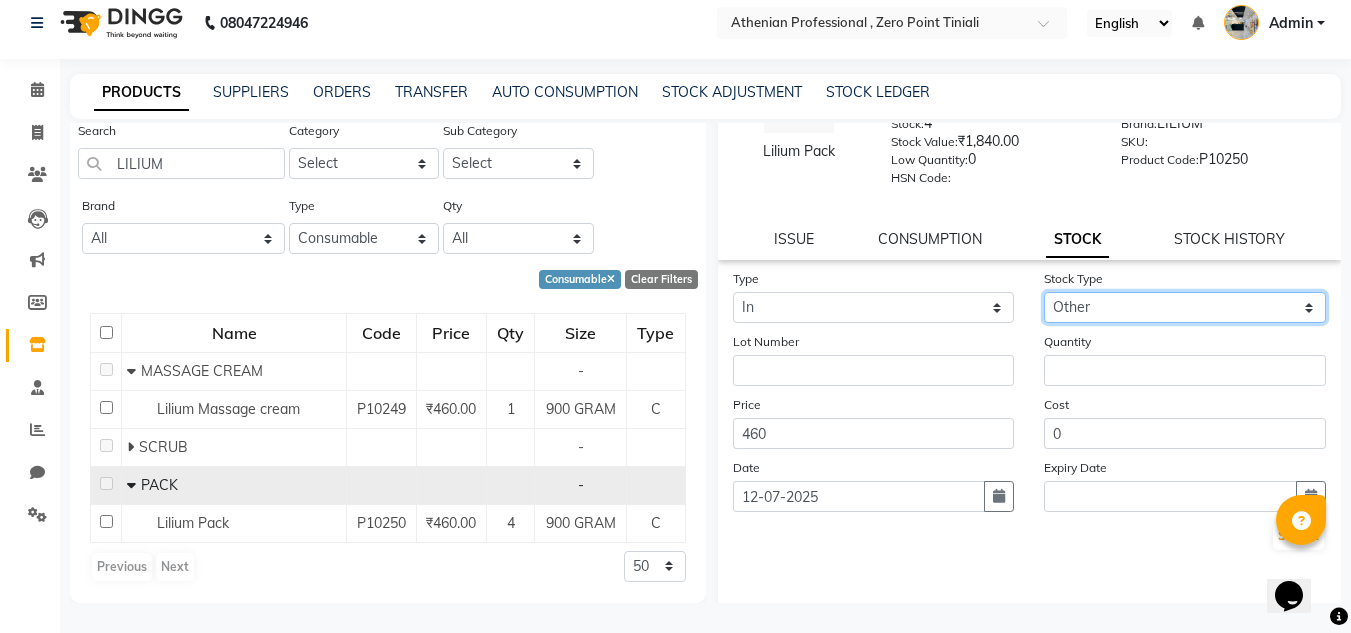 click on "Select New Stock Adjustment Return Other" 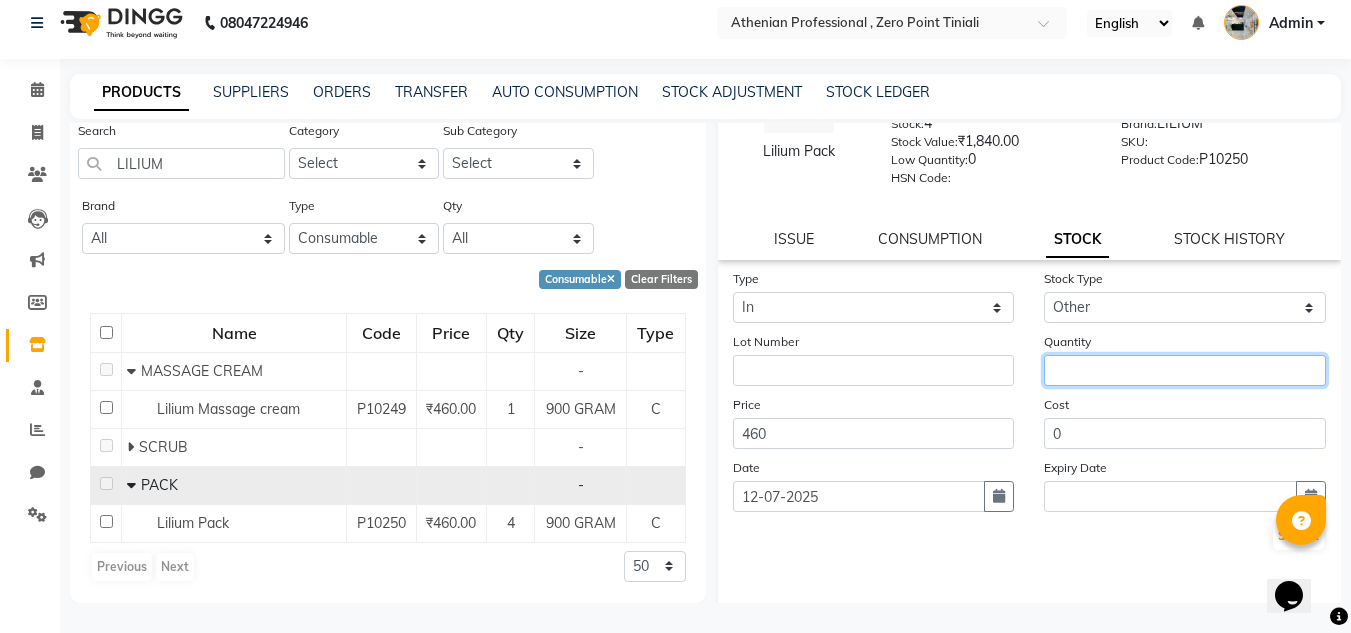 click 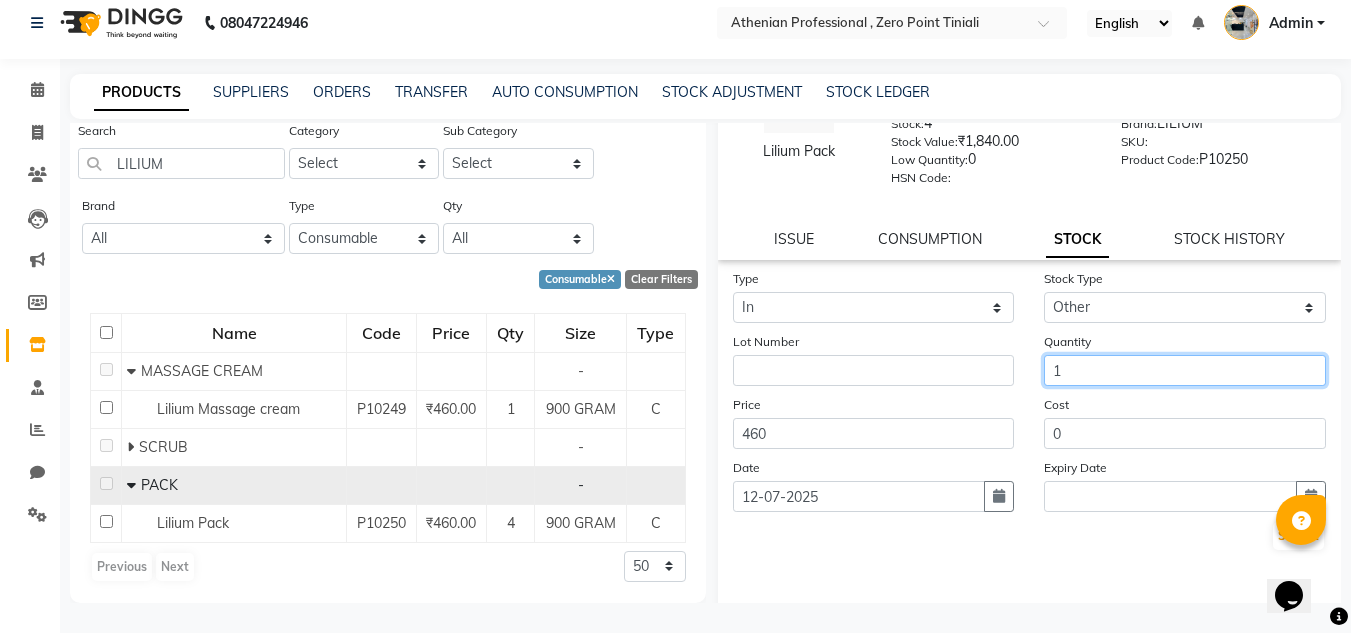 scroll, scrollTop: 155, scrollLeft: 0, axis: vertical 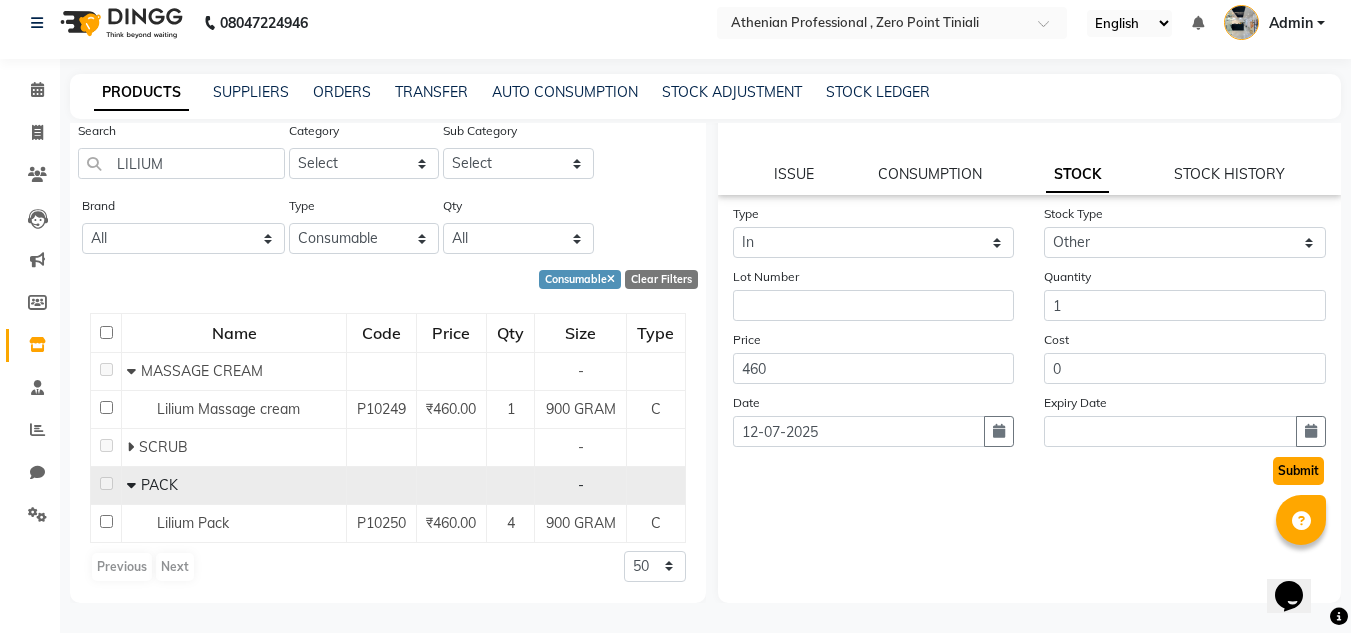 click on "Submit" 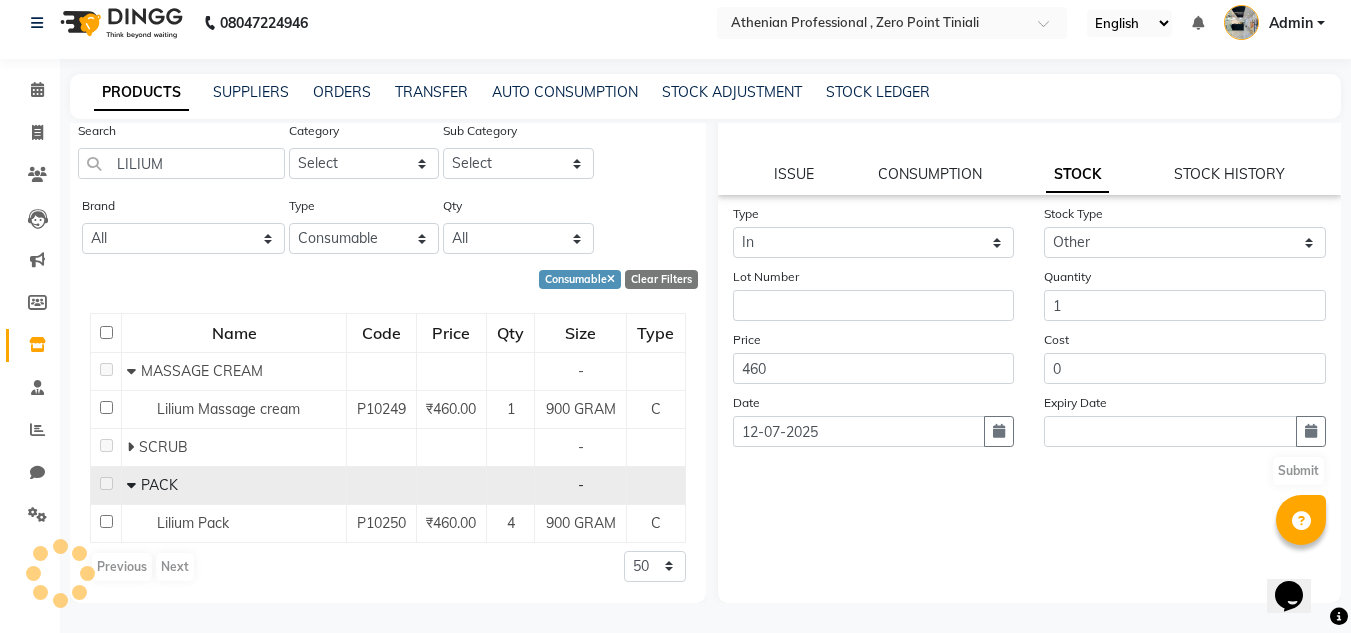 scroll, scrollTop: 0, scrollLeft: 0, axis: both 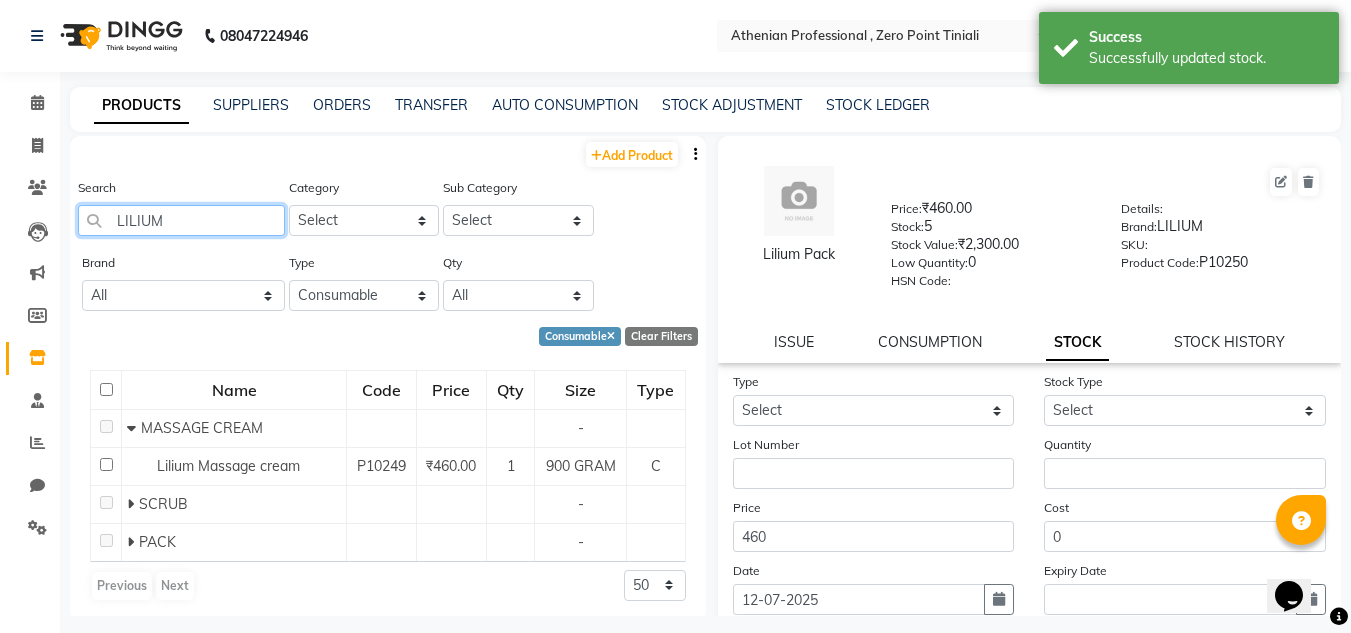 click on "LILIUM" 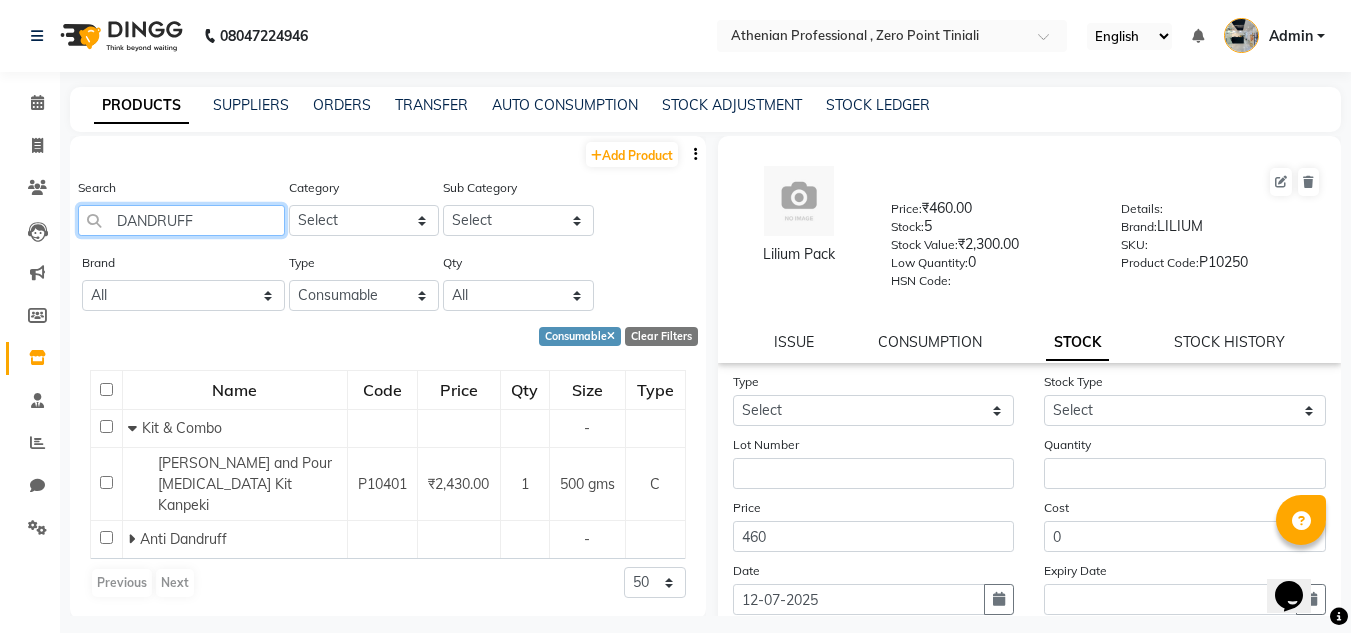 scroll, scrollTop: 13, scrollLeft: 0, axis: vertical 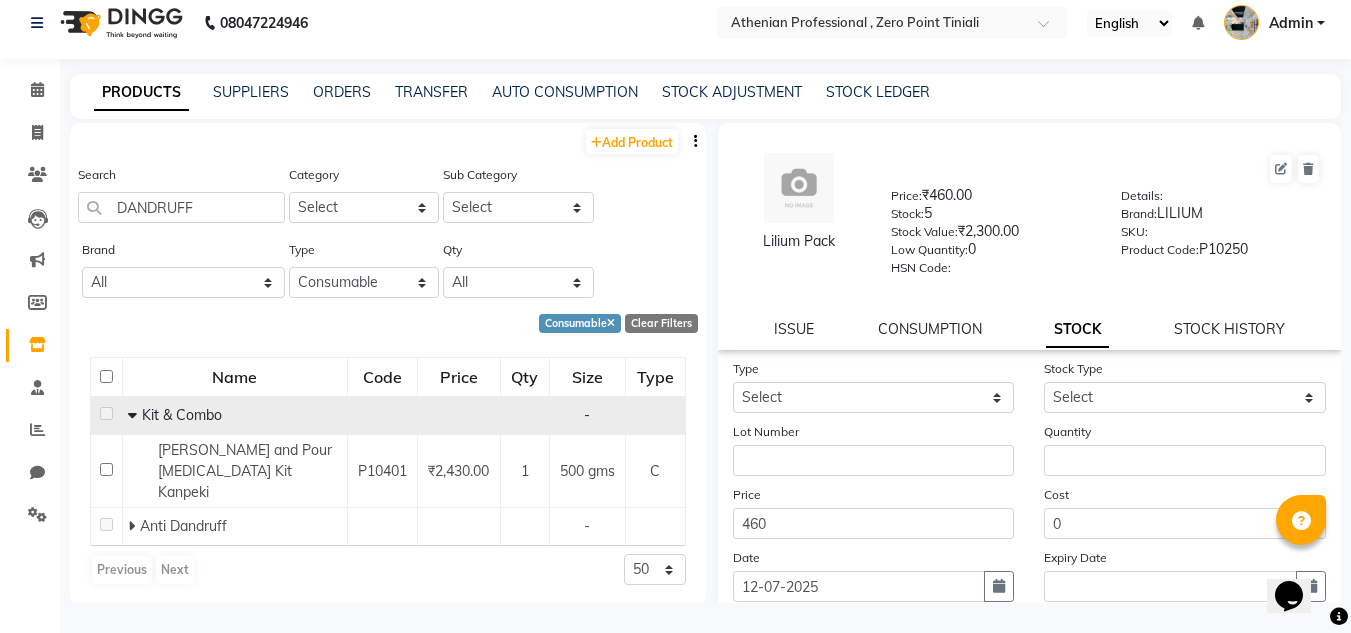 click on "Kit & Combo" 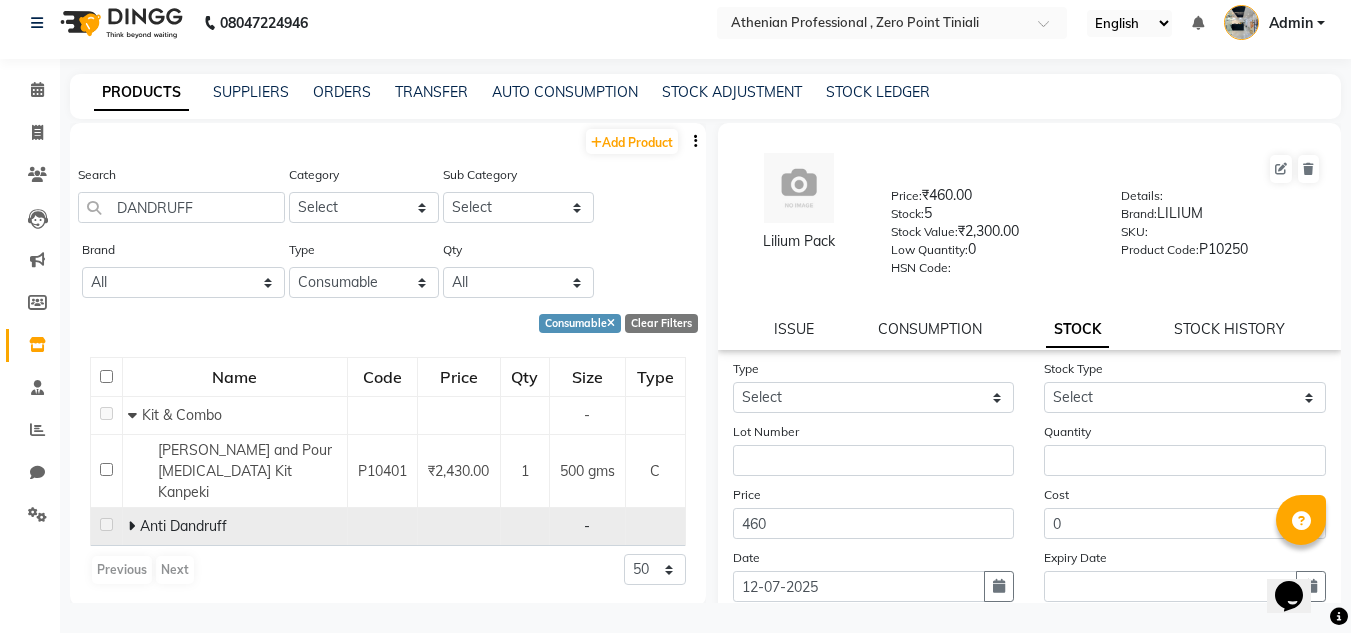 click 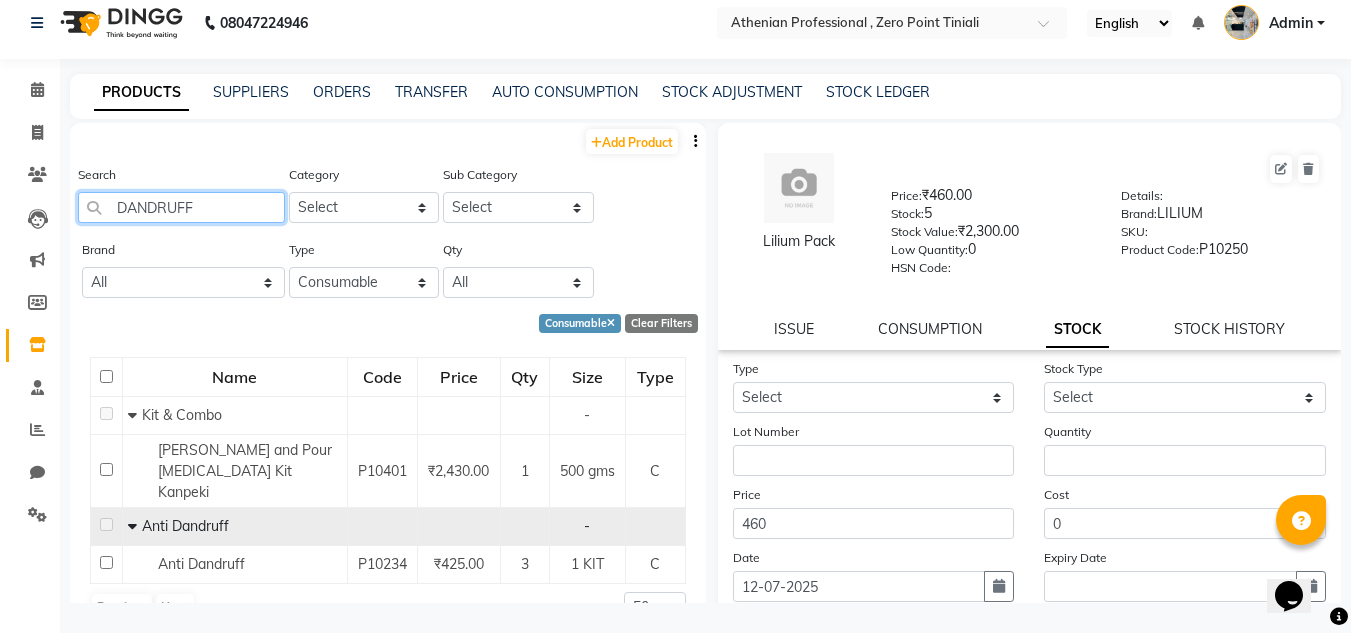 click on "DANDRUFF" 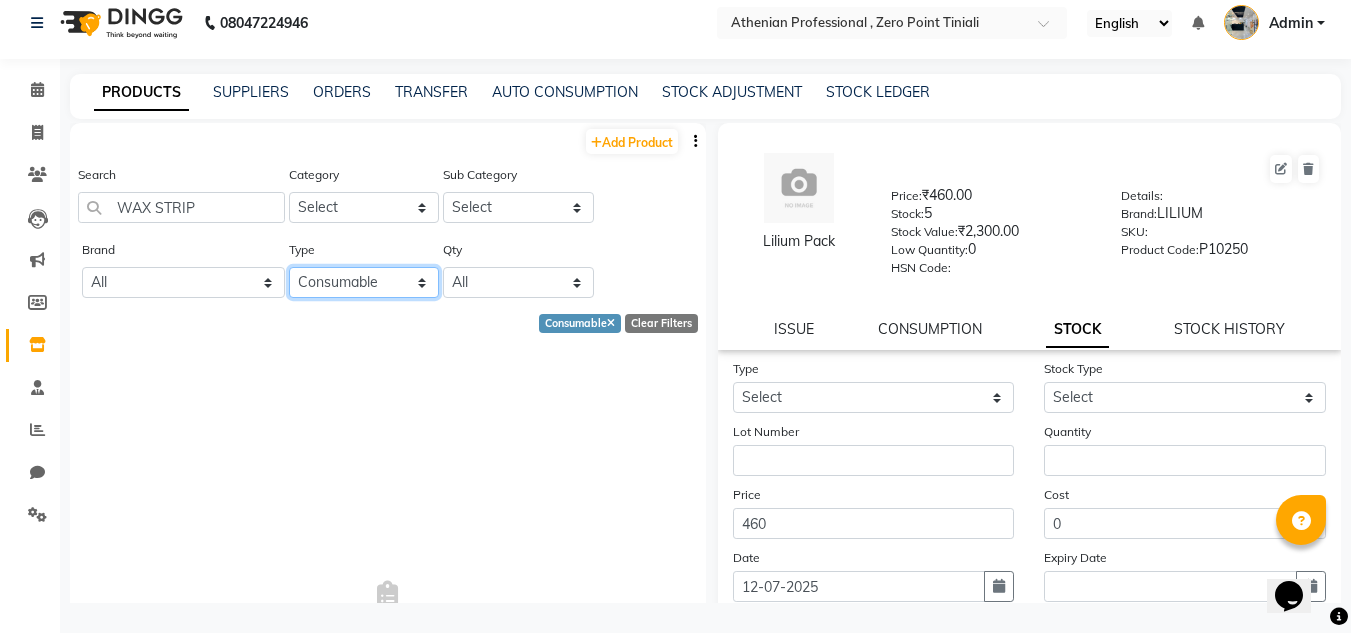click on "Select Both Retail Consumable" 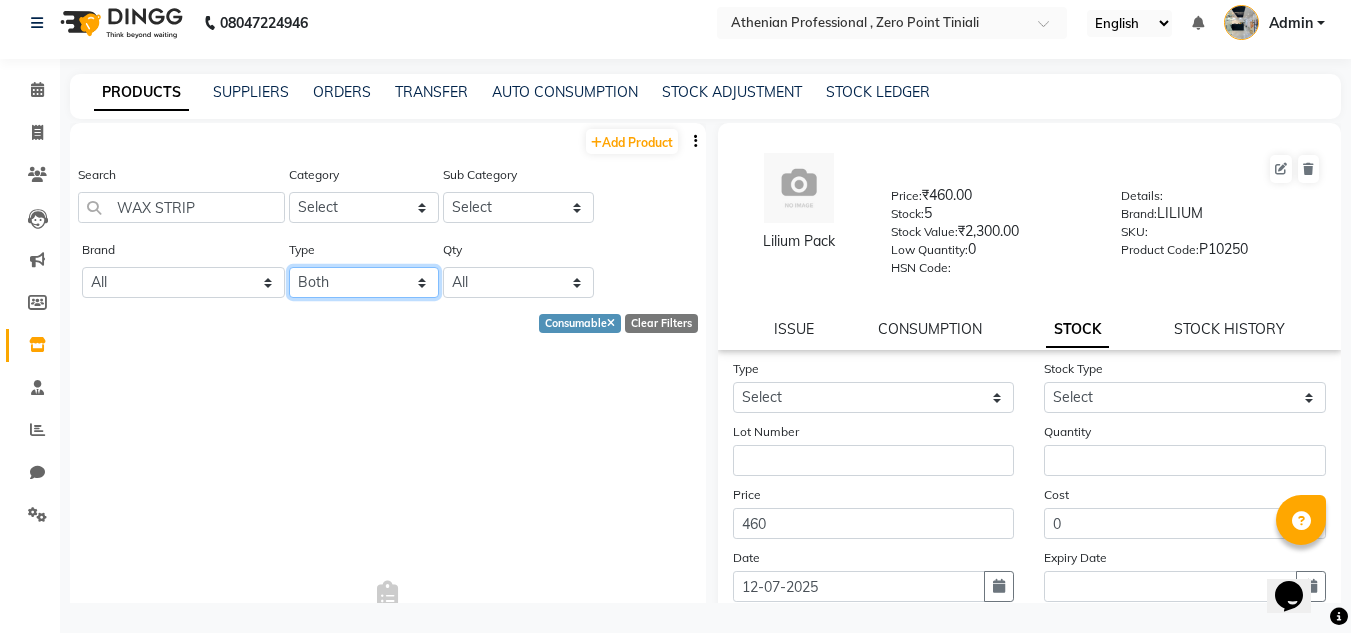 click on "Select Both Retail Consumable" 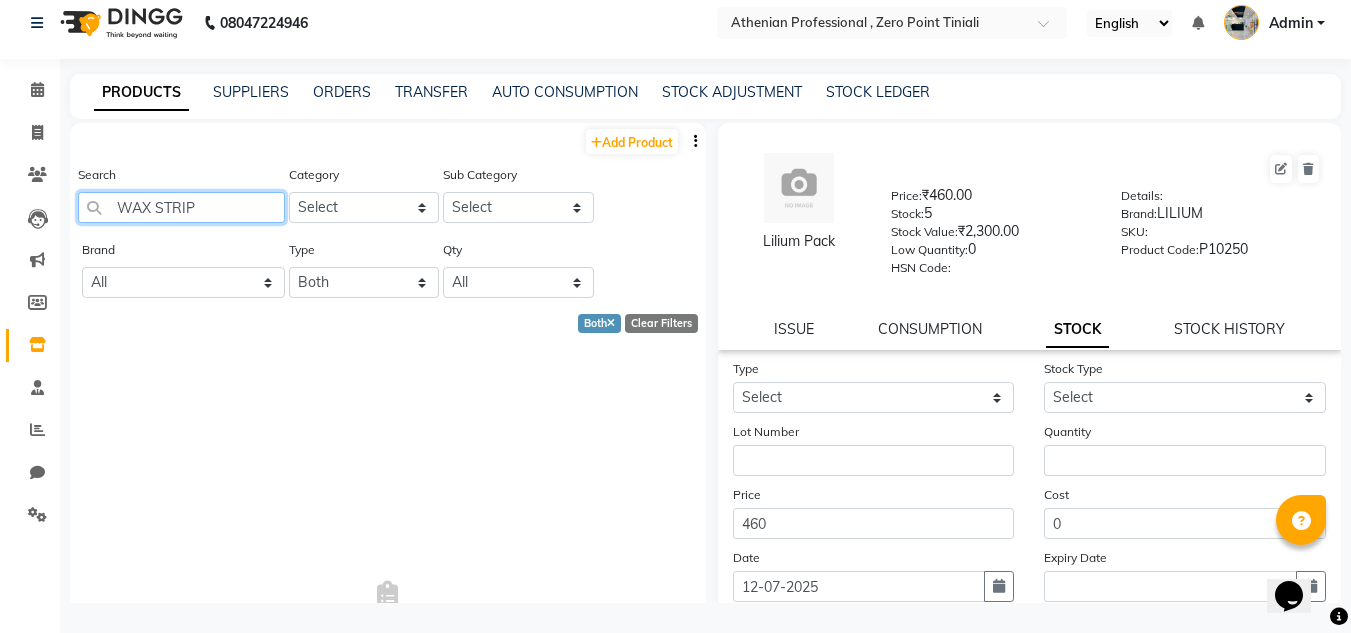 click on "WAX STRIP" 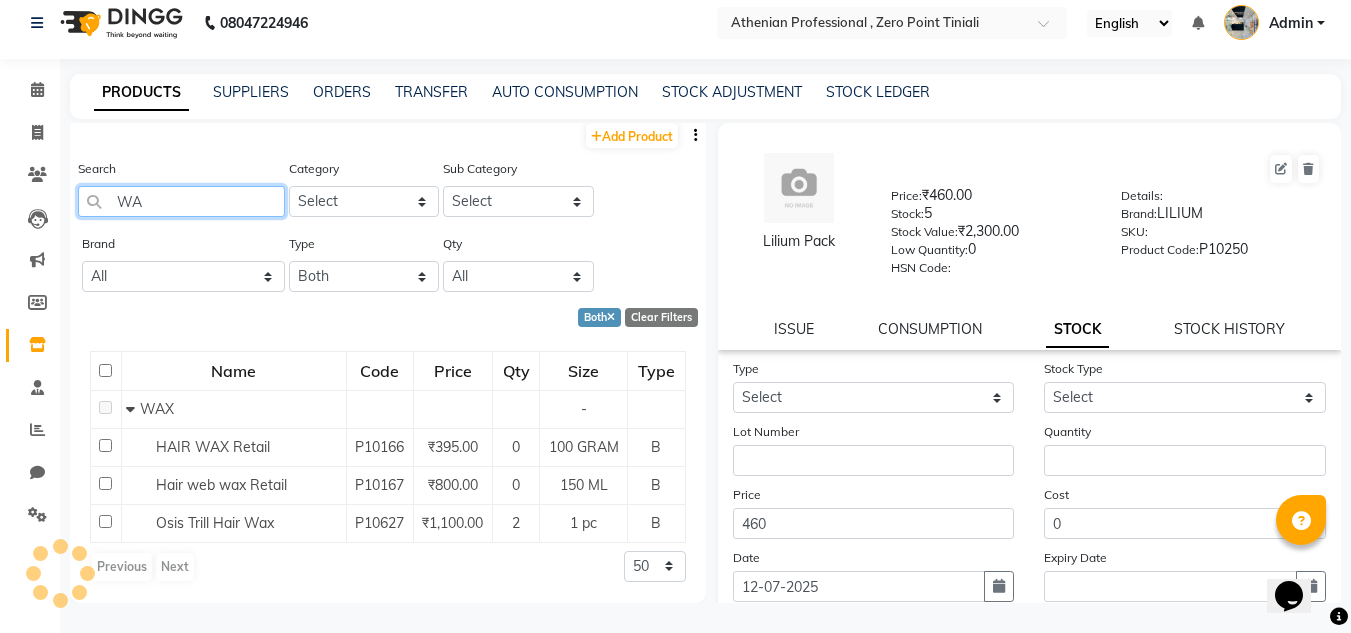 scroll, scrollTop: 0, scrollLeft: 0, axis: both 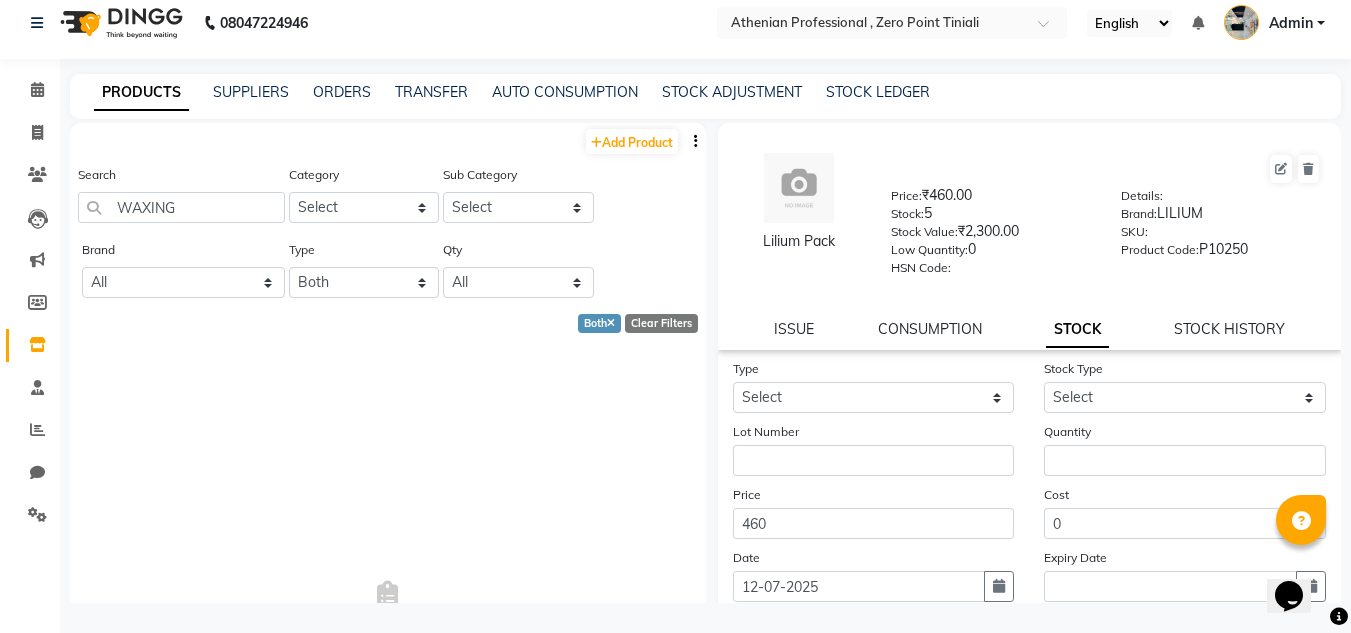click on "No Products" at bounding box center (388, 607) 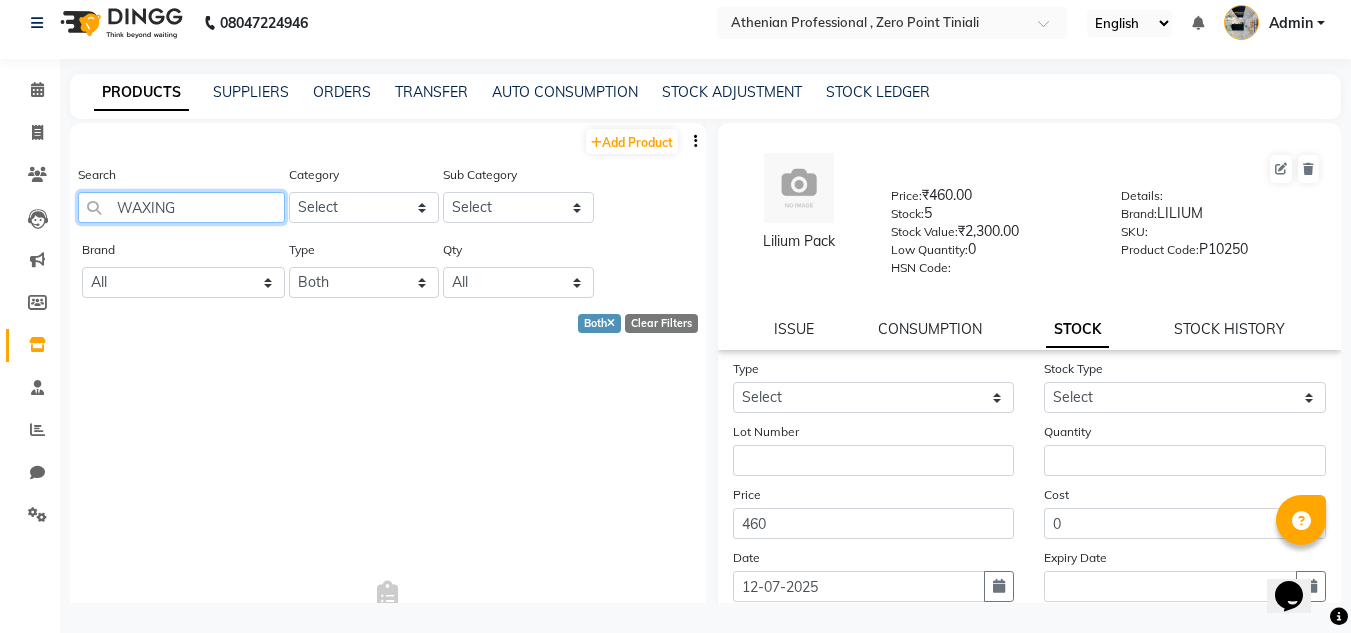 click on "WAXING" 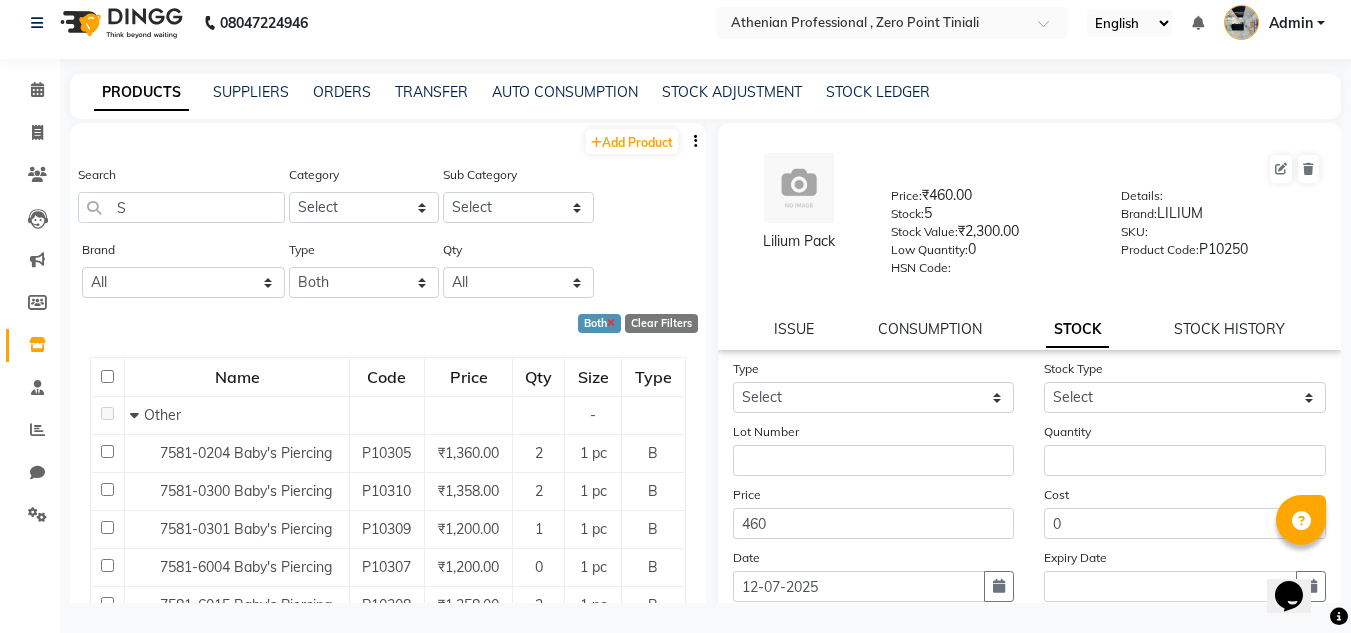 click 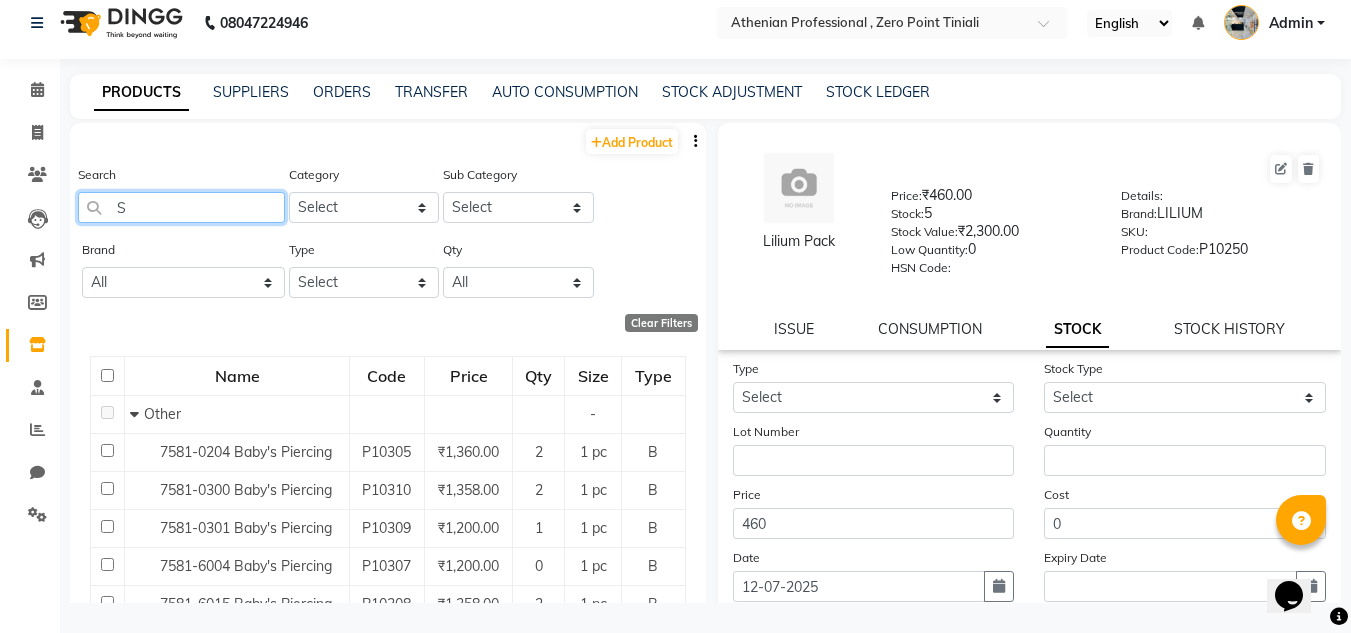 click on "S" 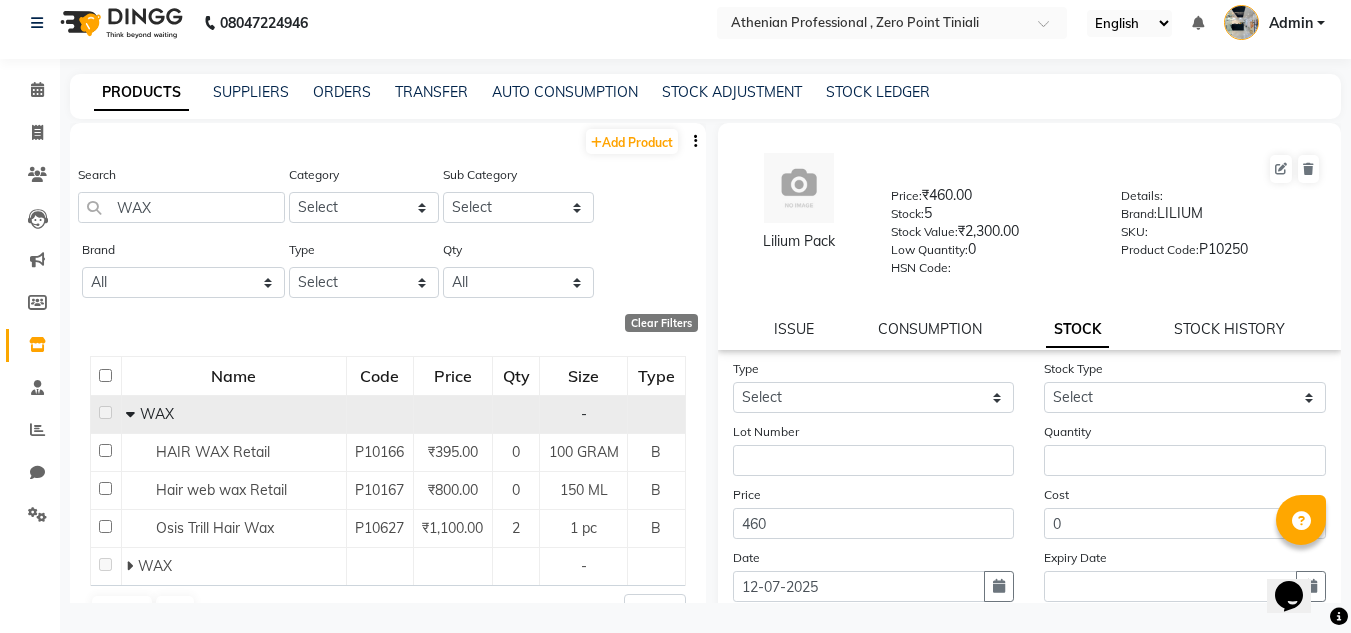 click 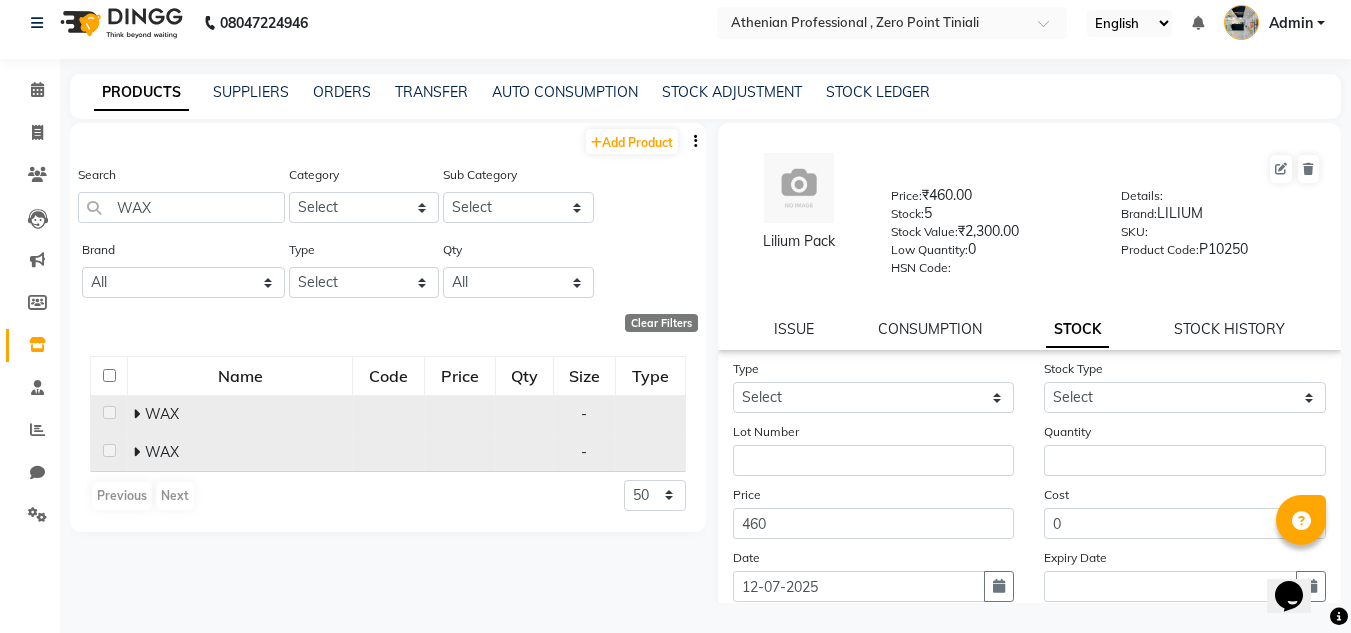 click on "WAX" 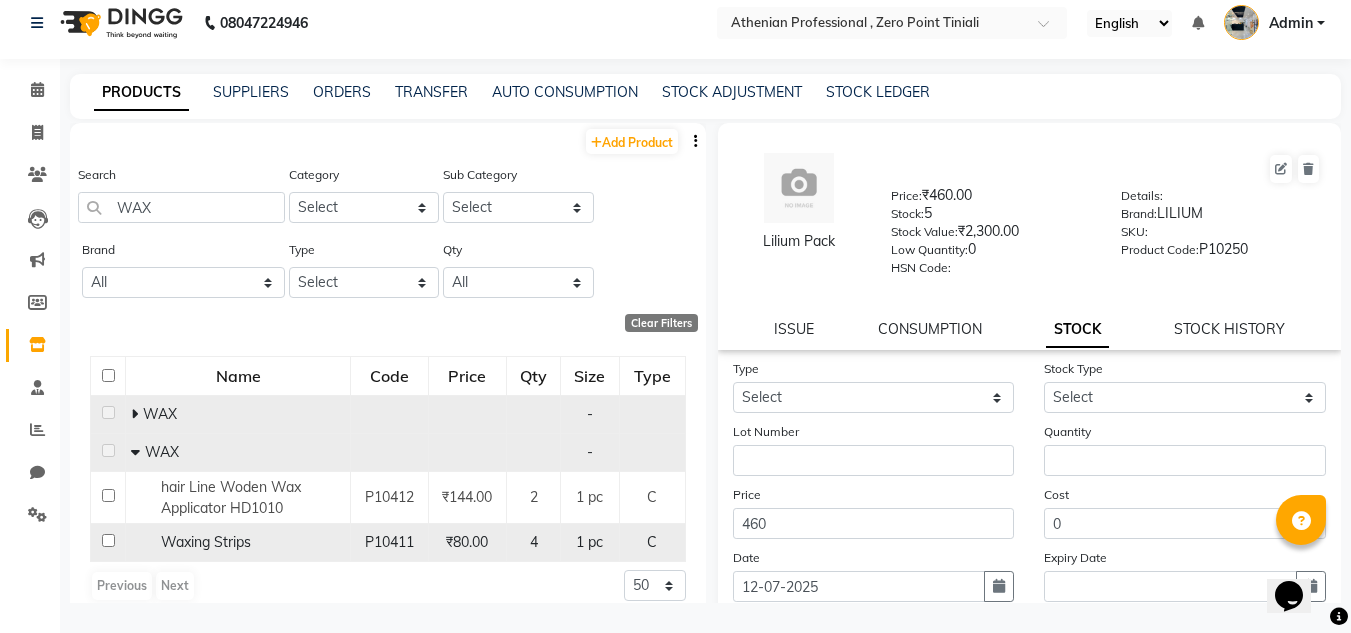 click on "Waxing Strips" 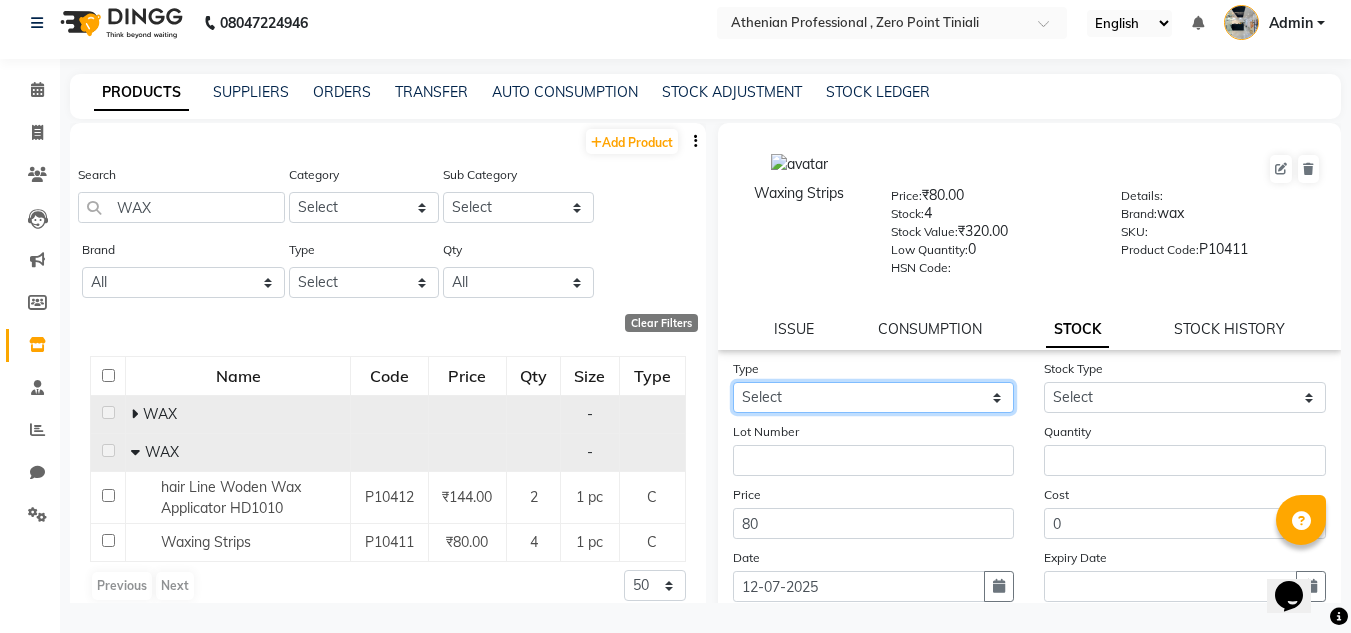 click on "Select In Out" 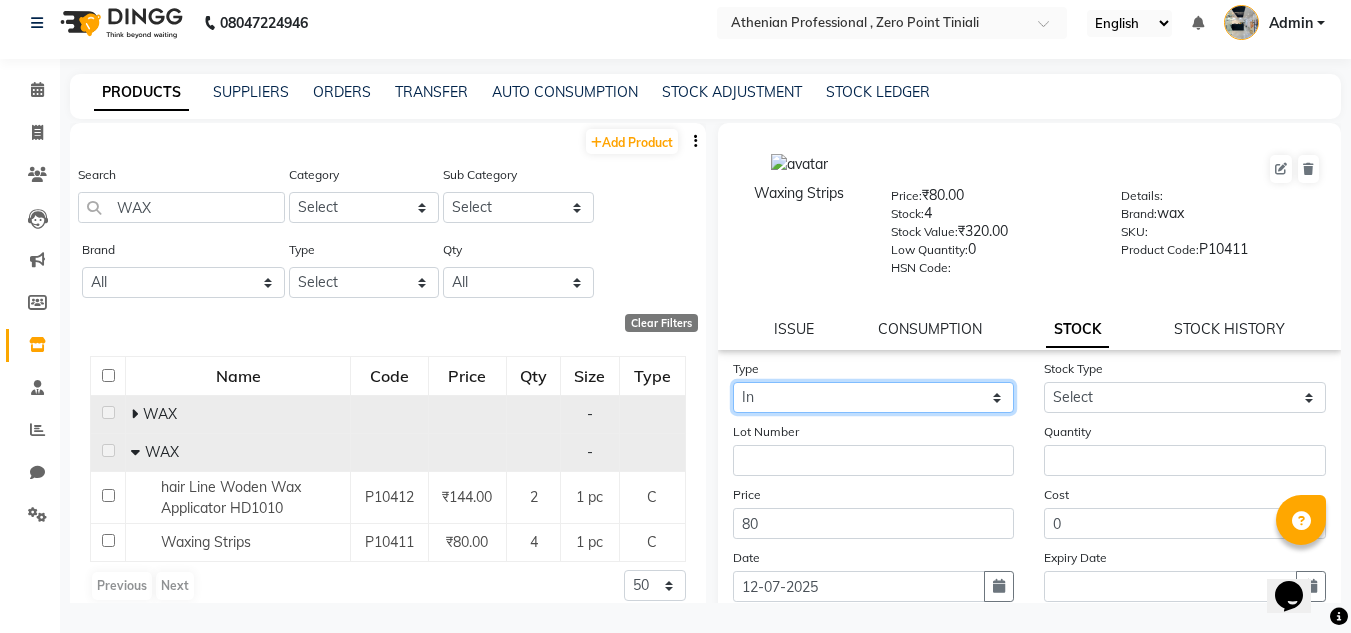 click on "Select In Out" 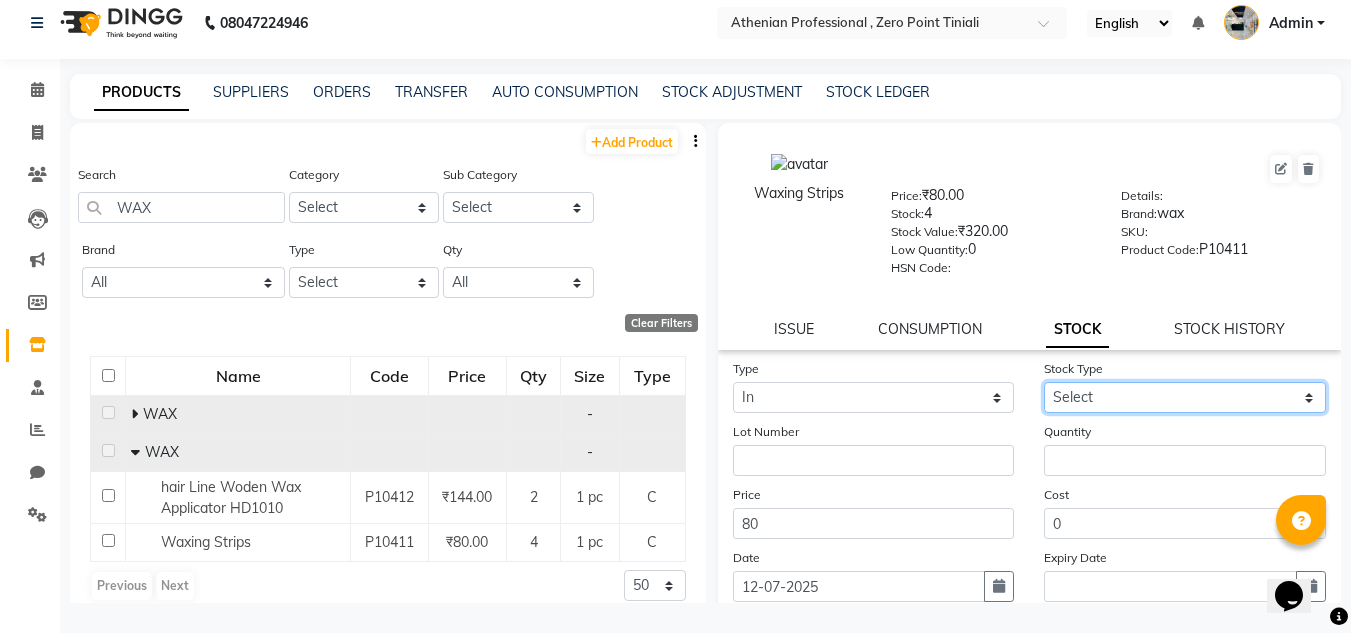 click on "Select New Stock Adjustment Return Other" 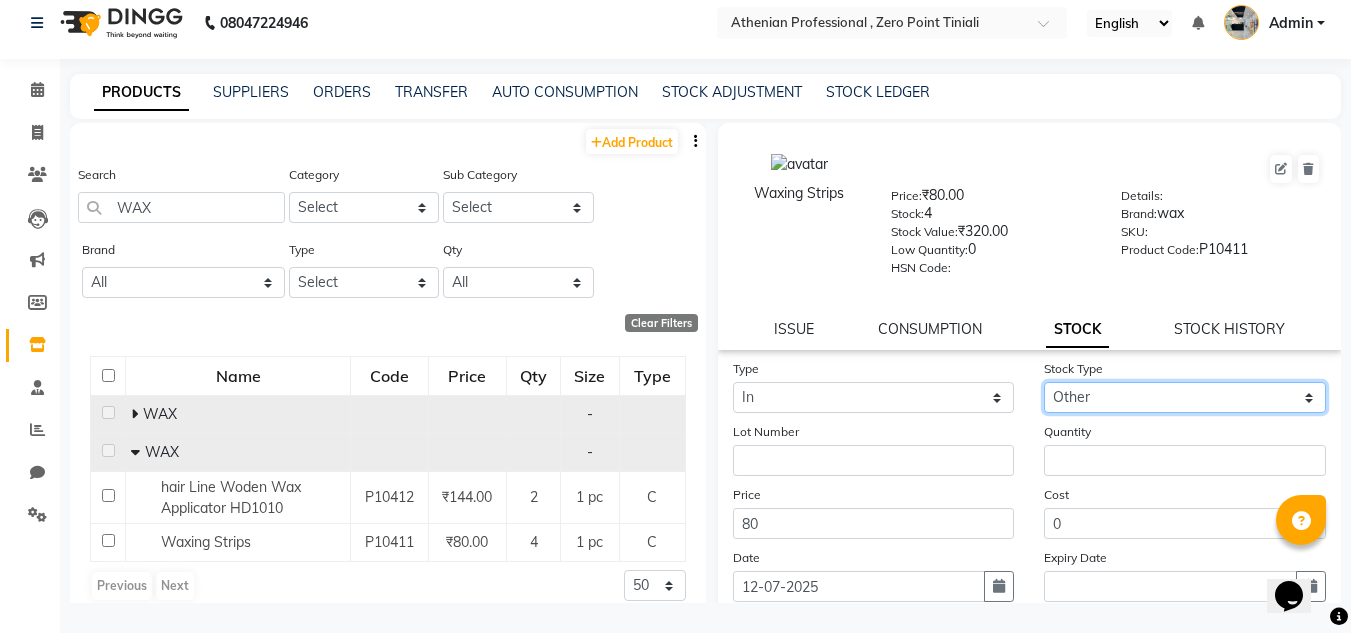 click on "Select New Stock Adjustment Return Other" 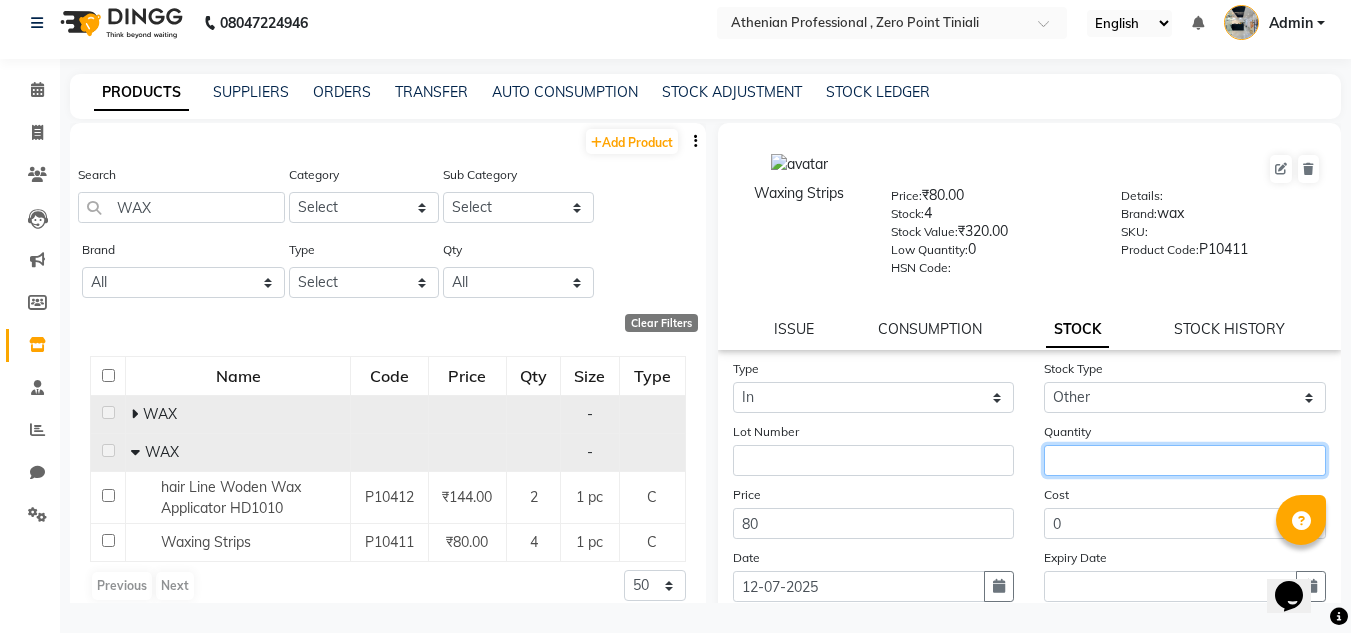 click 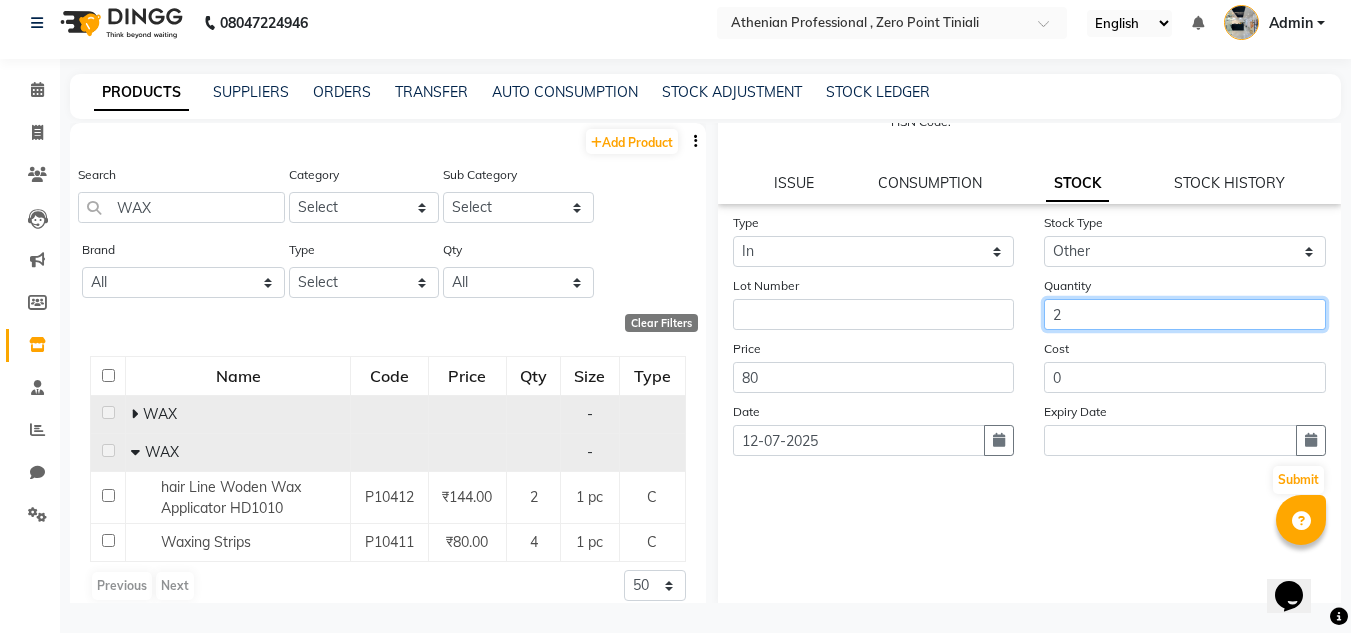scroll, scrollTop: 149, scrollLeft: 0, axis: vertical 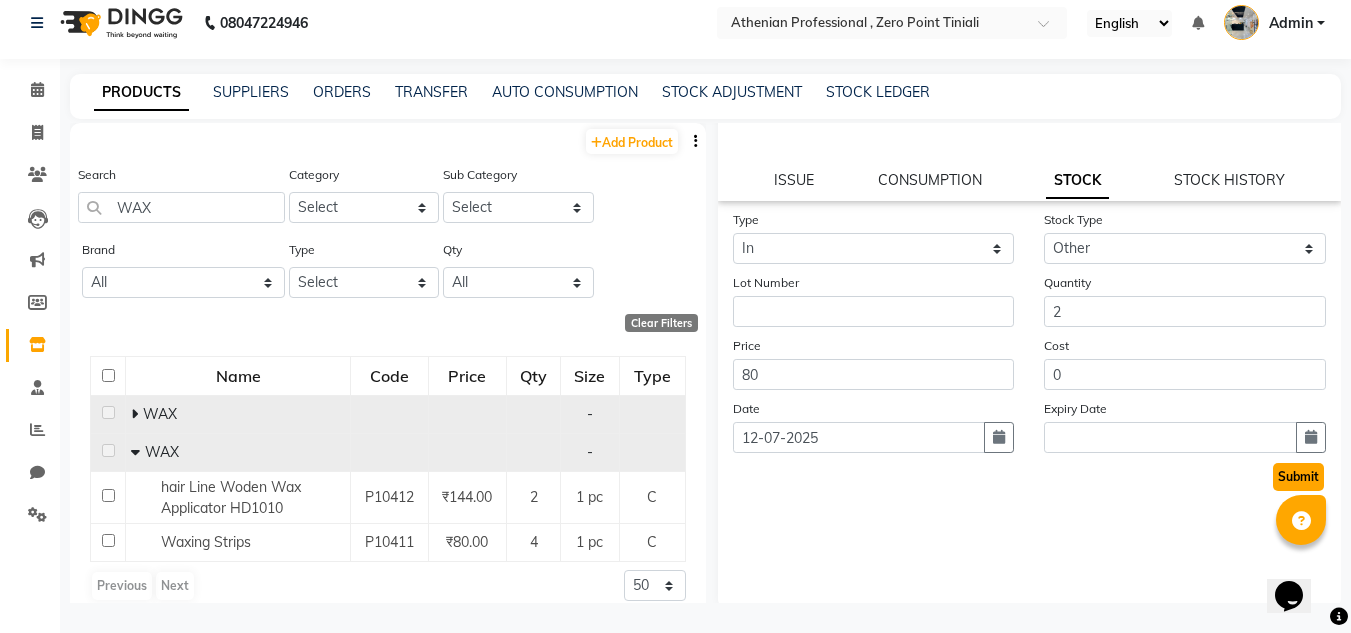 click on "Submit" 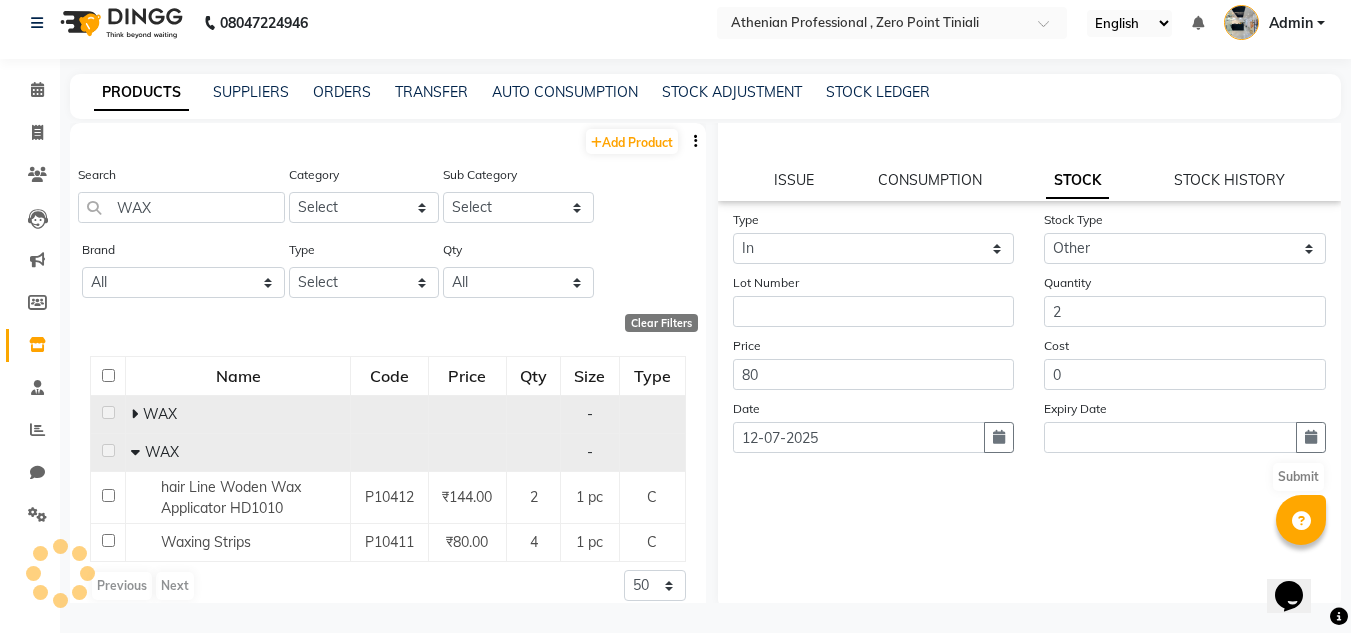 scroll, scrollTop: 0, scrollLeft: 0, axis: both 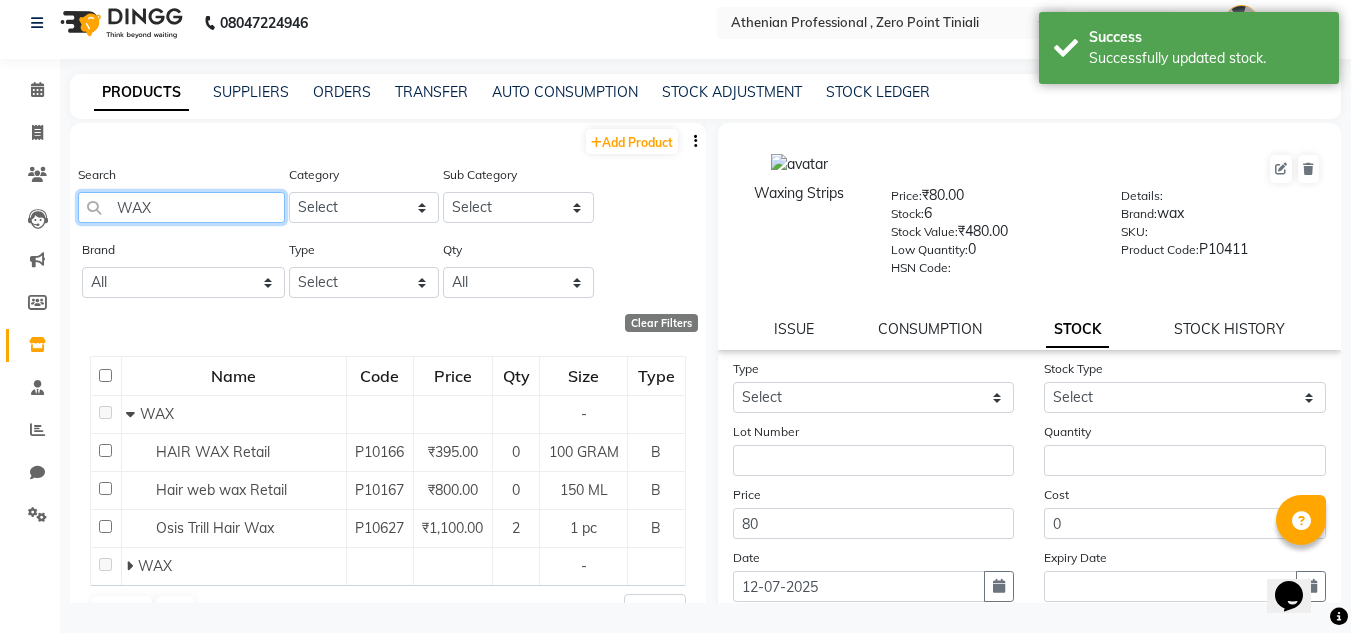 click on "WAX" 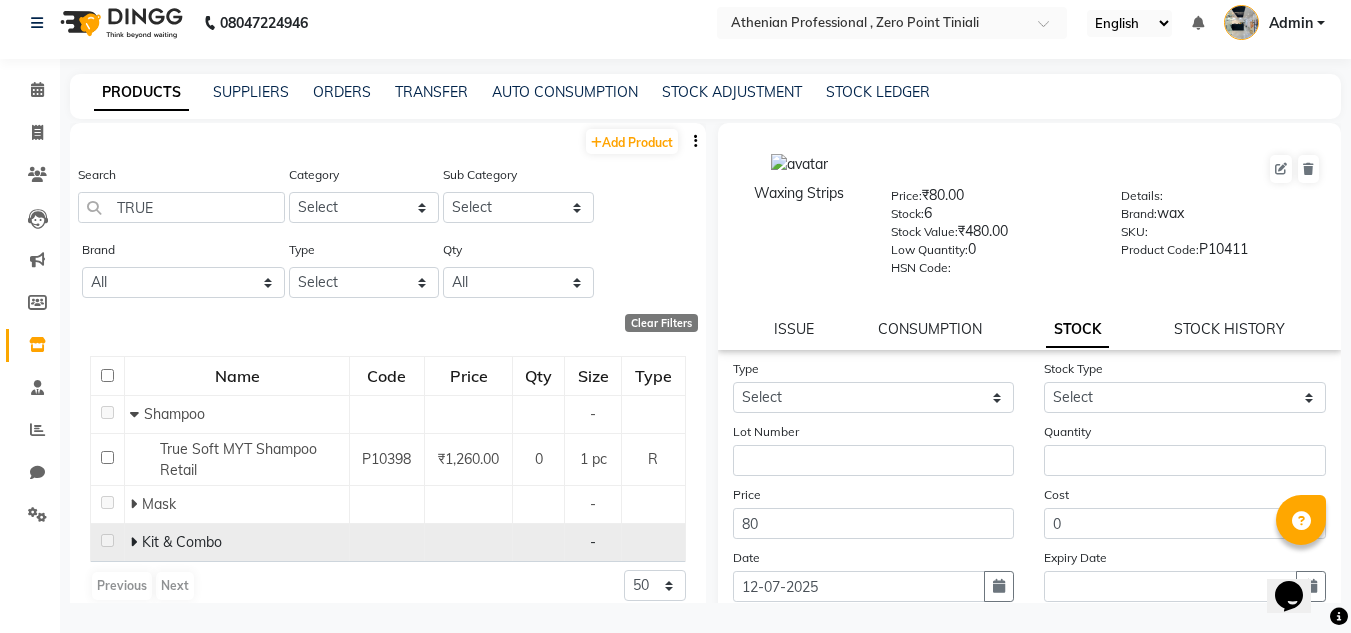 click 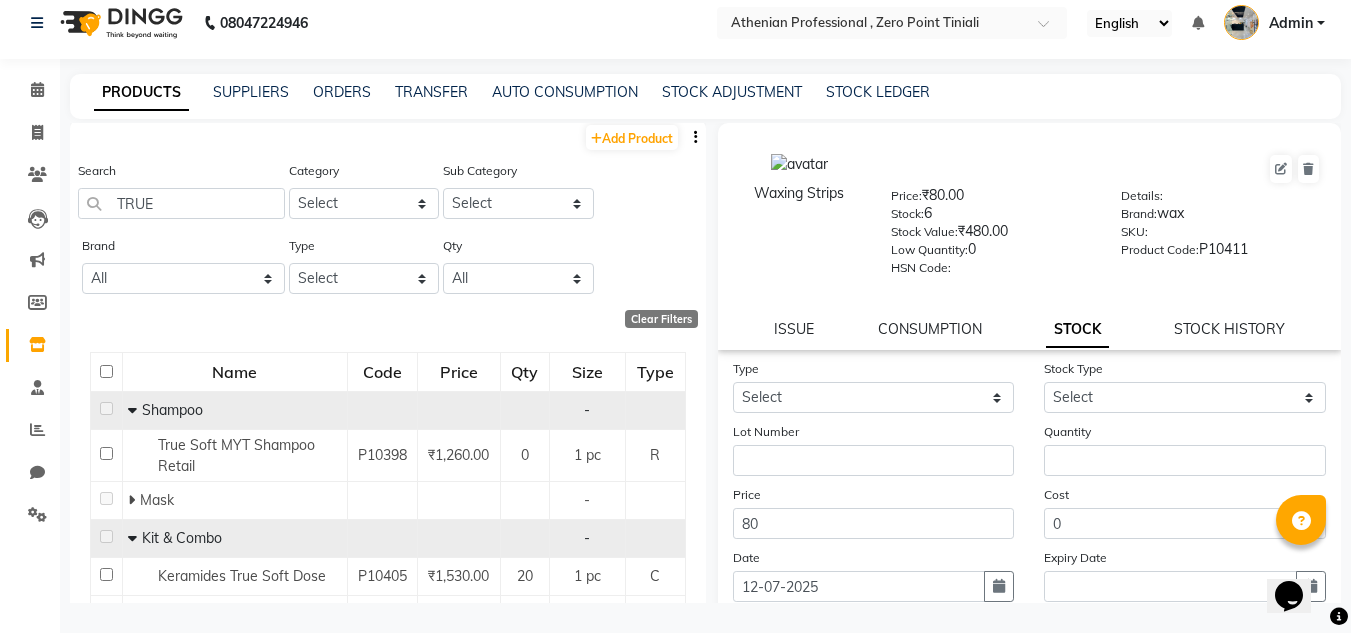 scroll, scrollTop: 0, scrollLeft: 0, axis: both 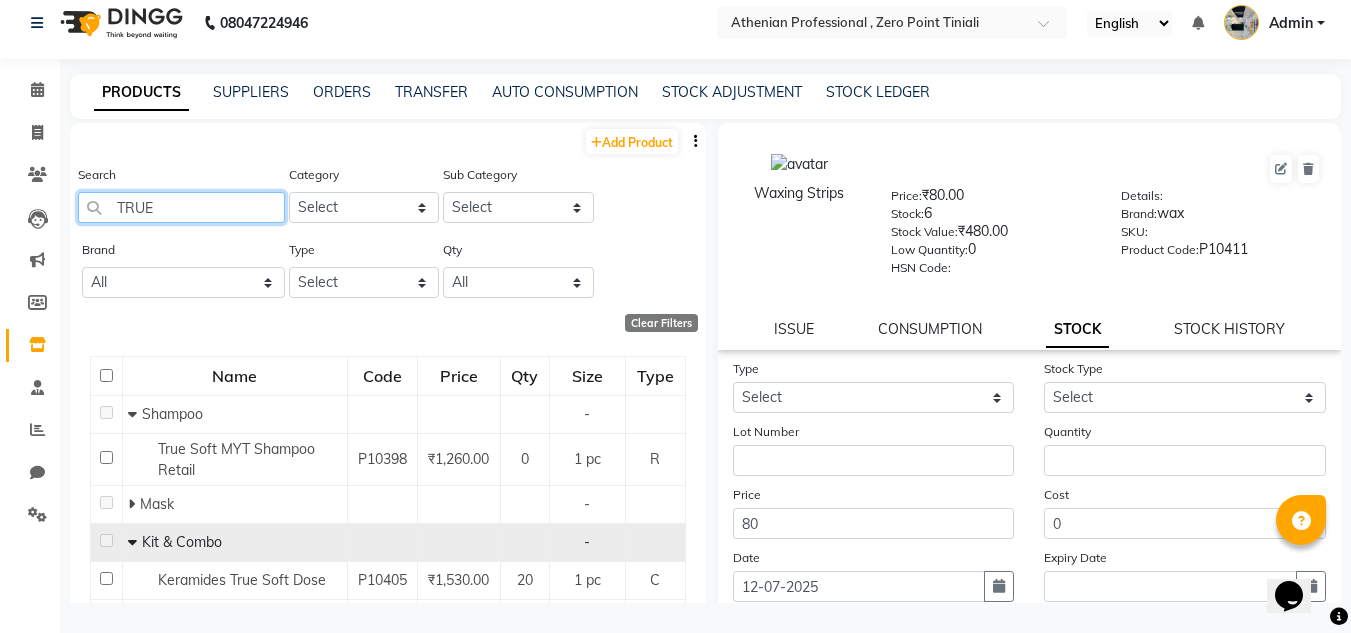 click on "TRUE" 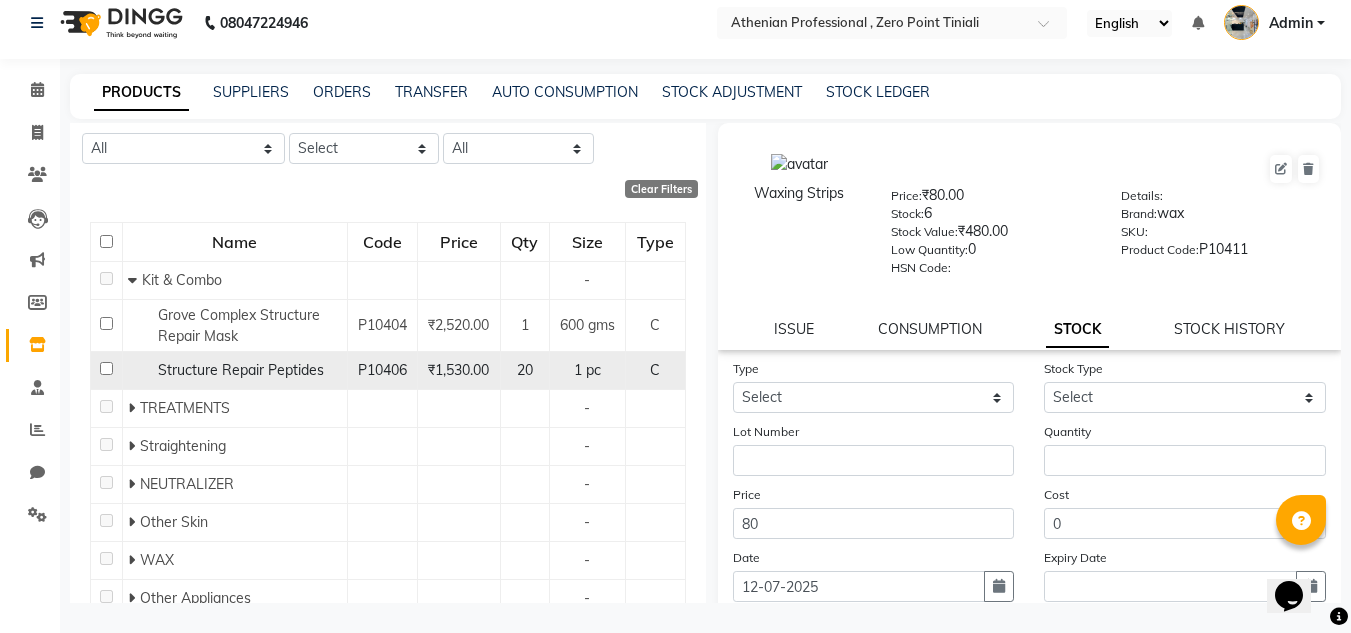 scroll, scrollTop: 137, scrollLeft: 0, axis: vertical 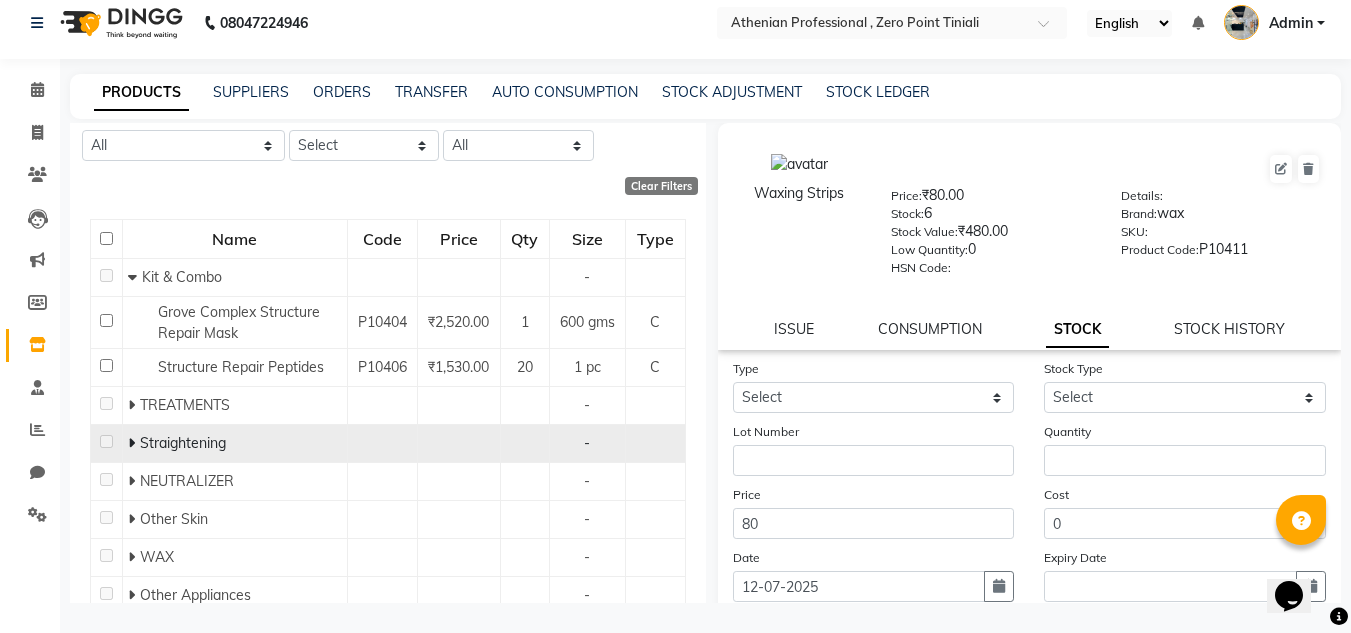 click 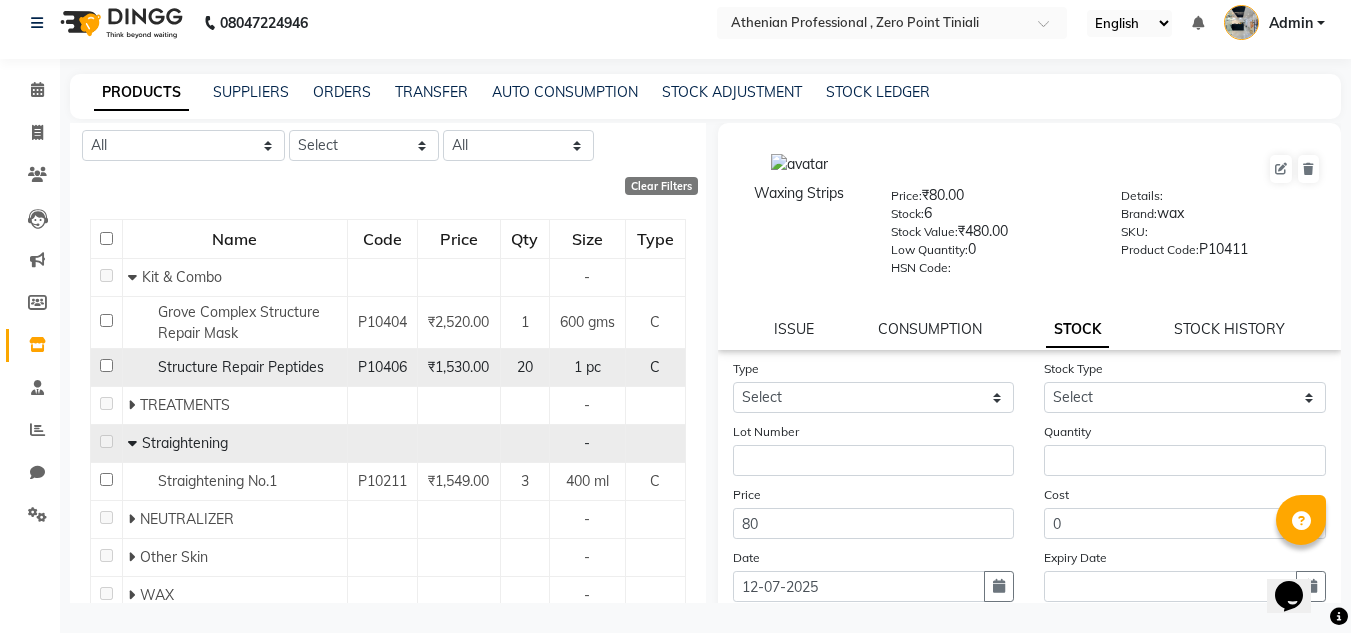 click on "Structure Repair Peptides" 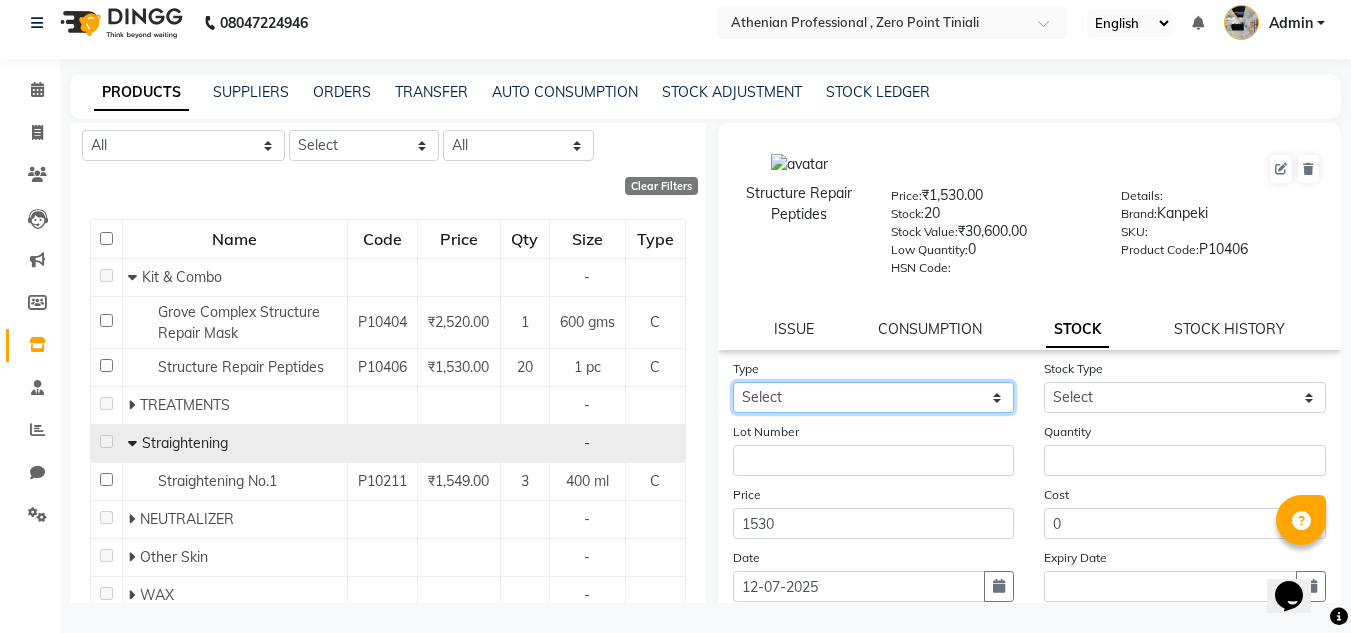 click on "Select In Out" 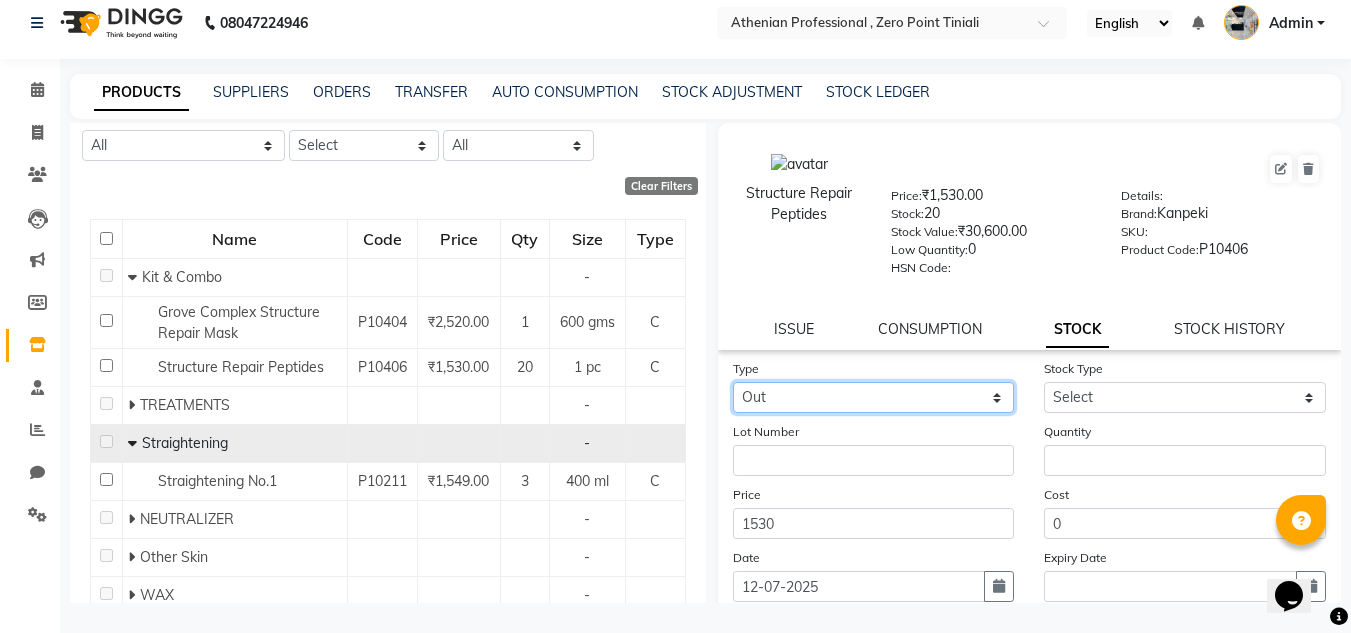 click on "Select In Out" 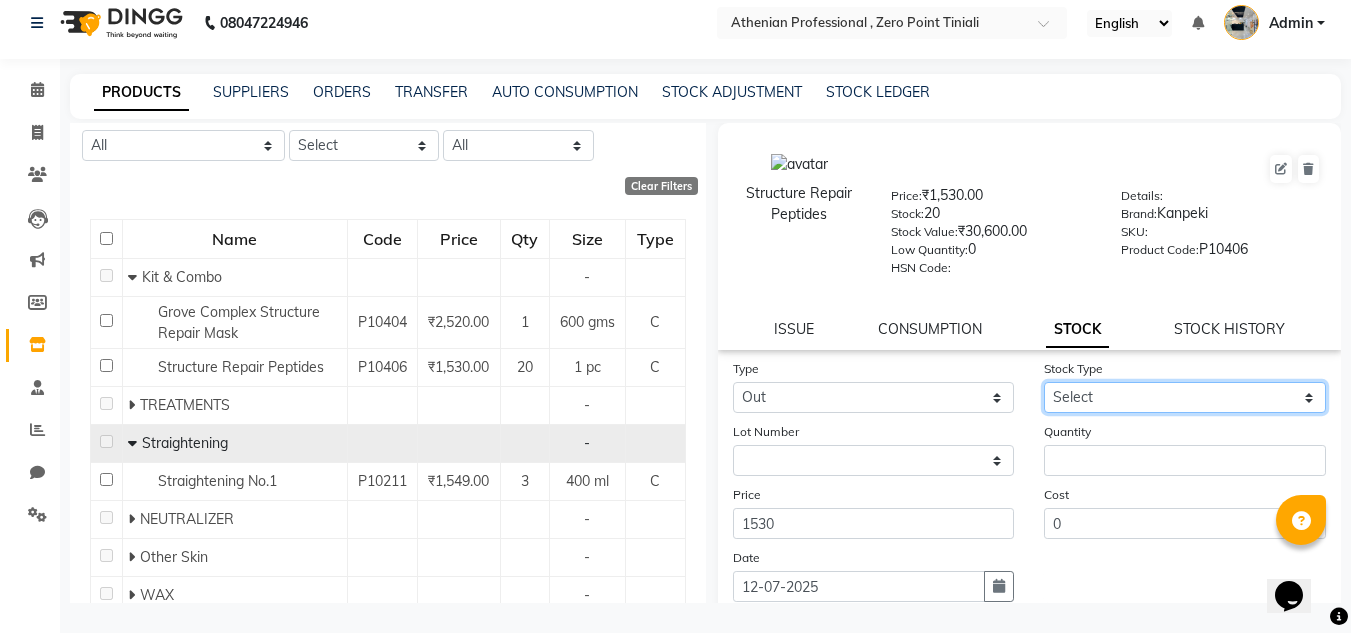 click on "Select Internal Use Damaged Expired Adjustment Return Other" 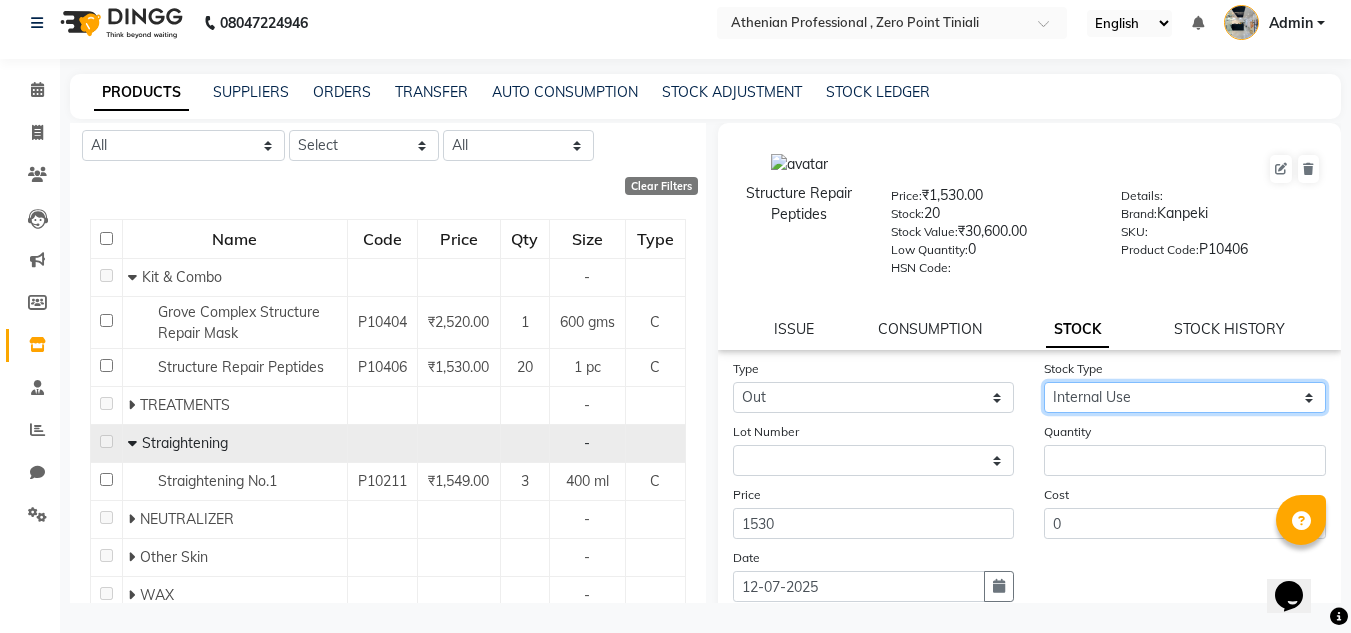 click on "Select Internal Use Damaged Expired Adjustment Return Other" 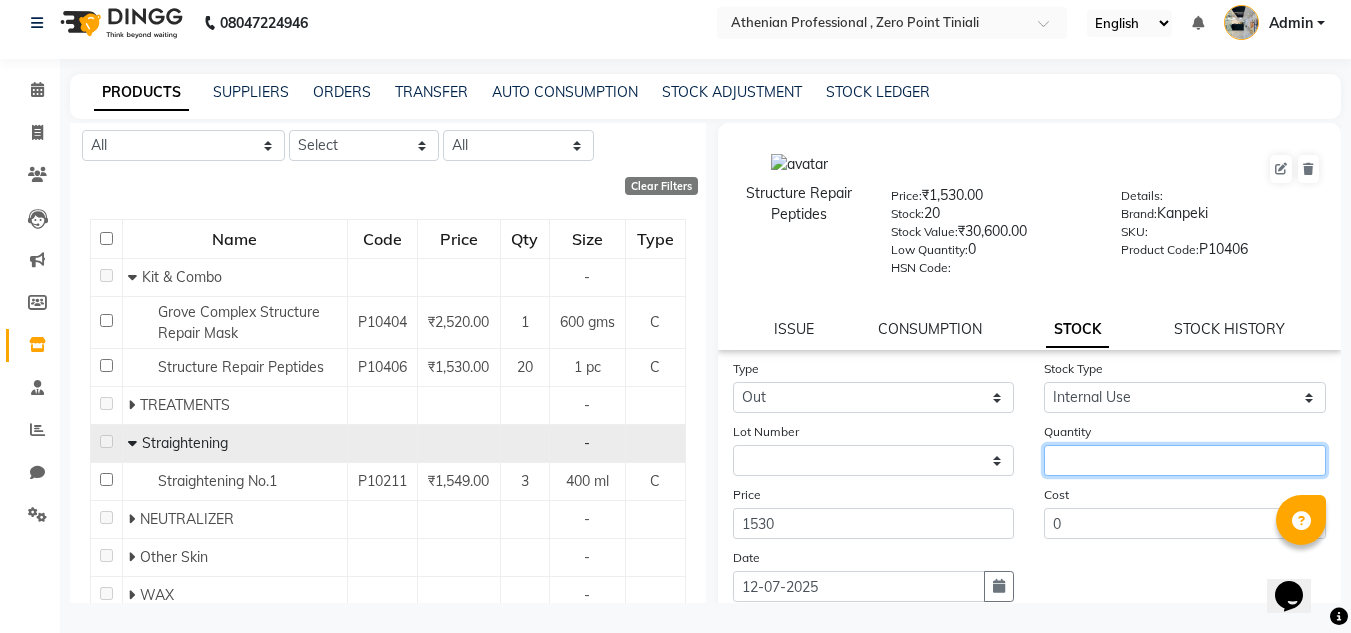 click 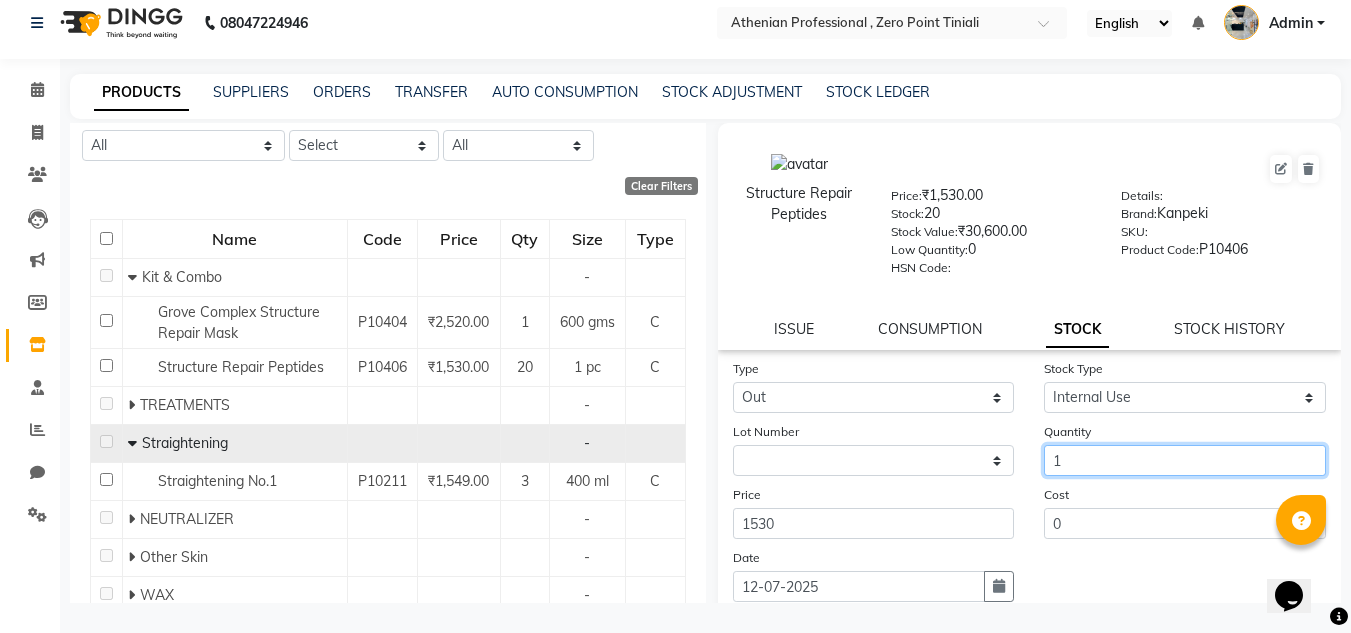 scroll, scrollTop: 155, scrollLeft: 0, axis: vertical 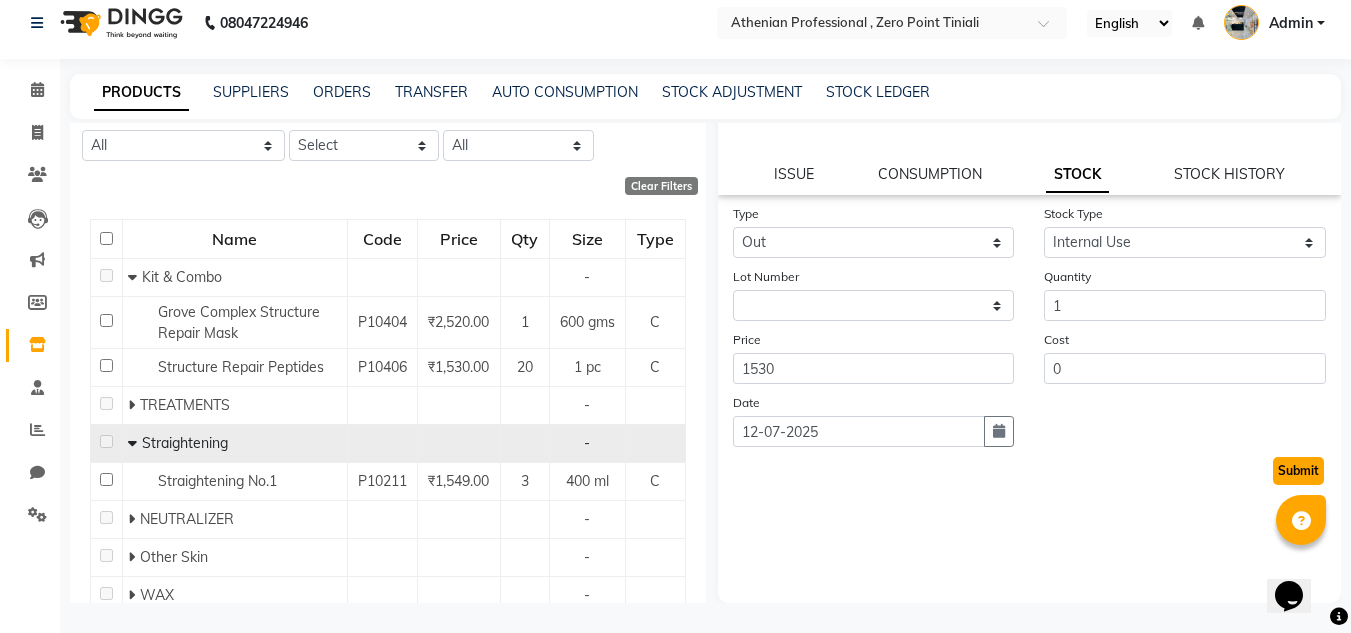 click on "Submit" 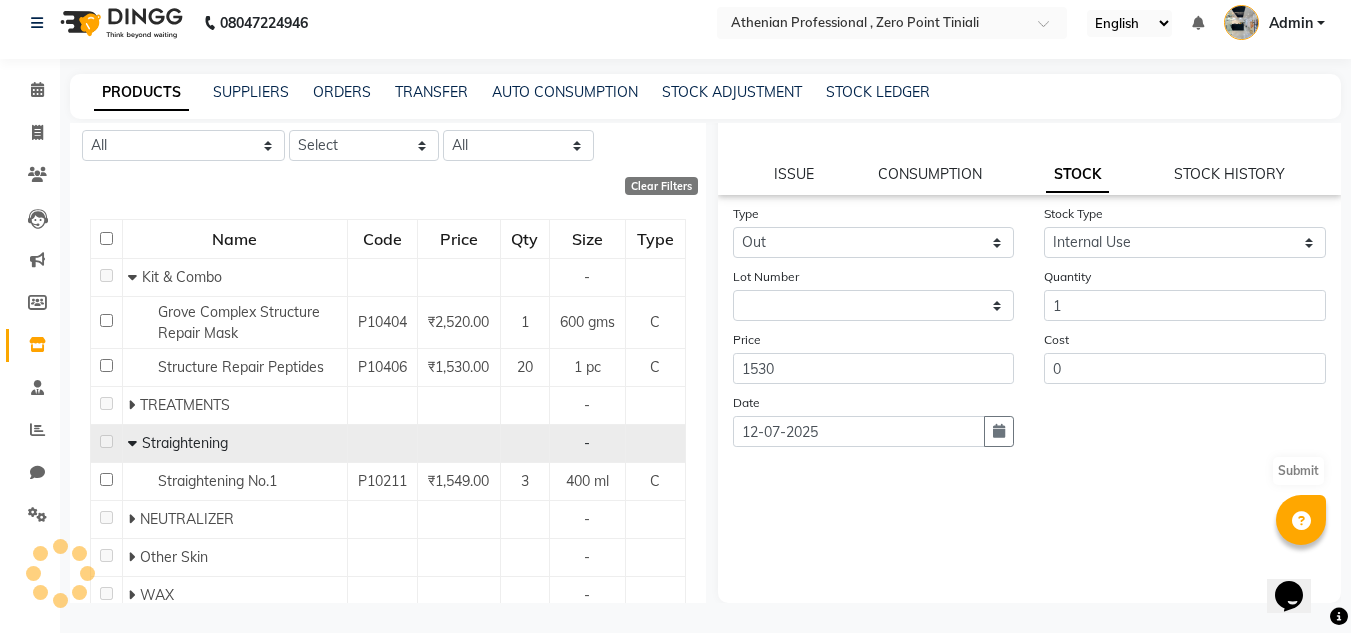 scroll, scrollTop: 0, scrollLeft: 0, axis: both 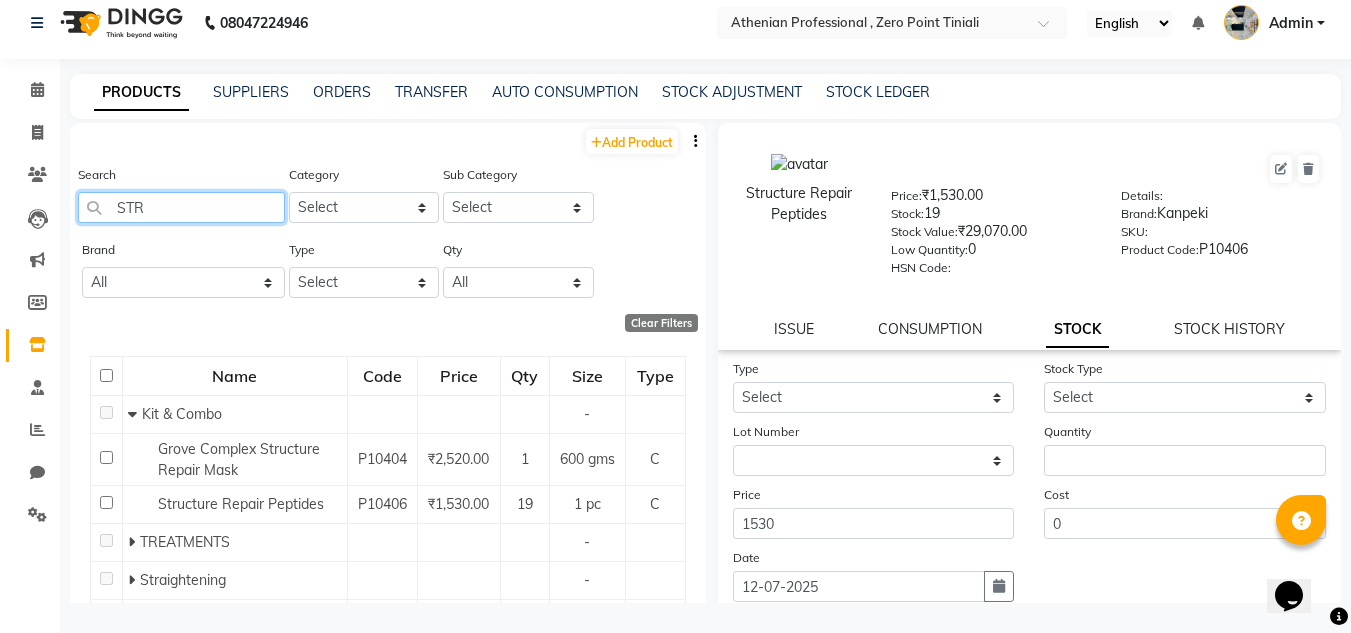 click on "STR" 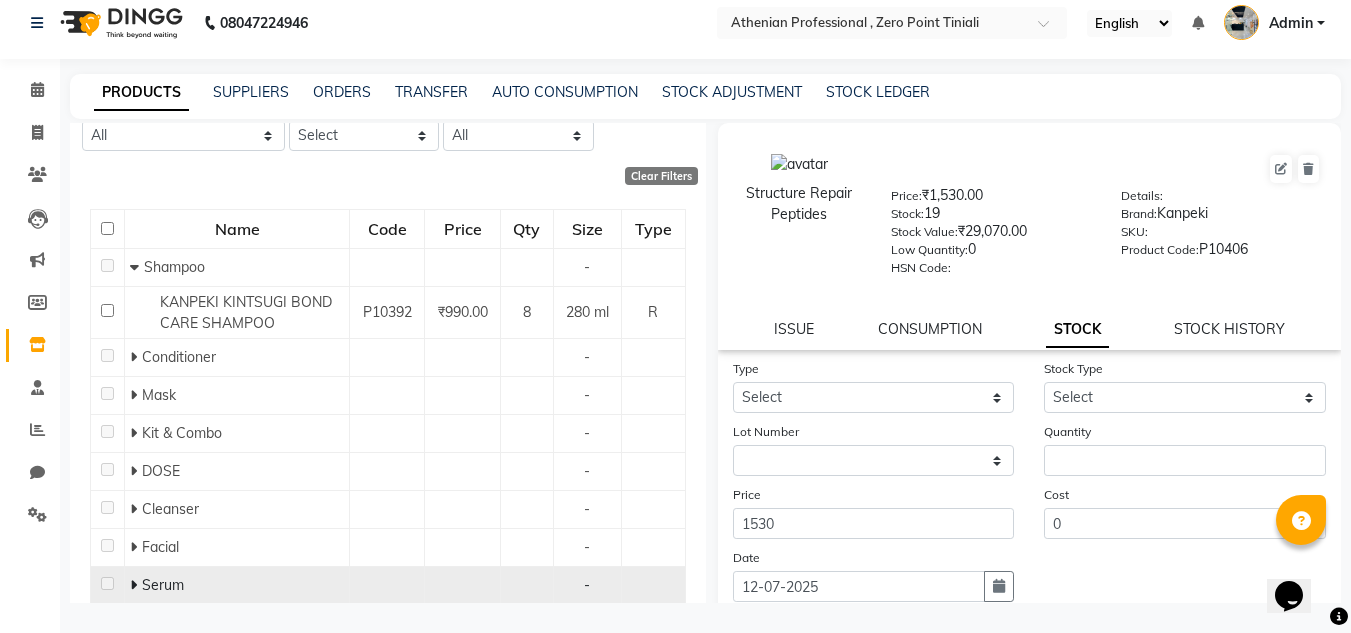 scroll, scrollTop: 0, scrollLeft: 0, axis: both 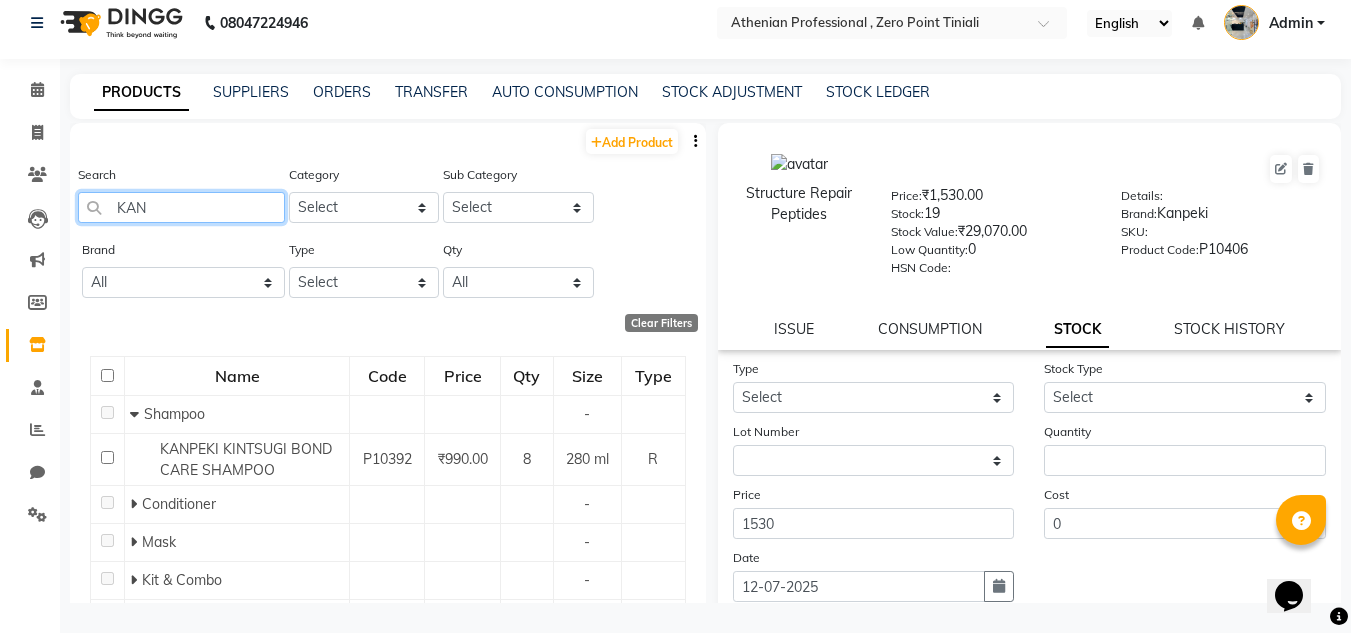 click on "KAN" 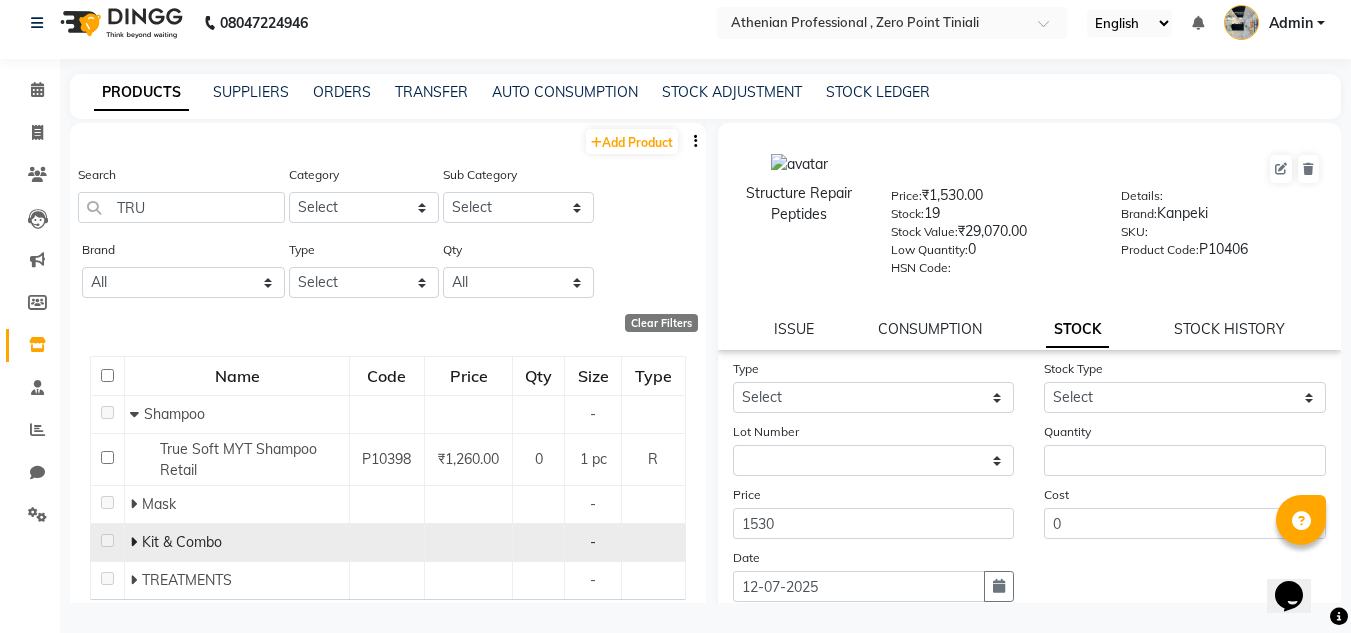 click 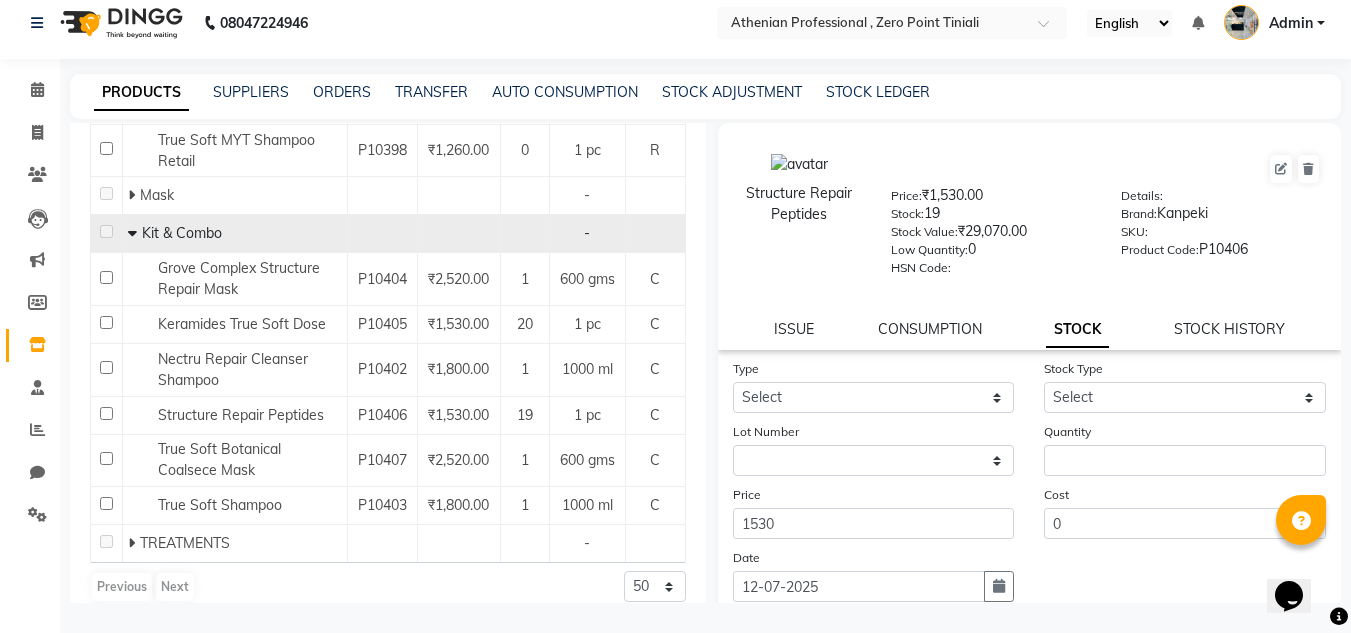 scroll, scrollTop: 310, scrollLeft: 0, axis: vertical 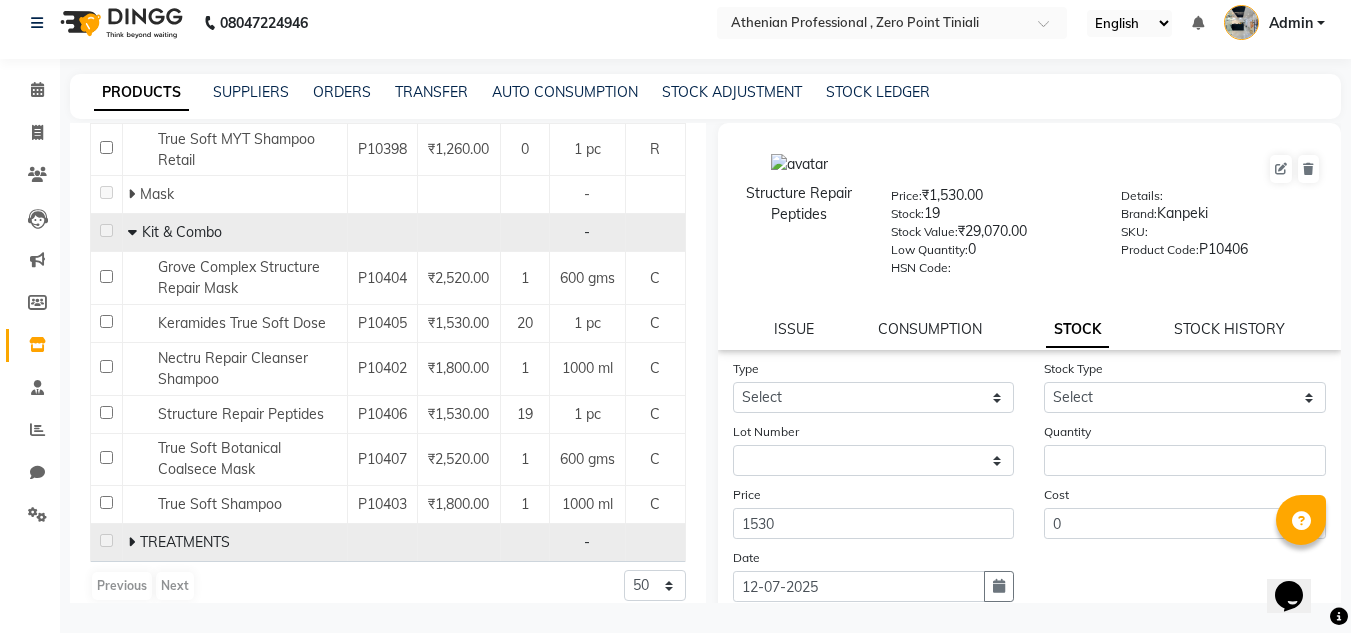 click 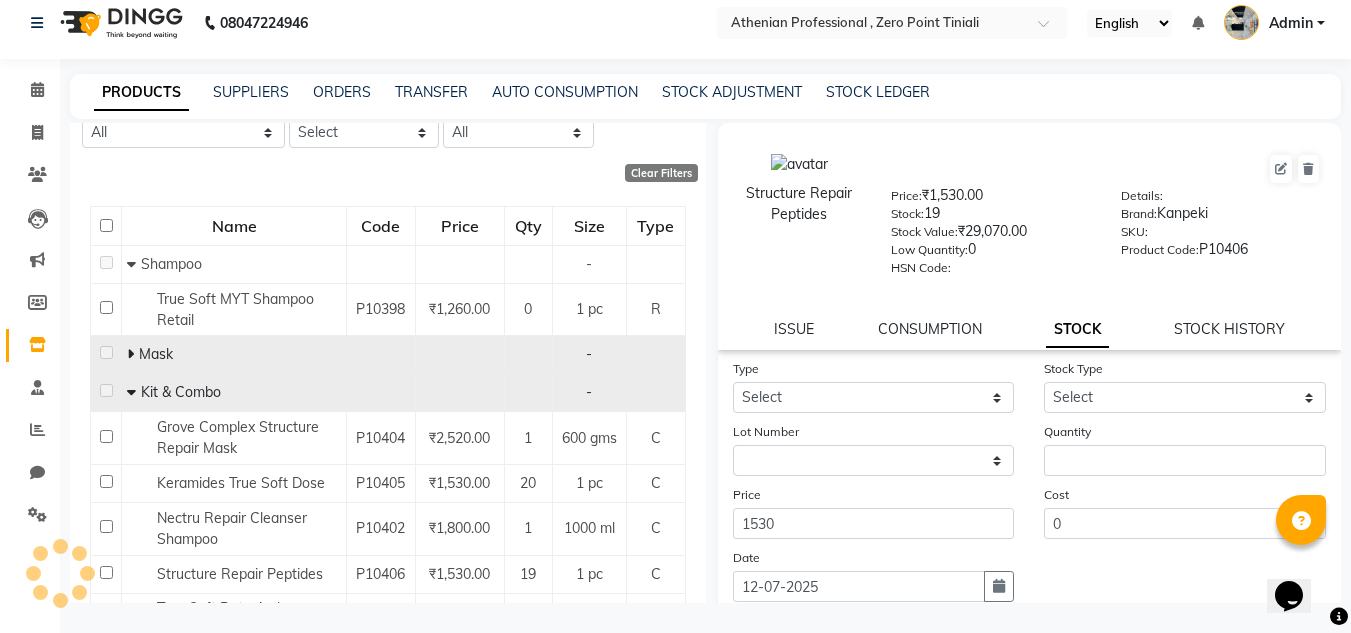 scroll, scrollTop: 0, scrollLeft: 0, axis: both 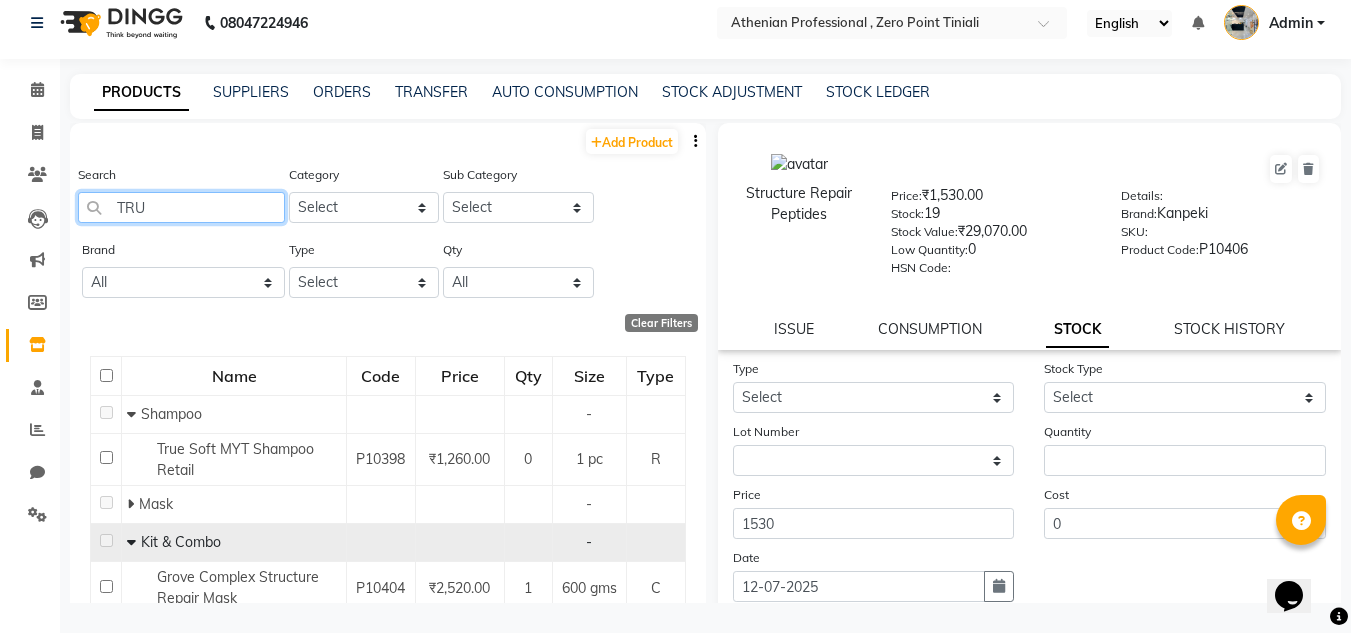 click on "TRU" 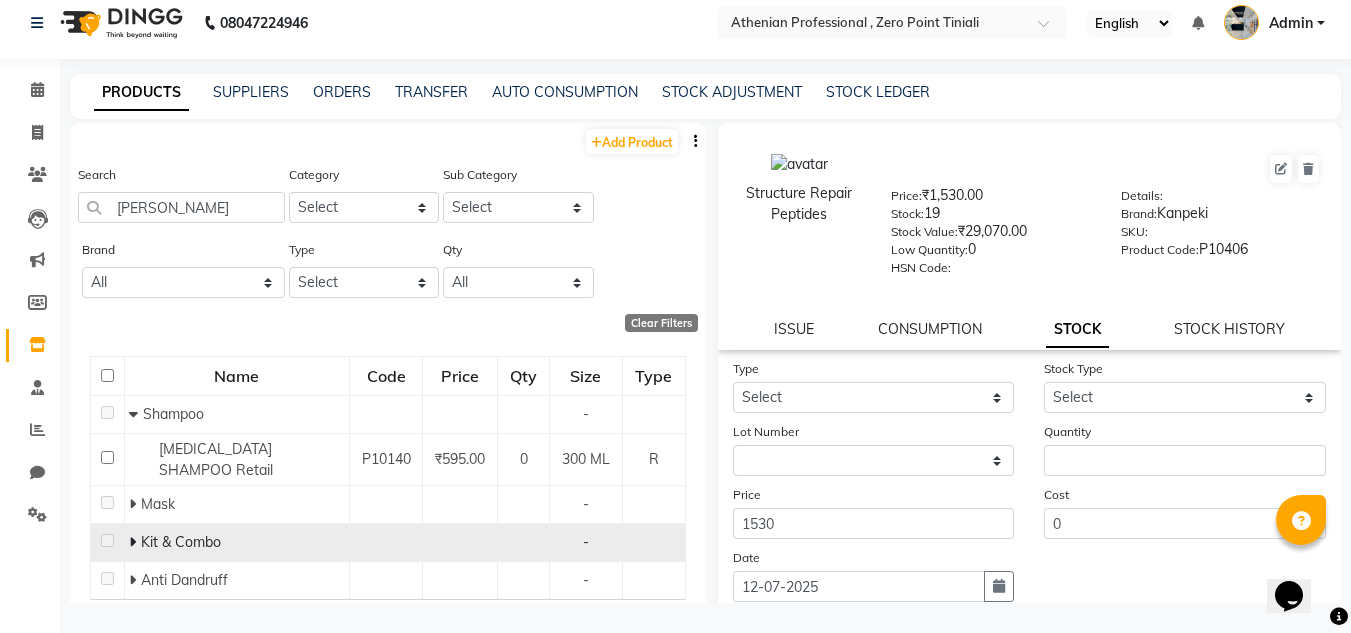 click 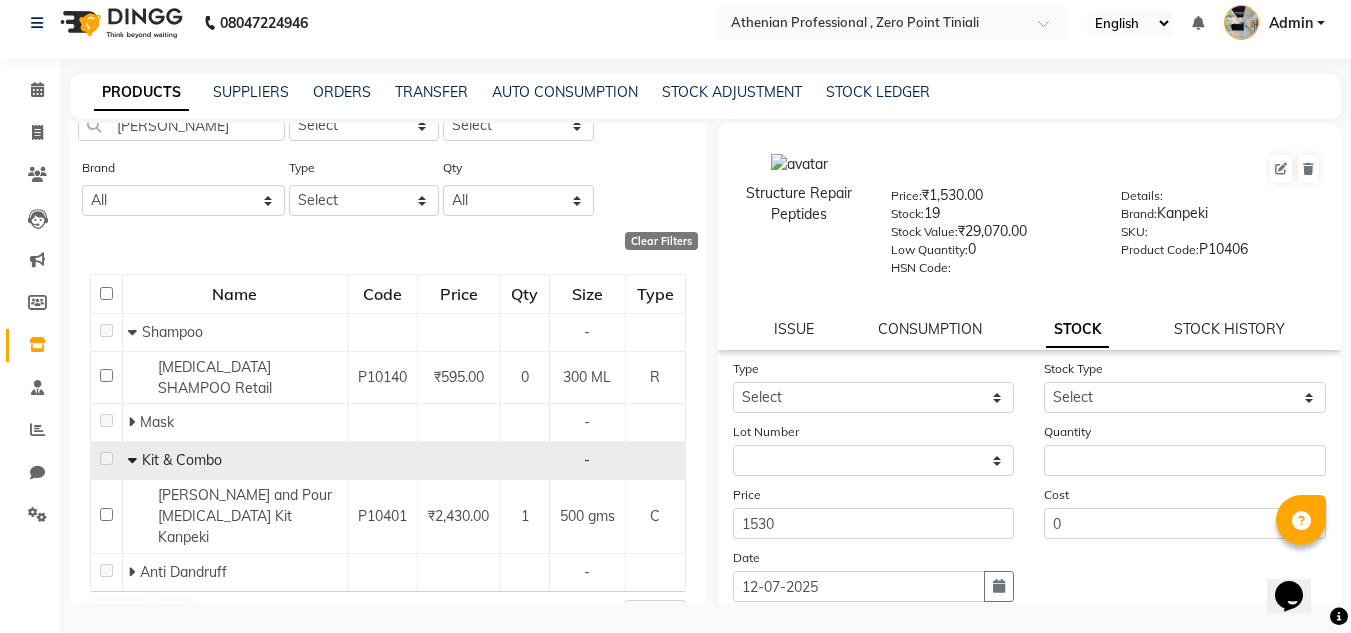 scroll, scrollTop: 116, scrollLeft: 0, axis: vertical 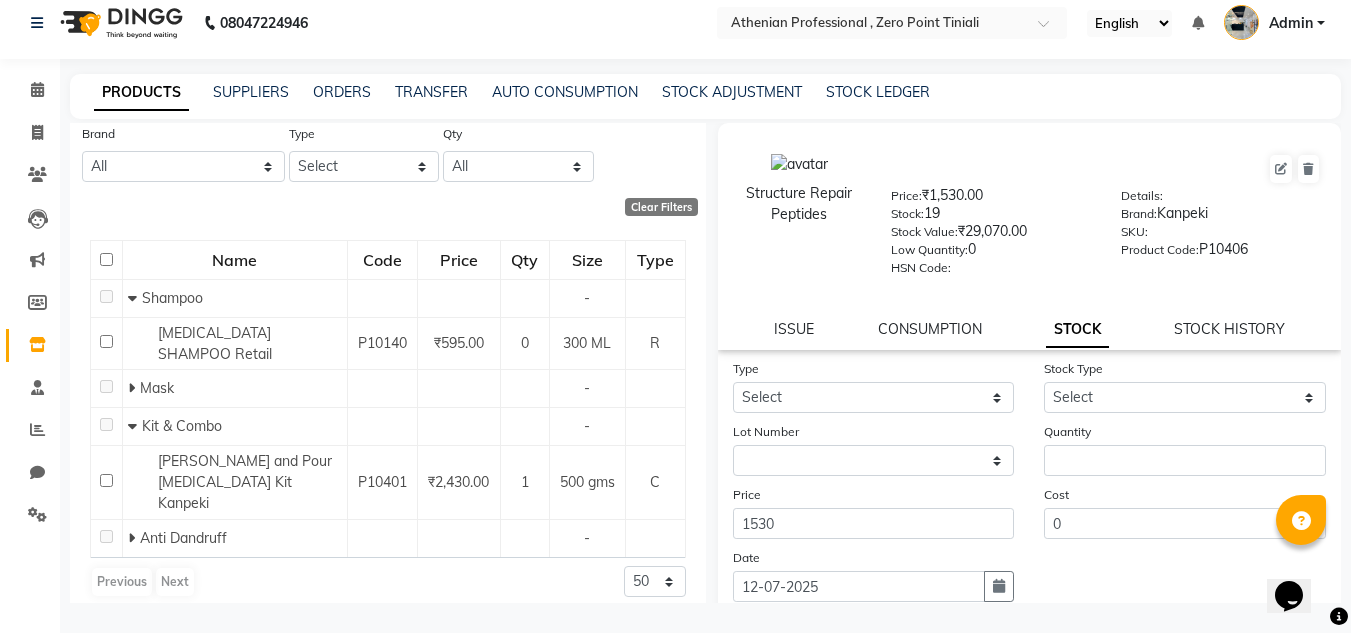 click on "Name Code Price Qty Size Type   Shampoo - [MEDICAL_DATA] SHAMPOO Retail P10140 ₹595.00 0 300 ML R   Mask -   Kit & Combo - [PERSON_NAME] and Pour [MEDICAL_DATA] Kit Kanpeki P10401 ₹2,430.00 1 500 gms C   Anti [MEDICAL_DATA] -  Previous   Next  50 100 500" 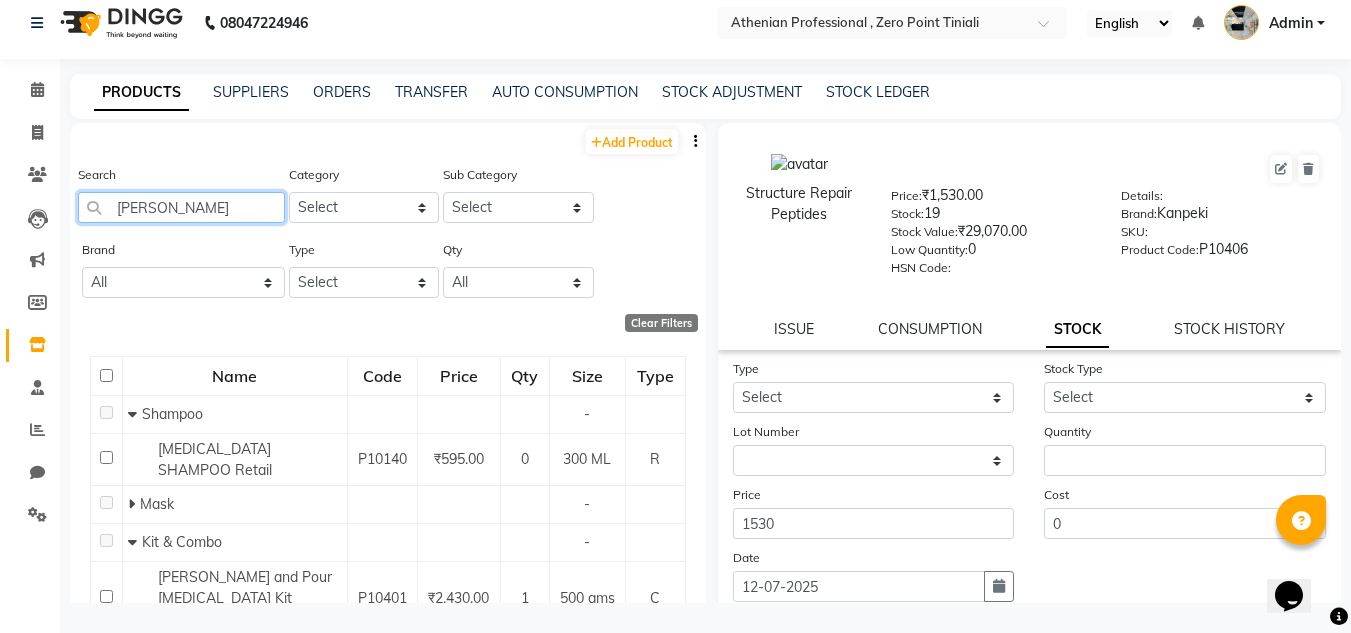 click on "[PERSON_NAME]" 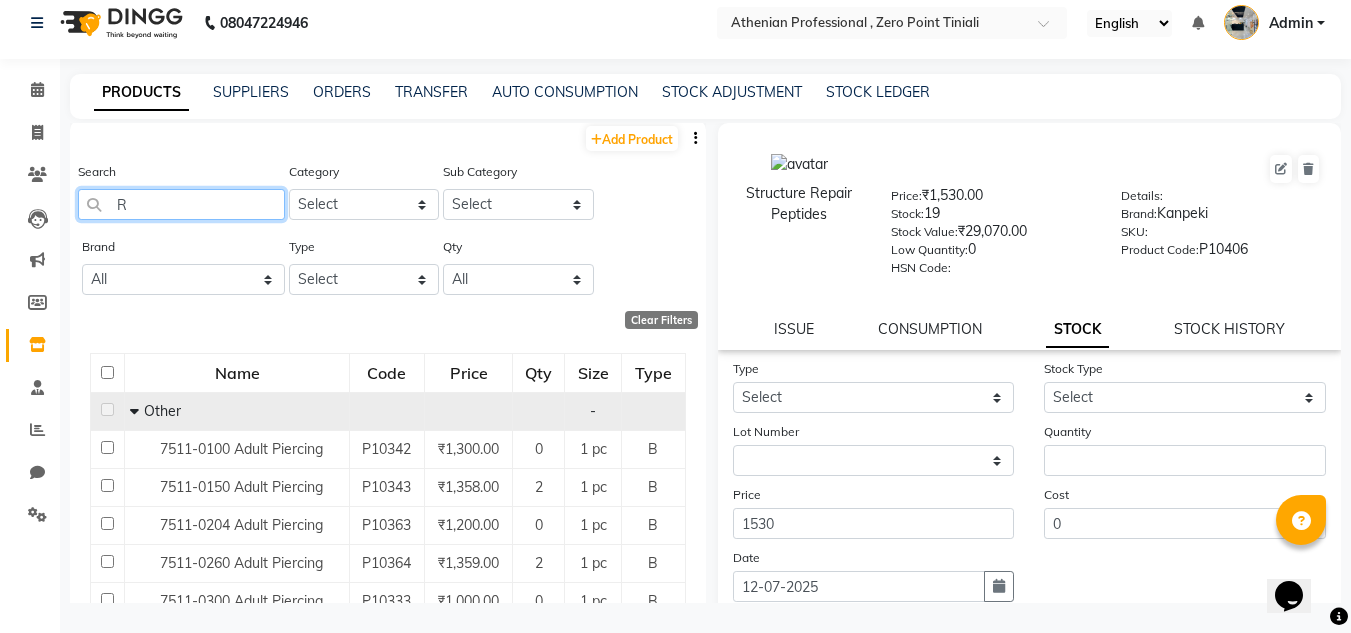 scroll, scrollTop: 0, scrollLeft: 0, axis: both 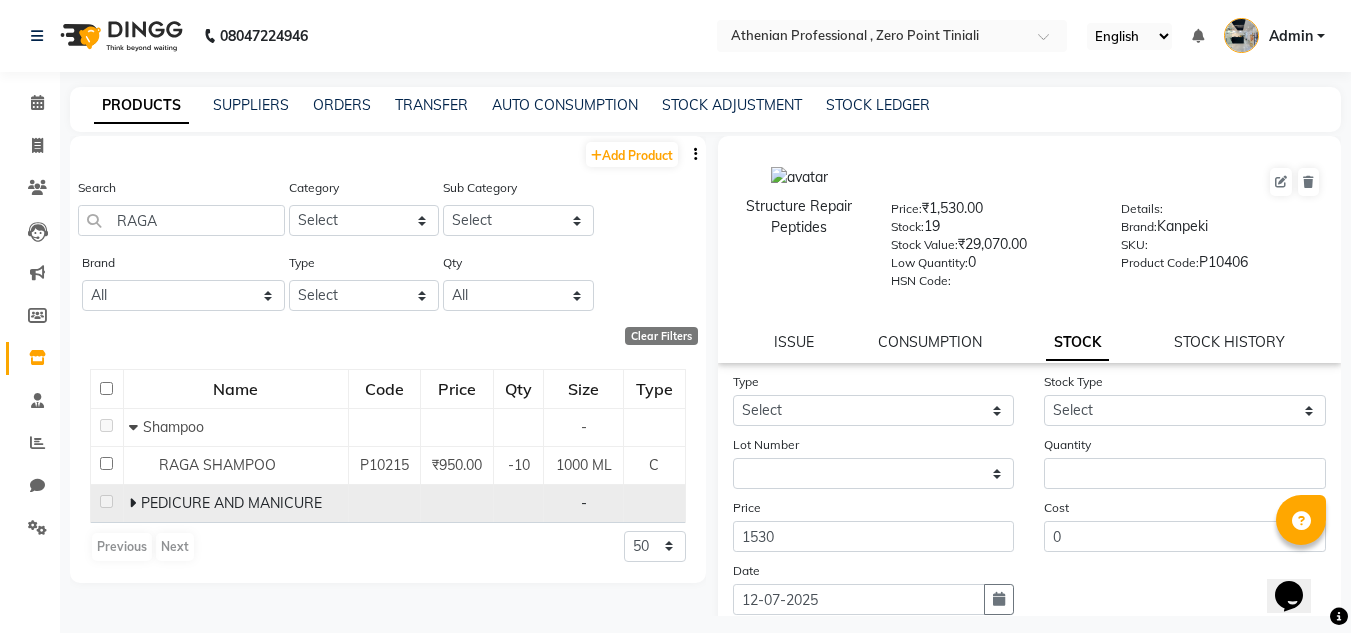 click 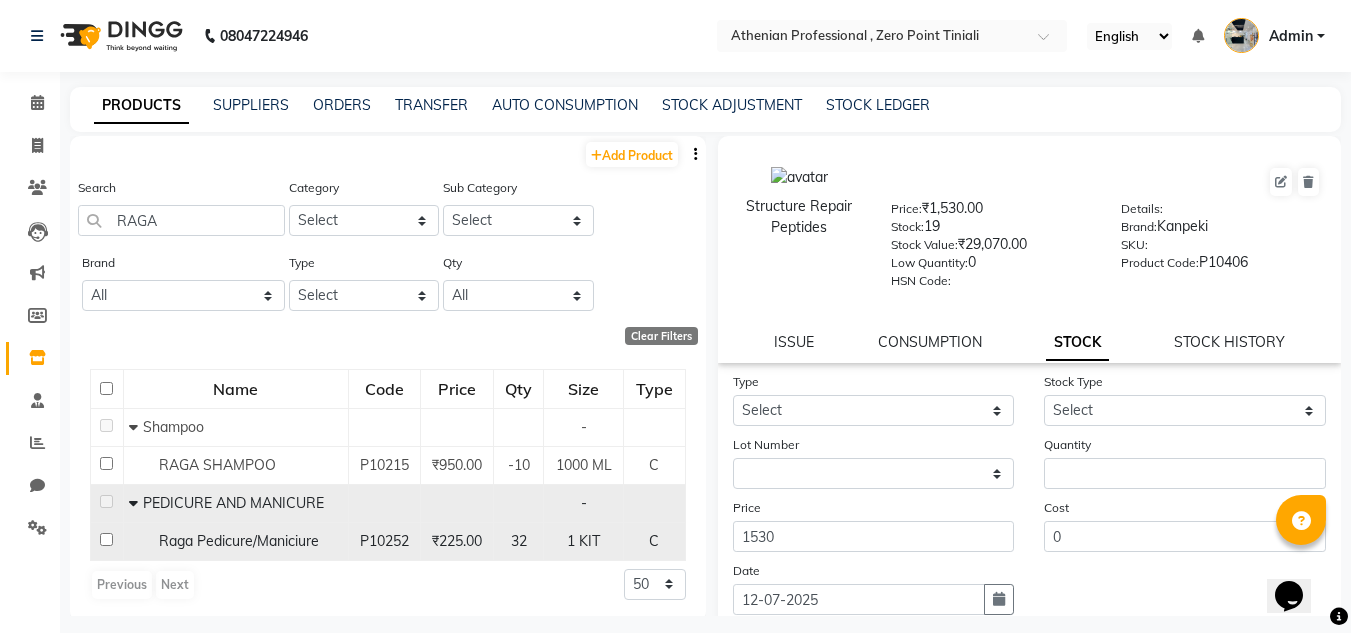 click on "Raga Pedicure/Maniciure" 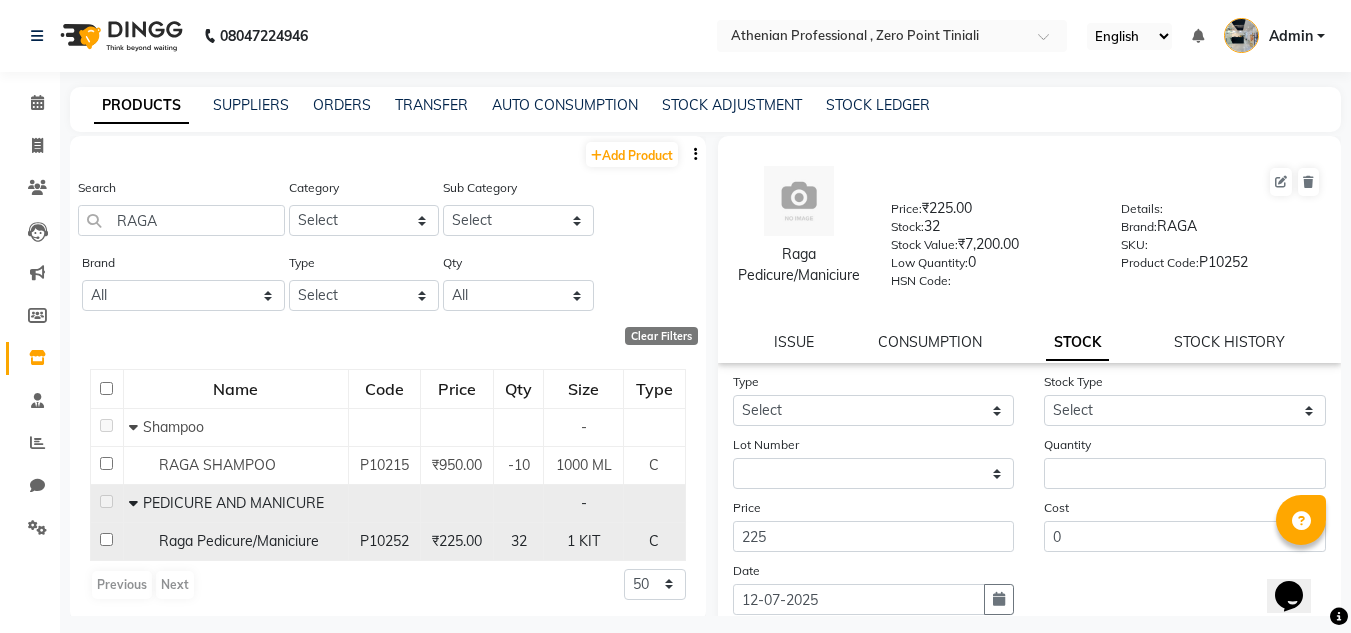 click on "Raga Pedicure/Maniciure" 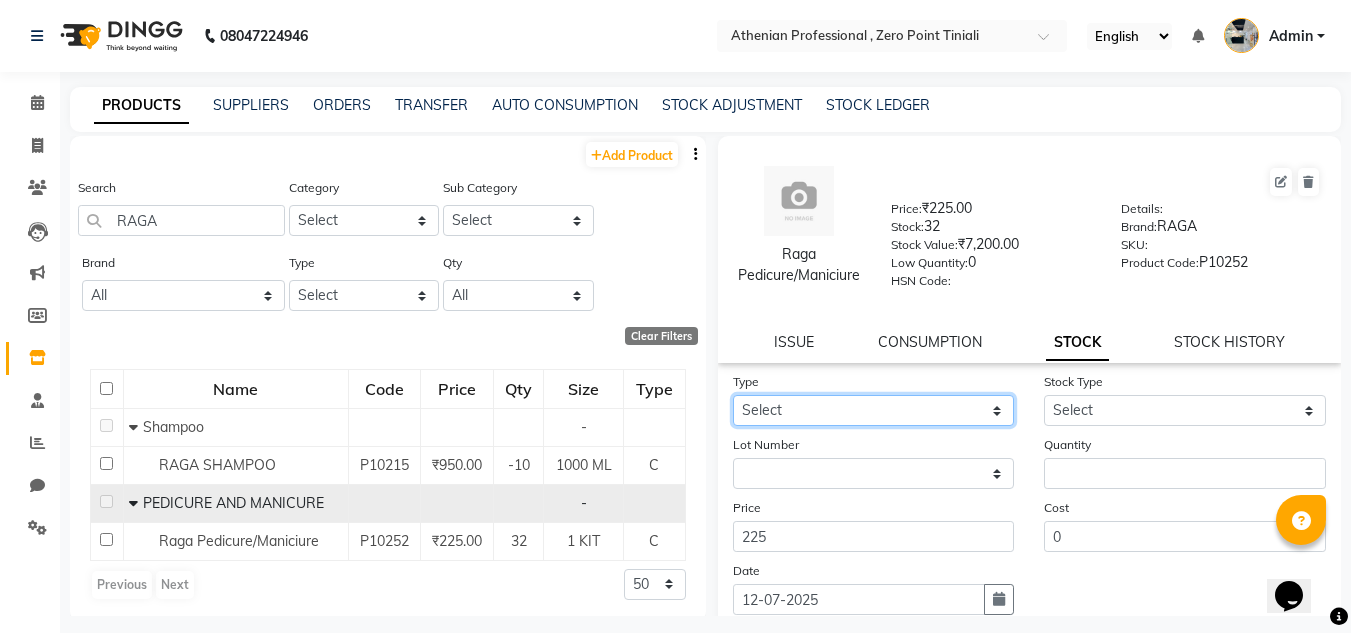 click on "Select In Out" 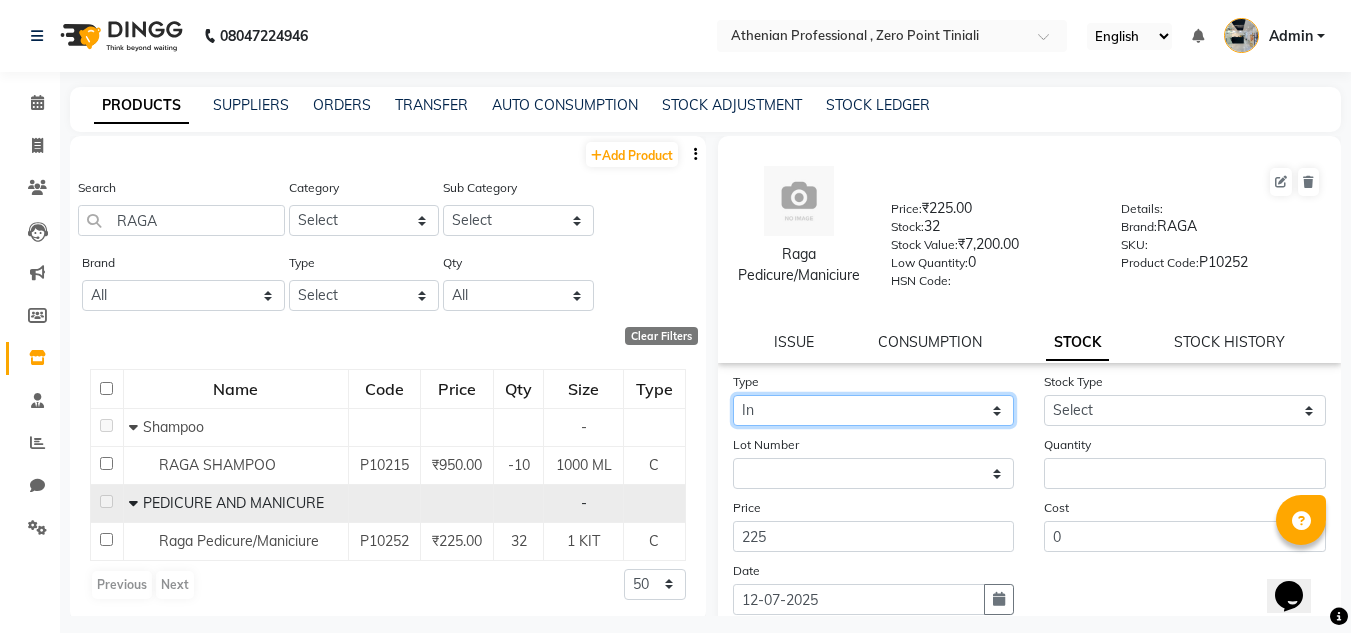 click on "Select In Out" 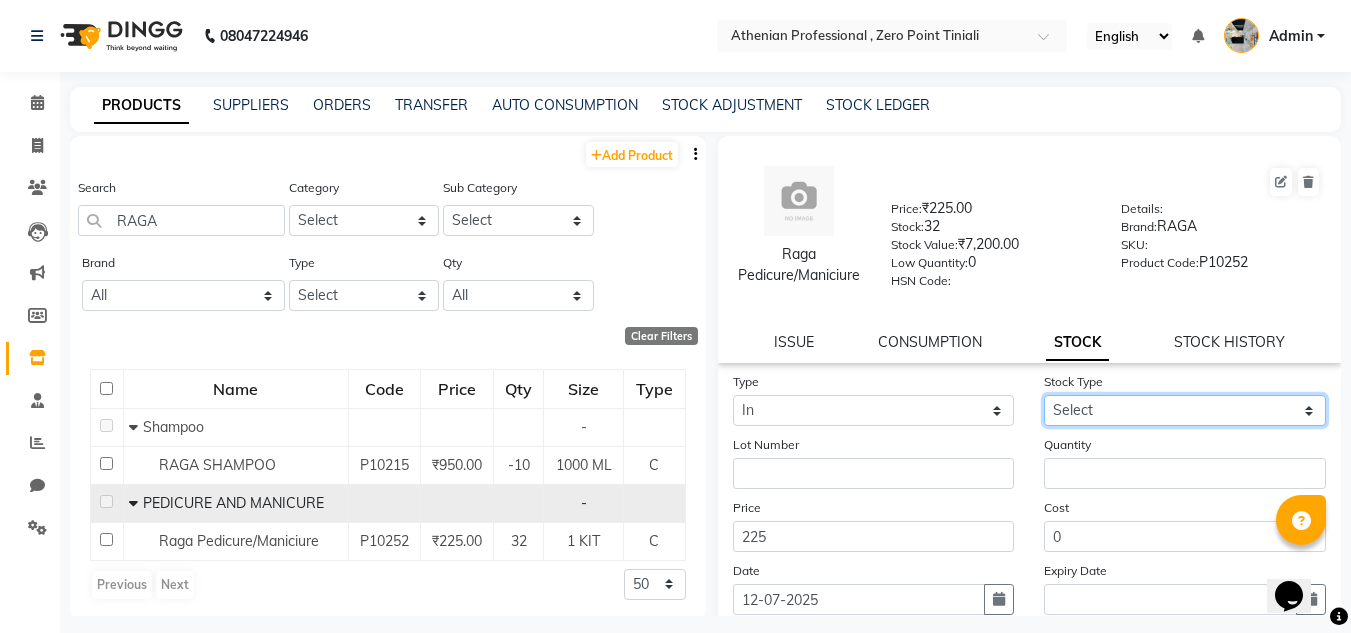 click on "Select New Stock Adjustment Return Other" 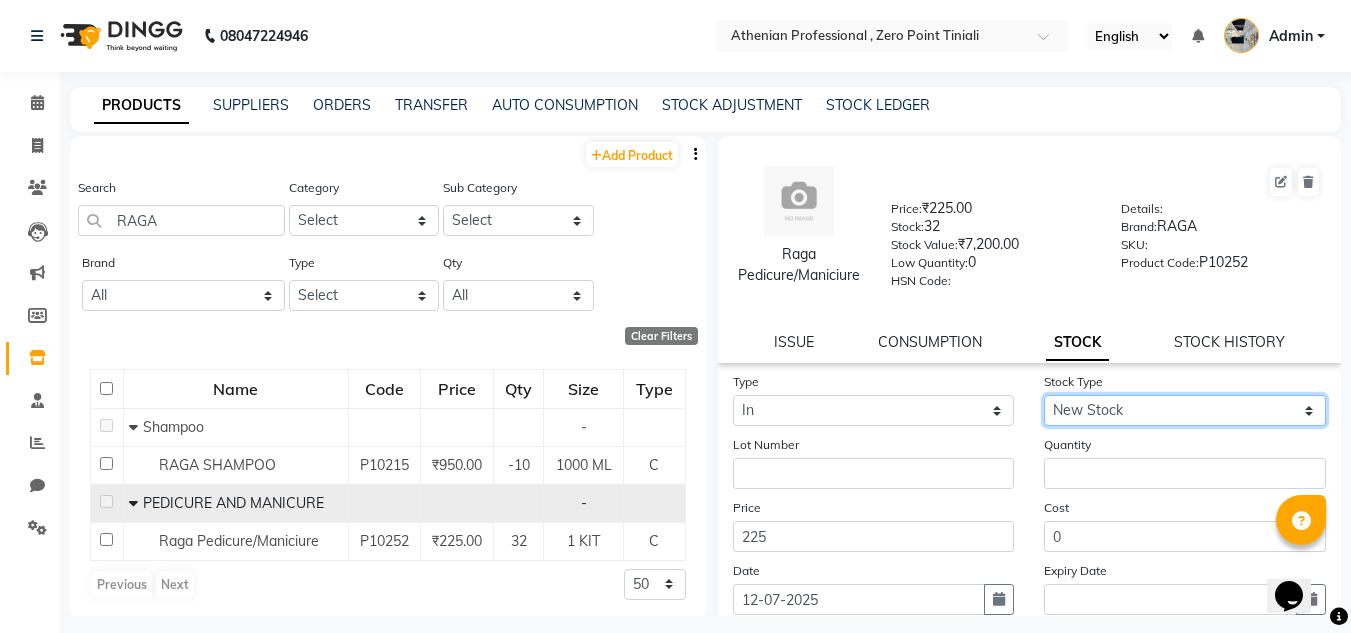 click on "Select New Stock Adjustment Return Other" 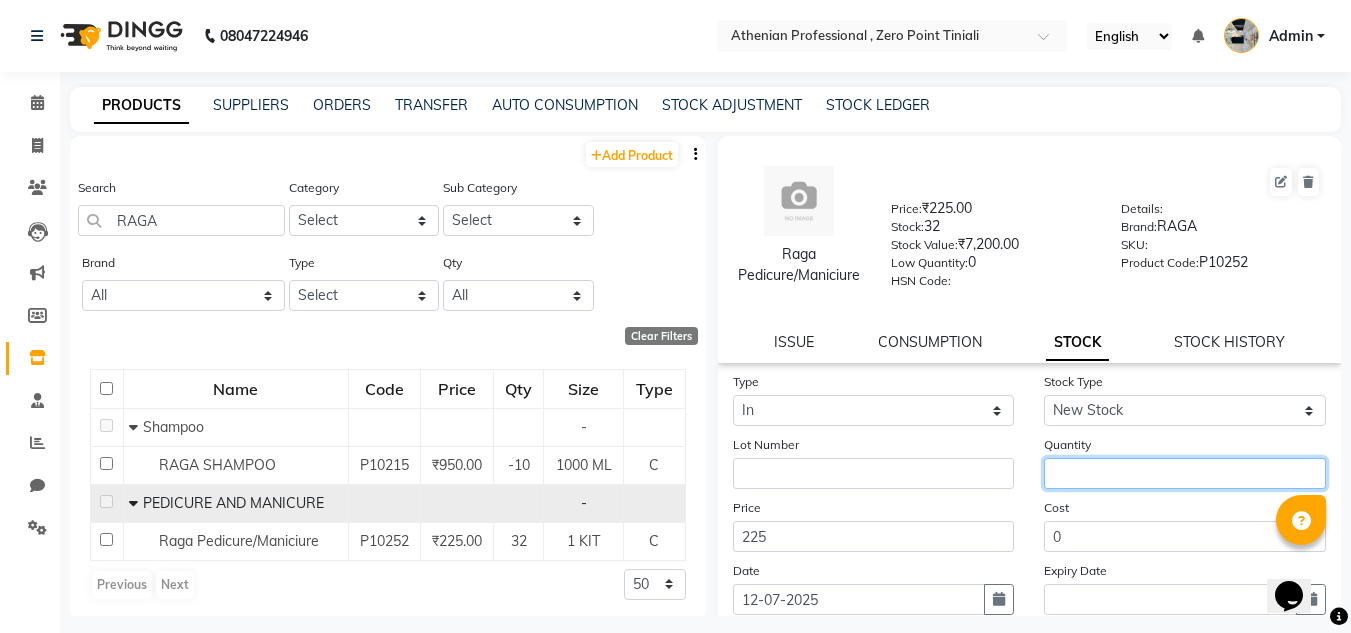 click 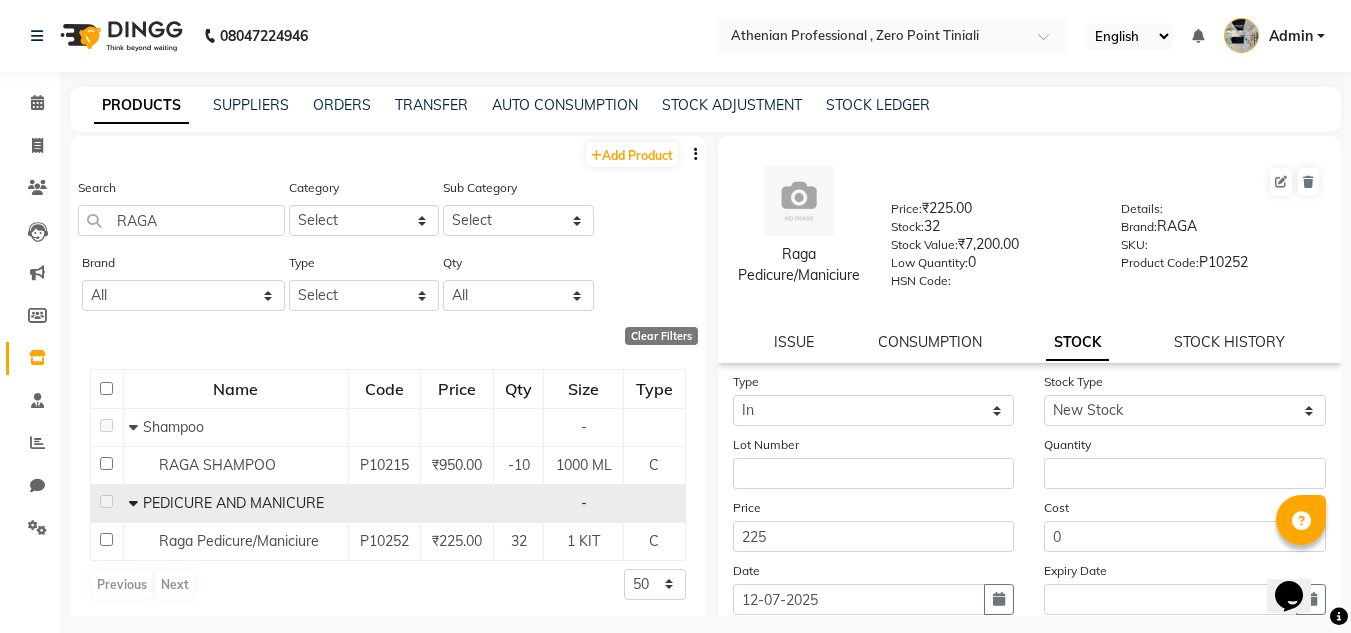 drag, startPoint x: 840, startPoint y: 343, endPoint x: 764, endPoint y: 363, distance: 78.58753 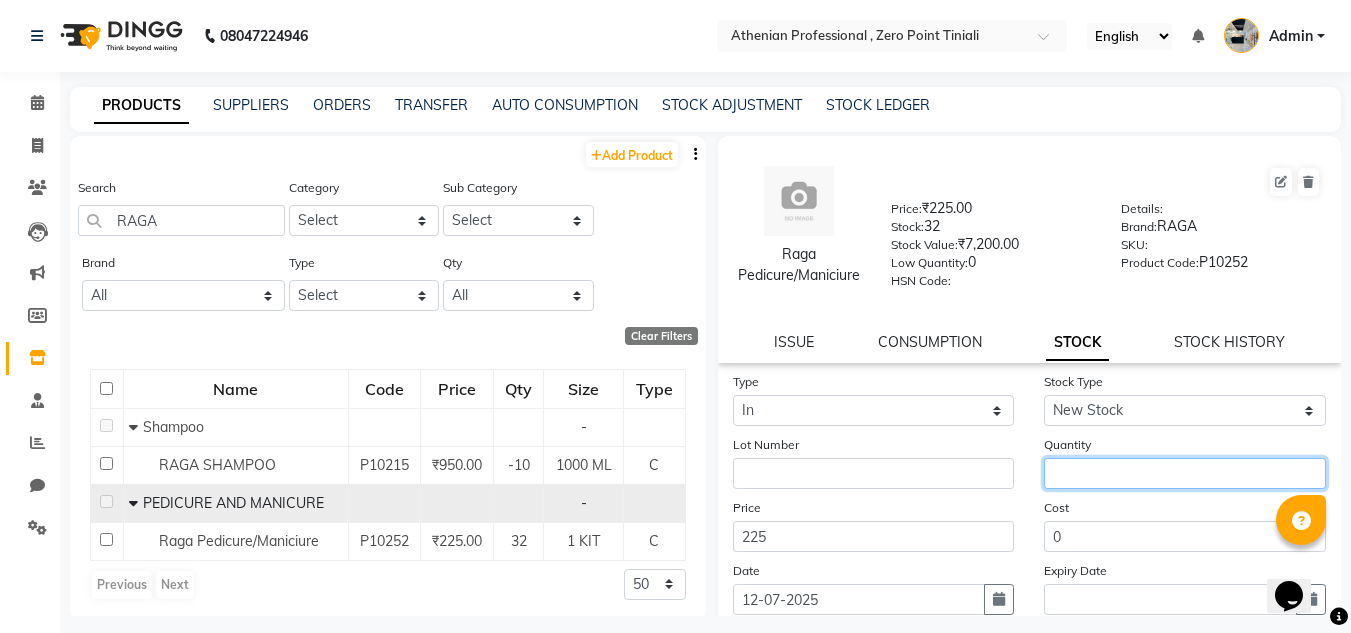 click 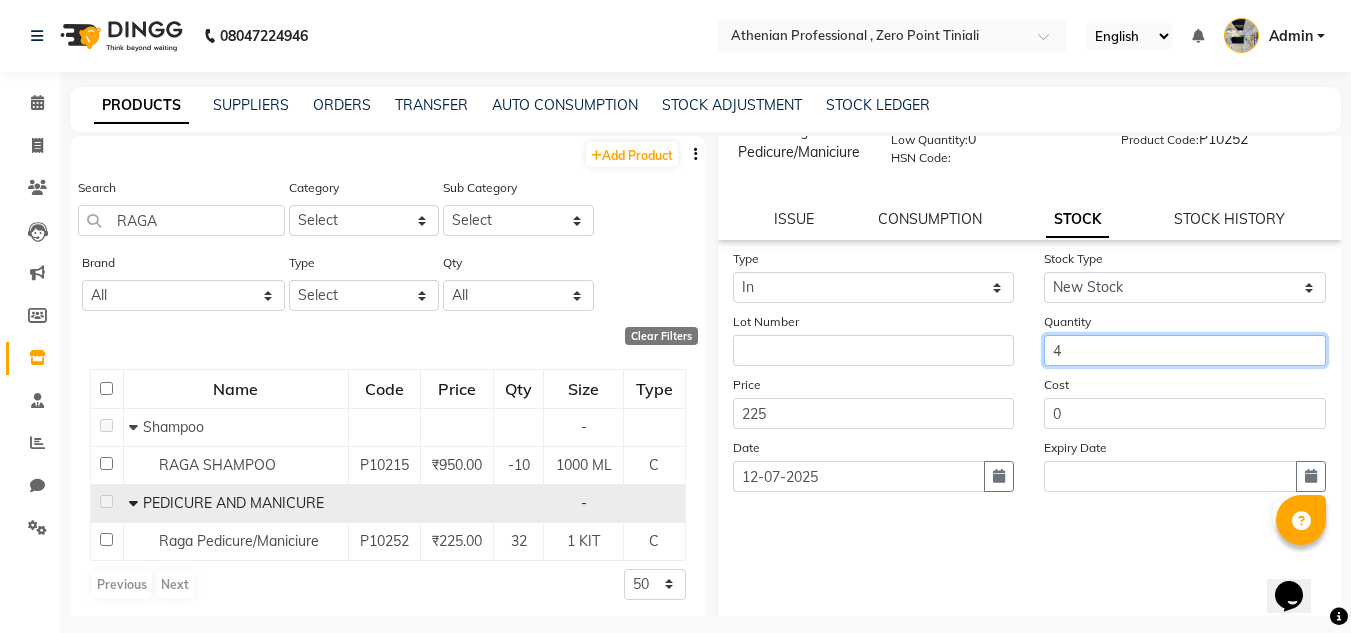 scroll, scrollTop: 174, scrollLeft: 0, axis: vertical 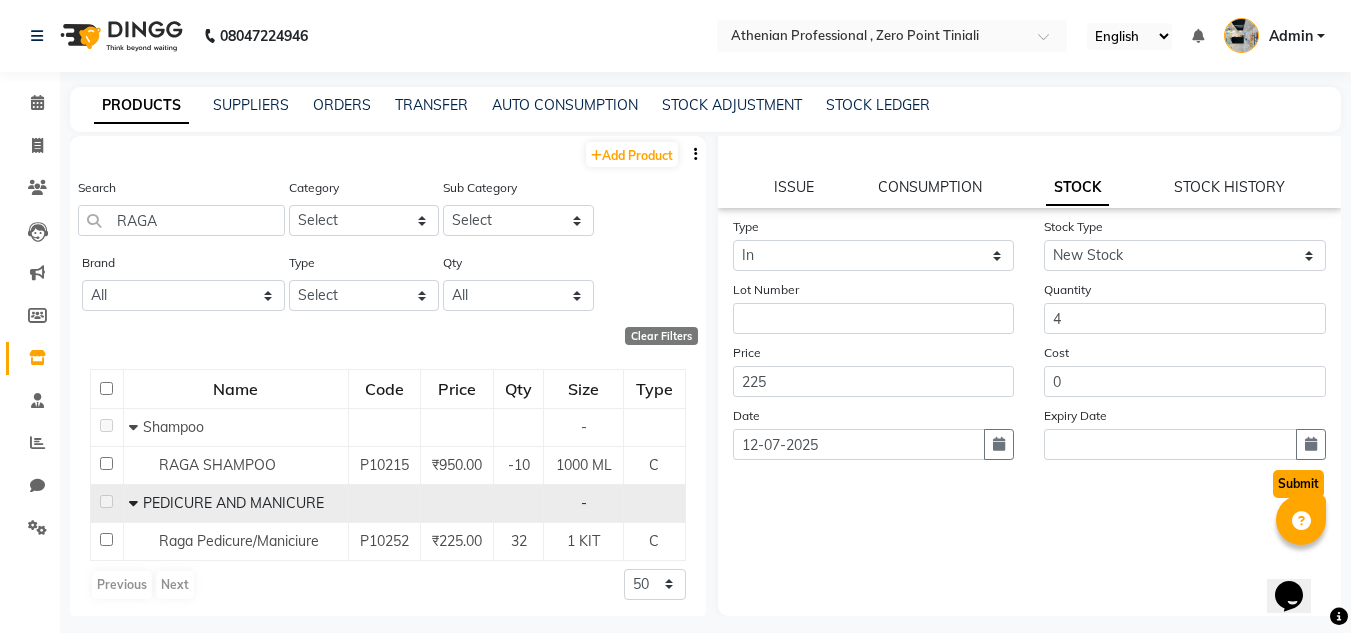 click on "Submit" 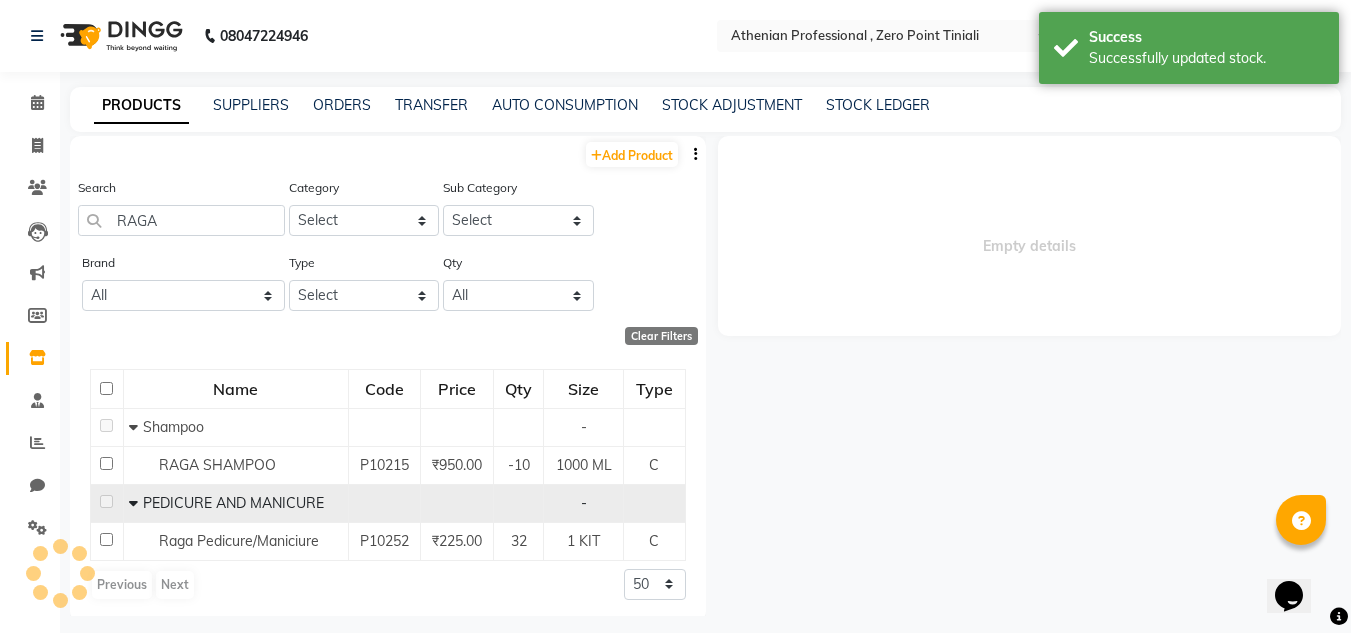 scroll, scrollTop: 0, scrollLeft: 0, axis: both 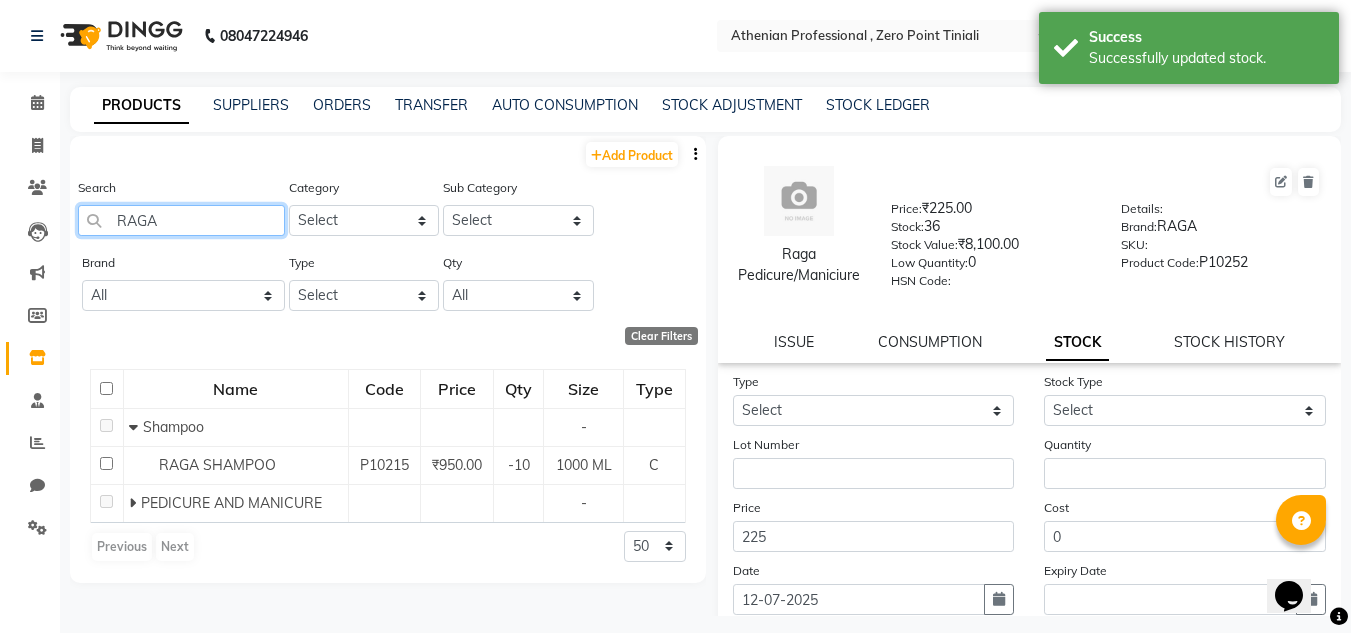click on "RAGA" 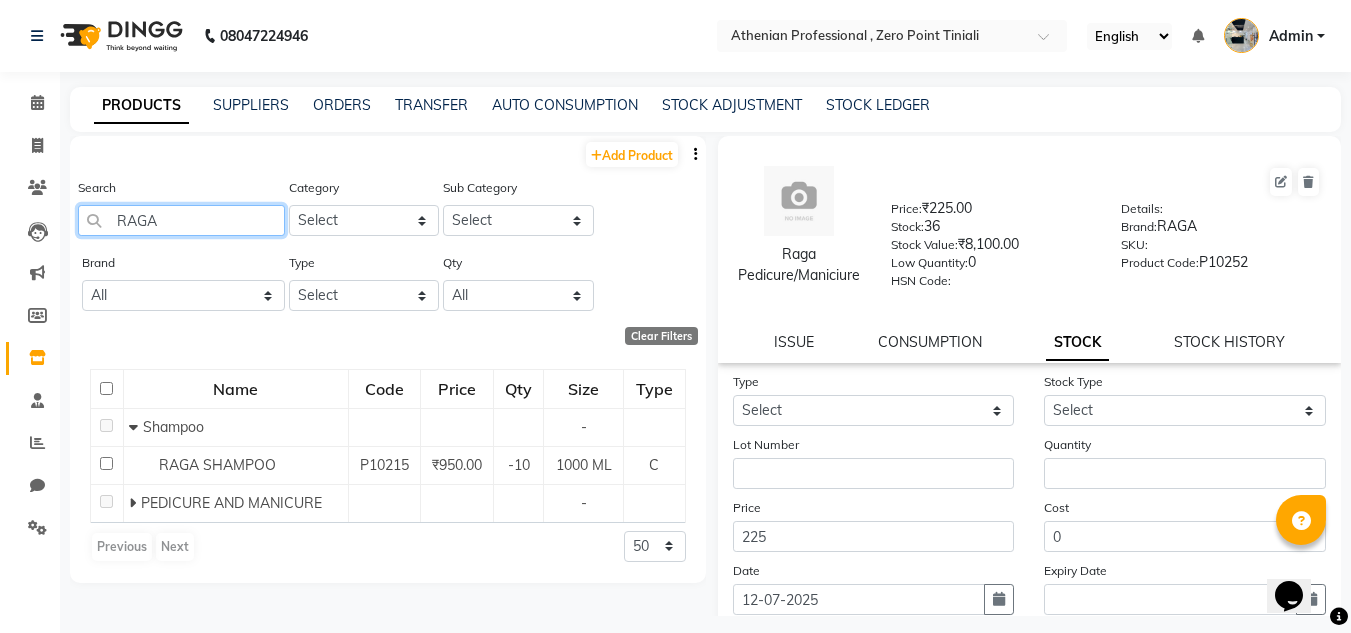 click on "RAGA" 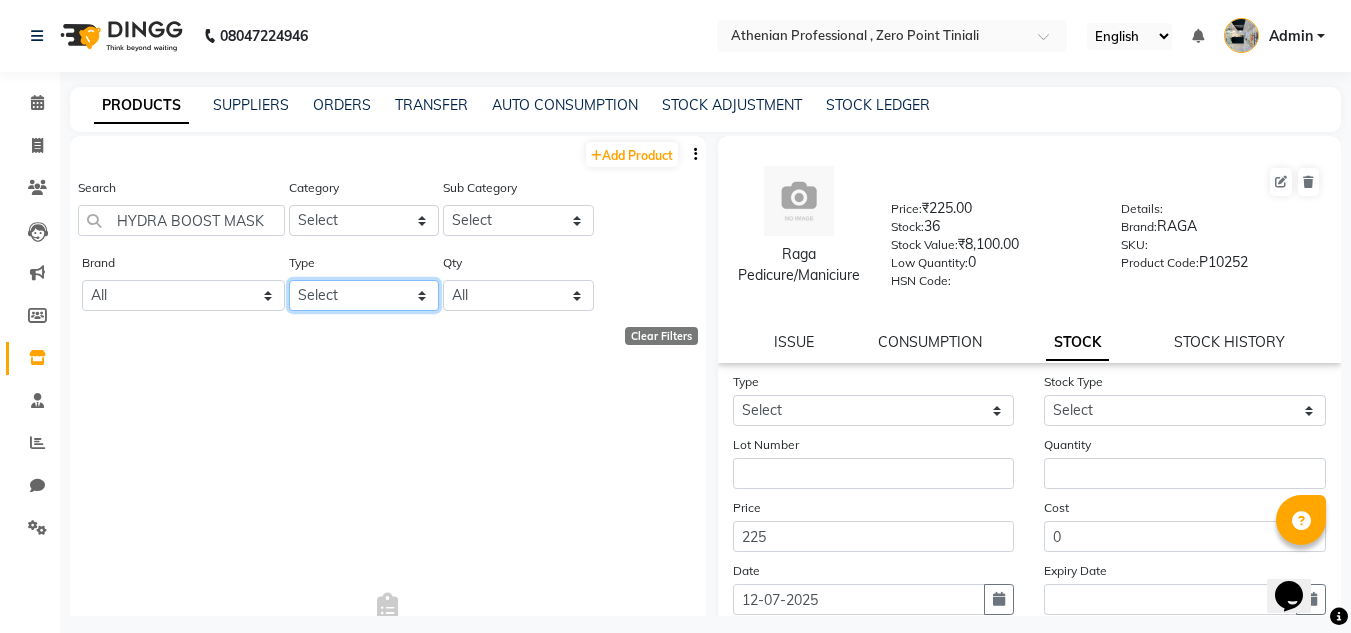 click on "Select Both Retail Consumable" 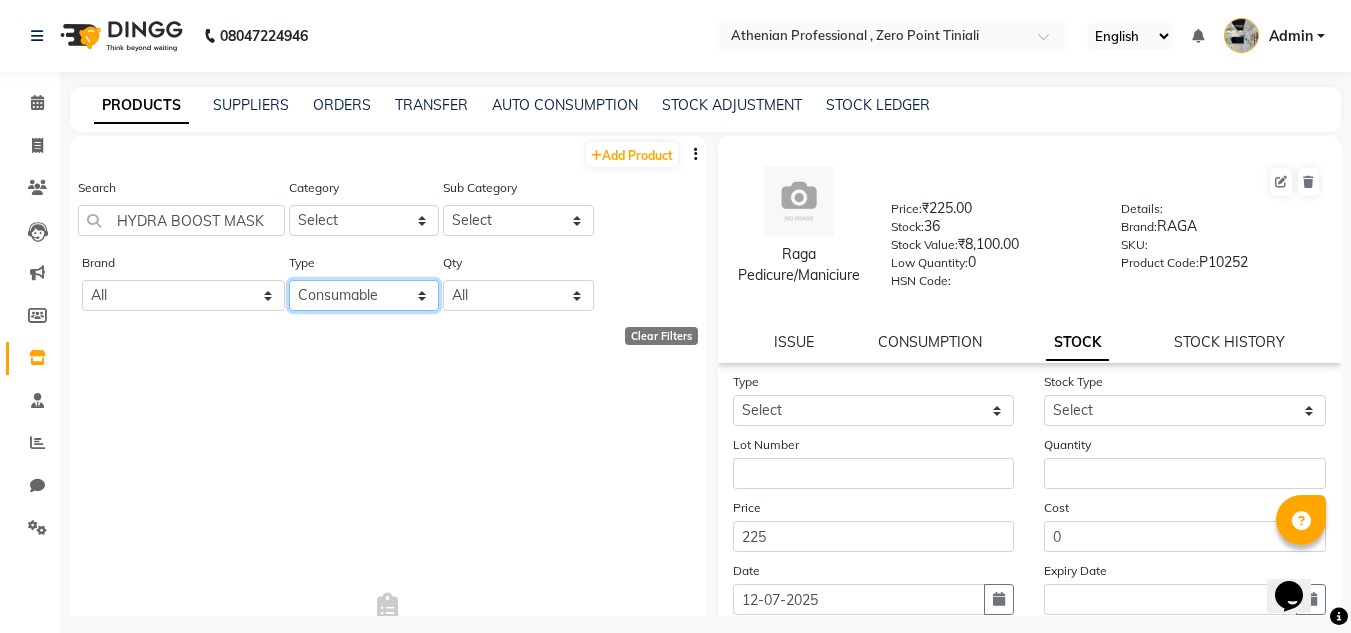 click on "Select Both Retail Consumable" 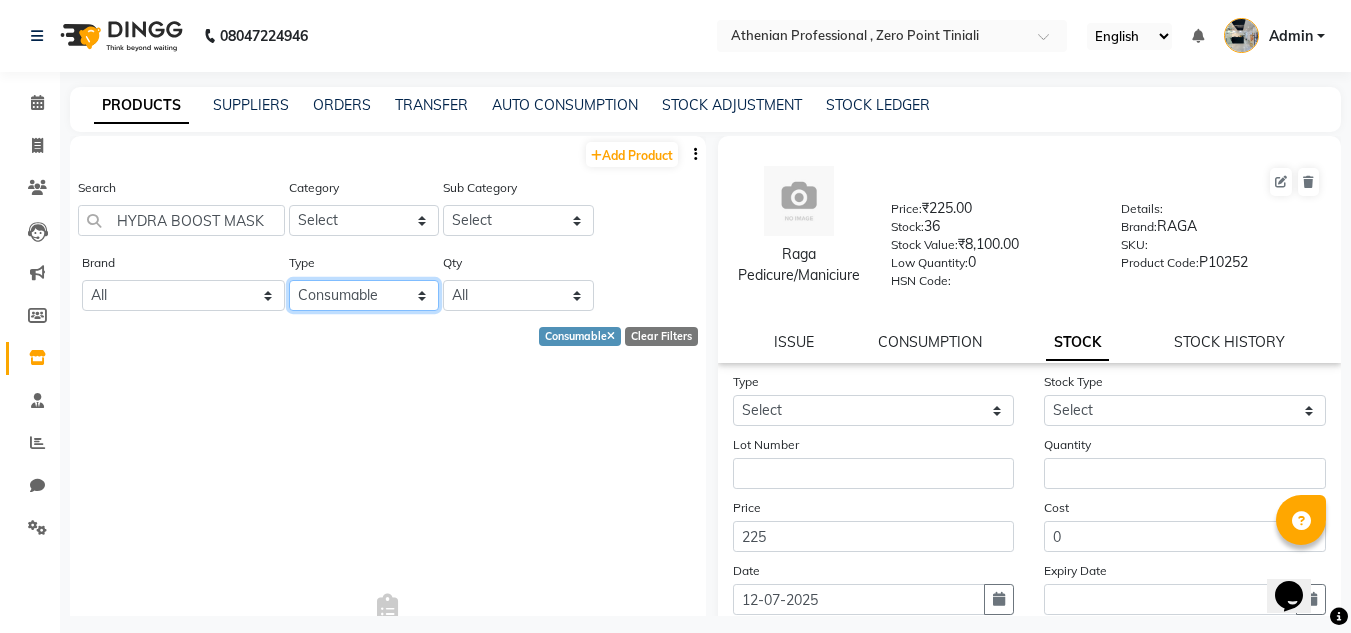 click on "Select Both Retail Consumable" 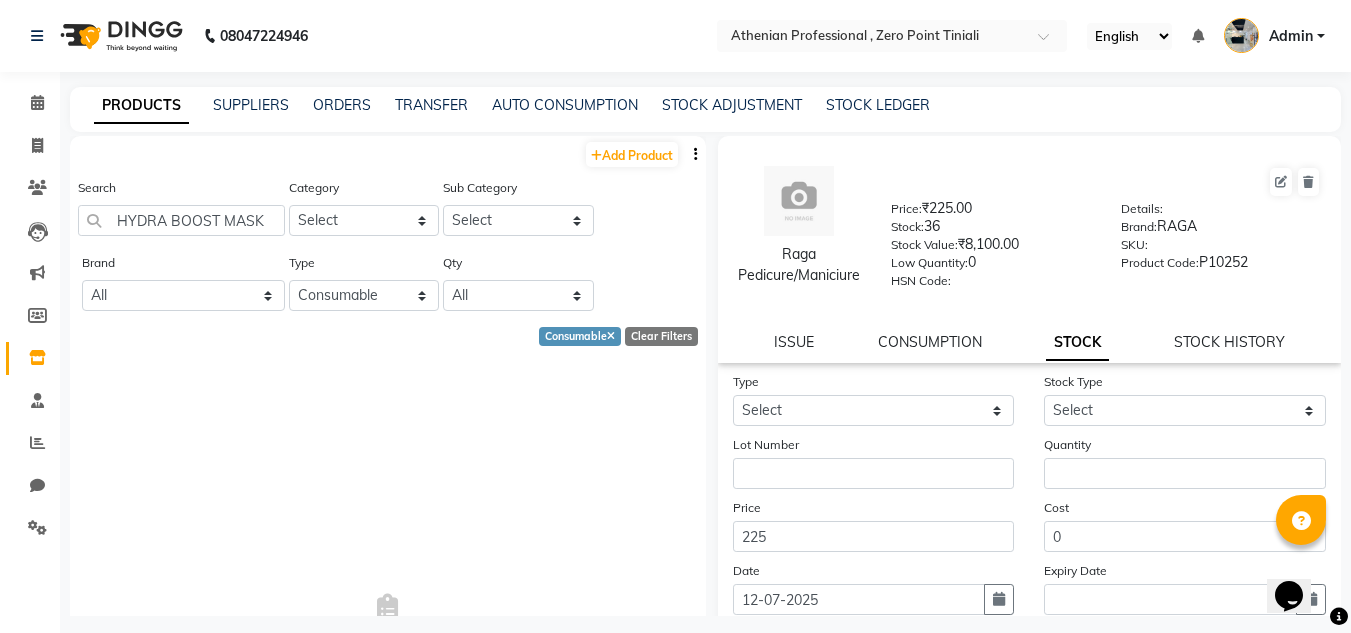 click on "No Products" at bounding box center [388, 620] 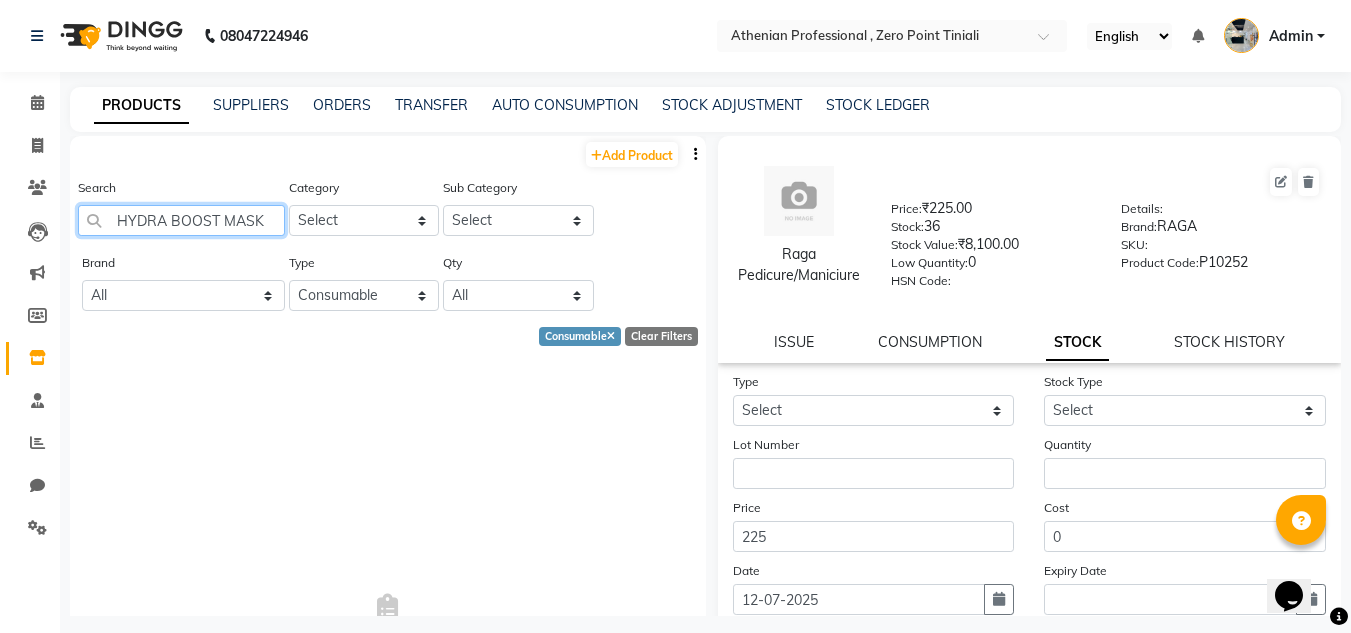 click on "HYDRA BOOST MASK" 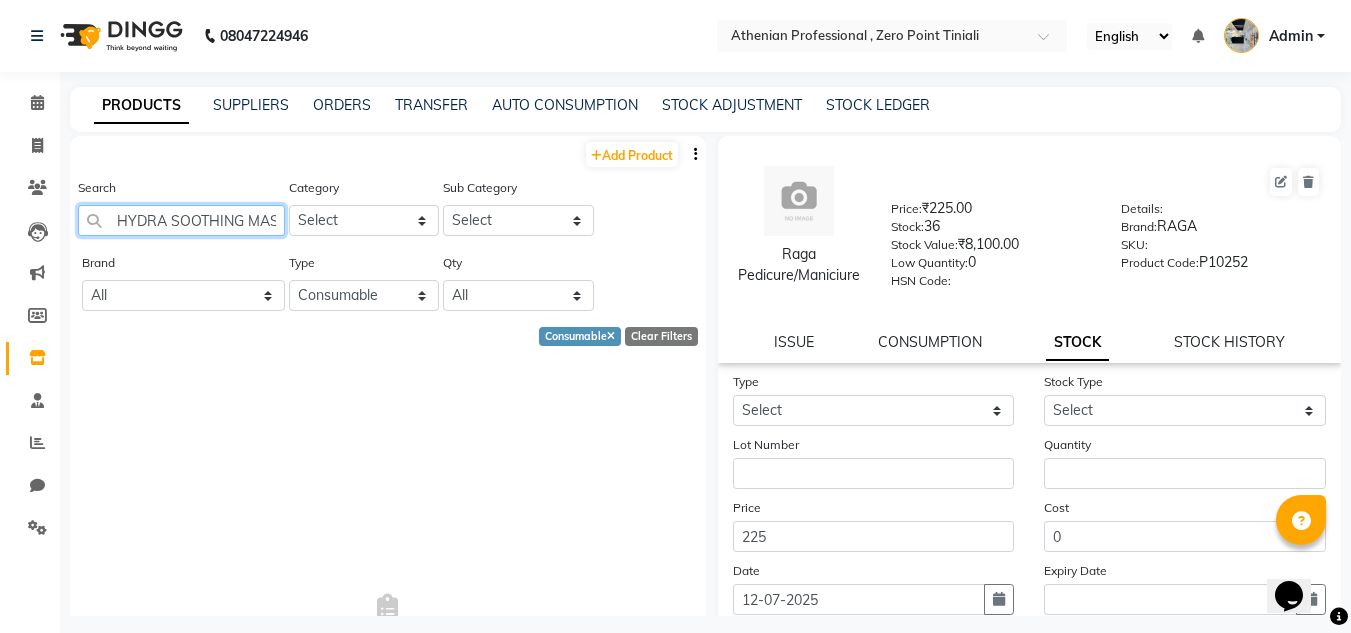 scroll, scrollTop: 0, scrollLeft: 16, axis: horizontal 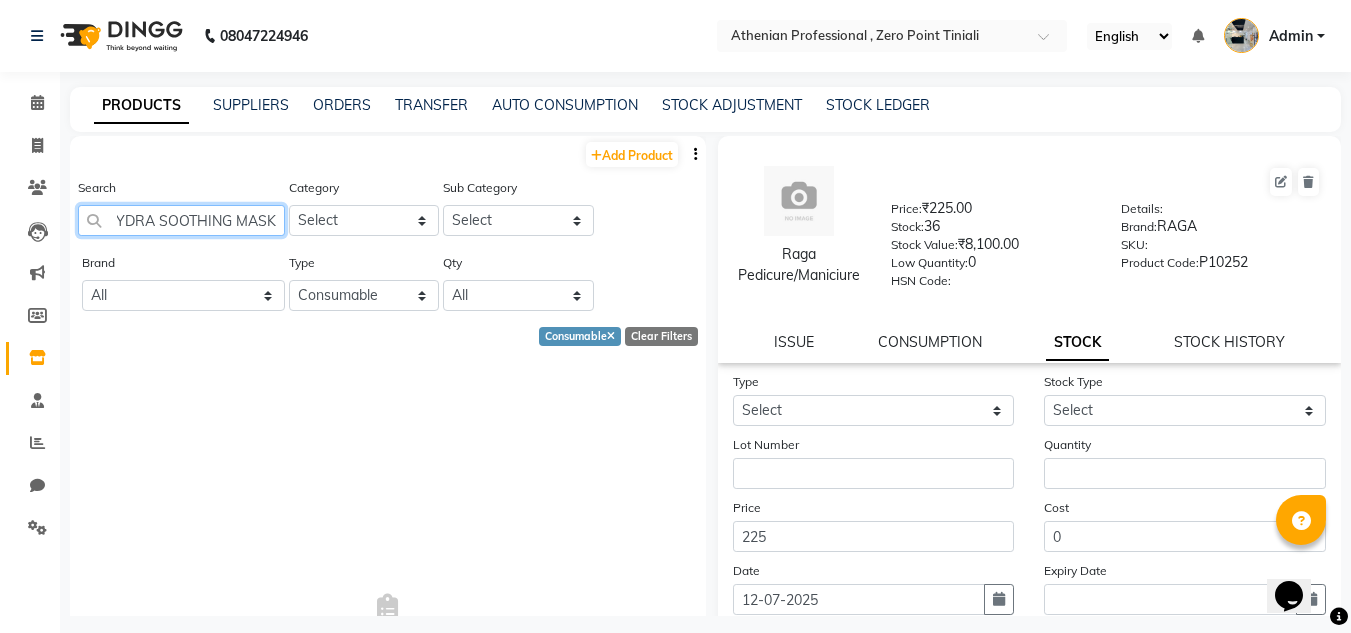 click on "HYDRA SOOTHING MASK" 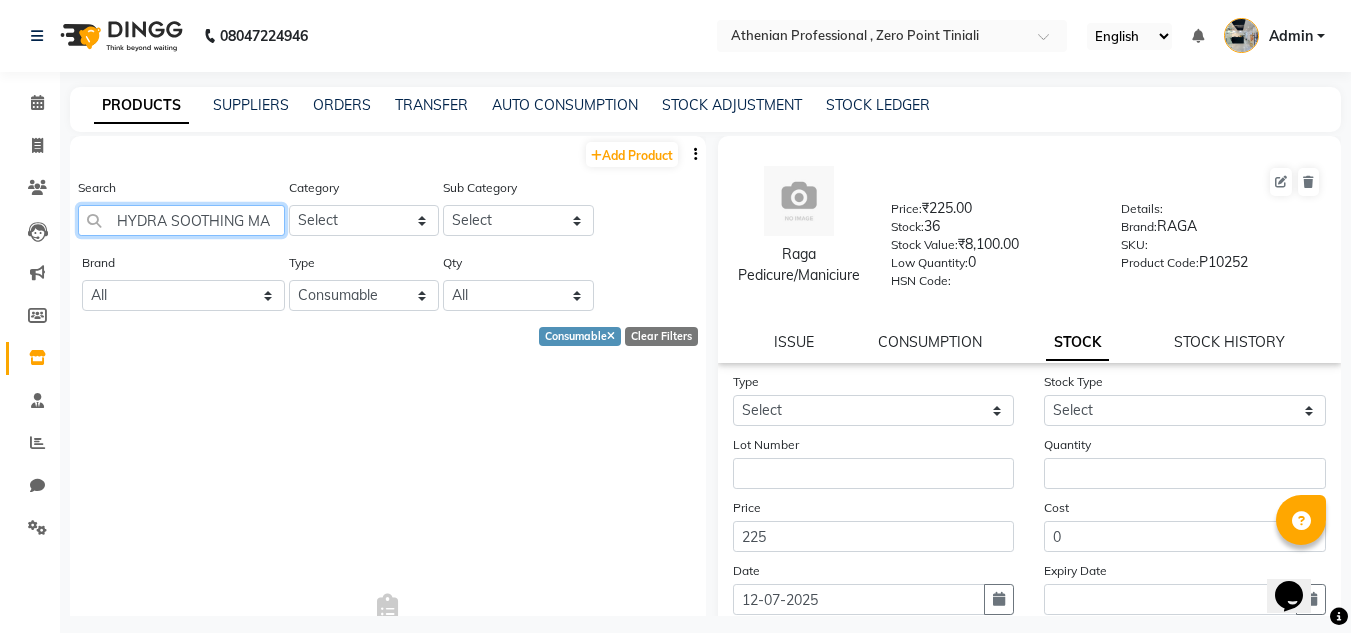 scroll, scrollTop: 0, scrollLeft: 0, axis: both 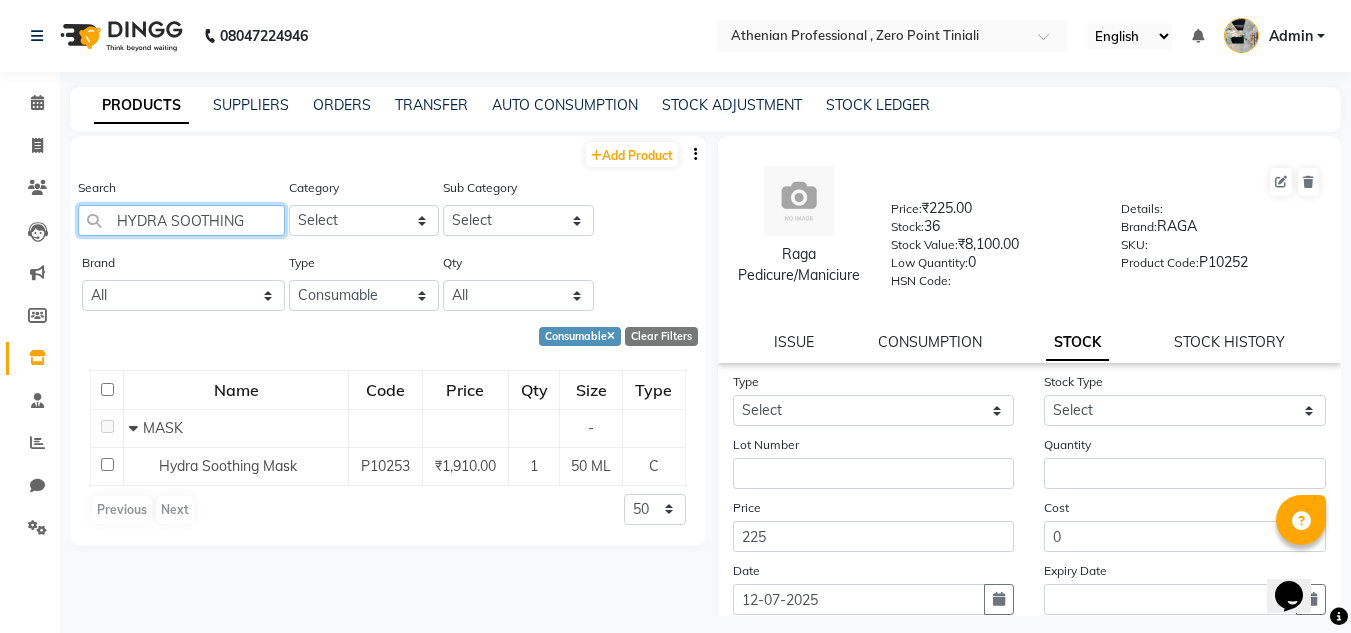 click on "HYDRA SOOTHING" 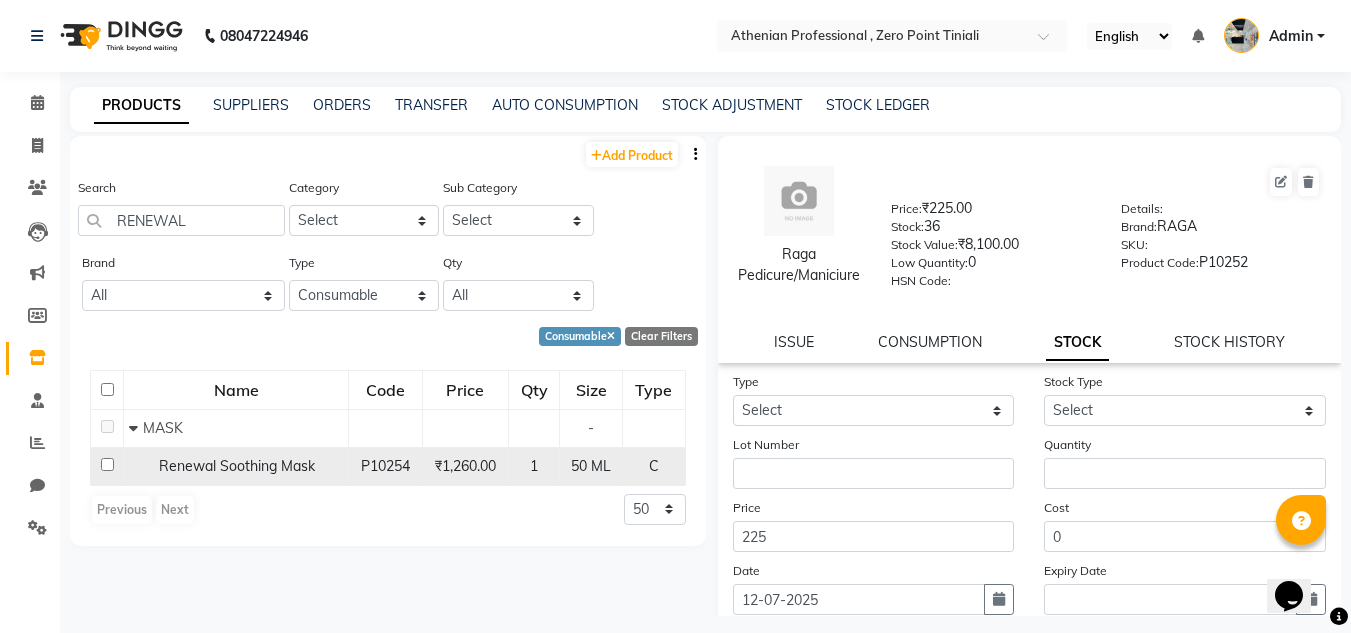 click on "Renewal Soothing Mask" 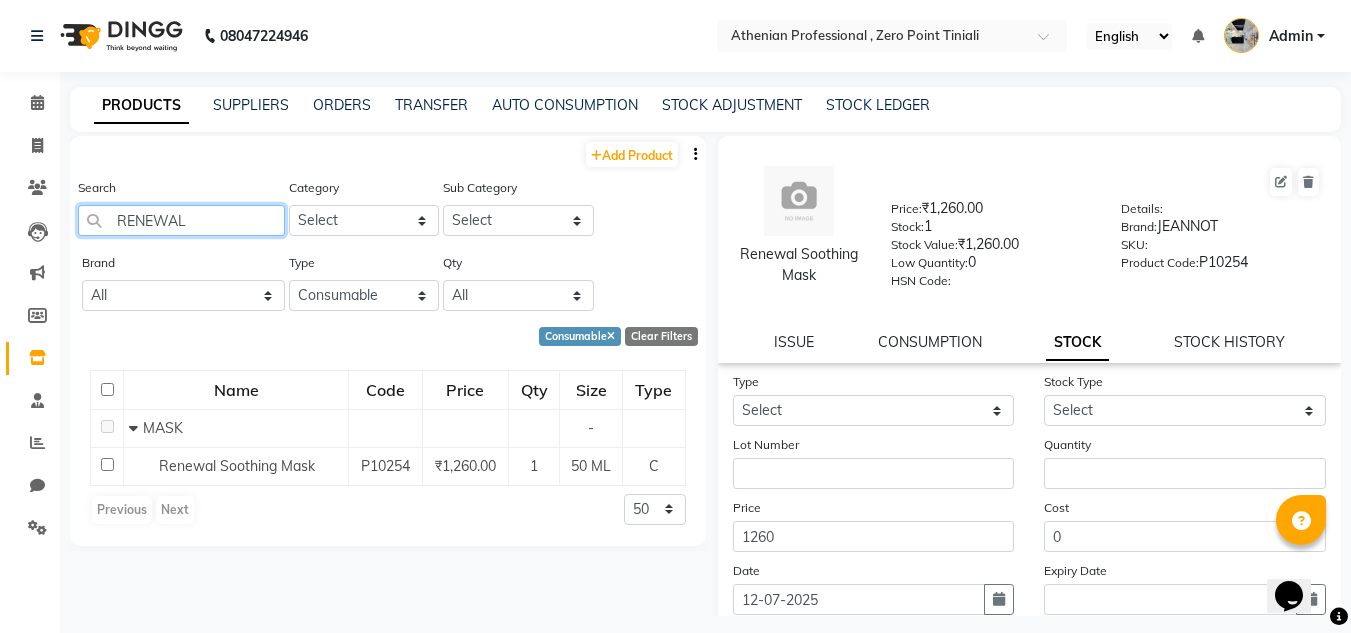 click on "RENEWAL" 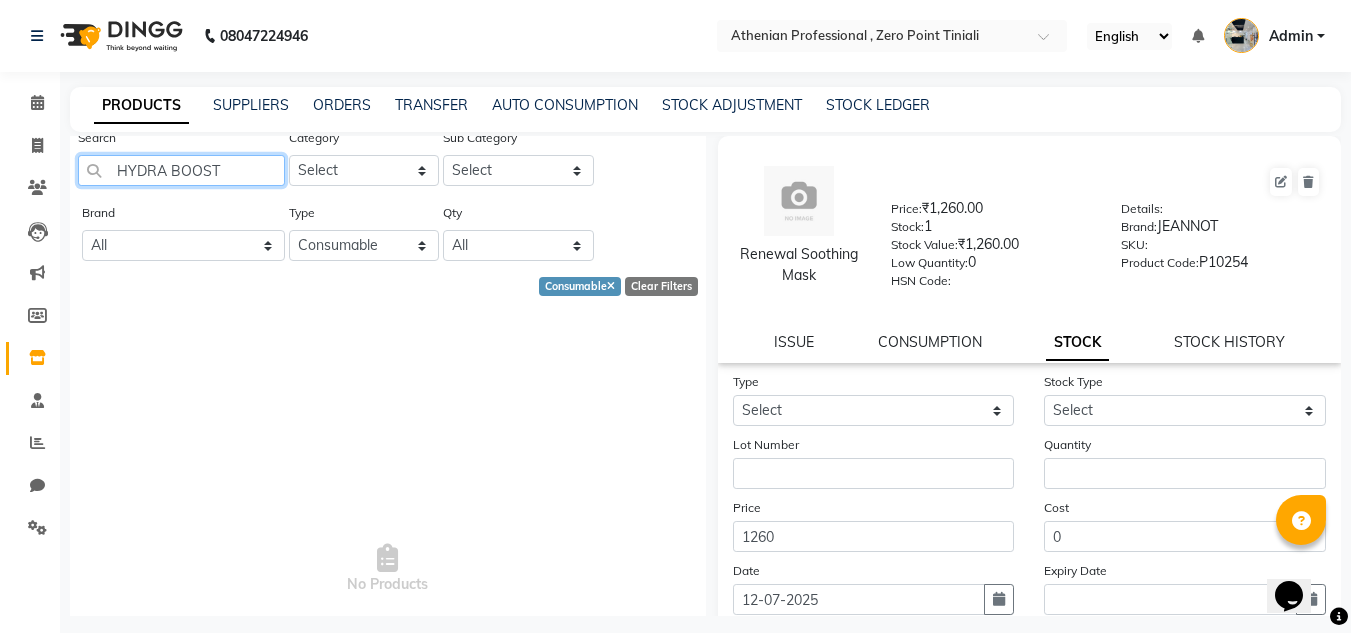 scroll, scrollTop: 0, scrollLeft: 0, axis: both 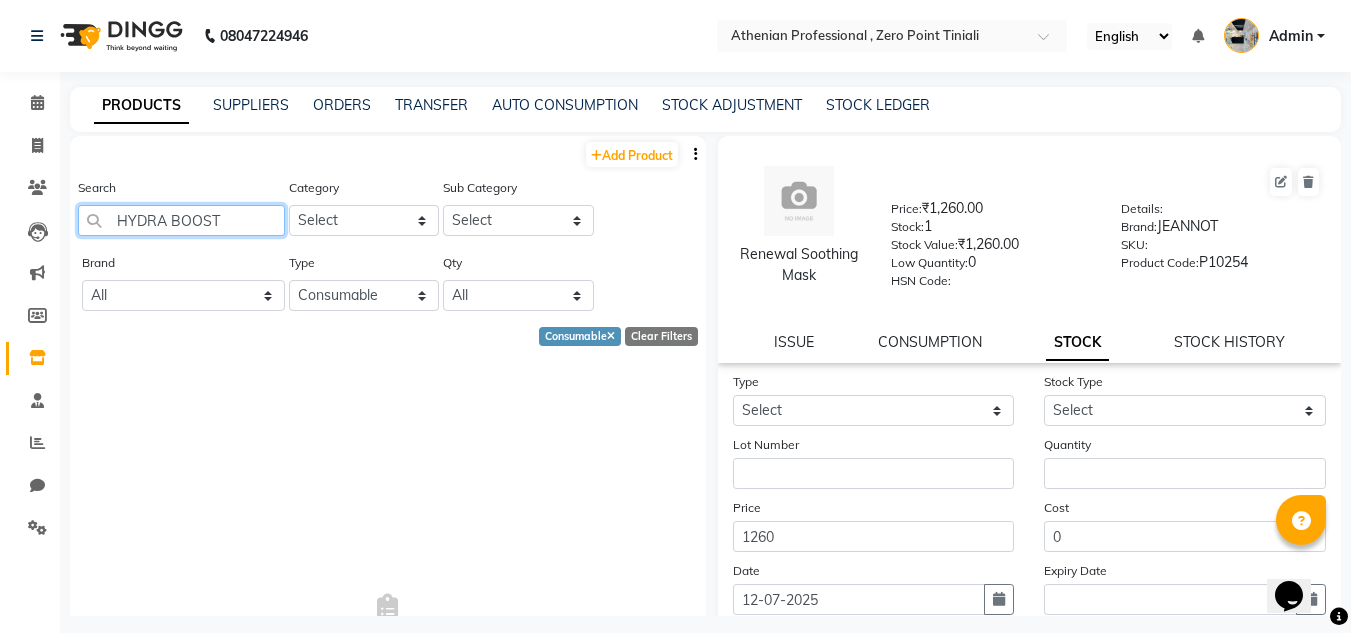 click on "HYDRA BOOST" 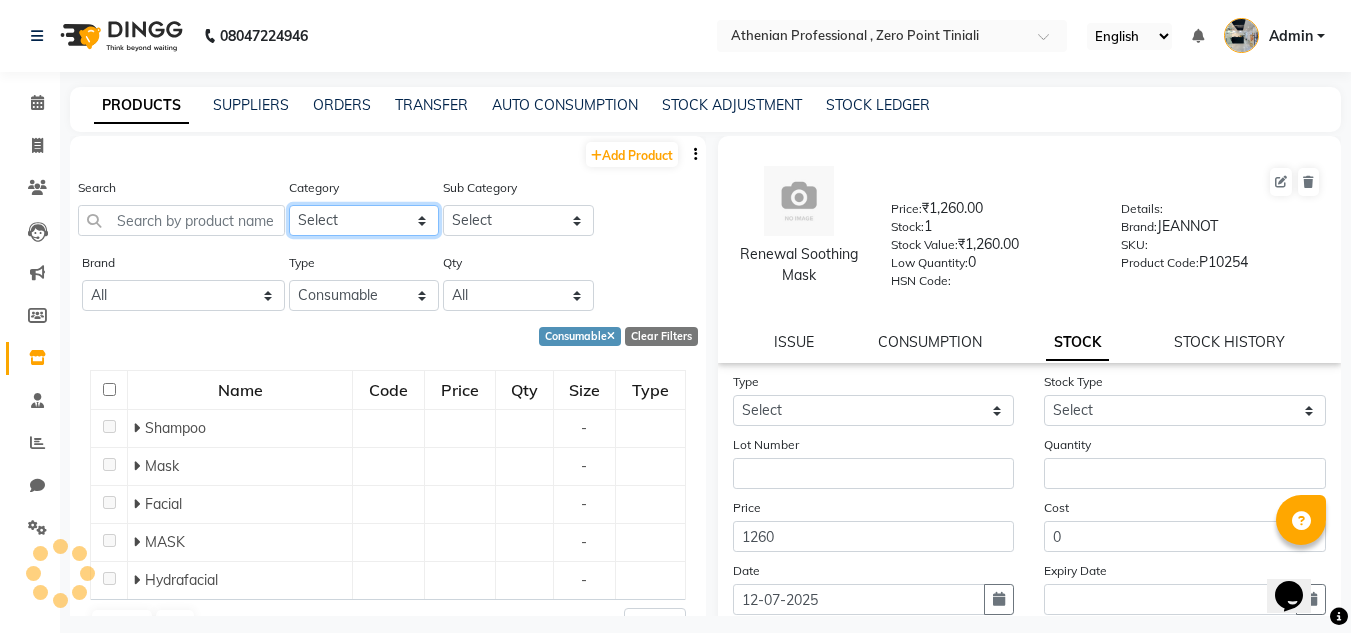 click on "Select Hair Skin Makeup Personal Care Appliances [PERSON_NAME] Waxing Disposable Threading Hands and Feet Beauty Planet [MEDICAL_DATA] Cadiveu Casmara Cheryls Loreal Olaplex Old Products Other" 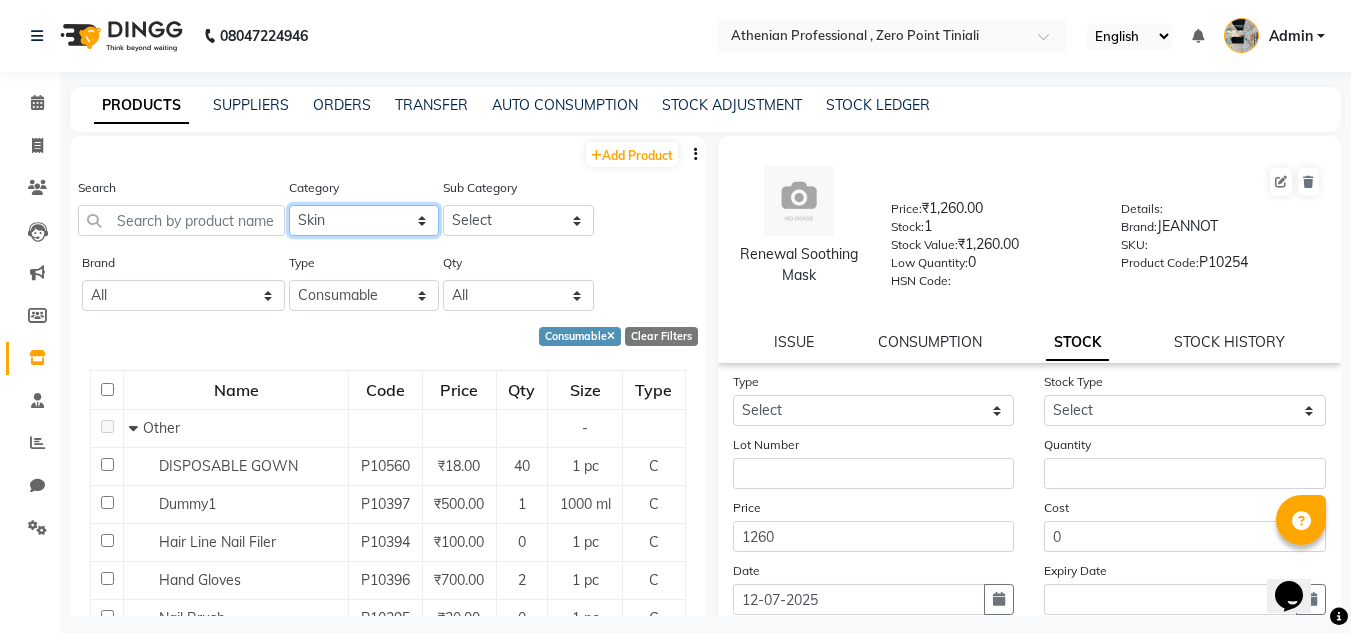 click on "Select Hair Skin Makeup Personal Care Appliances [PERSON_NAME] Waxing Disposable Threading Hands and Feet Beauty Planet [MEDICAL_DATA] Cadiveu Casmara Cheryls Loreal Olaplex Old Products Other" 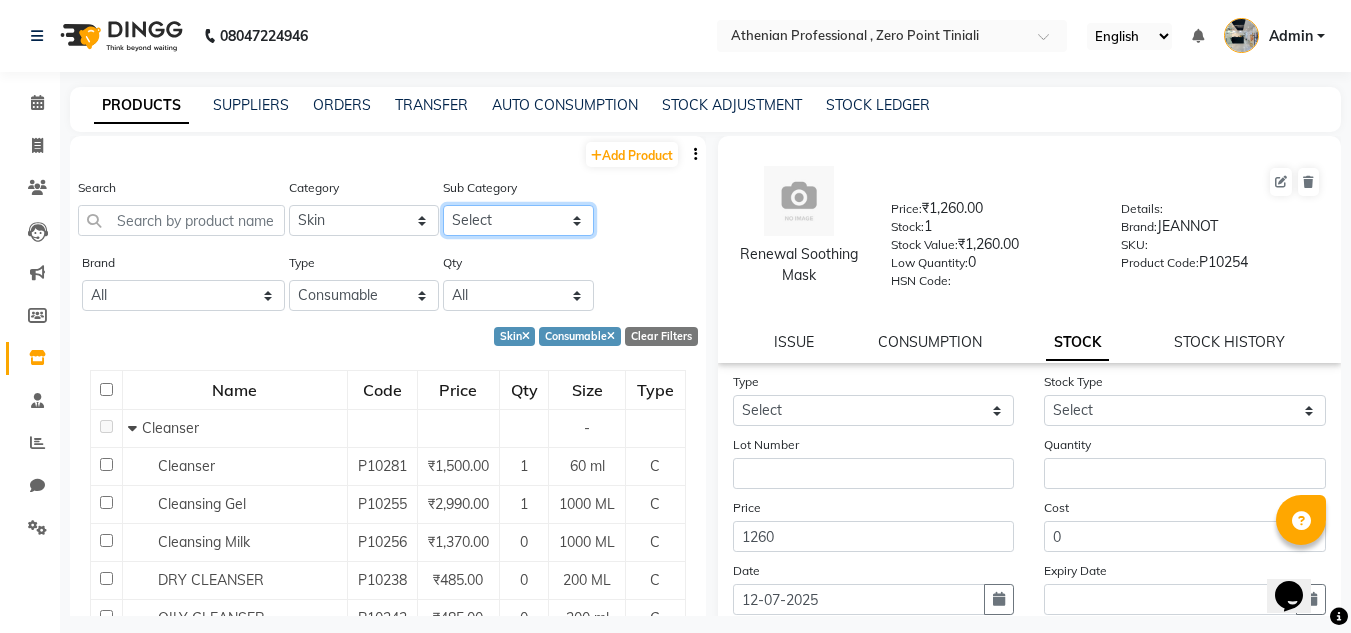 click on "Select Cleanser Facial Moisturiser Serum Toner Sun Care Masks Lip Care Eye Care Body Care Hand & Feet Kit & Combo Treatment Appliances Other Skin SERUM MOISTURIZER TONER CLEANSER MISCELLER WATER MIST SUNSHIELD Cream TONE WASH DROPS SUNSCREEN GEL FACE WASH Body Polishing WAX MASSAGE CREAM SCRUB MASK PACK SALT PEDICURE AND MANICURE PEEL FACIAL Foam Hydrafacial Glue Bonder Primer Miceller water Lashes LASH REMOVER Numbing Cartridge" 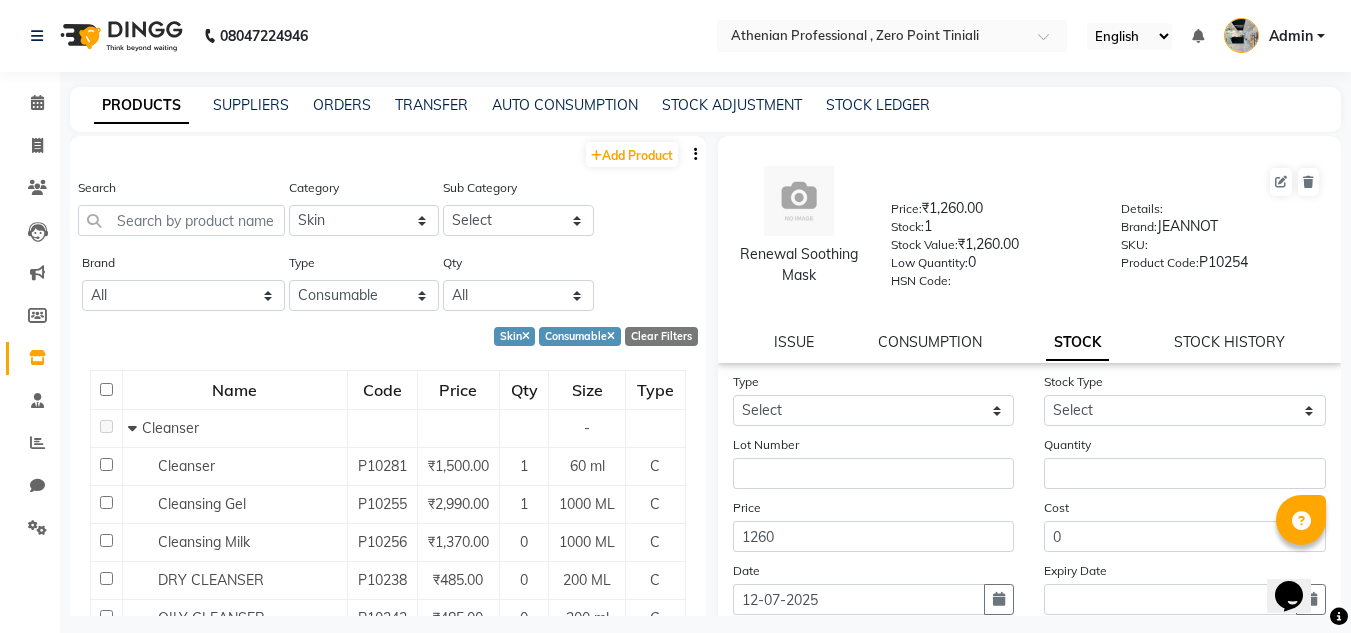 click on "Search Category Select Hair Skin Makeup Personal Care Appliances [PERSON_NAME] Waxing Disposable Threading Hands and Feet Beauty Planet [MEDICAL_DATA] Cadiveu Casmara Cheryls Loreal Olaplex Old Products Other Sub Category Select Cleanser Facial Moisturiser Serum Toner Sun Care Masks Lip Care Eye Care Body Care Hand & Feet Kit & Combo Treatment Appliances Other Skin SERUM MOISTURIZER TONER CLEANSER MISCELLER WATER MIST SUNSHIELD Cream TONE WASH DROPS SUNSCREEN GEL FACE WASH Body Polishing WAX MASSAGE CREAM SCRUB MASK PACK SALT PEDICURE AND MANICURE PEEL FACIAL Foam Hydrafacial Glue Bonder Primer Miceller water Lashes LASH REMOVER Numbing Cartridge" 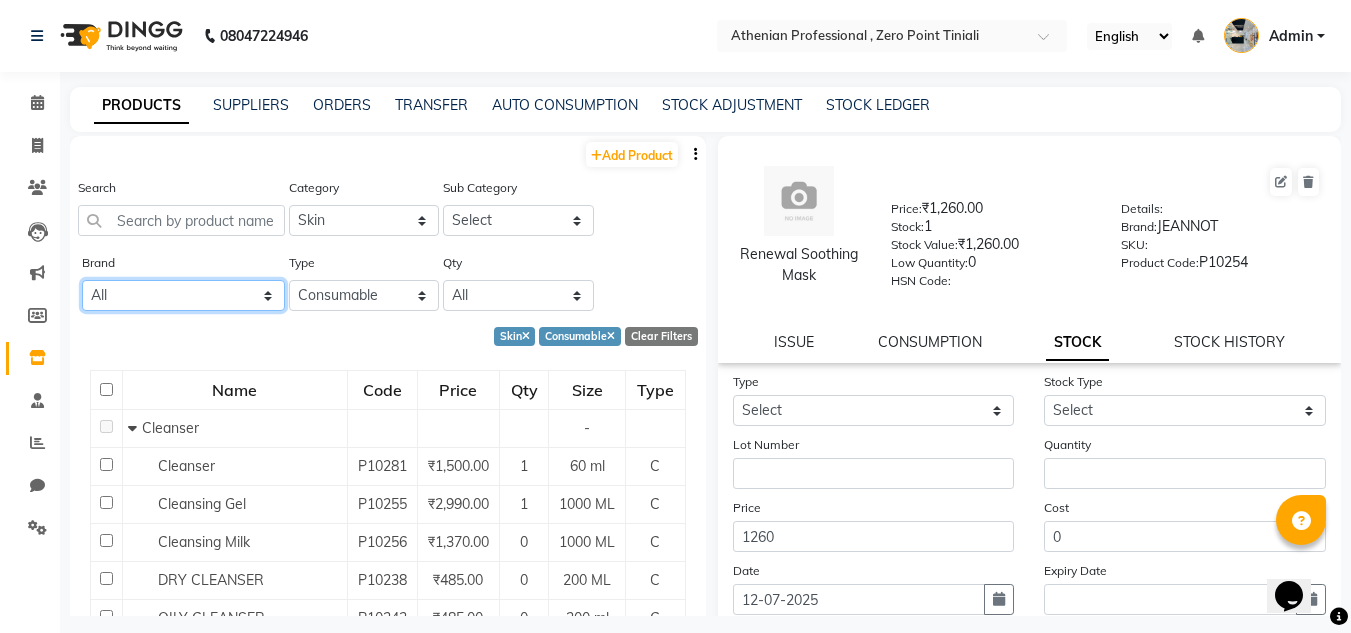 click on "All [PERSON_NAME] Beauty Zone Biolege Biosoft Bombay Shaving Brillare Science Cadivue Cheryls Floraactive Ibrows Ikonic Illuvia [PERSON_NAME] Lilium Loreal Lush Brows Moroccan Mr Blues Null Organic Harvest Pro Art Raga Sch Schwarzkopf Wax" 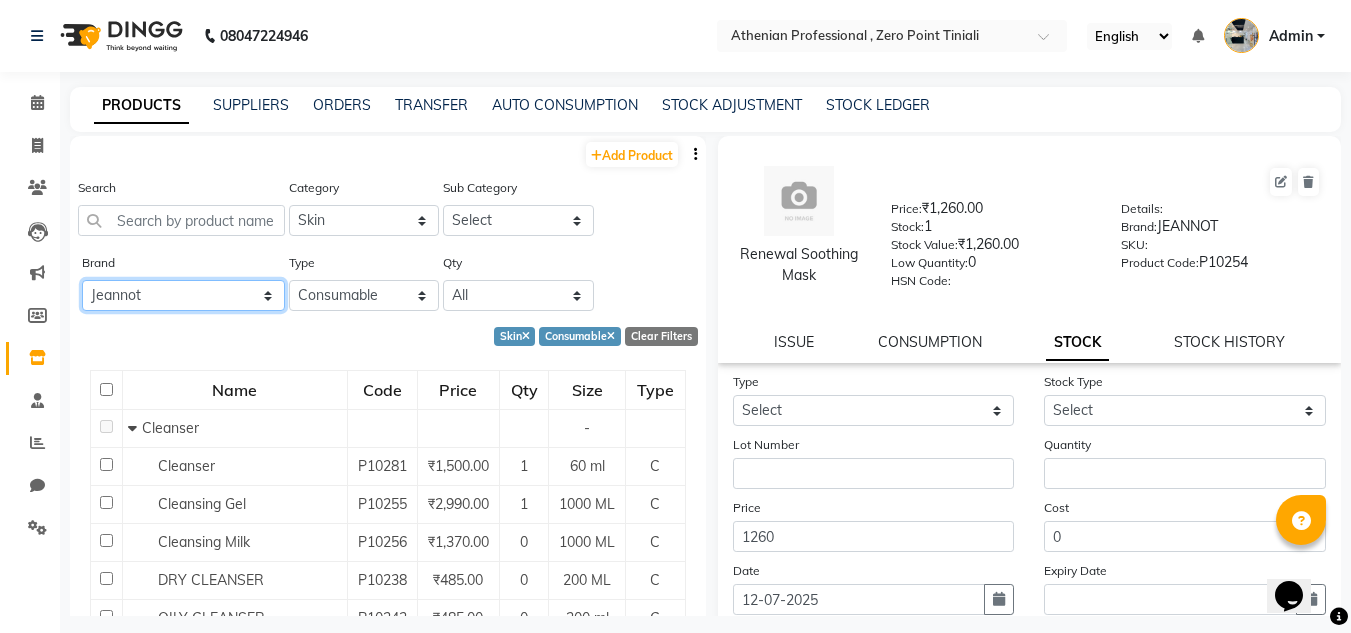 click on "All [PERSON_NAME] Beauty Zone Biolege Biosoft Bombay Shaving Brillare Science Cadivue Cheryls Floraactive Ibrows Ikonic Illuvia [PERSON_NAME] Lilium Loreal Lush Brows Moroccan Mr Blues Null Organic Harvest Pro Art Raga Sch Schwarzkopf Wax" 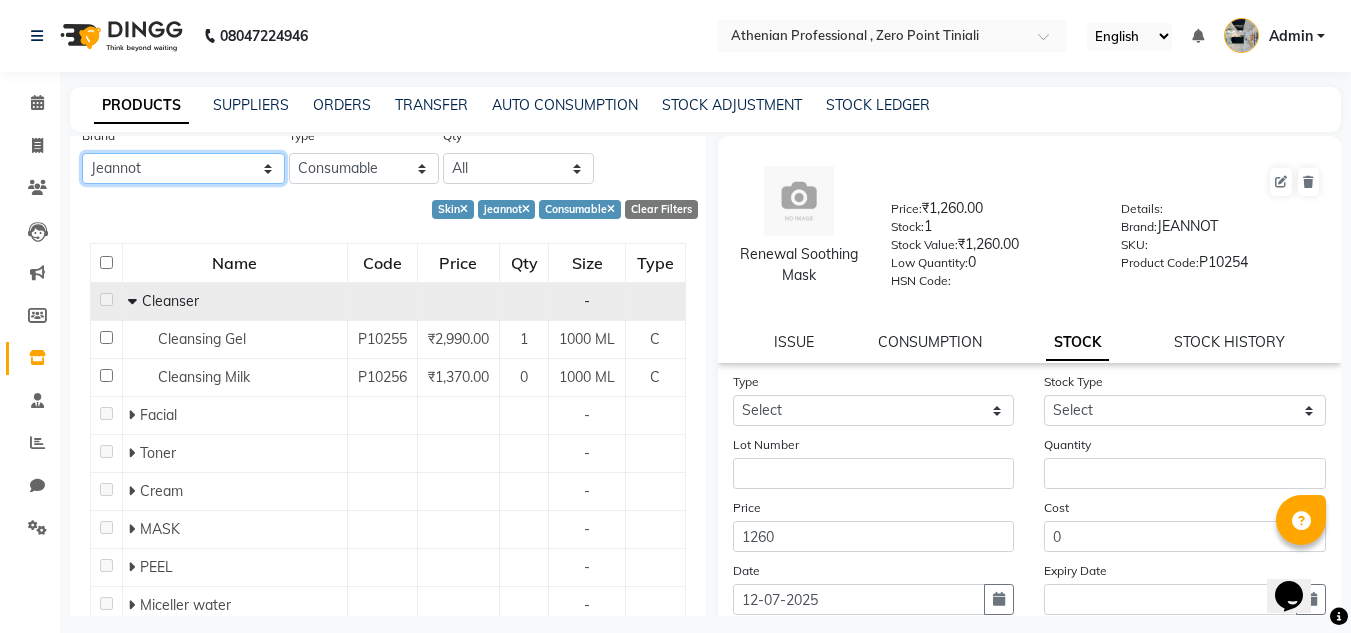 scroll, scrollTop: 132, scrollLeft: 0, axis: vertical 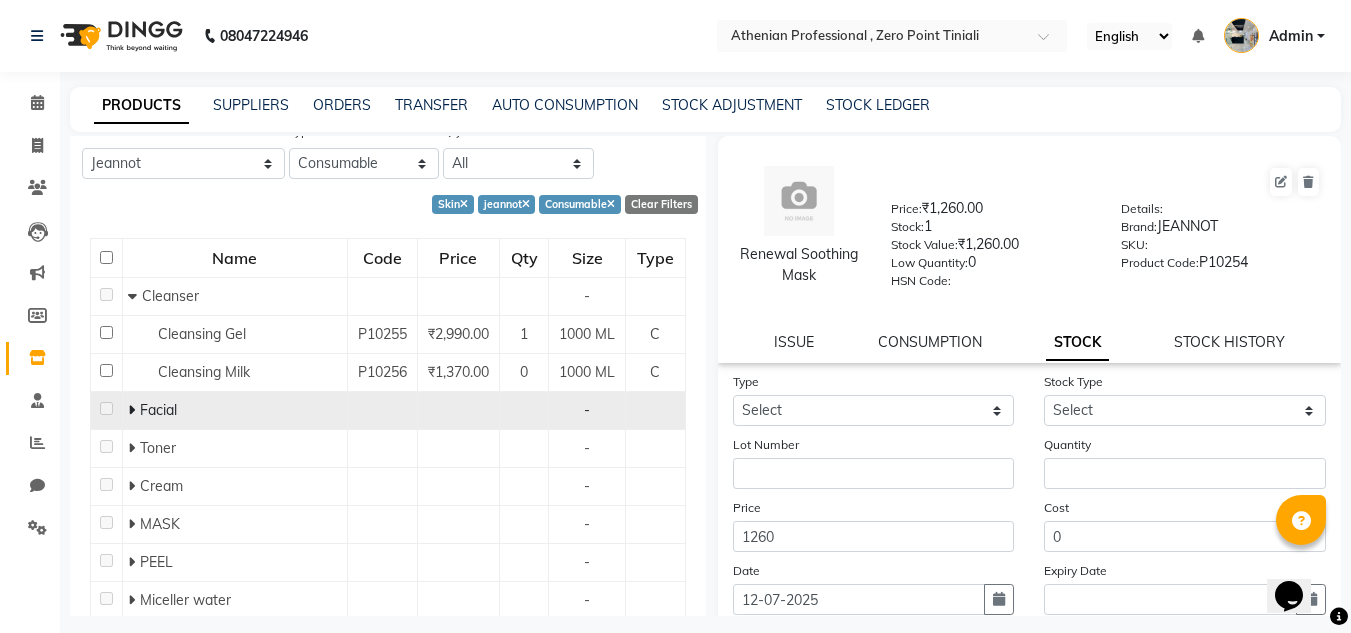click on "Facial" 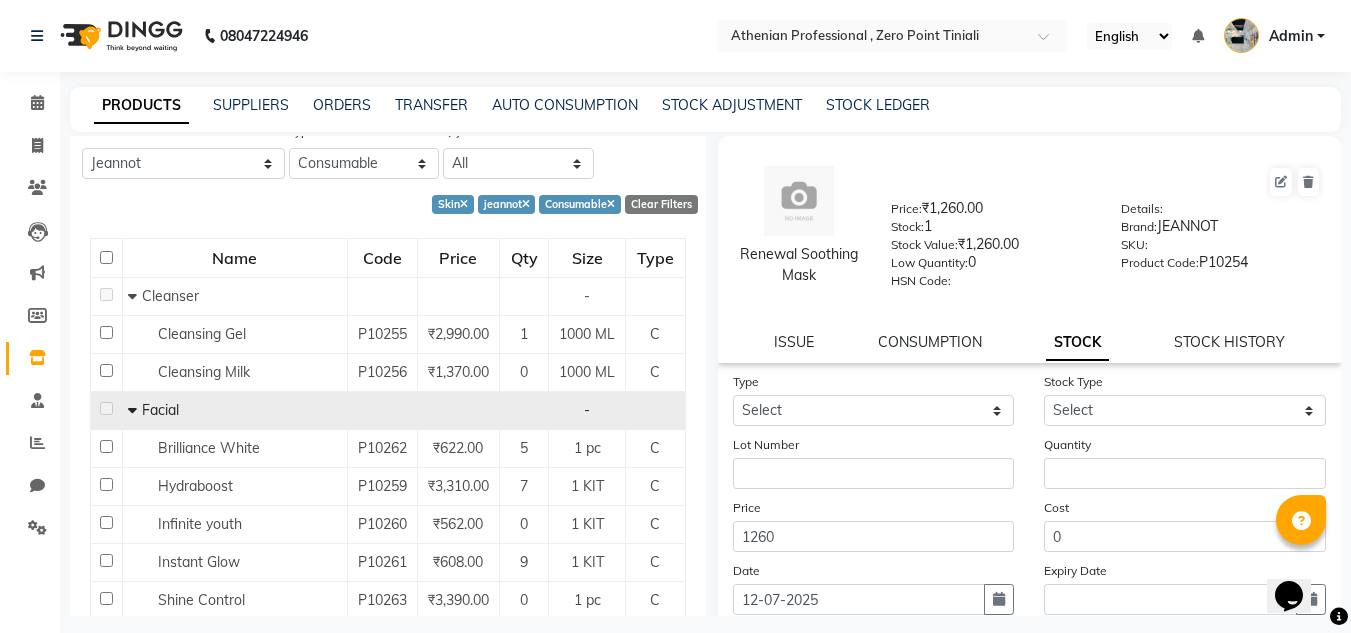 scroll, scrollTop: 254, scrollLeft: 0, axis: vertical 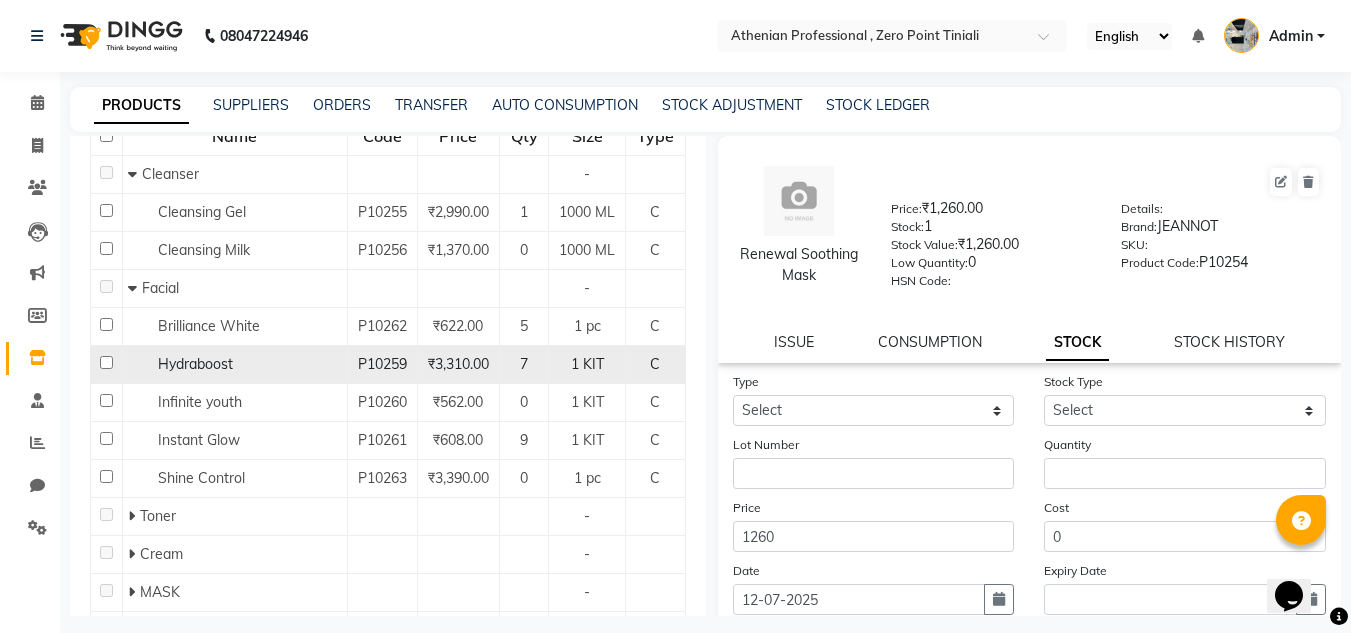 click on "Hydraboost" 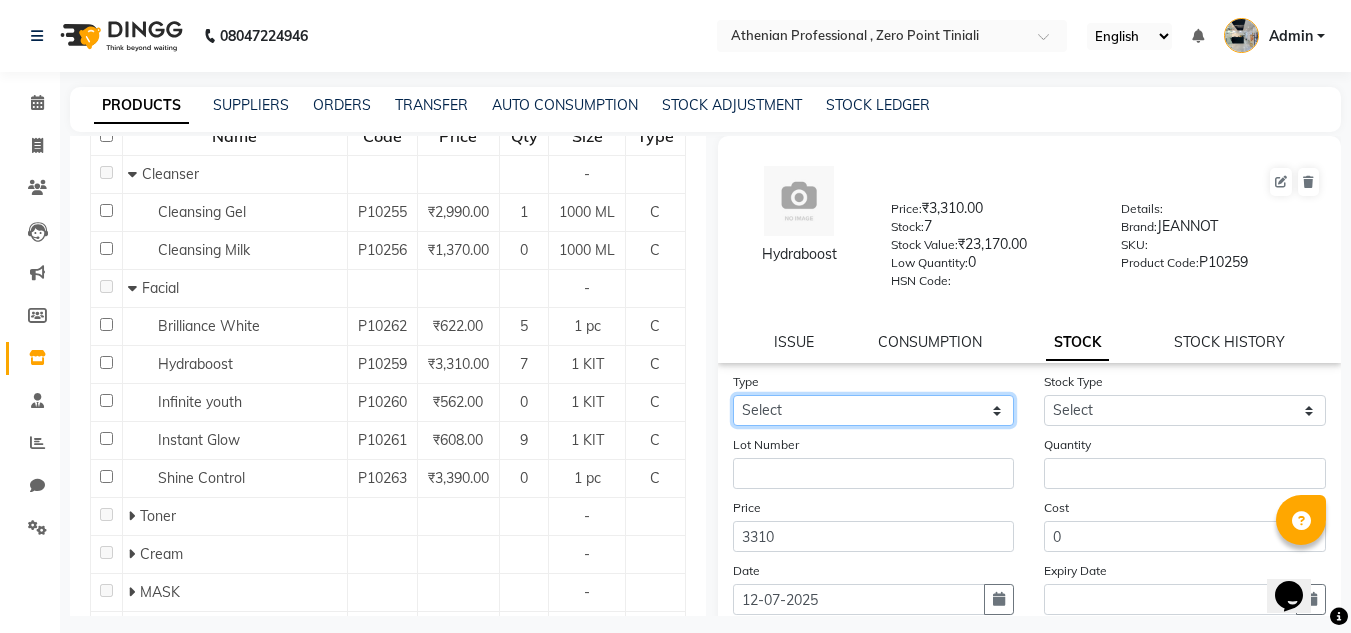 click on "Select In Out" 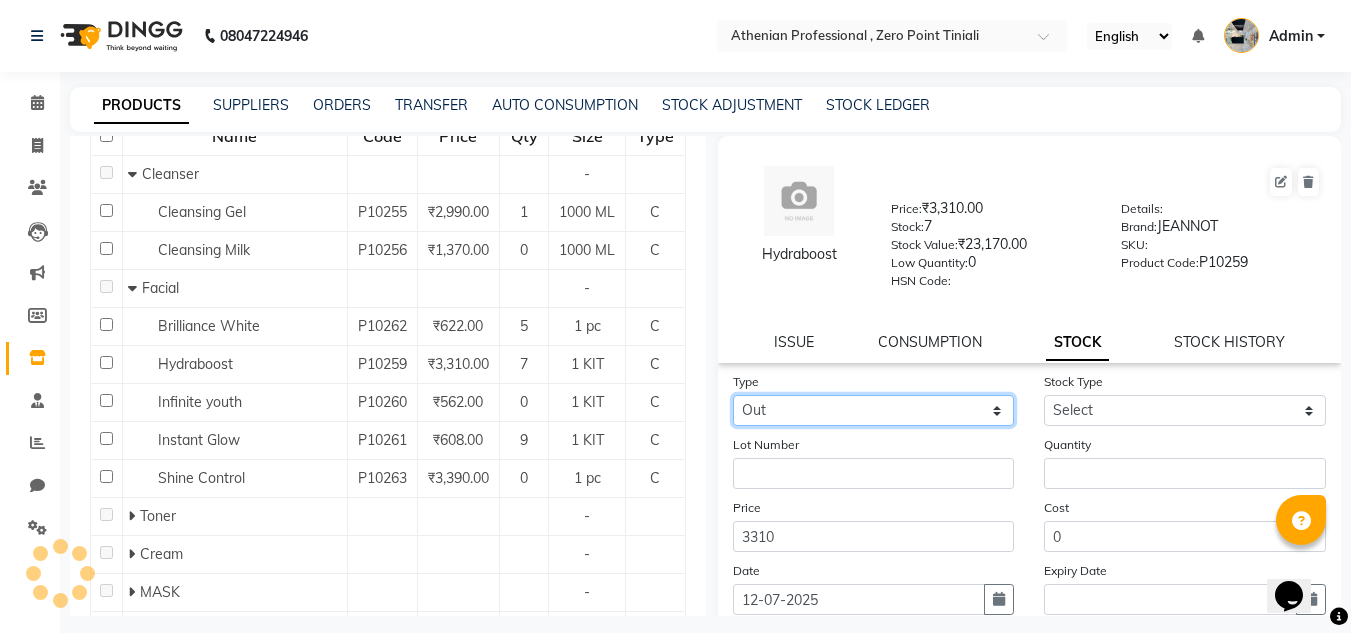 click on "Select In Out" 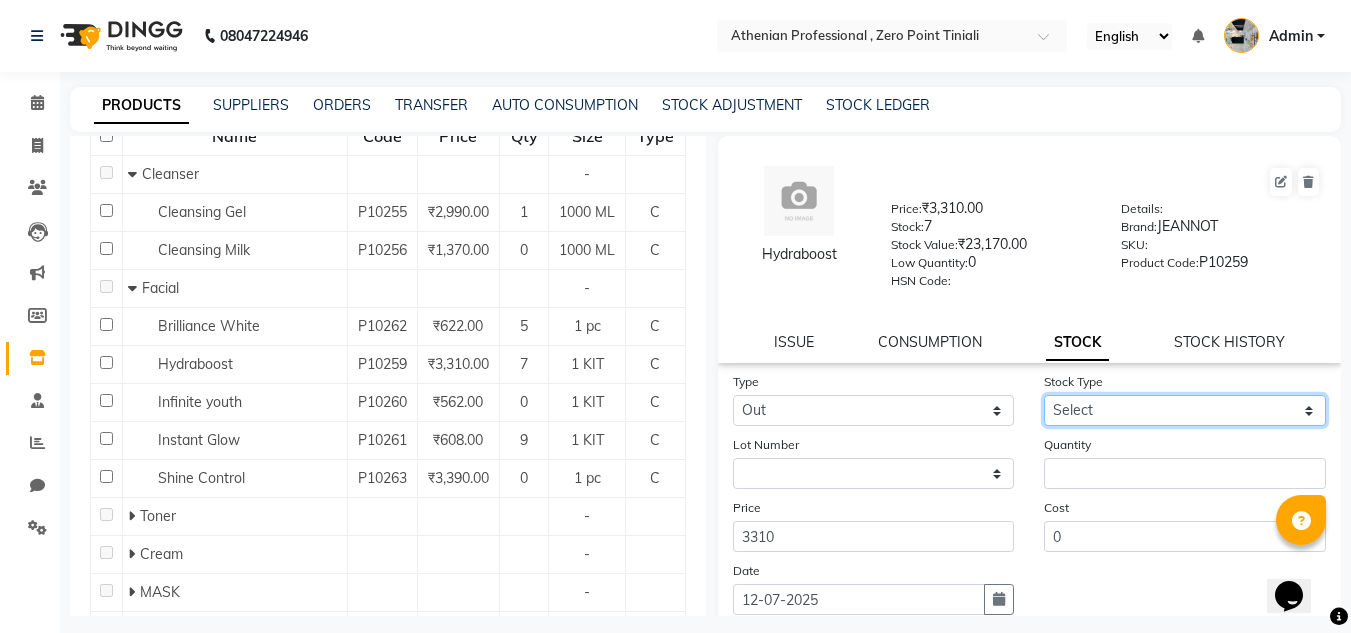 click on "Select Internal Use Damaged Expired Adjustment Return Other" 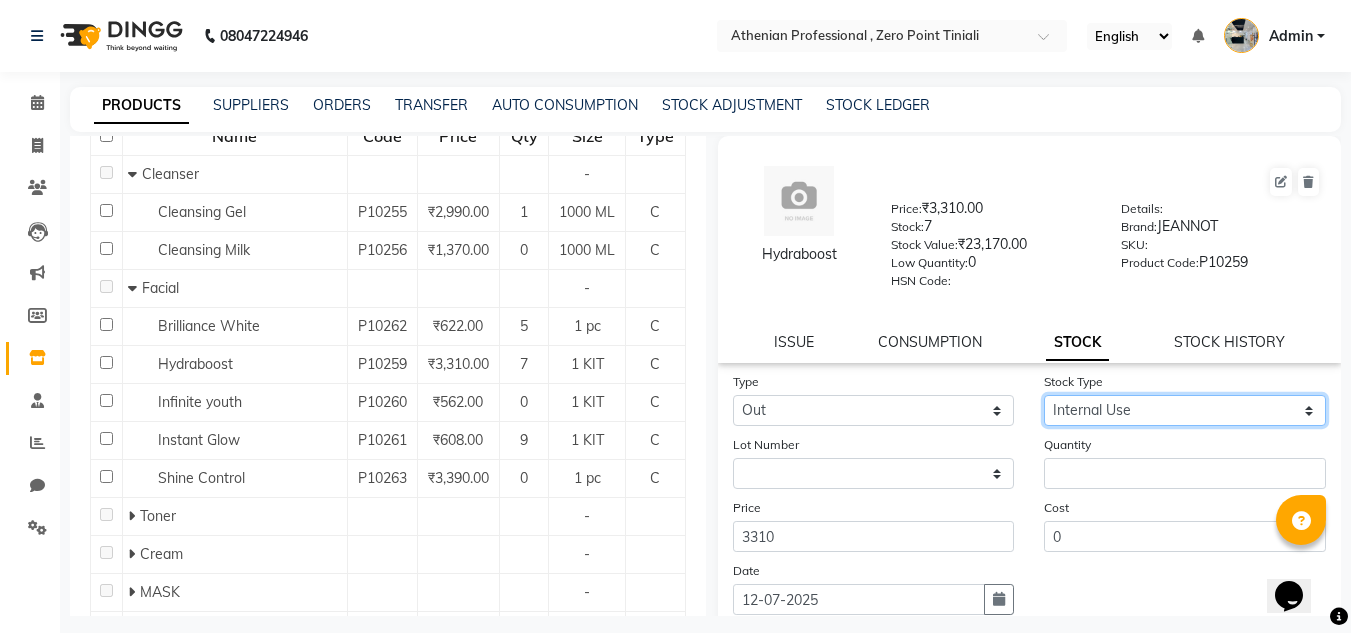 click on "Select Internal Use Damaged Expired Adjustment Return Other" 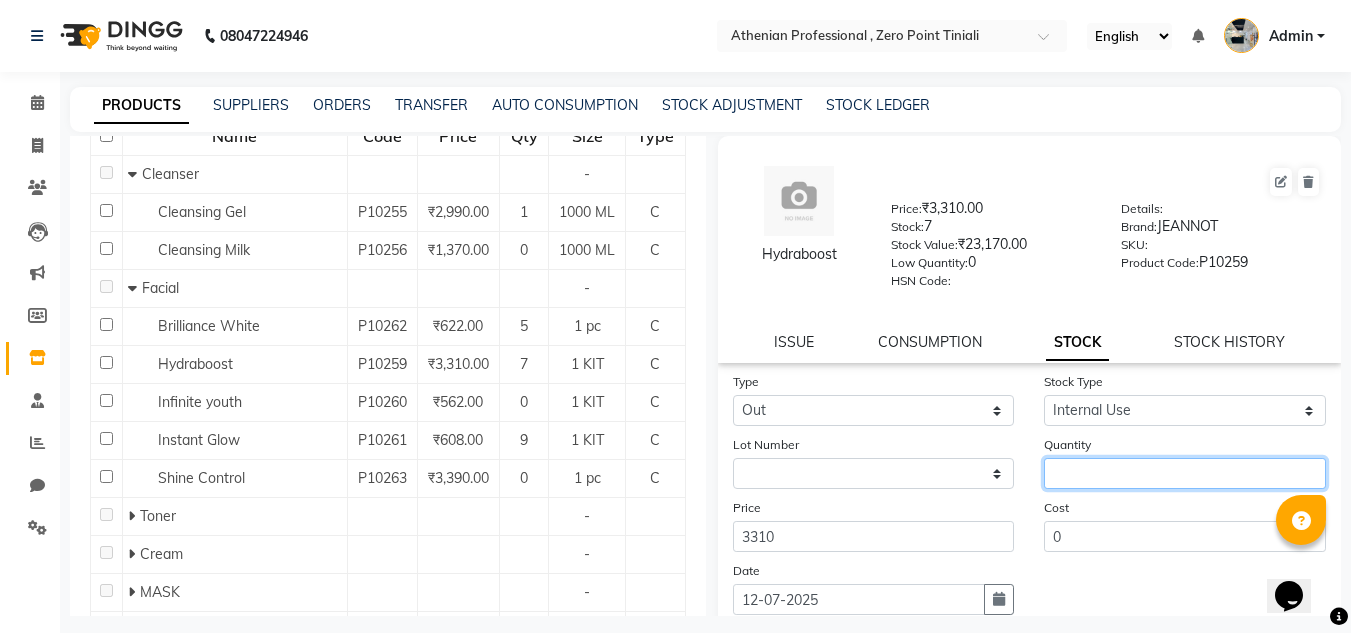 click 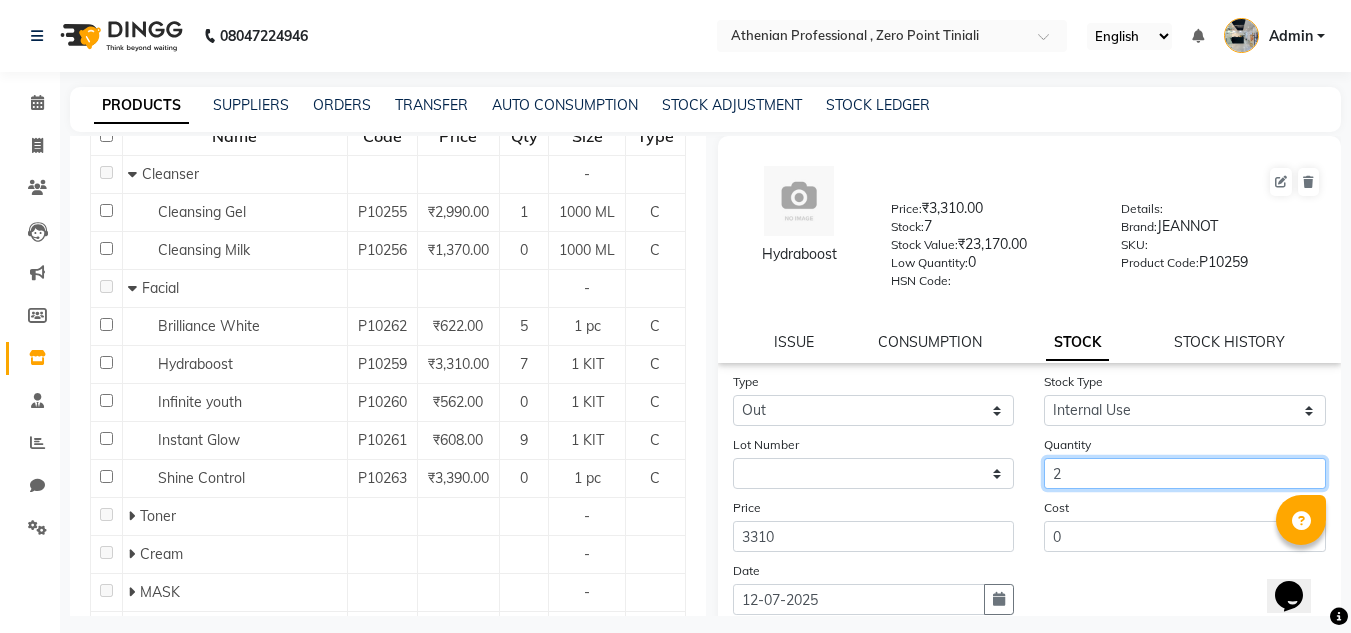 scroll, scrollTop: 155, scrollLeft: 0, axis: vertical 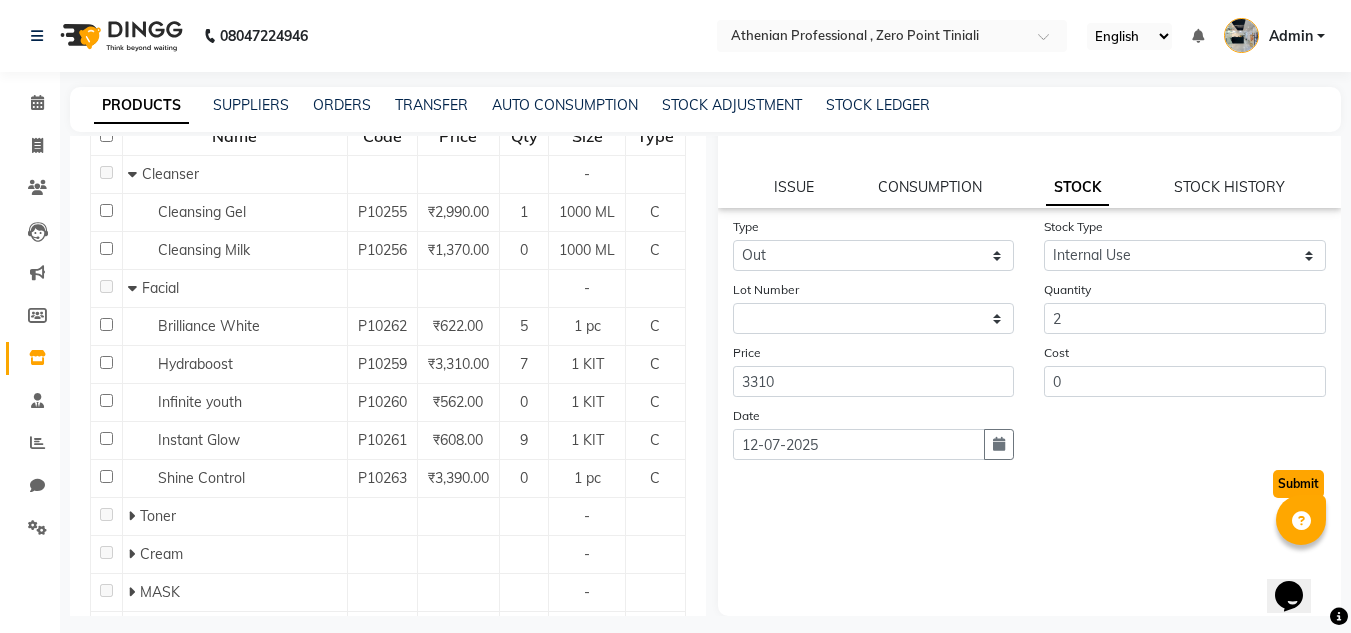 click on "Submit" 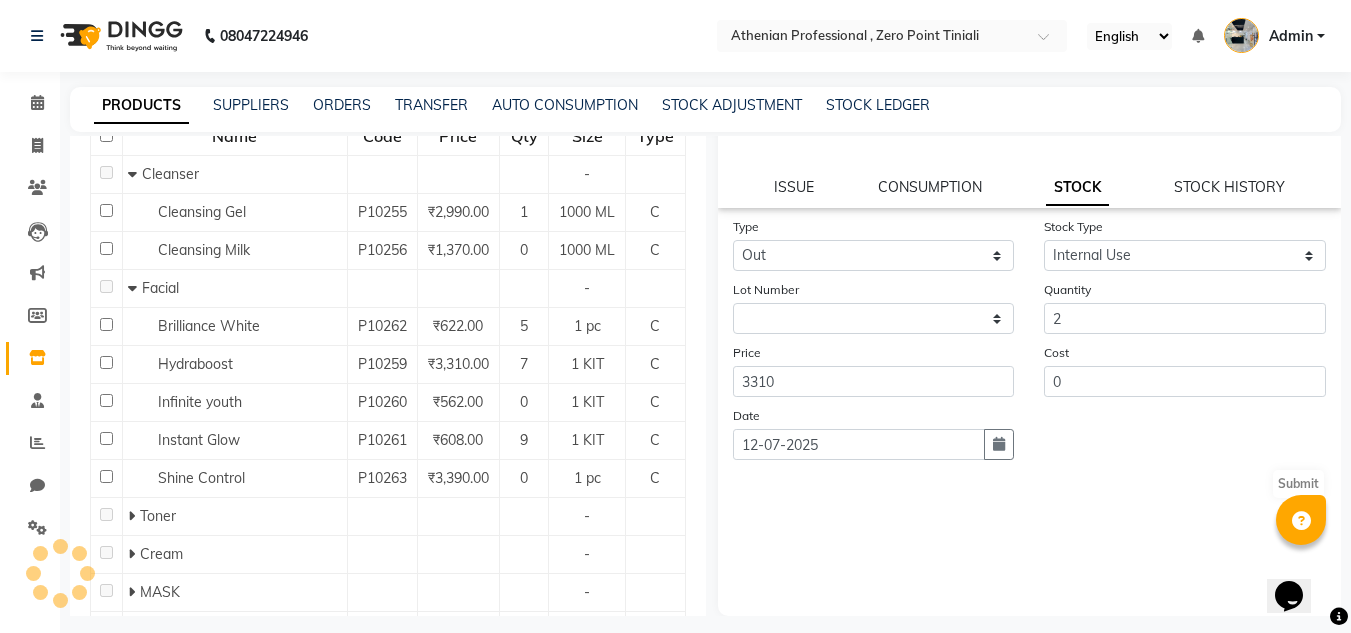 scroll, scrollTop: 0, scrollLeft: 0, axis: both 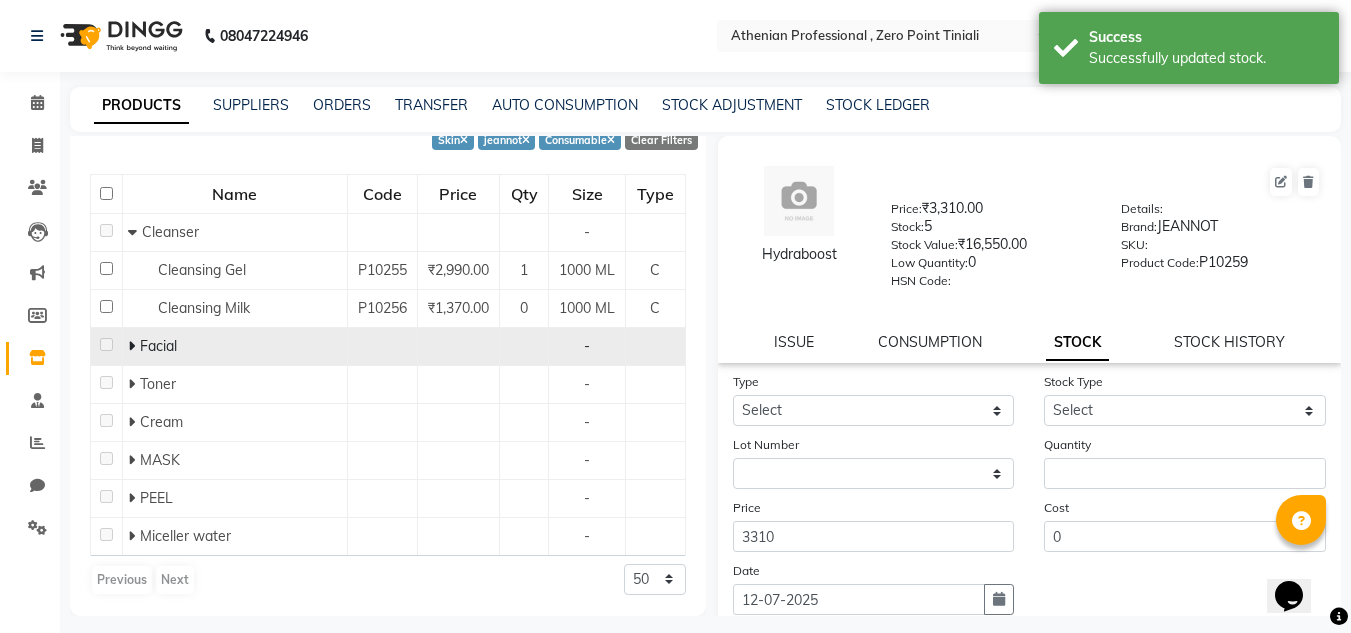 click on "Facial" 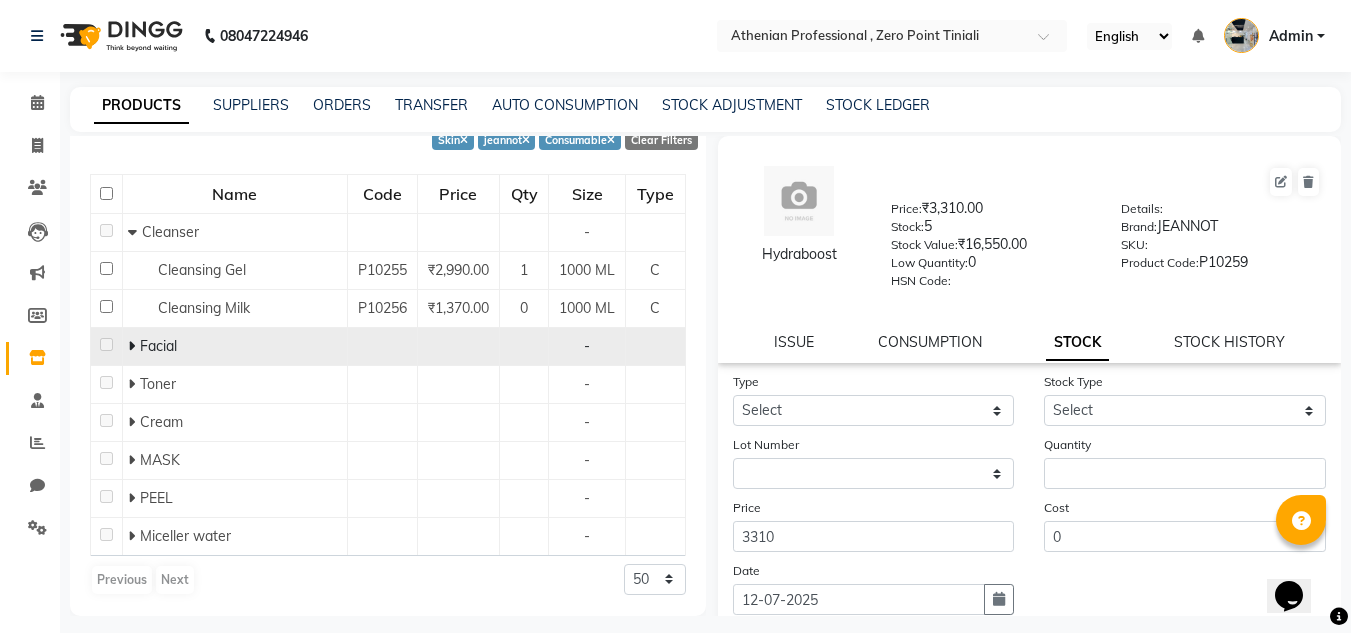 click 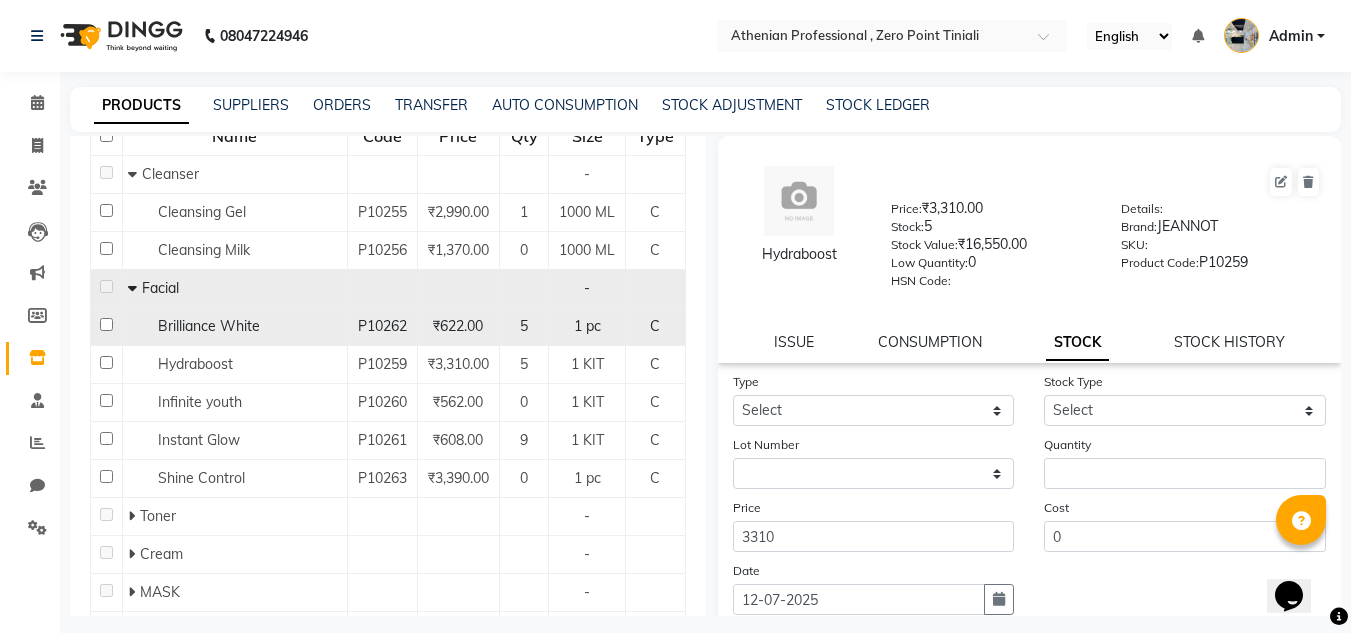 click on "Brilliance White" 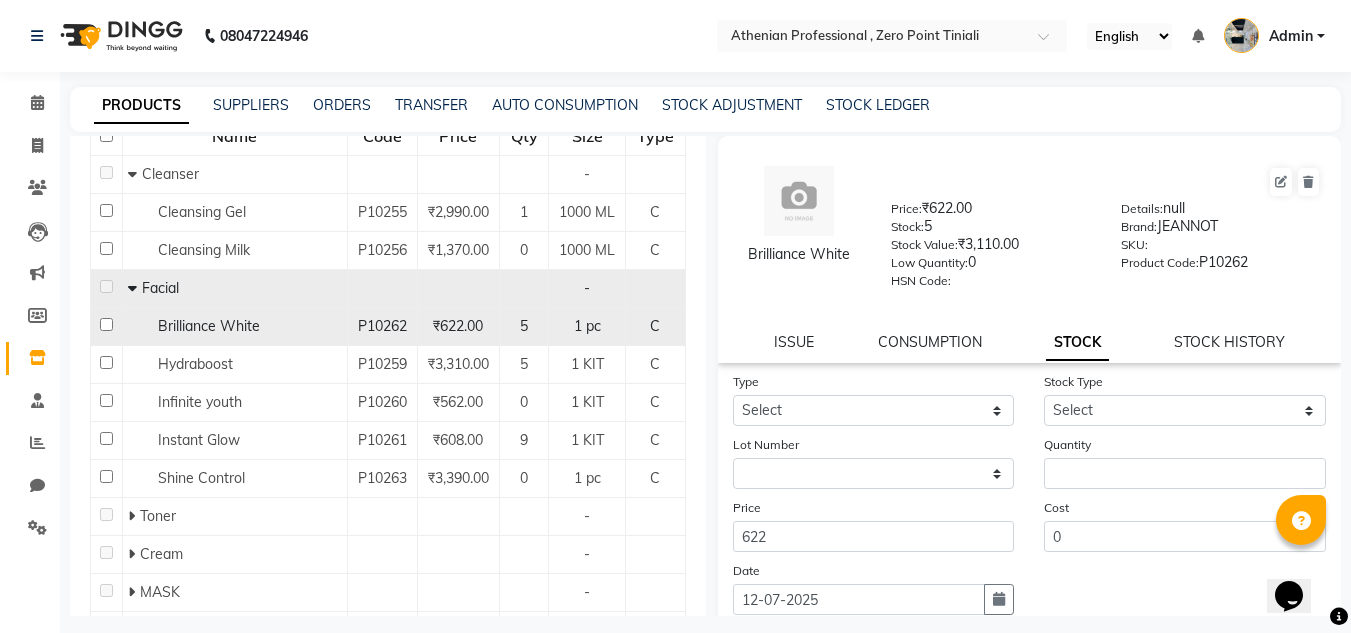 click on "P10262" 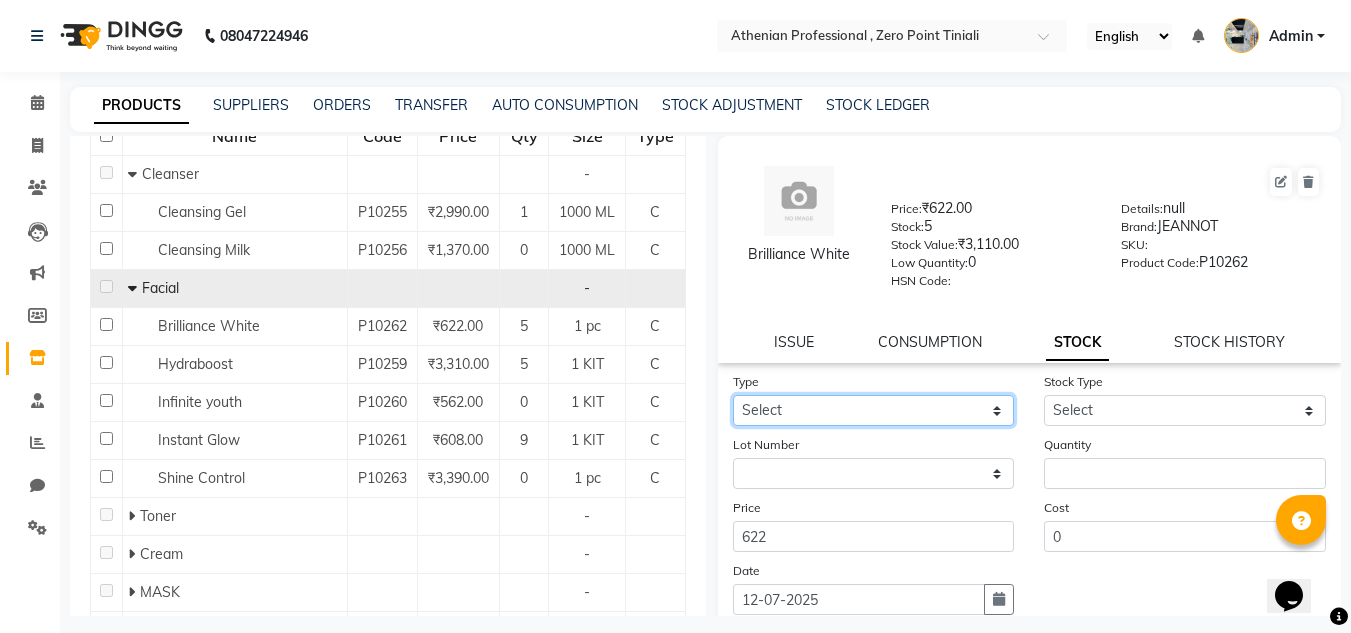 click on "Select In Out" 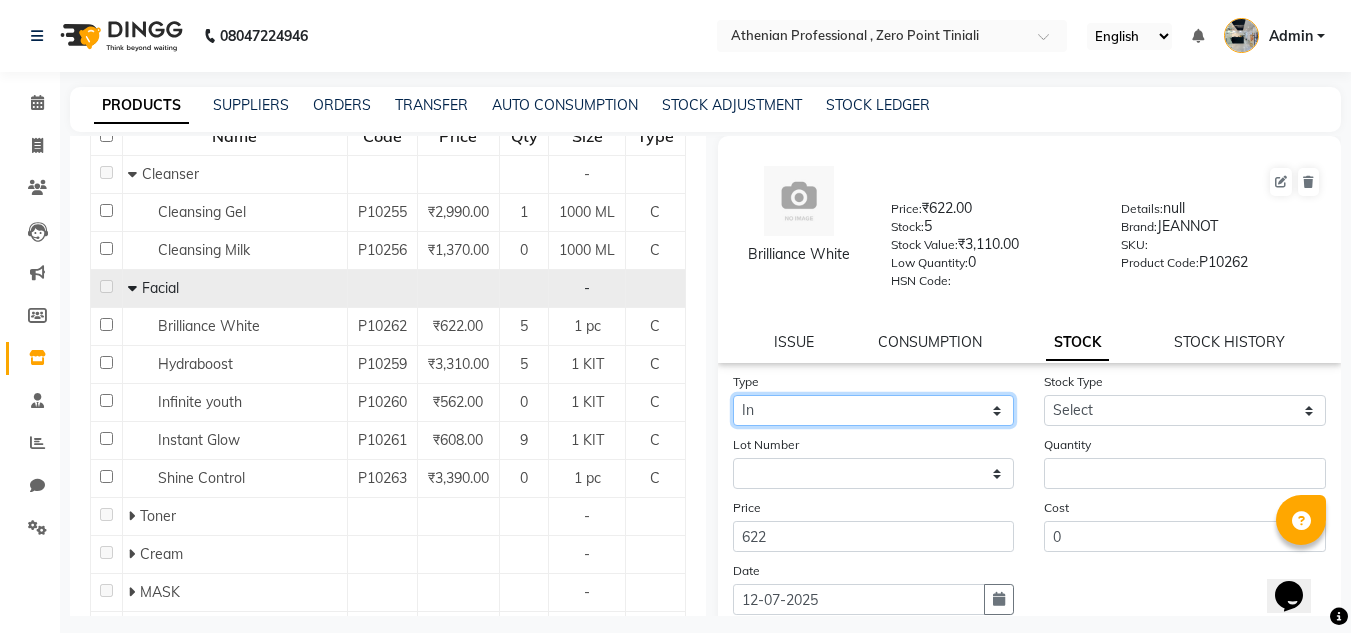 click on "Select In Out" 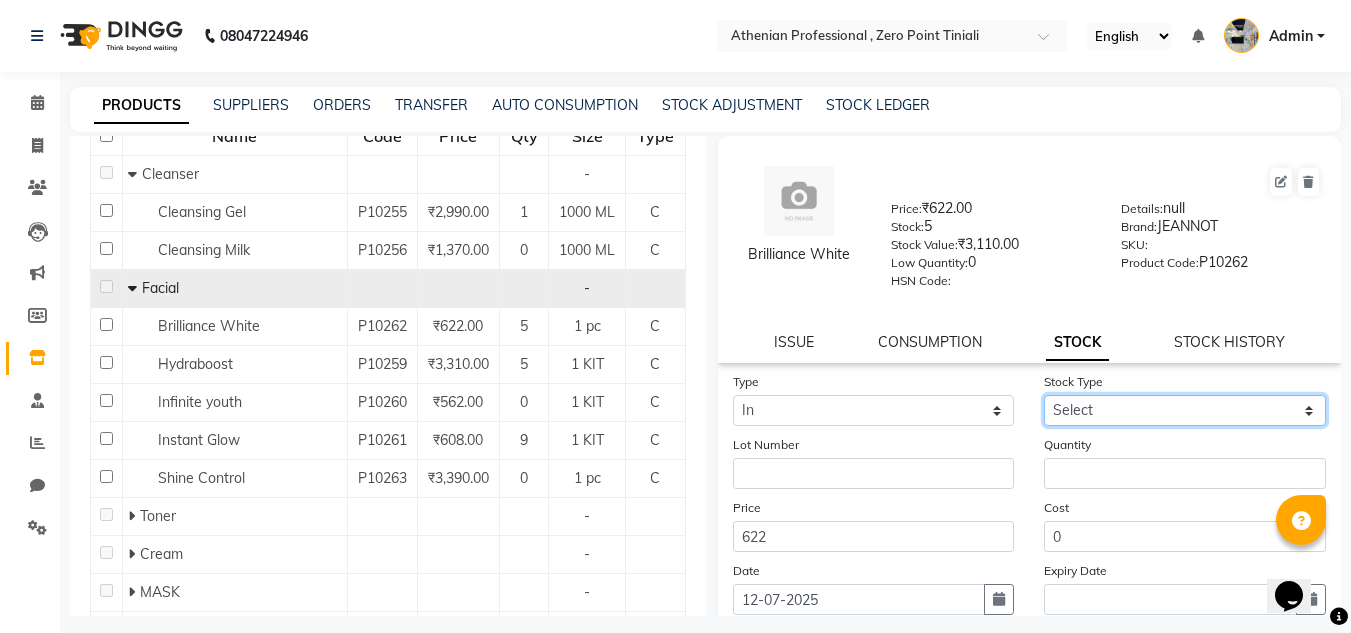 click on "Select New Stock Adjustment Return Other" 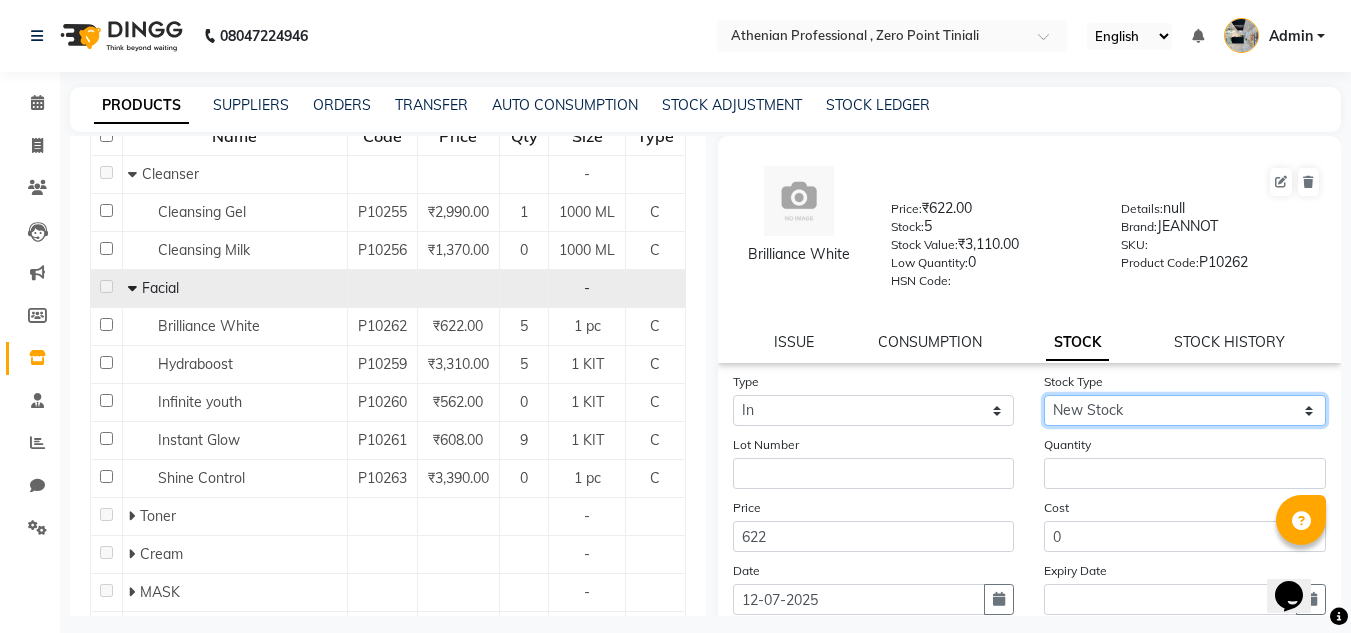 click on "Select New Stock Adjustment Return Other" 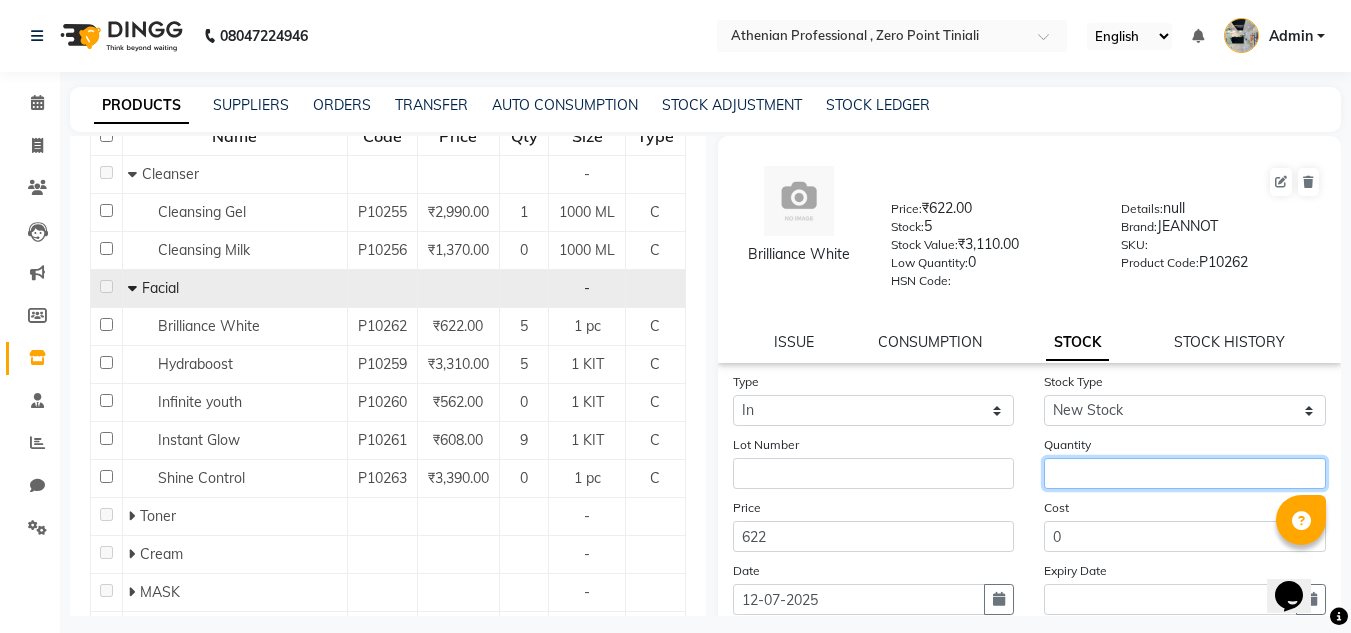 click 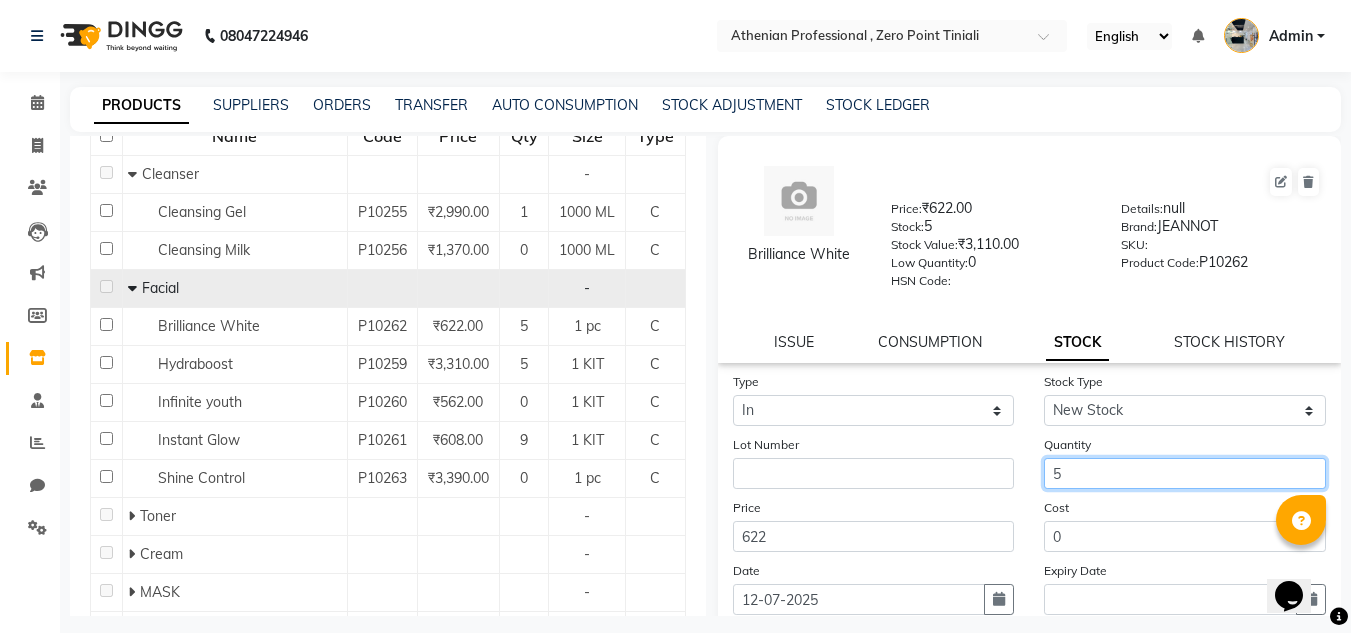 scroll, scrollTop: 155, scrollLeft: 0, axis: vertical 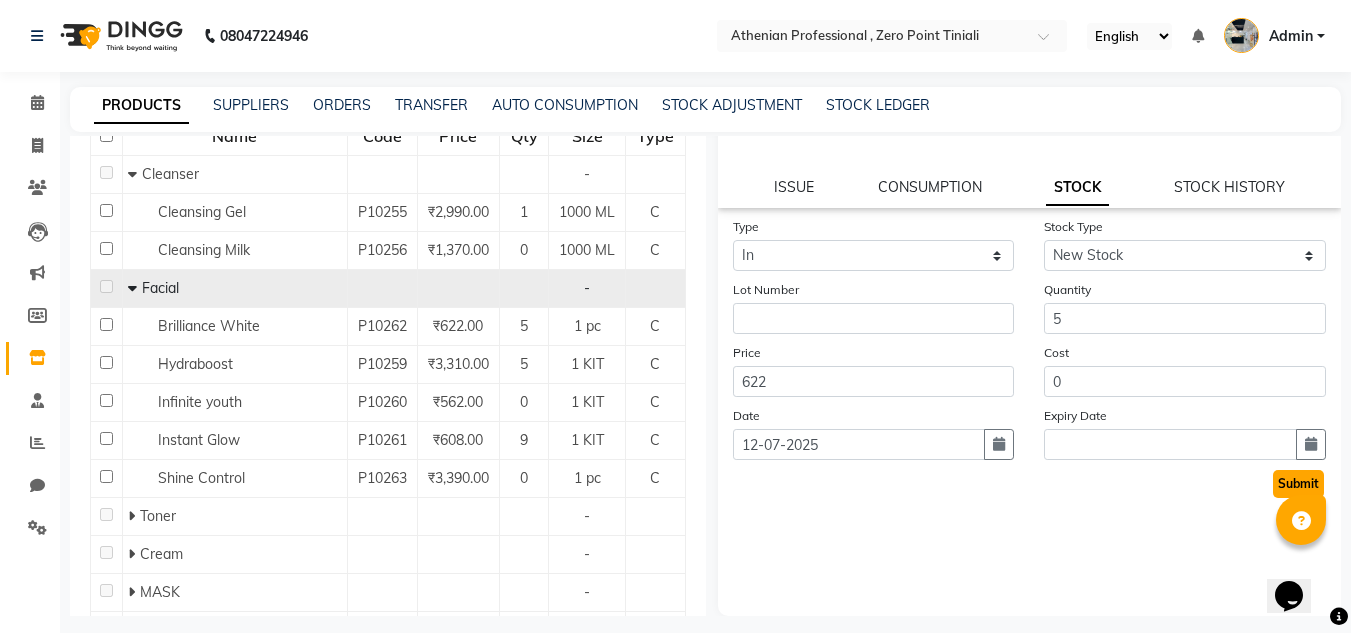click on "Submit" 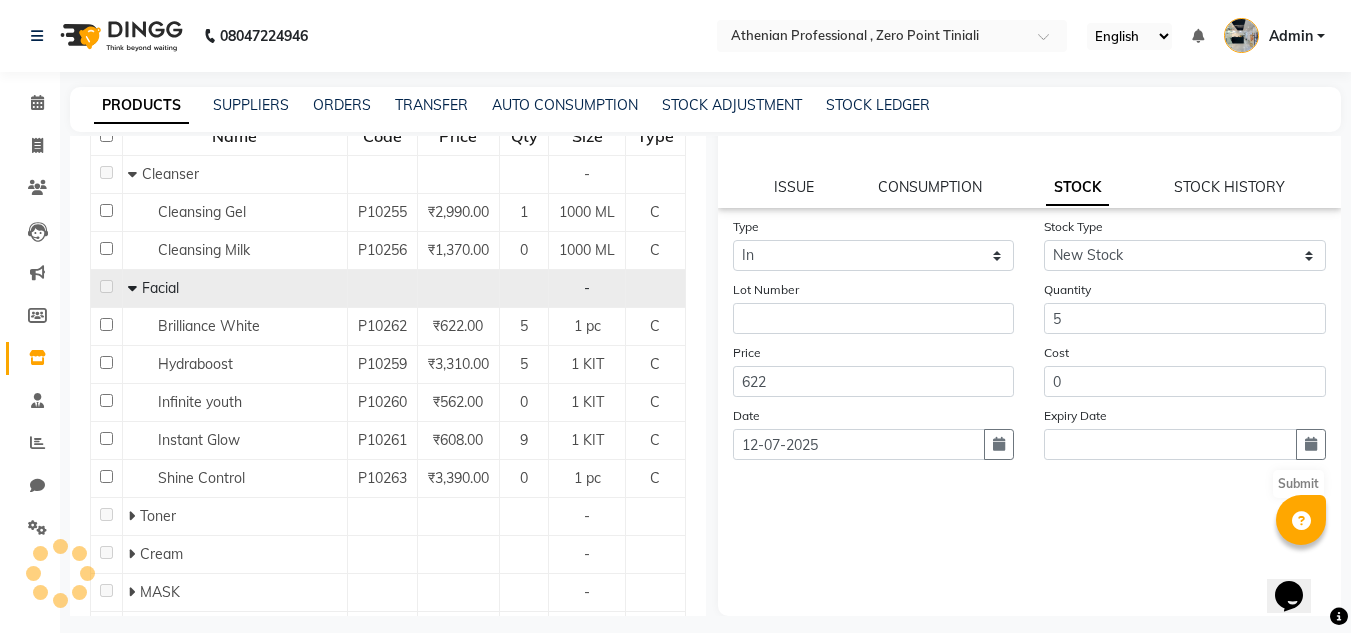 scroll, scrollTop: 0, scrollLeft: 0, axis: both 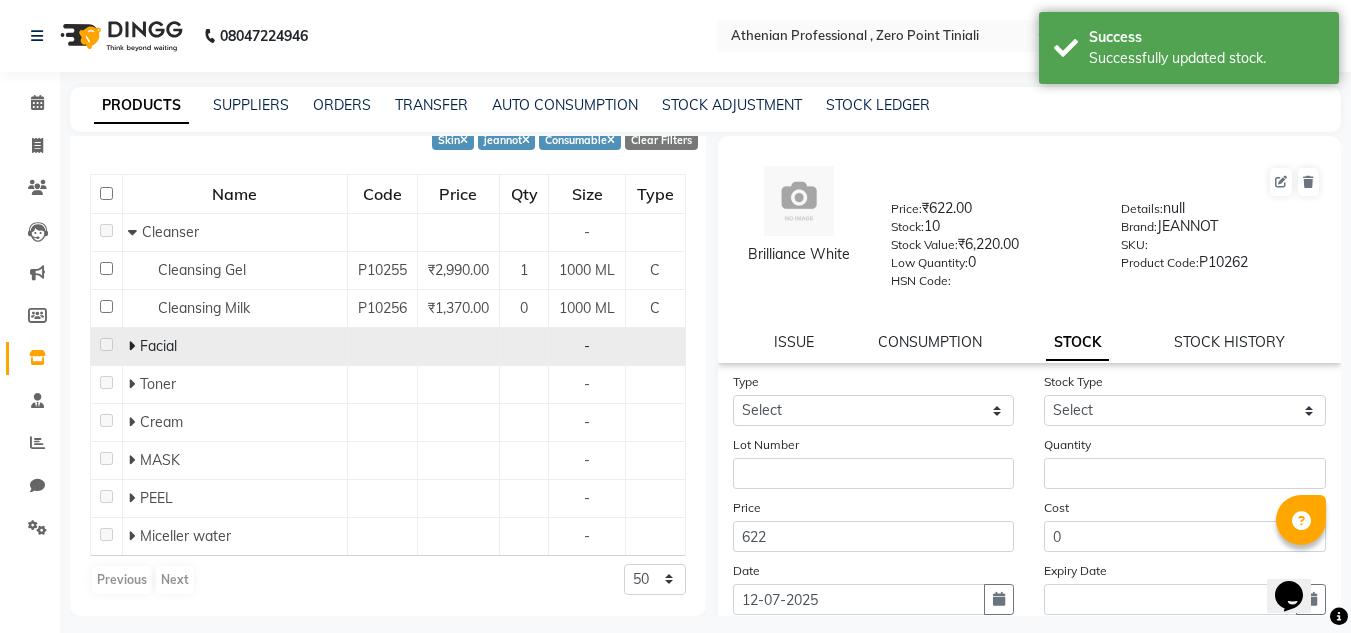 click 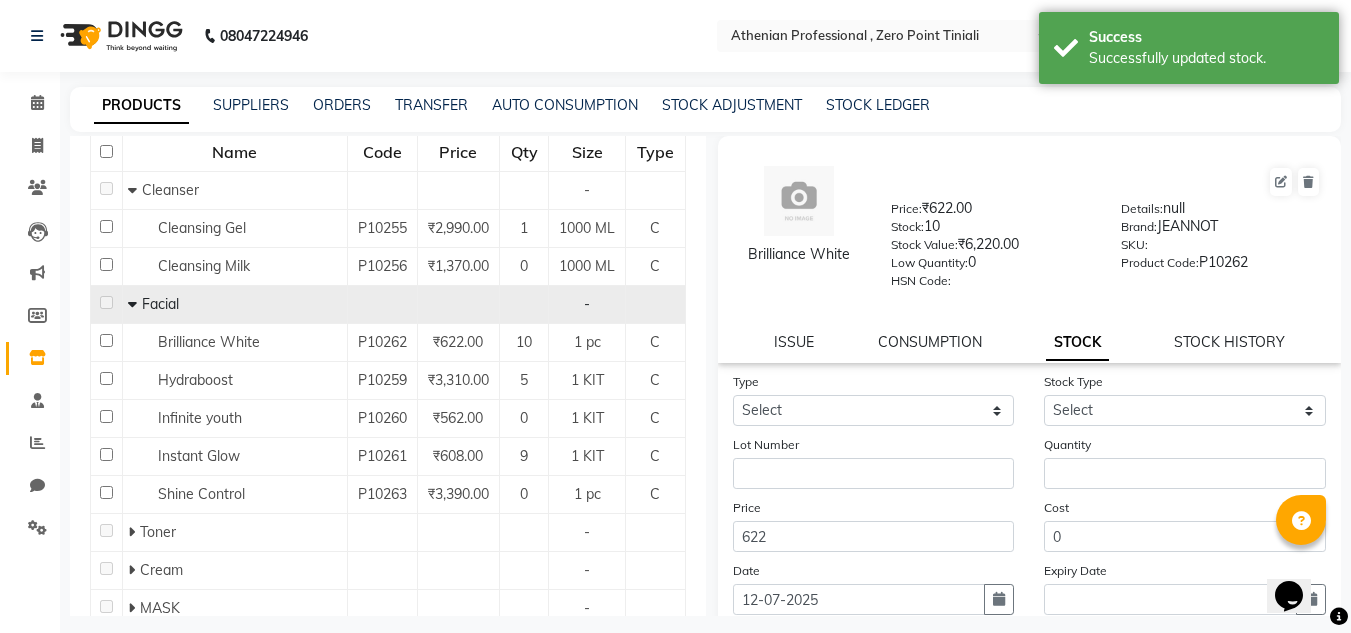 scroll, scrollTop: 254, scrollLeft: 0, axis: vertical 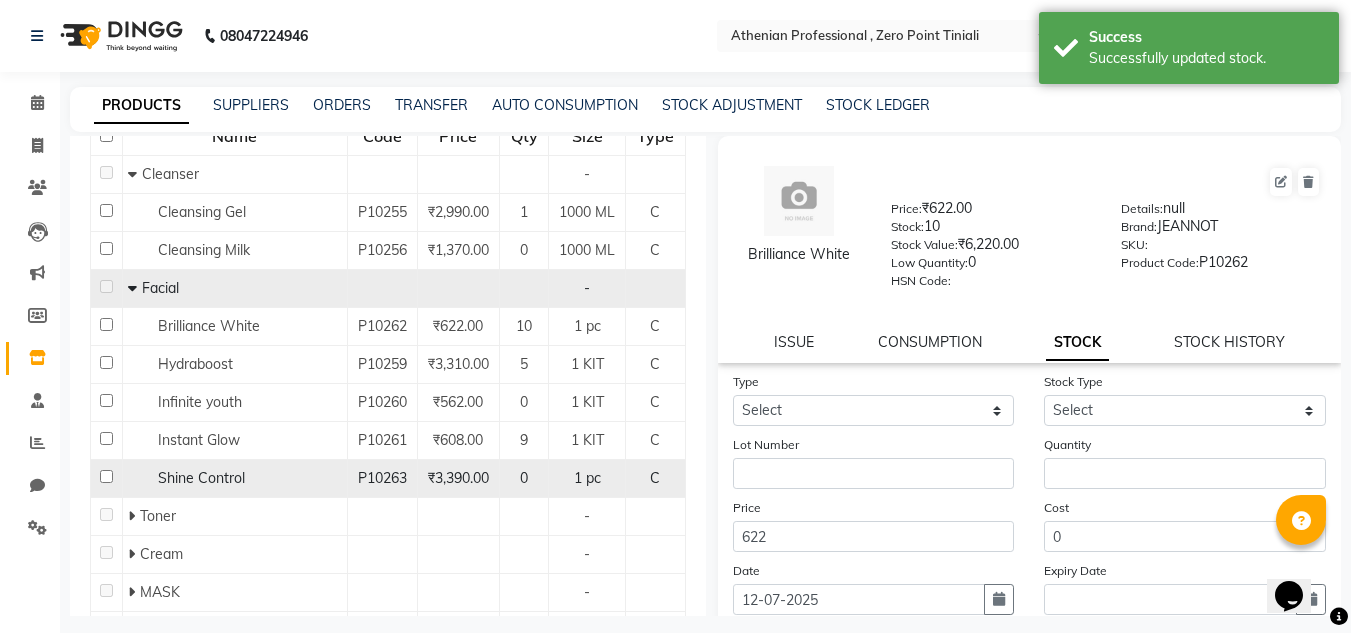 click on "Shine Control" 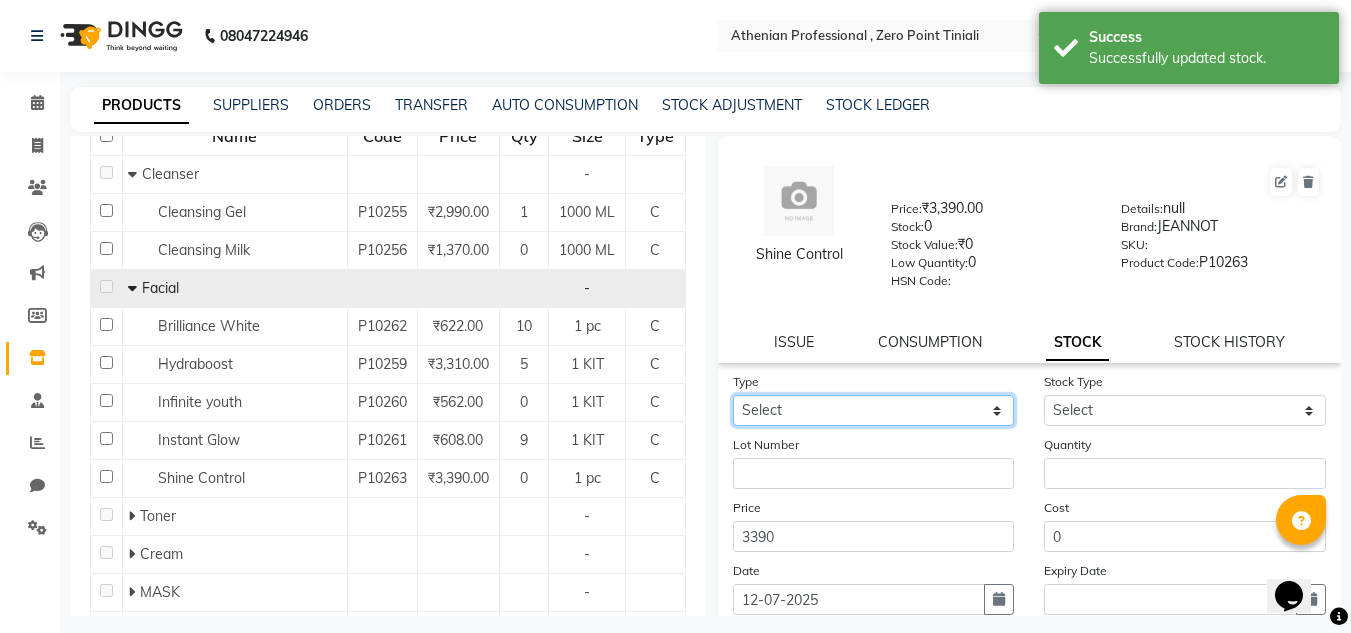 click on "Select In Out" 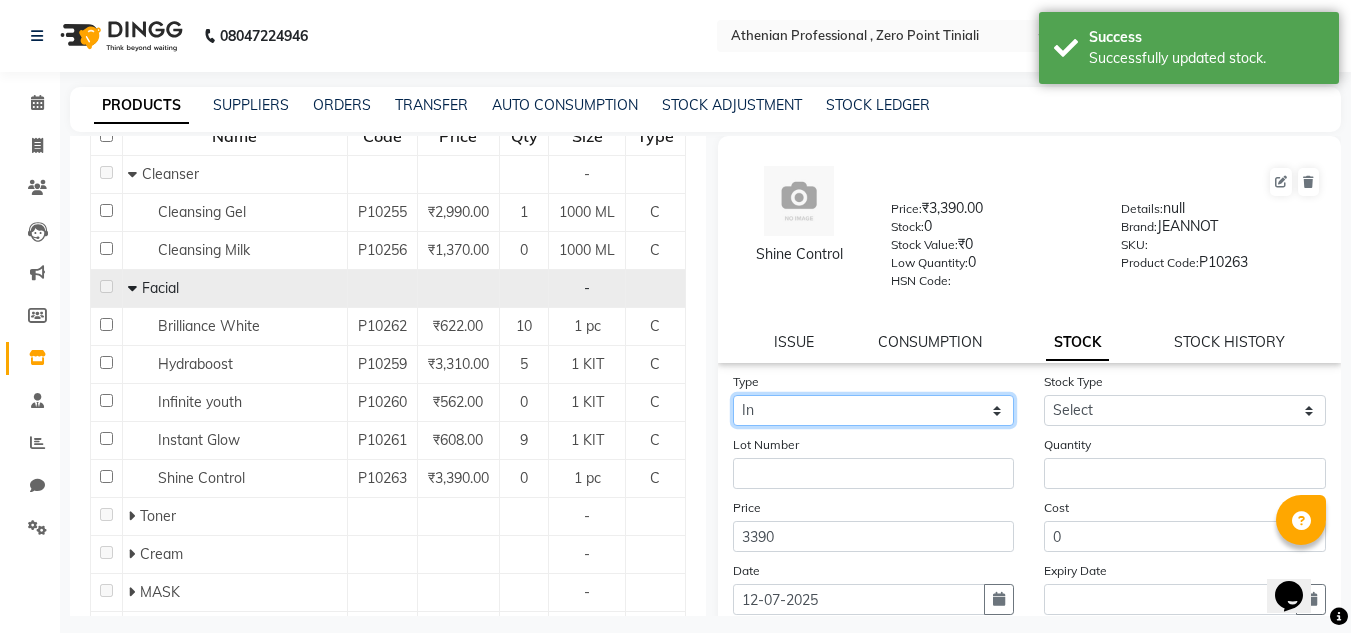 click on "Select In Out" 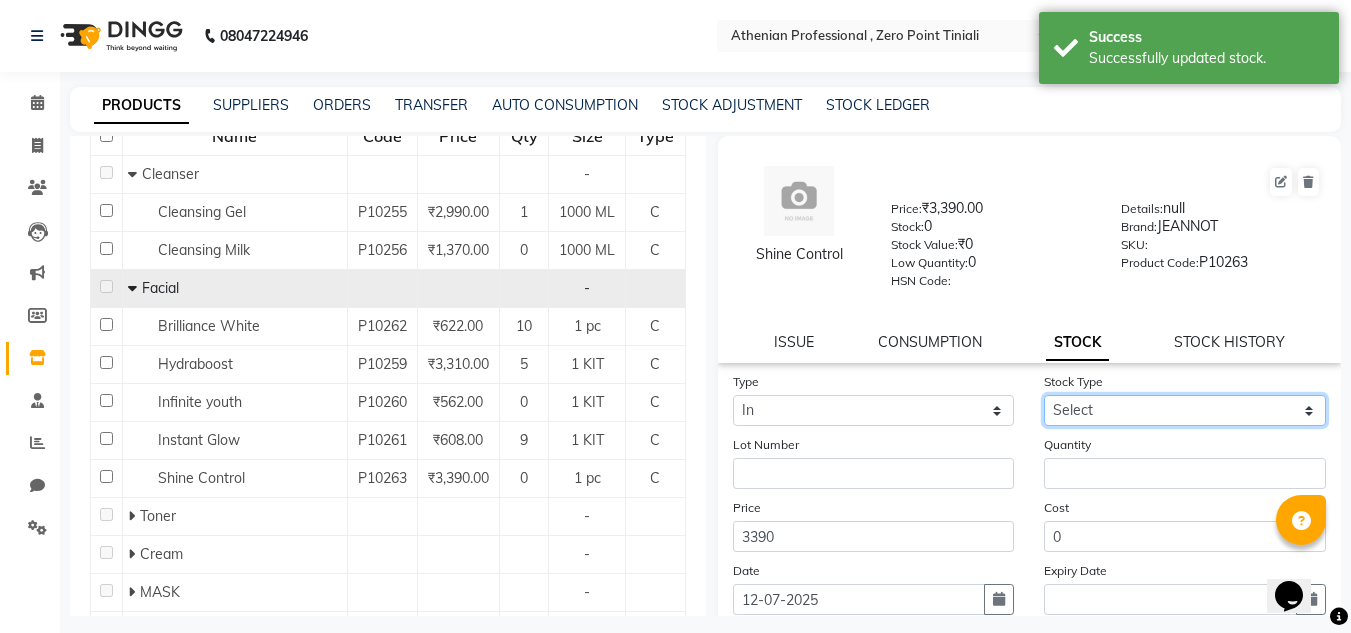 click on "Select New Stock Adjustment Return Other" 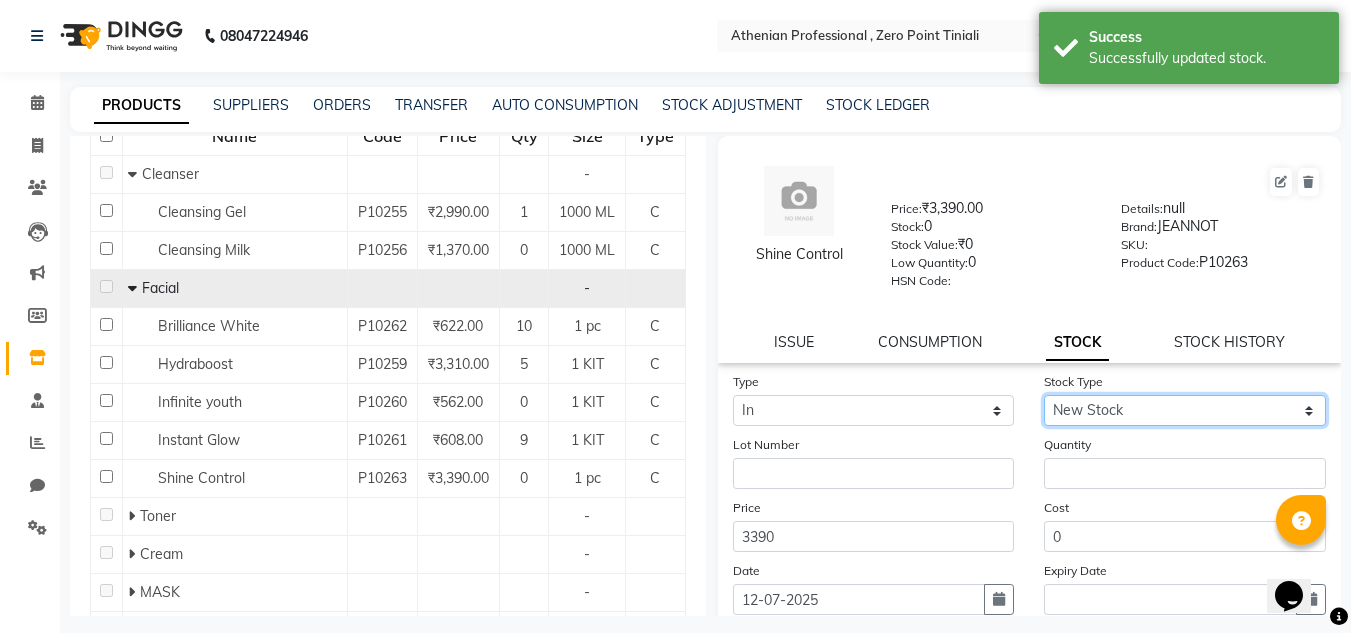 click on "Select New Stock Adjustment Return Other" 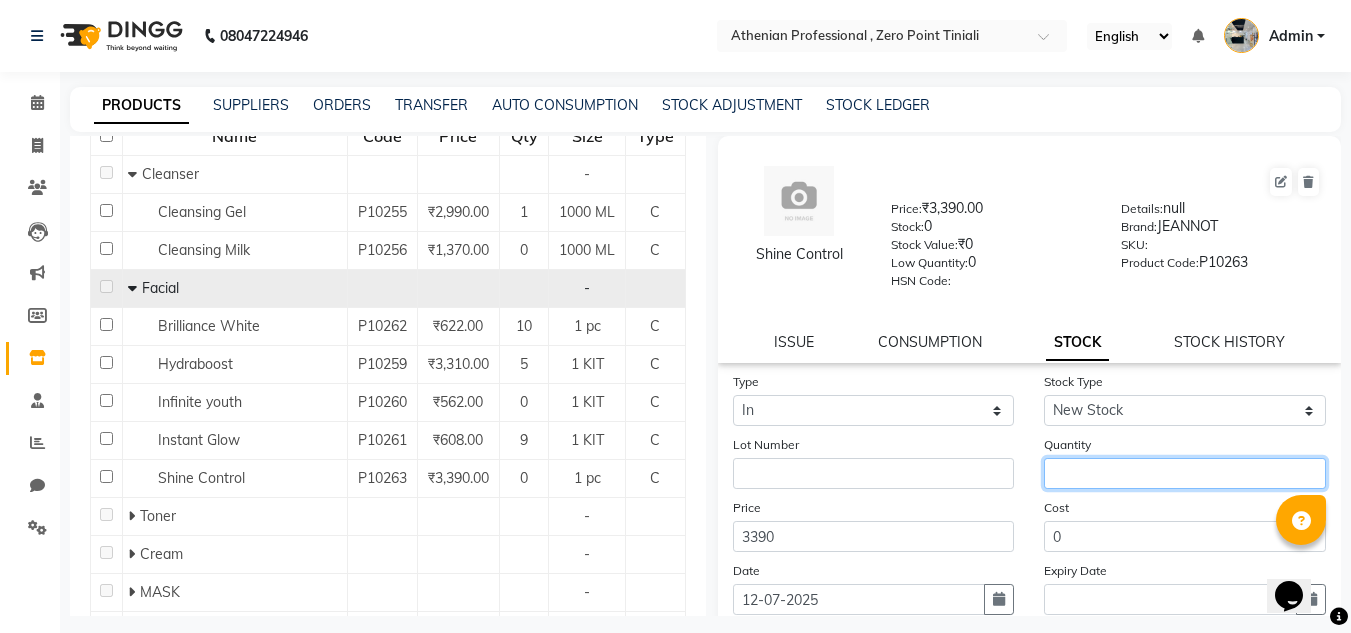 click 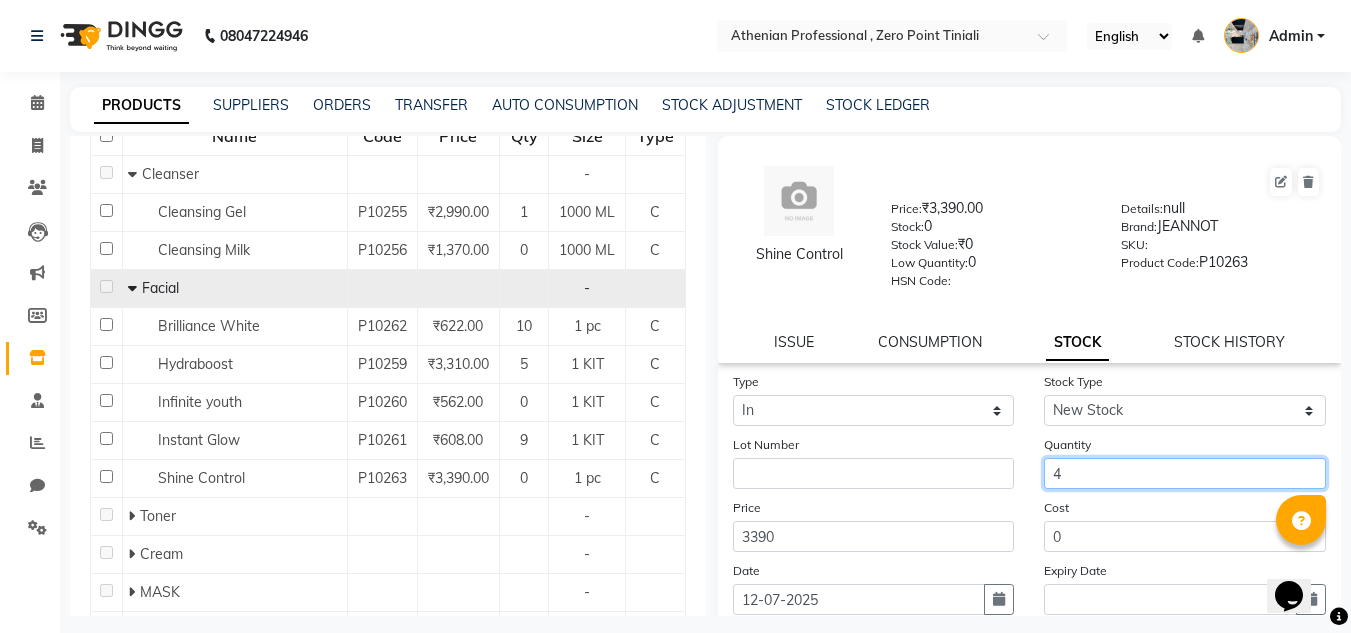 scroll, scrollTop: 155, scrollLeft: 0, axis: vertical 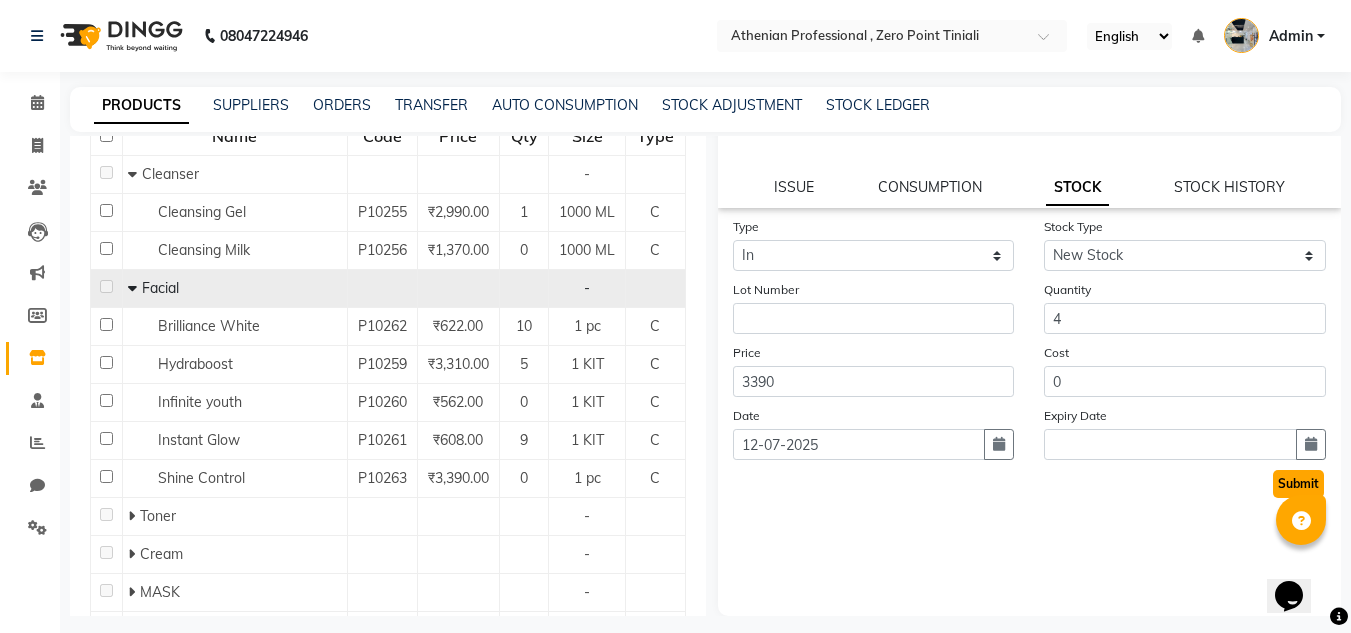 click on "Submit" 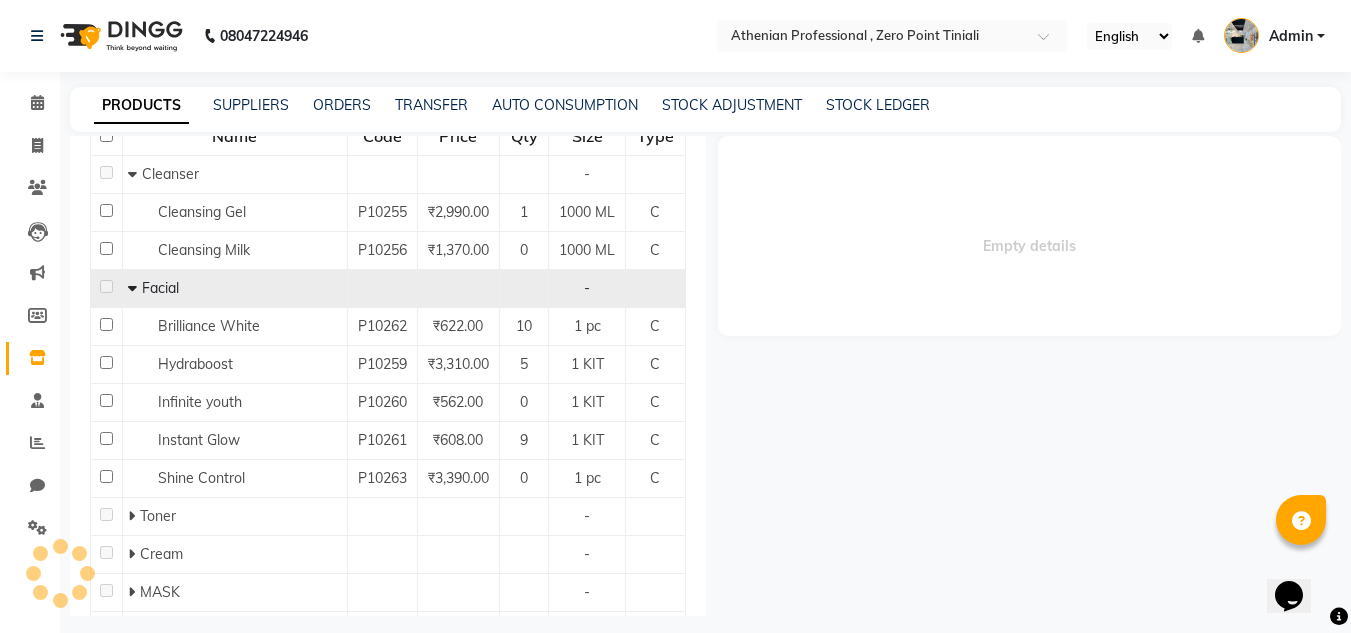 scroll, scrollTop: 0, scrollLeft: 0, axis: both 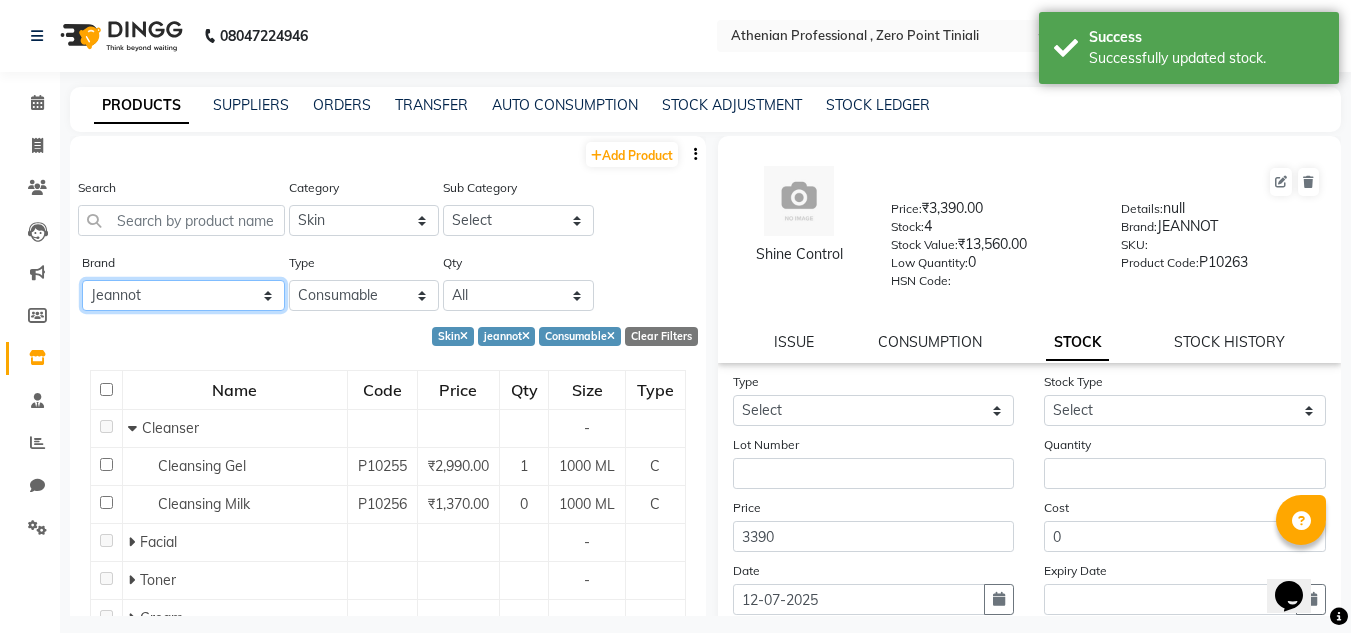 click on "All [PERSON_NAME] Beauty Zone Biolege Biosoft Bombay Shaving Brillare Science Cadivue Cheryls Floraactive Ibrows Ikonic Illuvia [PERSON_NAME] Lilium Loreal Lush Brows Moroccan Mr Blues Null Organic Harvest Pro Art Raga Sch Schwarzkopf Wax" 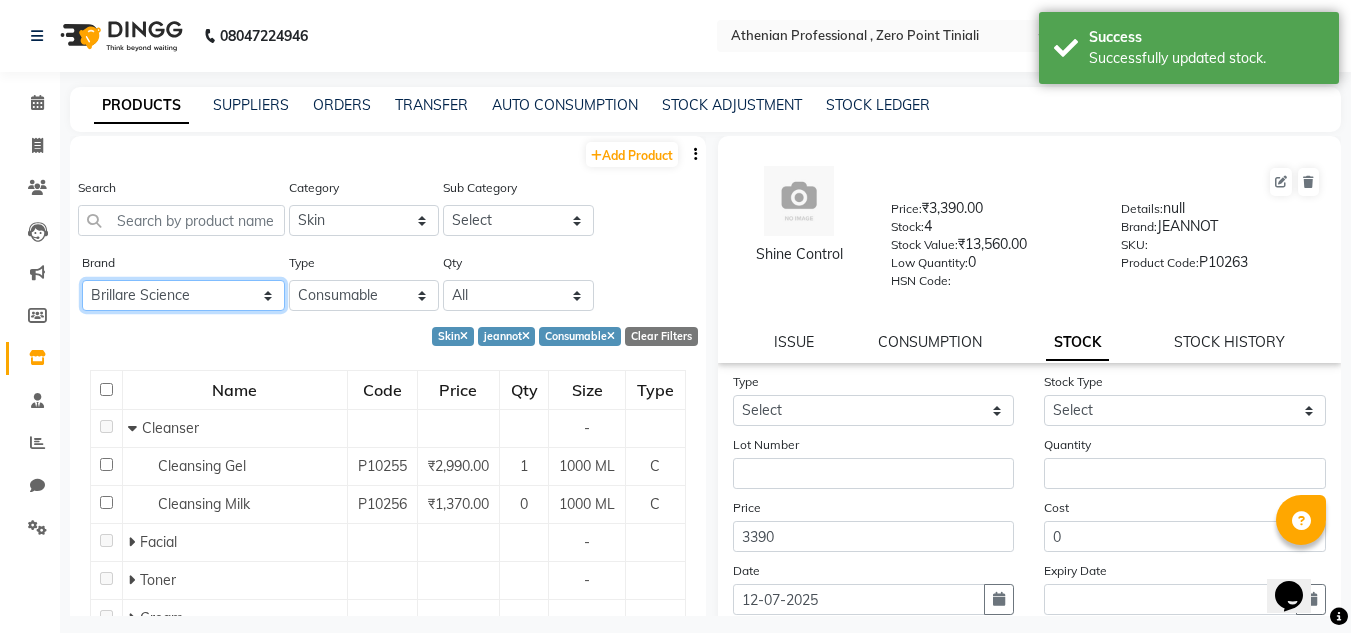 click on "All [PERSON_NAME] Beauty Zone Biolege Biosoft Bombay Shaving Brillare Science Cadivue Cheryls Floraactive Ibrows Ikonic Illuvia [PERSON_NAME] Lilium Loreal Lush Brows Moroccan Mr Blues Null Organic Harvest Pro Art Raga Sch Schwarzkopf Wax" 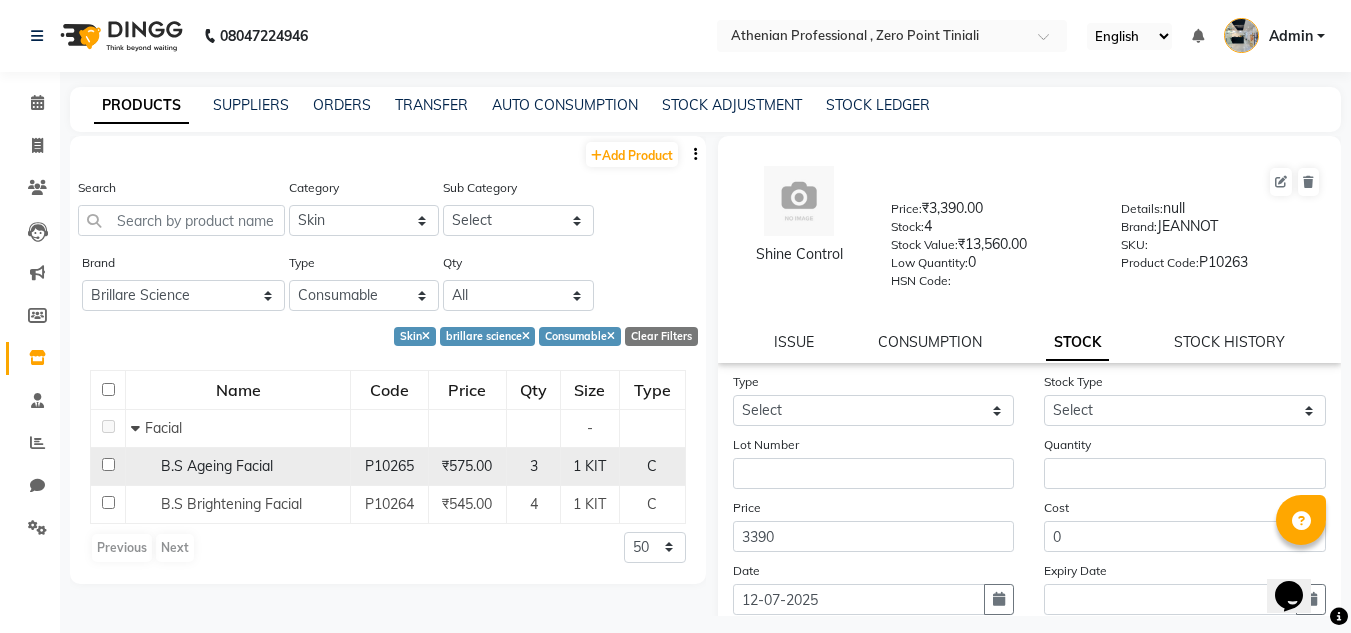 click on "B.S Ageing Facial" 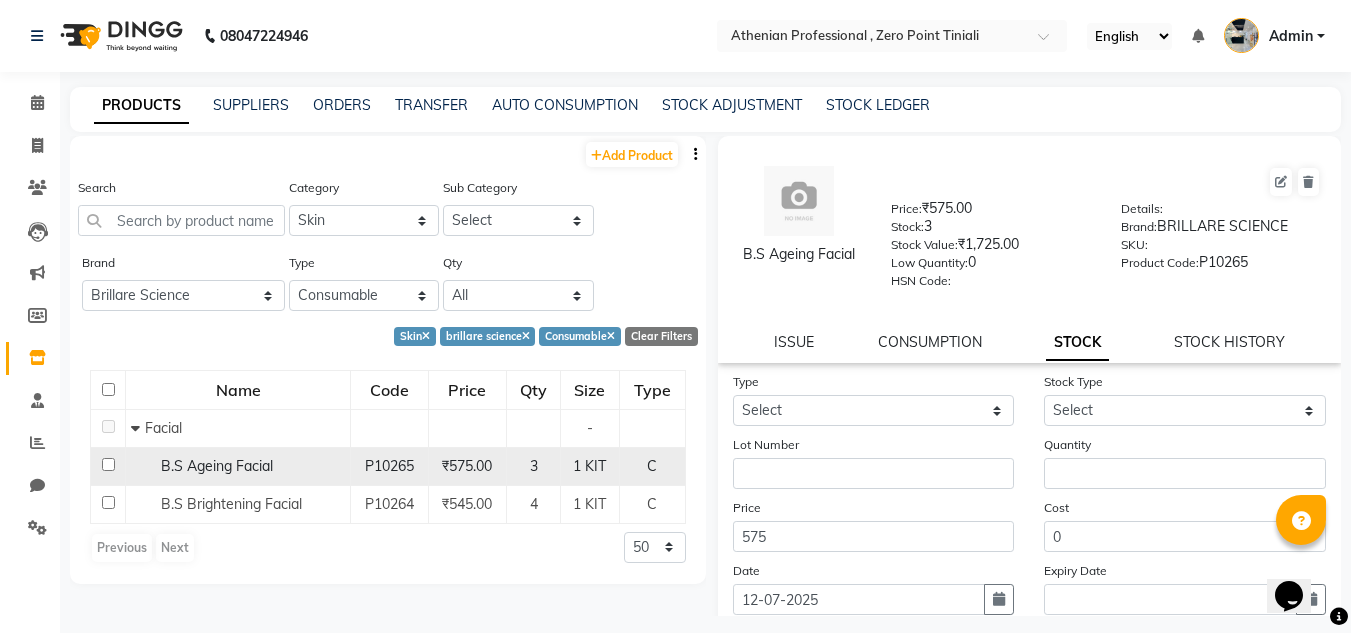 click on "B.S Ageing Facial" 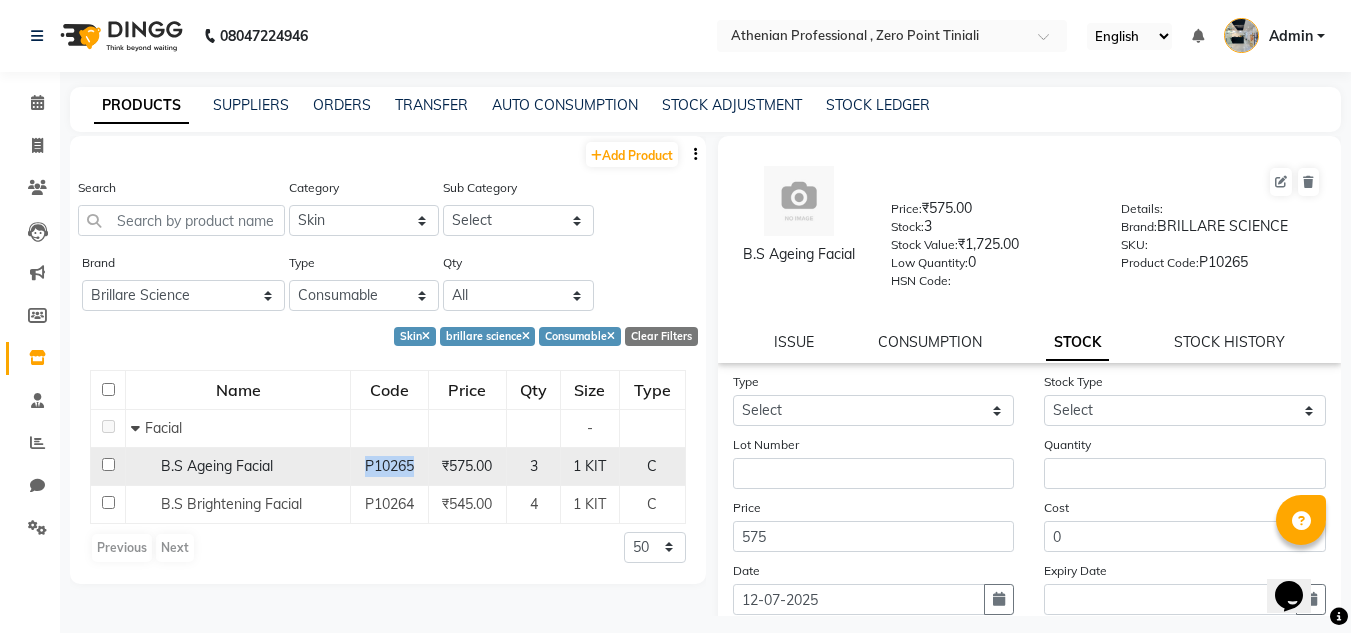 click on "P10265" 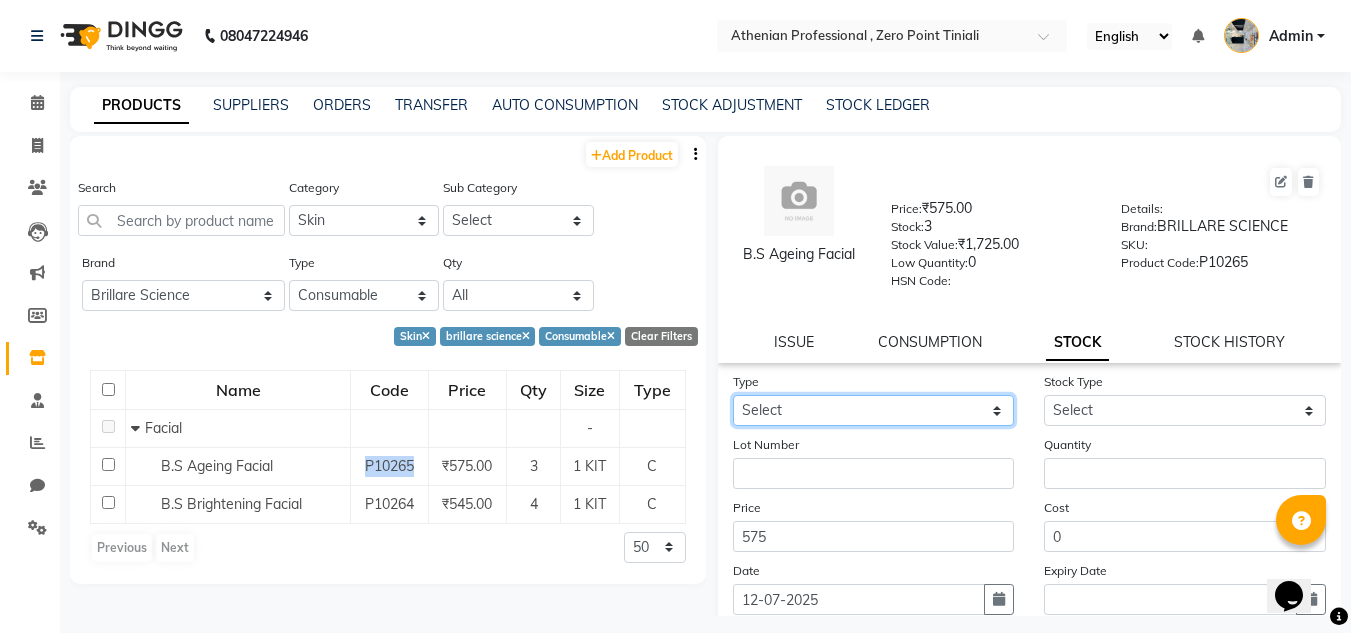 click on "Select In Out" 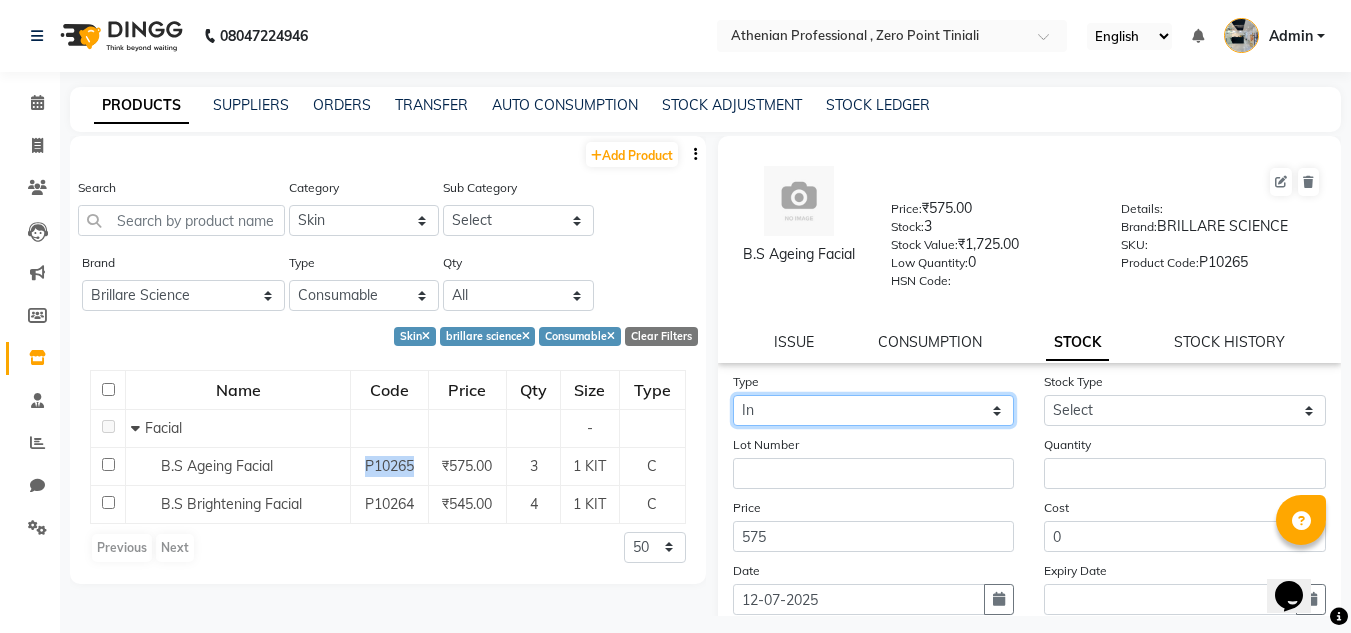 click on "Select In Out" 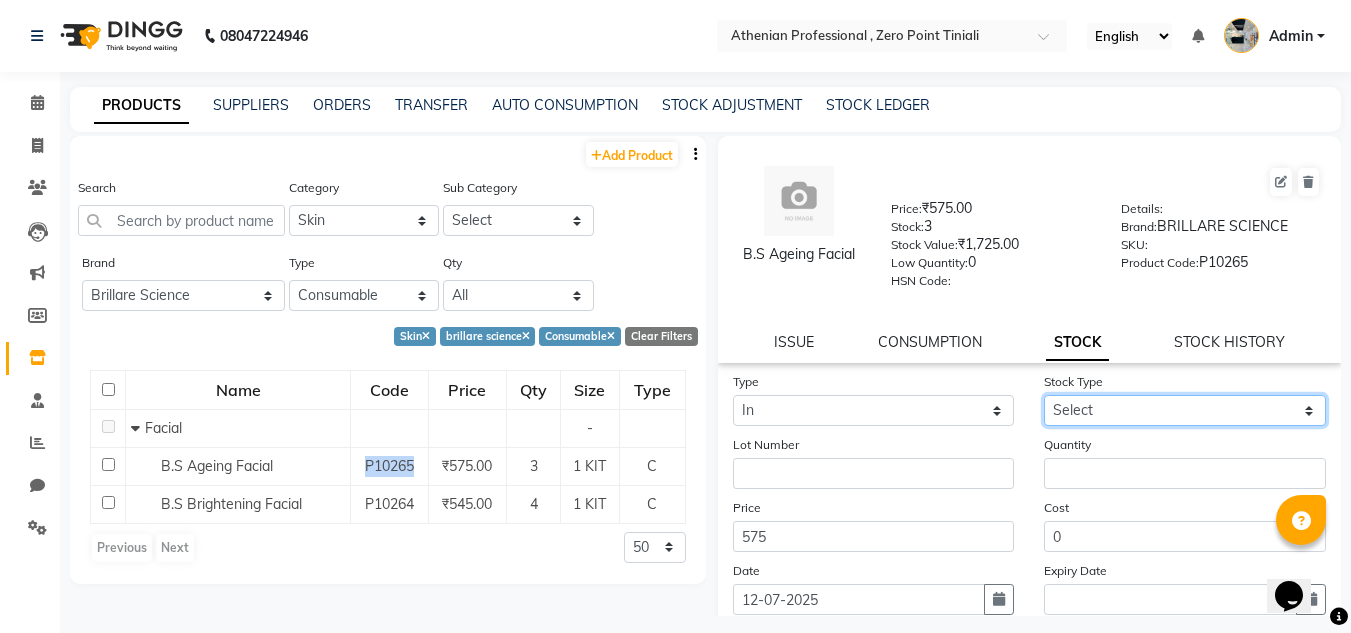 click on "Select New Stock Adjustment Return Other" 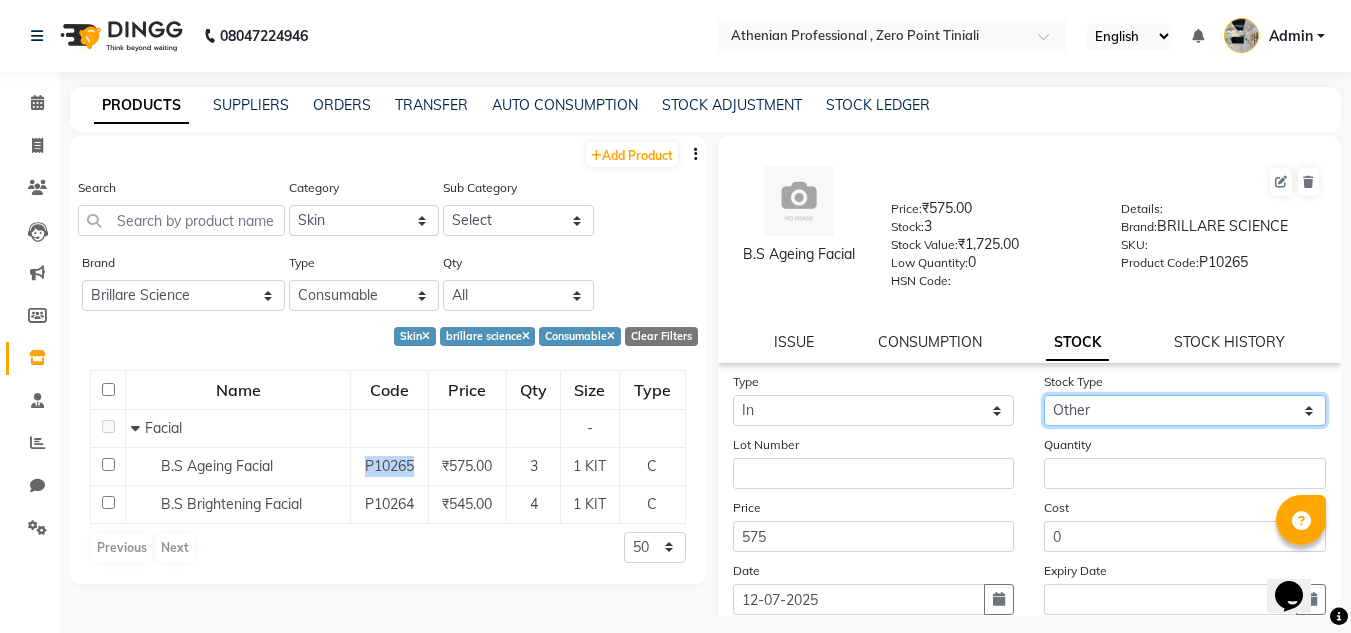 click on "Select New Stock Adjustment Return Other" 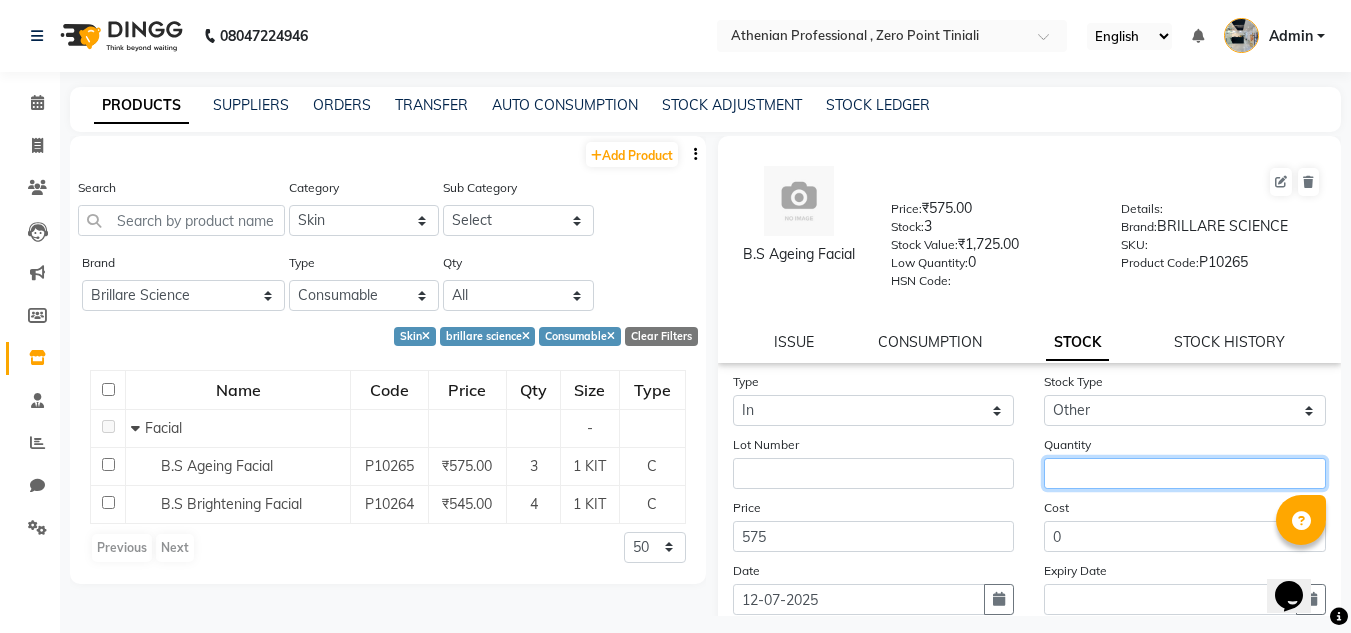click 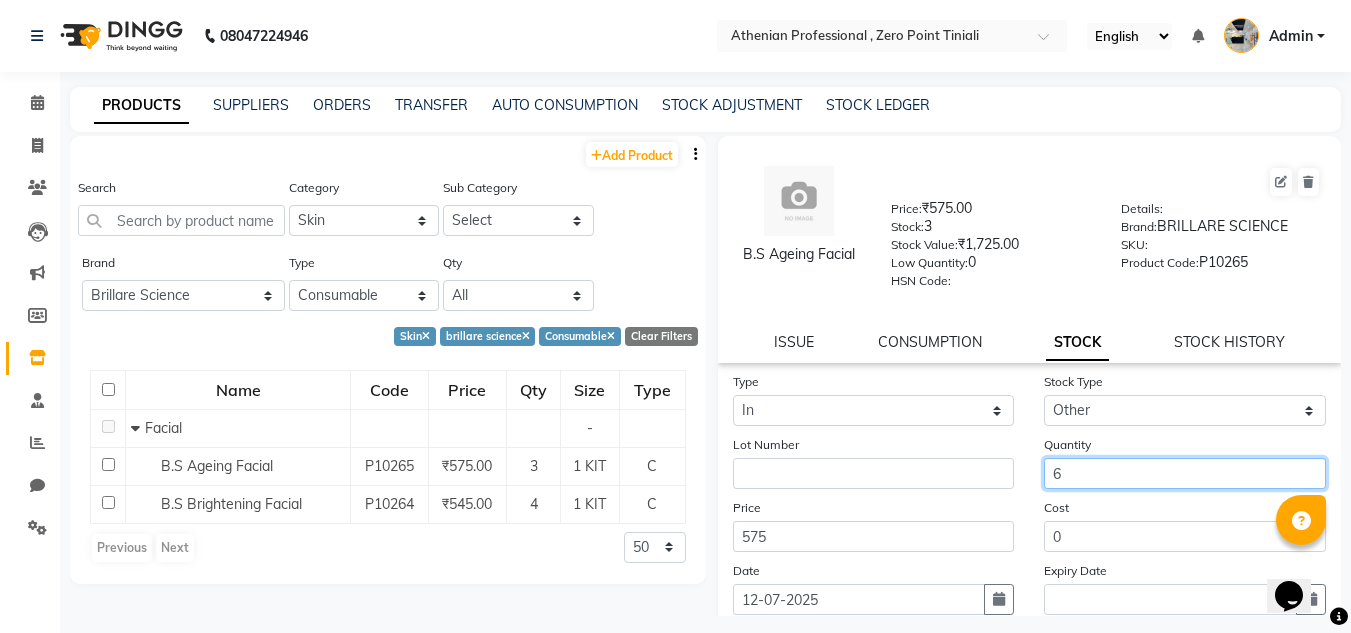 scroll, scrollTop: 155, scrollLeft: 0, axis: vertical 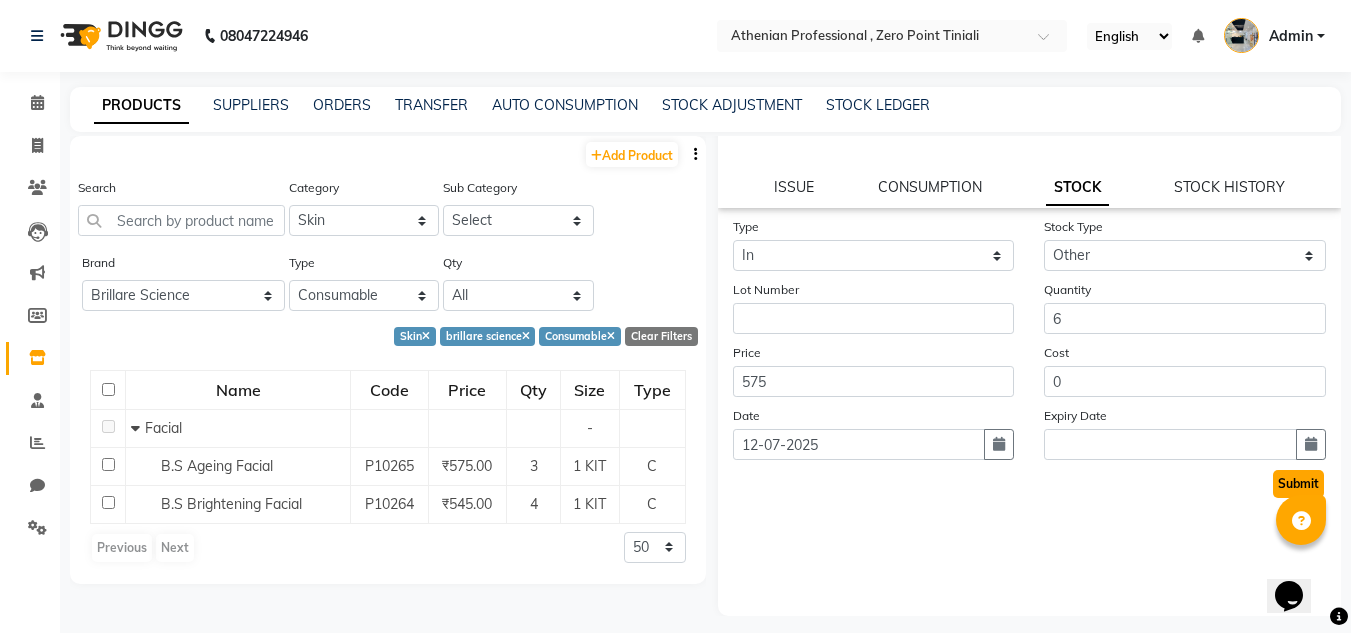 click on "Submit" 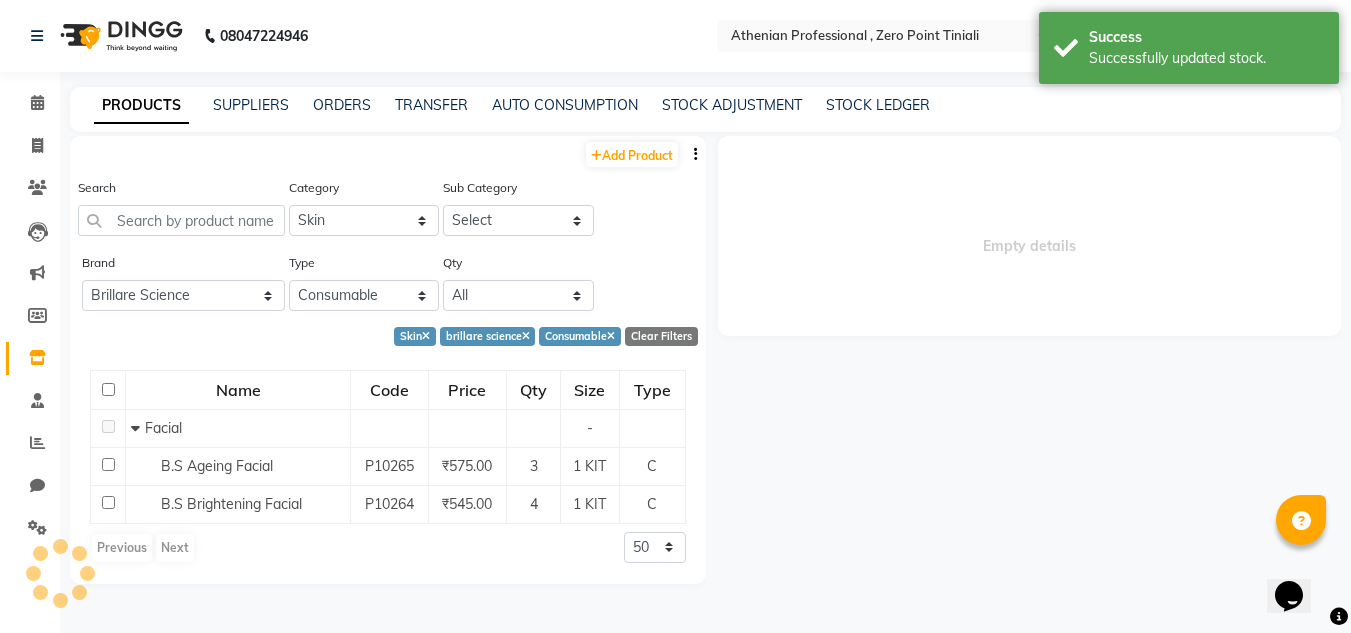 scroll, scrollTop: 0, scrollLeft: 0, axis: both 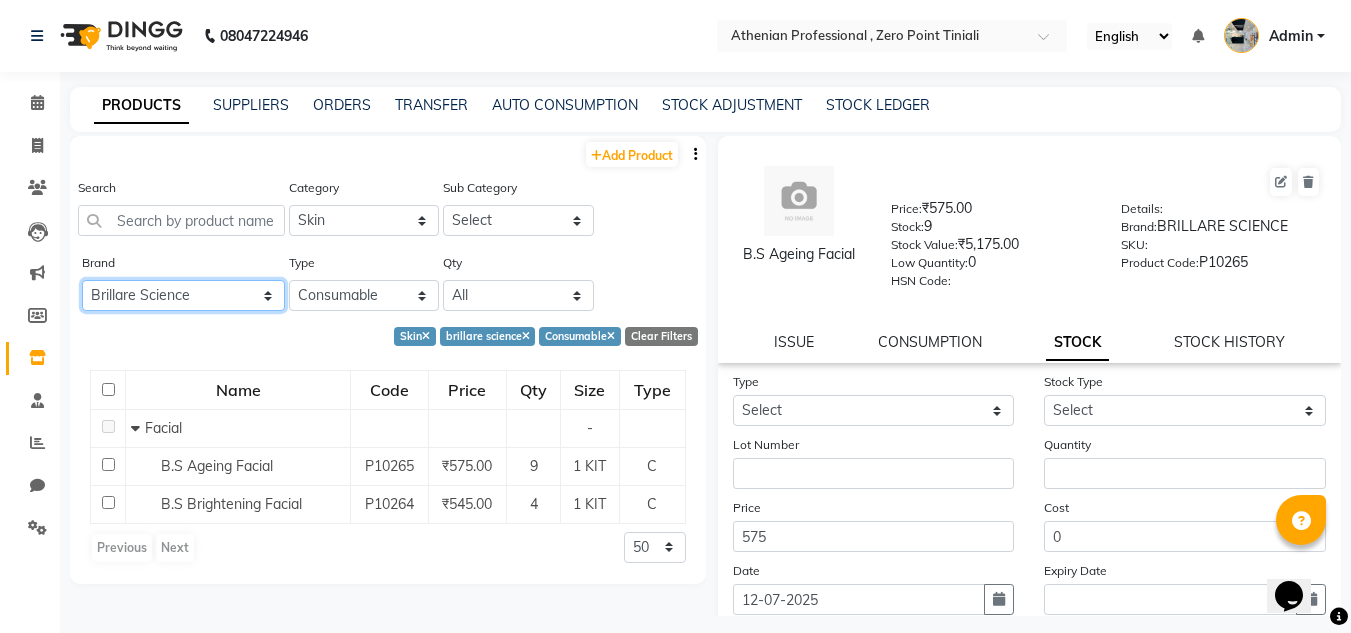 click on "All [PERSON_NAME] Beauty Zone Biolege Biosoft Bombay Shaving Brillare Science Cadivue Cheryls Floraactive Ibrows Ikonic Illuvia [PERSON_NAME] Lilium Loreal Lush Brows Moroccan Mr Blues Null Organic Harvest Pro Art Raga Sch Schwarzkopf Wax" 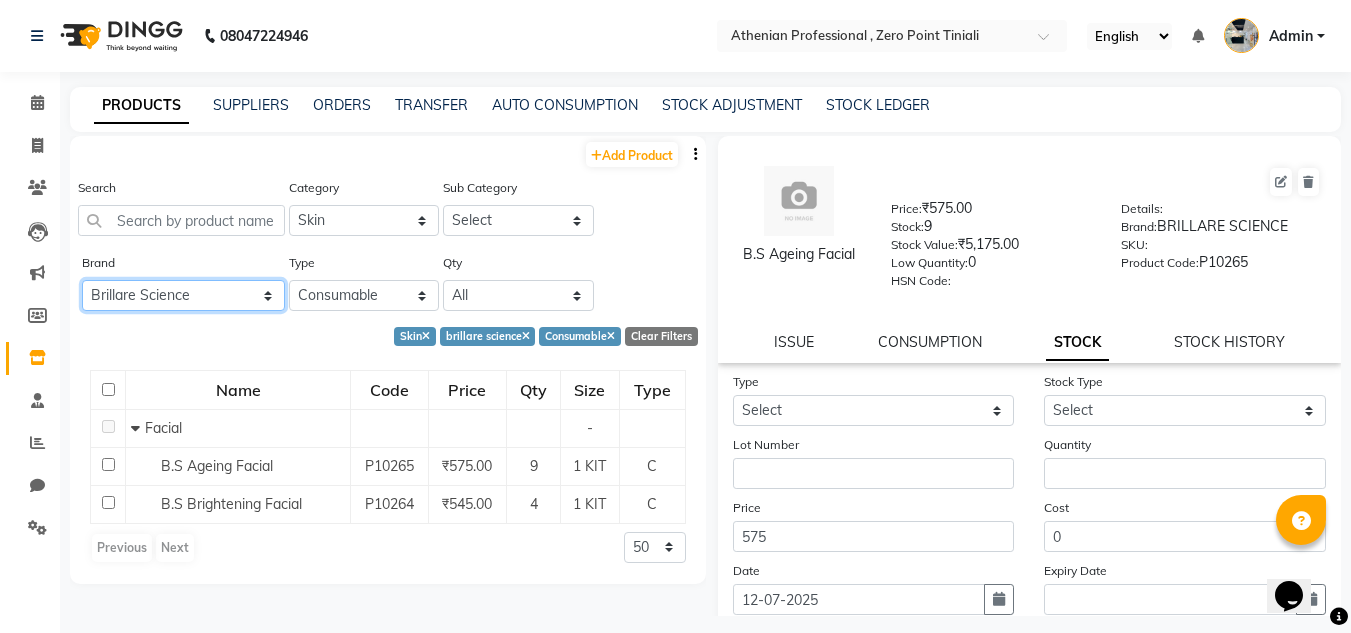 scroll, scrollTop: 13, scrollLeft: 0, axis: vertical 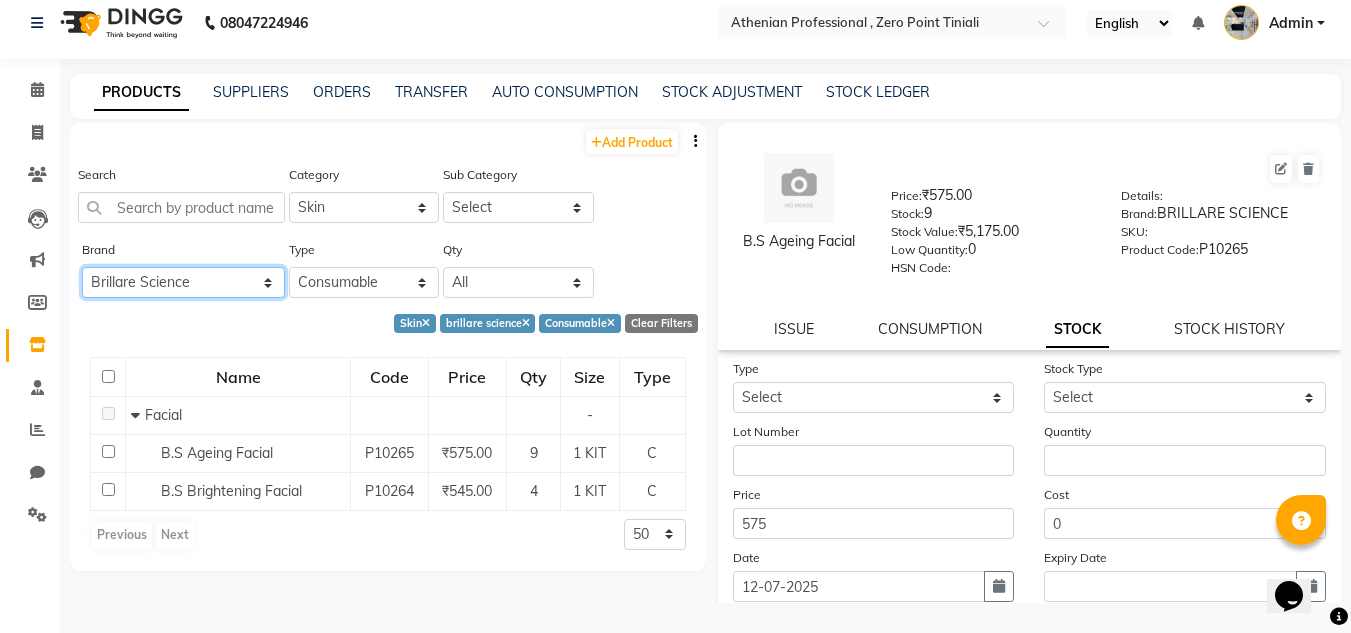 click on "All [PERSON_NAME] Beauty Zone Biolege Biosoft Bombay Shaving Brillare Science Cadivue Cheryls Floraactive Ibrows Ikonic Illuvia [PERSON_NAME] Lilium Loreal Lush Brows Moroccan Mr Blues Null Organic Harvest Pro Art Raga Sch Schwarzkopf Wax" 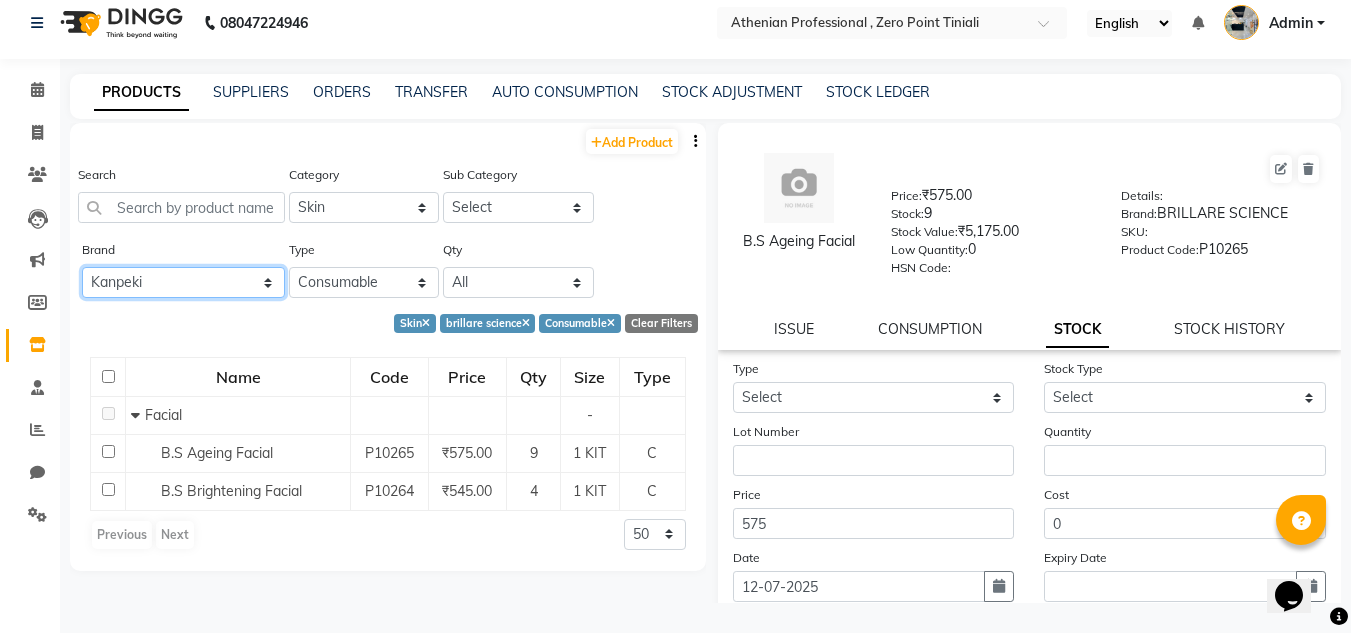 click on "All [PERSON_NAME] Beauty Zone Biolege Biosoft Bombay Shaving Brillare Science Cadivue Cheryls Floraactive Ibrows Ikonic Illuvia [PERSON_NAME] Lilium Loreal Lush Brows Moroccan Mr Blues Null Organic Harvest Pro Art Raga Sch Schwarzkopf Wax" 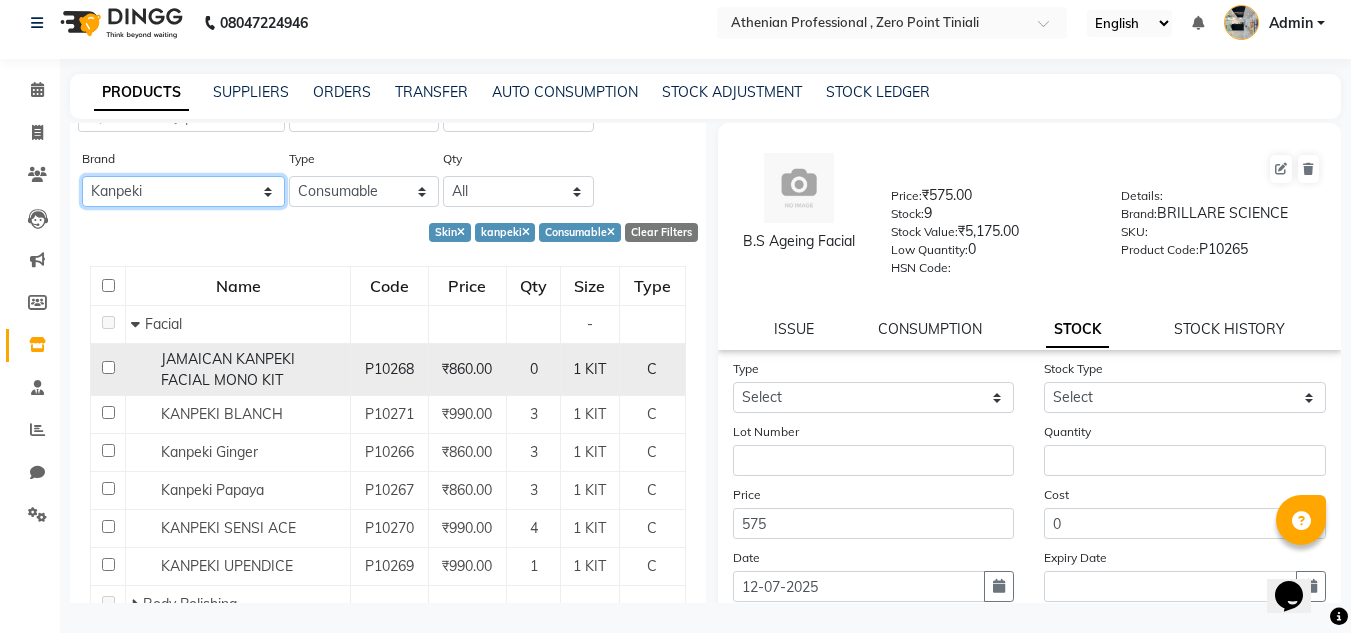 scroll, scrollTop: 107, scrollLeft: 0, axis: vertical 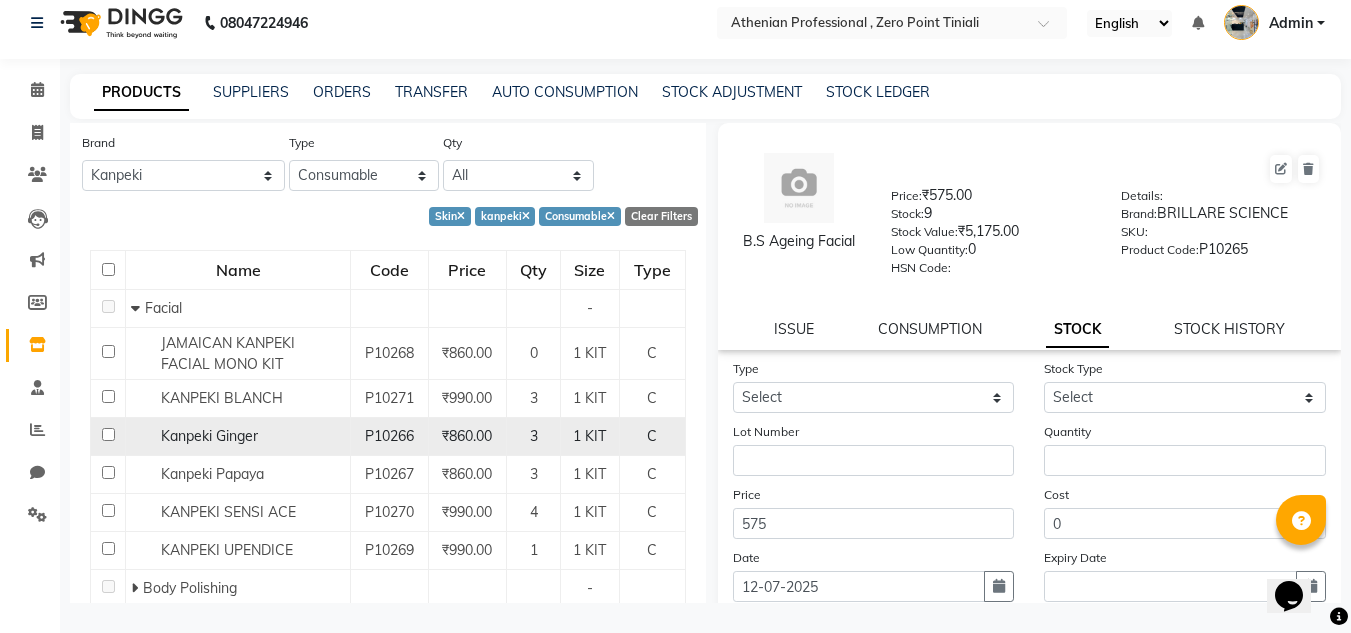 click on "Kanpeki Ginger" 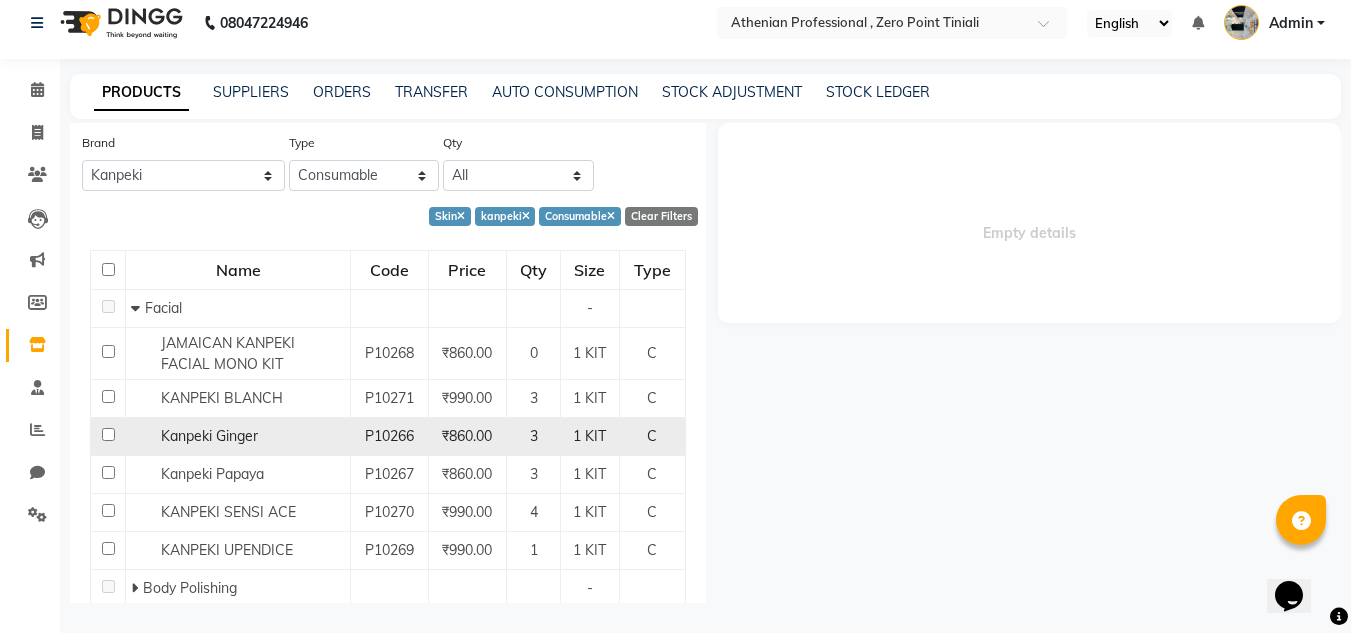 click on "Kanpeki Ginger" 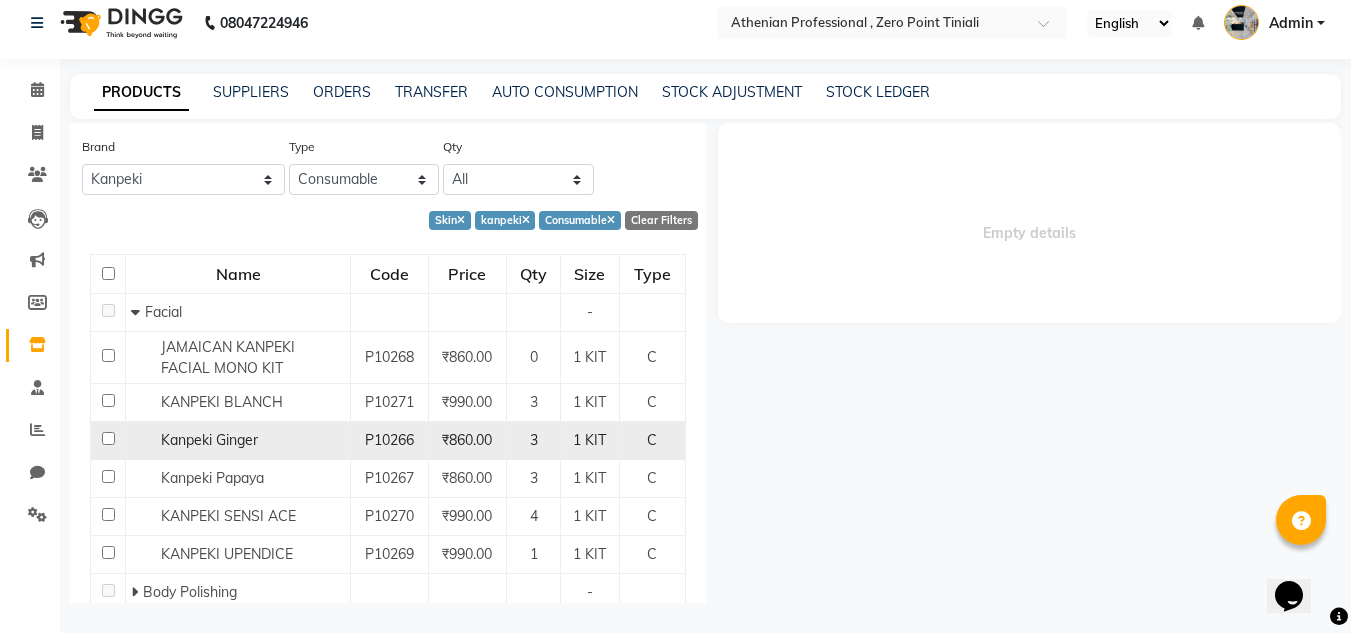scroll, scrollTop: 113, scrollLeft: 0, axis: vertical 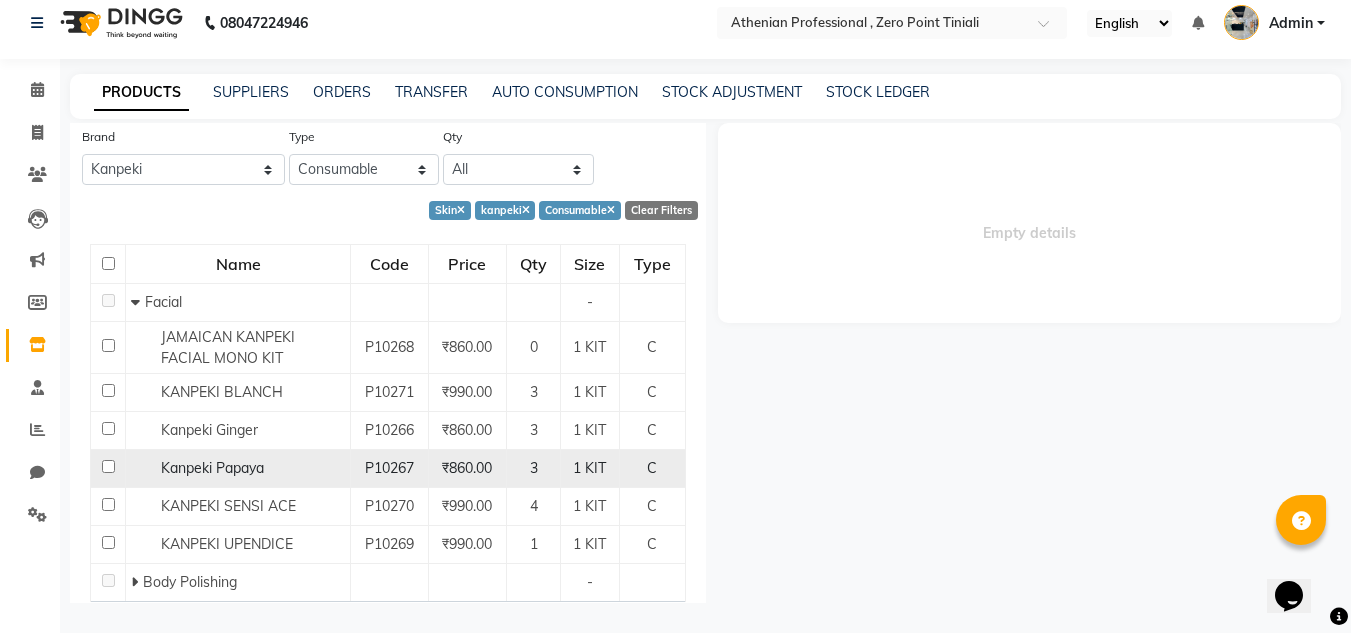 click on "Kanpeki Papaya" 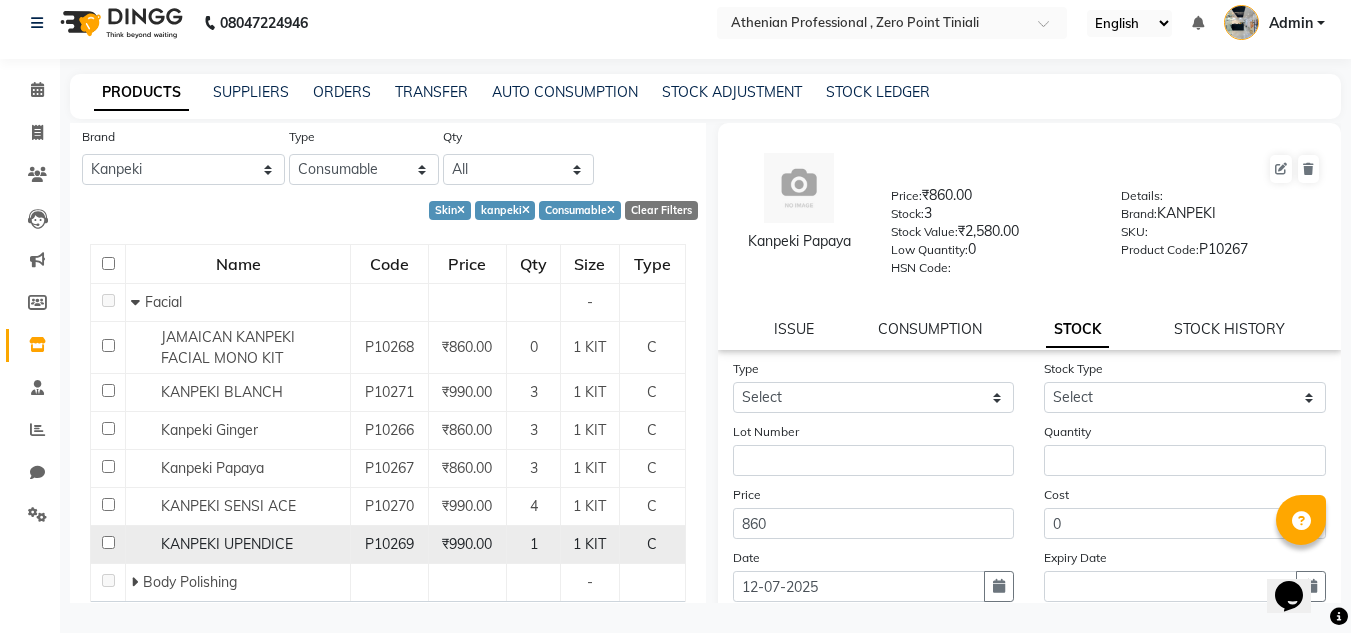 click on "KANPEKI UPENDICE" 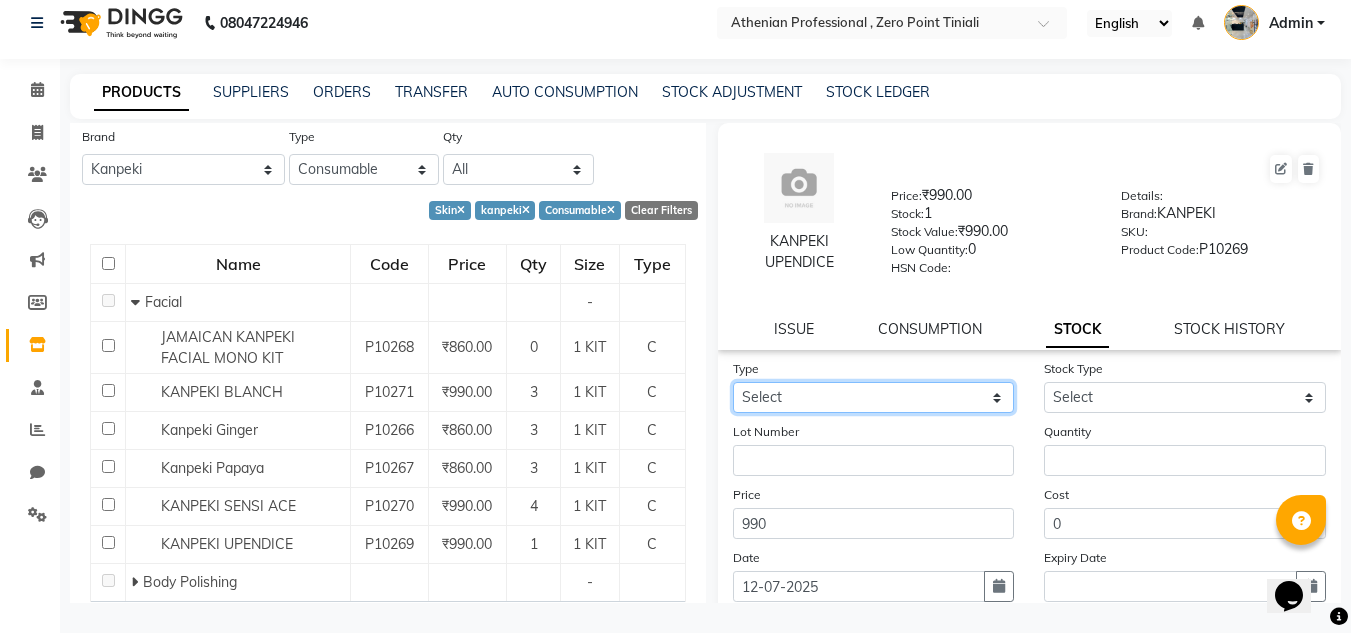 click on "Select In Out" 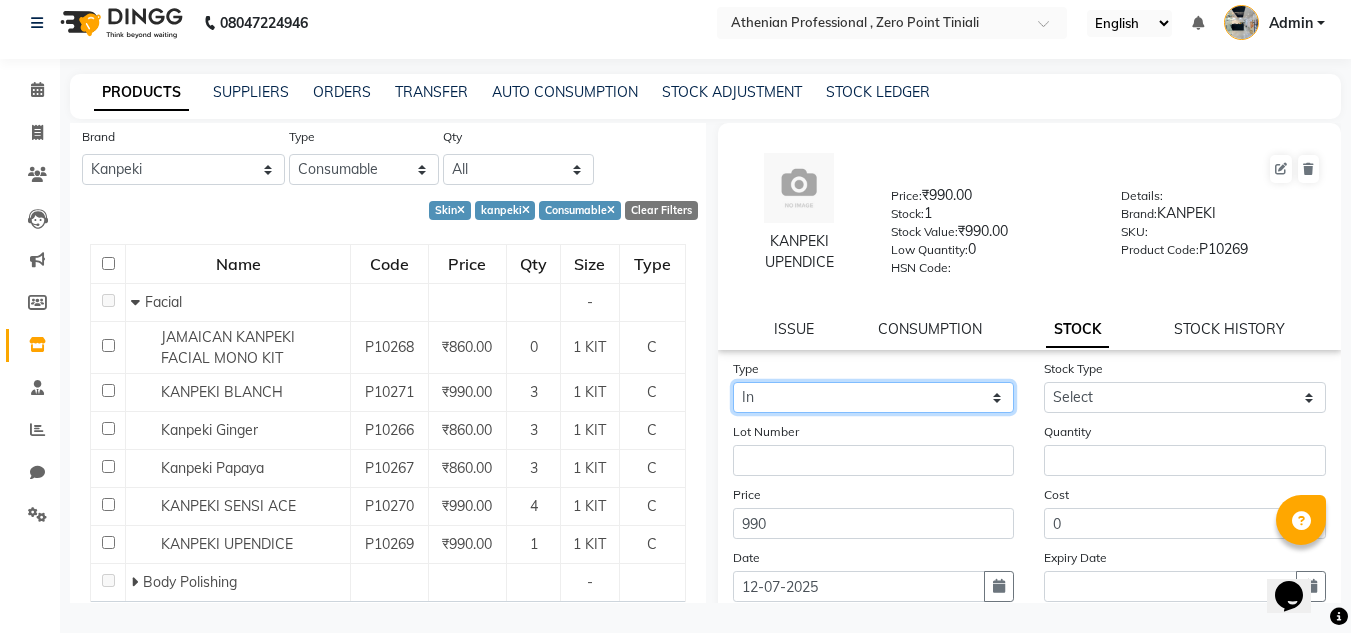 click on "Select In Out" 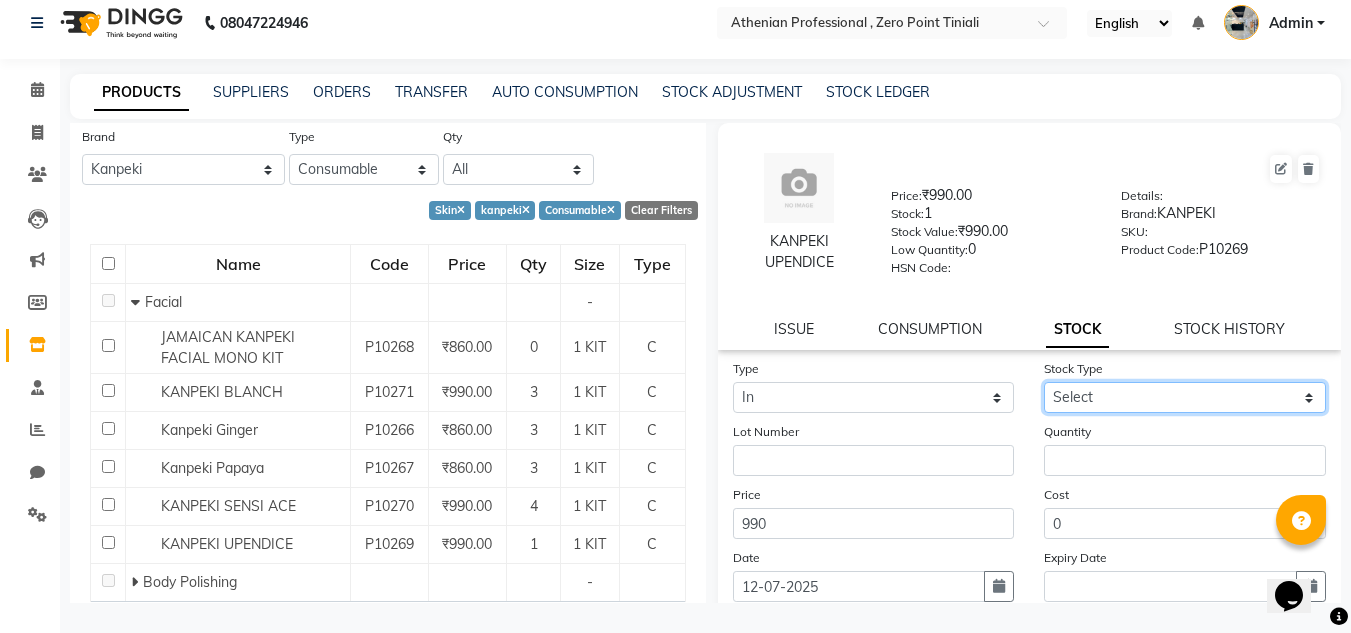 click on "Select New Stock Adjustment Return Other" 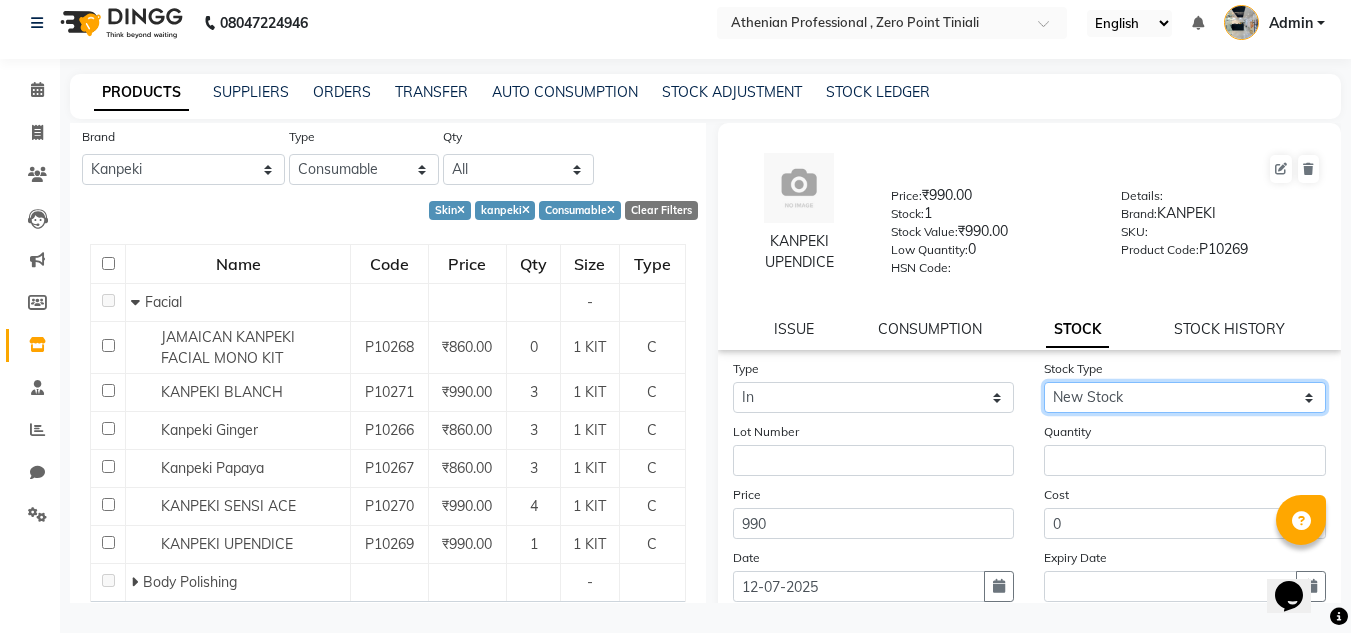 click on "Select New Stock Adjustment Return Other" 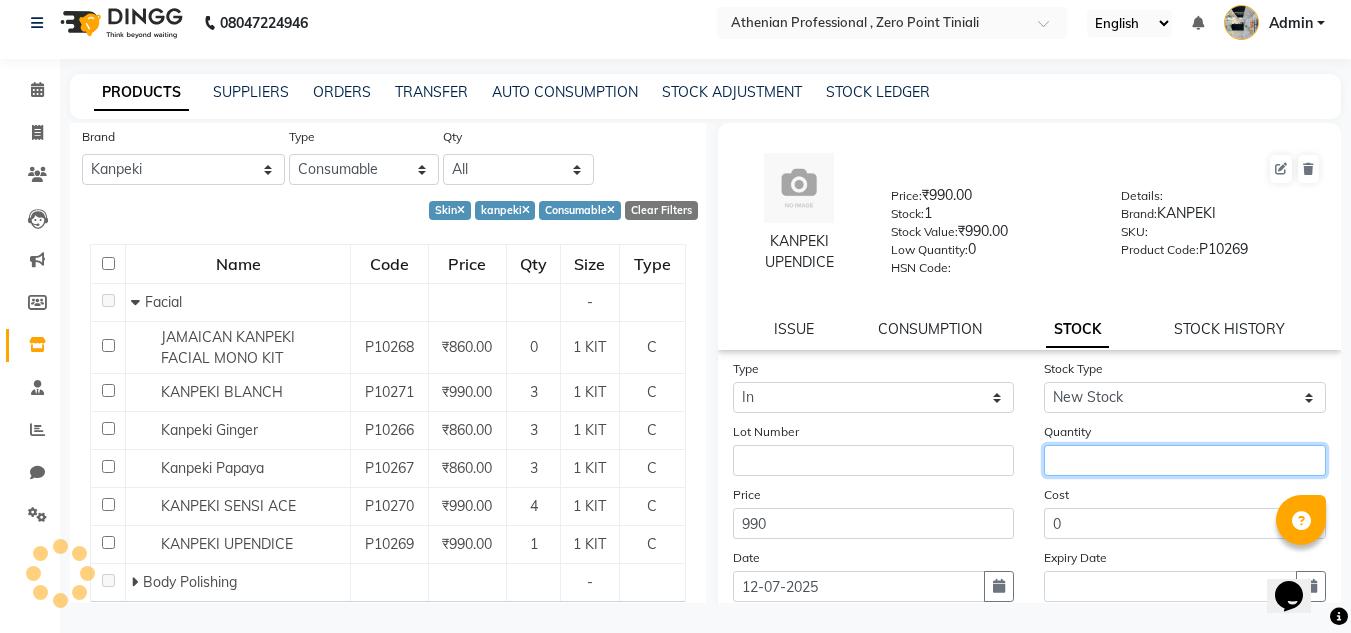click 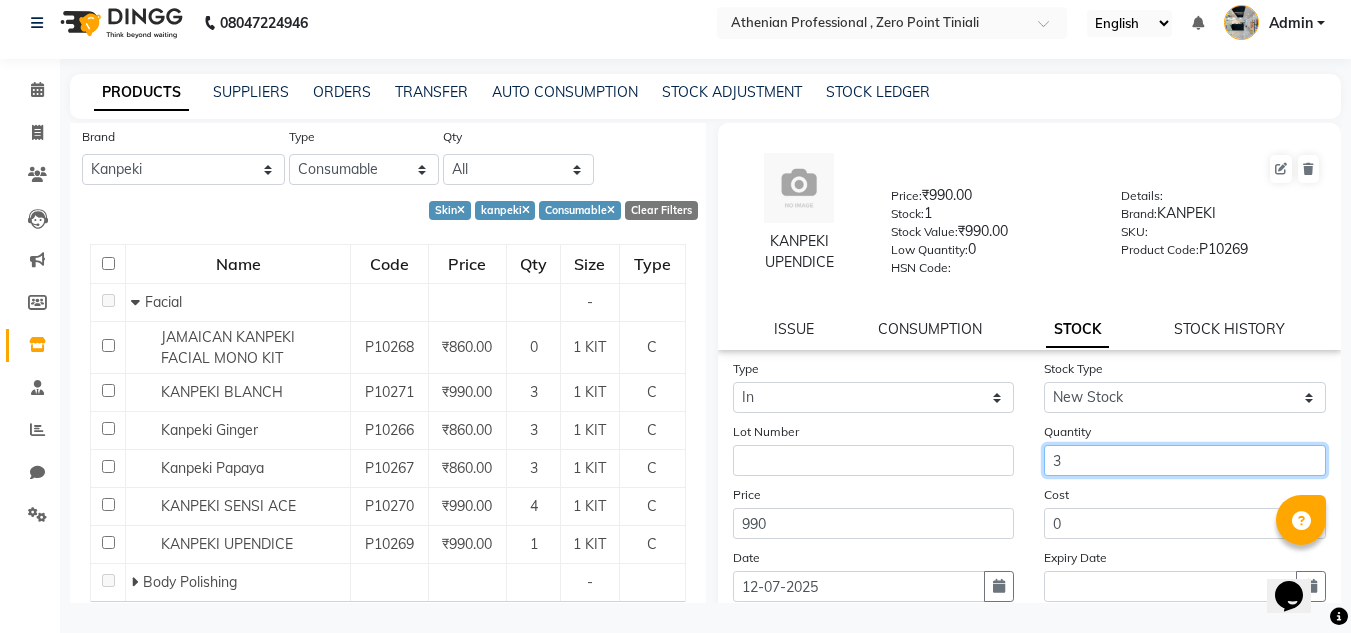 scroll, scrollTop: 155, scrollLeft: 0, axis: vertical 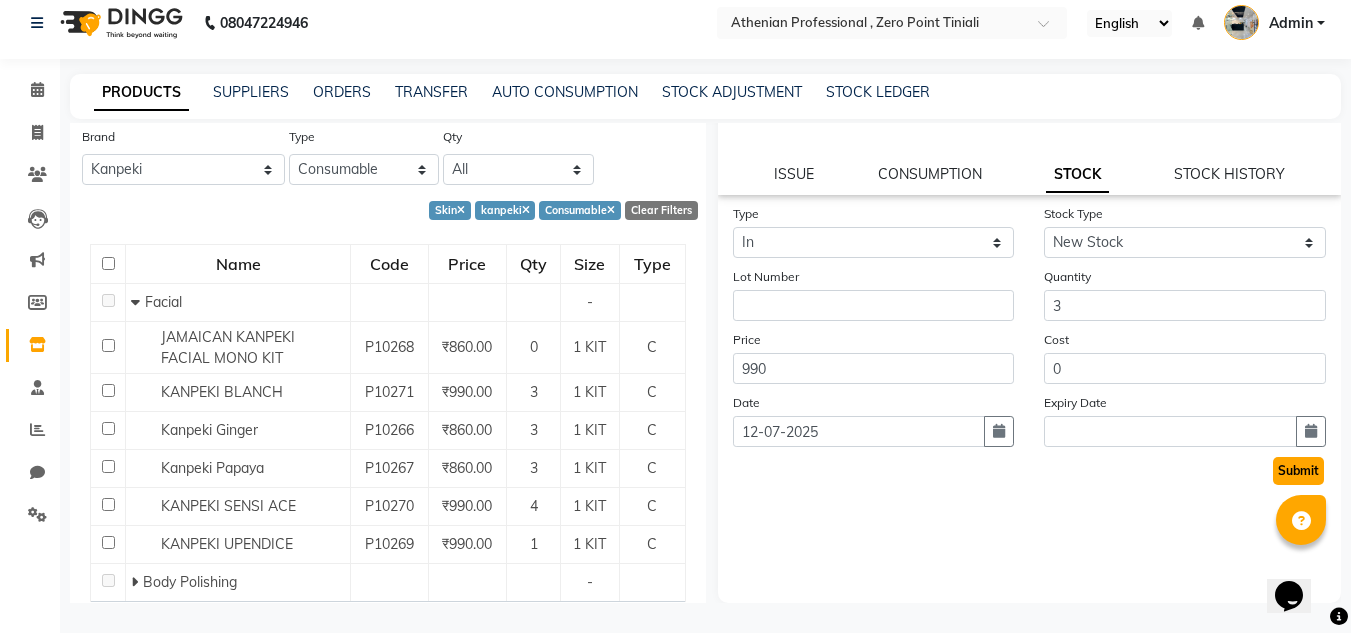 click on "Submit" 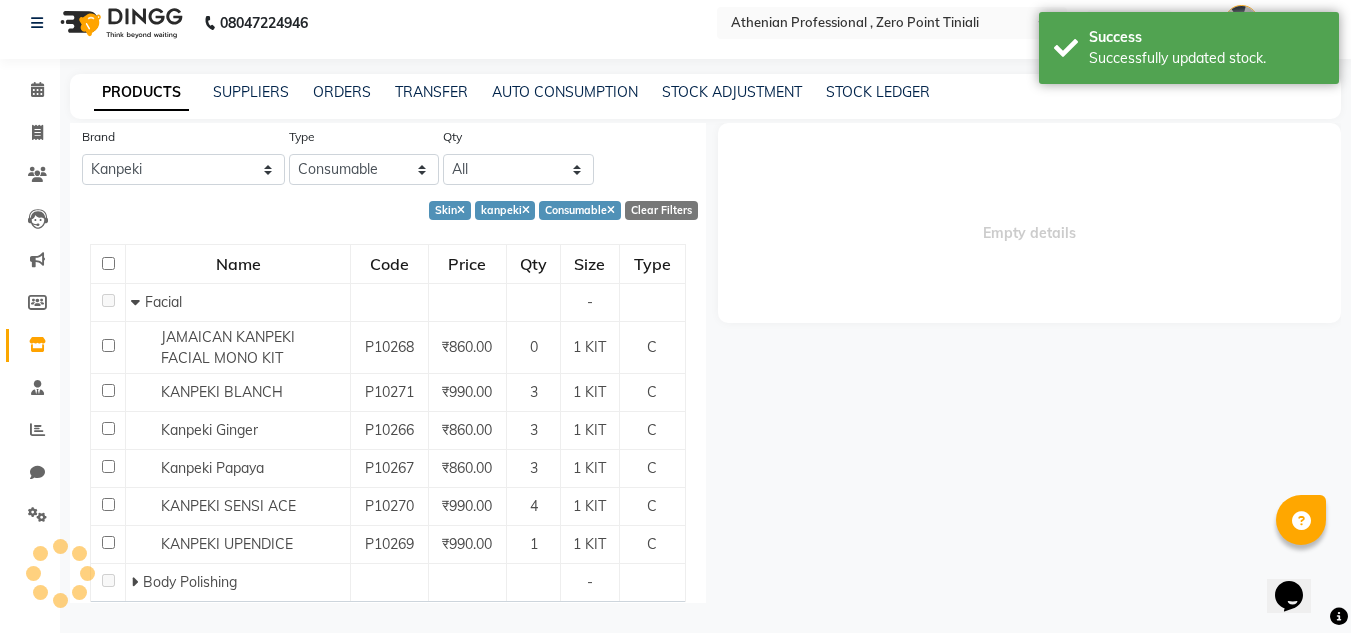 scroll, scrollTop: 0, scrollLeft: 0, axis: both 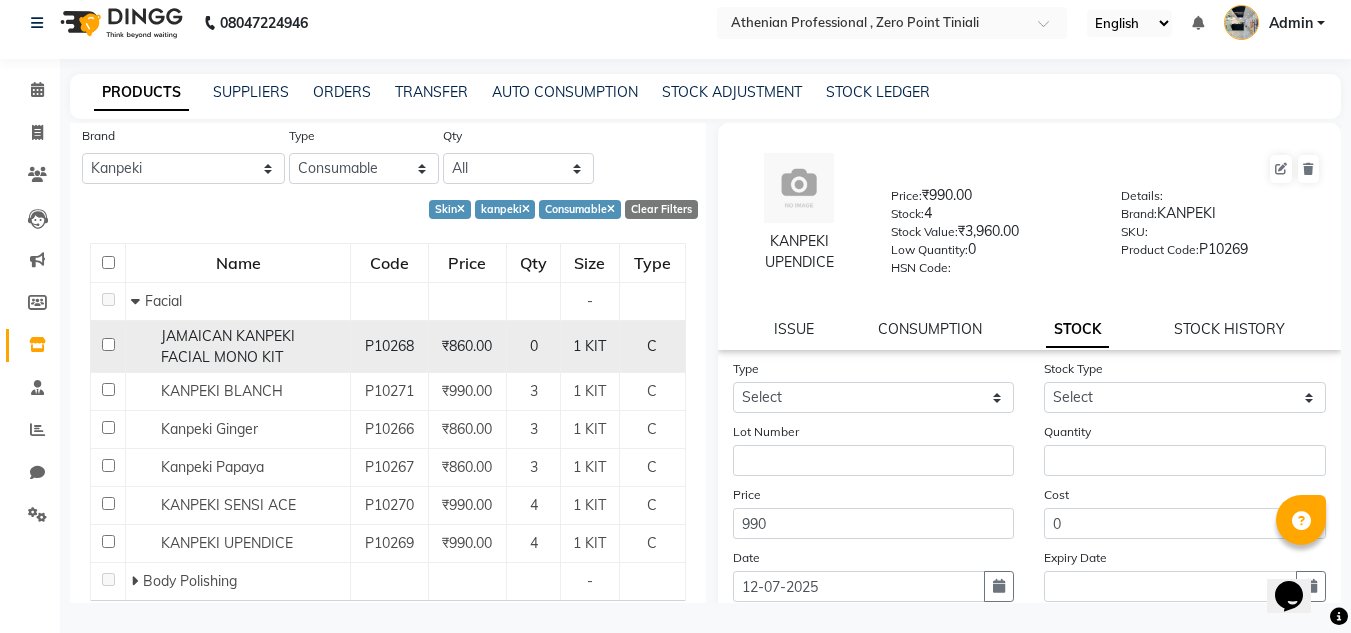 click on "JAMAICAN KANPEKI FACIAL MONO KIT" 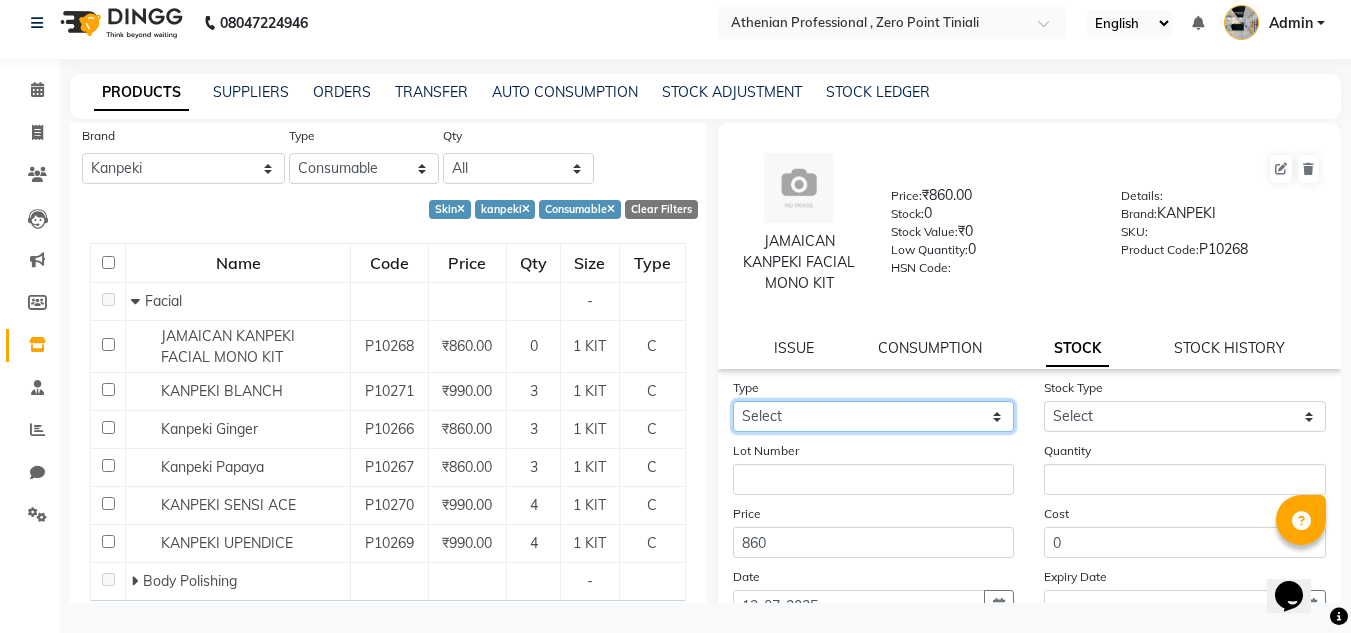 click on "Select In Out" 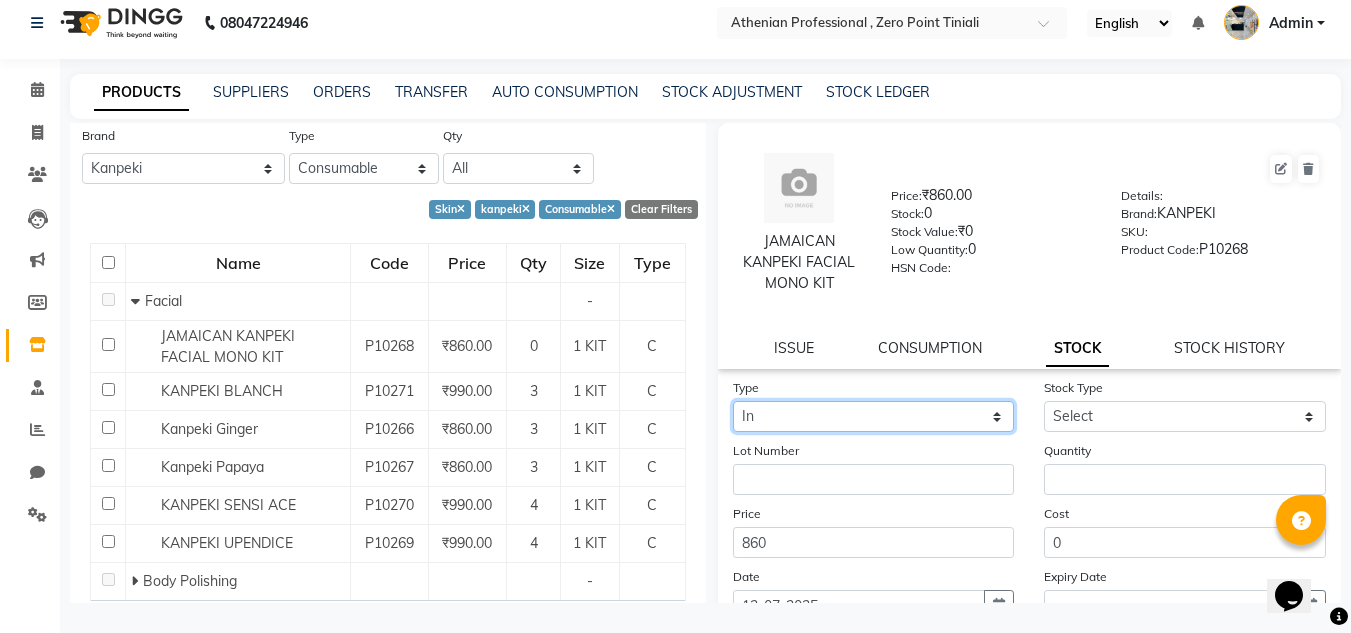 click on "Select In Out" 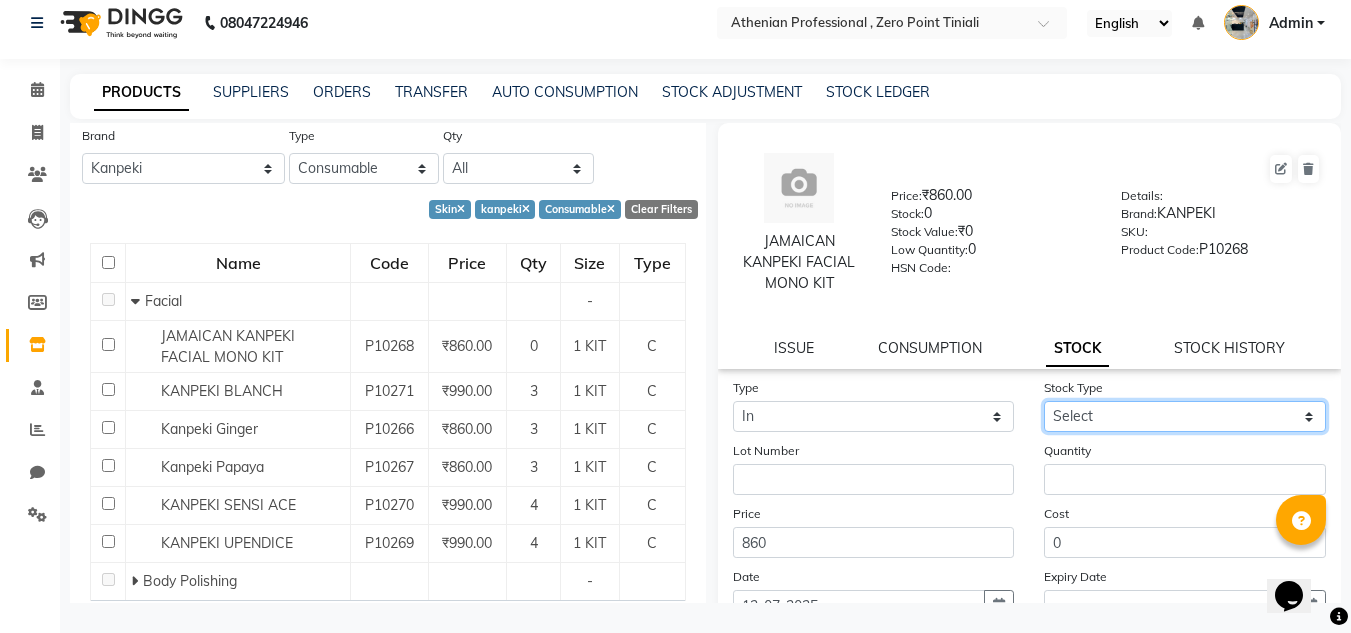 click on "Select New Stock Adjustment Return Other" 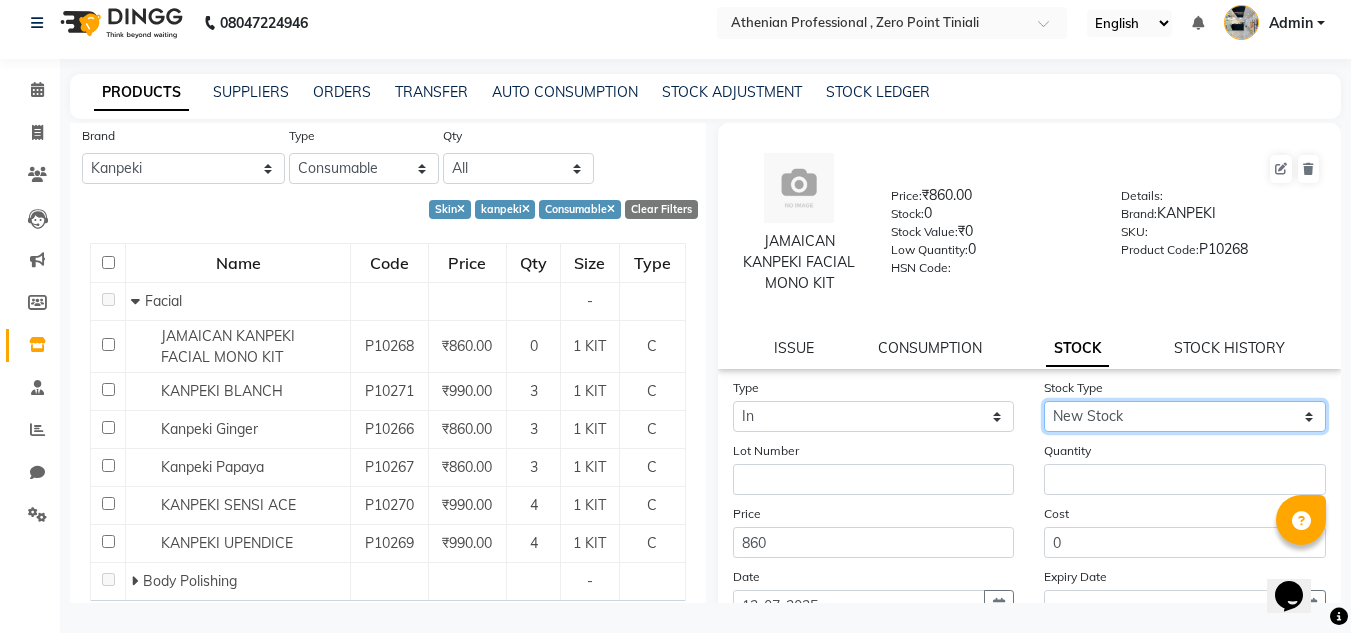 click on "Select New Stock Adjustment Return Other" 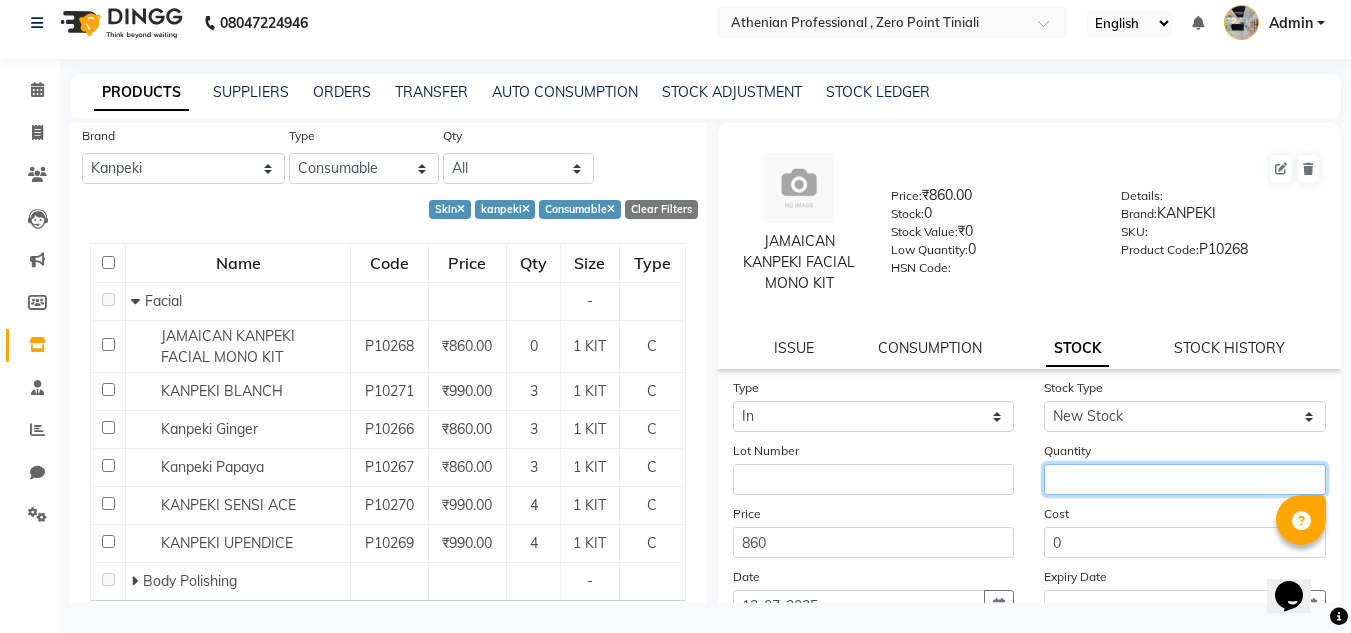 click 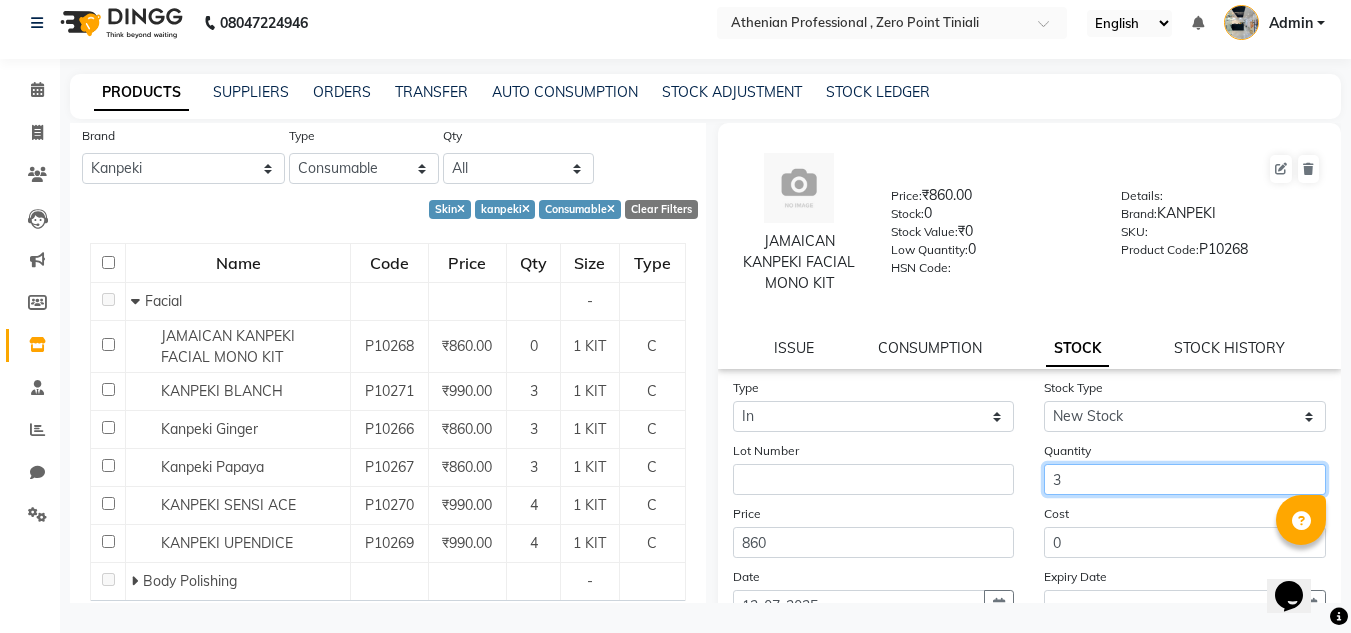 scroll, scrollTop: 174, scrollLeft: 0, axis: vertical 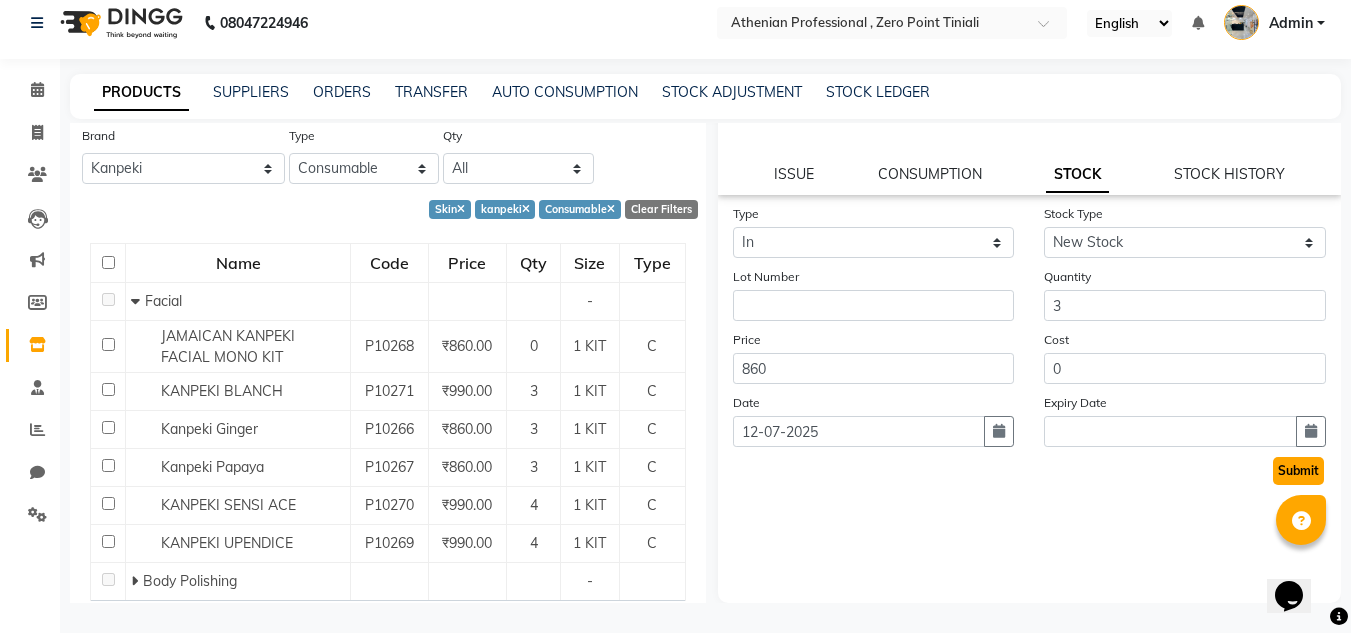 click on "Submit" 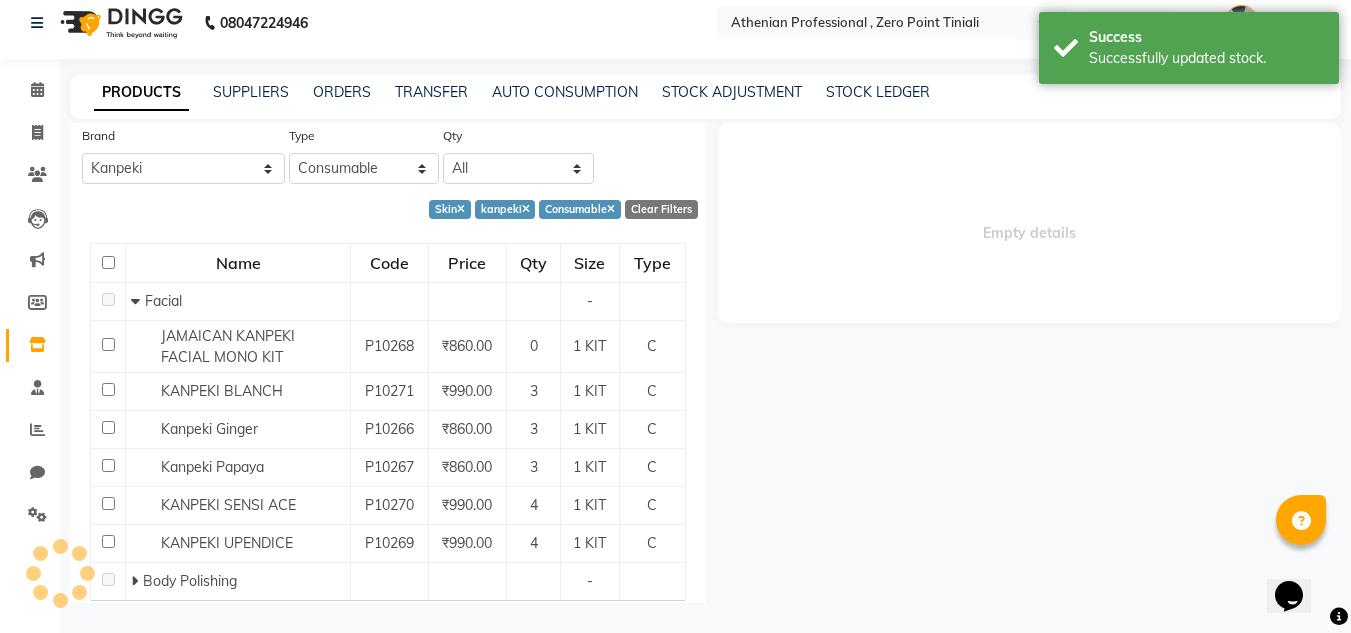 scroll, scrollTop: 0, scrollLeft: 0, axis: both 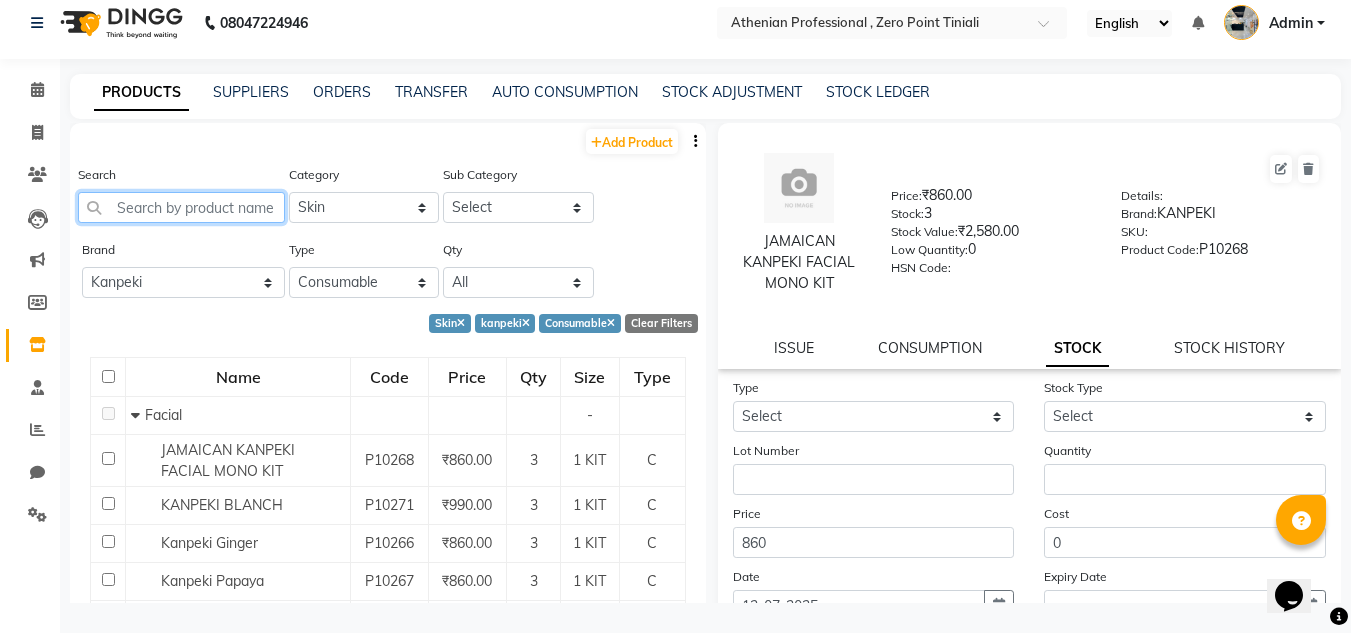 click 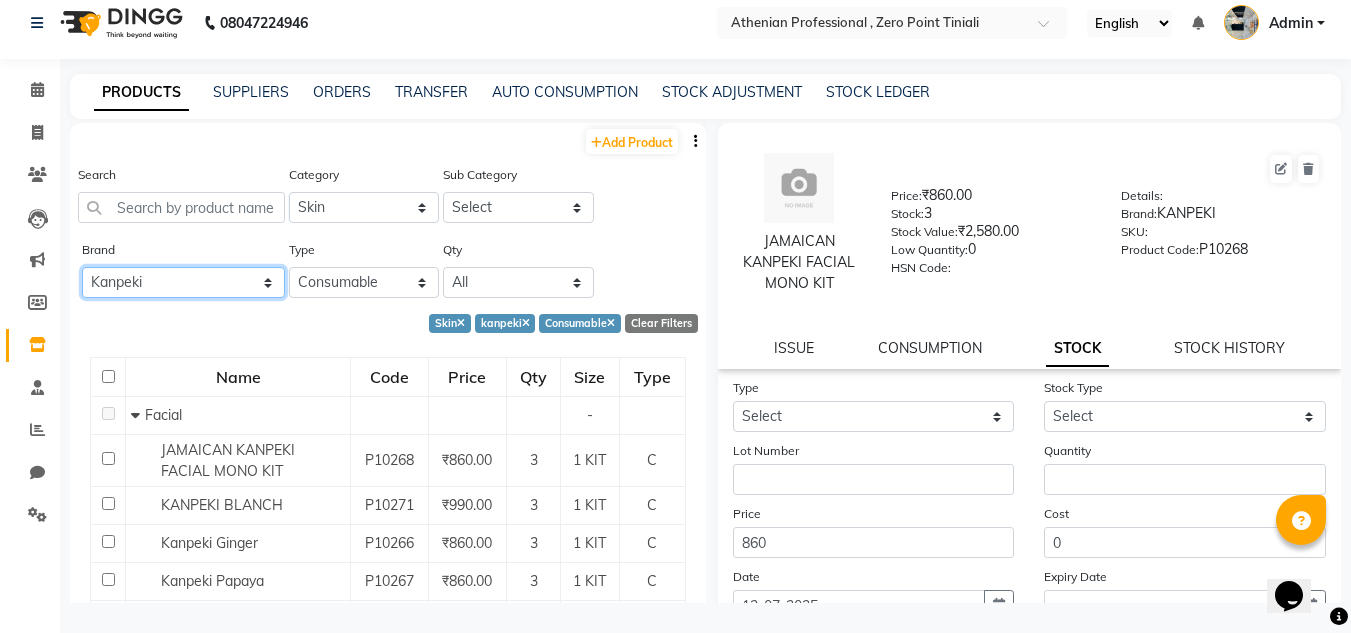 click on "All [PERSON_NAME] Beauty Zone Biolege Biosoft Bombay Shaving Brillare Science Cadivue Cheryls Floraactive Ibrows Ikonic Illuvia [PERSON_NAME] Lilium Loreal Lush Brows Moroccan Mr Blues Null Organic Harvest Pro Art Raga Sch Schwarzkopf Wax" 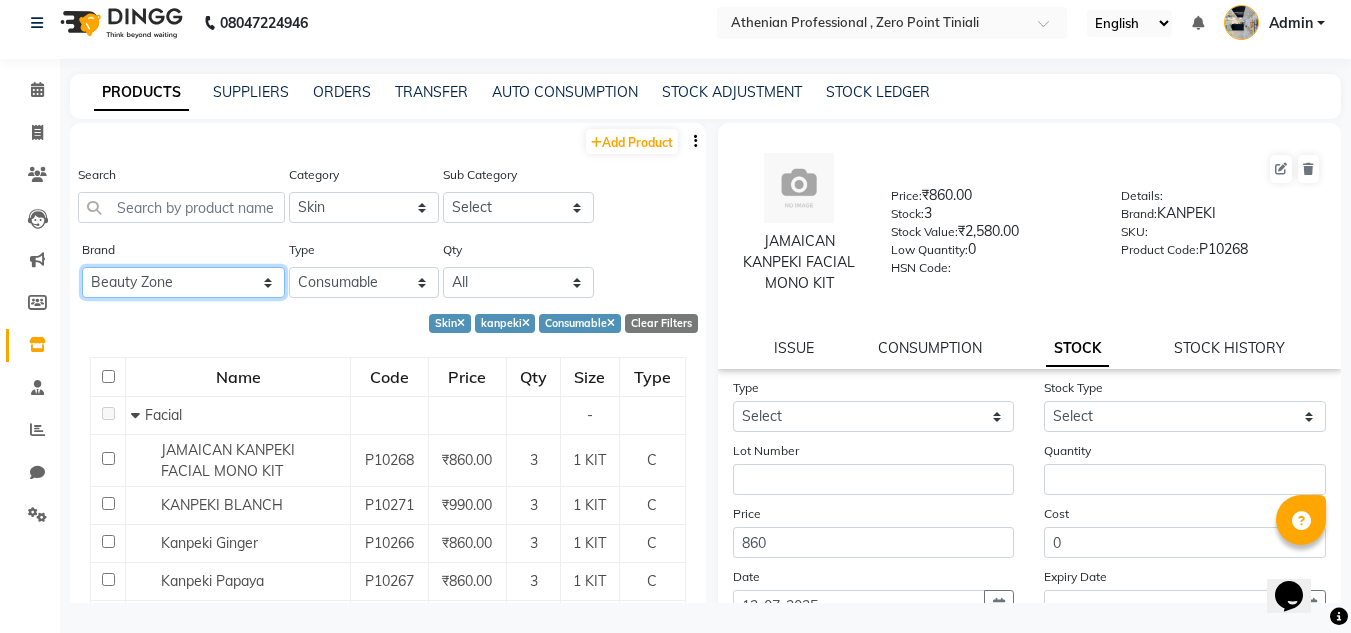 click on "All [PERSON_NAME] Beauty Zone Biolege Biosoft Bombay Shaving Brillare Science Cadivue Cheryls Floraactive Ibrows Ikonic Illuvia [PERSON_NAME] Lilium Loreal Lush Brows Moroccan Mr Blues Null Organic Harvest Pro Art Raga Sch Schwarzkopf Wax" 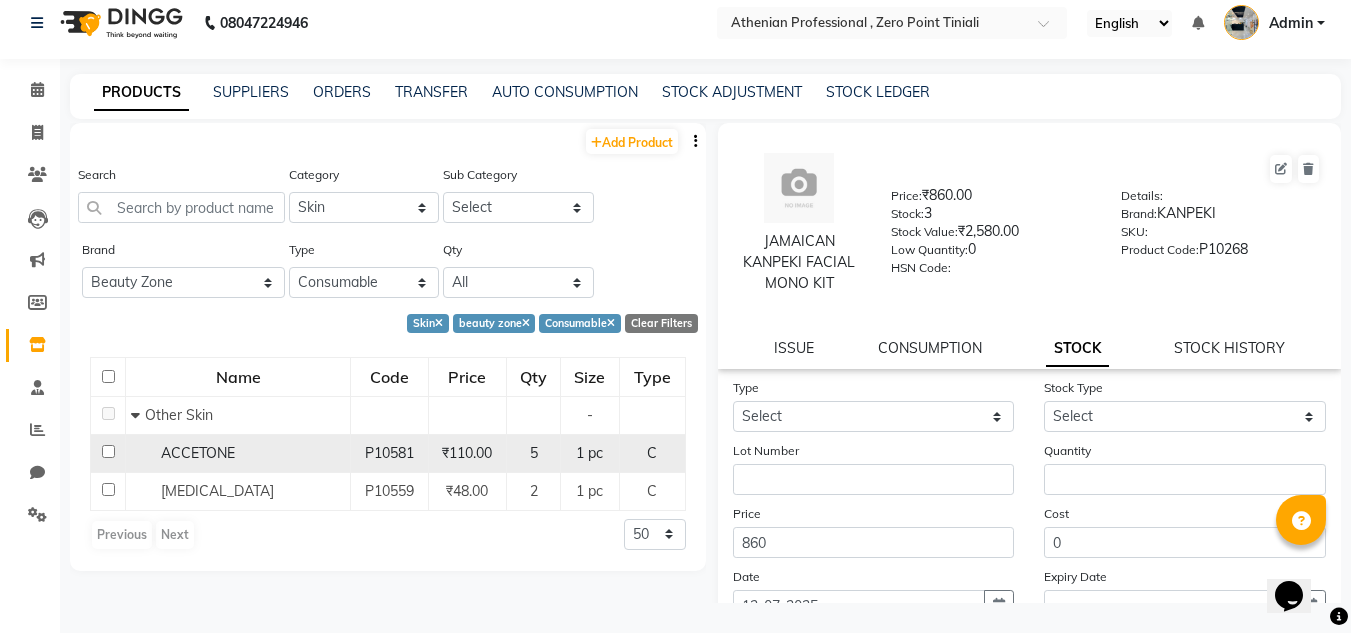 click on "ACCETONE" 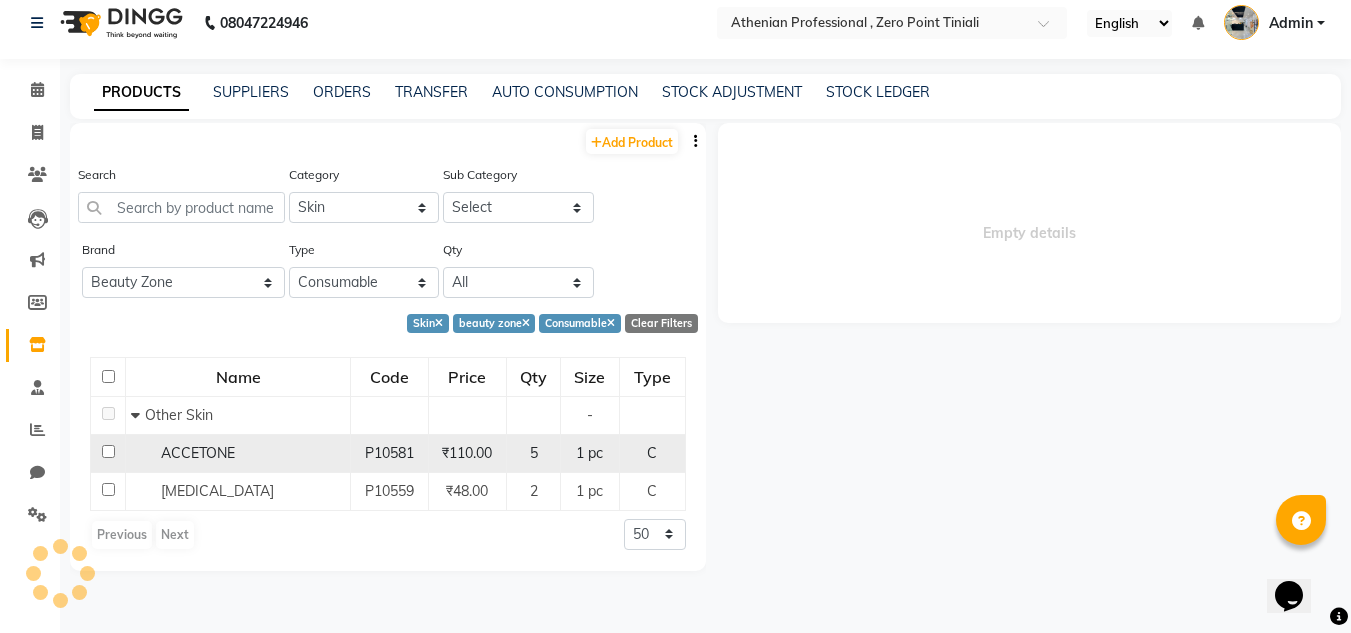 click on "ACCETONE" 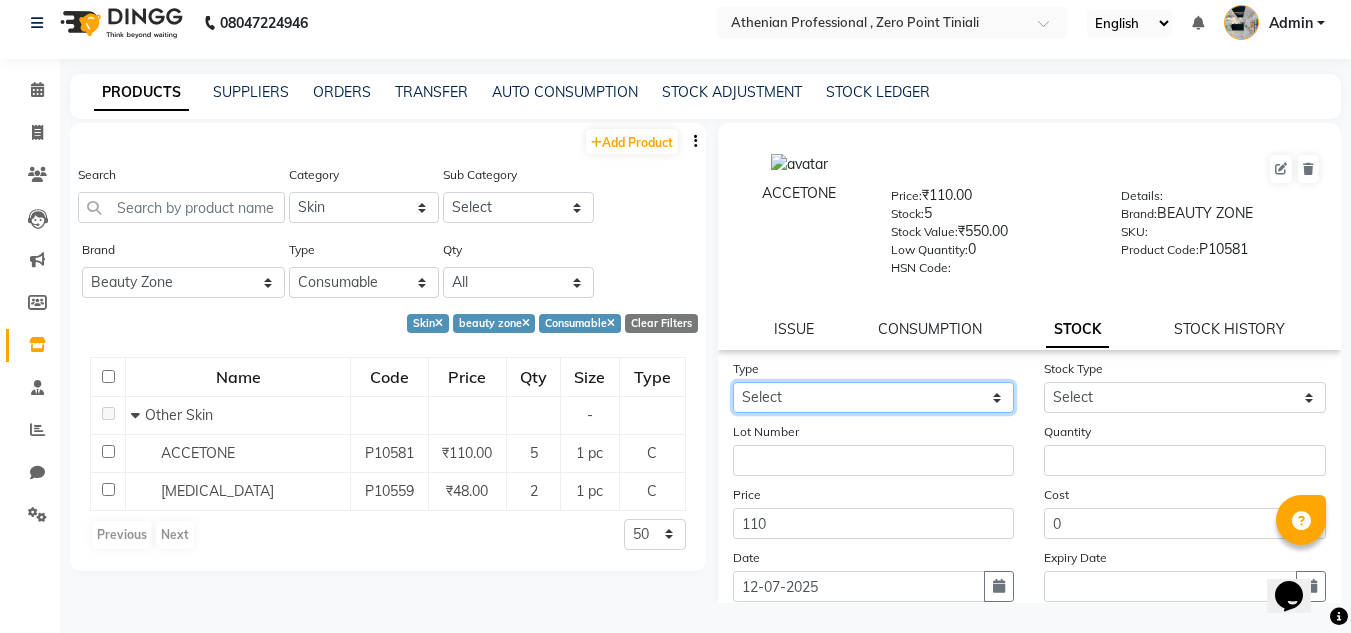 click on "Select In Out" 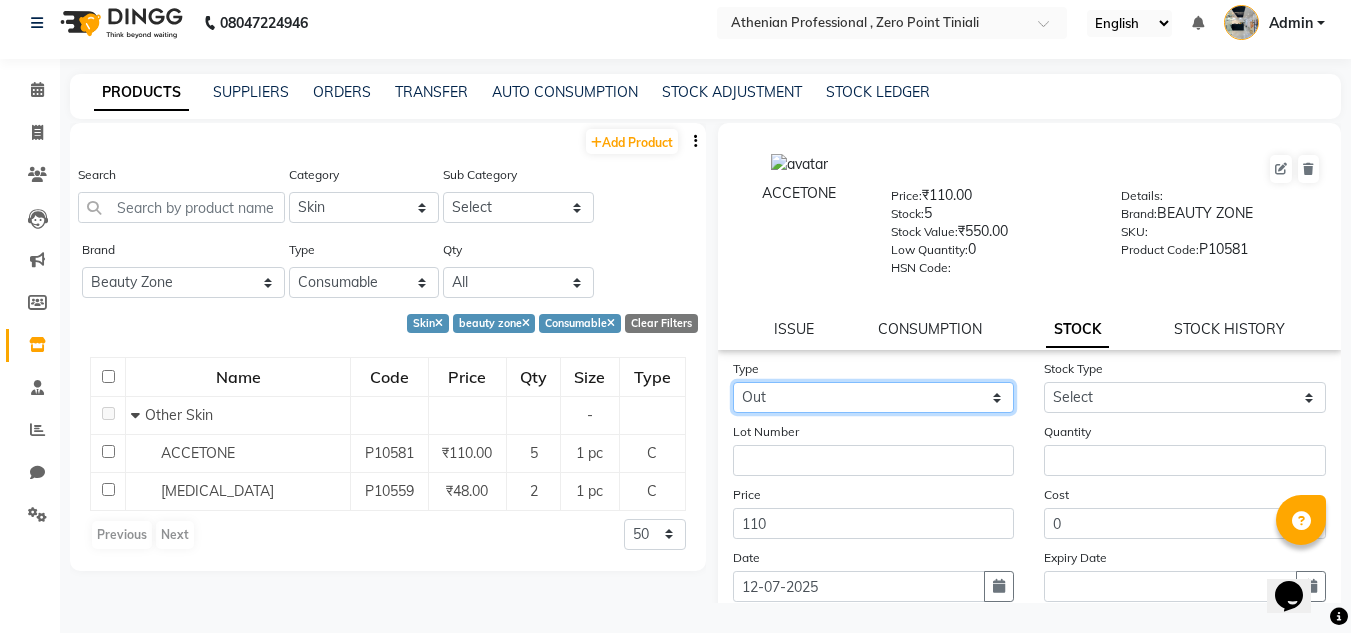 click on "Select In Out" 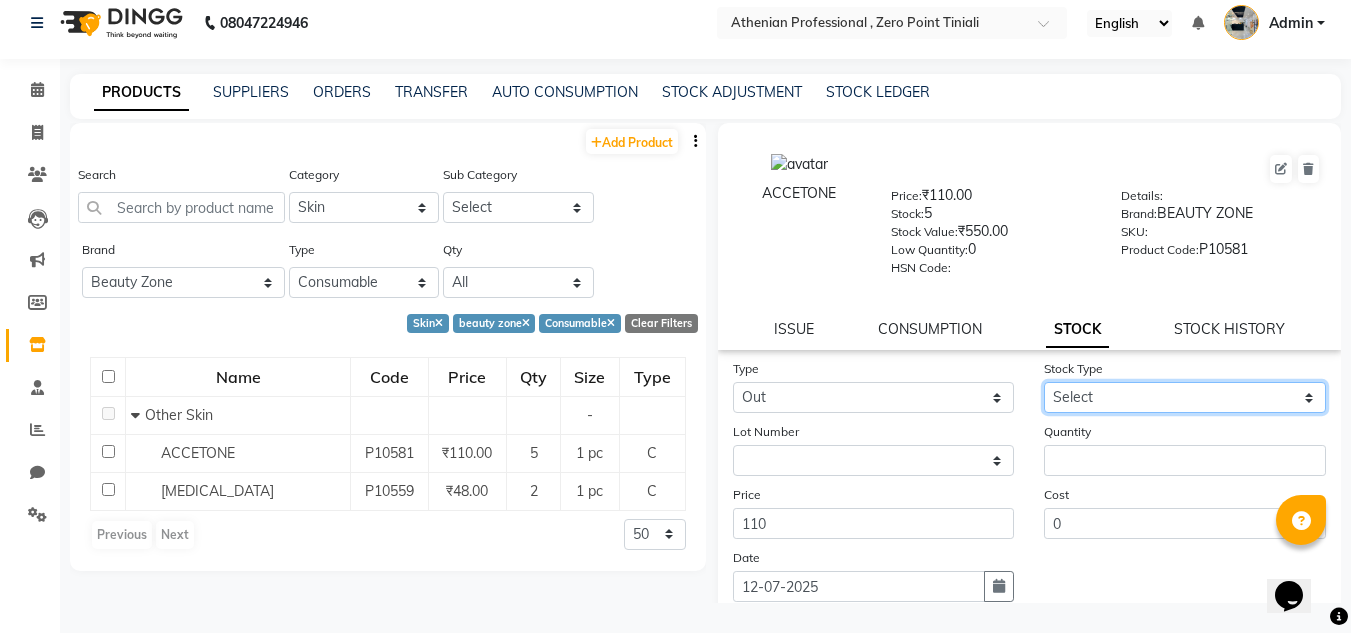 click on "Select Internal Use Damaged Expired Adjustment Return Other" 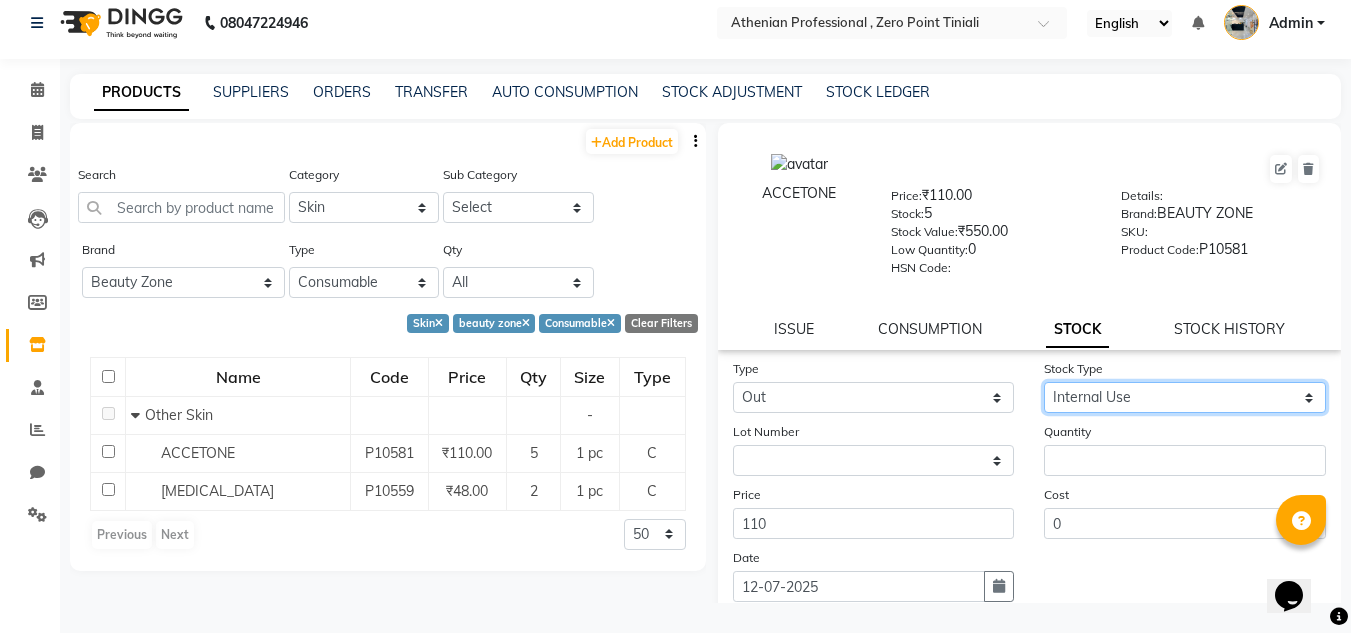 click on "Select Internal Use Damaged Expired Adjustment Return Other" 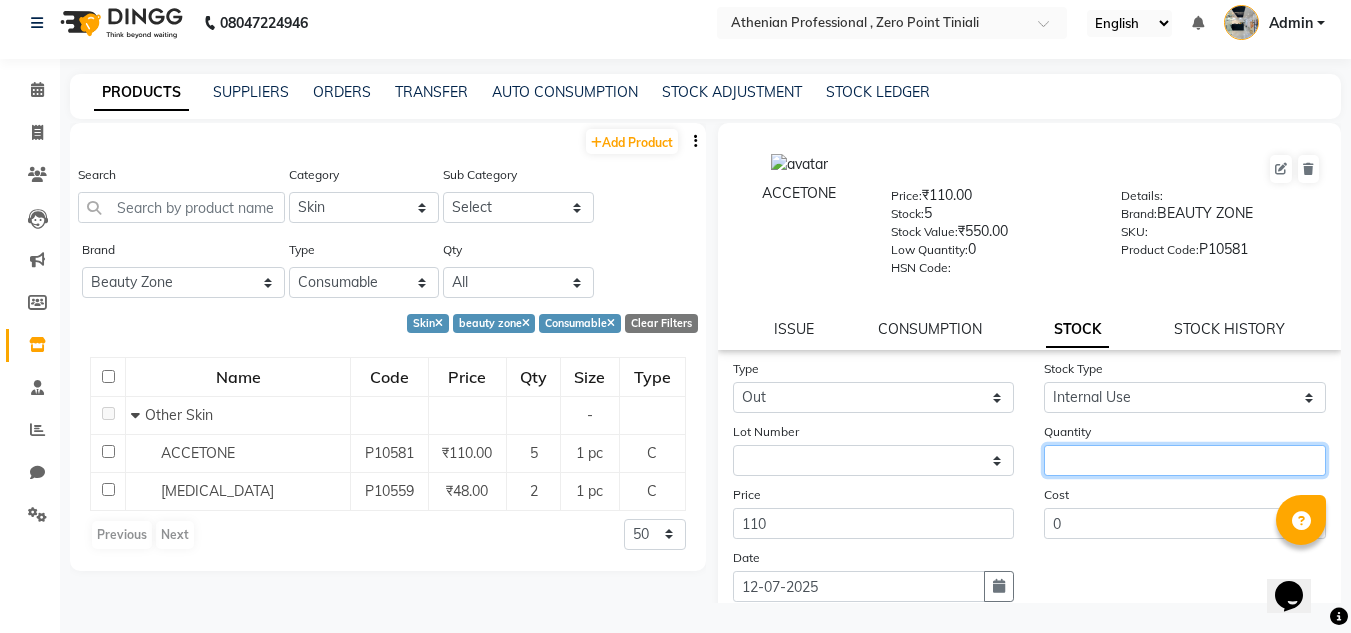 click 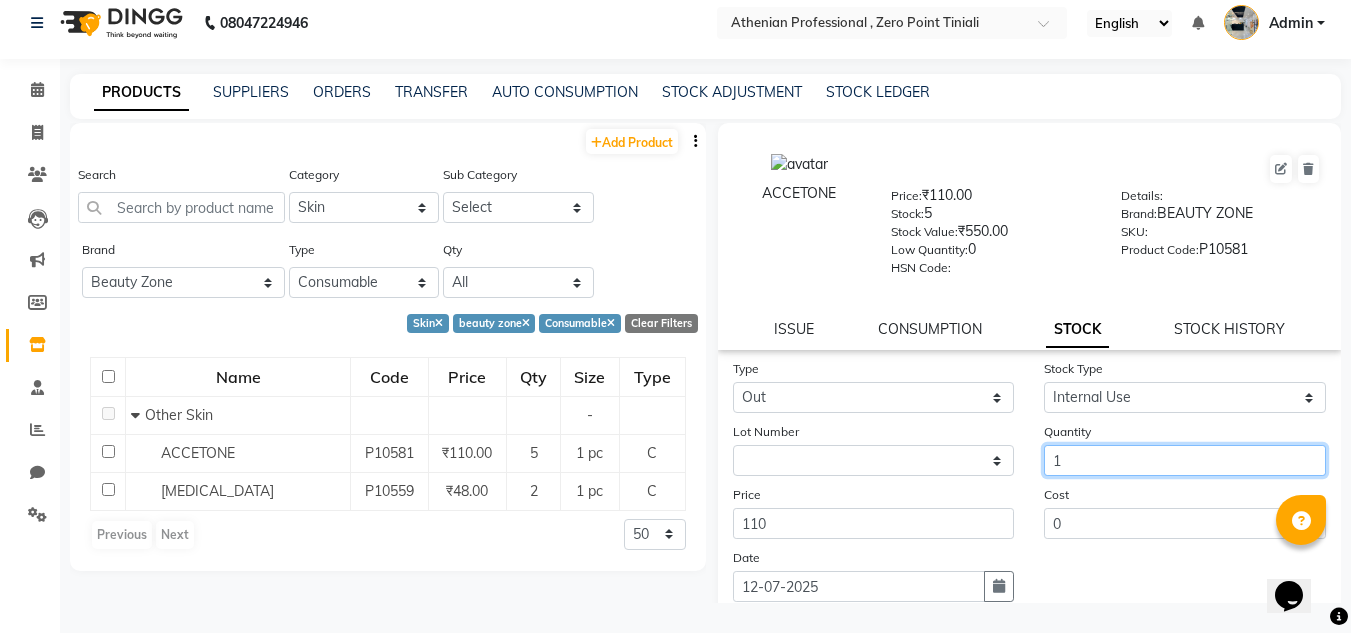 scroll, scrollTop: 155, scrollLeft: 0, axis: vertical 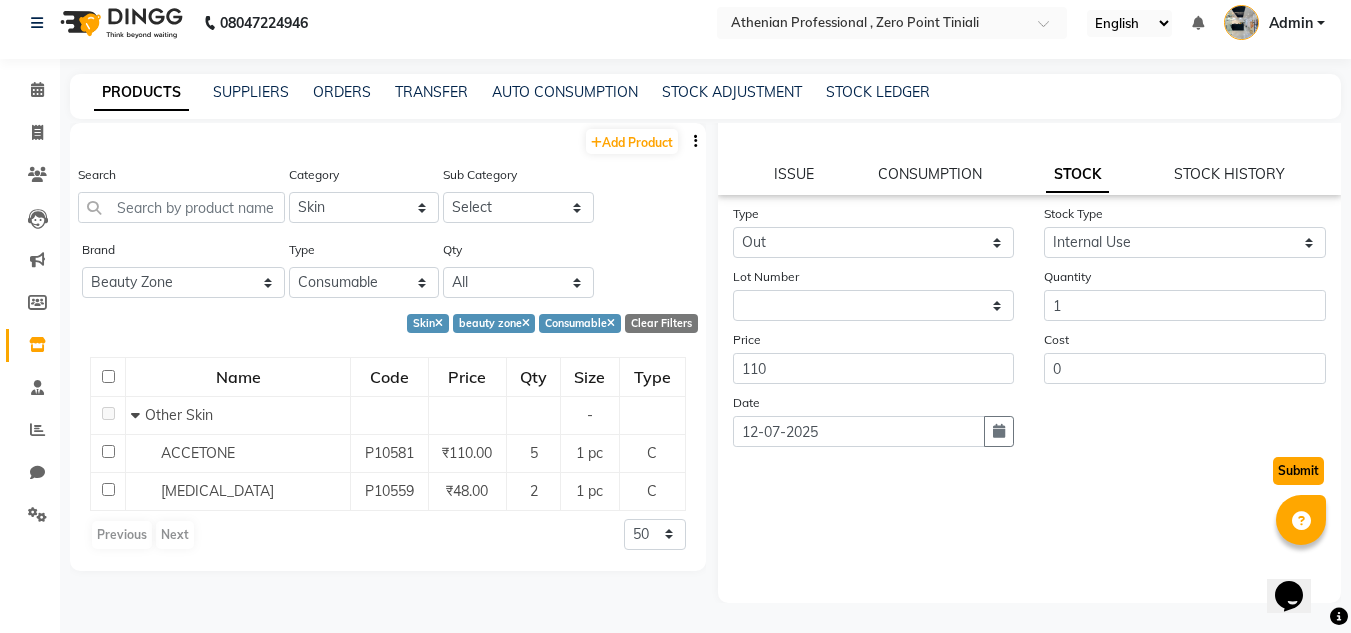 click on "Submit" 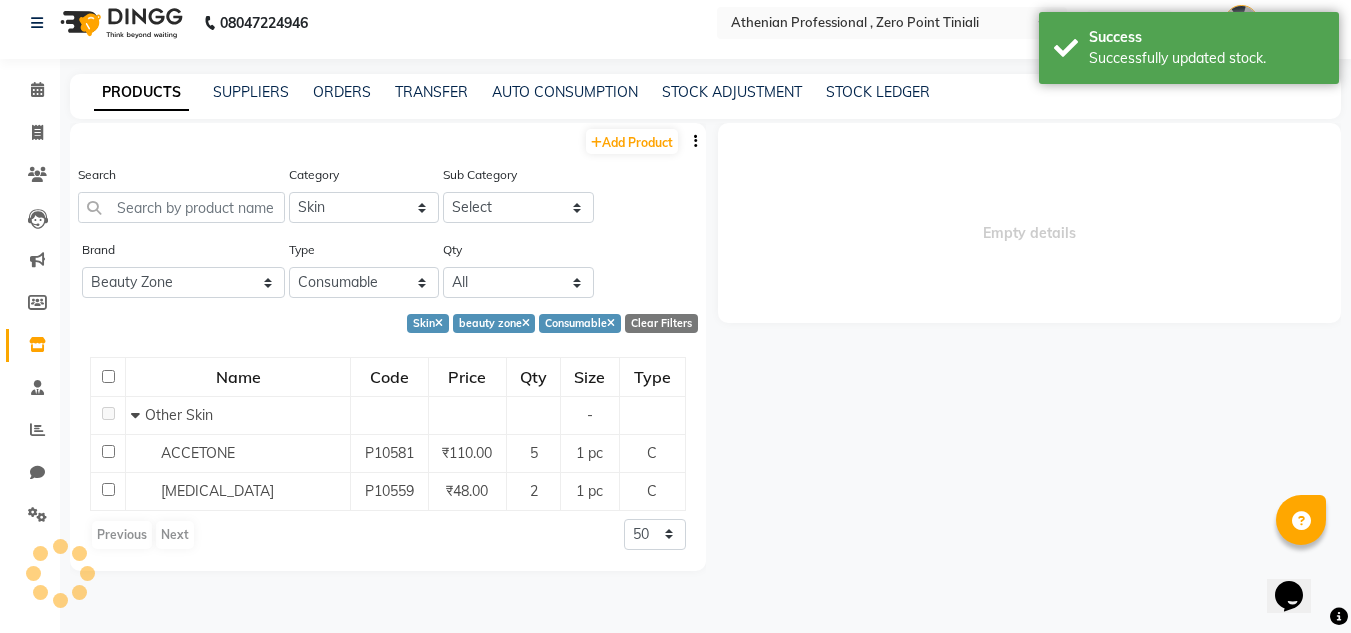 scroll, scrollTop: 0, scrollLeft: 0, axis: both 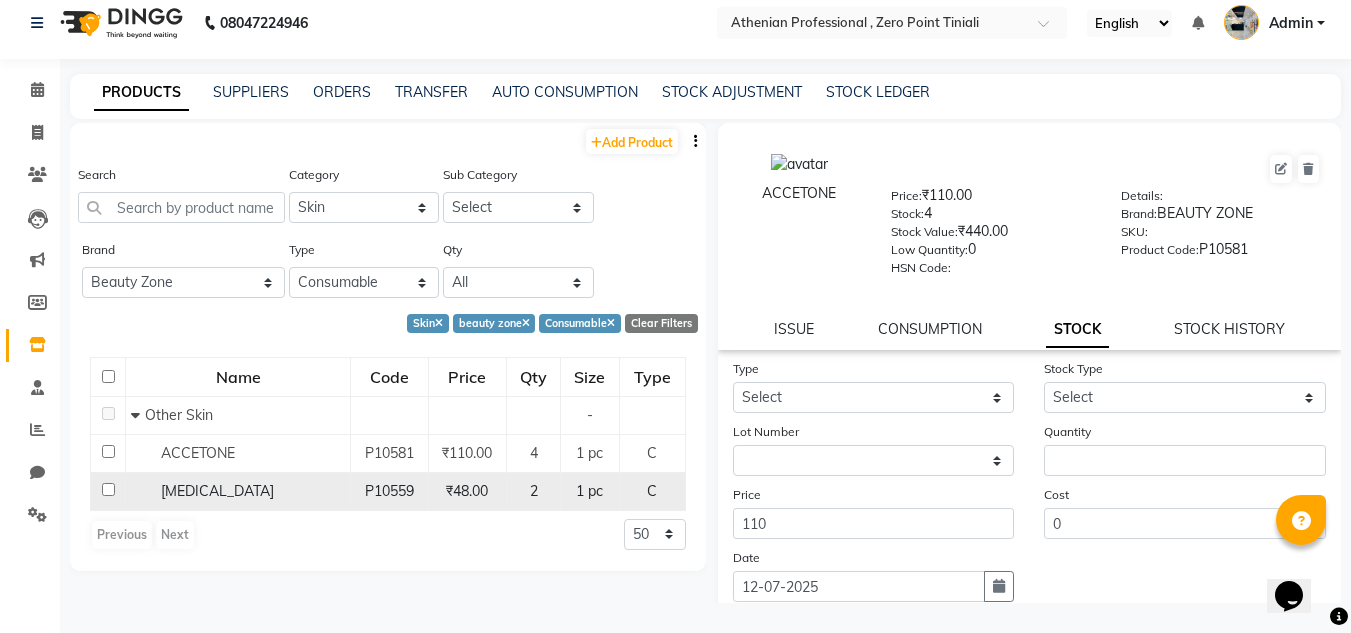 click on "[MEDICAL_DATA]" 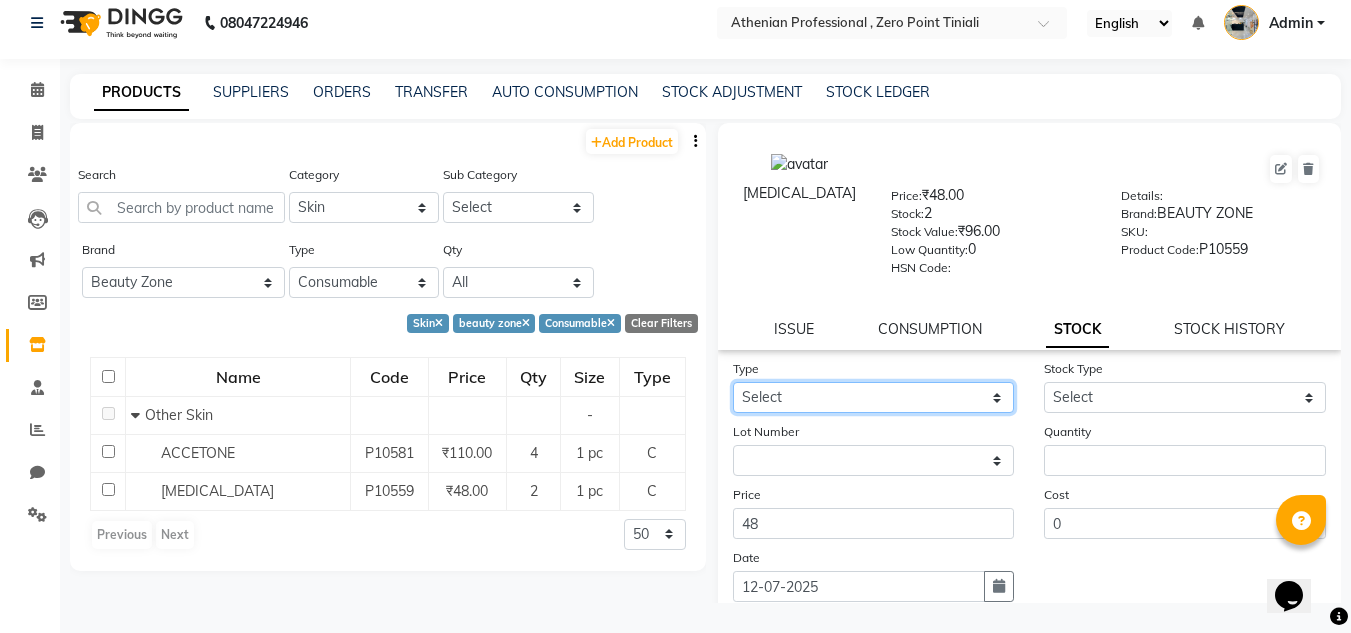 click on "Select In Out" 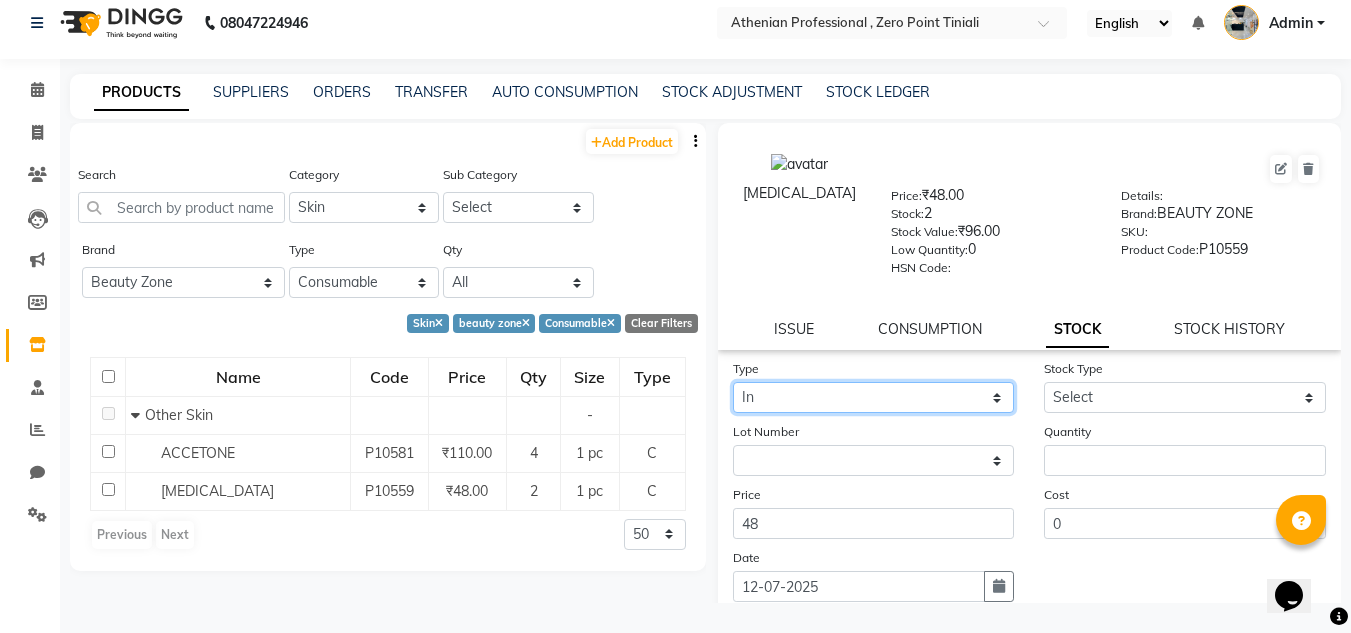 click on "Select In Out" 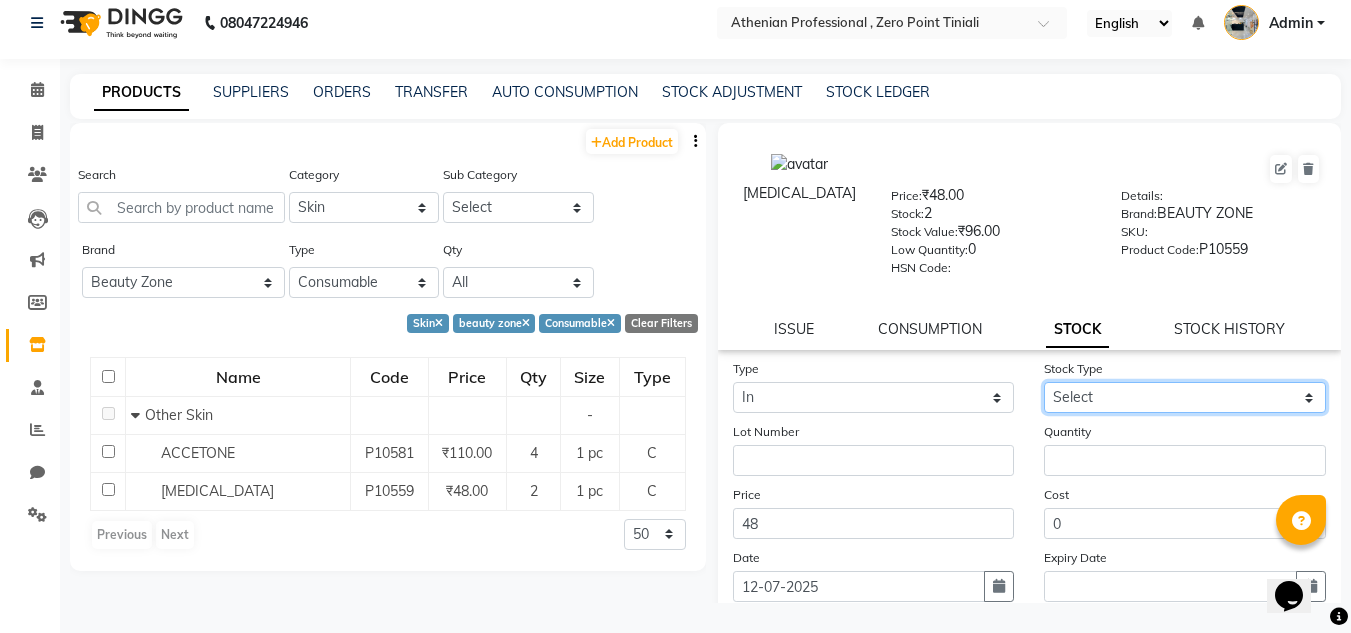 click on "Select New Stock Adjustment Return Other" 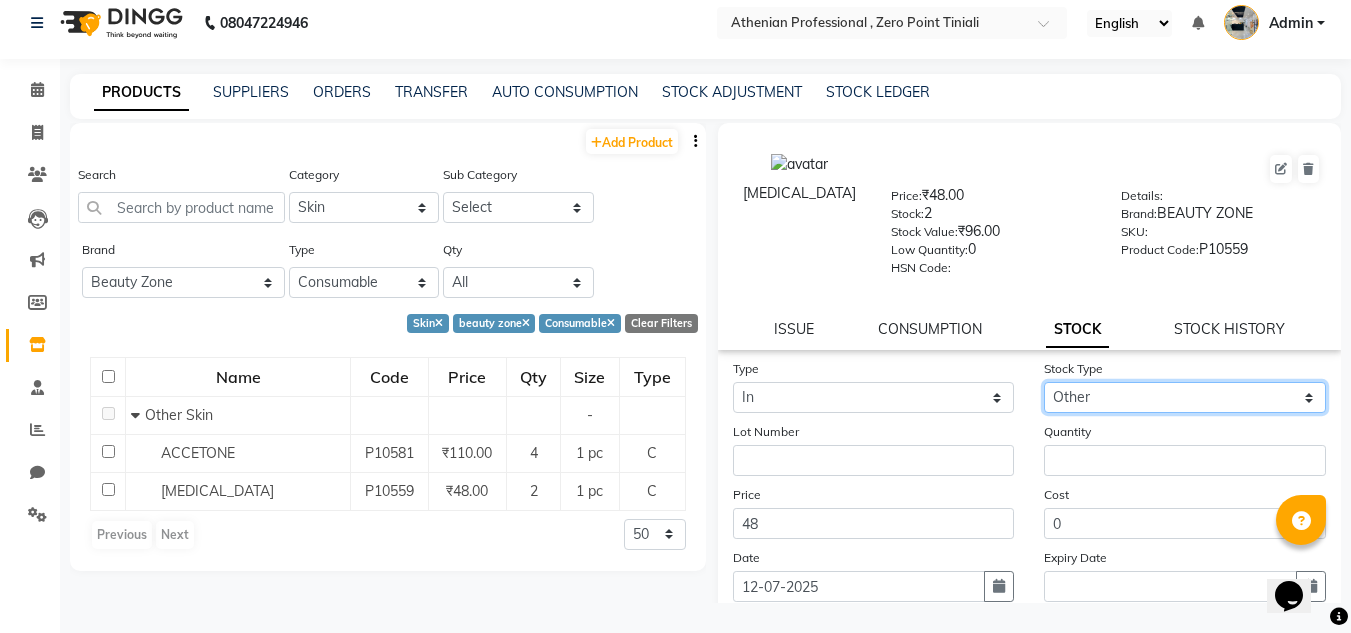 click on "Select New Stock Adjustment Return Other" 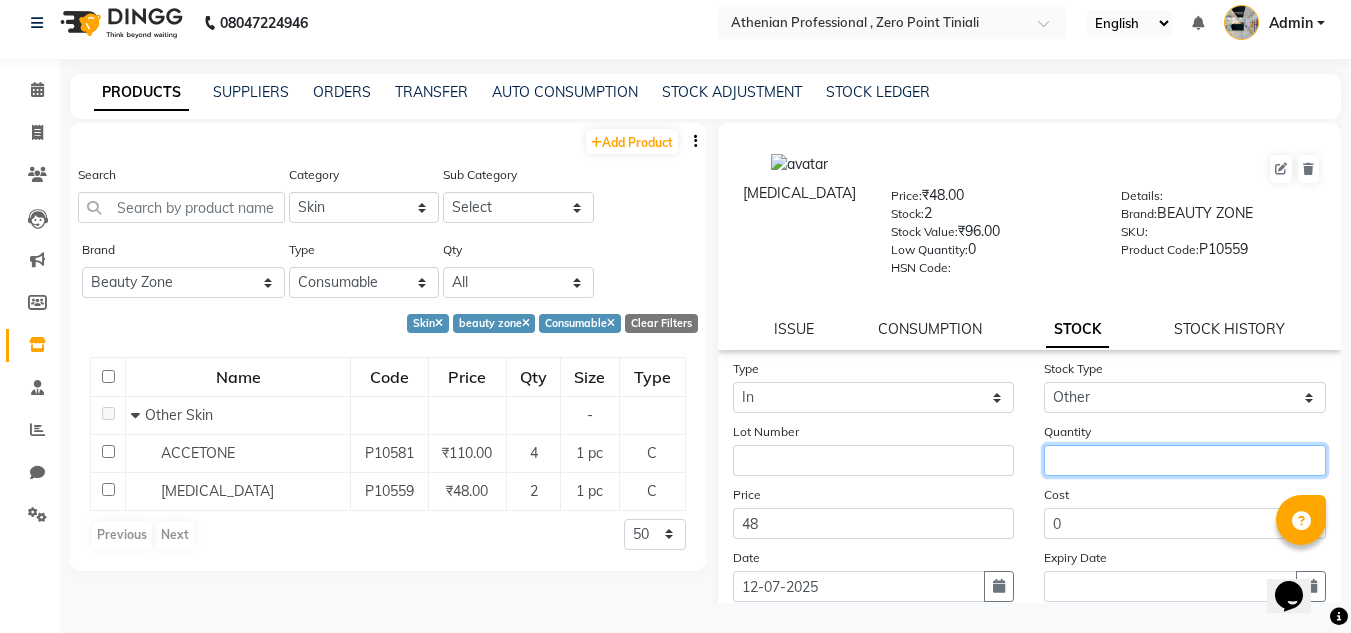 click 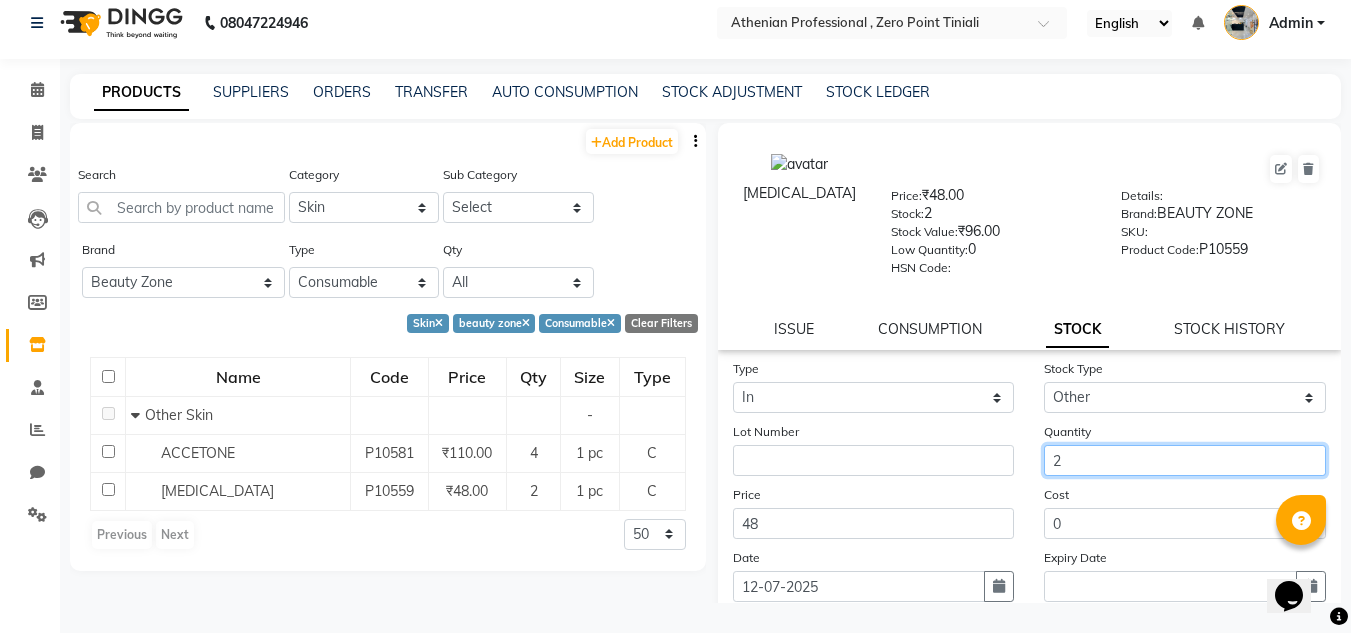 scroll, scrollTop: 155, scrollLeft: 0, axis: vertical 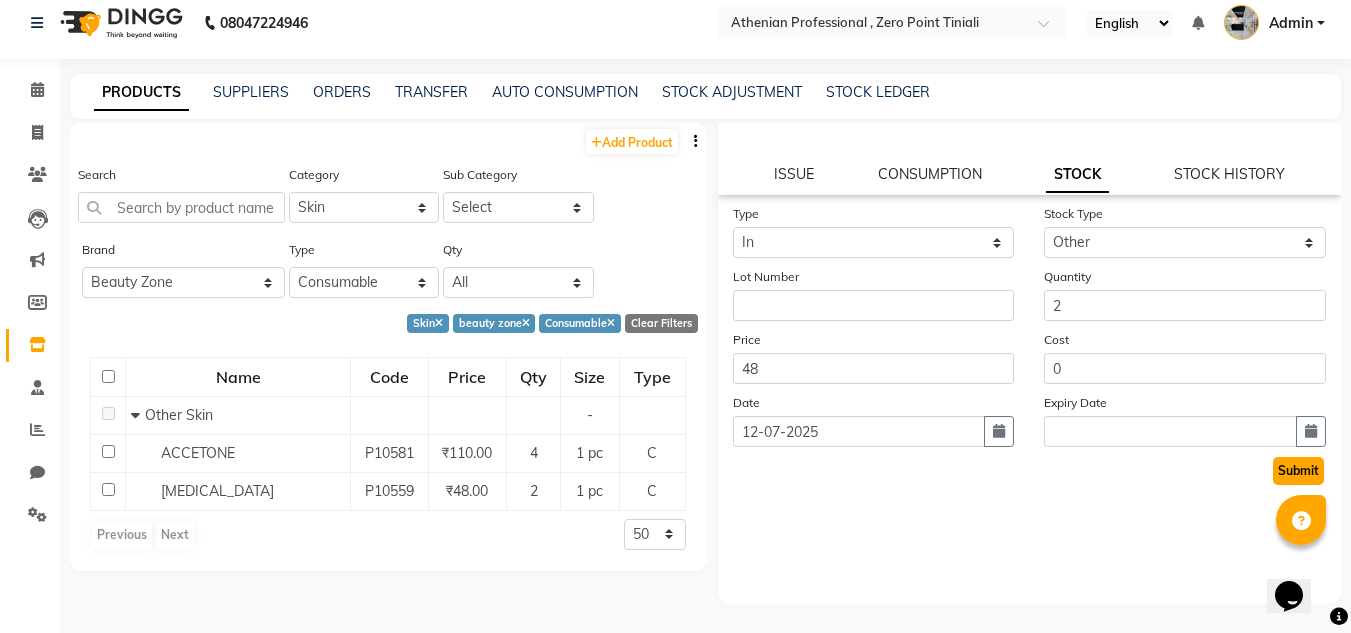 click on "Submit" 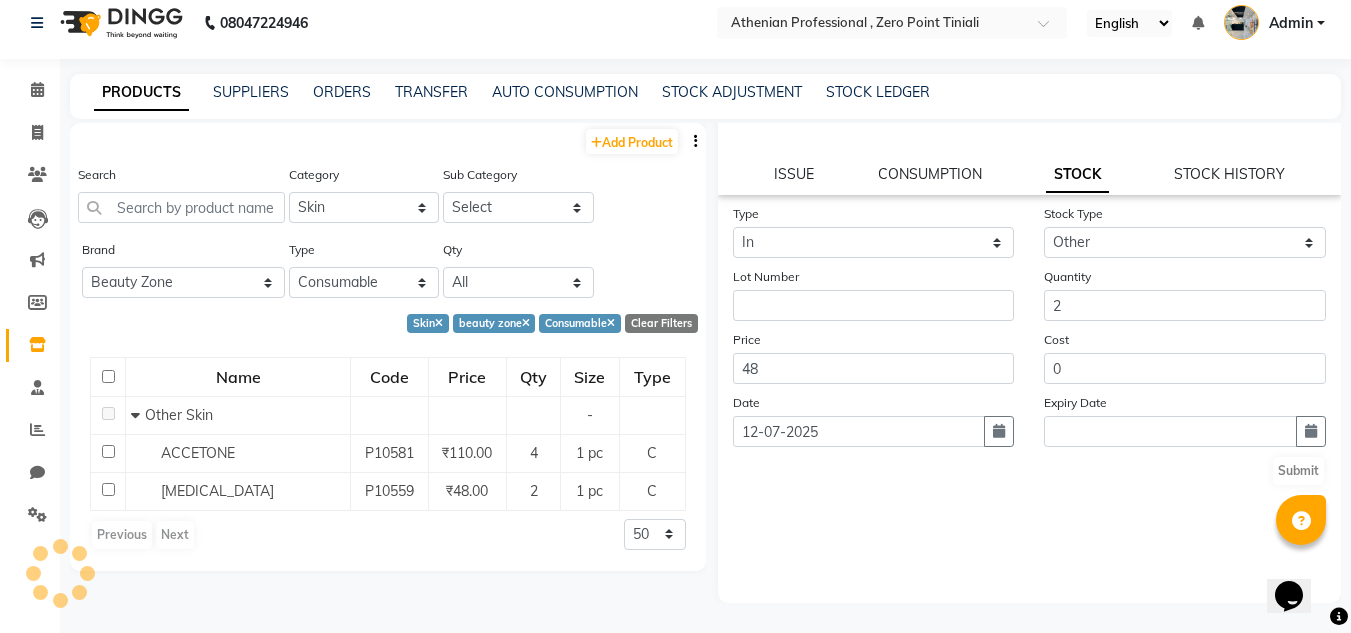 scroll, scrollTop: 0, scrollLeft: 0, axis: both 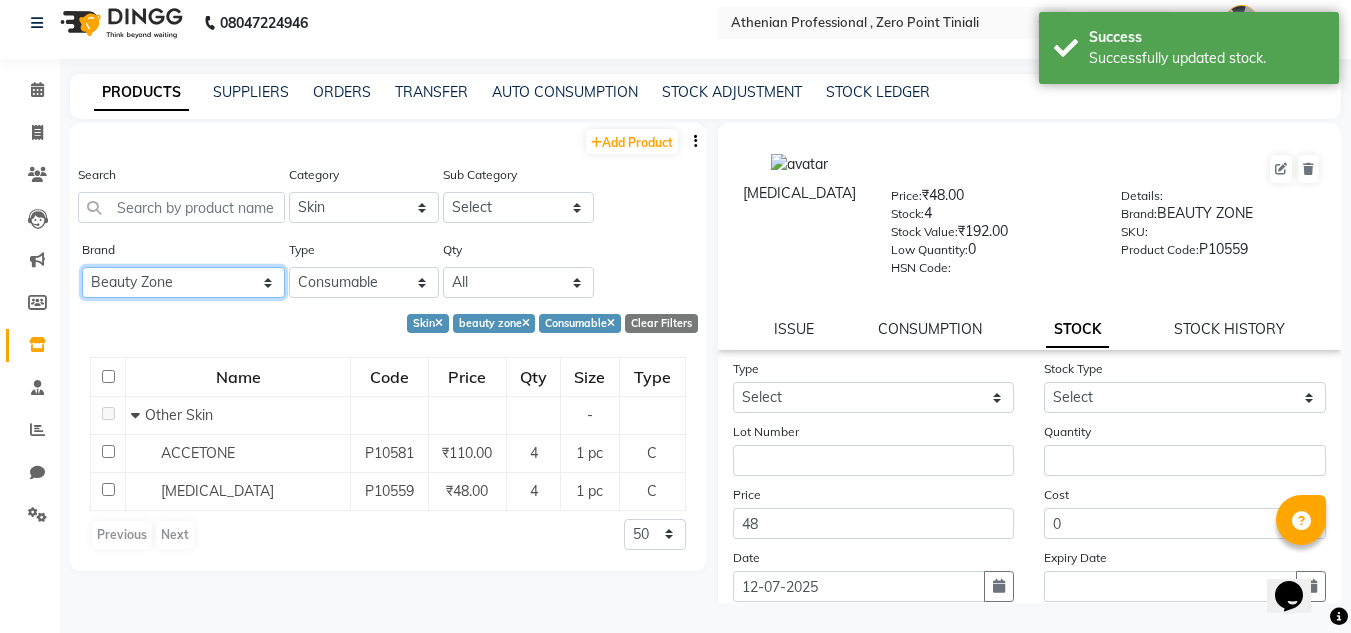 click on "All [PERSON_NAME] Beauty Zone Biolege Biosoft Bombay Shaving Brillare Science Cadivue Cheryls Floraactive Ibrows Ikonic Illuvia [PERSON_NAME] Lilium Loreal Lush Brows Moroccan Mr Blues Null Organic Harvest Pro Art Raga Sch Schwarzkopf Wax" 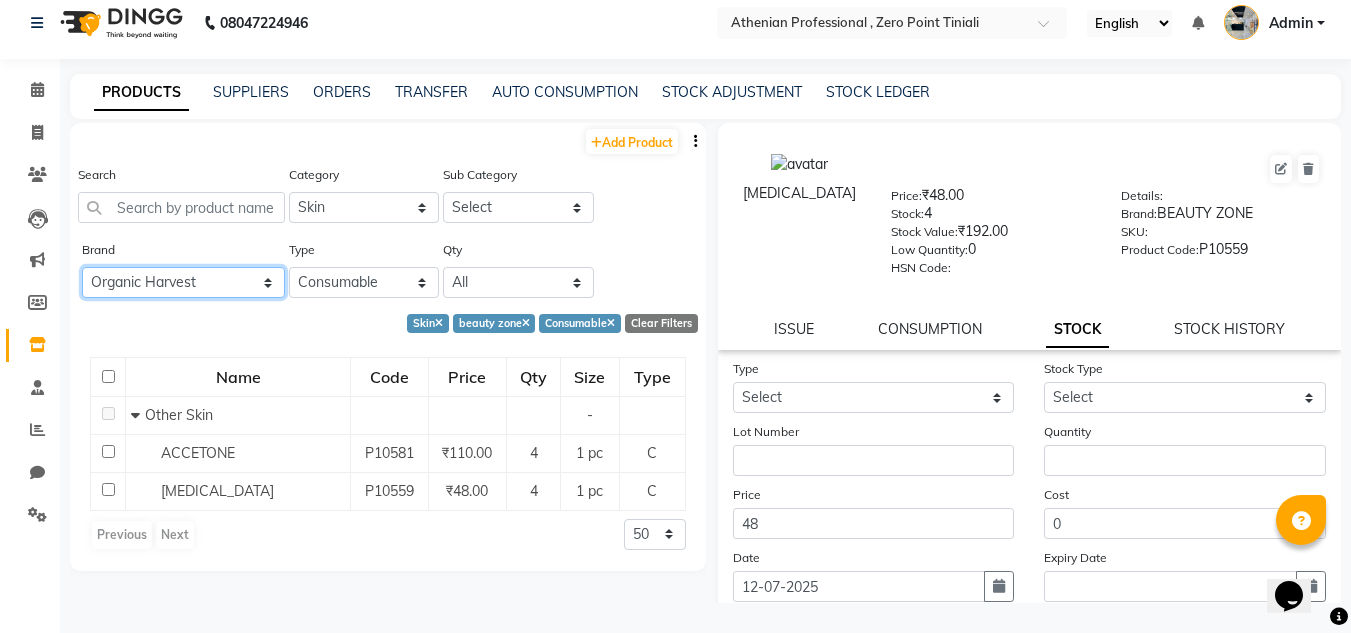 click on "All [PERSON_NAME] Beauty Zone Biolege Biosoft Bombay Shaving Brillare Science Cadivue Cheryls Floraactive Ibrows Ikonic Illuvia [PERSON_NAME] Lilium Loreal Lush Brows Moroccan Mr Blues Null Organic Harvest Pro Art Raga Sch Schwarzkopf Wax" 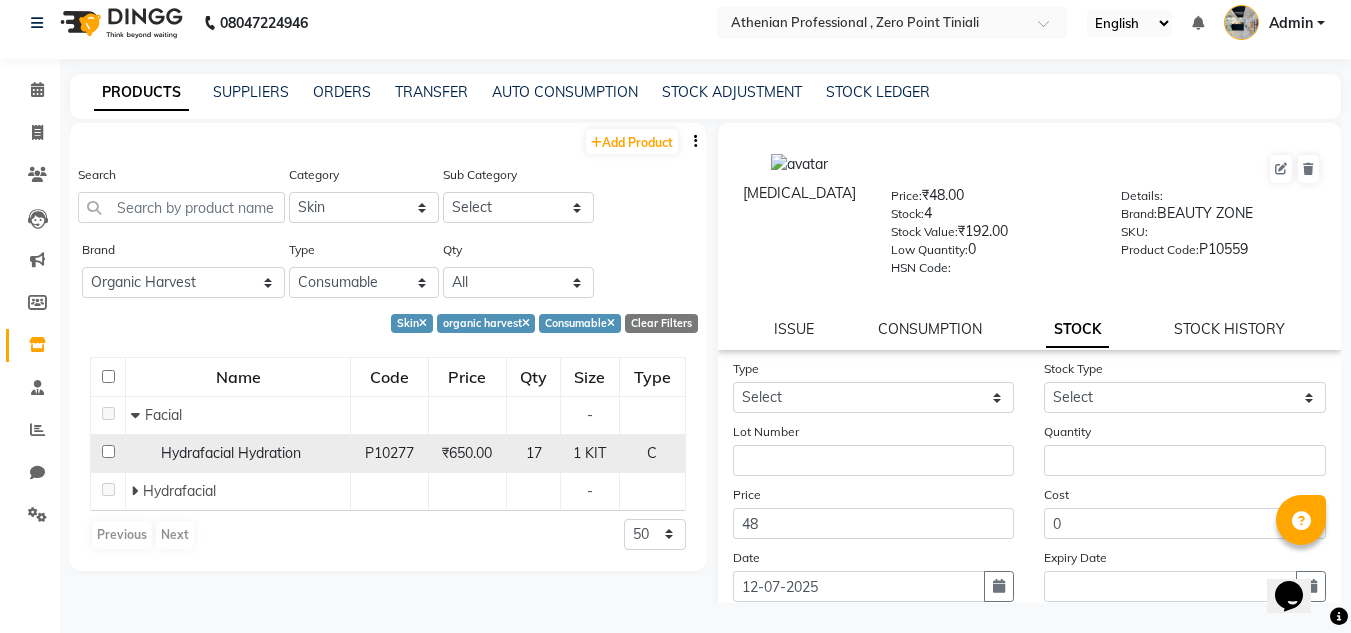 click on "P10277" 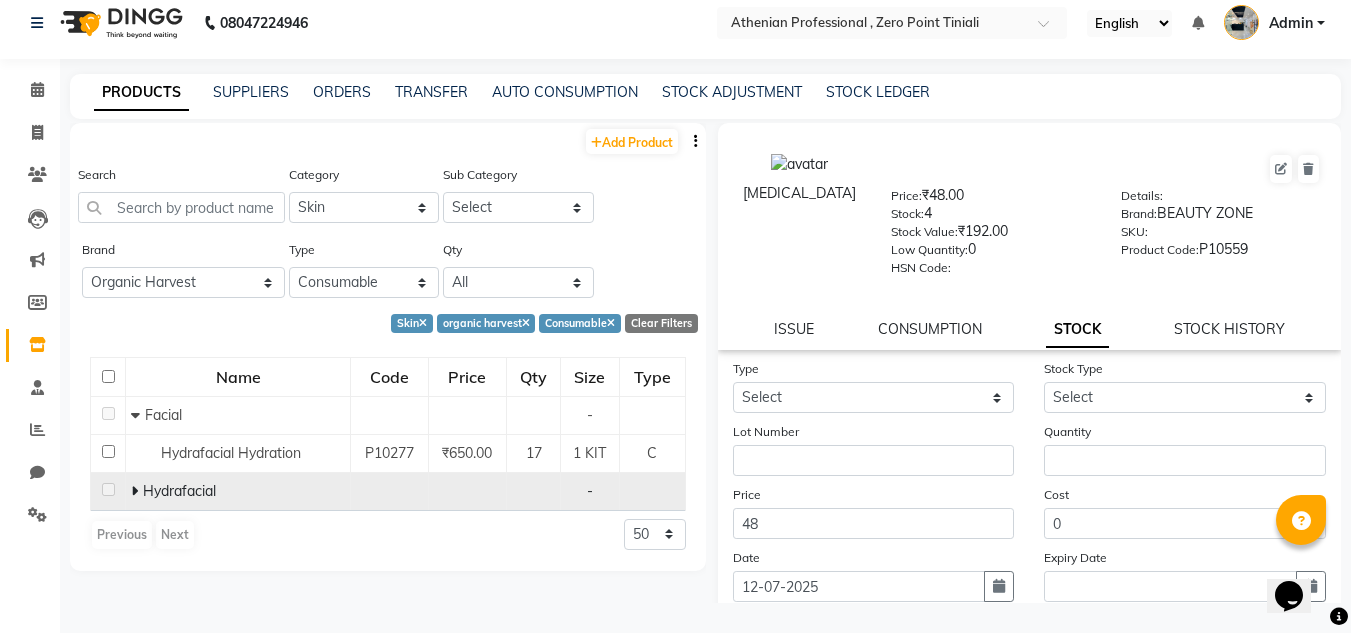 click 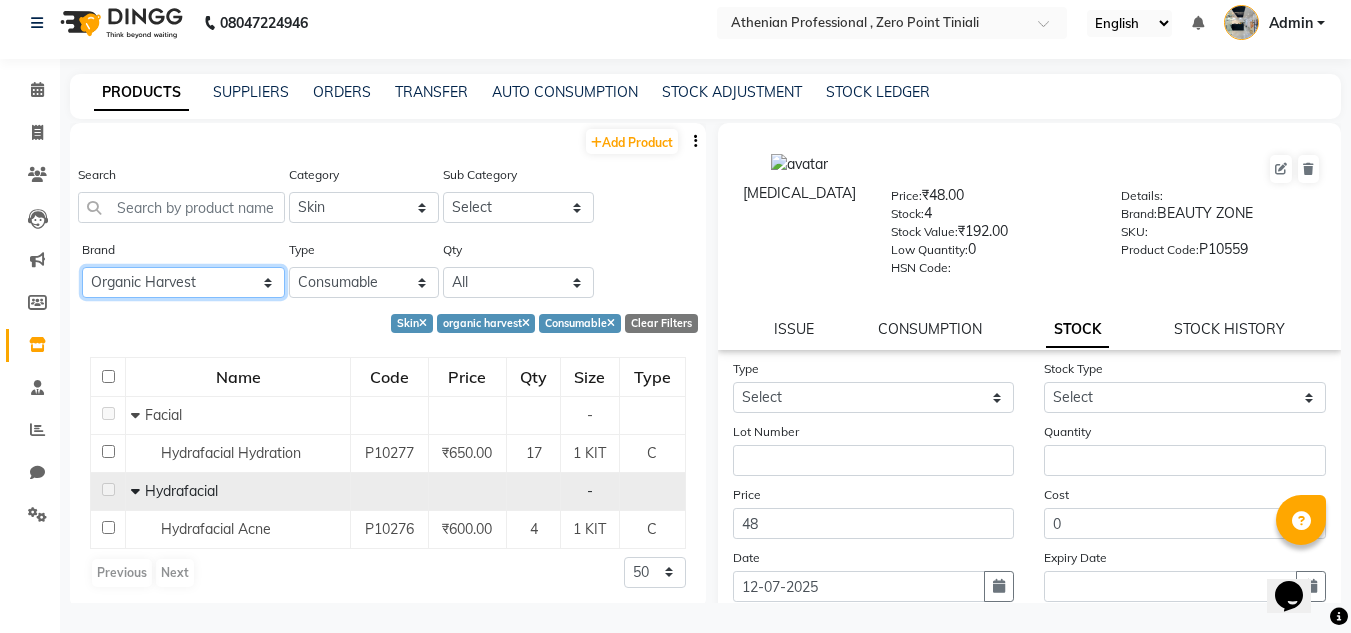 click on "All [PERSON_NAME] Beauty Zone Biolege Biosoft Bombay Shaving Brillare Science Cadivue Cheryls Floraactive Ibrows Ikonic Illuvia [PERSON_NAME] Lilium Loreal Lush Brows Moroccan Mr Blues Null Organic Harvest Pro Art Raga Sch Schwarzkopf Wax" 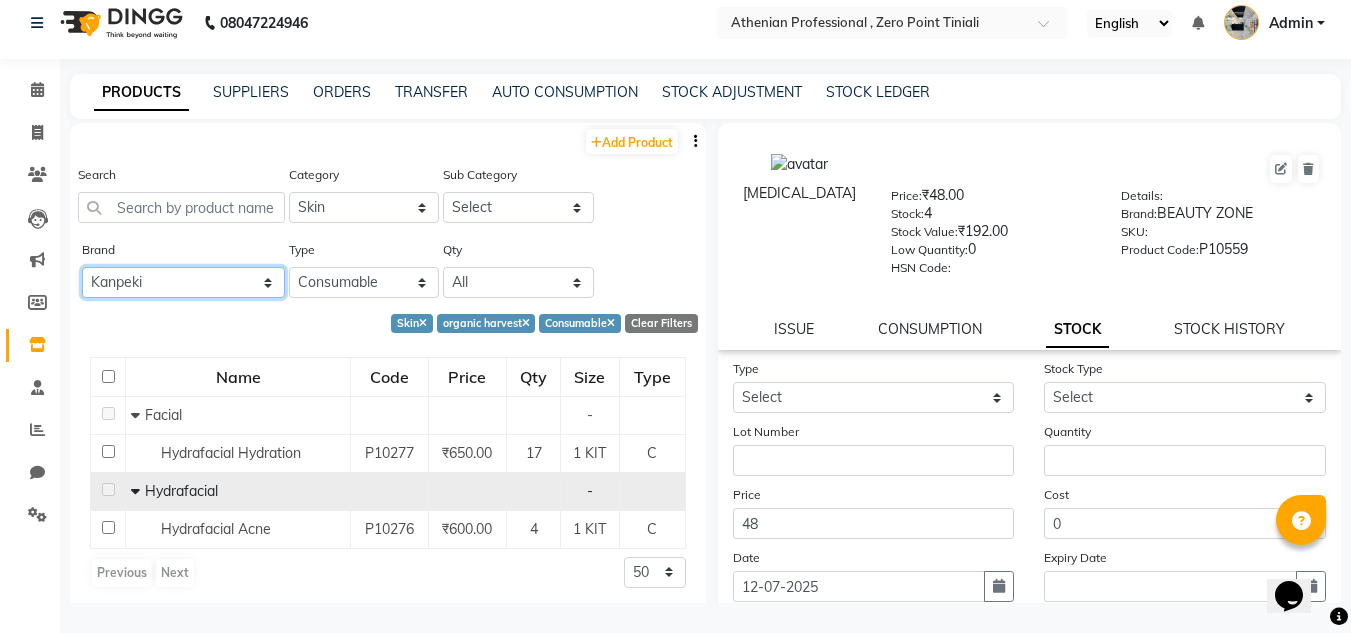 click on "All [PERSON_NAME] Beauty Zone Biolege Biosoft Bombay Shaving Brillare Science Cadivue Cheryls Floraactive Ibrows Ikonic Illuvia [PERSON_NAME] Lilium Loreal Lush Brows Moroccan Mr Blues Null Organic Harvest Pro Art Raga Sch Schwarzkopf Wax" 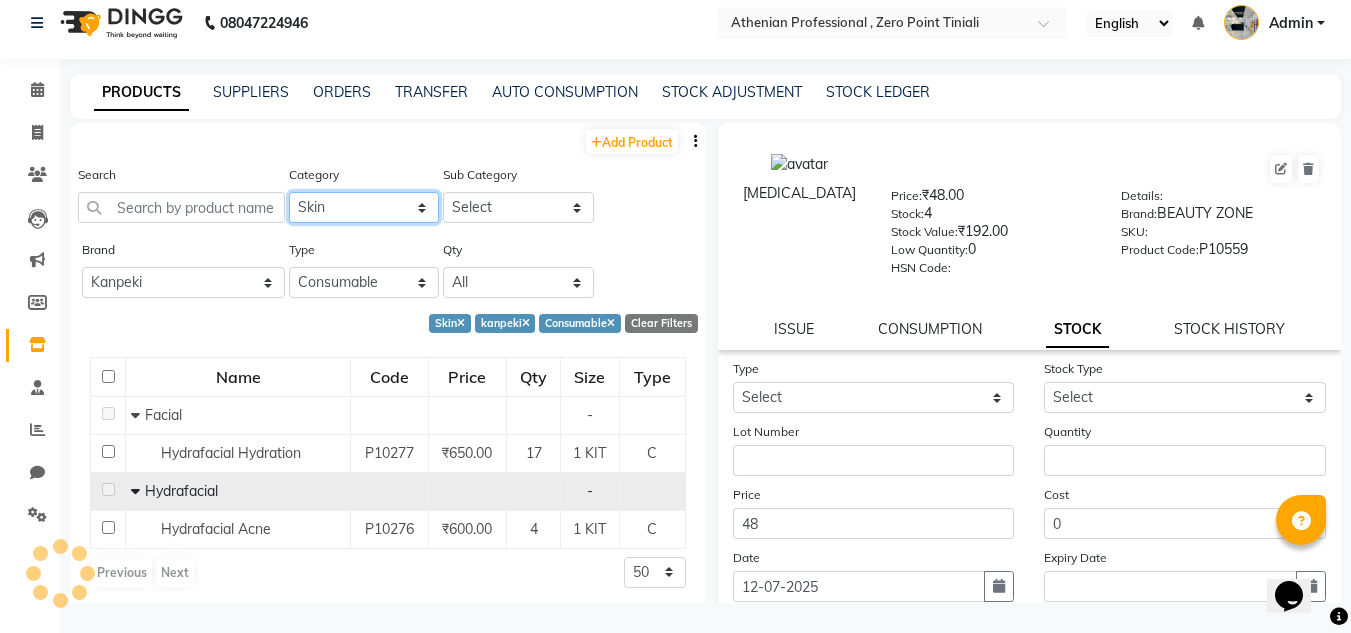 click on "Select Hair Skin Makeup Personal Care Appliances [PERSON_NAME] Waxing Disposable Threading Hands and Feet Beauty Planet [MEDICAL_DATA] Cadiveu Casmara Cheryls Loreal Olaplex Old Products Other" 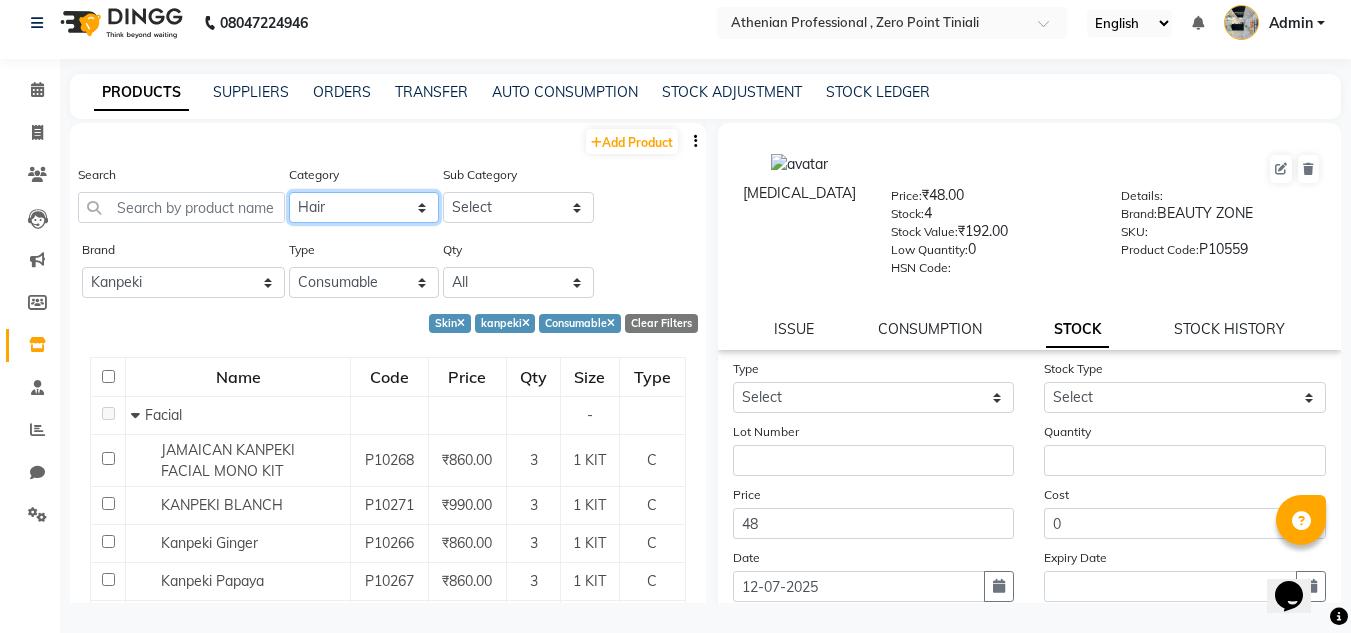 click on "Select Hair Skin Makeup Personal Care Appliances [PERSON_NAME] Waxing Disposable Threading Hands and Feet Beauty Planet [MEDICAL_DATA] Cadiveu Casmara Cheryls Loreal Olaplex Old Products Other" 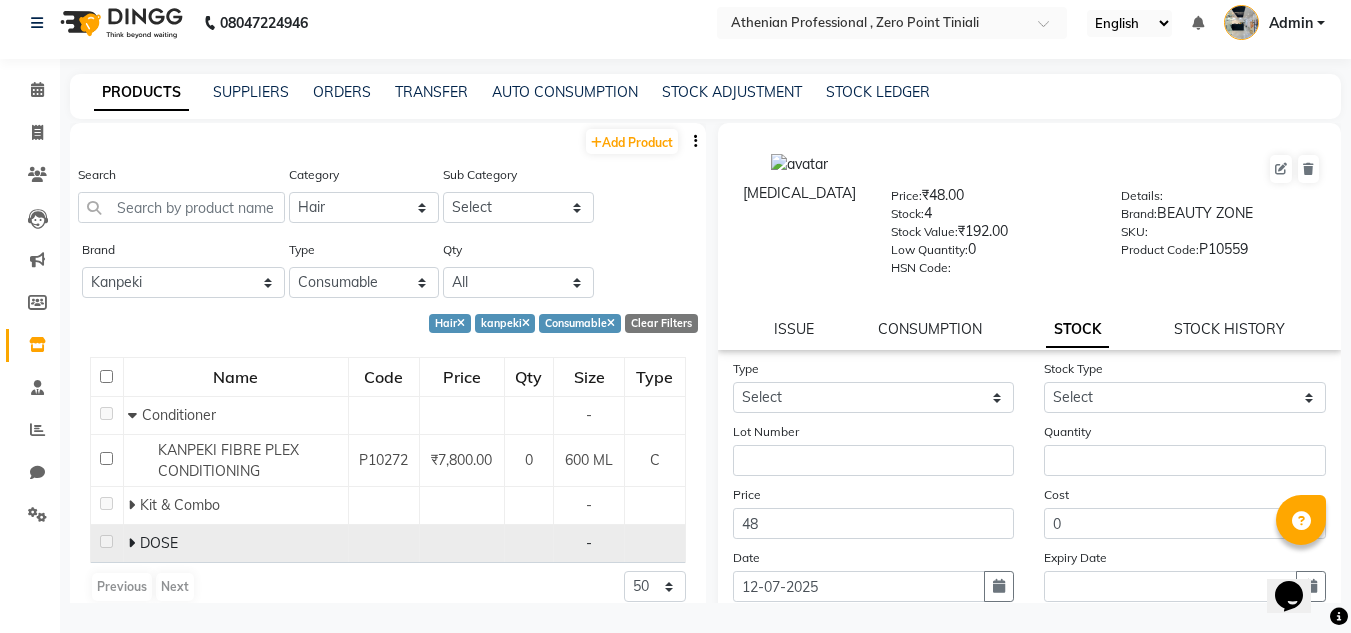 click 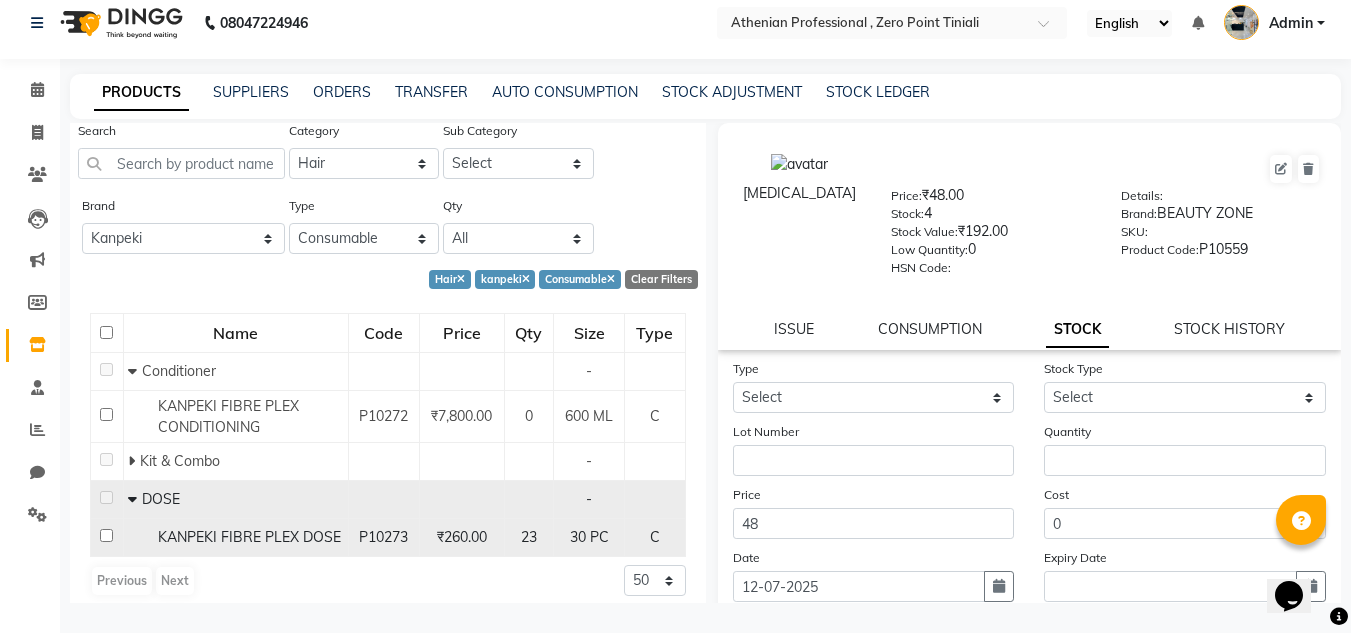 scroll, scrollTop: 58, scrollLeft: 0, axis: vertical 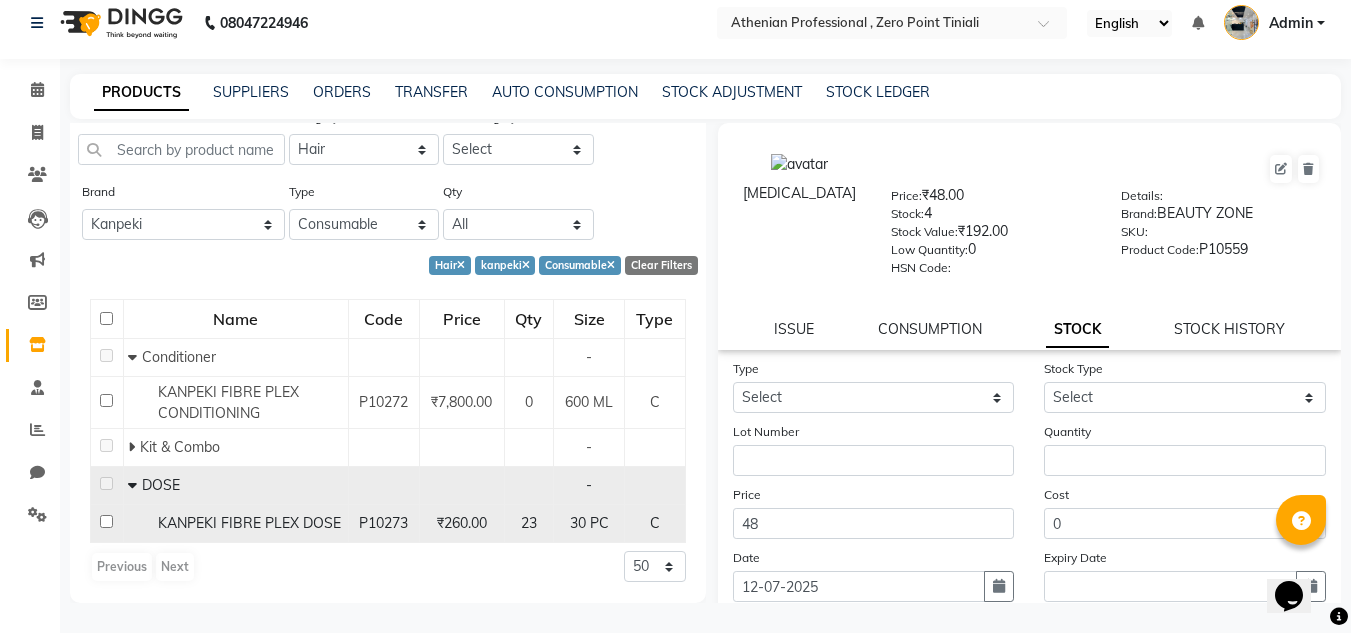 click on "P10273" 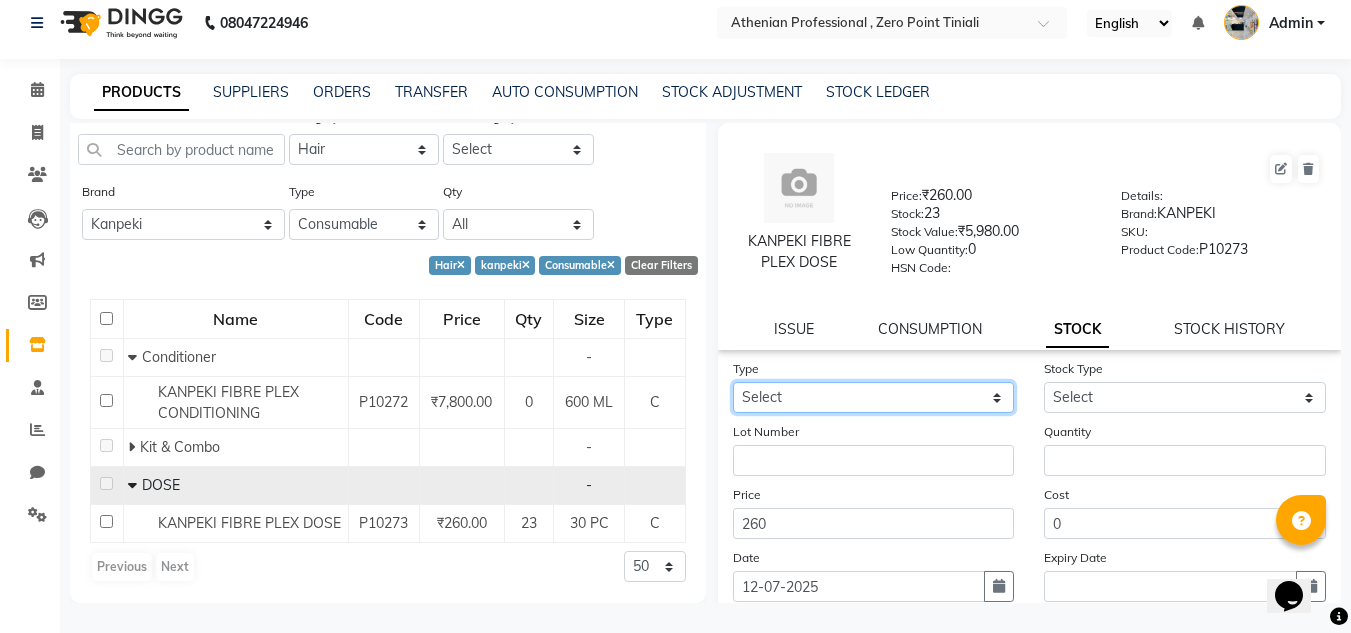 click on "Select In Out" 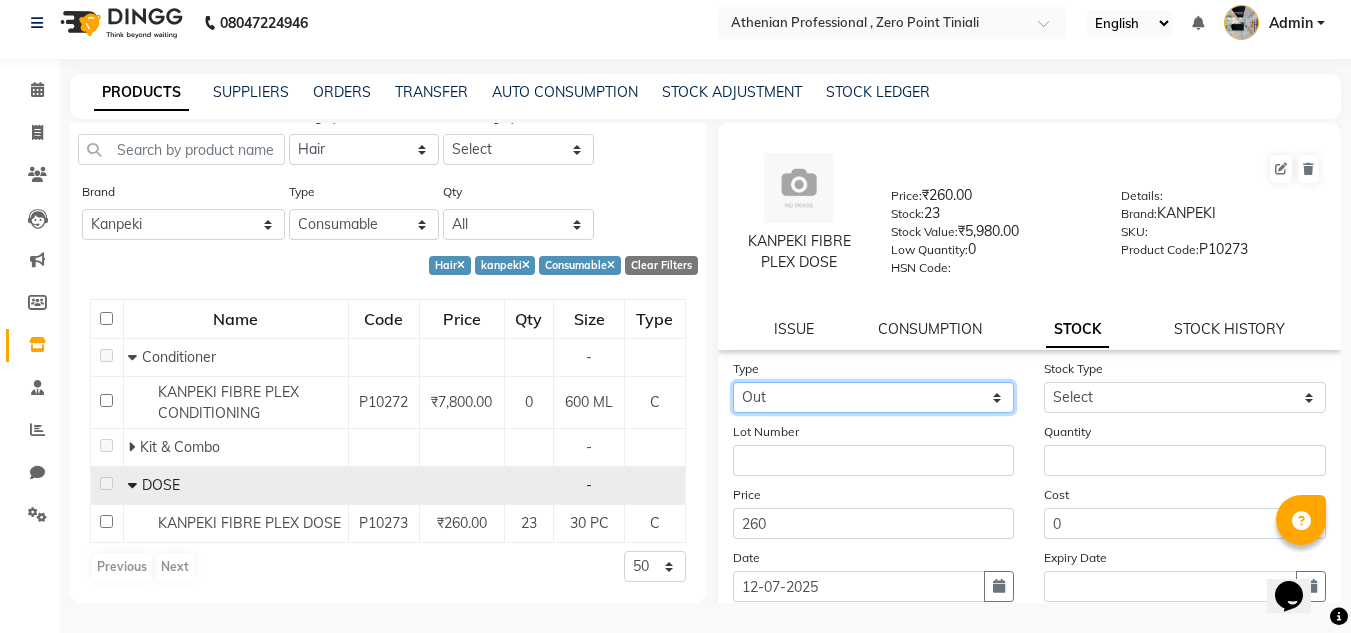 click on "Select In Out" 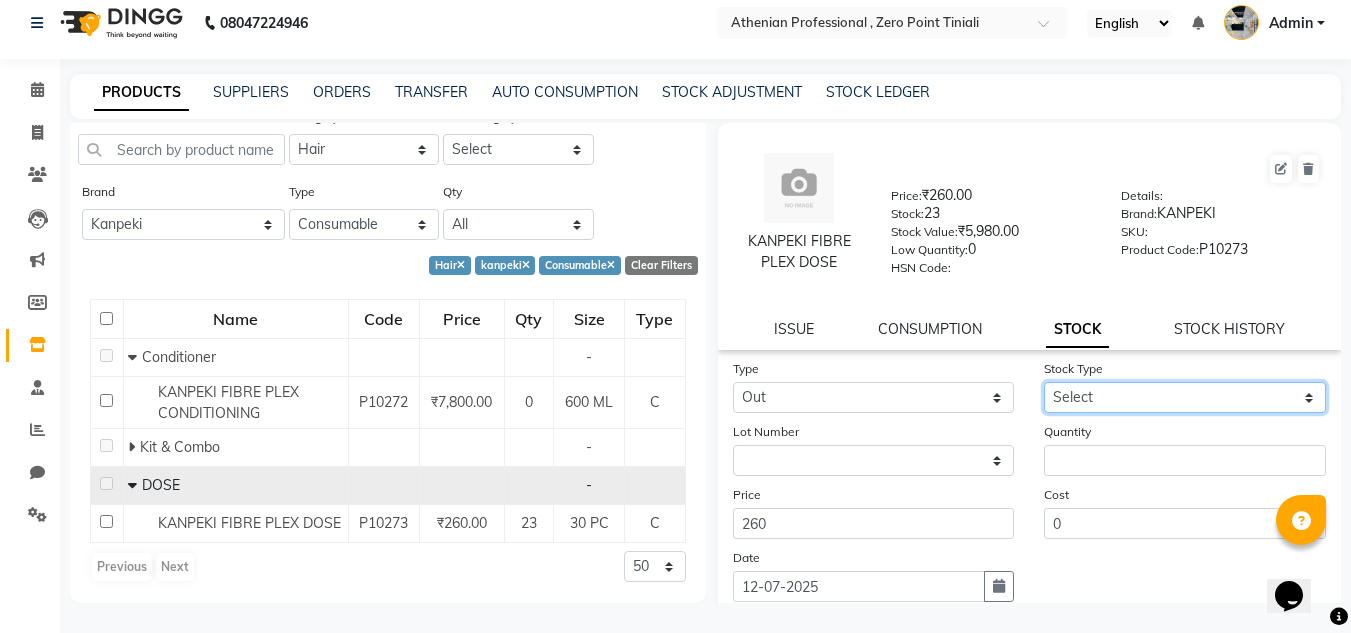 click on "Select Internal Use Damaged Expired Adjustment Return Other" 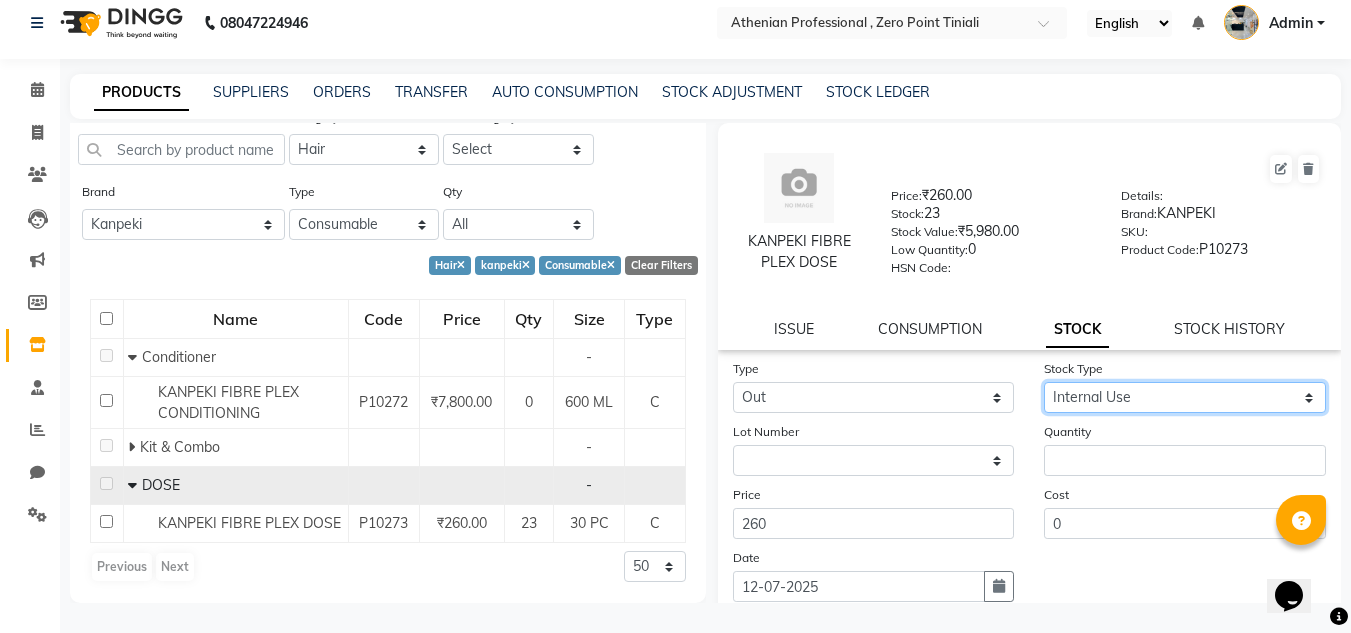 click on "Select Internal Use Damaged Expired Adjustment Return Other" 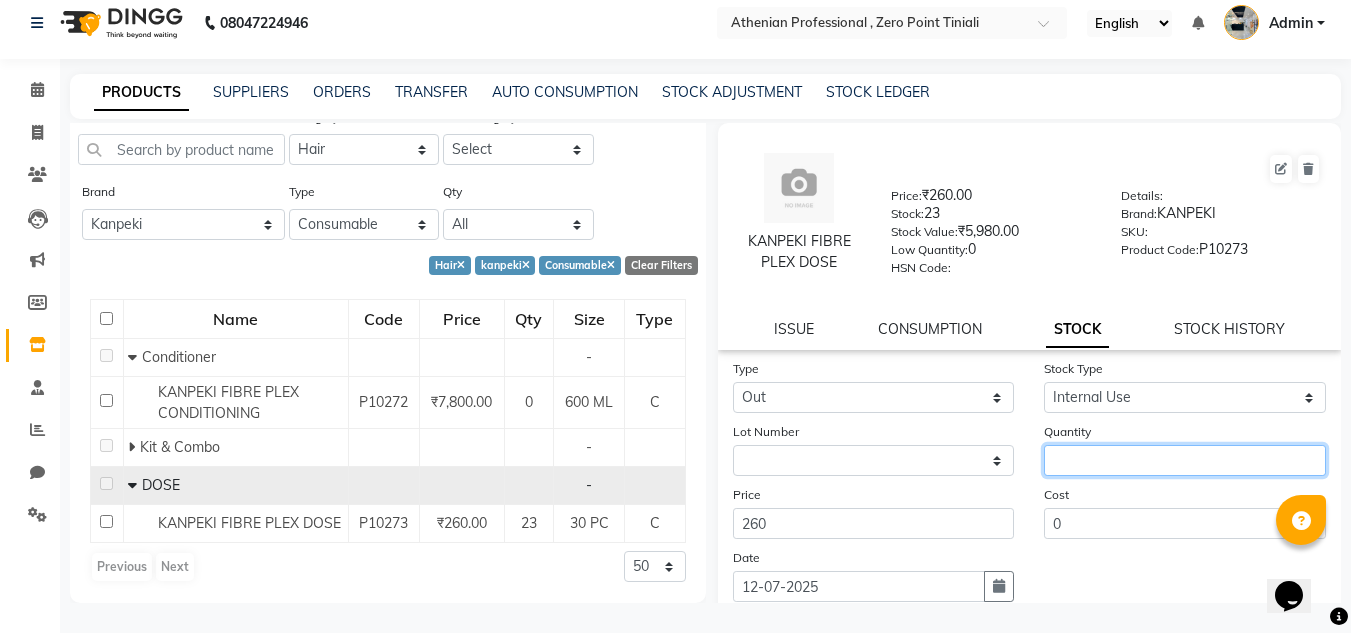click 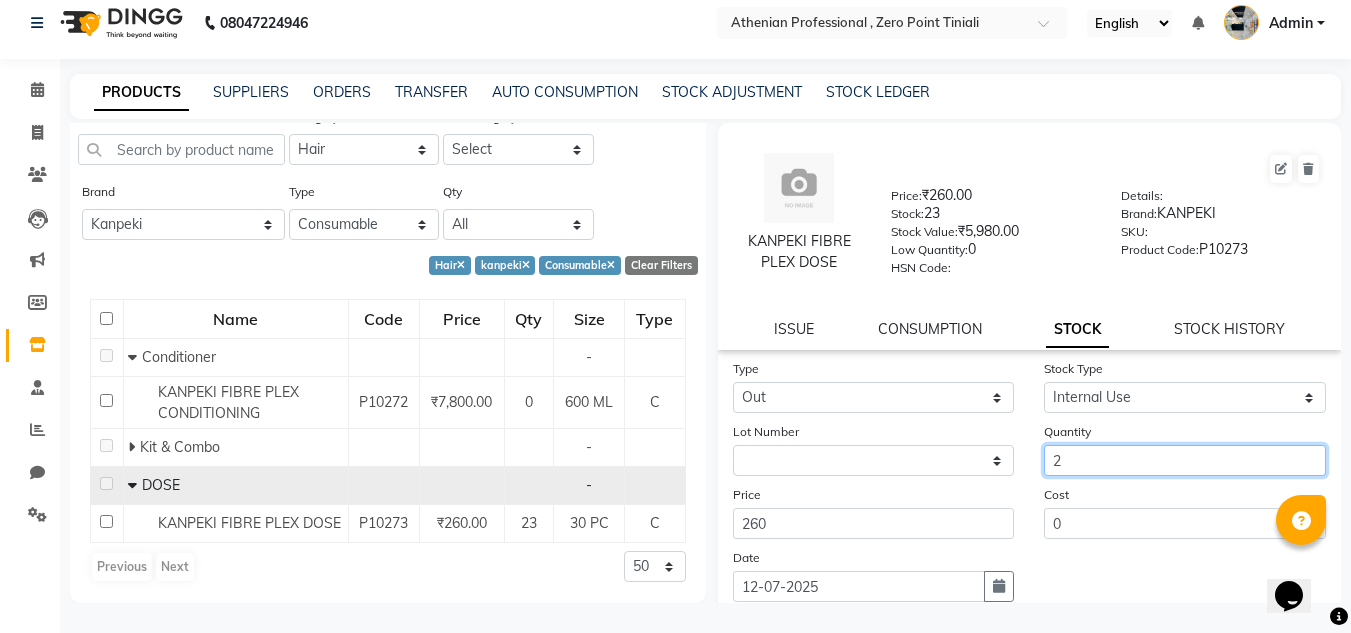 scroll, scrollTop: 155, scrollLeft: 0, axis: vertical 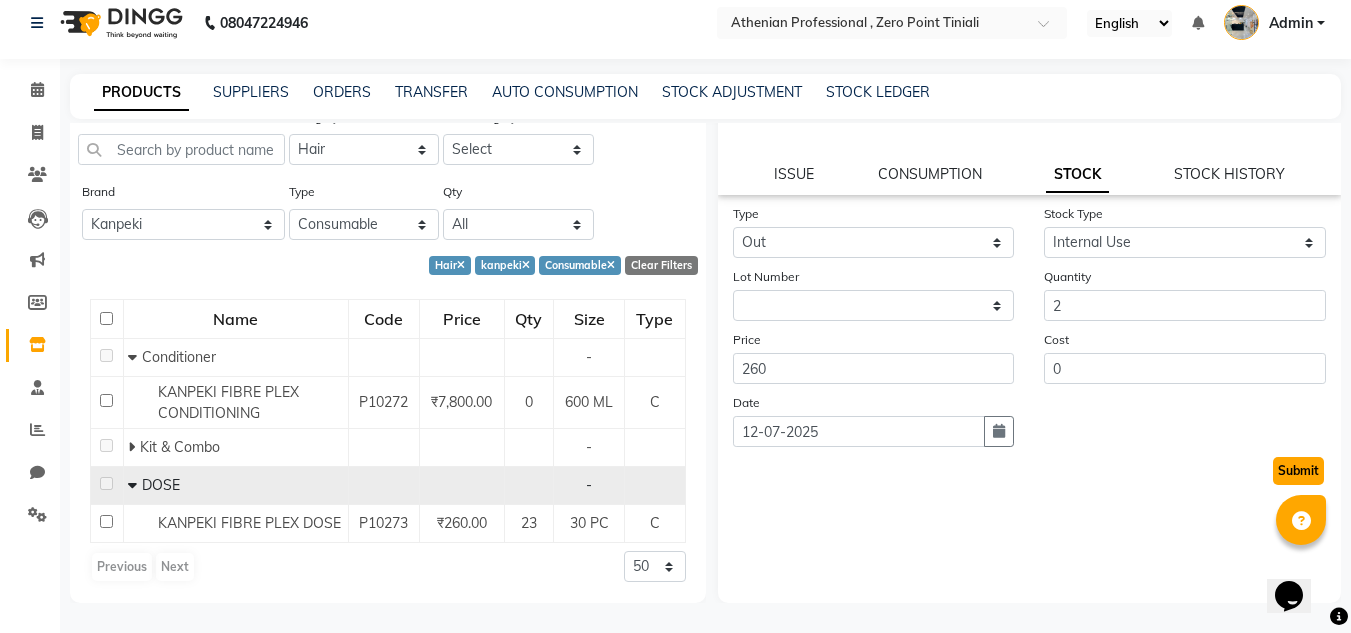 click on "Submit" 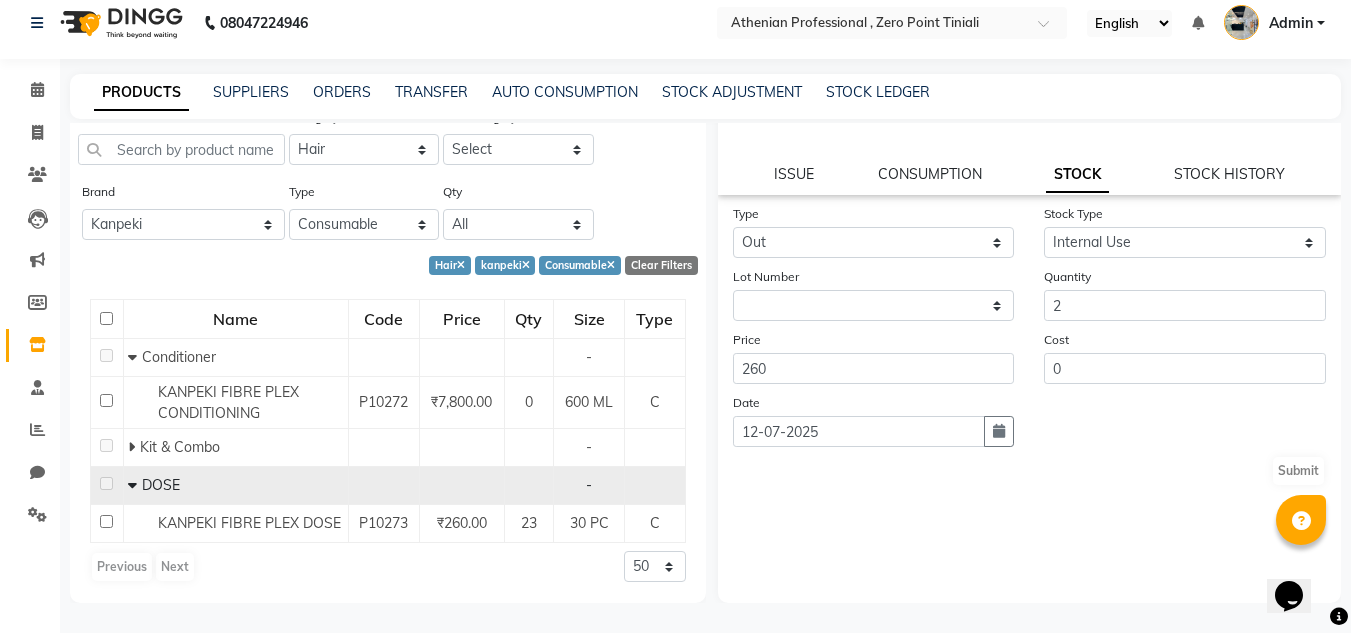scroll, scrollTop: 0, scrollLeft: 0, axis: both 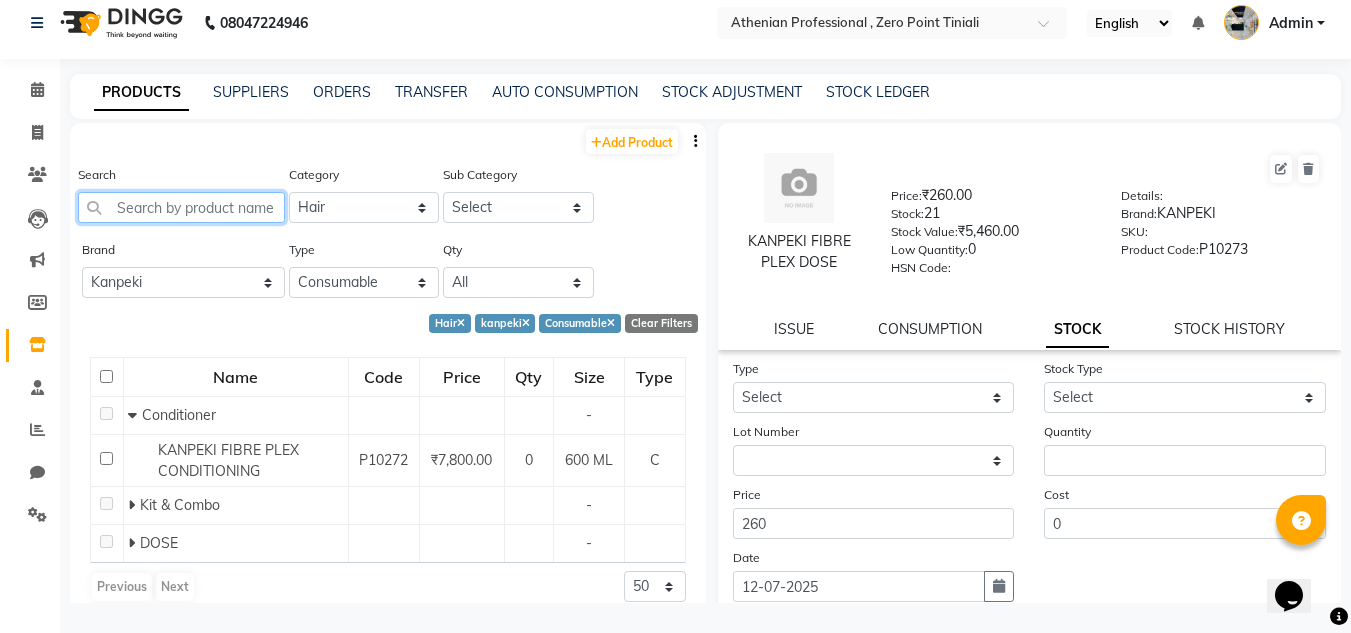 click 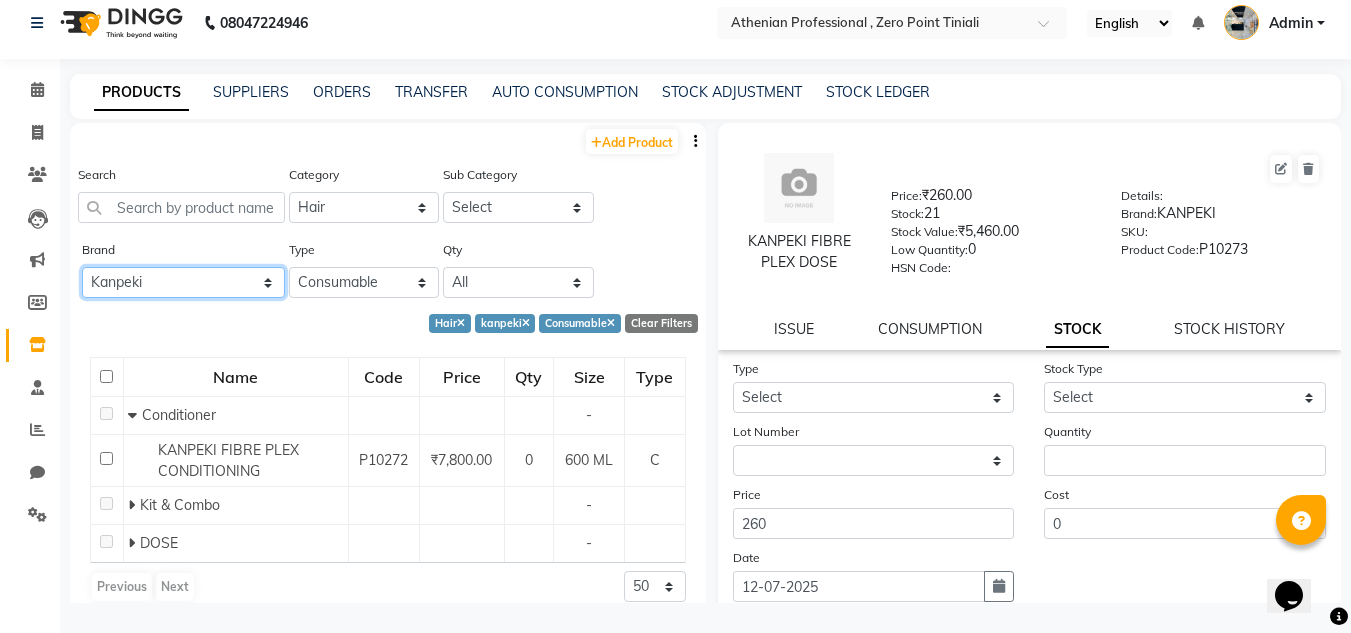 click on "All [PERSON_NAME] Beauty Zone Biolege Biosoft Bombay Shaving Brillare Science Cadivue Cheryls Floraactive Ibrows Ikonic Illuvia [PERSON_NAME] Lilium Loreal Lush Brows Moroccan Mr Blues Null Organic Harvest Pro Art Raga Sch Schwarzkopf Wax" 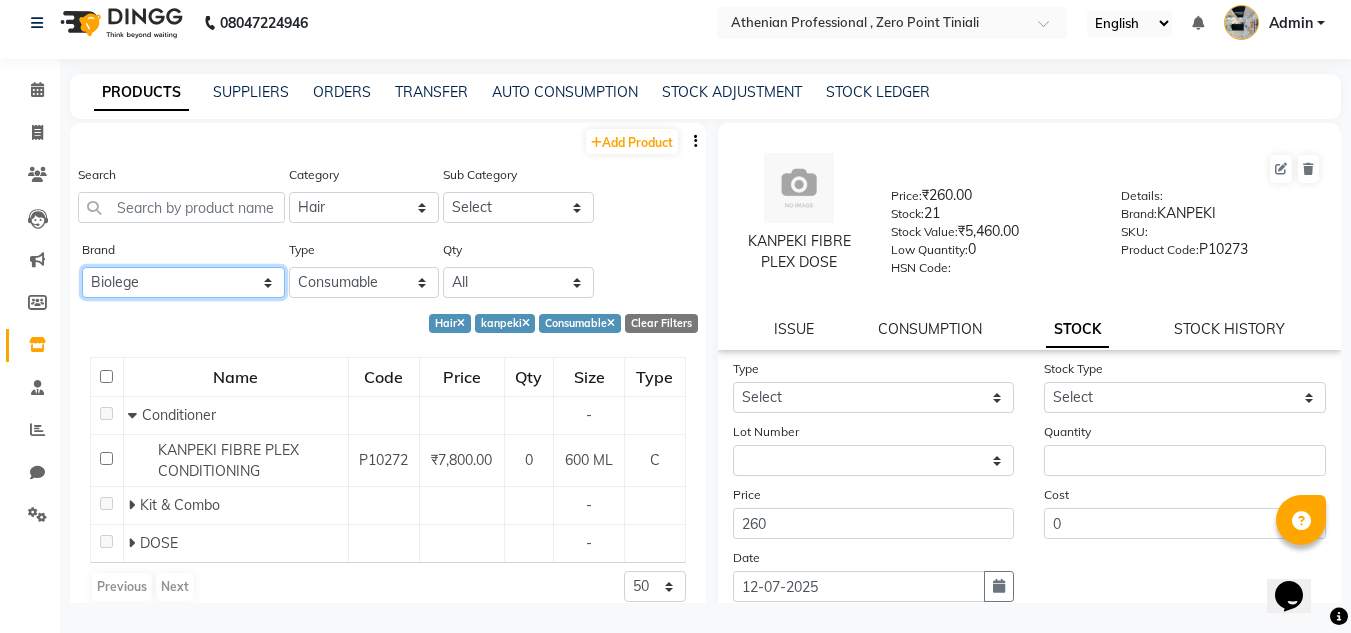 click on "All [PERSON_NAME] Beauty Zone Biolege Biosoft Bombay Shaving Brillare Science Cadivue Cheryls Floraactive Ibrows Ikonic Illuvia [PERSON_NAME] Lilium Loreal Lush Brows Moroccan Mr Blues Null Organic Harvest Pro Art Raga Sch Schwarzkopf Wax" 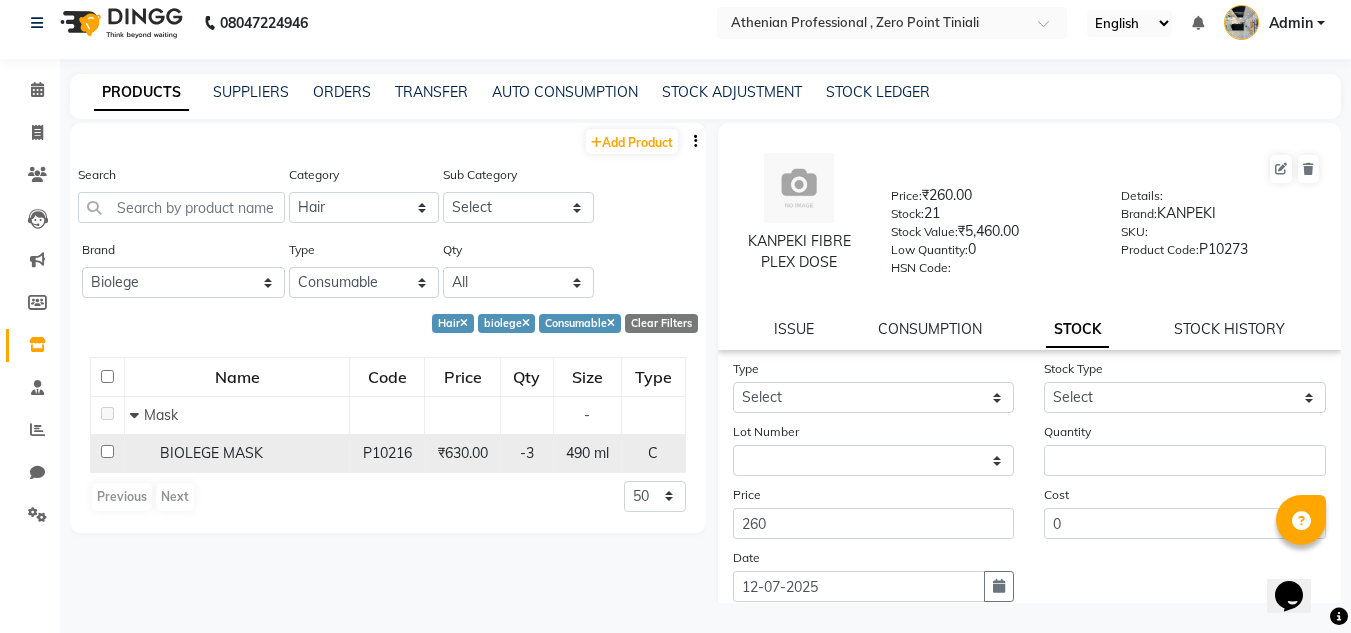 click on "P10216" 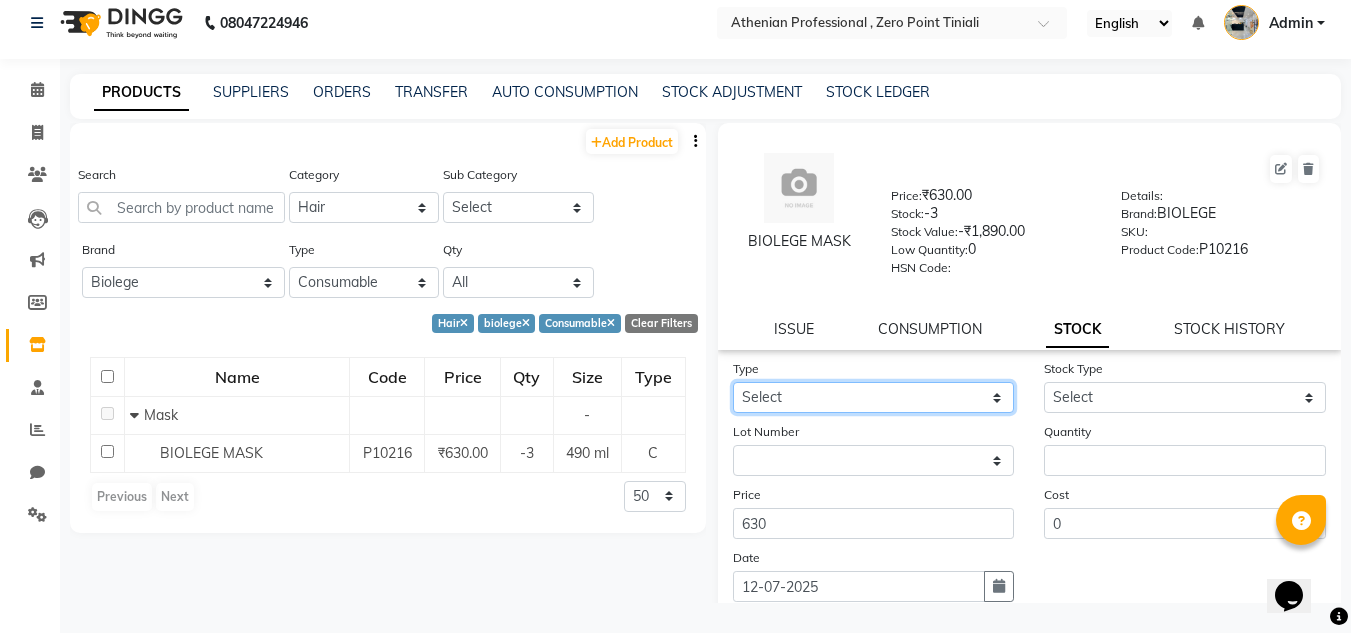 click on "Select In Out" 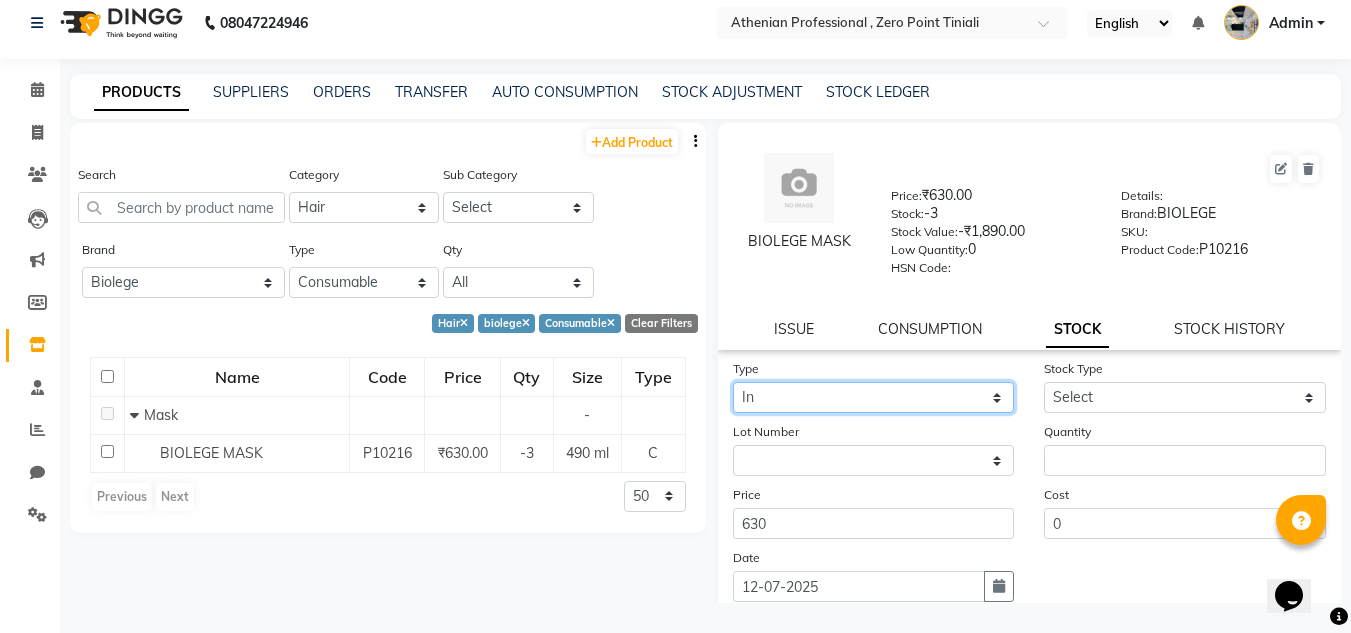 click on "Select In Out" 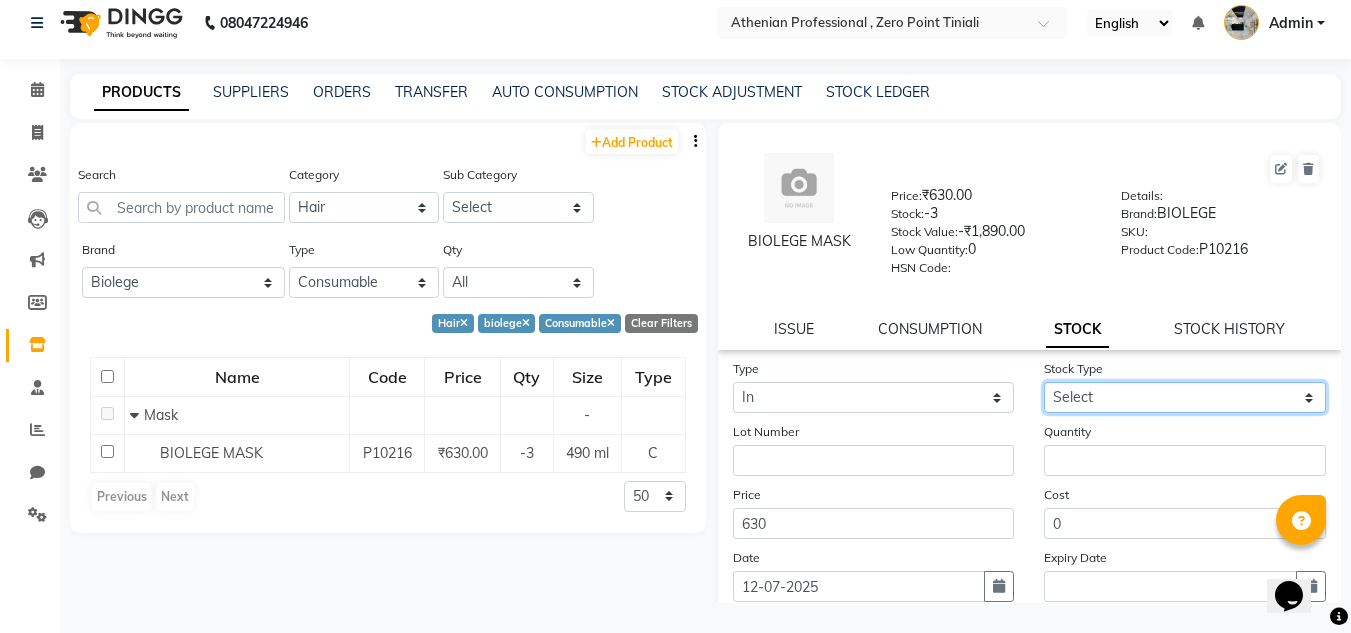 click on "Select New Stock Adjustment Return Other" 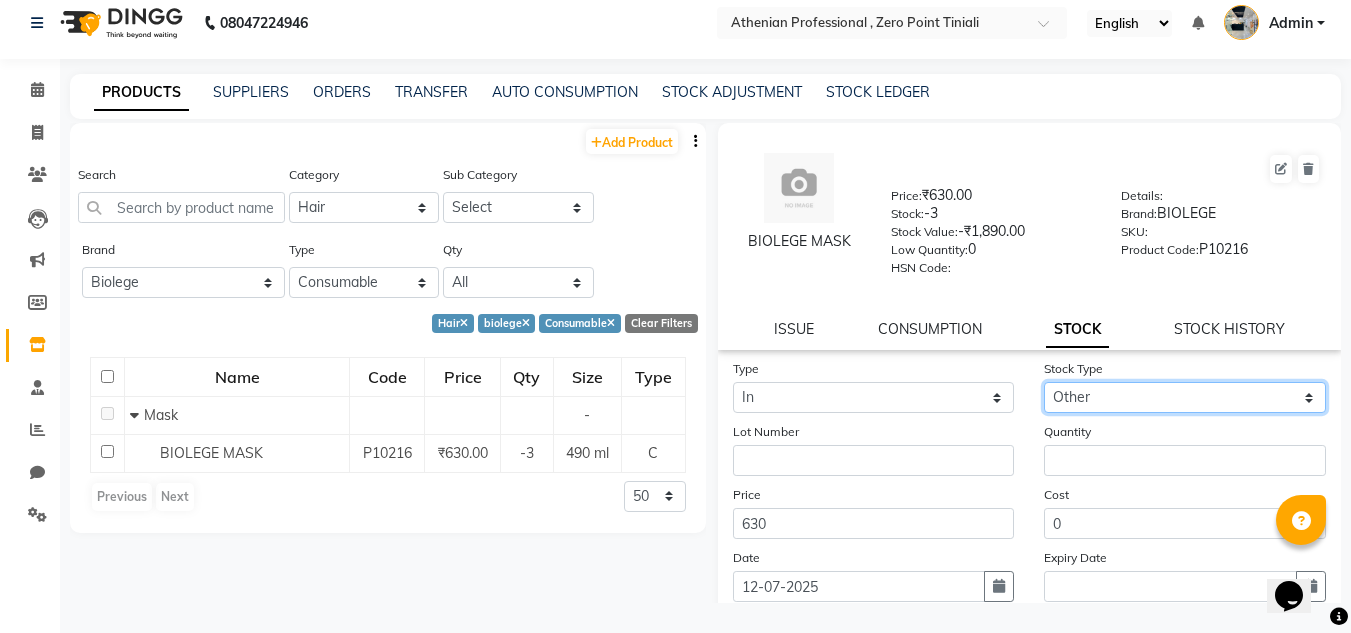 click on "Select New Stock Adjustment Return Other" 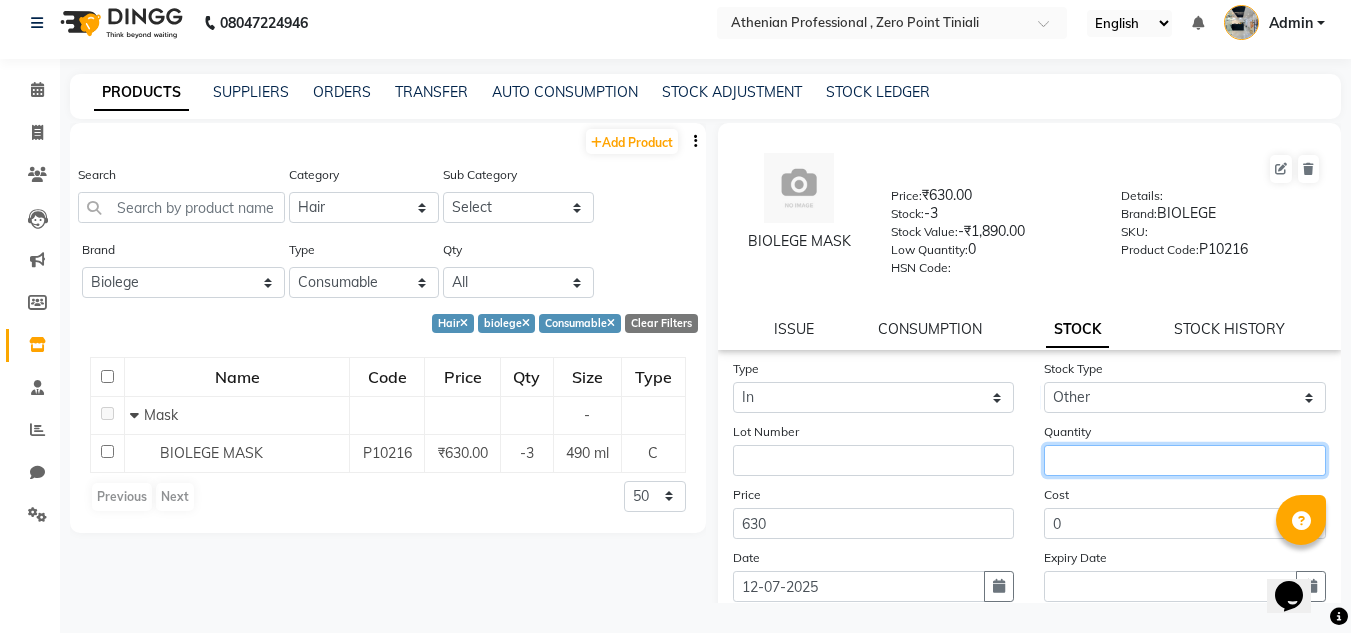 click 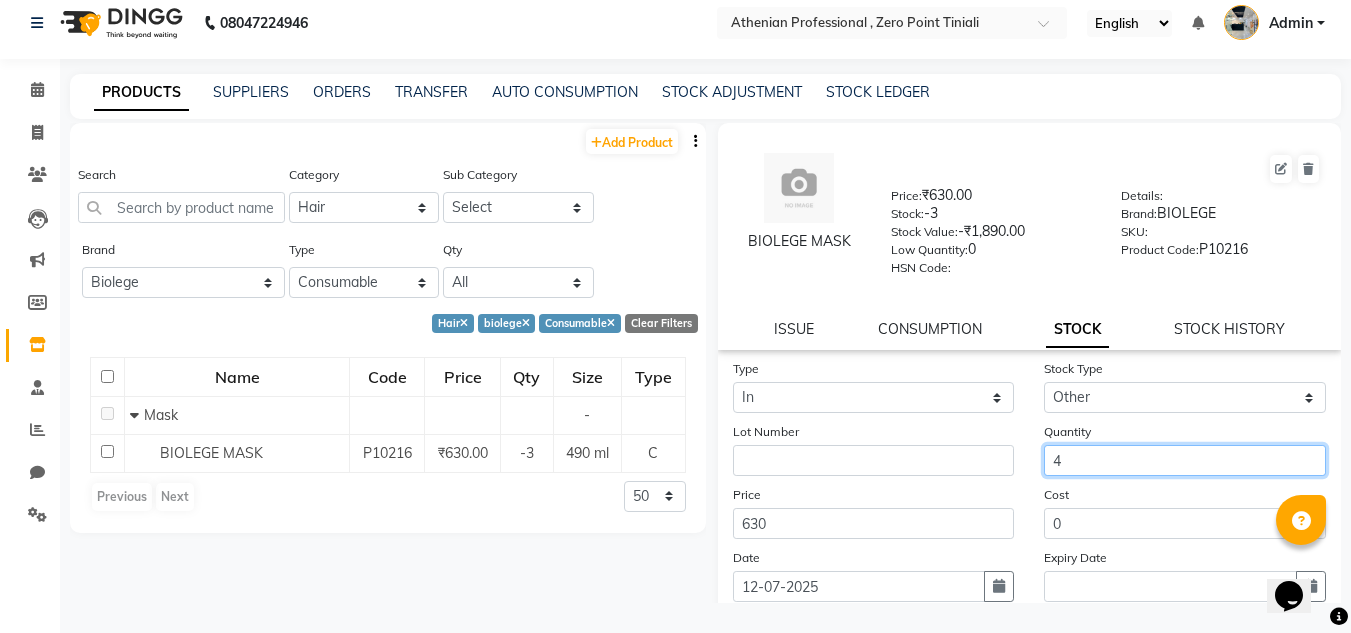 scroll, scrollTop: 155, scrollLeft: 0, axis: vertical 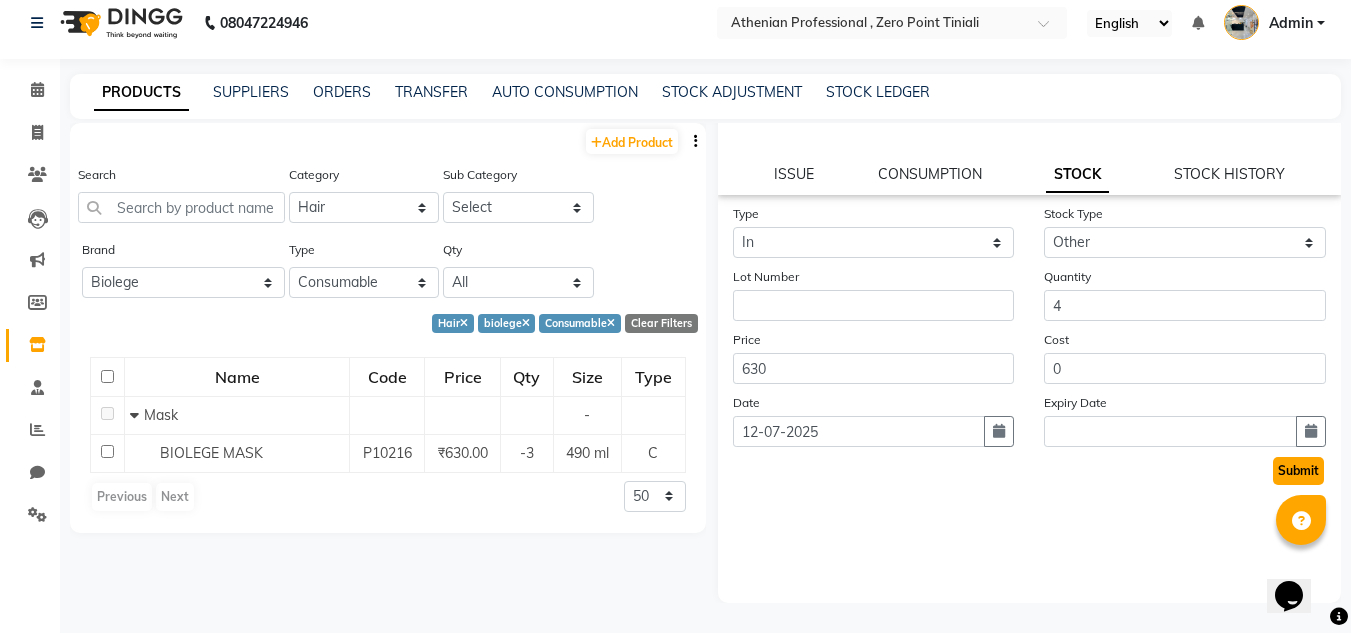 click on "Submit" 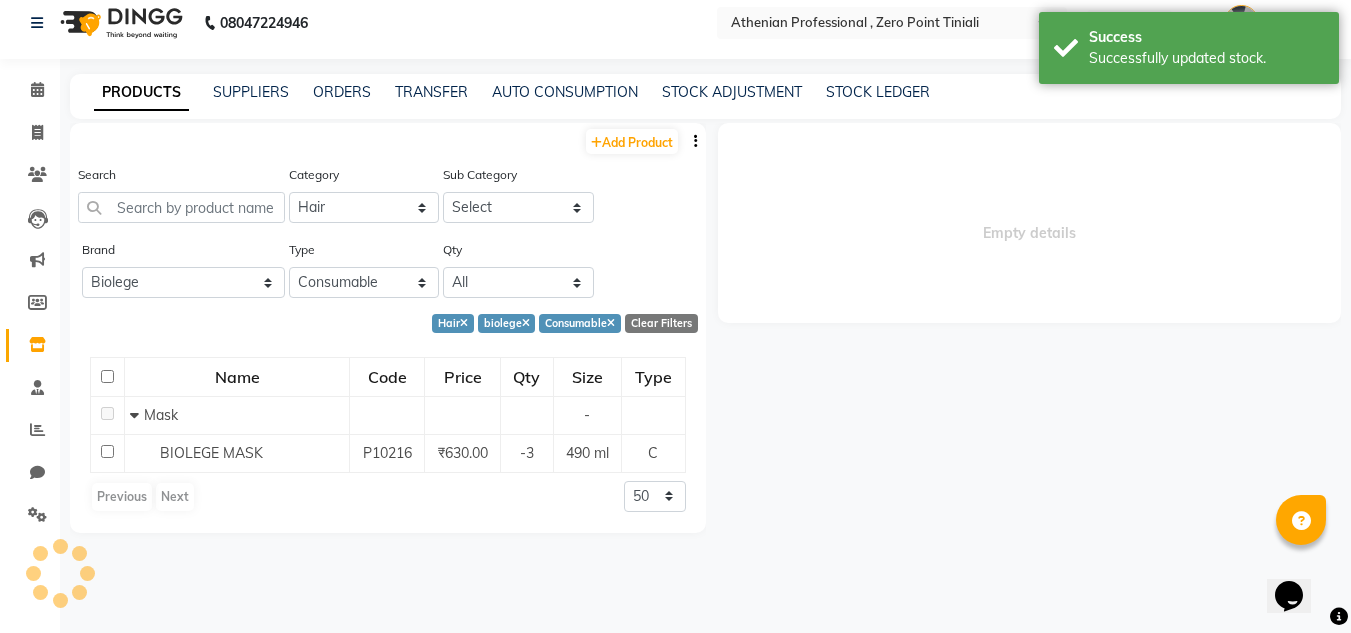 scroll, scrollTop: 0, scrollLeft: 0, axis: both 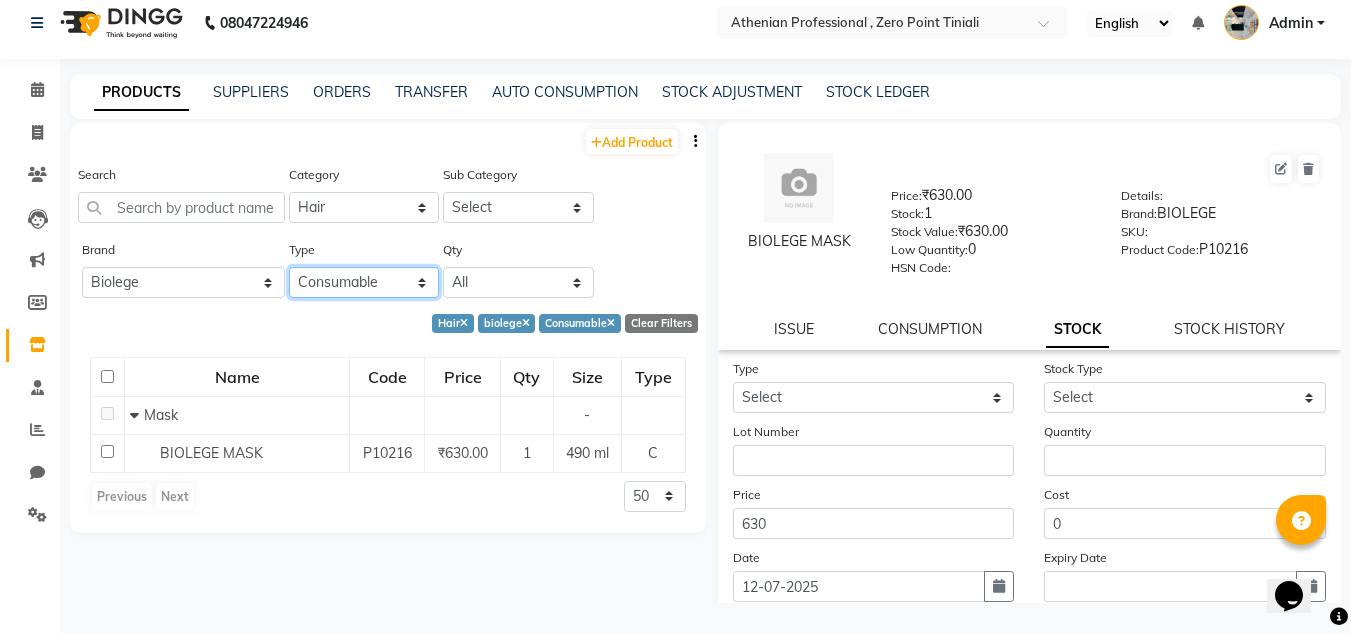 click on "Select Both Retail Consumable" 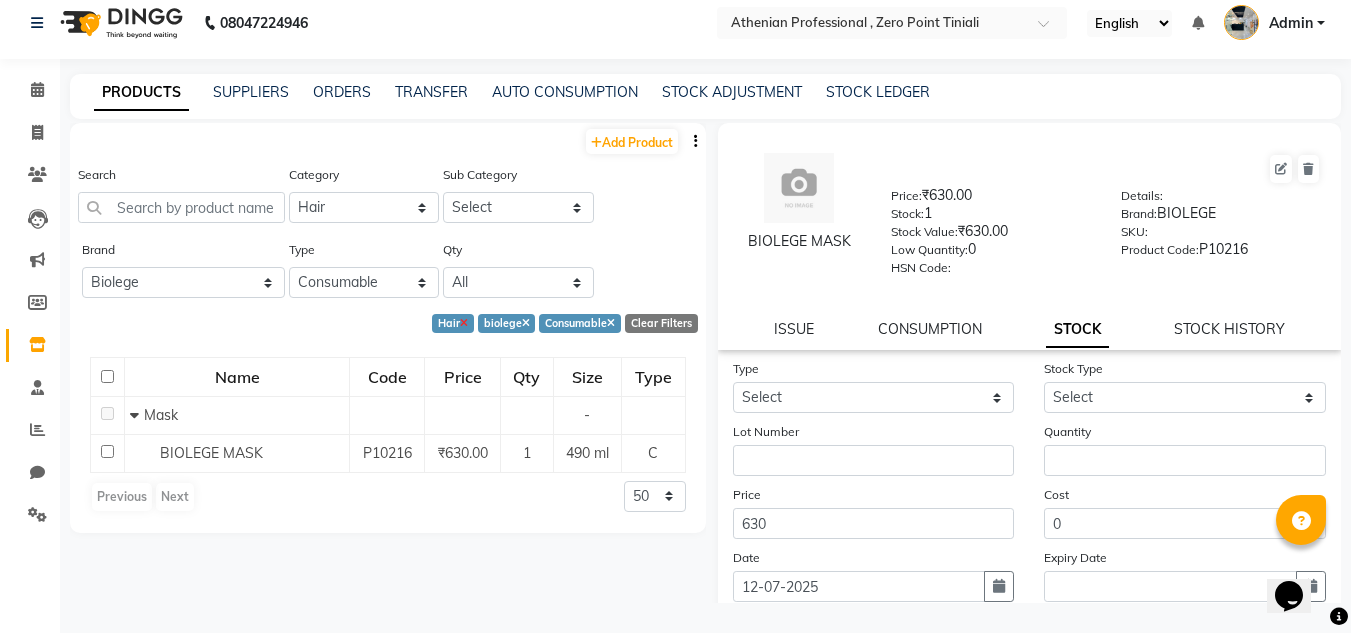 click 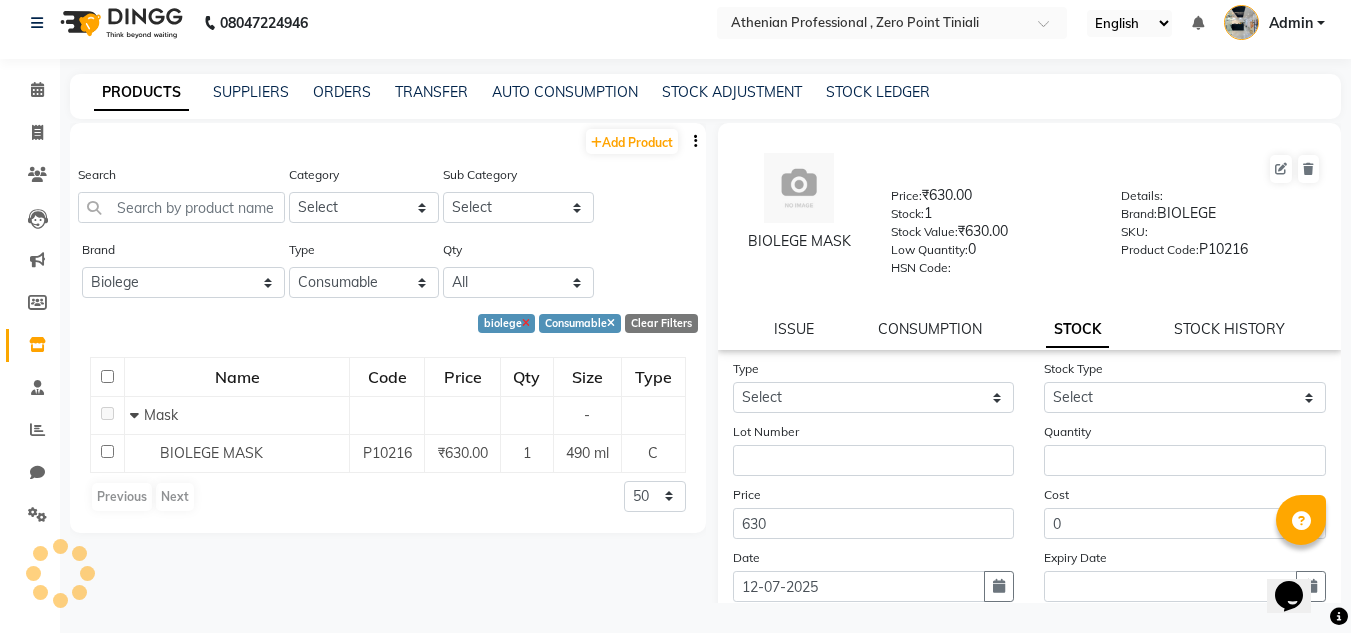 click 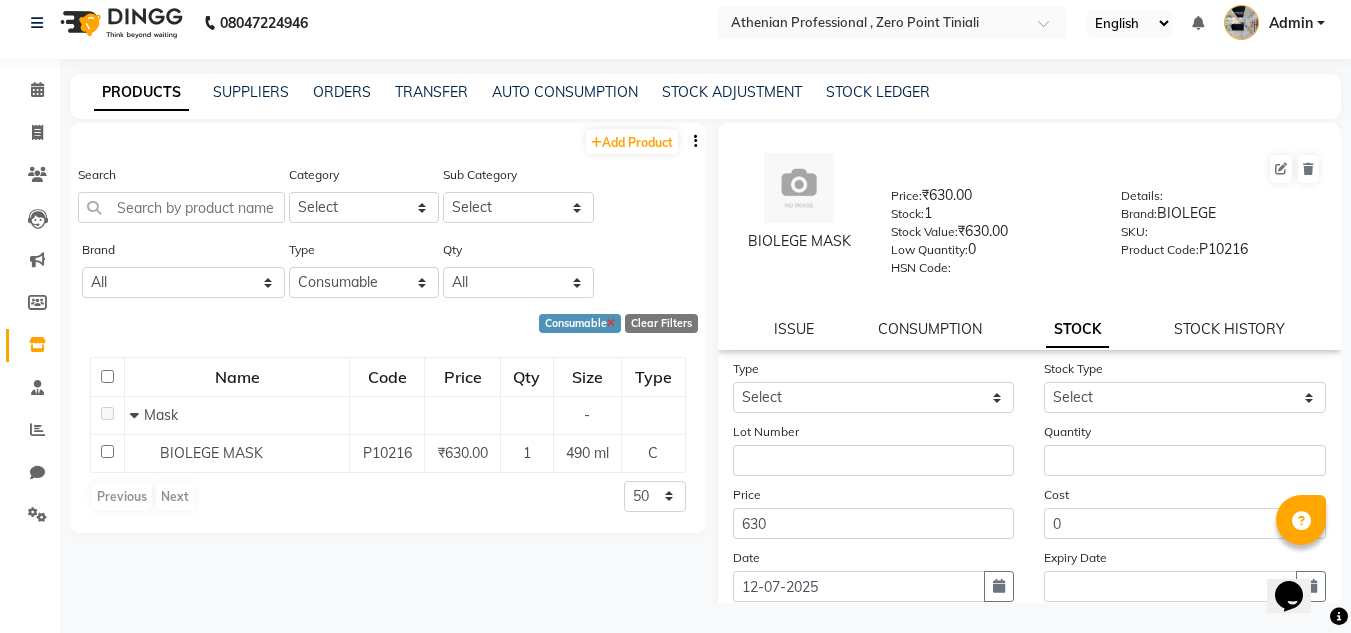click on "Clear Filters" 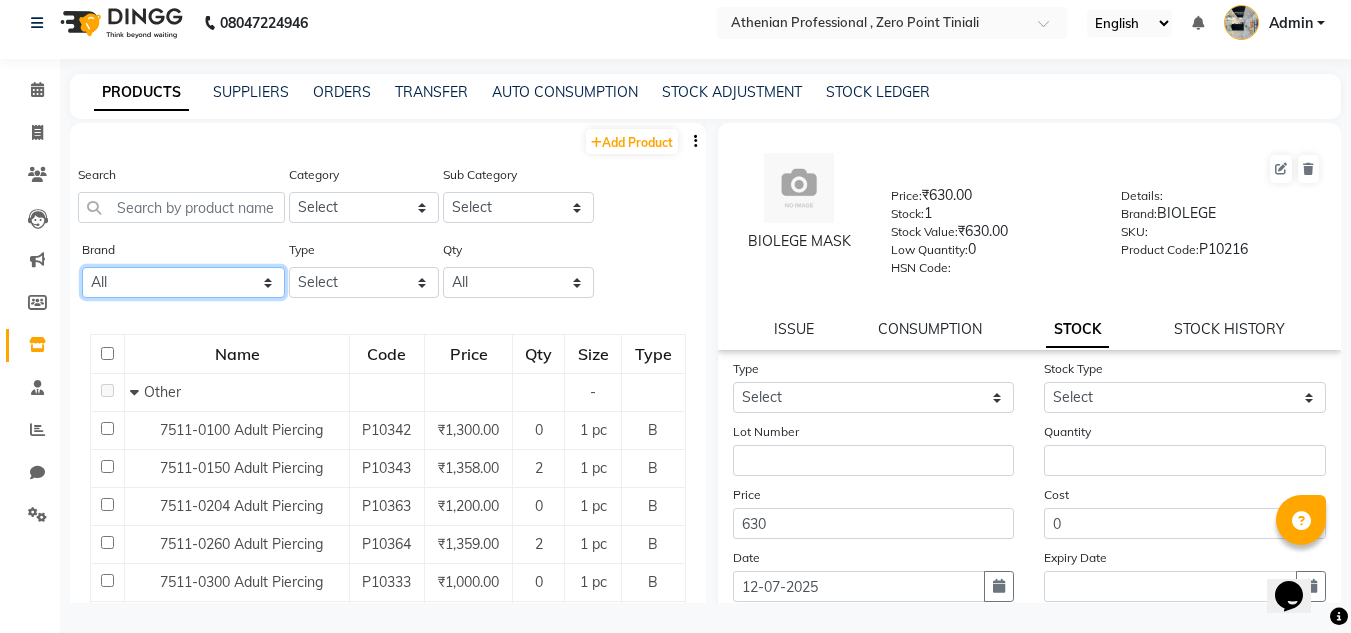 click on "All [PERSON_NAME] Beauty Zone Biolege Biosoft Bombay Shaving Brillare Science Cadivue Cheryls Floraactive Ibrows Ikonic Illuvia [PERSON_NAME] Lilium Loreal Lush Brows Moroccan Mr Blues Null Organic Harvest Pro Art Raga Sch Schwarzkopf Wax" 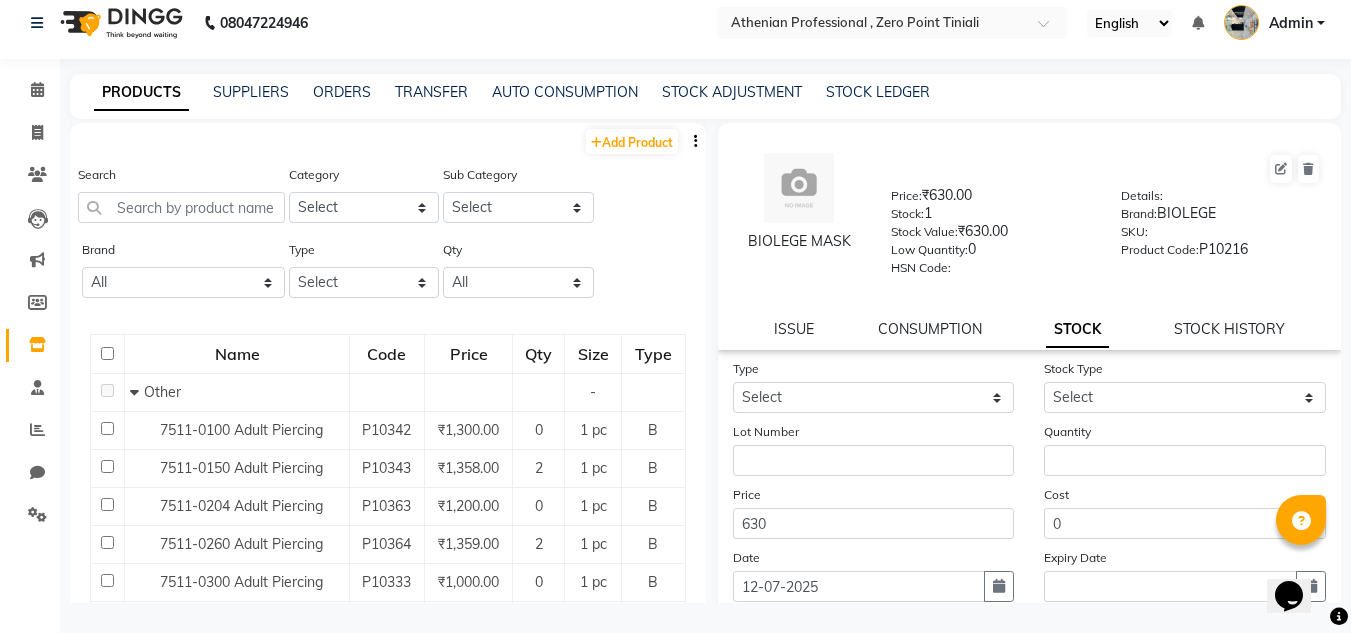 click on "Search Category Select Hair Skin Makeup Personal Care Appliances [PERSON_NAME] Waxing Disposable Threading Hands and Feet Beauty Planet [MEDICAL_DATA] Cadiveu Casmara Cheryls Loreal Olaplex Old Products Other Sub Category Select" 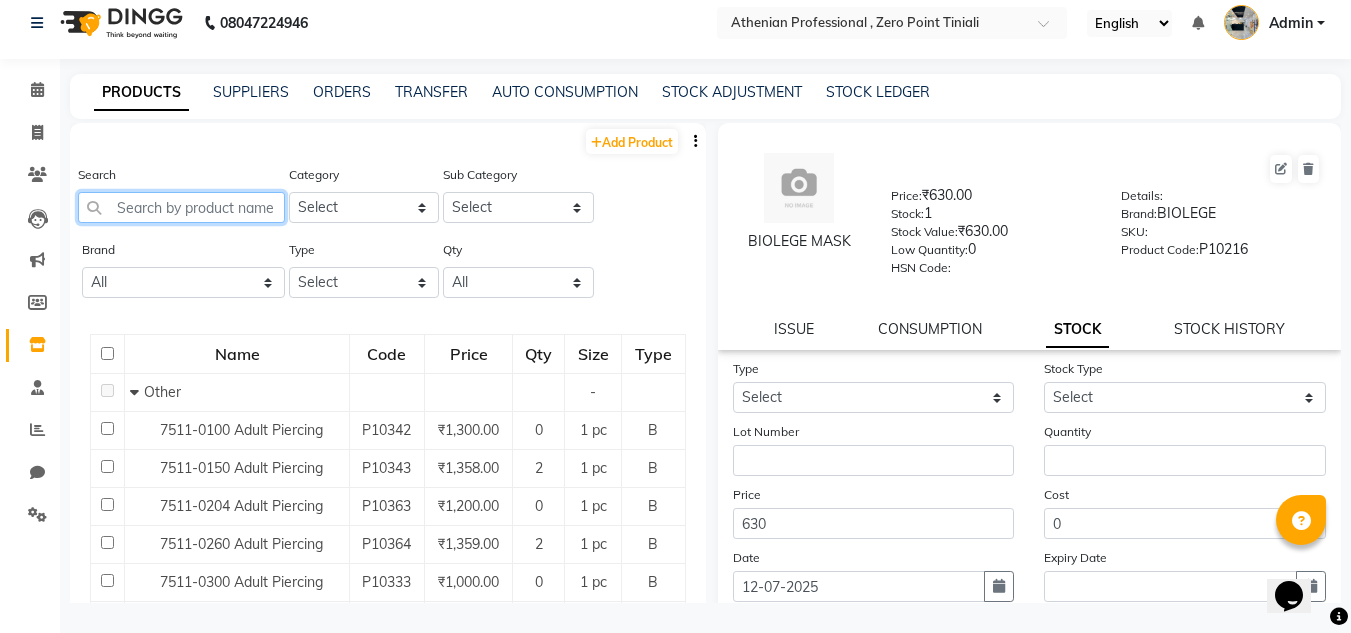 click 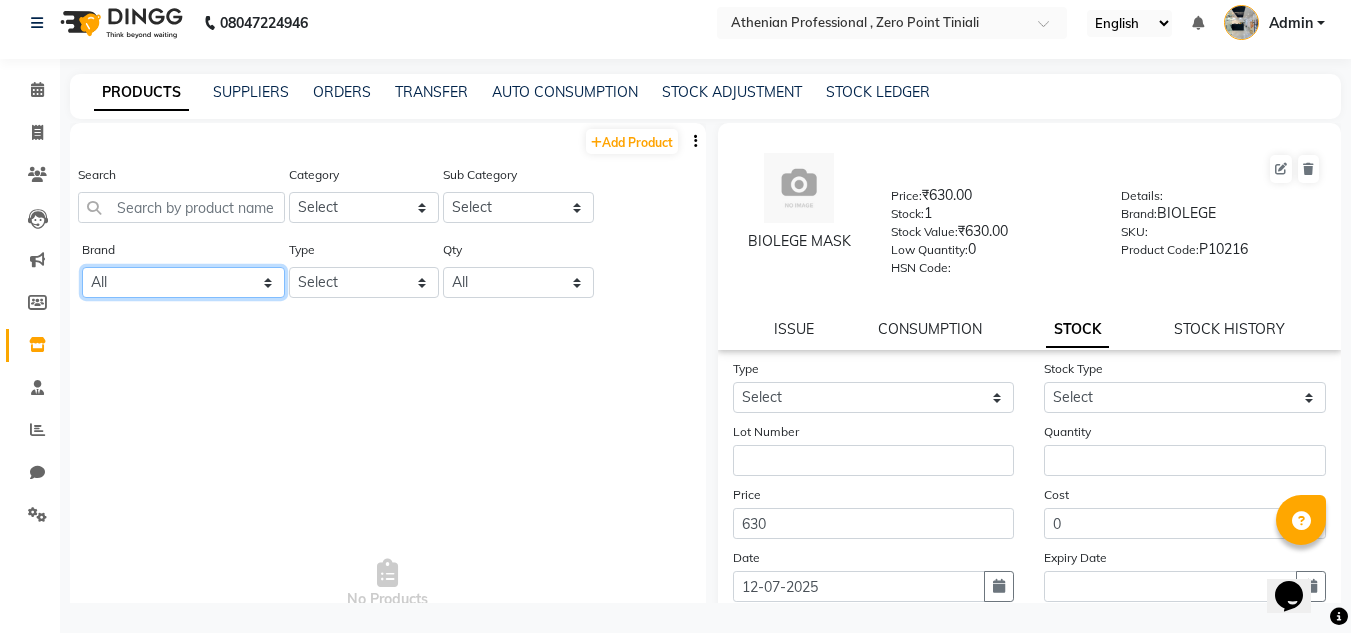click on "All [PERSON_NAME] Beauty Zone Biolege Biosoft Bombay Shaving Brillare Science Cadivue Cheryls Floraactive Ibrows Ikonic Illuvia [PERSON_NAME] Lilium Loreal Lush Brows Moroccan Mr Blues Null Organic Harvest Pro Art Raga Sch Schwarzkopf Wax" 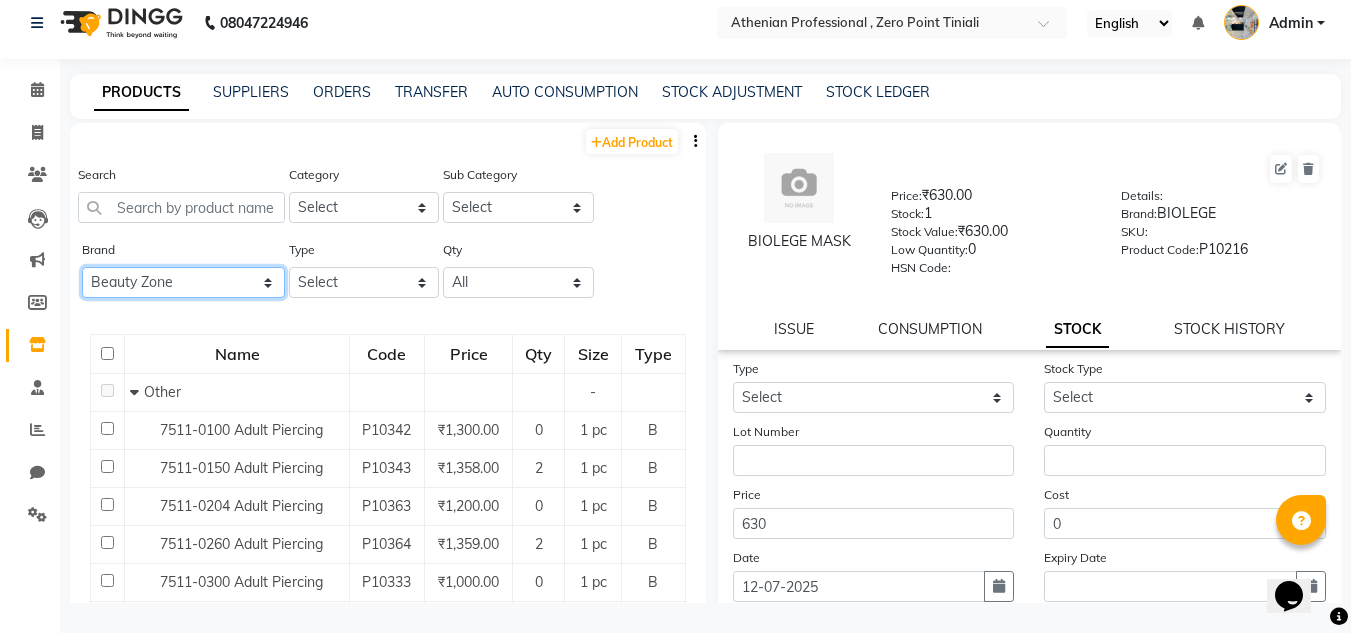 click on "All [PERSON_NAME] Beauty Zone Biolege Biosoft Bombay Shaving Brillare Science Cadivue Cheryls Floraactive Ibrows Ikonic Illuvia [PERSON_NAME] Lilium Loreal Lush Brows Moroccan Mr Blues Null Organic Harvest Pro Art Raga Sch Schwarzkopf Wax" 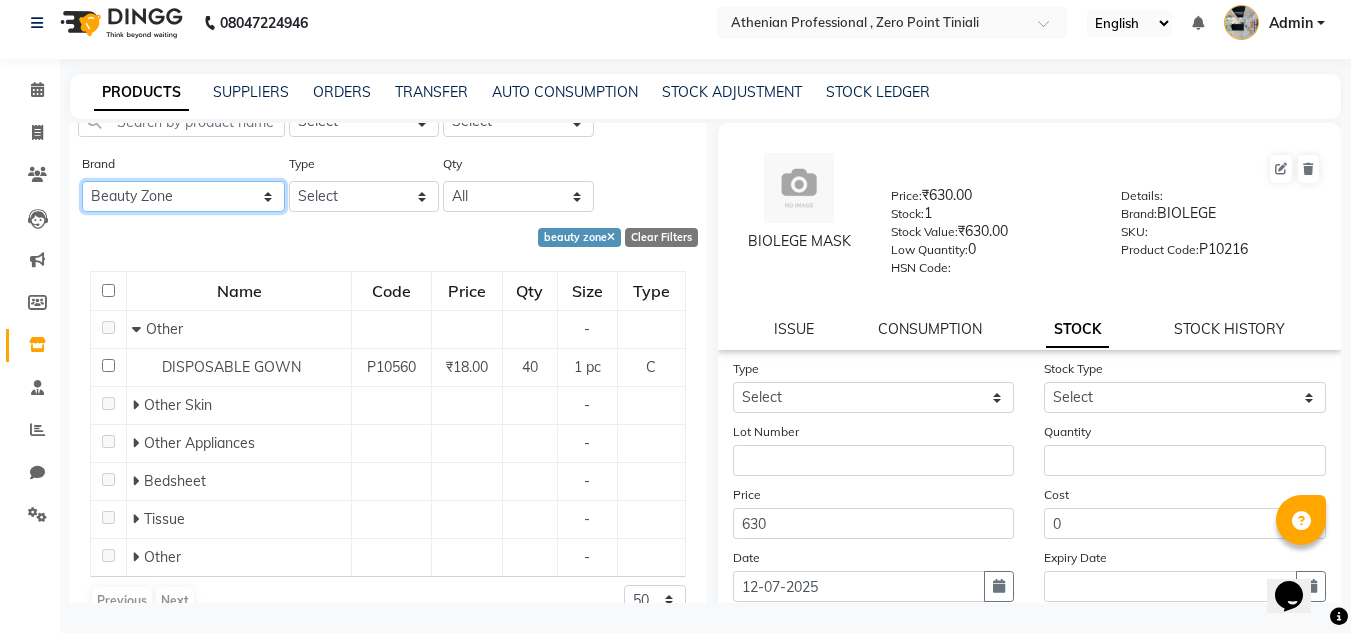 scroll, scrollTop: 120, scrollLeft: 0, axis: vertical 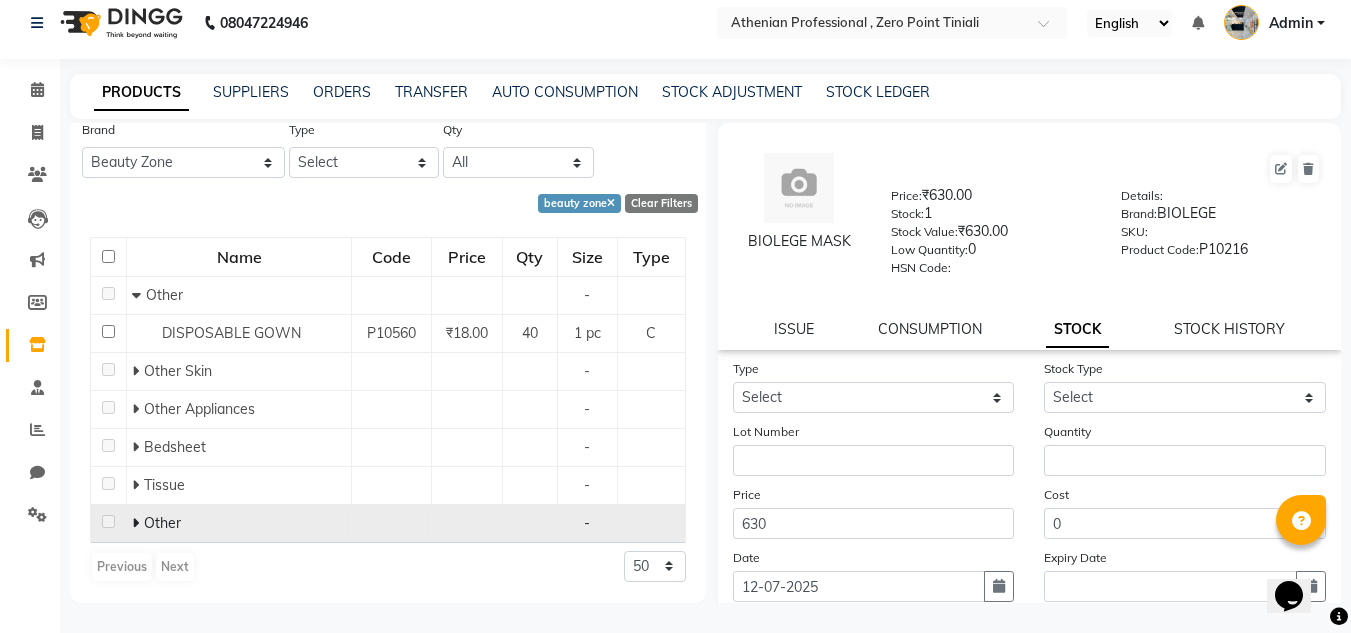 click on "Other" 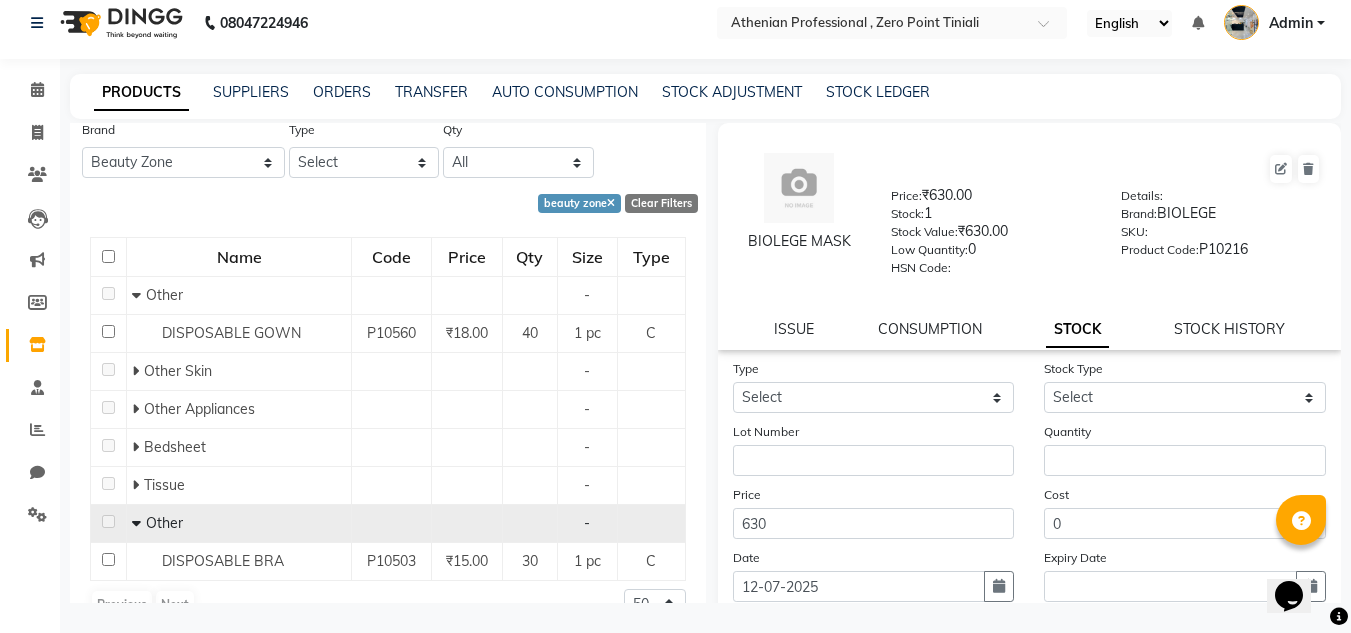 scroll, scrollTop: 158, scrollLeft: 0, axis: vertical 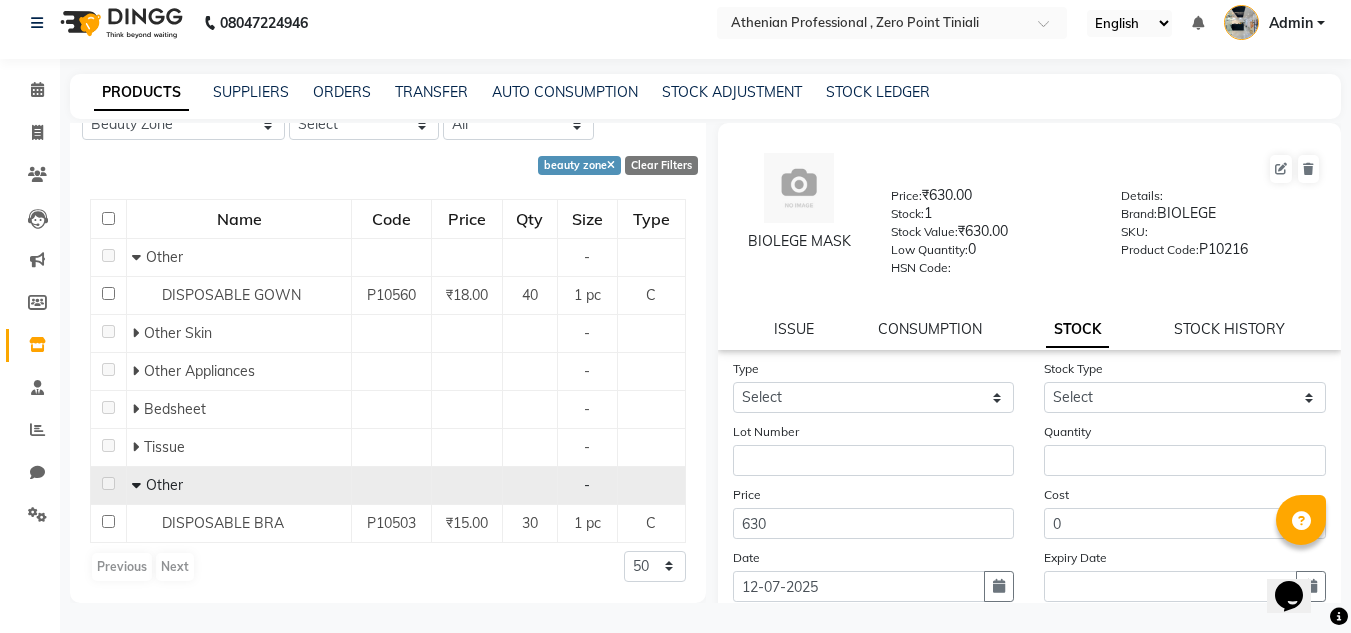 click 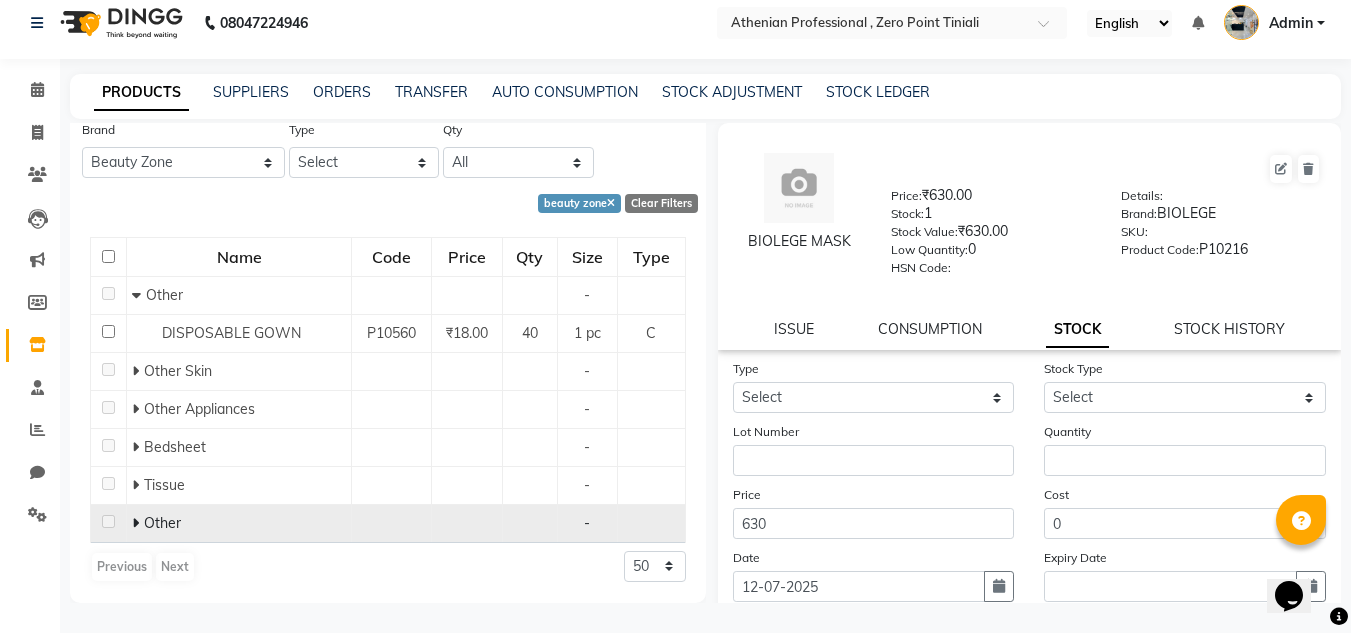 scroll, scrollTop: 120, scrollLeft: 0, axis: vertical 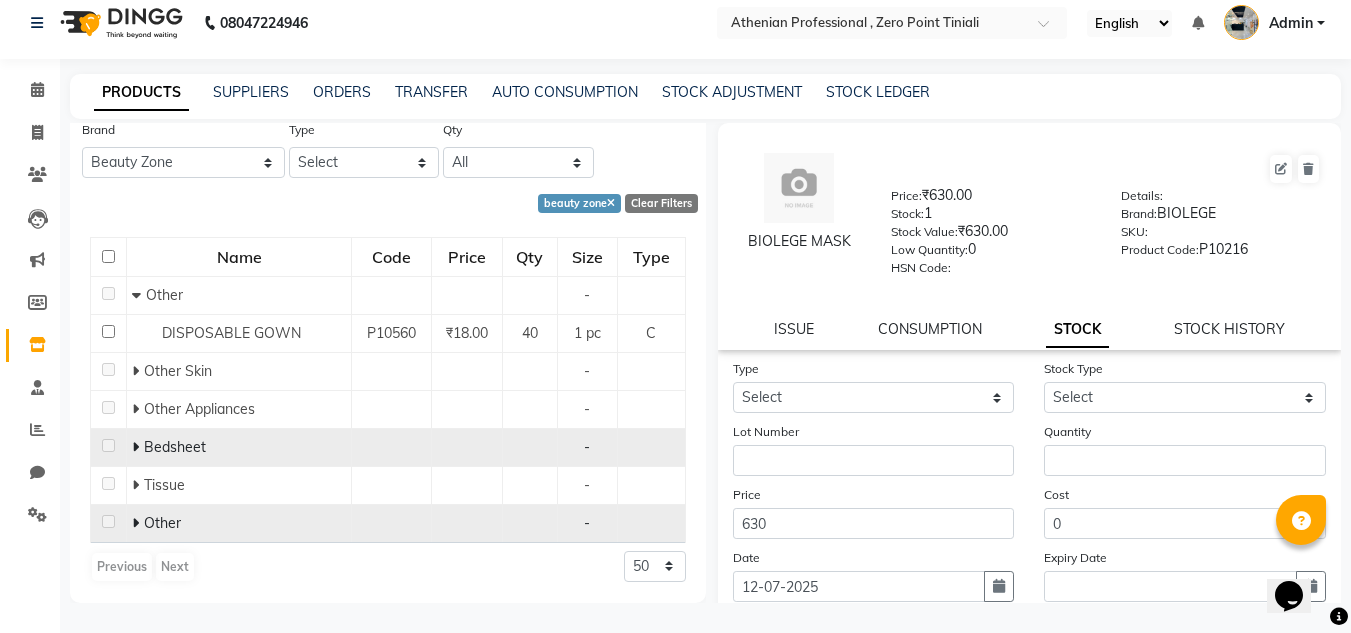 click 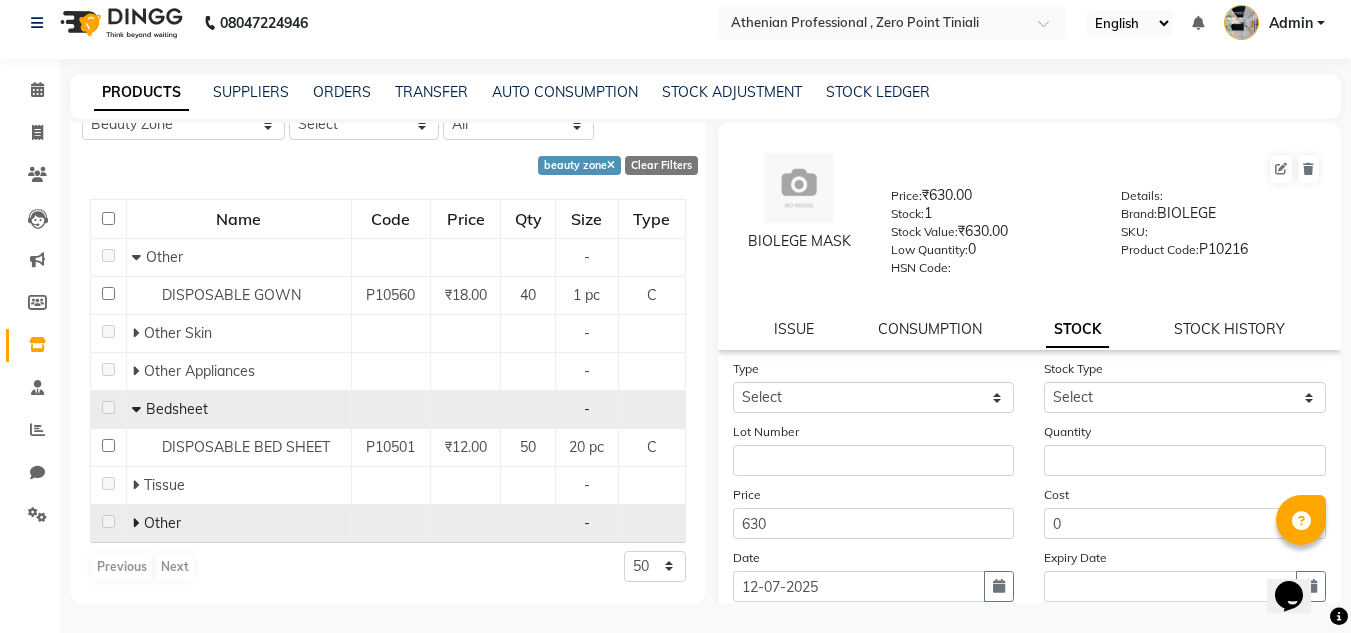 click on "Bedsheet" 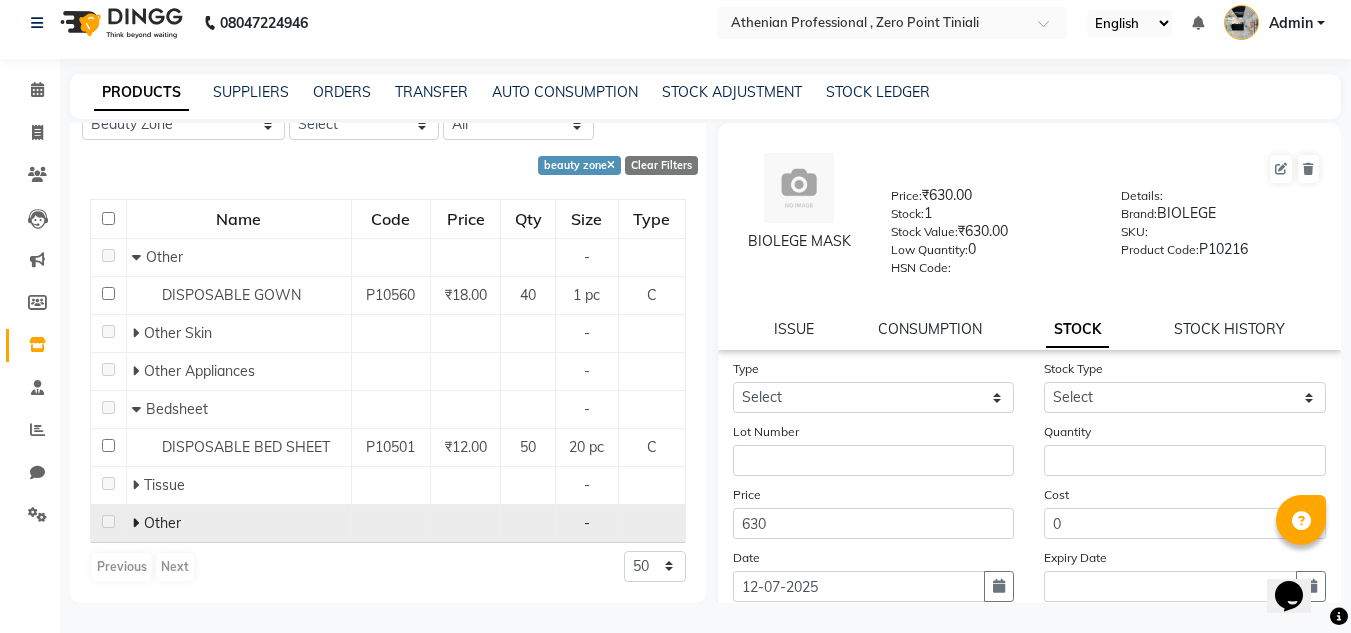 click 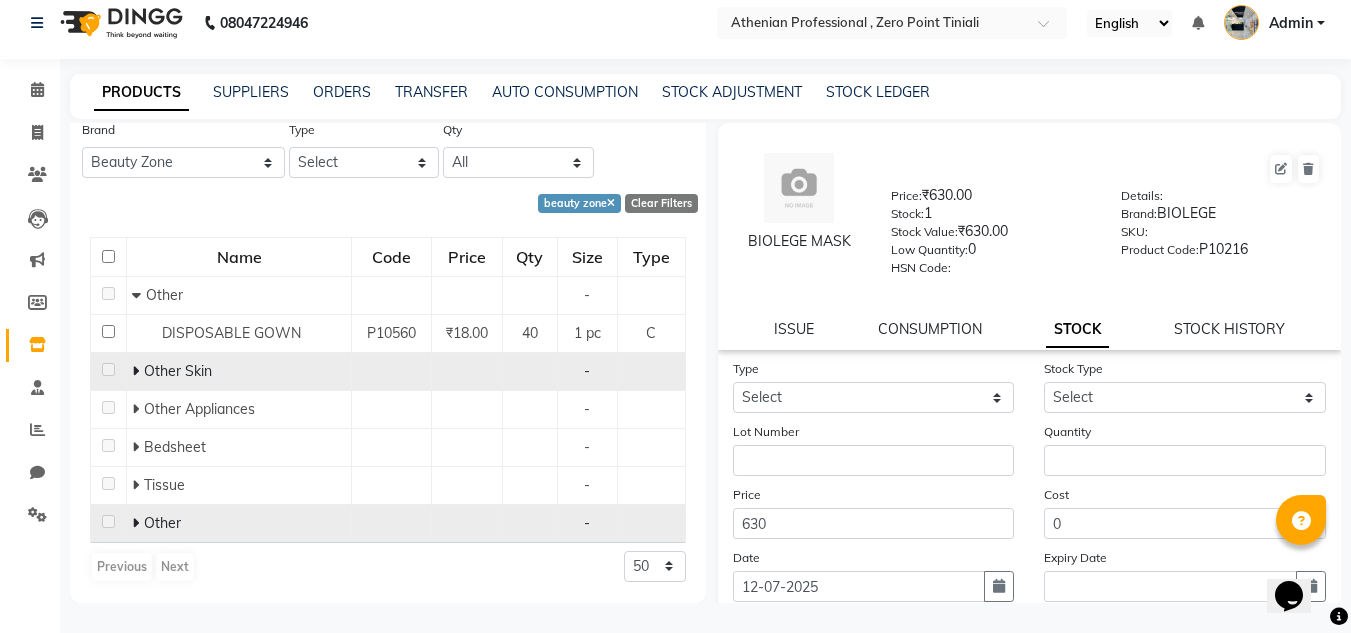 click 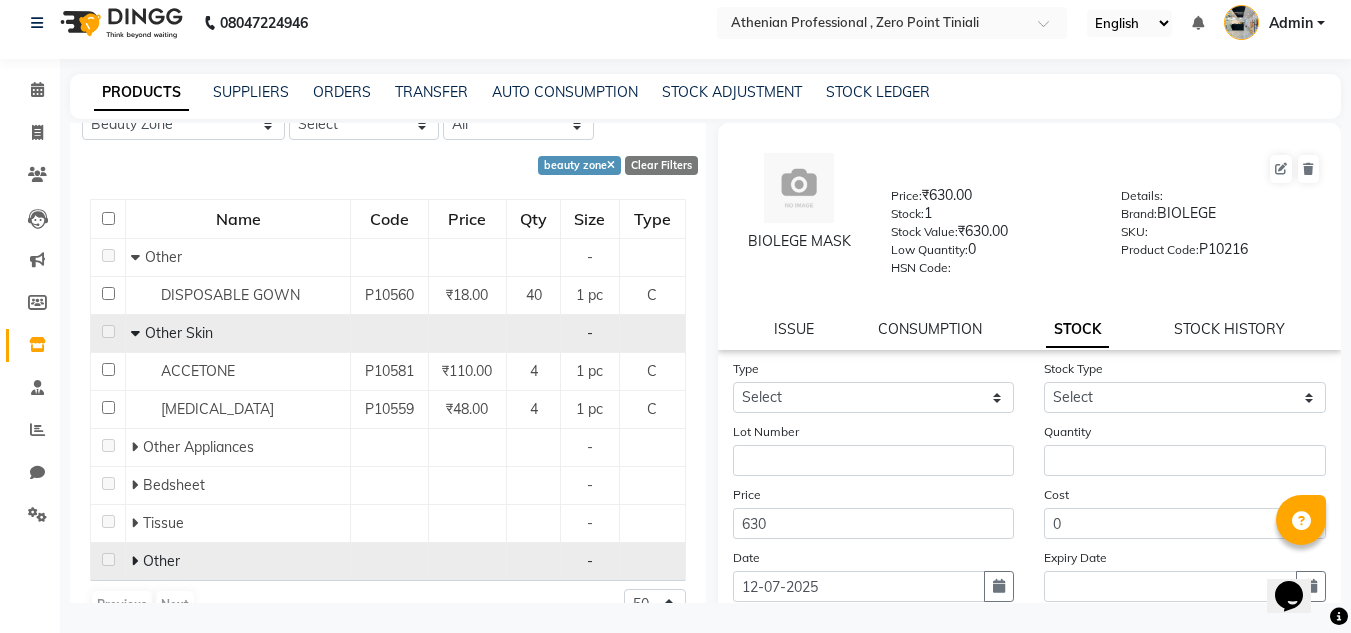scroll, scrollTop: 0, scrollLeft: 0, axis: both 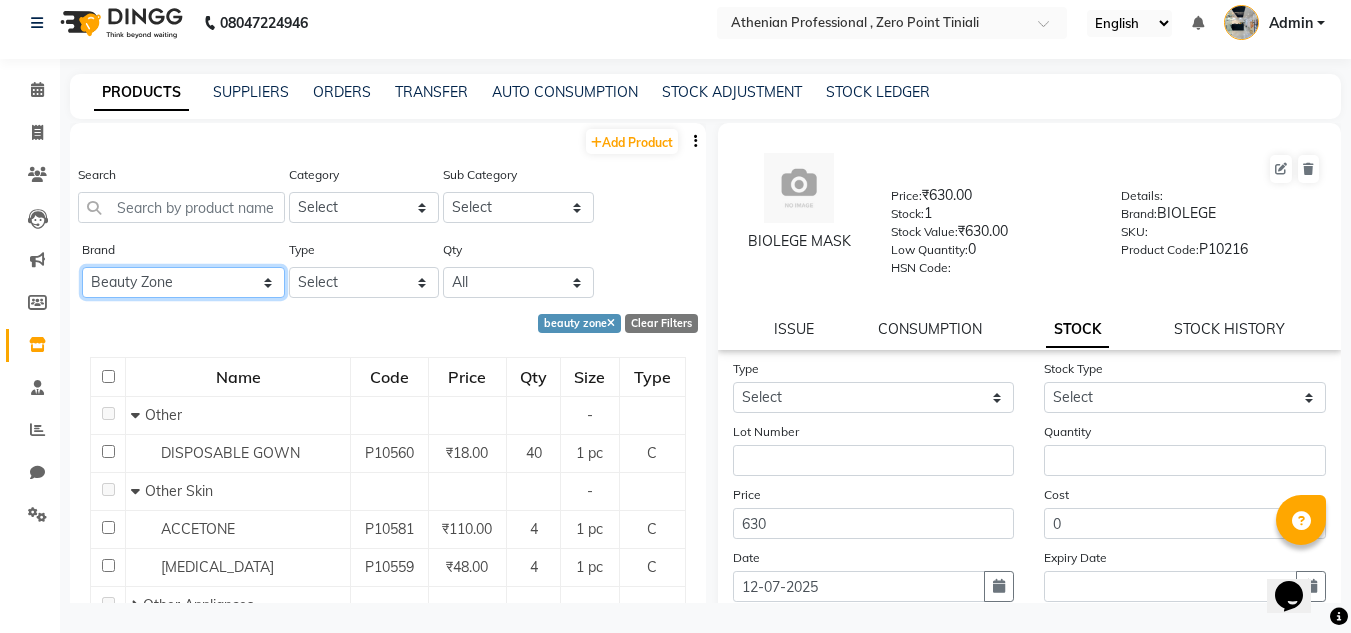 click on "All [PERSON_NAME] Beauty Zone Biolege Biosoft Bombay Shaving Brillare Science Cadivue Cheryls Floraactive Ibrows Ikonic Illuvia [PERSON_NAME] Lilium Loreal Lush Brows Moroccan Mr Blues Null Organic Harvest Pro Art Raga Sch Schwarzkopf Wax" 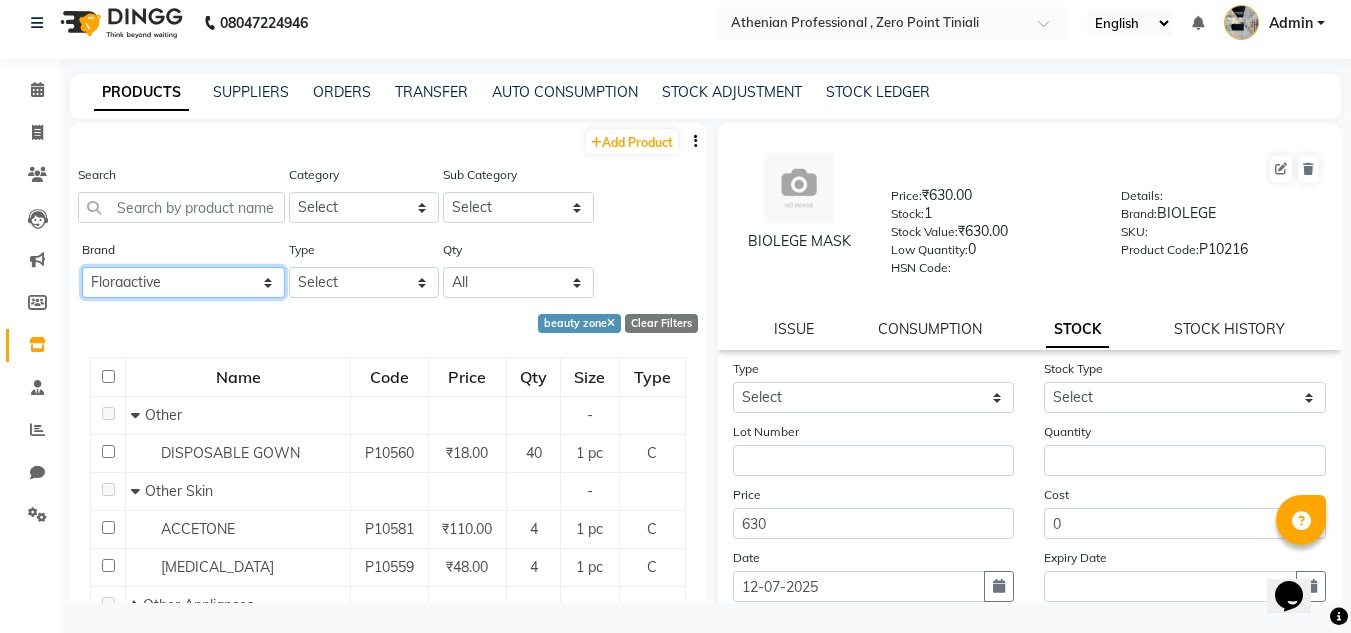 click on "All [PERSON_NAME] Beauty Zone Biolege Biosoft Bombay Shaving Brillare Science Cadivue Cheryls Floraactive Ibrows Ikonic Illuvia [PERSON_NAME] Lilium Loreal Lush Brows Moroccan Mr Blues Null Organic Harvest Pro Art Raga Sch Schwarzkopf Wax" 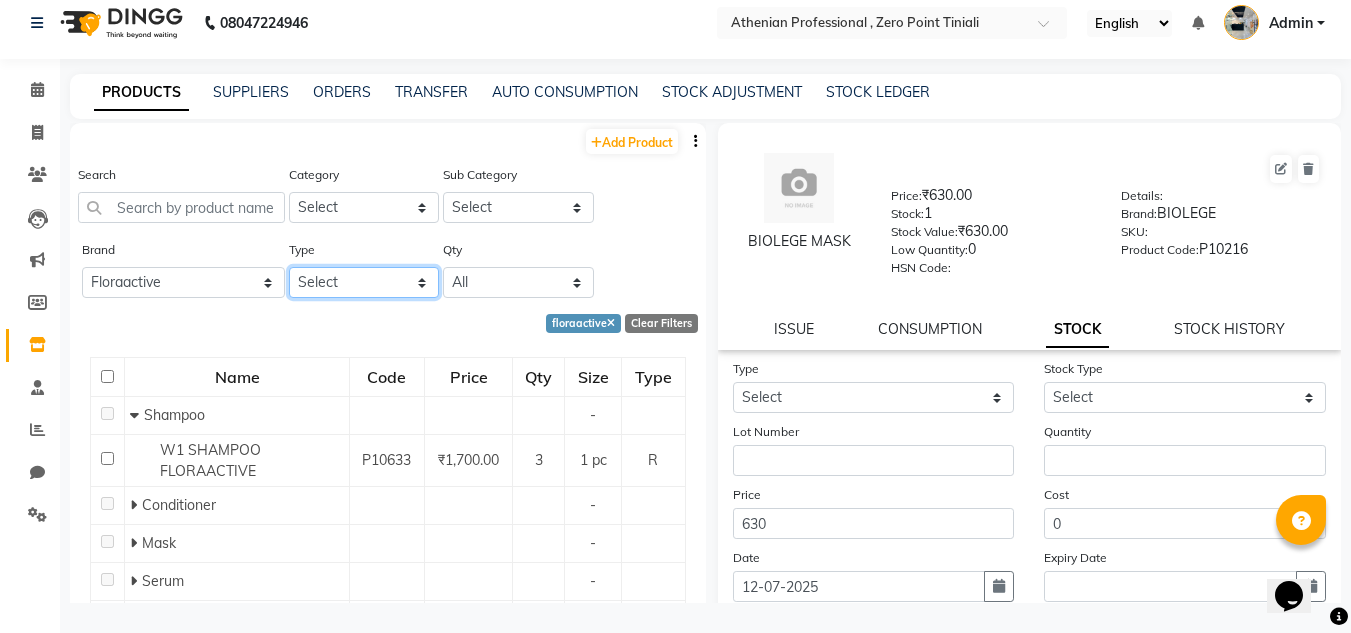 click on "Select Both Retail Consumable" 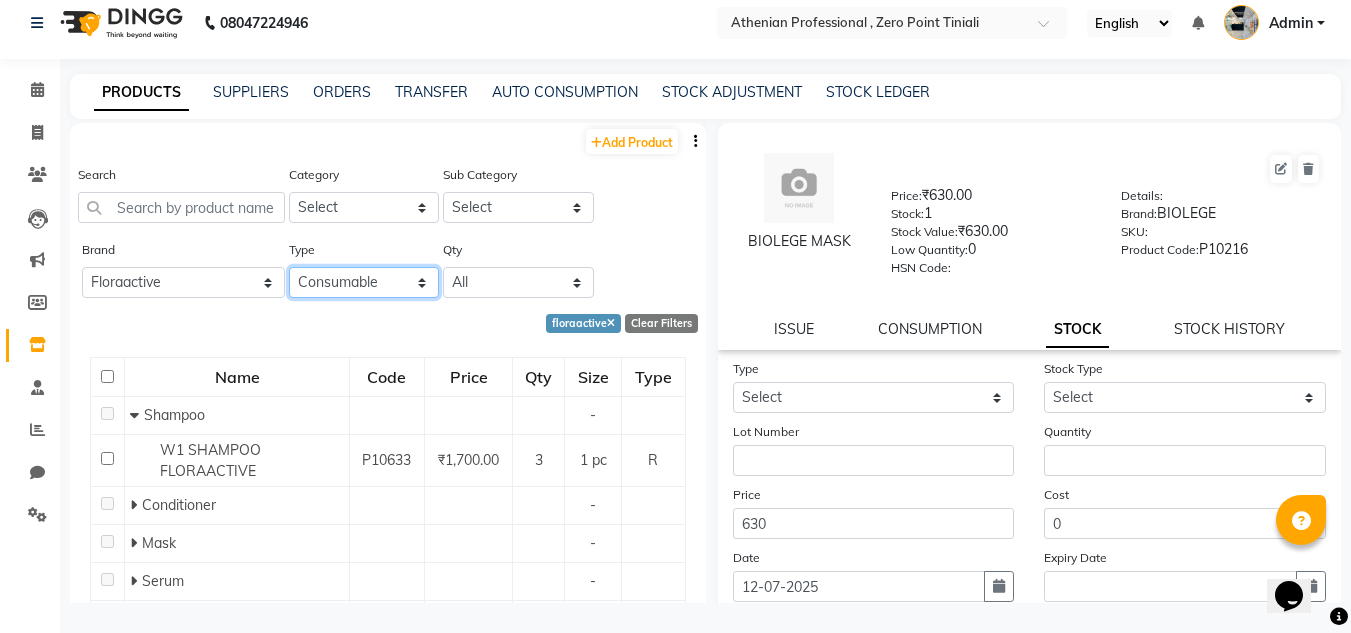 click on "Select Both Retail Consumable" 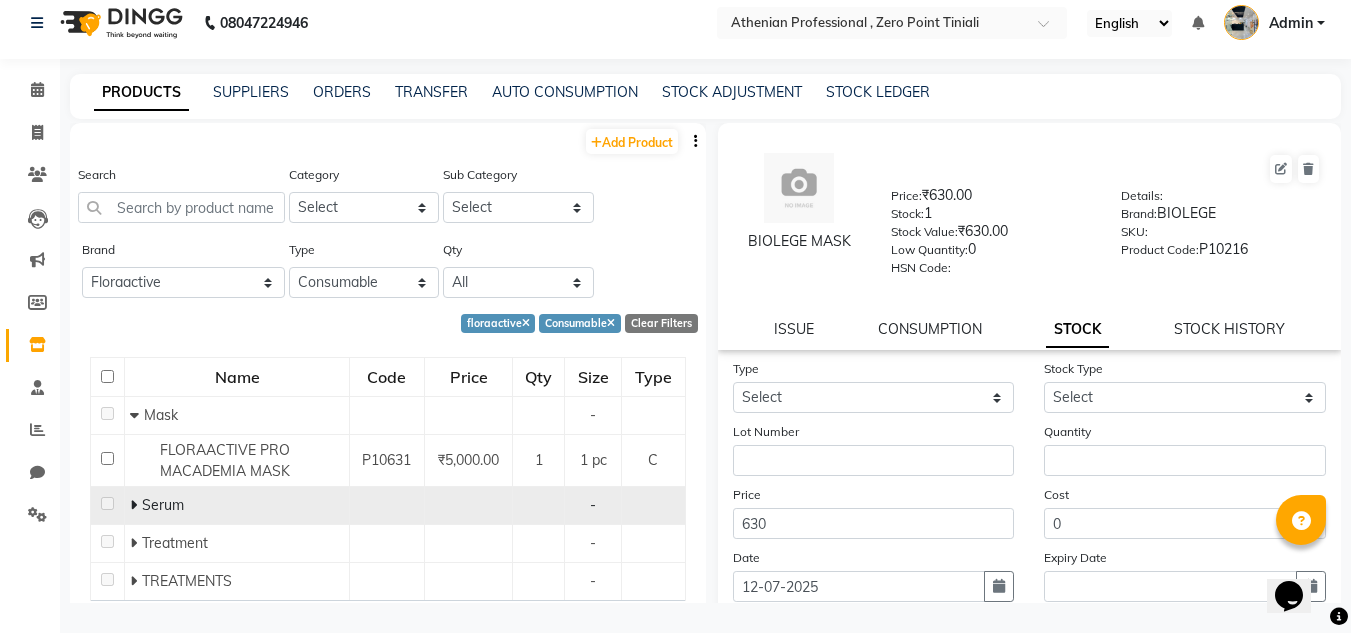 click 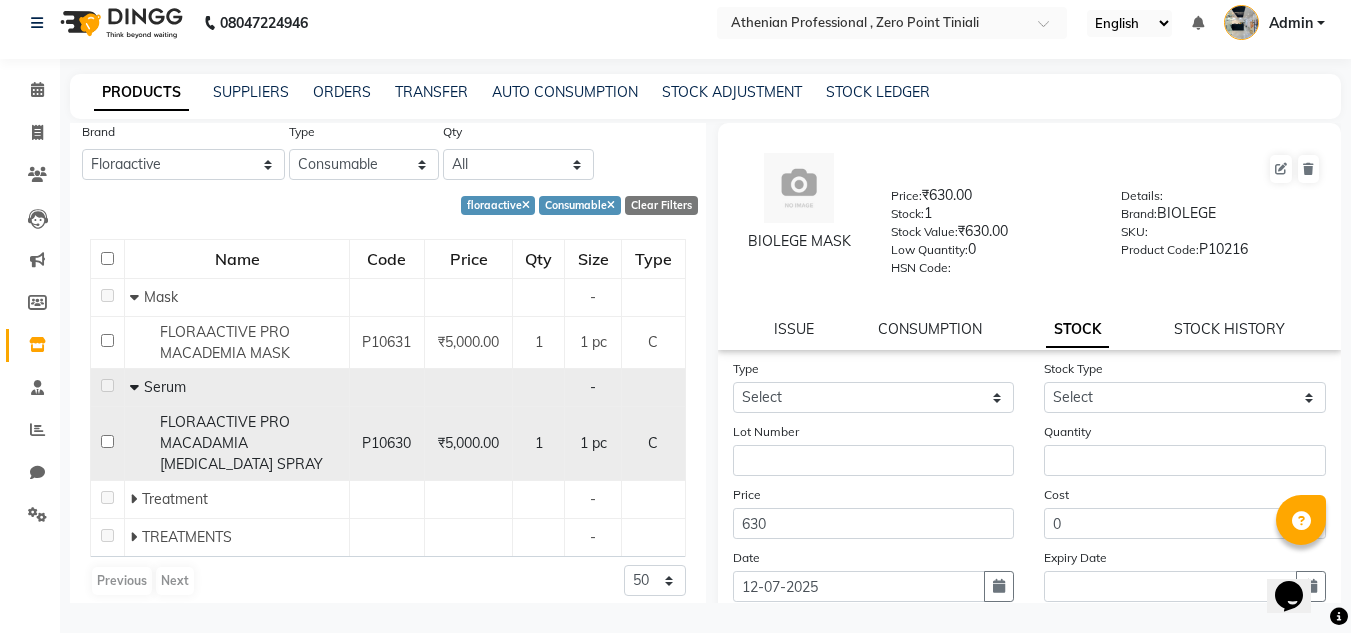 scroll, scrollTop: 122, scrollLeft: 0, axis: vertical 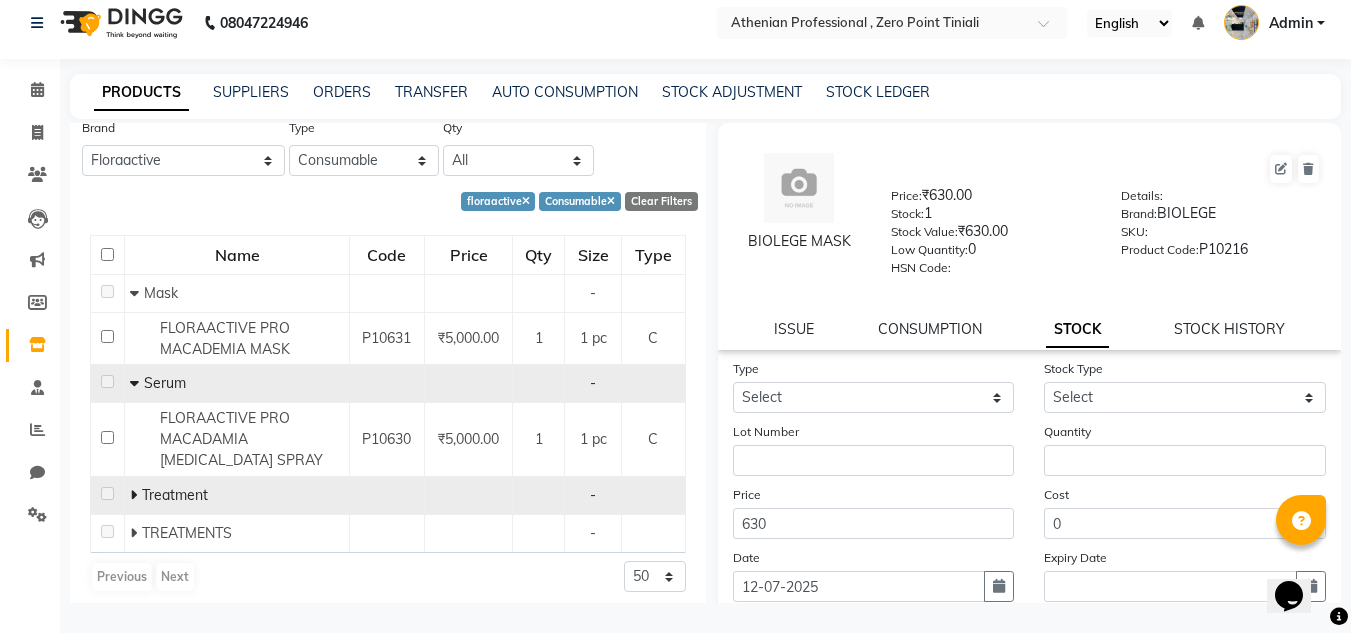 click on "Treatment" 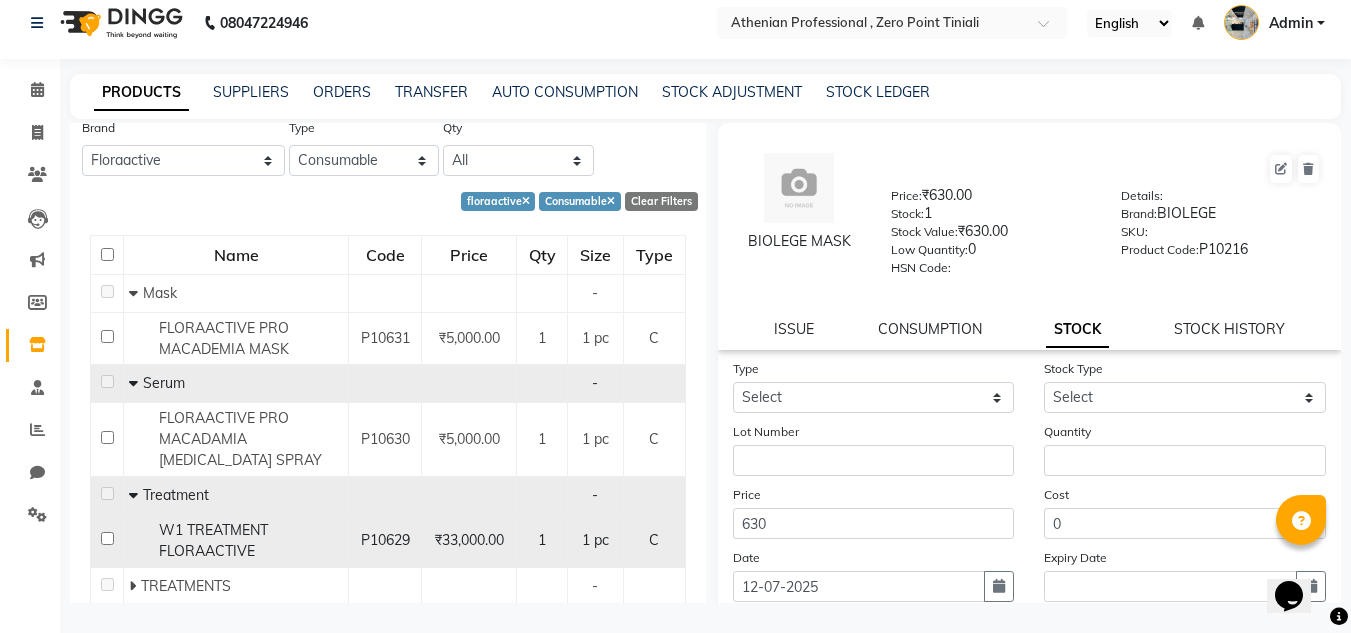 scroll, scrollTop: 185, scrollLeft: 0, axis: vertical 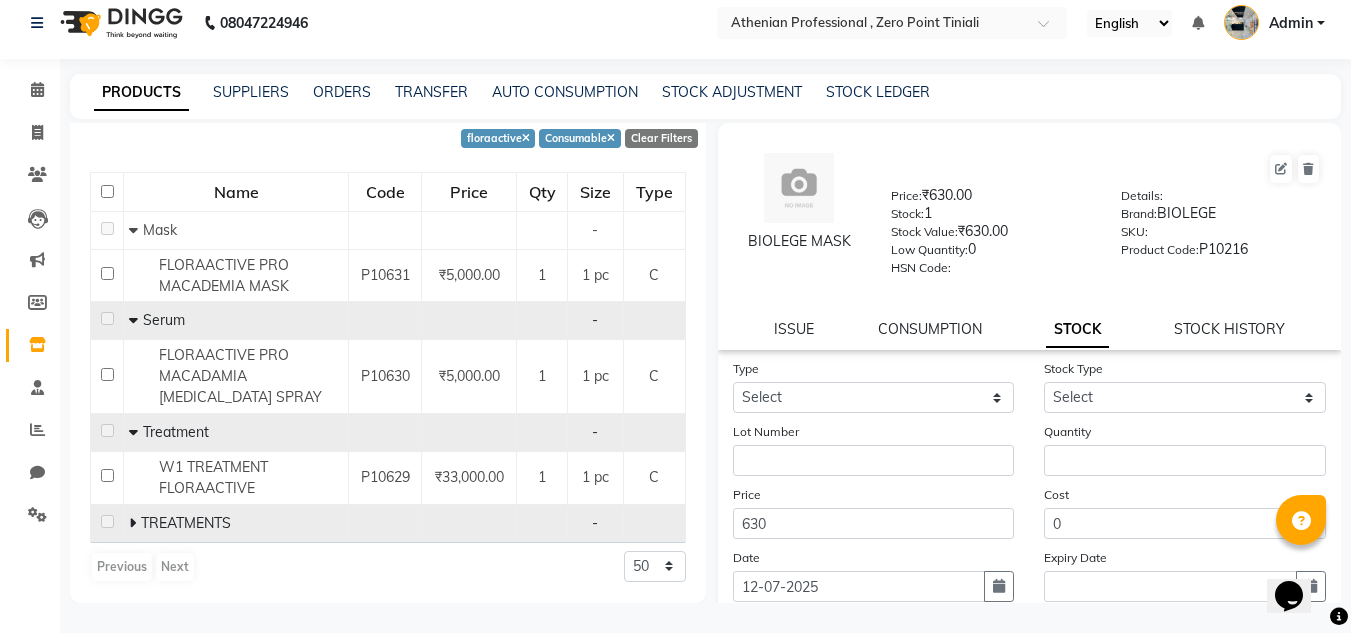 click 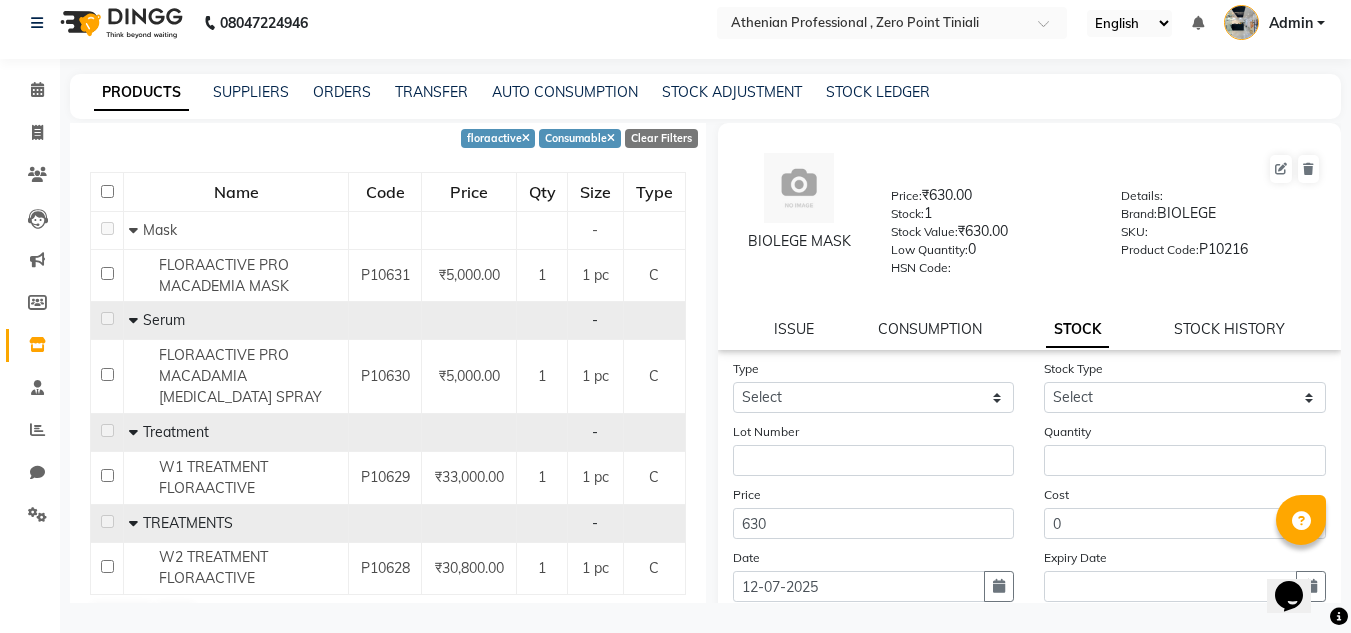 scroll, scrollTop: 0, scrollLeft: 0, axis: both 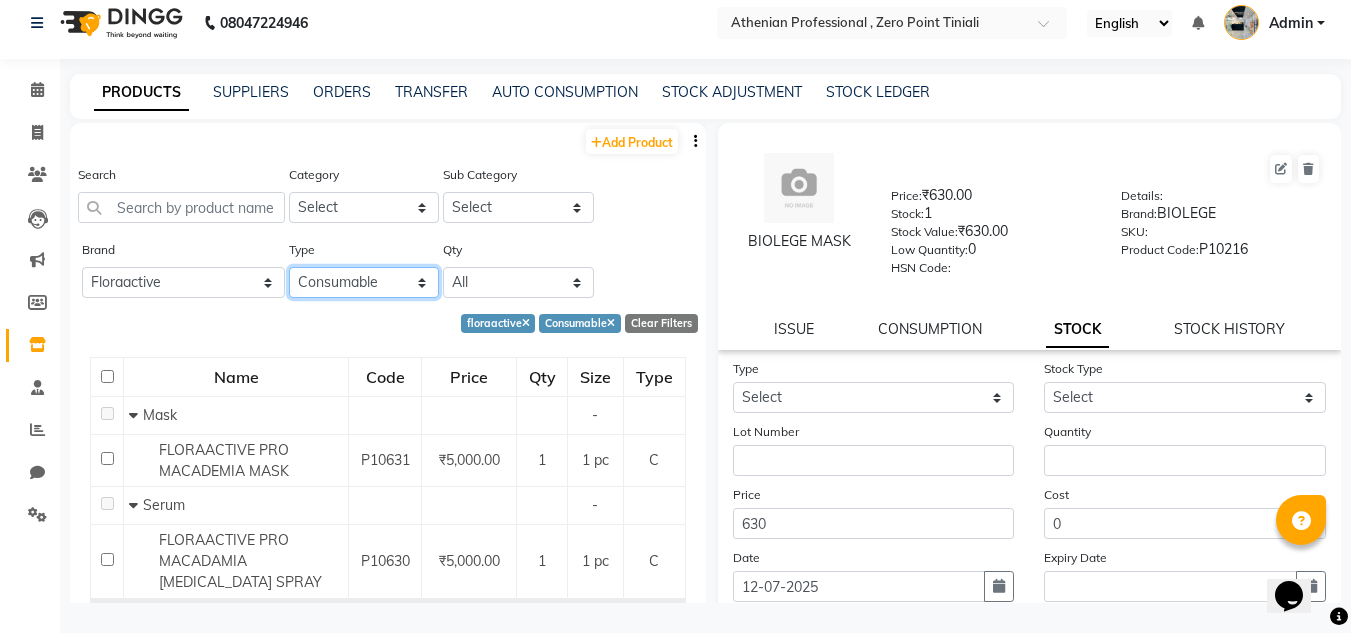 click on "Select Both Retail Consumable" 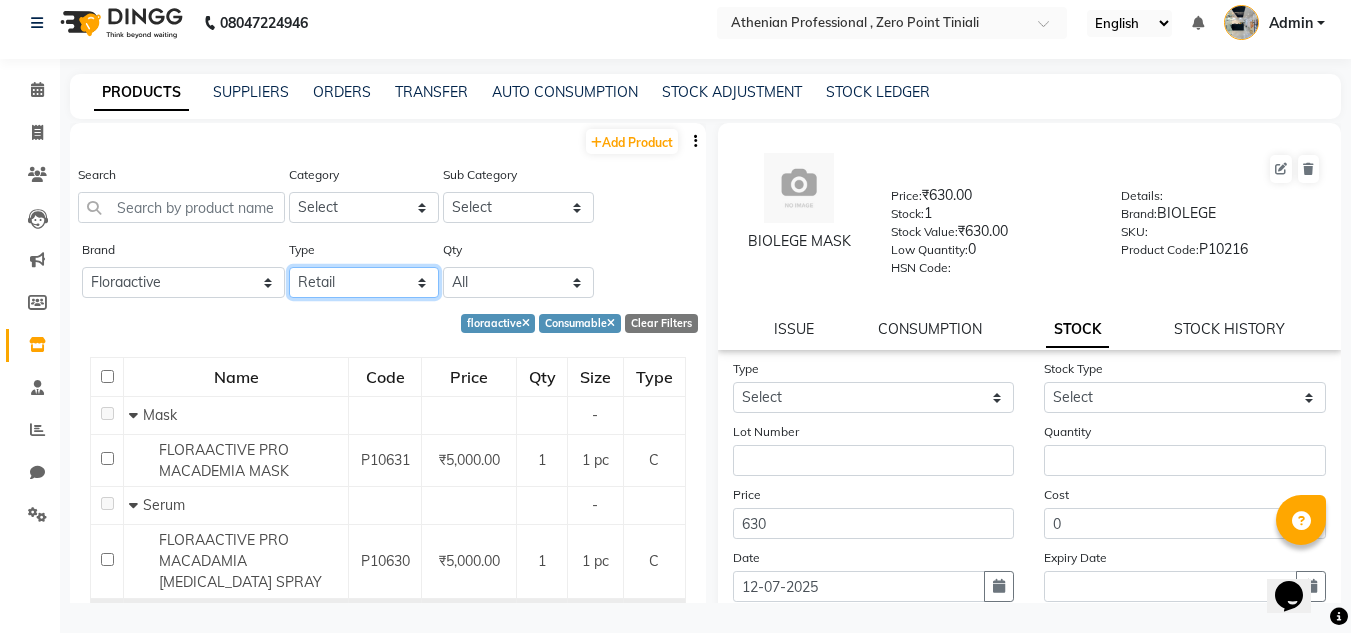 click on "Select Both Retail Consumable" 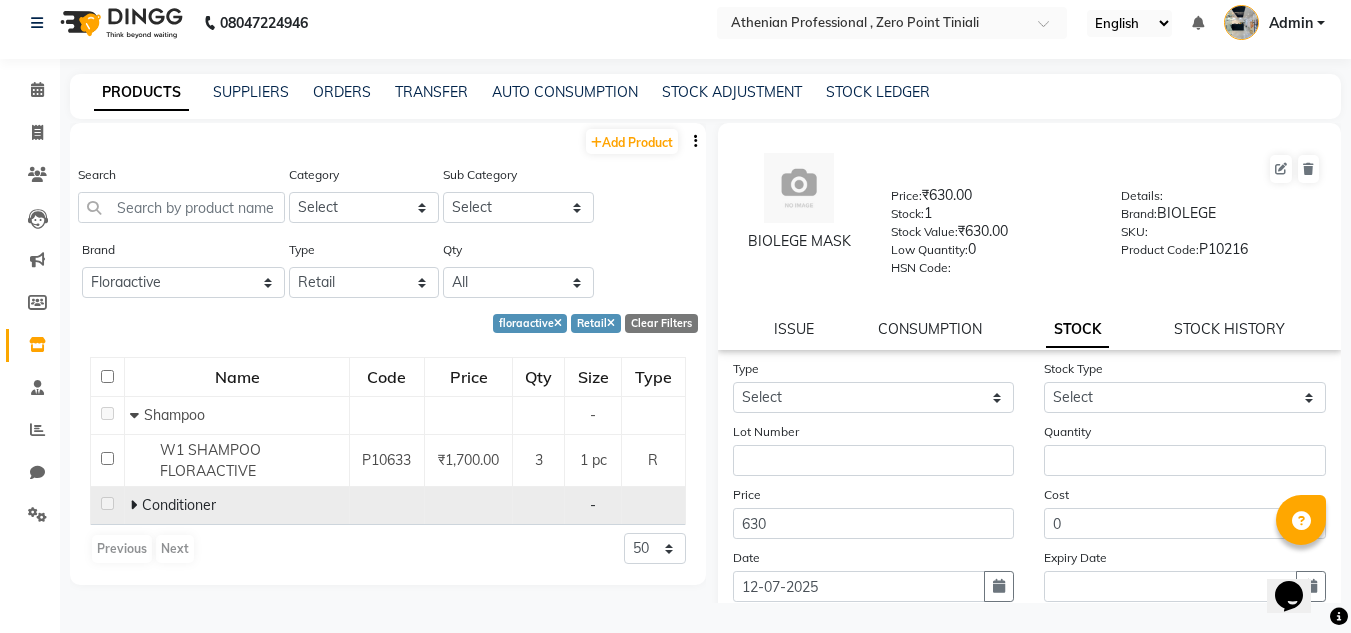 click 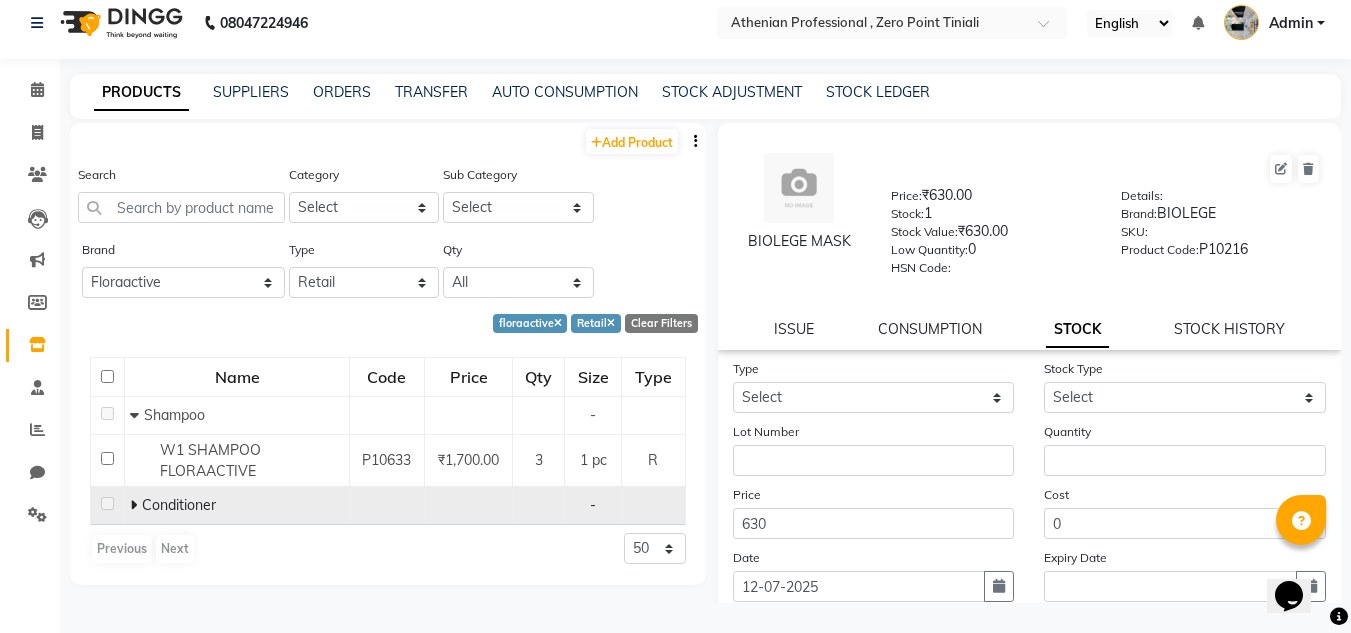 click 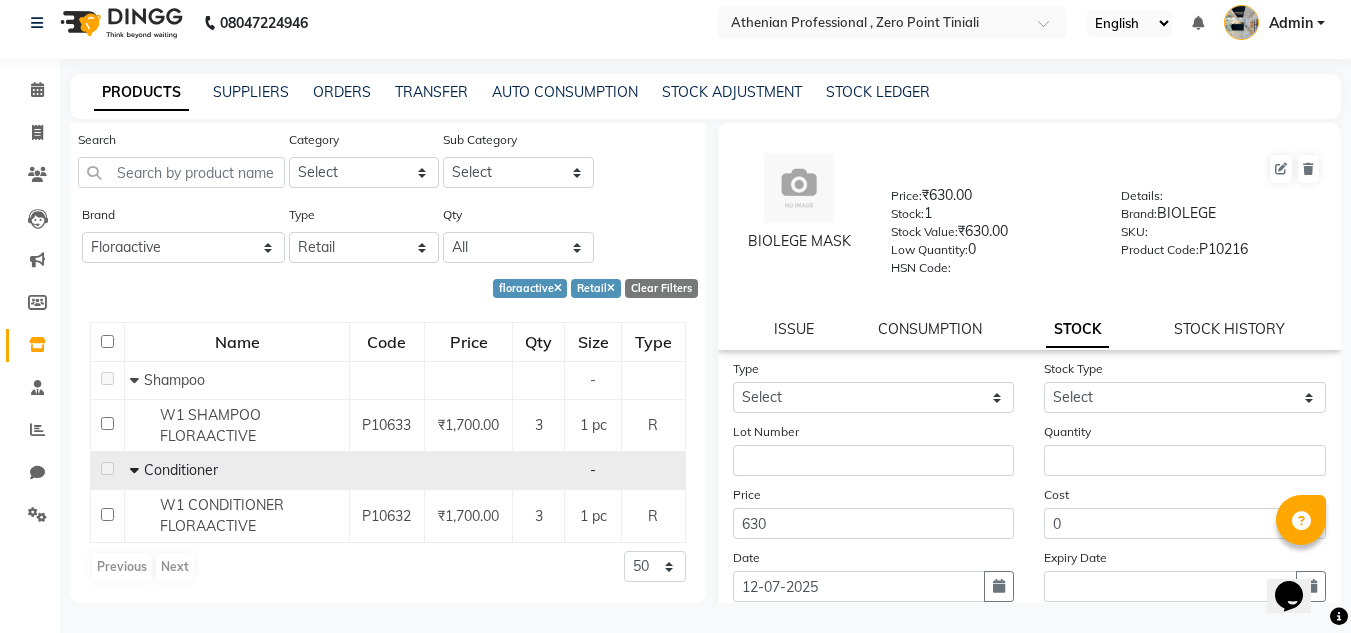 scroll, scrollTop: 0, scrollLeft: 0, axis: both 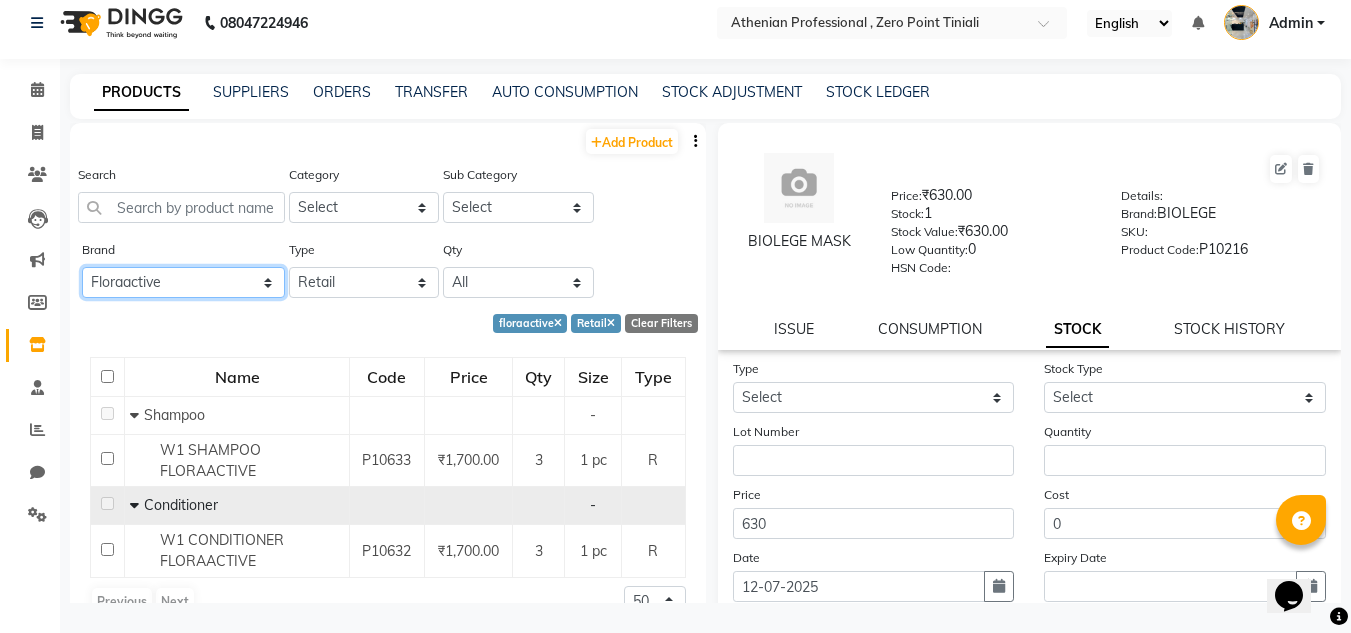 click on "All [PERSON_NAME] Beauty Zone Biolege Biosoft Bombay Shaving Brillare Science Cadivue Cheryls Floraactive Ibrows Ikonic Illuvia [PERSON_NAME] Lilium Loreal Lush Brows Moroccan Mr Blues Null Organic Harvest Pro Art Raga Sch Schwarzkopf Wax" 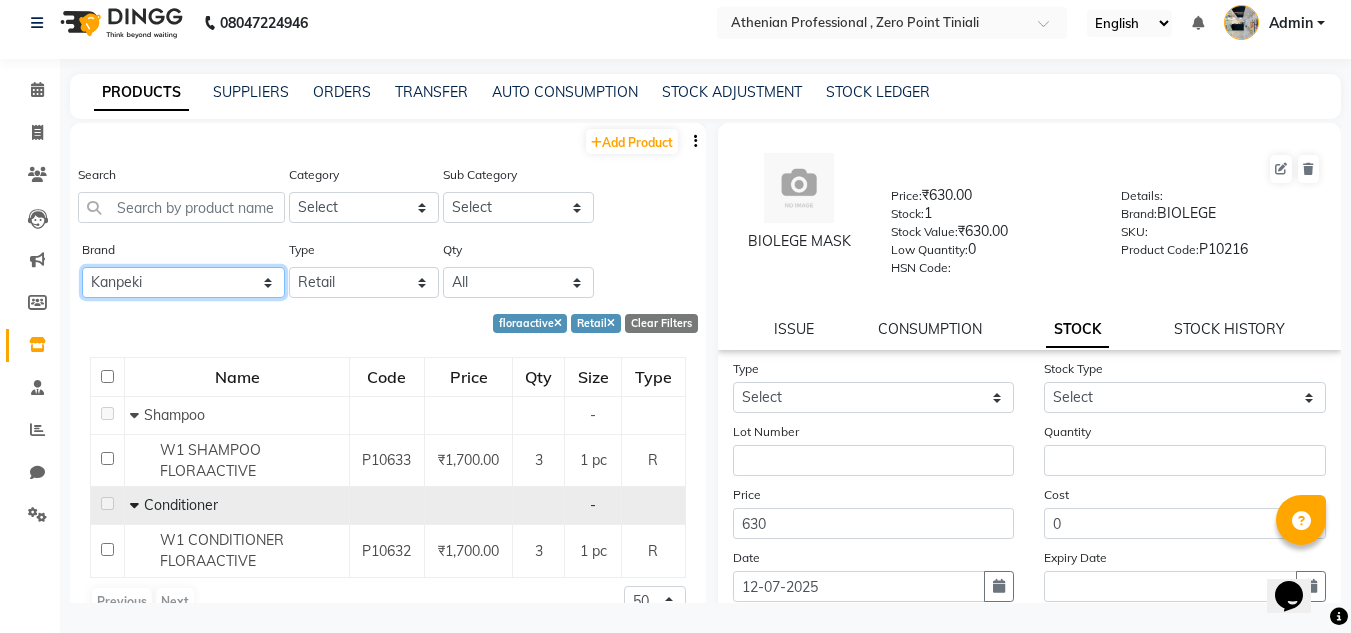click on "All [PERSON_NAME] Beauty Zone Biolege Biosoft Bombay Shaving Brillare Science Cadivue Cheryls Floraactive Ibrows Ikonic Illuvia [PERSON_NAME] Lilium Loreal Lush Brows Moroccan Mr Blues Null Organic Harvest Pro Art Raga Sch Schwarzkopf Wax" 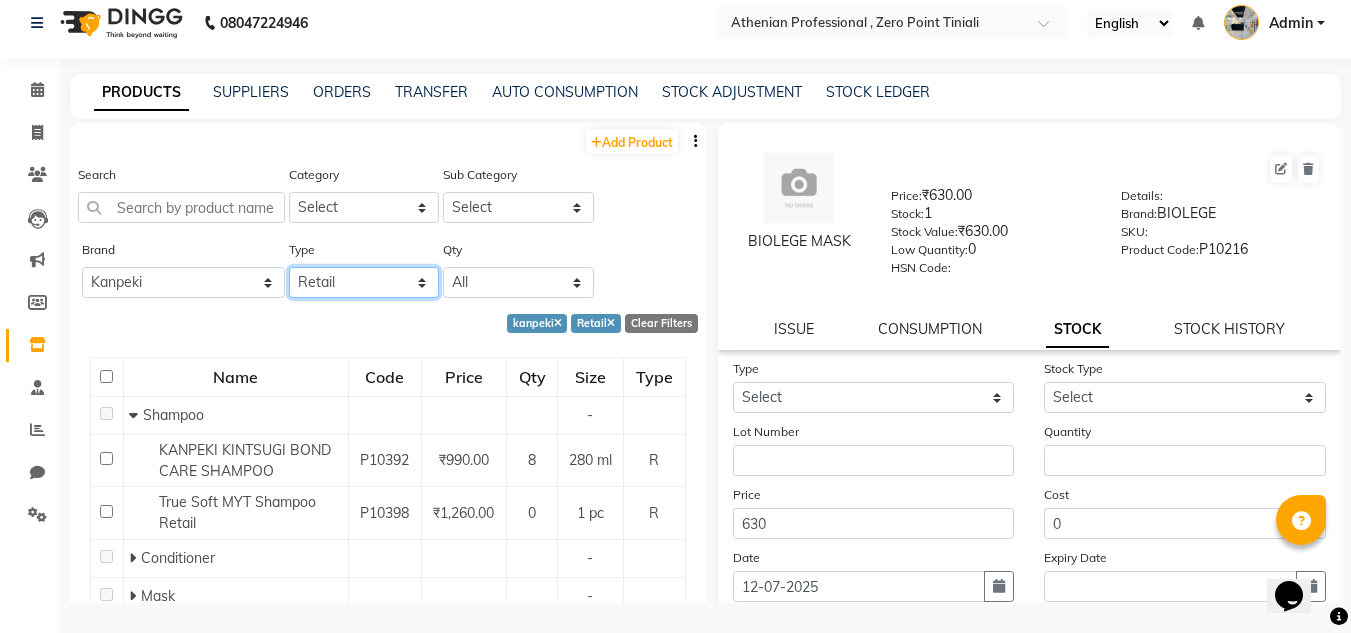 click on "Select Both Retail Consumable" 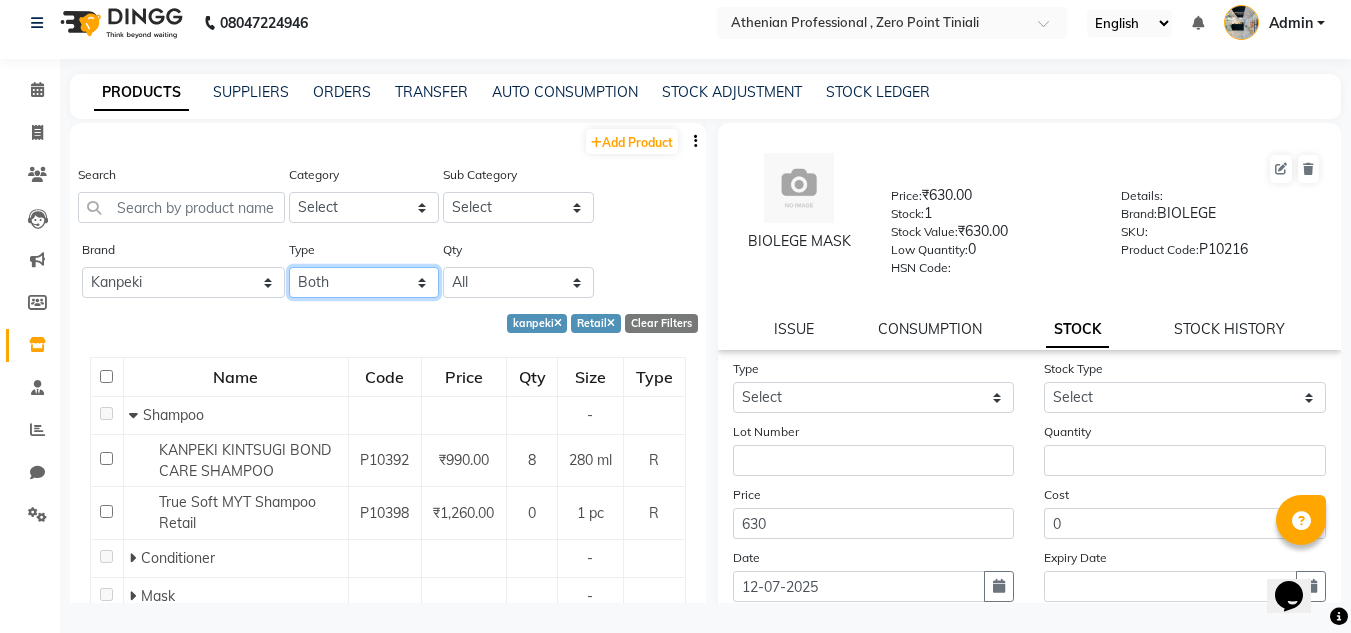 click on "Select Both Retail Consumable" 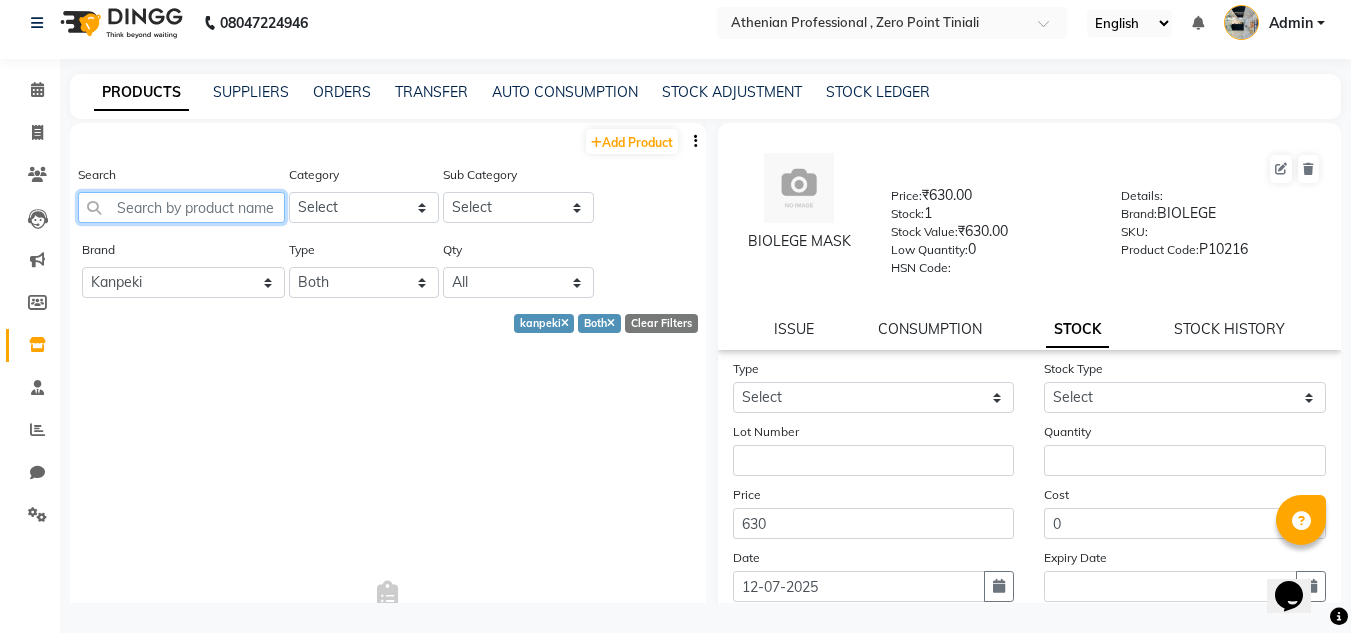 click 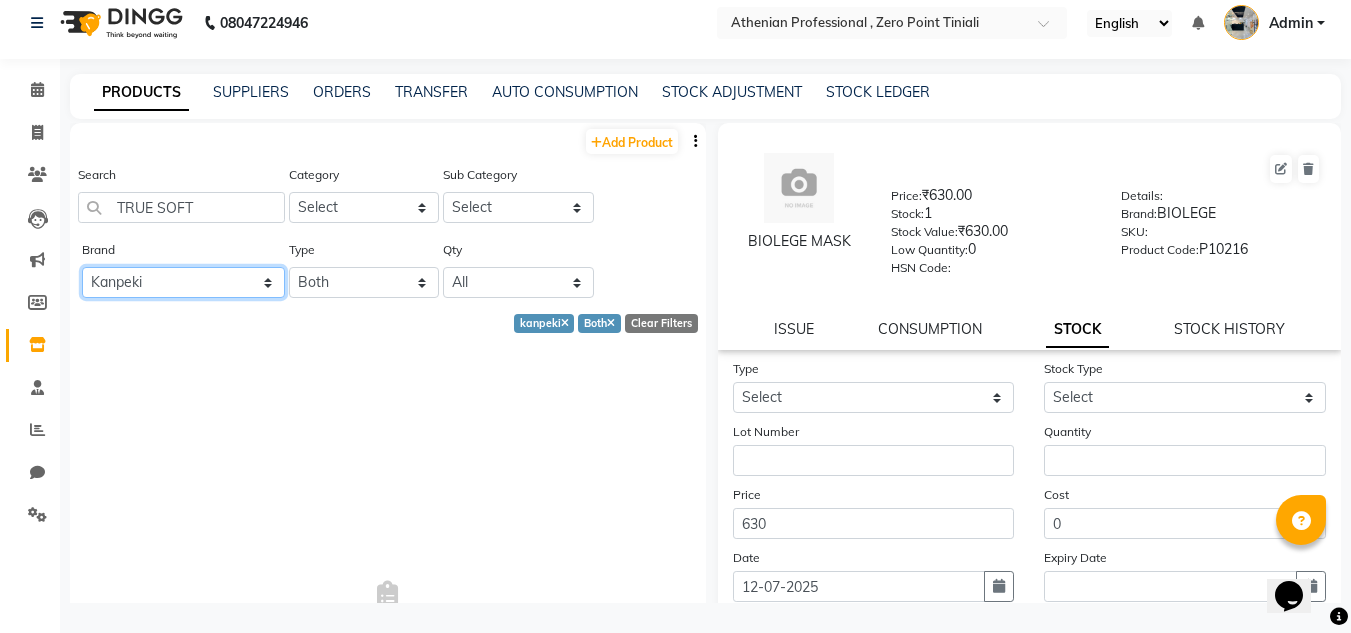 click on "All [PERSON_NAME] Beauty Zone Biolege Biosoft Bombay Shaving Brillare Science Cadivue Cheryls Floraactive Ibrows Ikonic Illuvia [PERSON_NAME] Lilium Loreal Lush Brows Moroccan Mr Blues Null Organic Harvest Pro Art Raga Sch Schwarzkopf Wax" 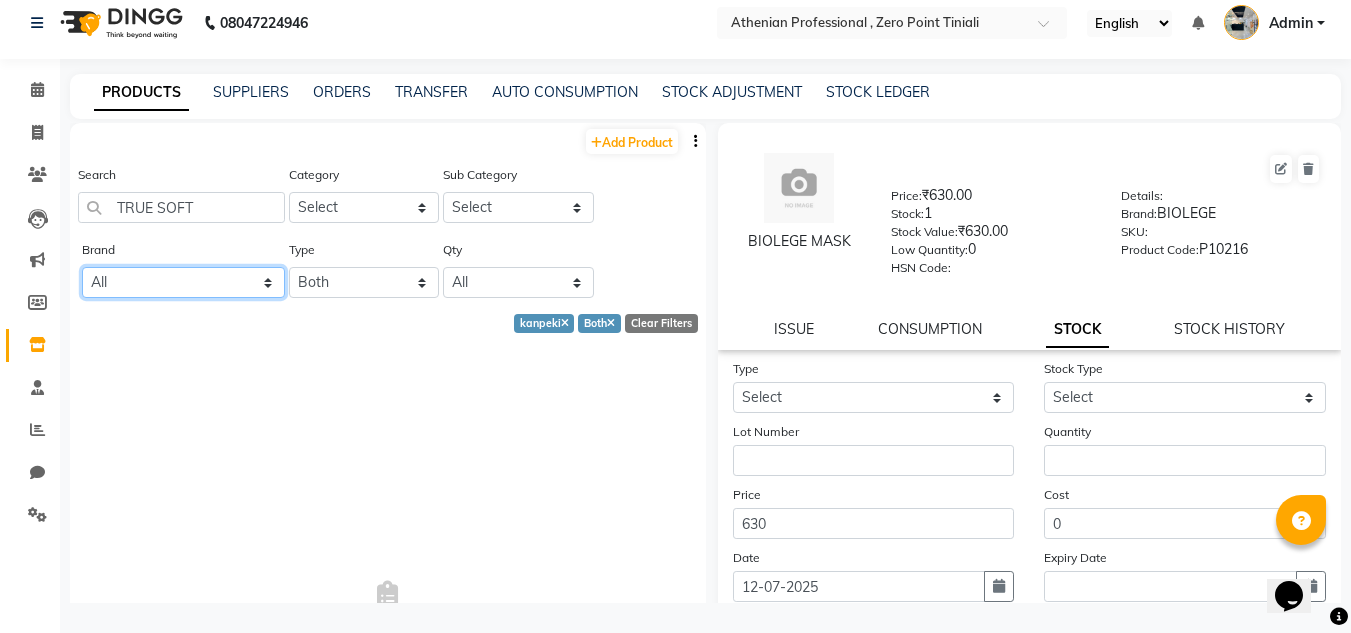 click on "All [PERSON_NAME] Beauty Zone Biolege Biosoft Bombay Shaving Brillare Science Cadivue Cheryls Floraactive Ibrows Ikonic Illuvia [PERSON_NAME] Lilium Loreal Lush Brows Moroccan Mr Blues Null Organic Harvest Pro Art Raga Sch Schwarzkopf Wax" 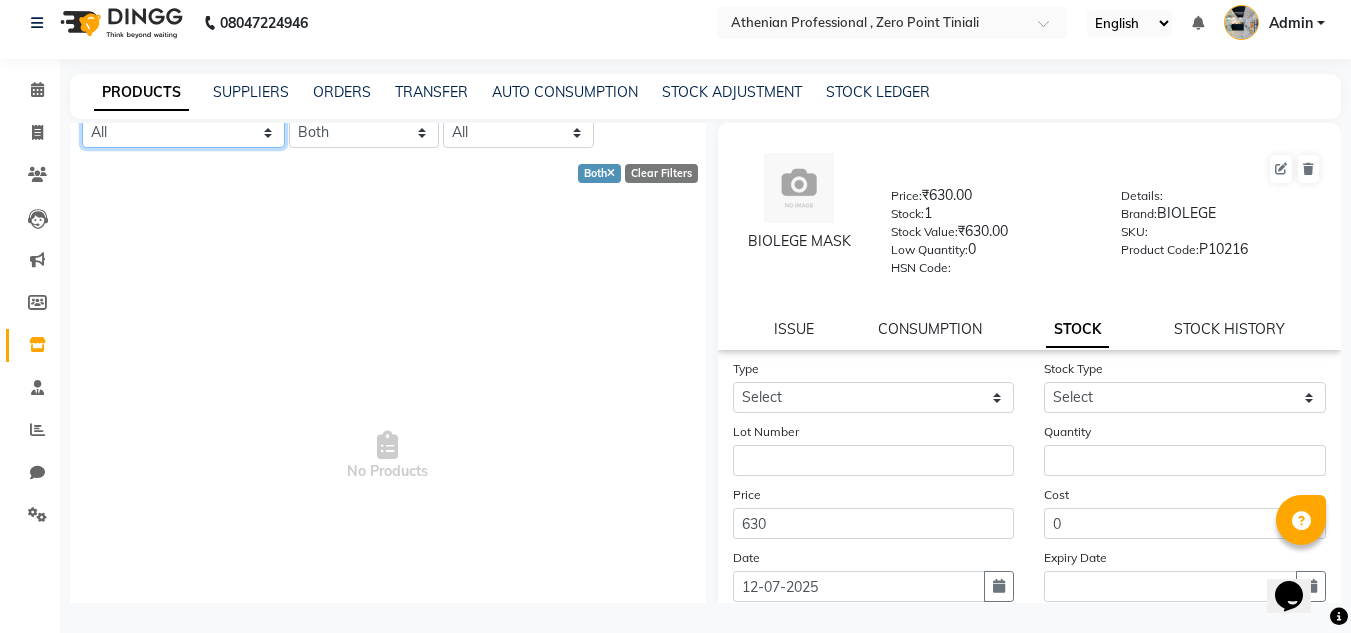 scroll, scrollTop: 0, scrollLeft: 0, axis: both 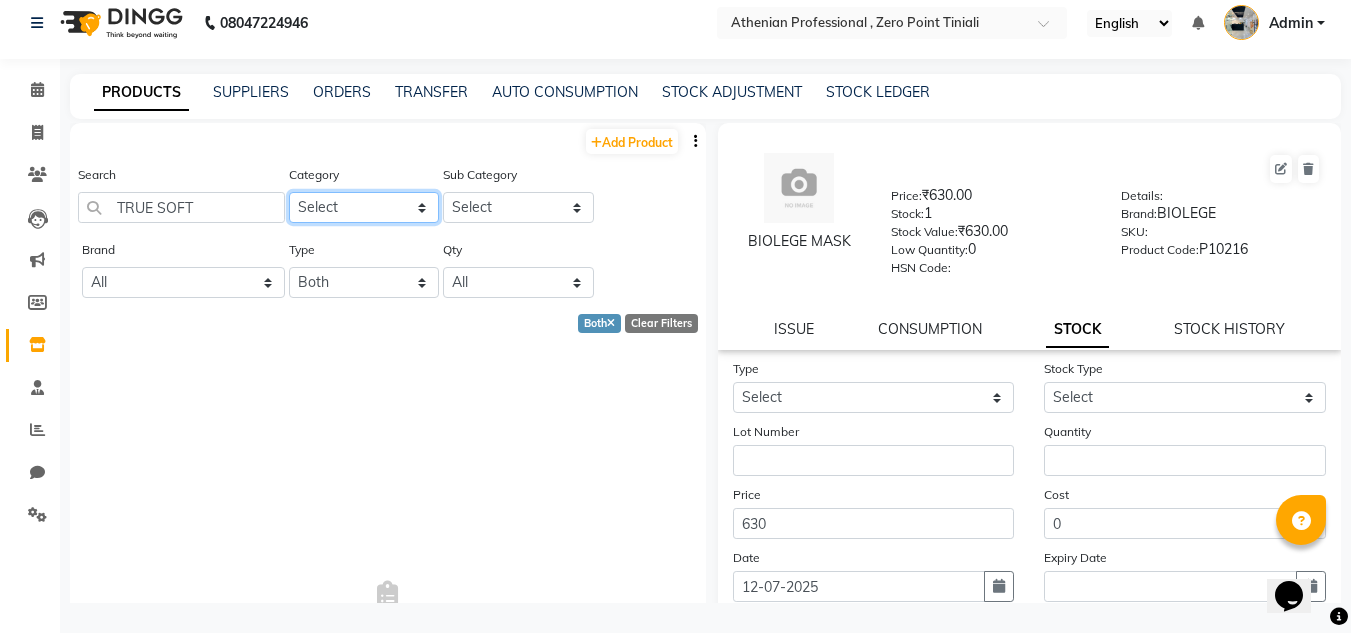 click on "Select Hair Skin Makeup Personal Care Appliances [PERSON_NAME] Waxing Disposable Threading Hands and Feet Beauty Planet [MEDICAL_DATA] Cadiveu Casmara Cheryls Loreal Olaplex Old Products Other" 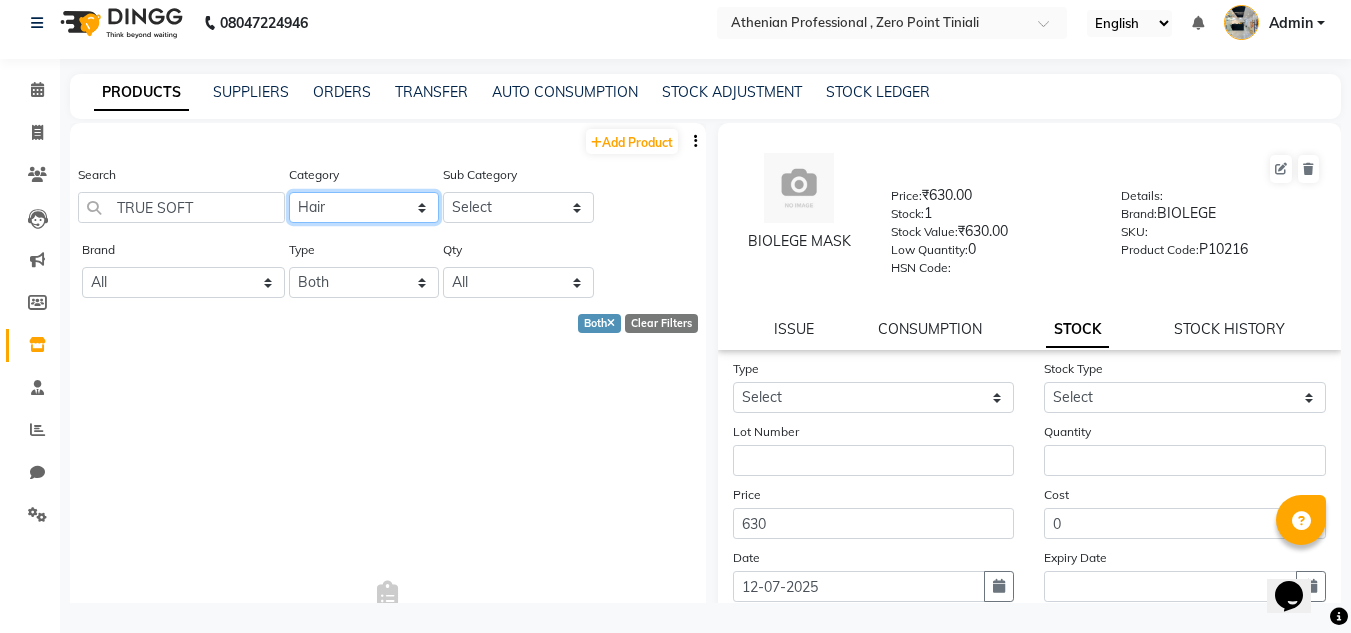 click on "Select Hair Skin Makeup Personal Care Appliances [PERSON_NAME] Waxing Disposable Threading Hands and Feet Beauty Planet [MEDICAL_DATA] Cadiveu Casmara Cheryls Loreal Olaplex Old Products Other" 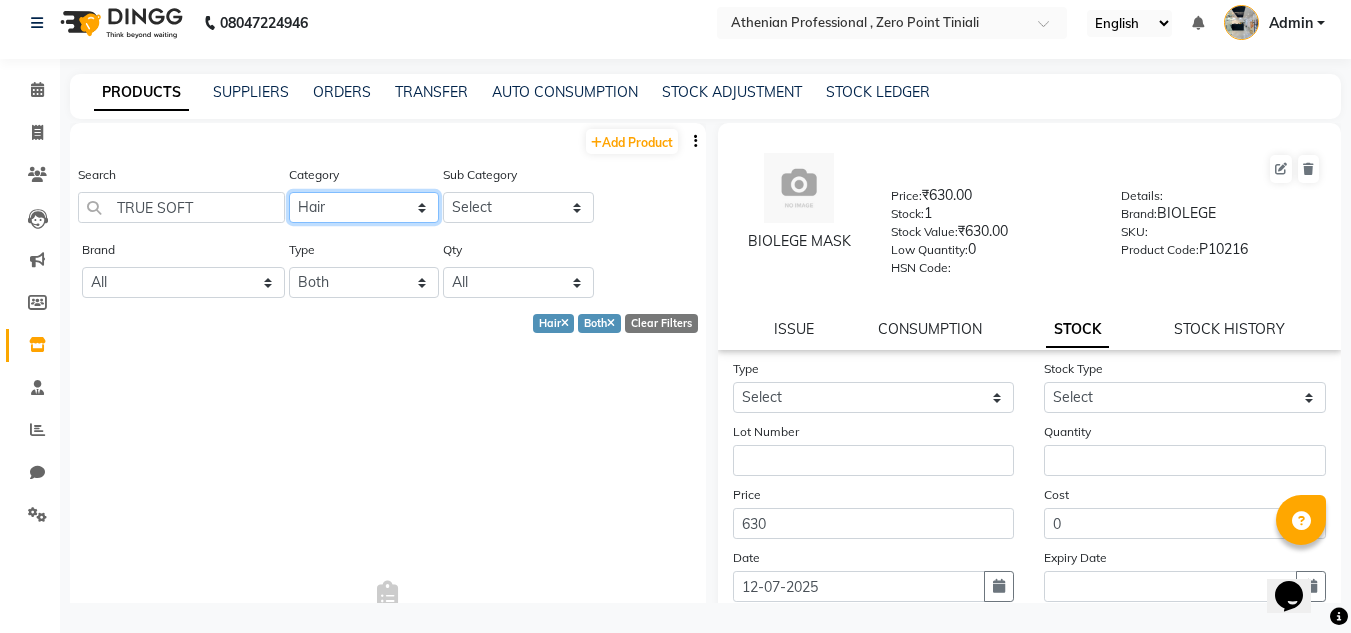 scroll, scrollTop: 70, scrollLeft: 0, axis: vertical 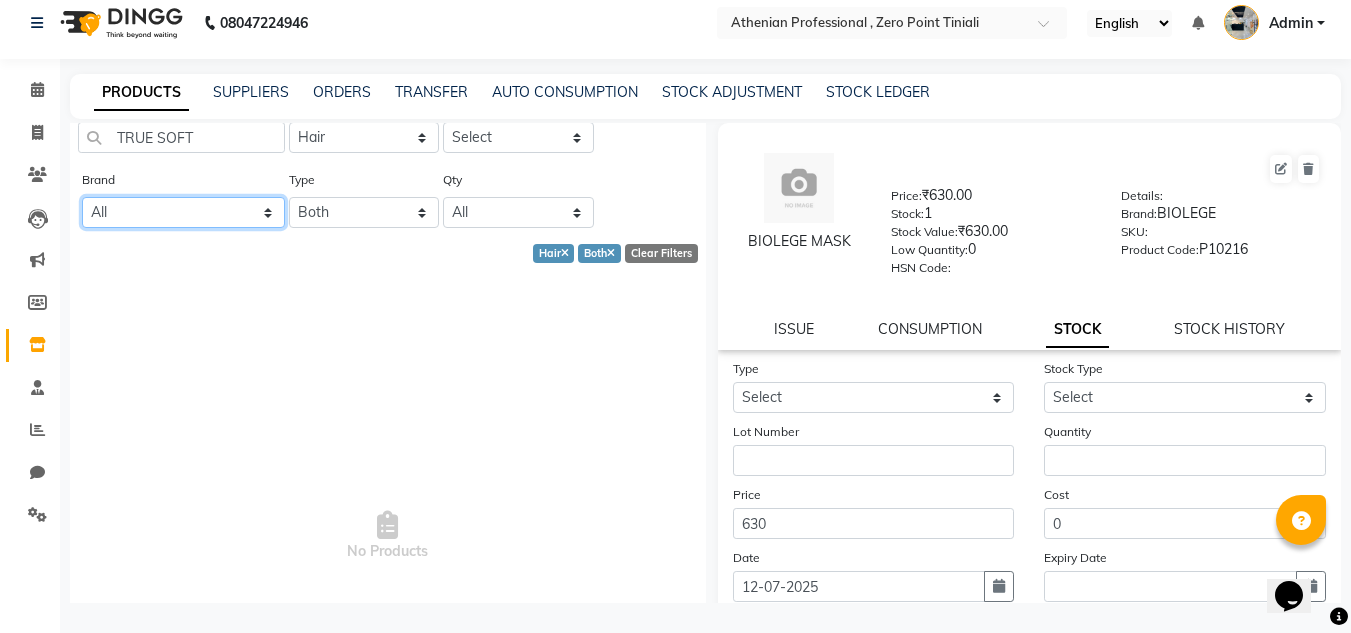 click on "All [PERSON_NAME] Beauty Zone Biolege Biosoft Bombay Shaving Brillare Science Cadivue Cheryls Floraactive Ibrows Ikonic Illuvia [PERSON_NAME] Lilium Loreal Lush Brows Moroccan Mr Blues Null Organic Harvest Pro Art Raga Sch Schwarzkopf Wax" 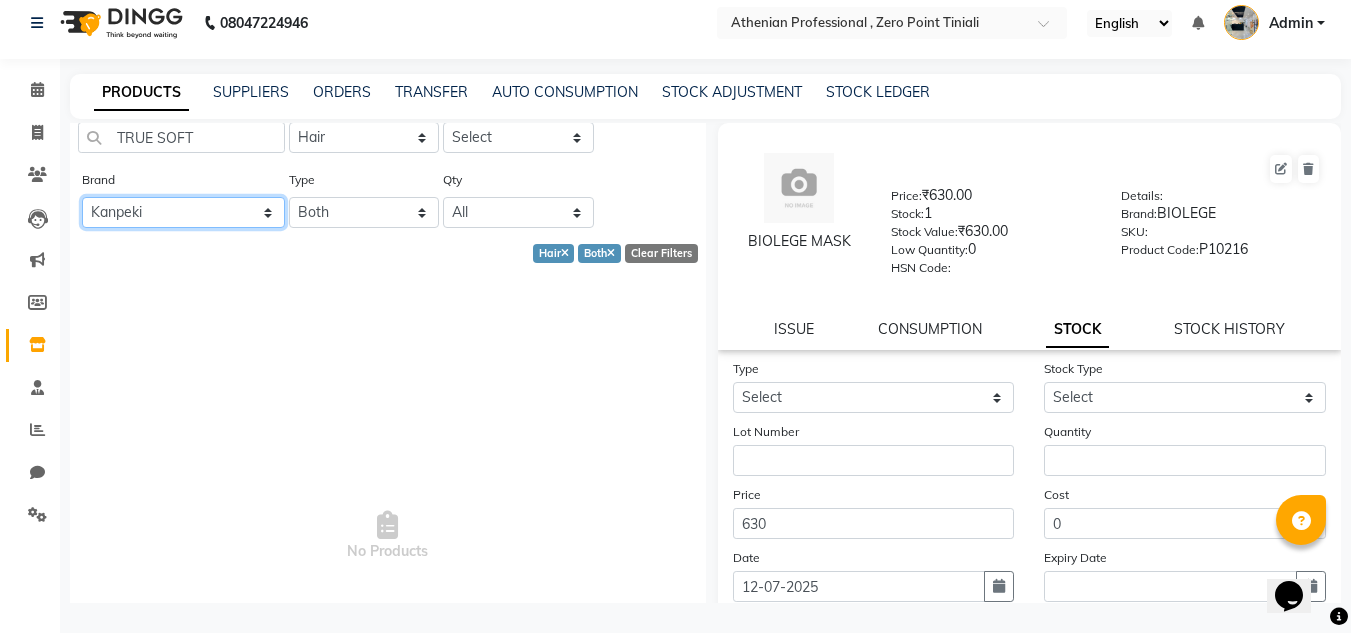 click on "All [PERSON_NAME] Beauty Zone Biolege Biosoft Bombay Shaving Brillare Science Cadivue Cheryls Floraactive Ibrows Ikonic Illuvia [PERSON_NAME] Lilium Loreal Lush Brows Moroccan Mr Blues Null Organic Harvest Pro Art Raga Sch Schwarzkopf Wax" 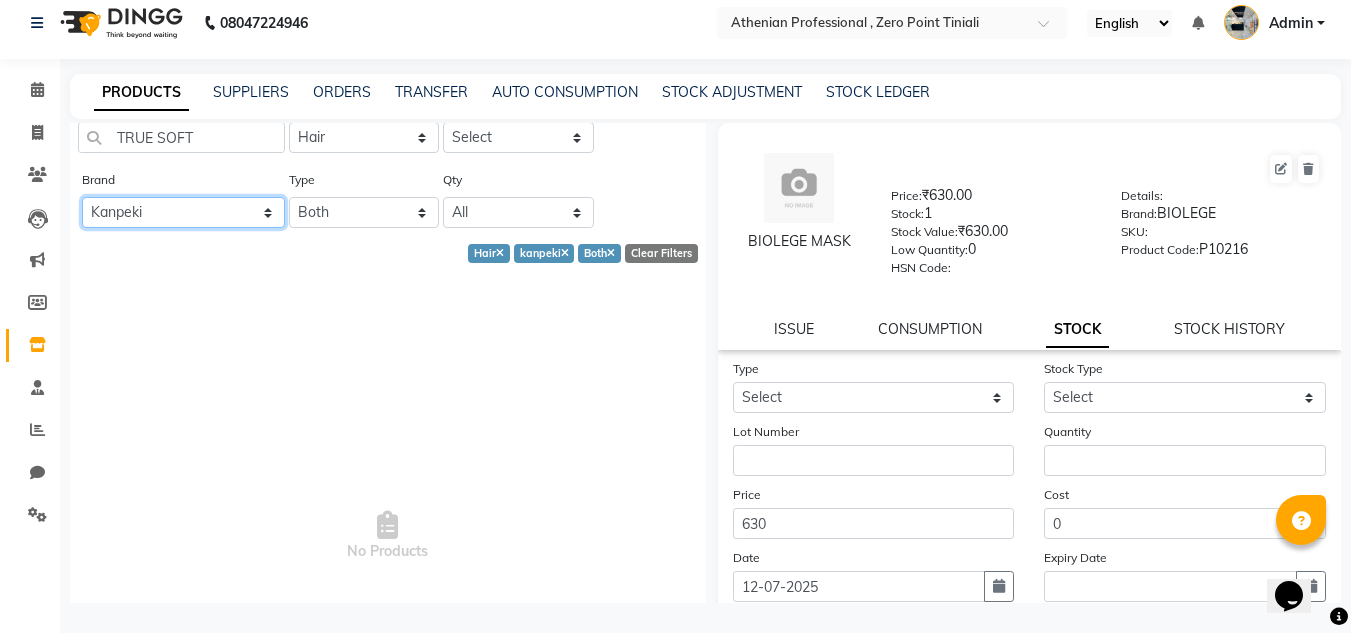 scroll, scrollTop: 0, scrollLeft: 0, axis: both 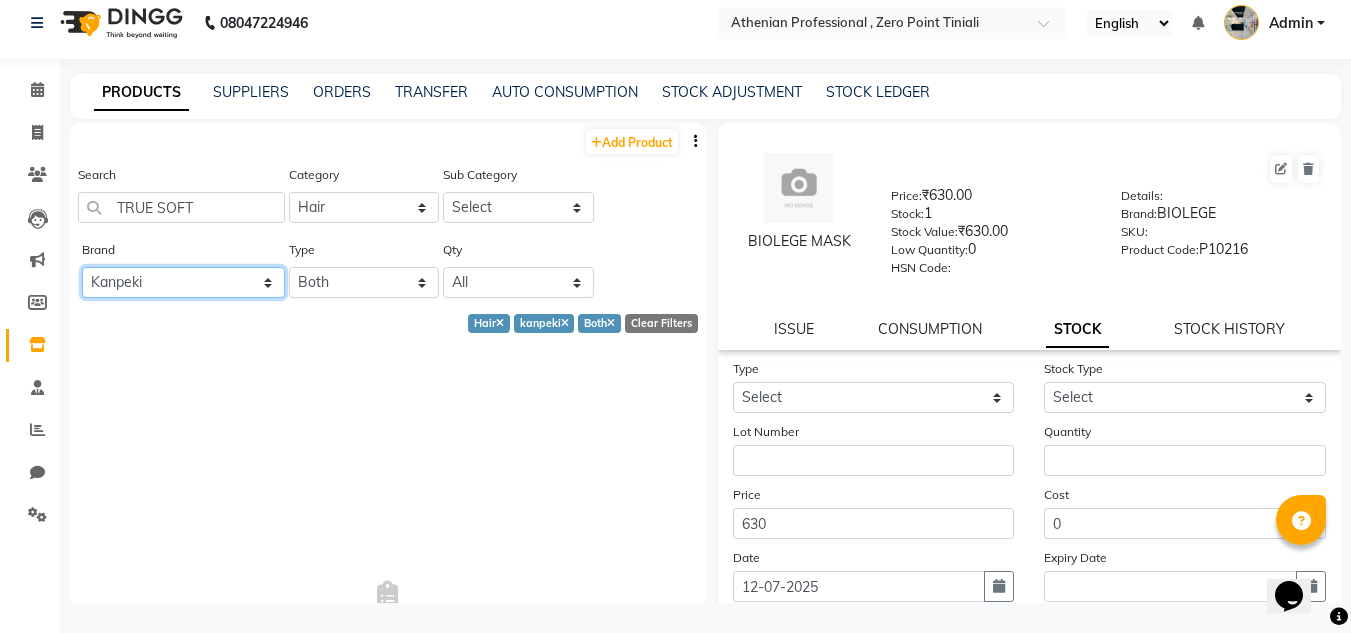 click on "All [PERSON_NAME] Beauty Zone Biolege Biosoft Bombay Shaving Brillare Science Cadivue Cheryls Floraactive Ibrows Ikonic Illuvia [PERSON_NAME] Lilium Loreal Lush Brows Moroccan Mr Blues Null Organic Harvest Pro Art Raga Sch Schwarzkopf Wax" 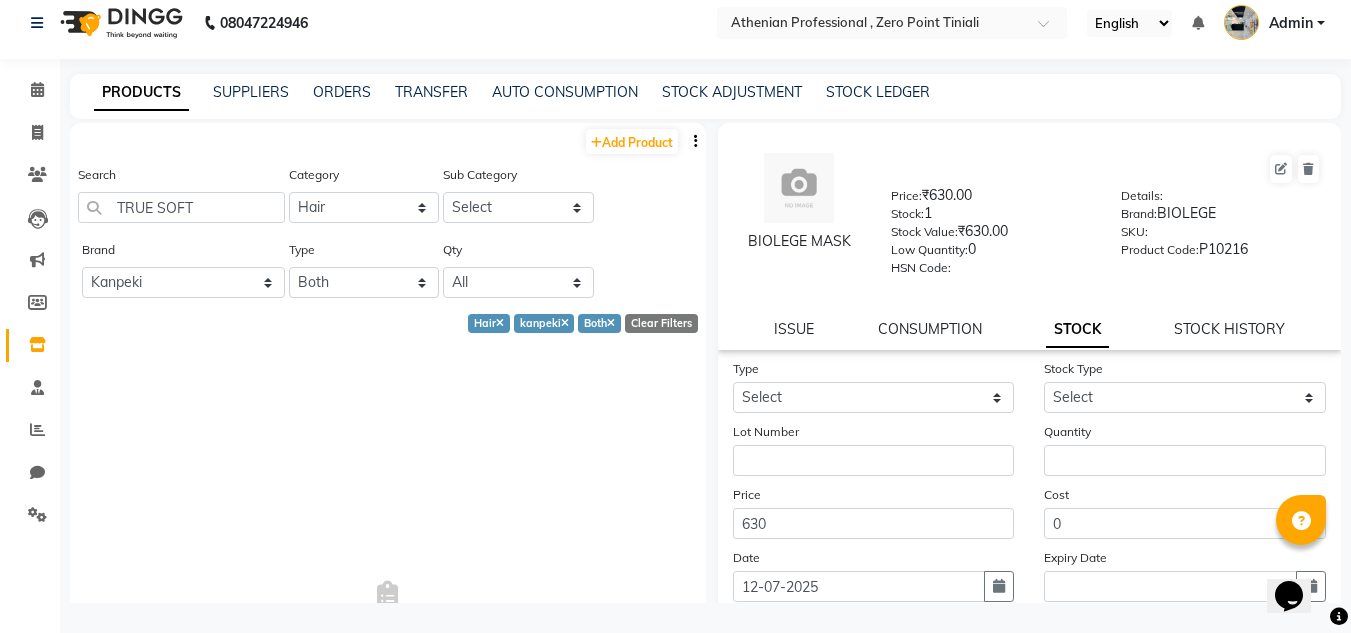 click on "No Products" at bounding box center [388, 607] 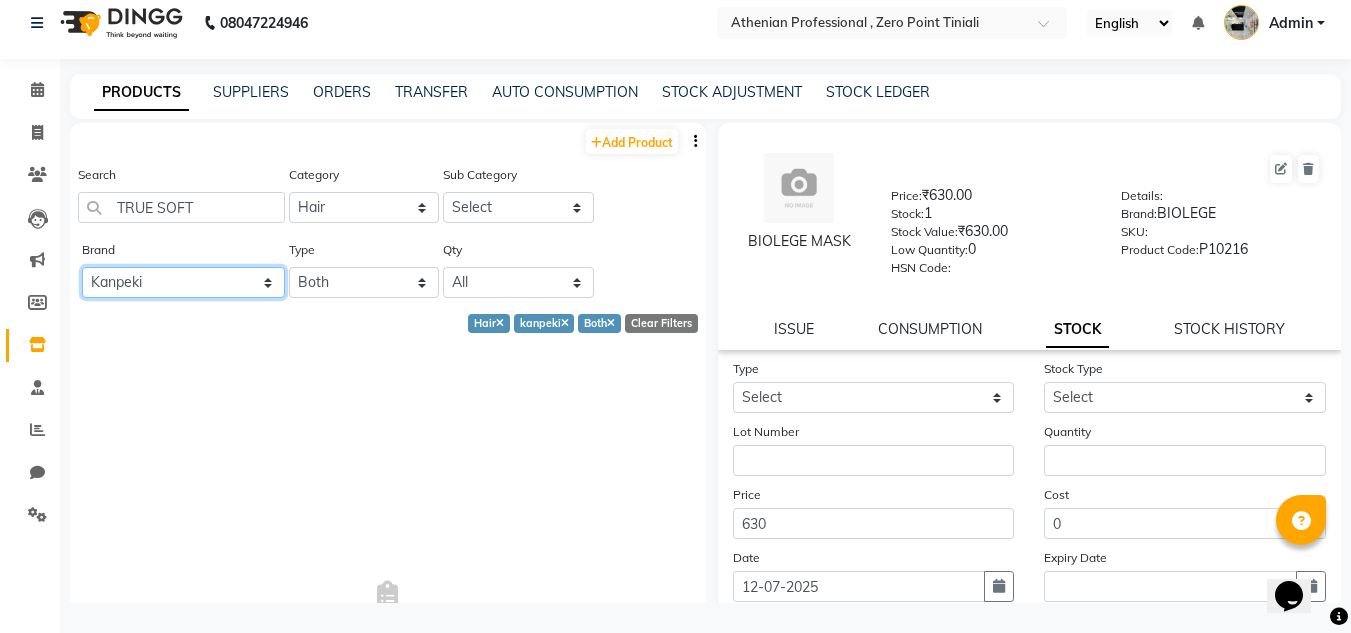 click on "All [PERSON_NAME] Beauty Zone Biolege Biosoft Bombay Shaving Brillare Science Cadivue Cheryls Floraactive Ibrows Ikonic Illuvia [PERSON_NAME] Lilium Loreal Lush Brows Moroccan Mr Blues Null Organic Harvest Pro Art Raga Sch Schwarzkopf Wax" 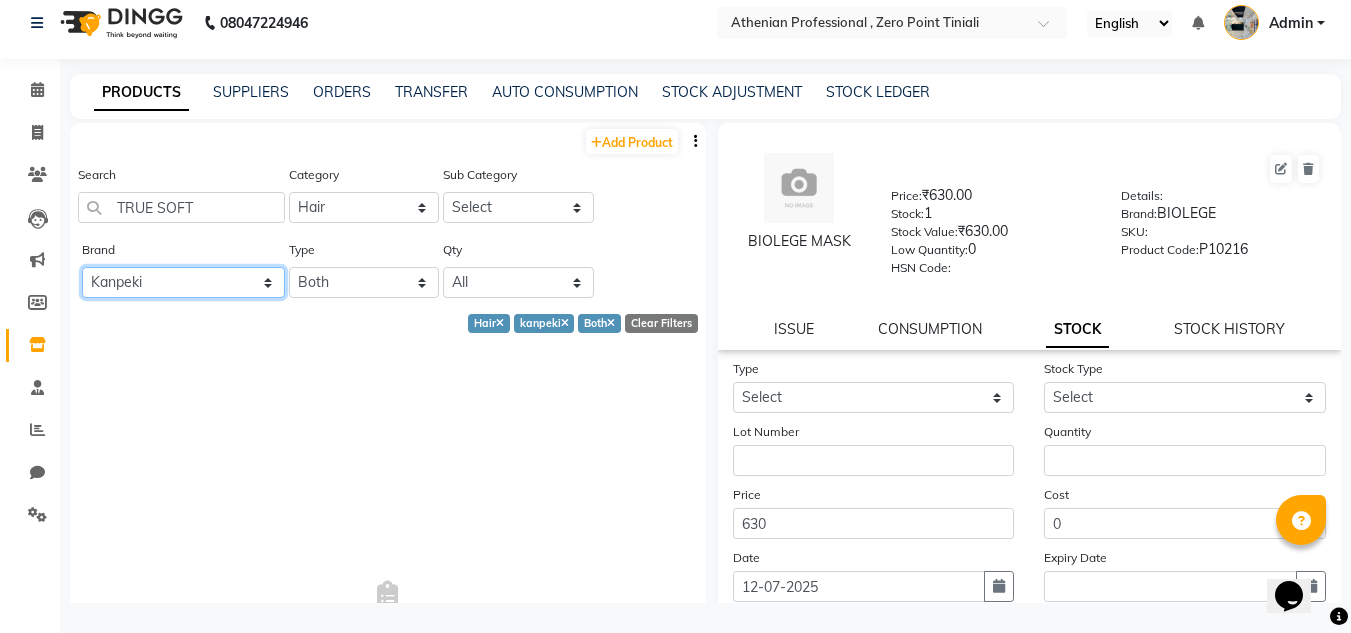 click on "All [PERSON_NAME] Beauty Zone Biolege Biosoft Bombay Shaving Brillare Science Cadivue Cheryls Floraactive Ibrows Ikonic Illuvia [PERSON_NAME] Lilium Loreal Lush Brows Moroccan Mr Blues Null Organic Harvest Pro Art Raga Sch Schwarzkopf Wax" 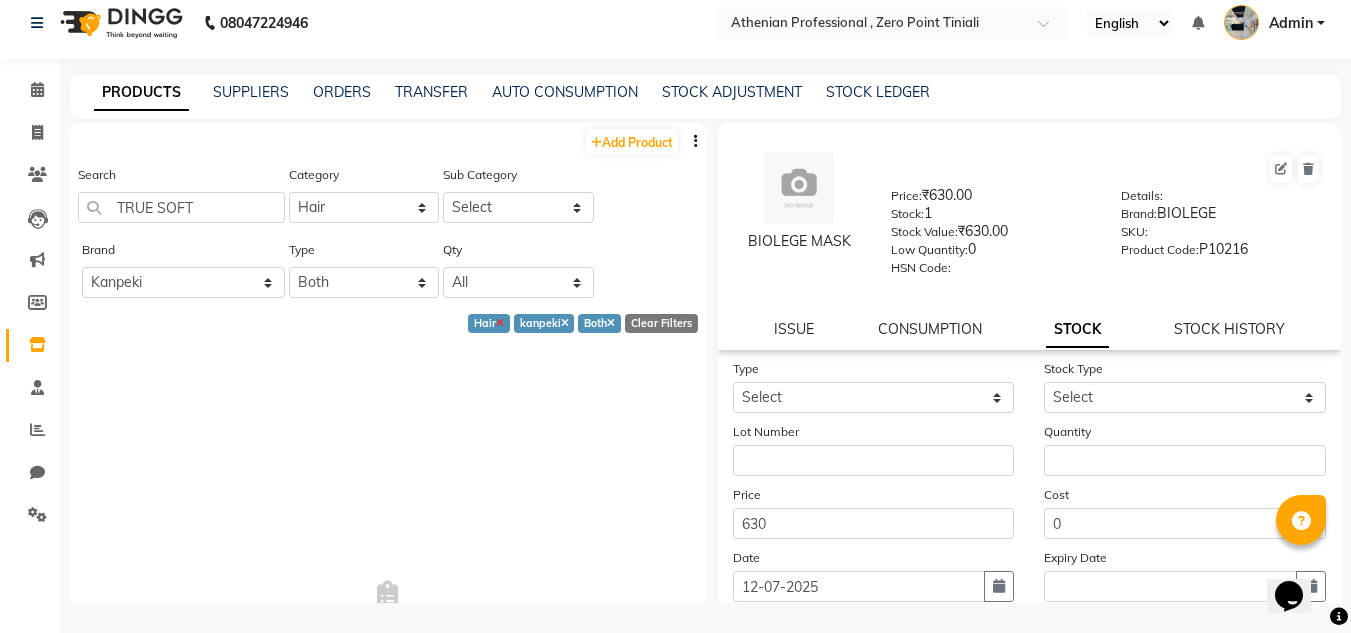 click 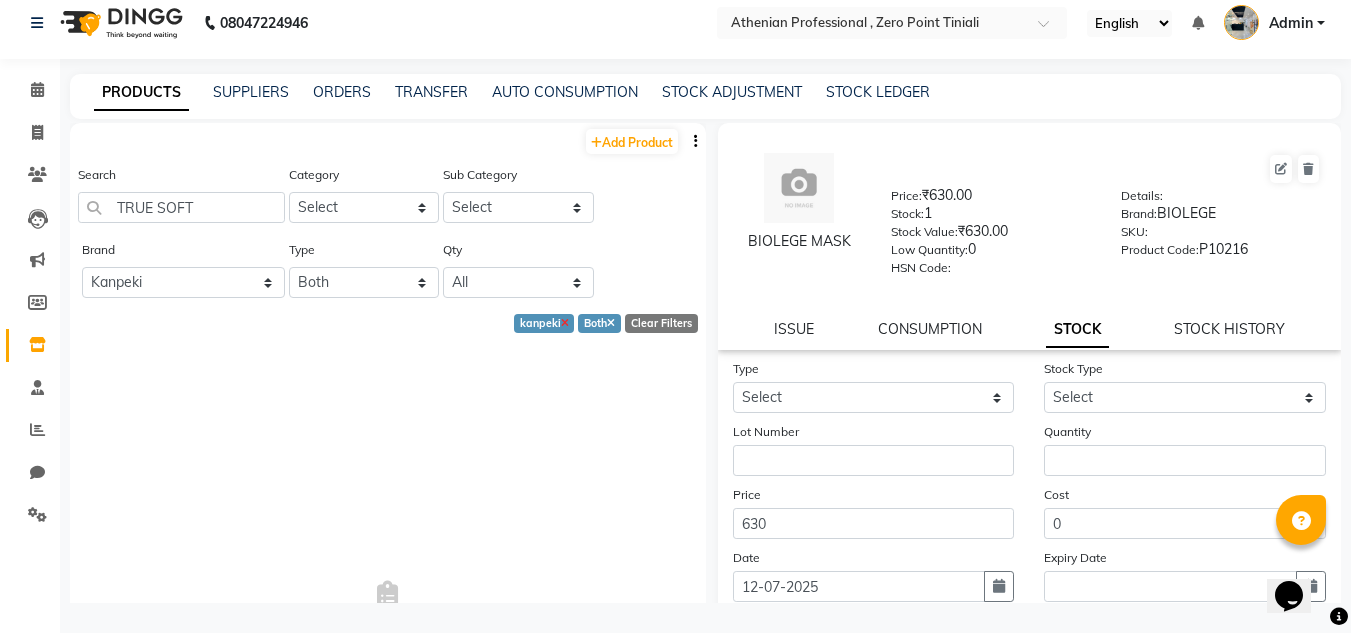 click 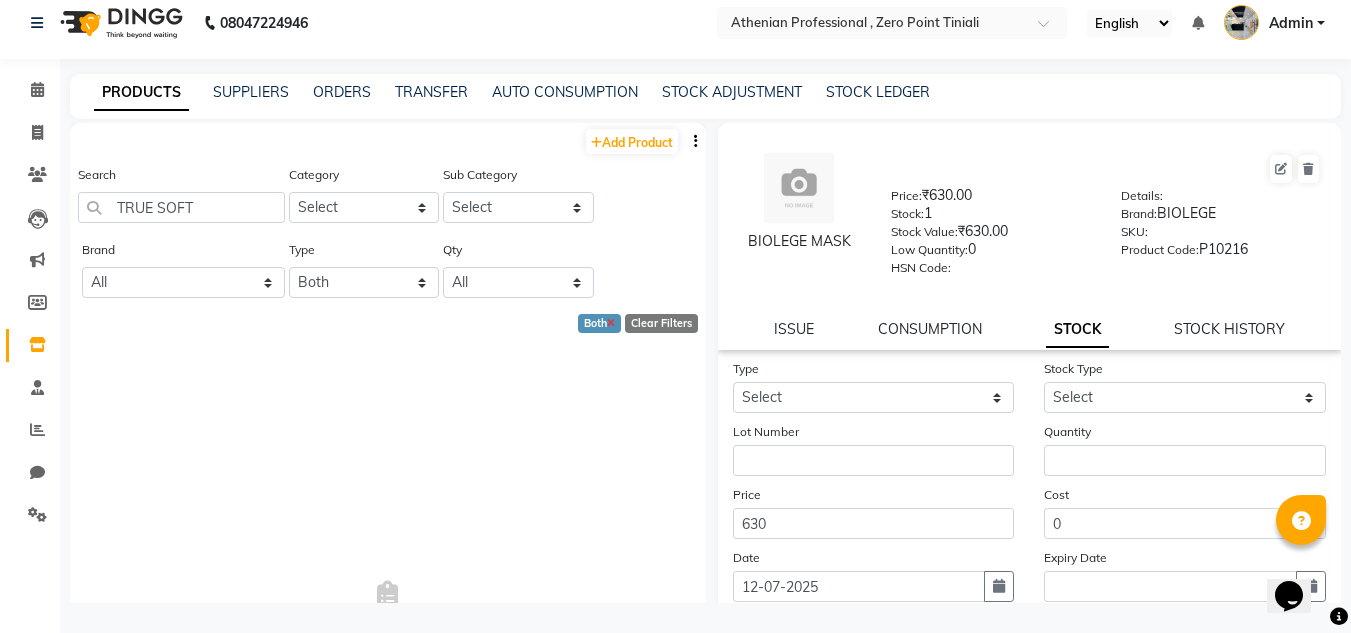 click 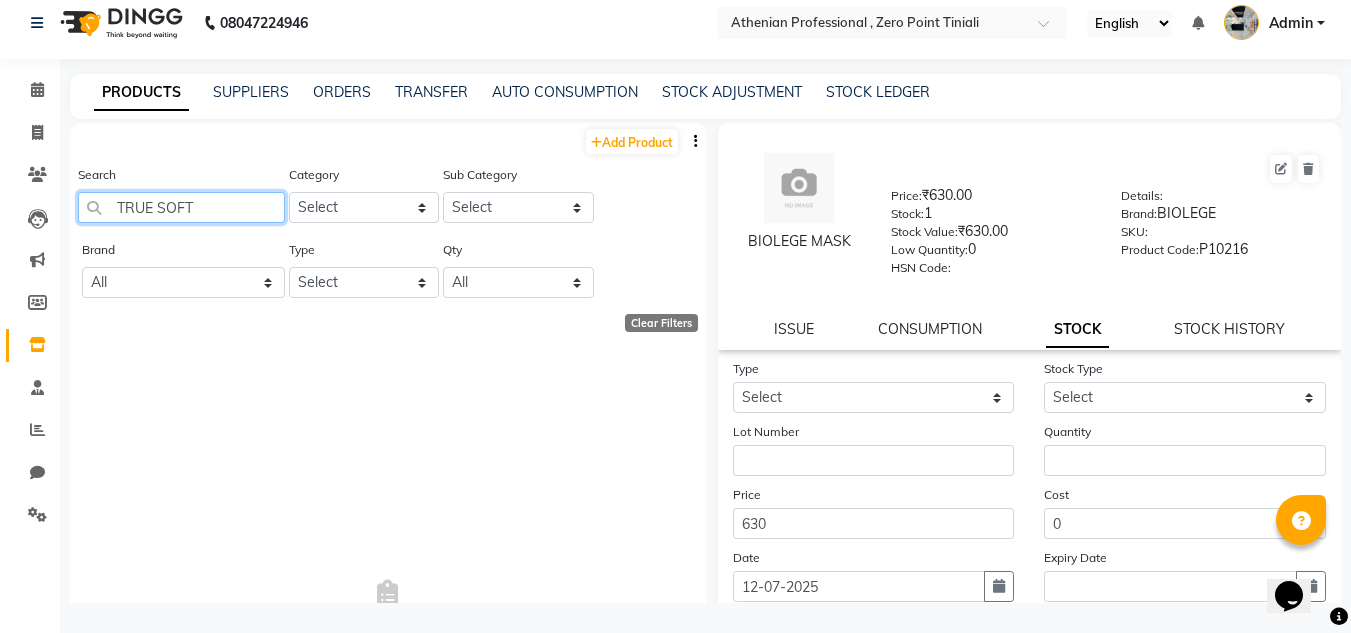 drag, startPoint x: 231, startPoint y: 208, endPoint x: 220, endPoint y: 208, distance: 11 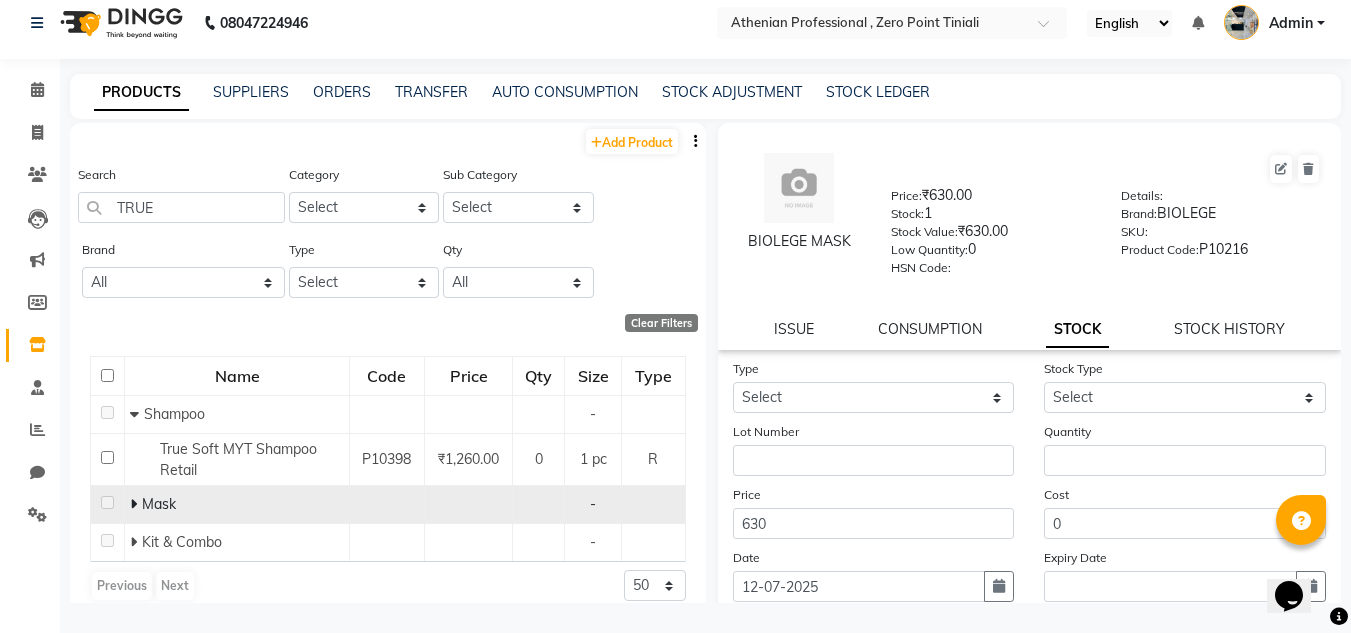 click 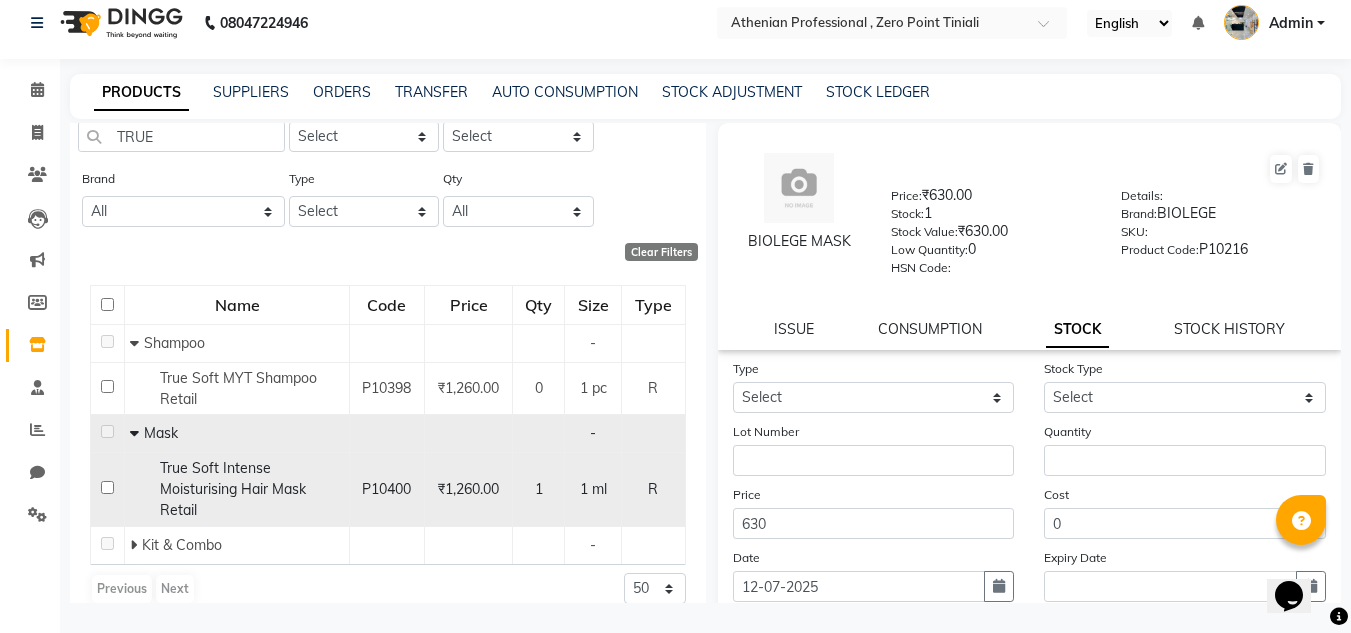 scroll, scrollTop: 93, scrollLeft: 0, axis: vertical 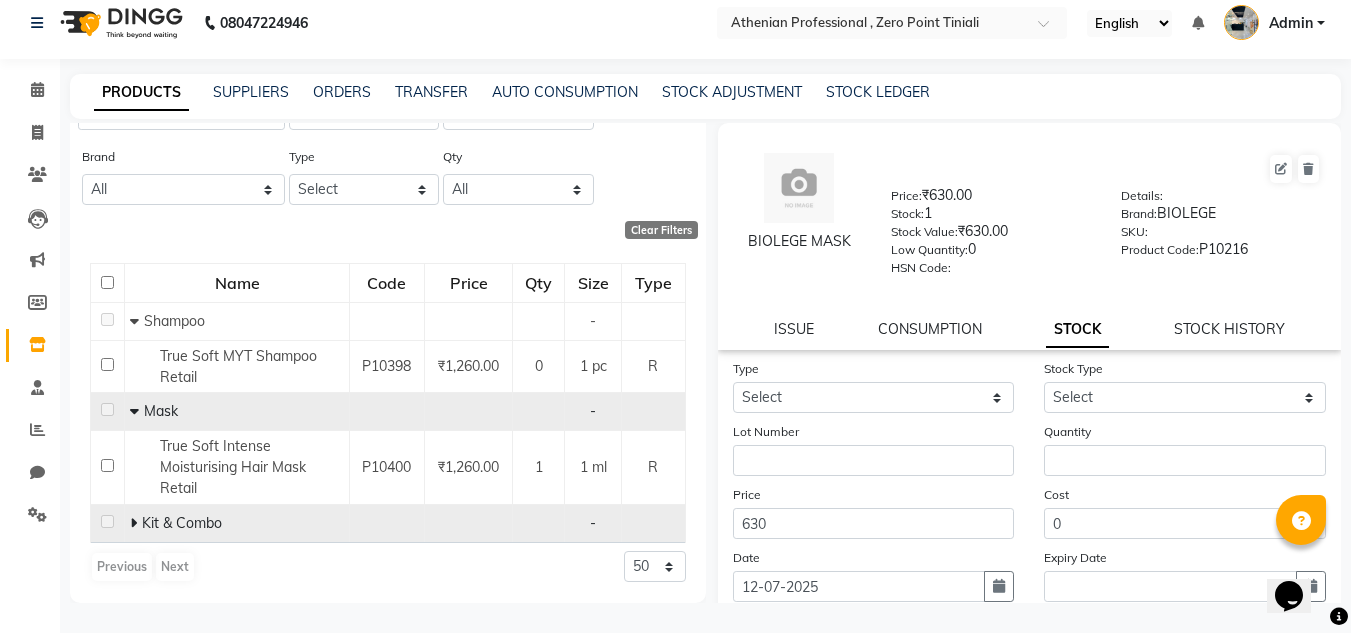 click 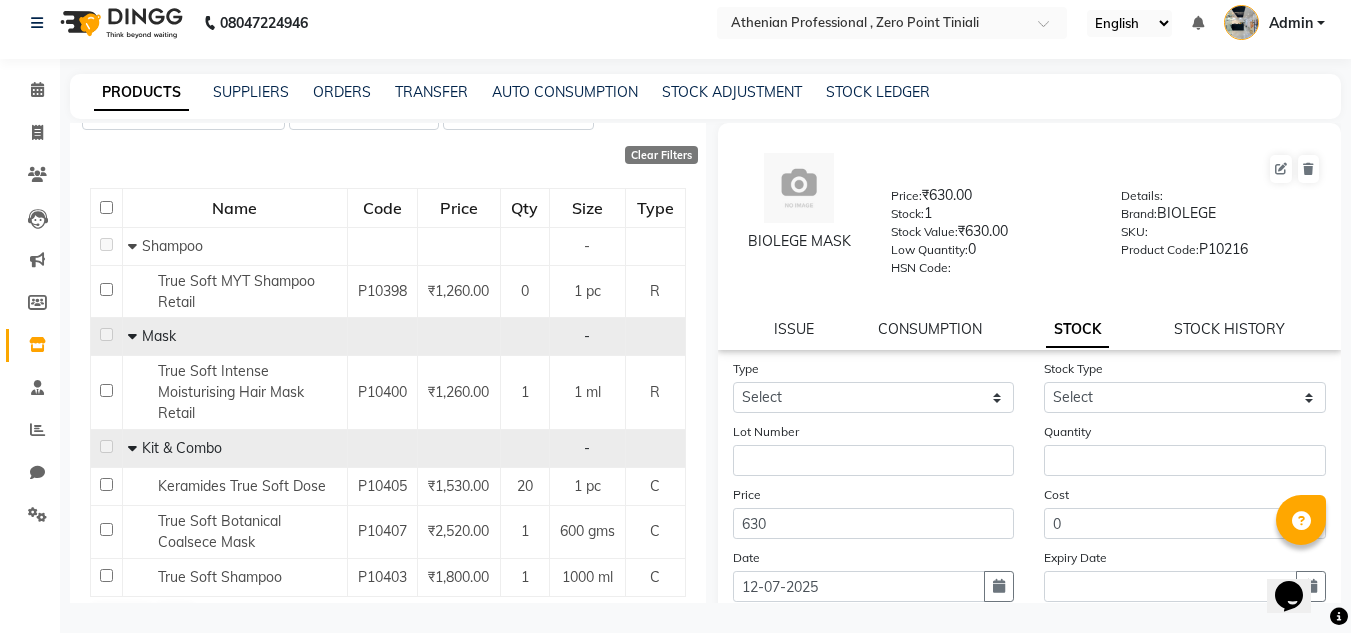 scroll, scrollTop: 170, scrollLeft: 0, axis: vertical 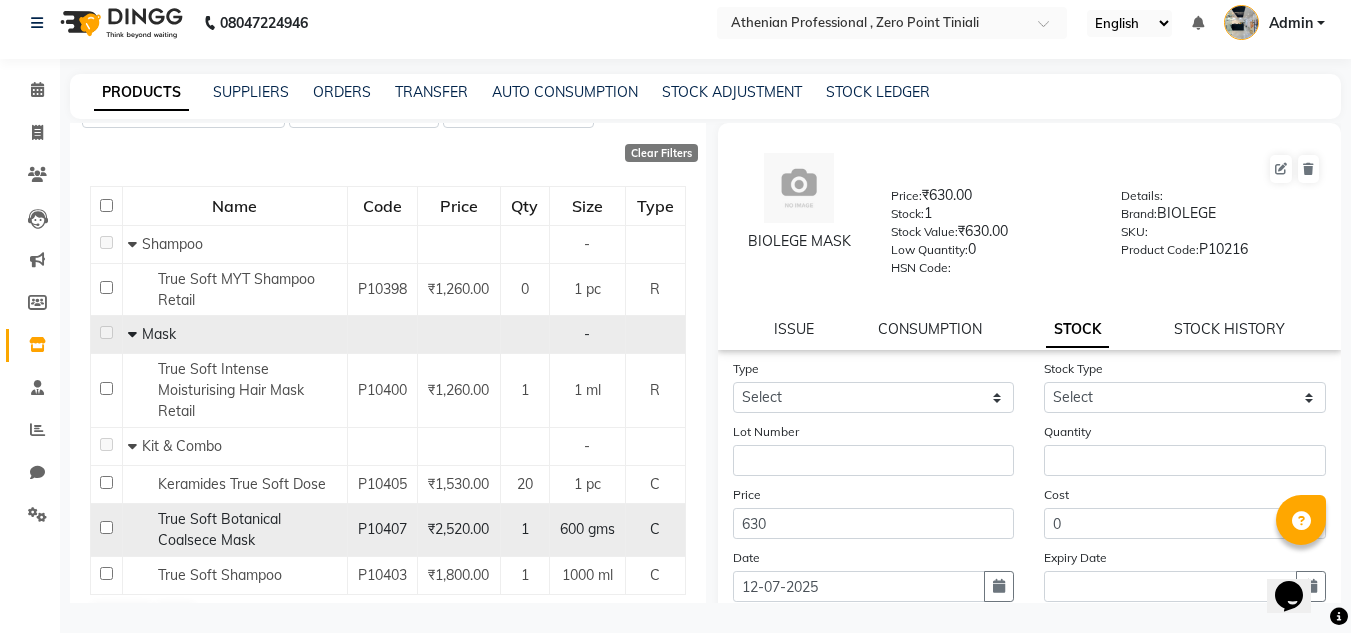 click on "True Soft Botanical Coalsece Mask" 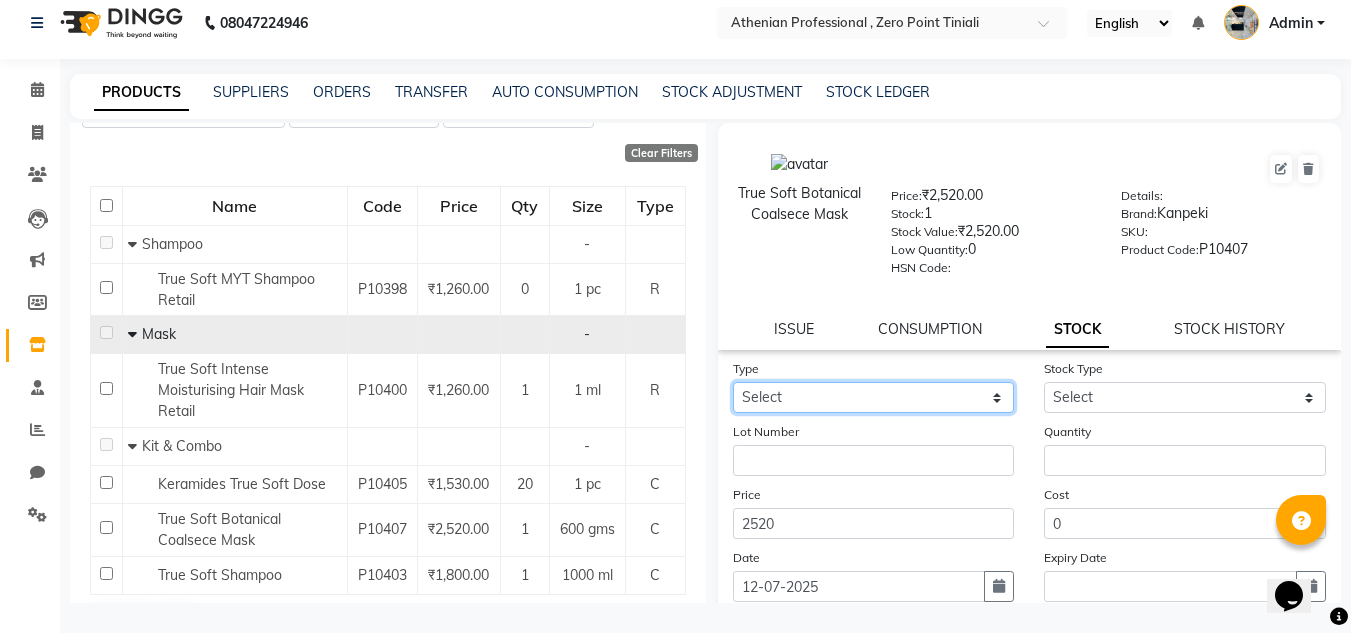 click on "Select In Out" 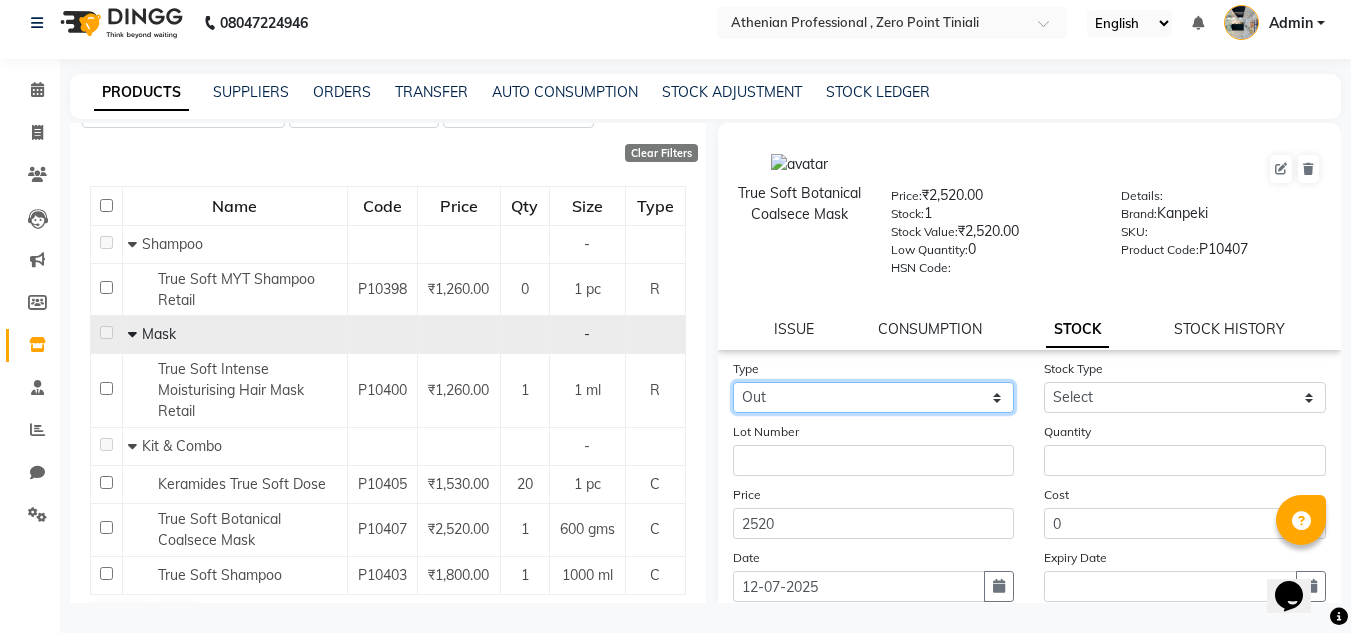 click on "Select In Out" 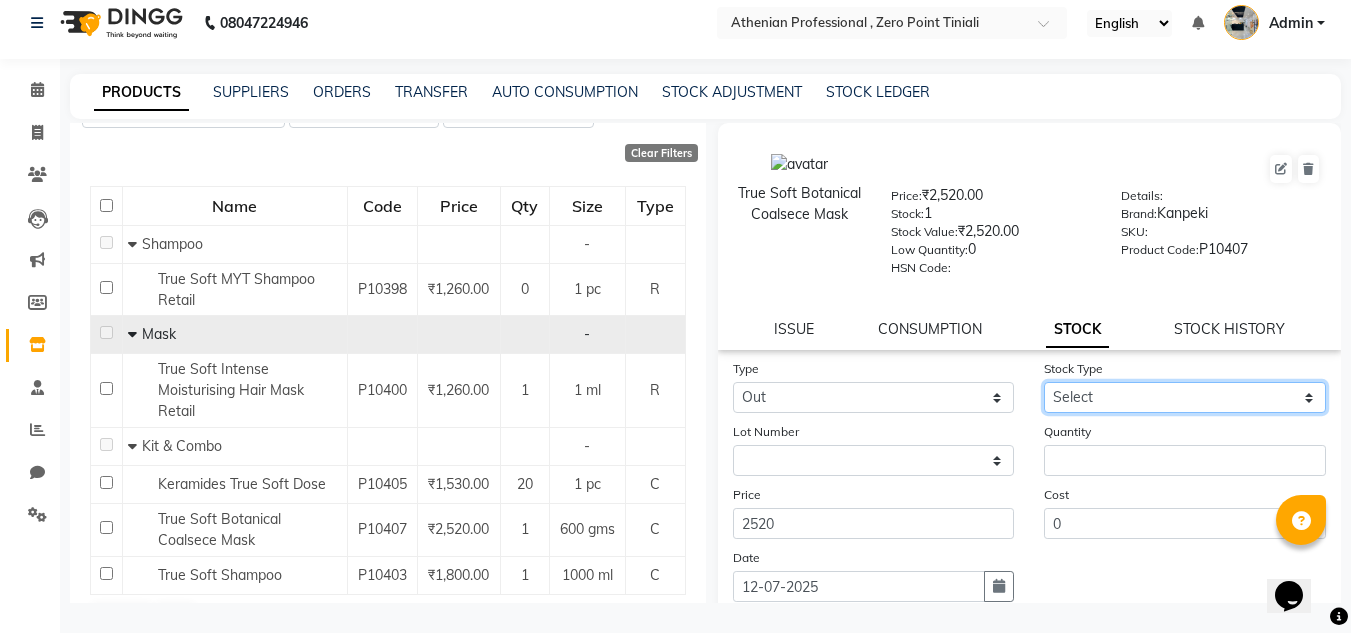 click on "Select Internal Use Damaged Expired Adjustment Return Other" 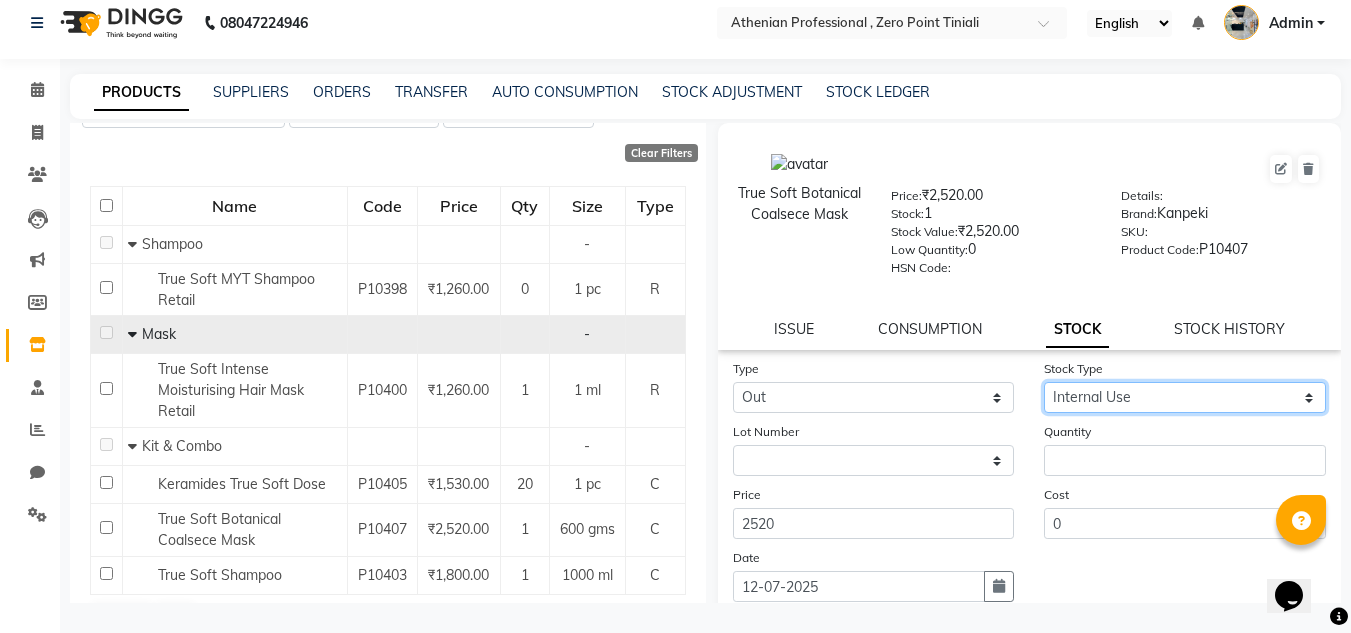 click on "Select Internal Use Damaged Expired Adjustment Return Other" 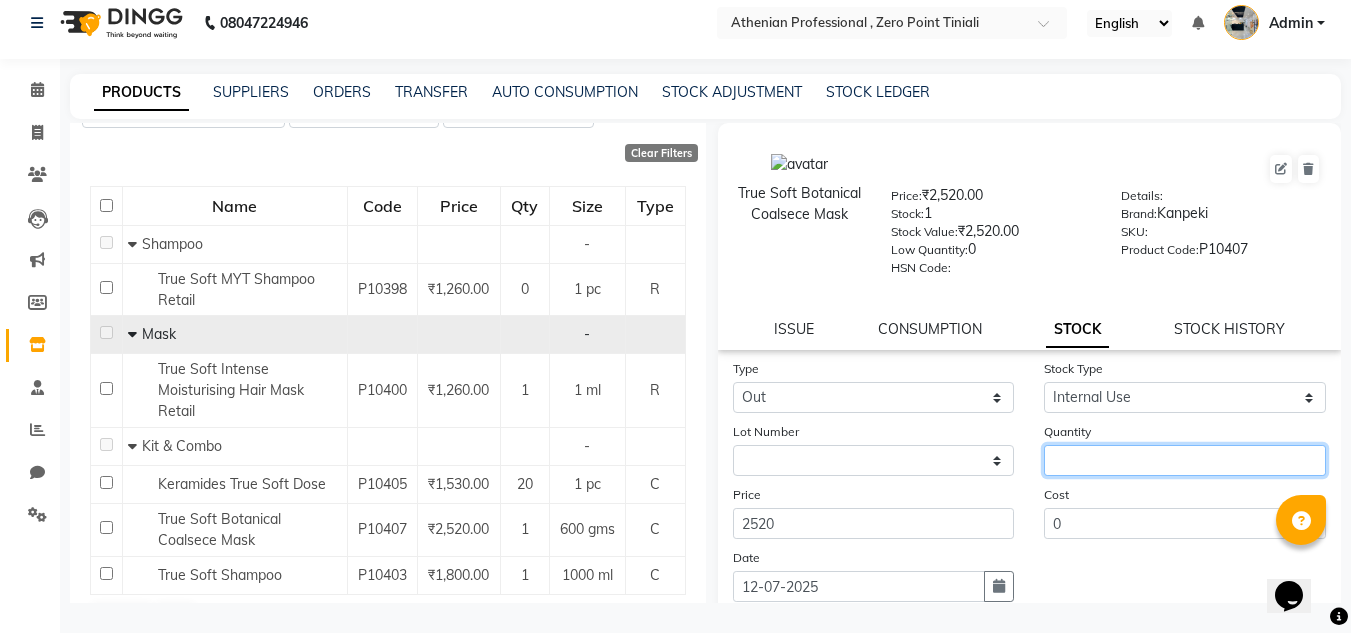 click 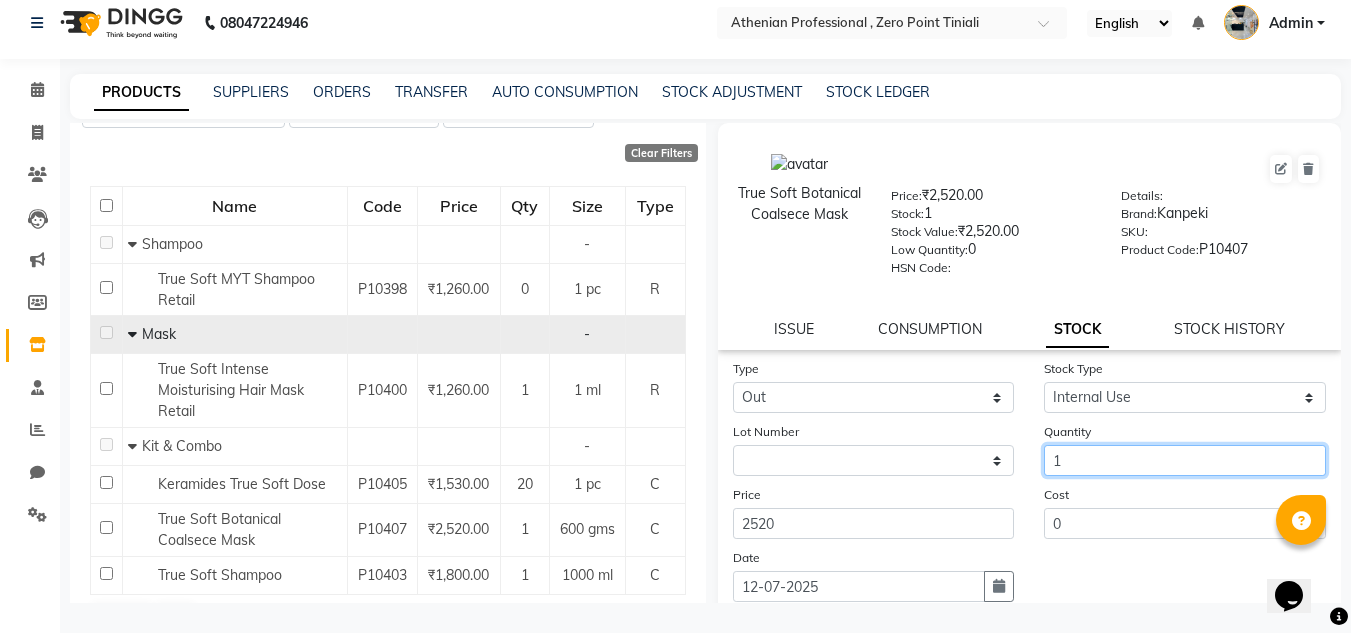 scroll, scrollTop: 155, scrollLeft: 0, axis: vertical 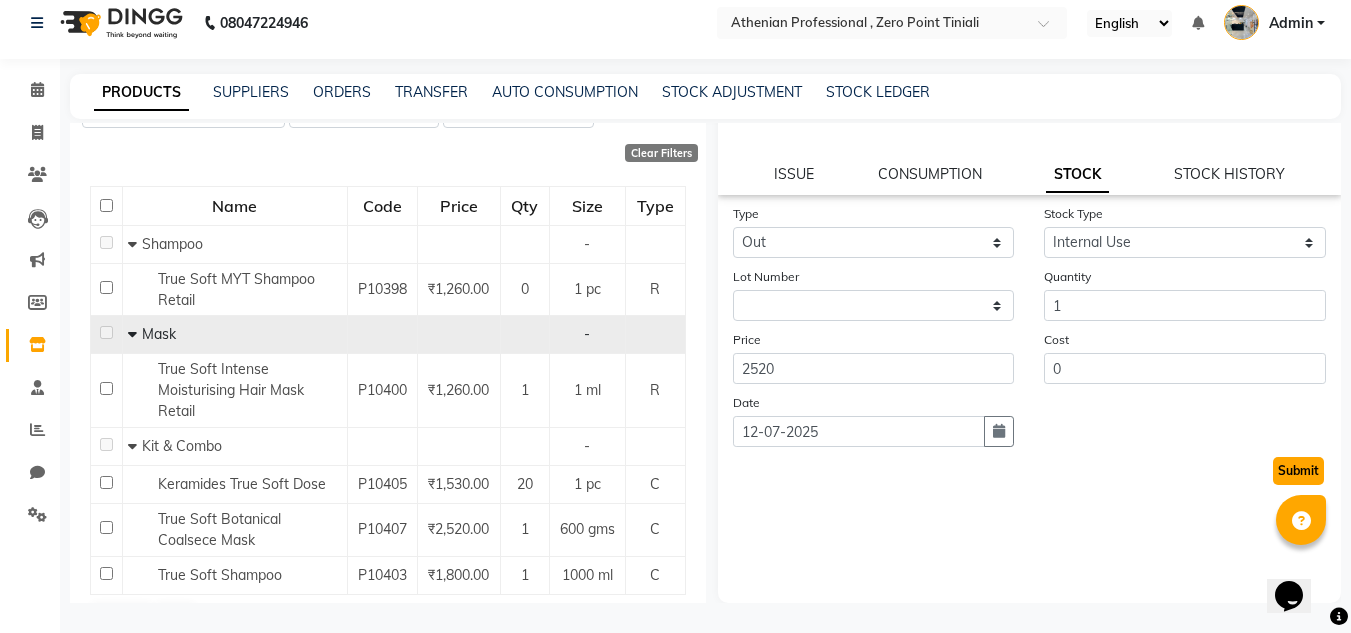 click on "Submit" 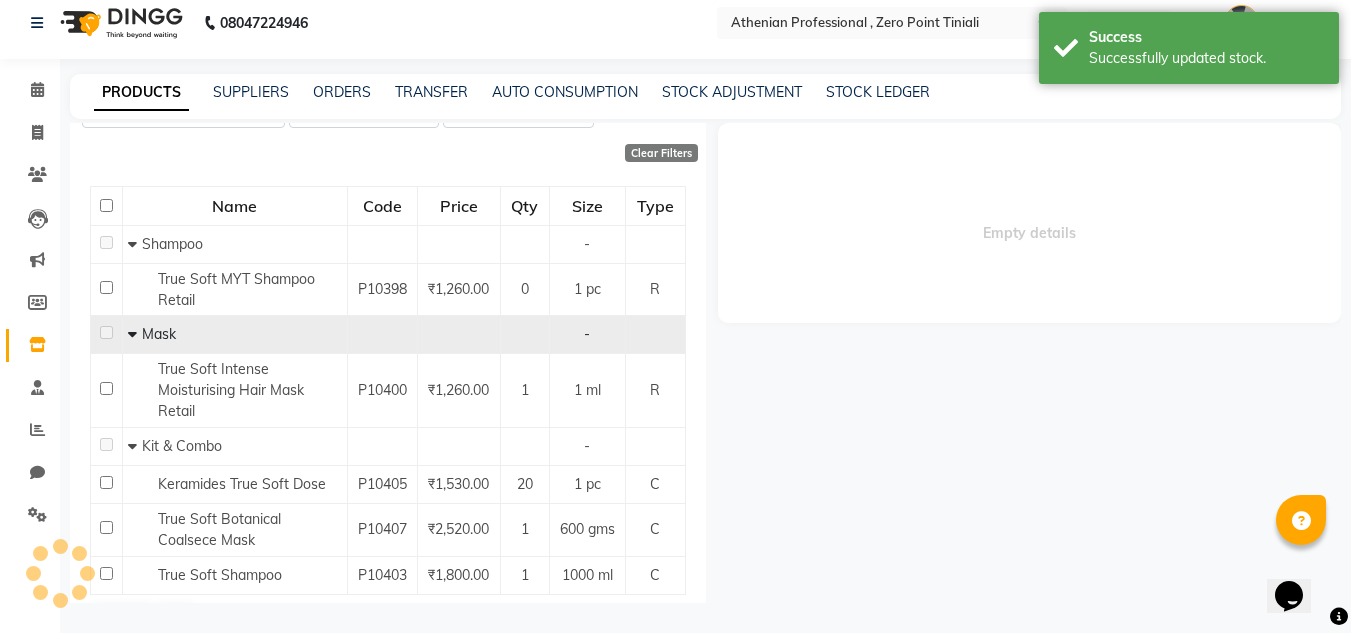 scroll, scrollTop: 0, scrollLeft: 0, axis: both 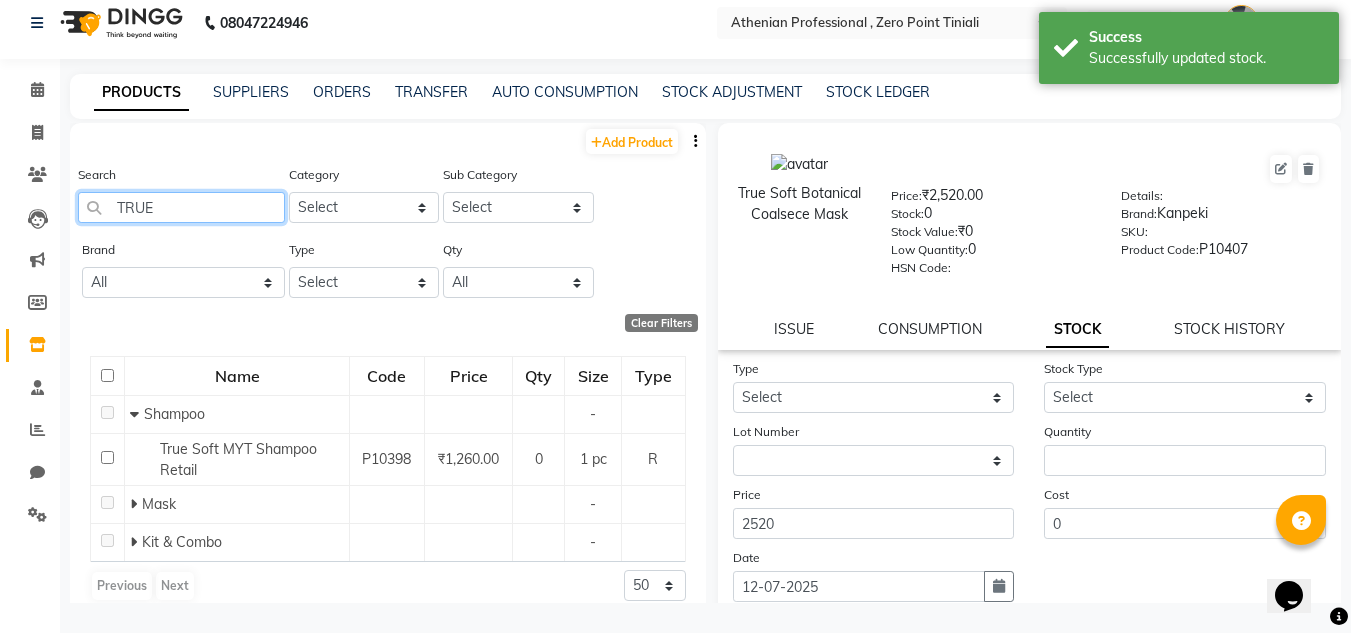 click on "TRUE" 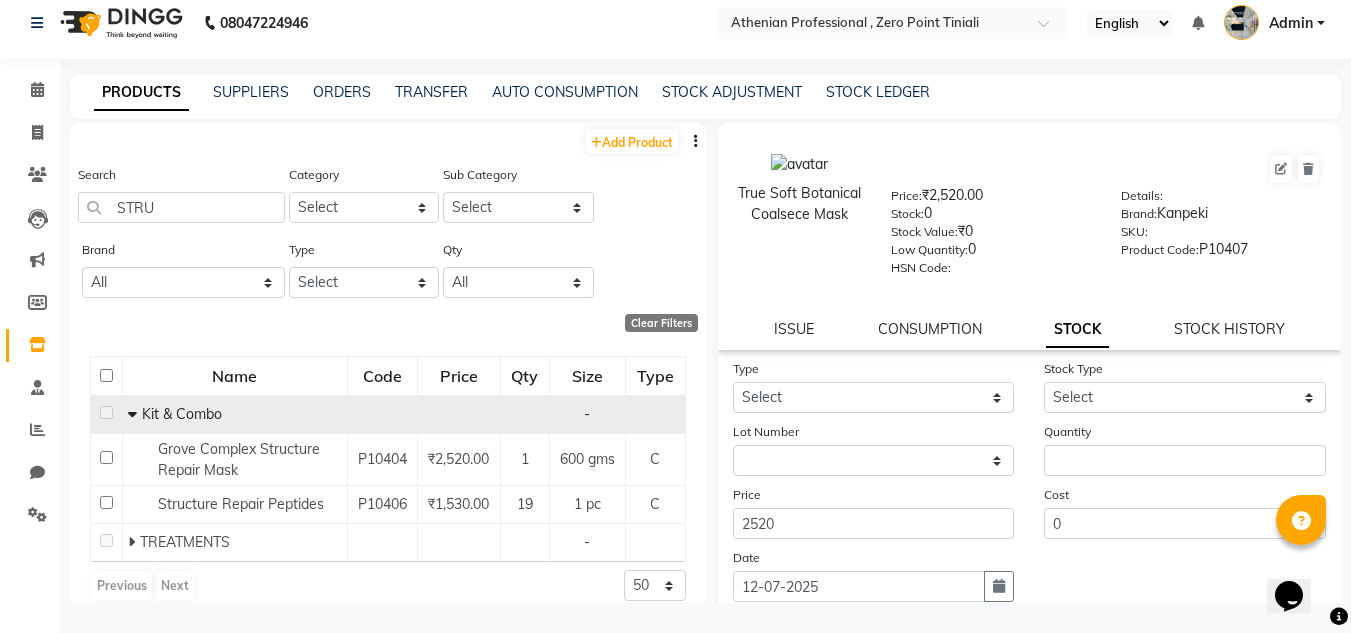 click 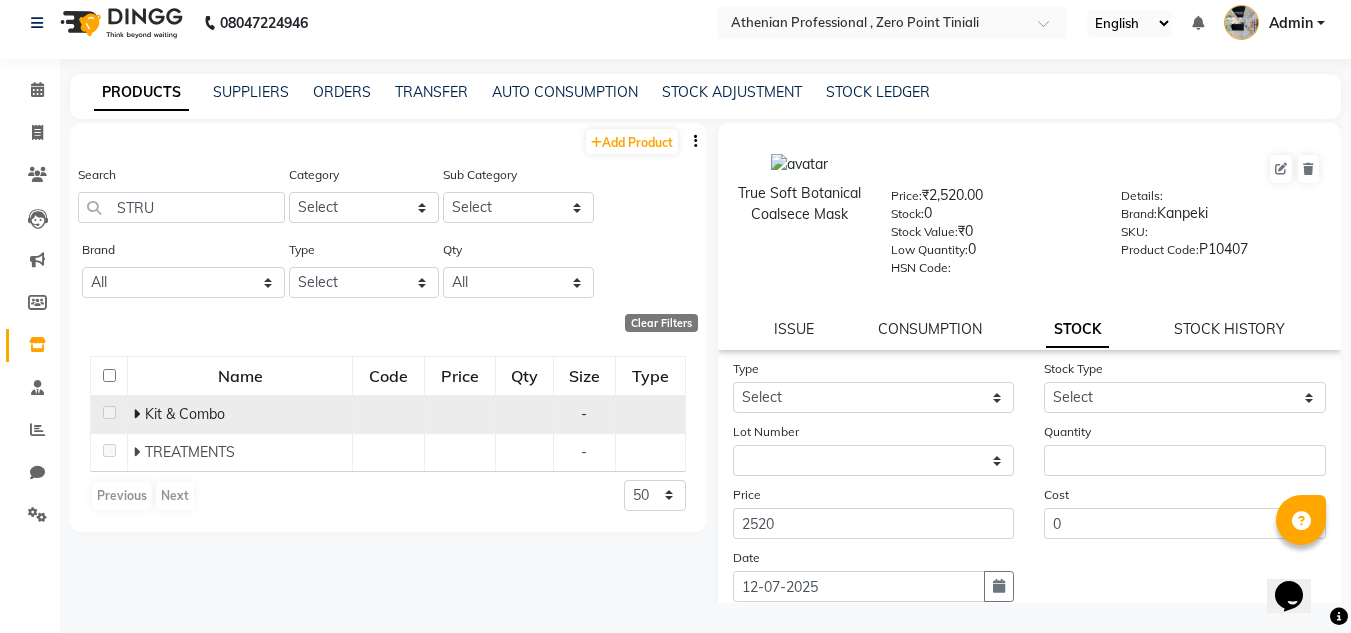 click 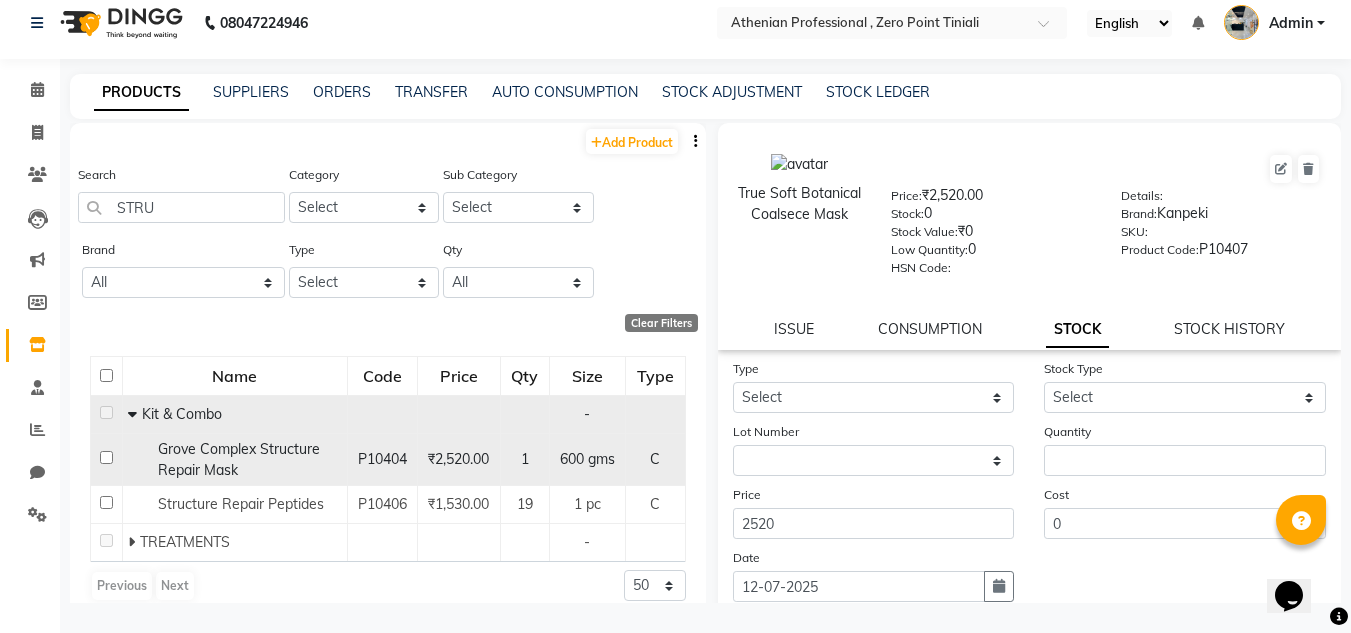click on "Grove Complex Structure Repair Mask" 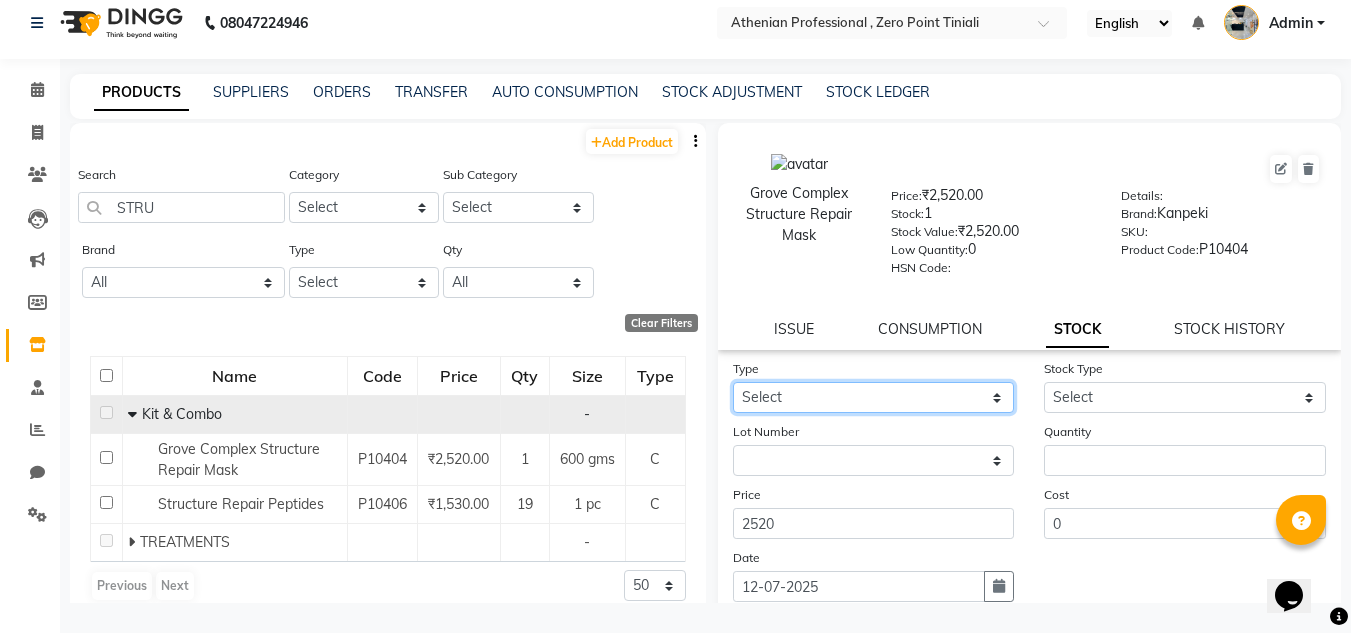click on "Select In Out" 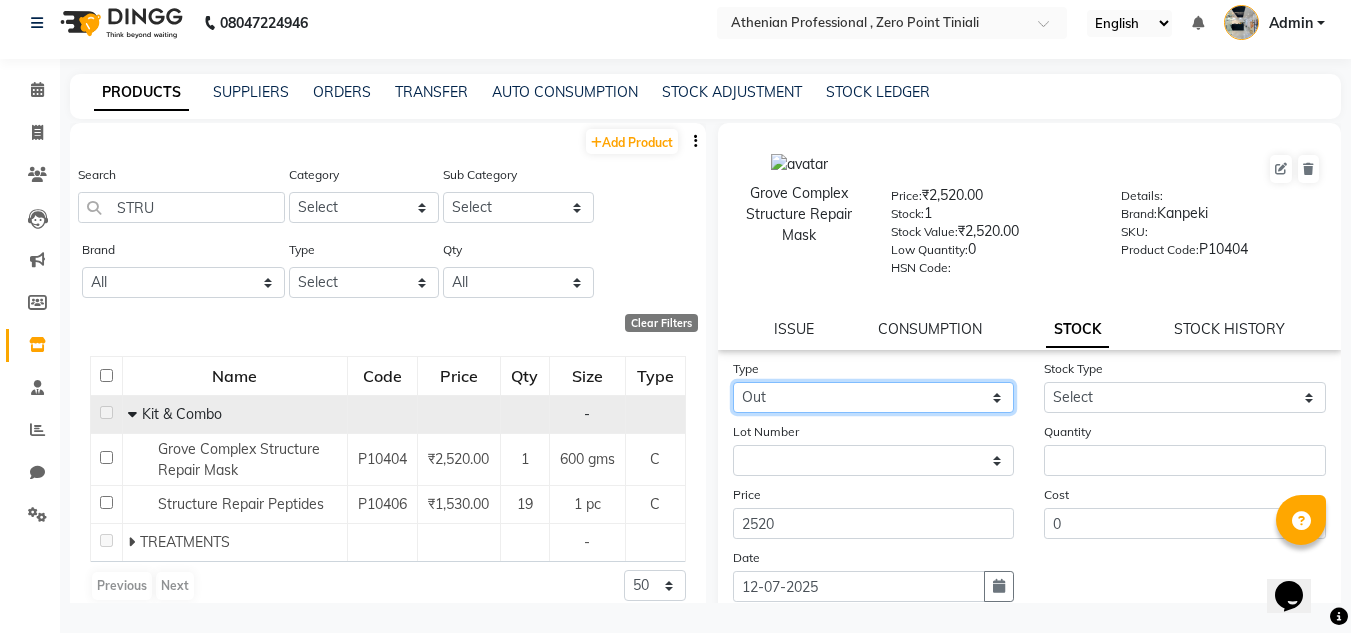 click on "Select In Out" 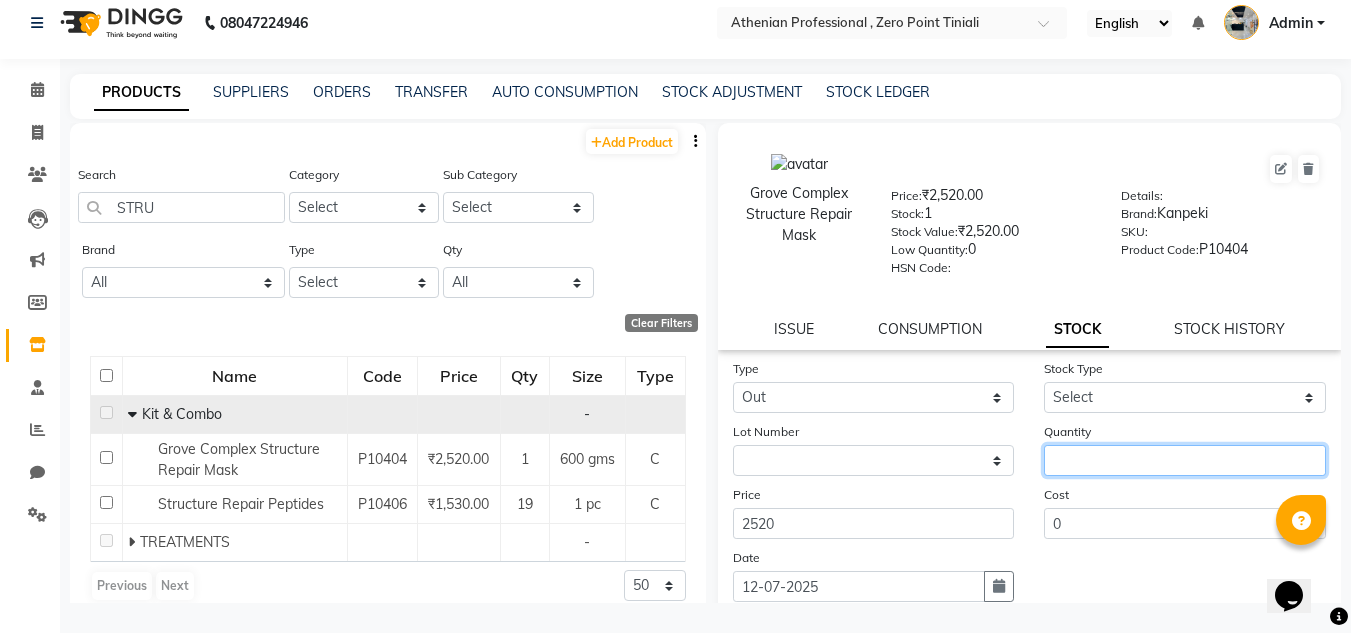 click 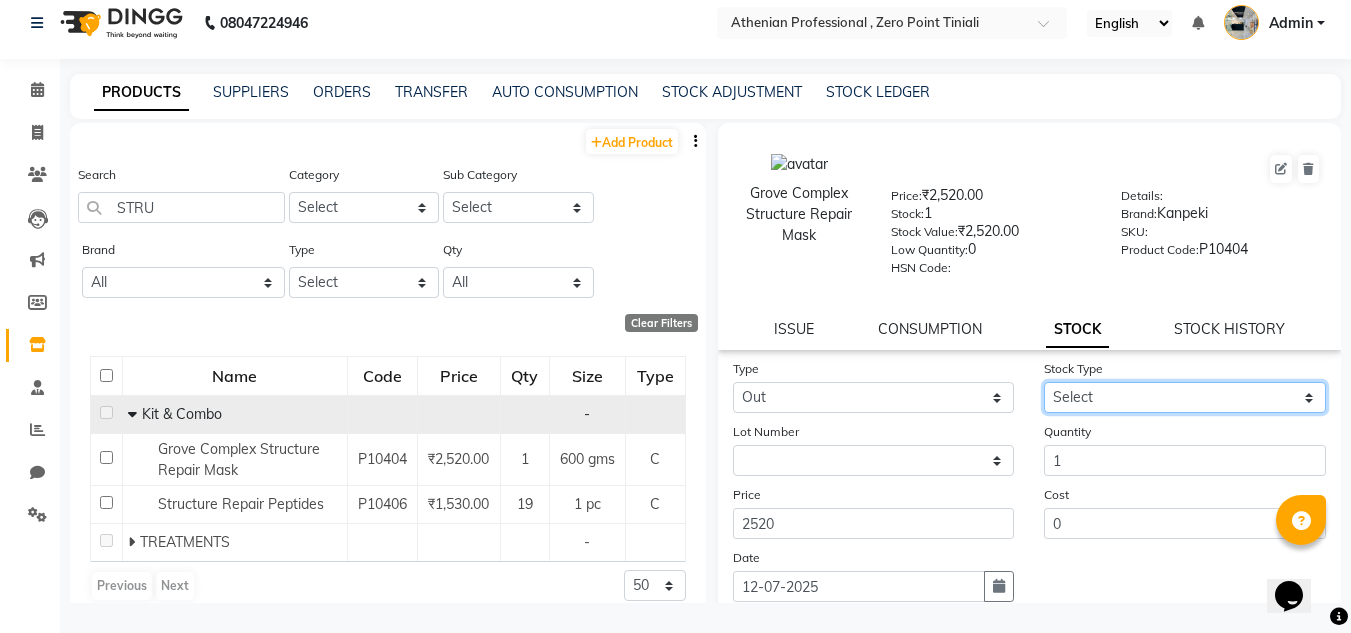 click on "Select Internal Use Damaged Expired Adjustment Return Other" 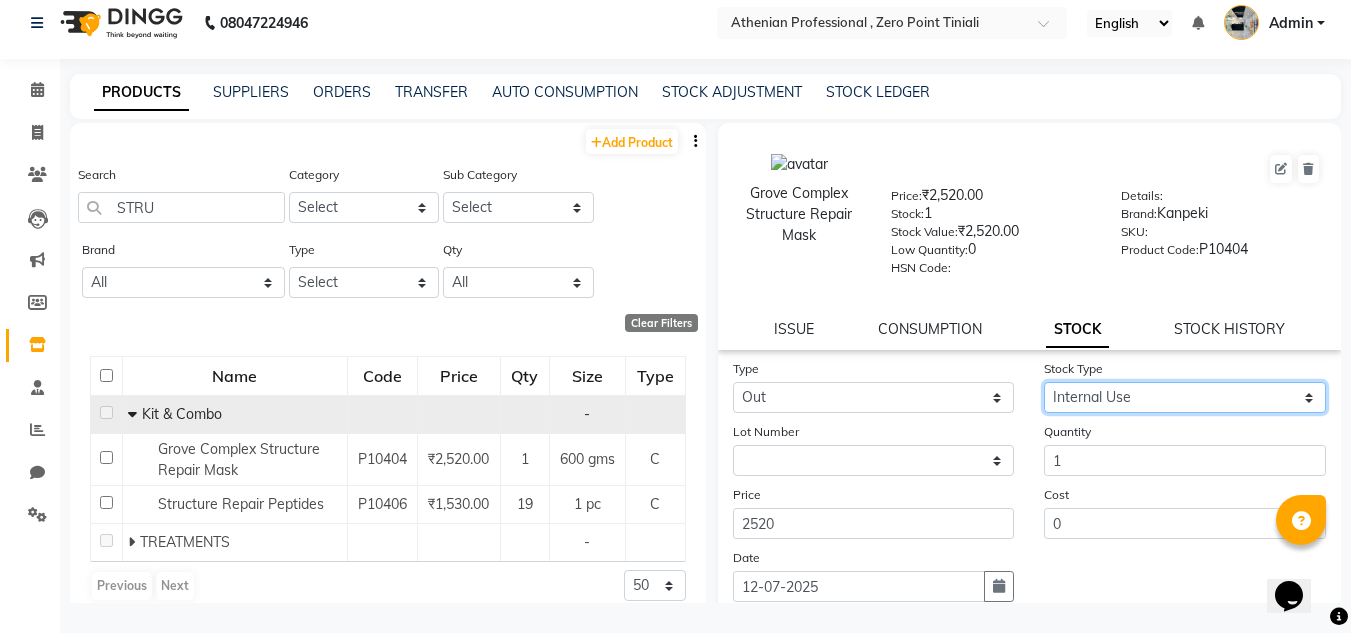 click on "Select Internal Use Damaged Expired Adjustment Return Other" 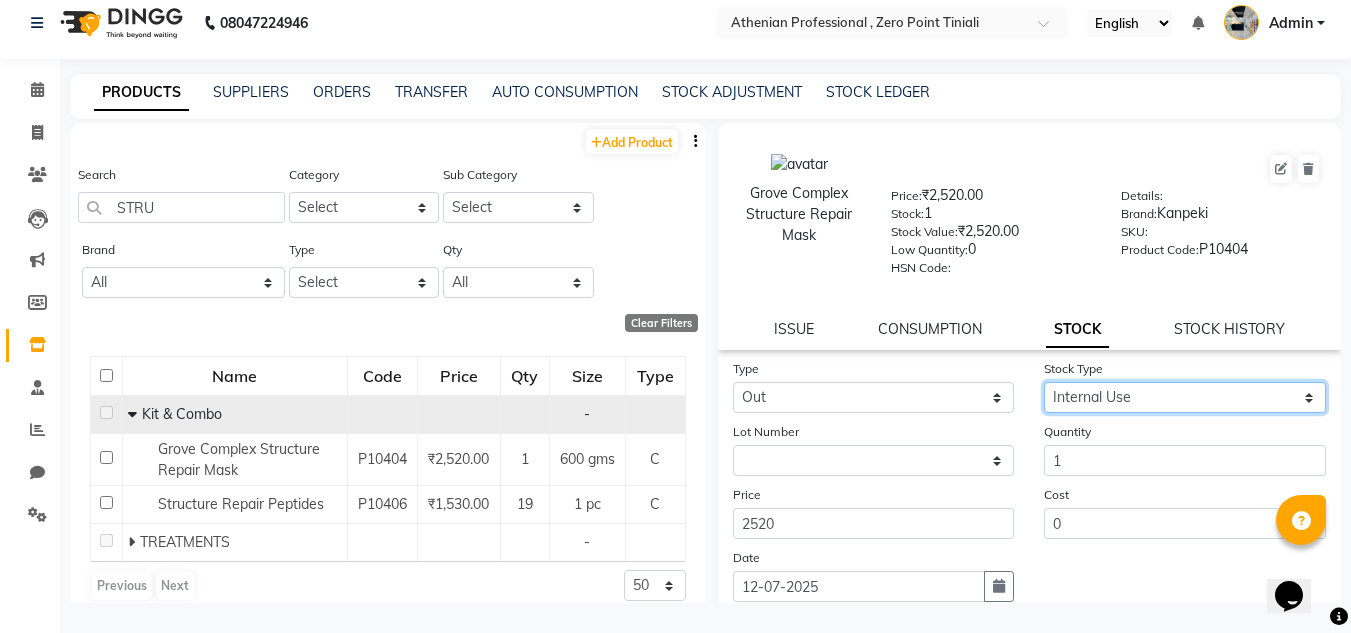 scroll, scrollTop: 155, scrollLeft: 0, axis: vertical 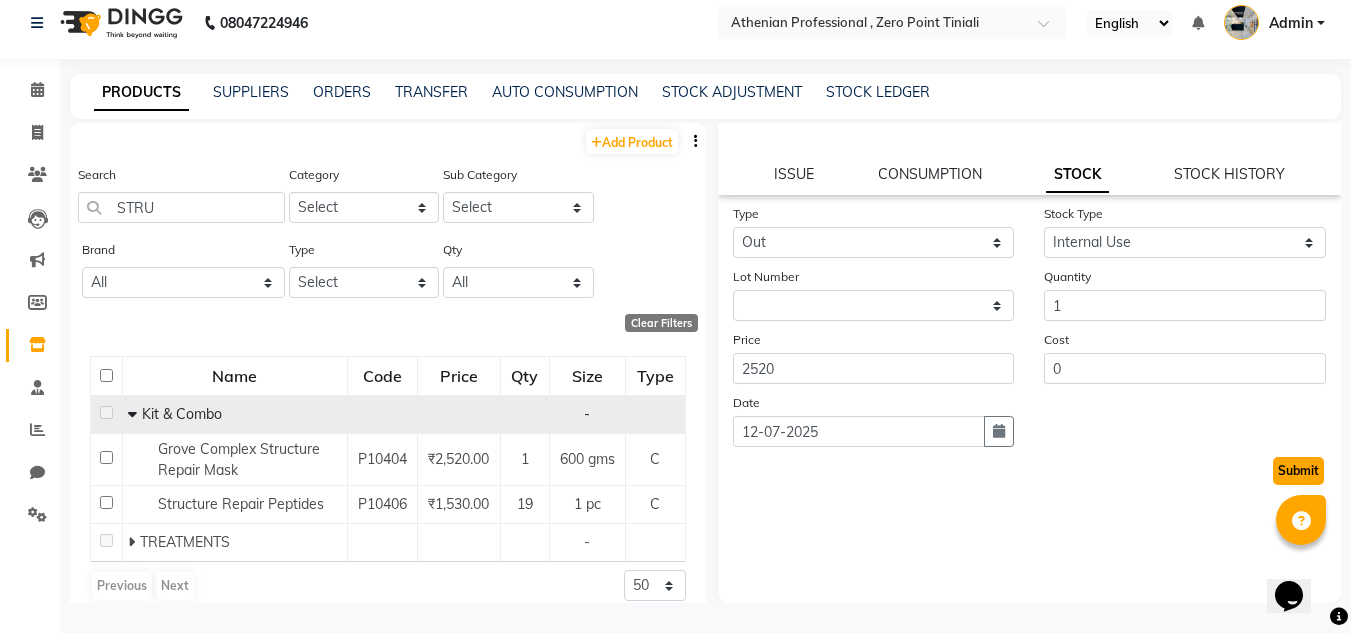 click on "Submit" 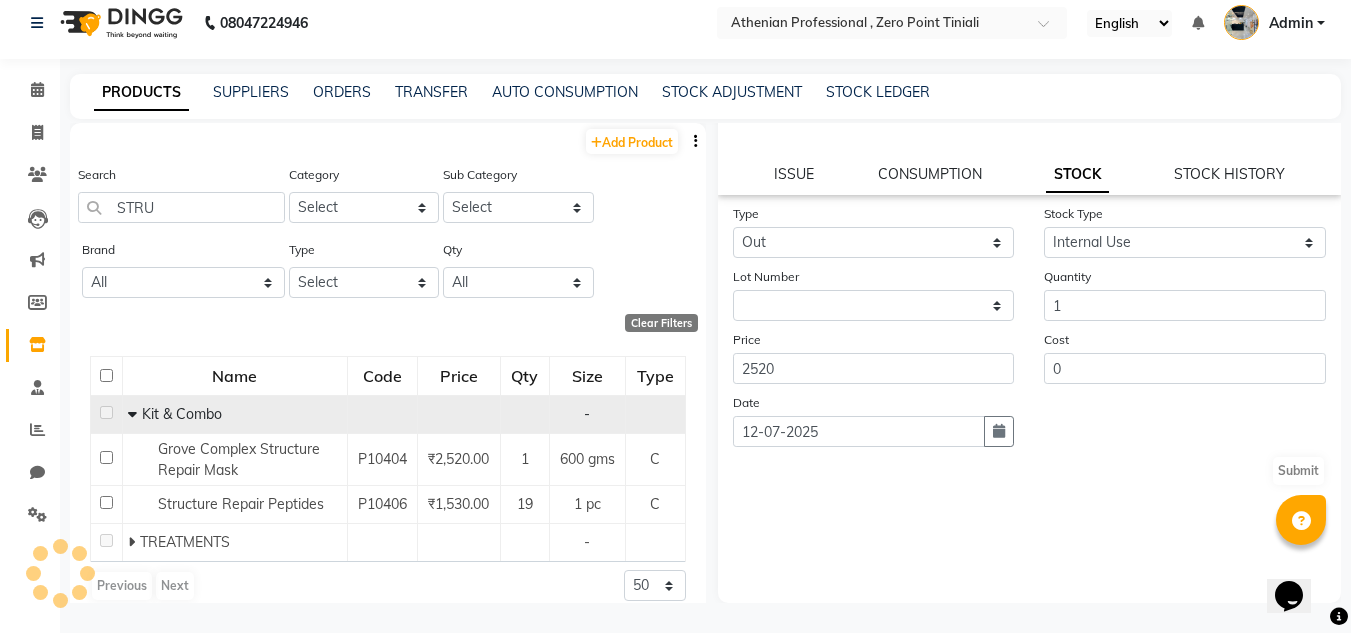 scroll, scrollTop: 0, scrollLeft: 0, axis: both 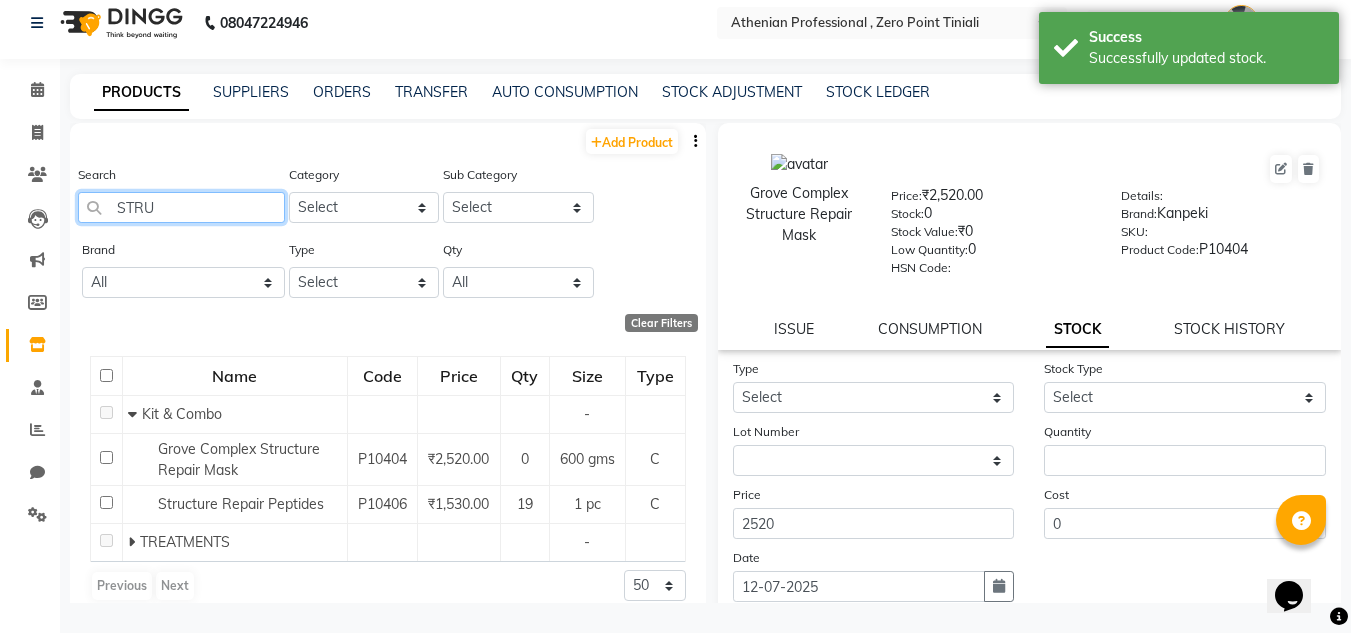 click on "STRU" 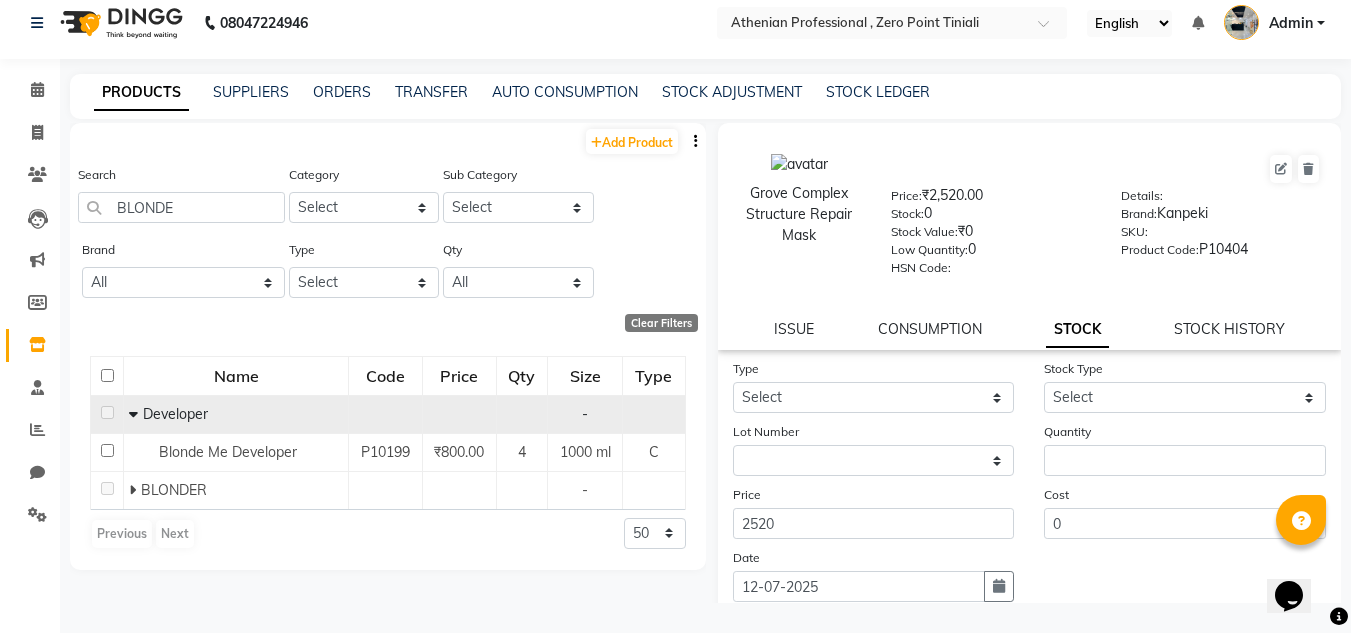 click 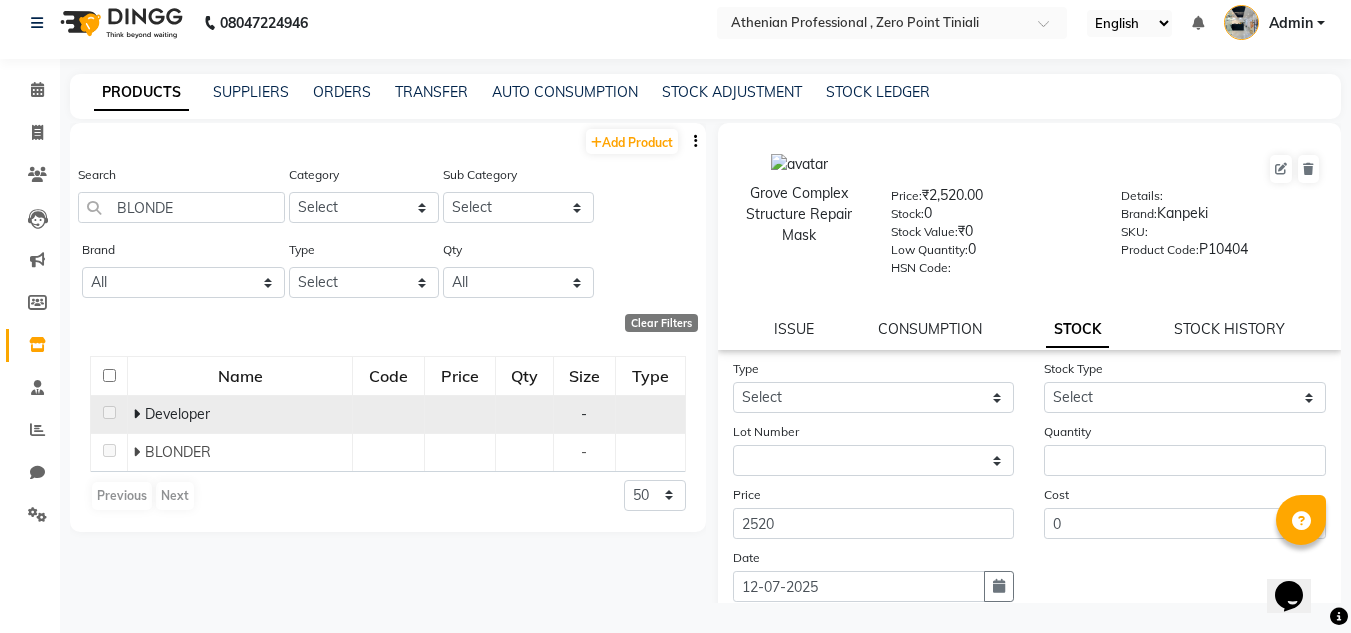 click 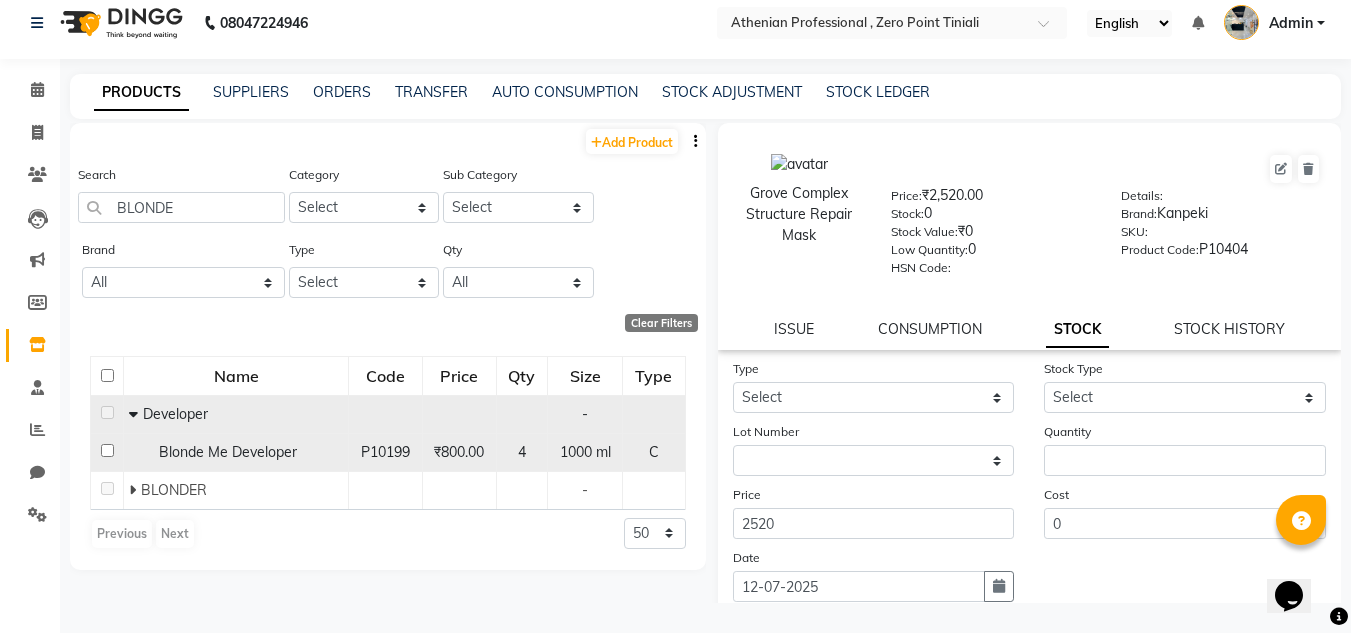 click on "Blonde Me Developer" 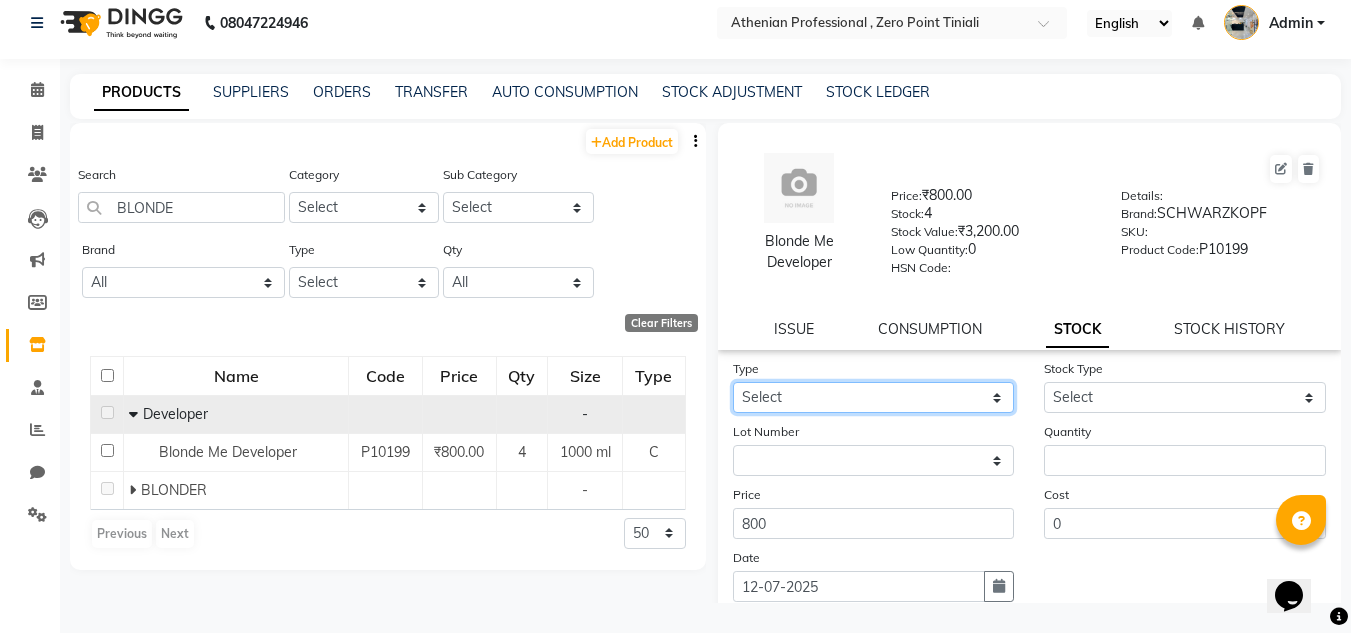 click on "Select In Out" 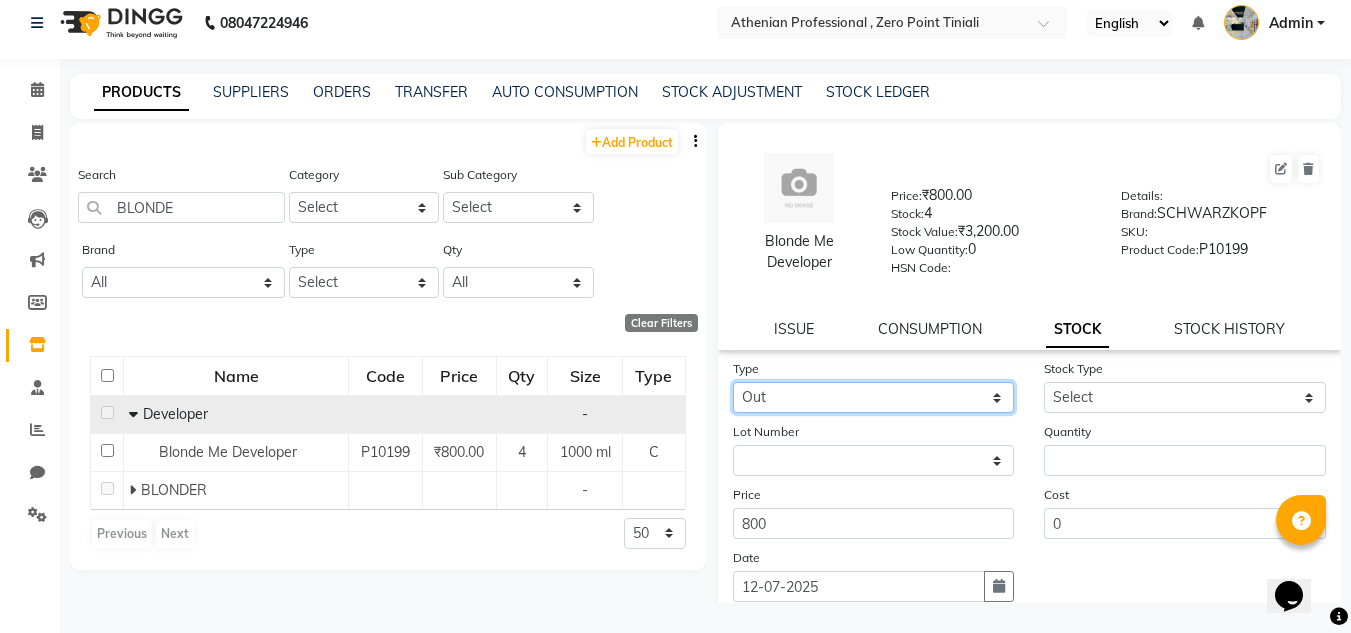 click on "Select In Out" 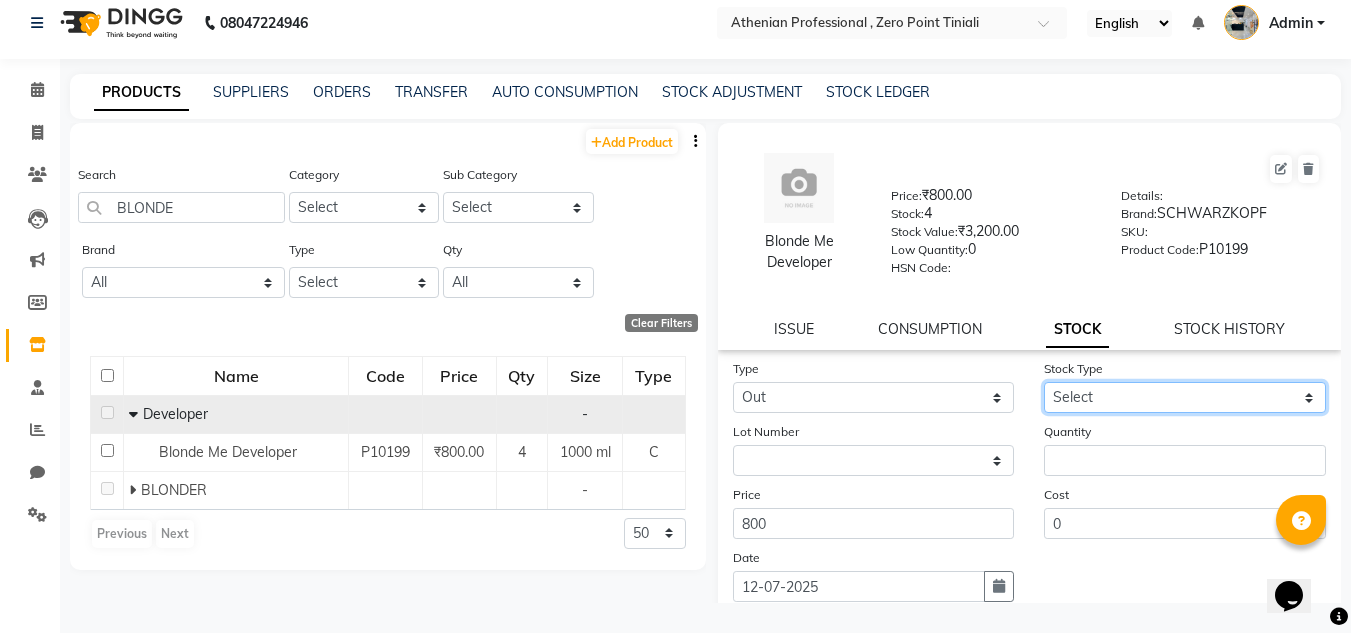 click on "Select Internal Use Damaged Expired Adjustment Return Other" 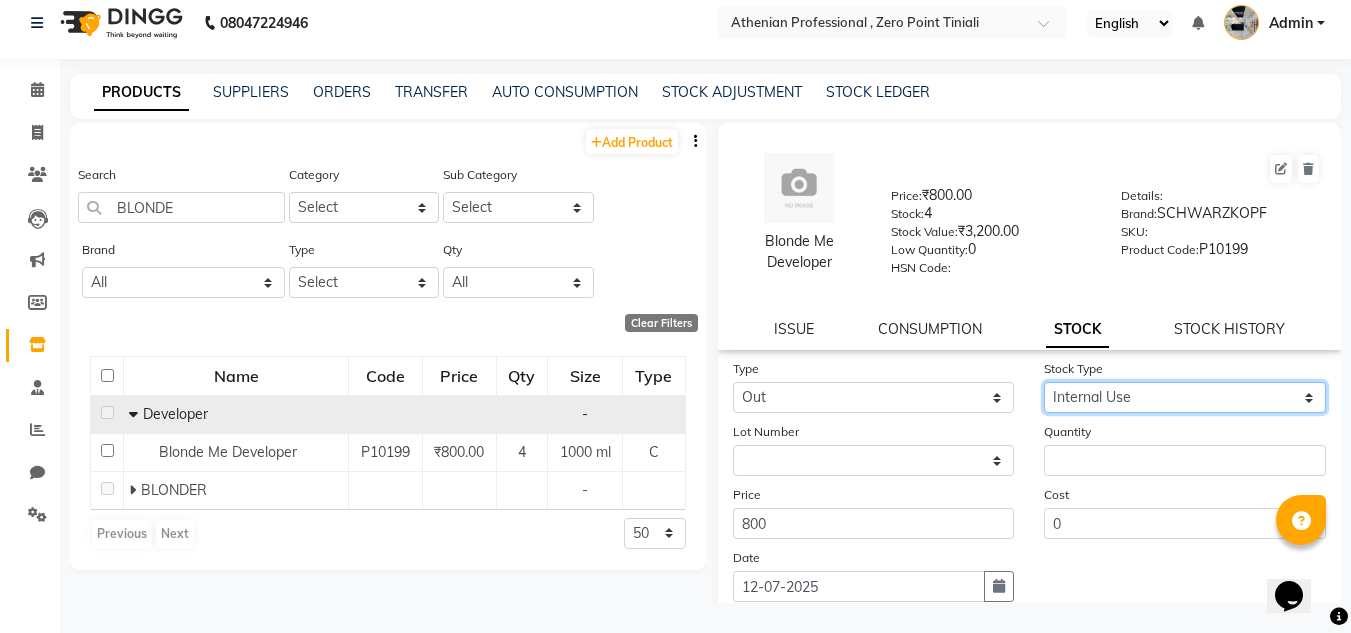click on "Select Internal Use Damaged Expired Adjustment Return Other" 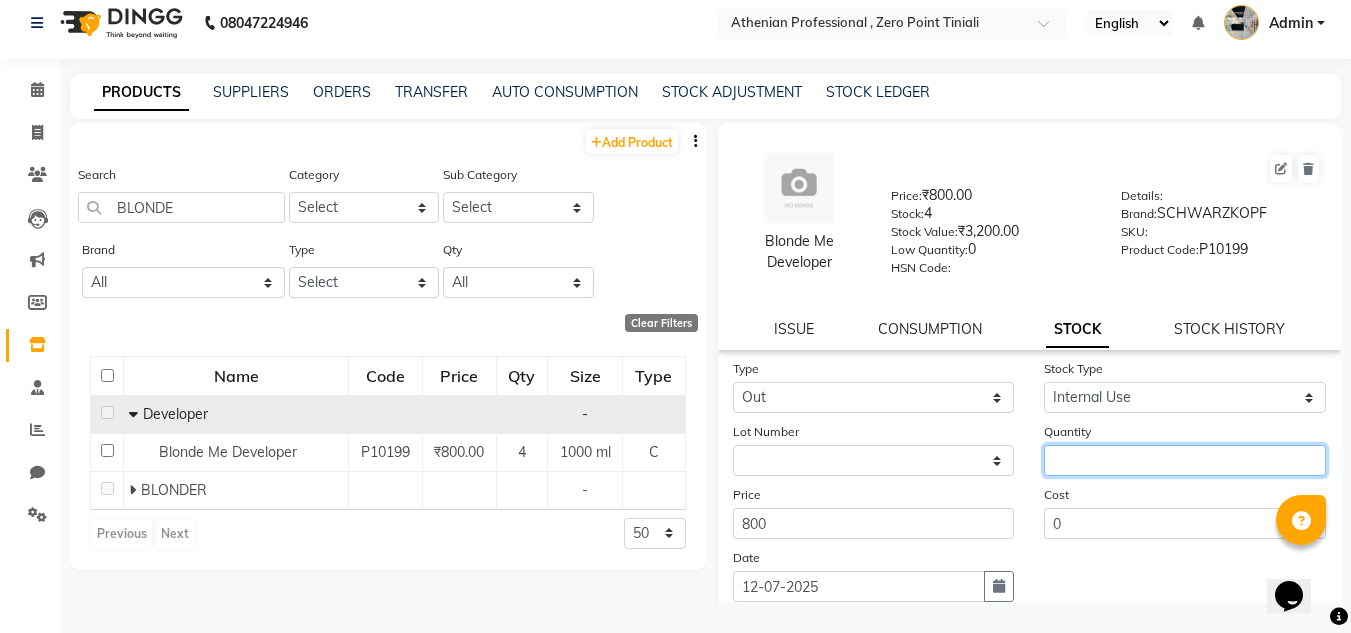 click 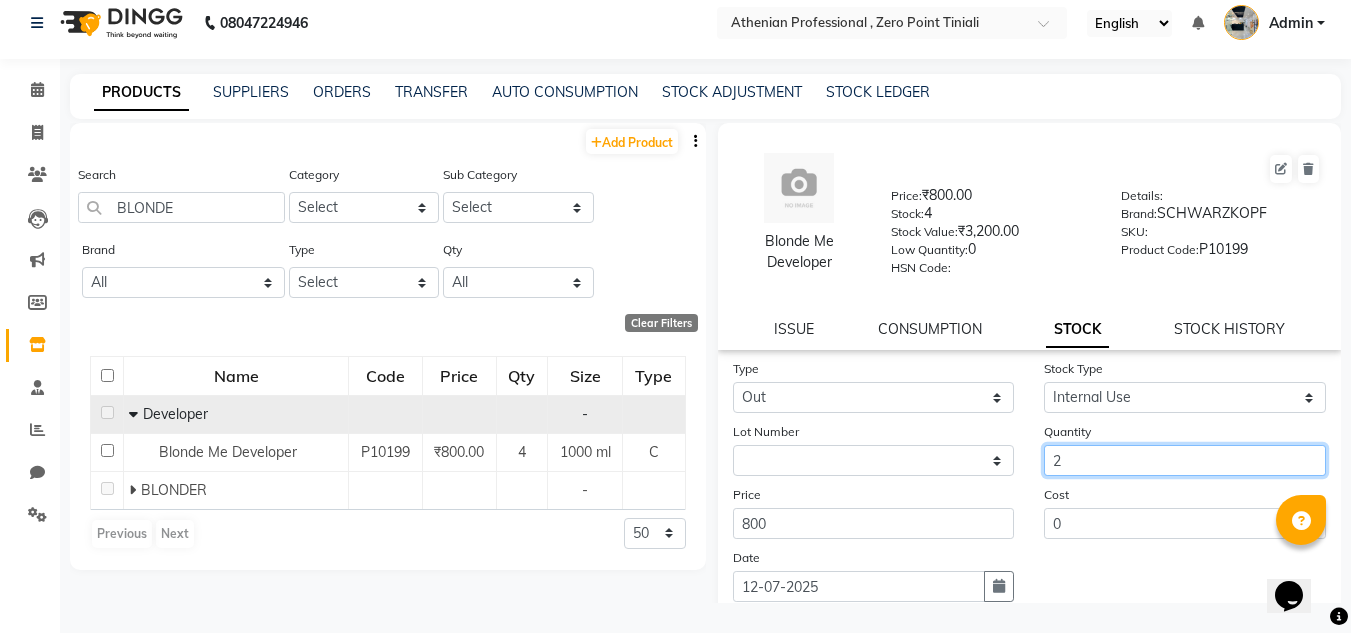scroll, scrollTop: 155, scrollLeft: 0, axis: vertical 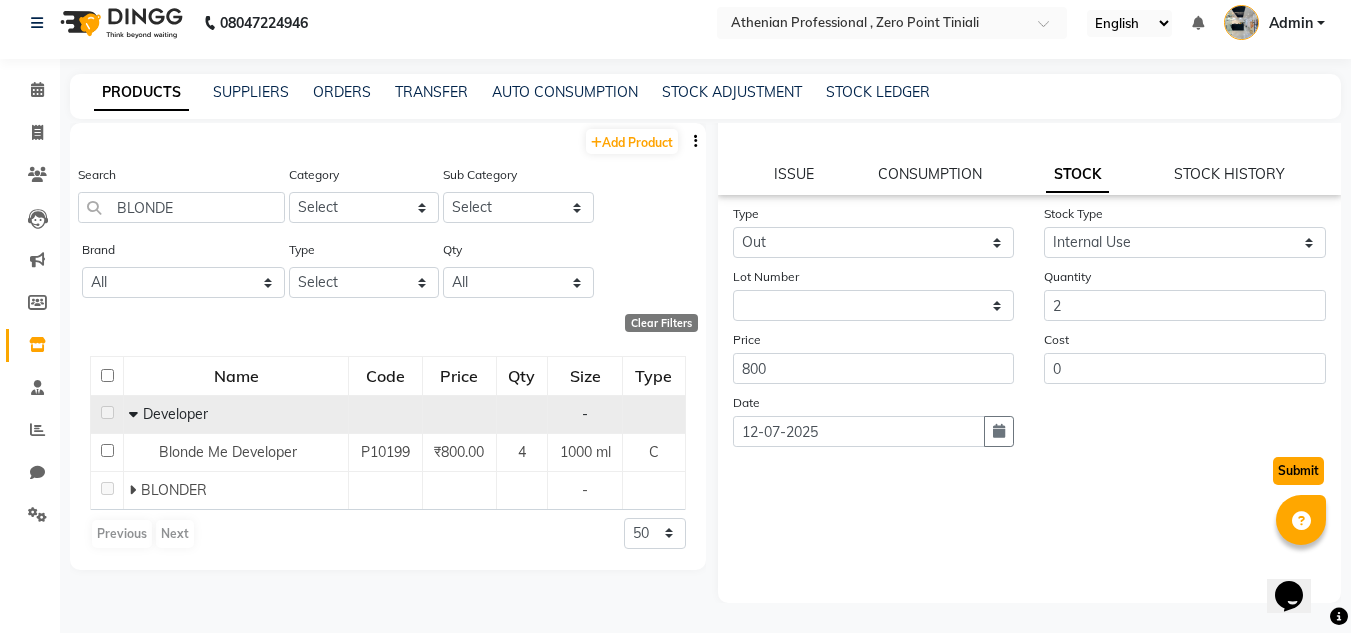 click on "Submit" 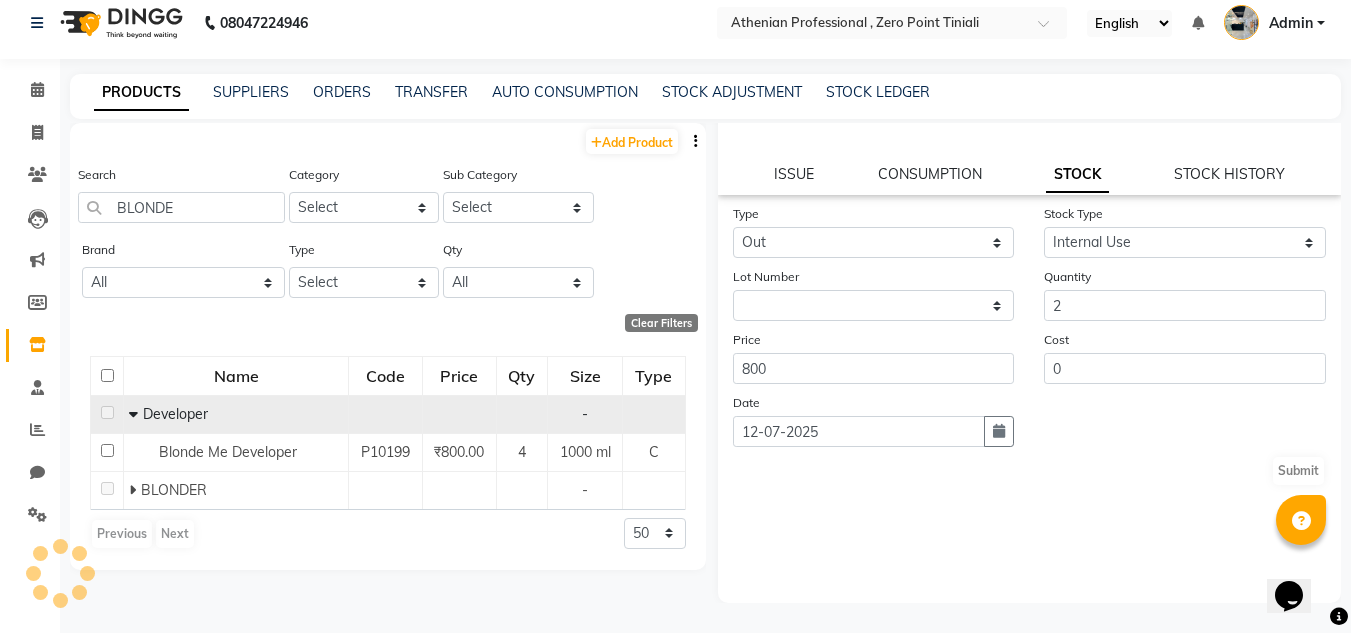 scroll, scrollTop: 0, scrollLeft: 0, axis: both 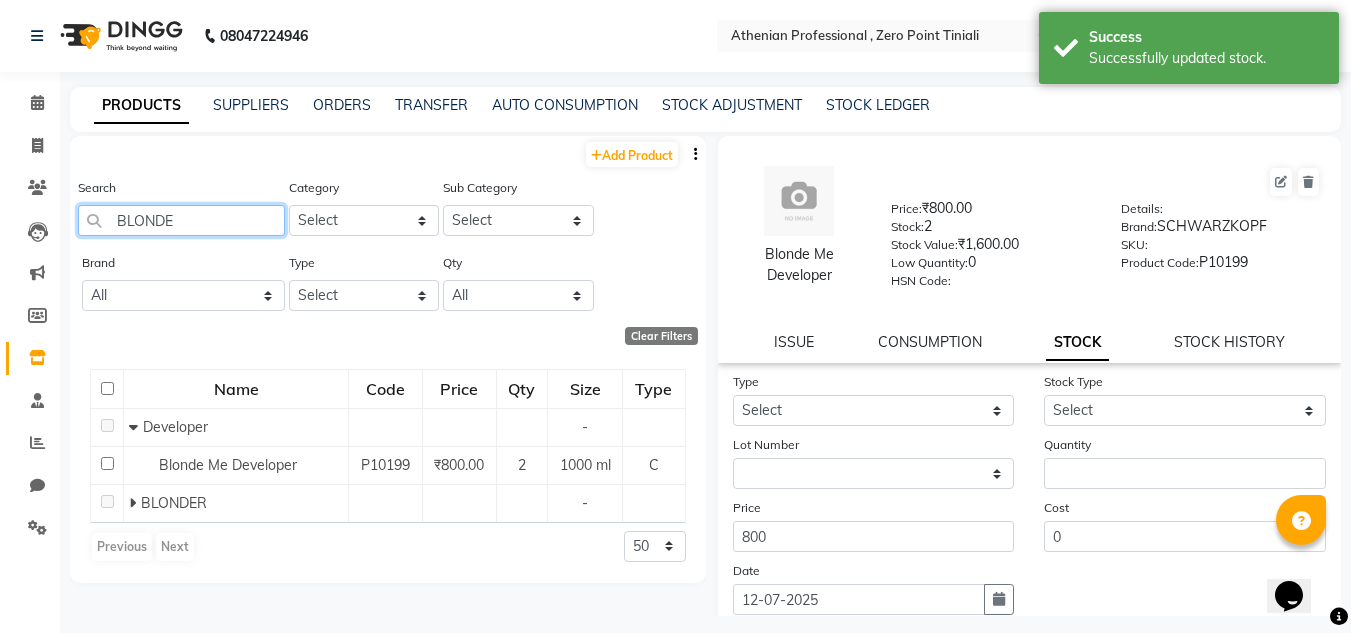 click on "BLONDE" 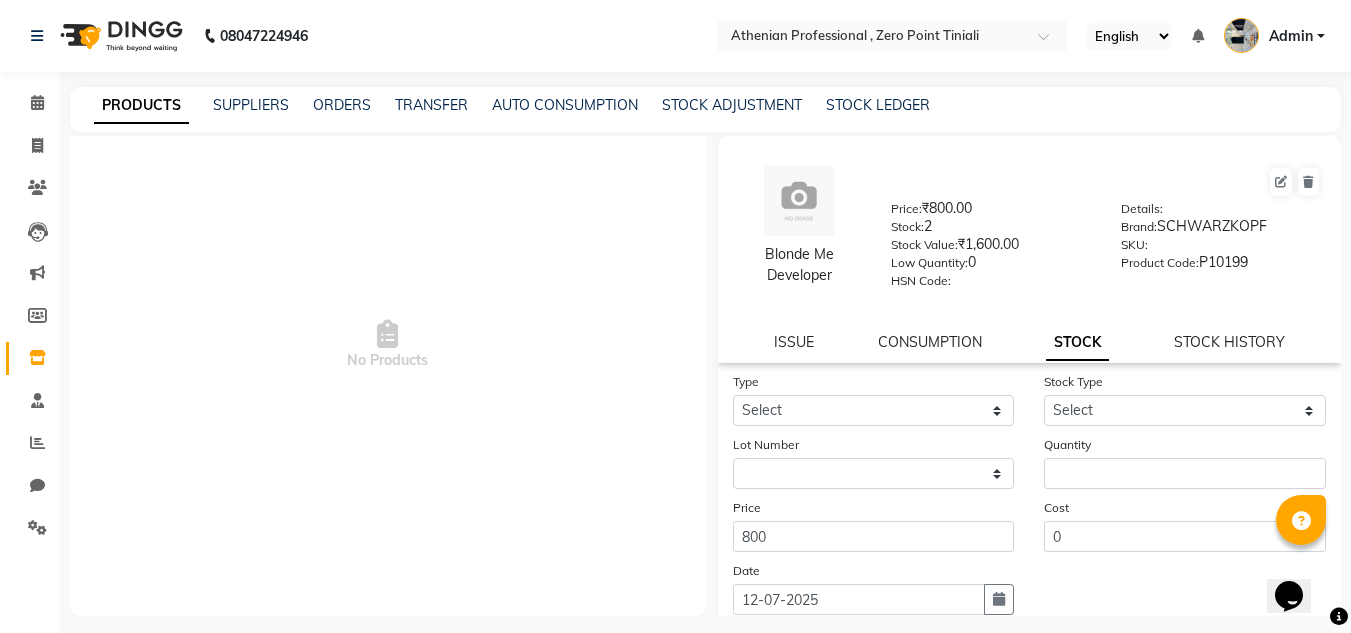 scroll, scrollTop: 0, scrollLeft: 0, axis: both 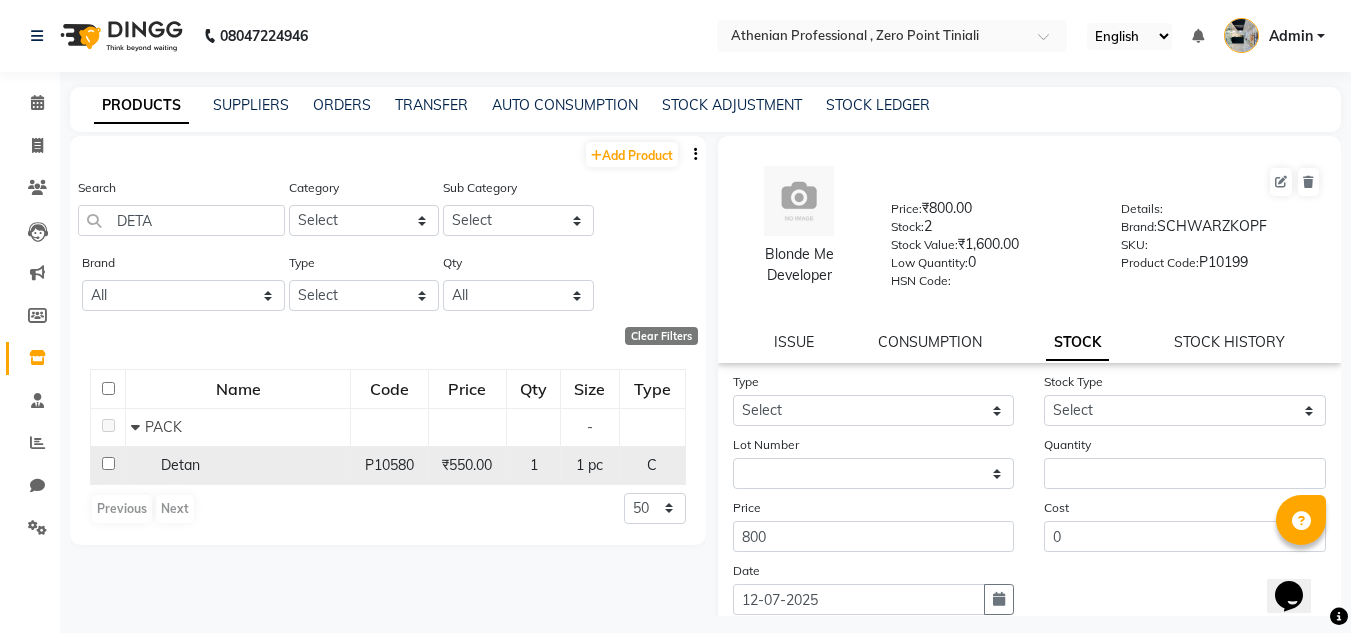 click on "Detan" 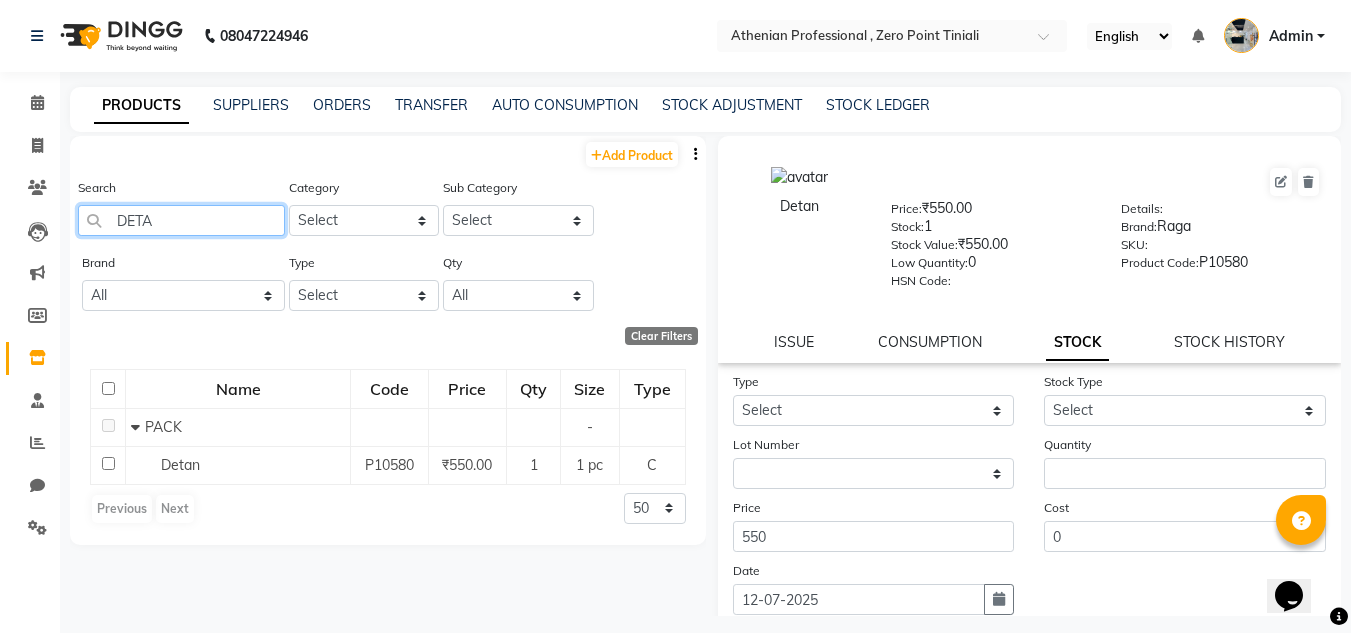 click on "DETA" 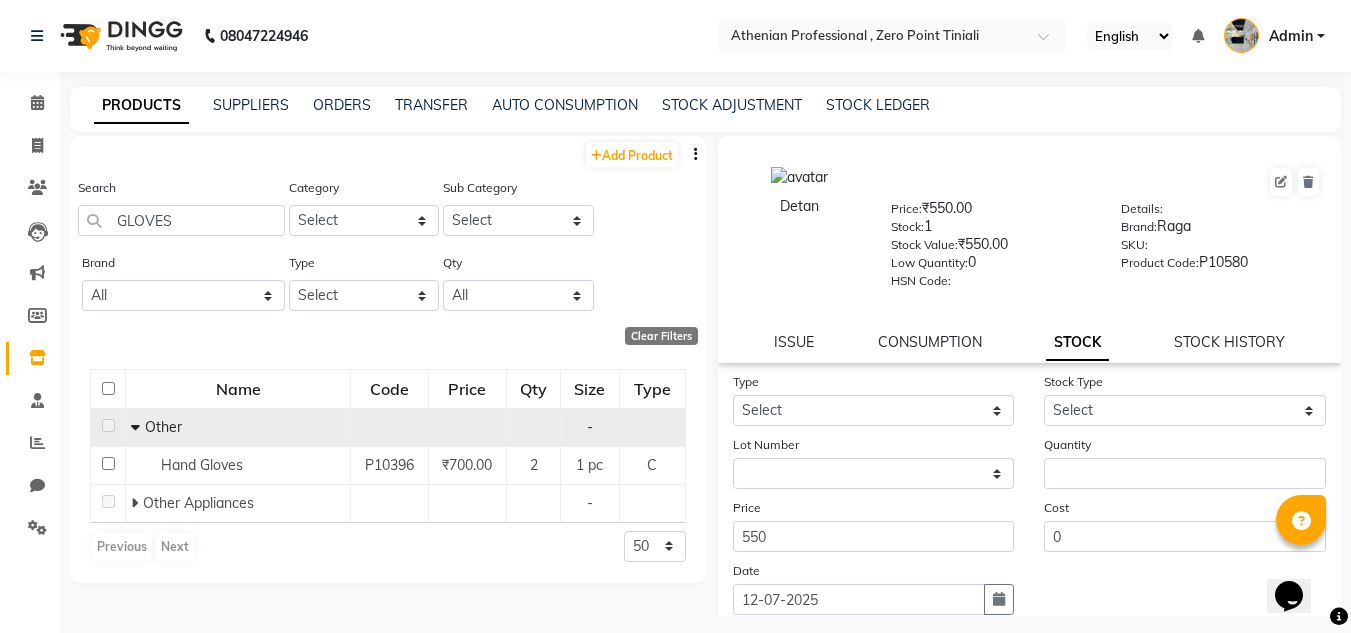 click 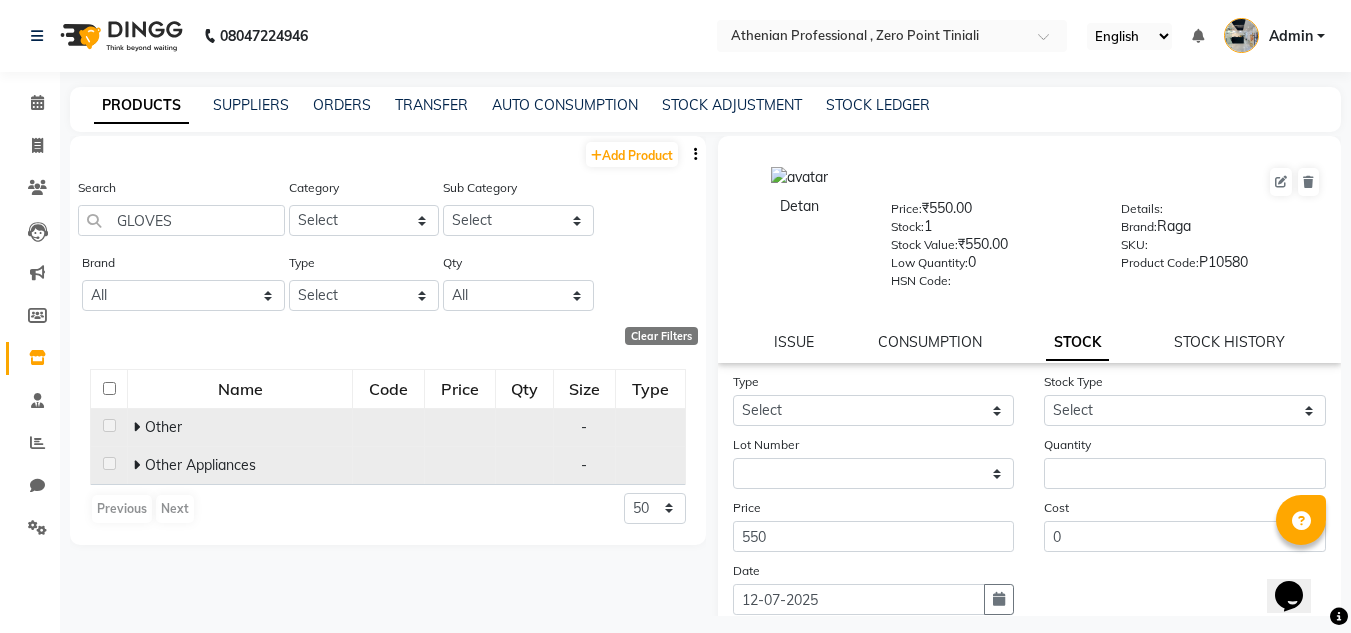 click 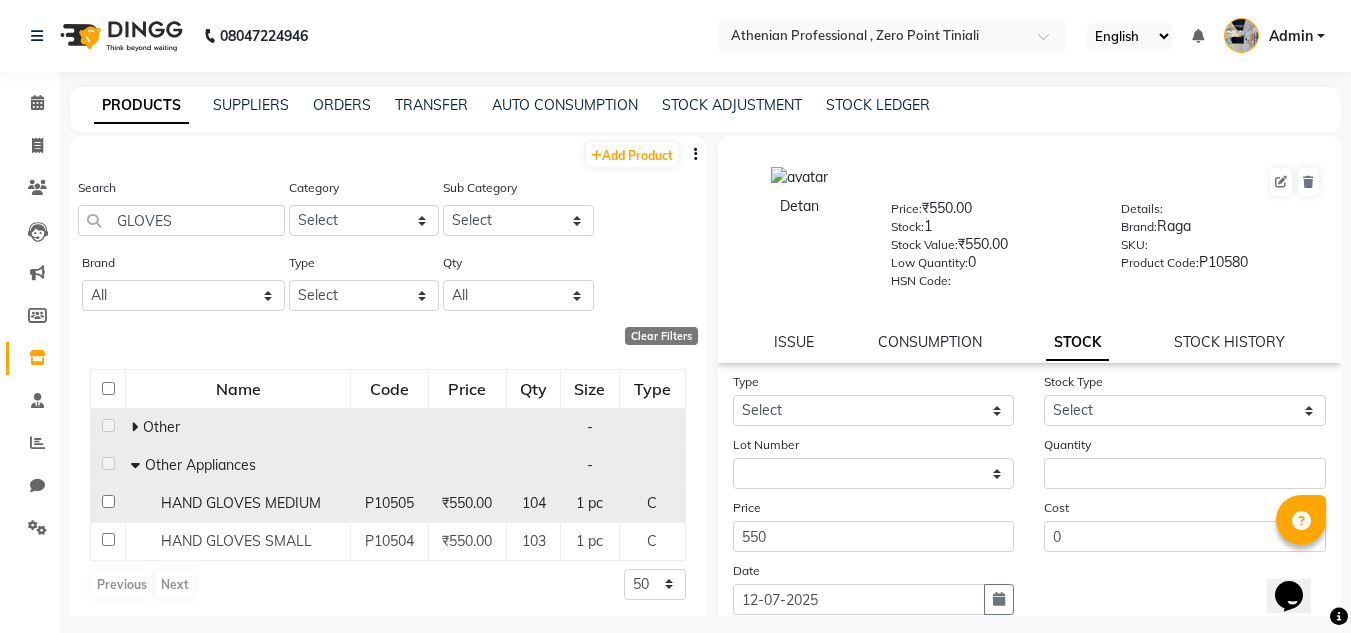 click on "HAND GLOVES MEDIUM" 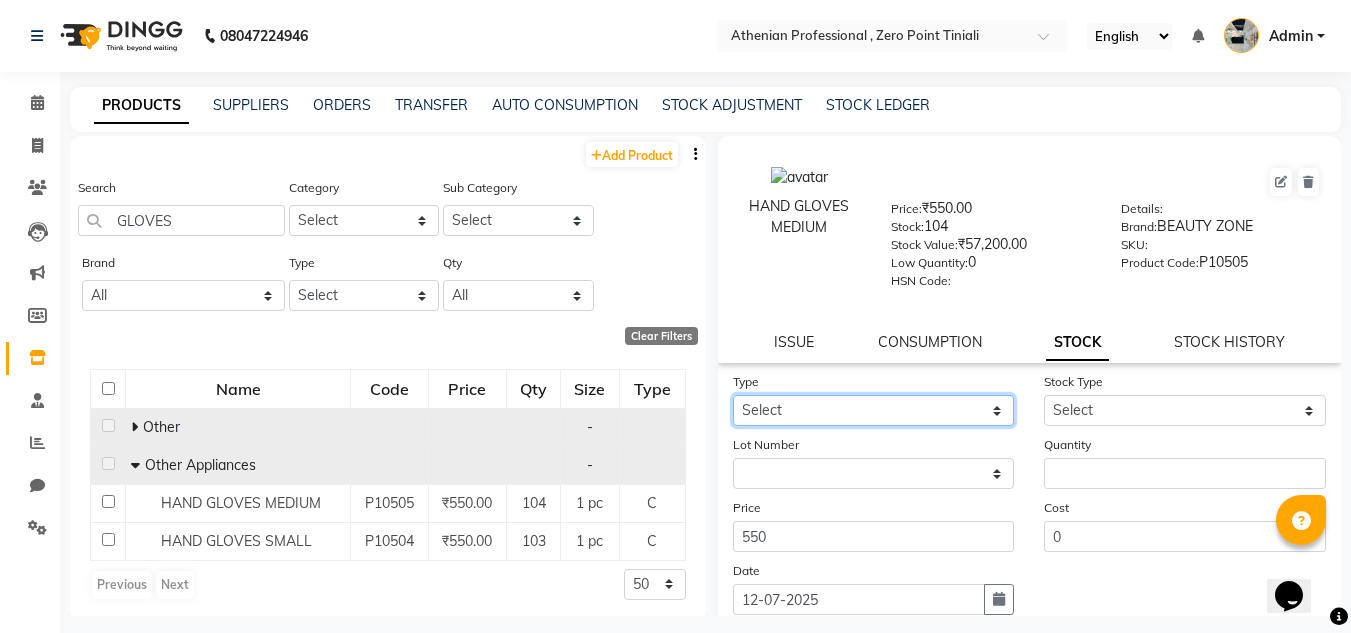 click on "Select In Out" 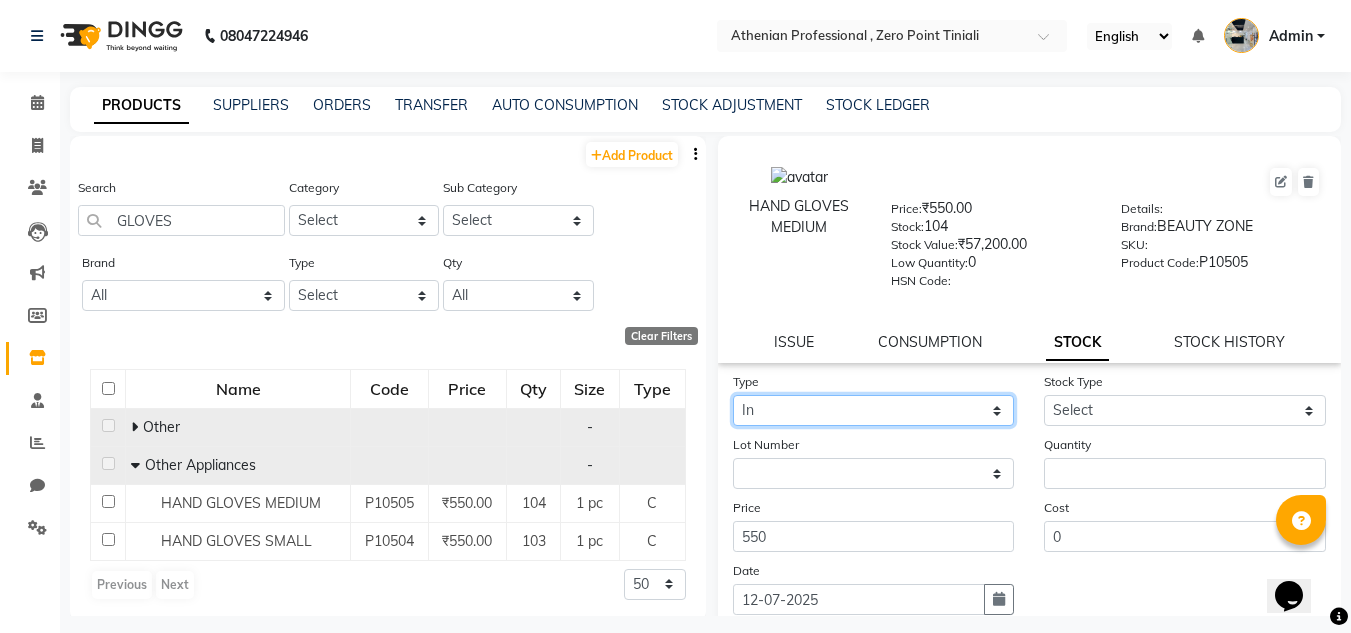 click on "Select In Out" 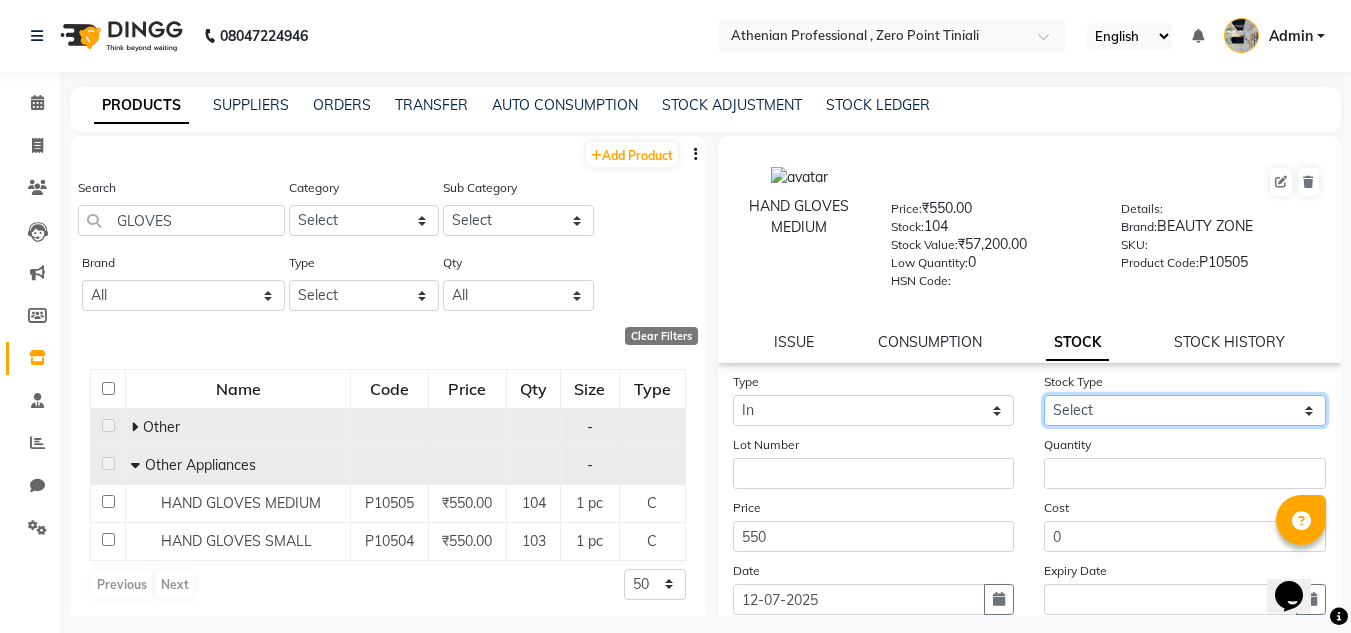 click on "Select New Stock Adjustment Return Other" 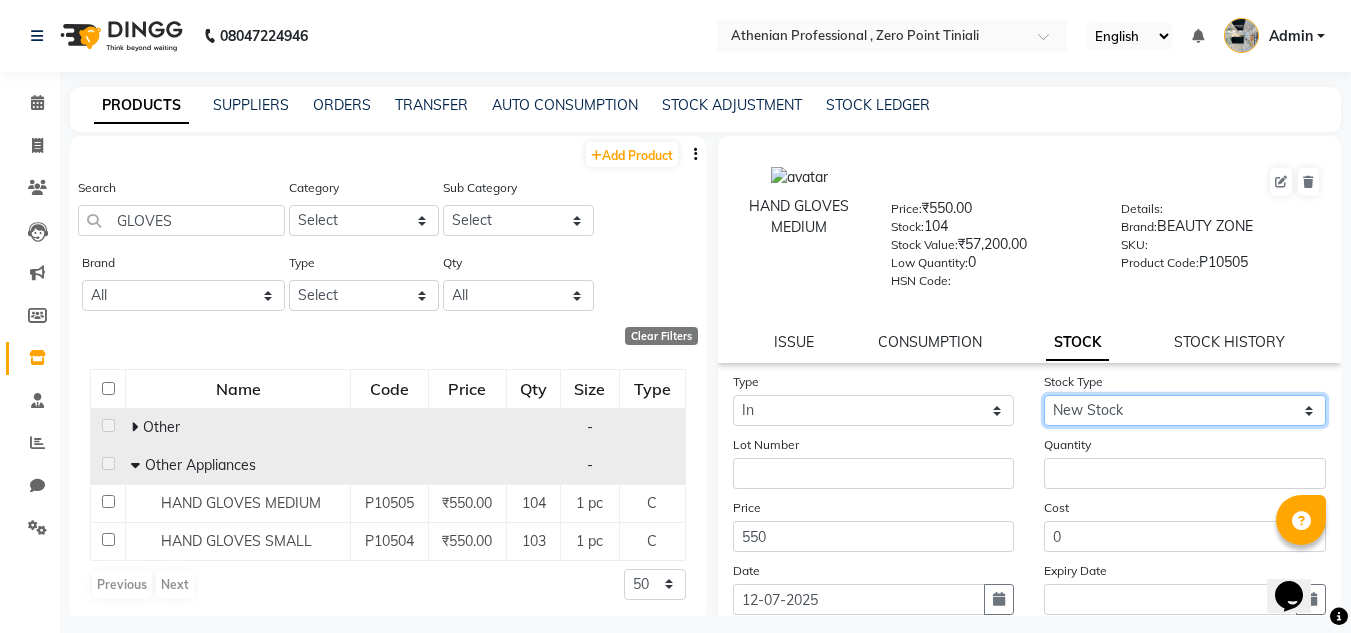 click on "Select New Stock Adjustment Return Other" 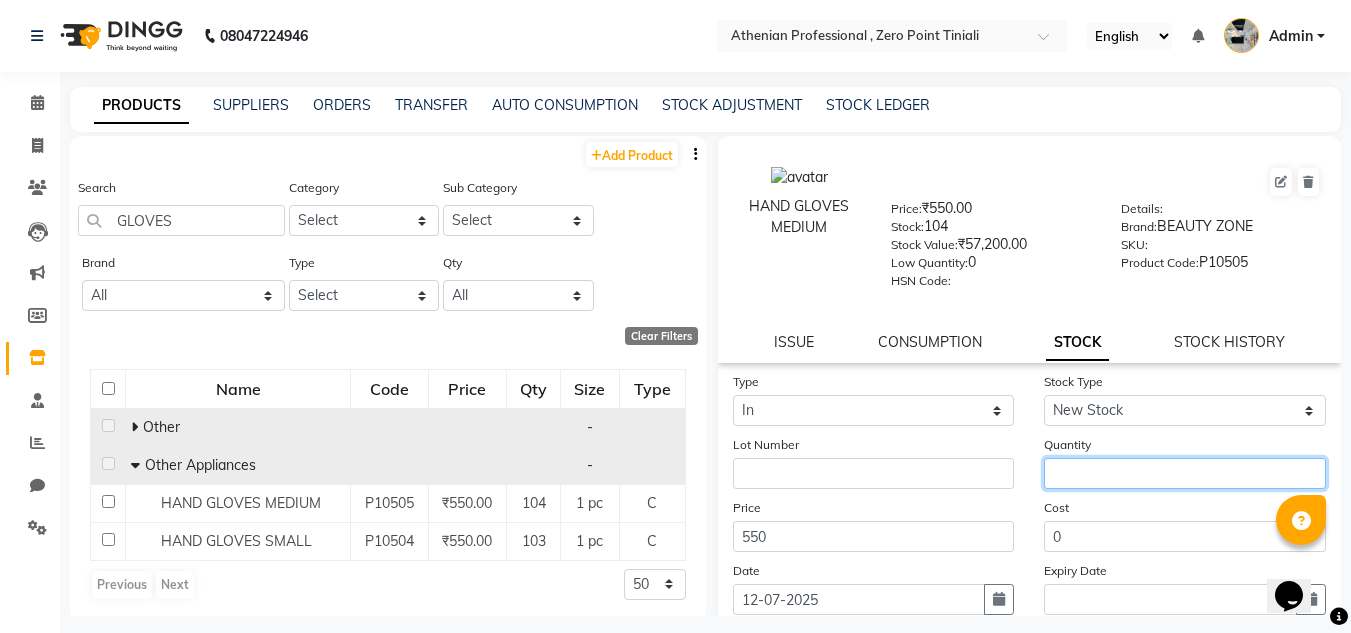 click 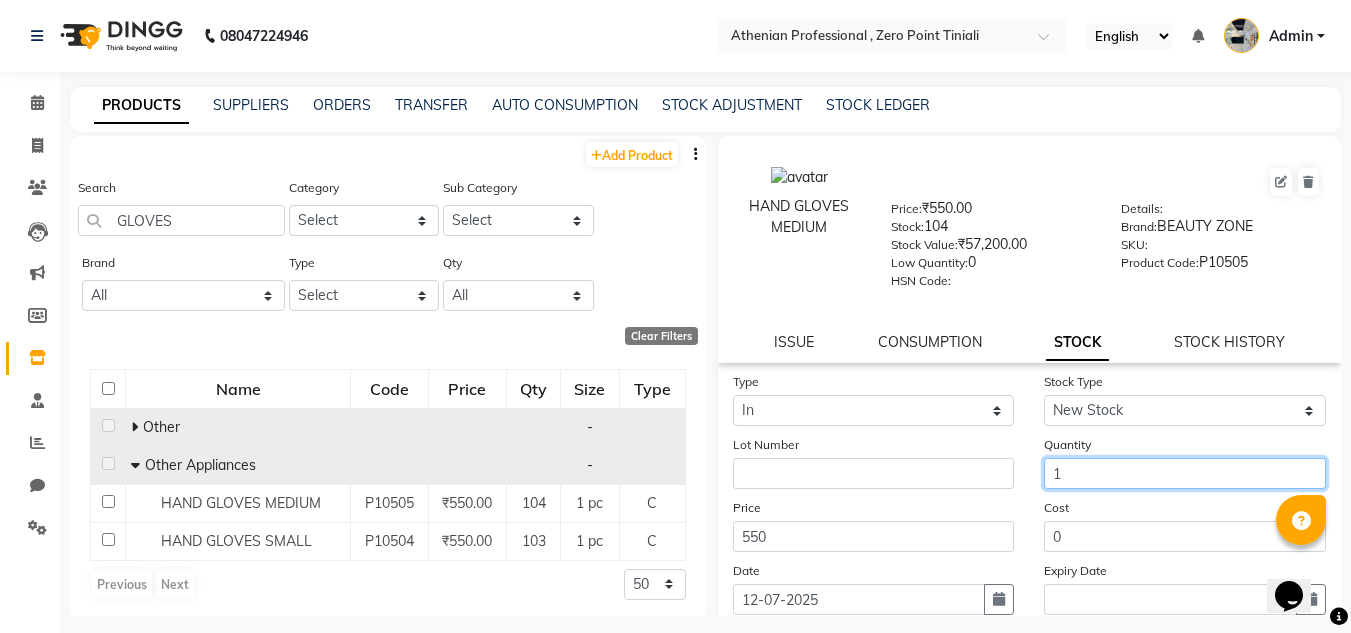 scroll, scrollTop: 155, scrollLeft: 0, axis: vertical 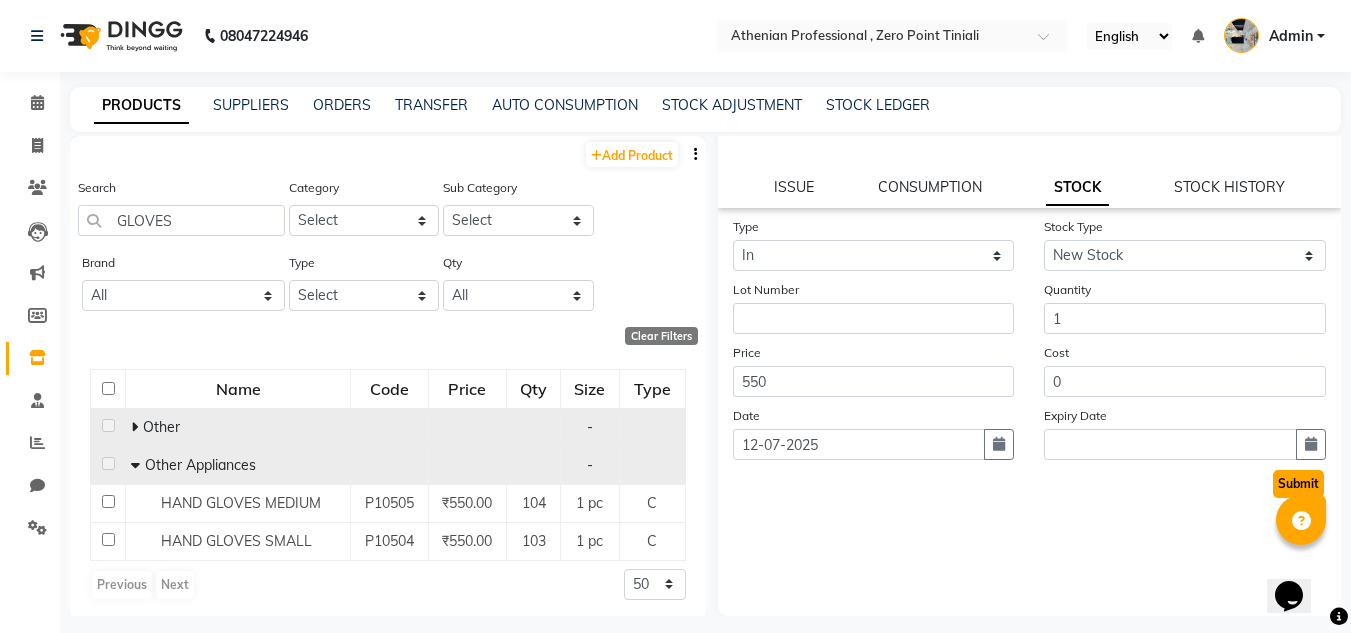 click on "Submit" 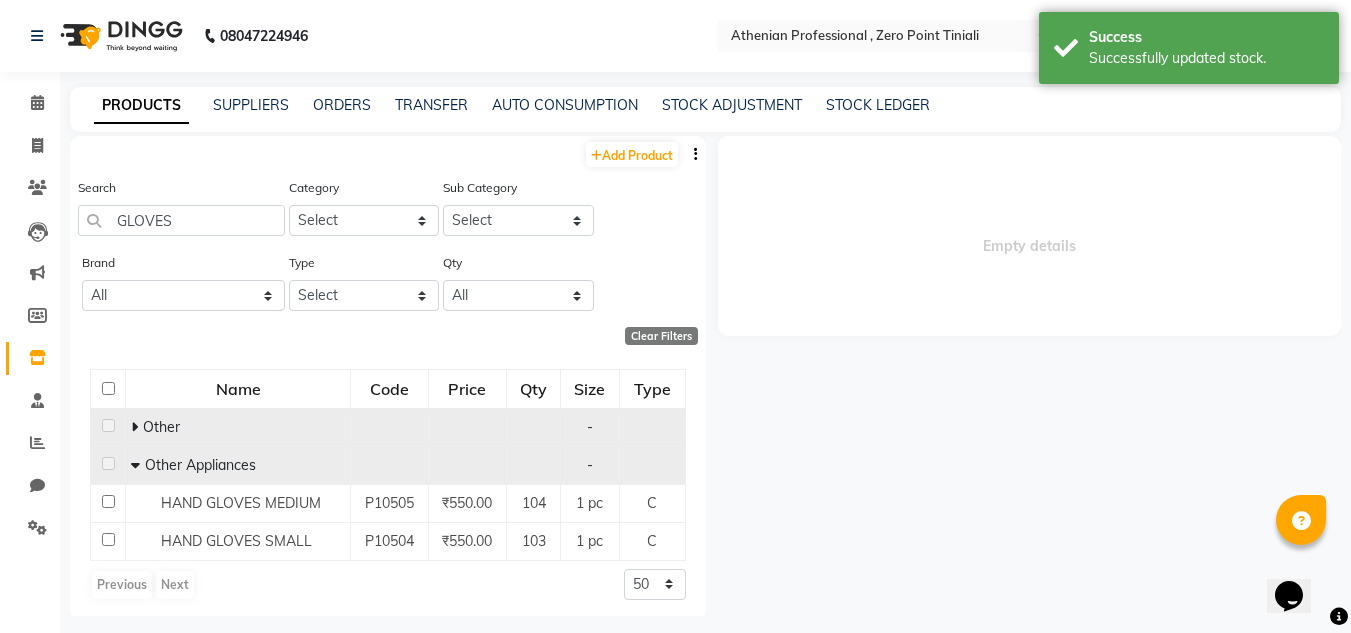 scroll, scrollTop: 0, scrollLeft: 0, axis: both 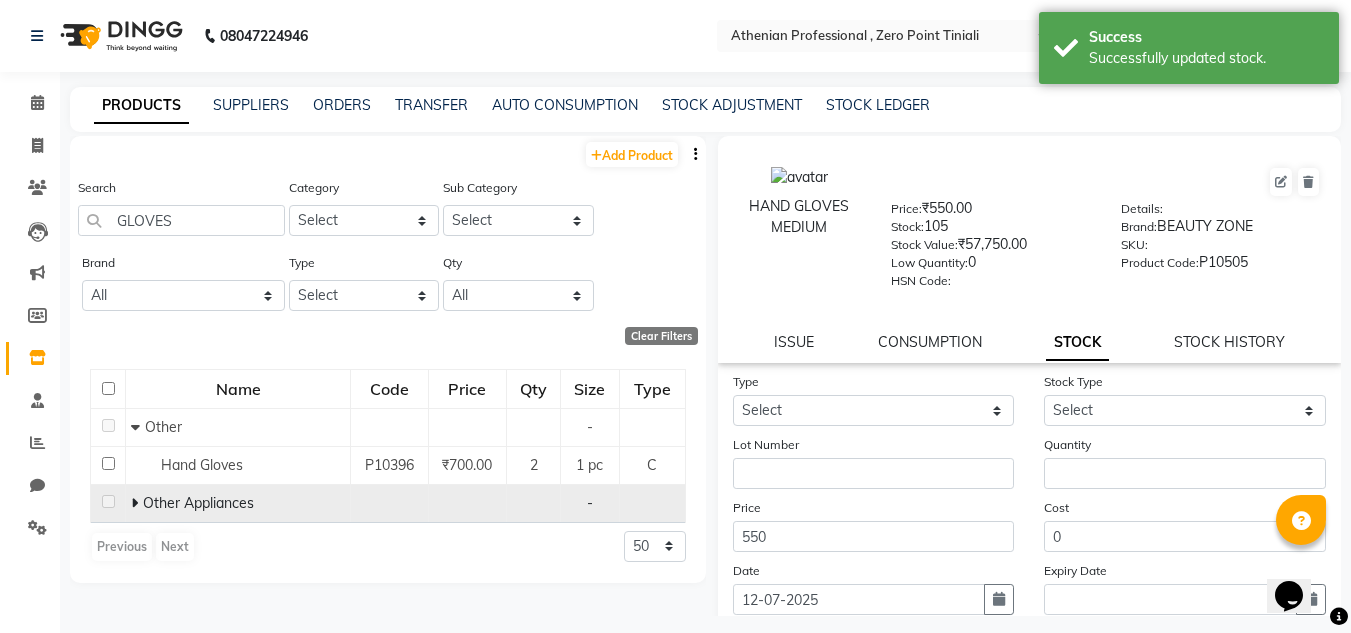 click 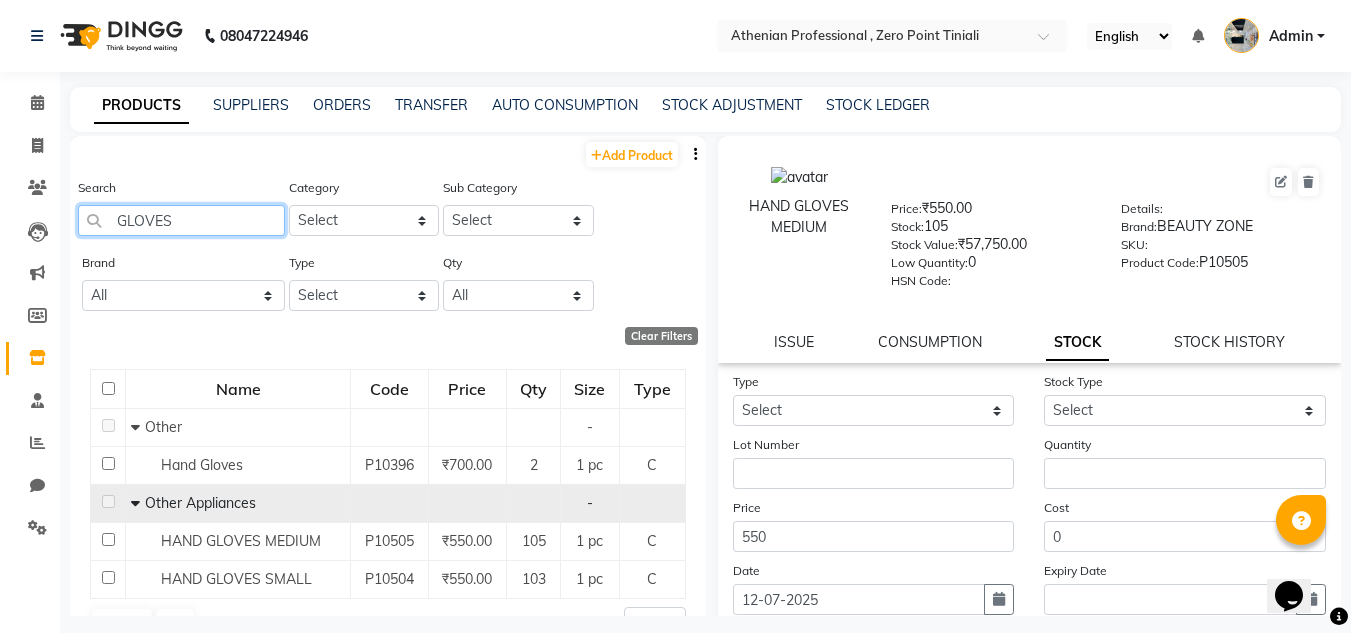 click on "GLOVES" 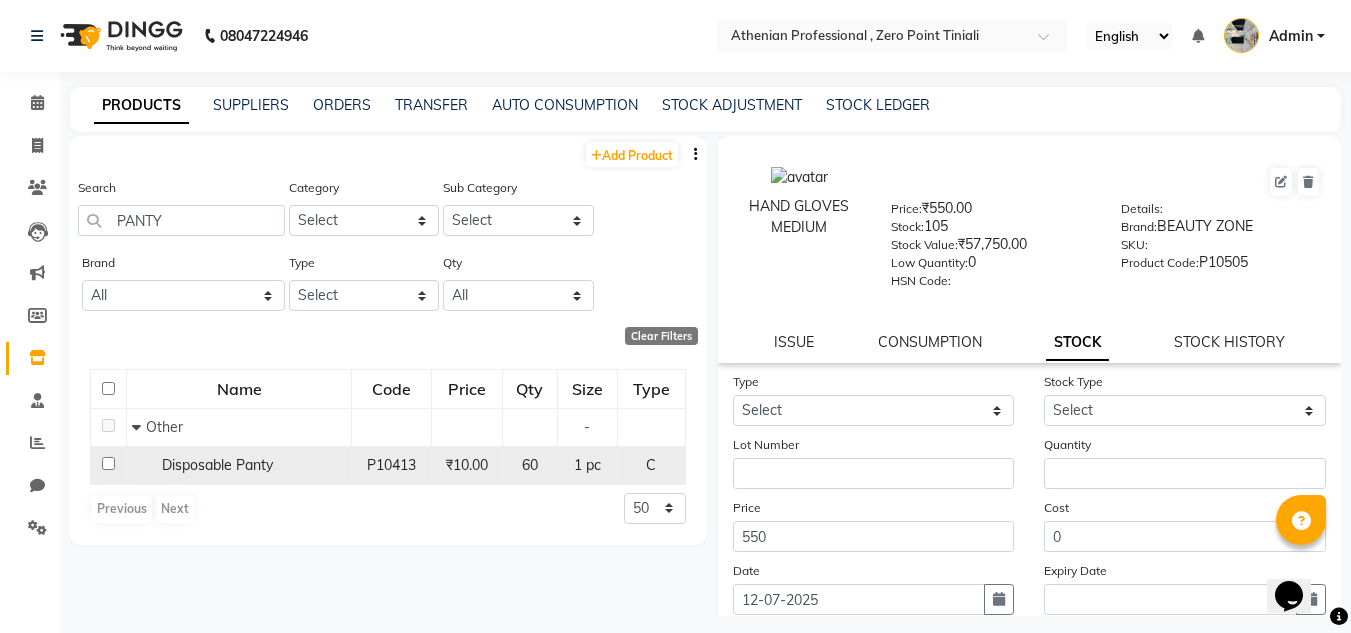 click on "Disposable Panty" 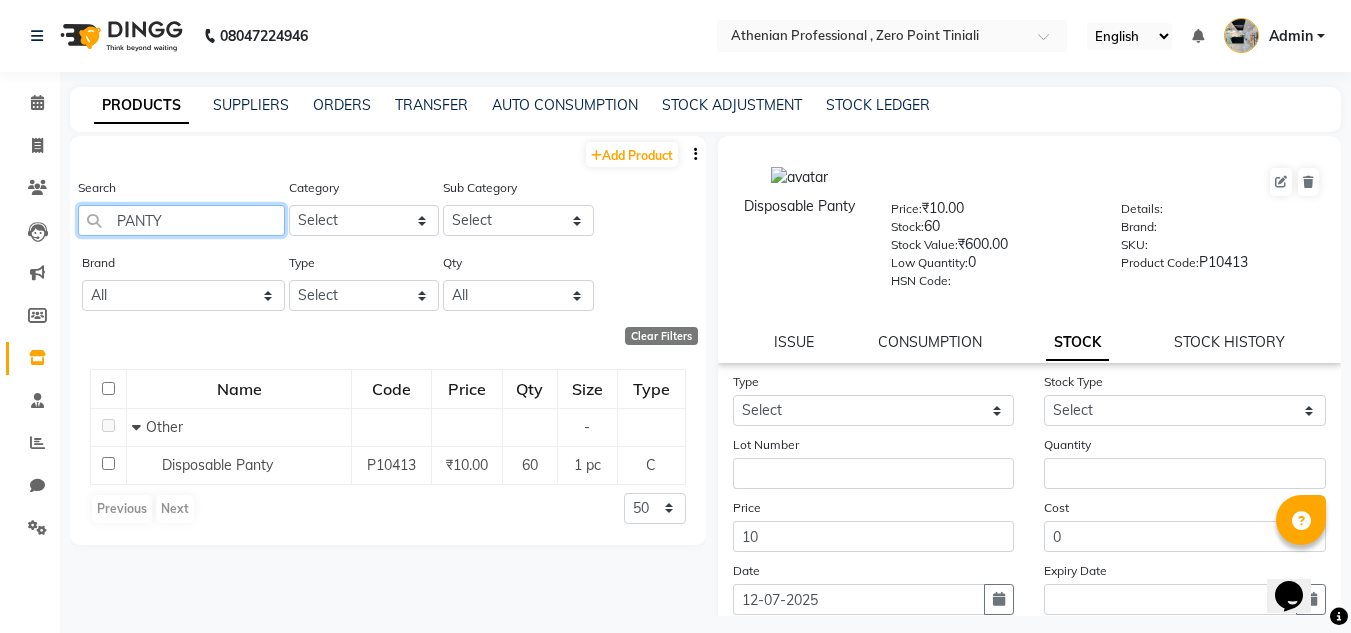 click on "PANTY" 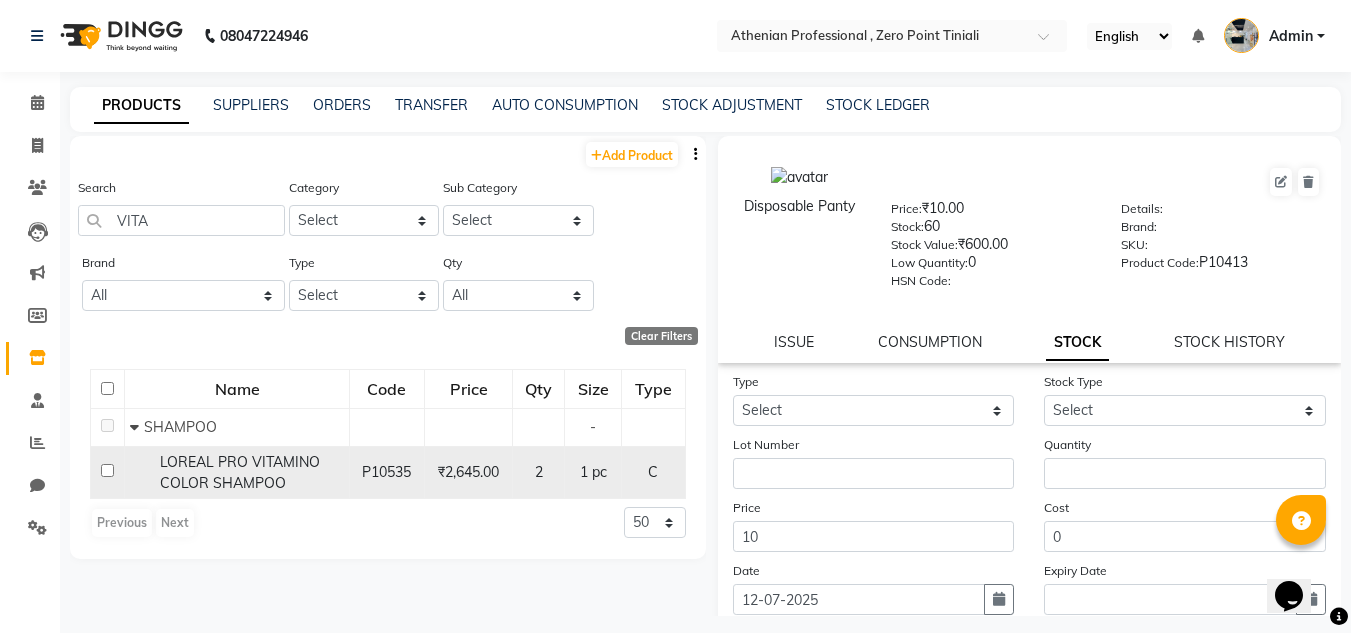 click on "LOREAL PRO VITAMINO COLOR SHAMPOO" 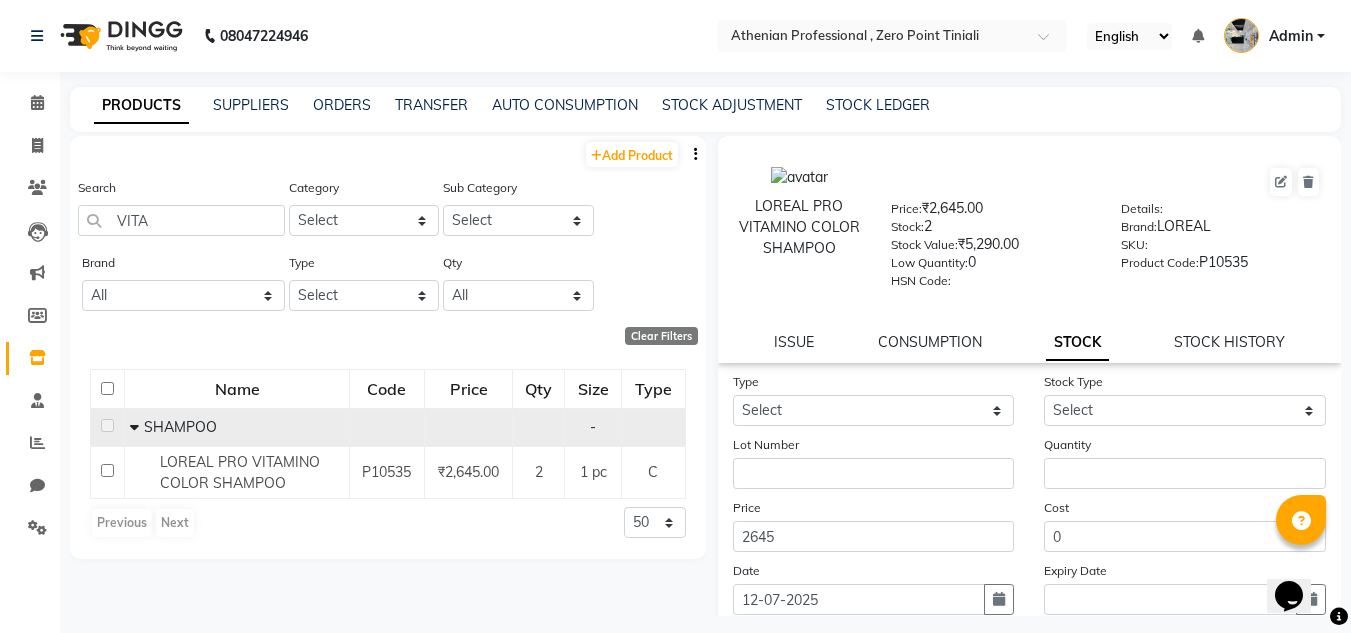 click 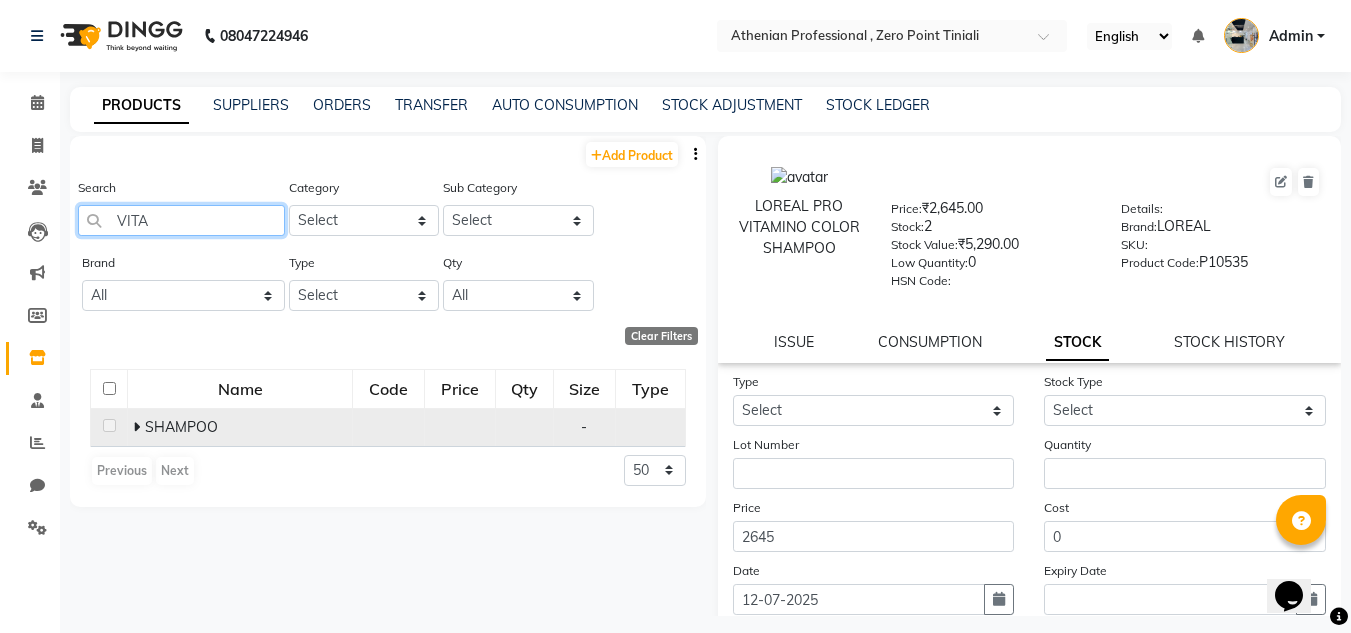 click on "VITA" 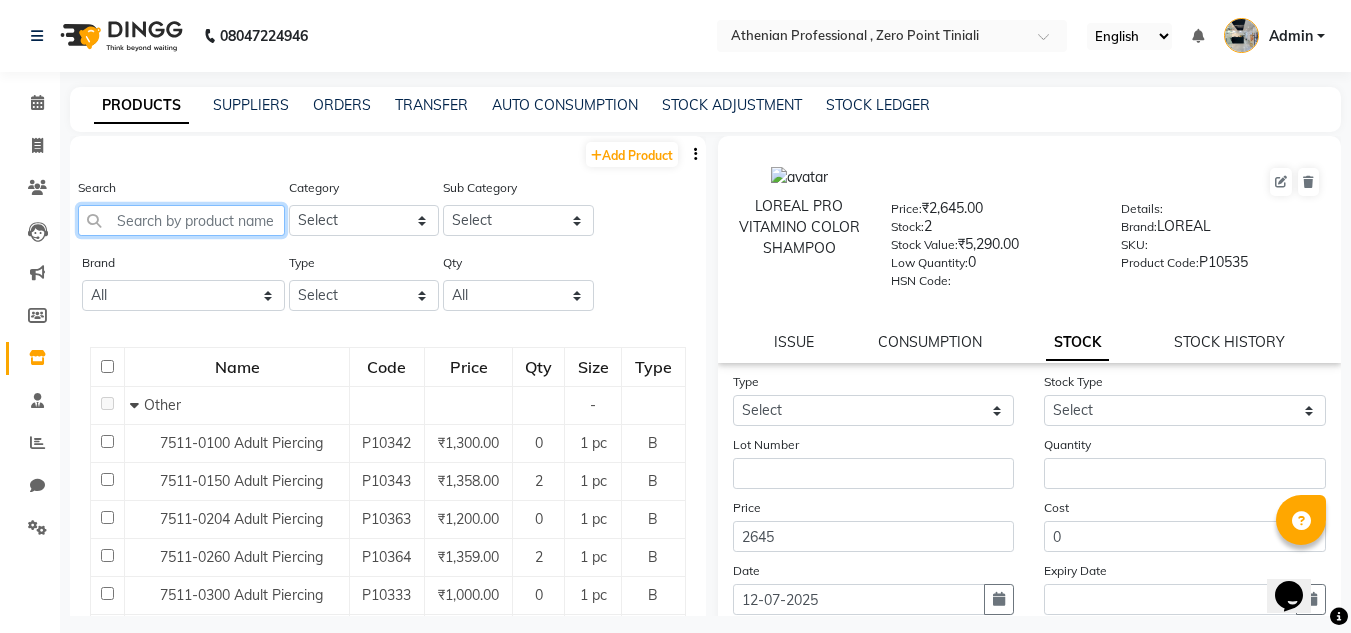 click 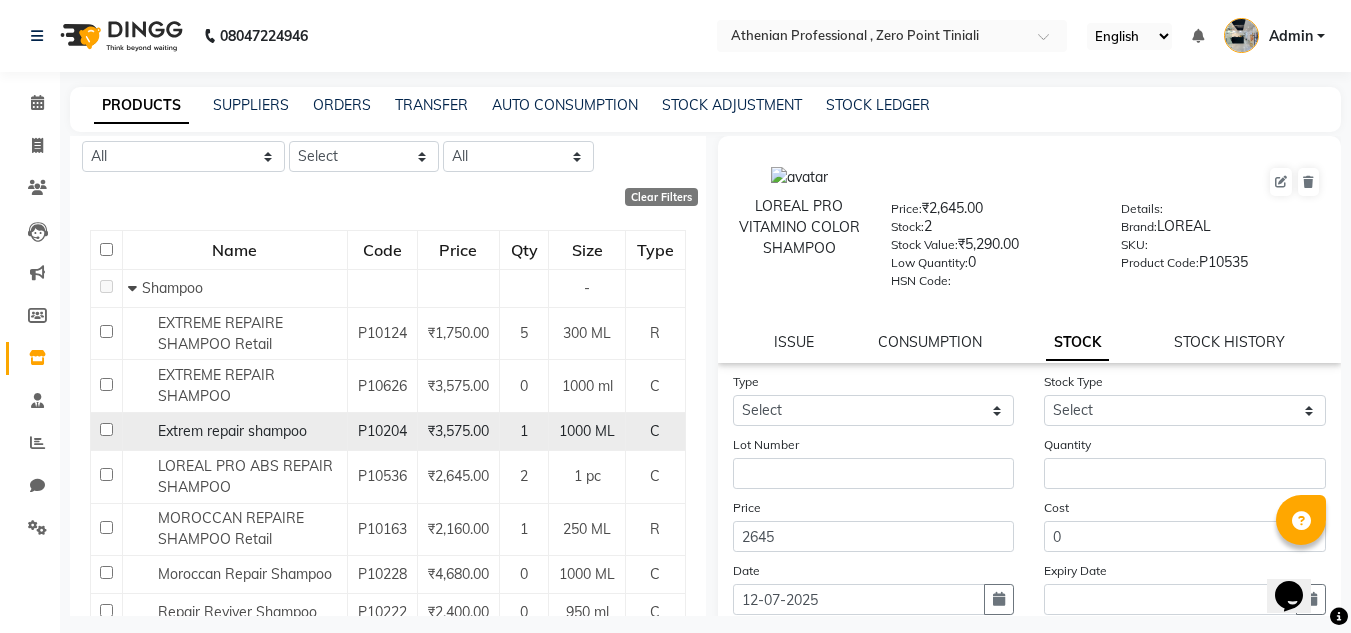scroll, scrollTop: 168, scrollLeft: 0, axis: vertical 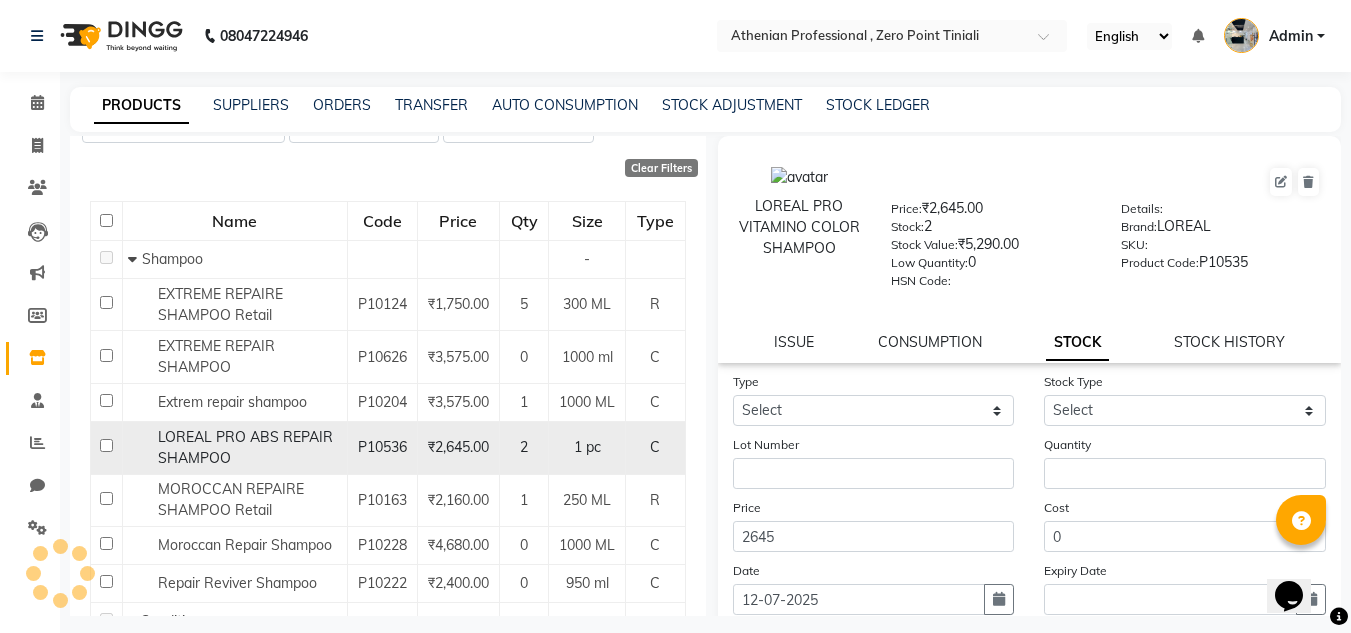 click on "LOREAL PRO ABS REPAIR SHAMPOO" 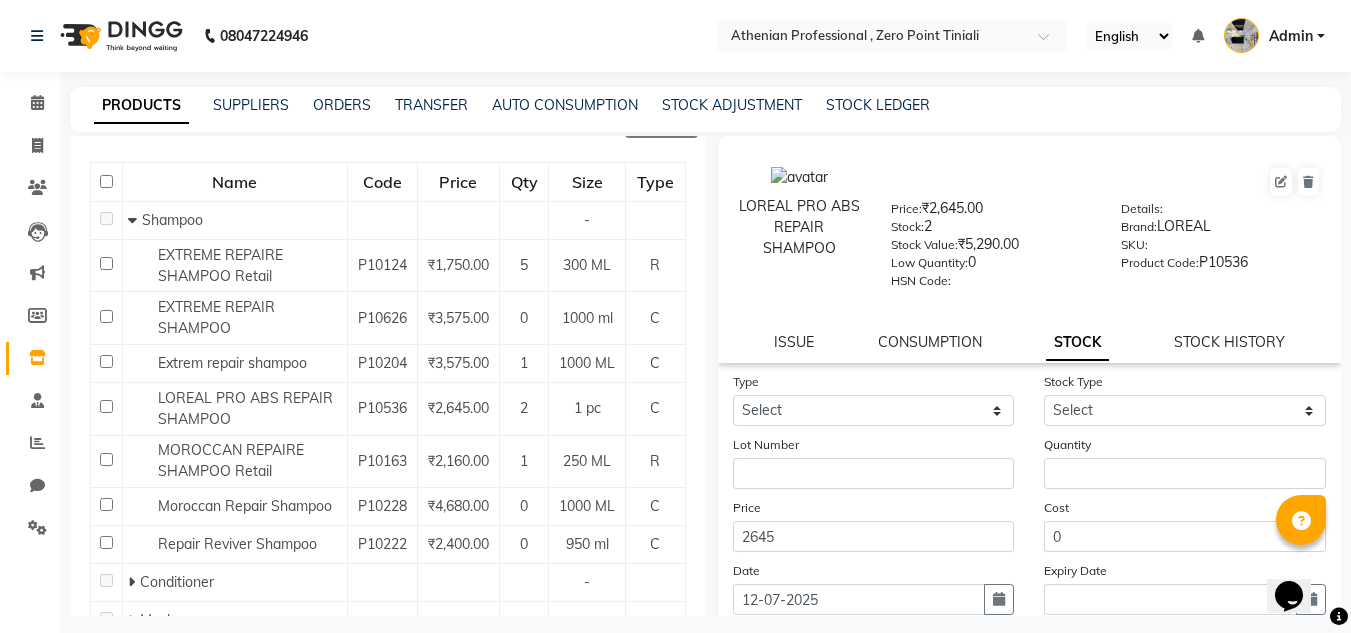 scroll, scrollTop: 209, scrollLeft: 0, axis: vertical 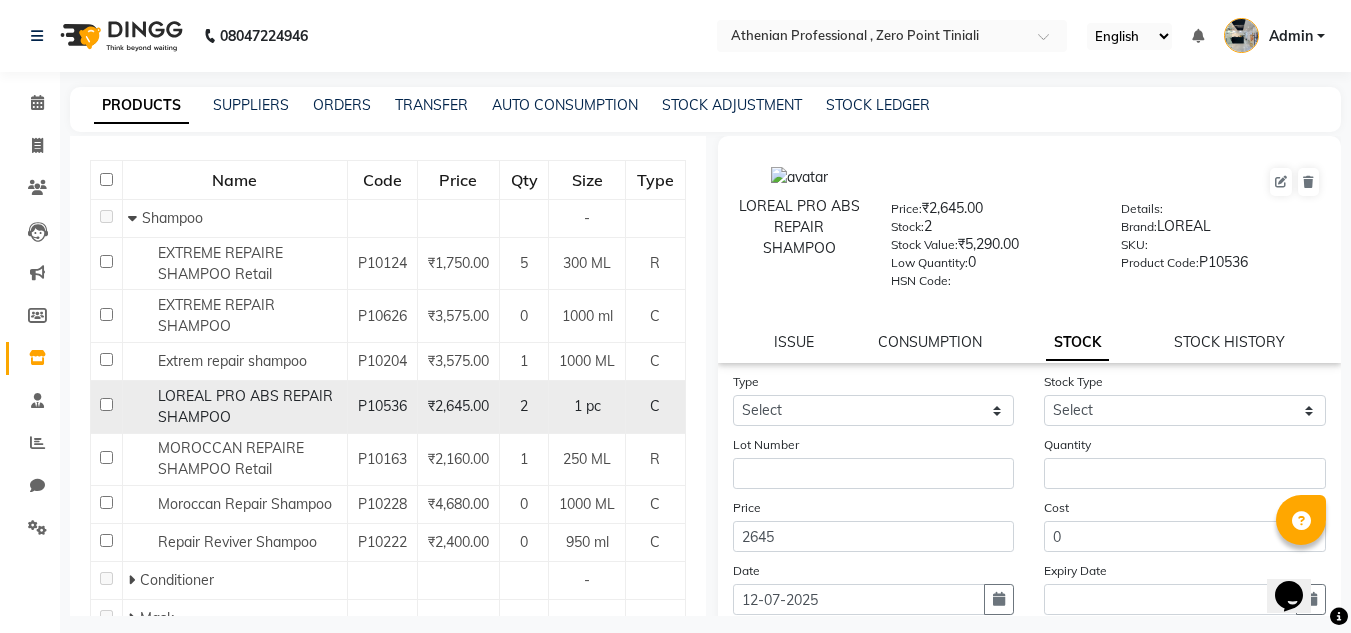 click on "LOREAL PRO ABS REPAIR SHAMPOO" 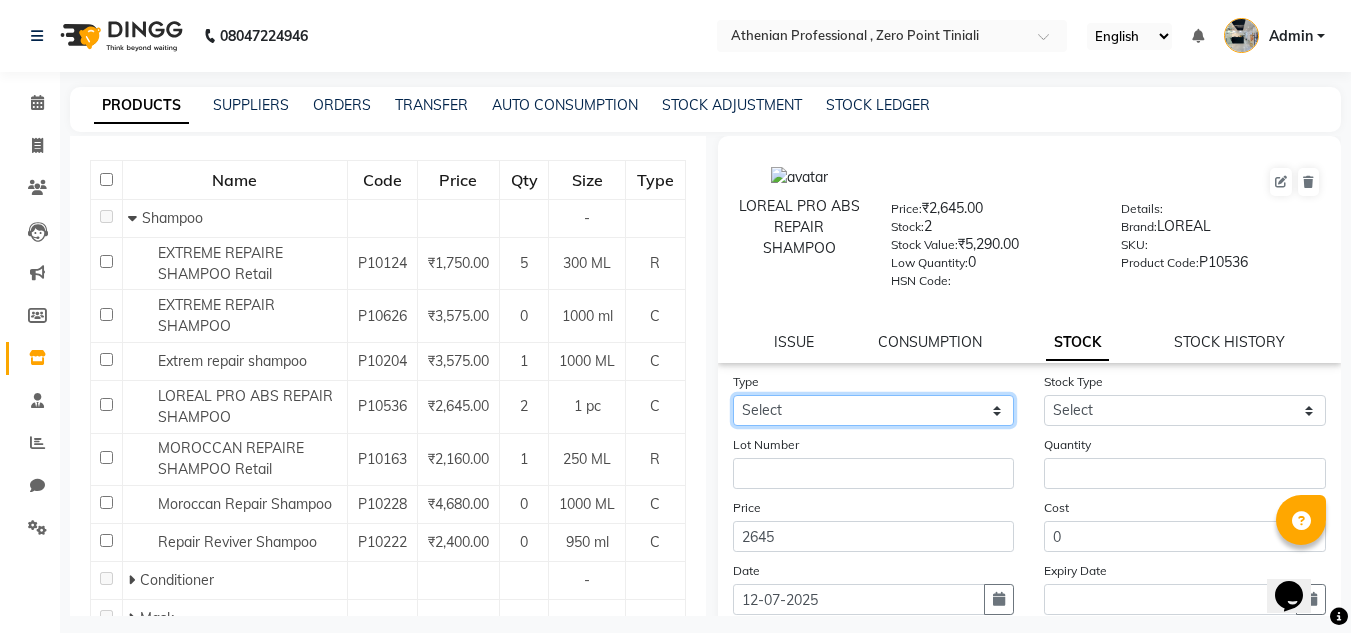click on "Select In Out" 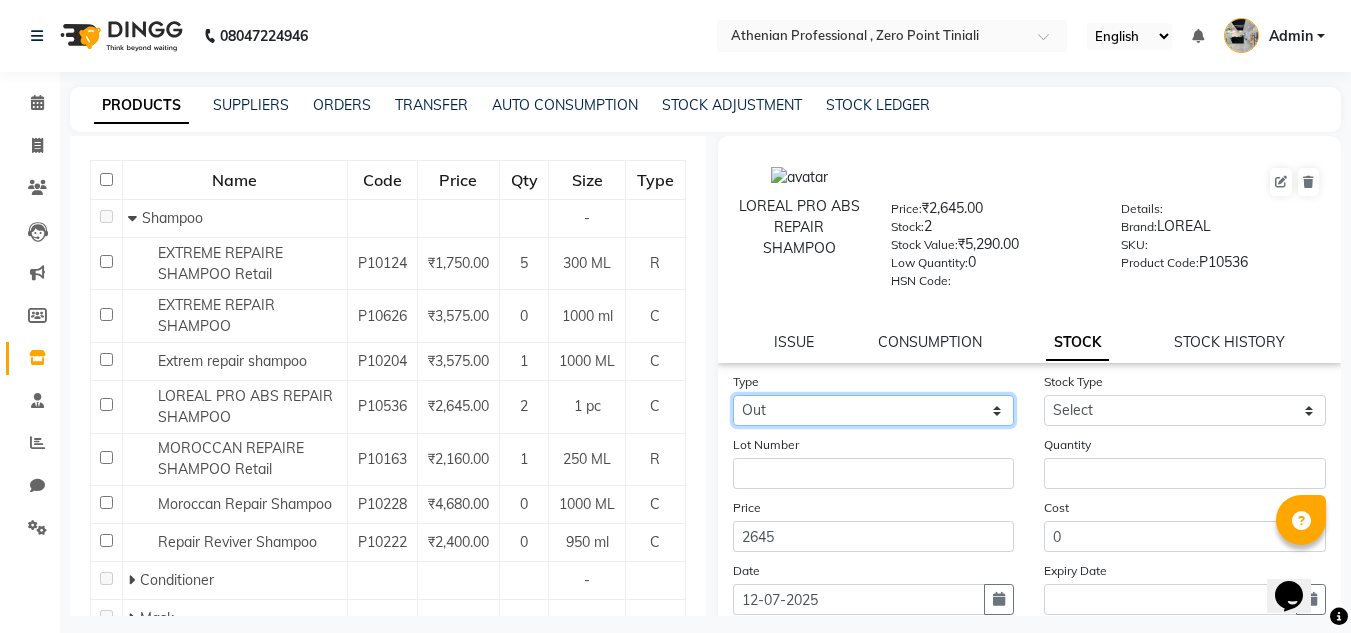click on "Select In Out" 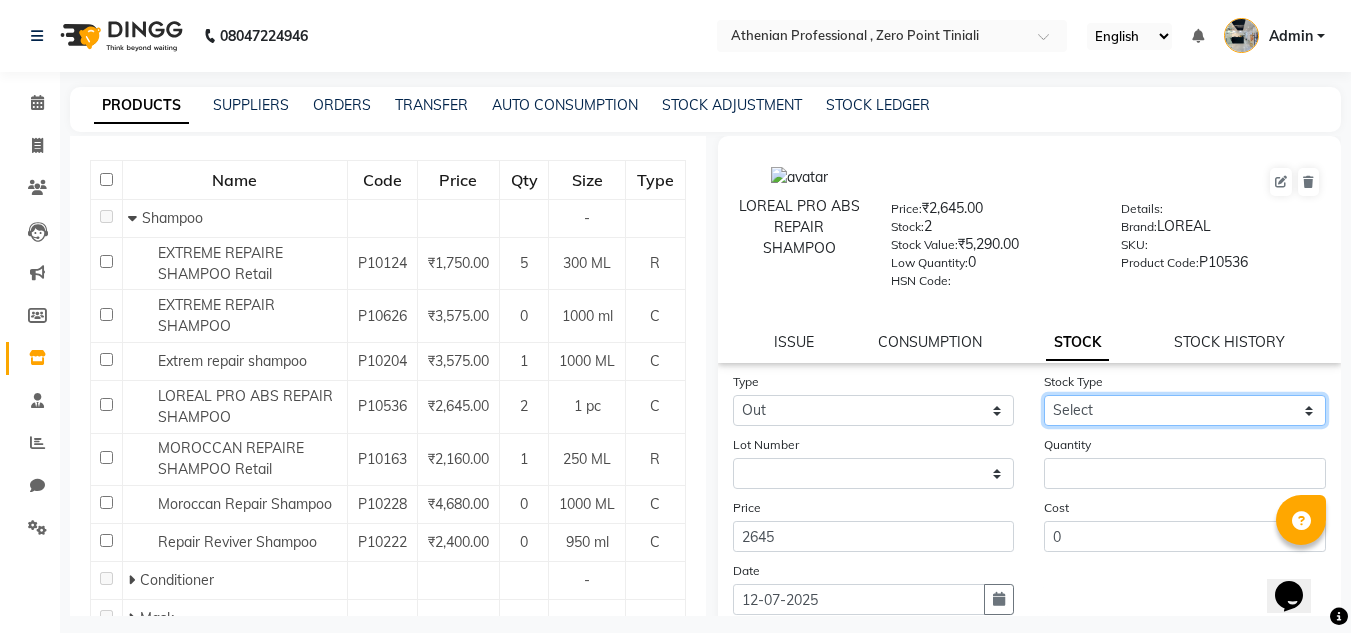 click on "Select Internal Use Damaged Expired Adjustment Return Other" 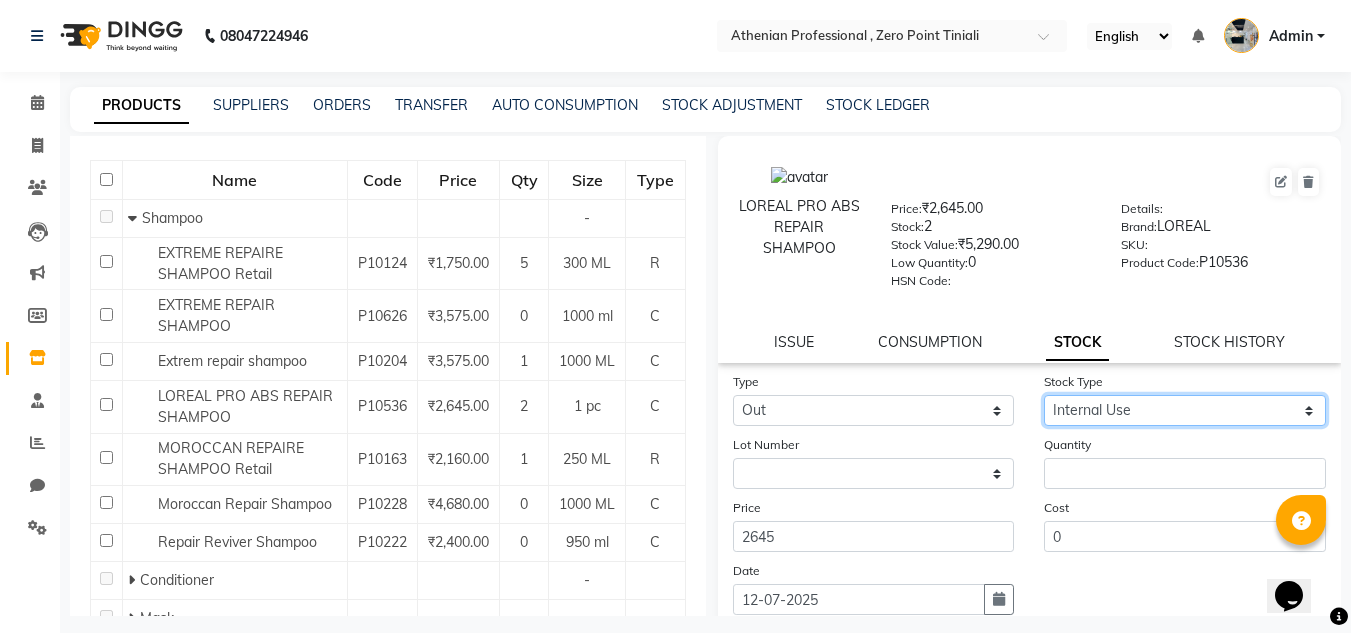 click on "Select Internal Use Damaged Expired Adjustment Return Other" 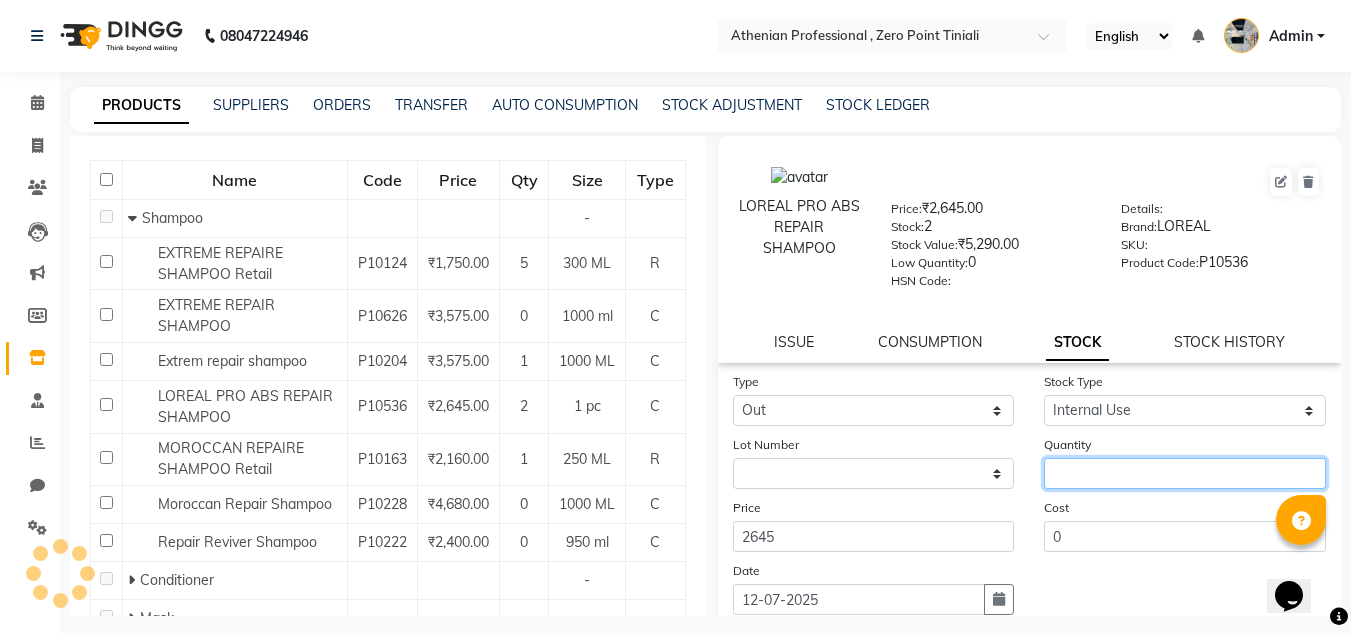 click 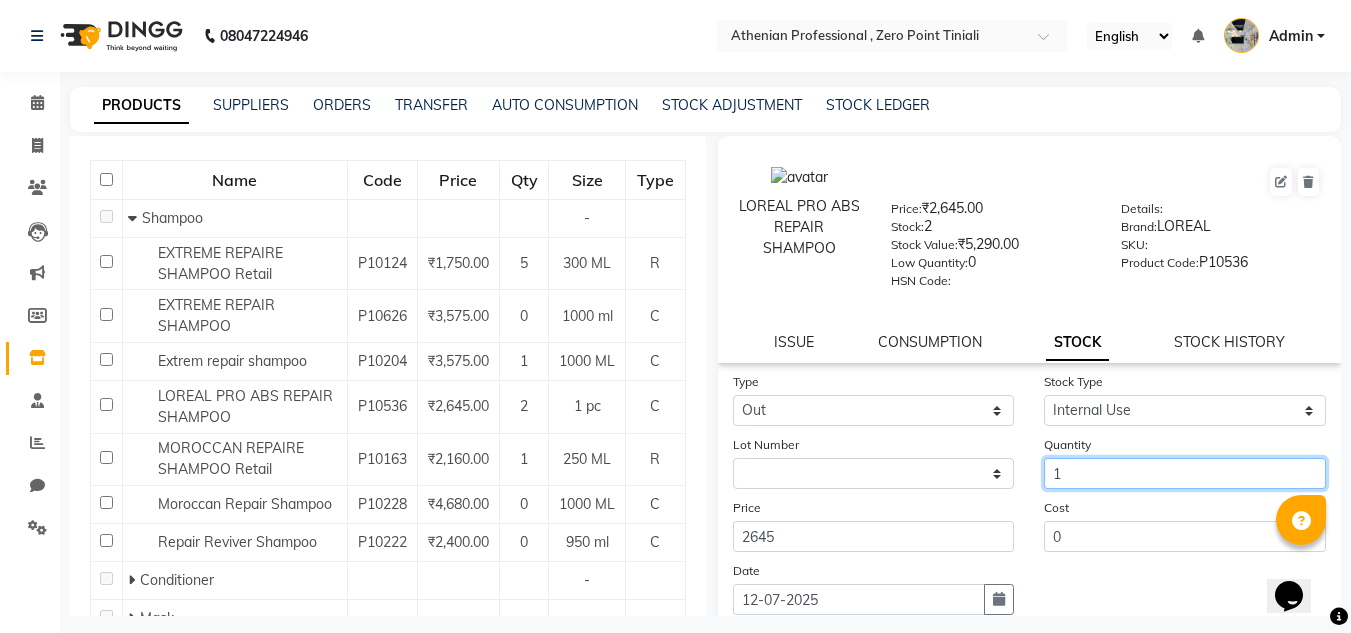 scroll, scrollTop: 155, scrollLeft: 0, axis: vertical 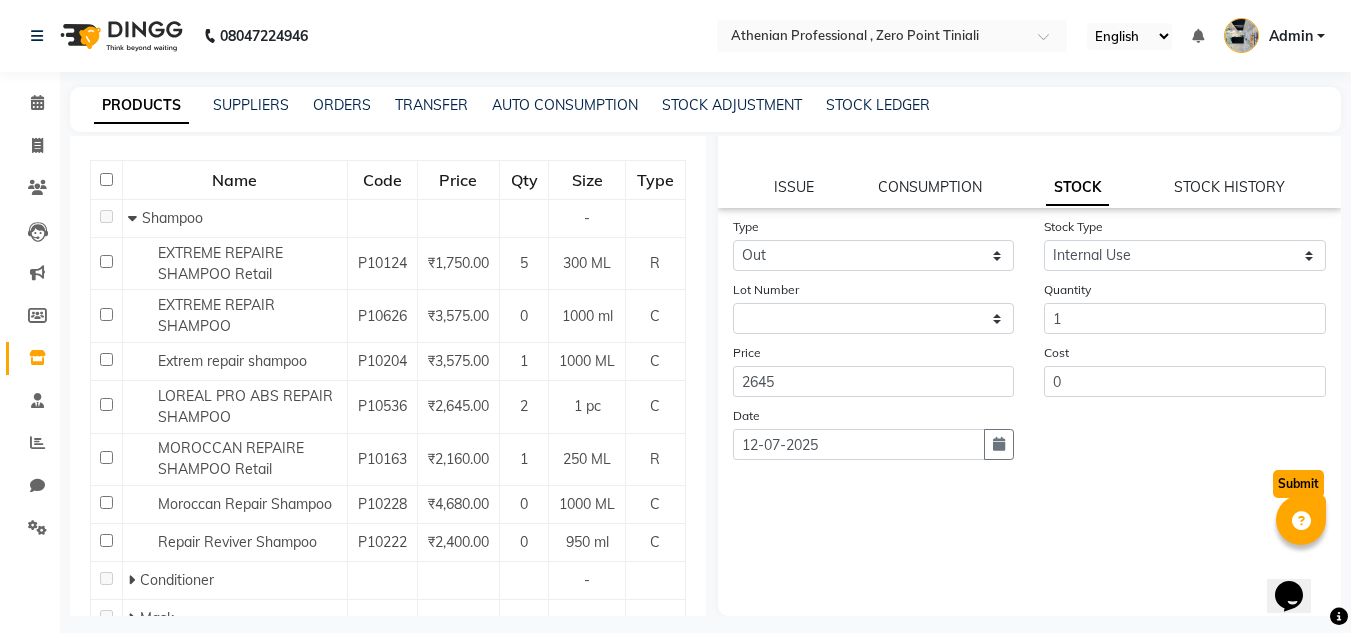 click on "Submit" 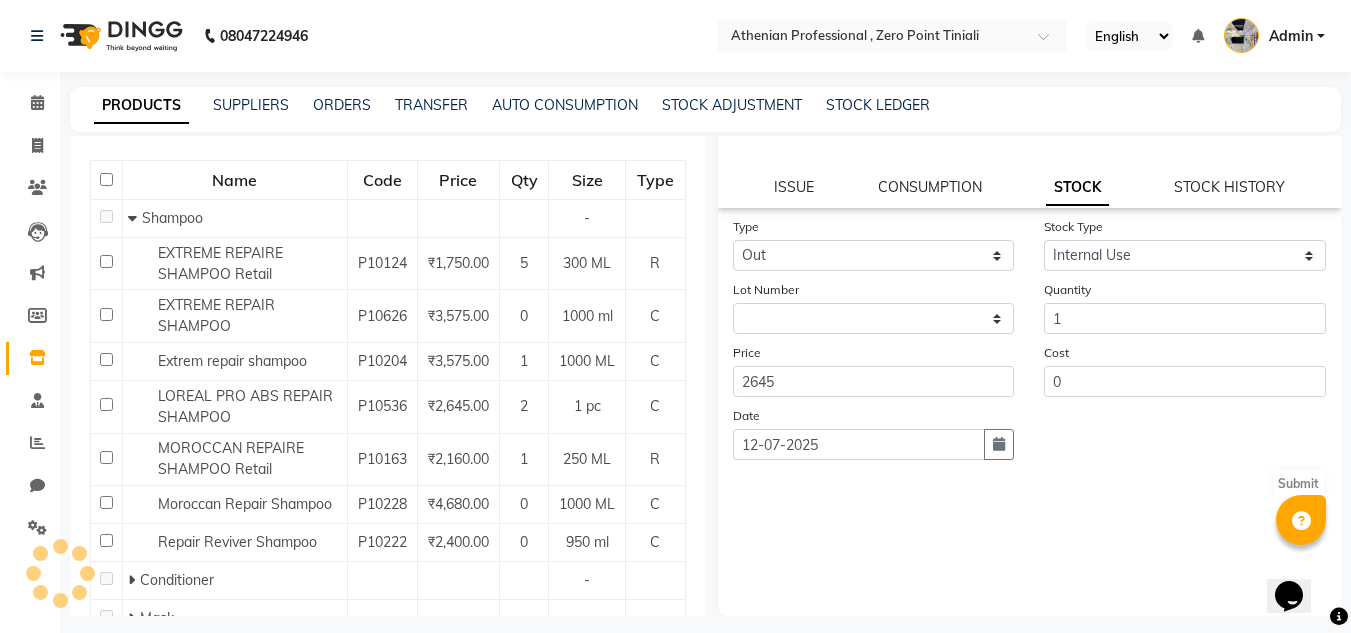 scroll, scrollTop: 0, scrollLeft: 0, axis: both 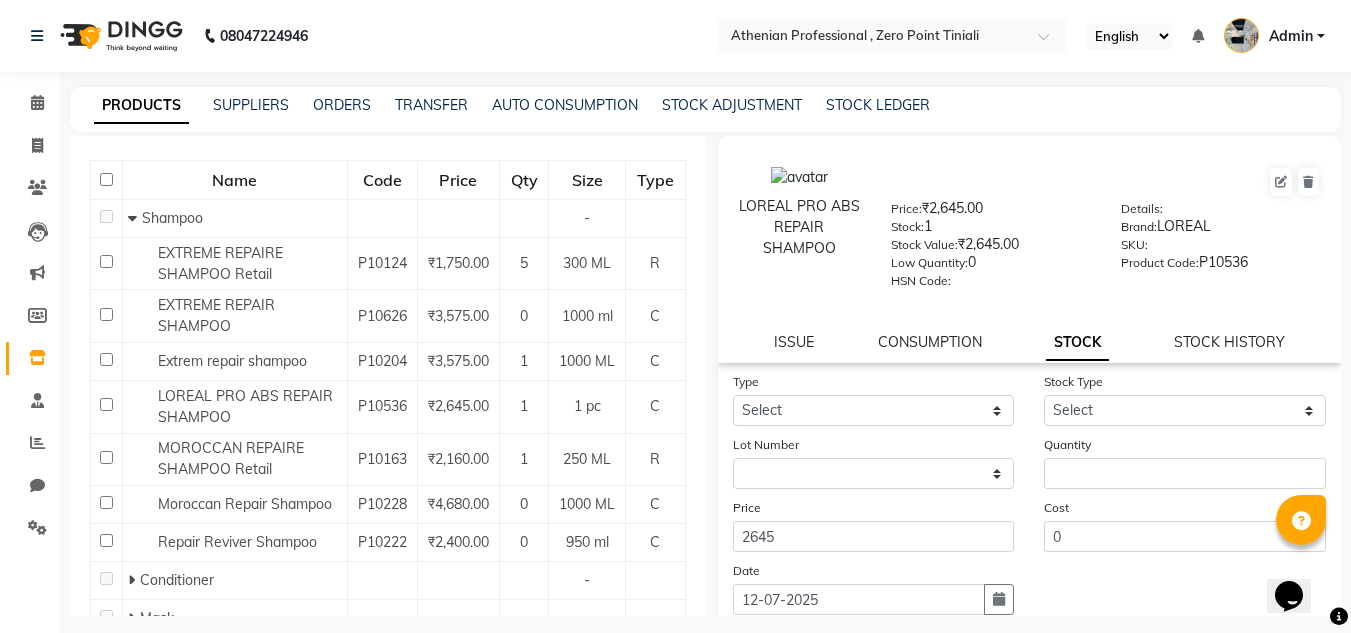 click on "Low Quantity:" 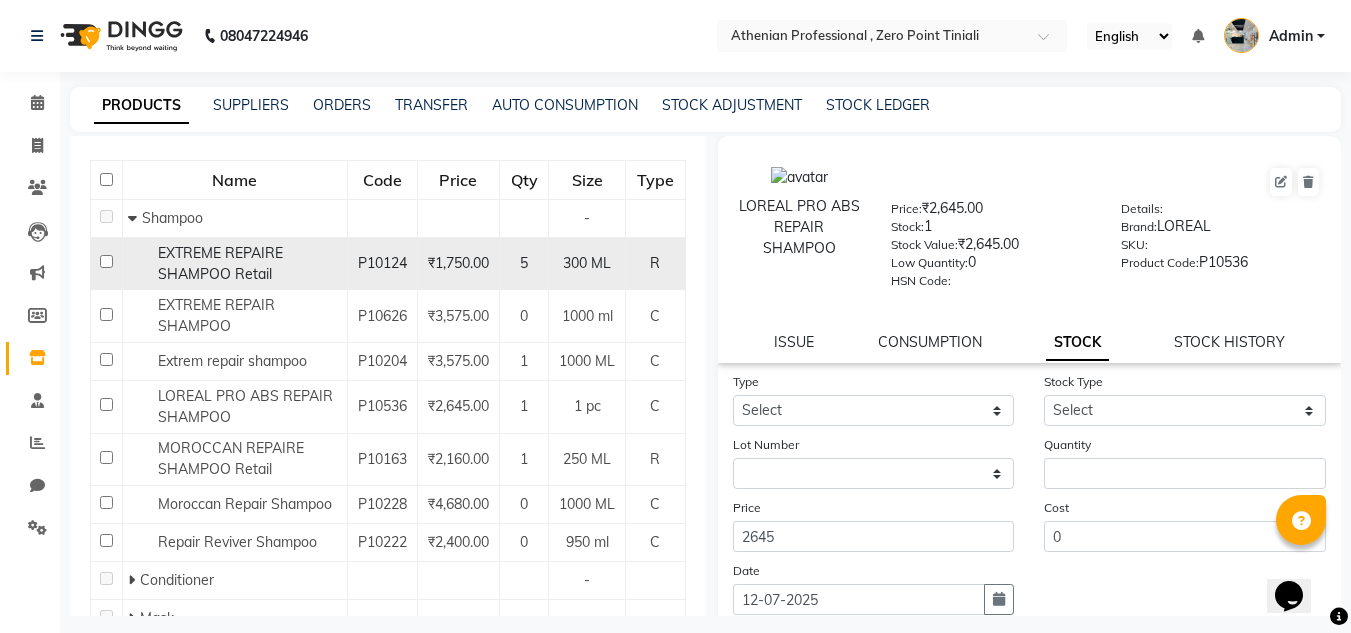 scroll, scrollTop: 0, scrollLeft: 0, axis: both 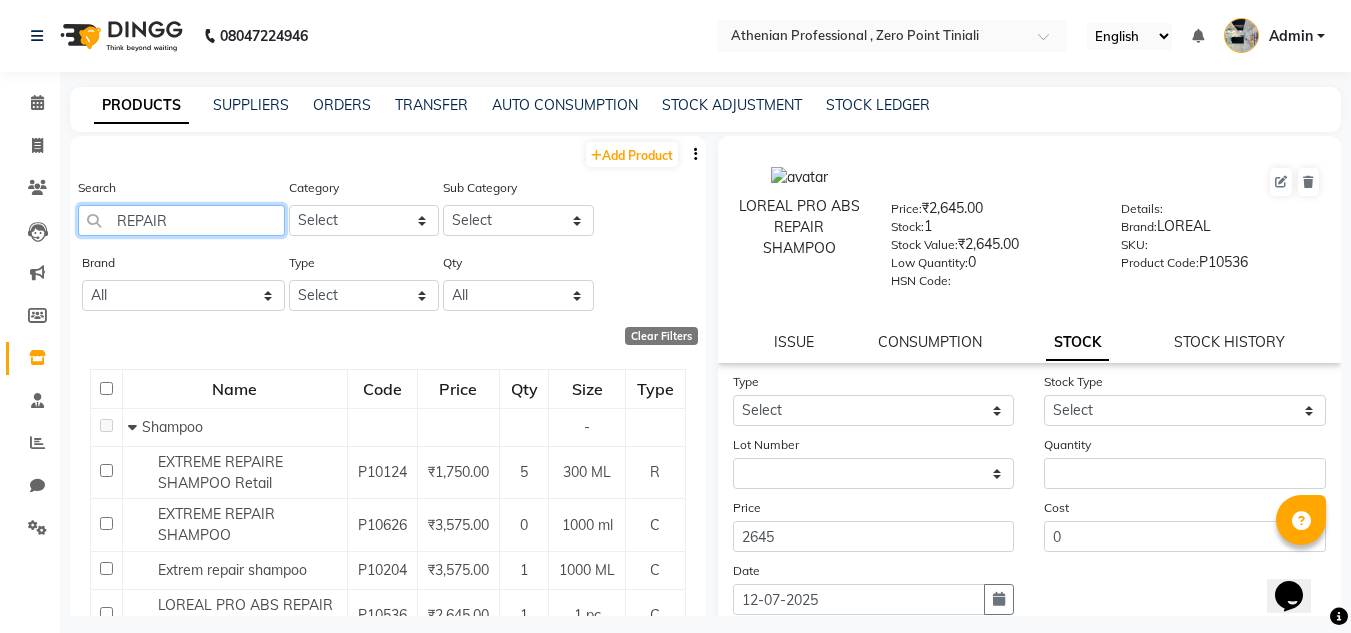drag, startPoint x: 188, startPoint y: 216, endPoint x: 73, endPoint y: 229, distance: 115.73245 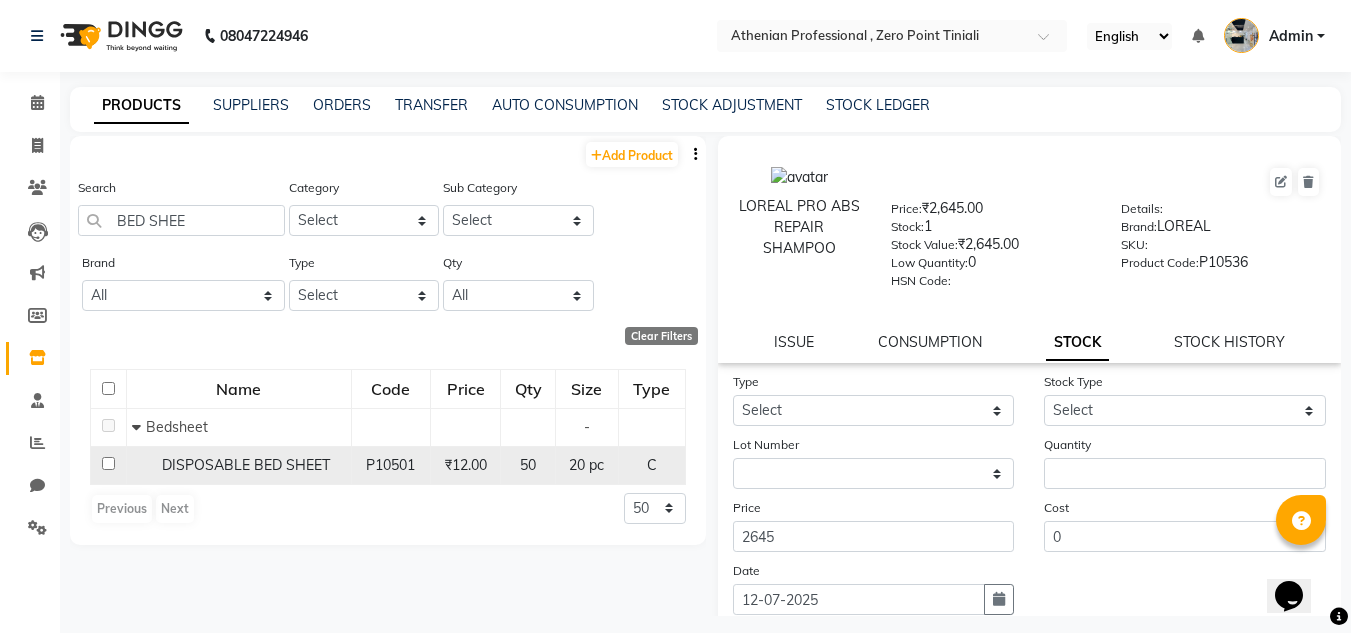 click on "DISPOSABLE BED SHEET" 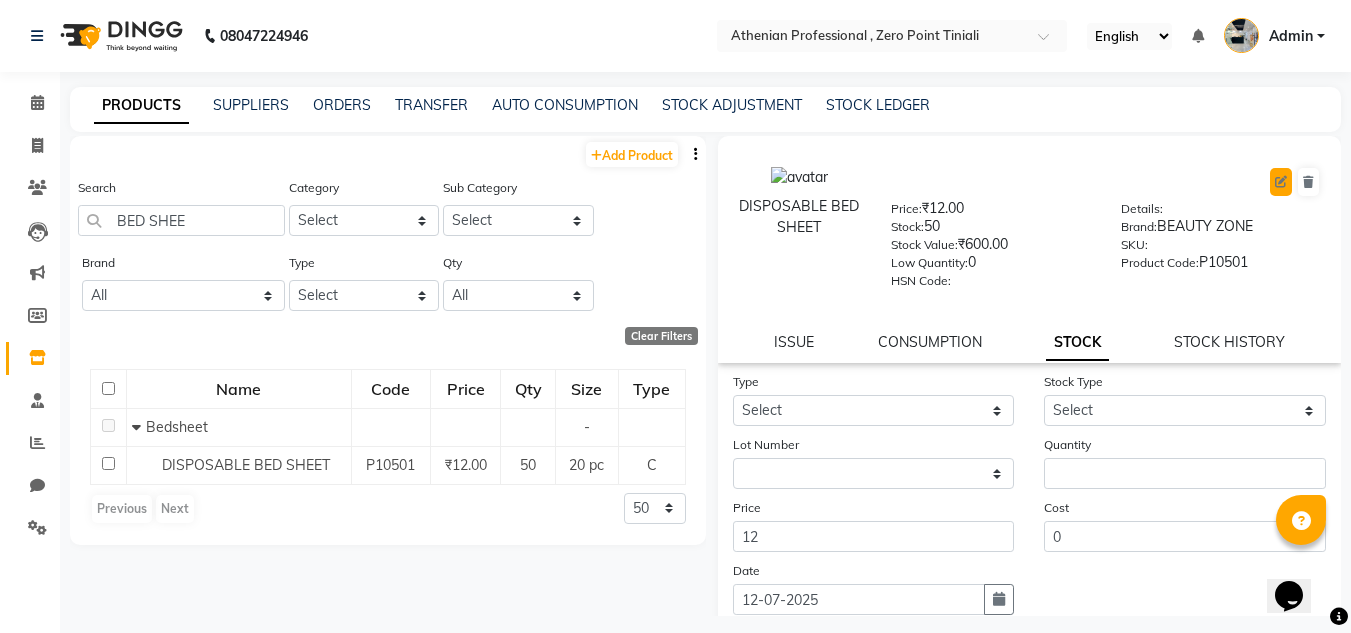 click 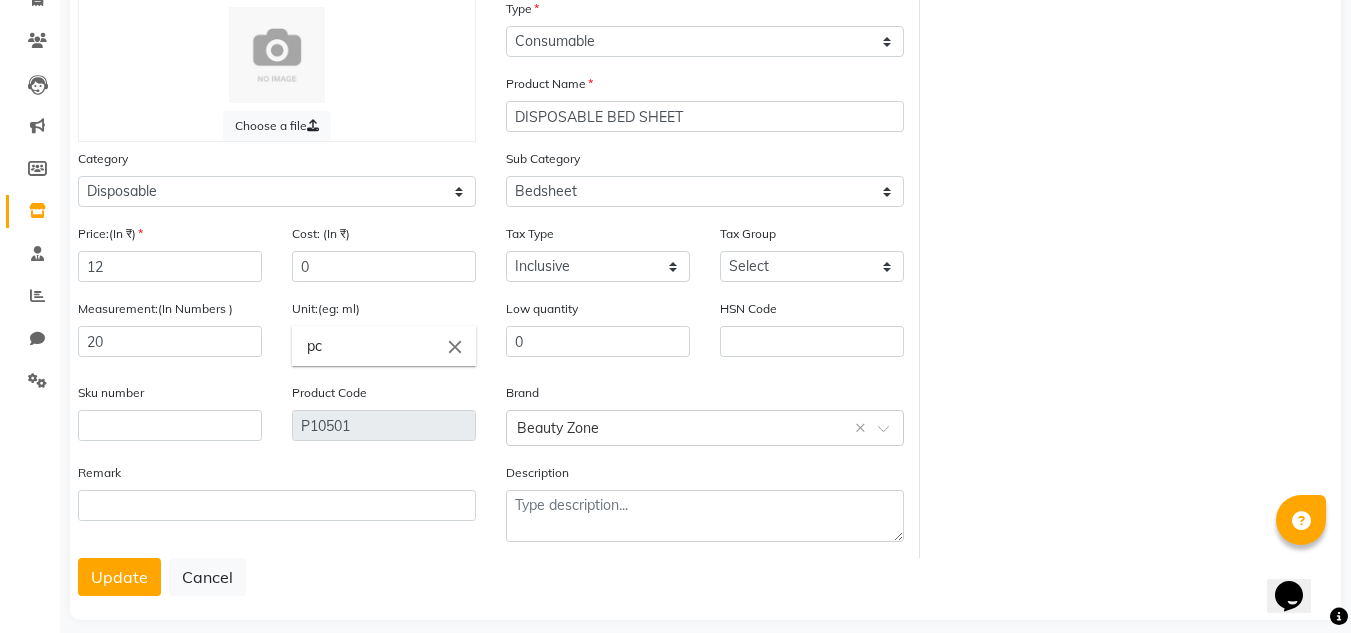 scroll, scrollTop: 168, scrollLeft: 0, axis: vertical 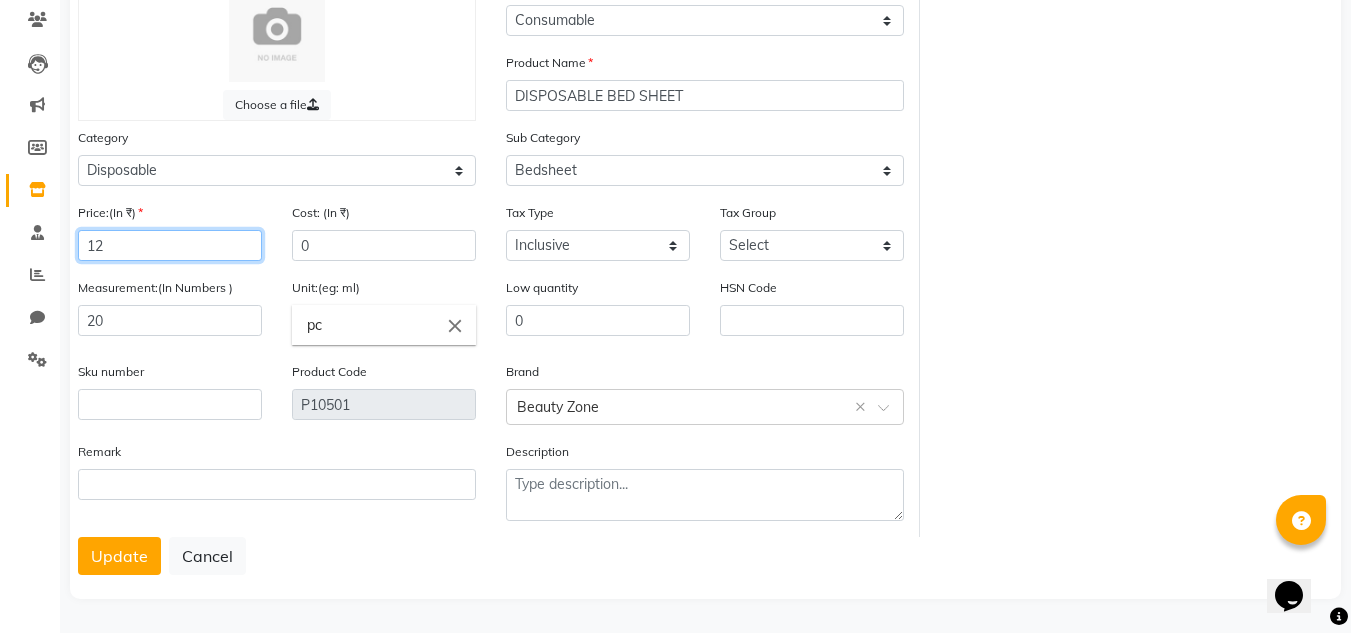 drag, startPoint x: 119, startPoint y: 239, endPoint x: 85, endPoint y: 242, distance: 34.132095 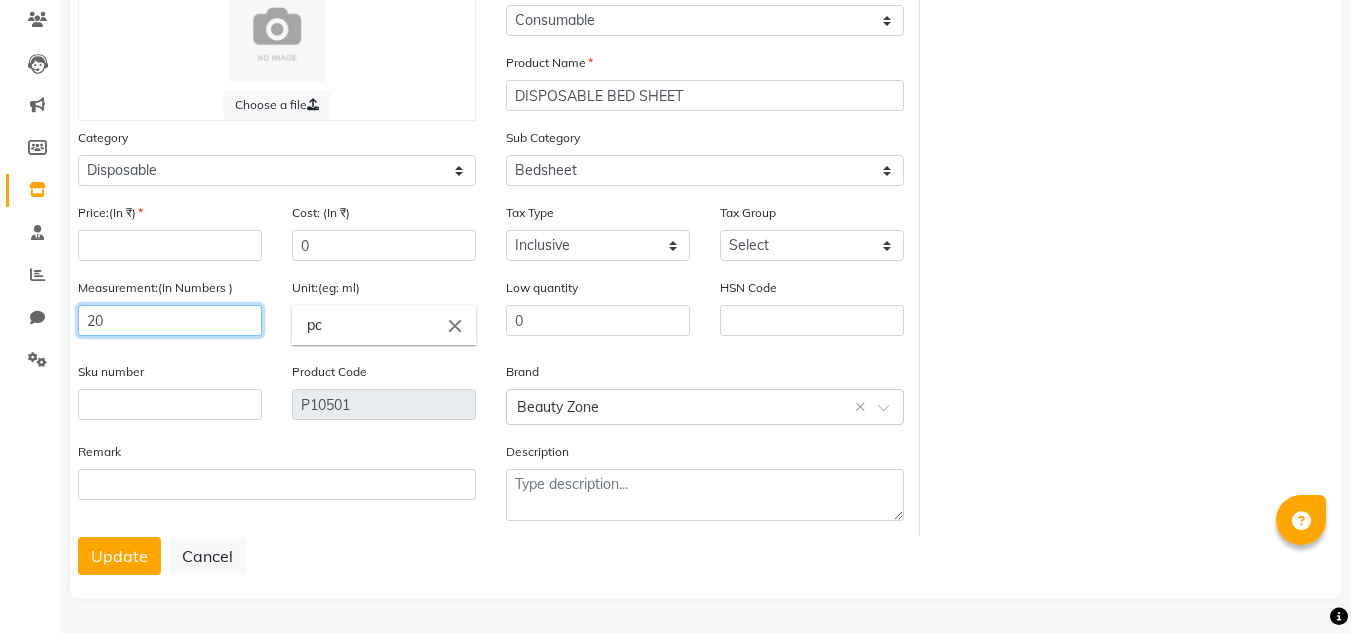 drag, startPoint x: 153, startPoint y: 317, endPoint x: 72, endPoint y: 319, distance: 81.02469 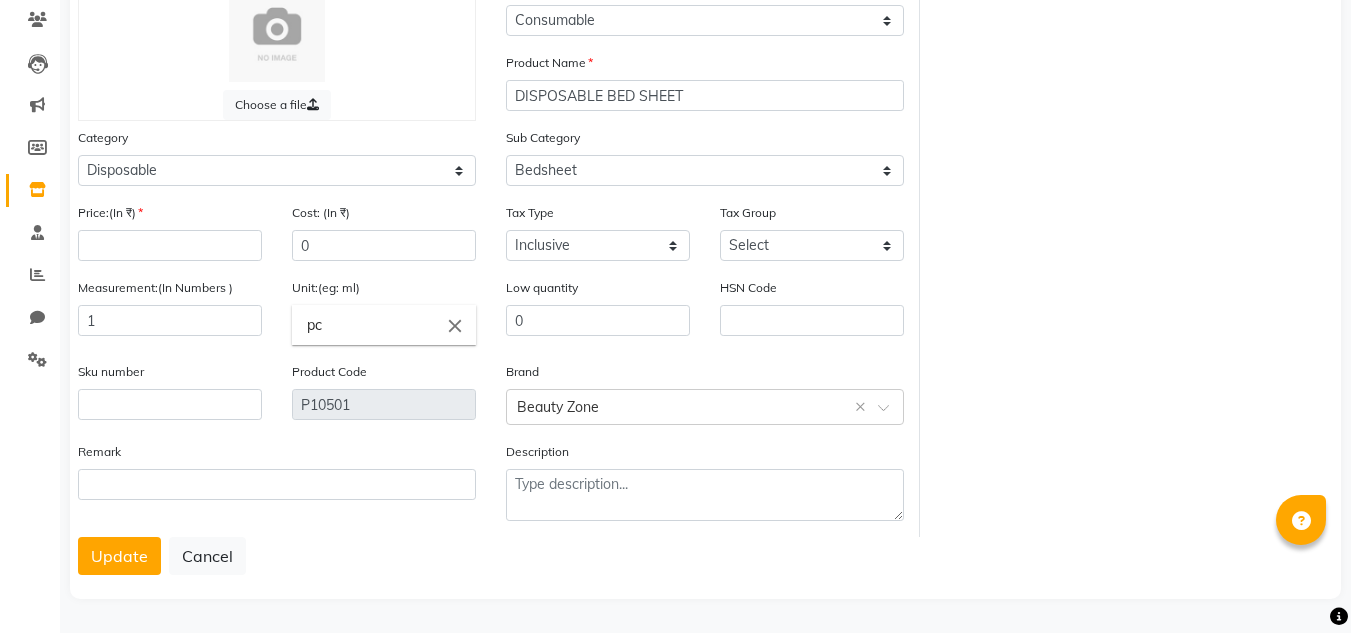 click on "close" 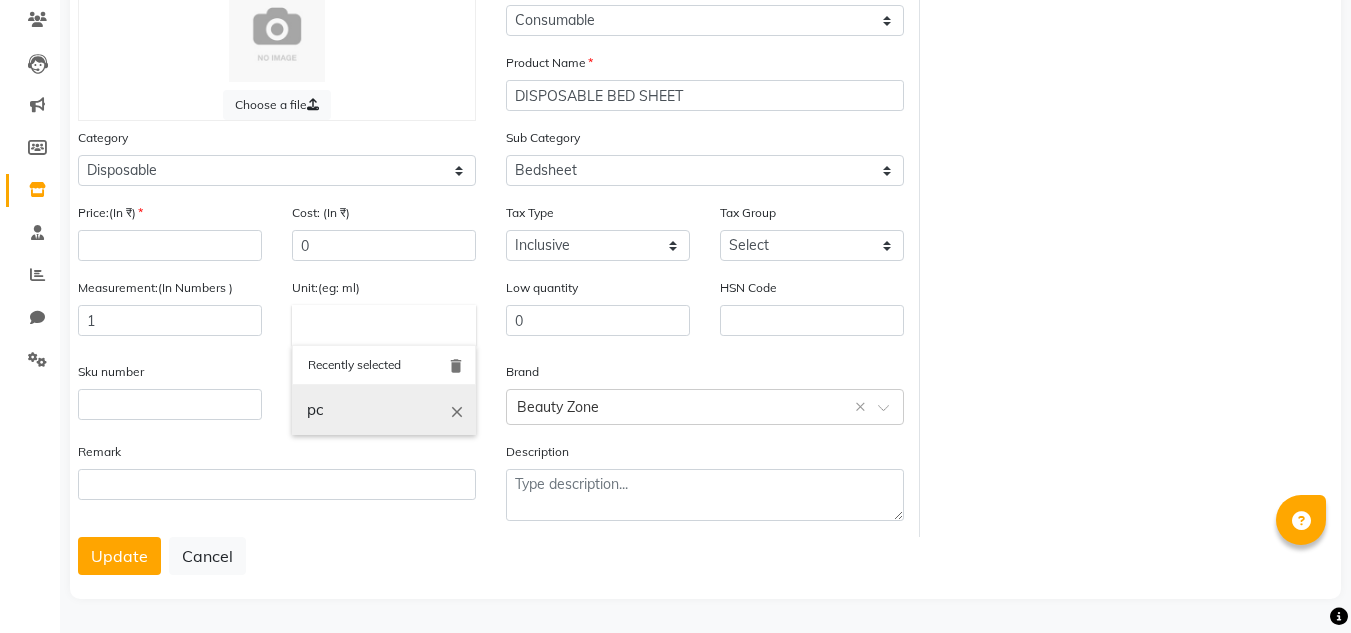 click on "pc" at bounding box center [384, 410] 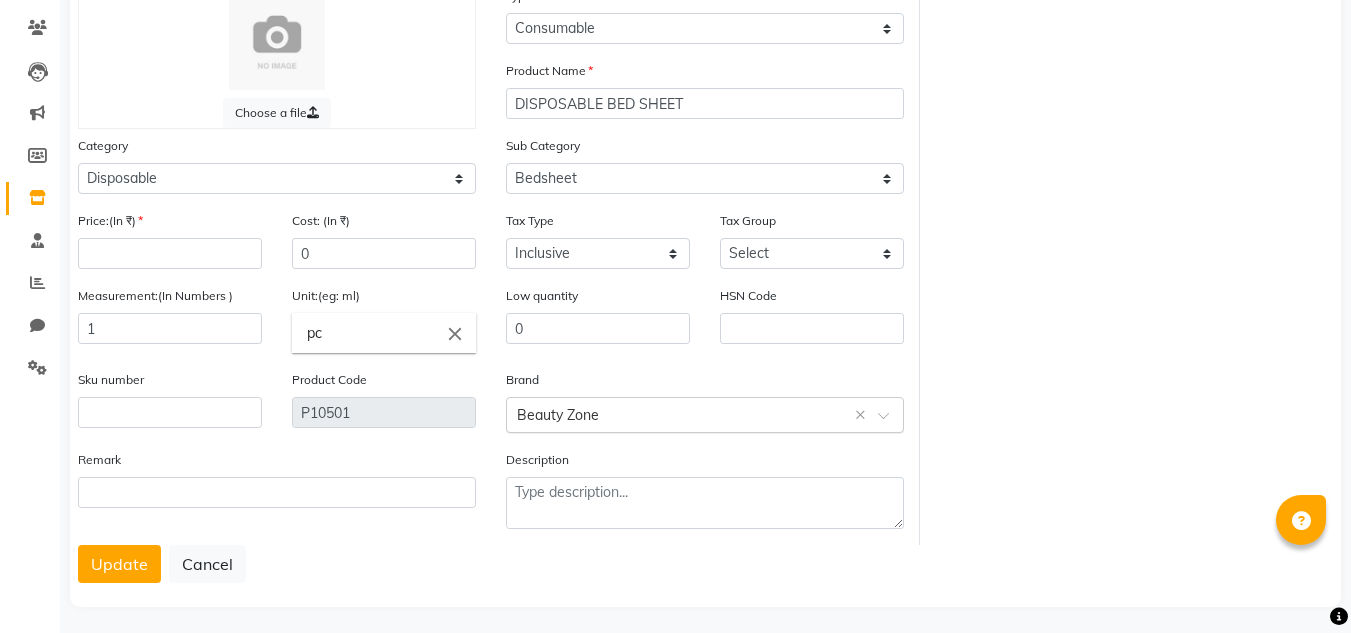 scroll, scrollTop: 159, scrollLeft: 0, axis: vertical 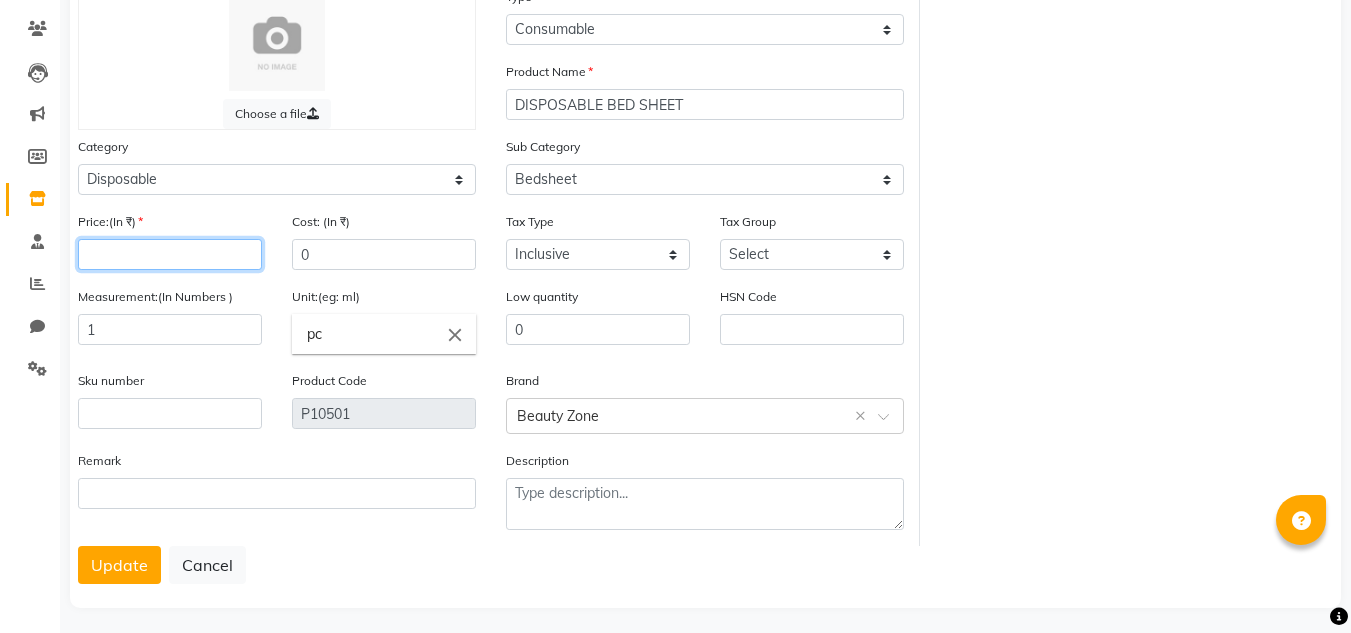 click 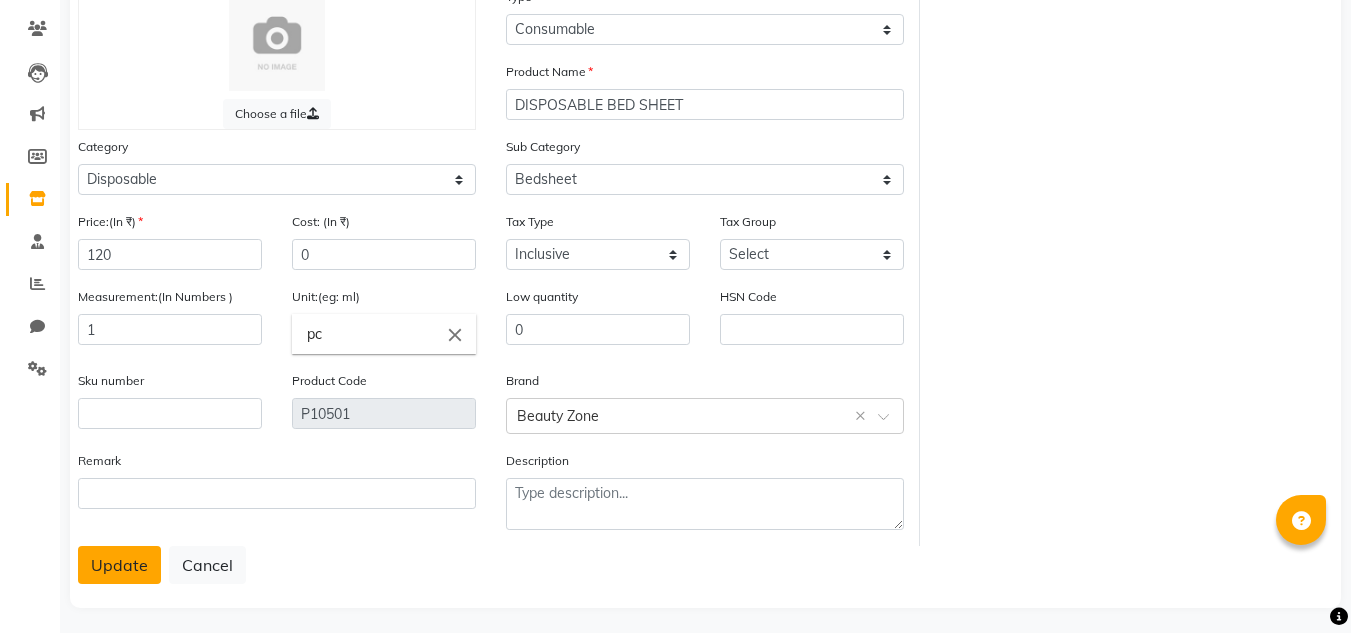 click on "Update" 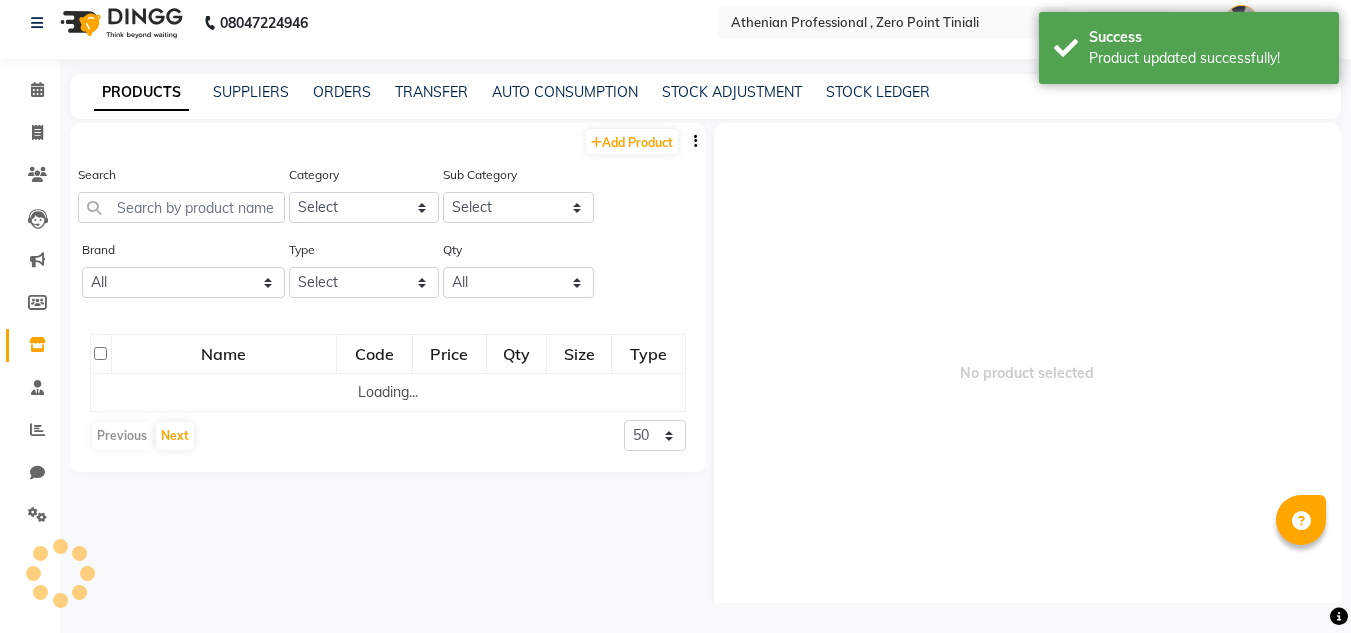 scroll, scrollTop: 13, scrollLeft: 0, axis: vertical 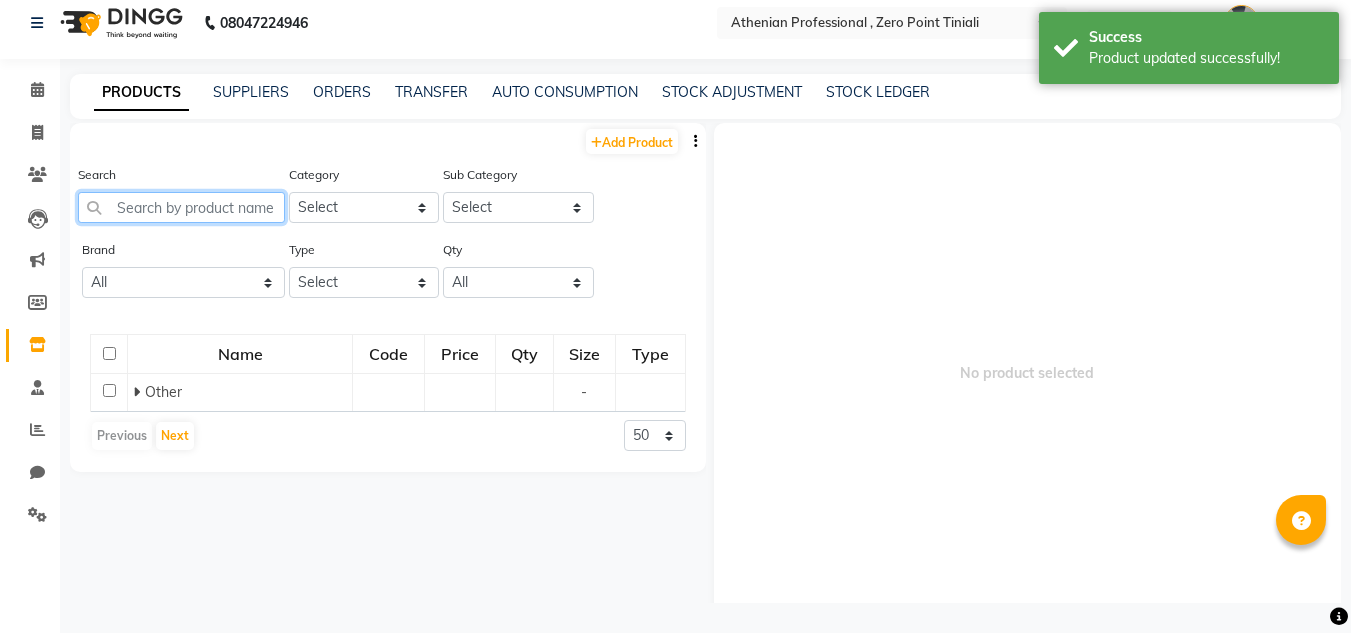 click 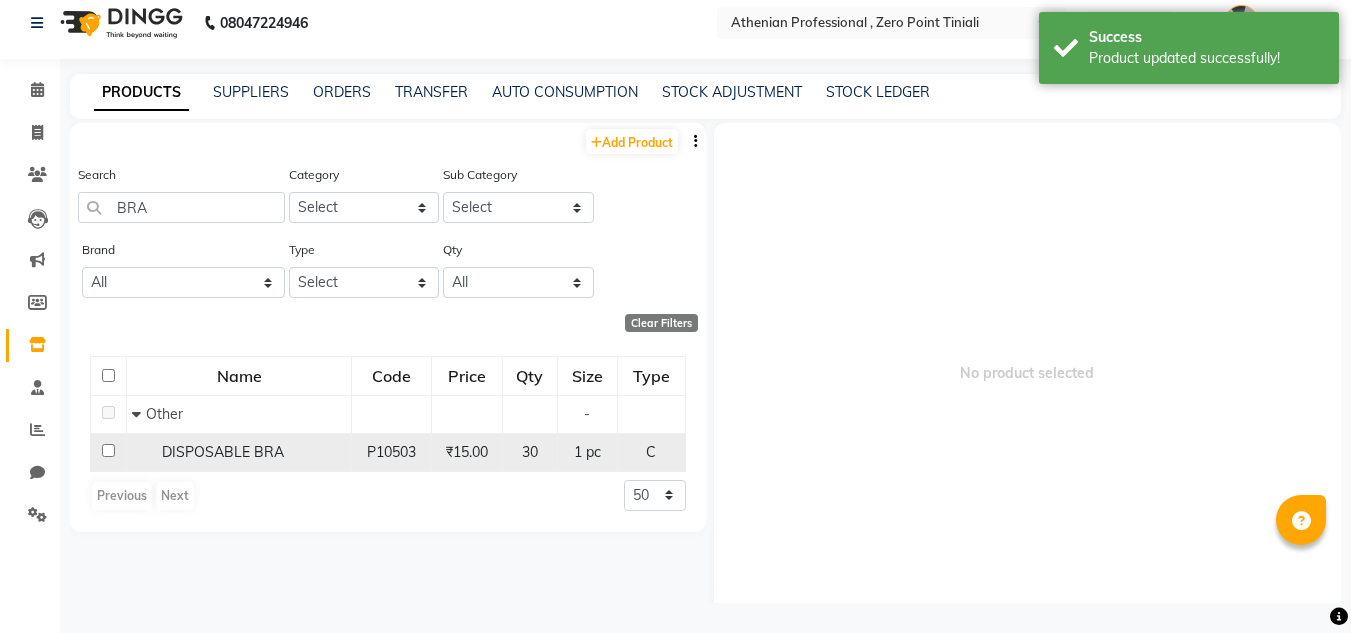 click on "DISPOSABLE BRA" 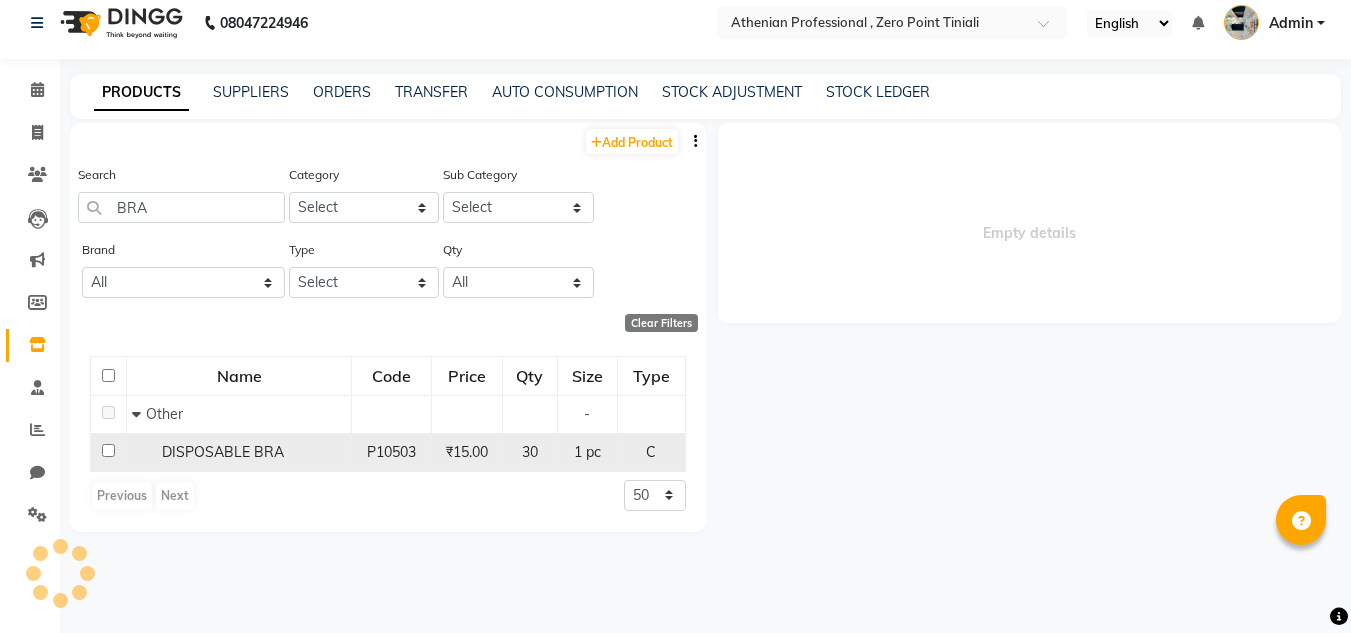 click on "DISPOSABLE BRA" 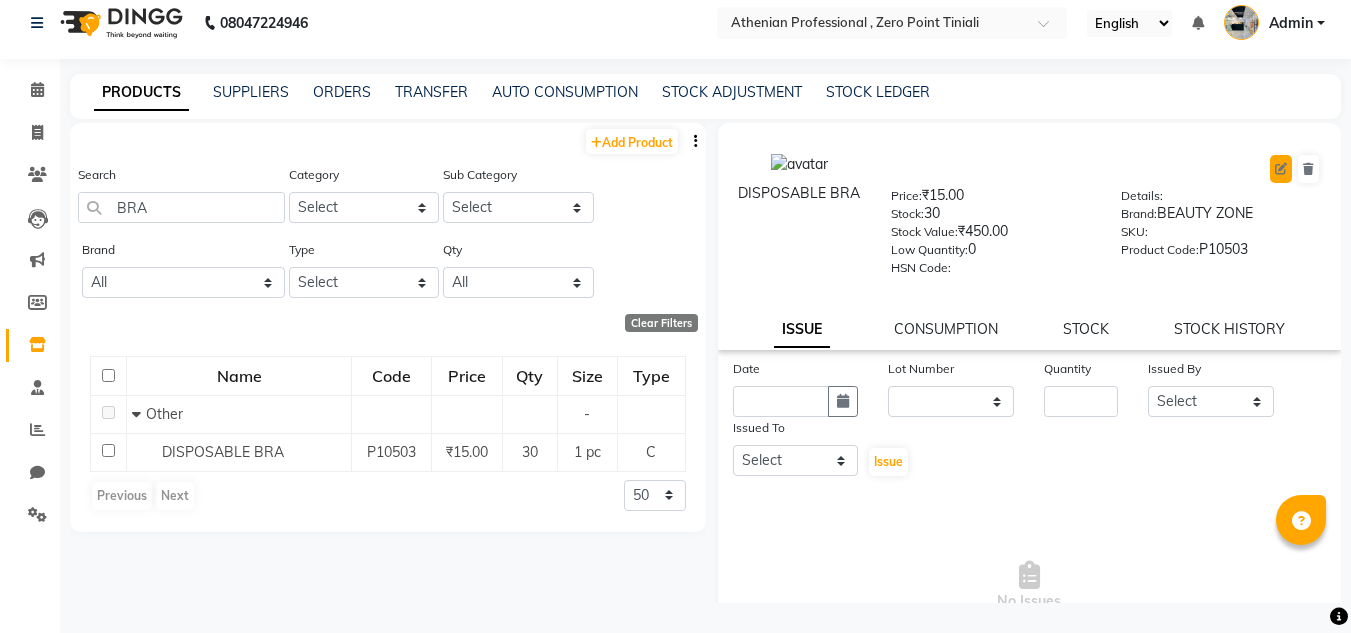 click 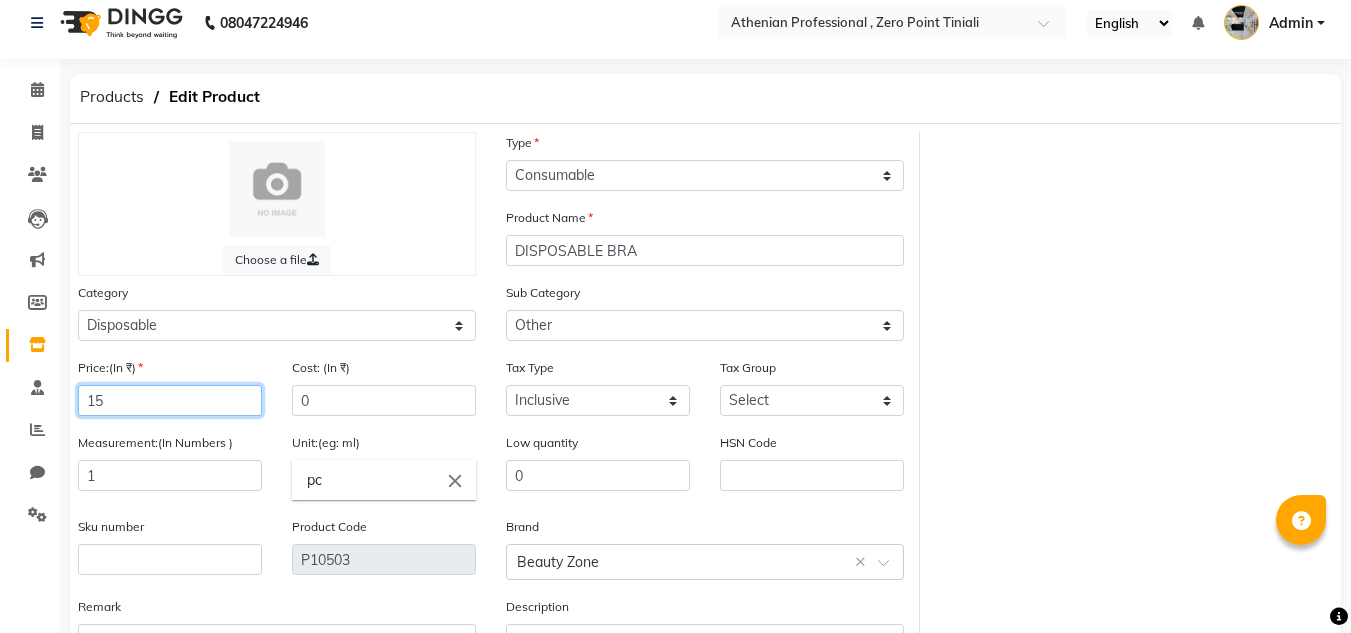 drag, startPoint x: 135, startPoint y: 395, endPoint x: 71, endPoint y: 401, distance: 64.28063 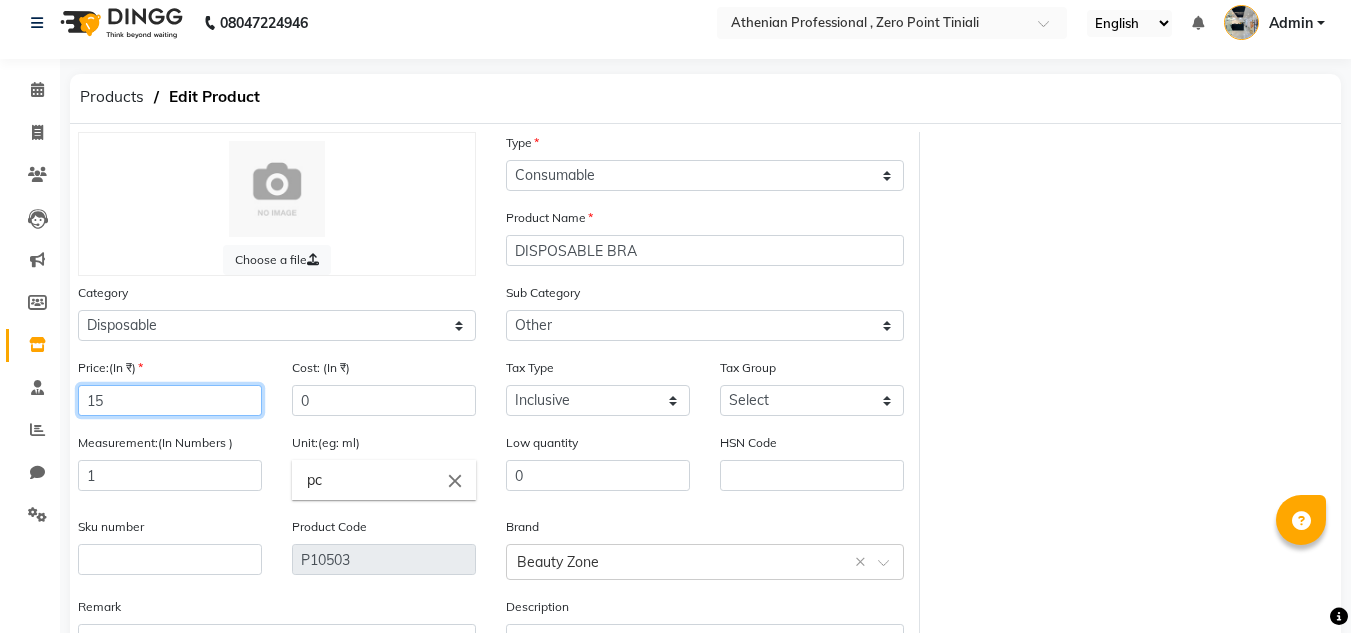 click on "15" 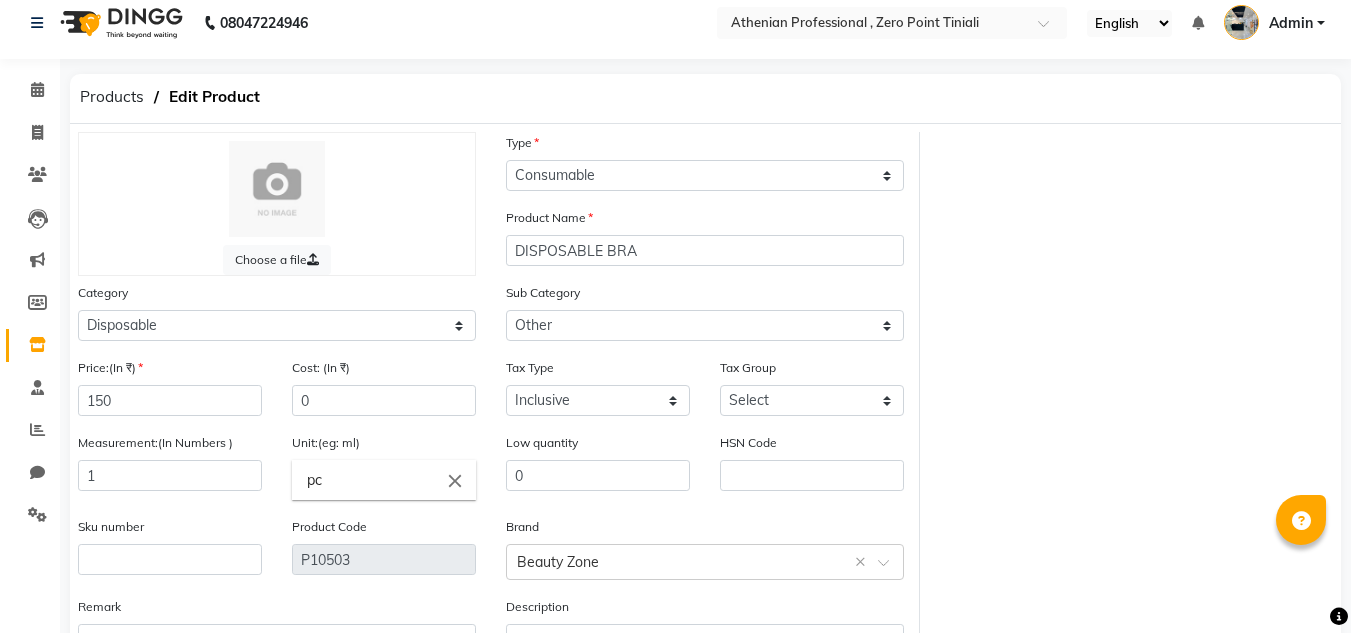 click on "Measurement:(In Numbers ) 1" 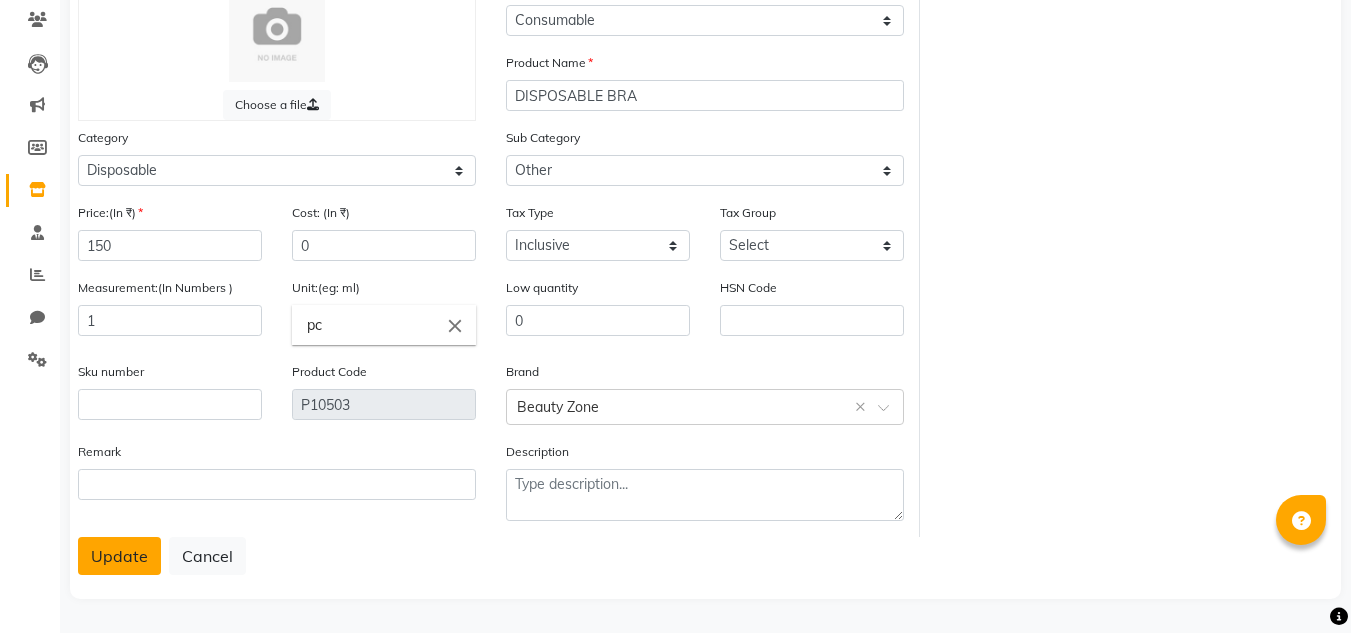 click on "Update" 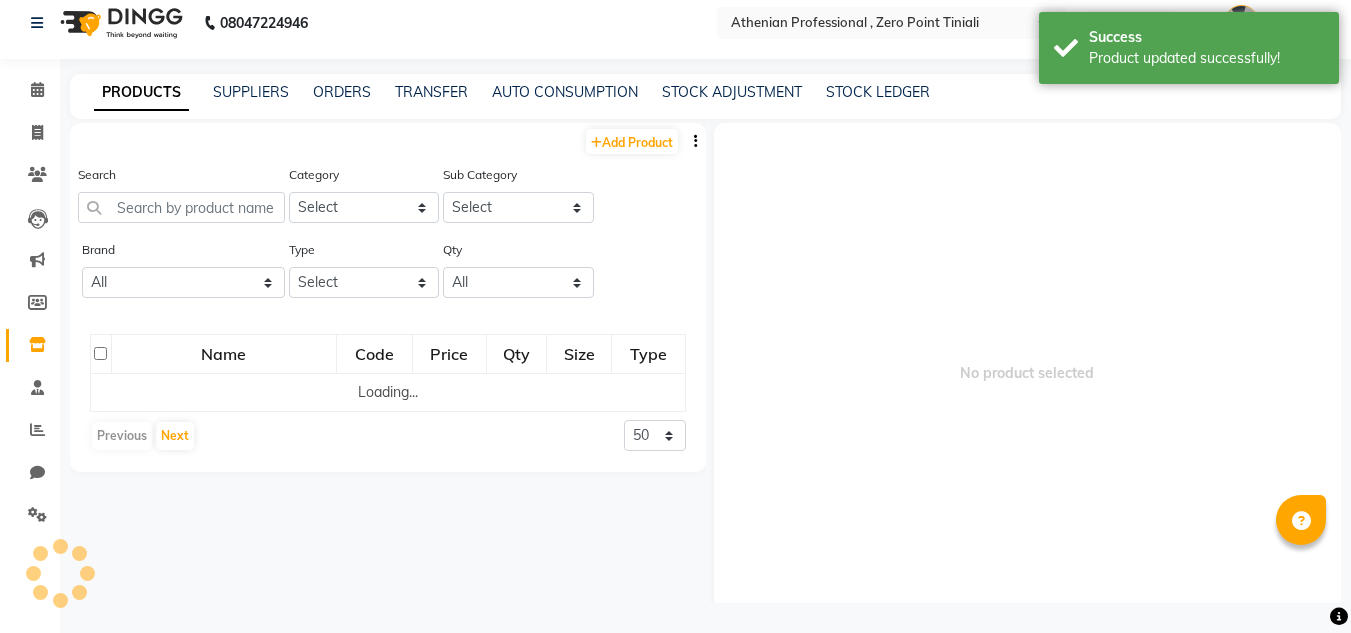 scroll, scrollTop: 13, scrollLeft: 0, axis: vertical 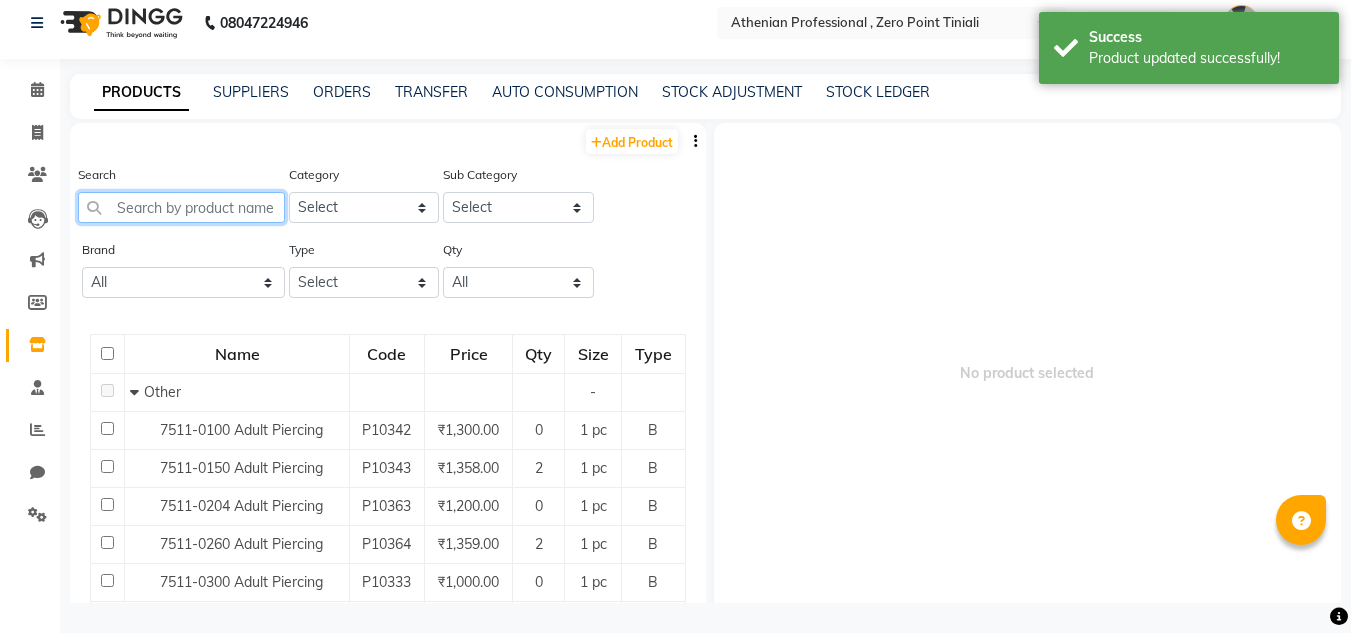 click 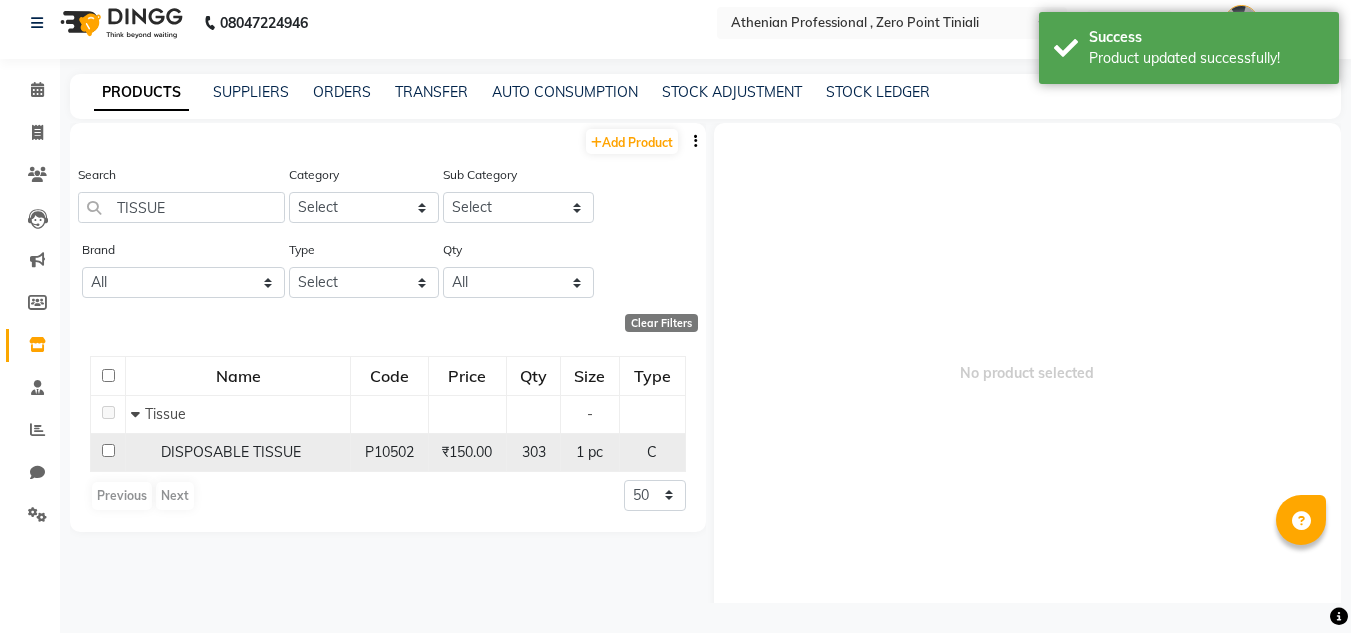 click on "DISPOSABLE TISSUE" 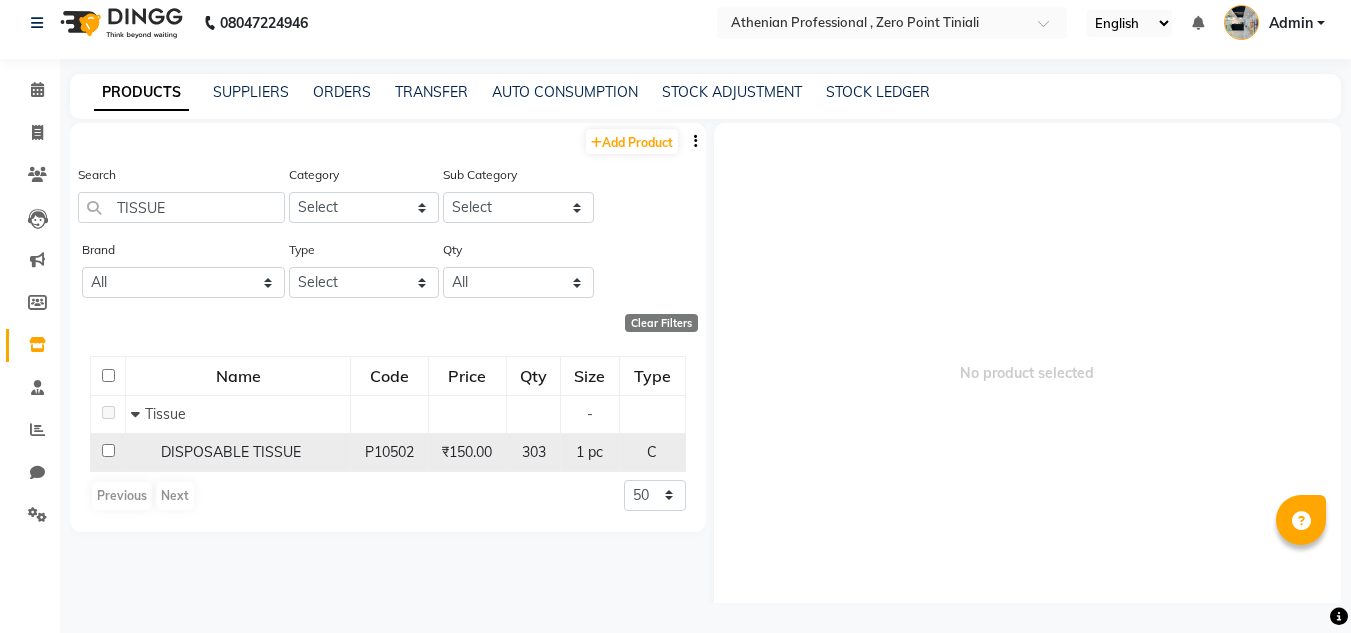 click on "DISPOSABLE TISSUE" 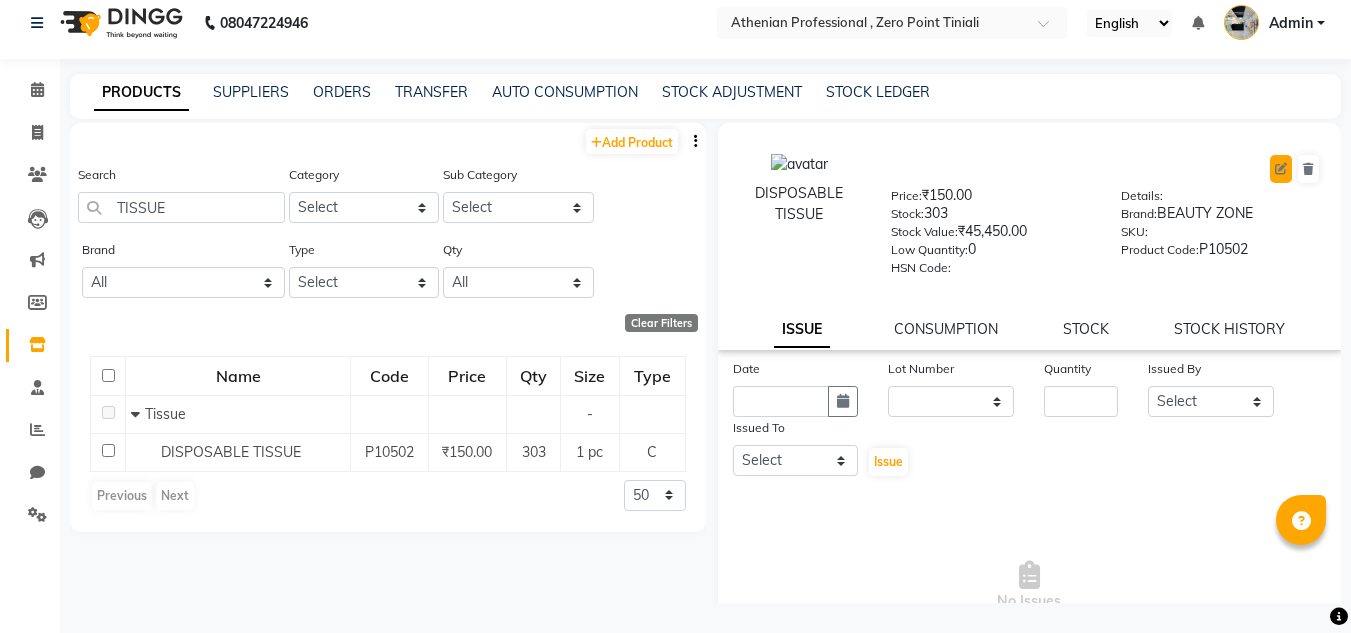 click 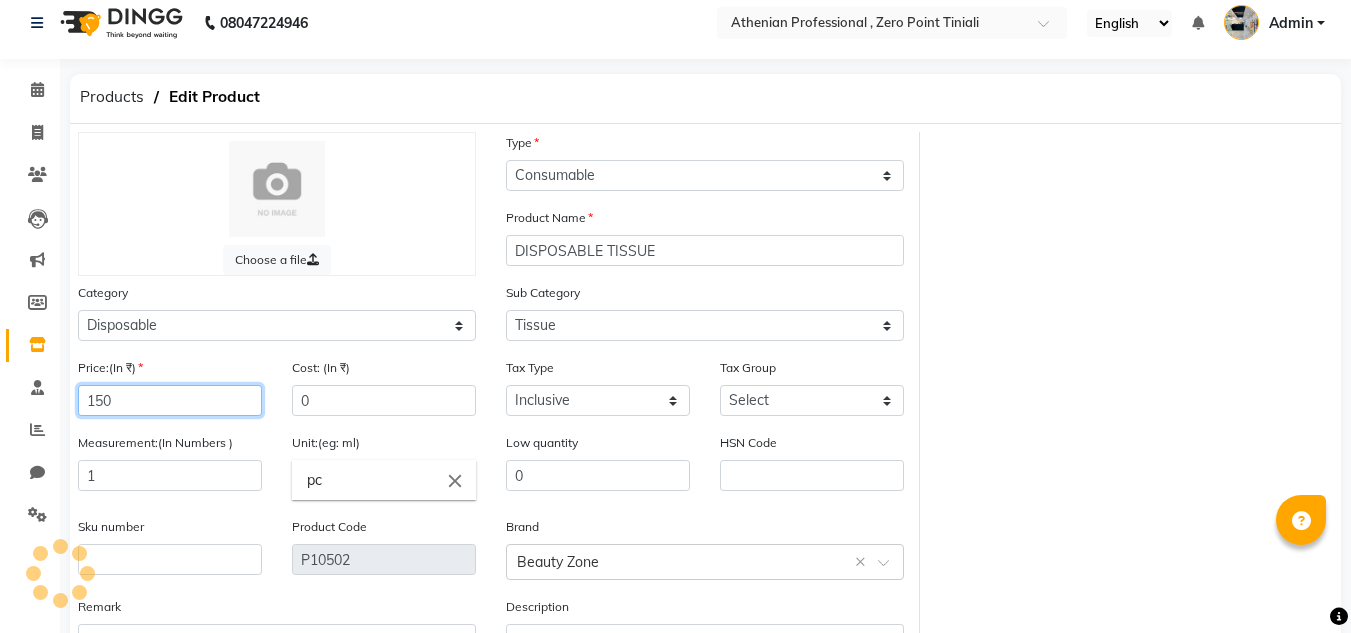 click on "150" 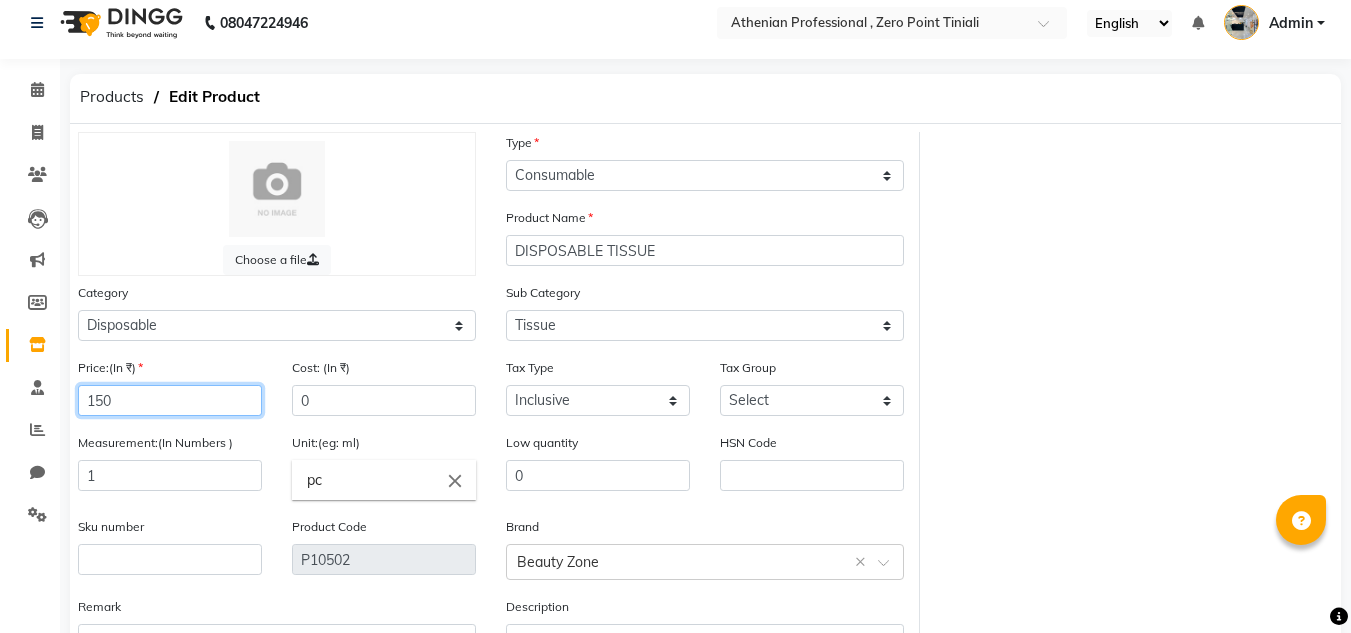 scroll, scrollTop: 168, scrollLeft: 0, axis: vertical 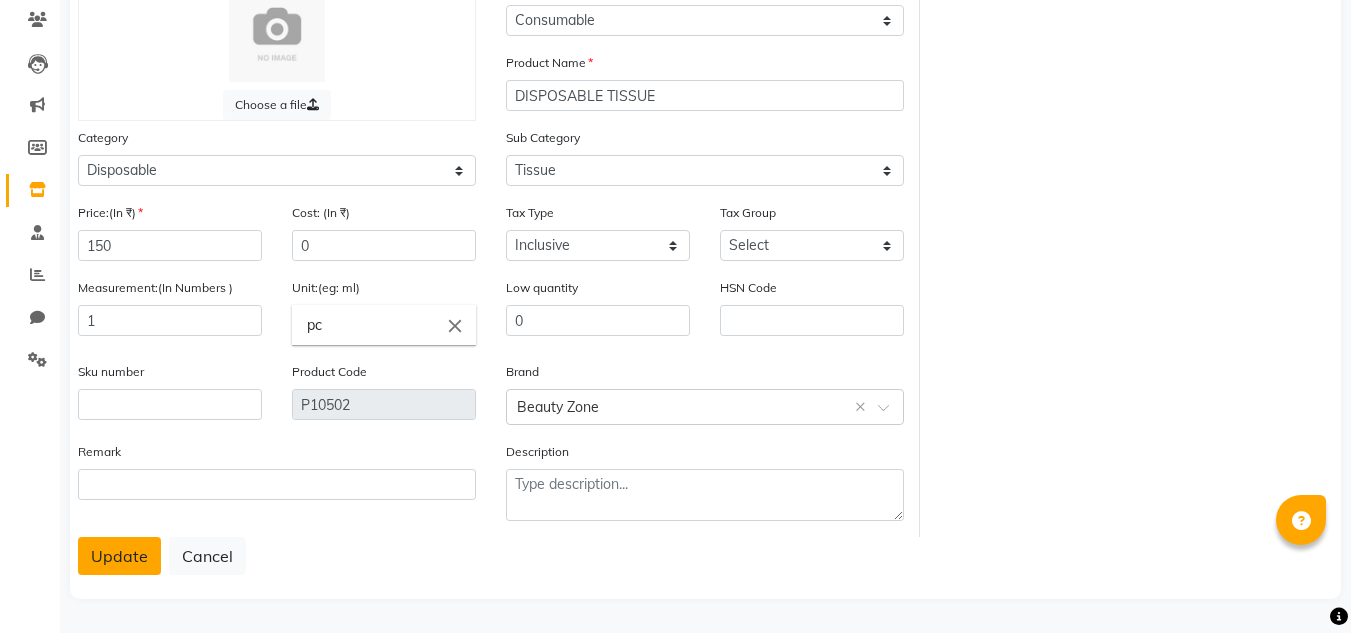 click on "Update" 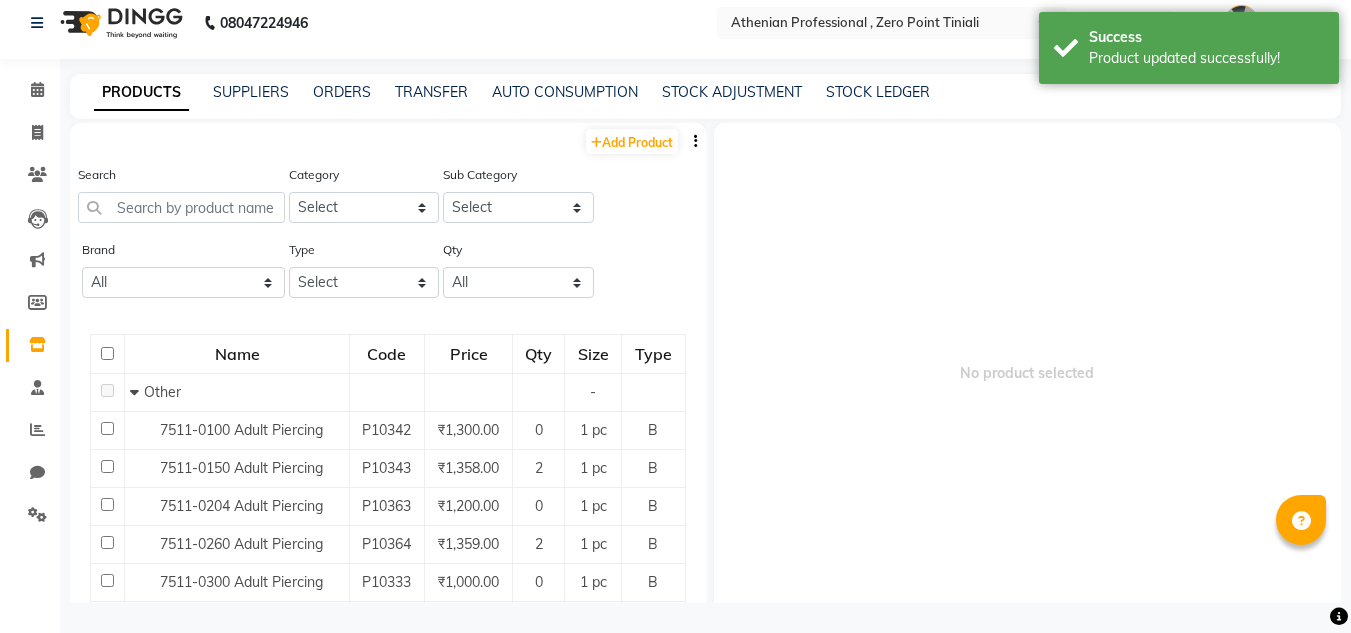 scroll, scrollTop: 13, scrollLeft: 0, axis: vertical 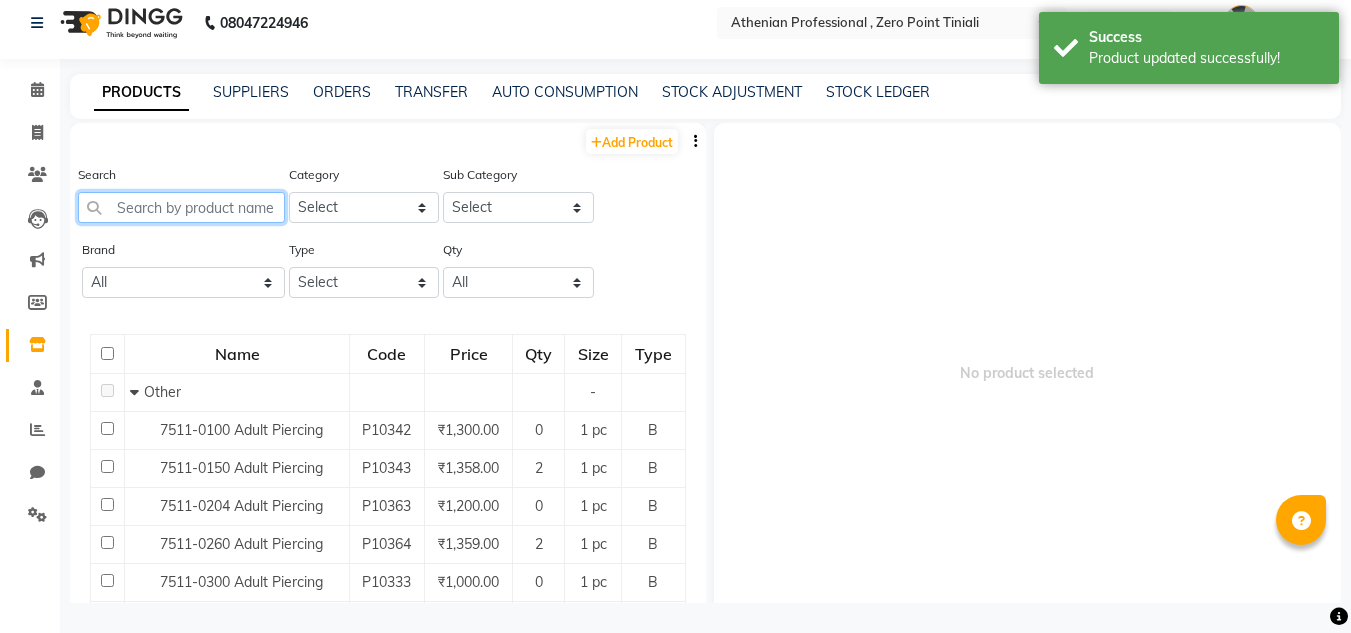 click 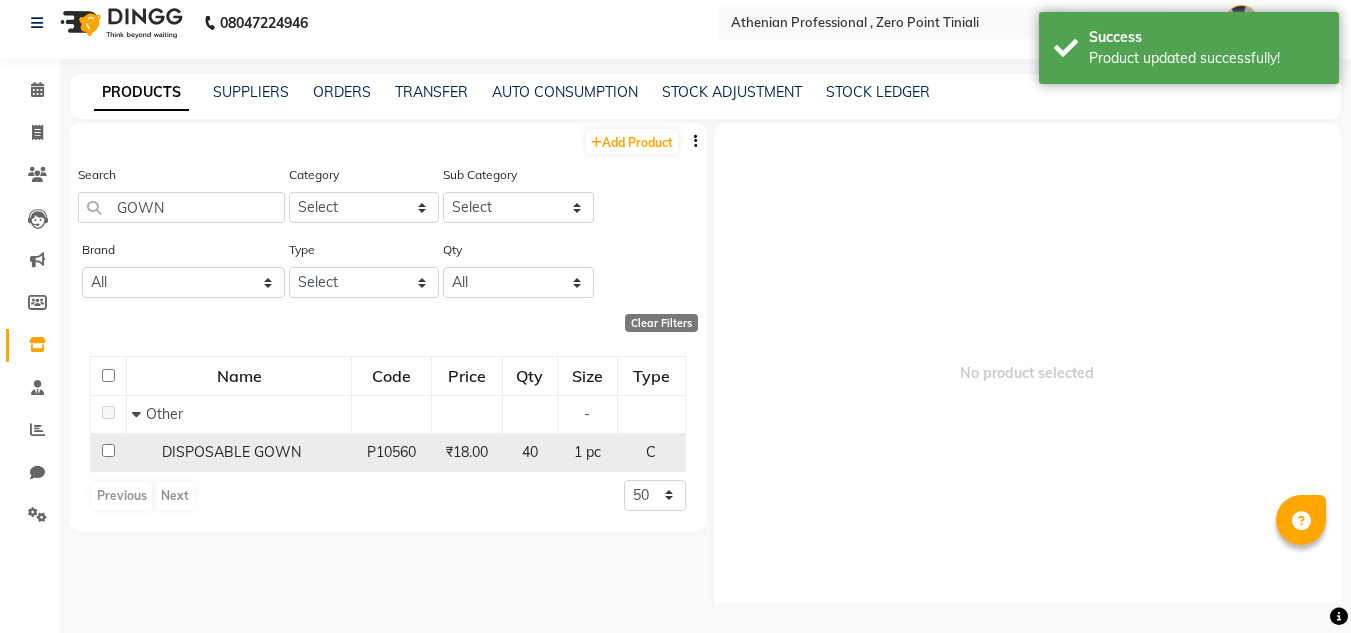 click on "DISPOSABLE GOWN" 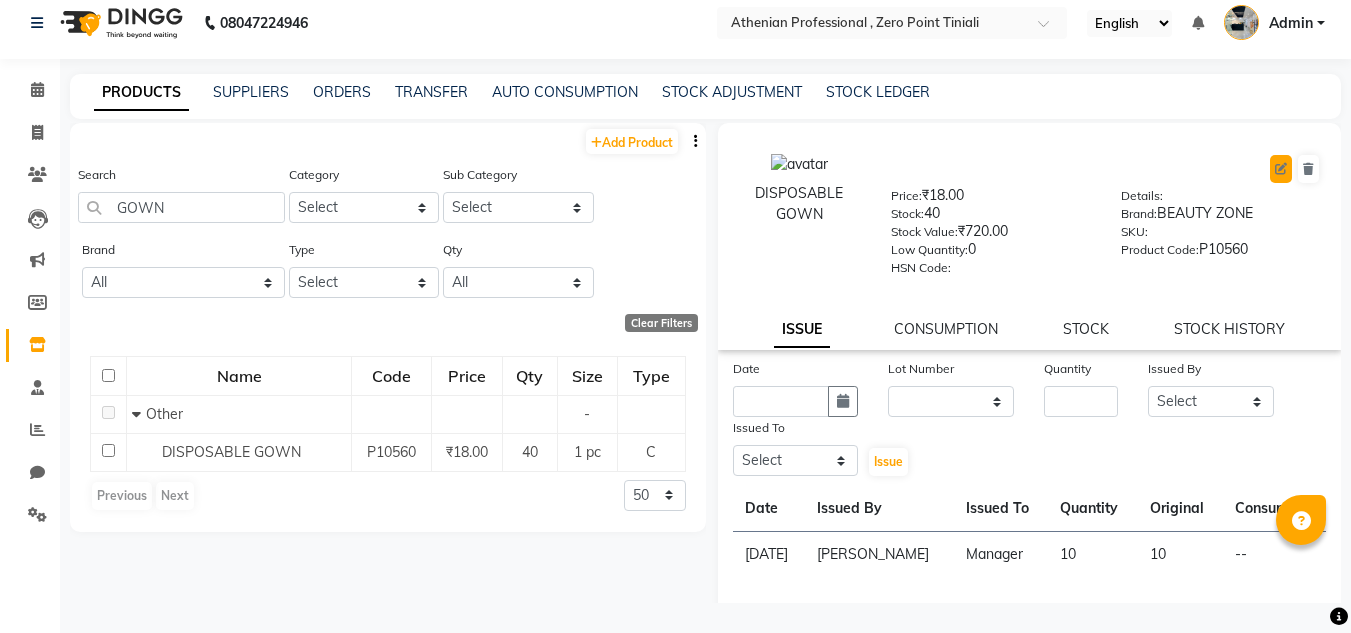 click 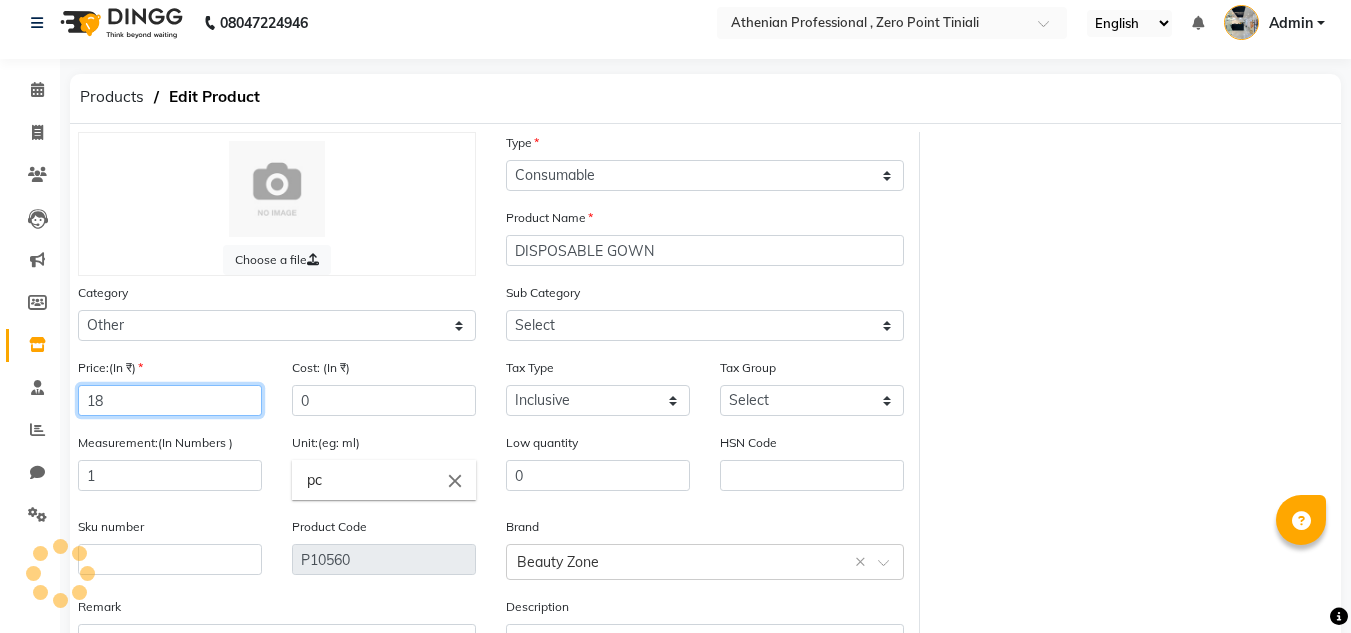 click on "18" 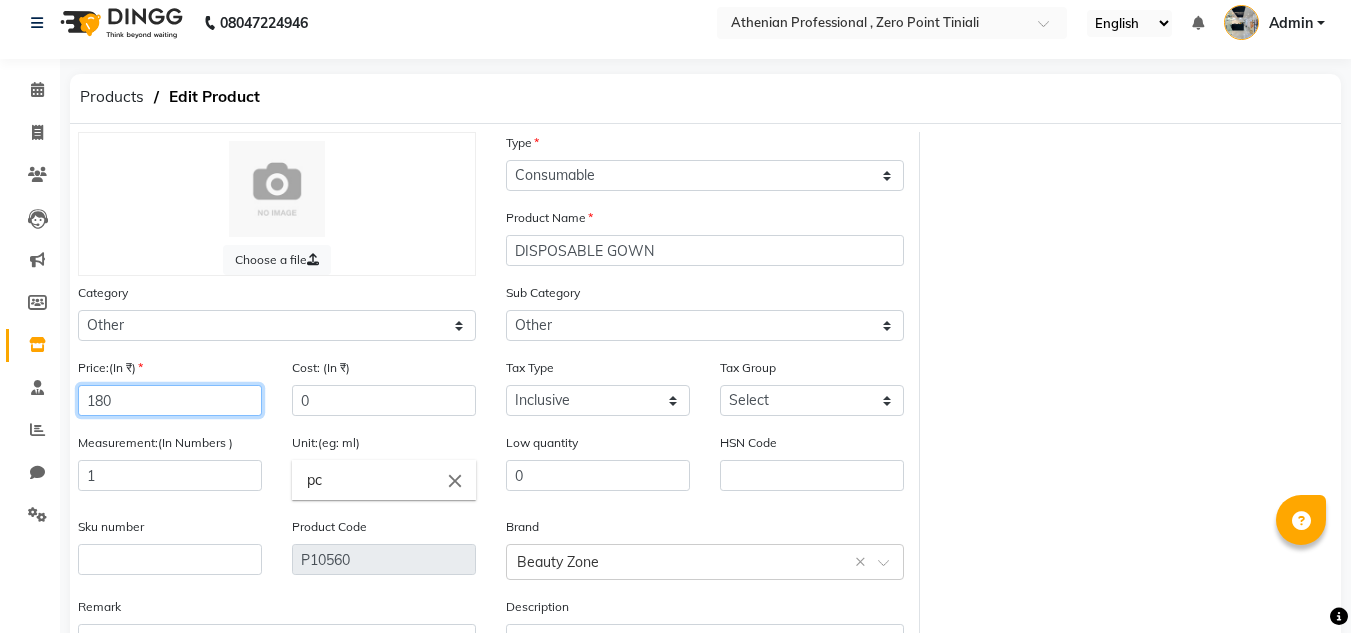 scroll, scrollTop: 168, scrollLeft: 0, axis: vertical 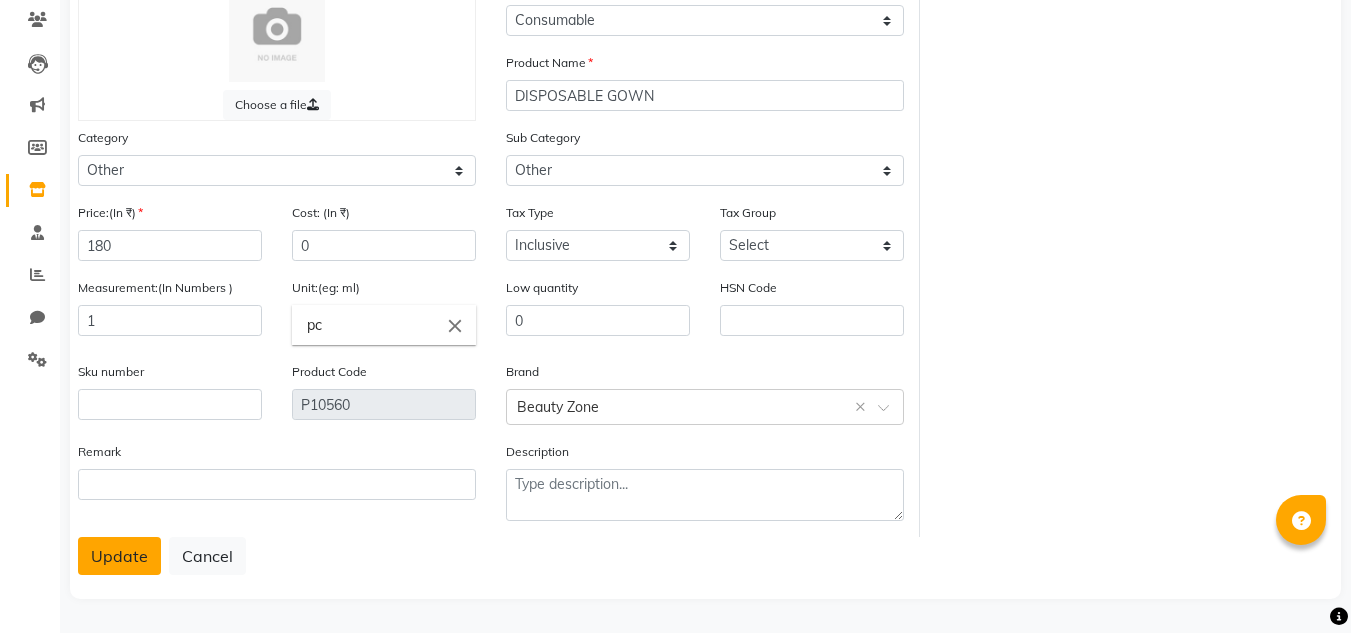 click on "Update" 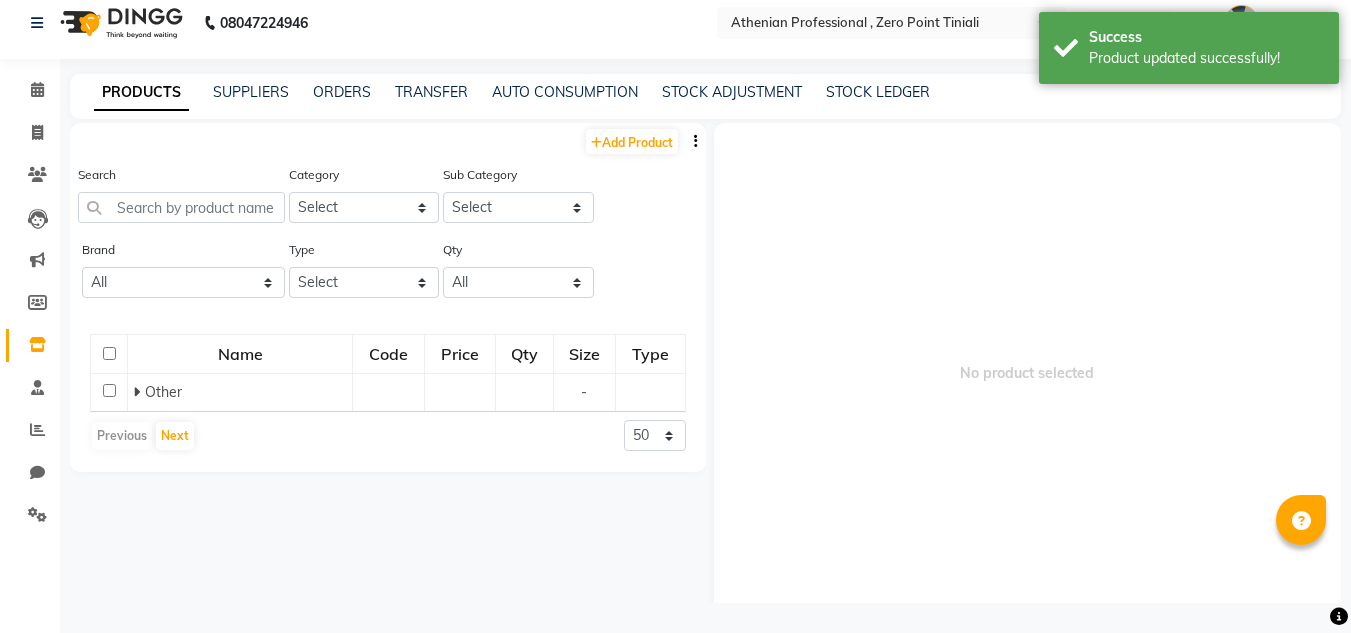 scroll, scrollTop: 13, scrollLeft: 0, axis: vertical 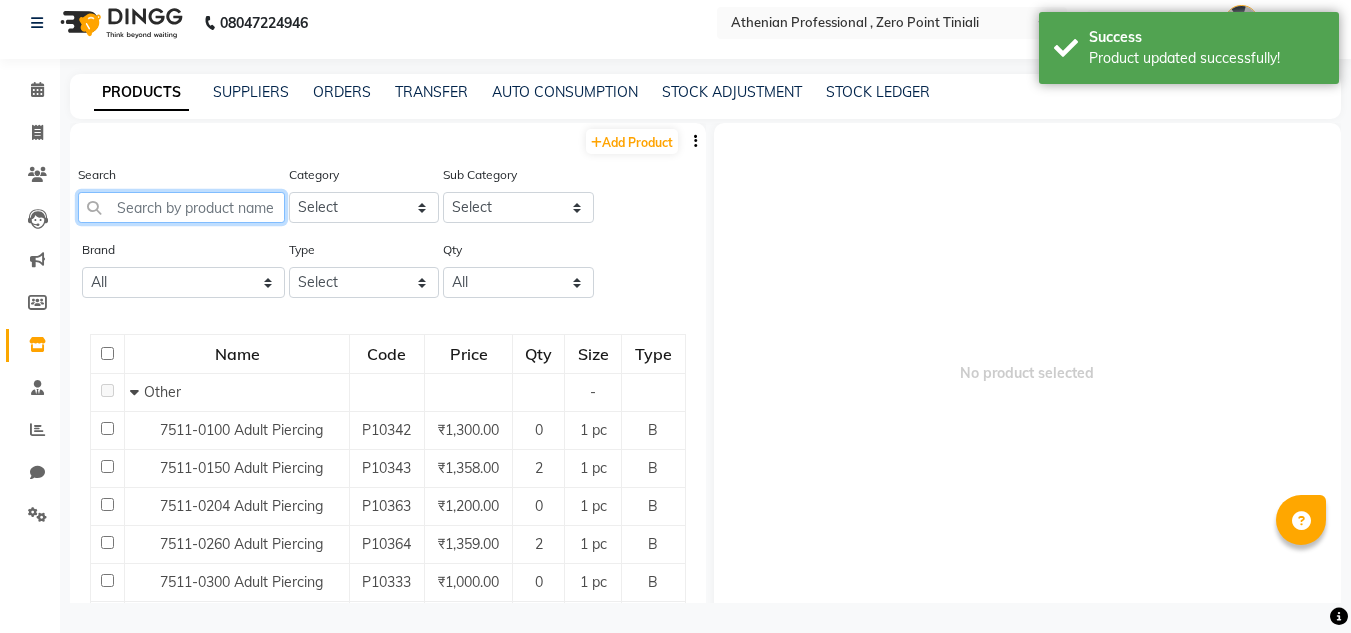 click 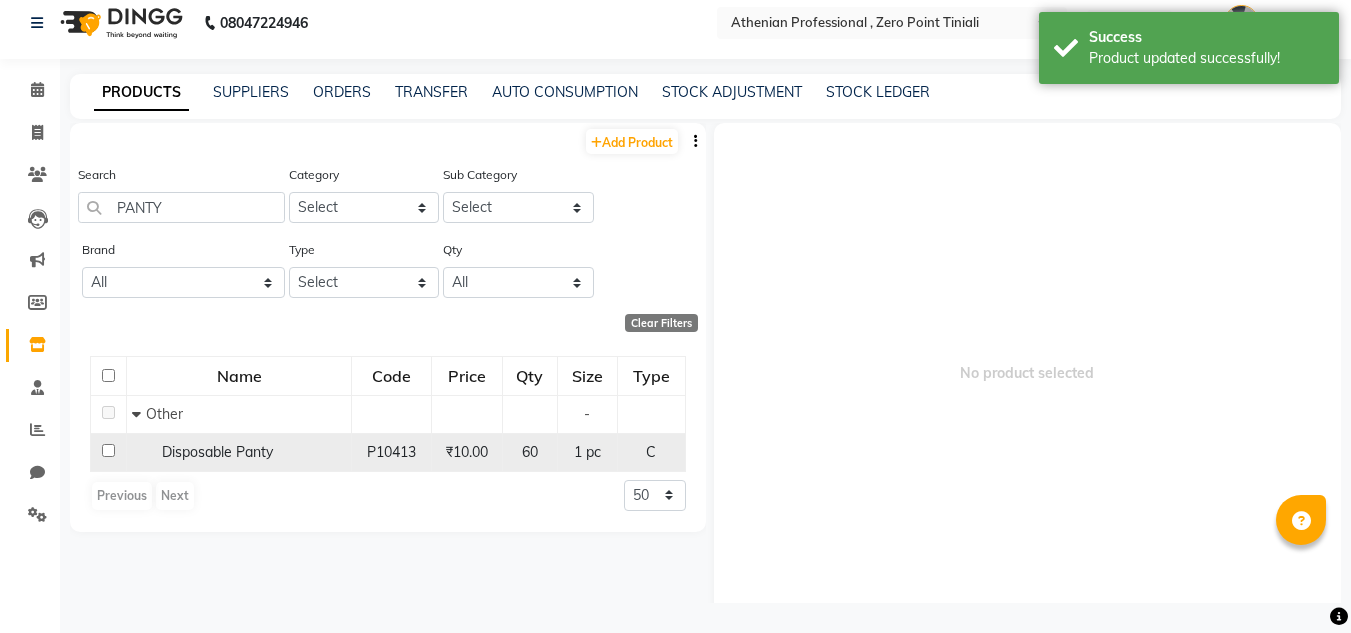 click on "Disposable Panty" 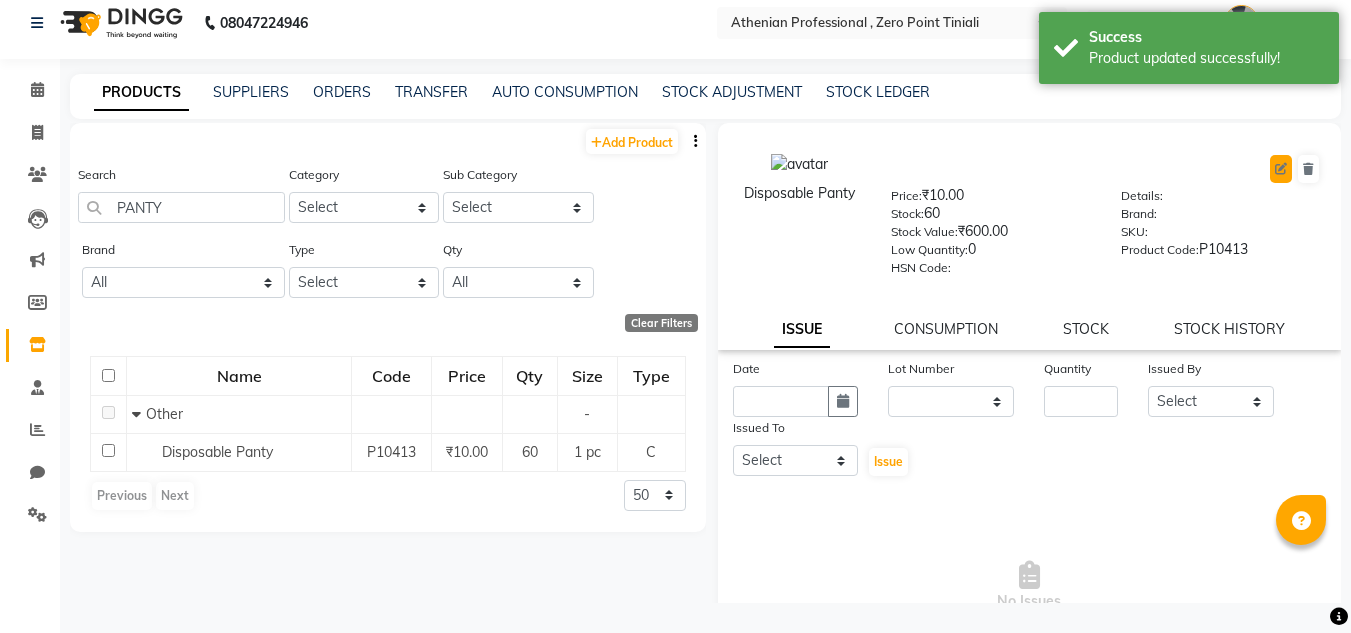 click 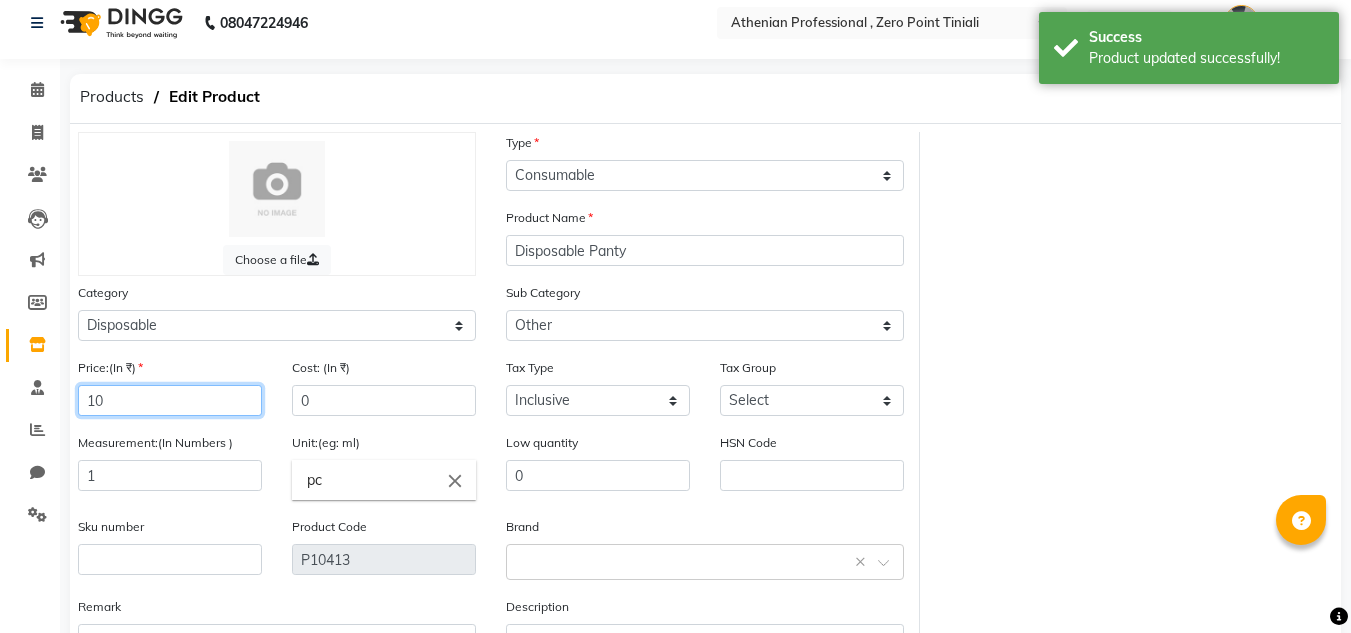 click on "10" 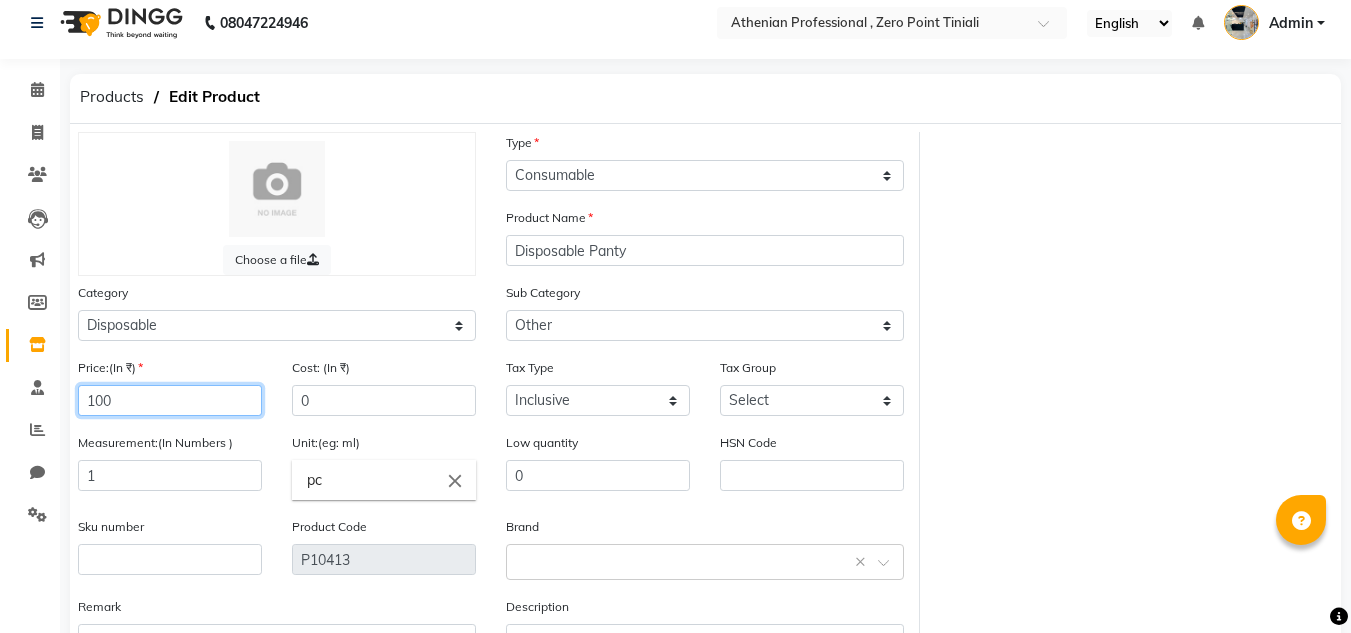 scroll, scrollTop: 168, scrollLeft: 0, axis: vertical 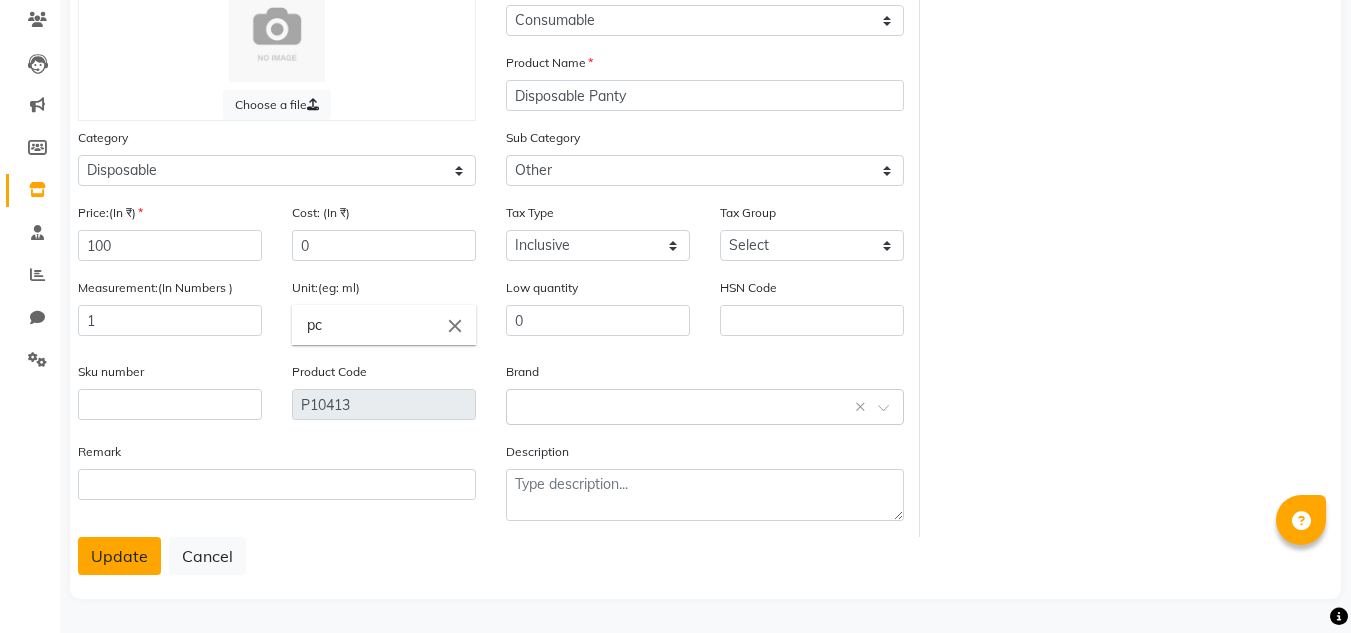 click on "Update" 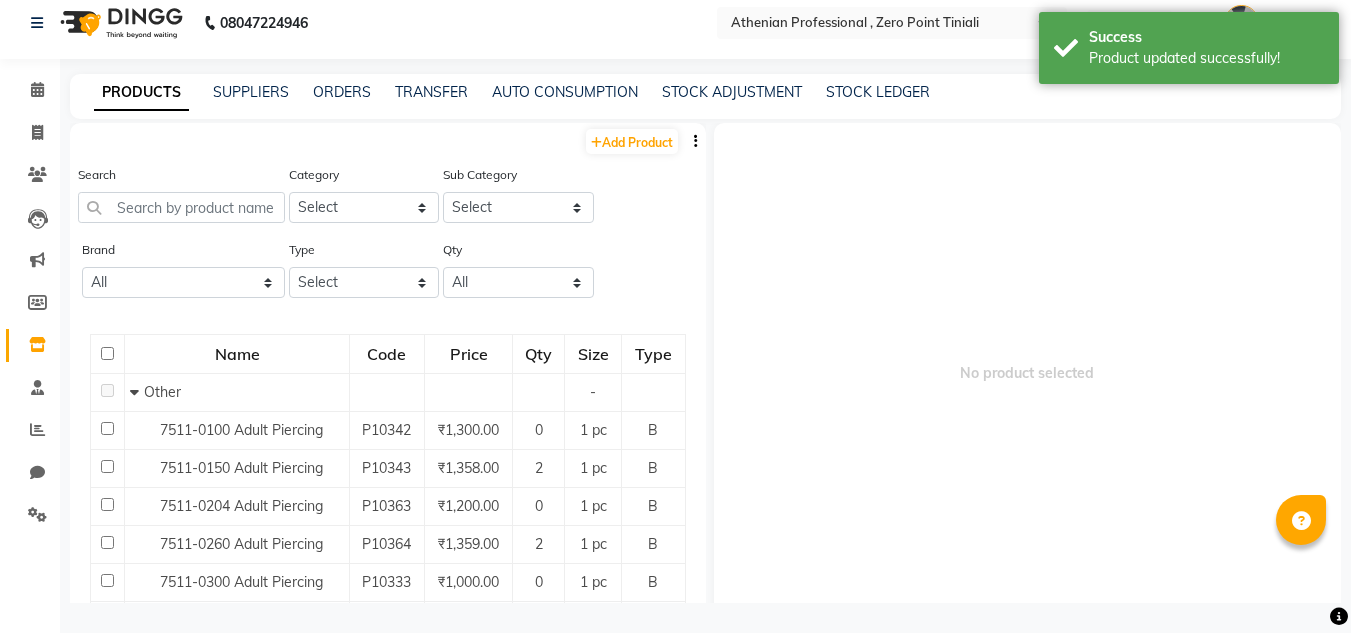 scroll, scrollTop: 0, scrollLeft: 0, axis: both 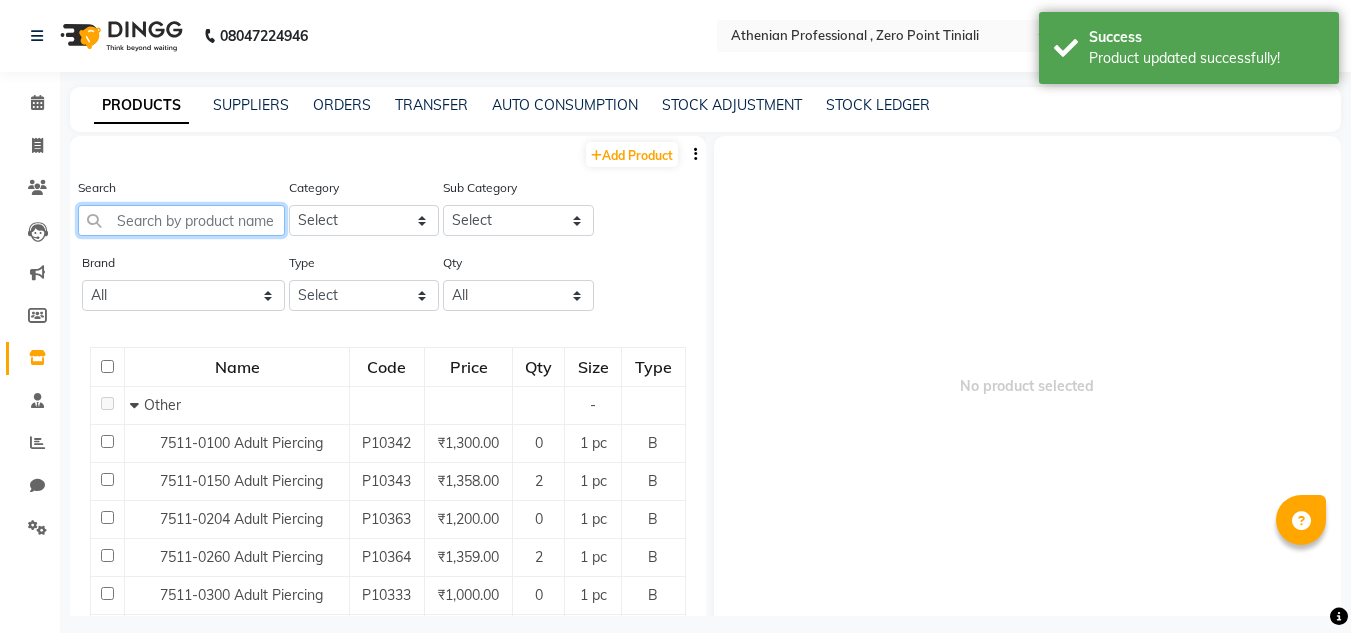 click 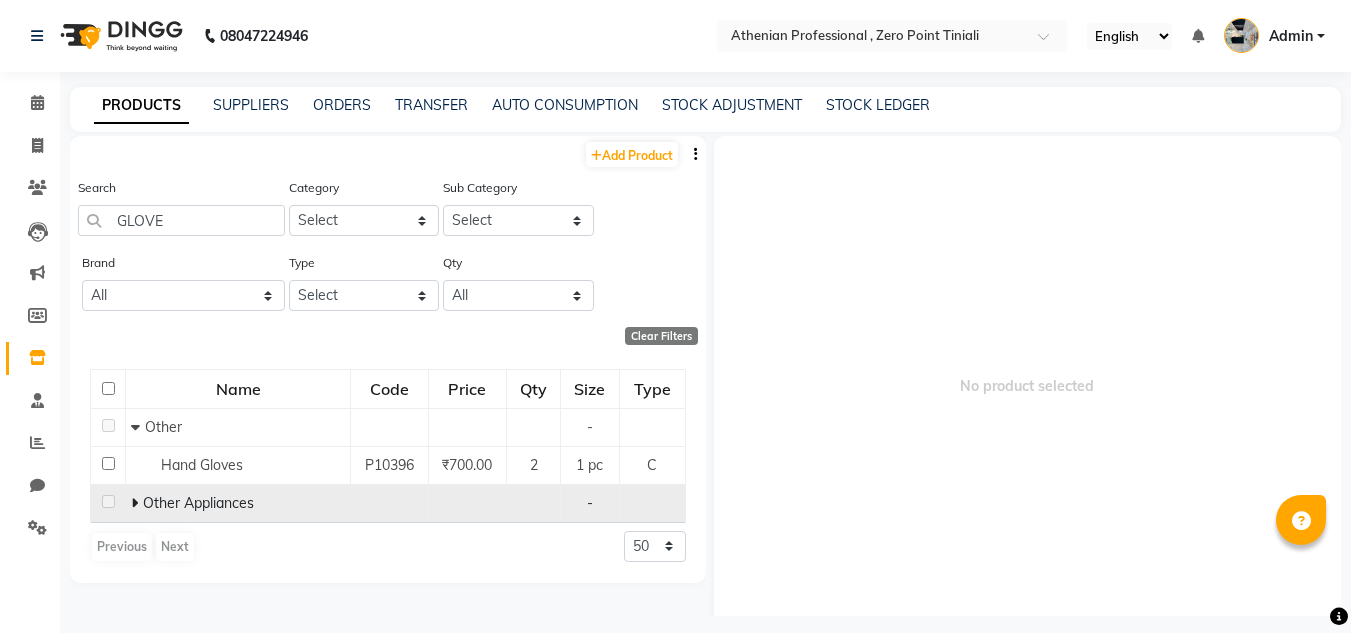 click on "Other Appliances" 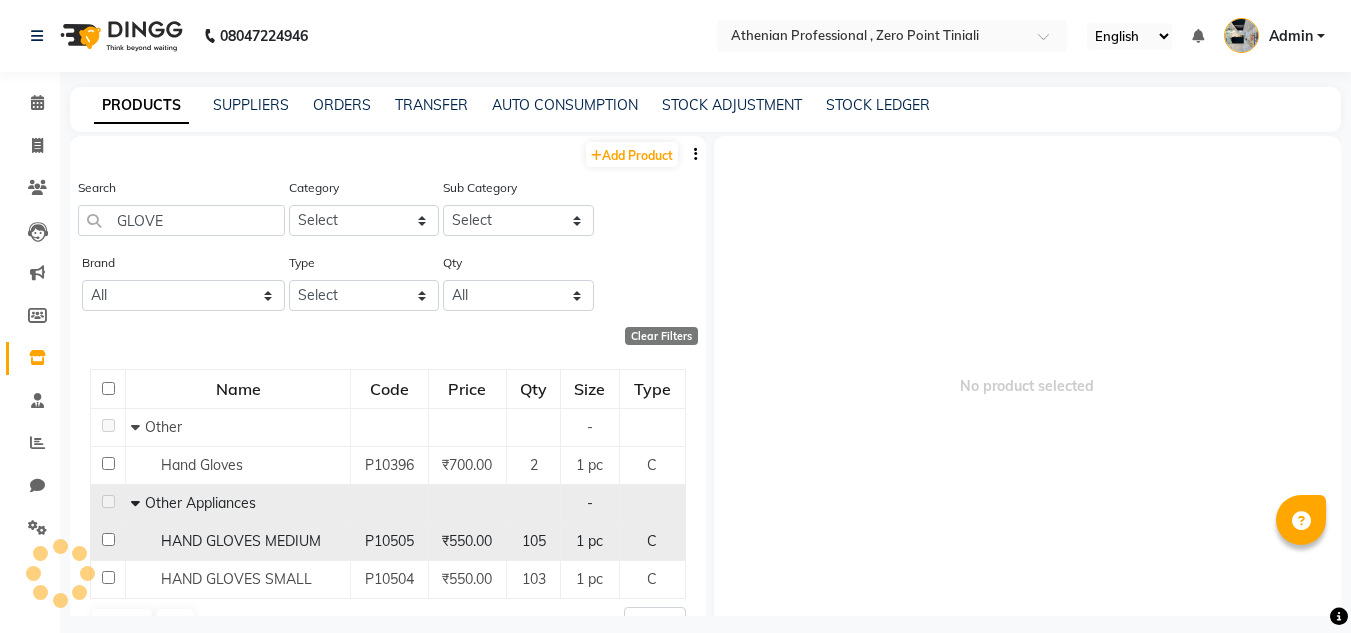 scroll, scrollTop: 43, scrollLeft: 0, axis: vertical 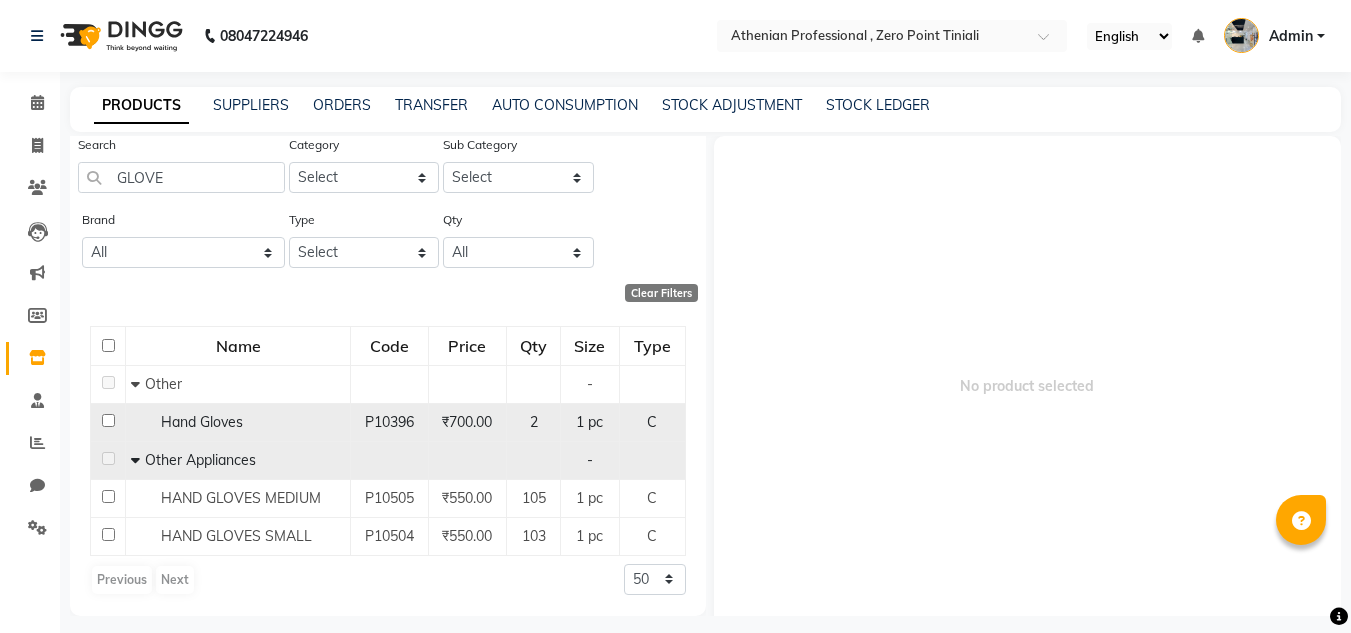 click on "₹700.00" 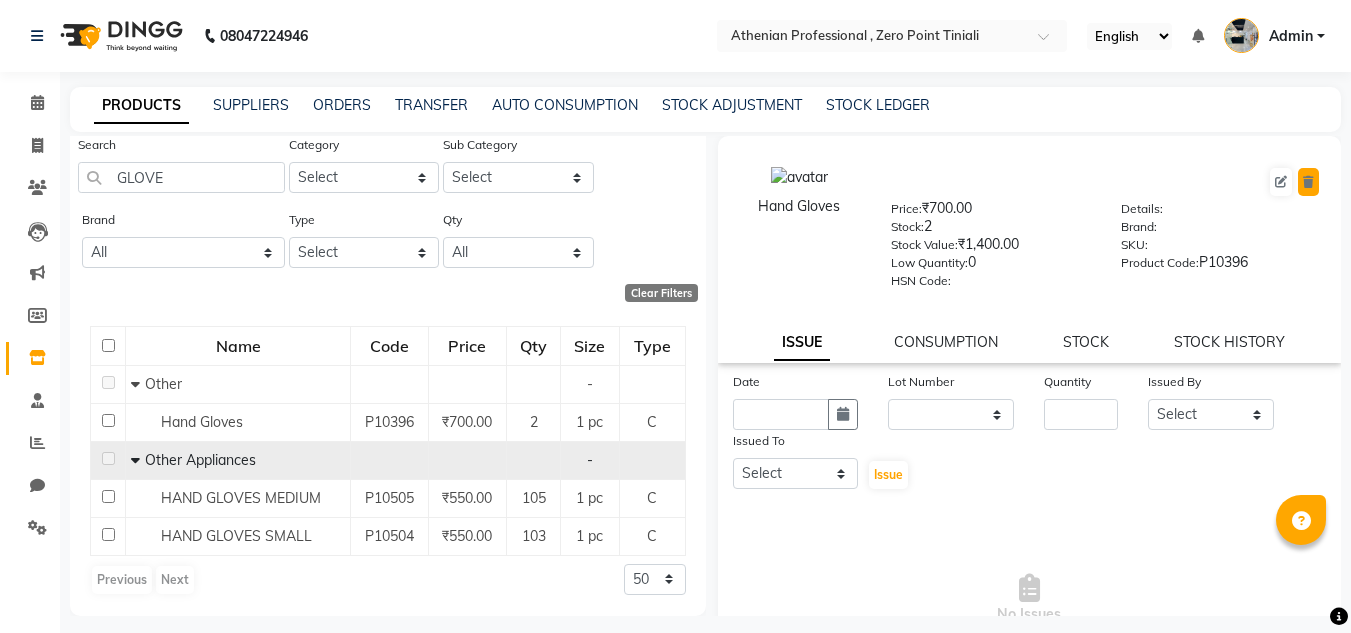 click 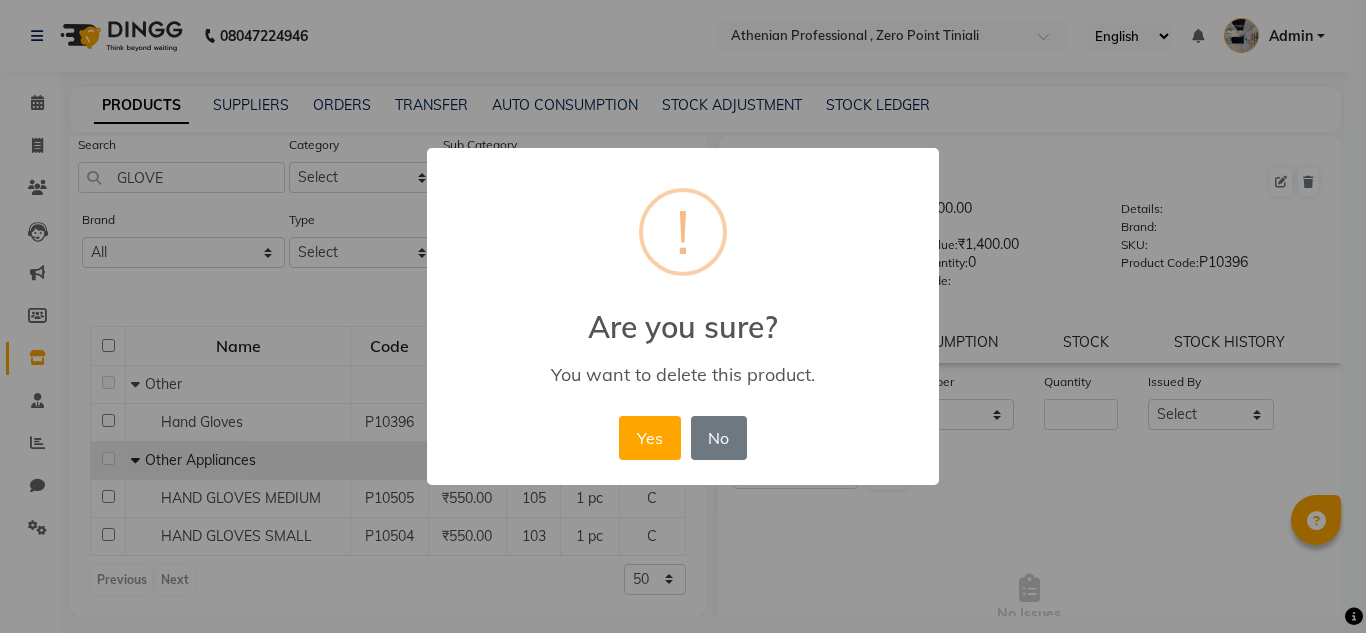 click on "Yes No No" at bounding box center [682, 438] 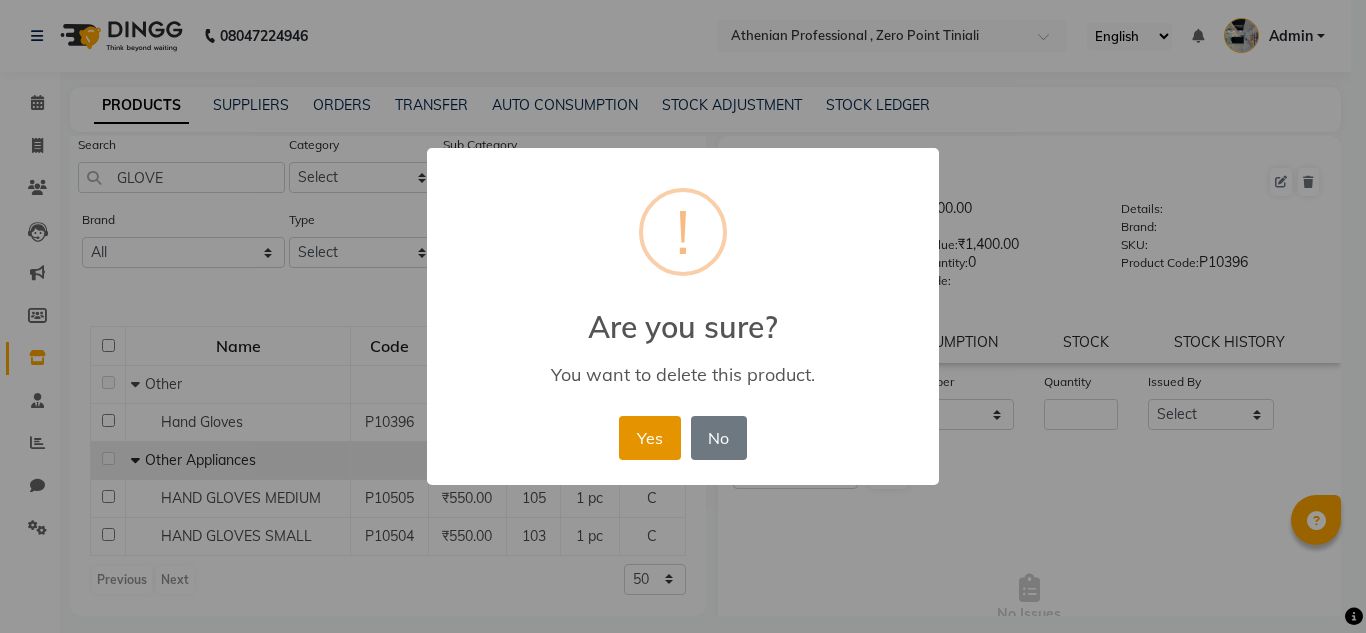 click on "Yes" at bounding box center [649, 438] 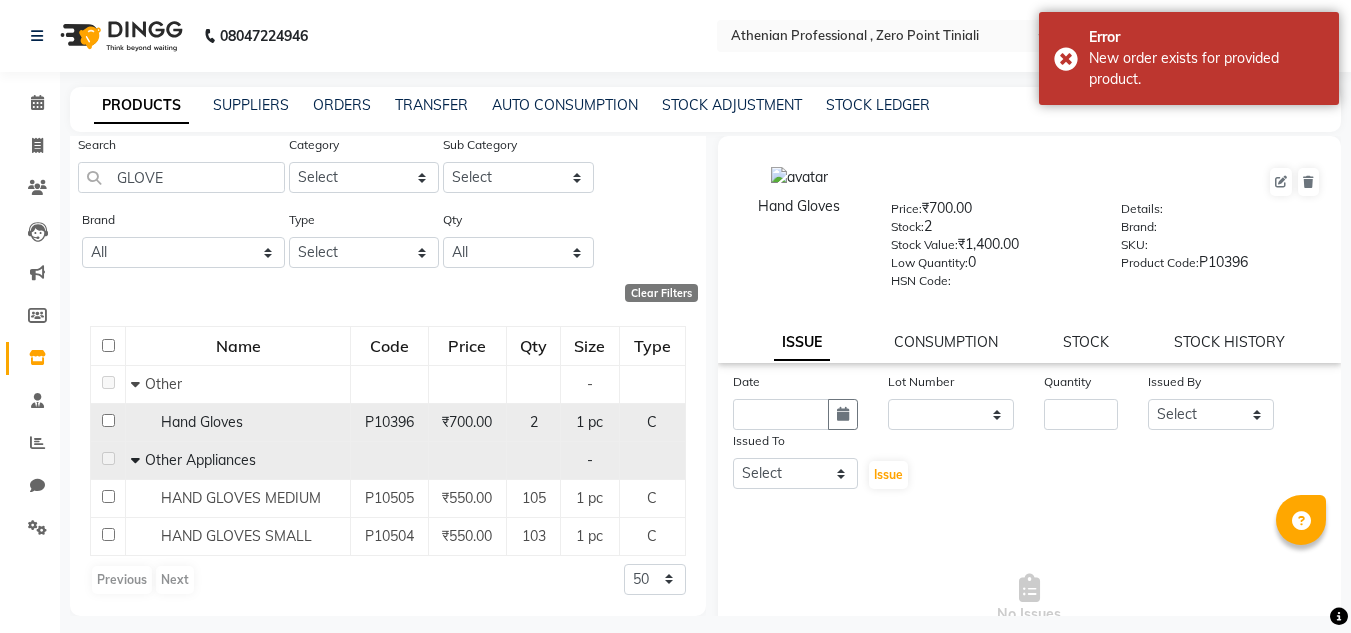 click 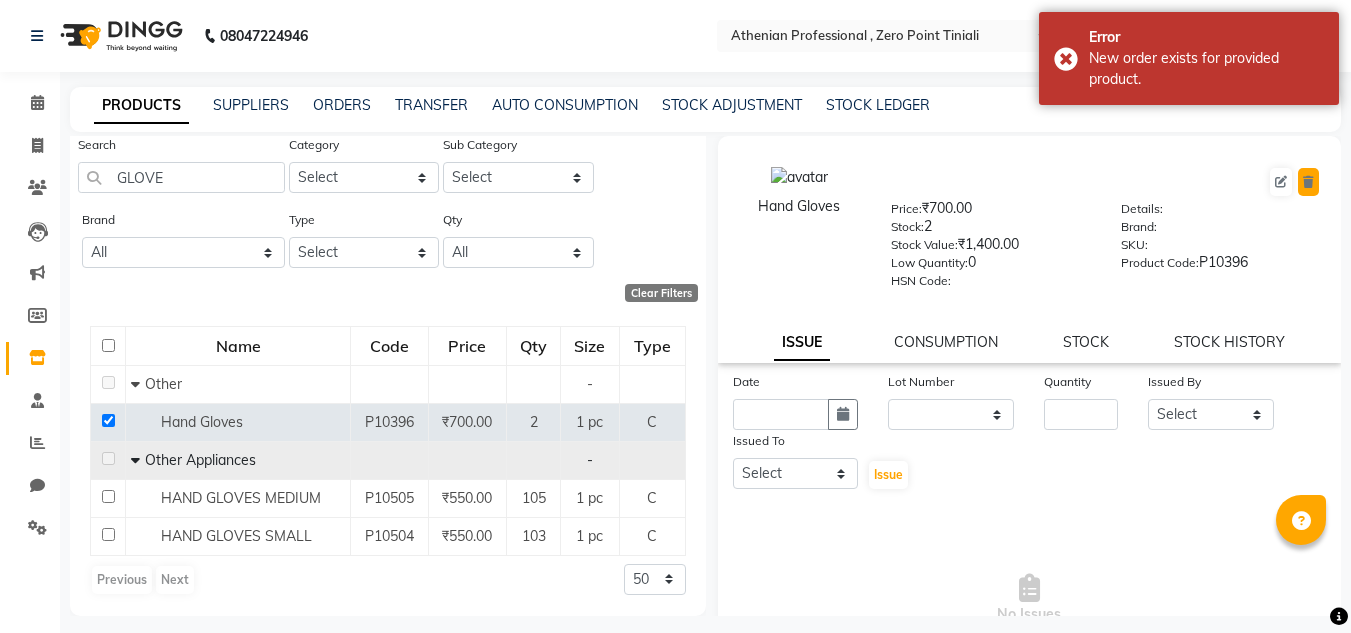click 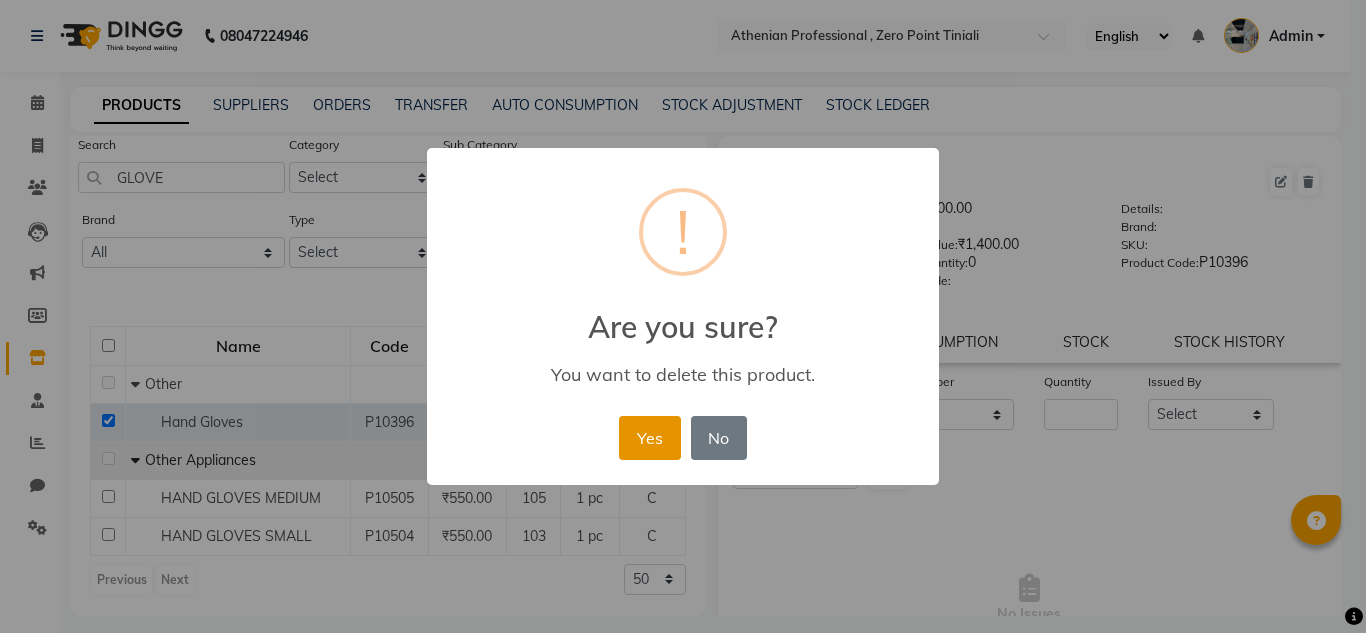 click on "Yes" at bounding box center (649, 438) 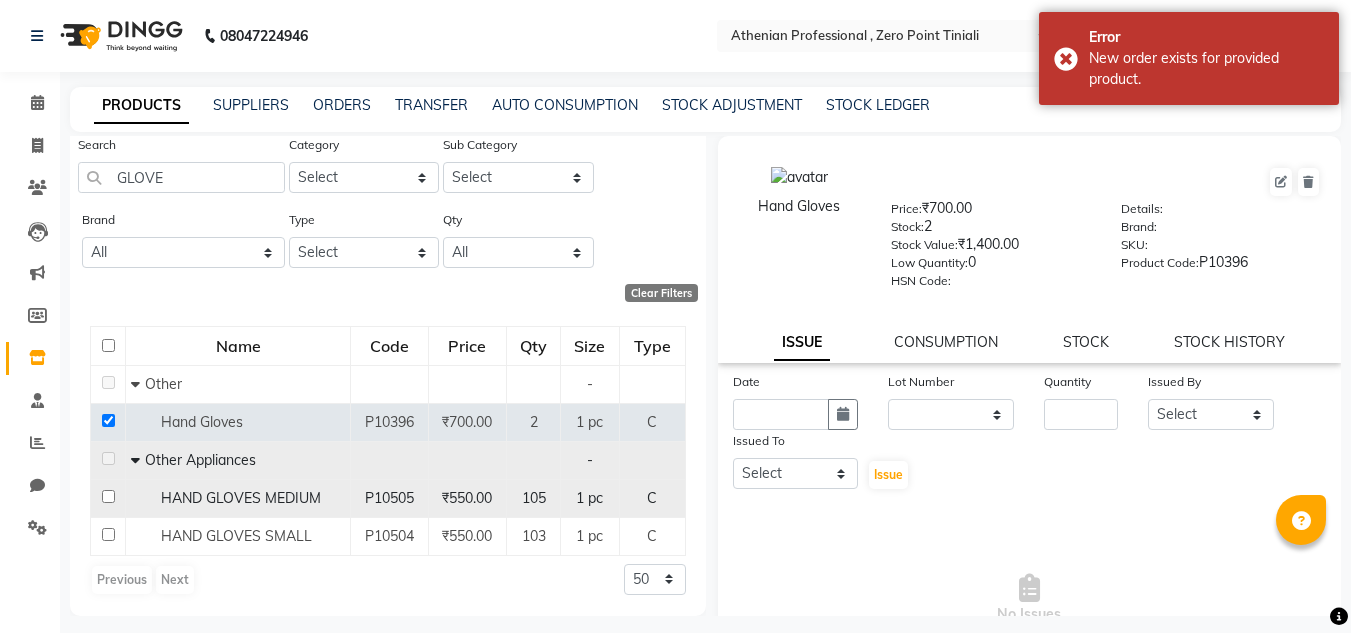 click on "HAND GLOVES MEDIUM" 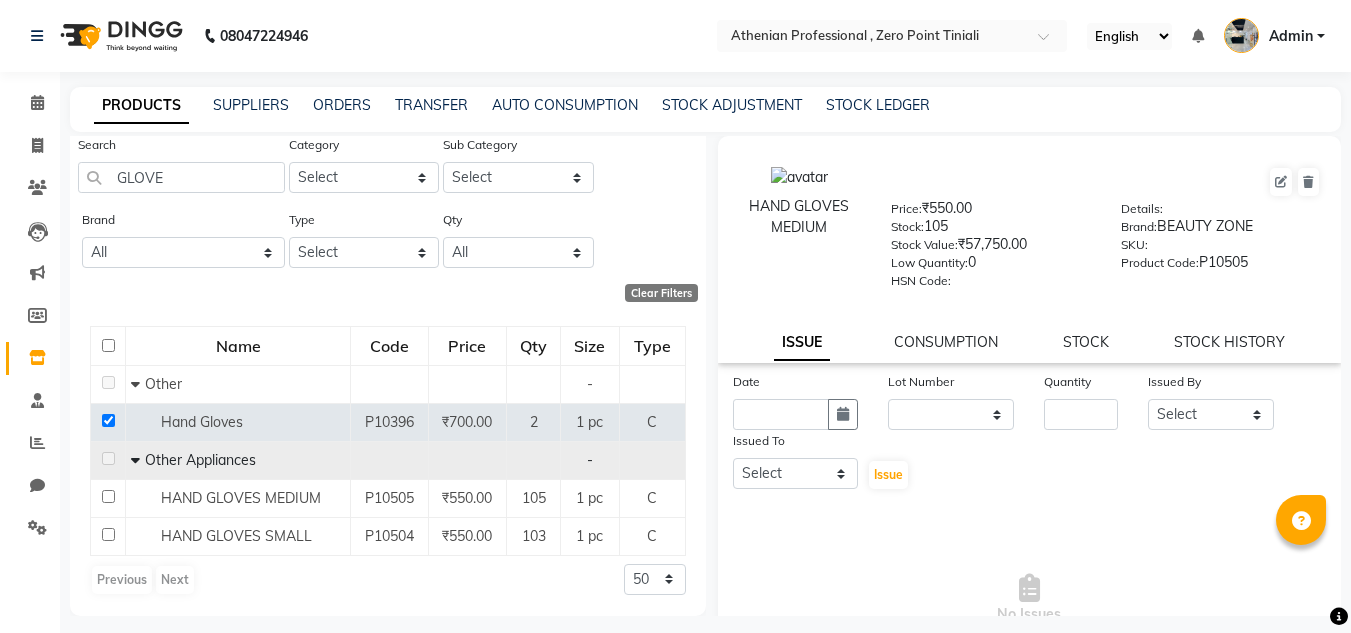 scroll, scrollTop: 13, scrollLeft: 0, axis: vertical 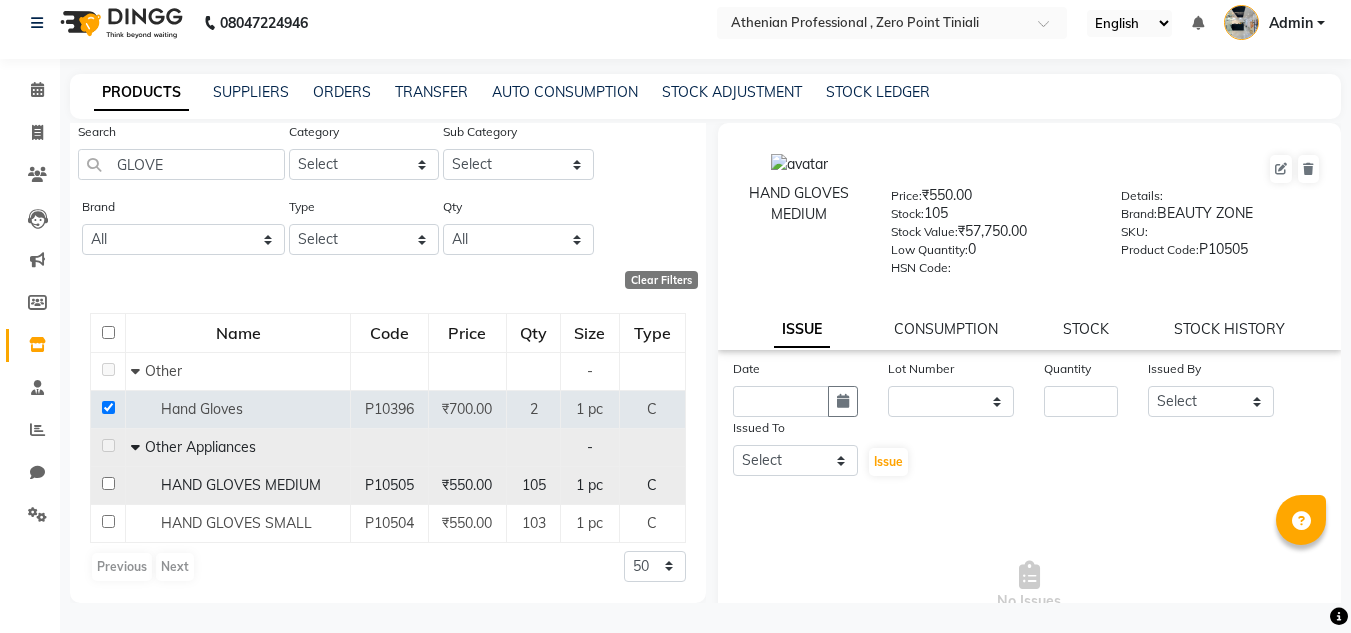 click on "HAND GLOVES MEDIUM" 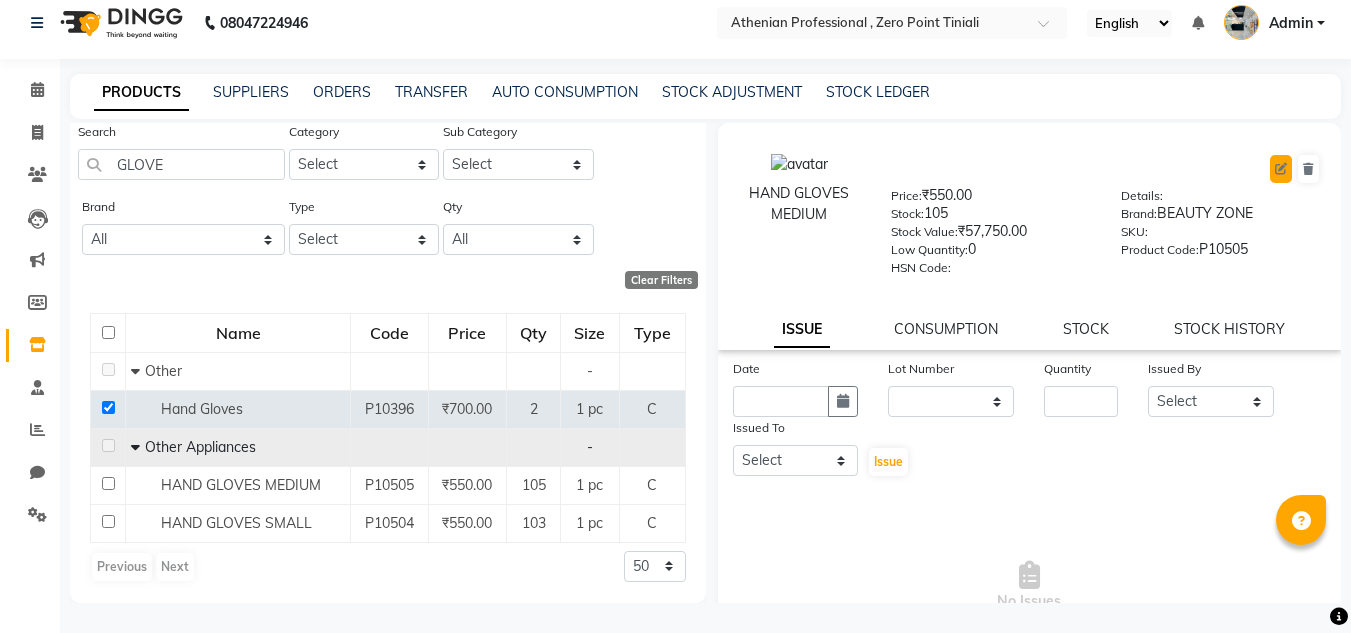 click 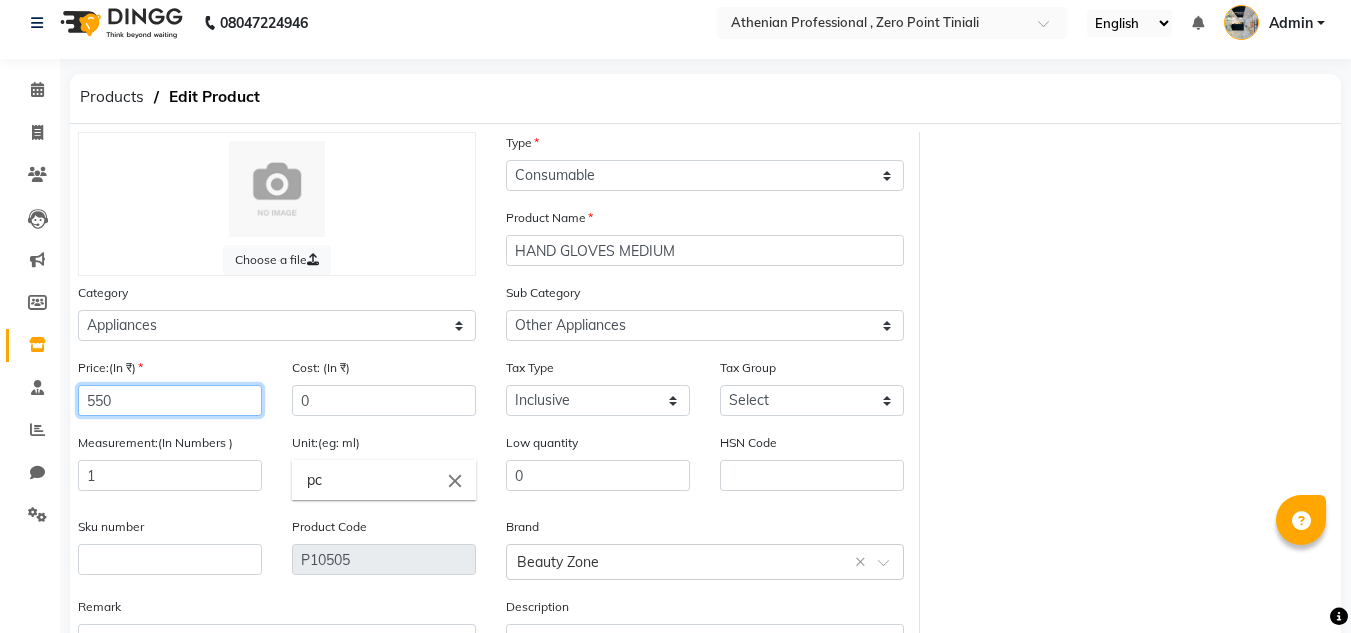 click on "550" 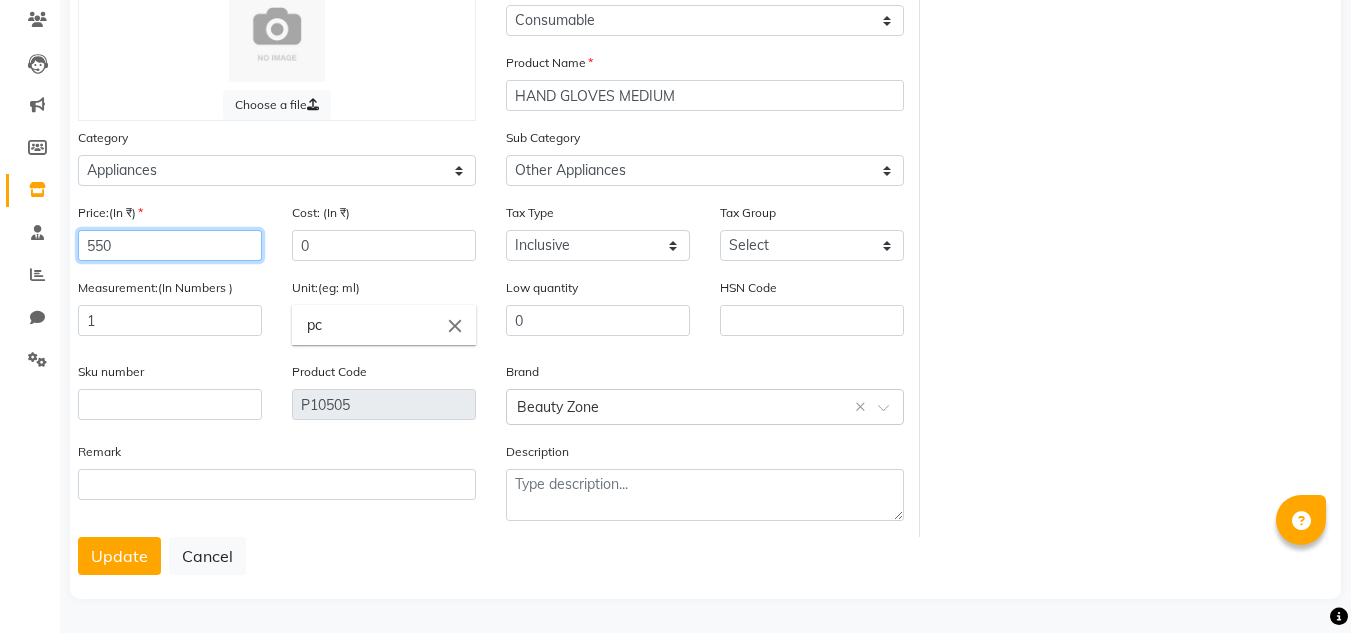 scroll, scrollTop: 0, scrollLeft: 0, axis: both 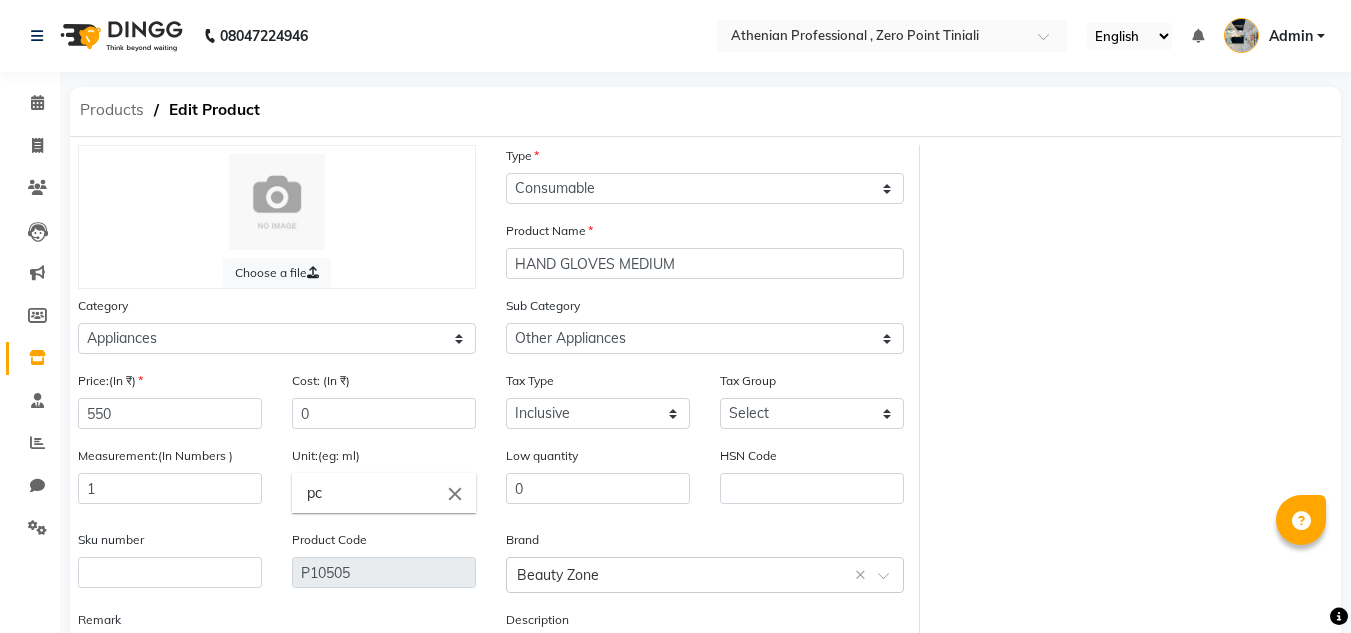 click on "Products" 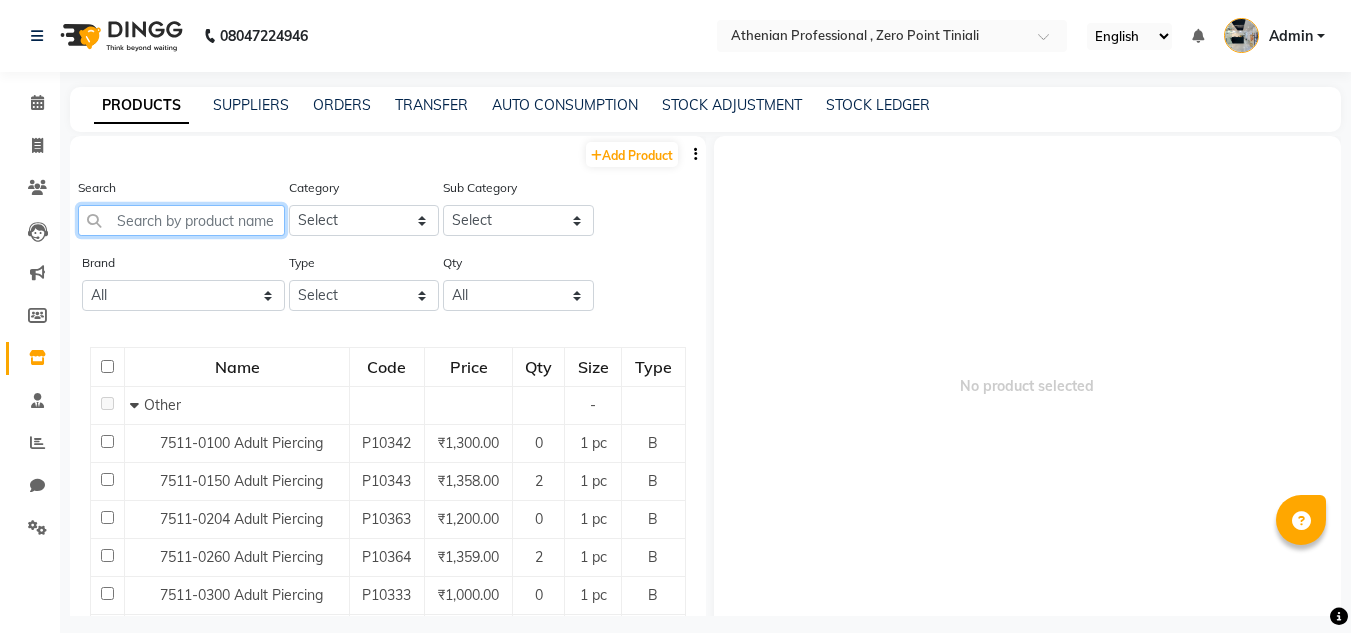 click 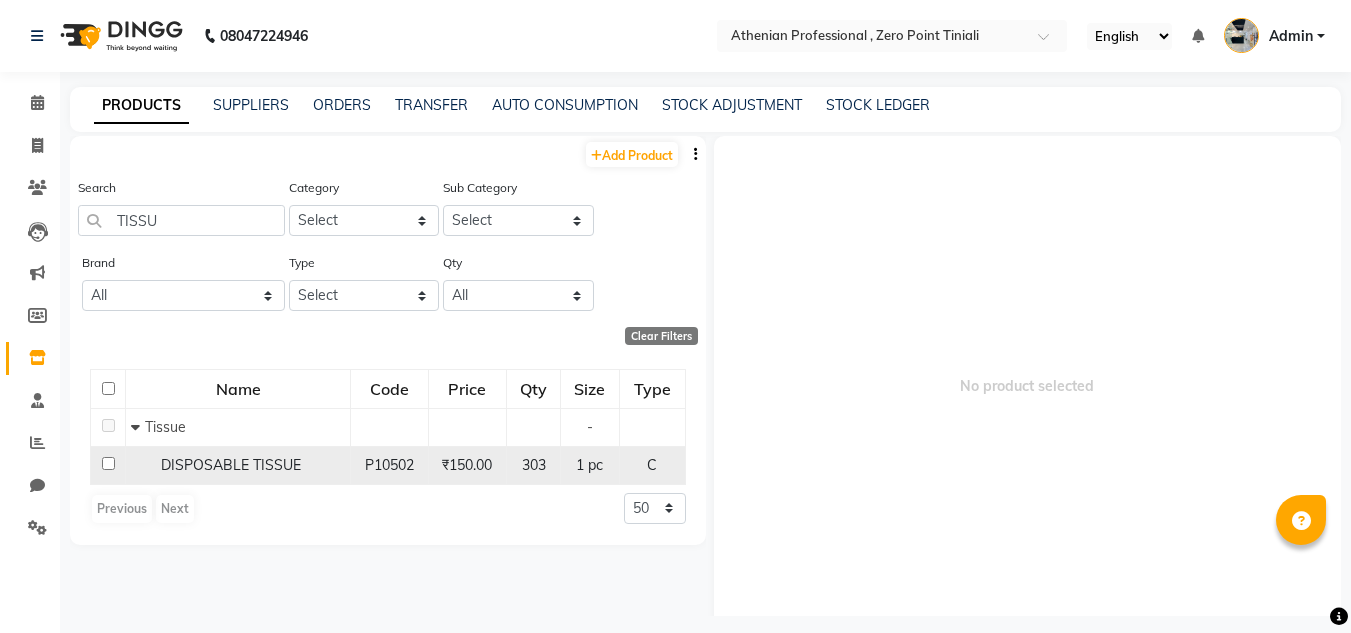 click on "DISPOSABLE TISSUE" 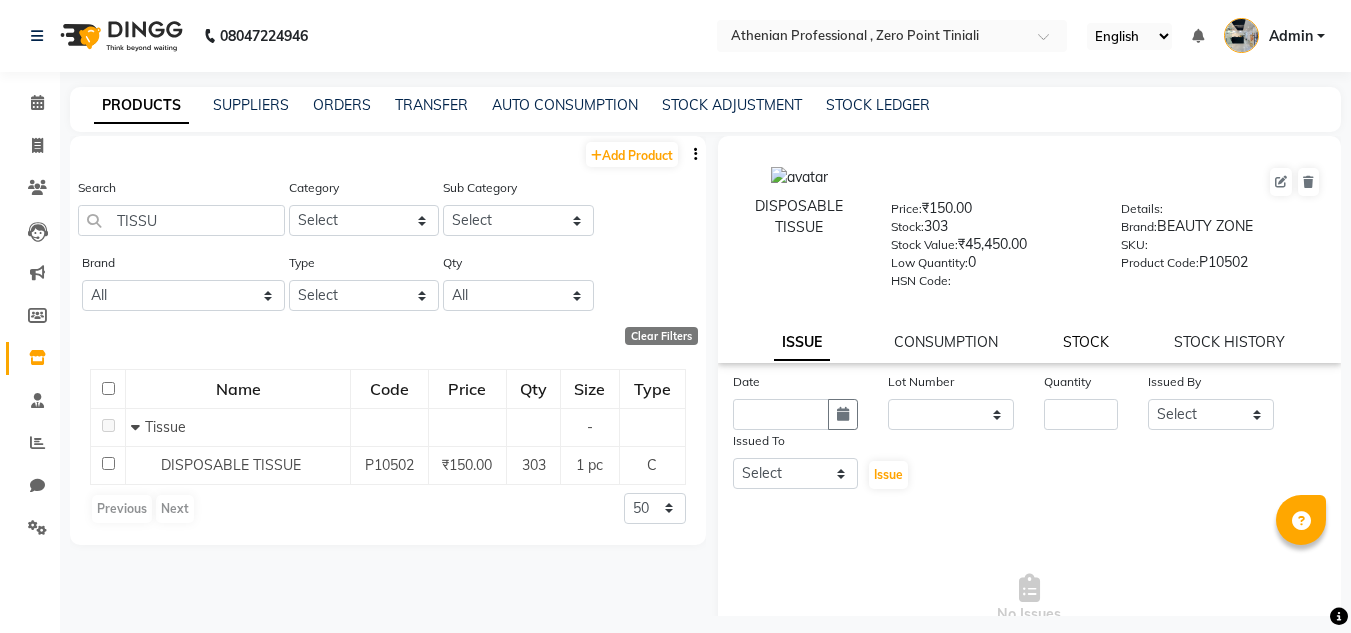 click on "STOCK" 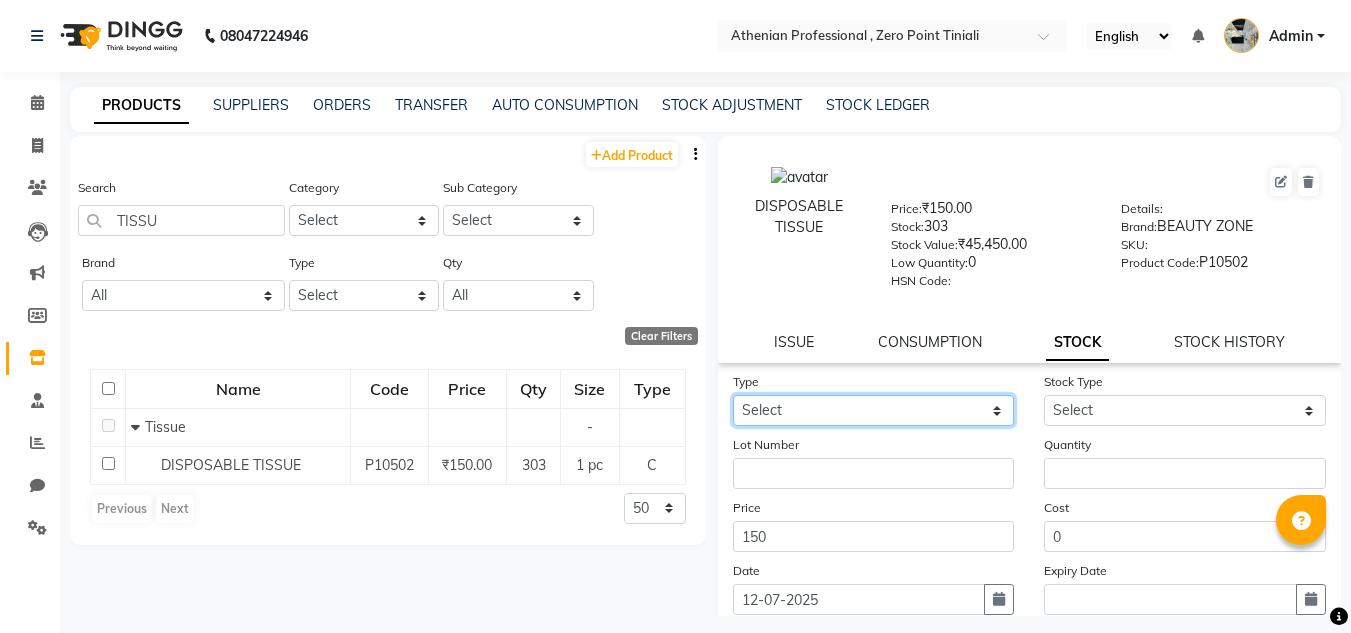 click on "Select In Out" 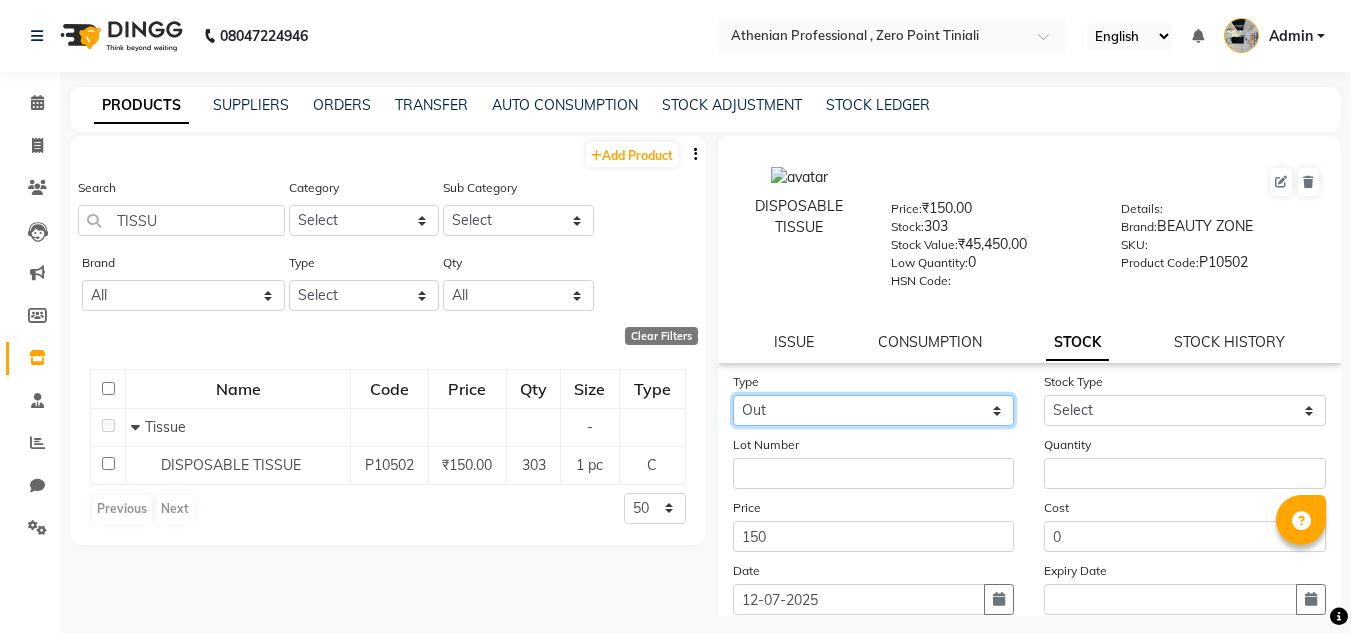 click on "Select In Out" 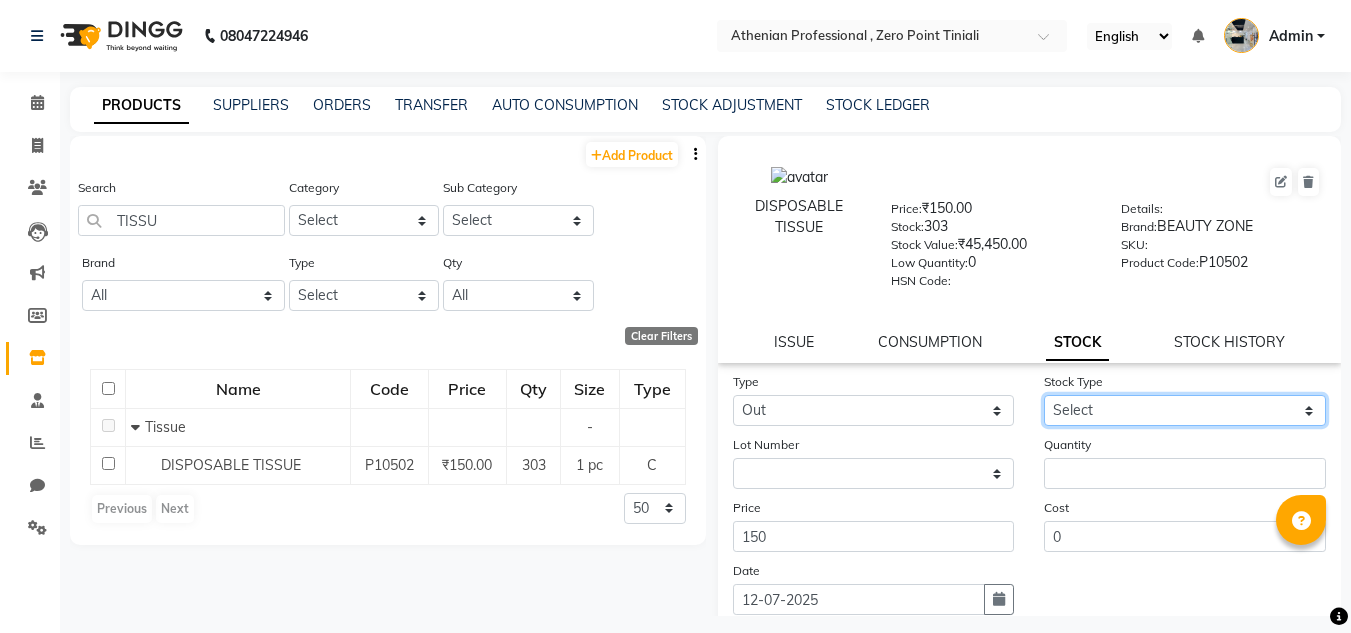 click on "Select Internal Use Damaged Expired Adjustment Return Other" 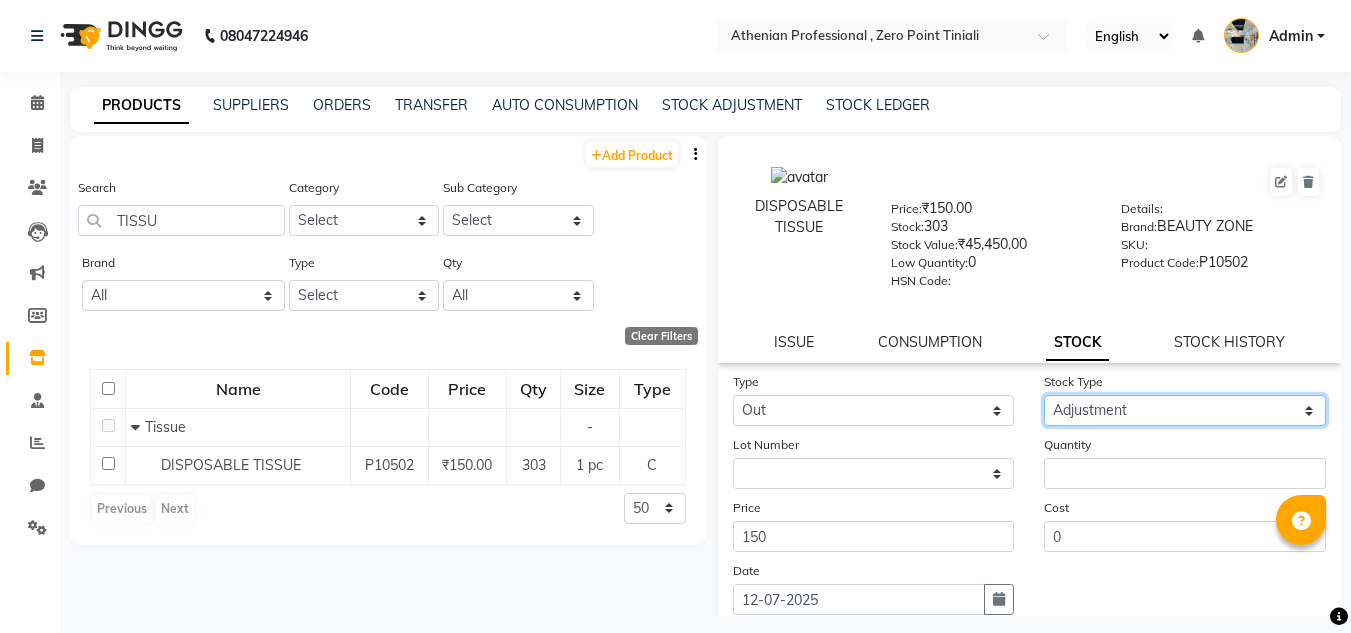 click on "Select Internal Use Damaged Expired Adjustment Return Other" 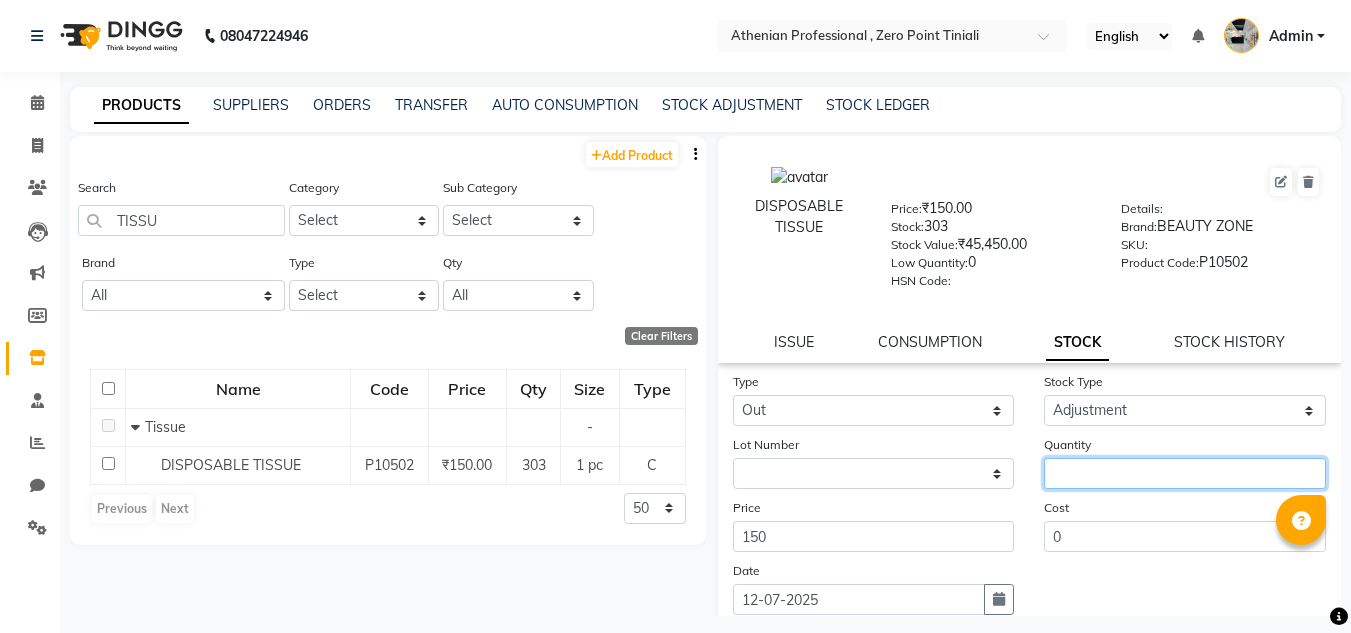 click 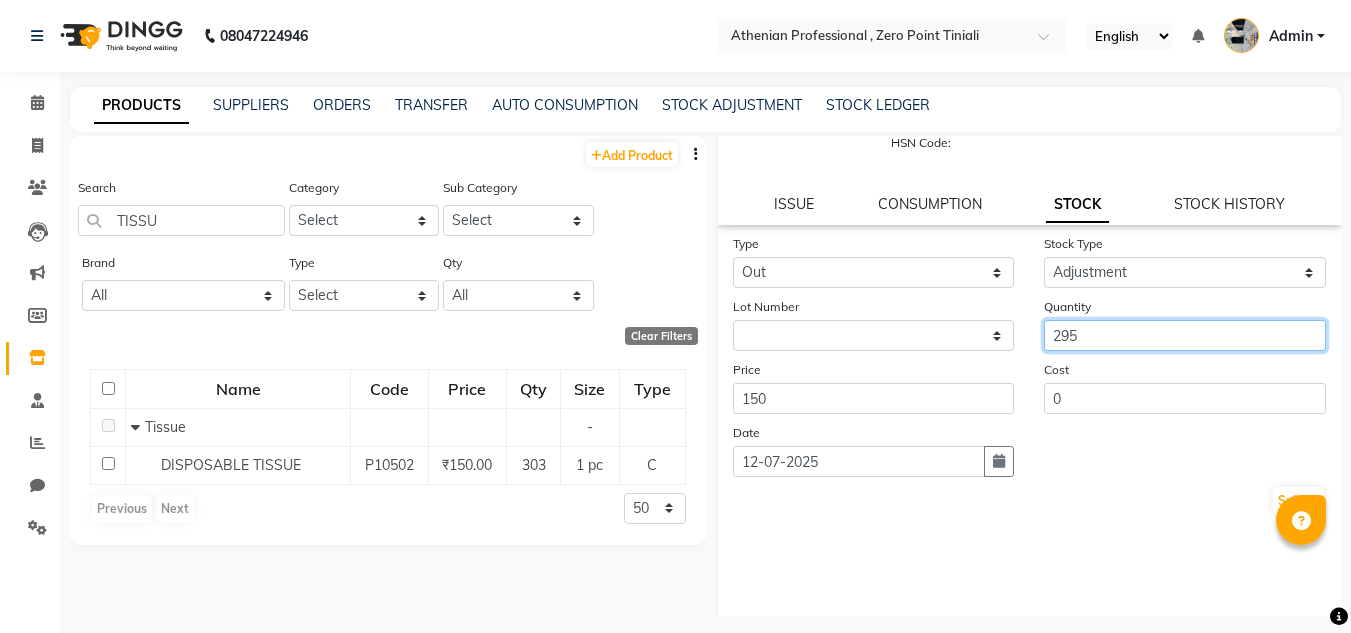 scroll, scrollTop: 155, scrollLeft: 0, axis: vertical 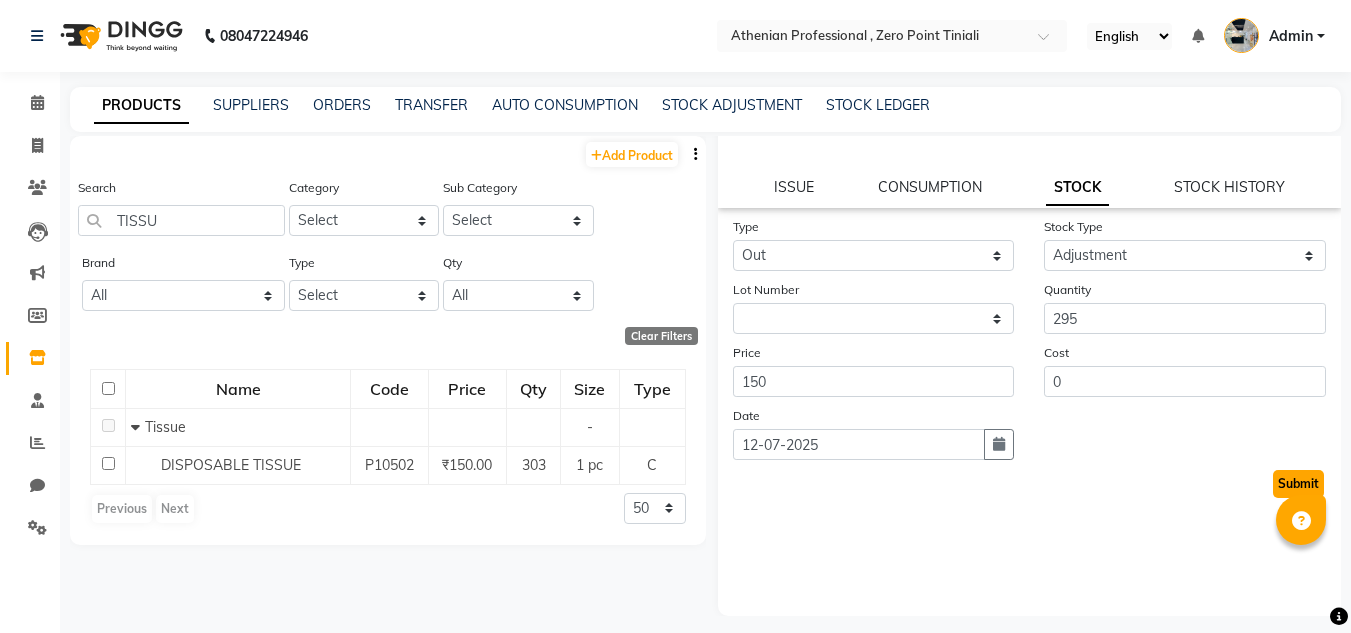 click on "Submit" 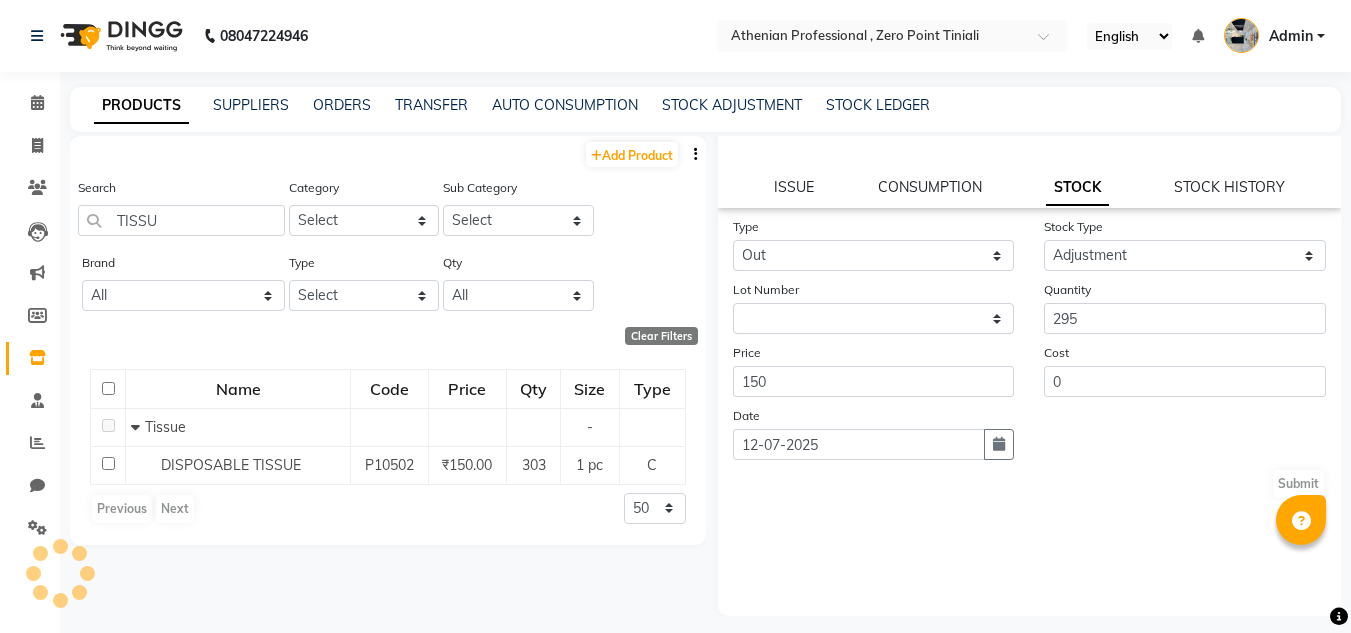 scroll, scrollTop: 0, scrollLeft: 0, axis: both 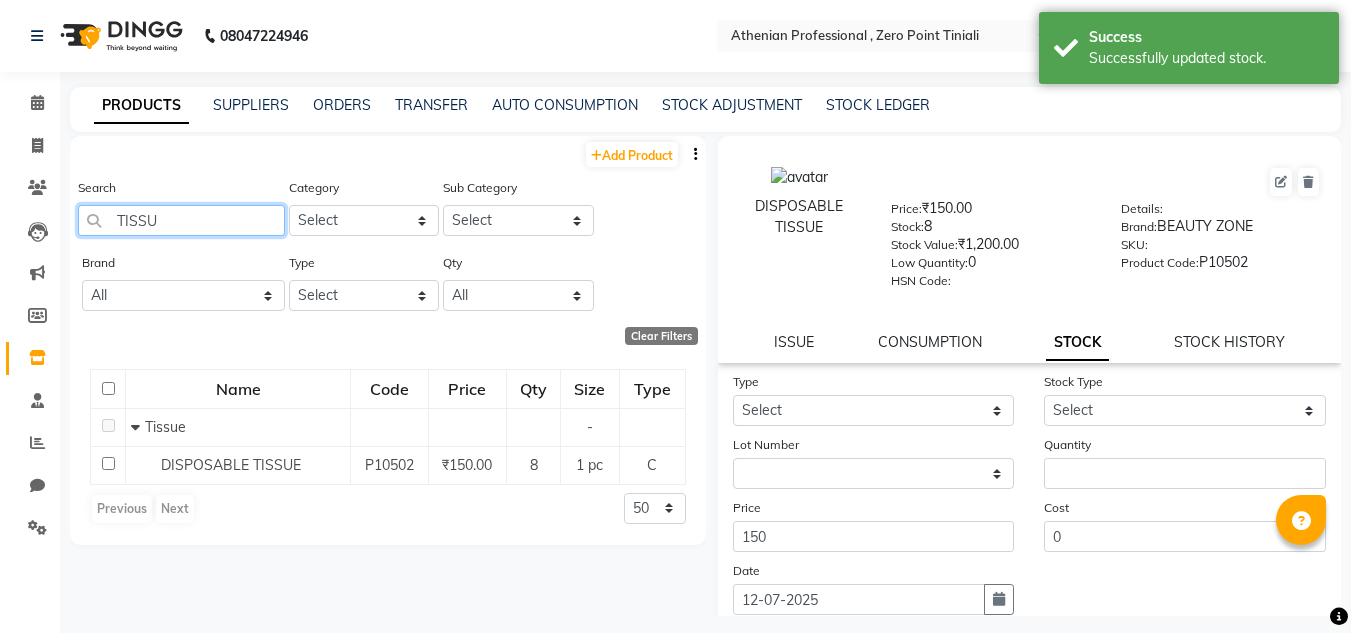 drag, startPoint x: 185, startPoint y: 219, endPoint x: 0, endPoint y: 215, distance: 185.04324 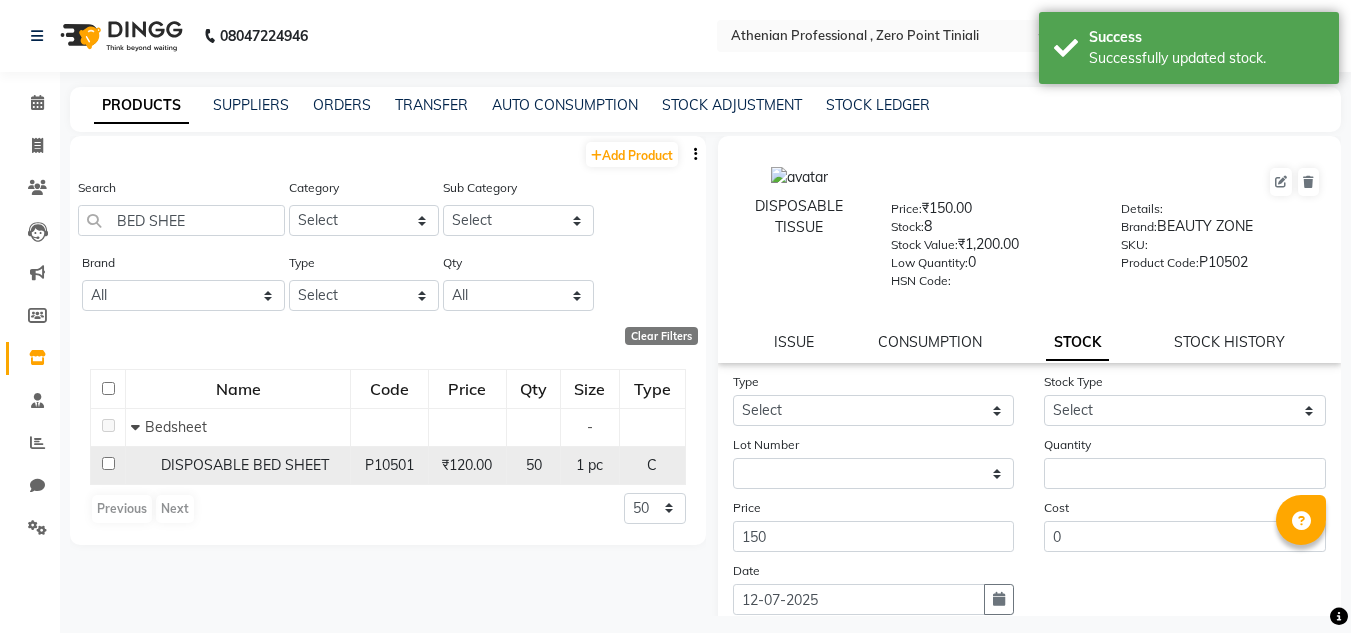 click on "DISPOSABLE BED SHEET" 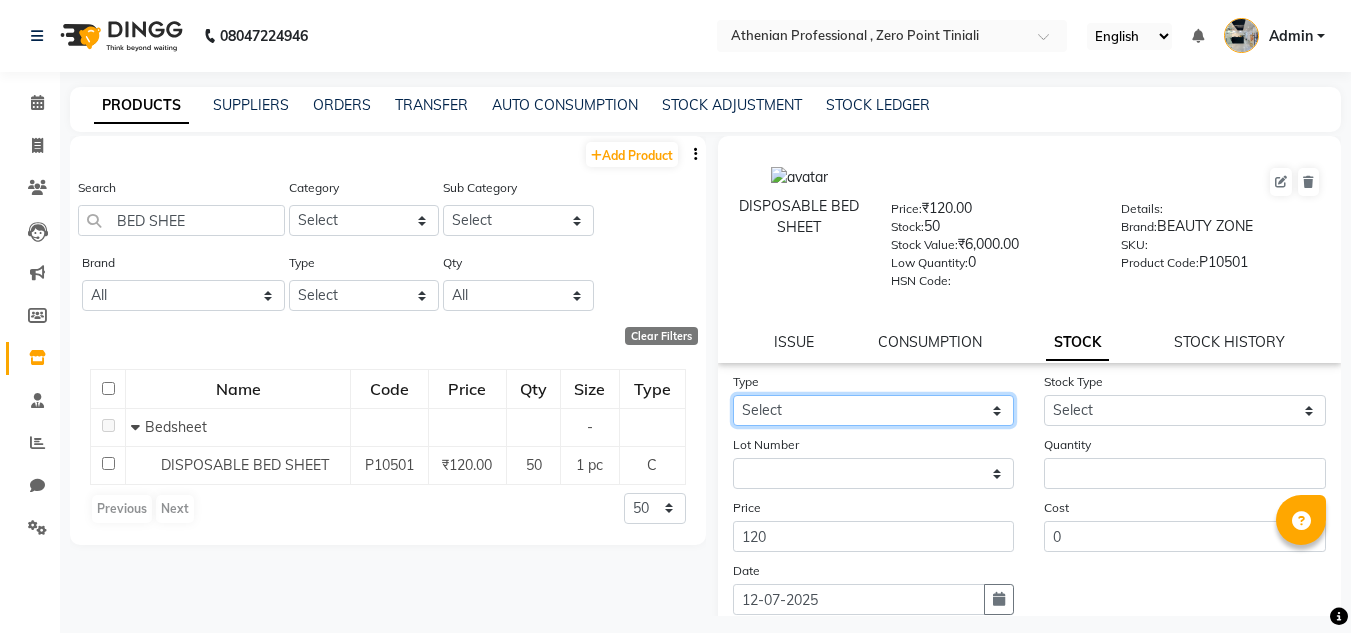 click on "Select In Out" 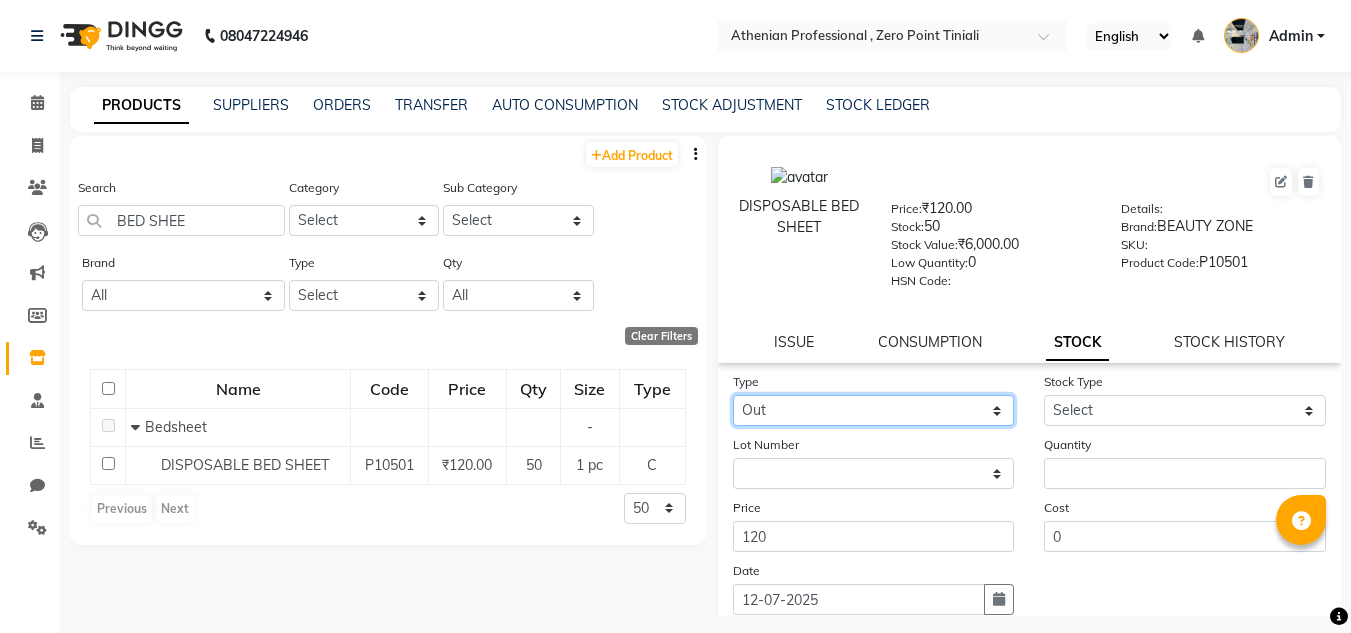 click on "Select In Out" 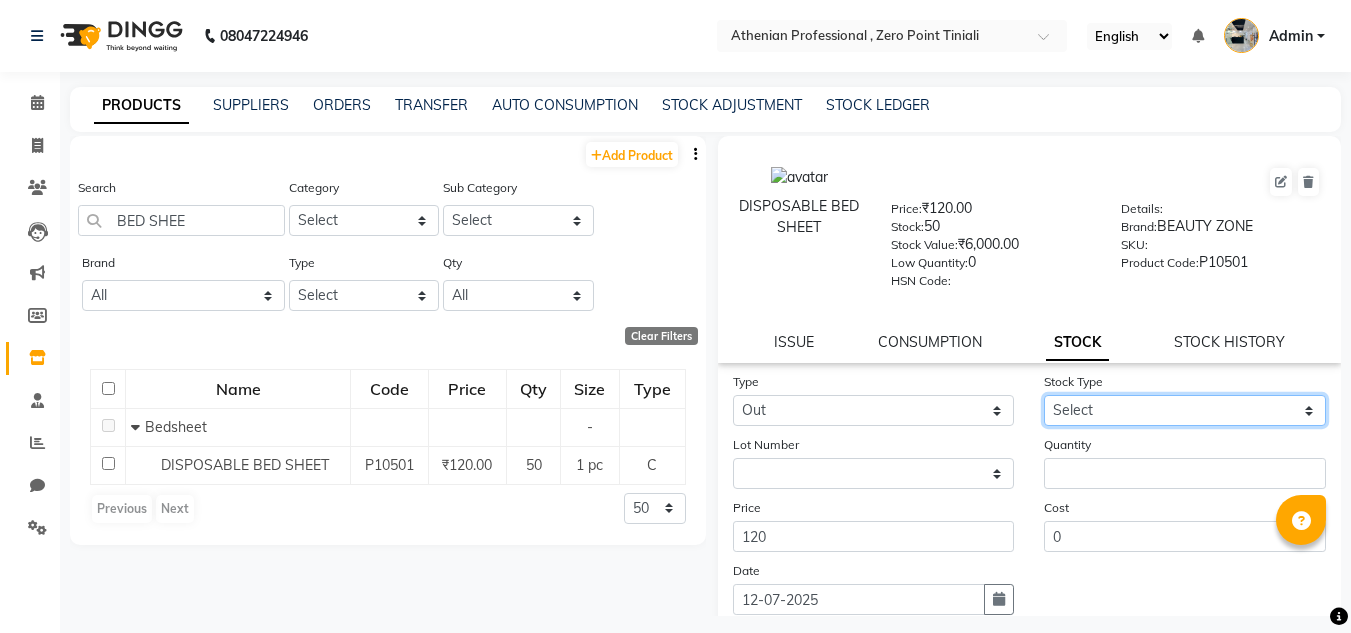 click on "Select Internal Use Damaged Expired Adjustment Return Other" 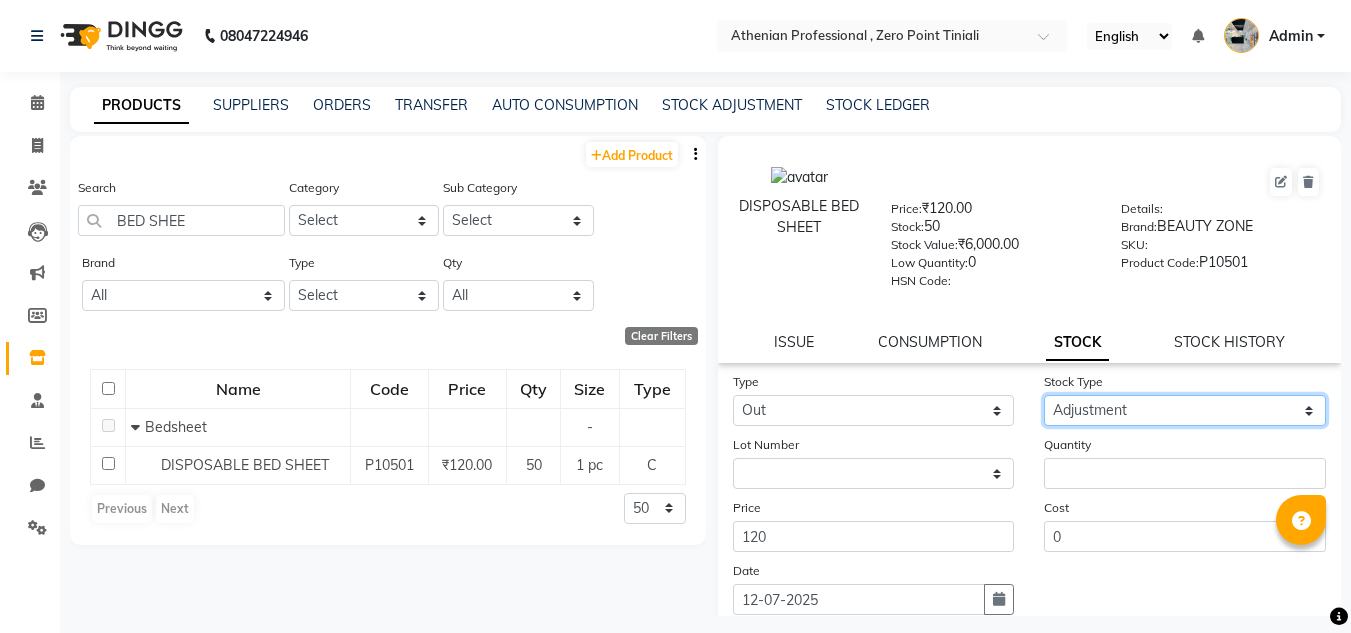 click on "Select Internal Use Damaged Expired Adjustment Return Other" 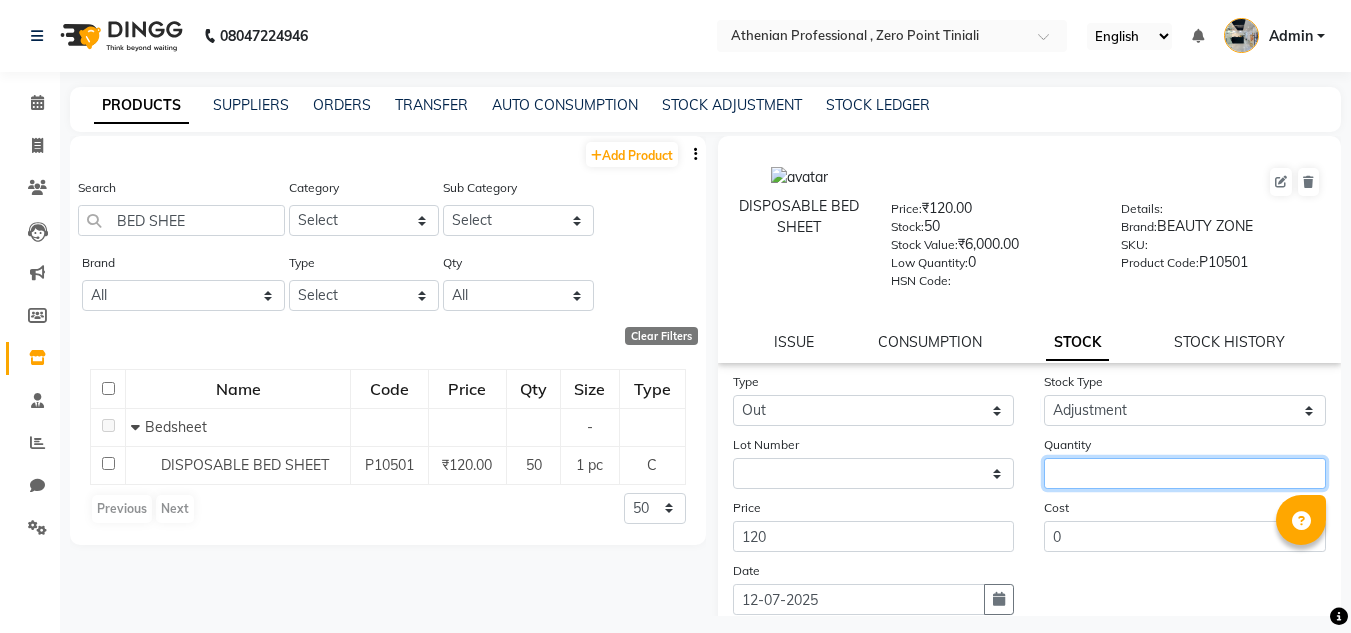 click 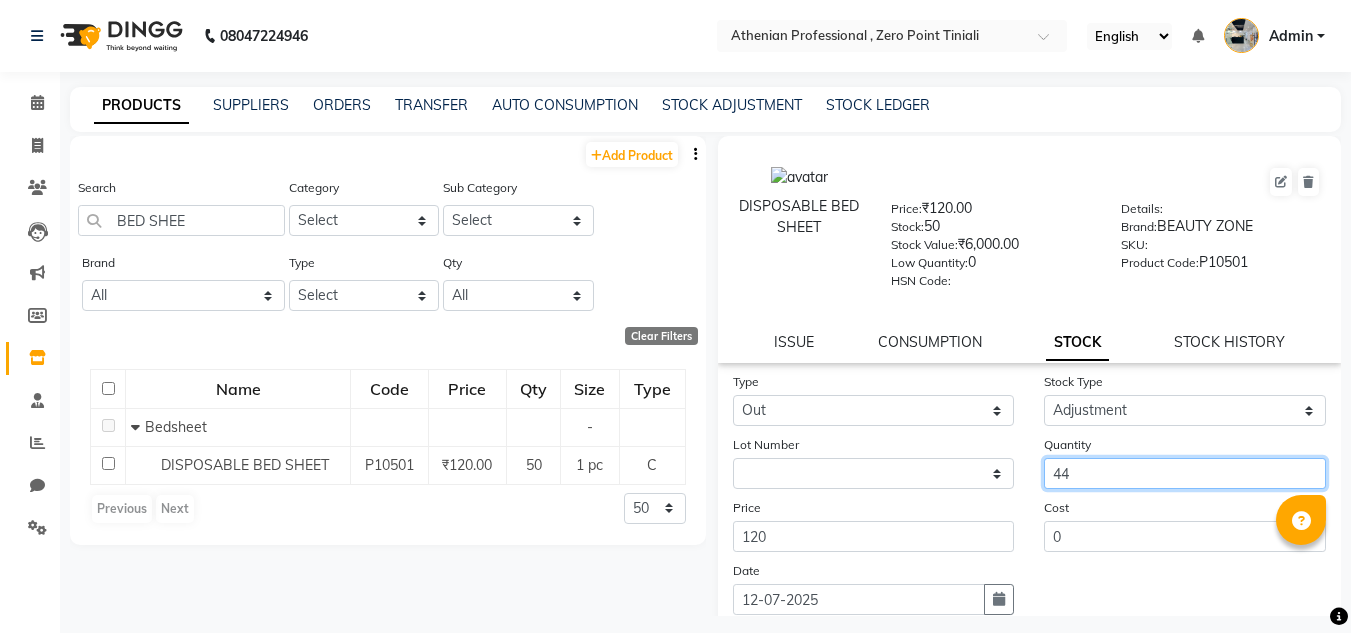 scroll, scrollTop: 155, scrollLeft: 0, axis: vertical 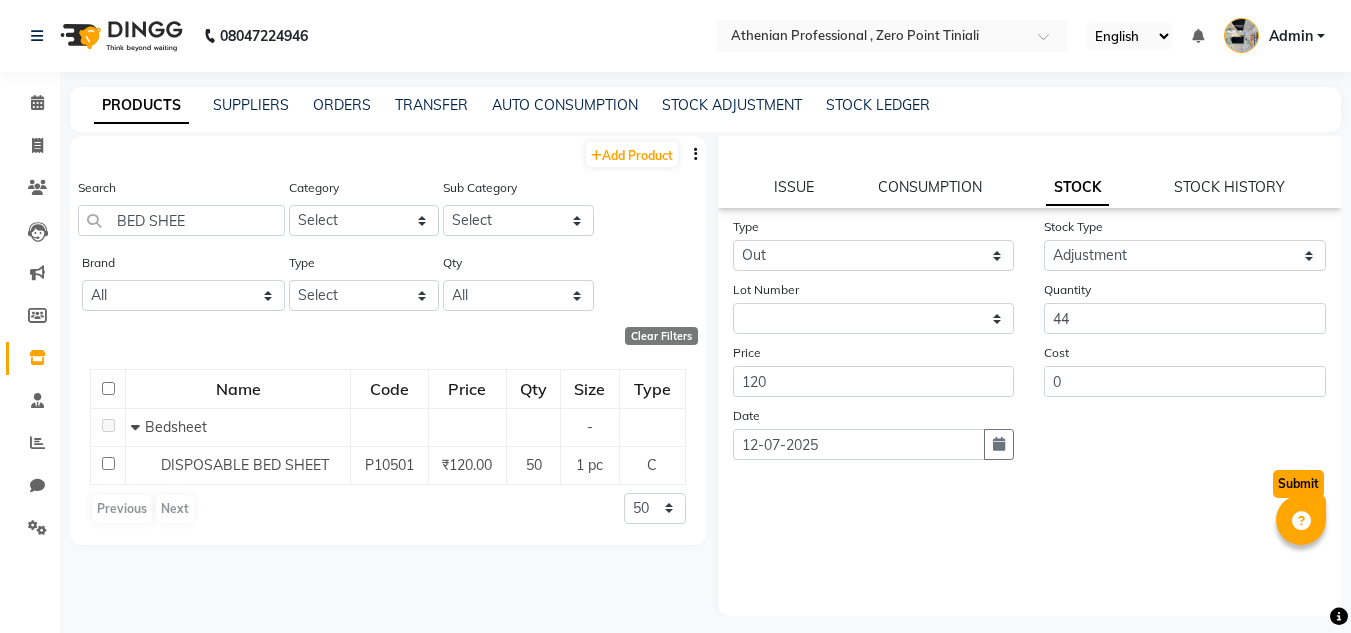 click on "Submit" 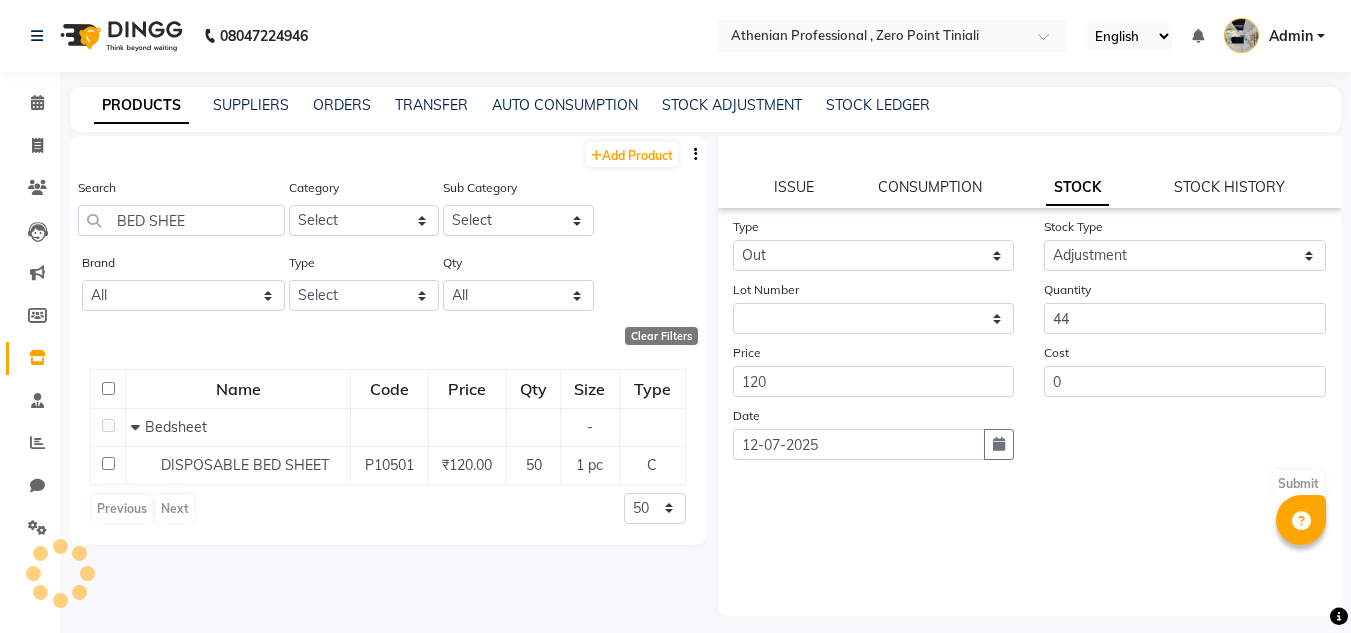 scroll, scrollTop: 0, scrollLeft: 0, axis: both 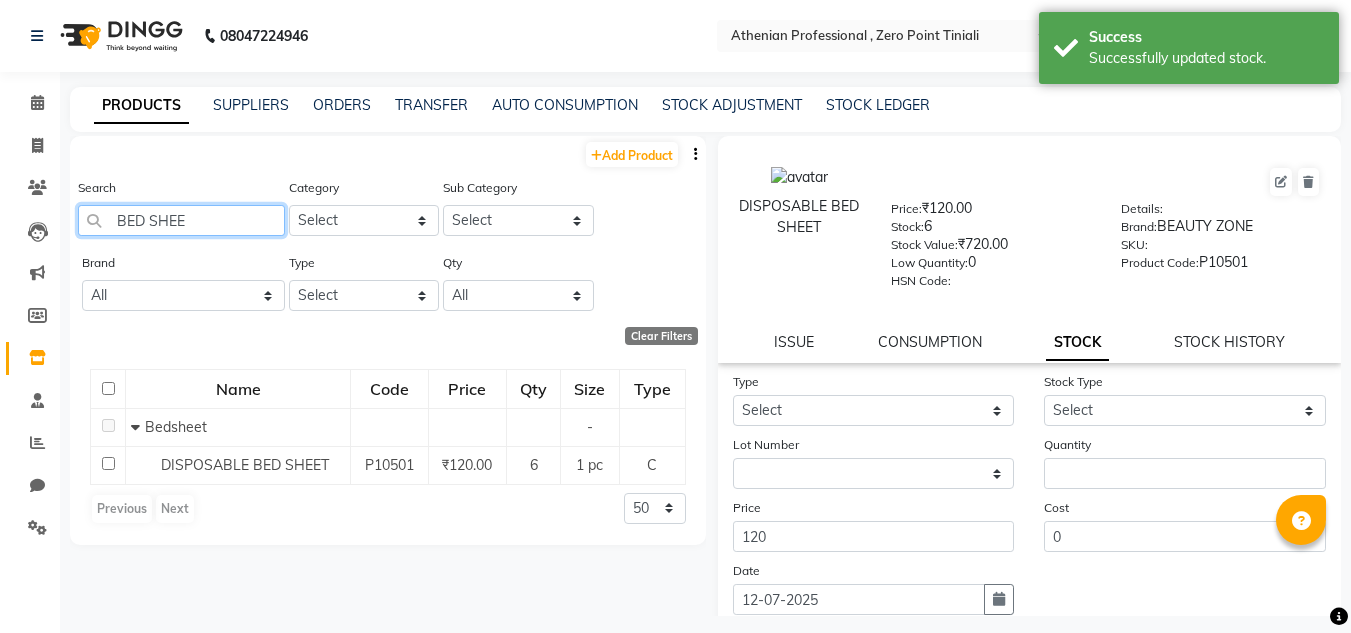 drag, startPoint x: 200, startPoint y: 222, endPoint x: 85, endPoint y: 220, distance: 115.01739 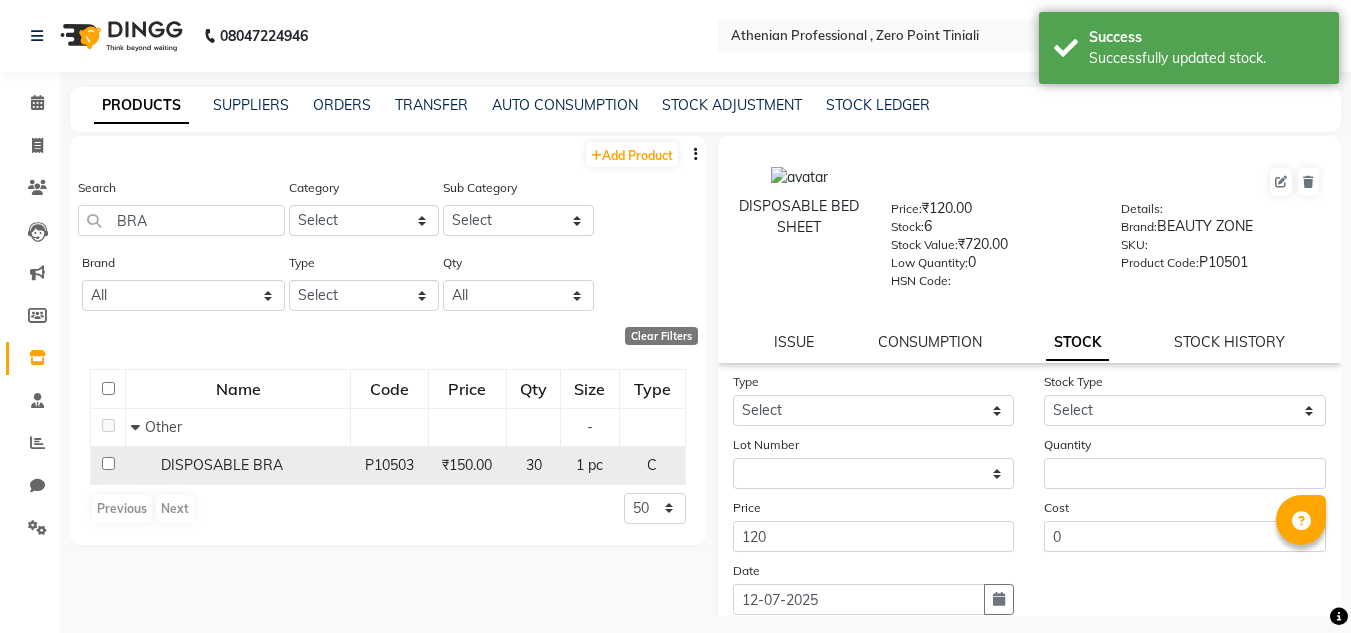 click on "DISPOSABLE BRA" 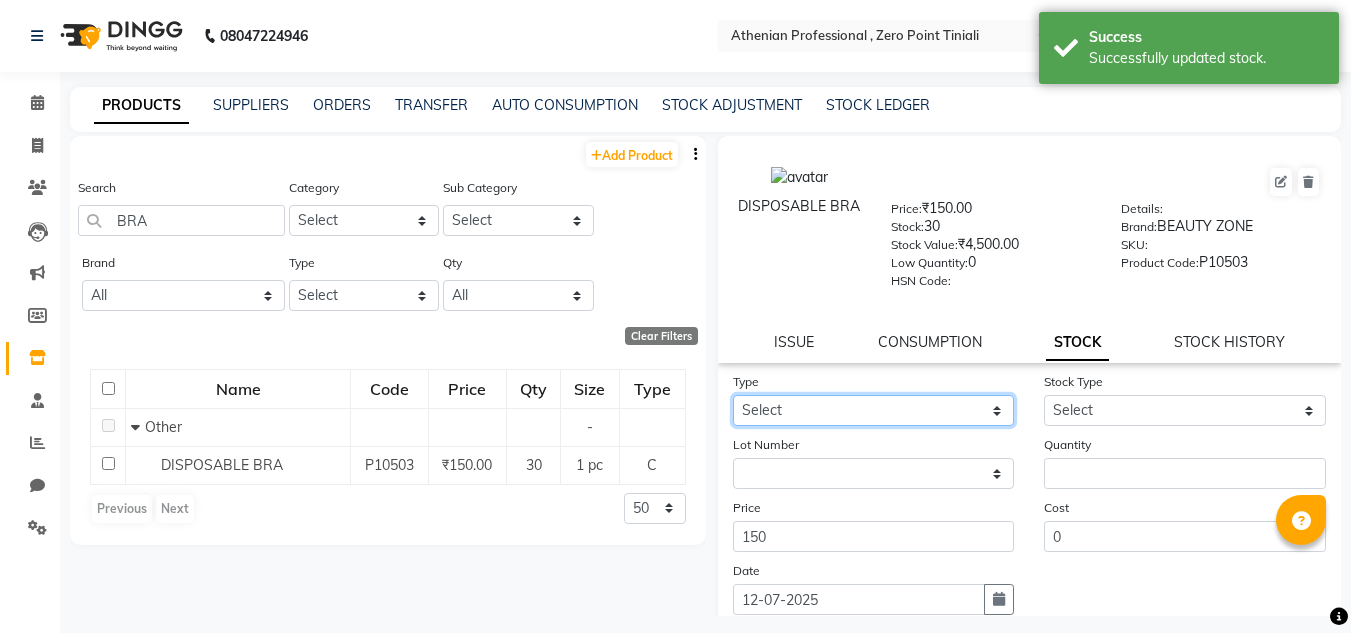 click on "Select In Out" 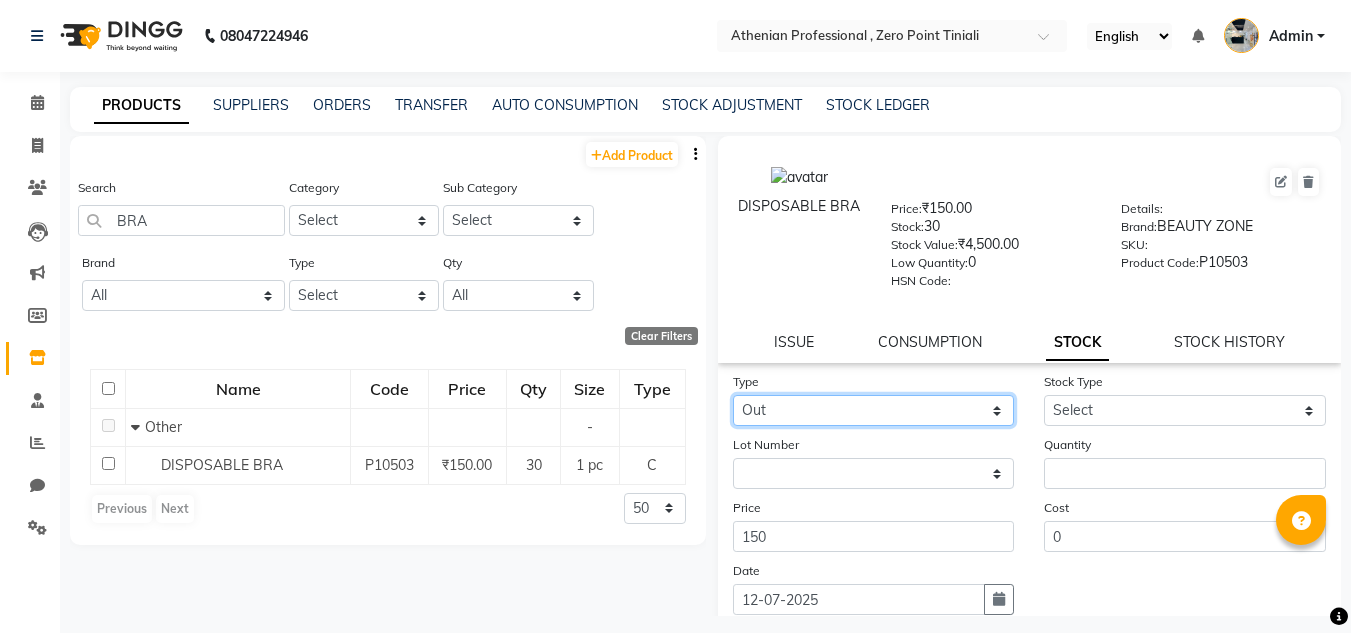 click on "Select In Out" 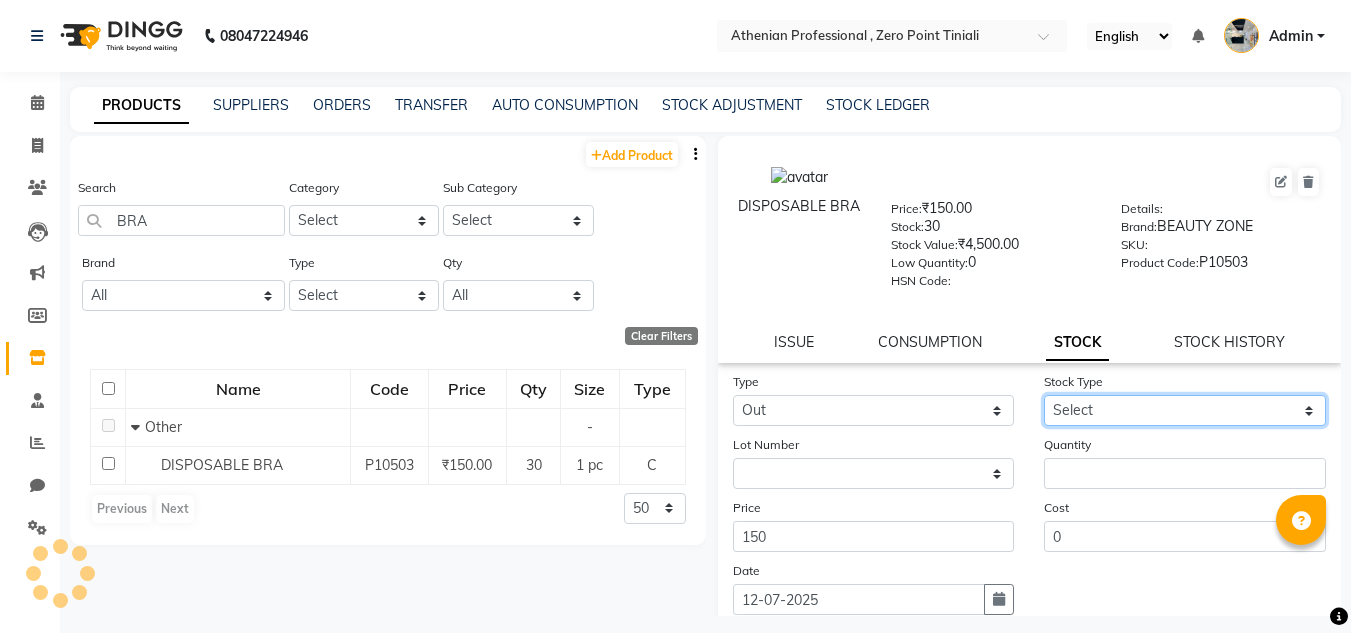 click on "Select Internal Use Damaged Expired Adjustment Return Other" 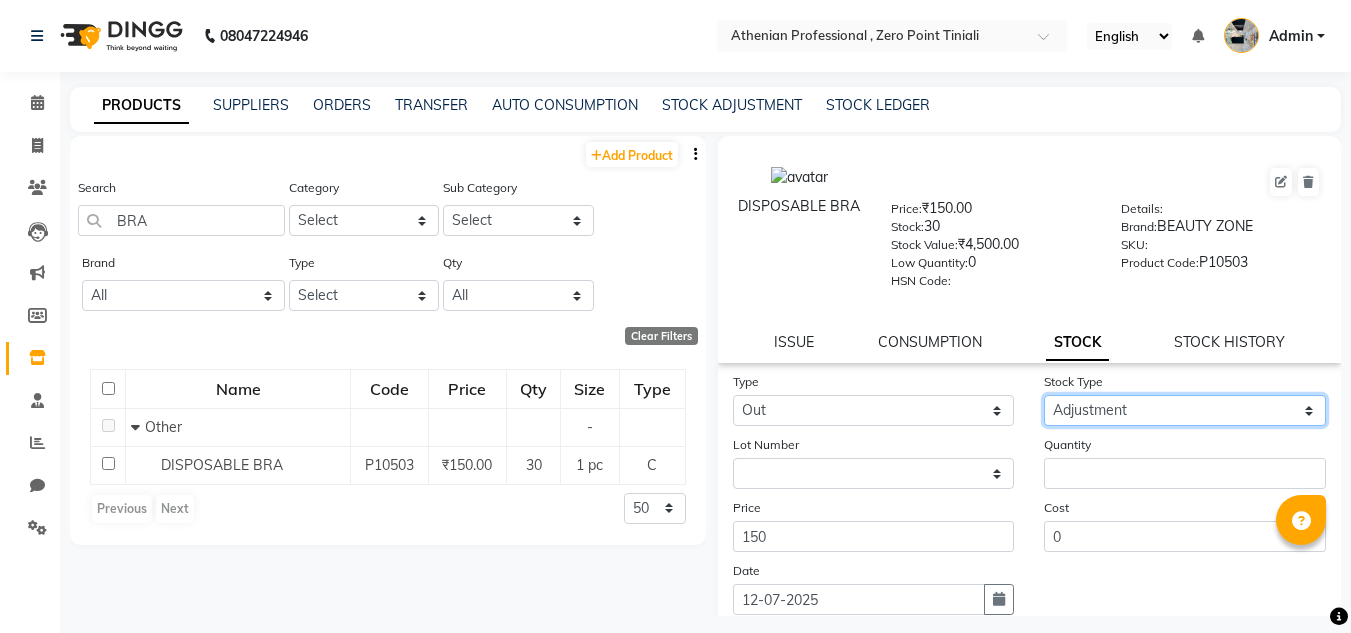click on "Select Internal Use Damaged Expired Adjustment Return Other" 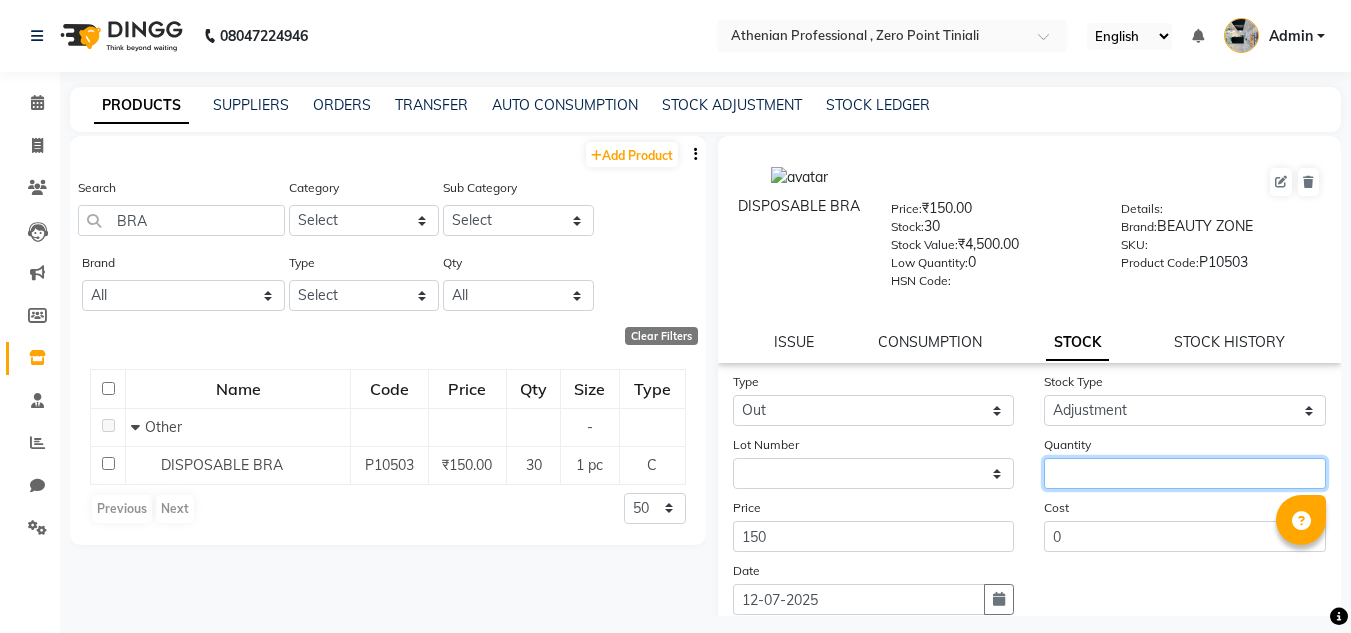 click 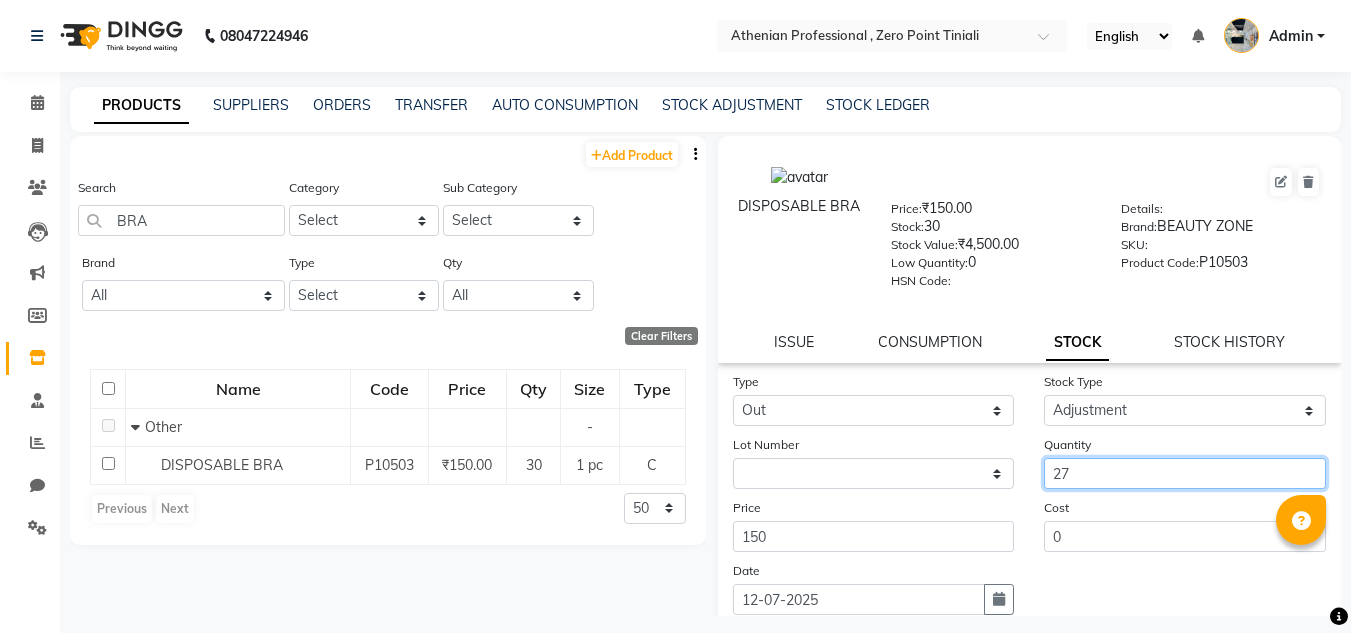 scroll, scrollTop: 155, scrollLeft: 0, axis: vertical 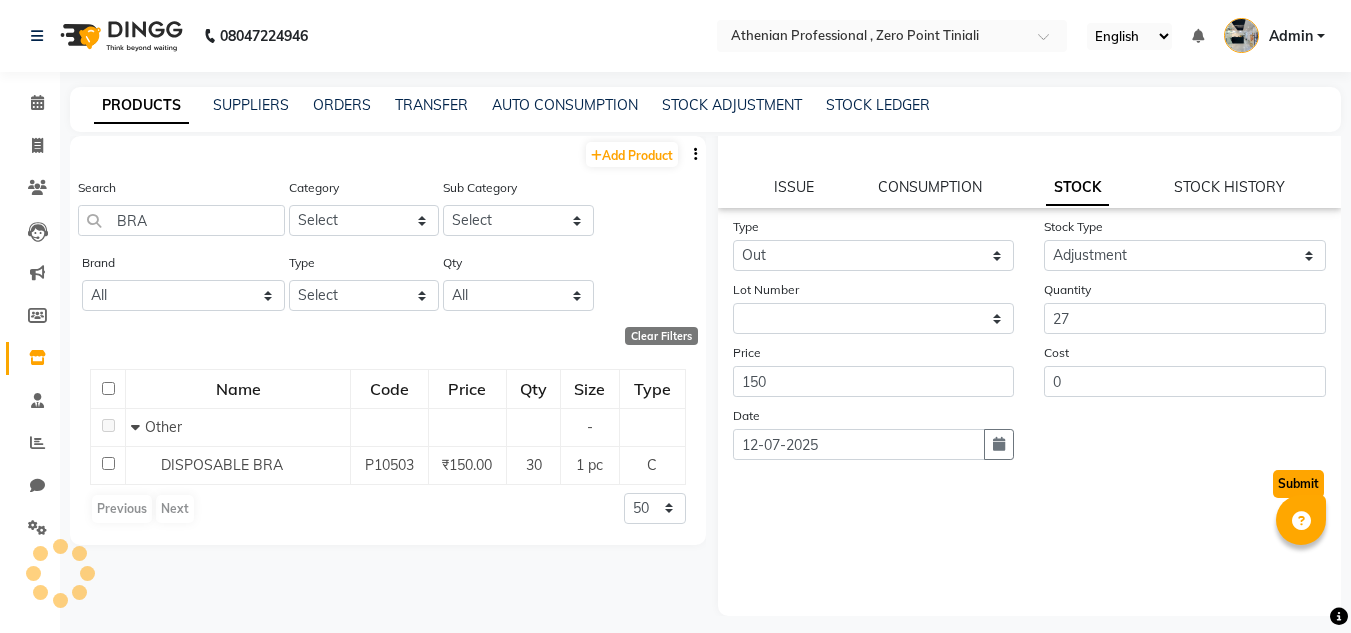 click on "Submit" 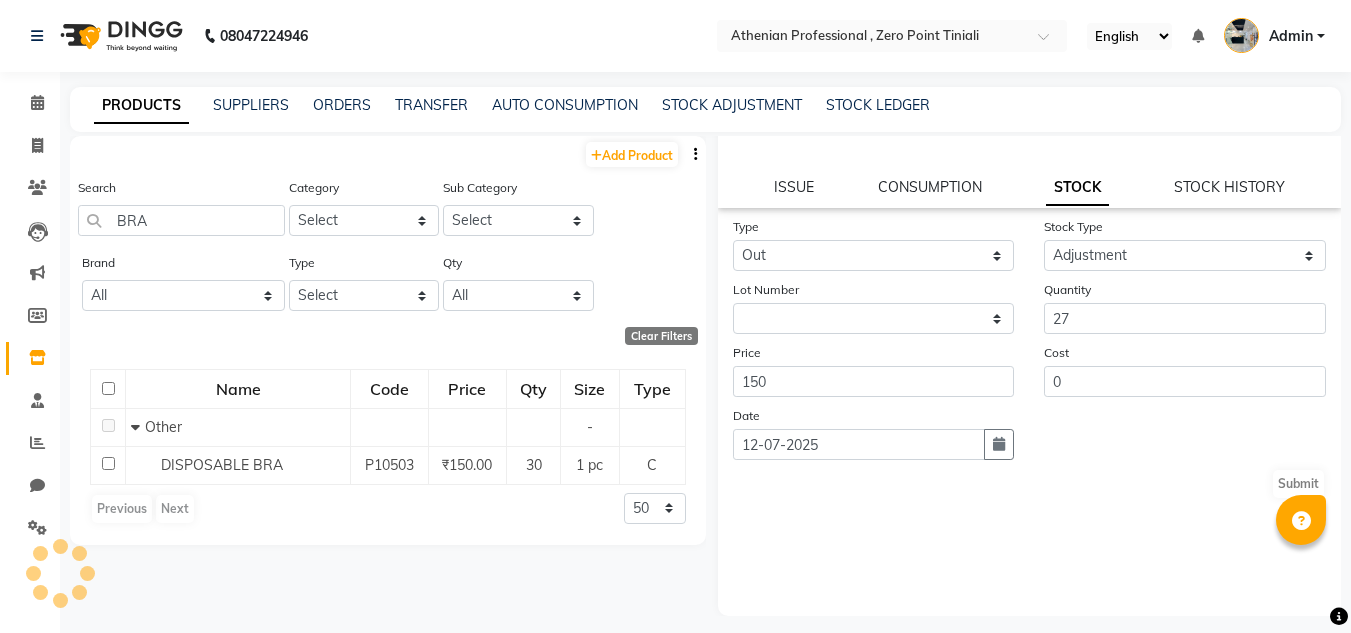 scroll, scrollTop: 0, scrollLeft: 0, axis: both 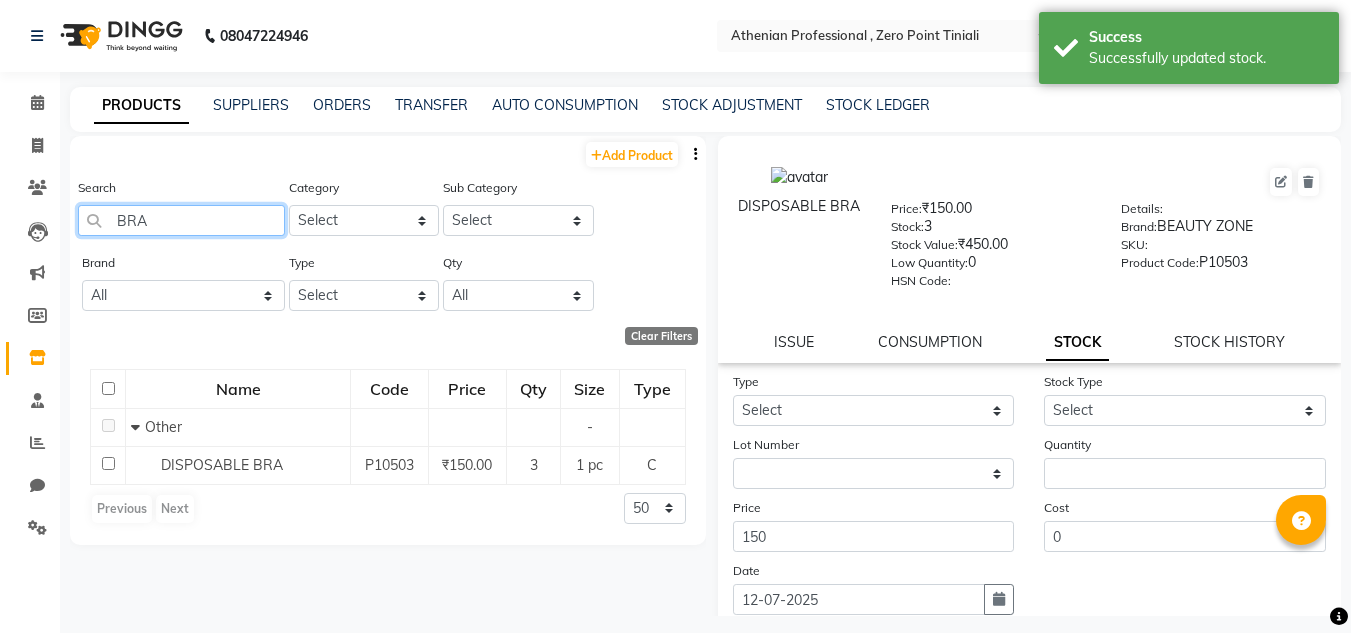 drag, startPoint x: 176, startPoint y: 224, endPoint x: 0, endPoint y: 170, distance: 184.0978 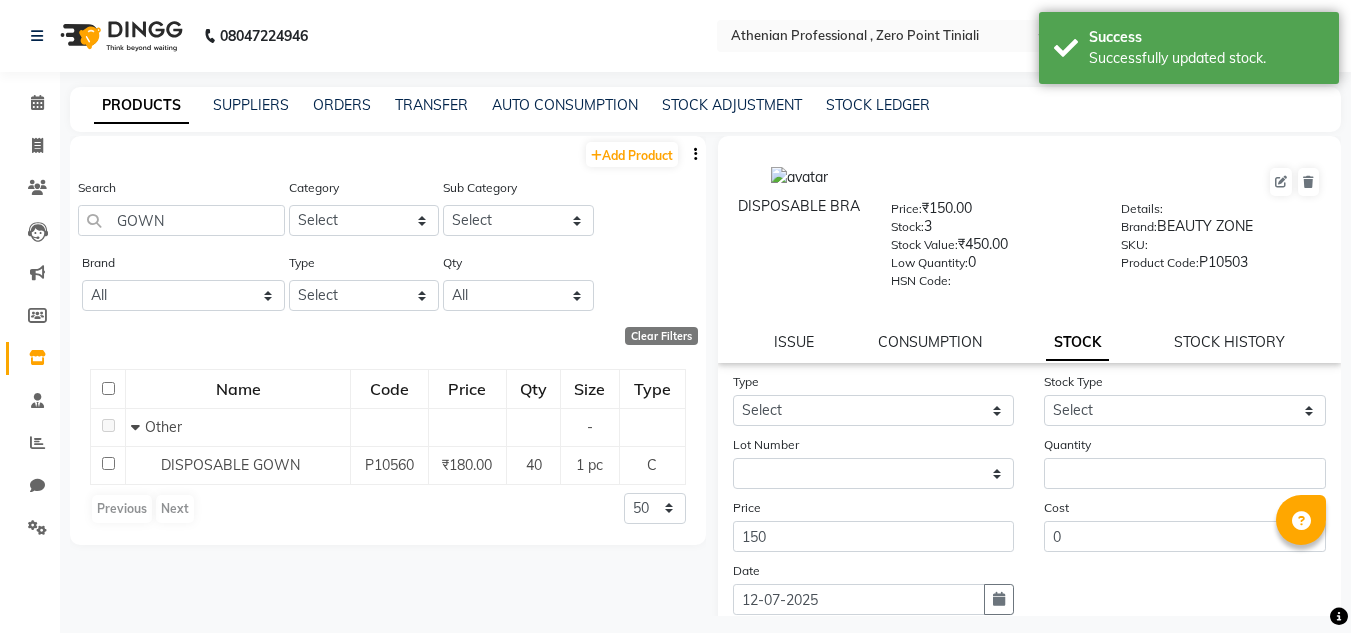 click on "DISPOSABLE GOWN" 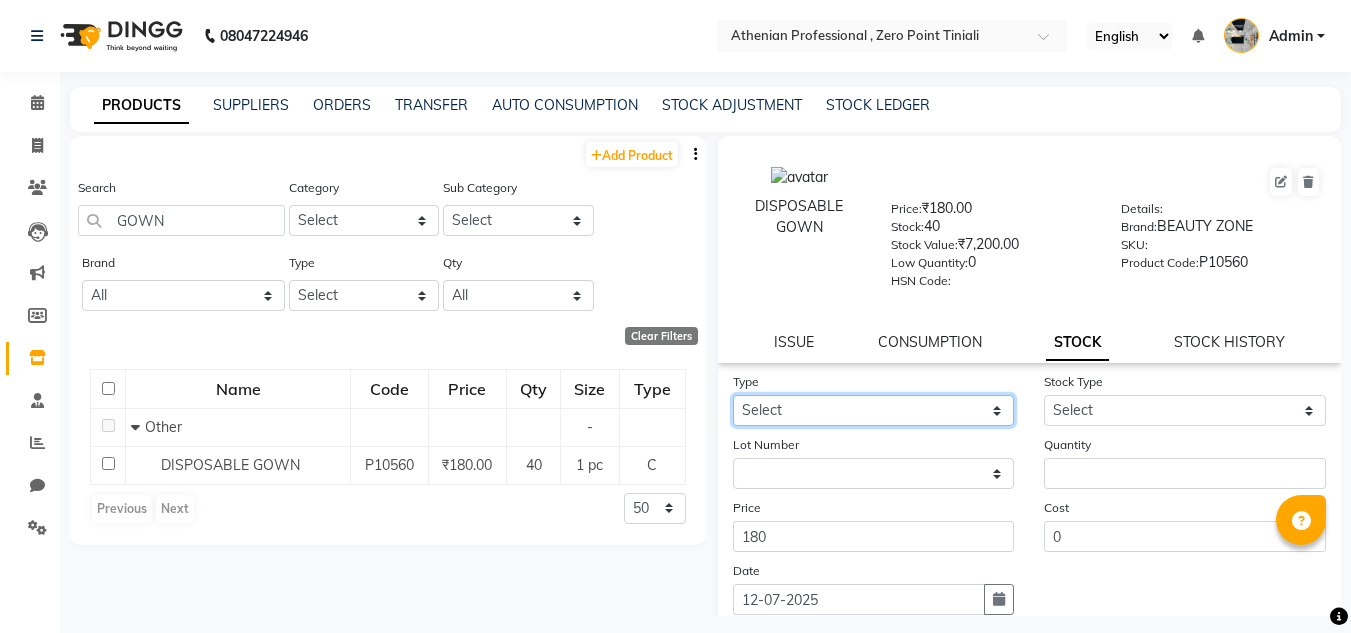 click on "Select In Out" 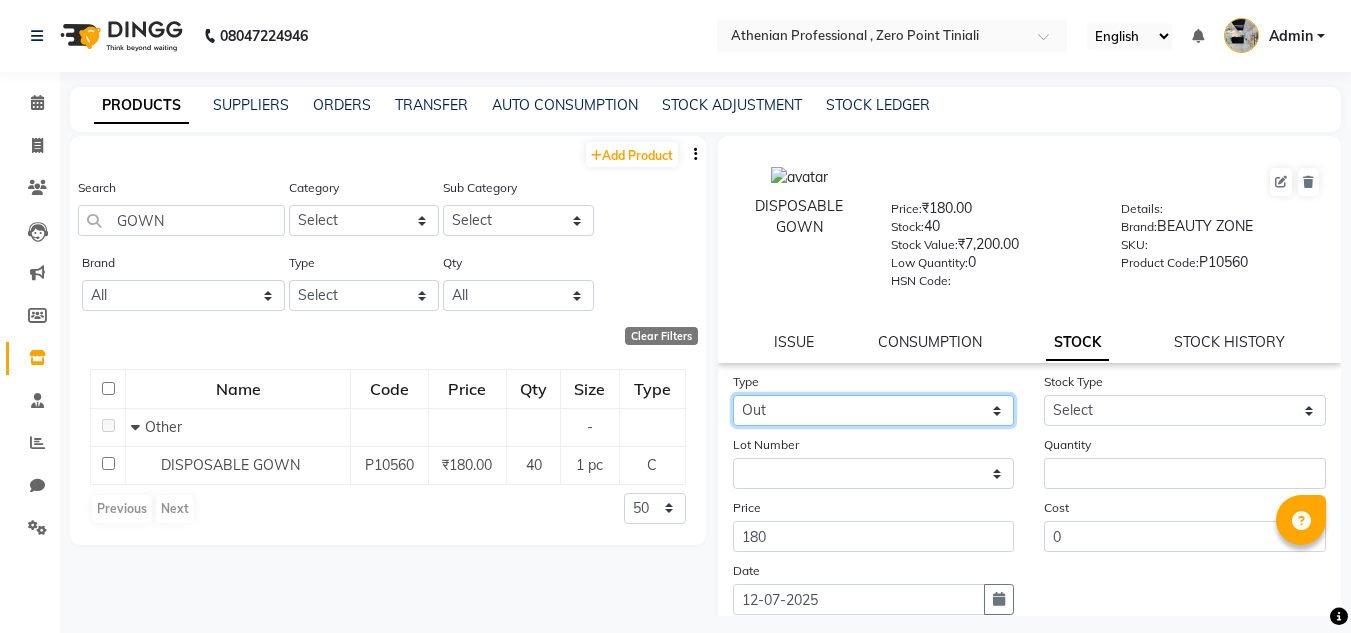 click on "Select In Out" 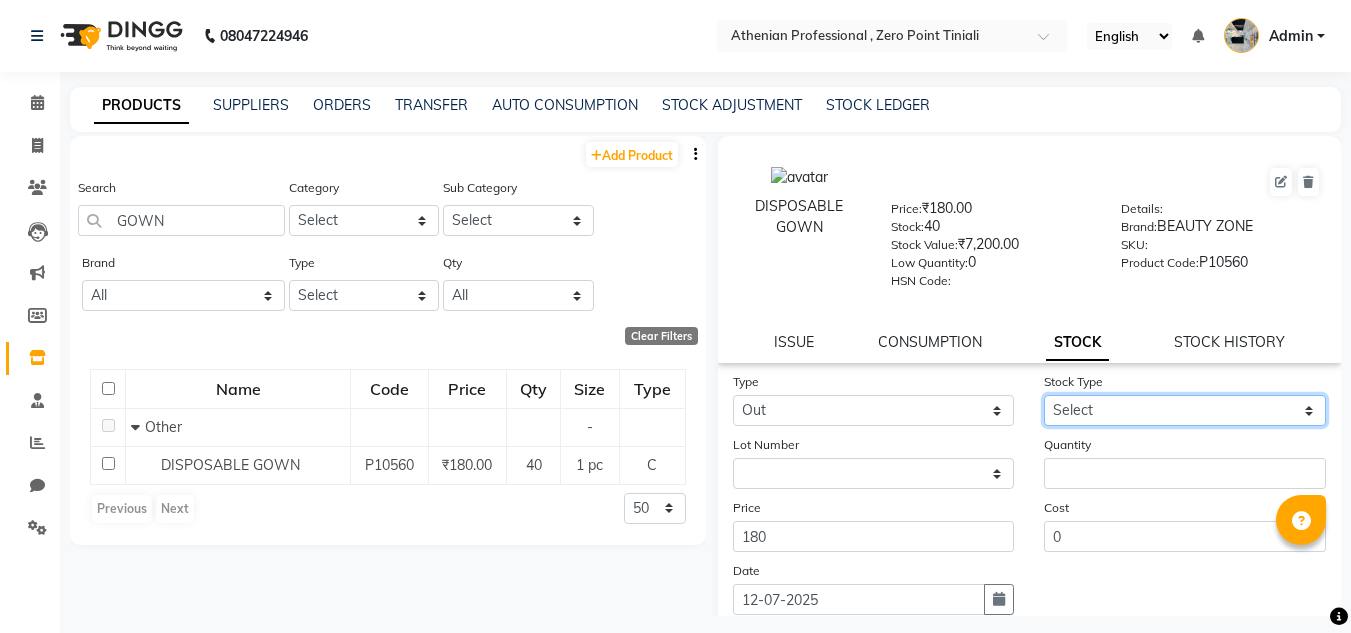 click on "Select Internal Use Damaged Expired Adjustment Return Other" 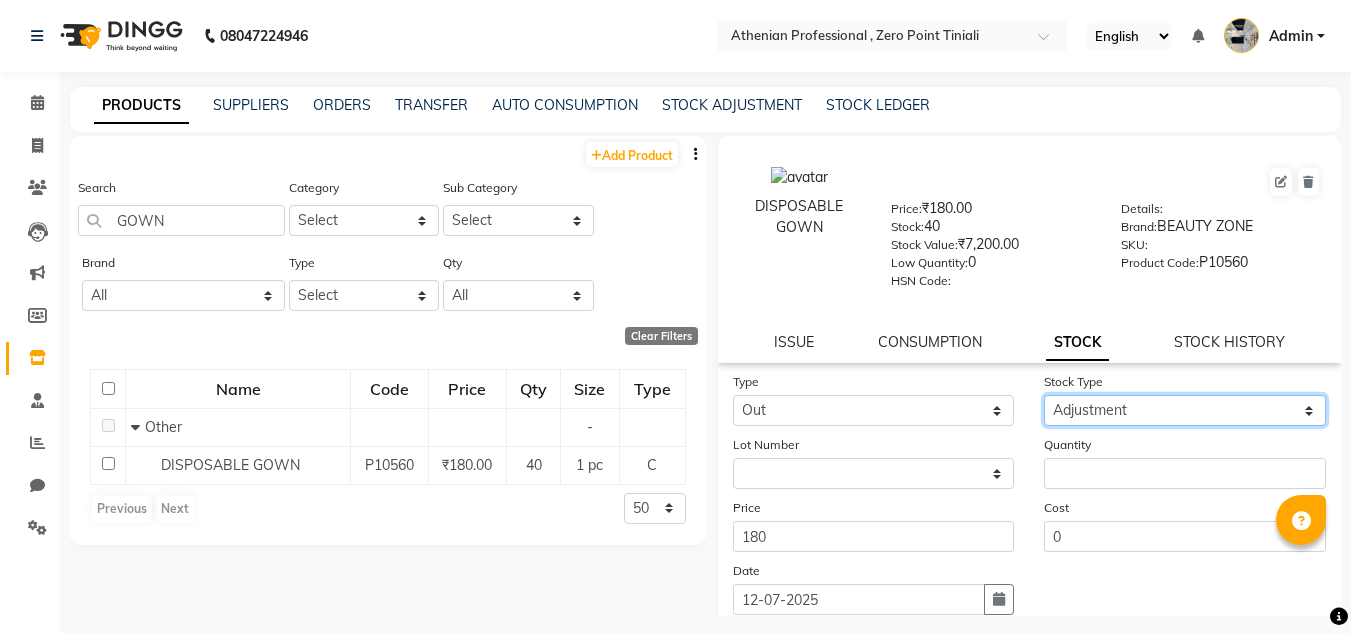 click on "Select Internal Use Damaged Expired Adjustment Return Other" 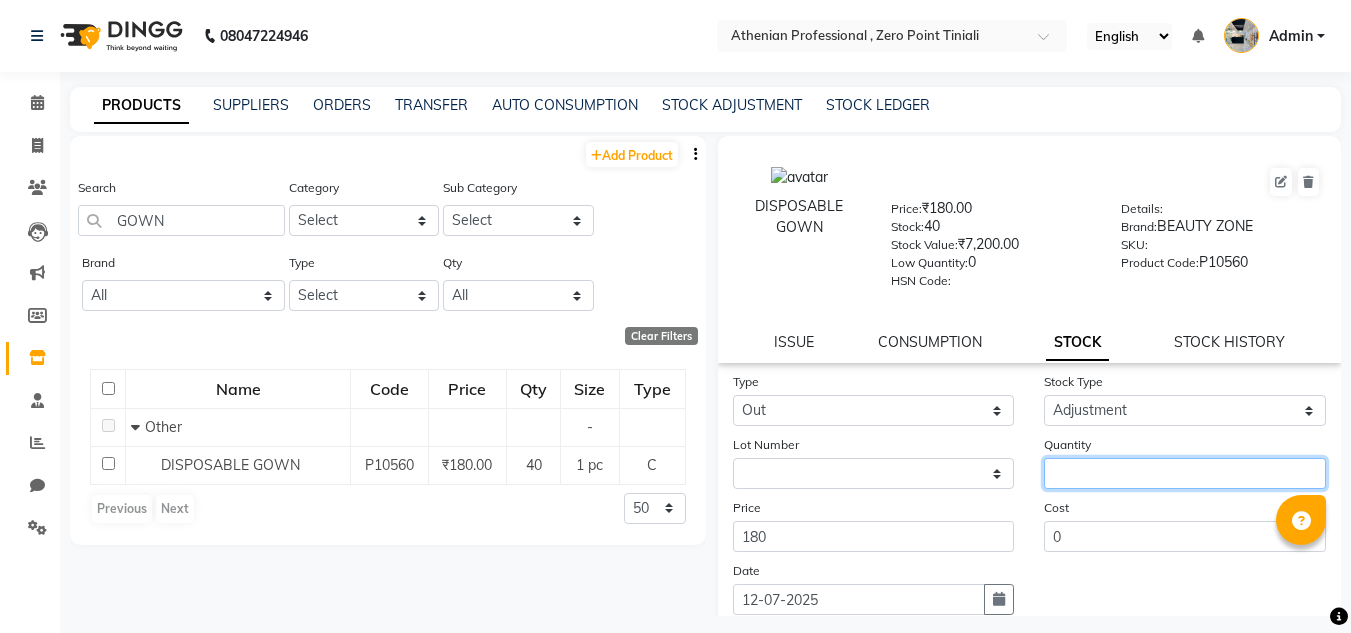 click 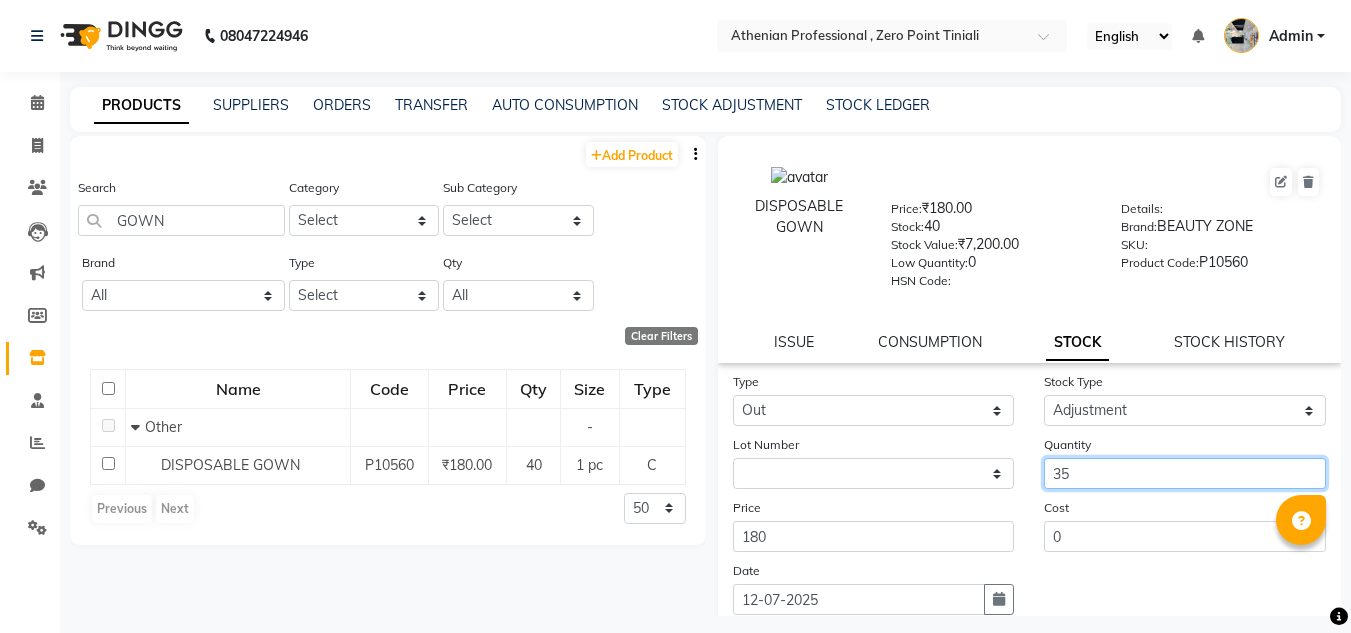scroll, scrollTop: 155, scrollLeft: 0, axis: vertical 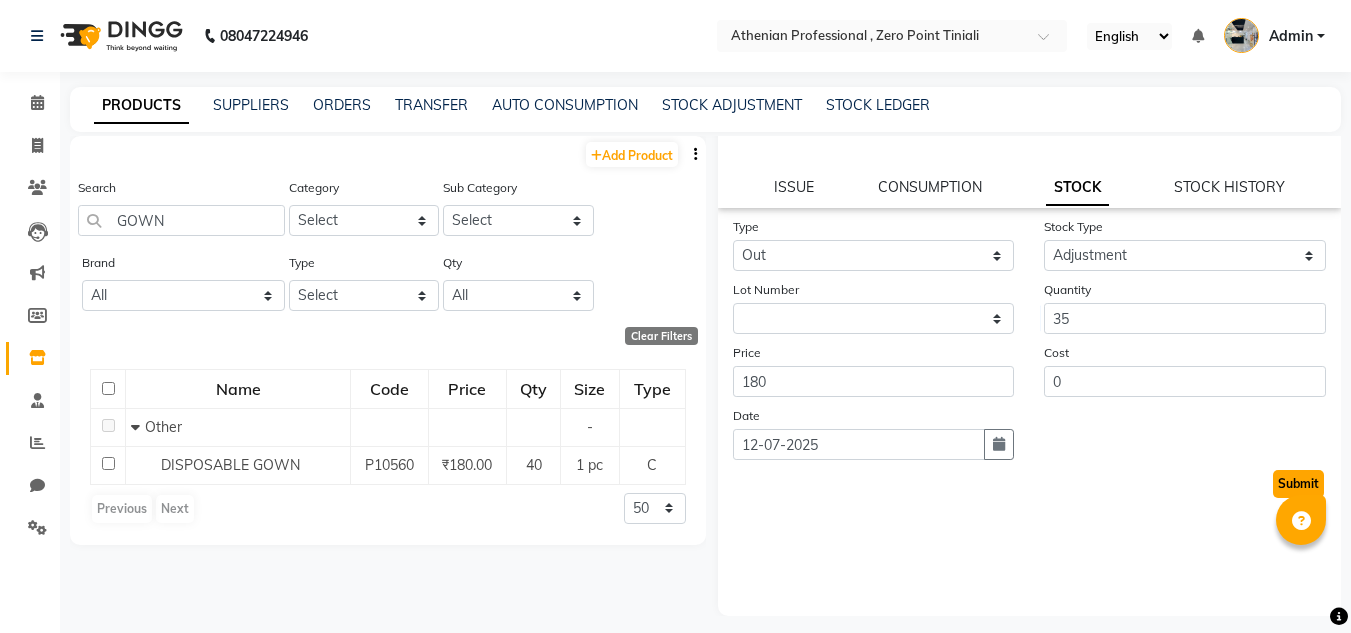 click on "Submit" 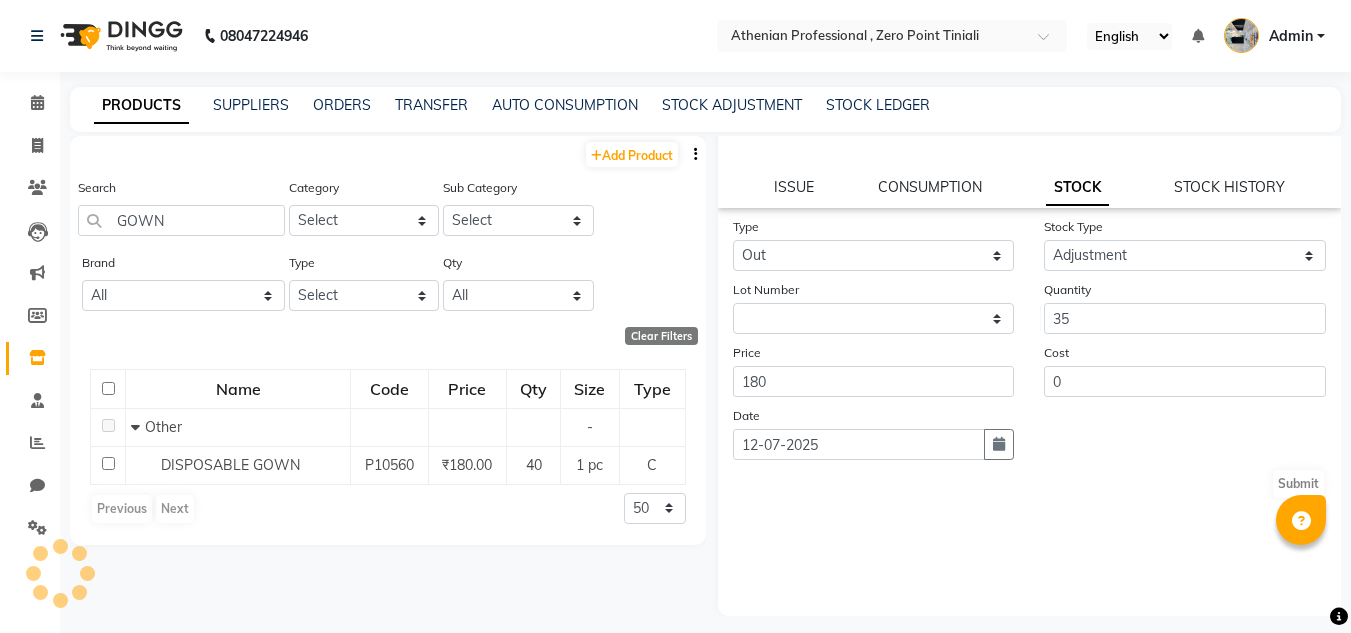 scroll, scrollTop: 0, scrollLeft: 0, axis: both 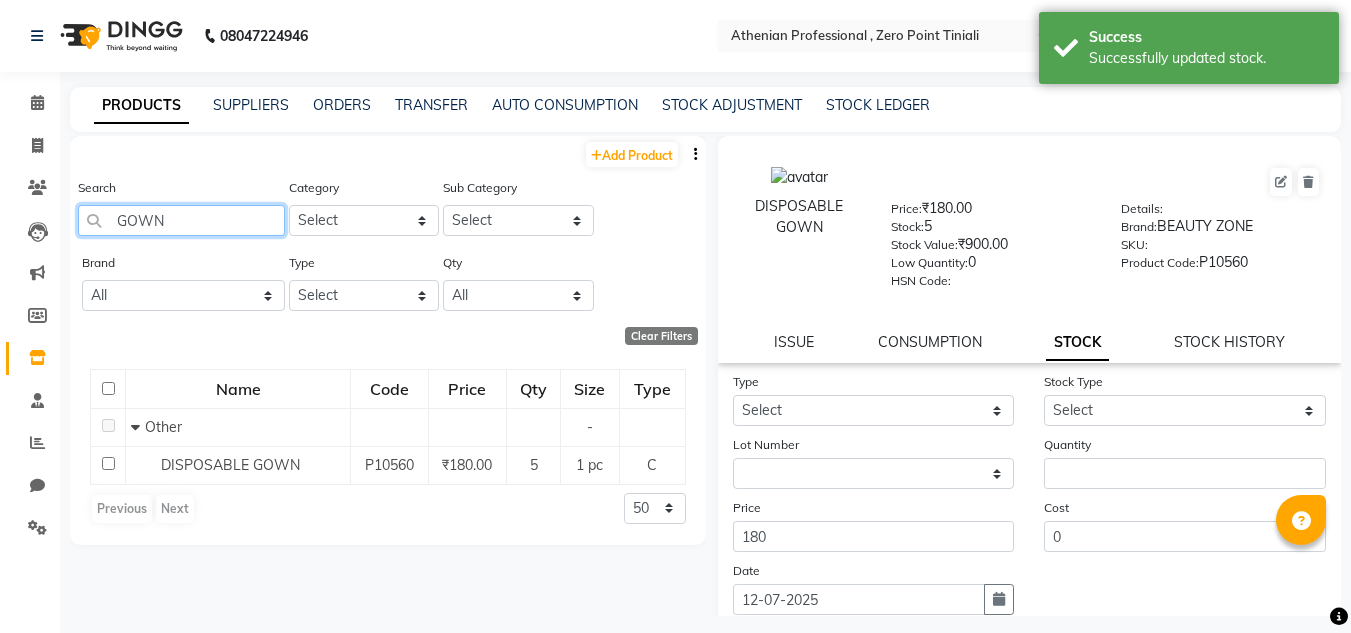 drag, startPoint x: 205, startPoint y: 222, endPoint x: 57, endPoint y: 205, distance: 148.97314 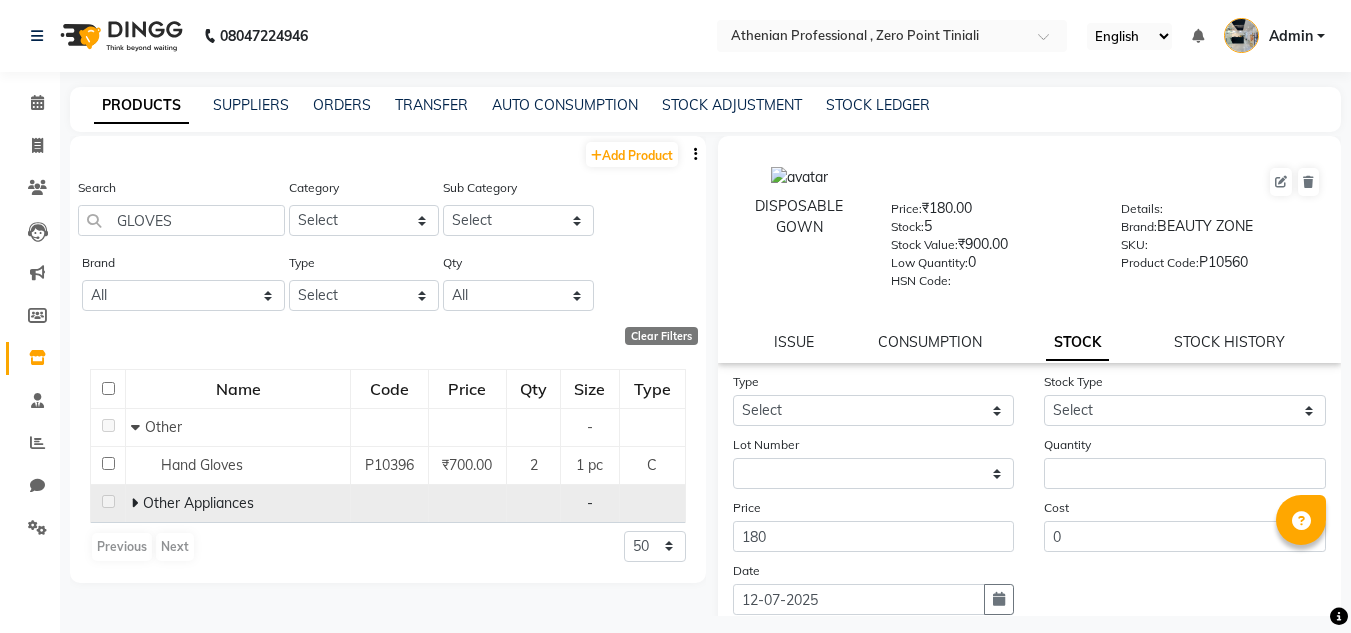 click on "Other Appliances" 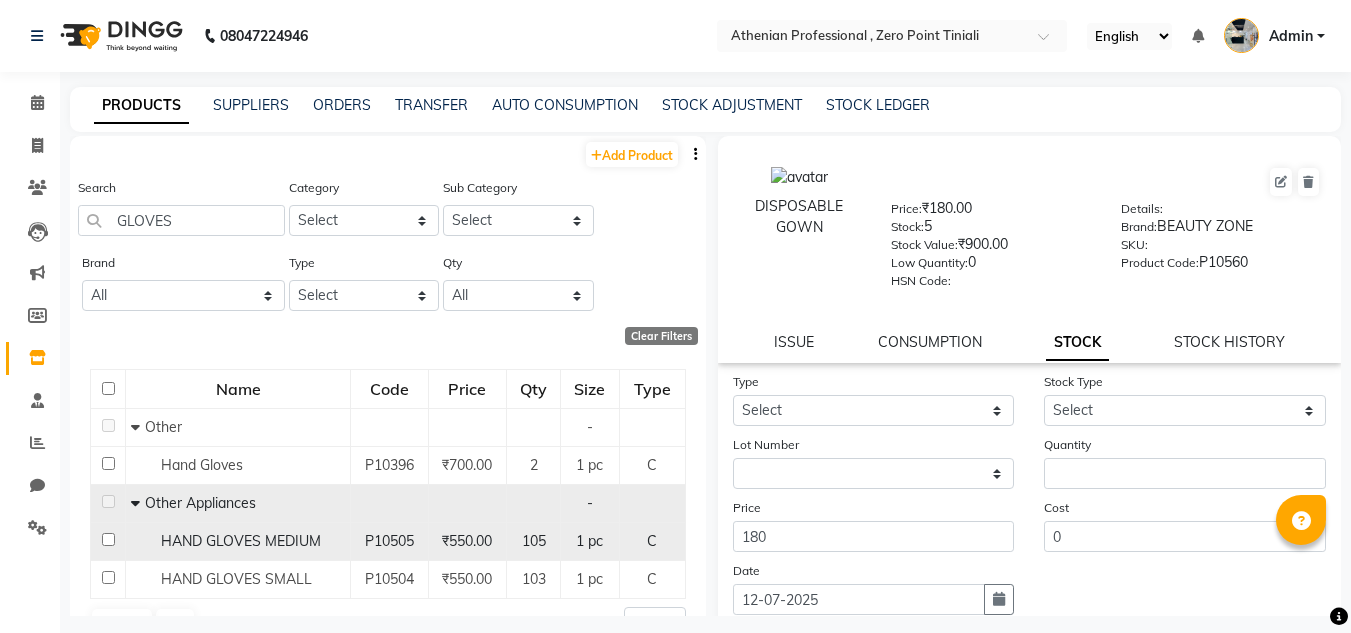 click on "HAND GLOVES MEDIUM" 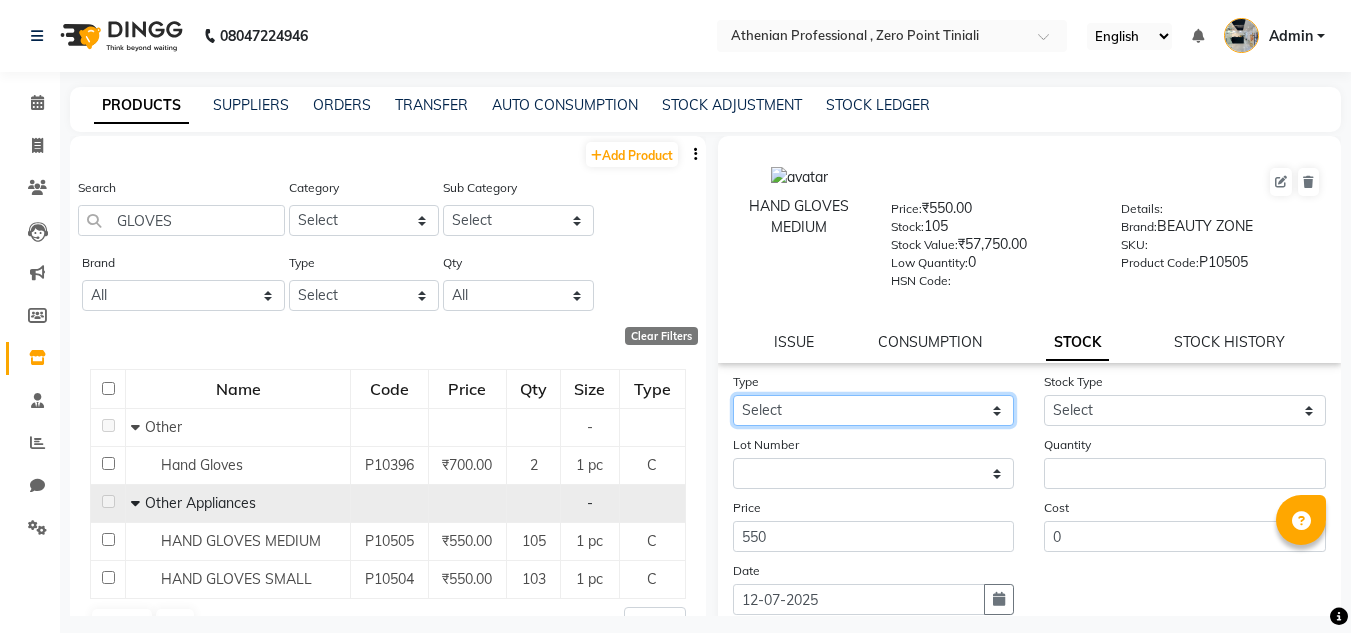 click on "Select In Out" 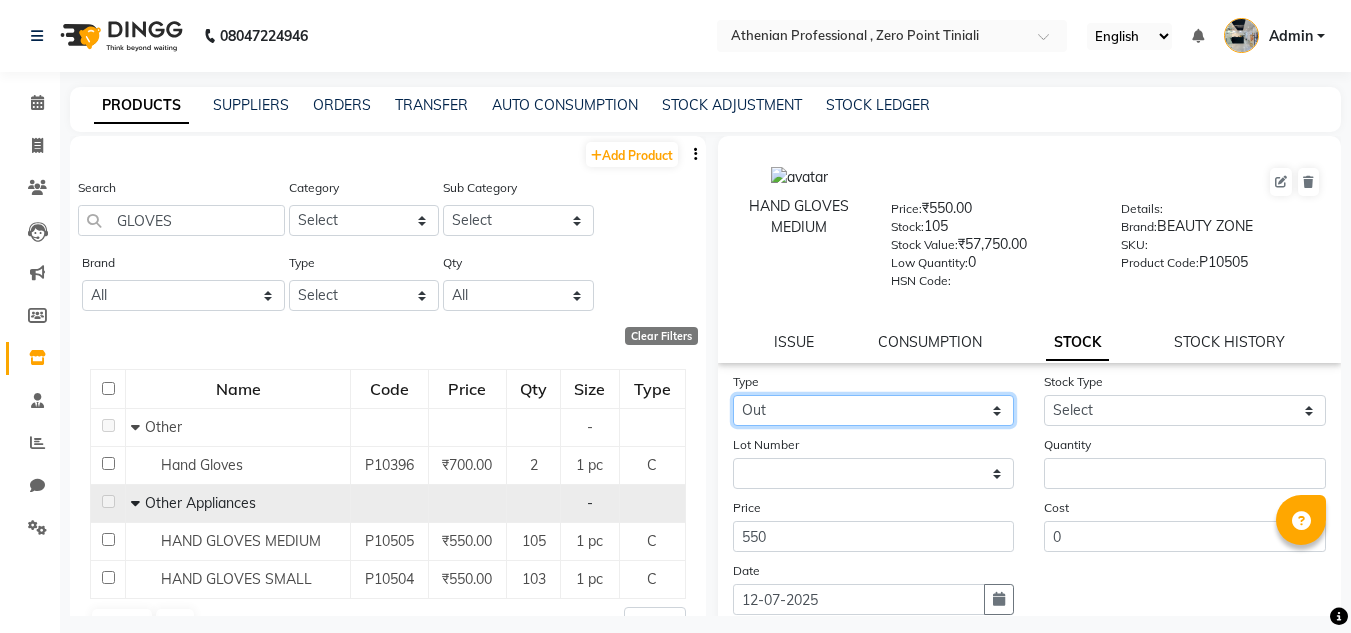 click on "Select In Out" 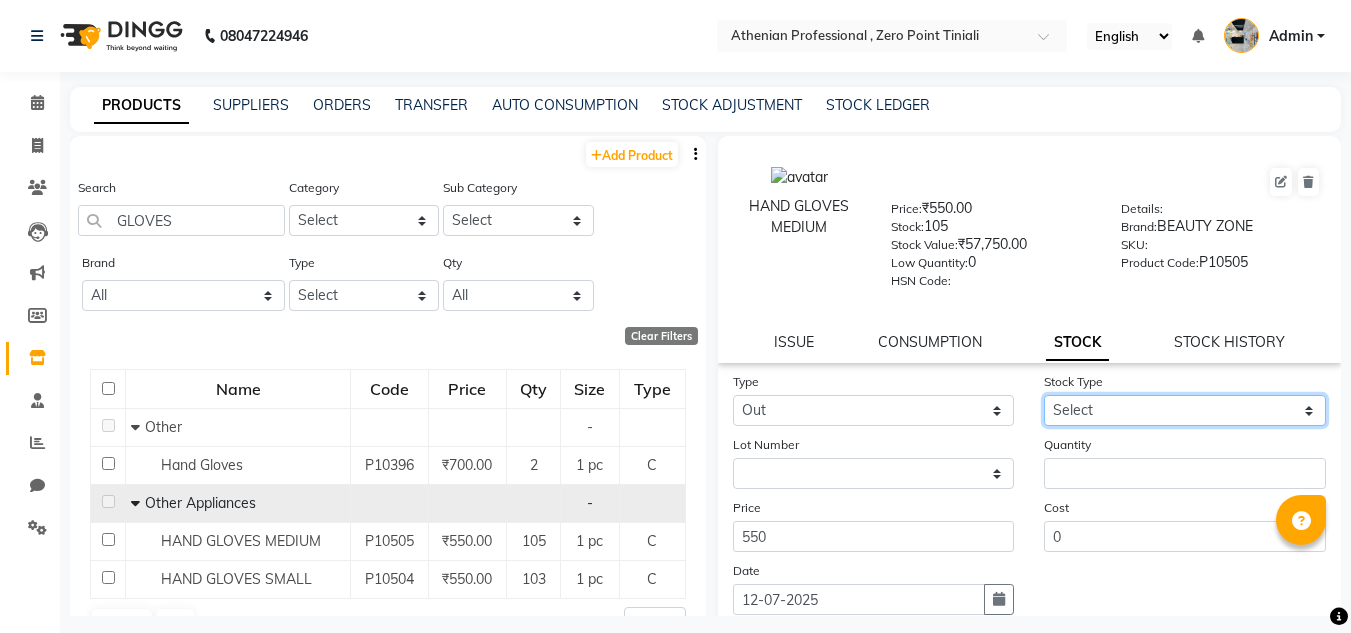 drag, startPoint x: 1107, startPoint y: 408, endPoint x: 1133, endPoint y: 400, distance: 27.202942 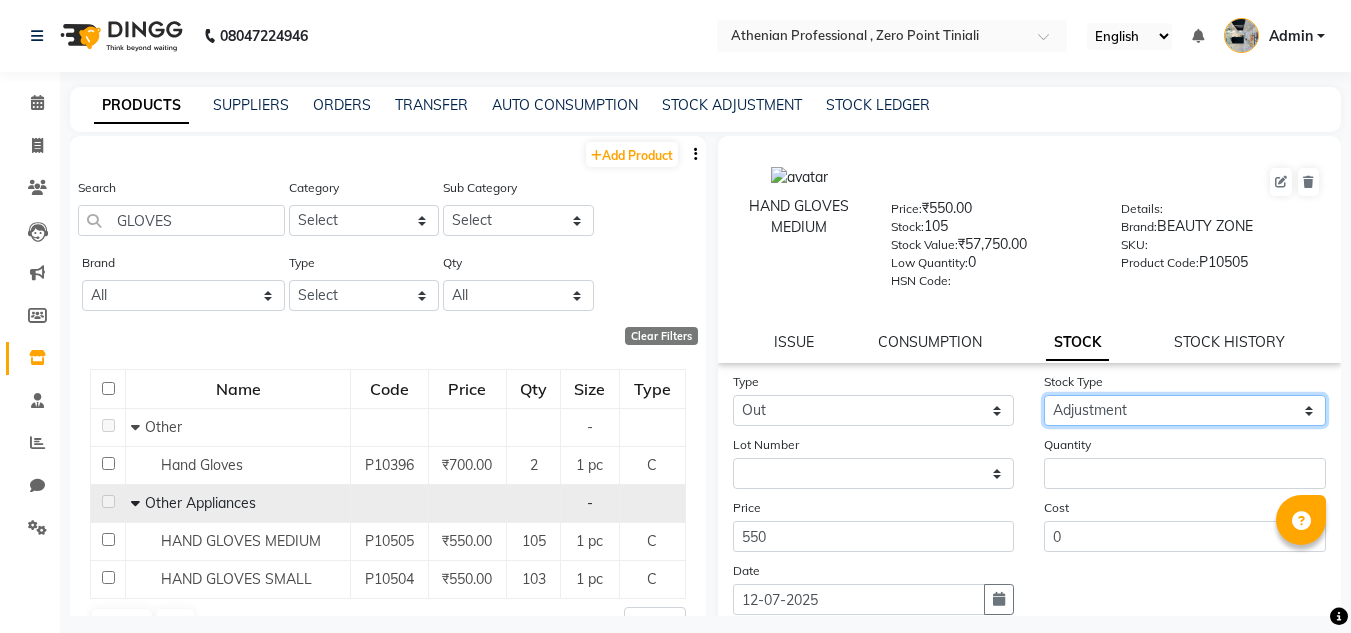 click on "Select Internal Use Damaged Expired Adjustment Return Other" 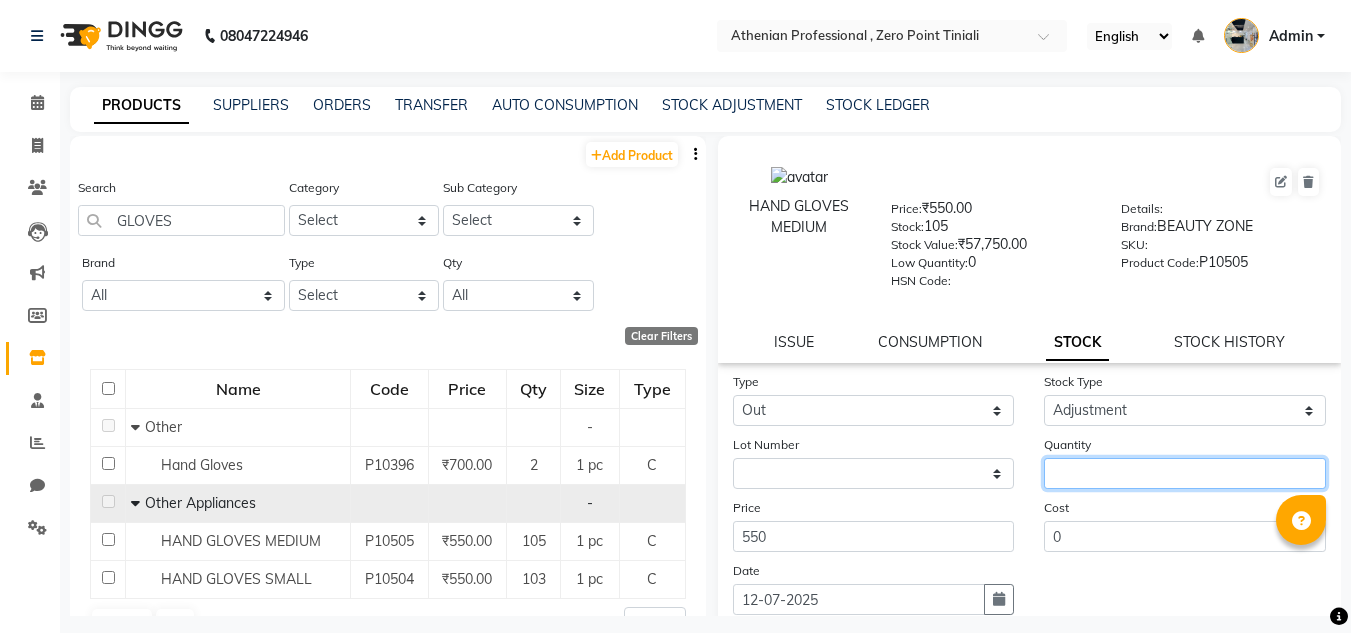 click 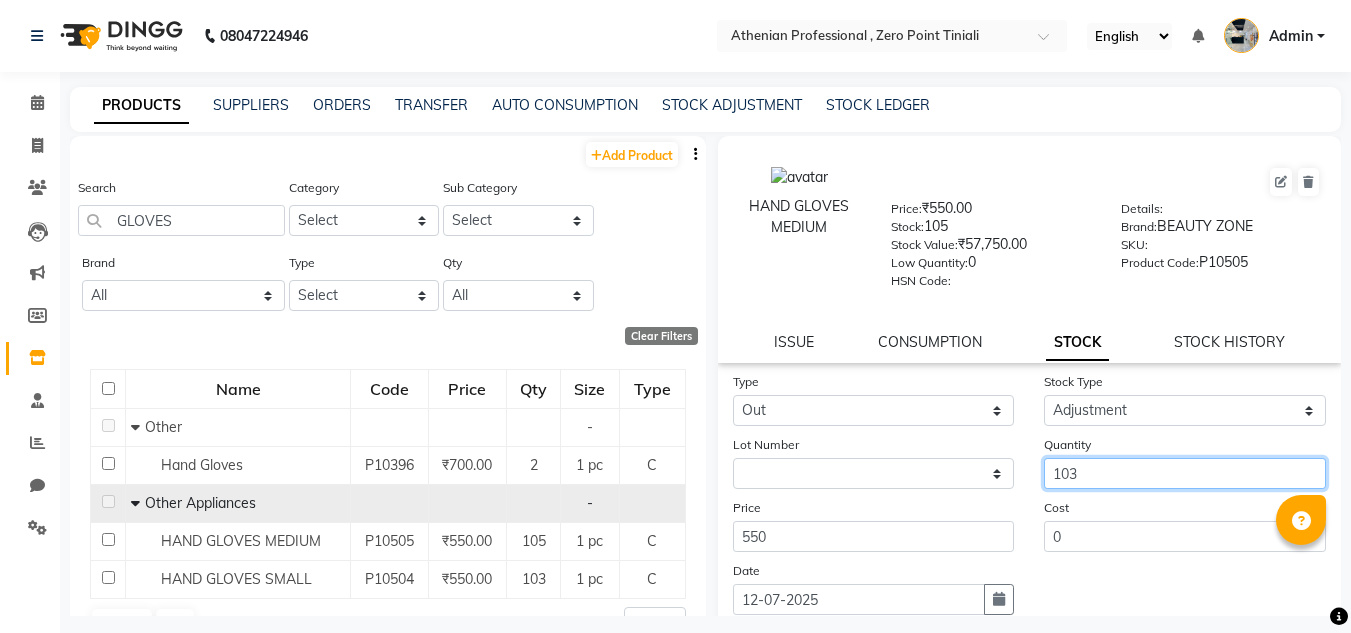scroll, scrollTop: 155, scrollLeft: 0, axis: vertical 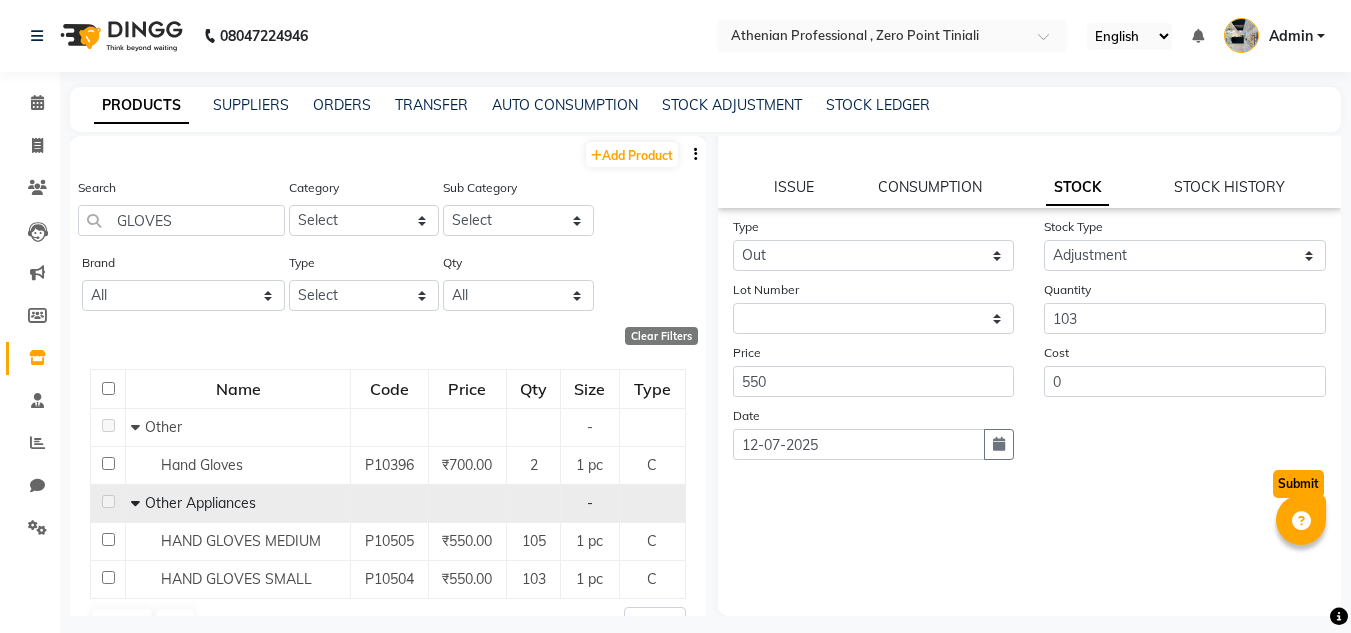 click on "Submit" 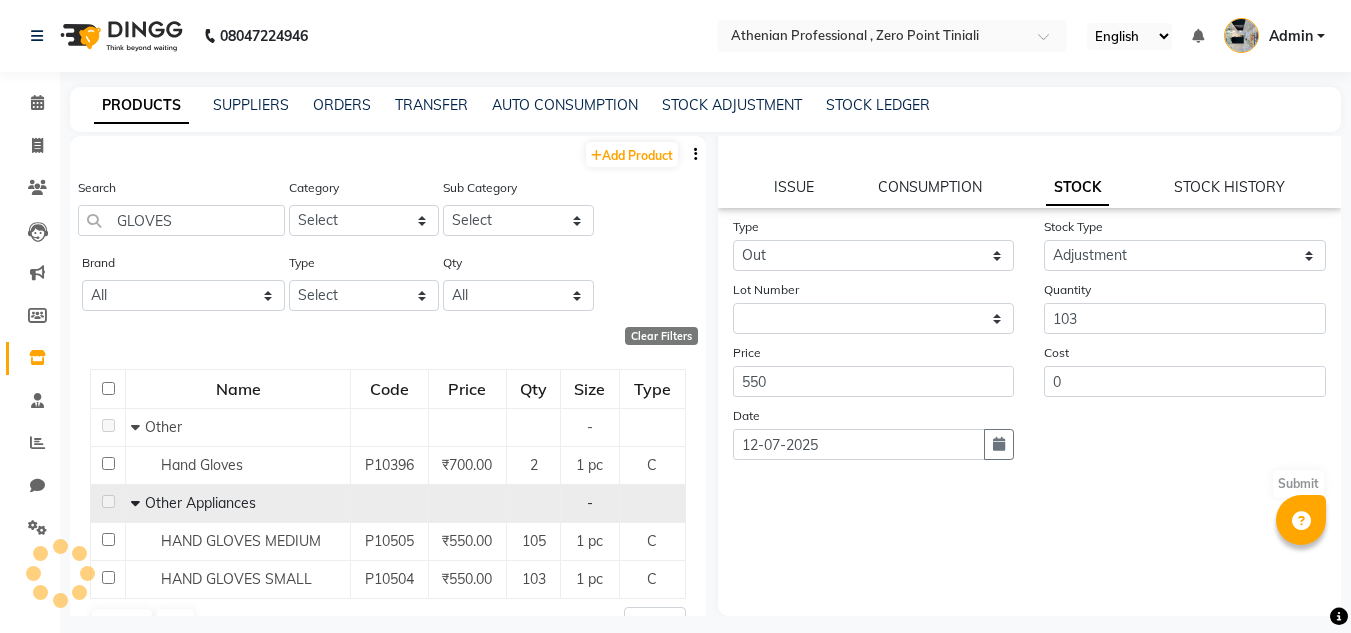 scroll, scrollTop: 0, scrollLeft: 0, axis: both 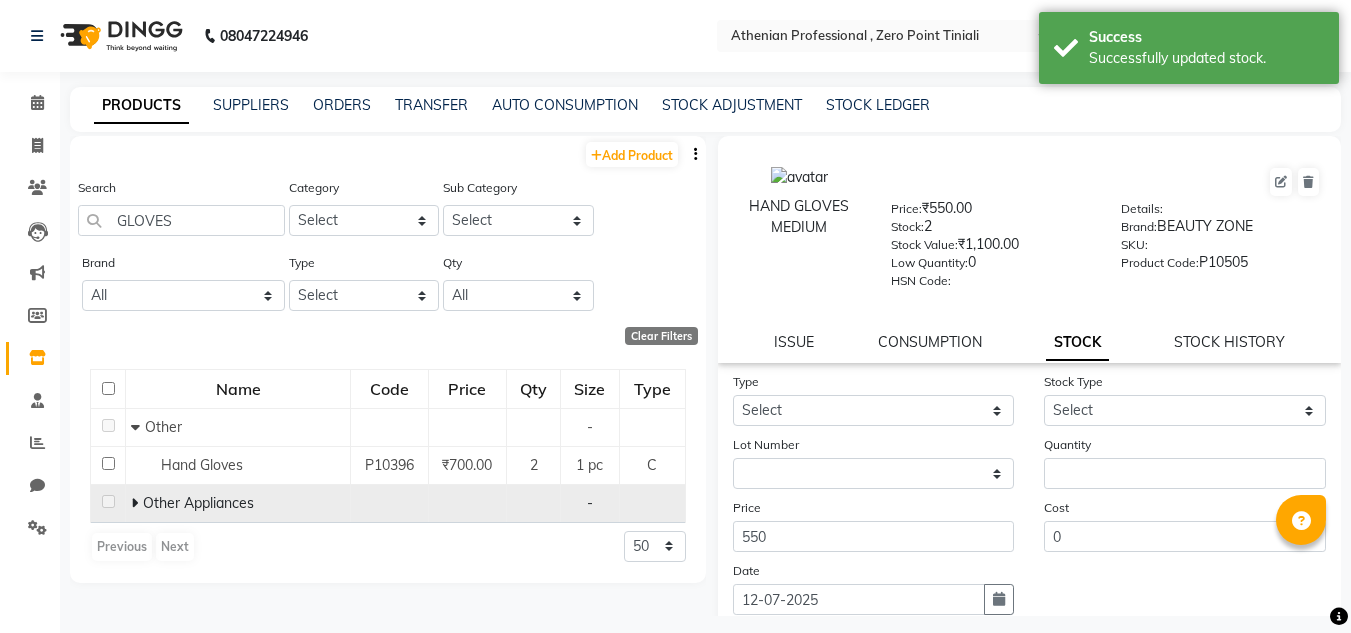 click 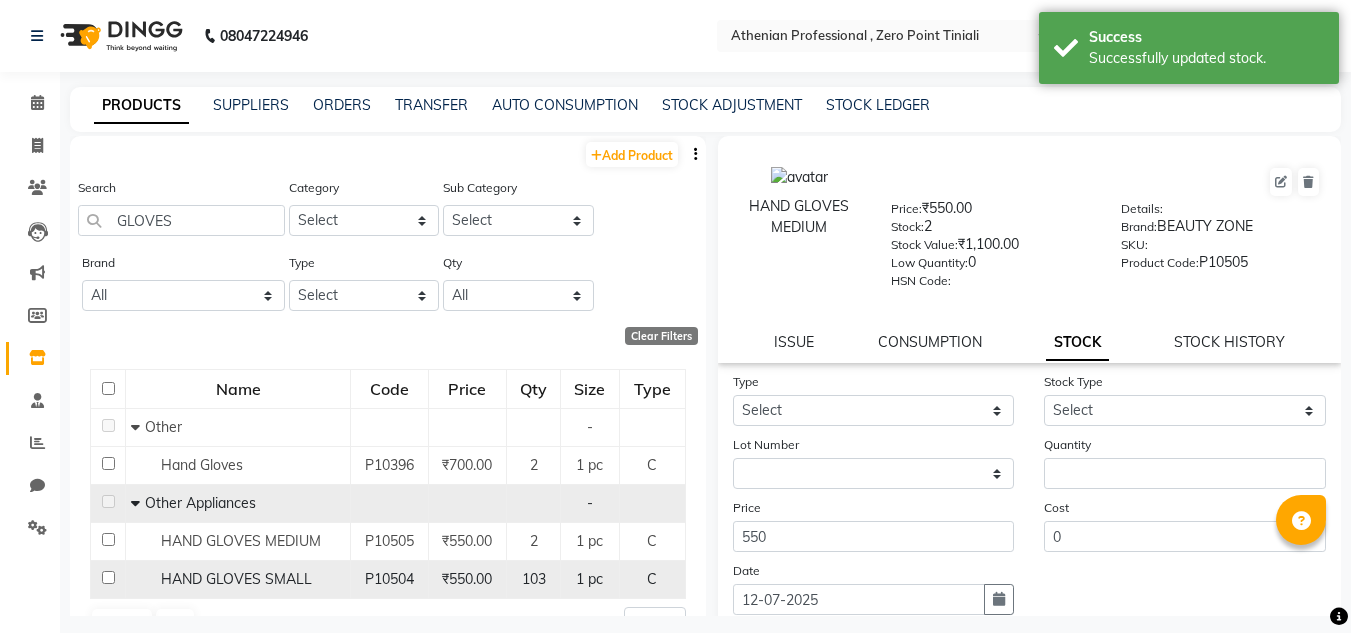 click on "HAND GLOVES SMALL" 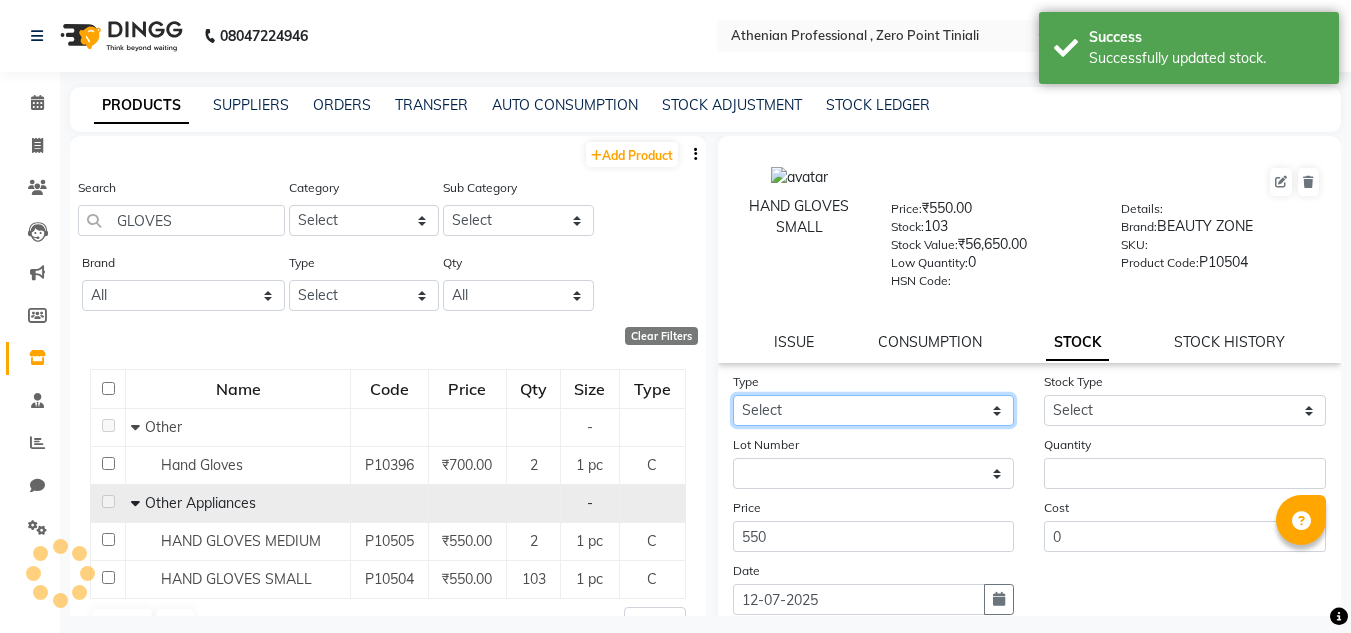 click on "Select In Out" 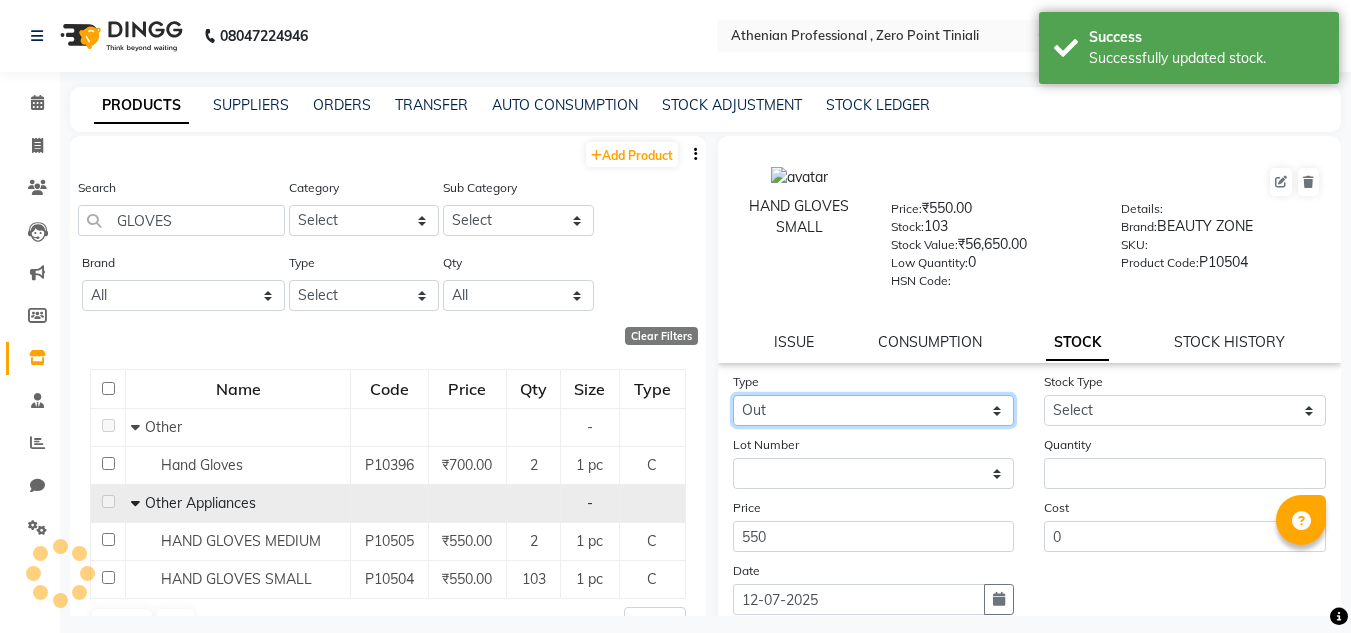 click on "Select In Out" 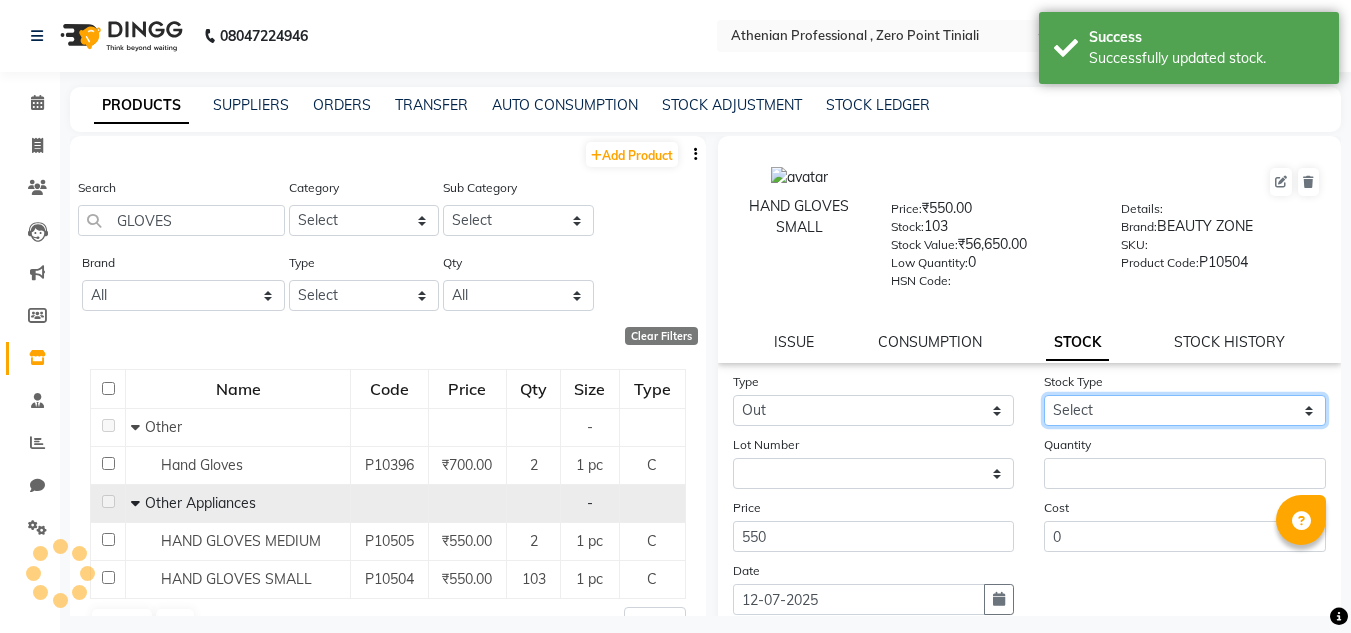 click on "Select Internal Use Damaged Expired Adjustment Return Other" 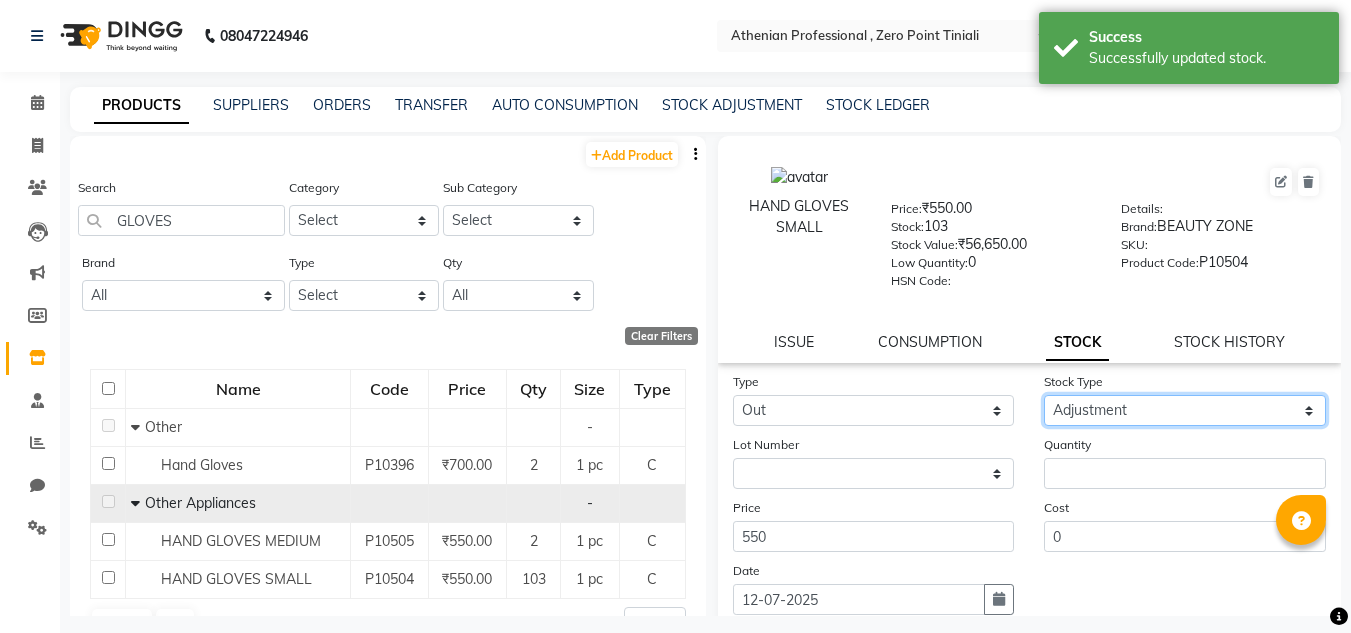click on "Select Internal Use Damaged Expired Adjustment Return Other" 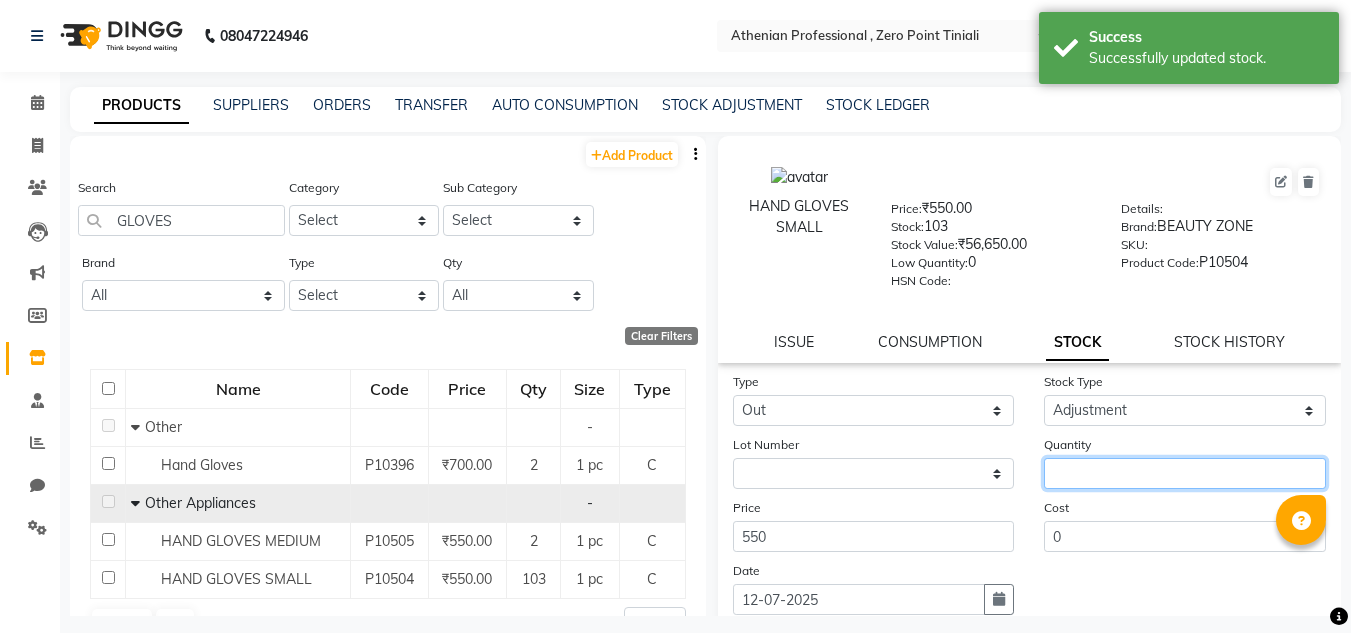 click 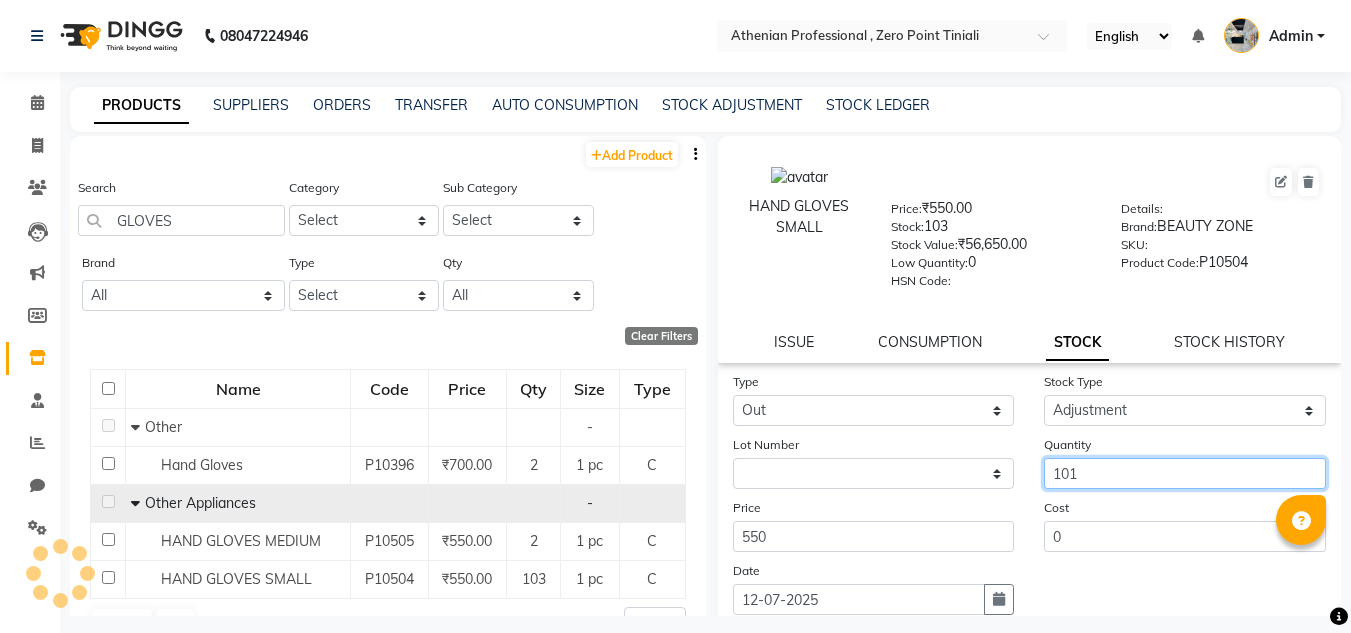 scroll, scrollTop: 155, scrollLeft: 0, axis: vertical 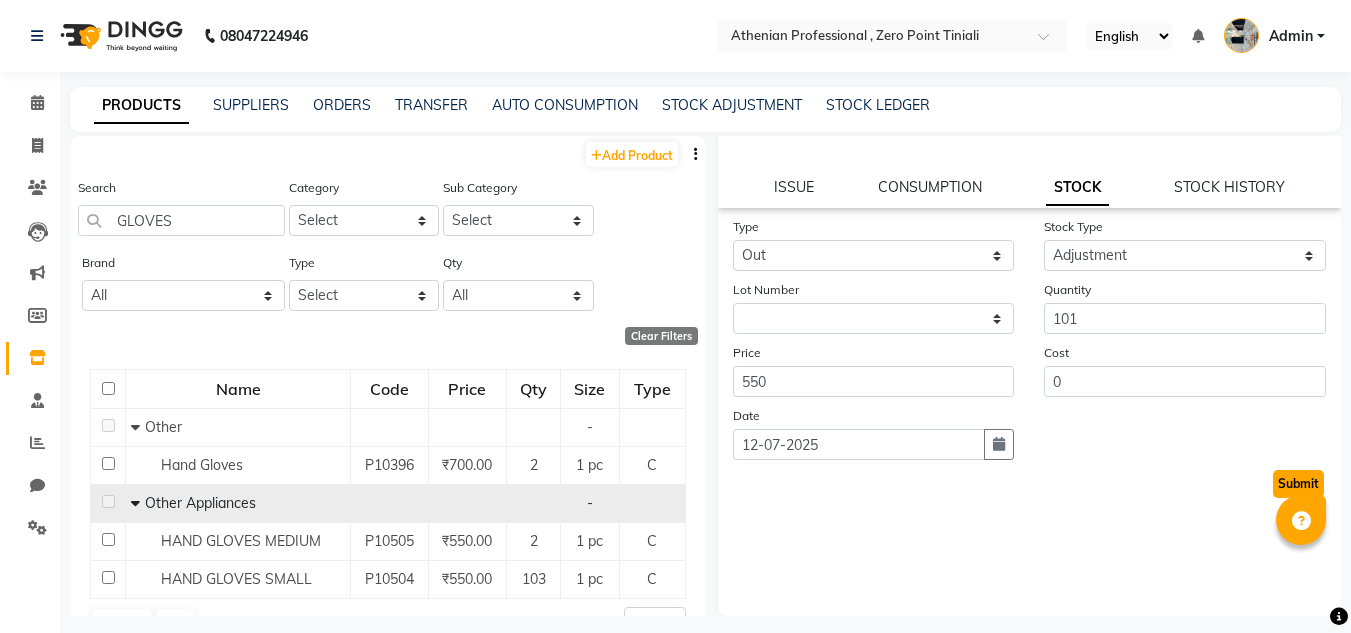 click on "Submit" 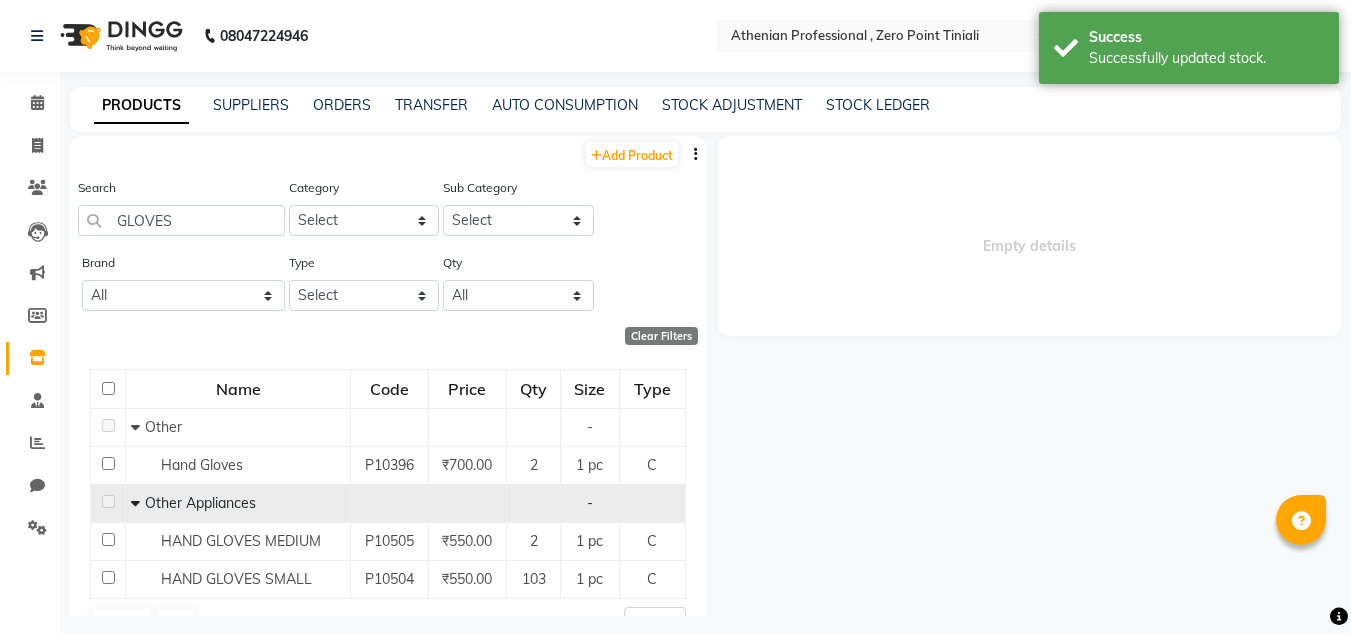 scroll, scrollTop: 0, scrollLeft: 0, axis: both 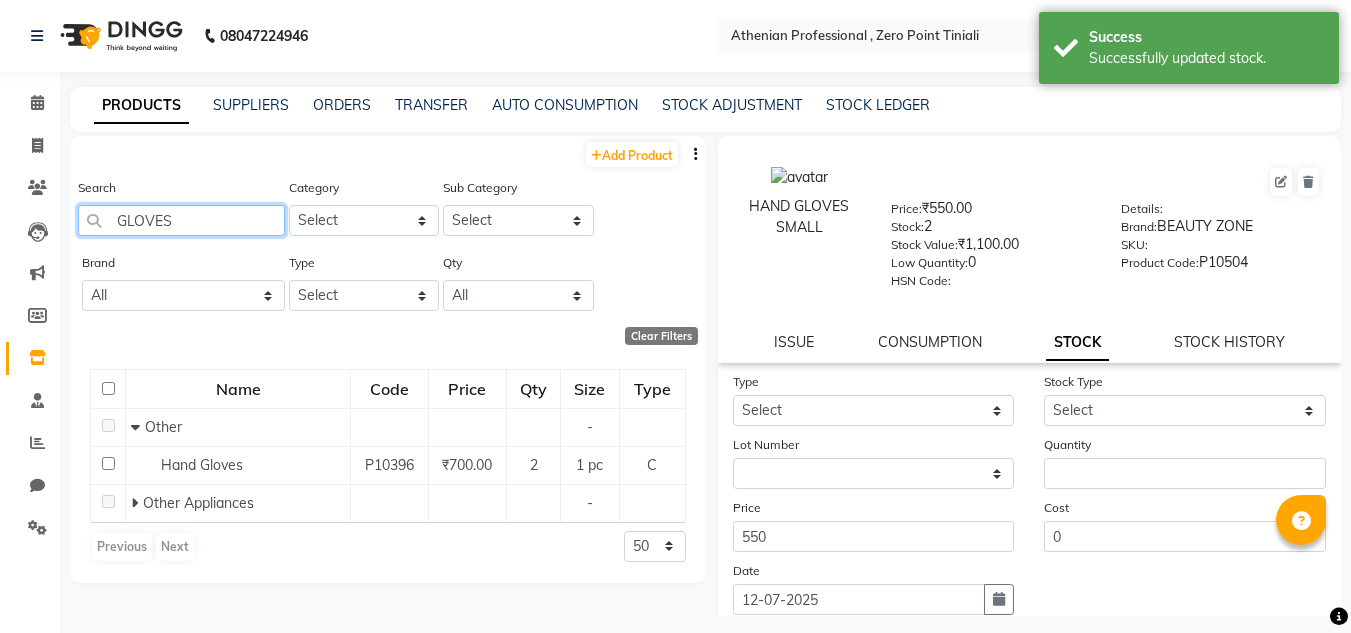 click on "GLOVES" 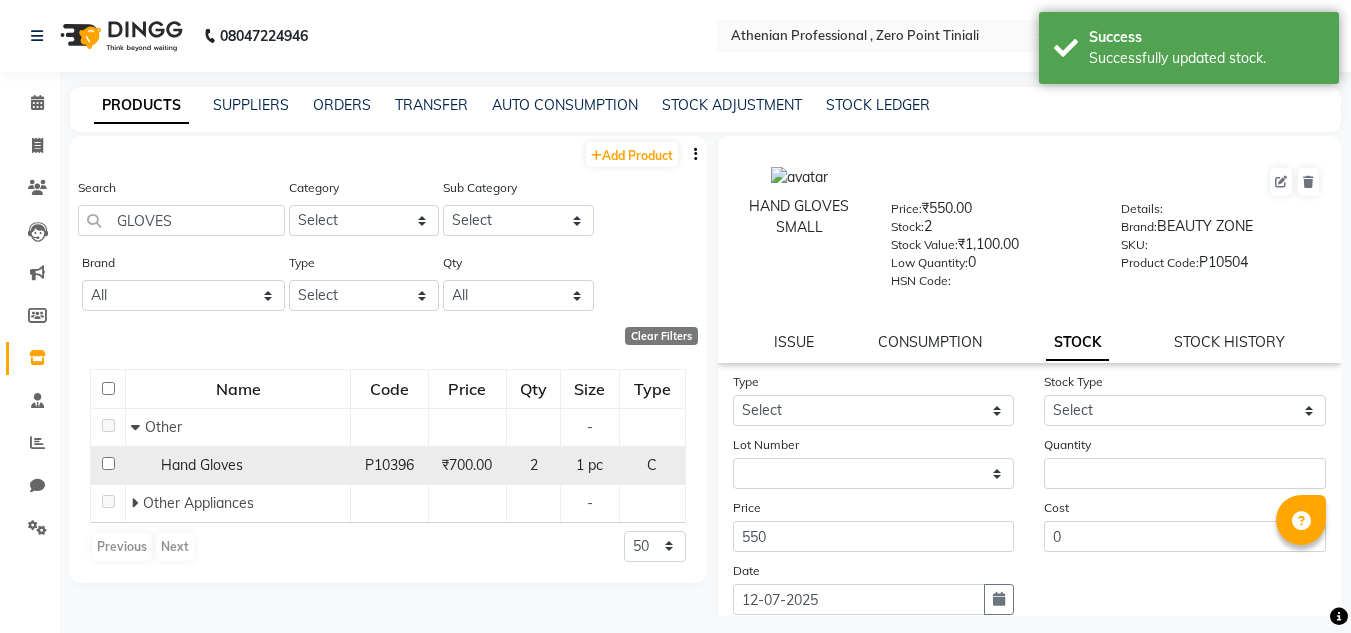 click on "Hand Gloves" 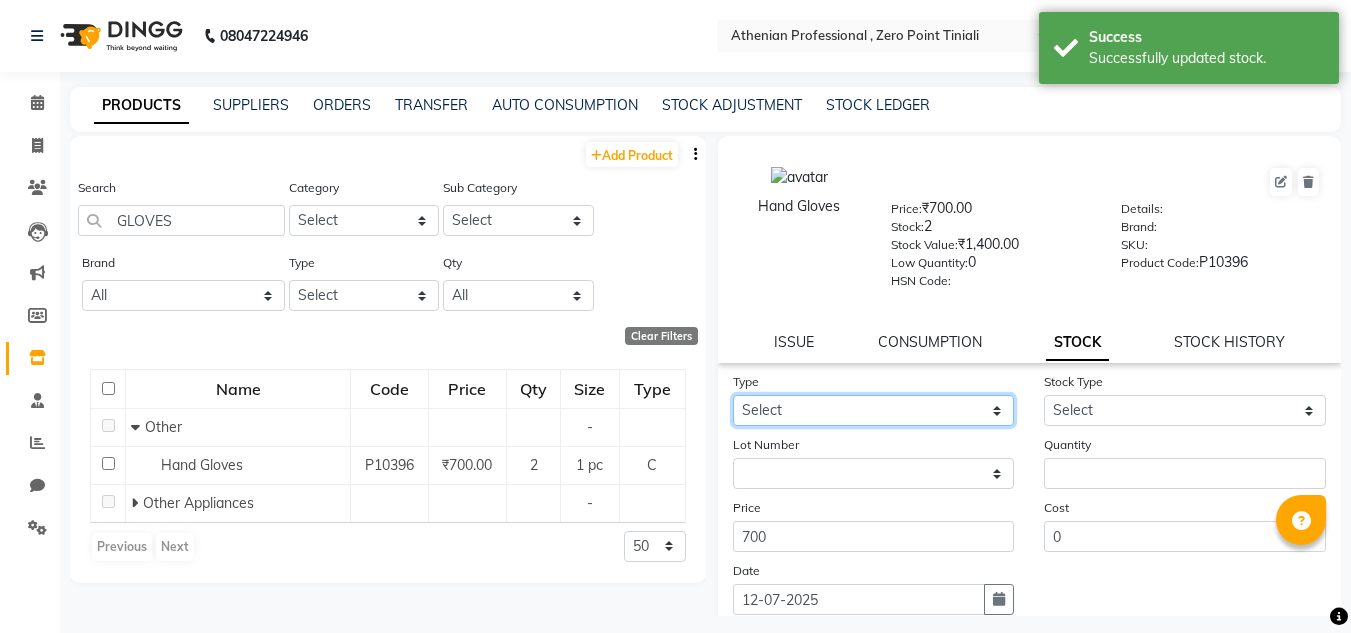 click on "Select In Out" 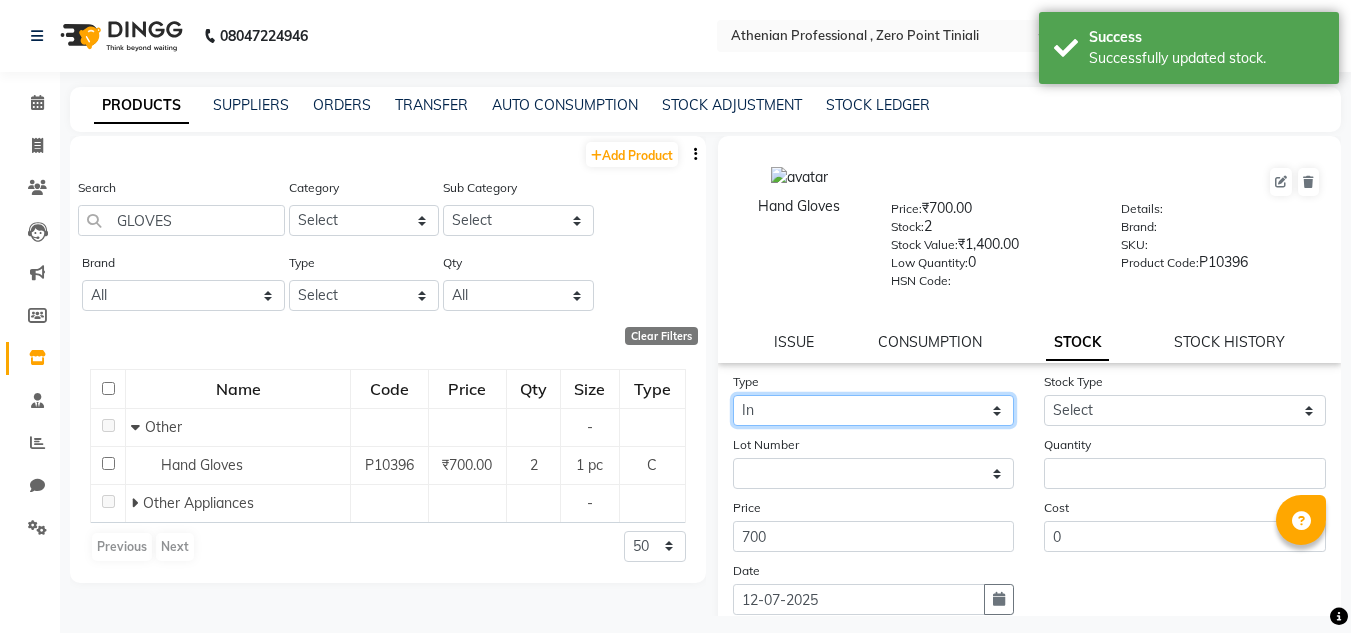 click on "Select In Out" 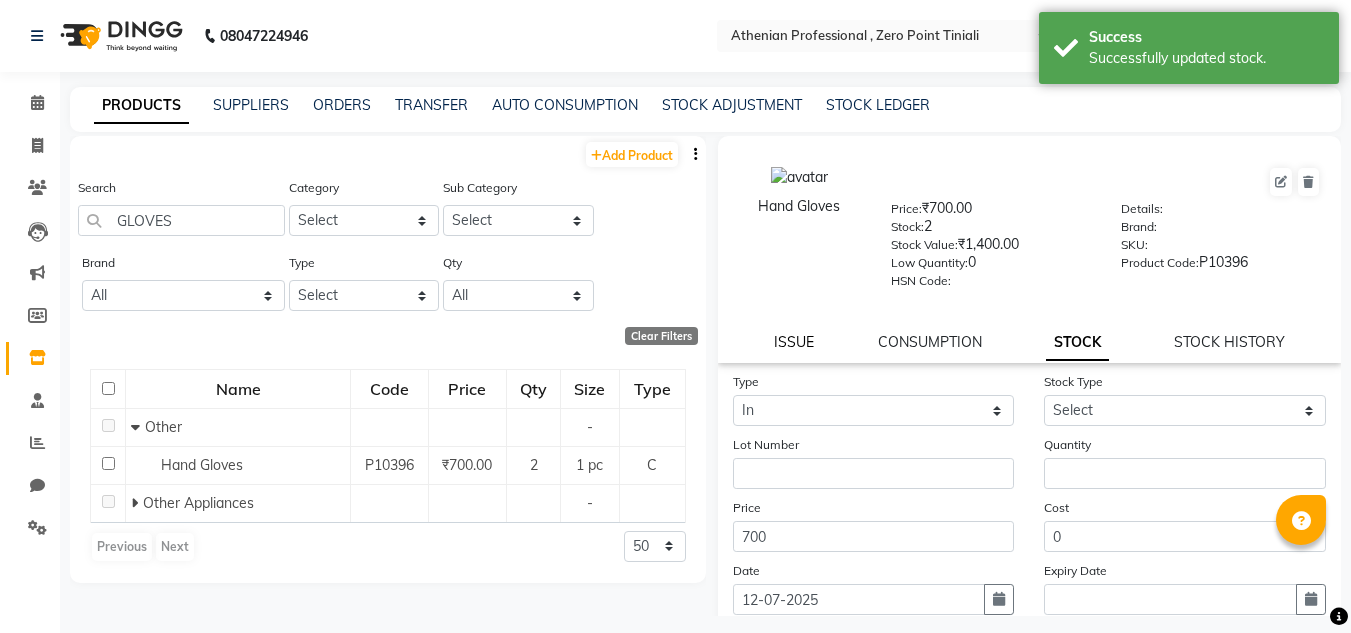 click on "ISSUE" 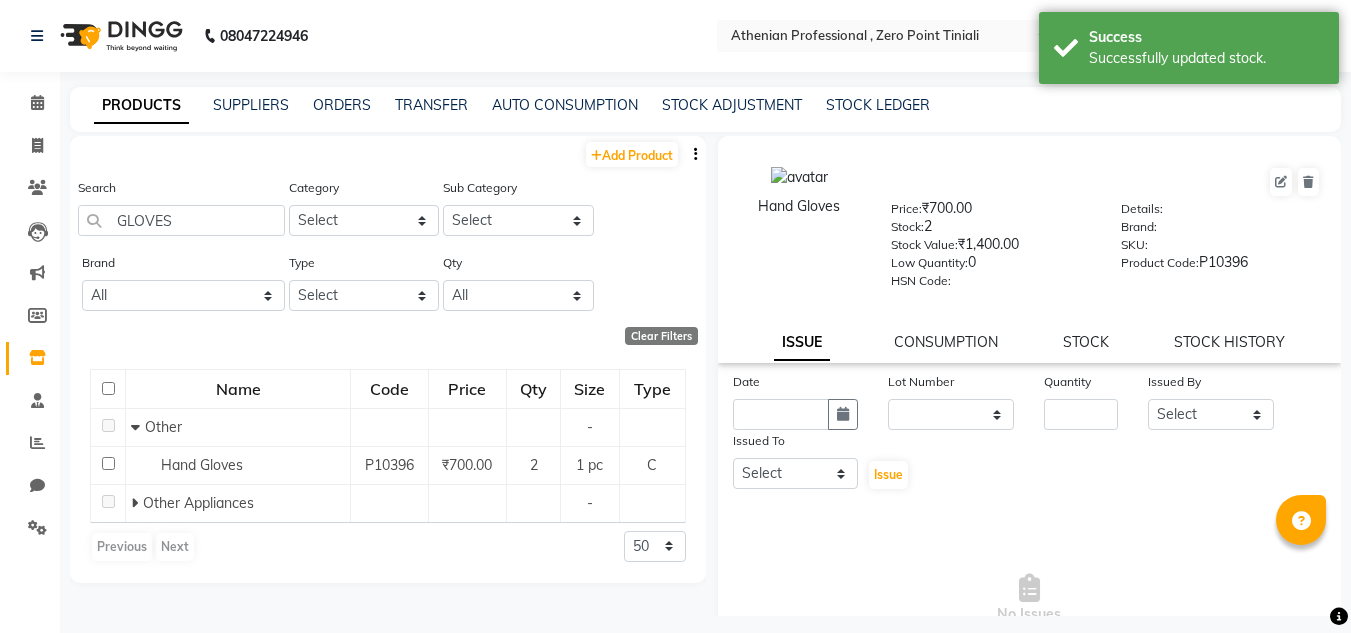 click on "Hand Gloves  Price:   ₹700.00  Stock:   2  Stock Value:   ₹1,400.00  Low Quantity:  0  HSN Code:    Details:     Brand:     SKU:     Product Code:   P10396  ISSUE CONSUMPTION STOCK STOCK HISTORY" 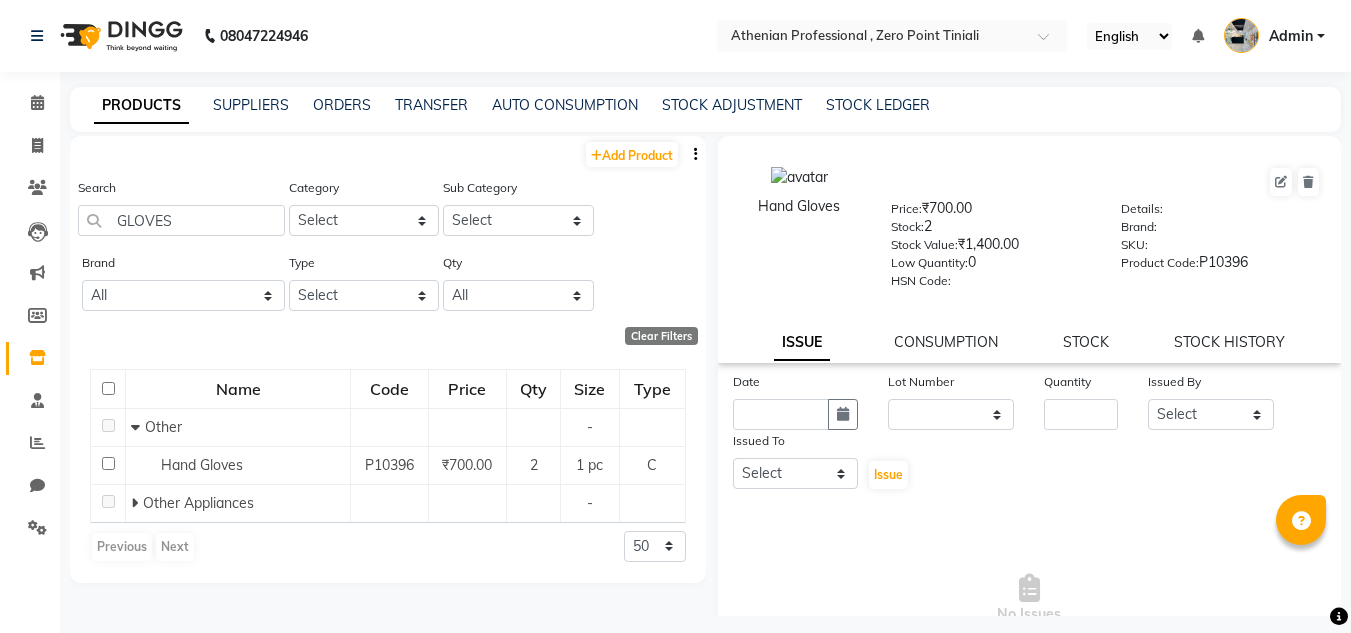 click on "Hand Gloves  Price:   ₹700.00  Stock:   2  Stock Value:   ₹1,400.00  Low Quantity:  0  HSN Code:    Details:     Brand:     SKU:     Product Code:   P10396  ISSUE CONSUMPTION STOCK STOCK HISTORY" 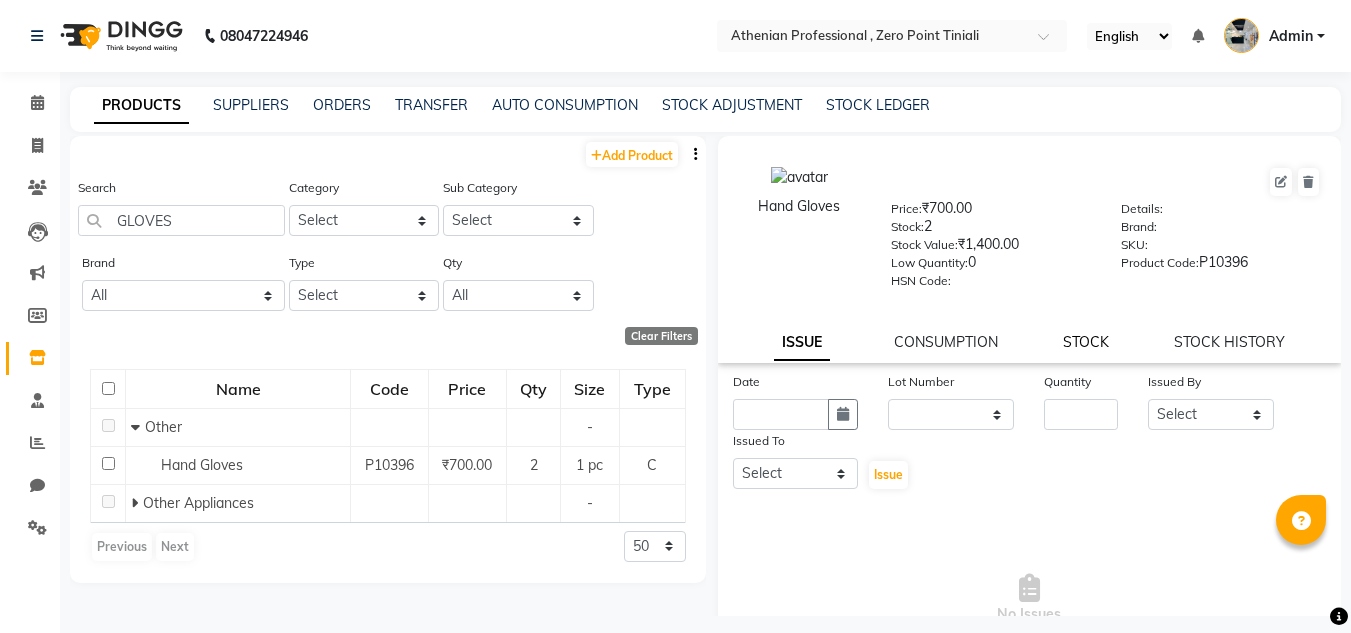 click on "STOCK" 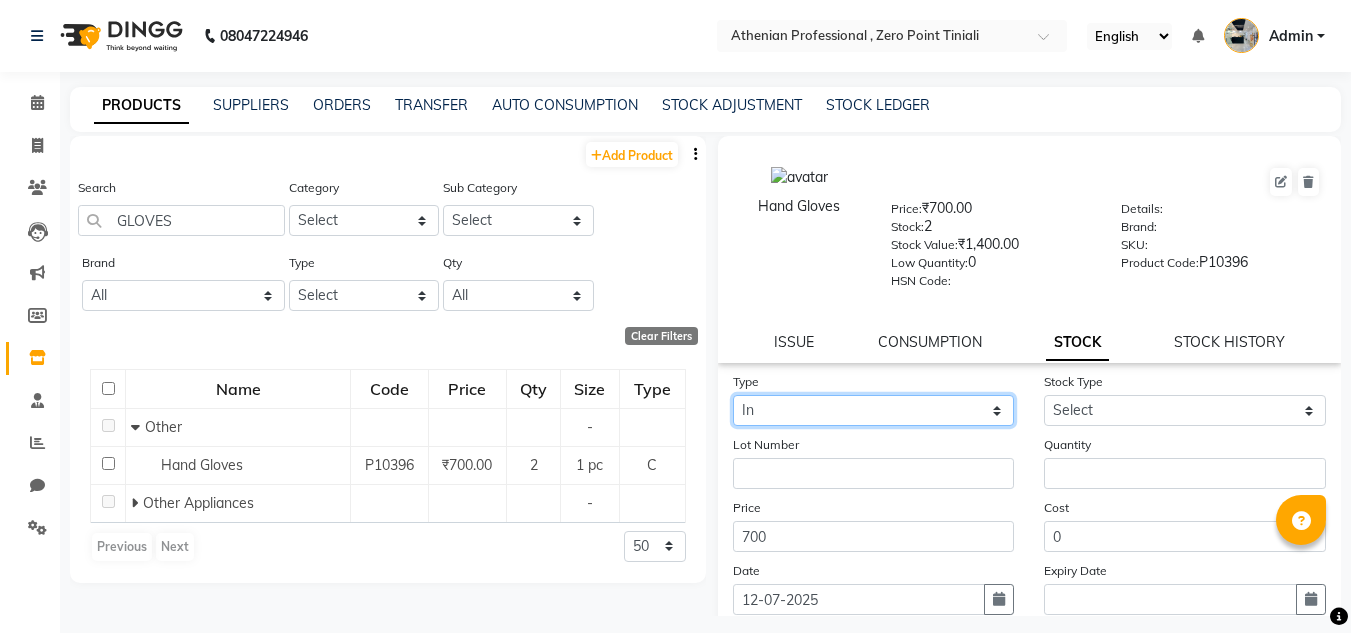 click on "Select In Out" 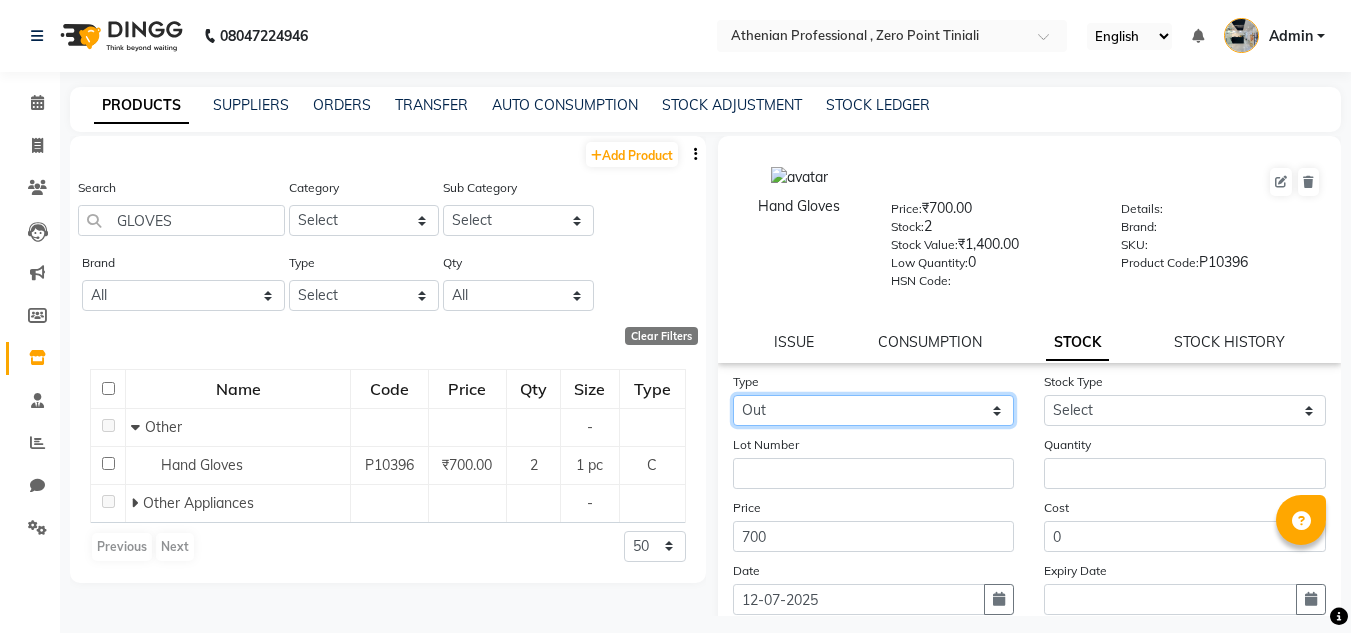 click on "Select In Out" 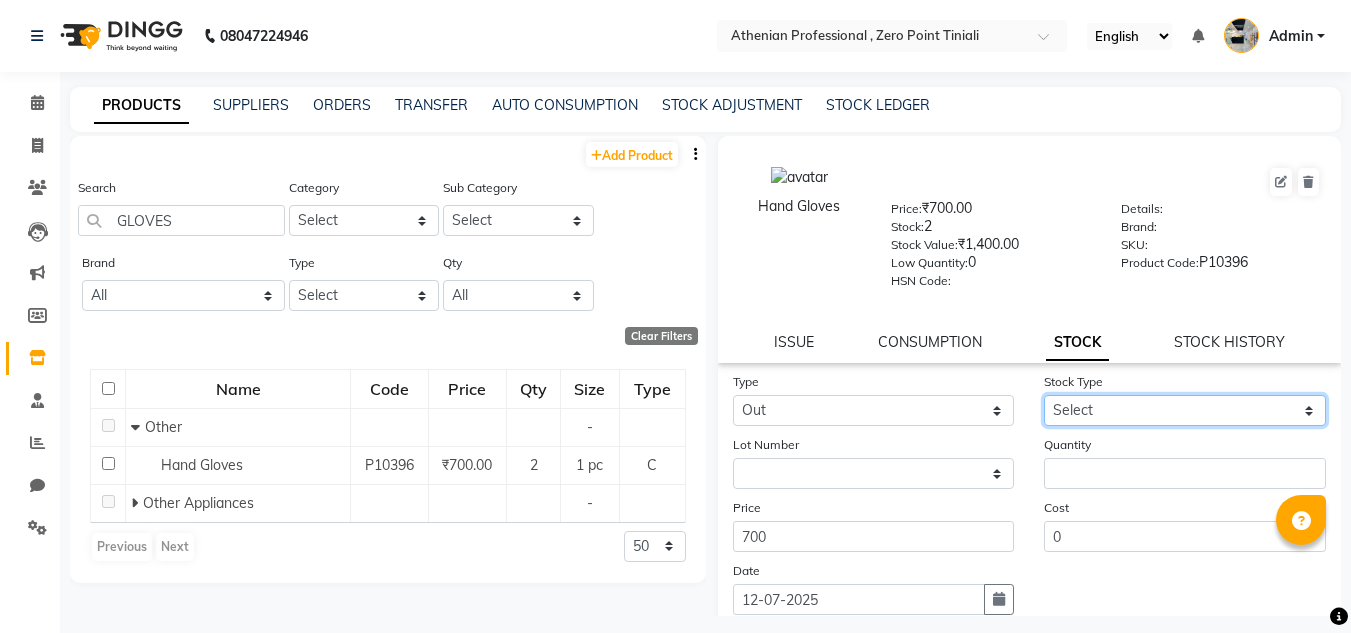 click on "Select Internal Use Damaged Expired Adjustment Return Other" 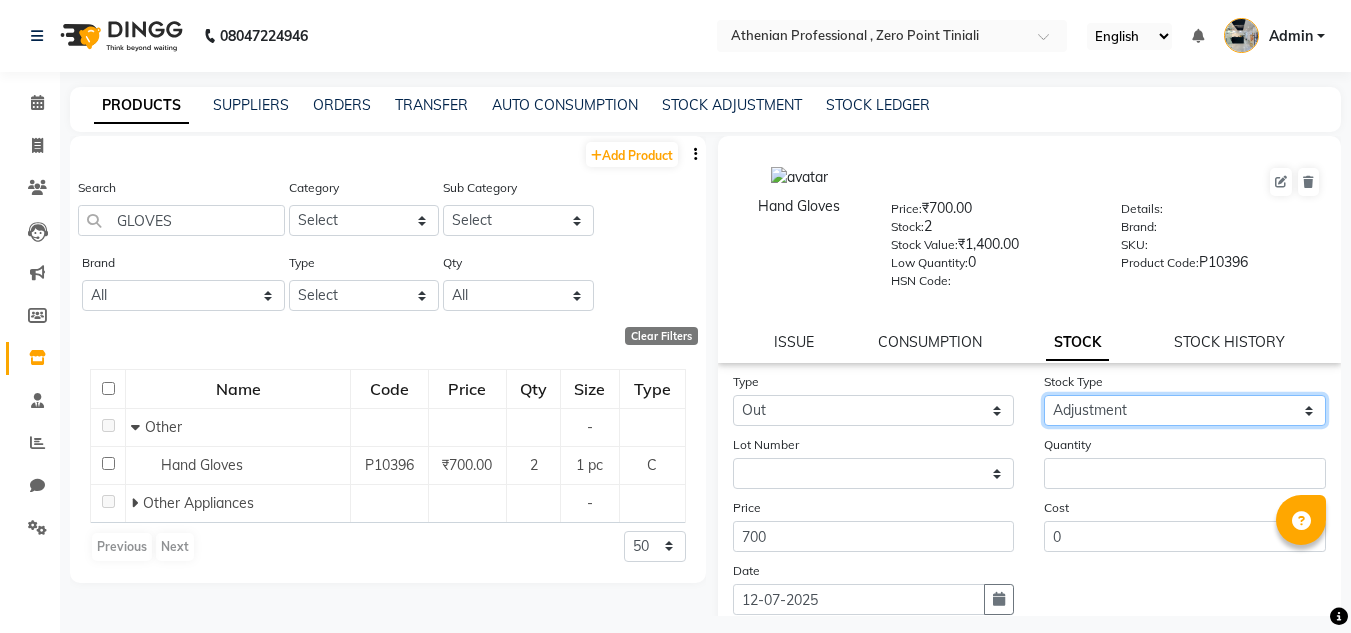 click on "Select Internal Use Damaged Expired Adjustment Return Other" 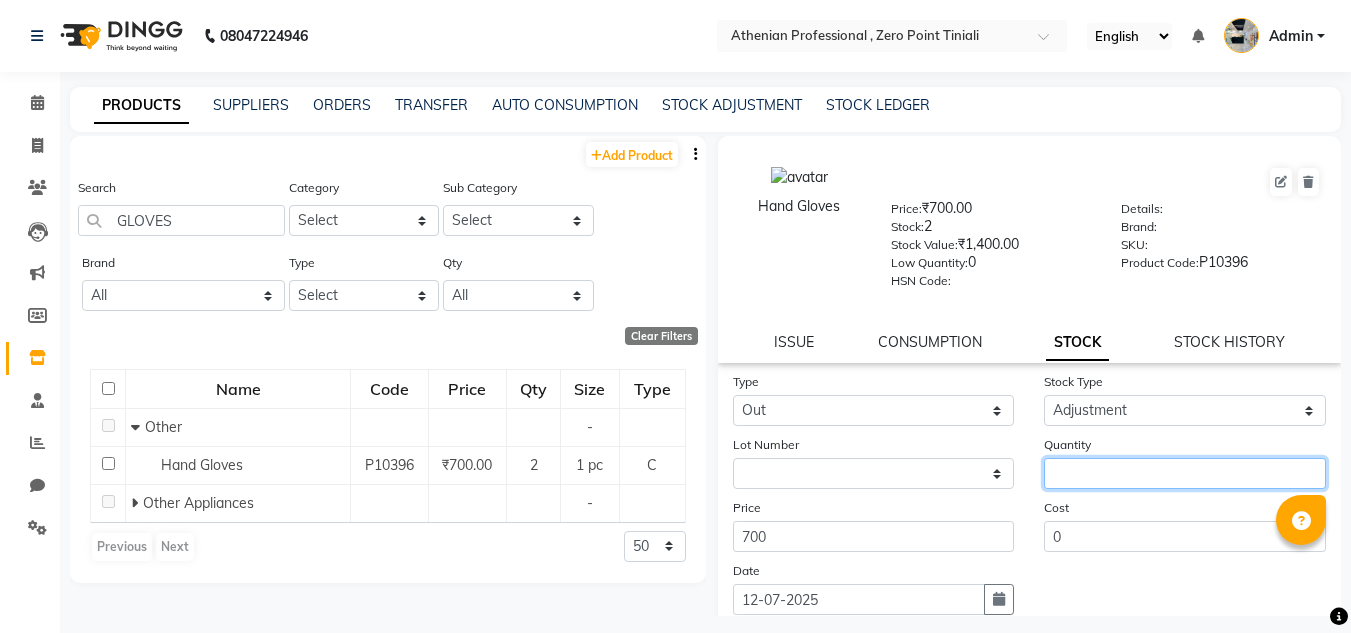 click 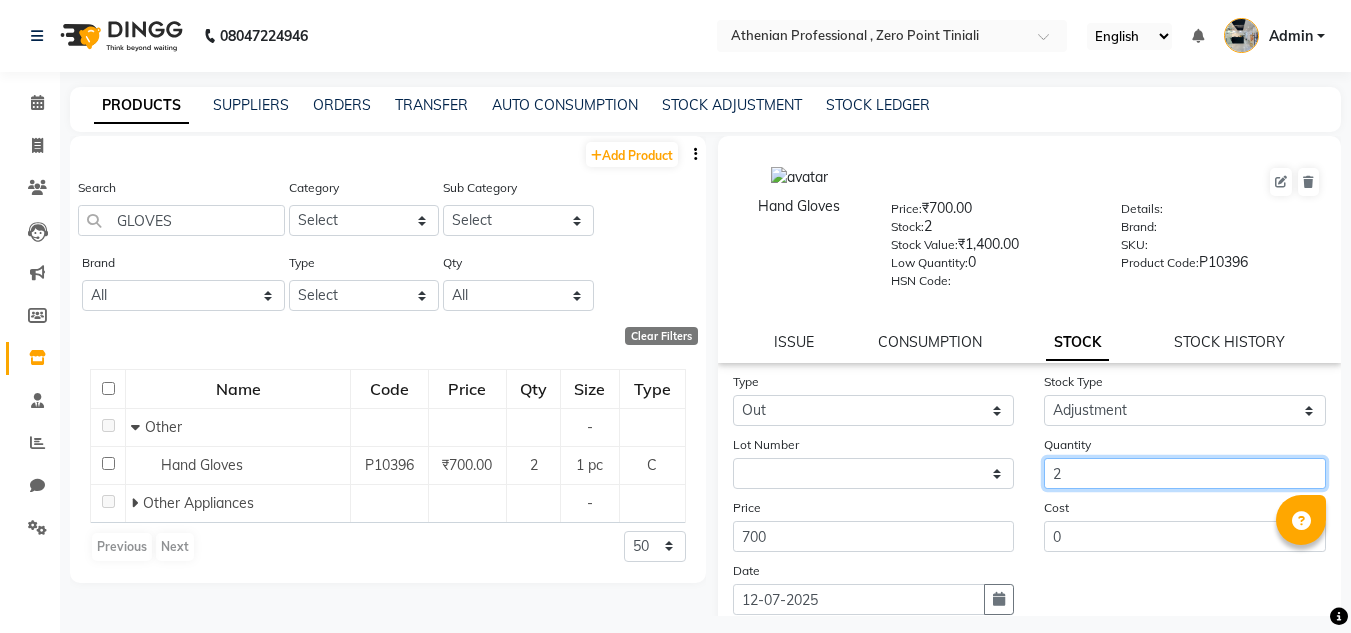 scroll, scrollTop: 155, scrollLeft: 0, axis: vertical 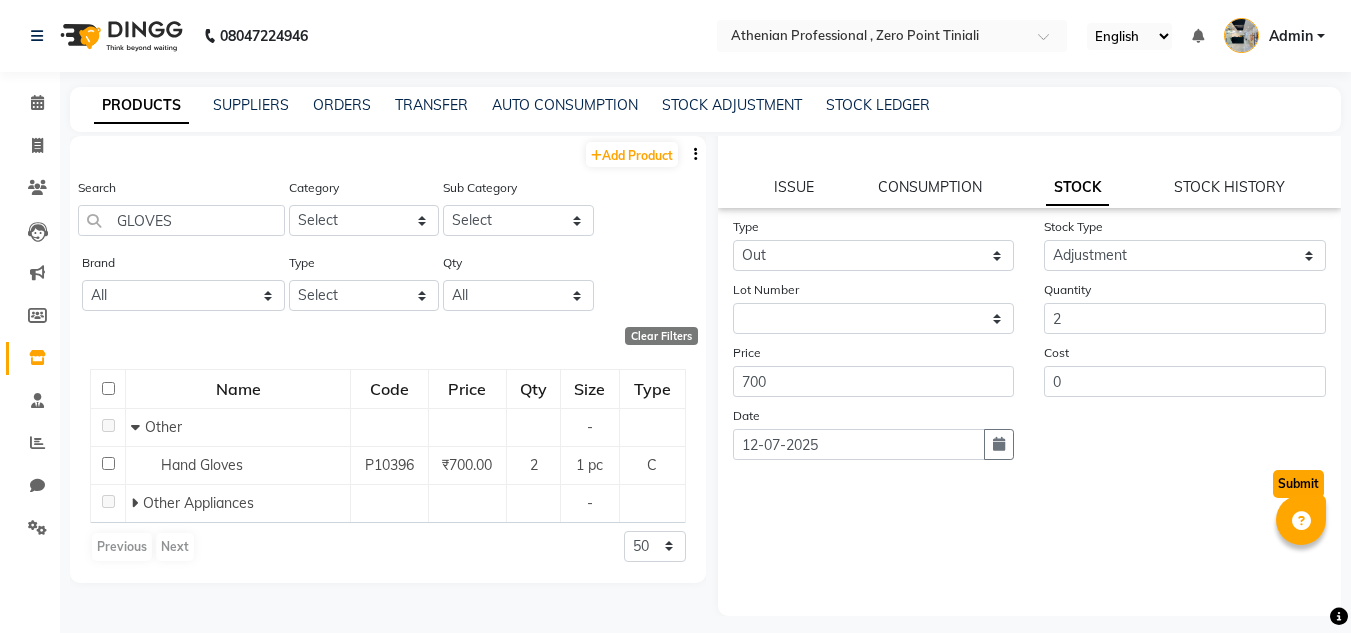 click on "Submit" 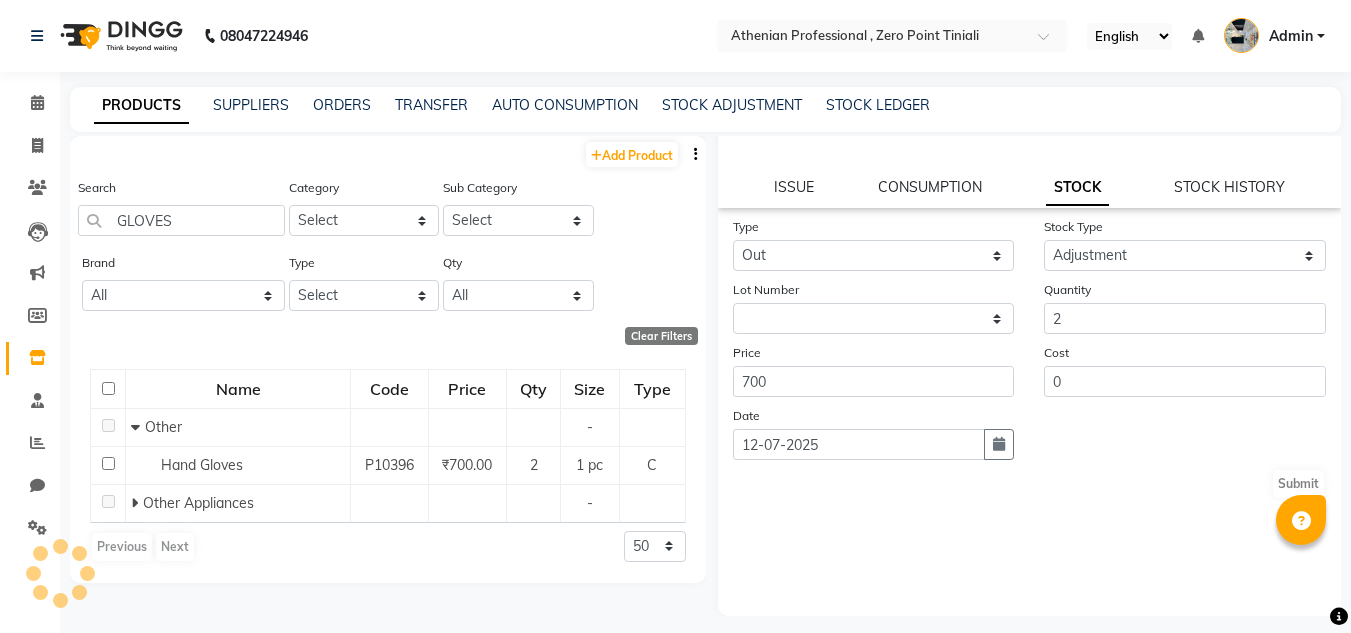 scroll, scrollTop: 0, scrollLeft: 0, axis: both 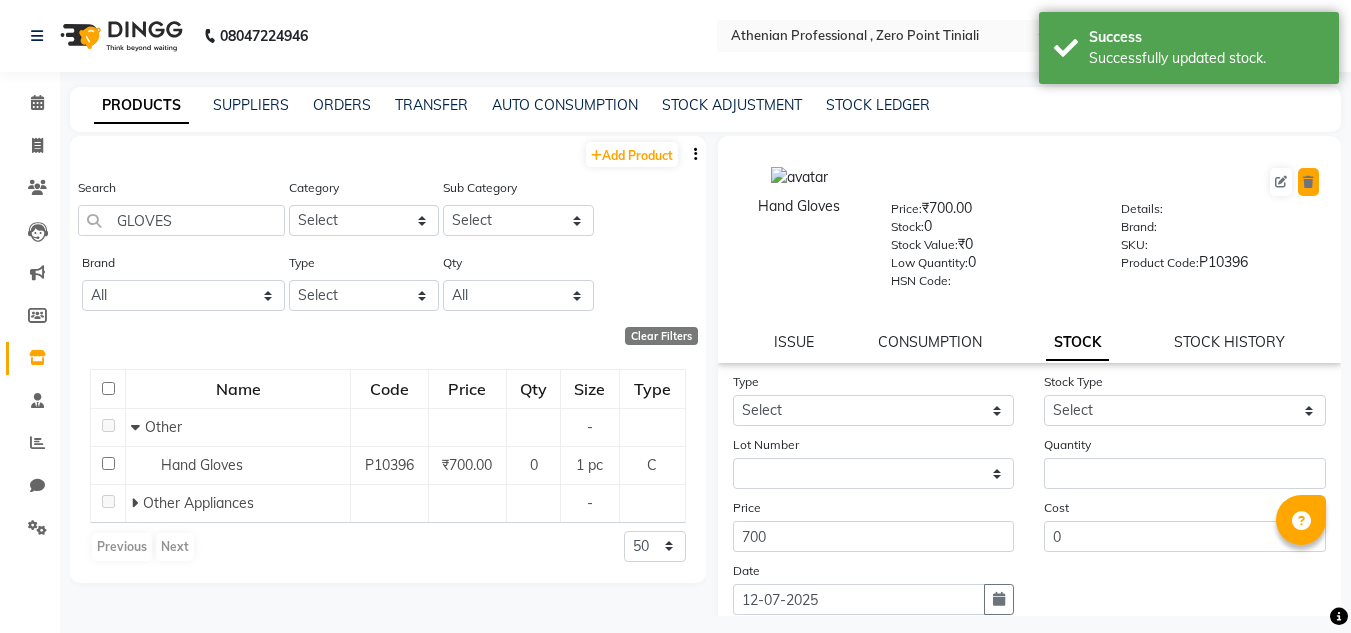 click 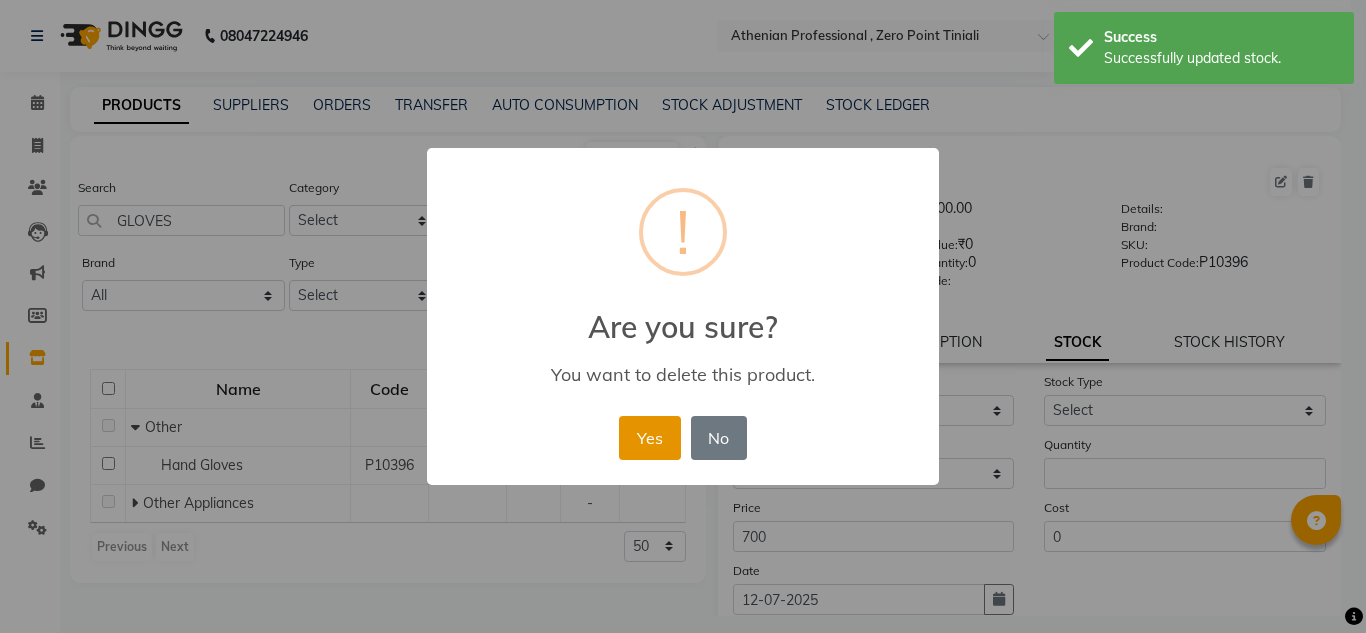click on "Yes" at bounding box center (649, 438) 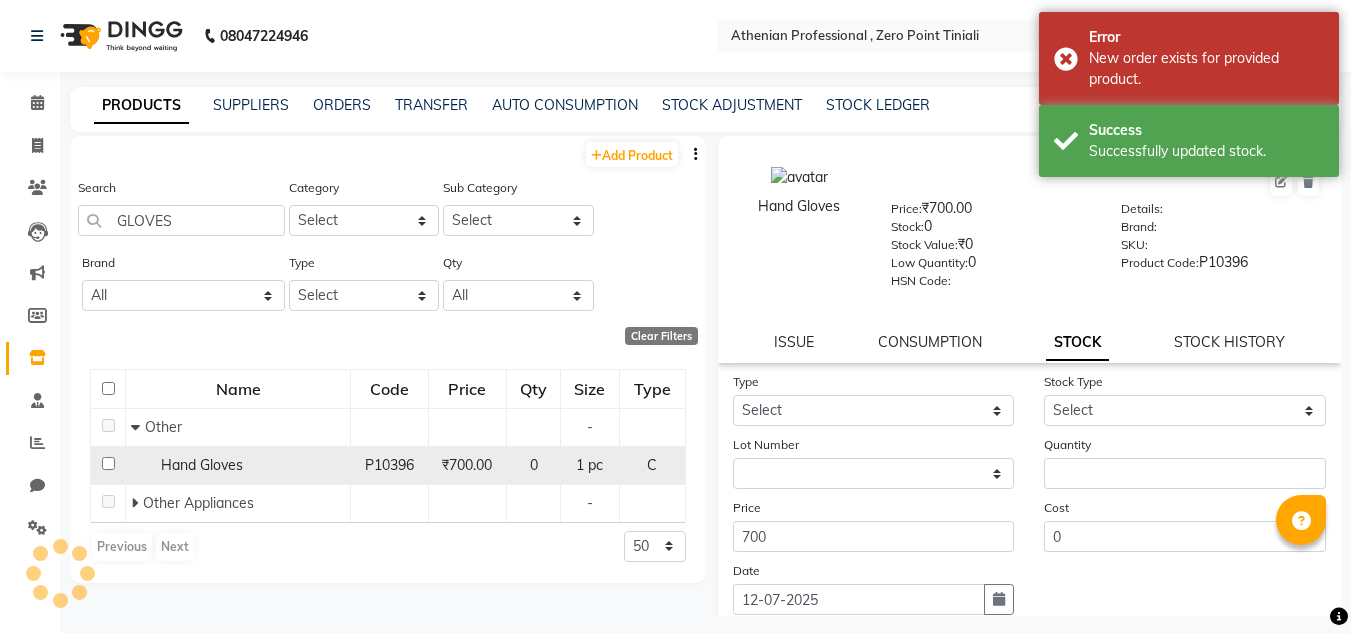 click on "Hand Gloves" 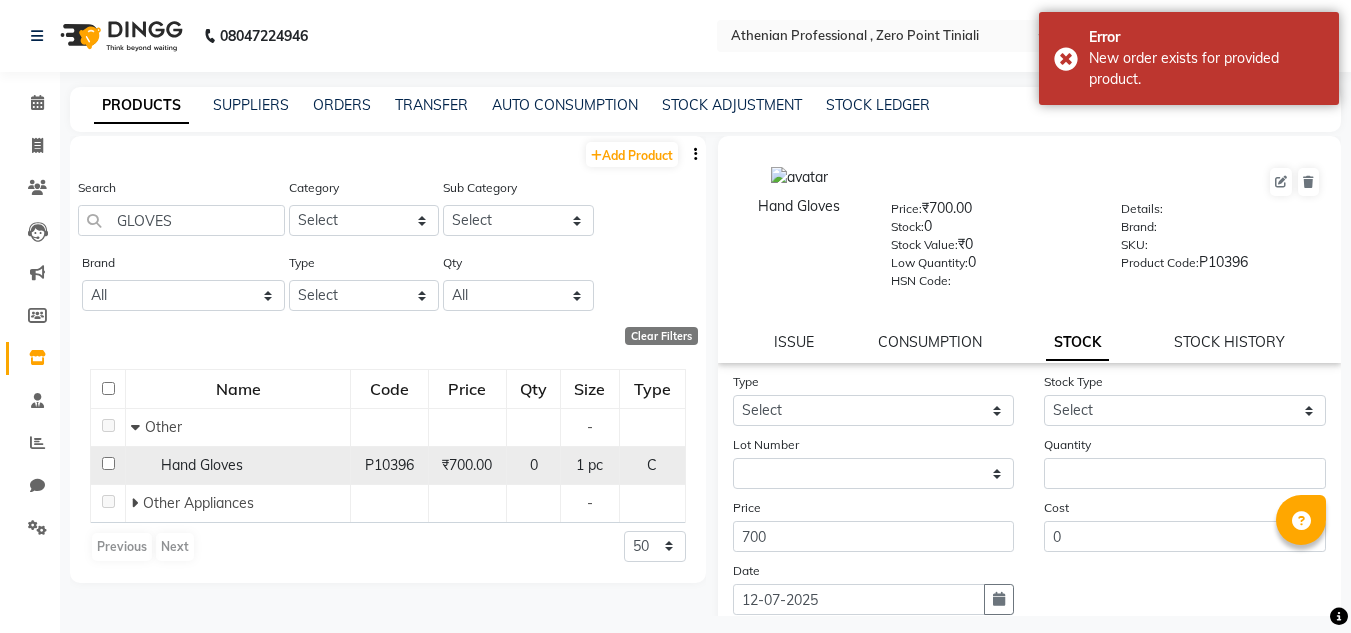 click on "Hand Gloves" 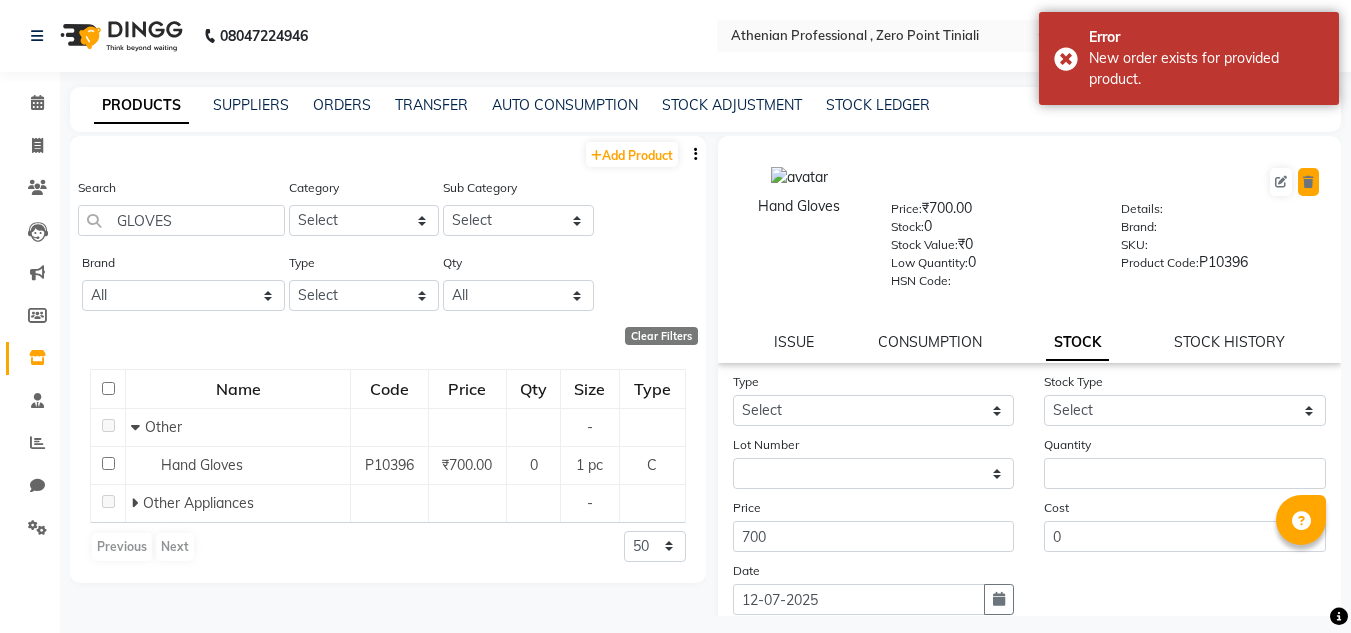 click 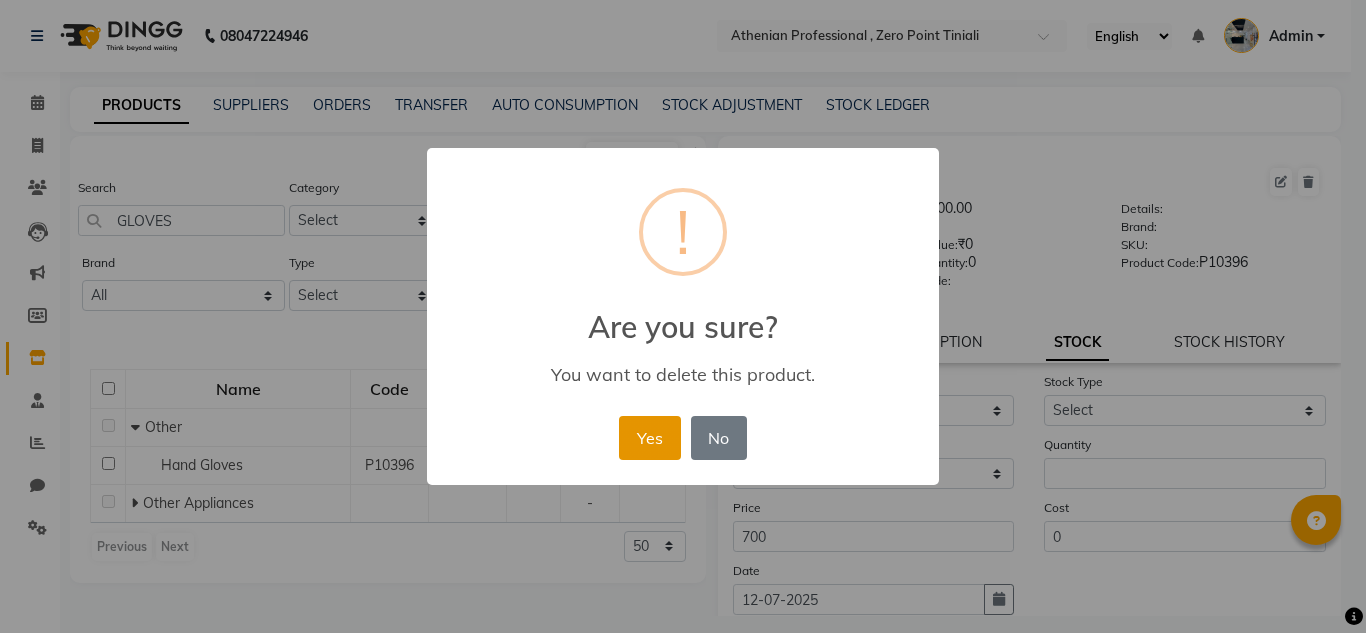 click on "Yes" at bounding box center [649, 438] 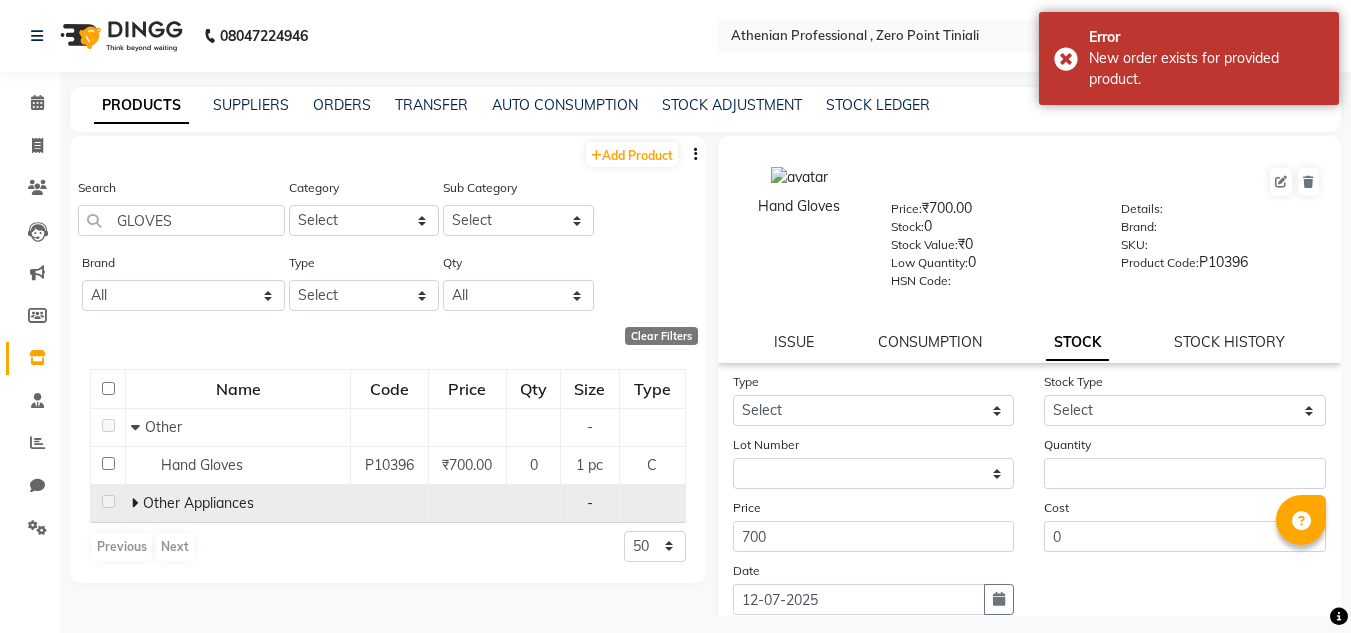 click 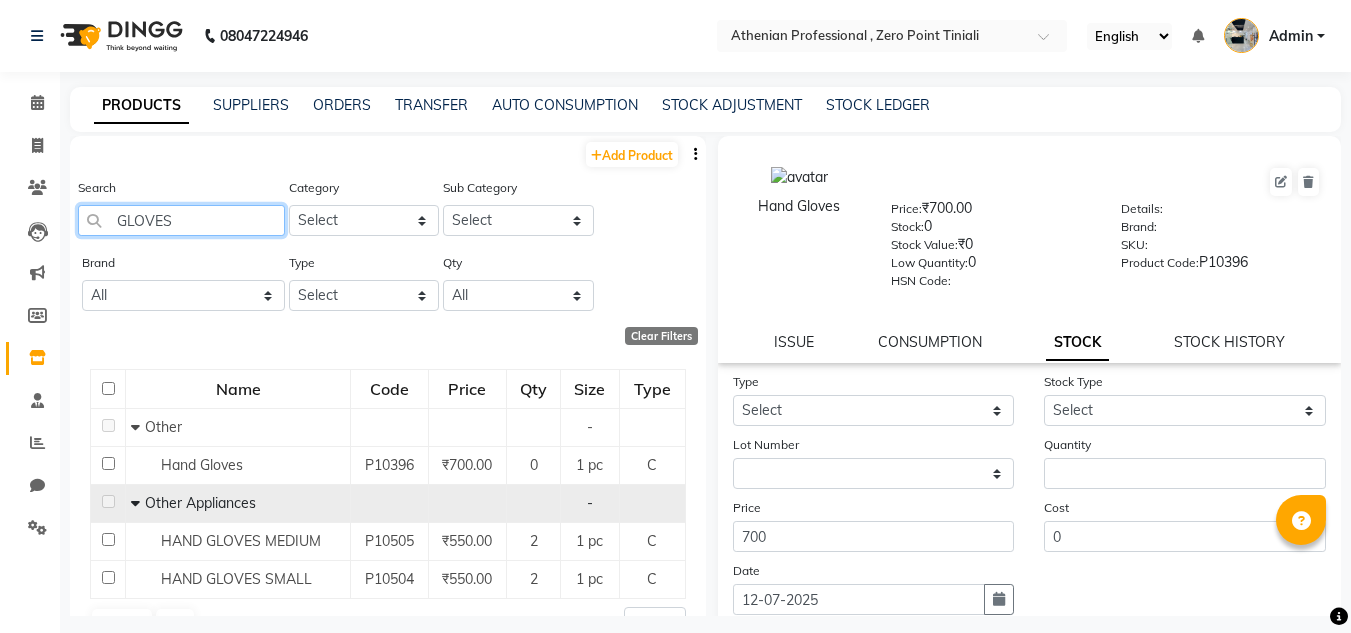 drag, startPoint x: 201, startPoint y: 231, endPoint x: 103, endPoint y: 221, distance: 98.50888 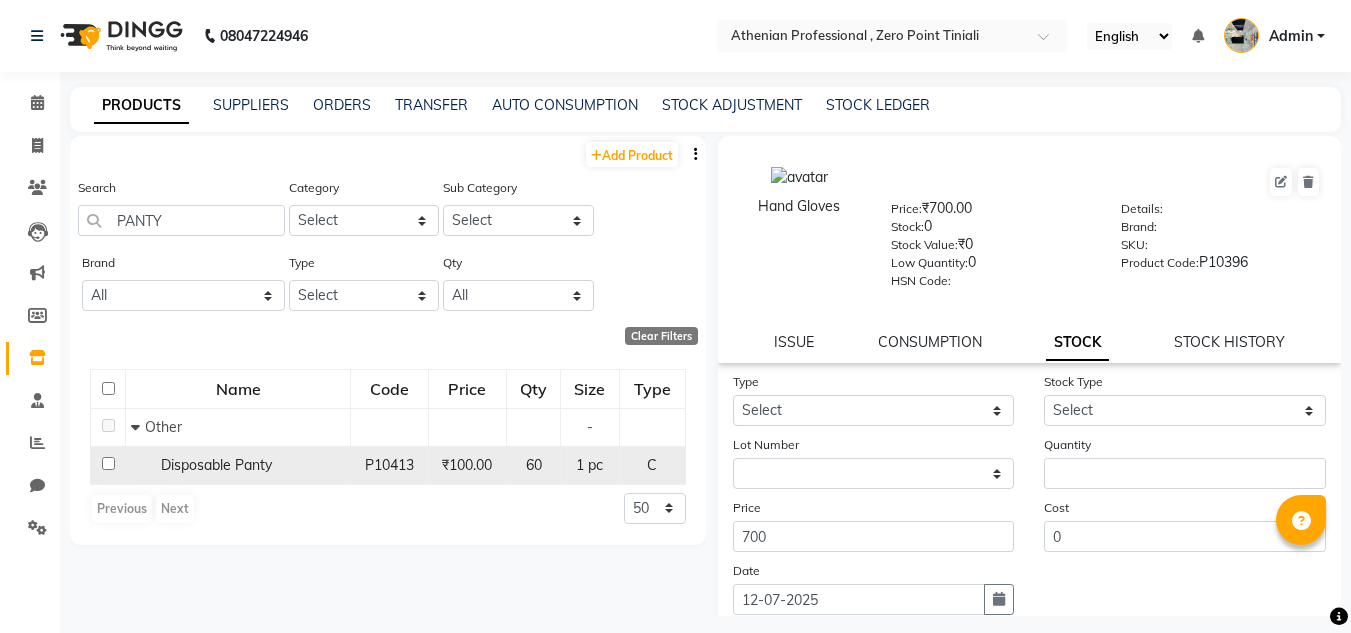 click on "Disposable Panty" 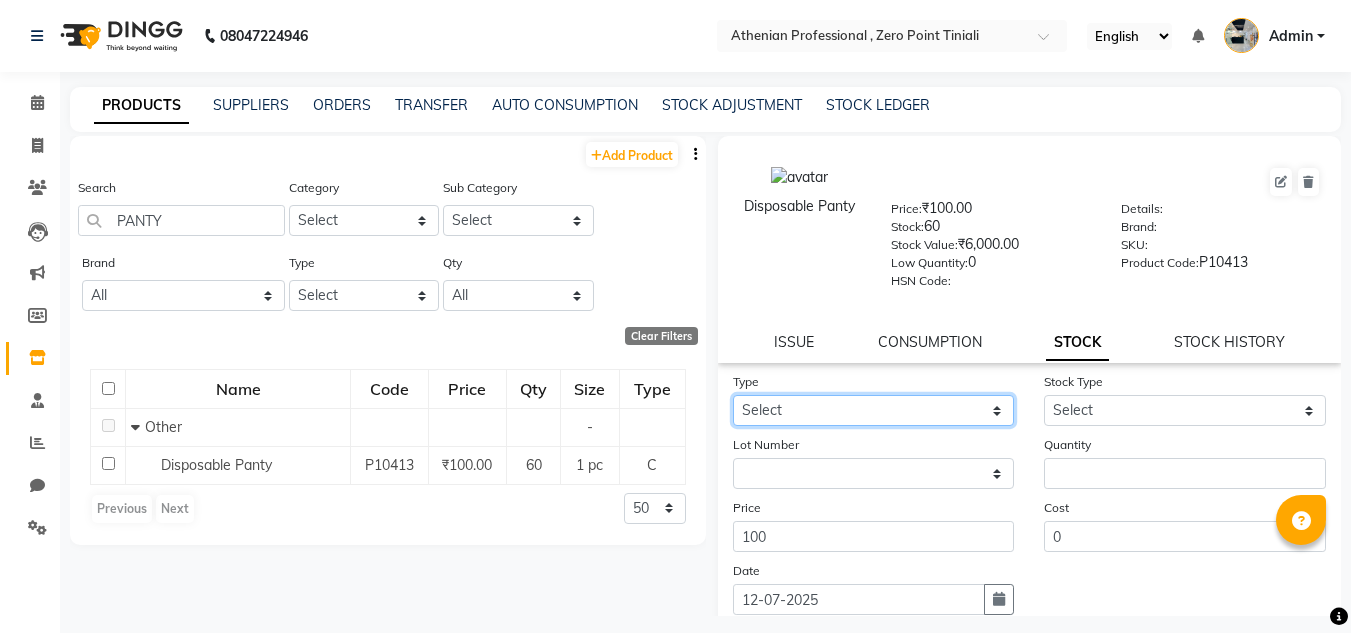 click on "Select In Out" 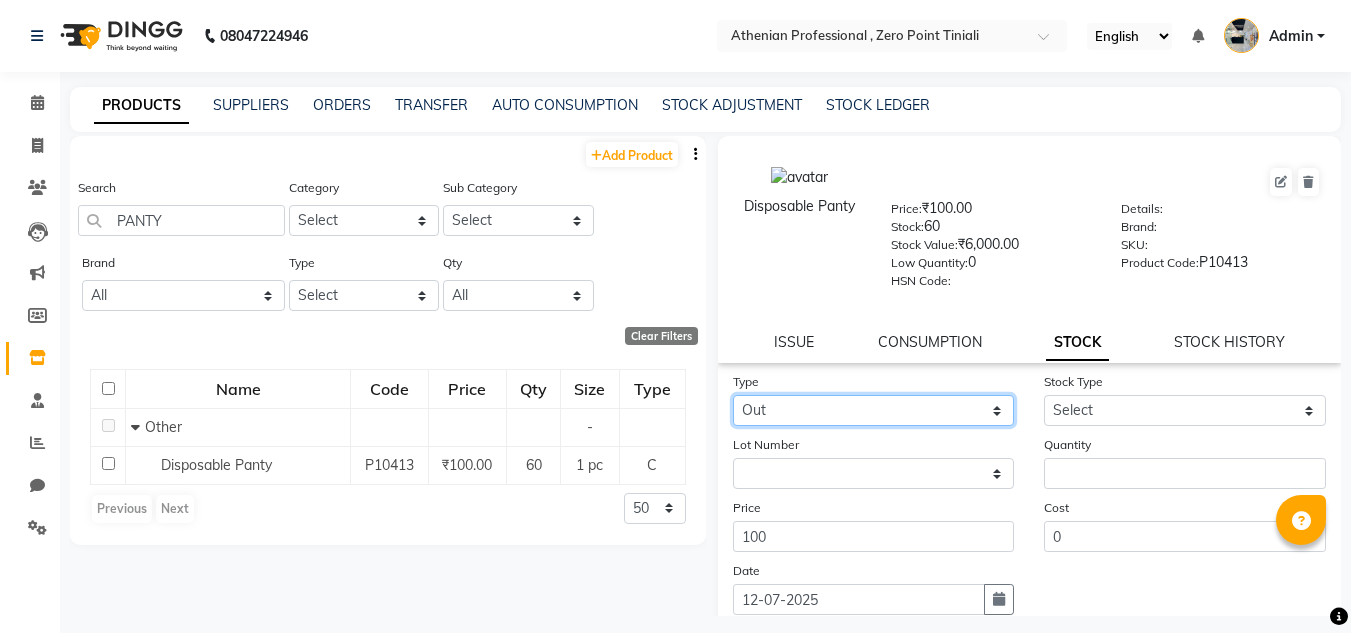 click on "Select In Out" 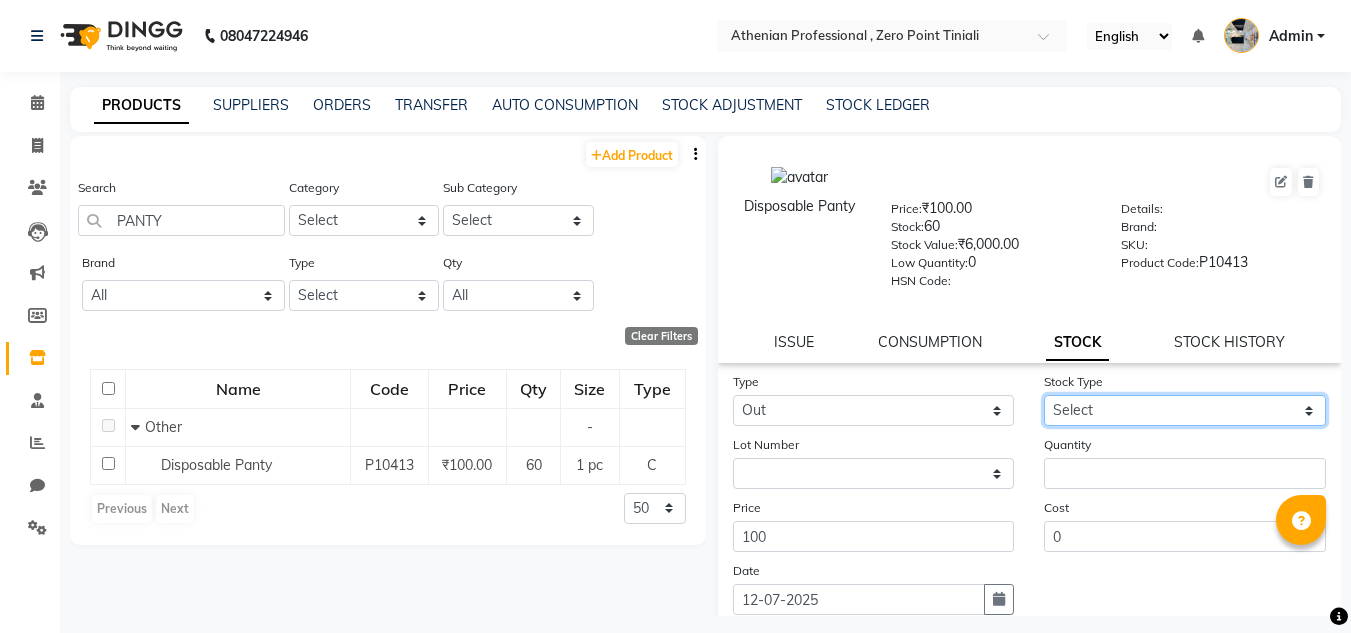 click on "Select Internal Use Damaged Expired Adjustment Return Other" 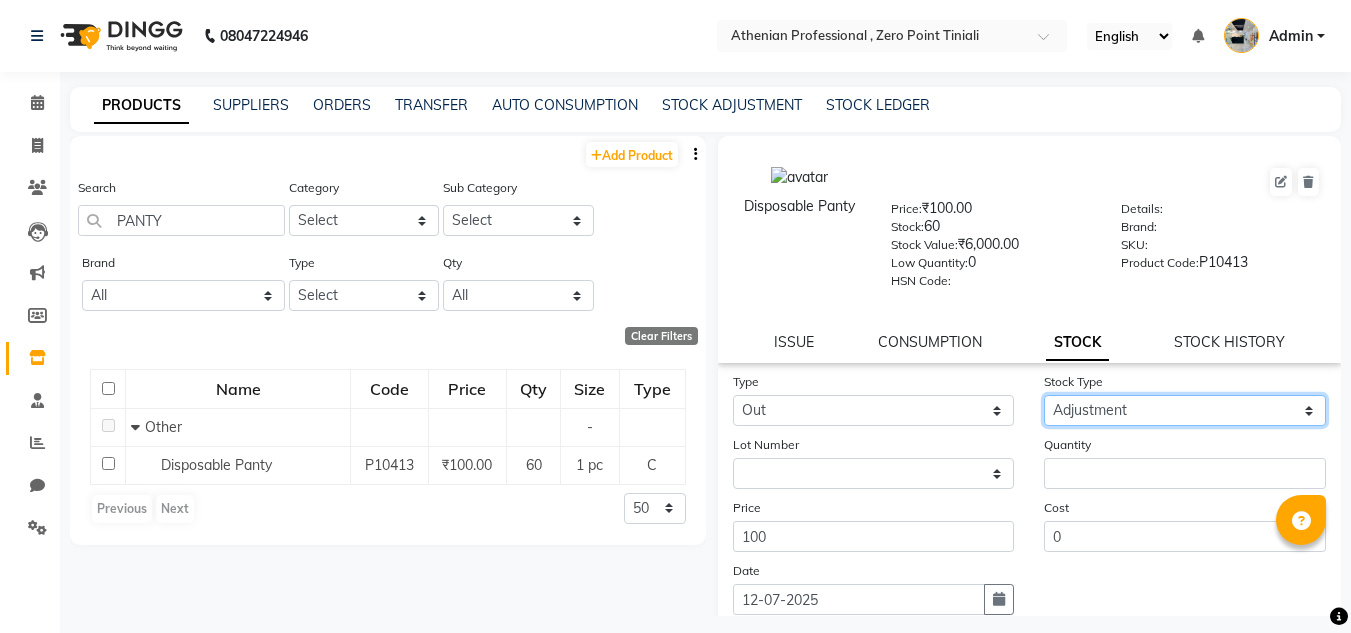 click on "Select Internal Use Damaged Expired Adjustment Return Other" 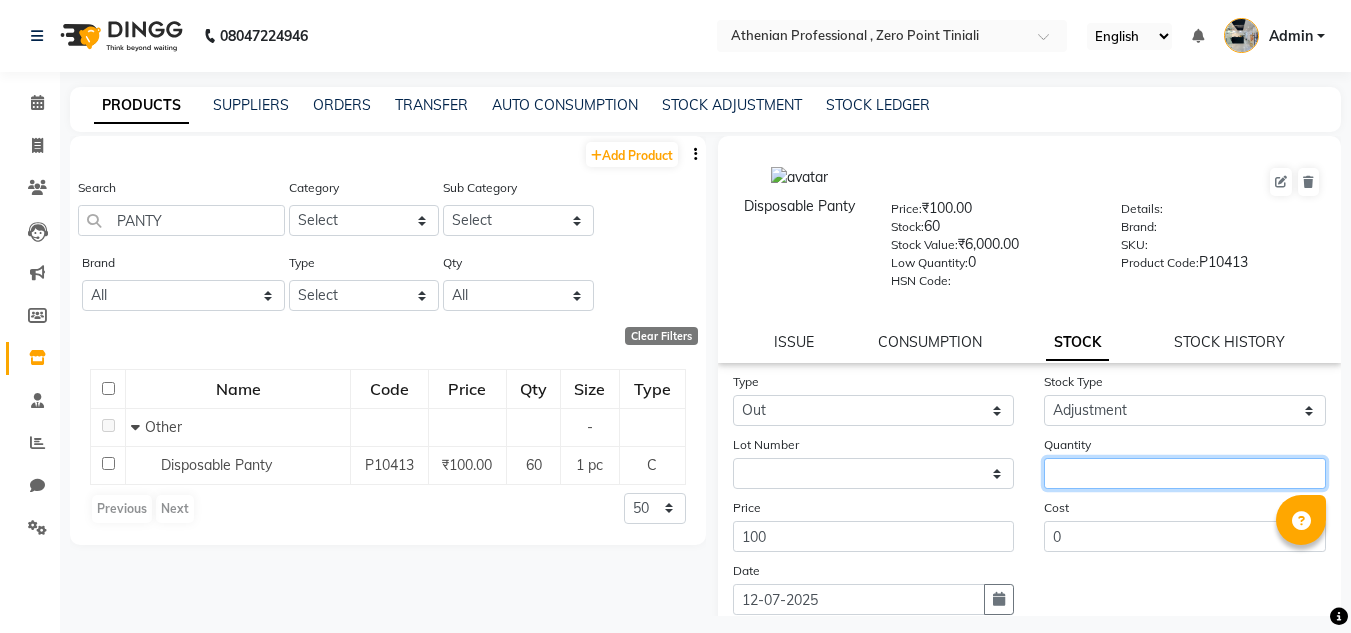 click 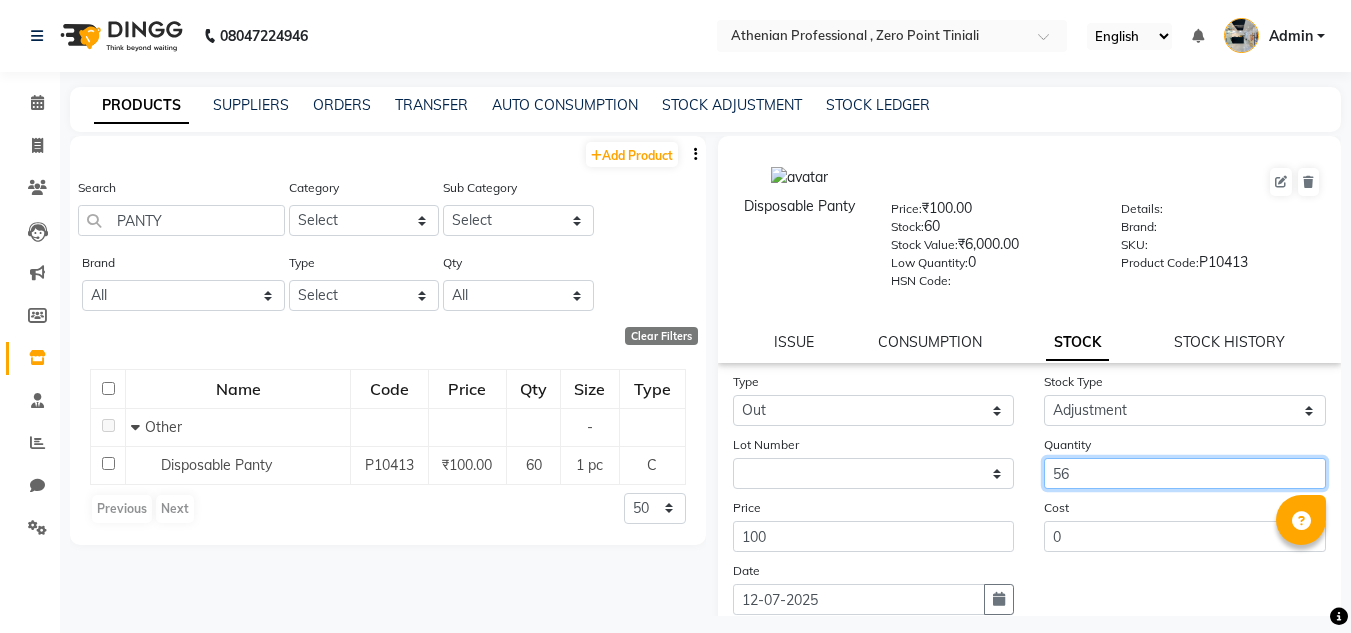 scroll, scrollTop: 155, scrollLeft: 0, axis: vertical 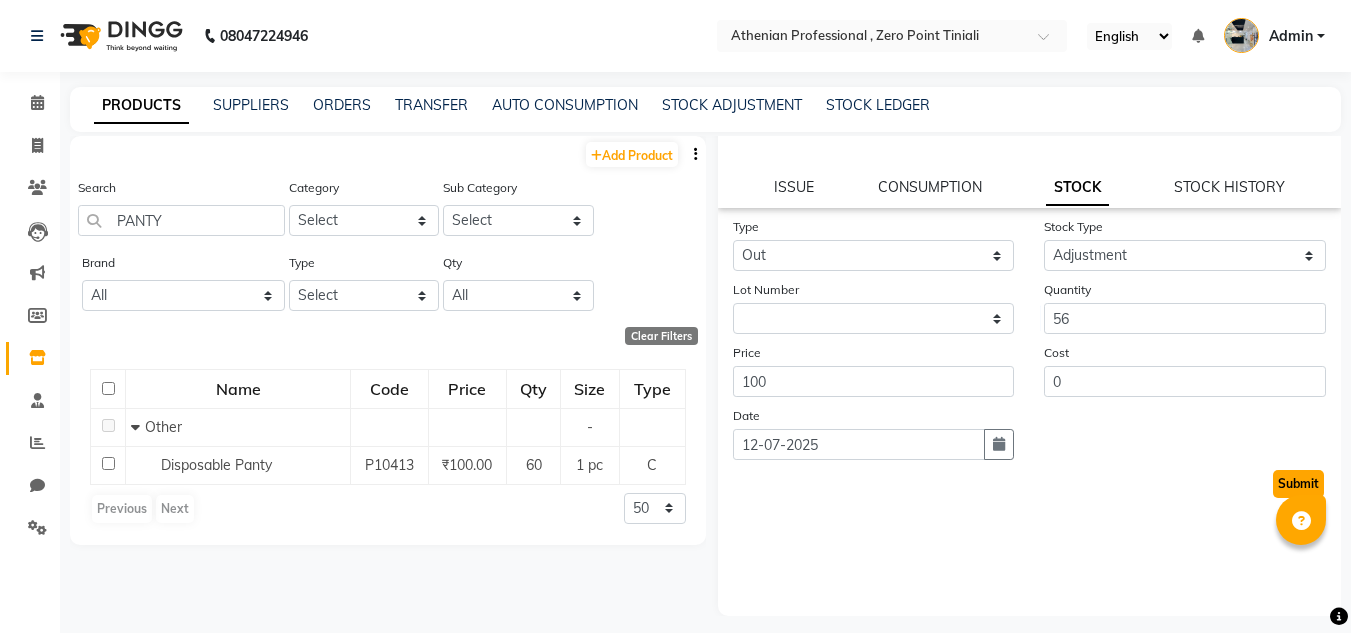 click on "Submit" 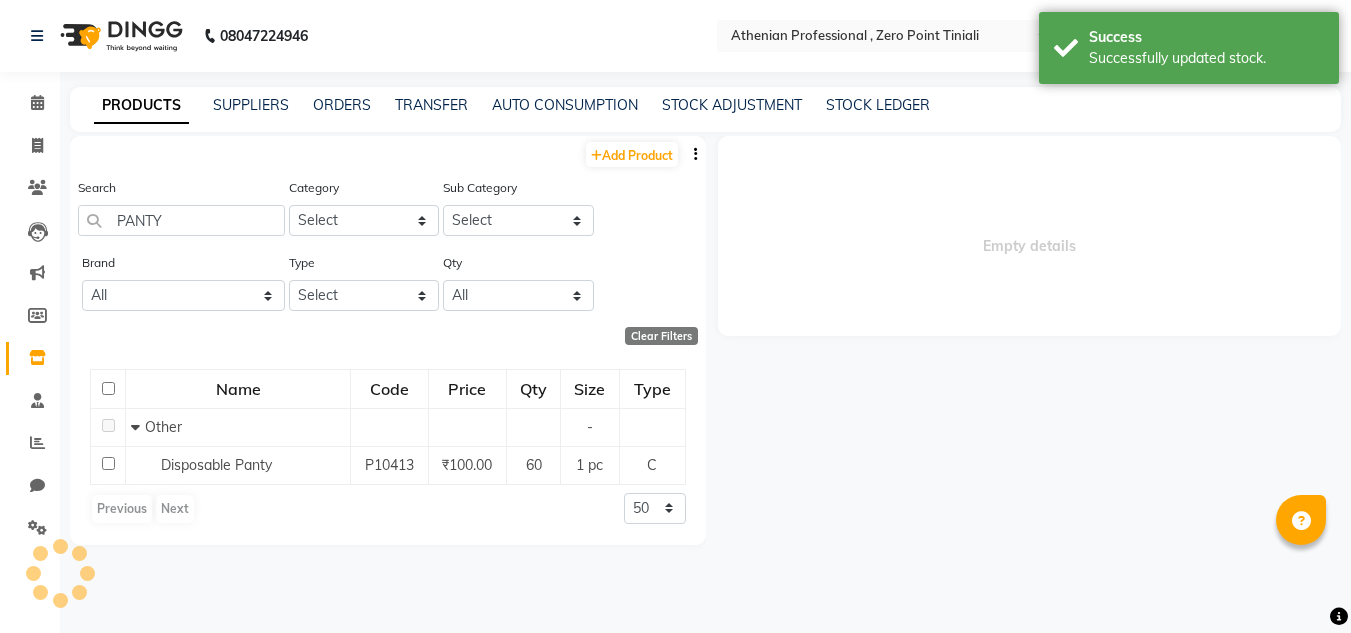 scroll, scrollTop: 0, scrollLeft: 0, axis: both 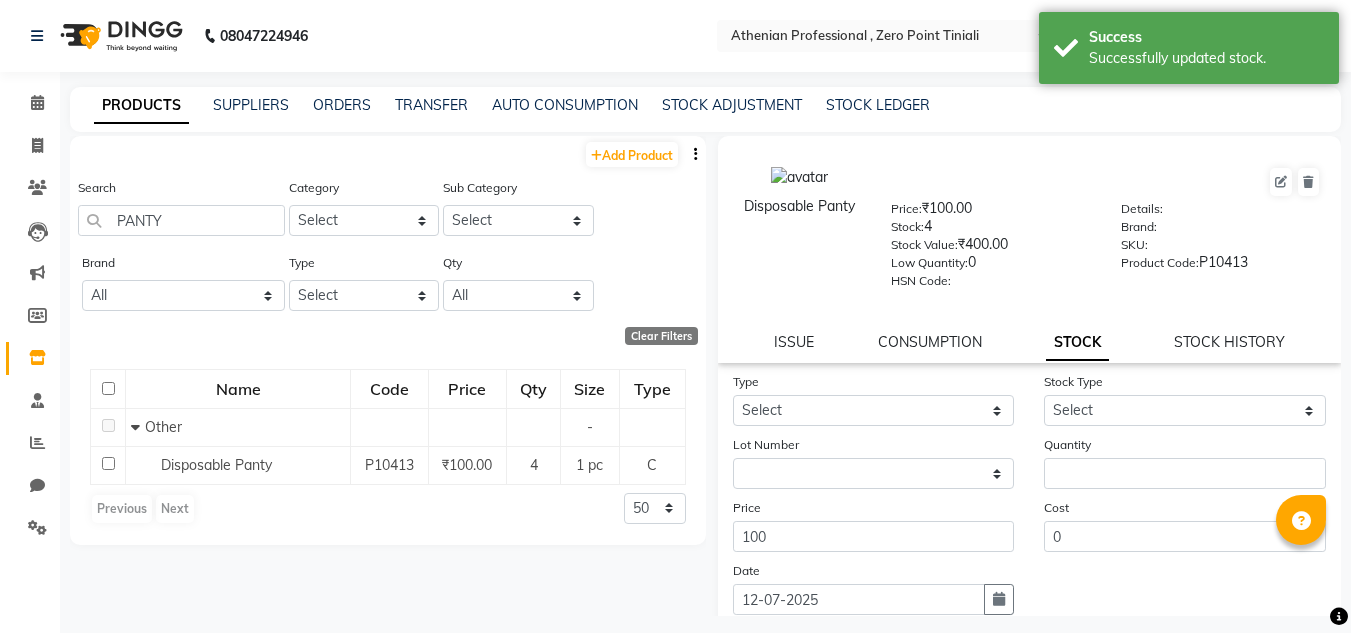 click on "Add Product" 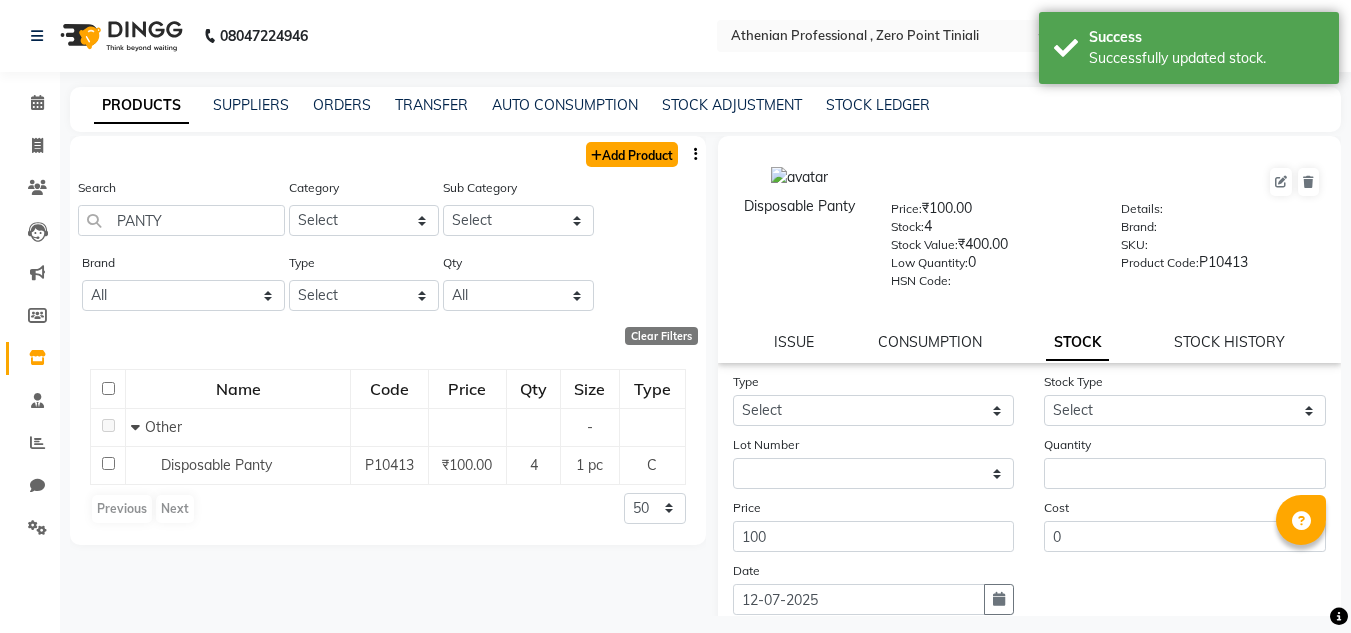 click on "Add Product" 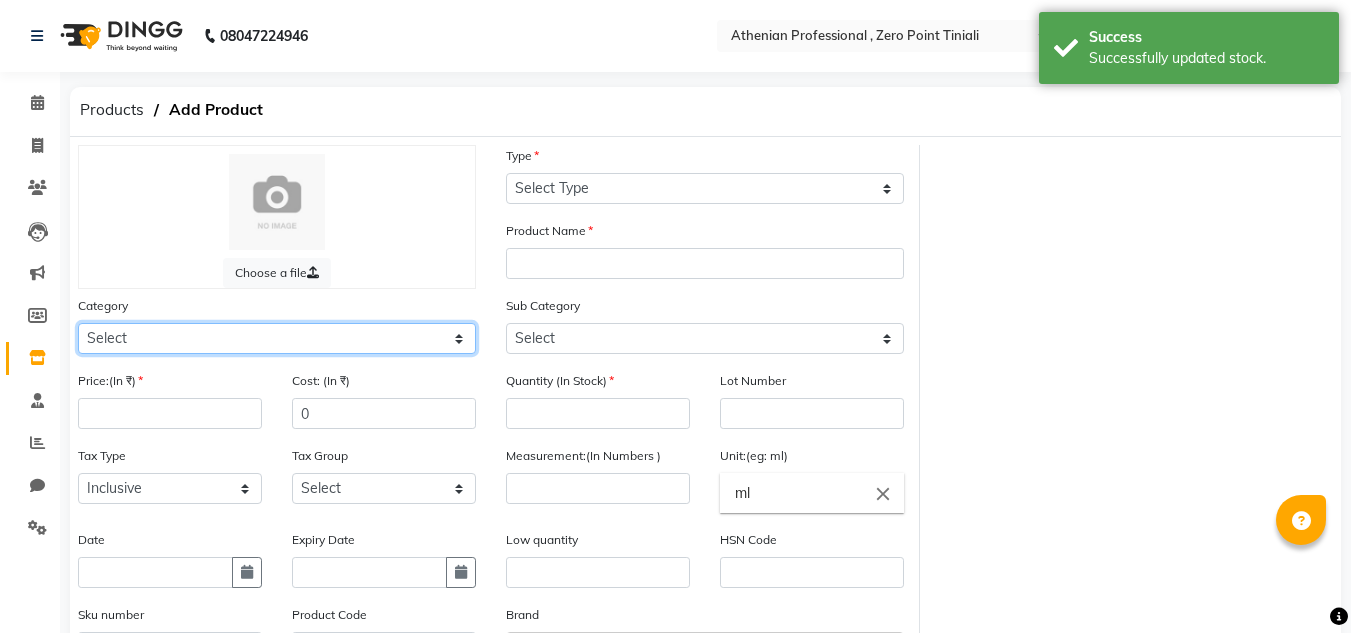 click on "Select Hair Skin Makeup Personal Care Appliances [PERSON_NAME] Waxing Disposable Threading Hands and Feet Beauty Planet [MEDICAL_DATA] Cadiveu Casmara Cheryls Loreal Olaplex Old Products Other" 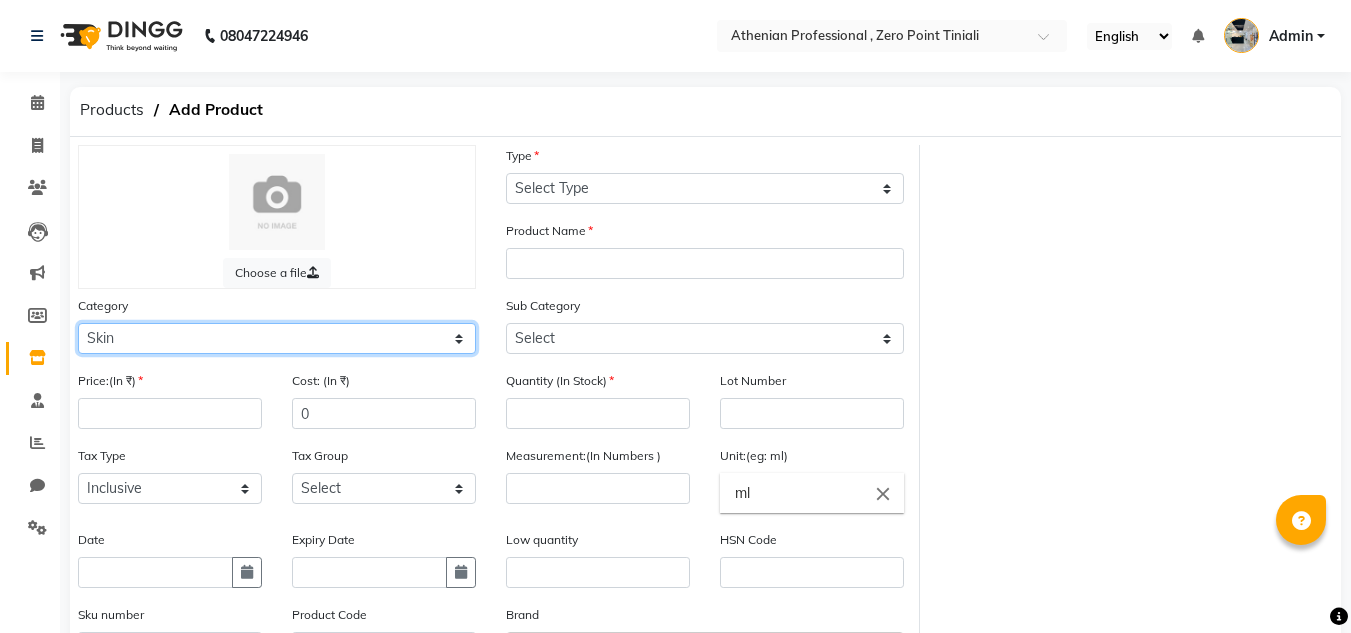 click on "Select Hair Skin Makeup Personal Care Appliances [PERSON_NAME] Waxing Disposable Threading Hands and Feet Beauty Planet [MEDICAL_DATA] Cadiveu Casmara Cheryls Loreal Olaplex Old Products Other" 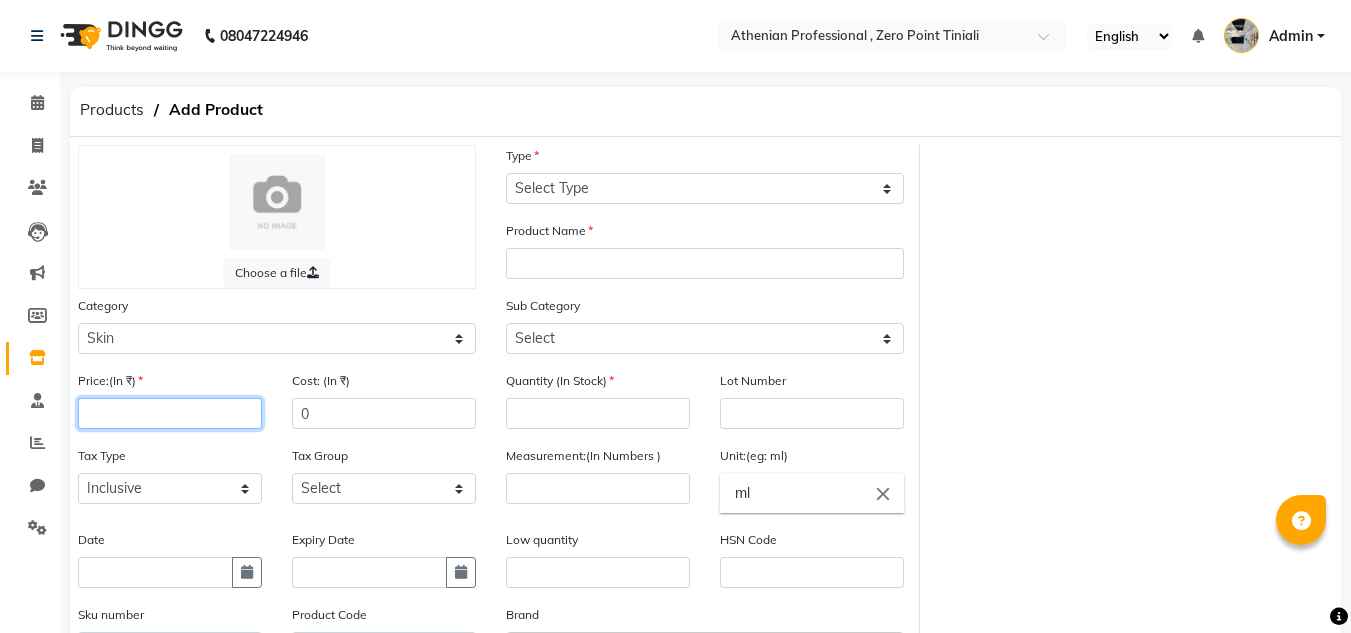 click 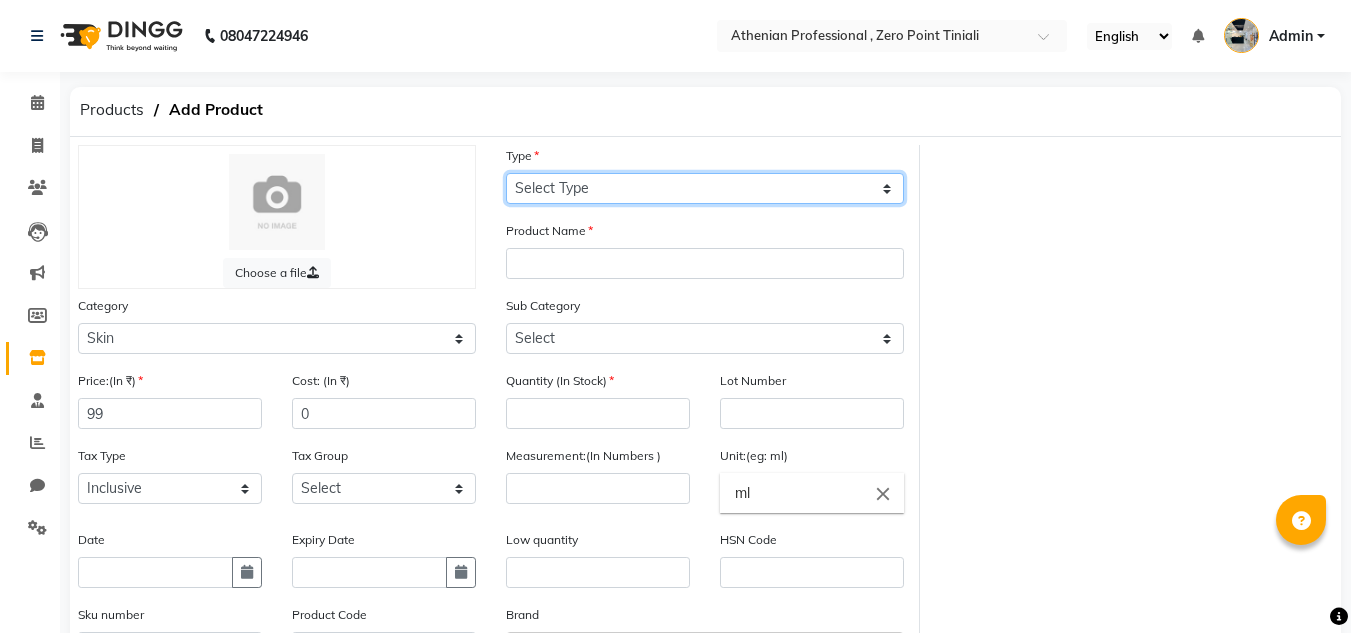 click on "Select Type Both Retail Consumable" 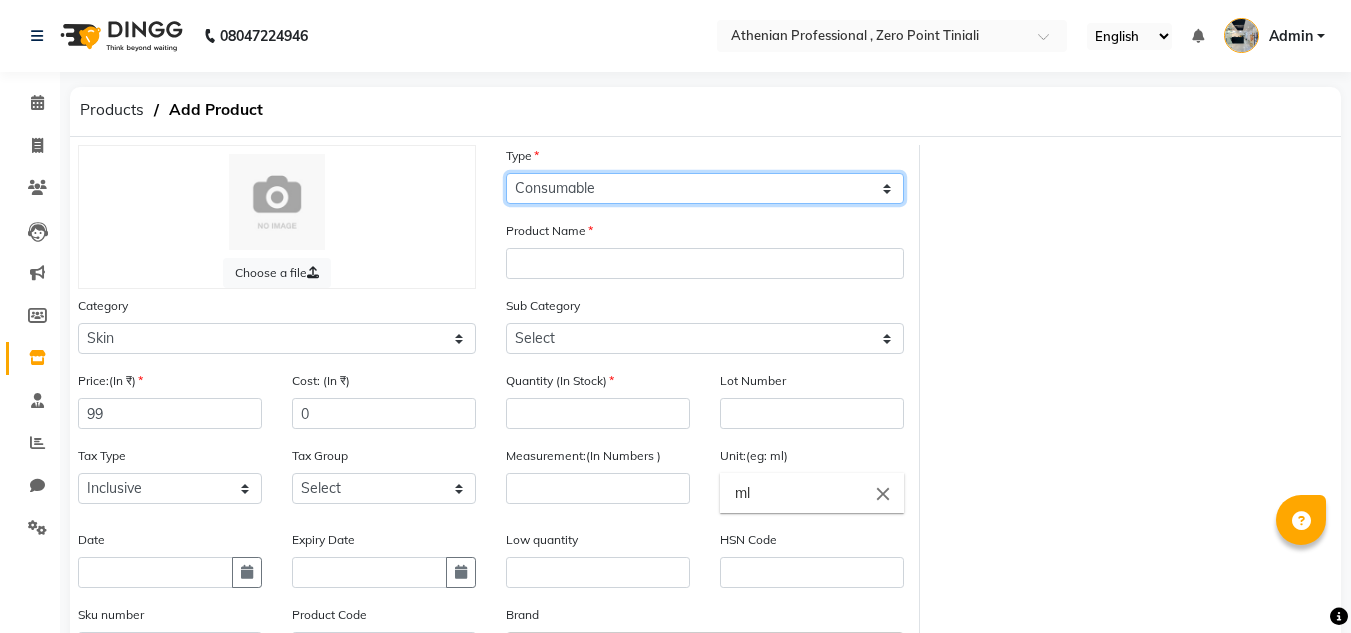 click on "Select Type Both Retail Consumable" 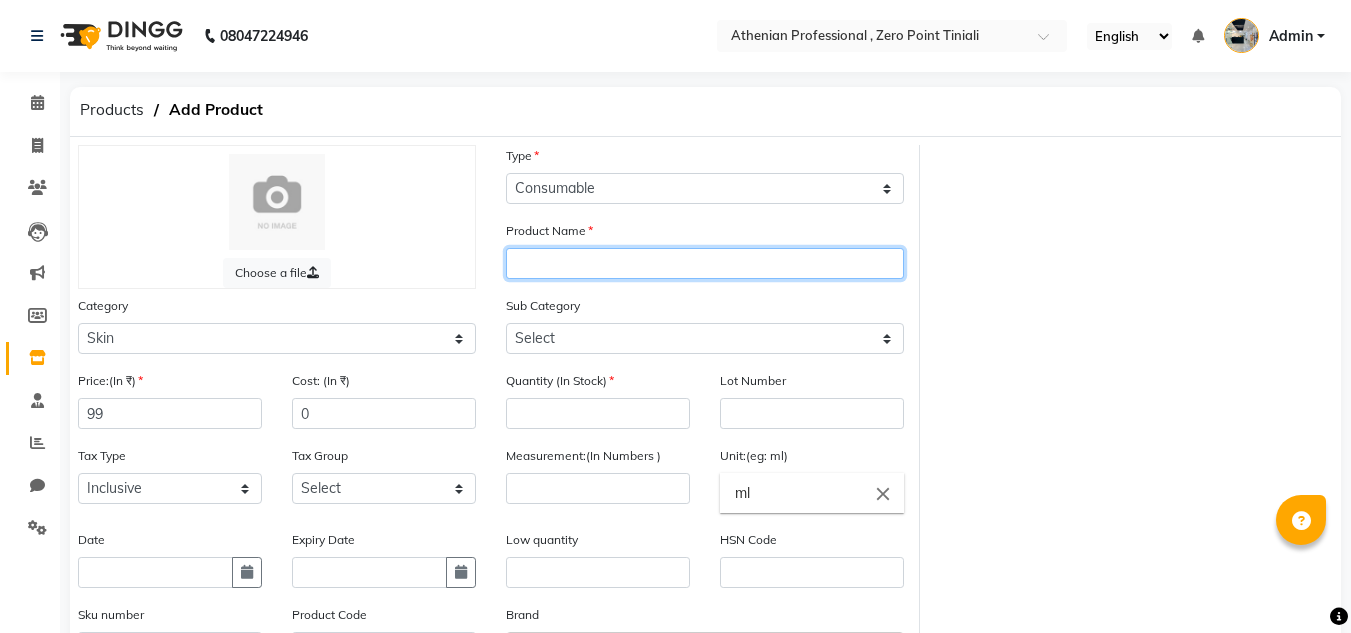 click 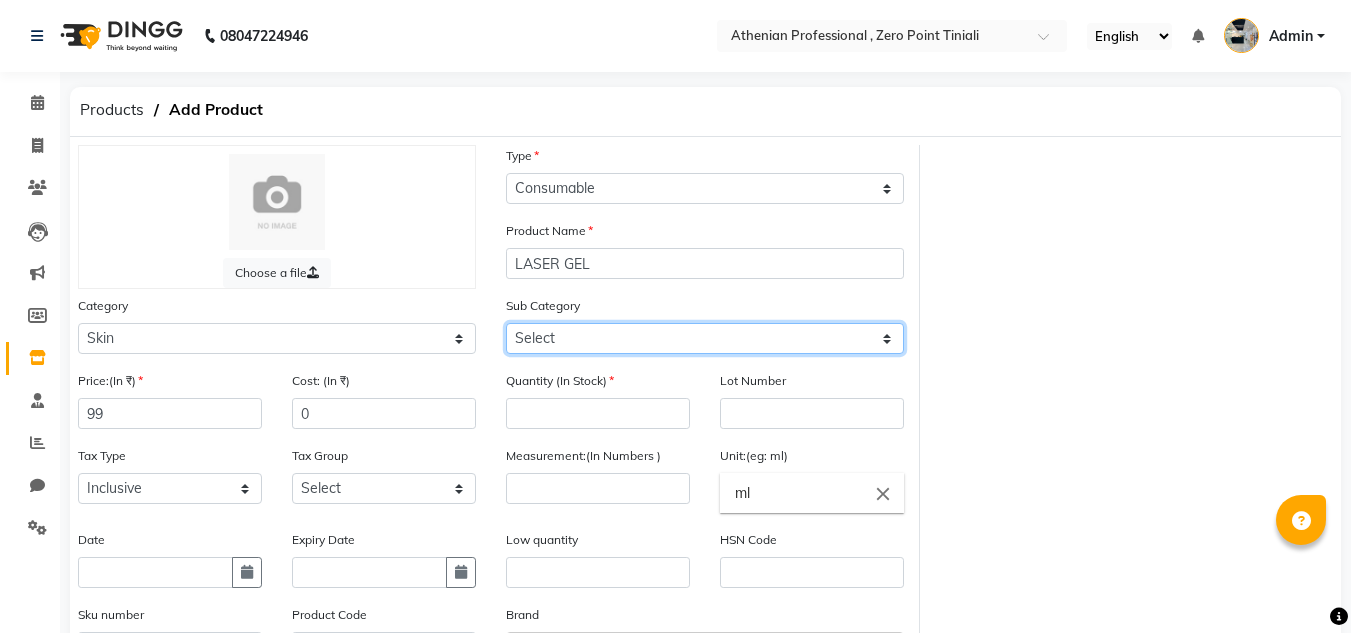 click on "Select Cleanser Facial Moisturiser Serum Toner Sun Care Masks Lip Care Eye Care Body Care Hand & Feet Kit & Combo Treatment Appliances Other Skin SERUM MOISTURIZER TONER CLEANSER MISCELLER WATER MIST SUNSHIELD Cream TONE WASH DROPS SUNSCREEN GEL FACE WASH Body Polishing WAX MASSAGE CREAM SCRUB MASK PACK SALT PEDICURE AND MANICURE PEEL FACIAL Foam Hydrafacial Glue Bonder Primer Miceller water Lashes LASH REMOVER Numbing Cartridge" 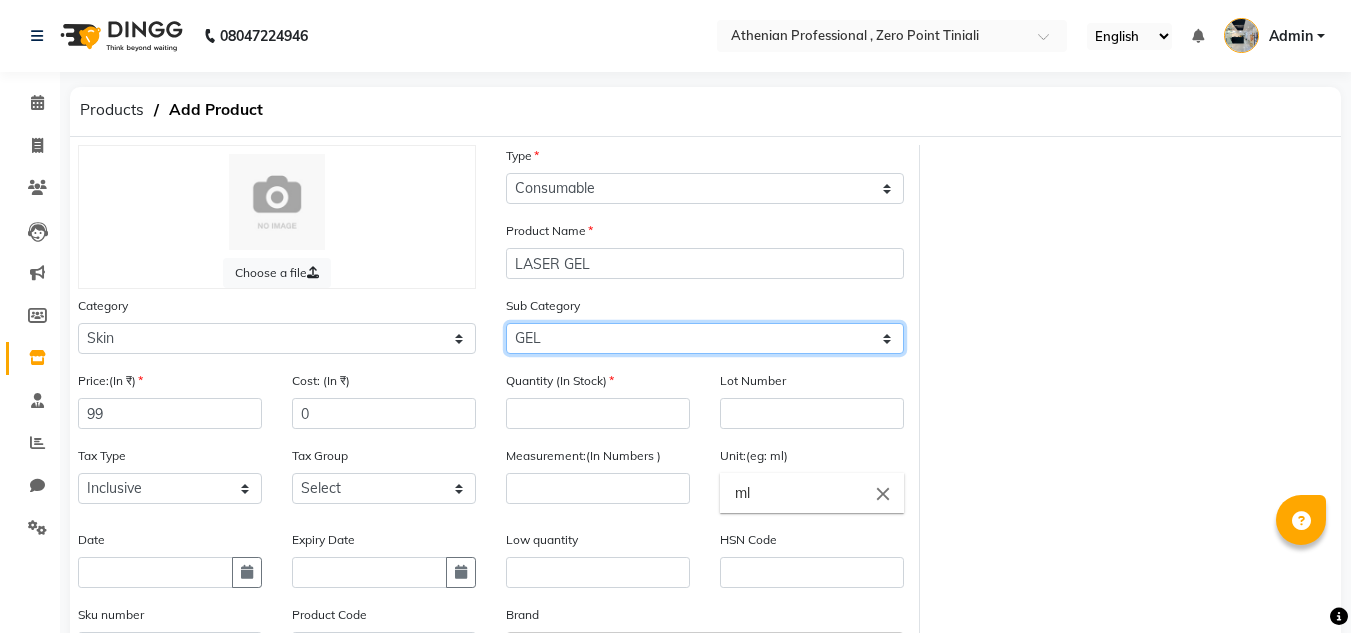 click on "Select Cleanser Facial Moisturiser Serum Toner Sun Care Masks Lip Care Eye Care Body Care Hand & Feet Kit & Combo Treatment Appliances Other Skin SERUM MOISTURIZER TONER CLEANSER MISCELLER WATER MIST SUNSHIELD Cream TONE WASH DROPS SUNSCREEN GEL FACE WASH Body Polishing WAX MASSAGE CREAM SCRUB MASK PACK SALT PEDICURE AND MANICURE PEEL FACIAL Foam Hydrafacial Glue Bonder Primer Miceller water Lashes LASH REMOVER Numbing Cartridge" 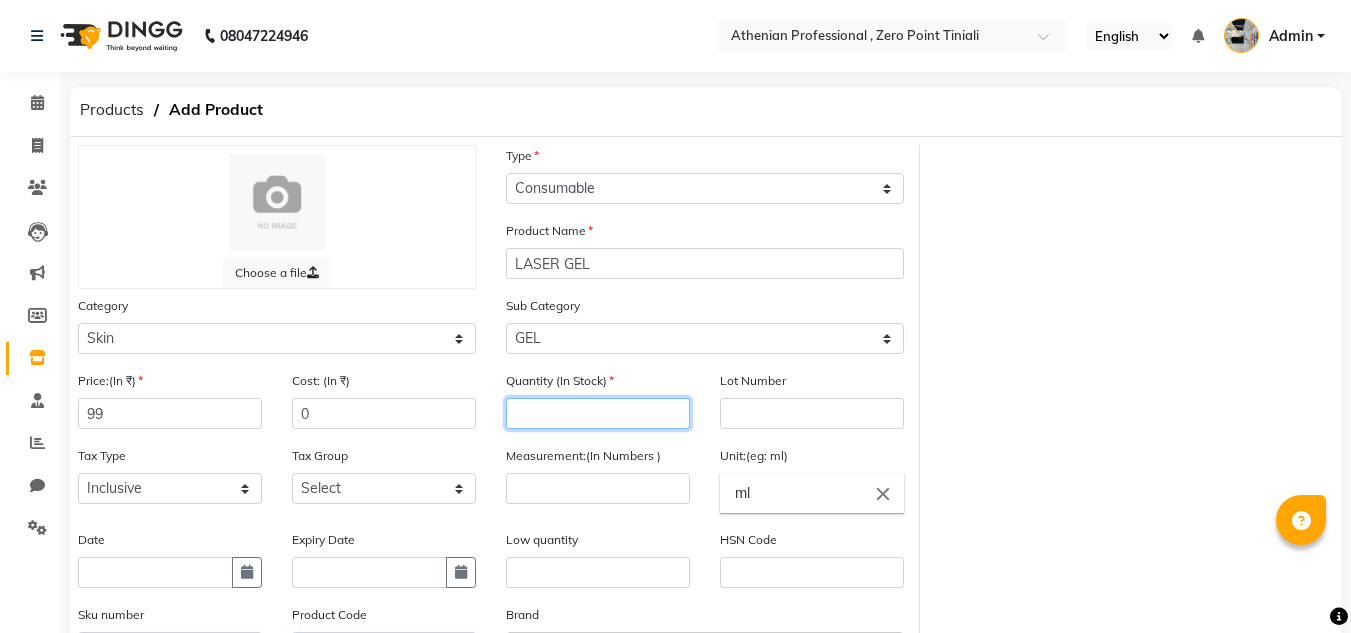 click 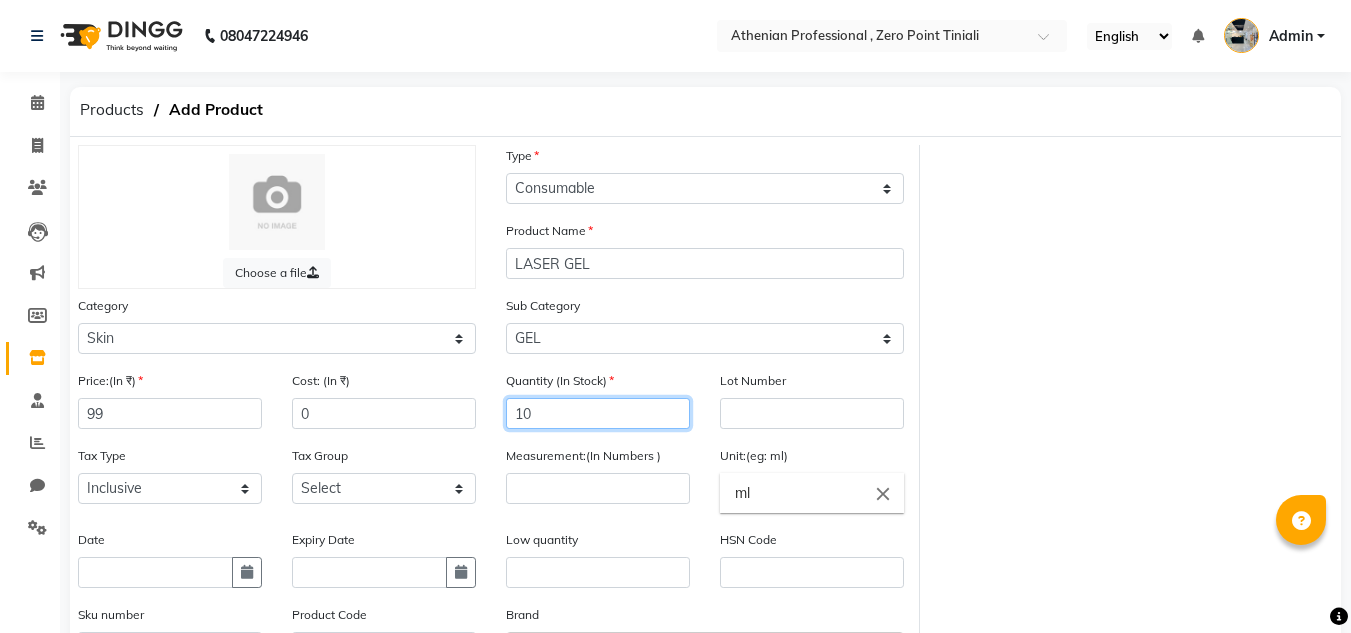 scroll, scrollTop: 173, scrollLeft: 0, axis: vertical 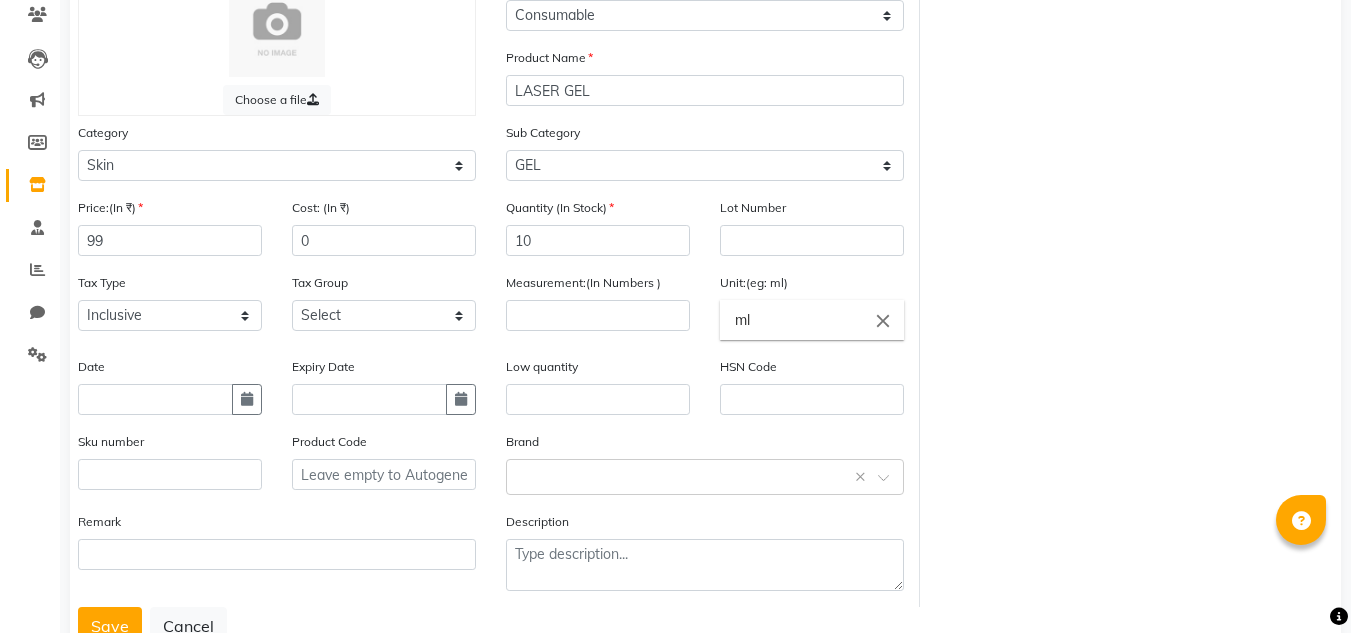 click on "Measurement:(In Numbers )" 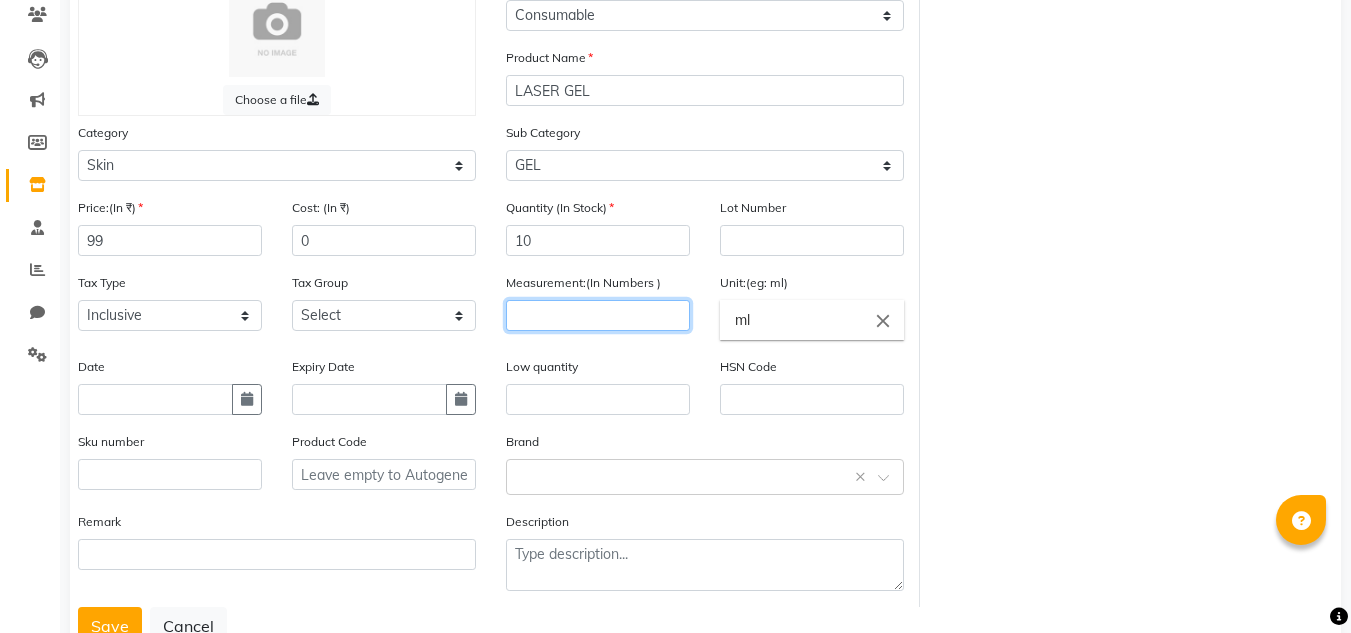 click 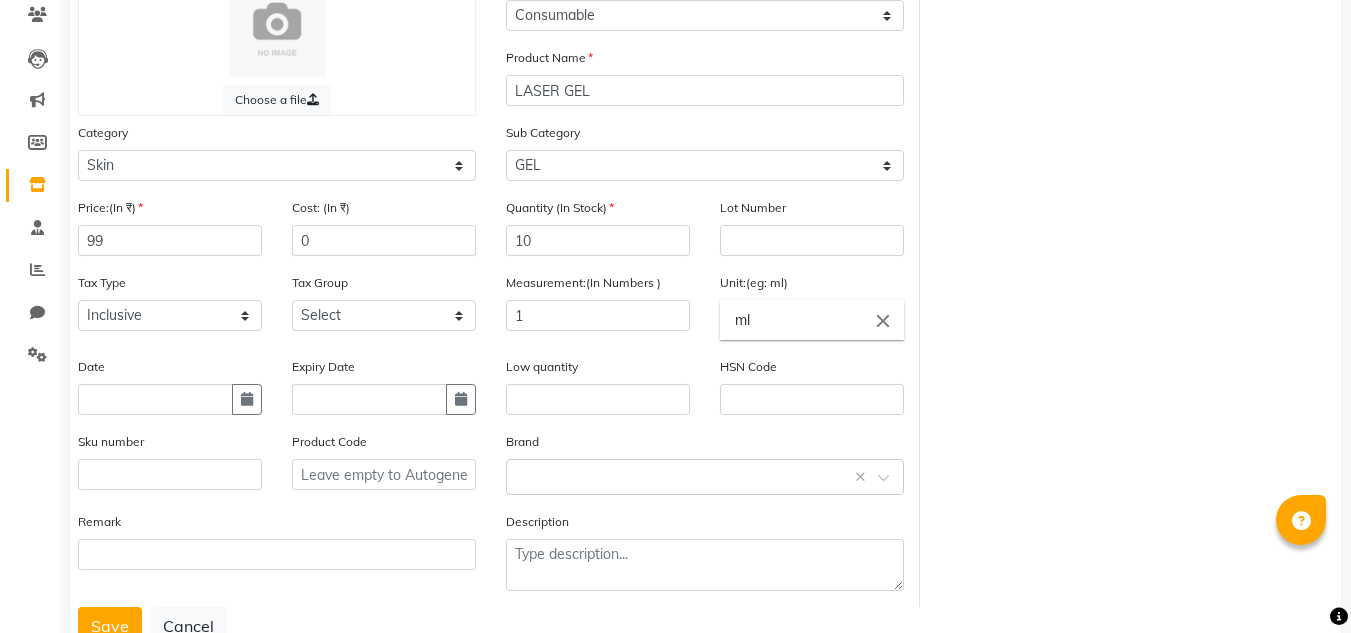 click on "close" 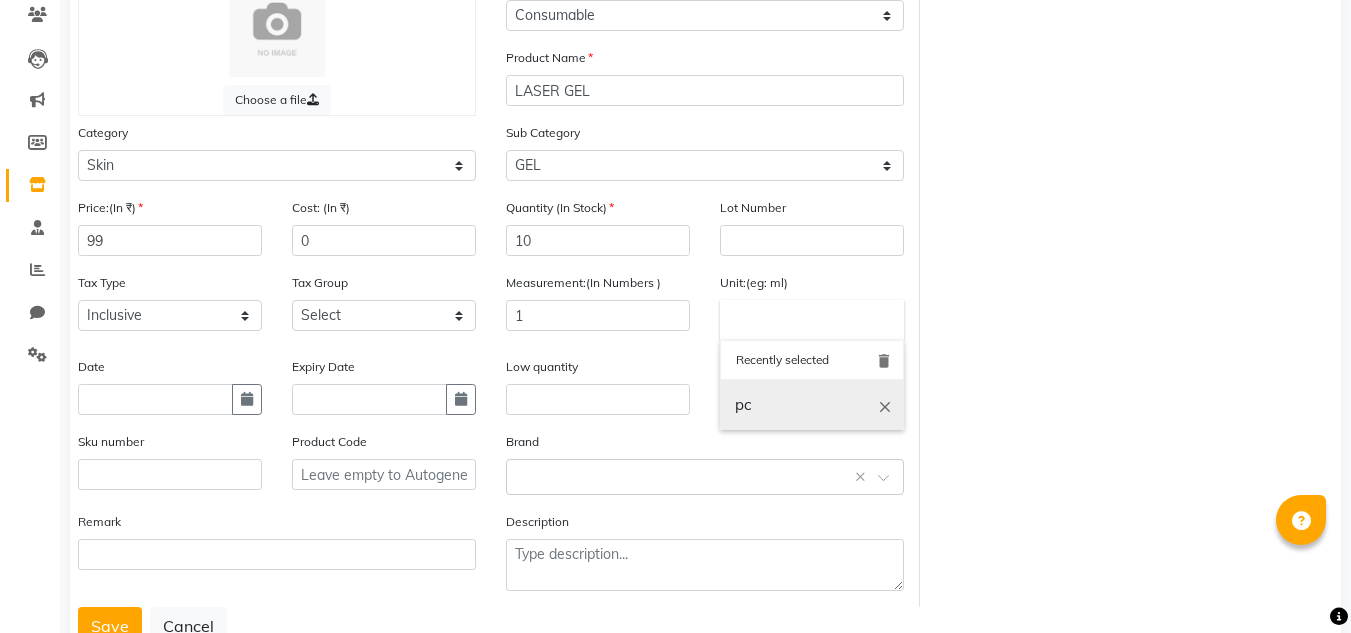 click on "pc" at bounding box center (812, 405) 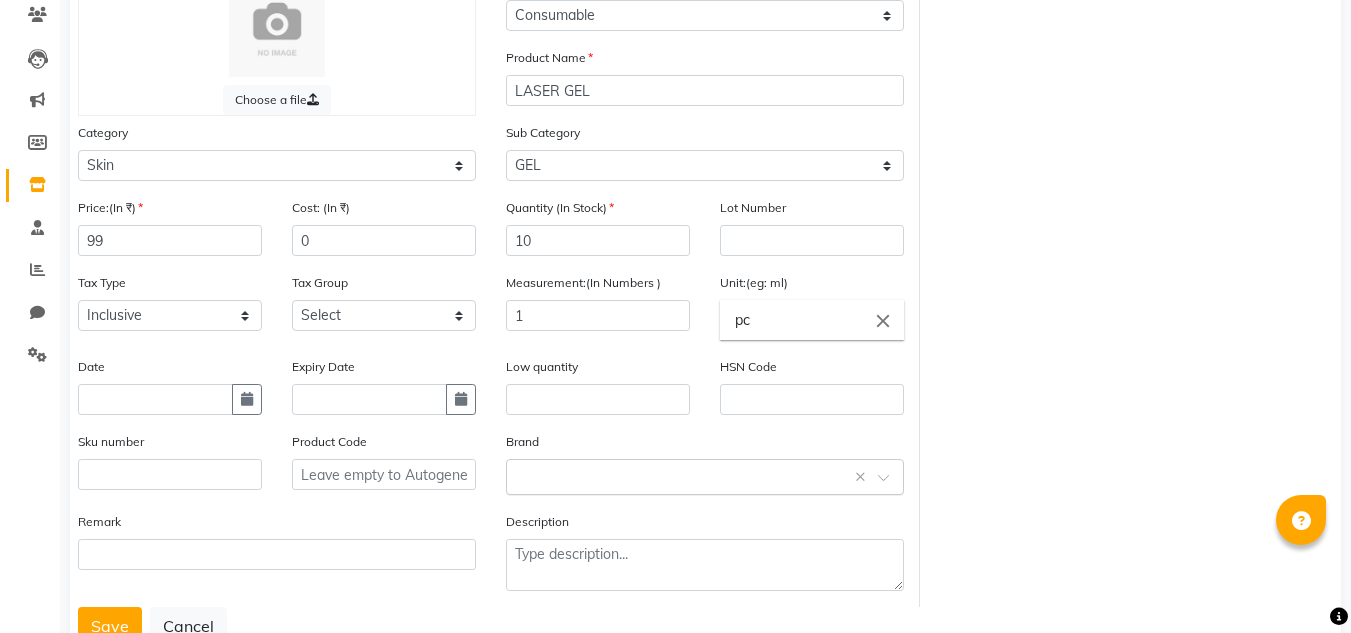 scroll, scrollTop: 243, scrollLeft: 0, axis: vertical 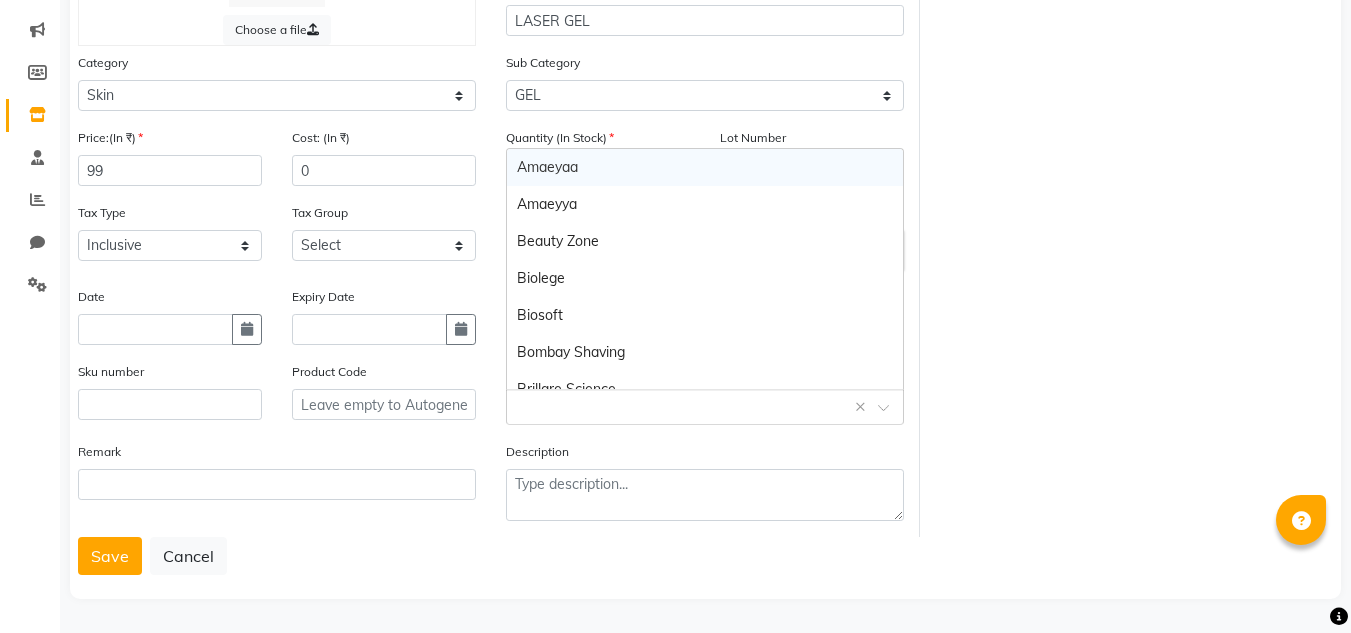 click on "Select brand or add custom brand    ×" 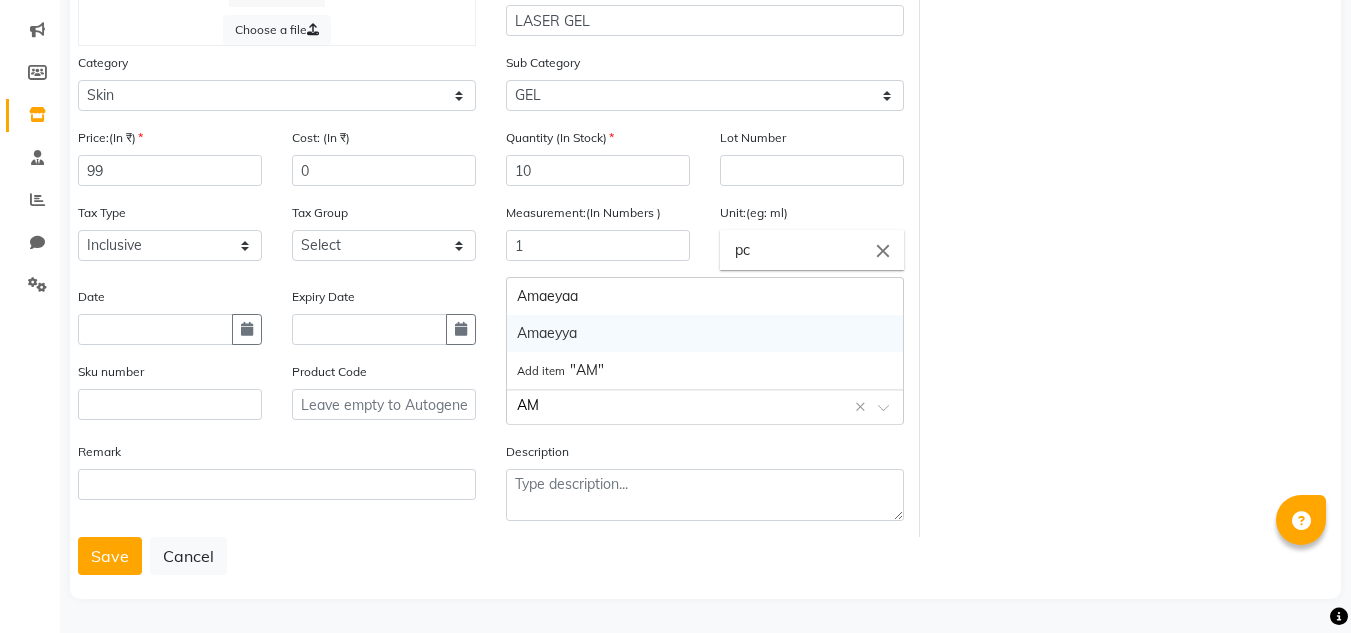 scroll, scrollTop: 0, scrollLeft: 0, axis: both 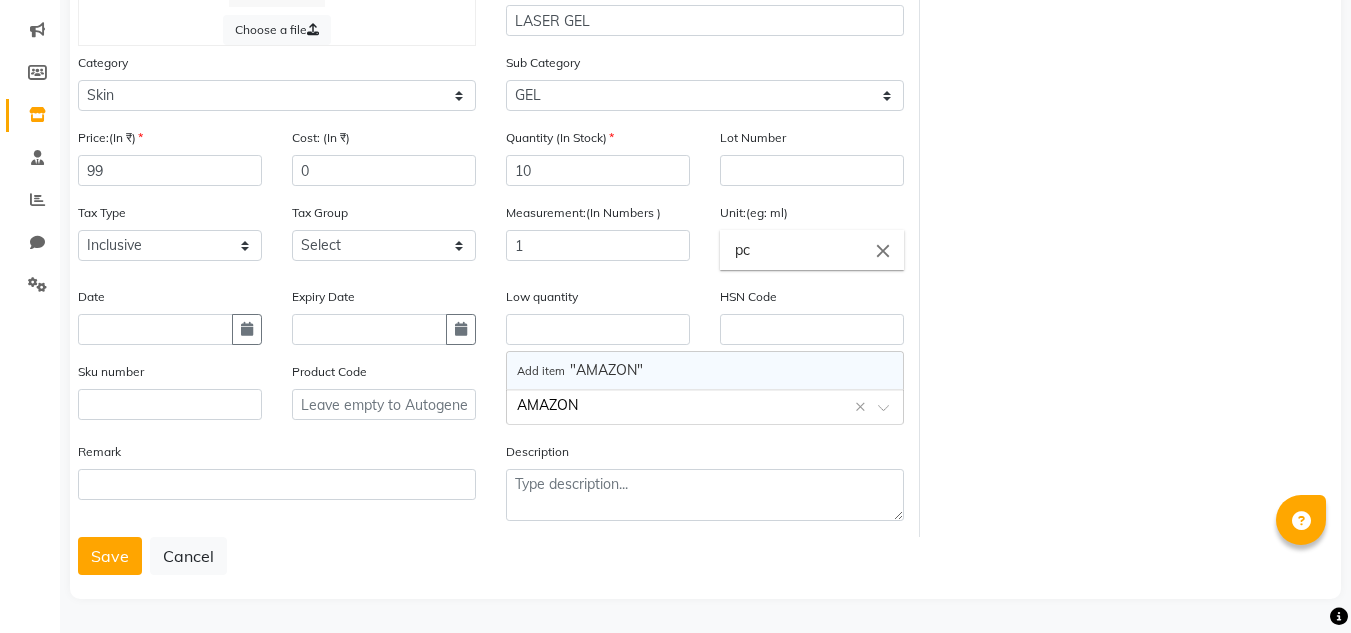 click on "Description" 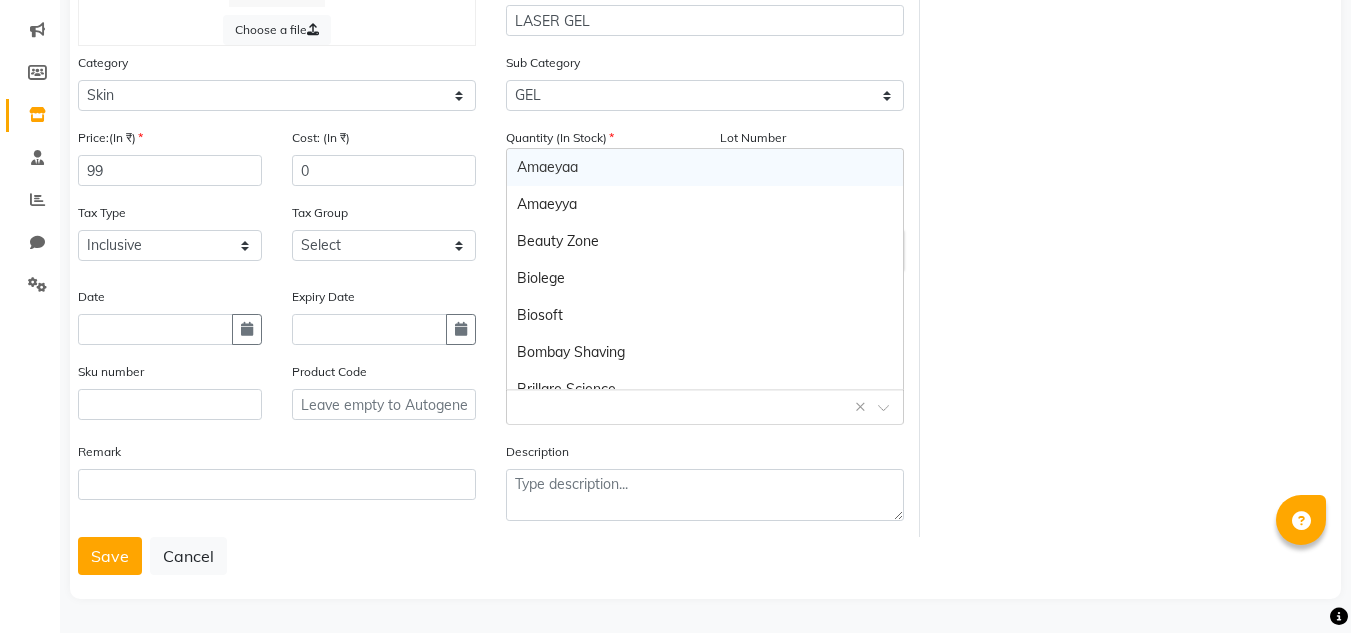 click 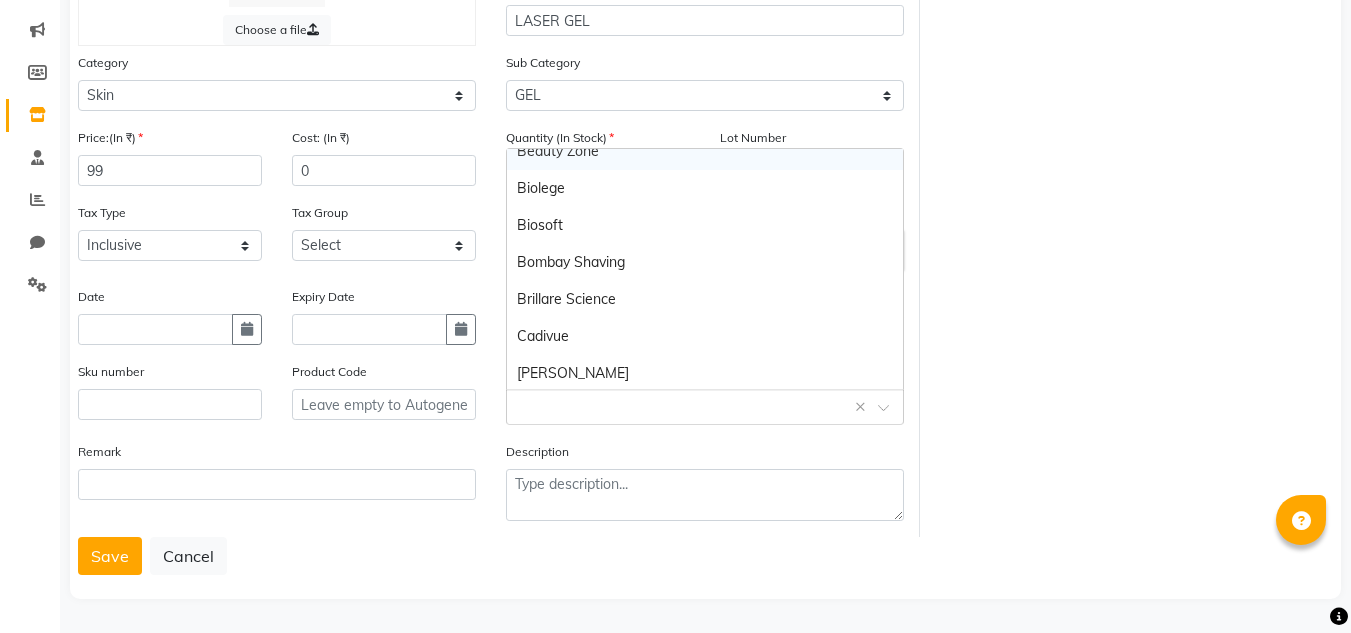 scroll, scrollTop: 0, scrollLeft: 0, axis: both 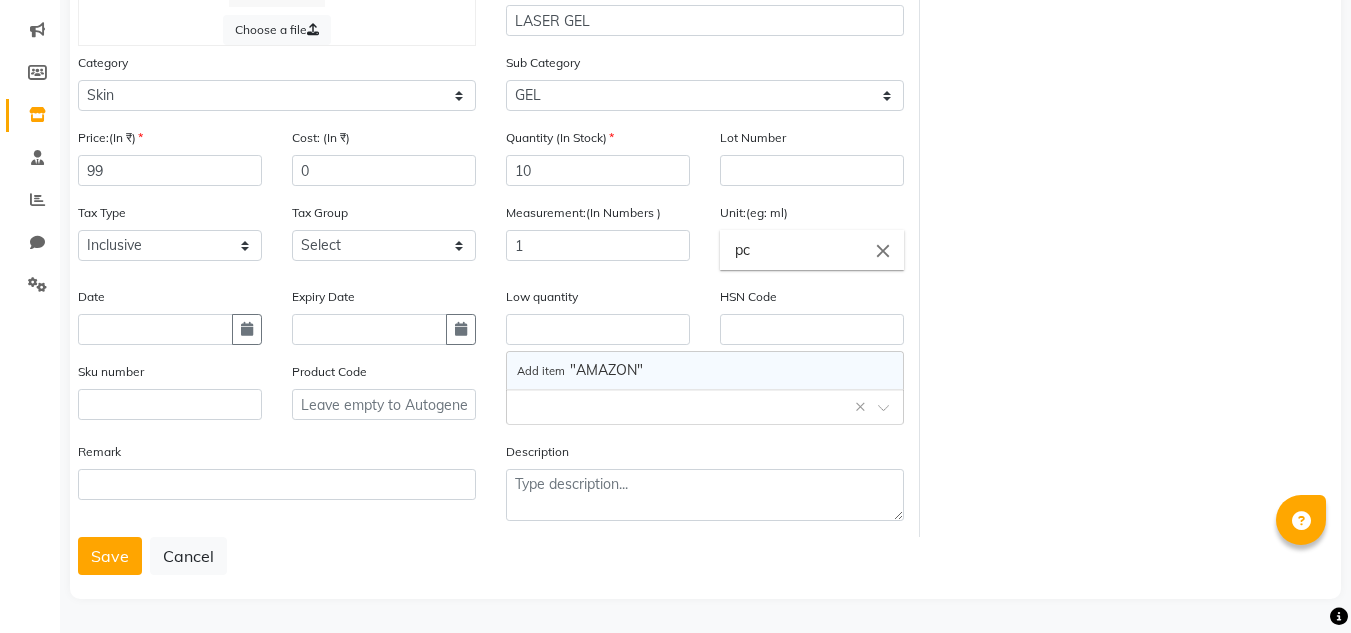 click 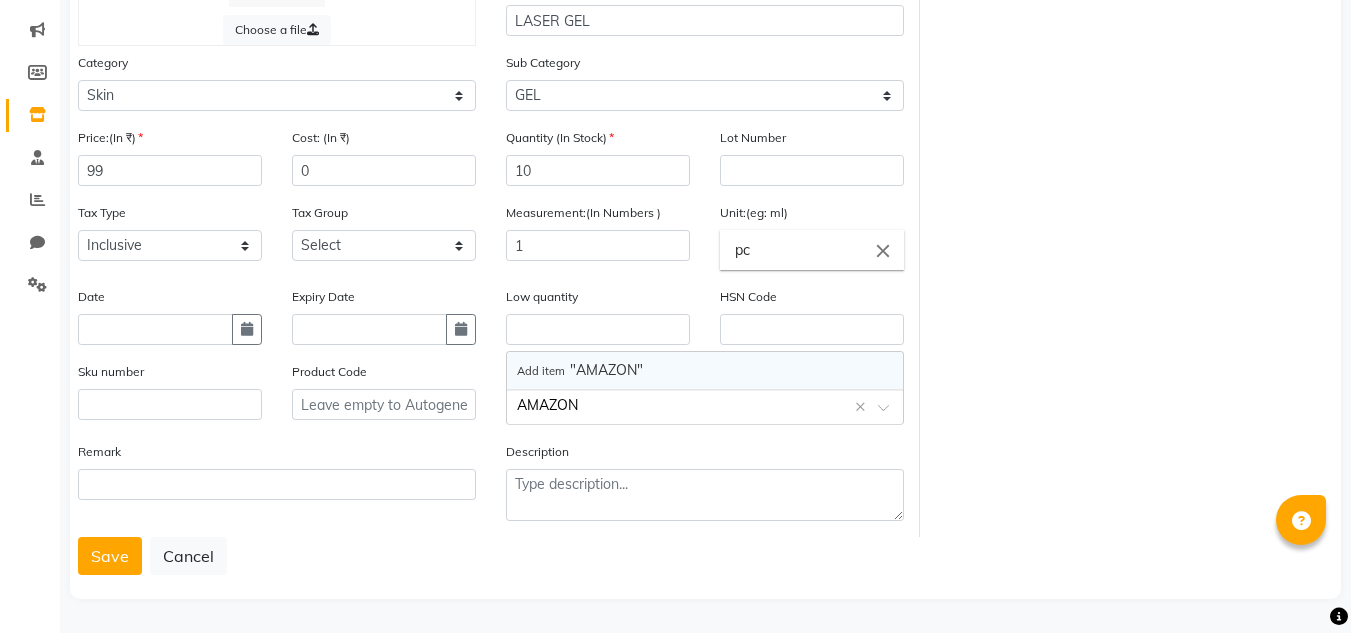 click on "Add item "AMAZON"" at bounding box center [580, 370] 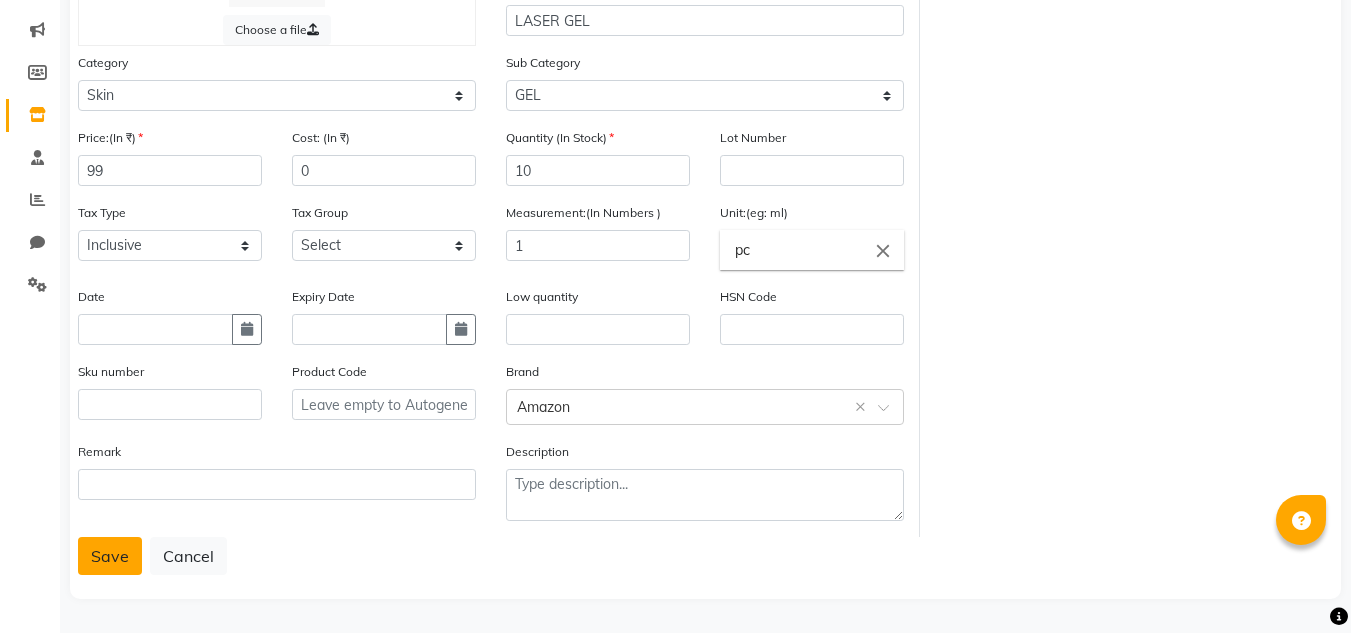 click on "Save" 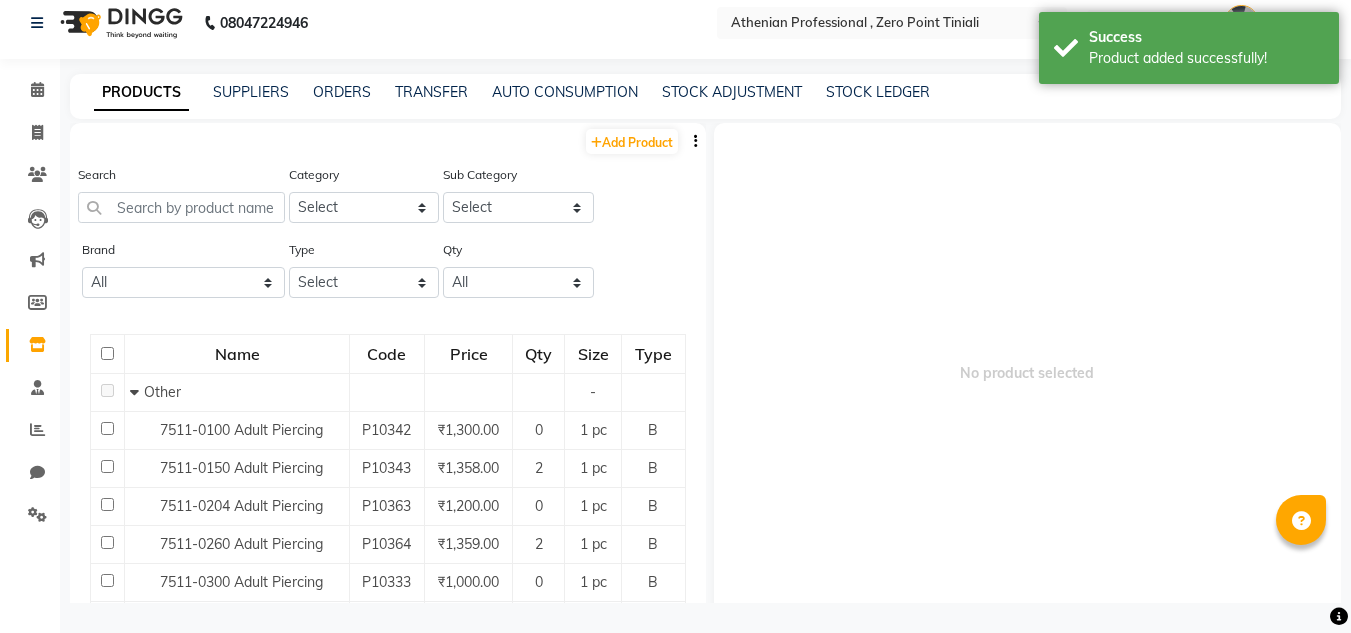 scroll, scrollTop: 13, scrollLeft: 0, axis: vertical 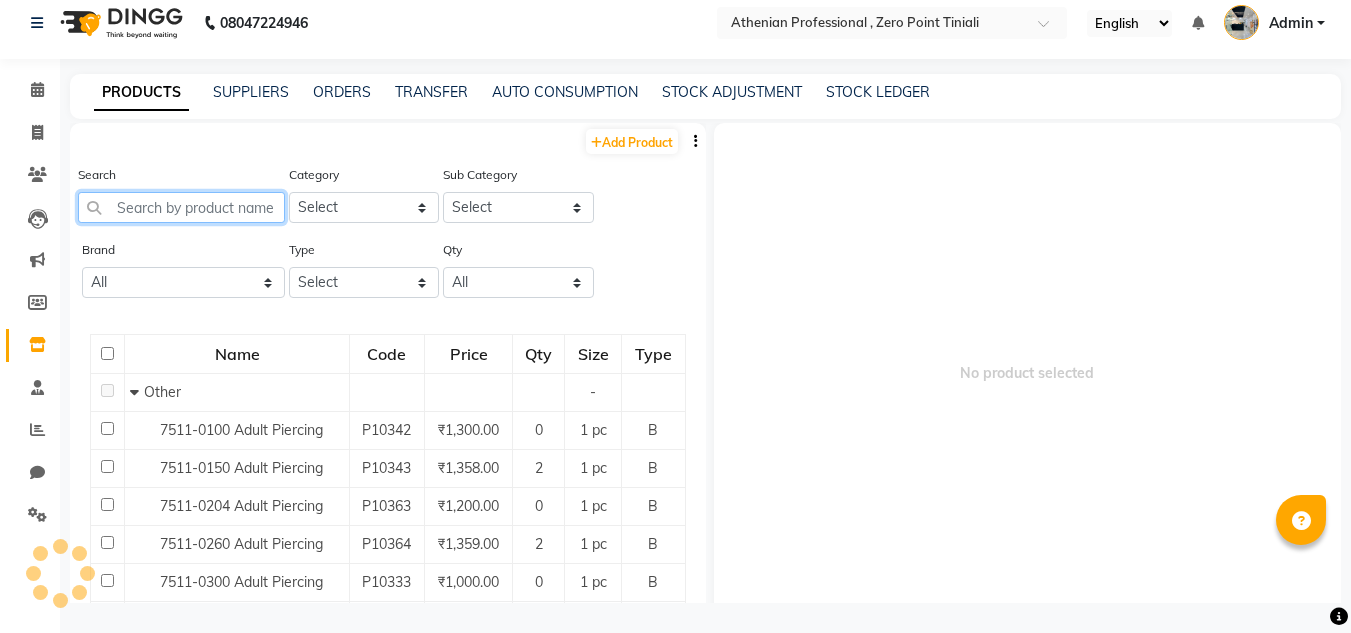 click 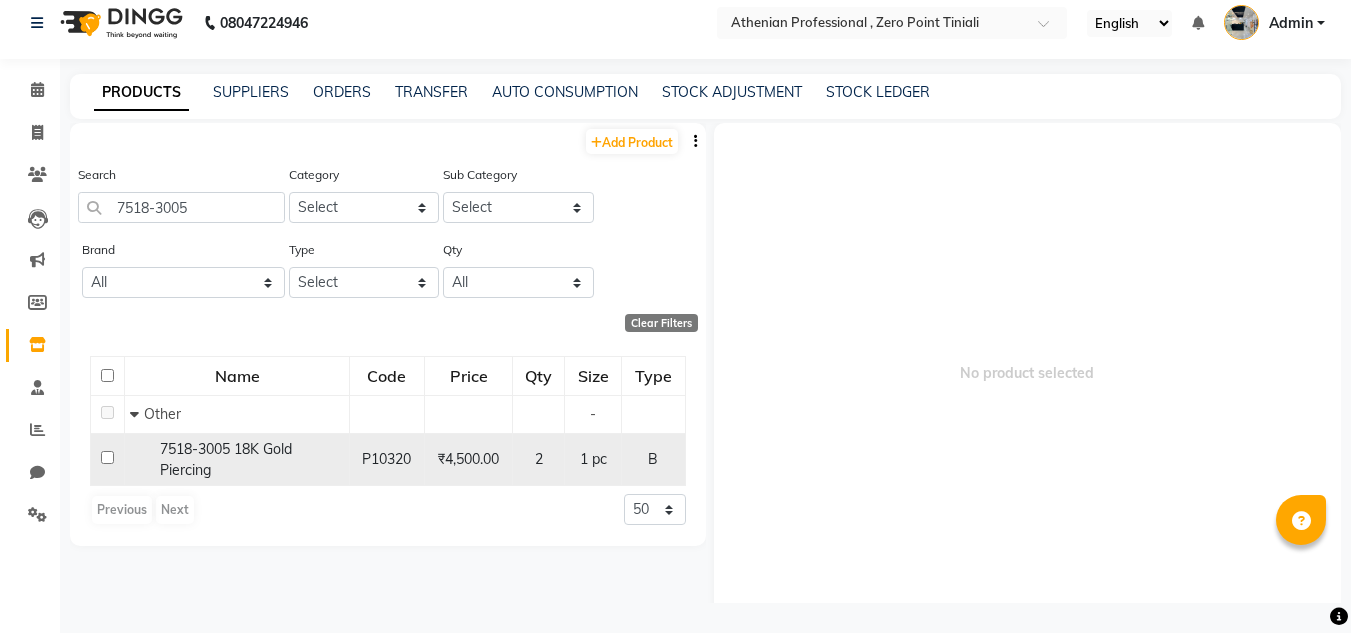 click on "2" 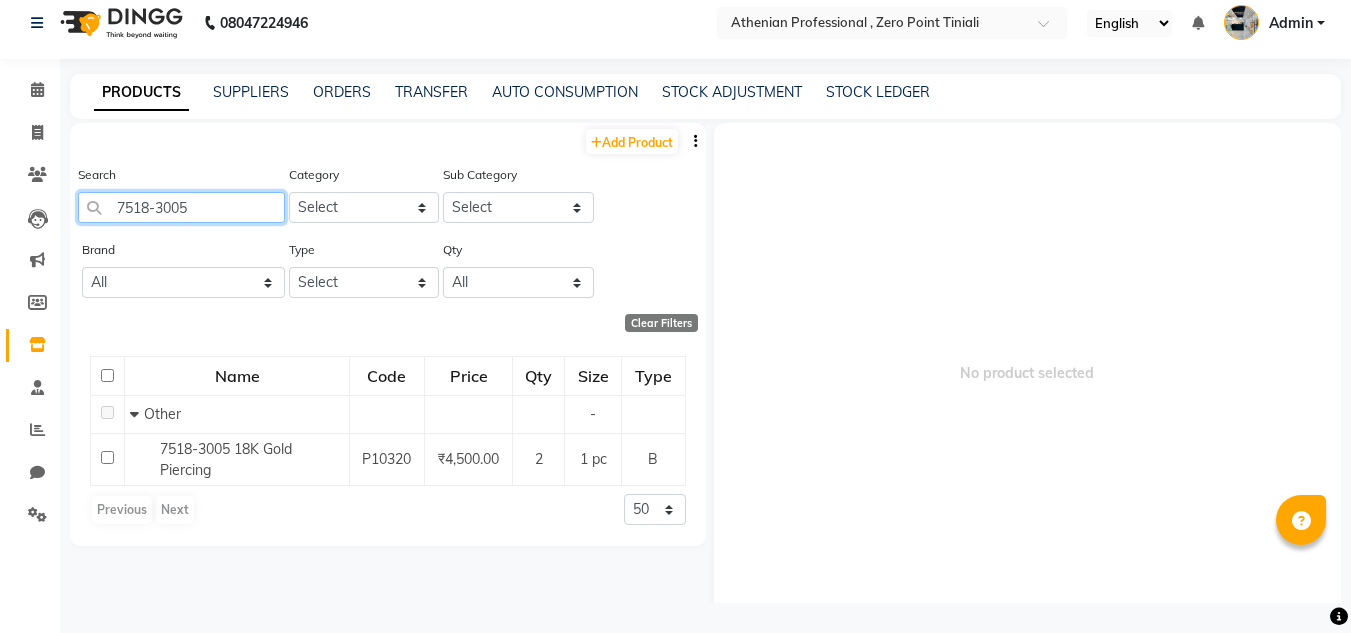 drag, startPoint x: 201, startPoint y: 204, endPoint x: 91, endPoint y: 199, distance: 110.11358 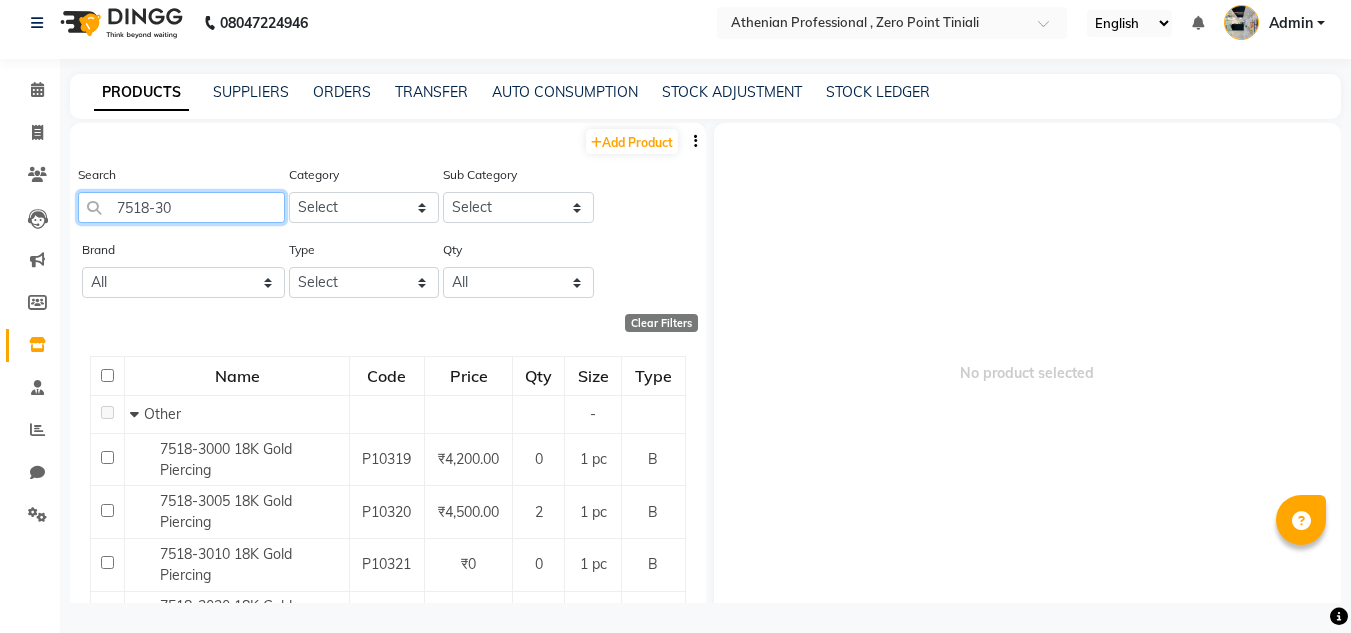 scroll, scrollTop: 0, scrollLeft: 0, axis: both 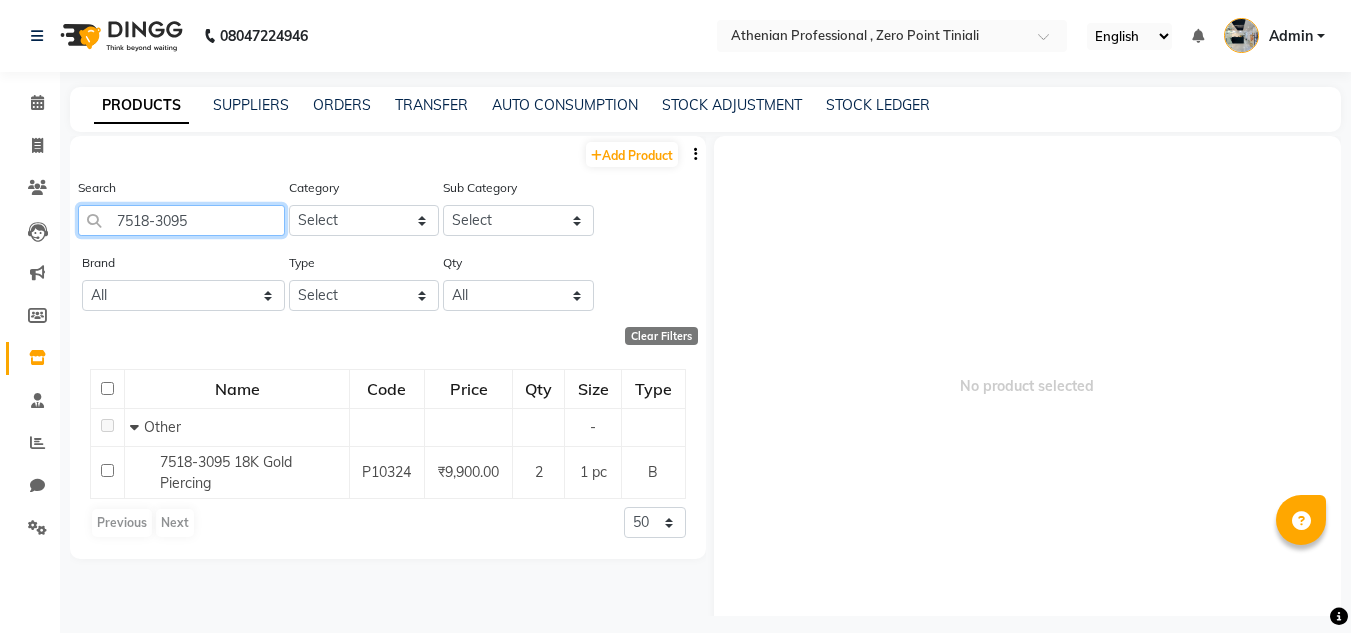 drag, startPoint x: 223, startPoint y: 218, endPoint x: 159, endPoint y: 213, distance: 64.195015 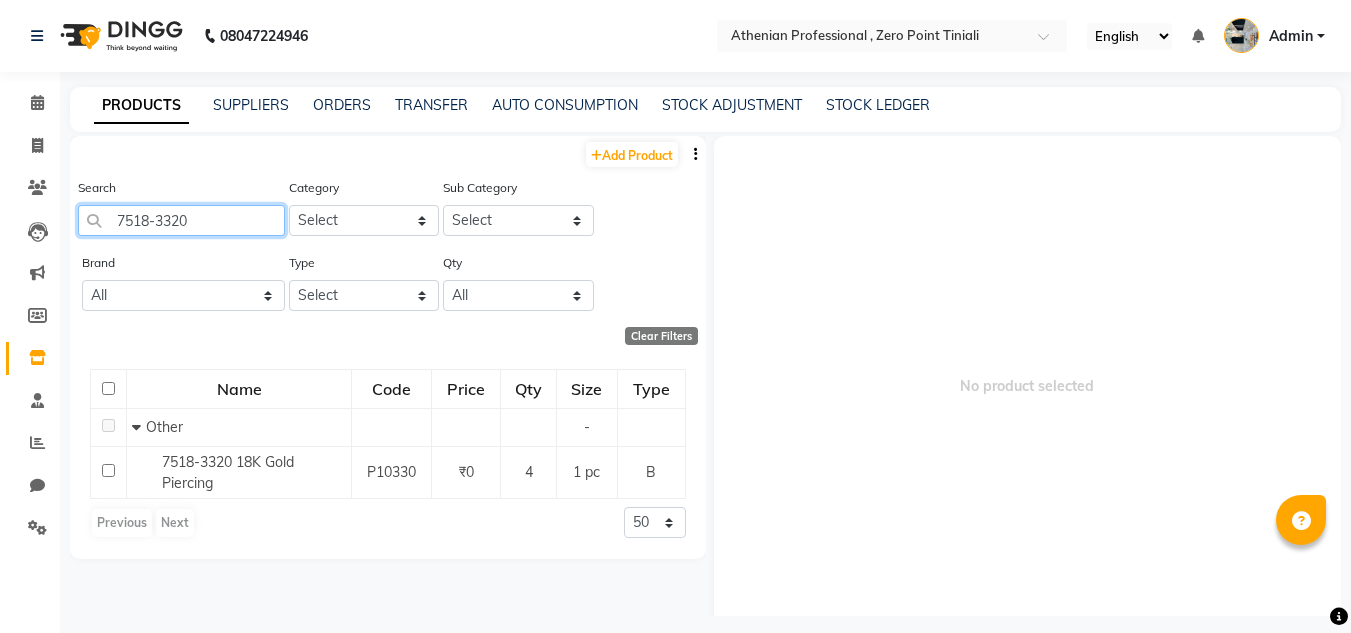 drag, startPoint x: 192, startPoint y: 225, endPoint x: 157, endPoint y: 218, distance: 35.69314 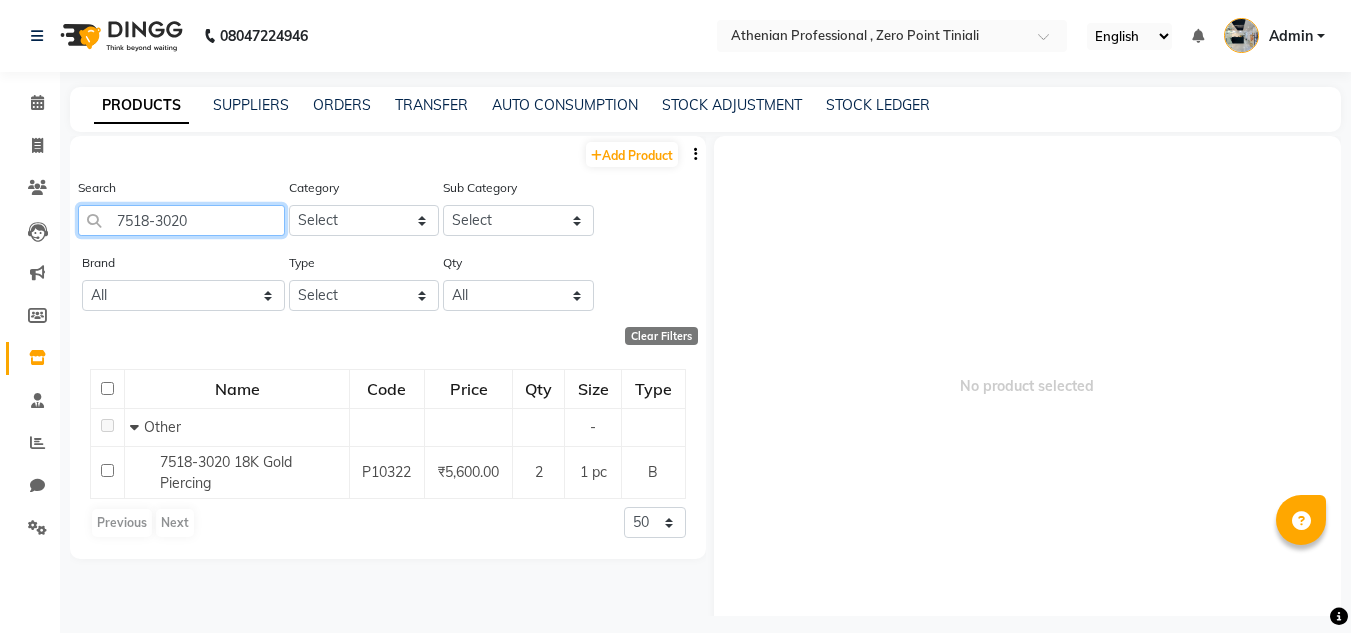 drag, startPoint x: 199, startPoint y: 224, endPoint x: 157, endPoint y: 209, distance: 44.598206 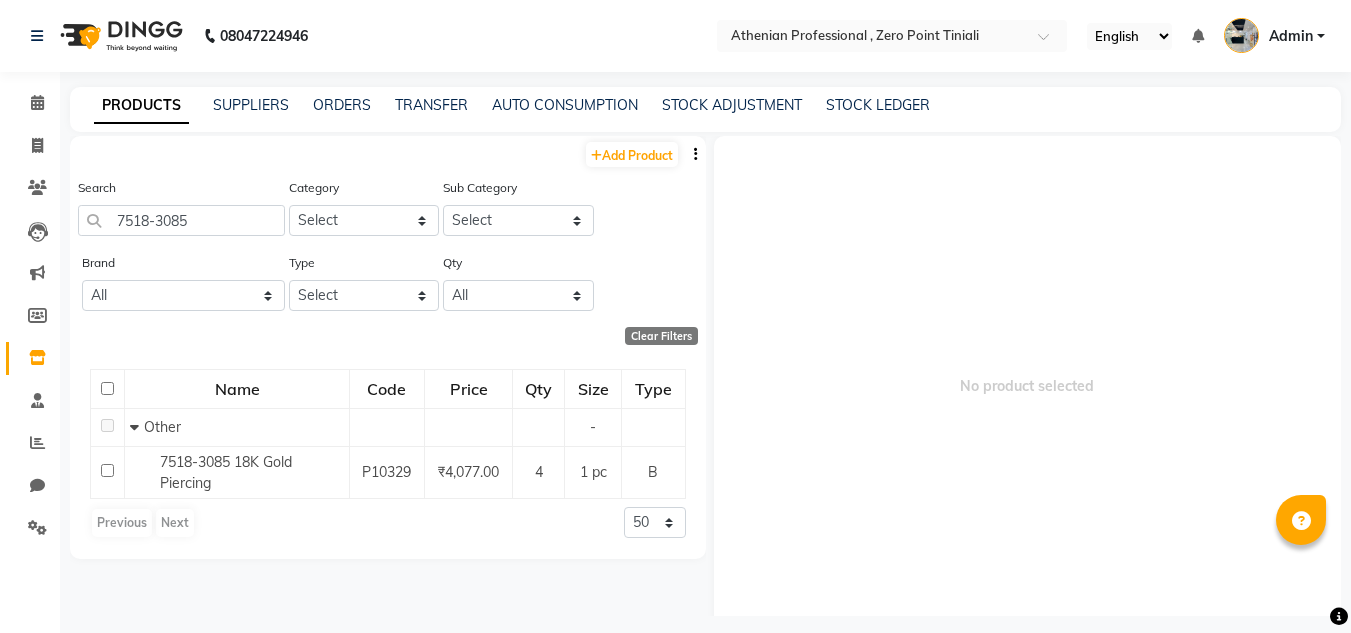 click on "4" 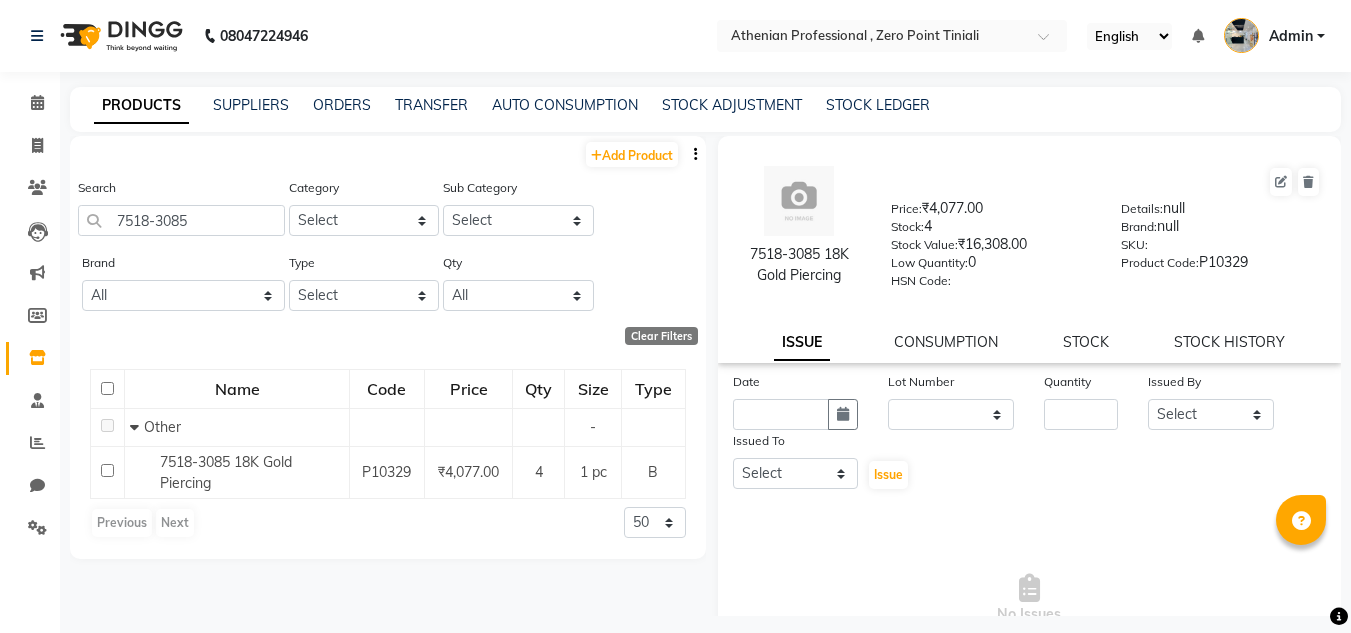 click on "7518-3085 18K Gold Piercing  Price:   ₹4,077.00  Stock:   4  Stock Value:   ₹16,308.00  Low Quantity:  0  HSN Code:    Details:   null  Brand:   null  SKU:     Product Code:   P10329  ISSUE CONSUMPTION STOCK STOCK HISTORY" 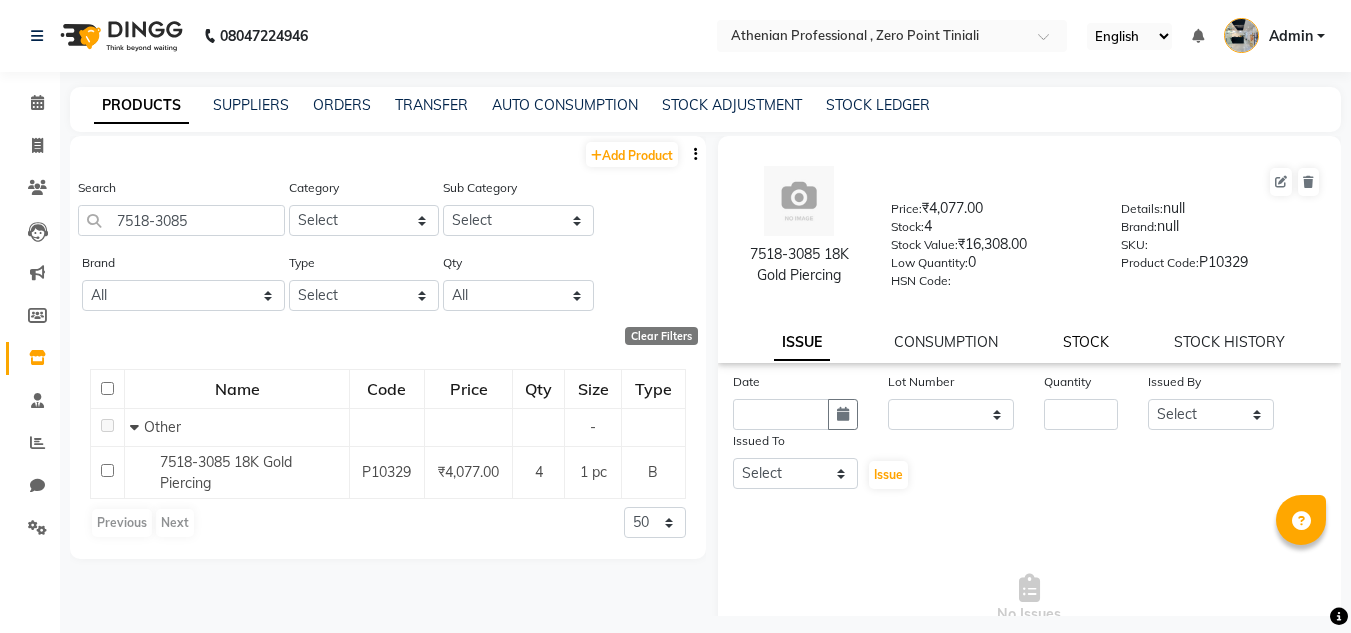 click on "STOCK" 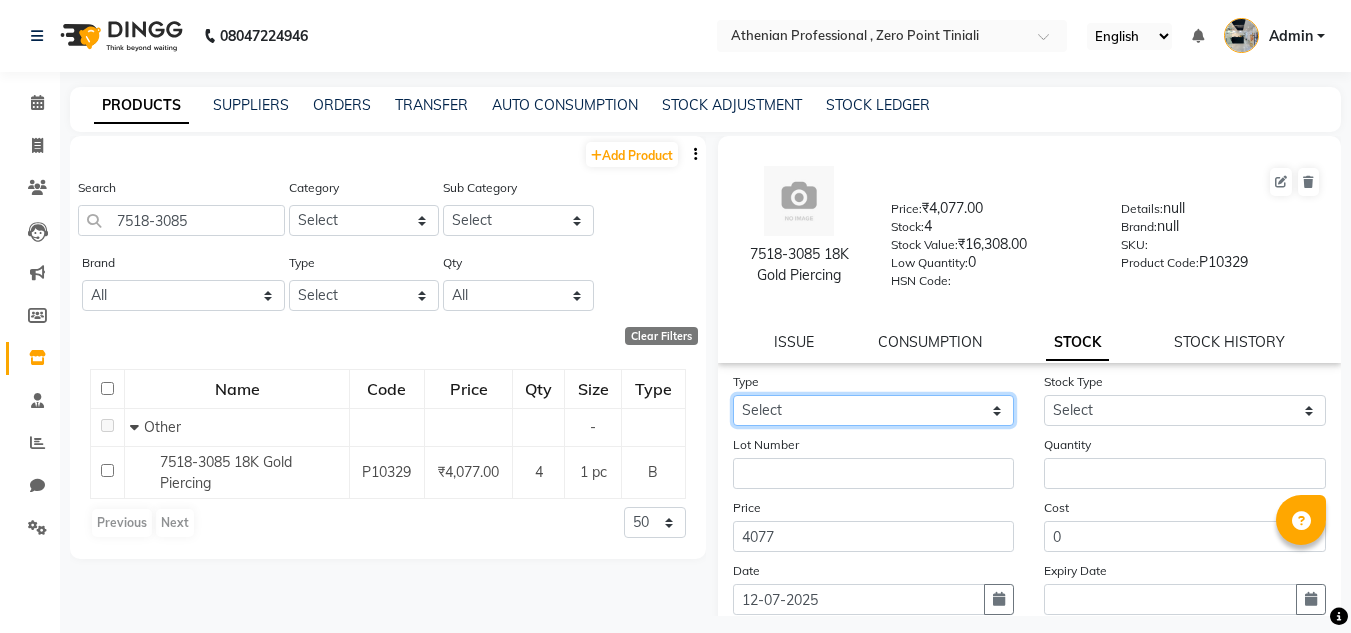 click on "Select In Out" 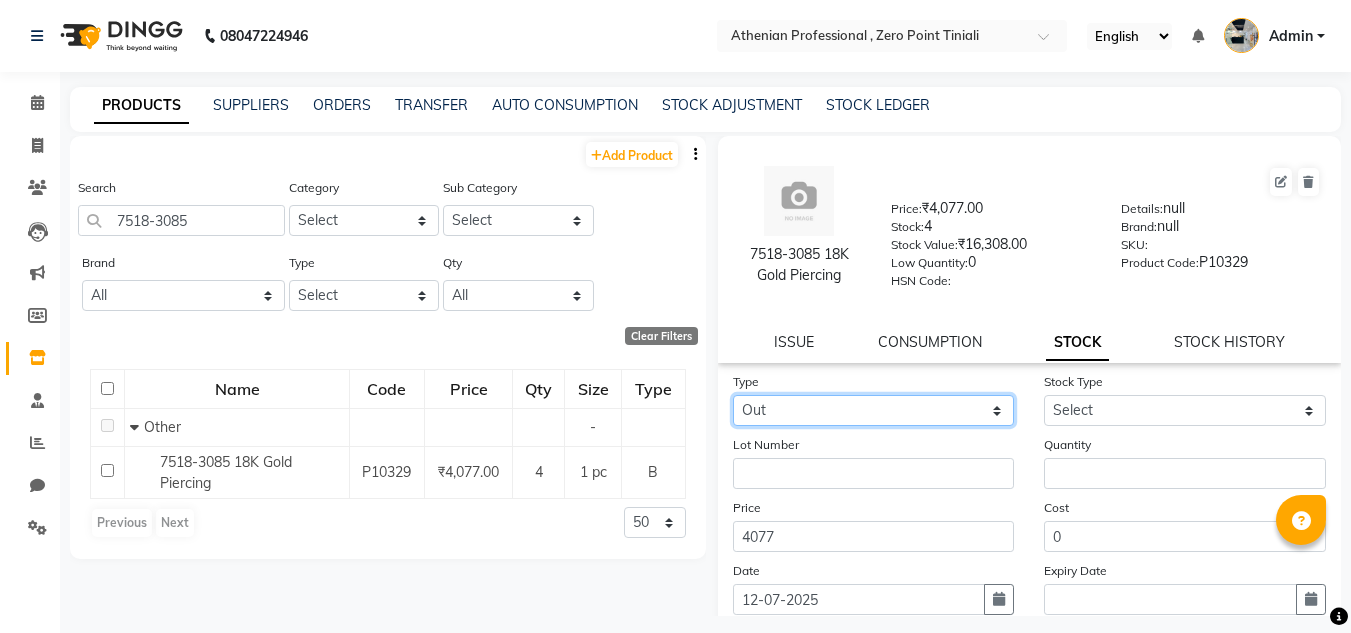 click on "Select In Out" 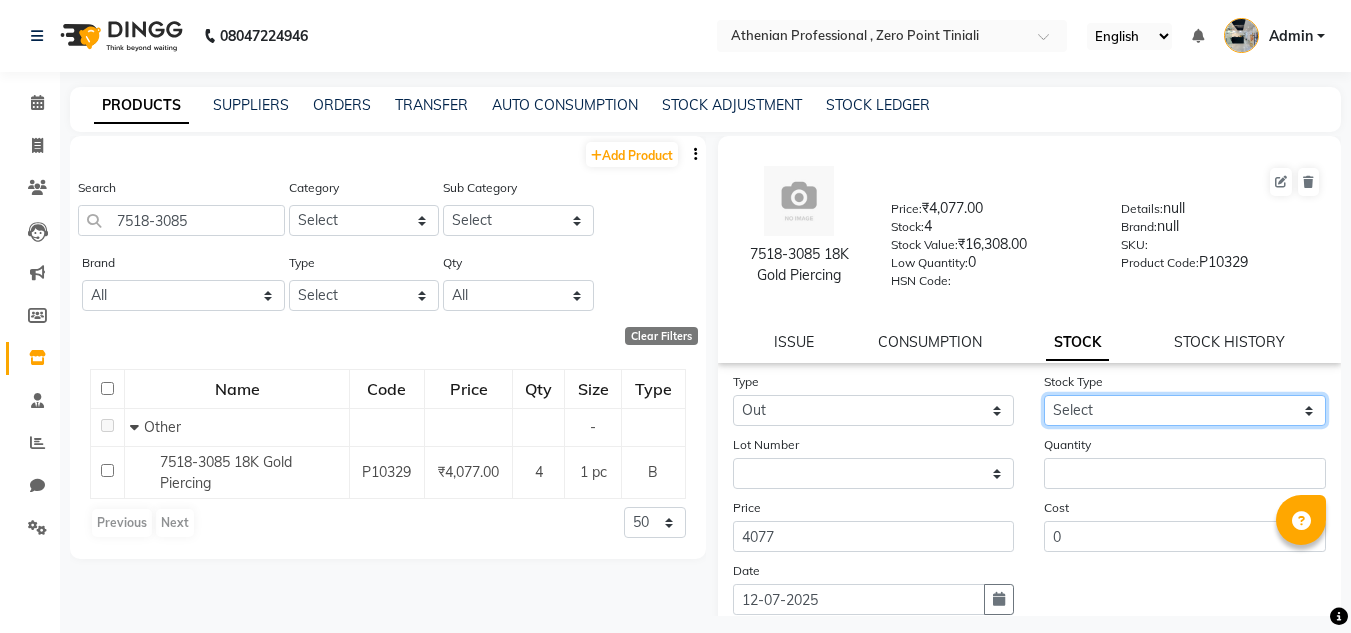 click on "Select Internal Use Damaged Expired Adjustment Return Other" 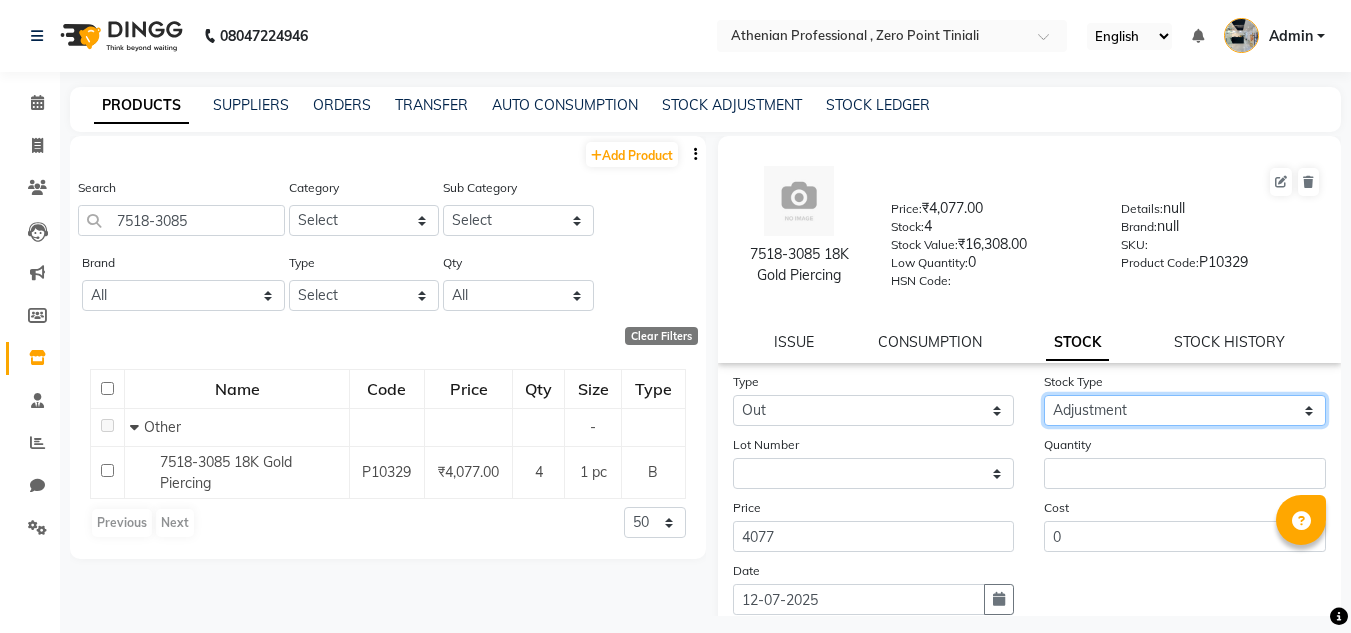 click on "Select Internal Use Damaged Expired Adjustment Return Other" 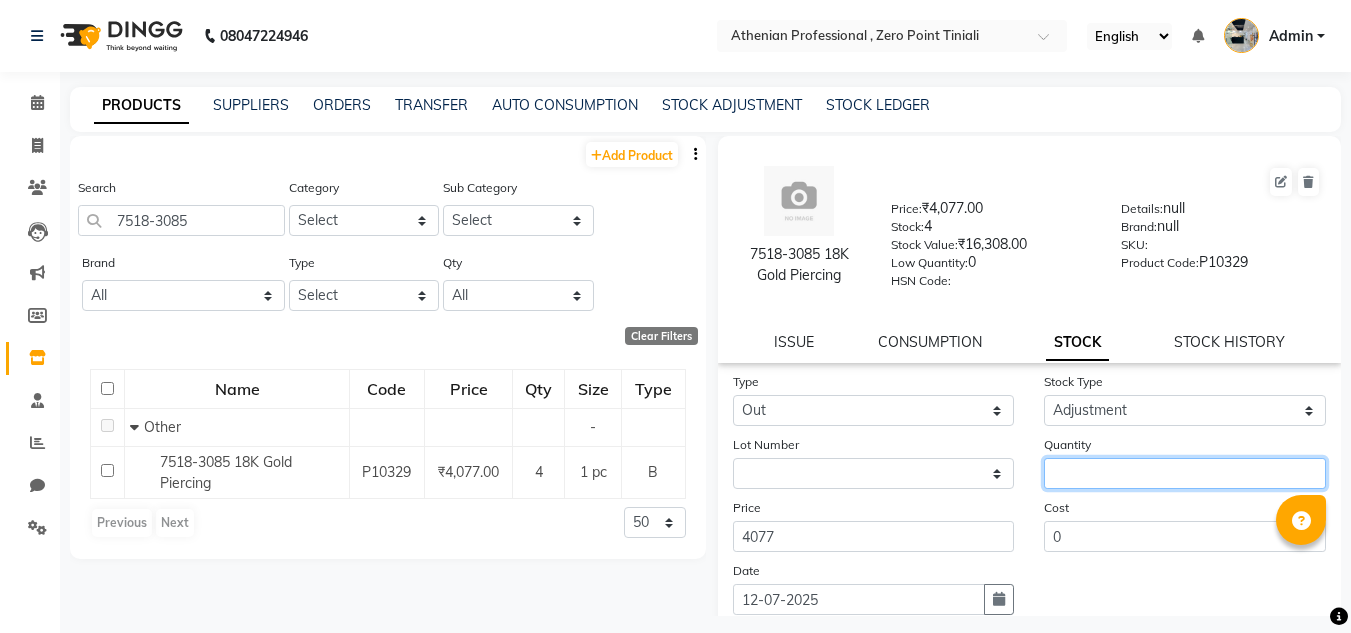 click 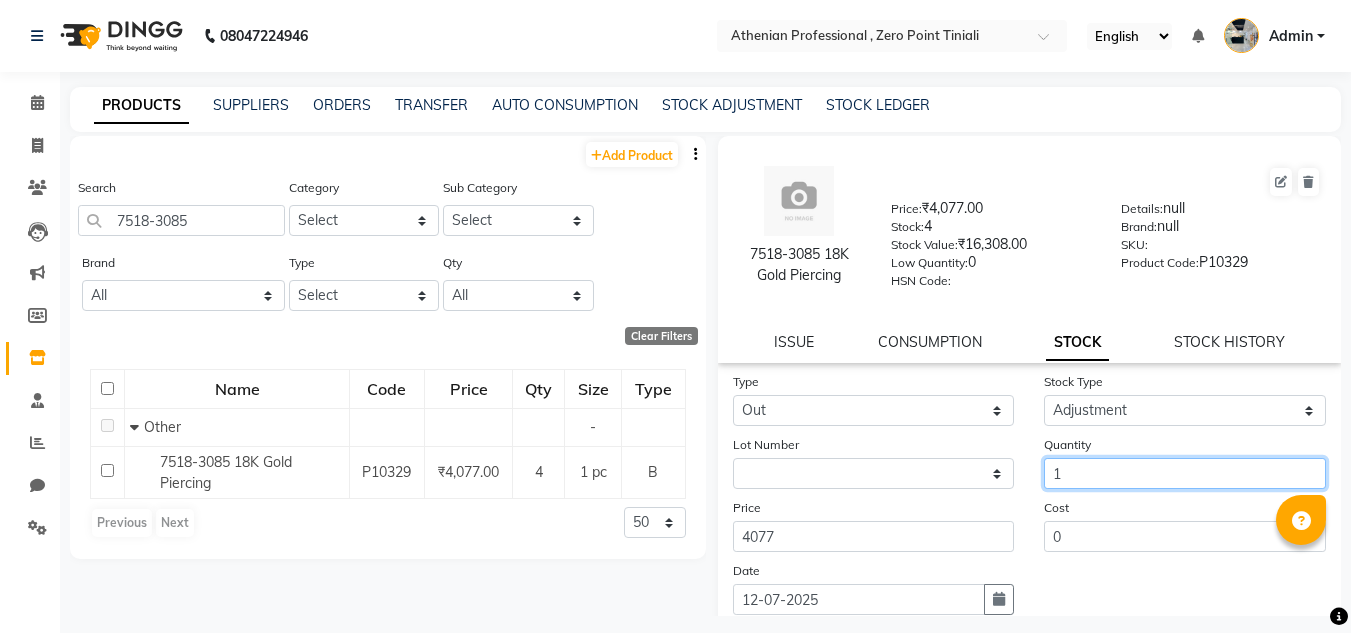 scroll, scrollTop: 155, scrollLeft: 0, axis: vertical 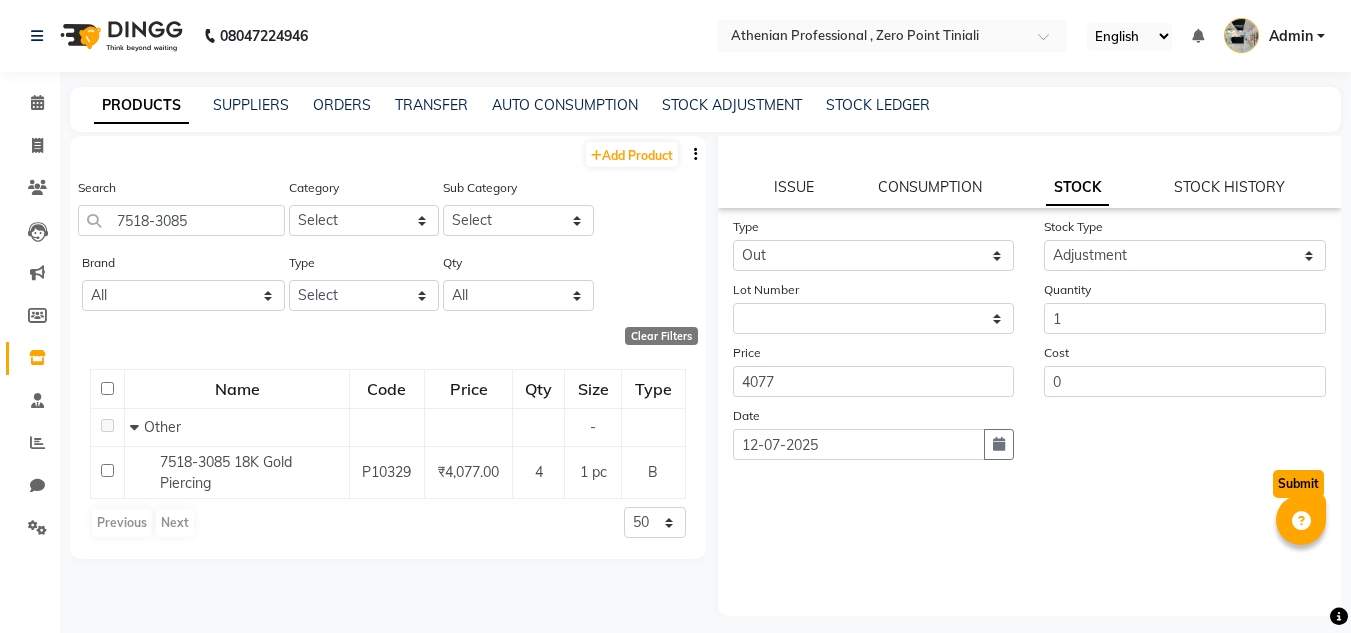 click on "Submit" 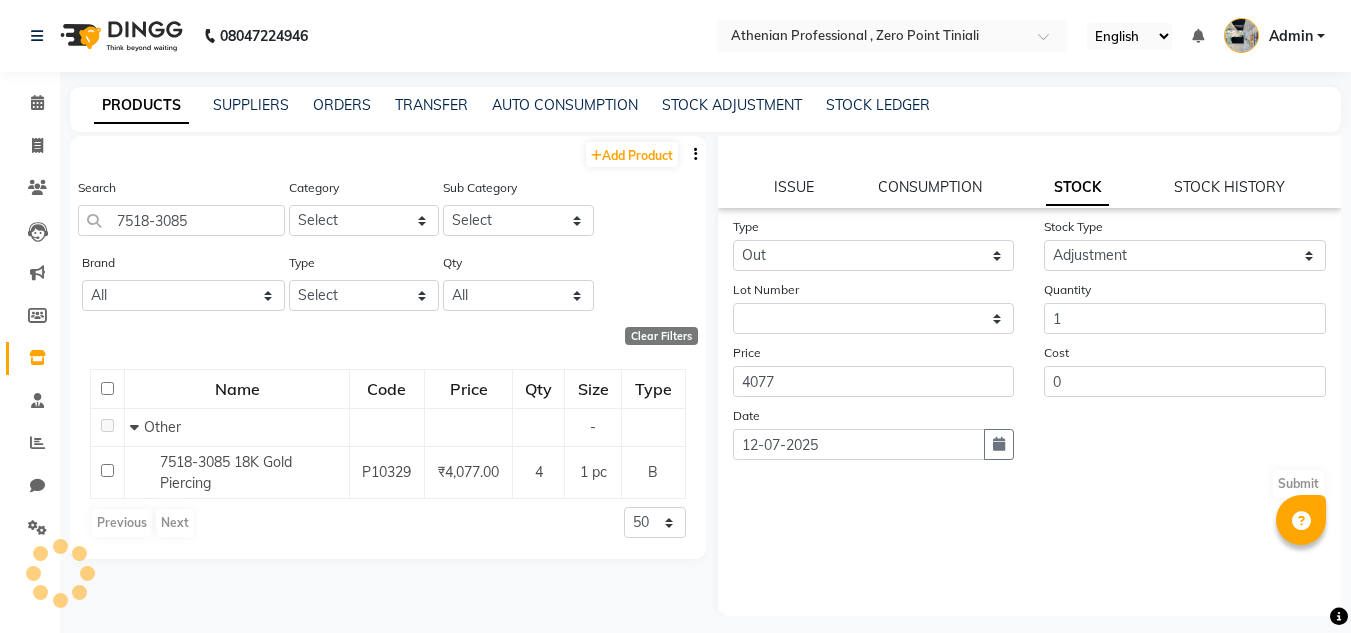 scroll, scrollTop: 0, scrollLeft: 0, axis: both 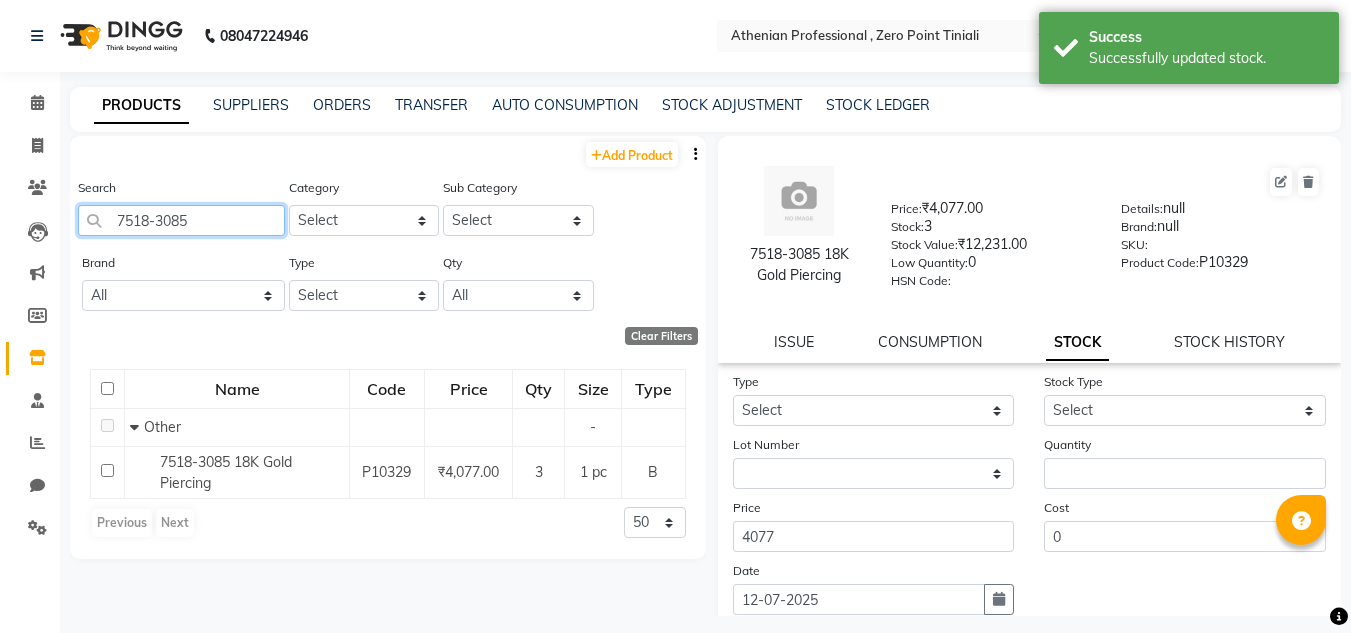 drag, startPoint x: 215, startPoint y: 226, endPoint x: 68, endPoint y: 245, distance: 148.22281 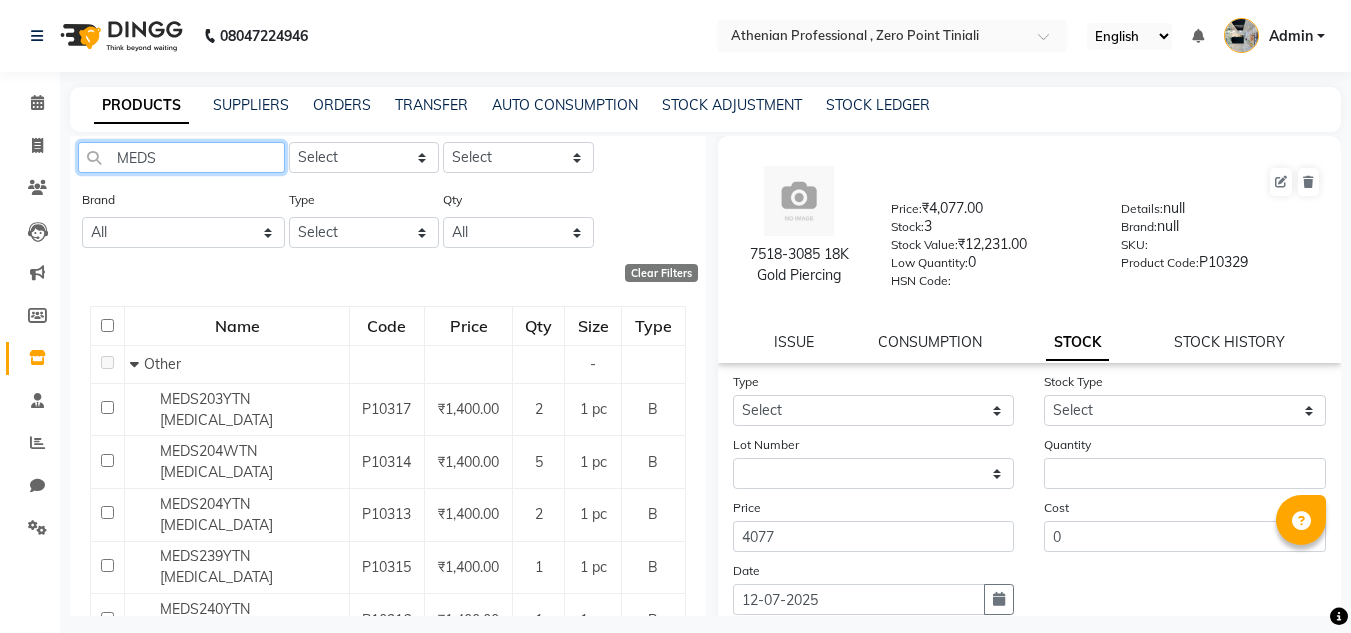 scroll, scrollTop: 62, scrollLeft: 0, axis: vertical 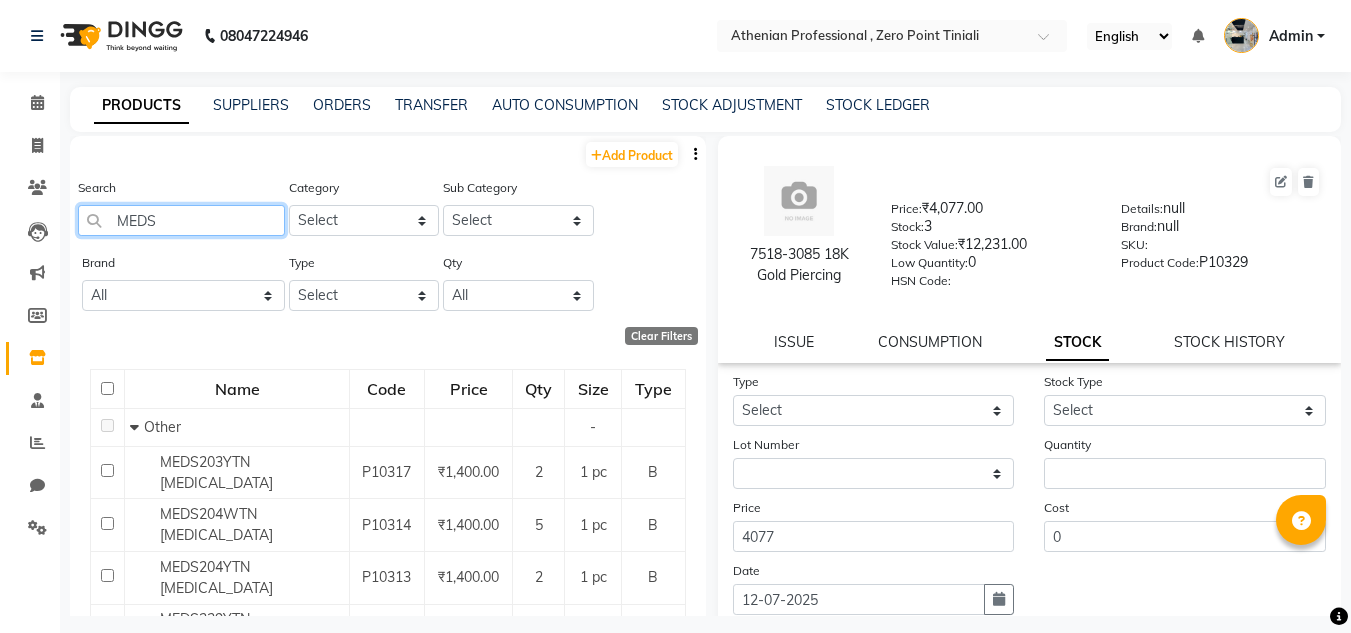 drag, startPoint x: 181, startPoint y: 172, endPoint x: 110, endPoint y: 149, distance: 74.63243 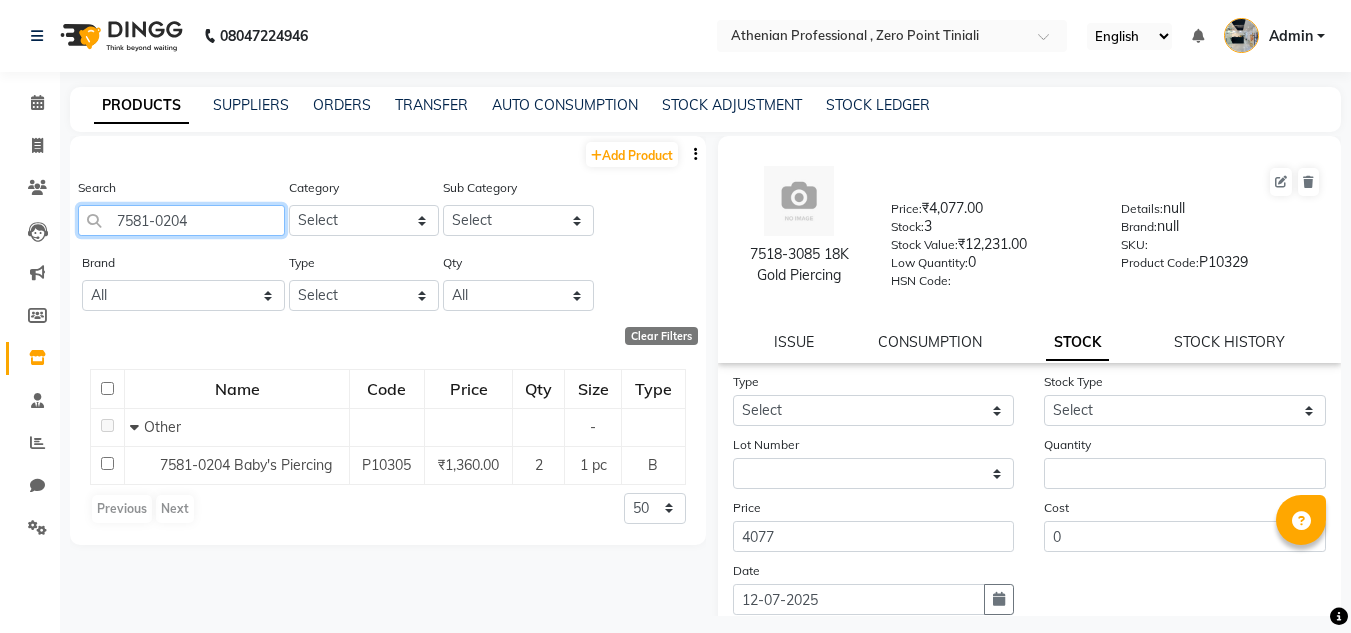 drag, startPoint x: 189, startPoint y: 226, endPoint x: 158, endPoint y: 219, distance: 31.780497 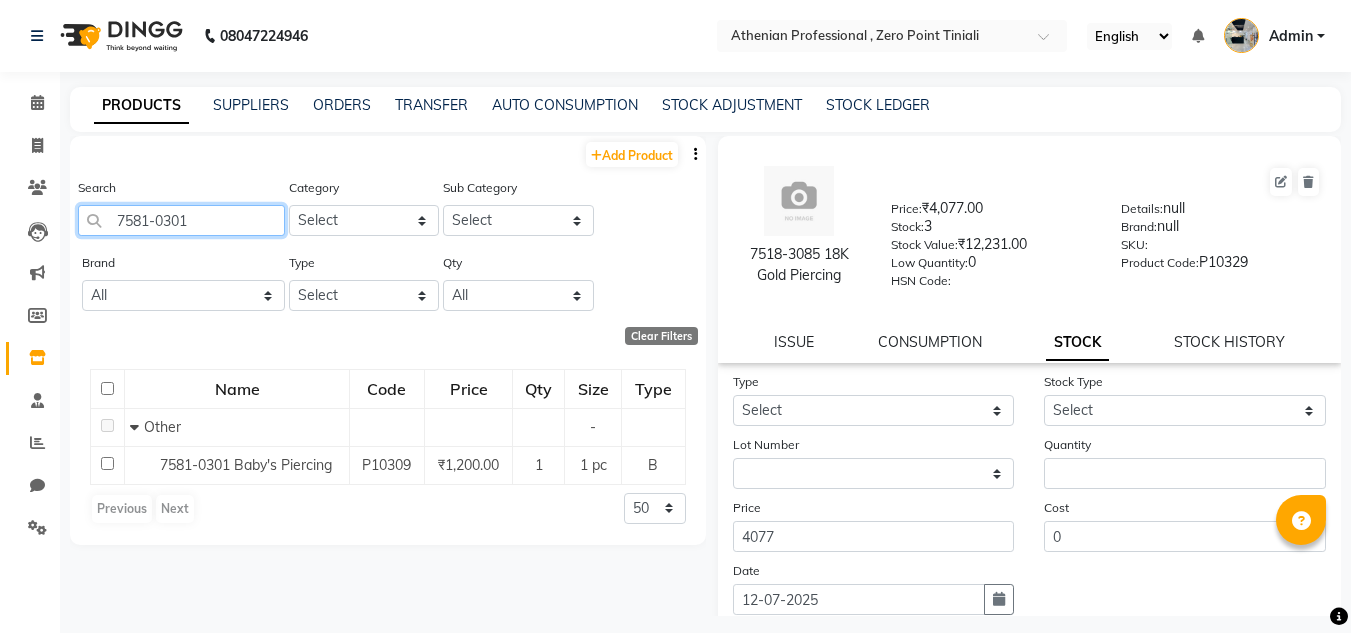 drag, startPoint x: 200, startPoint y: 217, endPoint x: 158, endPoint y: 211, distance: 42.426407 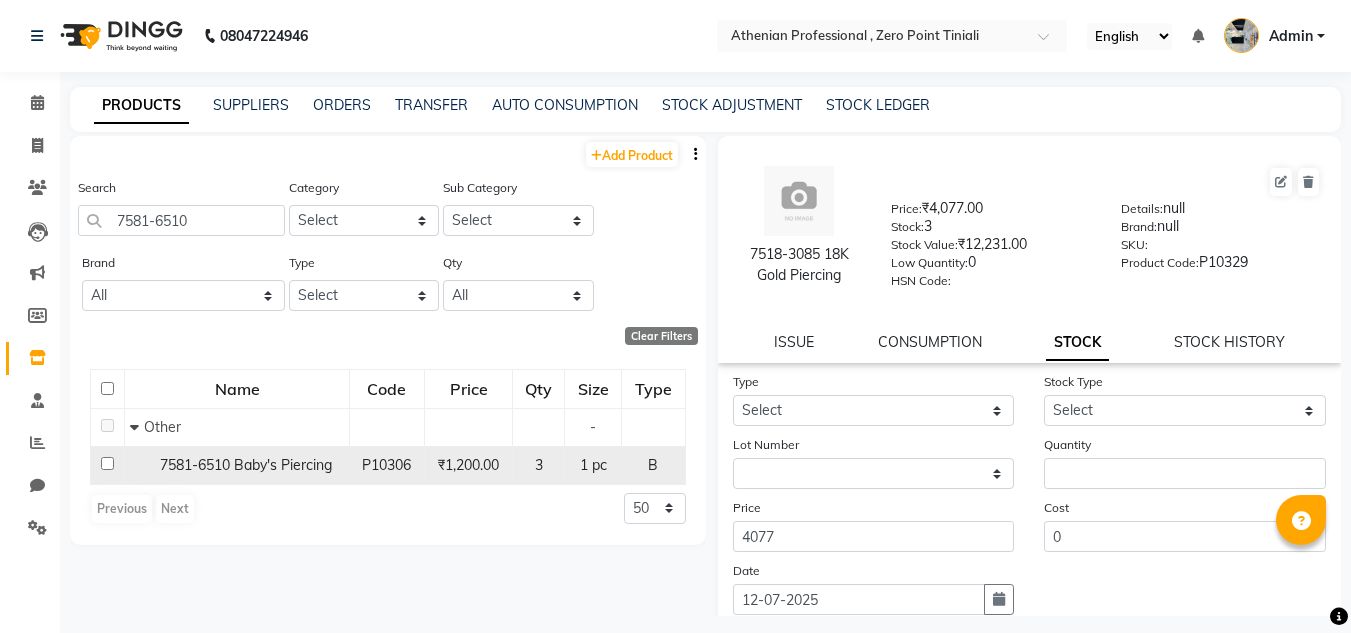 click on "₹1,200.00" 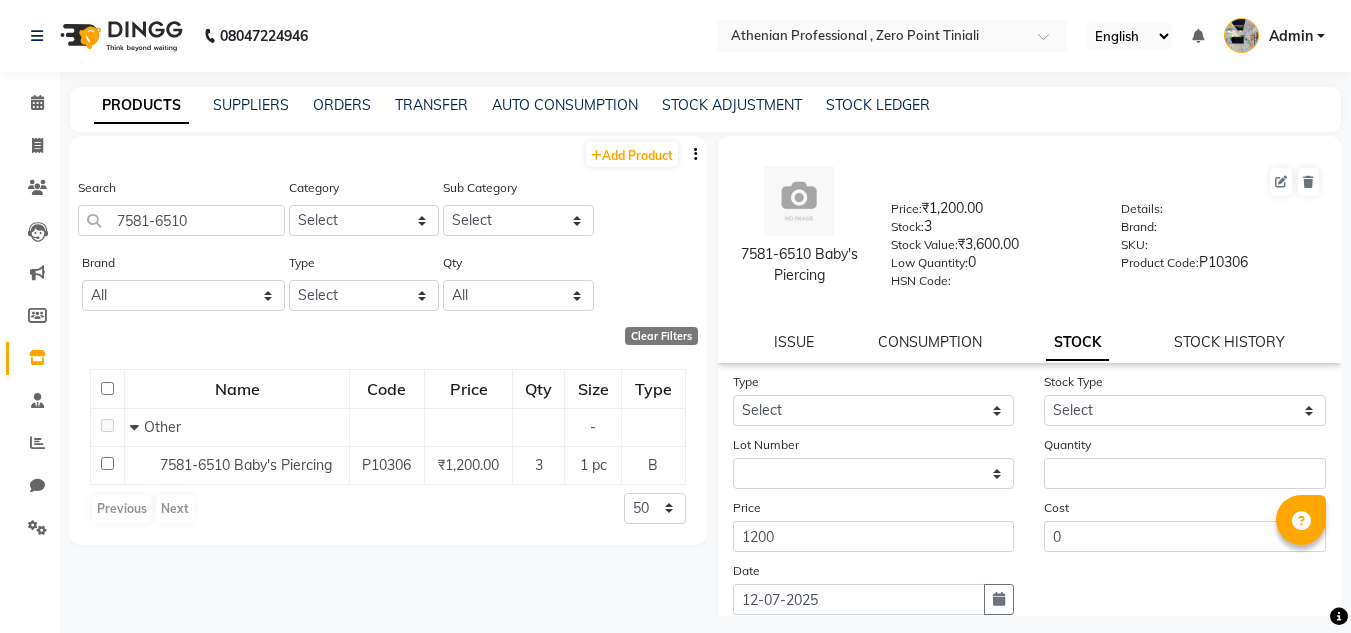 click on "Type Select In Out" 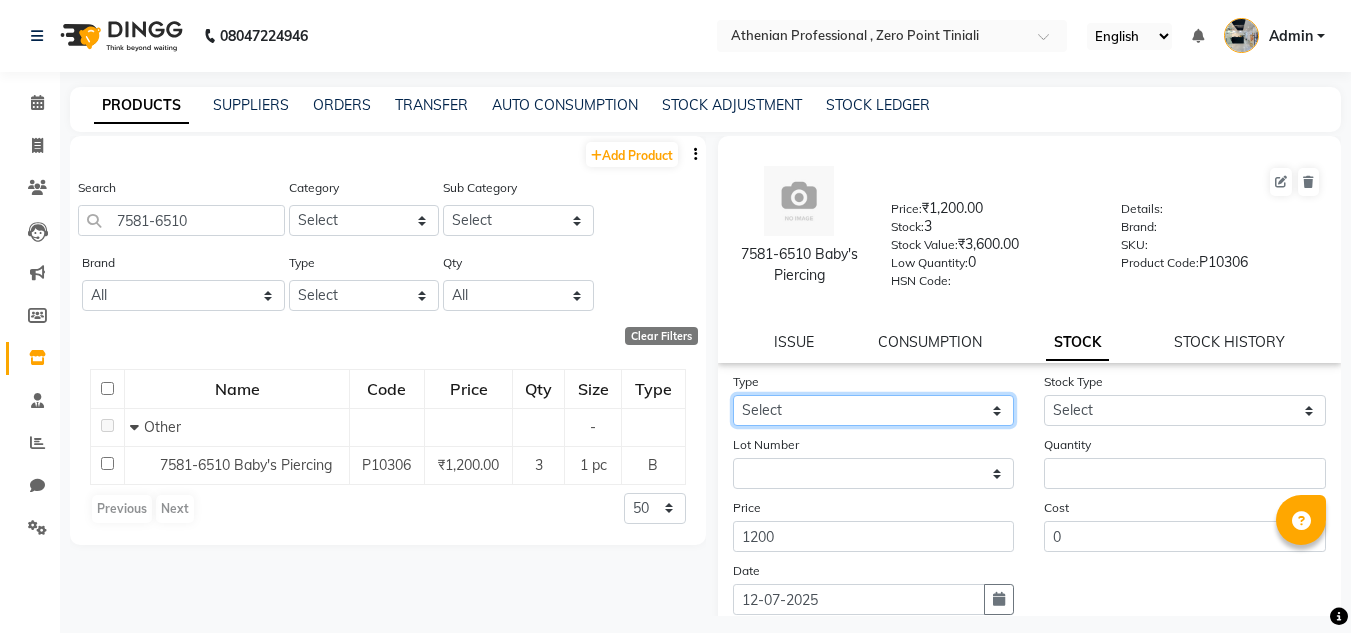 click on "Select In Out" 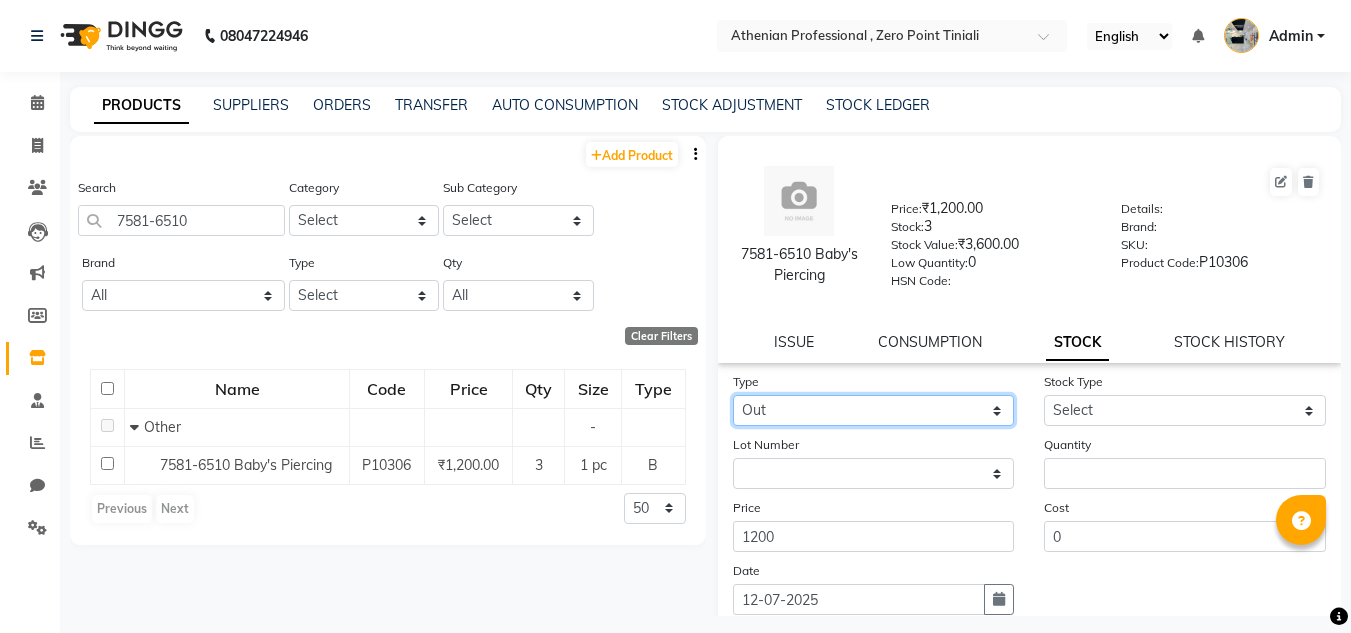 click on "Select In Out" 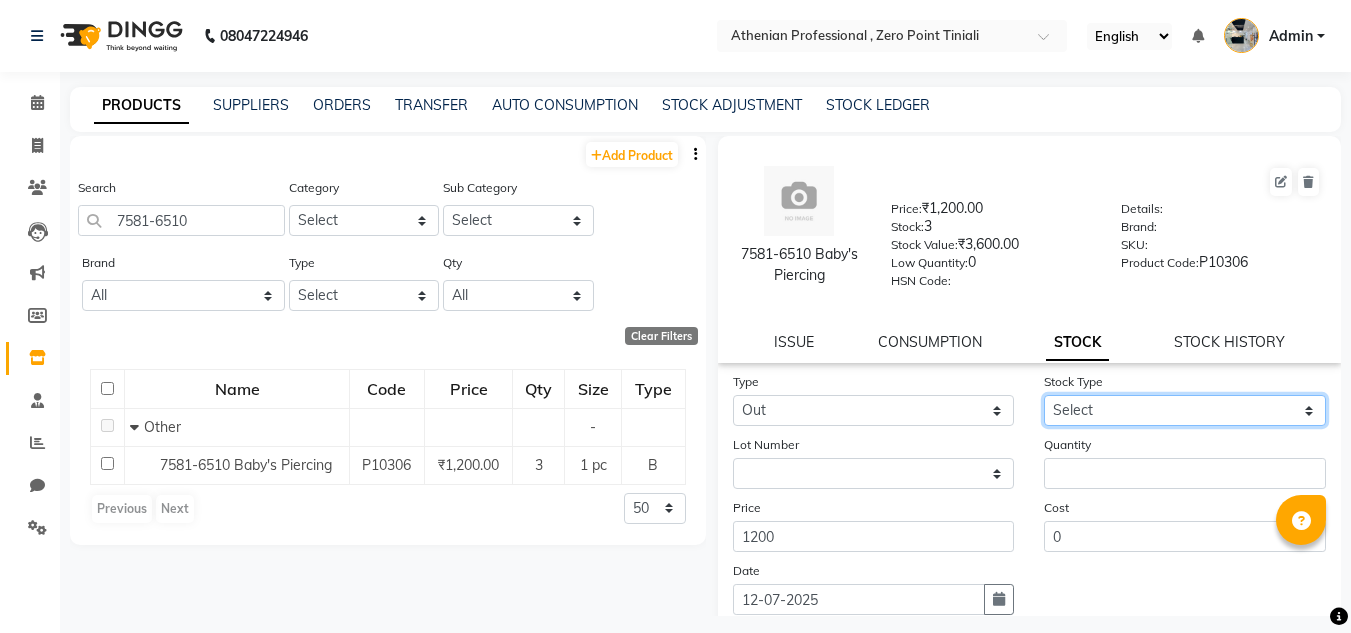 click on "Select Internal Use Damaged Expired Adjustment Return Other" 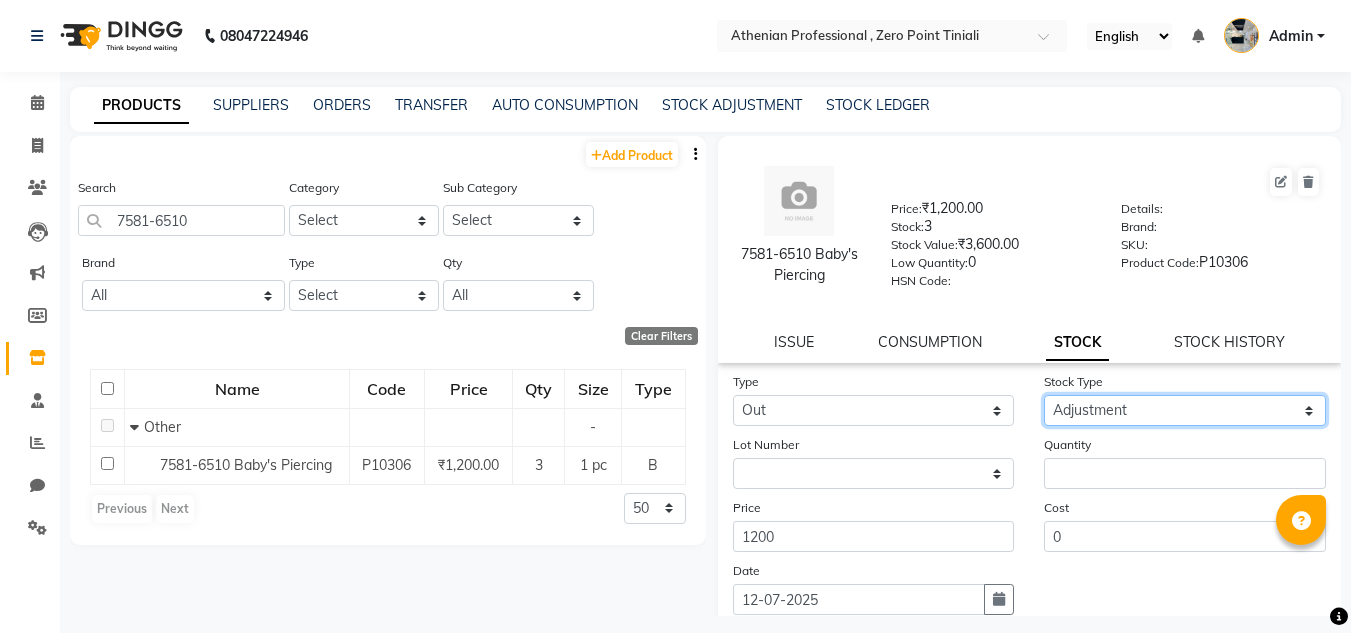 click on "Select Internal Use Damaged Expired Adjustment Return Other" 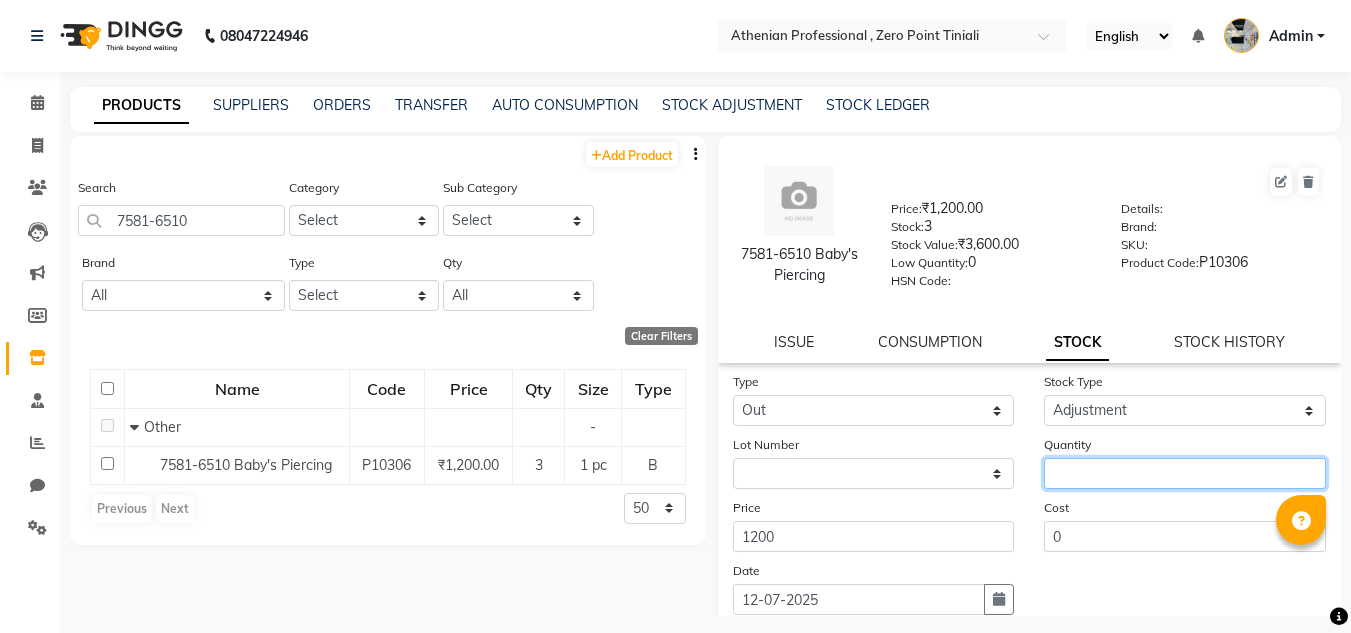 click 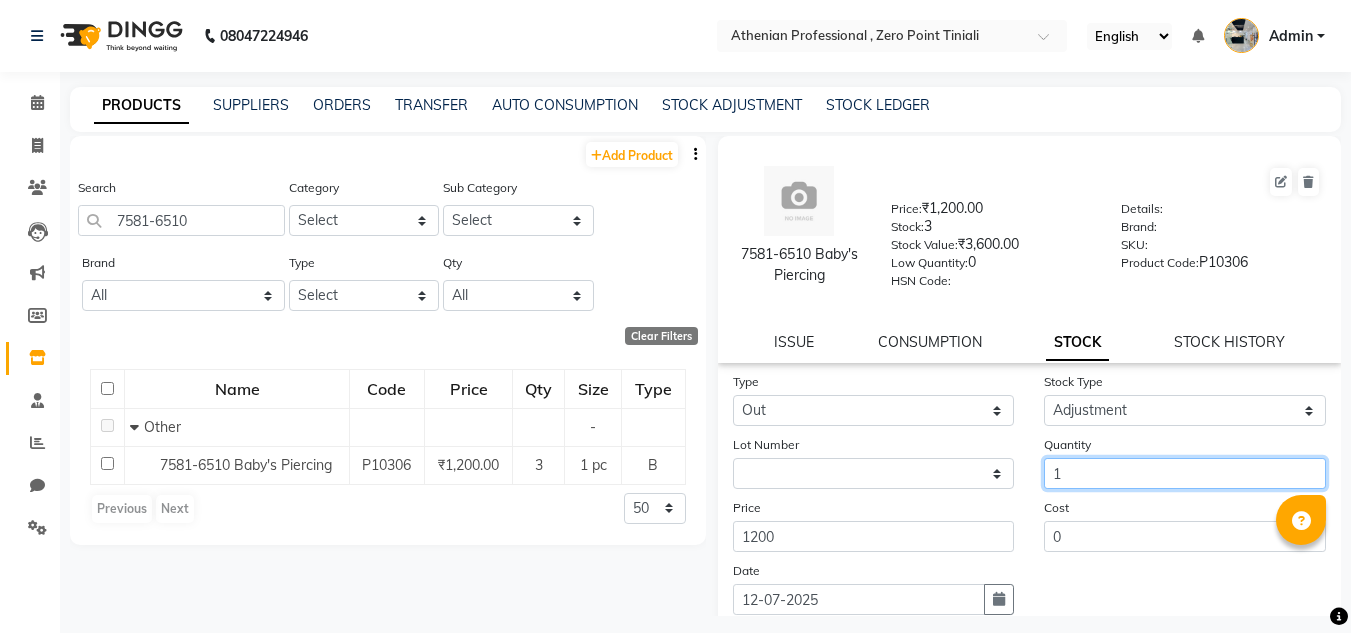scroll, scrollTop: 155, scrollLeft: 0, axis: vertical 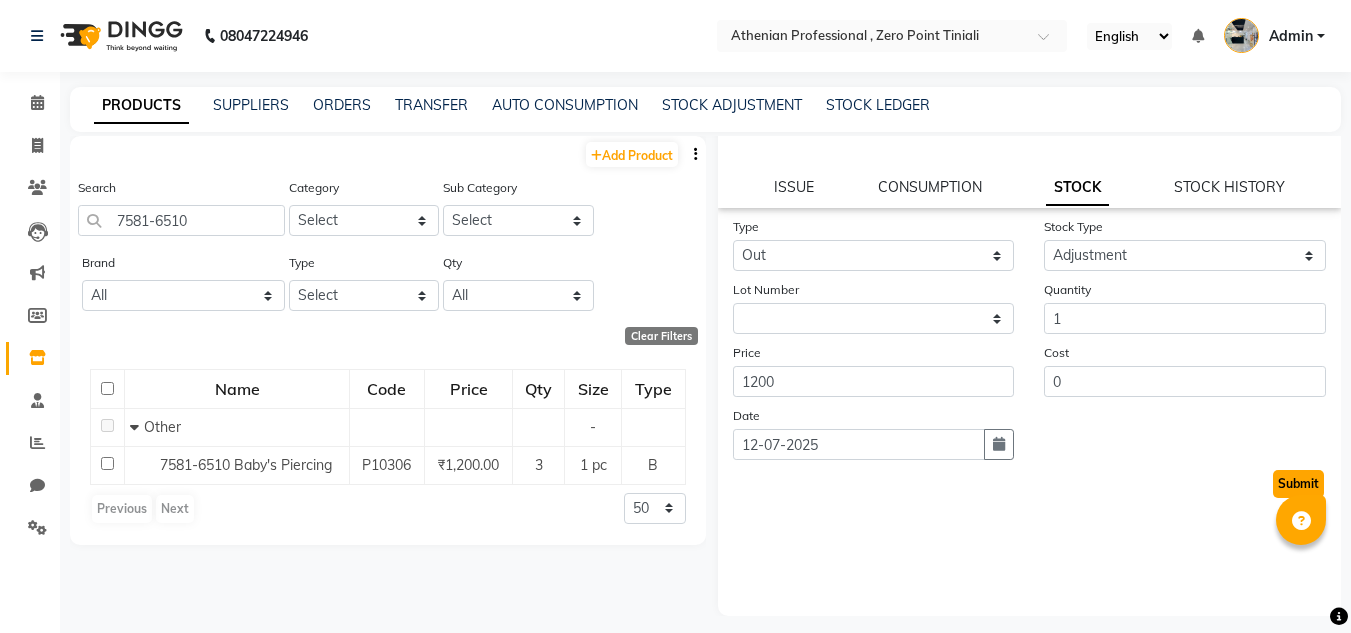 click on "Submit" 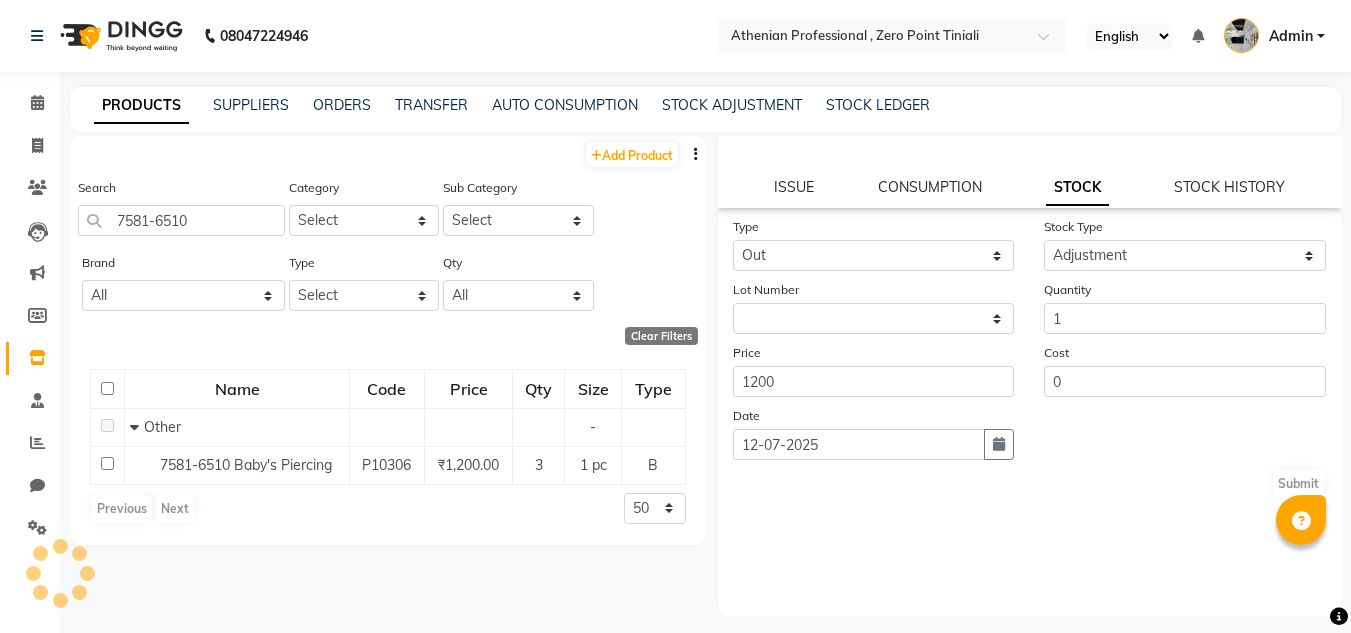 scroll, scrollTop: 0, scrollLeft: 0, axis: both 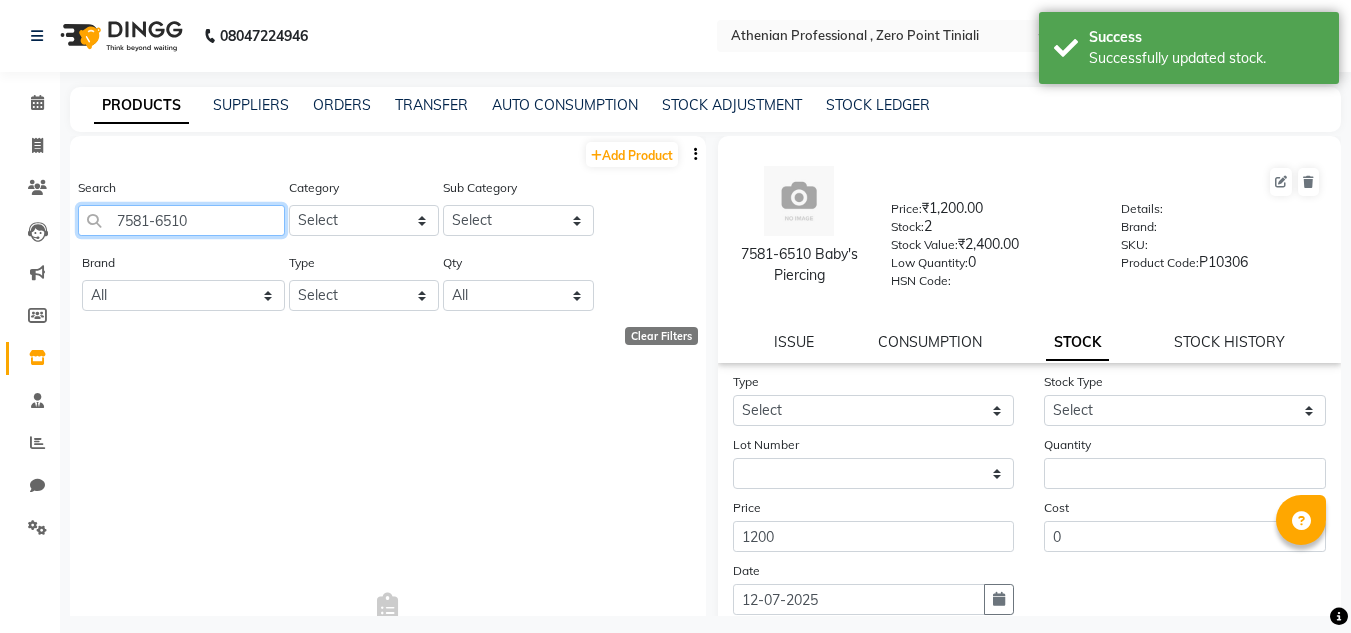 drag, startPoint x: 204, startPoint y: 225, endPoint x: 156, endPoint y: 209, distance: 50.596443 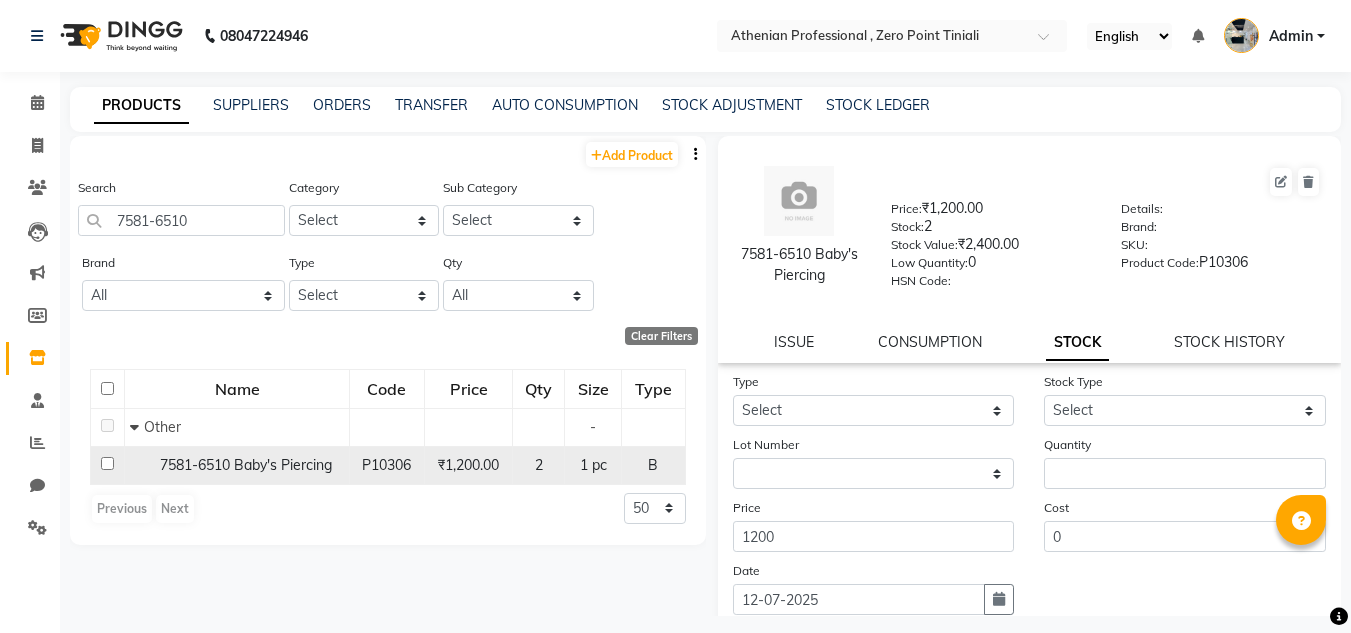 click on "₹1,200.00" 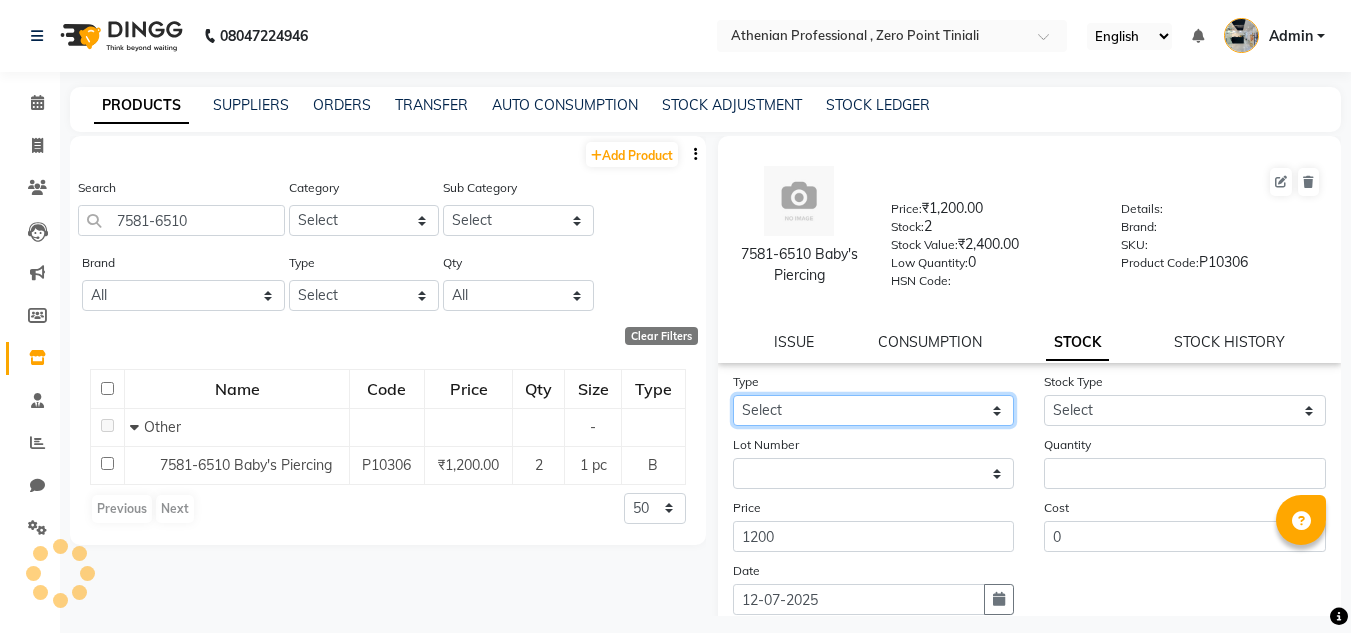 click on "Select In Out" 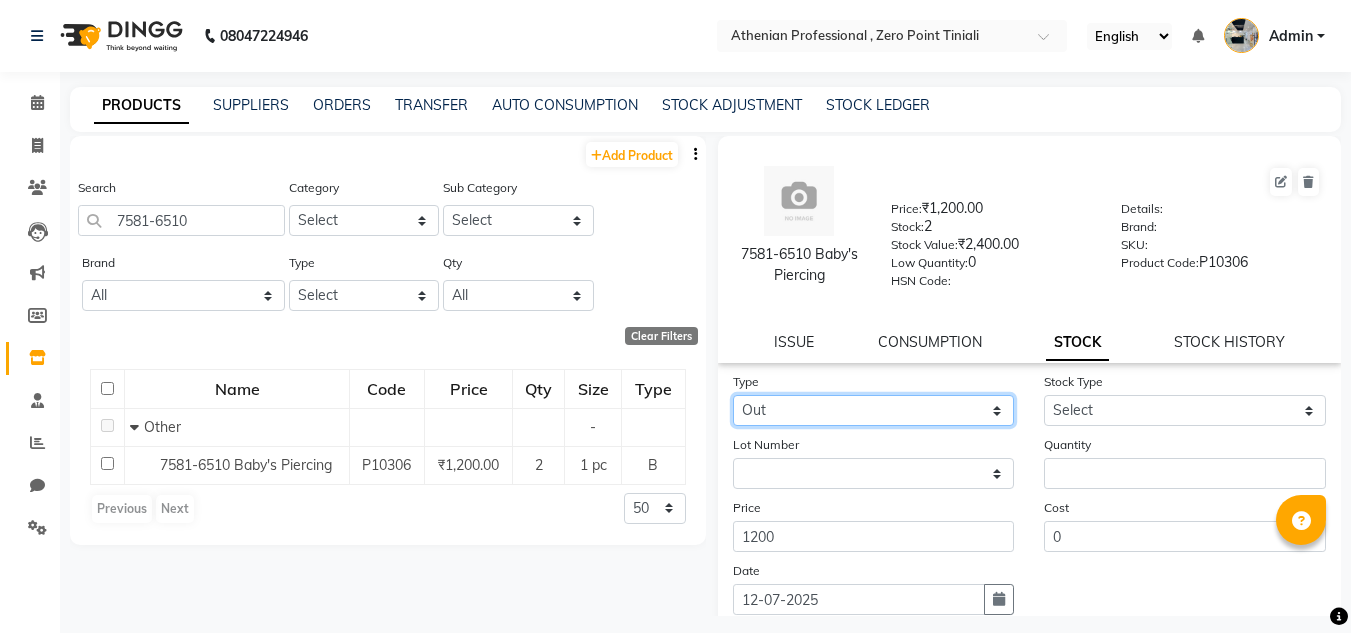 click on "Select In Out" 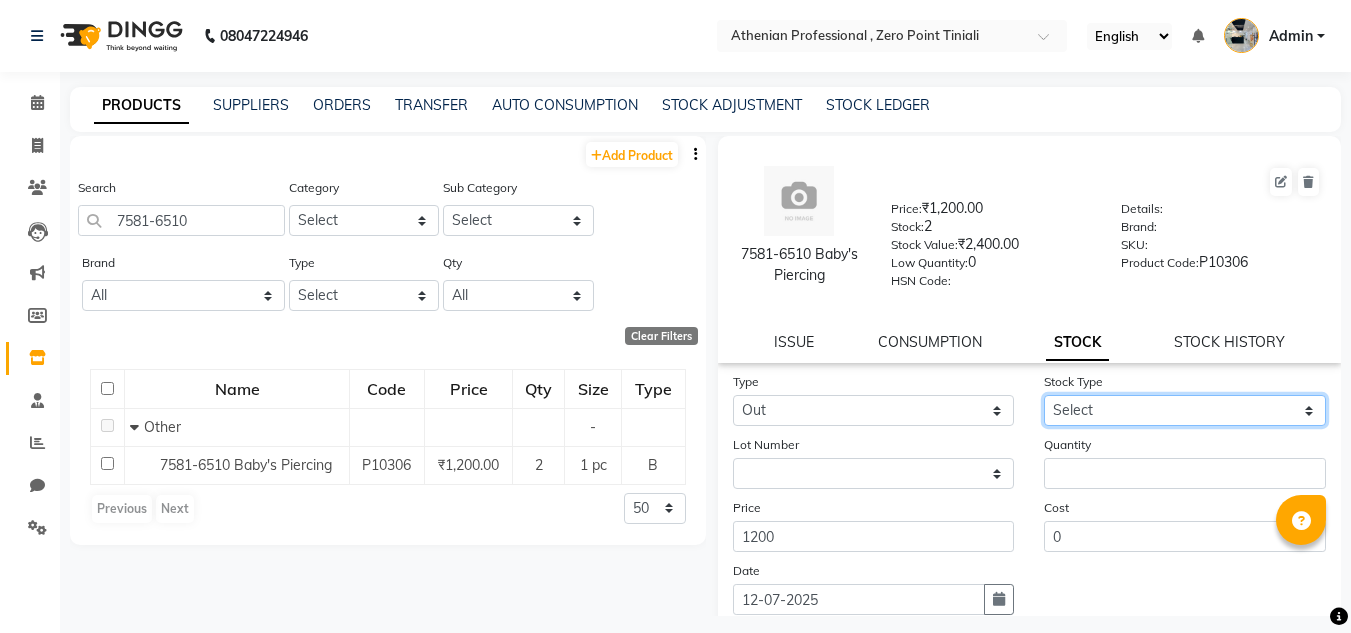 click on "Select Internal Use Damaged Expired Adjustment Return Other" 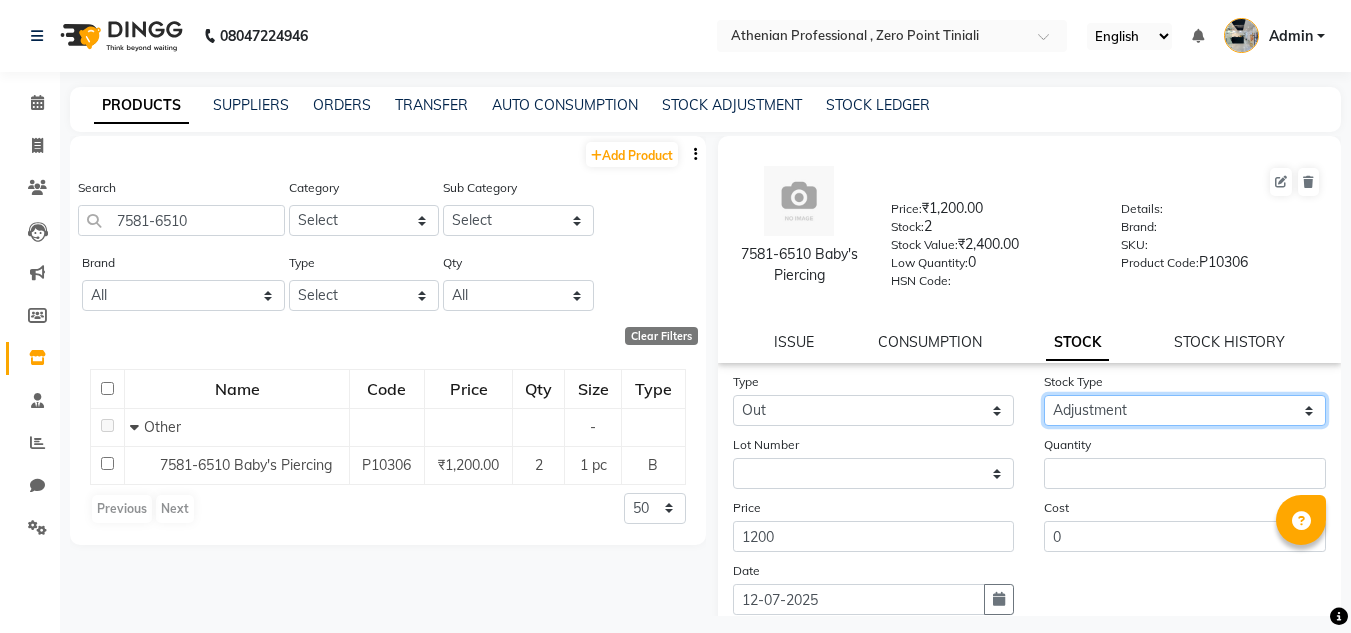 click on "Select Internal Use Damaged Expired Adjustment Return Other" 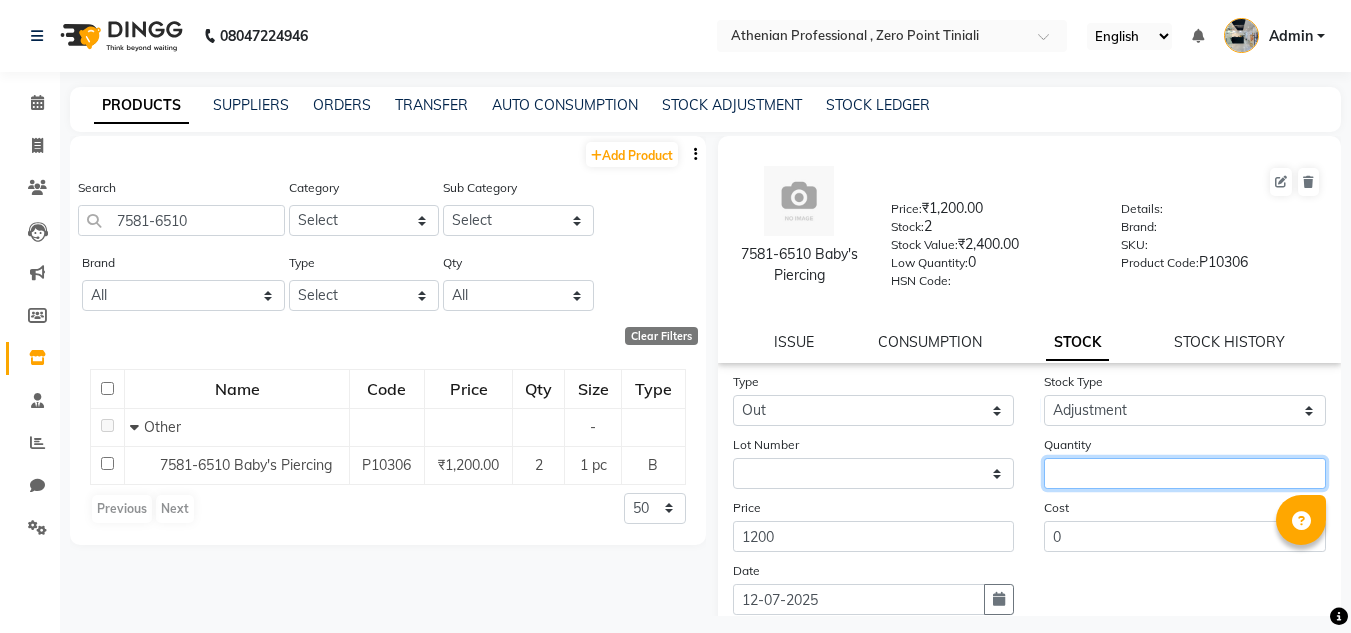 click 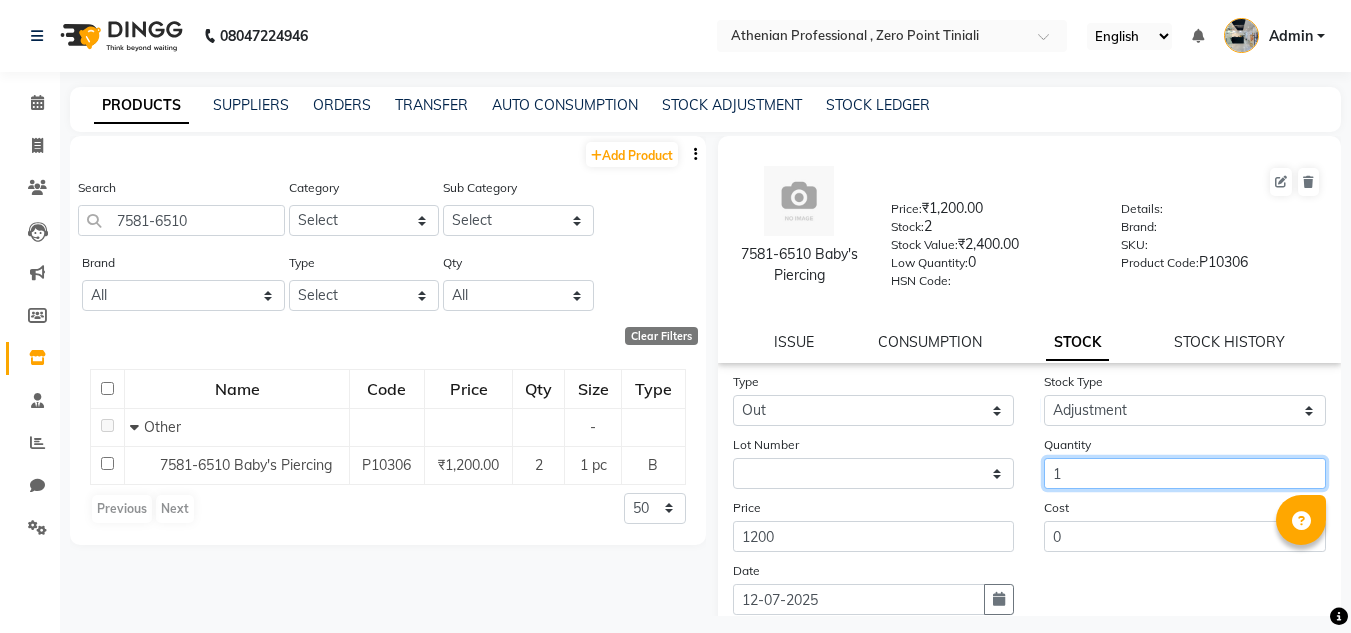 scroll, scrollTop: 155, scrollLeft: 0, axis: vertical 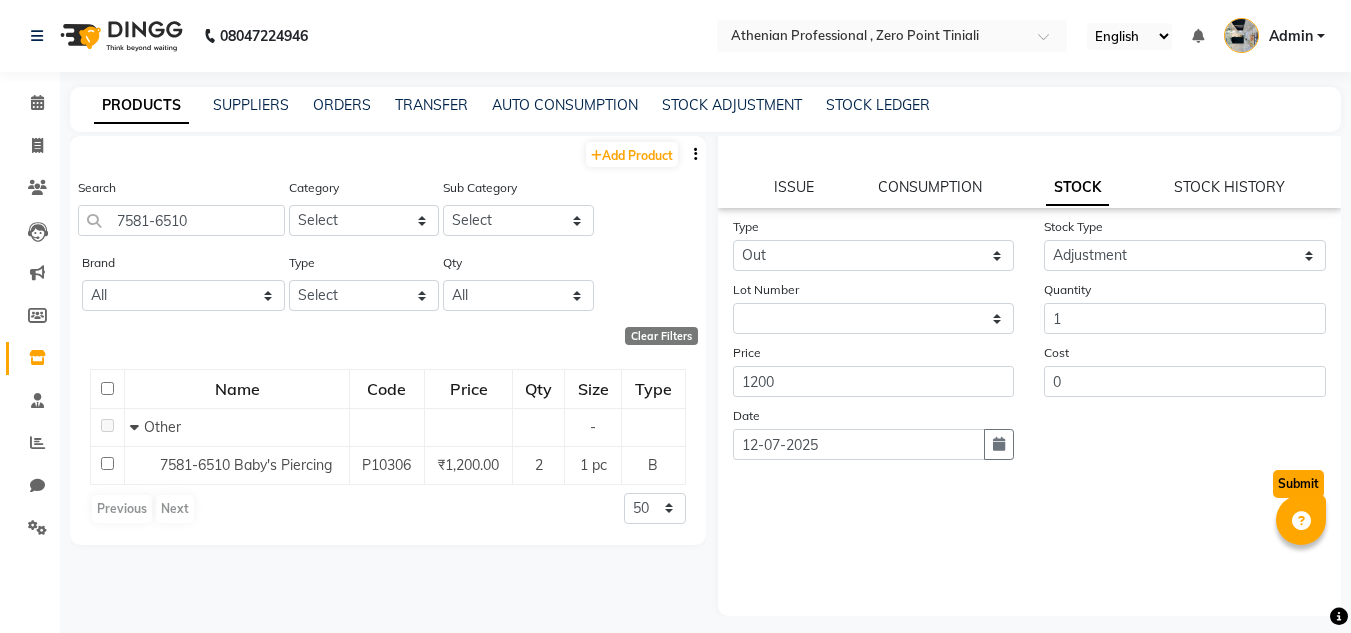 click on "Submit" 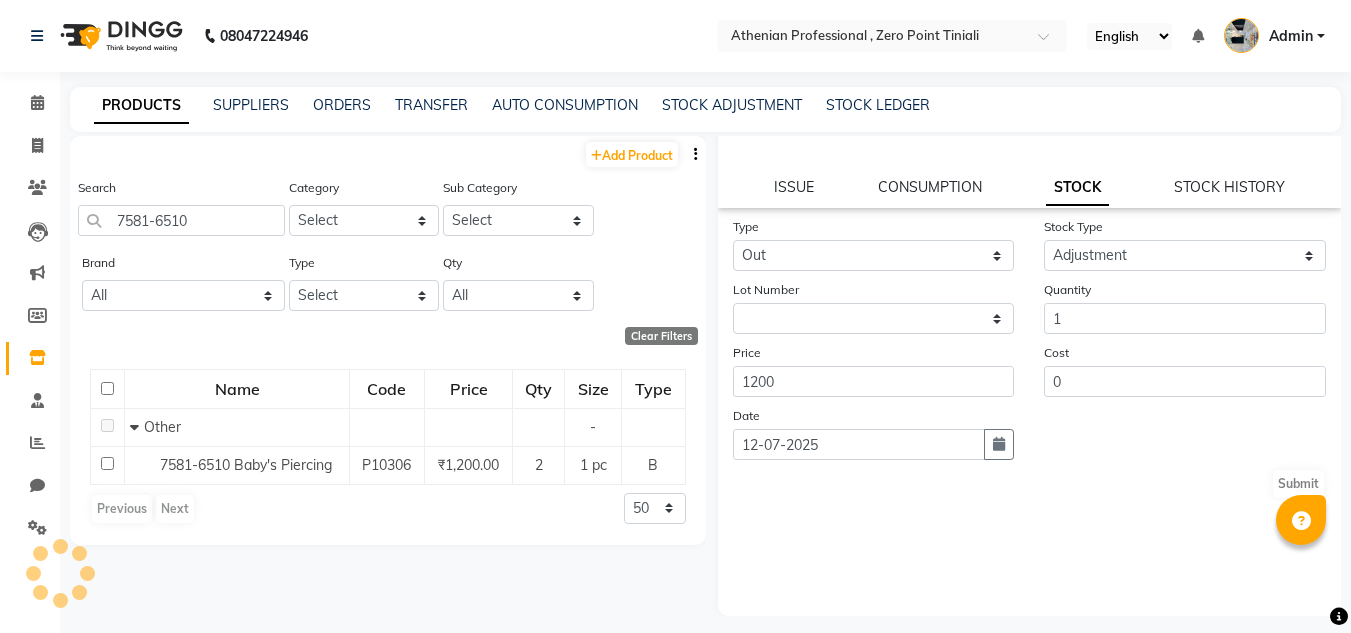 scroll, scrollTop: 0, scrollLeft: 0, axis: both 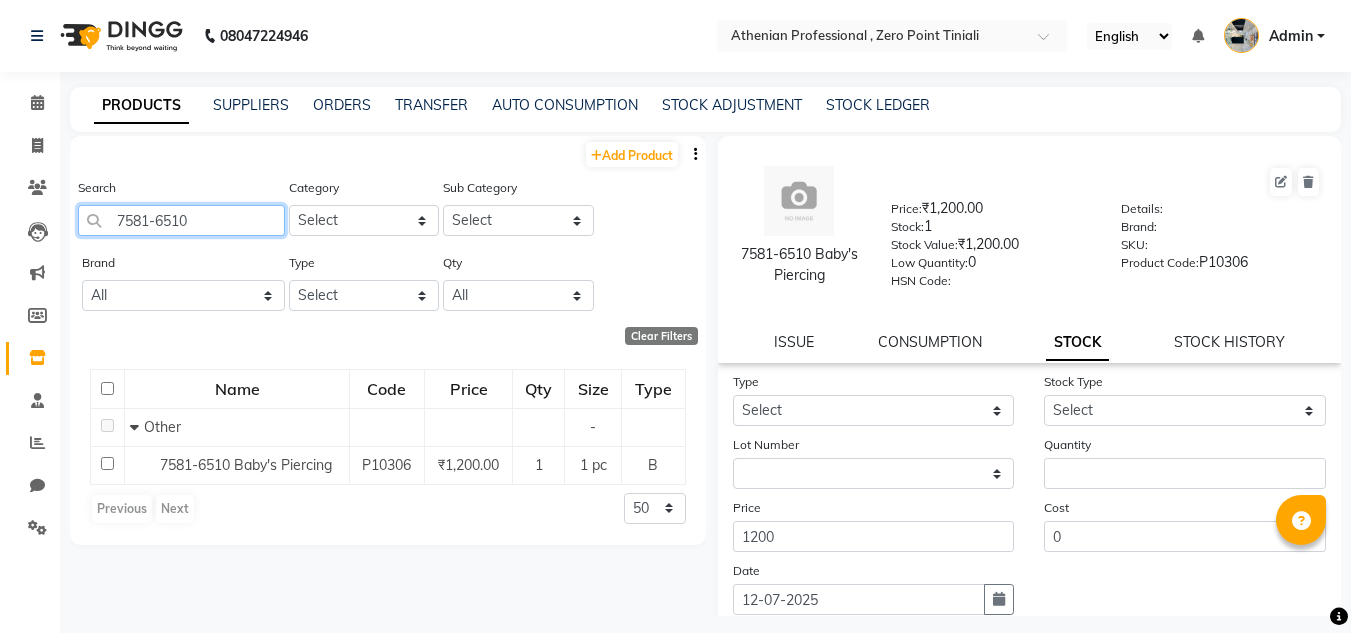 drag, startPoint x: 208, startPoint y: 227, endPoint x: 108, endPoint y: 219, distance: 100.31949 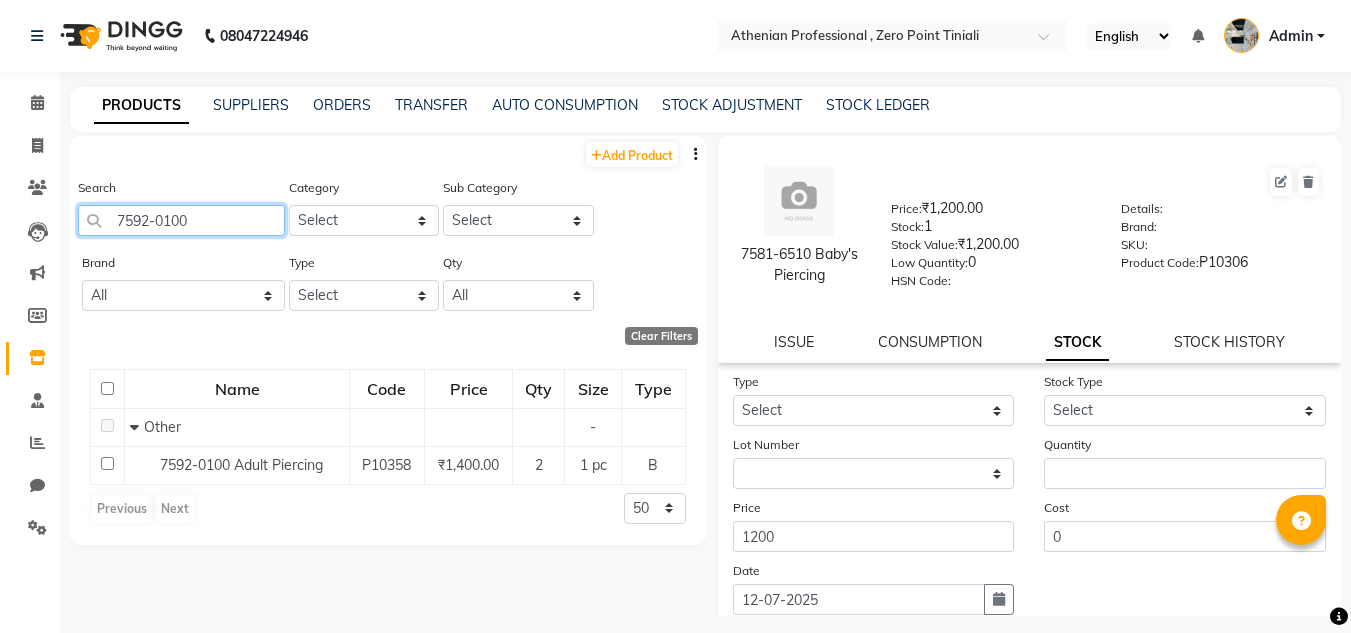 drag, startPoint x: 203, startPoint y: 224, endPoint x: 118, endPoint y: 204, distance: 87.32124 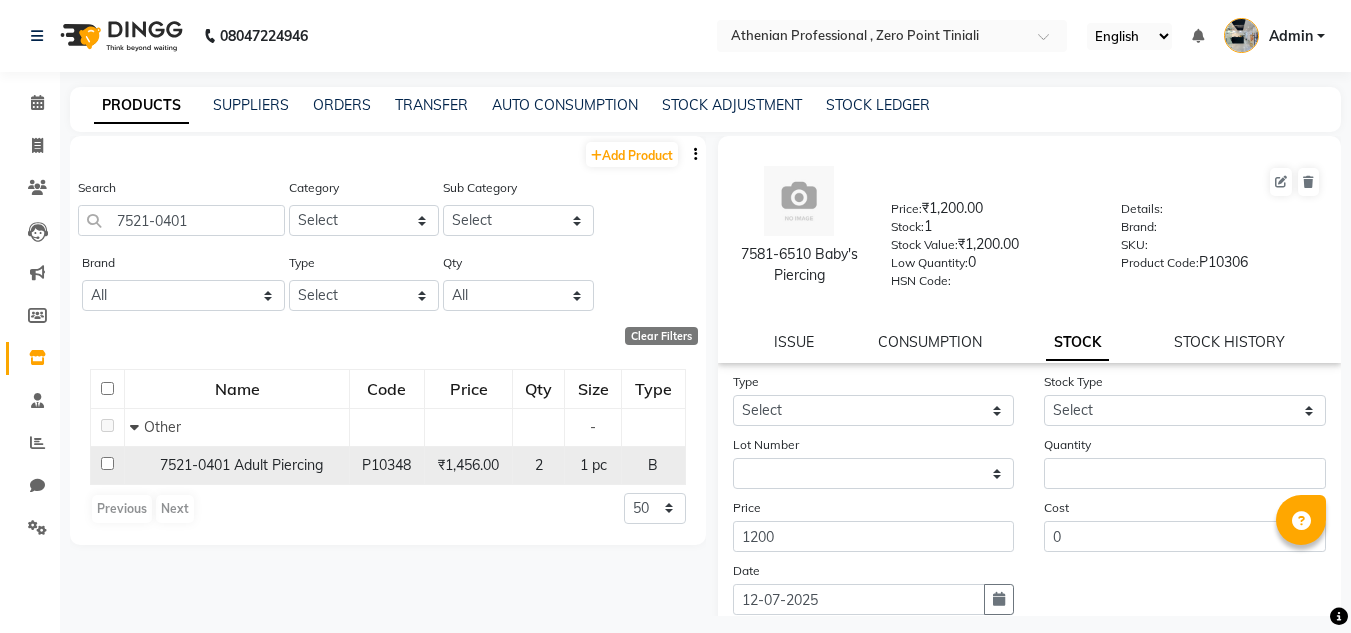 click on "₹1,456.00" 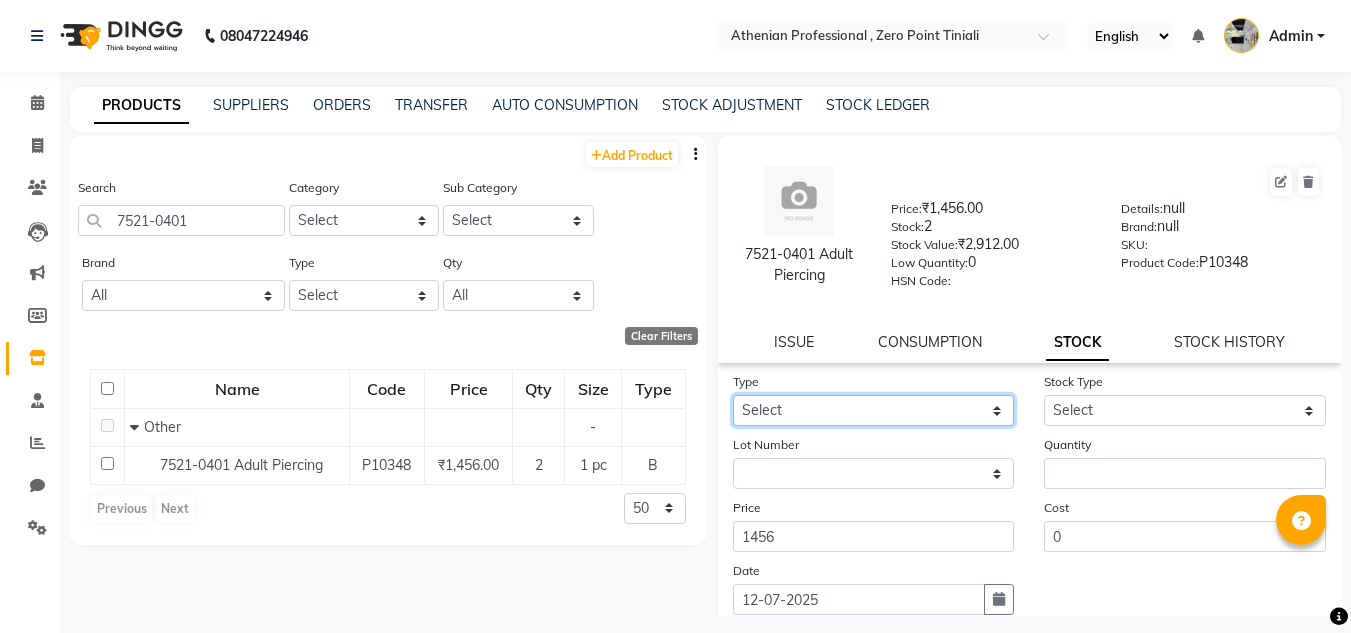 click on "Select In Out" 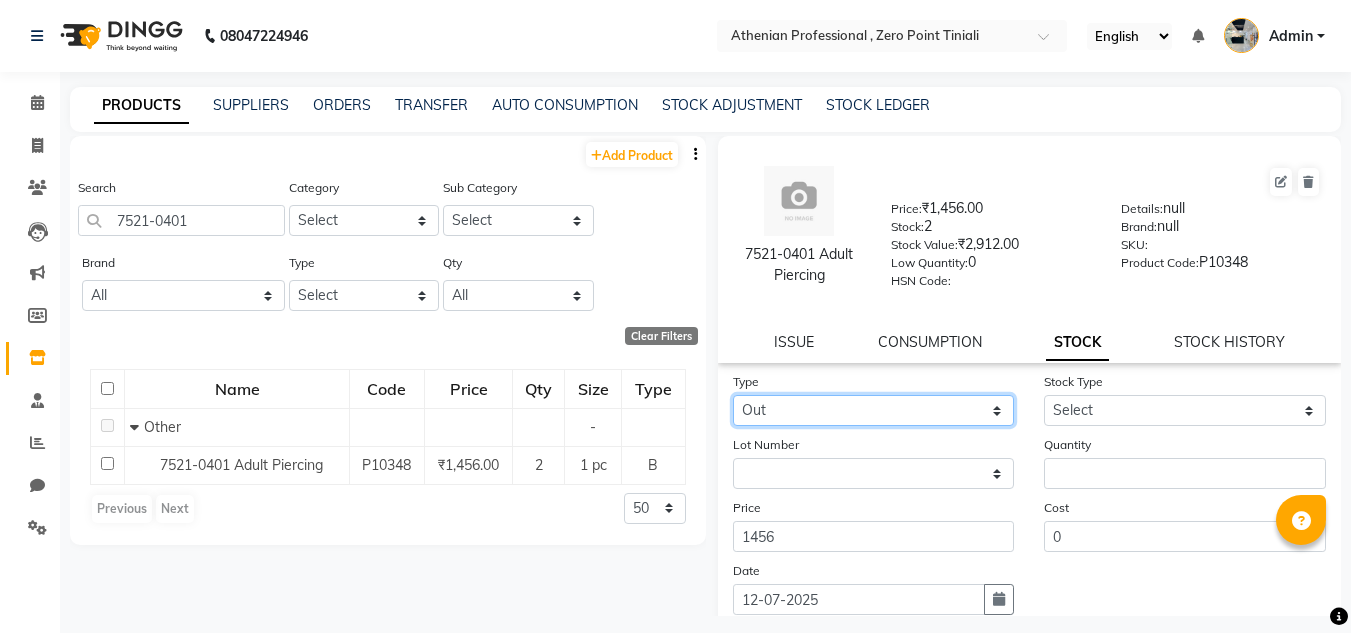 click on "Select In Out" 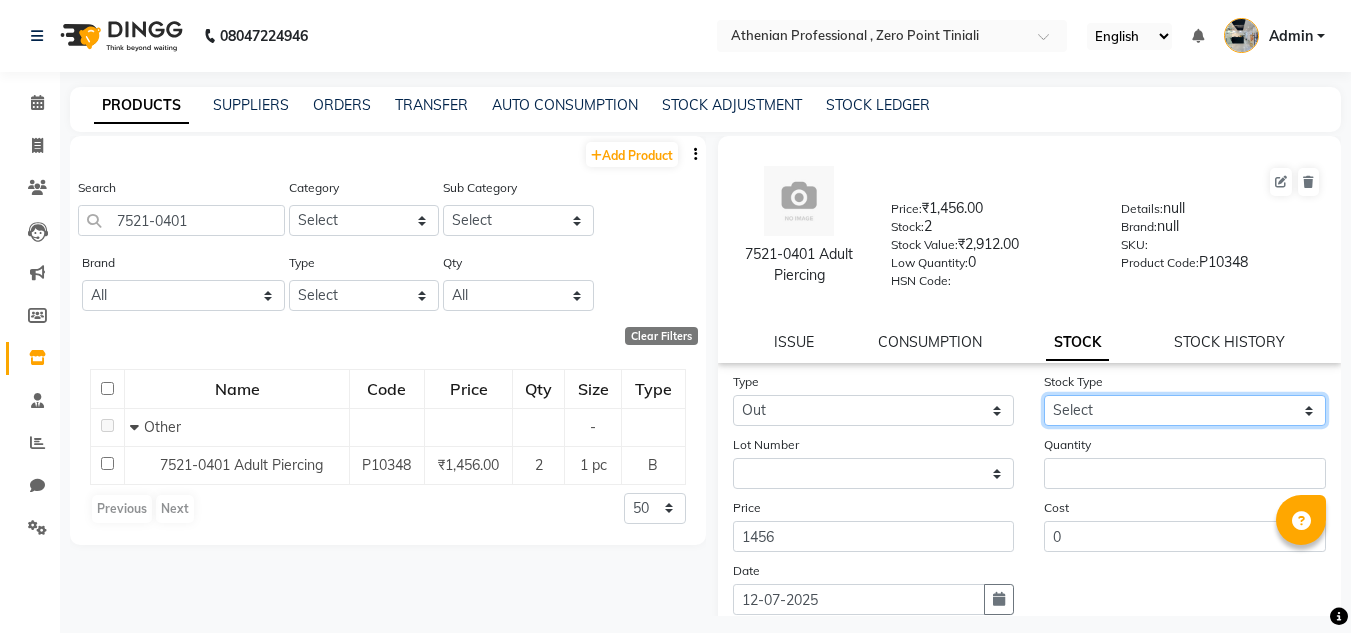click on "Select Internal Use Damaged Expired Adjustment Return Other" 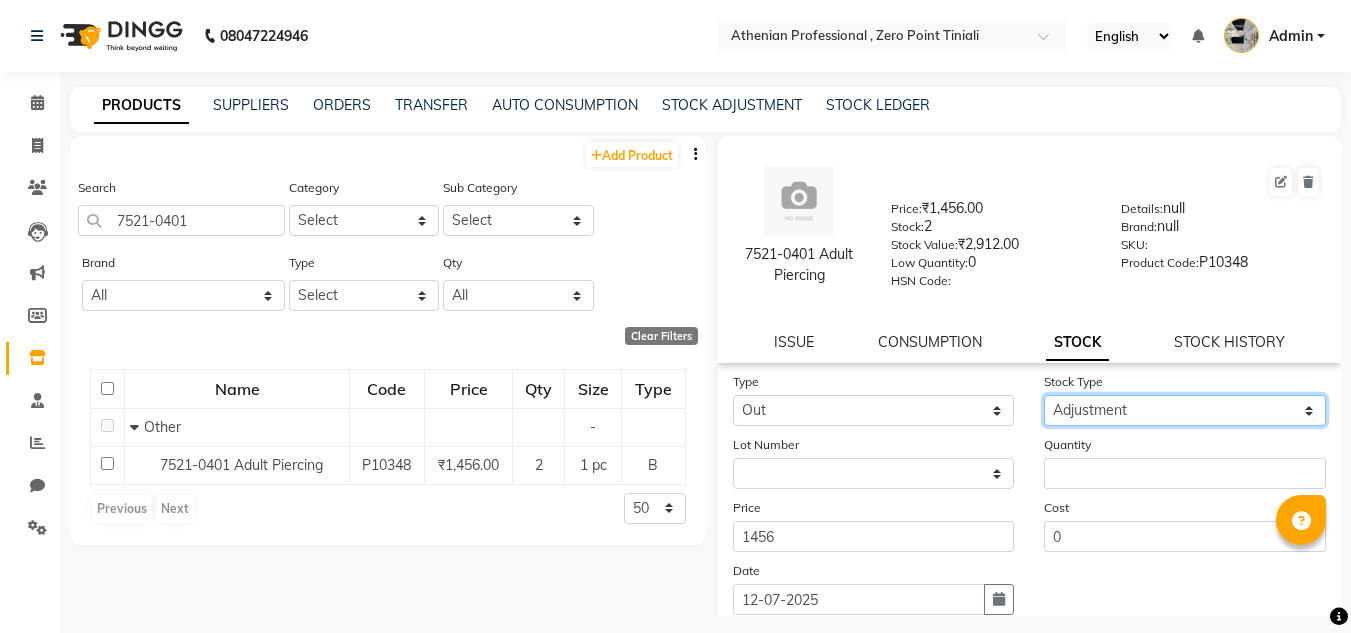 click on "Select Internal Use Damaged Expired Adjustment Return Other" 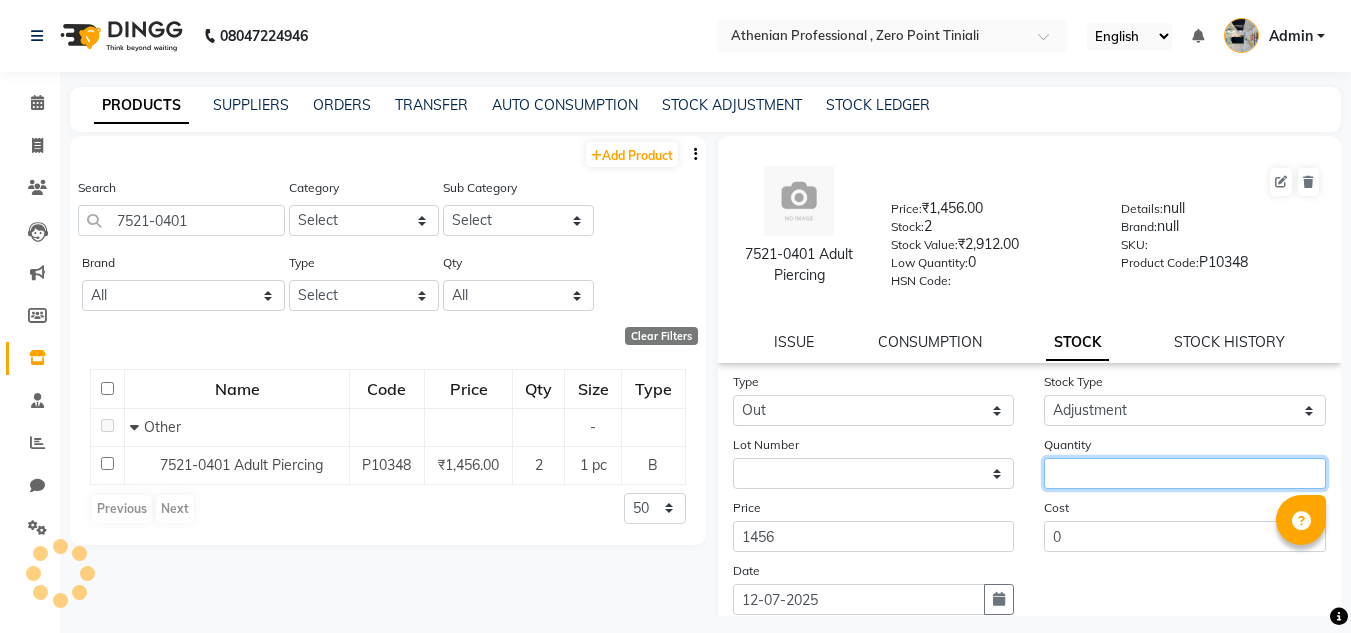 click 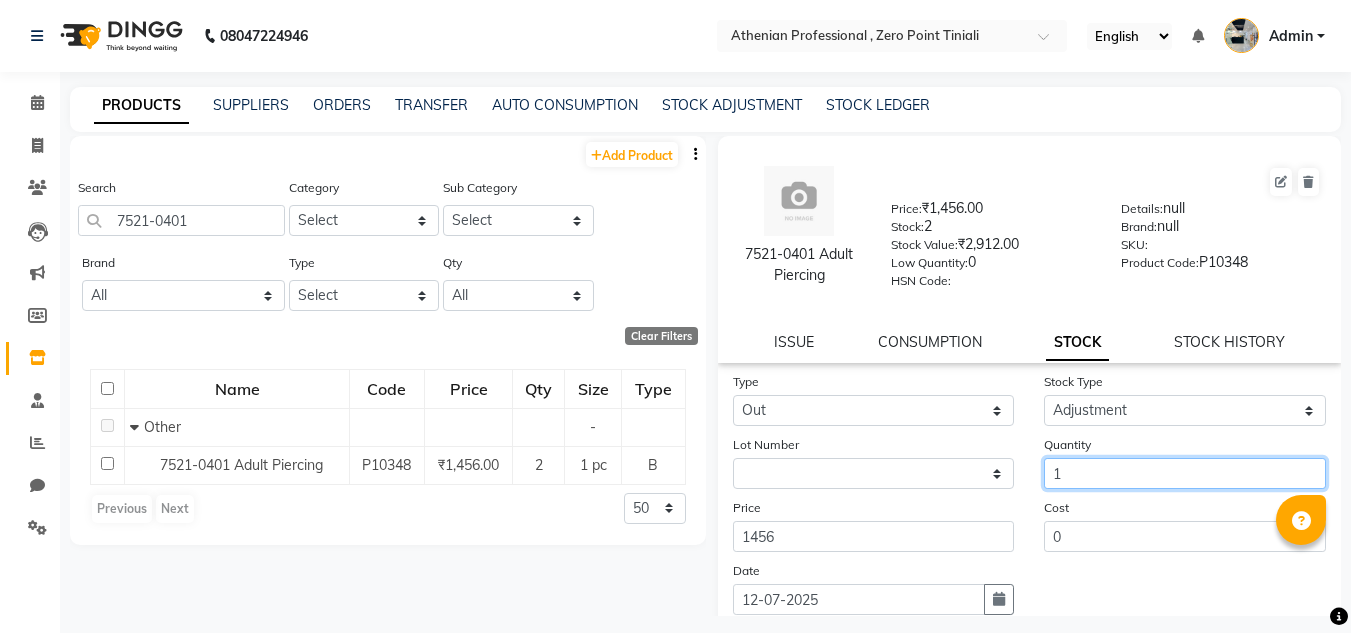 scroll, scrollTop: 155, scrollLeft: 0, axis: vertical 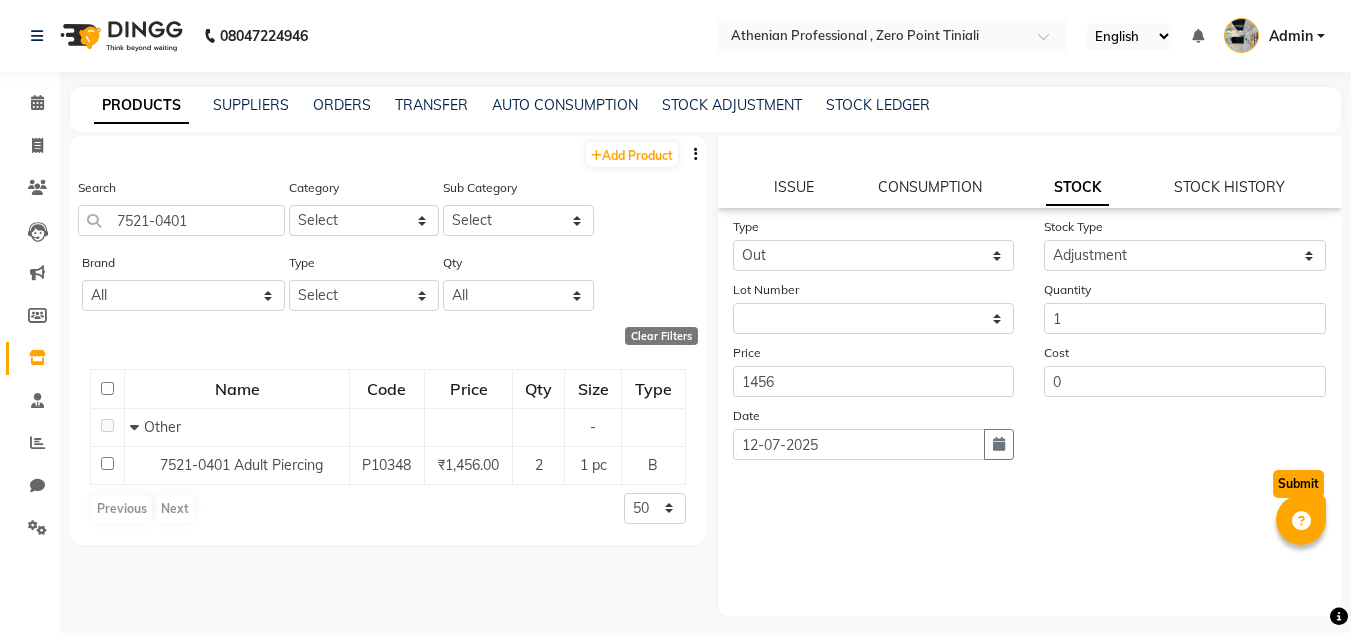 click on "Submit" 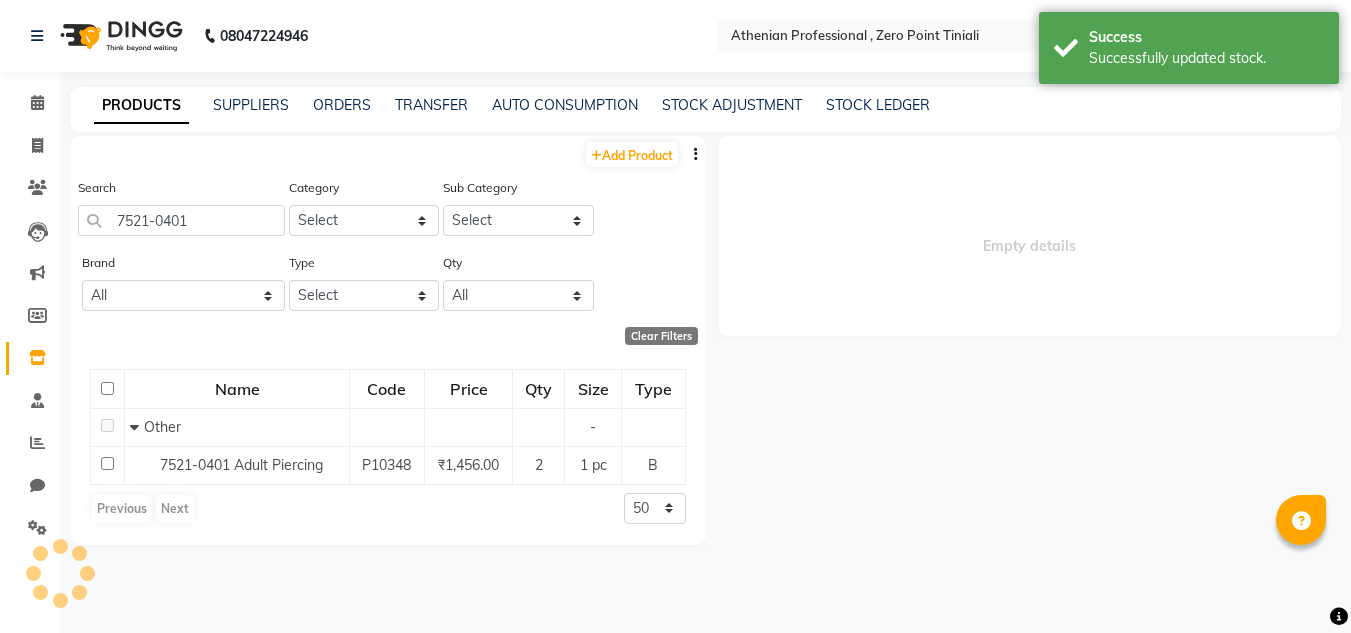scroll, scrollTop: 0, scrollLeft: 0, axis: both 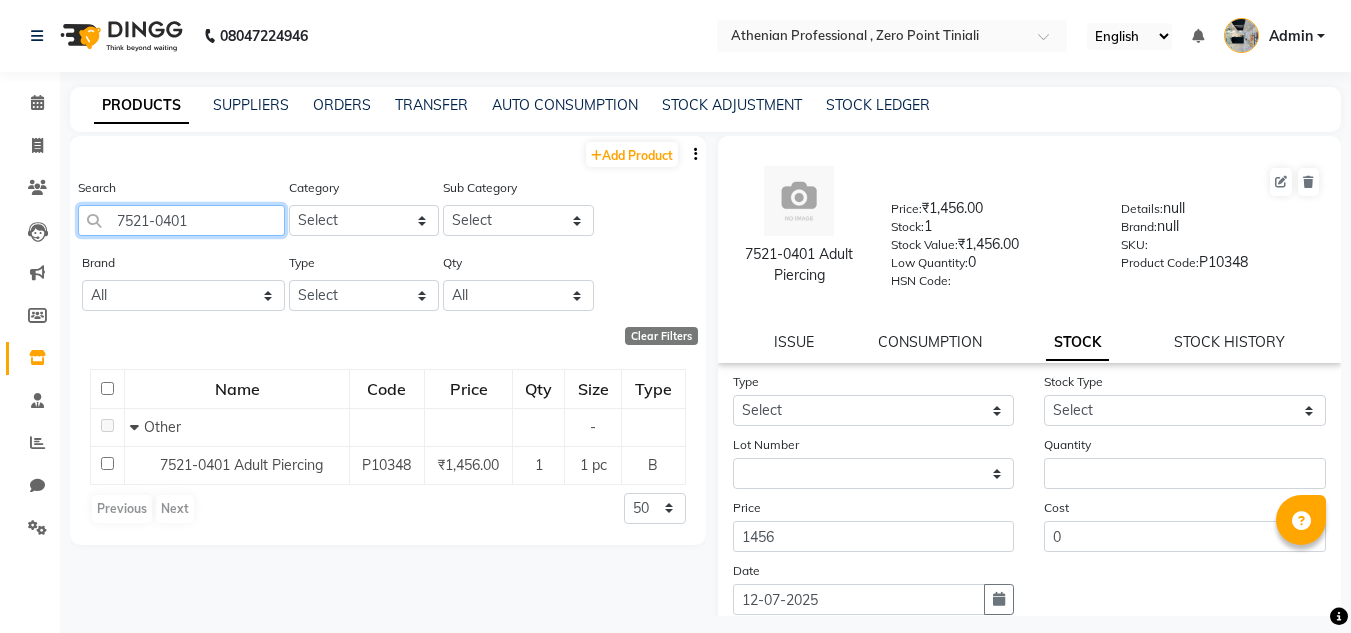 click on "7521-0401" 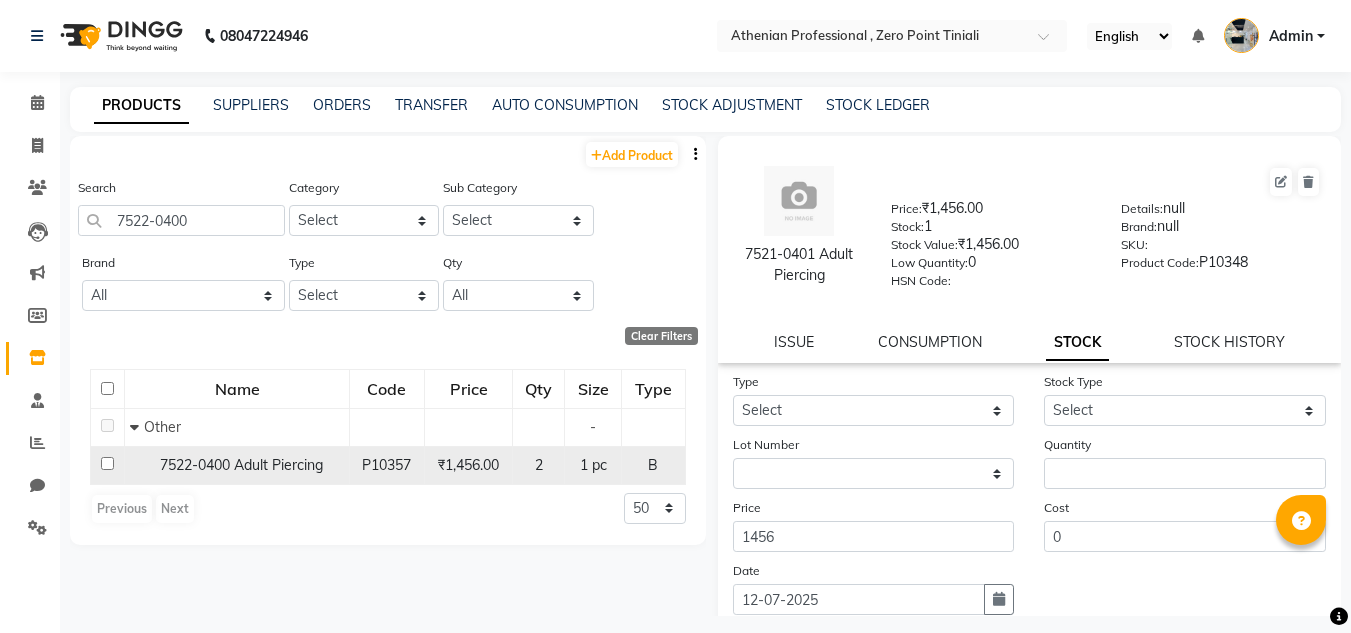 click on "2" 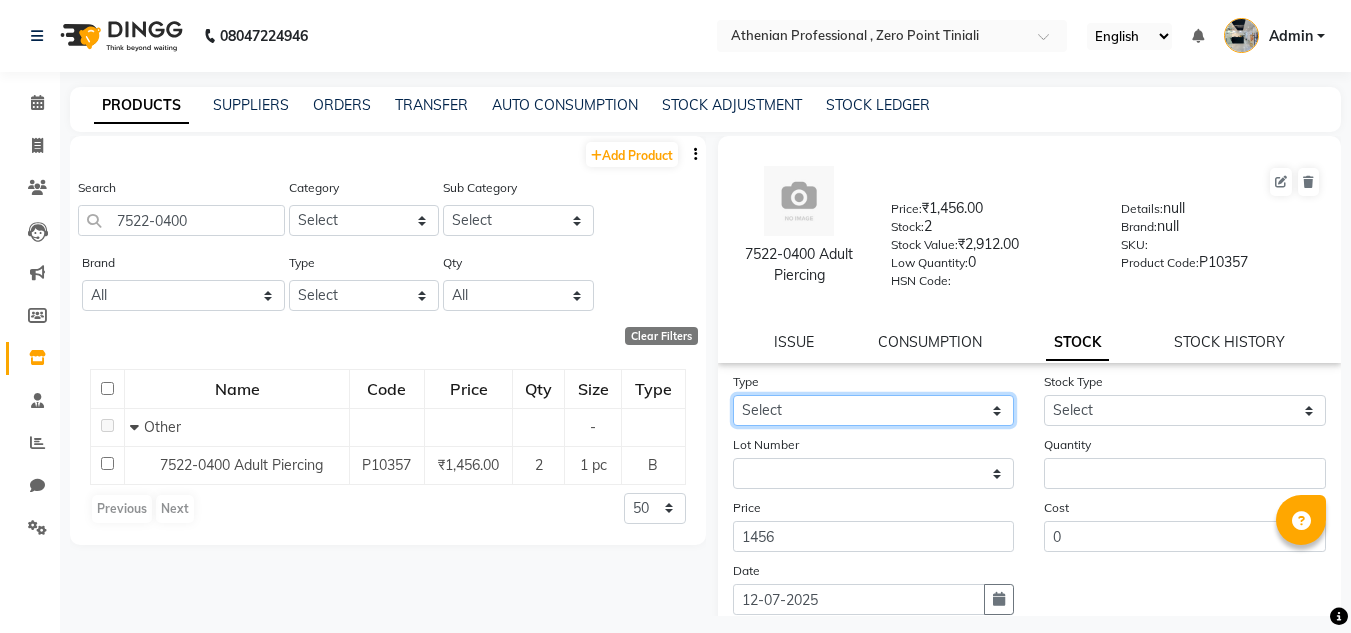 click on "Select In Out" 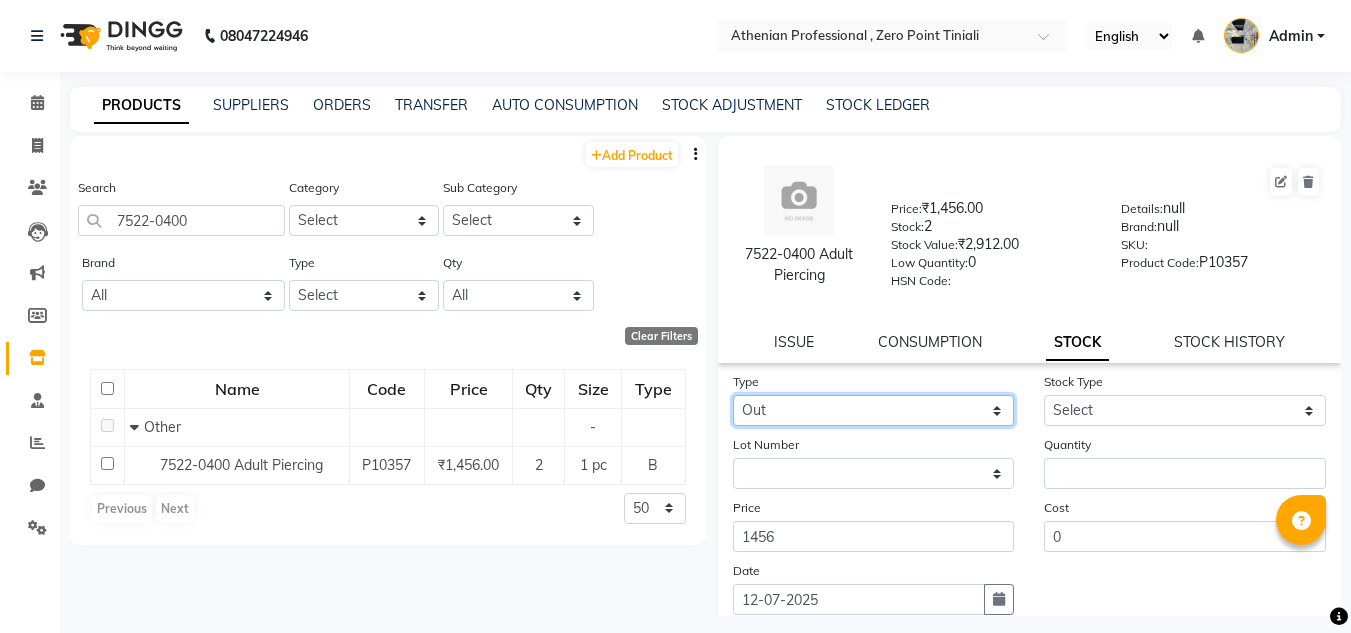click on "Select In Out" 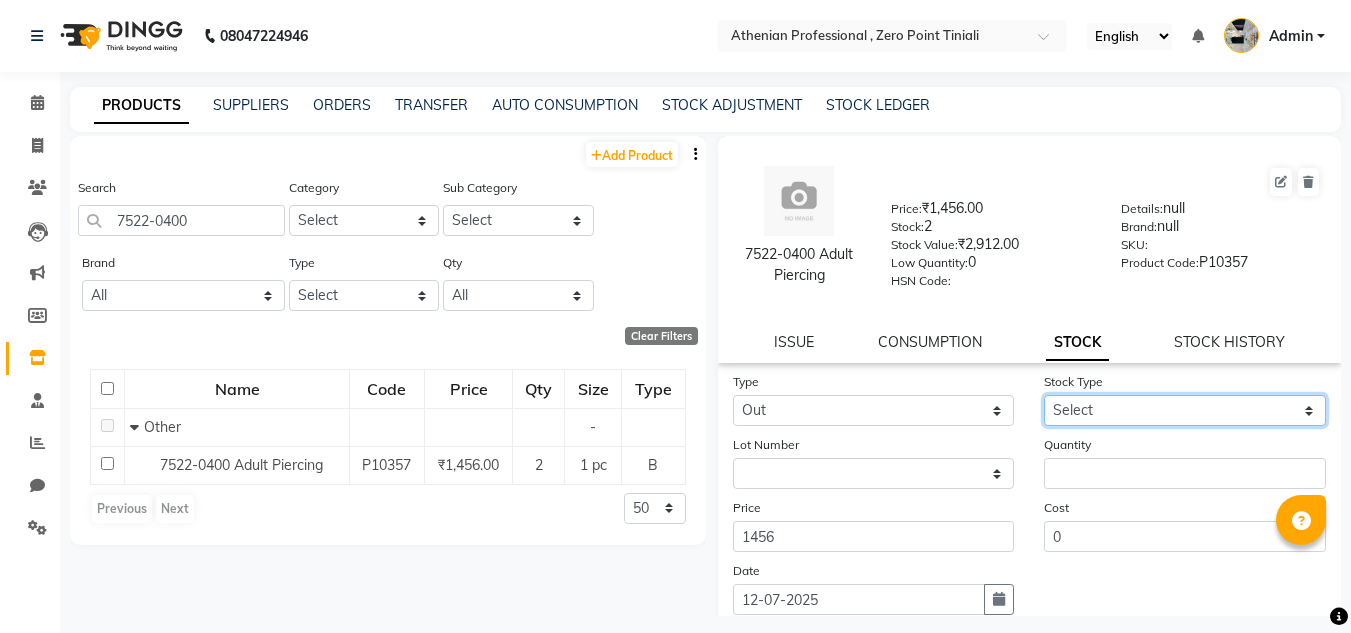 click on "Select Internal Use Damaged Expired Adjustment Return Other" 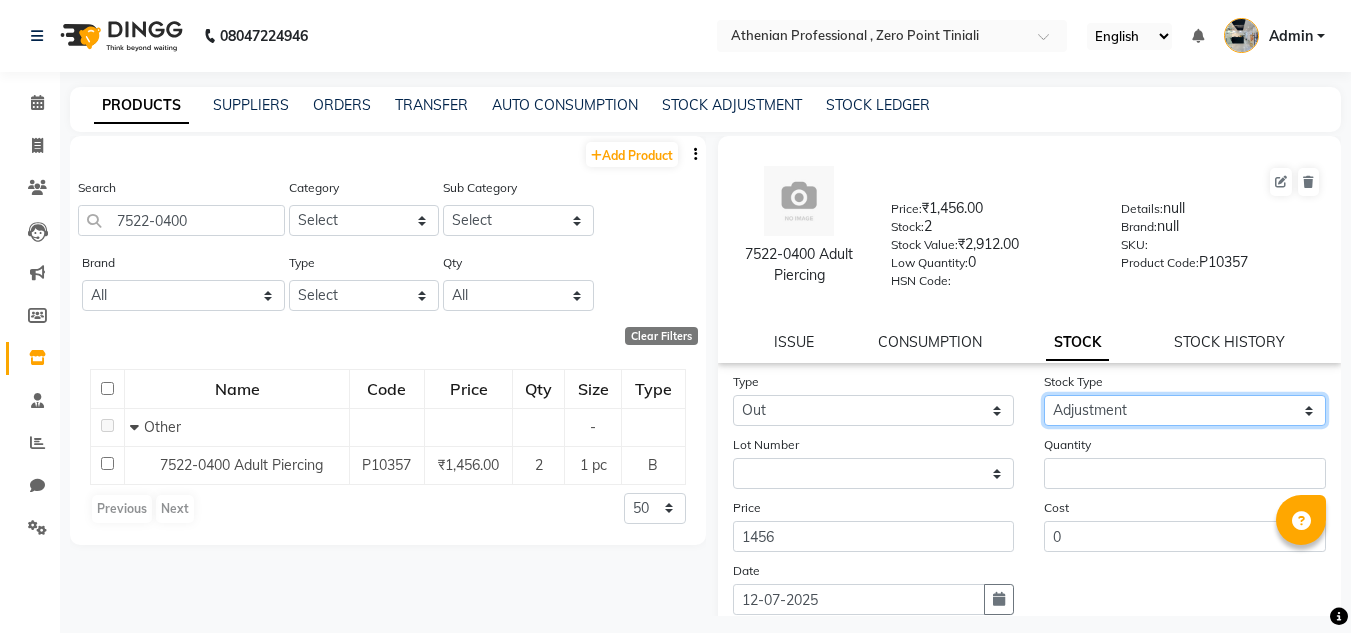 click on "Select Internal Use Damaged Expired Adjustment Return Other" 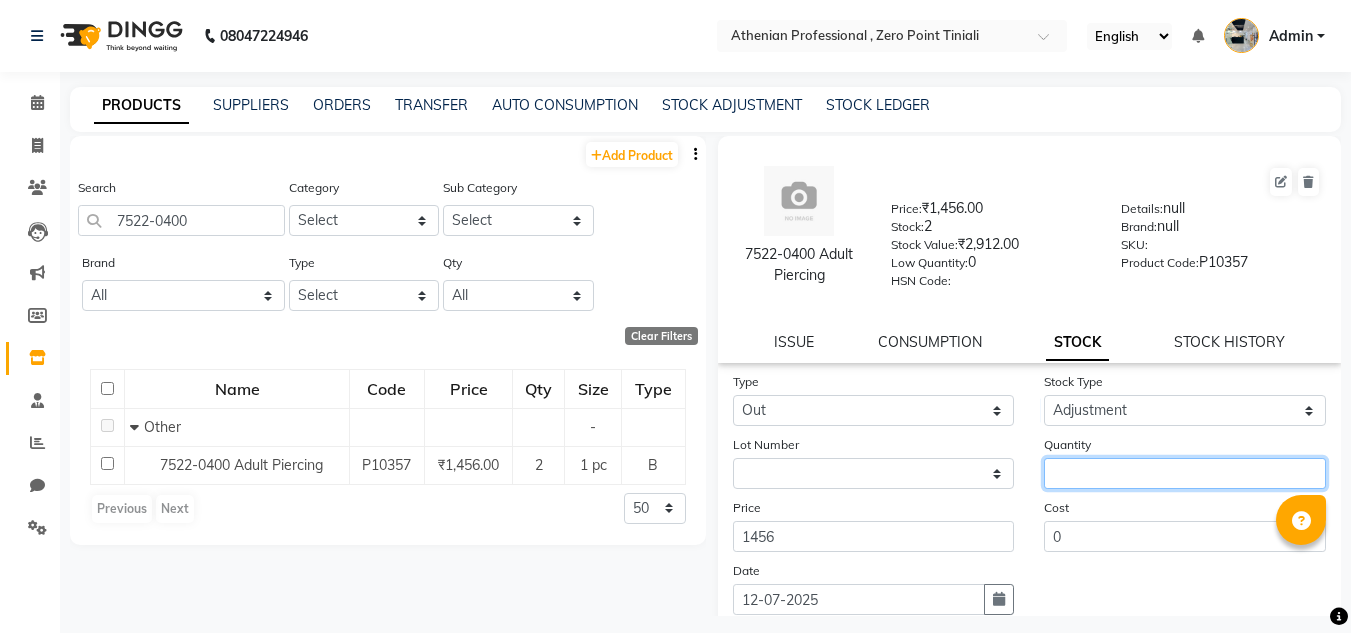 click 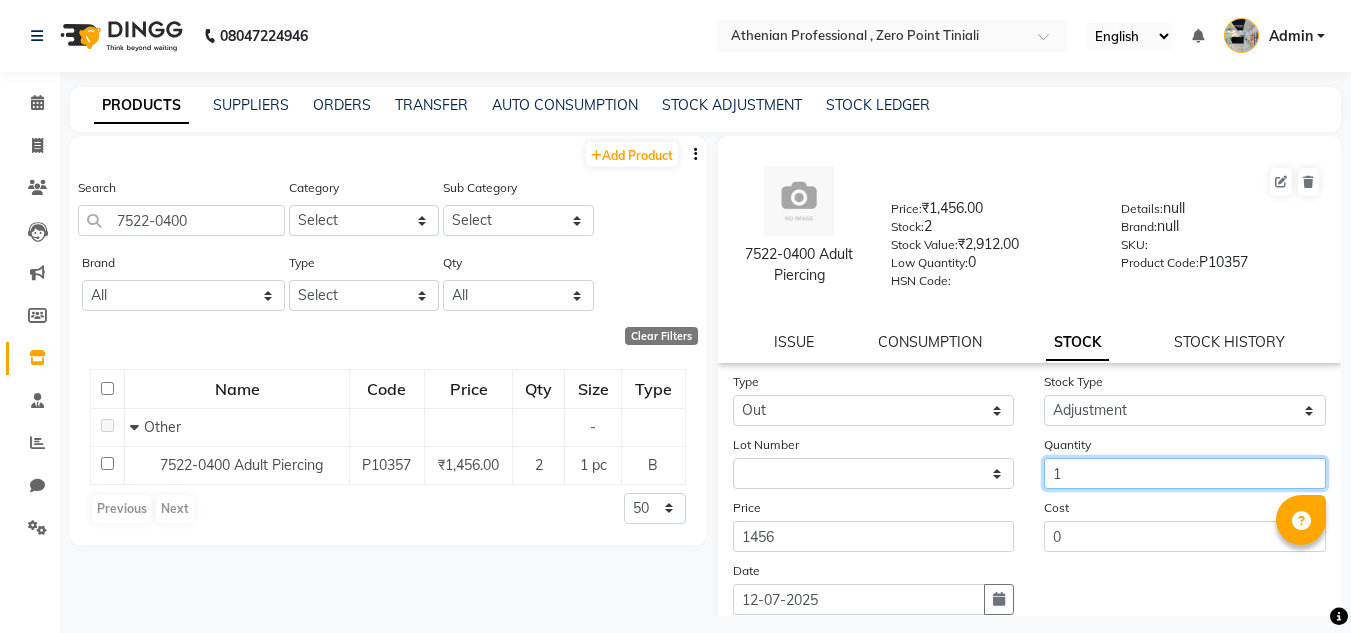 scroll, scrollTop: 155, scrollLeft: 0, axis: vertical 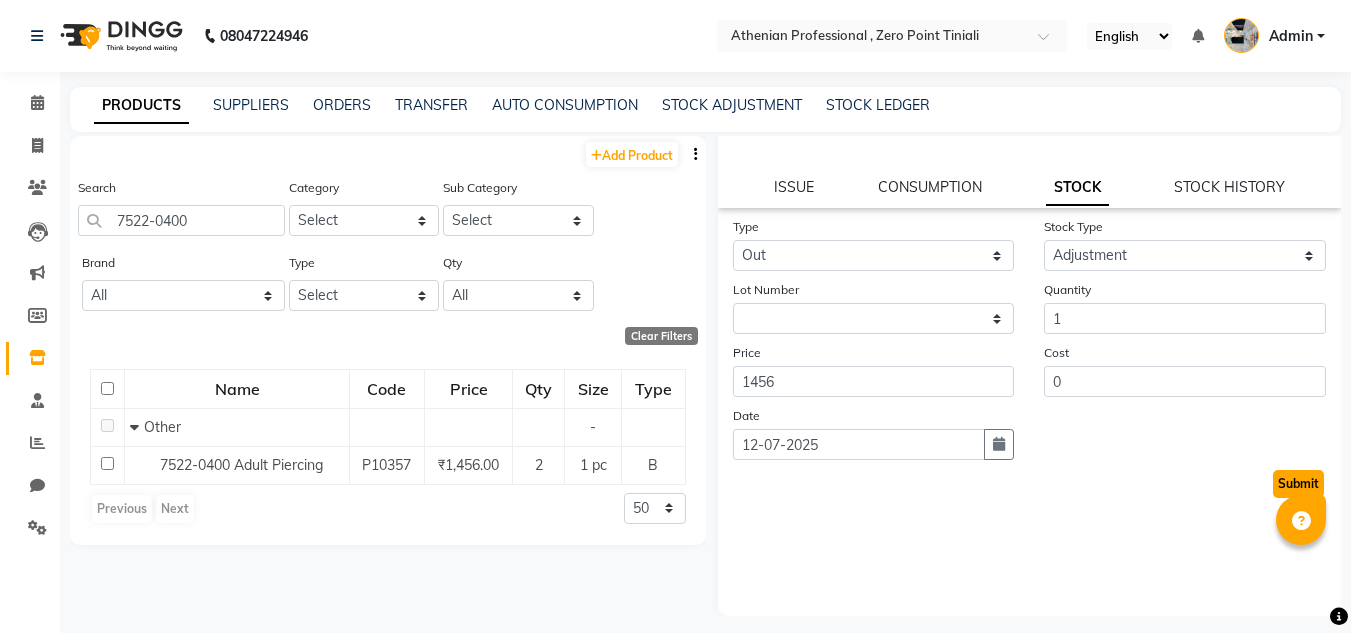 click on "Submit" 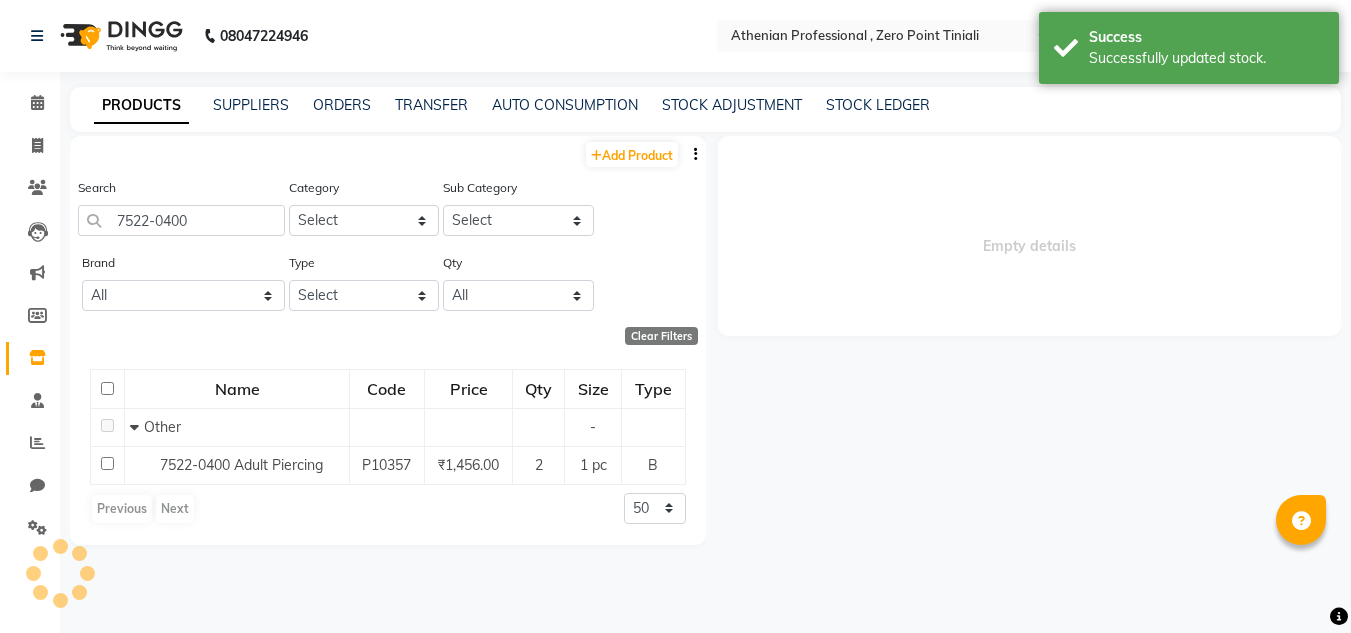 scroll, scrollTop: 0, scrollLeft: 0, axis: both 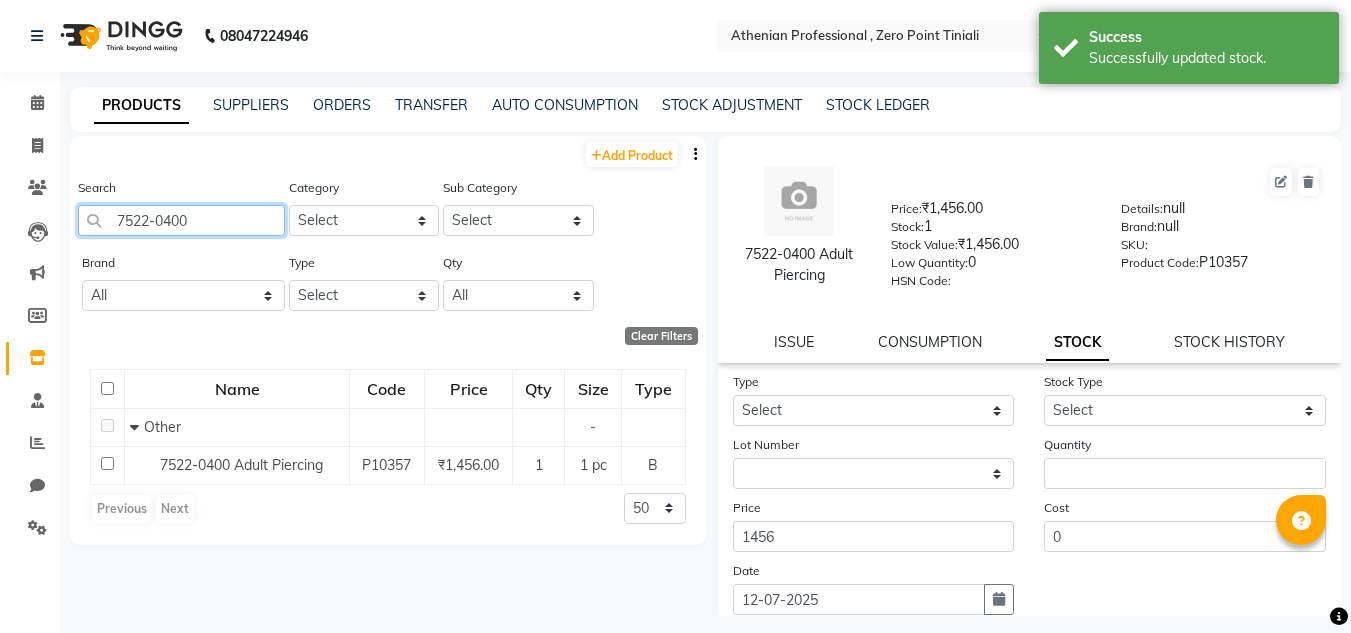 click on "7522-0400" 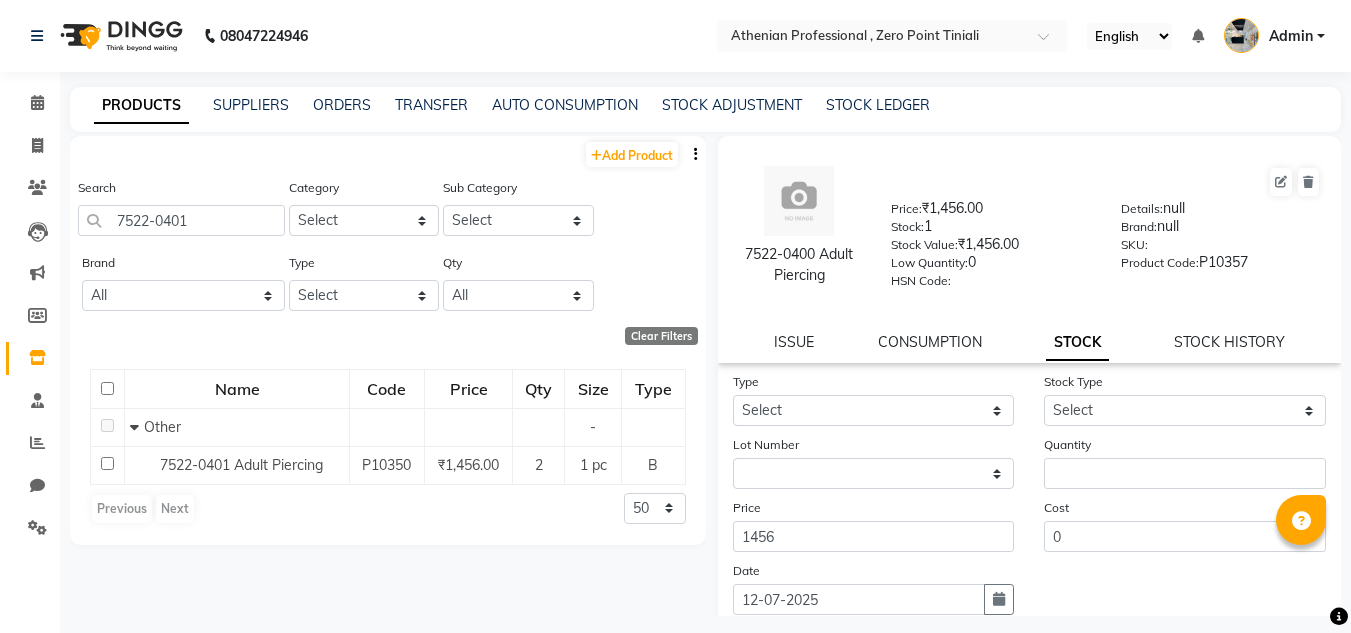 click on "Previous   Next  50 100 500" 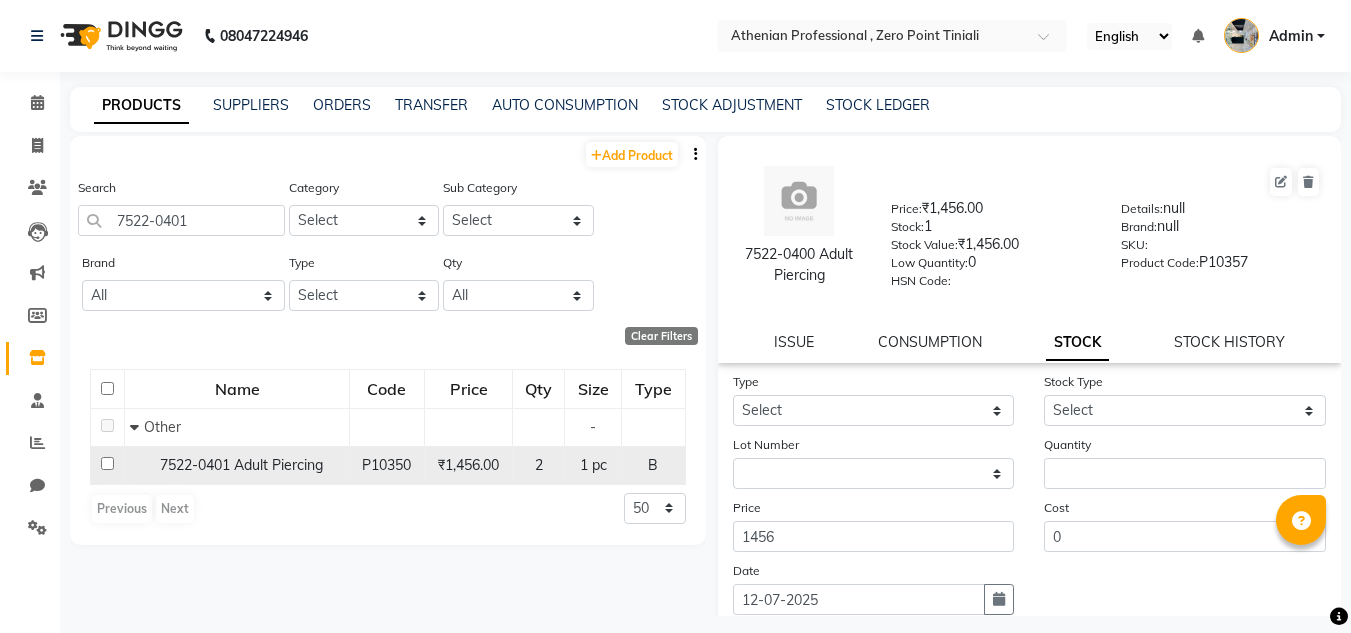 click on "7522-0401 Adult Piercing" 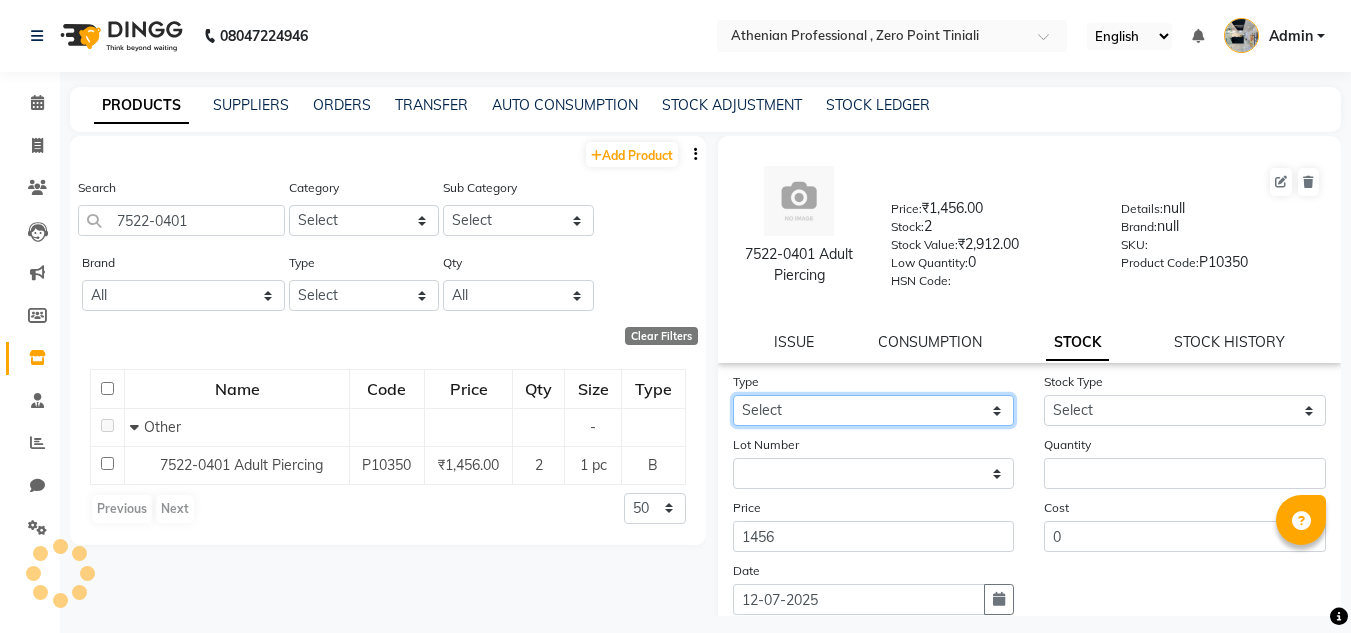 click on "Select In Out" 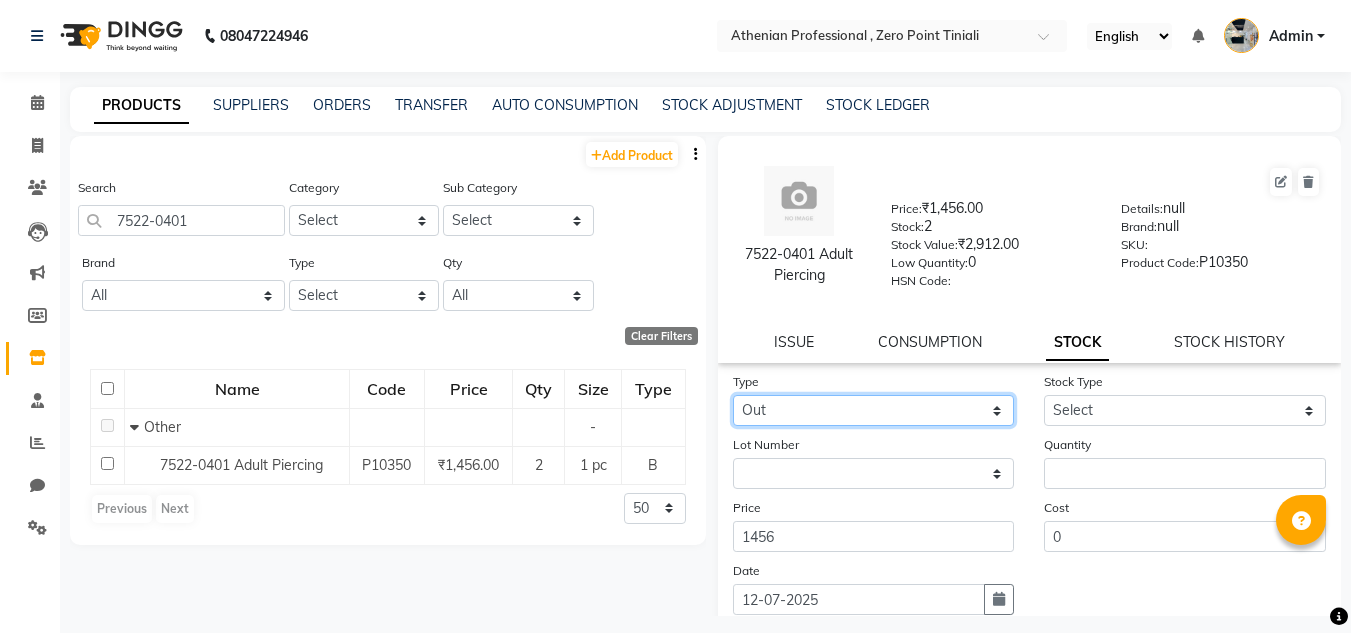 click on "Select In Out" 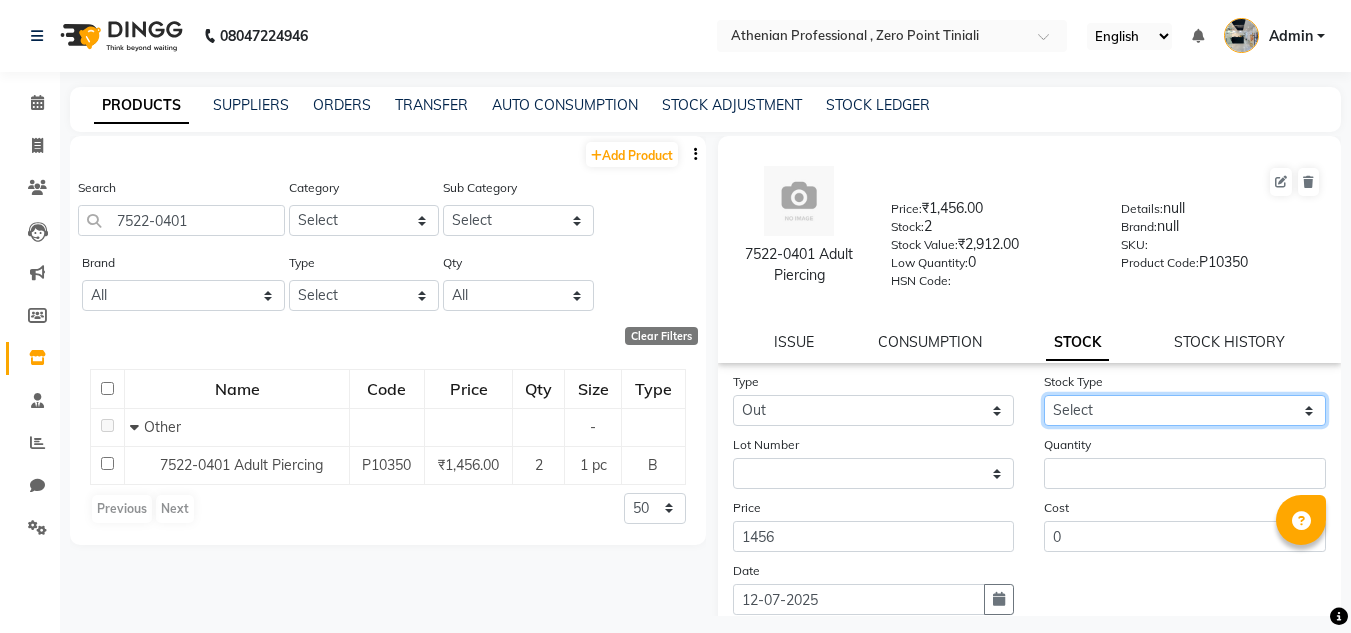 click on "Select Internal Use Damaged Expired Adjustment Return Other" 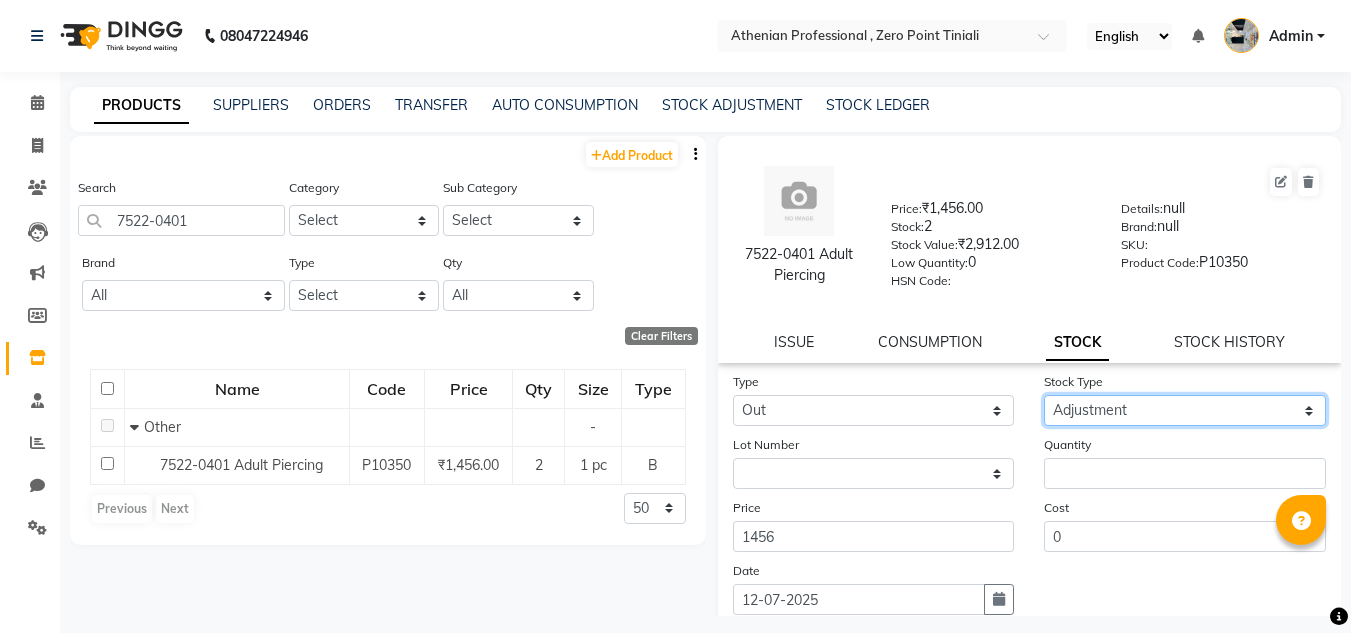 click on "Select Internal Use Damaged Expired Adjustment Return Other" 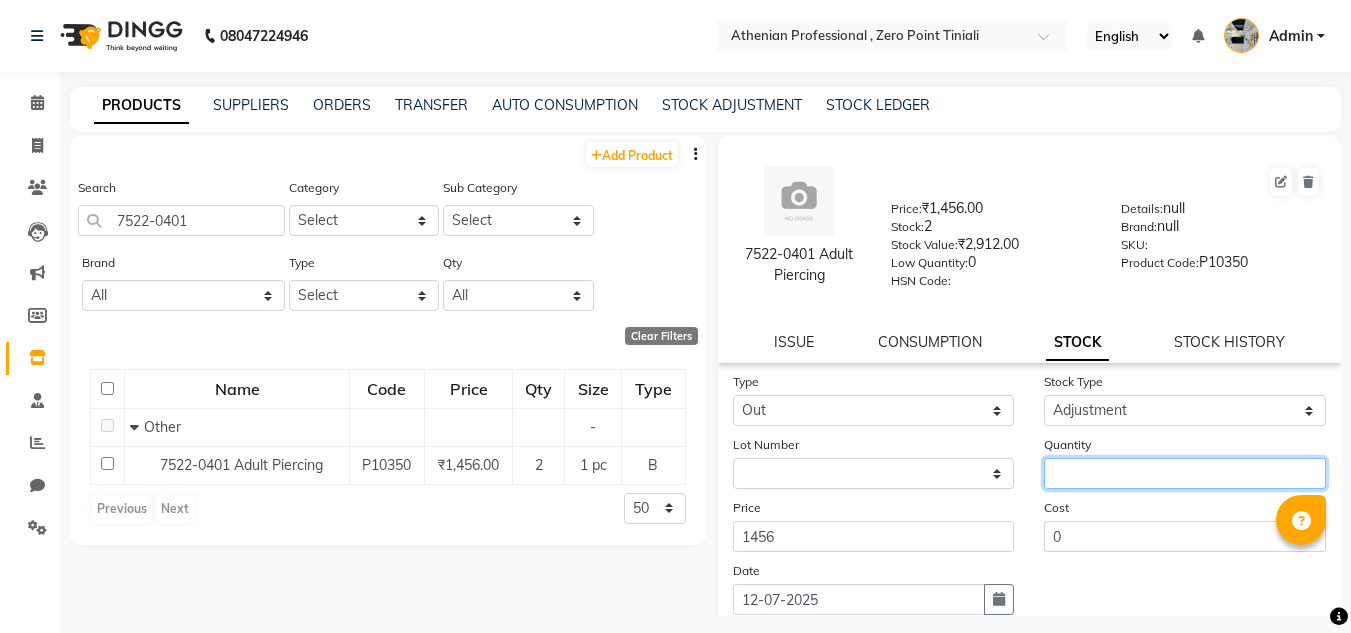click 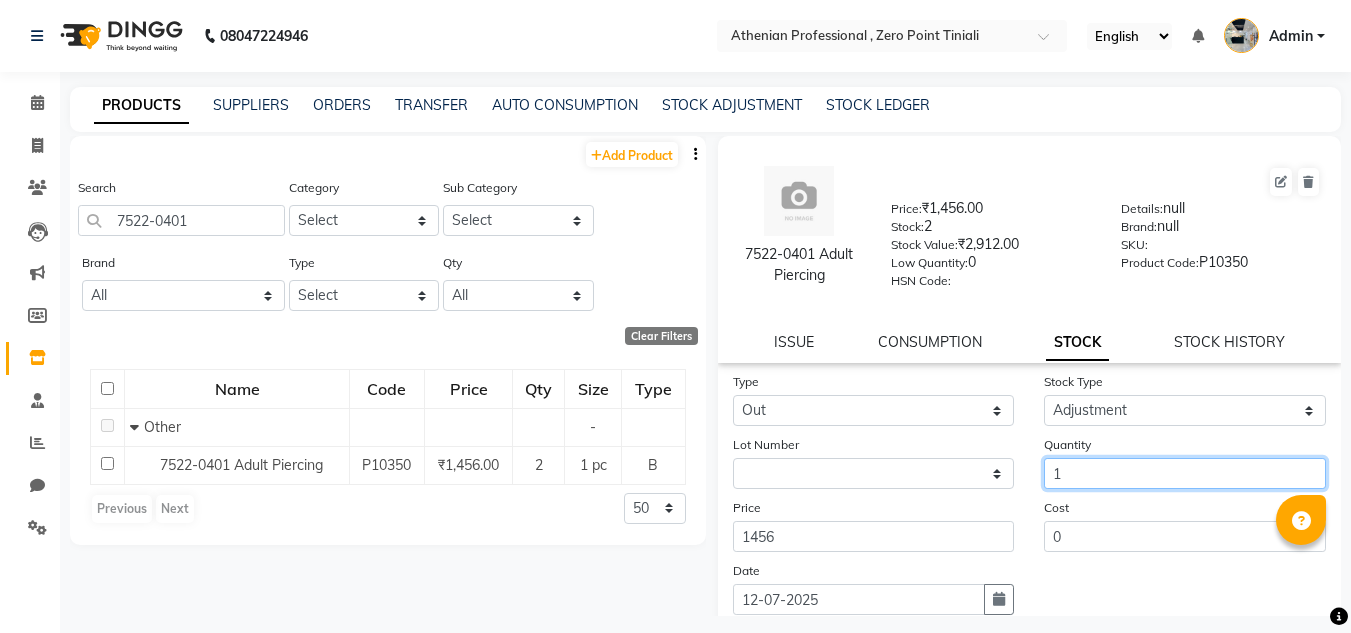 scroll, scrollTop: 155, scrollLeft: 0, axis: vertical 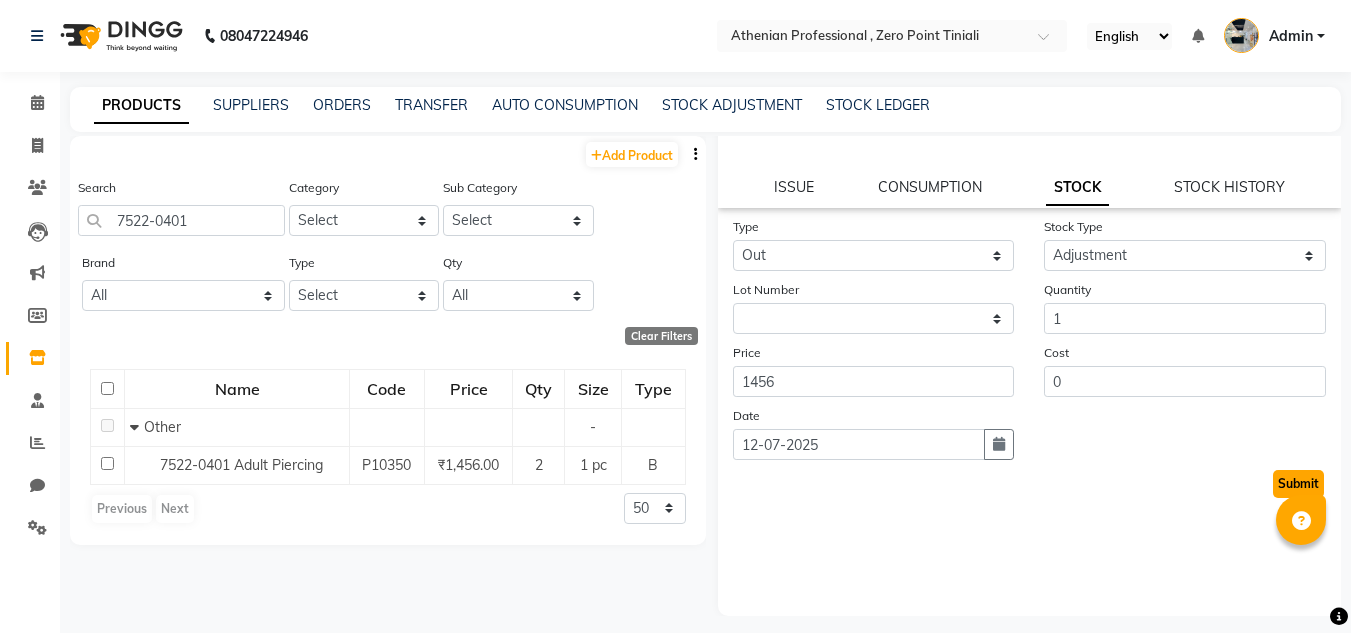 click on "Submit" 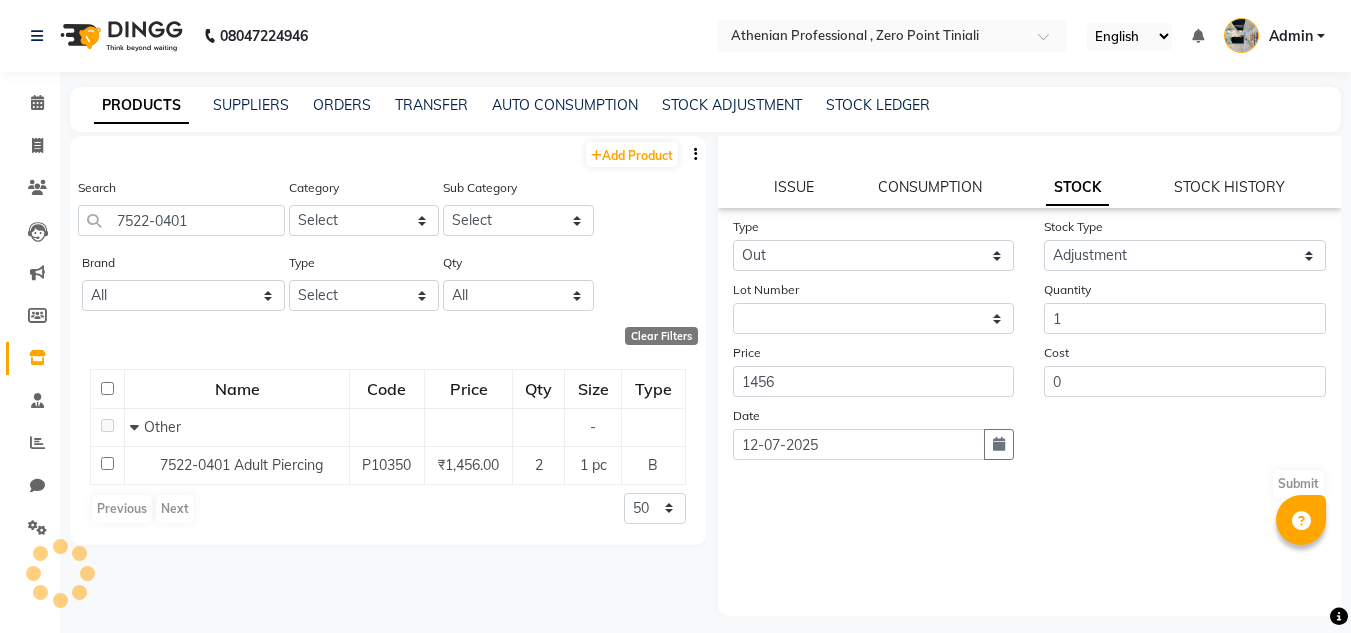 scroll, scrollTop: 0, scrollLeft: 0, axis: both 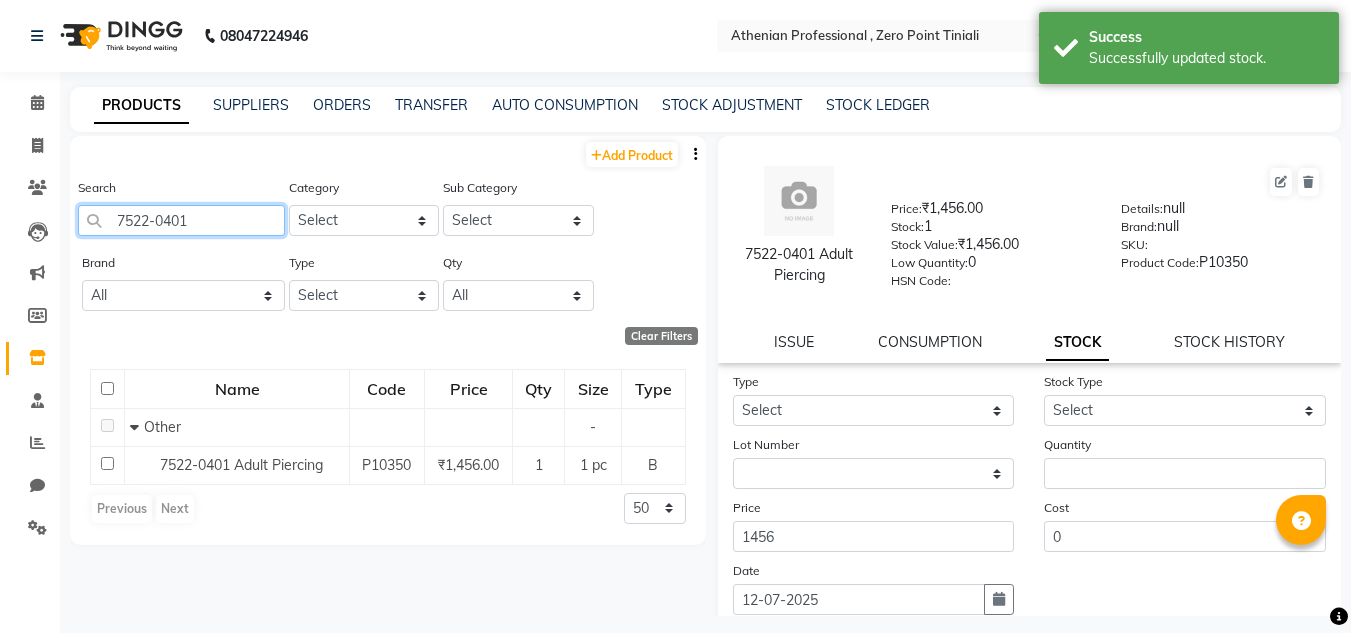 click on "7522-0401" 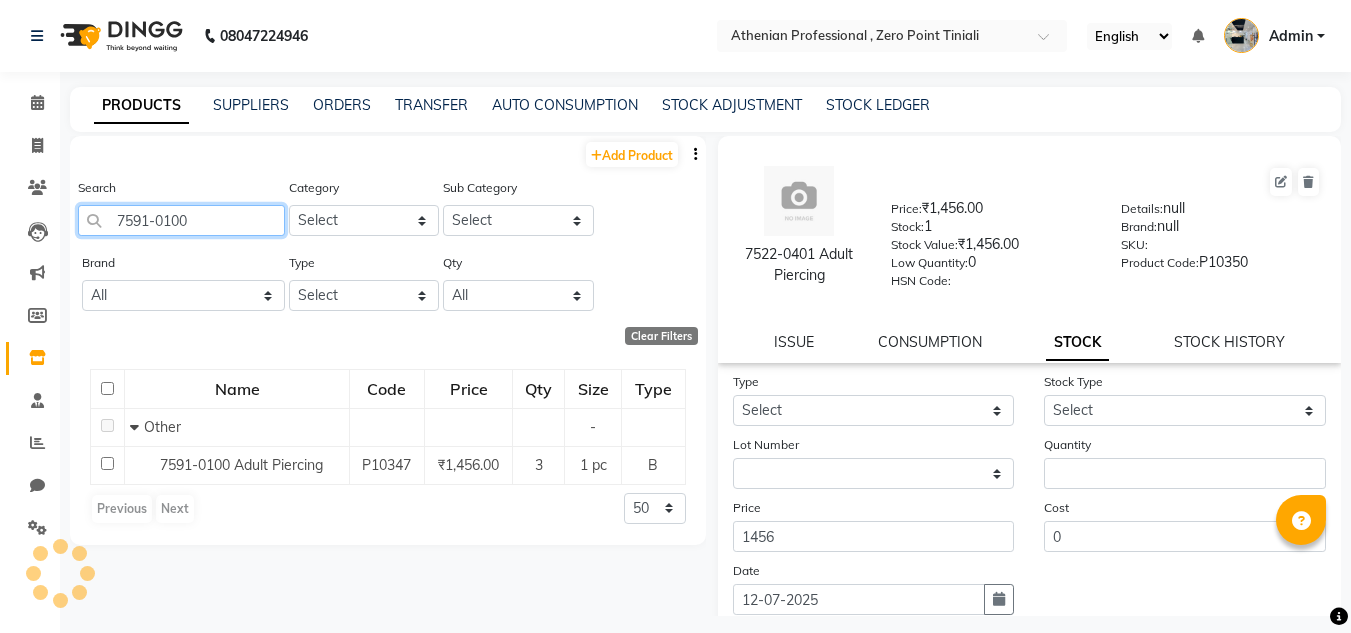 click on "7591-0100" 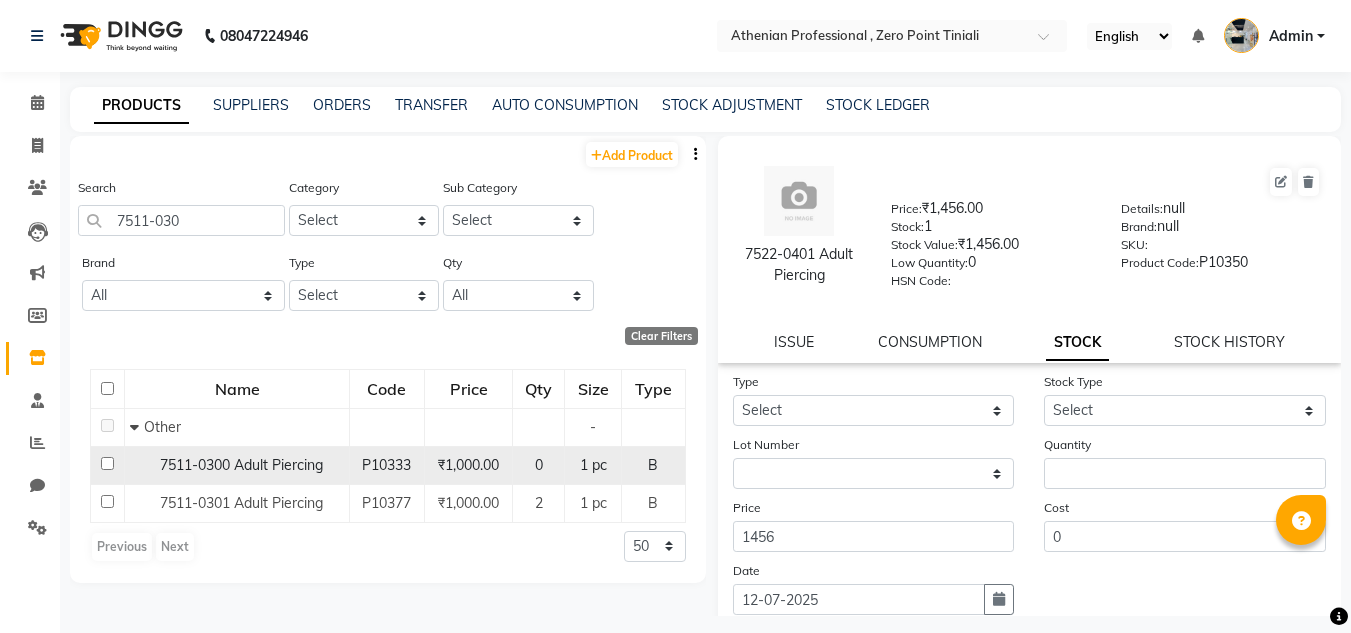 click on "0" 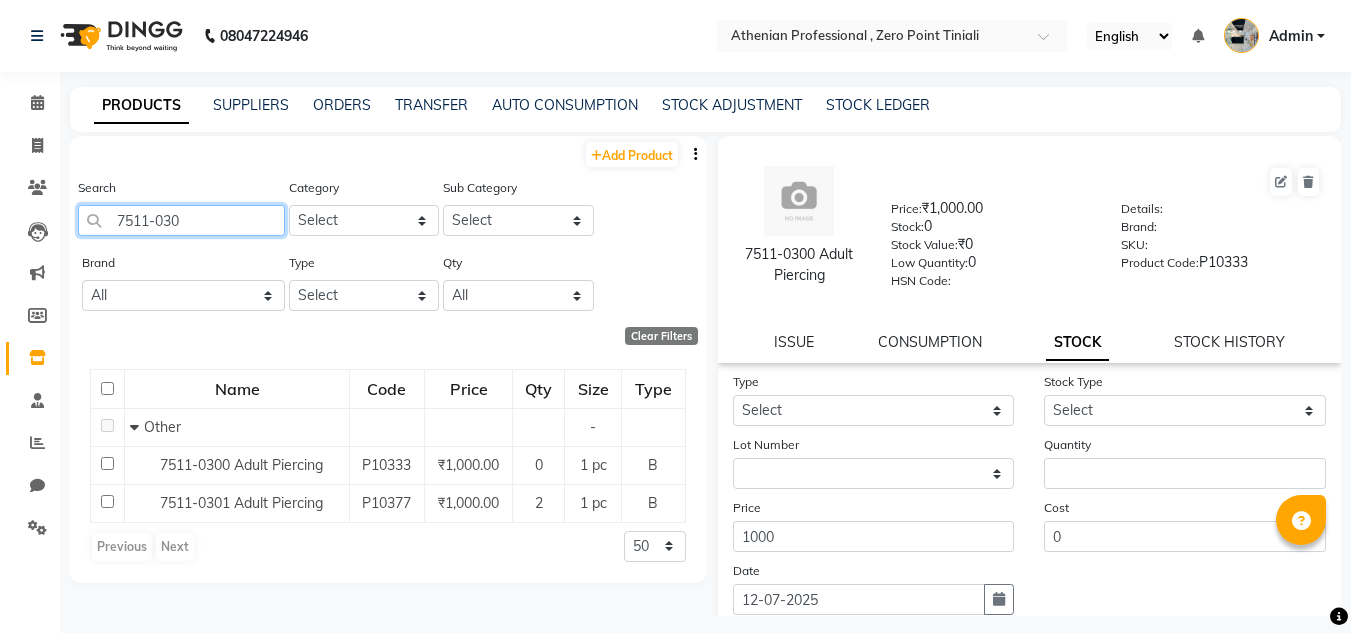 drag, startPoint x: 227, startPoint y: 216, endPoint x: 158, endPoint y: 224, distance: 69.46222 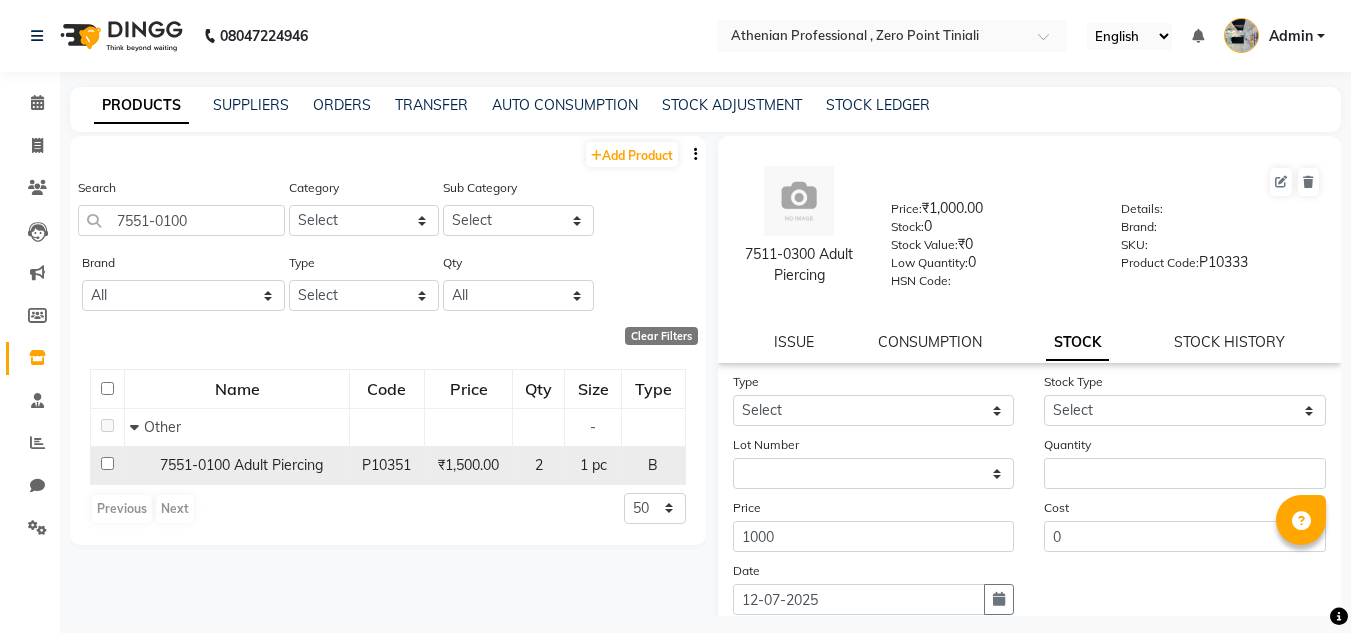 click on "7551-0100 Adult Piercing" 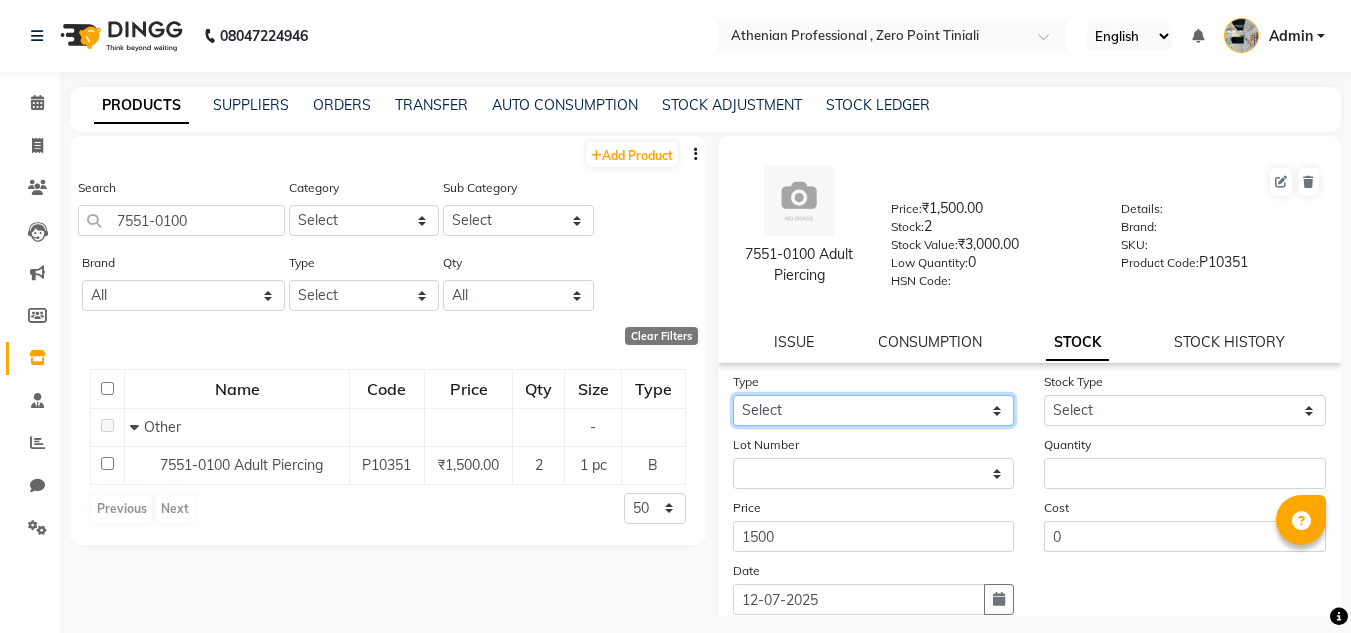 click on "Select In Out" 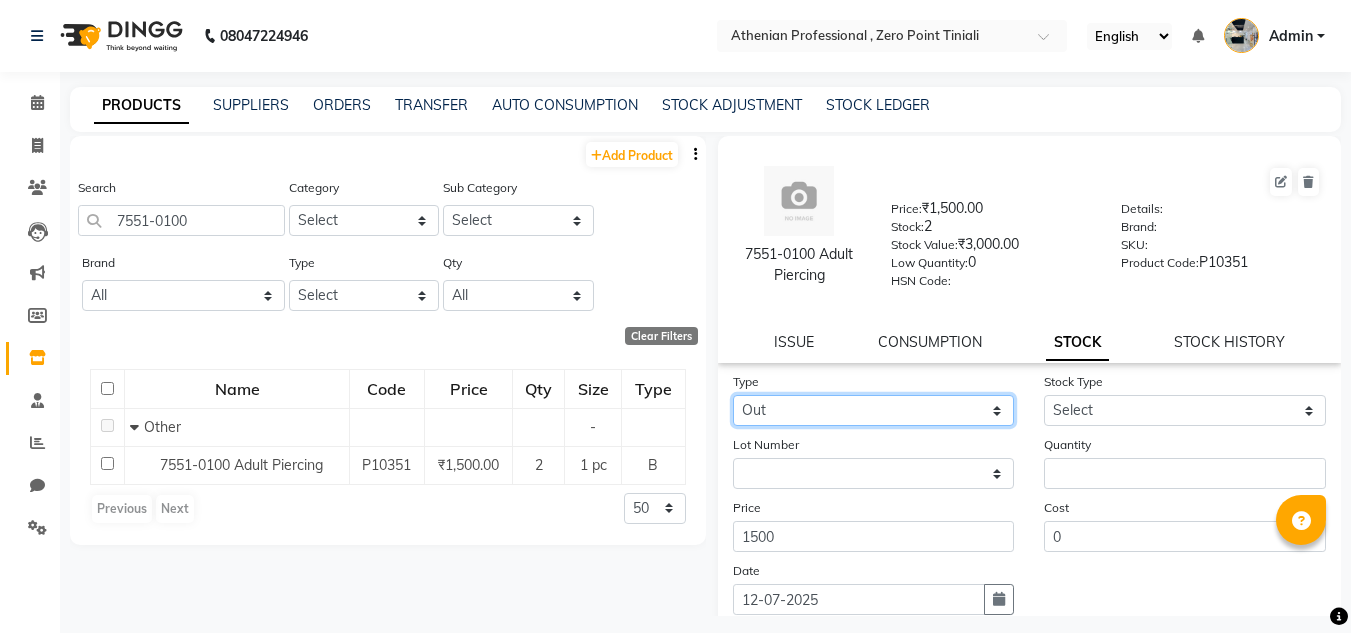 click on "Select In Out" 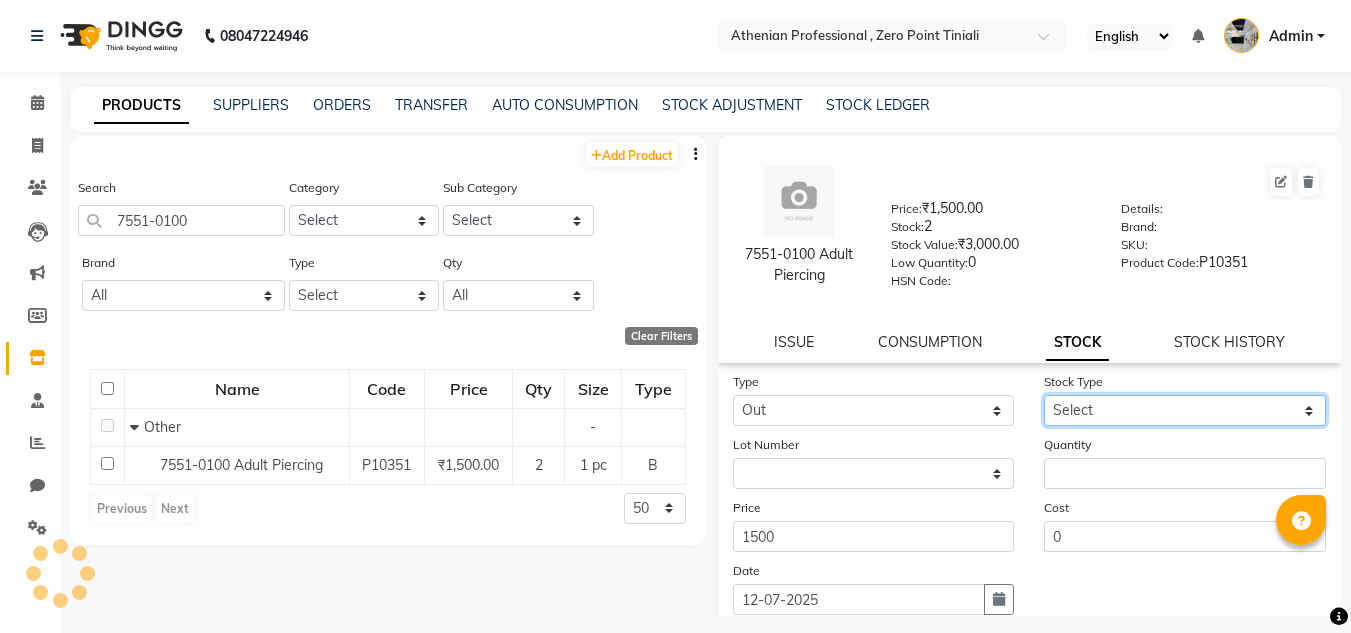 click on "Select Internal Use Damaged Expired Adjustment Return Other" 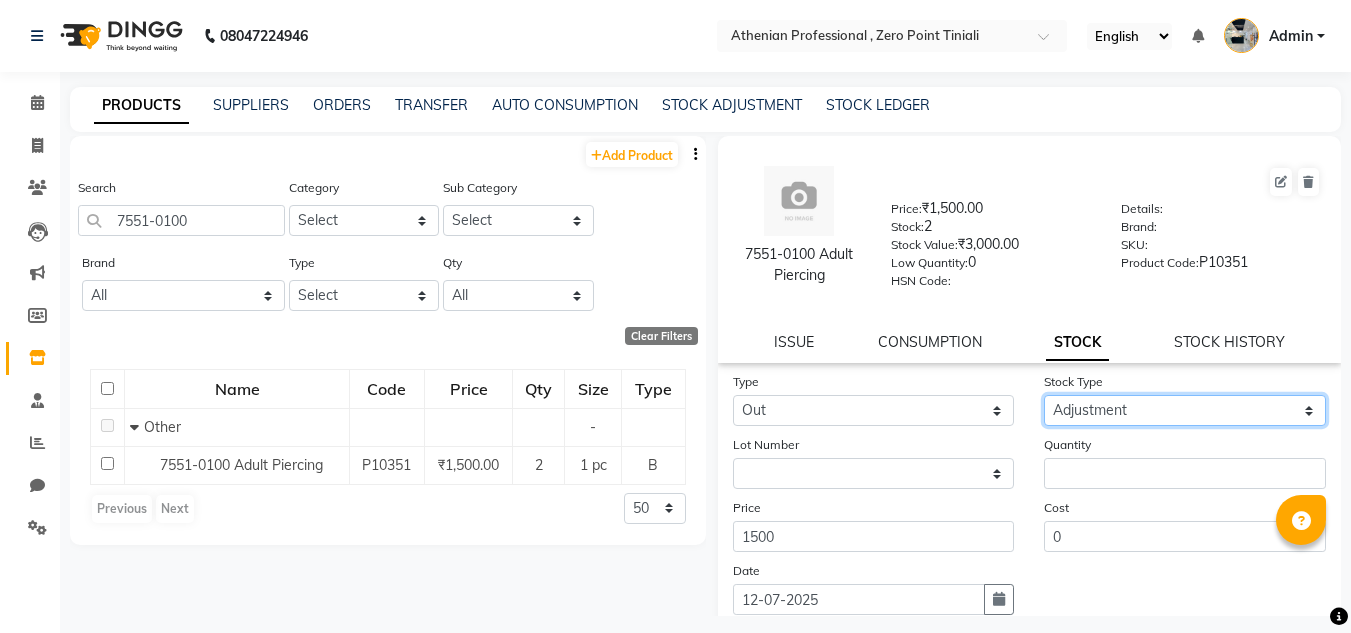 click on "Select Internal Use Damaged Expired Adjustment Return Other" 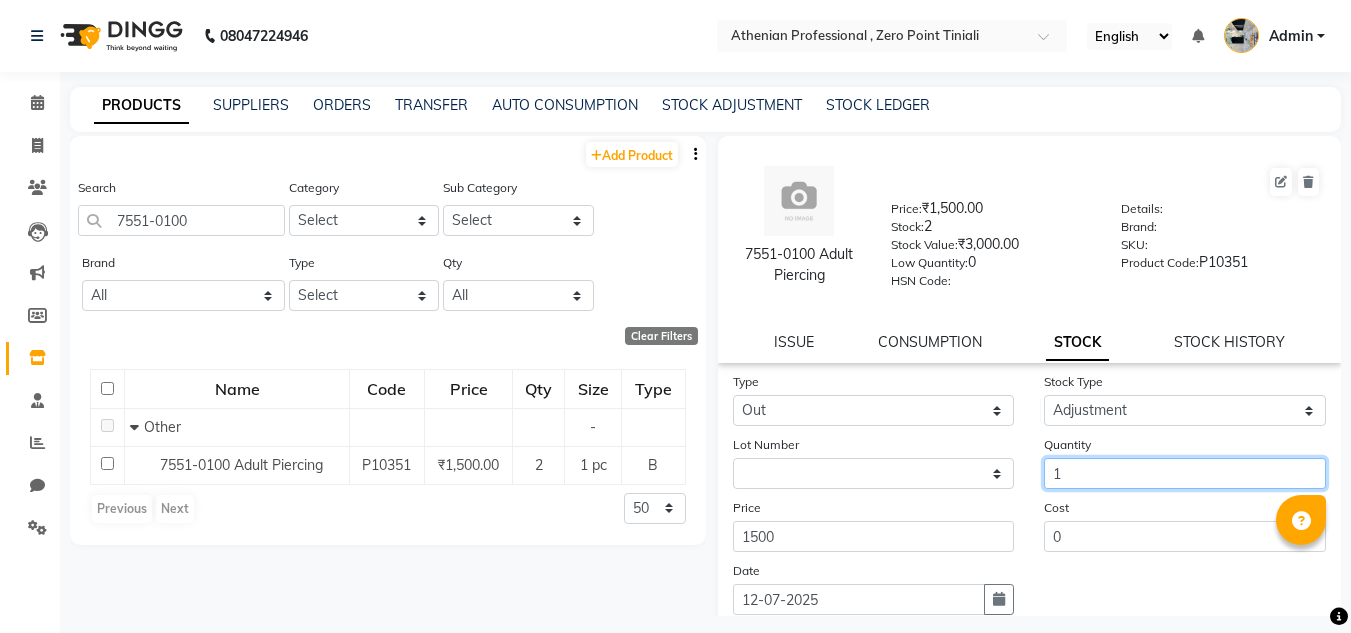 click on "1" 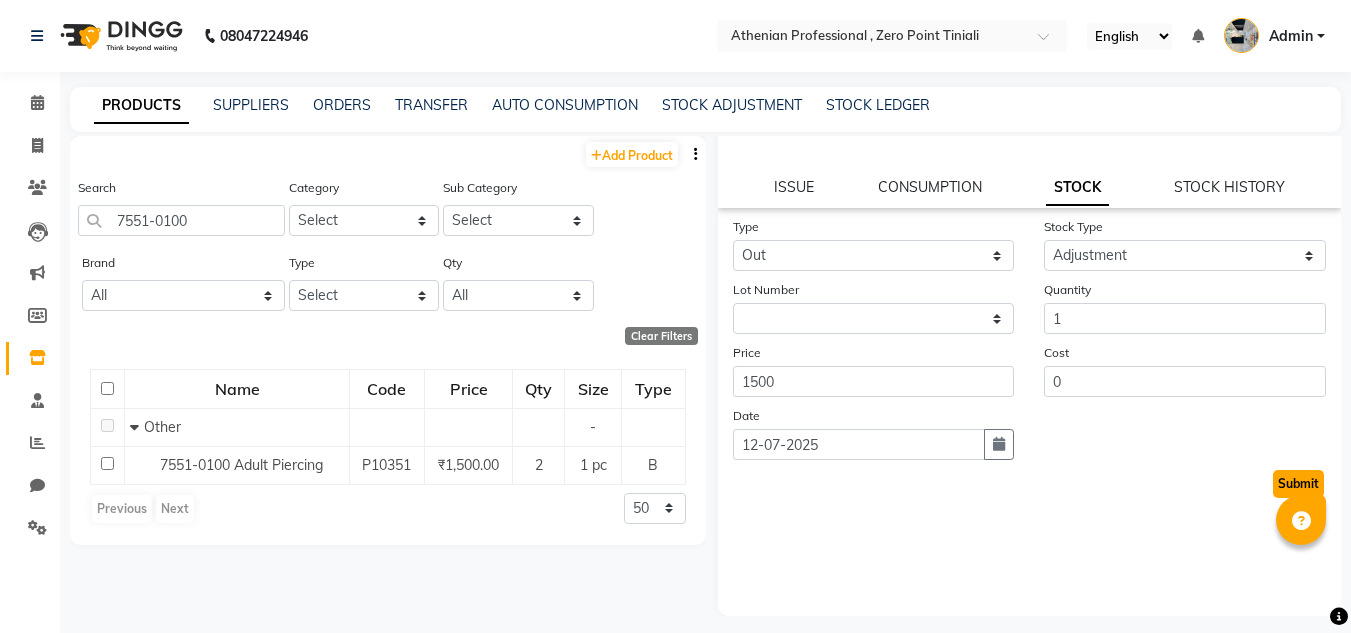 click on "Submit" 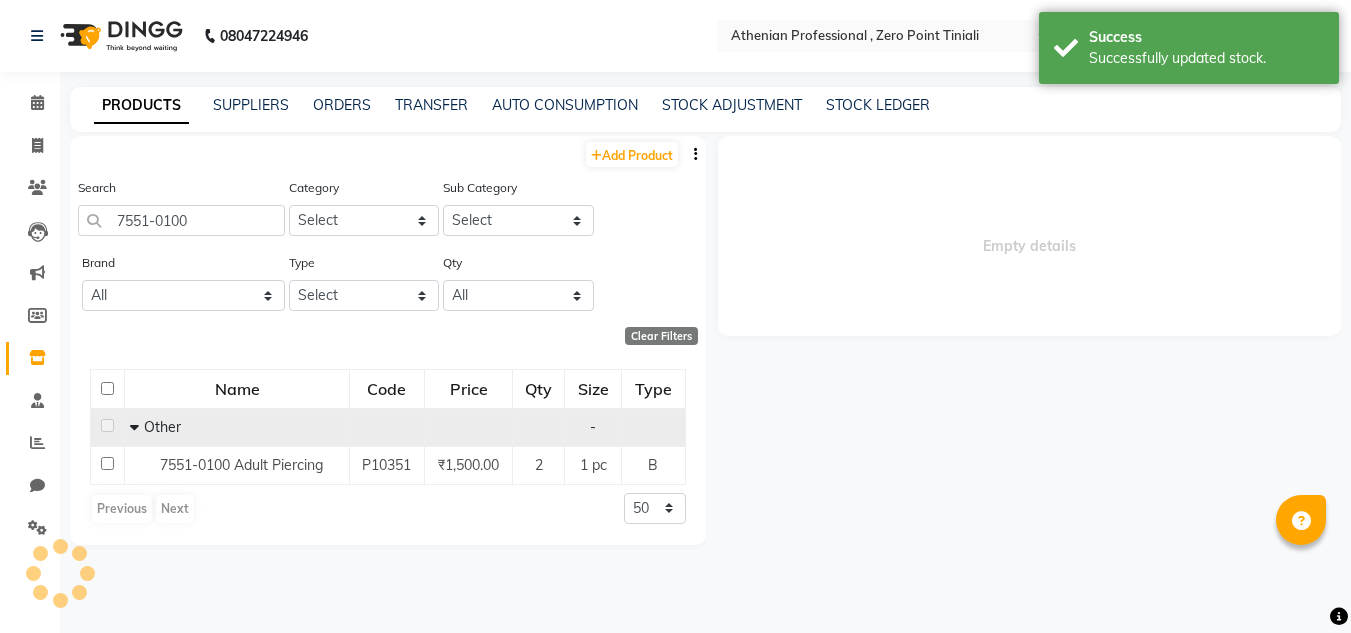 scroll, scrollTop: 0, scrollLeft: 0, axis: both 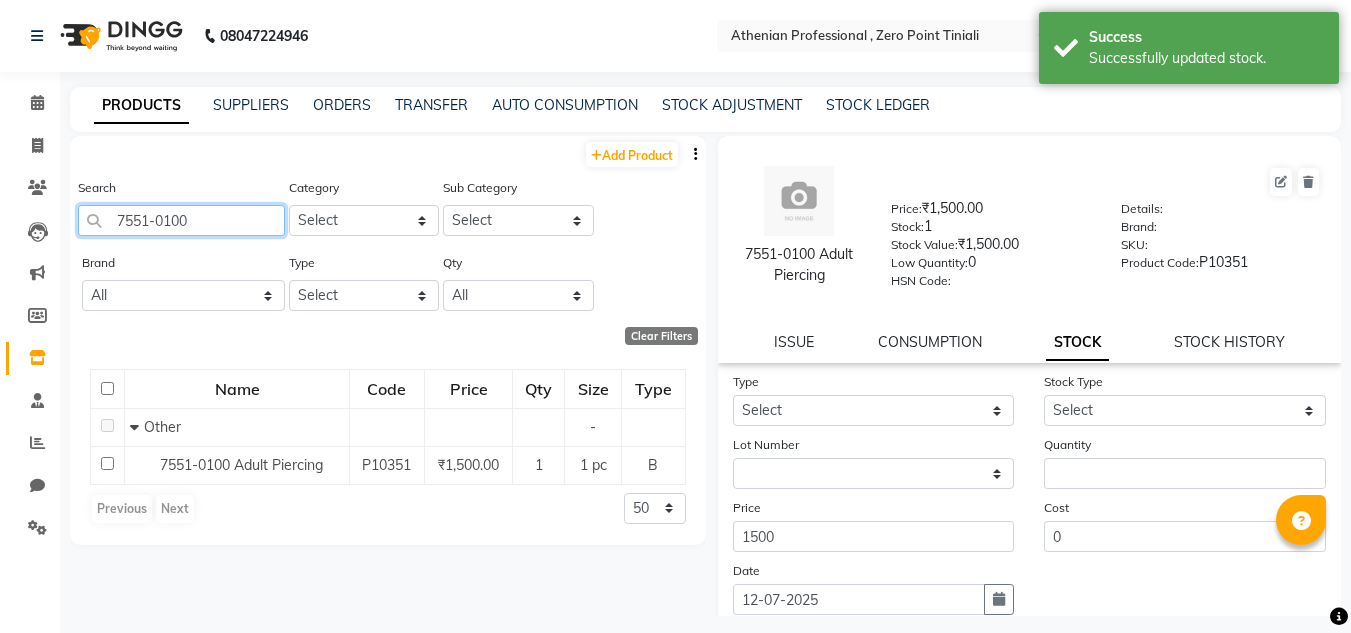 click on "7551-0100" 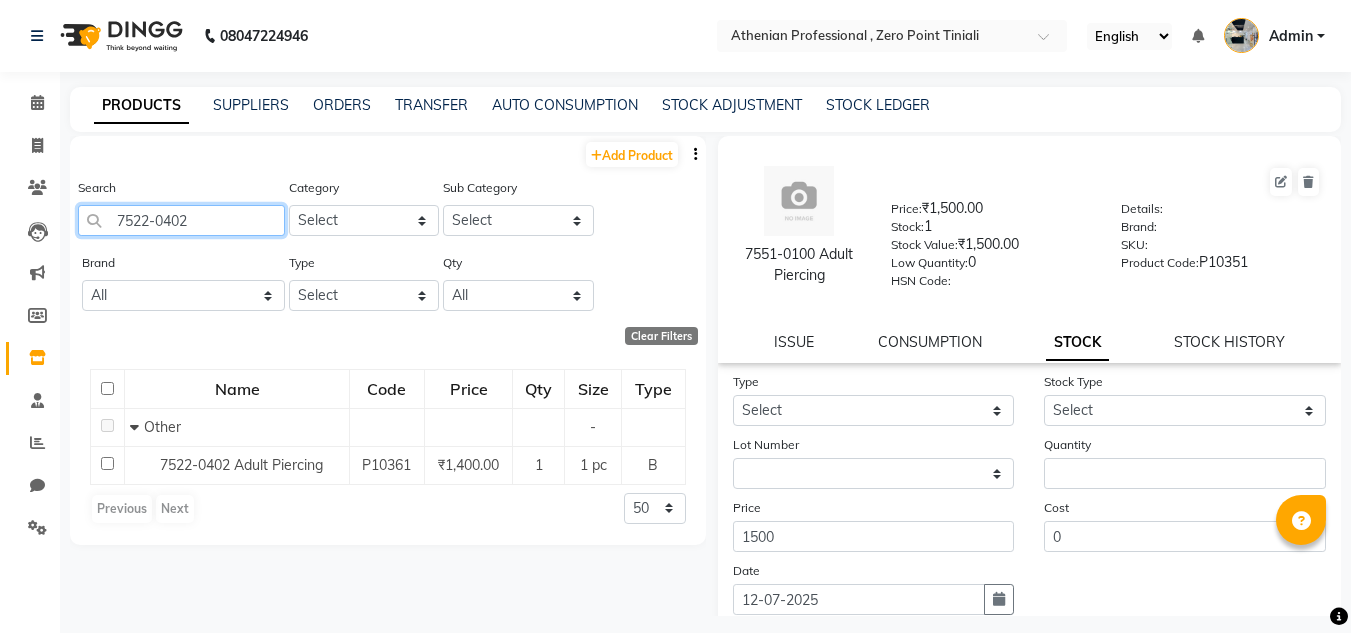 click on "7522-0402" 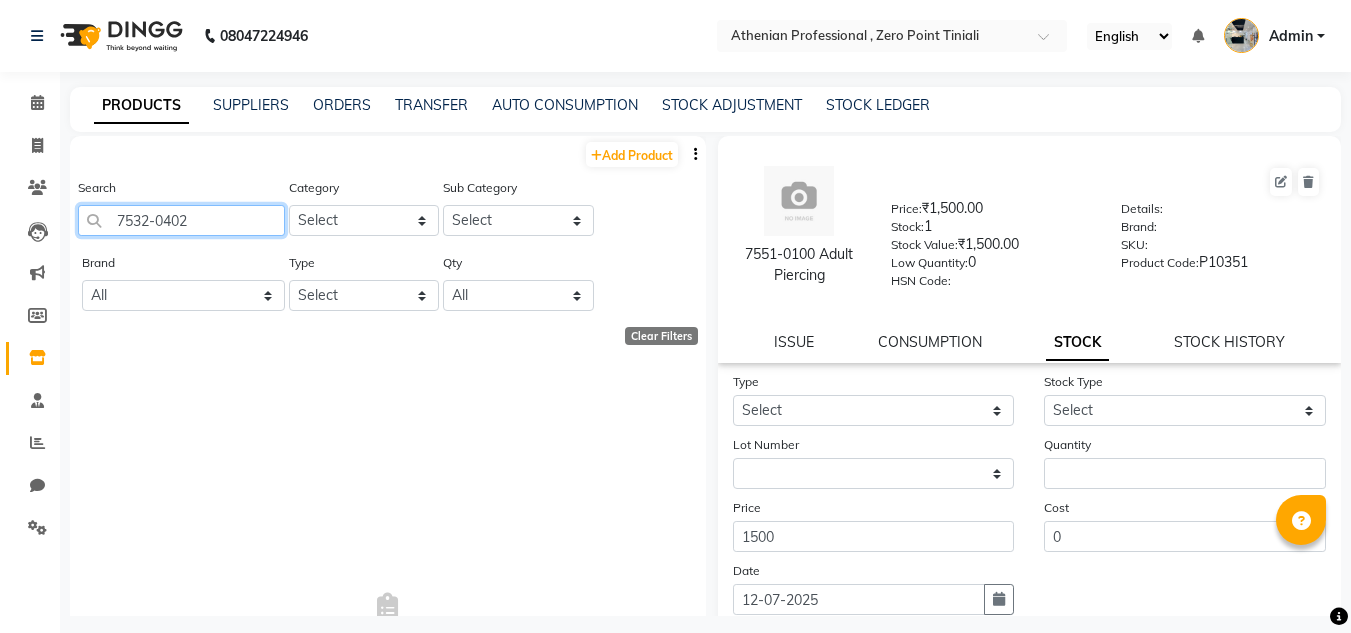 click on "7532-0402" 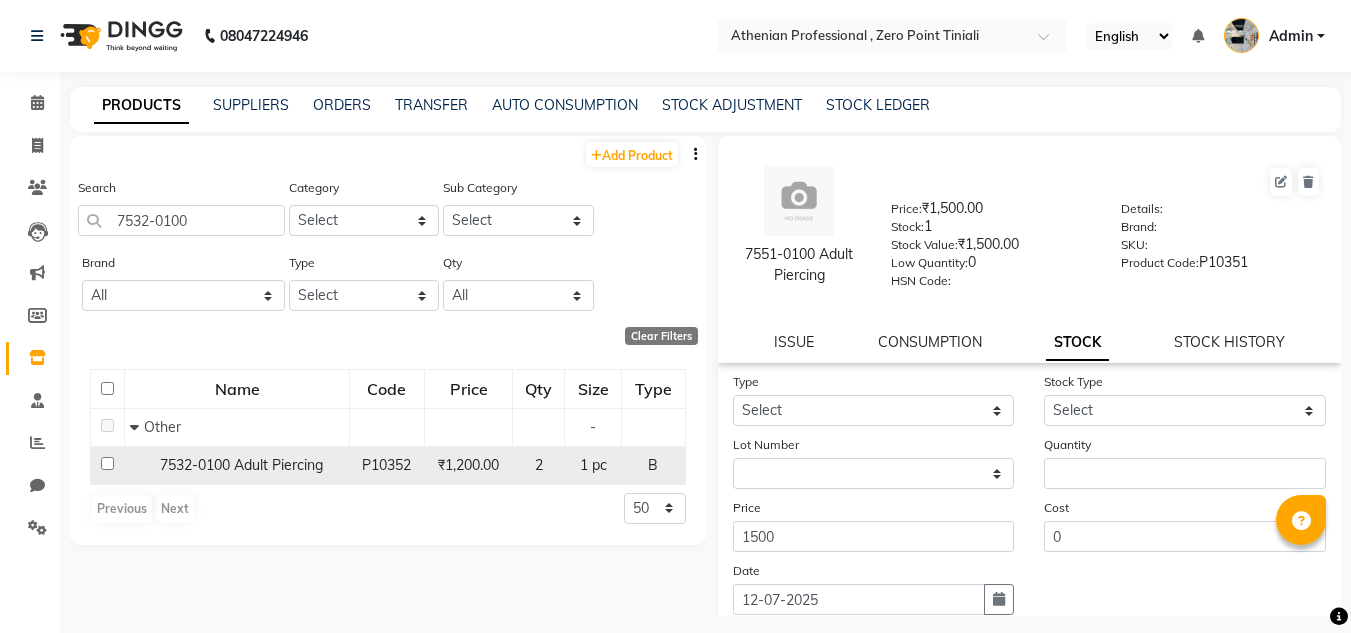 click on "₹1,200.00" 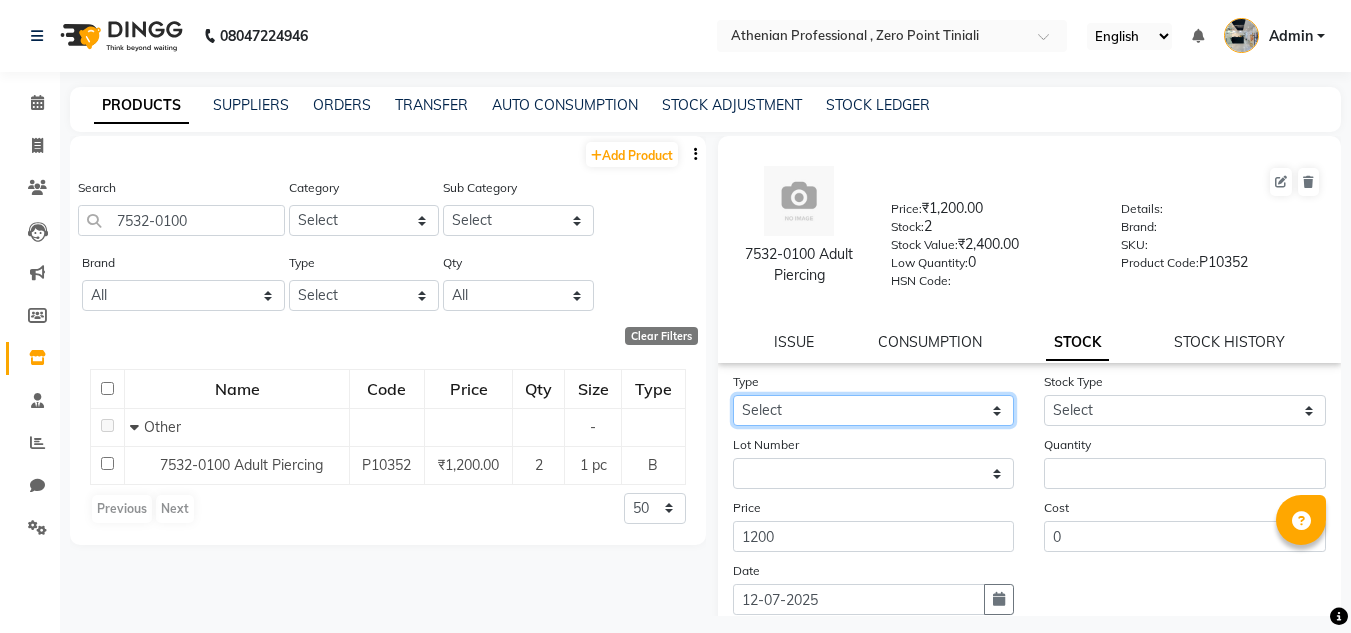 click on "Select In Out" 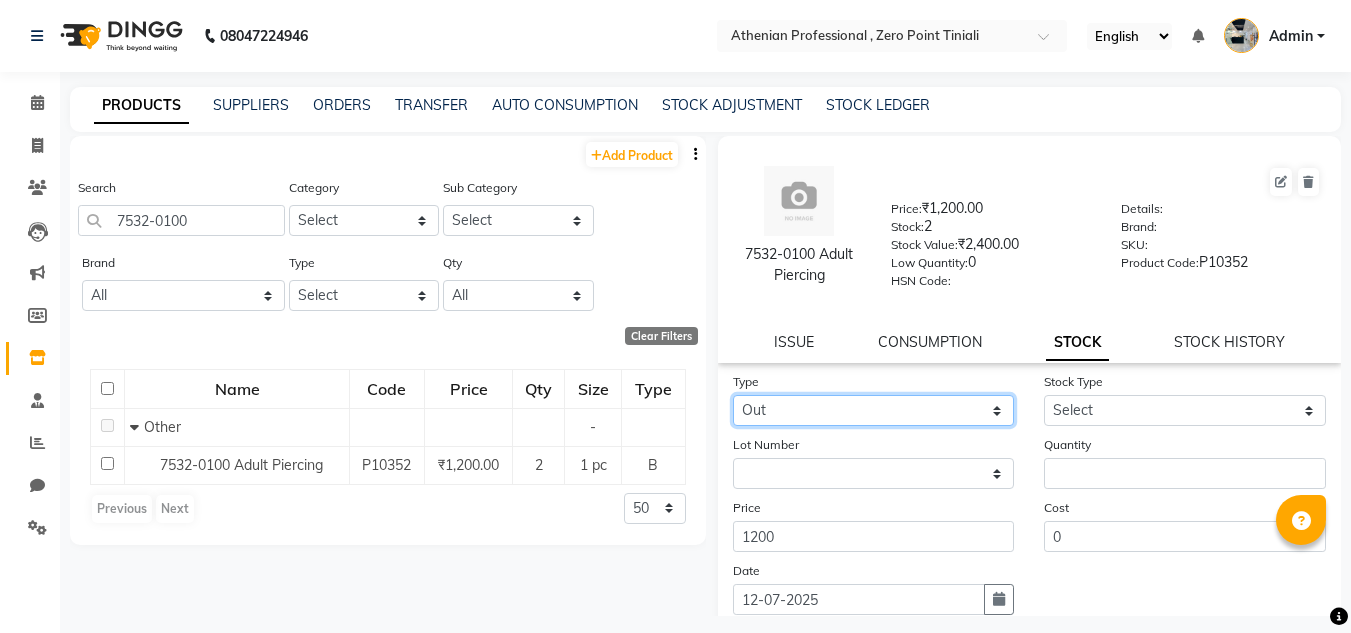 click on "Select In Out" 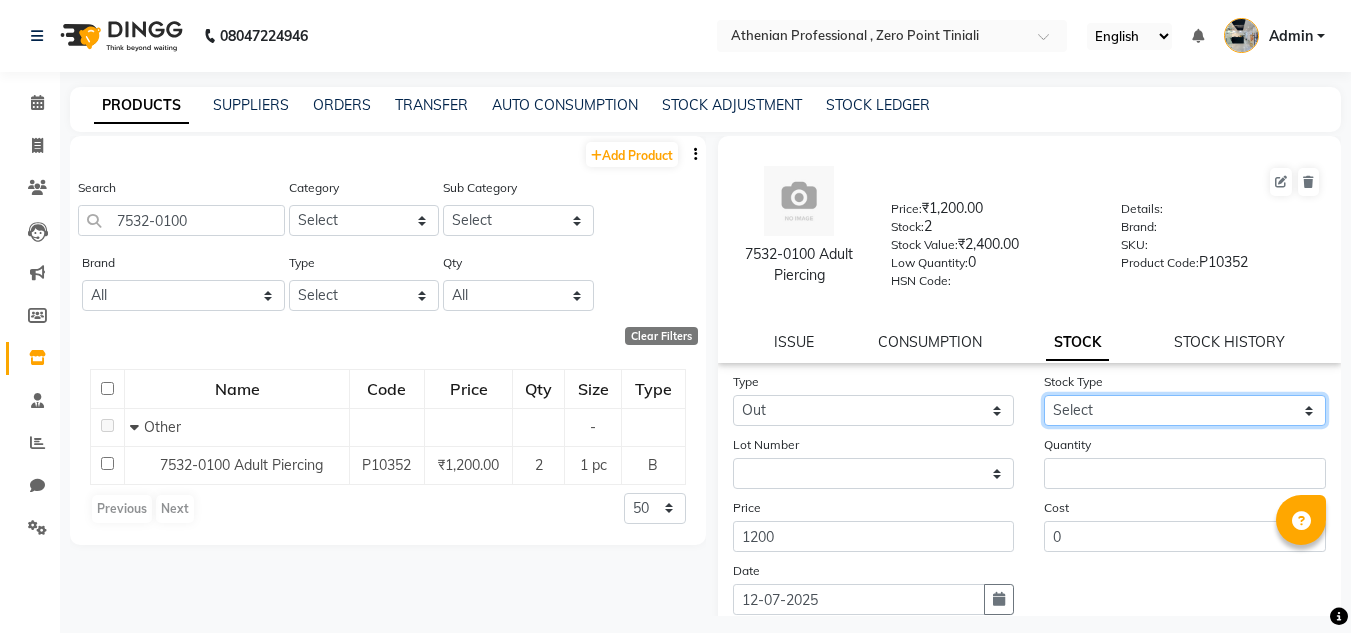 click on "Select Internal Use Damaged Expired Adjustment Return Other" 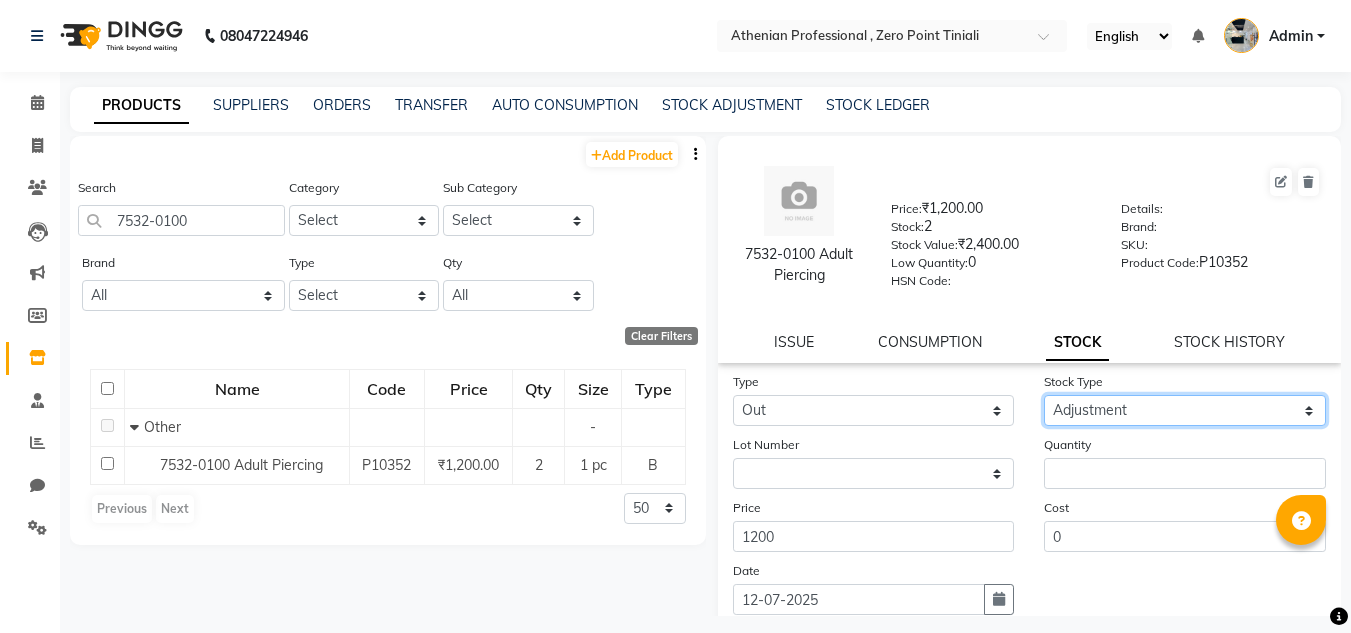 click on "Select Internal Use Damaged Expired Adjustment Return Other" 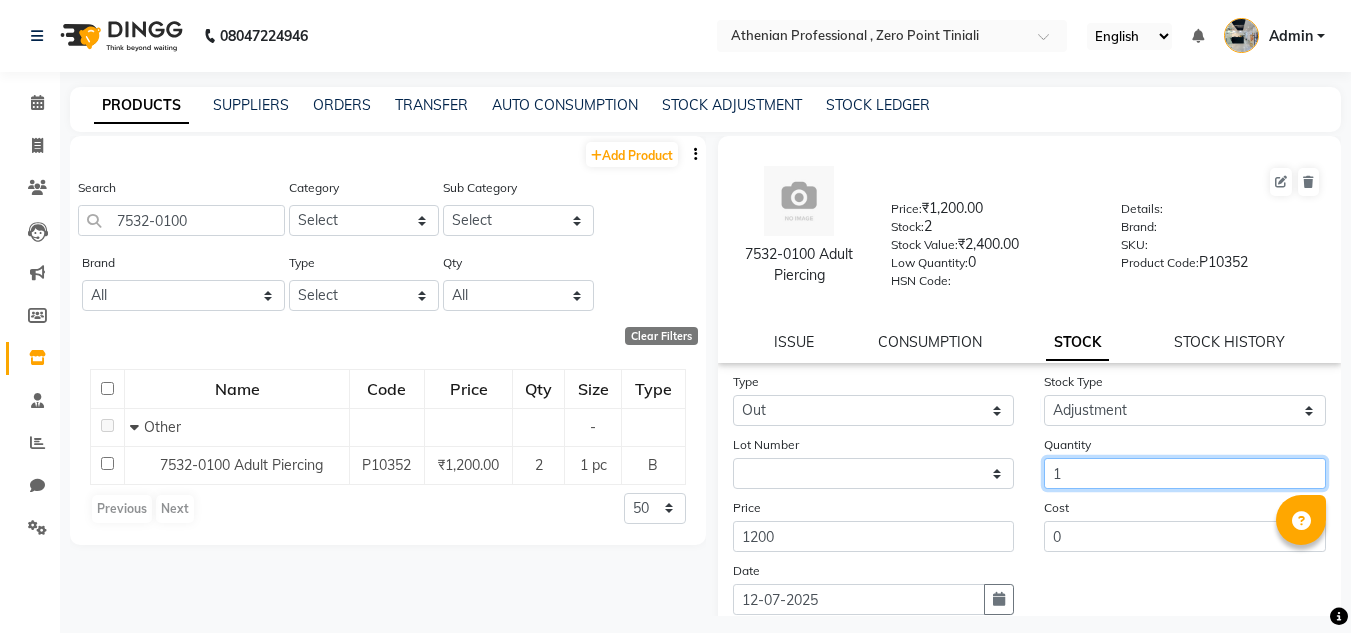 click on "1" 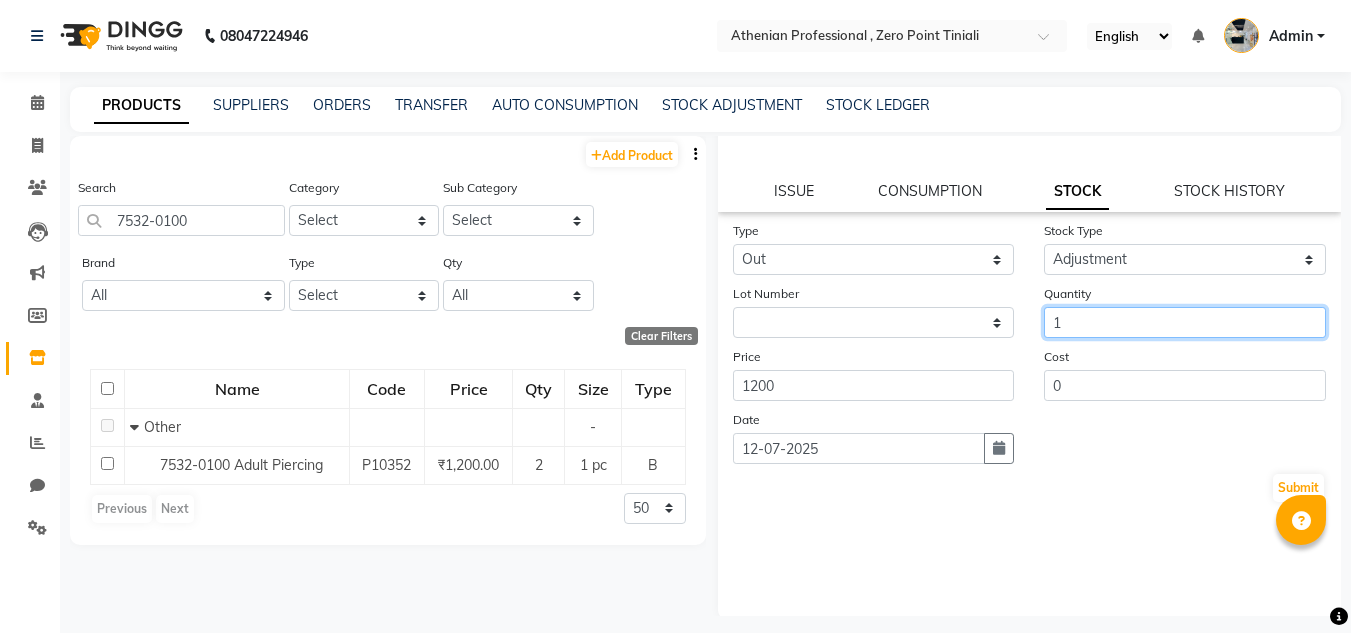 scroll, scrollTop: 155, scrollLeft: 0, axis: vertical 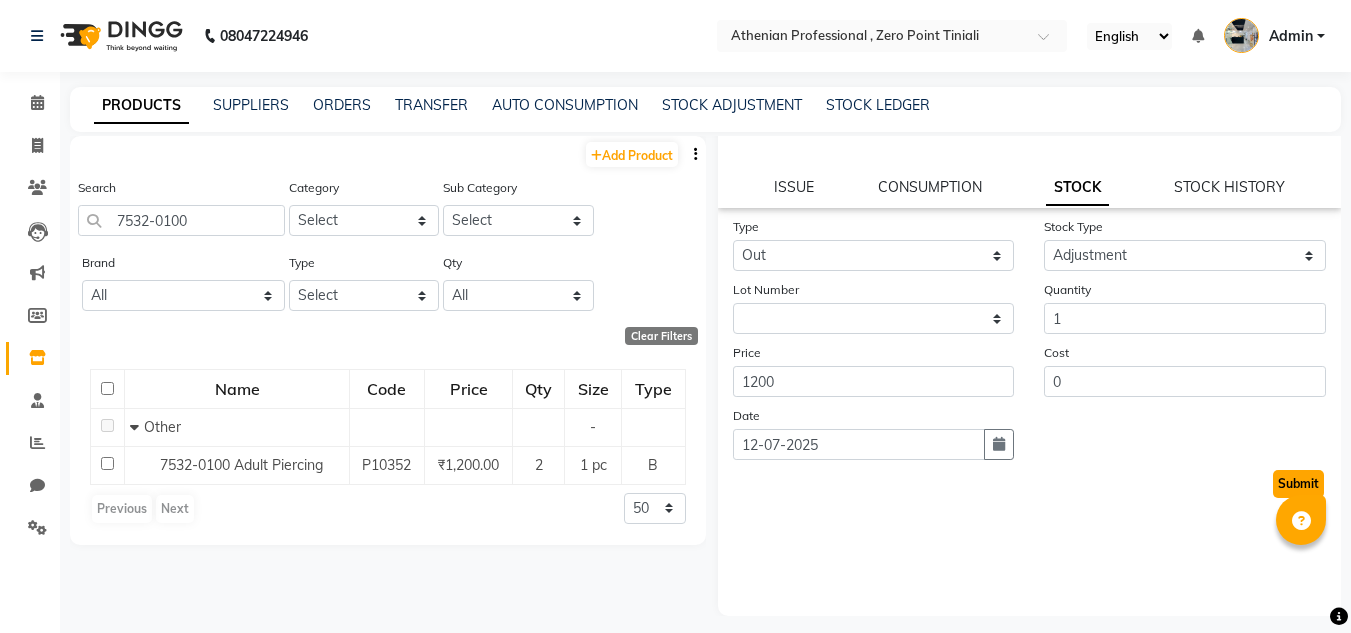 click on "Submit" 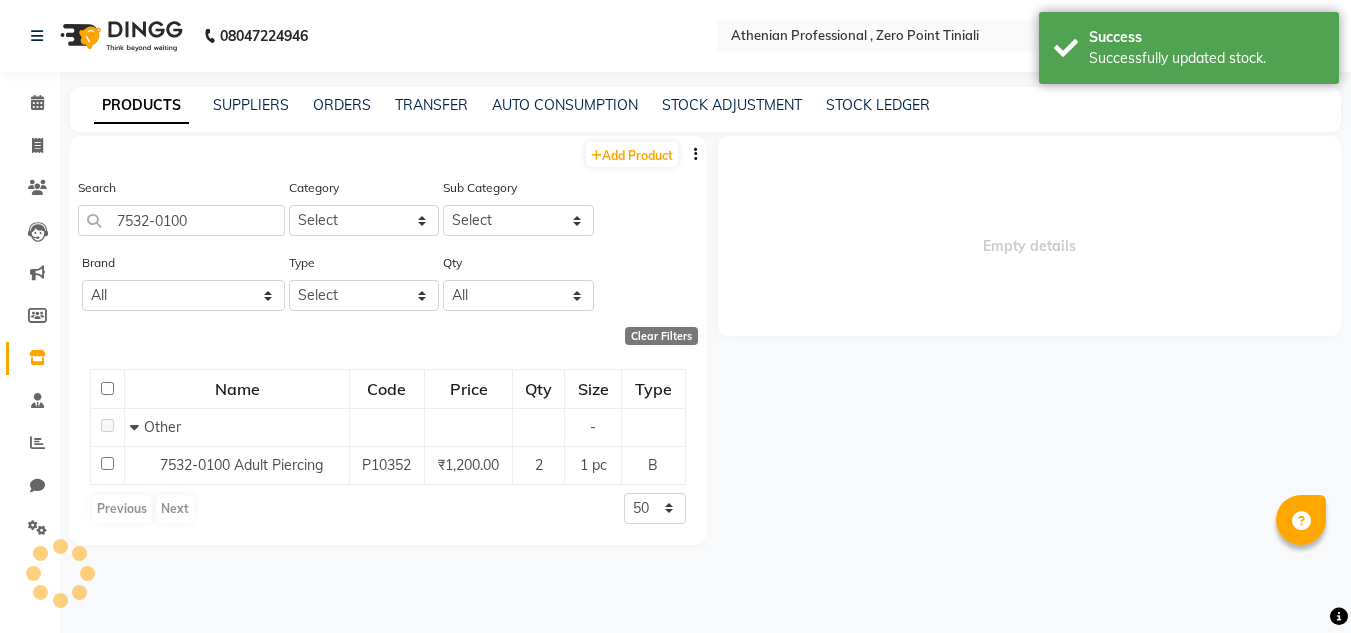 scroll, scrollTop: 0, scrollLeft: 0, axis: both 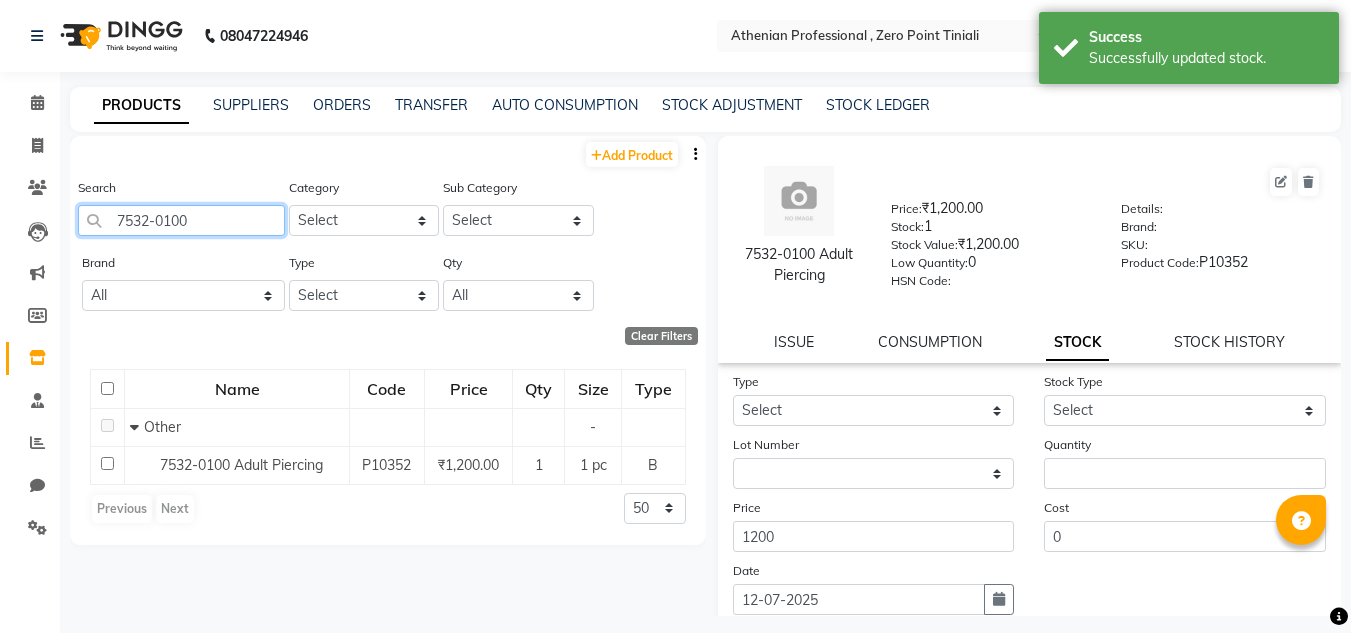 drag, startPoint x: 201, startPoint y: 226, endPoint x: 139, endPoint y: 211, distance: 63.788715 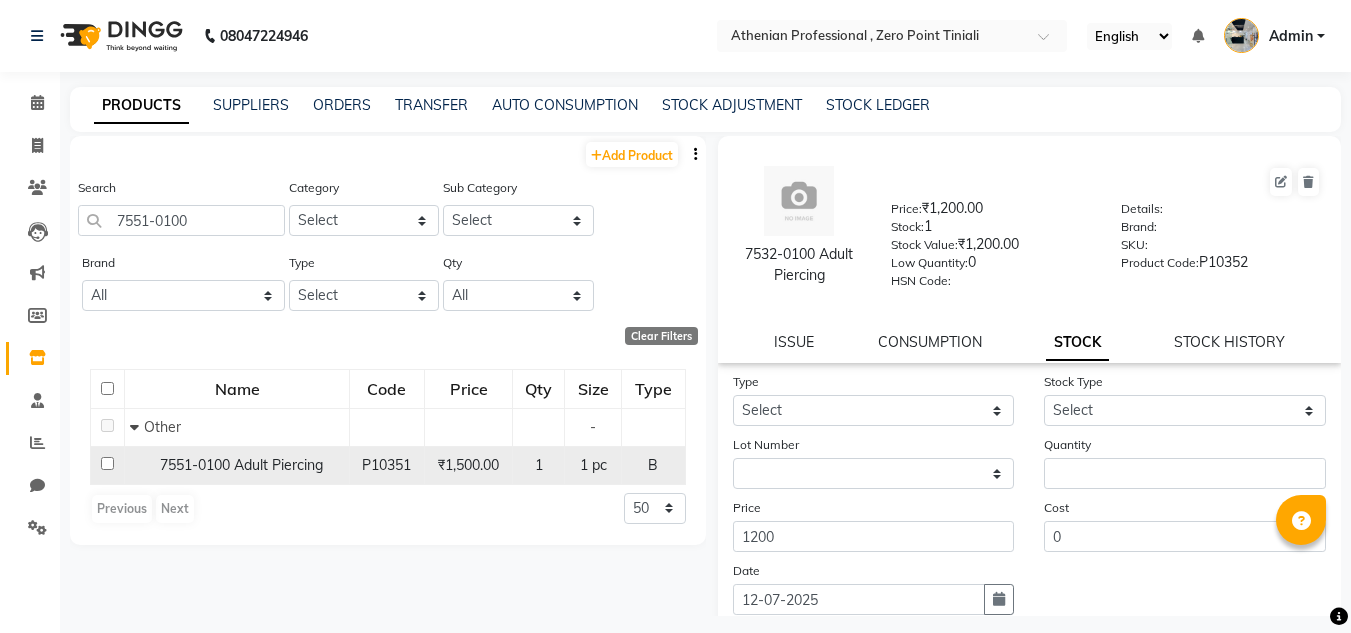 click on "7551-0100 Adult Piercing" 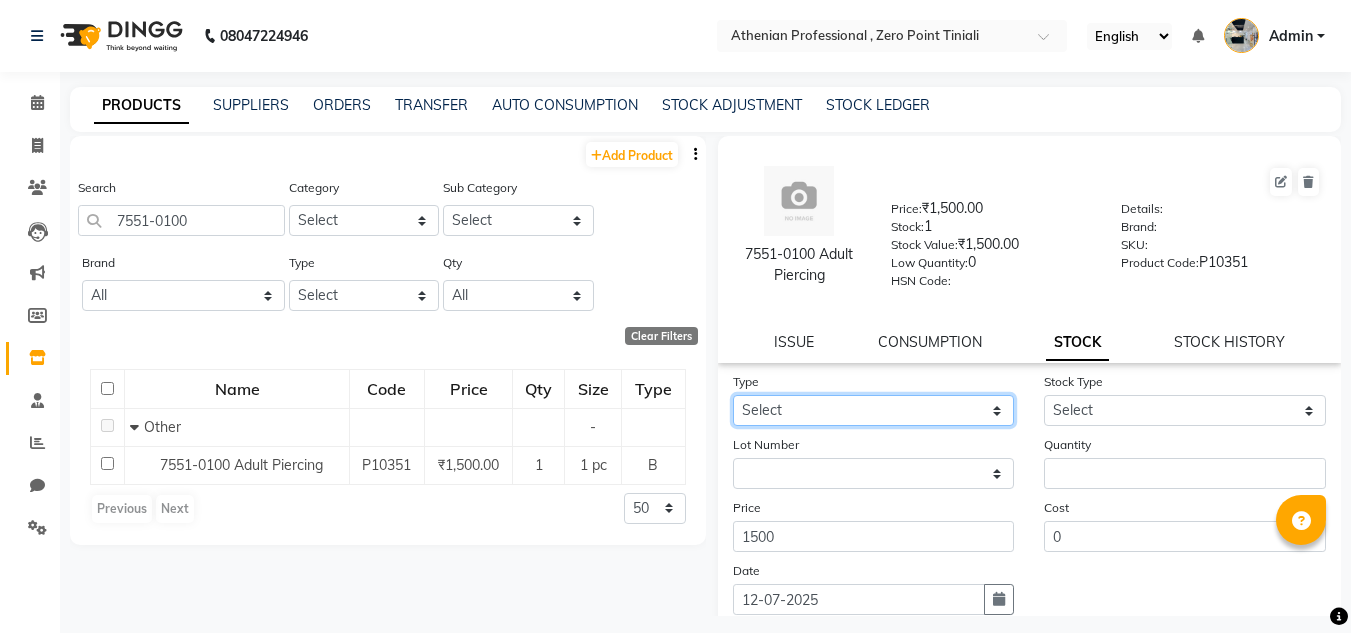 click on "Select In Out" 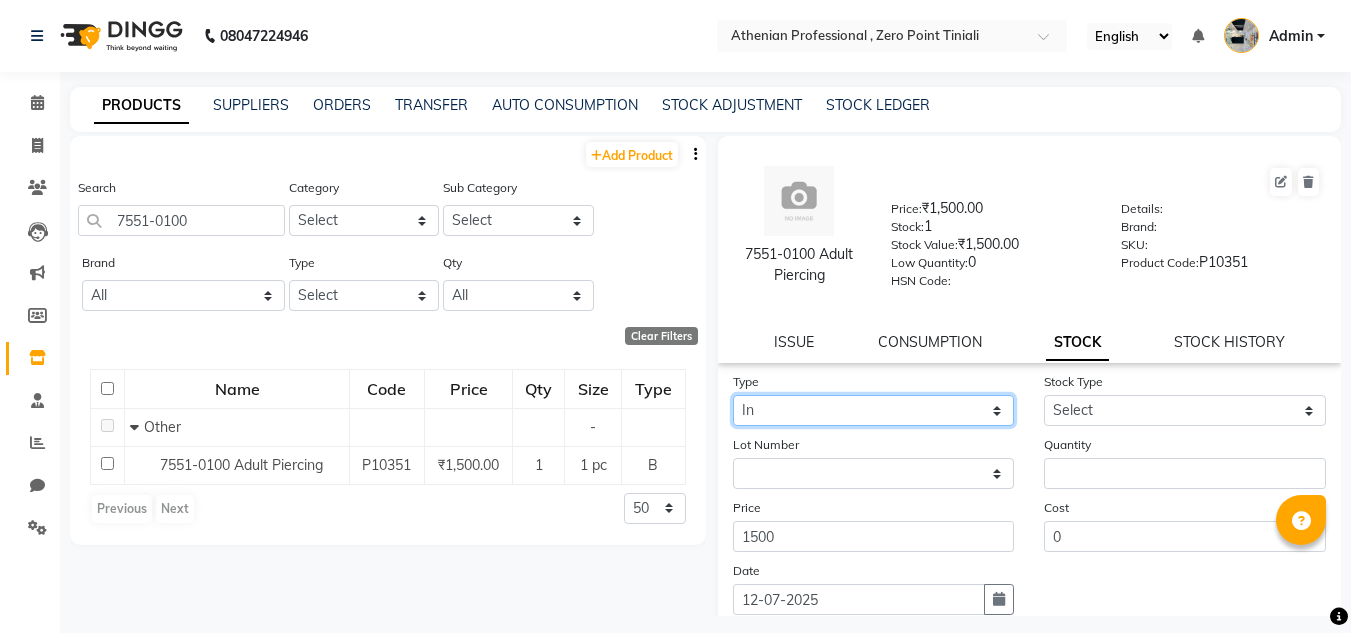 click on "Select In Out" 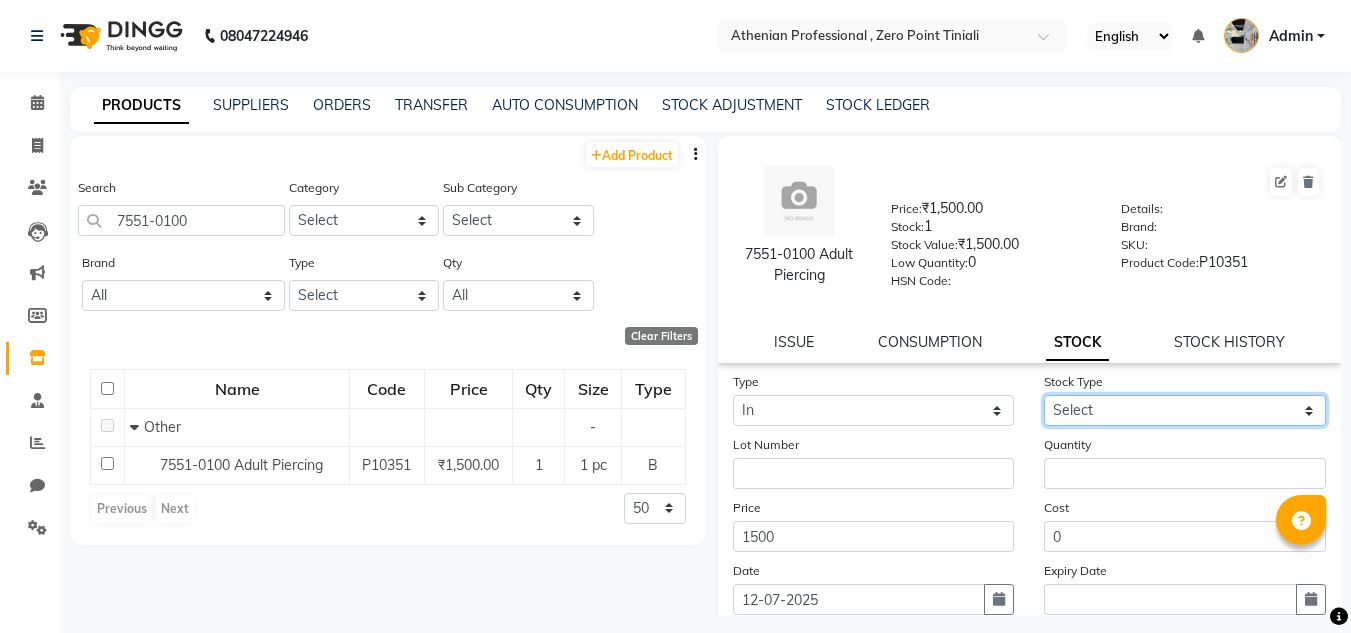 click on "Select New Stock Adjustment Return Other" 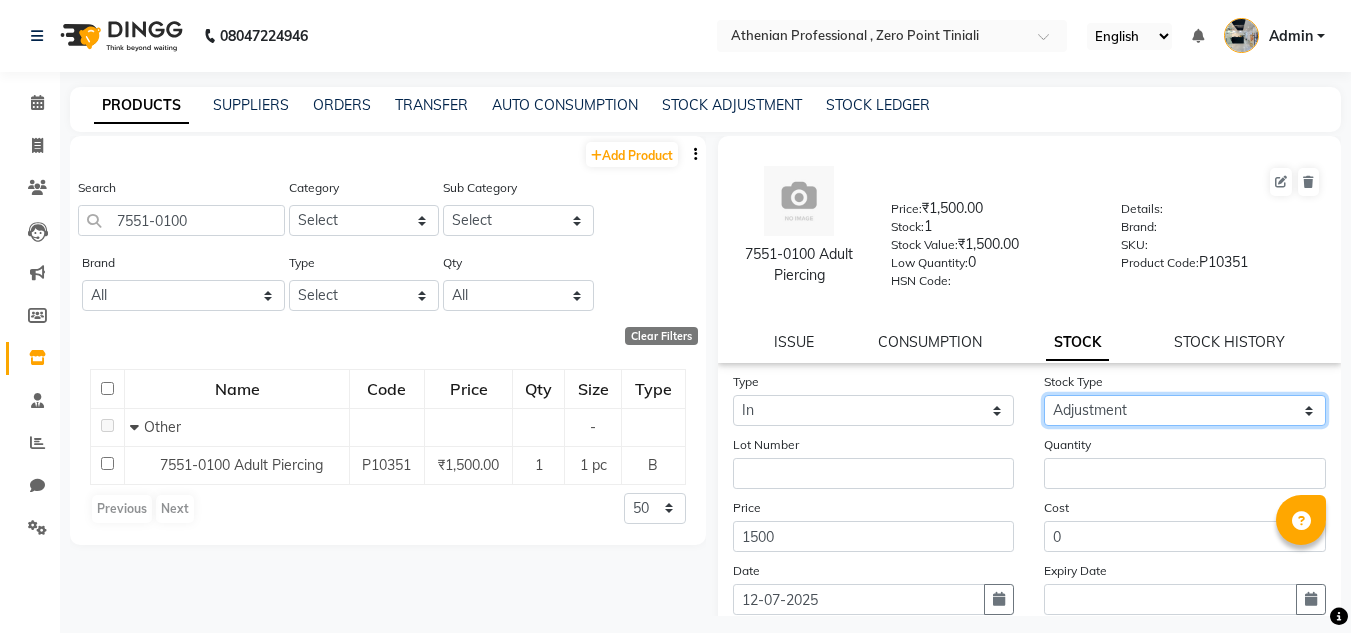 click on "Select New Stock Adjustment Return Other" 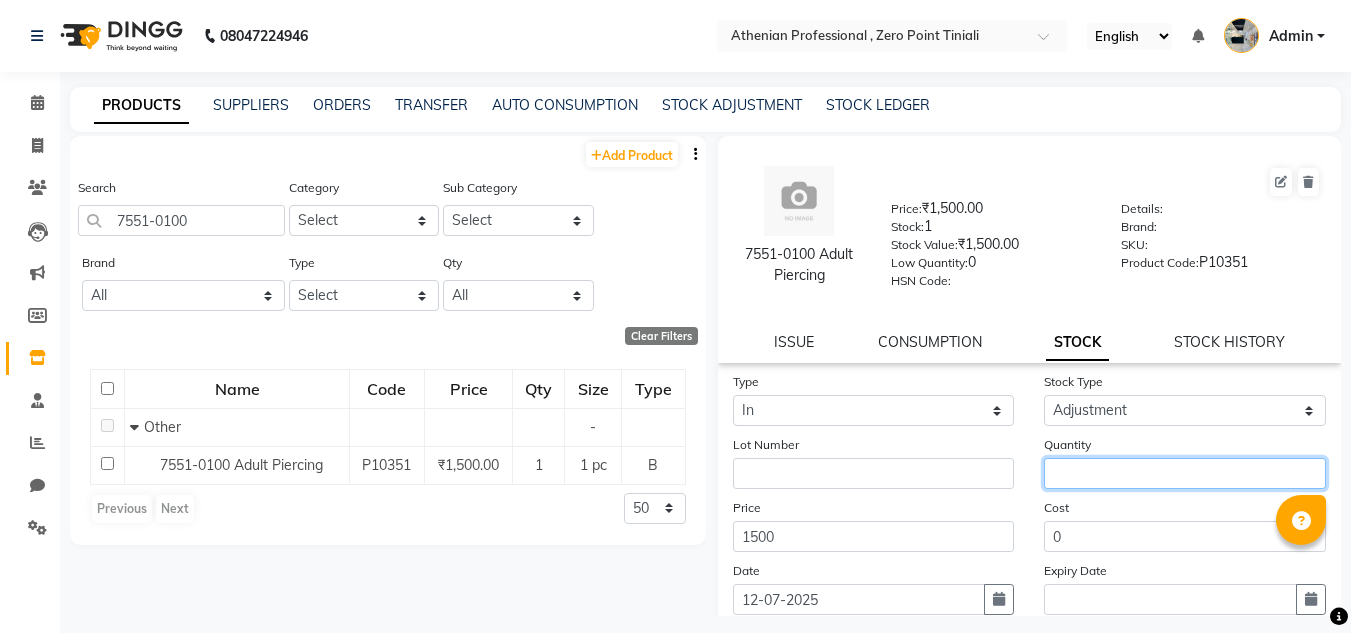 click 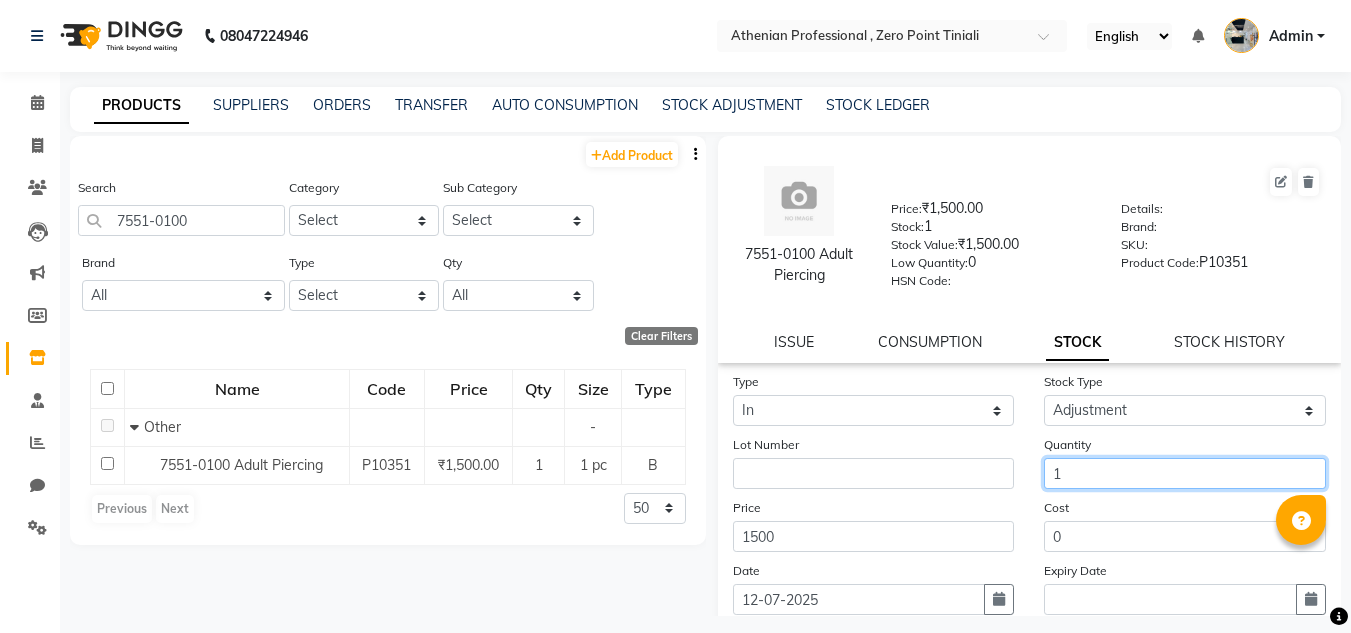 scroll, scrollTop: 155, scrollLeft: 0, axis: vertical 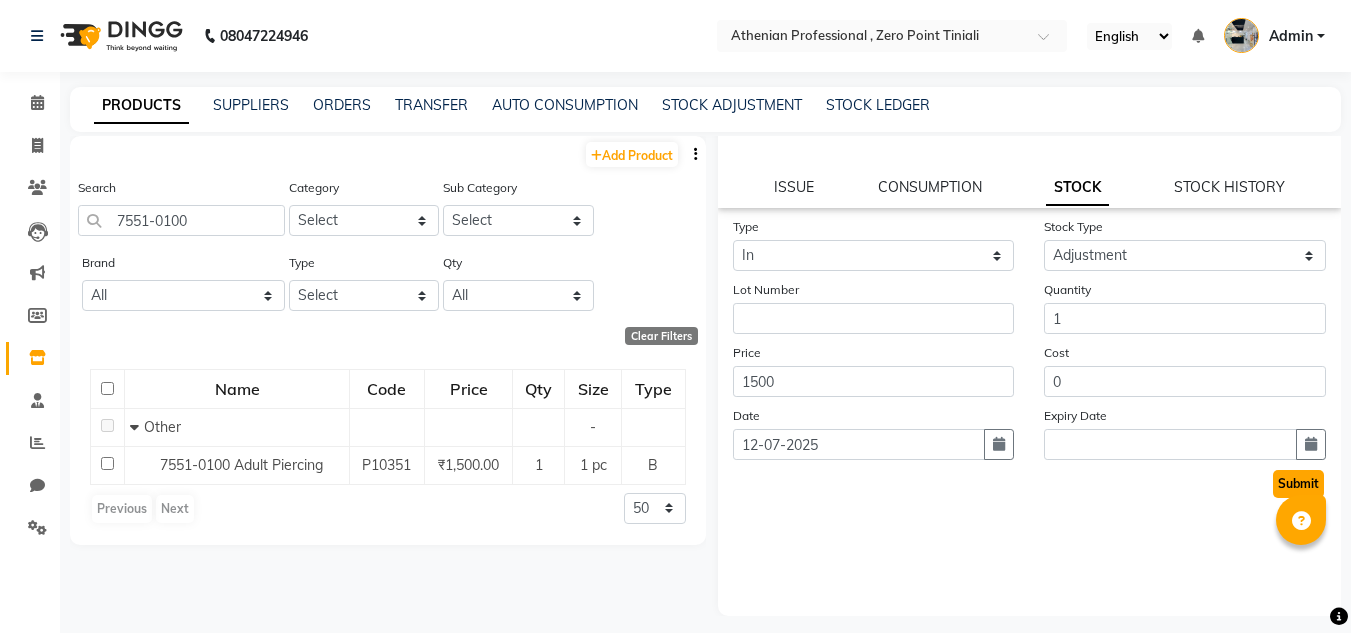 click on "Submit" 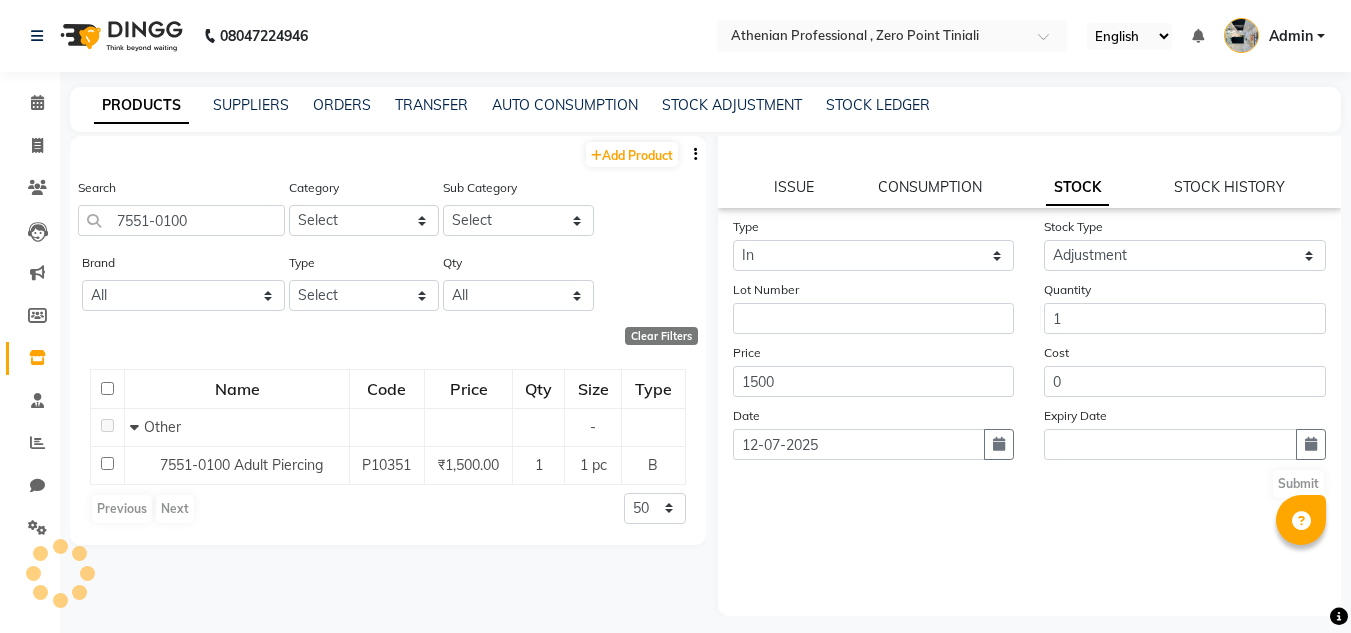 scroll, scrollTop: 0, scrollLeft: 0, axis: both 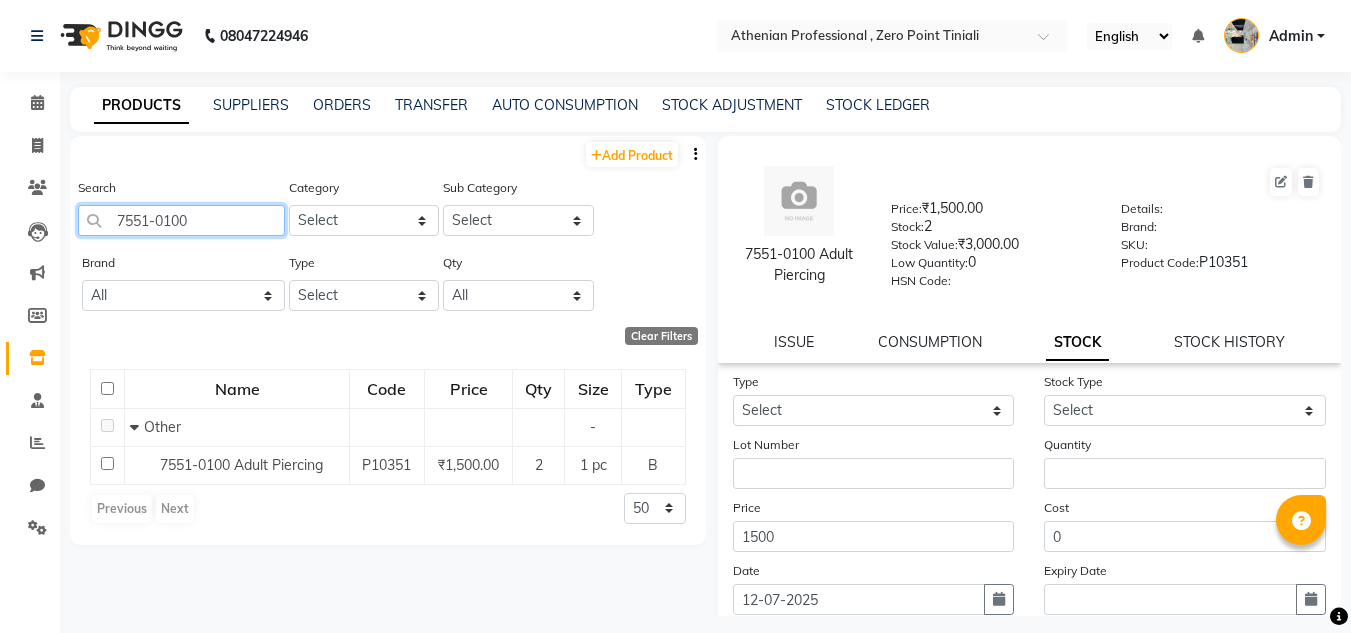 drag, startPoint x: 230, startPoint y: 220, endPoint x: 119, endPoint y: 220, distance: 111 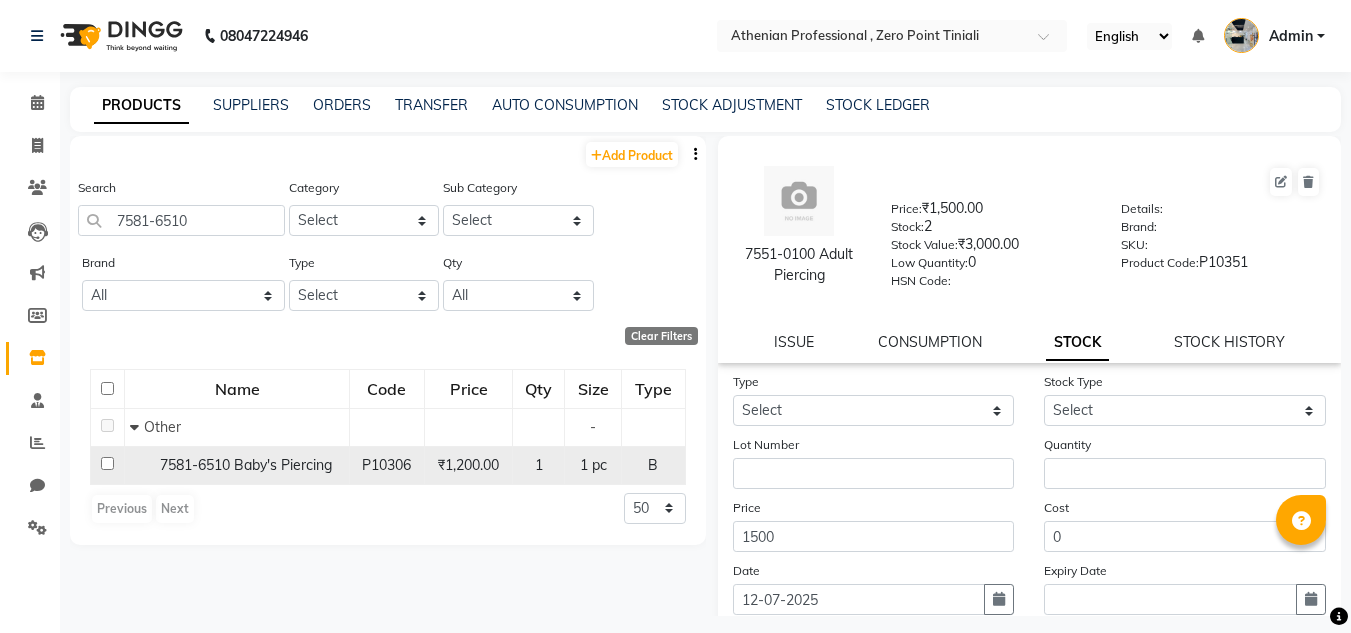click on "P10306" 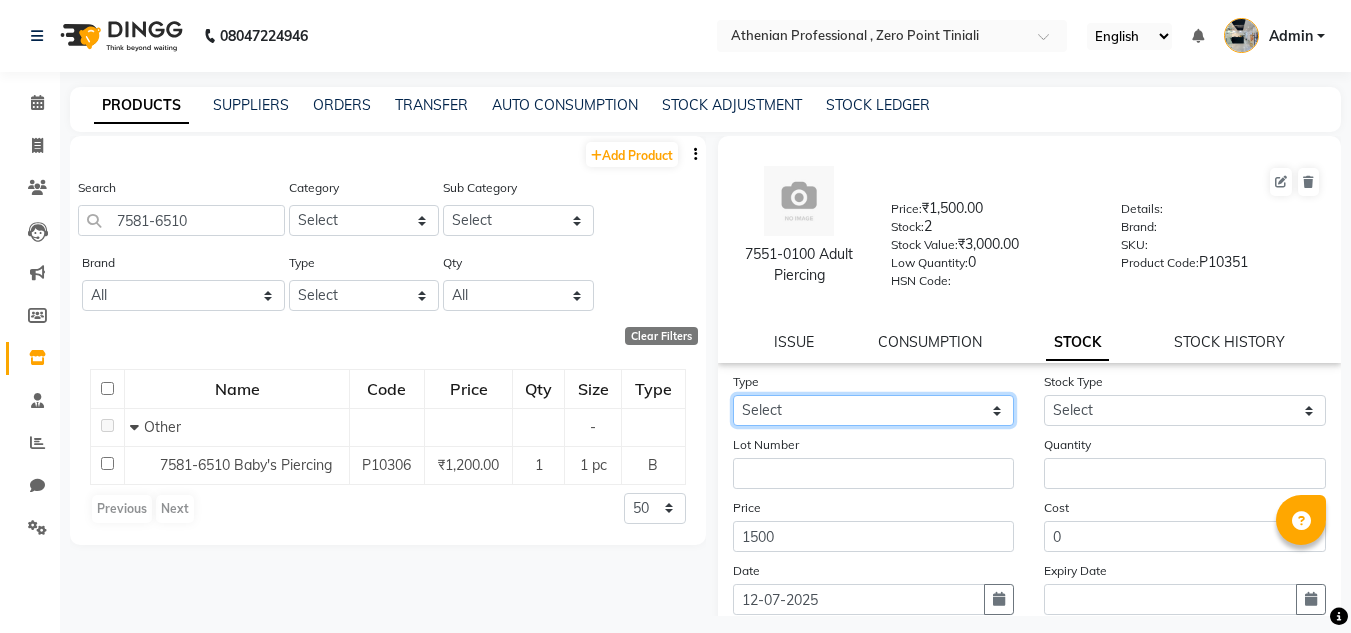 click on "Select In Out" 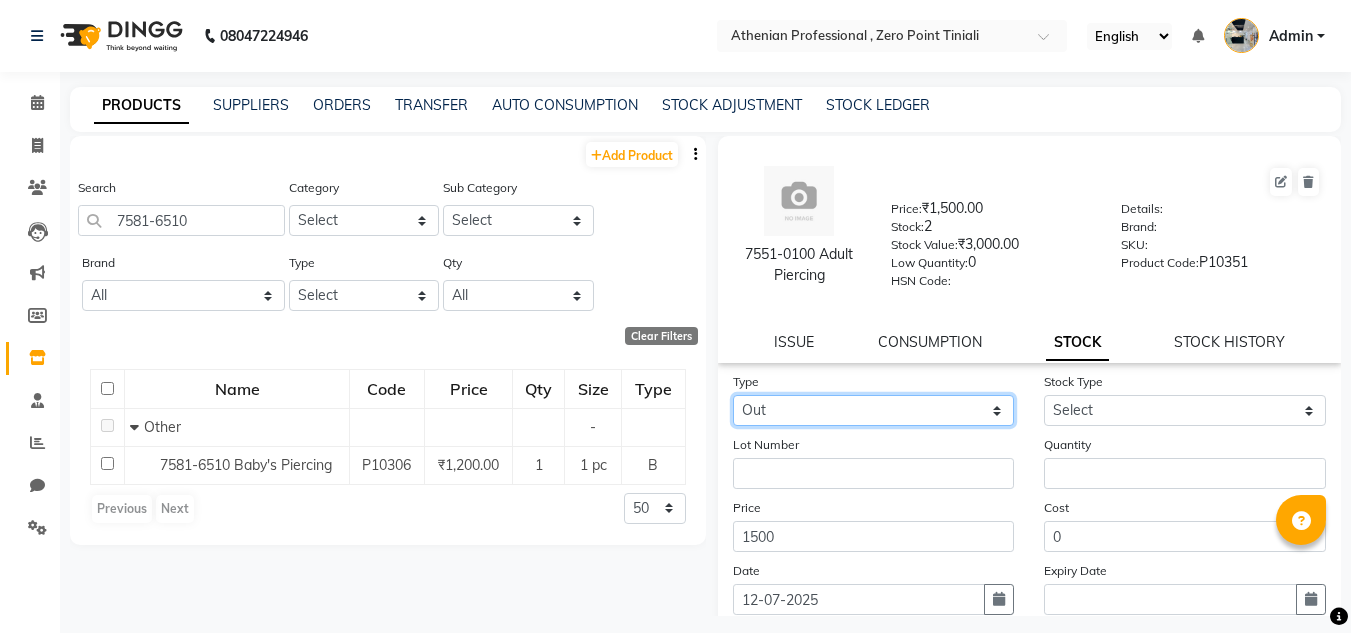 click on "Select In Out" 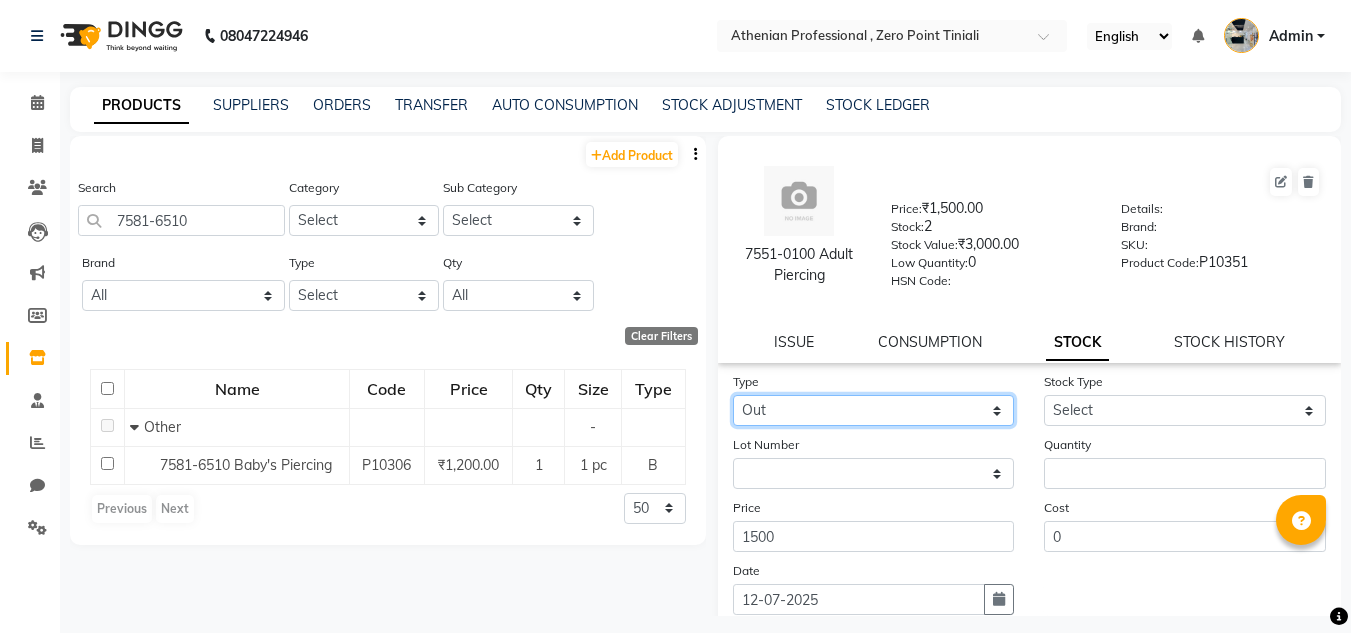click on "Select In Out" 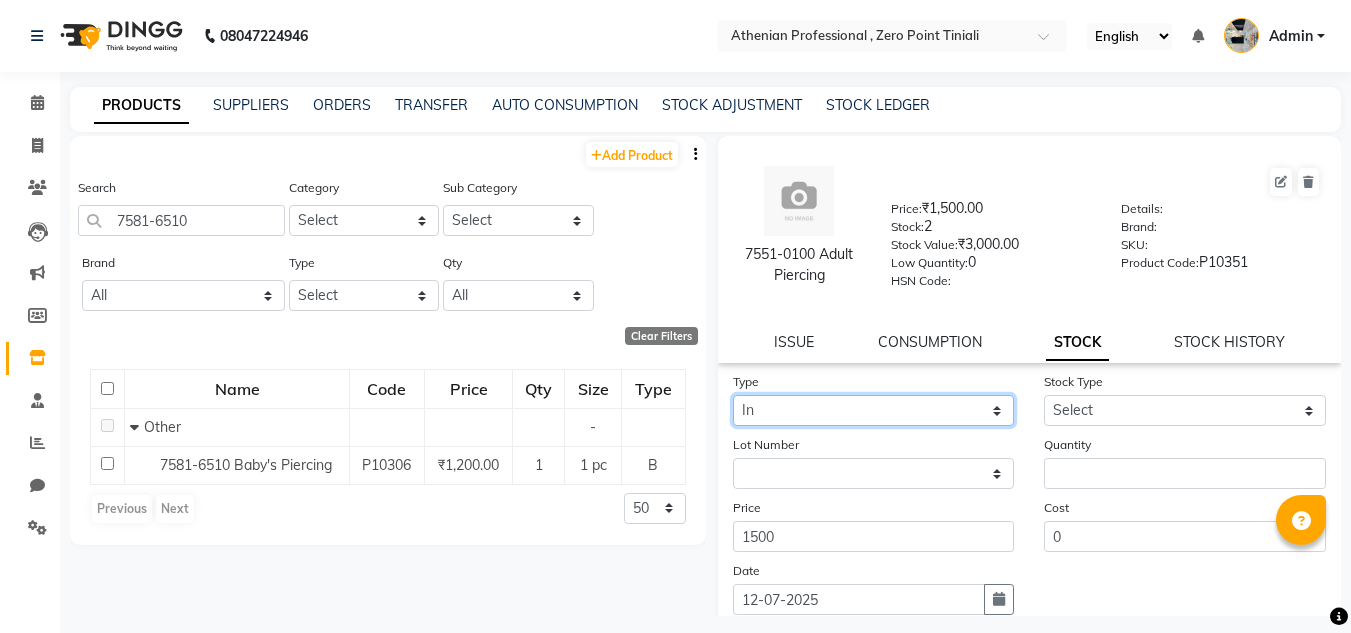 click on "Select In Out" 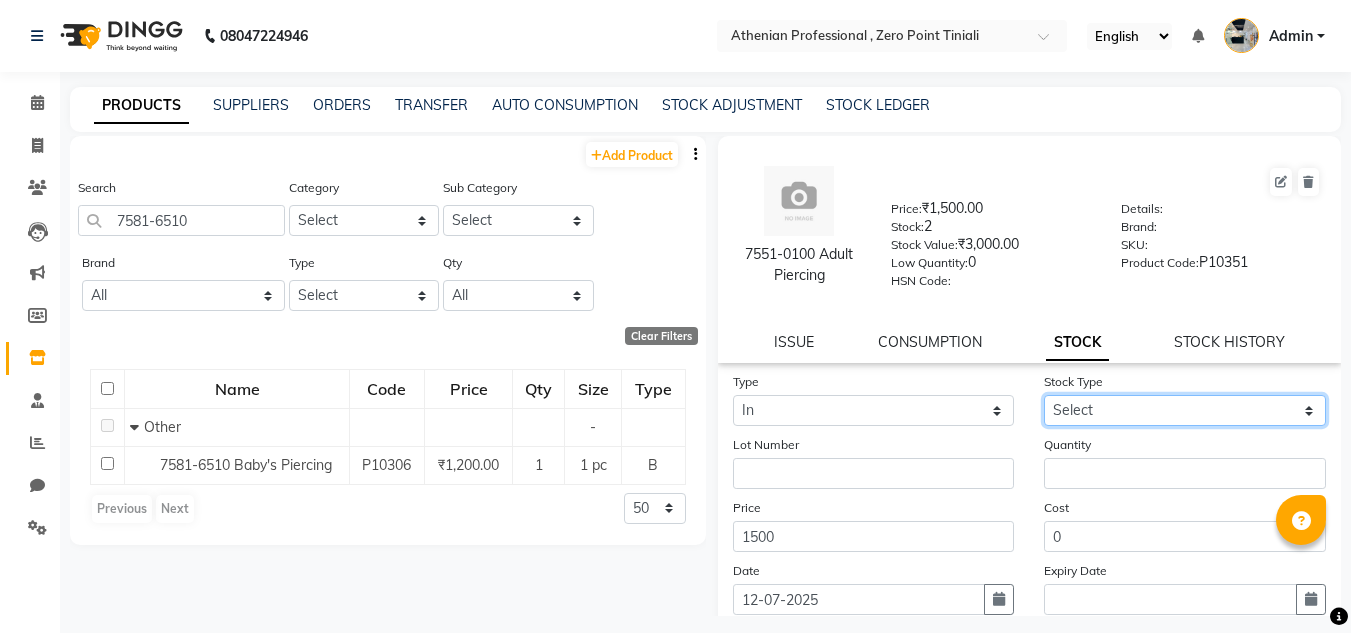 click on "Select New Stock Adjustment Return Other" 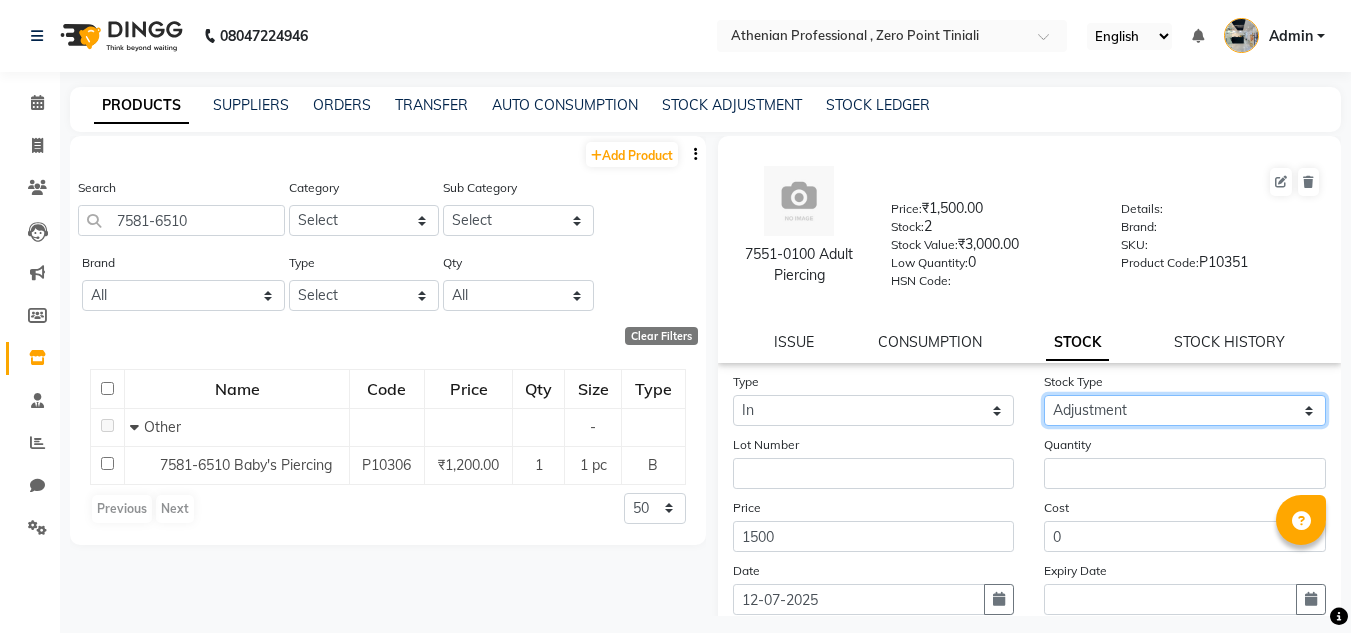click on "Select New Stock Adjustment Return Other" 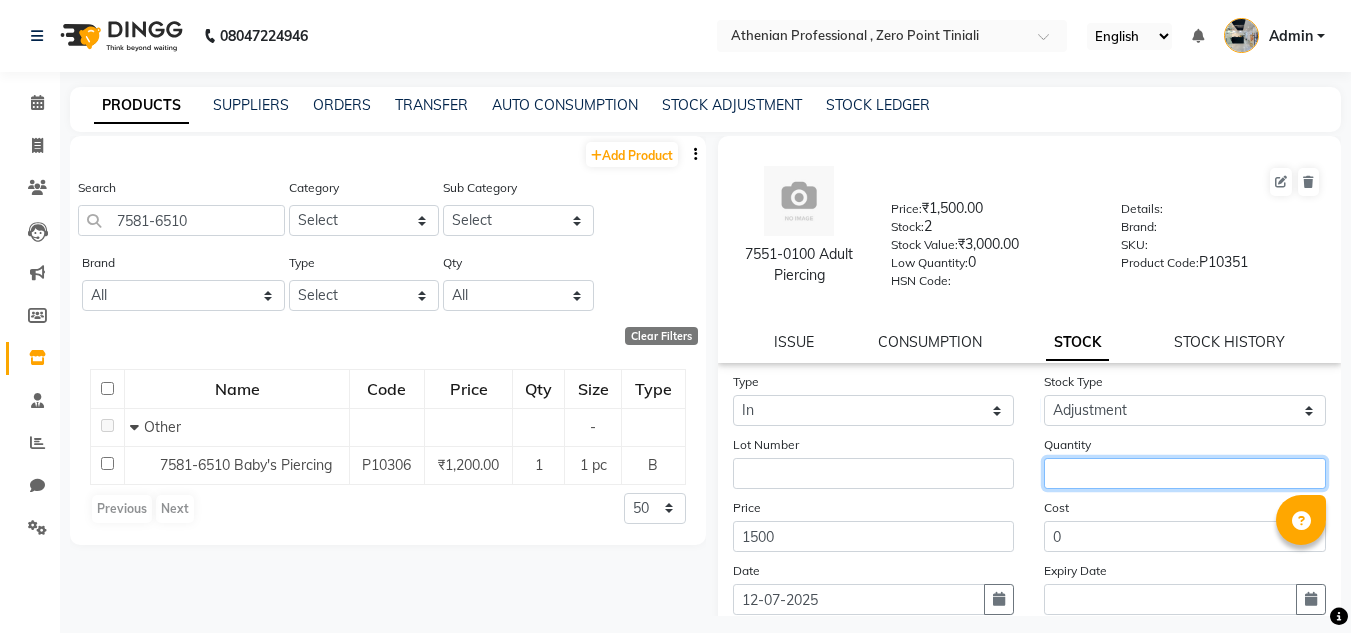 click 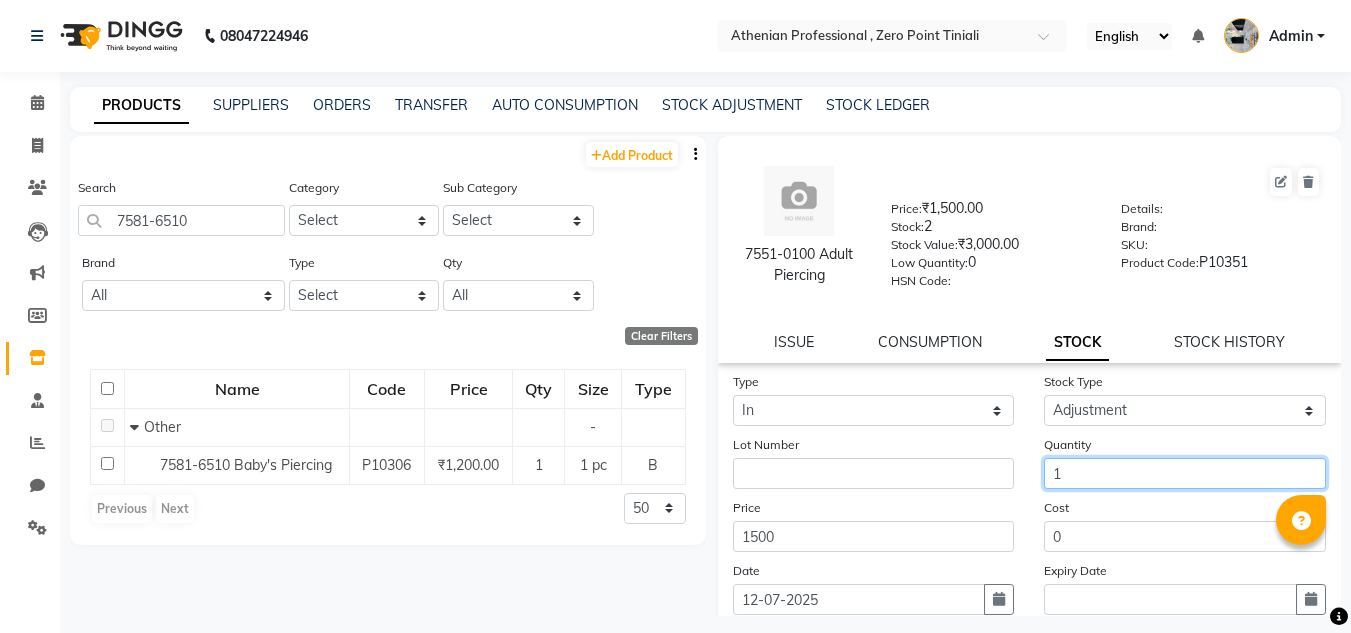 scroll, scrollTop: 155, scrollLeft: 0, axis: vertical 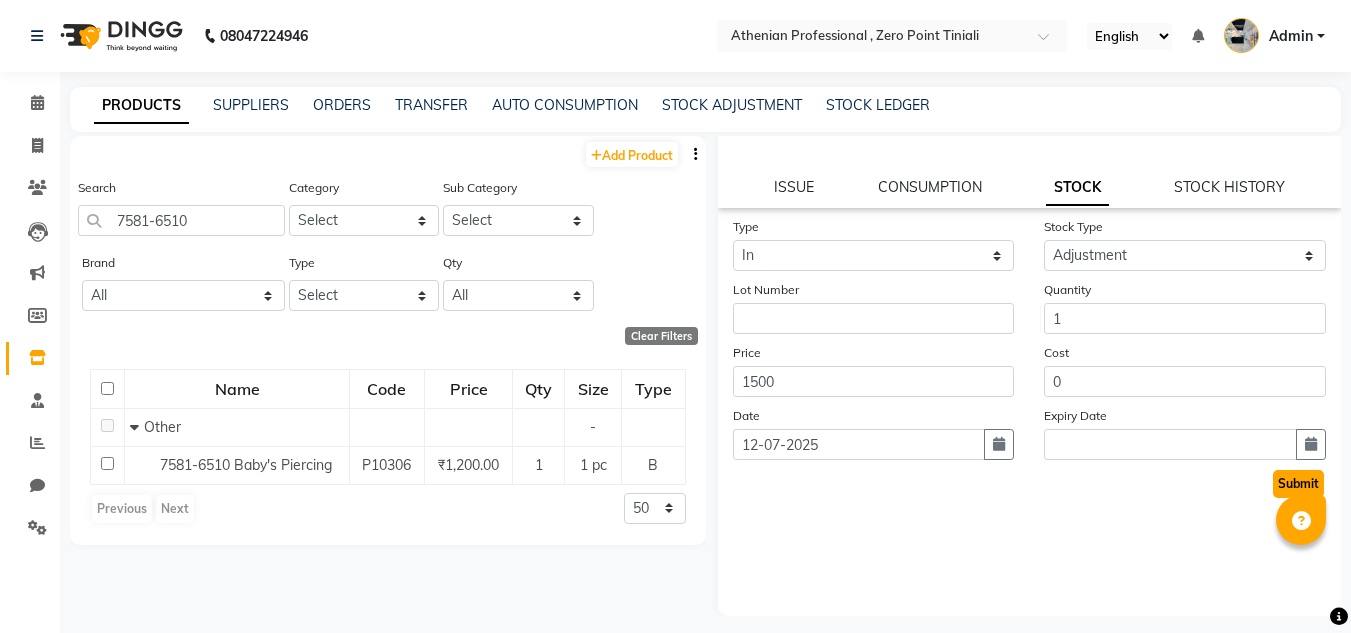click on "Submit" 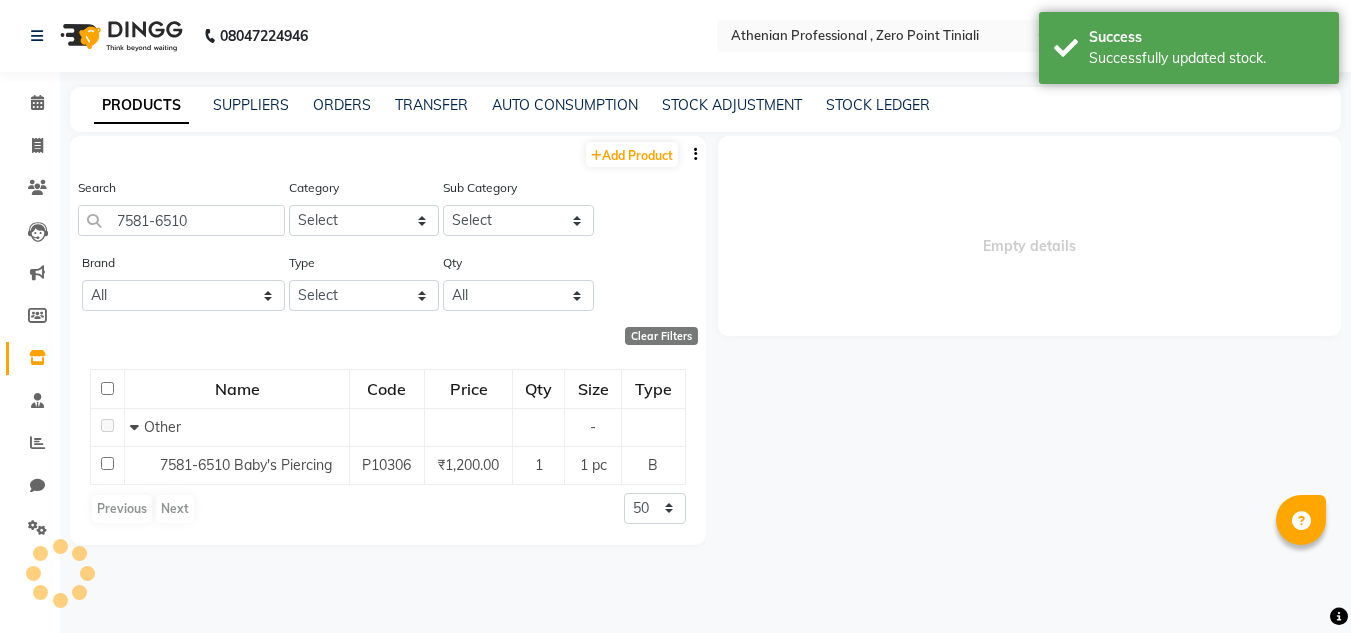 scroll, scrollTop: 0, scrollLeft: 0, axis: both 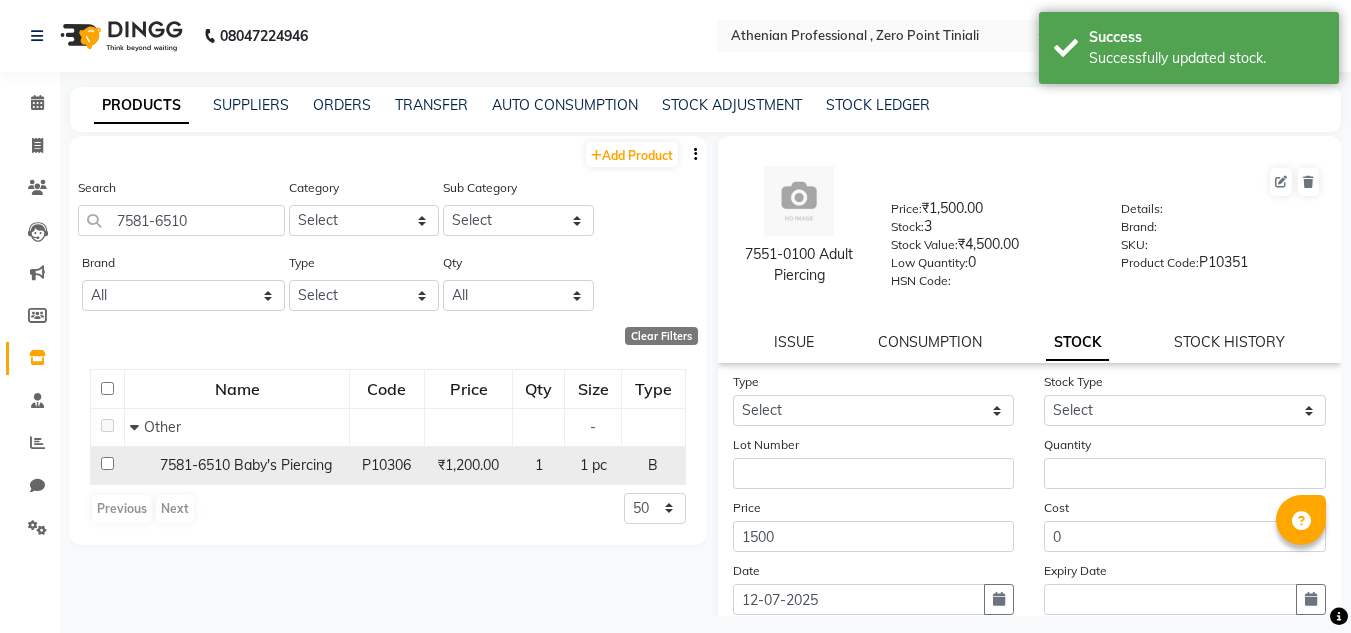 click on "7581-6510 Baby's Piercing" 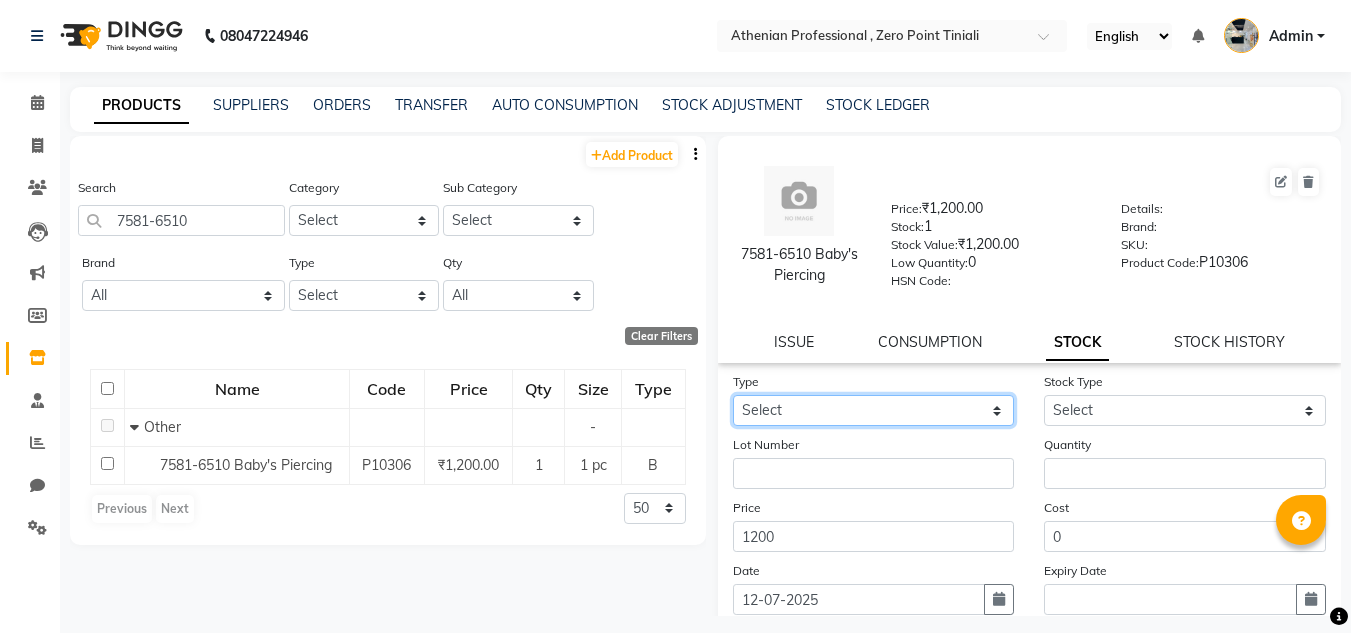 click on "Select In Out" 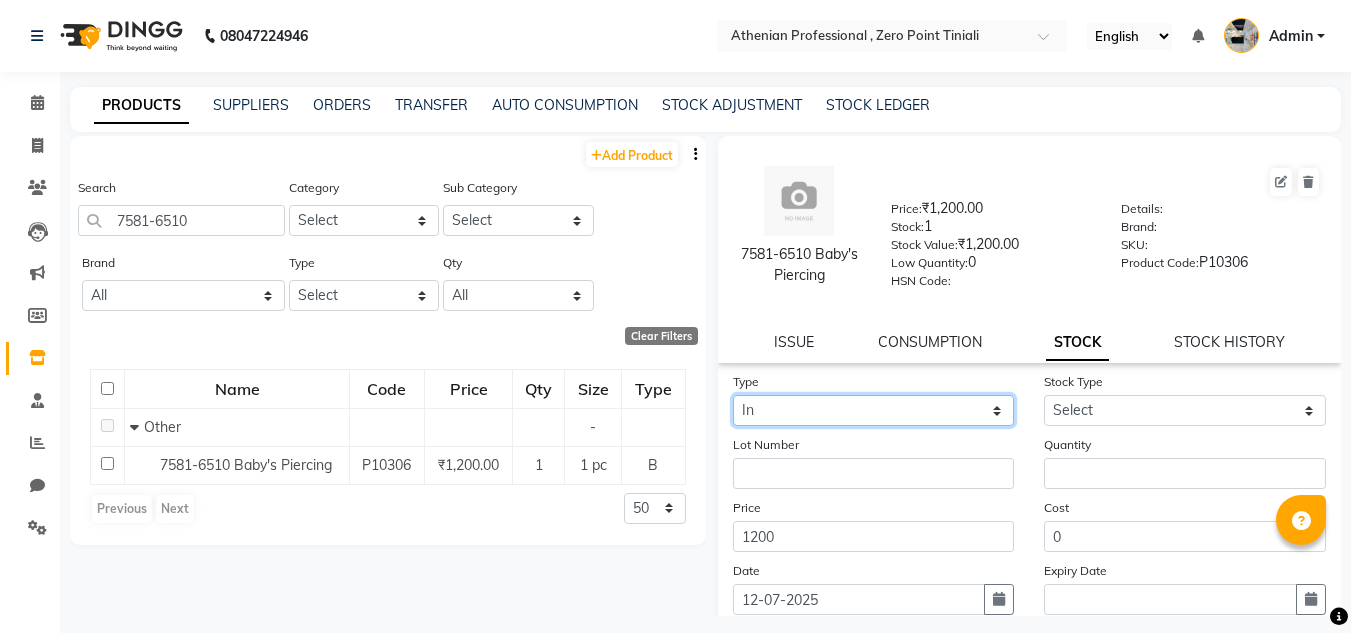 click on "Select In Out" 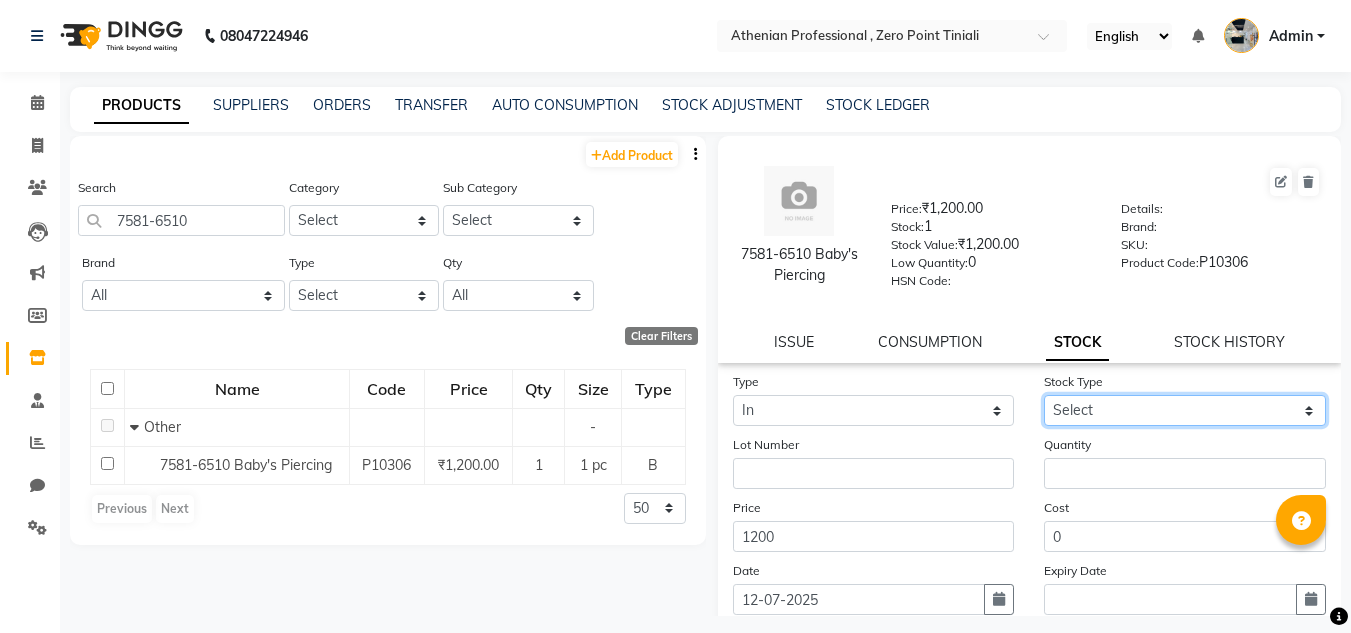 click on "Select New Stock Adjustment Return Other" 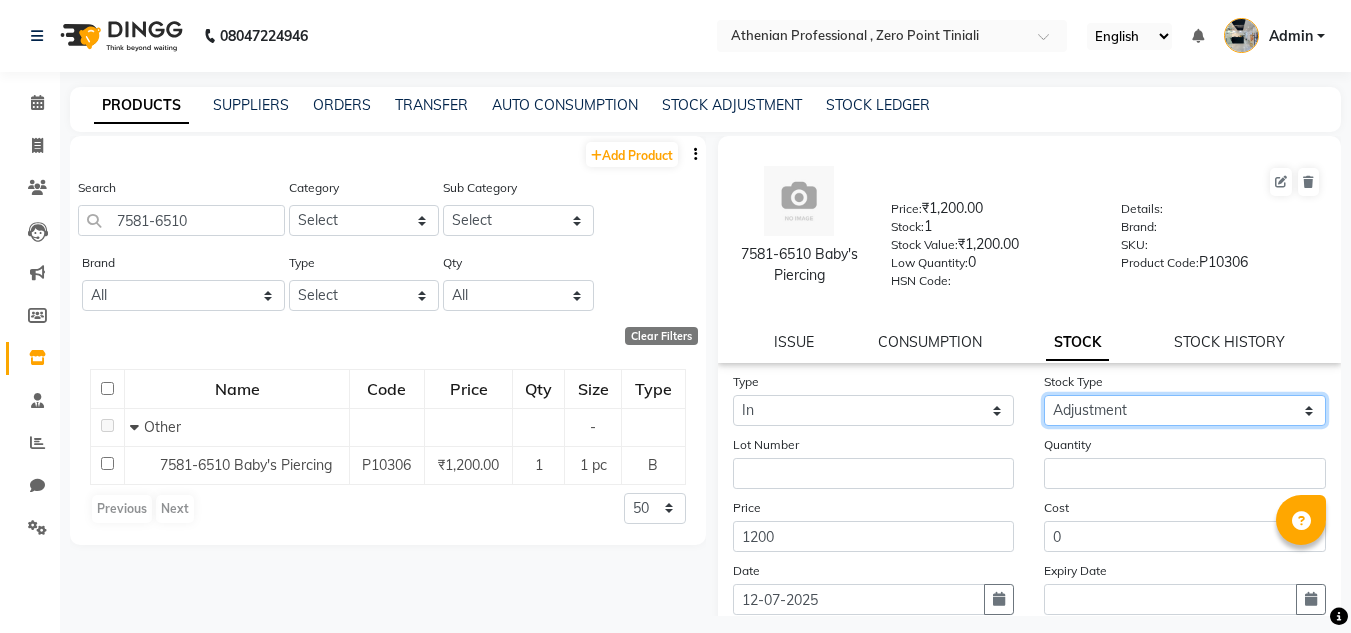 click on "Select New Stock Adjustment Return Other" 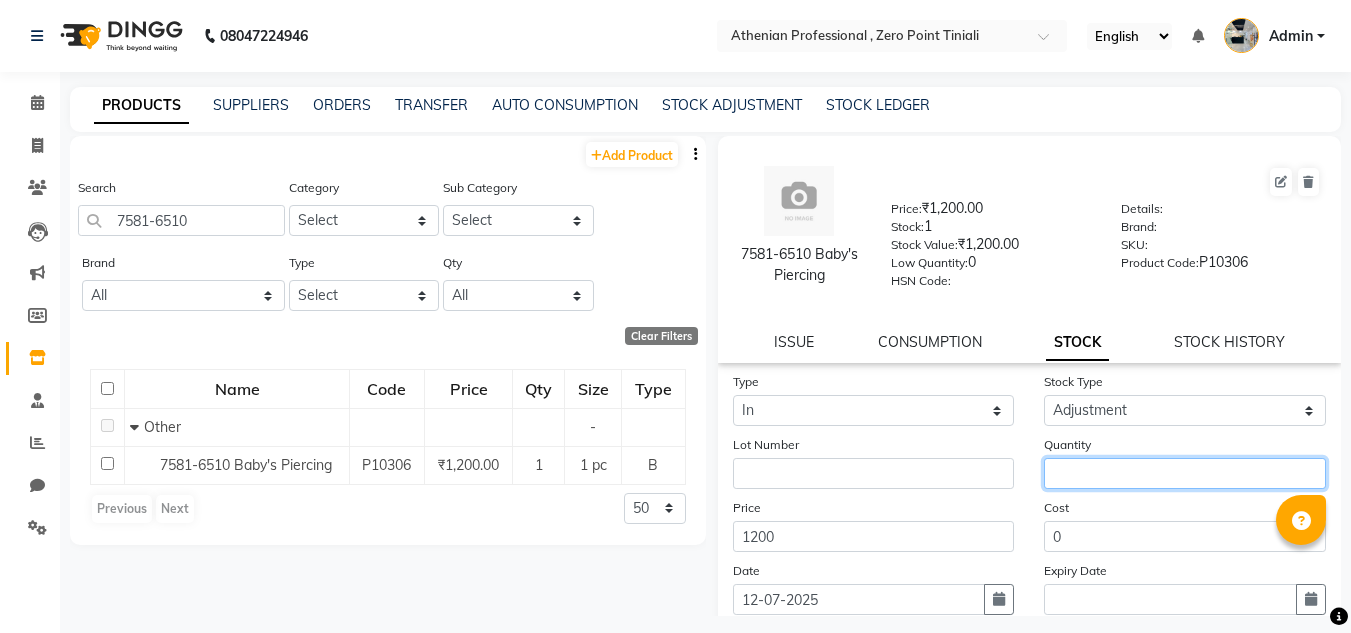 click 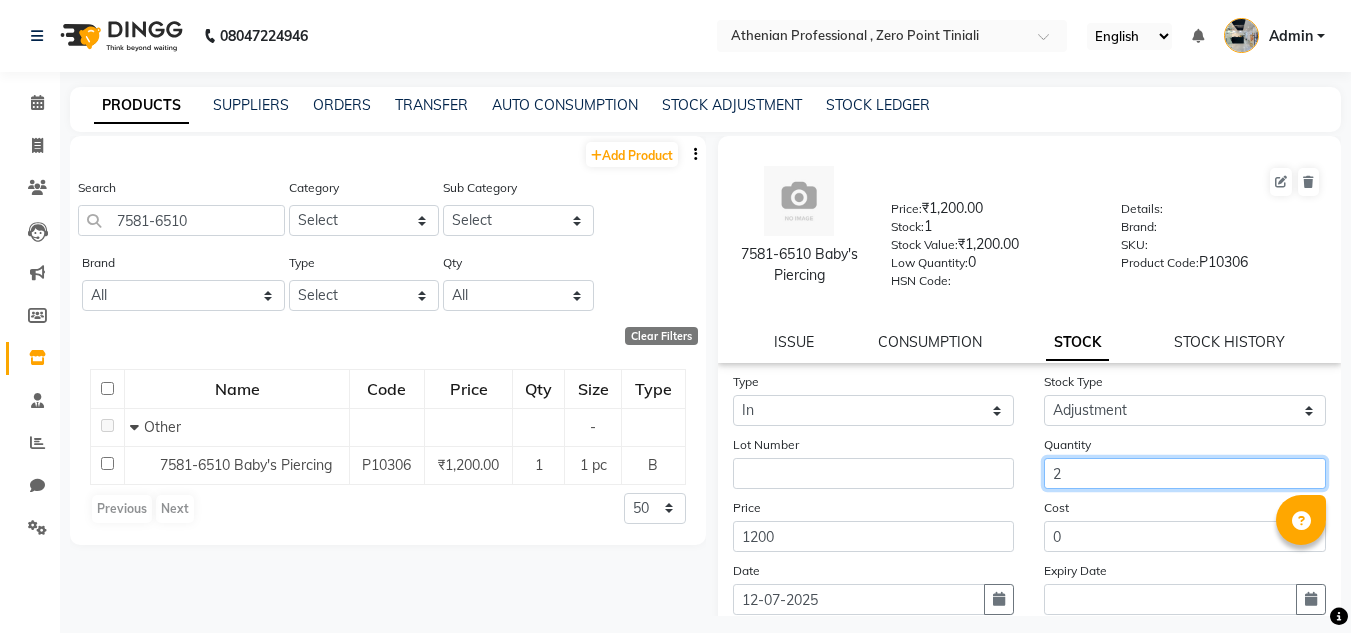 scroll, scrollTop: 155, scrollLeft: 0, axis: vertical 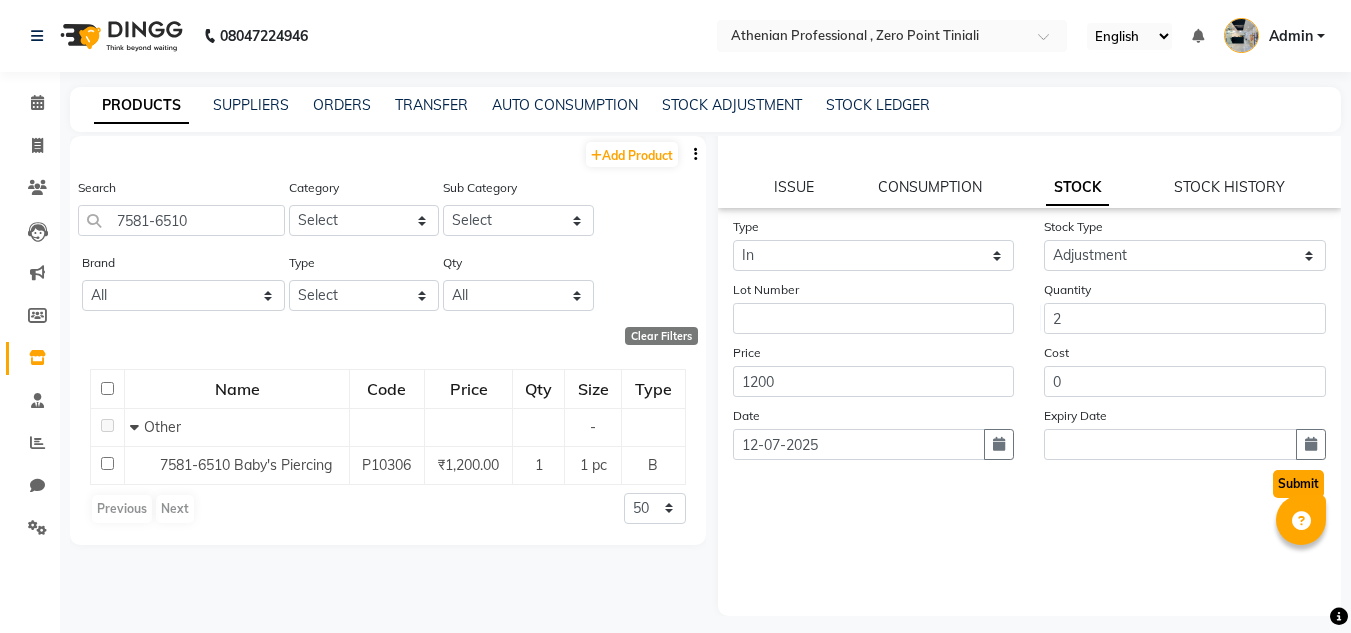 click on "Submit" 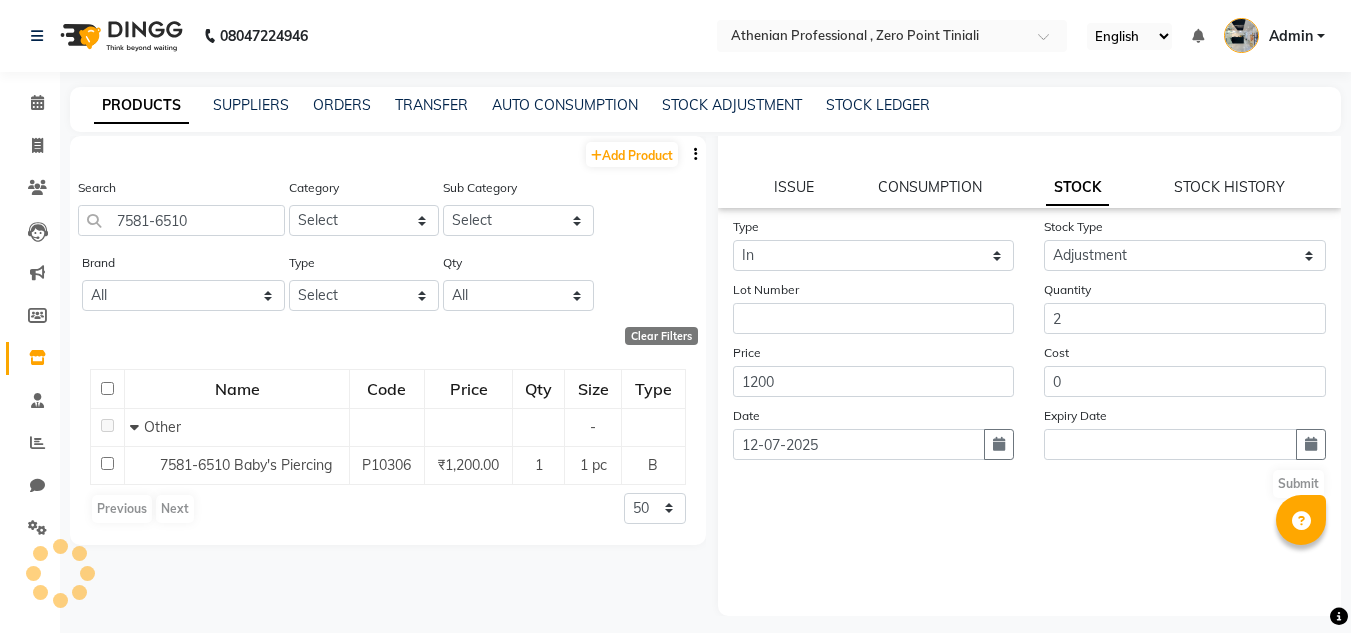 scroll, scrollTop: 0, scrollLeft: 0, axis: both 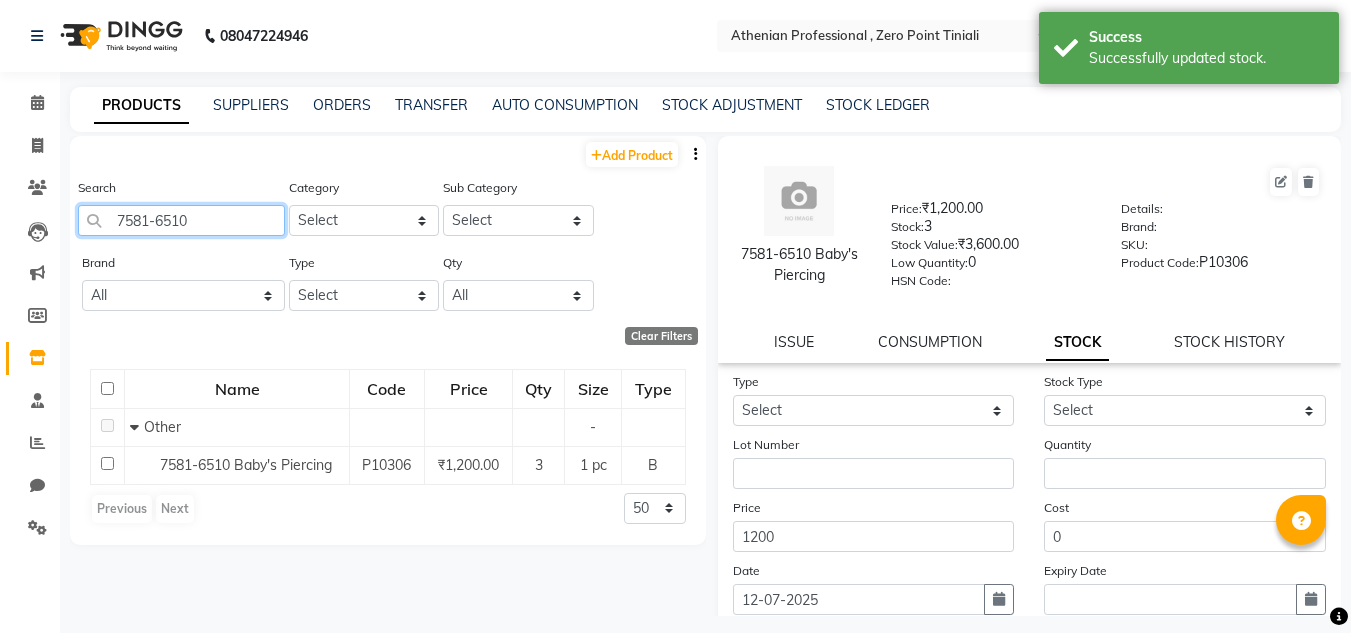 drag, startPoint x: 233, startPoint y: 225, endPoint x: 126, endPoint y: 211, distance: 107.912 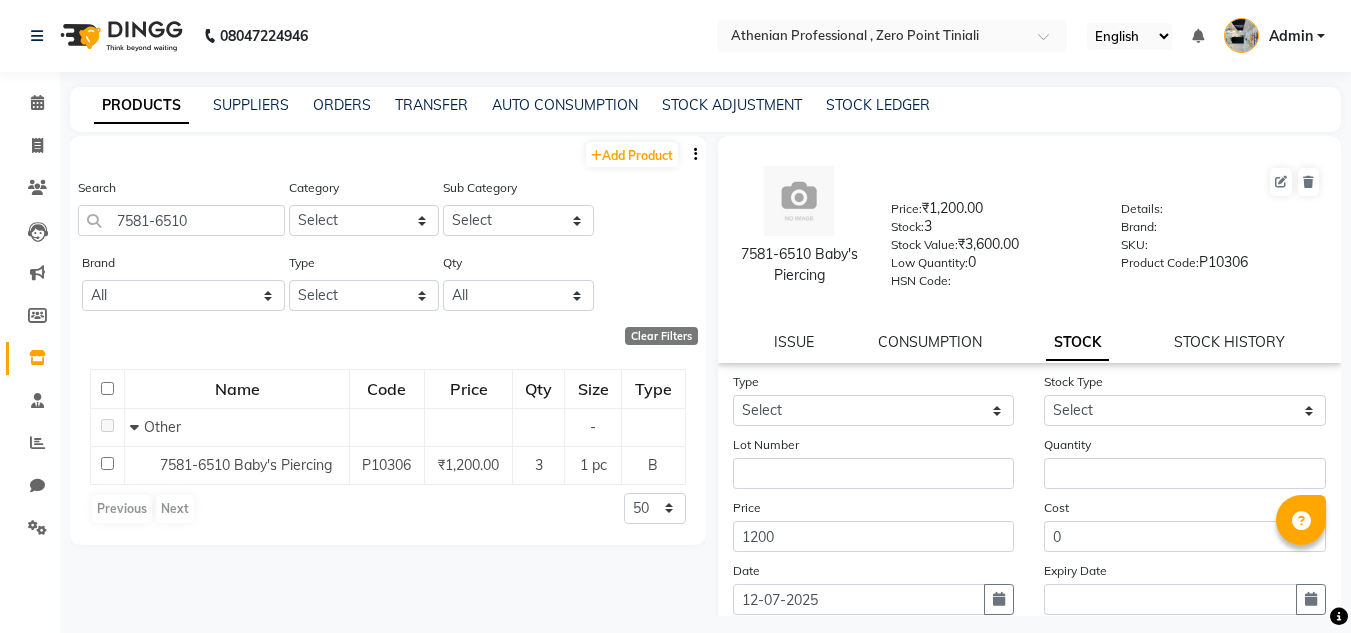 drag, startPoint x: 126, startPoint y: 211, endPoint x: 465, endPoint y: 243, distance: 340.507 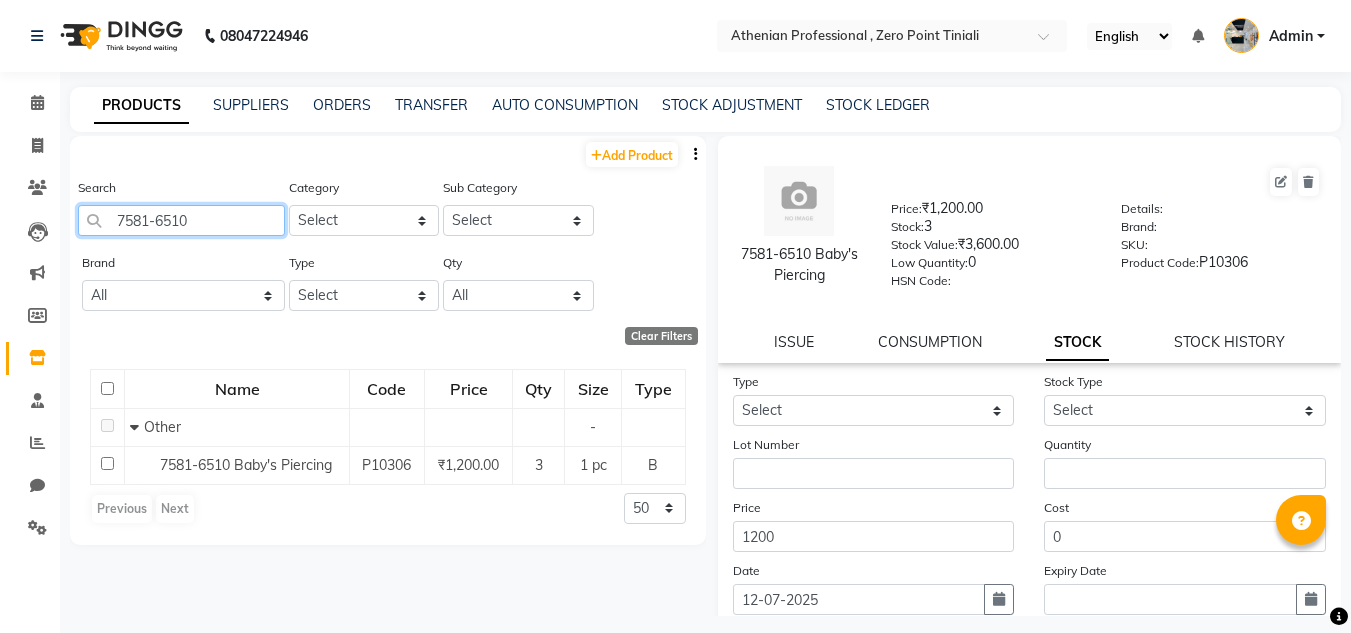 drag, startPoint x: 214, startPoint y: 222, endPoint x: 133, endPoint y: 225, distance: 81.055534 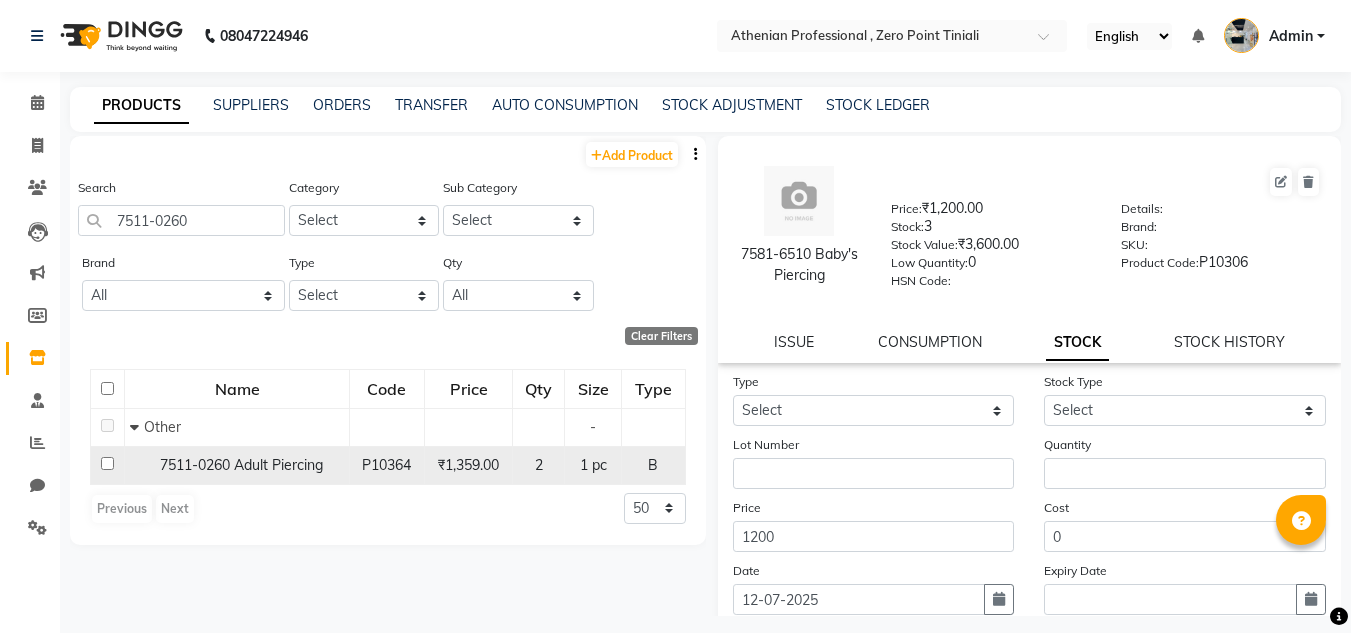 click on "₹1,359.00" 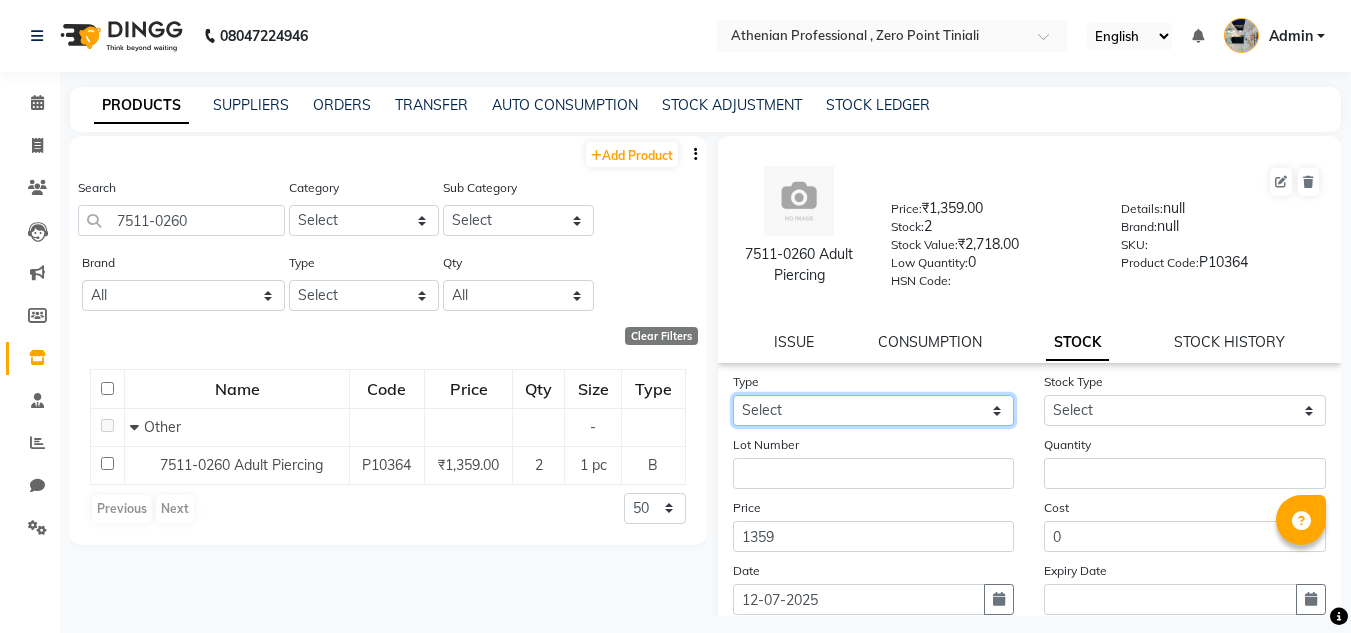 drag, startPoint x: 974, startPoint y: 411, endPoint x: 860, endPoint y: 414, distance: 114.03947 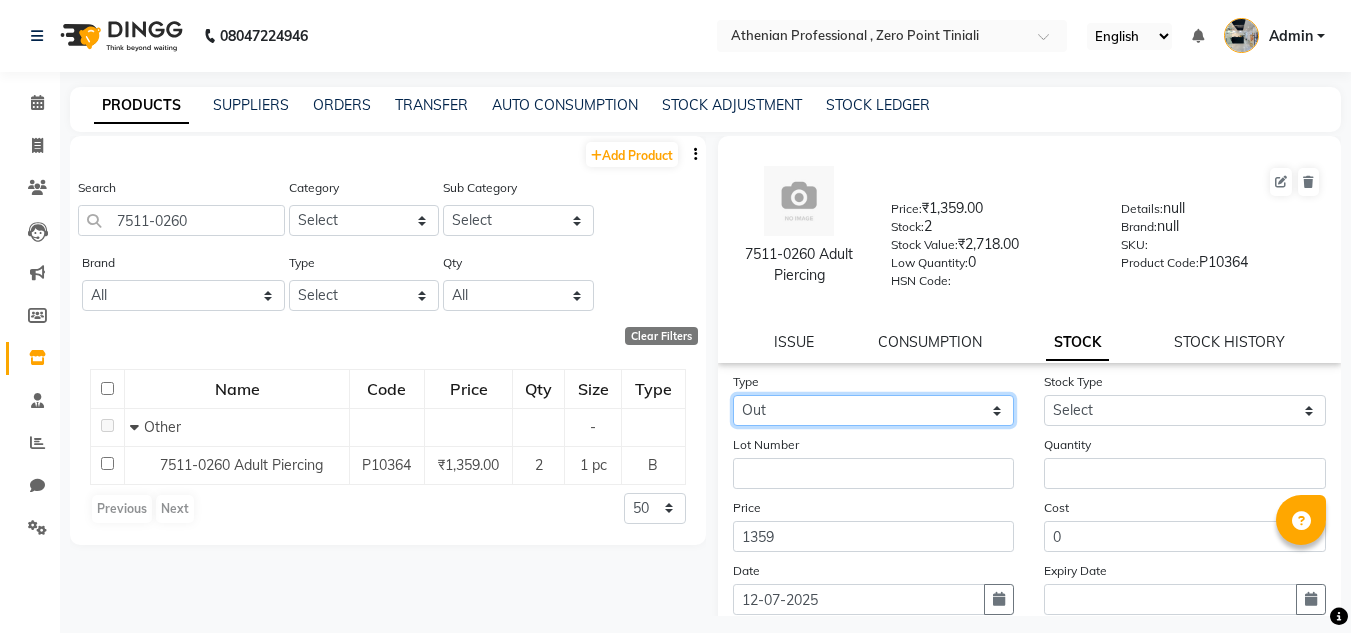 click on "Select In Out" 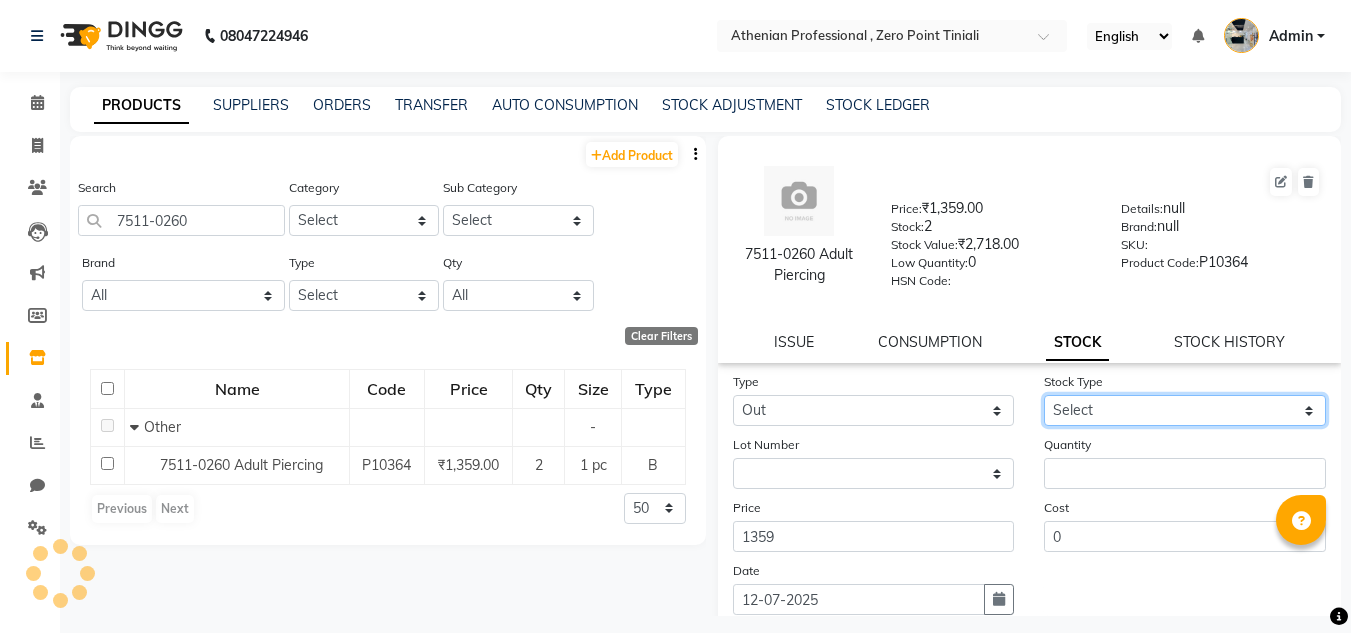 click on "Select Internal Use Damaged Expired Adjustment Return Other" 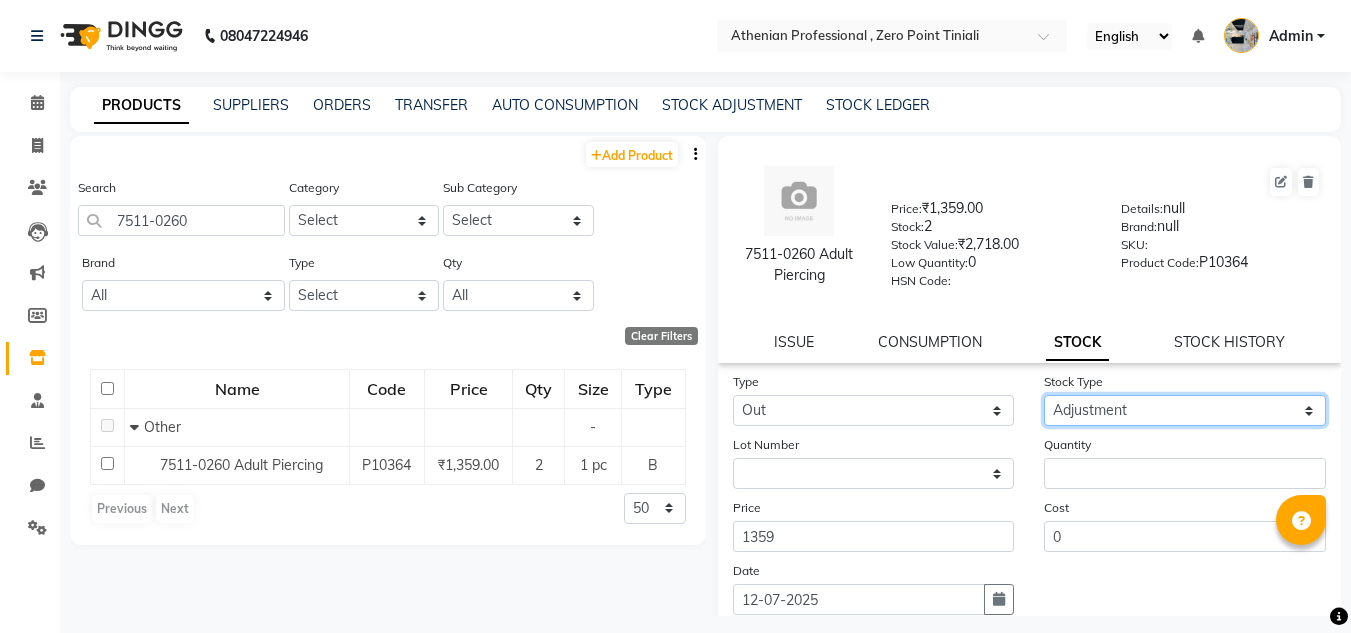 click on "Select Internal Use Damaged Expired Adjustment Return Other" 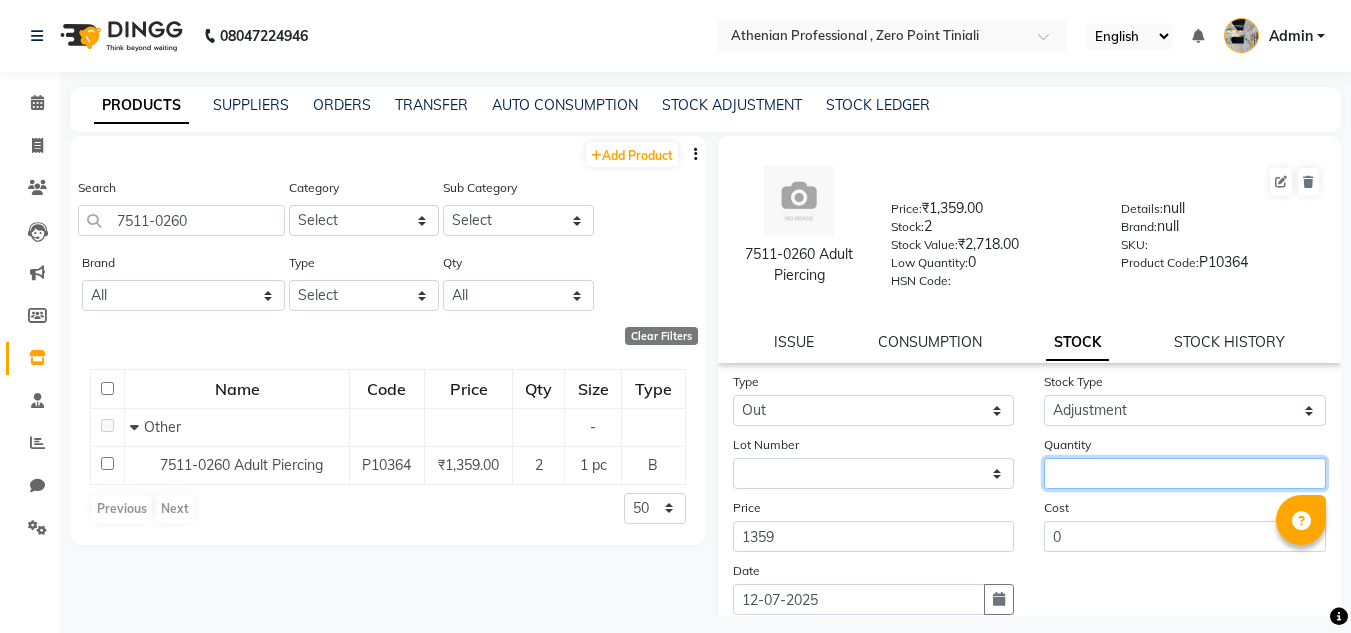 click 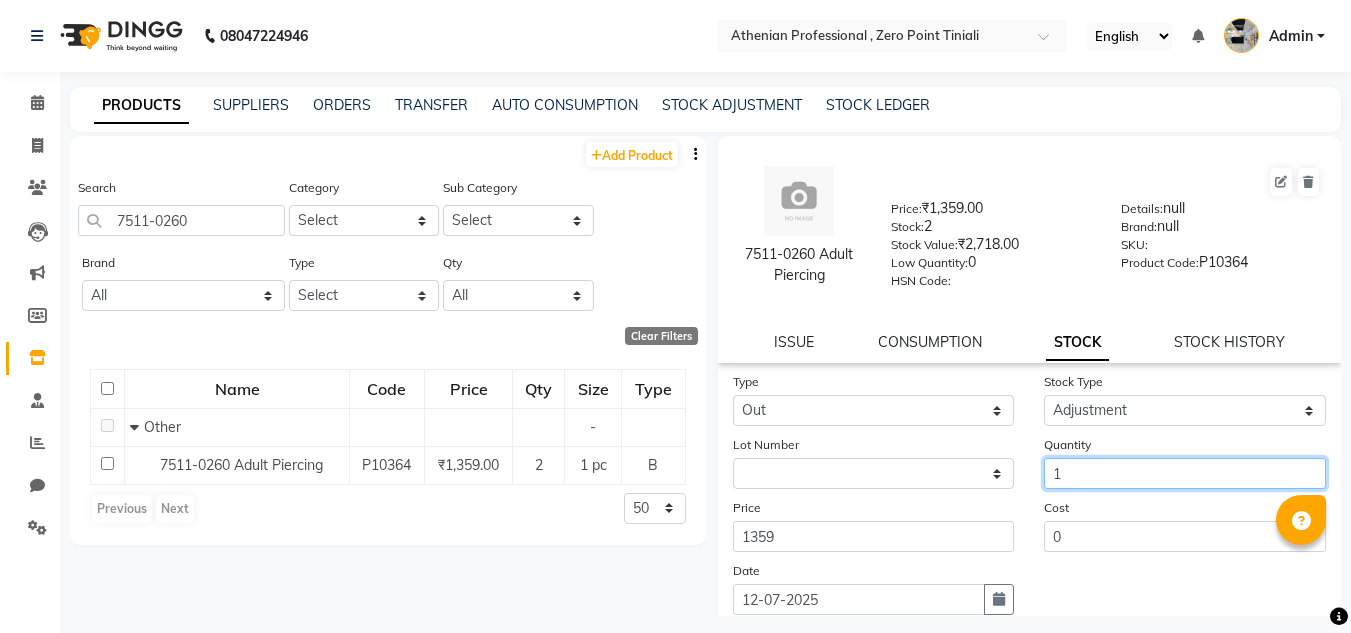 scroll, scrollTop: 155, scrollLeft: 0, axis: vertical 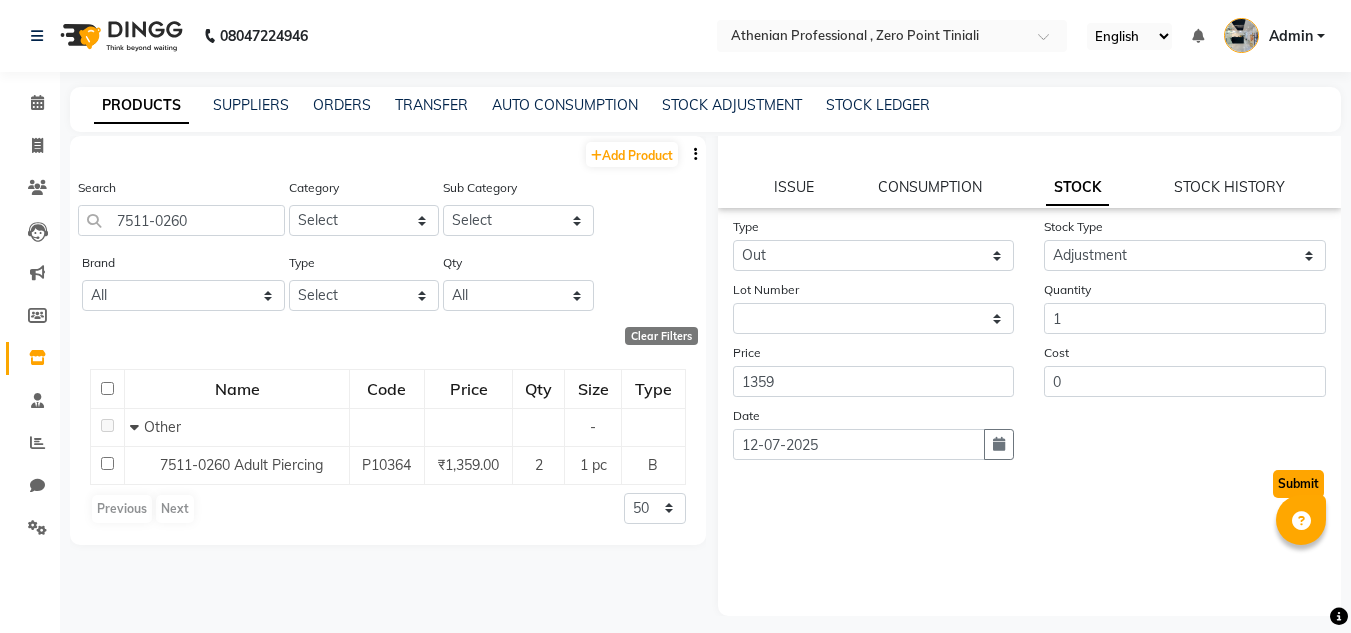 click on "Submit" 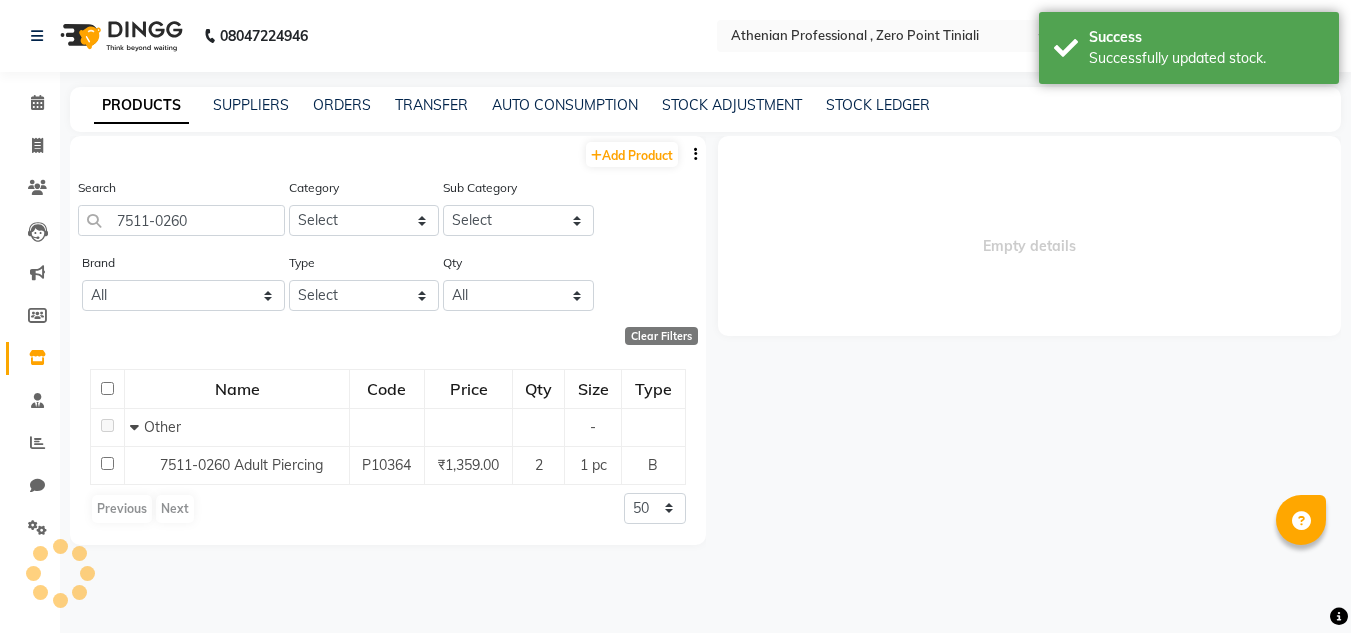 scroll, scrollTop: 0, scrollLeft: 0, axis: both 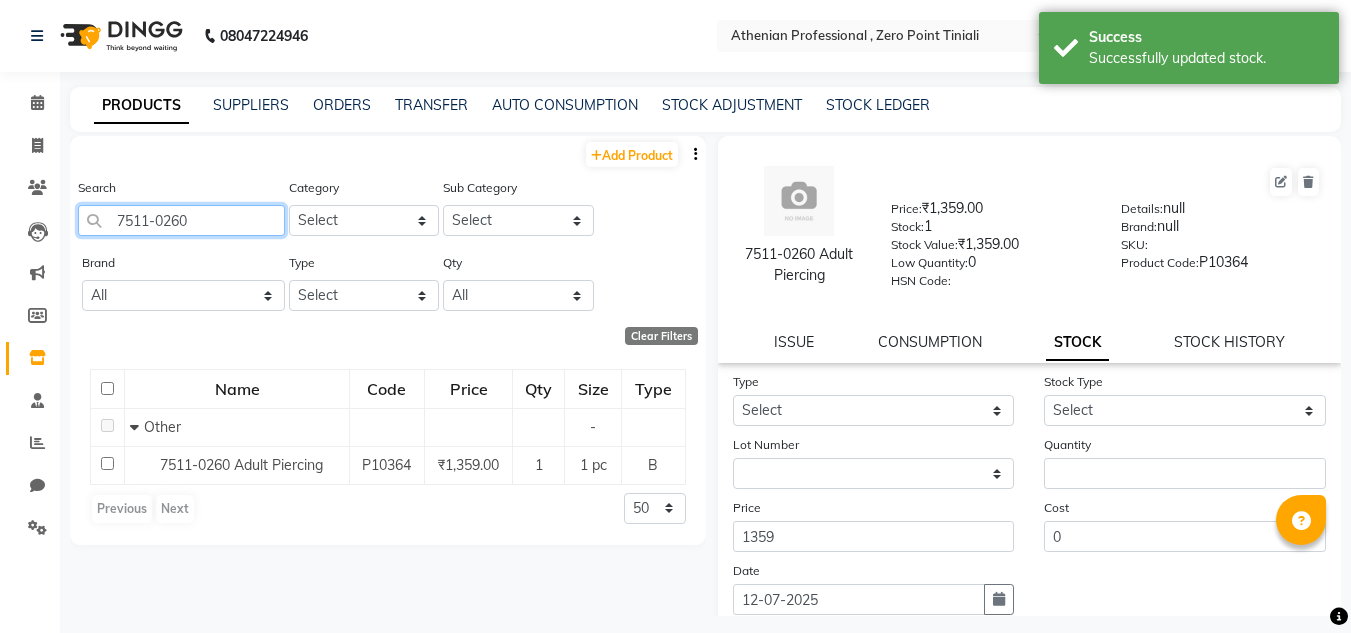 click on "7511-0260" 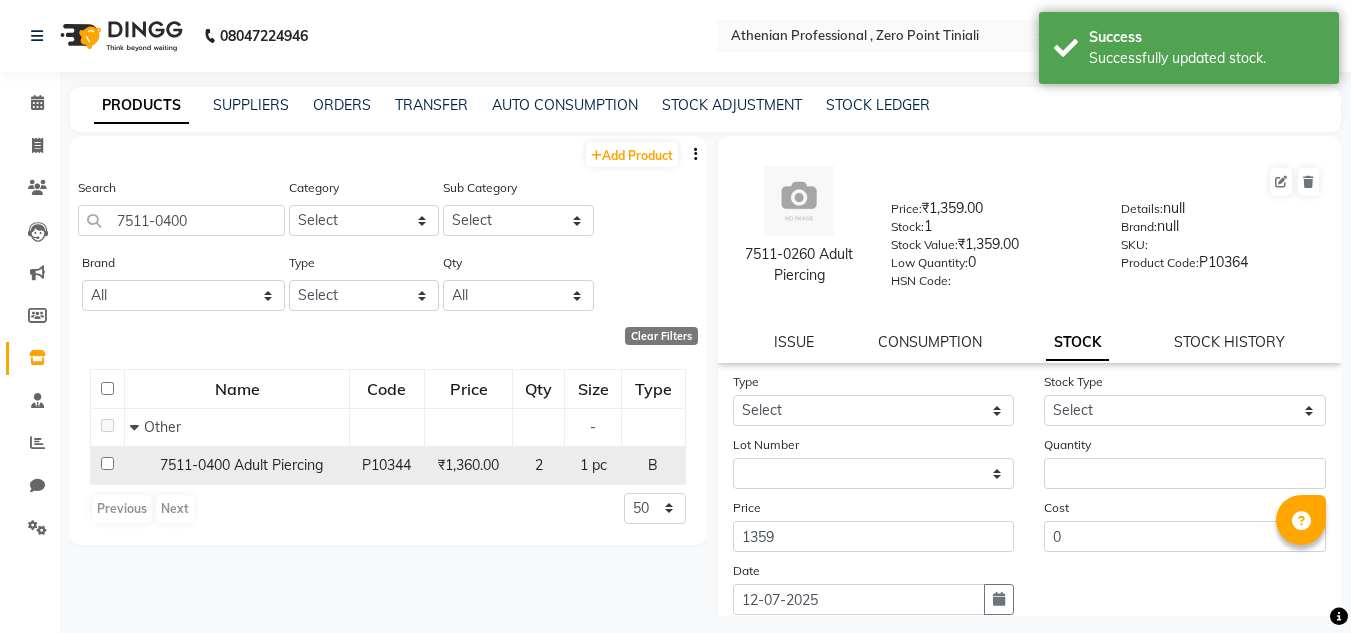 click on "7511-0400 Adult Piercing" 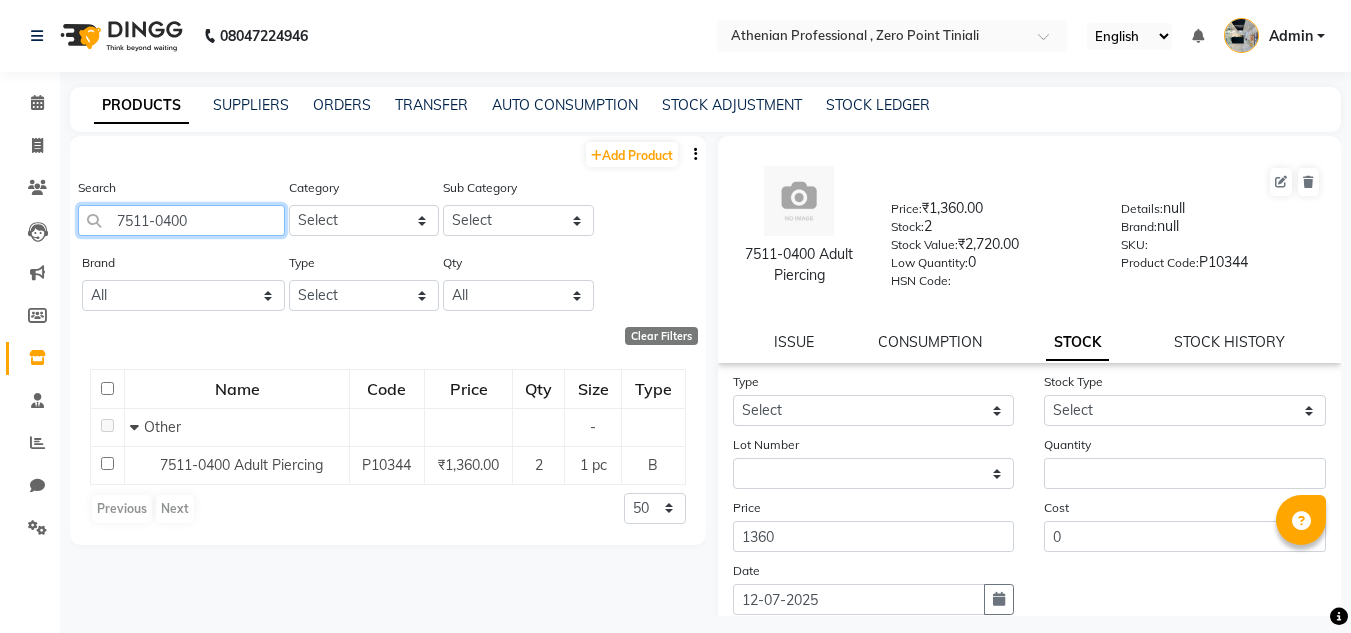 drag, startPoint x: 201, startPoint y: 229, endPoint x: 167, endPoint y: 222, distance: 34.713108 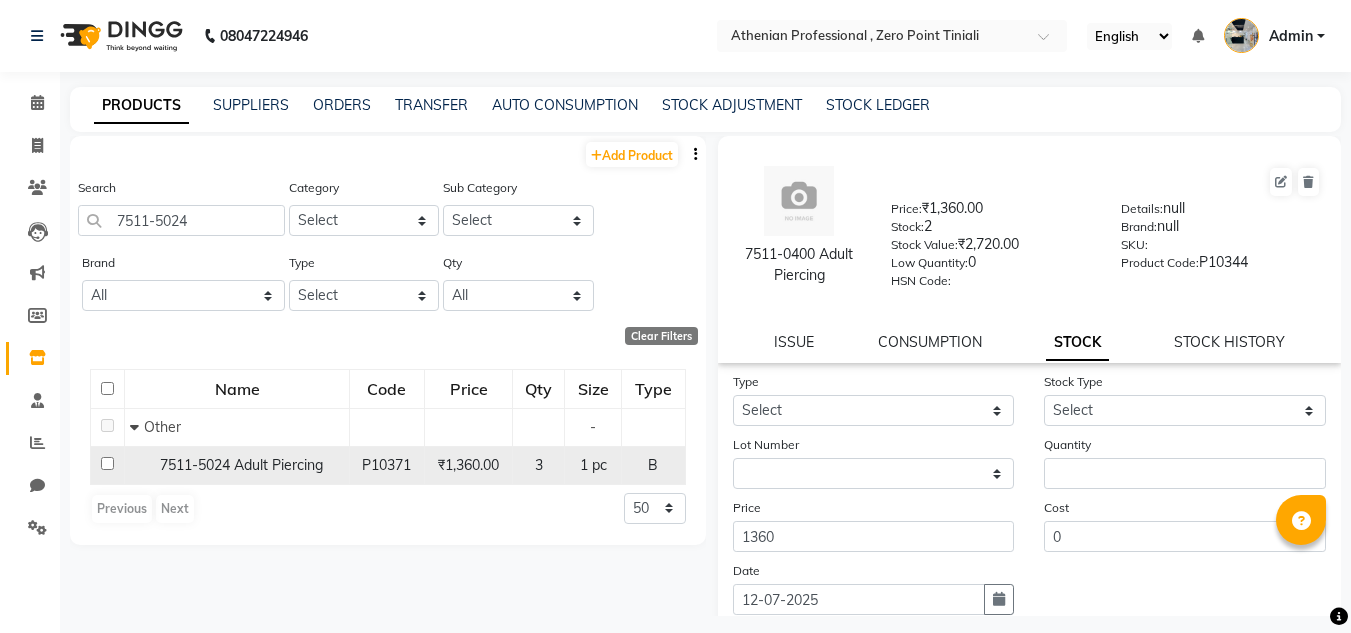 click on "3" 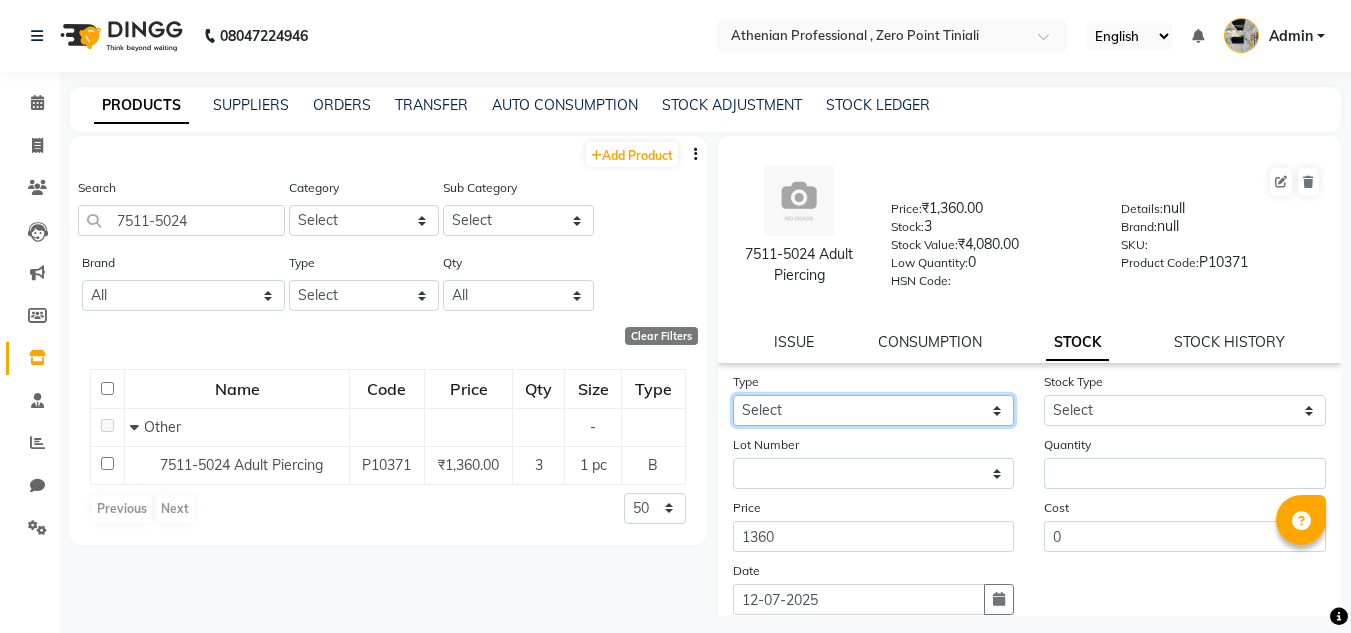 click on "Select In Out" 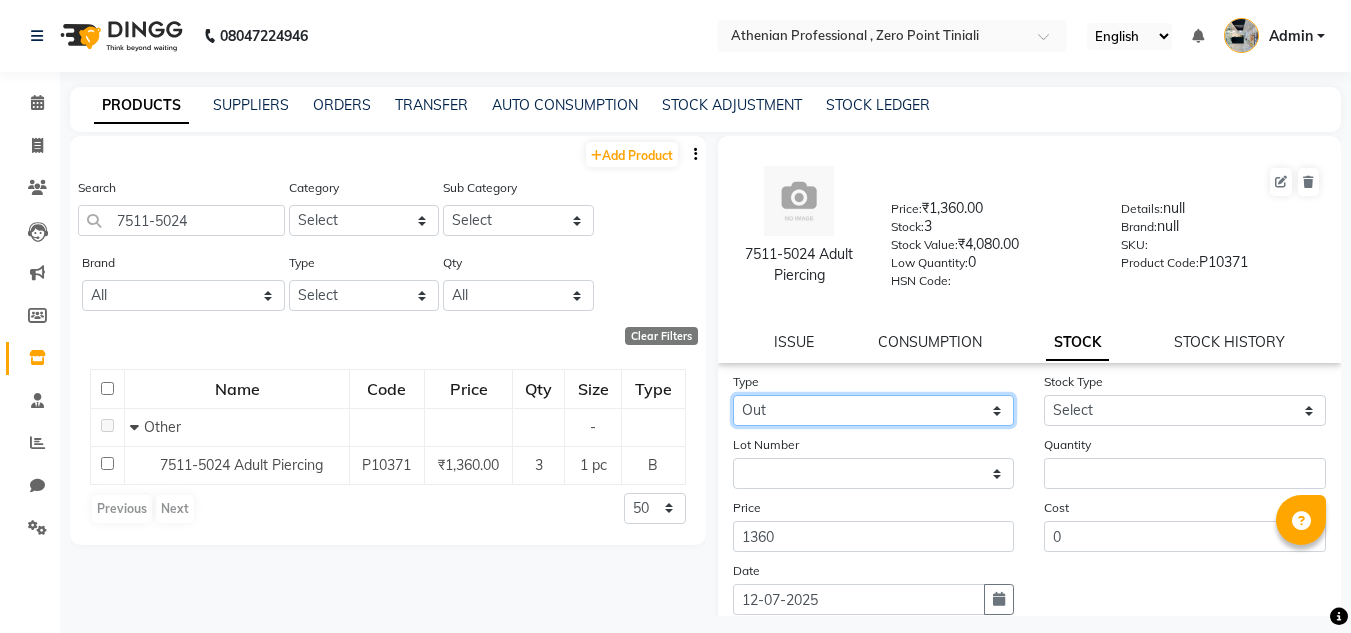 click on "Select In Out" 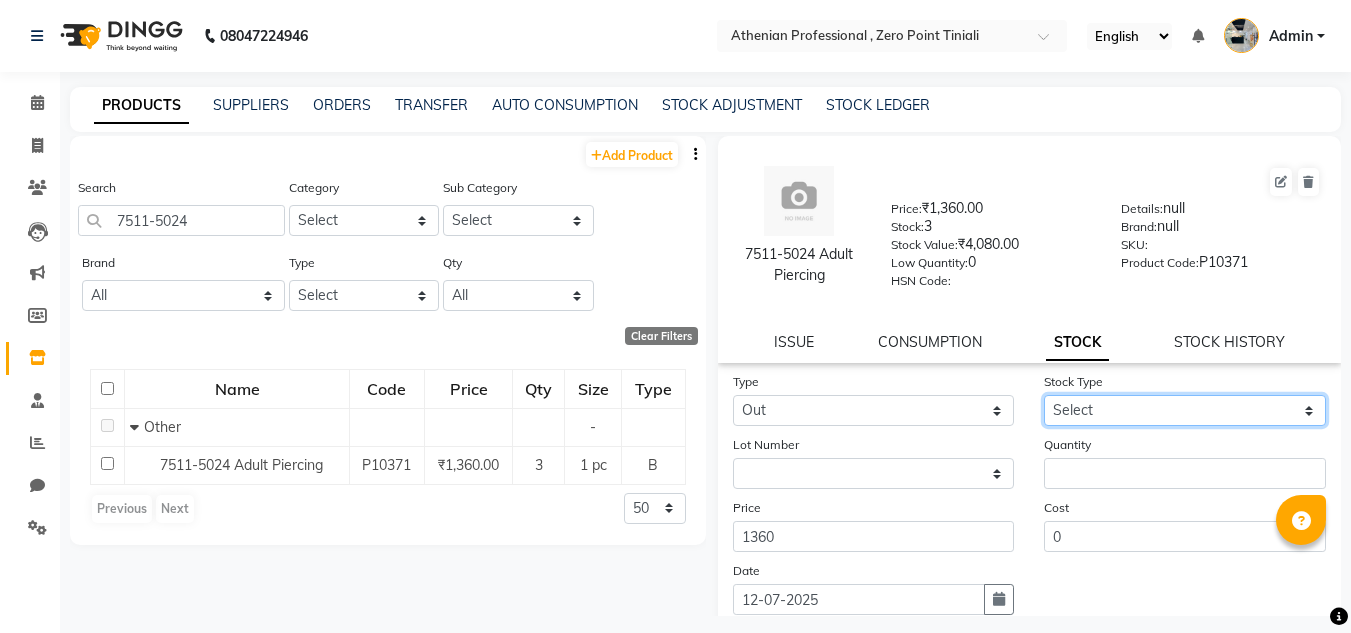 click on "Select Internal Use Damaged Expired Adjustment Return Other" 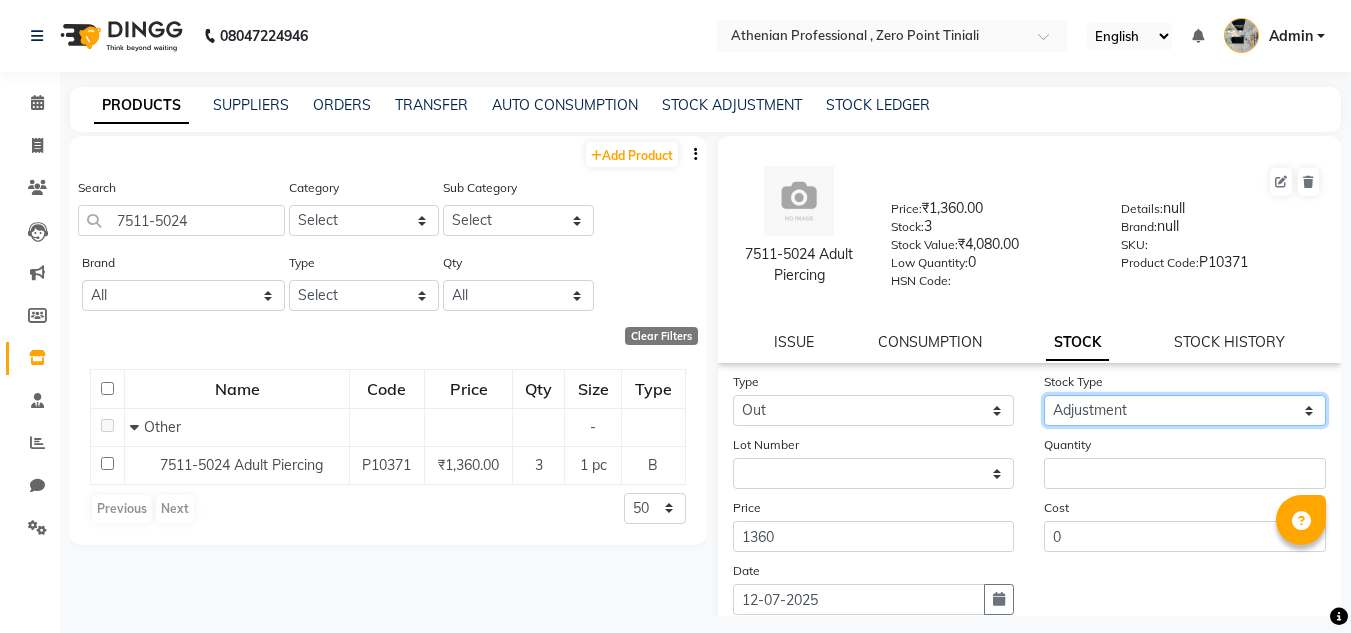 click on "Select Internal Use Damaged Expired Adjustment Return Other" 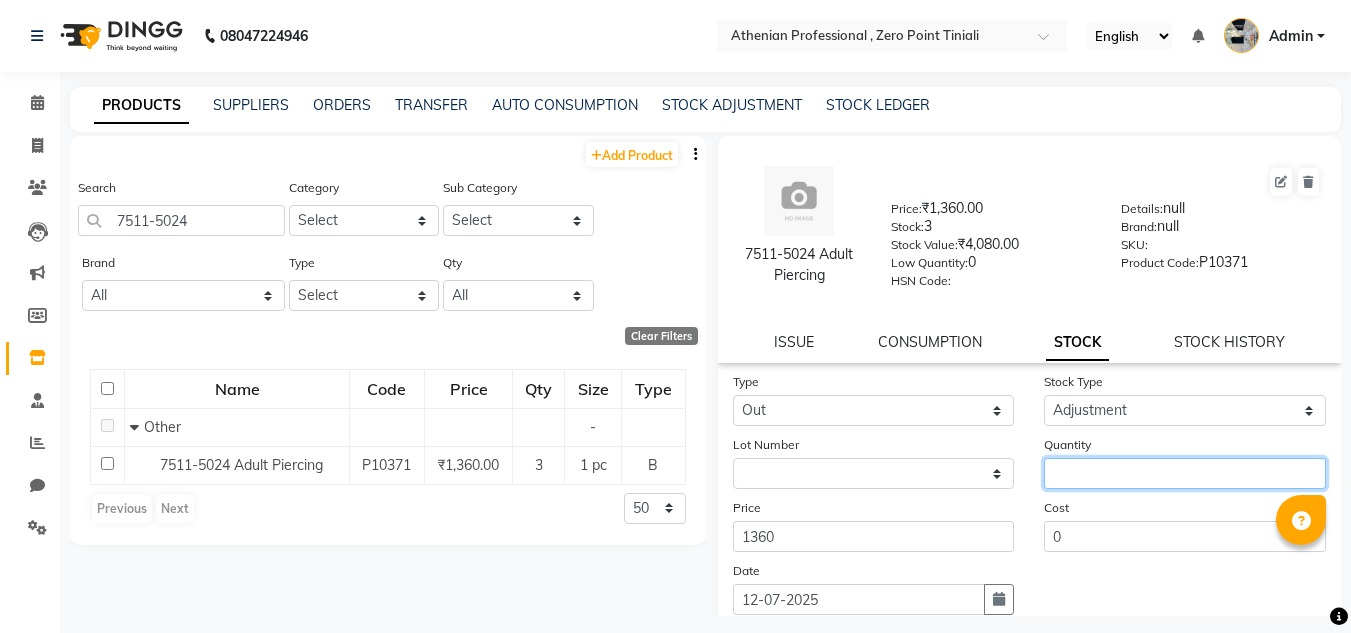 click 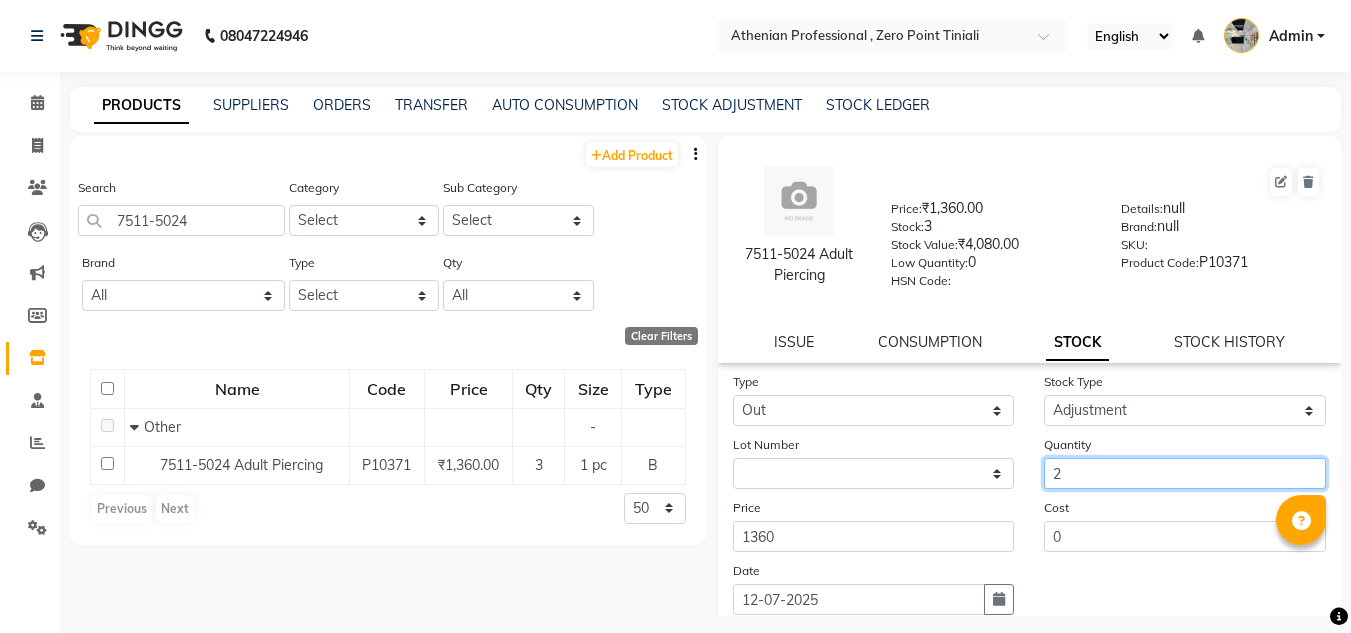 scroll, scrollTop: 155, scrollLeft: 0, axis: vertical 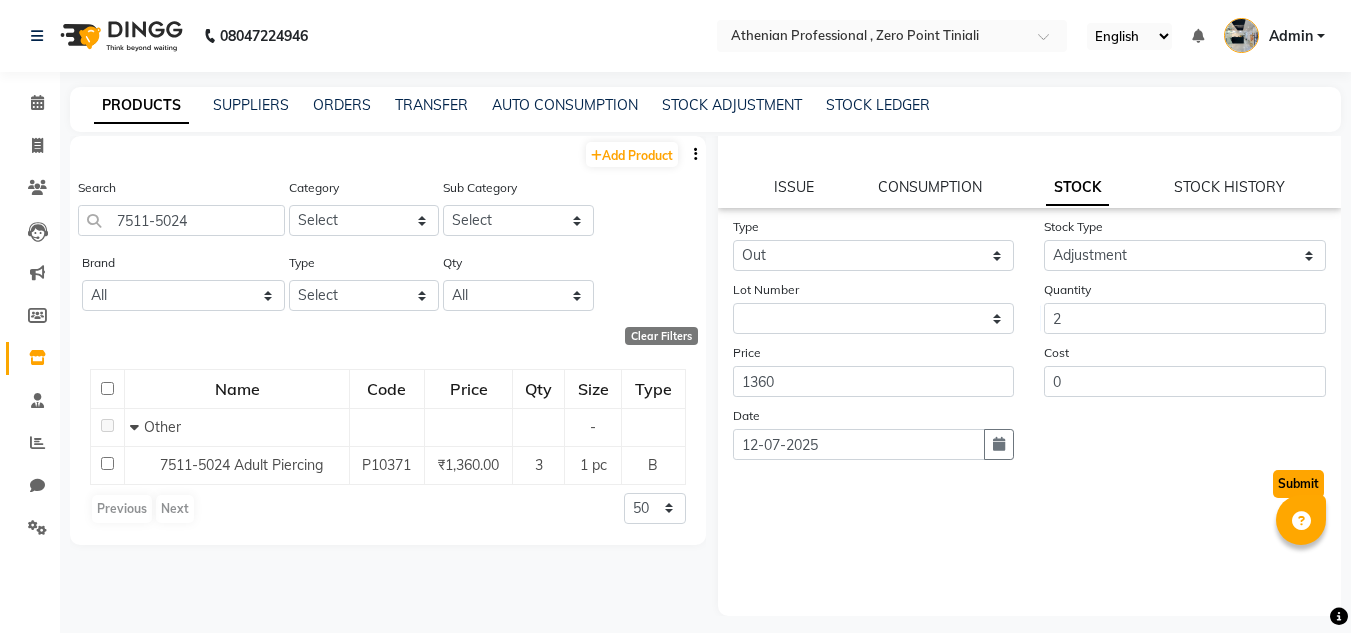 click on "Submit" 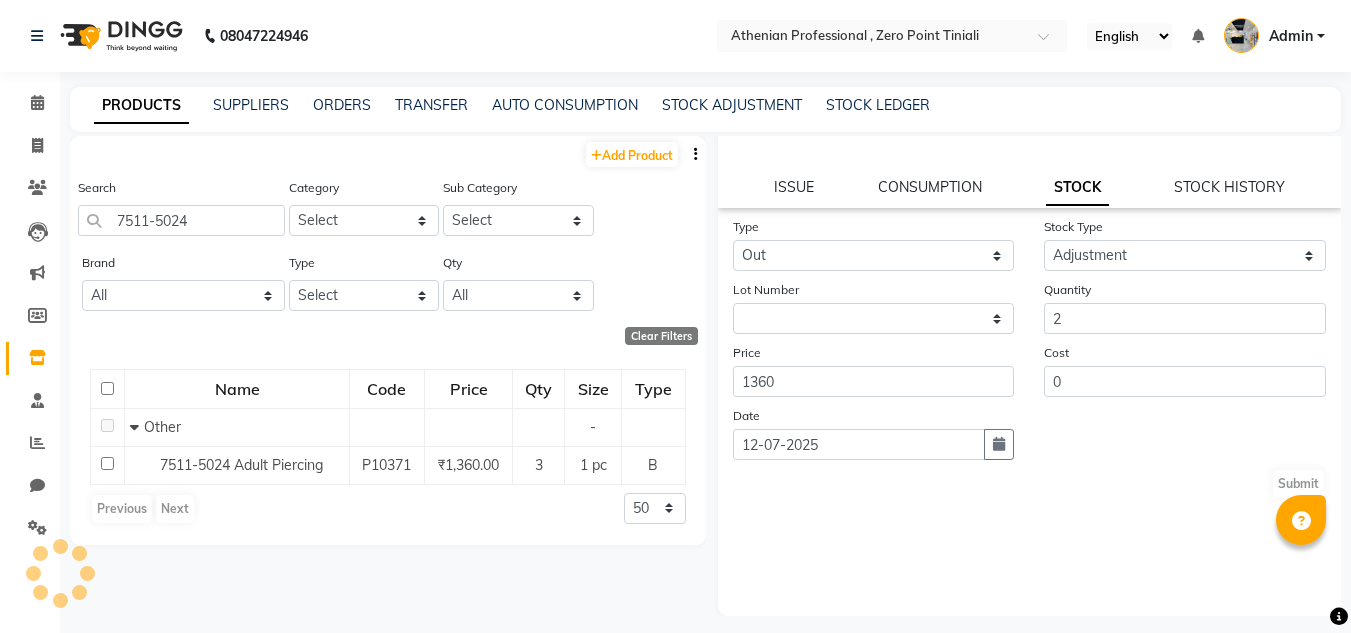 scroll, scrollTop: 0, scrollLeft: 0, axis: both 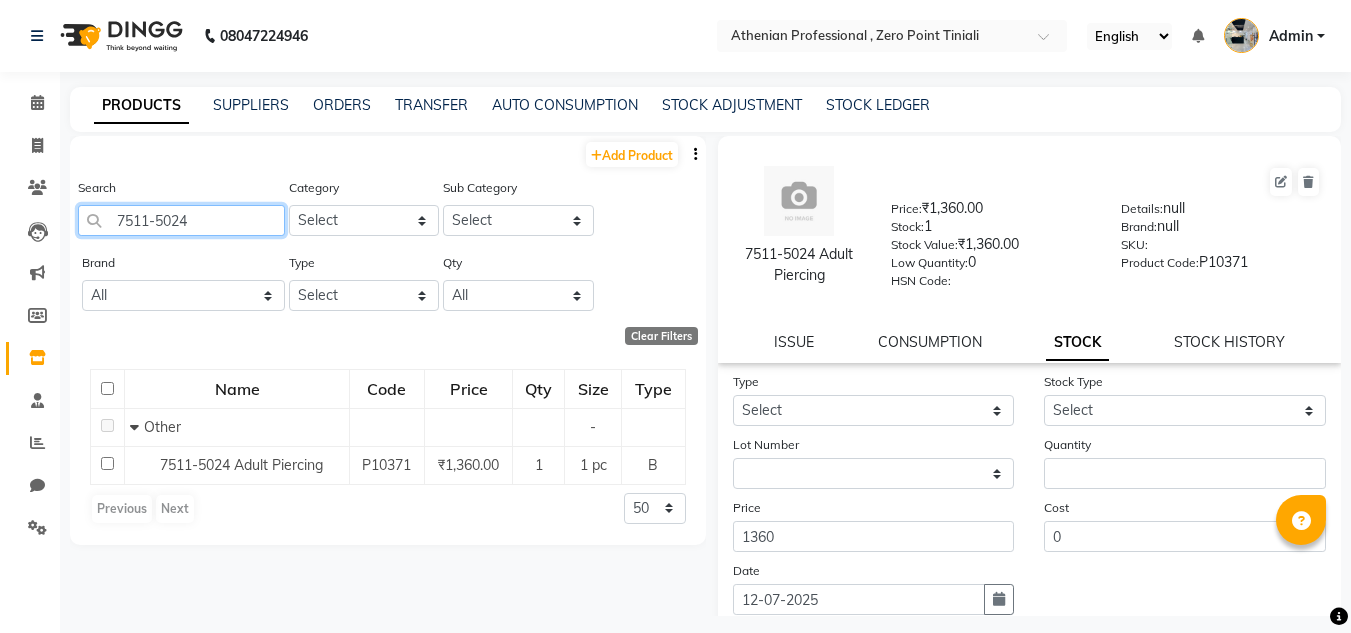 drag, startPoint x: 205, startPoint y: 218, endPoint x: 155, endPoint y: 209, distance: 50.803543 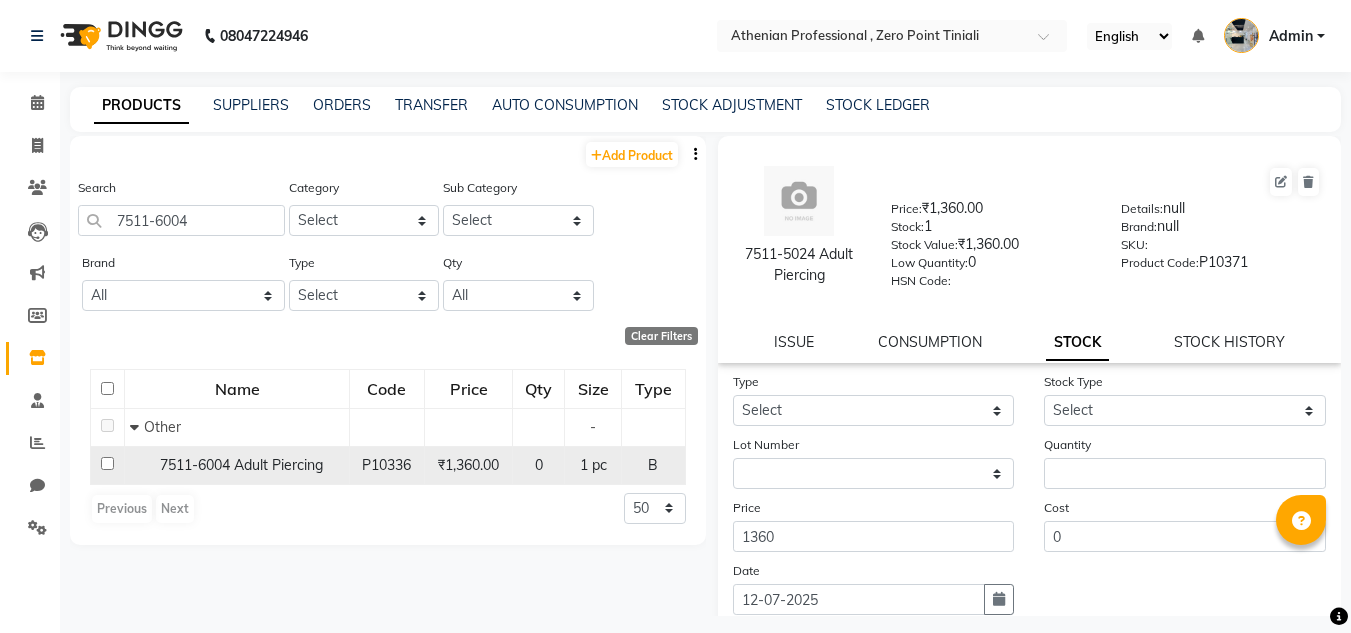 click on "P10336" 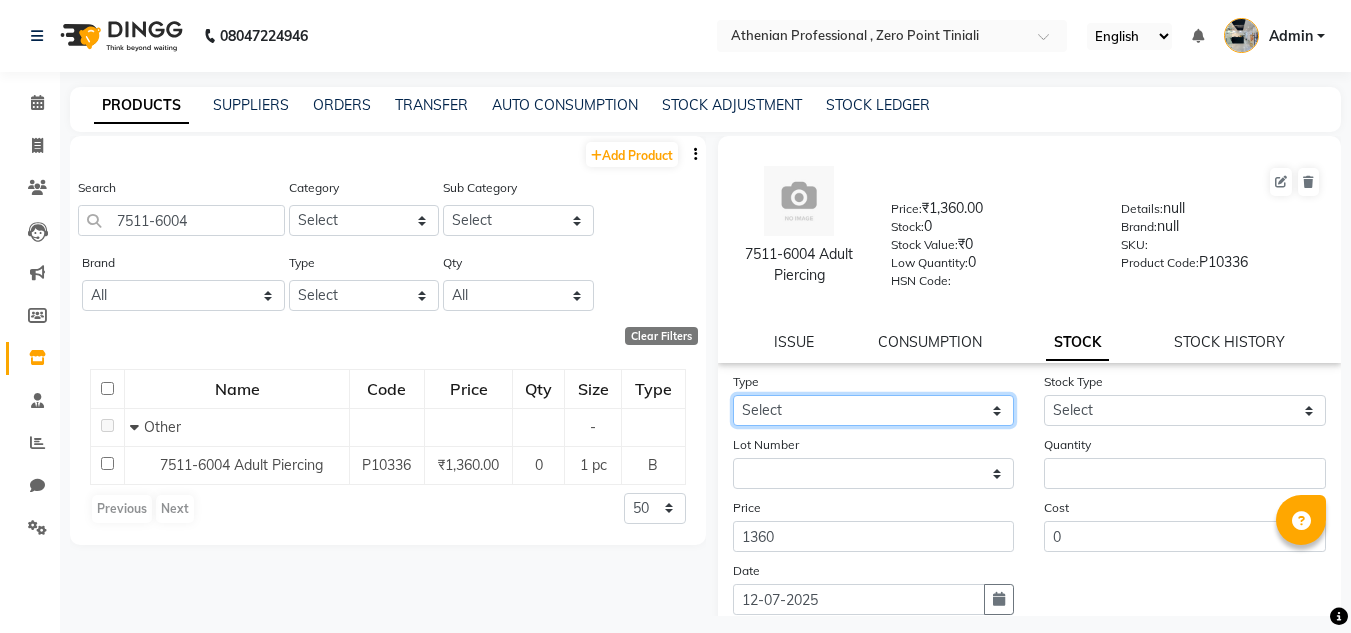 click on "Select In Out" 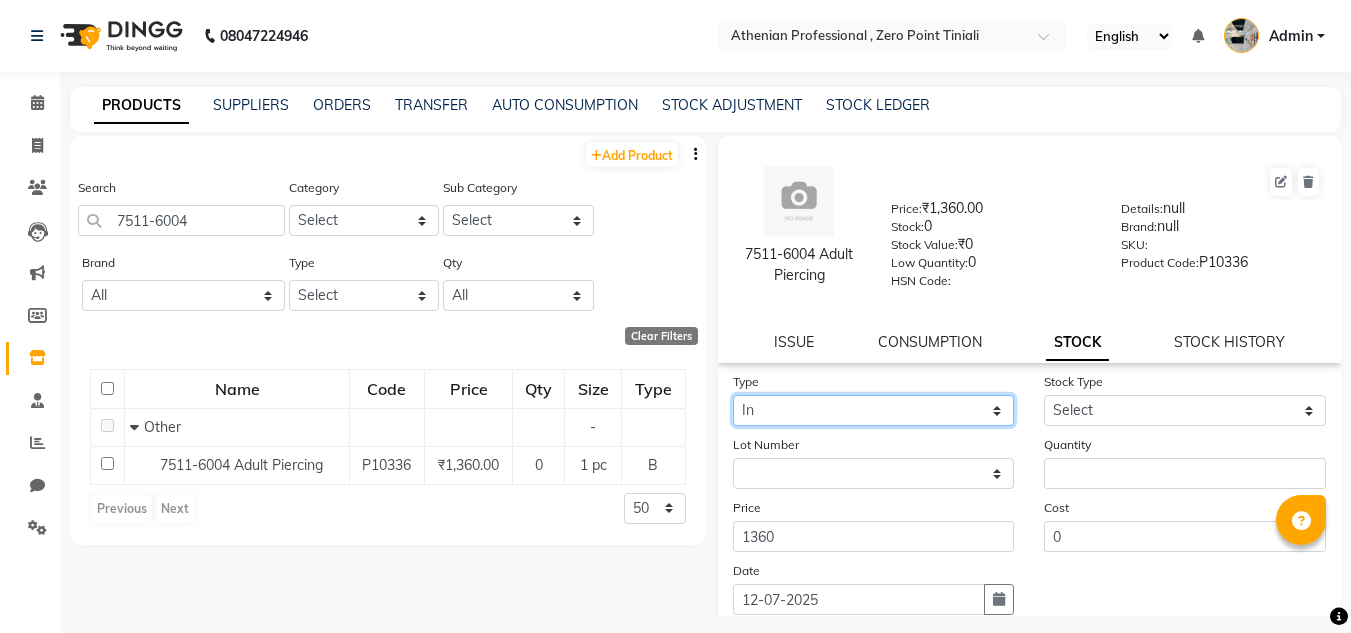 click on "Select In Out" 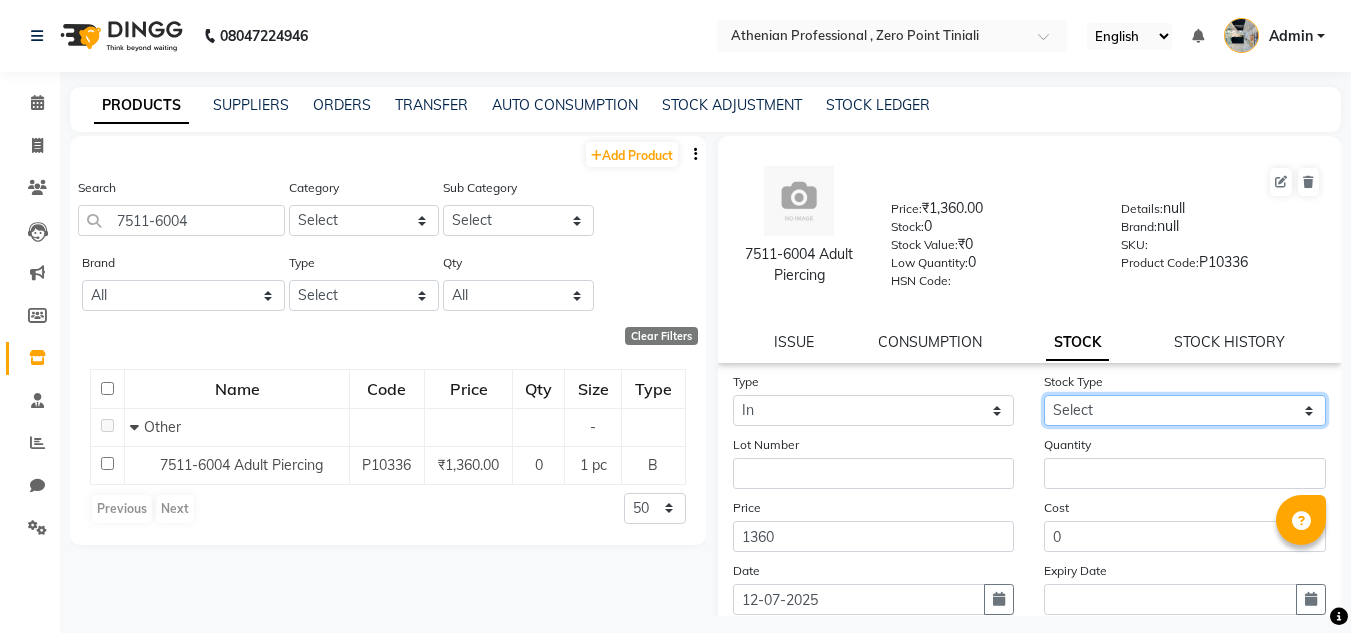 click on "Select New Stock Adjustment Return Other" 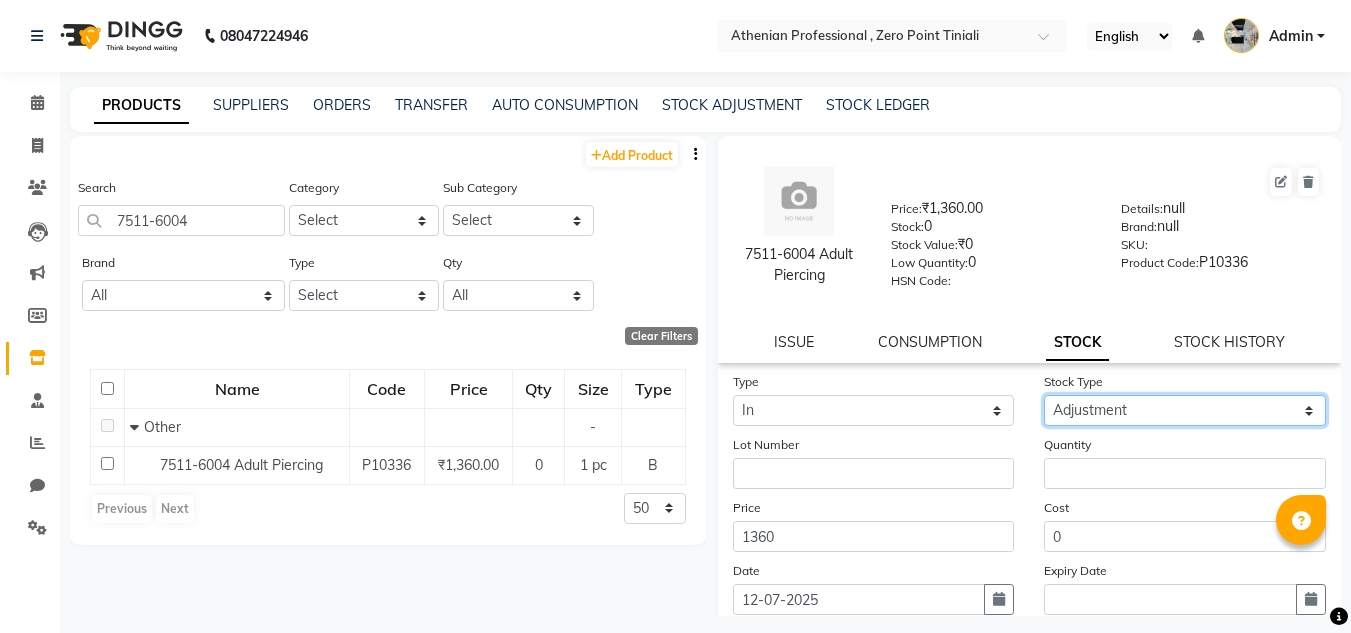 click on "Select New Stock Adjustment Return Other" 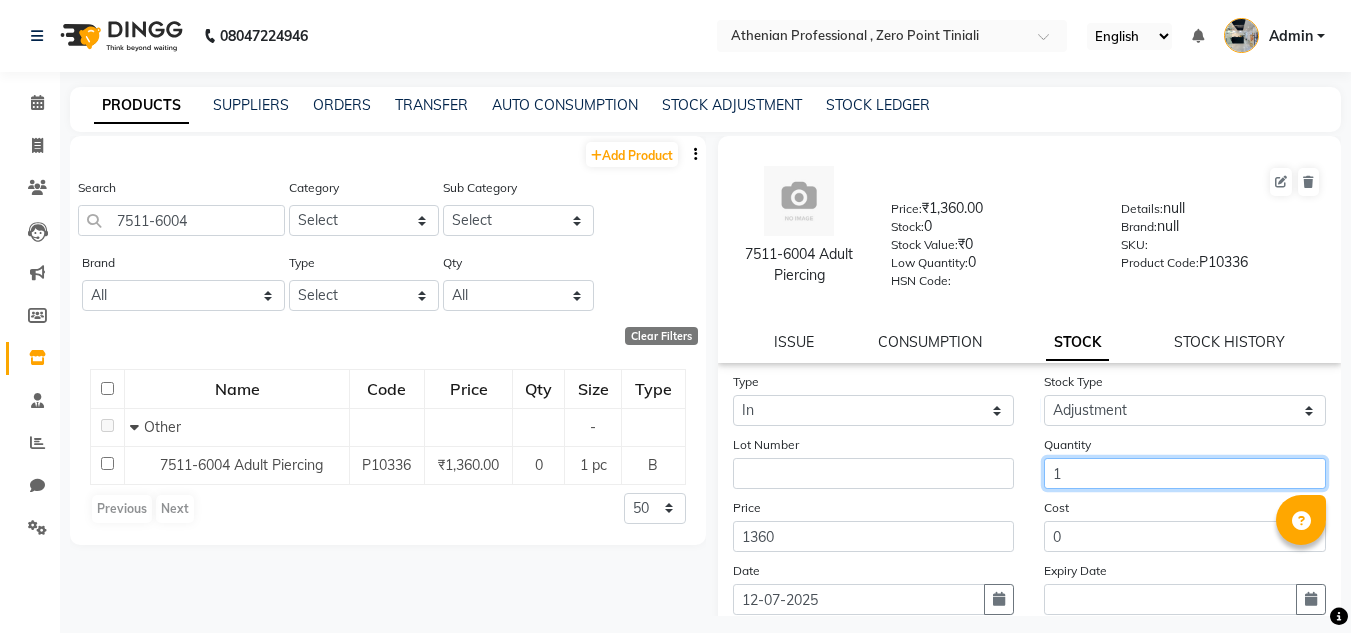 click on "1" 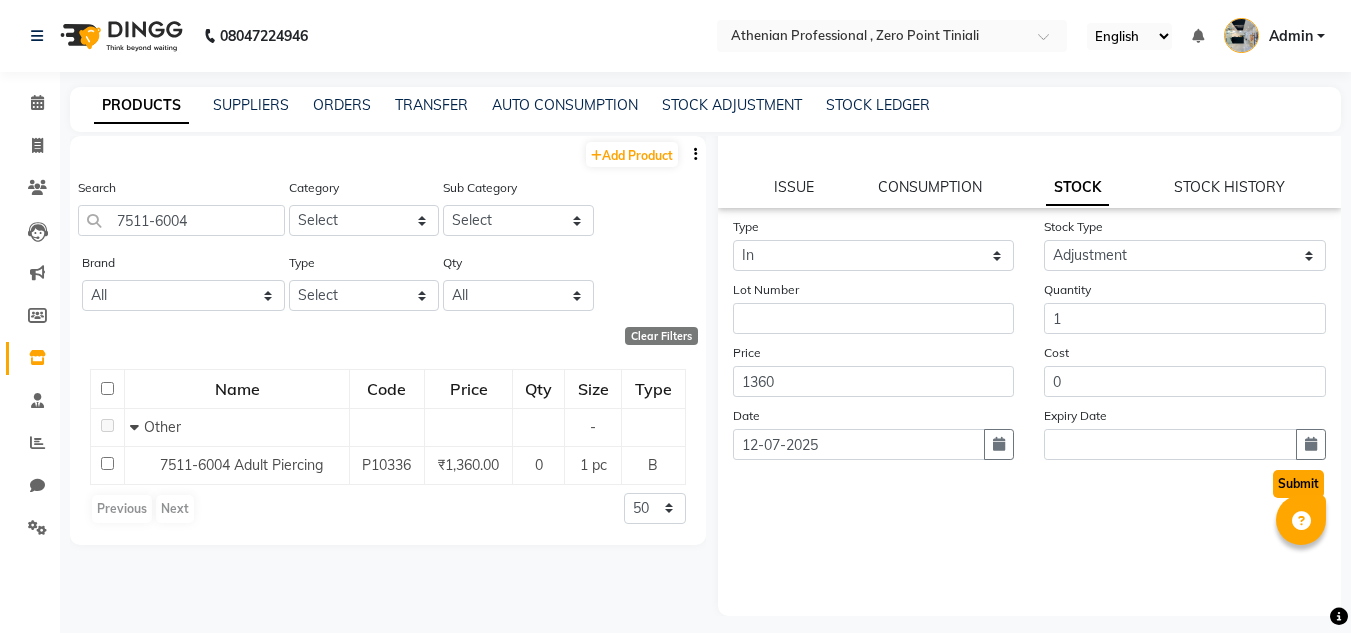click on "Submit" 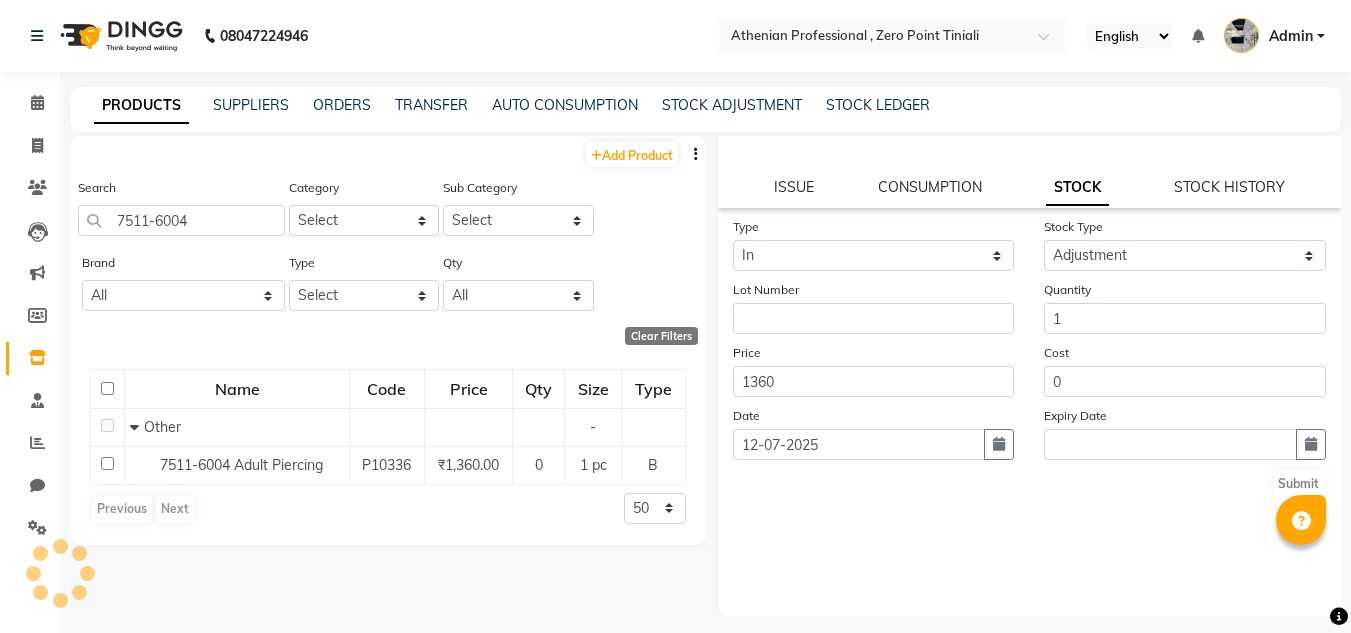 scroll, scrollTop: 0, scrollLeft: 0, axis: both 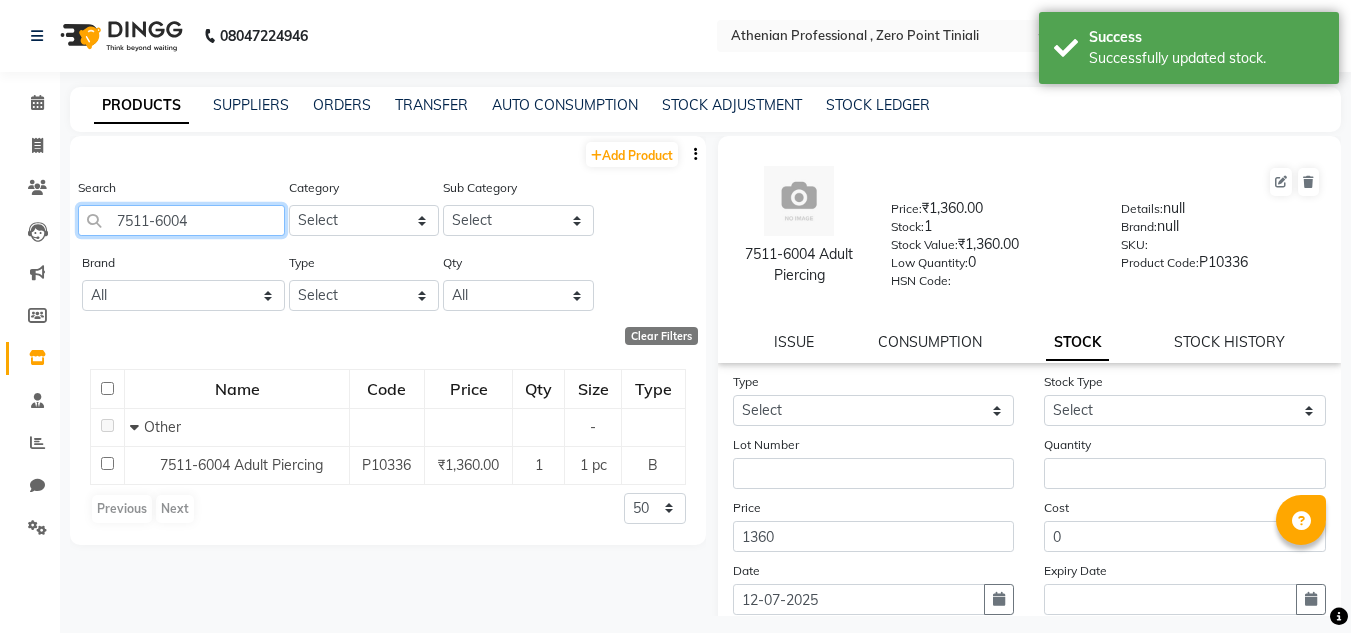 click on "7511-6004" 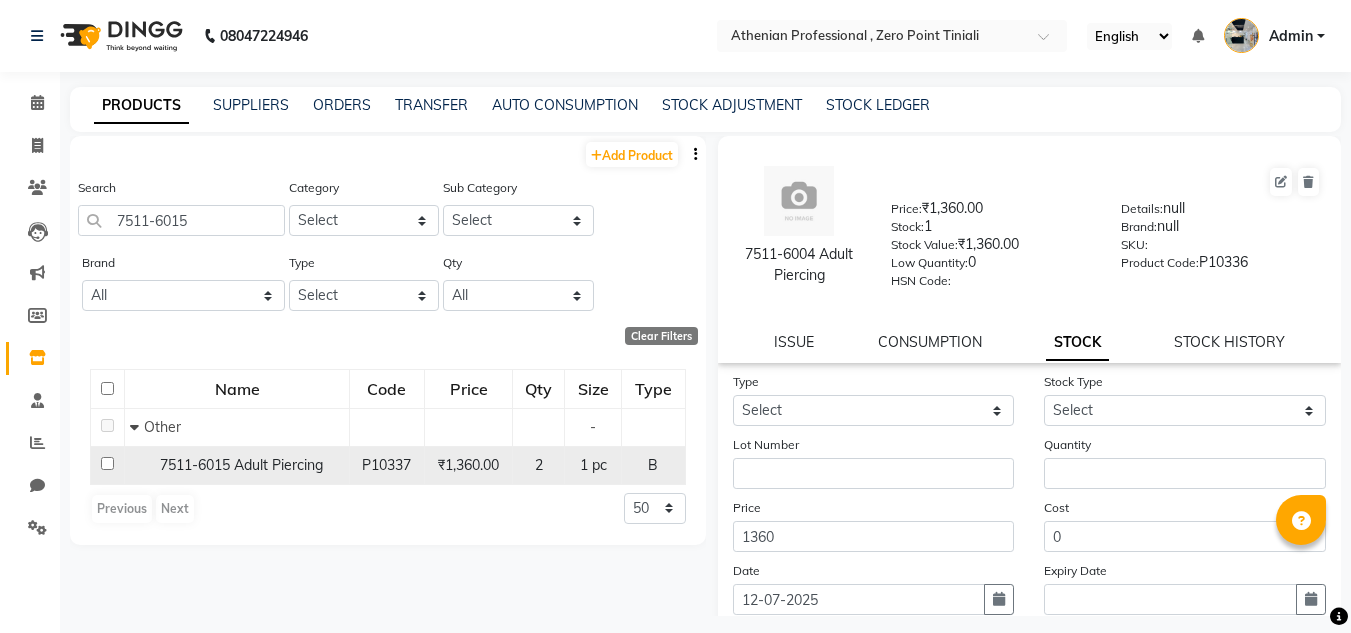 click on "7511-6015 Adult Piercing" 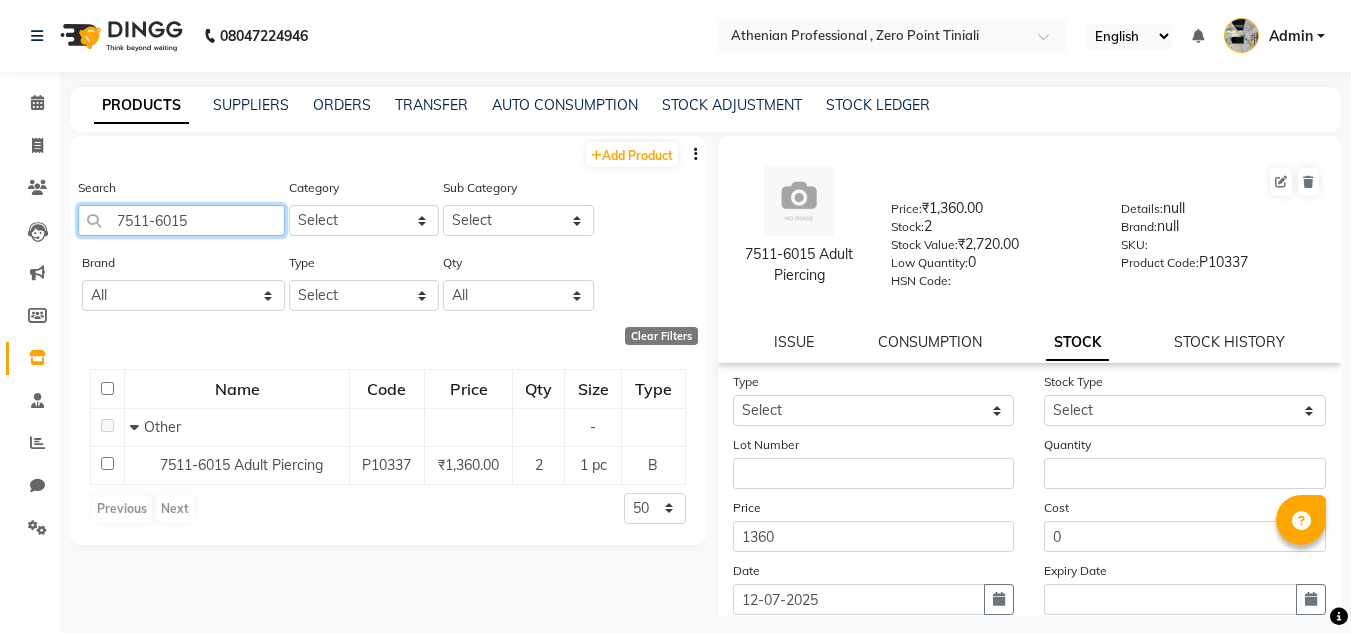 click on "7511-6015" 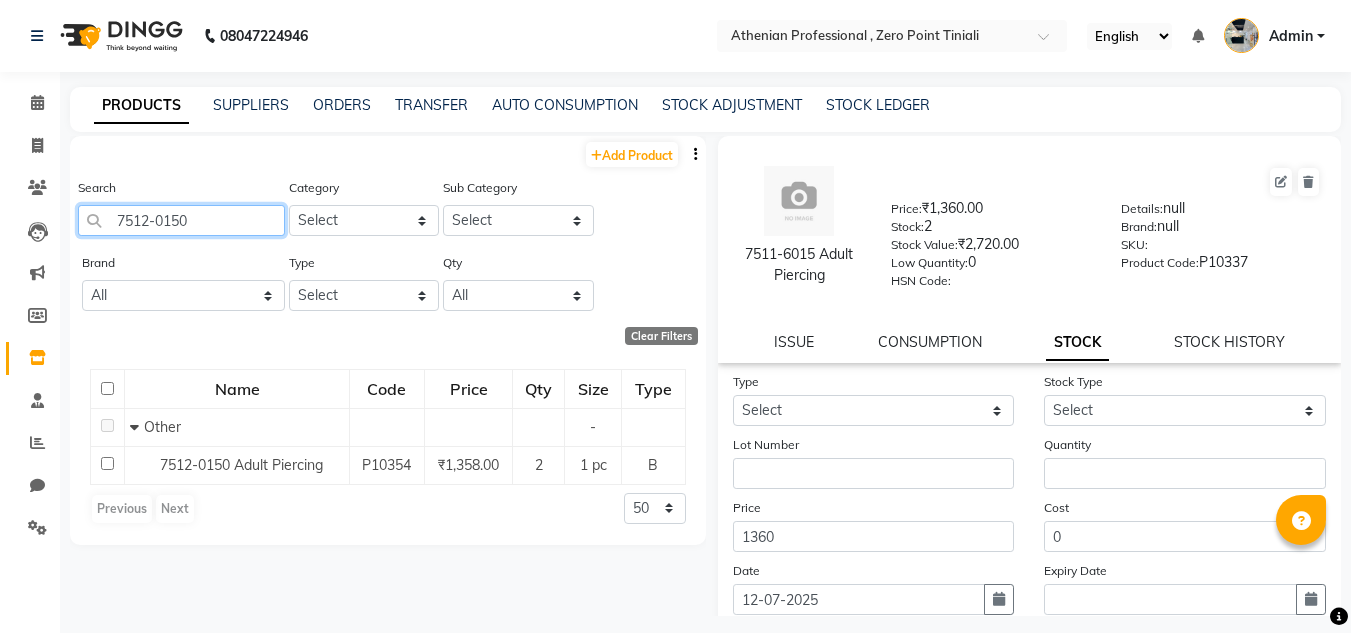 drag, startPoint x: 247, startPoint y: 222, endPoint x: 114, endPoint y: 219, distance: 133.03383 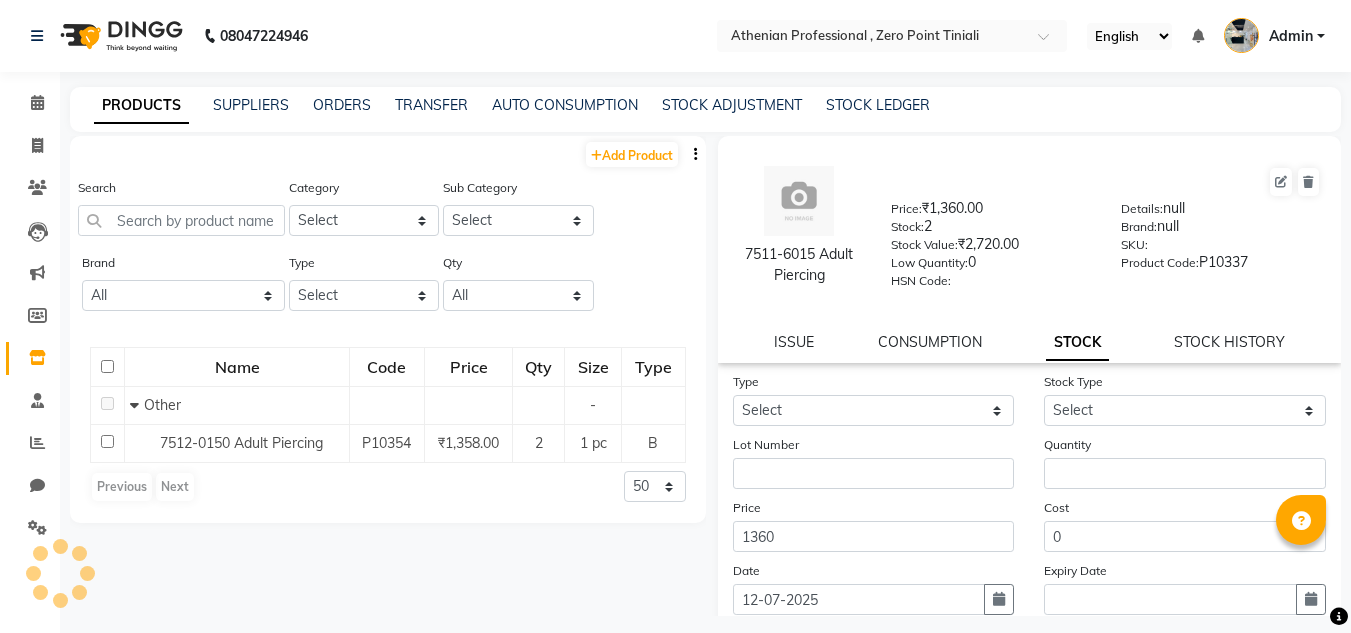 click on "PRODUCTS SUPPLIERS ORDERS TRANSFER AUTO CONSUMPTION STOCK ADJUSTMENT STOCK LEDGER  Add Product  Search Category Select Hair Skin Makeup Personal Care Appliances [PERSON_NAME] Waxing Disposable Threading Hands and Feet Beauty Planet [MEDICAL_DATA] Cadiveu Casmara Cheryls Loreal Olaplex Old Products Other Sub Category Select Brand All [PERSON_NAME] Amazon Beauty Zone Biolege Biosoft Bombay Shaving Brillare Science Cadivue Cheryls Floraactive Ibrows Ikonic Illuvia [PERSON_NAME] Lilium Loreal Lush Brows Moroccan Mr Blues Null Organic Harvest Pro Art Raga Sch Schwarzkopf Wax Type Select Both Retail Consumable Qty All Low Out Of Stock Name Code Price Qty Size Type   Other - 7512-0150 Adult Piercing P10354 ₹1,358.00 2 1 pc B  Previous   Next  50 100 500  7511-6015 Adult Piercing  Price:   ₹1,360.00  Stock:   2  Stock Value:   ₹2,720.00  Low Quantity:  0  HSN Code:    Details:   null  Brand:   null  SKU:     Product Code:   P10337  ISSUE CONSUMPTION STOCK STOCK HISTORY Type Select In Out Stock Type Select New Stock Return 0" 